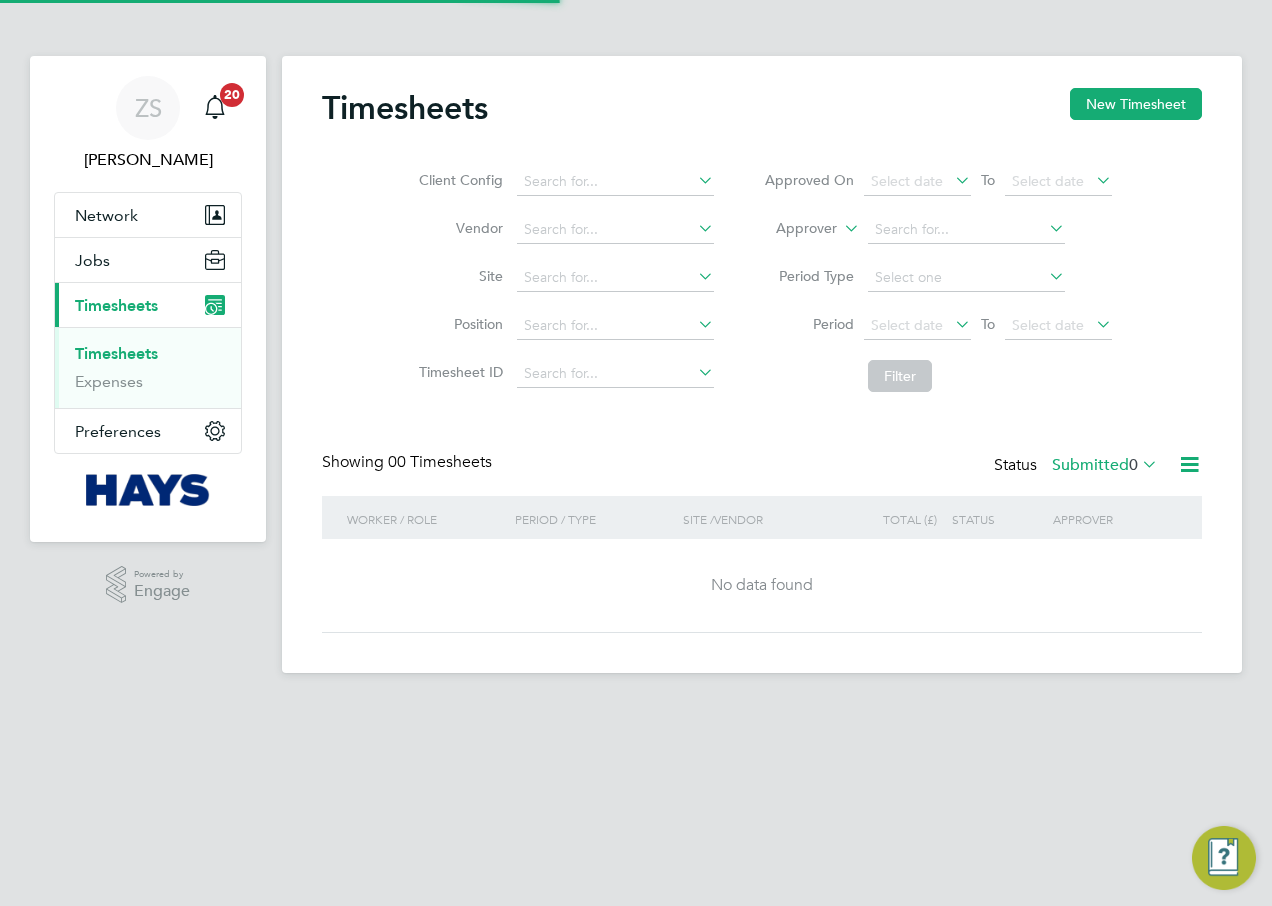 scroll, scrollTop: 0, scrollLeft: 0, axis: both 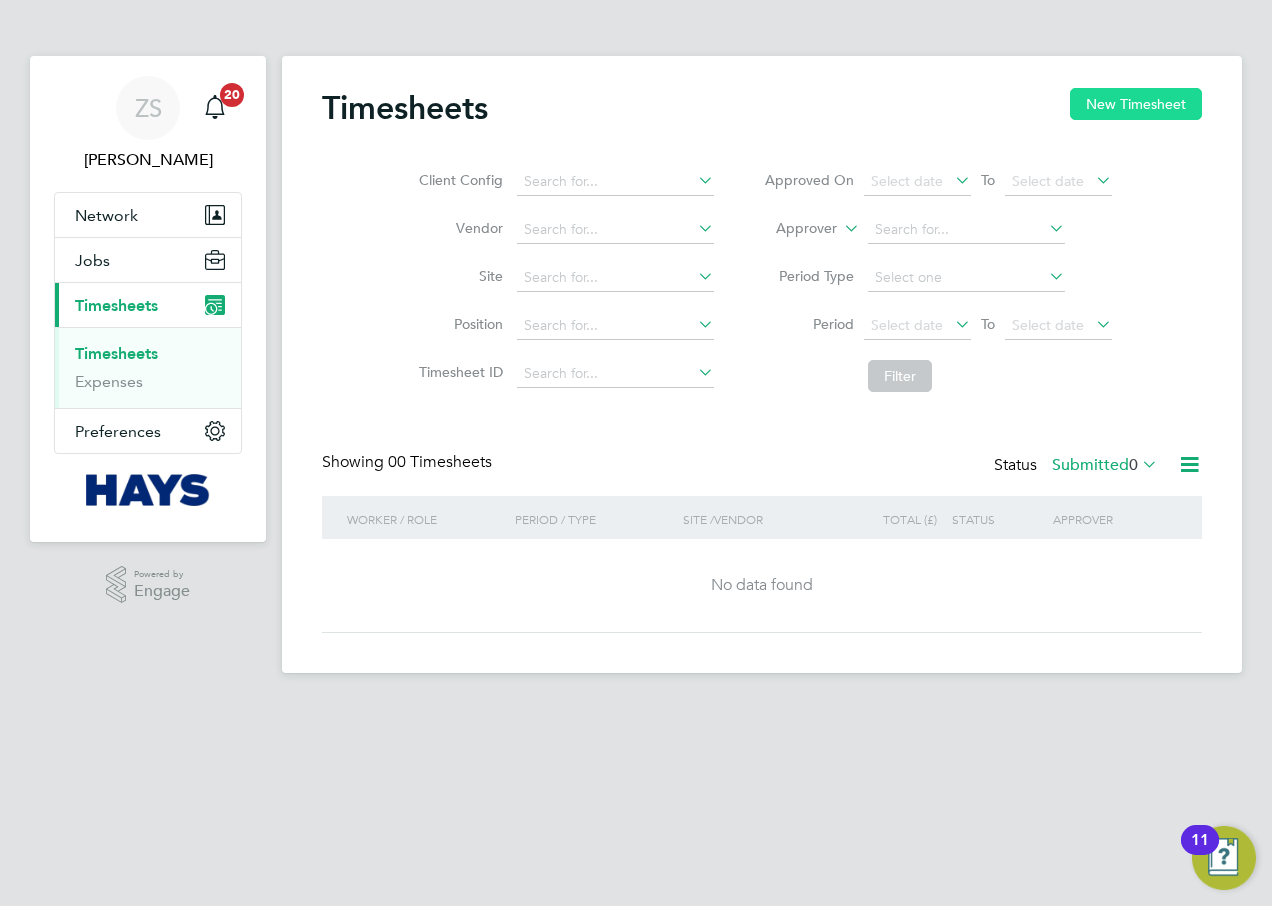 click on "New Timesheet" 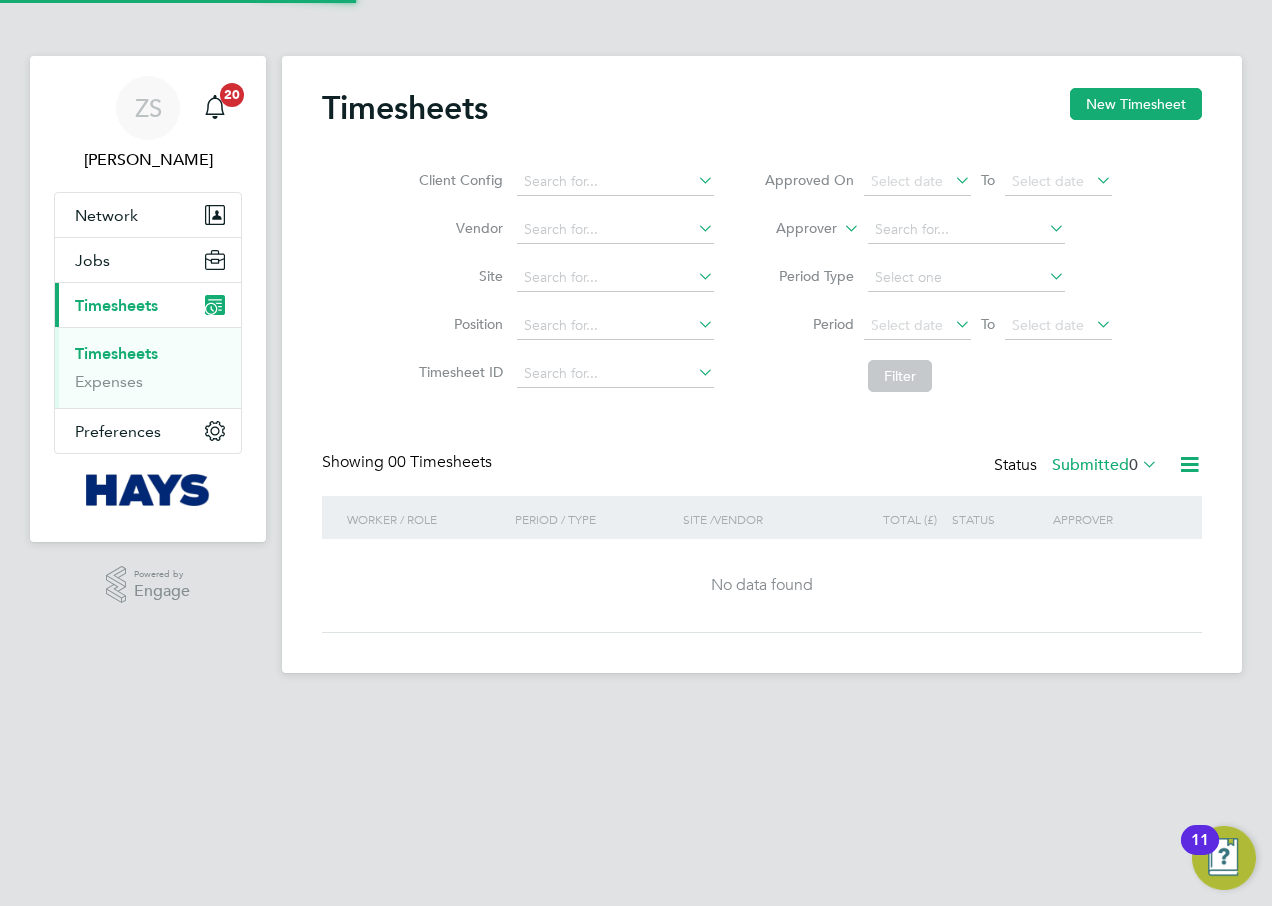 scroll, scrollTop: 10, scrollLeft: 10, axis: both 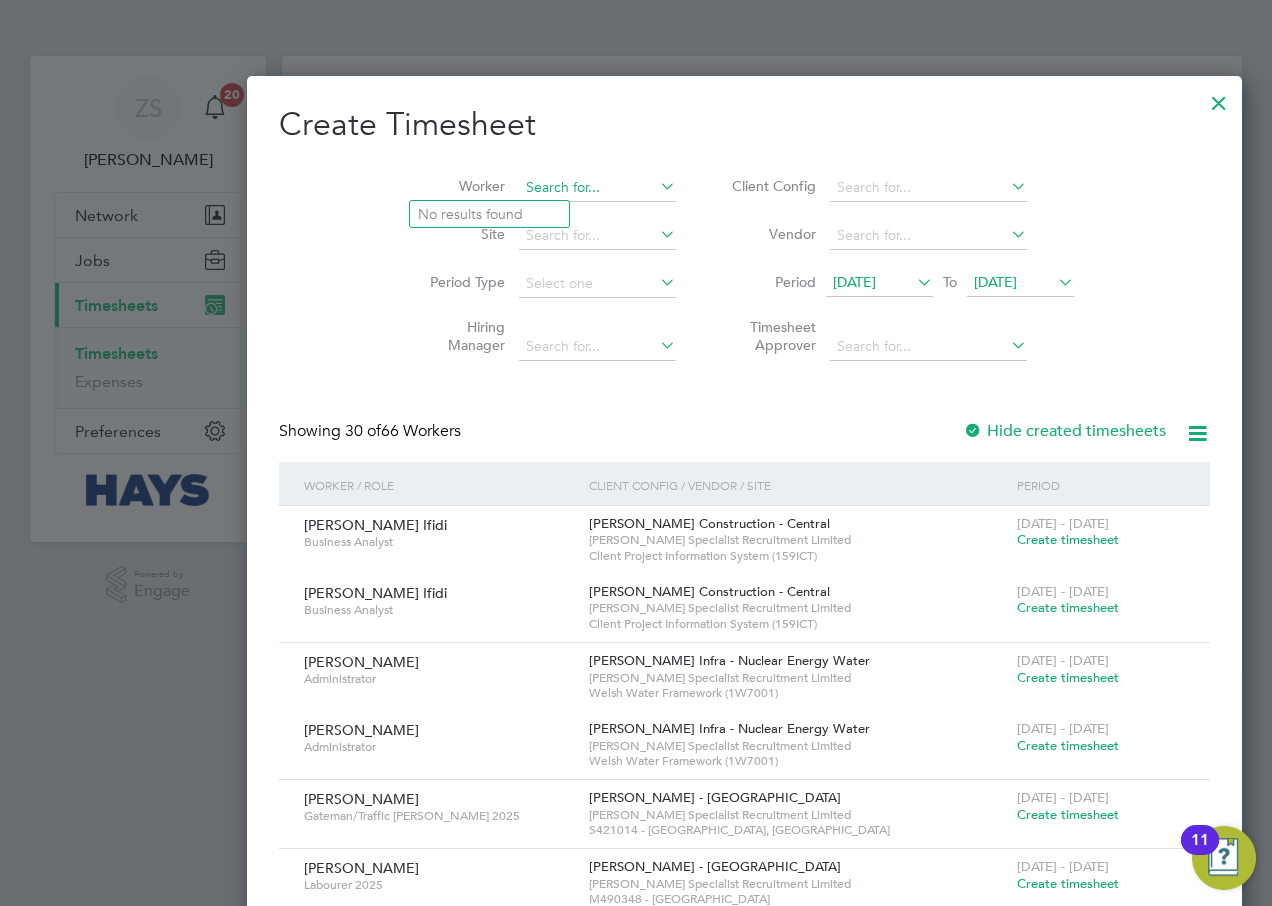 click at bounding box center [597, 188] 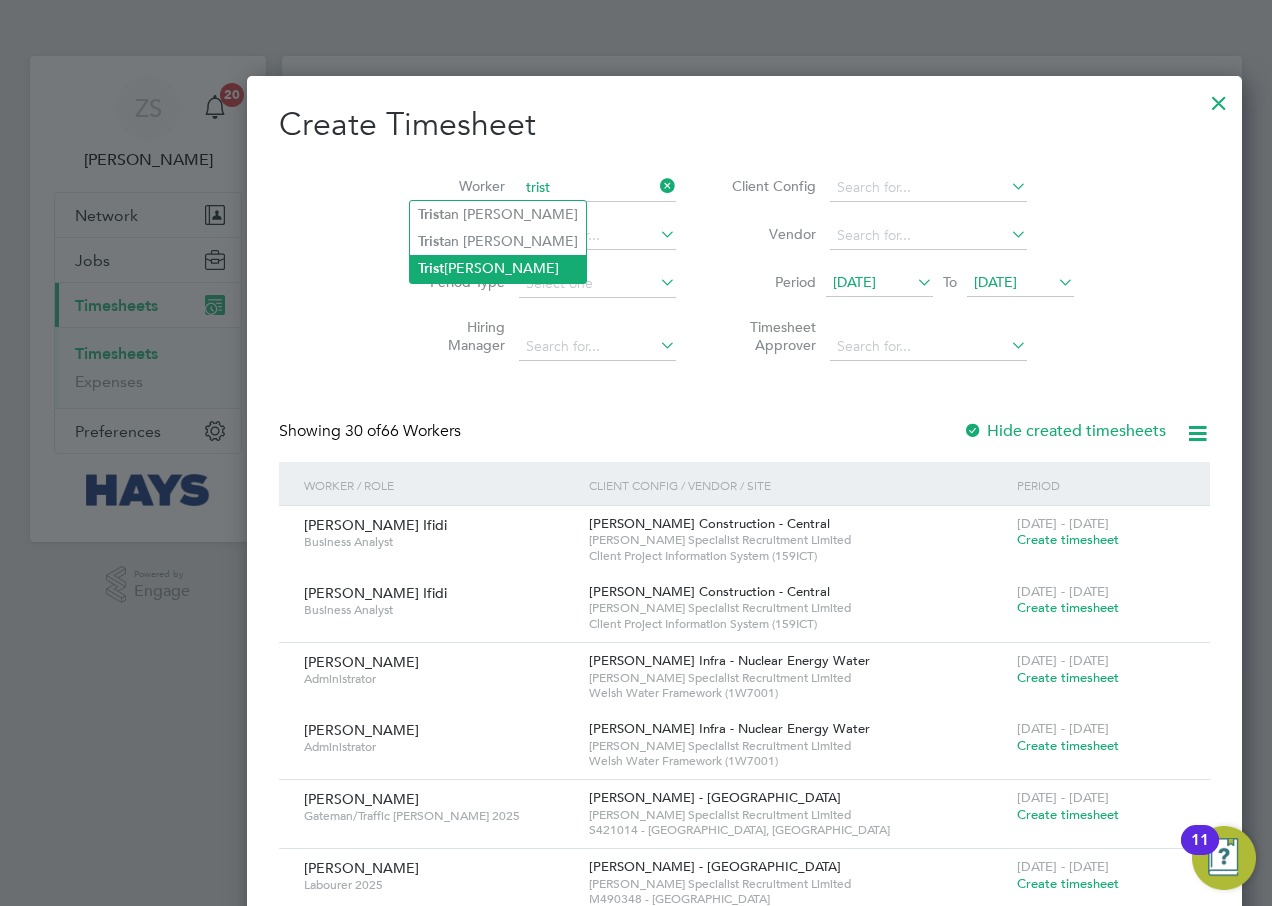 click on "Trist [PERSON_NAME]" 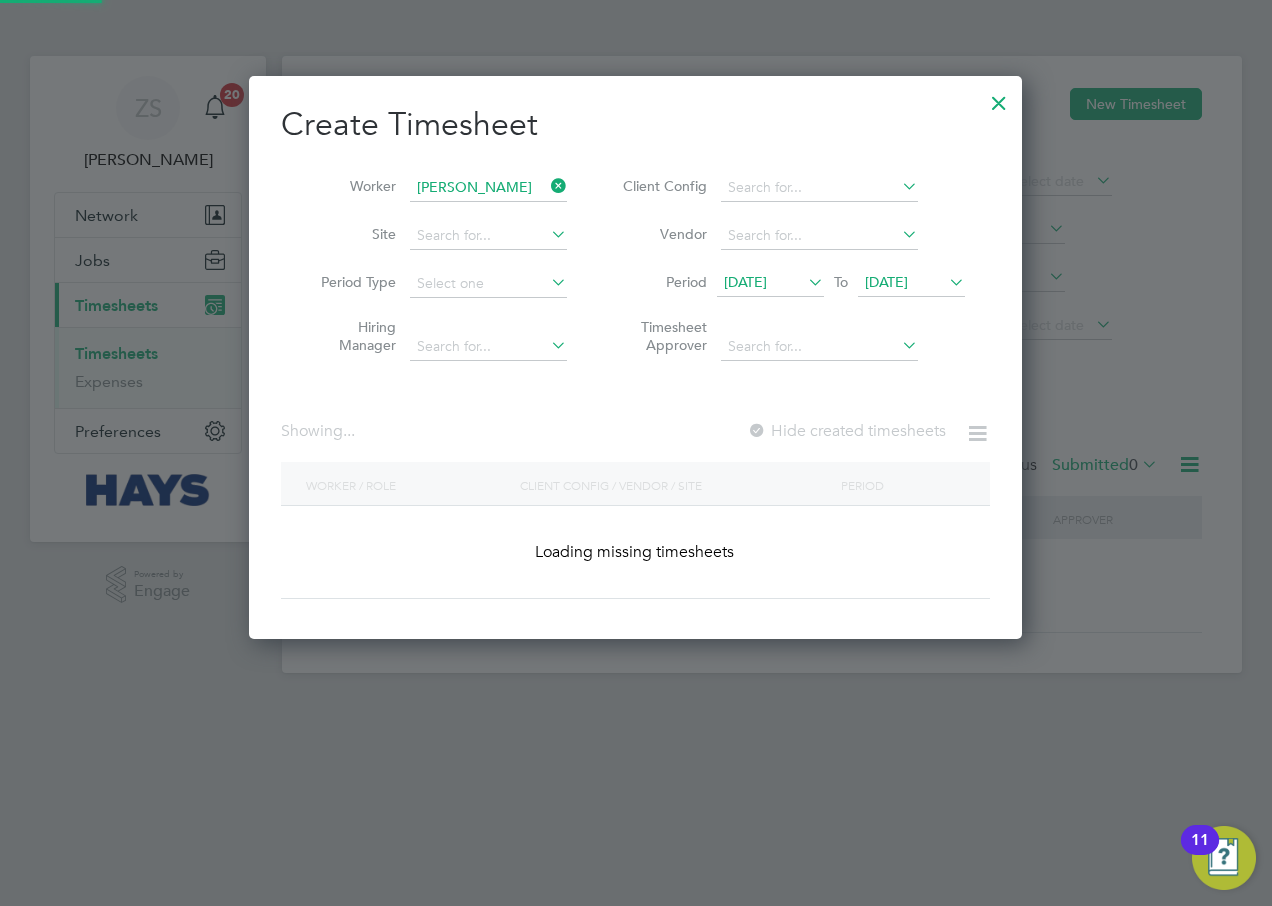 scroll, scrollTop: 10, scrollLeft: 10, axis: both 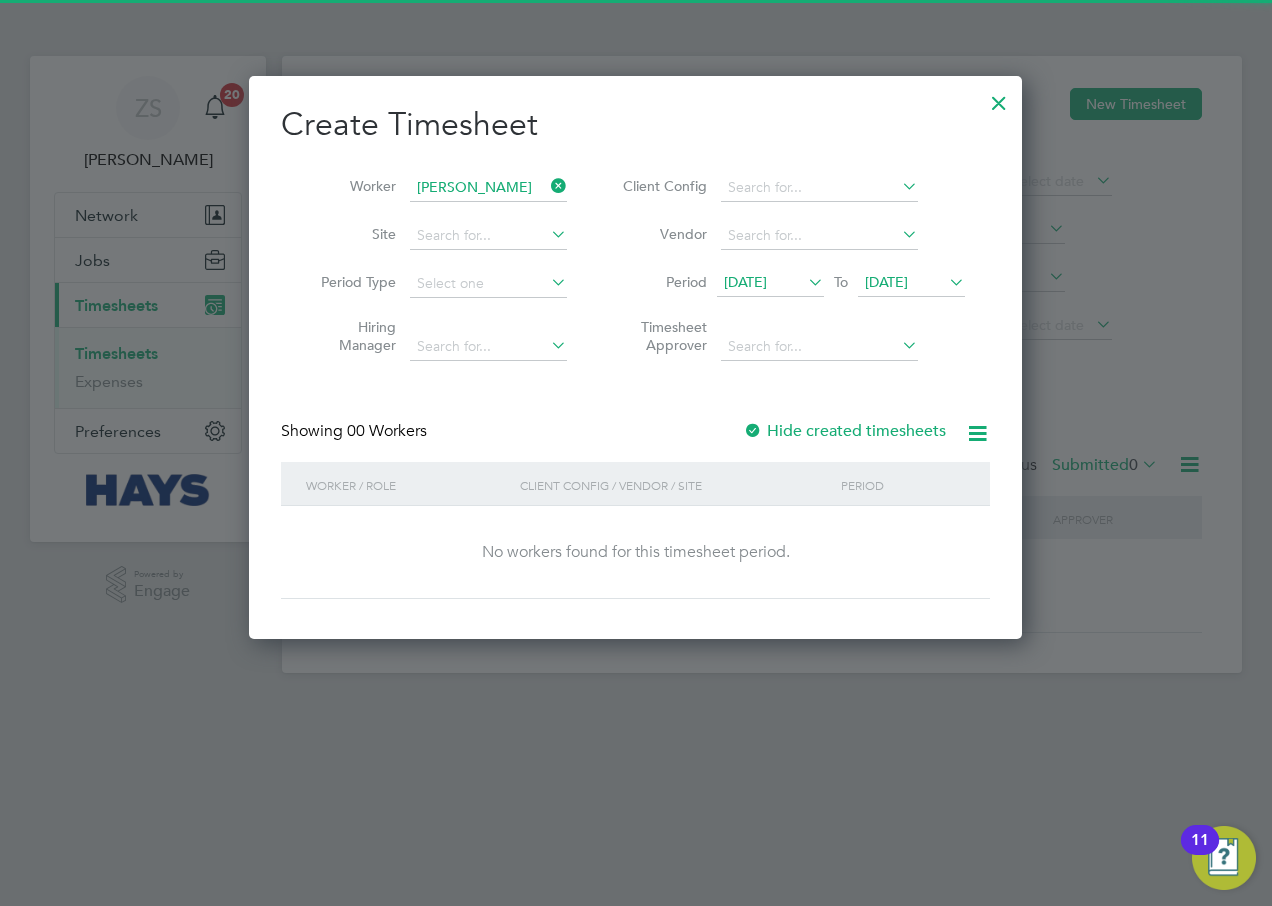 click at bounding box center [753, 432] 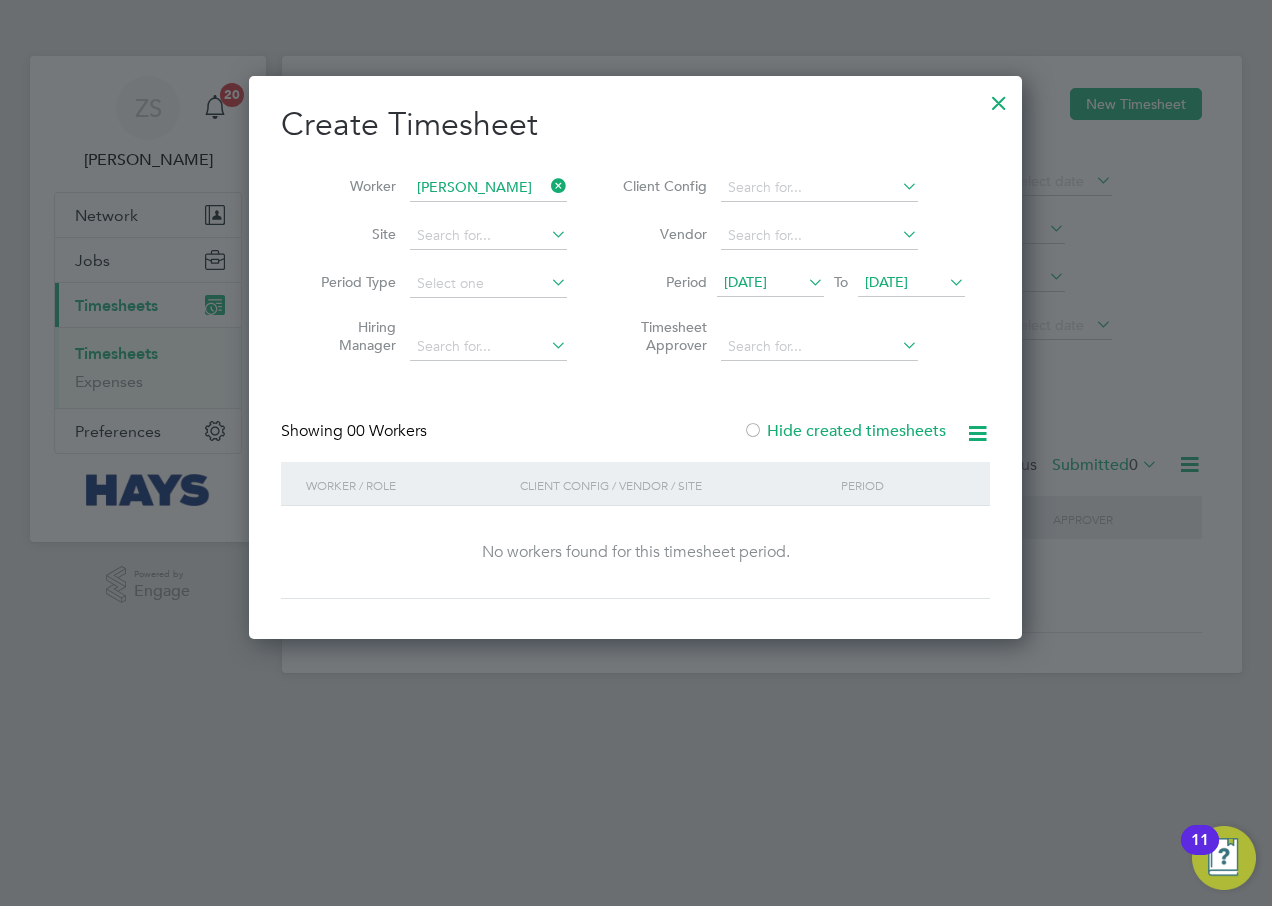 scroll, scrollTop: 10, scrollLeft: 10, axis: both 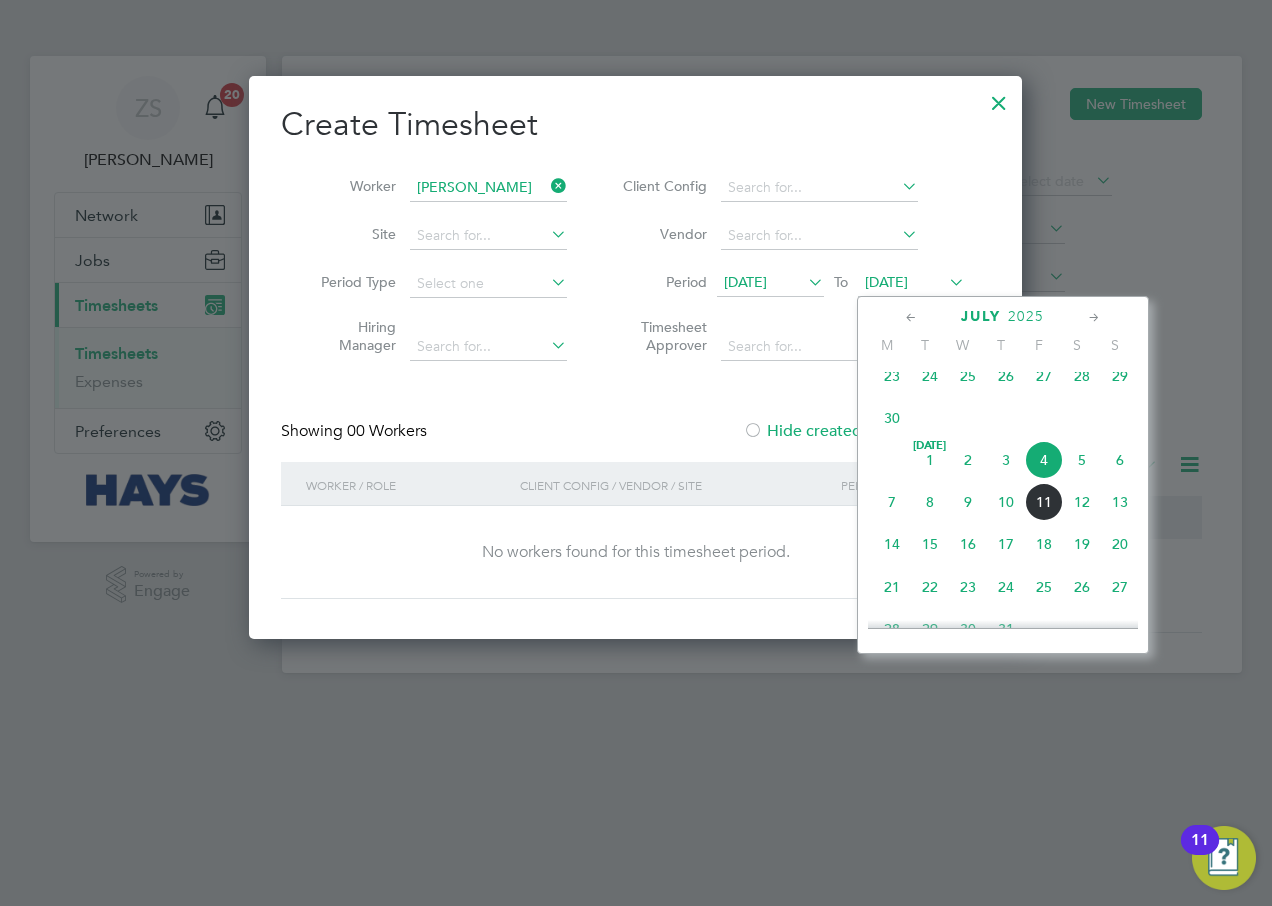 click on "13" 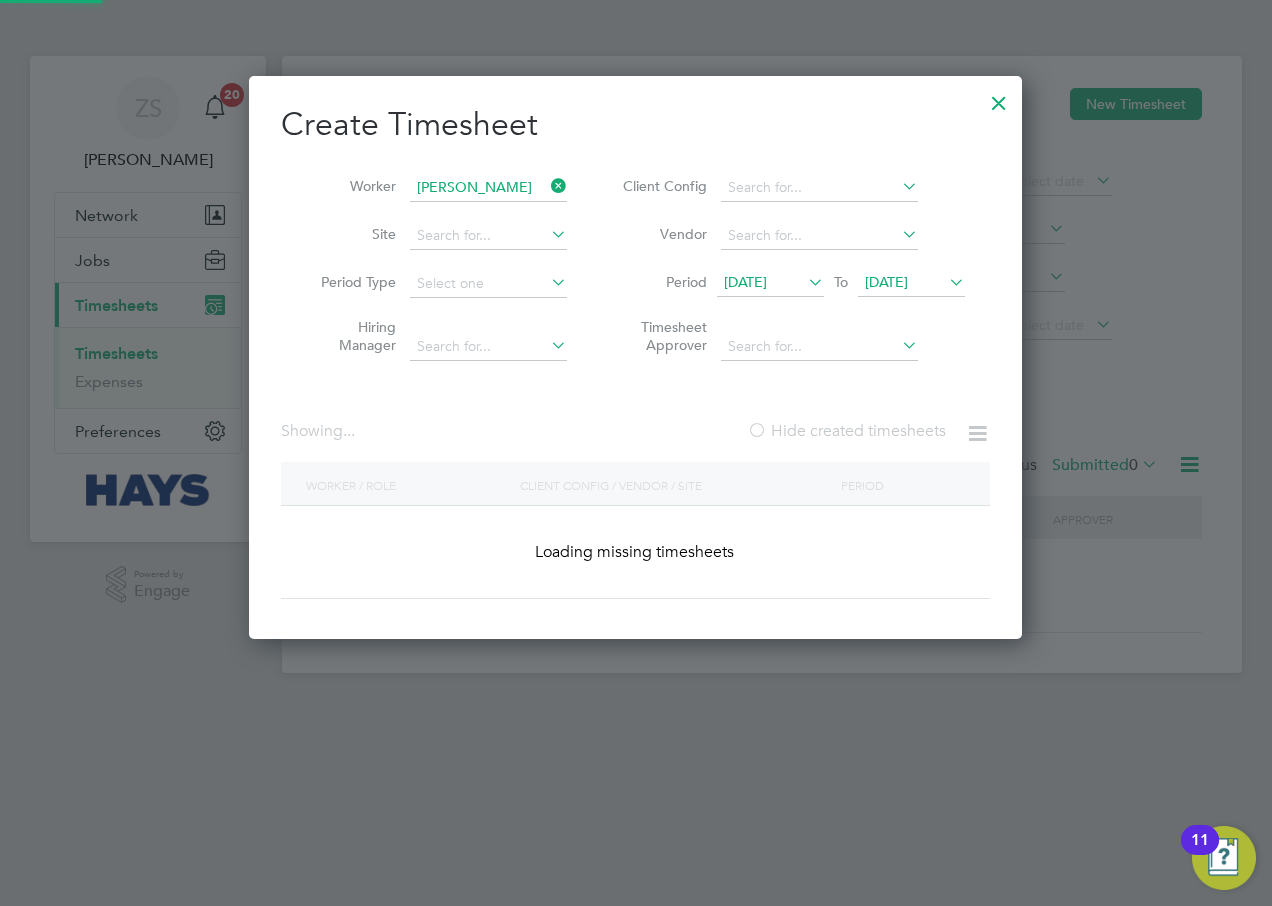scroll, scrollTop: 10, scrollLeft: 10, axis: both 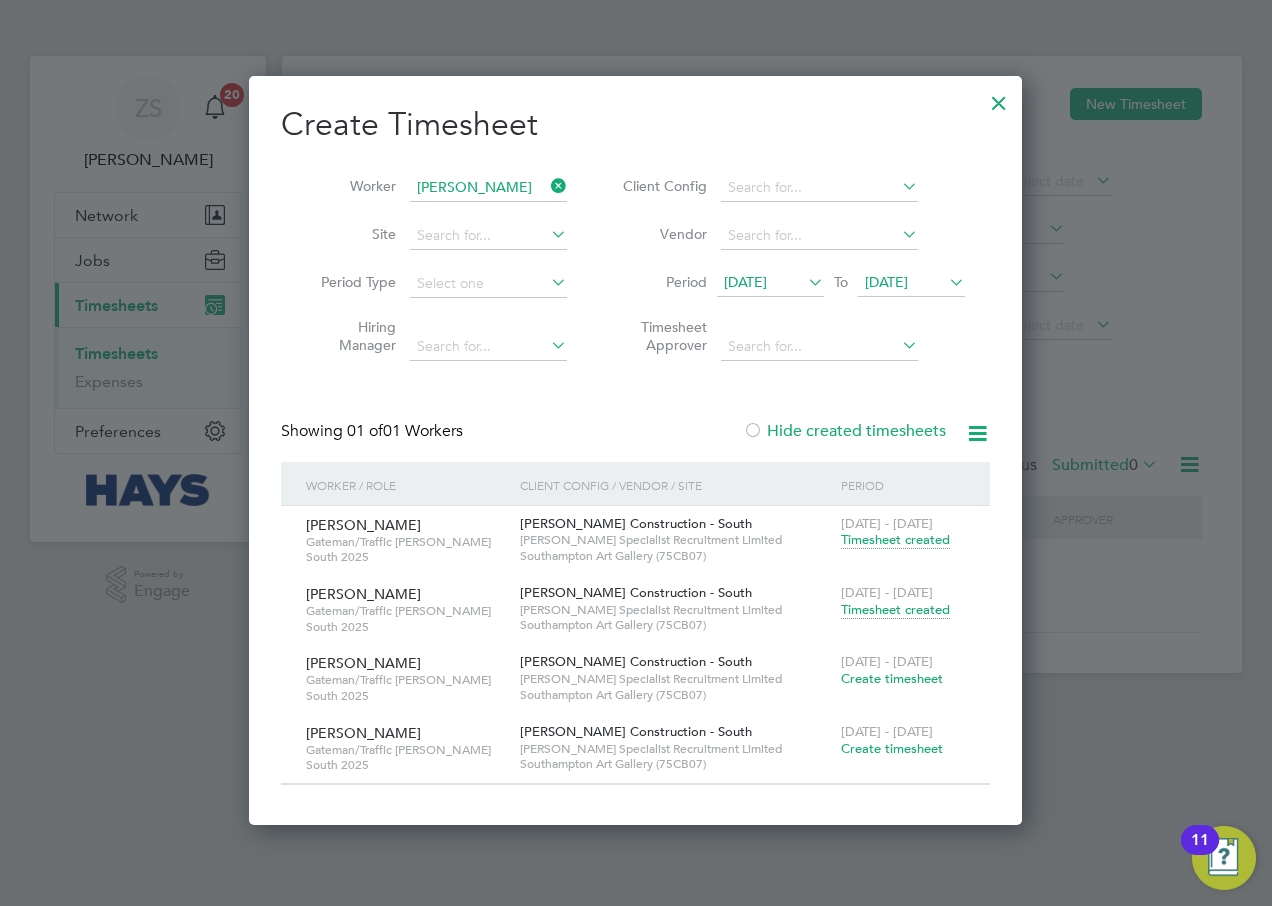 click on "Create timesheet" at bounding box center [892, 678] 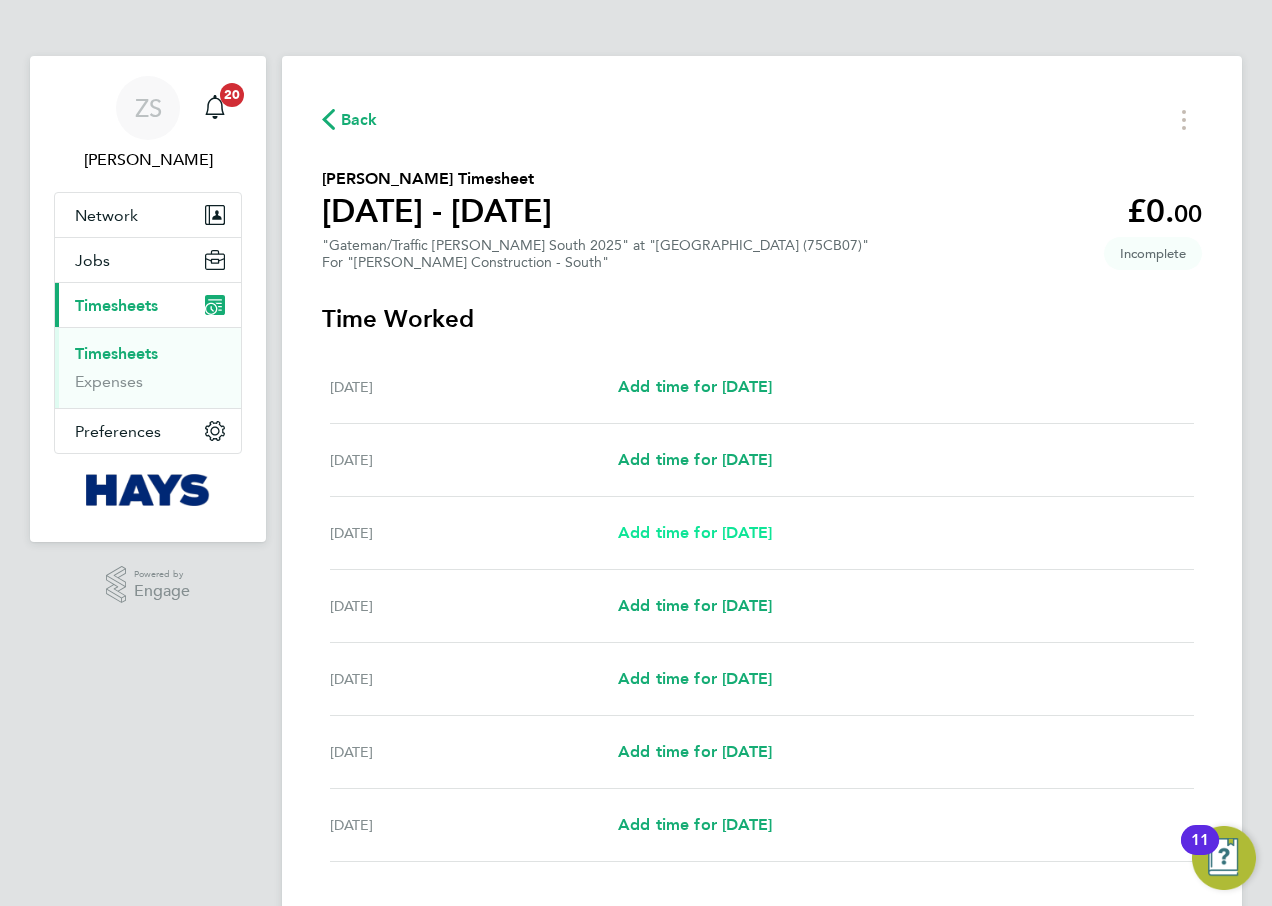 click on "Add time for [DATE]" at bounding box center [695, 532] 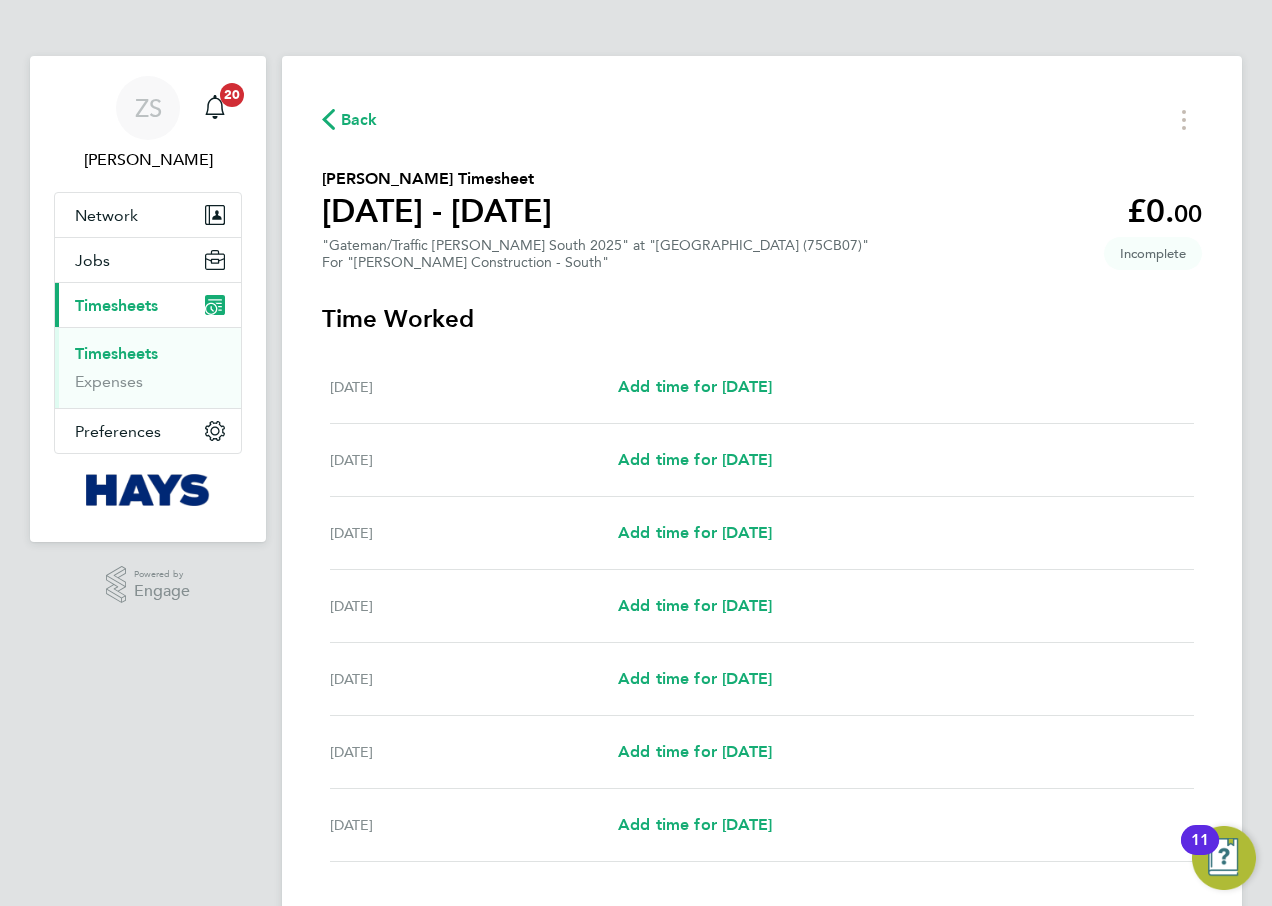 select on "30" 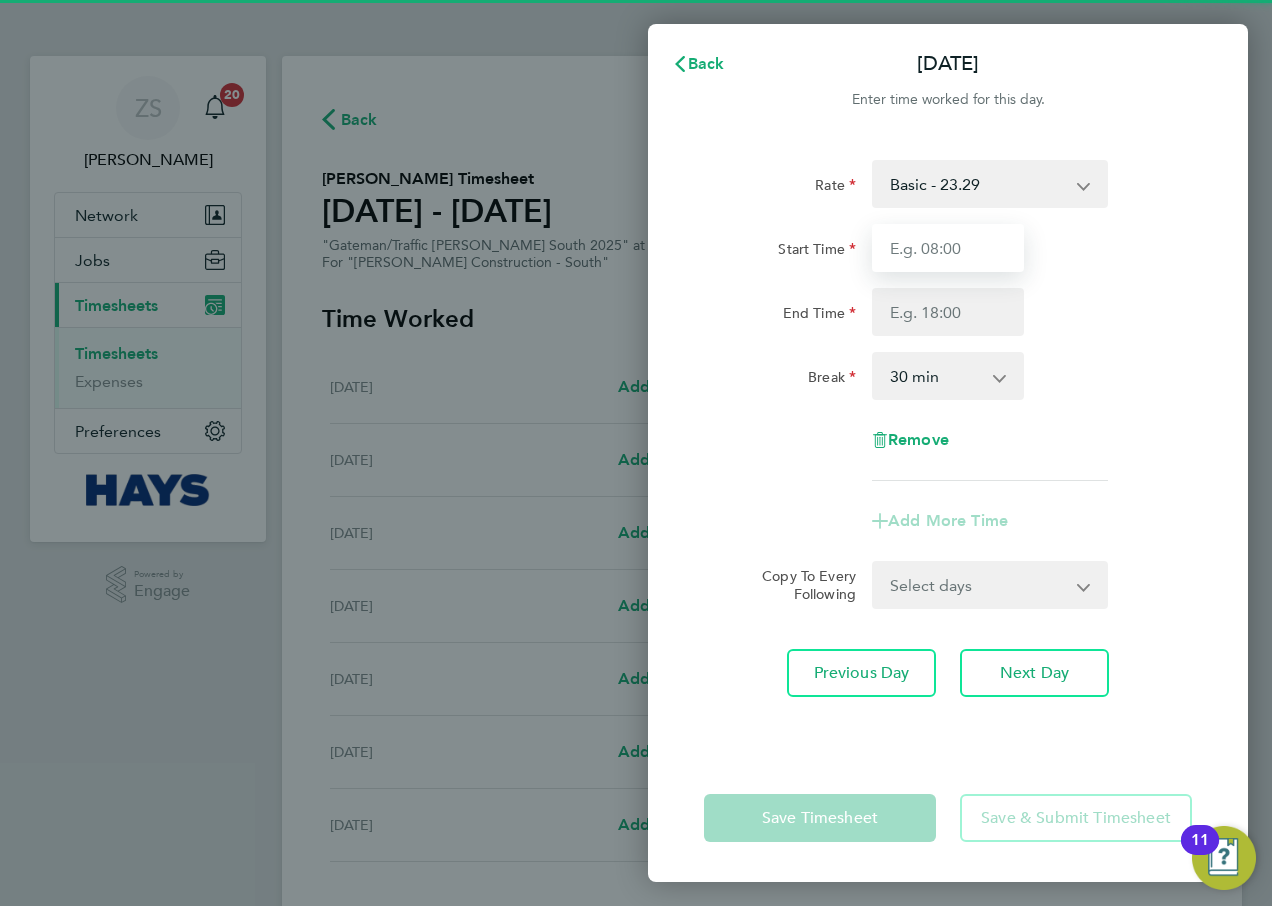 click on "Start Time" at bounding box center [948, 248] 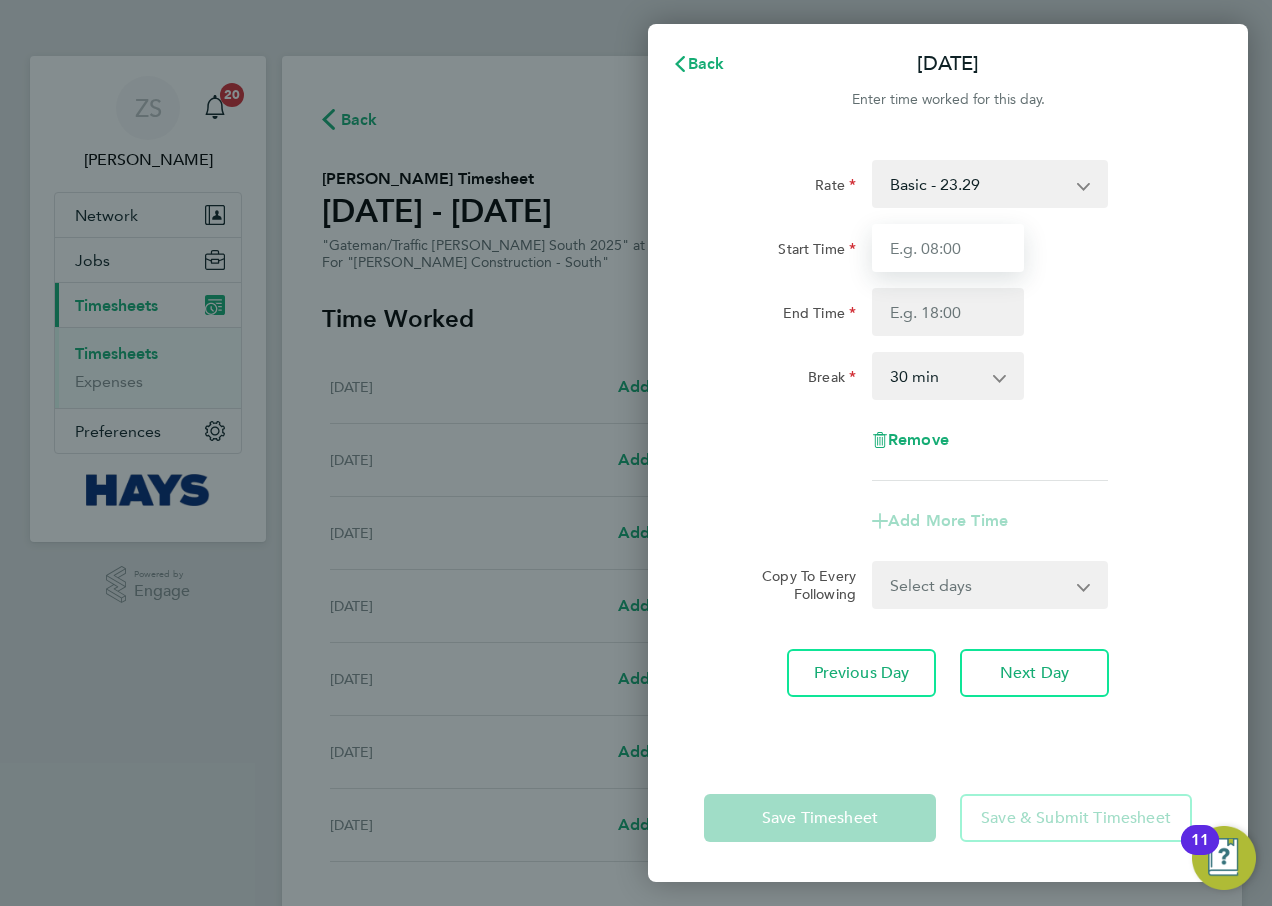 type on "07:30" 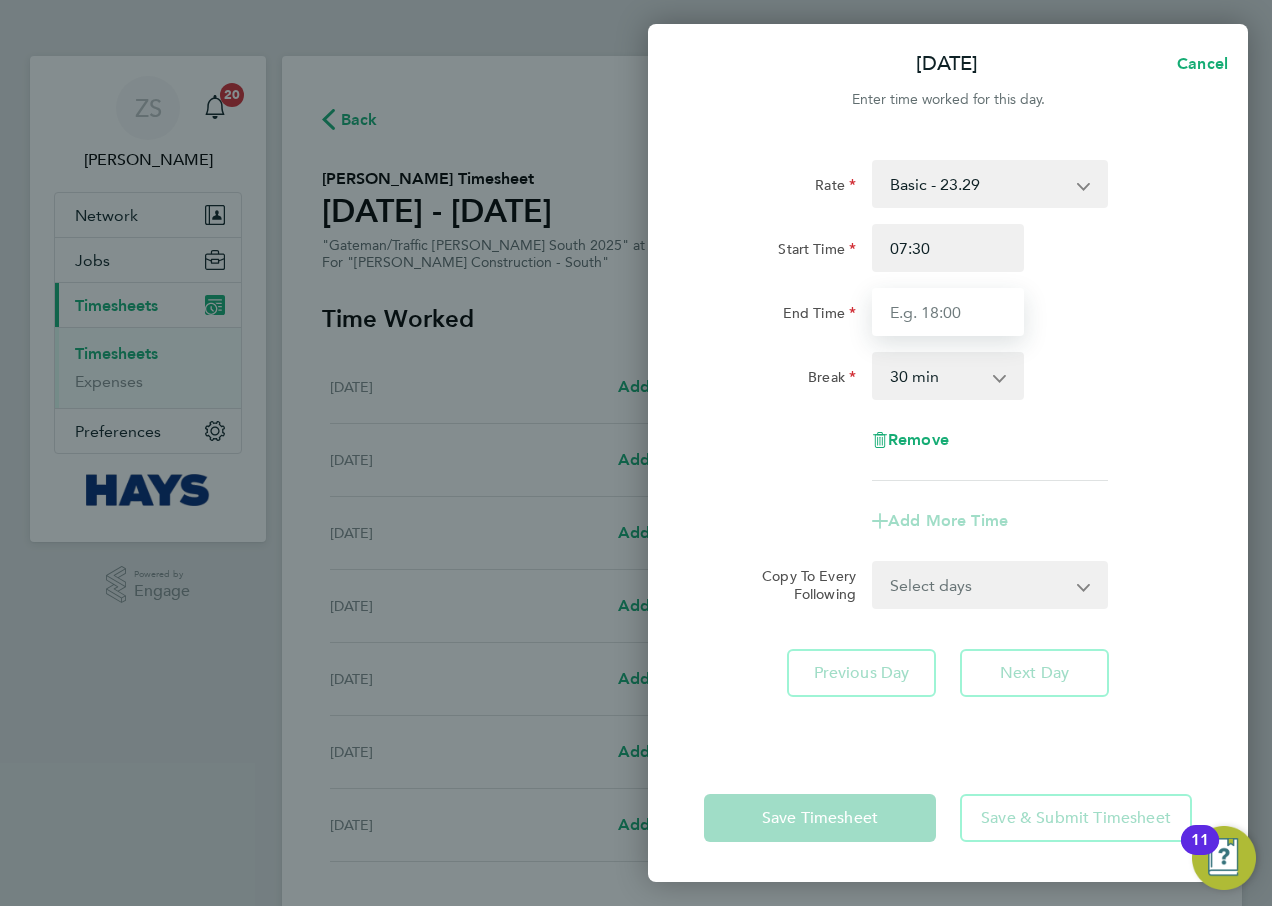 click on "End Time" at bounding box center (948, 312) 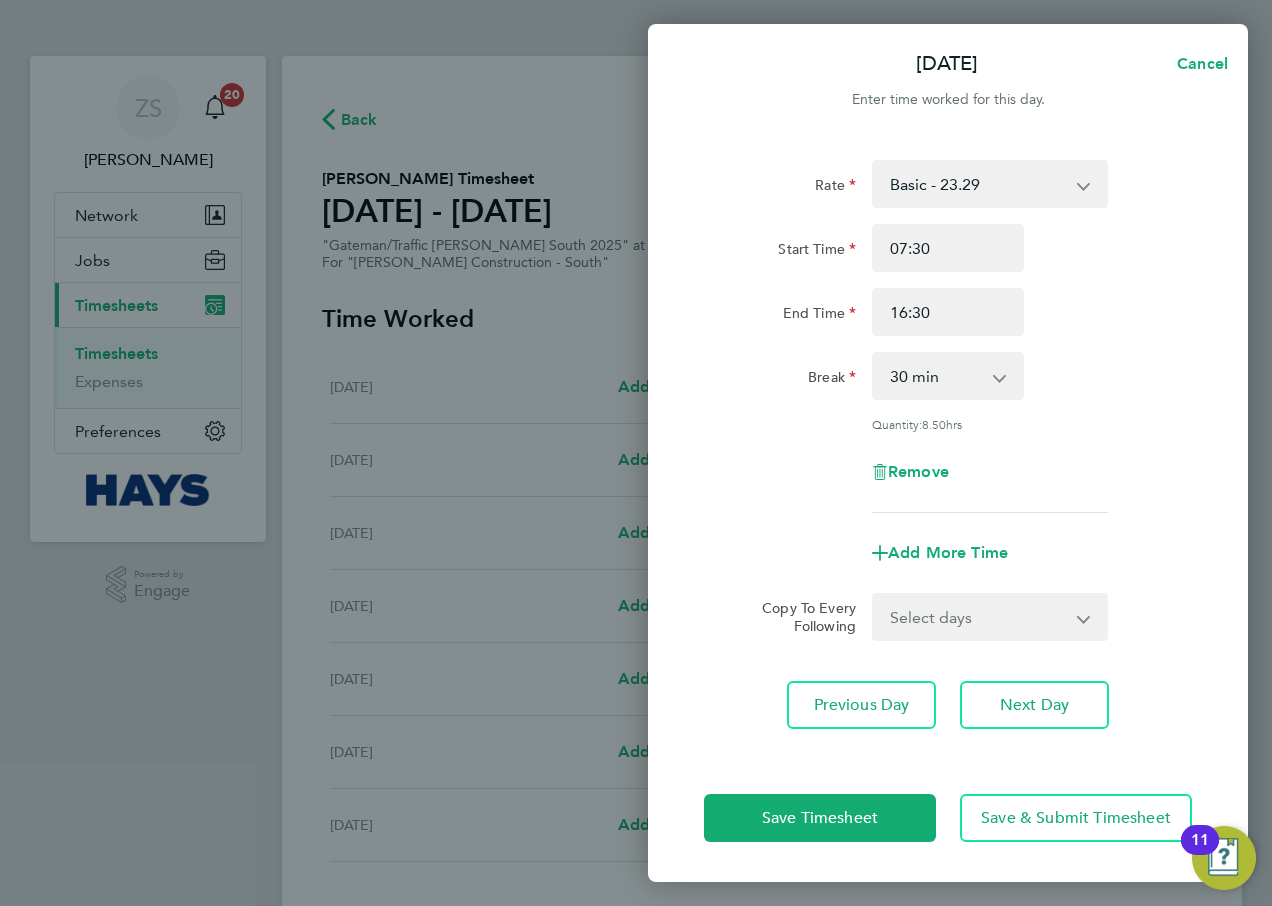 click on "Rate  Basic - 23.29   Weekday OT 45h+ - 33.79   Sat first 4h - 33.79   Sat after 4h - 44.62   [DATE] - 44.62   Bank Holiday - 44.62
Start Time 07:30 End Time 16:30 Break  0 min   15 min   30 min   45 min   60 min   75 min   90 min
Quantity:  8.50  hrs
Remove
Add More Time  Copy To Every Following  Select days   Day   [DATE]   [DATE]   [DATE]   [DATE]
Previous Day   Next Day" 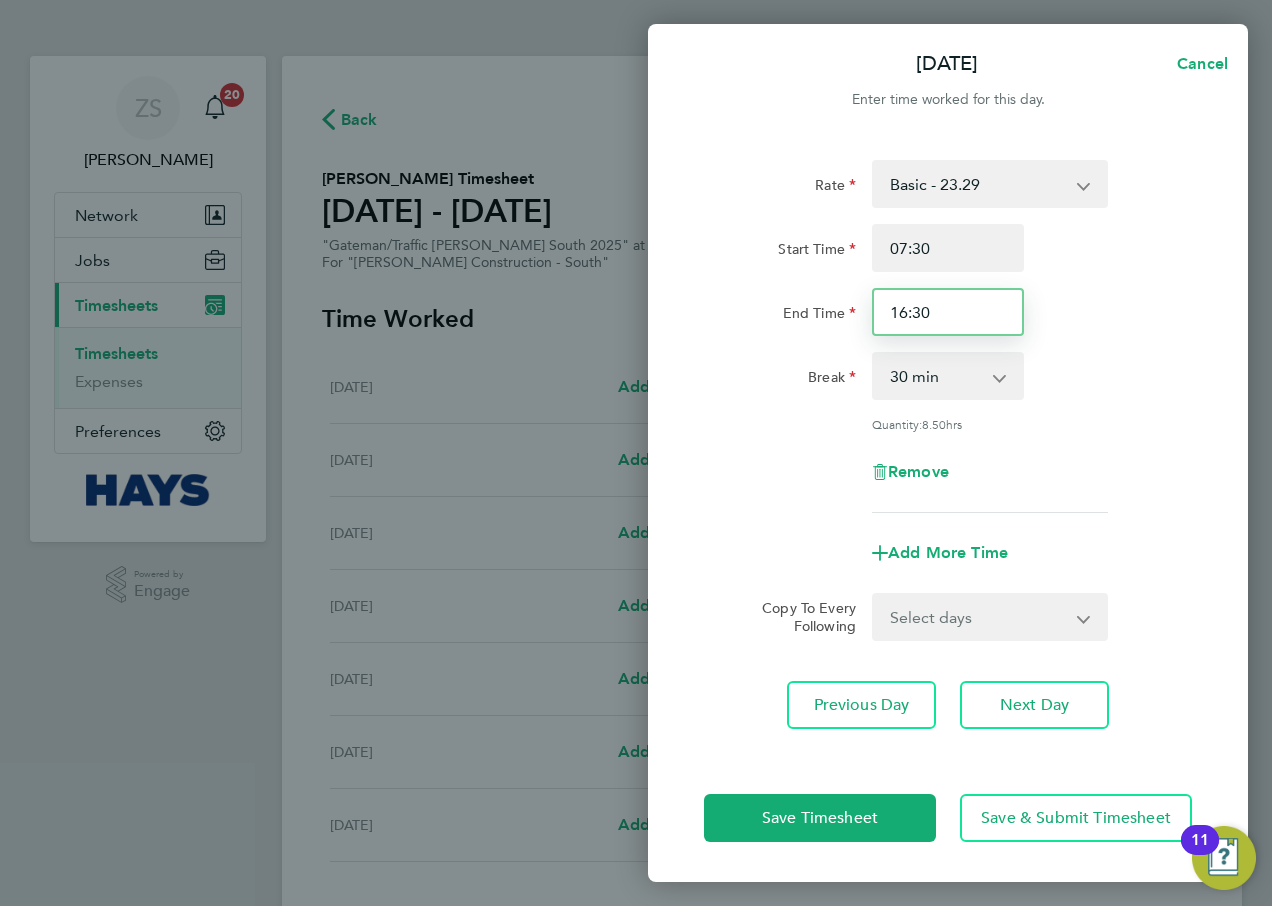 drag, startPoint x: 934, startPoint y: 329, endPoint x: 808, endPoint y: 318, distance: 126.47925 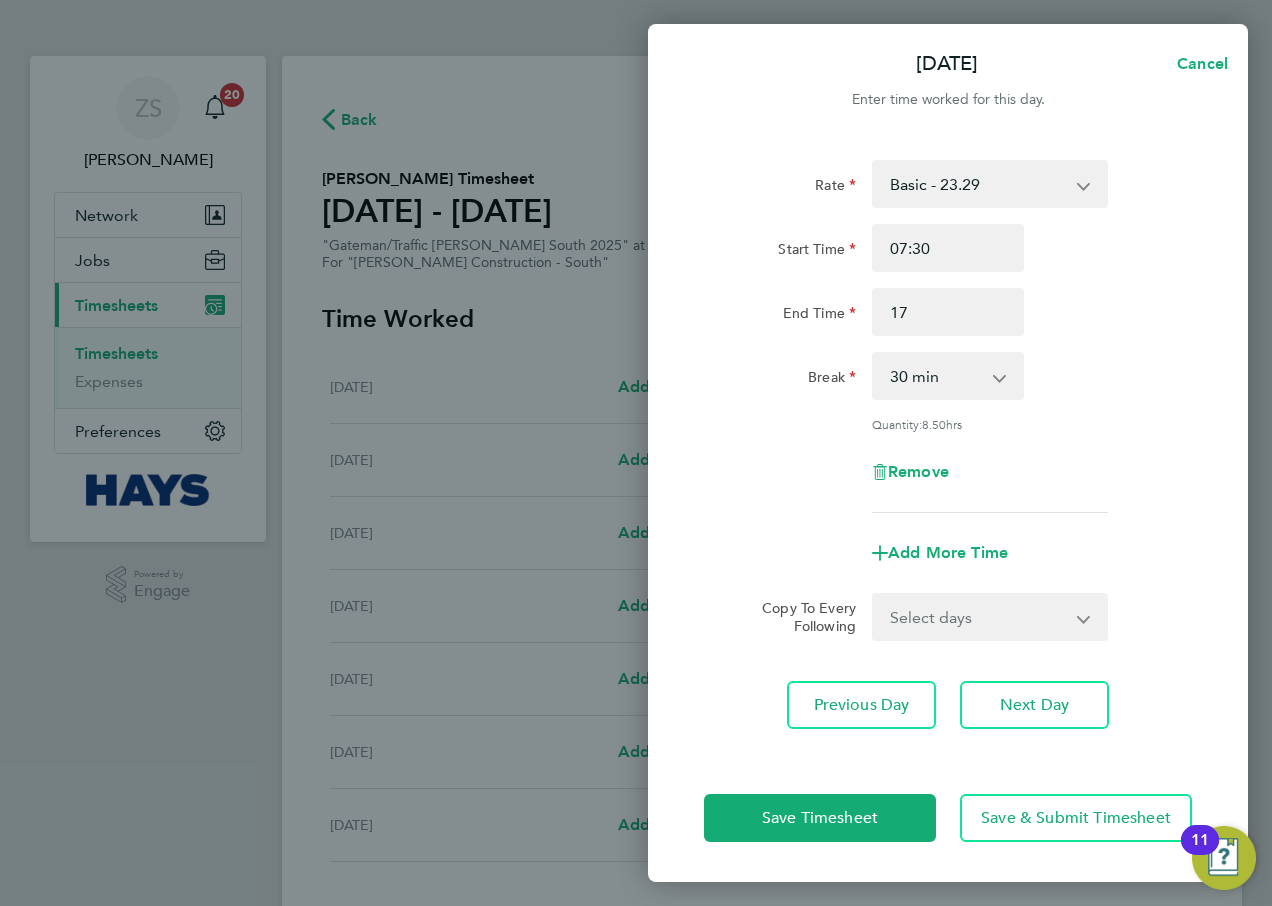 type on "17:00" 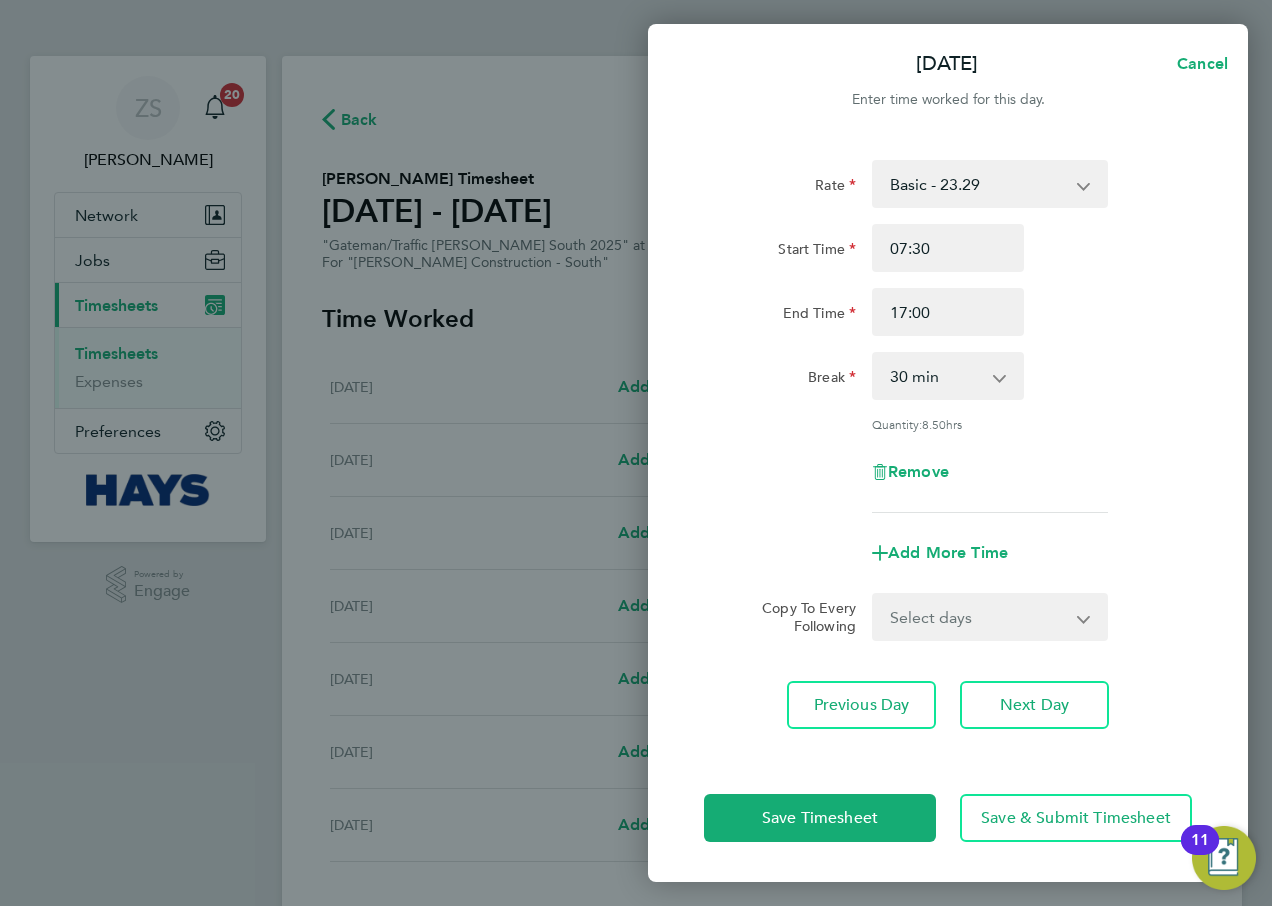 click on "Start Time 07:30" 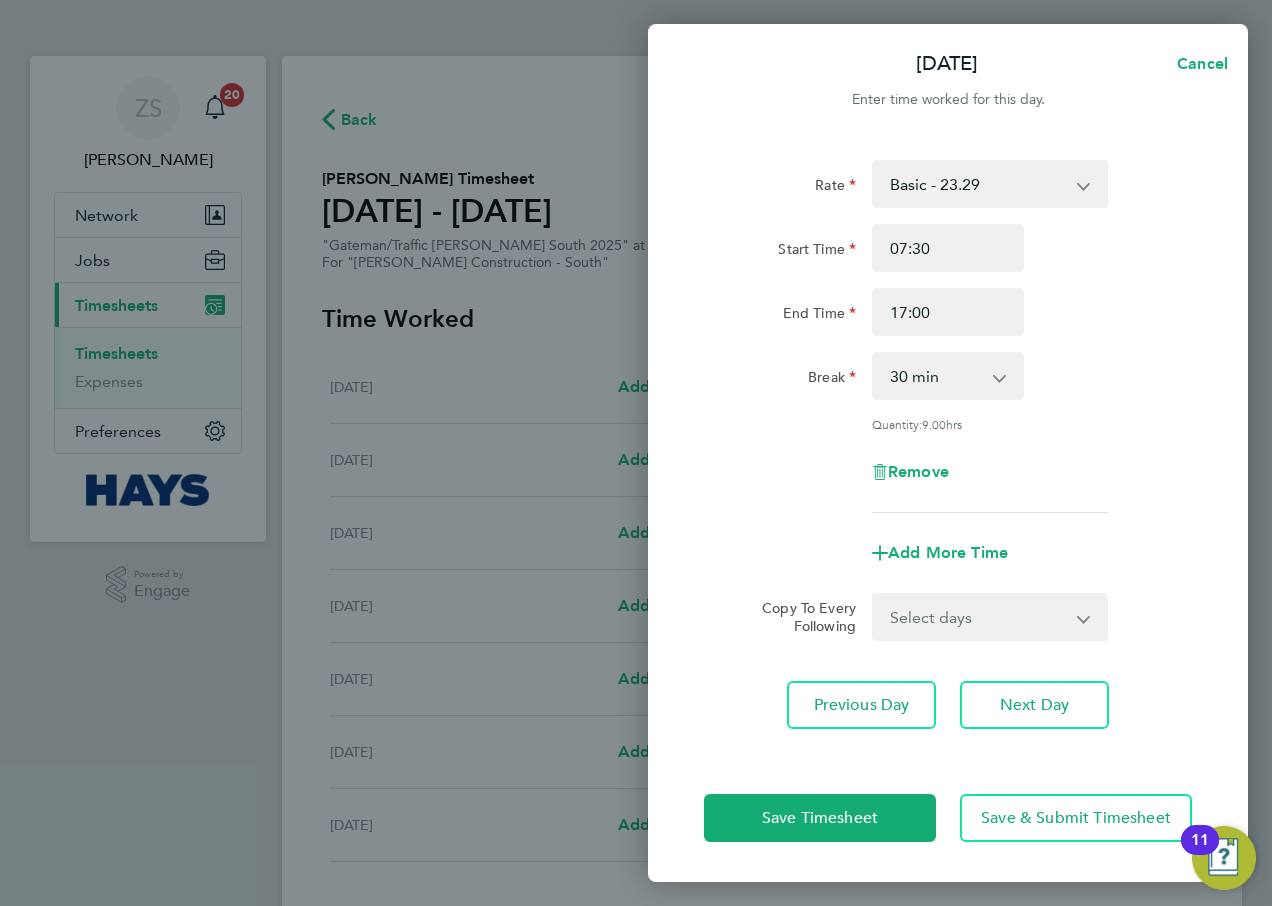 click on "Select days   Day   [DATE]   [DATE]   [DATE]   [DATE]" at bounding box center (979, 617) 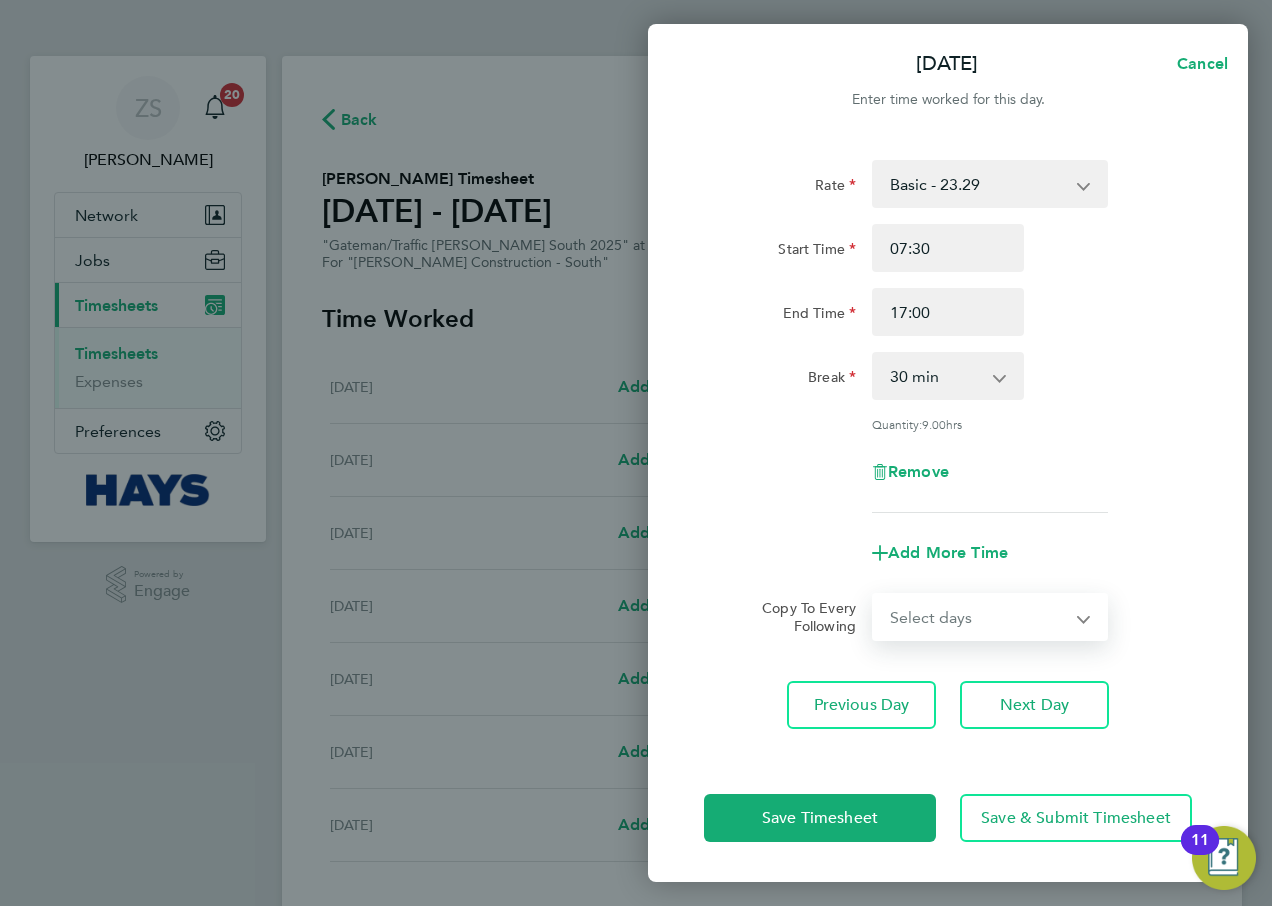 click on "Remove" 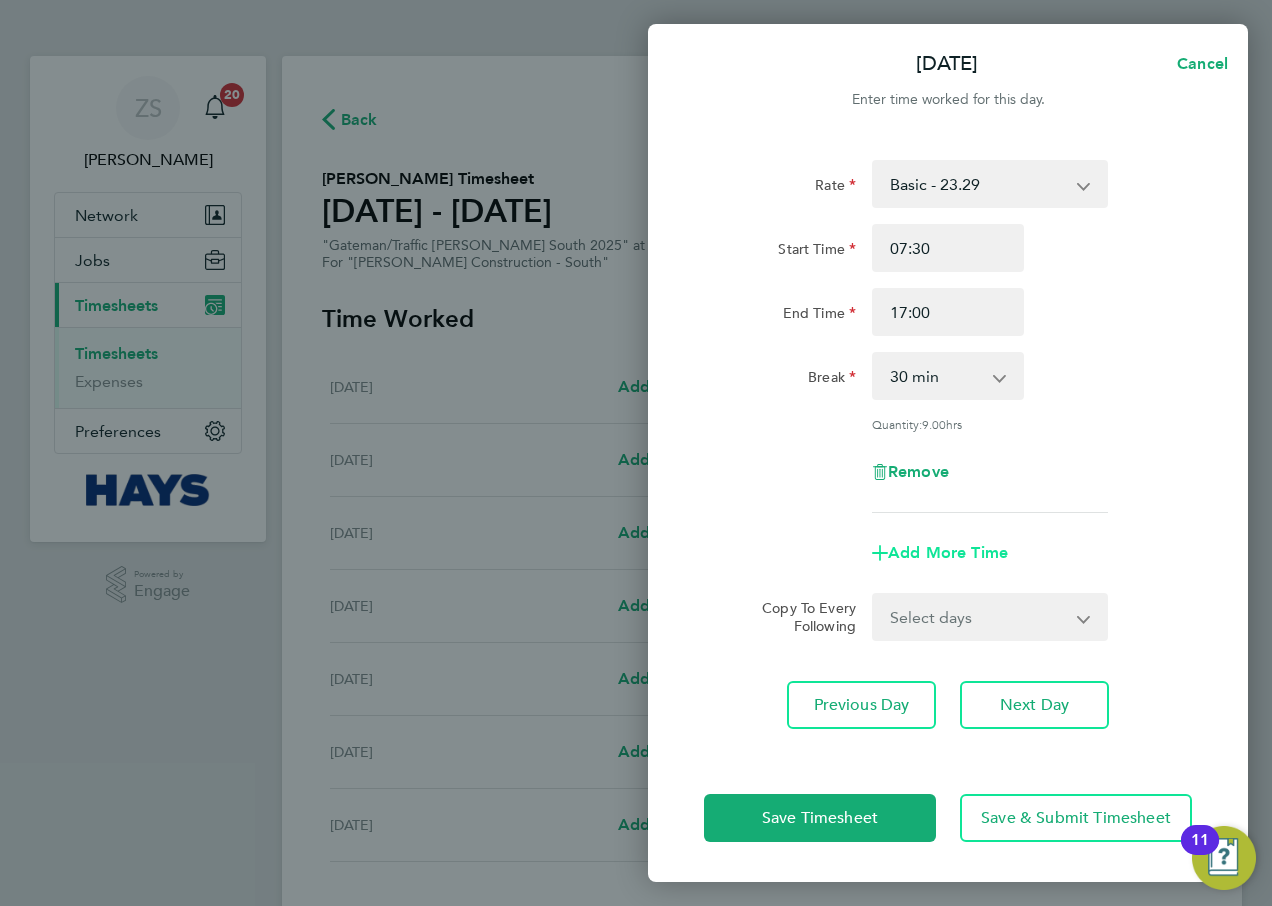 click on "Add More Time" 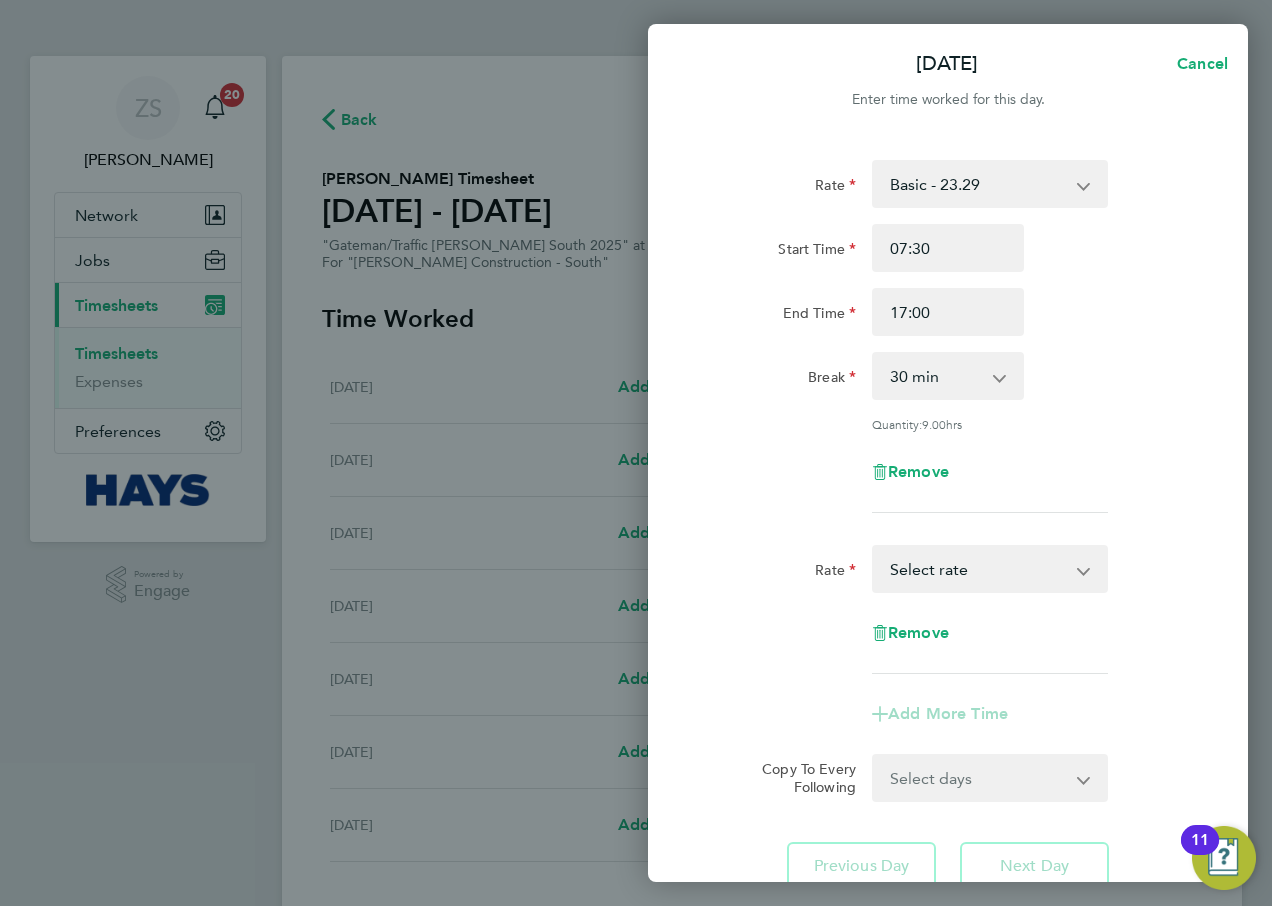 click on "Basic - 23.29   Weekday OT 45h+ - 33.79   Sat first 4h - 33.79   Sat after 4h - 44.62   [DATE] - 44.62   Bank Holiday - 44.62   Select rate" at bounding box center [978, 569] 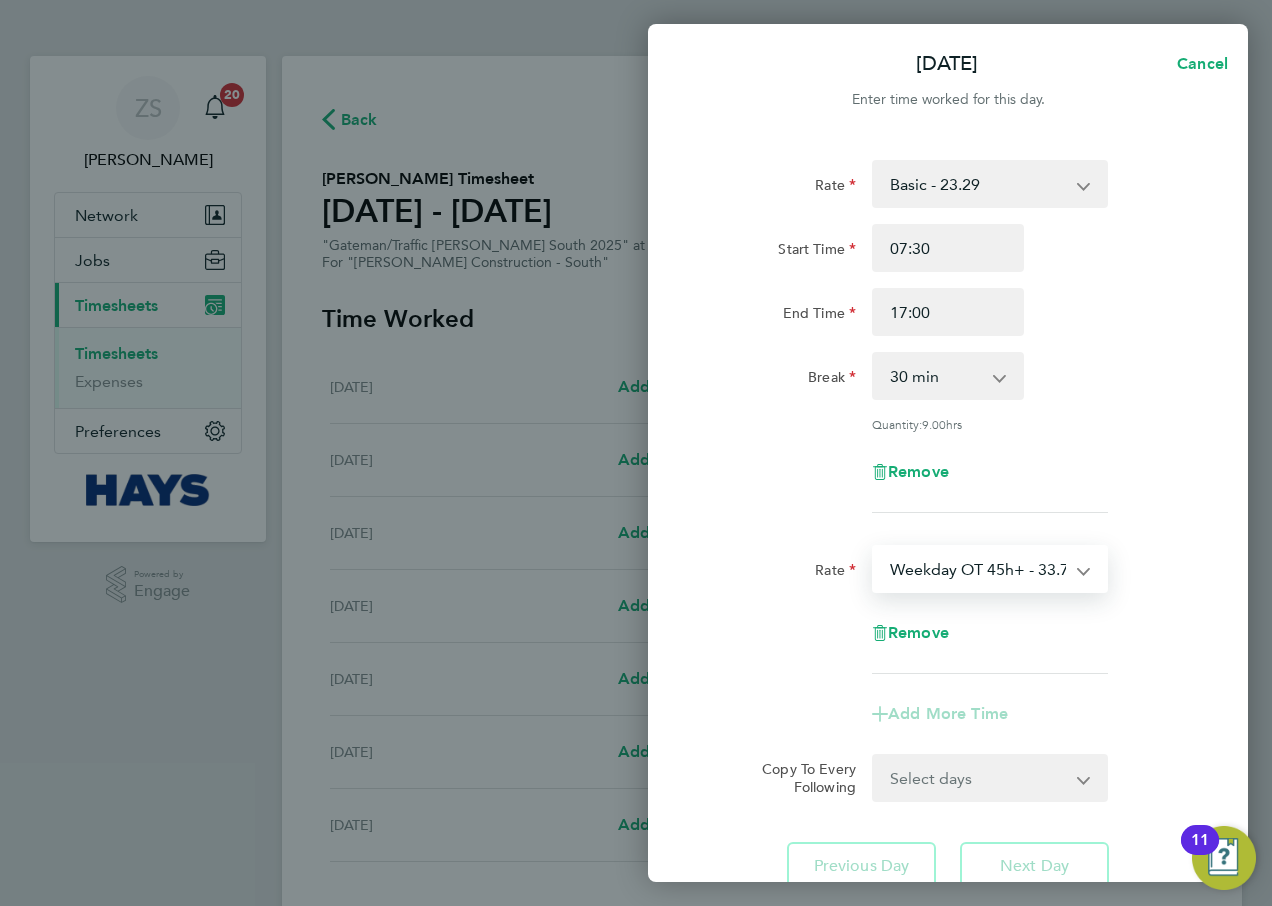 select on "30" 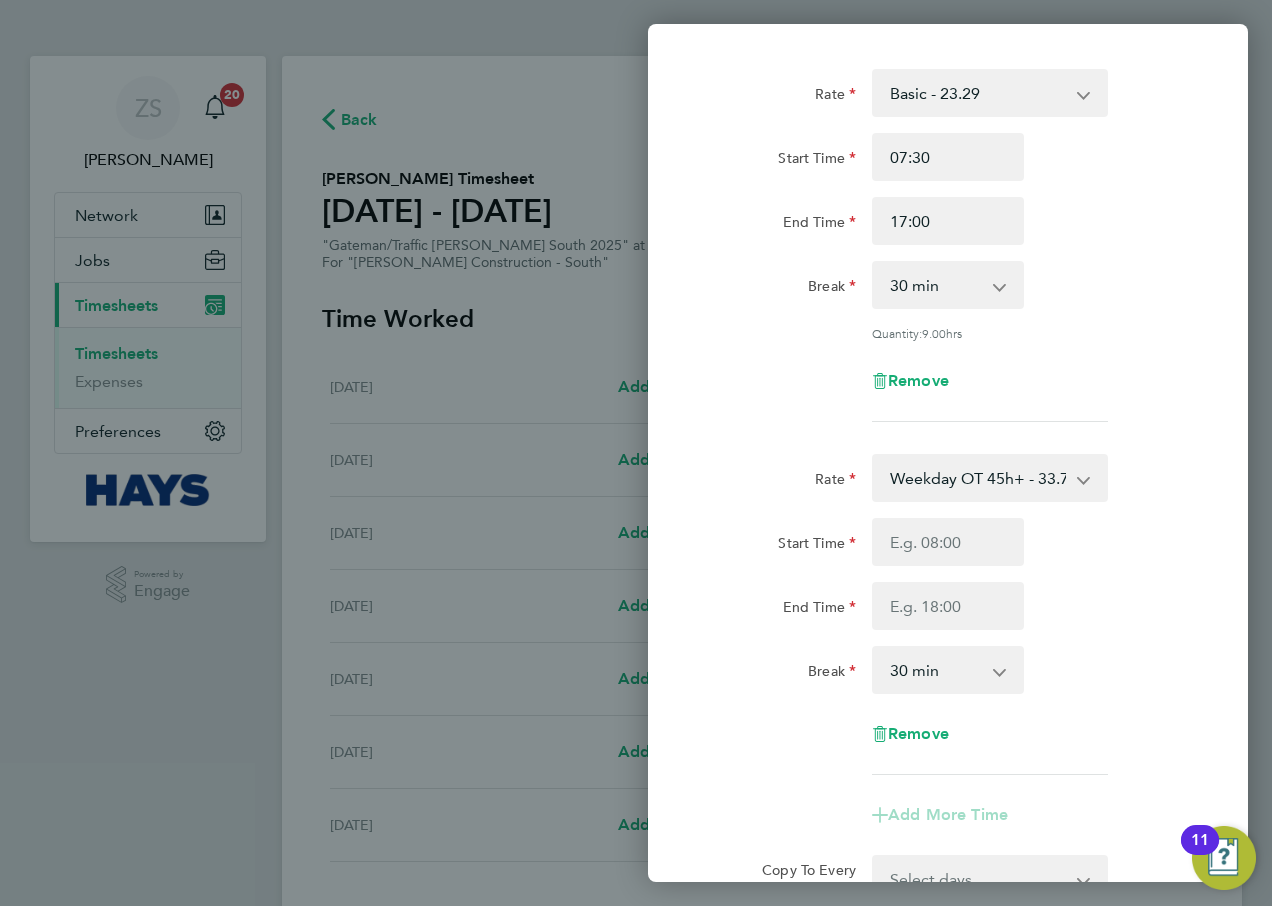 scroll, scrollTop: 200, scrollLeft: 0, axis: vertical 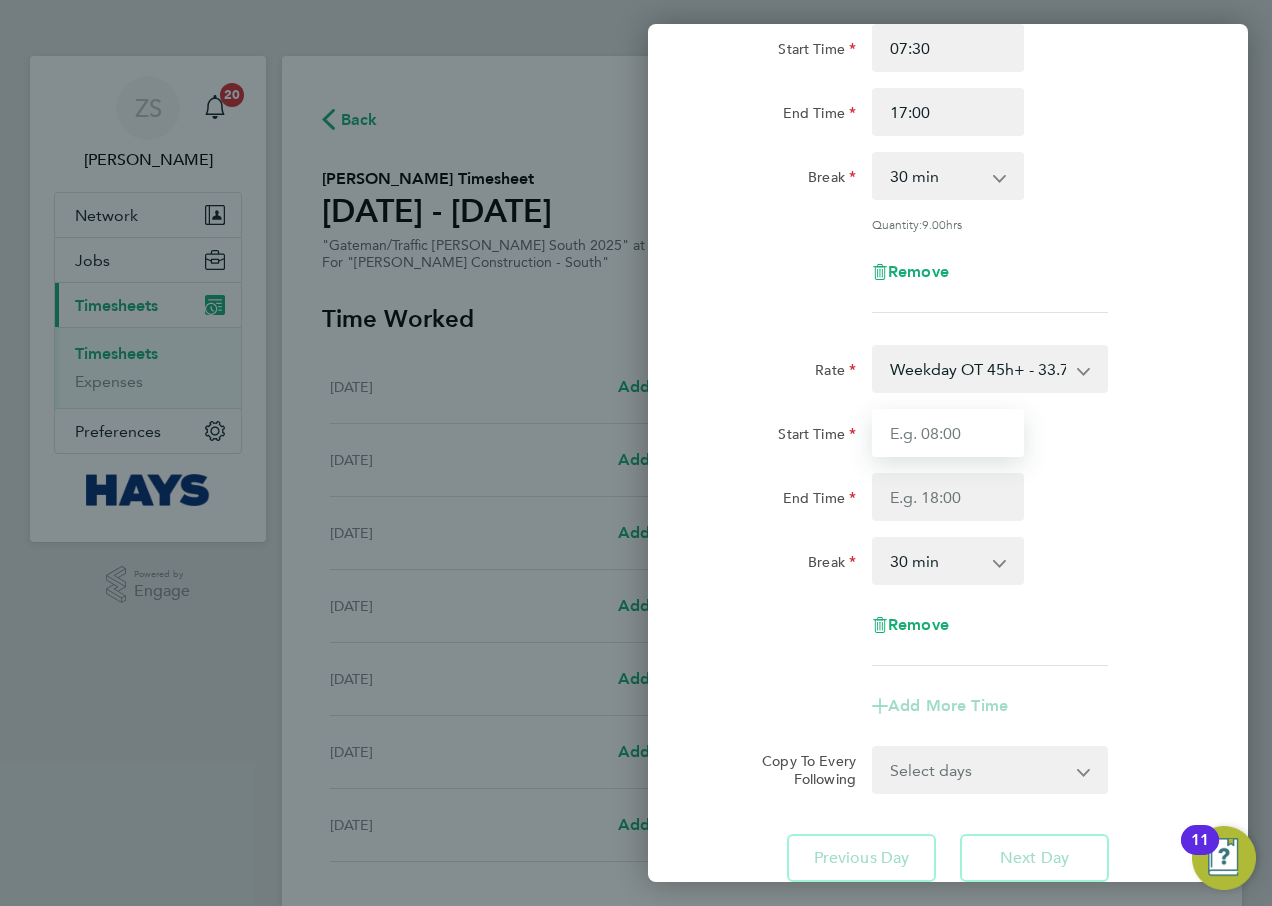 click on "Start Time" at bounding box center (948, 433) 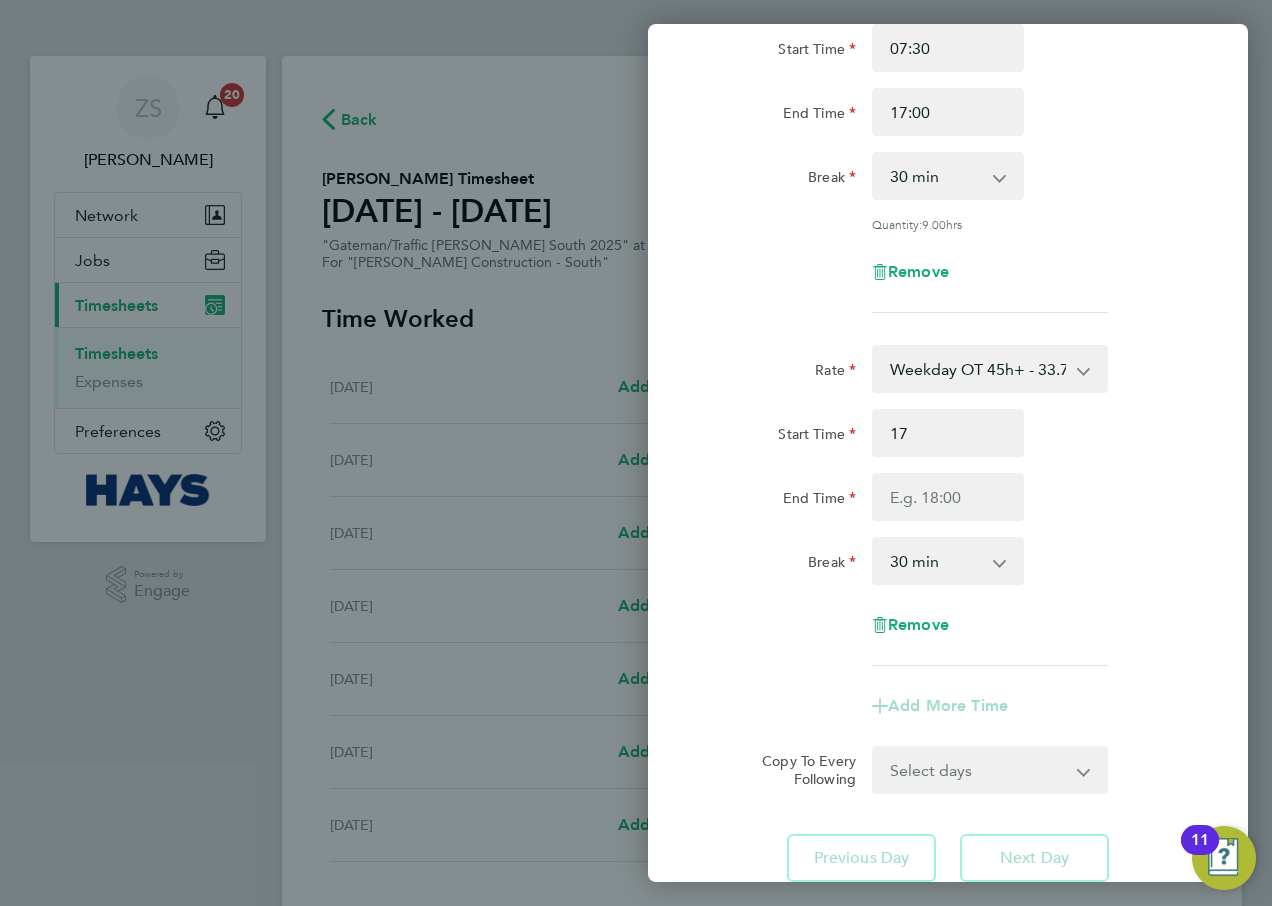 type on "17:00" 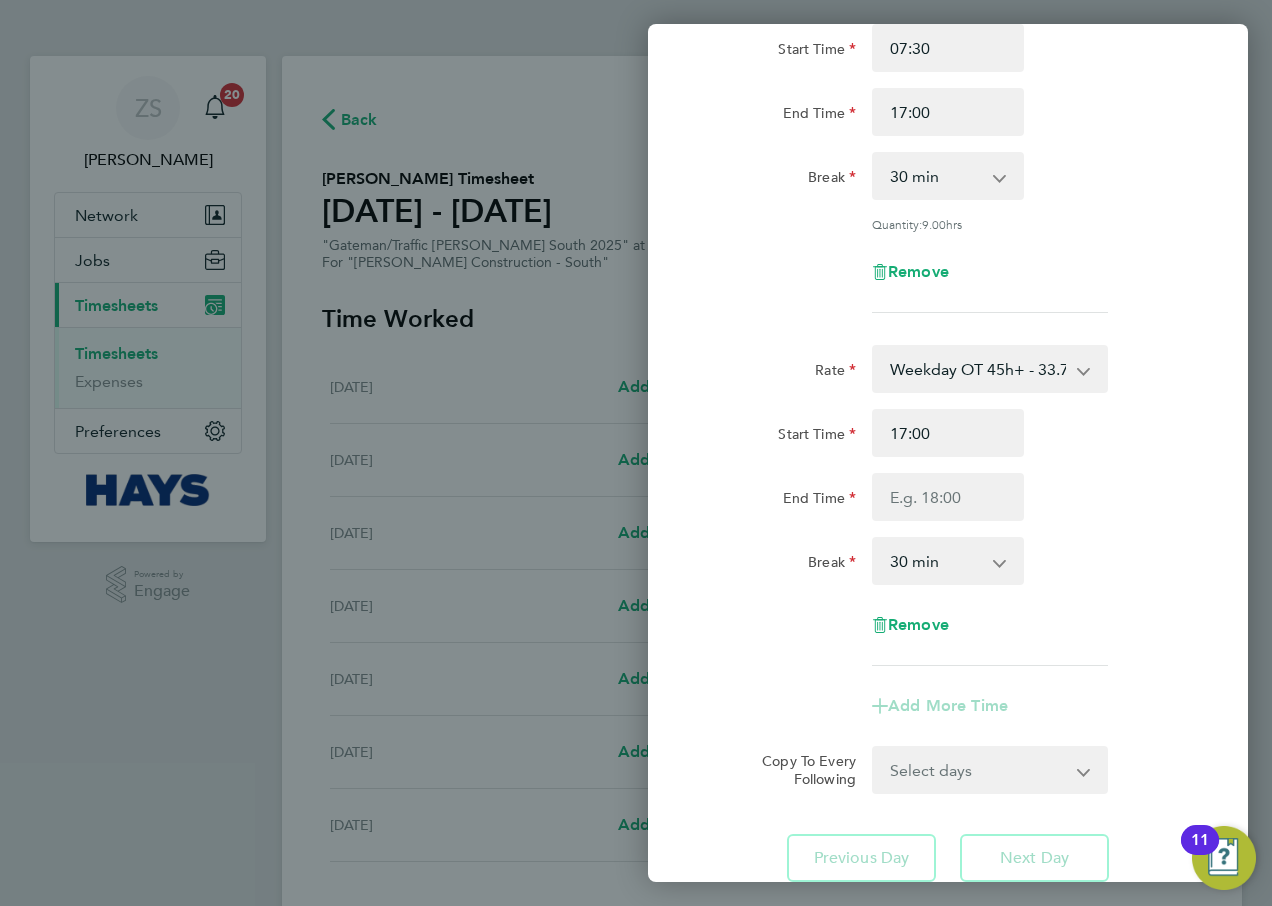 click on "Rate  Basic - 23.29   Weekday OT 45h+ - 33.79   Sat first 4h - 33.79   Sat after 4h - 44.62   [DATE] - 44.62   Bank Holiday - 44.62
Start Time 07:30 End Time 17:00 Break  0 min   15 min   30 min   45 min   60 min   75 min   90 min
Quantity:  9.00  hrs
Remove" 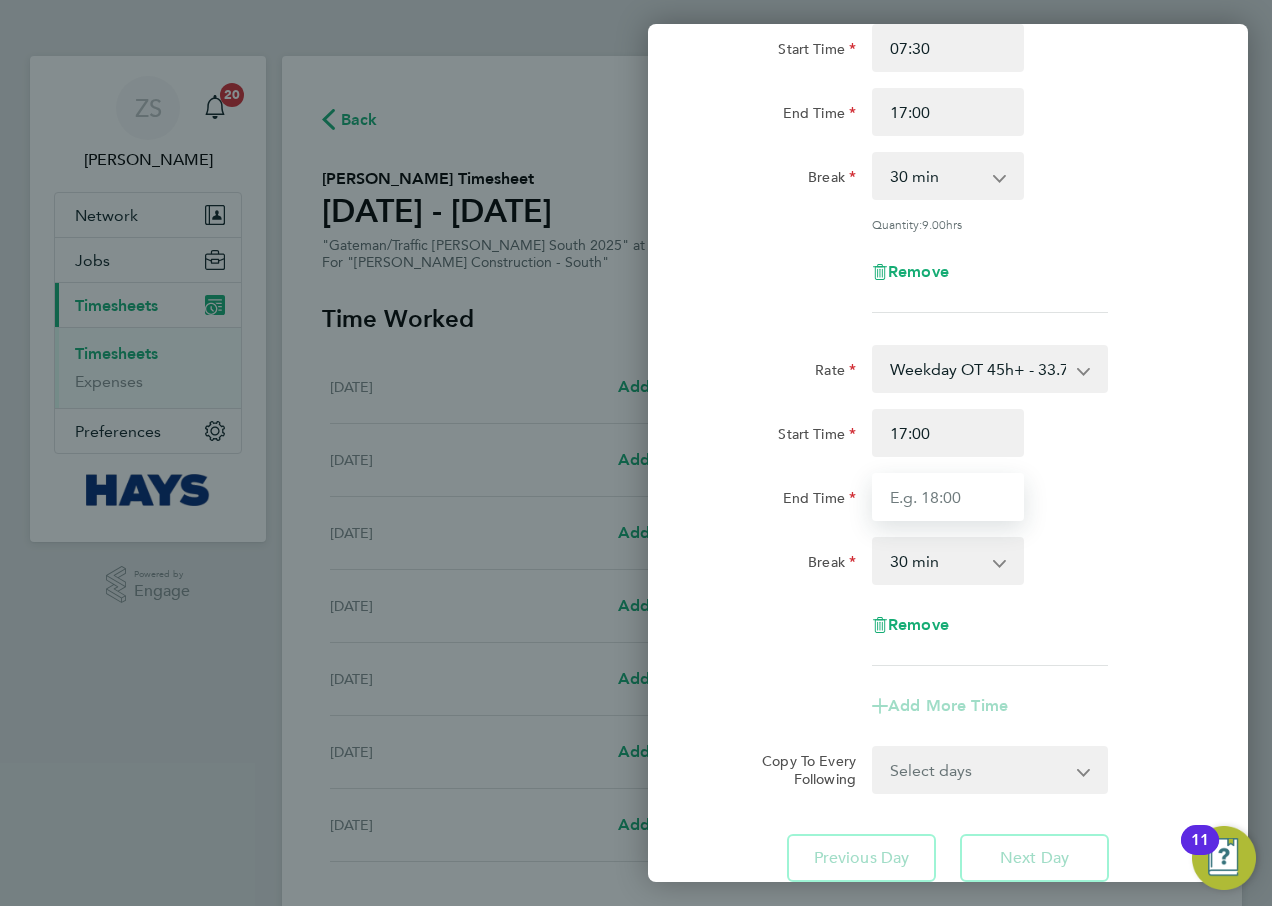 click on "End Time" at bounding box center [948, 497] 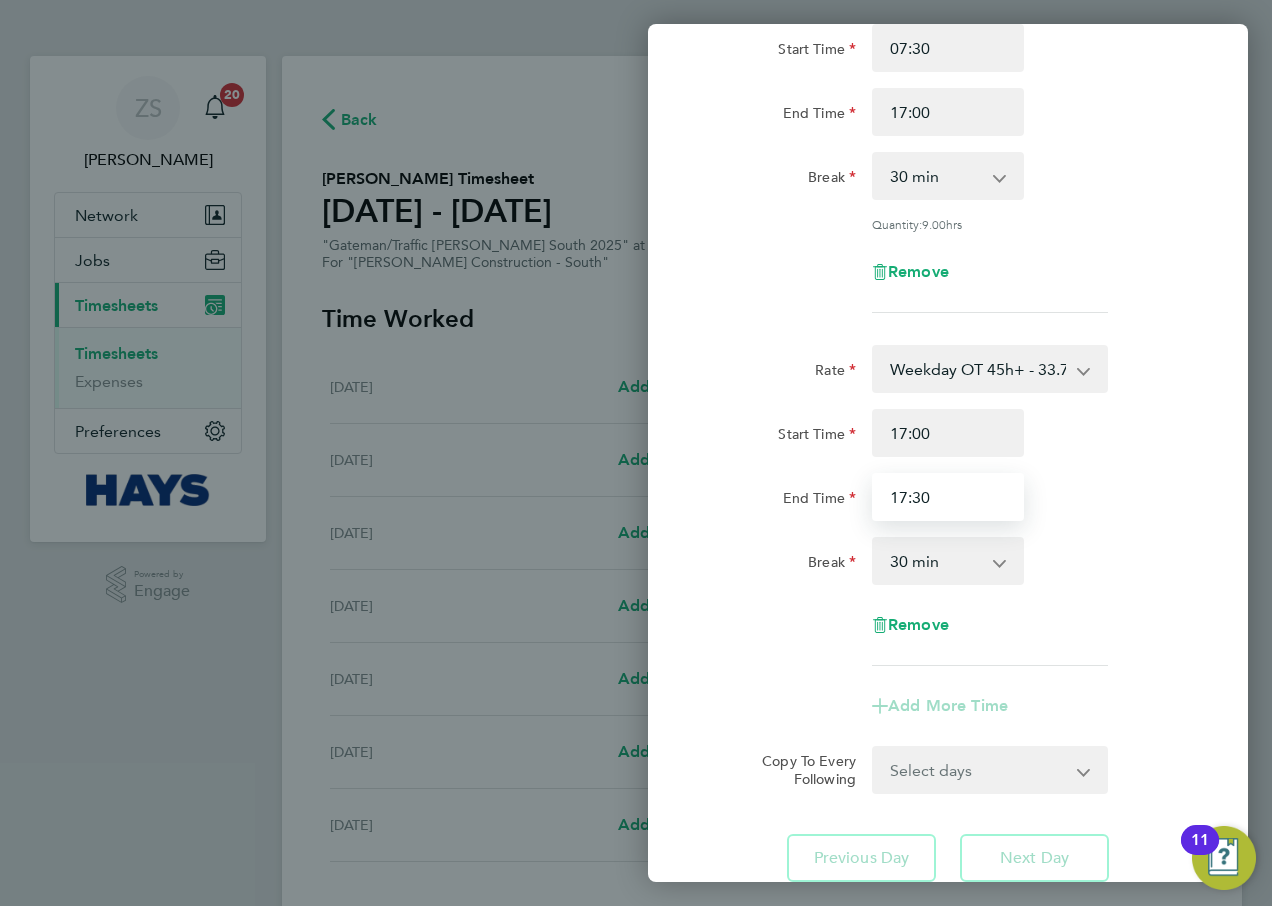 type on "17:30" 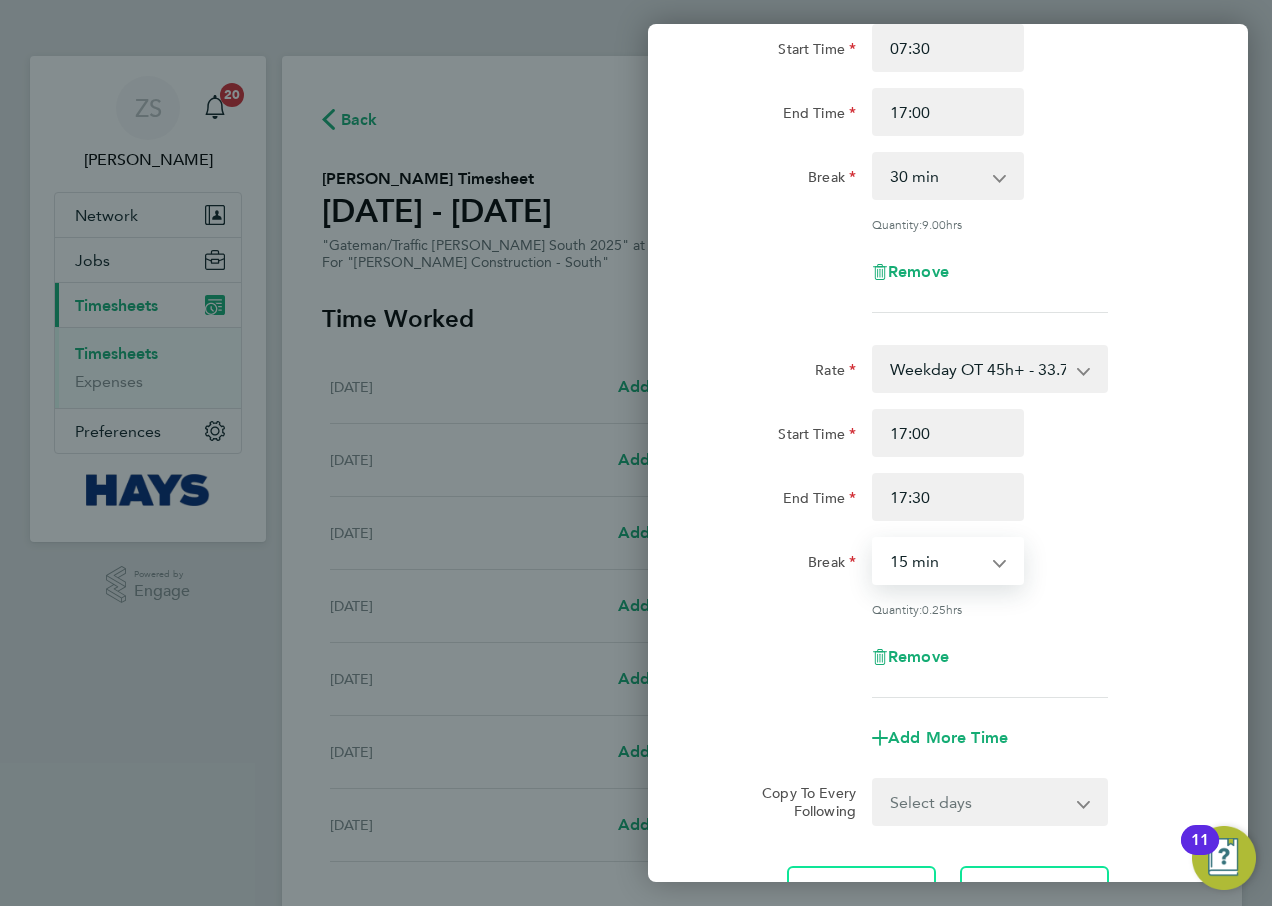 click on "0 min   15 min" at bounding box center (936, 561) 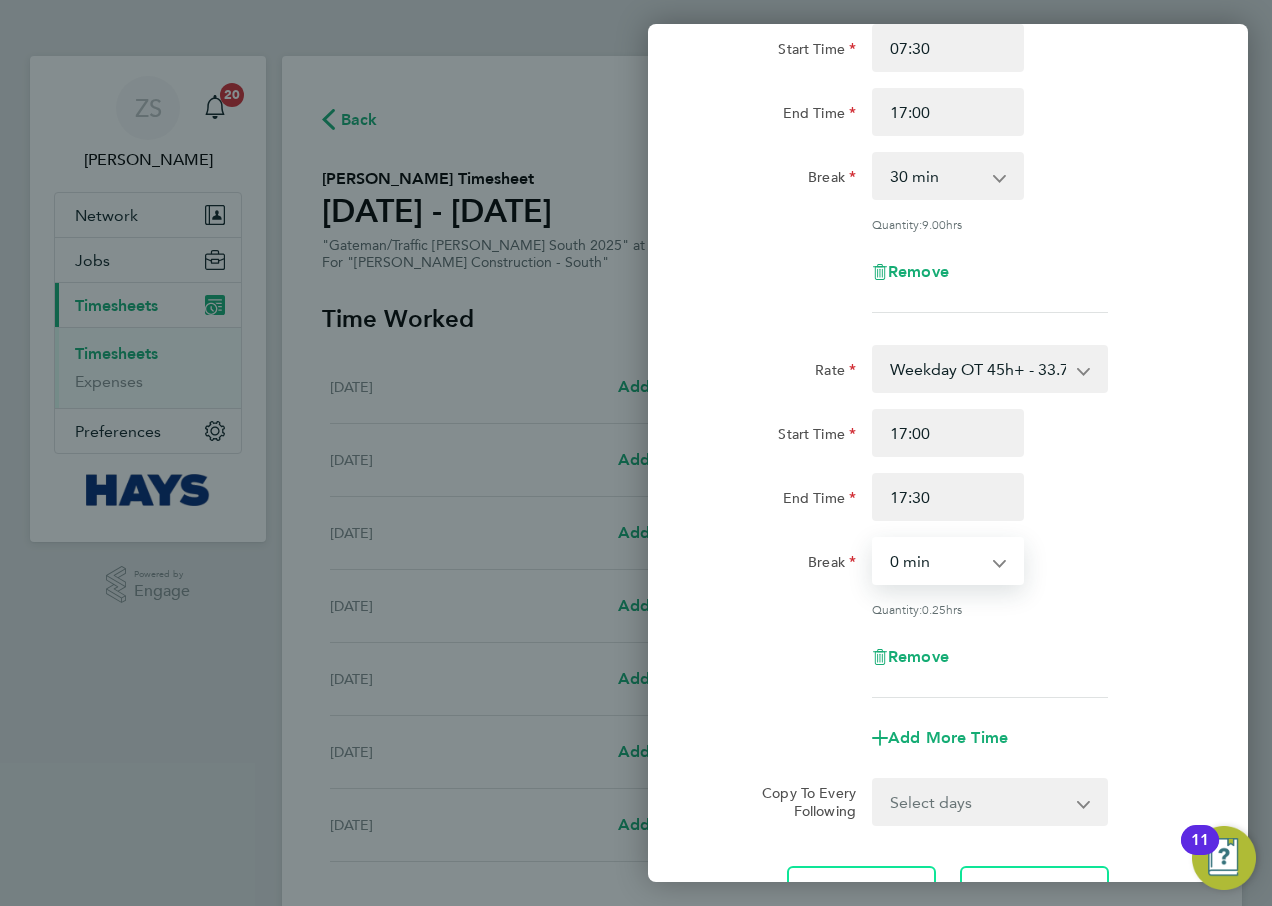 click on "0 min   15 min" at bounding box center (936, 561) 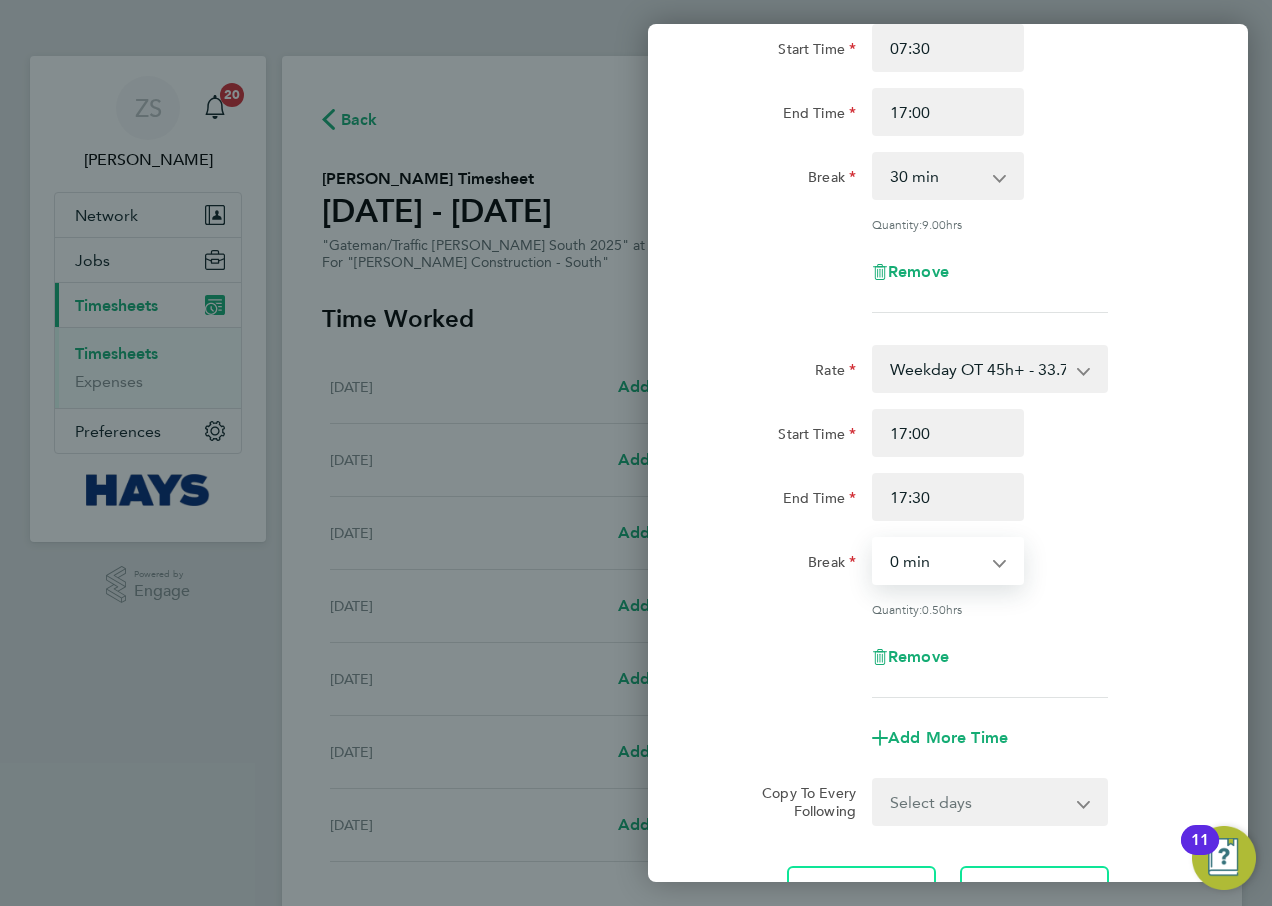 click on "Break  0 min   15 min" 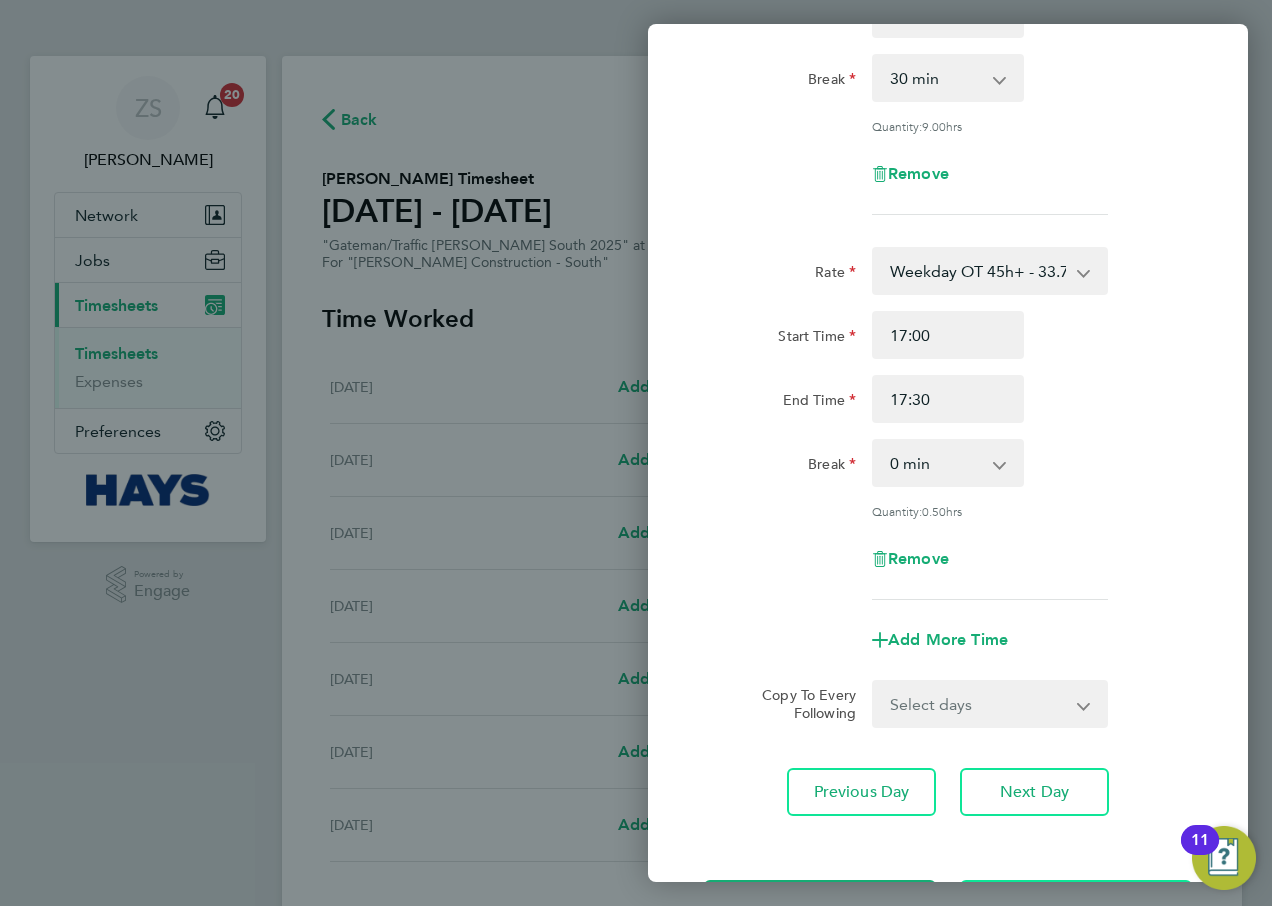 scroll, scrollTop: 380, scrollLeft: 0, axis: vertical 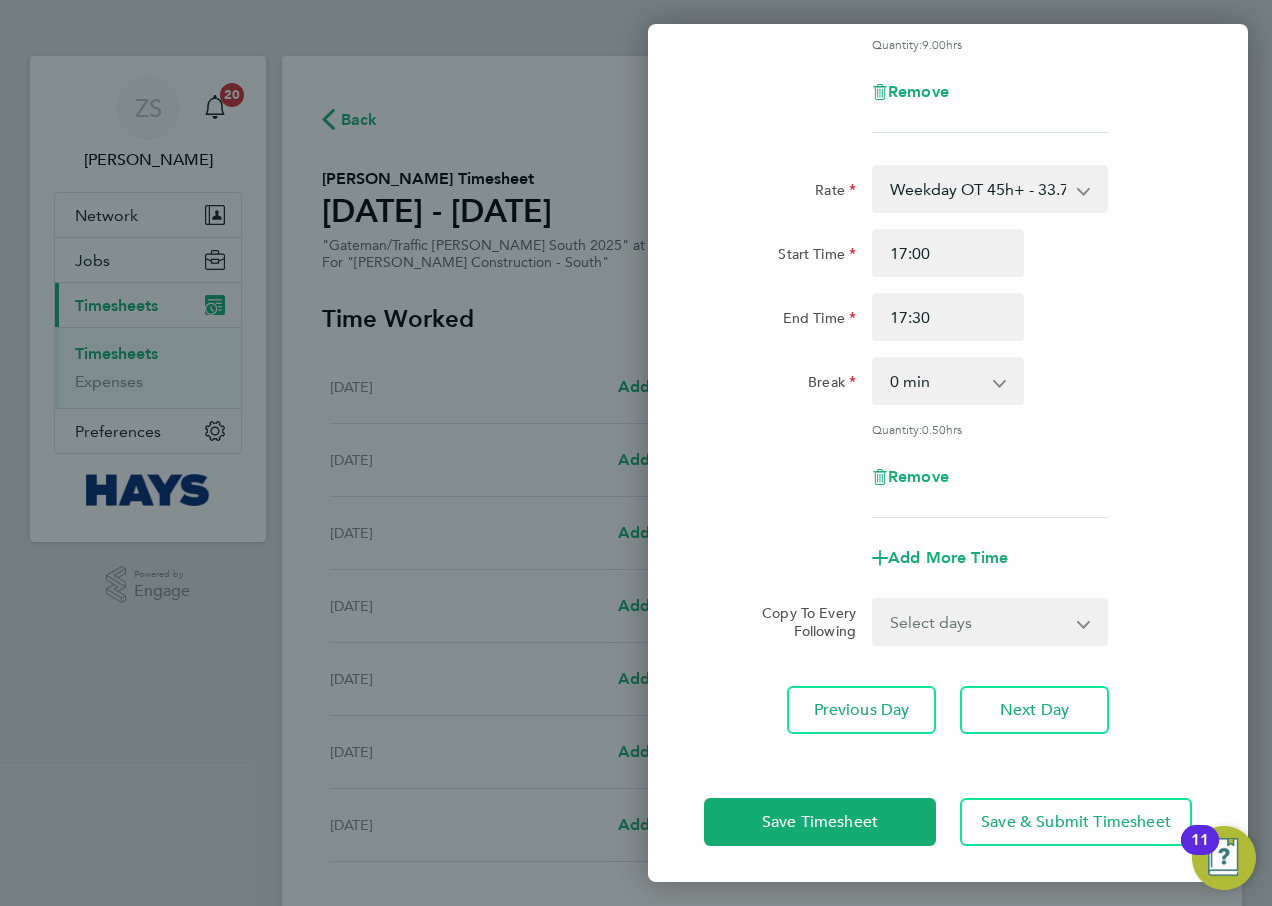 click on "Select days   Day   [DATE]   [DATE]   [DATE]   [DATE]" at bounding box center [979, 622] 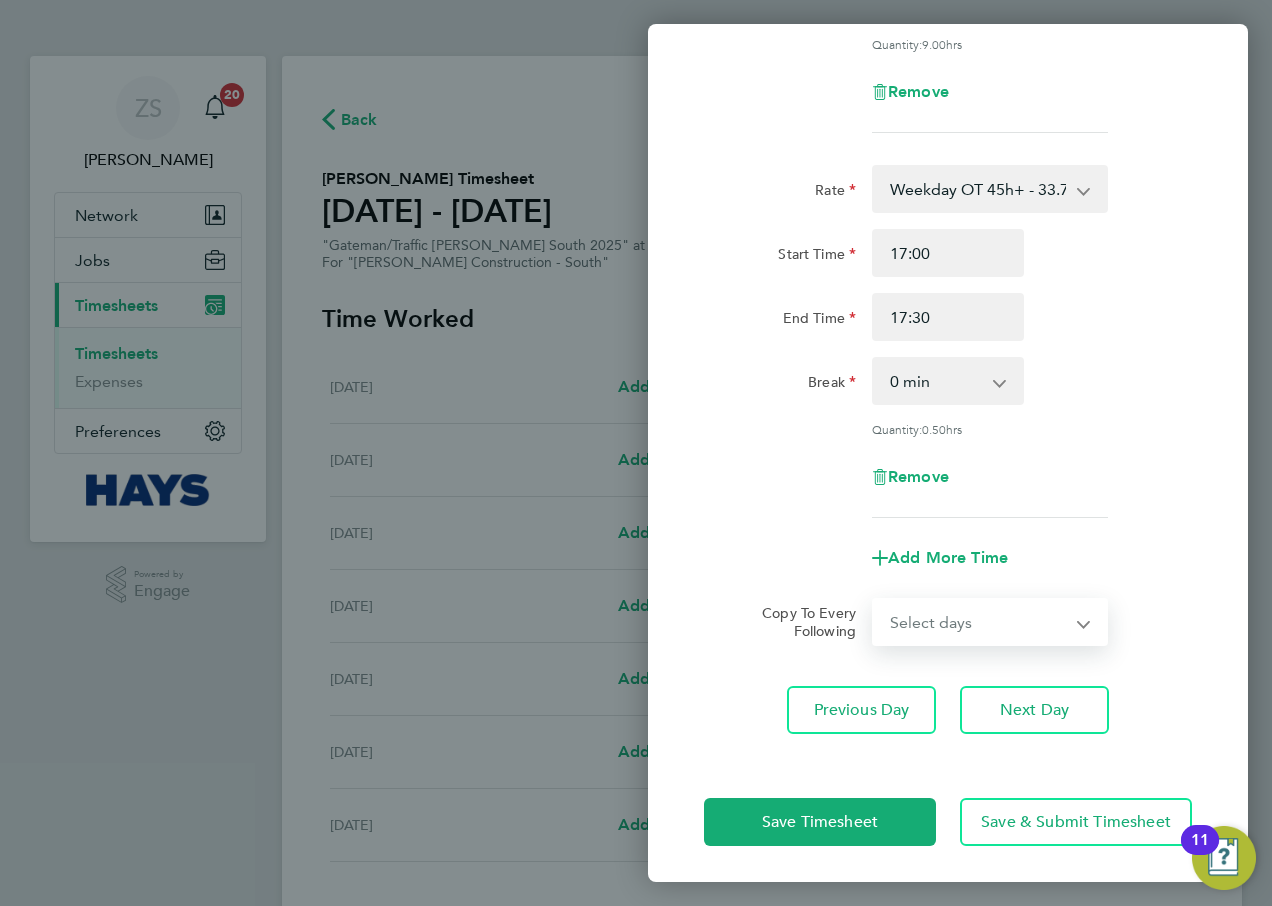 select on "DAY" 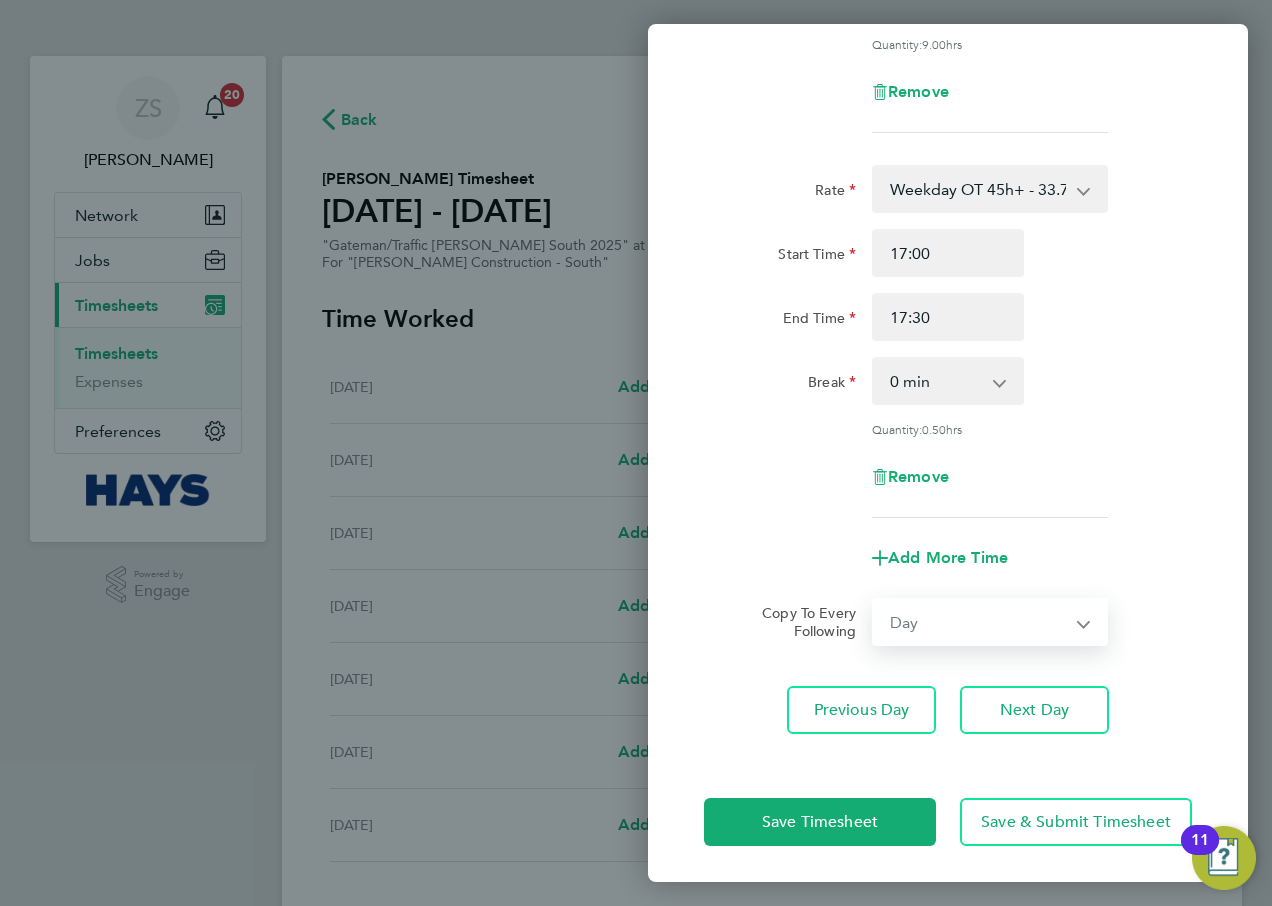 click on "Select days   Day   [DATE]   [DATE]   [DATE]   [DATE]" at bounding box center (979, 622) 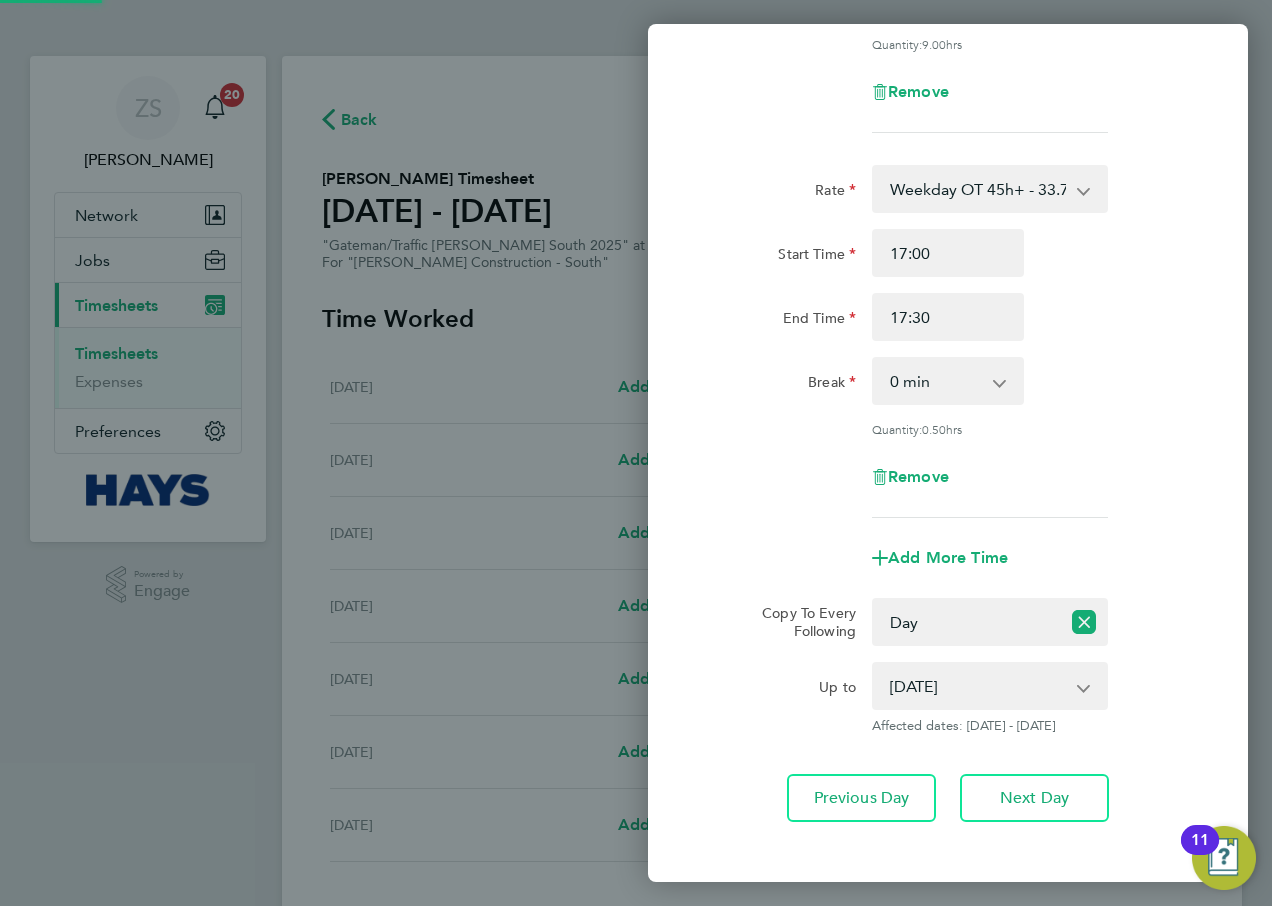 click on "Add More Time" 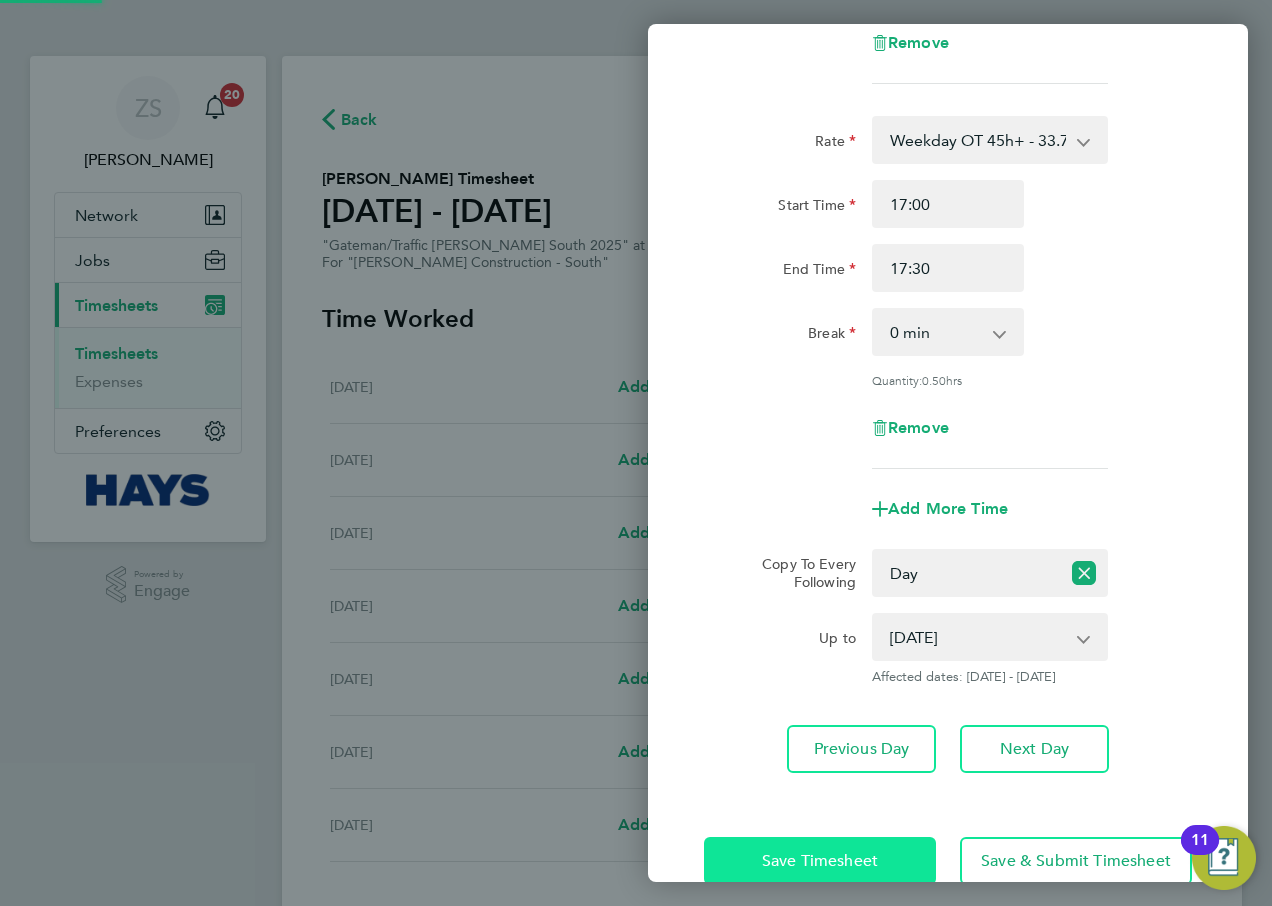 scroll, scrollTop: 468, scrollLeft: 0, axis: vertical 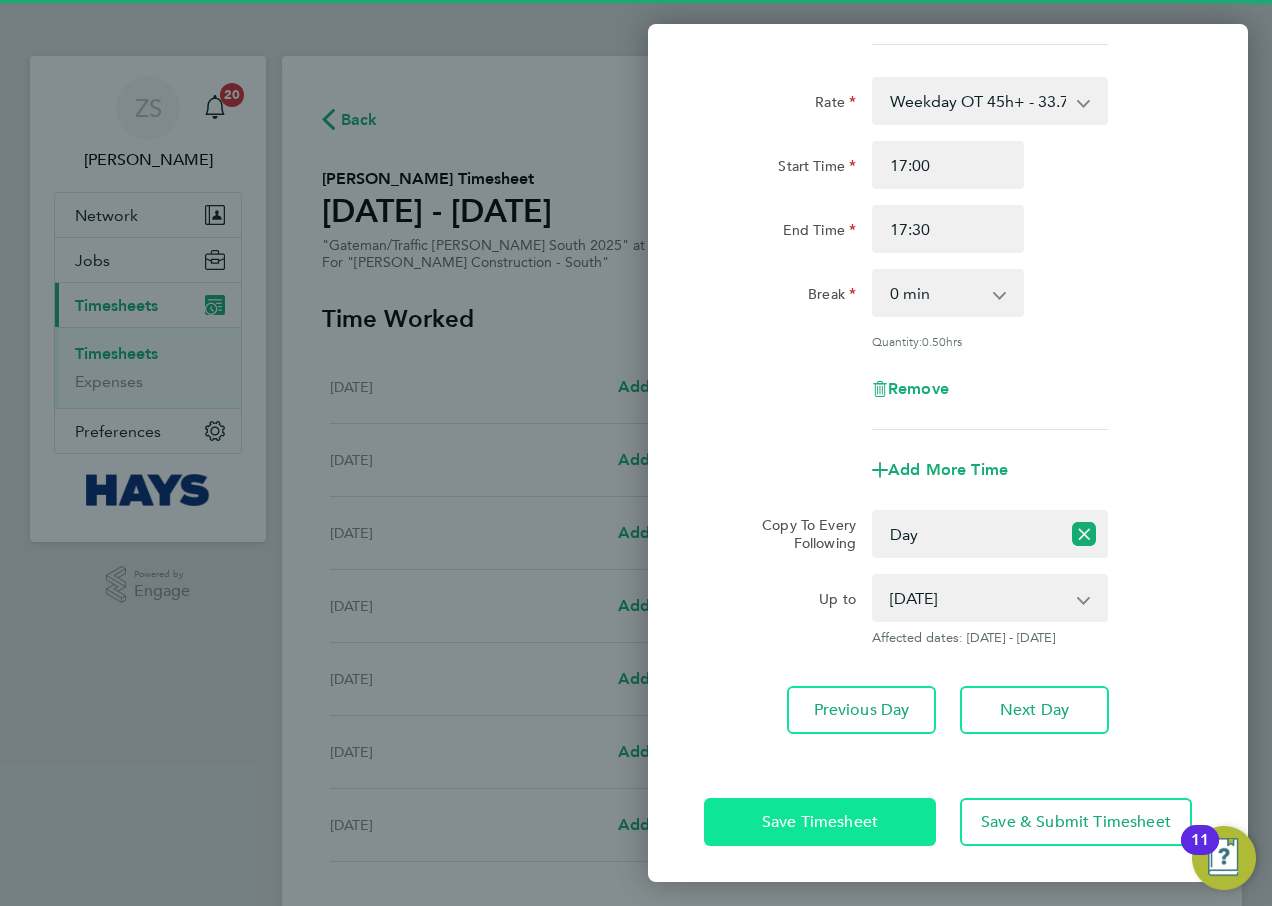 click on "Save Timesheet" 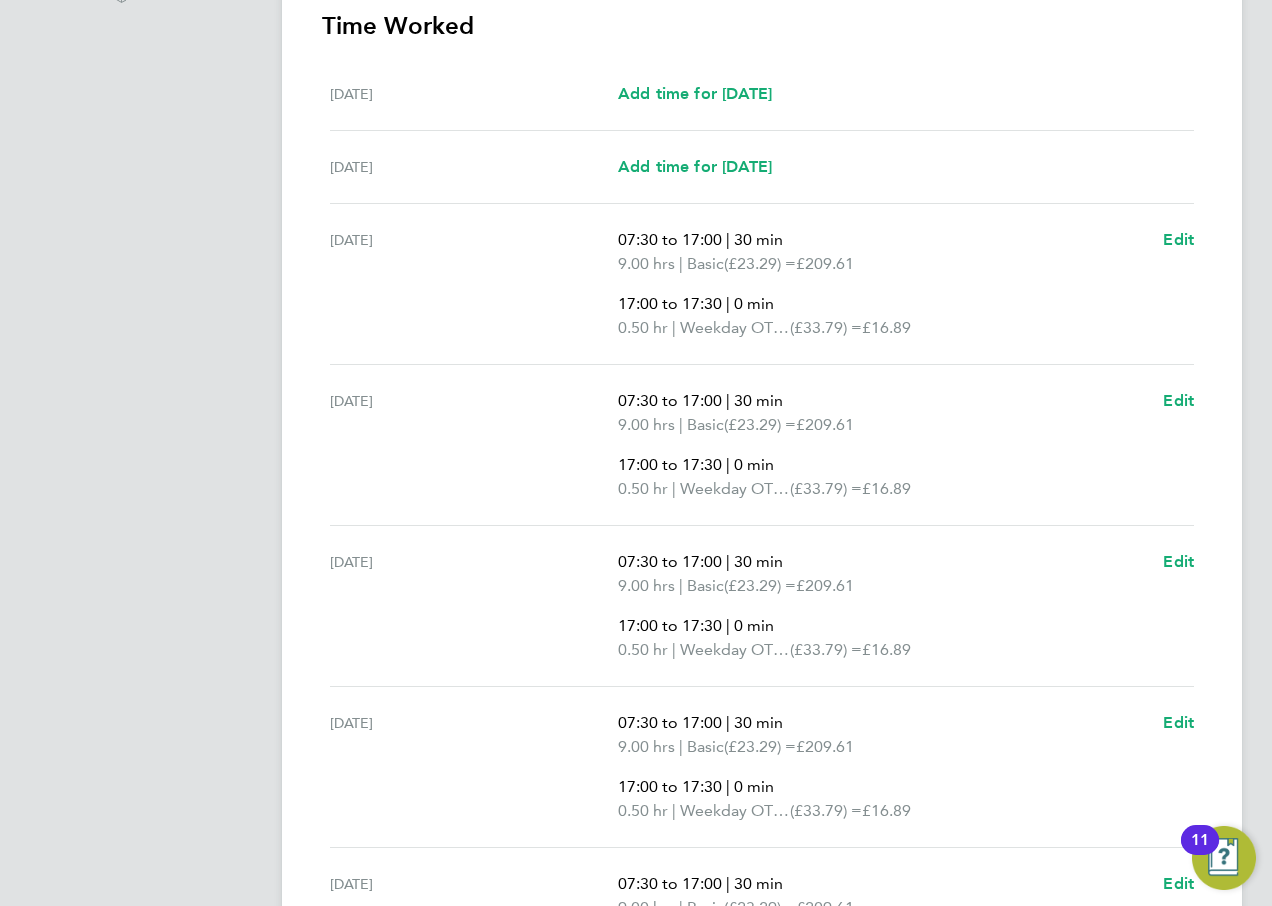 scroll, scrollTop: 879, scrollLeft: 0, axis: vertical 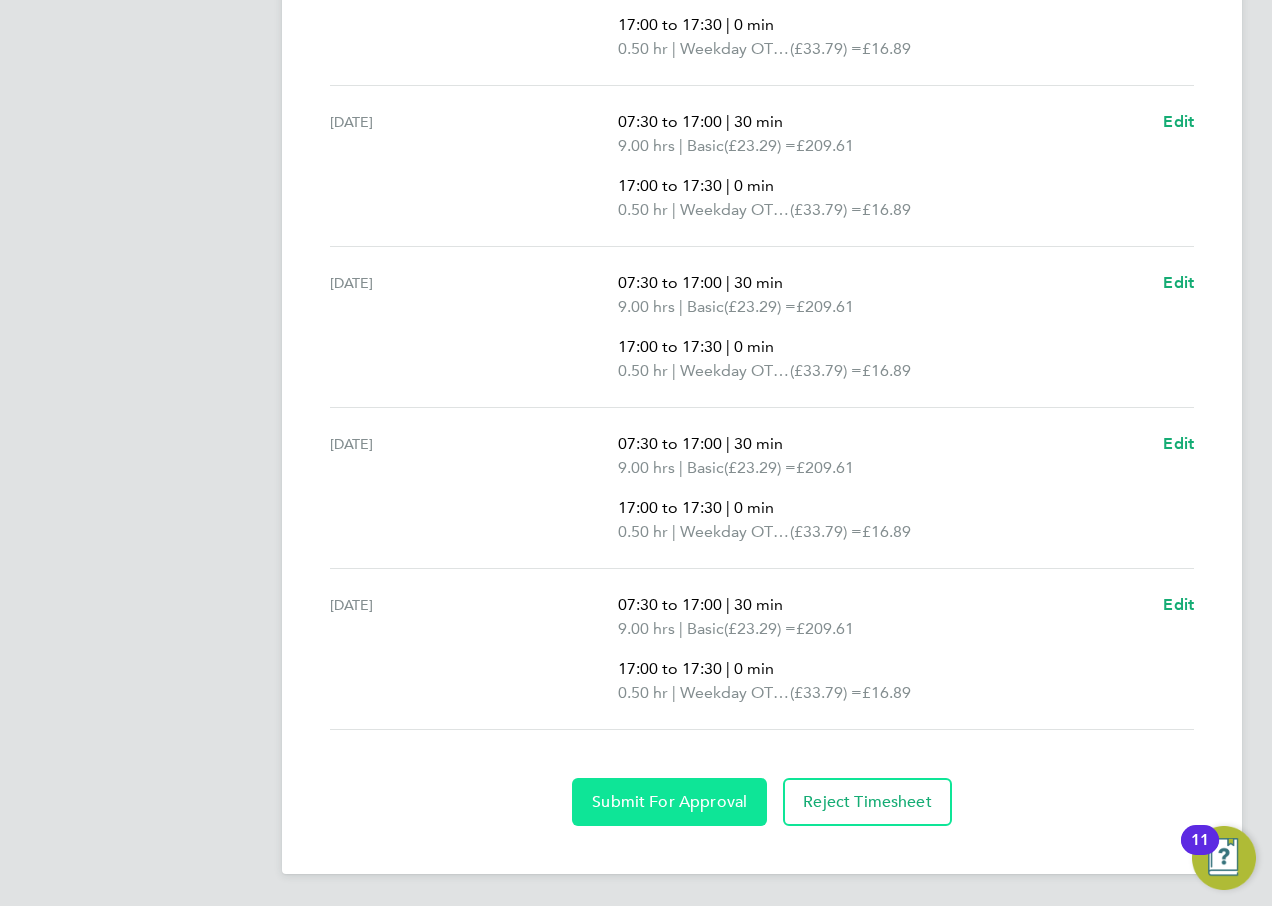 click on "Submit For Approval" 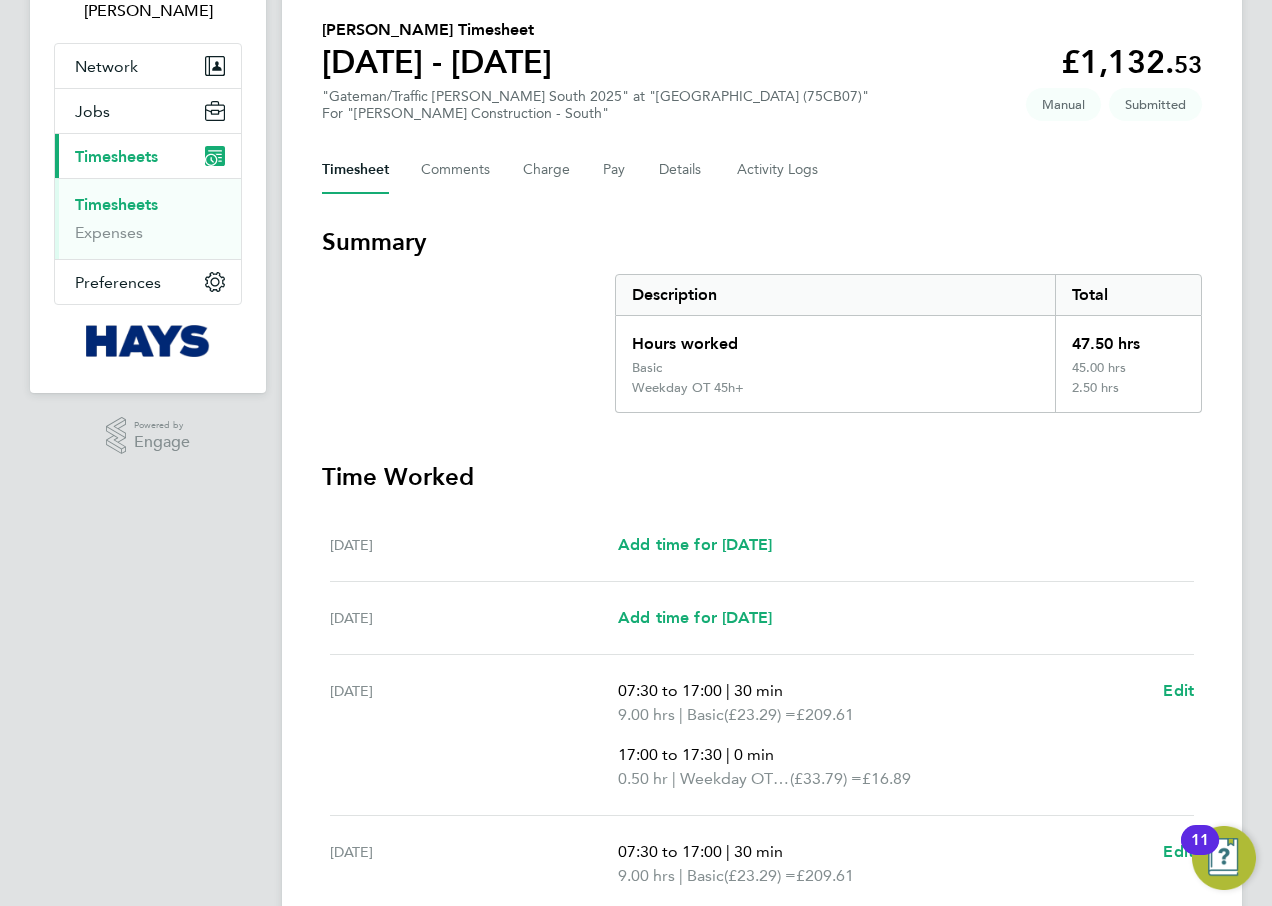 scroll, scrollTop: 0, scrollLeft: 0, axis: both 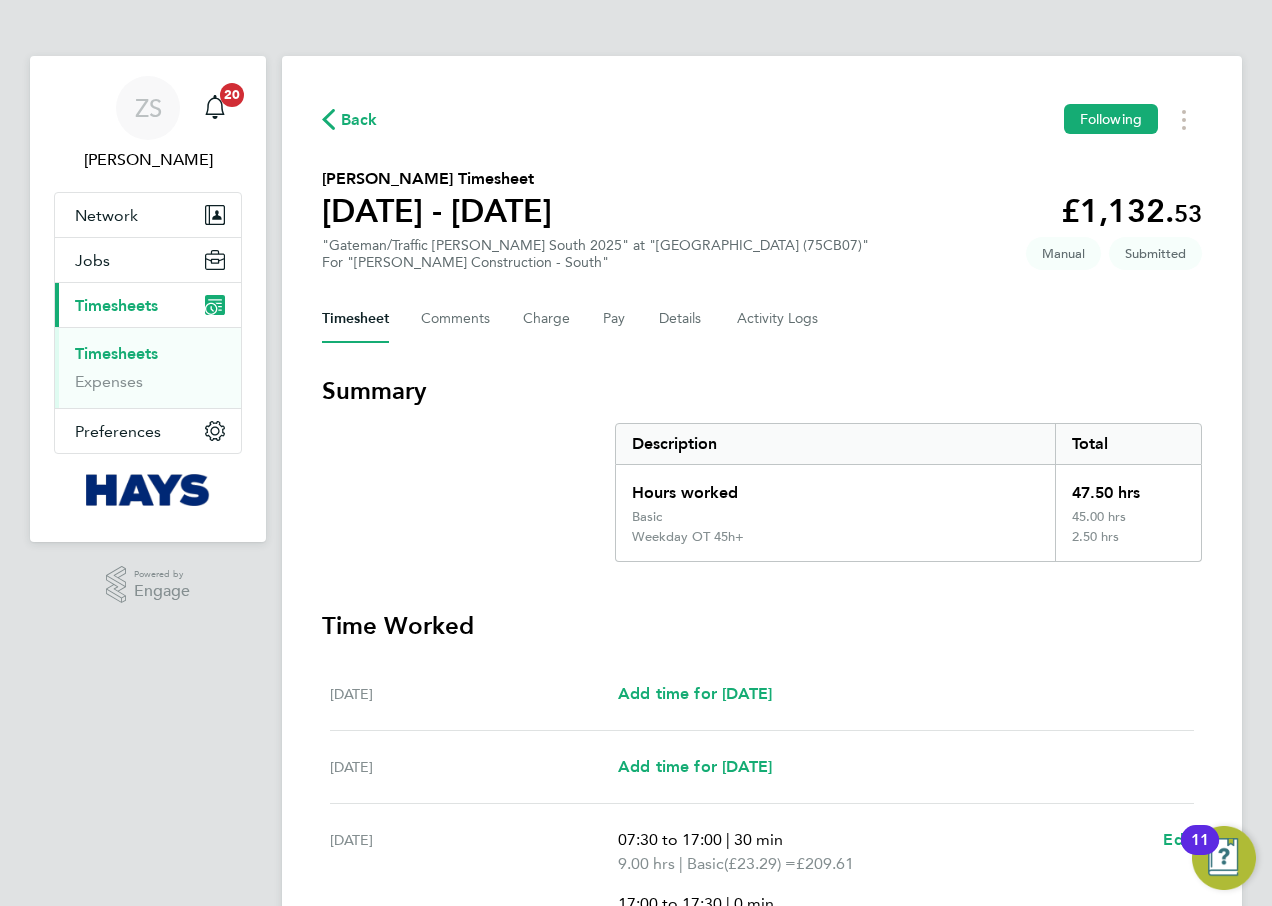 click on "Timesheets" at bounding box center [116, 353] 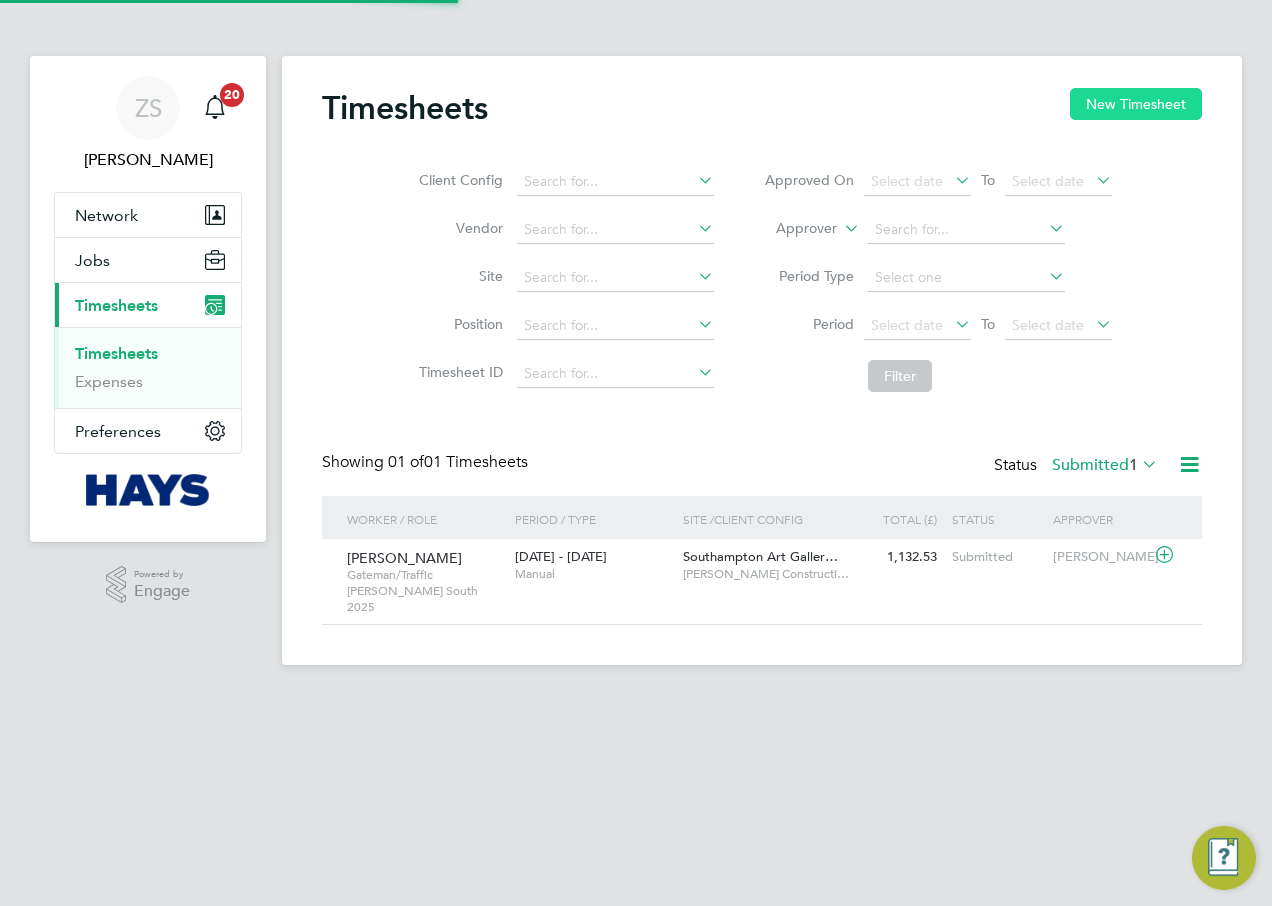 scroll, scrollTop: 10, scrollLeft: 10, axis: both 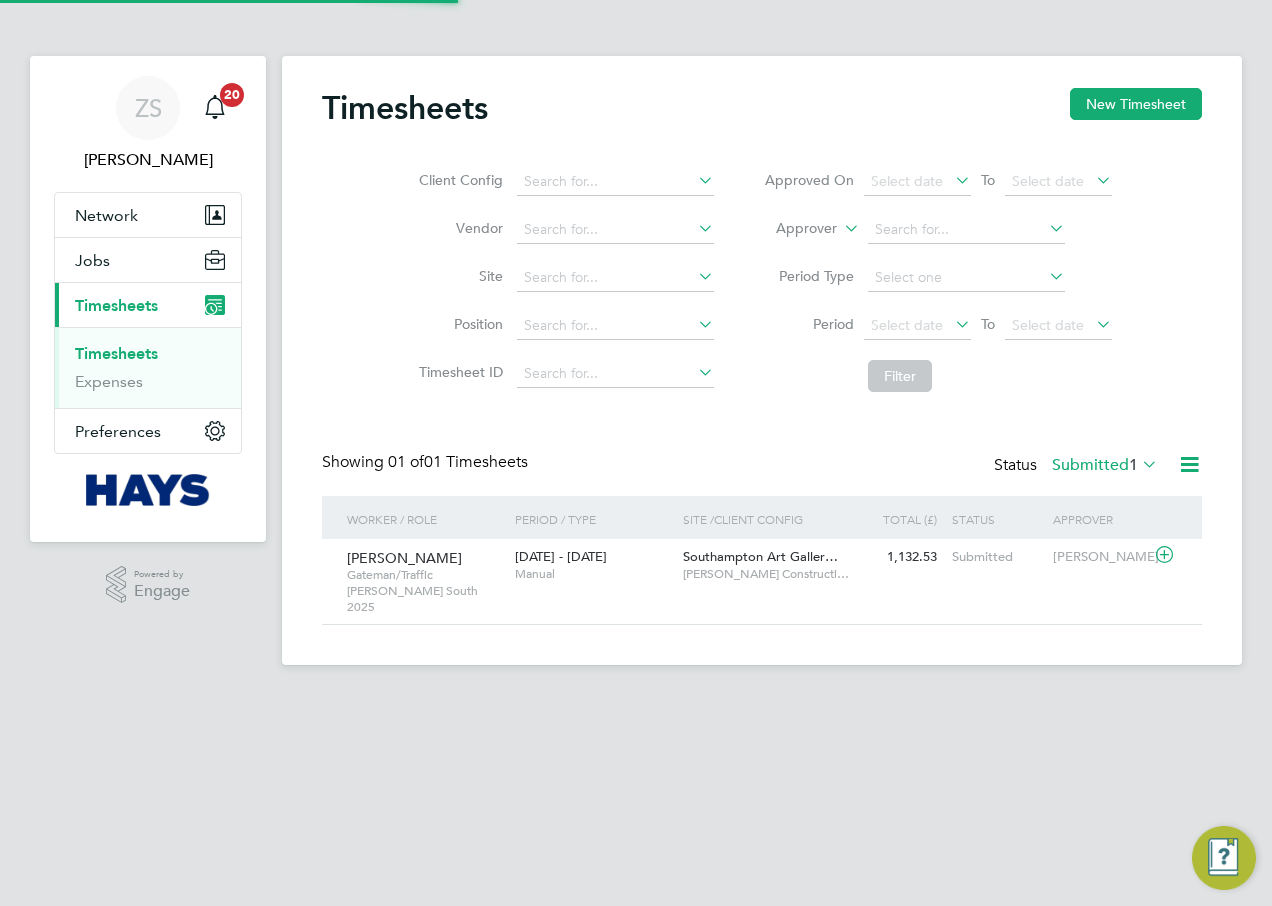 click on "Timesheets New Timesheet Client Config   Vendor   Site   Position   Timesheet ID   Approved On
Select date
To
Select date
Approver     Period Type   Period
Select date
To
Select date
Filter Showing   01 of  01 Timesheets Status  Submitted  1  Worker / Role Worker / Period Period / Type Site /  Client Config Total (£)   Total / Status Status Approver [PERSON_NAME]   [PERSON_NAME]/Traffic [PERSON_NAME] South 2025   [DATE] - [DATE] [DATE] - [DATE]   Manual Southampton Art Galler…     [PERSON_NAME] Constructi… 1,132.53 Submitted Submitted [PERSON_NAME] Show   more" 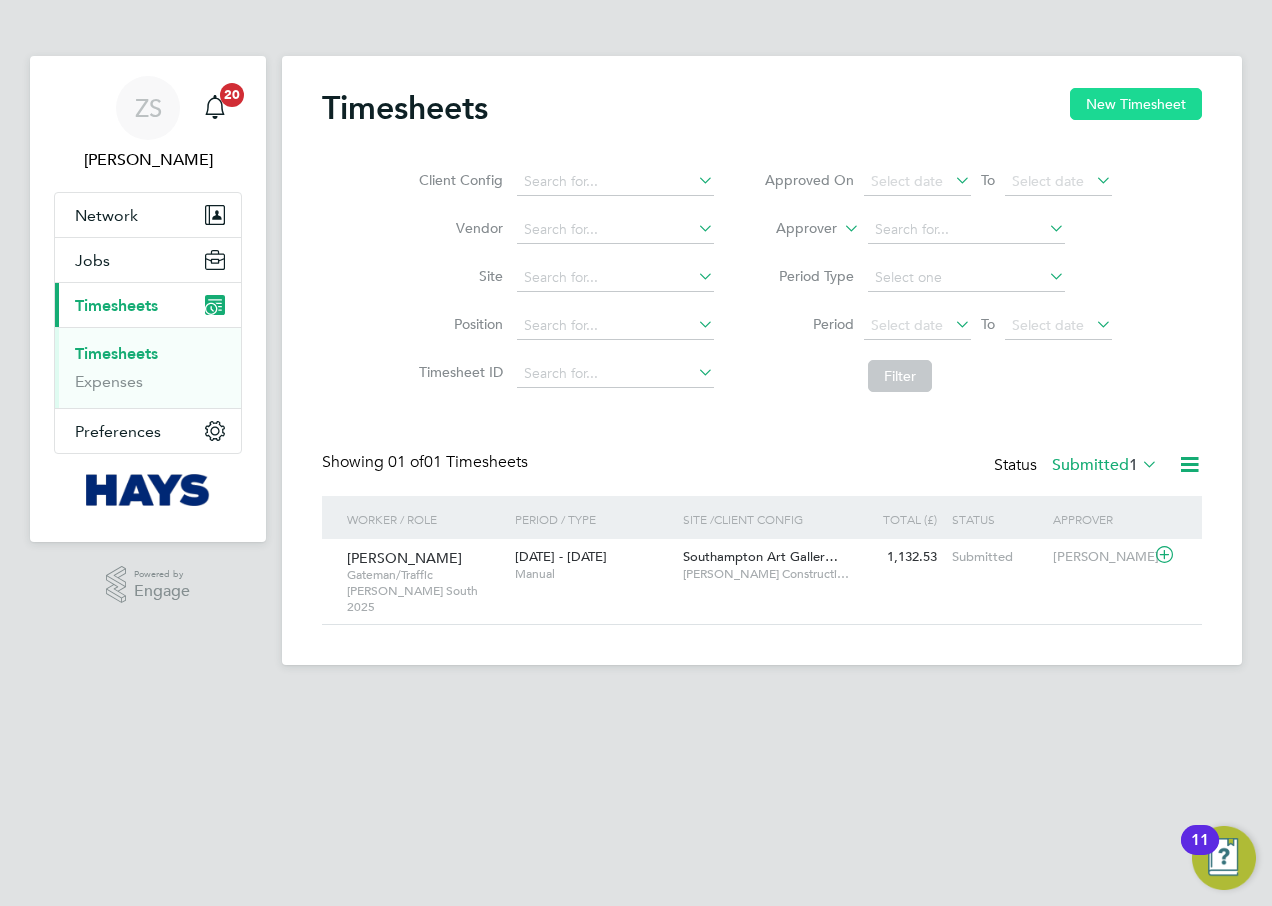 click on "New Timesheet" 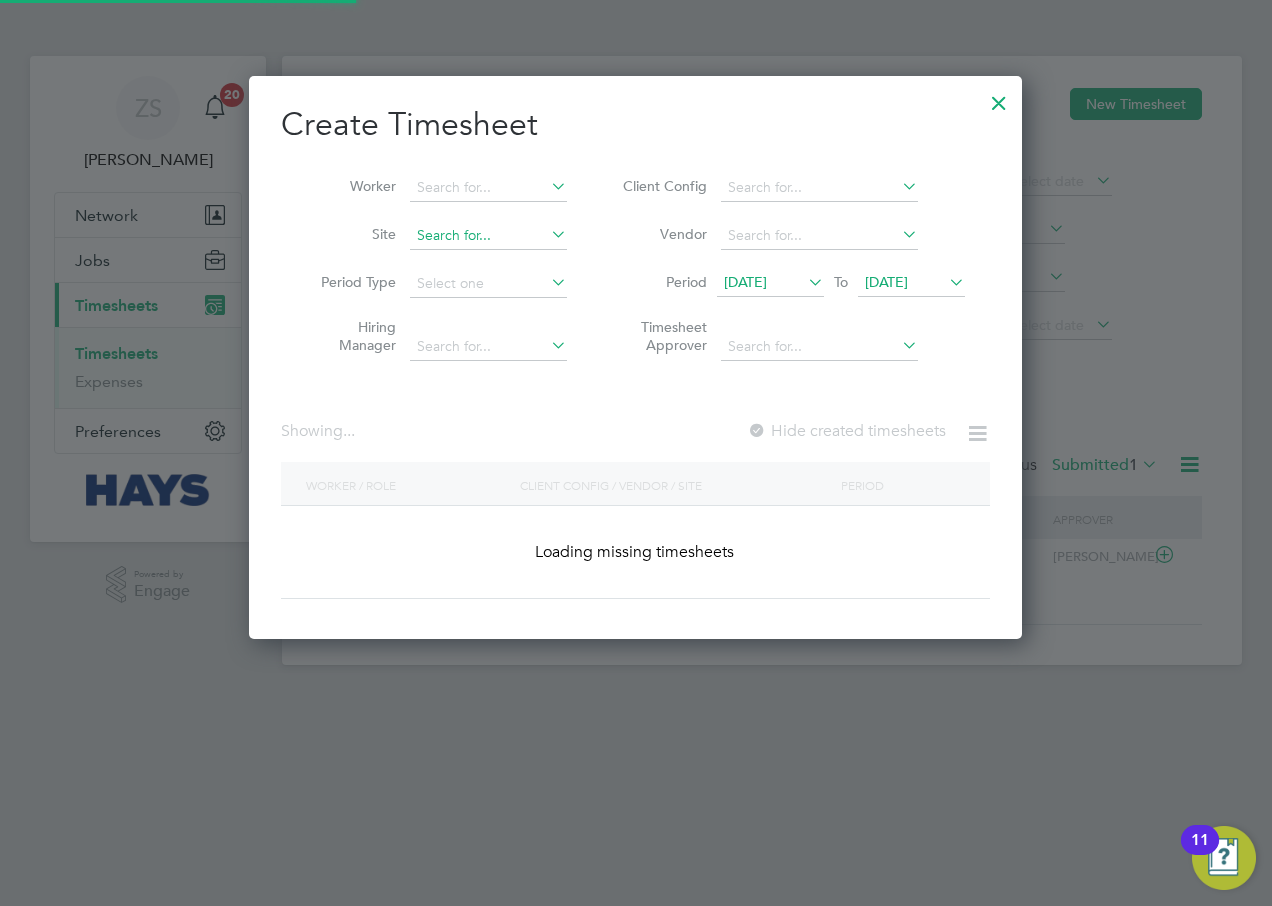 scroll, scrollTop: 10, scrollLeft: 10, axis: both 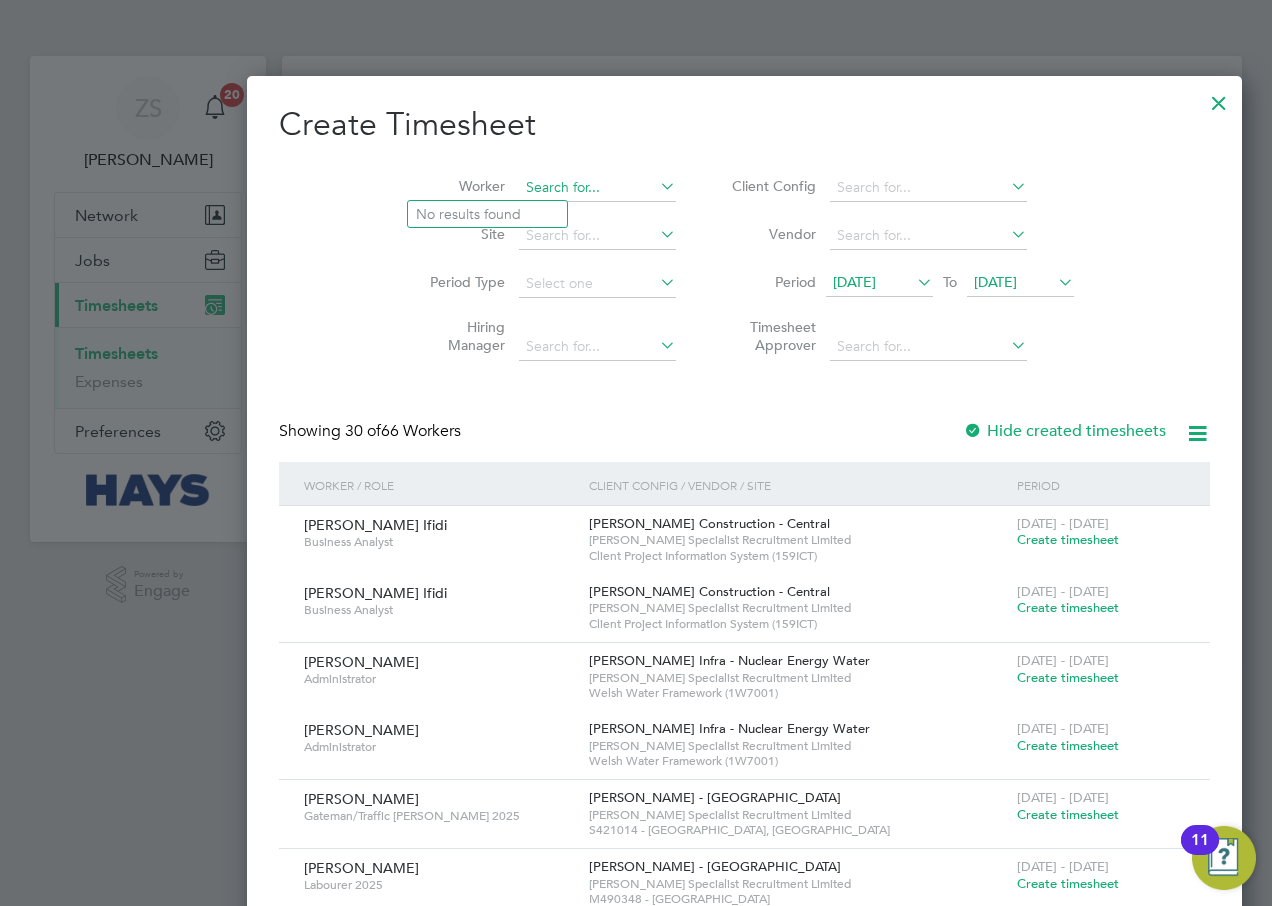 click at bounding box center (597, 188) 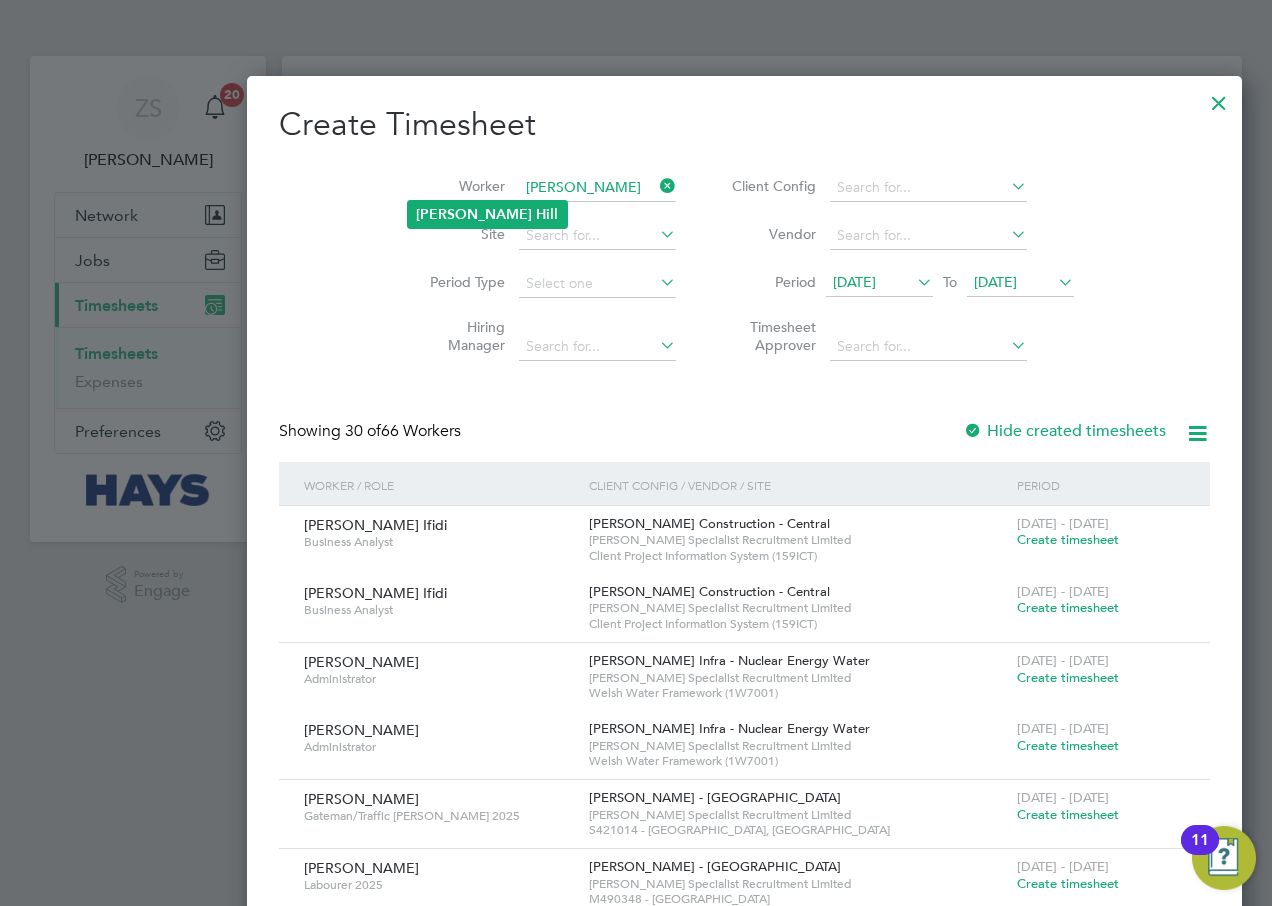 click on "[PERSON_NAME]" 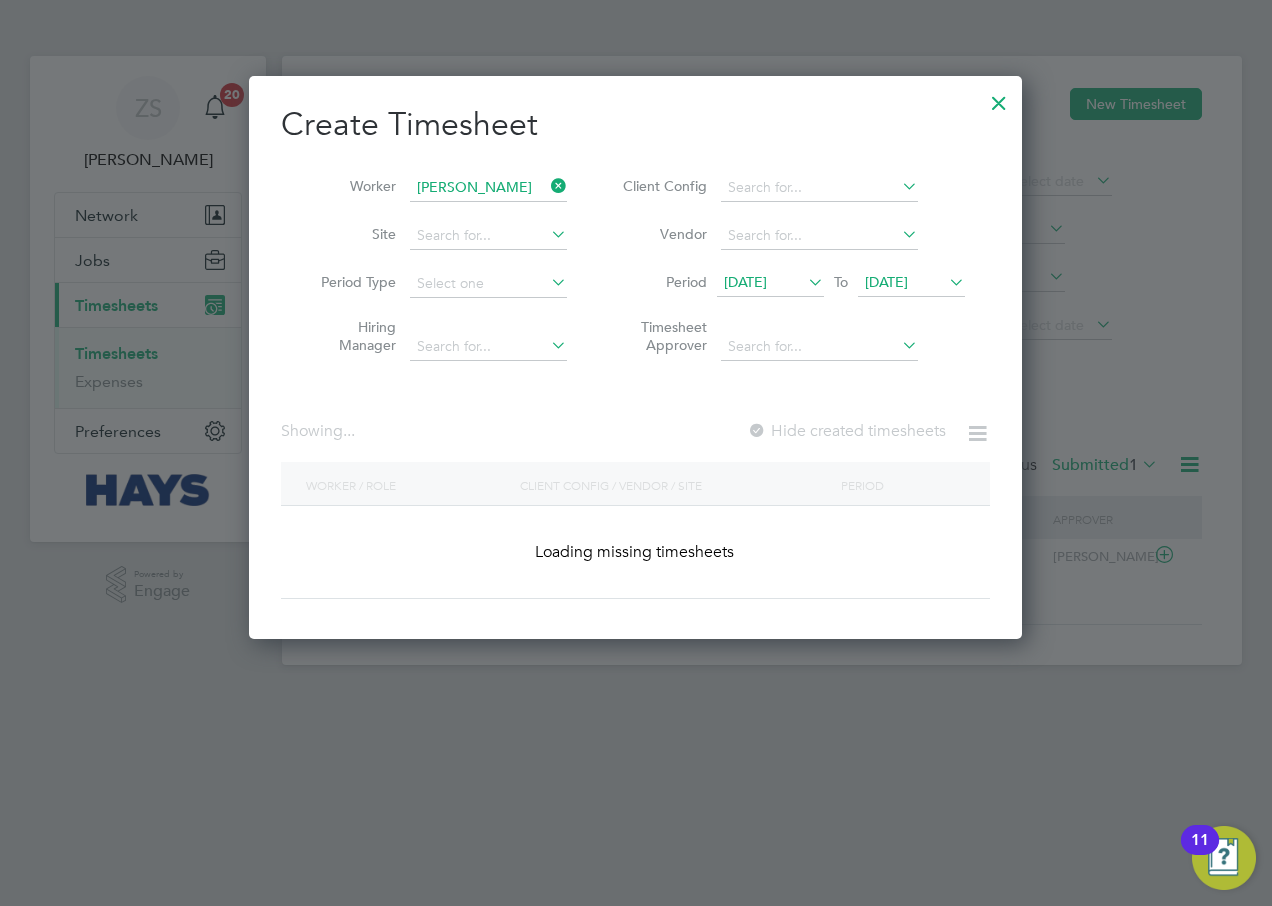 scroll, scrollTop: 10, scrollLeft: 10, axis: both 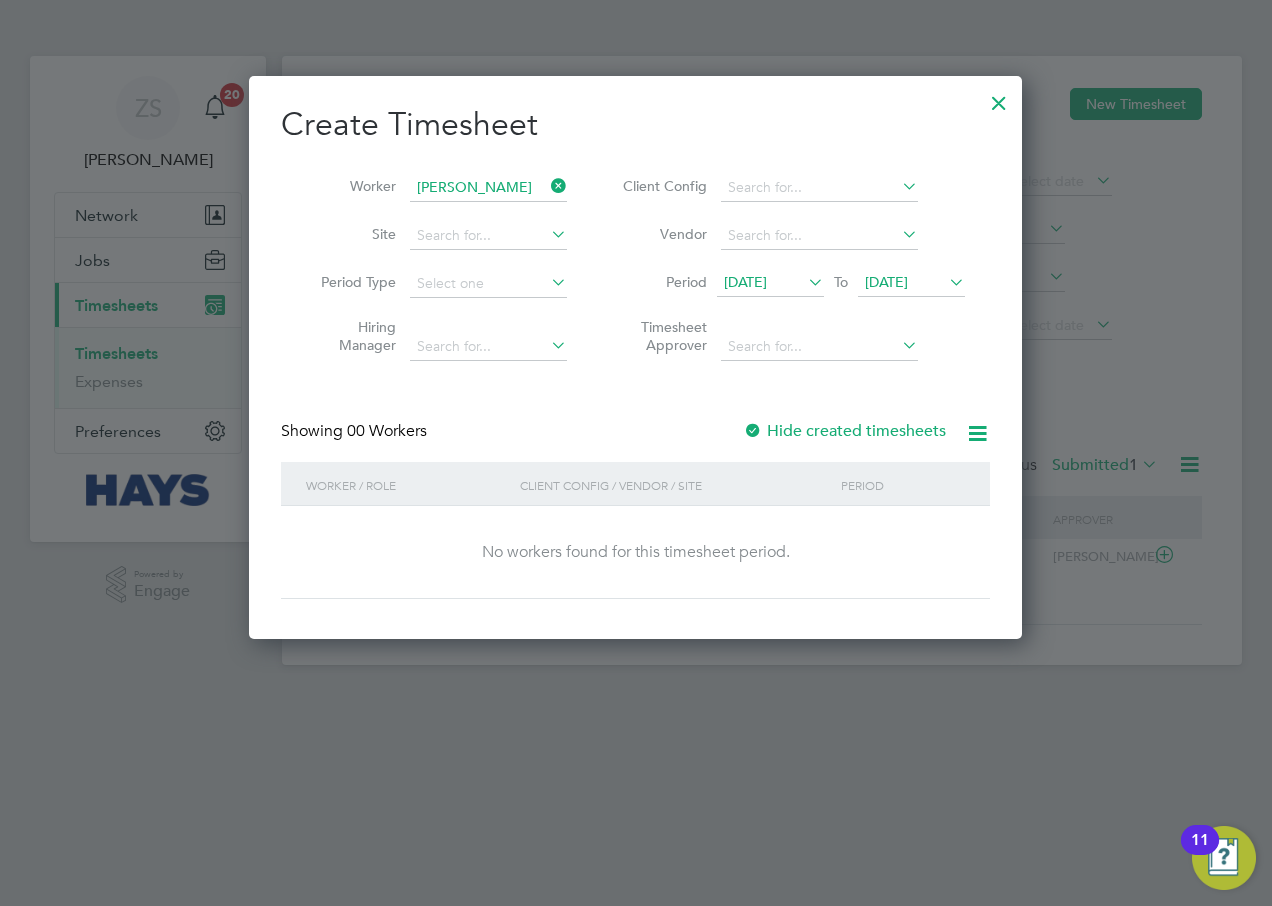 click on "Hide created timesheets" at bounding box center (844, 431) 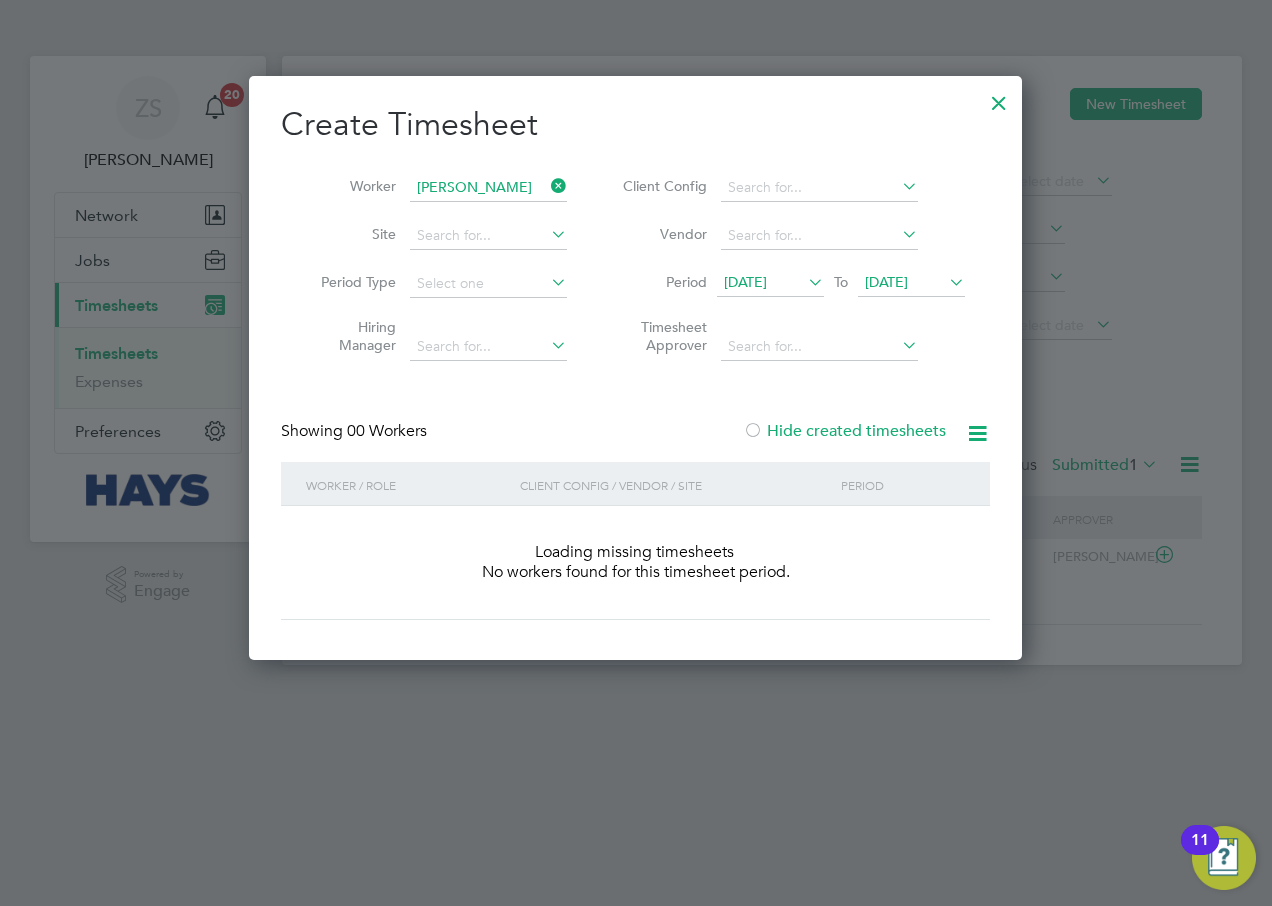 scroll, scrollTop: 10, scrollLeft: 10, axis: both 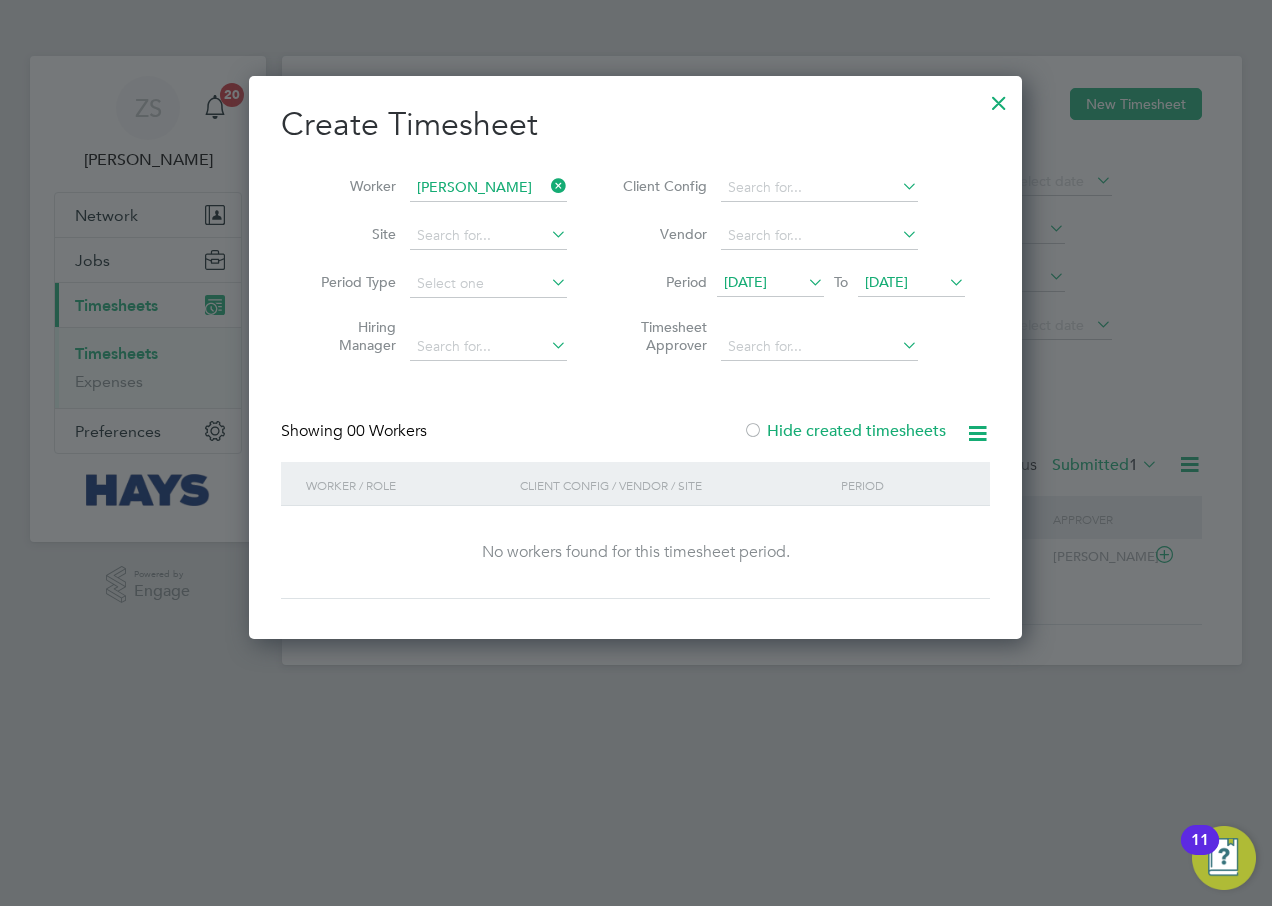 drag, startPoint x: 921, startPoint y: 273, endPoint x: 944, endPoint y: 302, distance: 37.01351 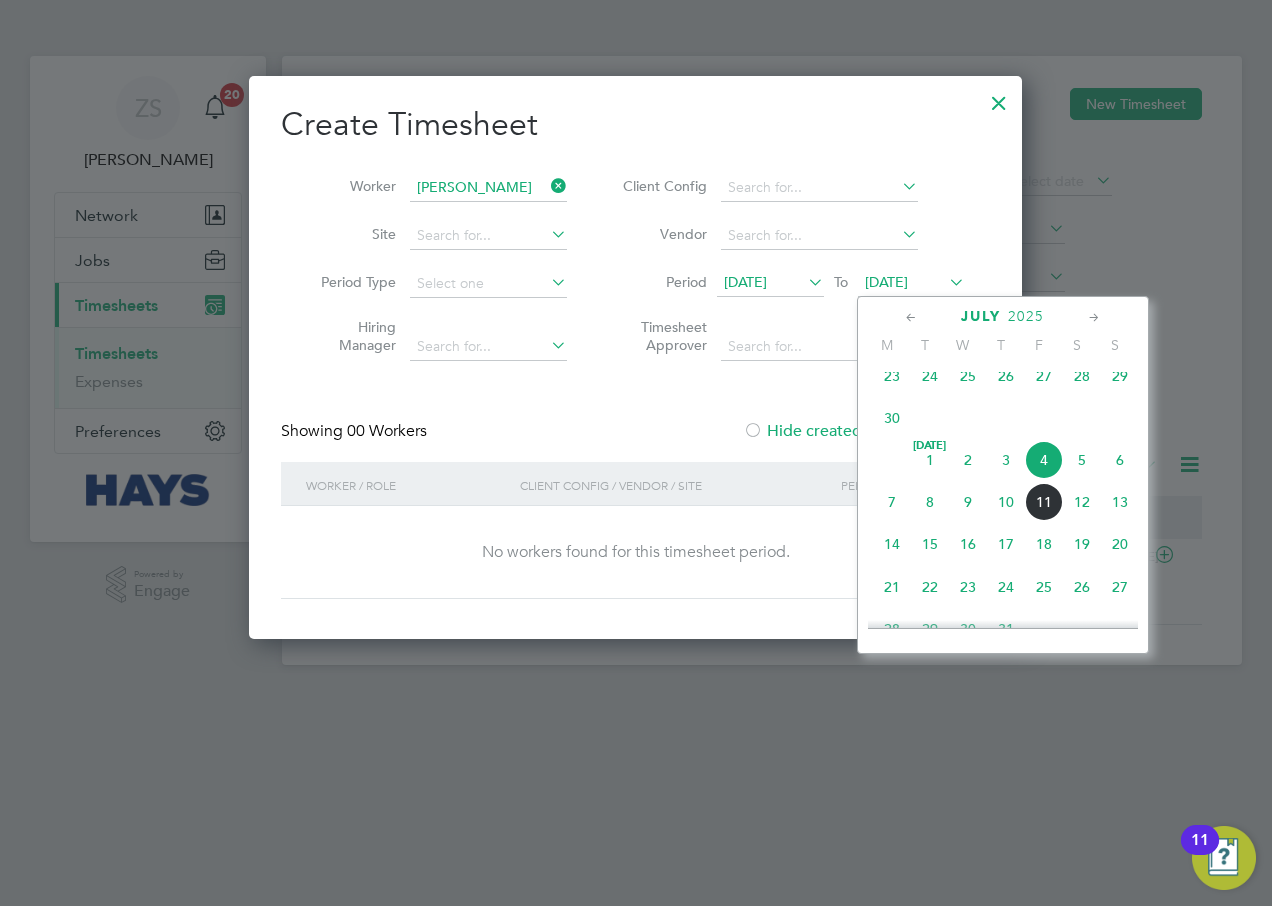 click on "12" 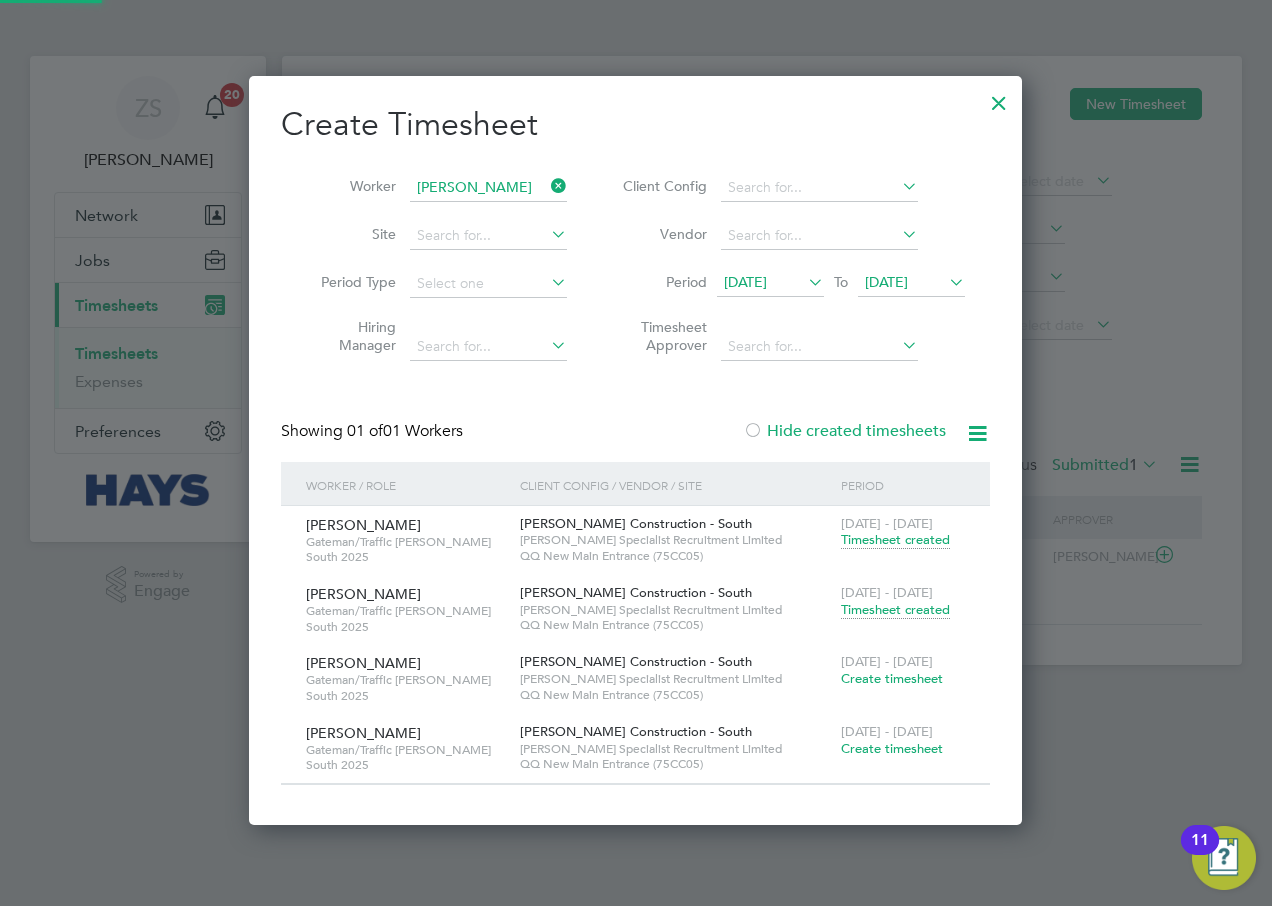 scroll, scrollTop: 10, scrollLeft: 10, axis: both 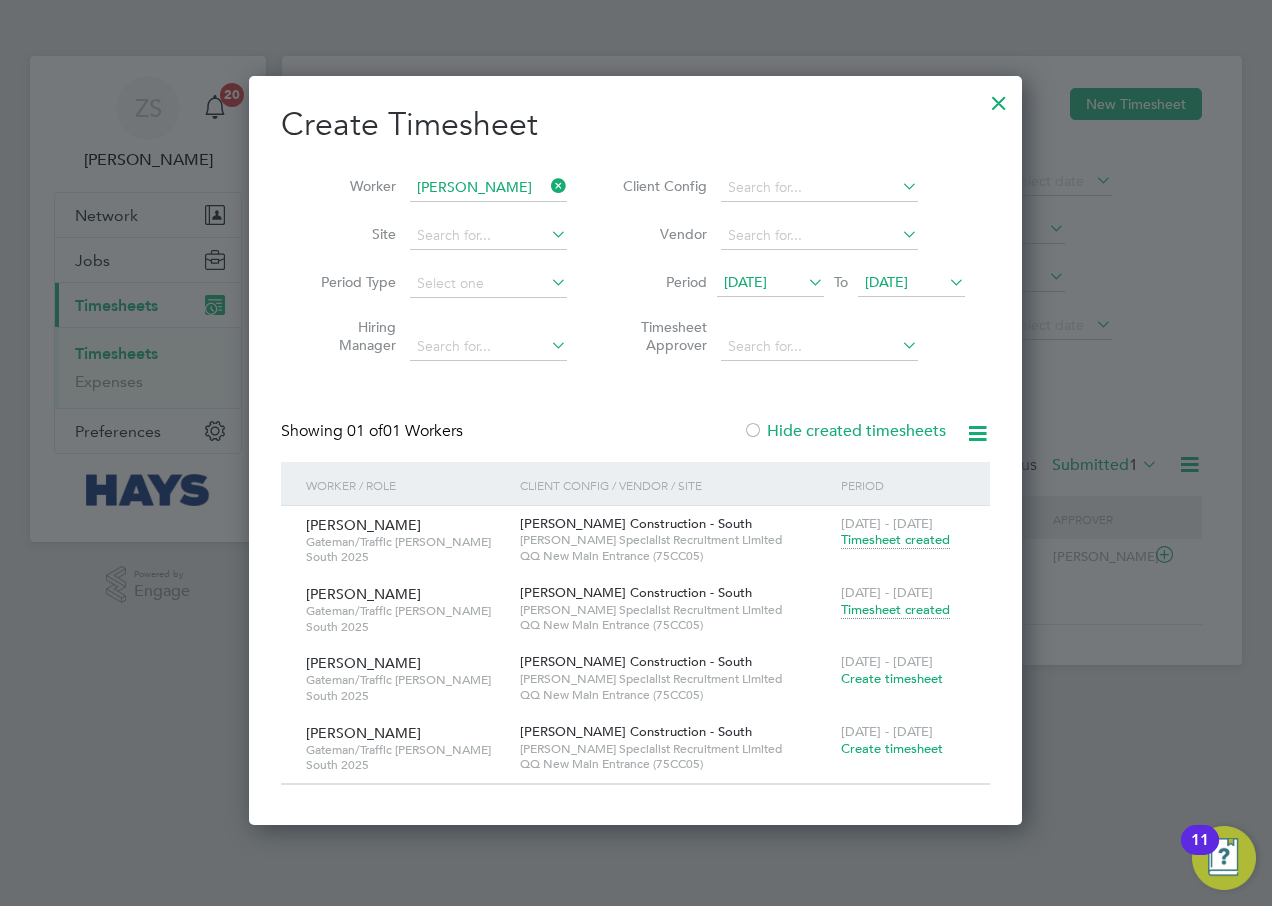 click on "Create timesheet" at bounding box center (892, 678) 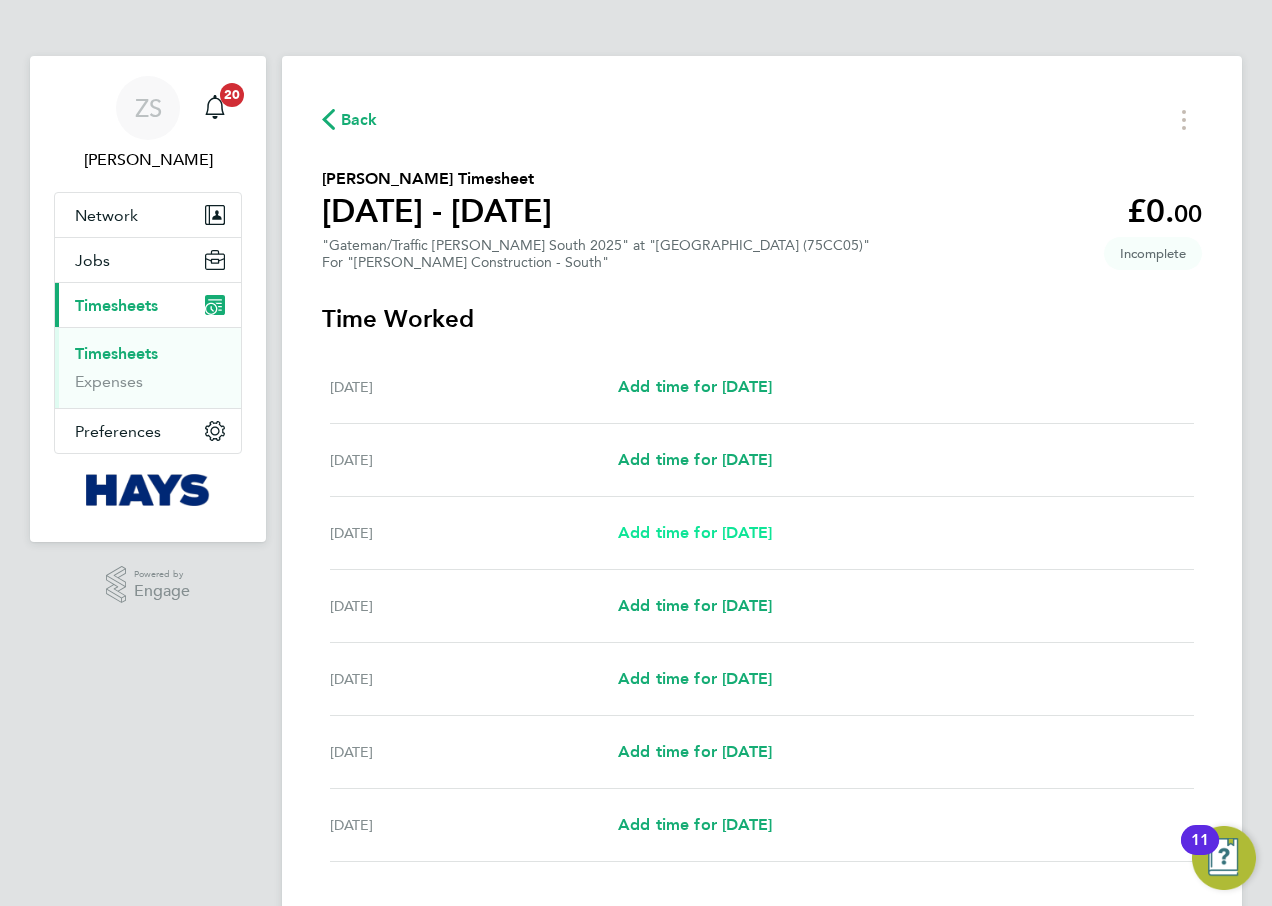 click on "Add time for [DATE]" at bounding box center (695, 533) 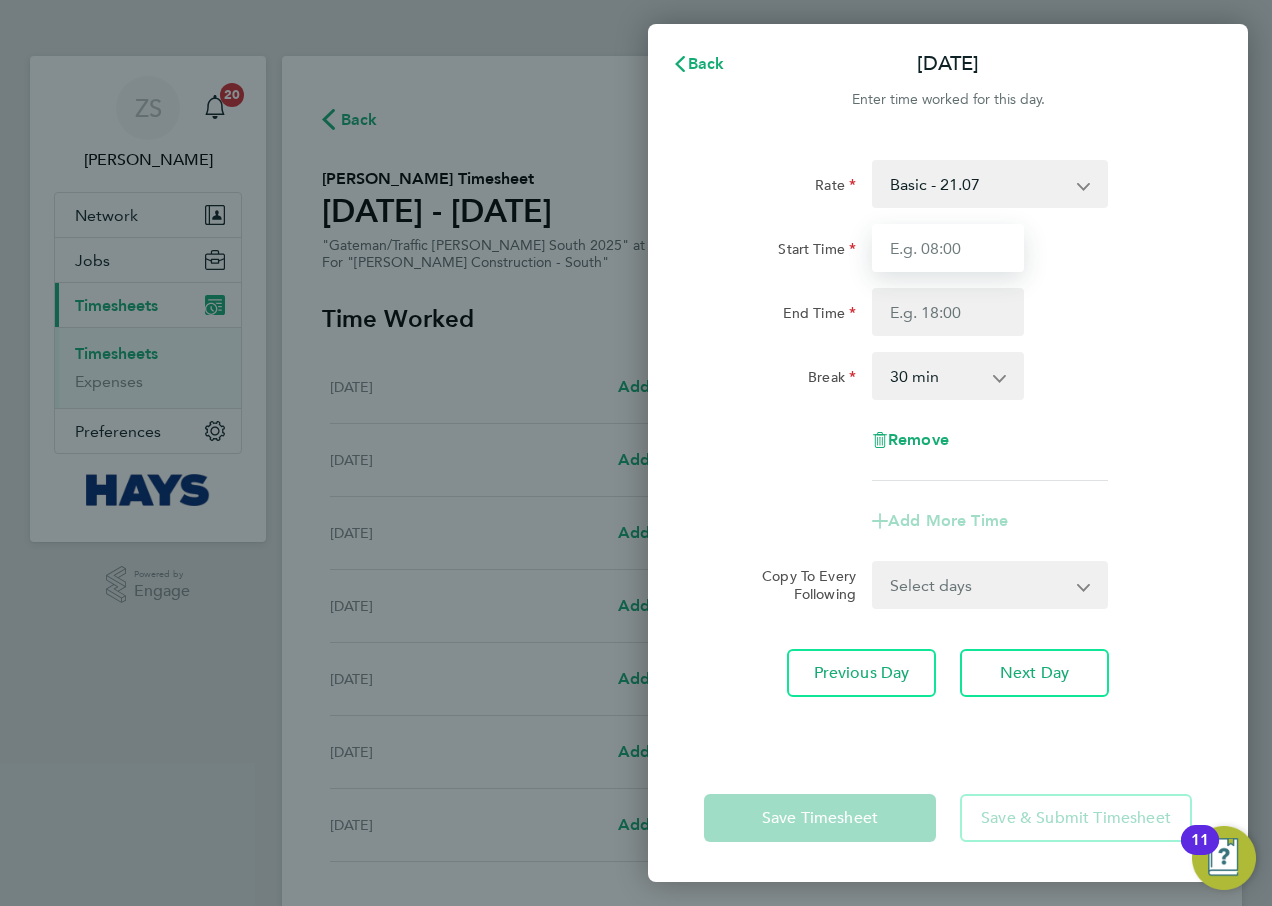 click on "Start Time" at bounding box center [948, 248] 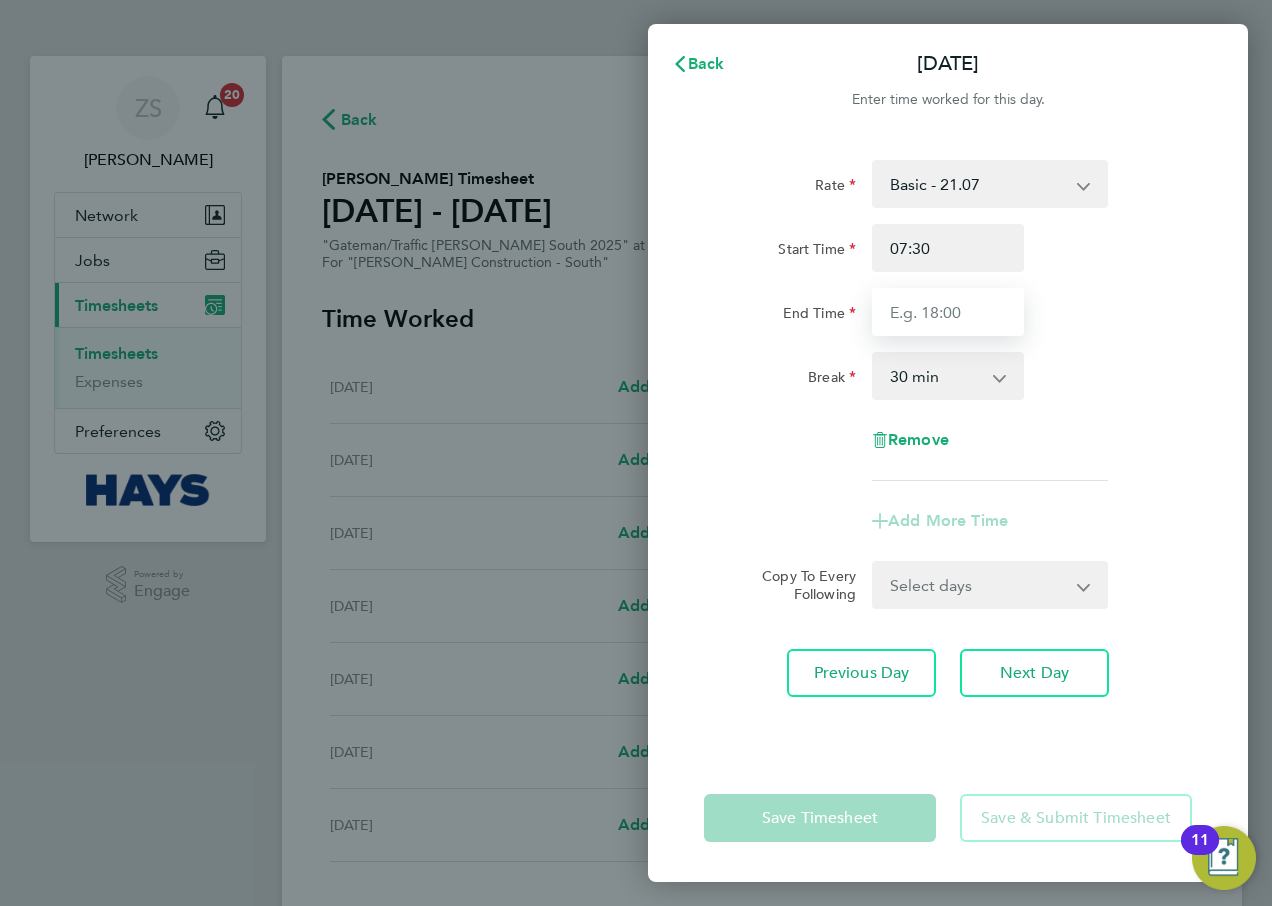 type on "17:00" 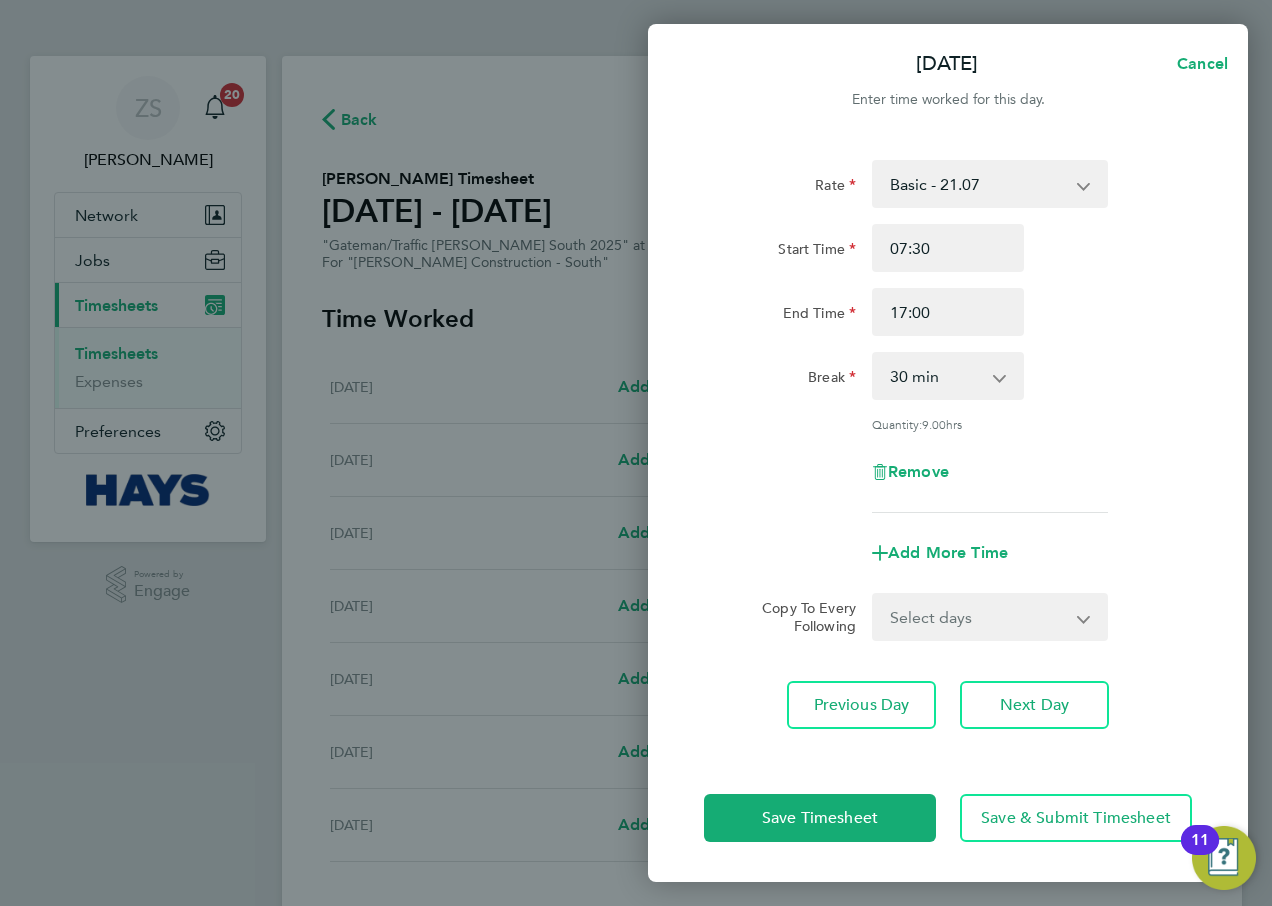 click on "Start Time 07:30 End Time 17:00" 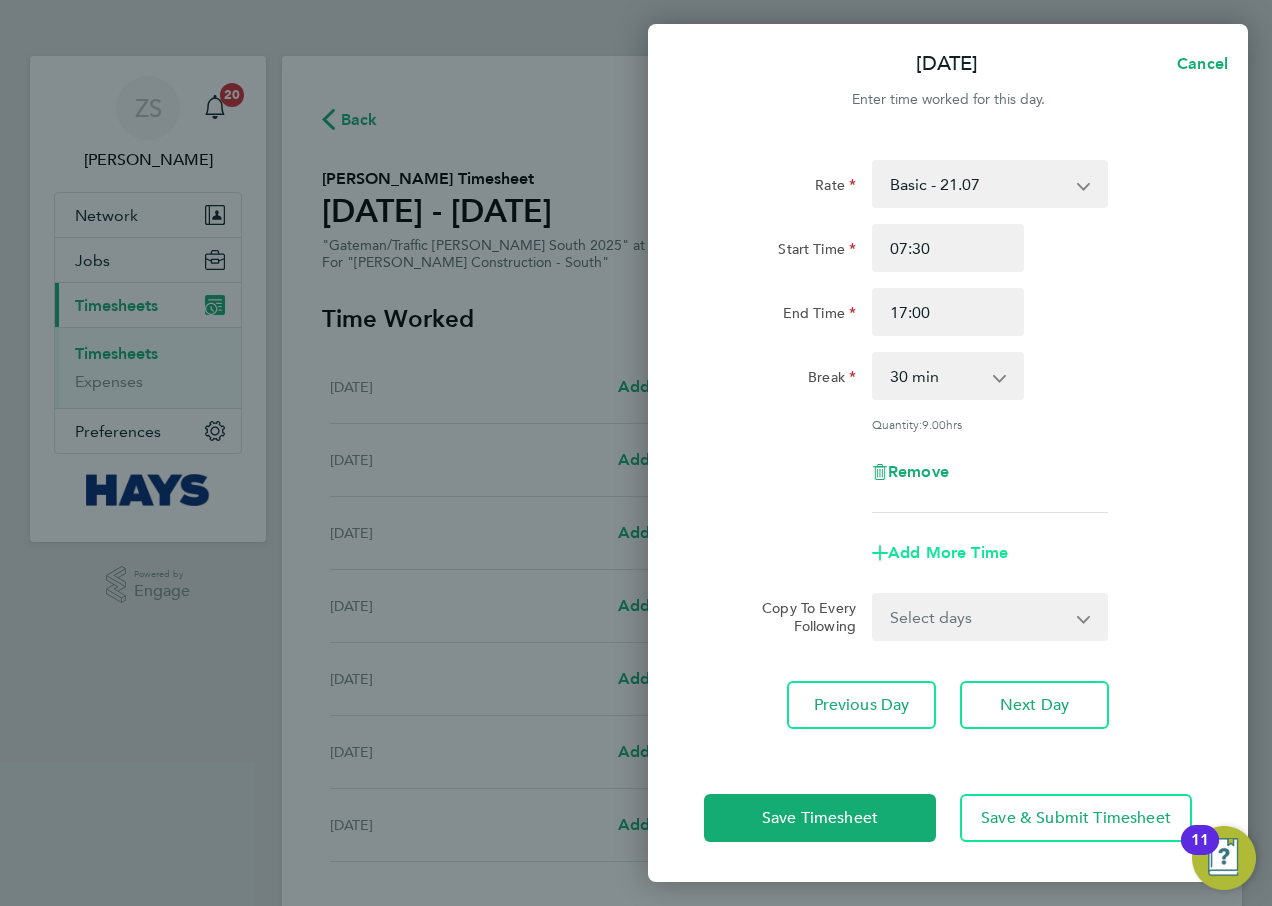 click on "Add More Time" 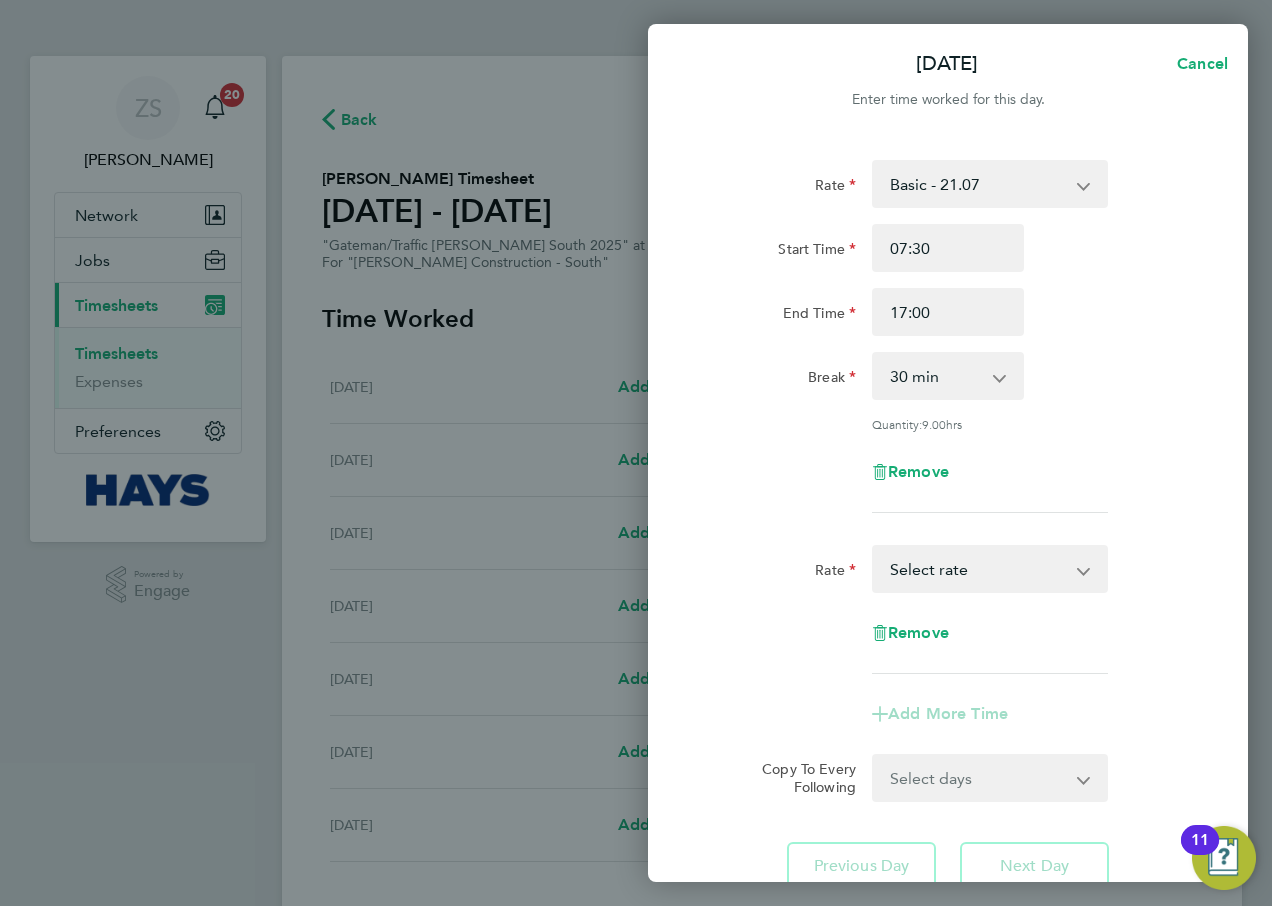 click on "Basic - 21.07   Weekday OT 45h+ - 30.50   Sat first 4h - 30.50   Sat after 4h - 40.19   [DATE] - 40.19   Select rate" at bounding box center (978, 569) 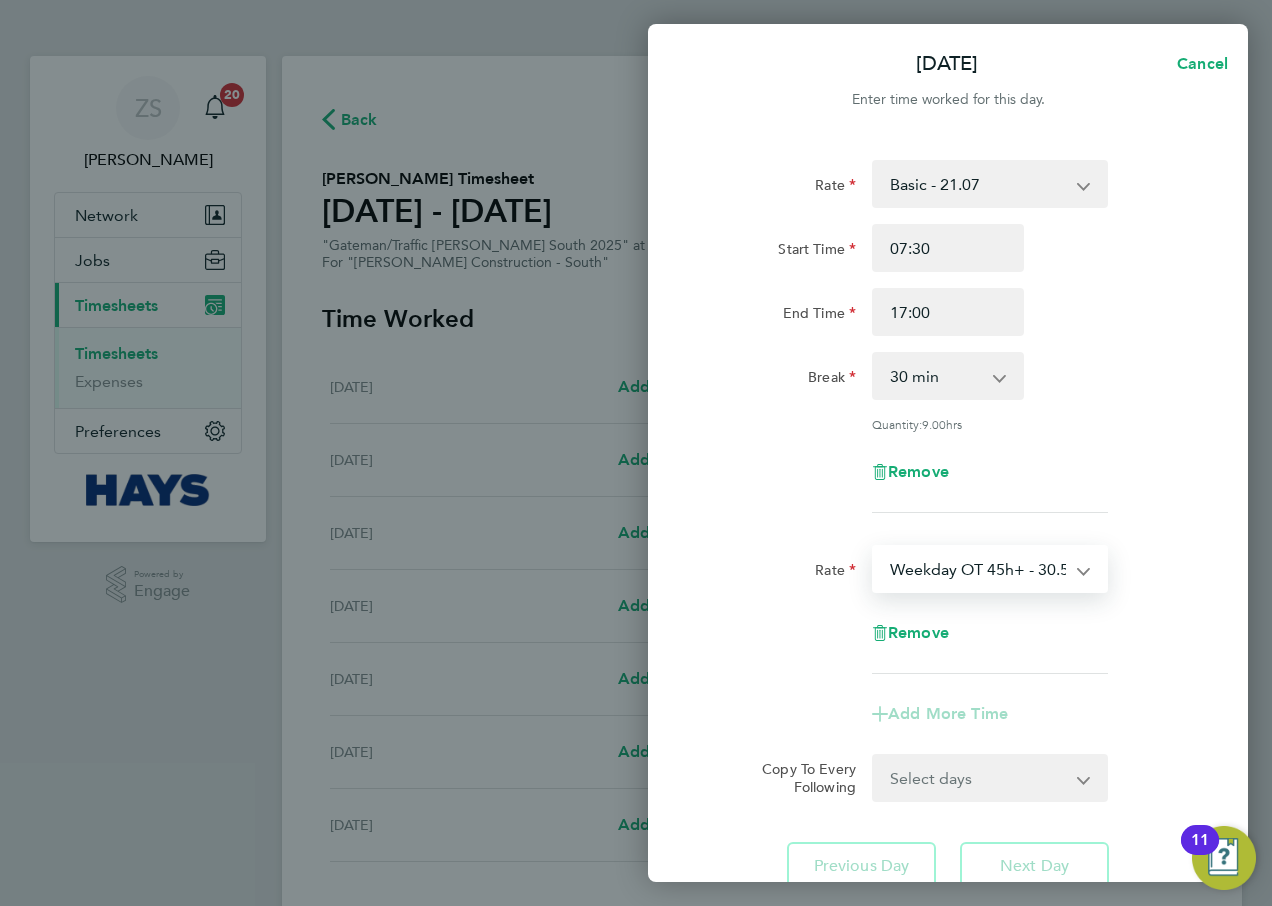select on "30" 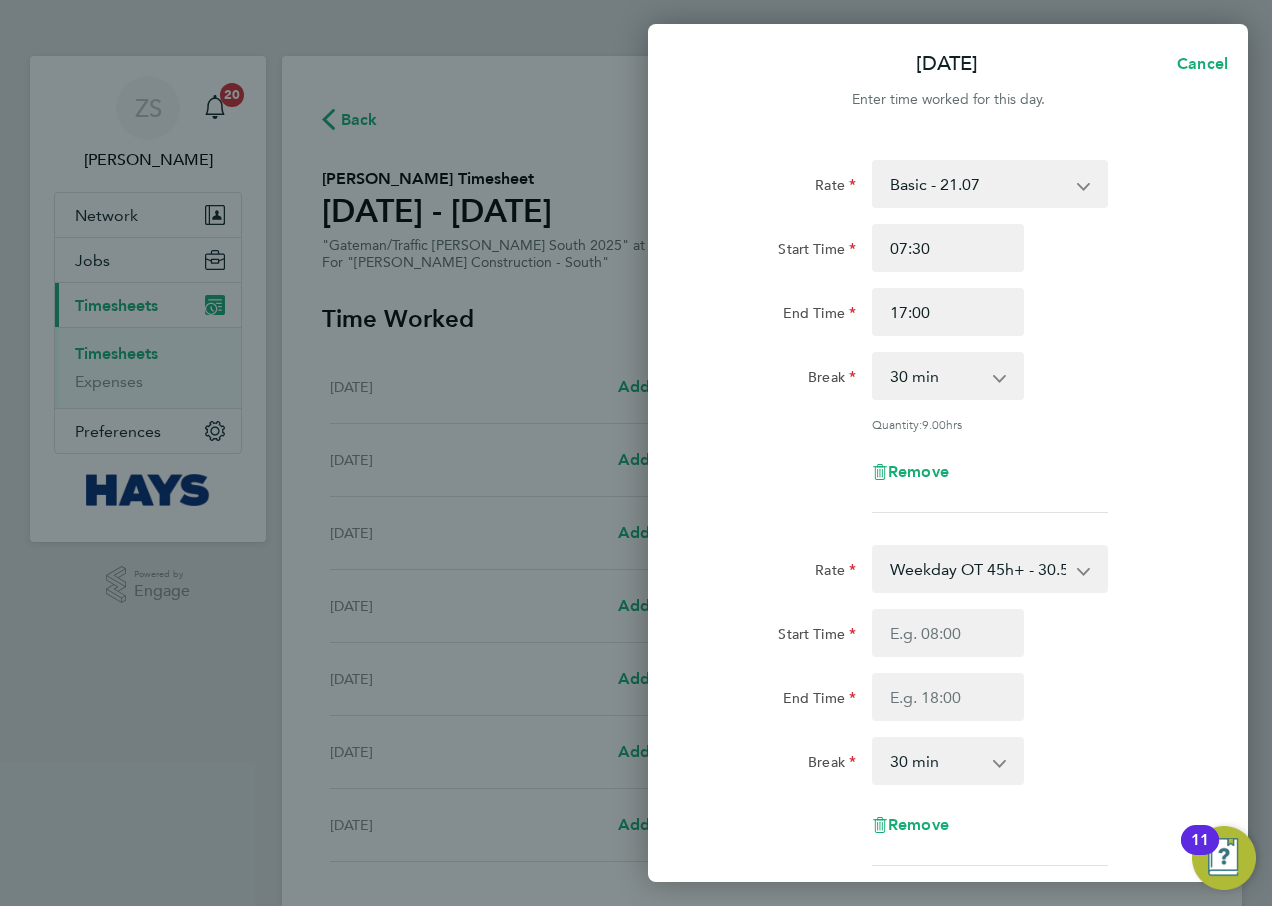 click on "Remove" 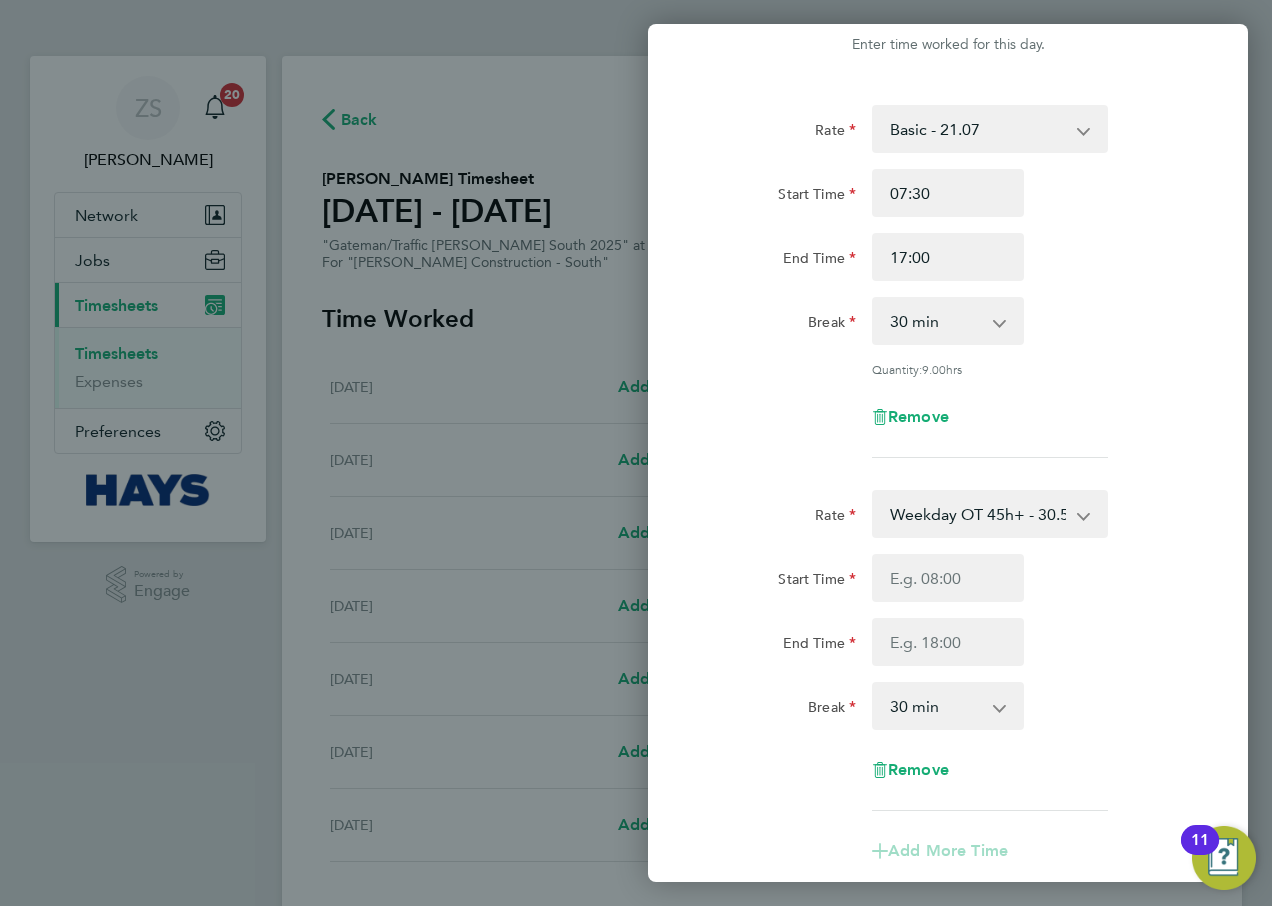 scroll, scrollTop: 100, scrollLeft: 0, axis: vertical 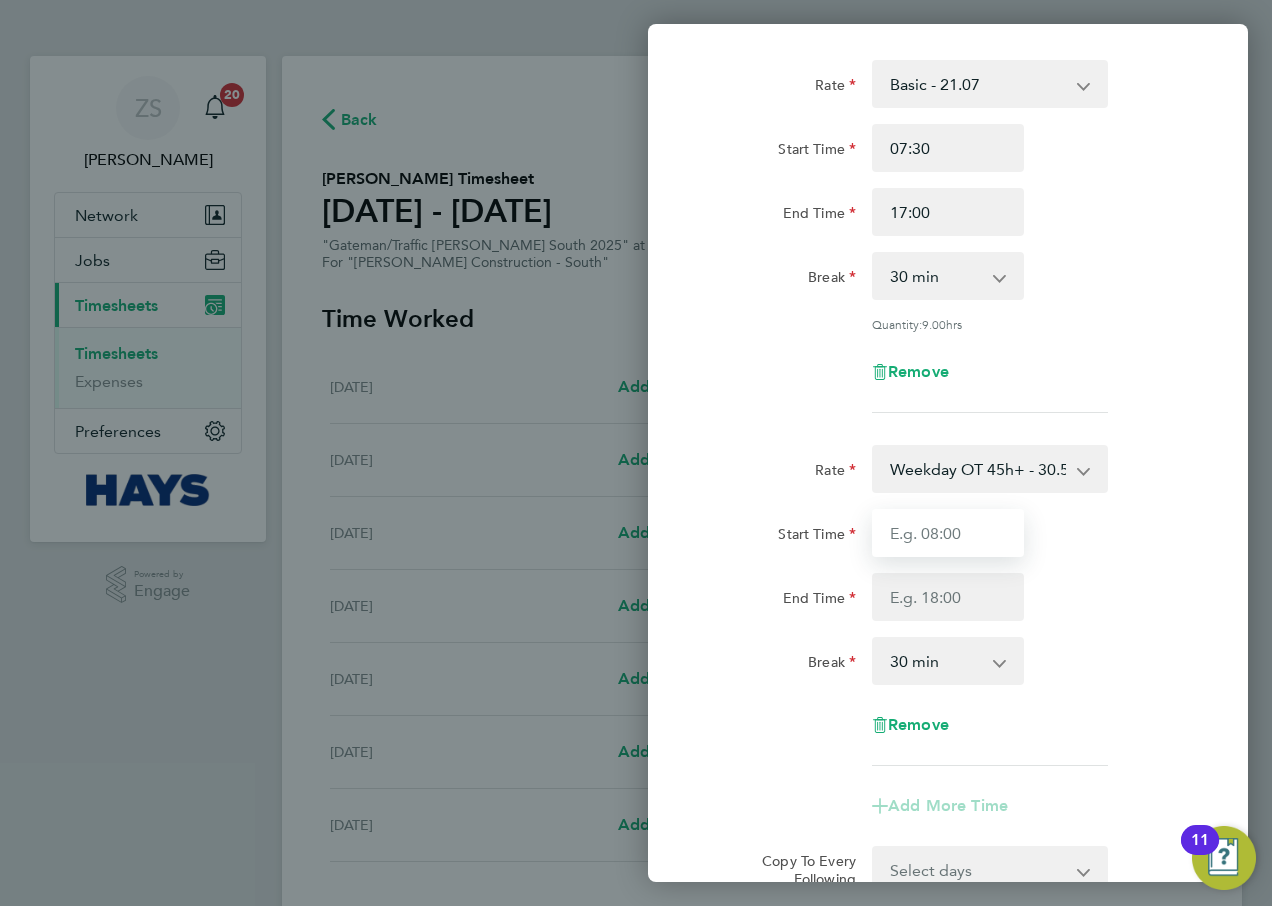 click on "Start Time" at bounding box center [948, 533] 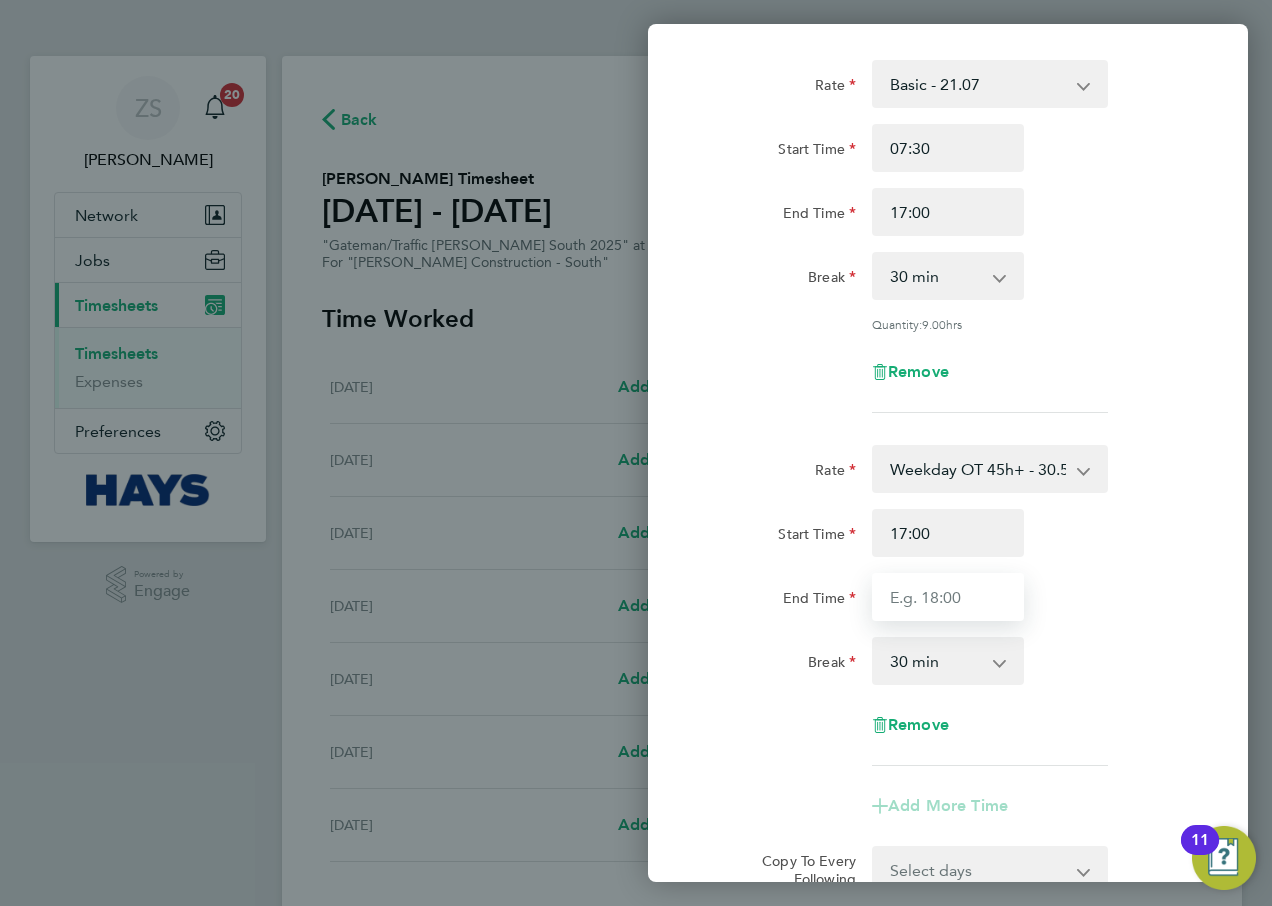 type on "17:30" 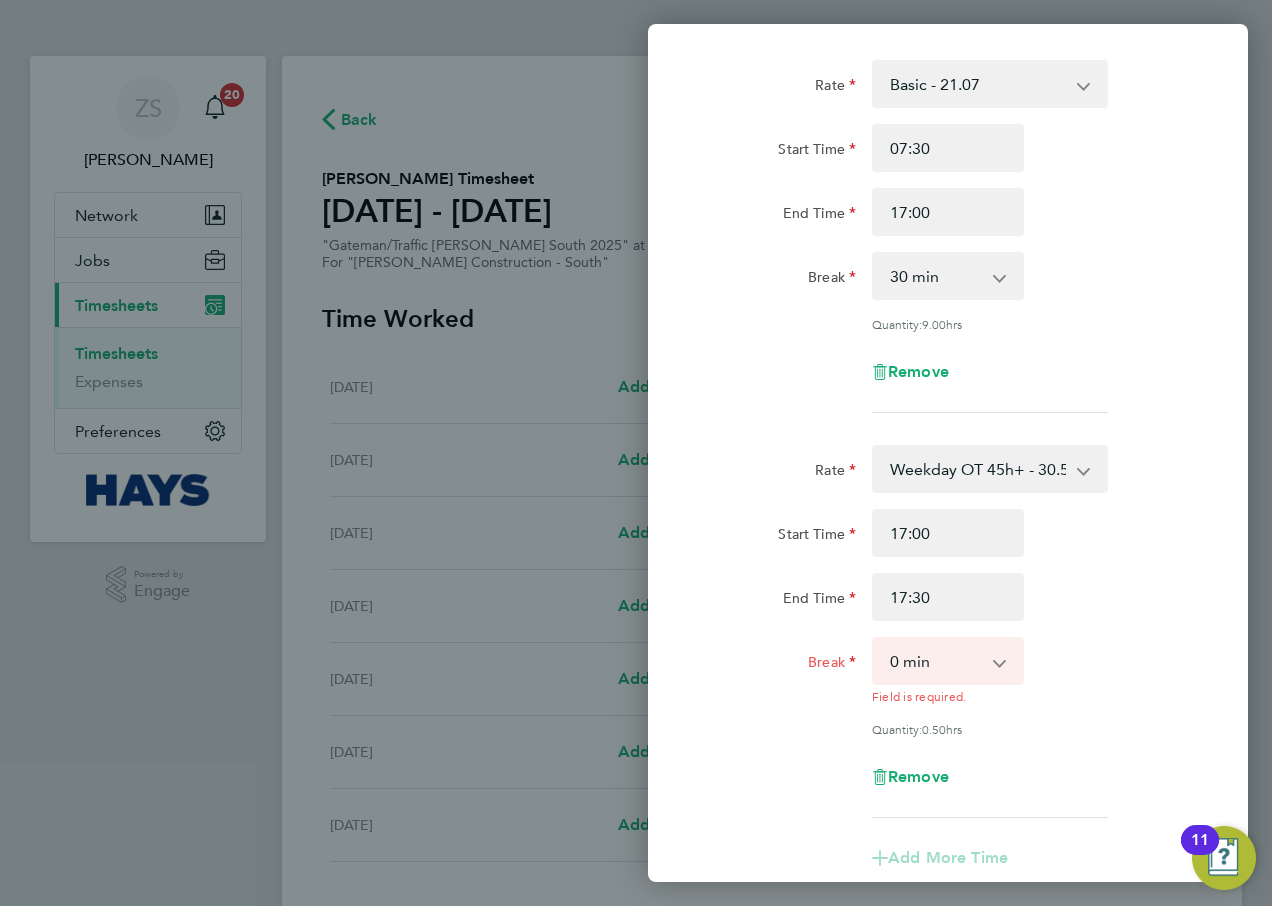 click on "Start Time 17:00 End Time 17:30" 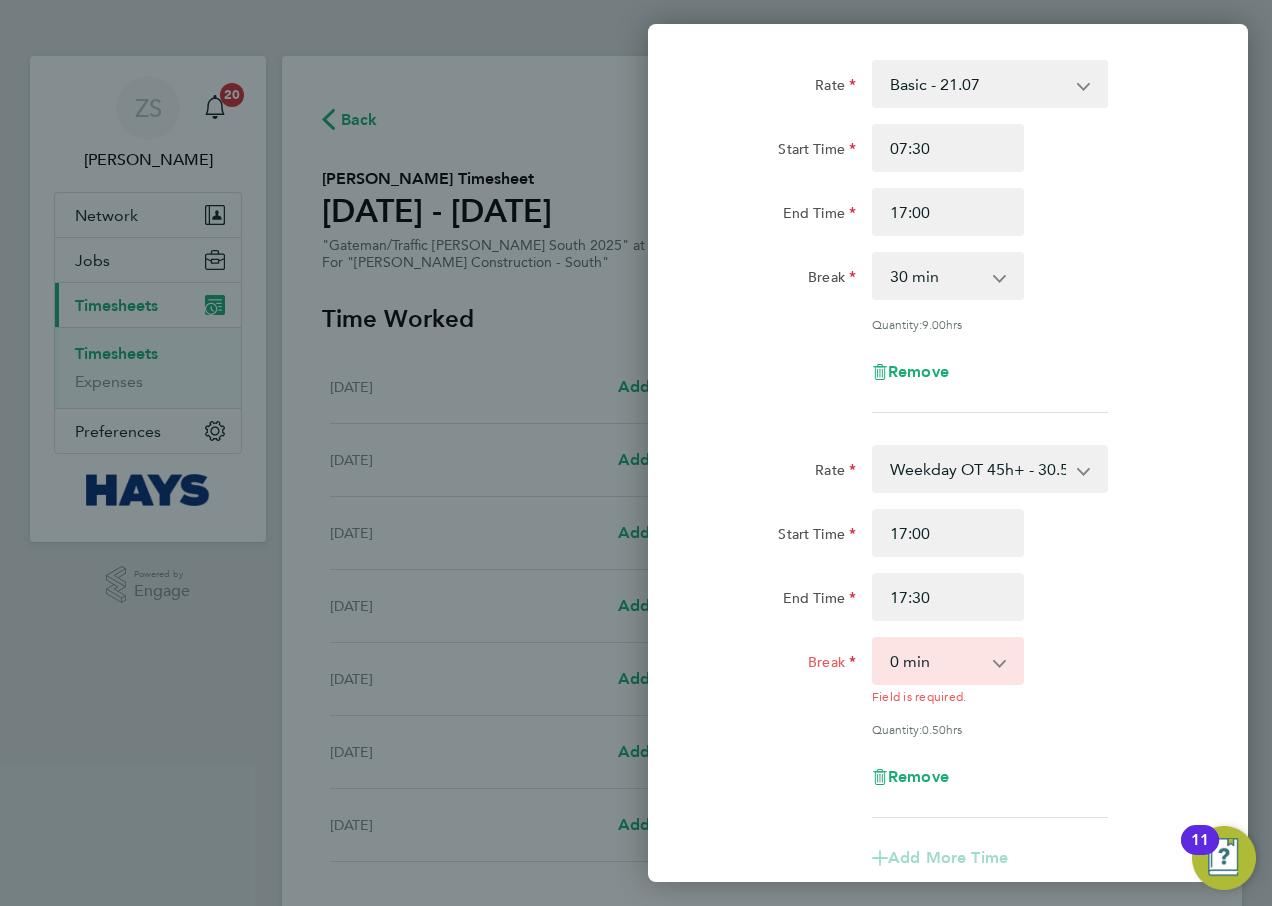 click on "0 min   15 min" at bounding box center [936, 661] 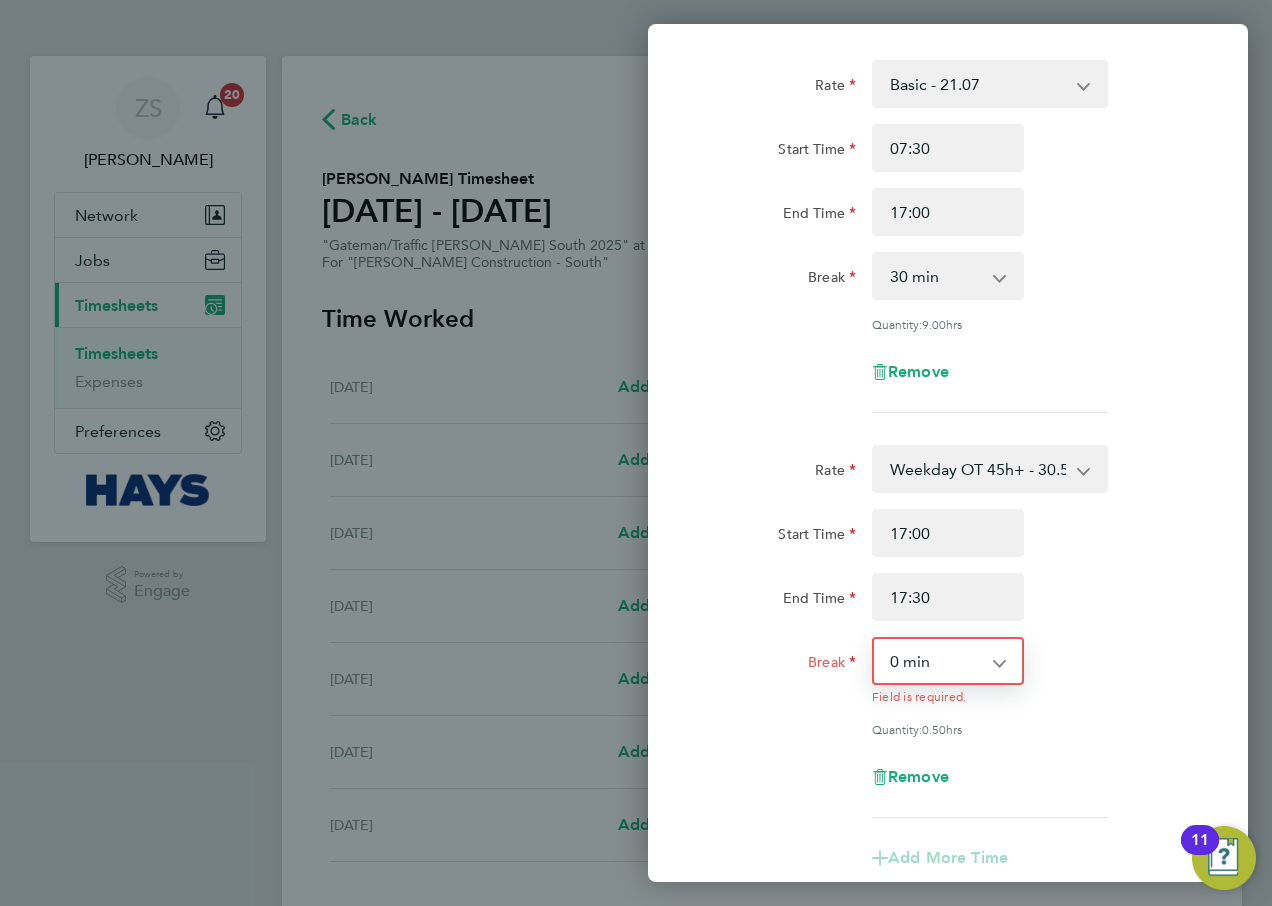select on "0" 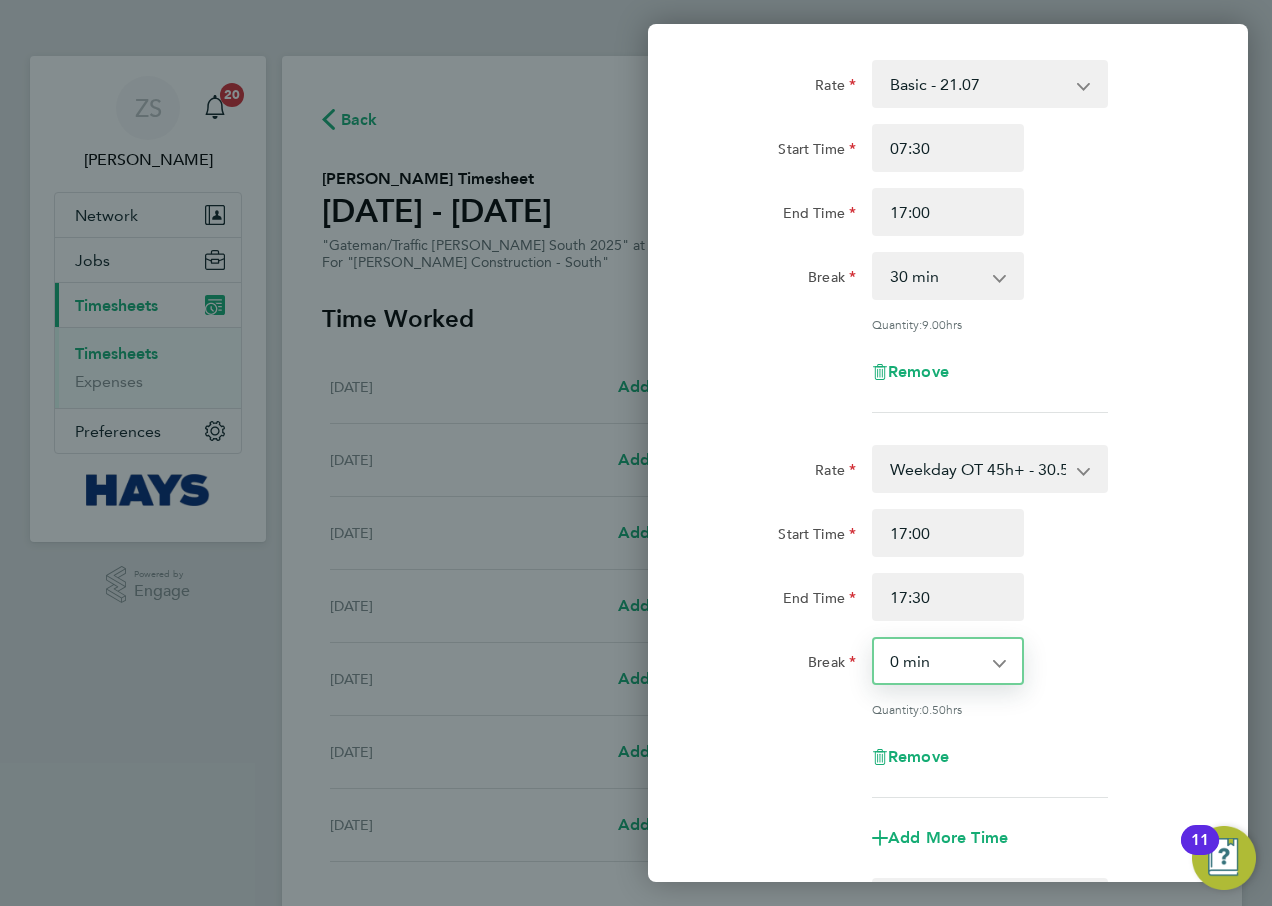 click on "Break  0 min   15 min" 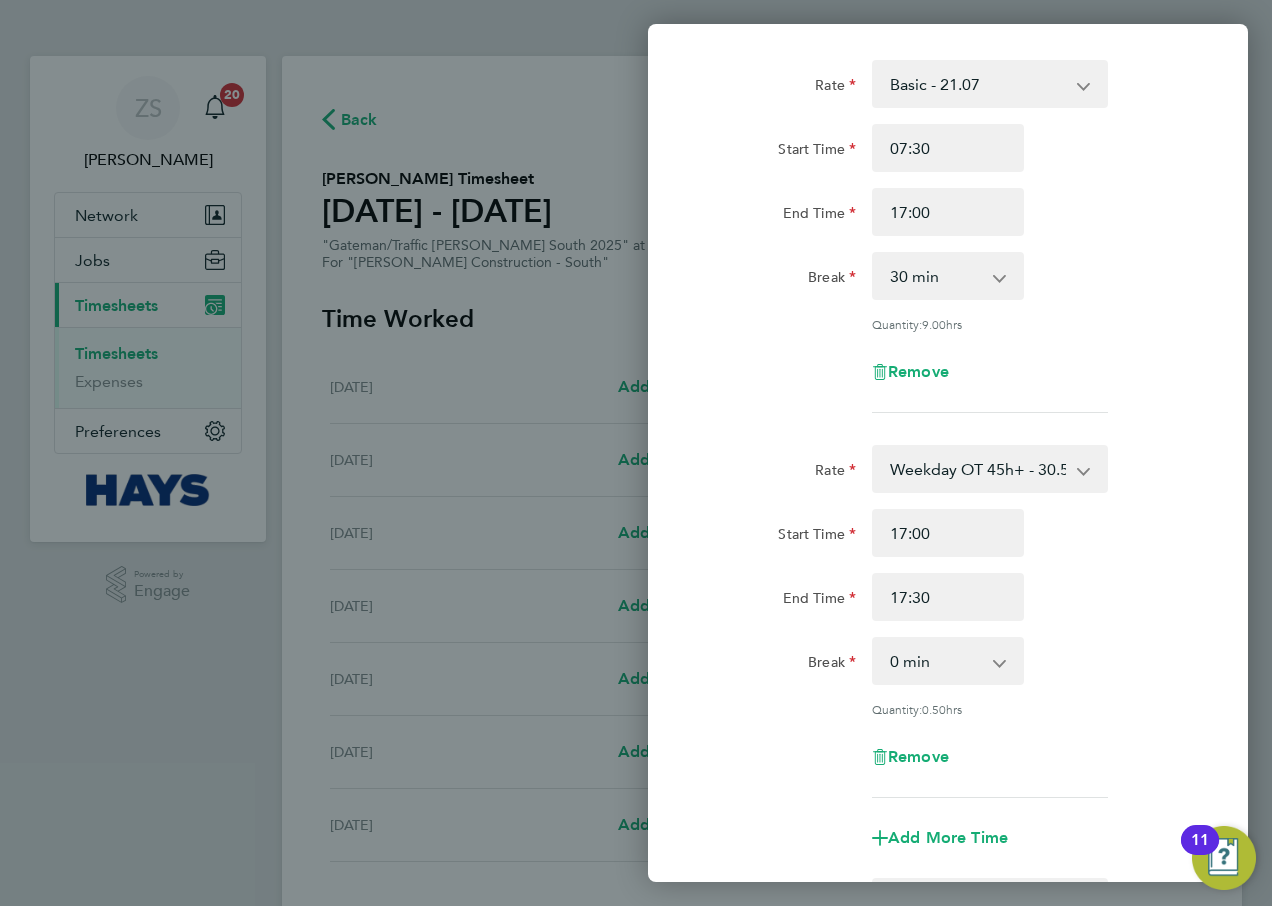 scroll, scrollTop: 380, scrollLeft: 0, axis: vertical 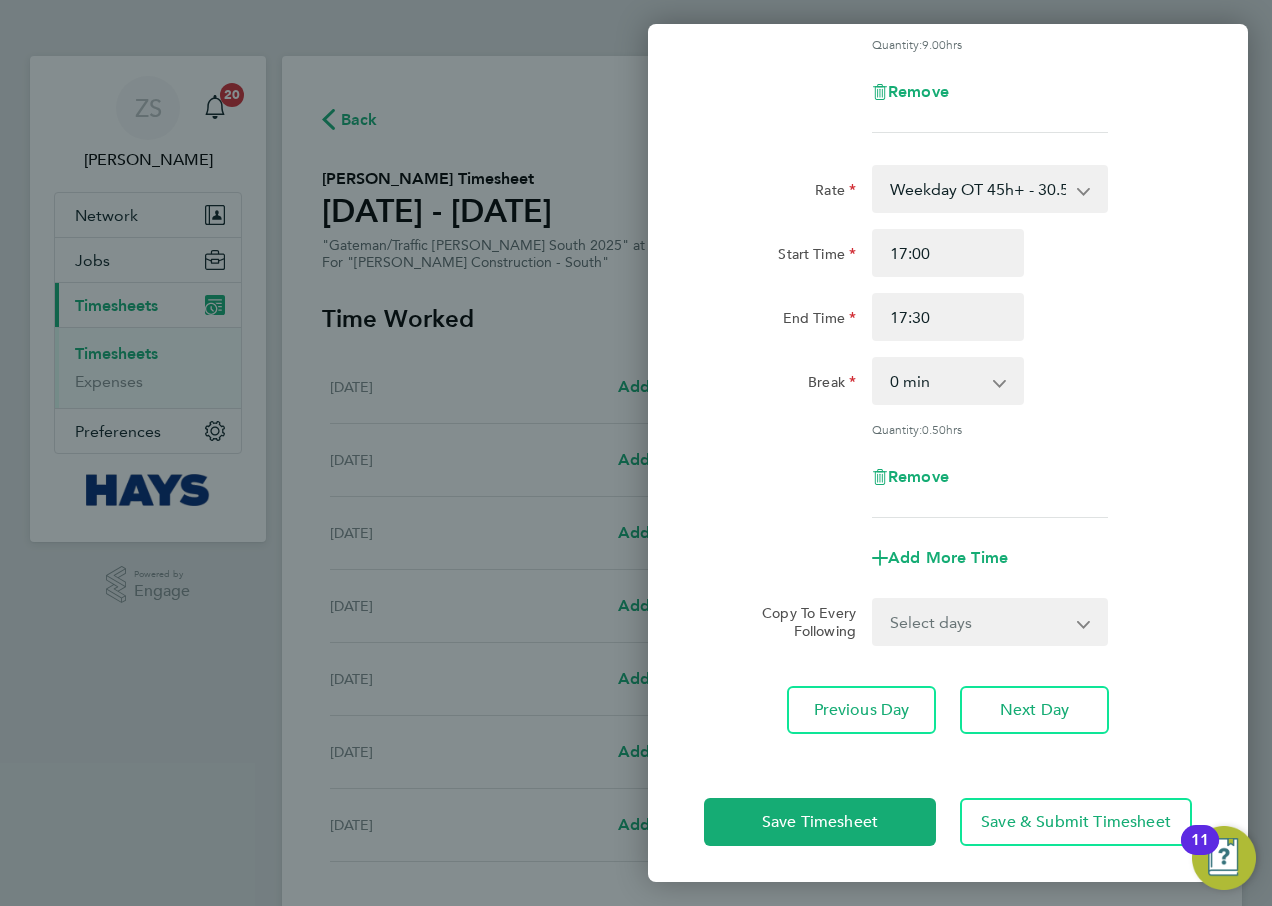 click on "Select days   Day   [DATE]   [DATE]   [DATE]   [DATE]" at bounding box center [979, 622] 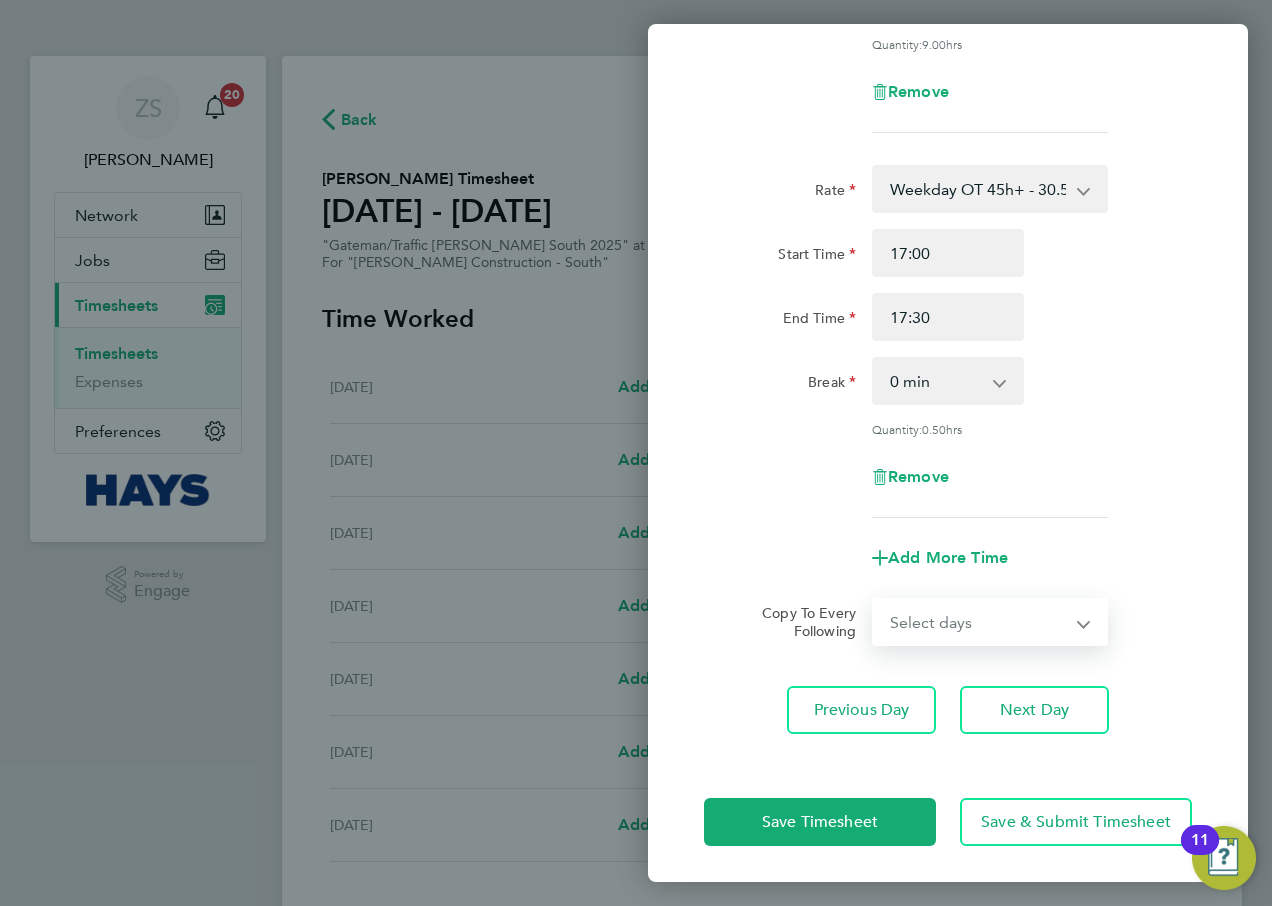 select on "DAY" 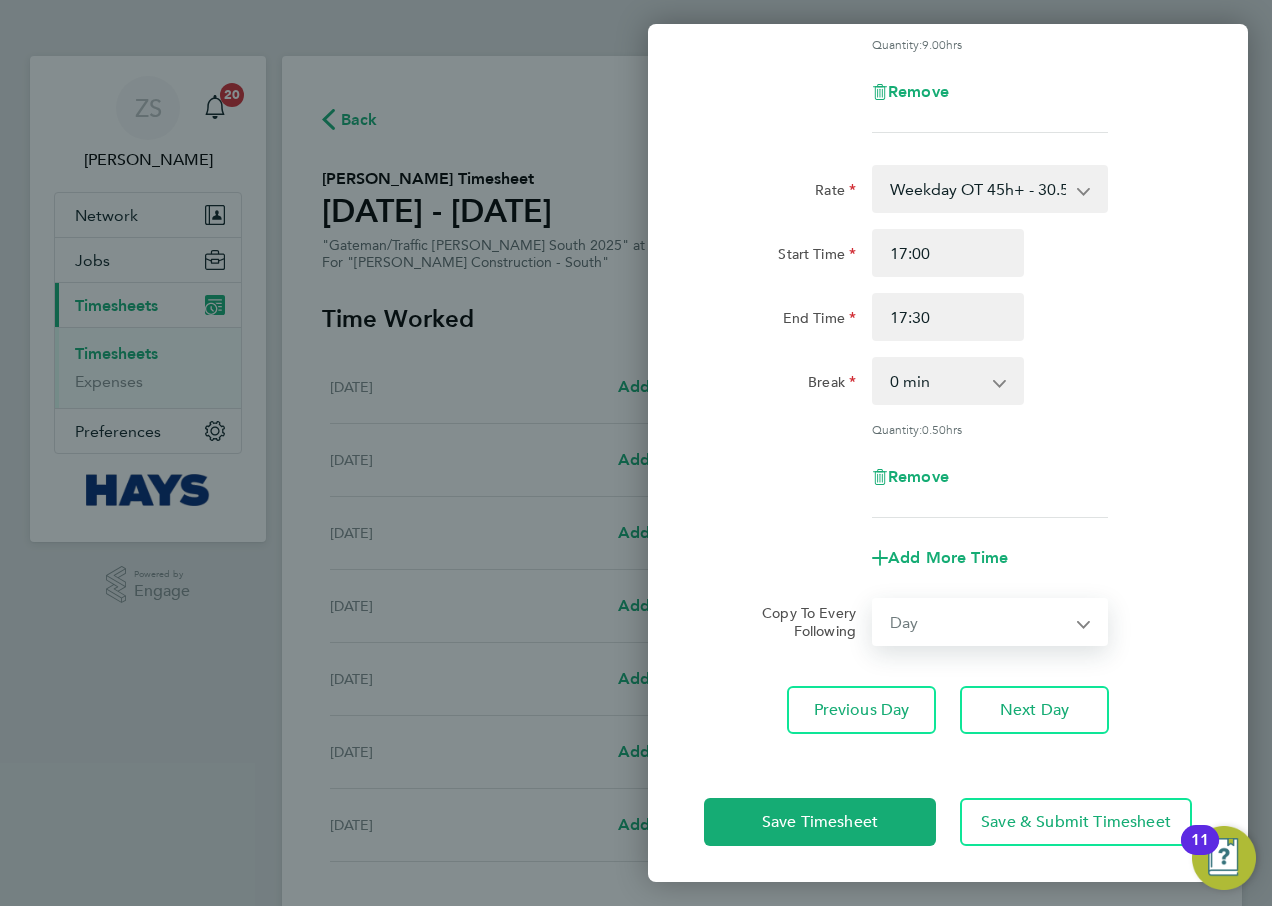 click on "Select days   Day   [DATE]   [DATE]   [DATE]   [DATE]" at bounding box center [979, 622] 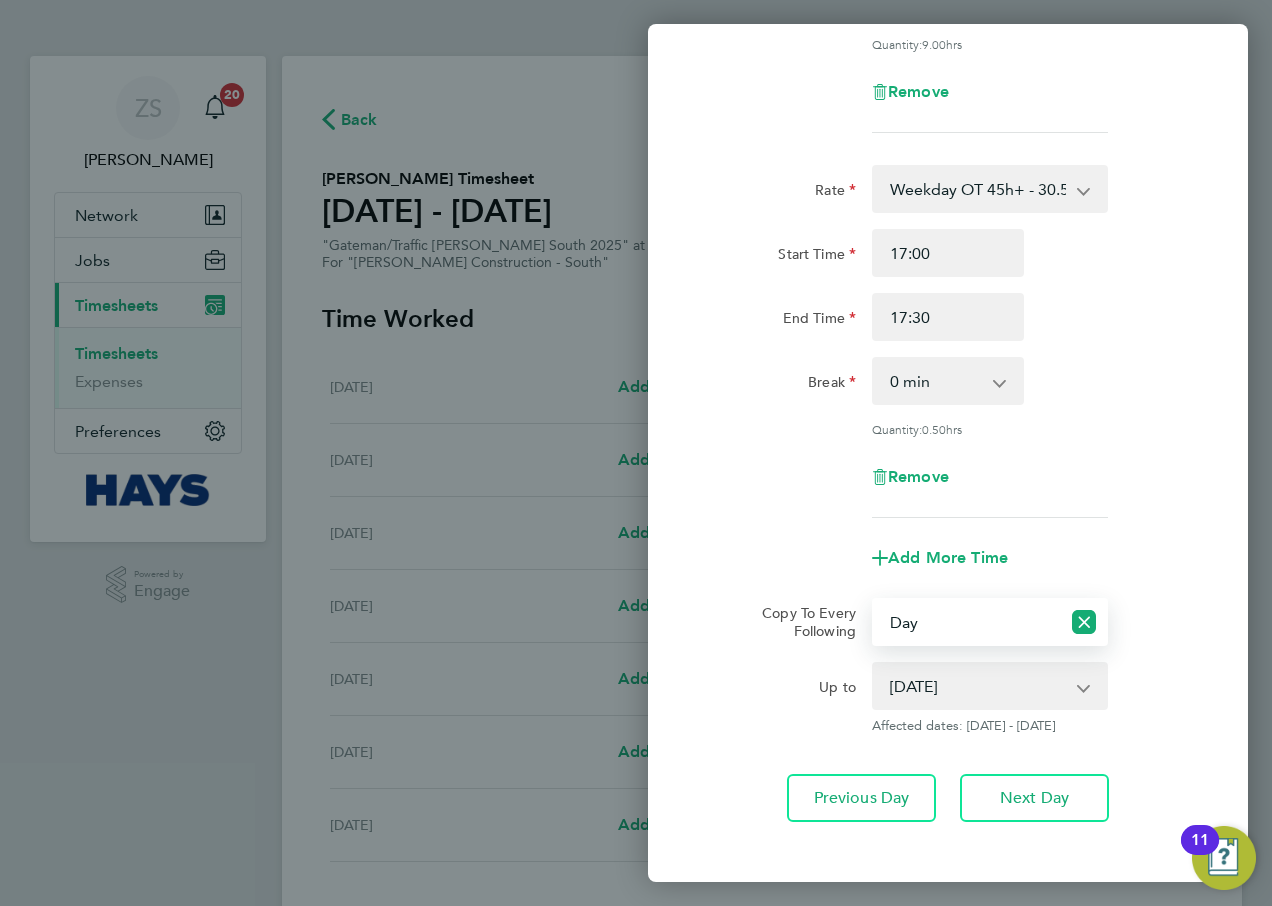 click on "Rate  Basic - 21.07   Weekday OT 45h+ - 30.50   Sat first 4h - 30.50   Sat after 4h - 40.19   [DATE] - 40.19
Start Time 07:30 End Time 17:00 Break  0 min   15 min   30 min   45 min   60 min   75 min   90 min
Quantity:  9.00  hrs
Remove  Rate  Weekday OT 45h+ - 30.50   Basic - 21.07   Sat first 4h - 30.50   Sat after 4h - 40.19   [DATE] - 40.19
Start Time 17:00 End Time 17:30 Break  0 min   15 min
Quantity:  0.50  hrs
Remove
Add More Time  Copy To Every Following  Select days   Day   [DATE]   [DATE]   [DATE]   [DATE]
Up to  [DATE]   [DATE]   [DATE]   [DATE]
Affected dates: [DATE] - [DATE]" 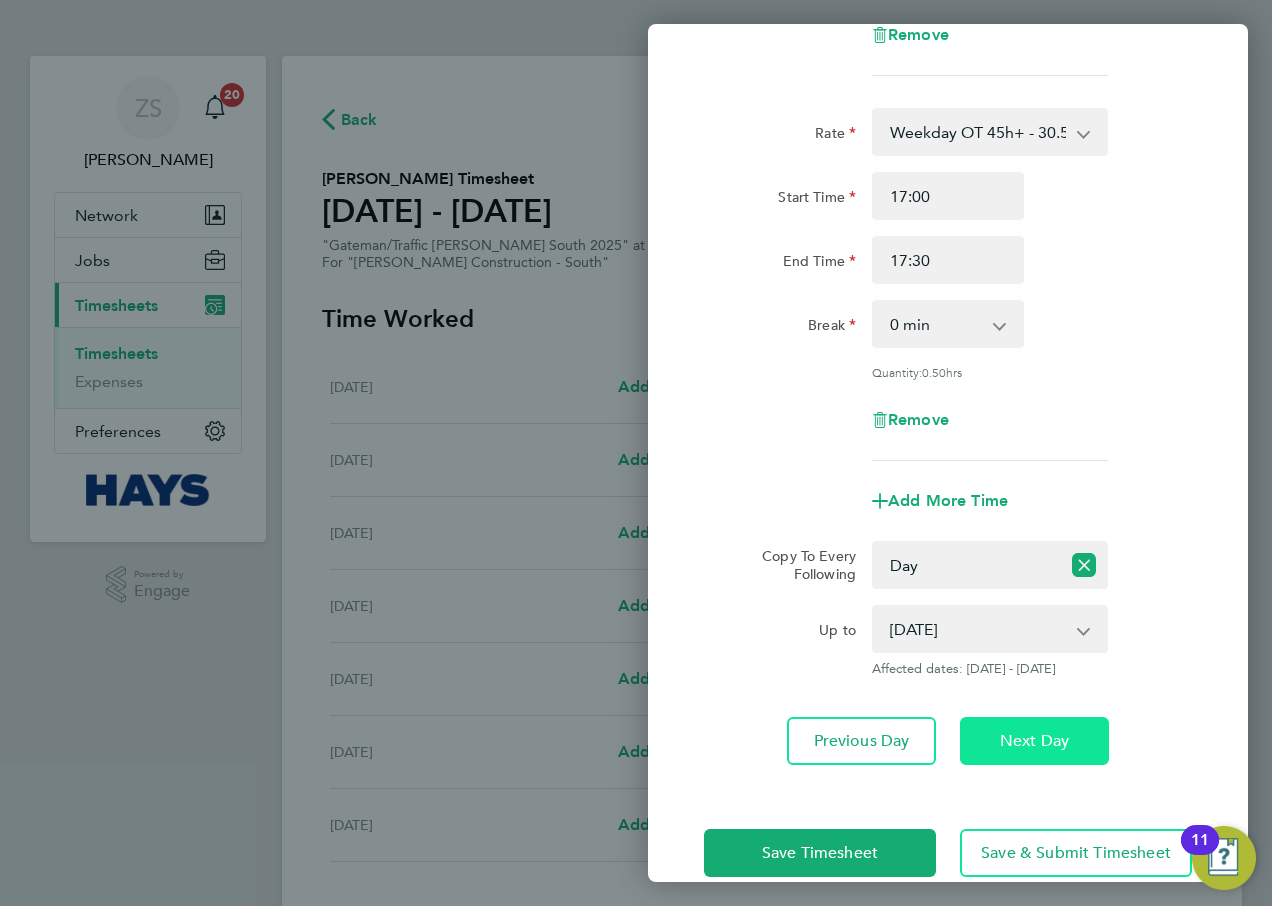scroll, scrollTop: 468, scrollLeft: 0, axis: vertical 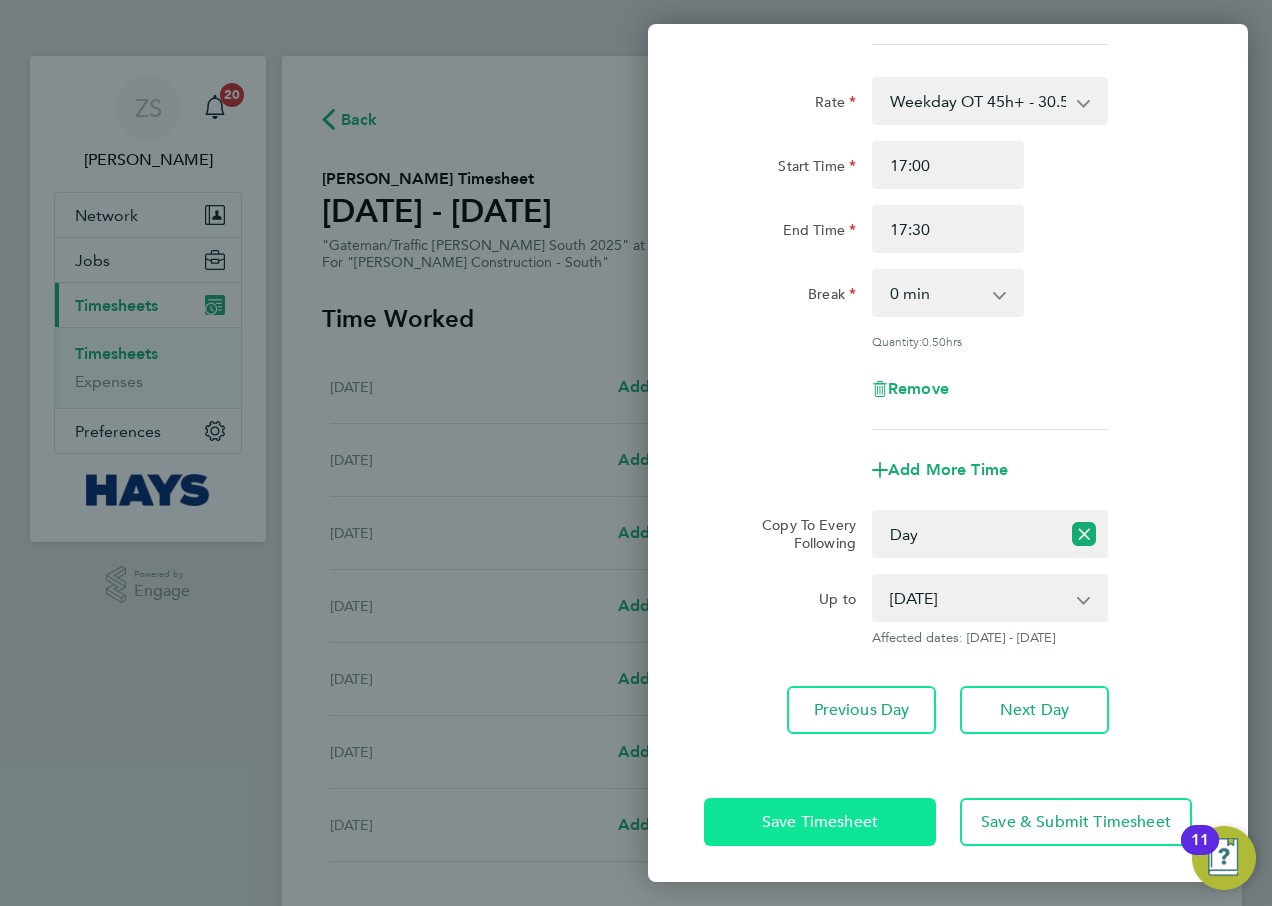 click on "Save Timesheet" 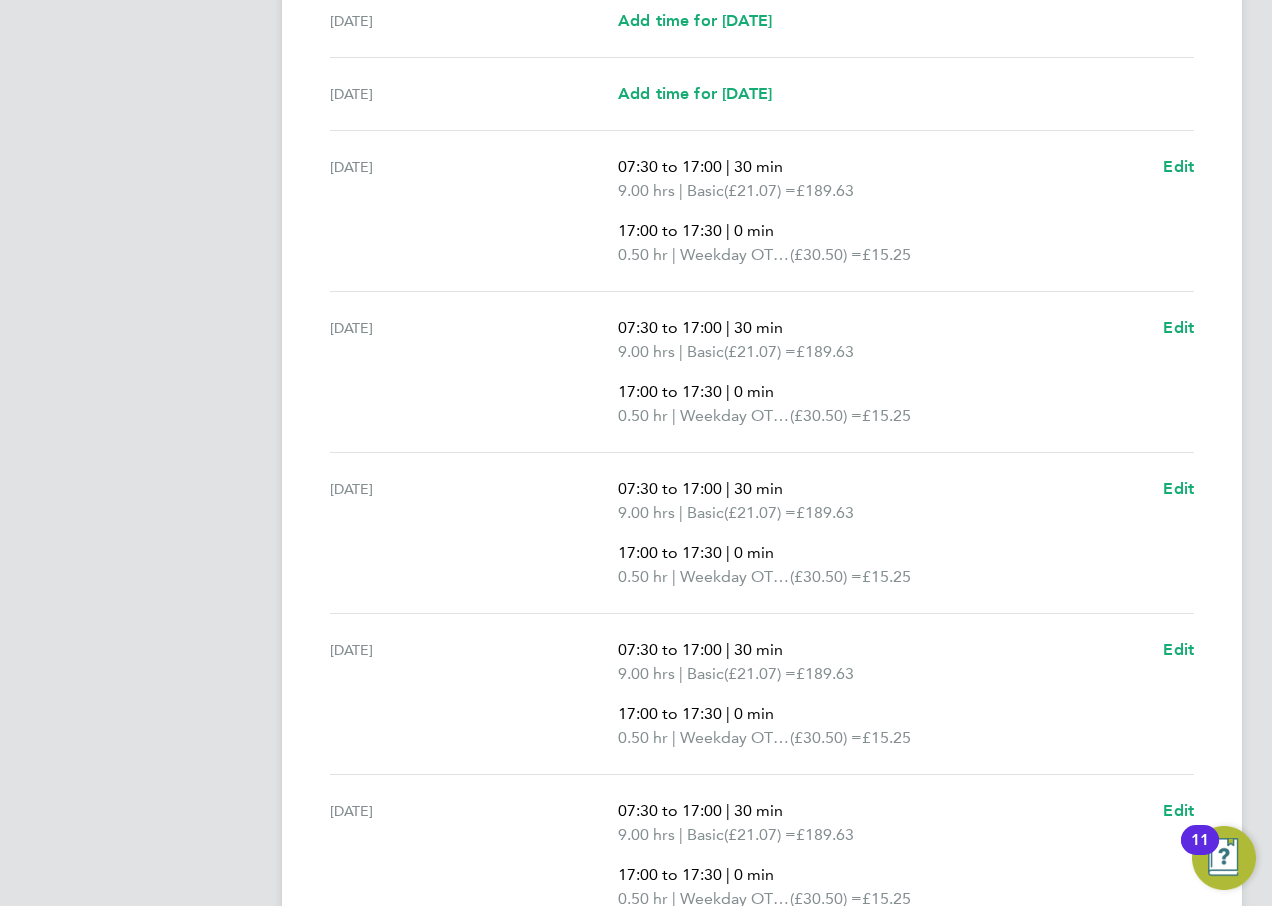 scroll, scrollTop: 879, scrollLeft: 0, axis: vertical 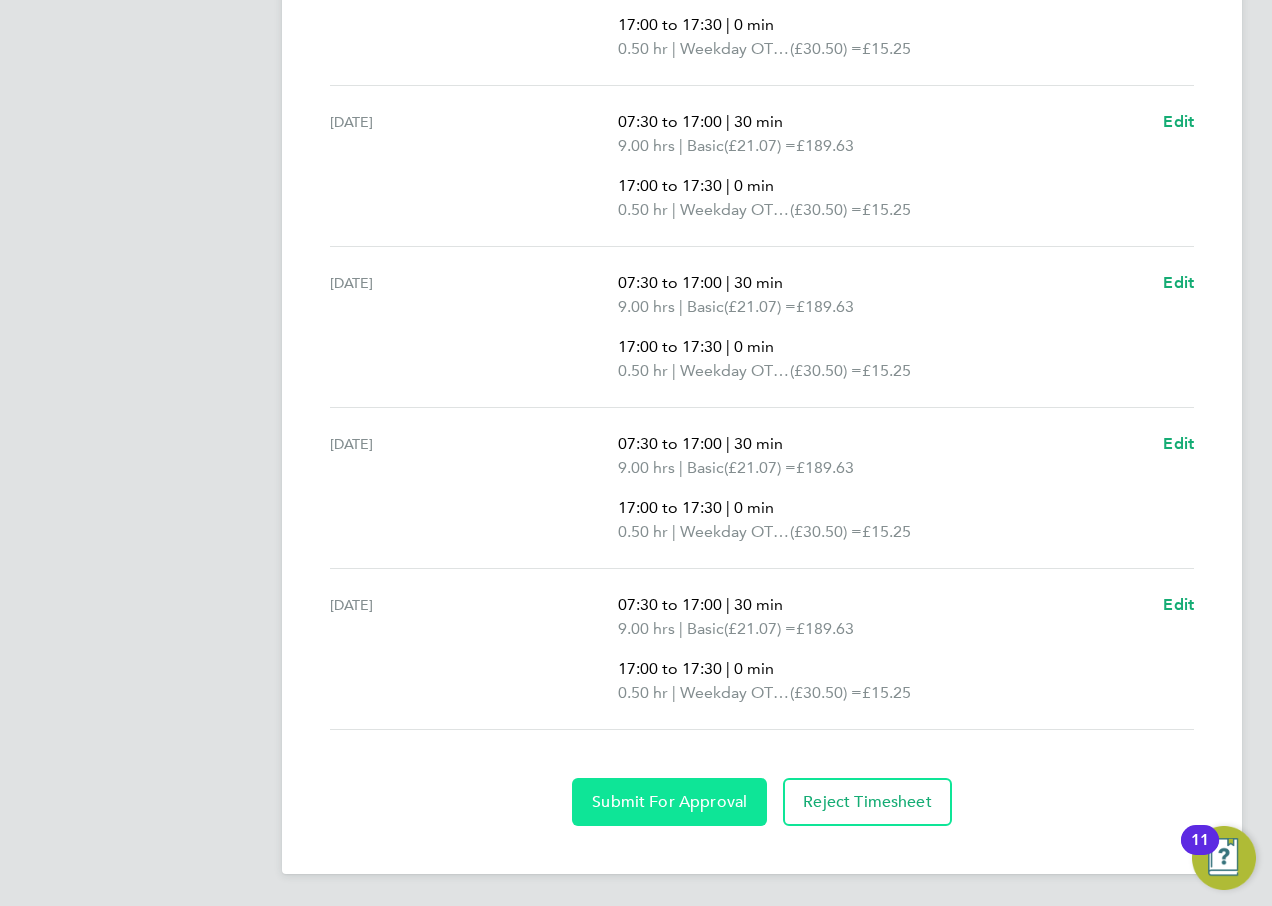 click on "Submit For Approval" 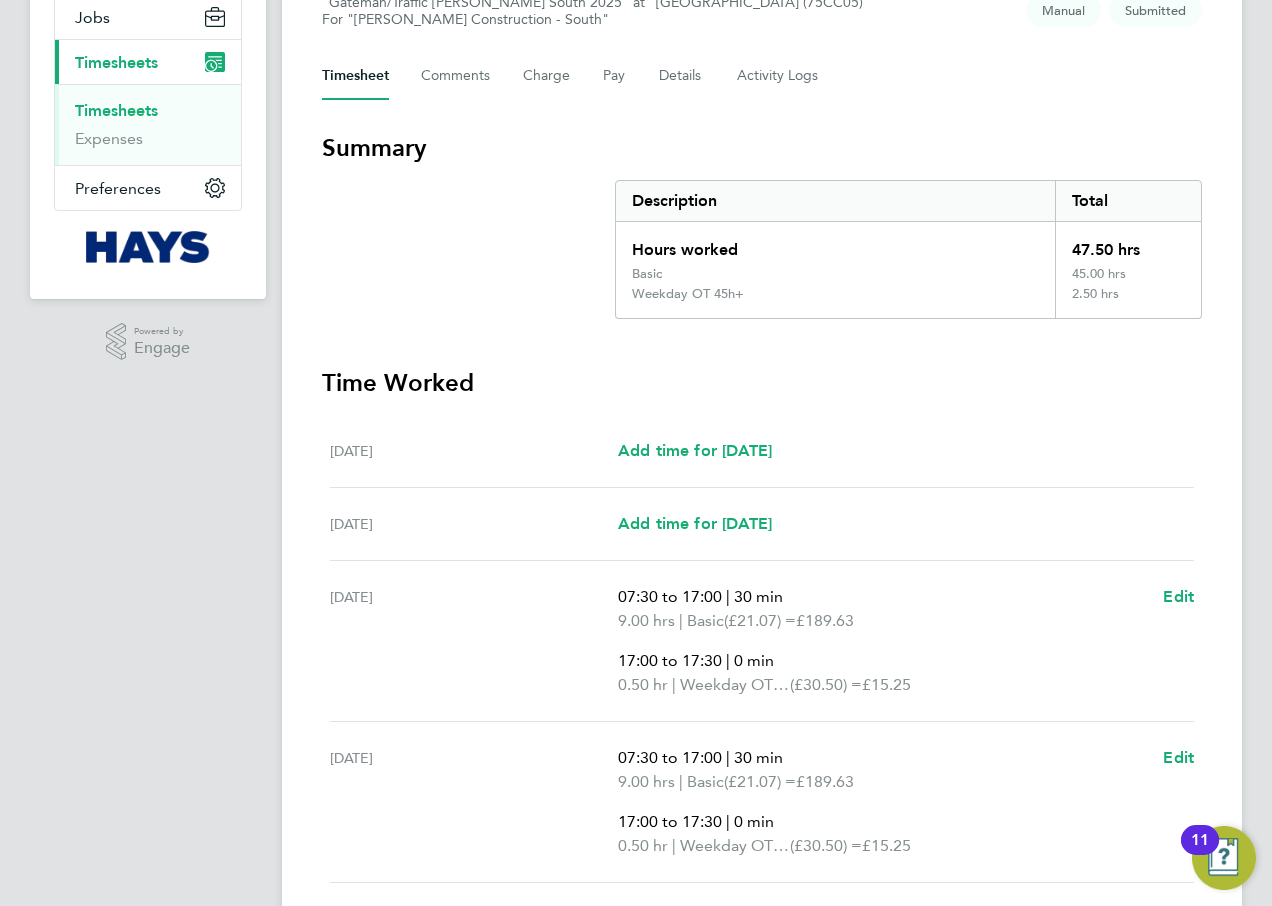 scroll, scrollTop: 0, scrollLeft: 0, axis: both 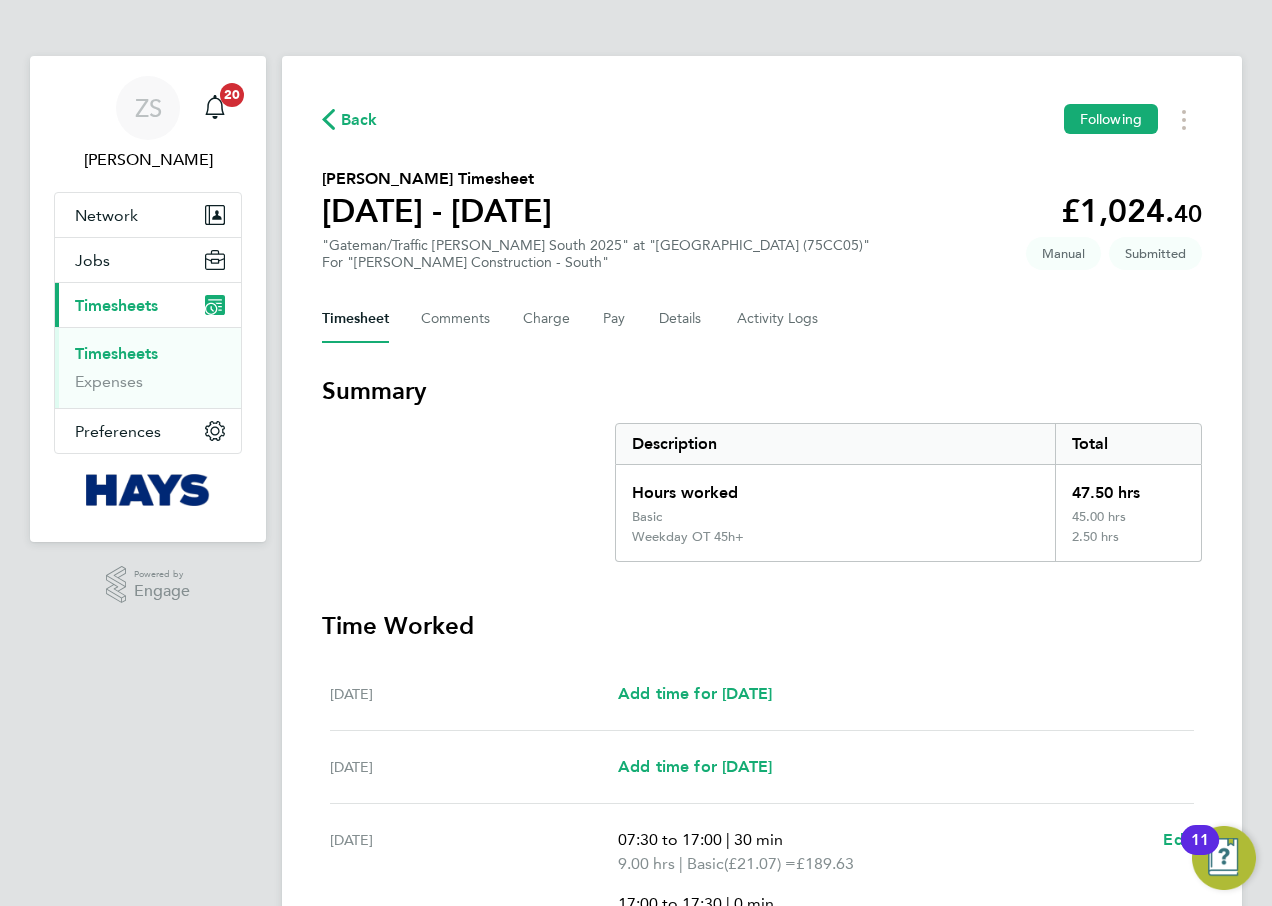 click on "Timesheets" at bounding box center (116, 353) 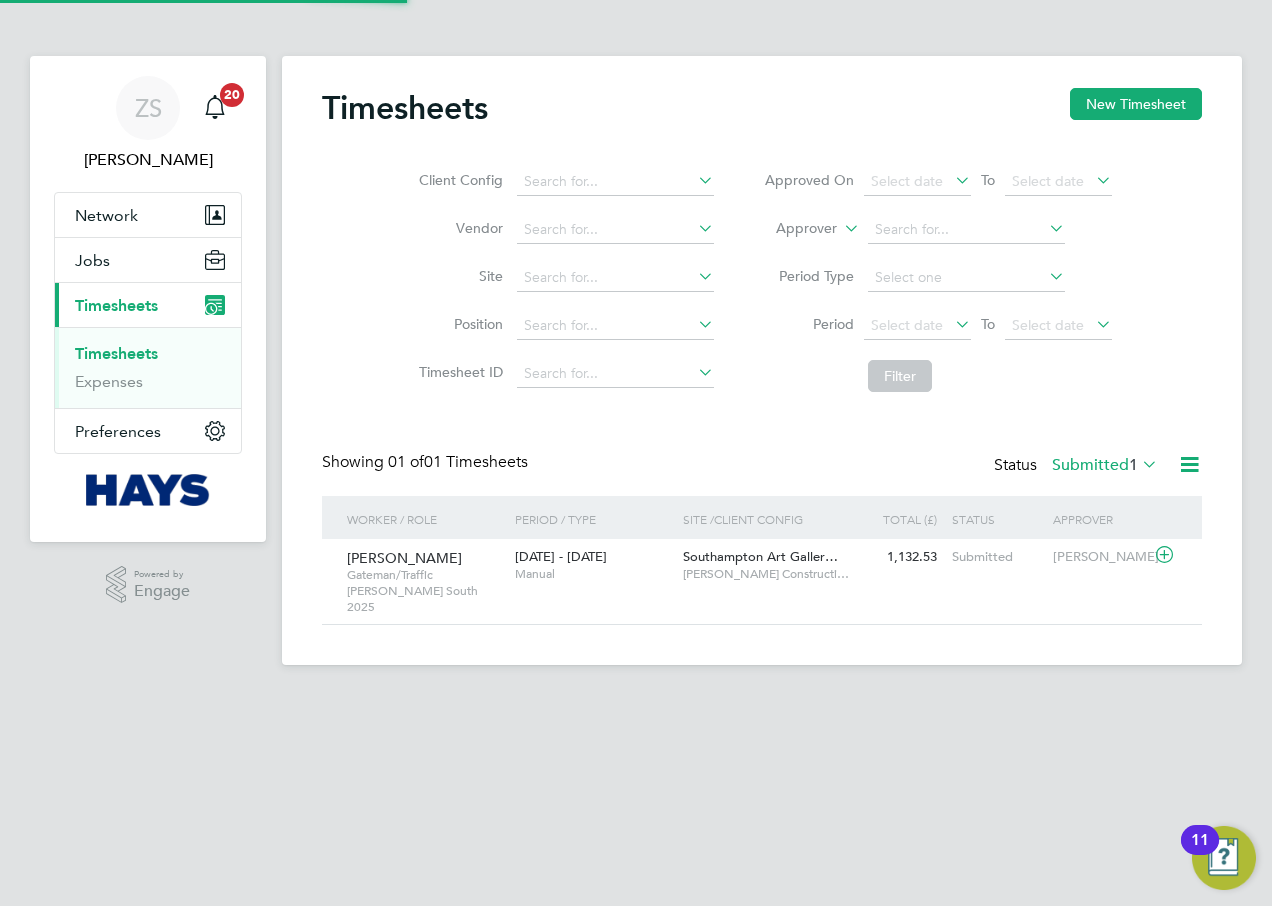 scroll, scrollTop: 10, scrollLeft: 10, axis: both 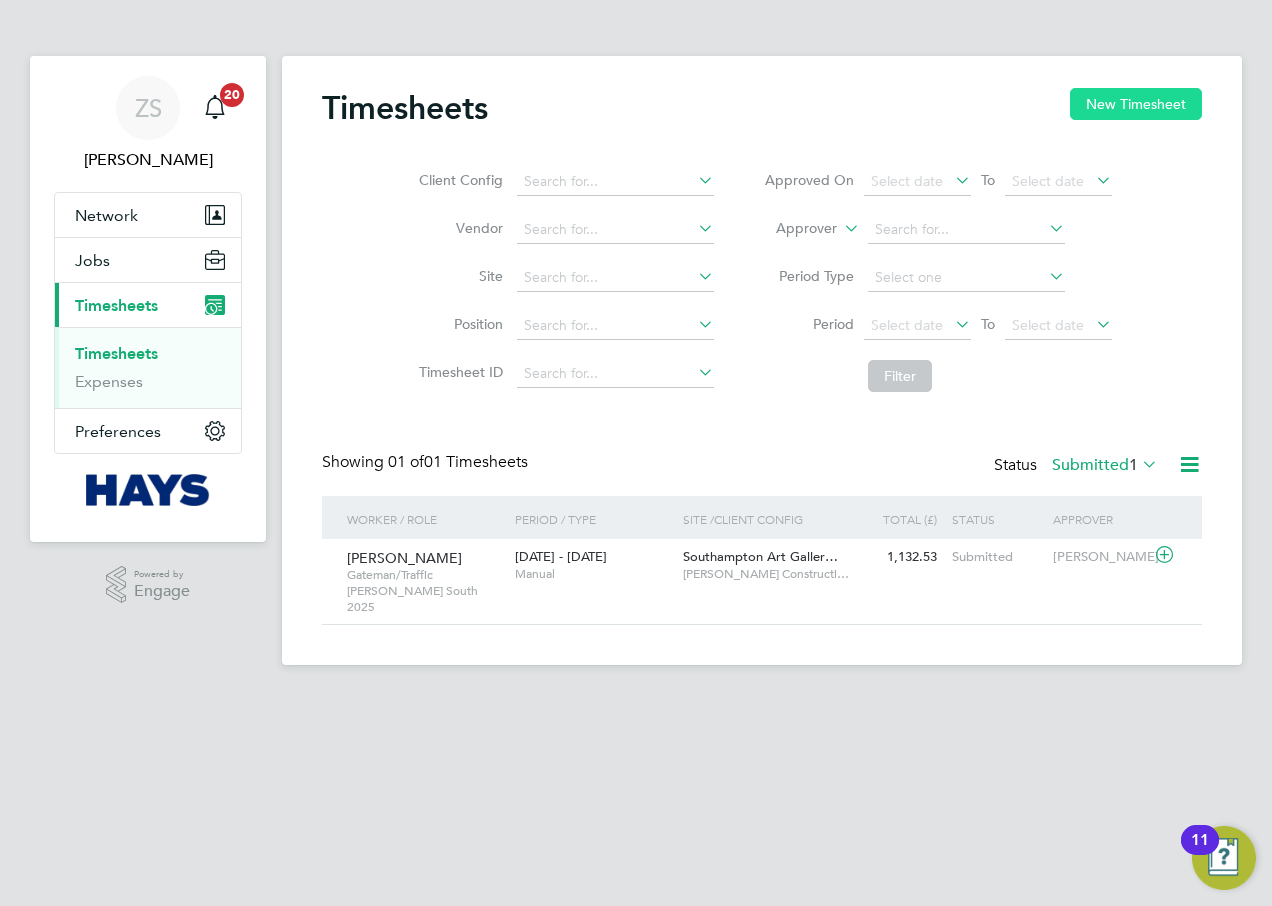 click on "New Timesheet" 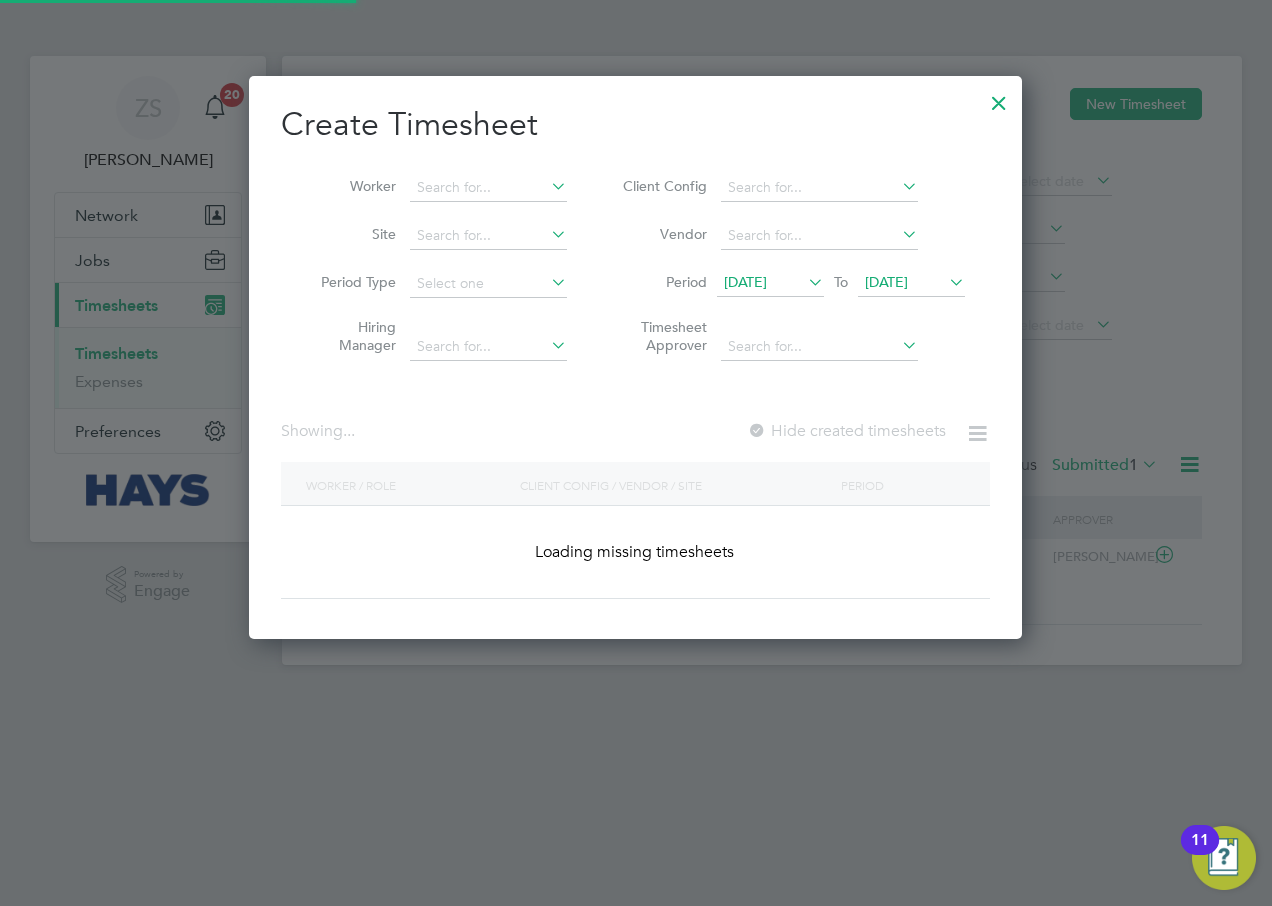 scroll, scrollTop: 10, scrollLeft: 10, axis: both 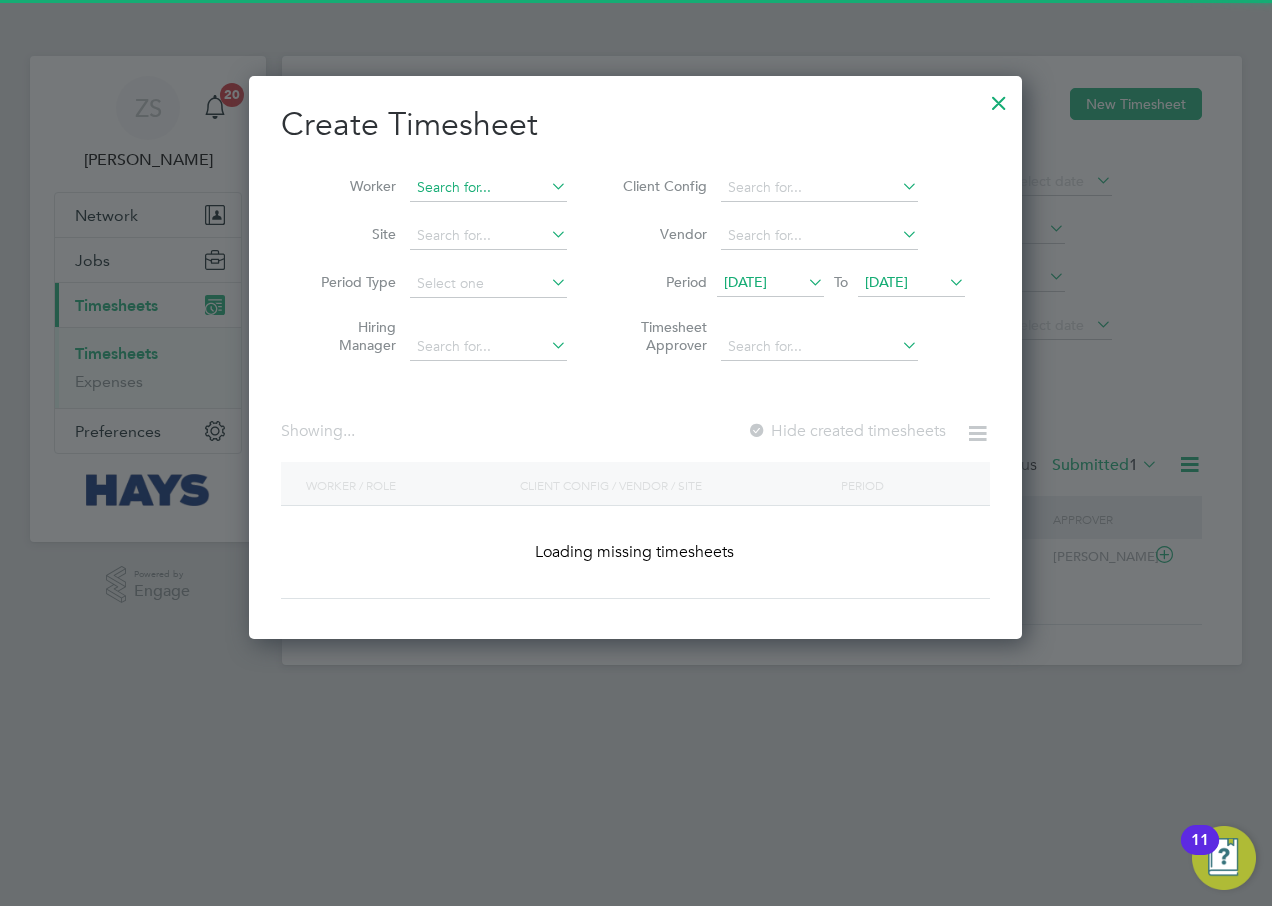 click at bounding box center (488, 188) 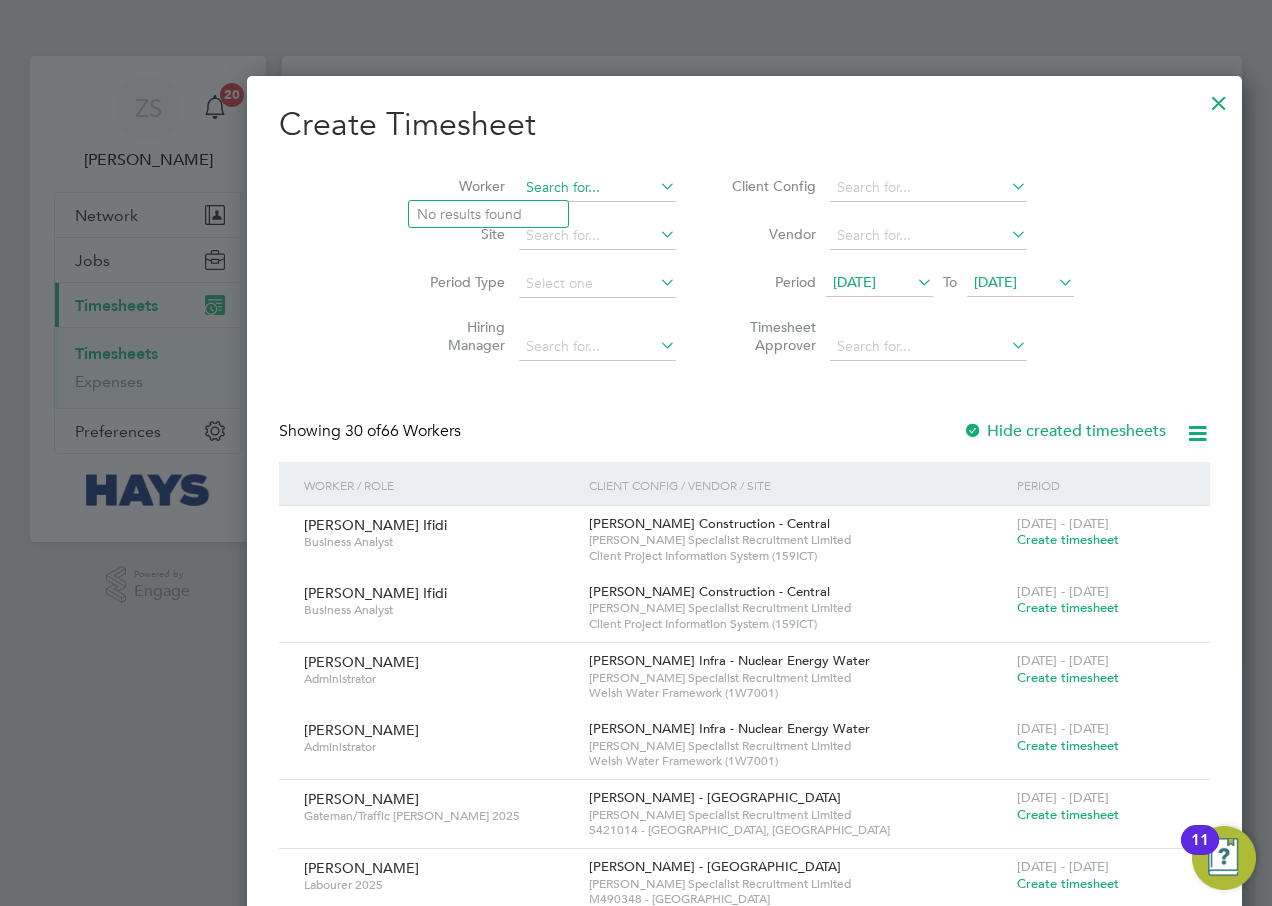 scroll, scrollTop: 10, scrollLeft: 10, axis: both 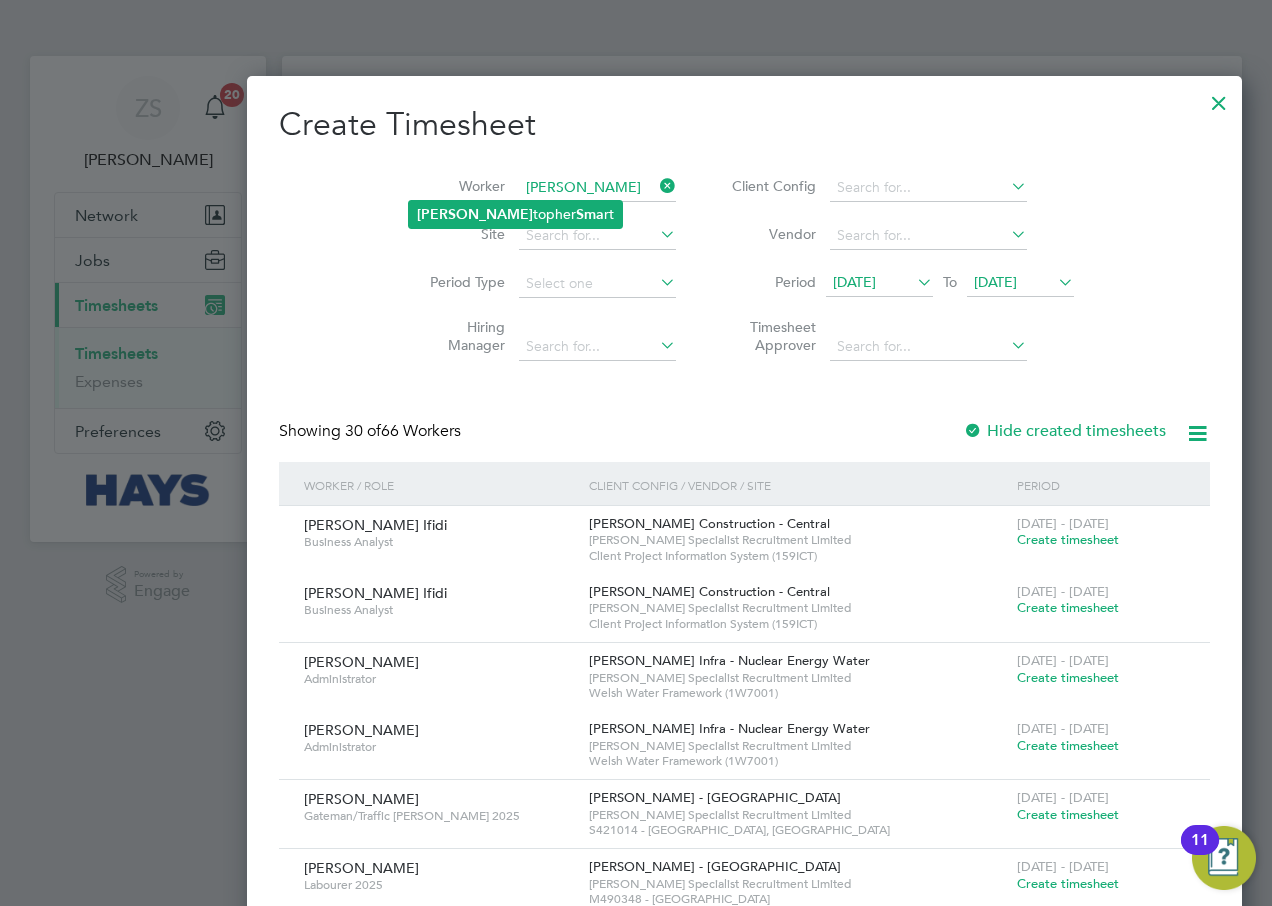 click on "[PERSON_NAME]  Sma rt" 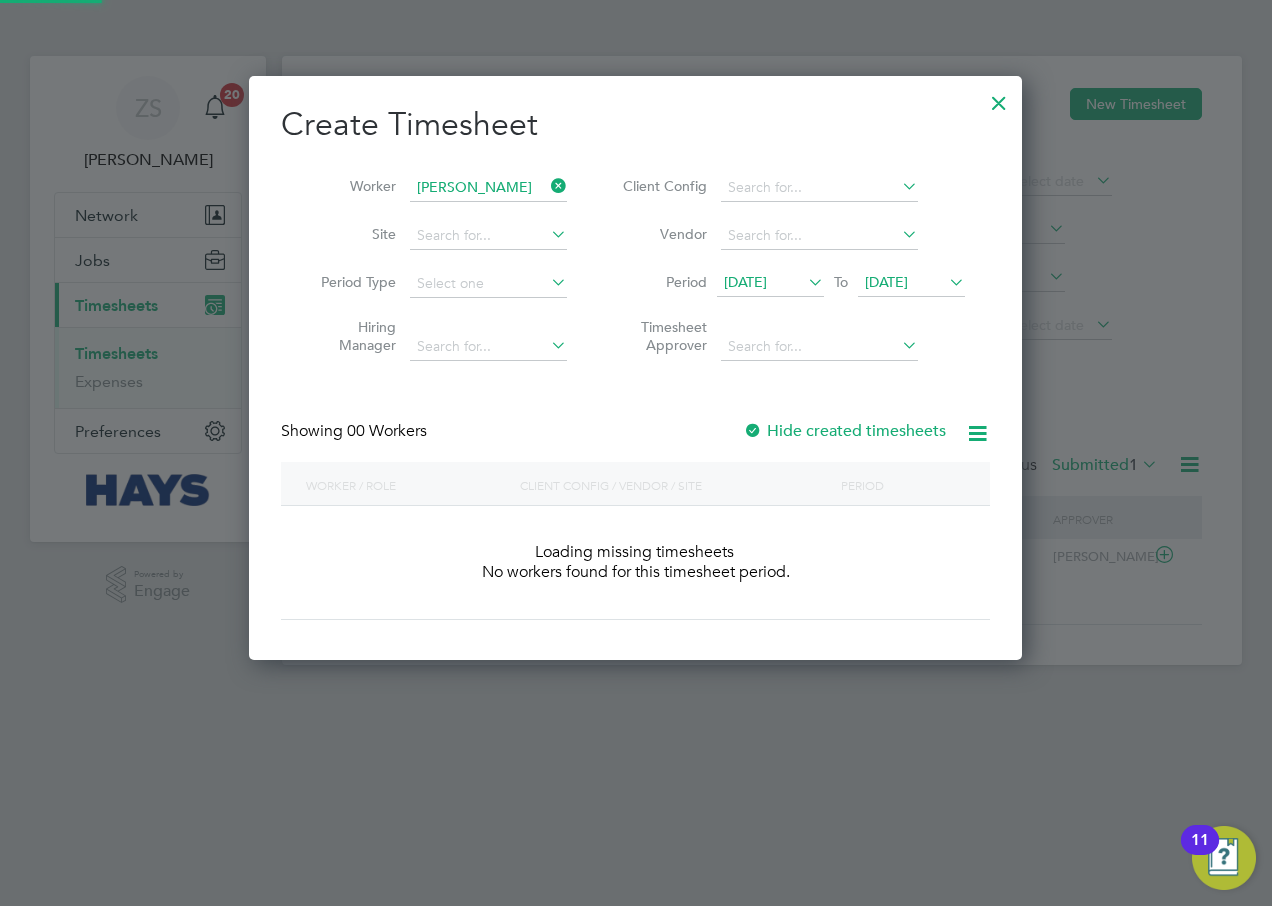 scroll, scrollTop: 10, scrollLeft: 10, axis: both 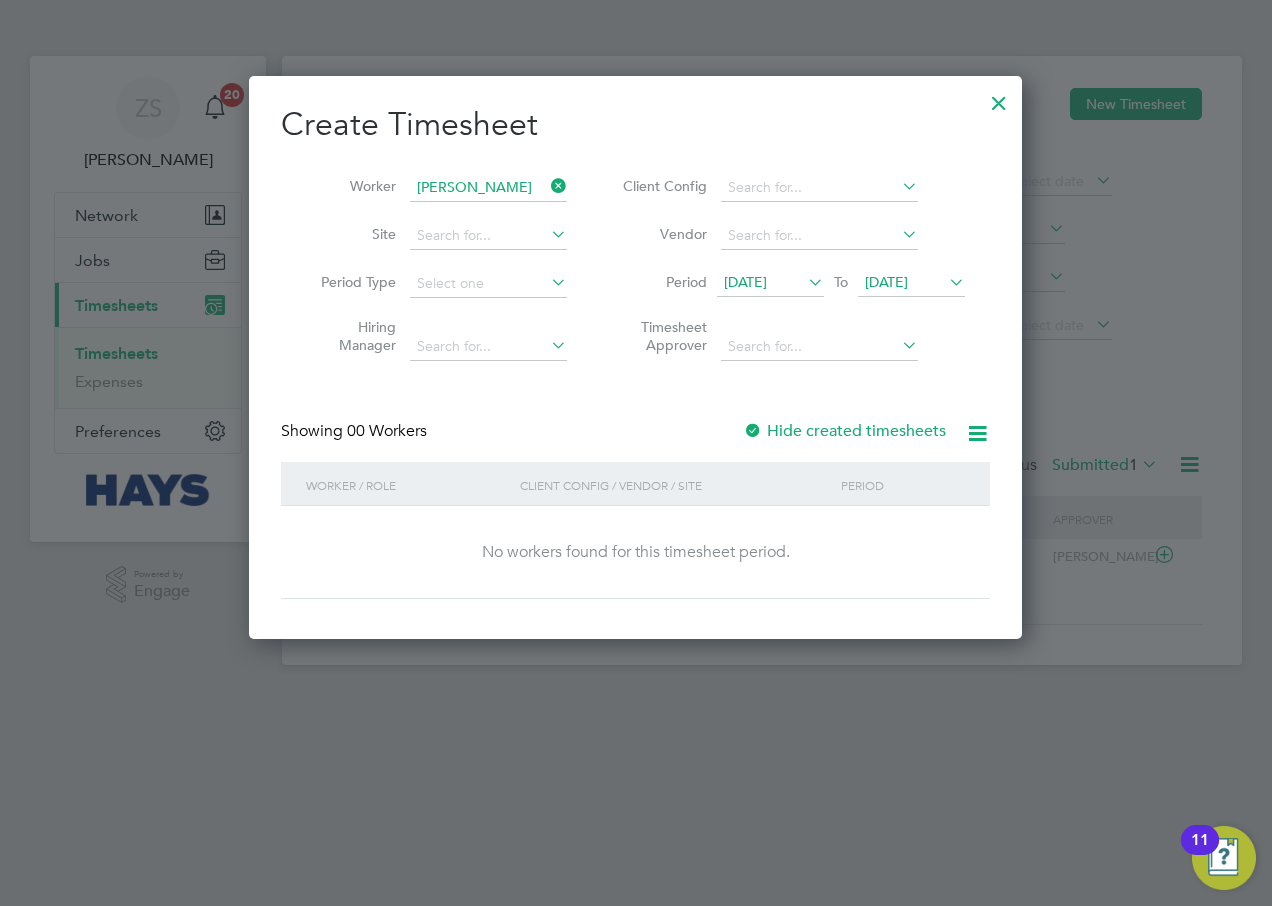 click on "Hide created timesheets" at bounding box center (844, 431) 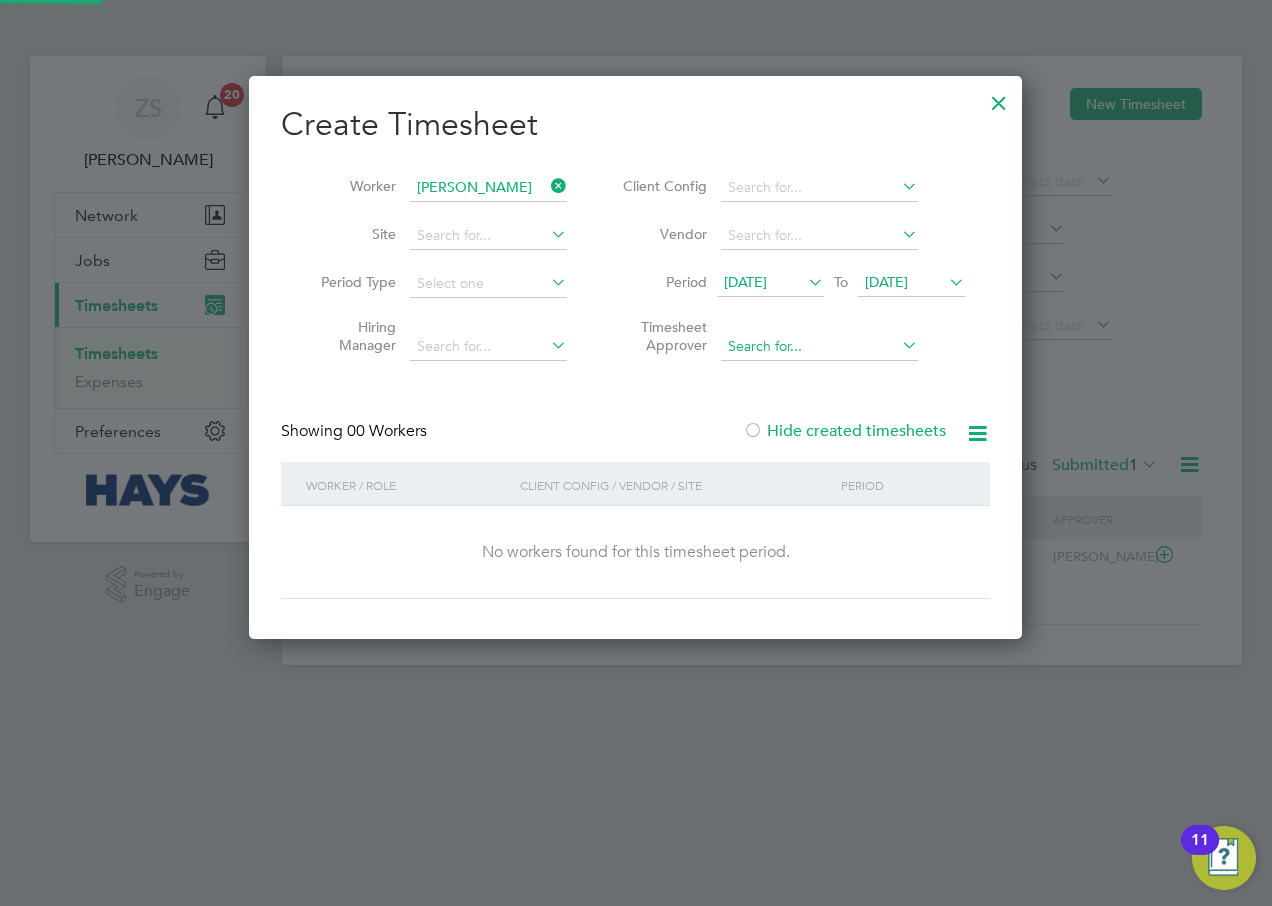 scroll, scrollTop: 10, scrollLeft: 10, axis: both 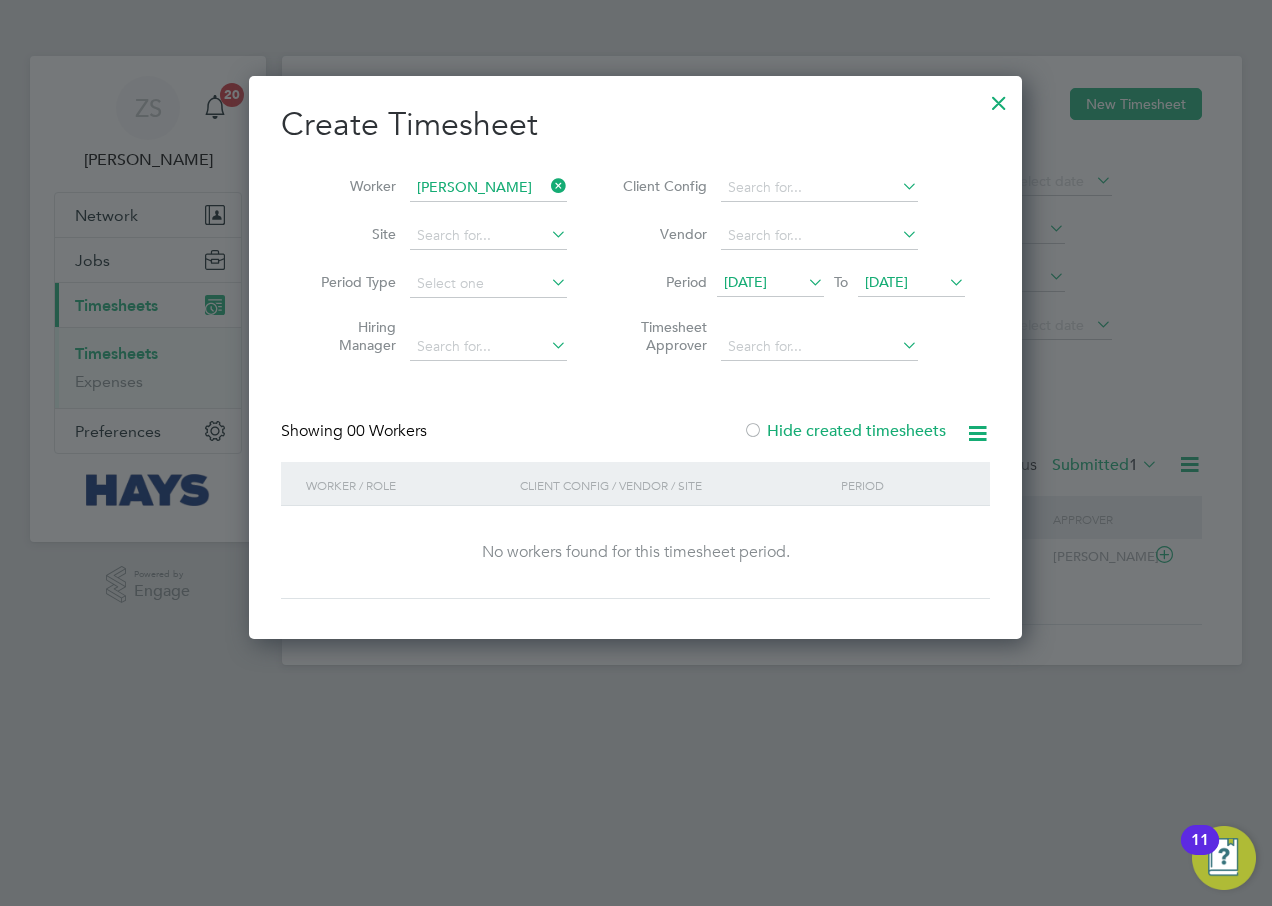 click on "[DATE]" at bounding box center [911, 283] 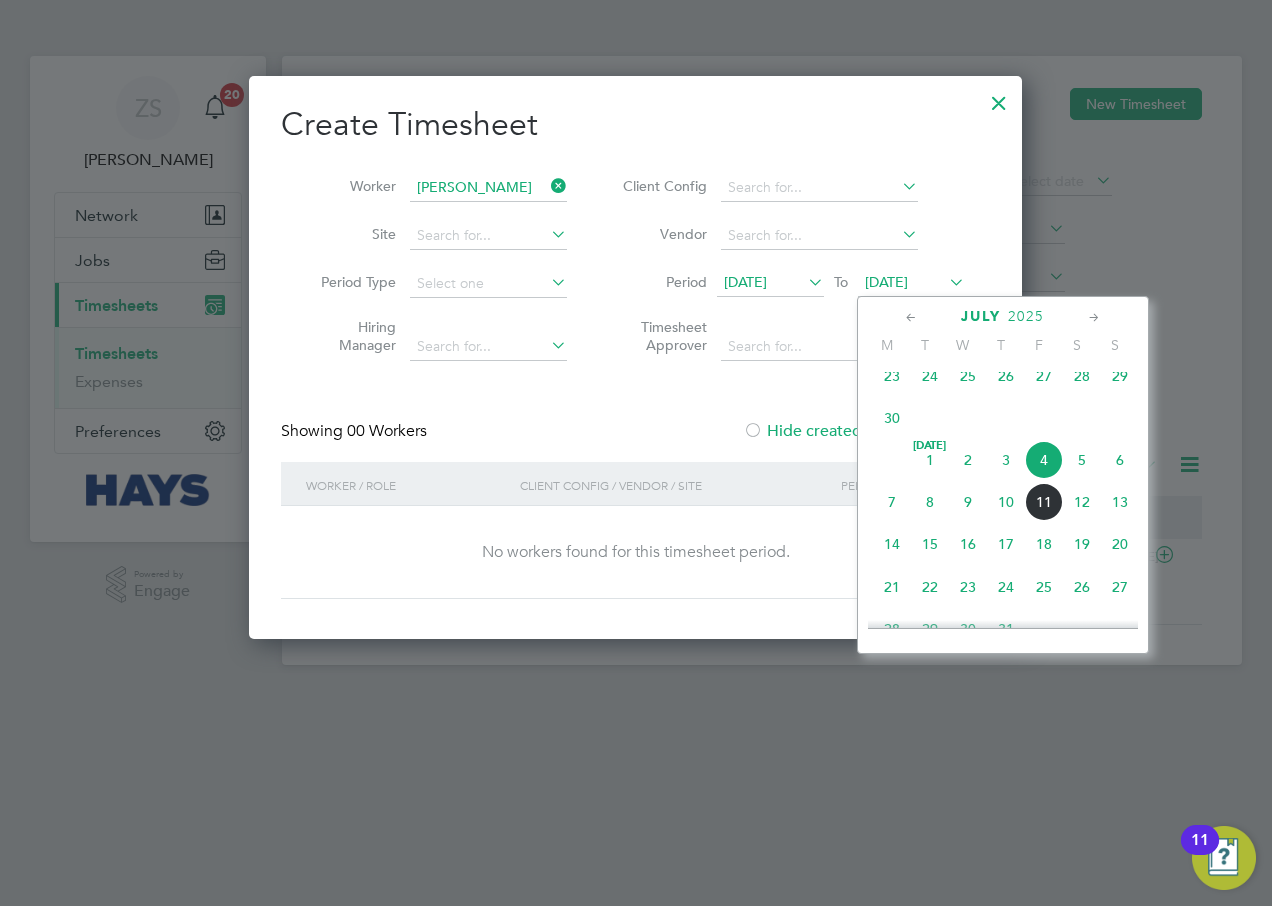 click on "12" 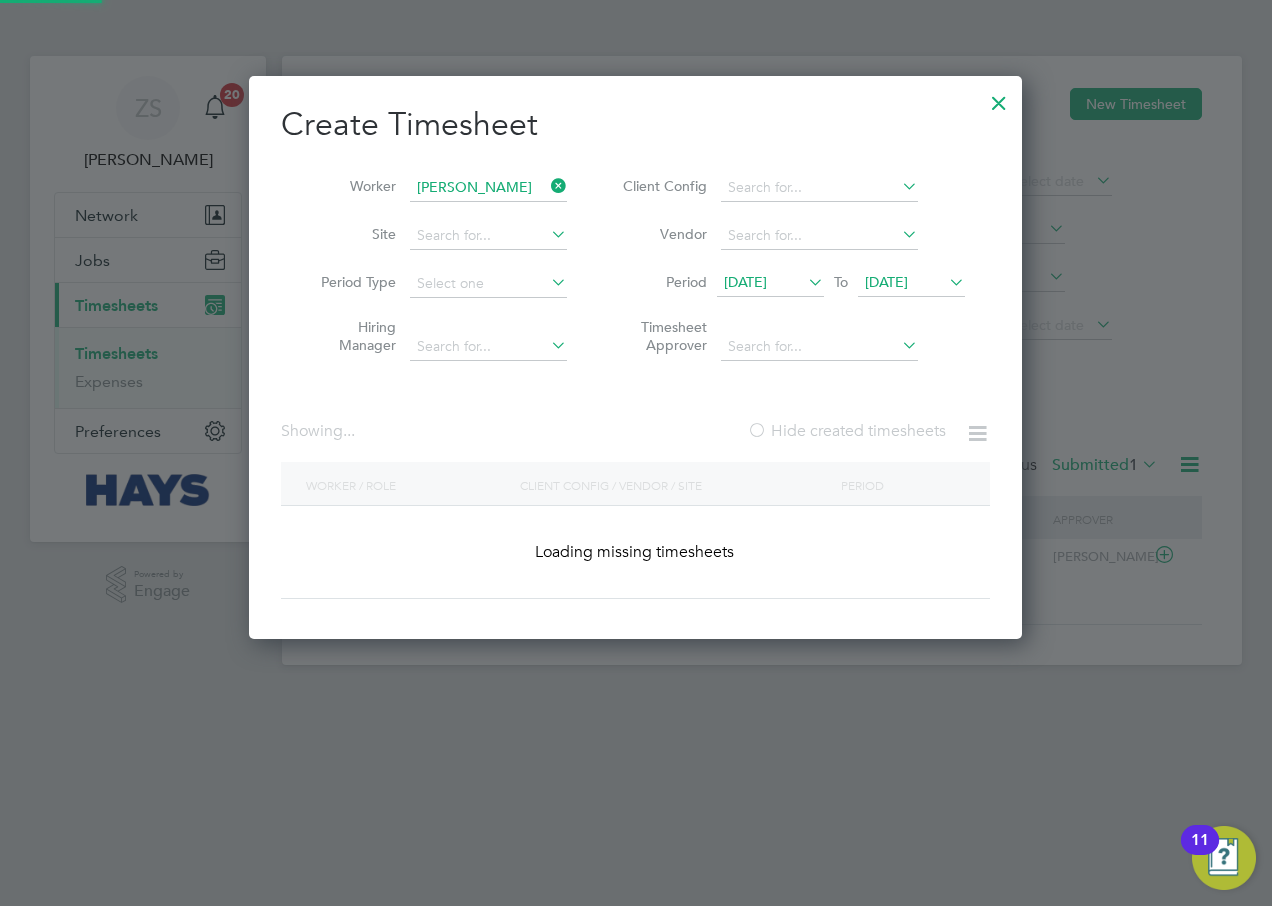 scroll, scrollTop: 10, scrollLeft: 10, axis: both 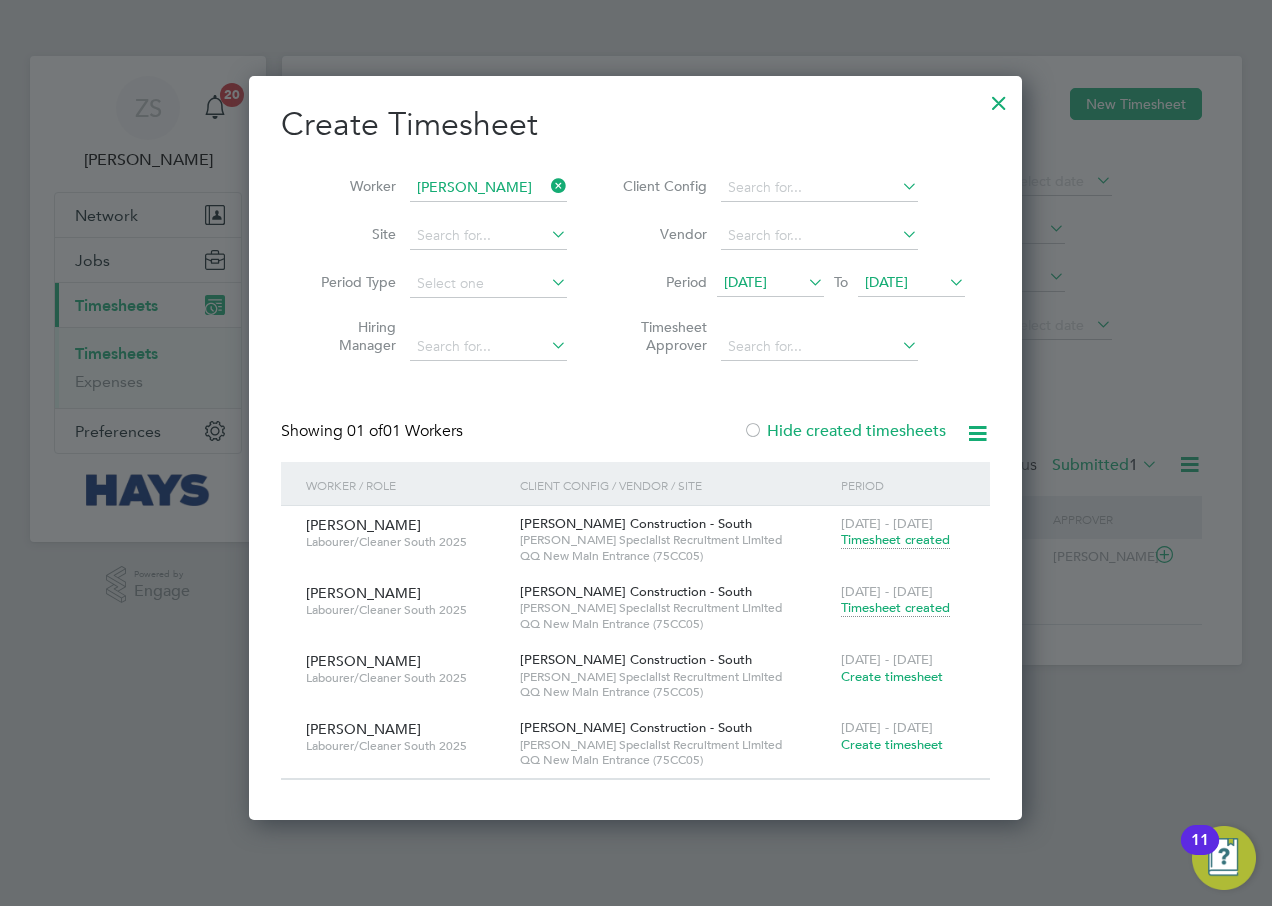 click on "Create timesheet" at bounding box center (892, 676) 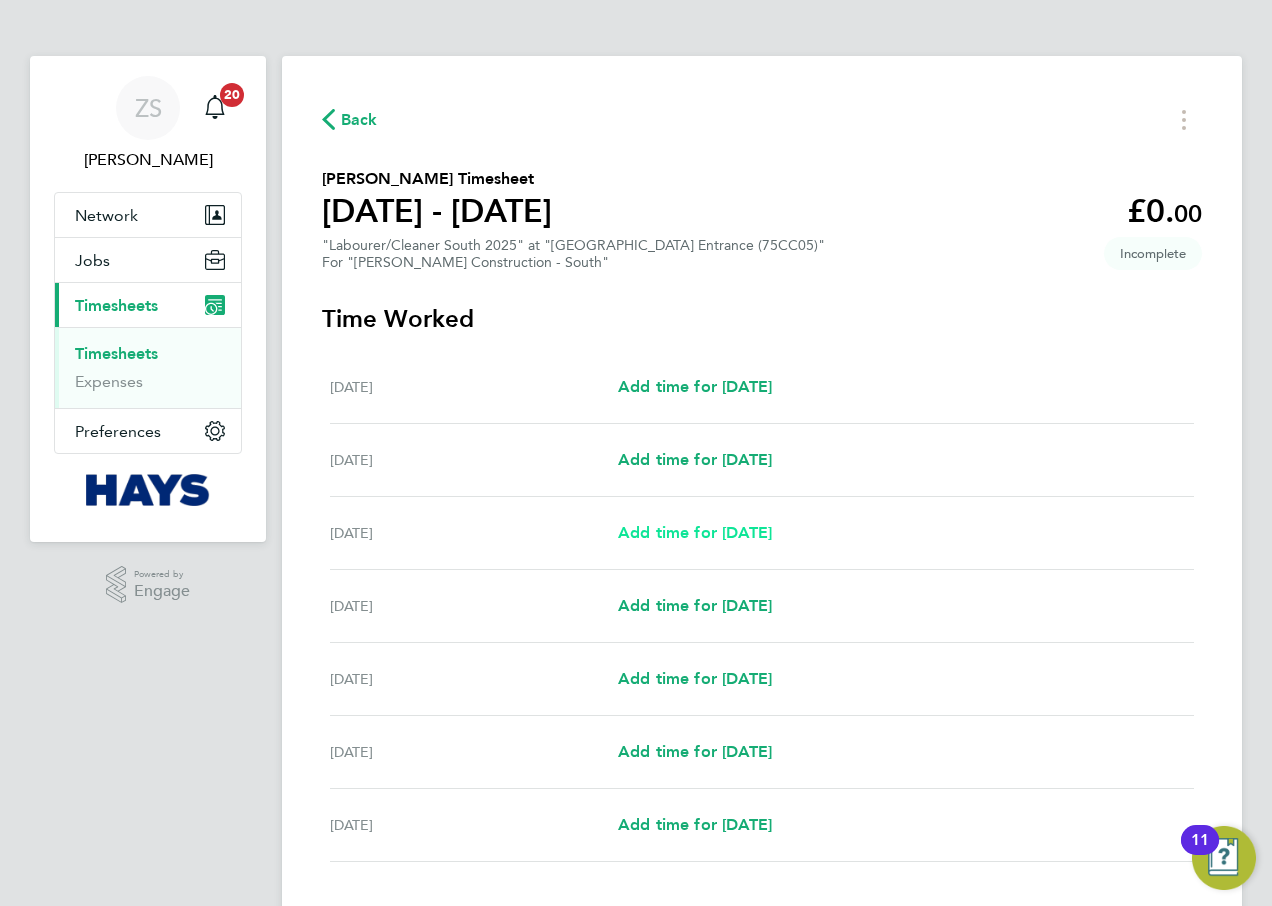 click on "Add time for [DATE]" at bounding box center (695, 532) 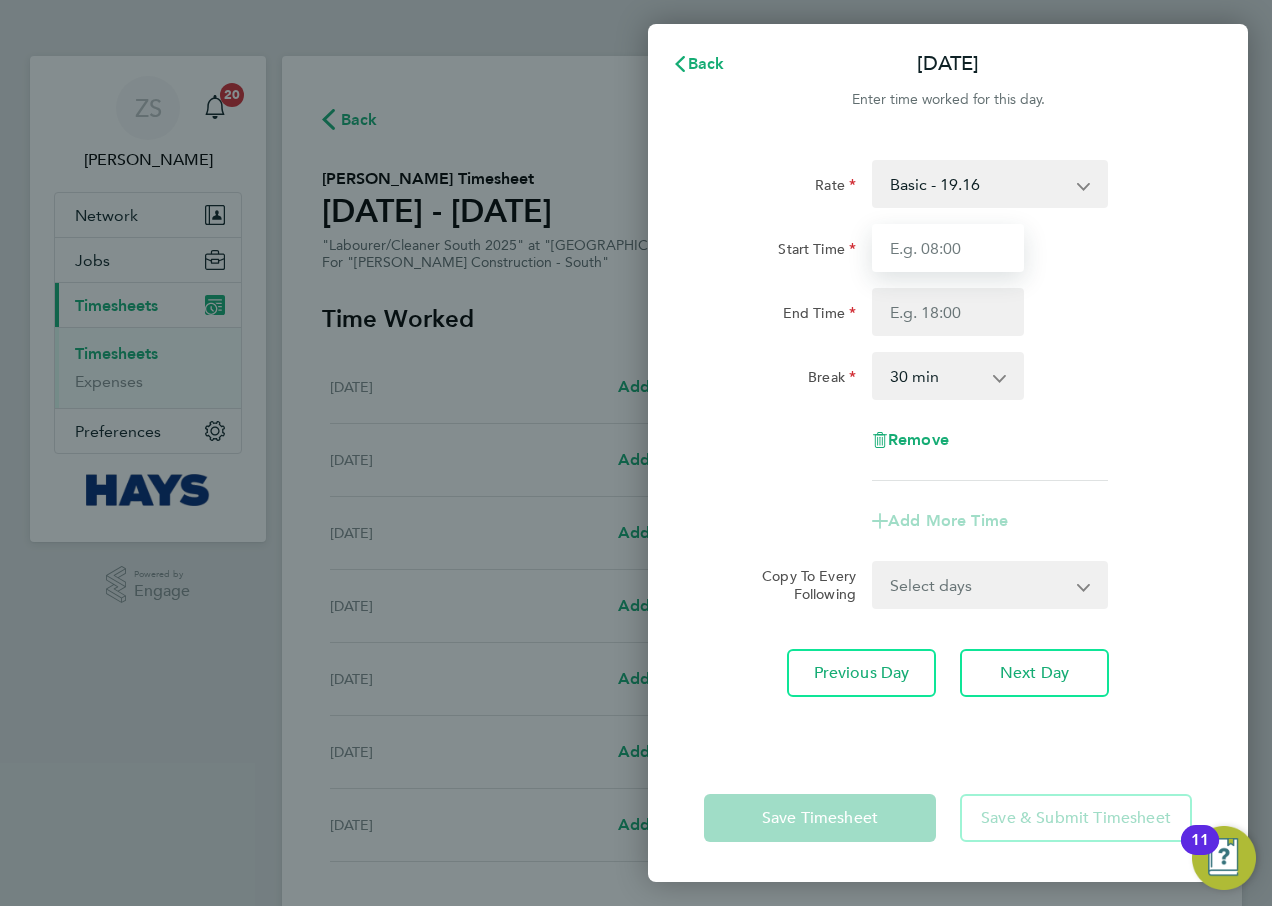click on "Start Time" at bounding box center [948, 248] 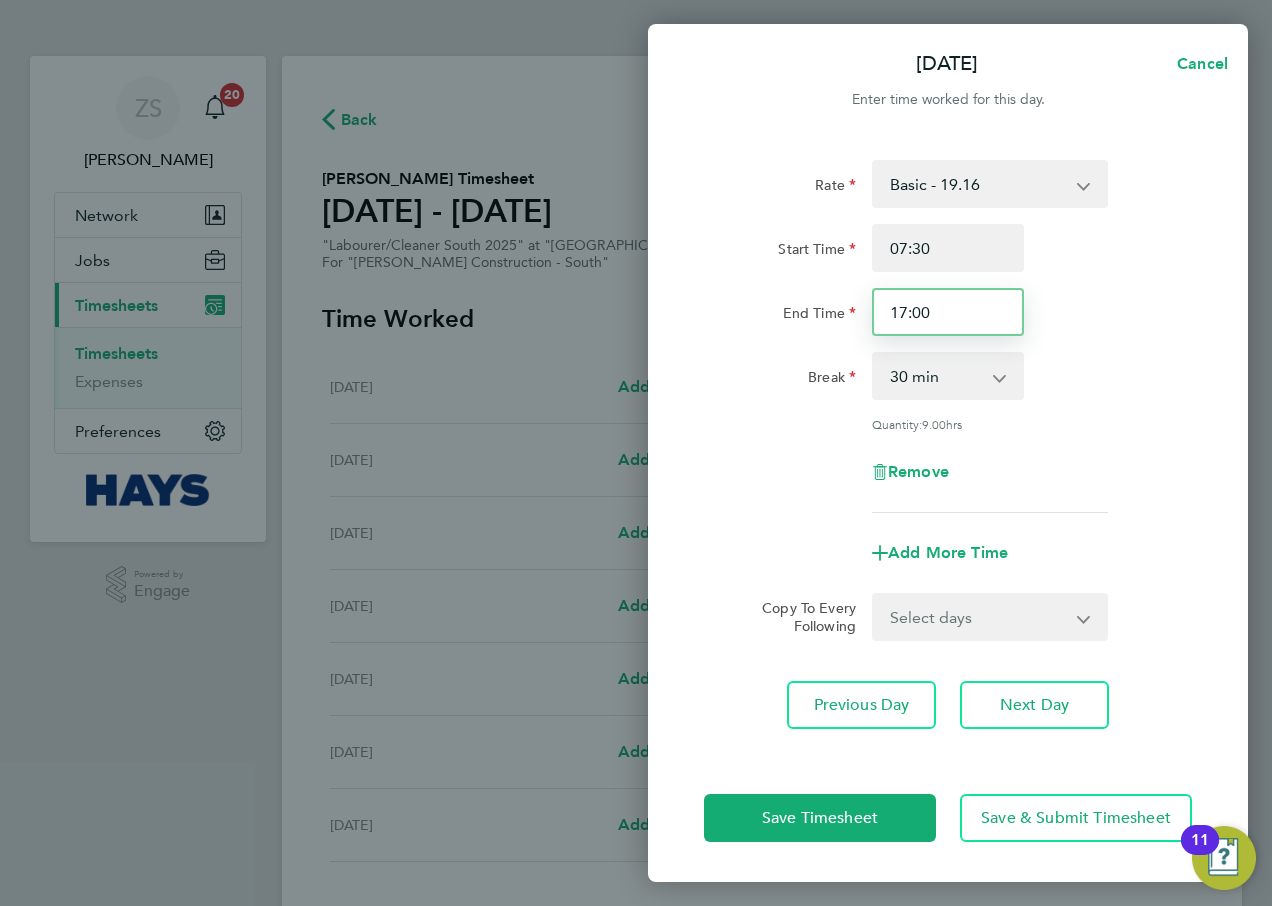 drag, startPoint x: 953, startPoint y: 311, endPoint x: 742, endPoint y: 311, distance: 211 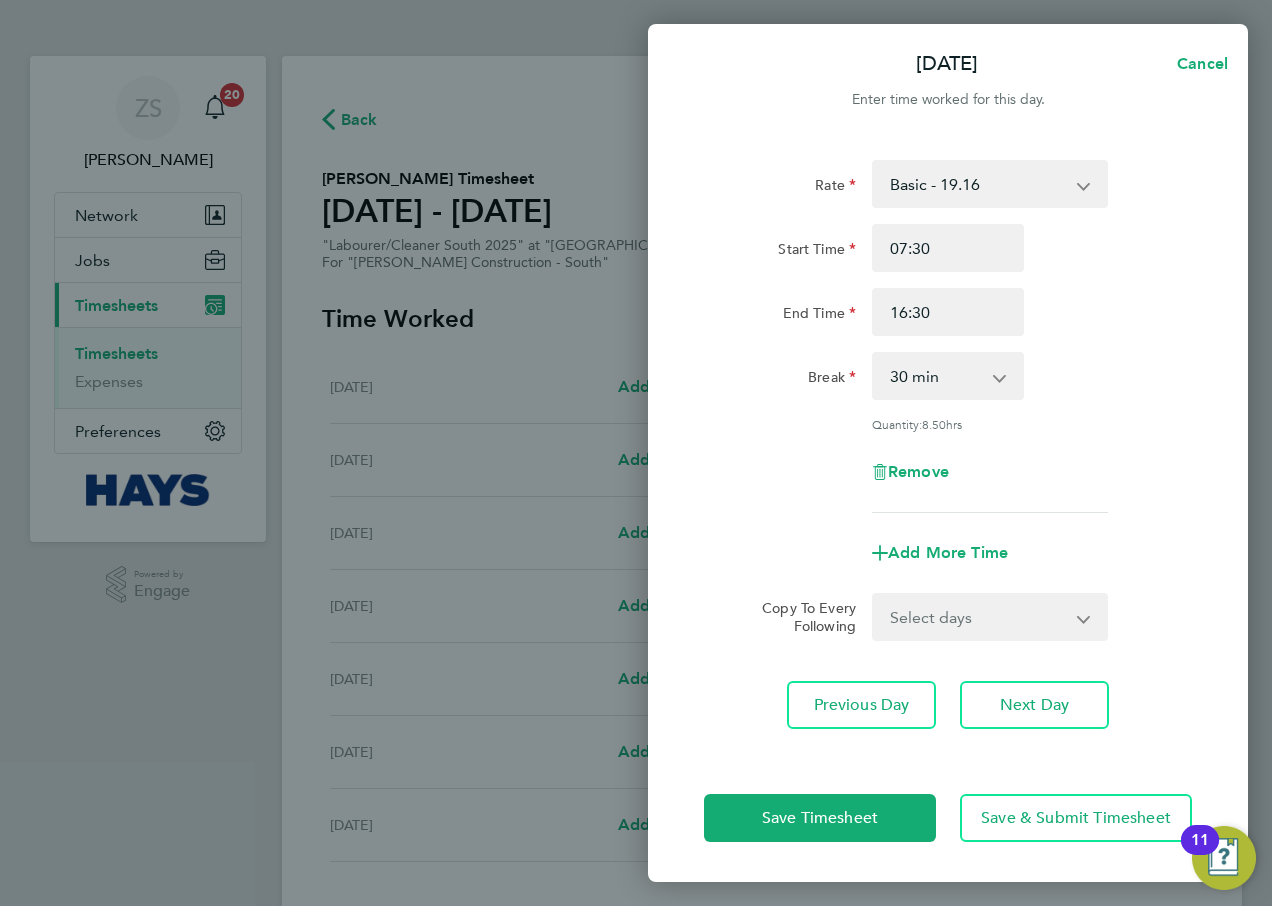 click on "Rate  Basic - 19.16   Overtime - 27.44
Start Time 07:30 End Time 16:30 Break  0 min   15 min   30 min   45 min   60 min   75 min   90 min
Quantity:  8.50  hrs
Remove
Add More Time  Copy To Every Following  Select days   Day   [DATE]   [DATE]   [DATE]   [DATE]
Previous Day   Next Day" 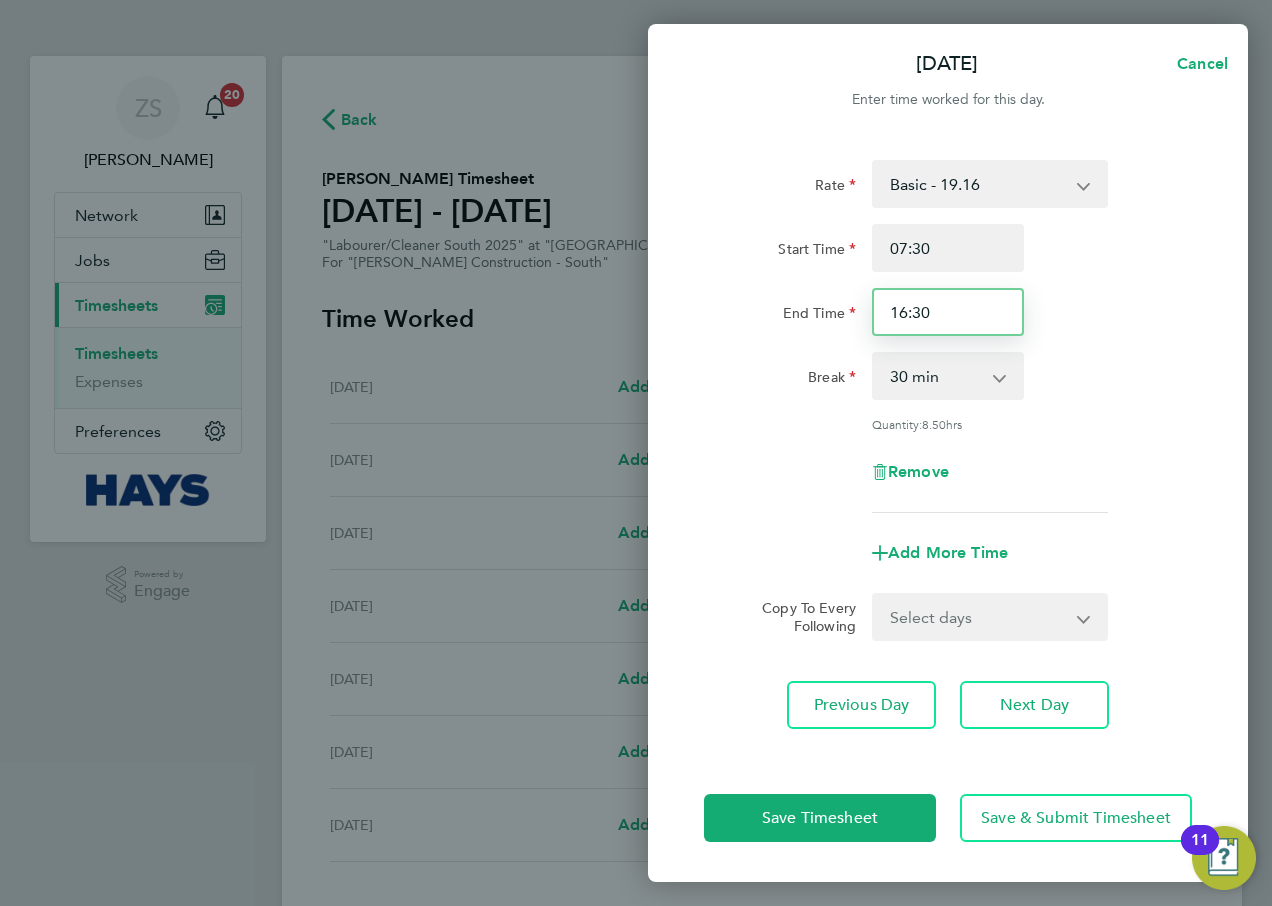 drag, startPoint x: 911, startPoint y: 312, endPoint x: 746, endPoint y: 314, distance: 165.01212 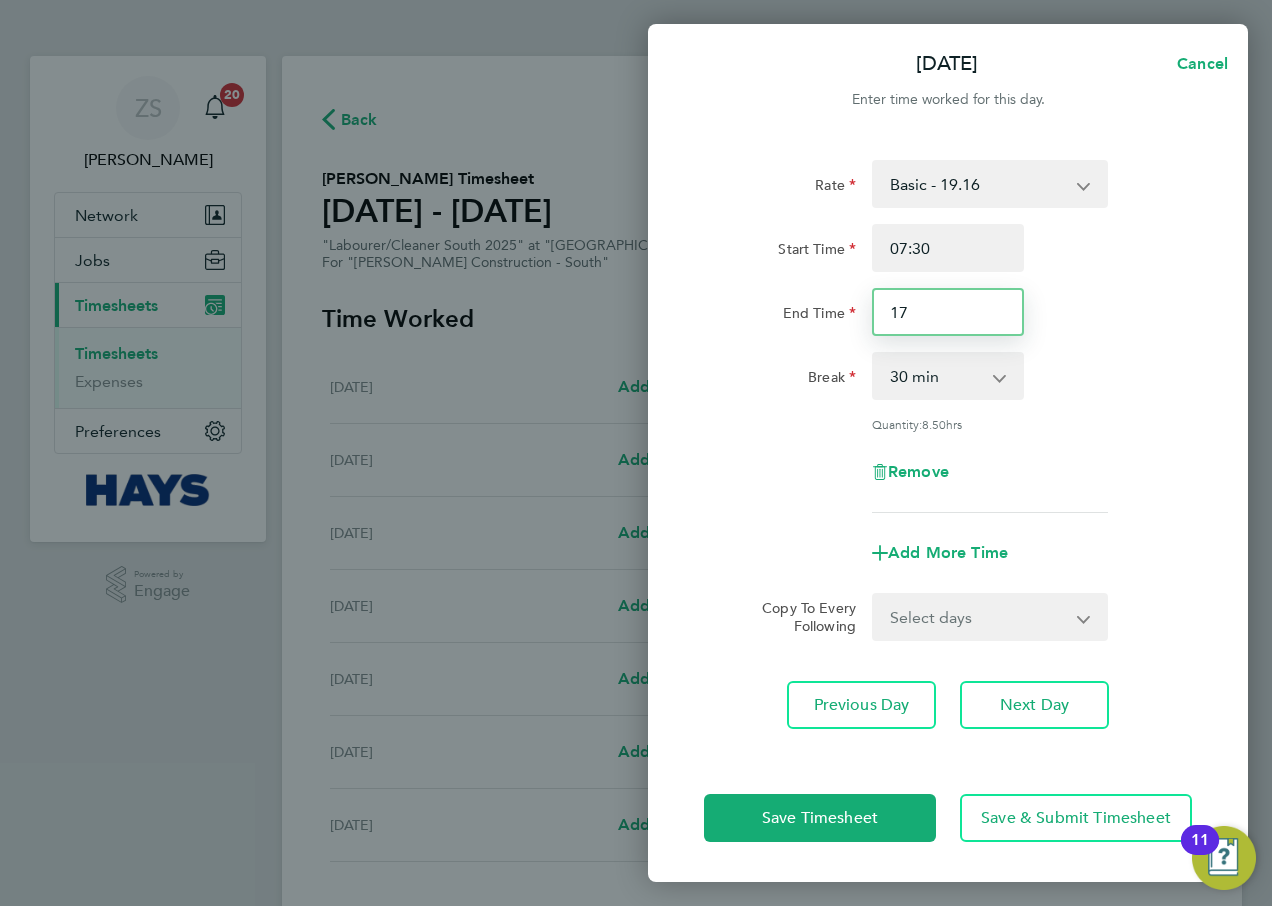 type on "17:00" 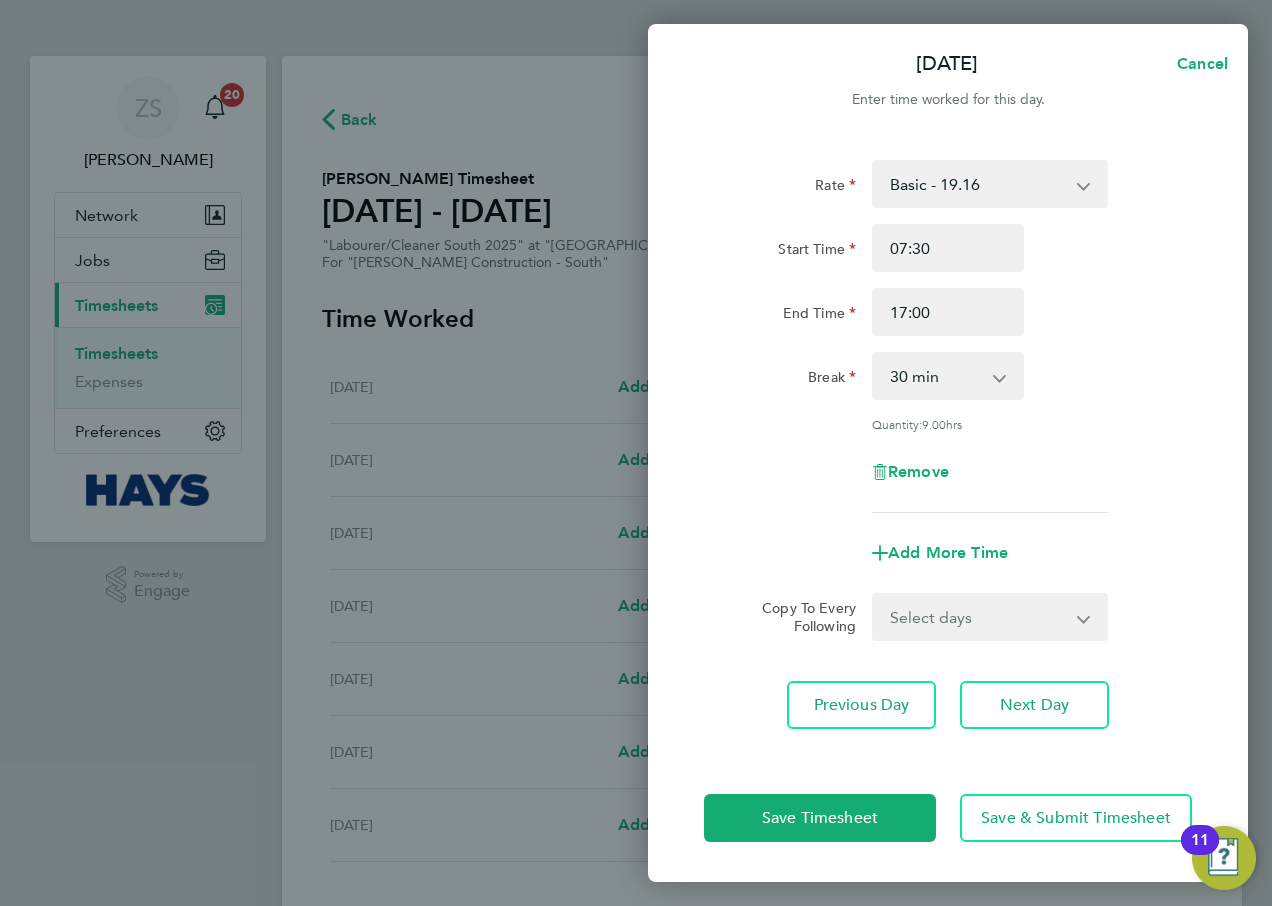 click on "End Time 17:00" 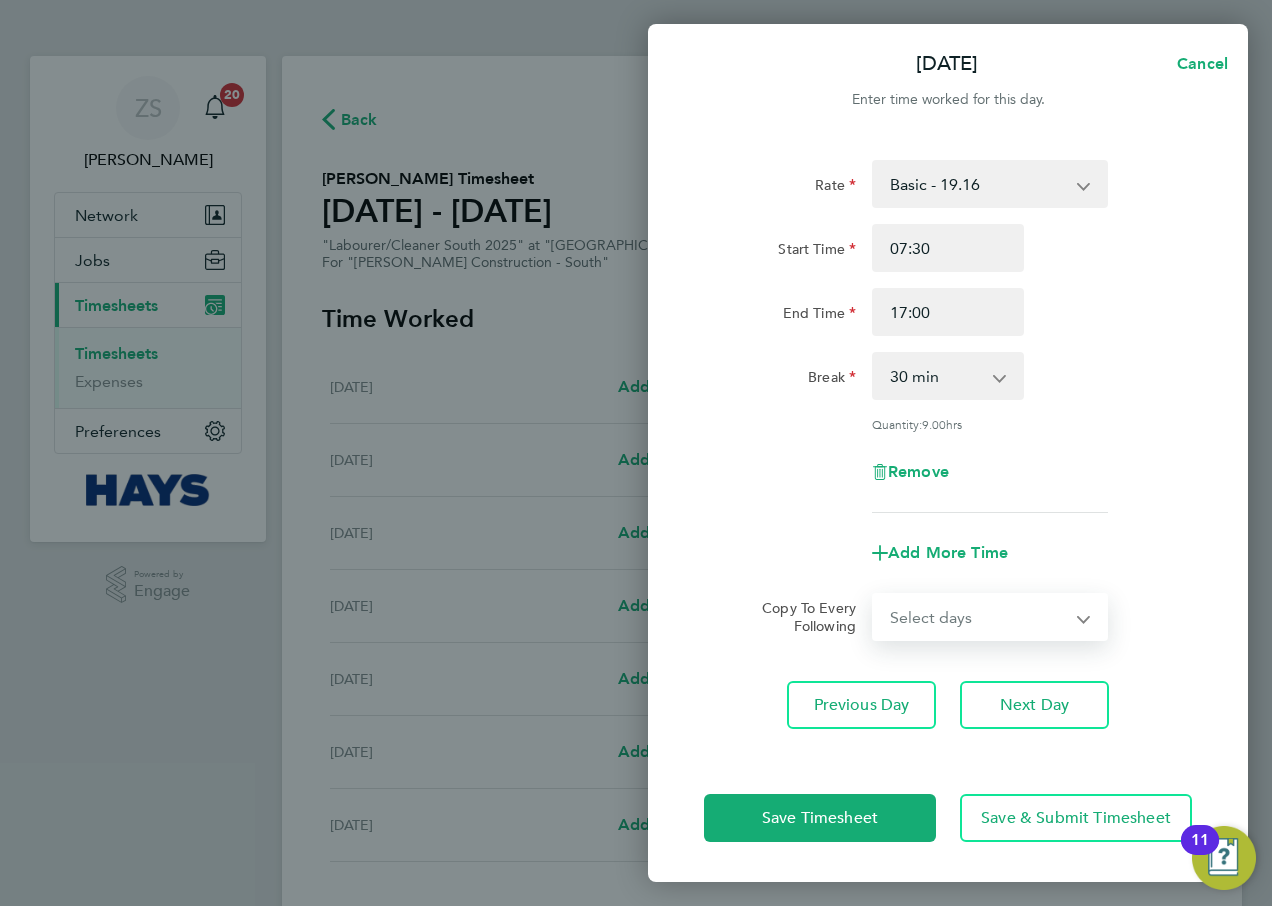 click on "Select days   Day   [DATE]   [DATE]   [DATE]   [DATE]" at bounding box center (979, 617) 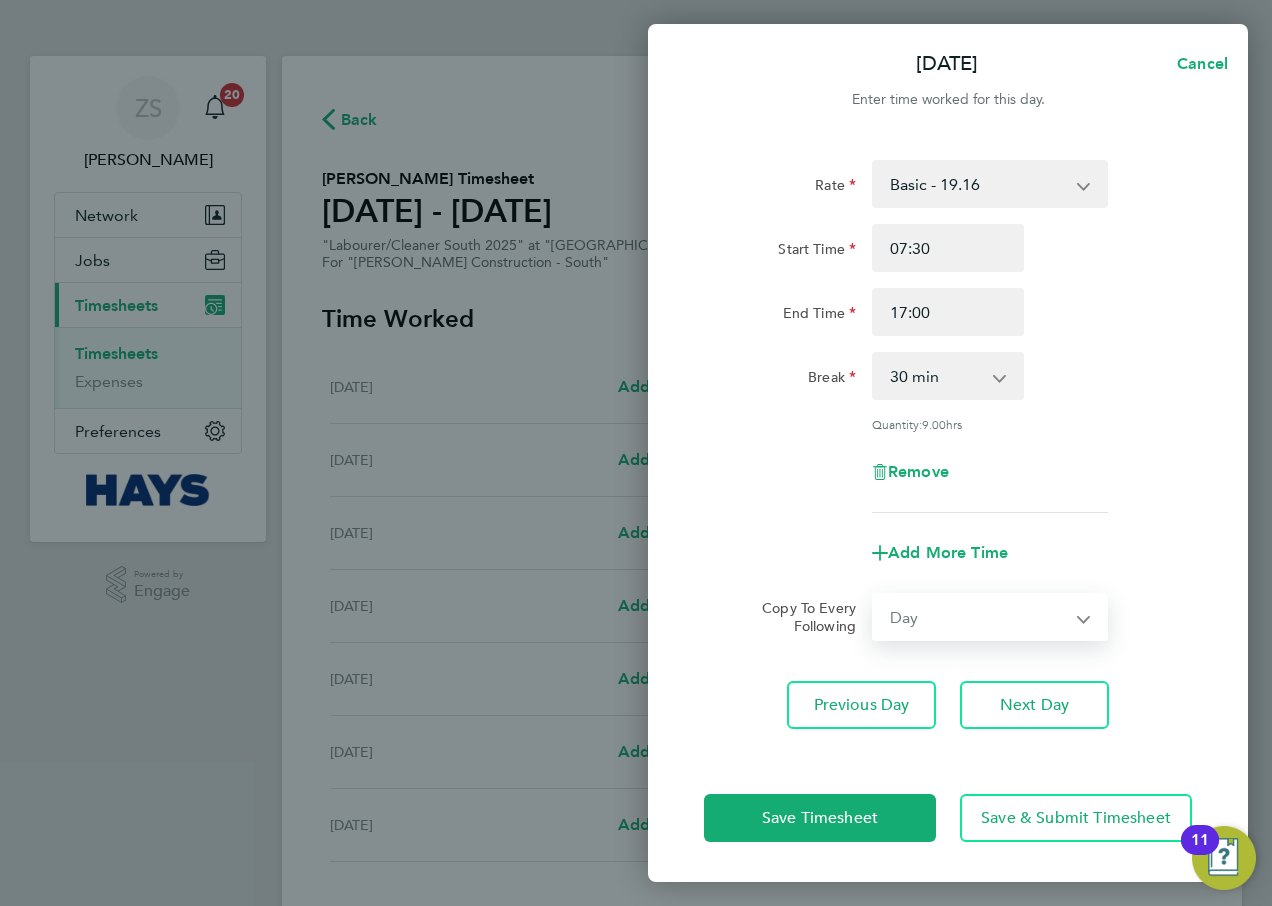 click on "Select days   Day   [DATE]   [DATE]   [DATE]   [DATE]" at bounding box center [979, 617] 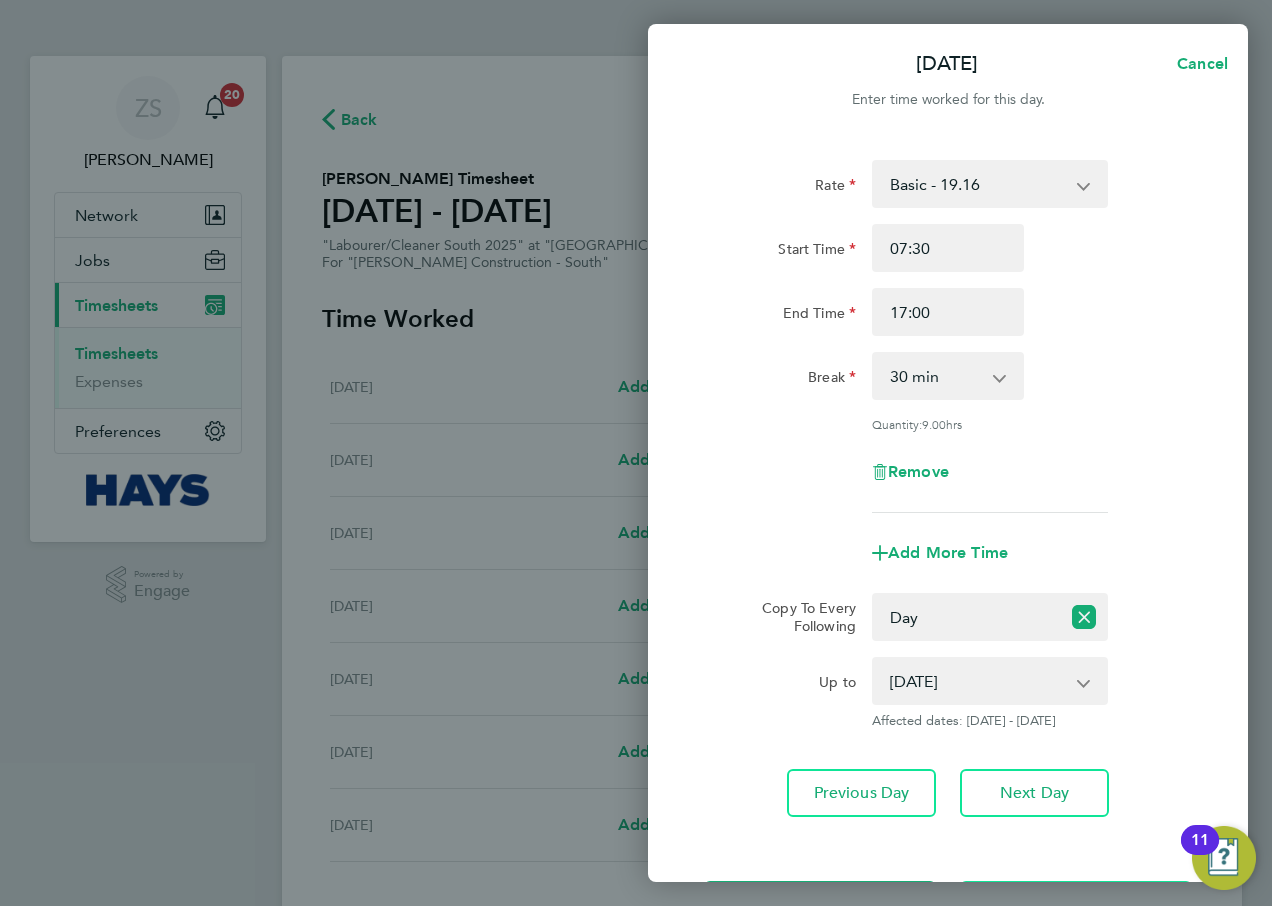 click on "Remove" 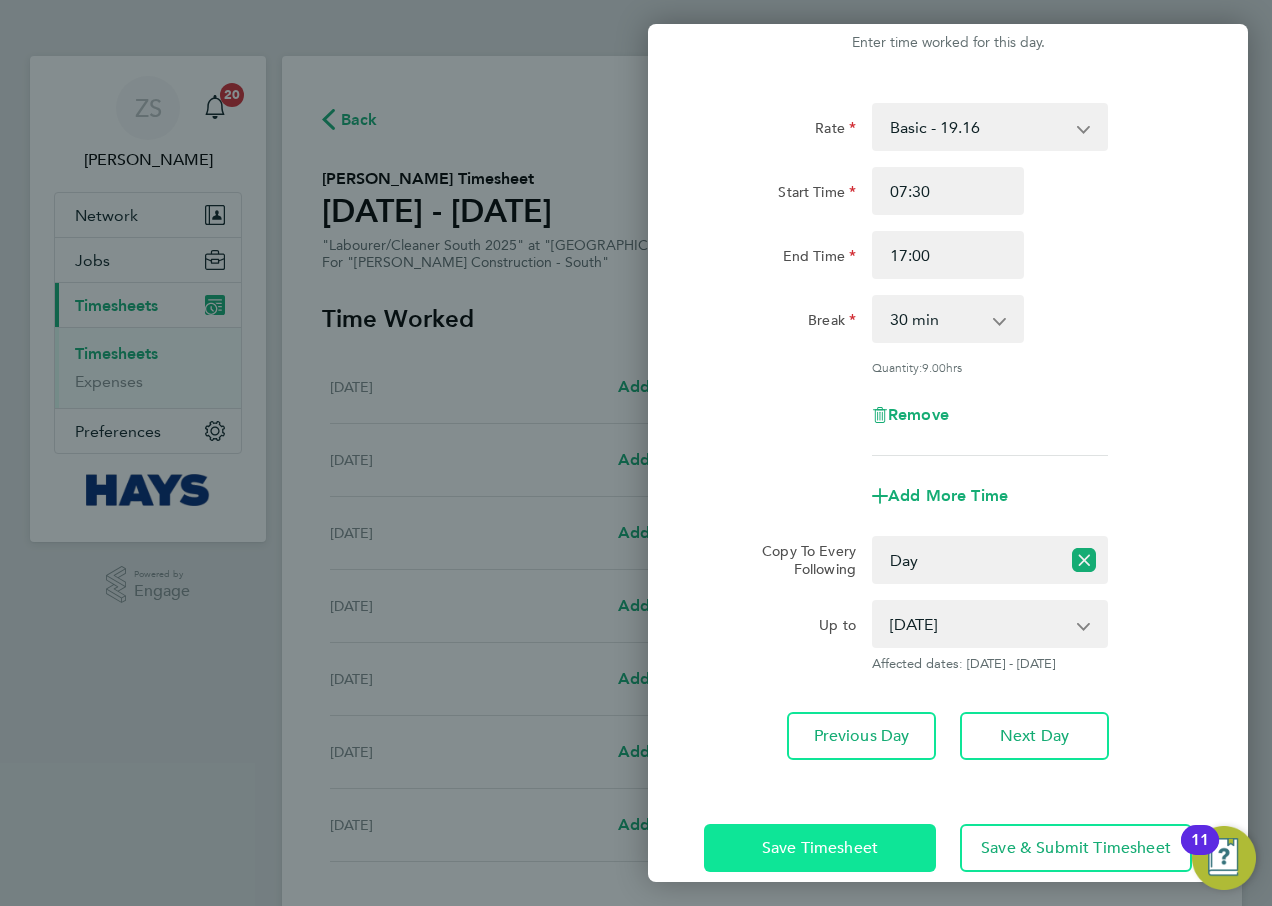scroll, scrollTop: 85, scrollLeft: 0, axis: vertical 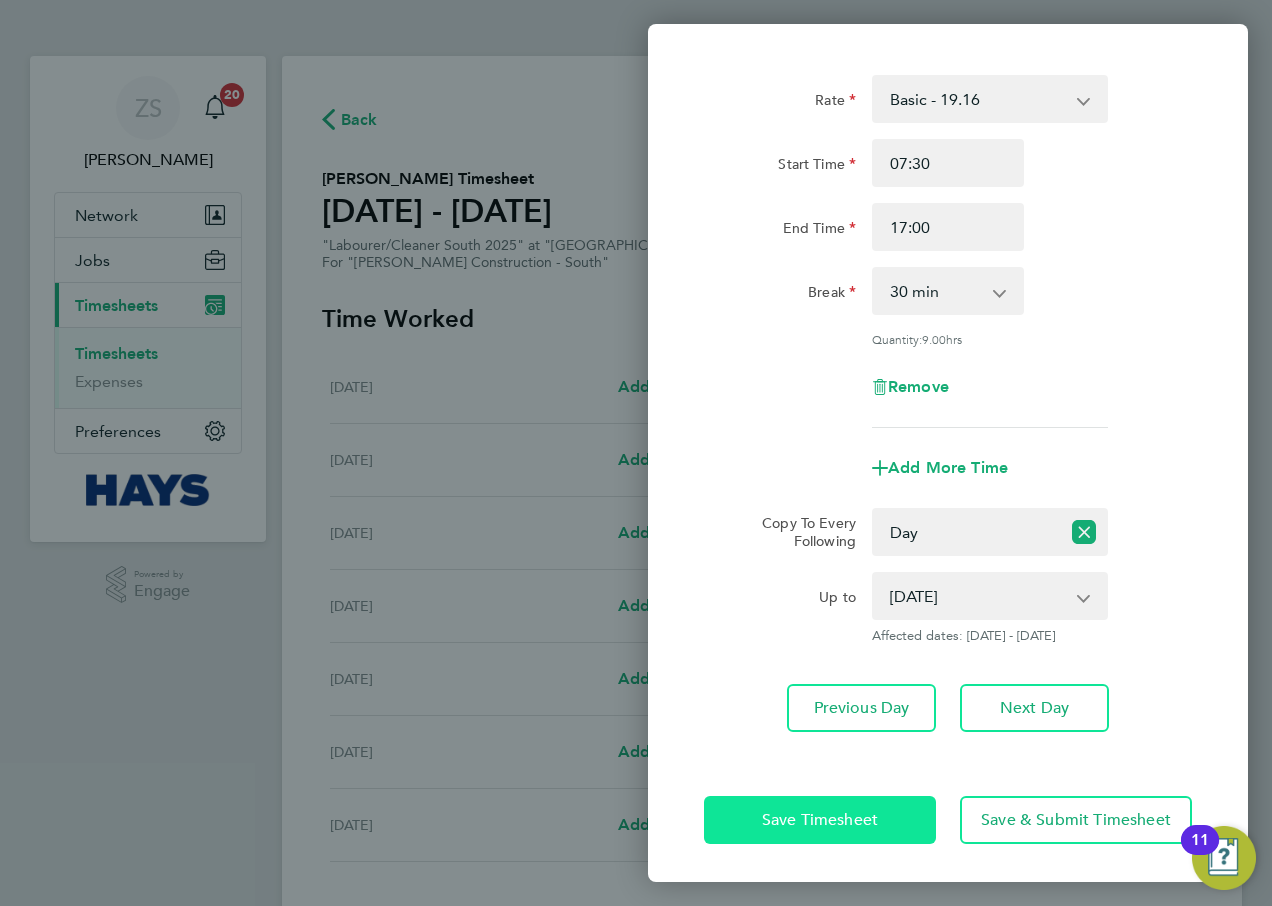 click on "Save Timesheet" 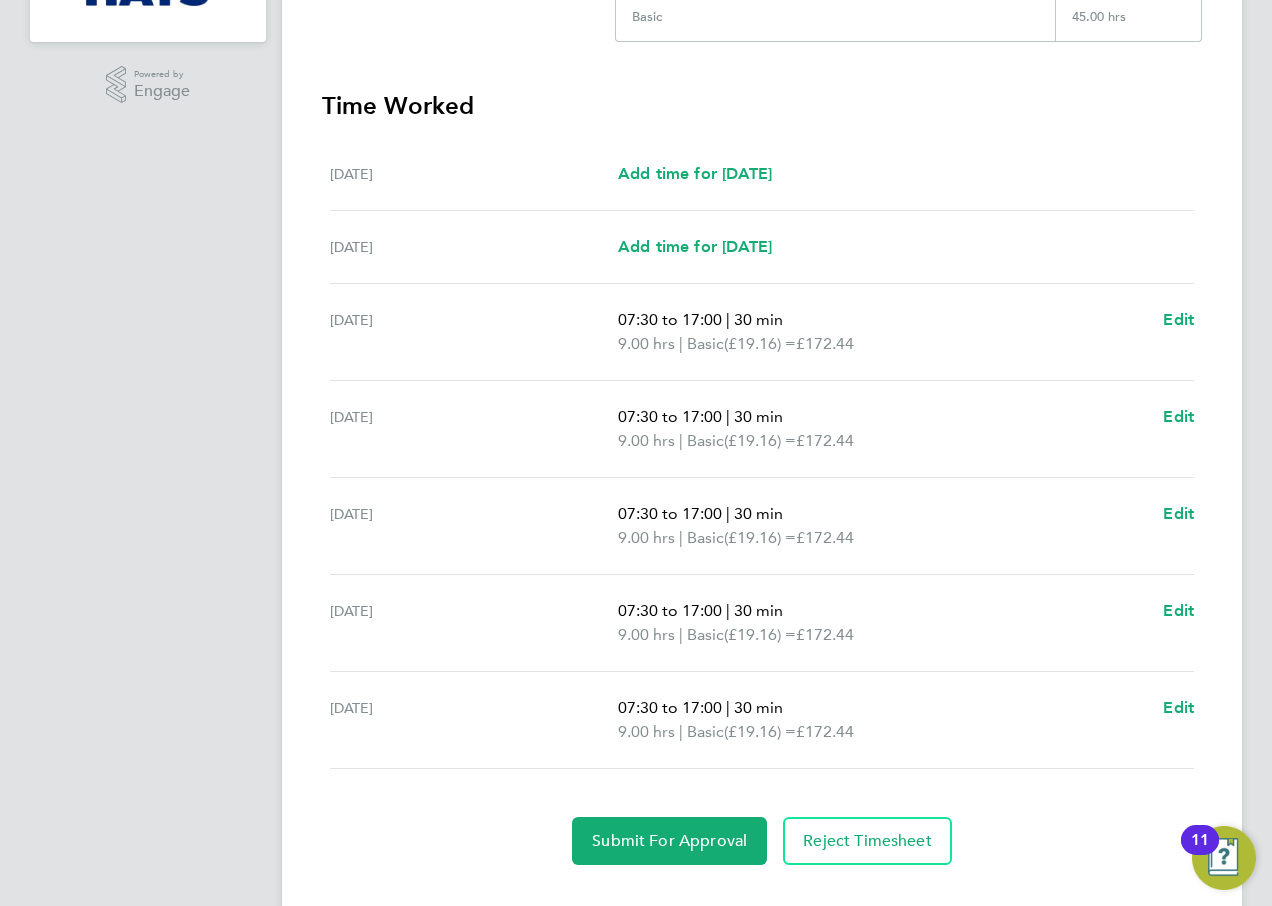 scroll, scrollTop: 539, scrollLeft: 0, axis: vertical 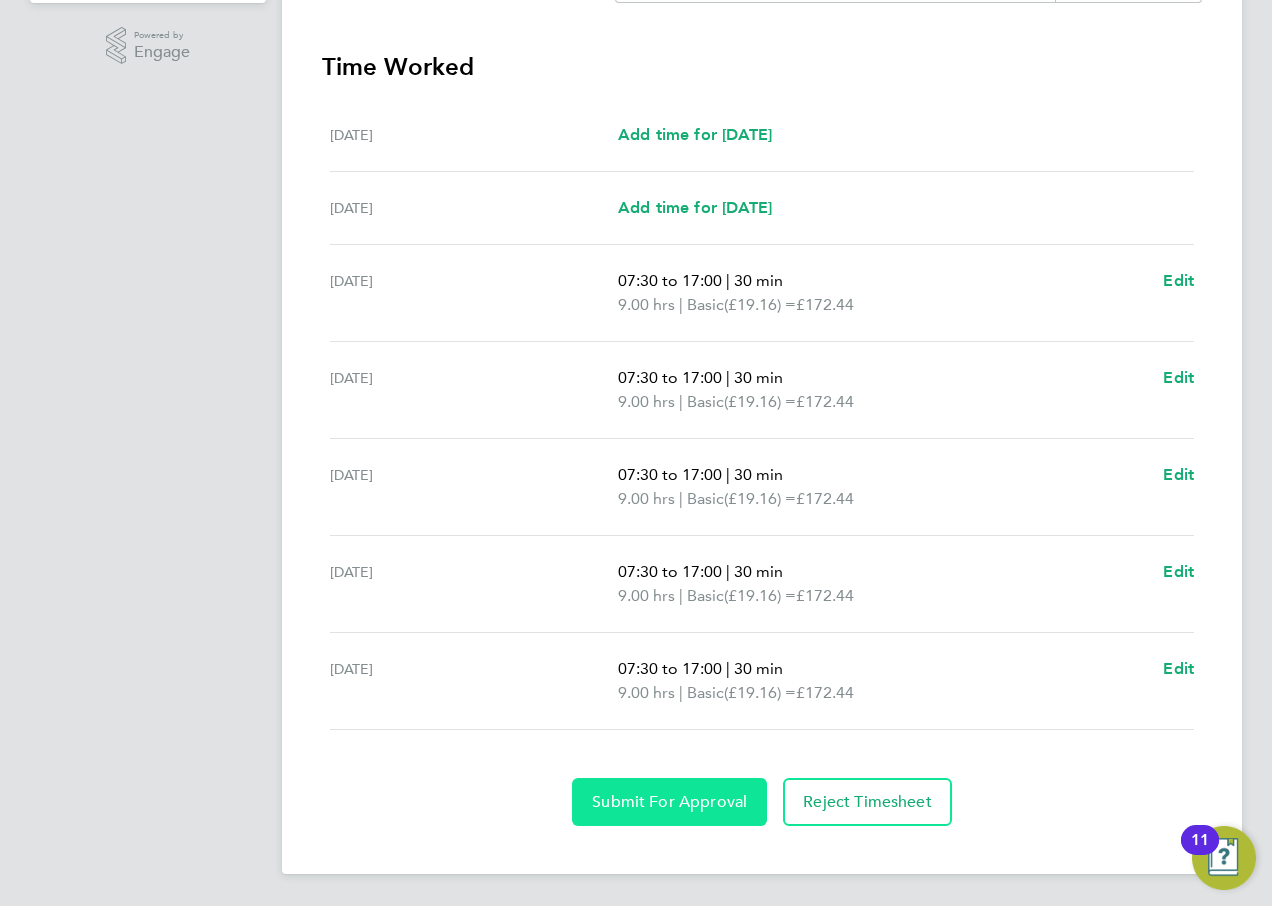 click on "Submit For Approval" 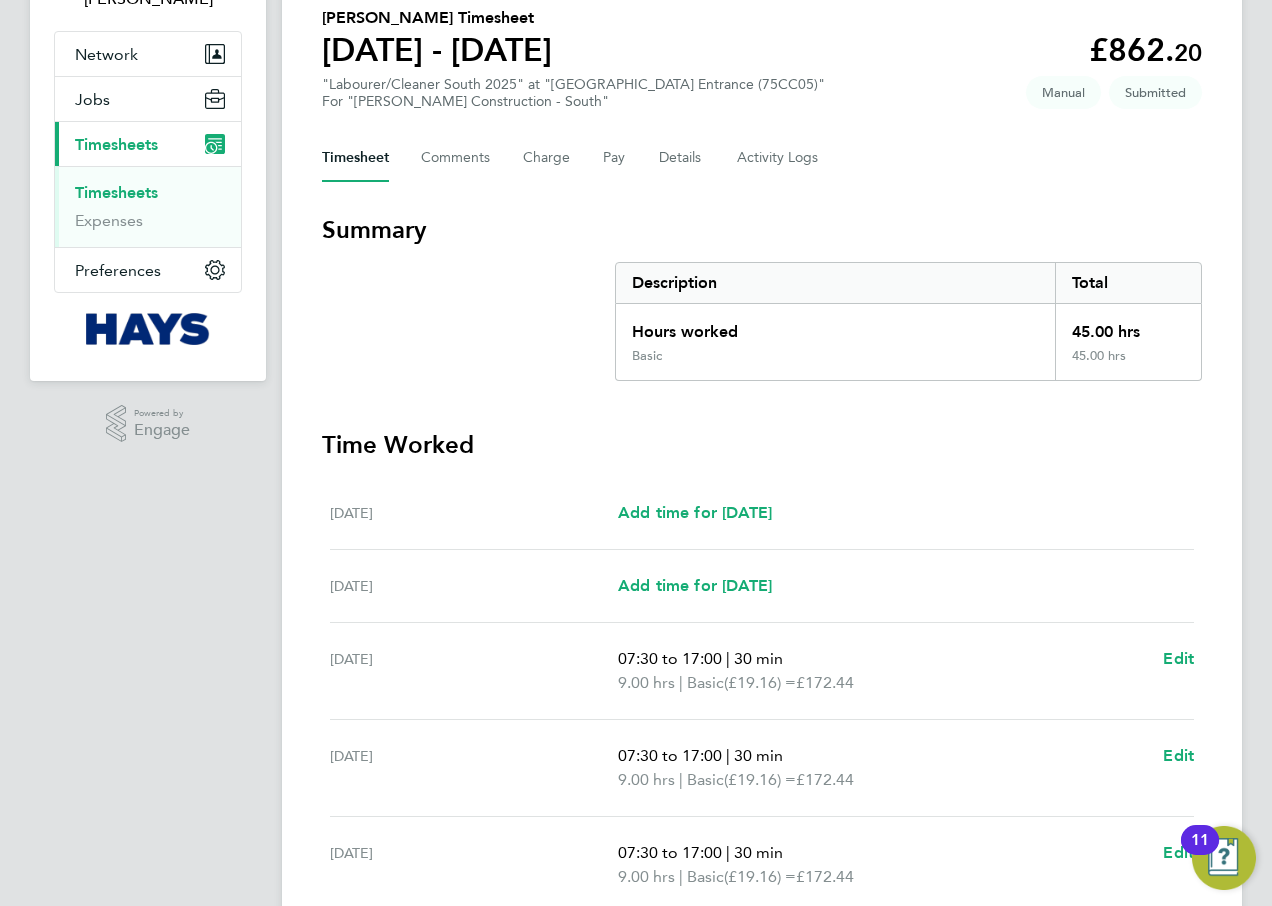 scroll, scrollTop: 0, scrollLeft: 0, axis: both 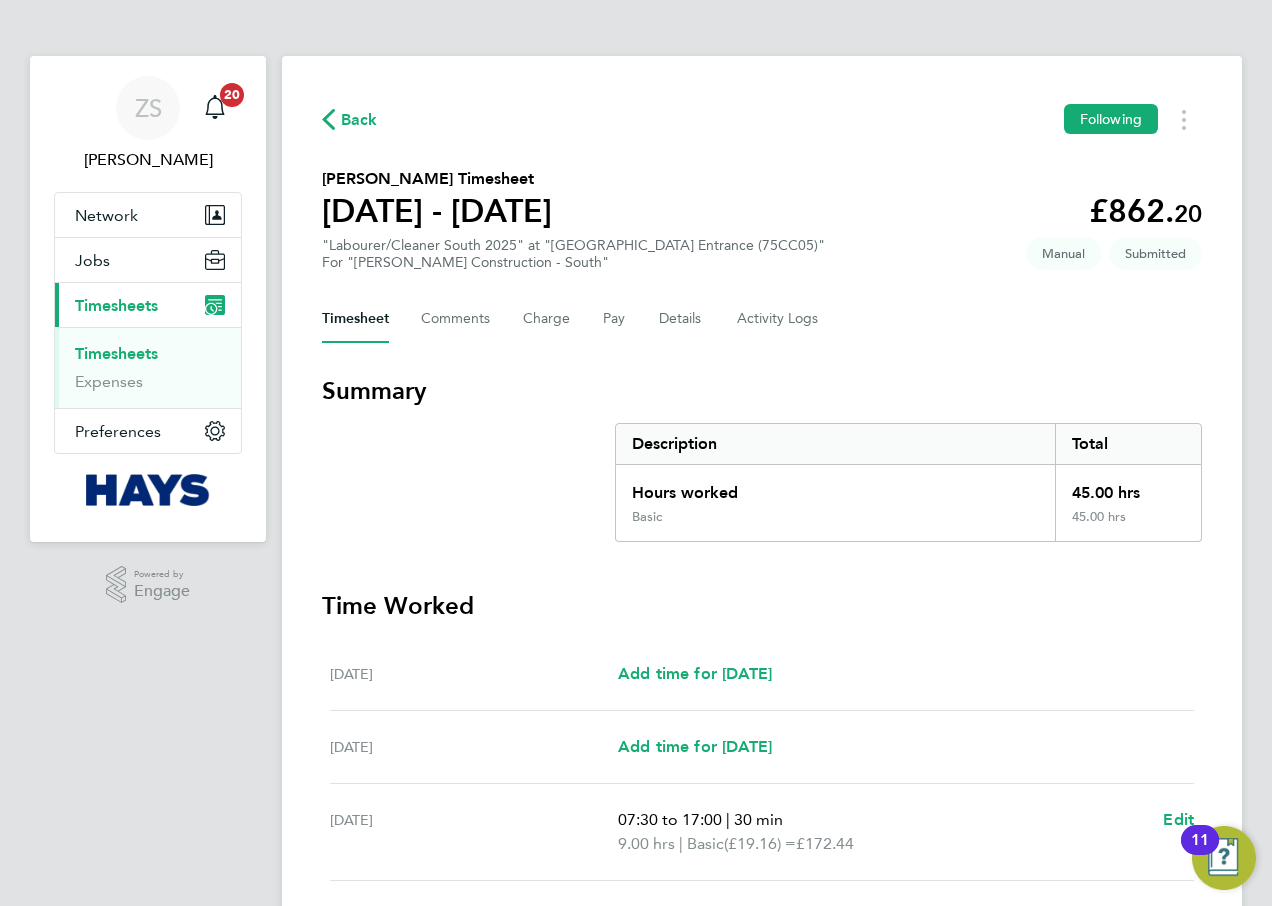 click on "Timesheets" at bounding box center (116, 353) 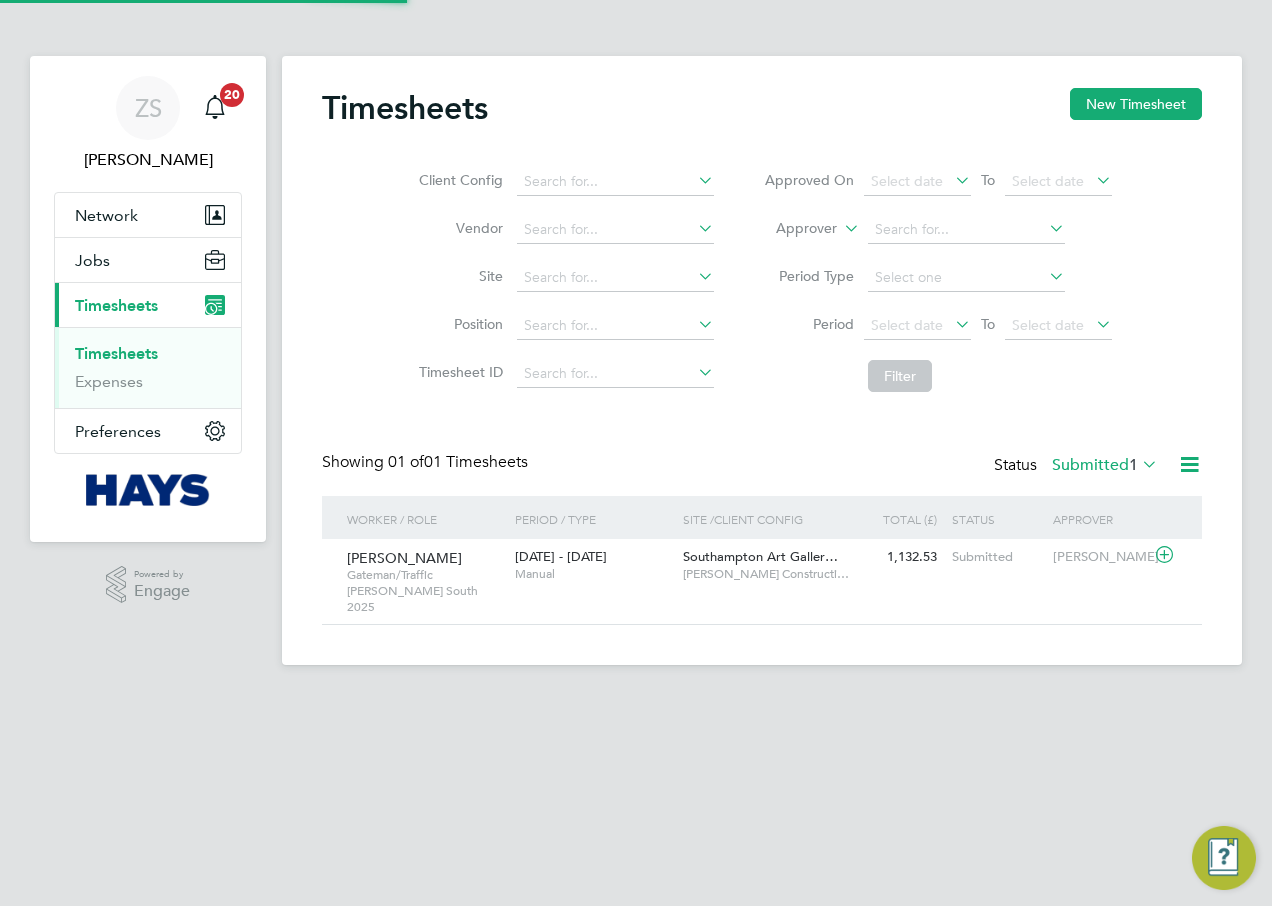 scroll, scrollTop: 10, scrollLeft: 10, axis: both 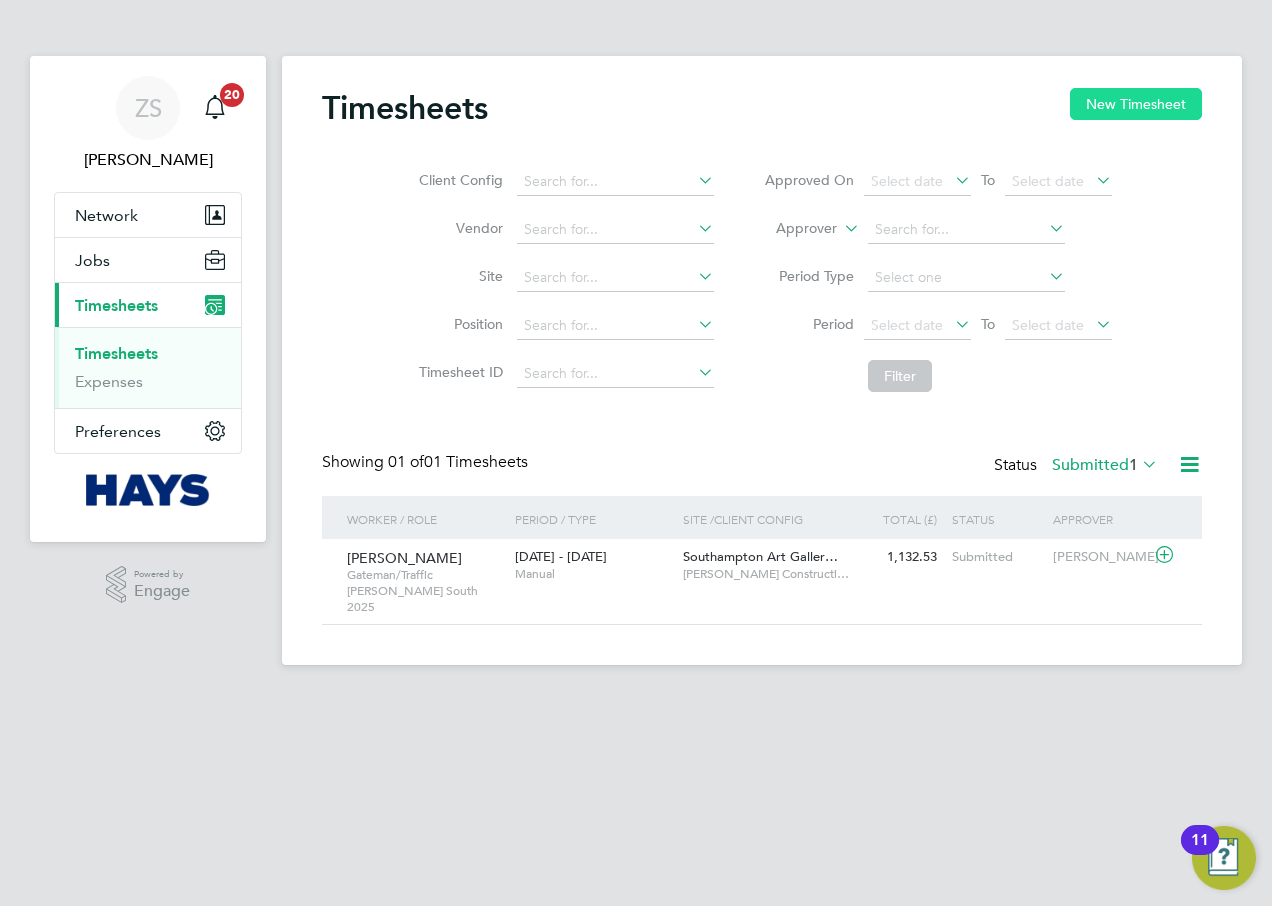 click on "New Timesheet" 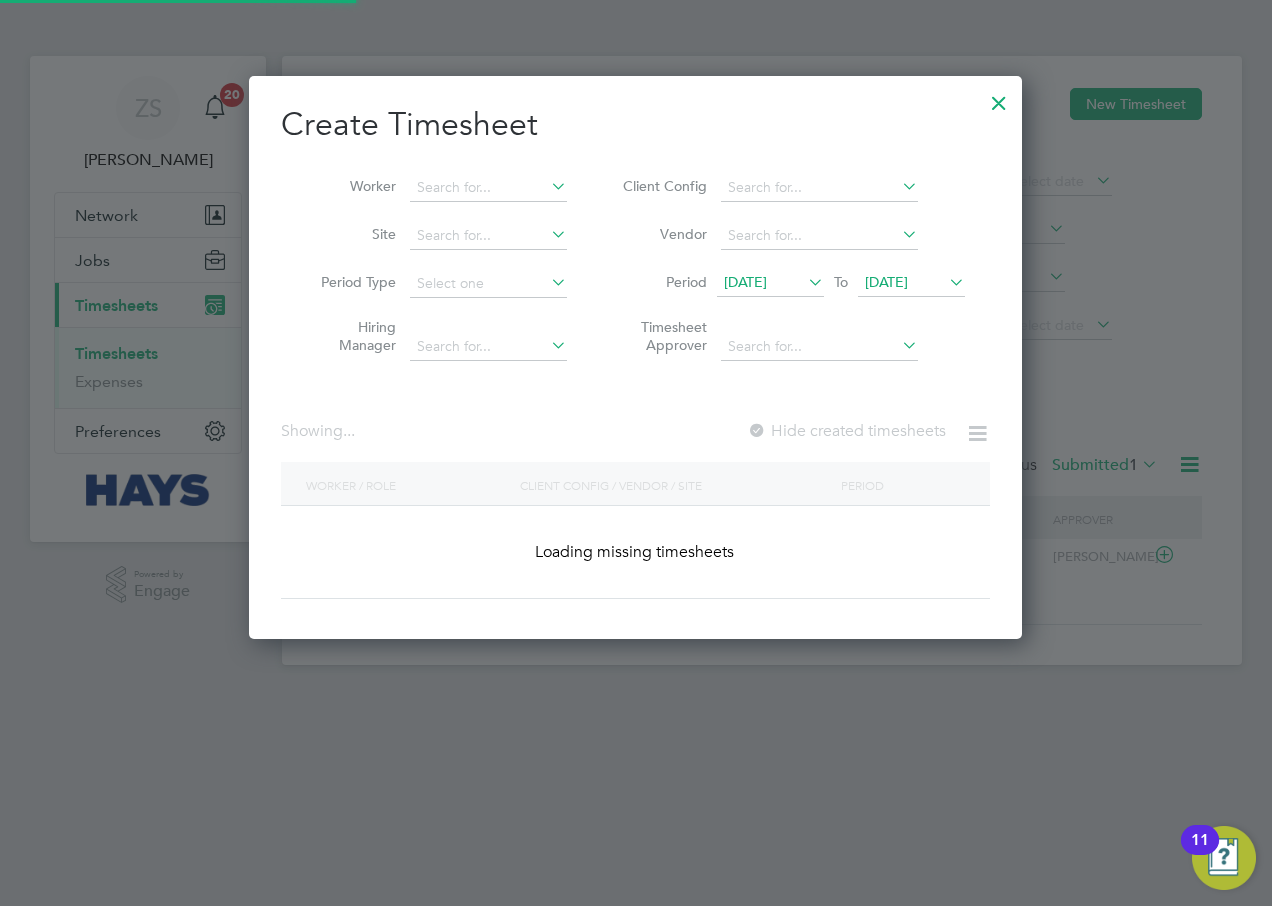 scroll, scrollTop: 10, scrollLeft: 10, axis: both 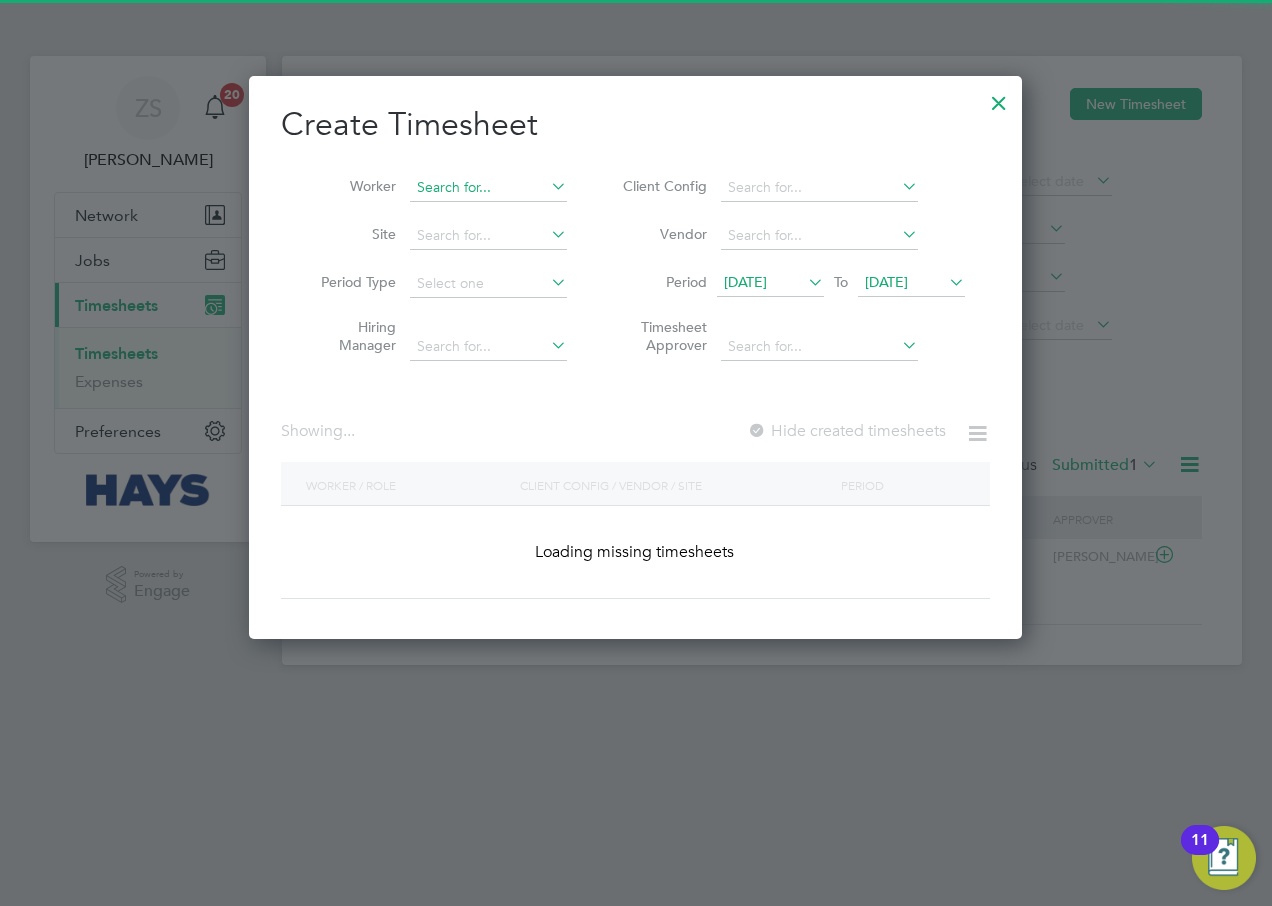 click at bounding box center (488, 188) 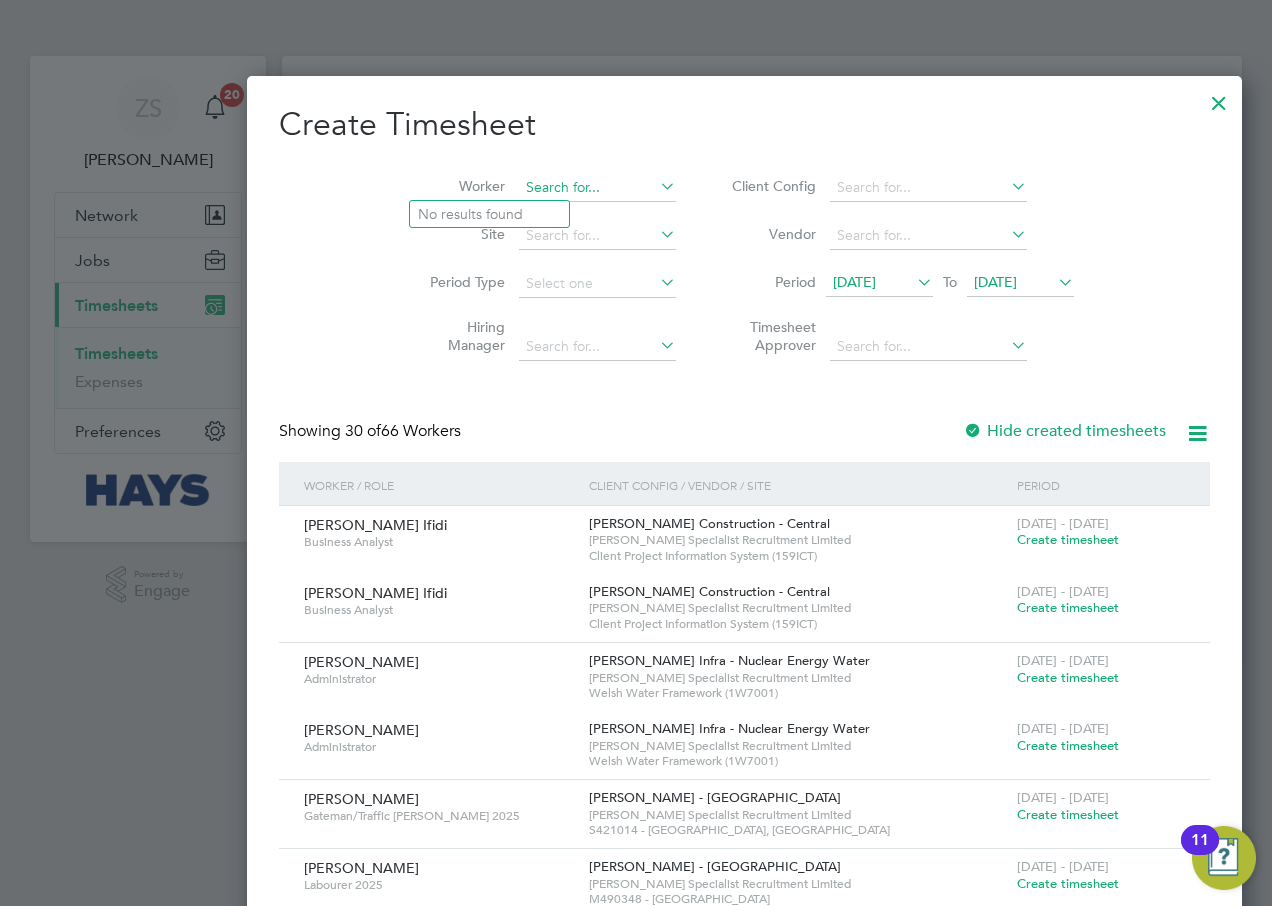 scroll, scrollTop: 4016, scrollLeft: 777, axis: both 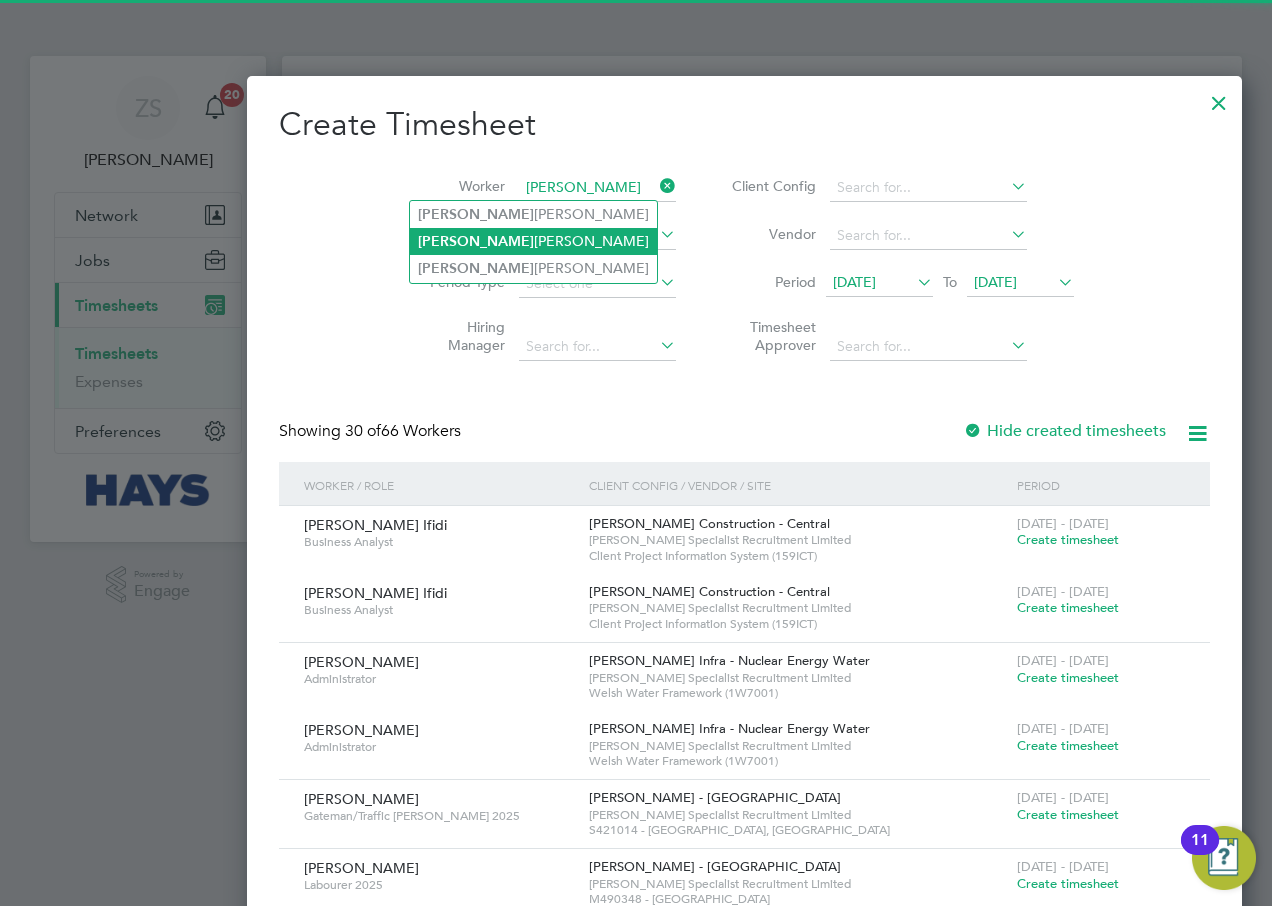 click on "[PERSON_NAME]" 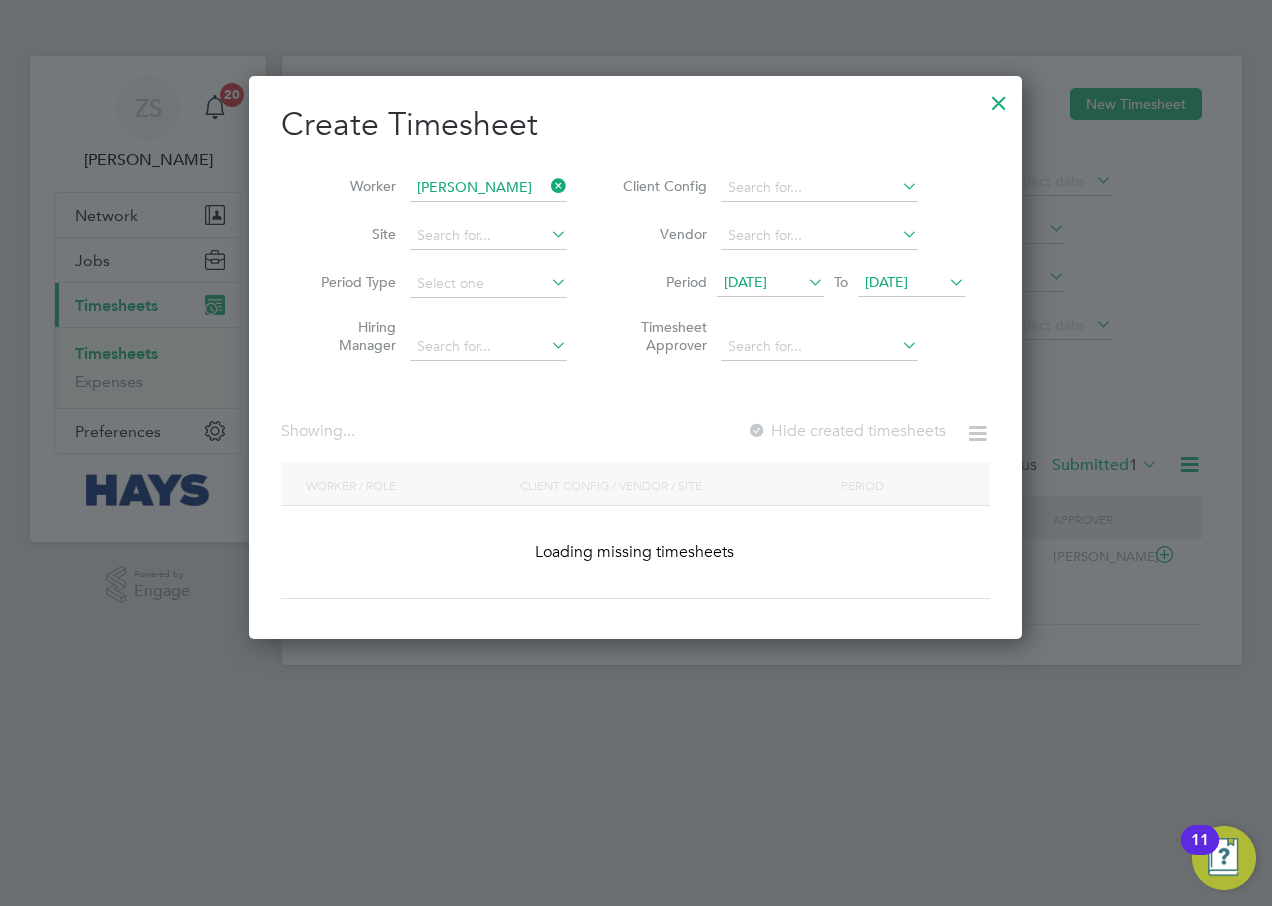scroll, scrollTop: 10, scrollLeft: 10, axis: both 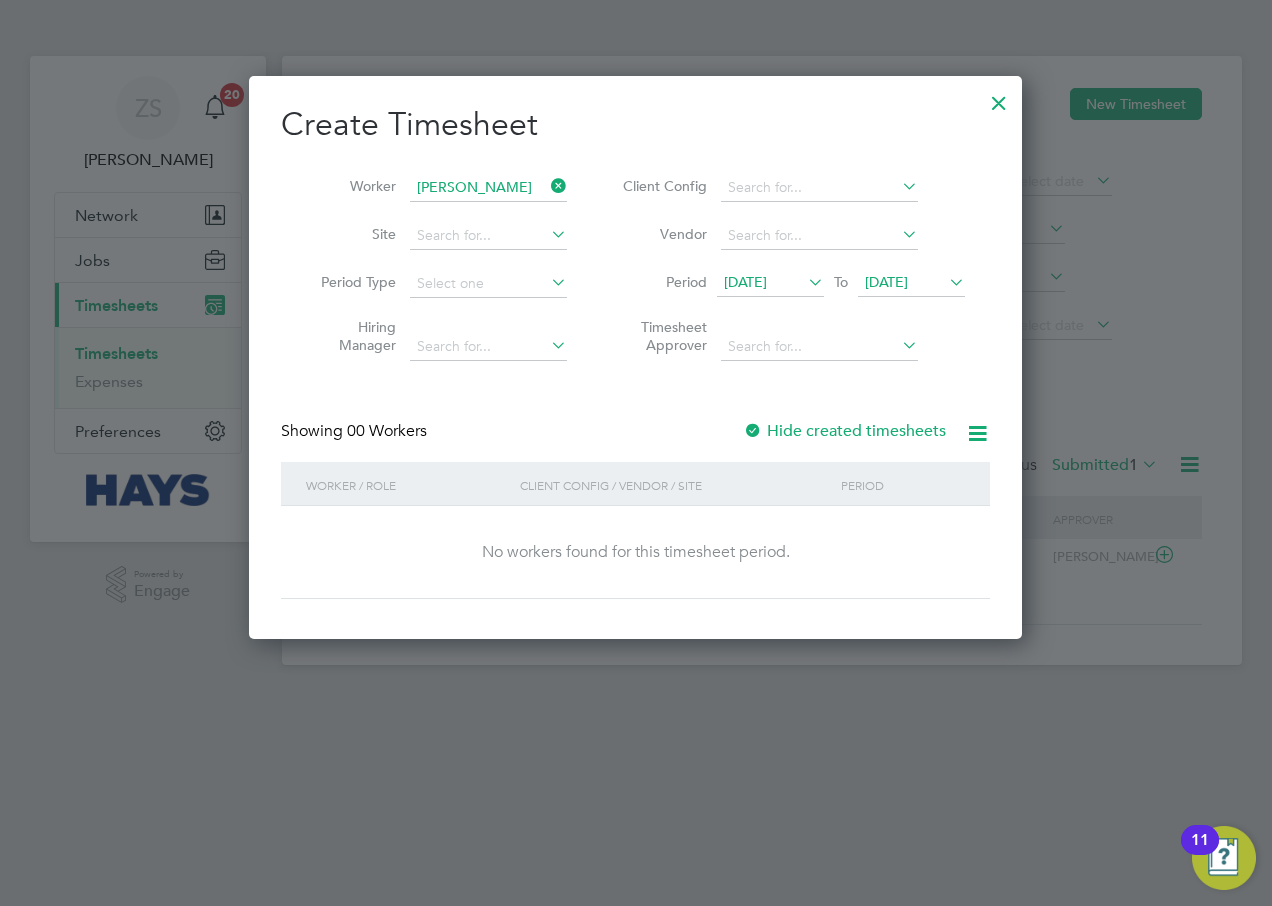 click on "Hide created timesheets" at bounding box center [844, 431] 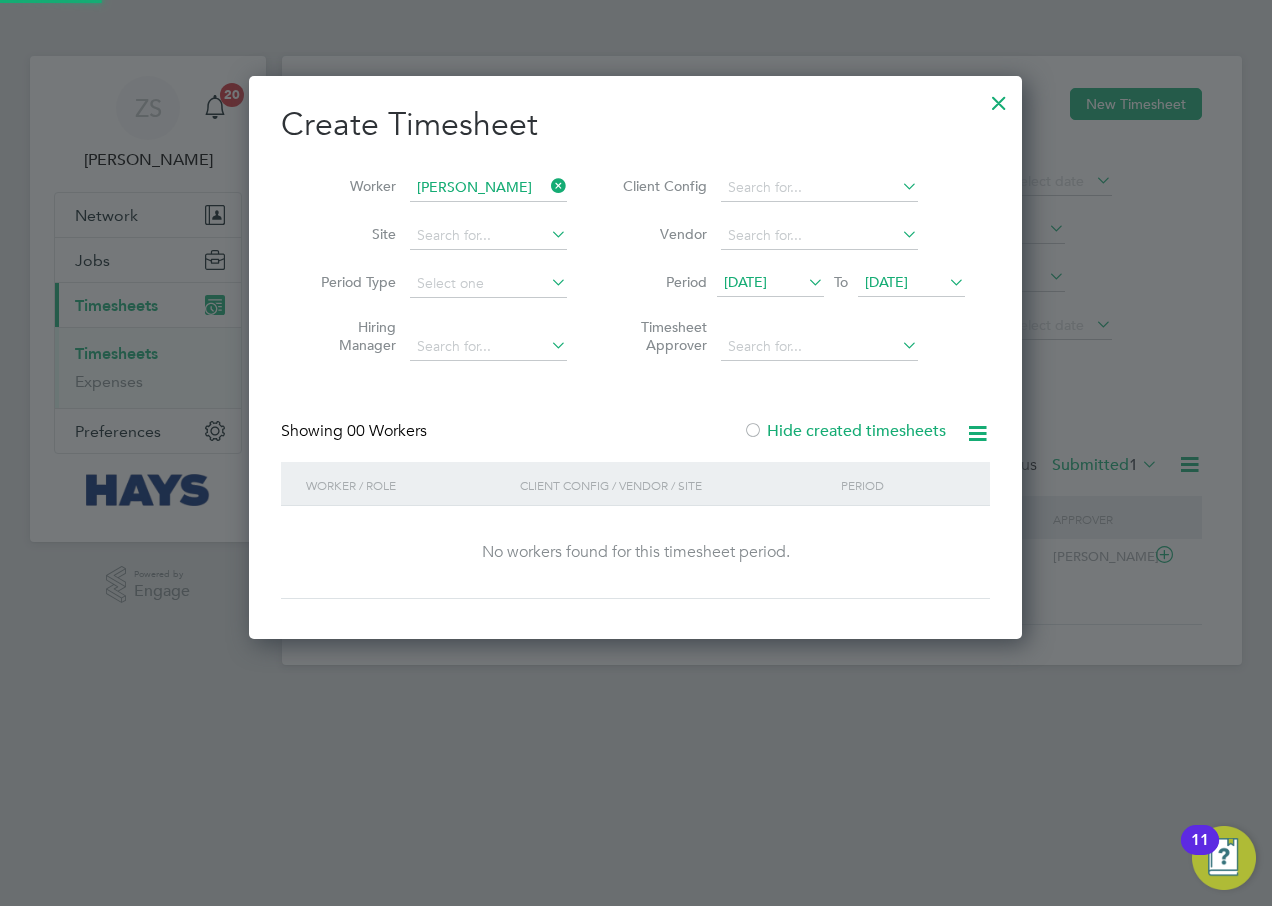 scroll, scrollTop: 10, scrollLeft: 10, axis: both 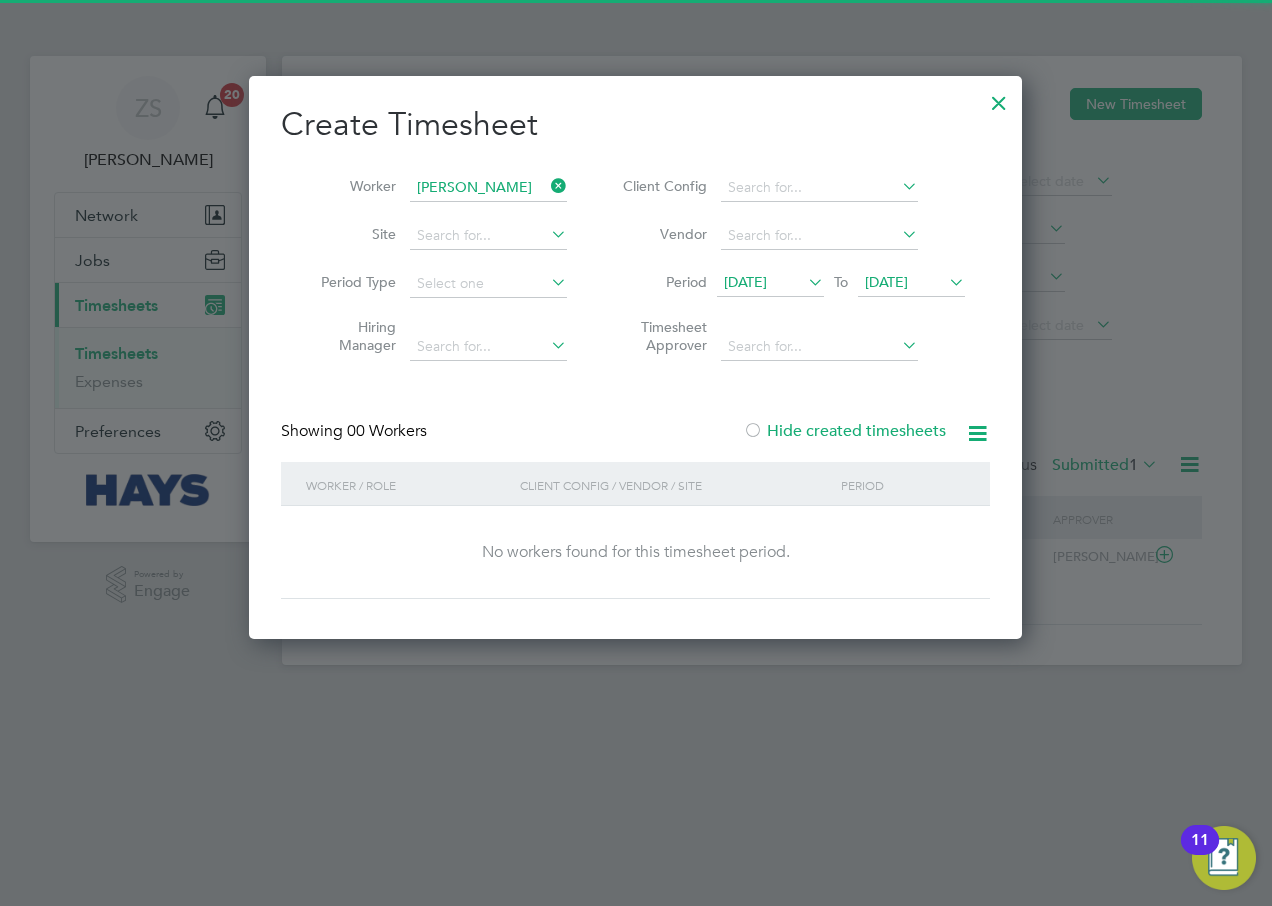click on "Period
[DATE]
To
[DATE]" at bounding box center (791, 284) 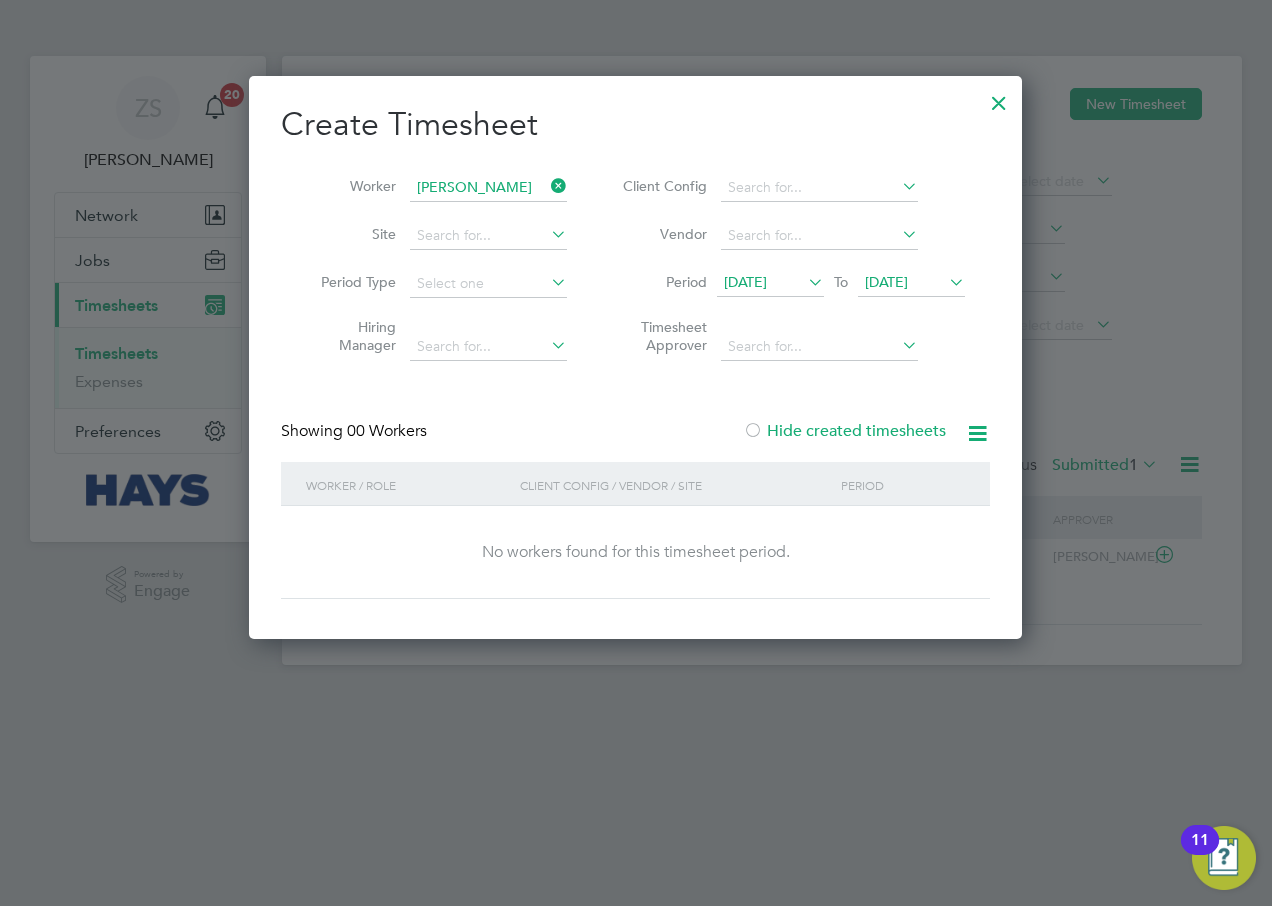 click on "[DATE]" at bounding box center (886, 282) 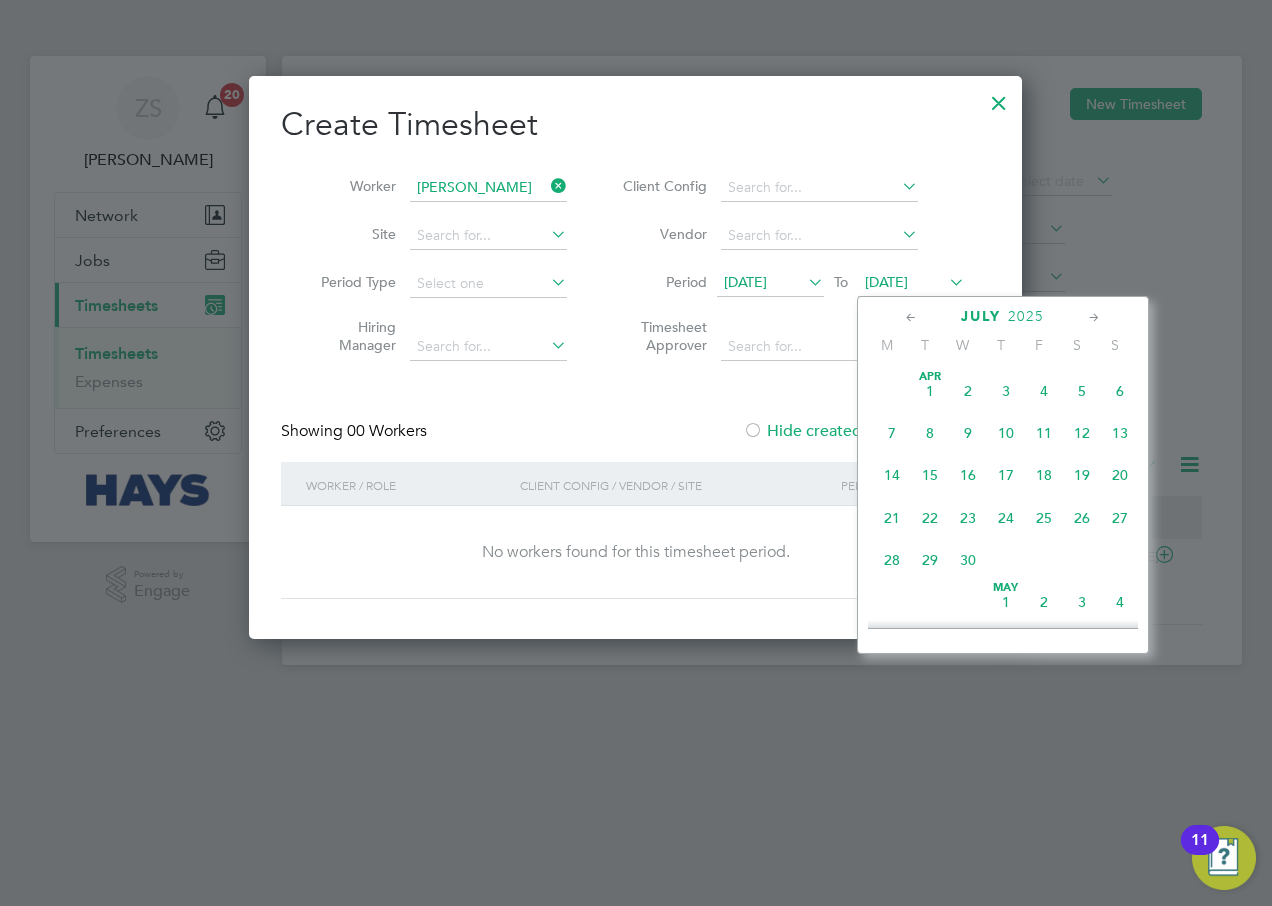 scroll, scrollTop: 606, scrollLeft: 0, axis: vertical 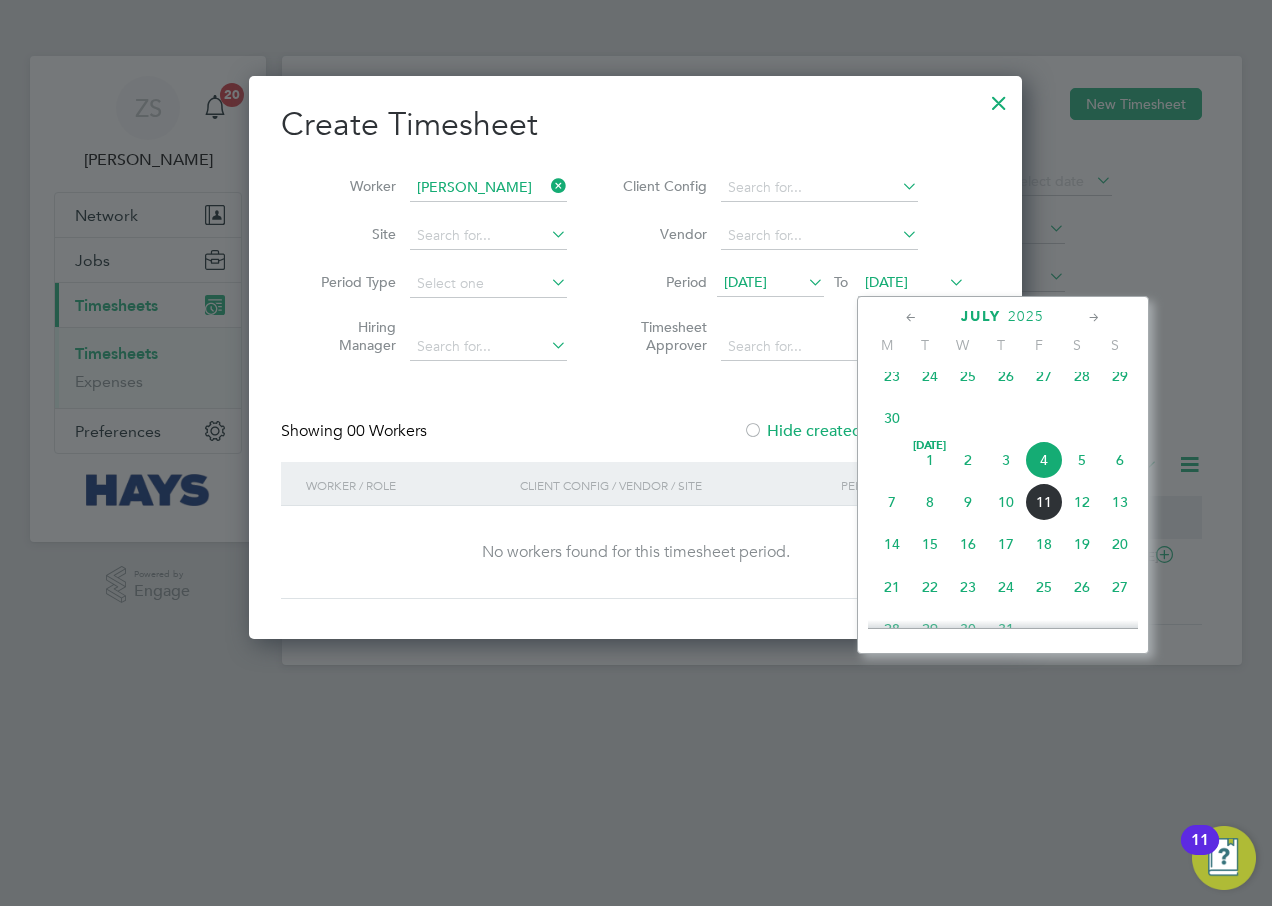 click on "12" 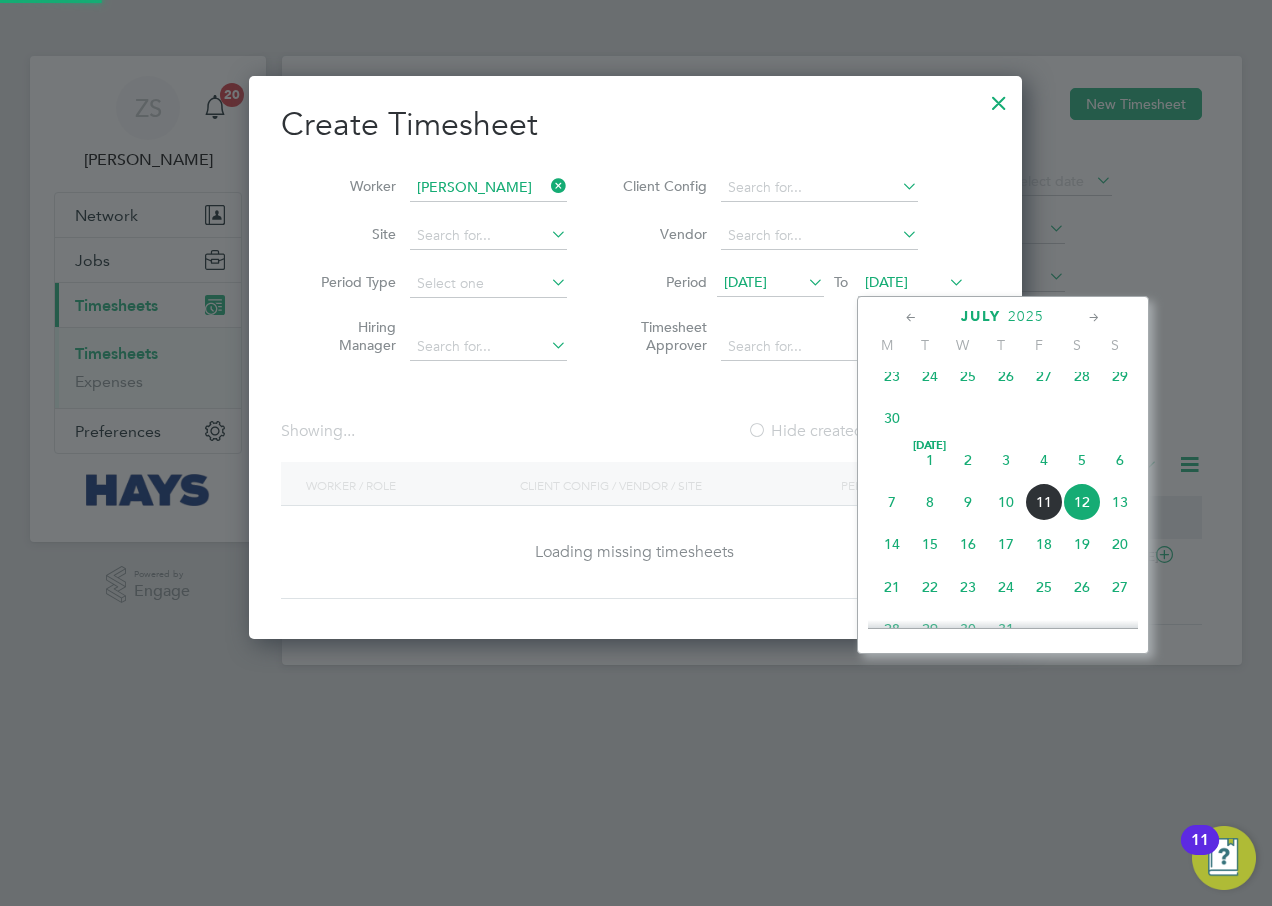scroll, scrollTop: 10, scrollLeft: 10, axis: both 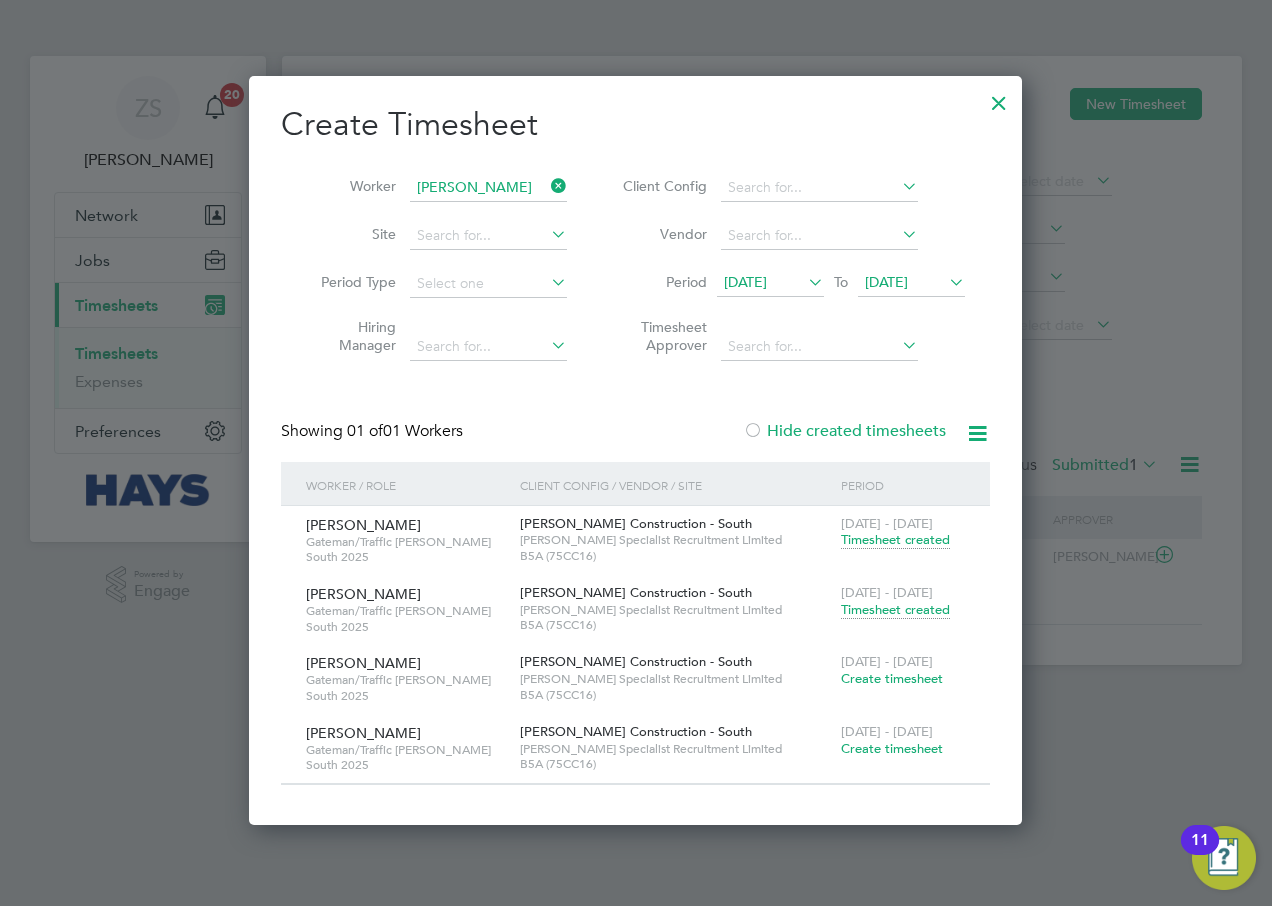 click on "Create timesheet" at bounding box center (892, 678) 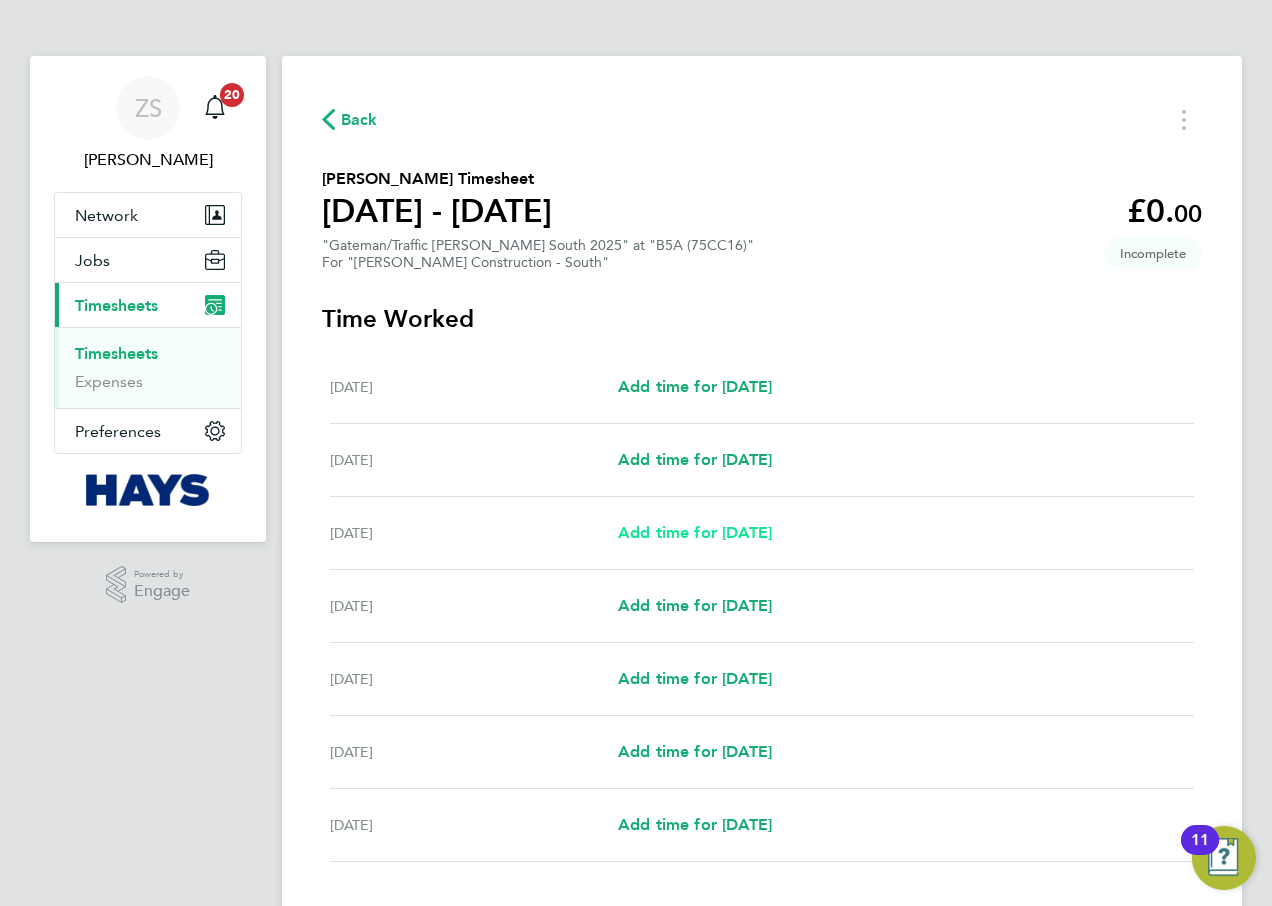click on "Add time for [DATE]" at bounding box center (695, 532) 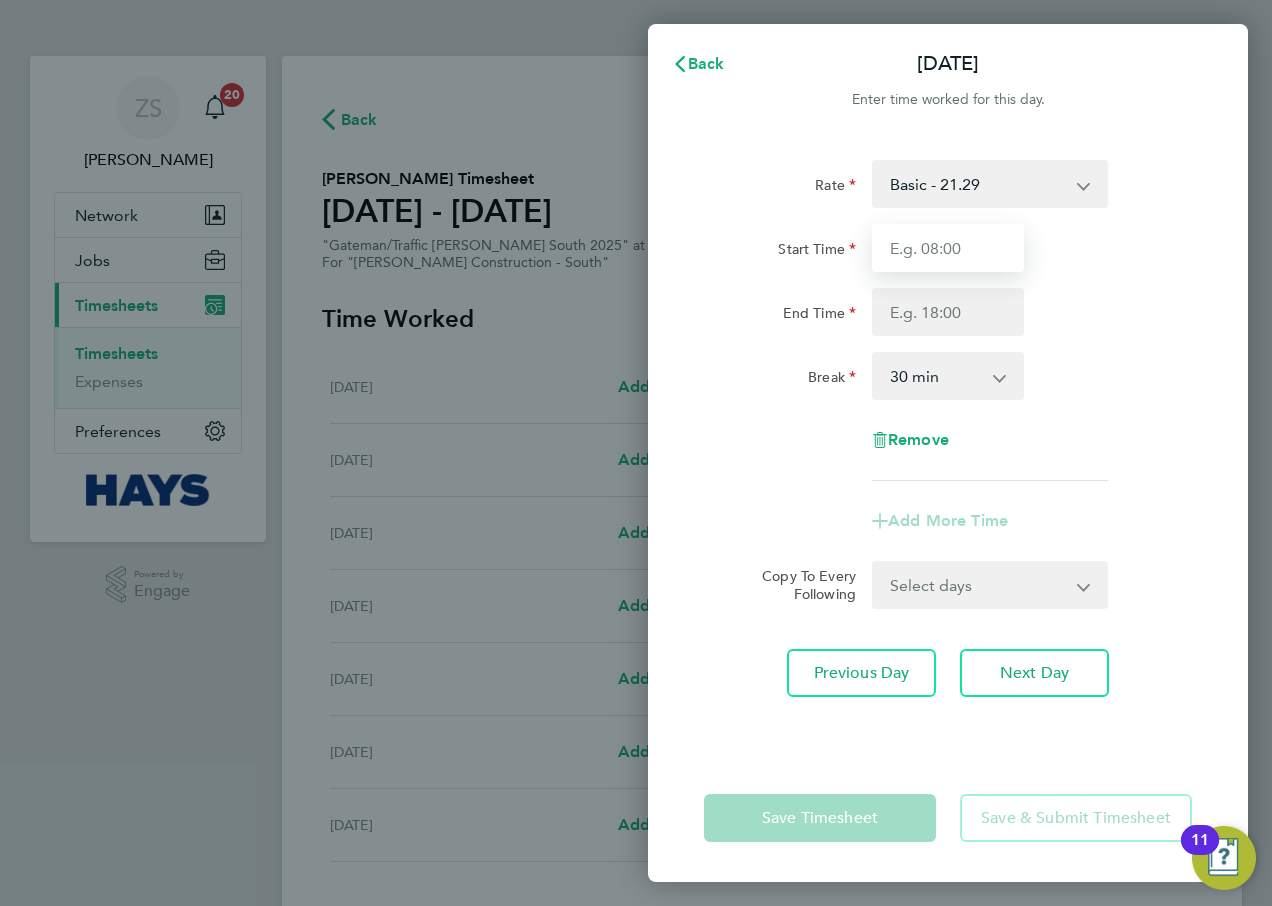 click on "Start Time" at bounding box center [948, 248] 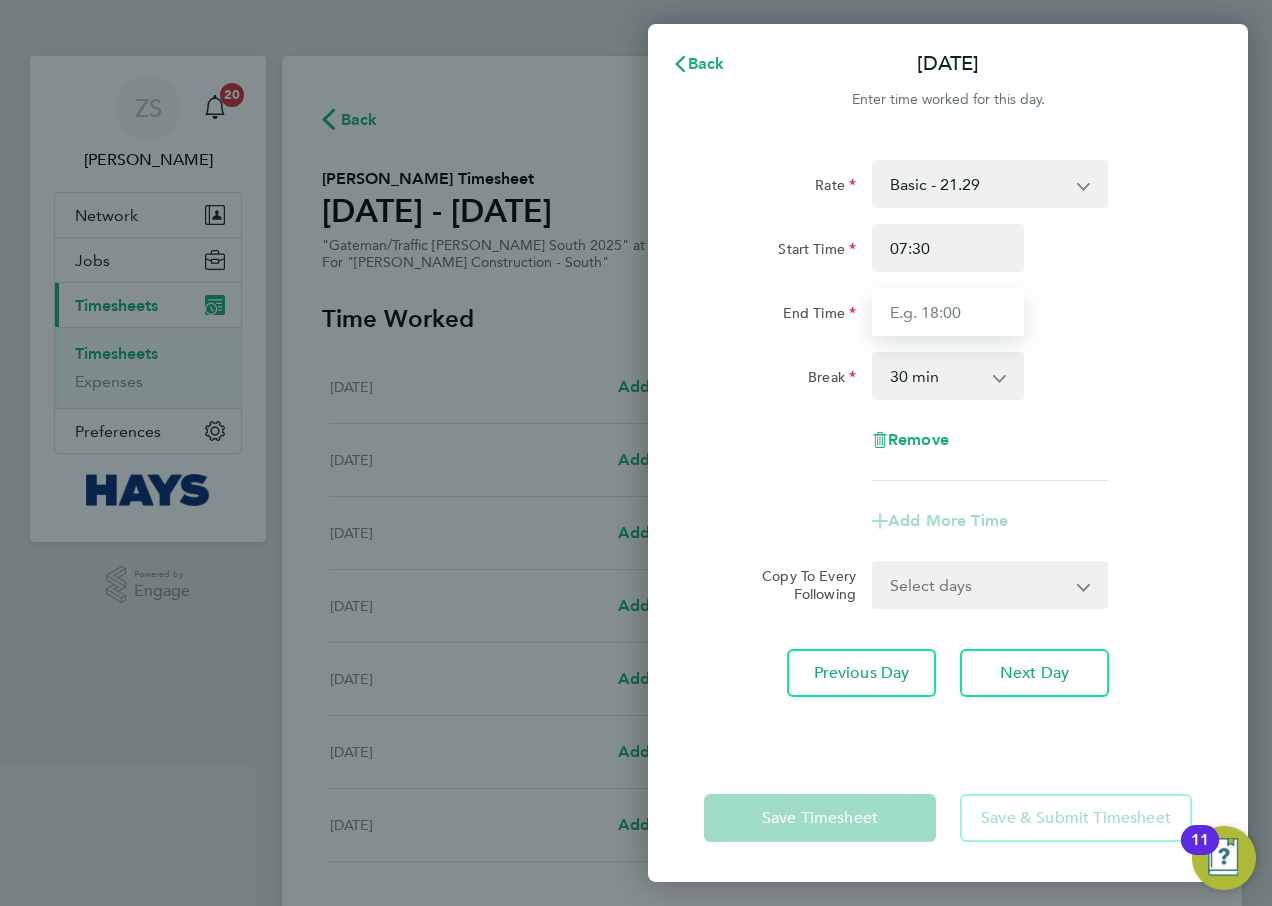 type on "17:00" 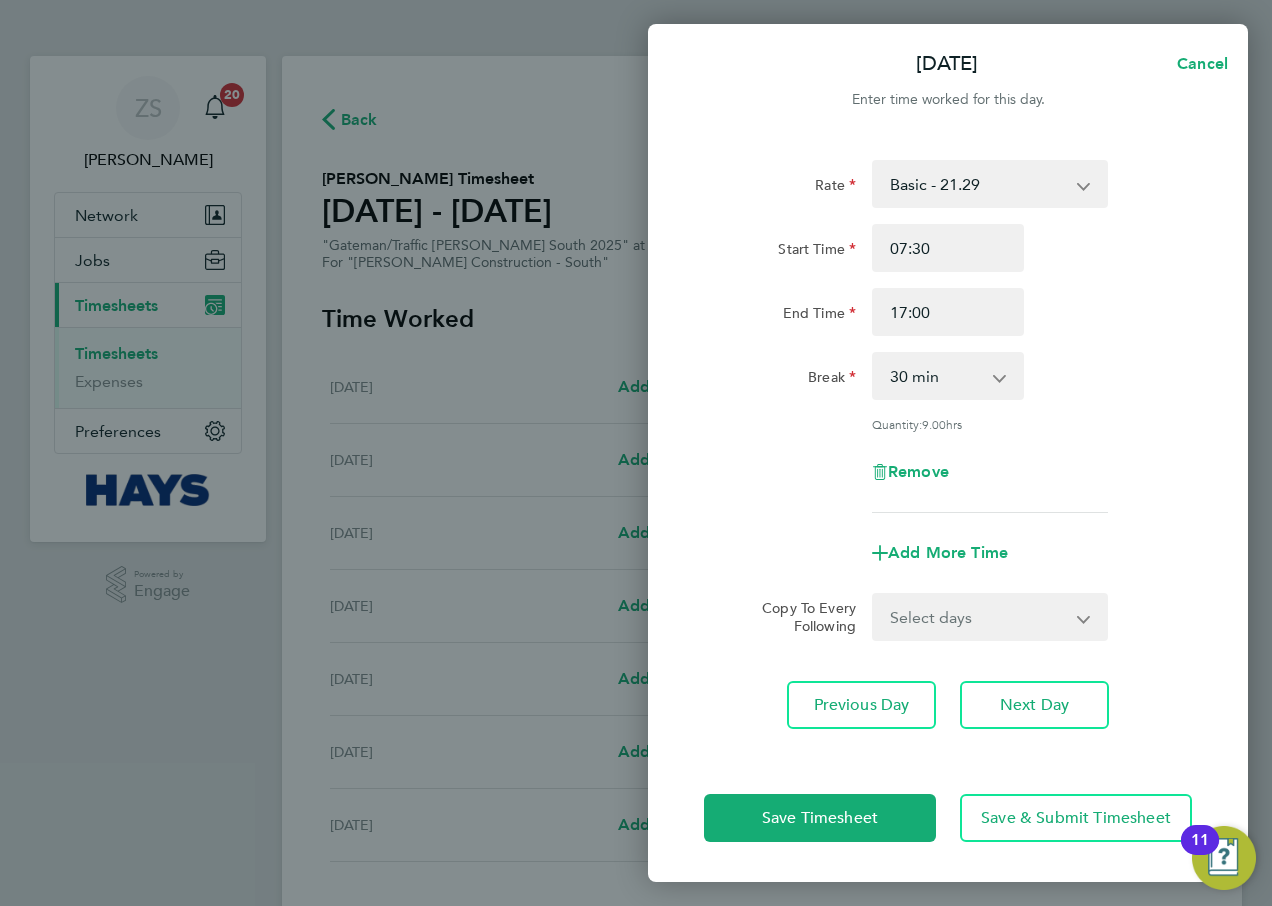 click on "Rate  Basic - 21.29   Weekday OT 45h+ - 31.01   Sat first 4h - 31.01   Sat after 4h - 40.48   [DATE] - 40.48   Bank Holiday - 40.48
Start Time 07:30 End Time 17:00 Break  0 min   15 min   30 min   45 min   60 min   75 min   90 min
Quantity:  9.00  hrs
Remove" 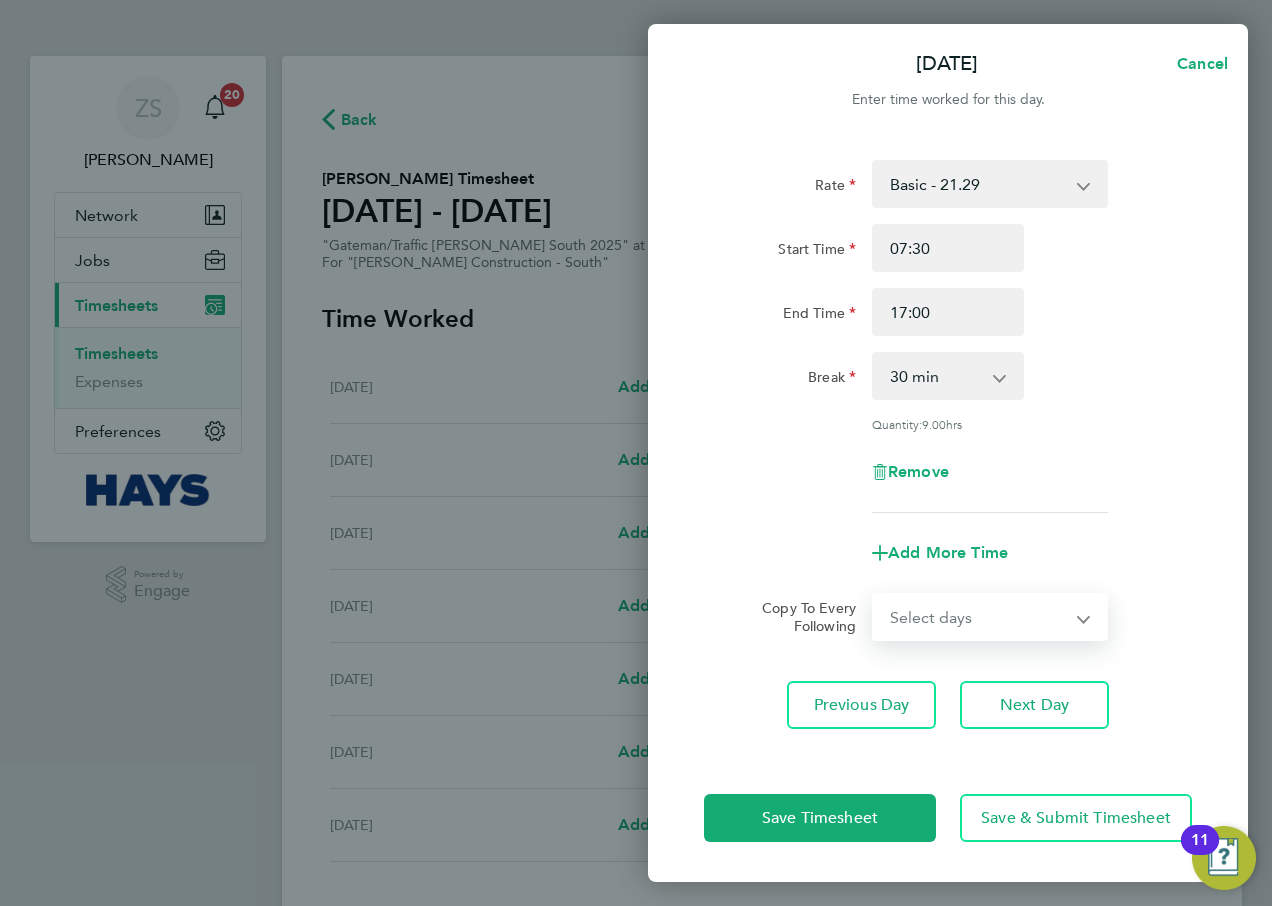 click on "Select days   Day   [DATE]   [DATE]   [DATE]   [DATE]" at bounding box center [979, 617] 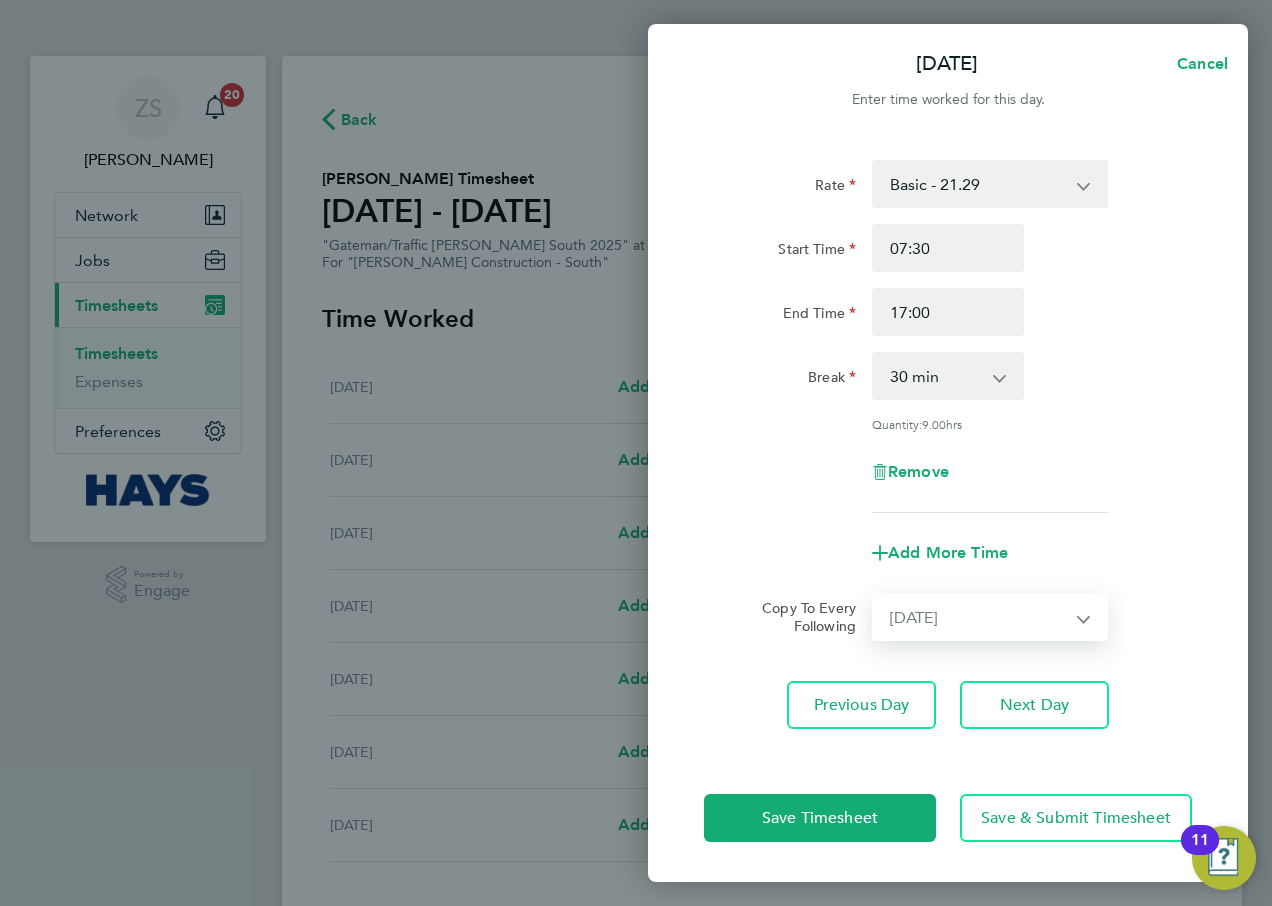 click on "Select days   Day   [DATE]   [DATE]   [DATE]   [DATE]" at bounding box center (979, 617) 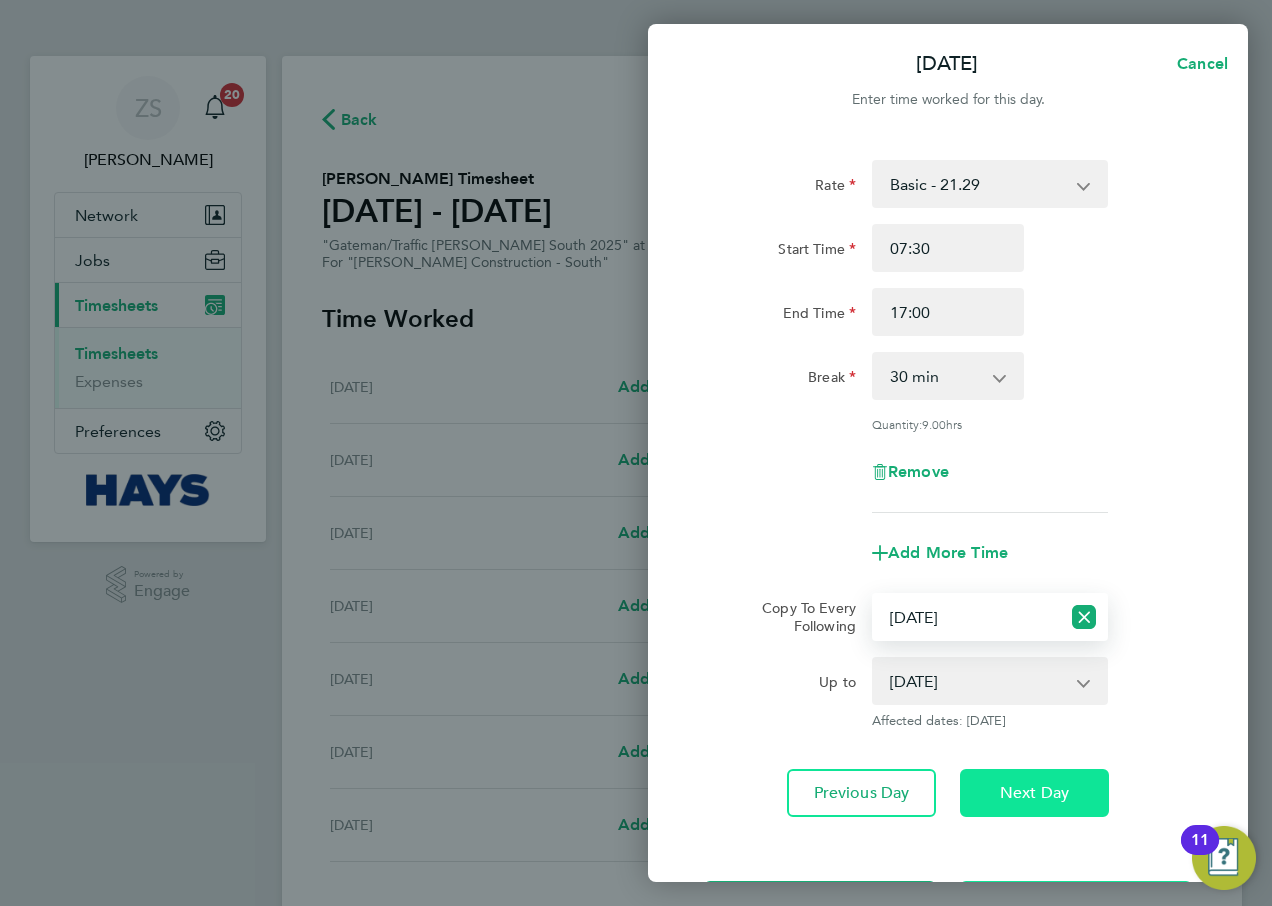 click on "Next Day" 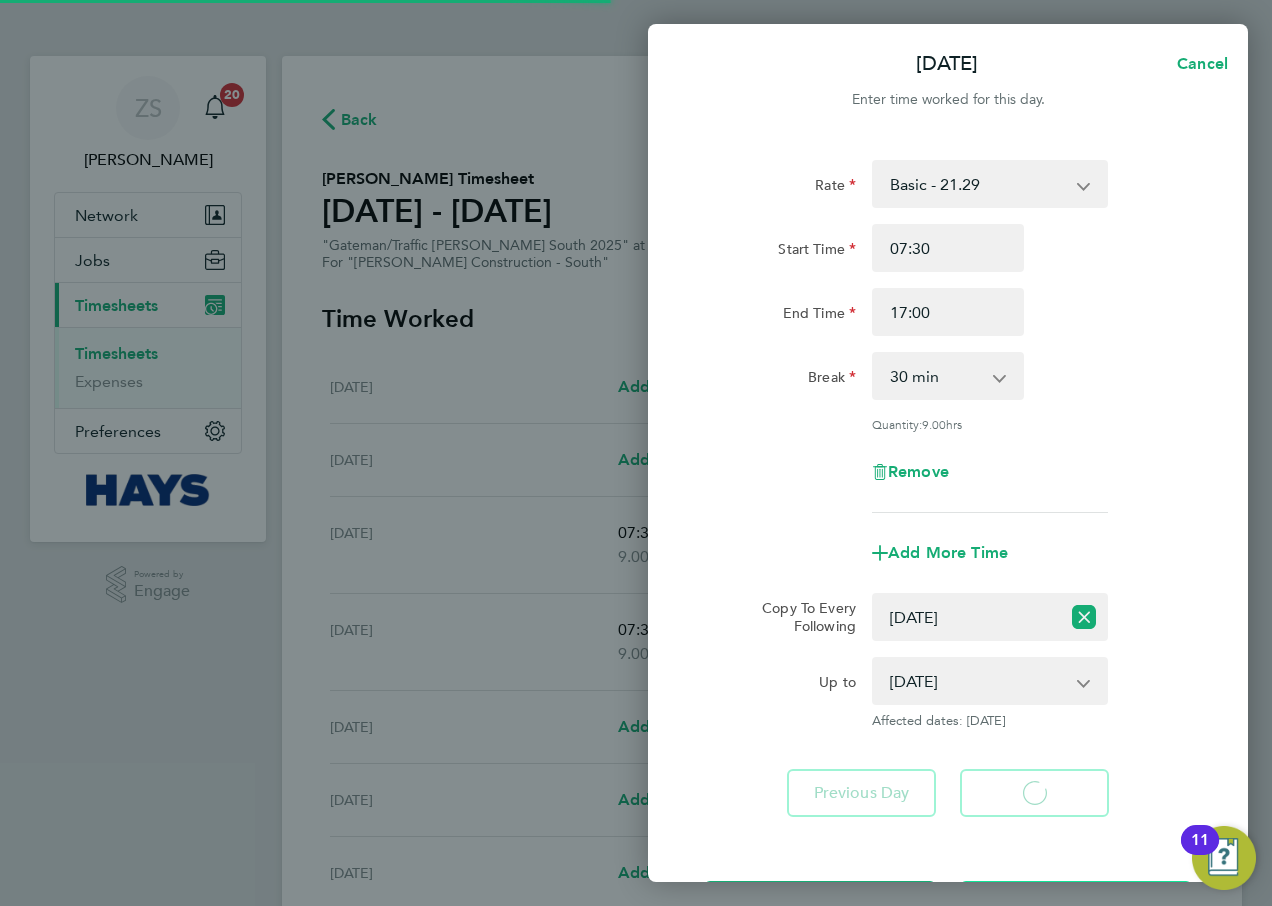 select on "30" 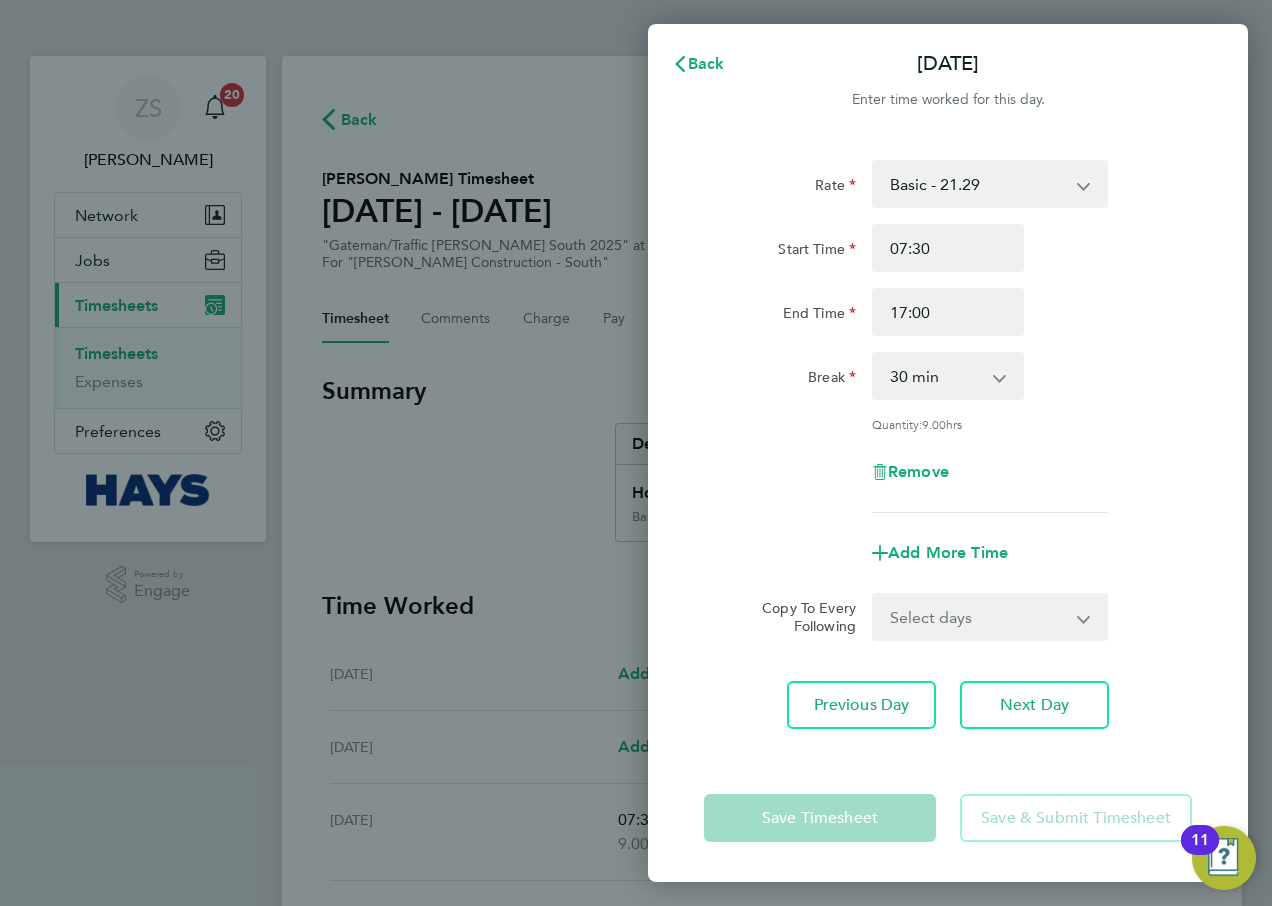 drag, startPoint x: 967, startPoint y: 616, endPoint x: 964, endPoint y: 637, distance: 21.213203 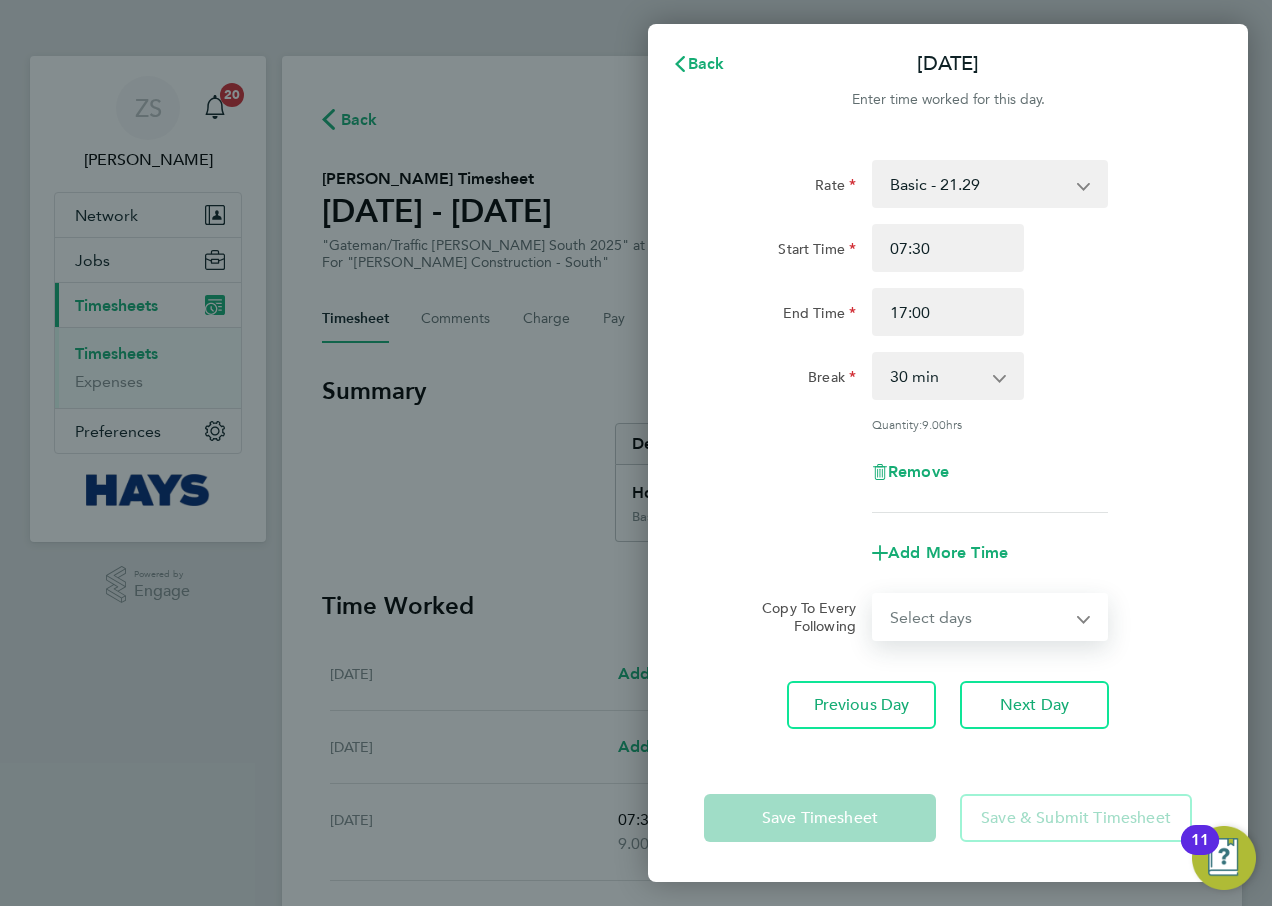 select on "WED" 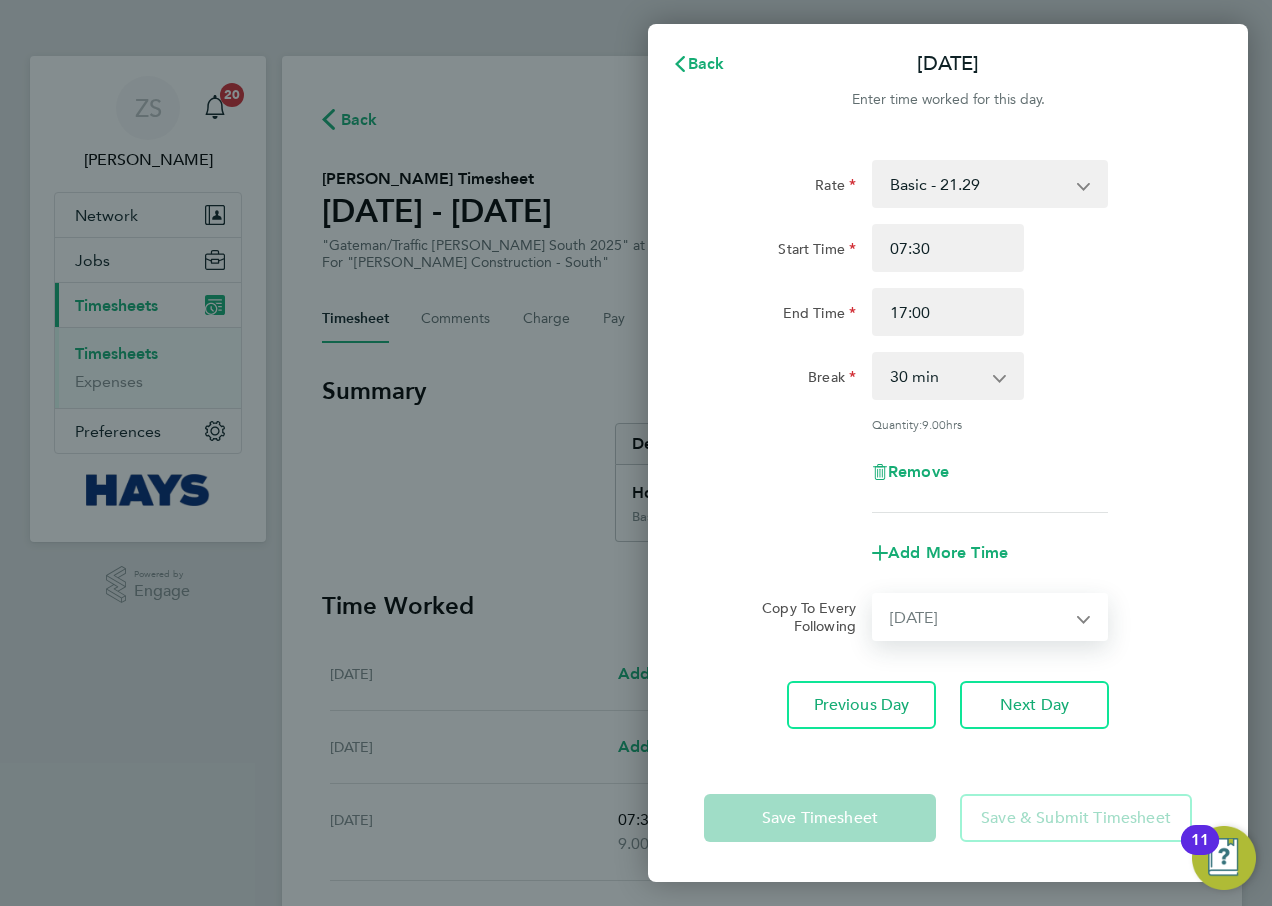 click on "Select days   Day   [DATE]   [DATE]   [DATE]" at bounding box center (979, 617) 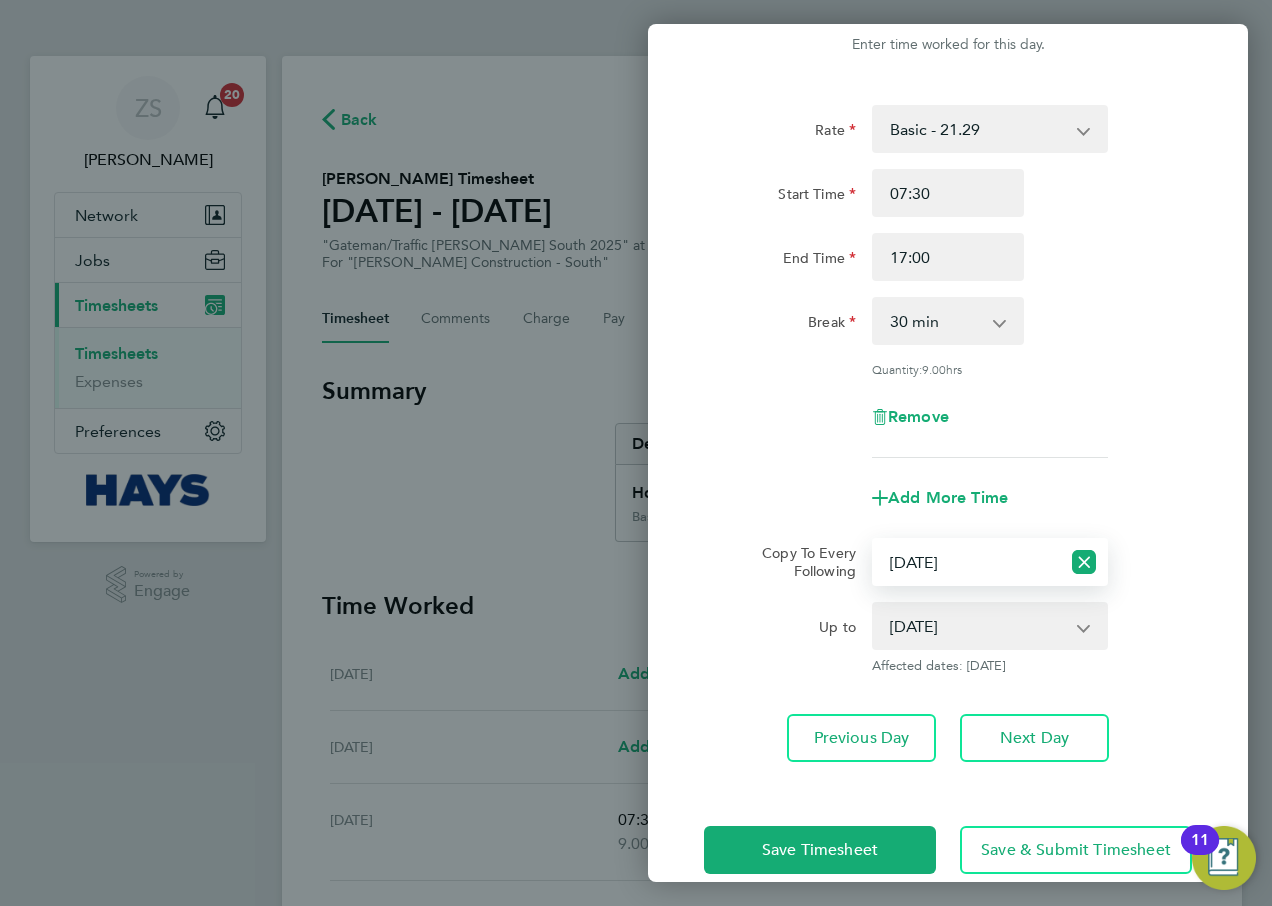 scroll, scrollTop: 85, scrollLeft: 0, axis: vertical 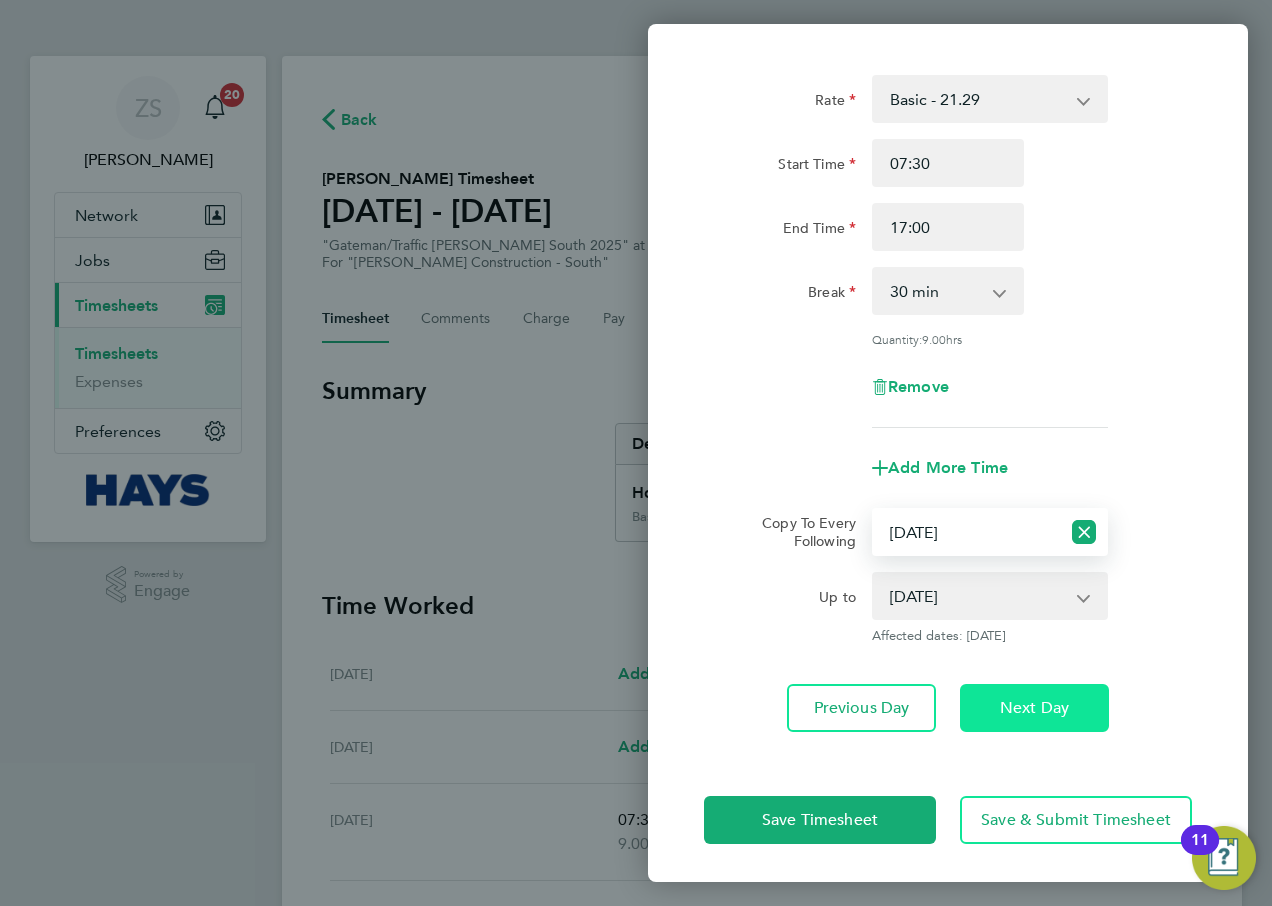 click on "Next Day" 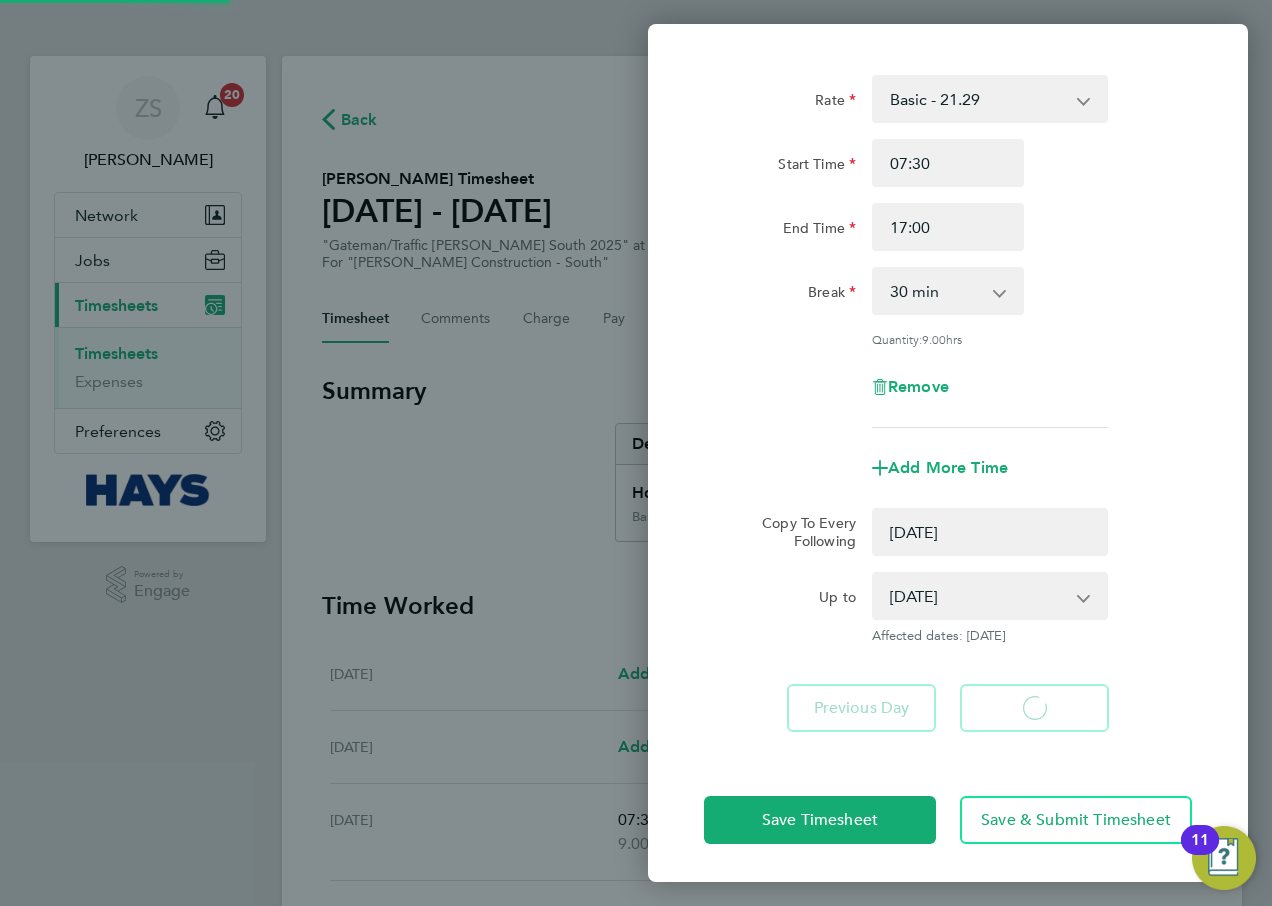 select on "0: null" 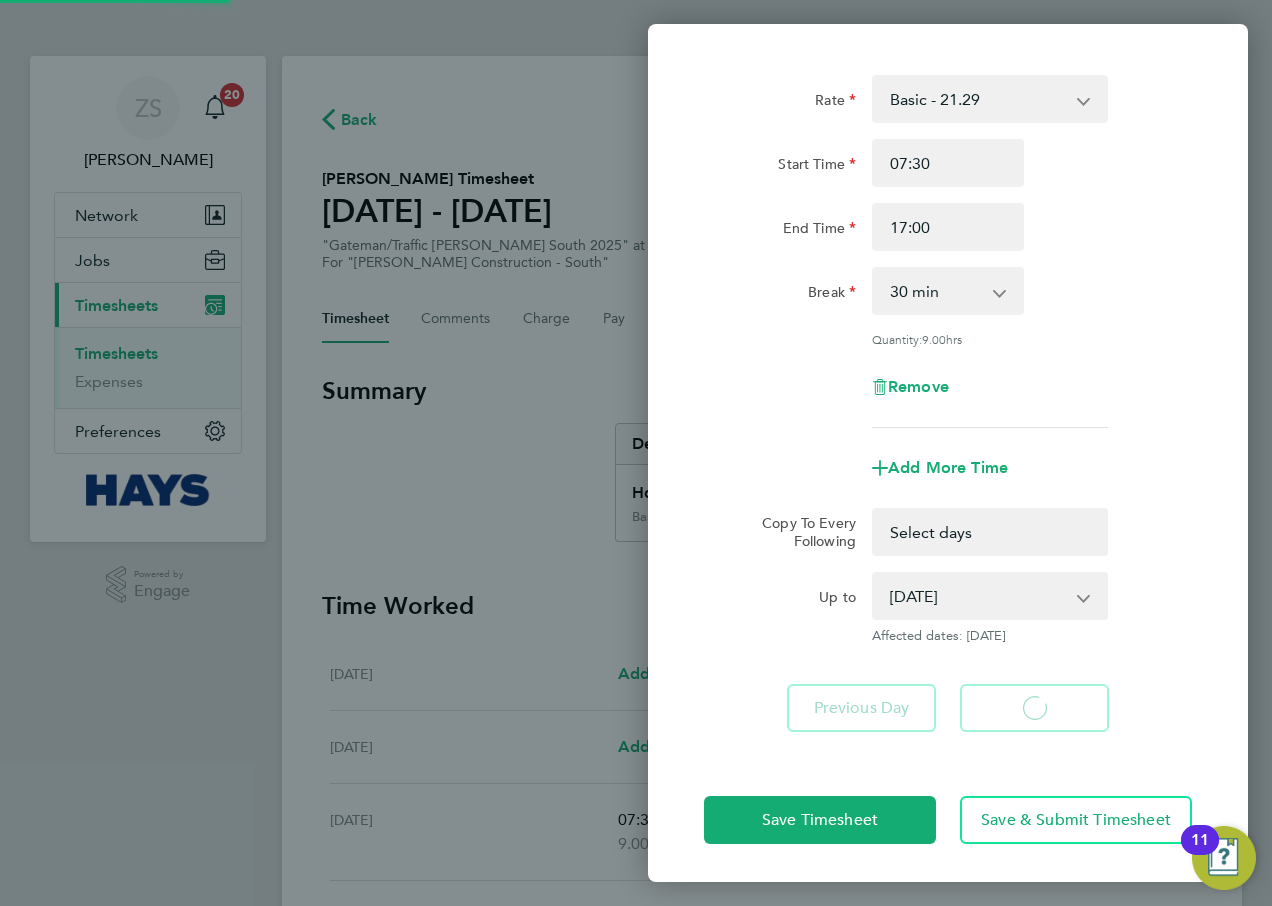 select on "30" 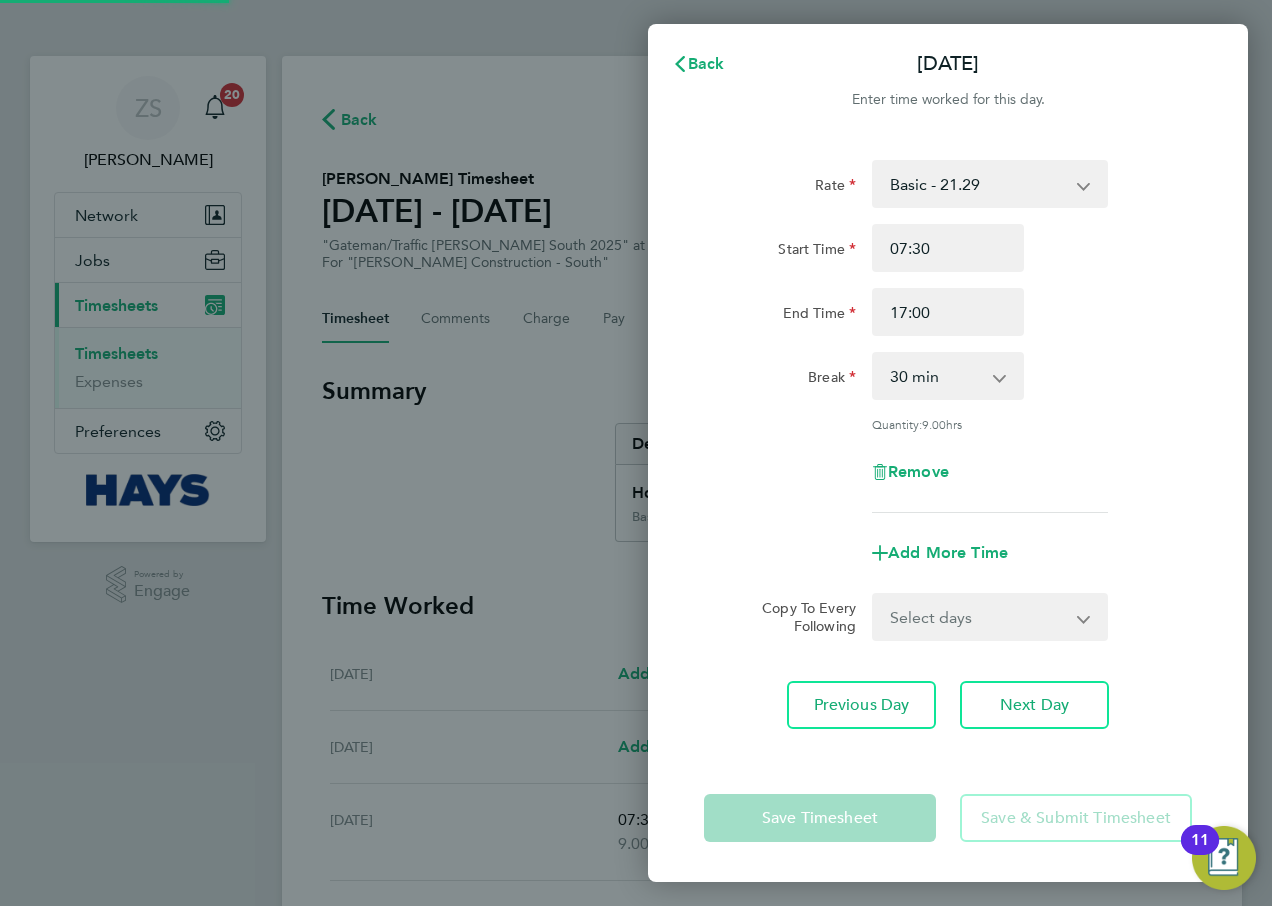 scroll, scrollTop: 0, scrollLeft: 0, axis: both 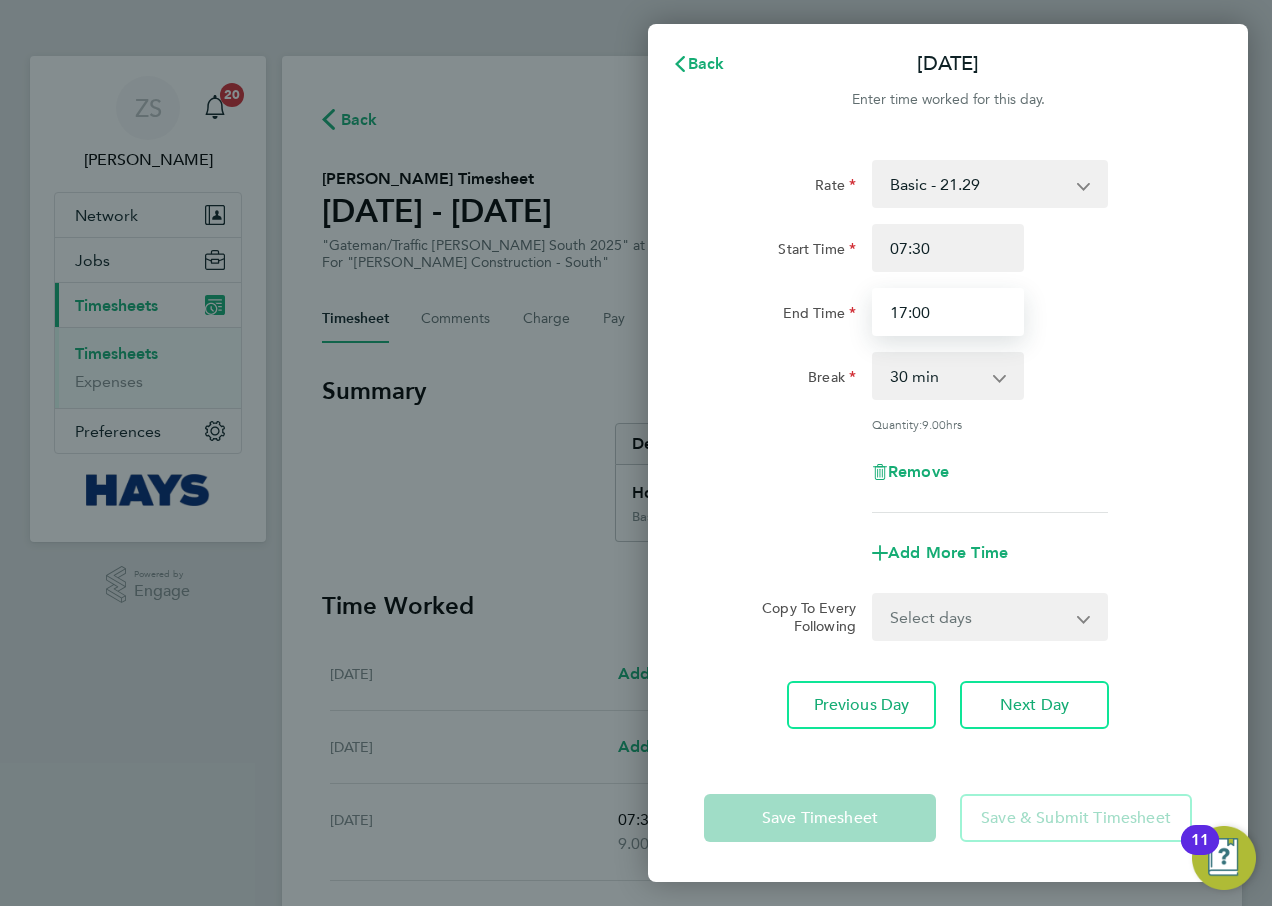 drag, startPoint x: 979, startPoint y: 309, endPoint x: 777, endPoint y: 335, distance: 203.6664 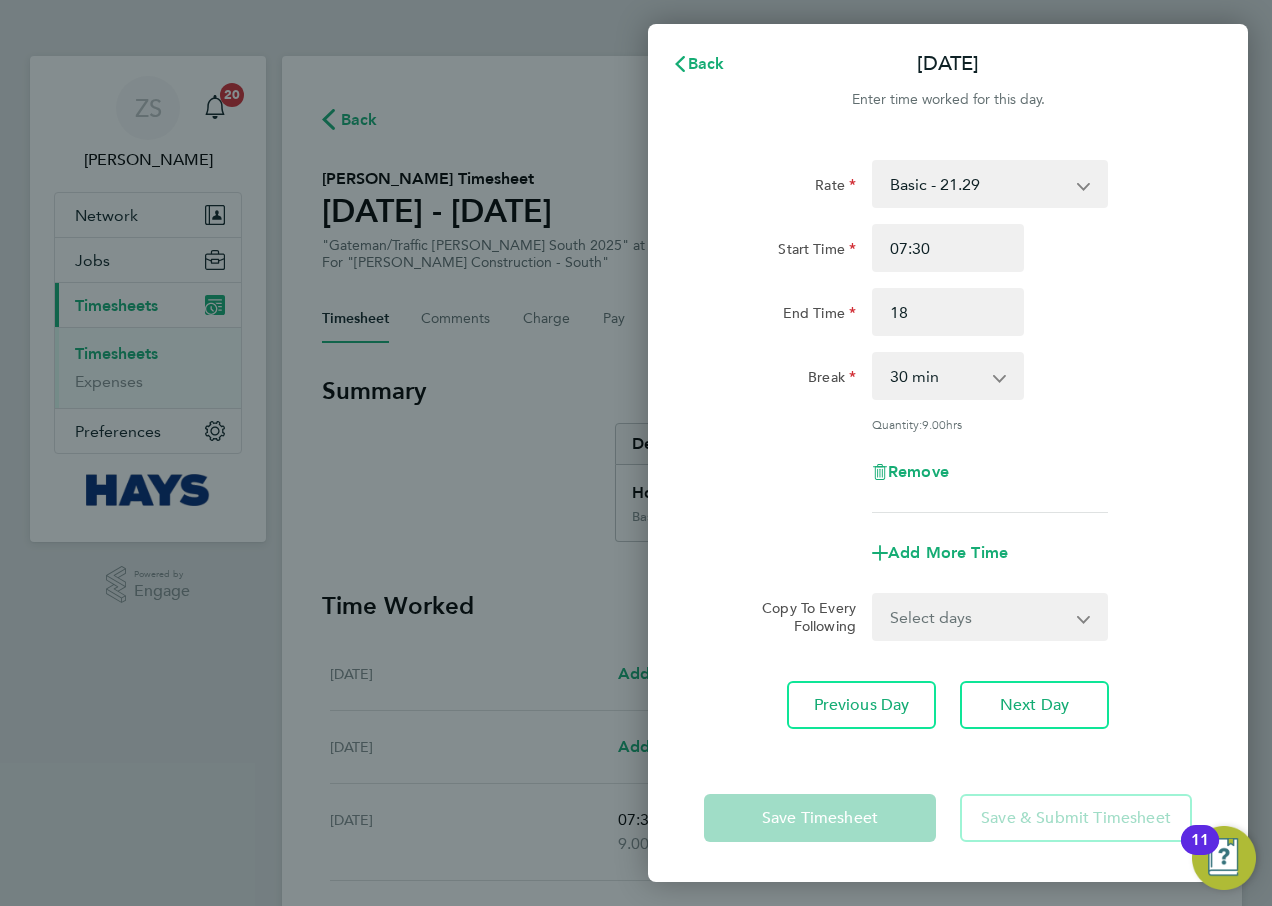 type on "18:00" 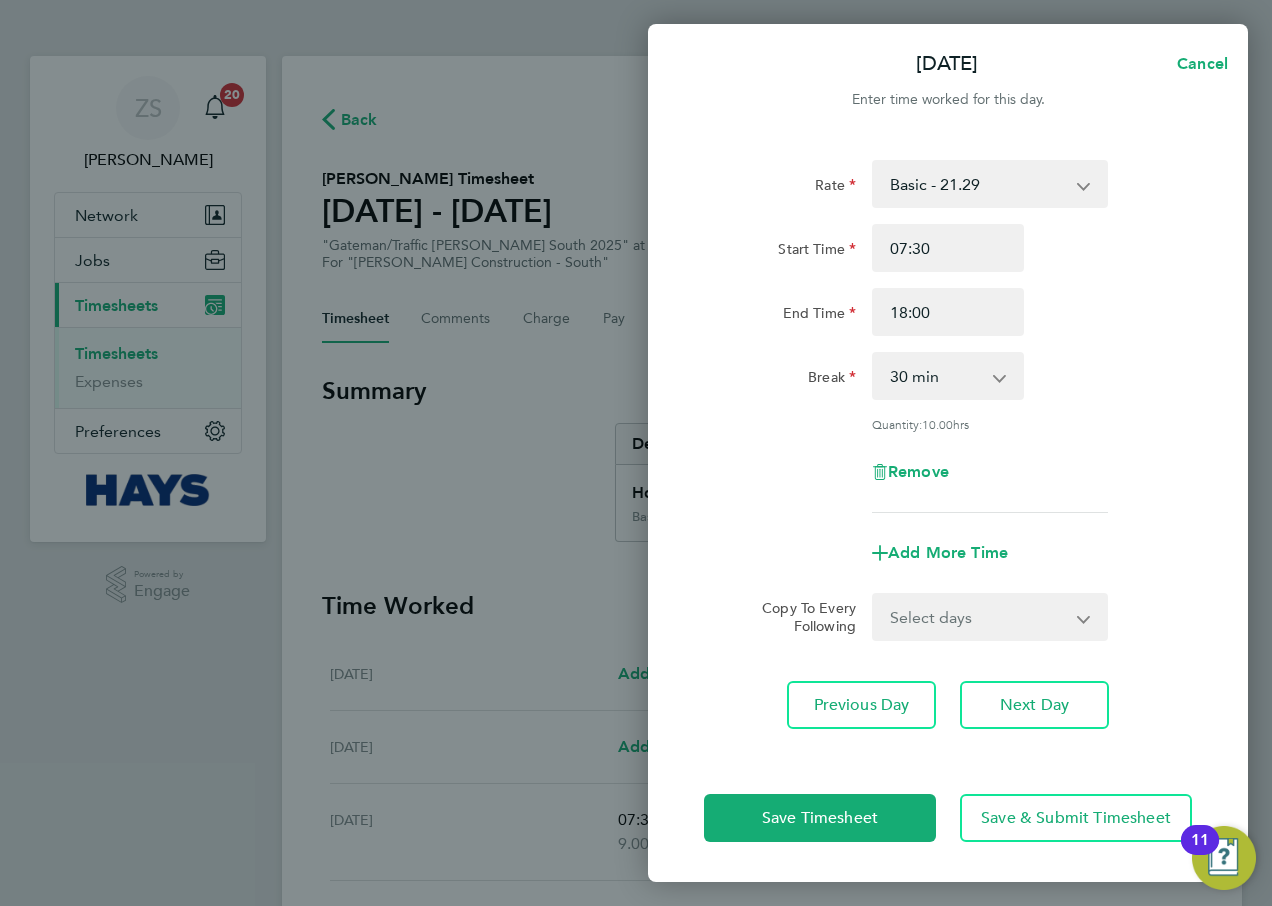 click on "Start Time 07:30" 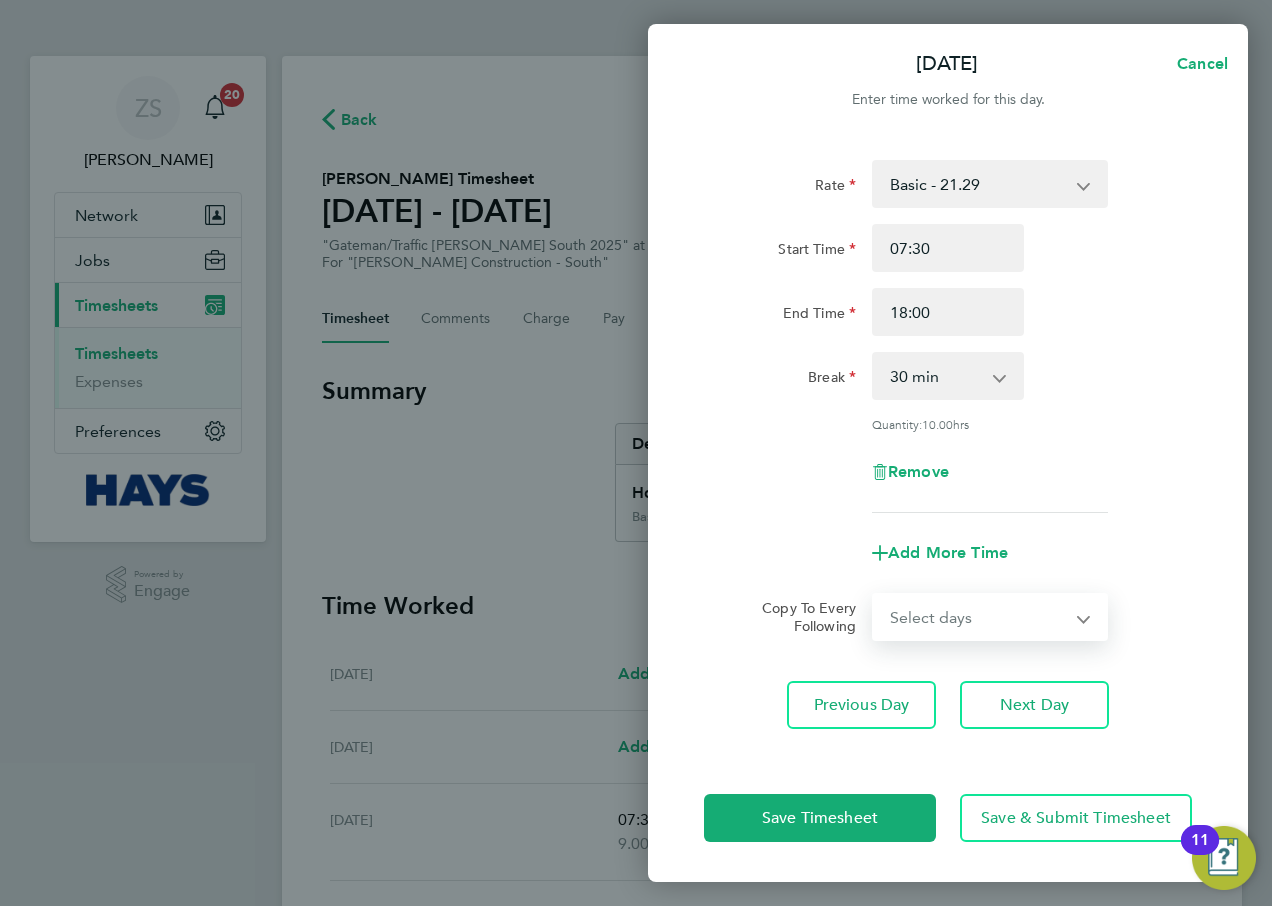 click on "Select days   Day   [DATE]   [DATE]" at bounding box center (979, 617) 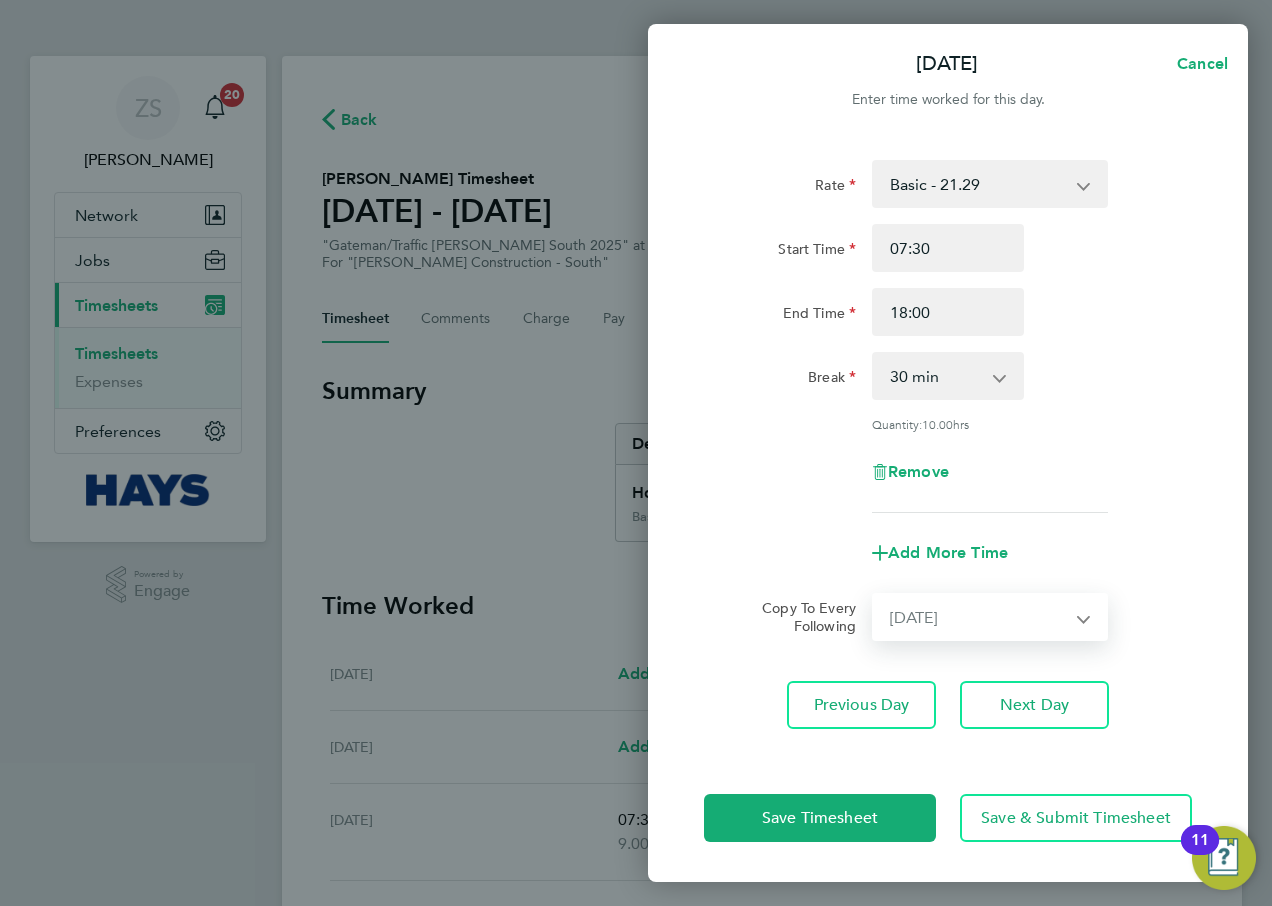 click on "Select days   Day   [DATE]   [DATE]" at bounding box center (979, 617) 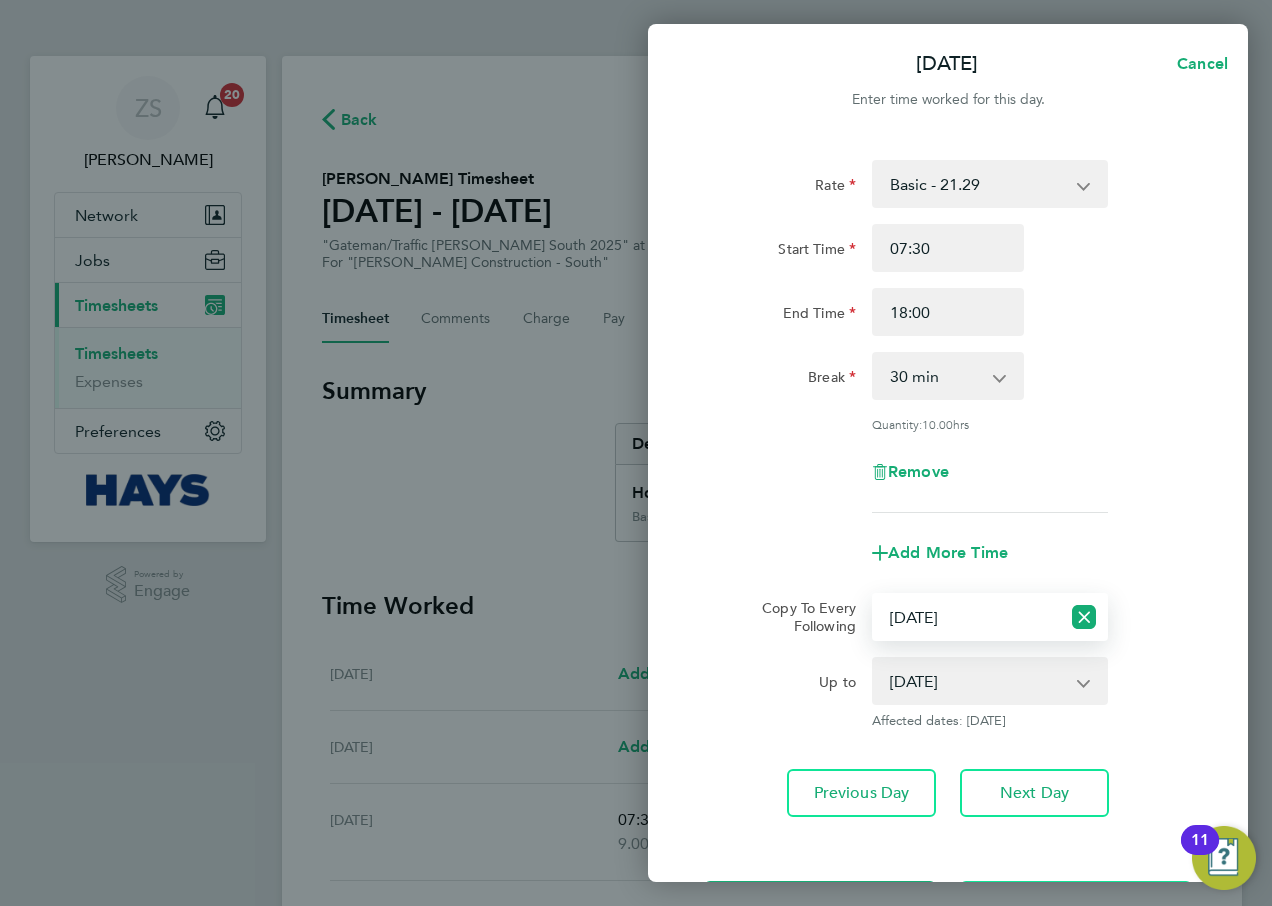 scroll, scrollTop: 85, scrollLeft: 0, axis: vertical 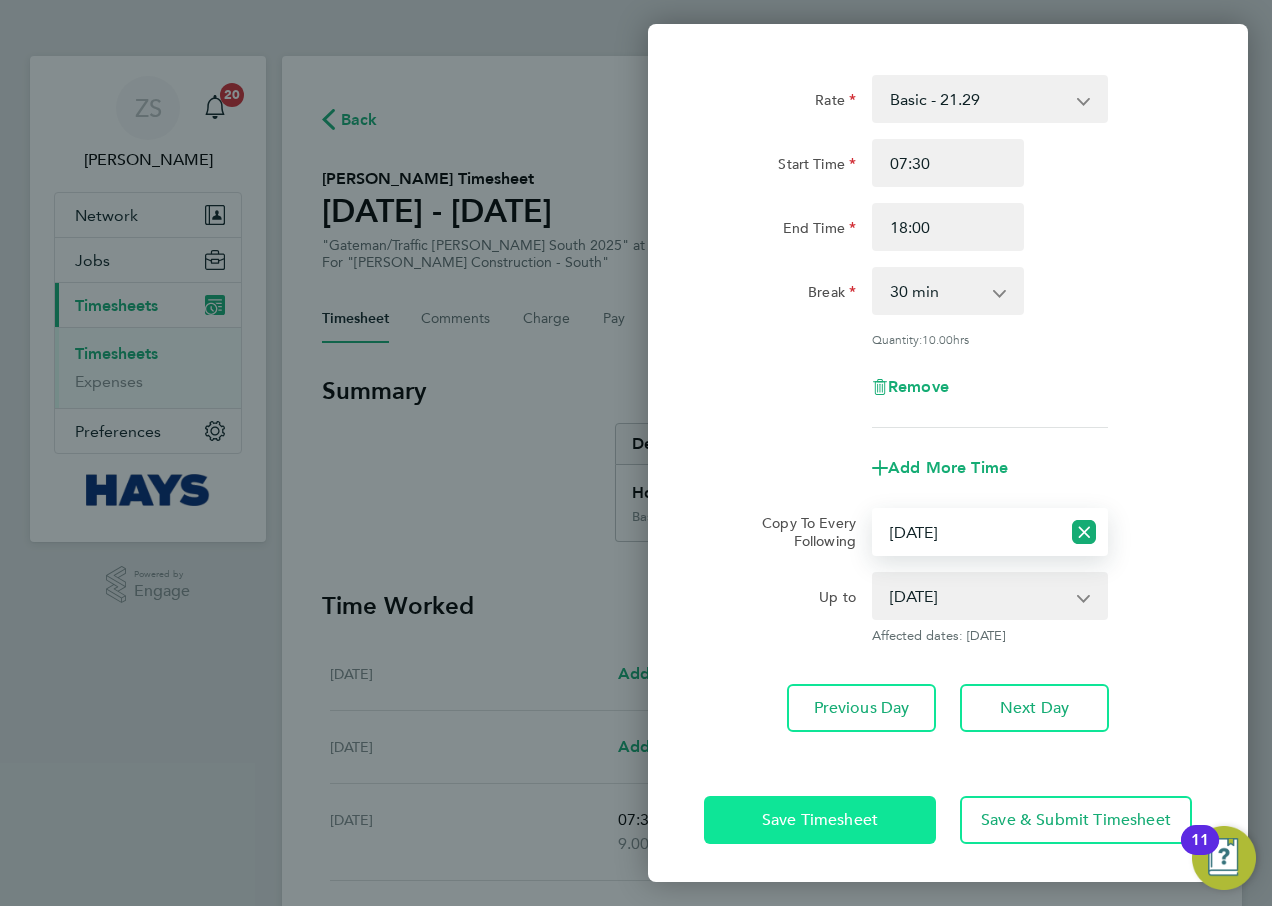 click on "Save Timesheet" 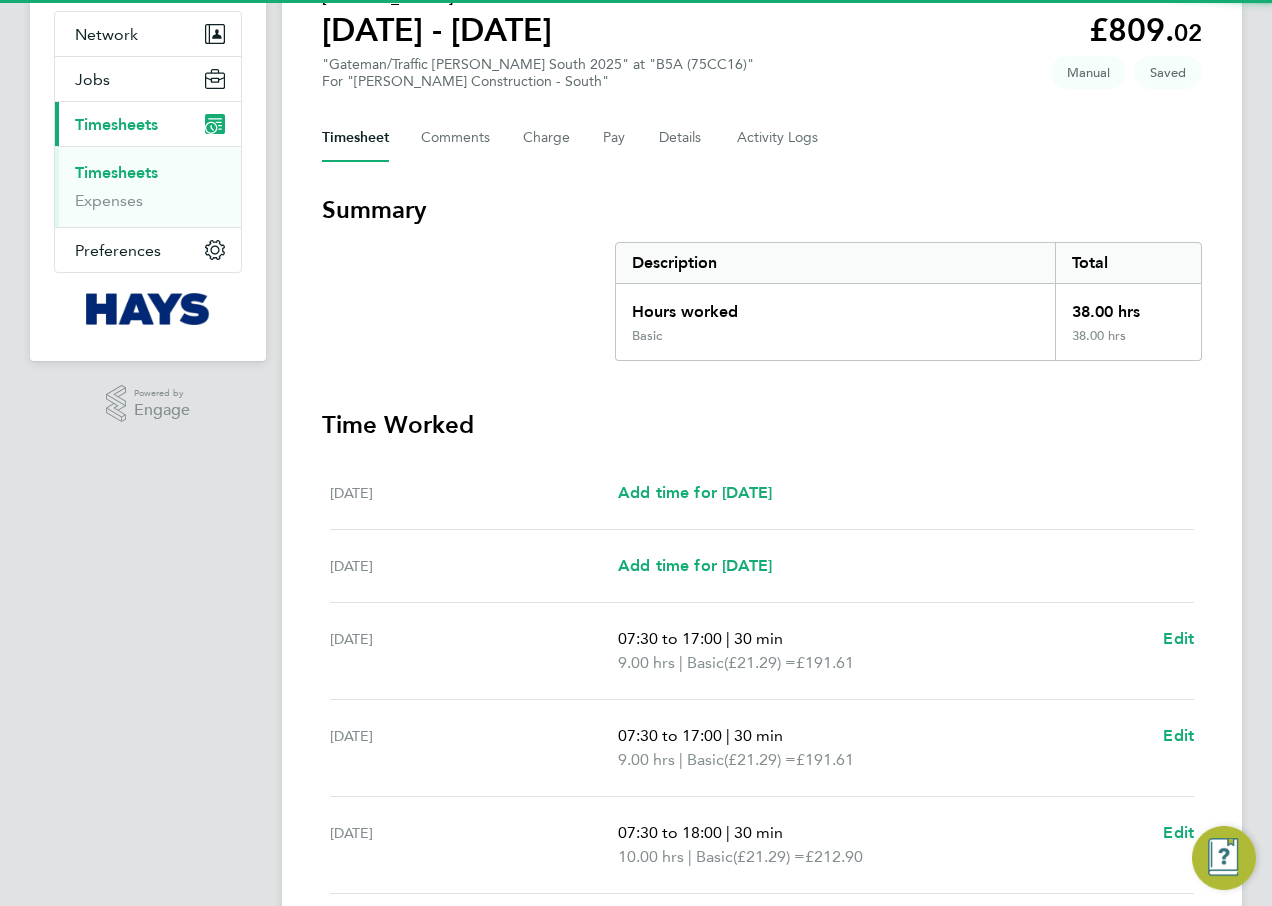 scroll, scrollTop: 515, scrollLeft: 0, axis: vertical 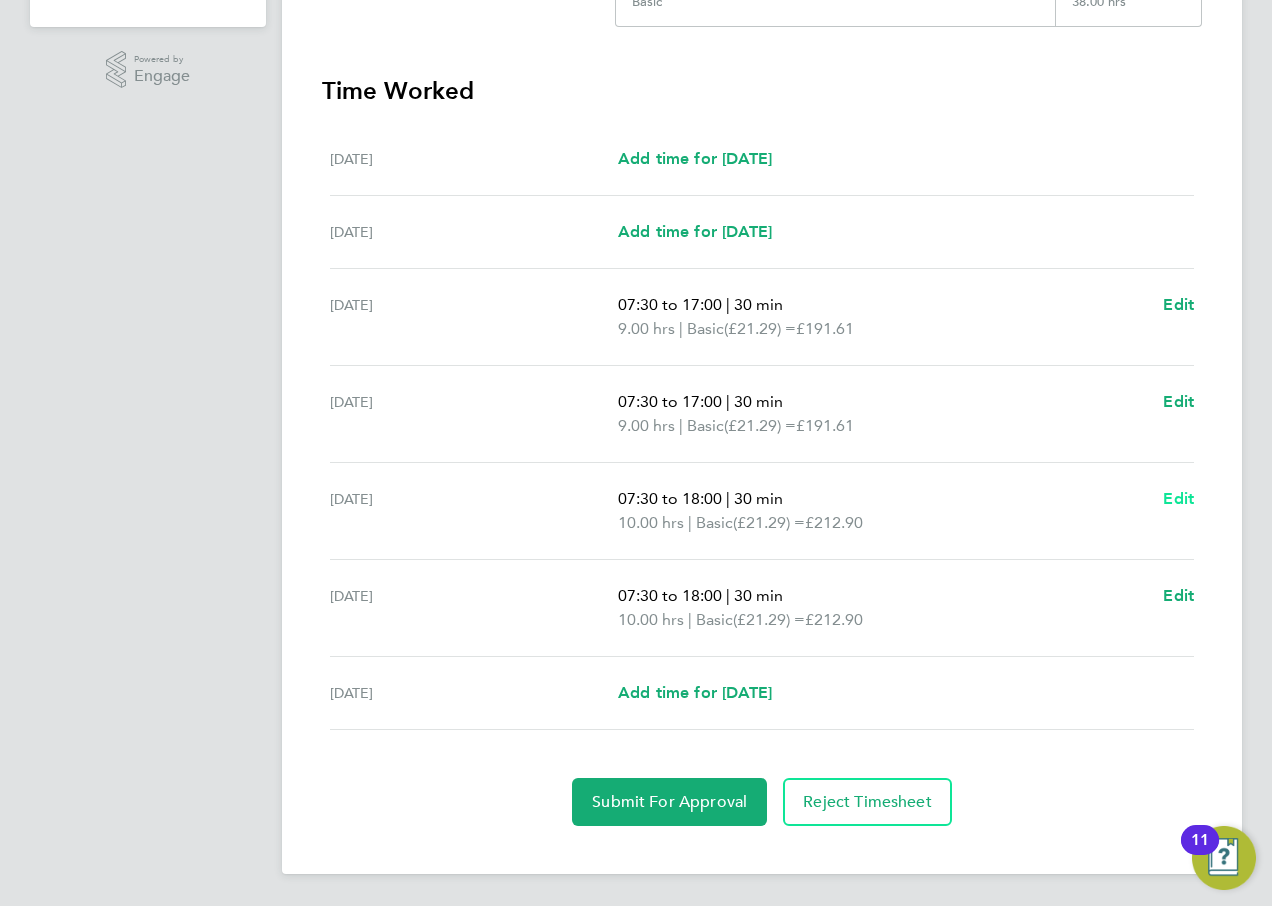 click on "Edit" at bounding box center [1178, 498] 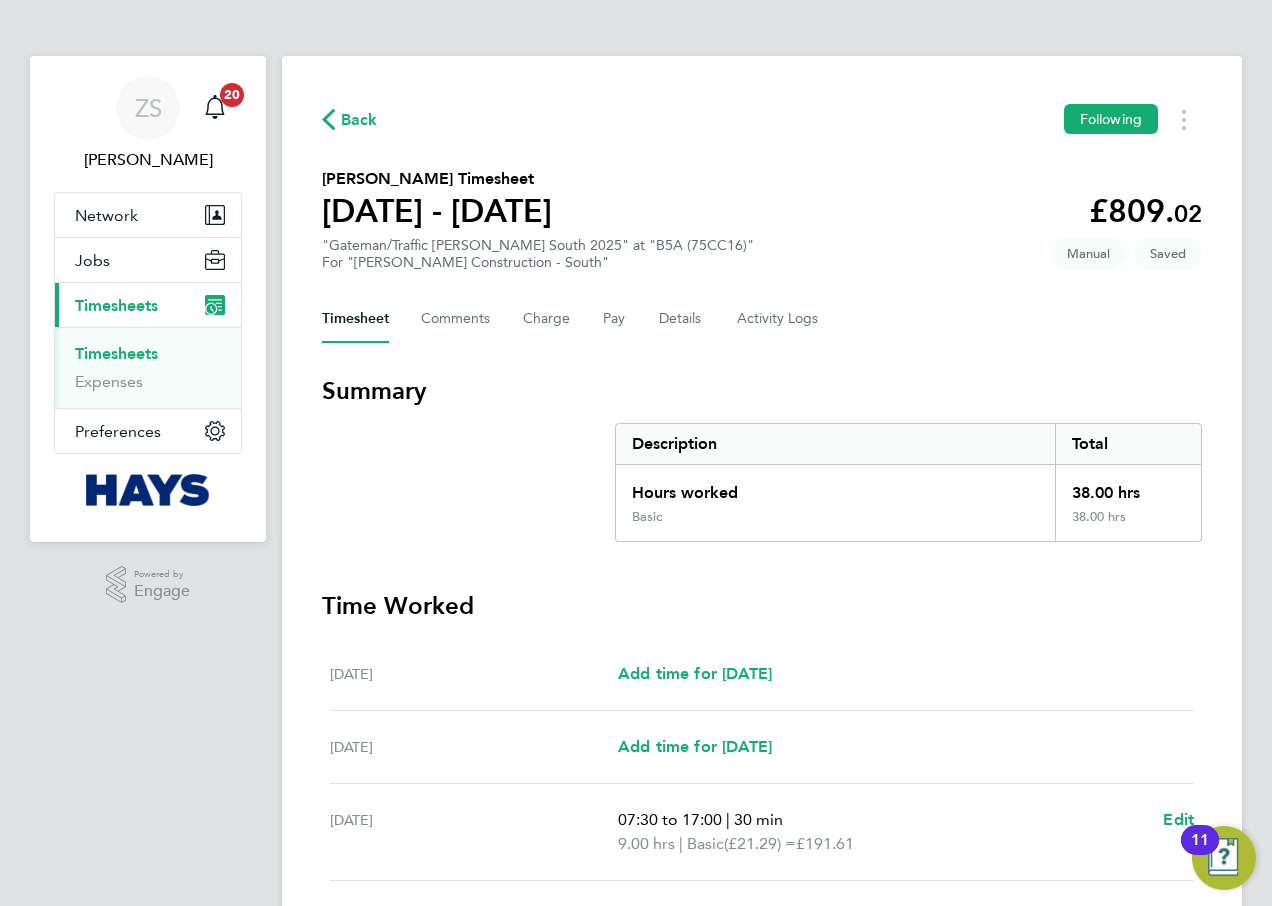 select on "30" 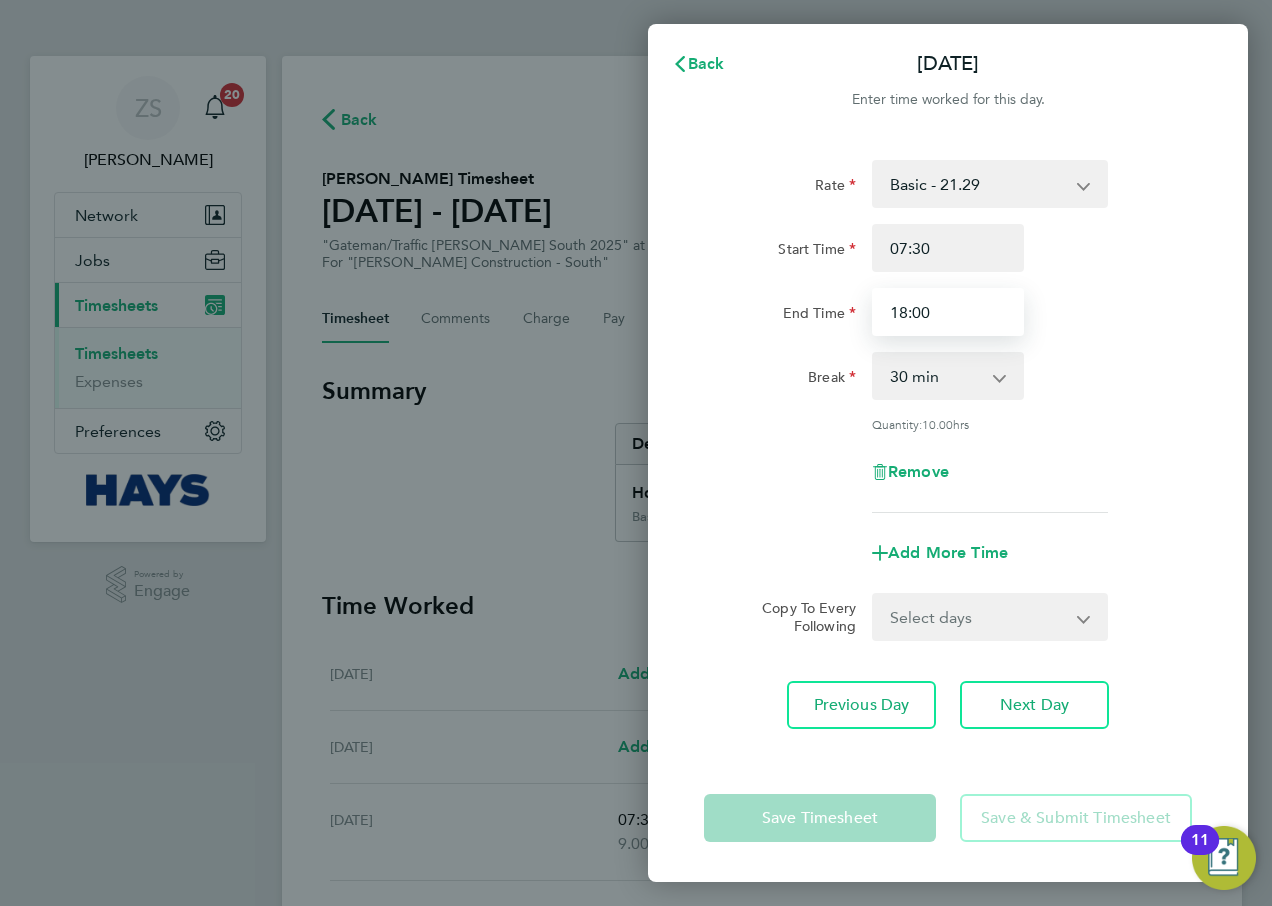 drag, startPoint x: 954, startPoint y: 311, endPoint x: 864, endPoint y: 321, distance: 90.55385 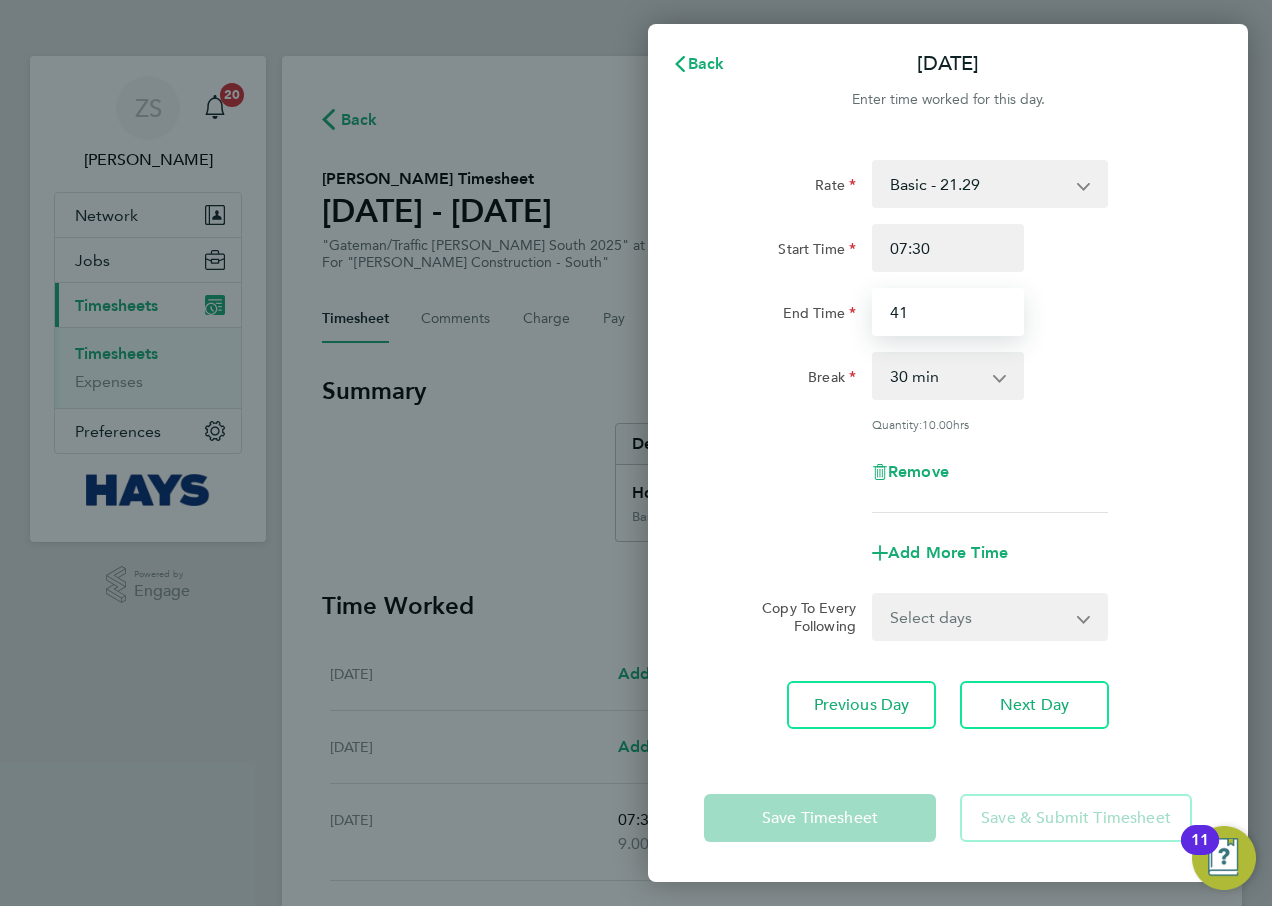 type on "4" 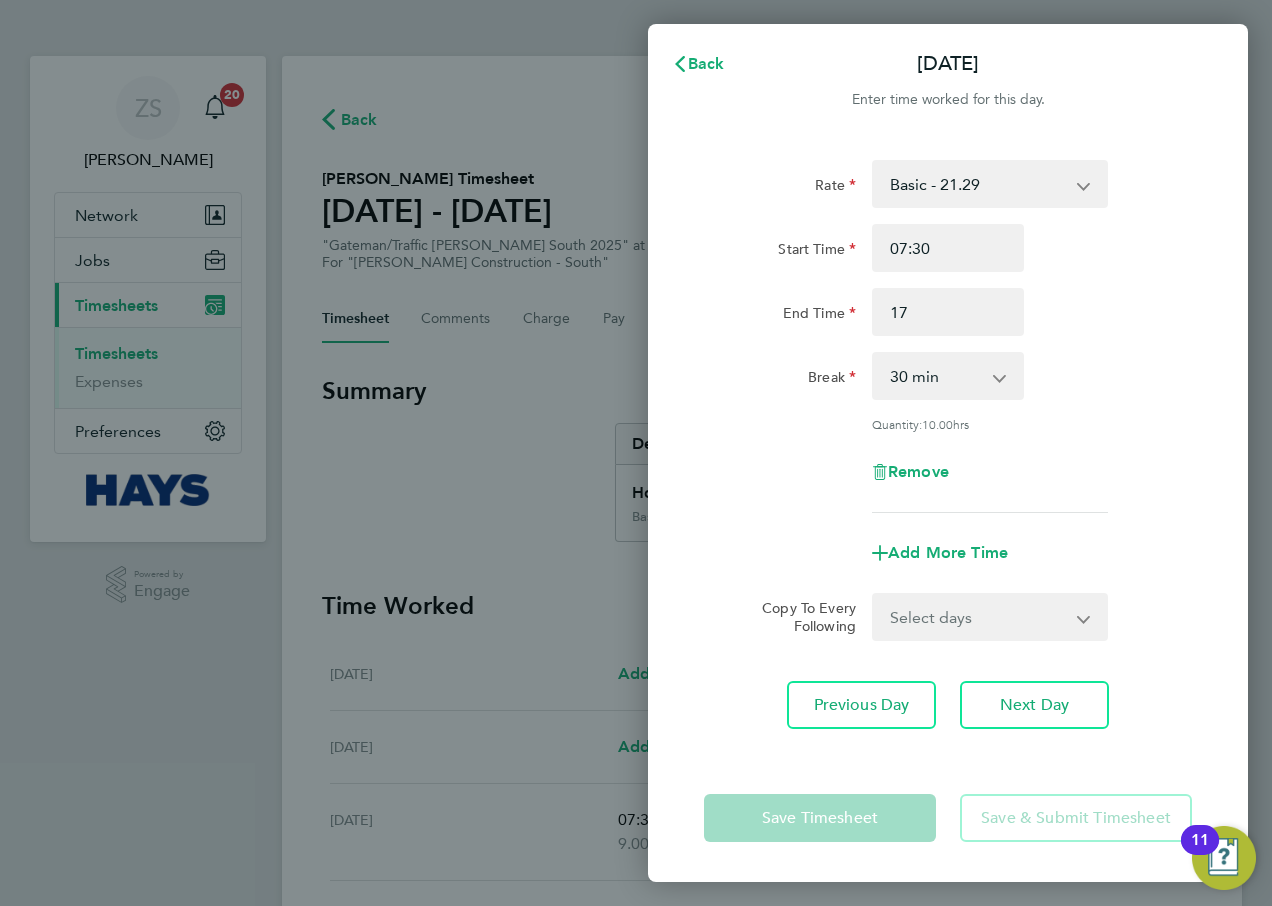 type on "17:00" 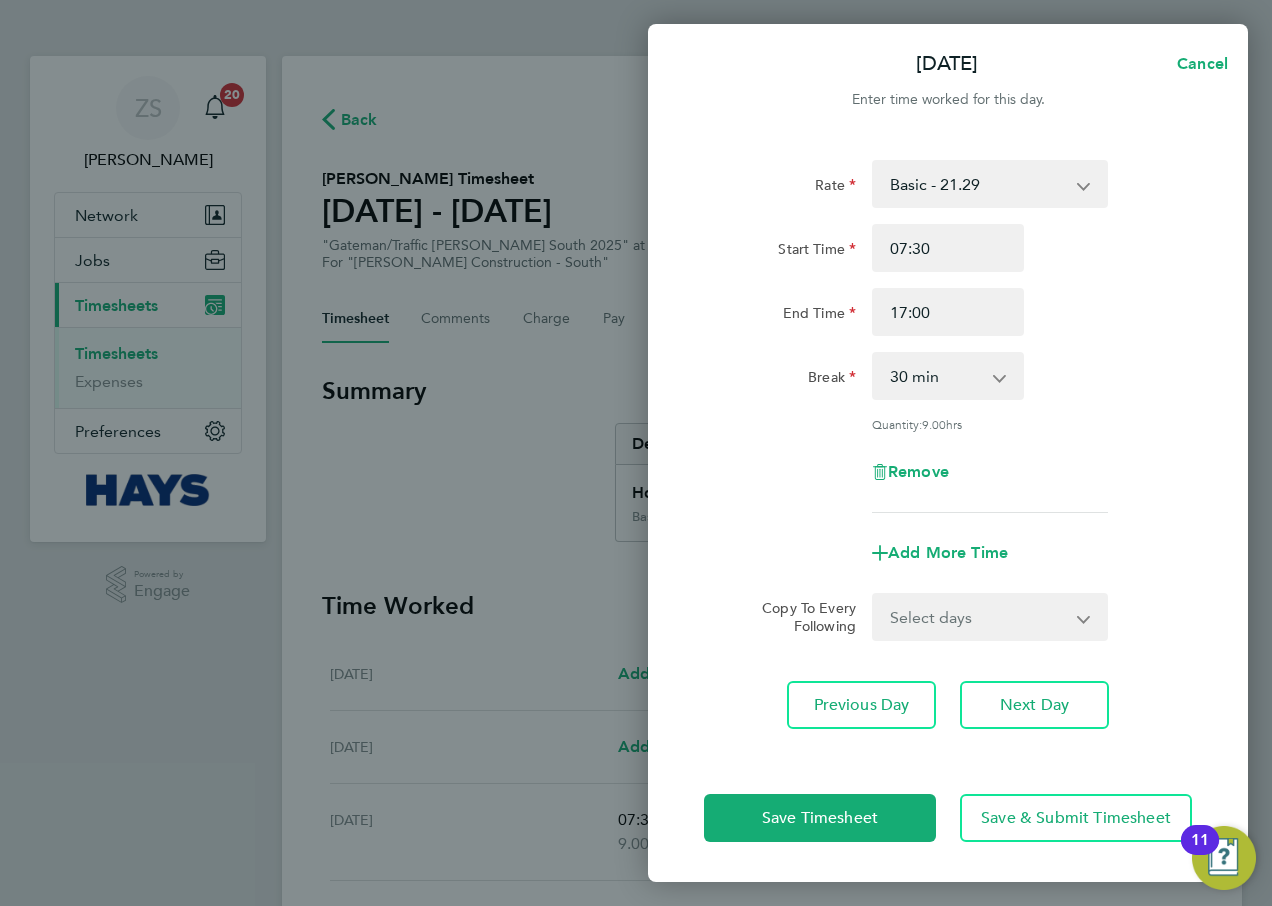 click on "Remove" 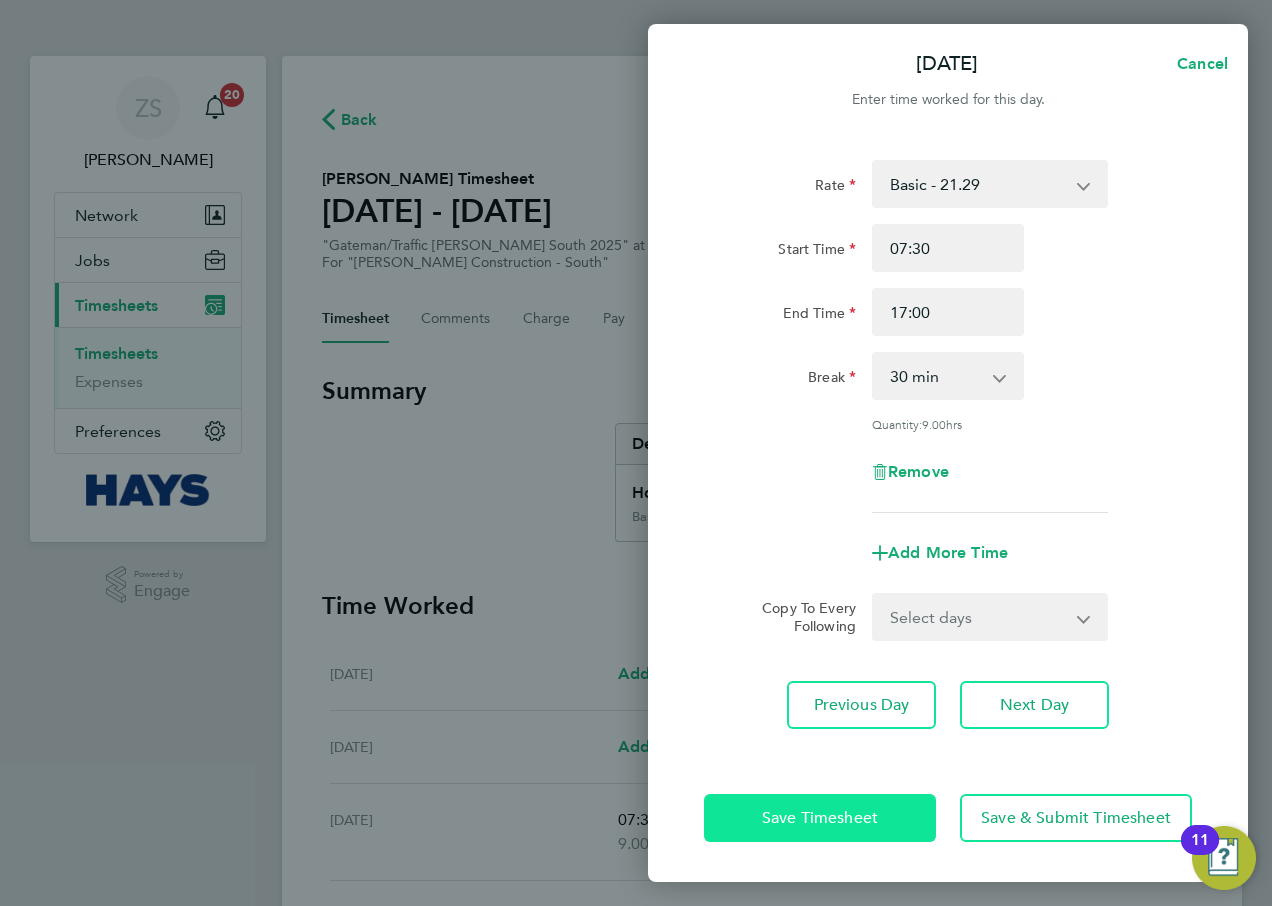 click on "Save Timesheet" 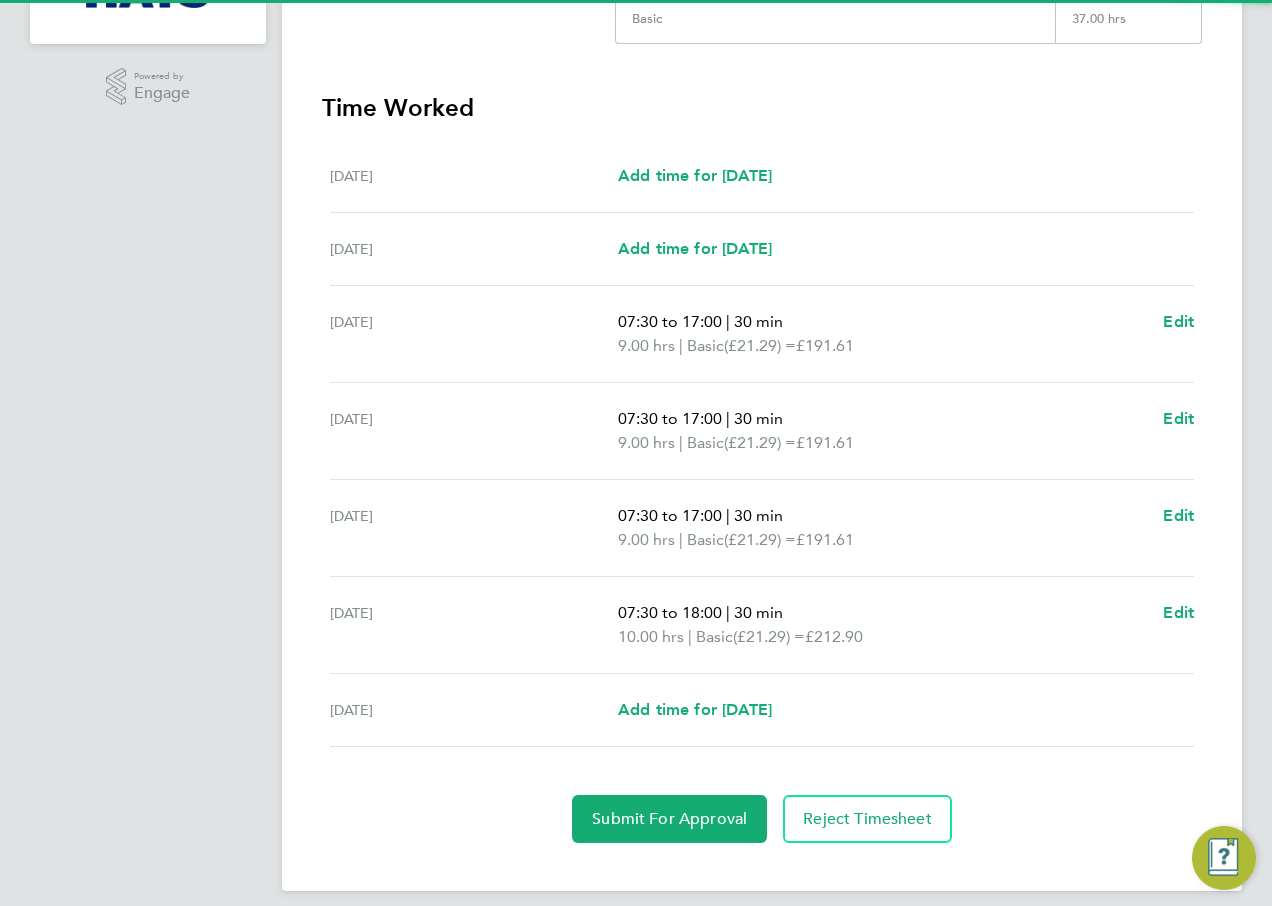 scroll, scrollTop: 500, scrollLeft: 0, axis: vertical 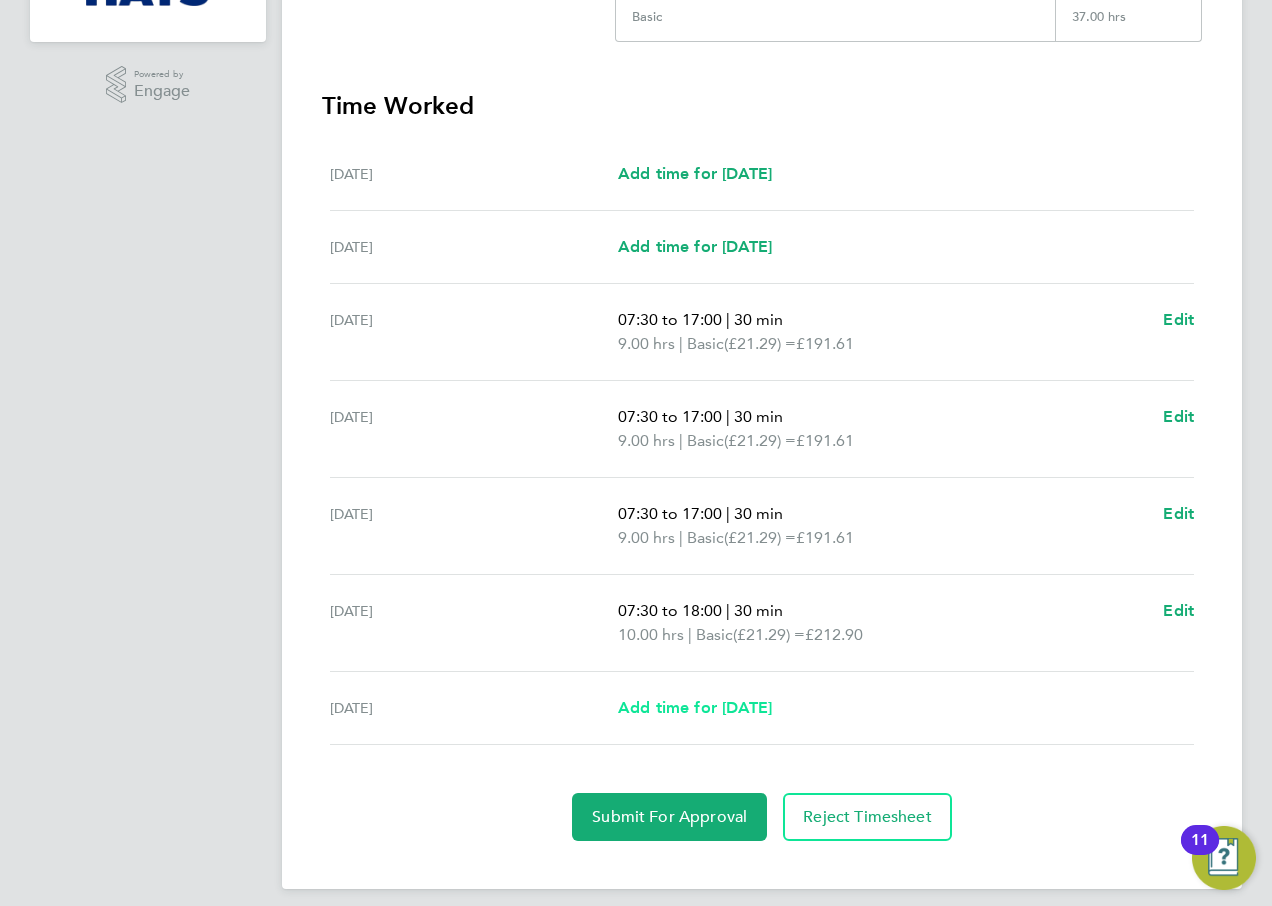 click on "Add time for [DATE]" at bounding box center [695, 707] 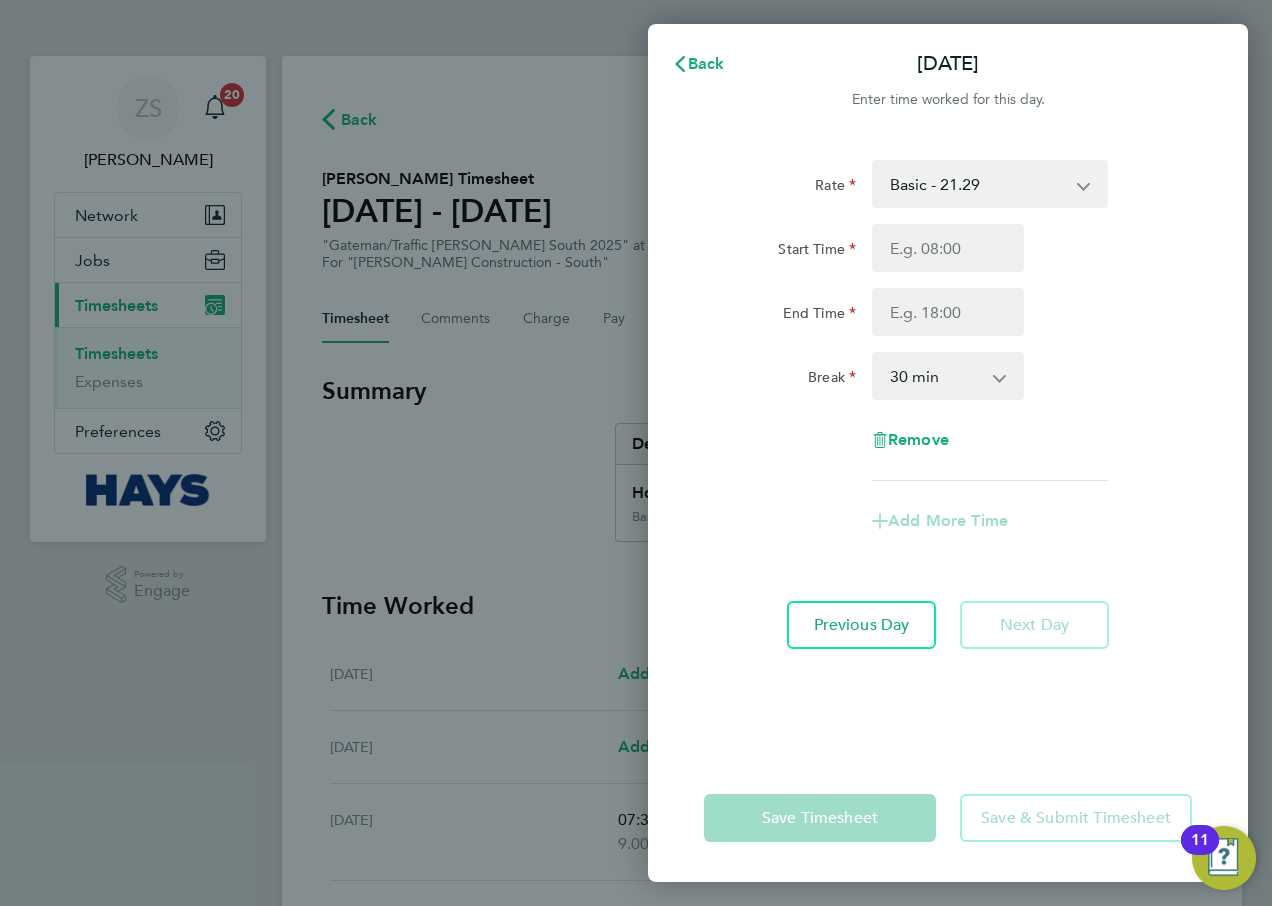 scroll, scrollTop: 0, scrollLeft: 0, axis: both 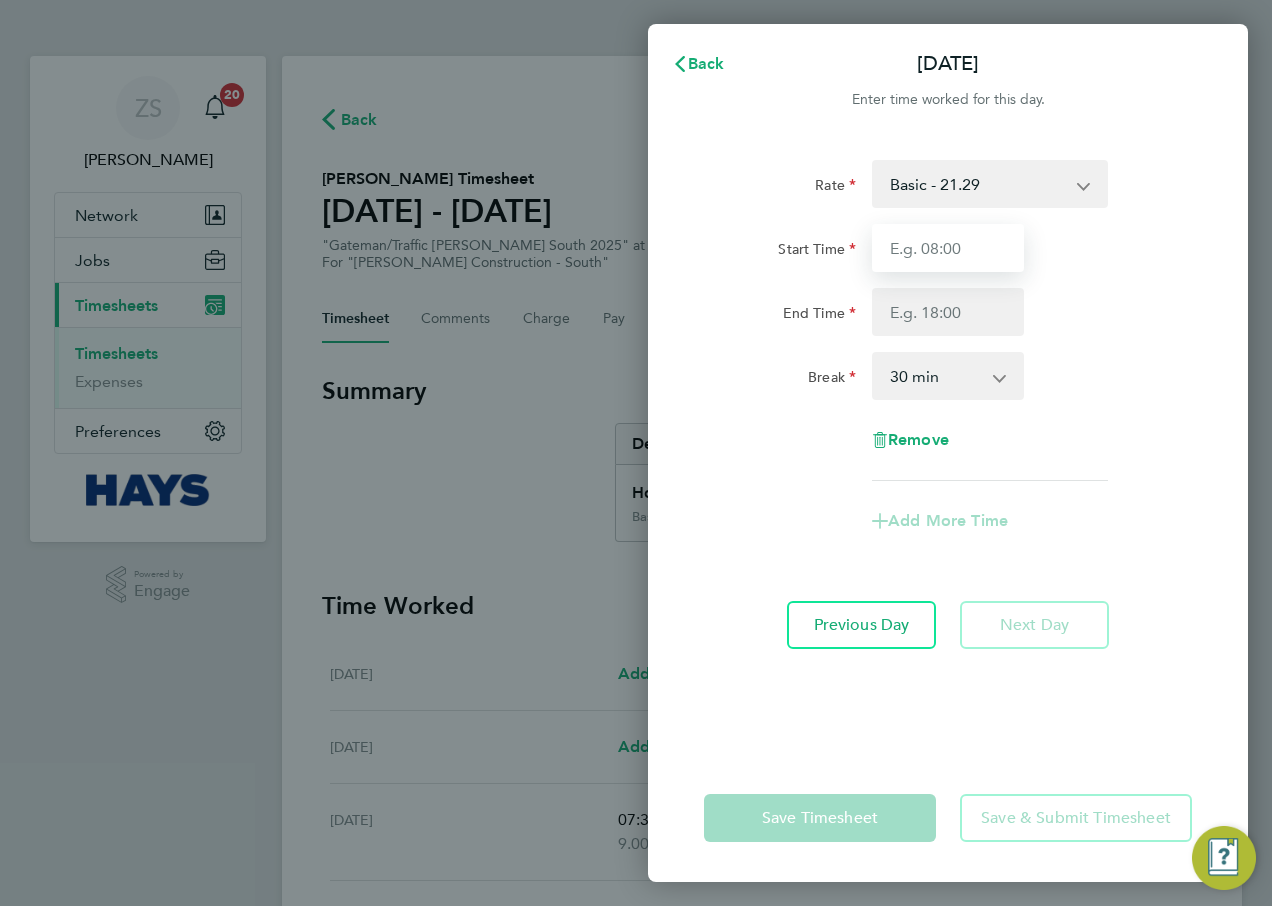 click on "Start Time" at bounding box center [948, 248] 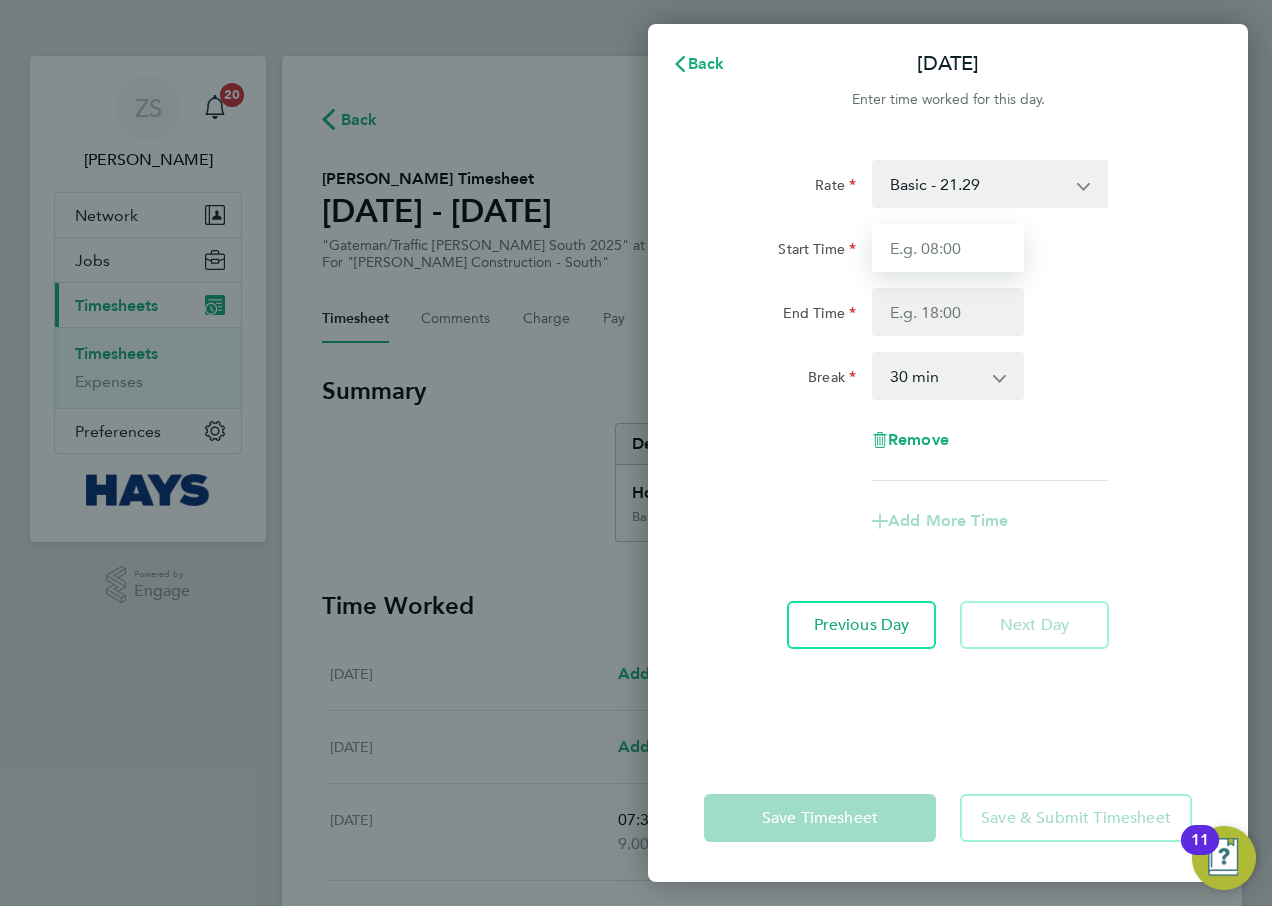 type on "07:30" 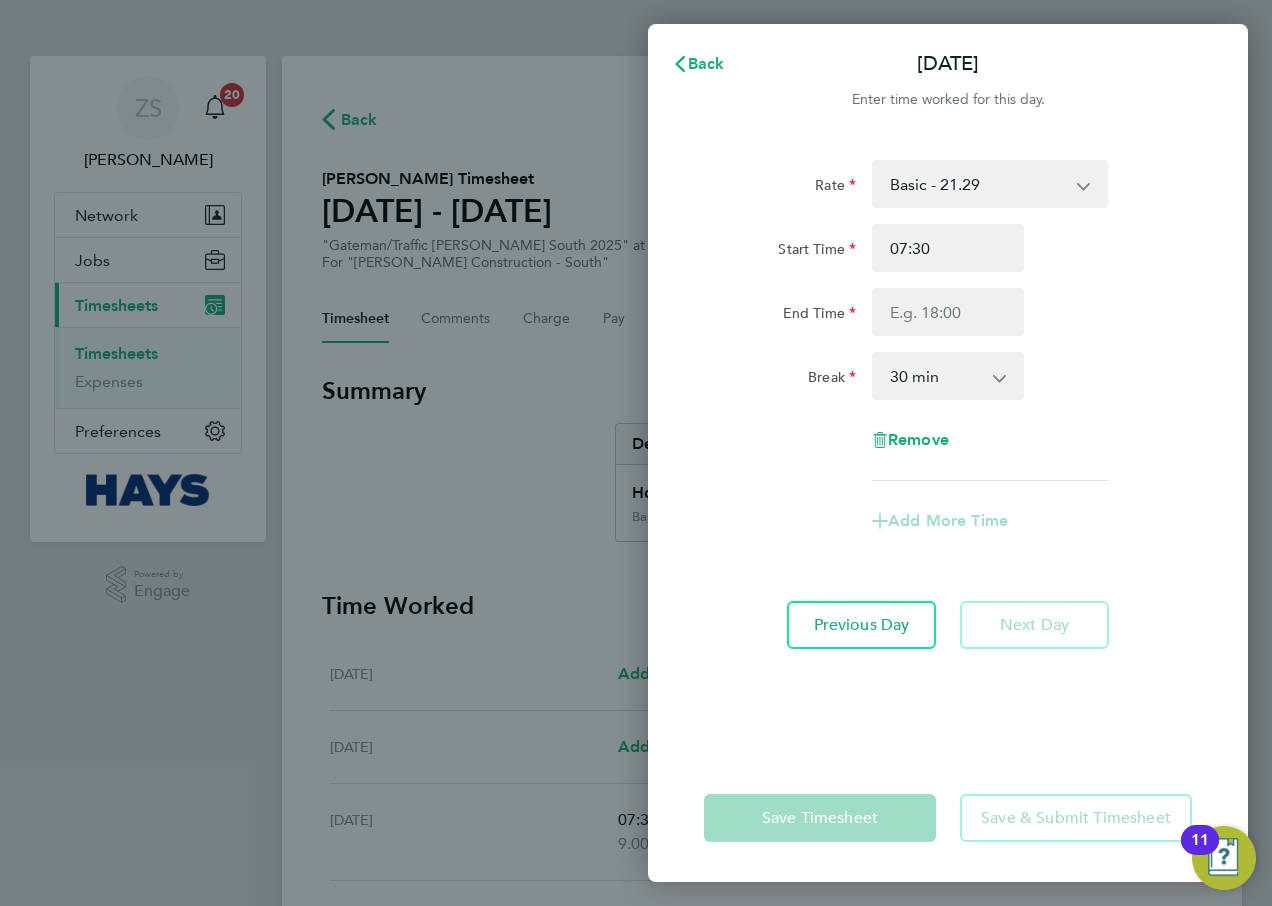 click on "Rate  Basic - 21.29   Weekday OT 45h+ - 31.01   Sat first 4h - 31.01   Sat after 4h - 40.48   [DATE] - 40.48   Bank Holiday - 40.48
Start Time 07:30 End Time Break  0 min   15 min   30 min   45 min   60 min   75 min   90 min
Remove" 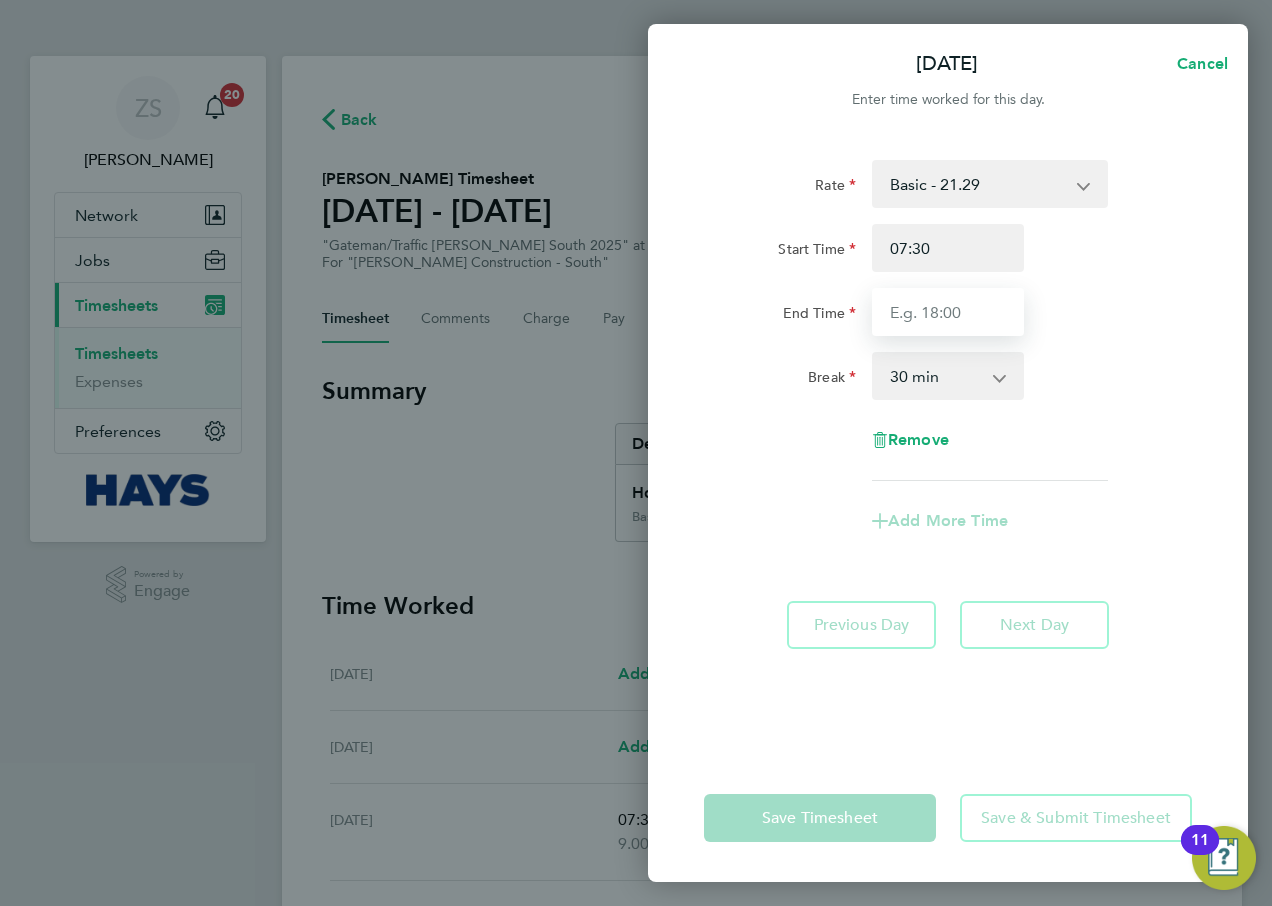 click on "End Time" at bounding box center [948, 312] 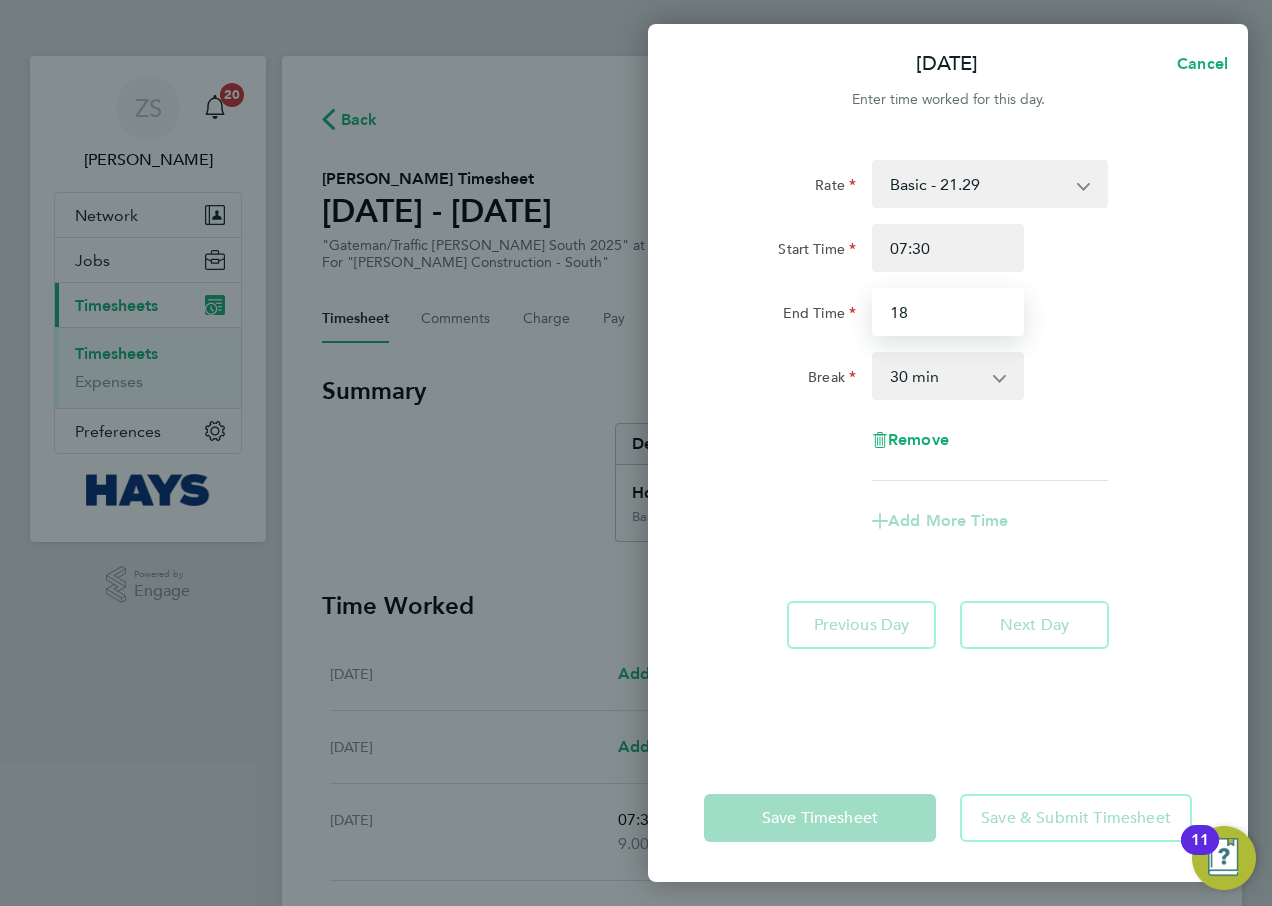 type on "18:00" 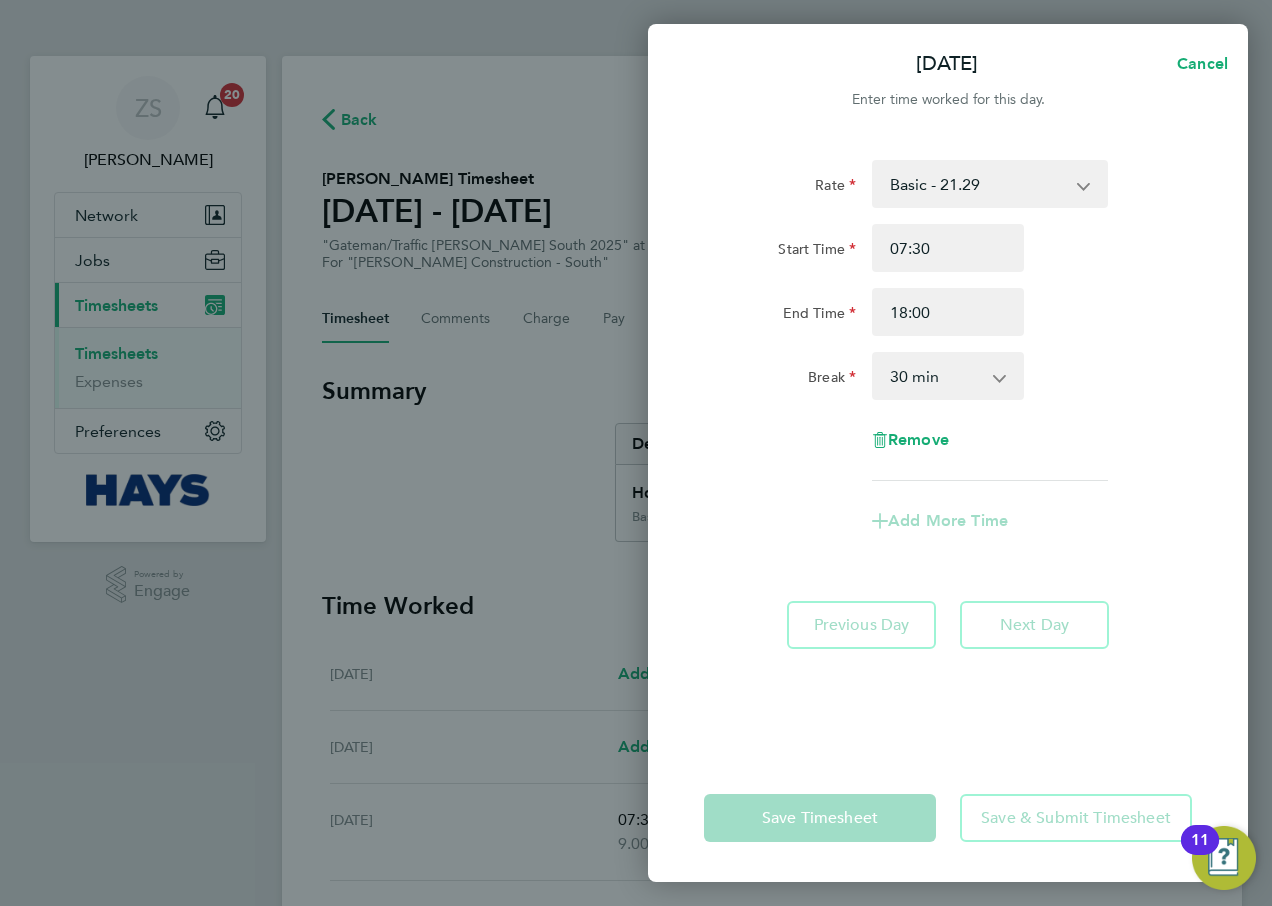 click on "End Time 18:00" 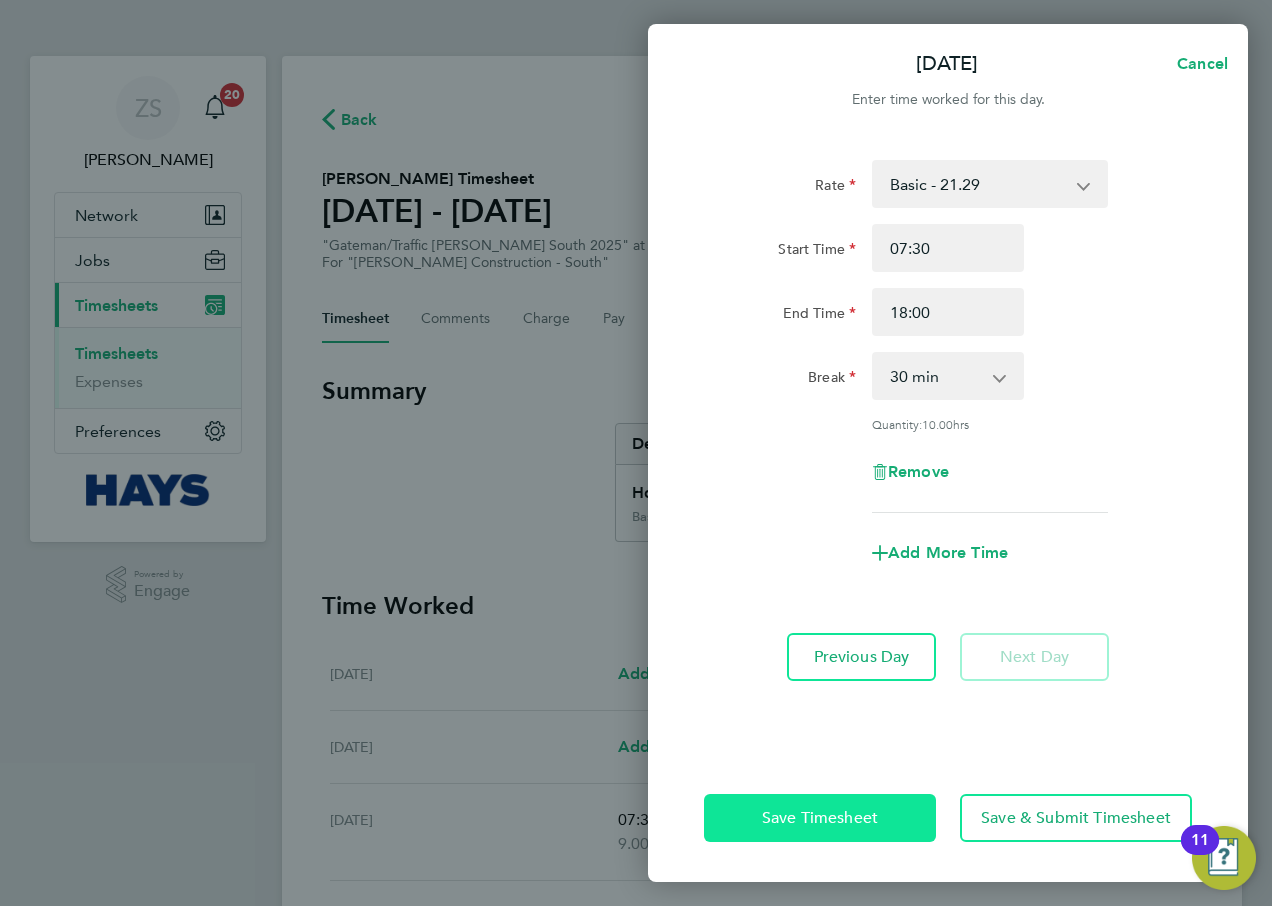 click on "Save Timesheet" 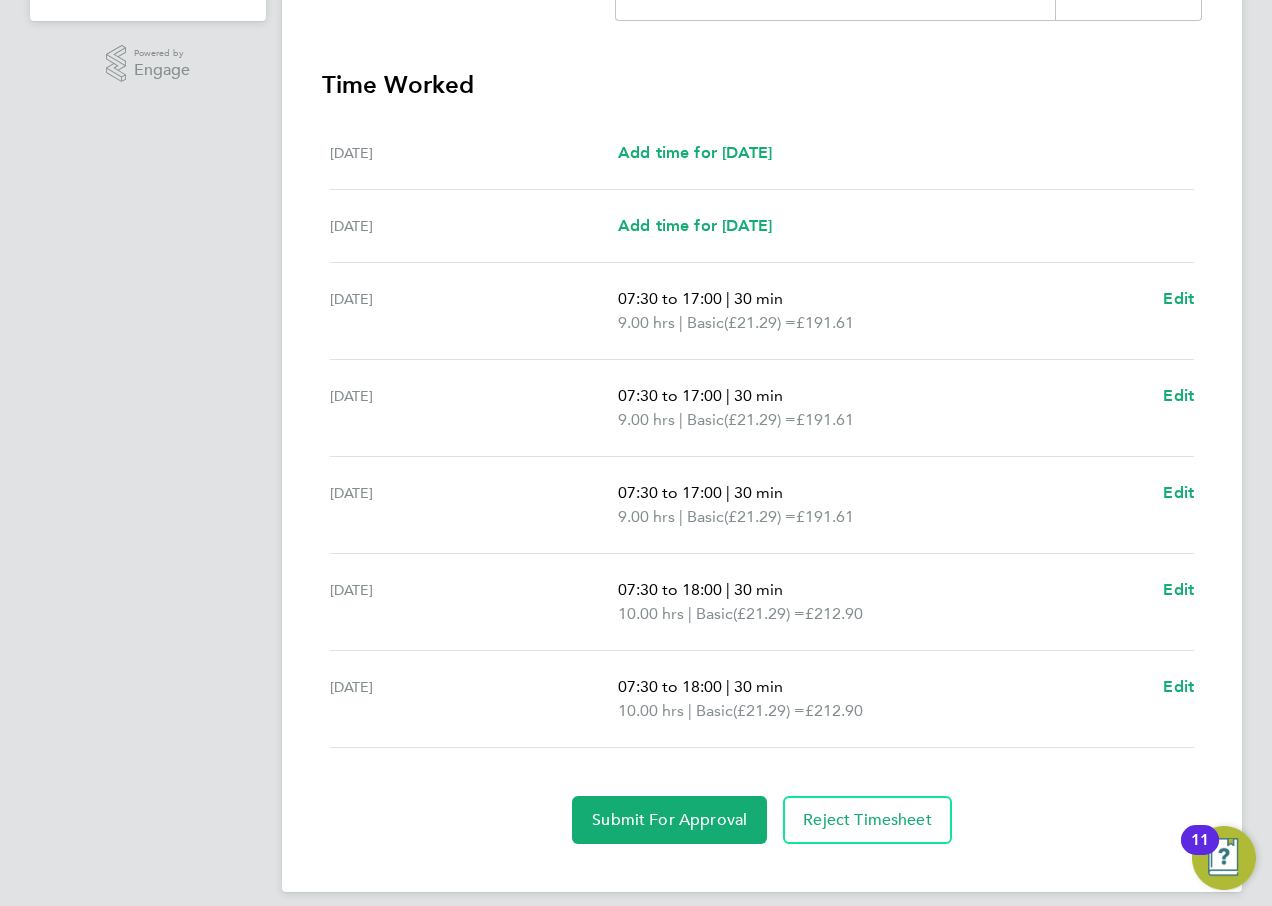 scroll, scrollTop: 539, scrollLeft: 0, axis: vertical 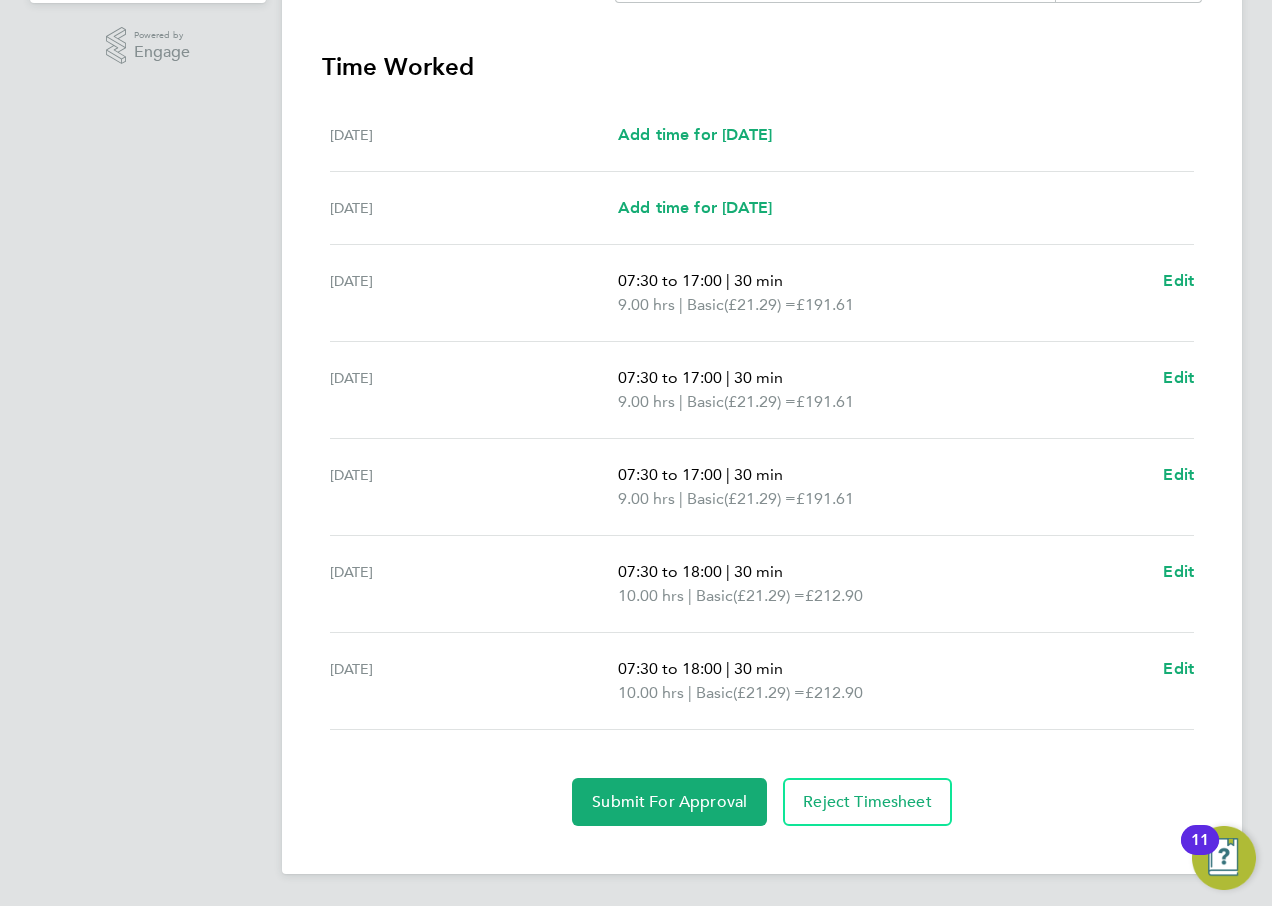 click on "Back  Following
[PERSON_NAME] Timesheet   [DATE] - [DATE]   £1,000. 63  "Gateman/Traffic [PERSON_NAME] South 2025" at "B5A (75CC16)"  For "[PERSON_NAME] Construction - South"  Saved   Manual   Timesheet   Comments   Charge   Pay   Details   Activity Logs   Summary   Description   Total   Hours worked   47.00 hrs   Basic   47.00 hrs   Time Worked   [DATE]   Add time for [DATE]   Add time for [DATE]   [DATE]   Add time for [DATE]   Add time for [DATE]   [DATE]   07:30 to 17:00   |   30 min   9.00 hrs   |   Basic   (£21.29) =   £191.61   Edit   [DATE]   07:30 to 17:00   |   30 min   9.00 hrs   |   Basic   (£21.29) =   £191.61   Edit   [DATE]   07:30 to 17:00   |   30 min   9.00 hrs   |   Basic   (£21.29) =   £191.61   Edit   [DATE]   07:30 to 18:00   |   30 min   10.00 hrs   |   Basic   (£21.29) =   £212.90   Edit   [DATE]   07:30 to 18:00   |   30 min   10.00 hrs   |   Basic   (£21.29) =   £212.90   Edit   Submit For Approval" 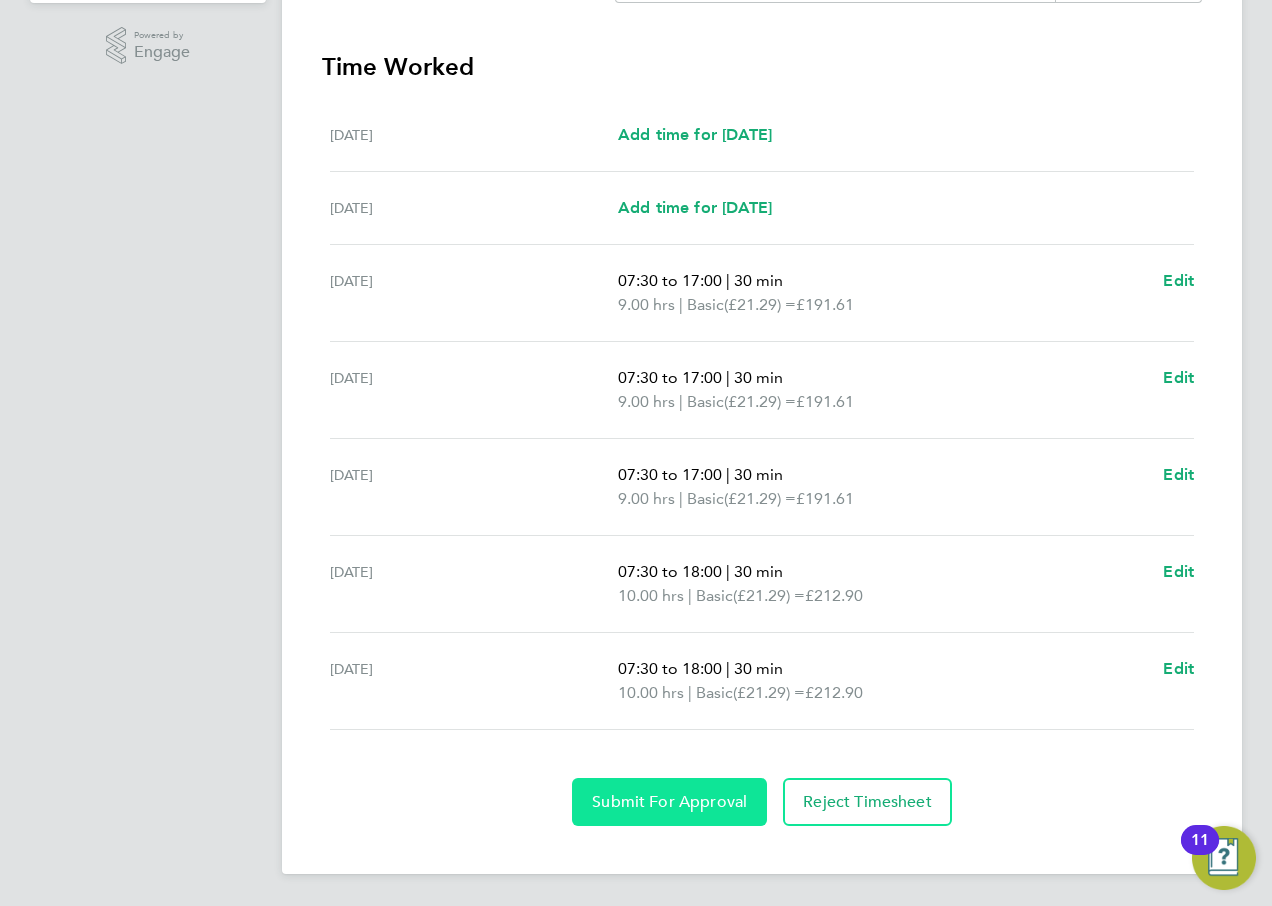 click on "Submit For Approval" 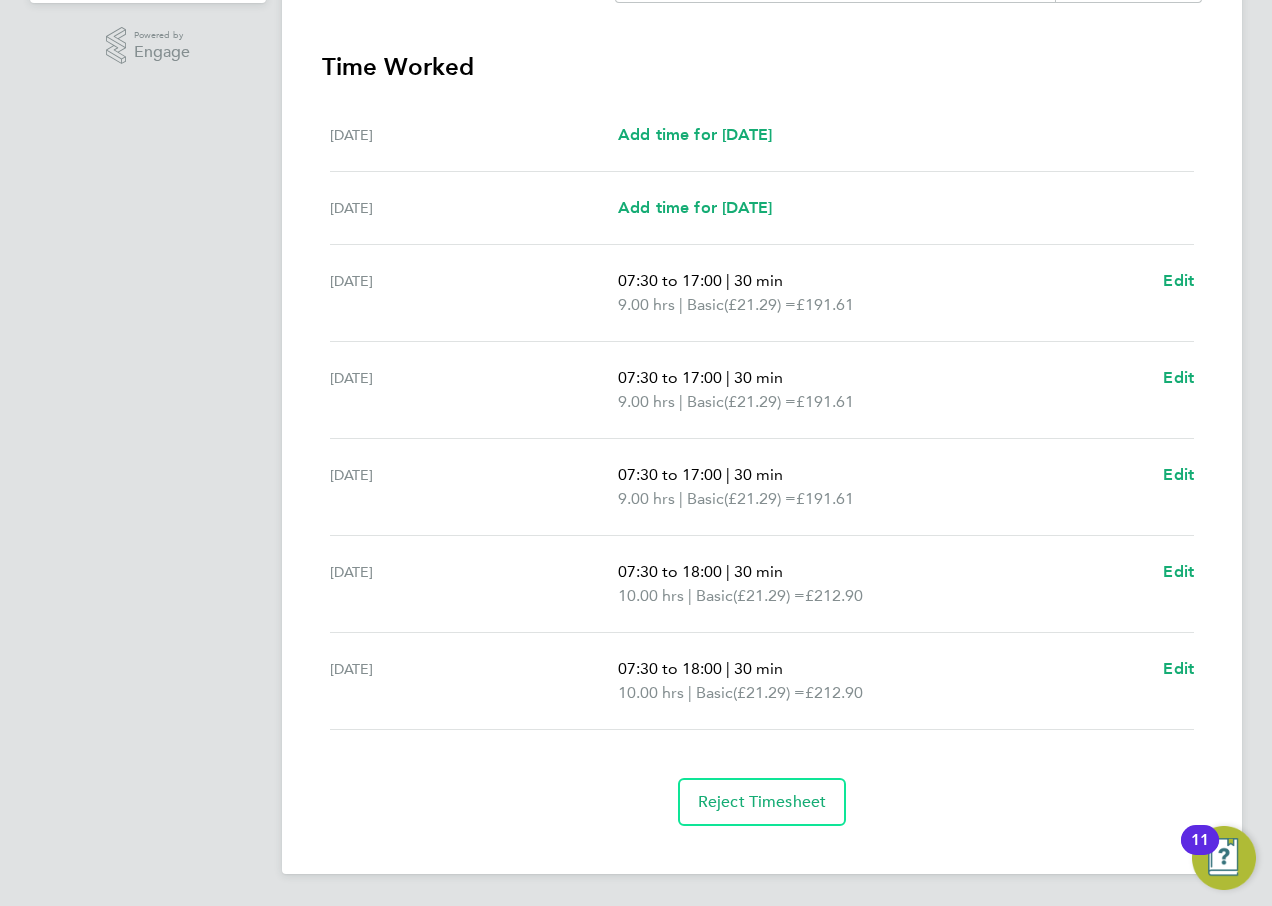 scroll, scrollTop: 39, scrollLeft: 0, axis: vertical 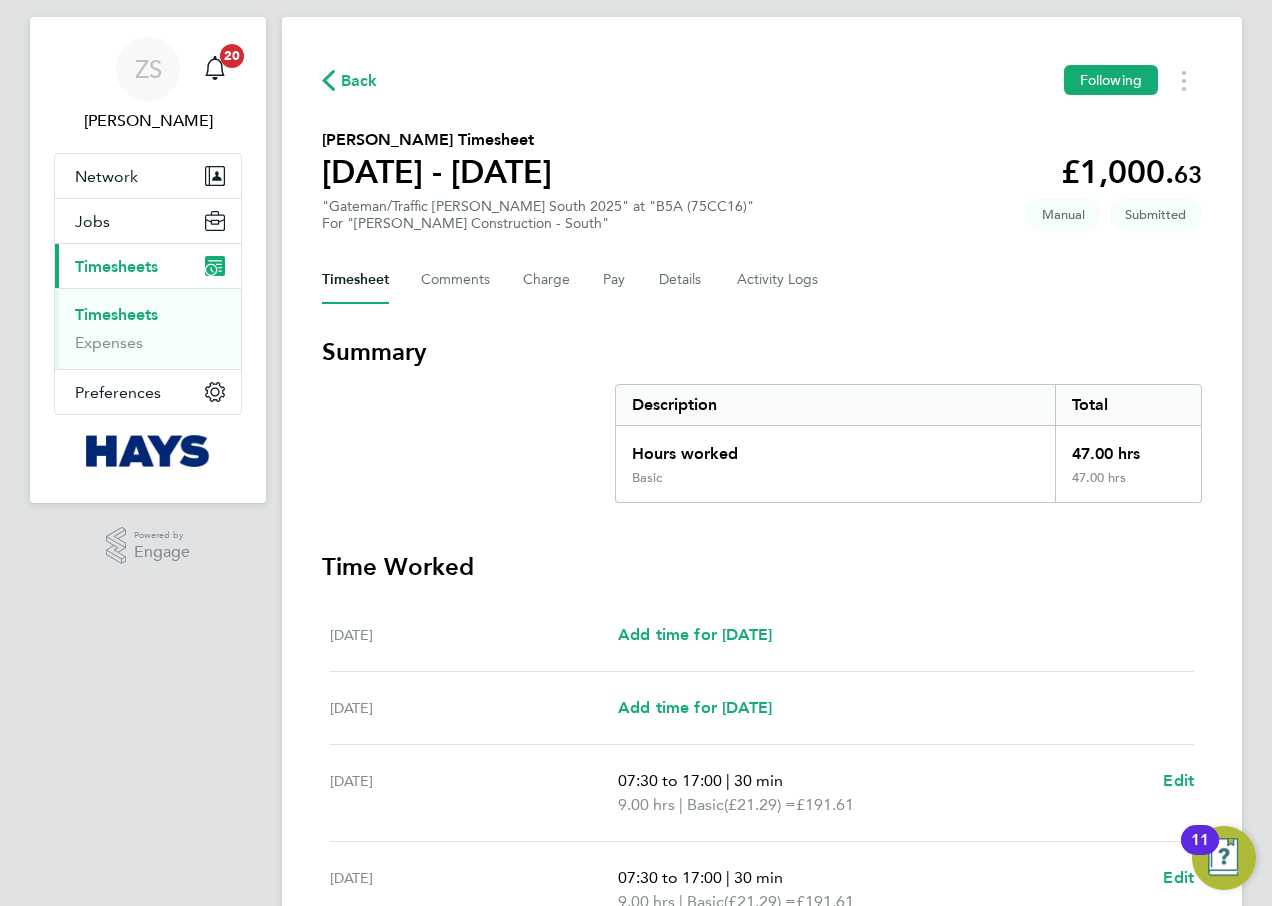 click on "Timesheets" at bounding box center (116, 314) 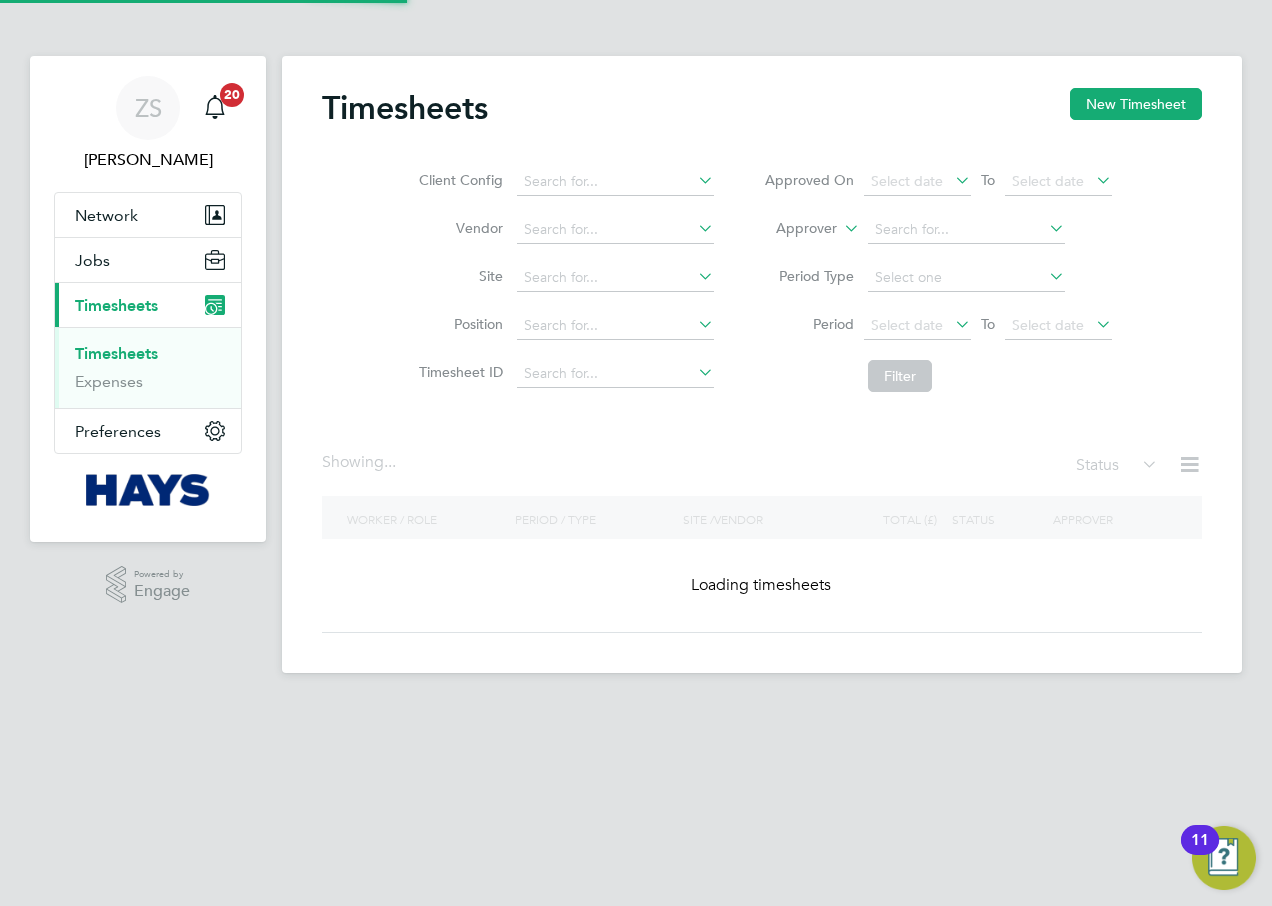 scroll, scrollTop: 0, scrollLeft: 0, axis: both 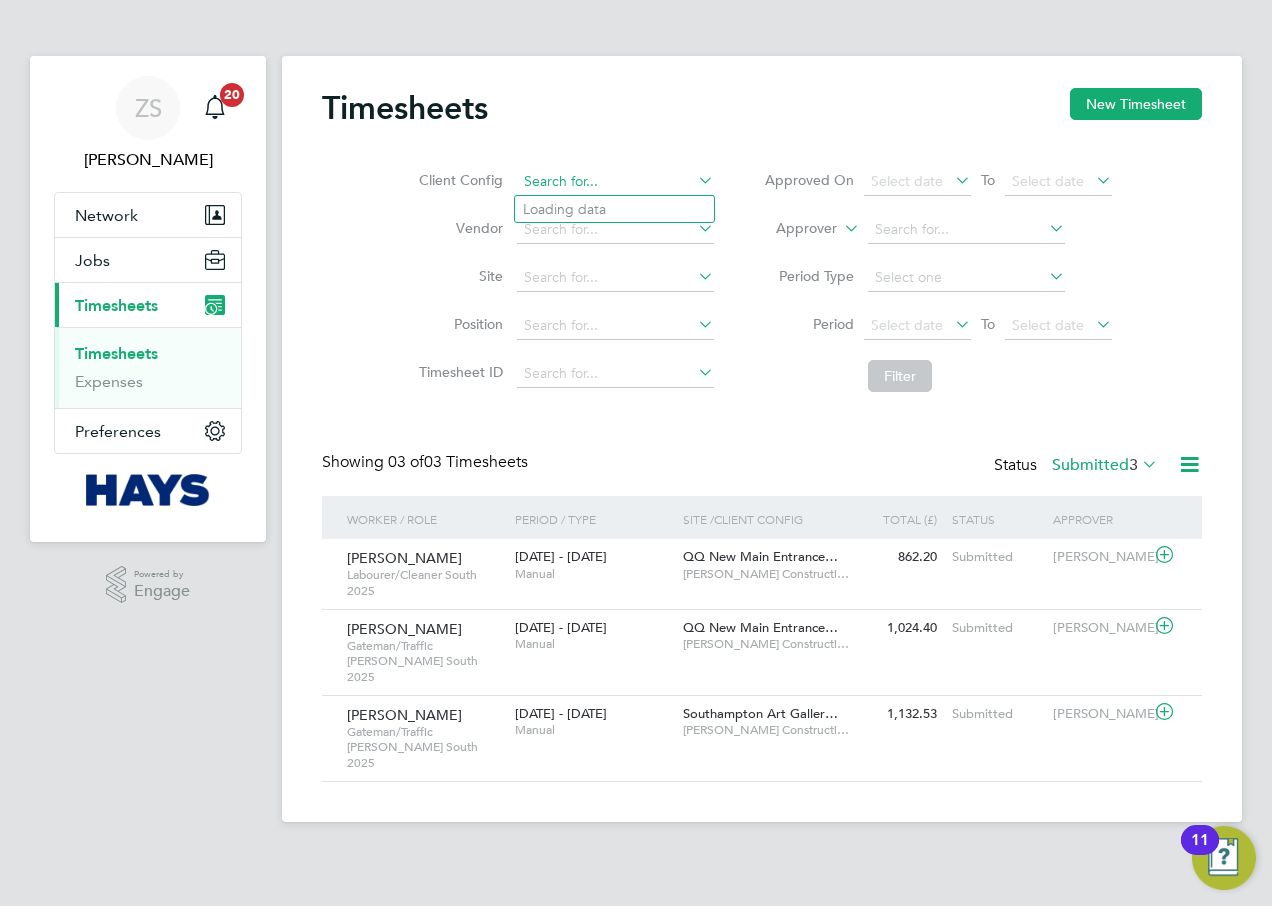 click 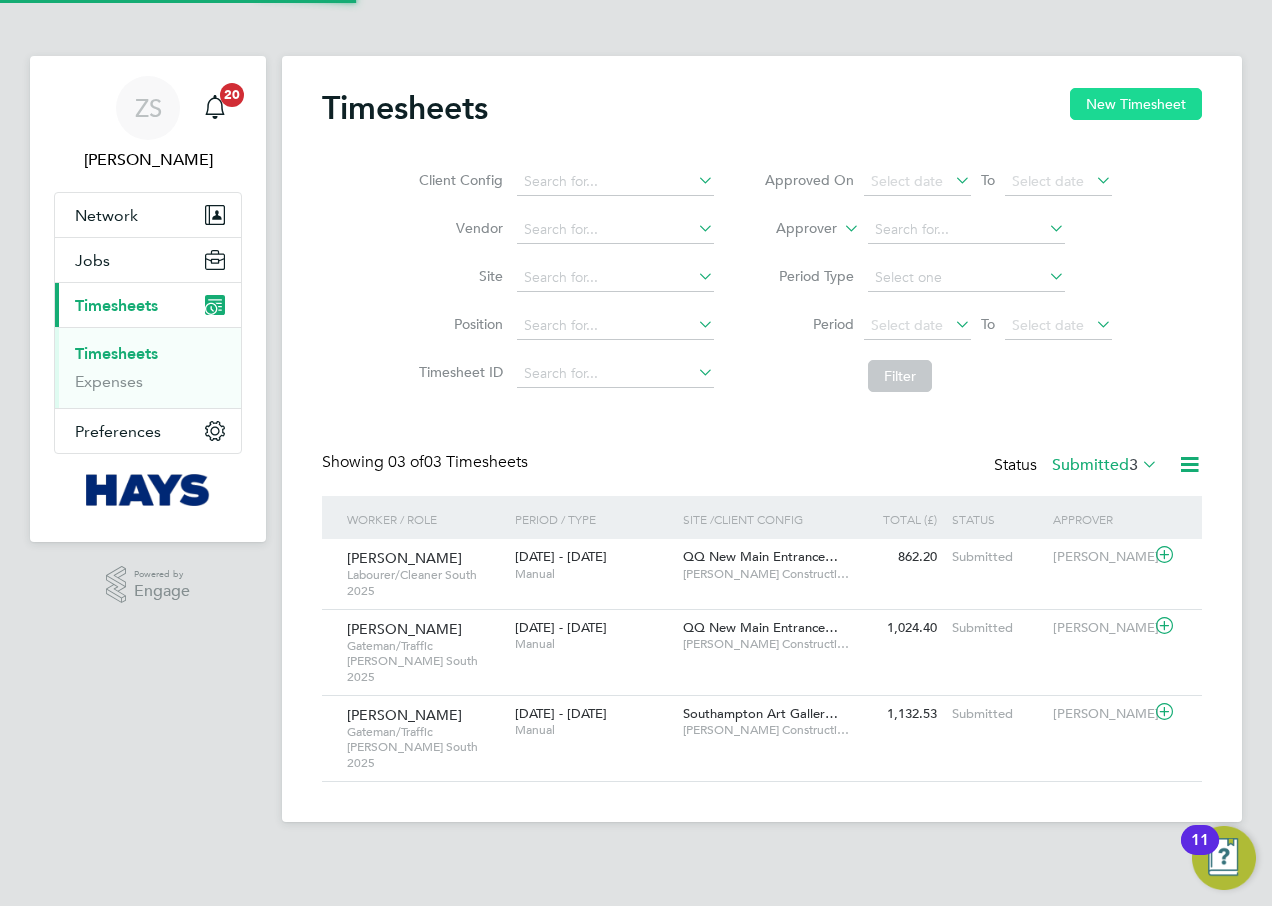 click on "New Timesheet" 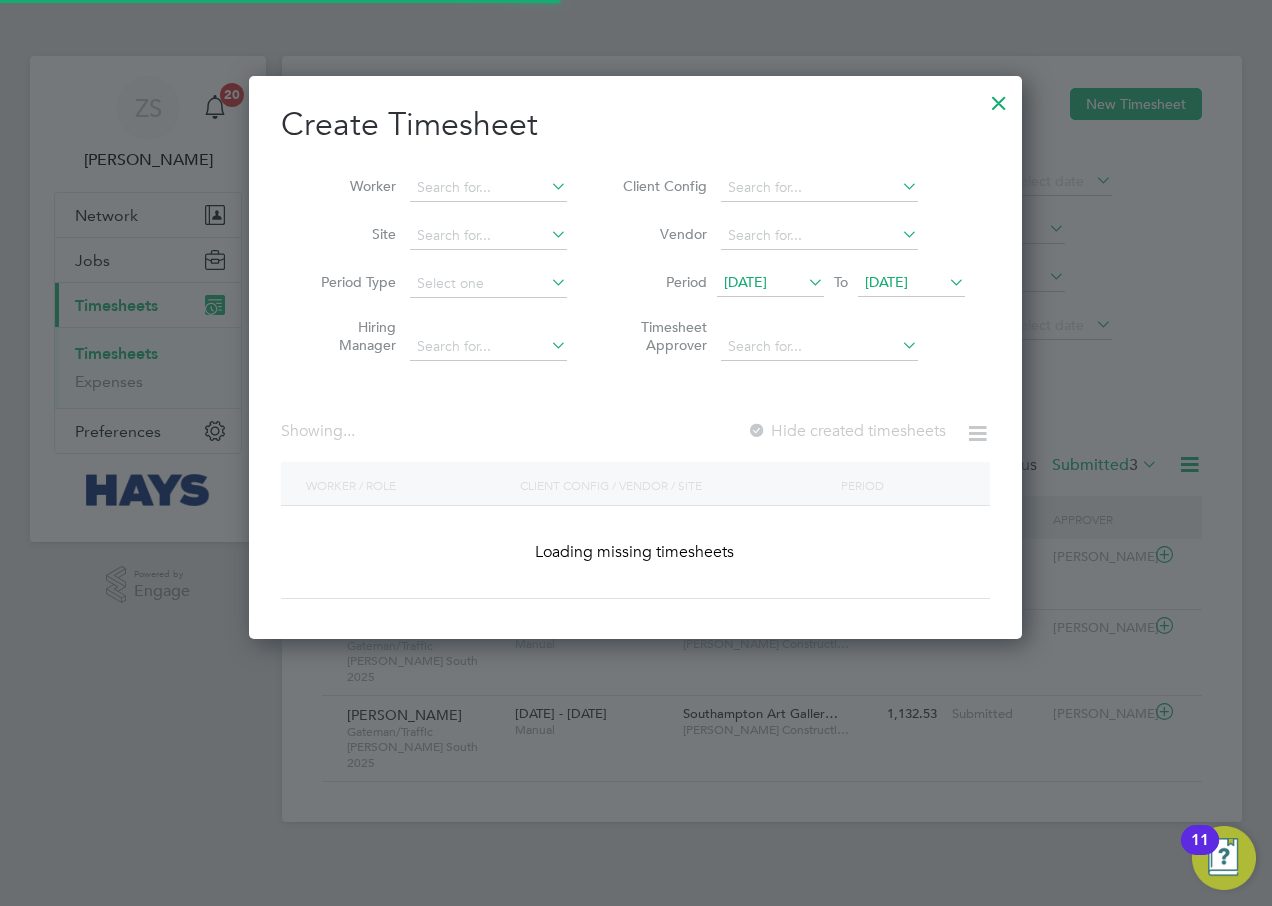 scroll, scrollTop: 10, scrollLeft: 10, axis: both 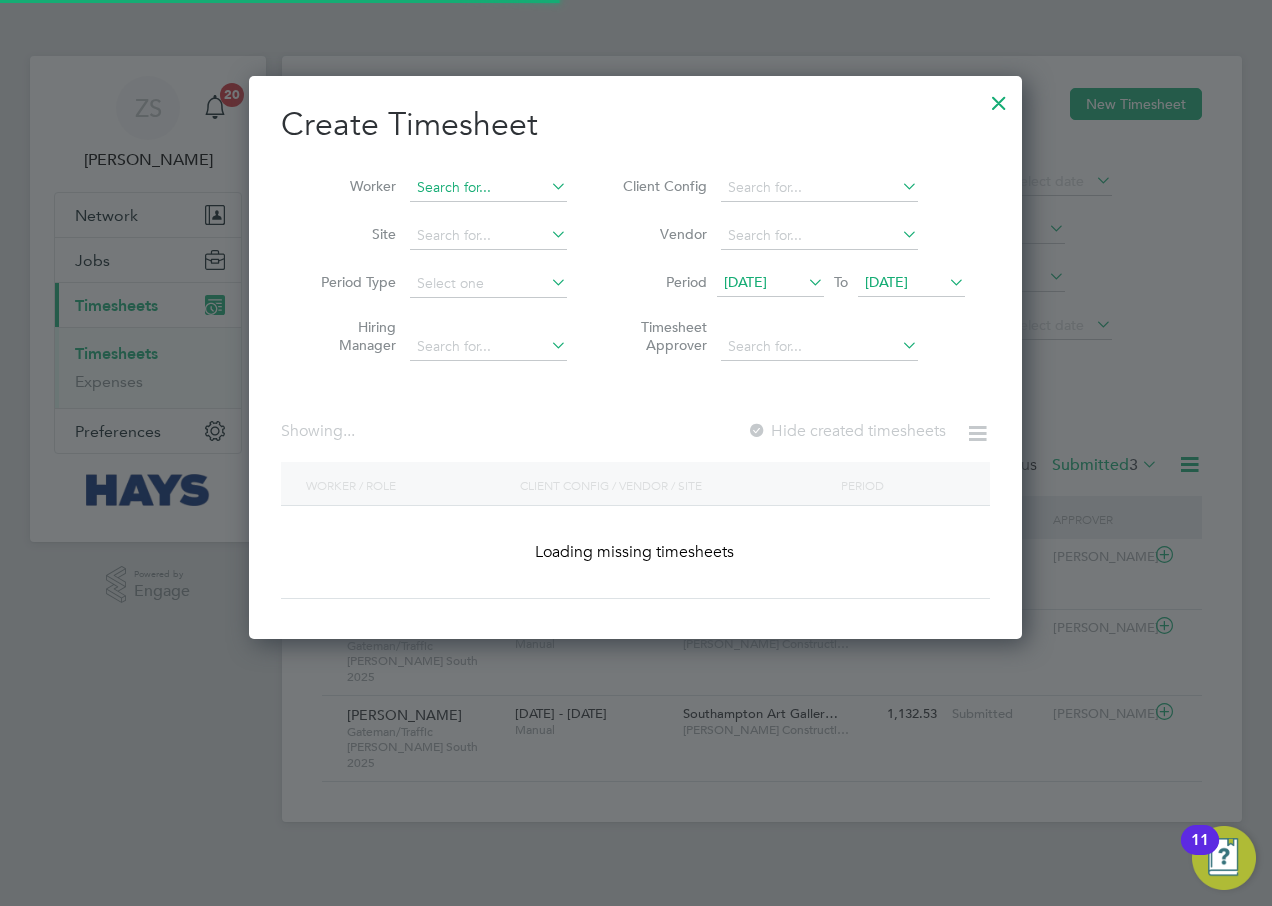 click at bounding box center (488, 188) 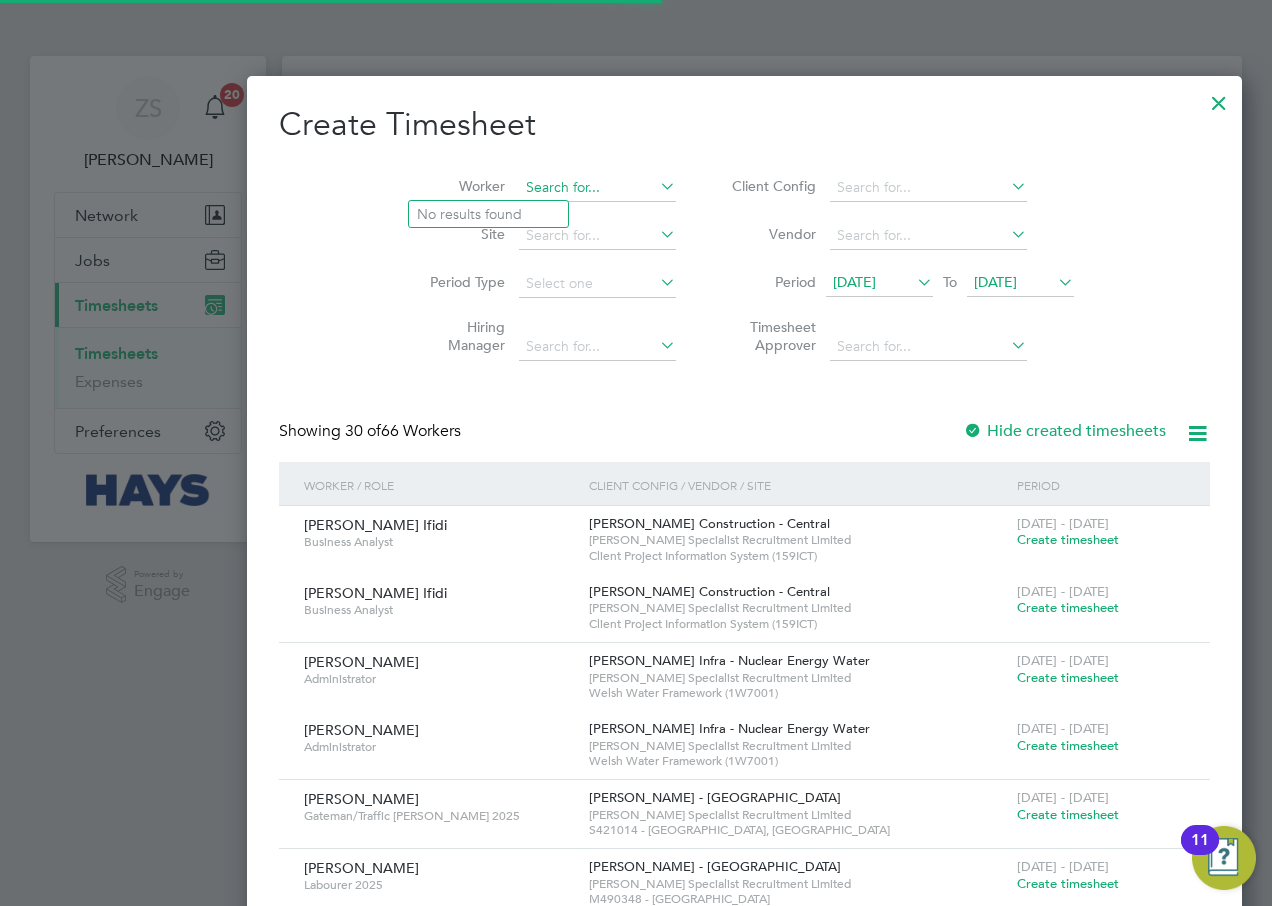 type on "r" 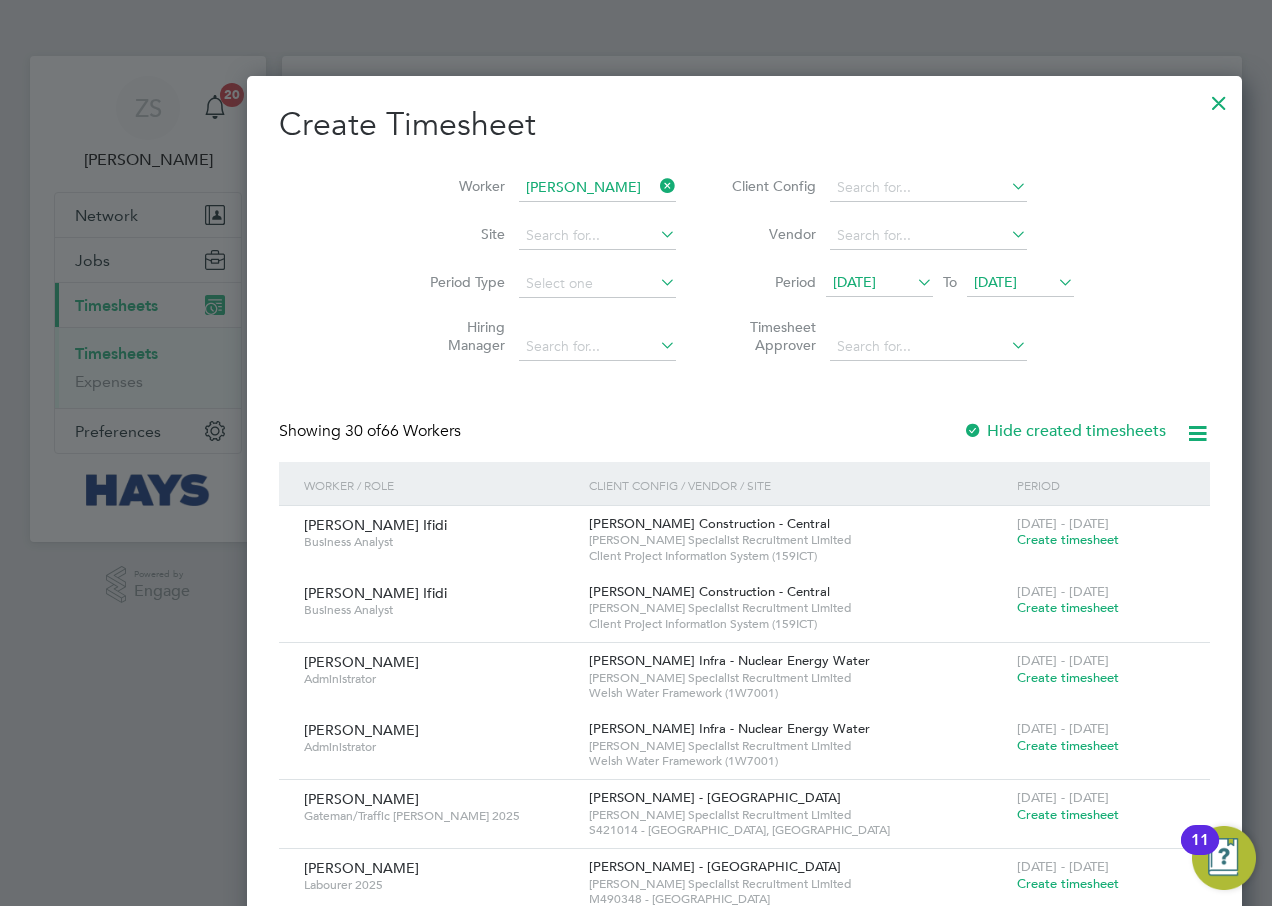 click on "[PERSON_NAME]" 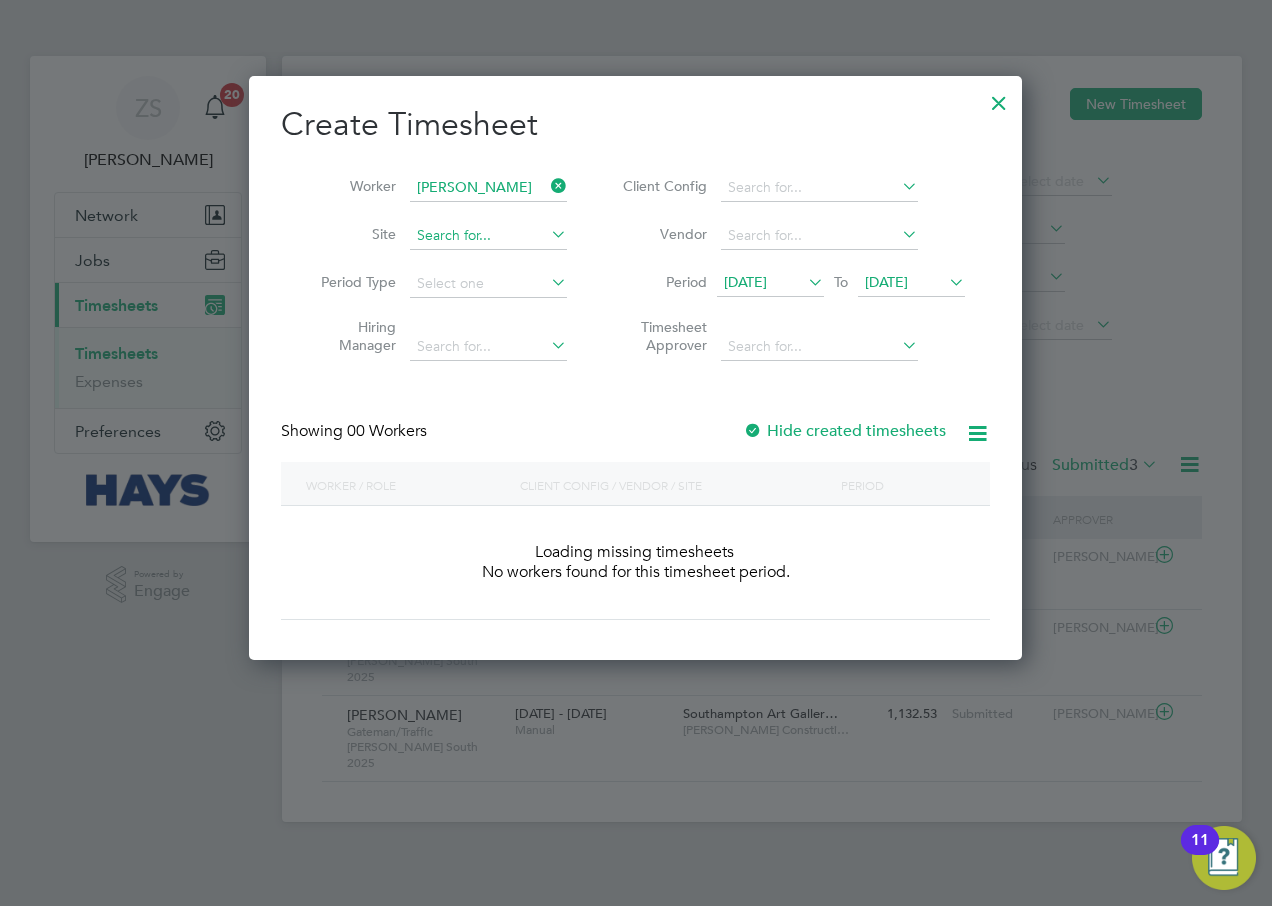scroll, scrollTop: 10, scrollLeft: 10, axis: both 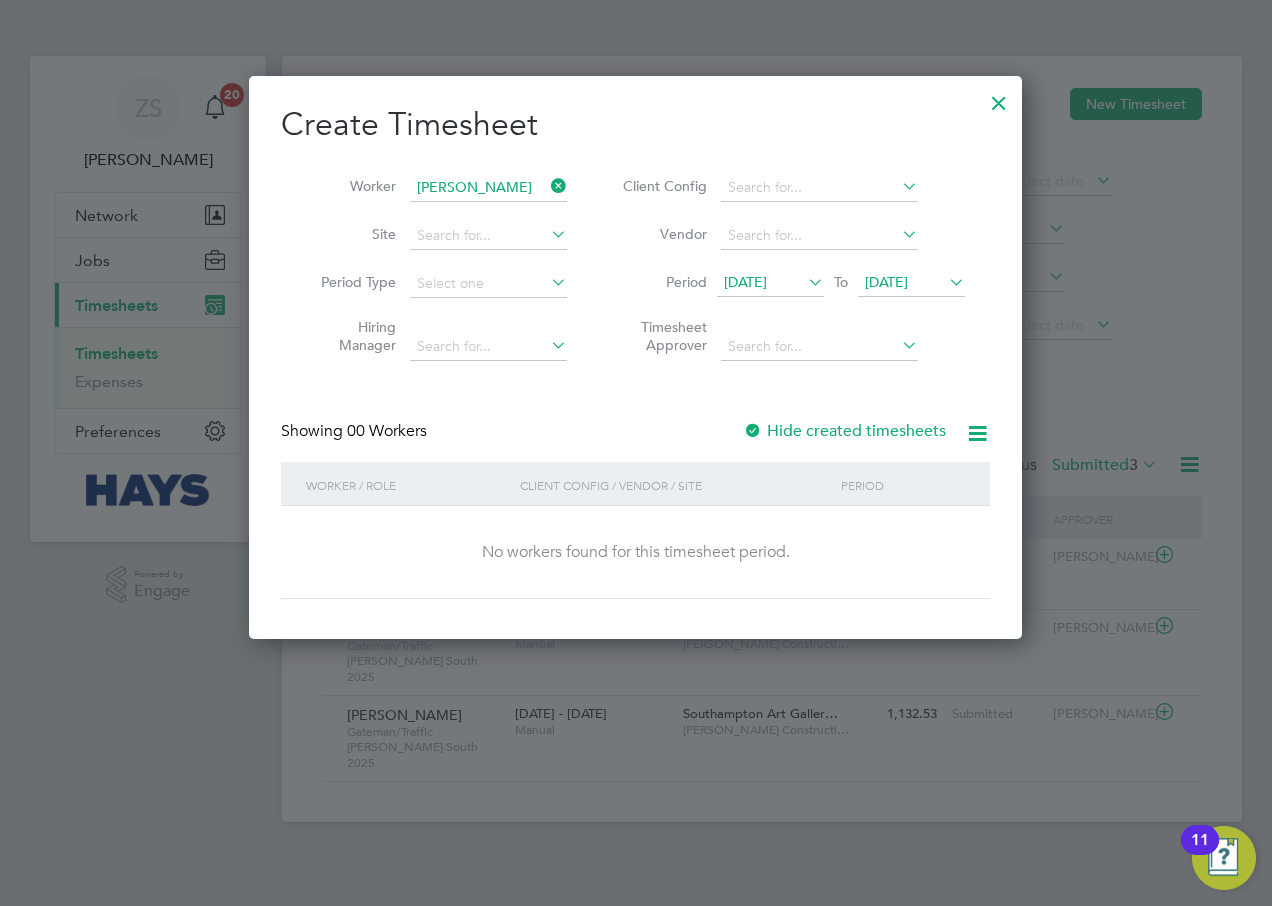 click on "Hide created timesheets" at bounding box center [844, 431] 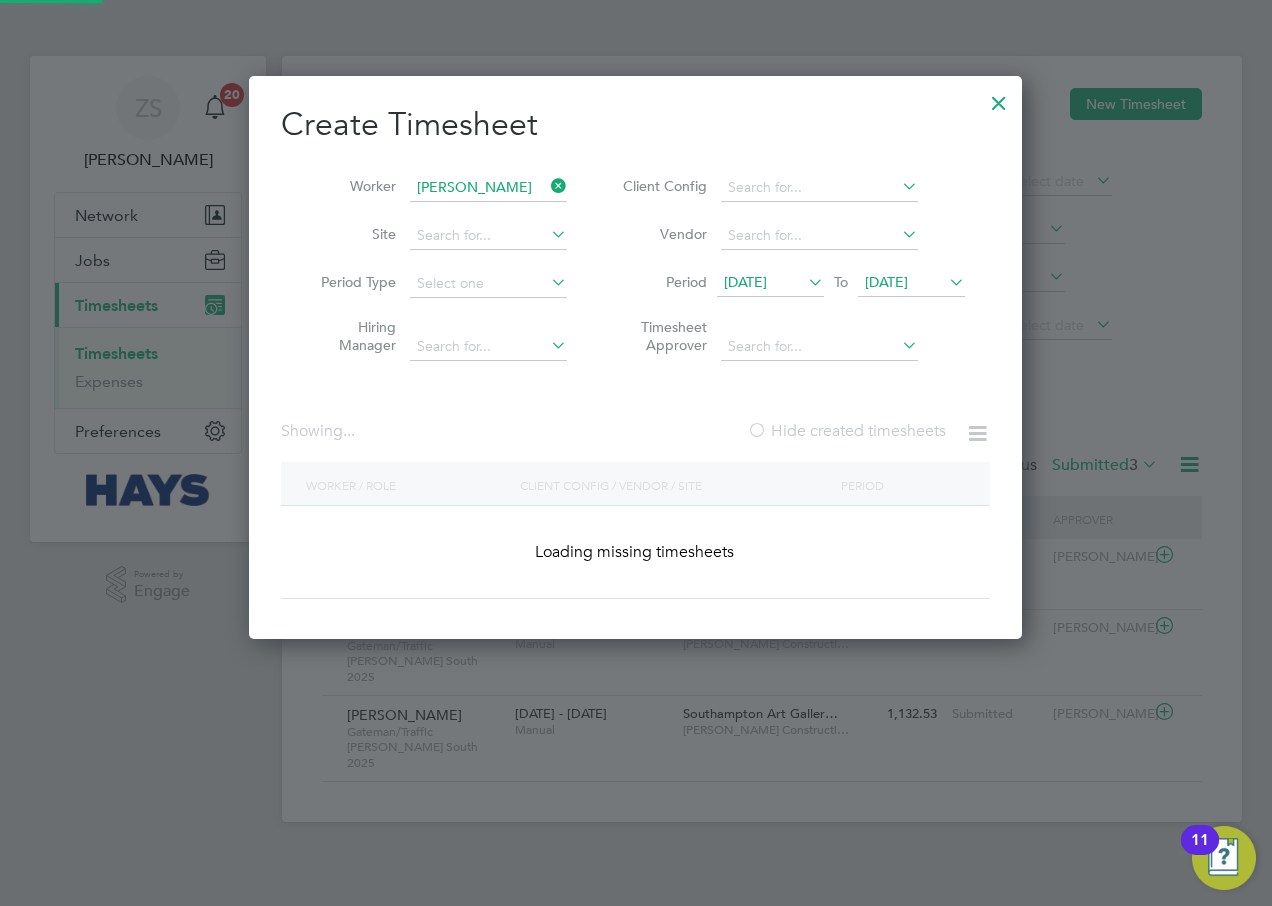 scroll, scrollTop: 10, scrollLeft: 10, axis: both 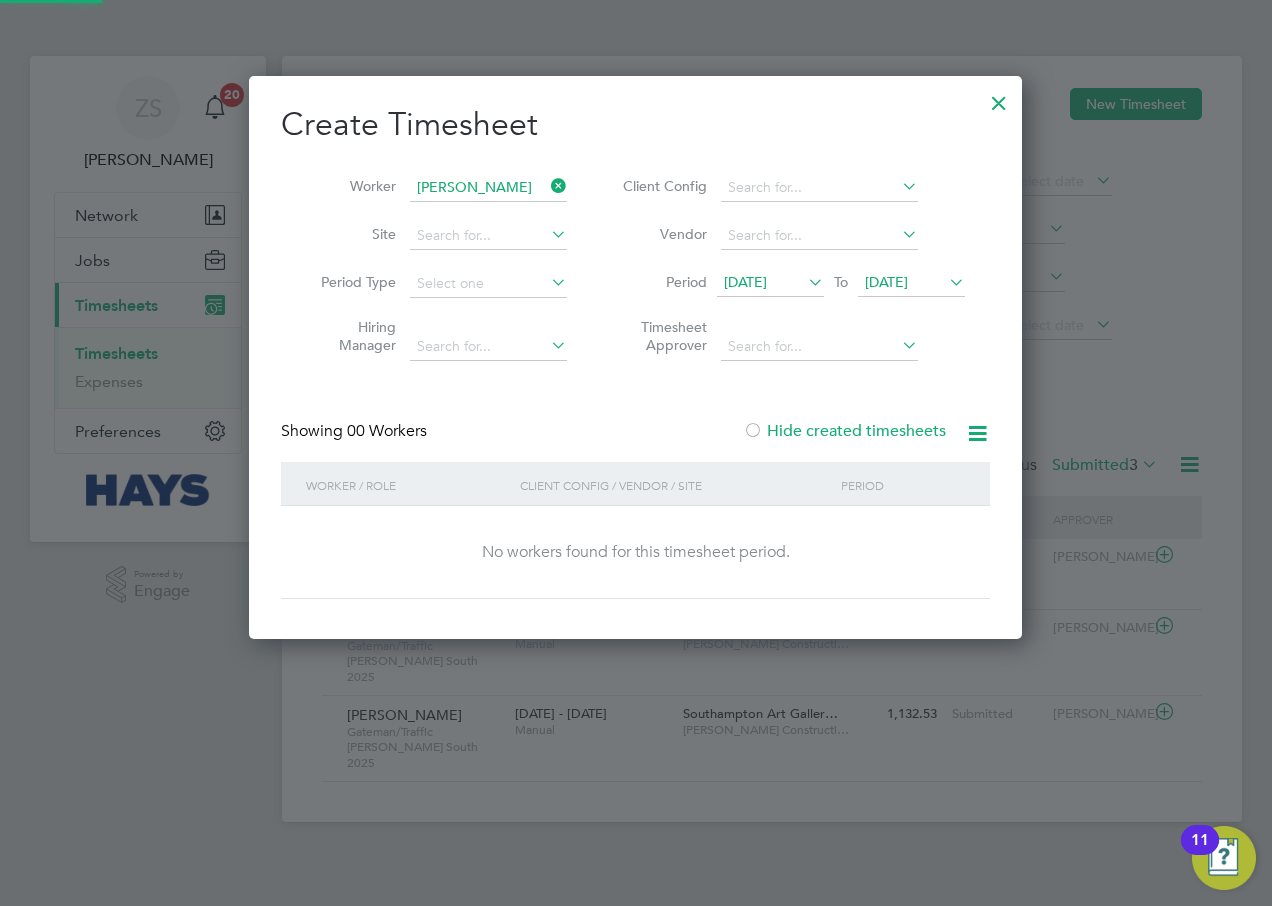 click on "[DATE]" at bounding box center [886, 282] 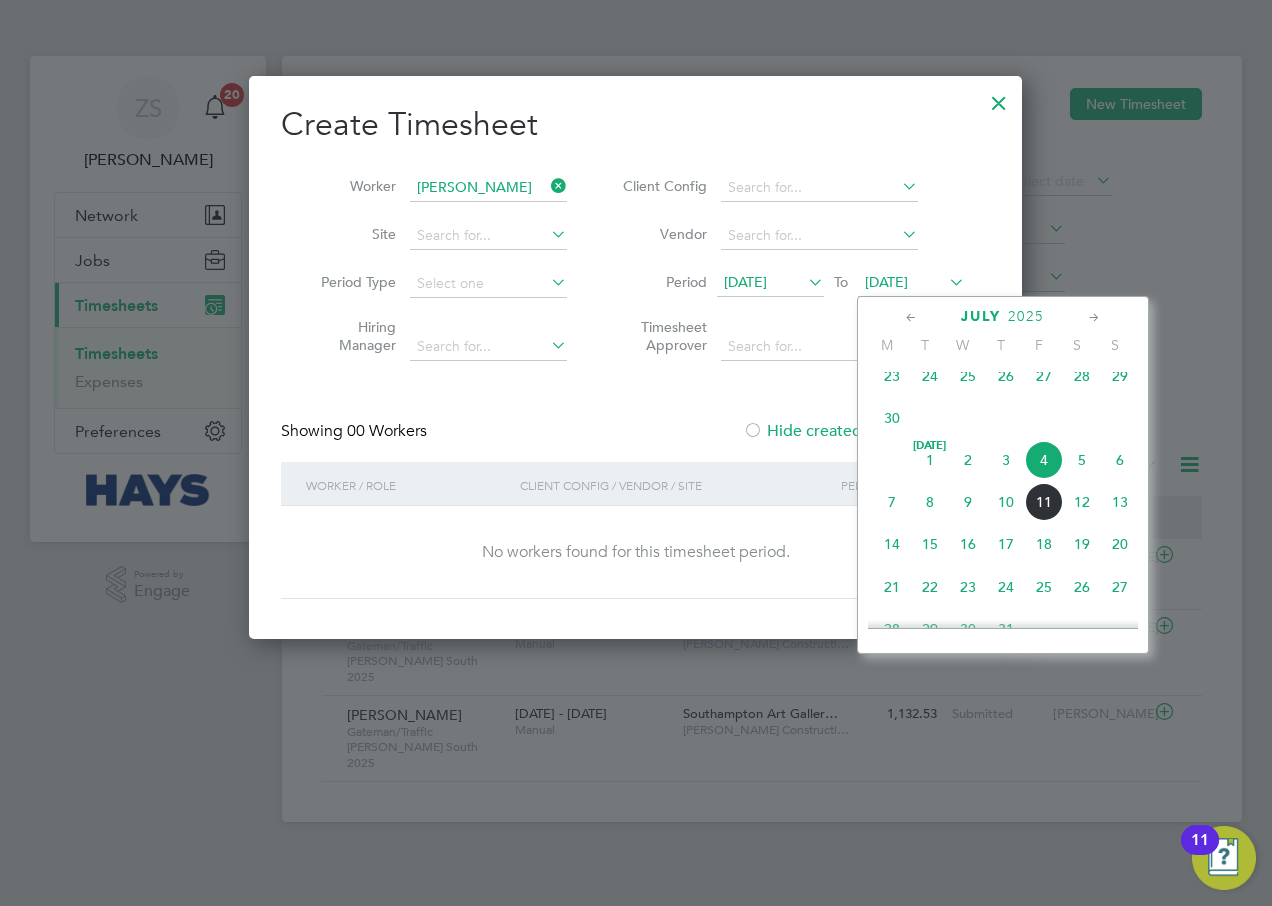click on "12" 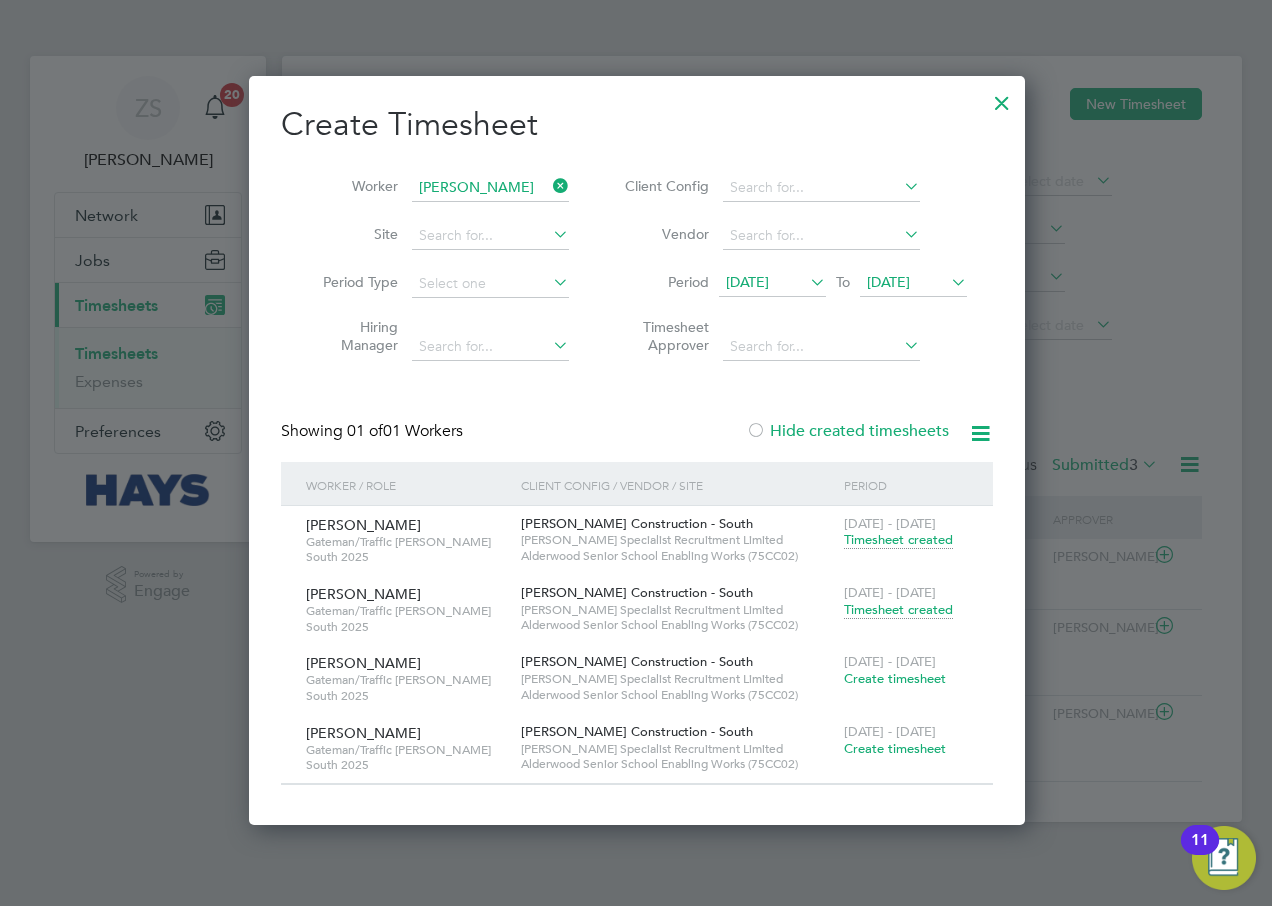 drag, startPoint x: 956, startPoint y: 677, endPoint x: 942, endPoint y: 680, distance: 14.3178215 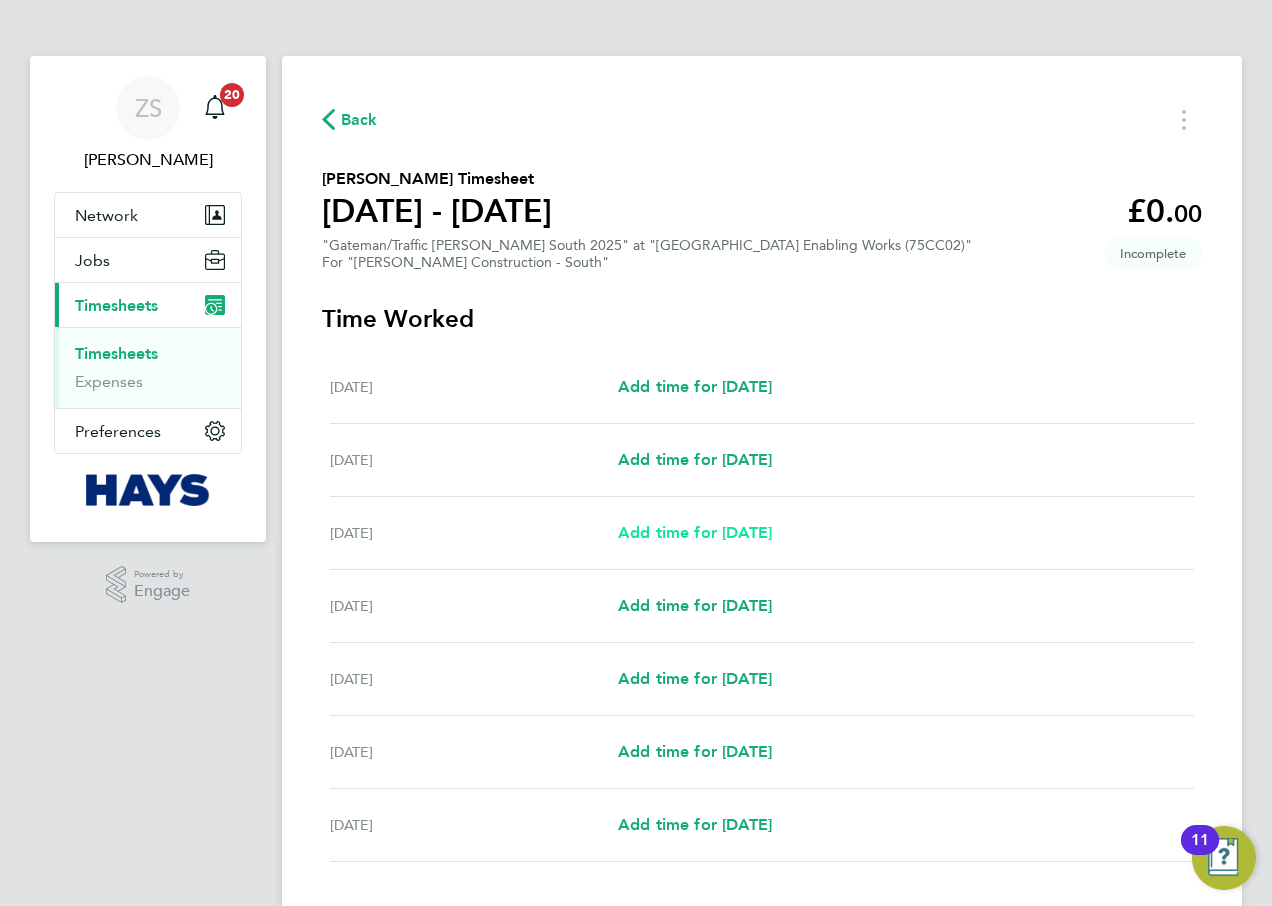 click on "Add time for [DATE]" at bounding box center (695, 532) 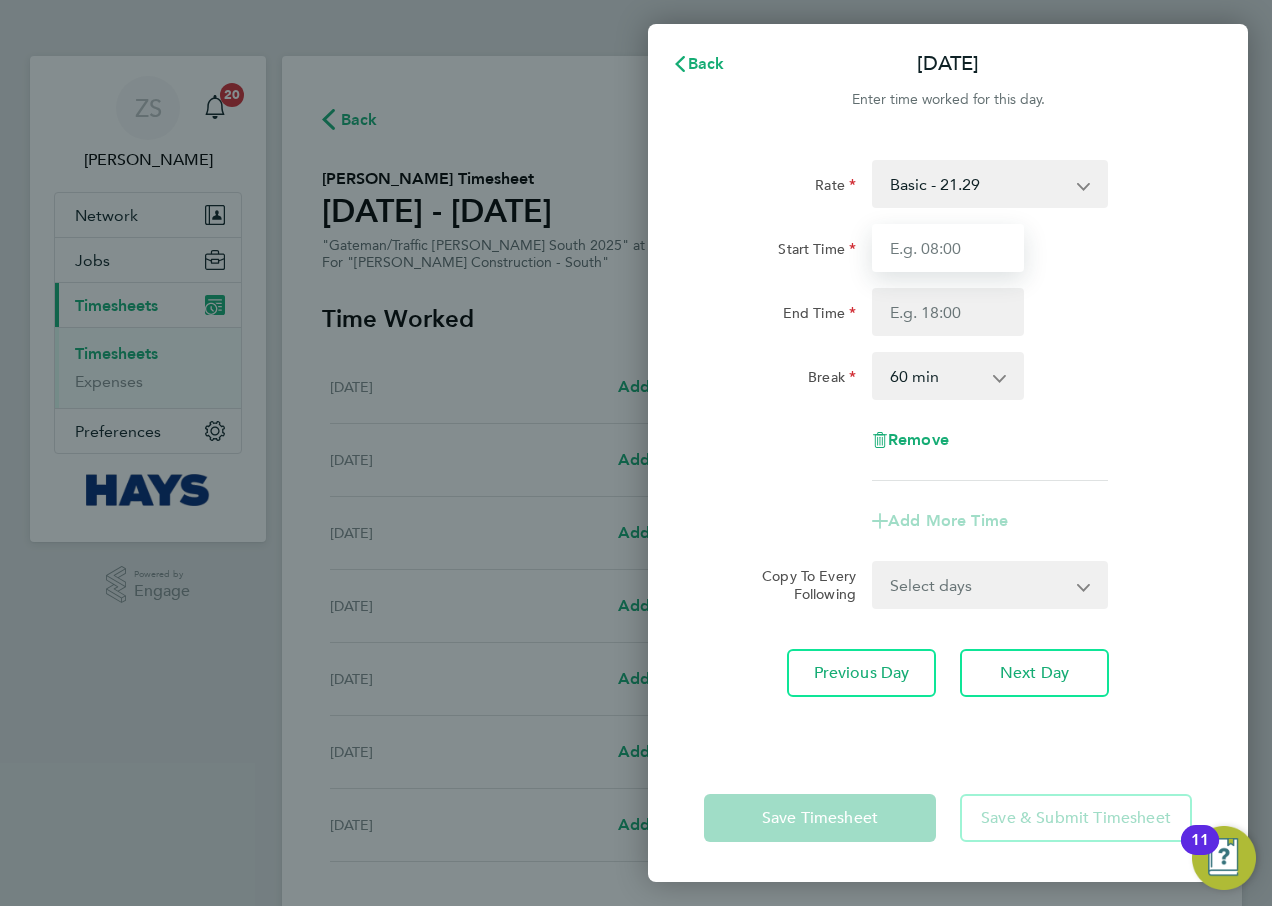click on "Start Time" at bounding box center [948, 248] 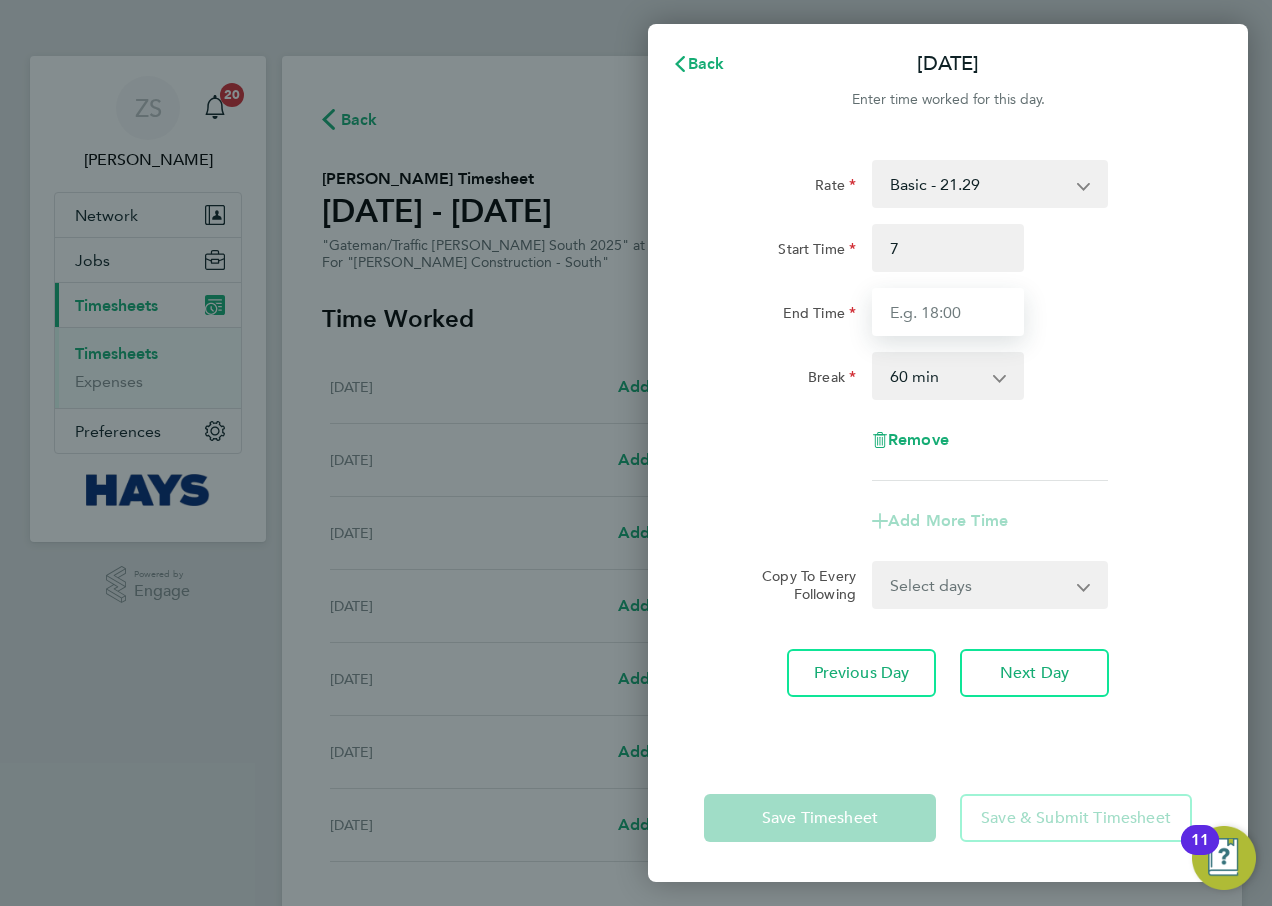 type on "07:00" 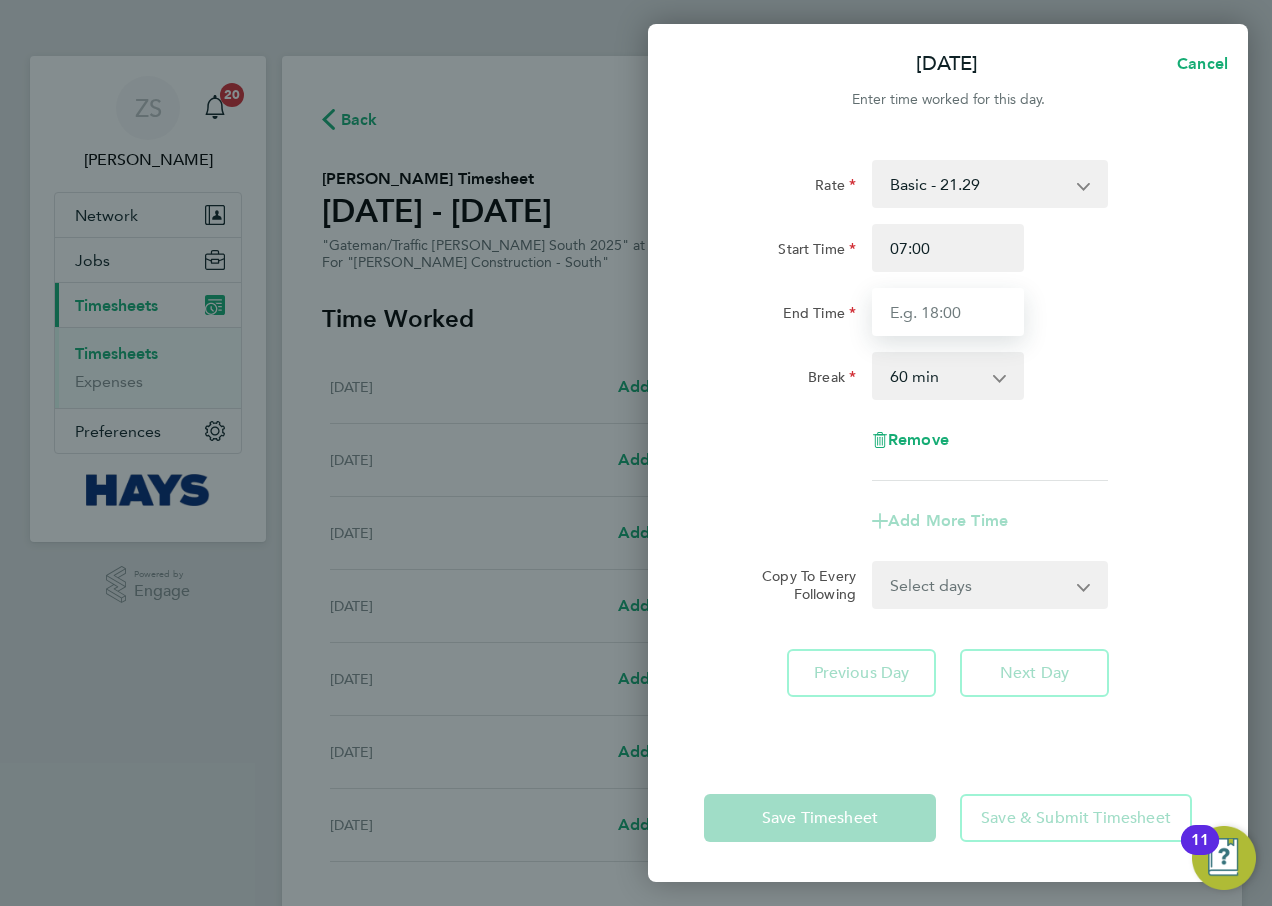 click on "End Time" at bounding box center [948, 312] 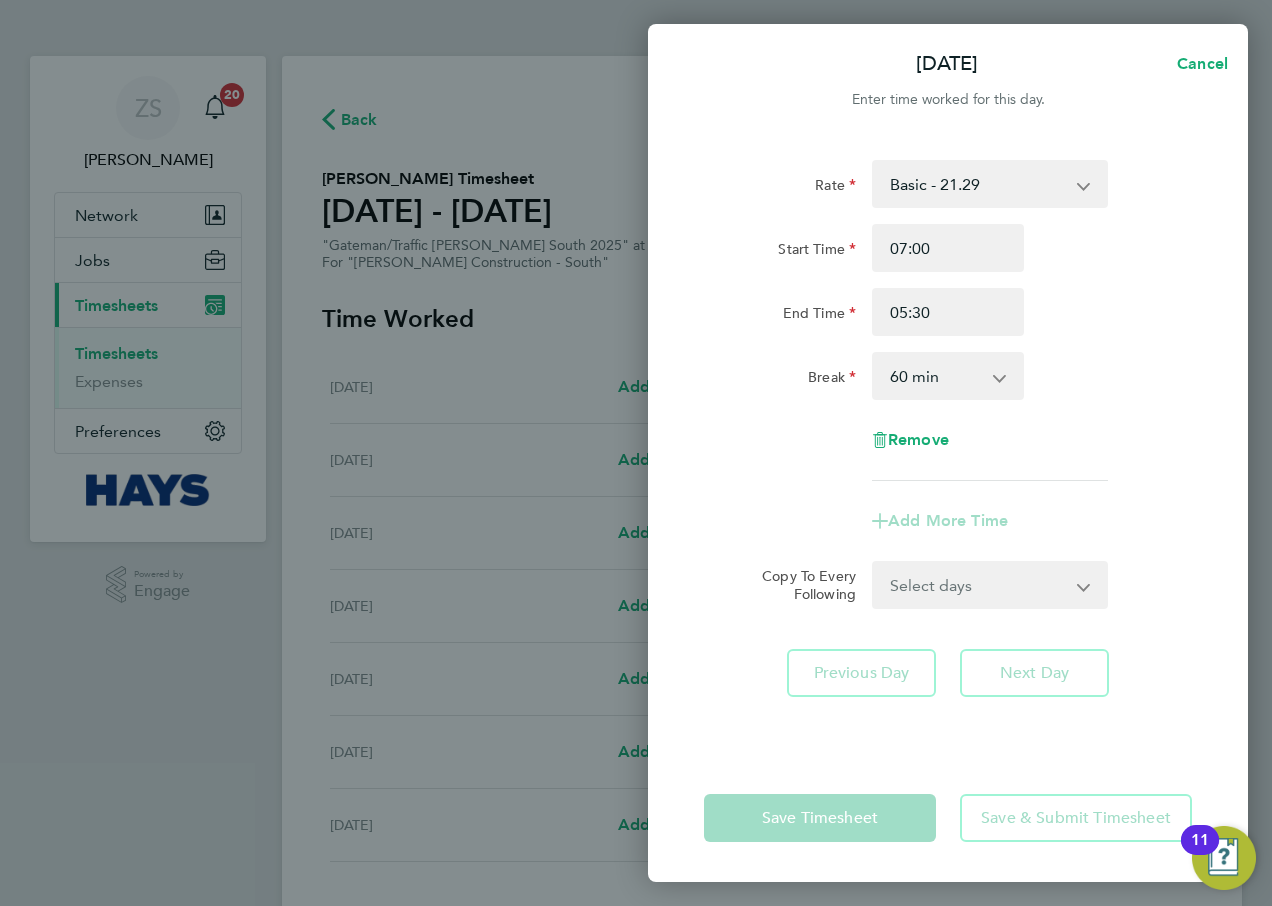 click on "End Time 05:30" 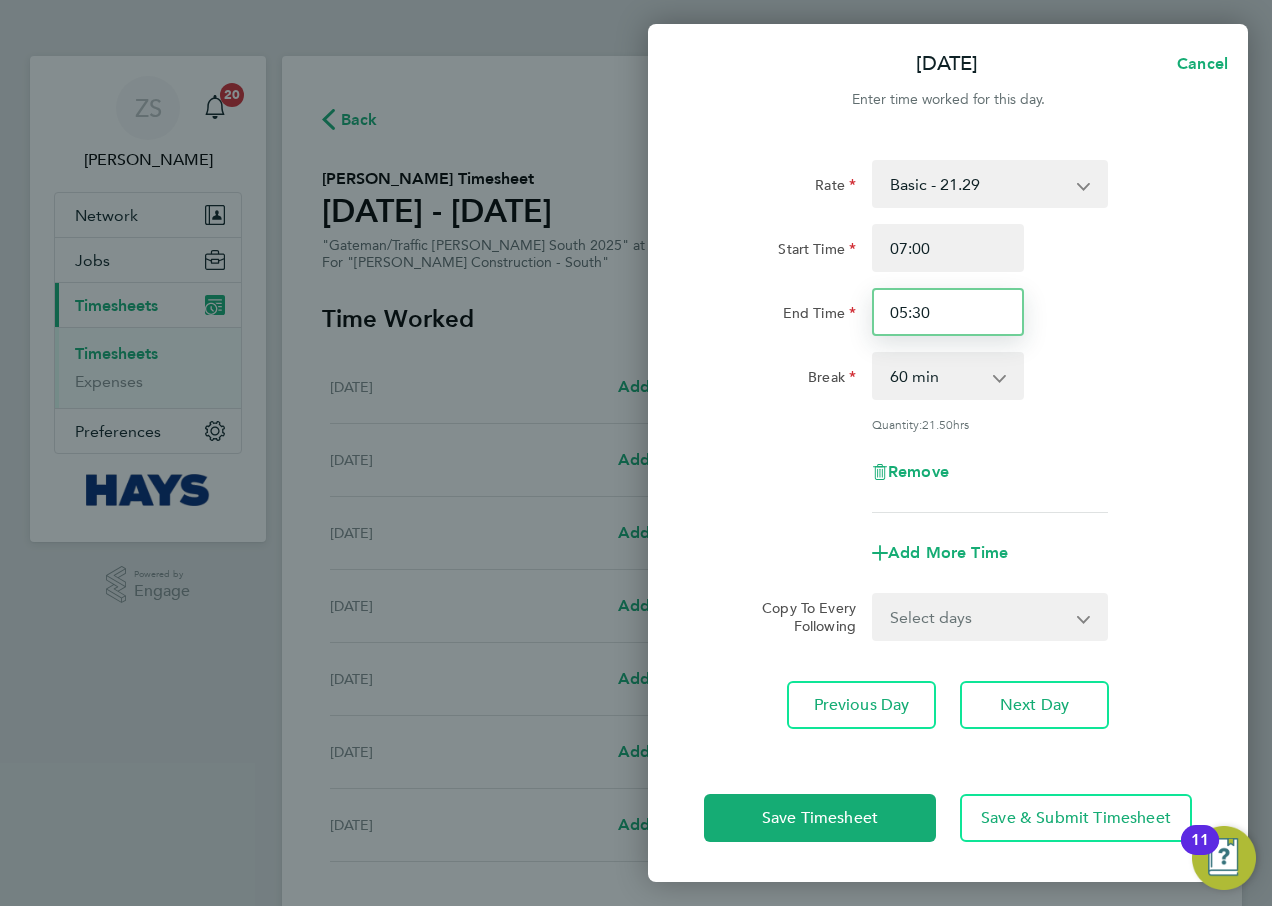 drag, startPoint x: 939, startPoint y: 313, endPoint x: 585, endPoint y: 326, distance: 354.23862 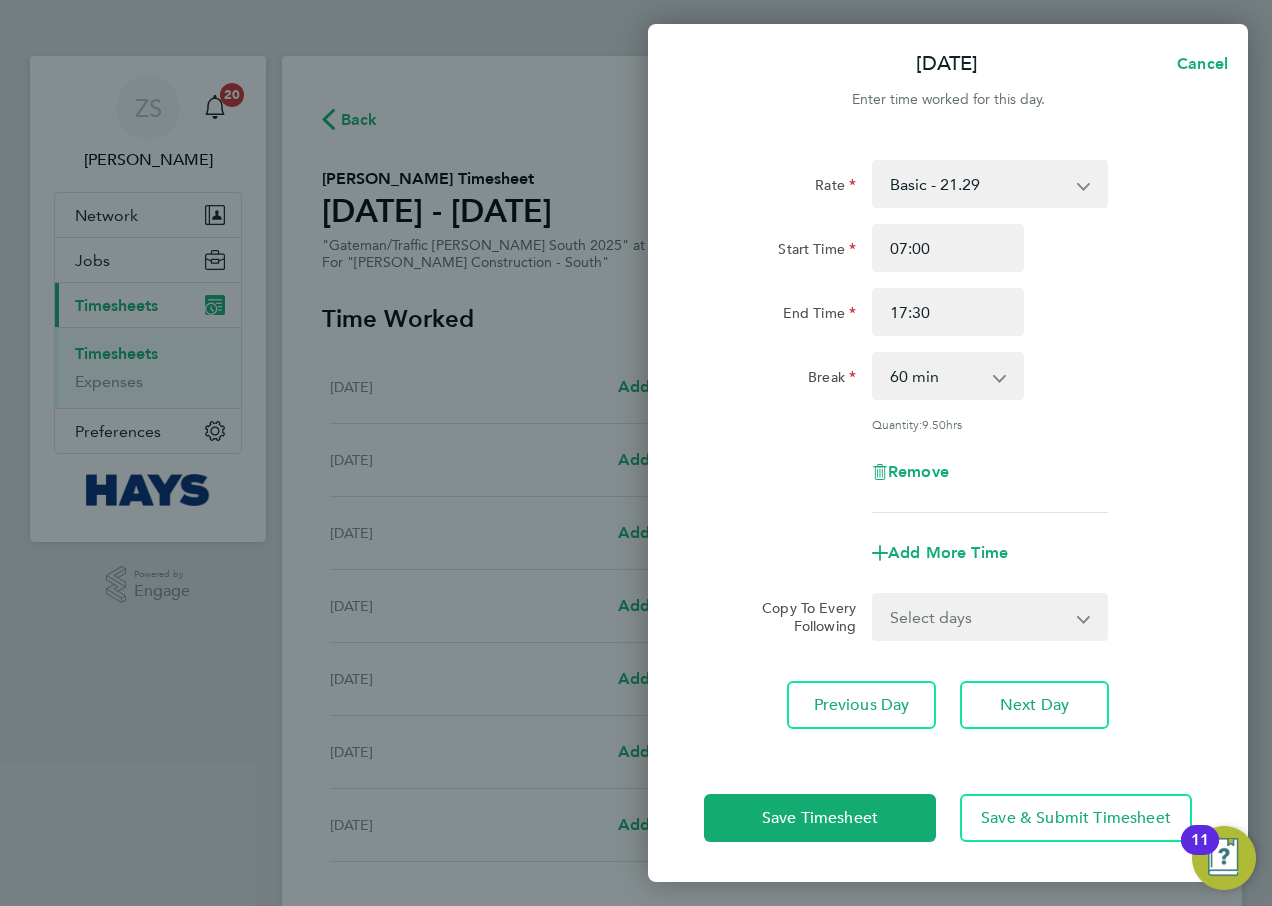click on "End Time 17:30" 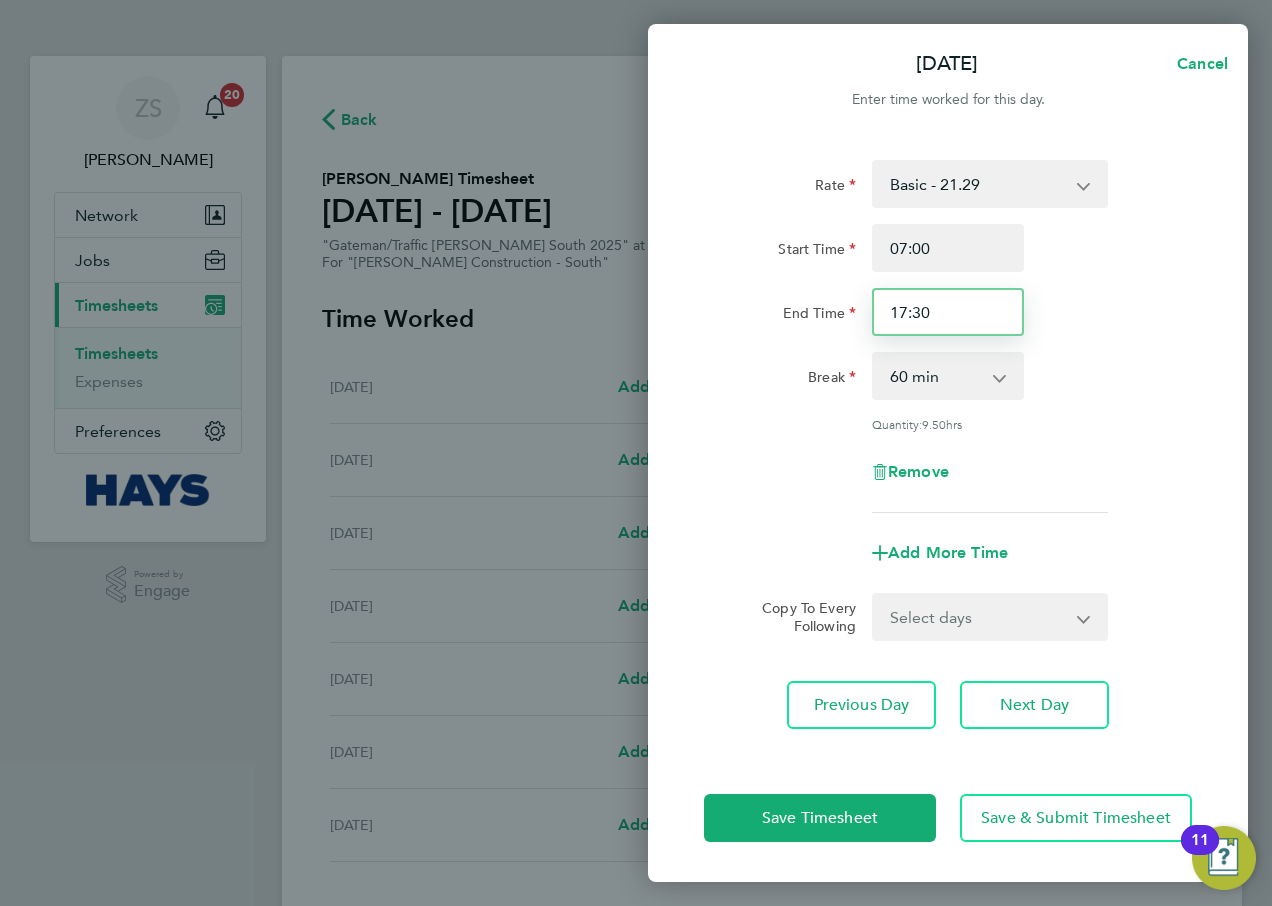 click on "17:30" at bounding box center [948, 312] 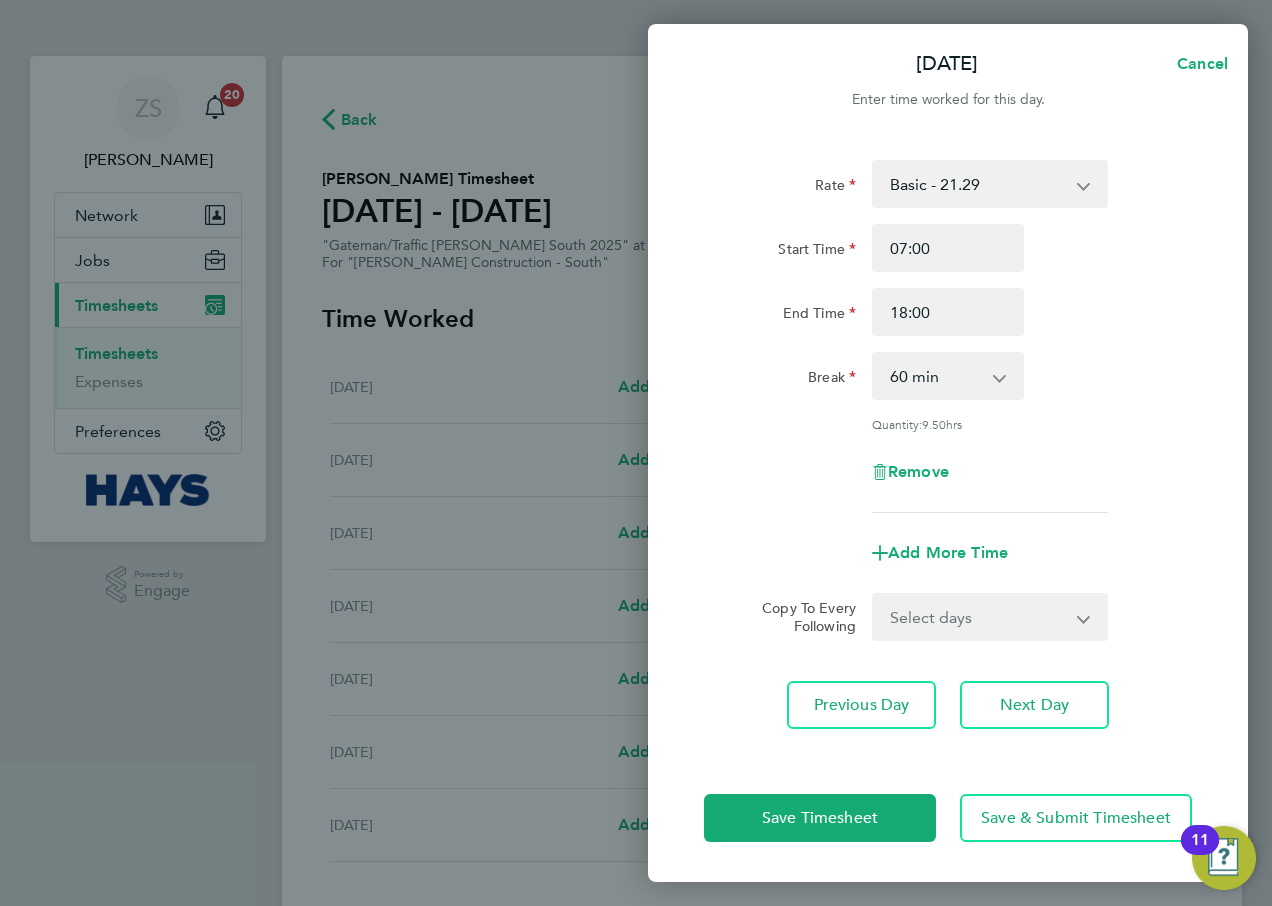 click on "Start Time 07:00" 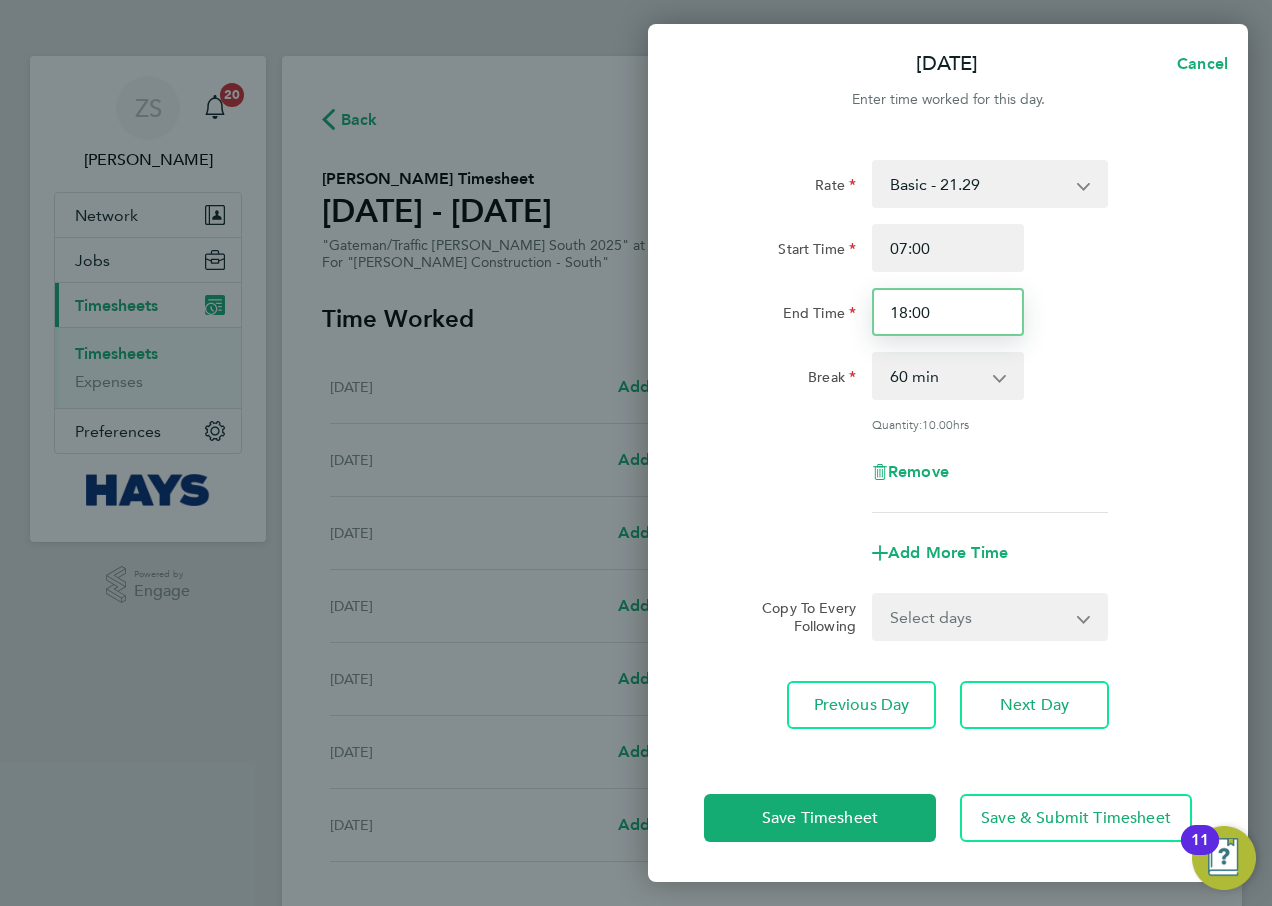 drag, startPoint x: 1018, startPoint y: 295, endPoint x: 774, endPoint y: 333, distance: 246.94128 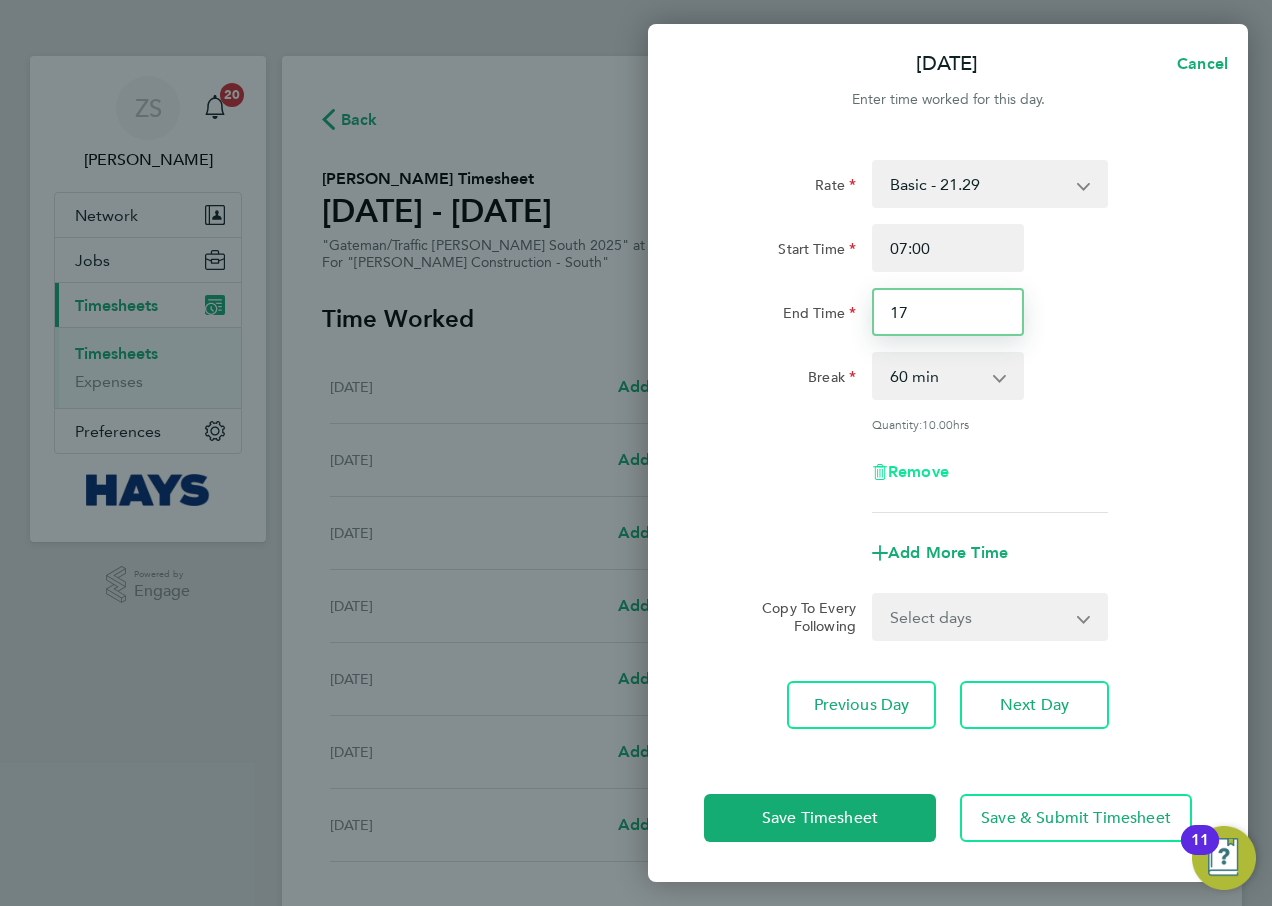 type on "17:30" 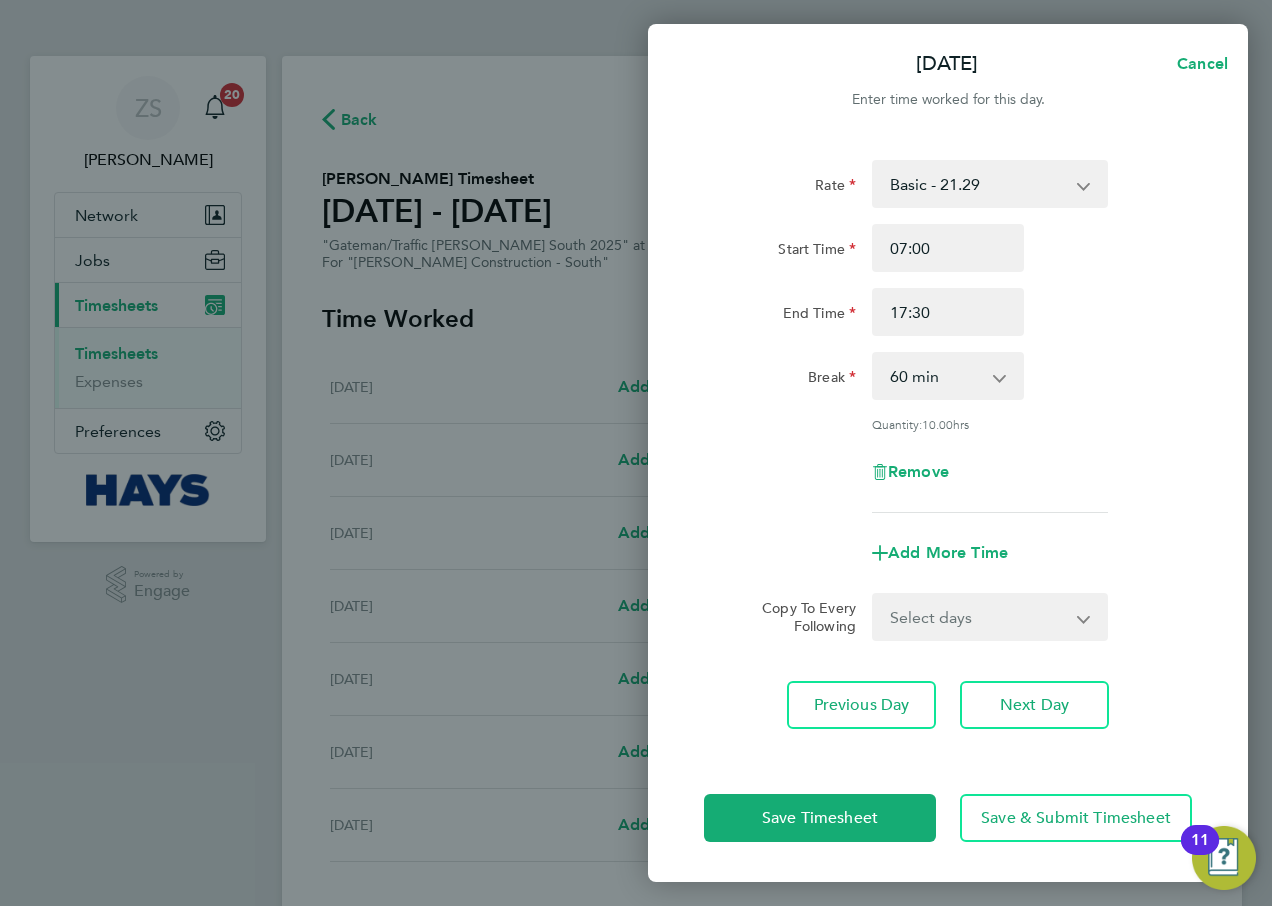 click on "0 min   15 min   30 min   45 min   60 min   75 min   90 min" at bounding box center [936, 376] 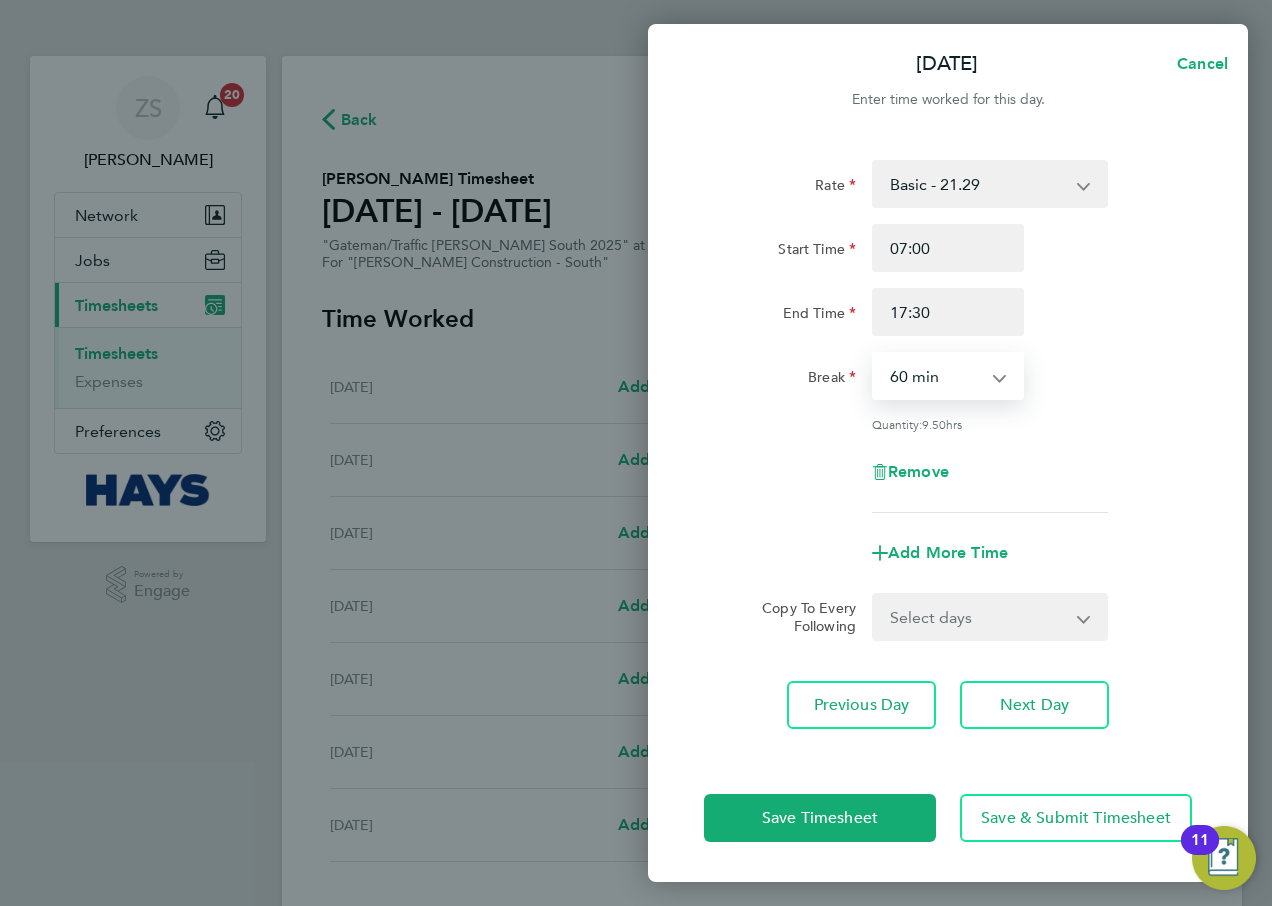 click on "End Time 17:30" 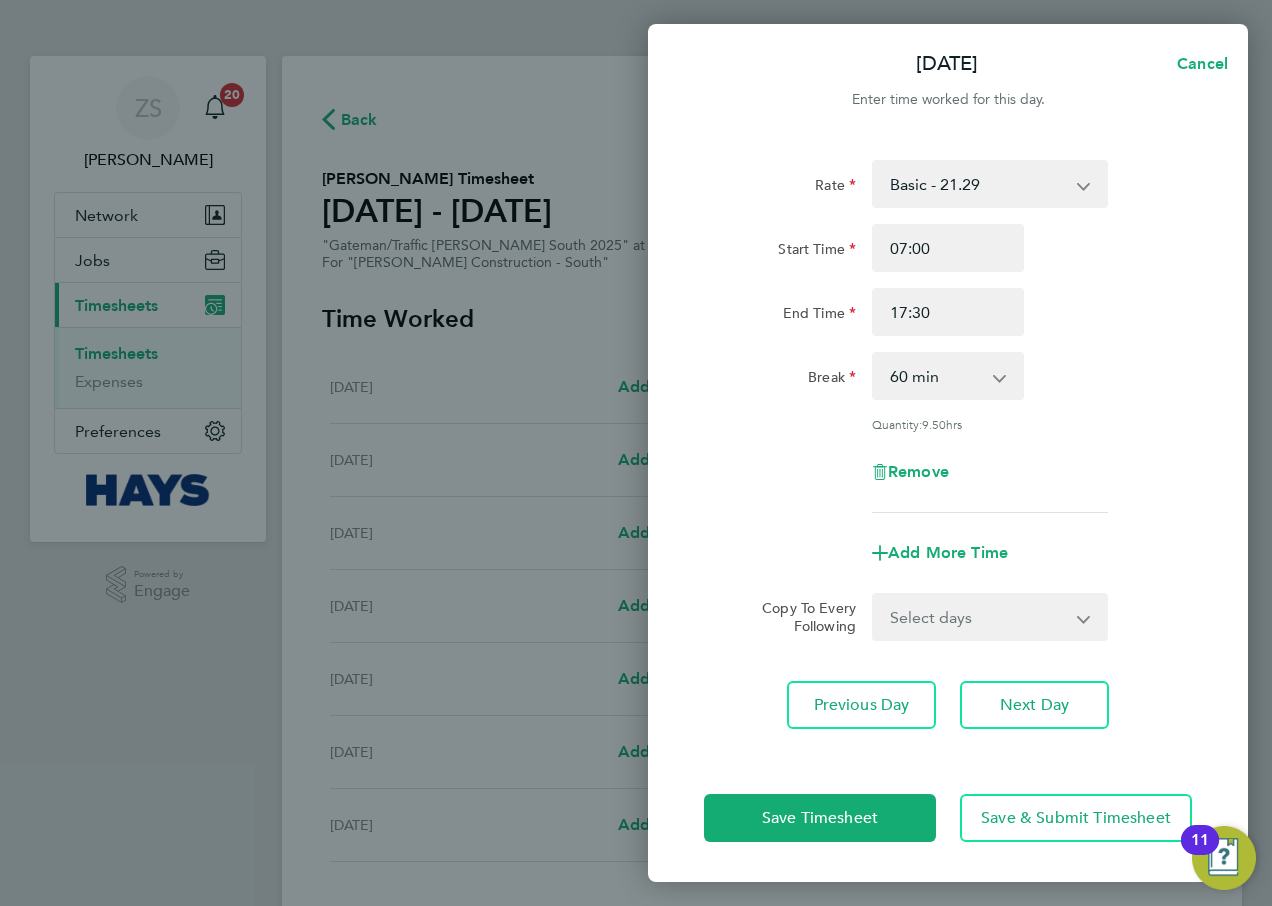 click on "0 min   15 min   30 min   45 min   60 min   75 min   90 min" at bounding box center (936, 376) 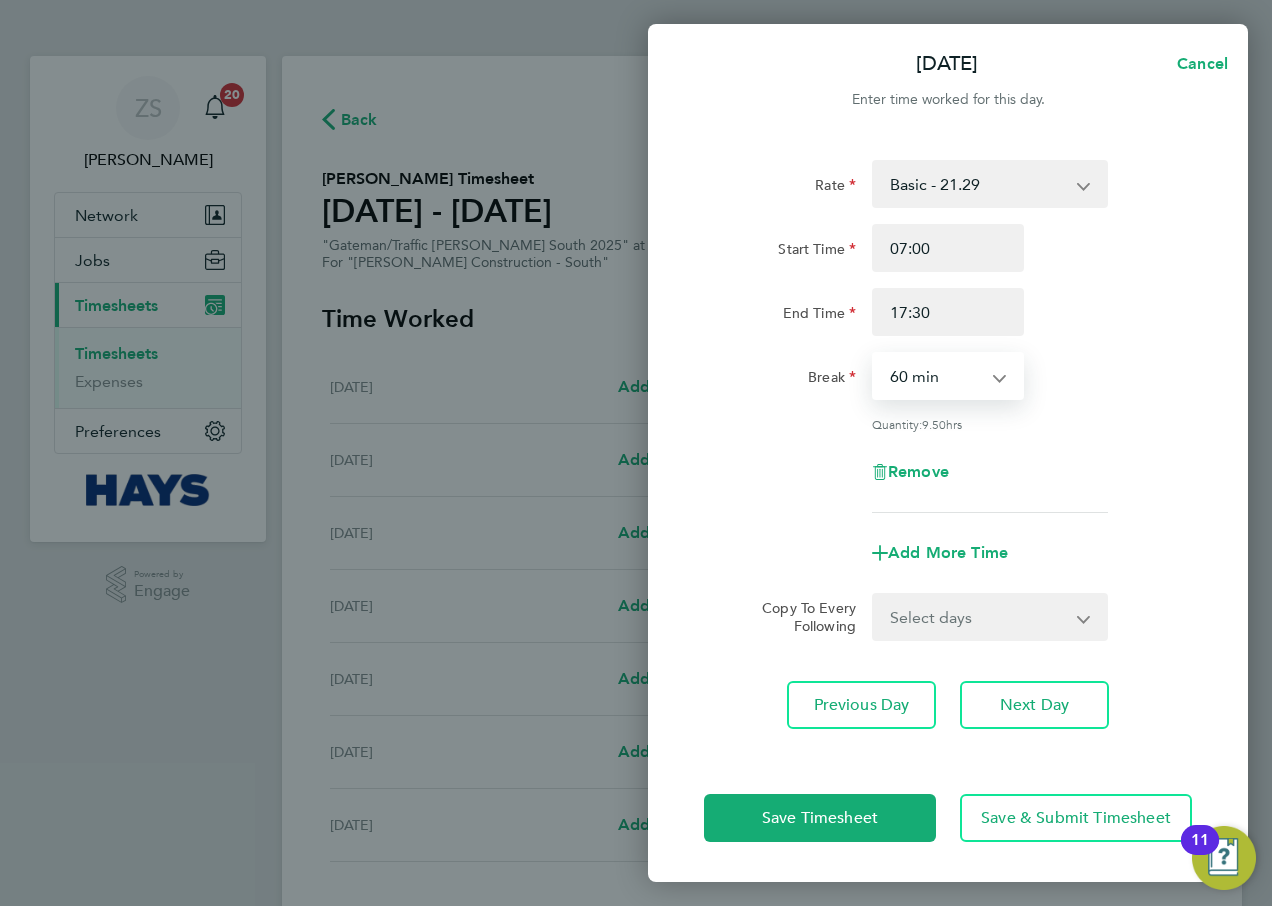 select on "30" 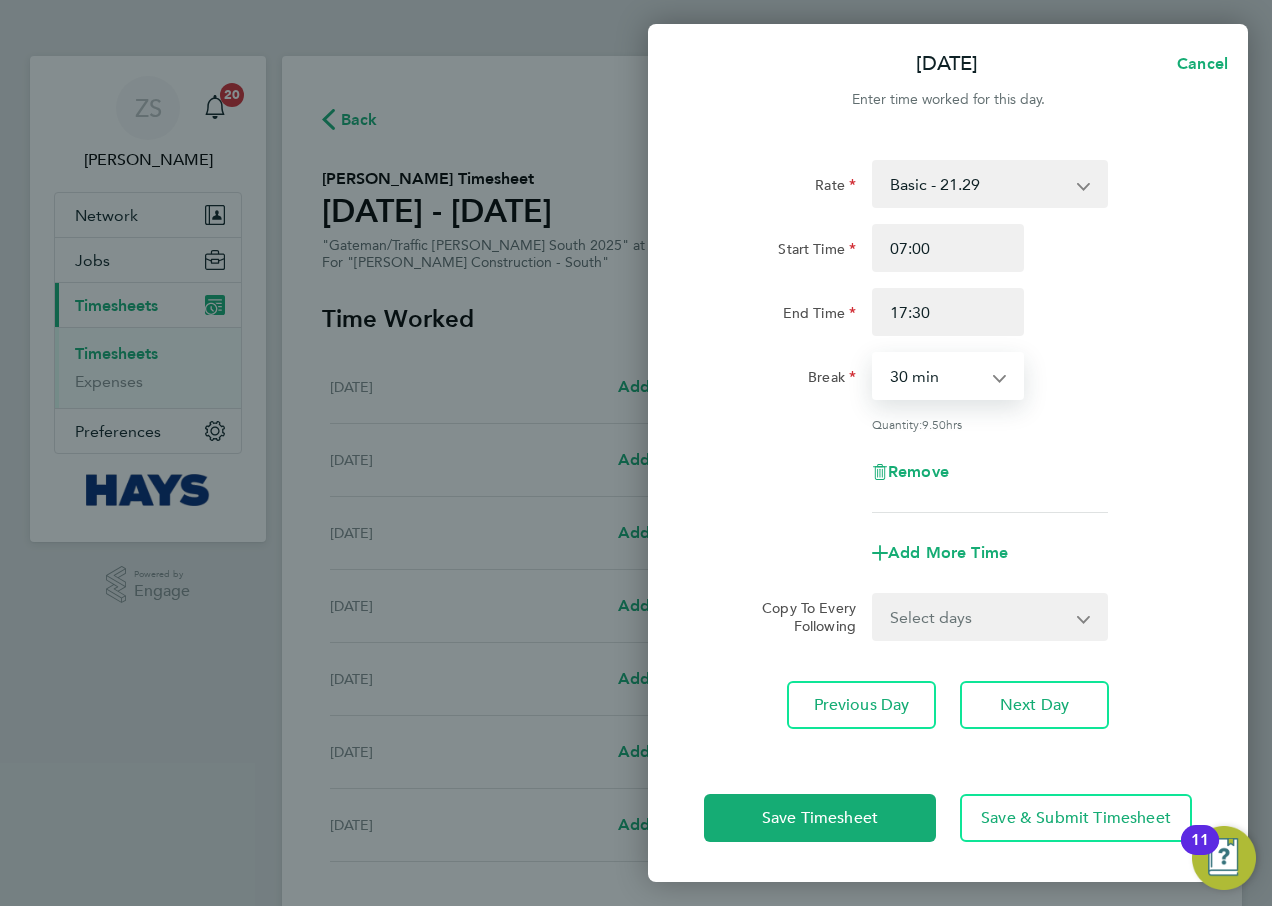 click on "0 min   15 min   30 min   45 min   60 min   75 min   90 min" at bounding box center [936, 376] 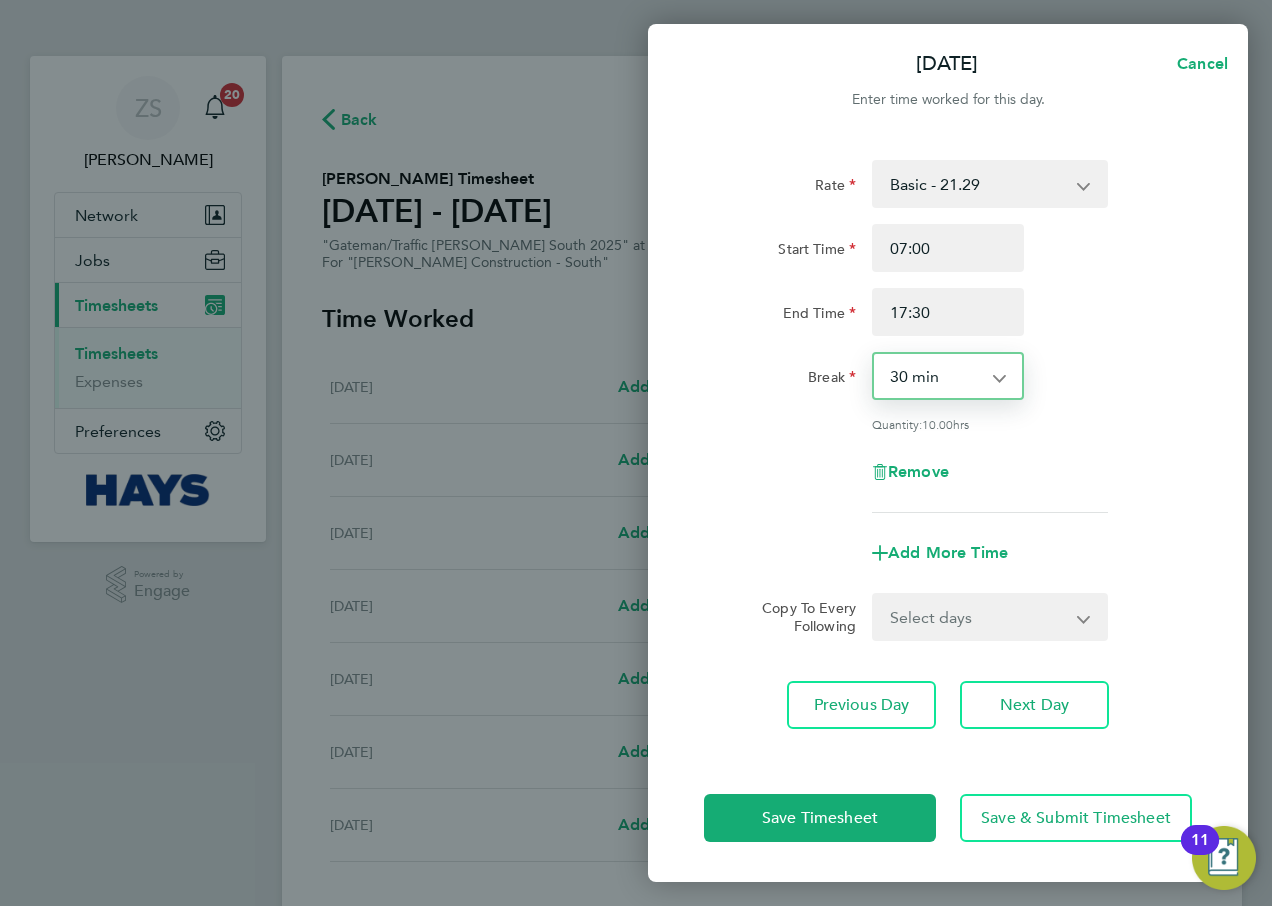 click on "Rate  Basic - 21.29   Overtime - 30.63
Start Time 07:00 End Time 17:30 Break  0 min   15 min   30 min   45 min   60 min   75 min   90 min
Quantity:  10.00  hrs
Remove" 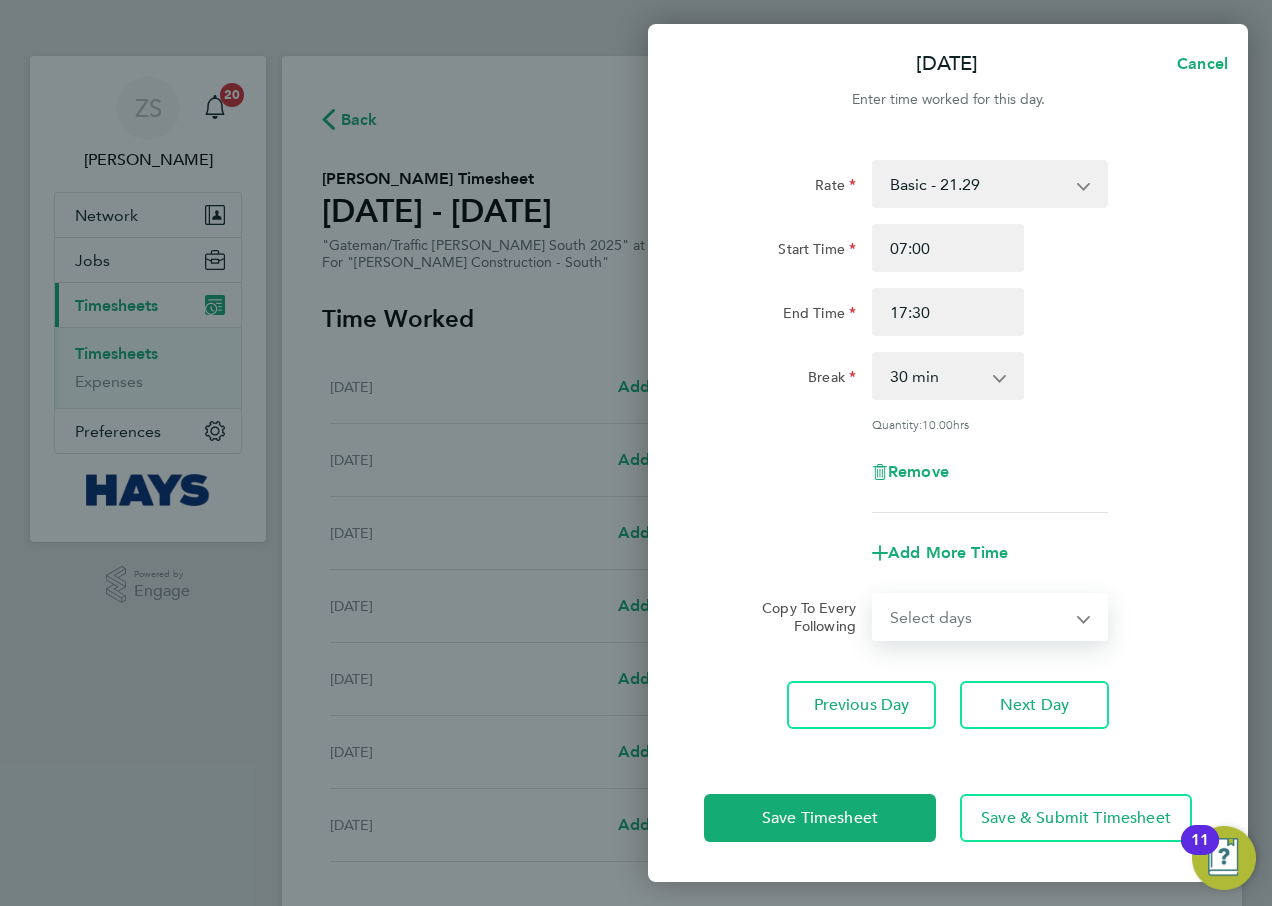 click on "Select days   Day   [DATE]   [DATE]   [DATE]   [DATE]" at bounding box center (979, 617) 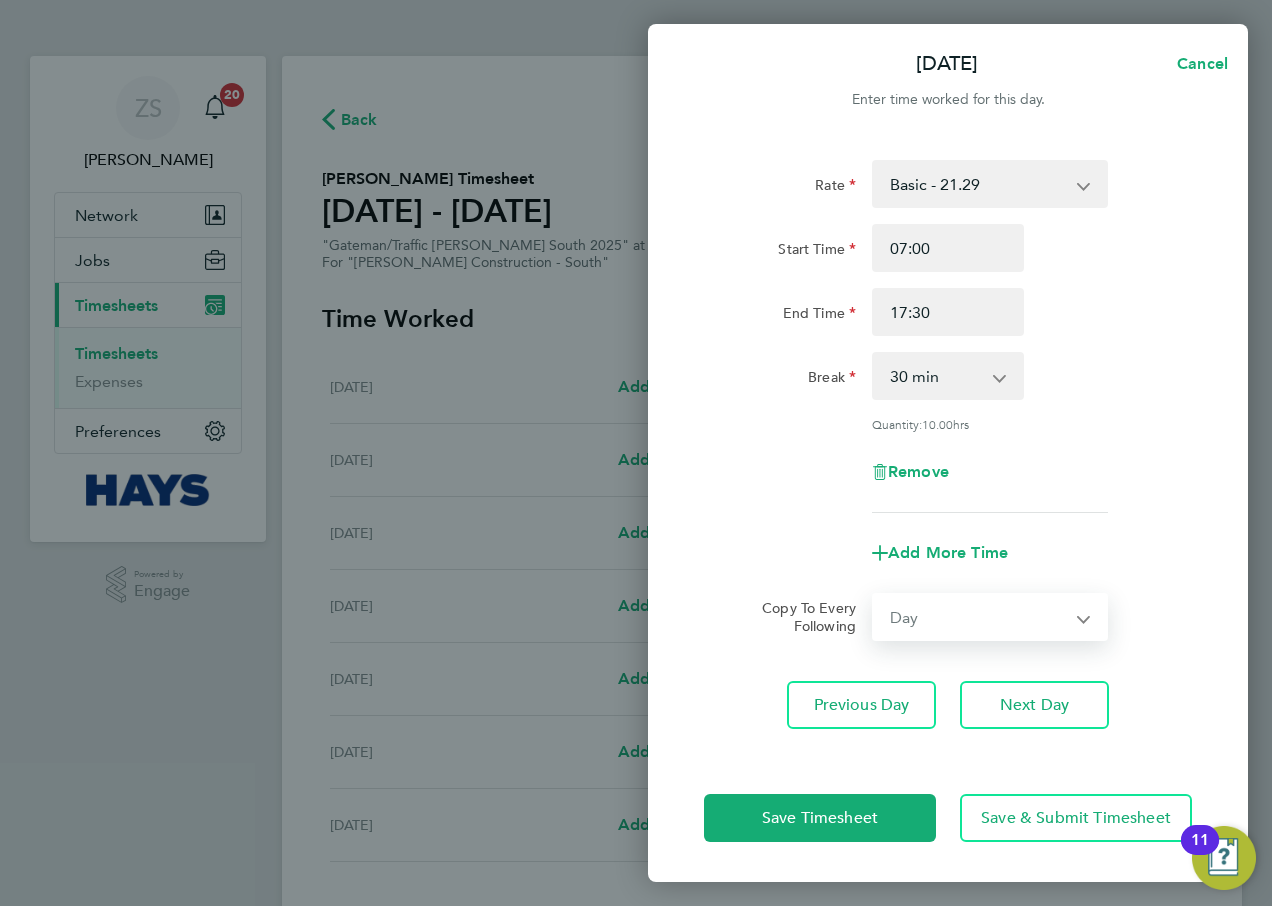 click on "Select days   Day   [DATE]   [DATE]   [DATE]   [DATE]" at bounding box center [979, 617] 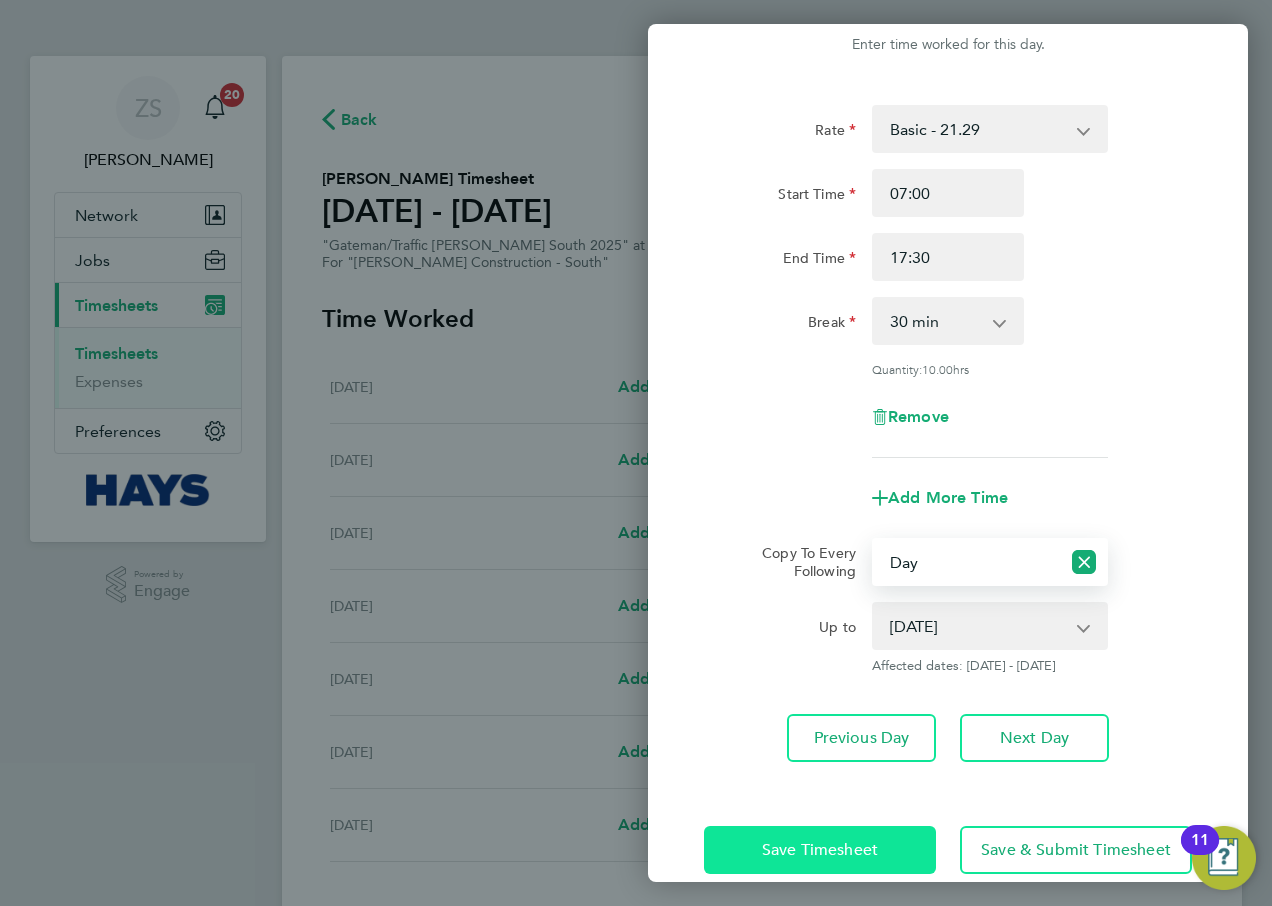 scroll, scrollTop: 85, scrollLeft: 0, axis: vertical 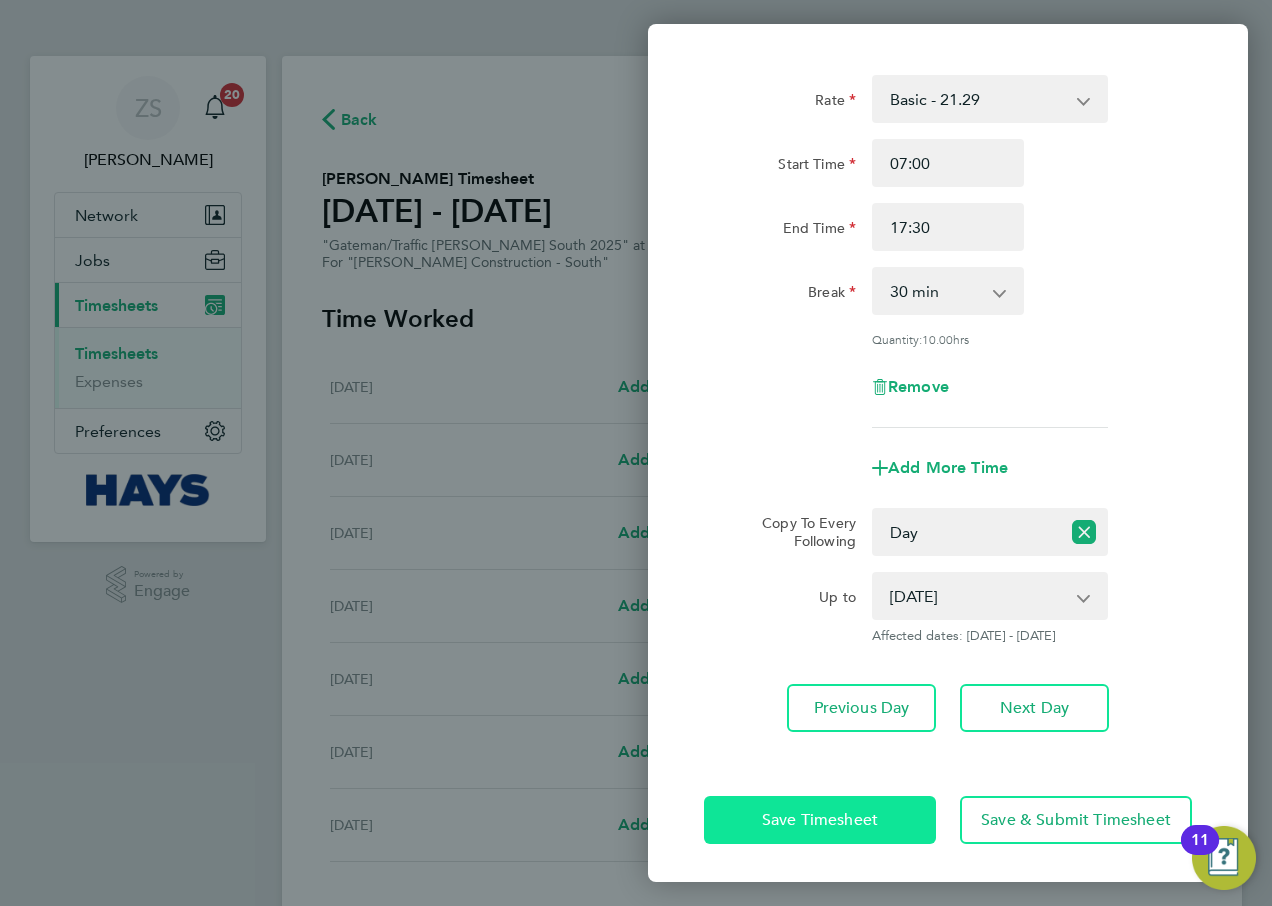 click on "Save Timesheet" 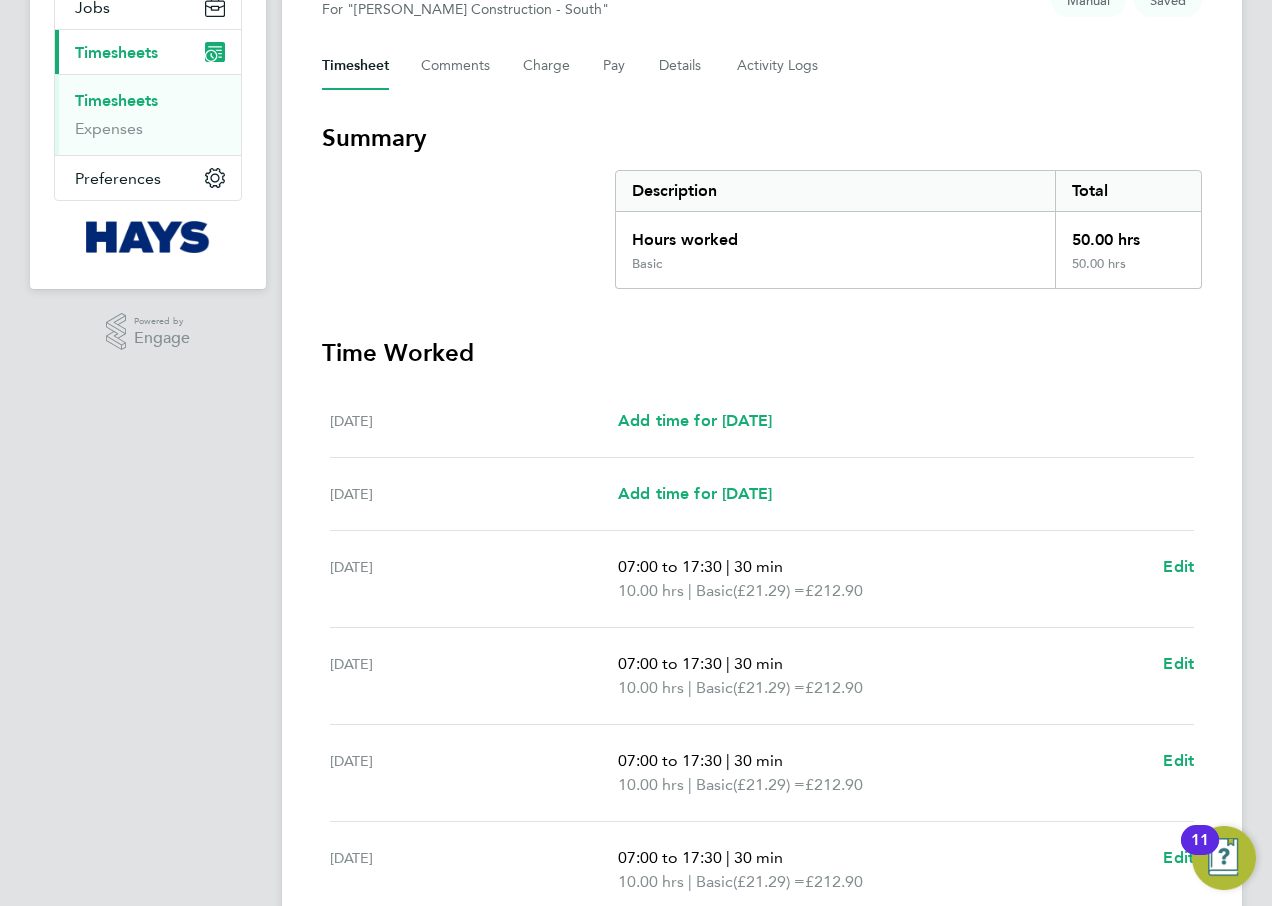 scroll, scrollTop: 539, scrollLeft: 0, axis: vertical 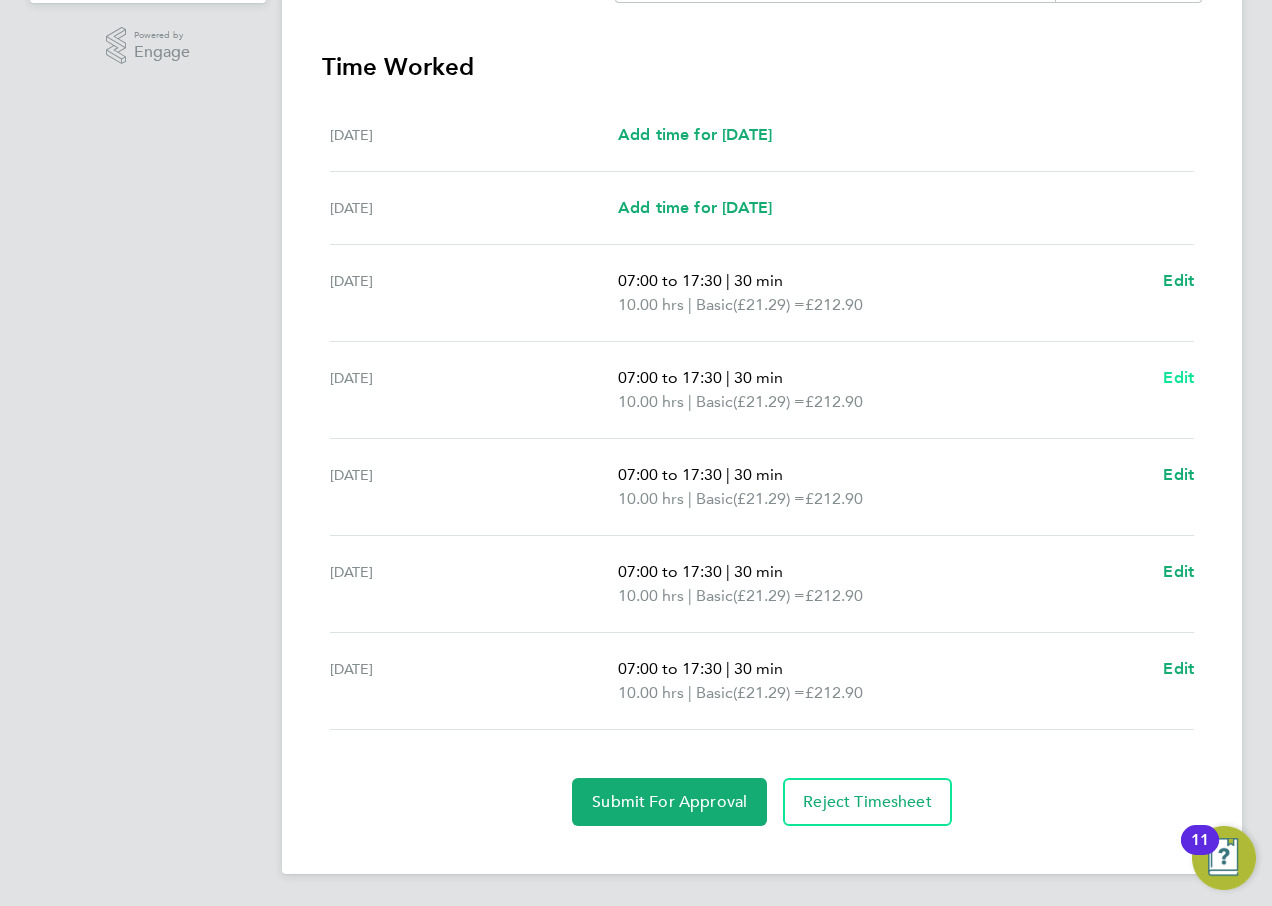 click on "Edit" at bounding box center [1178, 377] 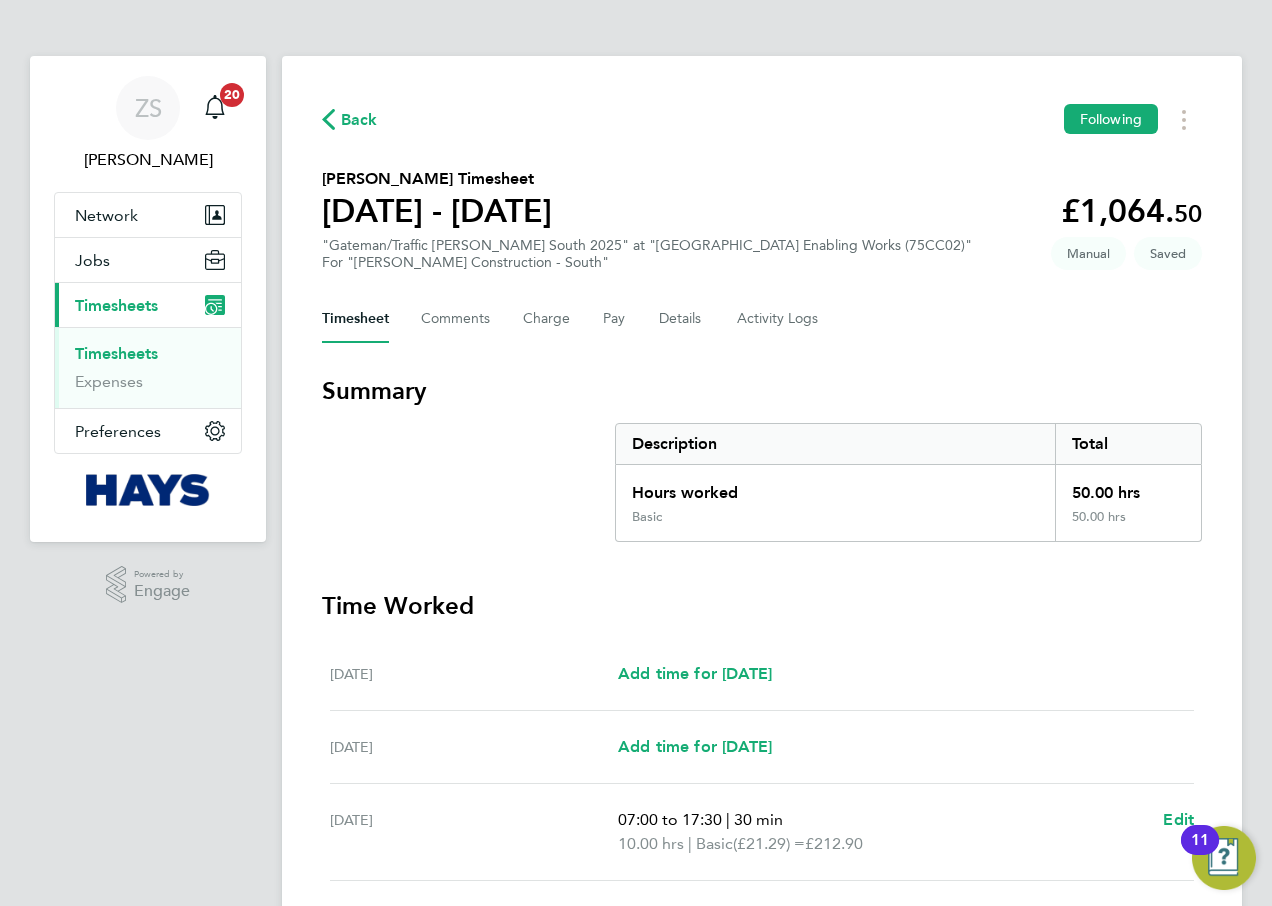 select on "30" 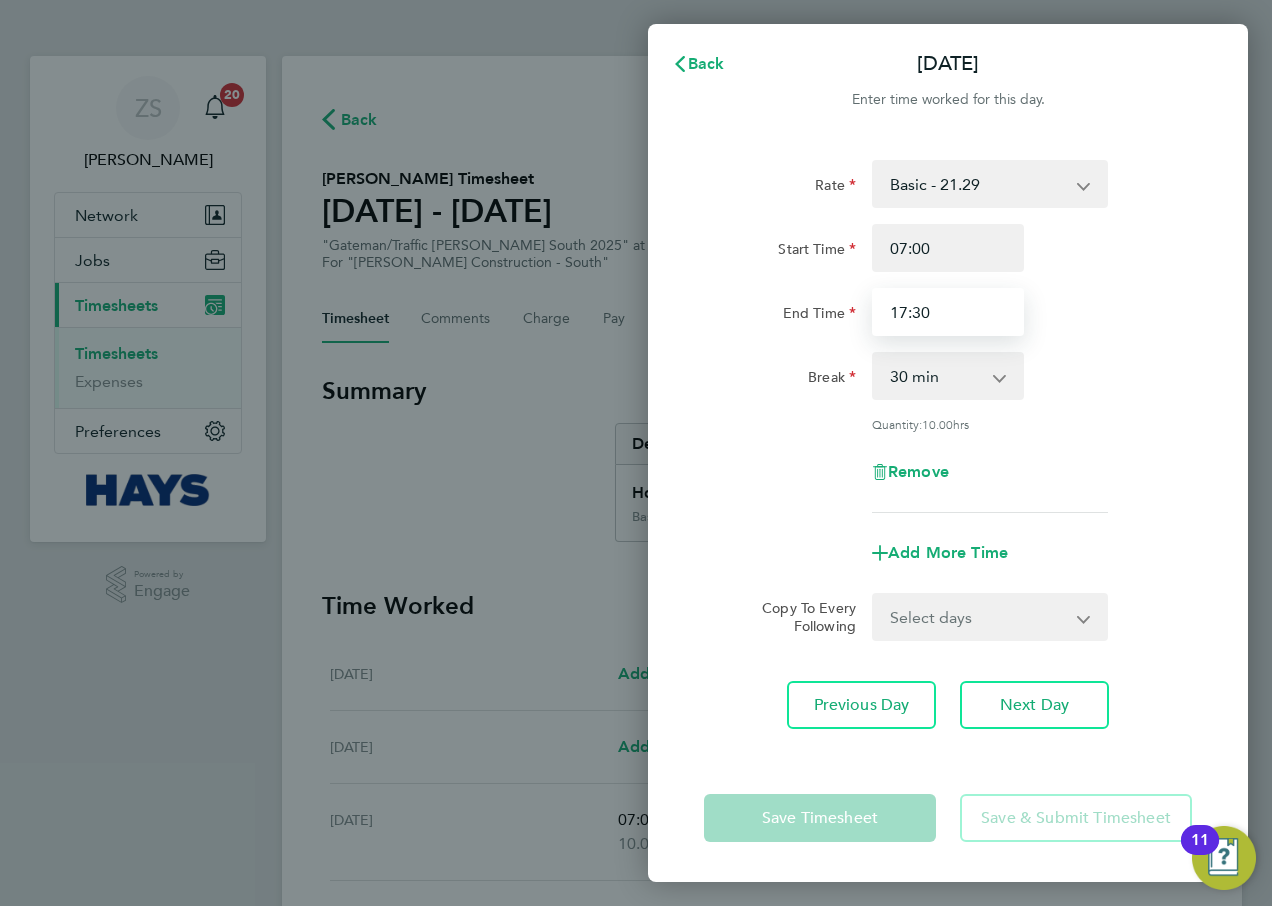 click on "17:30" at bounding box center [948, 312] 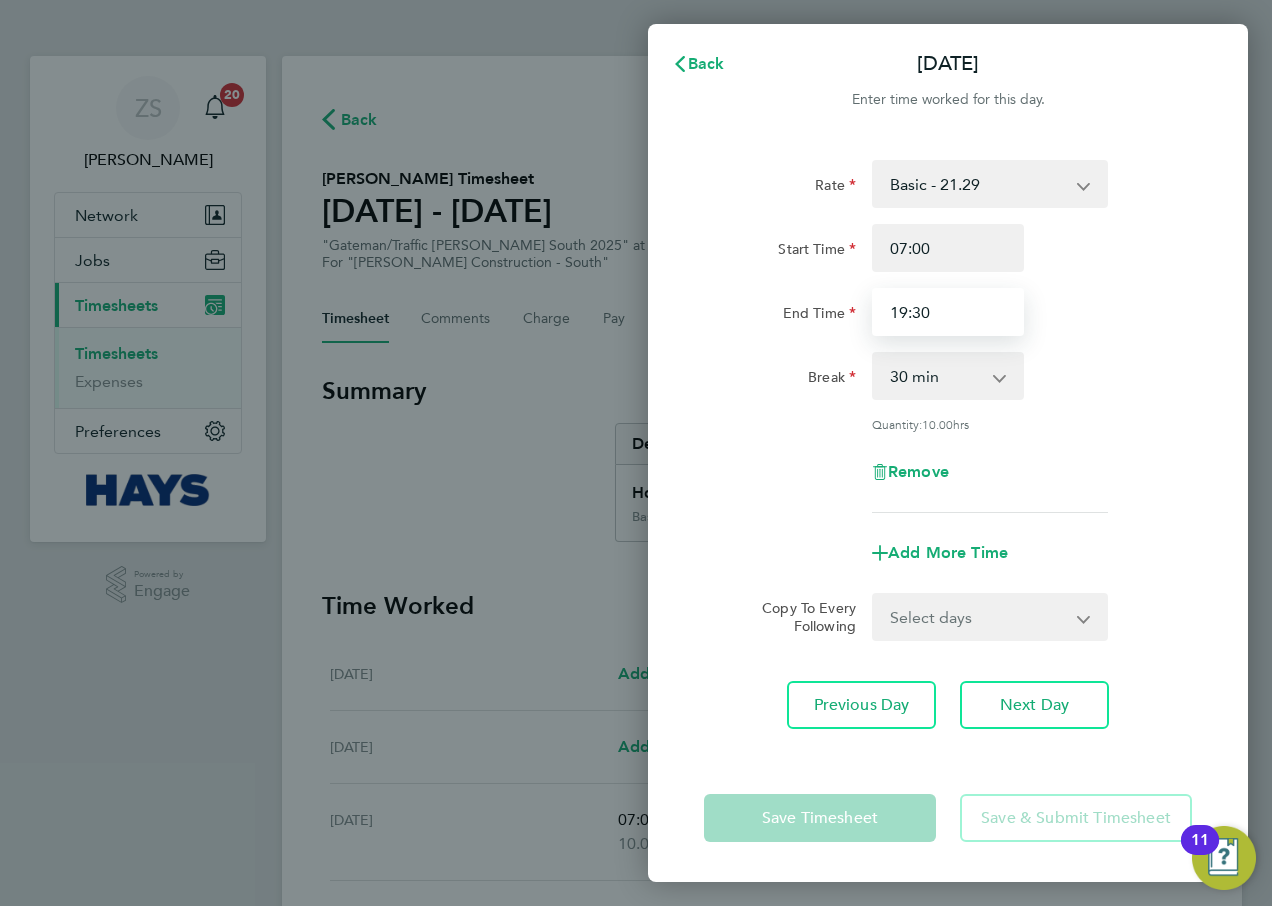type on "19:30" 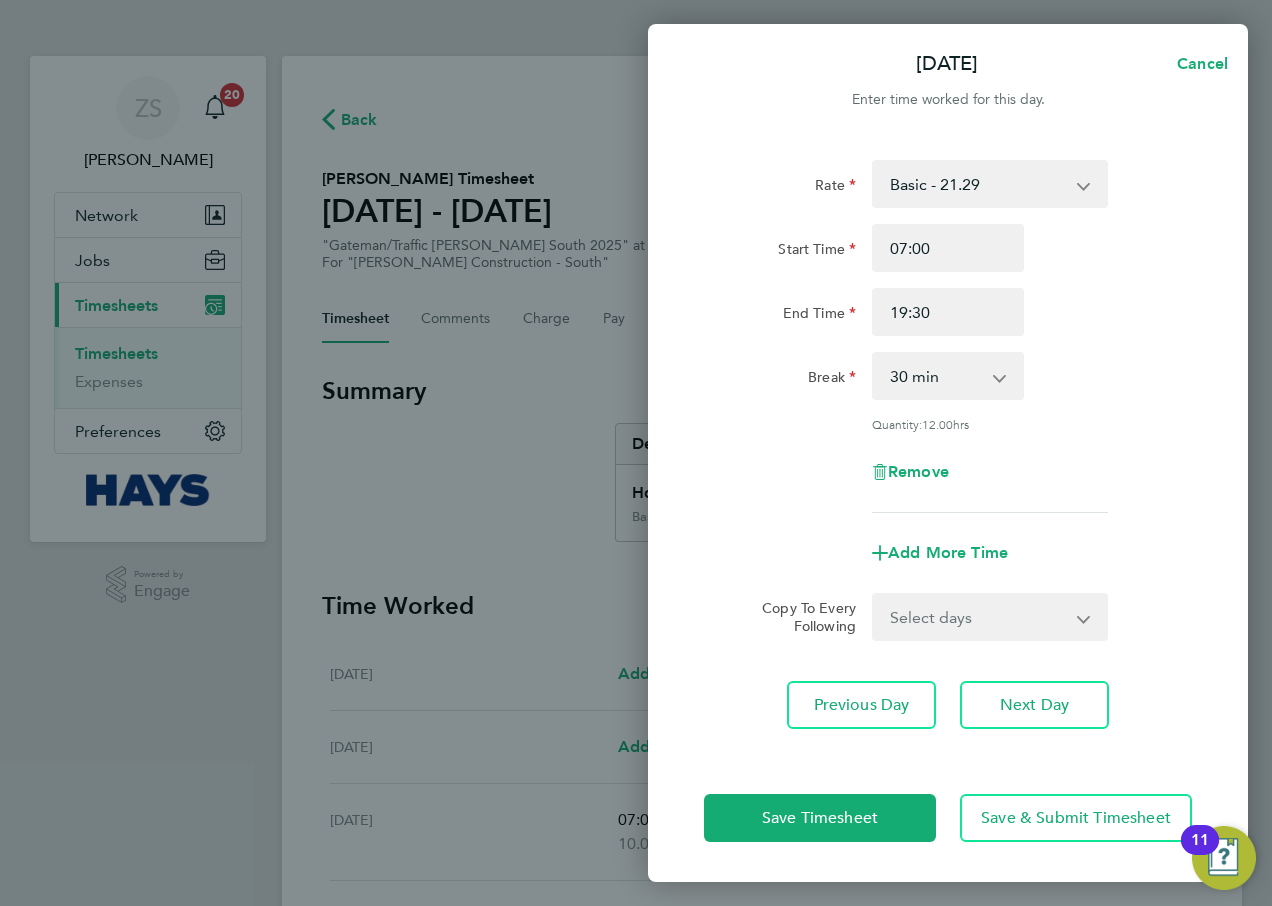 click on "End Time 19:30" 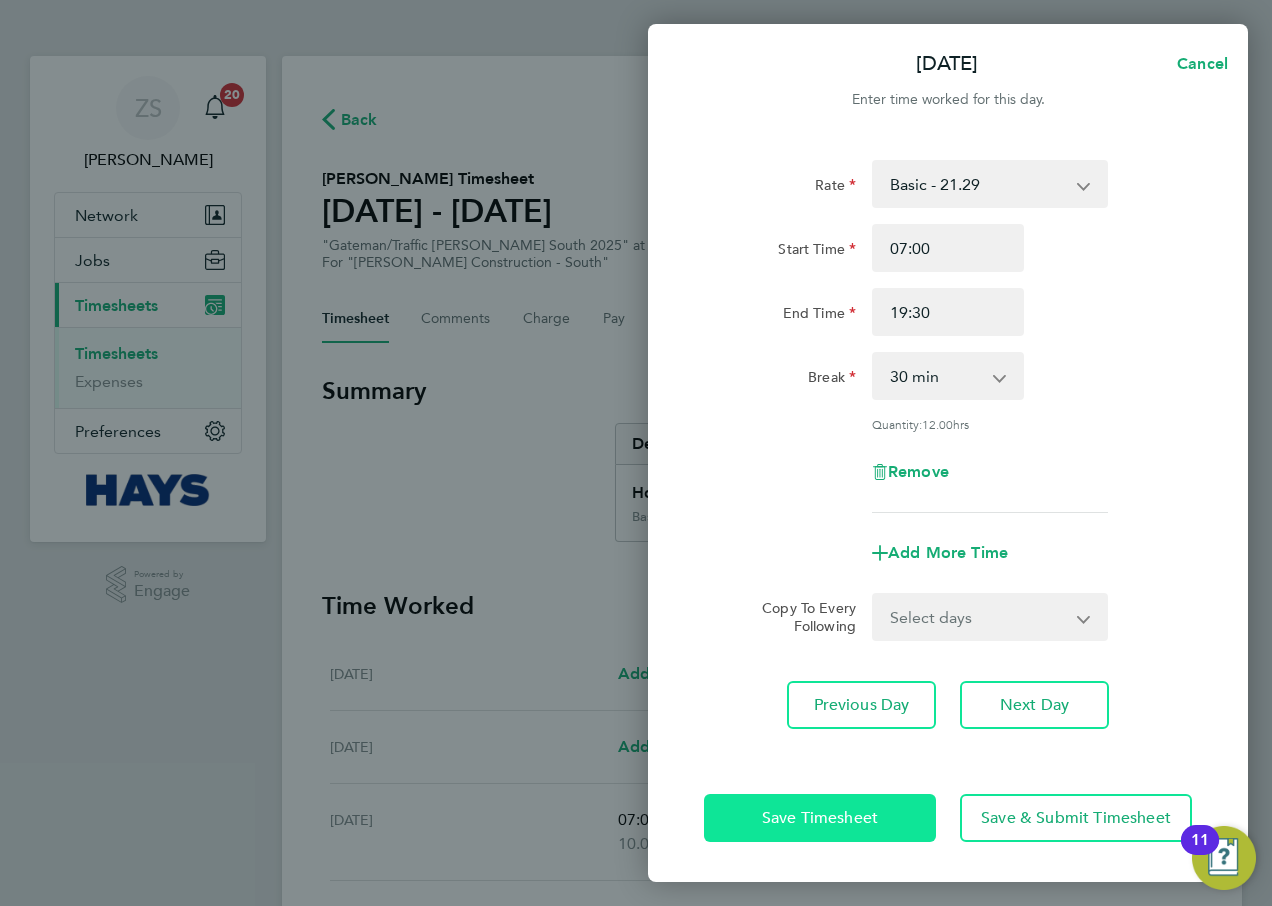 click on "Save Timesheet" 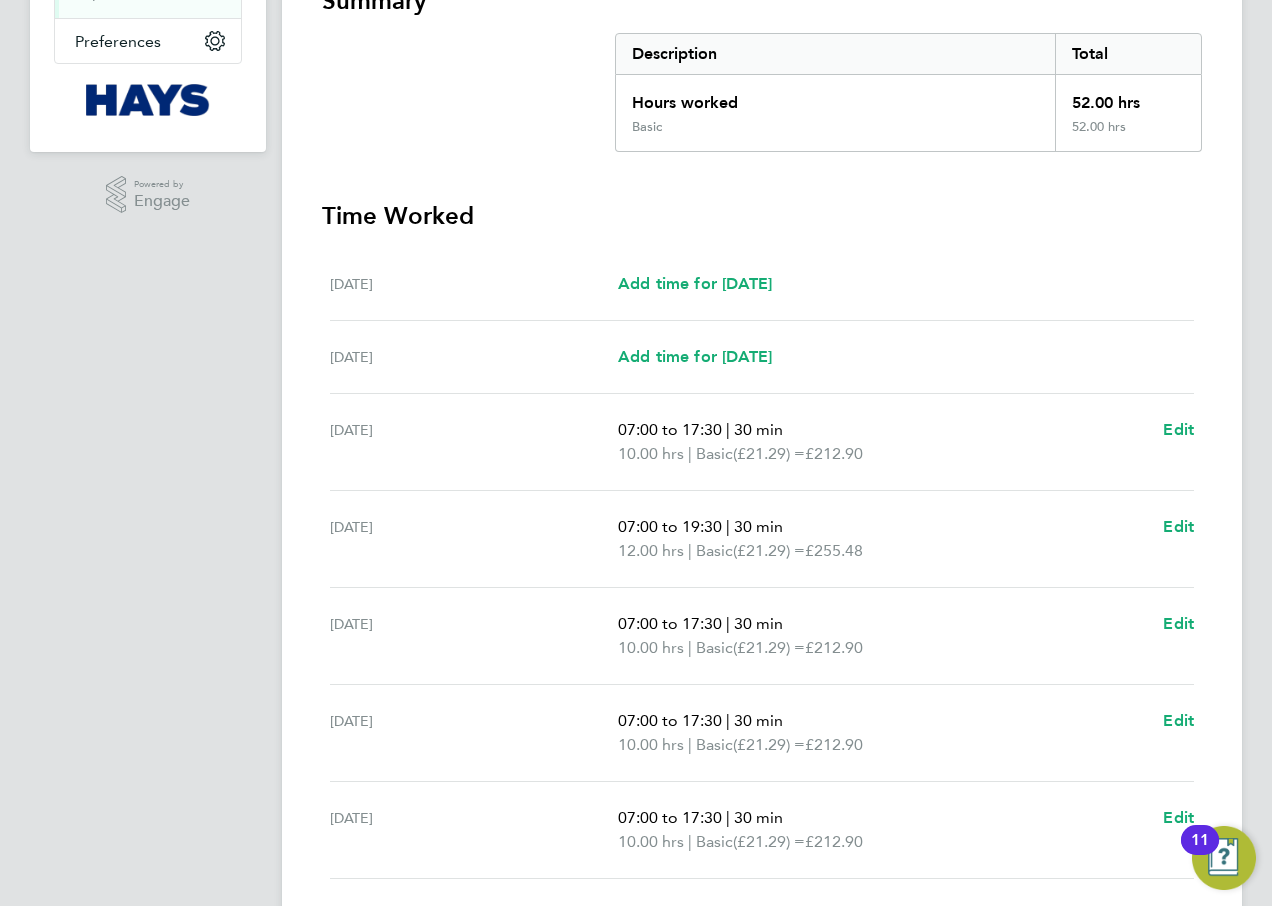 scroll, scrollTop: 400, scrollLeft: 0, axis: vertical 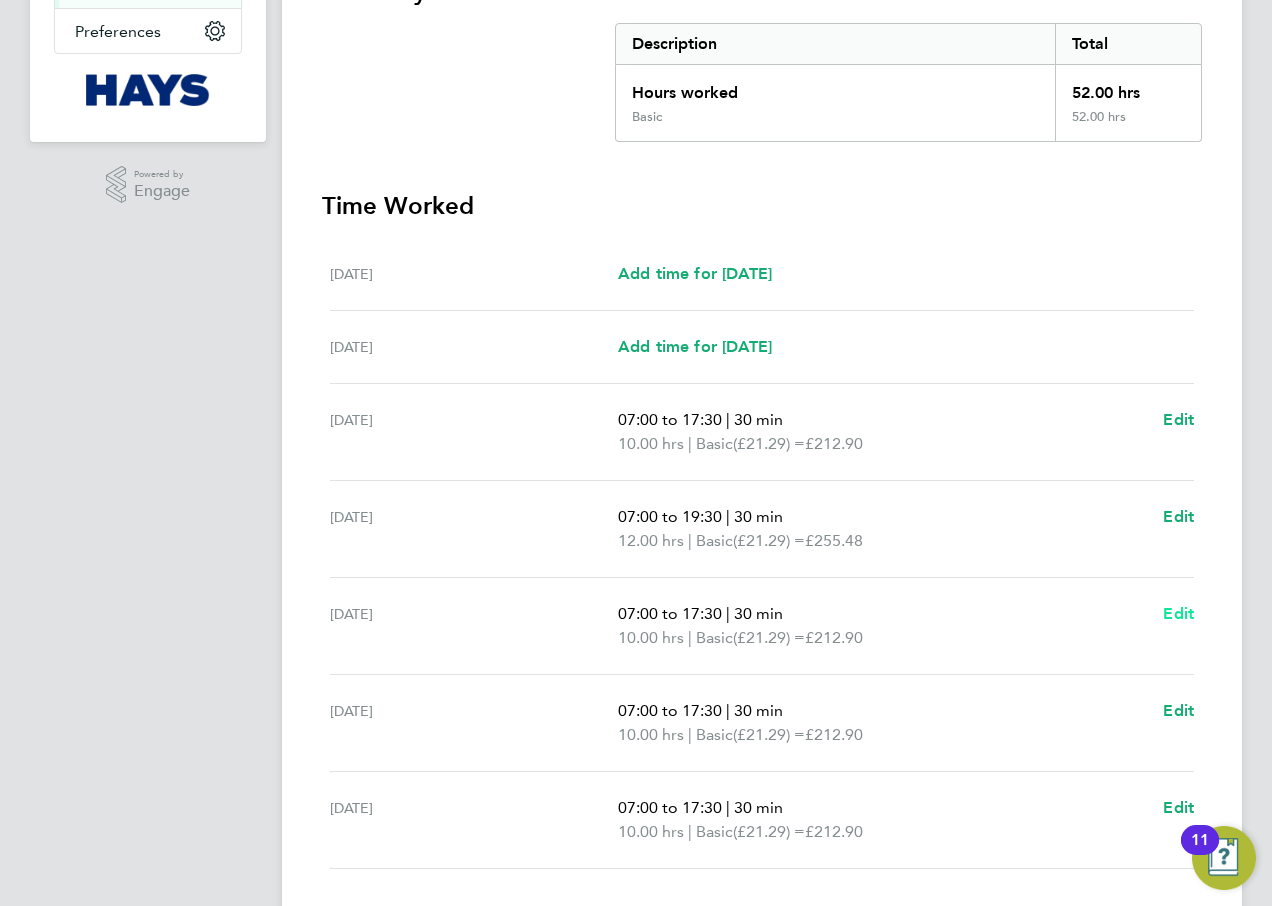 click on "Edit" at bounding box center (1178, 613) 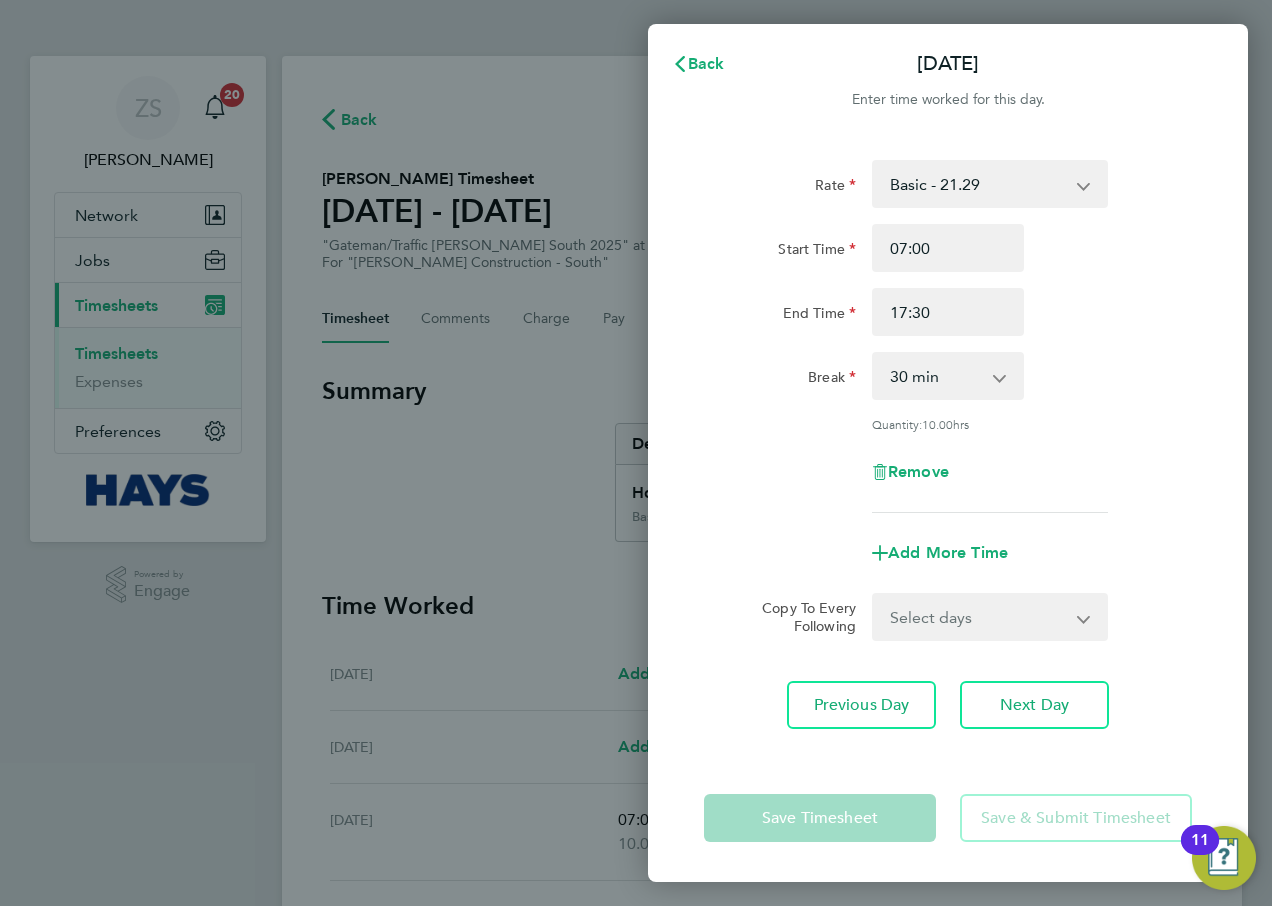 scroll, scrollTop: 0, scrollLeft: 0, axis: both 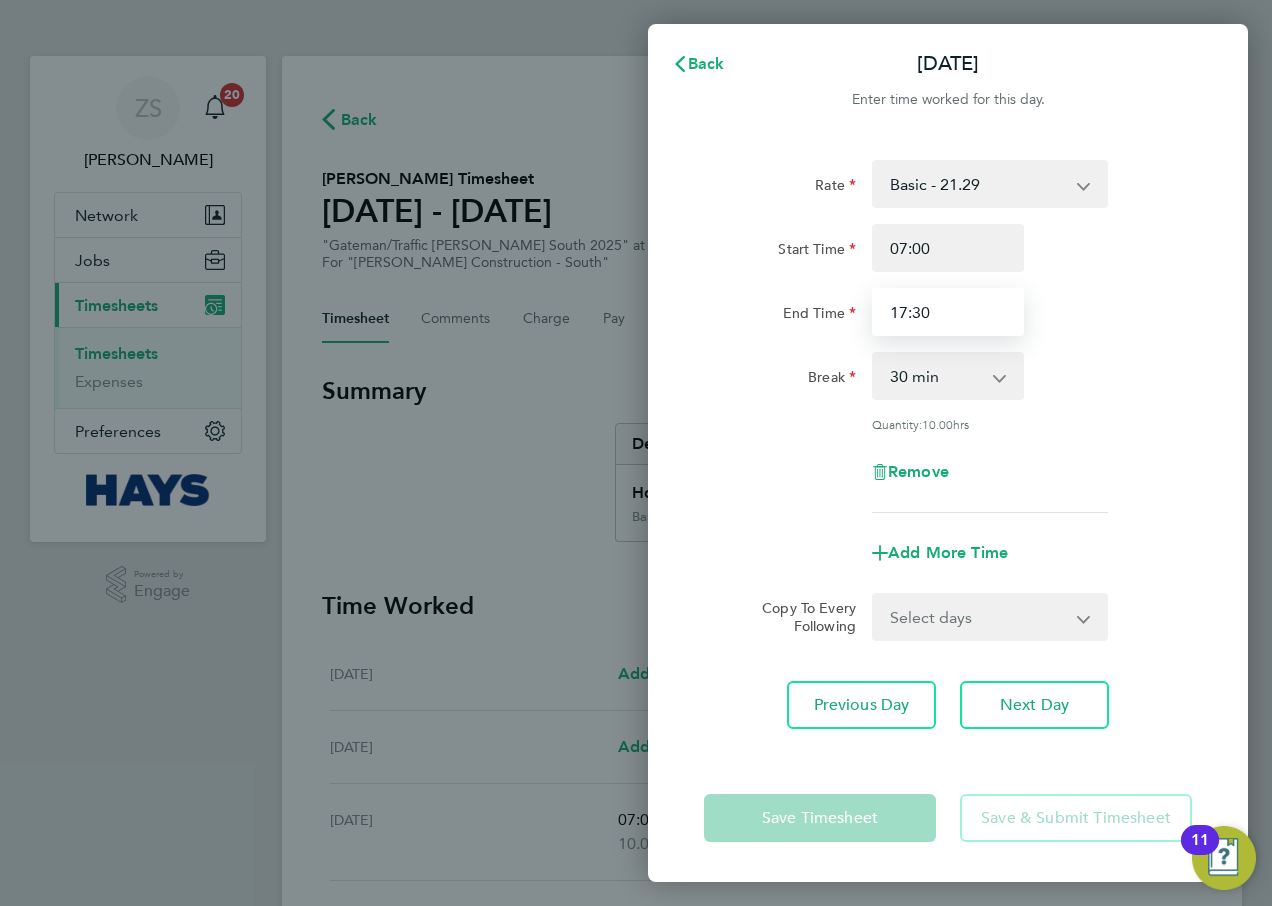 click on "17:30" at bounding box center (948, 312) 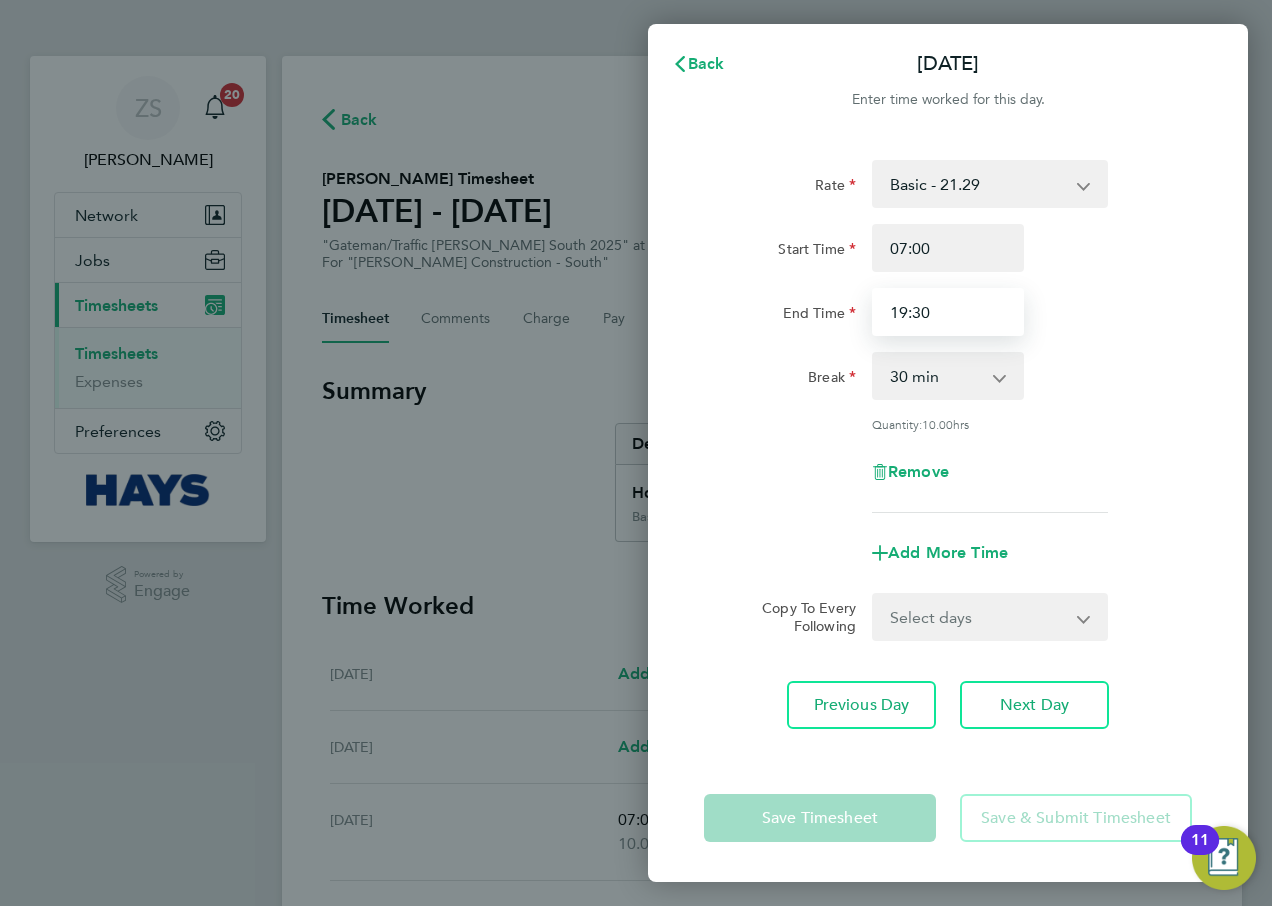 type on "19:30" 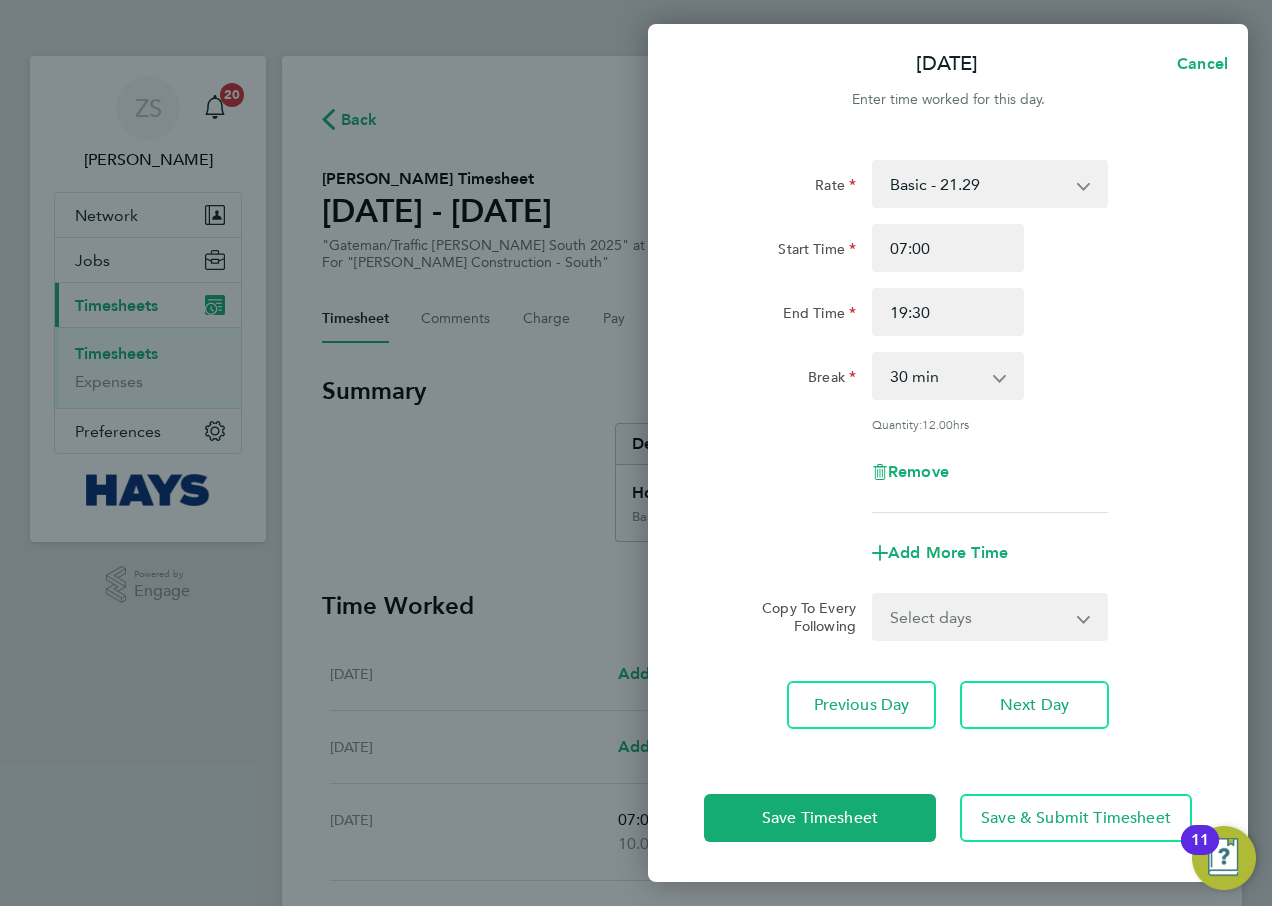 click on "End Time 19:30" 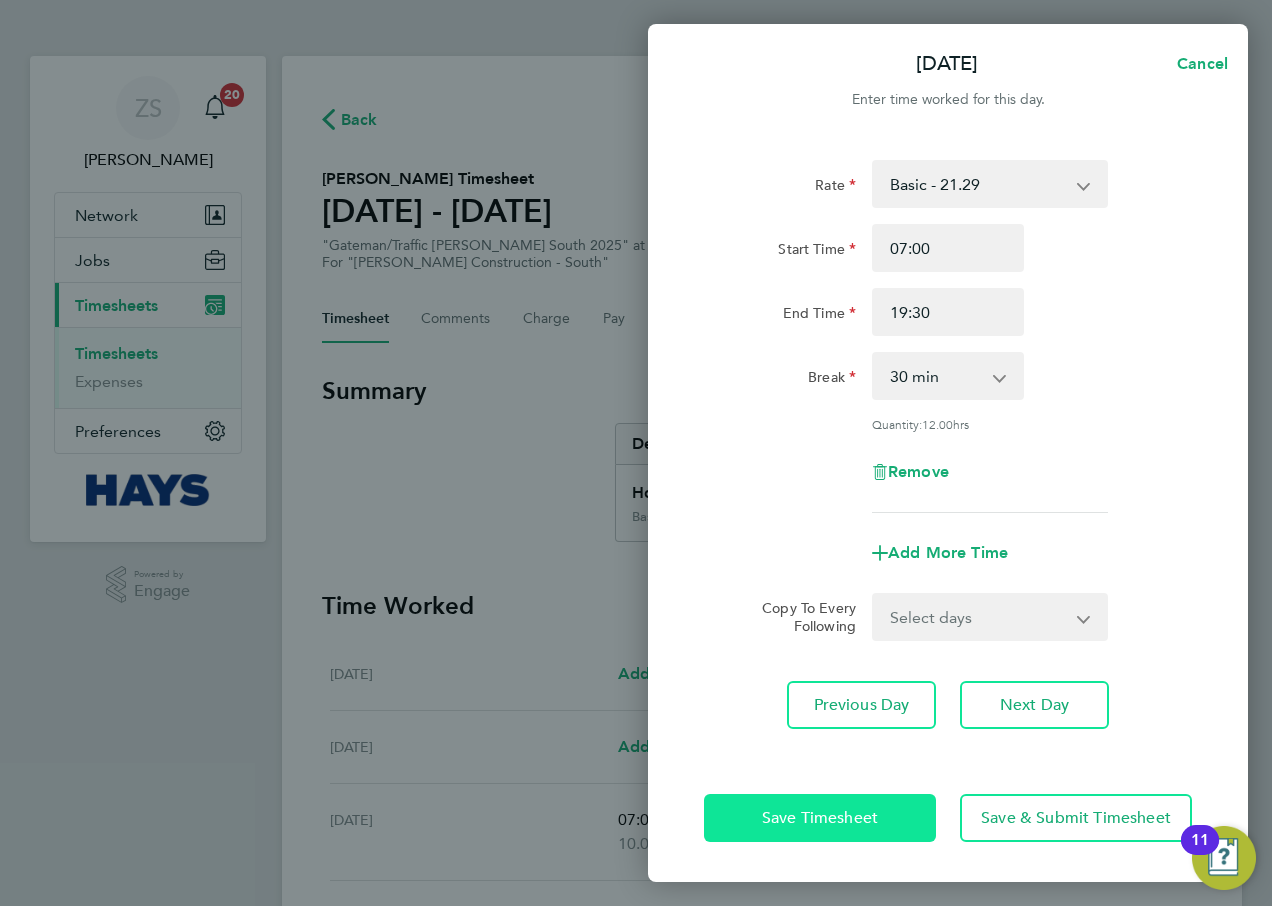 click on "Save Timesheet" 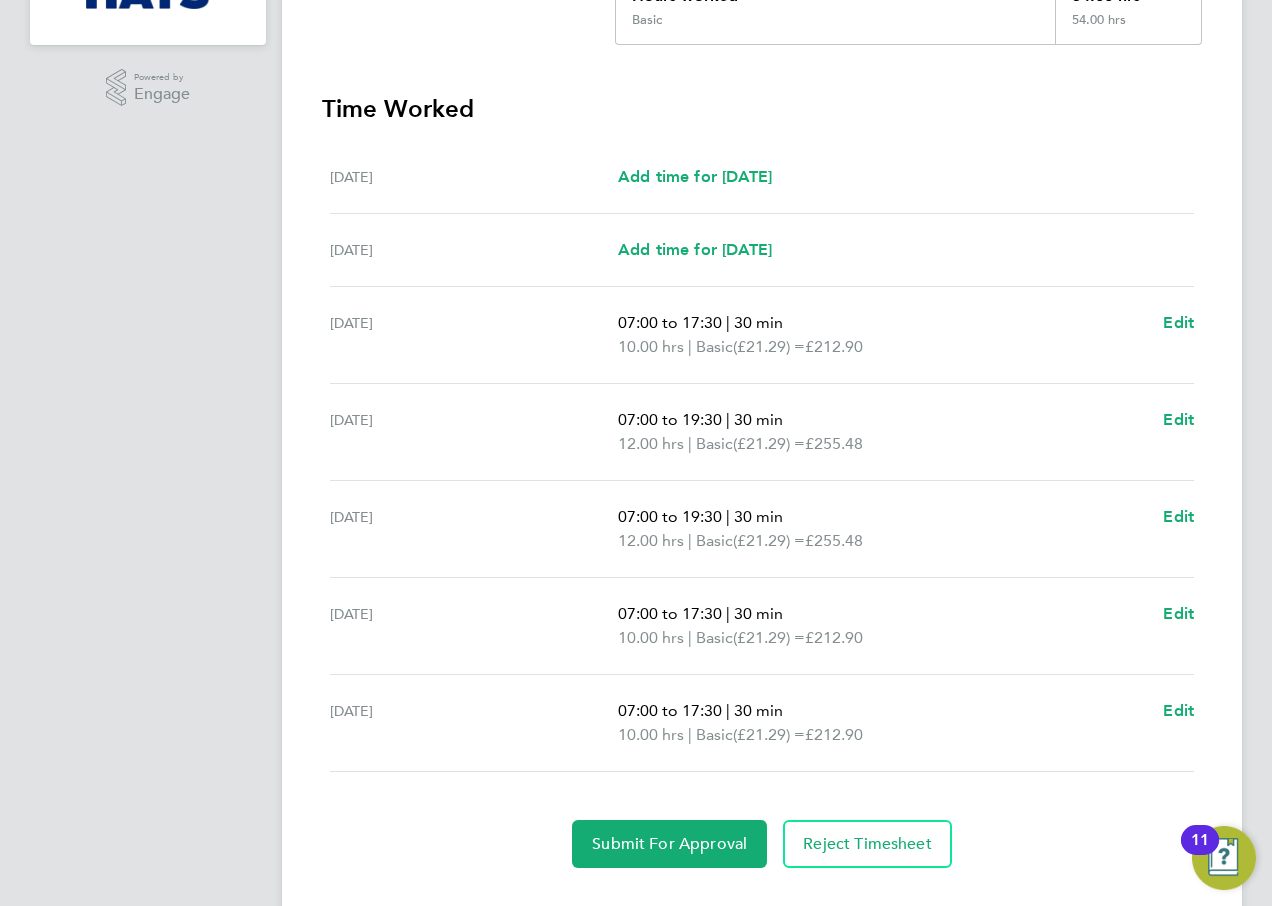 scroll, scrollTop: 500, scrollLeft: 0, axis: vertical 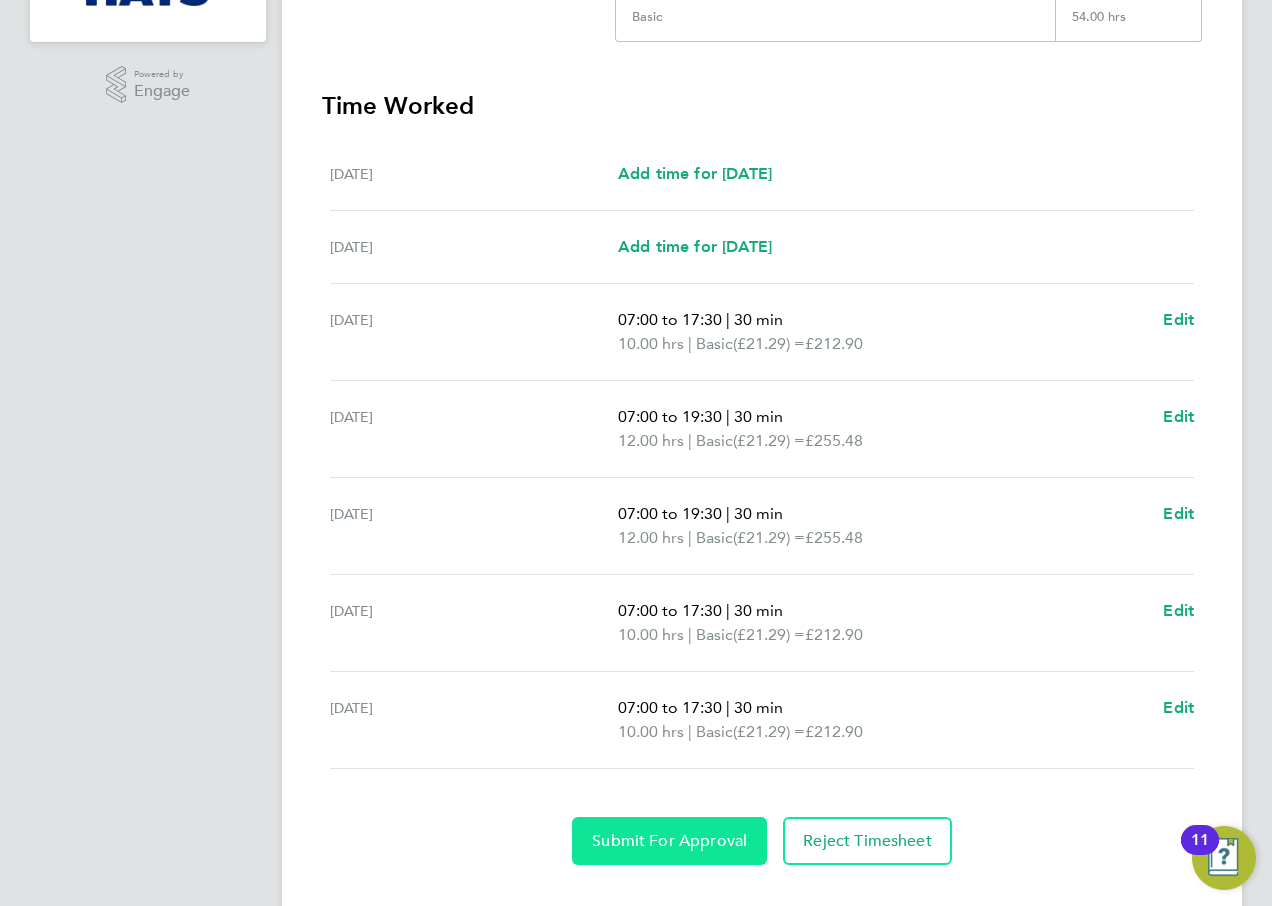 click on "Submit For Approval" 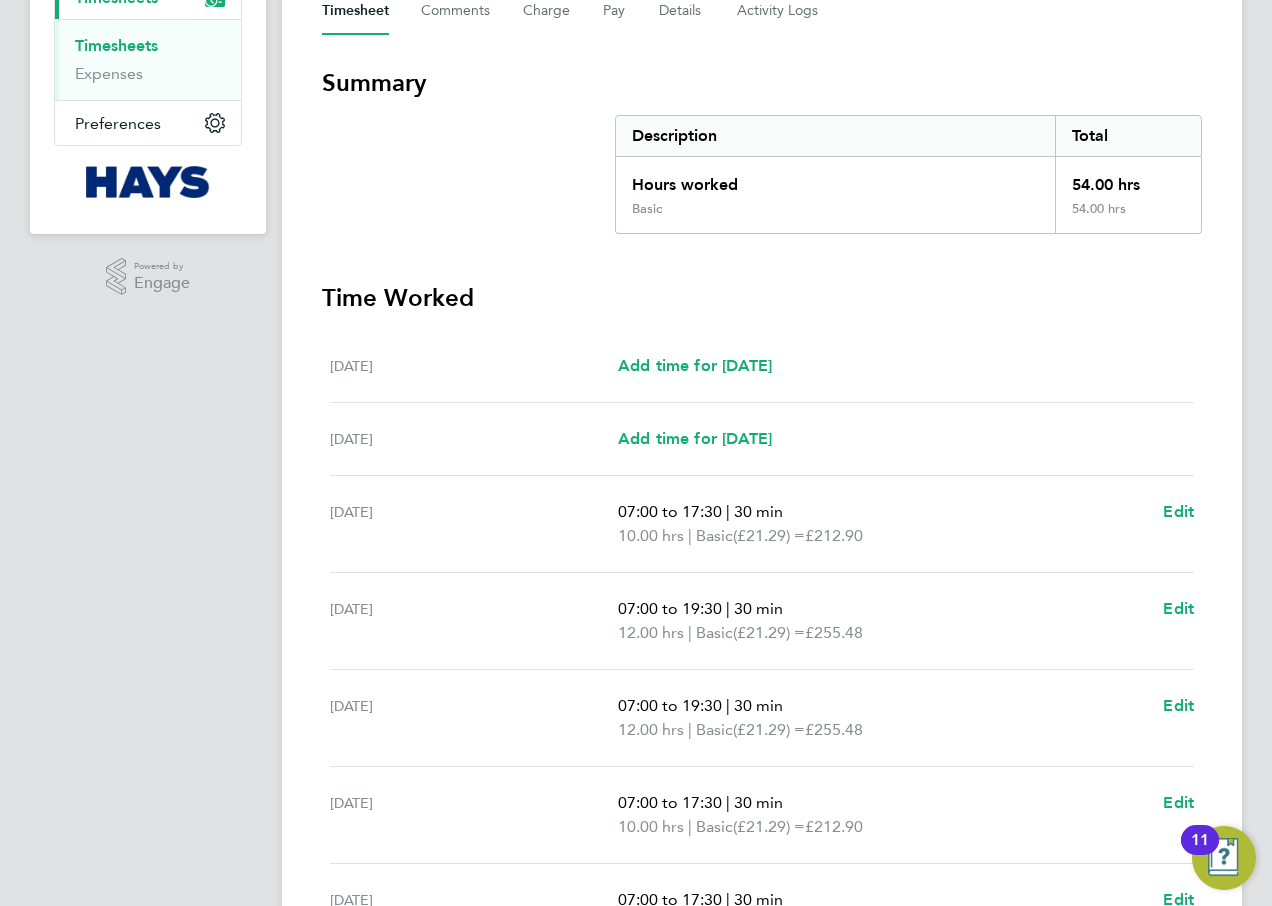 scroll, scrollTop: 0, scrollLeft: 0, axis: both 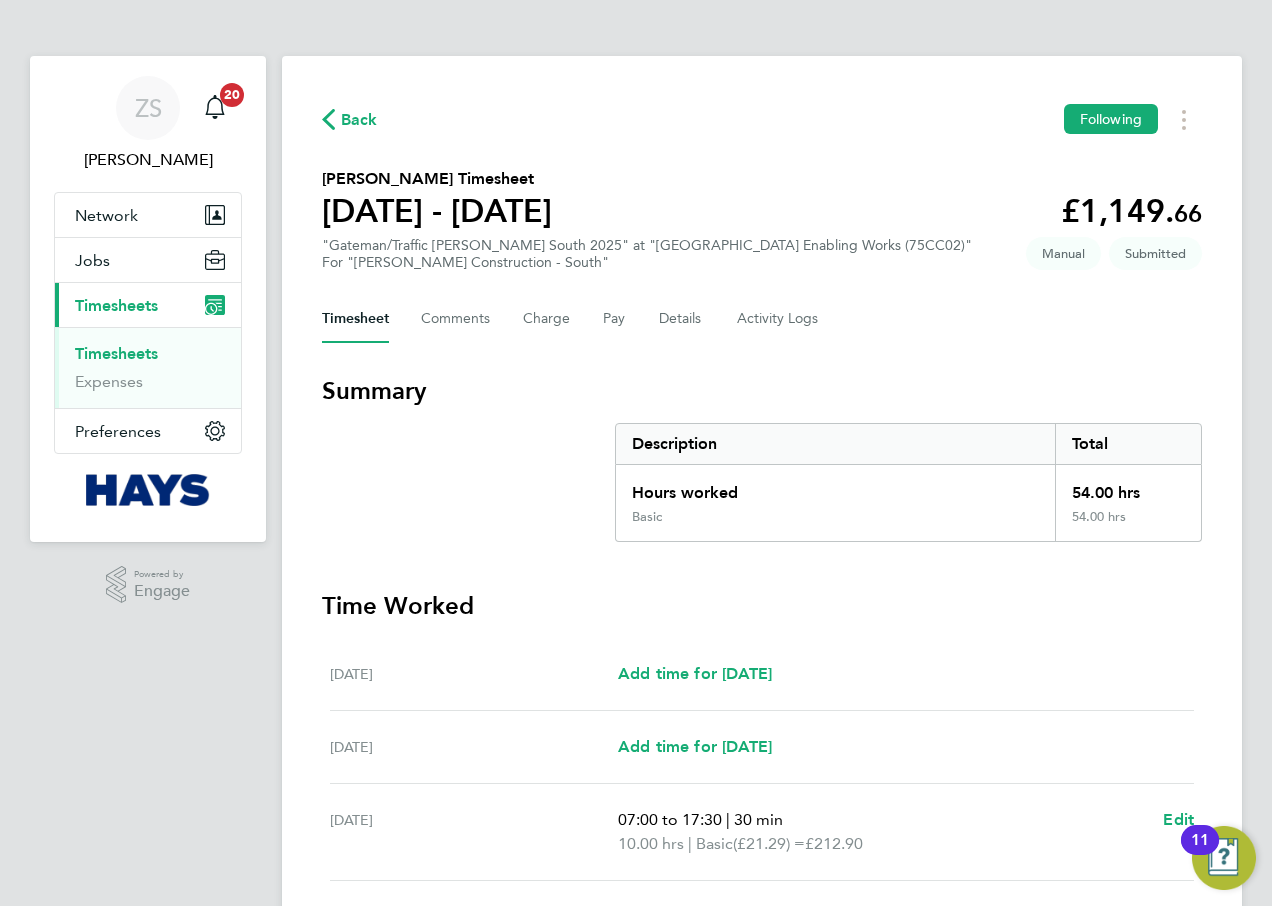 click on "Timesheets" at bounding box center (116, 353) 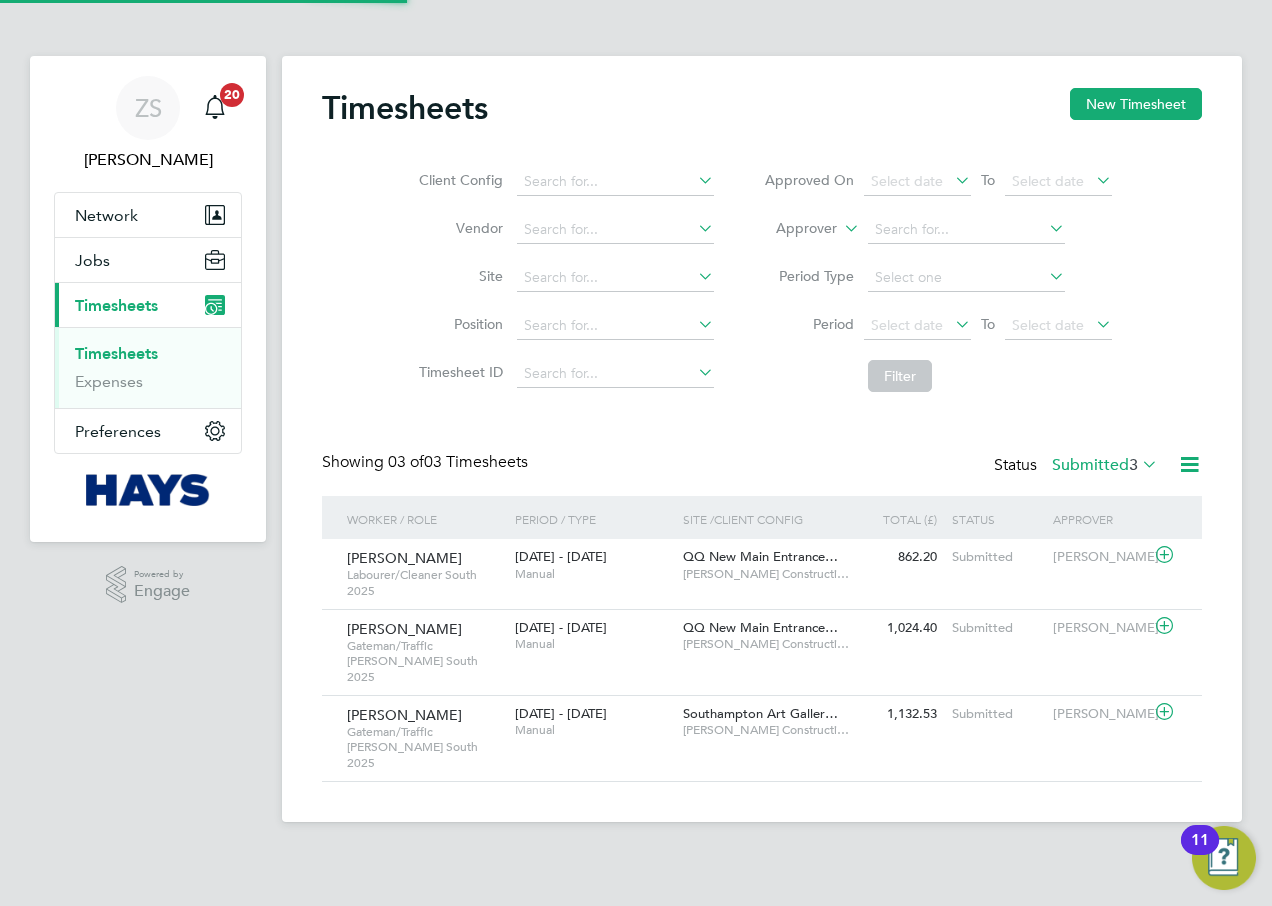 scroll, scrollTop: 10, scrollLeft: 10, axis: both 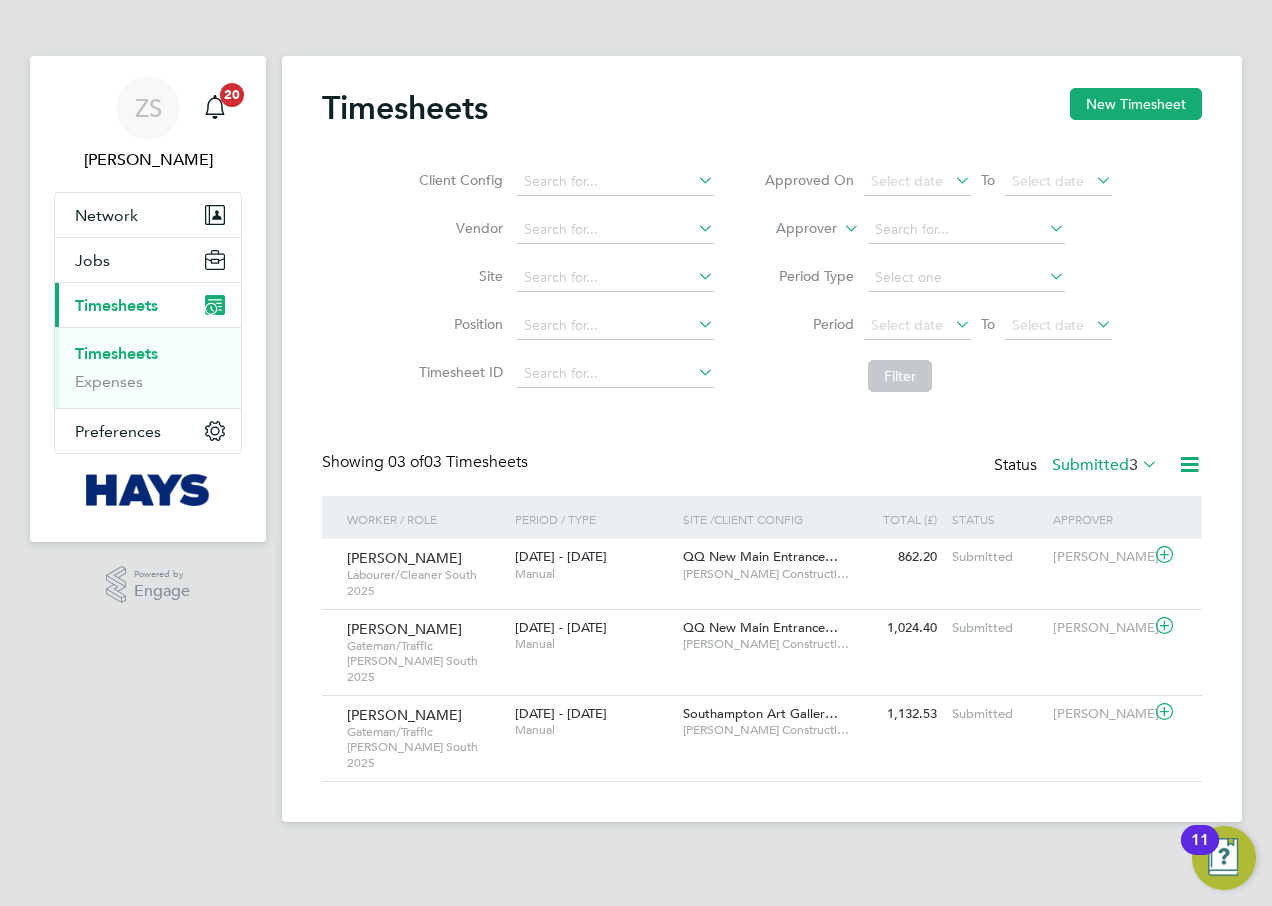 click on "Timesheets" at bounding box center (116, 353) 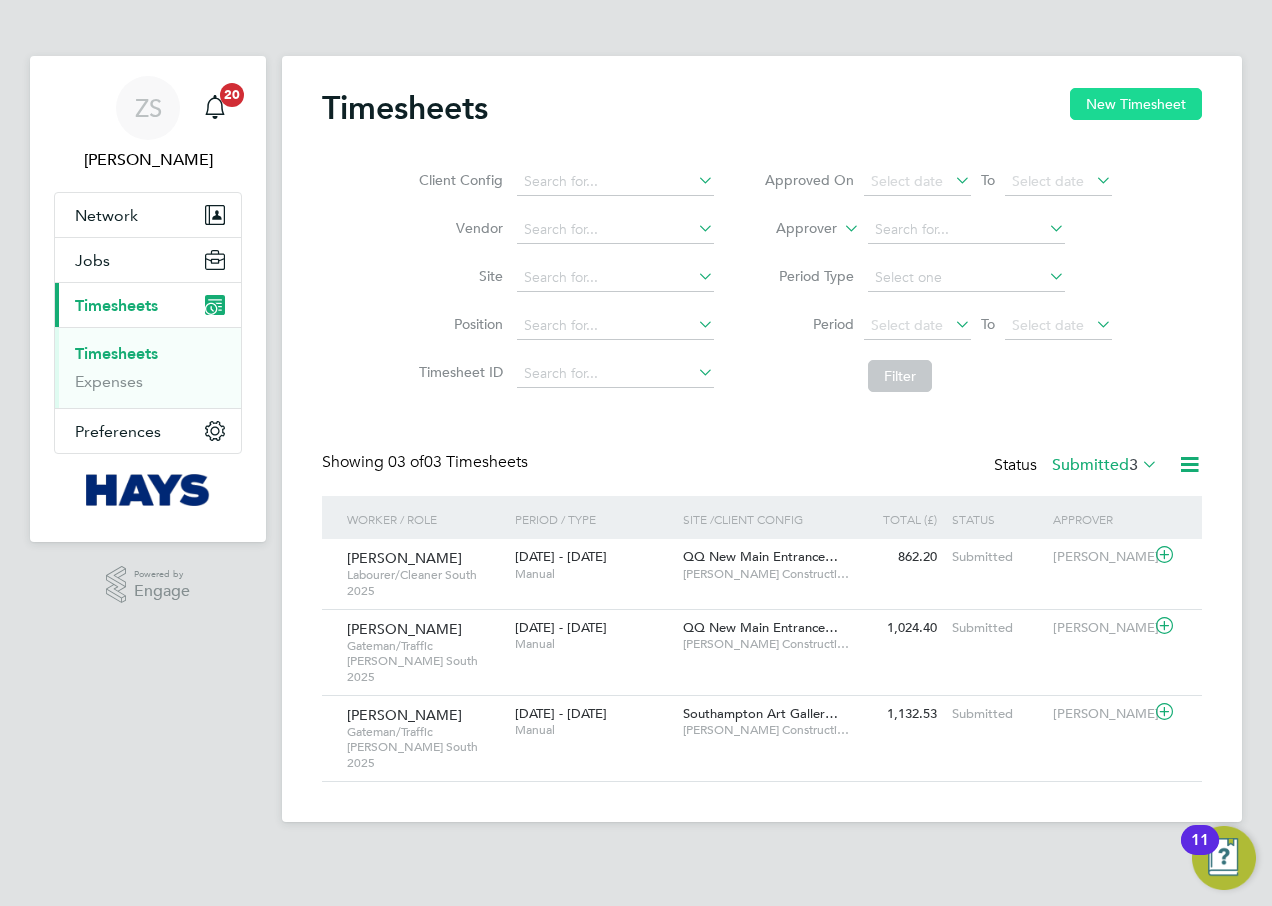 click on "New Timesheet" 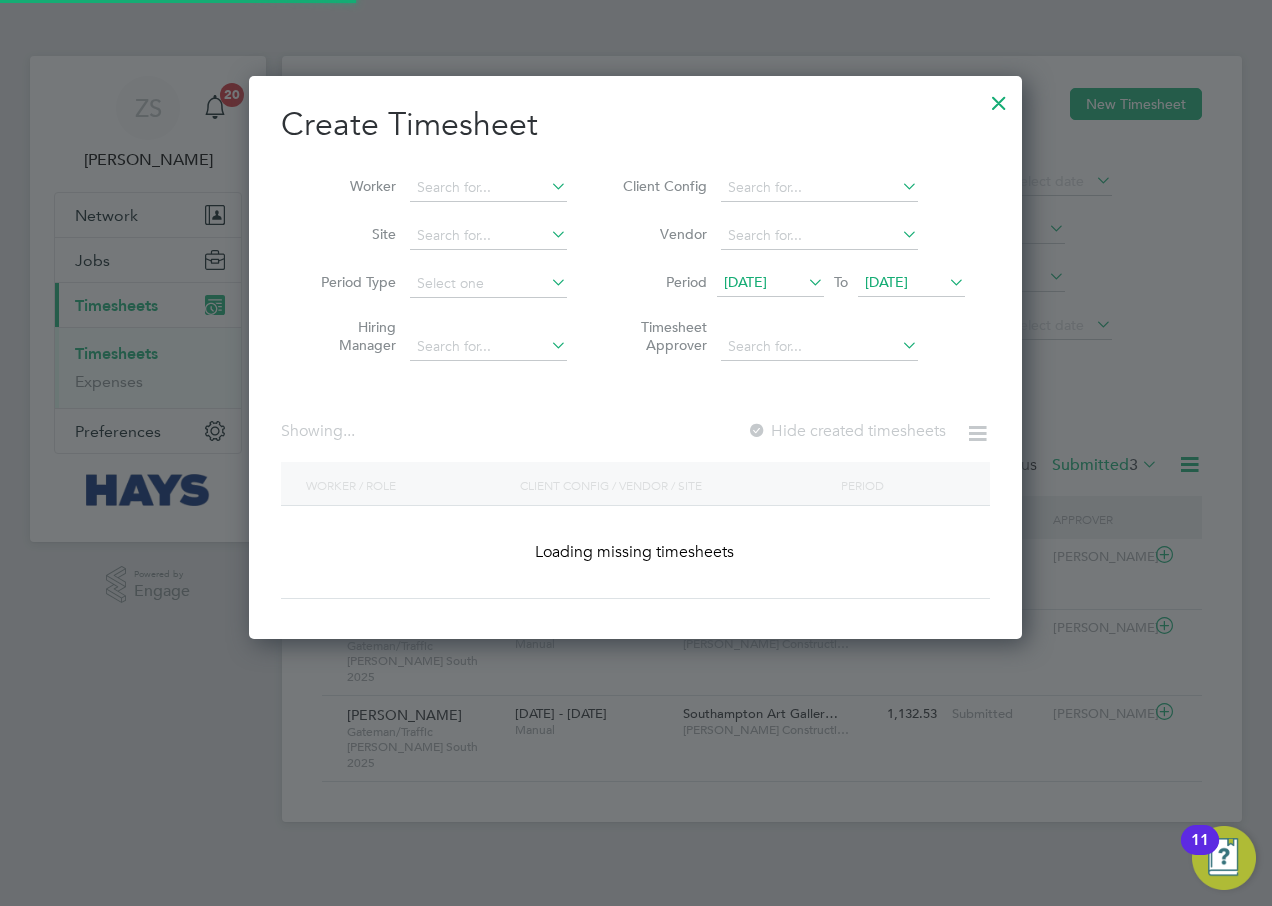 scroll, scrollTop: 10, scrollLeft: 10, axis: both 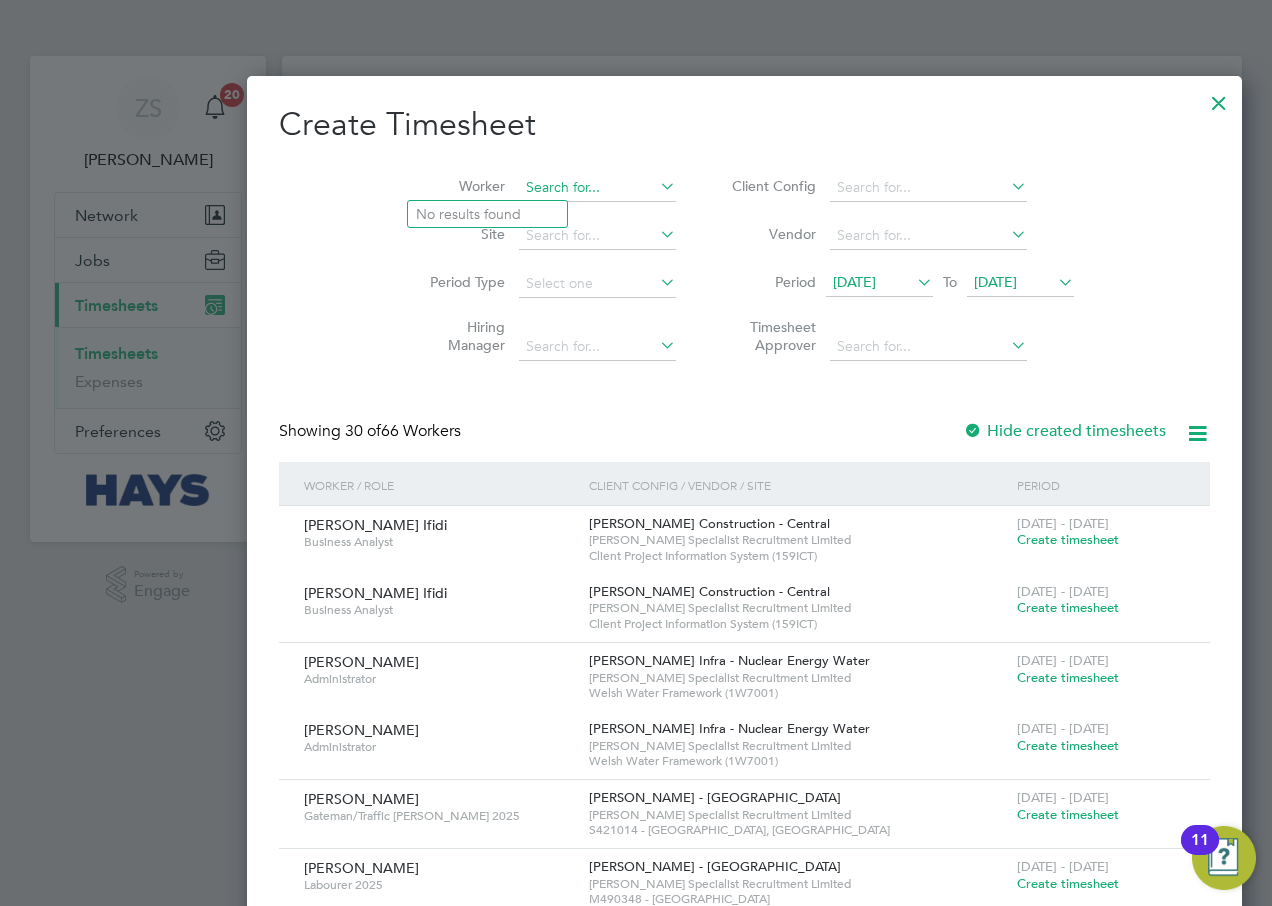 click at bounding box center [597, 188] 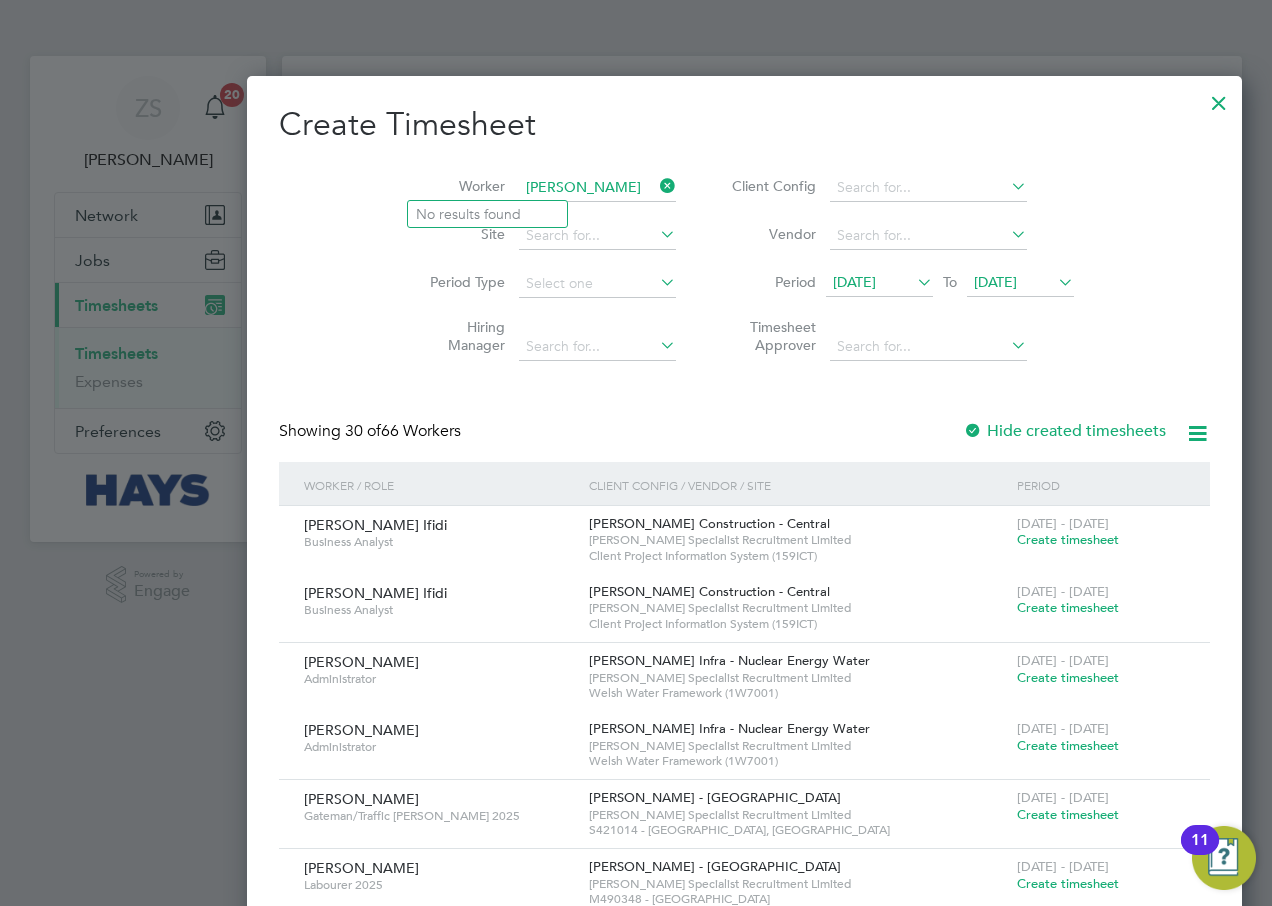click on "[PERSON_NAME]" at bounding box center (597, 188) 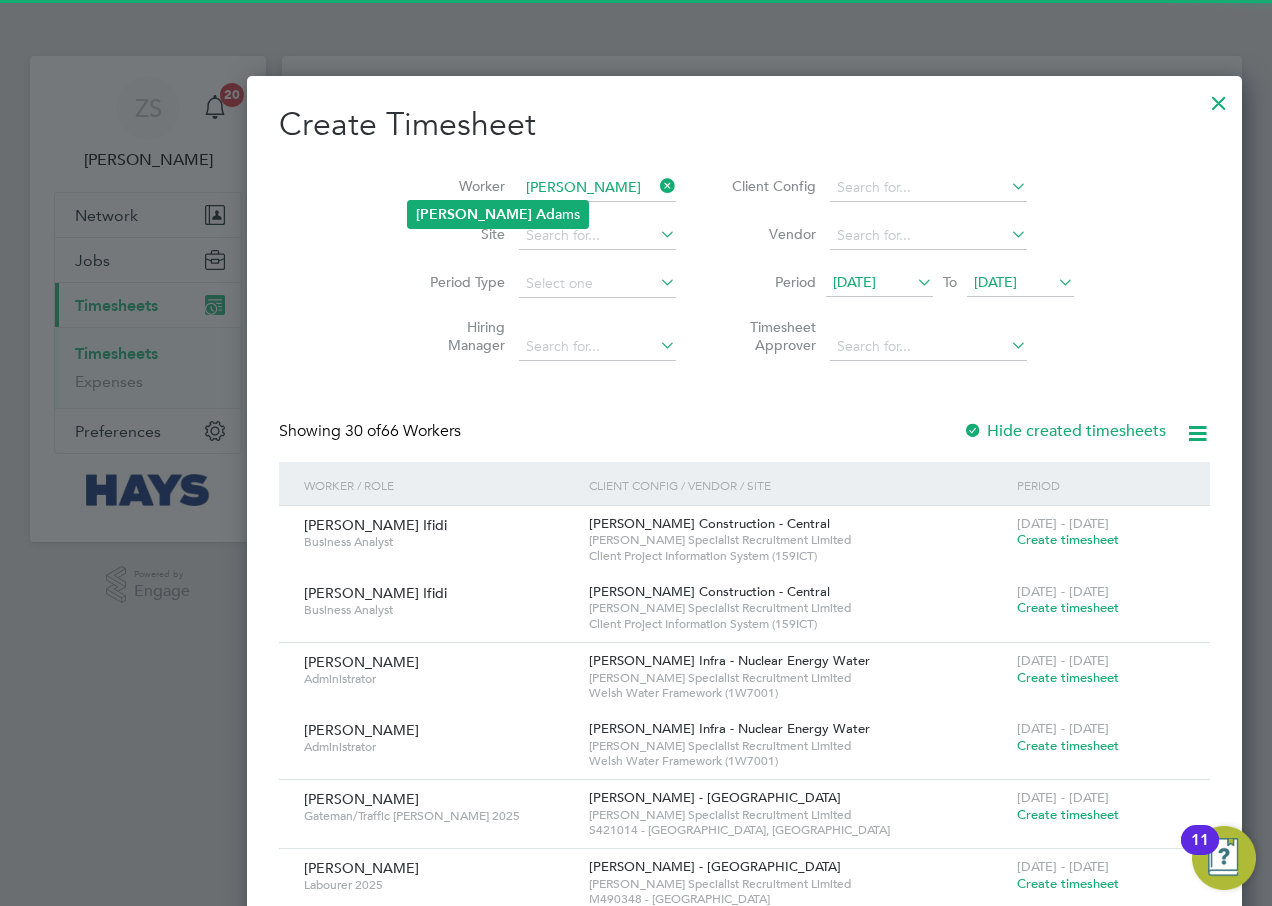 click on "[PERSON_NAME]   Ad ams" 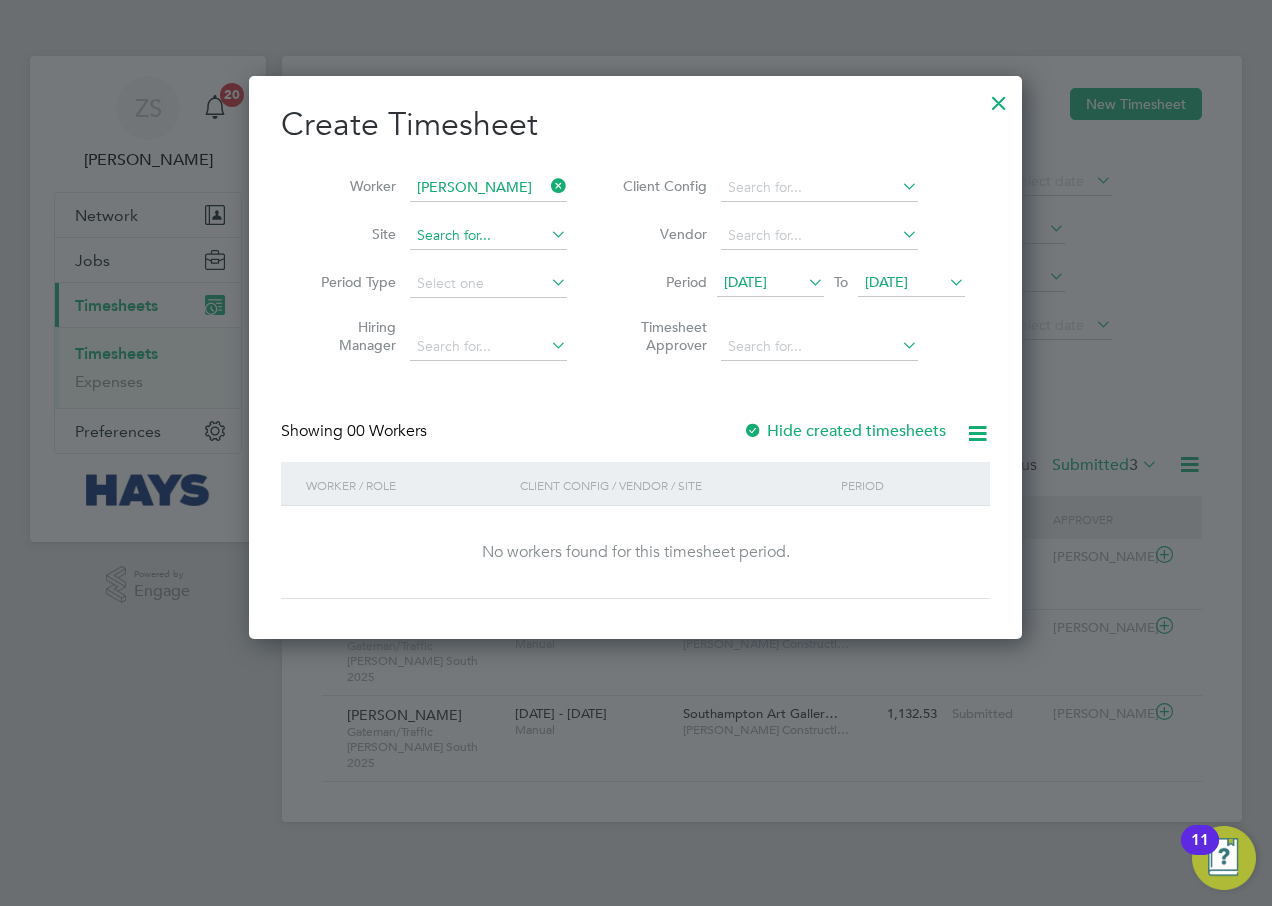 scroll, scrollTop: 10, scrollLeft: 10, axis: both 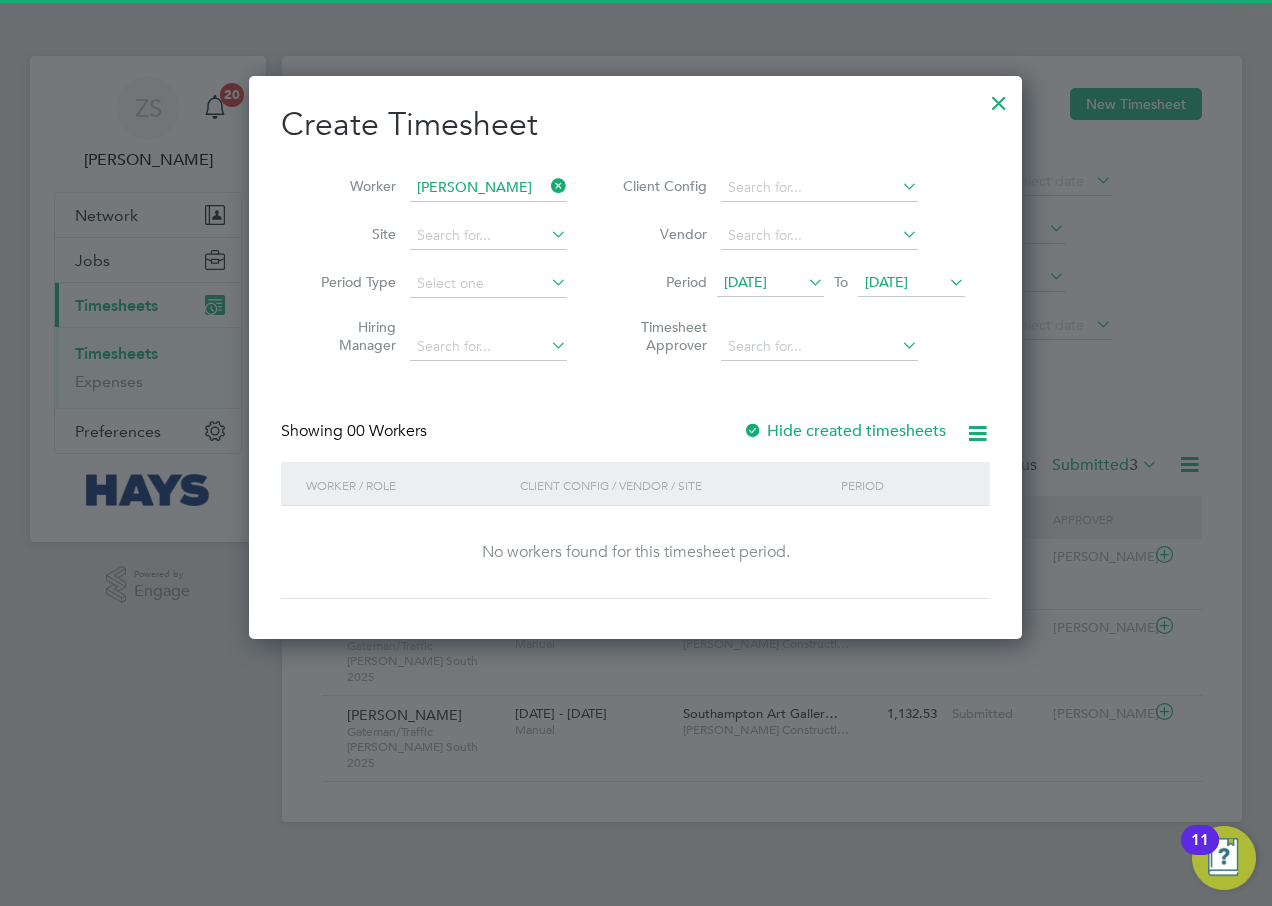 click on "Hide created timesheets" at bounding box center (844, 431) 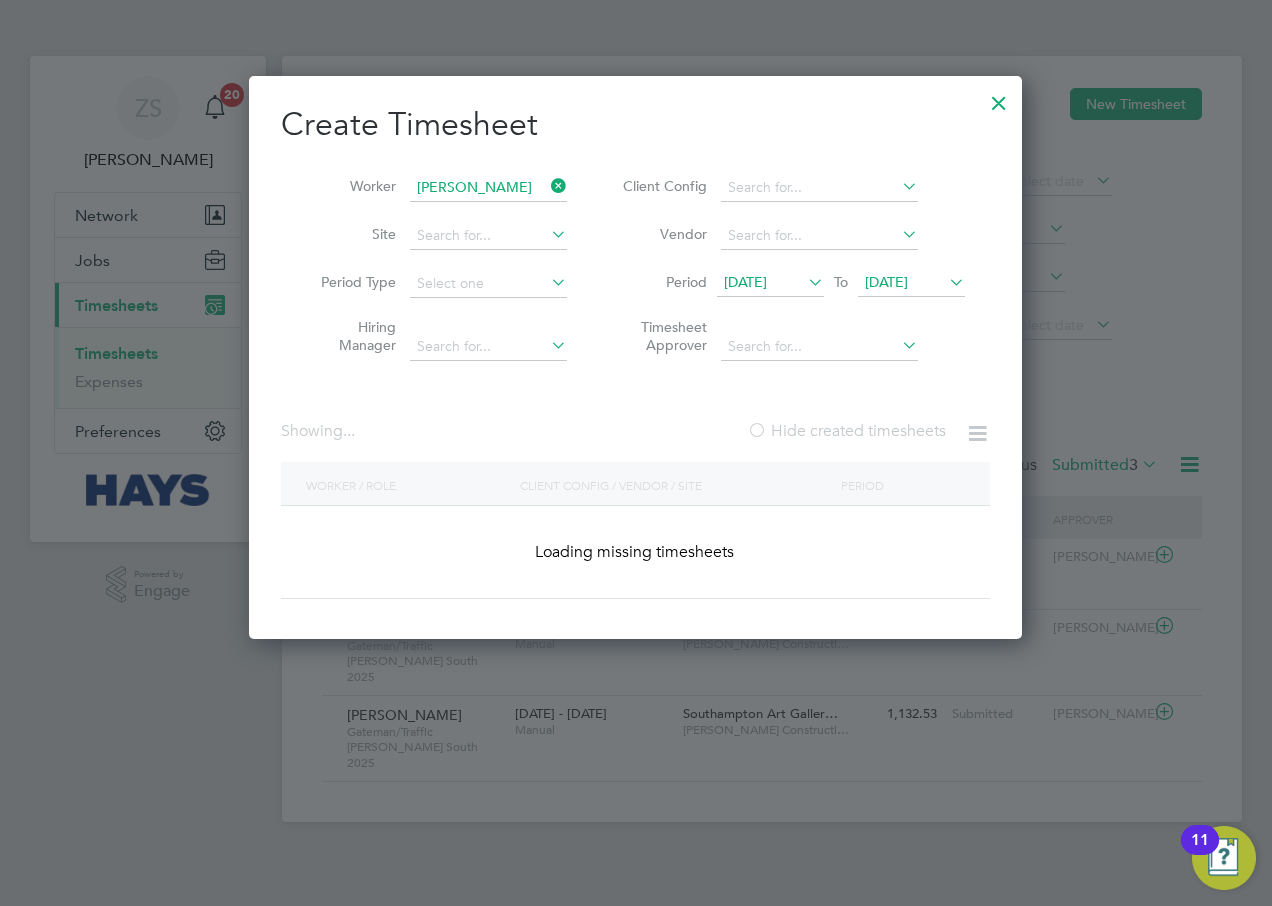 scroll, scrollTop: 10, scrollLeft: 10, axis: both 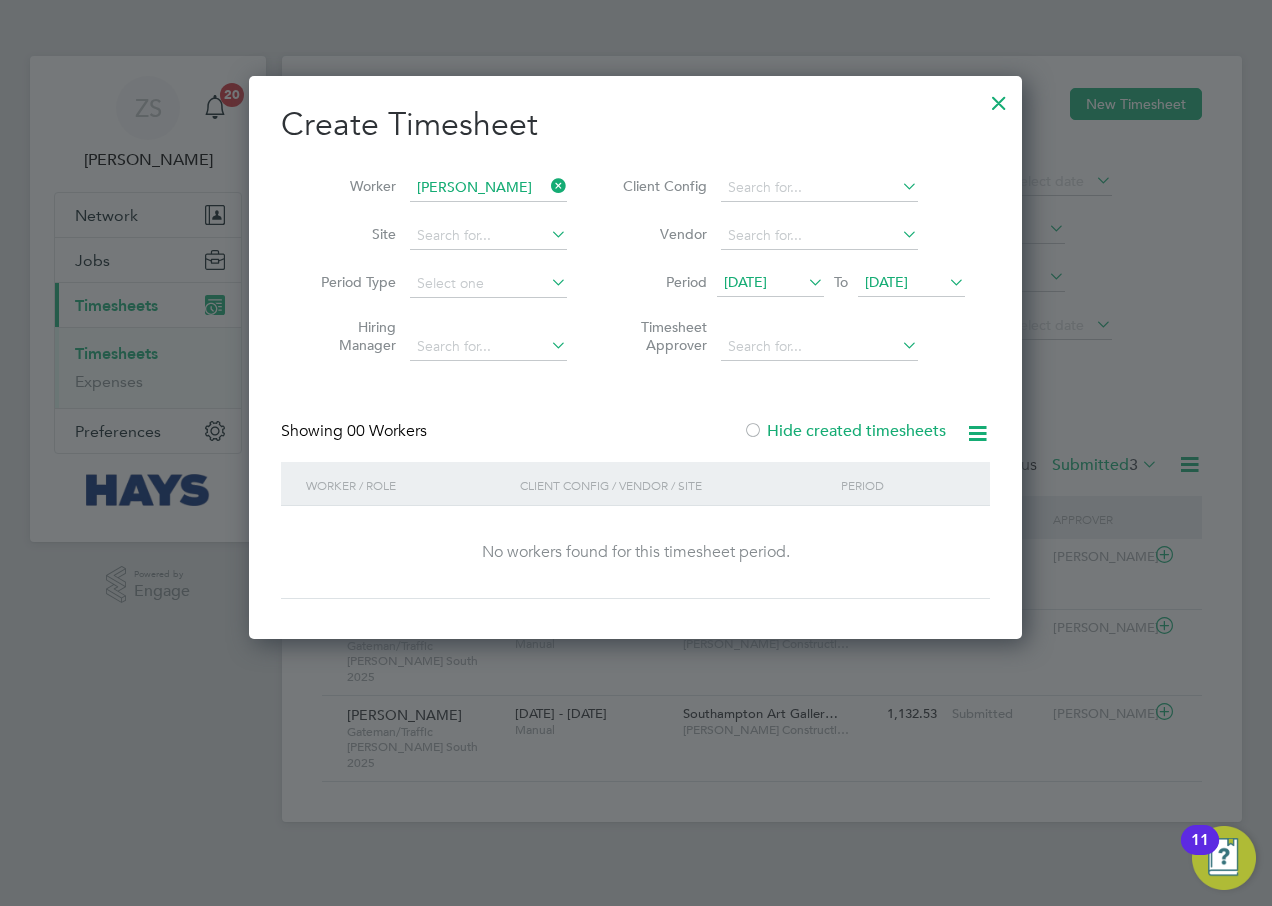 click on "[DATE]" at bounding box center (886, 282) 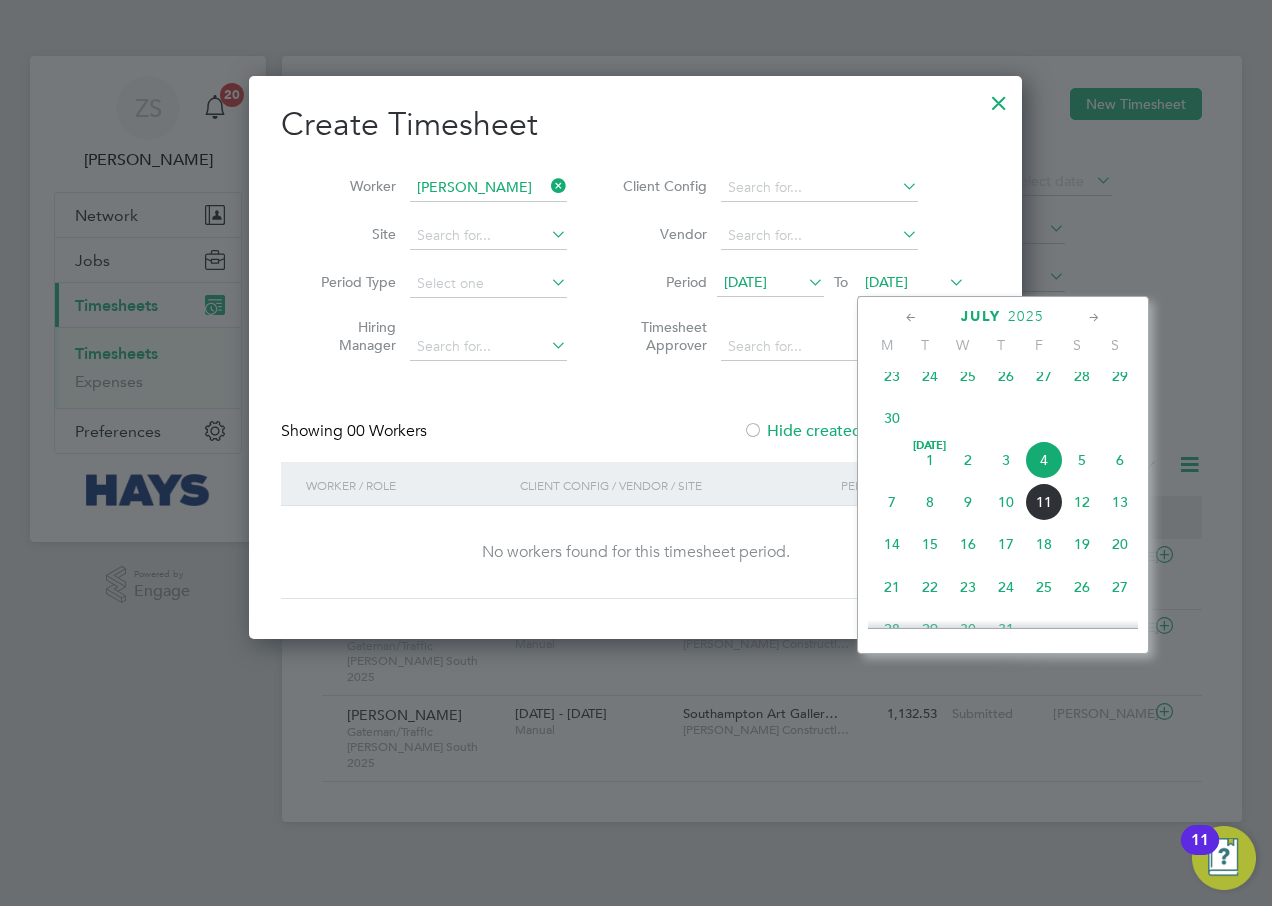 click on "12" 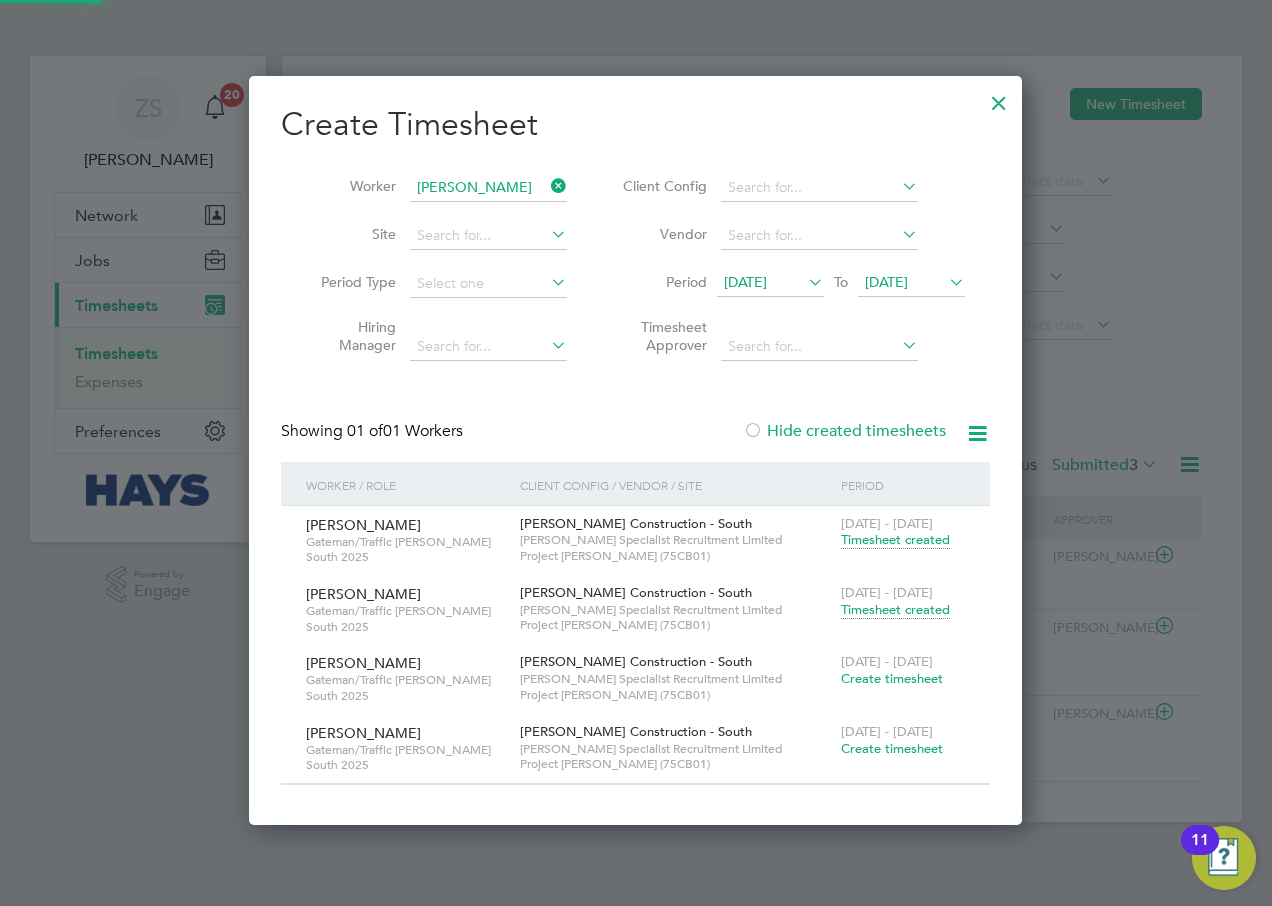 scroll, scrollTop: 10, scrollLeft: 10, axis: both 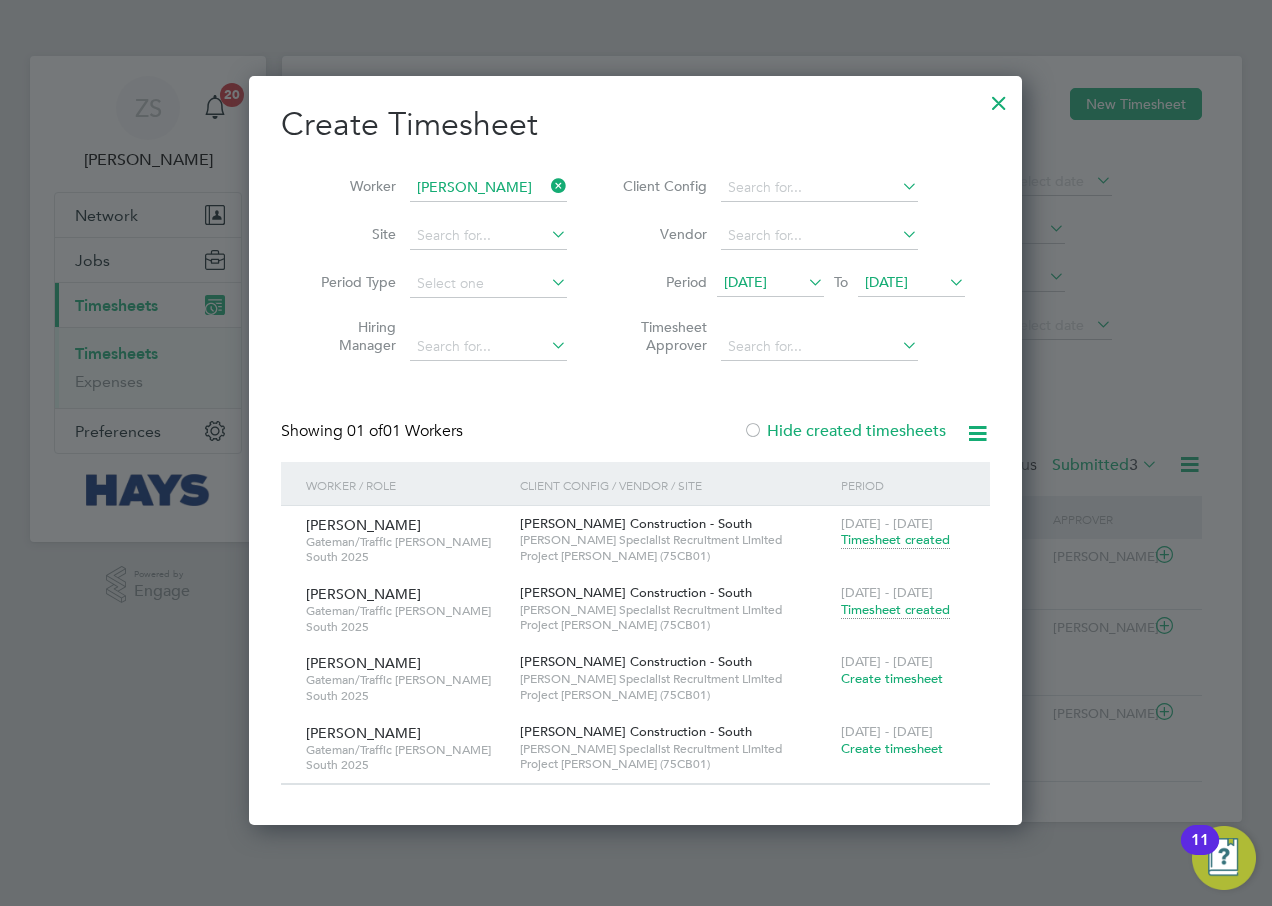 click on "[DATE] - [DATE]   Create timesheet" at bounding box center [903, 671] 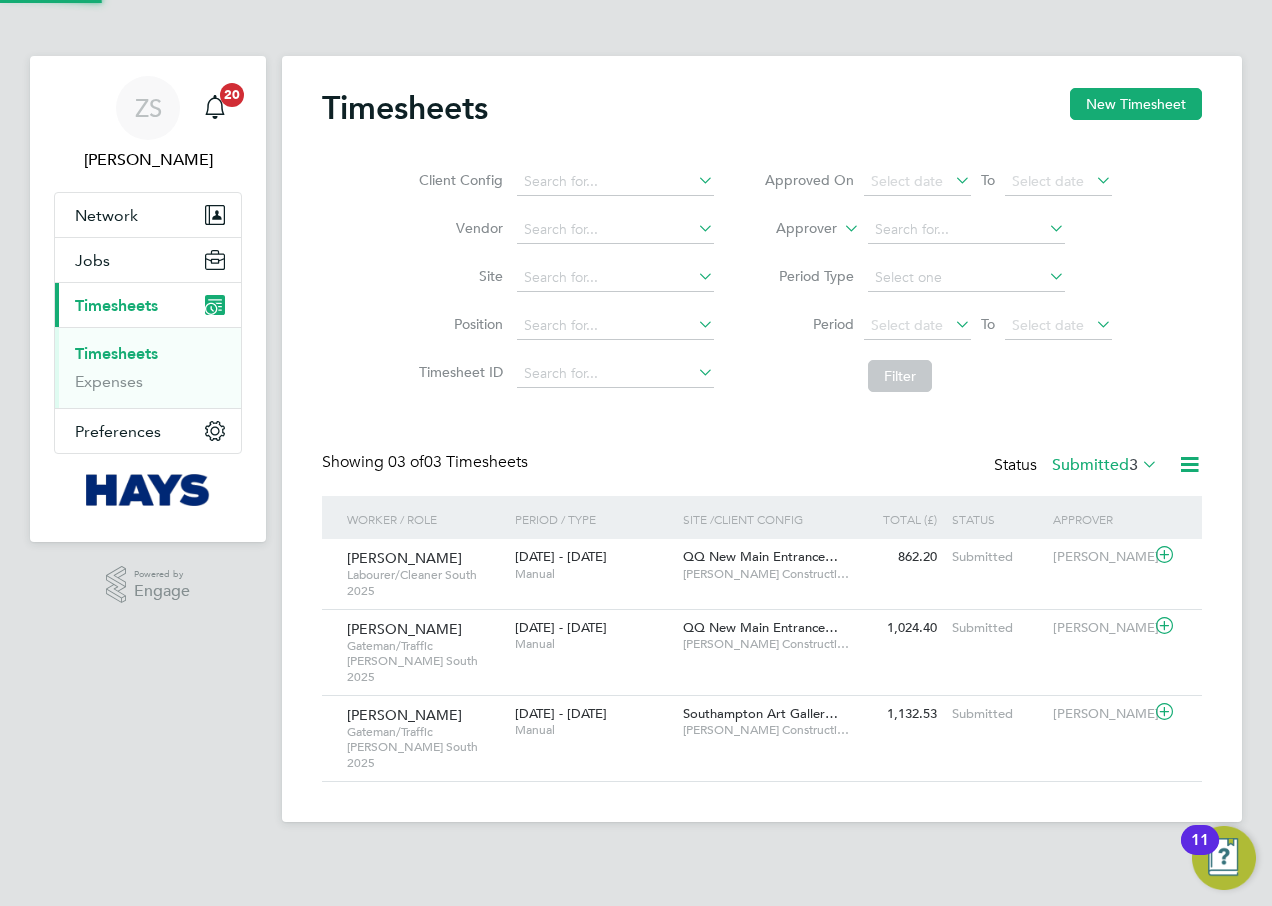 scroll, scrollTop: 0, scrollLeft: 0, axis: both 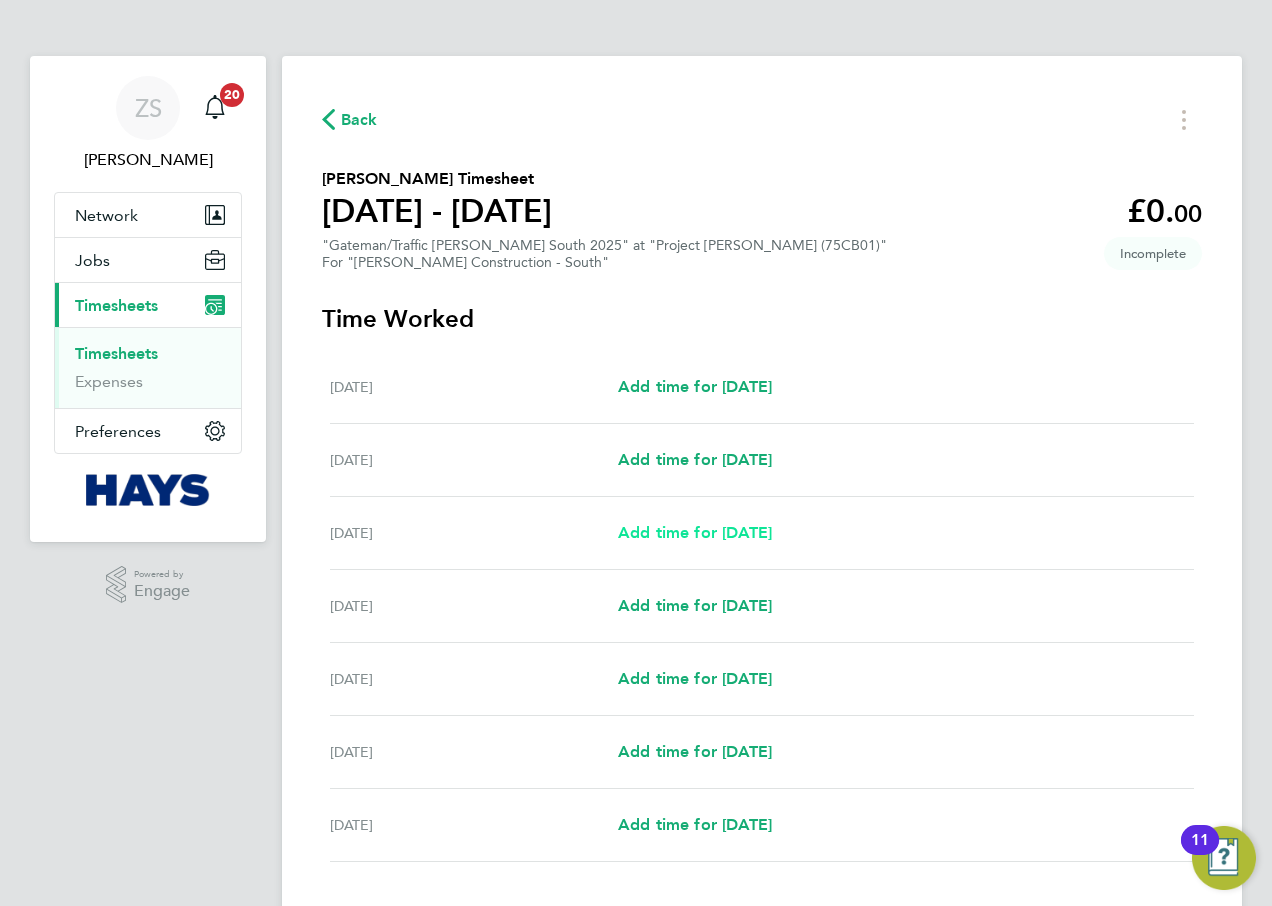 click on "Add time for [DATE]" at bounding box center [695, 532] 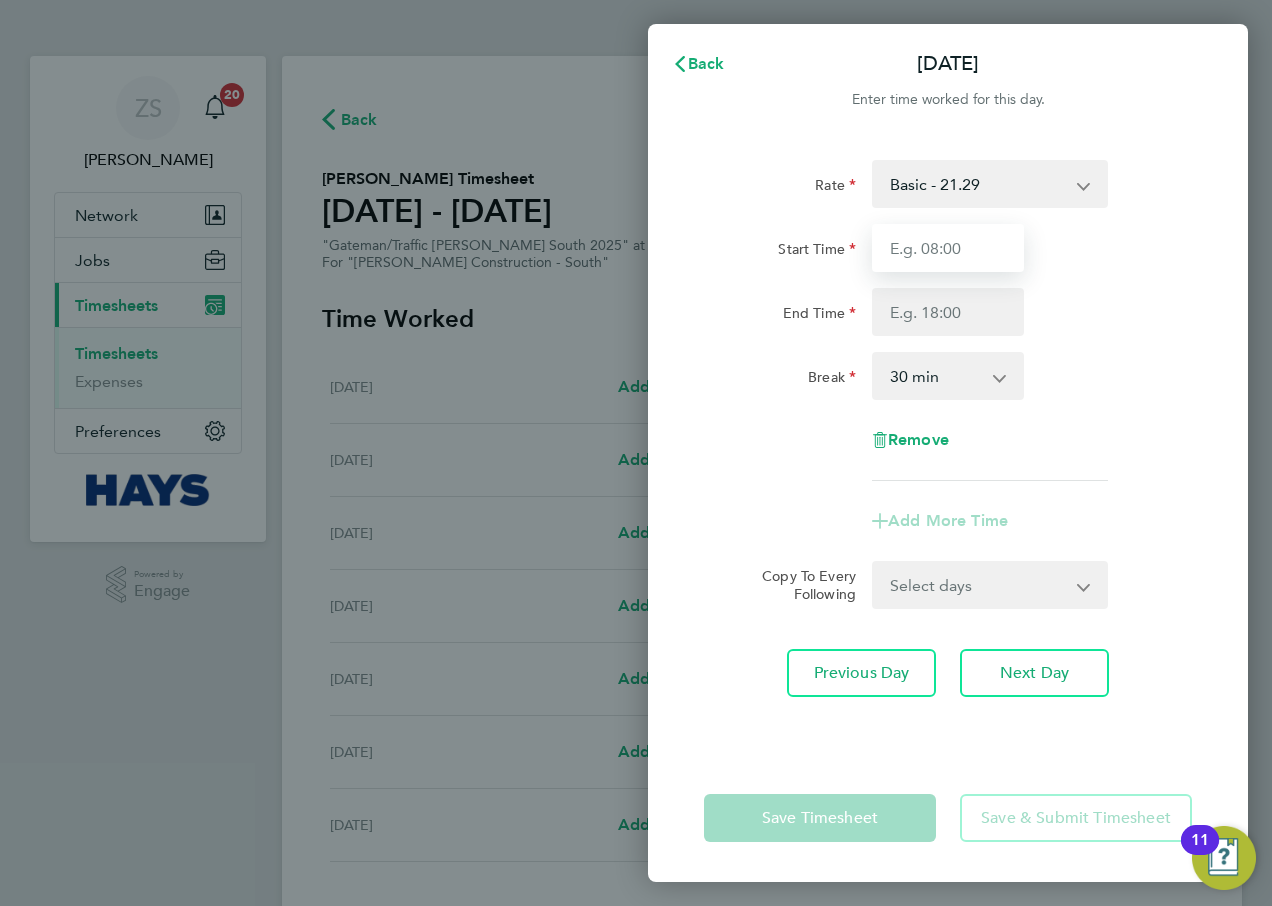 click on "Start Time" at bounding box center (948, 248) 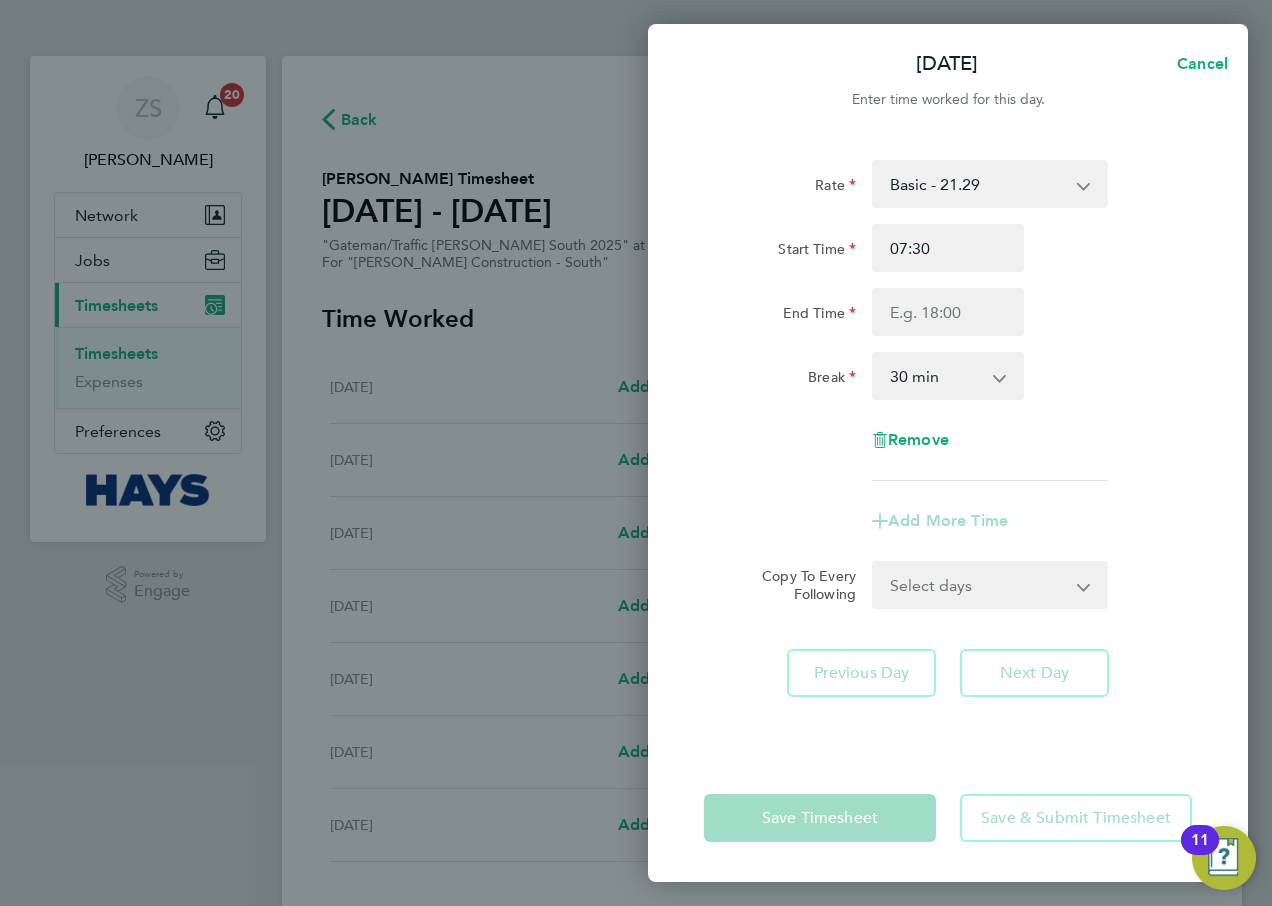 click on "End Time" 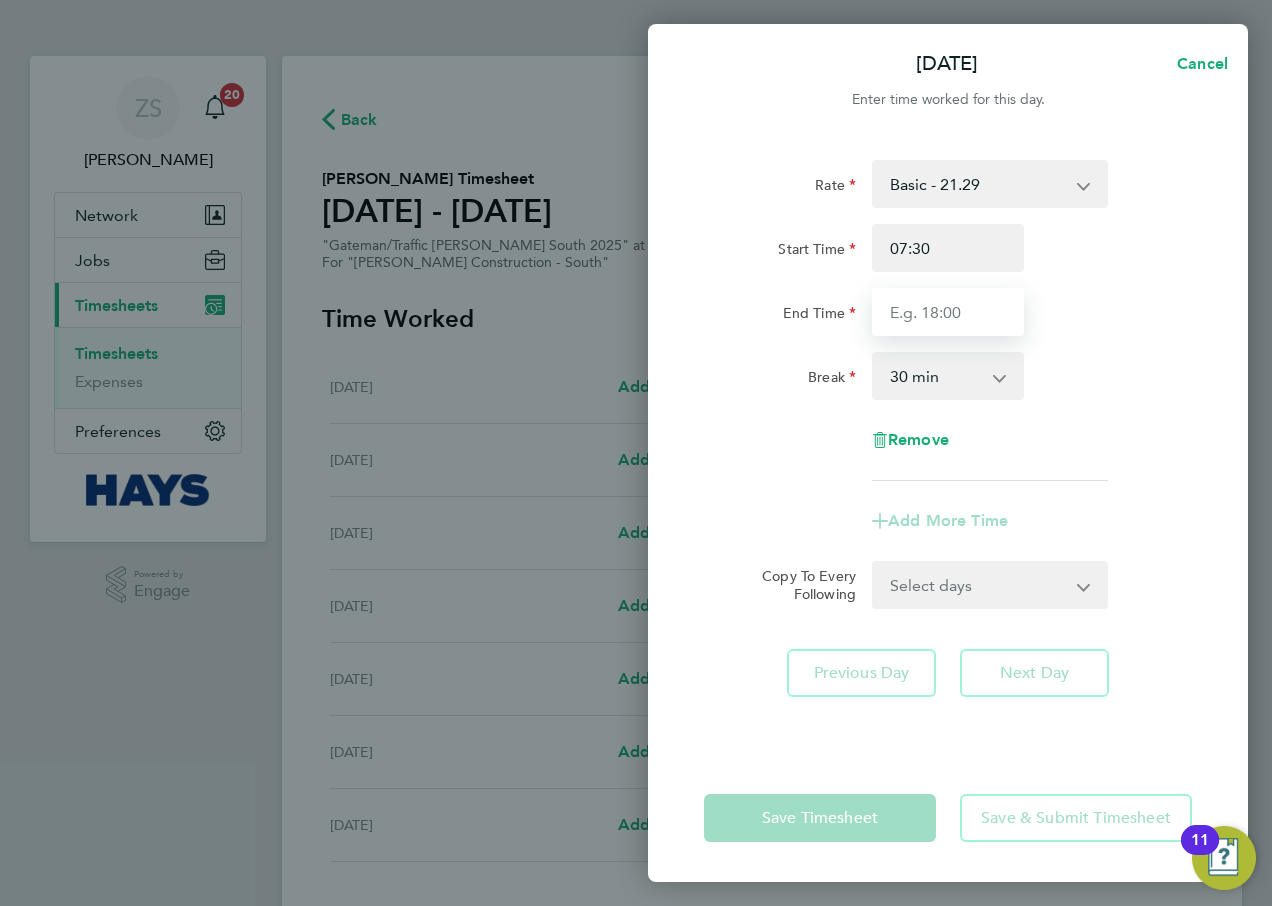 click on "End Time" at bounding box center (948, 312) 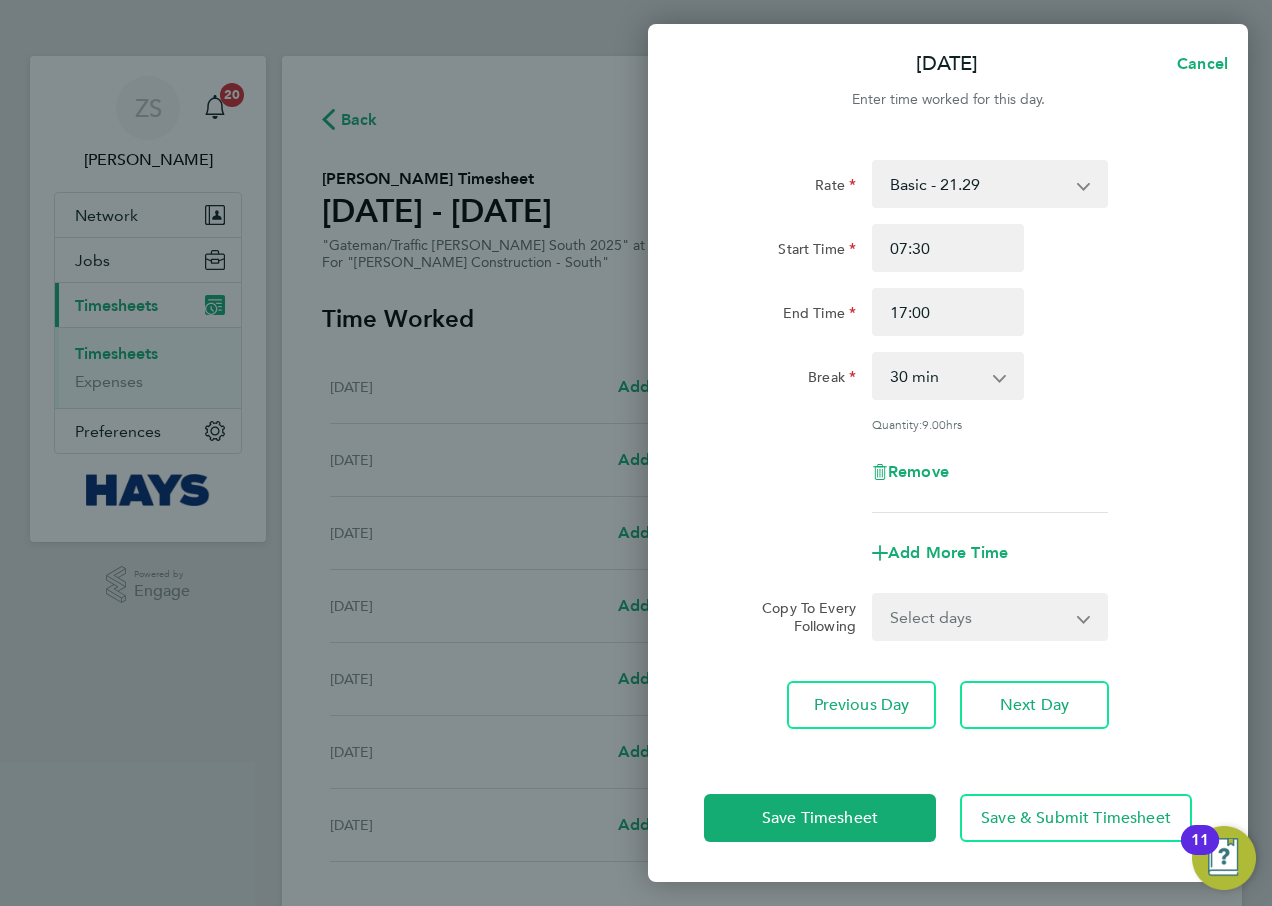 click on "Break  0 min   15 min   30 min   45 min   60 min   75 min   90 min" 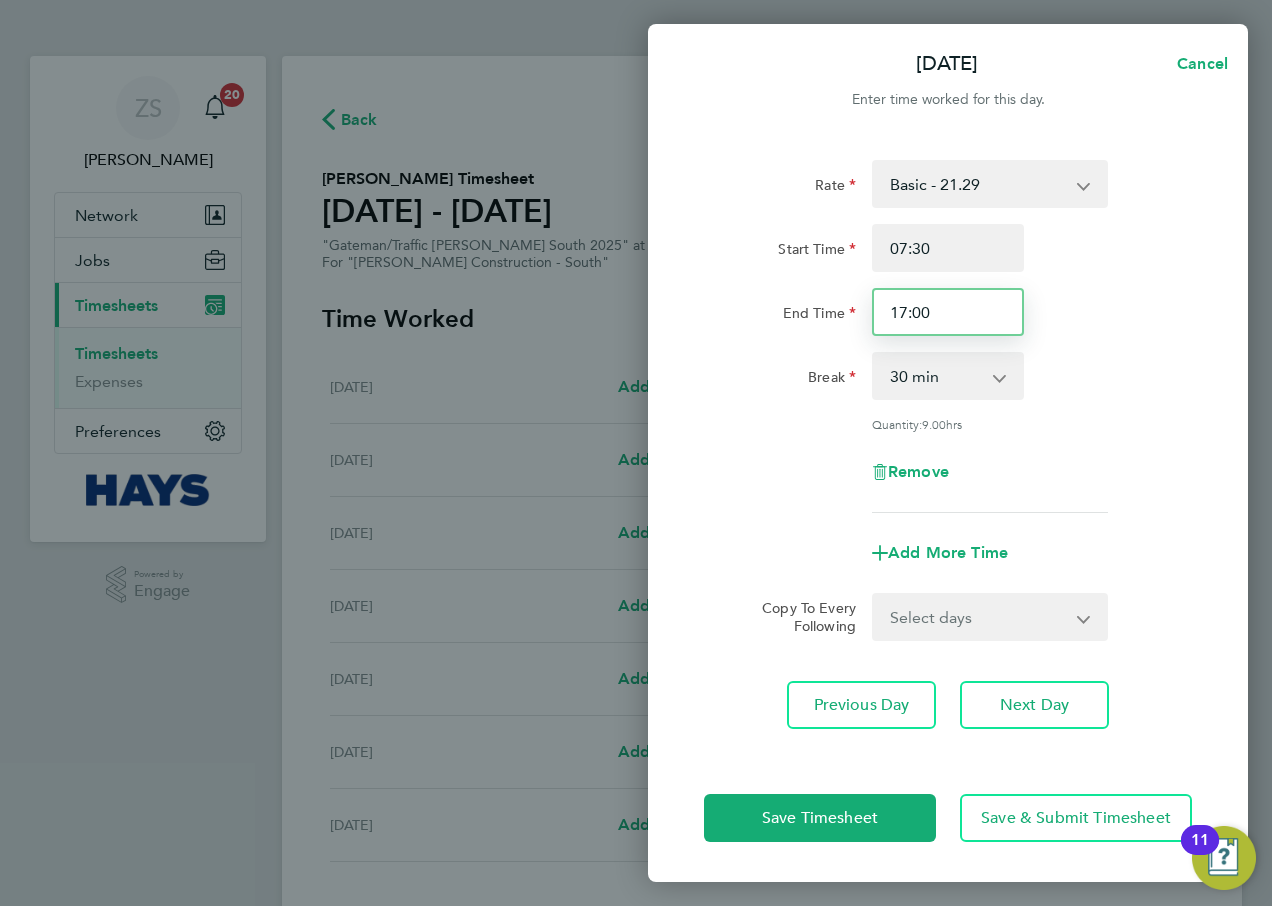 drag, startPoint x: 945, startPoint y: 321, endPoint x: 848, endPoint y: 333, distance: 97.73945 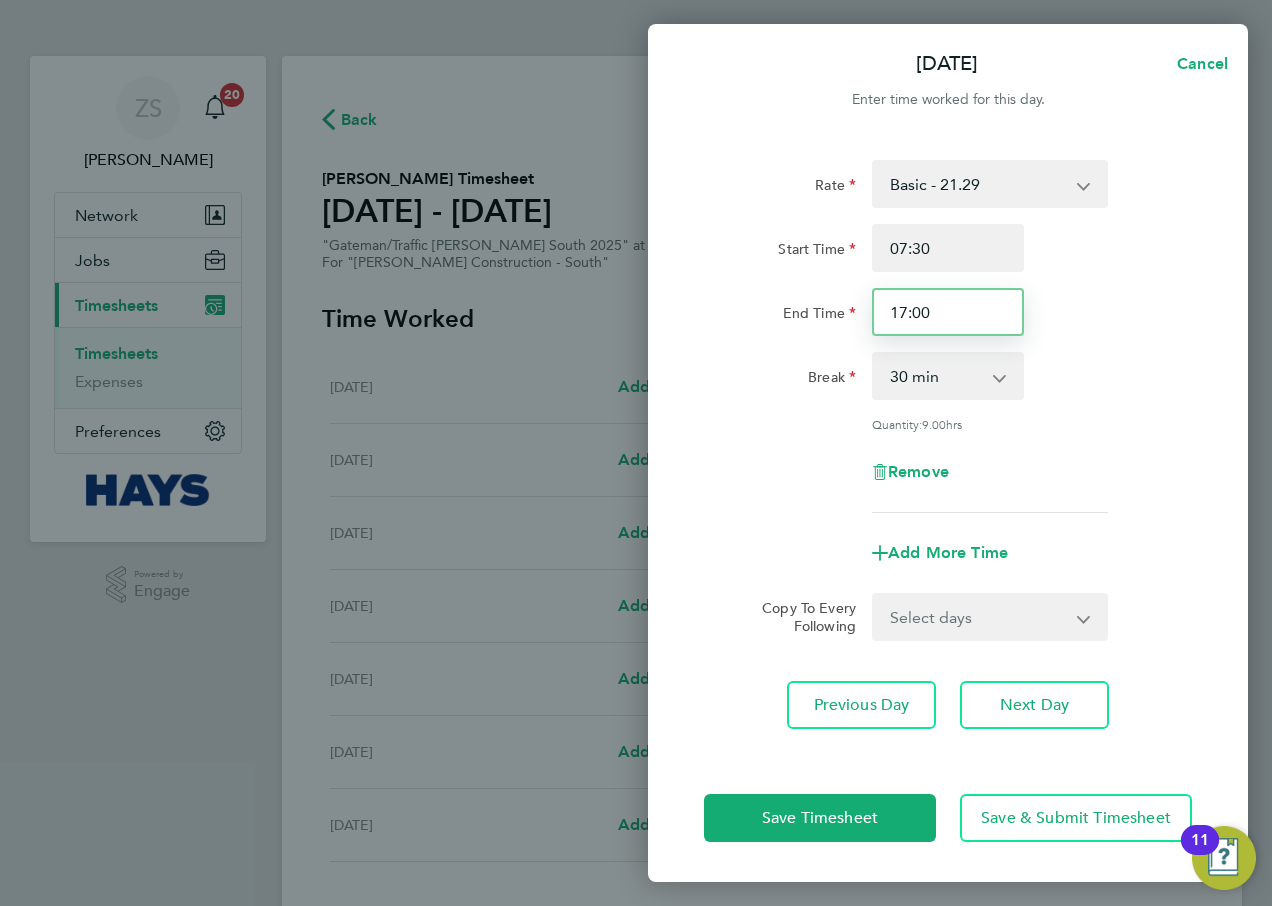 click on "17:00" at bounding box center [948, 312] 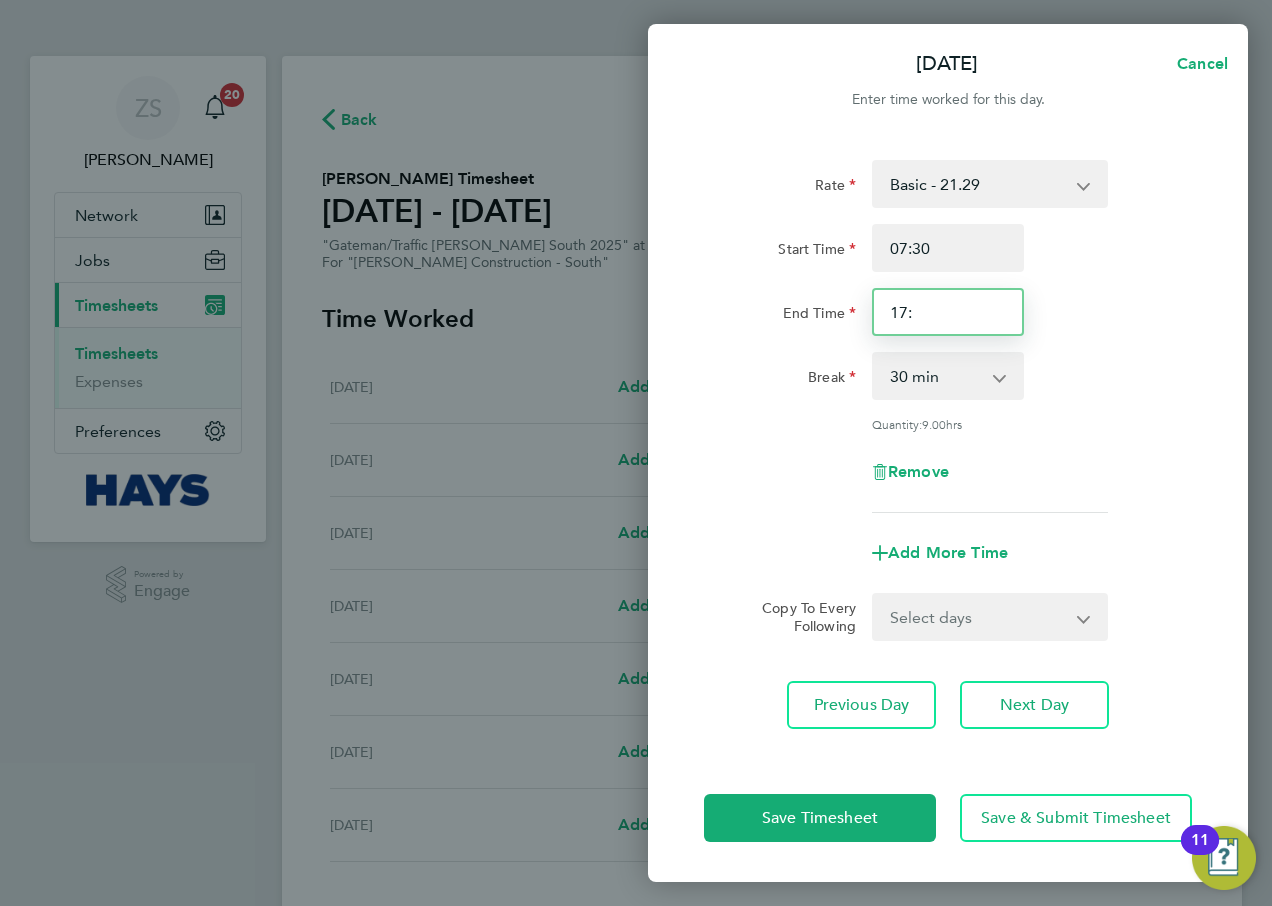 type on "17:30" 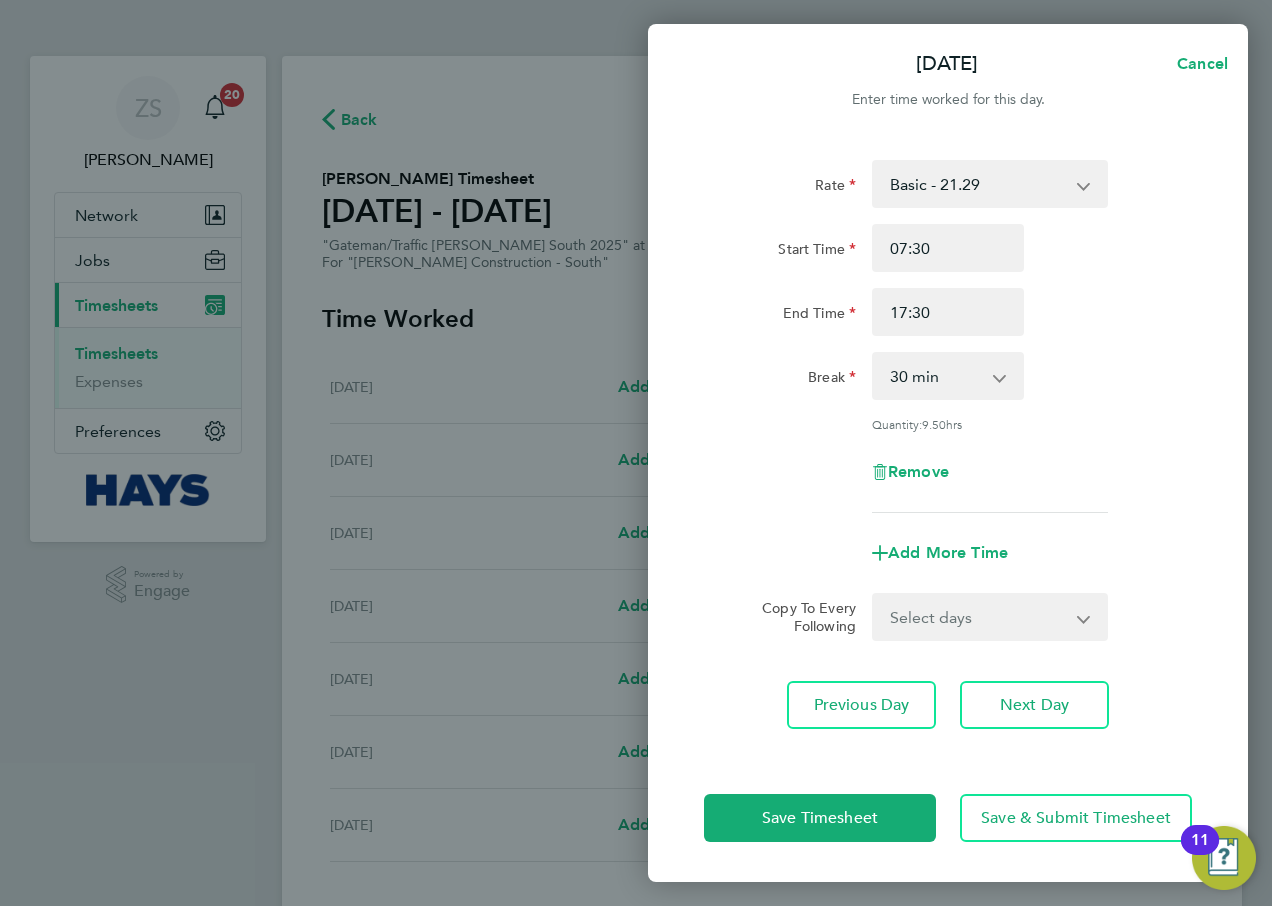 click on "Rate  Basic - 21.29   Overtime - 30.63
Start Time 07:30 End Time 17:30 Break  0 min   15 min   30 min   45 min   60 min   75 min   90 min
Quantity:  9.50  hrs
Remove
Add More Time  Copy To Every Following  Select days   Day   [DATE]   [DATE]   [DATE]   [DATE]
Previous Day   Next Day" 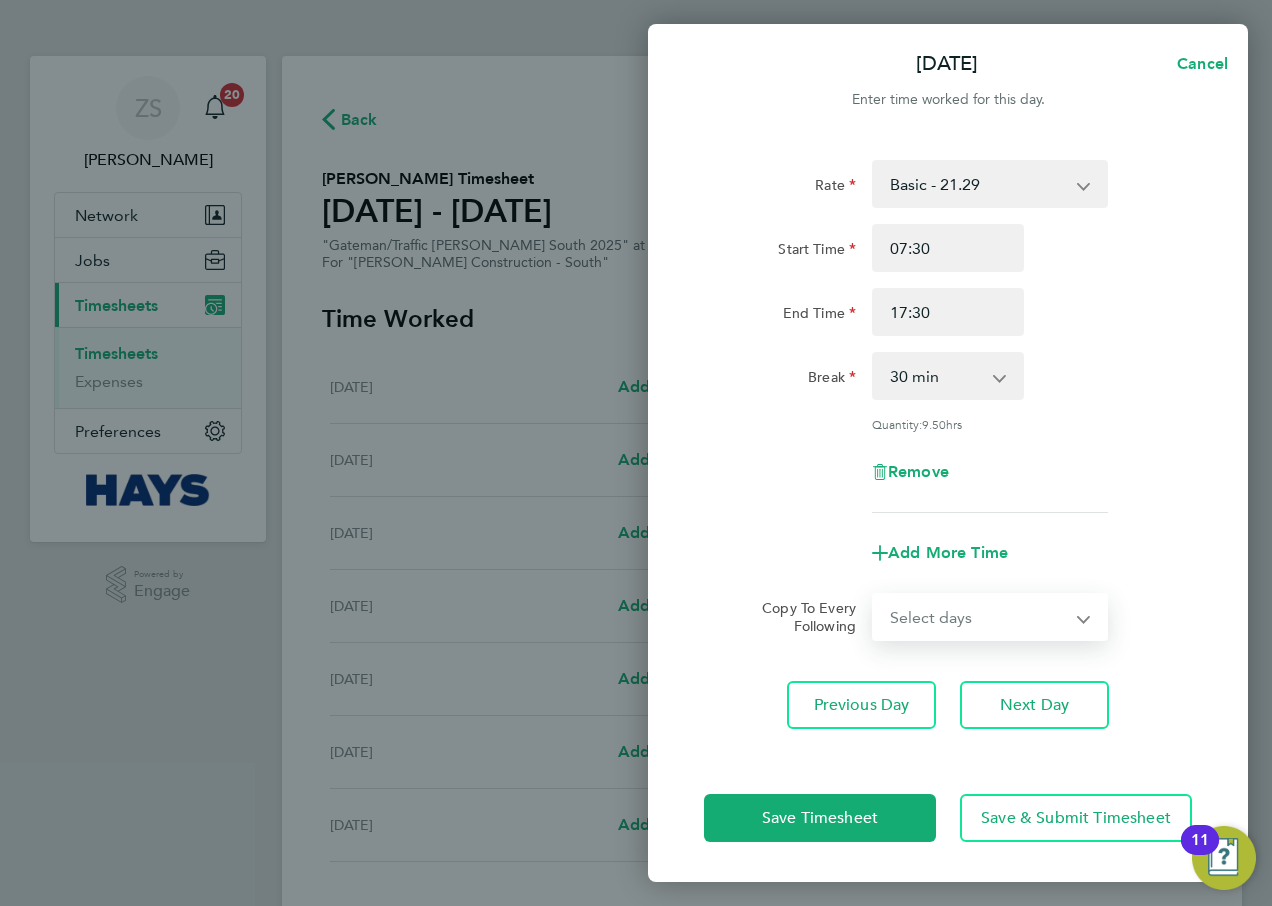 drag, startPoint x: 1049, startPoint y: 608, endPoint x: 1015, endPoint y: 640, distance: 46.69047 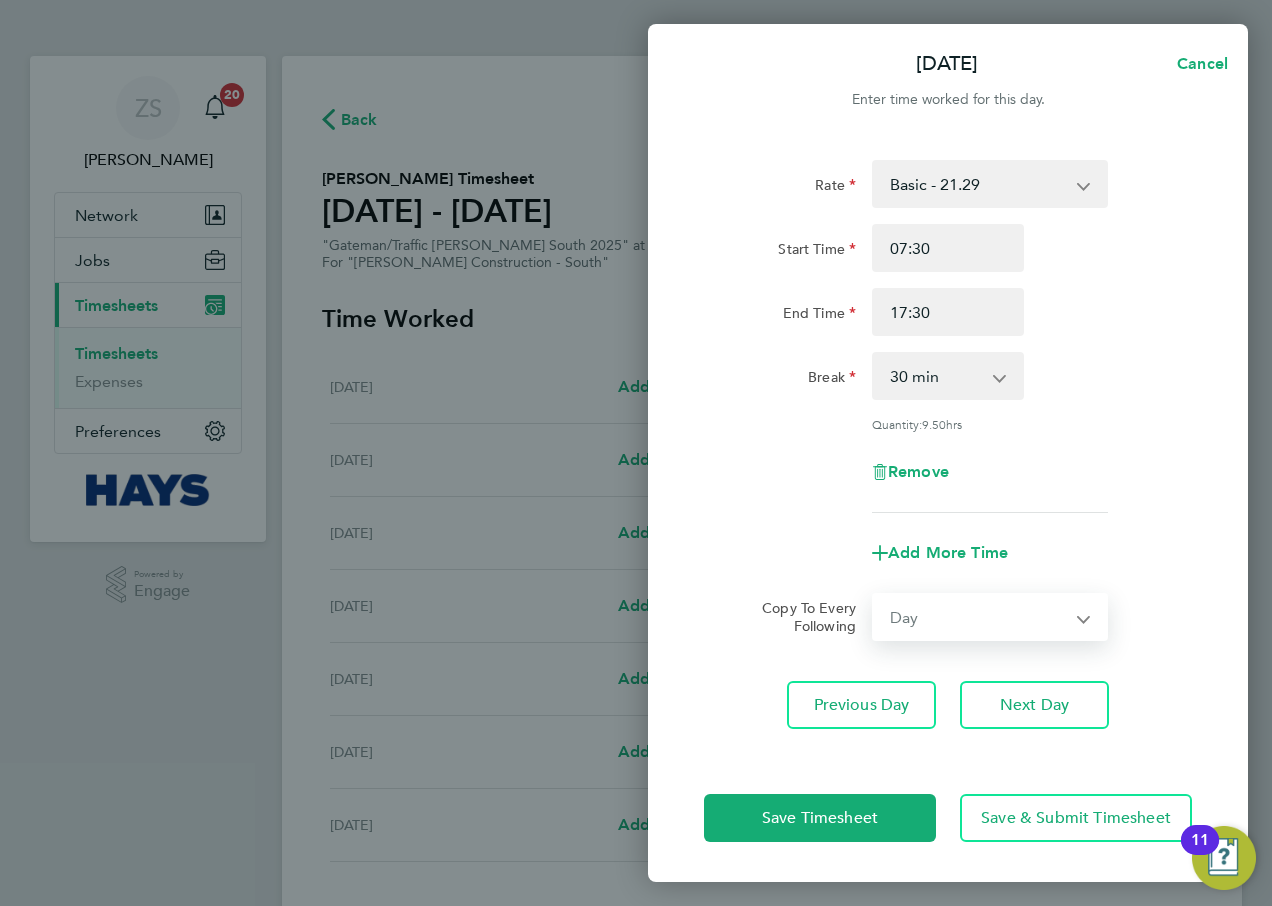 click on "Select days   Day   [DATE]   [DATE]   [DATE]   [DATE]" at bounding box center [979, 617] 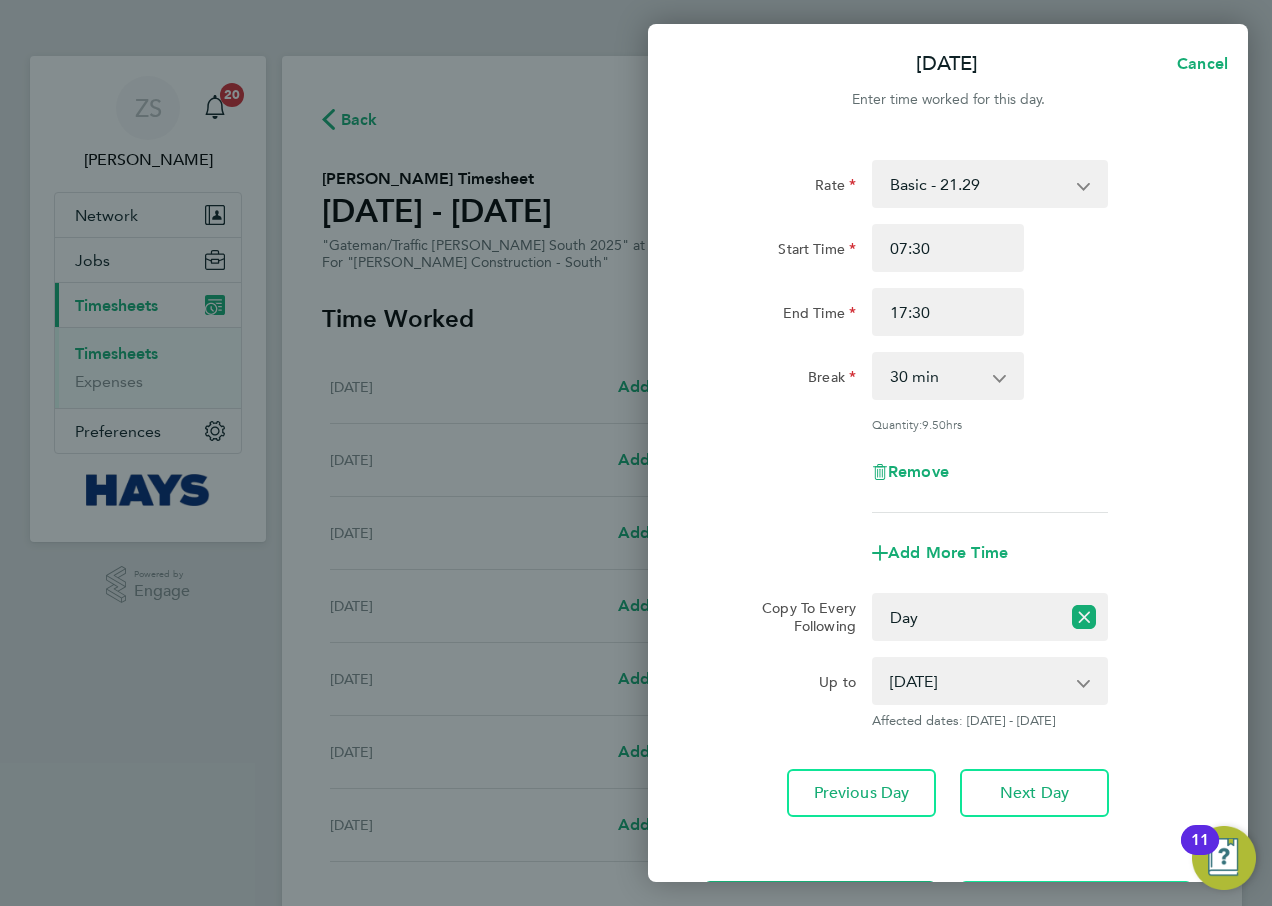 click on "Add More Time" 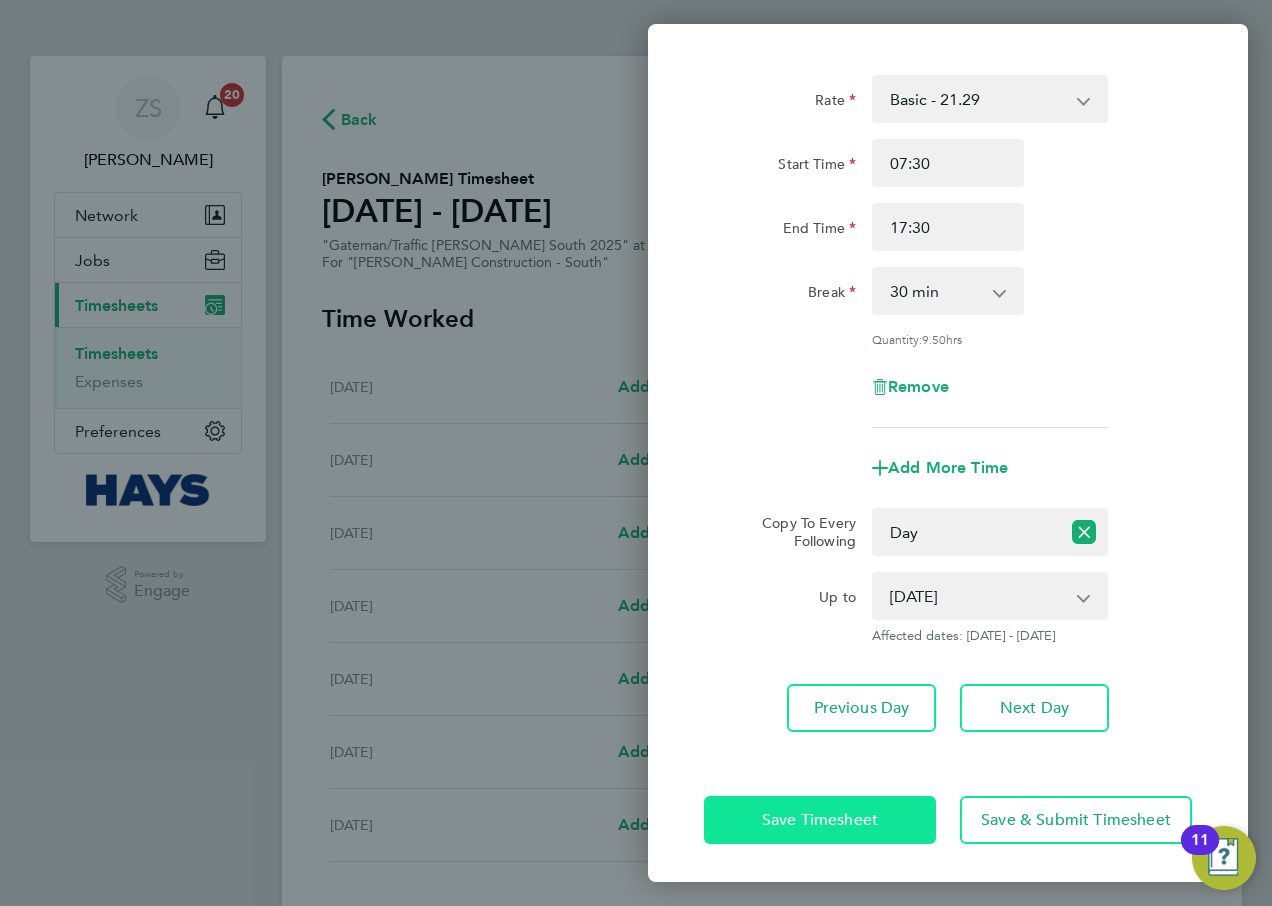 drag, startPoint x: 898, startPoint y: 788, endPoint x: 870, endPoint y: 829, distance: 49.648766 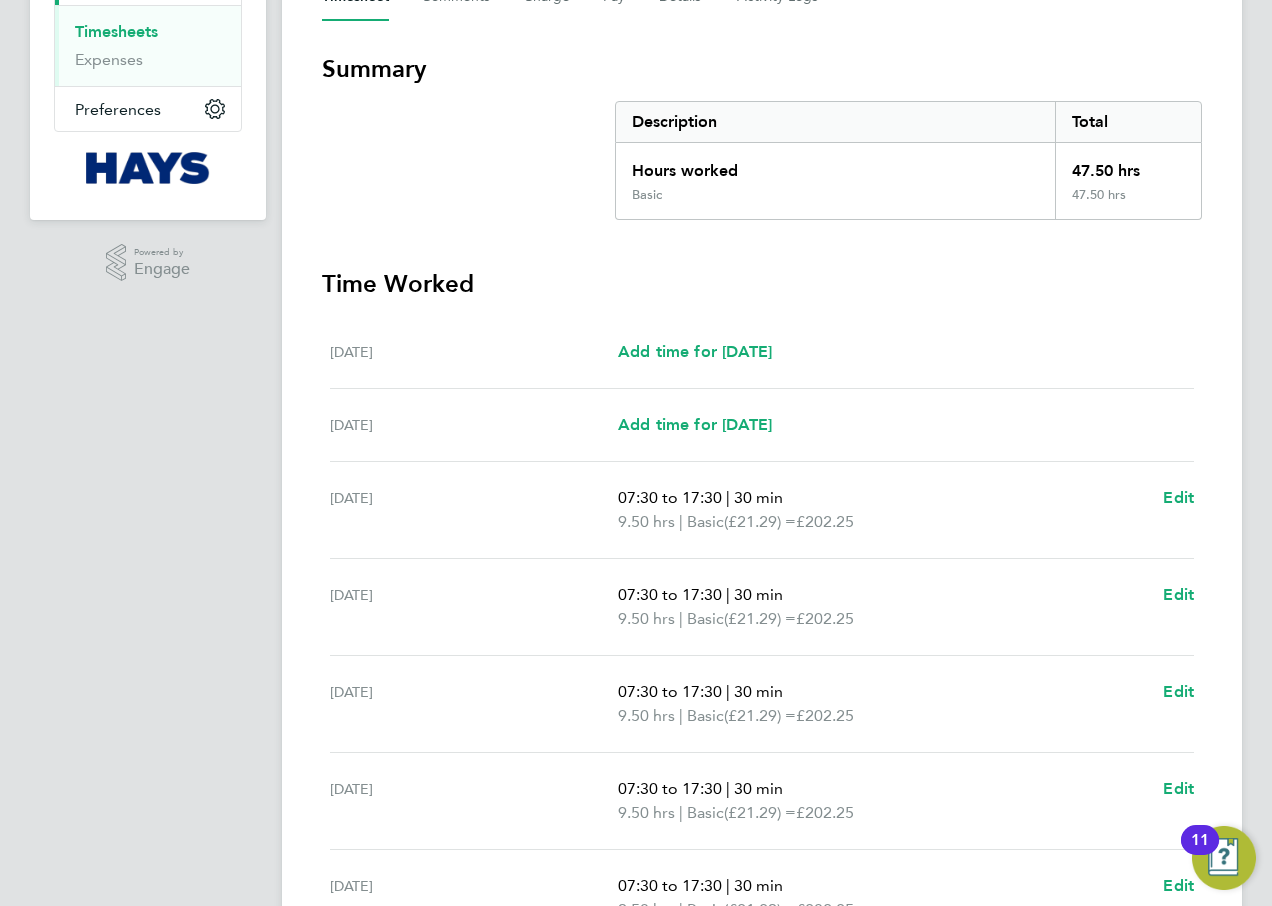 scroll, scrollTop: 539, scrollLeft: 0, axis: vertical 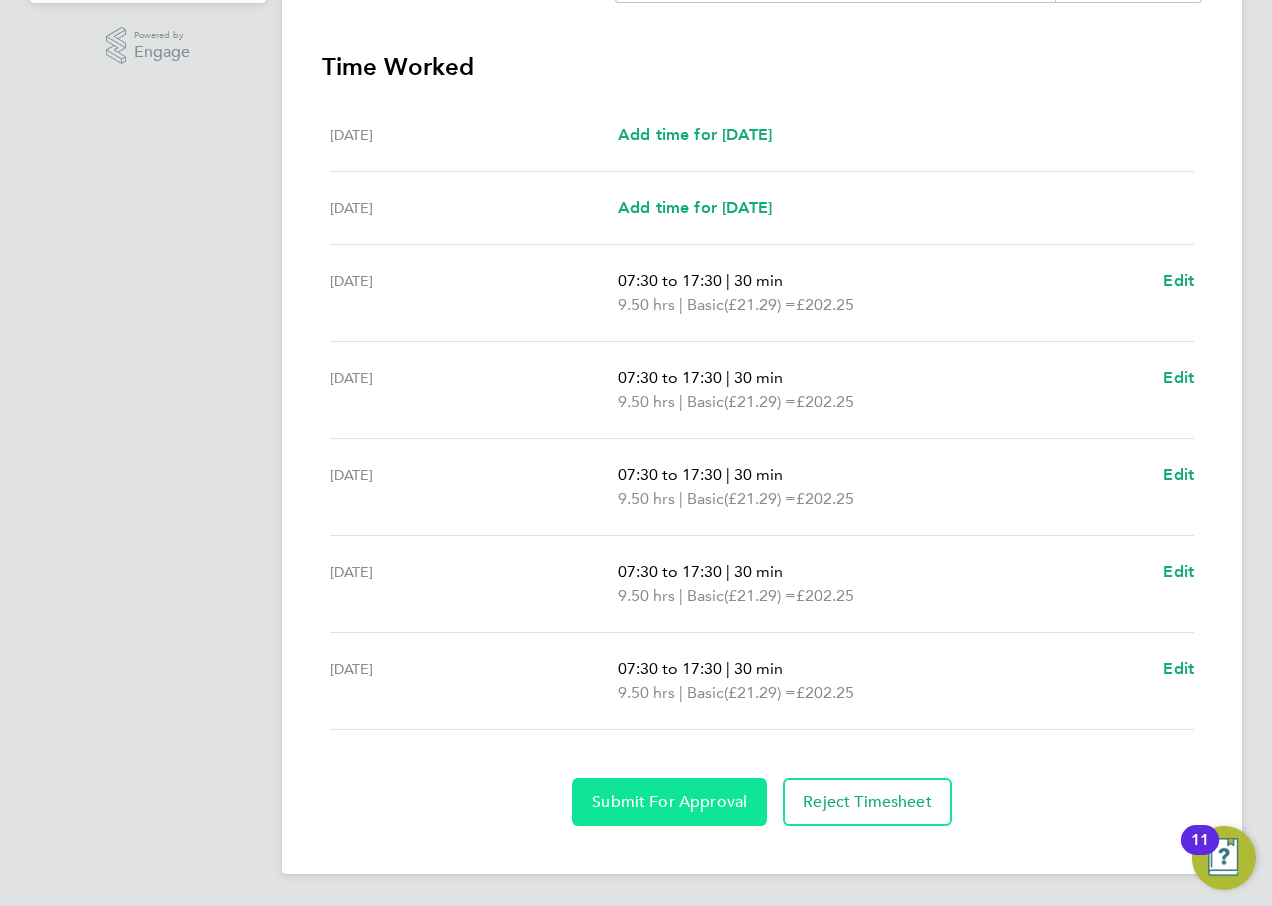 click on "Submit For Approval" 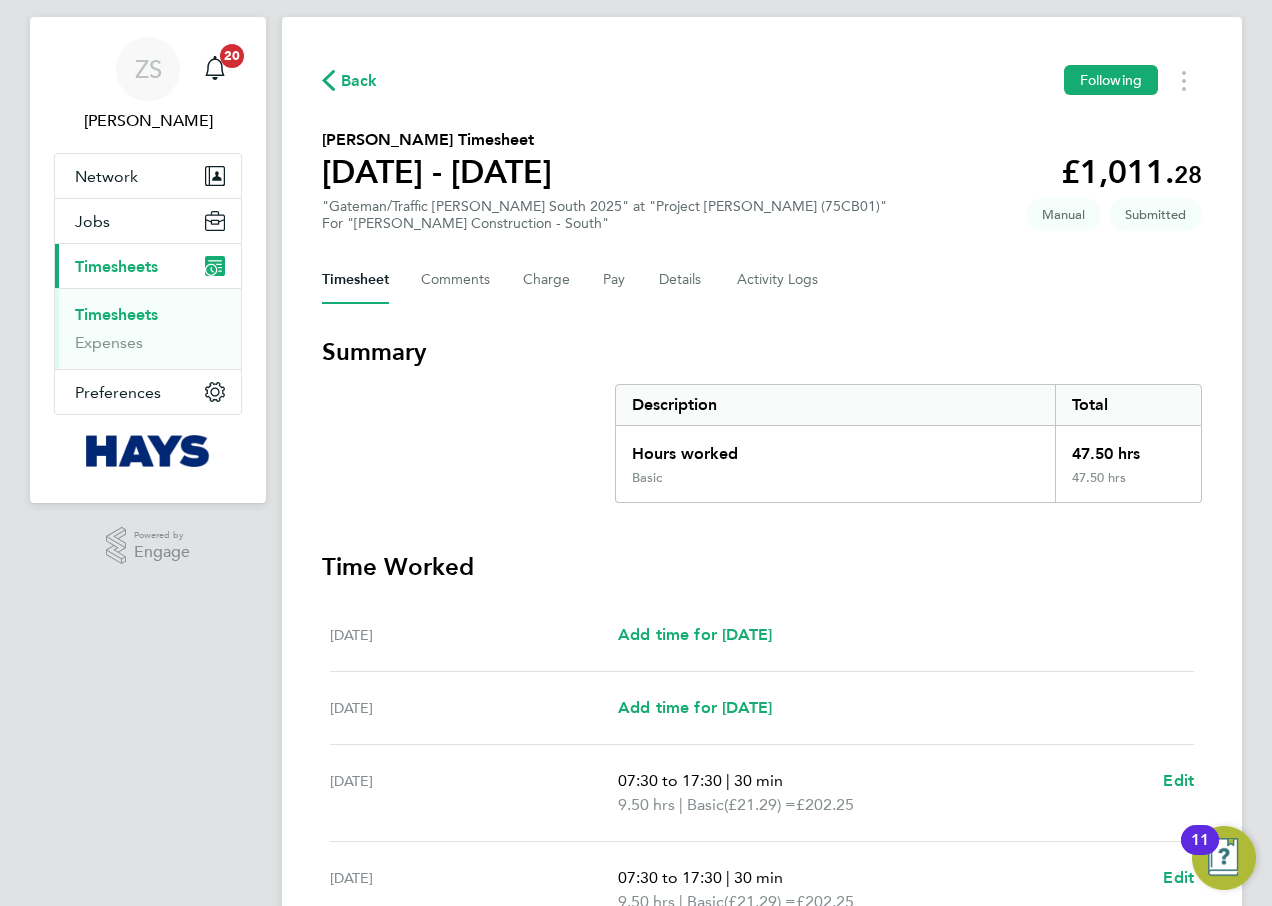 scroll, scrollTop: 0, scrollLeft: 0, axis: both 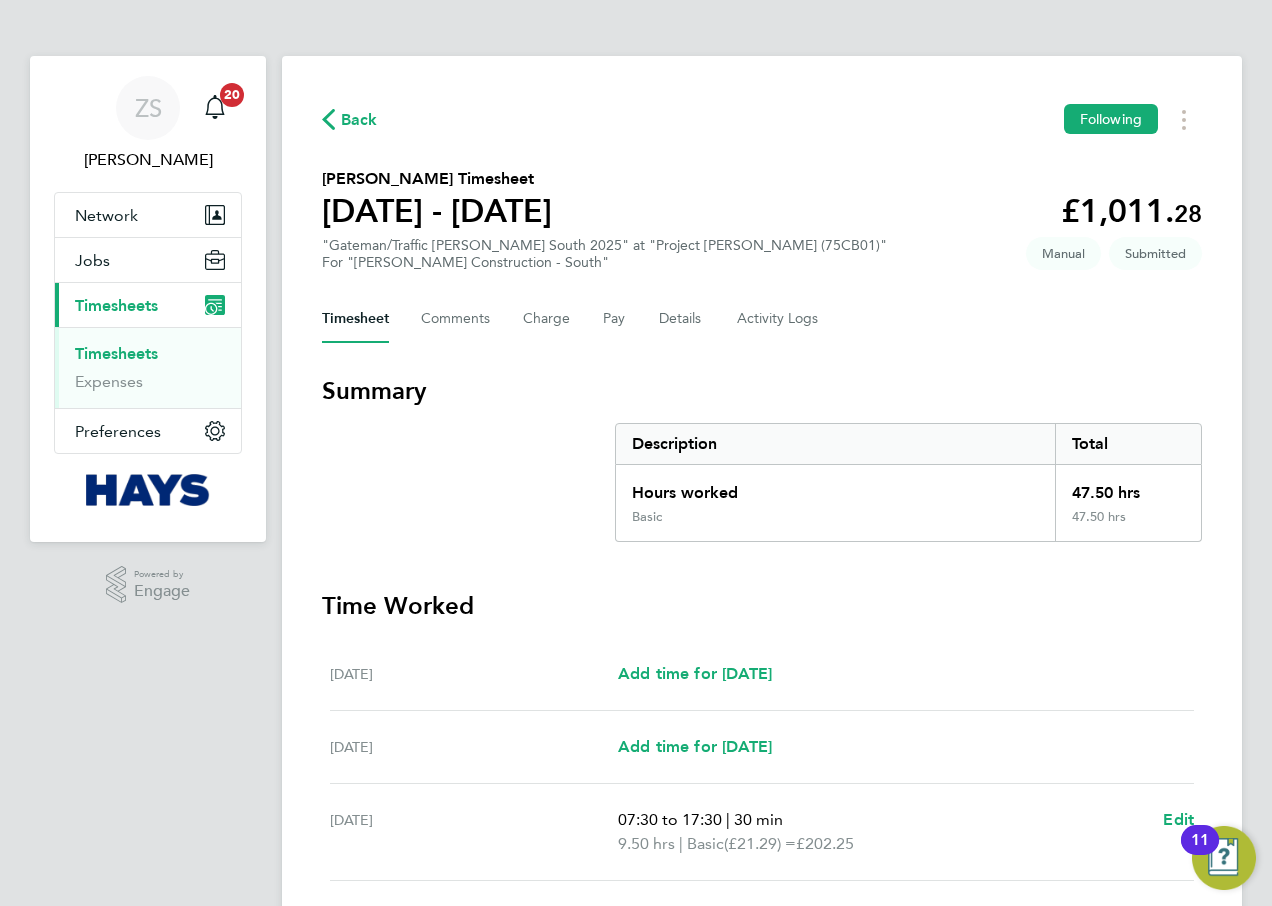 click on "Timesheets" at bounding box center [116, 353] 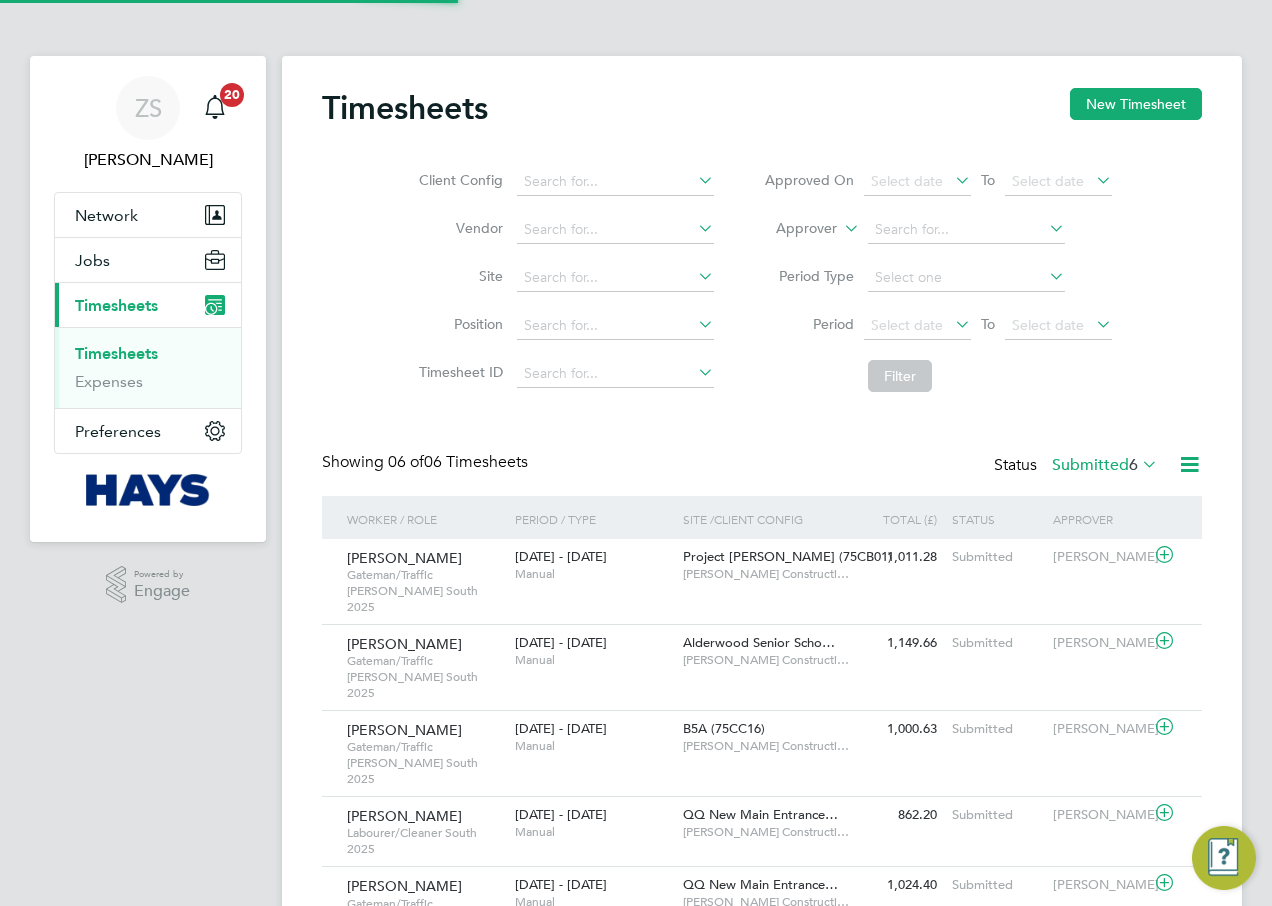 scroll, scrollTop: 10, scrollLeft: 10, axis: both 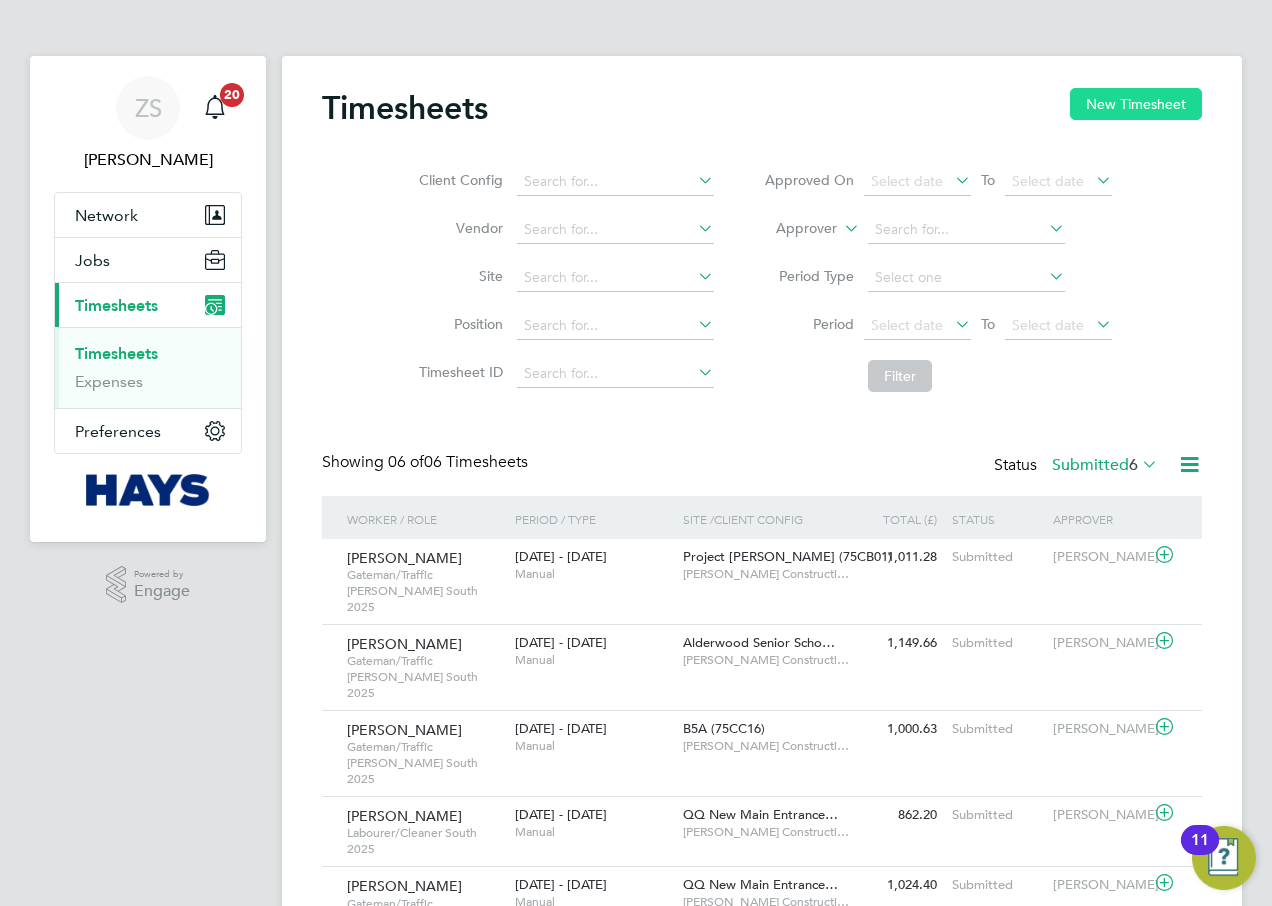 click on "New Timesheet" 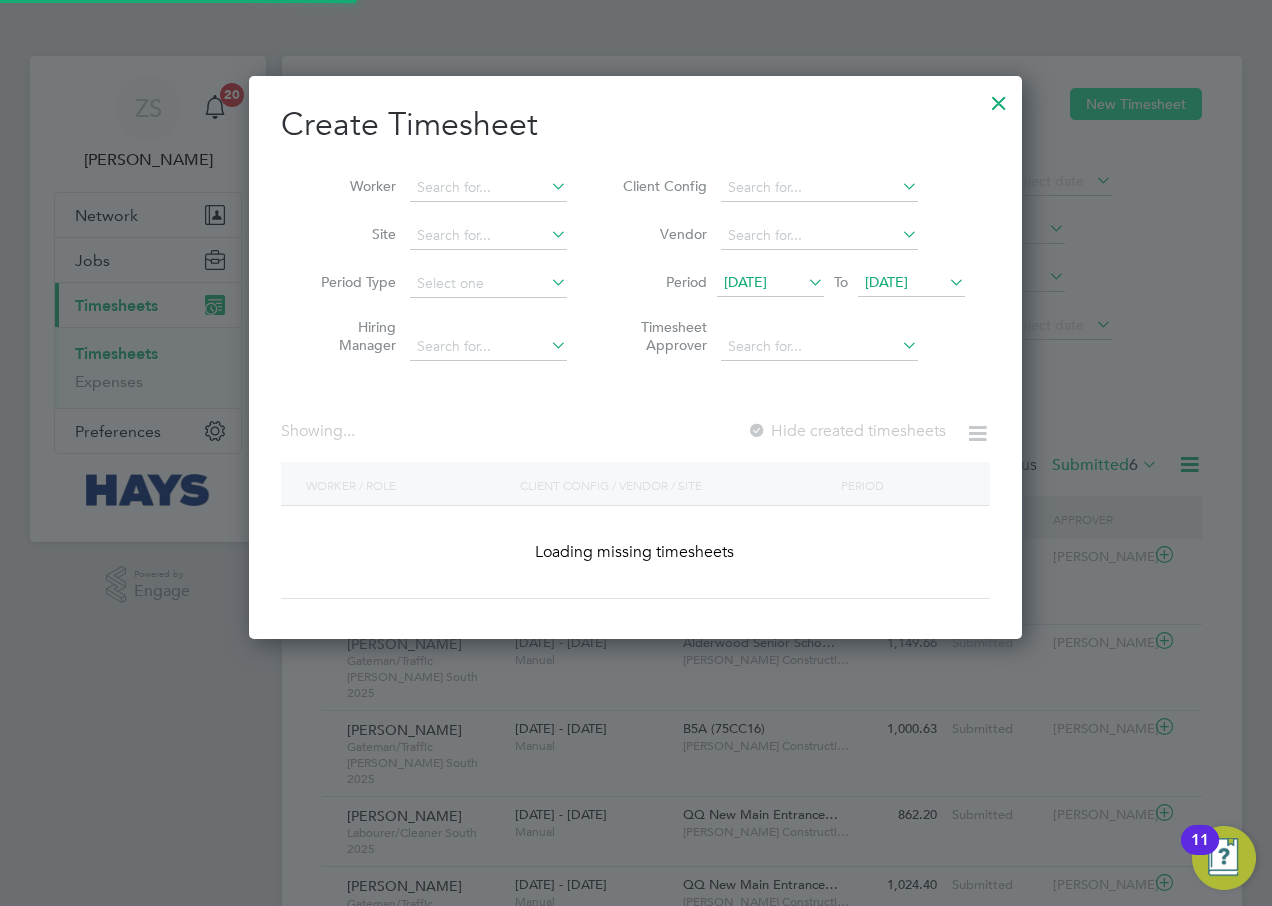 scroll, scrollTop: 10, scrollLeft: 10, axis: both 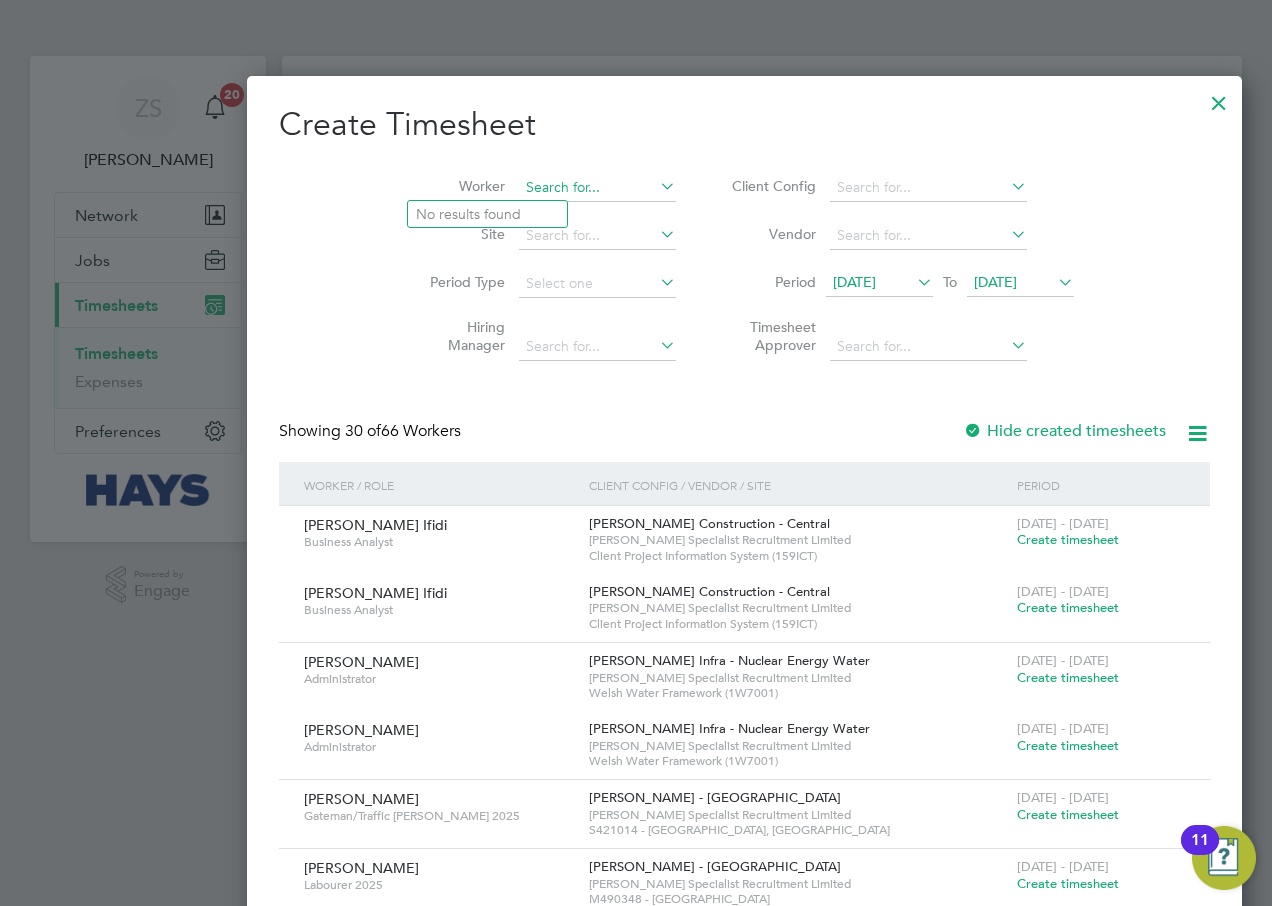 click at bounding box center (597, 188) 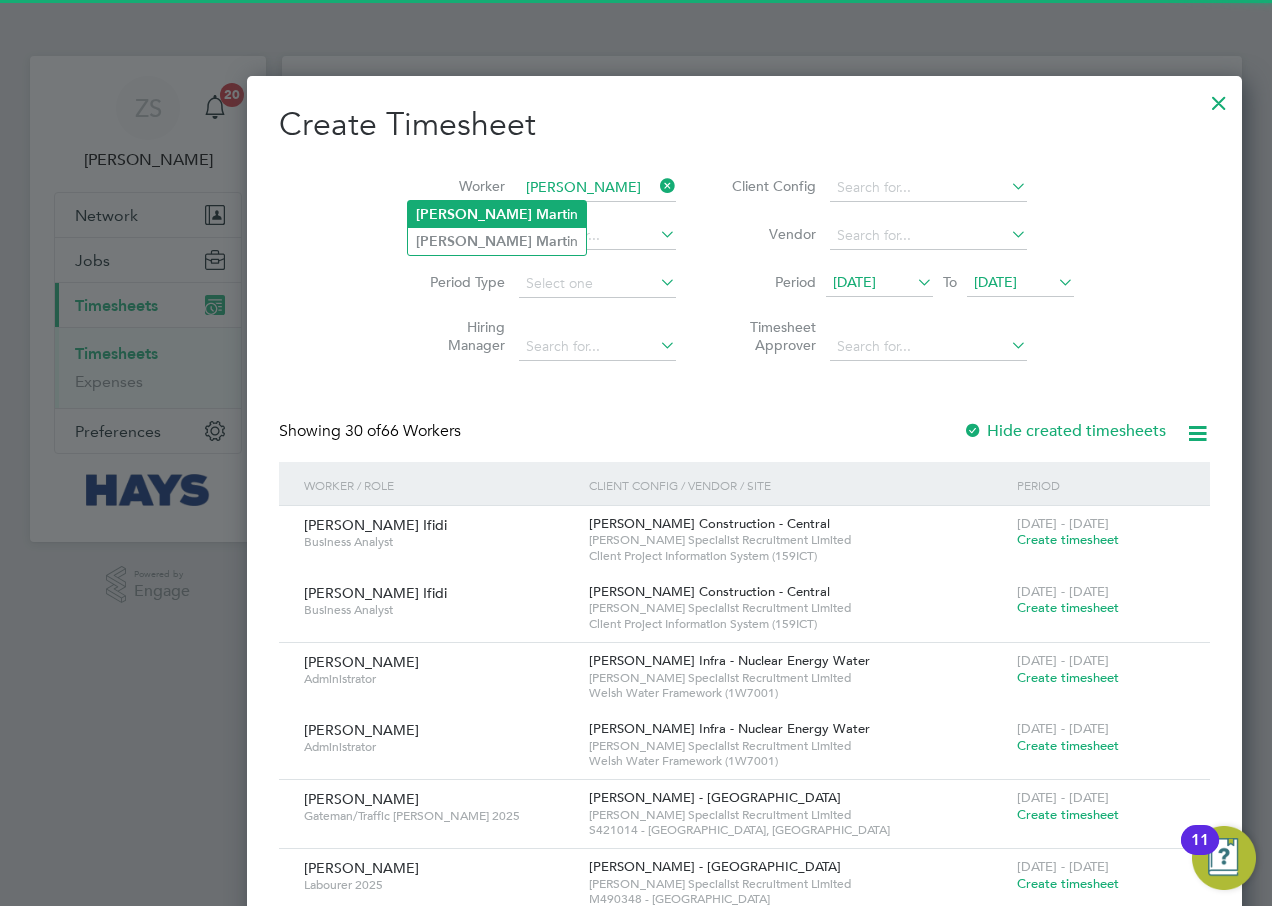 click on "[PERSON_NAME] in" 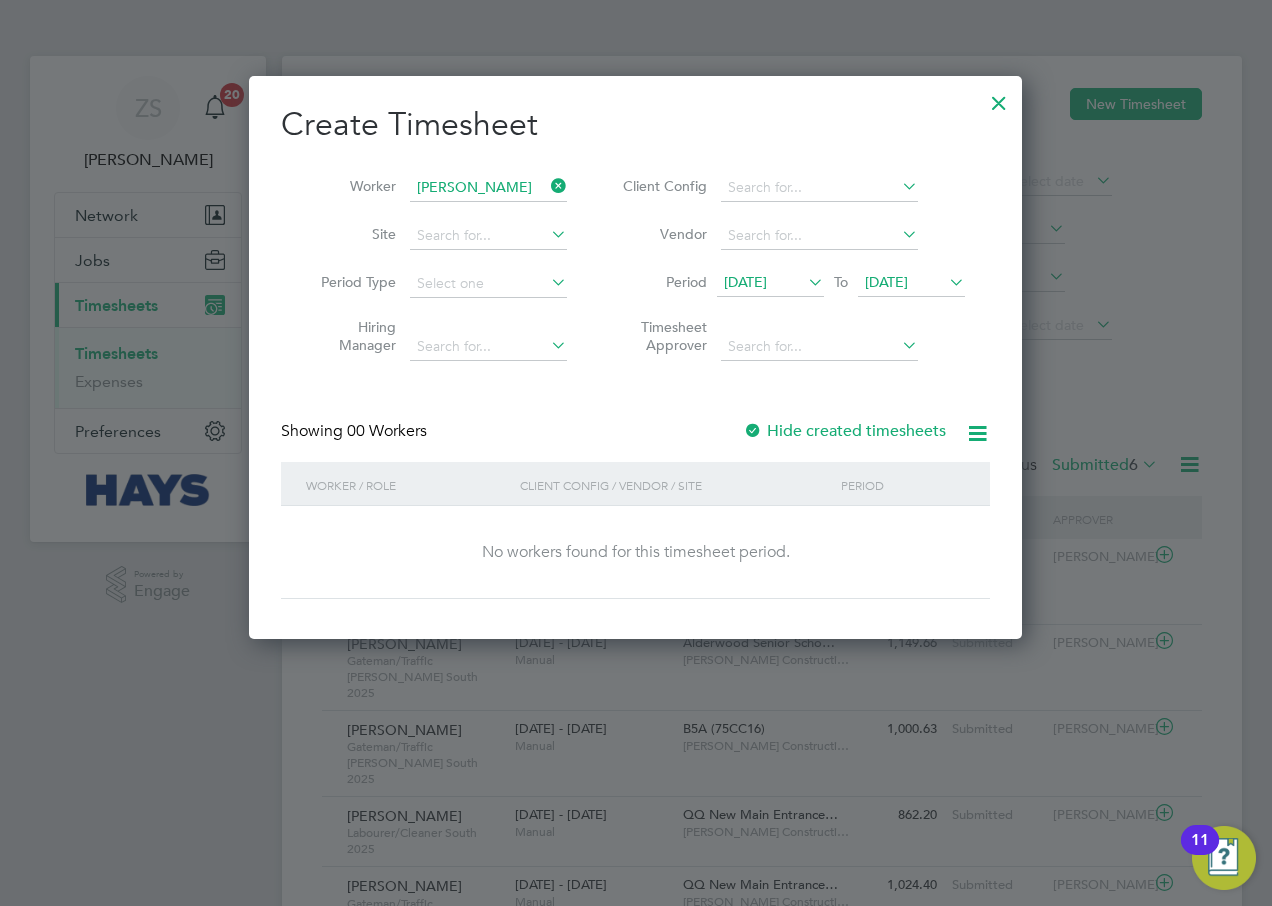 click on "[DATE]" at bounding box center [886, 282] 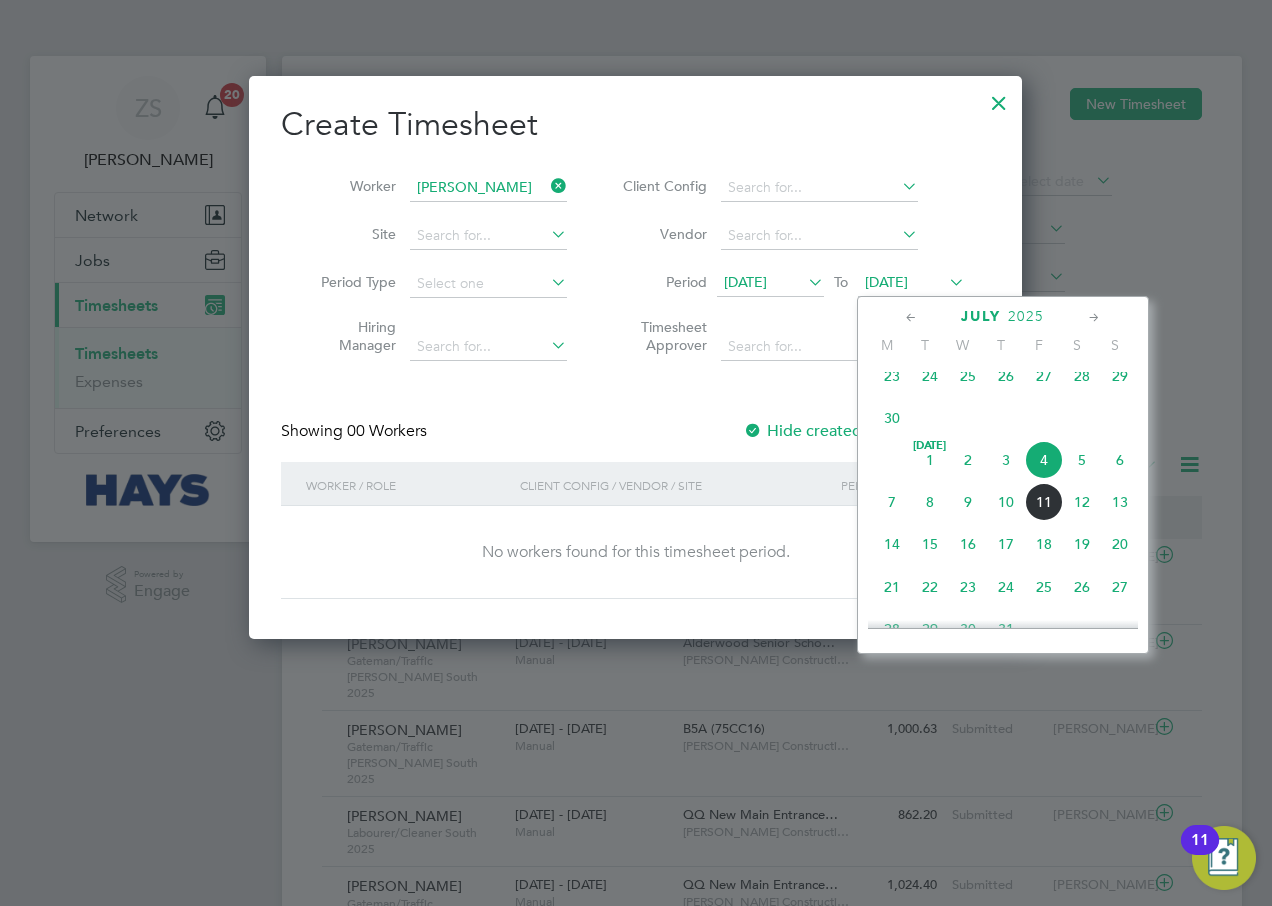 click on "12" 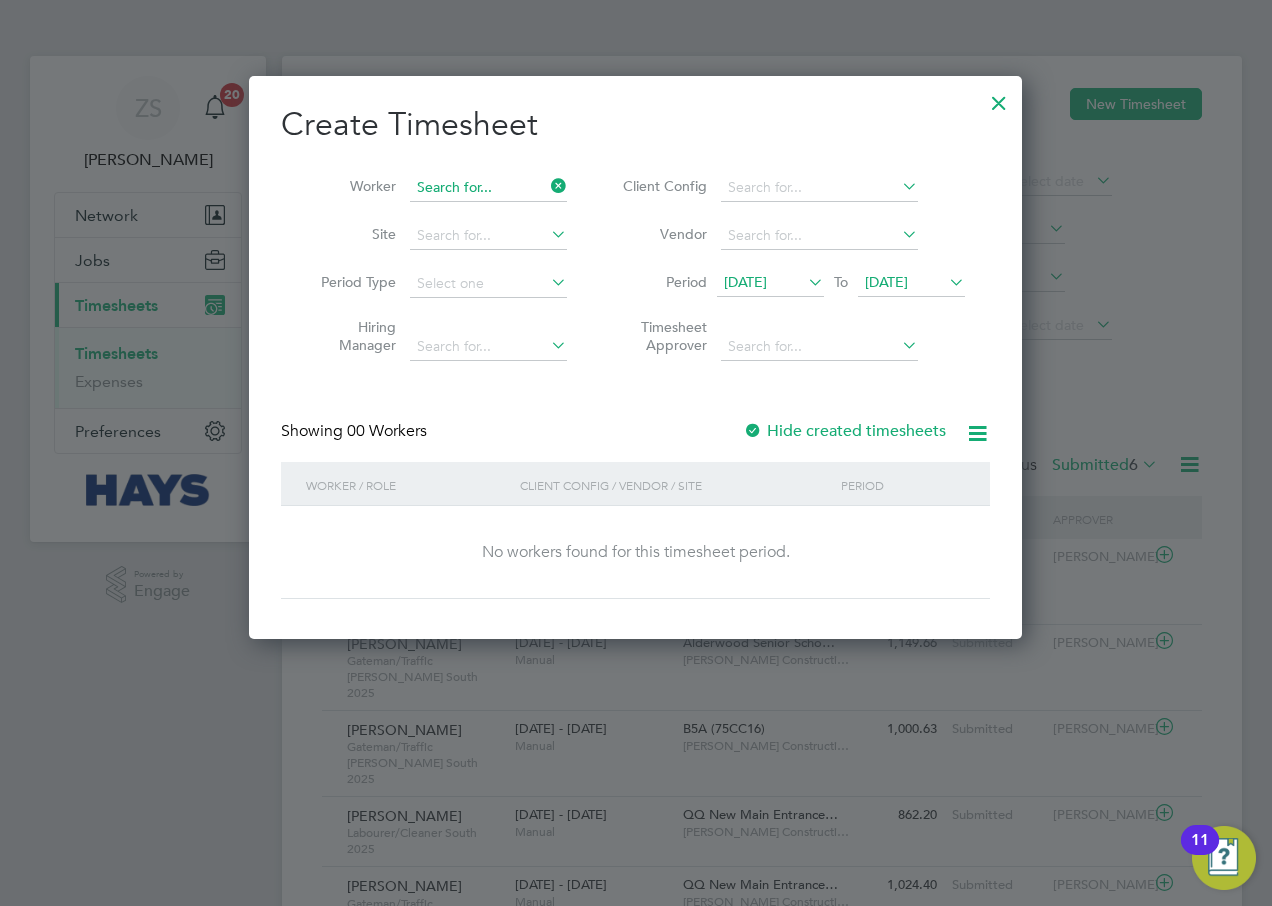 click at bounding box center (488, 188) 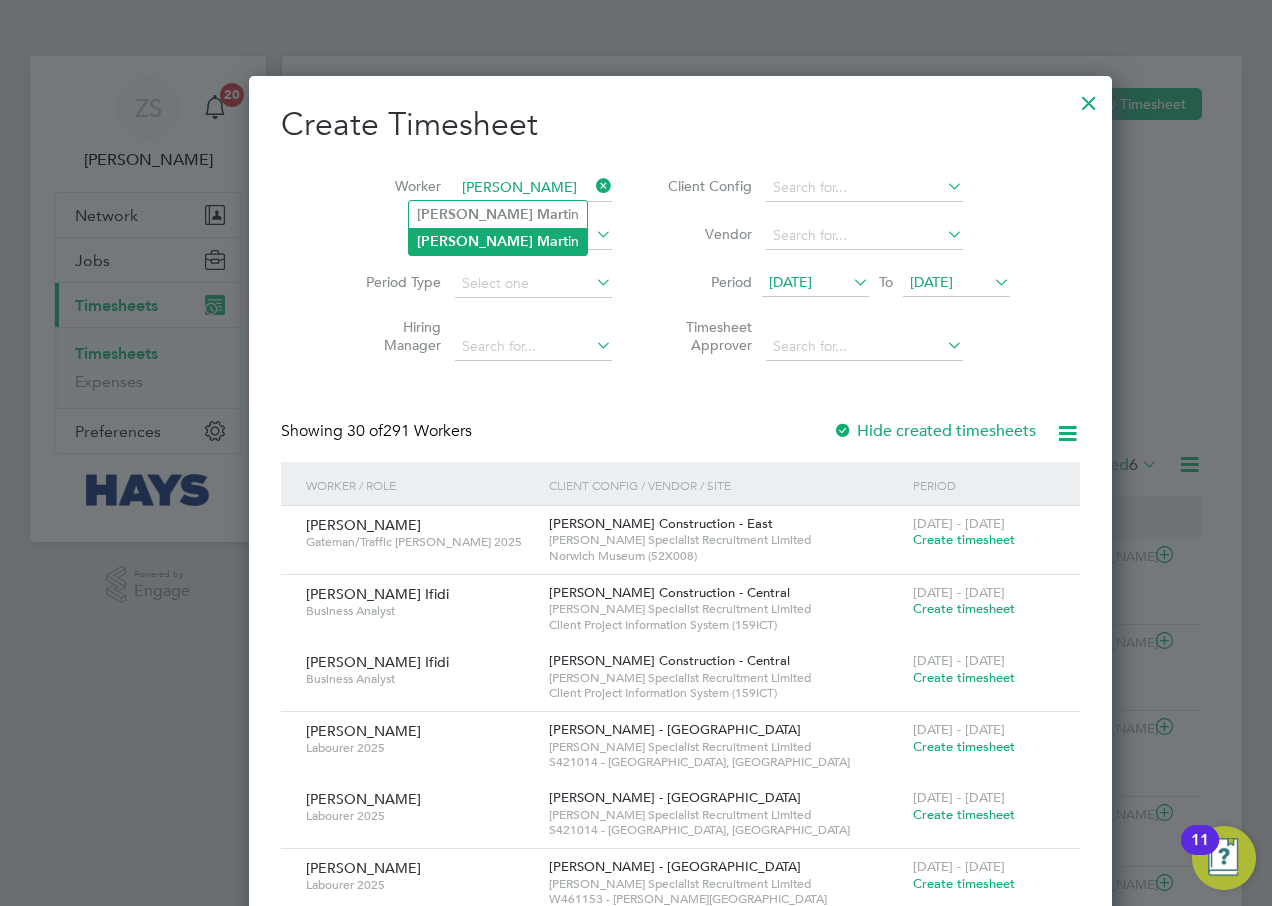 click on "Mart" 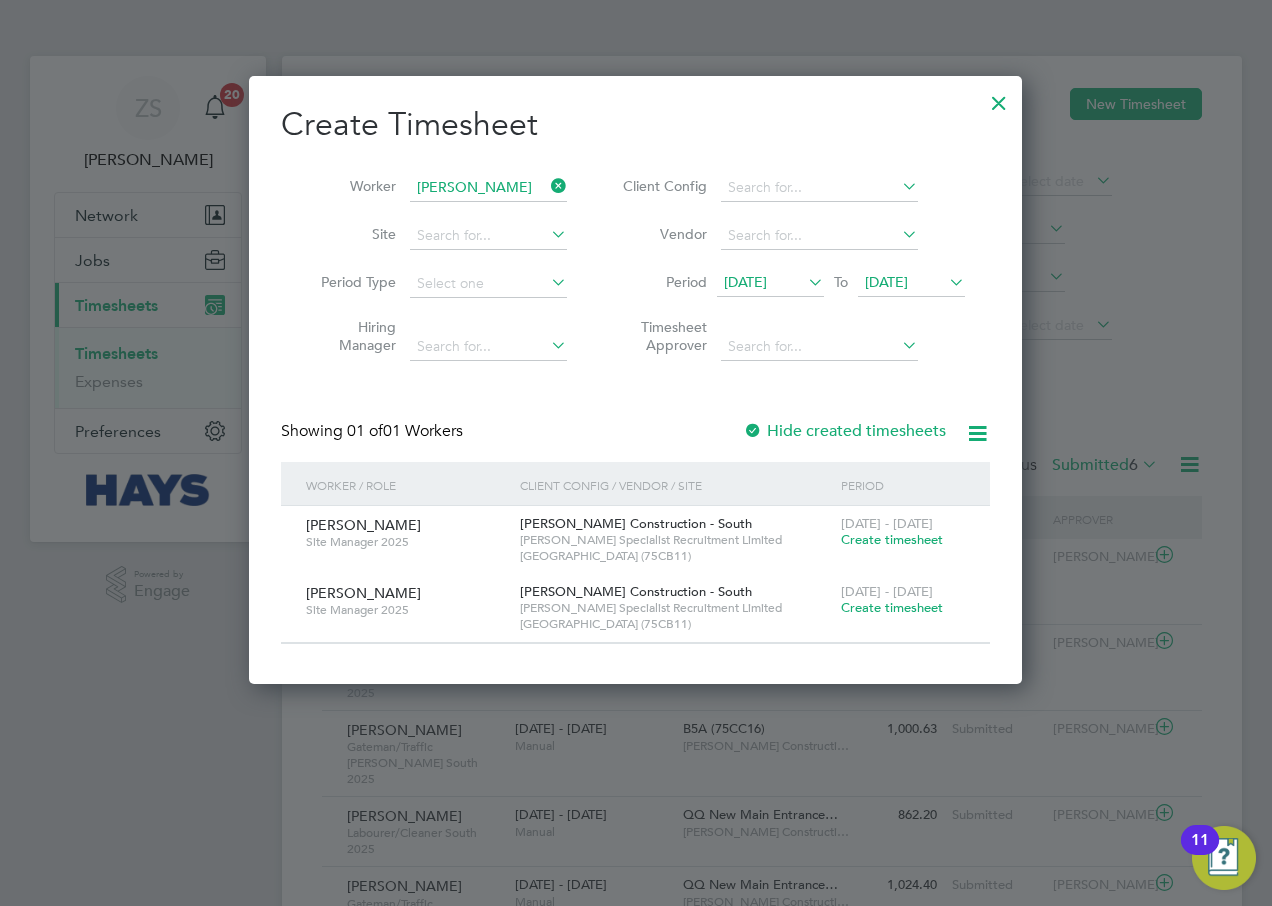 click on "Create timesheet" at bounding box center (892, 539) 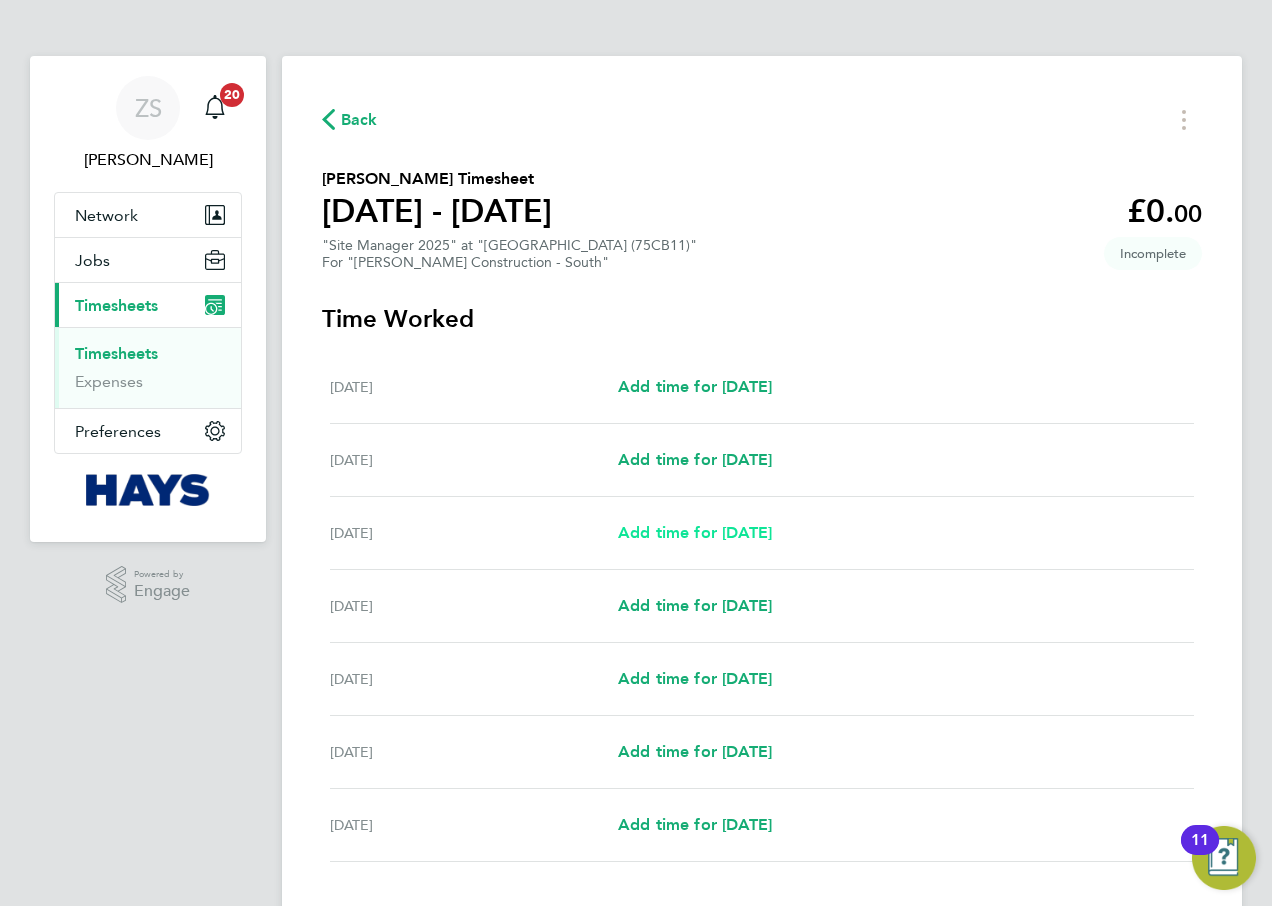 click on "Add time for [DATE]" at bounding box center (695, 532) 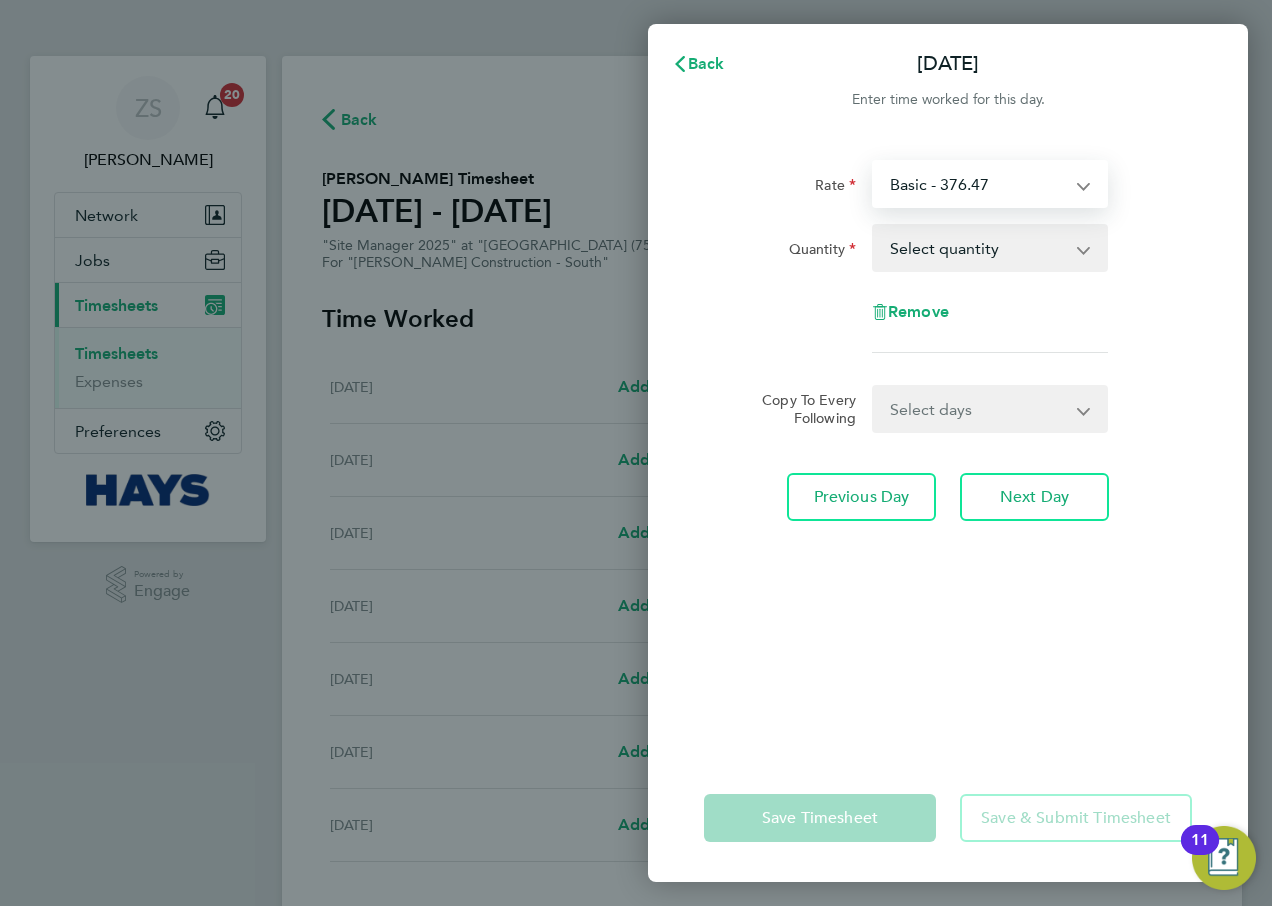 click on "Basic - 376.47" at bounding box center (978, 184) 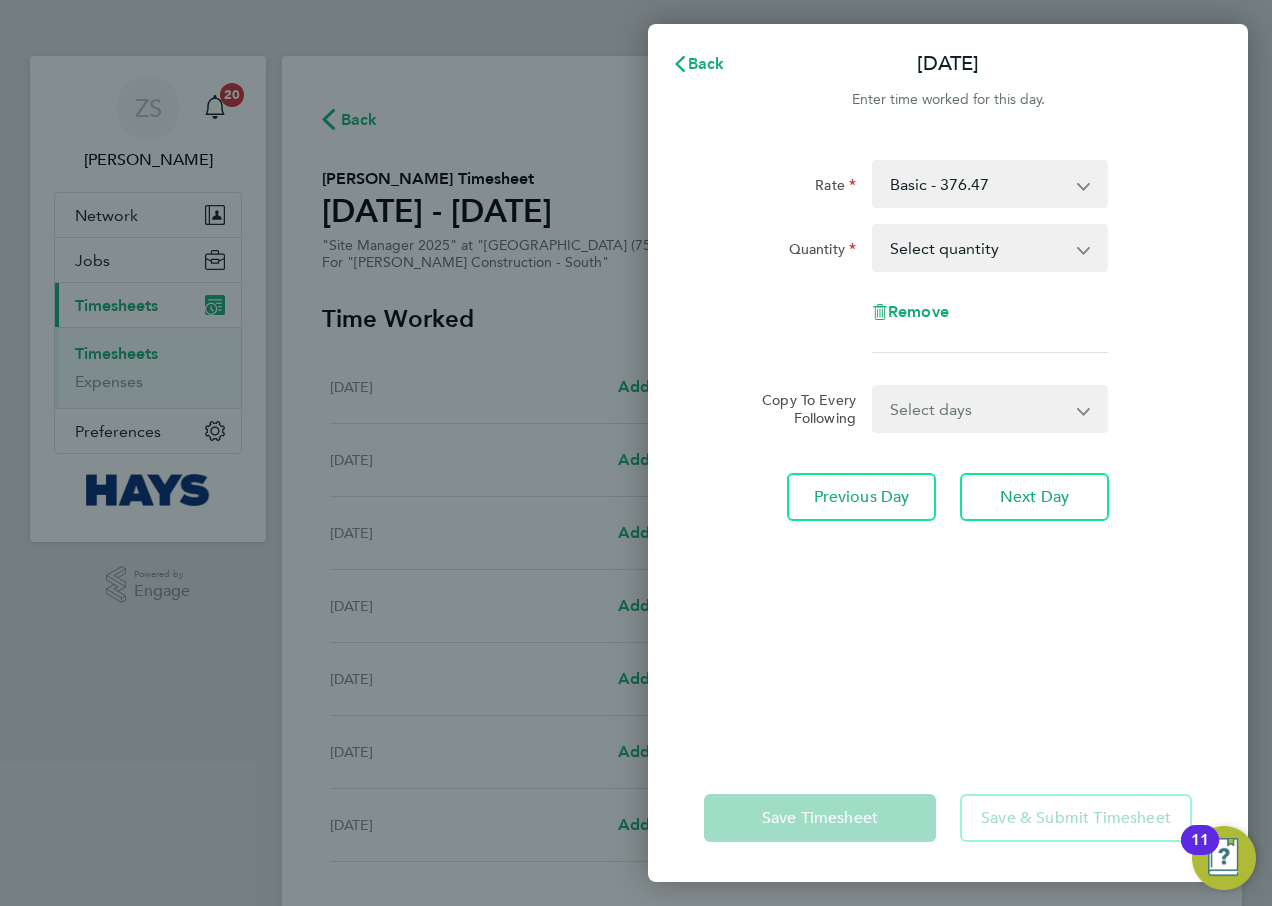 click on "Select days   Day   [DATE]   [DATE]   [DATE]   [DATE]" at bounding box center [979, 409] 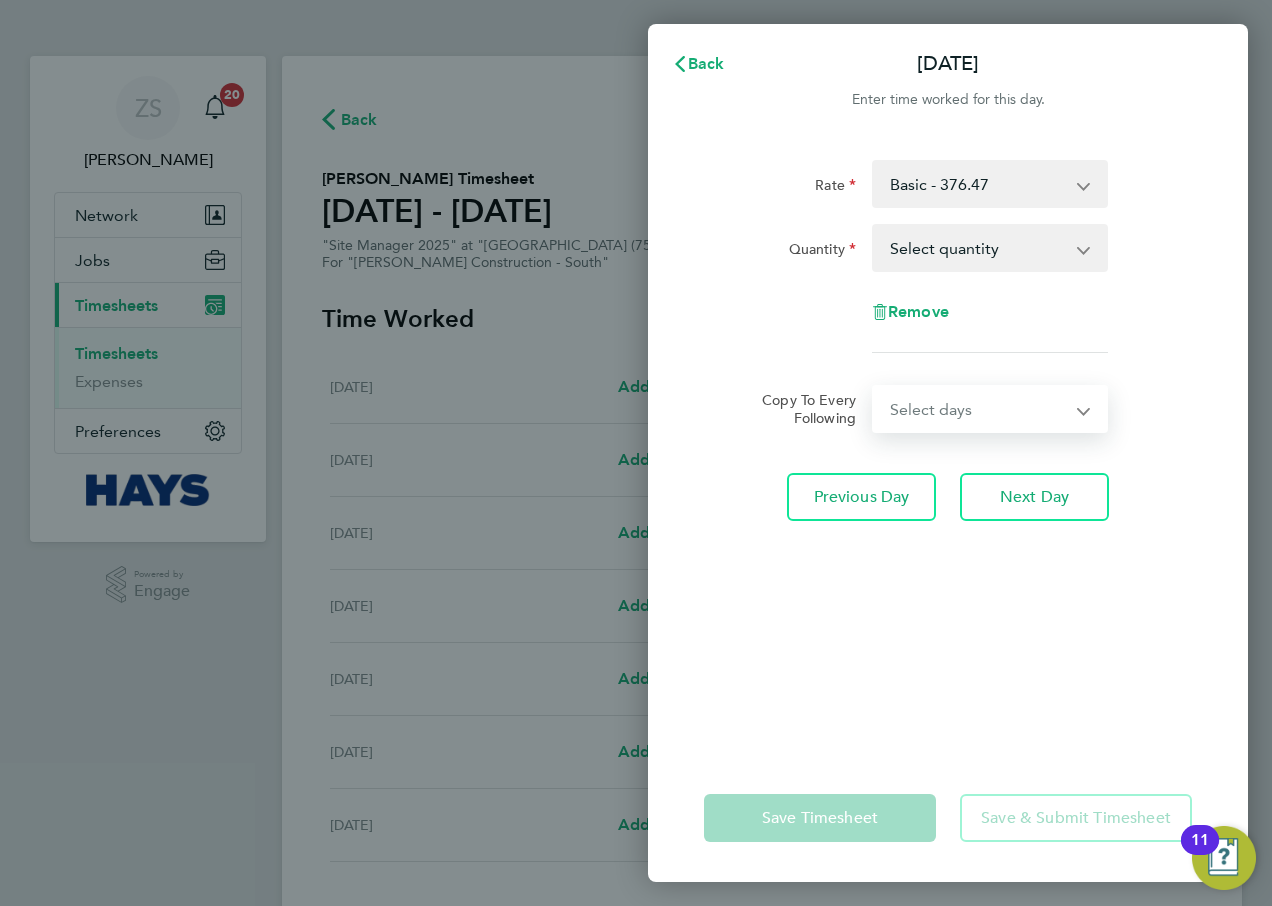 click on "Rate  Basic - 376.47
Quantity  Select quantity   0.5   1
Remove  Copy To Every Following  Select days   Day   [DATE]   [DATE]   [DATE]   [DATE]
Previous Day   Next Day" 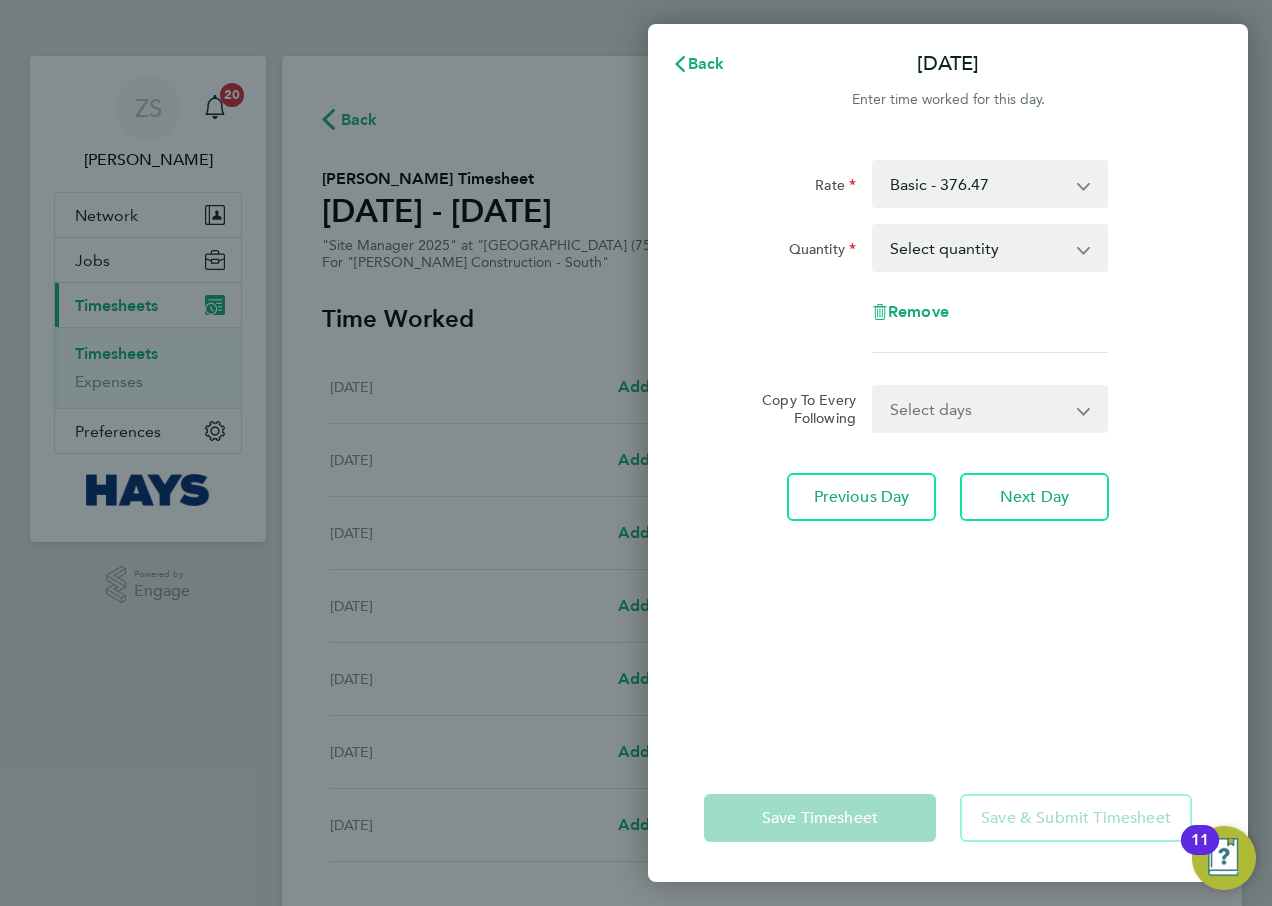 click on "Select days   Day   [DATE]   [DATE]   [DATE]   [DATE]" at bounding box center (979, 409) 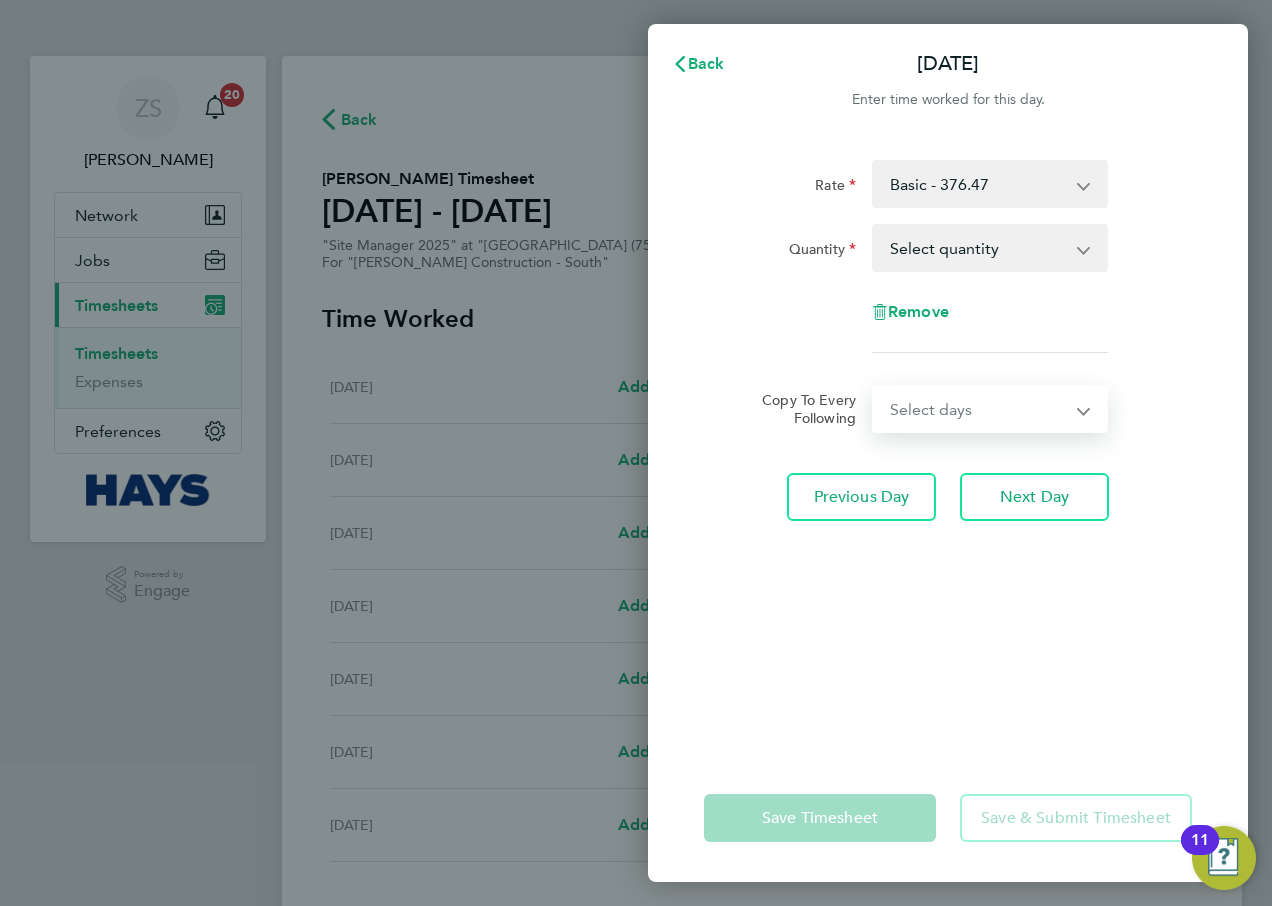 click on "Copy To Every Following  Select days   Day   [DATE]   [DATE]   [DATE]   [DATE]" 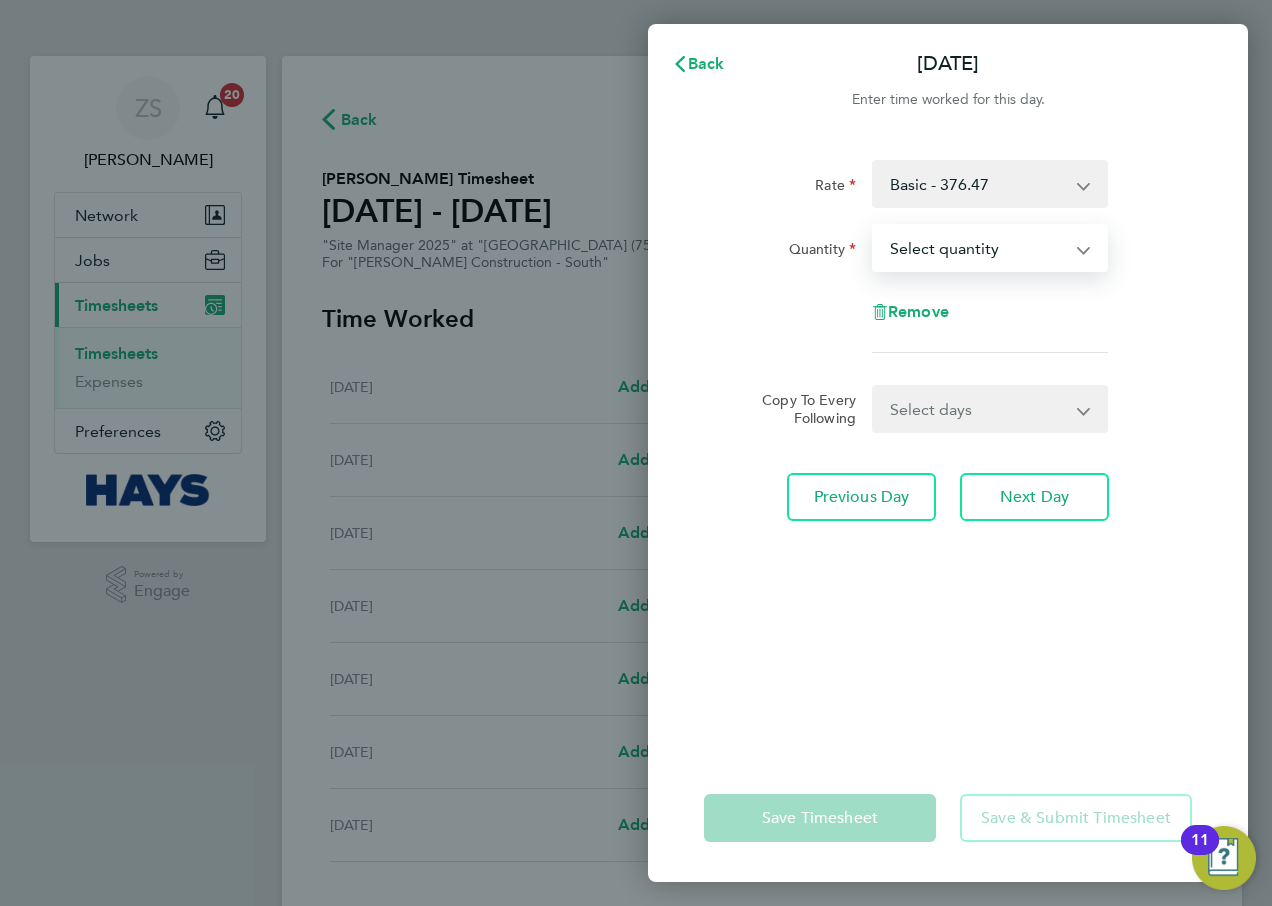 click on "Select quantity   0.5   1" at bounding box center (978, 248) 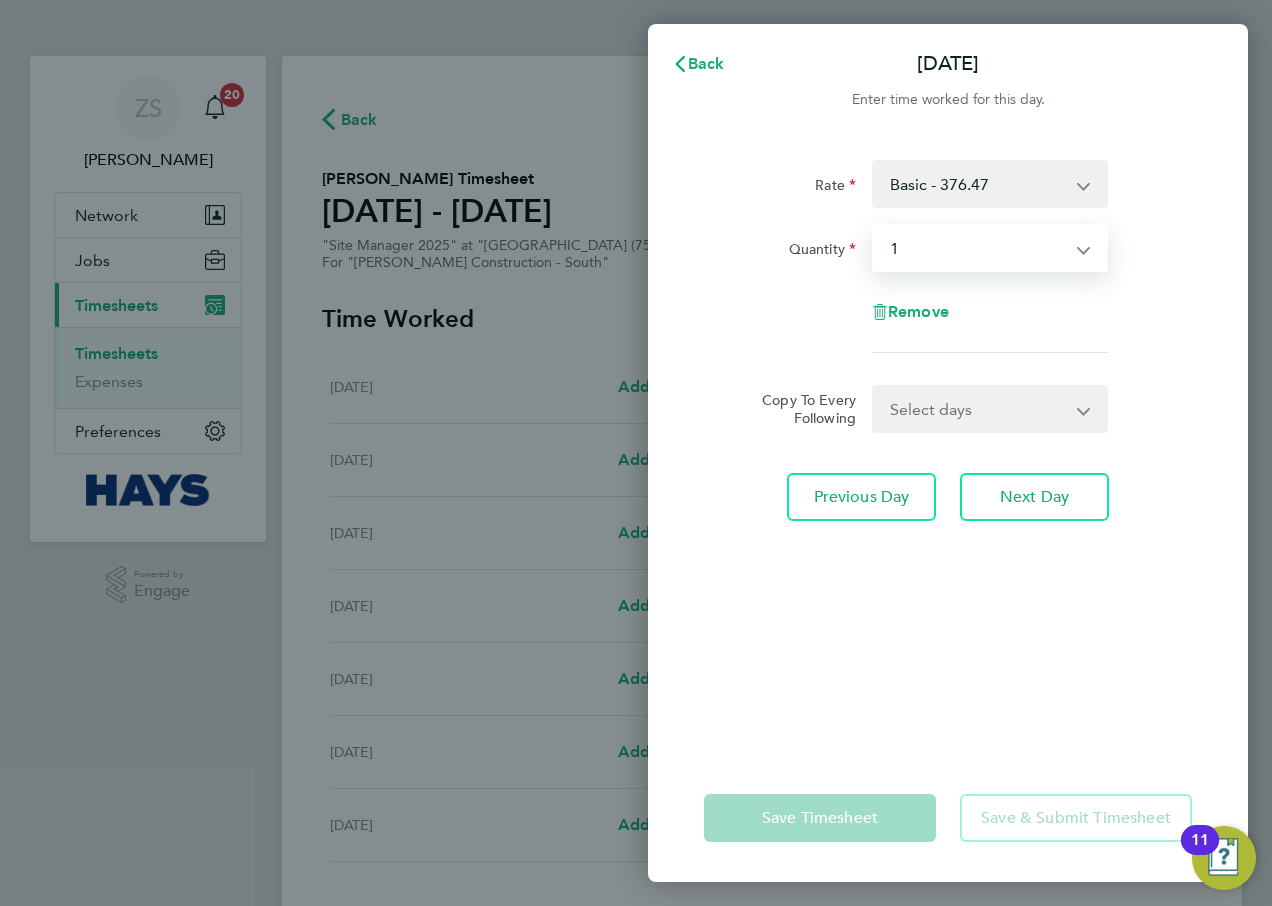 click on "Select quantity   0.5   1" at bounding box center (978, 248) 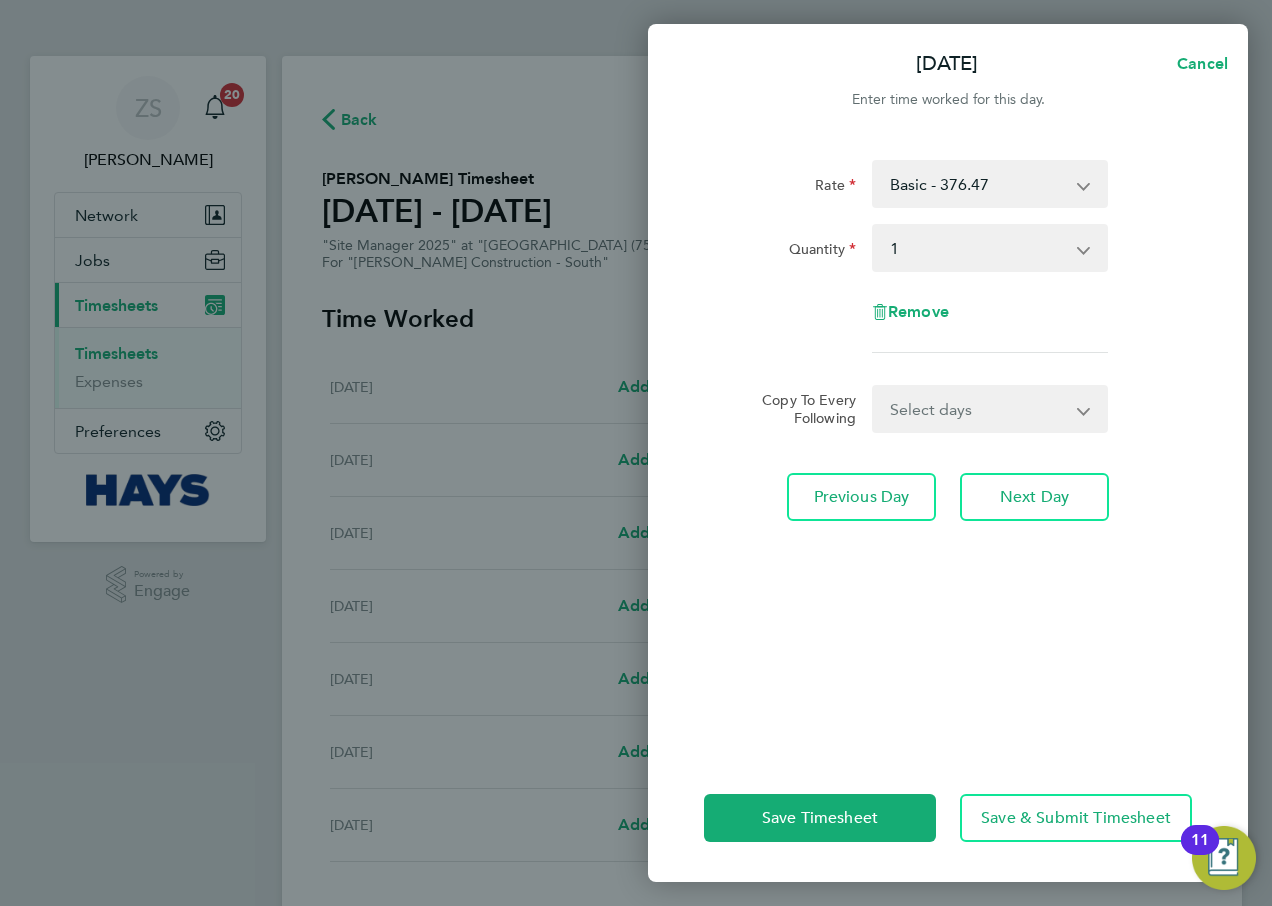 click on "Remove" 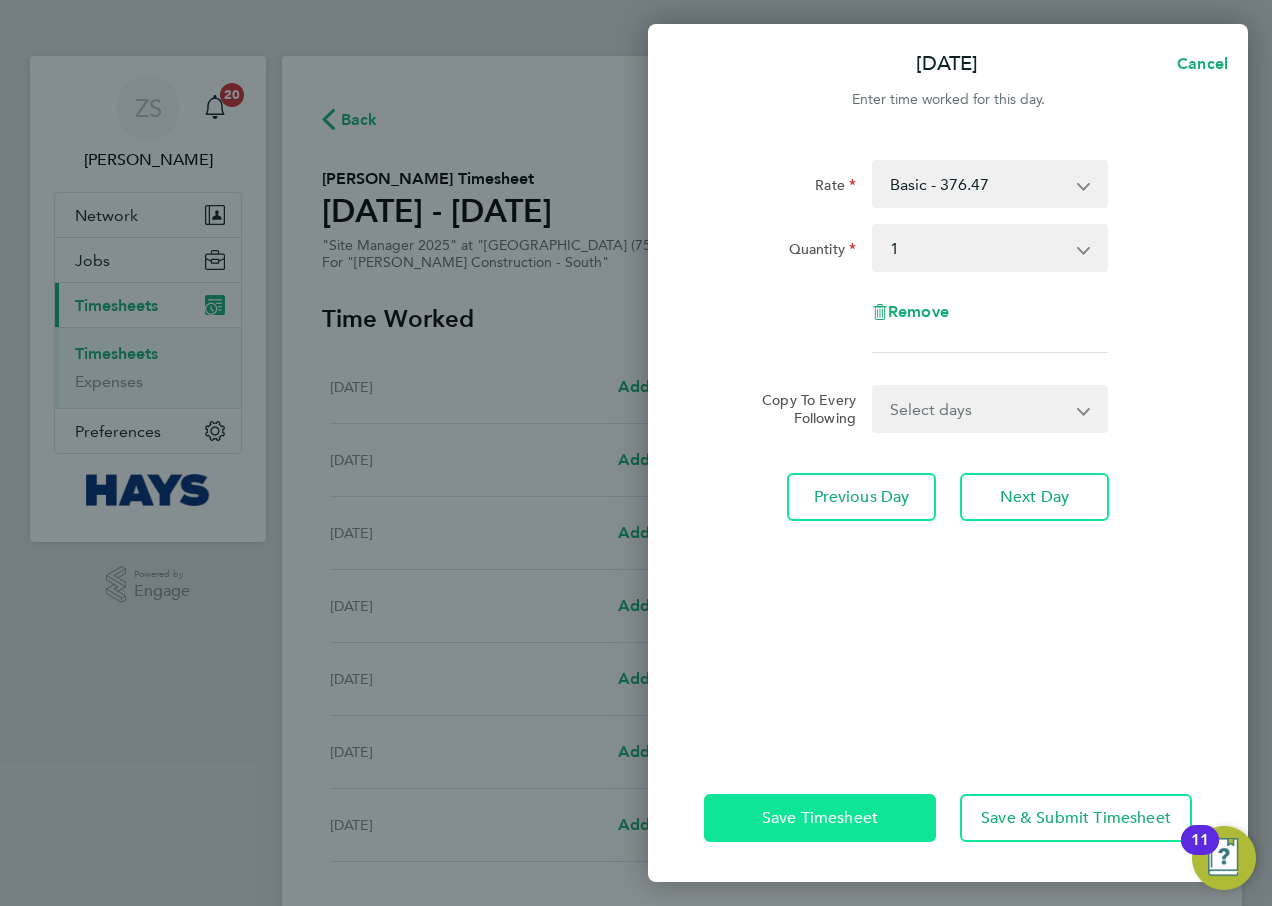 click on "Save Timesheet" 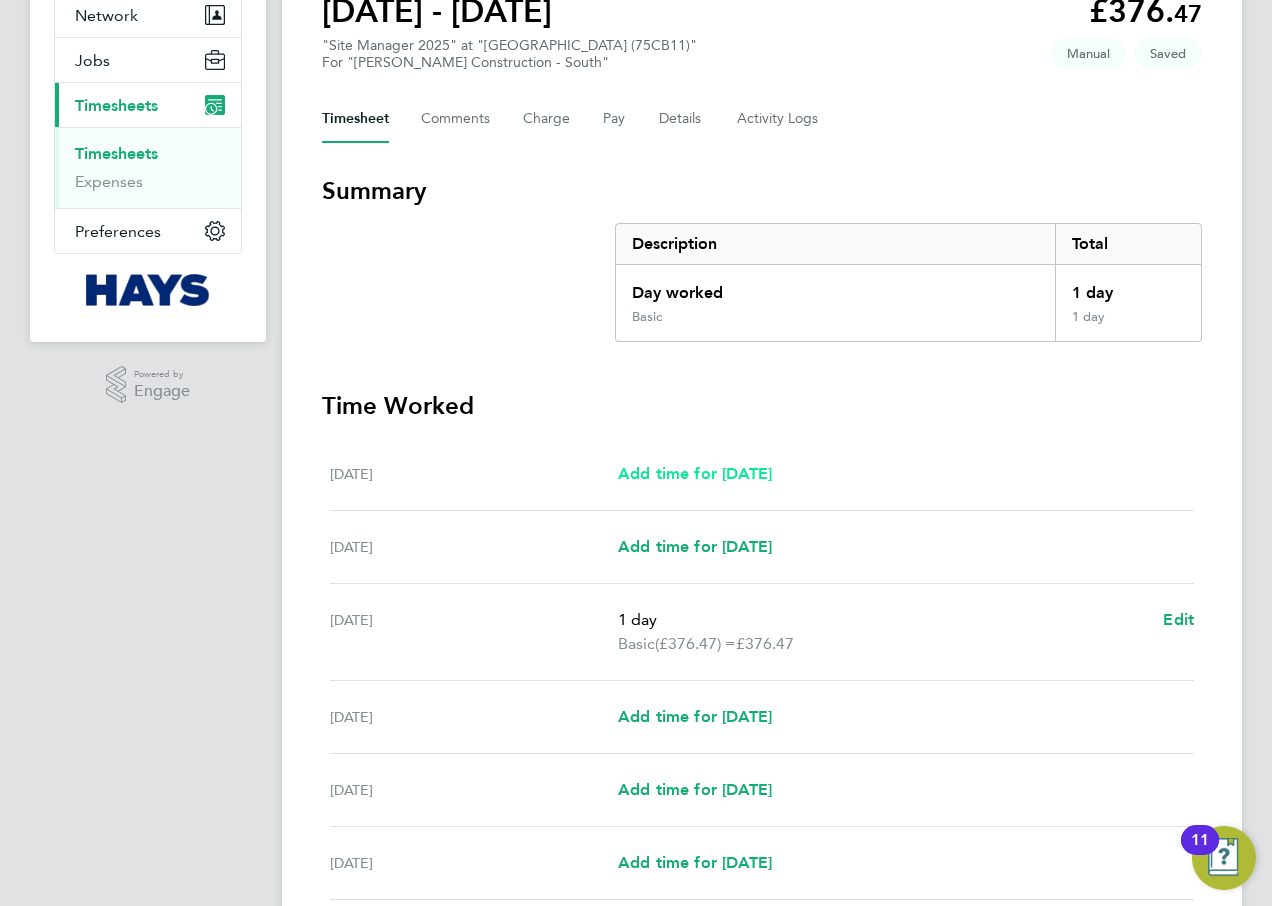 click on "Add time for [DATE]" at bounding box center [695, 473] 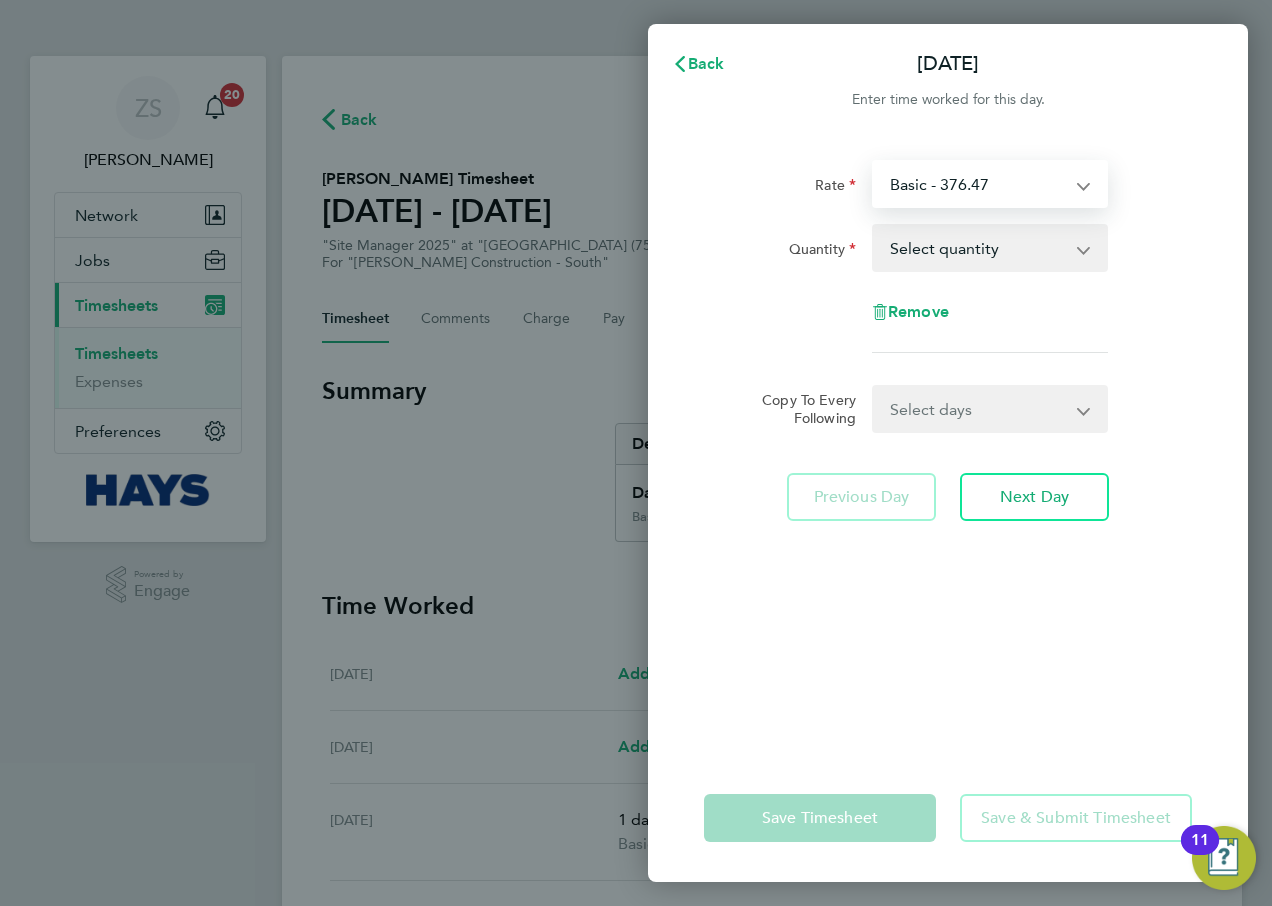 click on "Basic - 376.47" at bounding box center [978, 184] 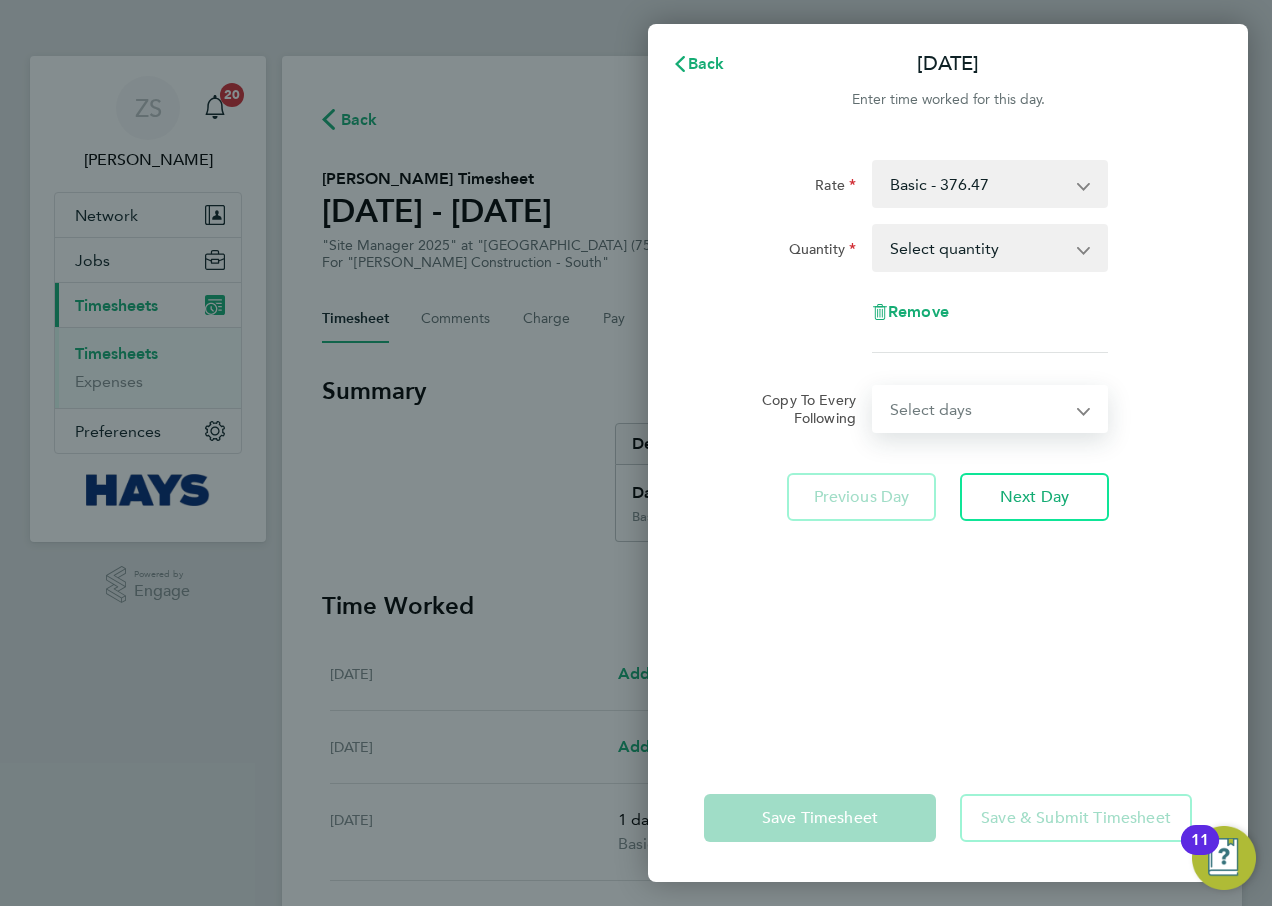 click on "Select days   Day   Weekday (Mon-Fri)   [DATE]   [DATE]   [DATE]   [DATE]   [DATE]   [DATE]" at bounding box center (979, 409) 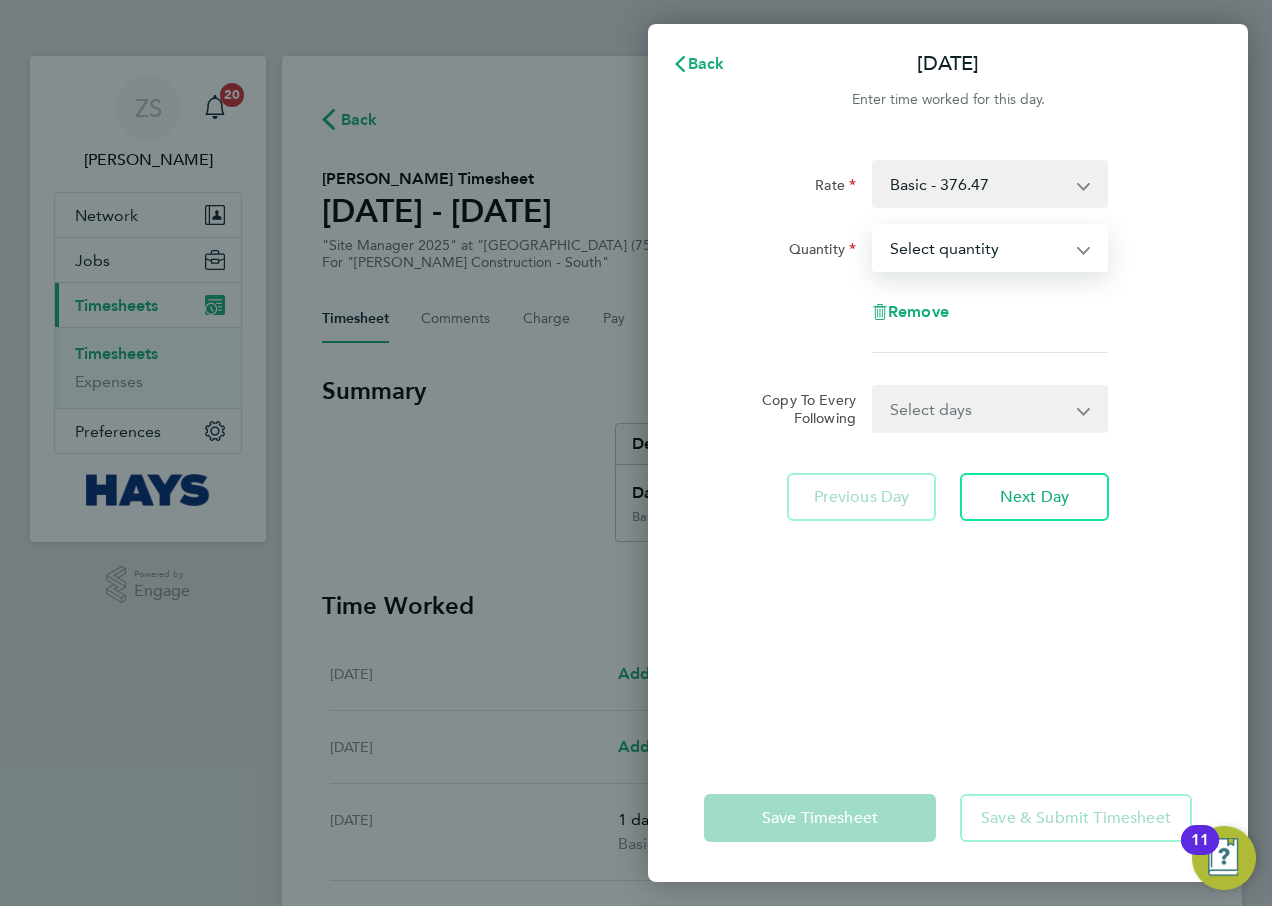 click on "Select quantity   0.5   1" at bounding box center [978, 248] 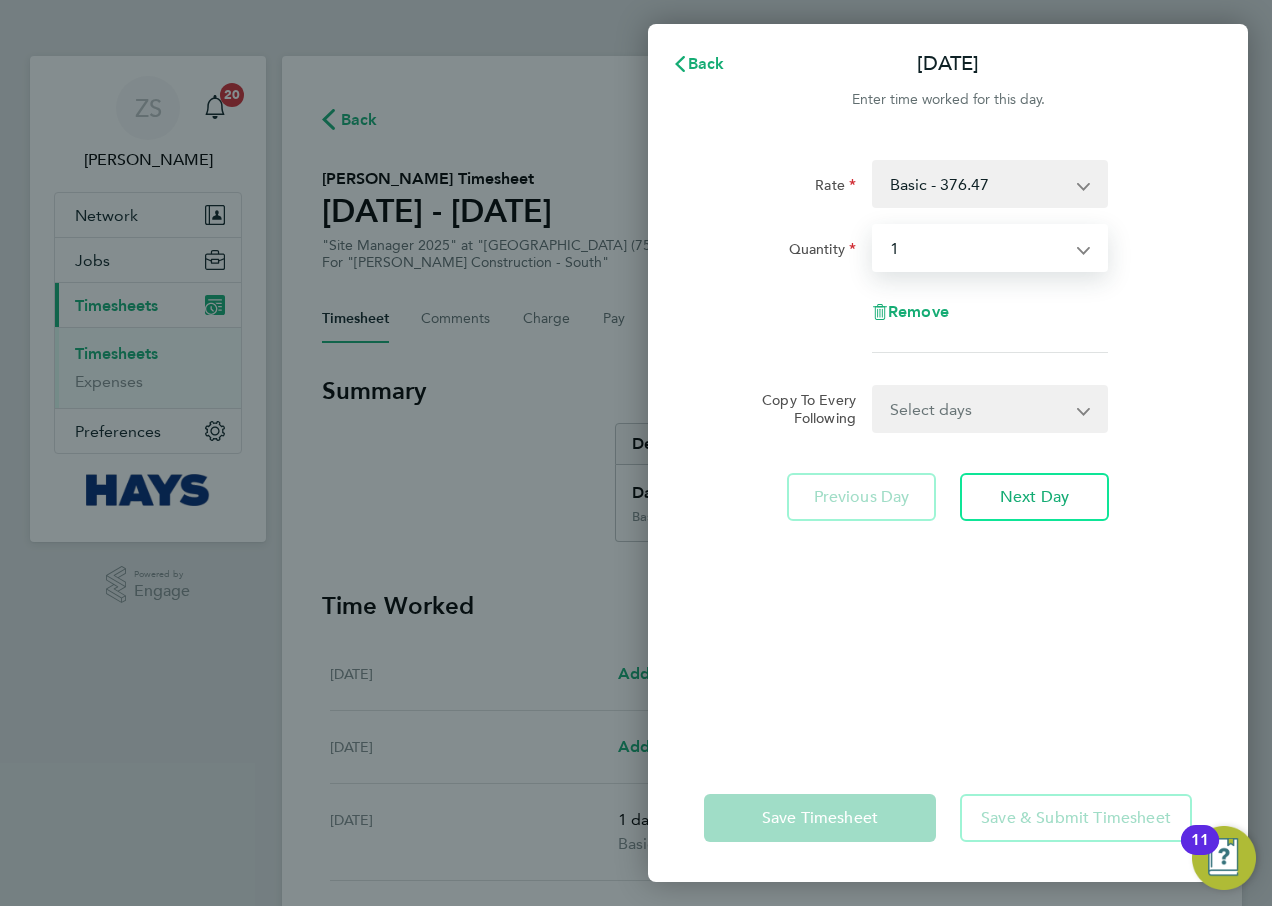click on "Select quantity   0.5   1" at bounding box center (978, 248) 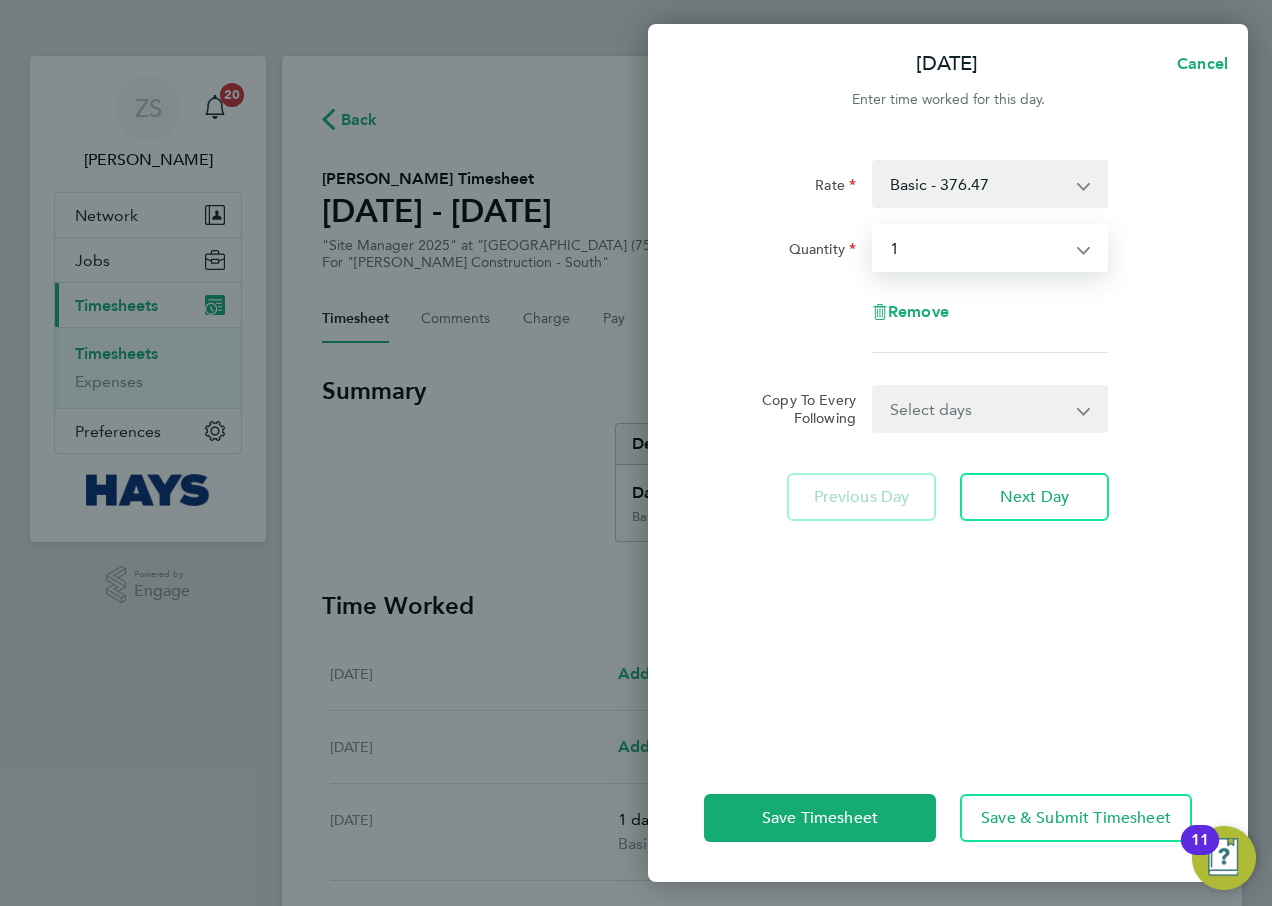 click on "Remove" 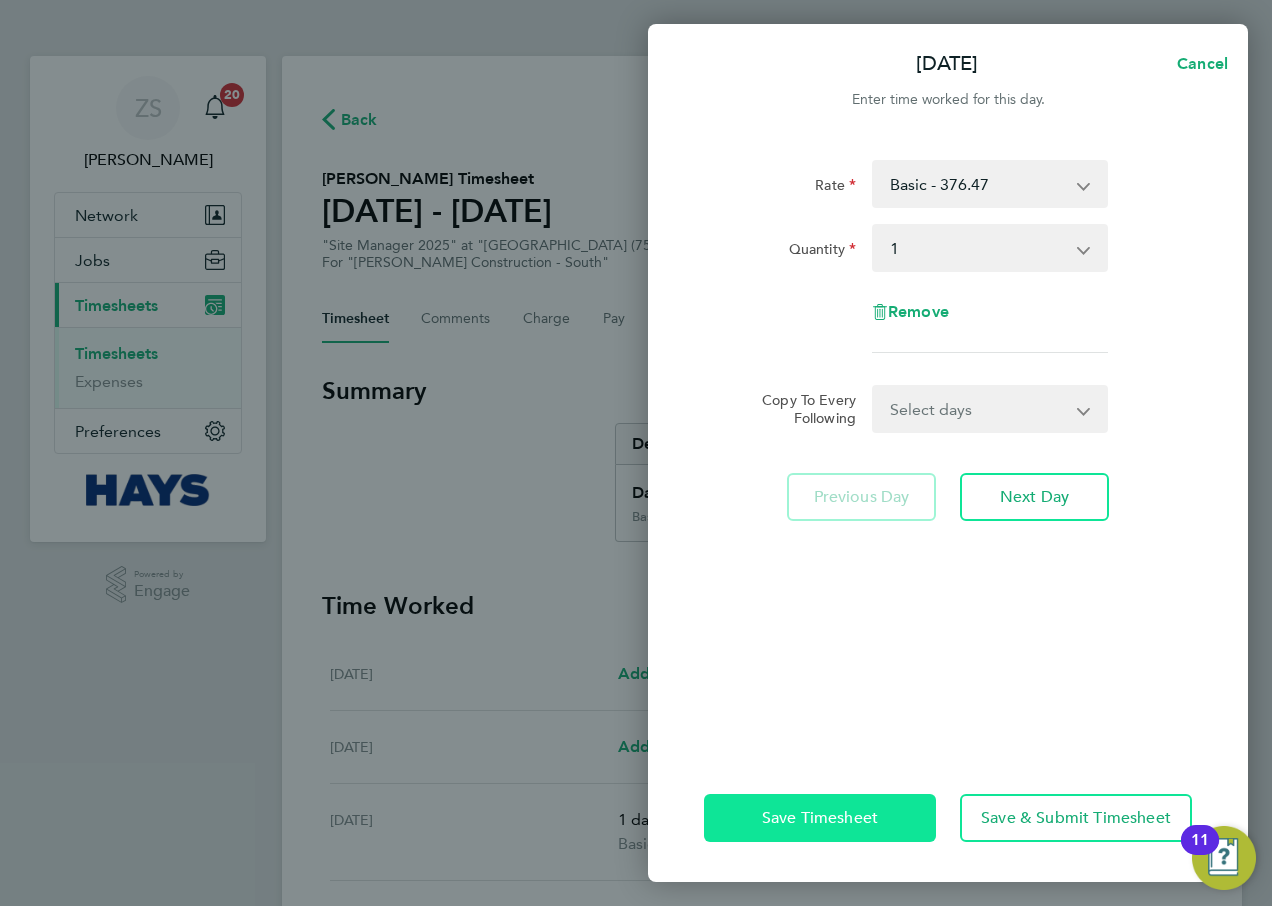 click on "Save Timesheet" 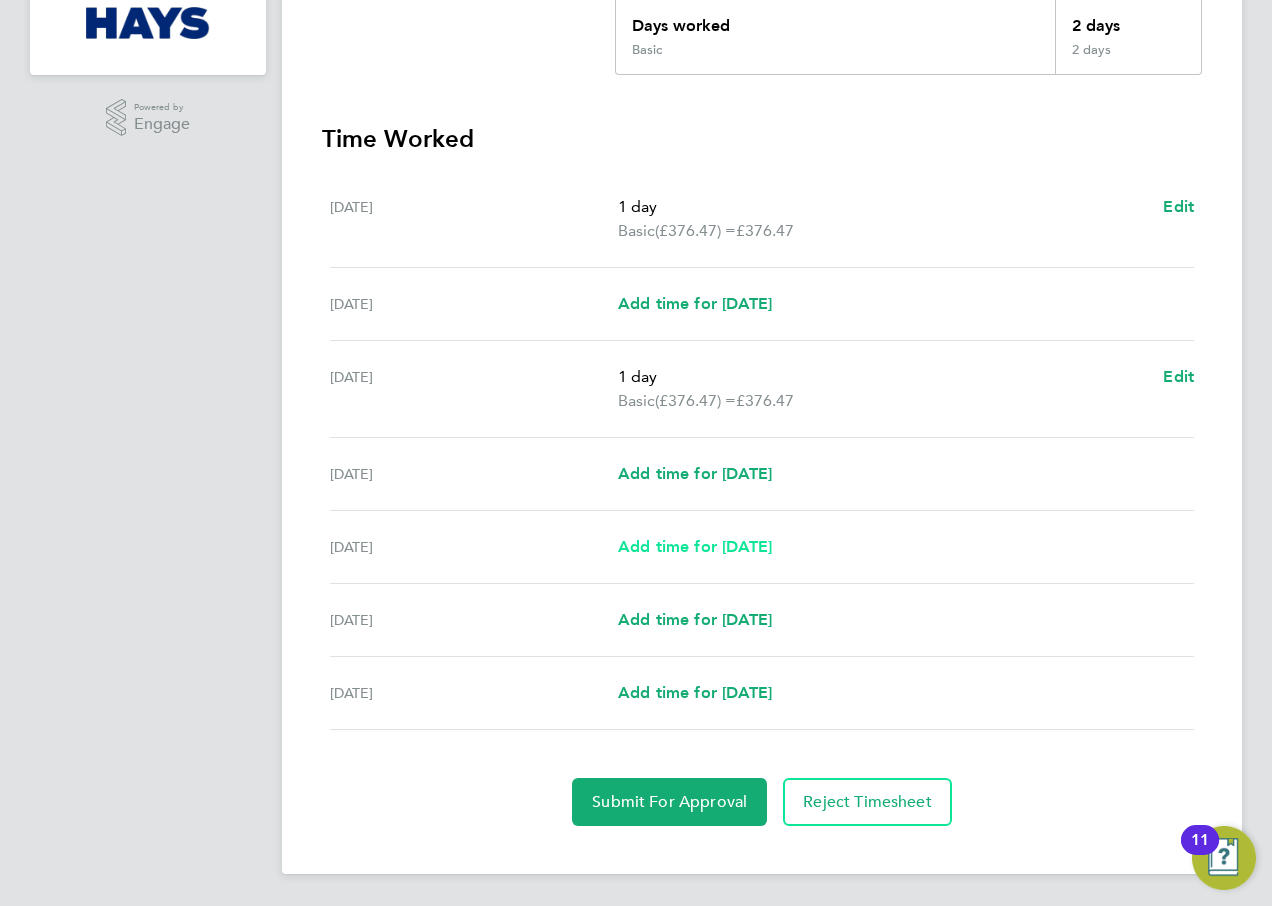 click on "Add time for [DATE]" at bounding box center (695, 546) 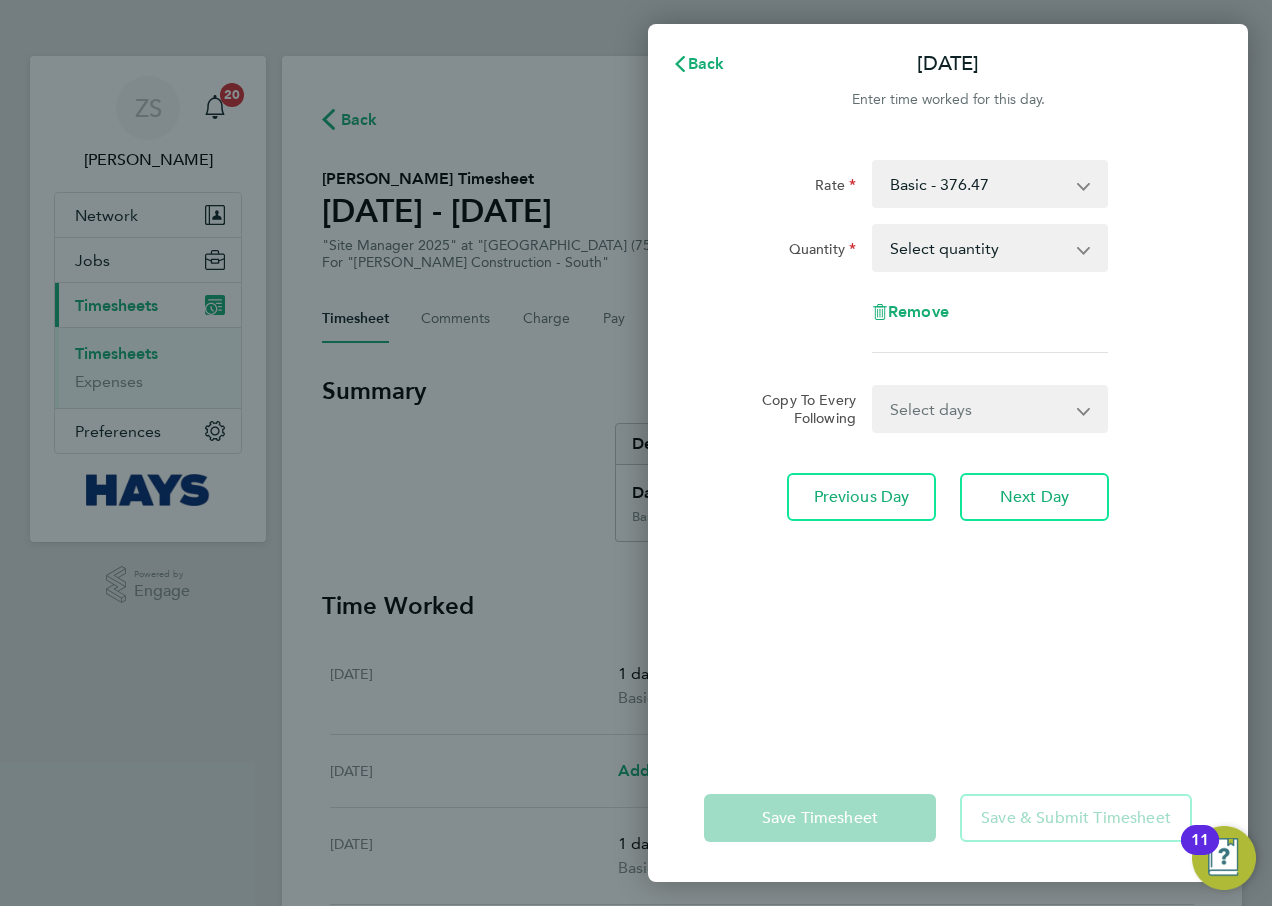 click on "Basic - 376.47" at bounding box center (978, 184) 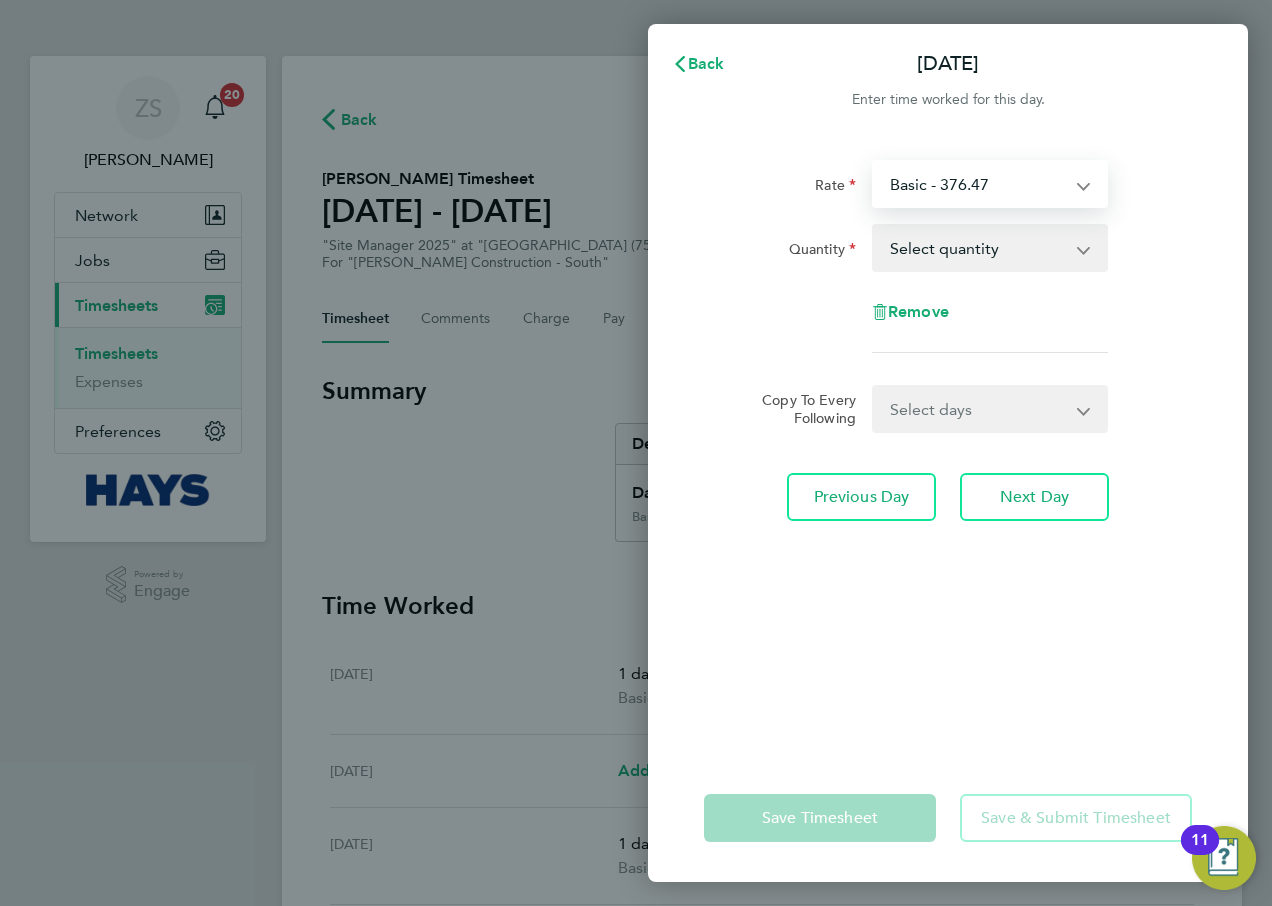 click on "Quantity  Select quantity   0.5   1" 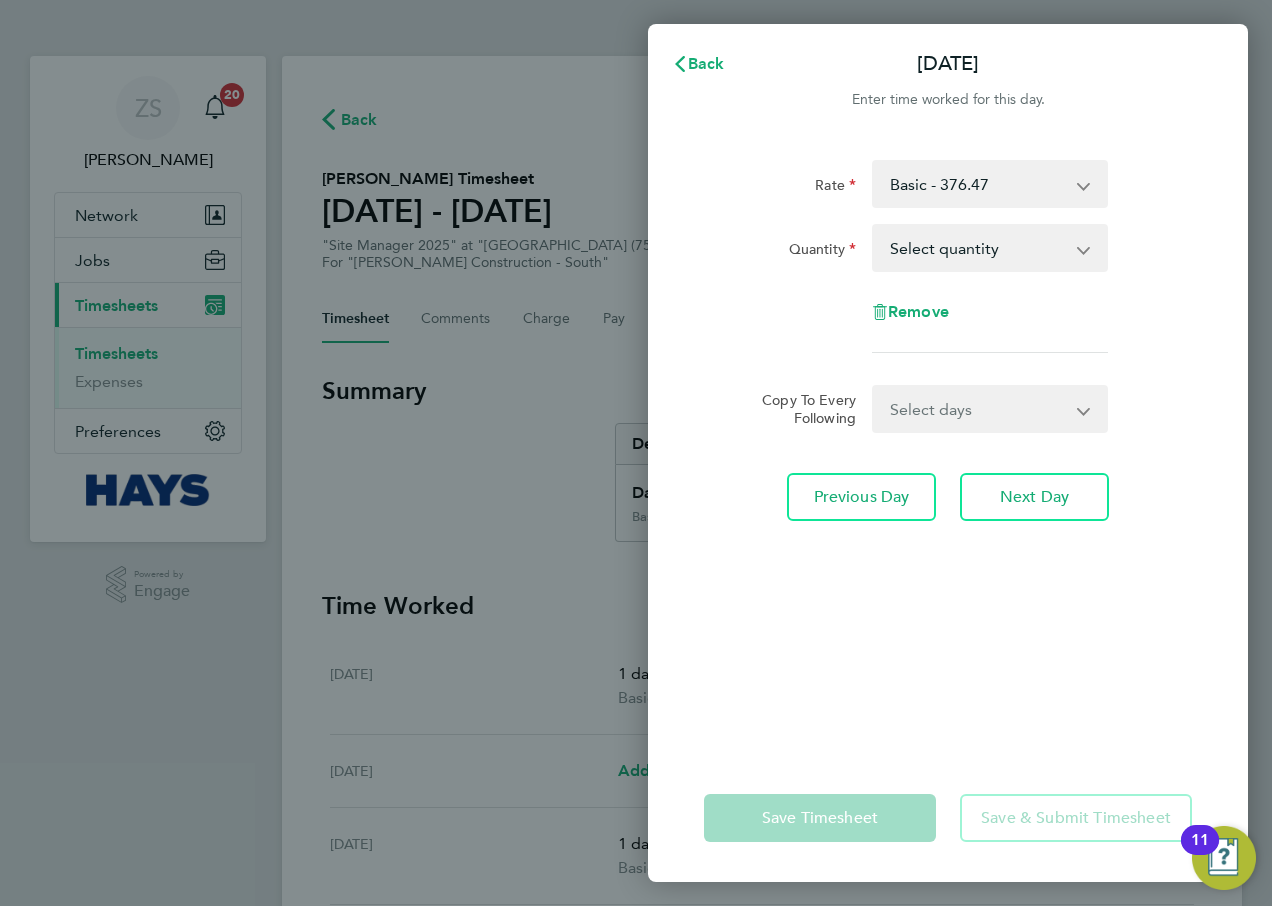 click 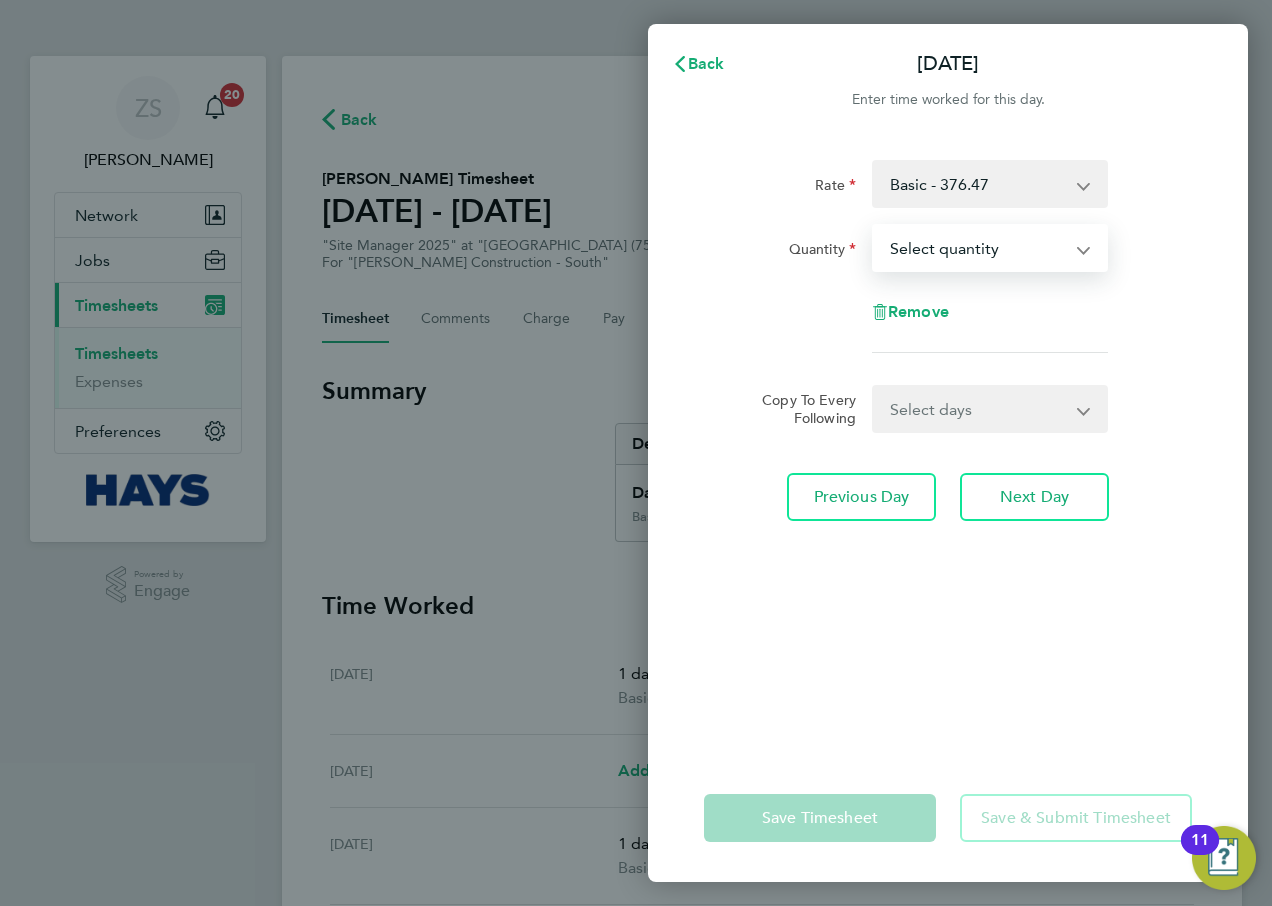 click on "Select quantity   0.5   1" at bounding box center [978, 248] 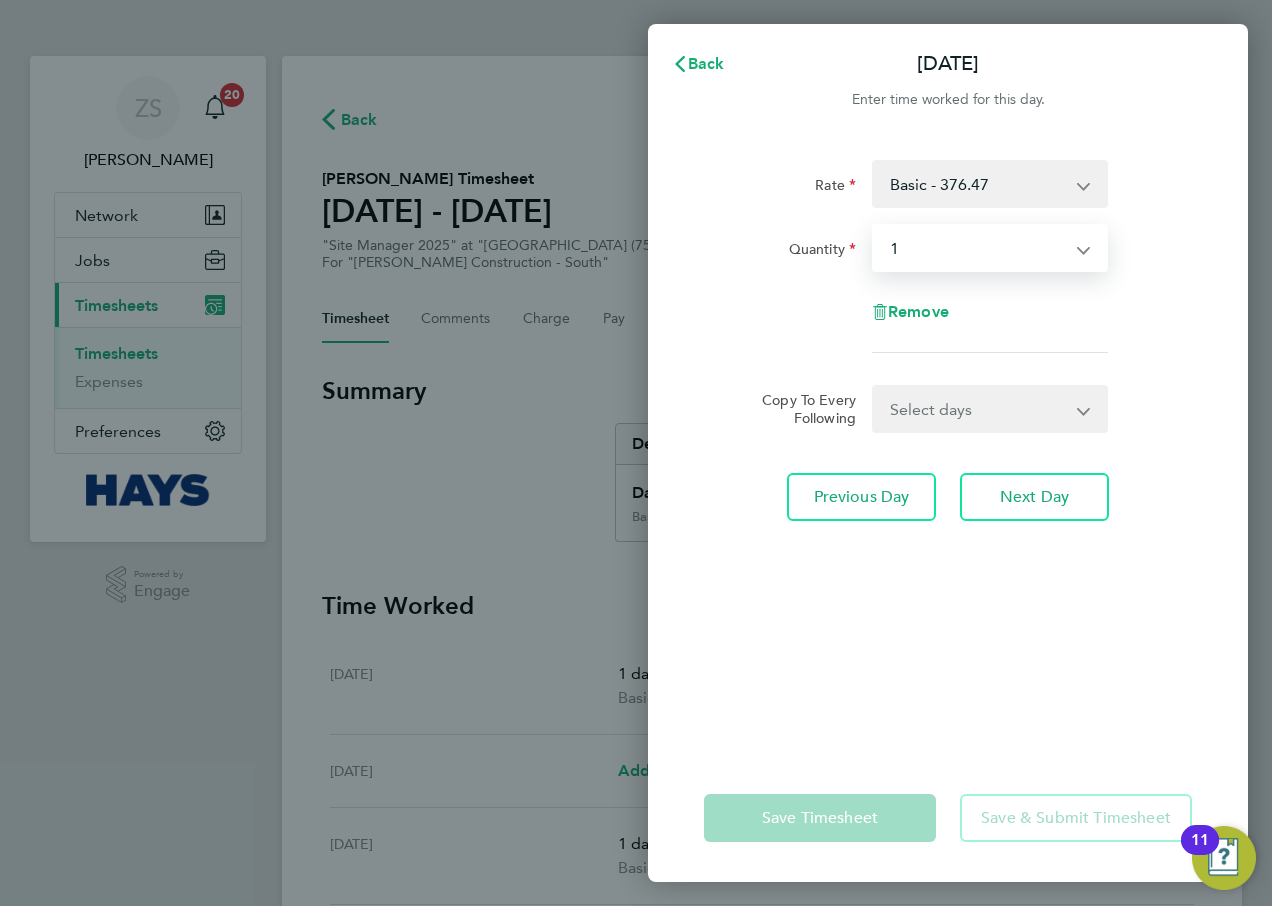 click on "Select quantity   0.5   1" at bounding box center (978, 248) 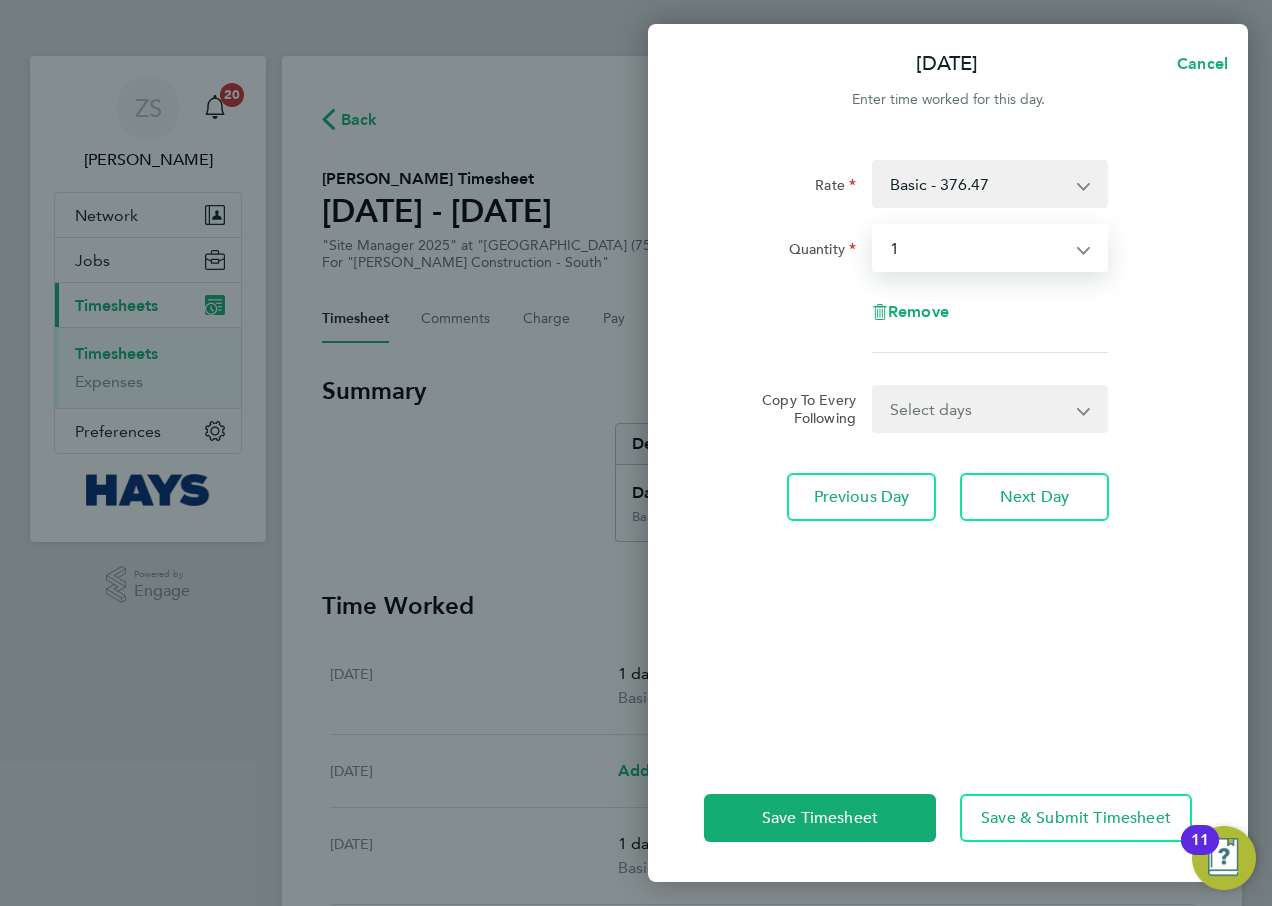 click on "Rate  Basic - 376.47
Quantity  Select quantity   0.5   1
Remove  Copy To Every Following  Select days   Day   [DATE]   [DATE]
Previous Day   Next Day" 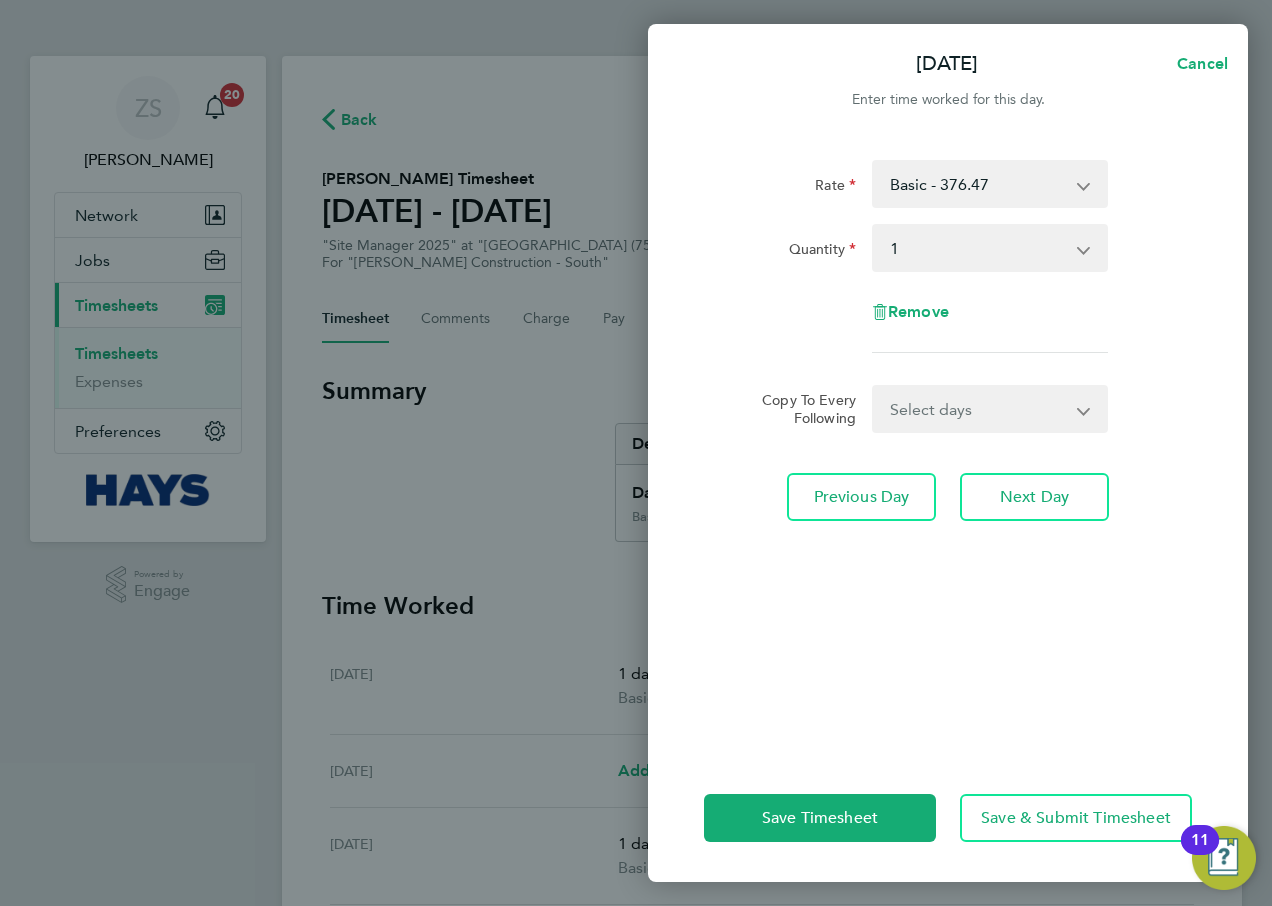 click on "Select days   Day   [DATE]   [DATE]" at bounding box center (979, 409) 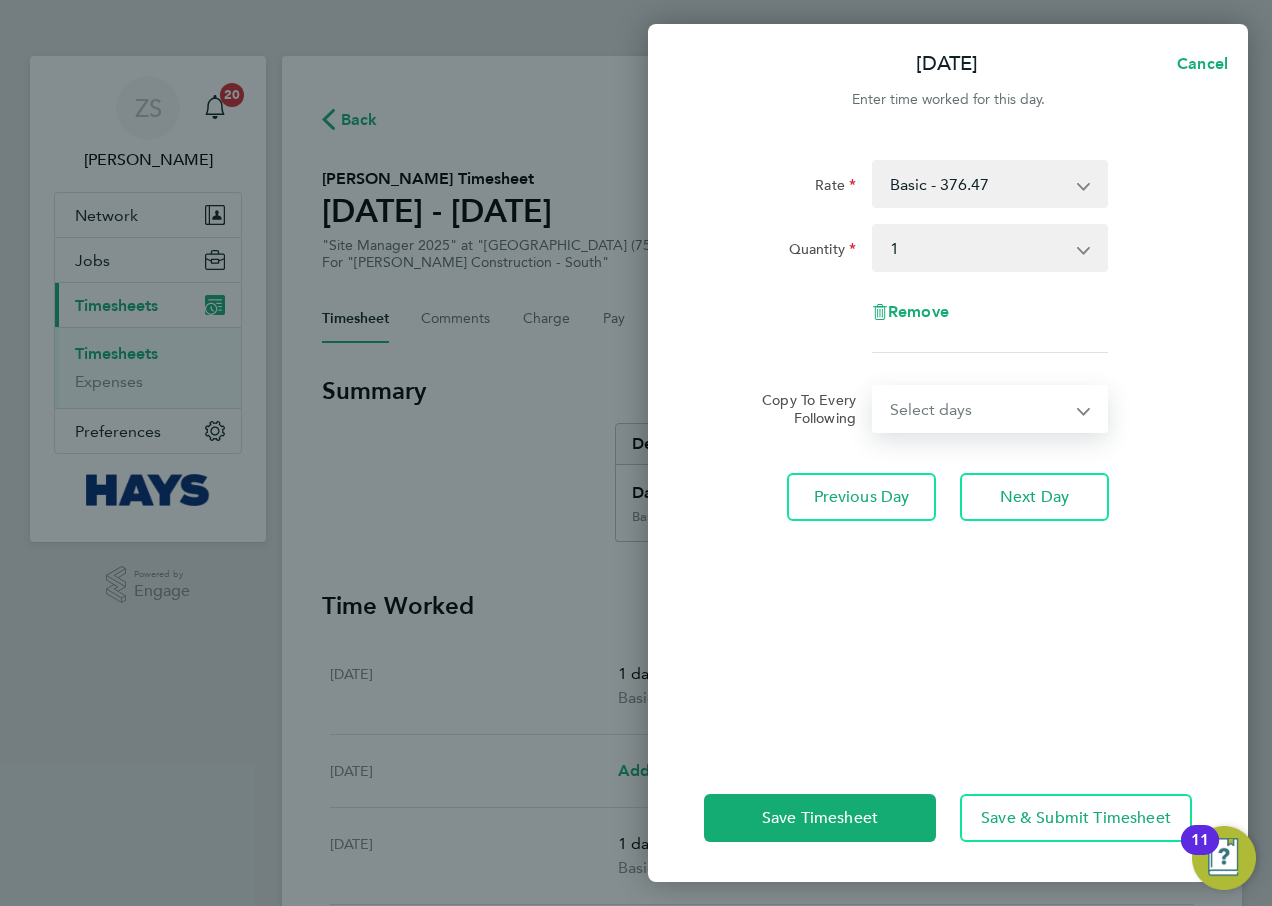 click on "Copy To Every Following  Select days   Day   [DATE]   [DATE]" 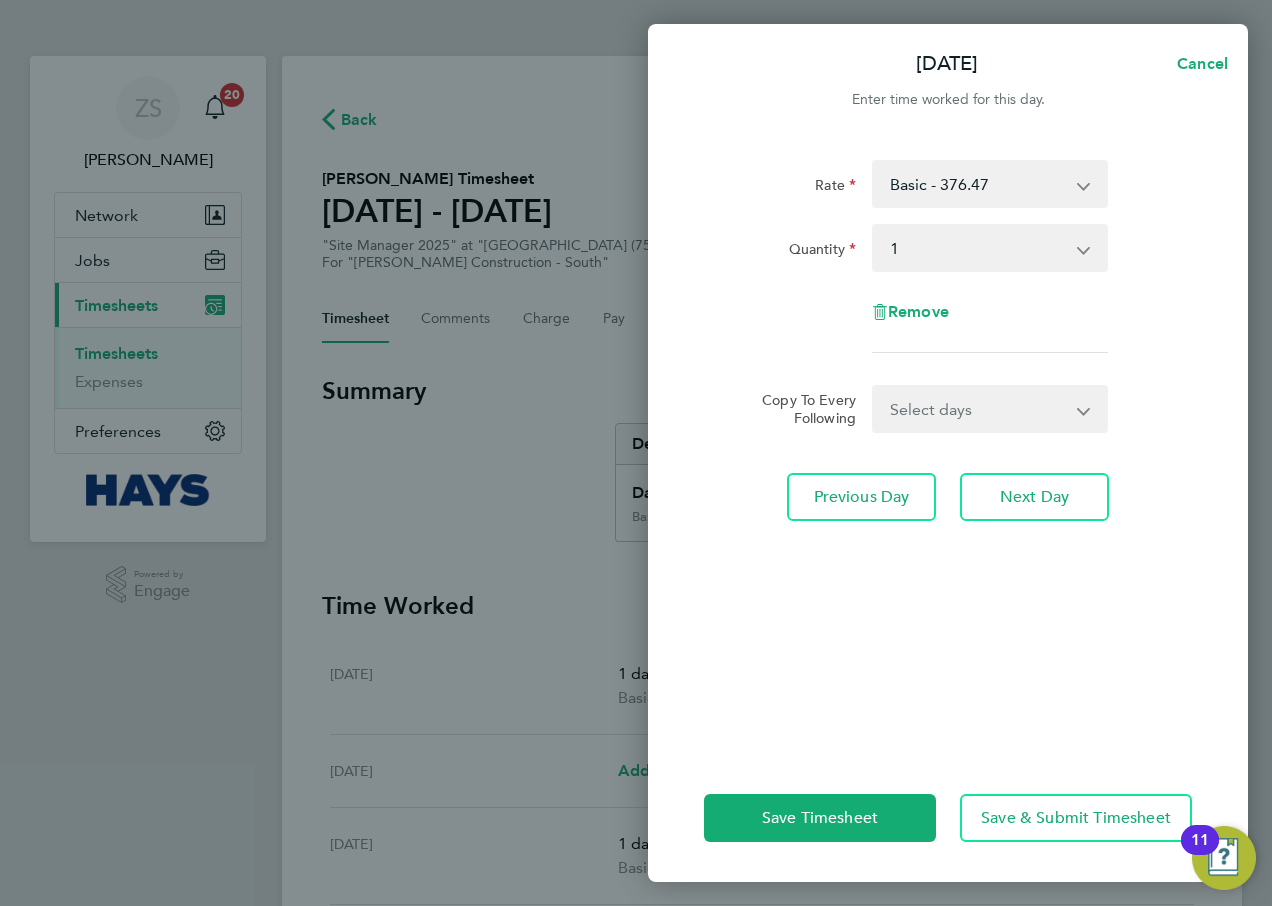 click on "Select days   Day   [DATE]   [DATE]" at bounding box center (979, 409) 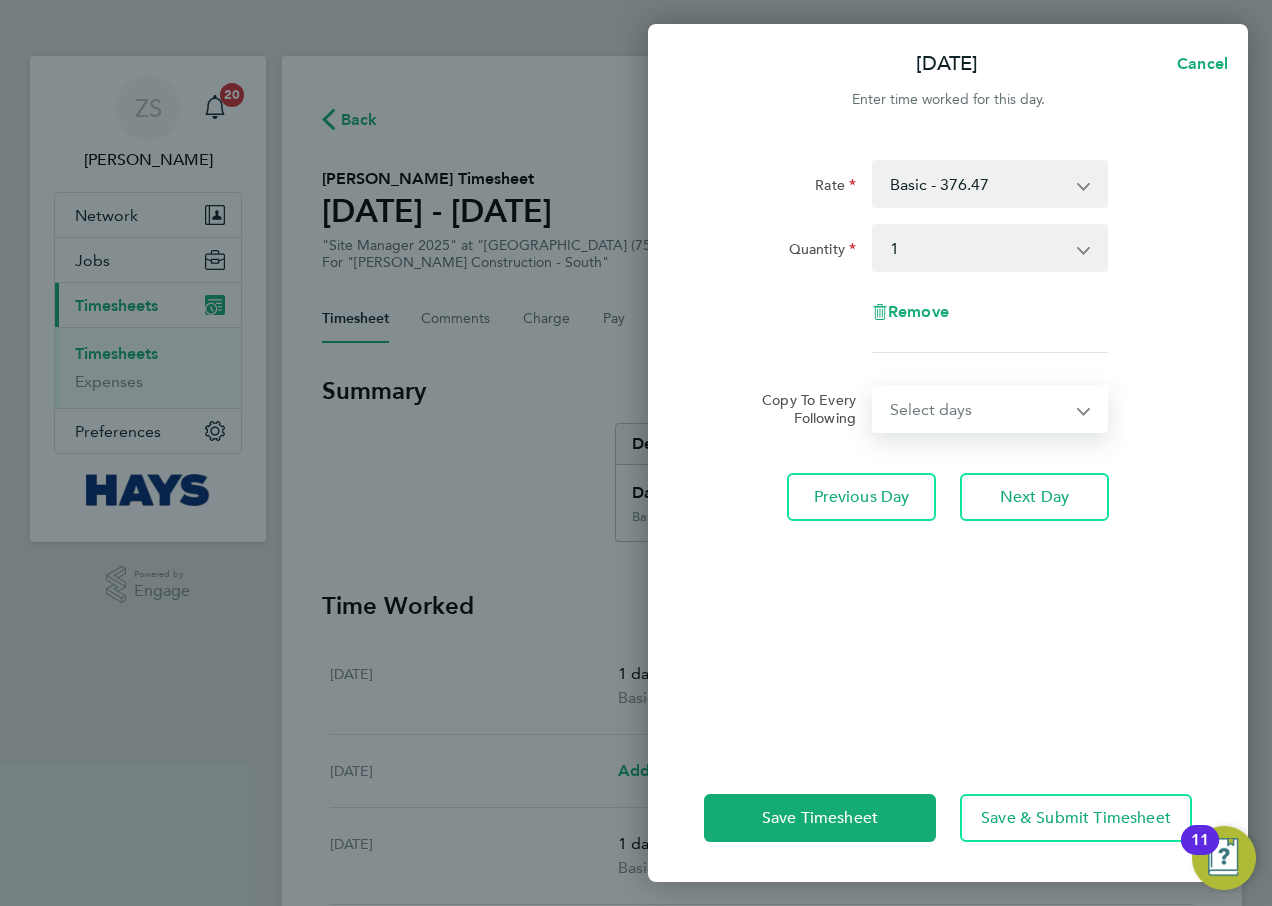 select on "DAY" 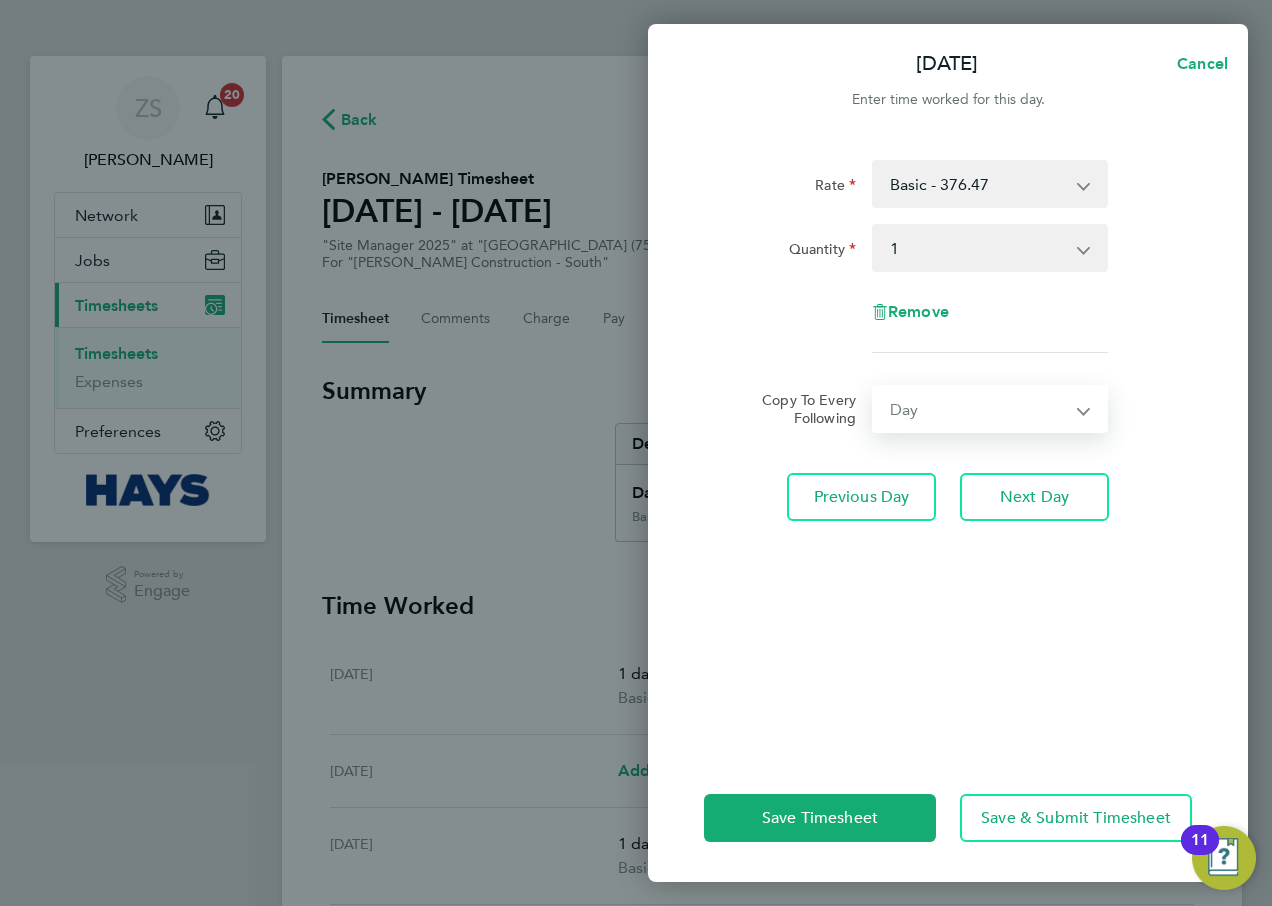 click on "Select days   Day   [DATE]   [DATE]" at bounding box center [979, 409] 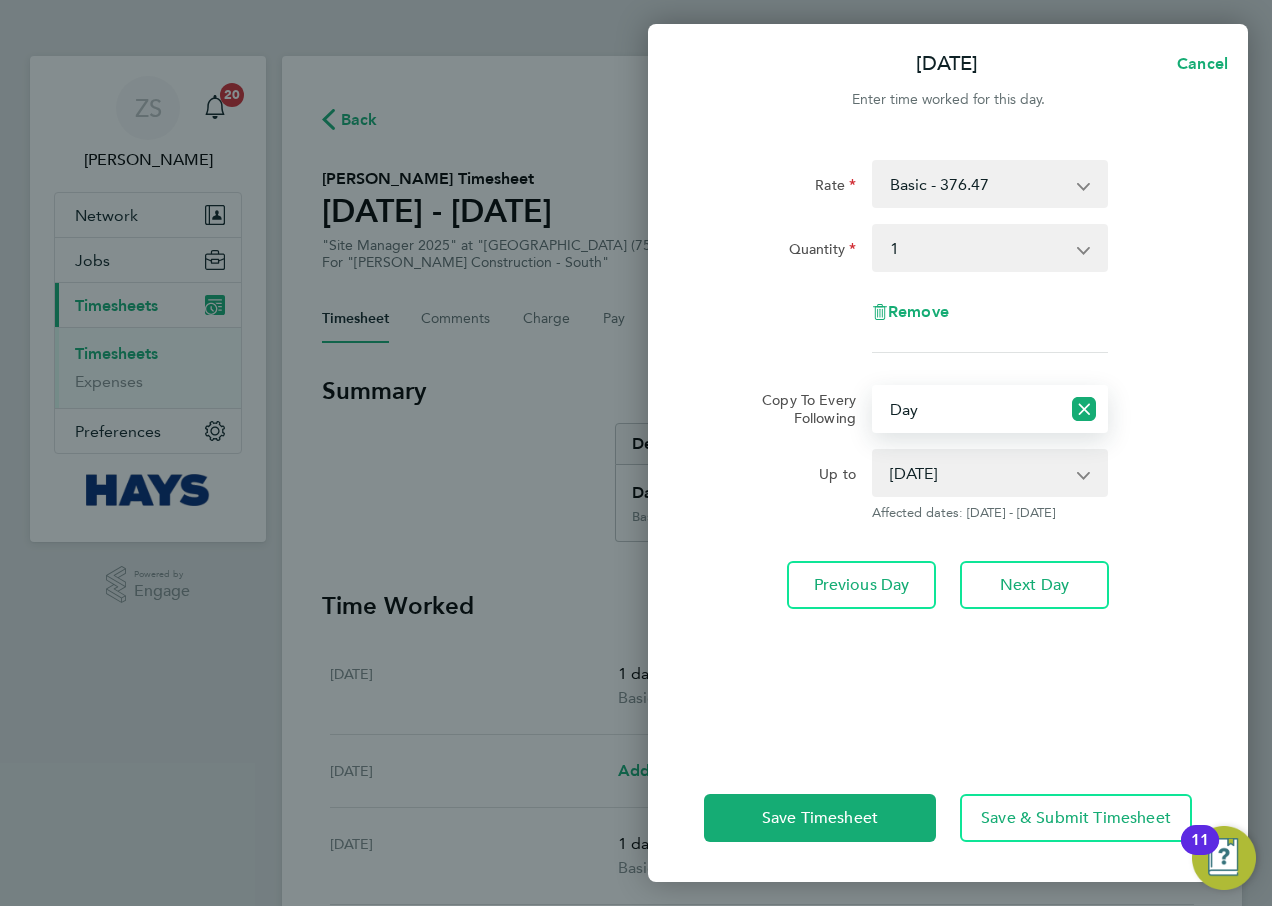 click on "Rate  Basic - 376.47
Quantity  Select quantity   0.5   1
Remove  Copy To Every Following  Select days   Day   [DATE]   [DATE]
Up to  [DATE]   [DATE]
Affected dates: [DATE] - [DATE]   Previous Day   Next Day" 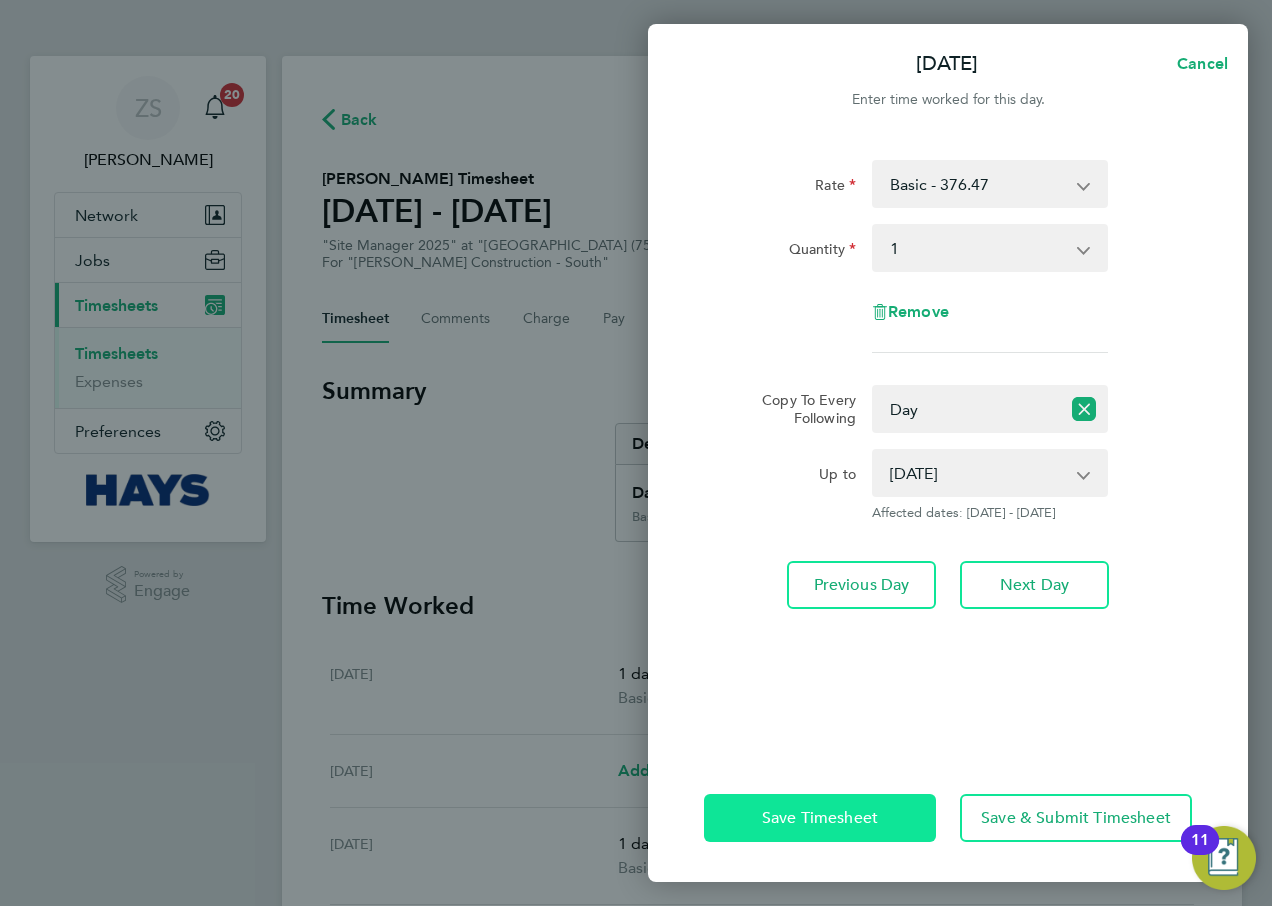 click on "Save Timesheet" 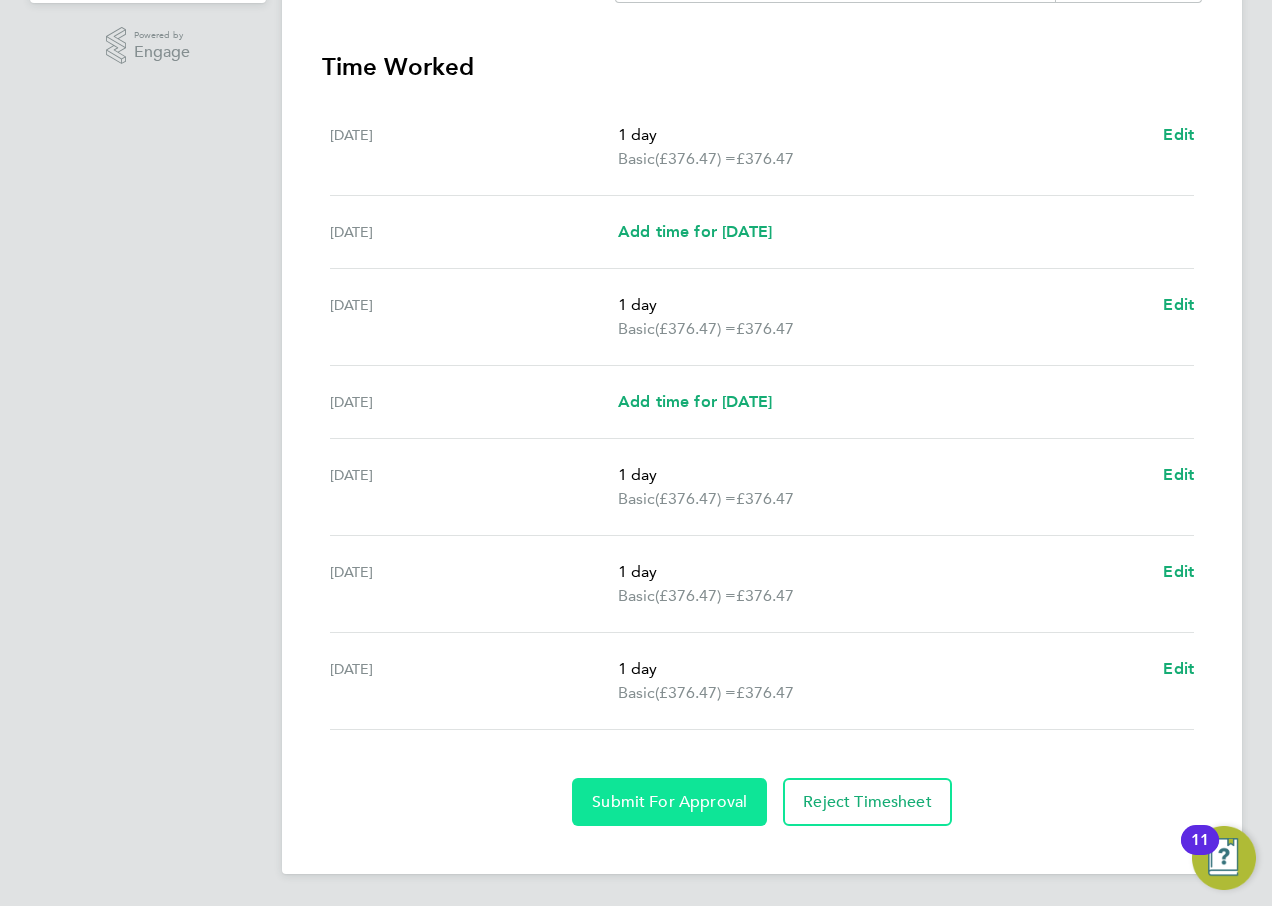 click on "Submit For Approval" 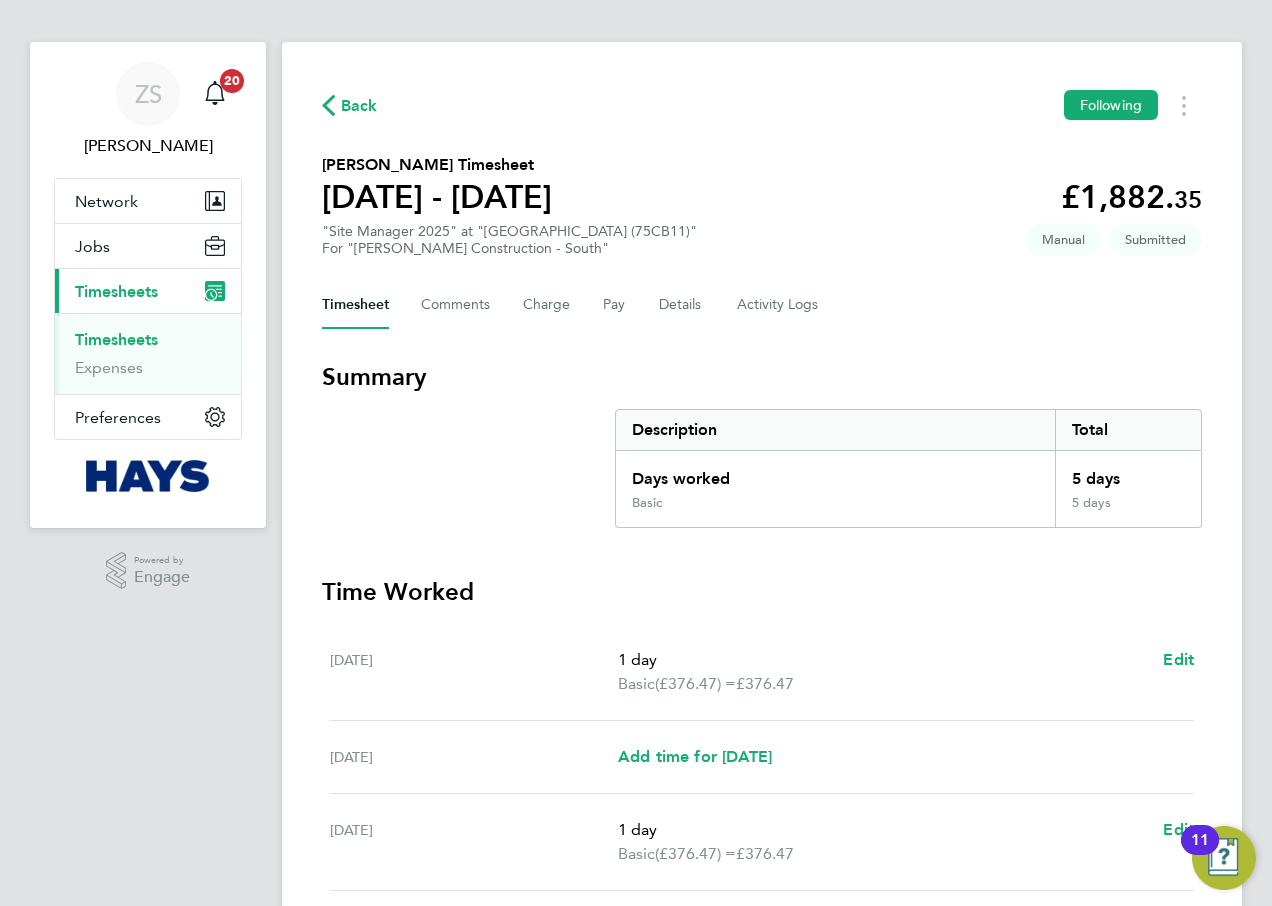 scroll, scrollTop: 0, scrollLeft: 0, axis: both 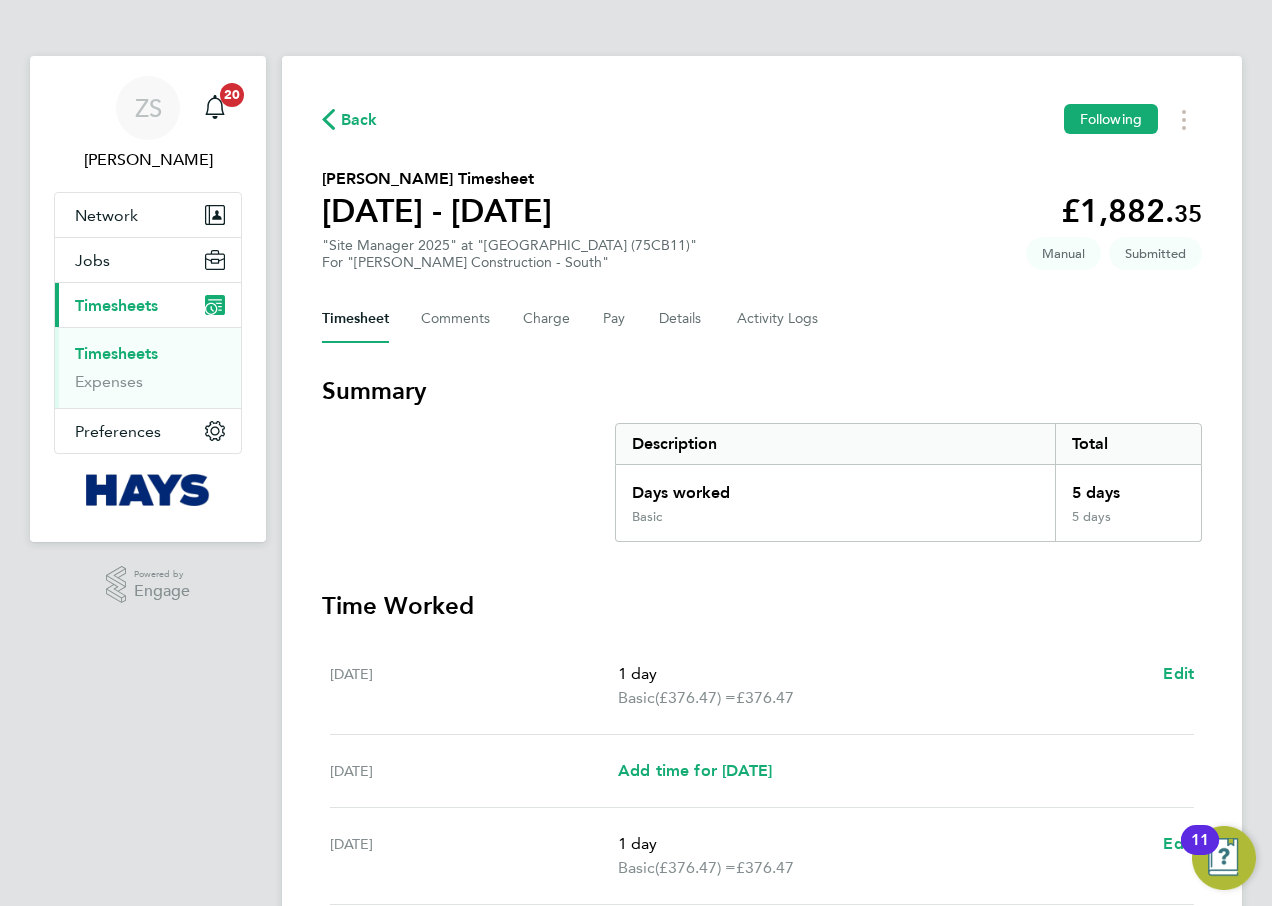 click on "Timesheets" at bounding box center (116, 353) 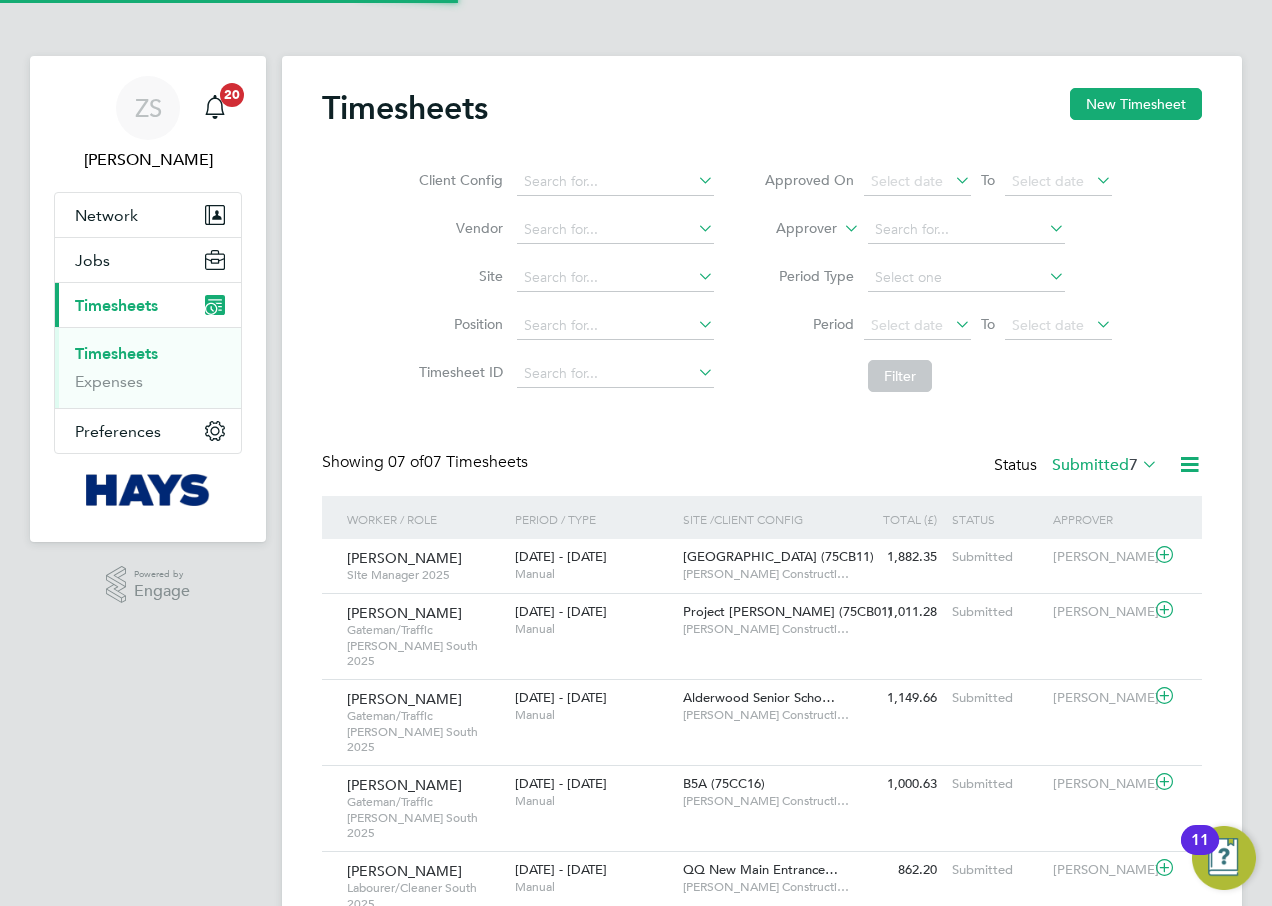scroll, scrollTop: 10, scrollLeft: 10, axis: both 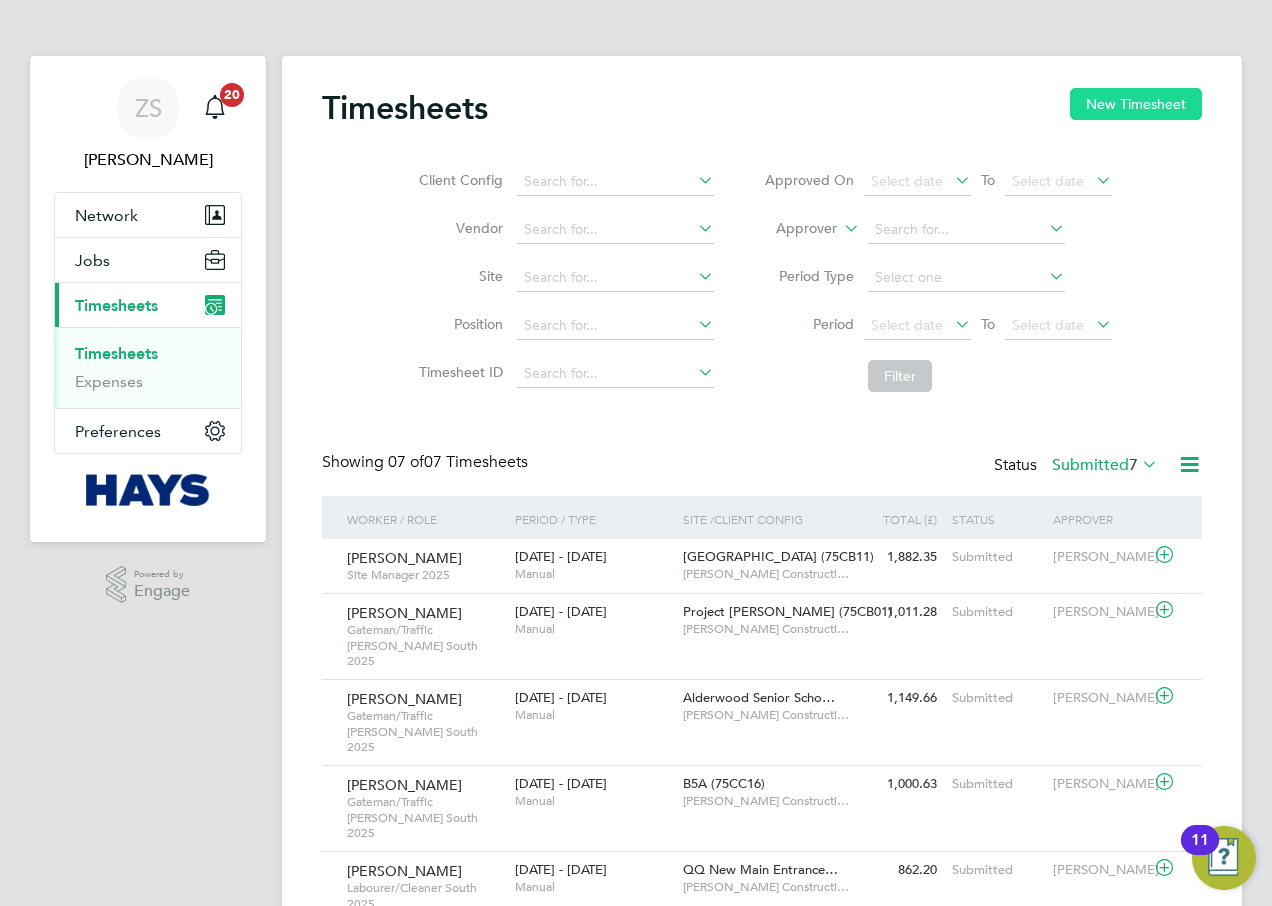 click on "New Timesheet" 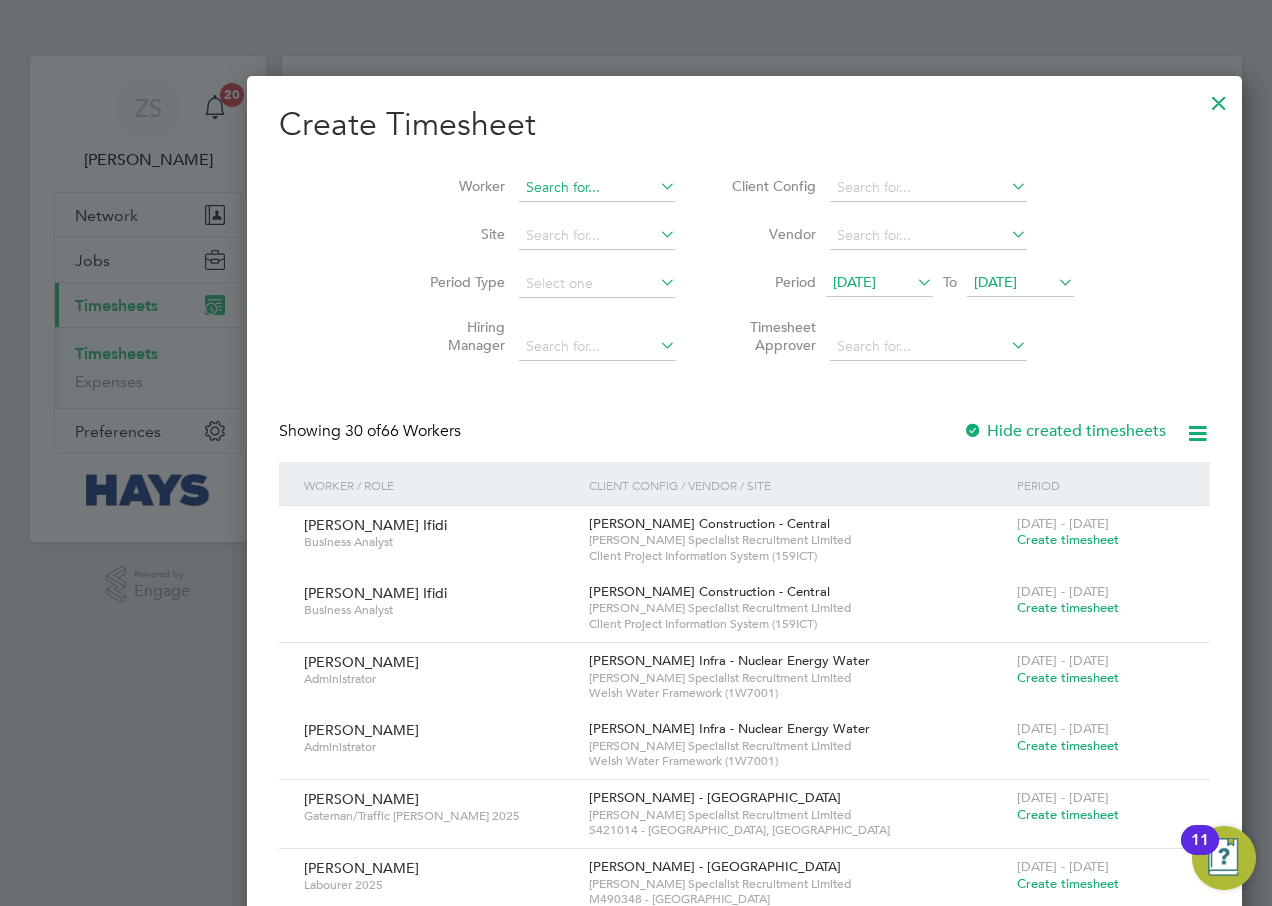 click at bounding box center [597, 188] 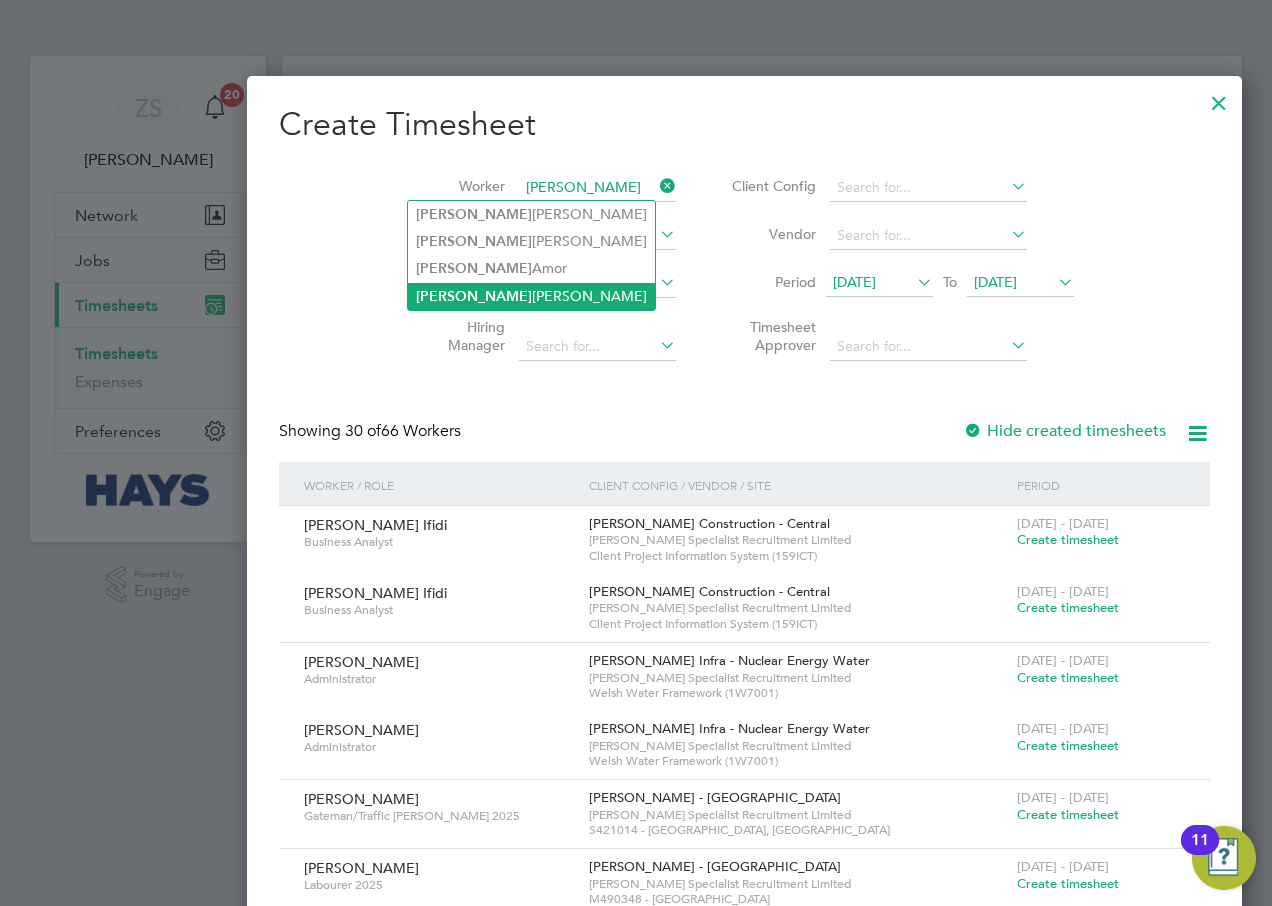 click on "[PERSON_NAME]" 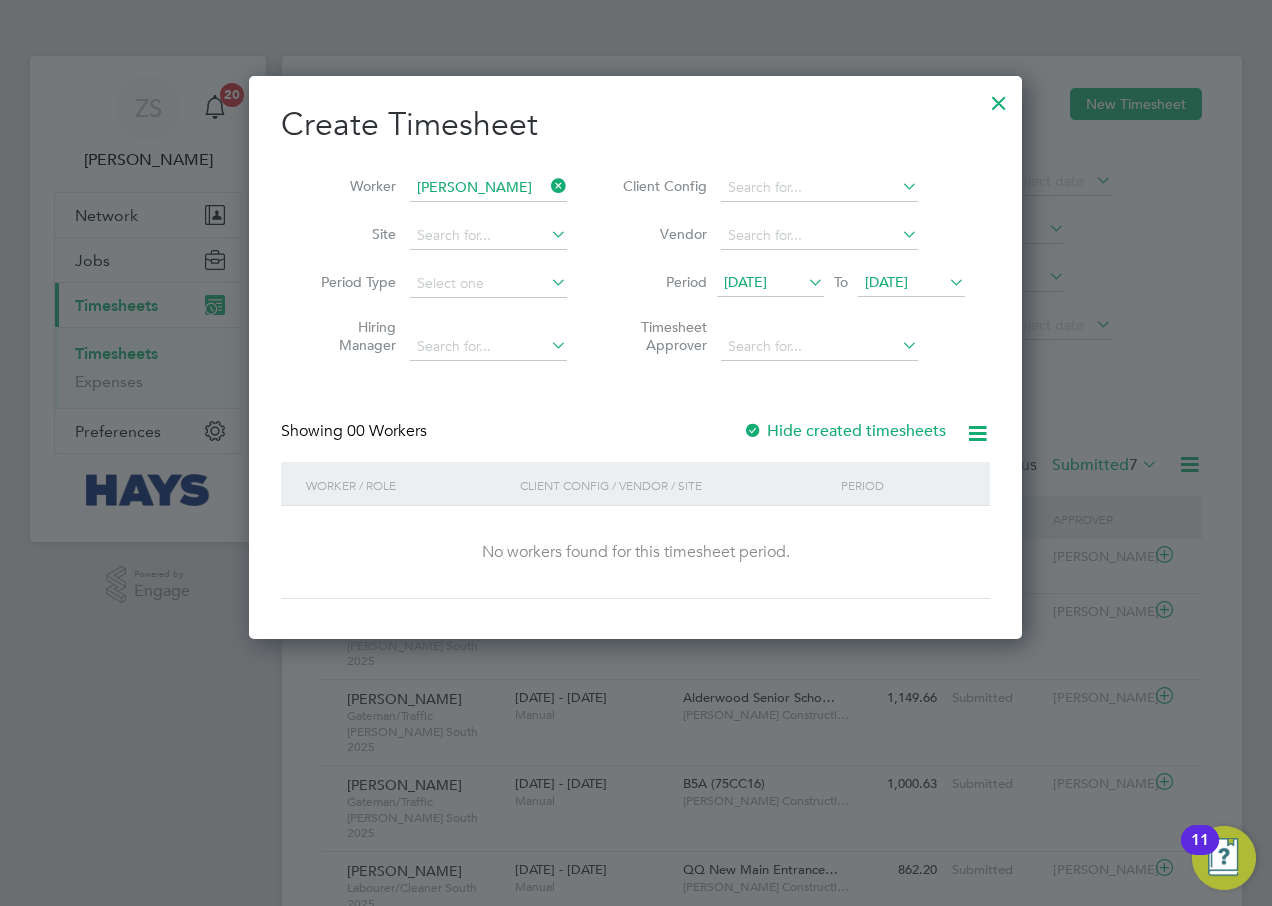 click on "Hide created timesheets" at bounding box center [844, 431] 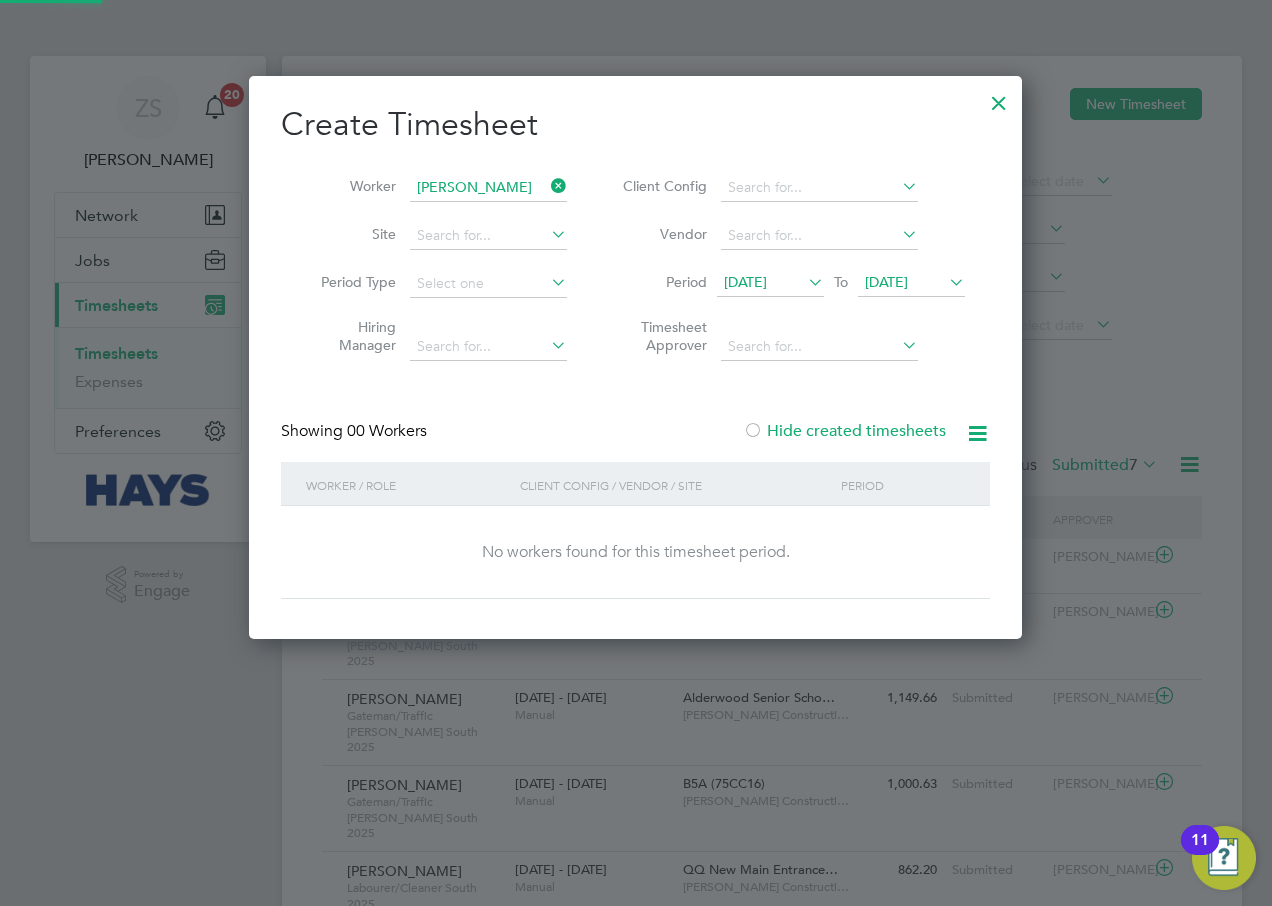 click on "[DATE]" at bounding box center [911, 283] 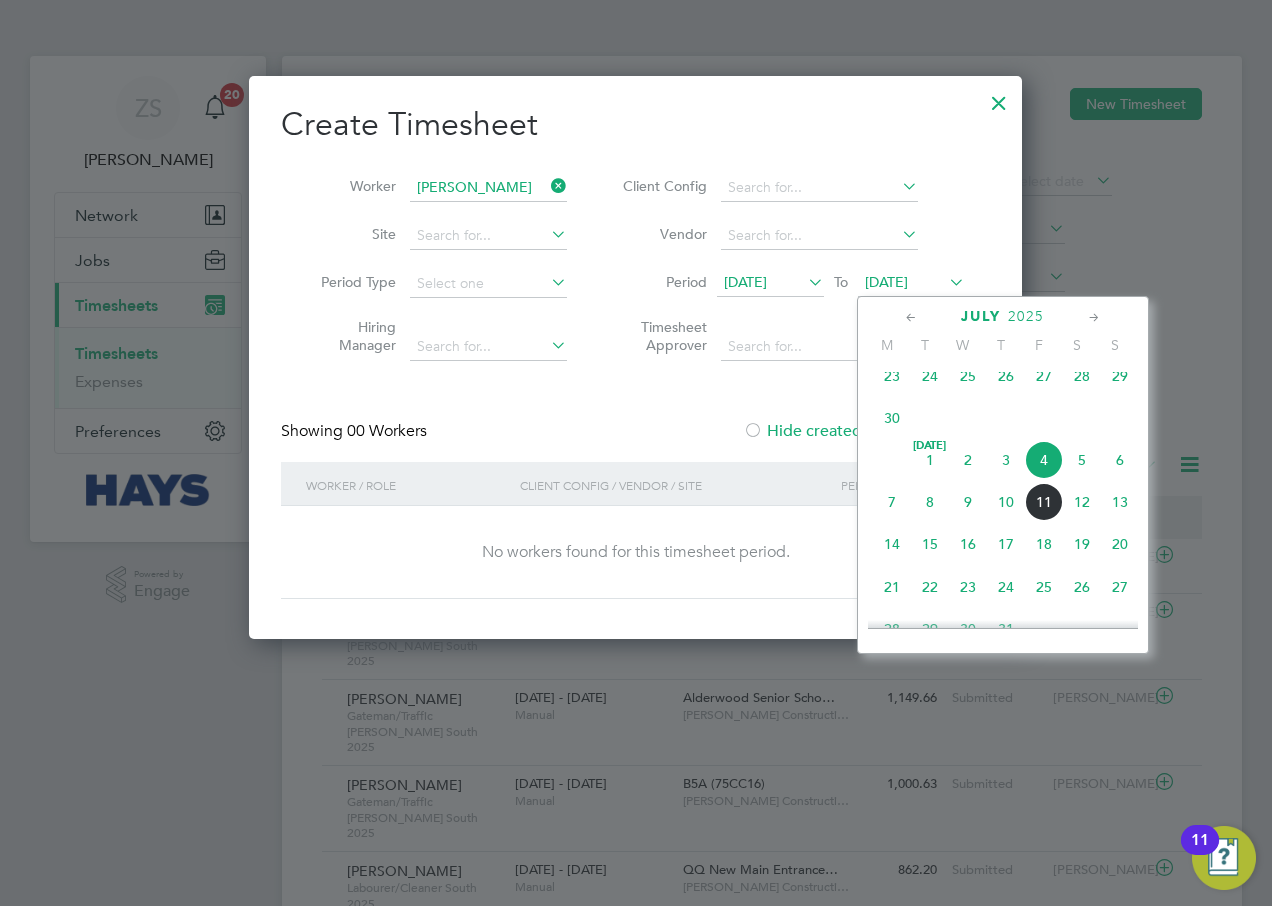 click on "12" 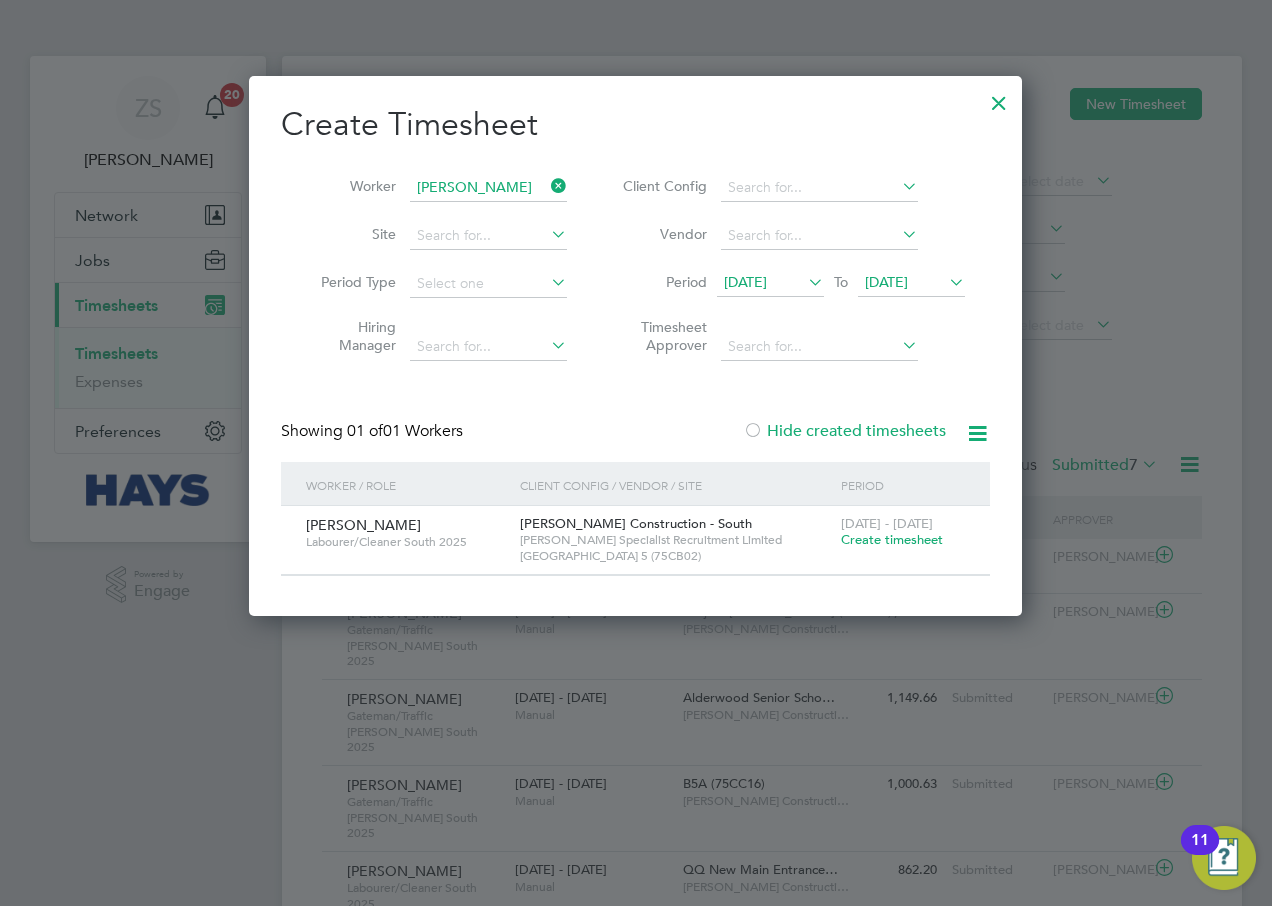 click on "Create timesheet" at bounding box center [892, 539] 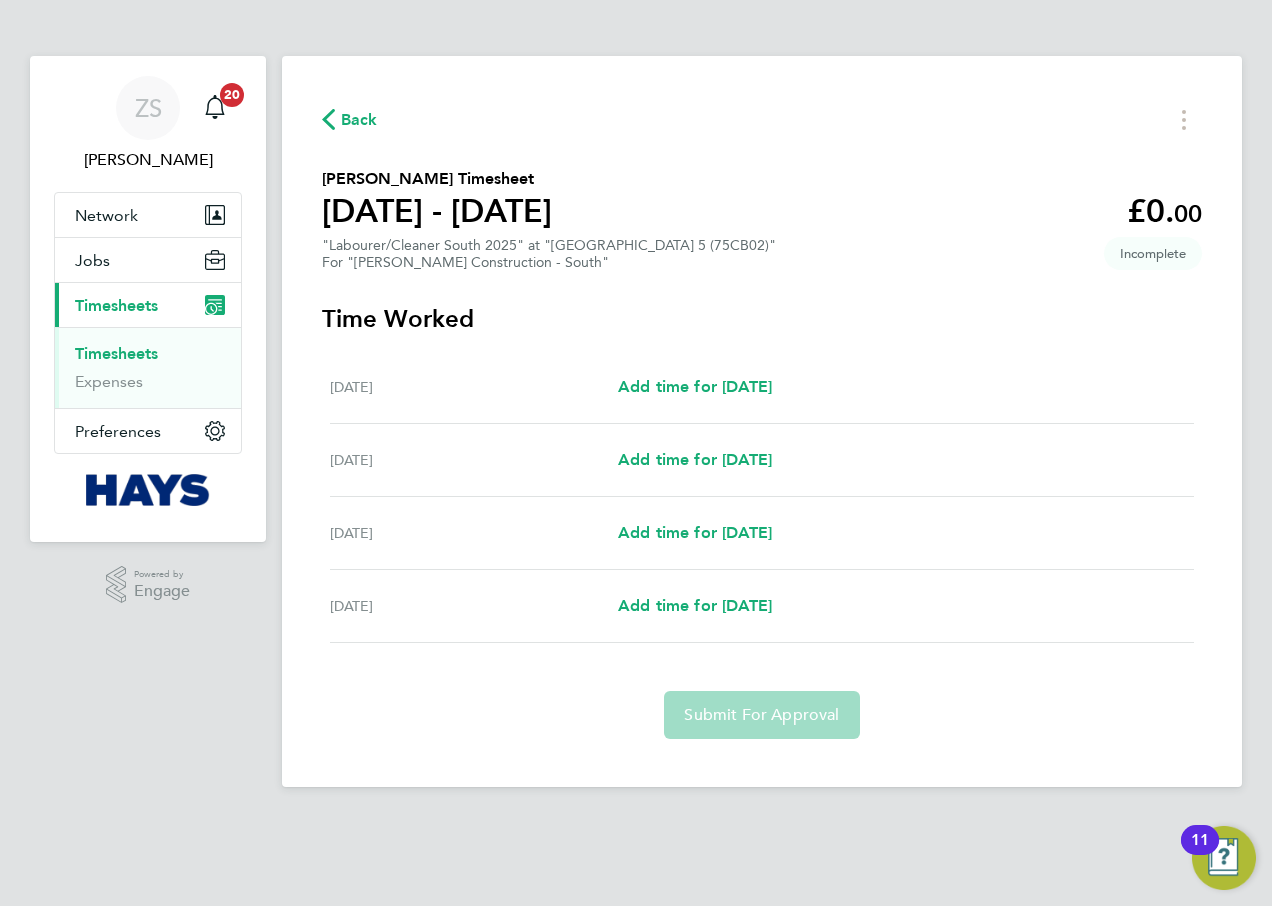 click on "[DATE]   Add time for [DATE]   Add time for [DATE]" at bounding box center (762, 460) 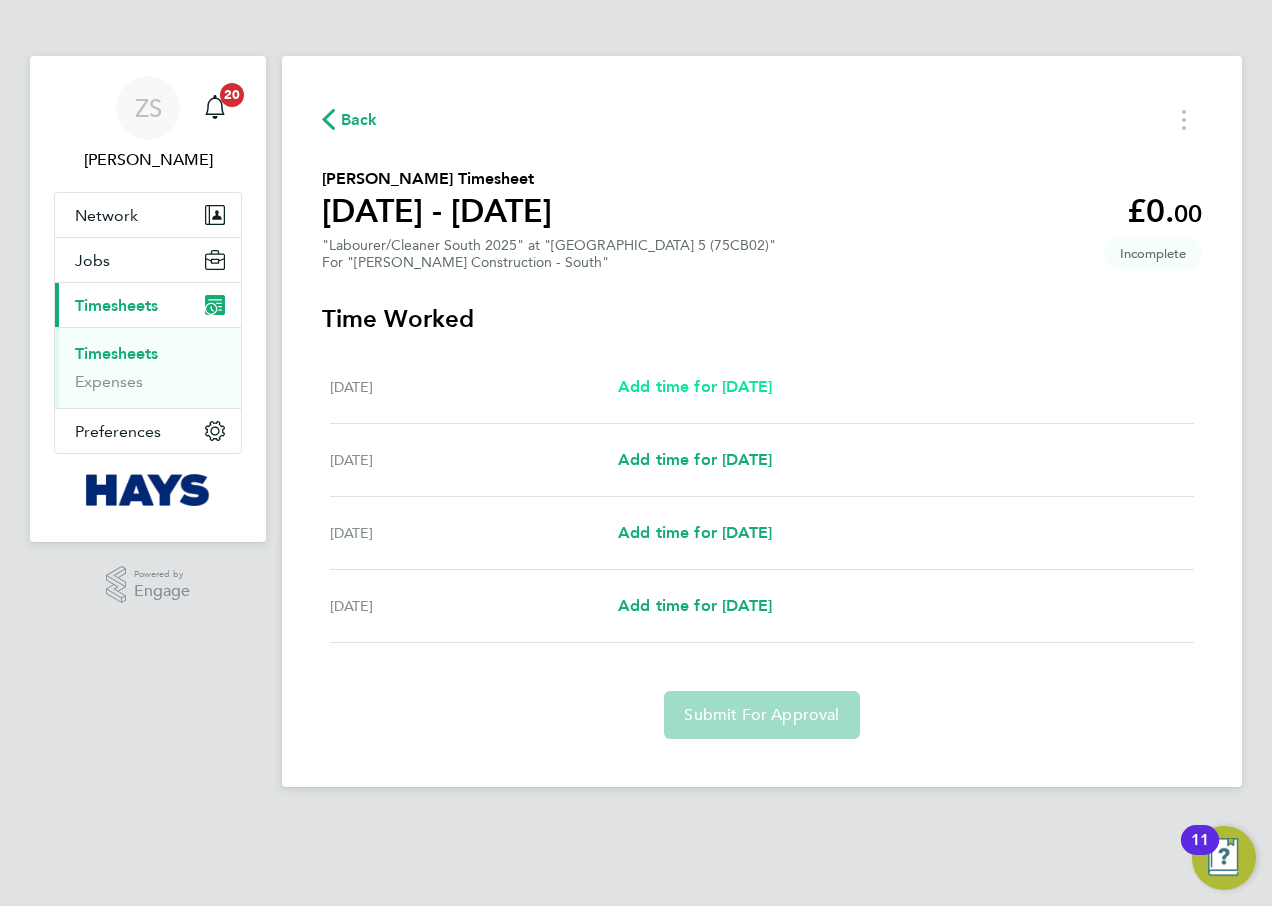 click on "Add time for [DATE]" at bounding box center (695, 386) 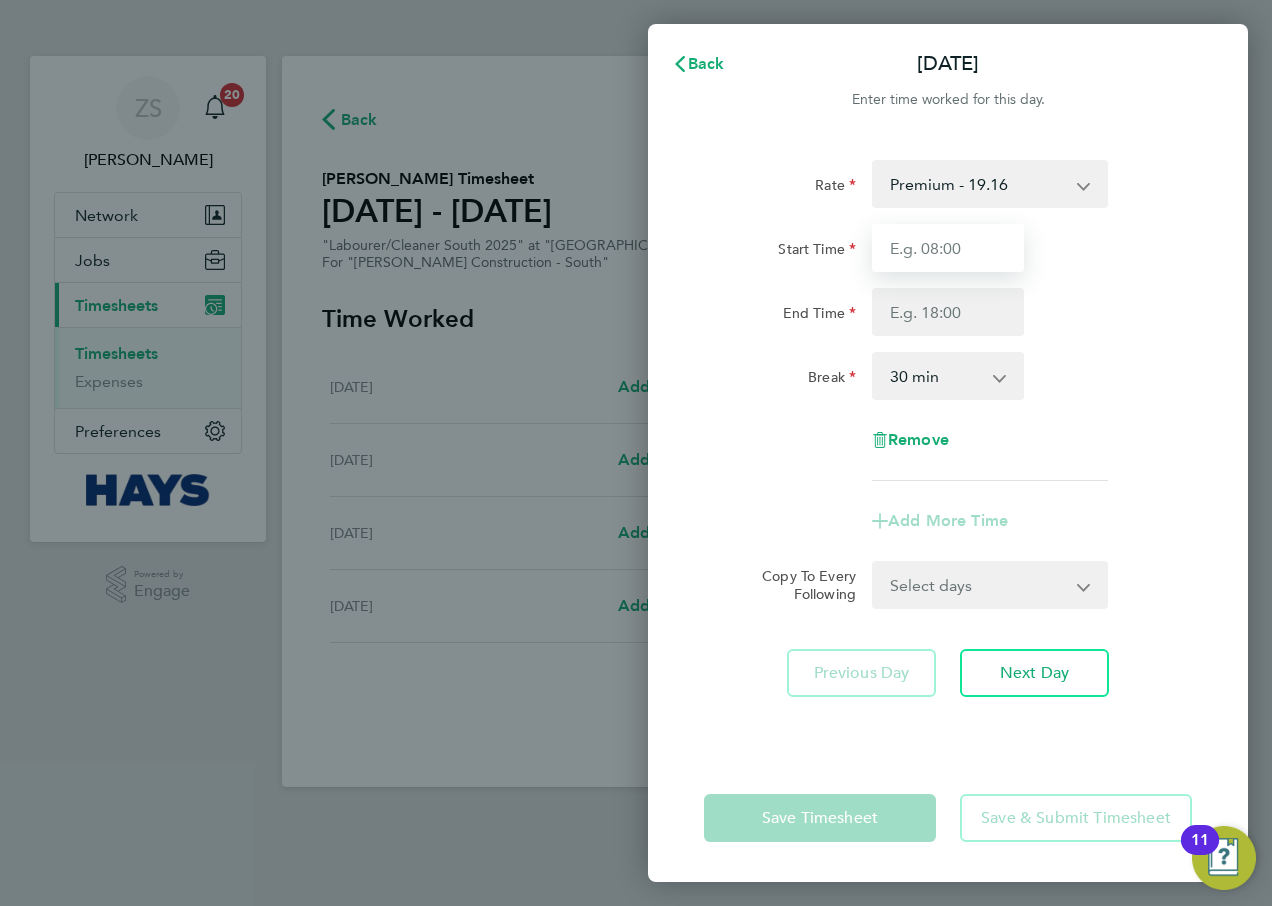 click on "Start Time" at bounding box center [948, 248] 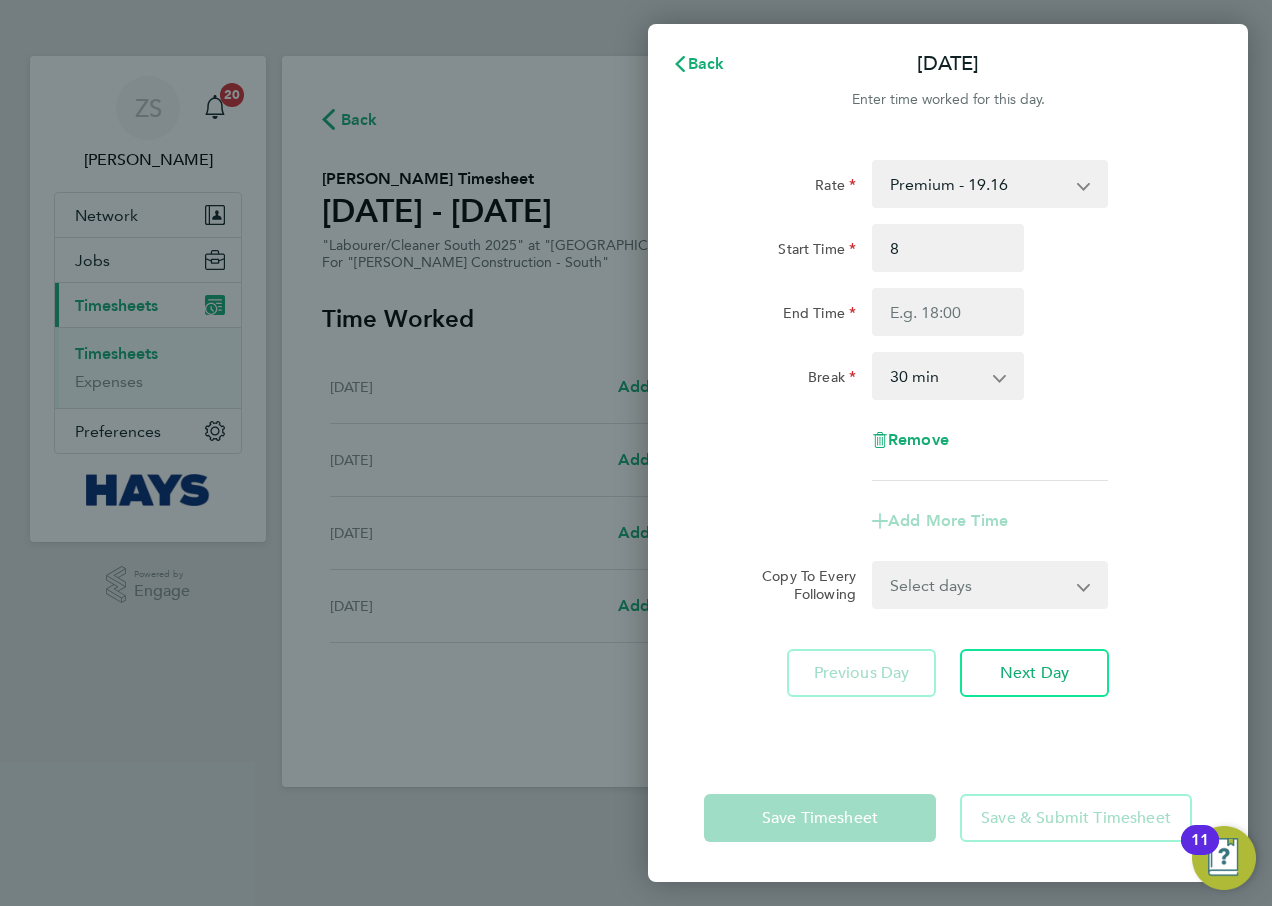 type on "08:00" 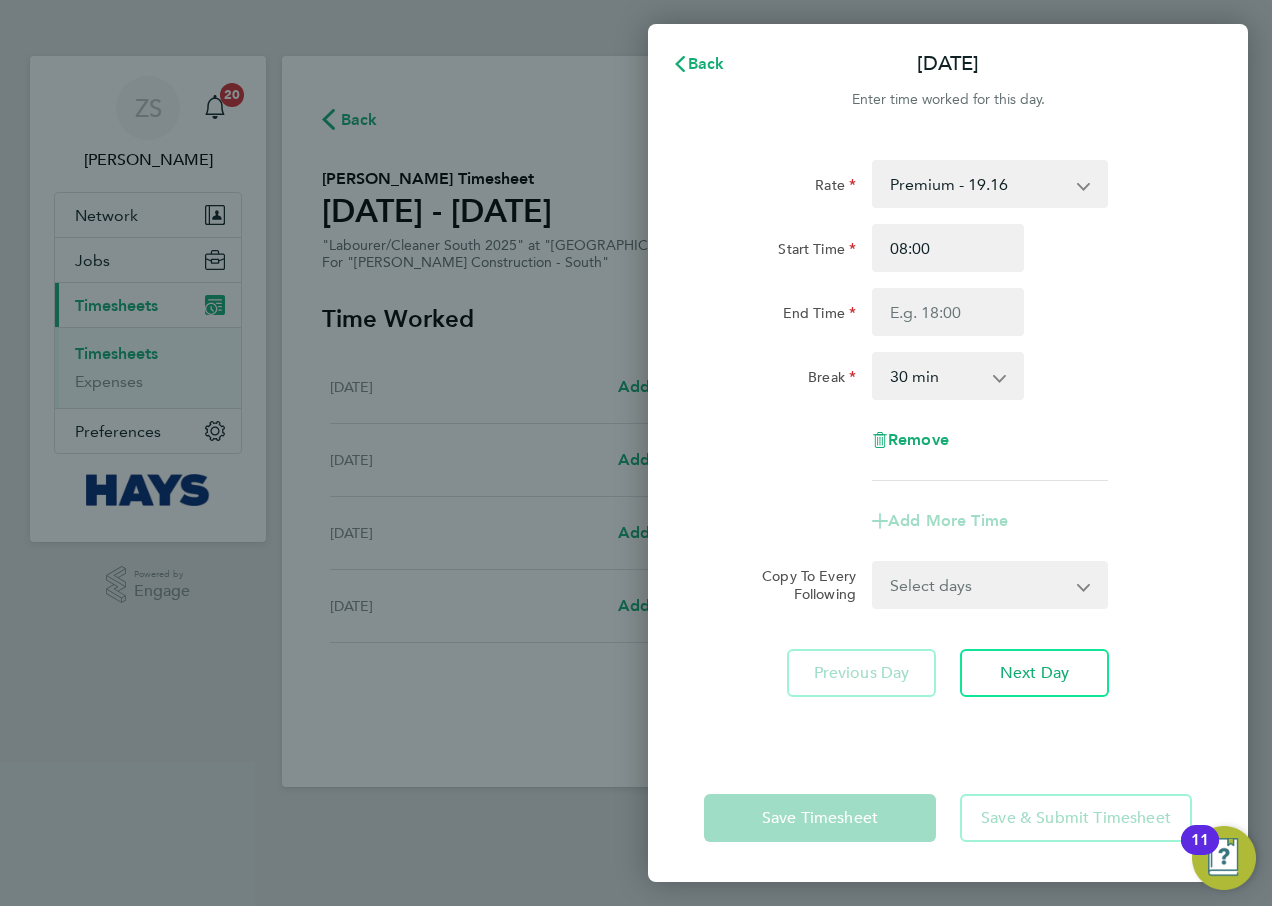 click on "End Time" 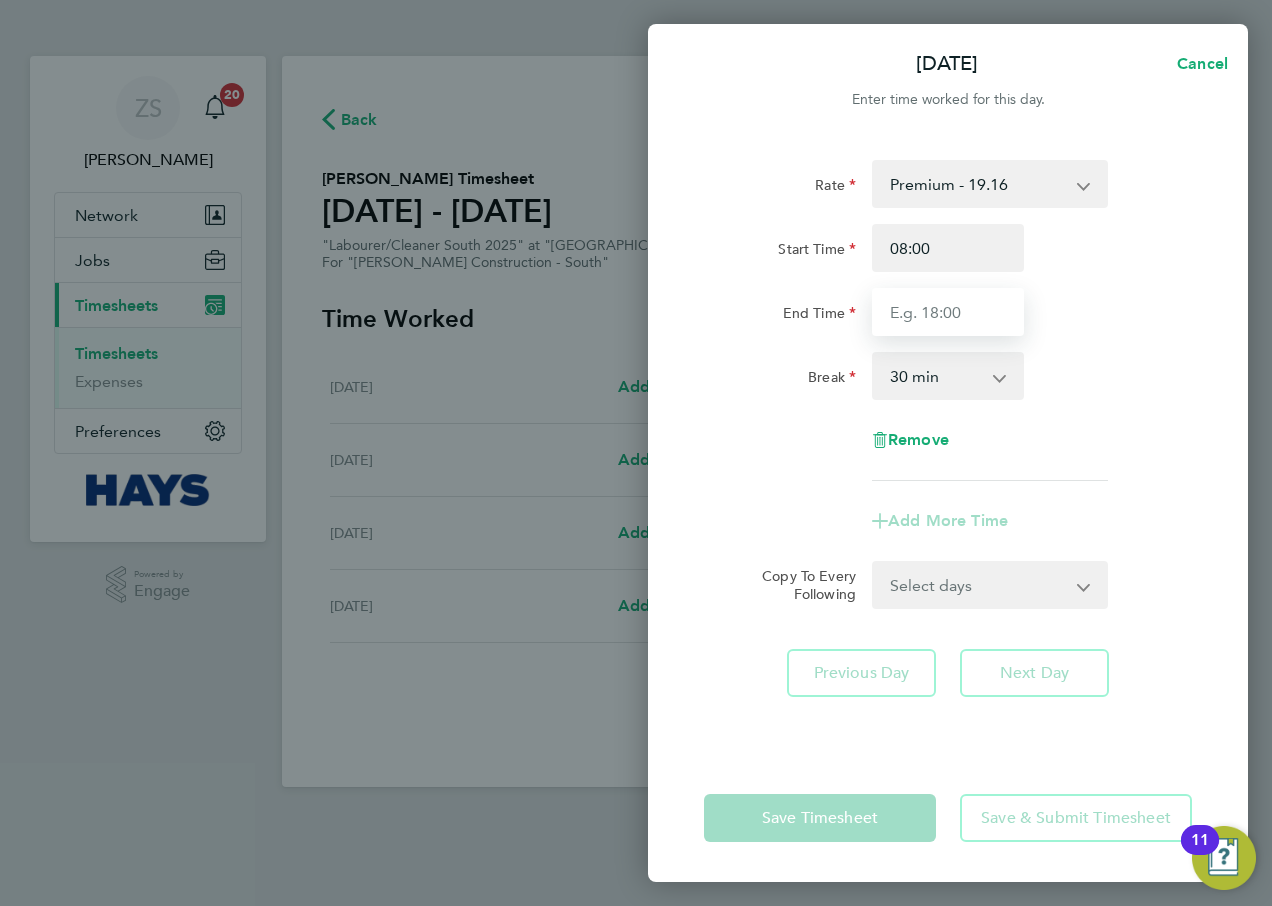 click on "End Time" at bounding box center [948, 312] 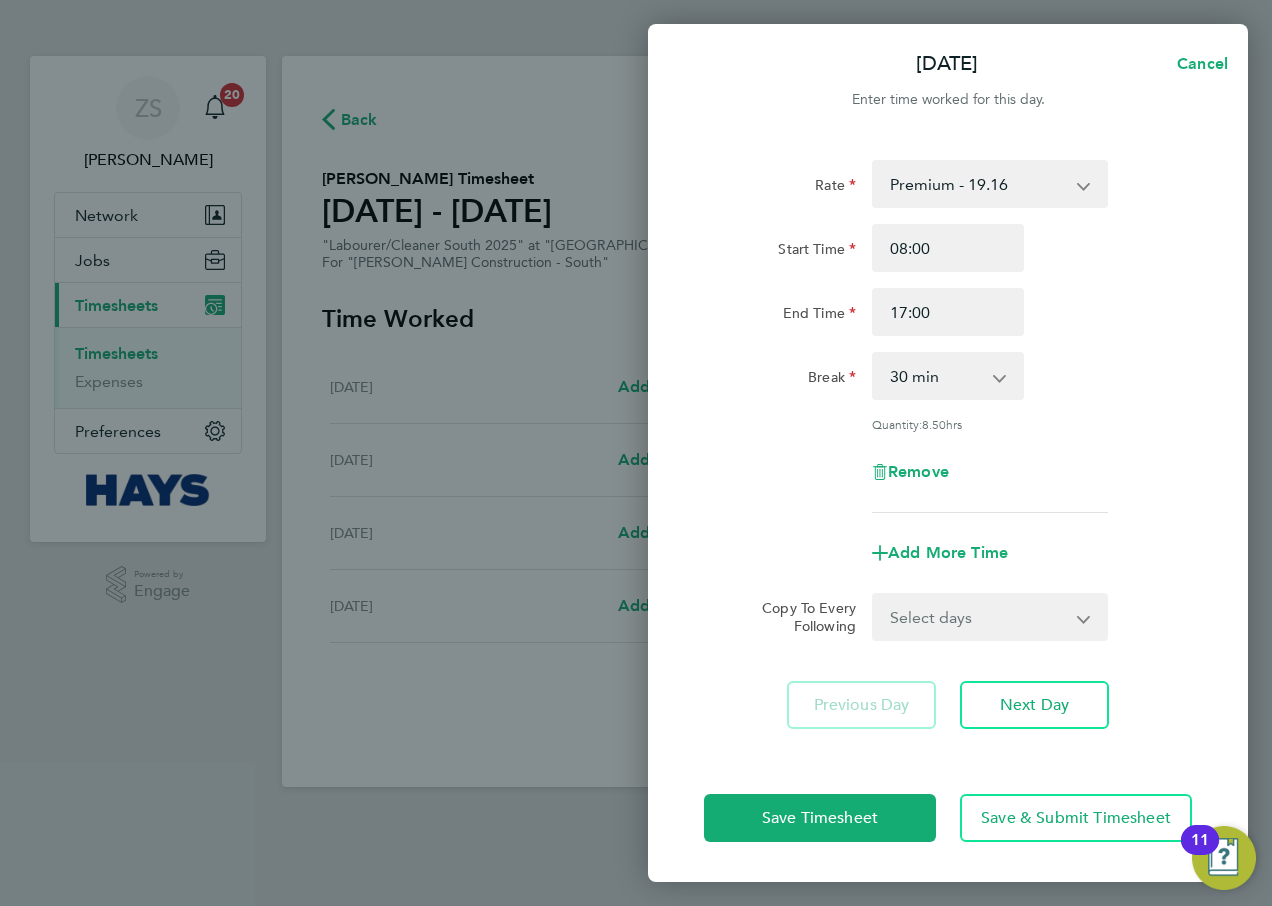 click on "End Time 17:00" 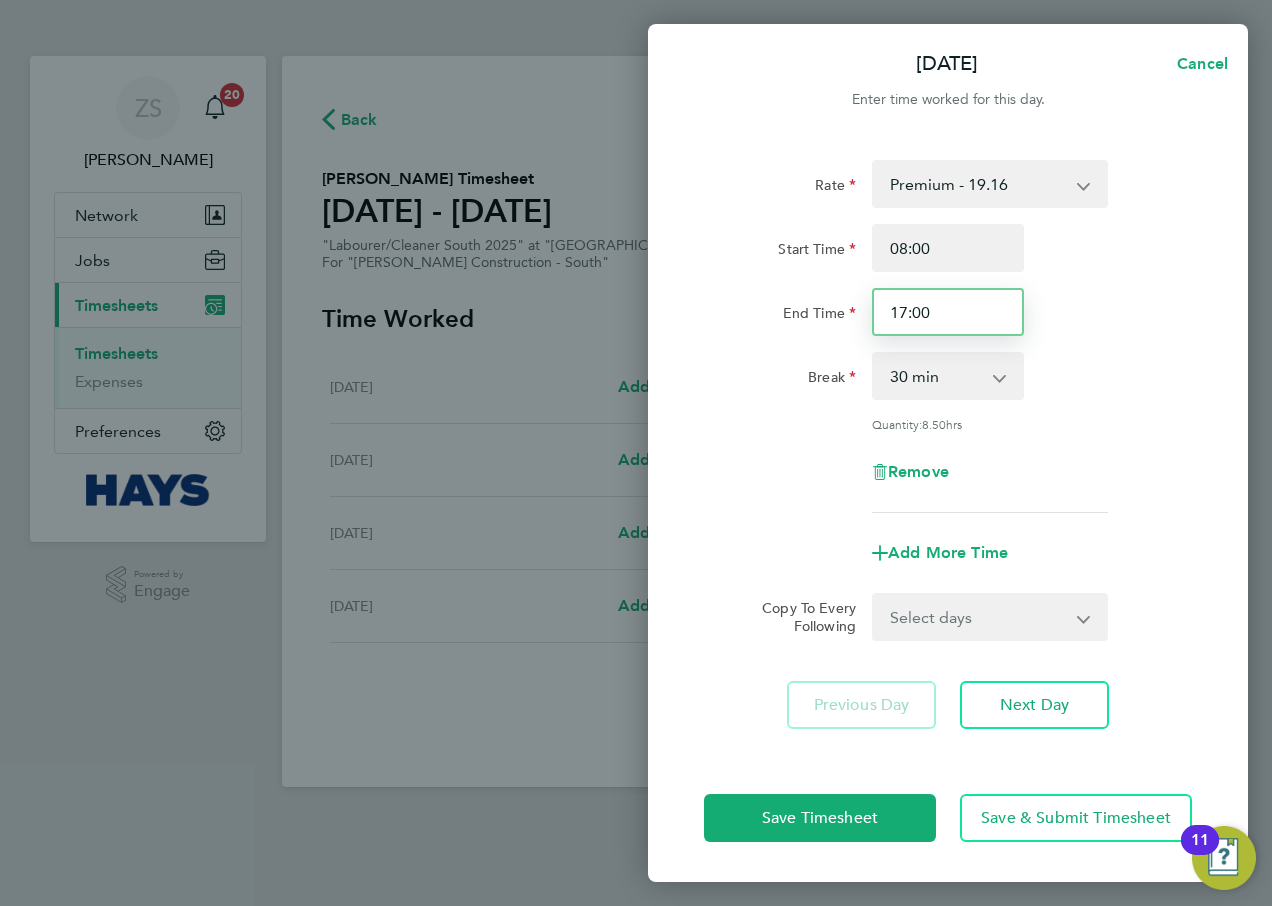 click on "17:00" at bounding box center (948, 312) 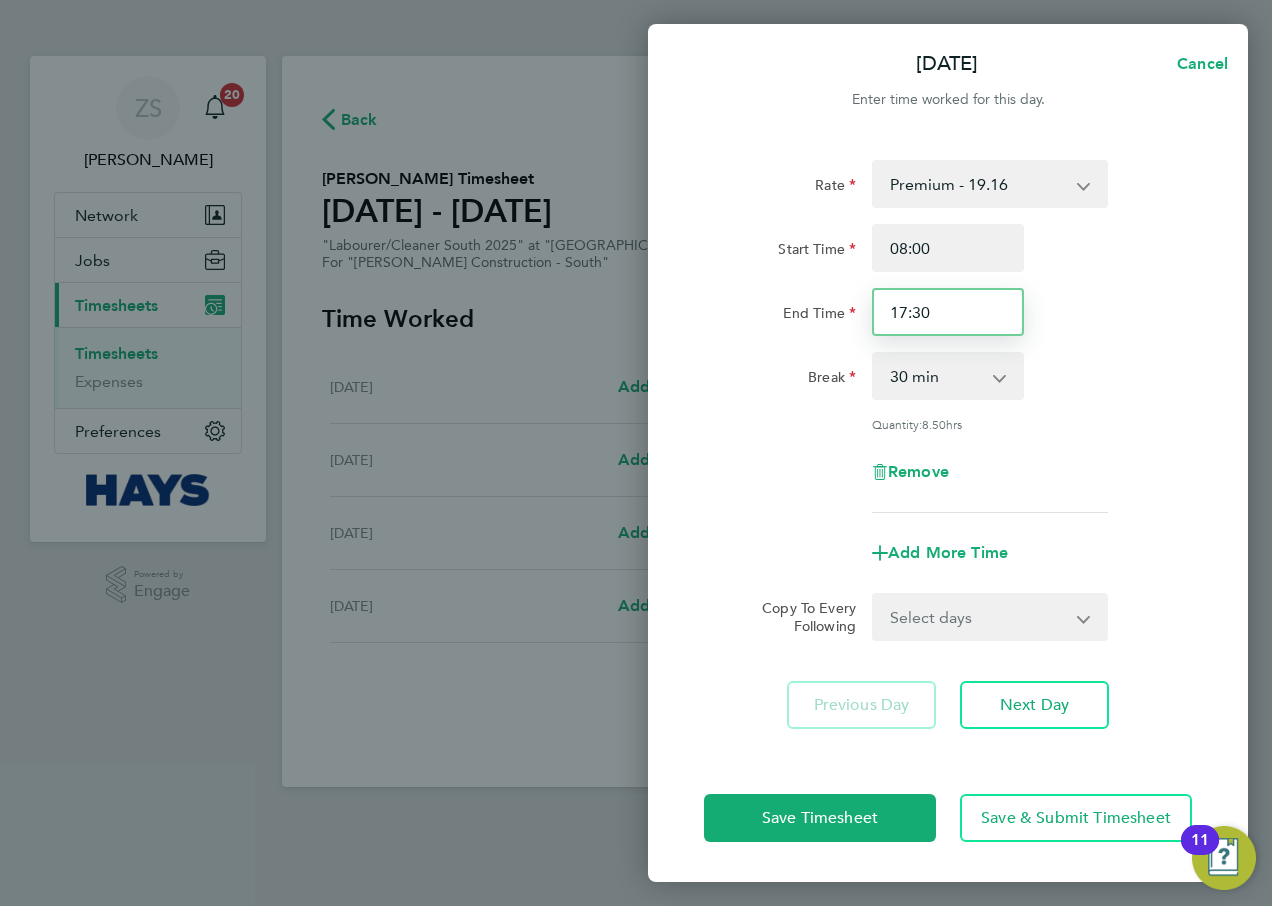 type on "17:30" 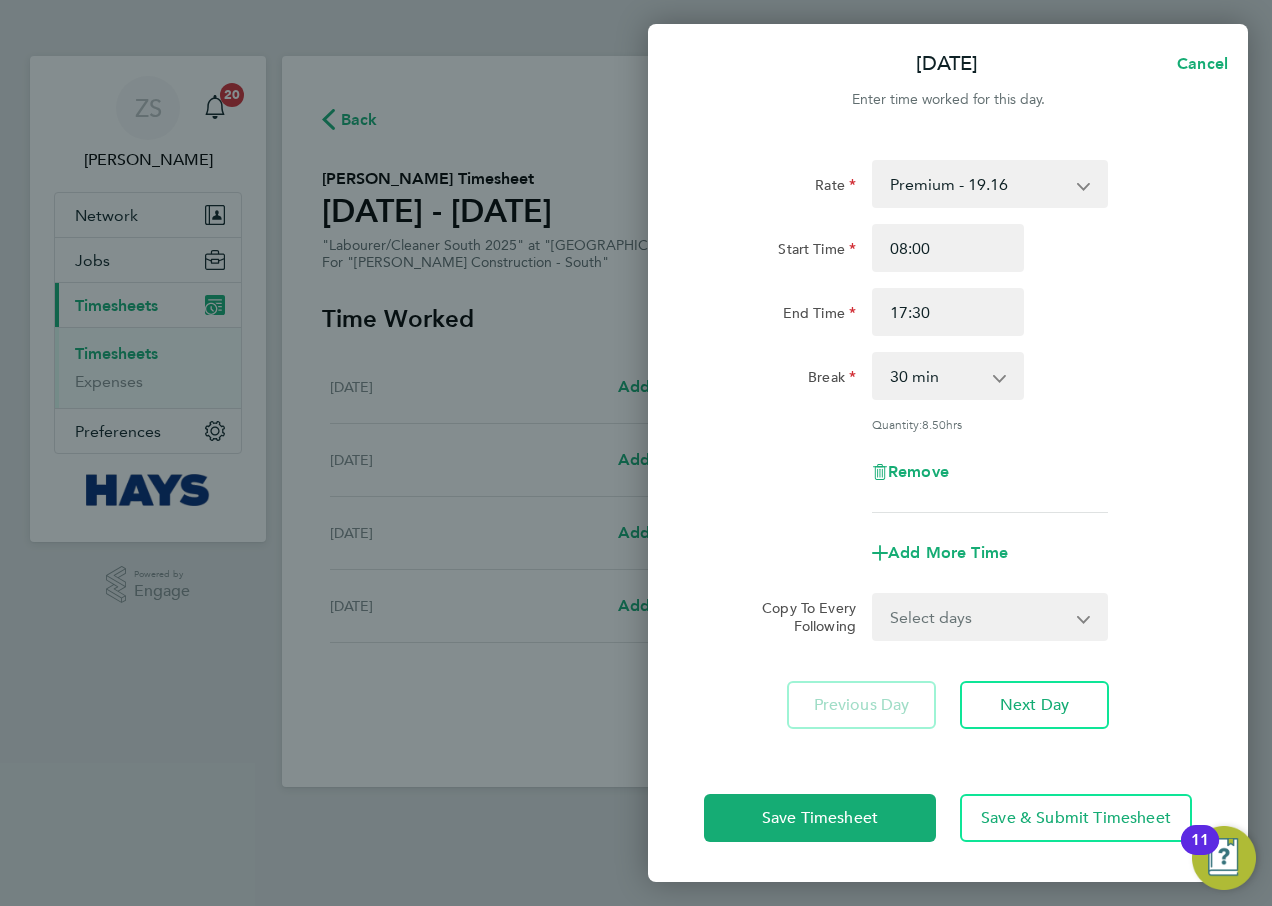 click on "End Time 17:30" 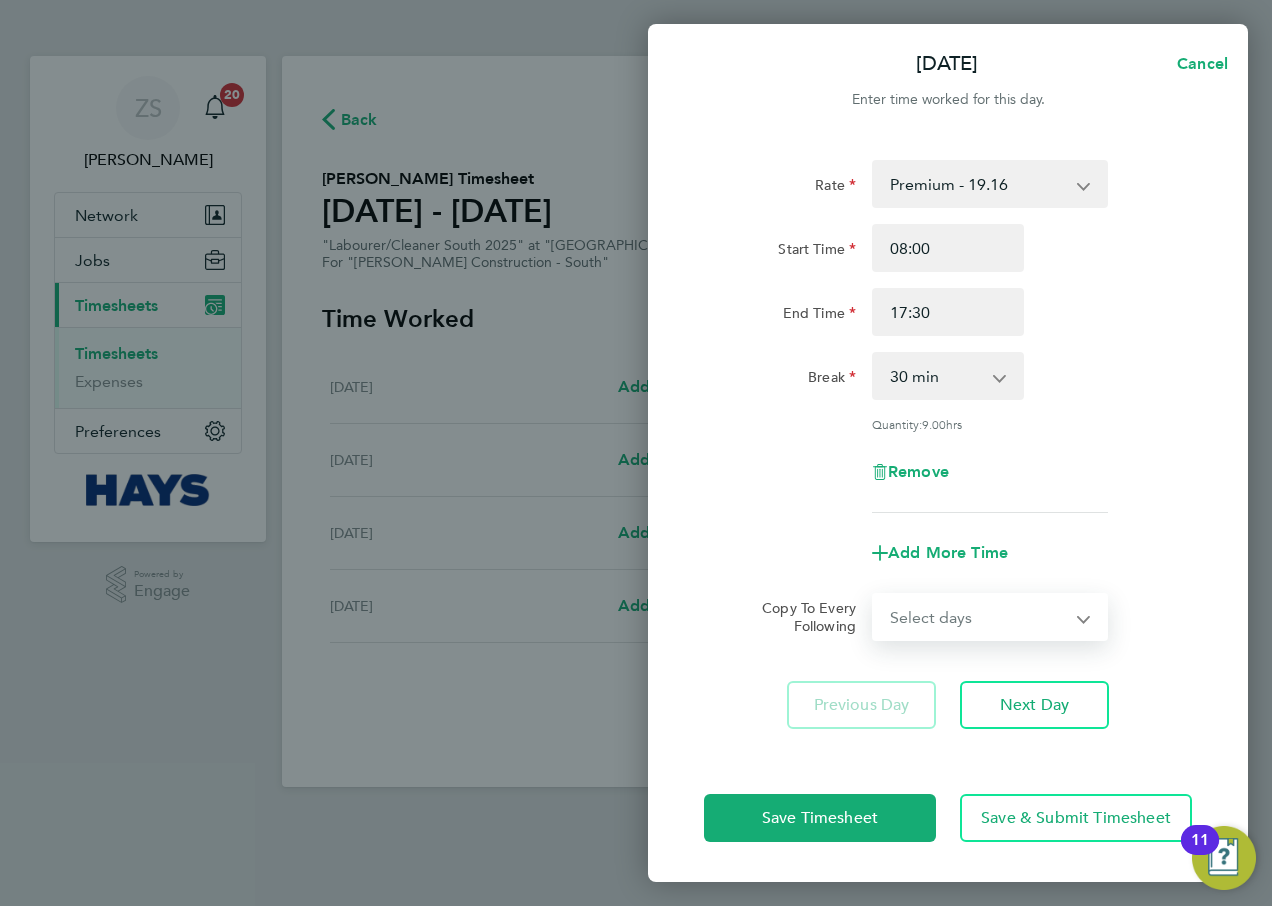 click on "Select days   Day   [DATE]   [DATE]   [DATE]" at bounding box center [979, 617] 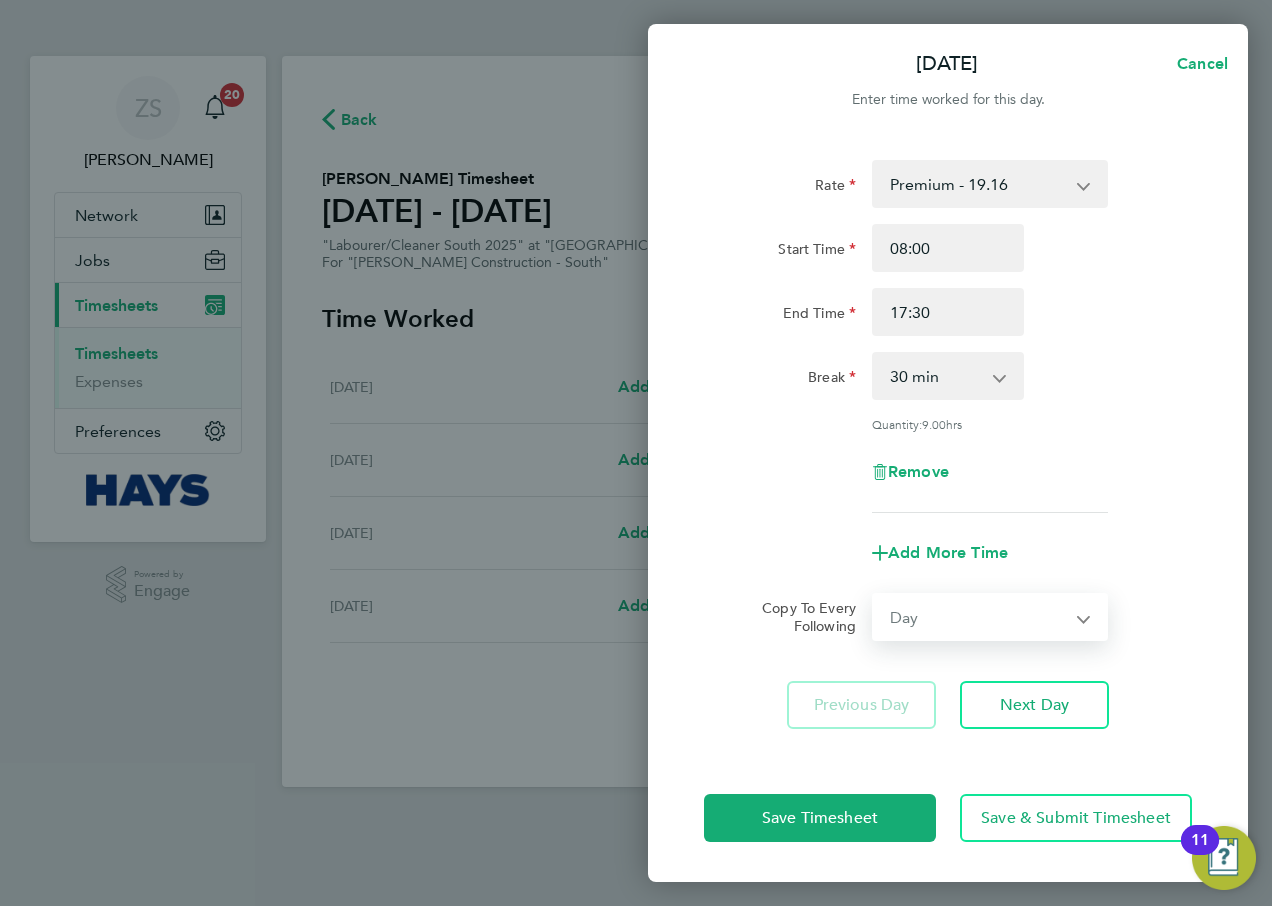 click on "Select days   Day   [DATE]   [DATE]   [DATE]" at bounding box center [979, 617] 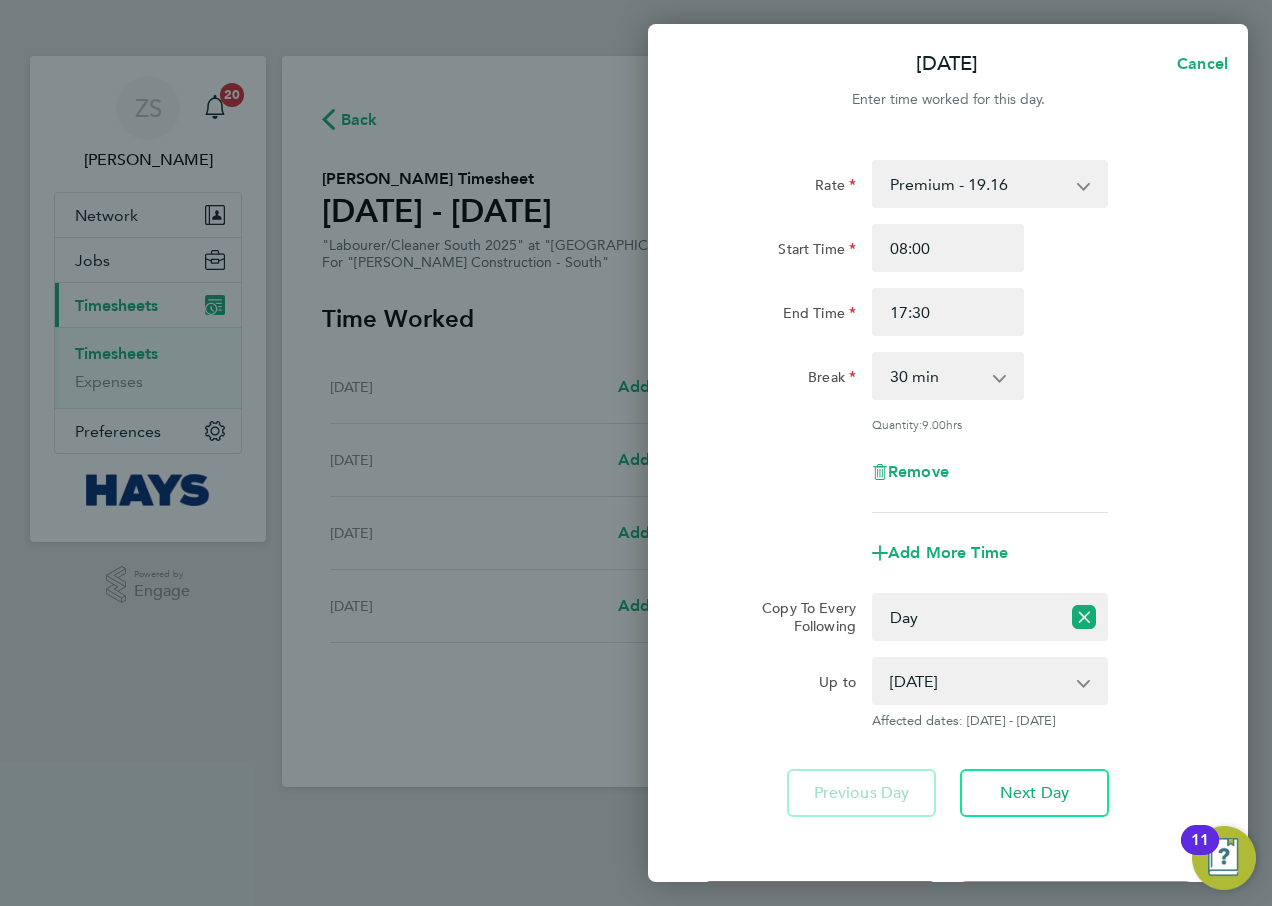 click on "Rate  Premium - 19.16   Overtime - 27.44
Start Time 08:00 End Time 17:30 Break  0 min   15 min   30 min   45 min   60 min   75 min   90 min
Quantity:  9.00  hrs
Remove" 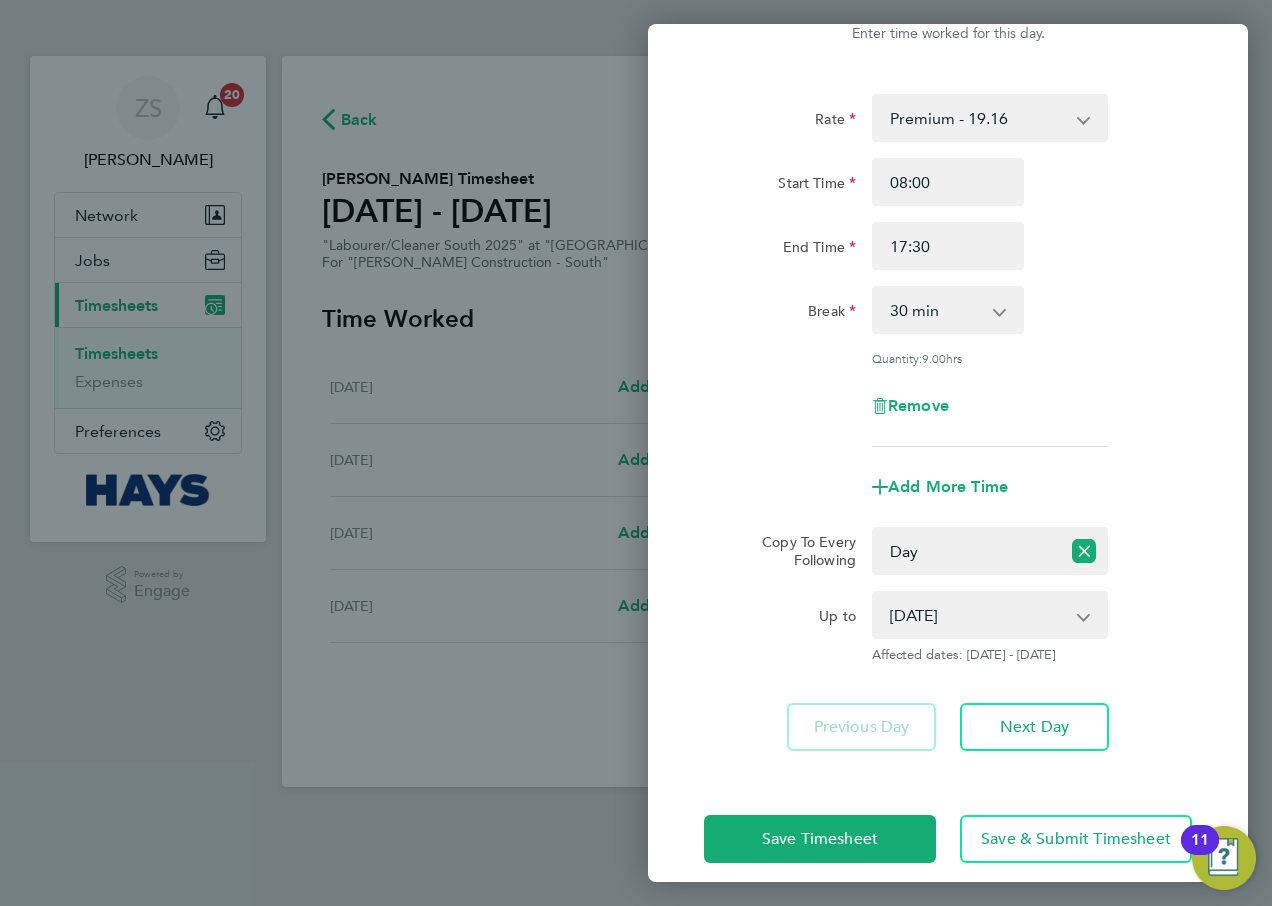 scroll, scrollTop: 85, scrollLeft: 0, axis: vertical 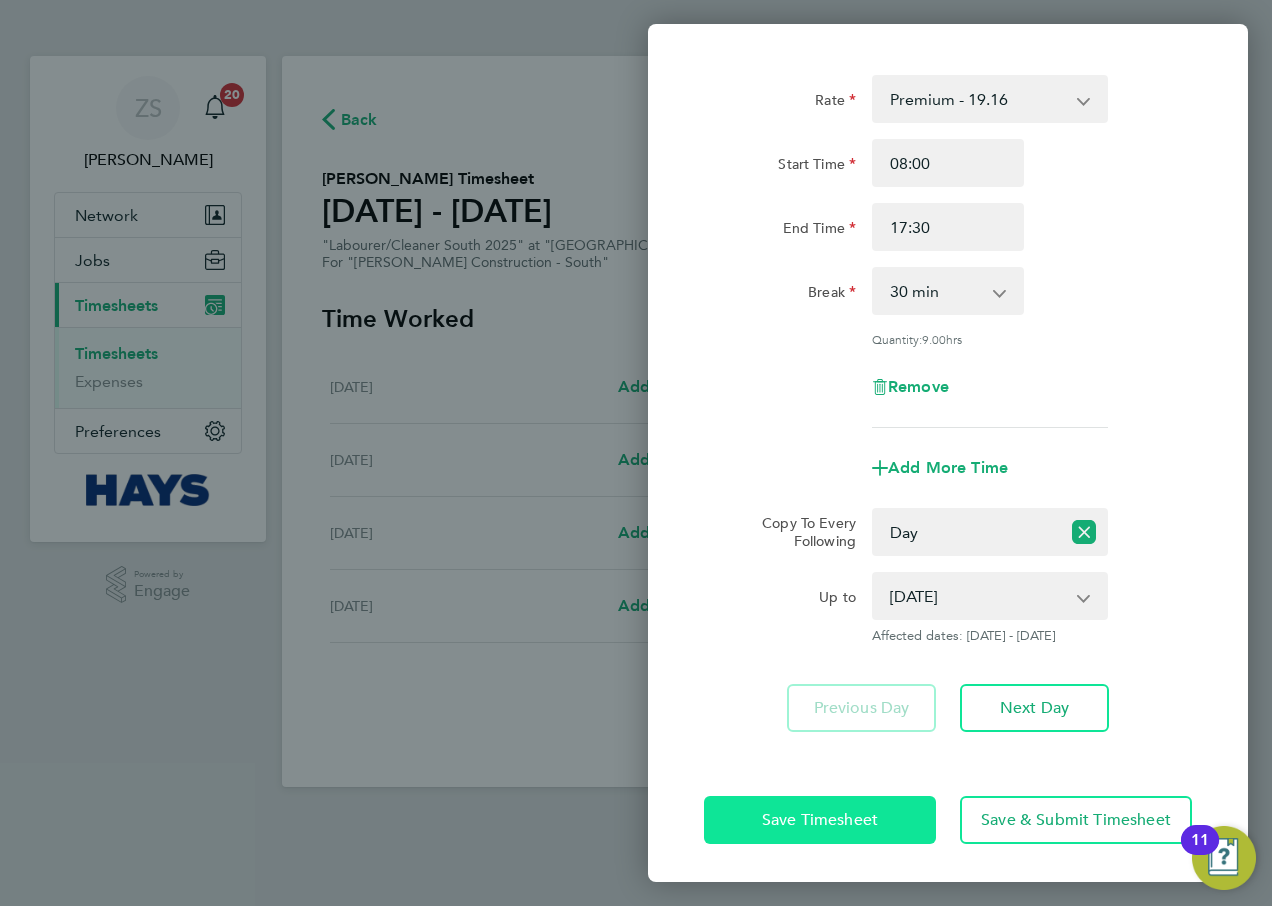 click on "Save Timesheet" 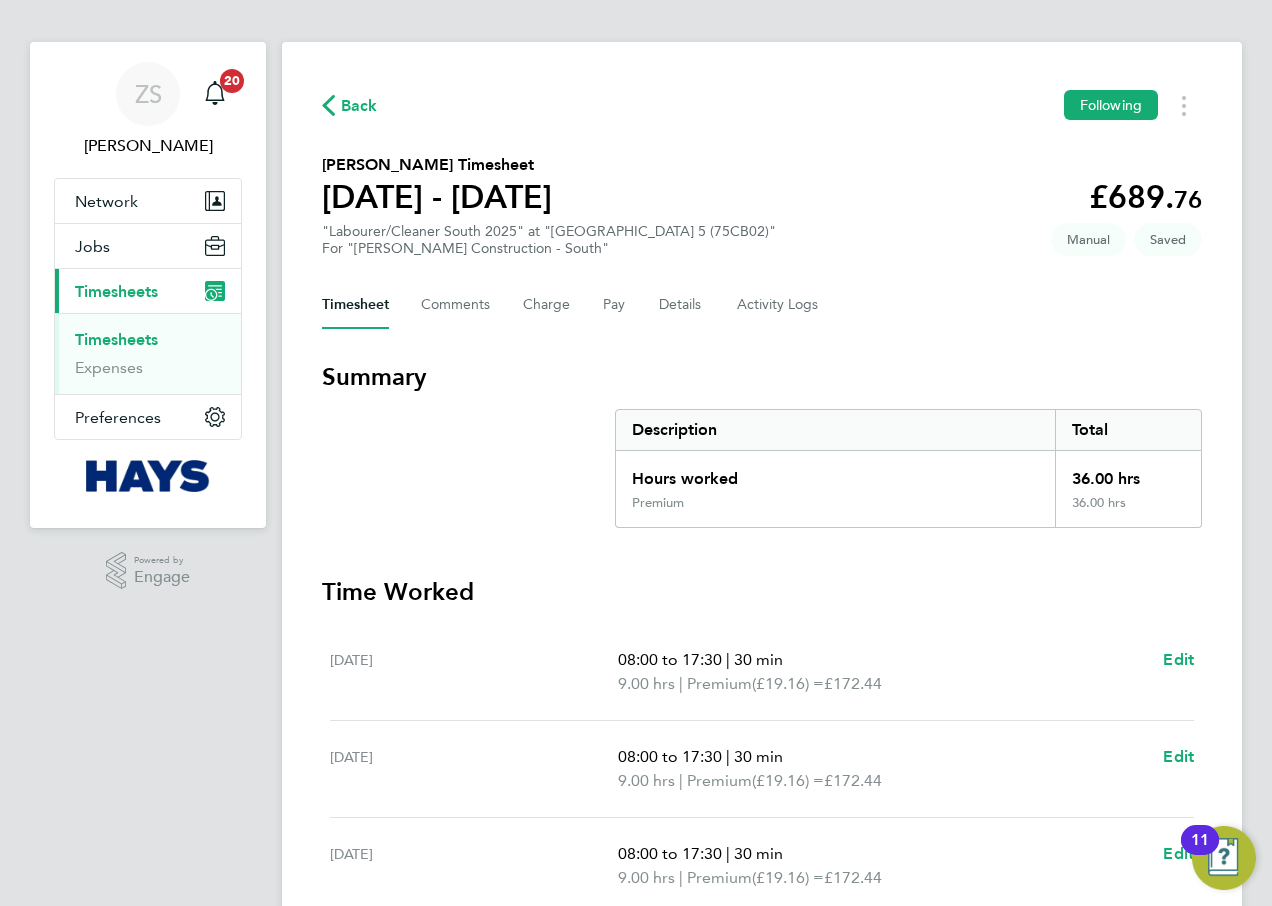scroll, scrollTop: 296, scrollLeft: 0, axis: vertical 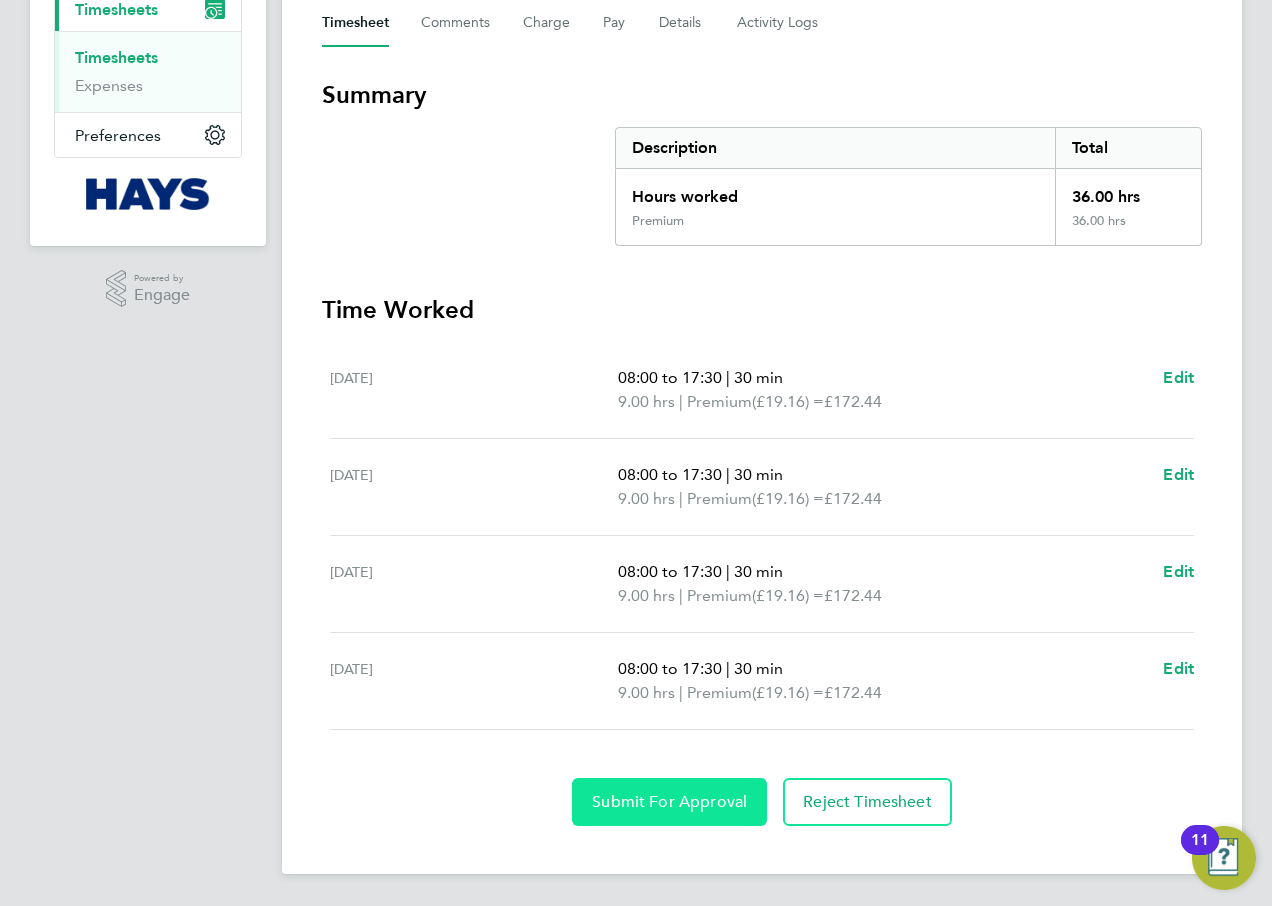 click on "Submit For Approval" 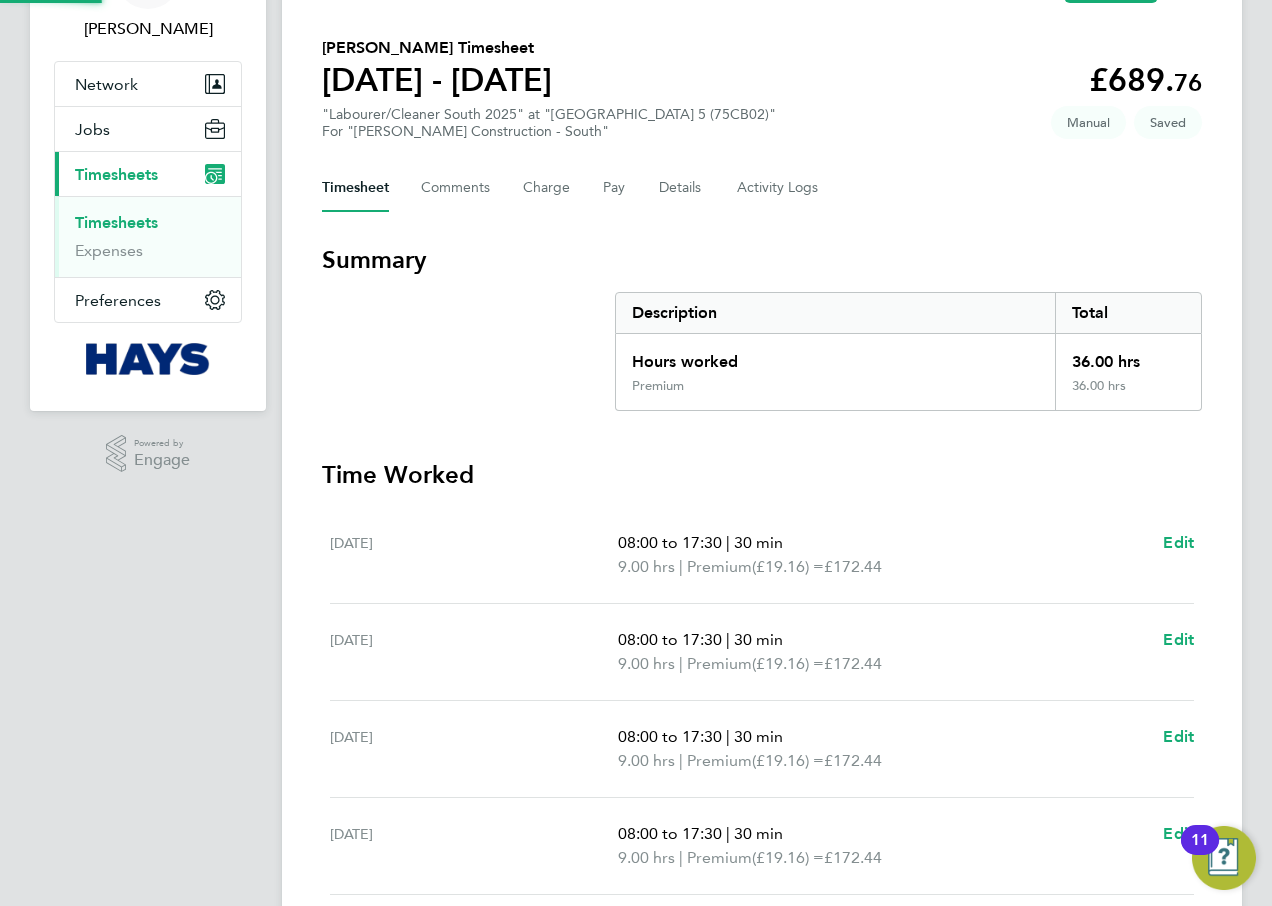 scroll, scrollTop: 0, scrollLeft: 0, axis: both 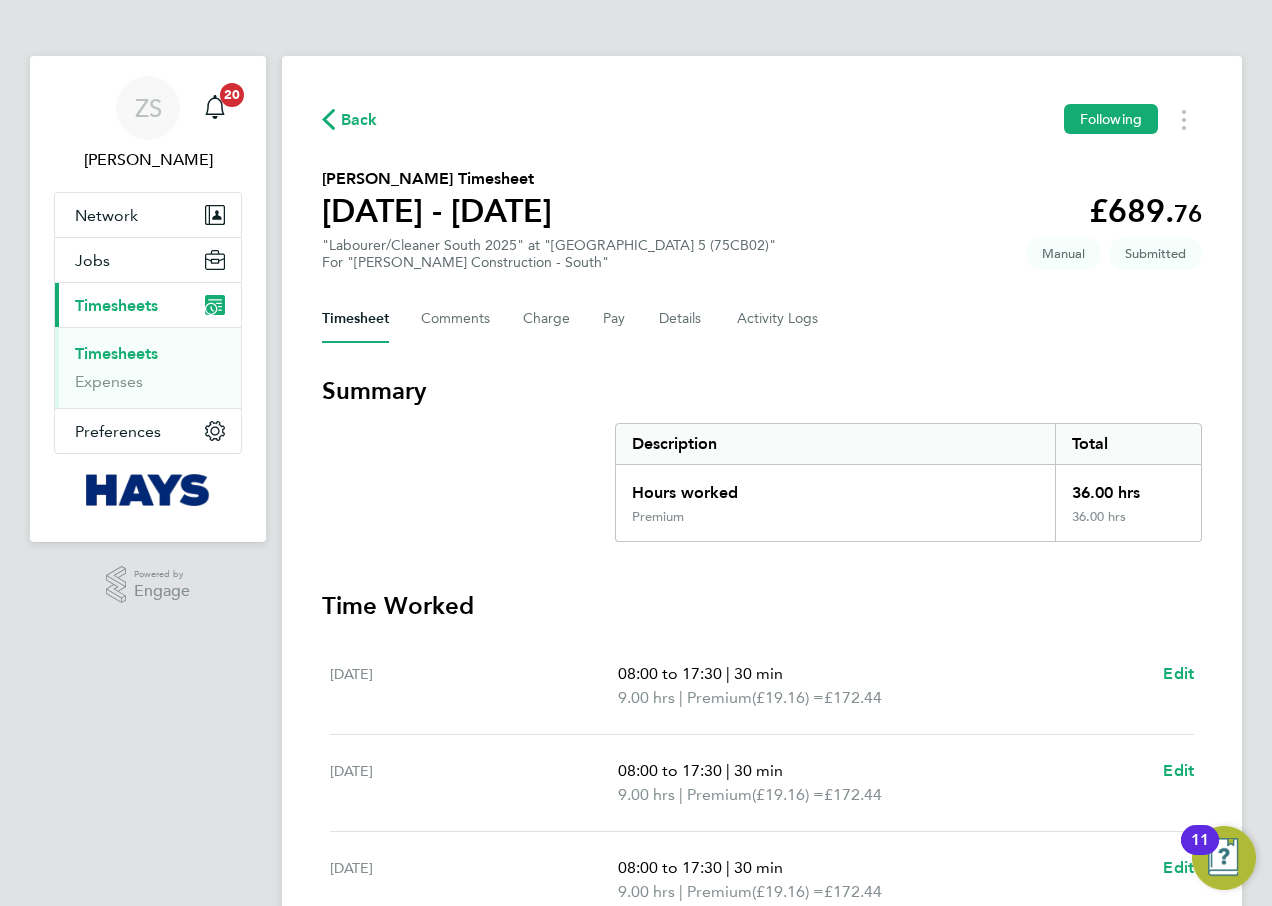 click on "Timesheets" at bounding box center [116, 353] 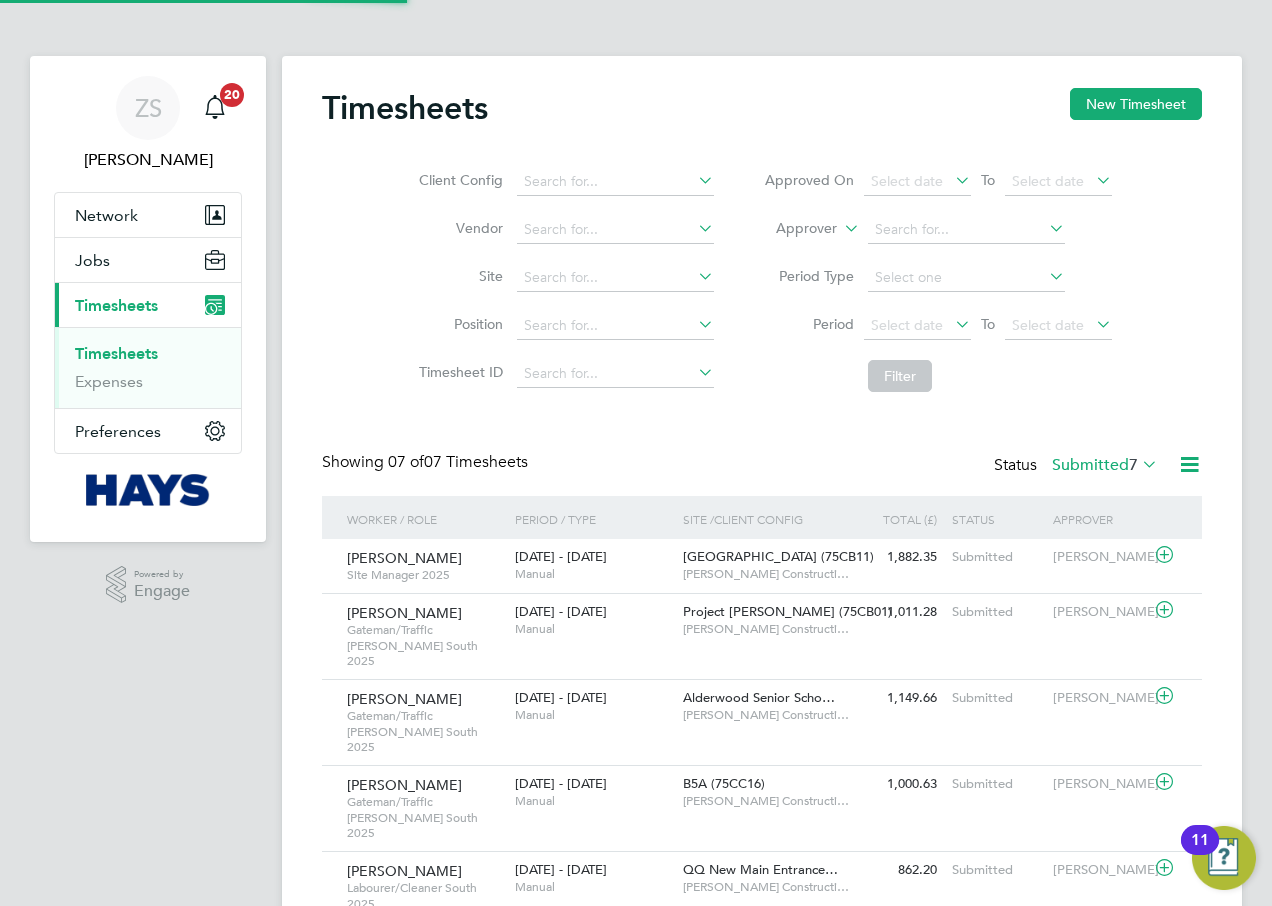 scroll, scrollTop: 10, scrollLeft: 10, axis: both 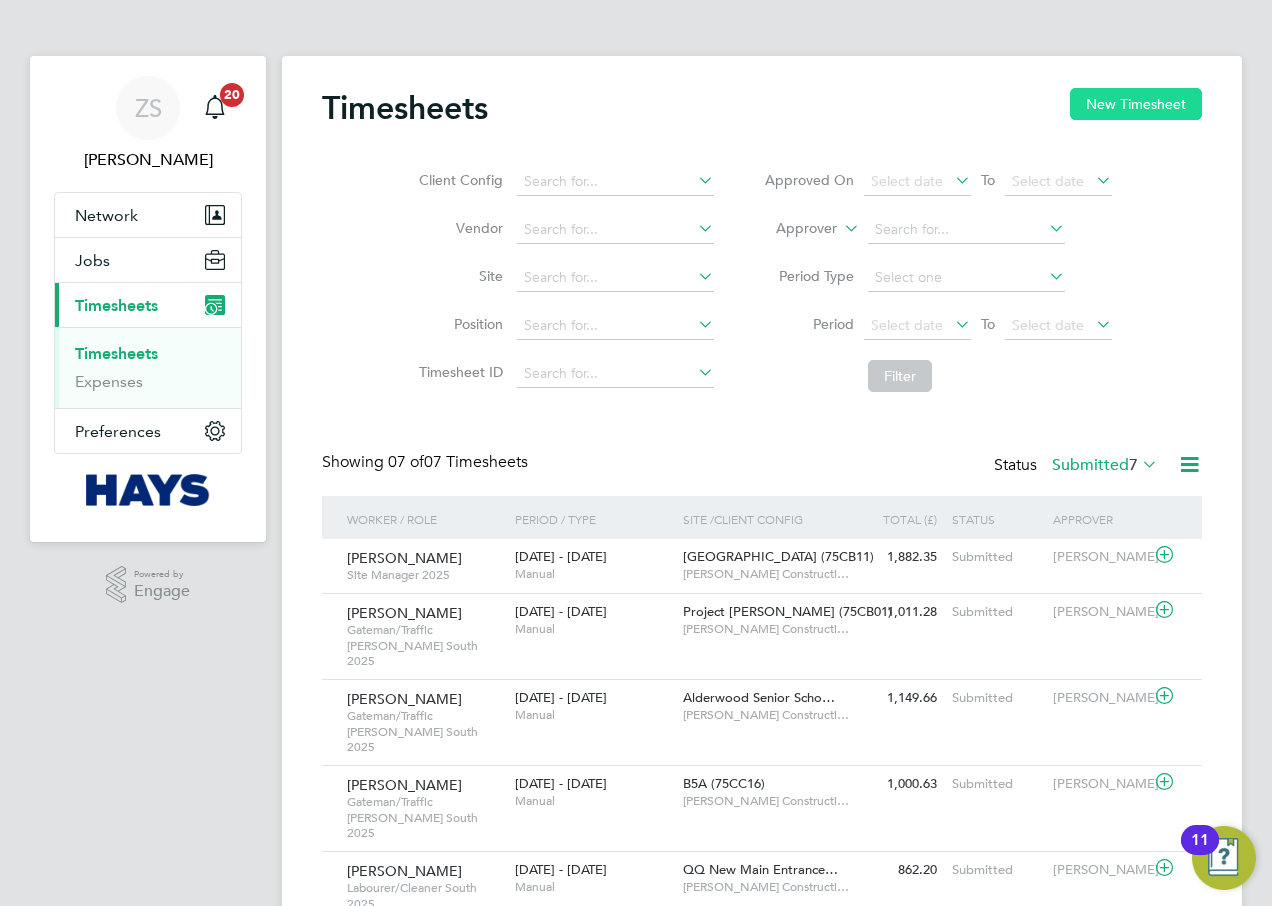 click on "New Timesheet" 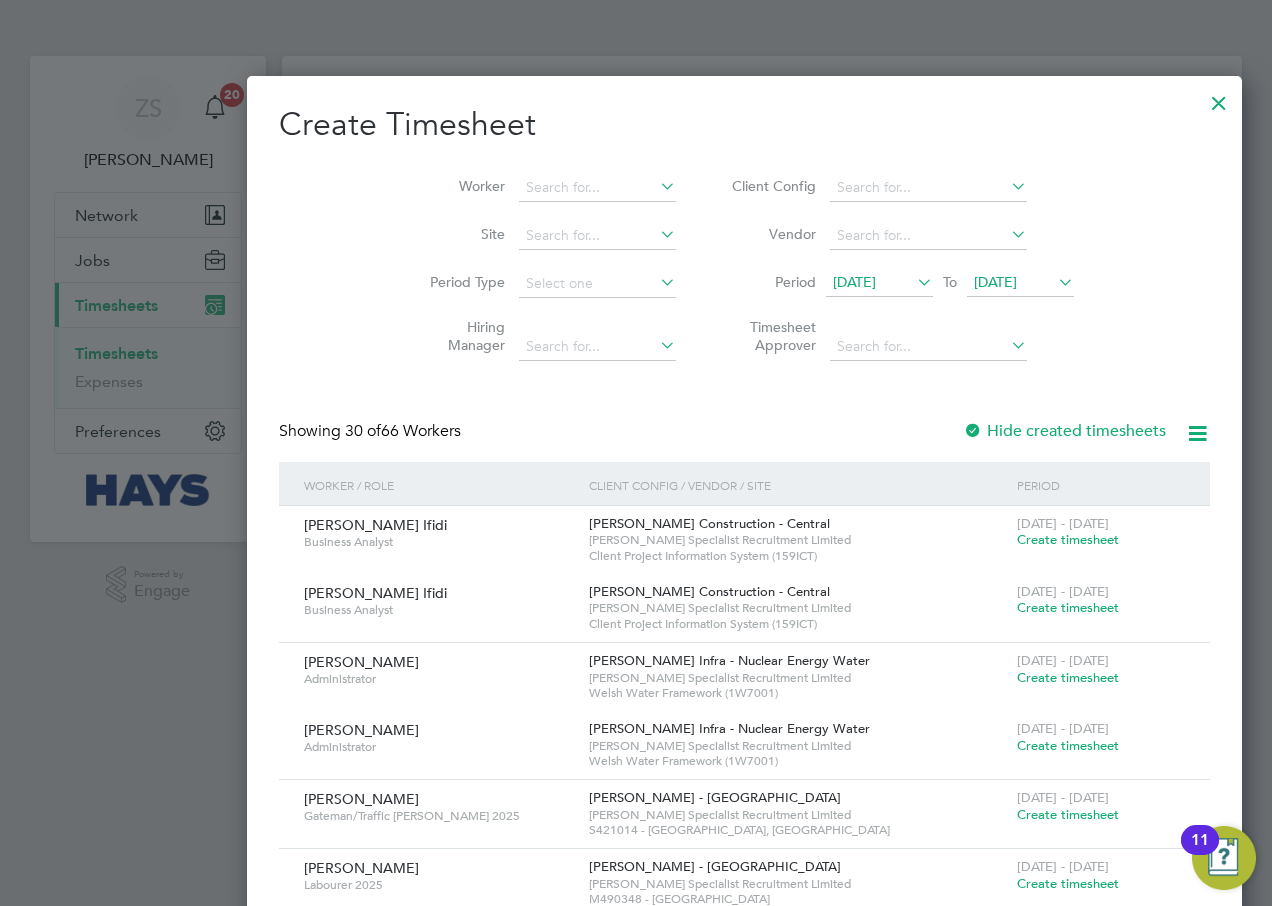 click on "Worker" at bounding box center (545, 188) 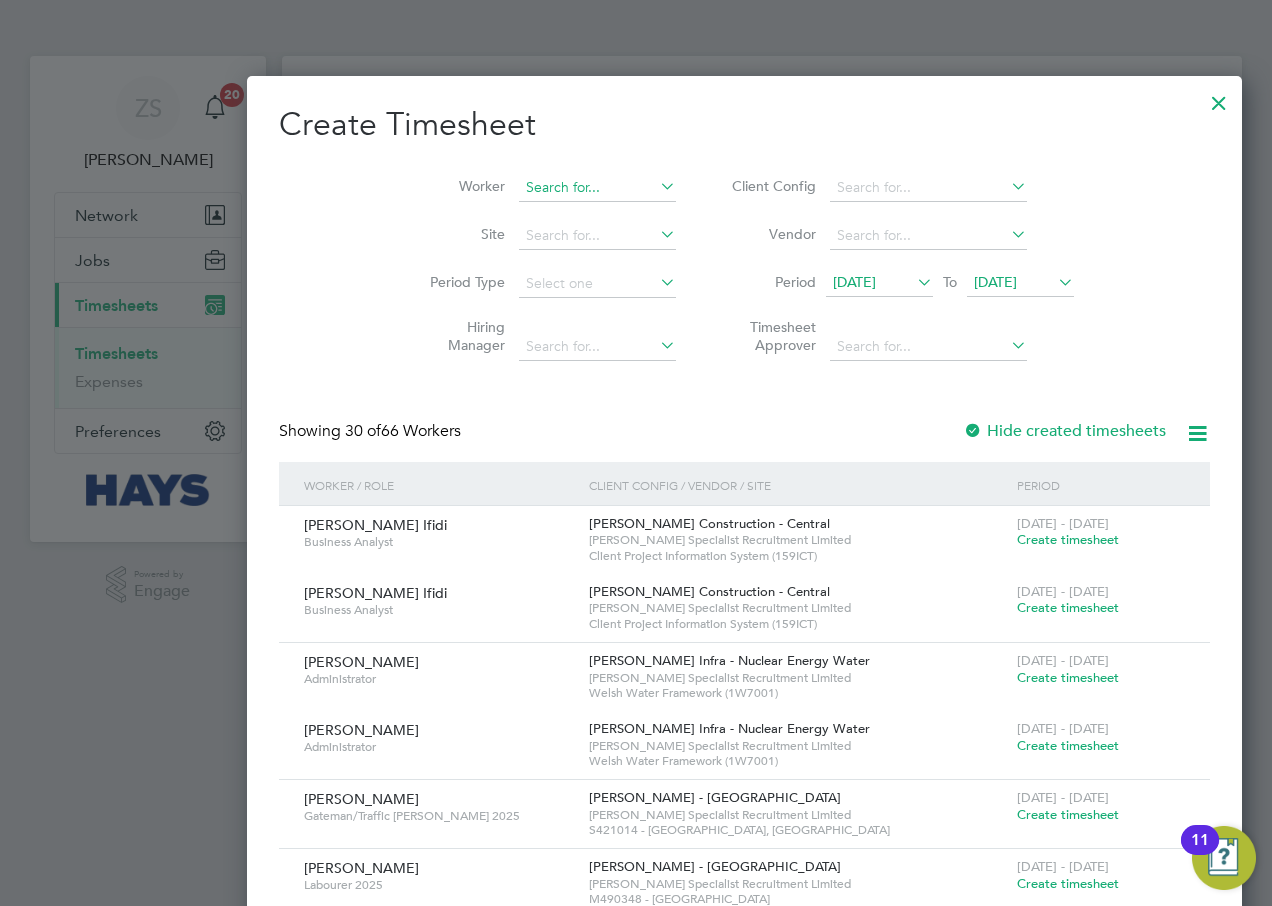 click at bounding box center (597, 188) 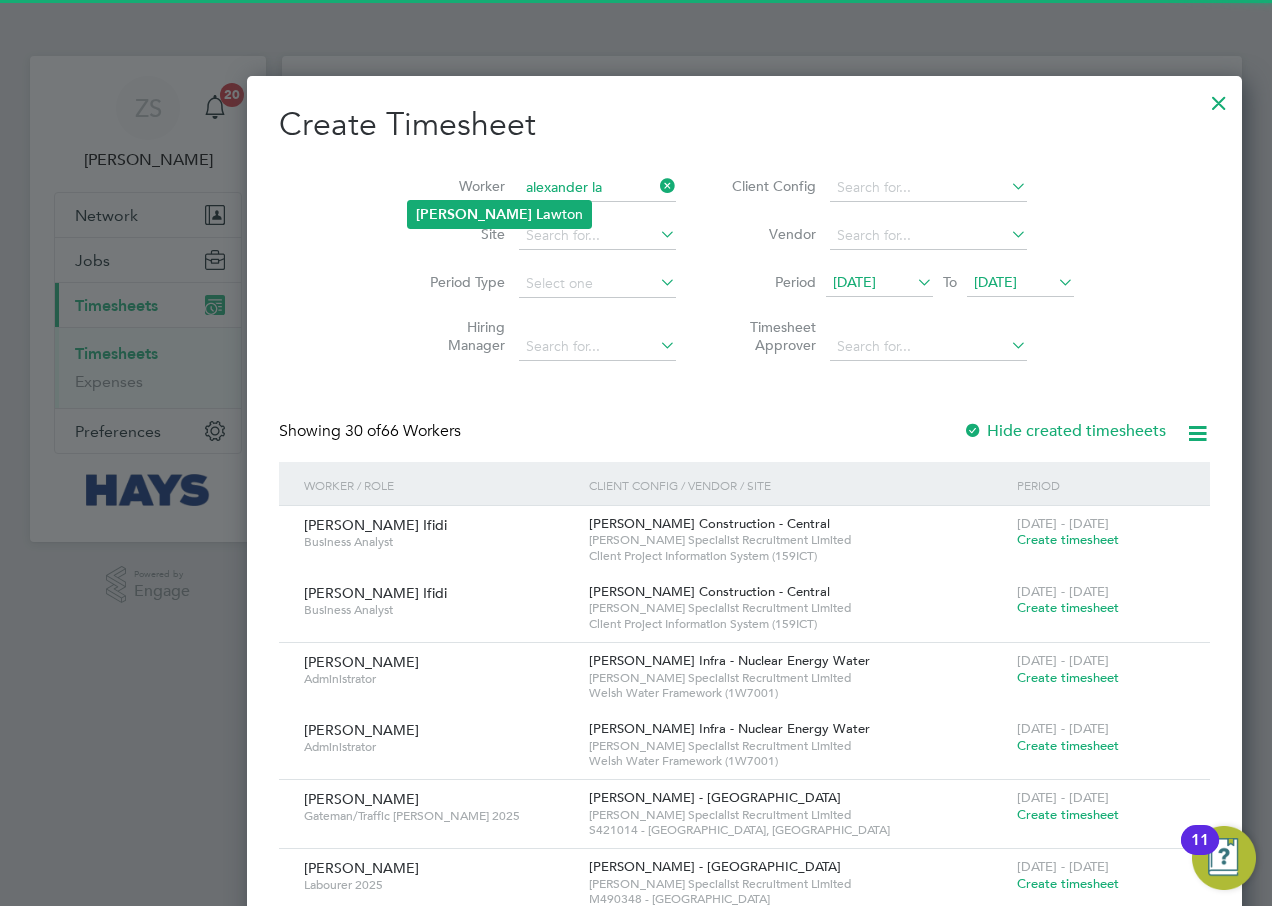 click on "[PERSON_NAME]" 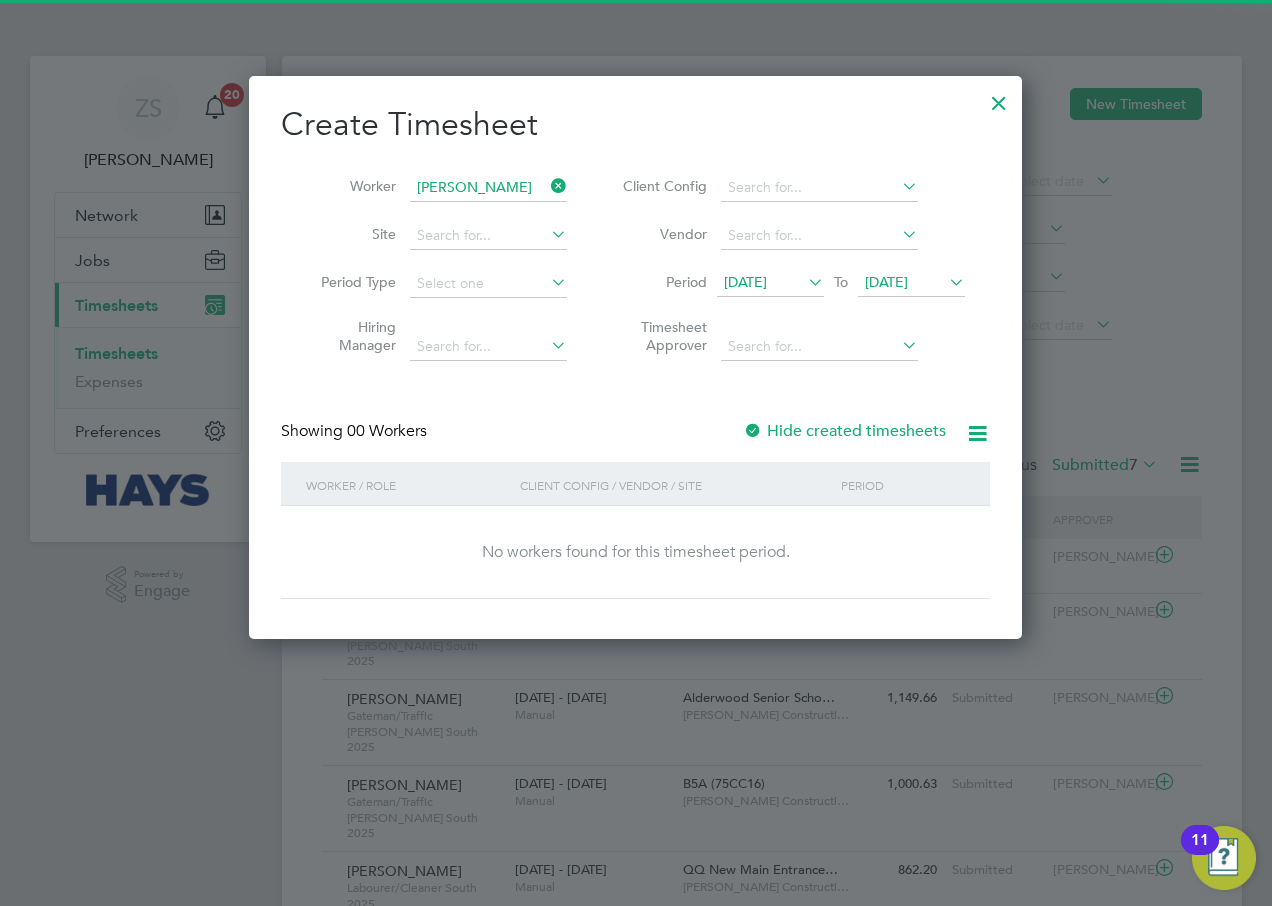 click on "Create Timesheet" at bounding box center (635, 125) 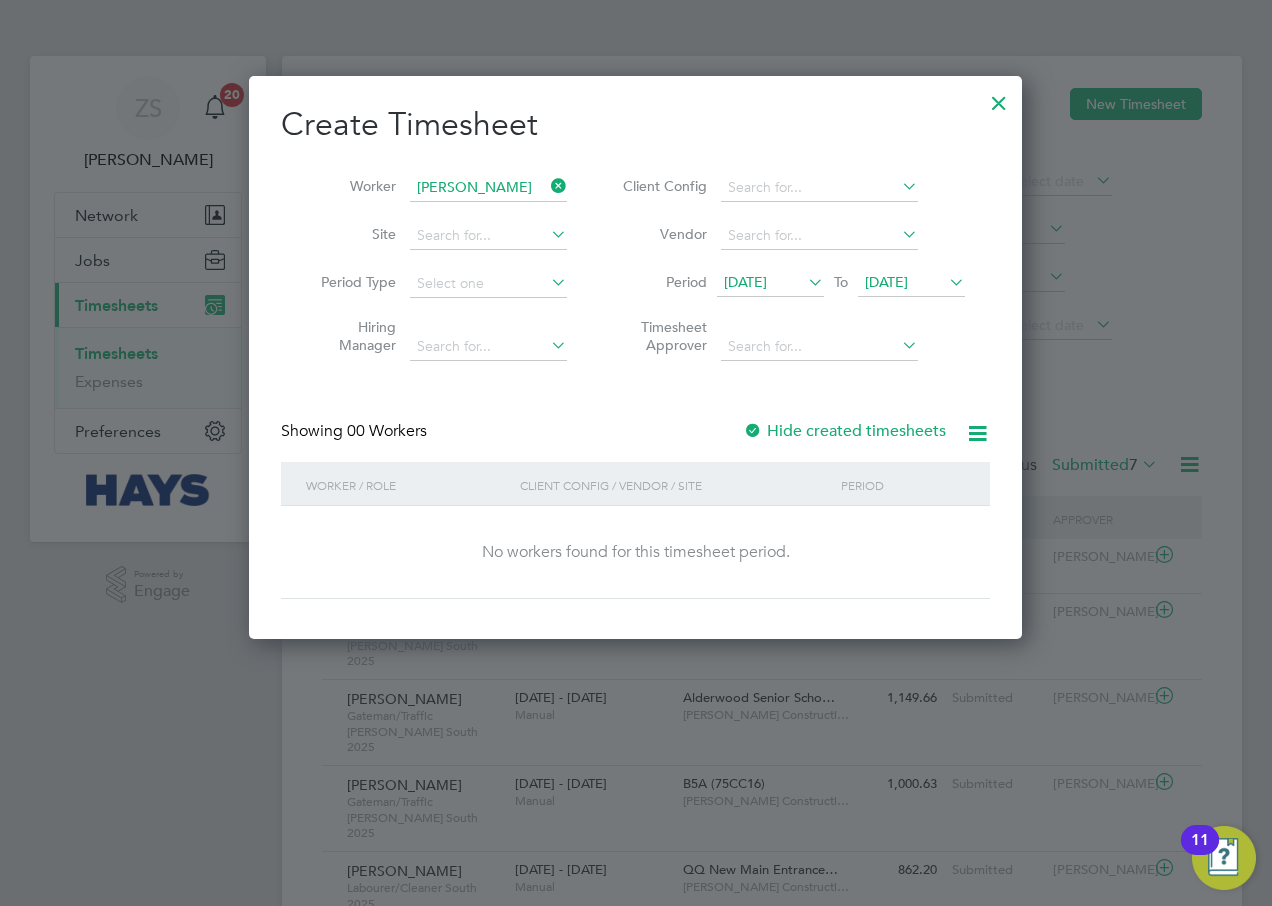 click on "[DATE]" at bounding box center [886, 282] 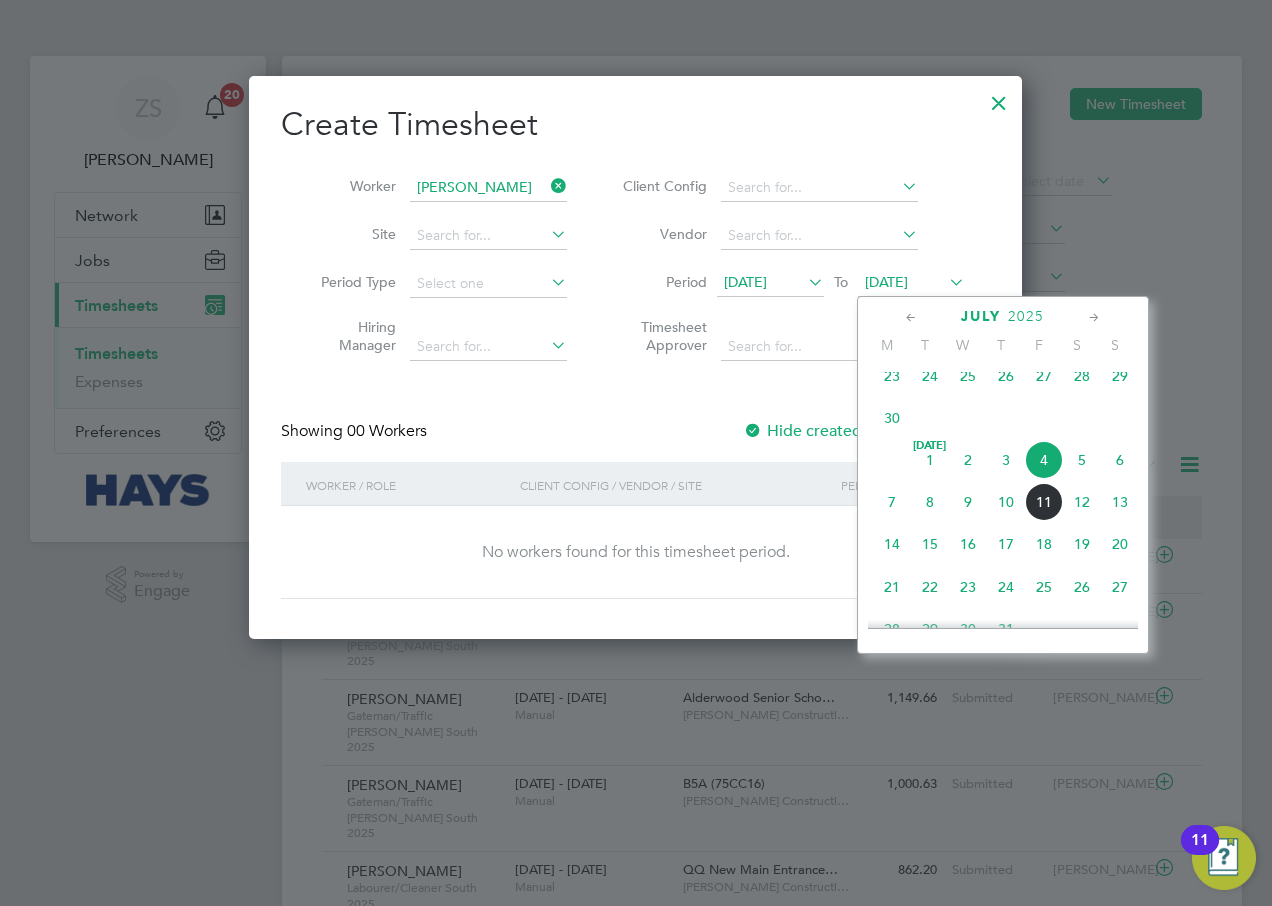 click on "12" 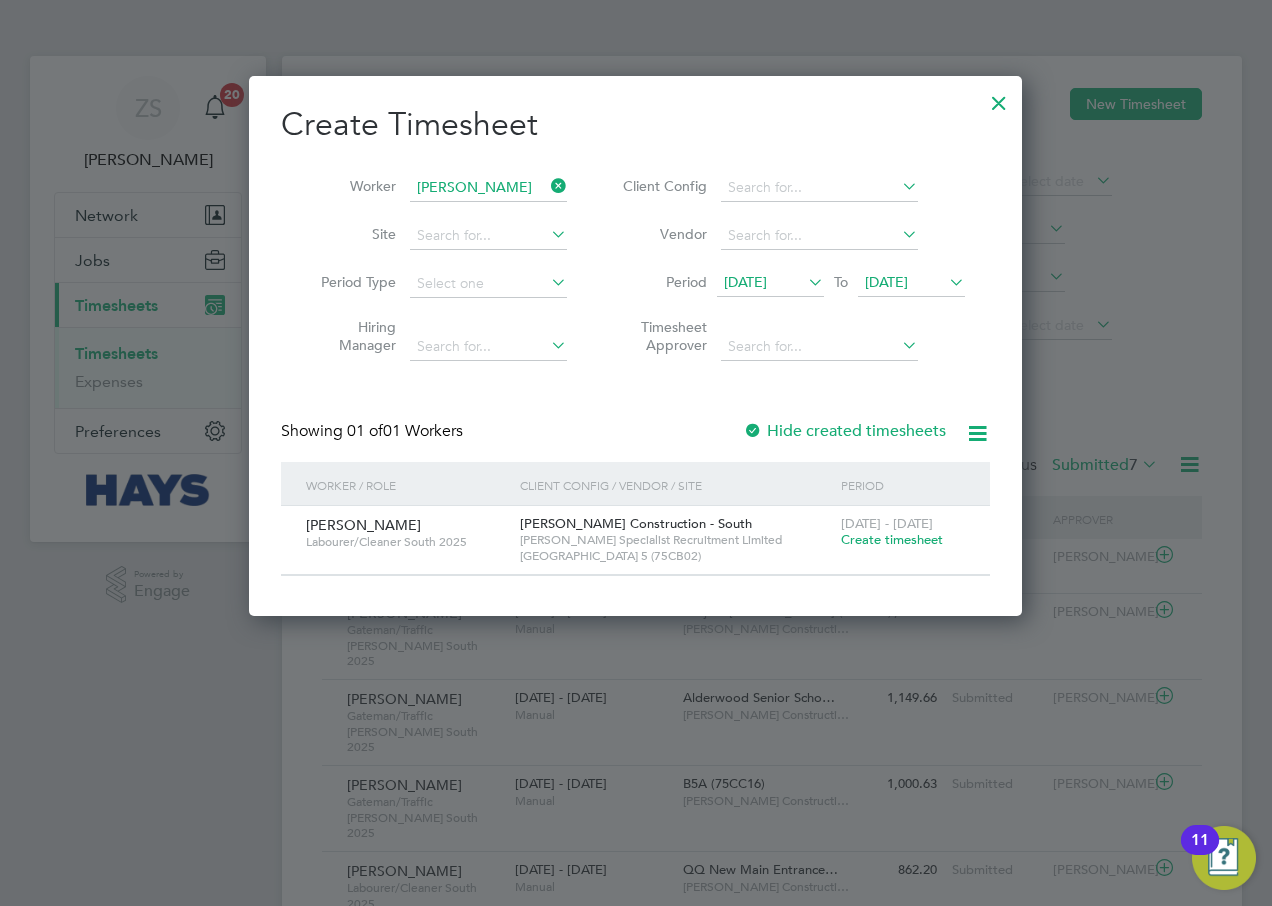 click on "Create timesheet" at bounding box center [892, 539] 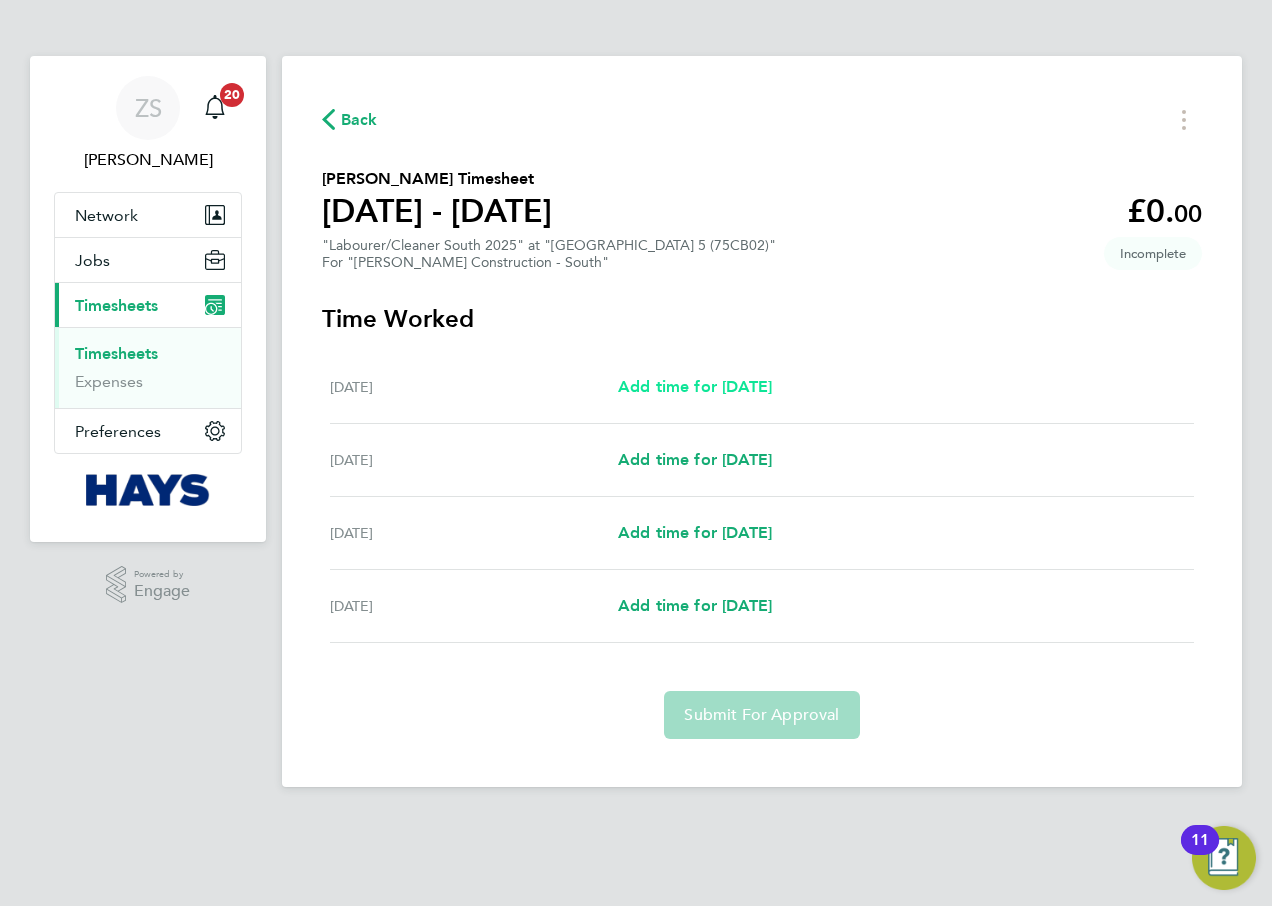 click on "Add time for [DATE]" at bounding box center [695, 386] 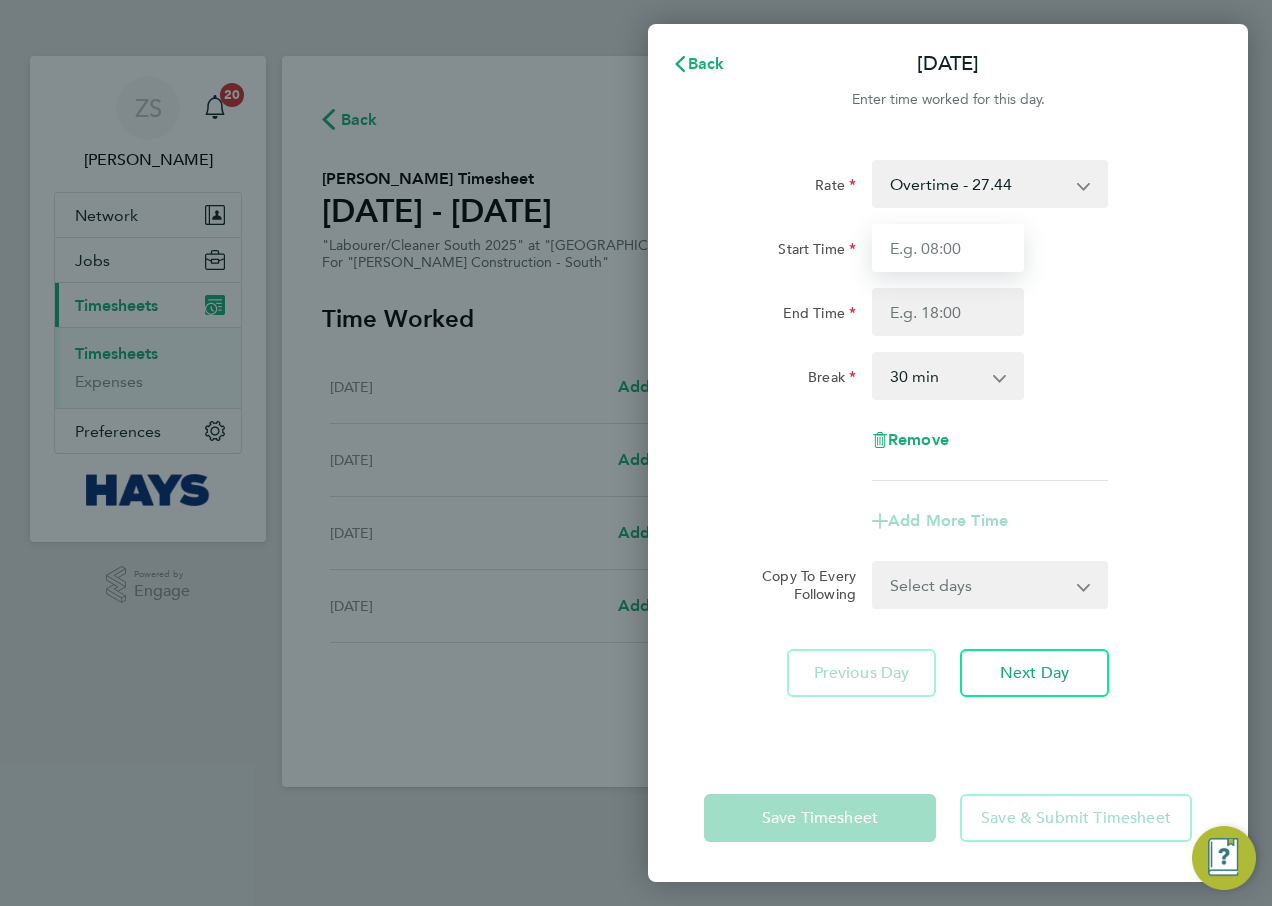 click on "Start Time" at bounding box center [948, 248] 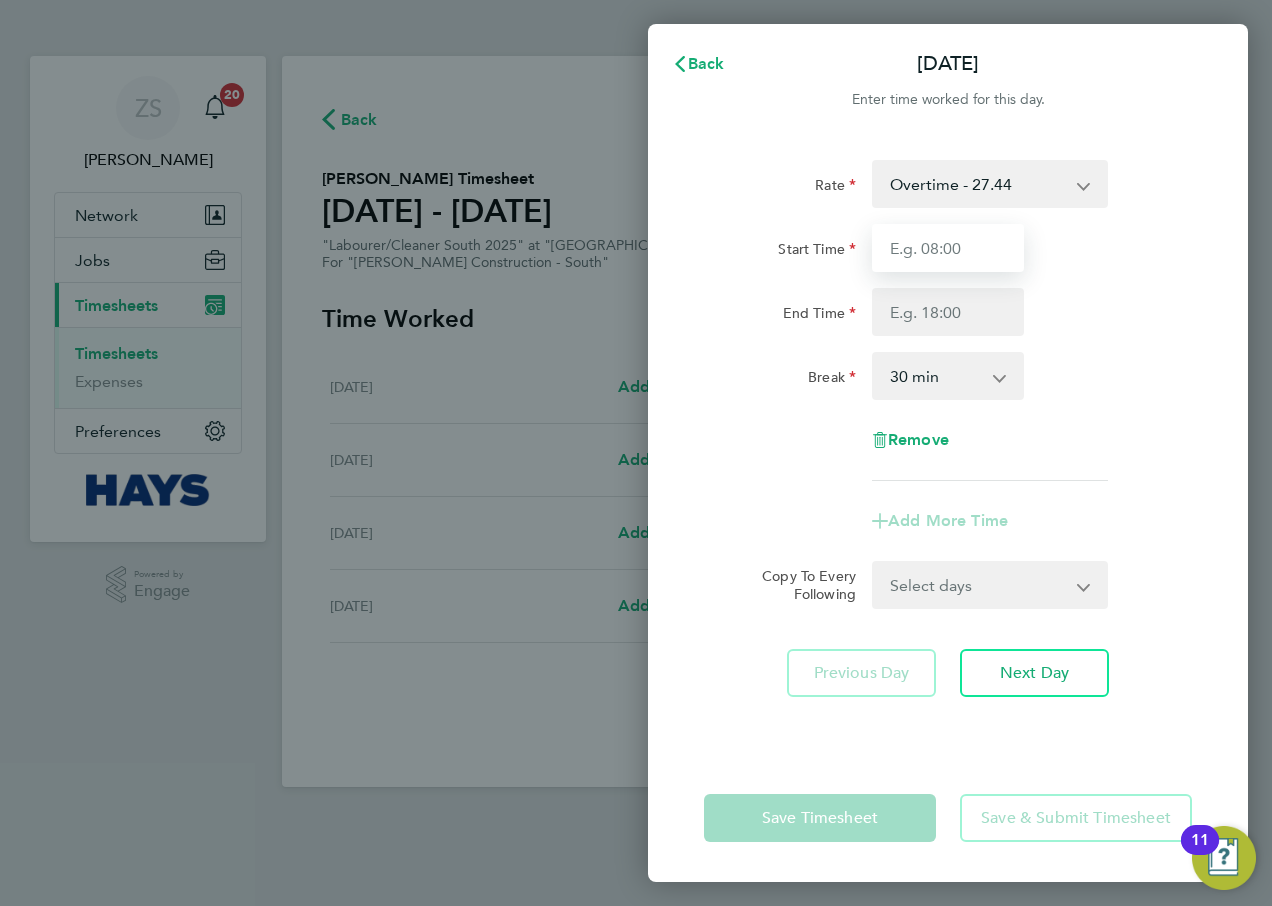 type on "08:00" 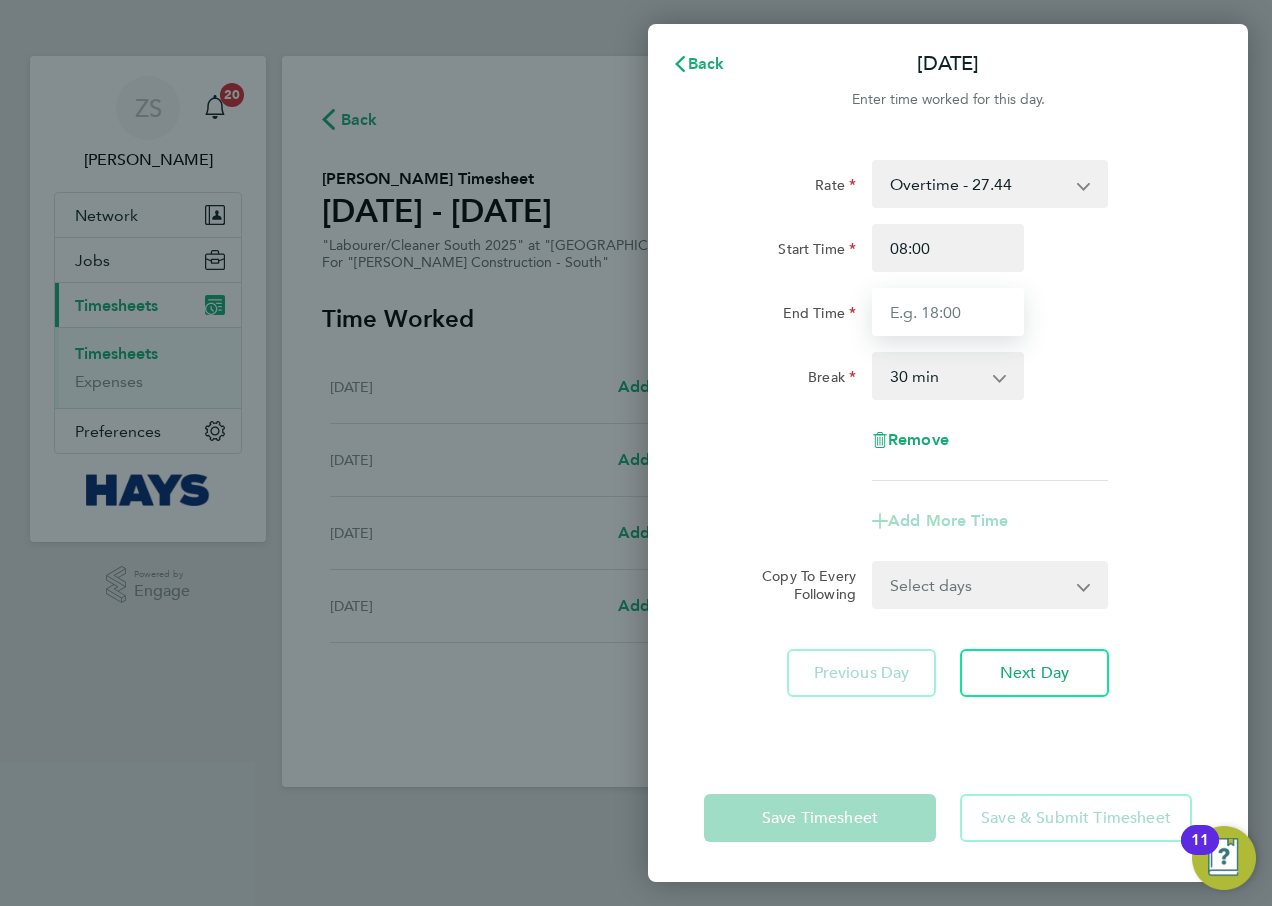 type on "17:30" 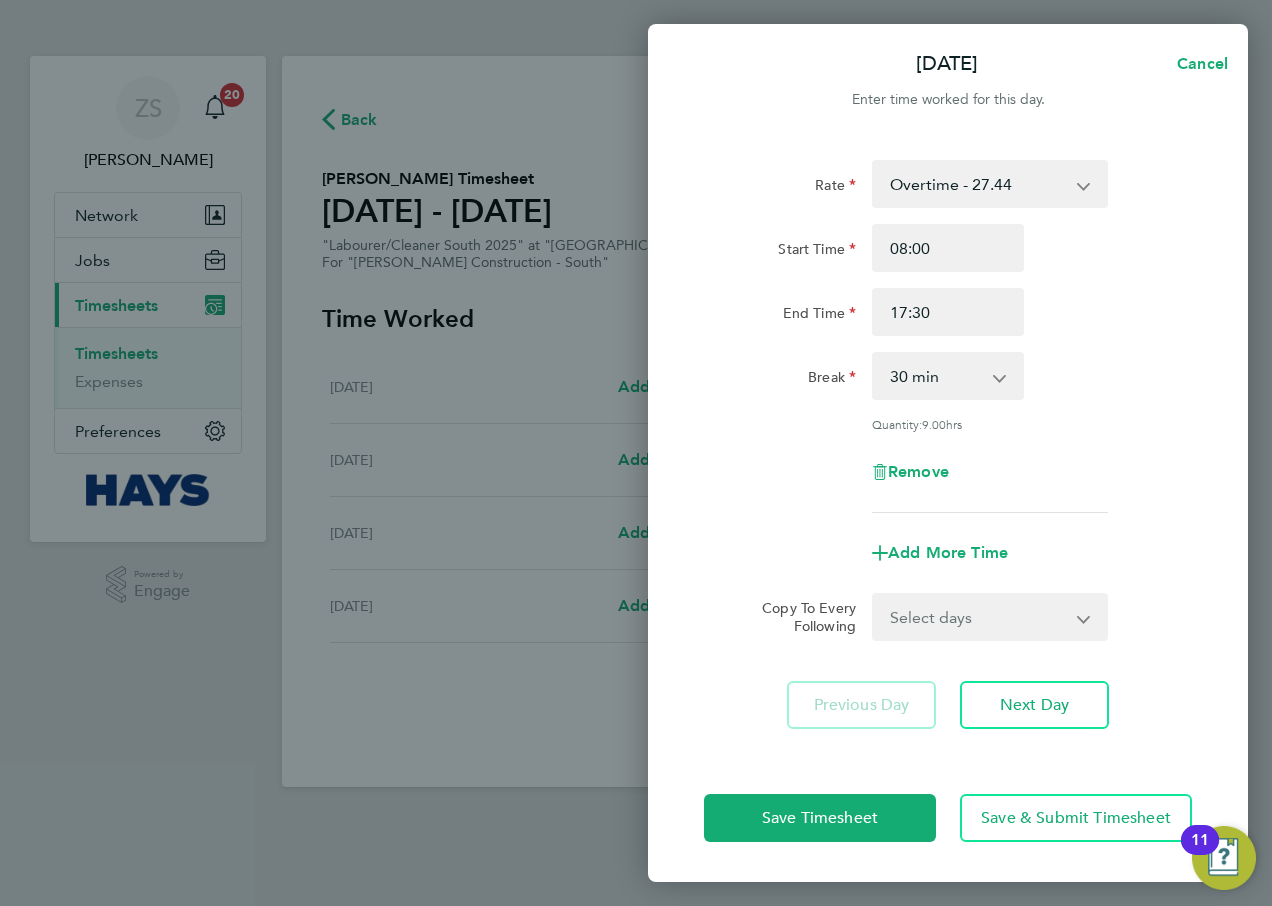 click on "Start Time 08:00 End Time 17:30" 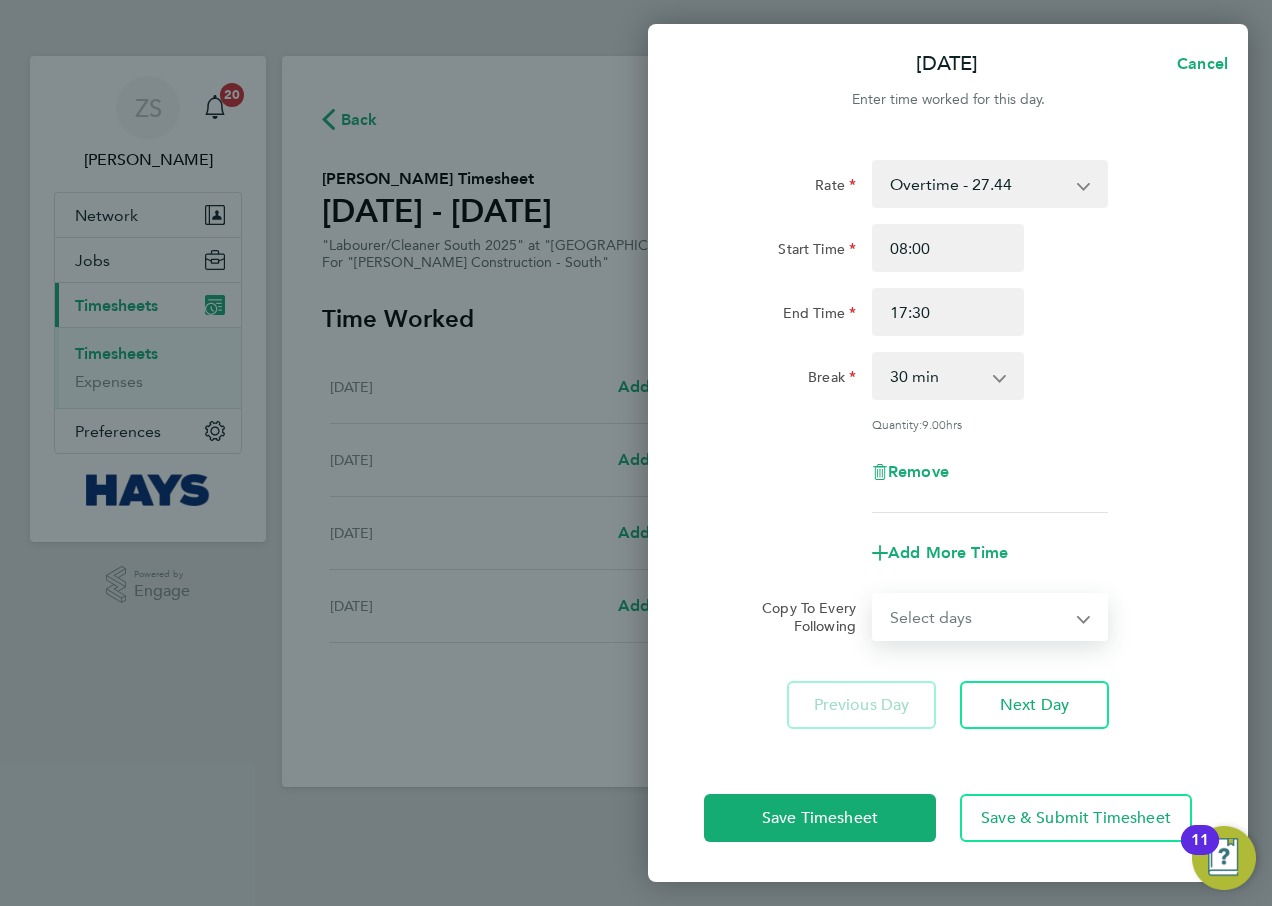 click on "Select days   Day   [DATE]   [DATE]   [DATE]" at bounding box center [979, 617] 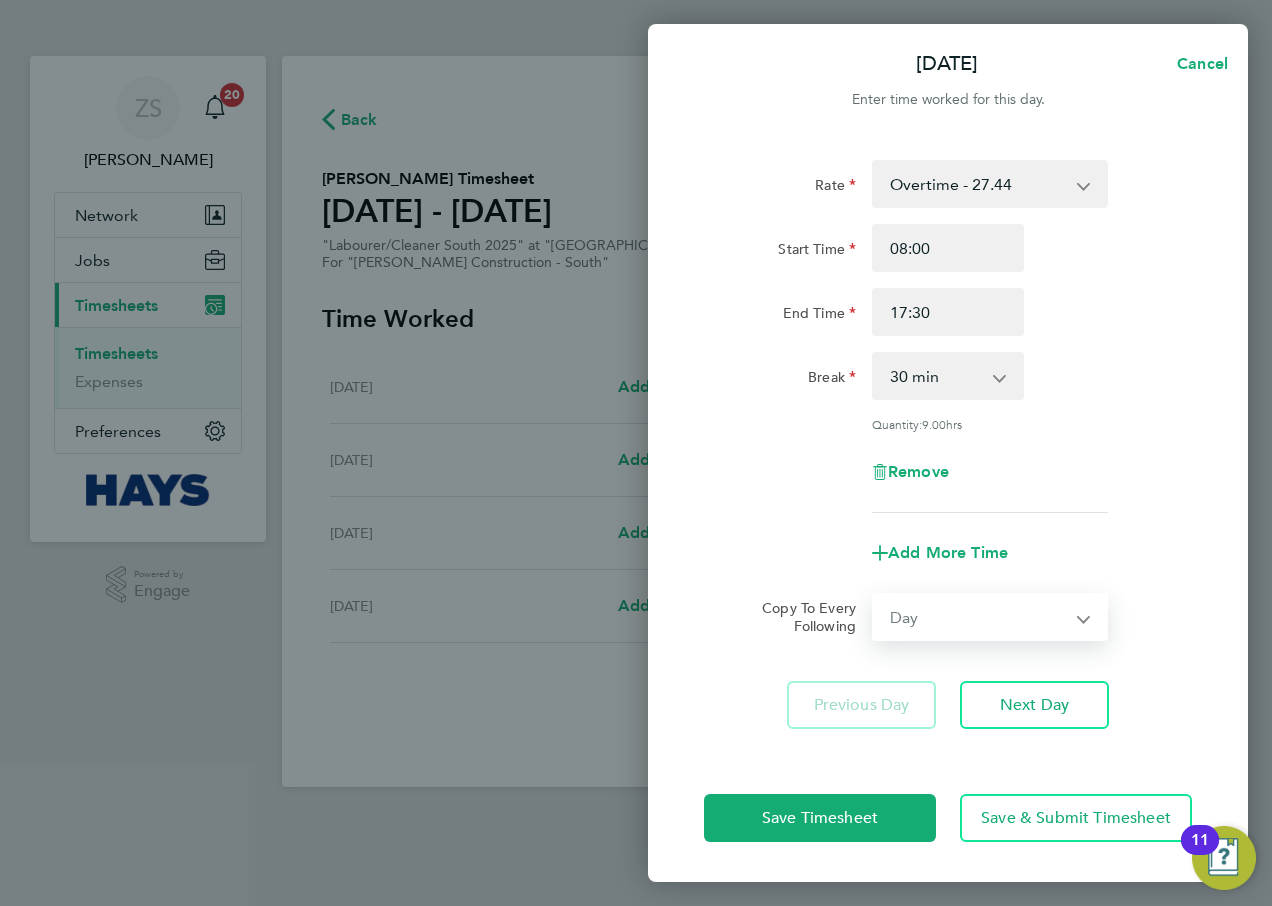click on "Select days   Day   [DATE]   [DATE]   [DATE]" at bounding box center (979, 617) 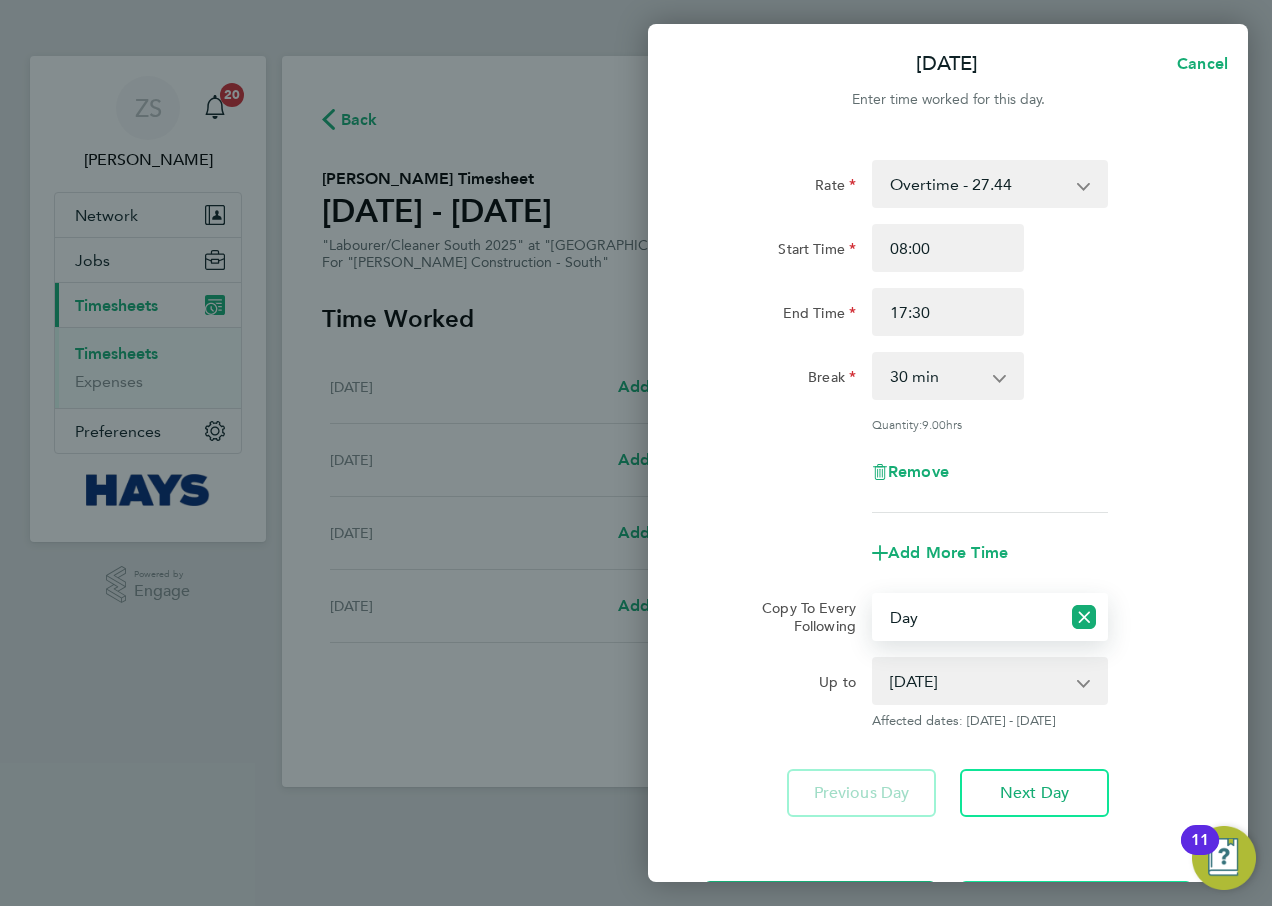 click on "Rate  Overtime - 27.44   Basic - 19.16
Start Time 08:00 End Time 17:30 Break  0 min   15 min   30 min   45 min   60 min   75 min   90 min
Quantity:  9.00  hrs
Remove
Add More Time  Copy To Every Following  Select days   Day   [DATE]   [DATE]   [DATE]
Up to  [DATE]   [DATE]   [DATE]
Affected dates: [DATE] - [DATE]   Previous Day   Next Day" 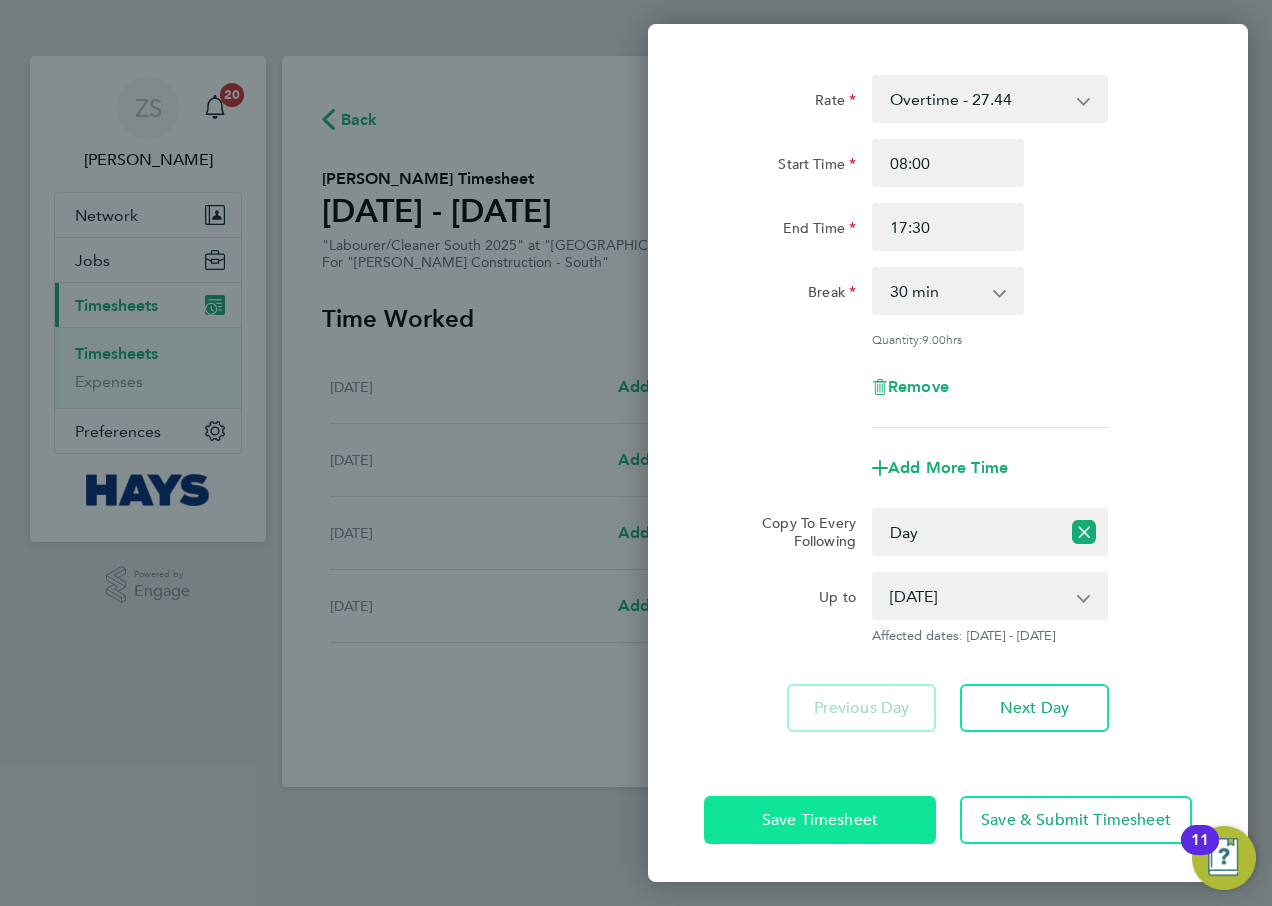 click on "Save Timesheet" 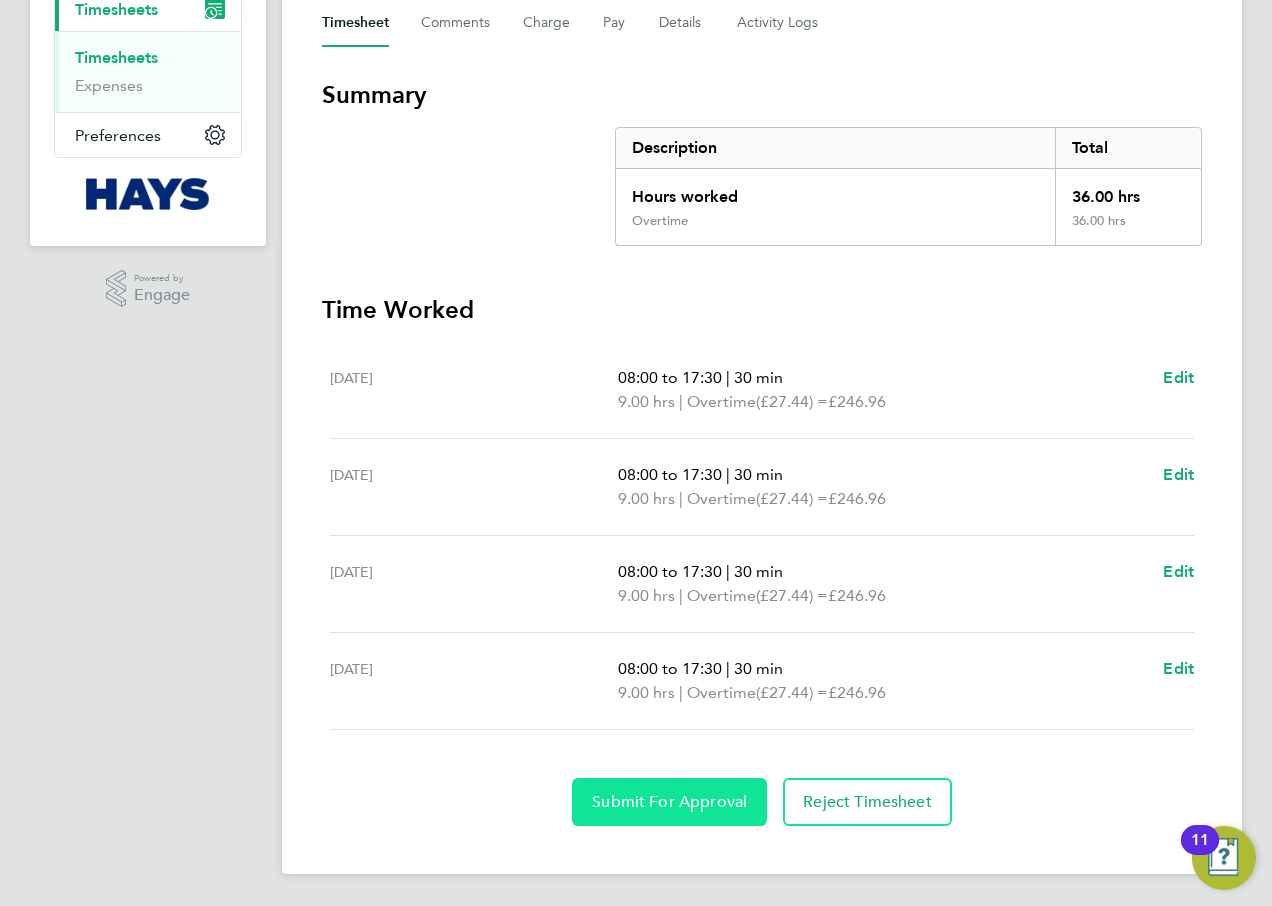 click on "Submit For Approval" 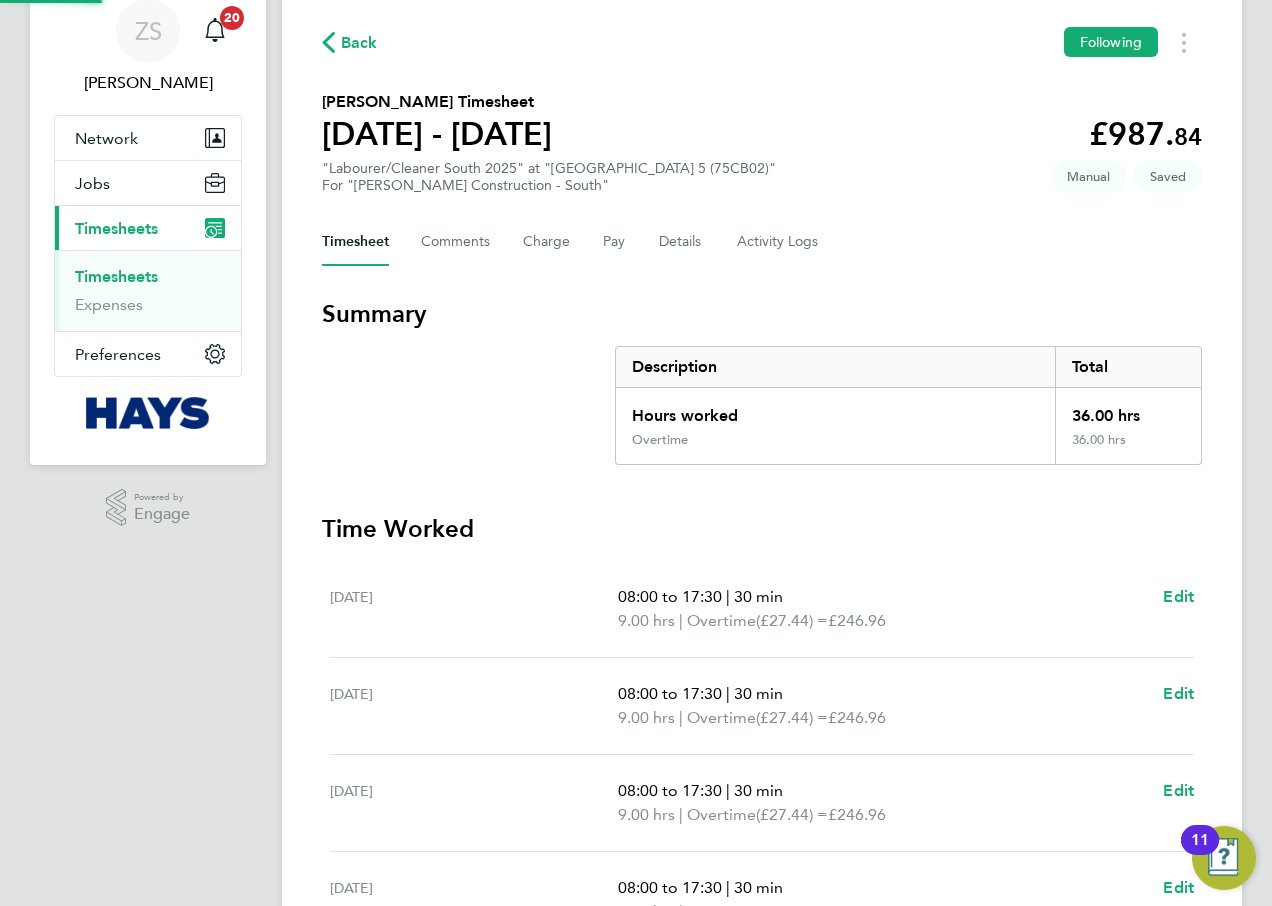 scroll, scrollTop: 0, scrollLeft: 0, axis: both 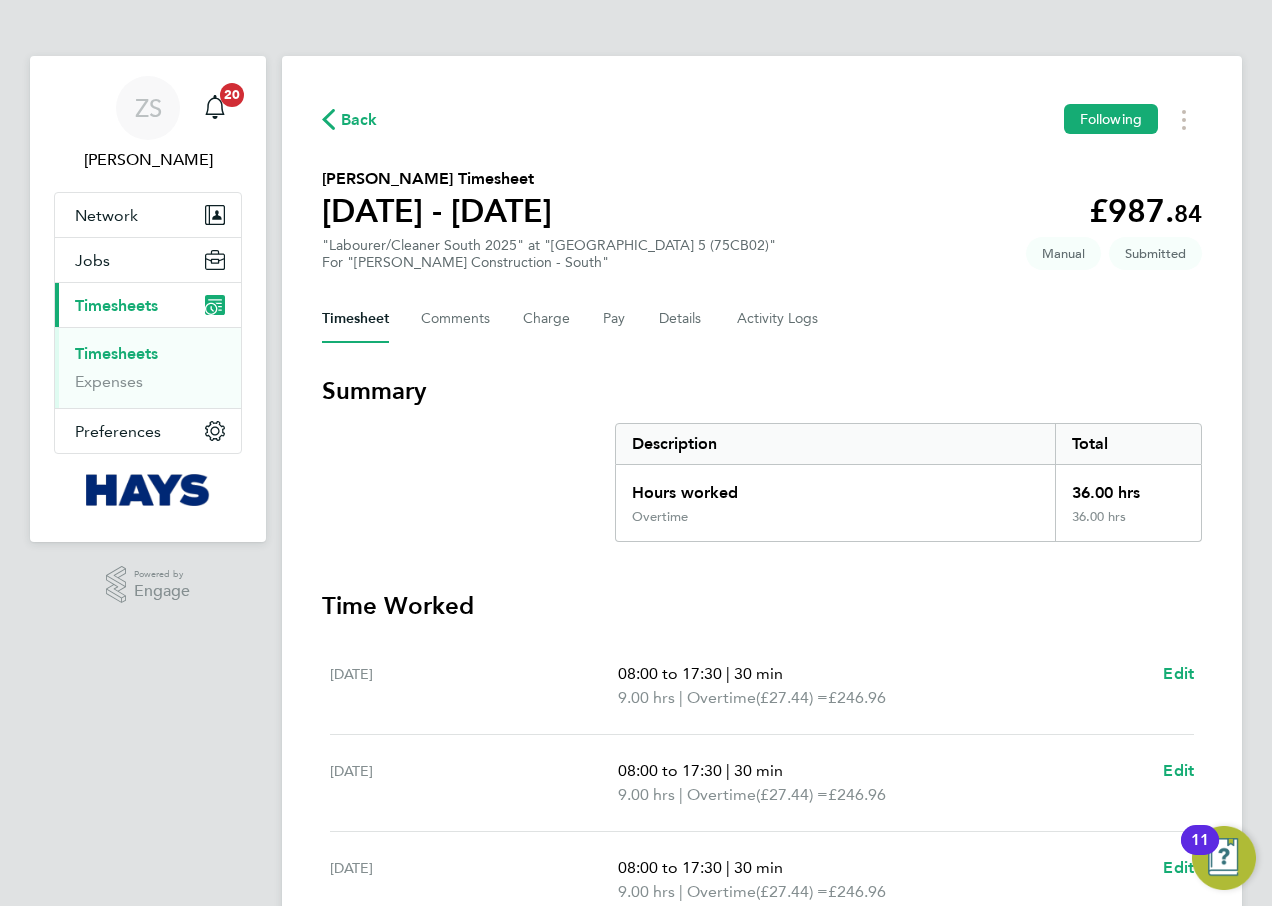 click on "Timesheets" at bounding box center (116, 353) 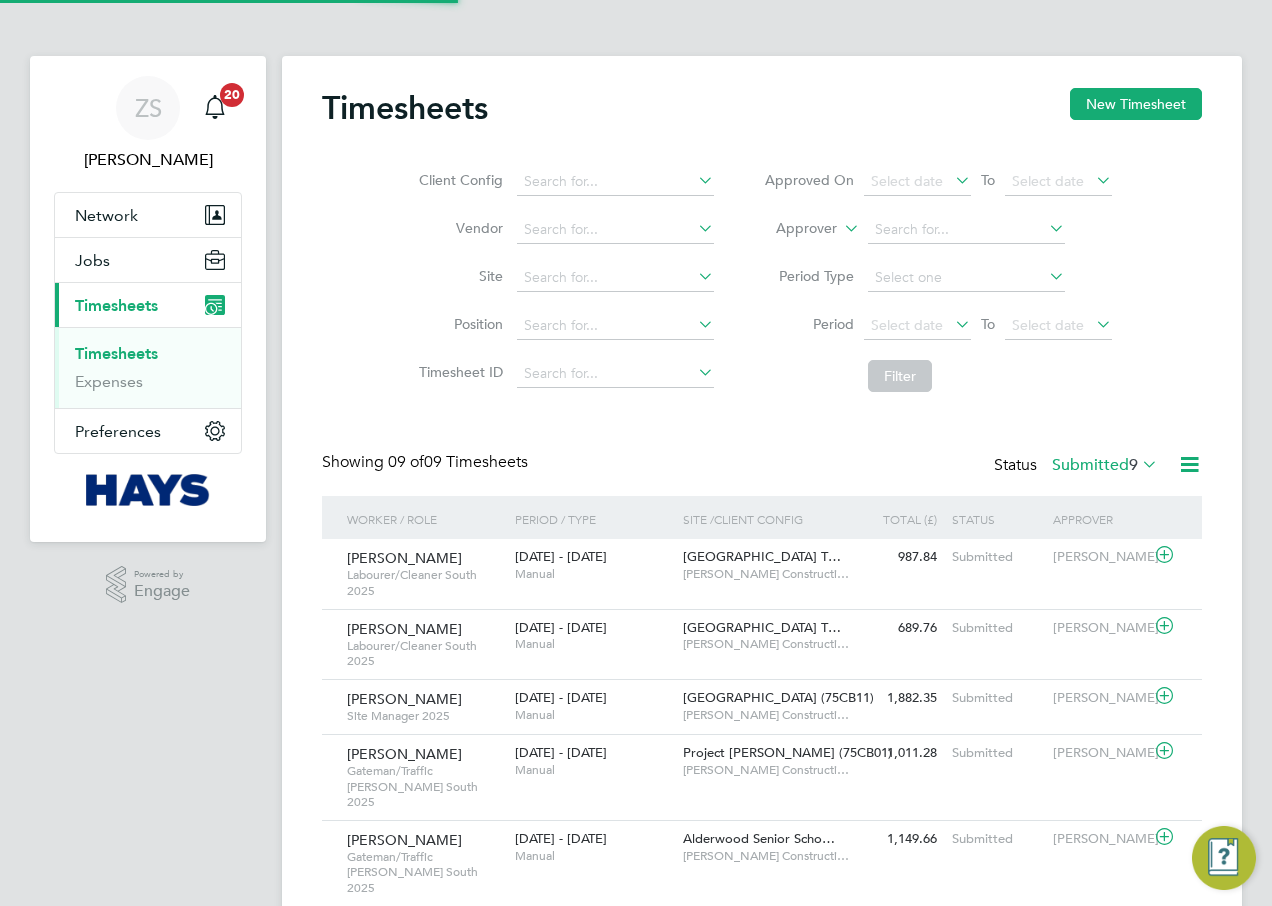 scroll, scrollTop: 10, scrollLeft: 10, axis: both 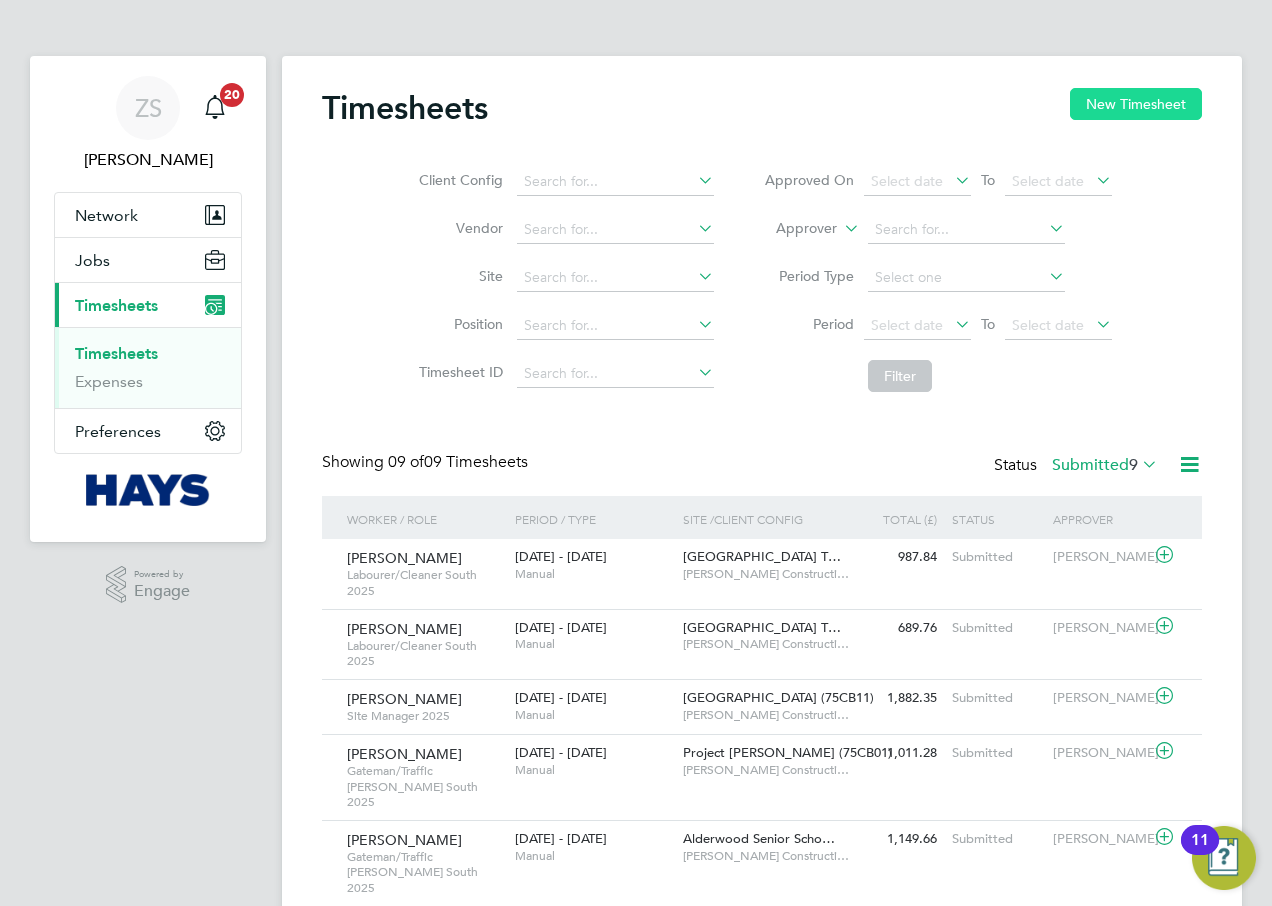click on "New Timesheet" 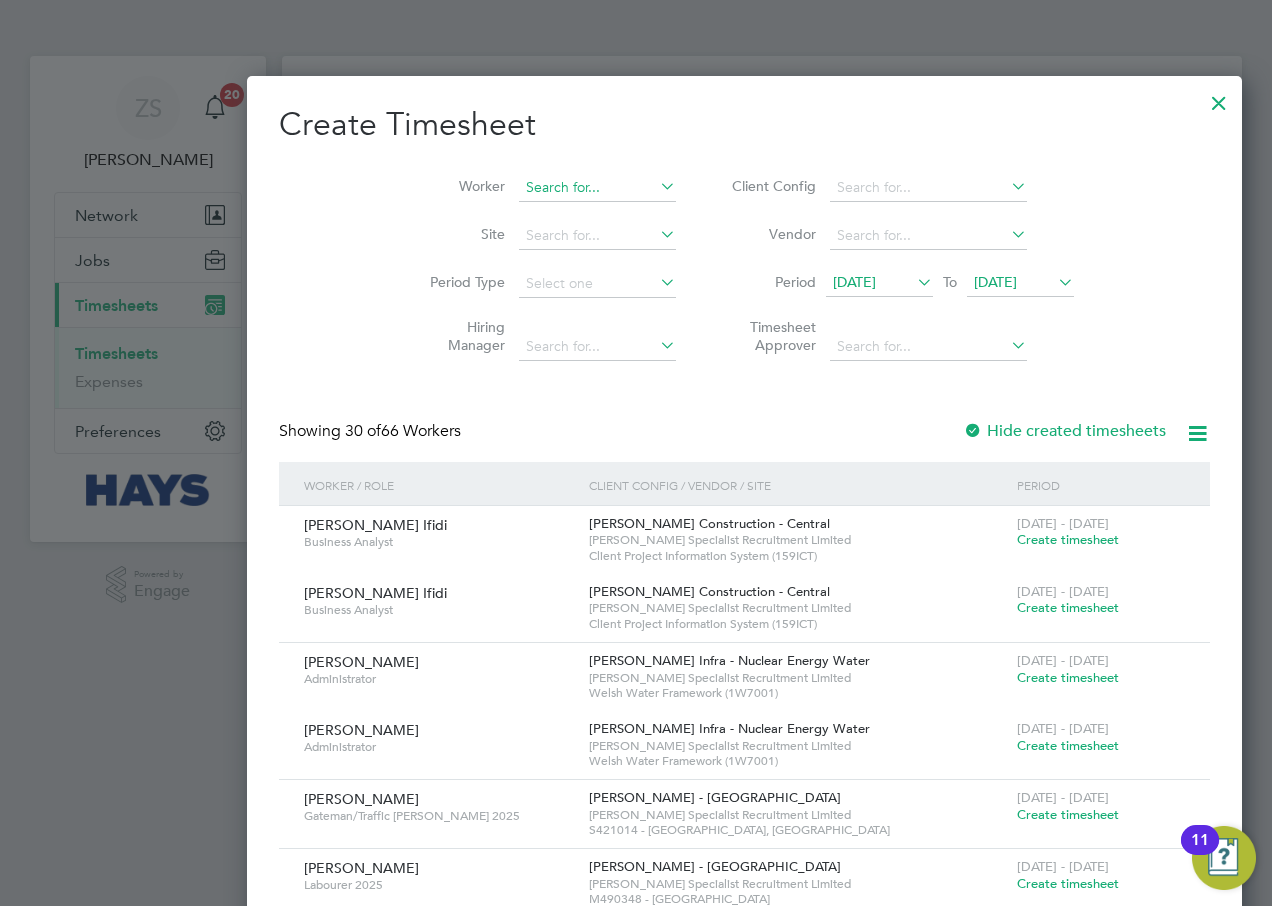 click at bounding box center [597, 188] 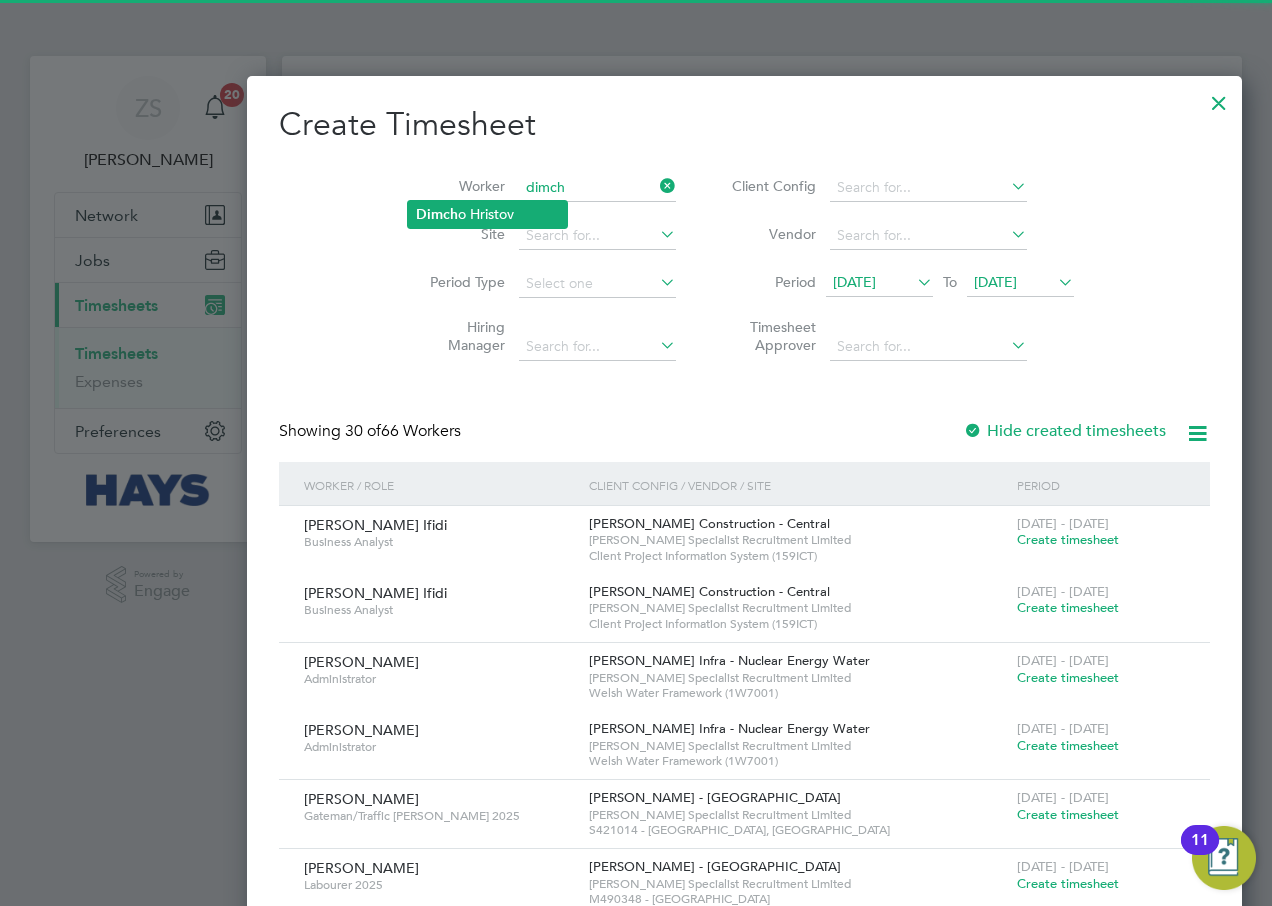 click on "Dimch o Hristov" 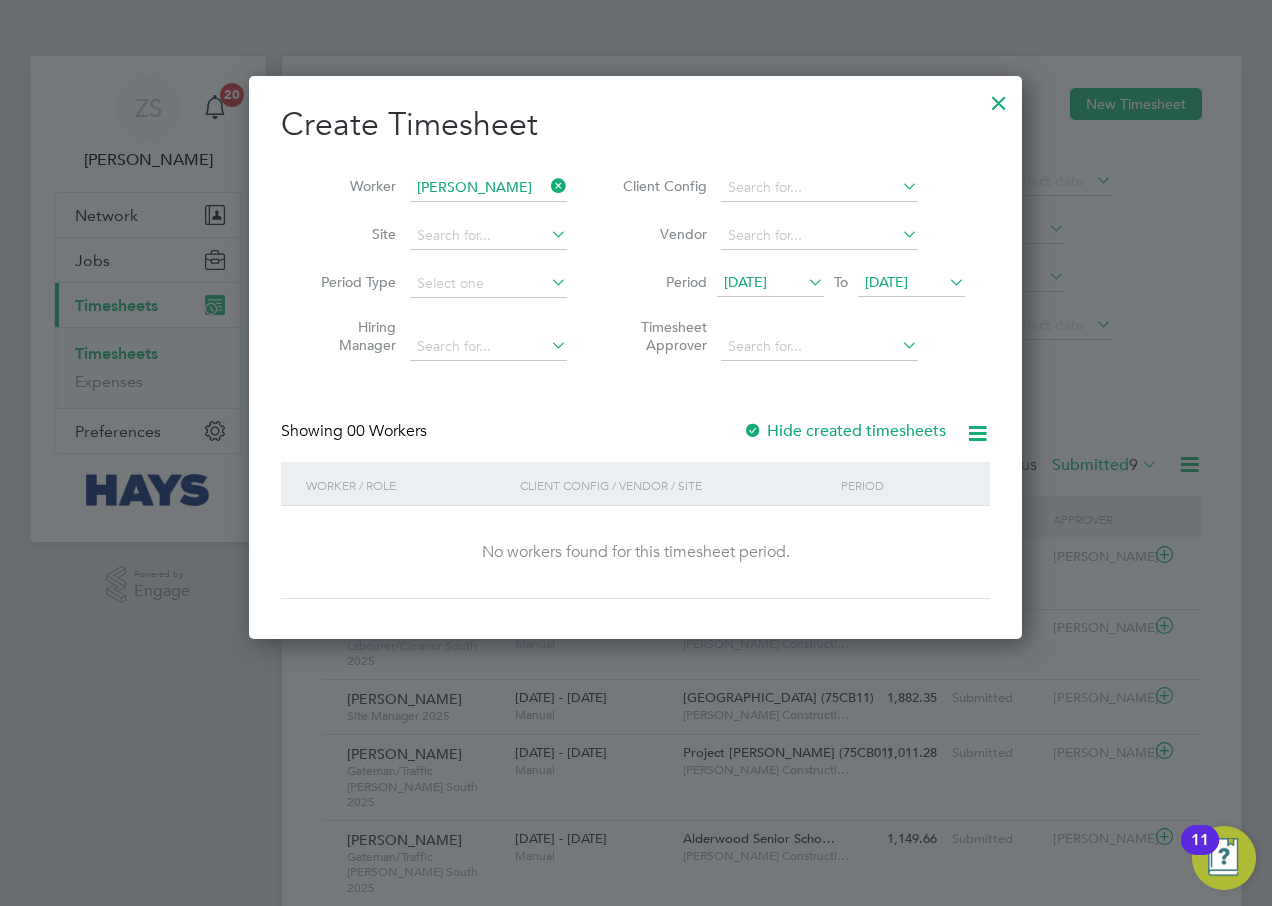 click on "Hide created timesheets" at bounding box center [844, 431] 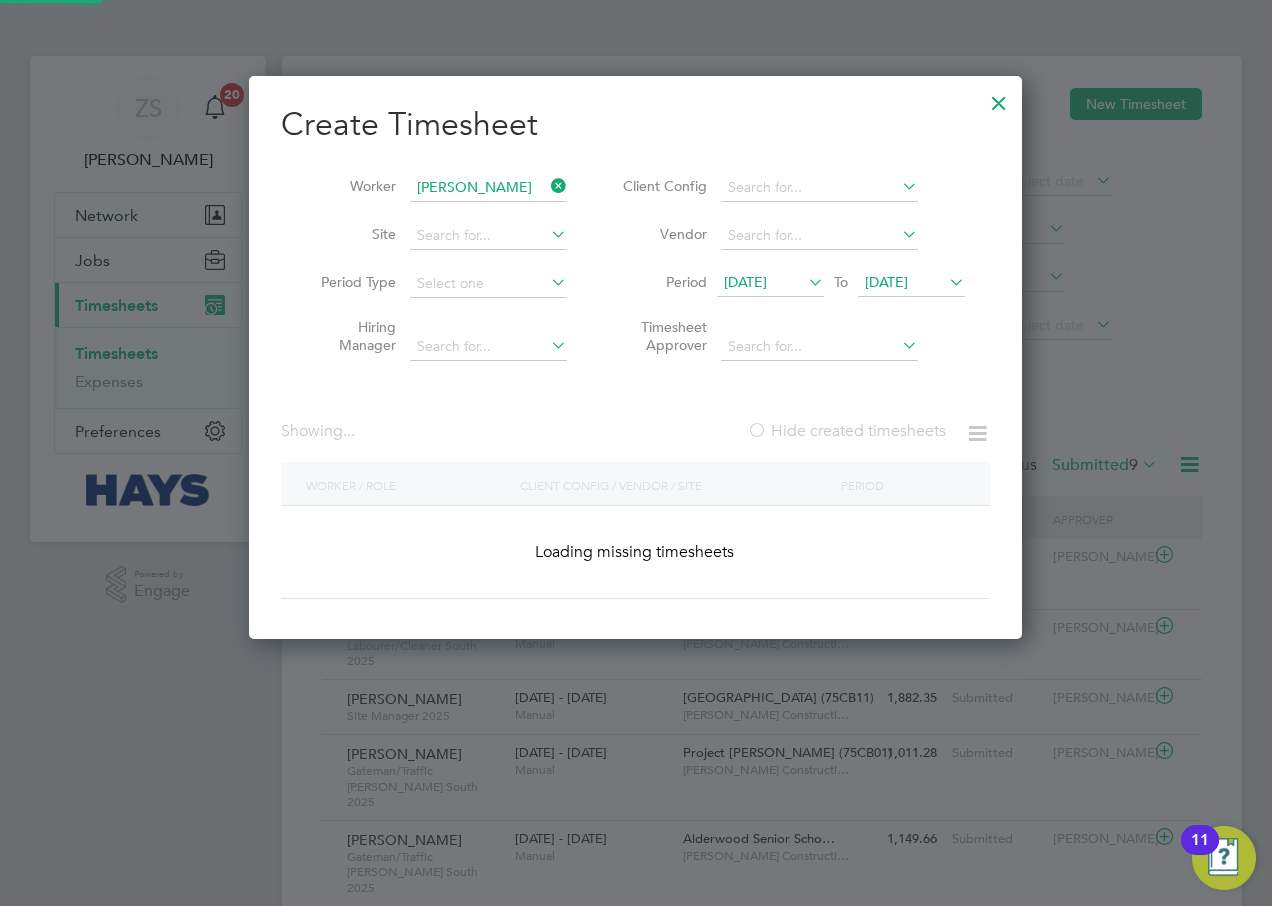 click on "[DATE]" at bounding box center [886, 282] 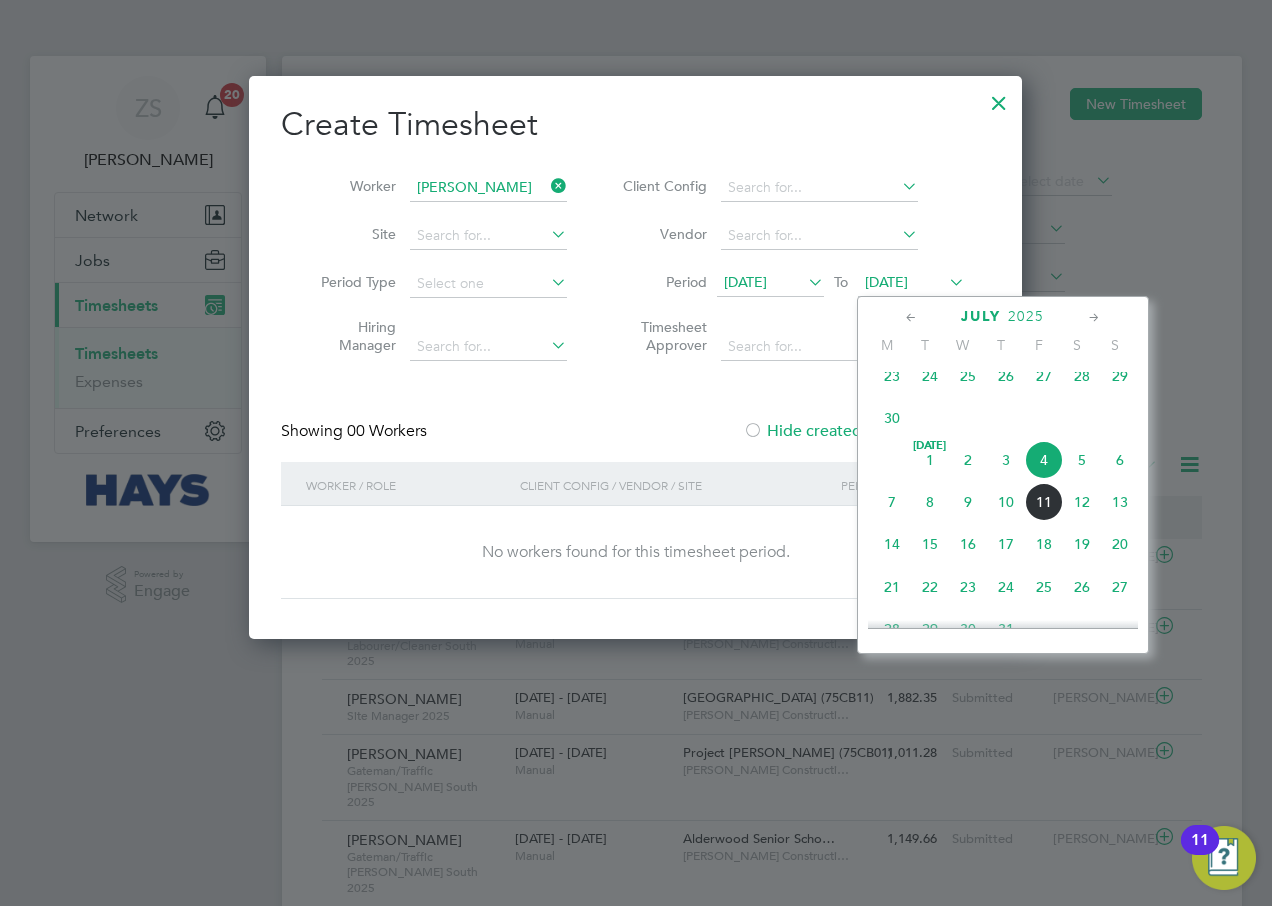 click on "12" 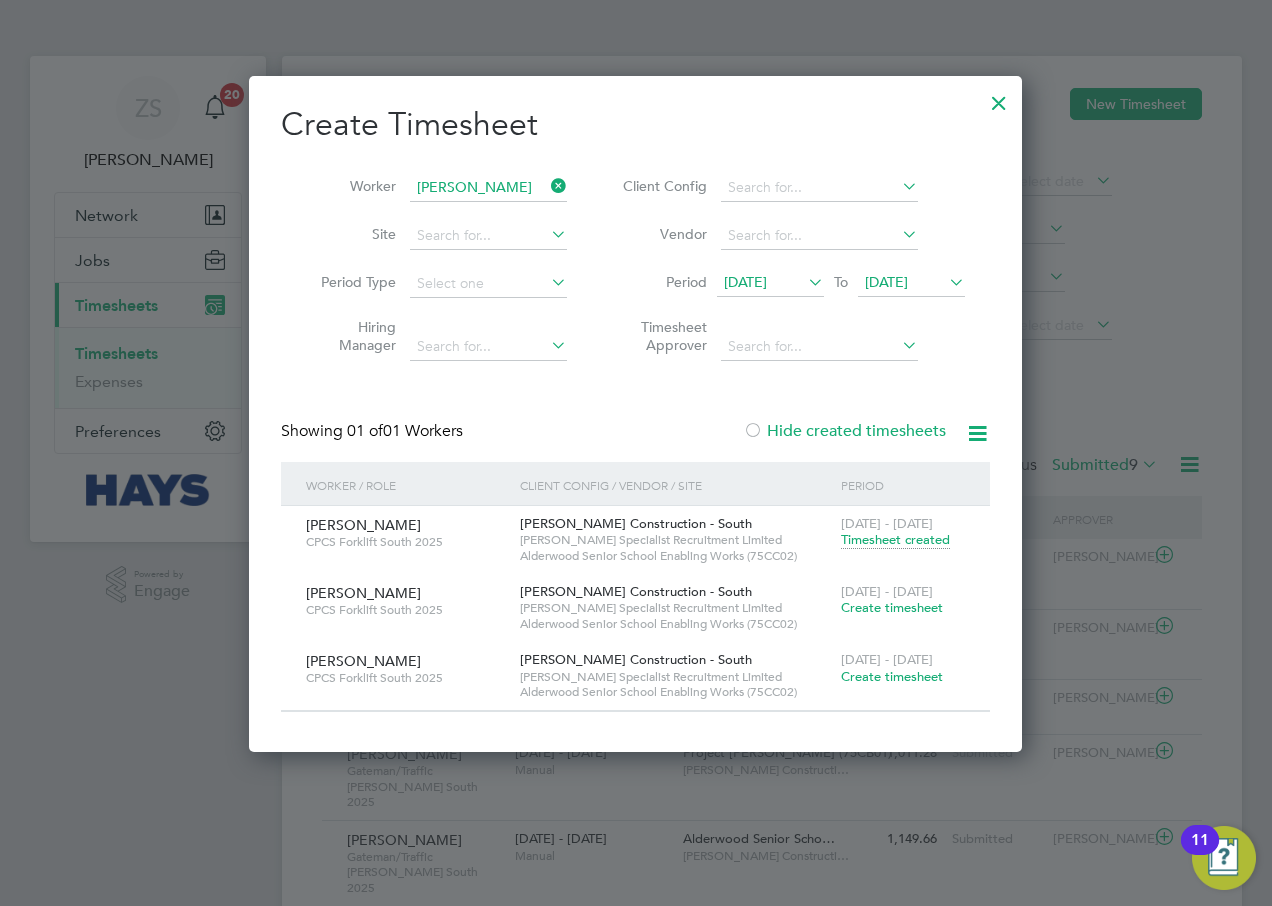 click on "Create timesheet" at bounding box center (892, 607) 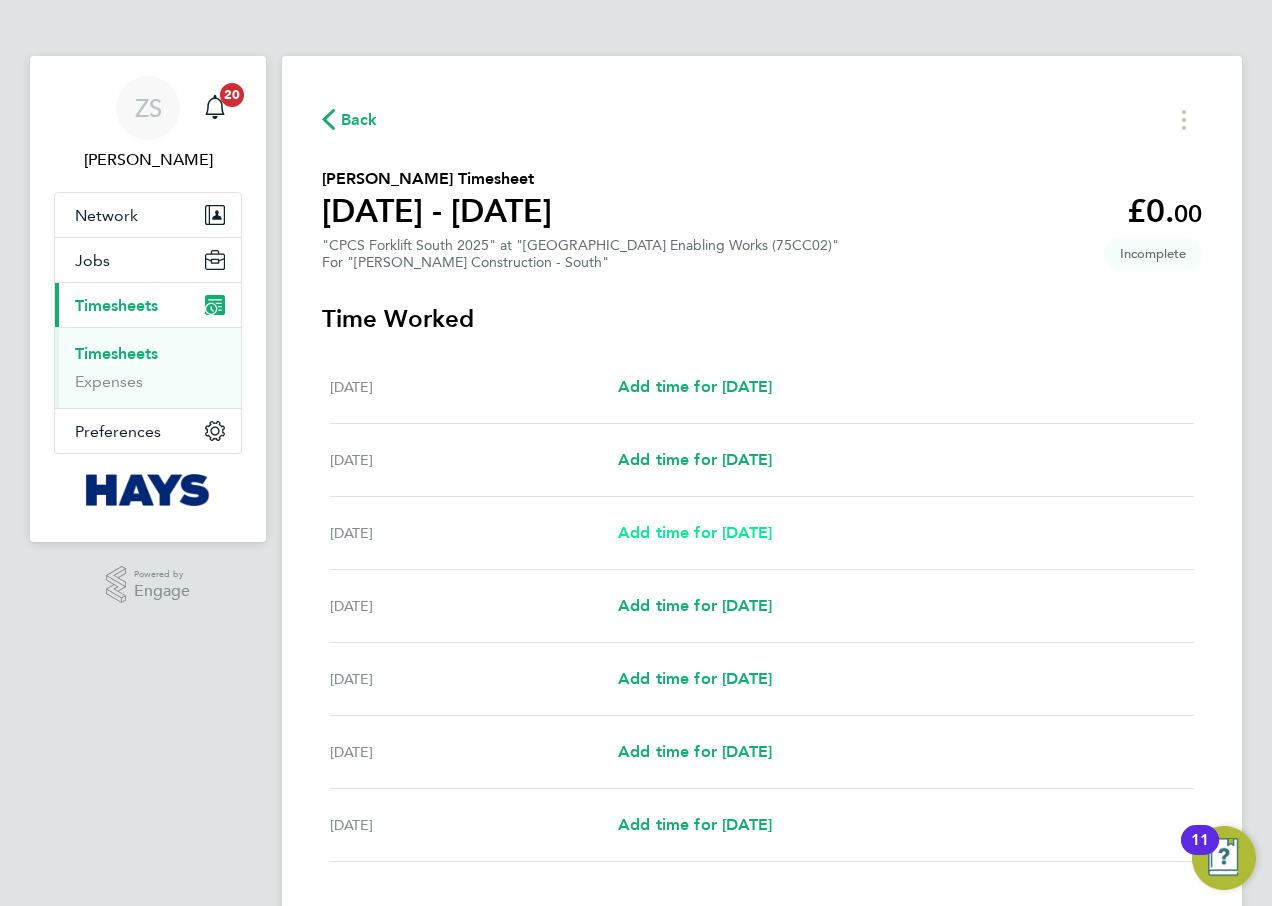 click on "Add time for [DATE]" at bounding box center (695, 532) 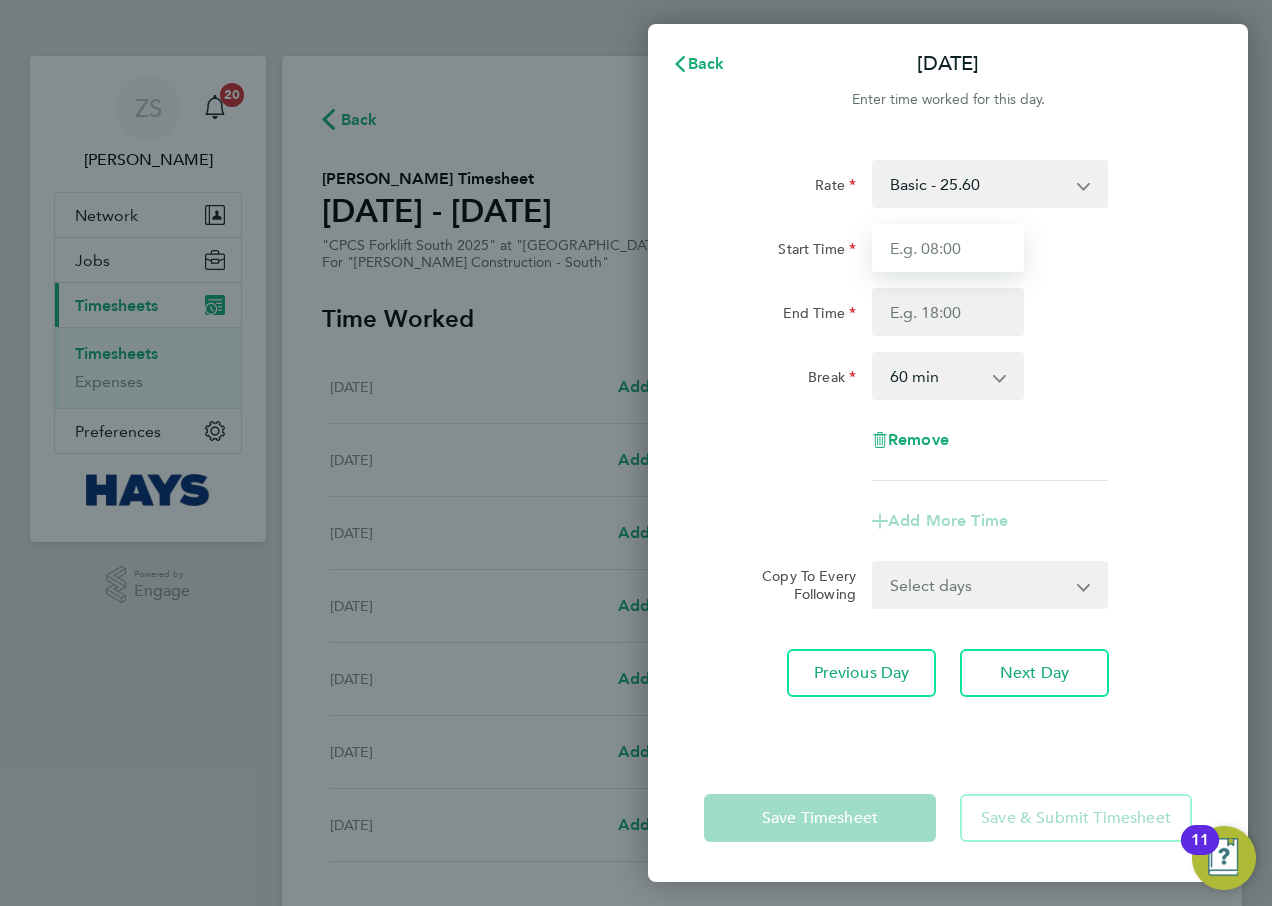 click on "Start Time" at bounding box center [948, 248] 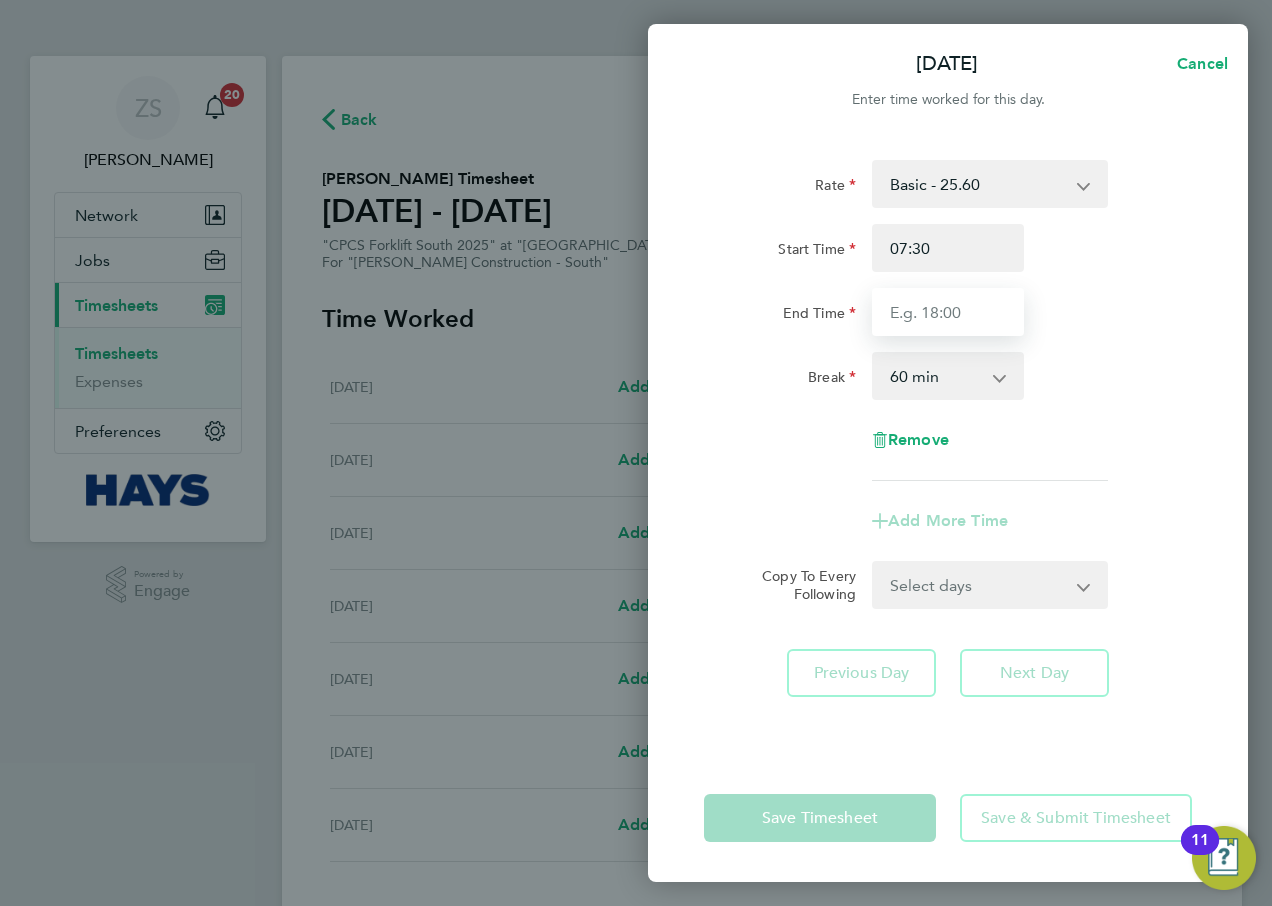 click on "End Time" at bounding box center [948, 312] 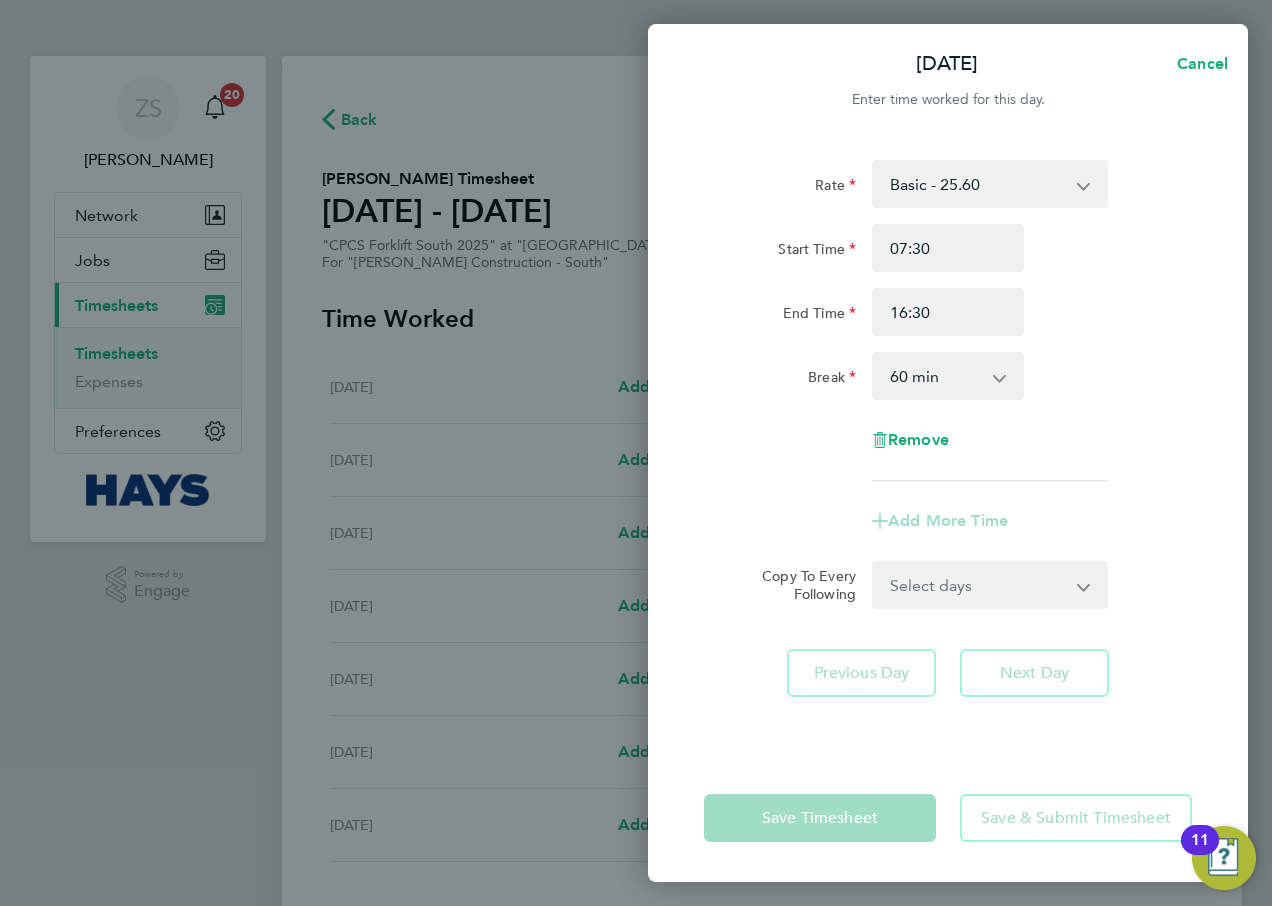 click on "End Time 16:30" 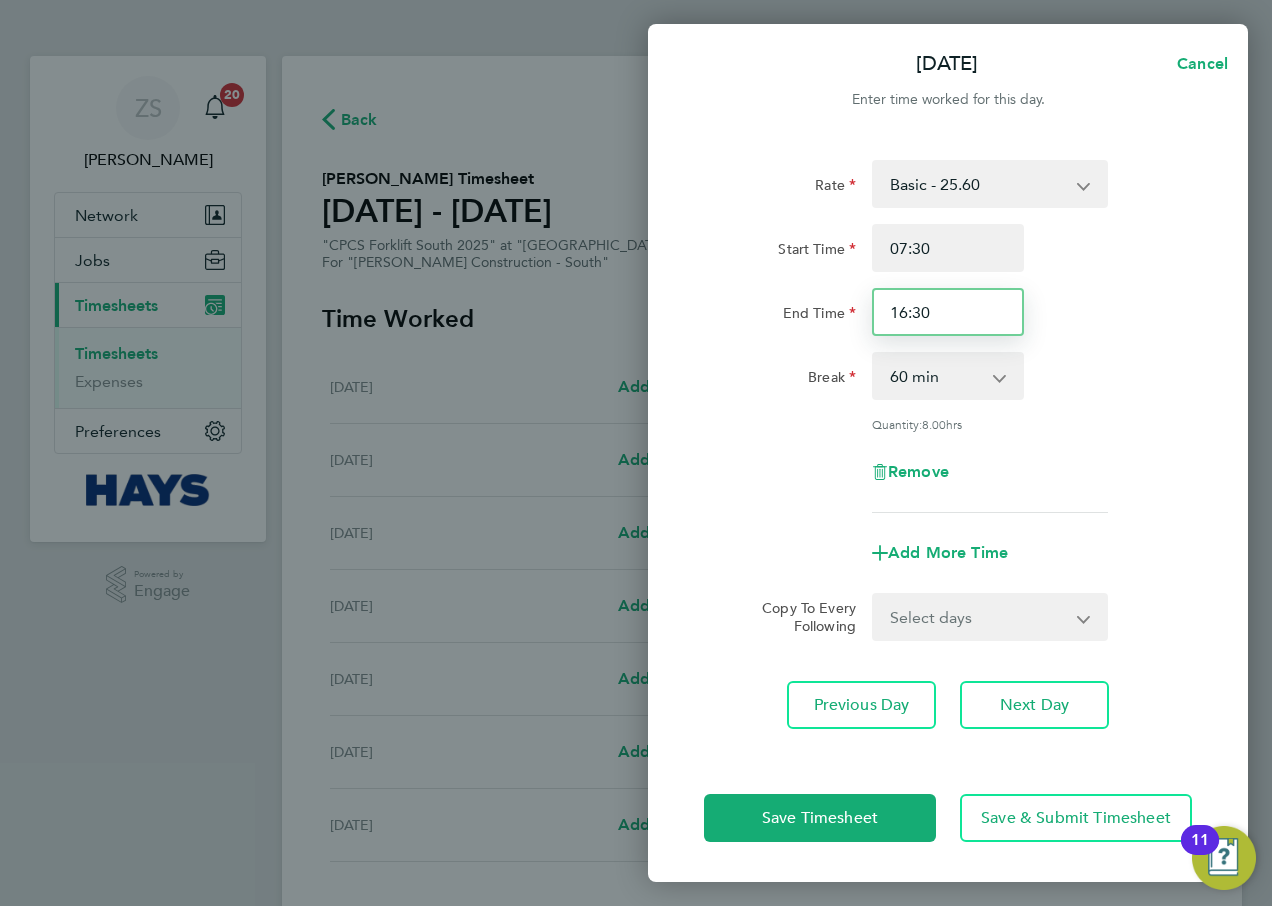 drag, startPoint x: 957, startPoint y: 299, endPoint x: 781, endPoint y: 313, distance: 176.55594 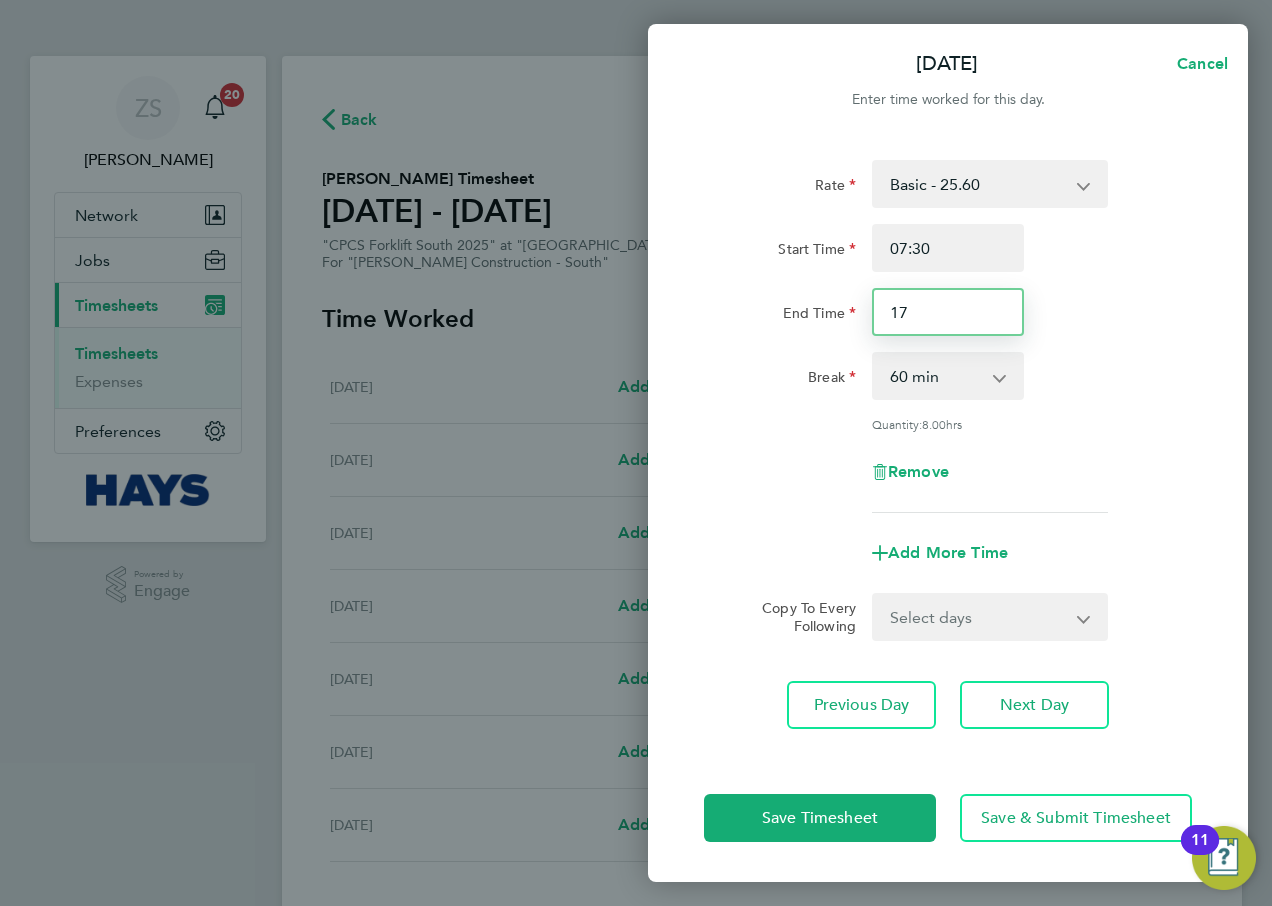 type on "17:00" 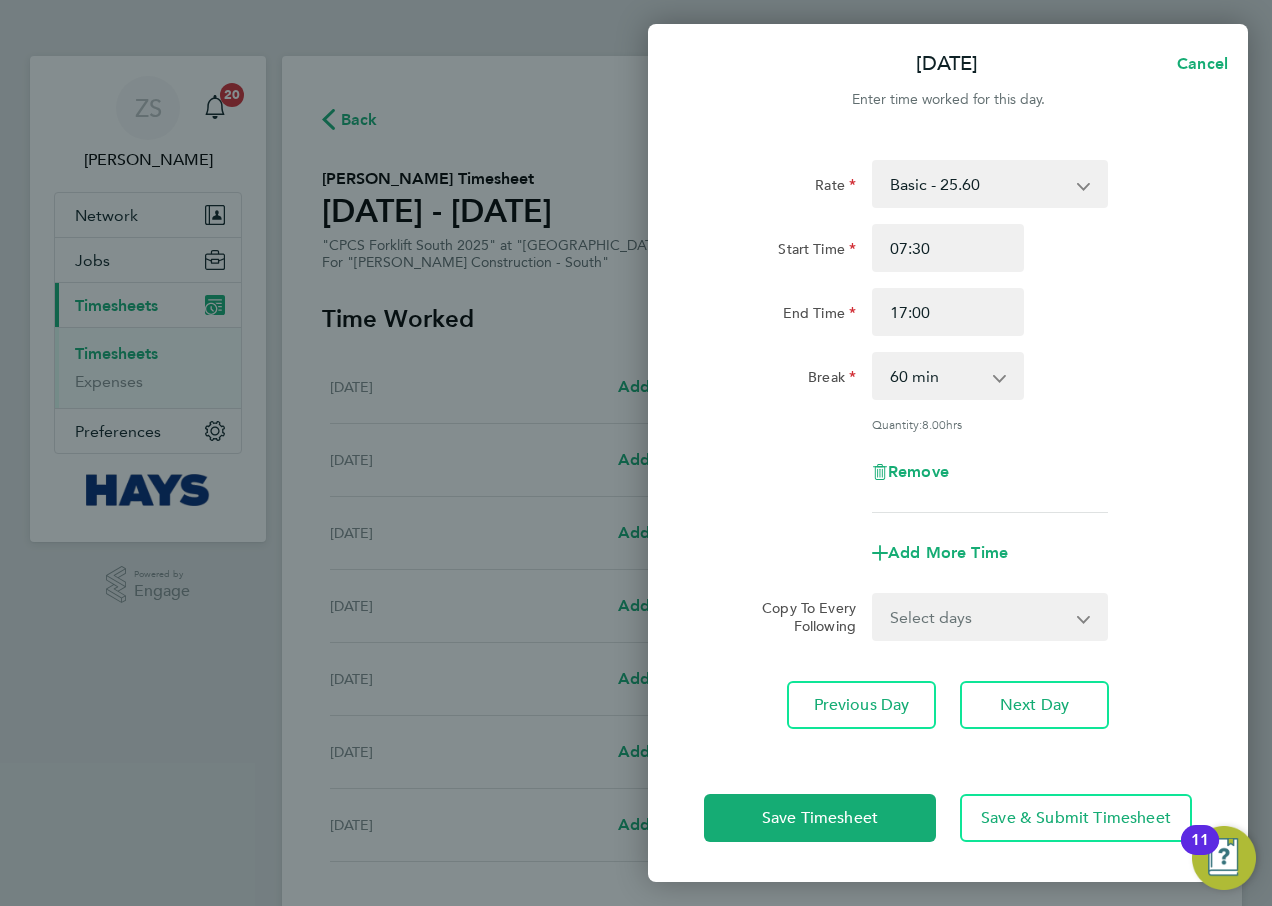 click on "0 min   15 min   30 min   45 min   60 min   75 min   90 min" at bounding box center [936, 376] 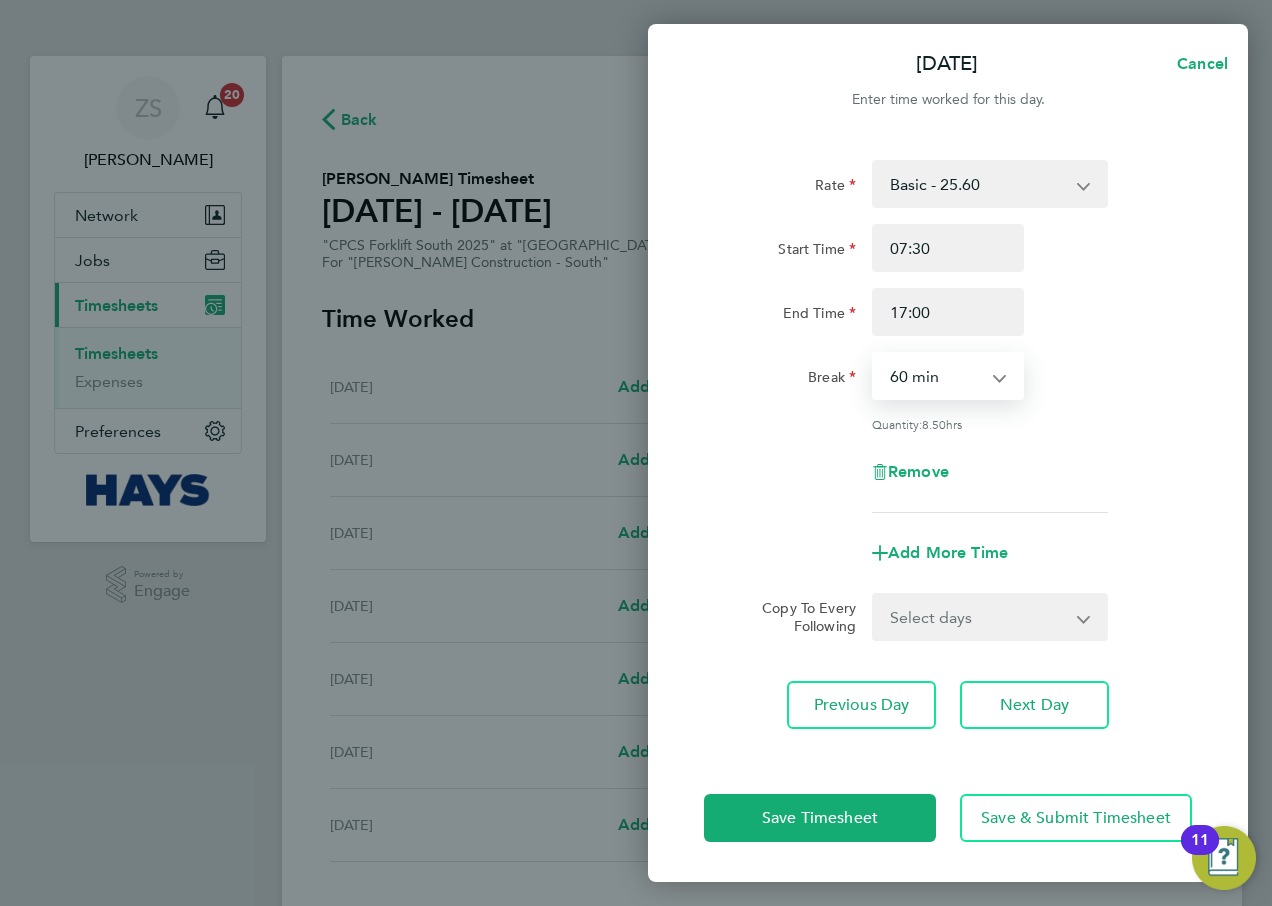select on "30" 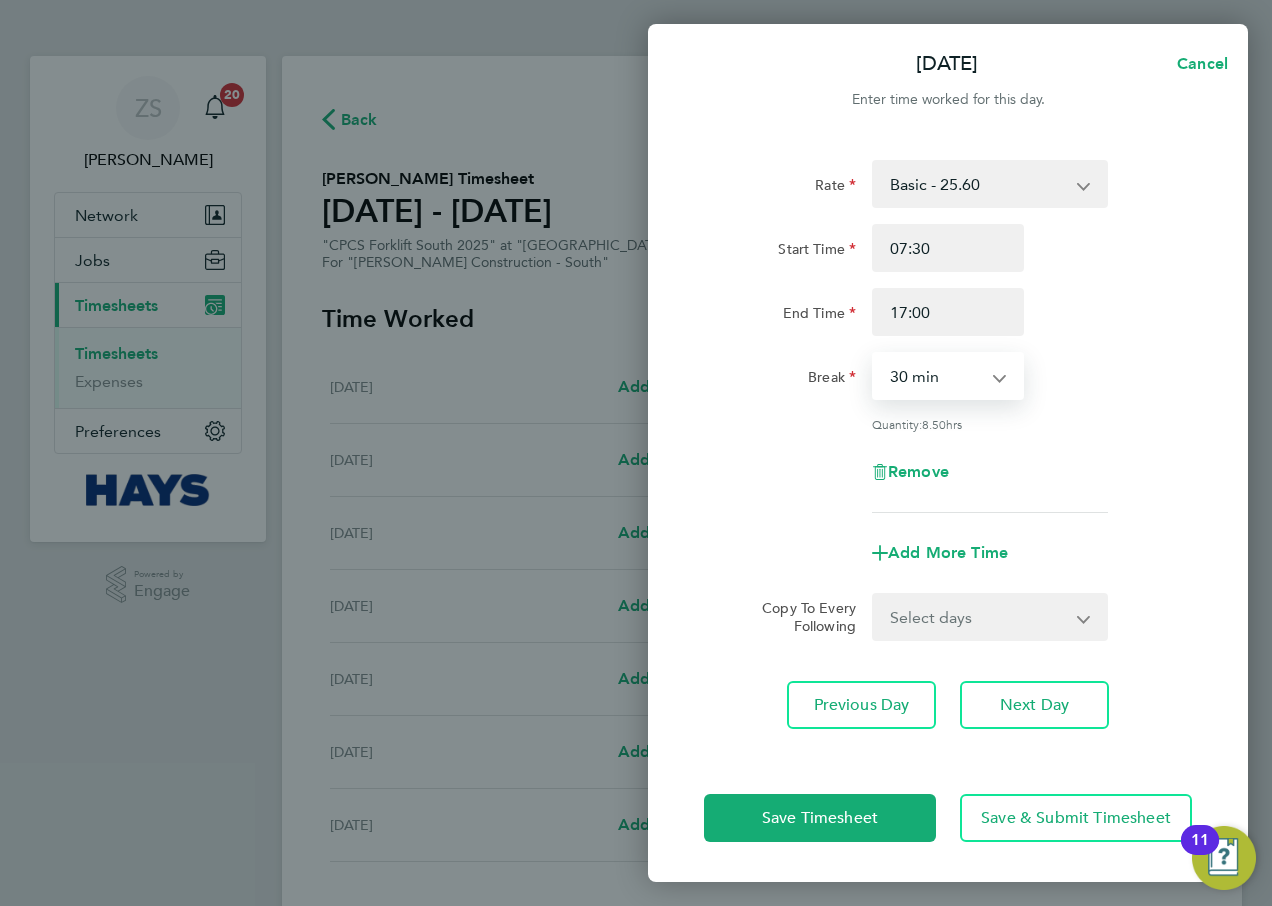 click on "0 min   15 min   30 min   45 min   60 min   75 min   90 min" at bounding box center [936, 376] 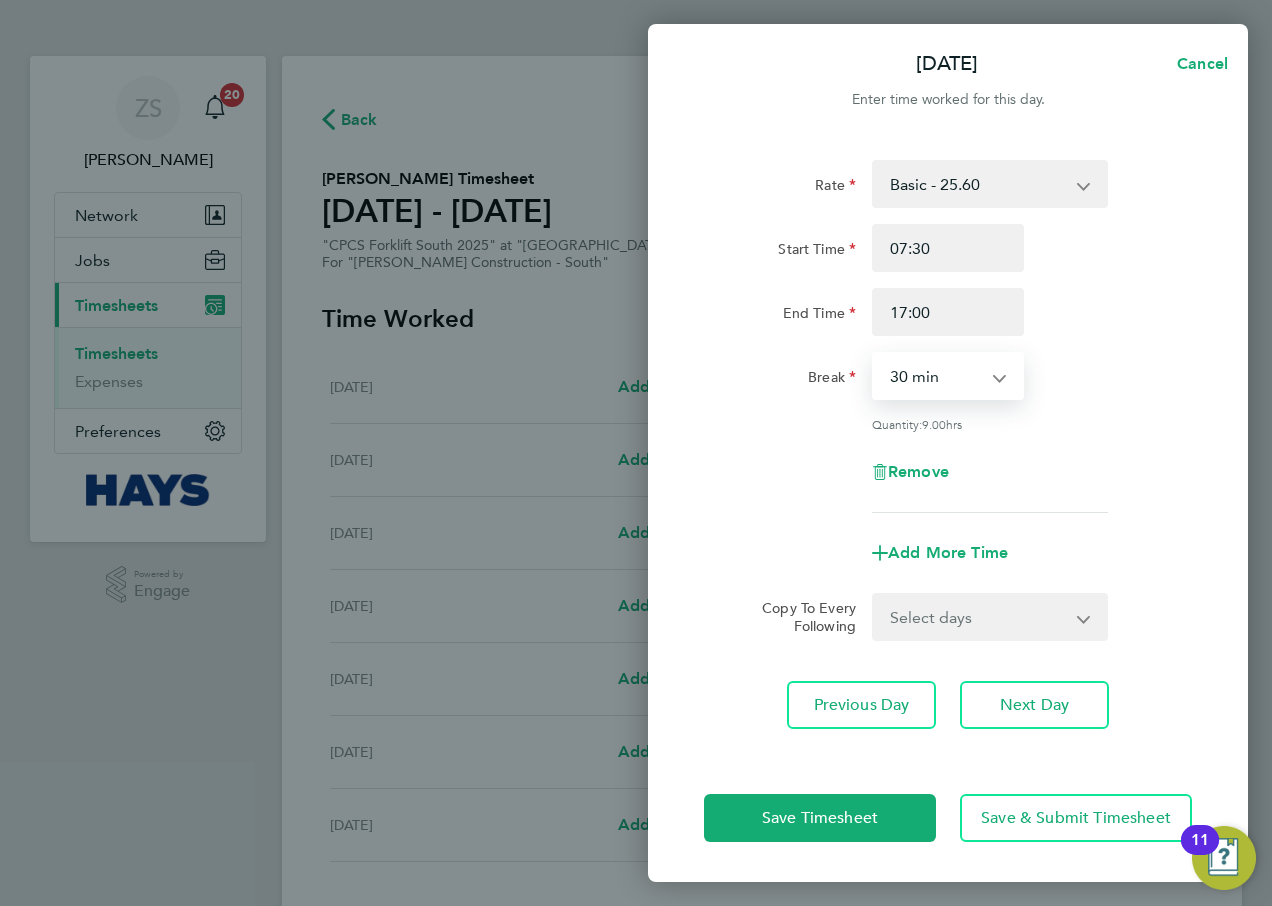 click on "Break  0 min   15 min   30 min   45 min   60 min   75 min   90 min" 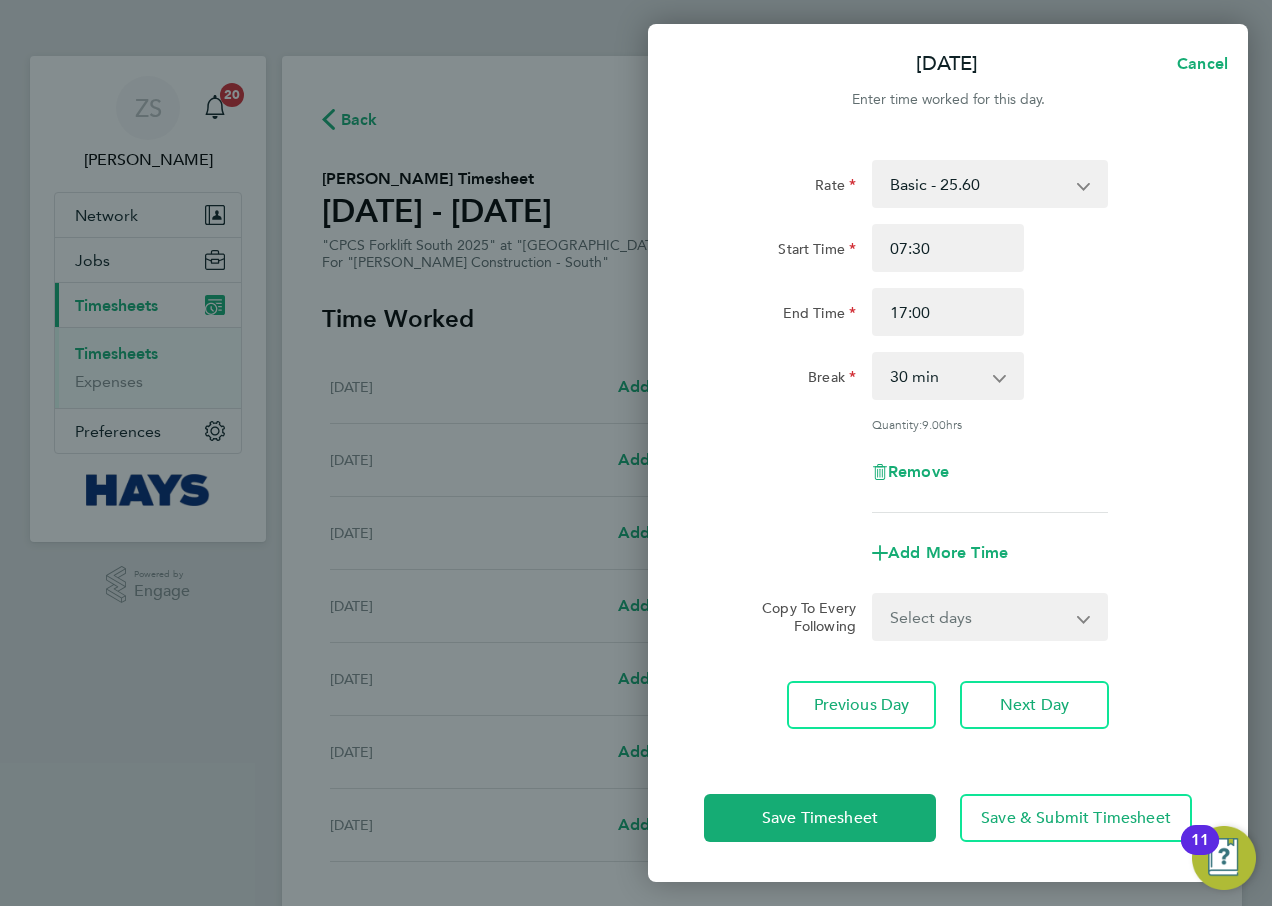 click on "Start Time 07:30" 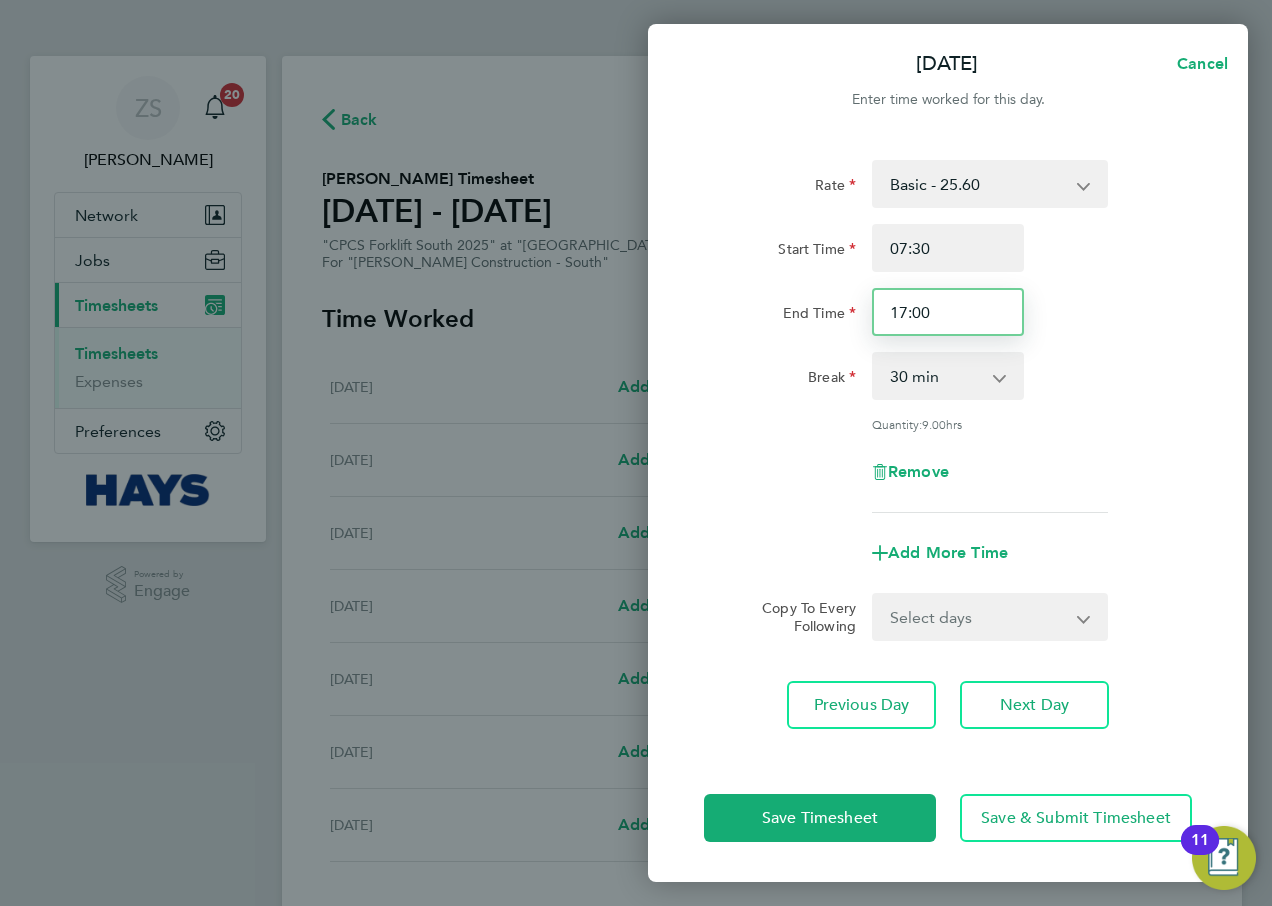 click on "17:00" at bounding box center (948, 312) 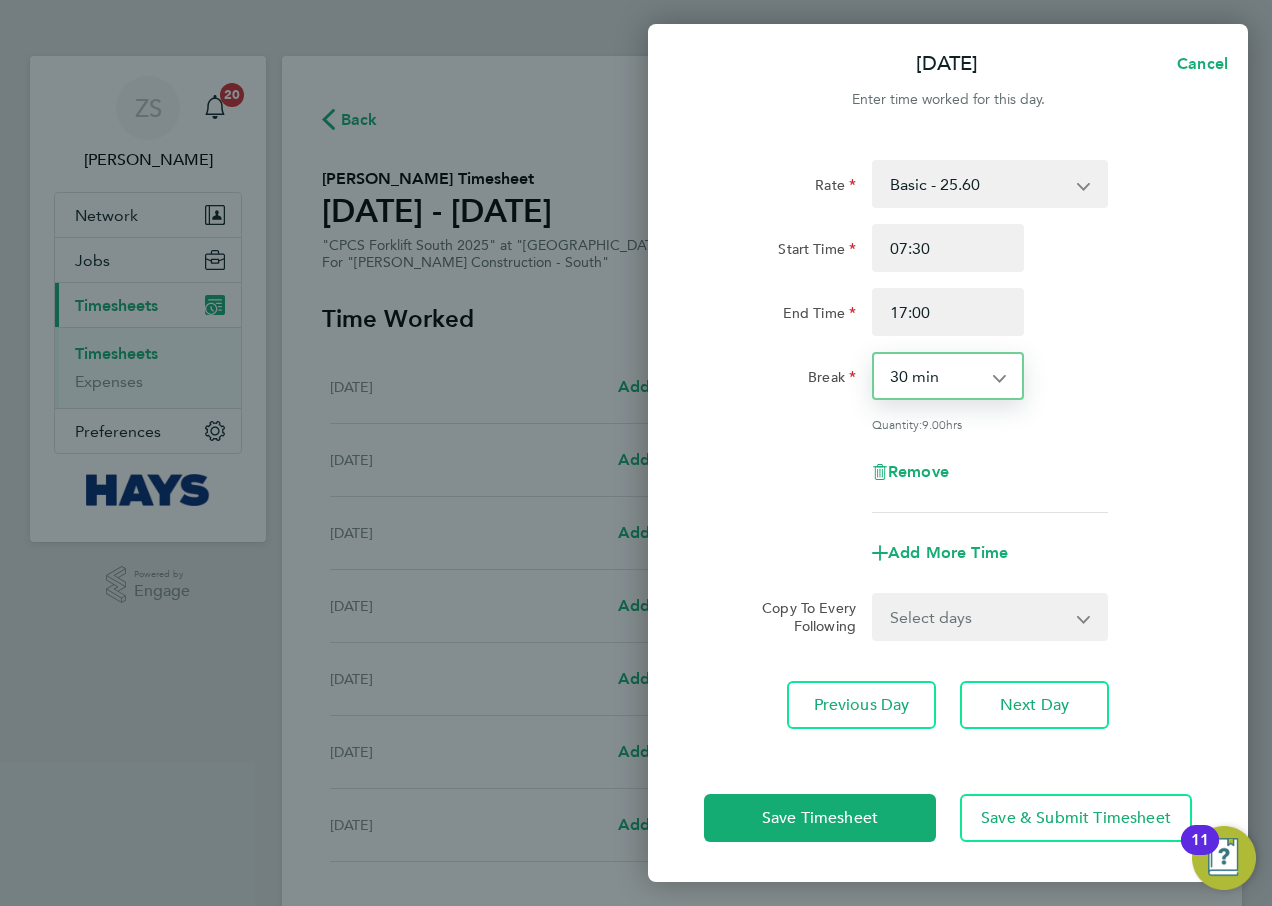 click on "0 min   15 min   30 min   45 min   60 min   75 min   90 min" at bounding box center (936, 376) 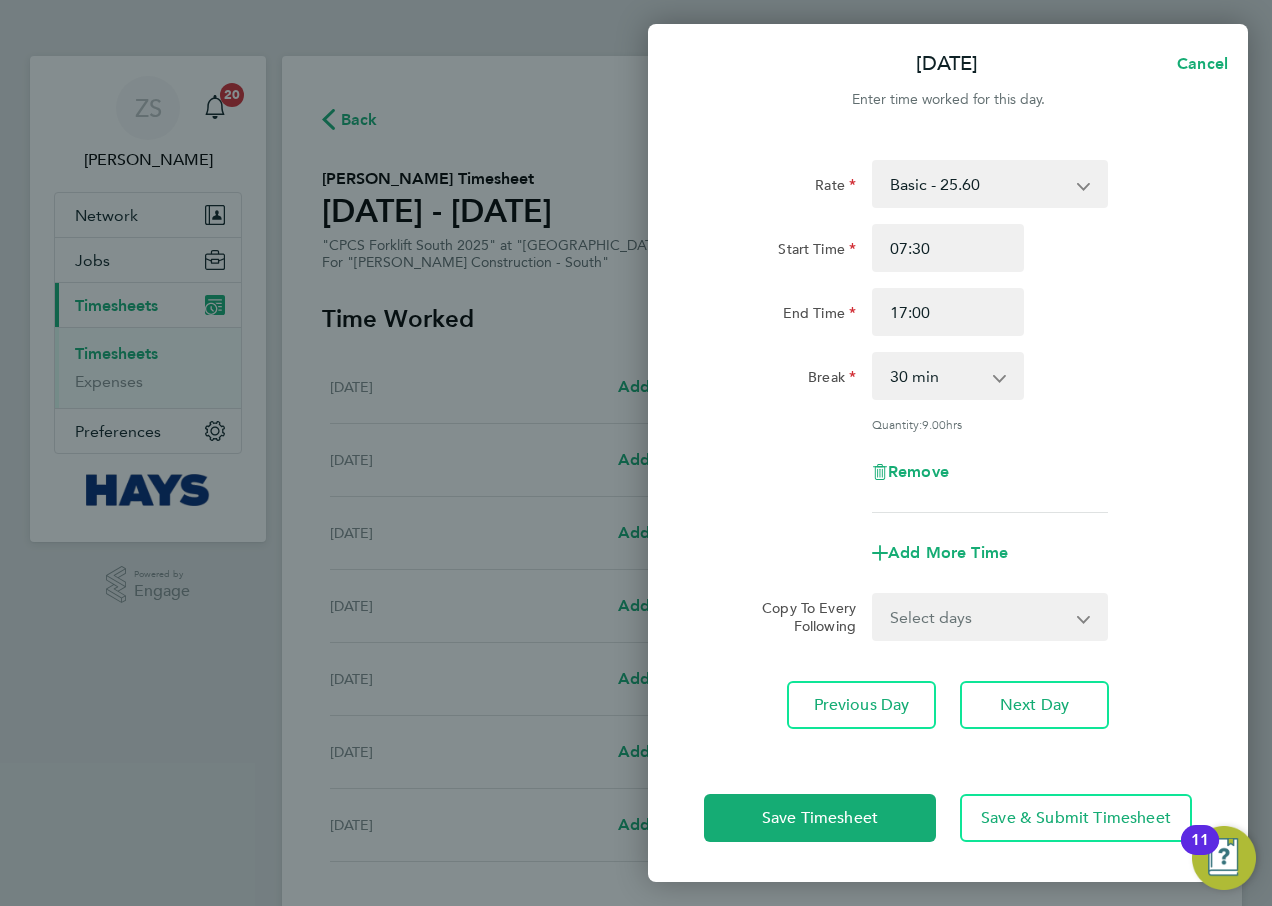 click on "Rate  Basic - 25.60   Overtime - 37.11
Start Time 07:30 End Time 17:00 Break  0 min   15 min   30 min   45 min   60 min   75 min   90 min
Quantity:  9.00  hrs
Remove" 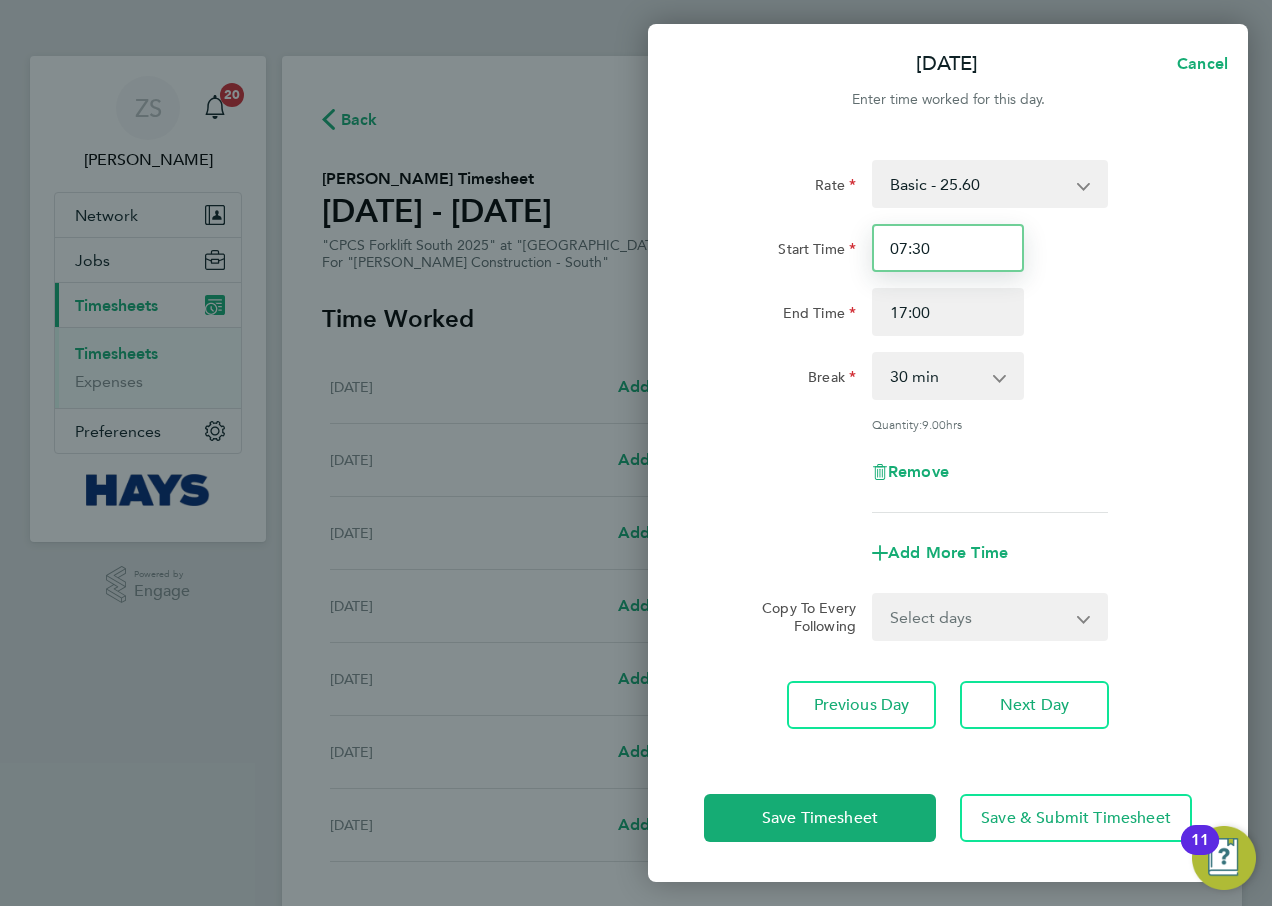 drag, startPoint x: 951, startPoint y: 252, endPoint x: 774, endPoint y: 221, distance: 179.69418 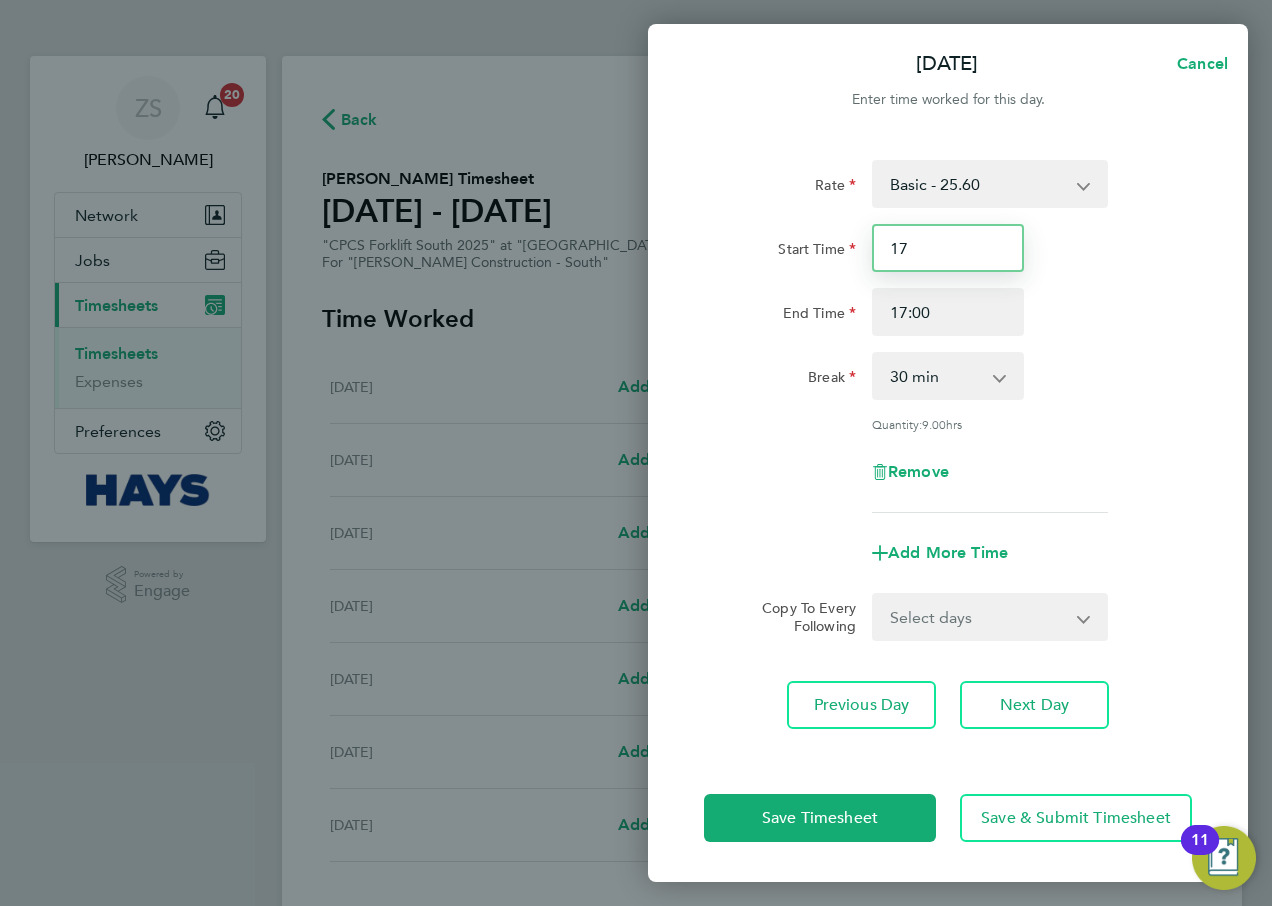 type on "1" 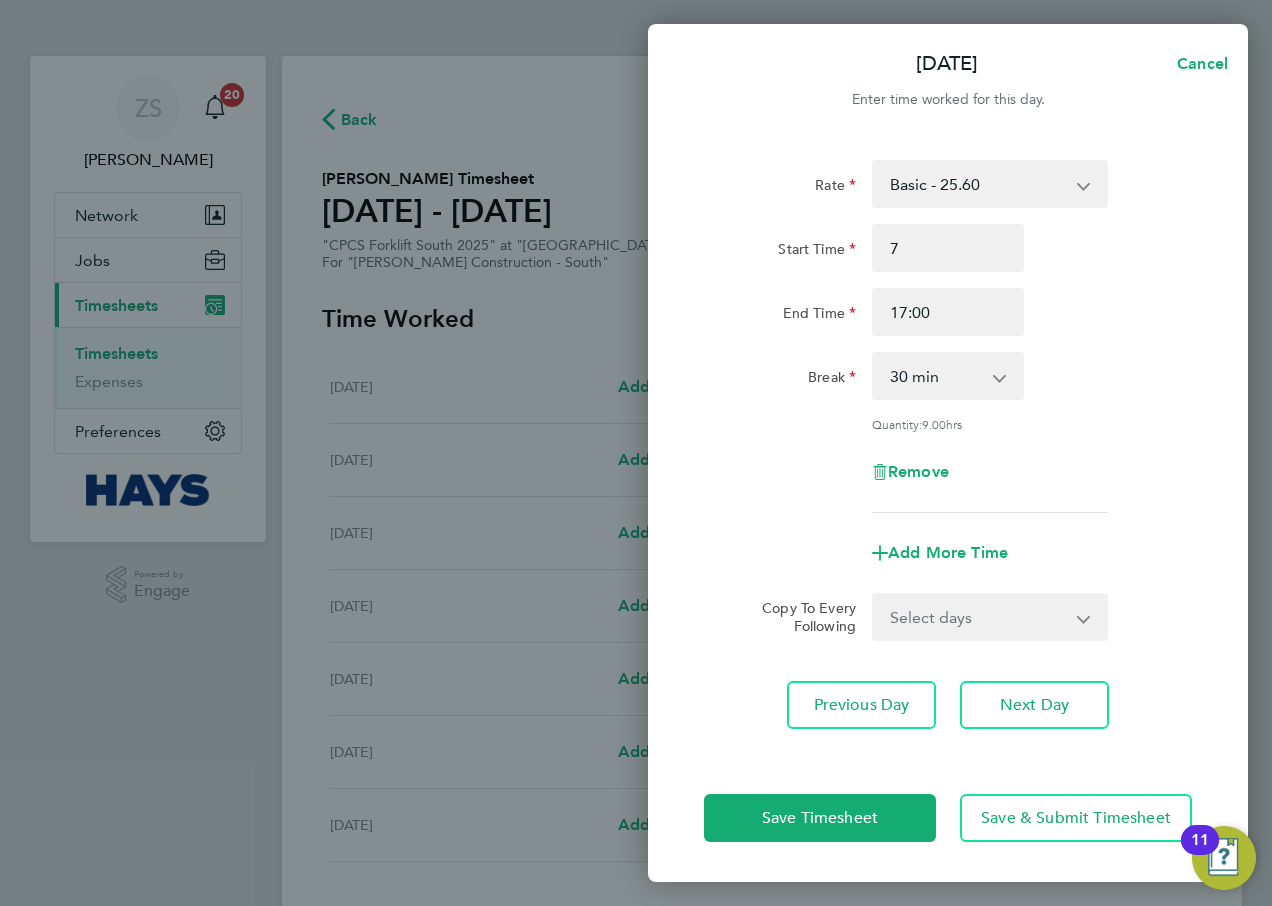 type on "07:00" 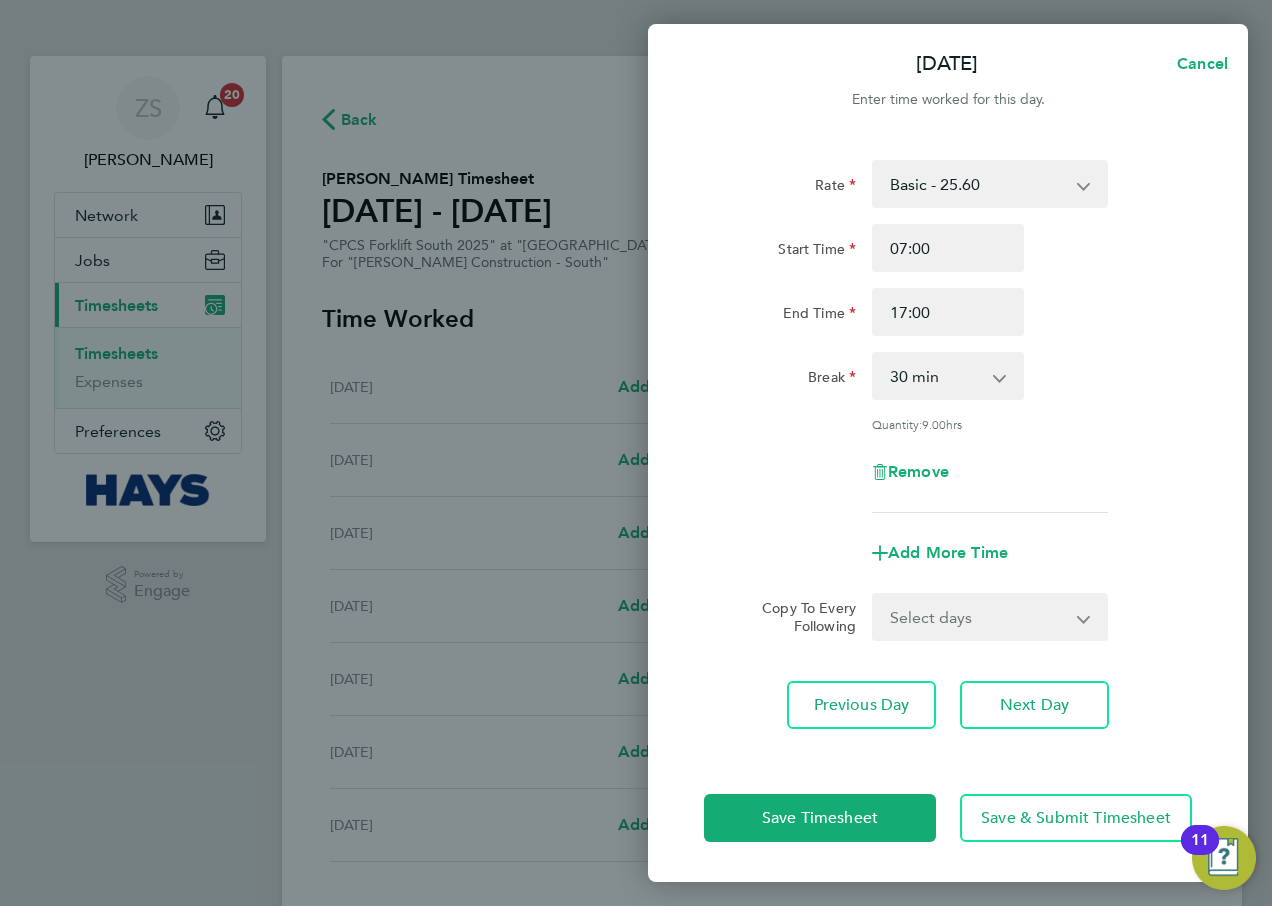 click on "Start Time 07:00 End Time 17:00" 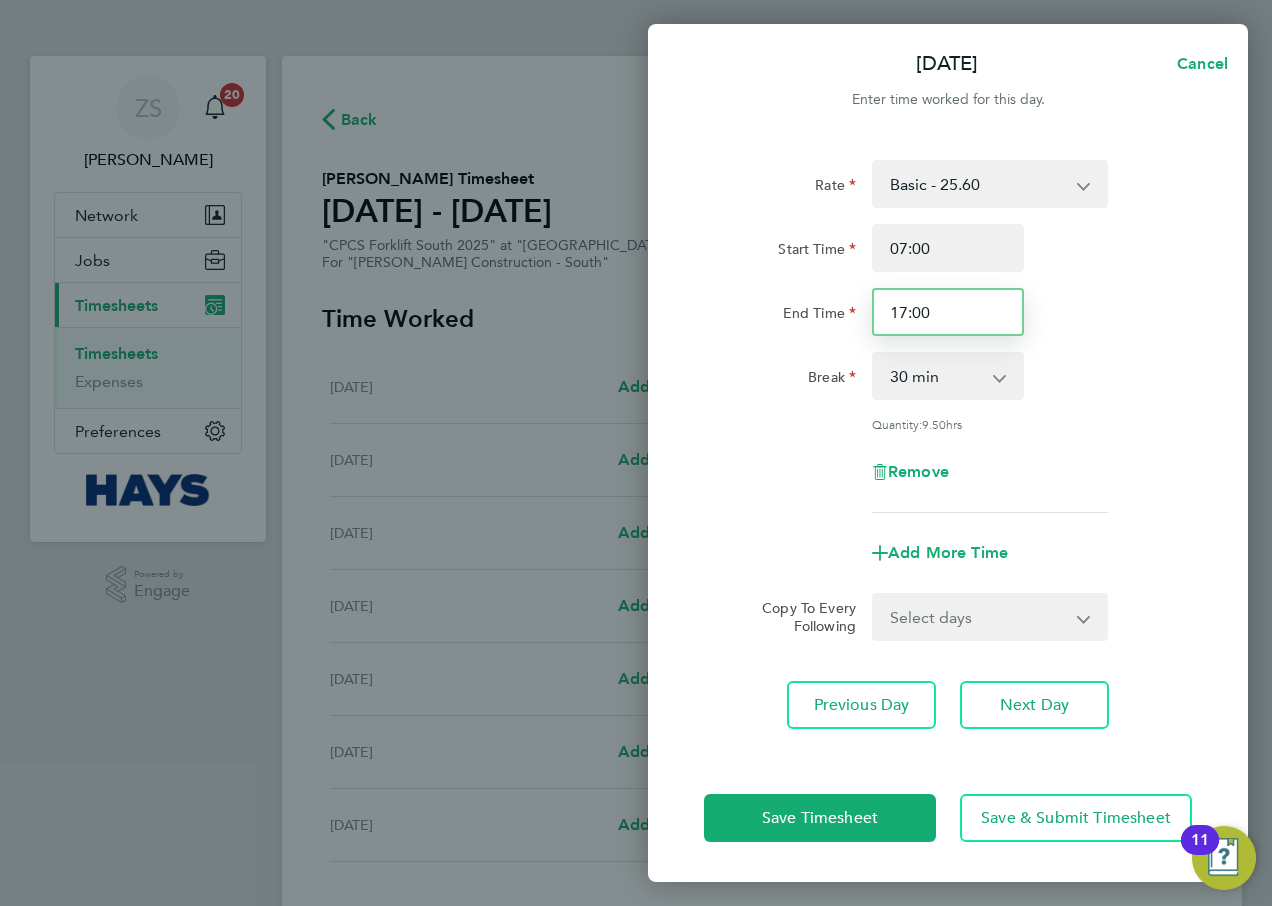 click on "17:00" at bounding box center [948, 312] 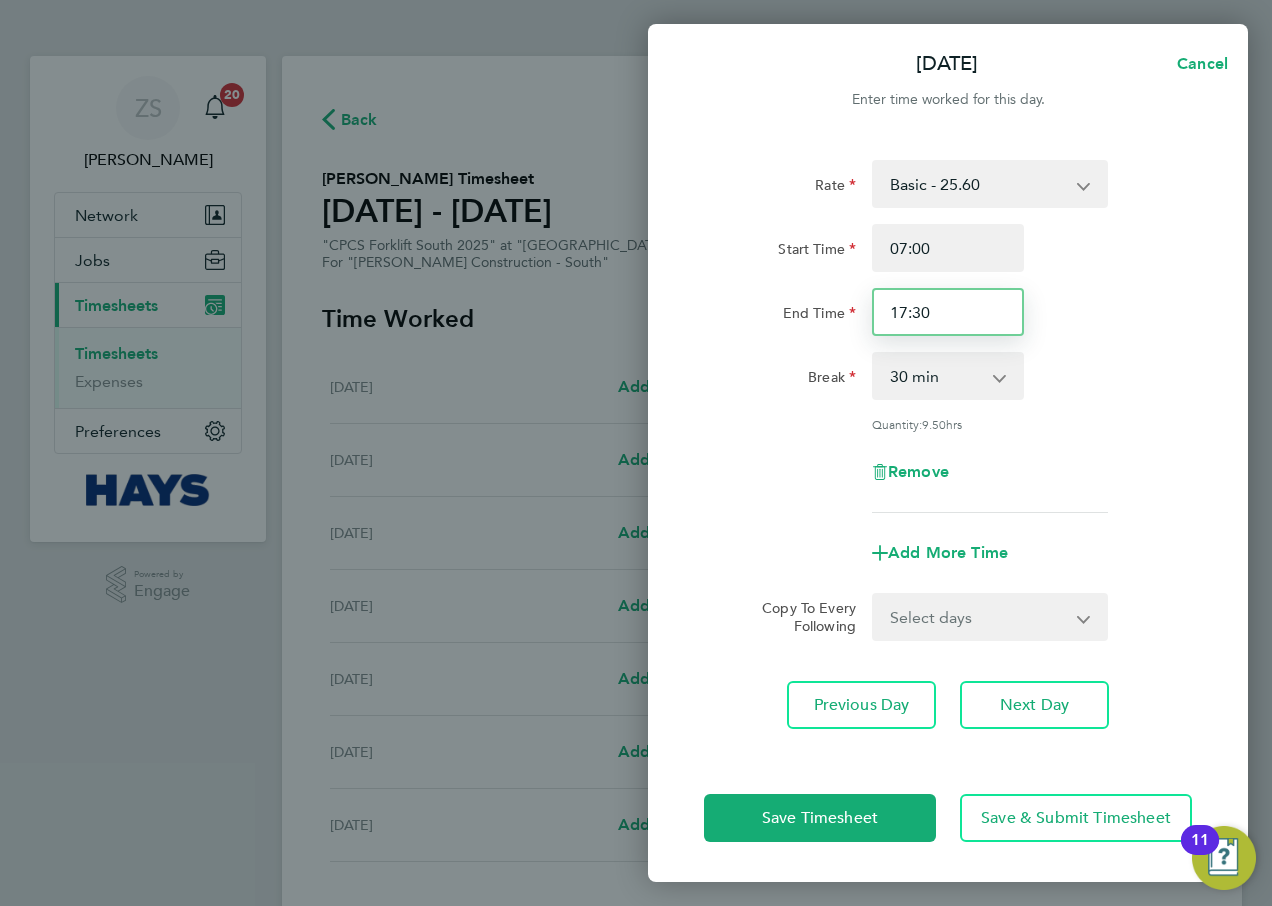 type on "17:30" 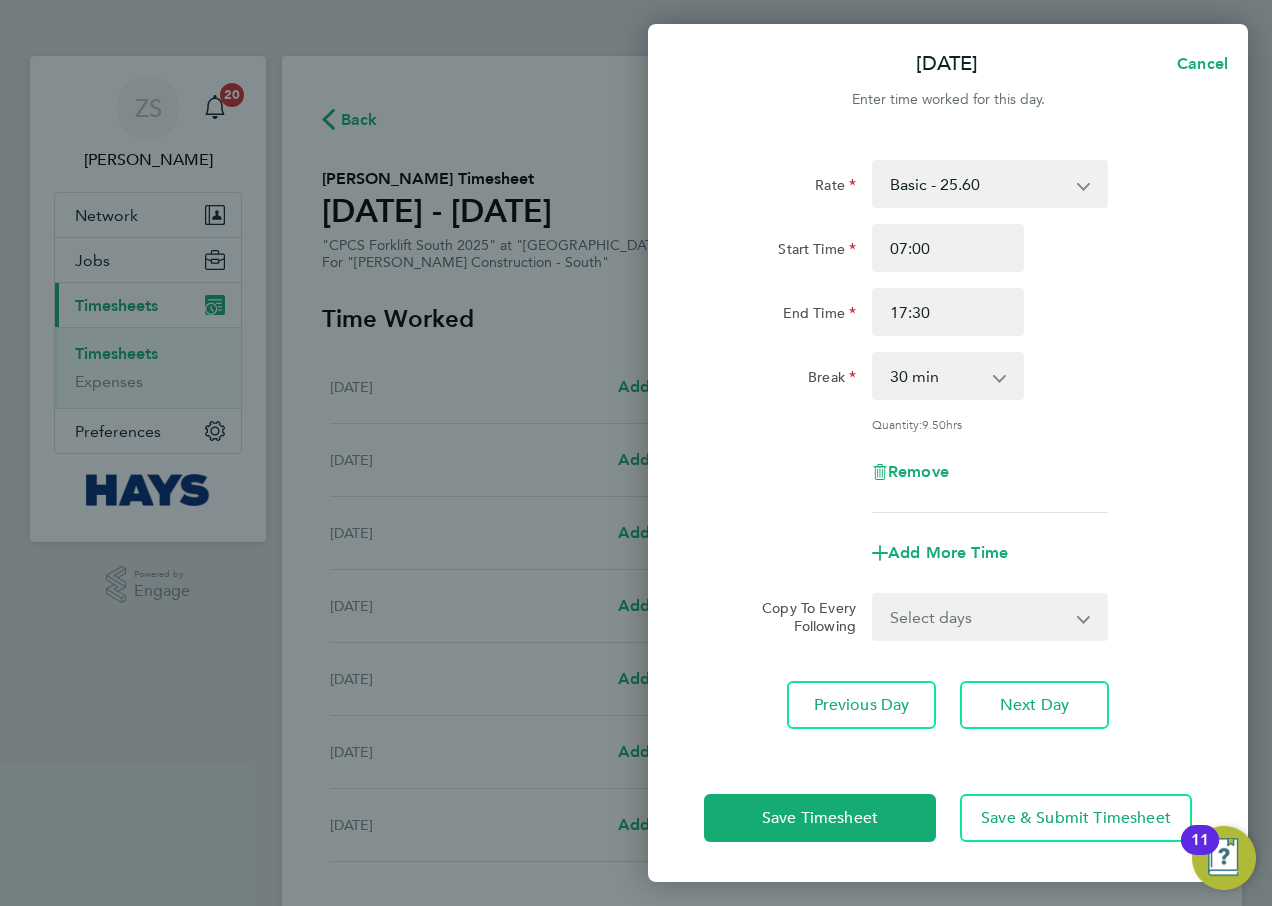click on "Start Time 07:00" 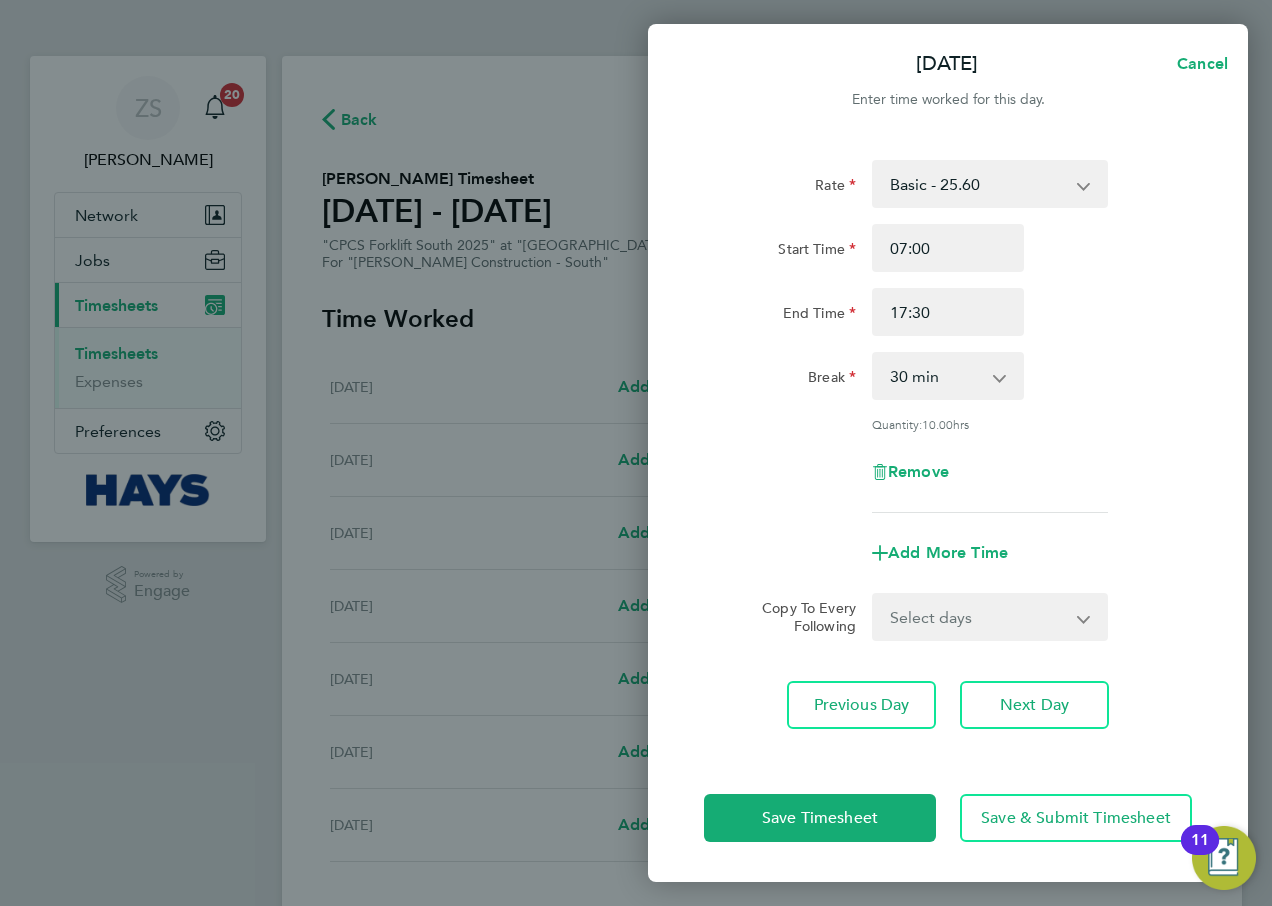 click on "Select days   Day   [DATE]   [DATE]   [DATE]   [DATE]" at bounding box center (979, 617) 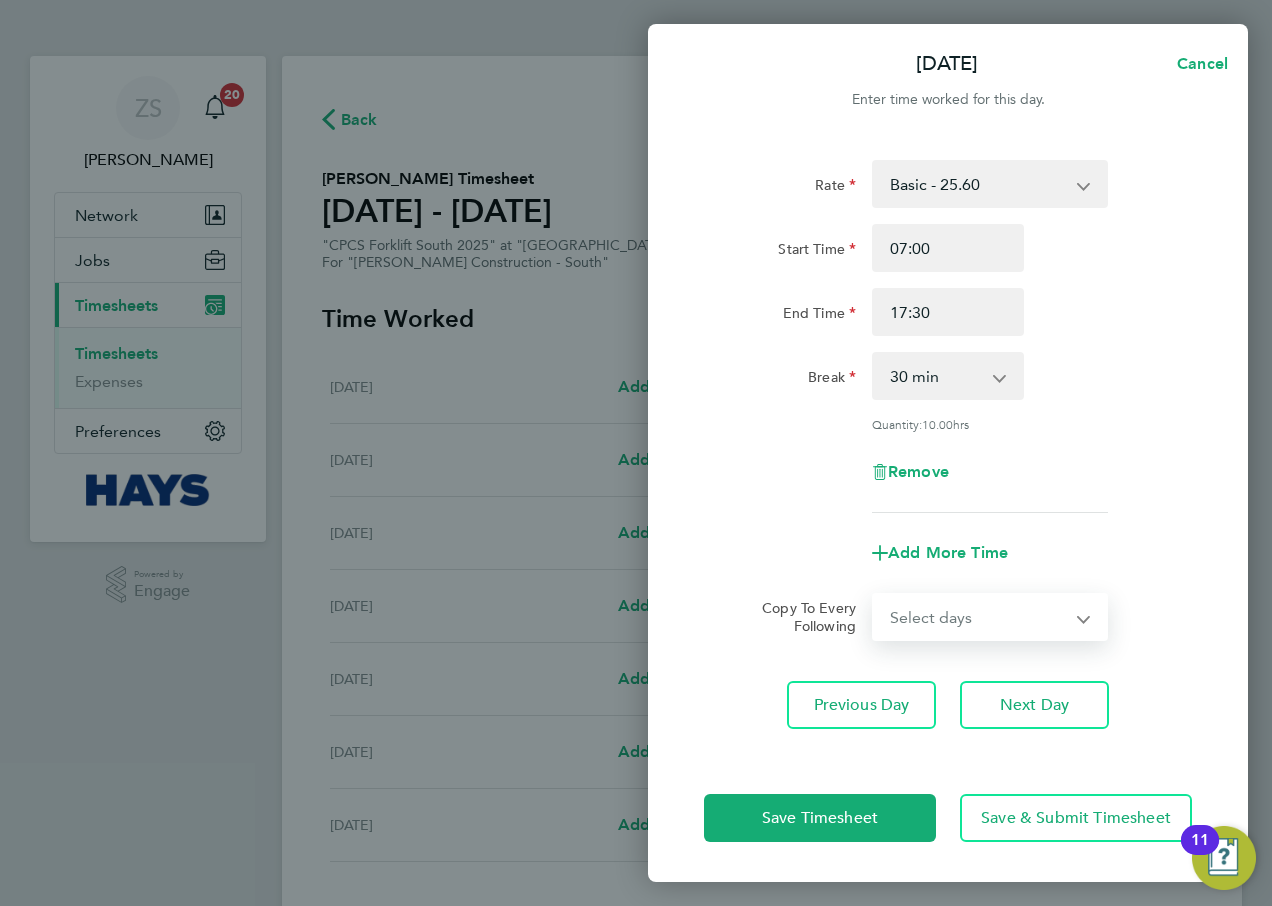 select on "DAY" 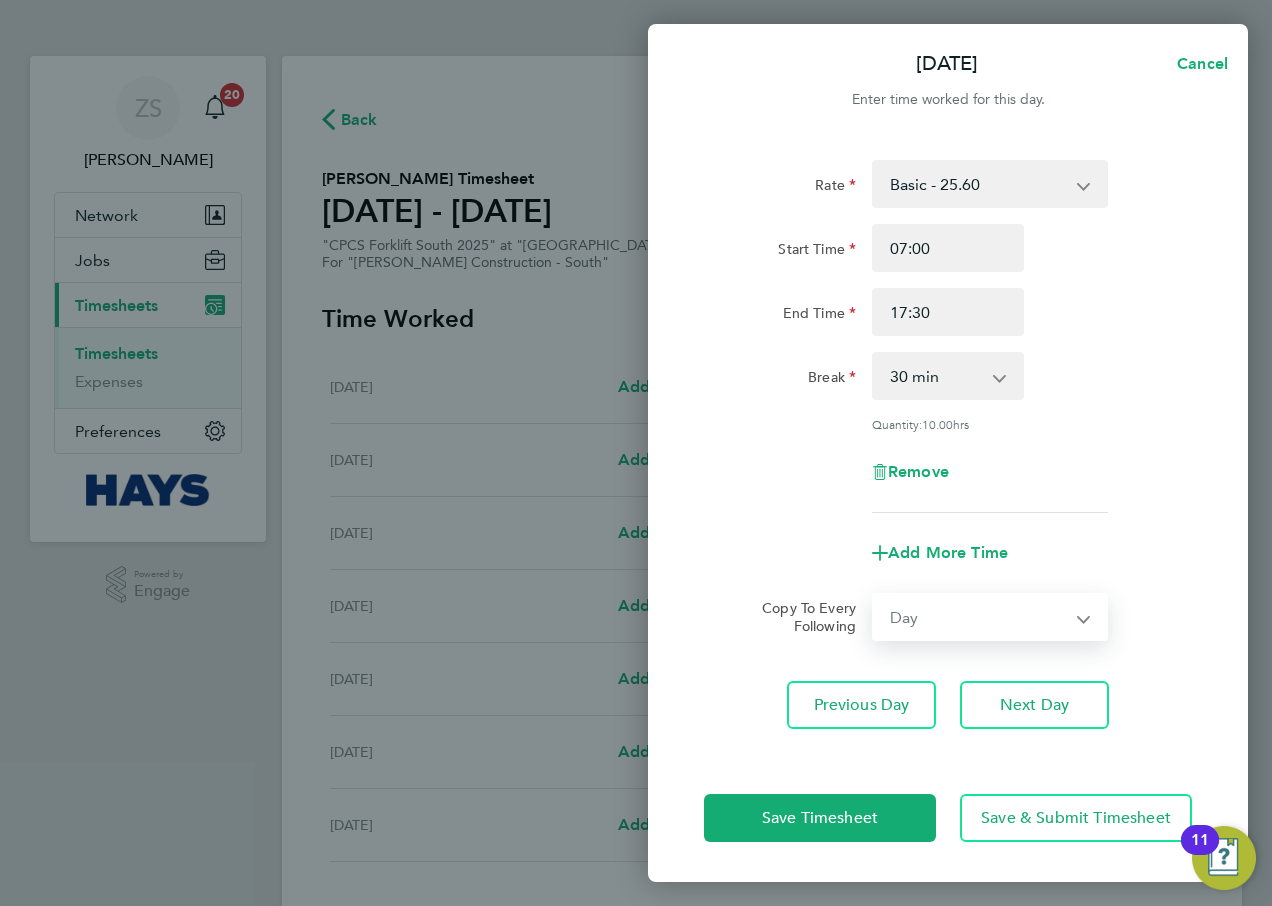 click on "Select days   Day   [DATE]   [DATE]   [DATE]   [DATE]" at bounding box center [979, 617] 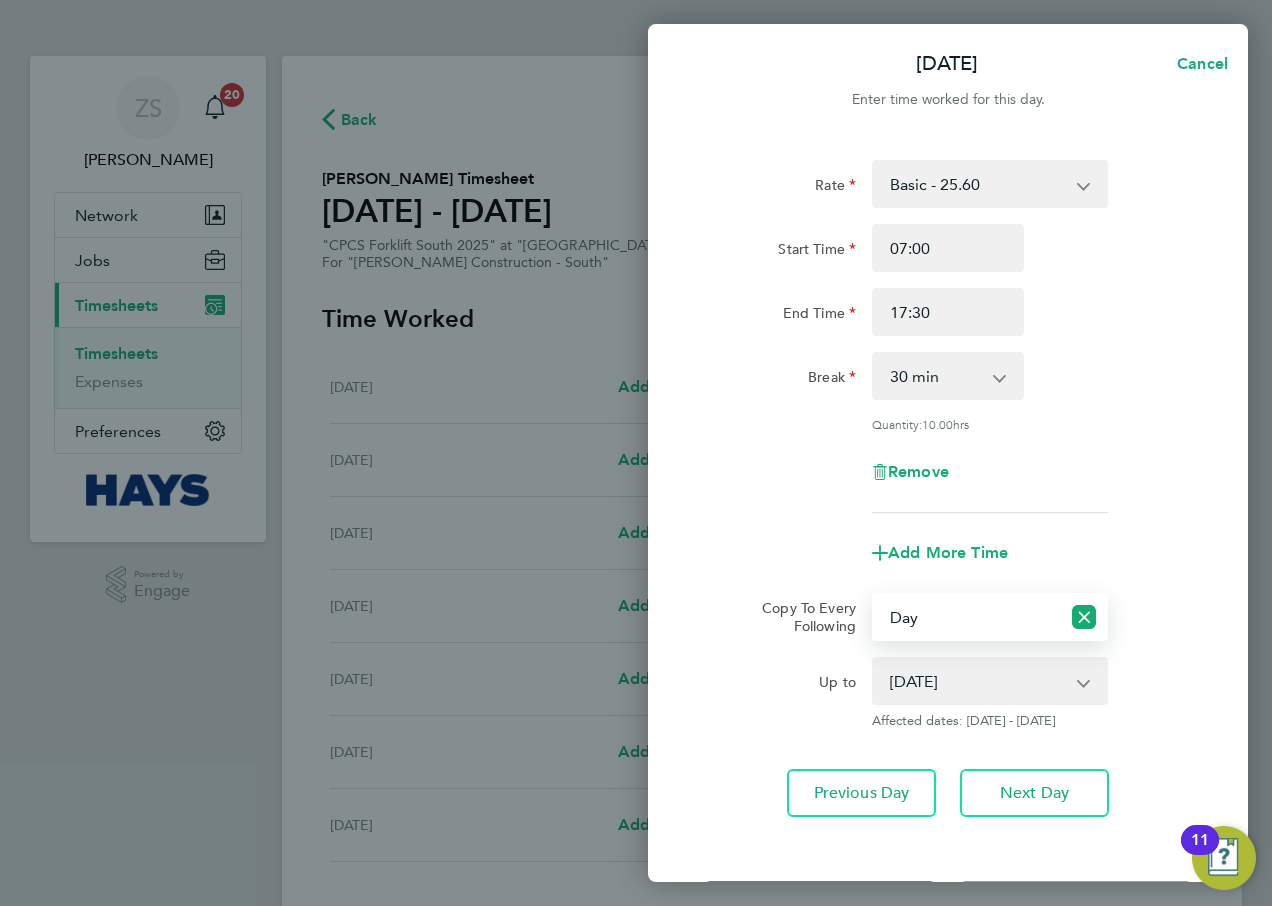click on "Rate  Basic - 25.60   Overtime - 37.11
Start Time 07:00 End Time 17:30 Break  0 min   15 min   30 min   45 min   60 min   75 min   90 min
Quantity:  10.00  hrs
Remove
Add More Time" 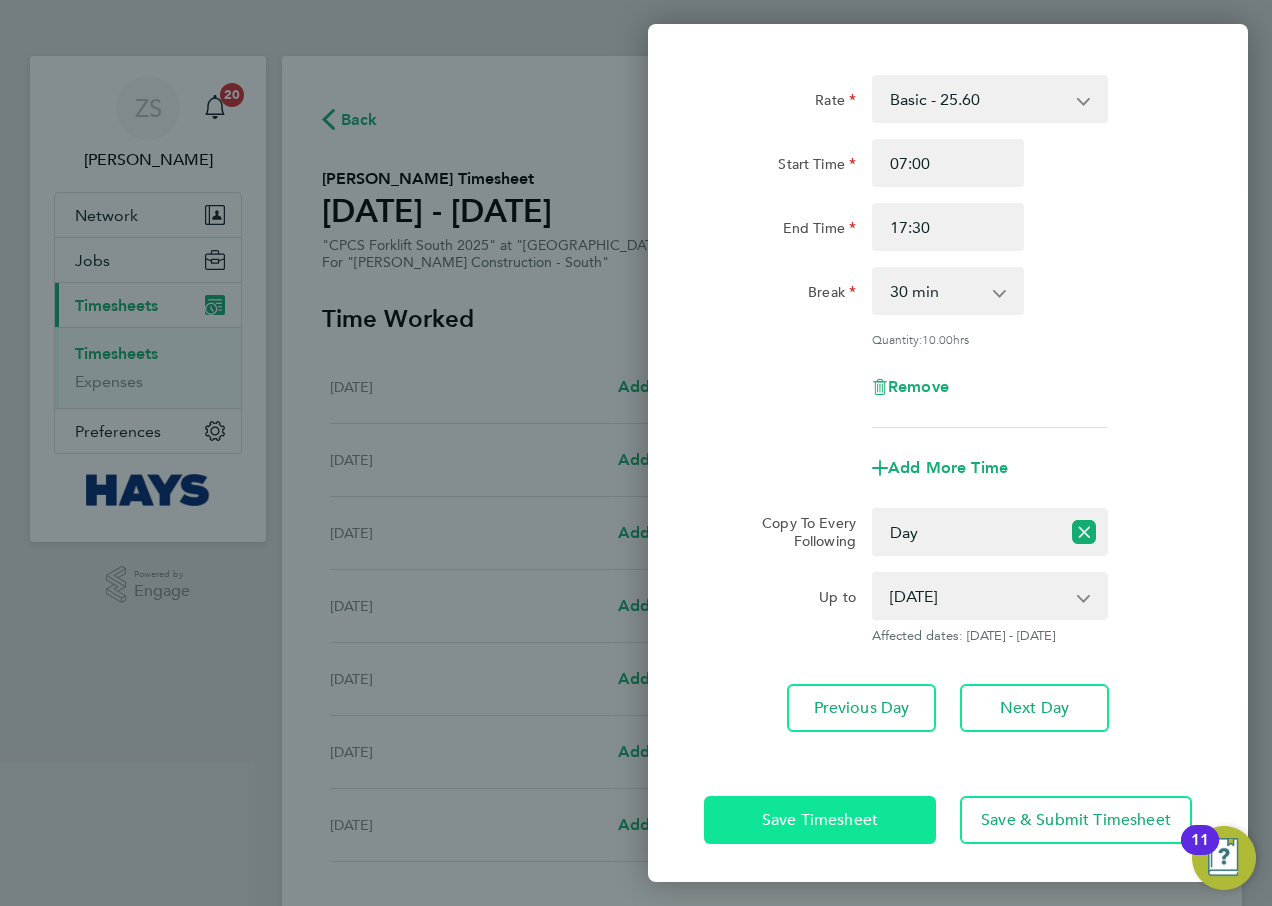 click on "Save Timesheet" 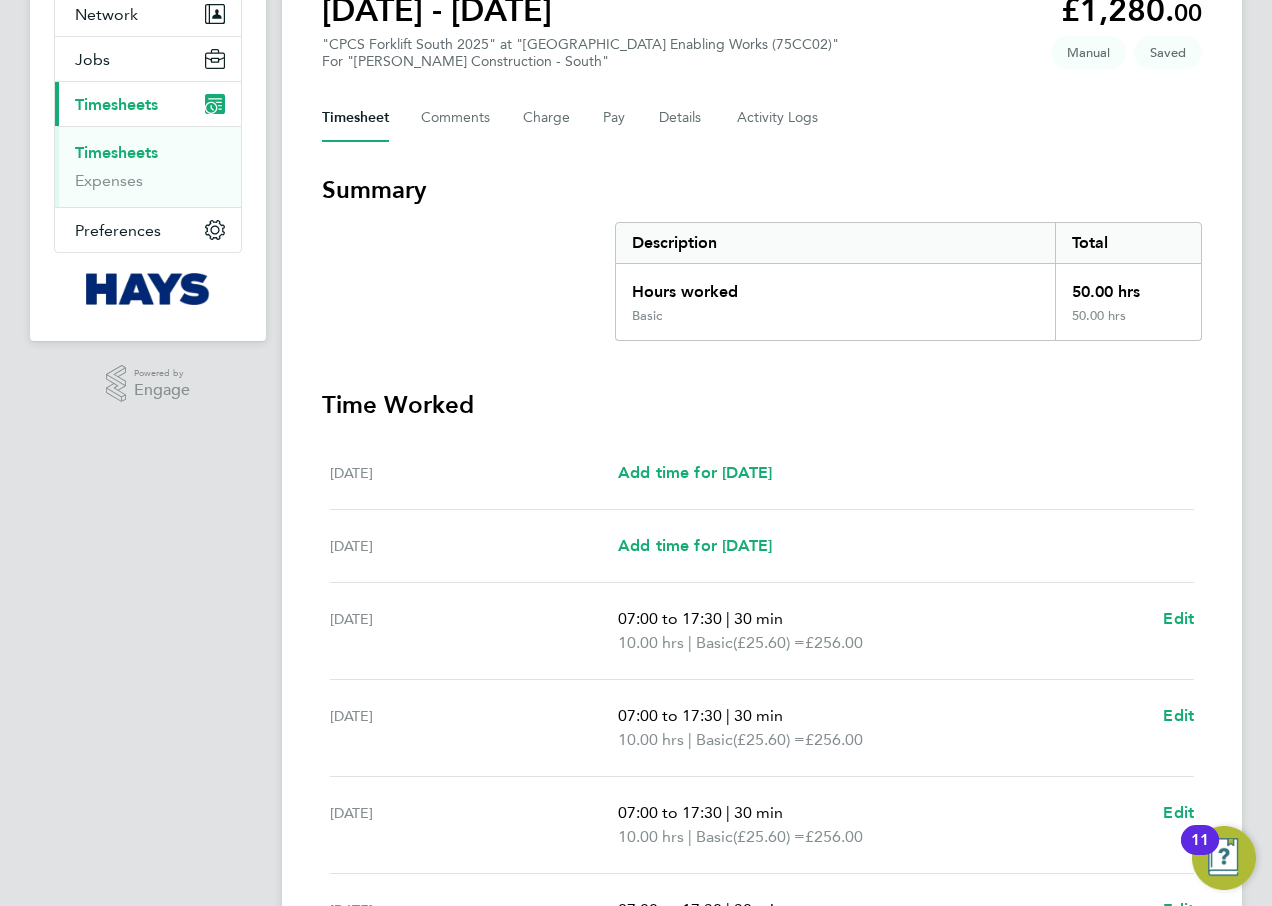 scroll, scrollTop: 500, scrollLeft: 0, axis: vertical 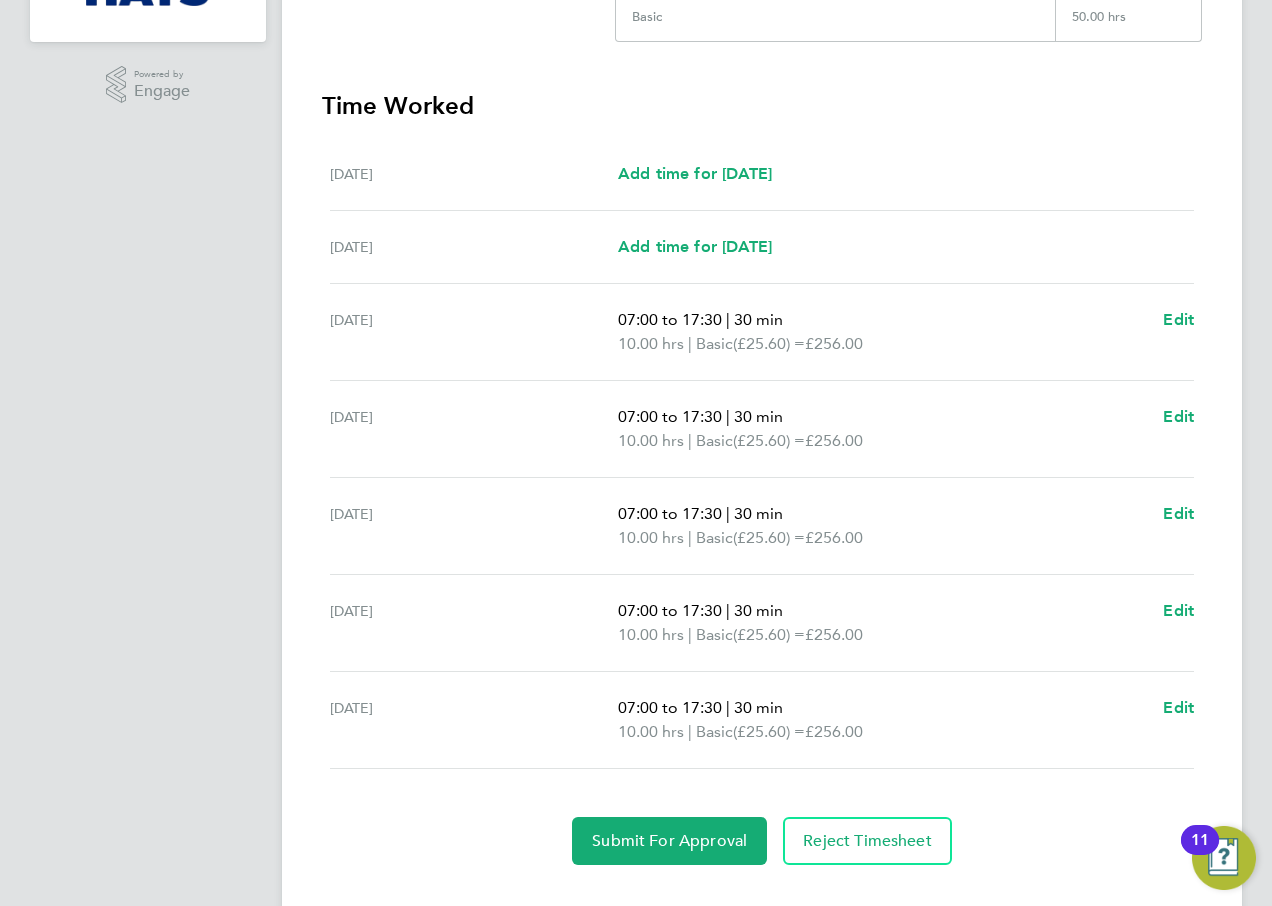 click on "07:00 to 17:30   |   30 min   10.00 hrs   |   Basic   (£25.60) =   £256.00   Edit" at bounding box center [906, 526] 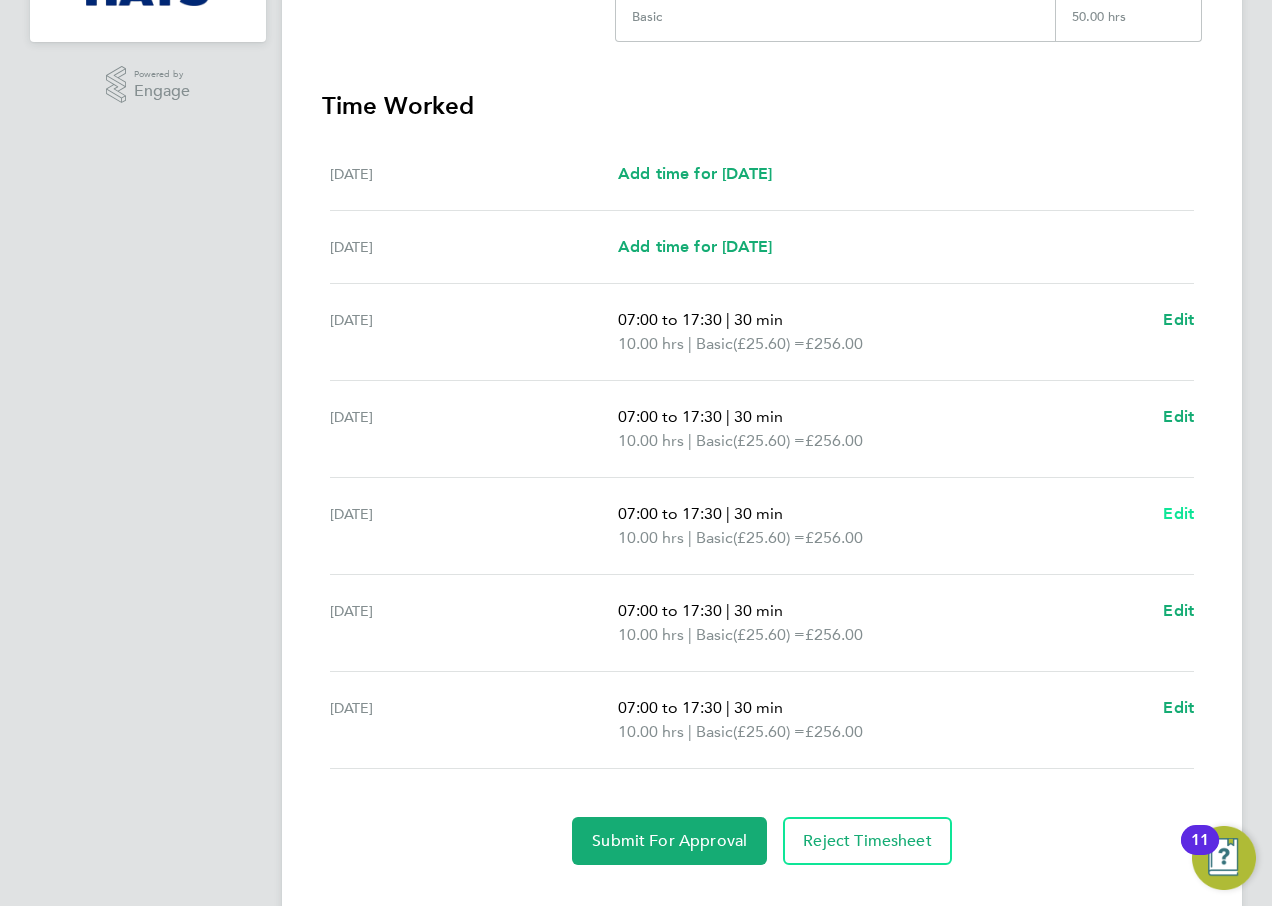 click on "Edit" at bounding box center [1178, 513] 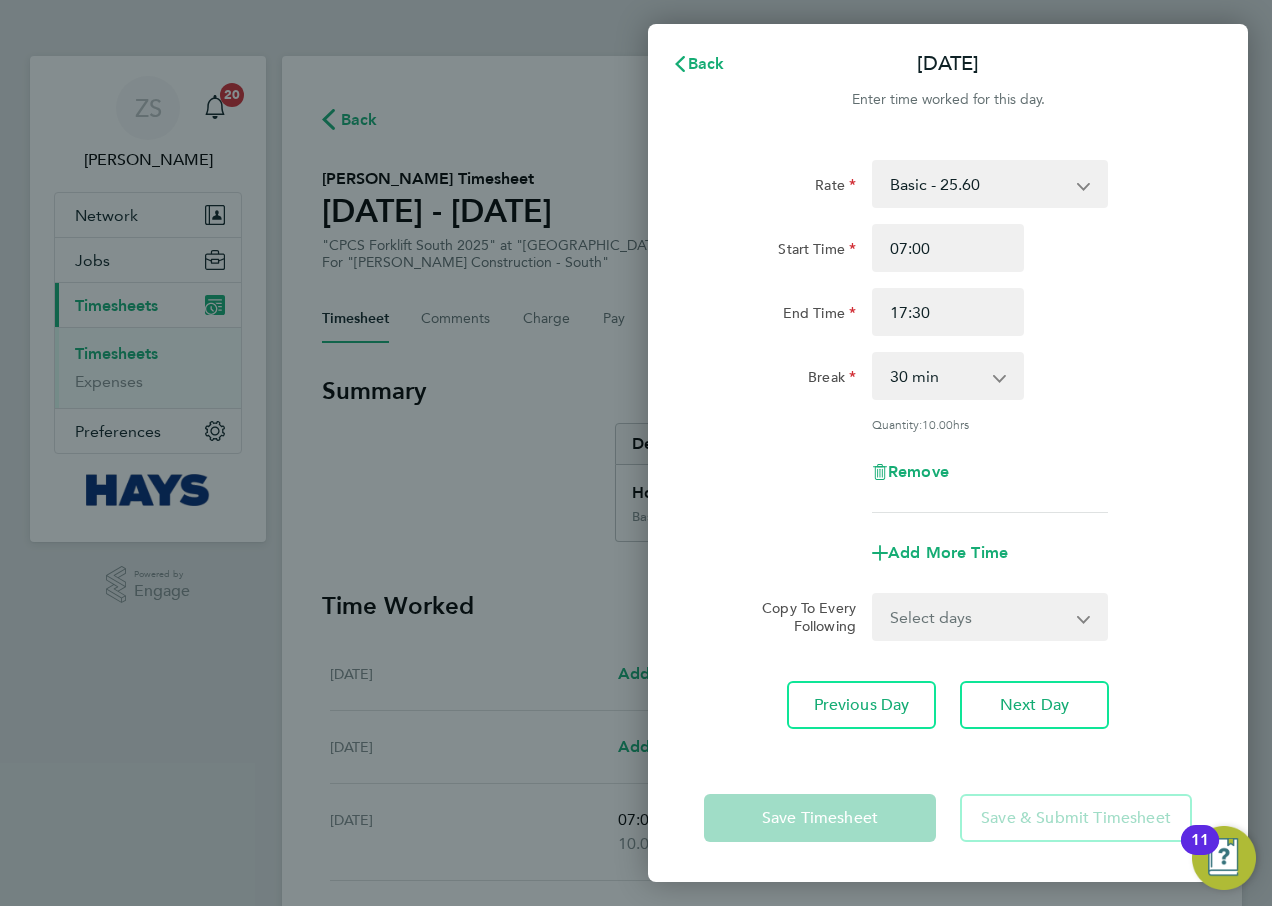 scroll, scrollTop: 0, scrollLeft: 0, axis: both 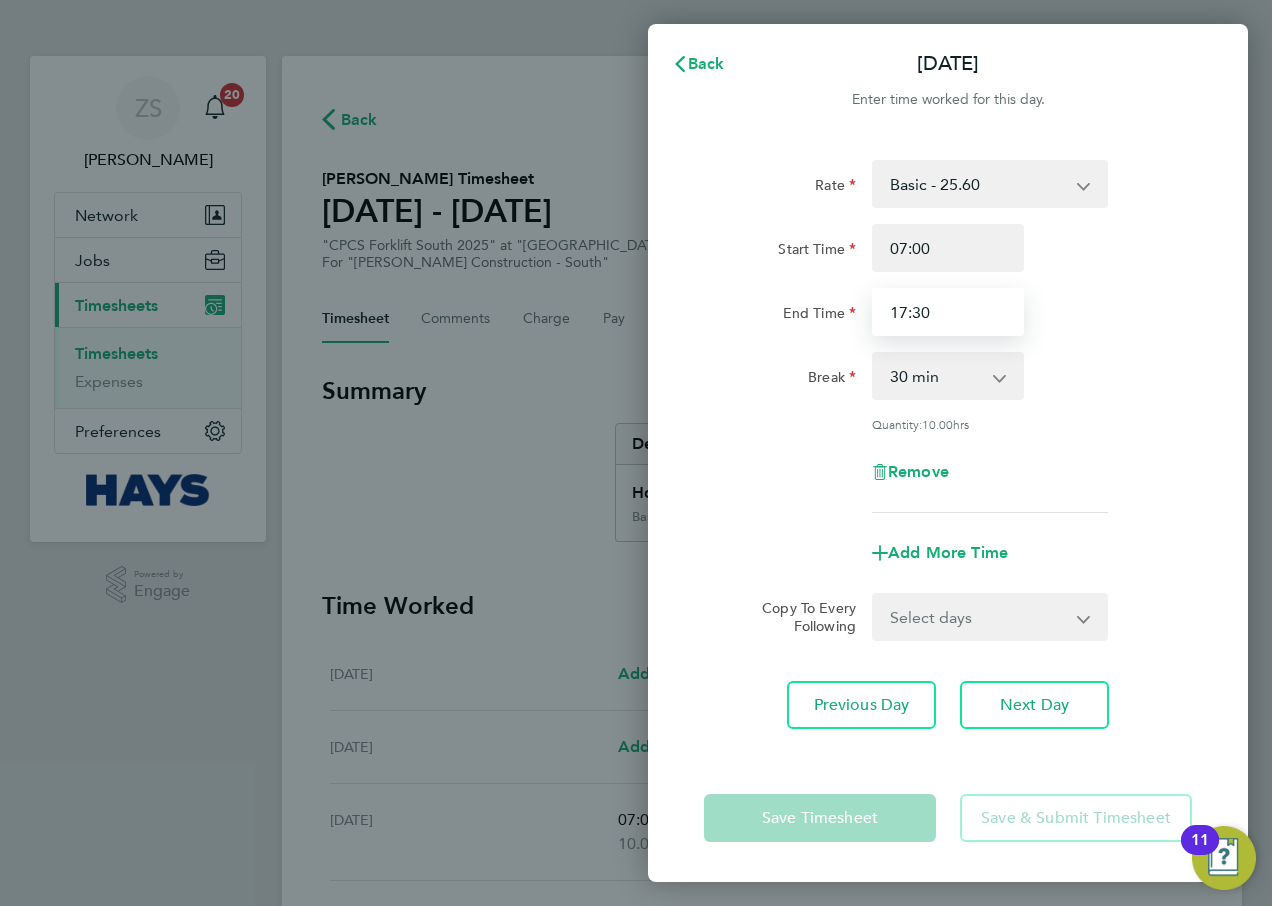 click on "17:30" at bounding box center (948, 312) 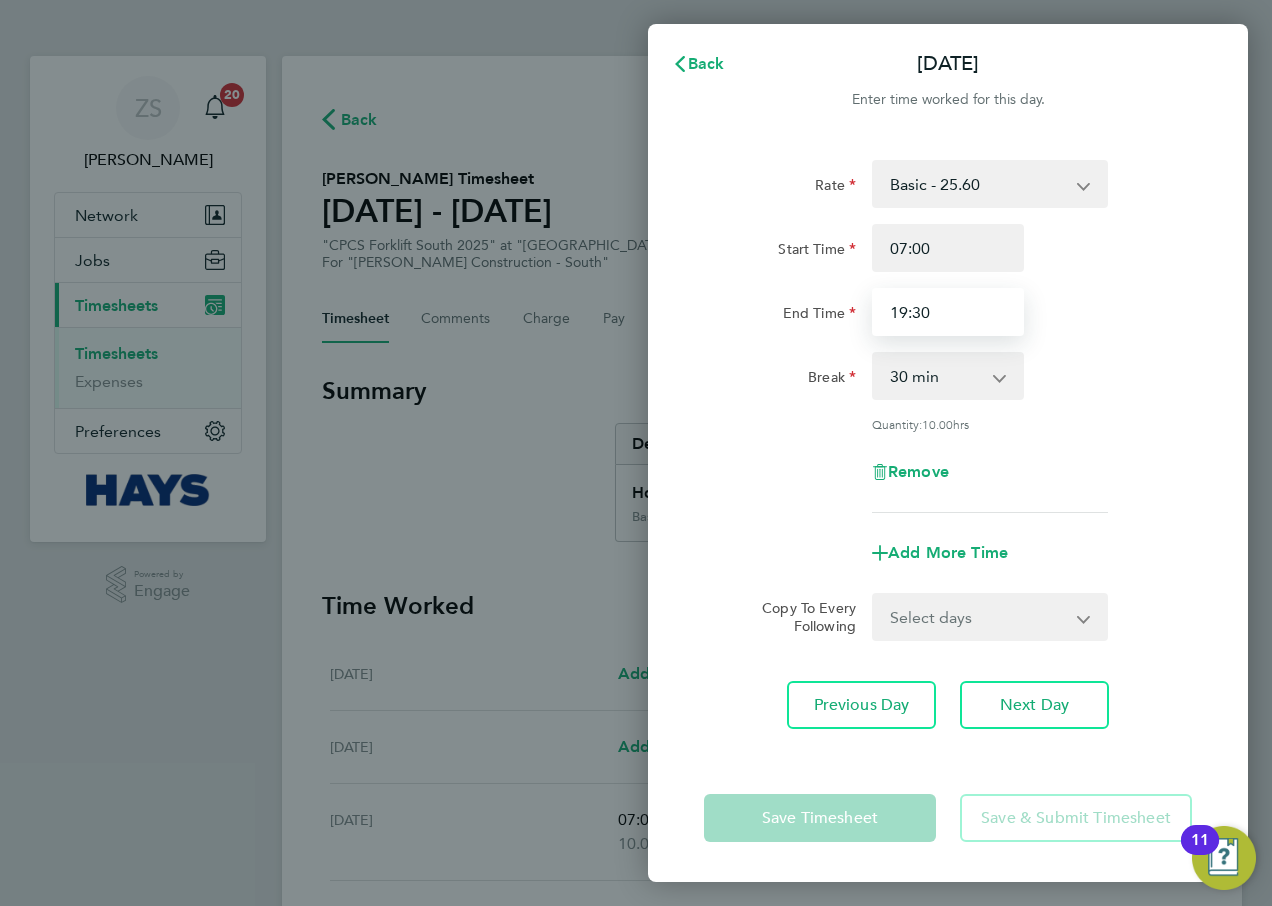 type on "19:30" 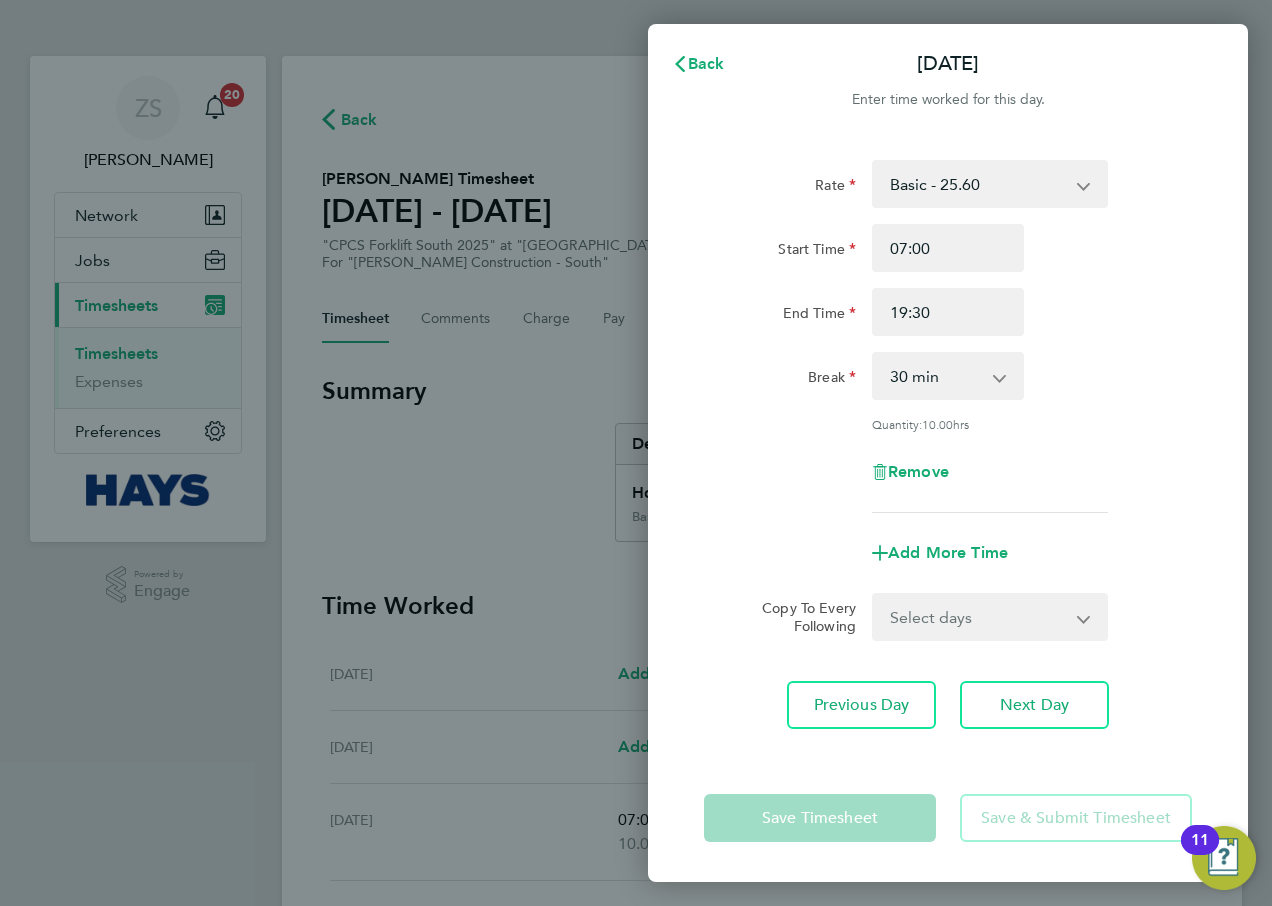 click on "Rate  Basic - 25.60   Overtime - 37.11
Start Time 07:00 End Time 19:30 Break  0 min   15 min   30 min   45 min   60 min   75 min   90 min
Quantity:  10.00  hrs
Remove
Add More Time  Copy To Every Following  Select days   Day   [DATE]   [DATE]
Previous Day   Next Day" 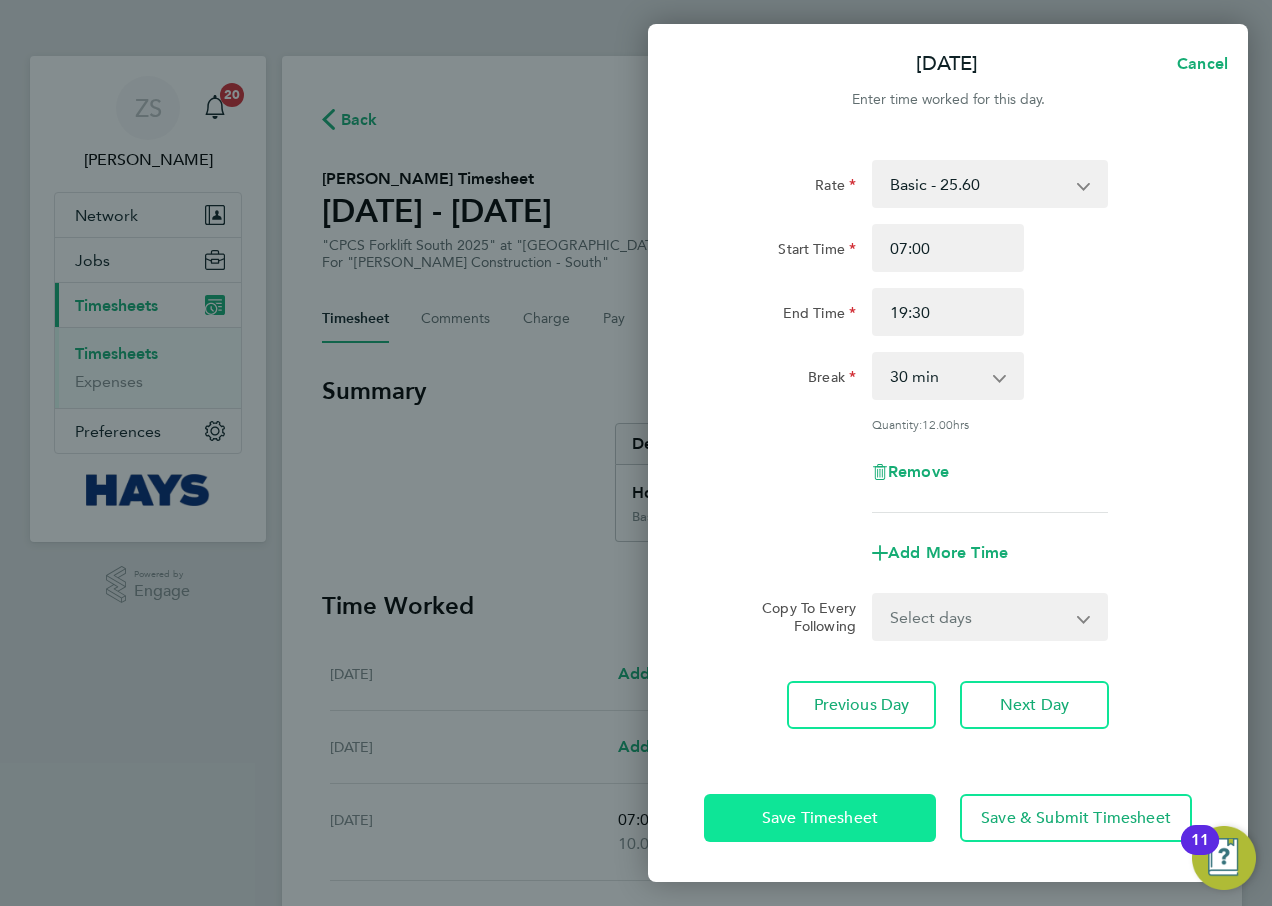 click on "Save Timesheet" 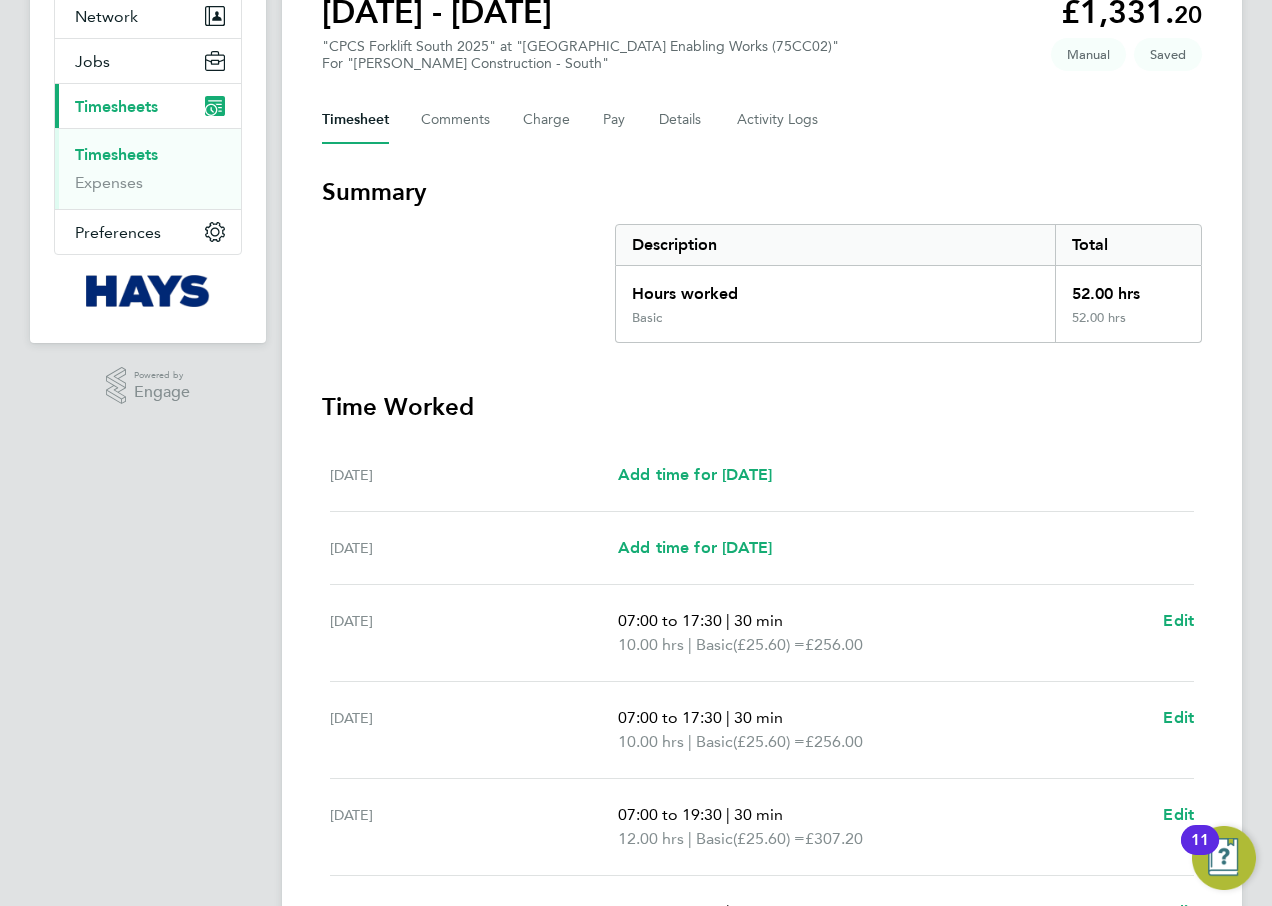 scroll, scrollTop: 400, scrollLeft: 0, axis: vertical 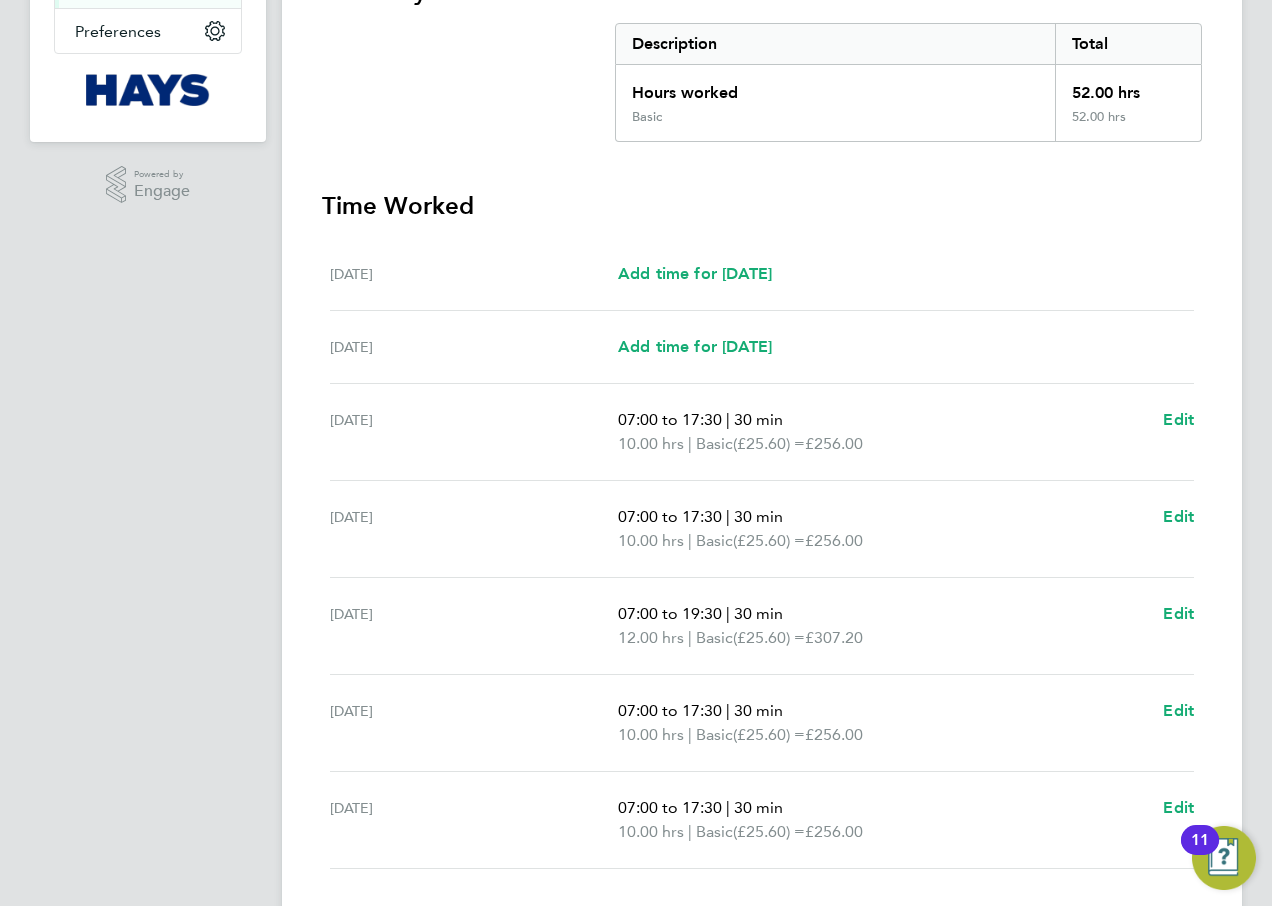 click on "[DATE]   Add time for [DATE]   Add time for [DATE]   [DATE]   Add time for [DATE]   Add time for [DATE]   [DATE]   07:00 to 17:30   |   30 min   10.00 hrs   |   Basic   (£25.60) =   £256.00   Edit   [DATE]   07:00 to 17:30   |   30 min   10.00 hrs   |   Basic   (£25.60) =   £256.00   Edit   [DATE]   07:00 to 19:30   |   30 min   12.00 hrs   |   Basic   (£25.60) =   £307.20   Edit   [DATE]   07:00 to 17:30   |   30 min   10.00 hrs   |   Basic   (£25.60) =   £256.00   Edit   [DATE]   07:00 to 17:30   |   30 min   10.00 hrs   |   Basic   (£25.60) =   £256.00   Edit" 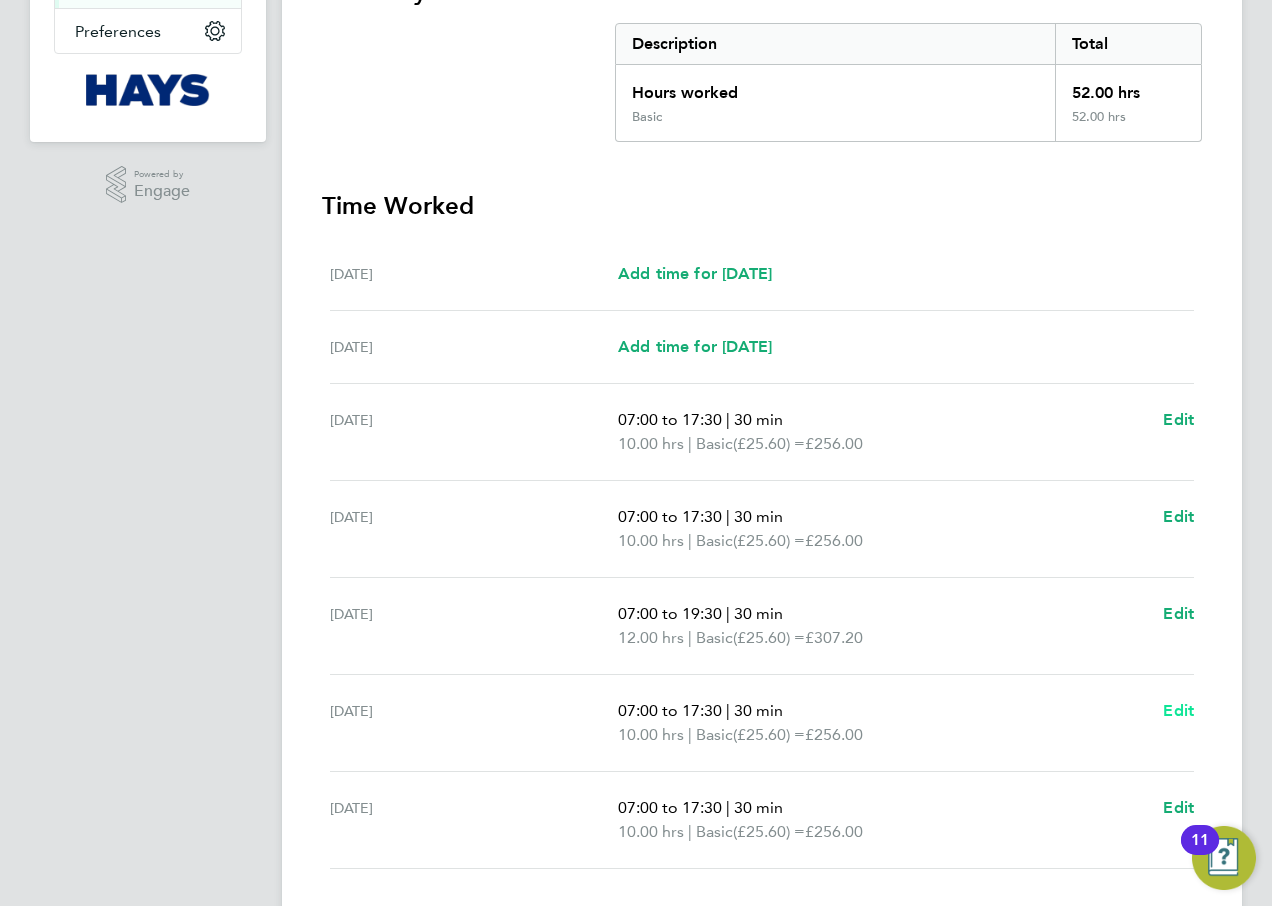 click on "Edit" at bounding box center (1178, 710) 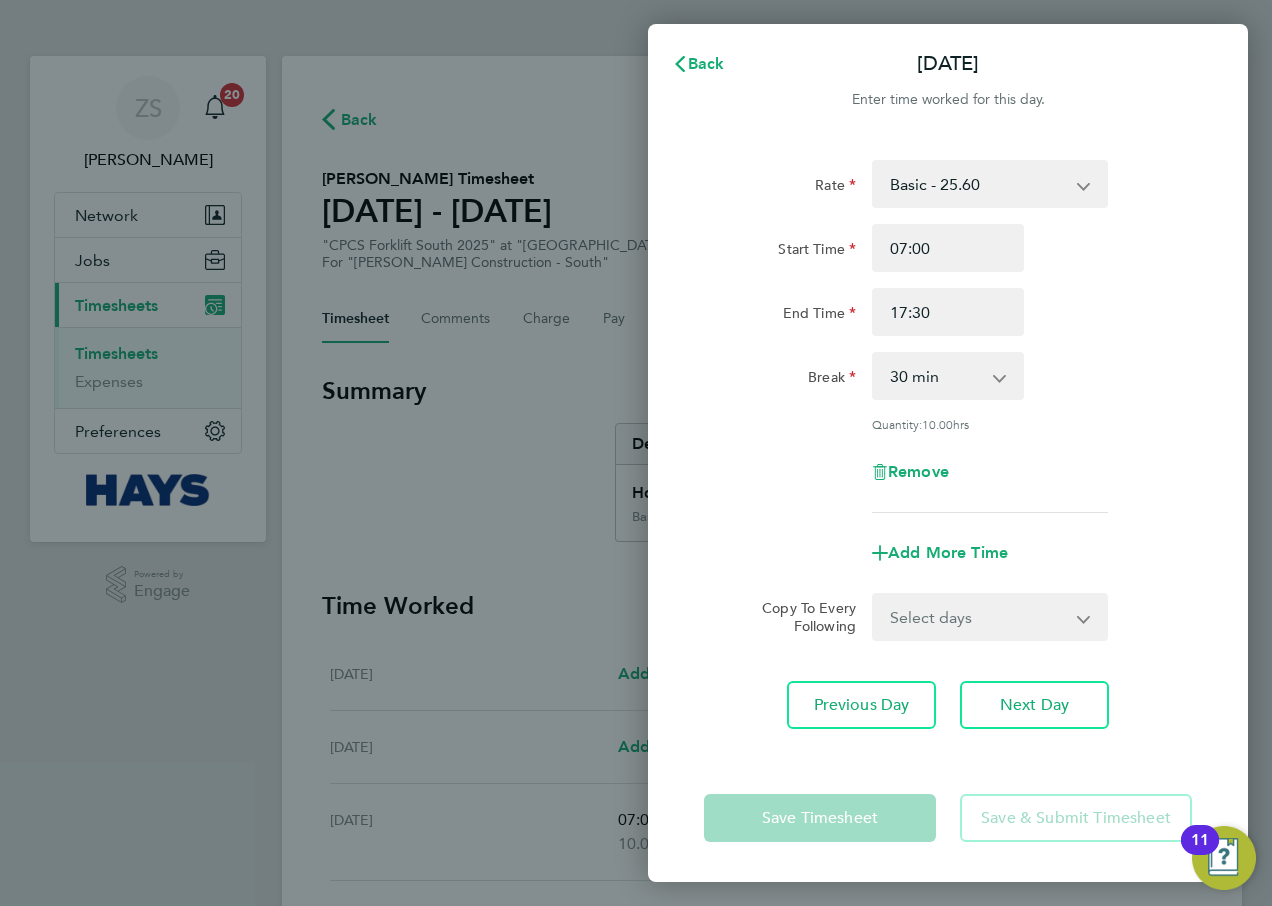scroll, scrollTop: 0, scrollLeft: 0, axis: both 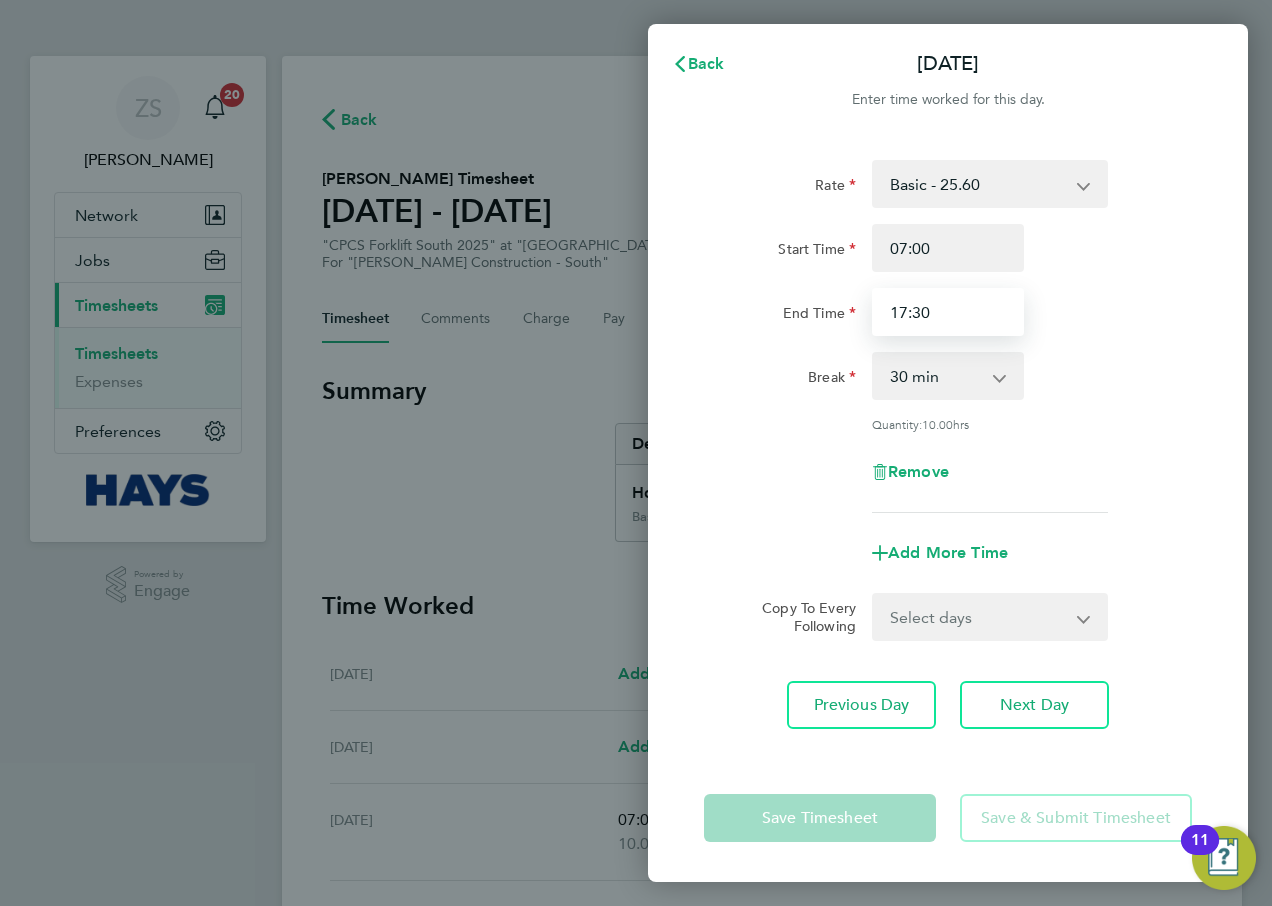 click on "17:30" at bounding box center [948, 312] 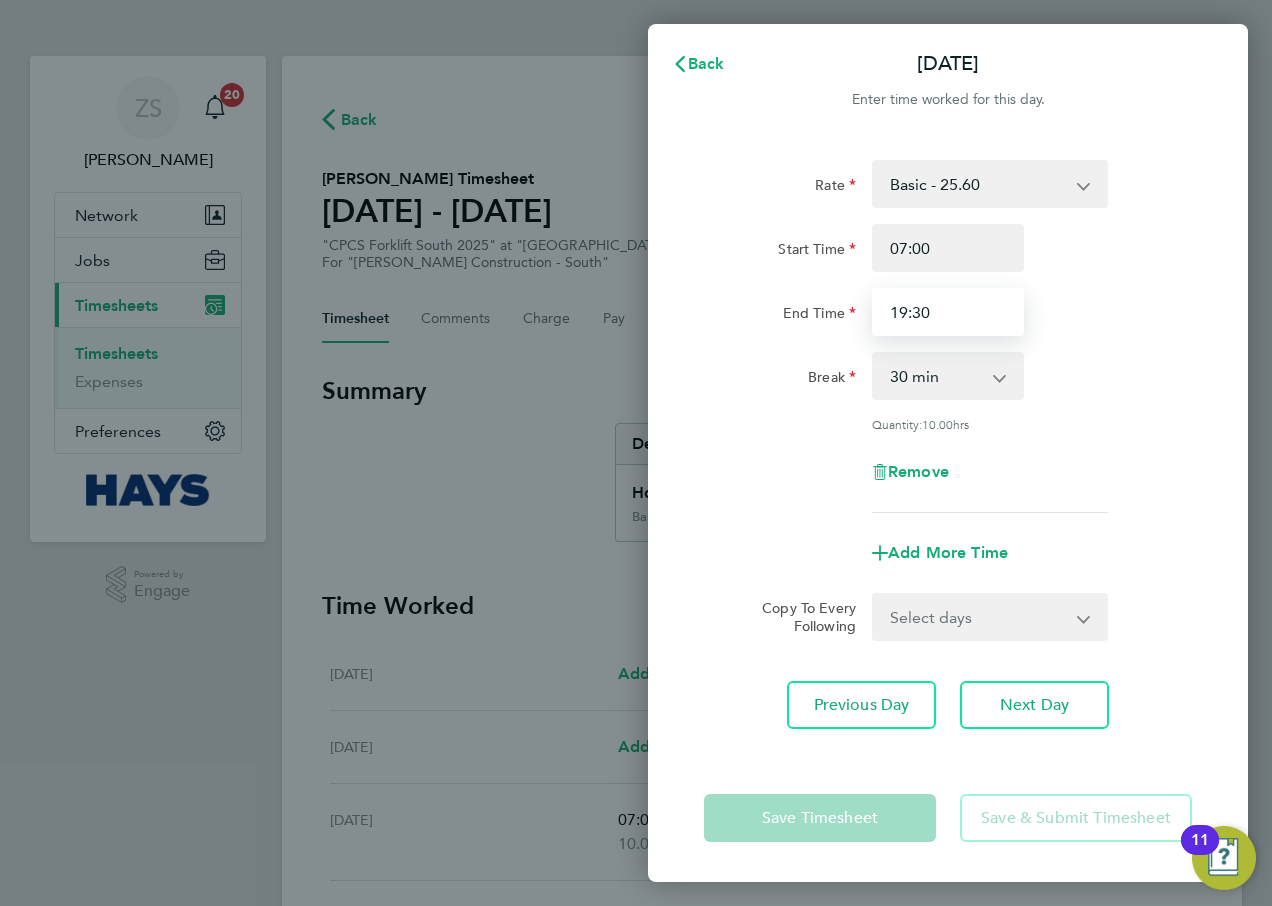 type on "19:30" 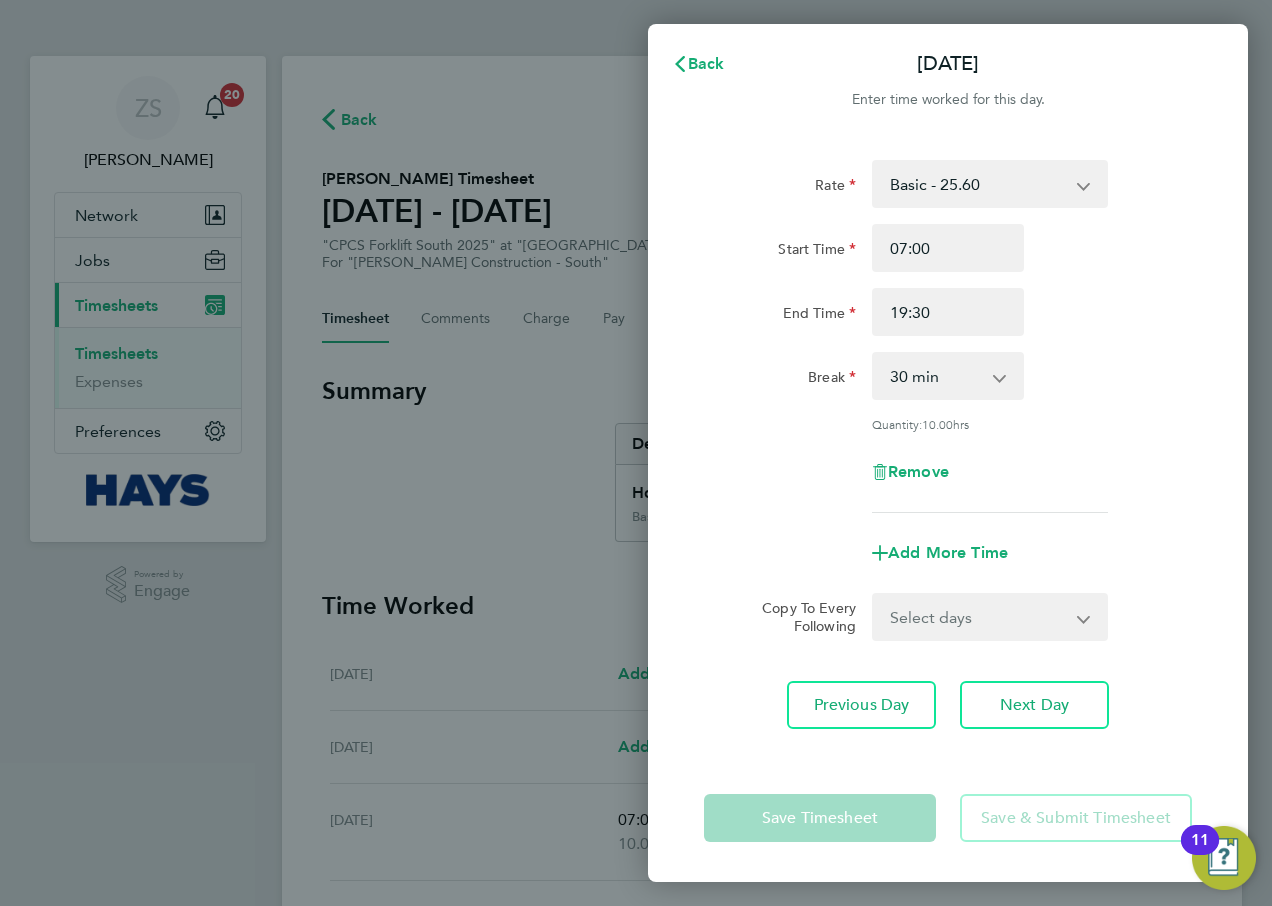 click on "End Time 19:30" 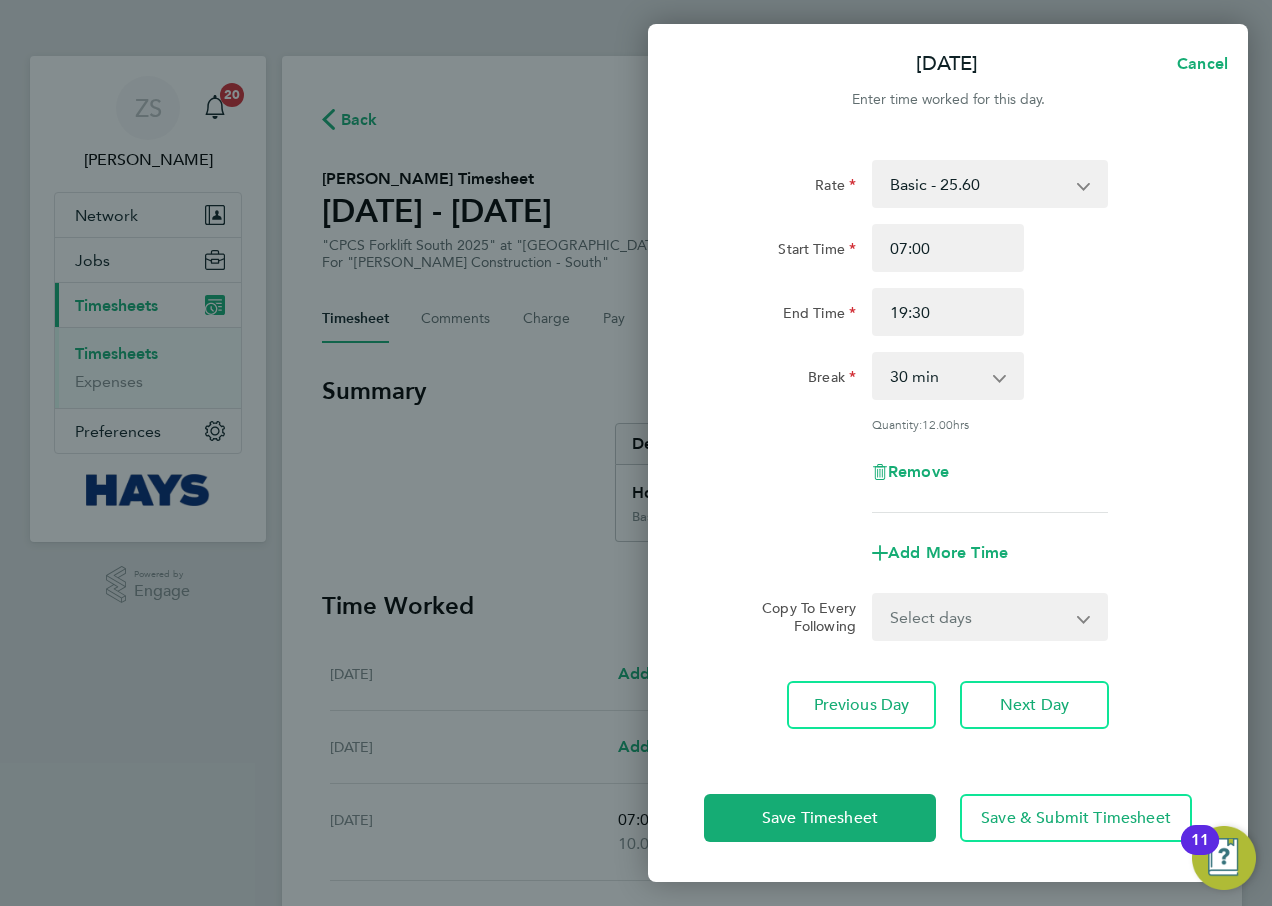 click on "Save Timesheet   Save & Submit Timesheet" 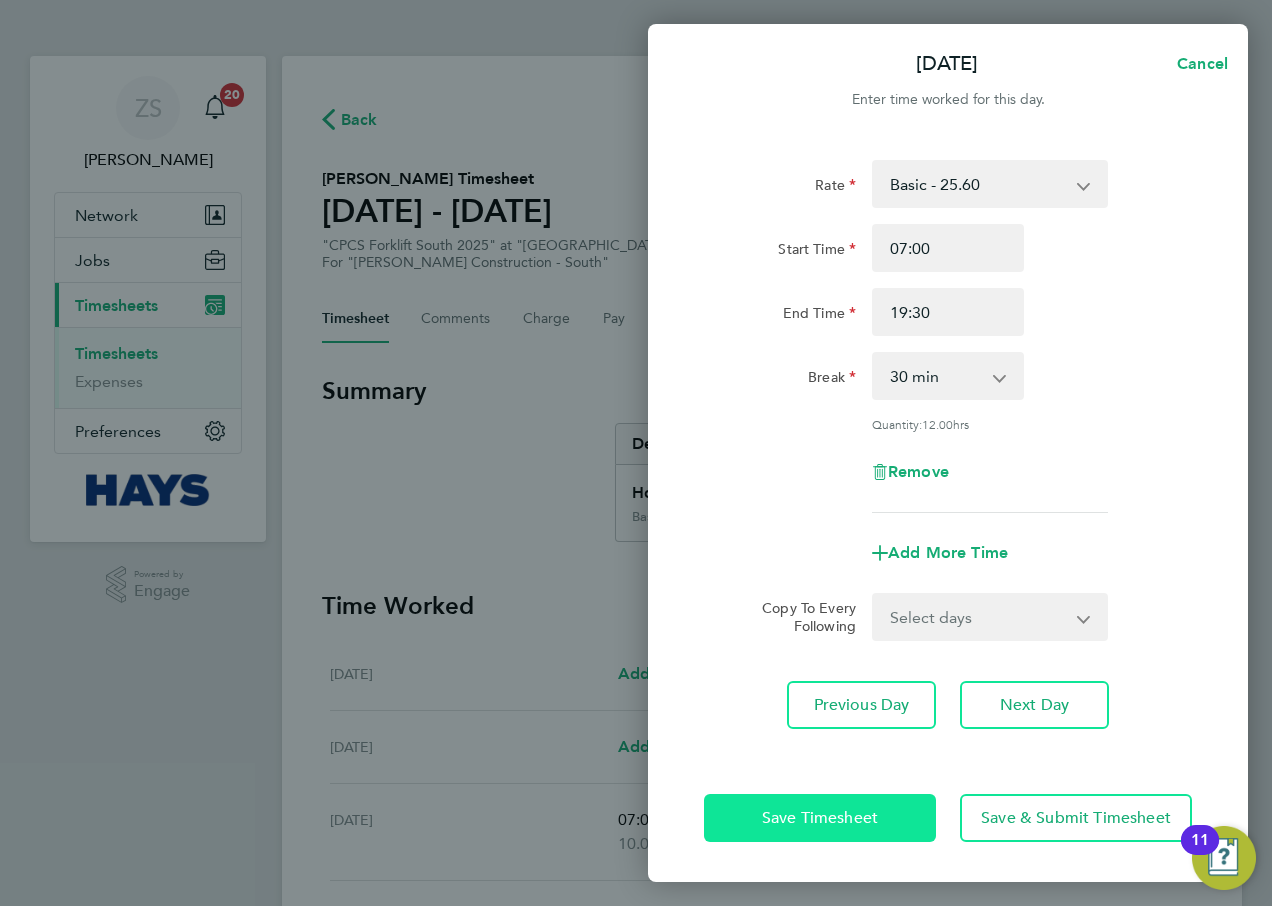 click on "Save Timesheet" 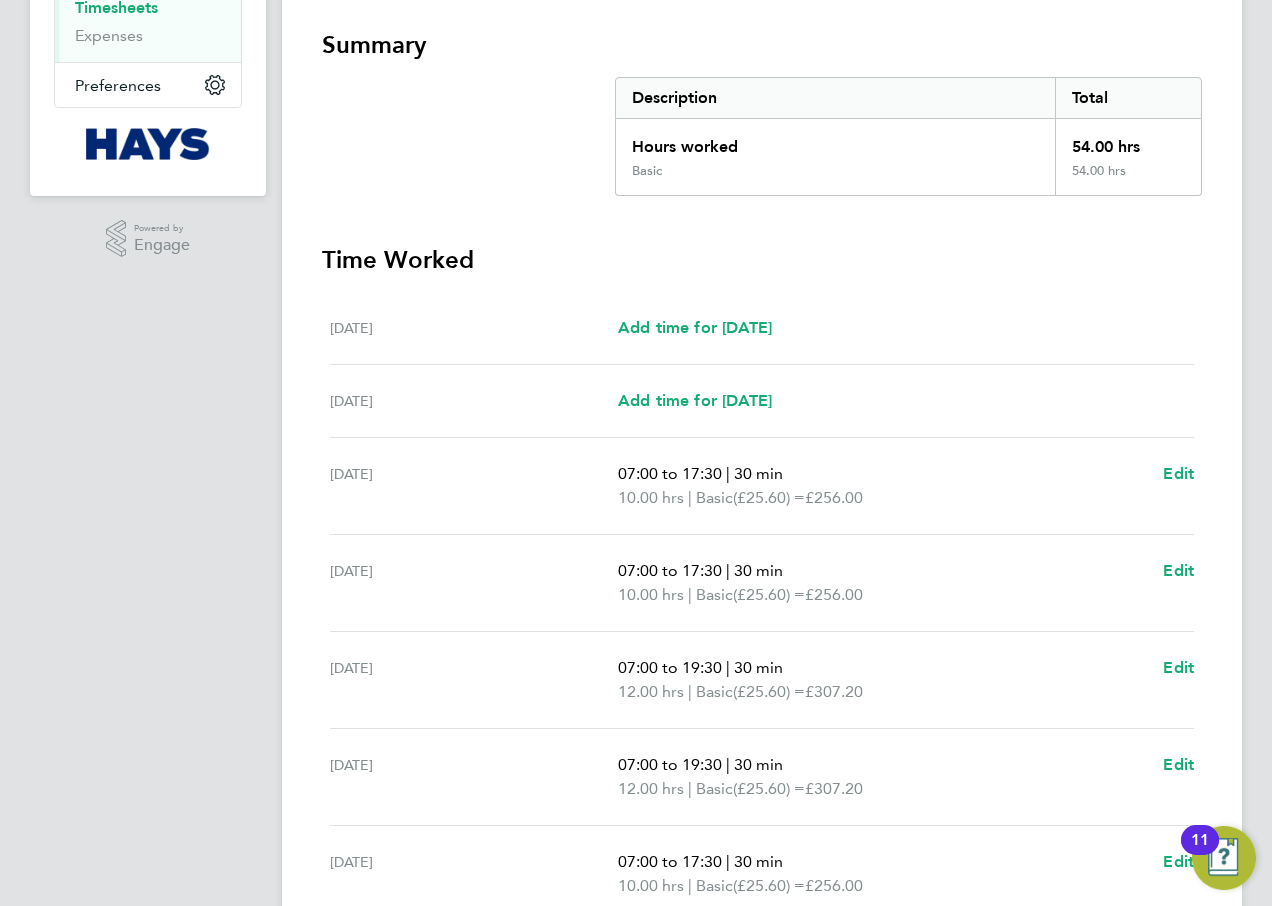 scroll, scrollTop: 539, scrollLeft: 0, axis: vertical 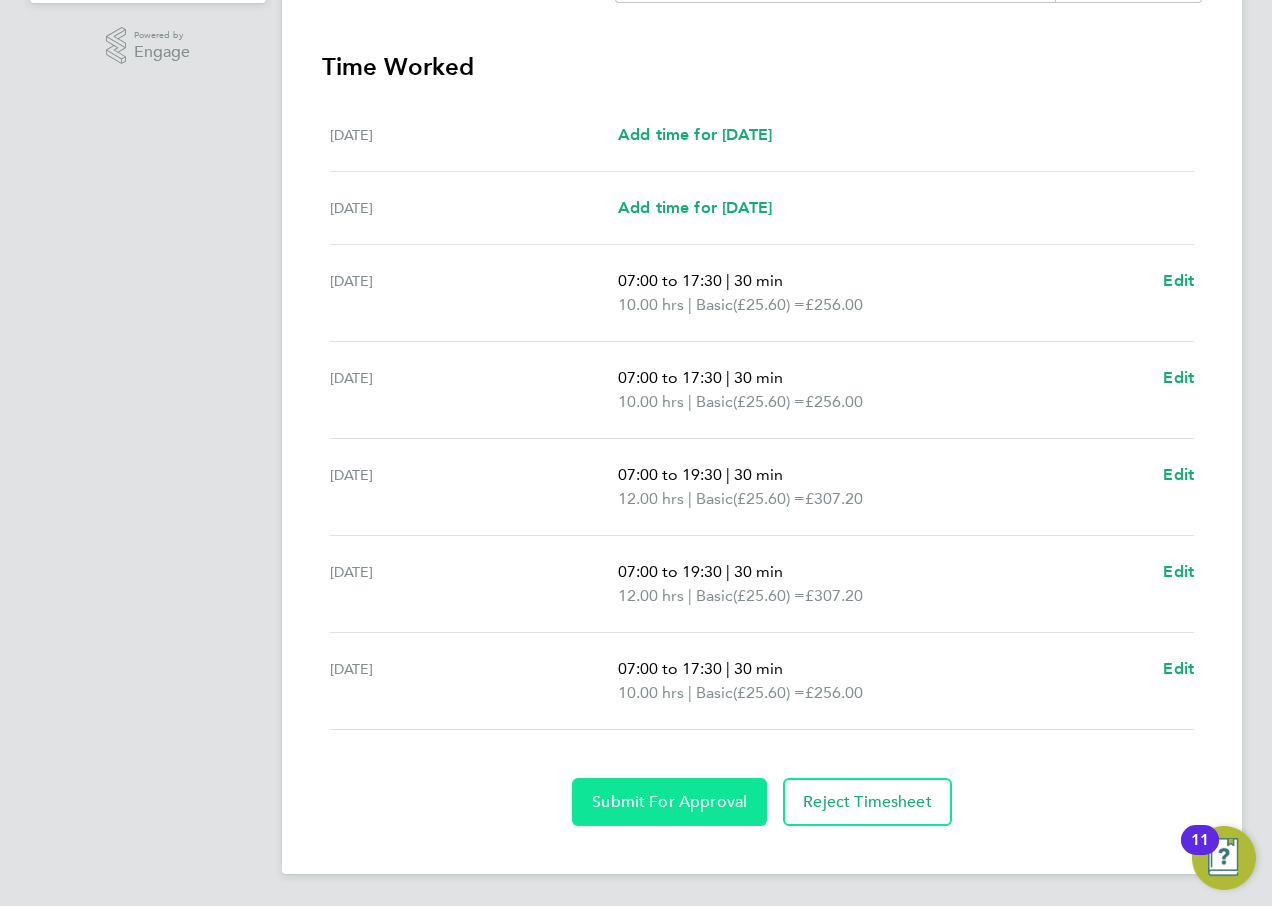 click on "Submit For Approval" 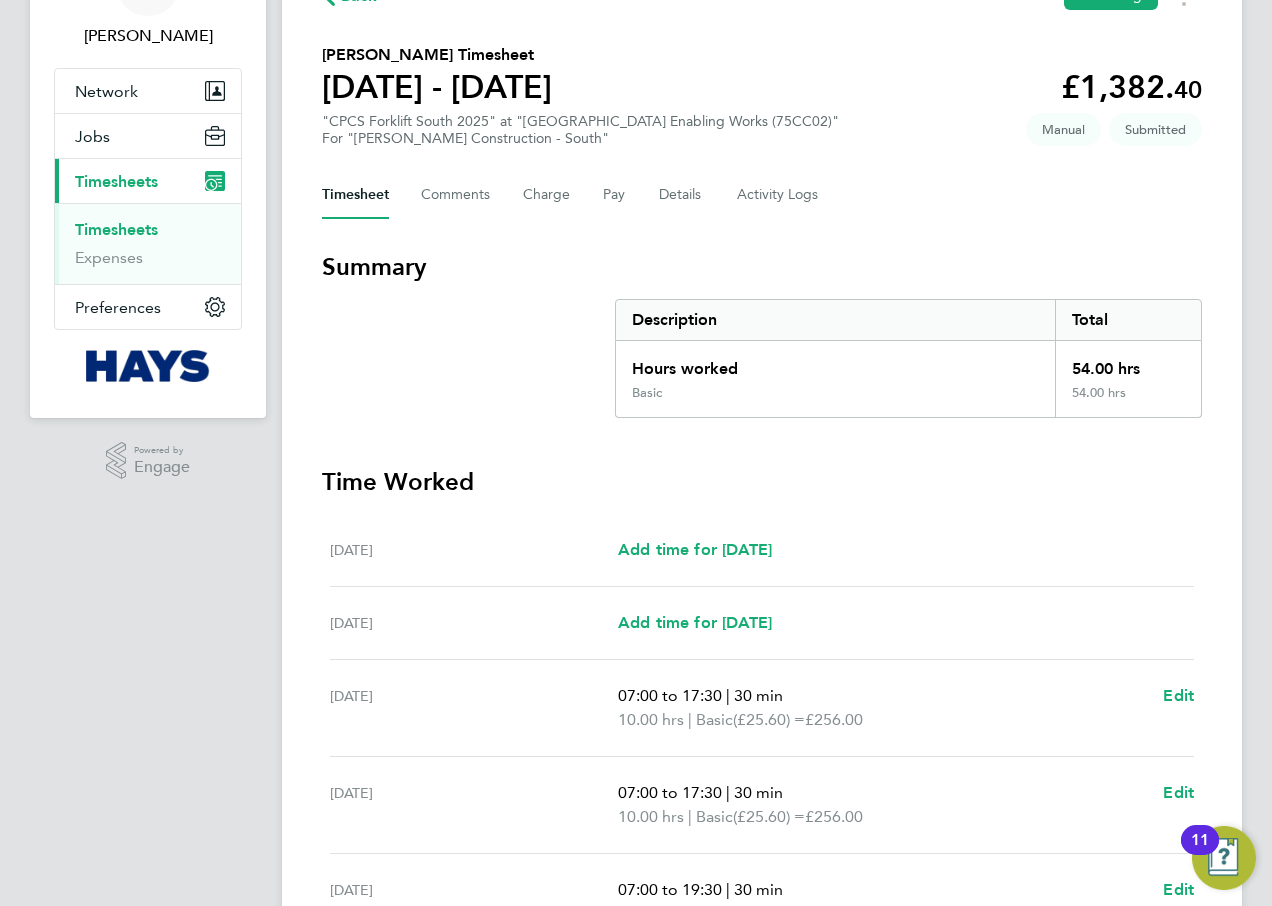 scroll, scrollTop: 0, scrollLeft: 0, axis: both 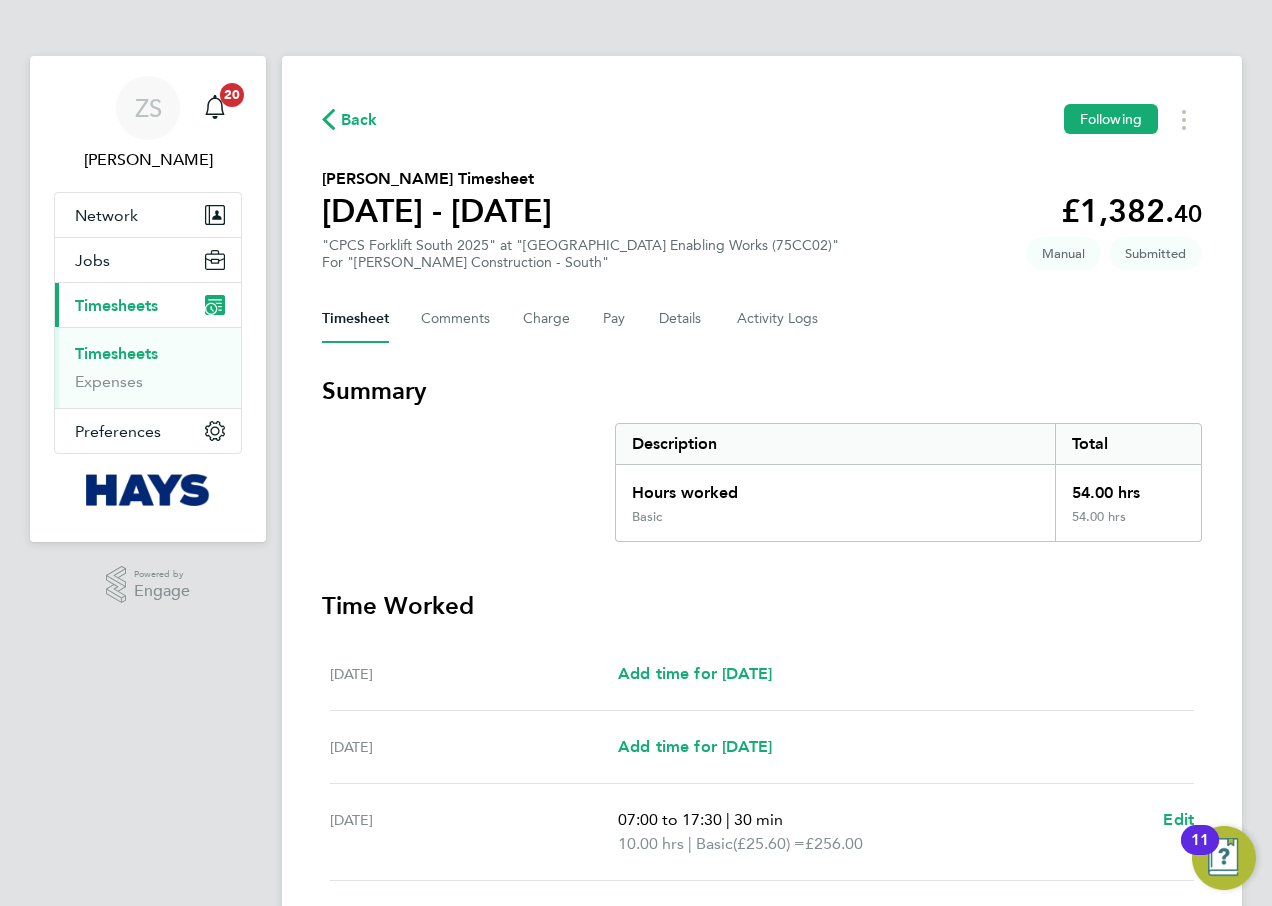 click on "Timesheets" at bounding box center [116, 353] 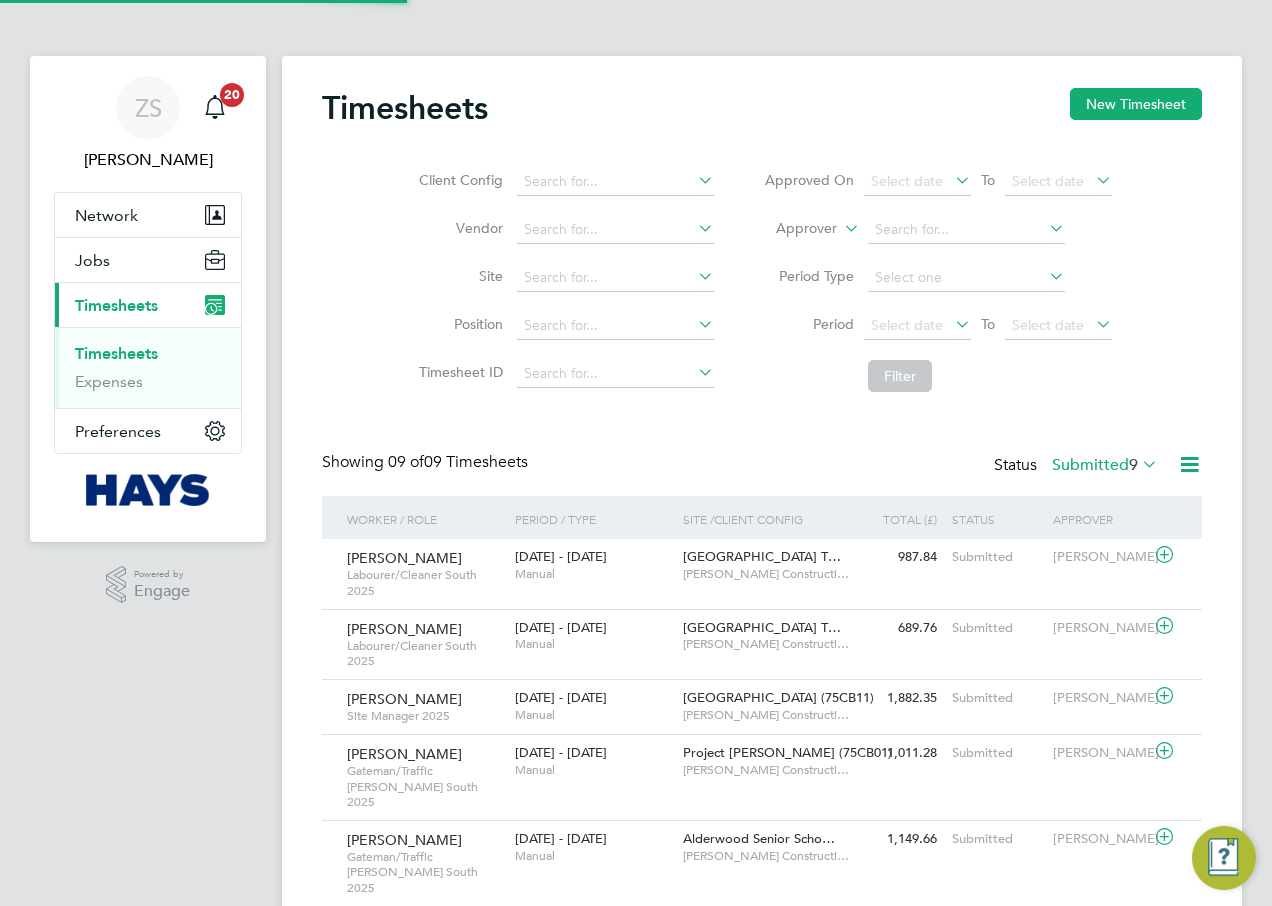 scroll, scrollTop: 10, scrollLeft: 10, axis: both 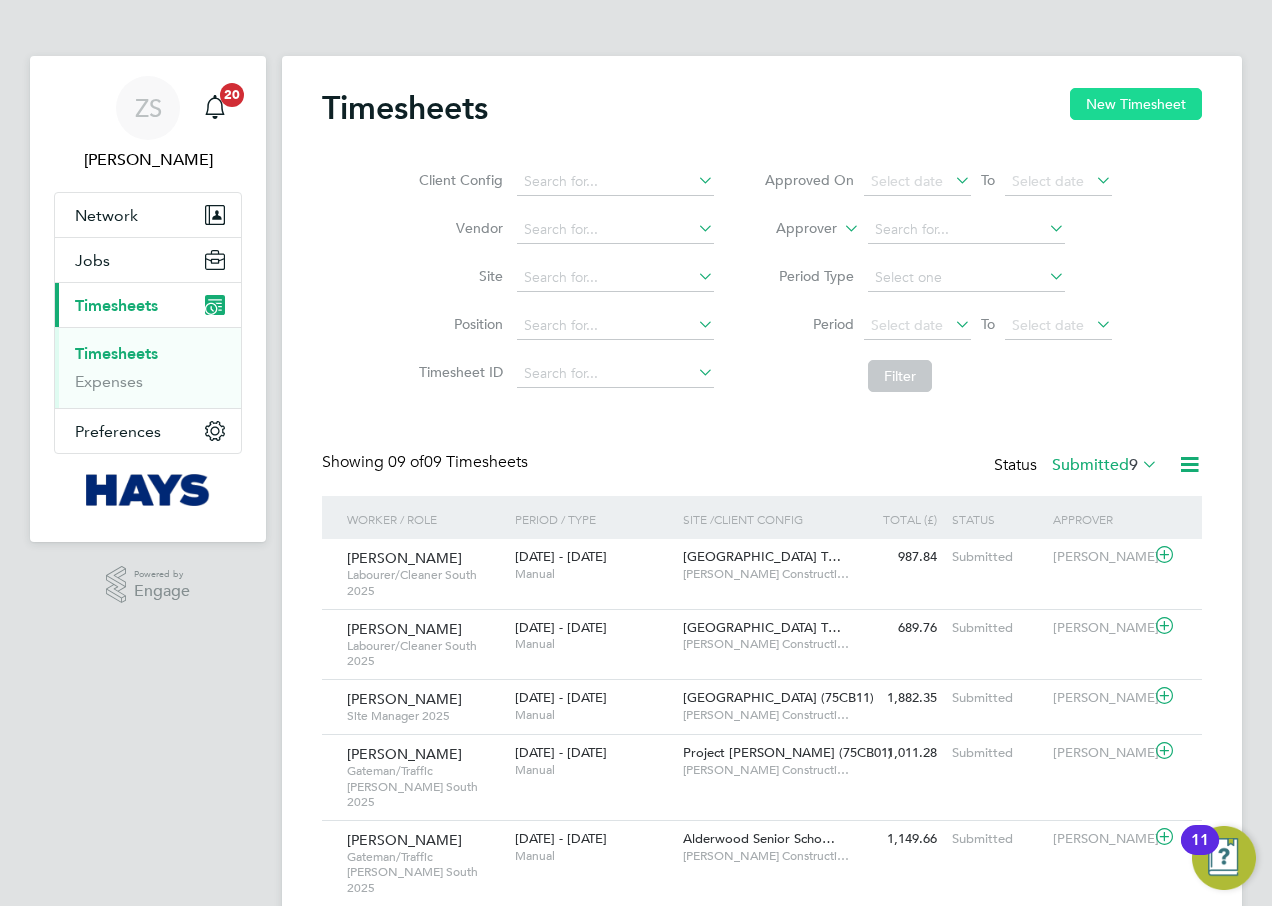 click on "New Timesheet" 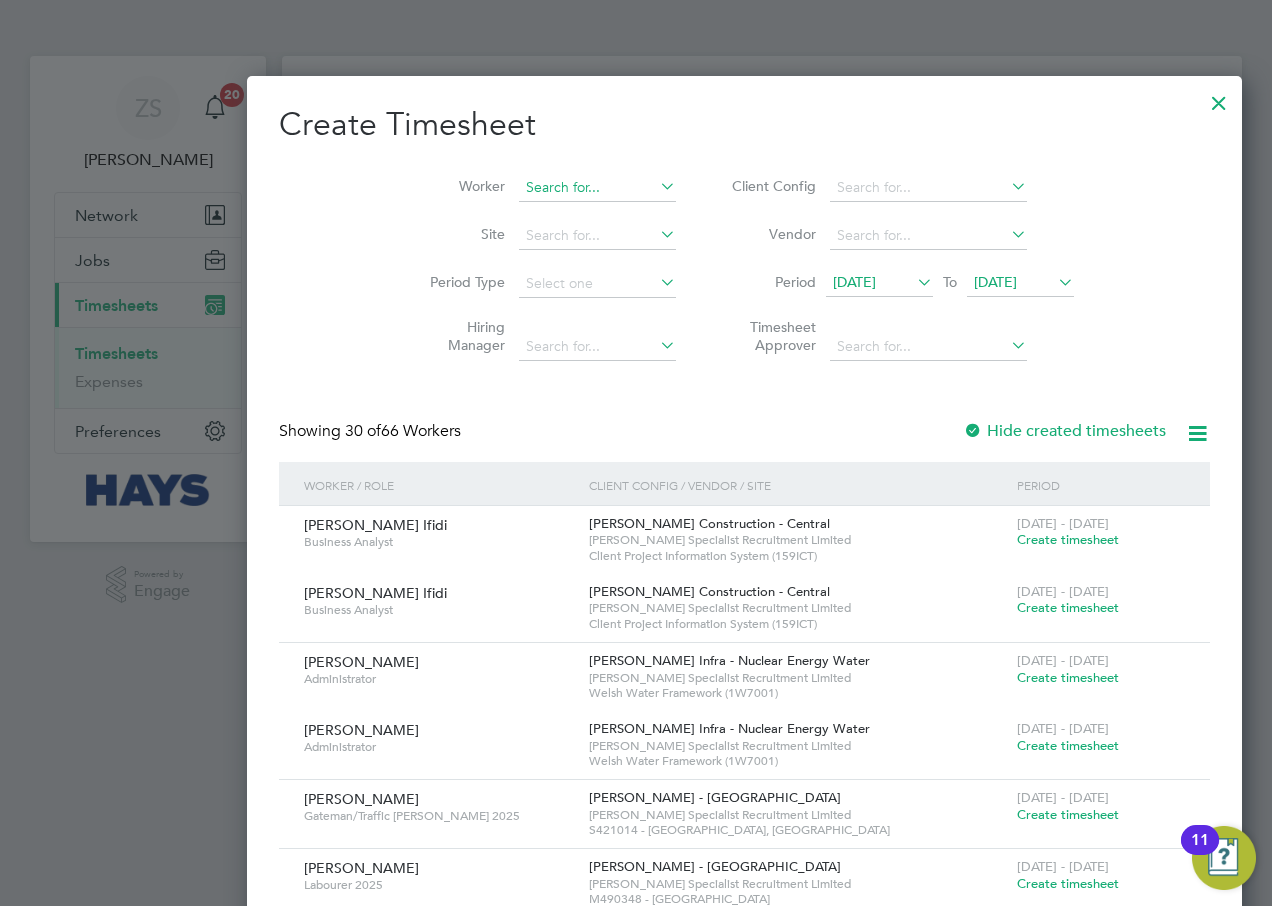 click at bounding box center (597, 188) 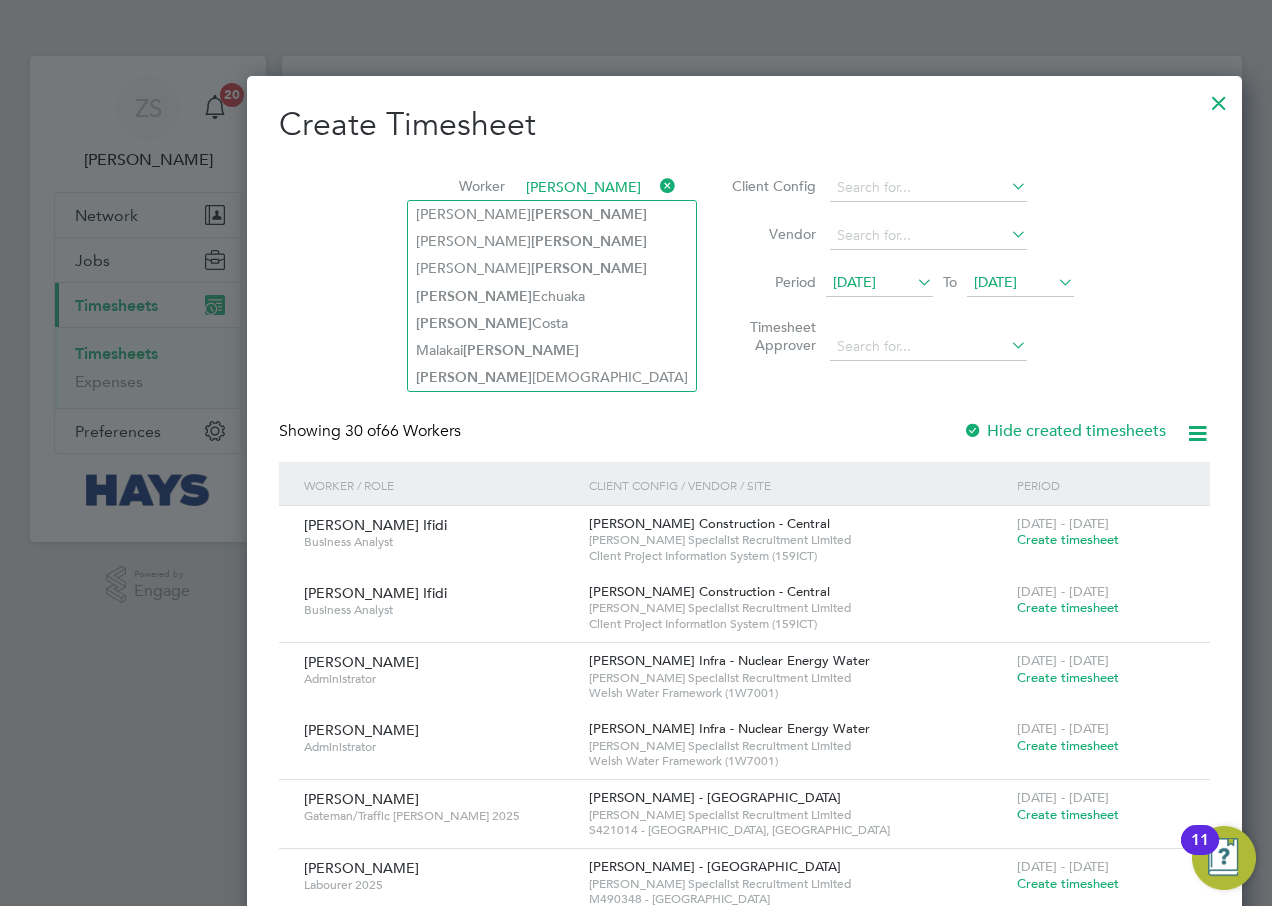 type on "[PERSON_NAME]" 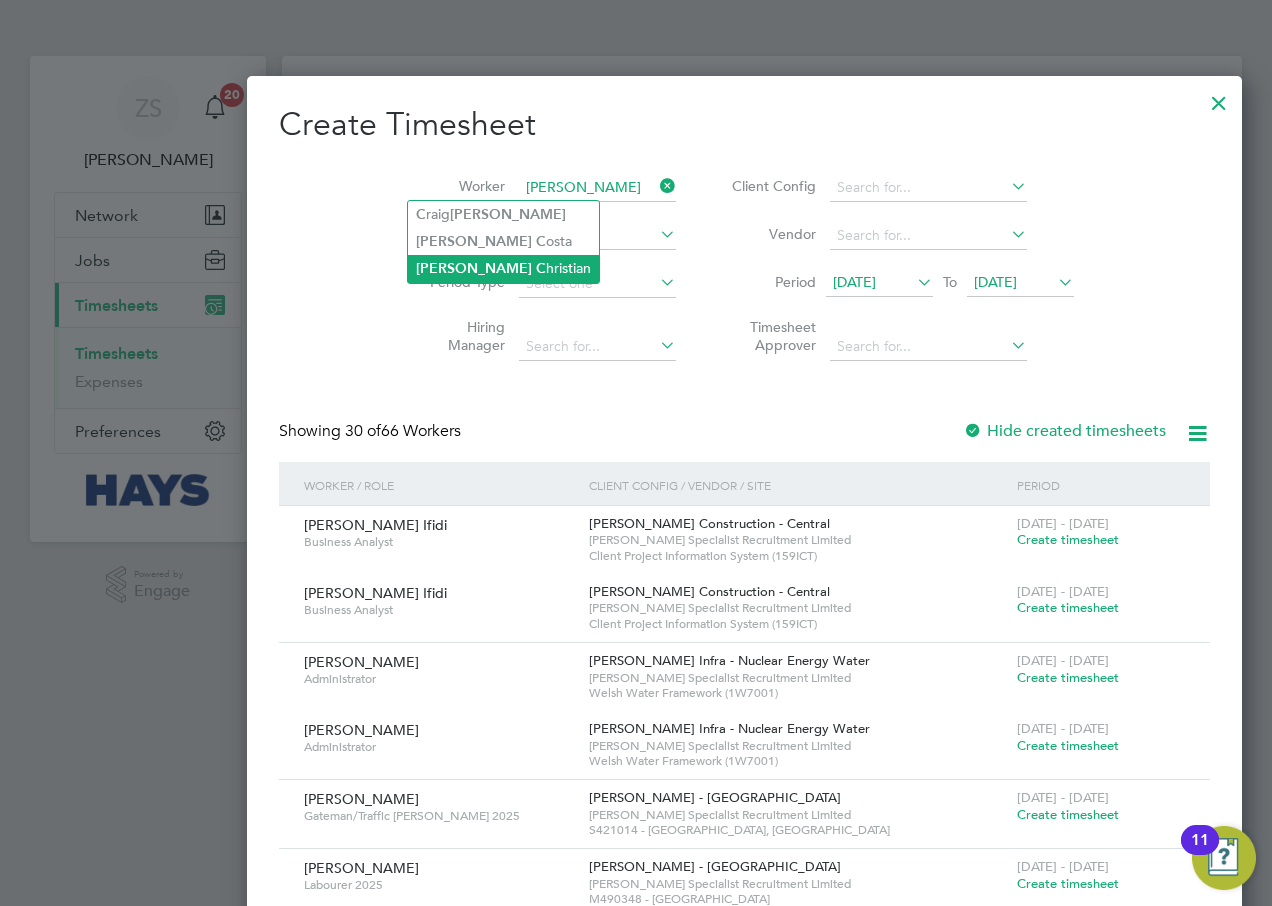 click on "[PERSON_NAME]   C hristian" 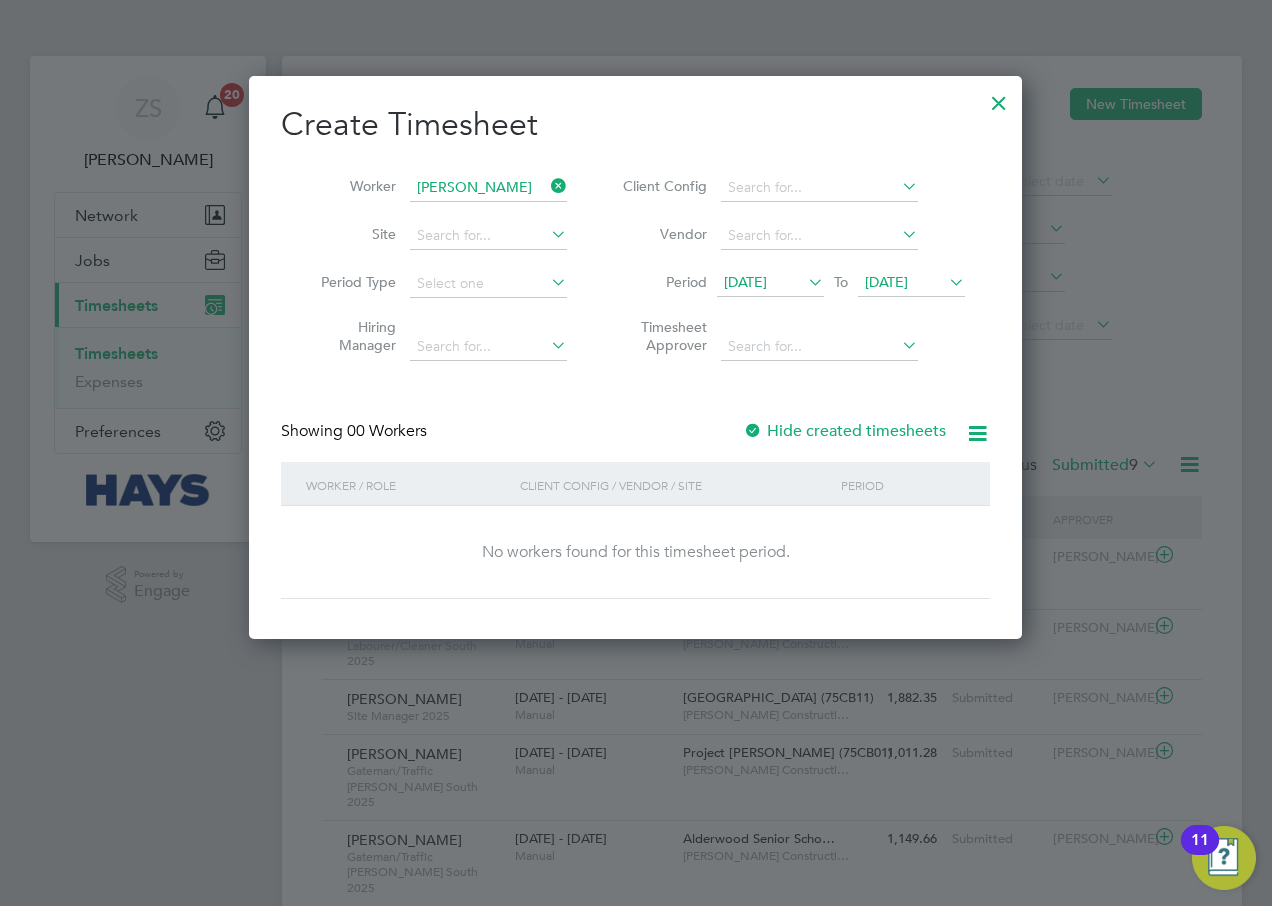 click on "Hide created timesheets" at bounding box center [844, 431] 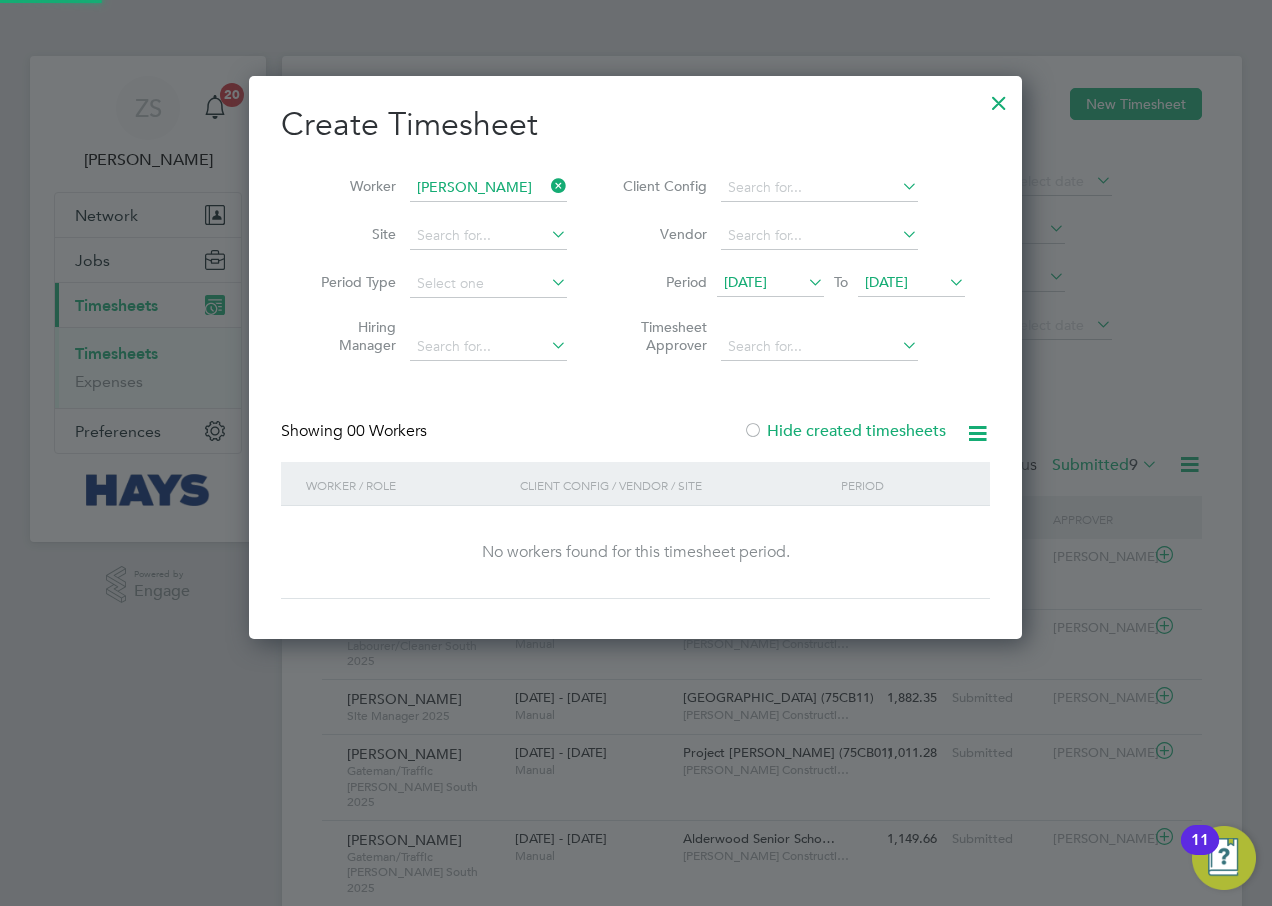 click on "[DATE]" at bounding box center [911, 283] 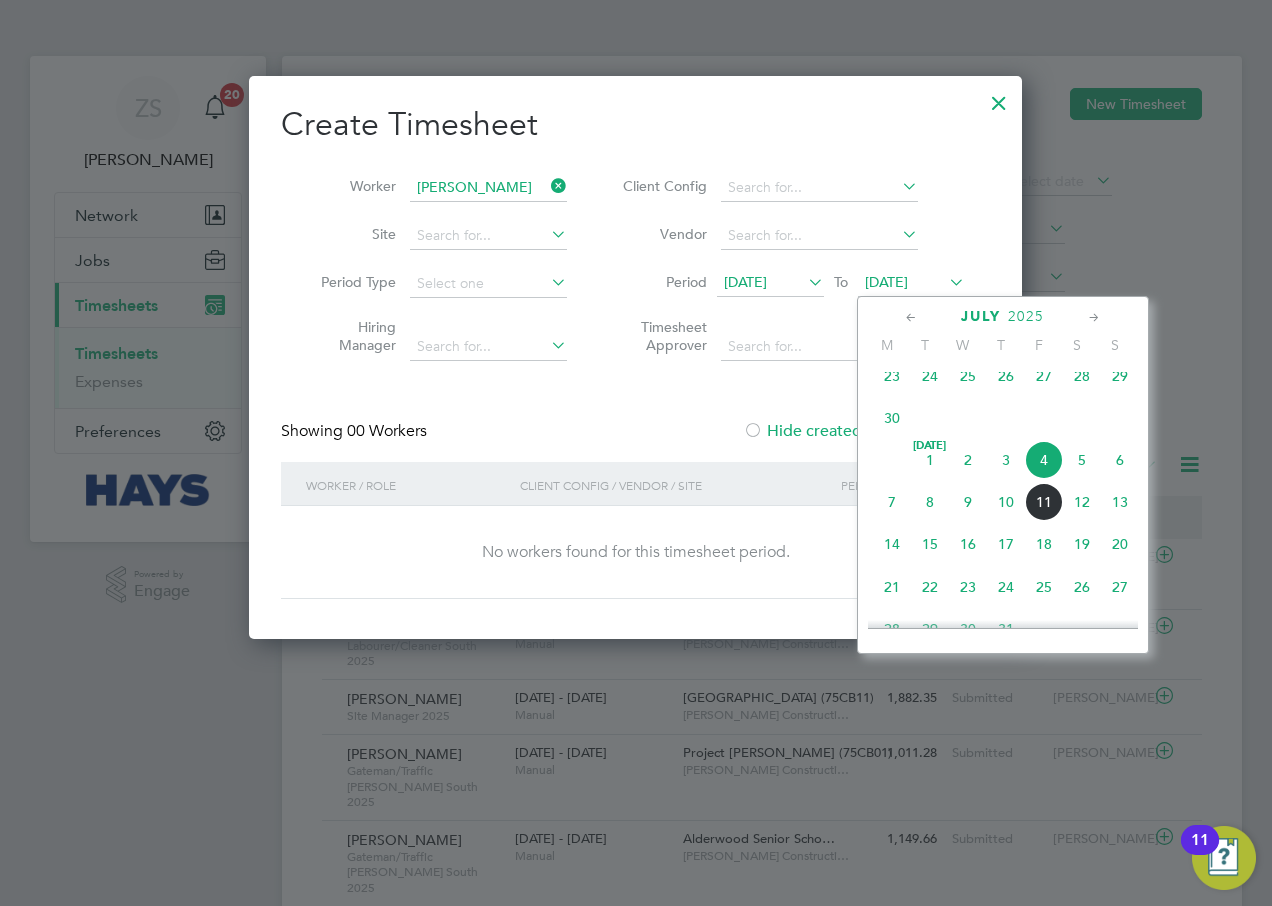 click on "12" 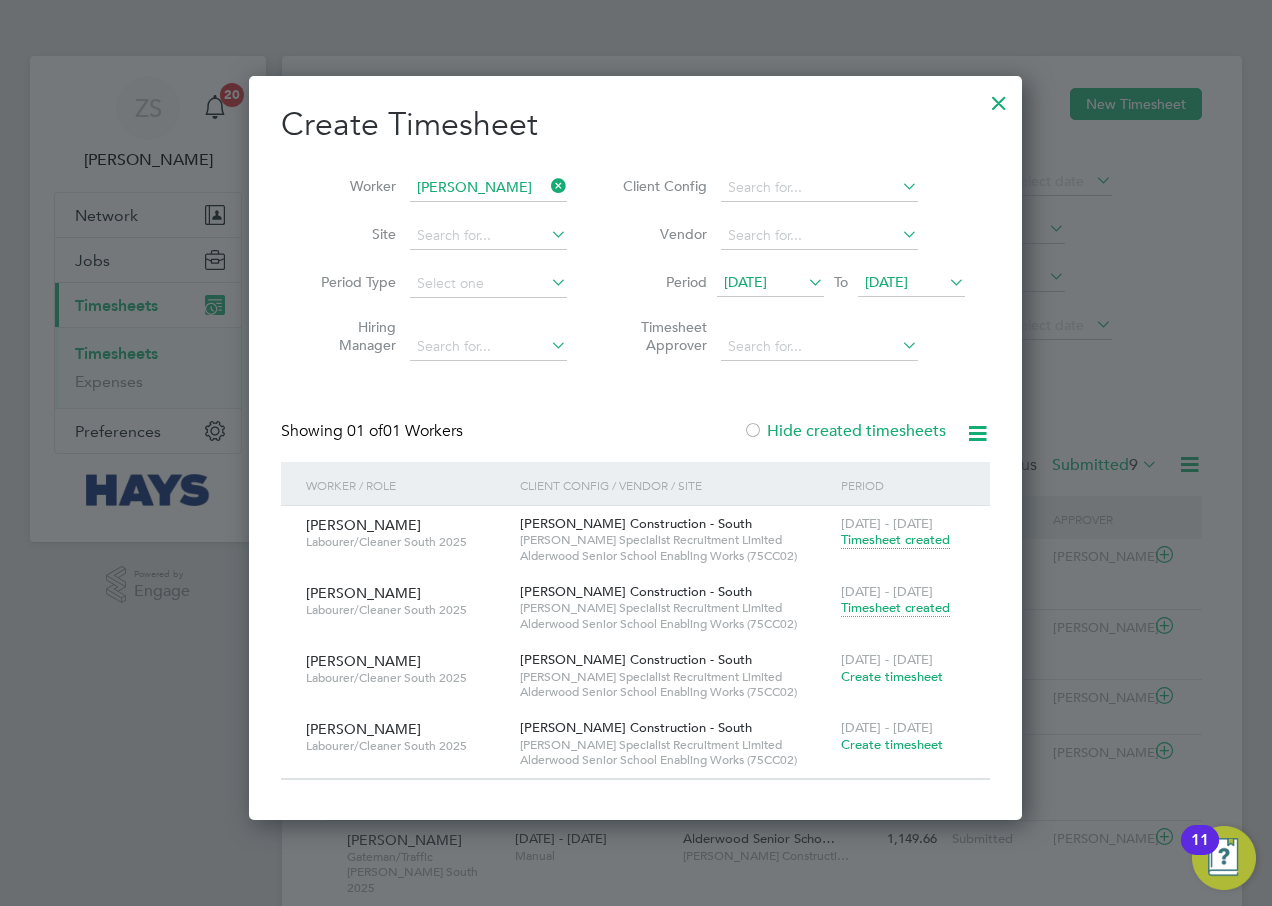 click on "Create timesheet" at bounding box center (892, 676) 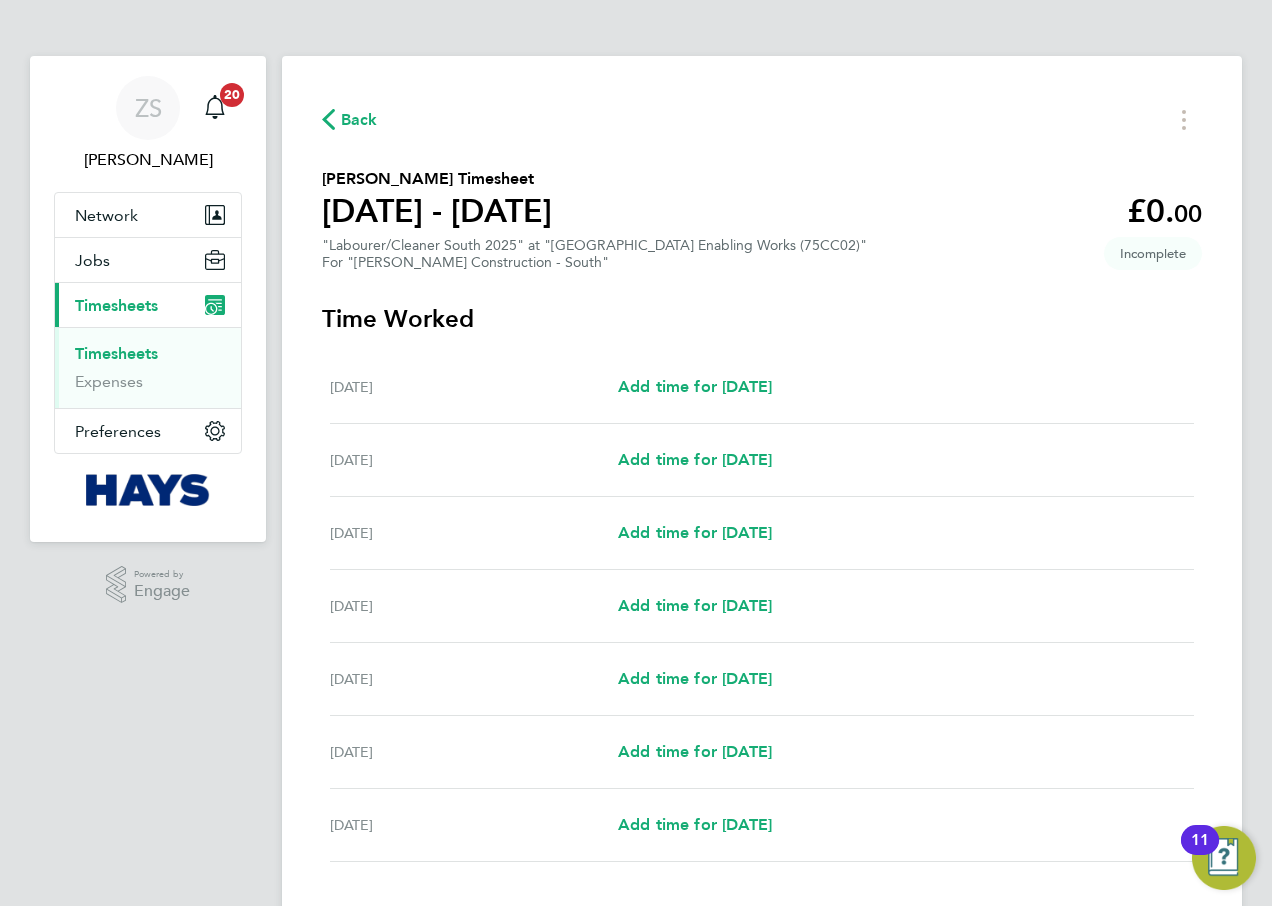 click on "[DATE]   Add time for [DATE]   Add time for [DATE]" at bounding box center [762, 533] 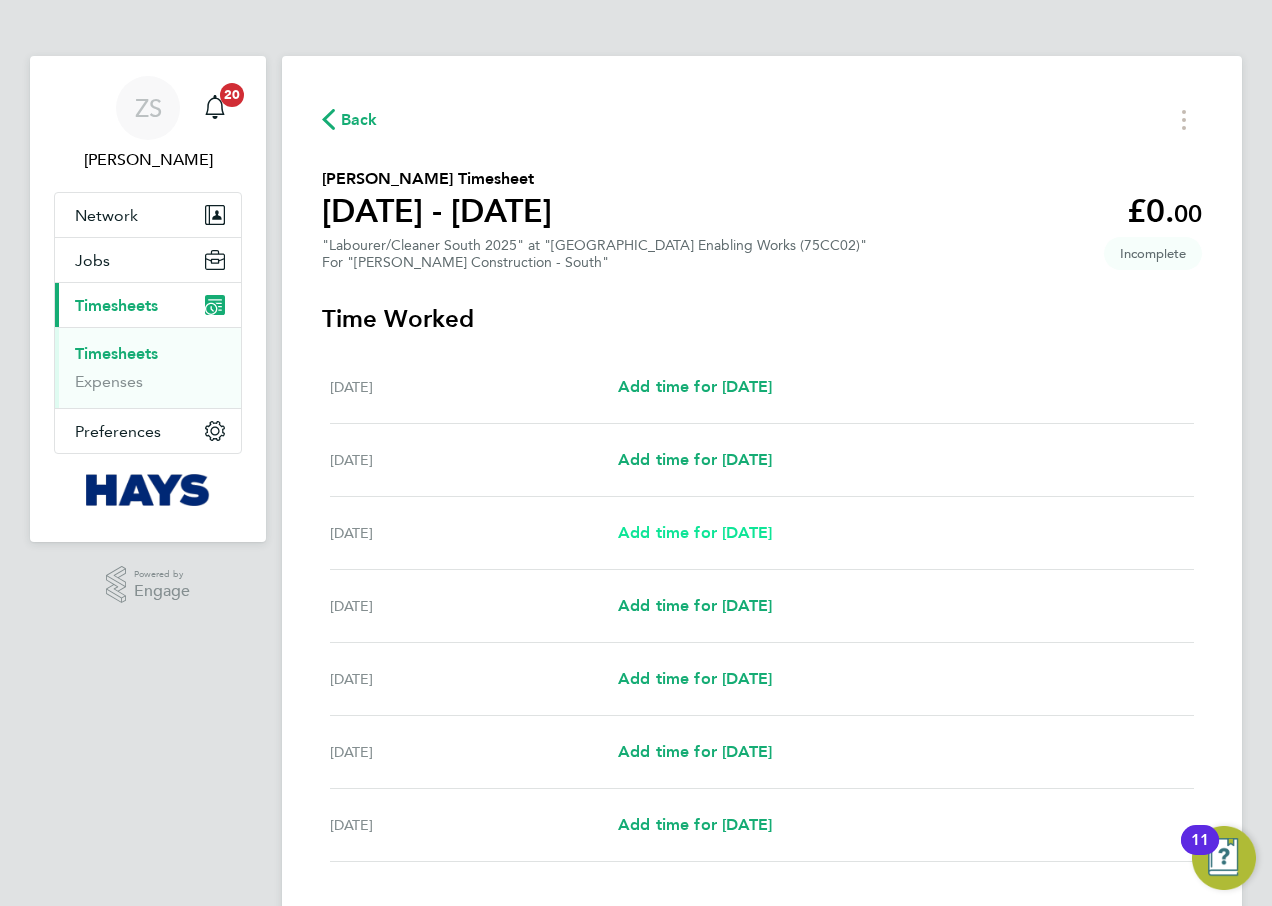 click on "Add time for [DATE]" at bounding box center [695, 532] 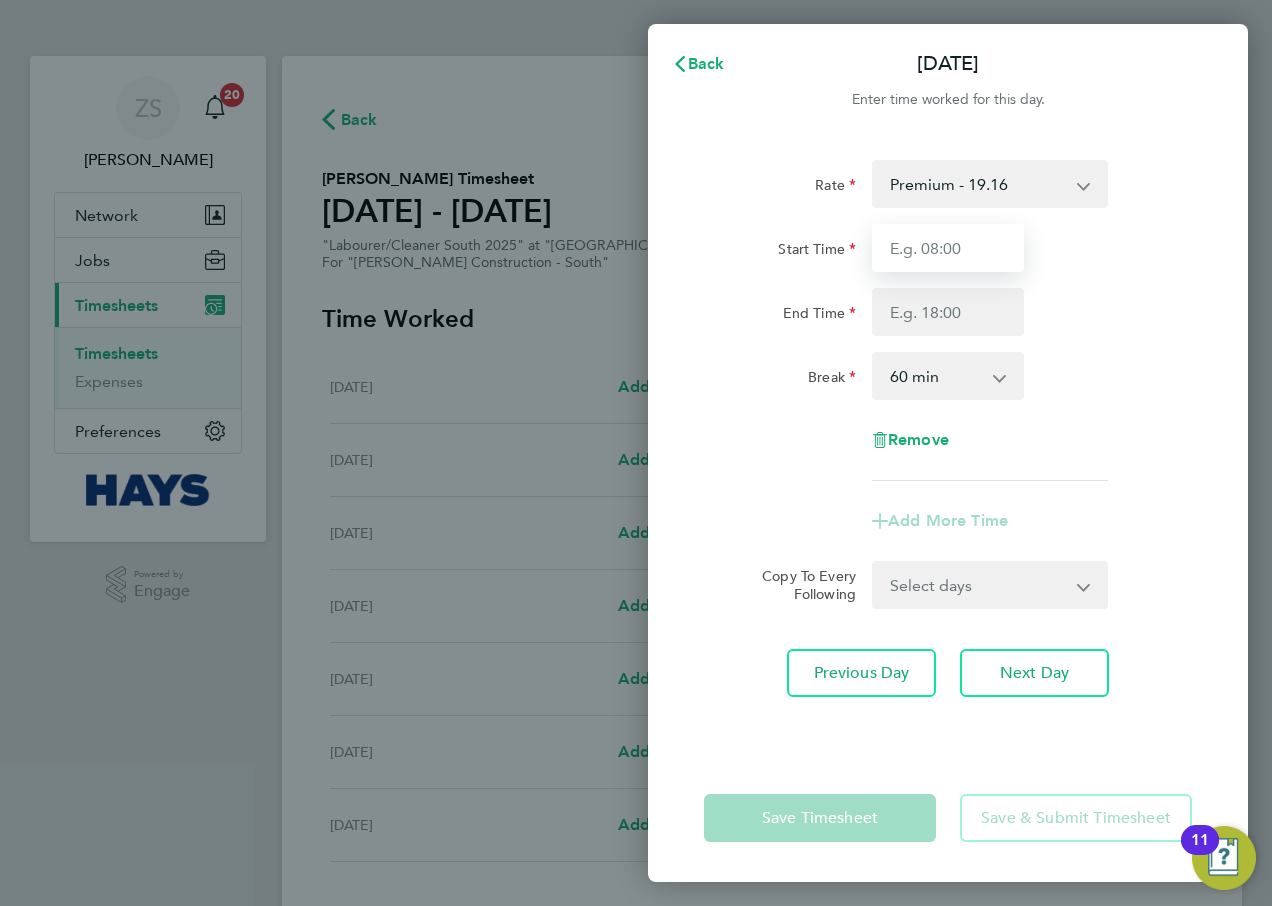 click on "Start Time" at bounding box center (948, 248) 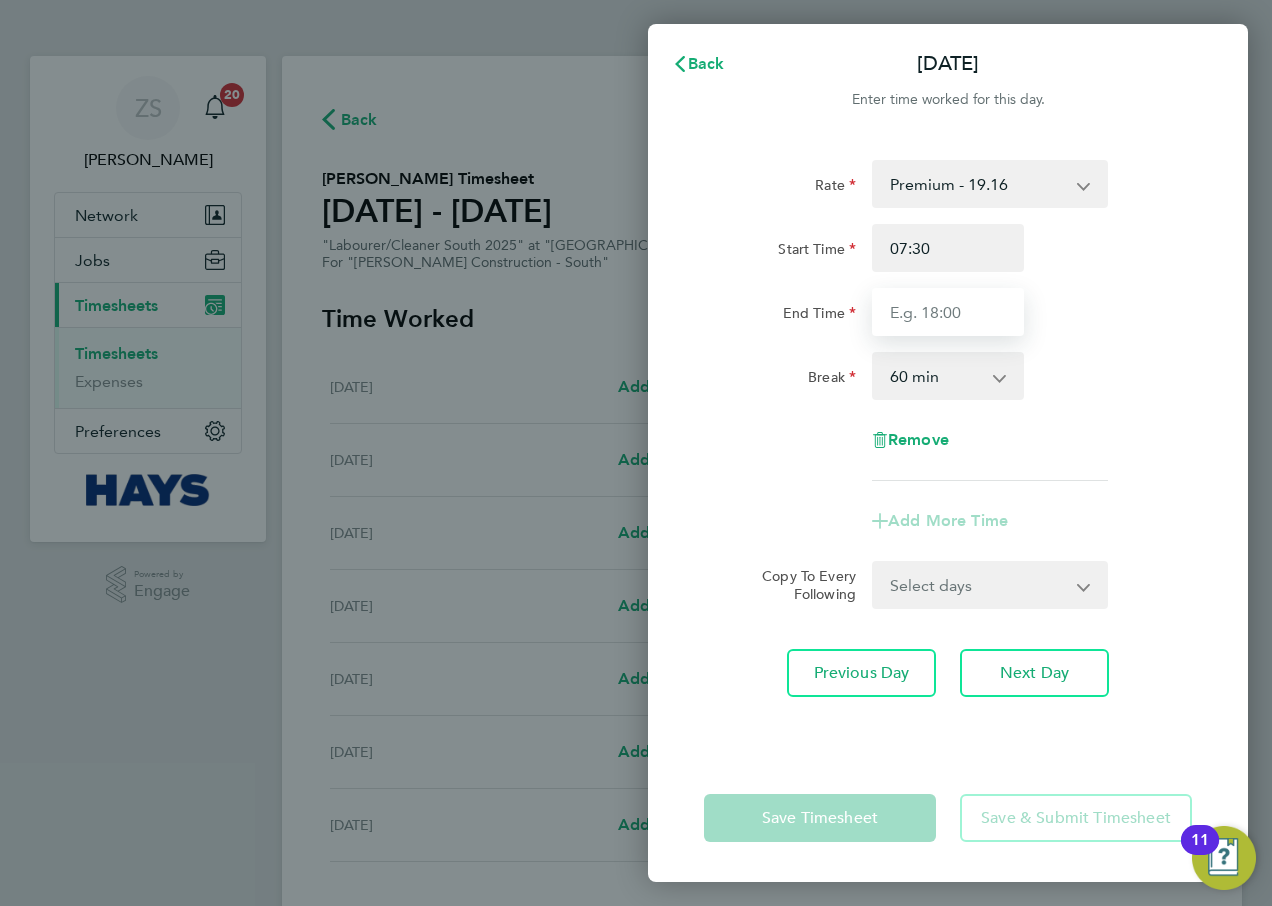 click on "End Time" at bounding box center (948, 312) 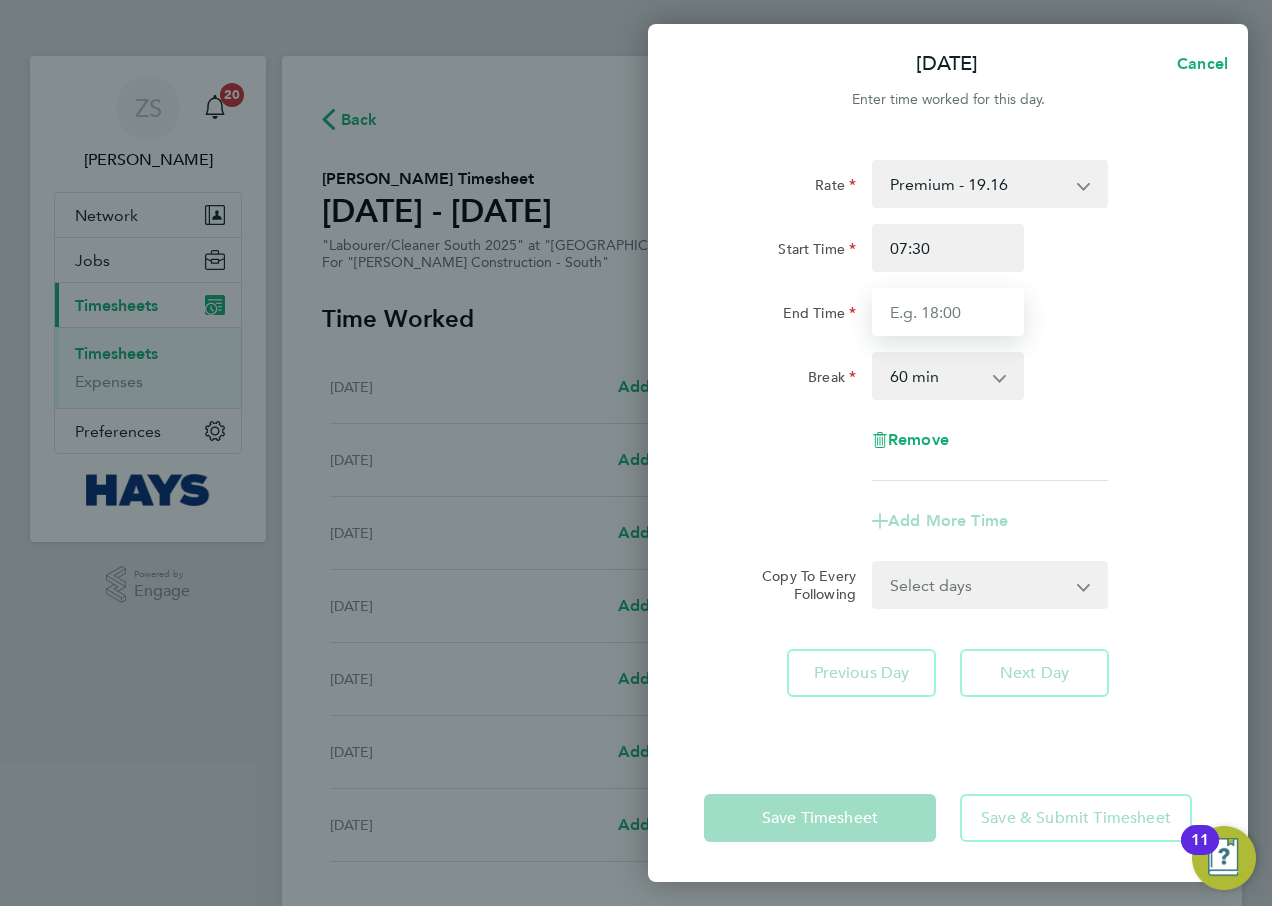 type on "17:00" 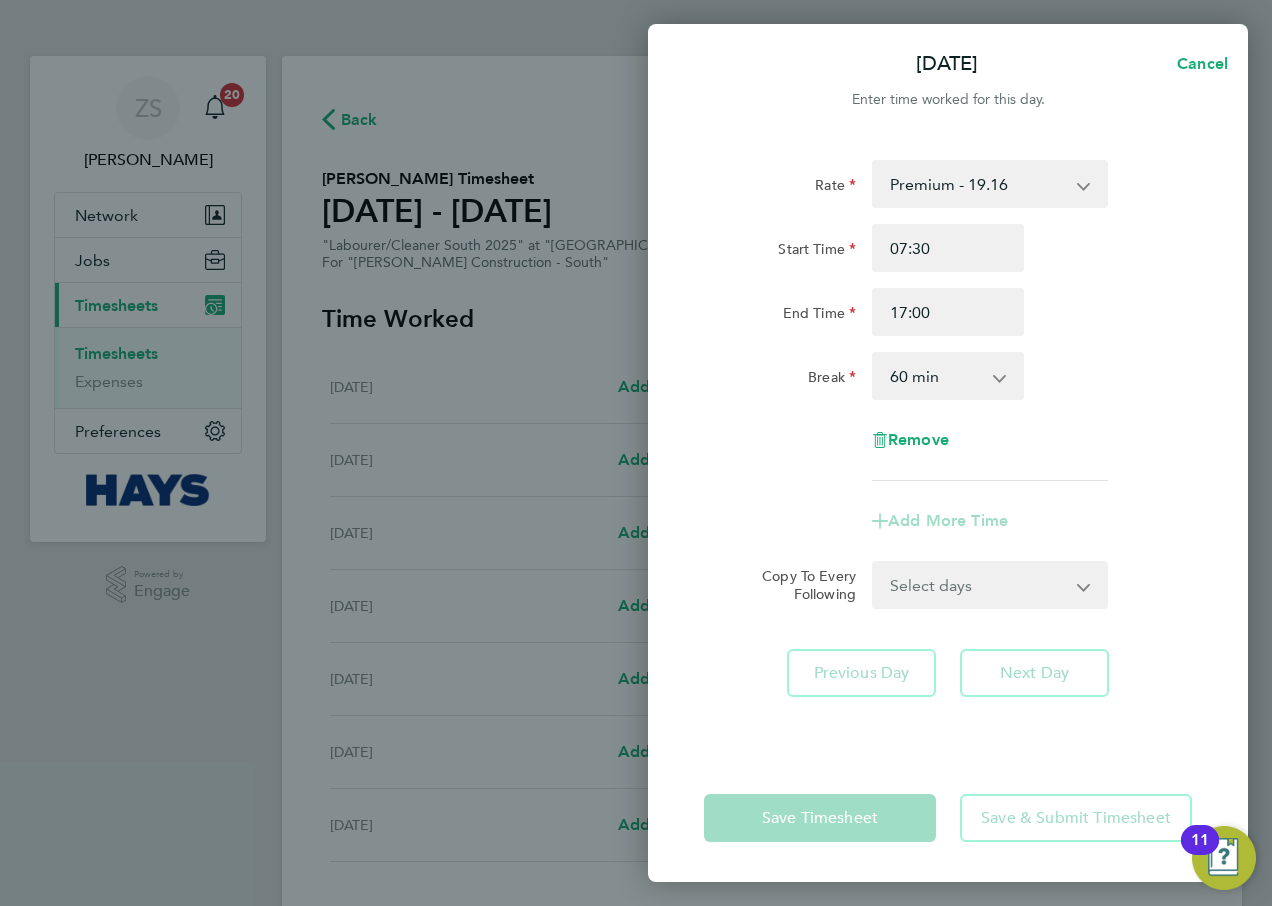 click on "Rate  Premium - 19.16   Overtime - 27.44
Start Time 07:30 End Time 17:00 Break  0 min   15 min   30 min   45 min   60 min   75 min   90 min
Remove" 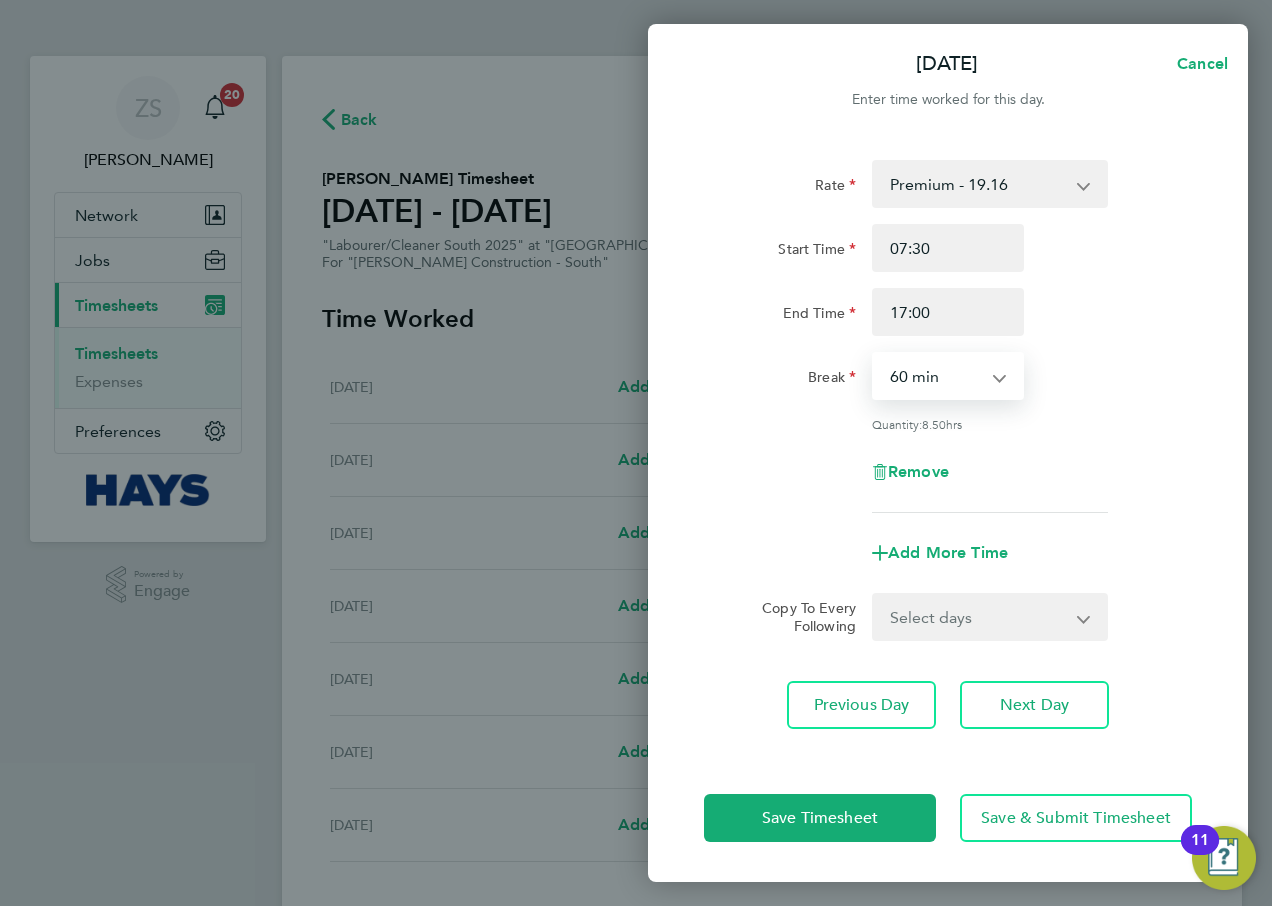click on "0 min   15 min   30 min   45 min   60 min   75 min   90 min" at bounding box center (936, 376) 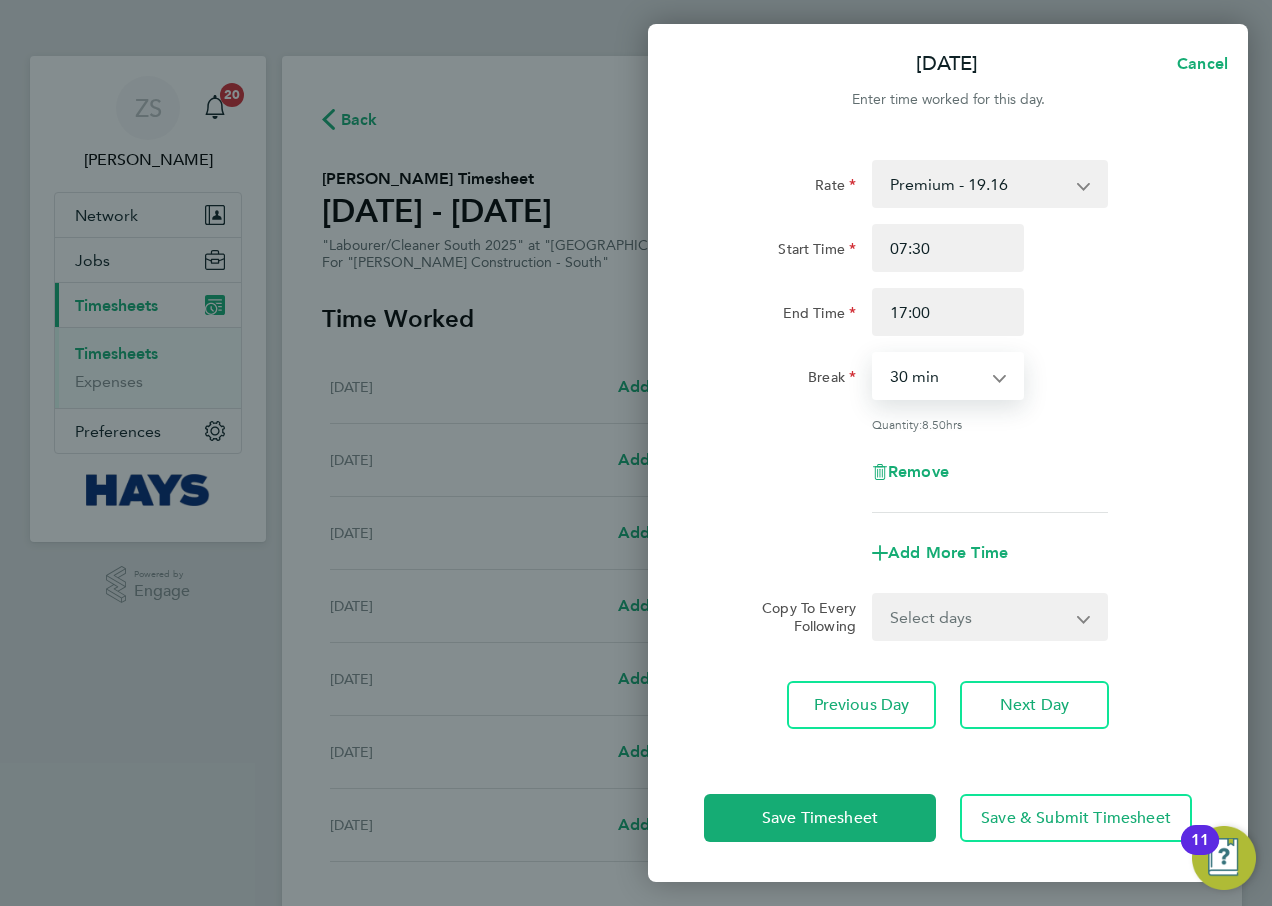 click on "0 min   15 min   30 min   45 min   60 min   75 min   90 min" at bounding box center (936, 376) 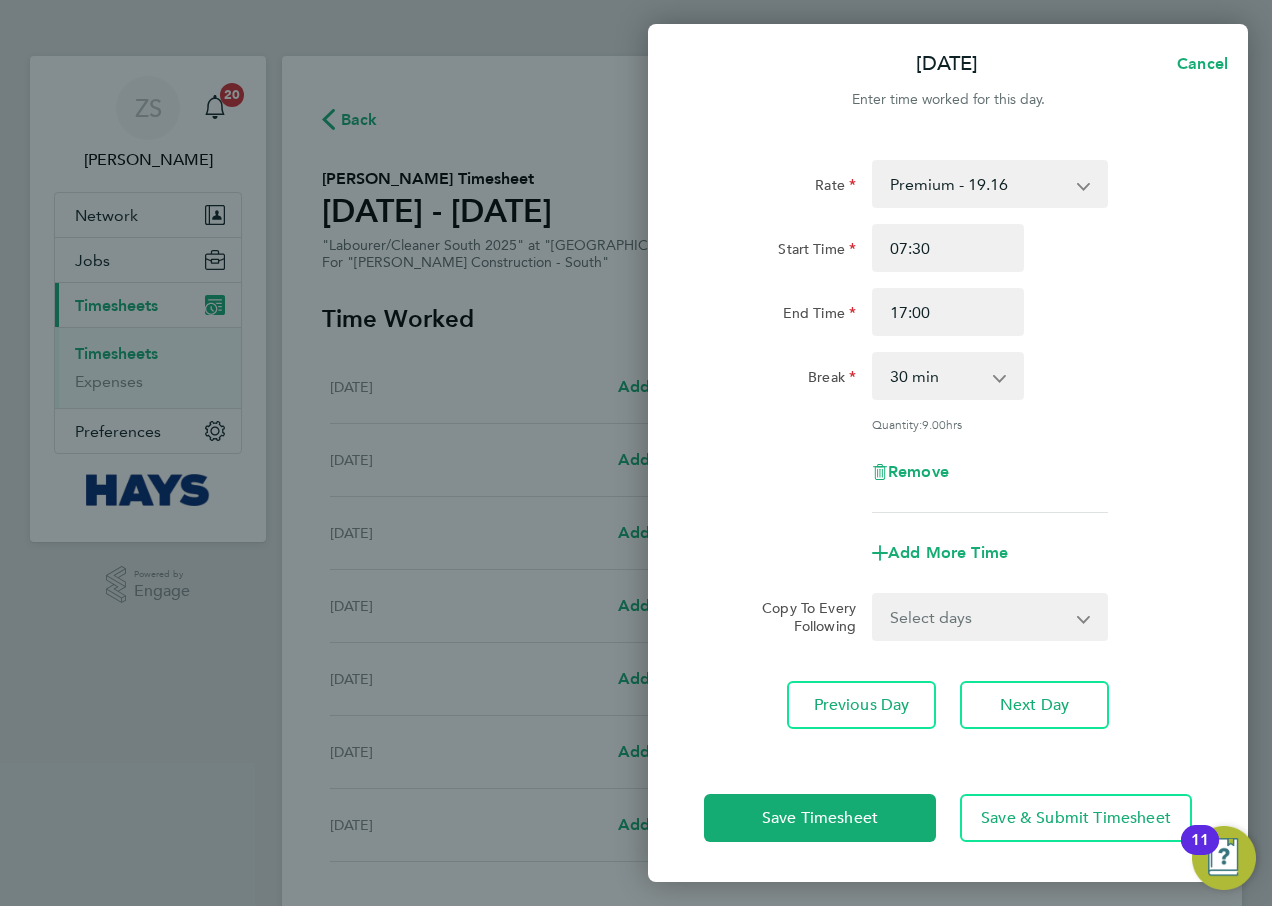 drag, startPoint x: 1150, startPoint y: 447, endPoint x: 823, endPoint y: 335, distance: 345.64865 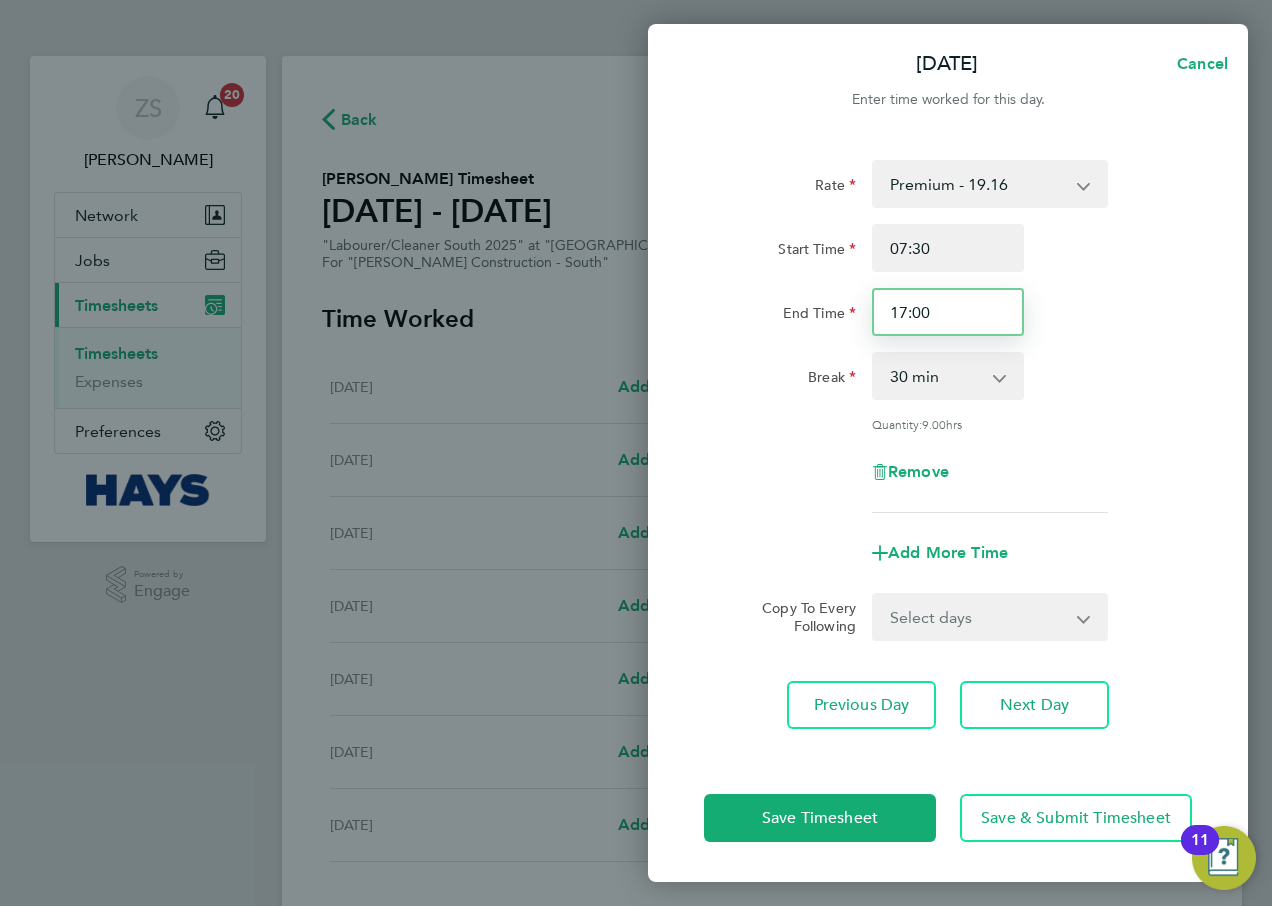 drag, startPoint x: 973, startPoint y: 305, endPoint x: 824, endPoint y: 317, distance: 149.48244 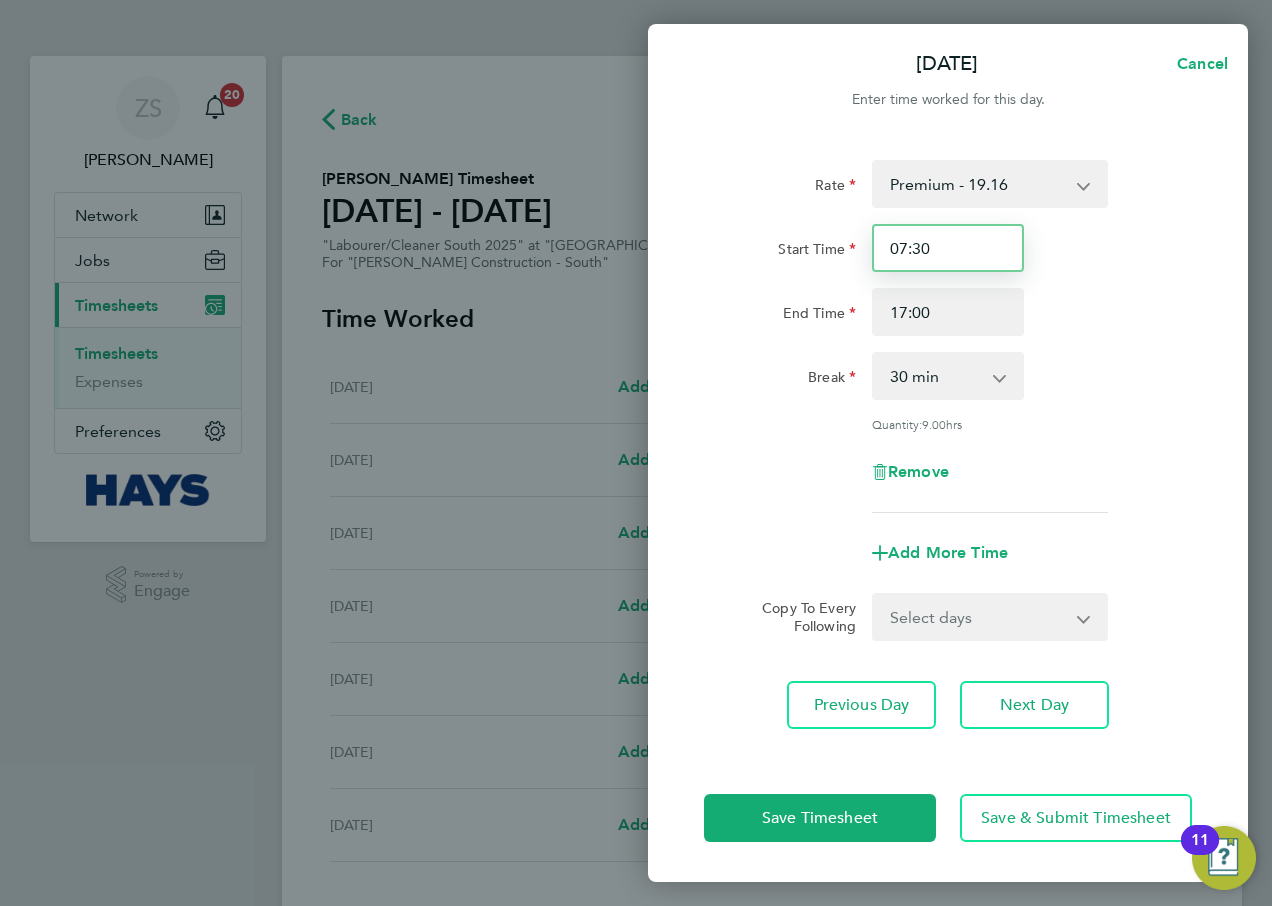 click on "07:30" at bounding box center [948, 248] 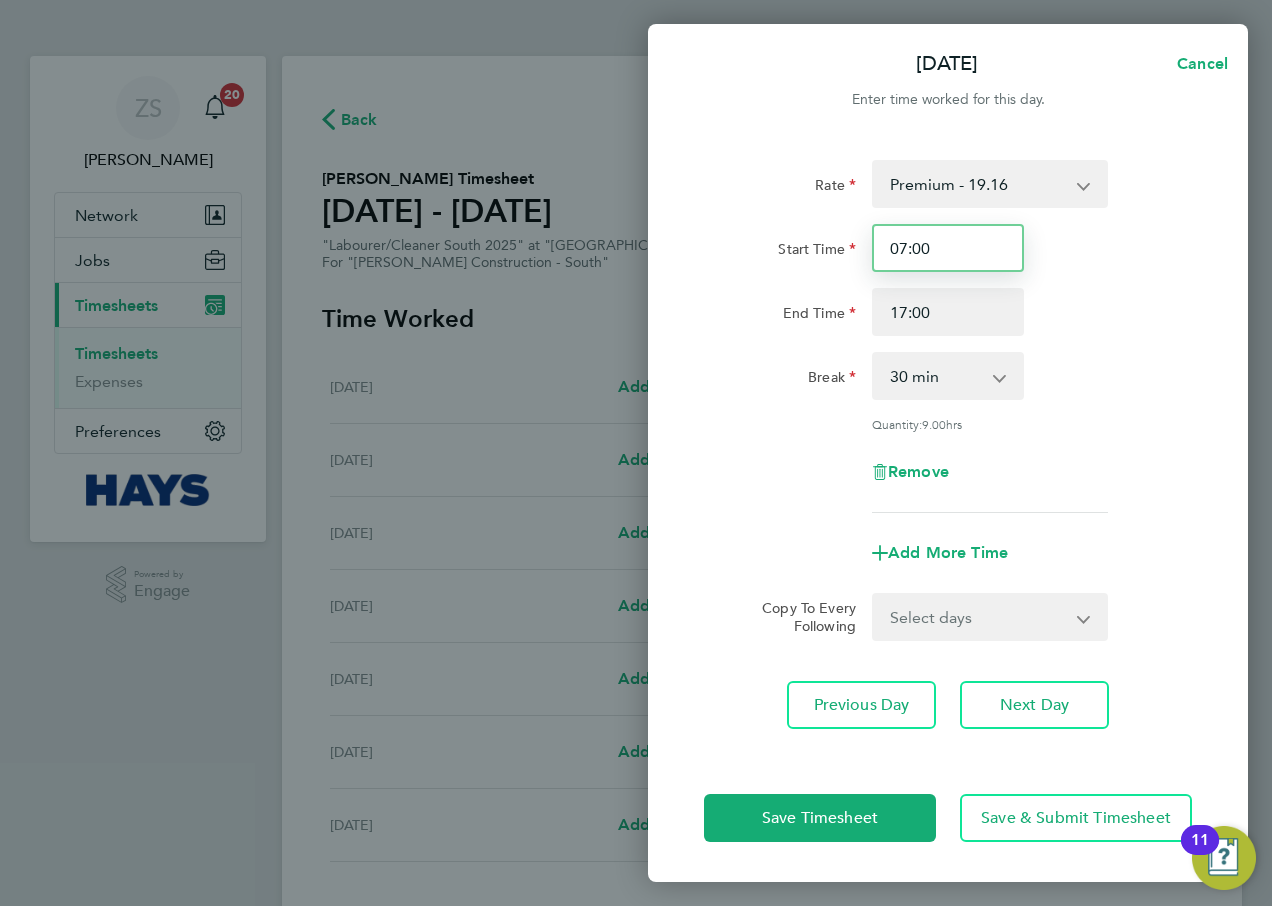 type on "07:00" 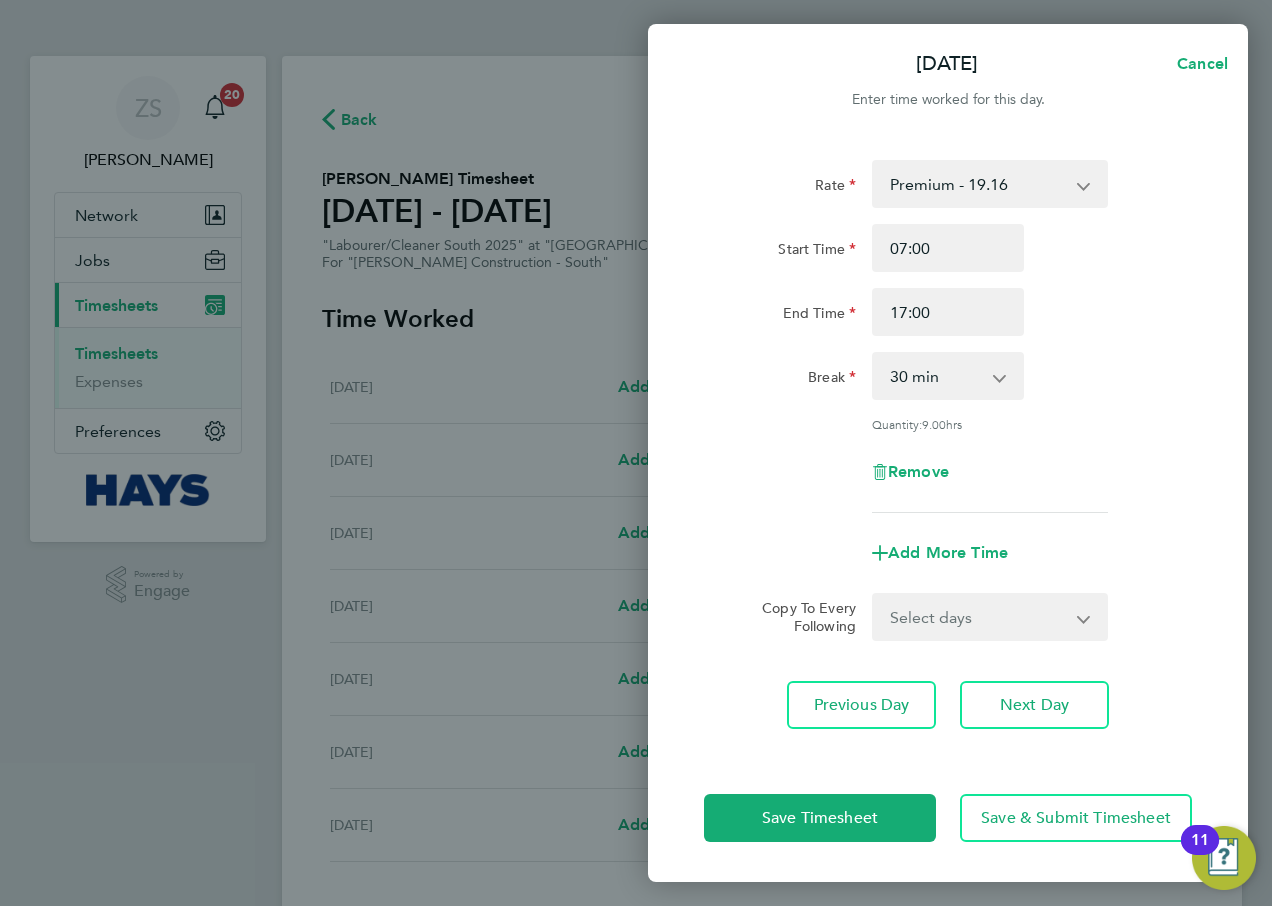 click on "Start Time 07:00" 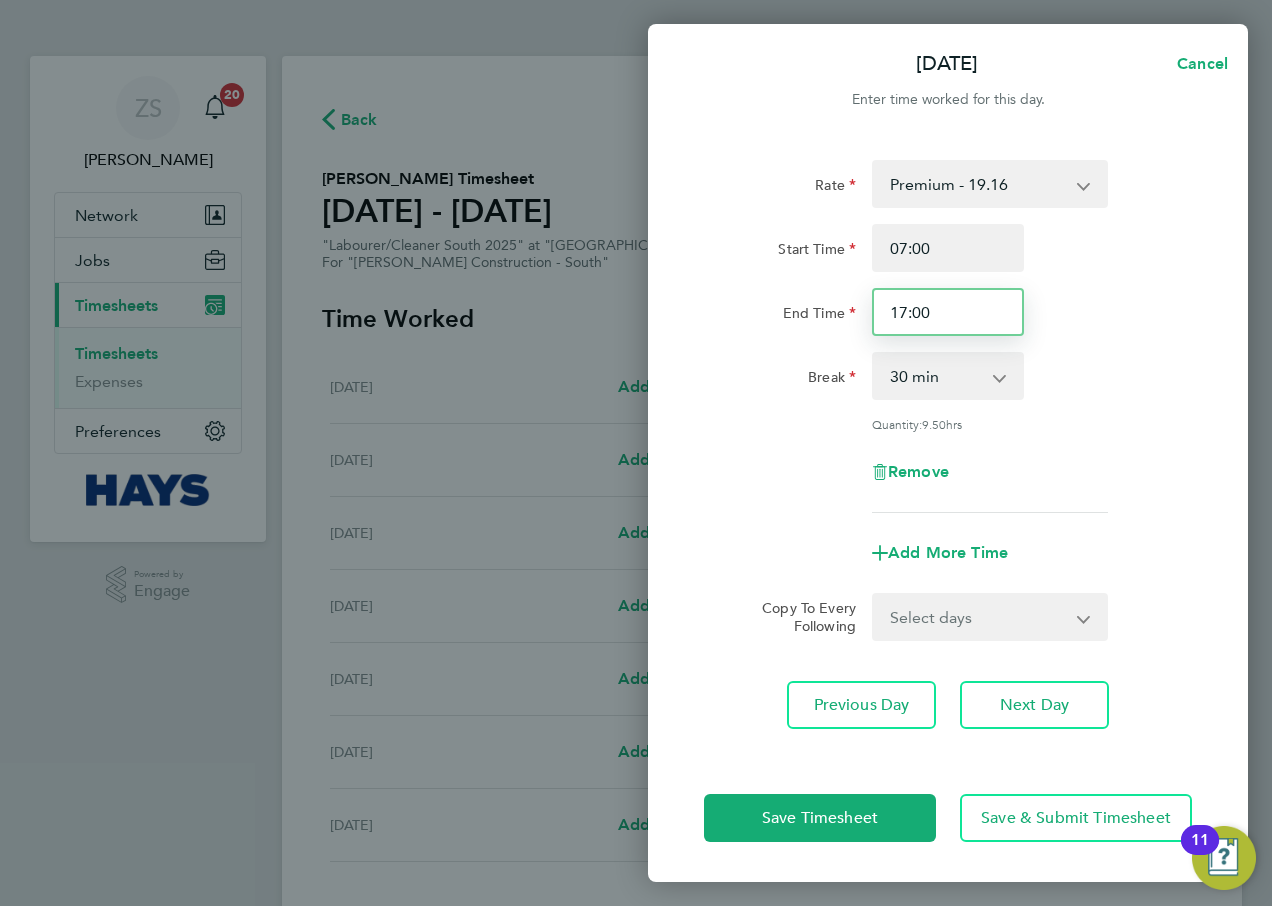 click on "17:00" at bounding box center [948, 312] 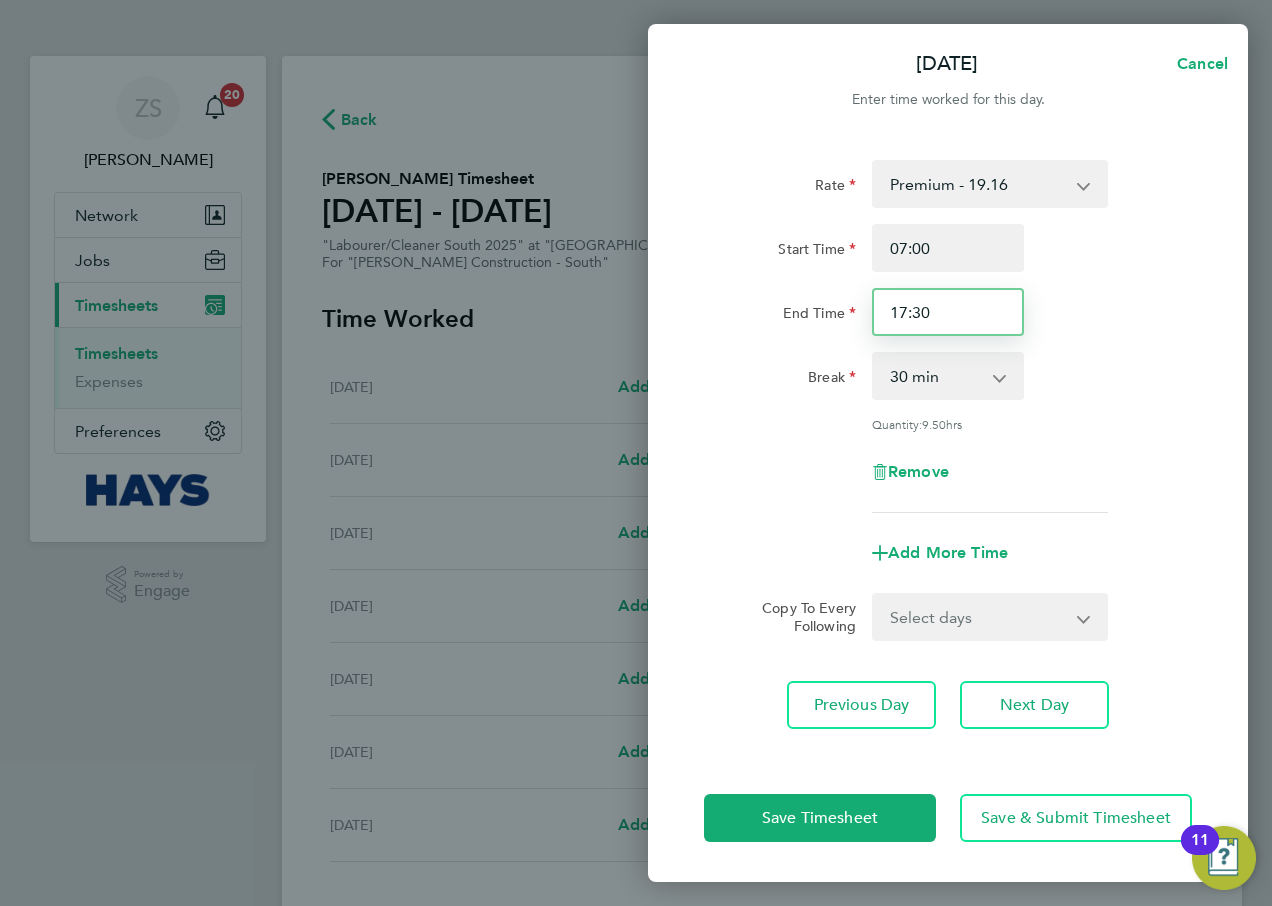 type on "17:30" 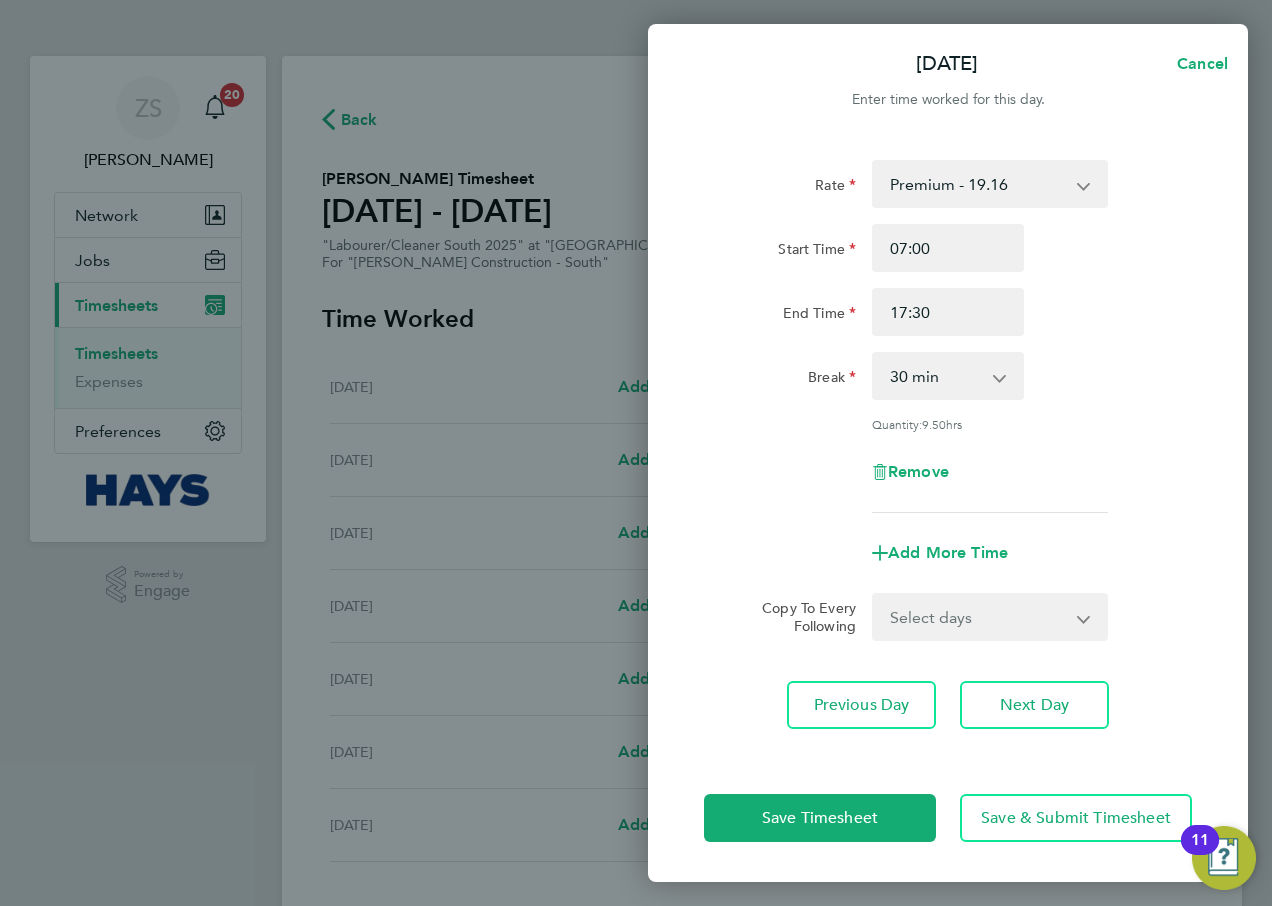 click on "Rate  Premium - 19.16   Overtime - 27.44
Start Time 07:00 End Time 17:30 Break  0 min   15 min   30 min   45 min   60 min   75 min   90 min
Quantity:  9.50  hrs
Remove
Add More Time  Copy To Every Following  Select days   Day   [DATE]   [DATE]   [DATE]   [DATE]
Previous Day   Next Day" 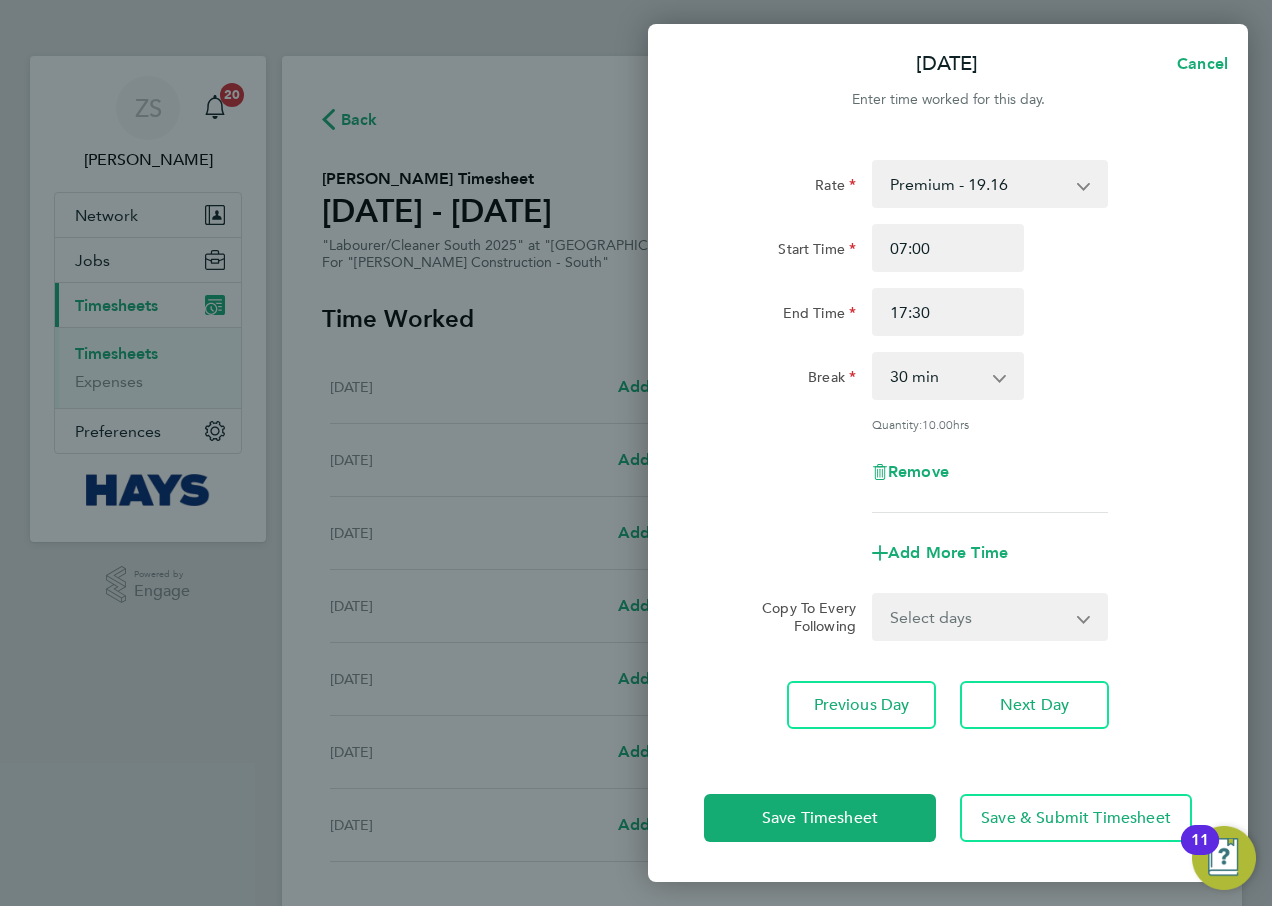 click on "Select days   Day   [DATE]   [DATE]   [DATE]   [DATE]" at bounding box center (979, 617) 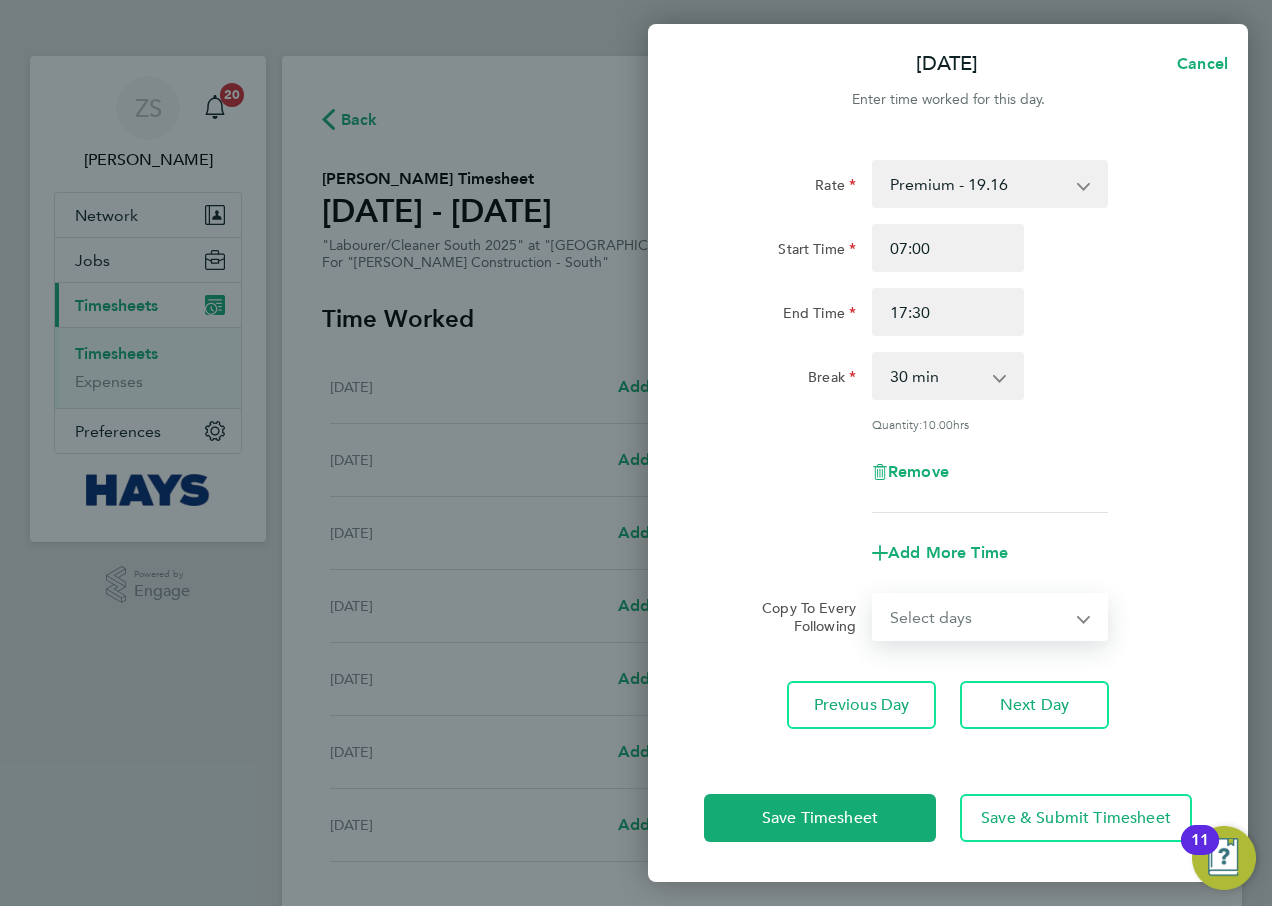 select on "DAY" 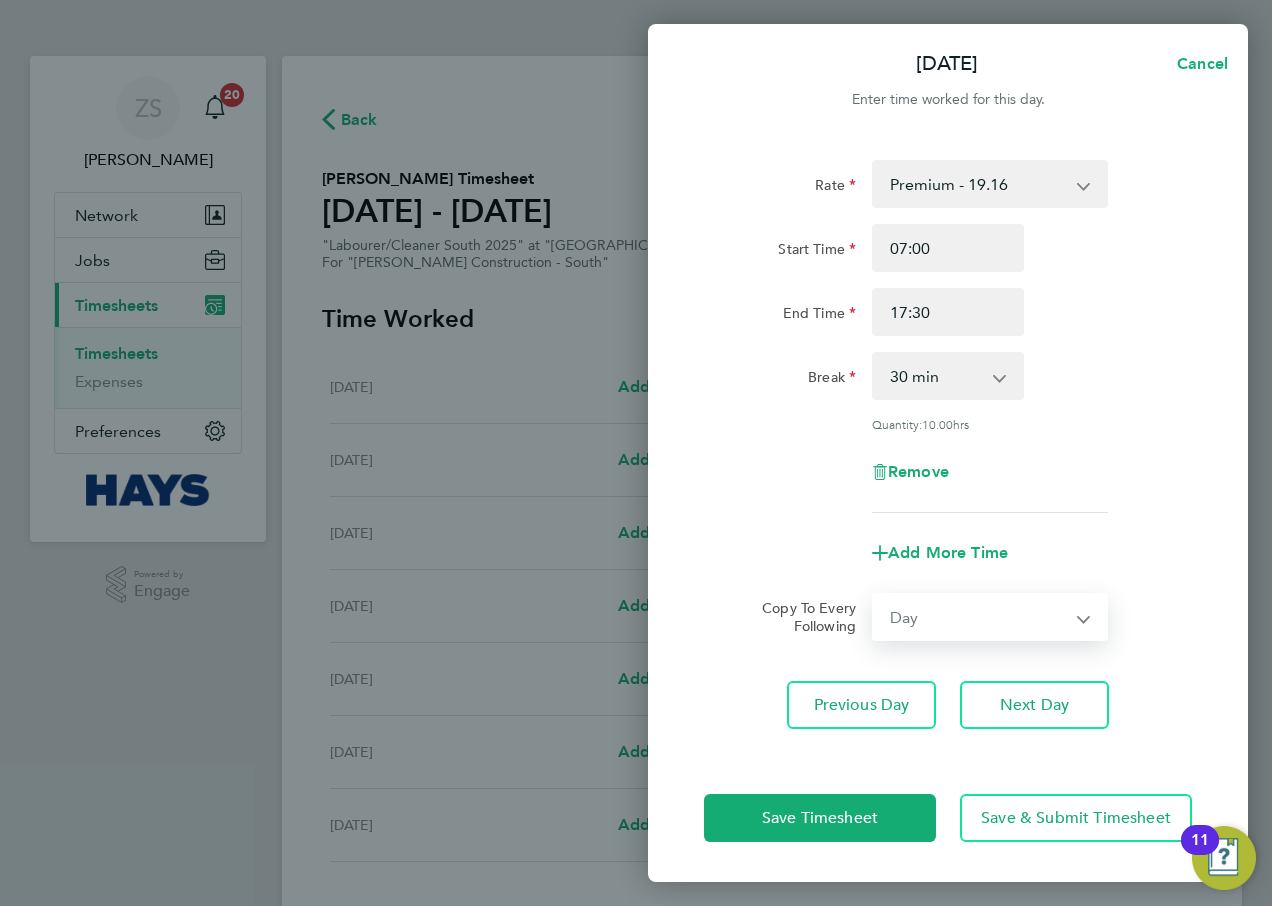 click on "Select days   Day   [DATE]   [DATE]   [DATE]   [DATE]" at bounding box center (979, 617) 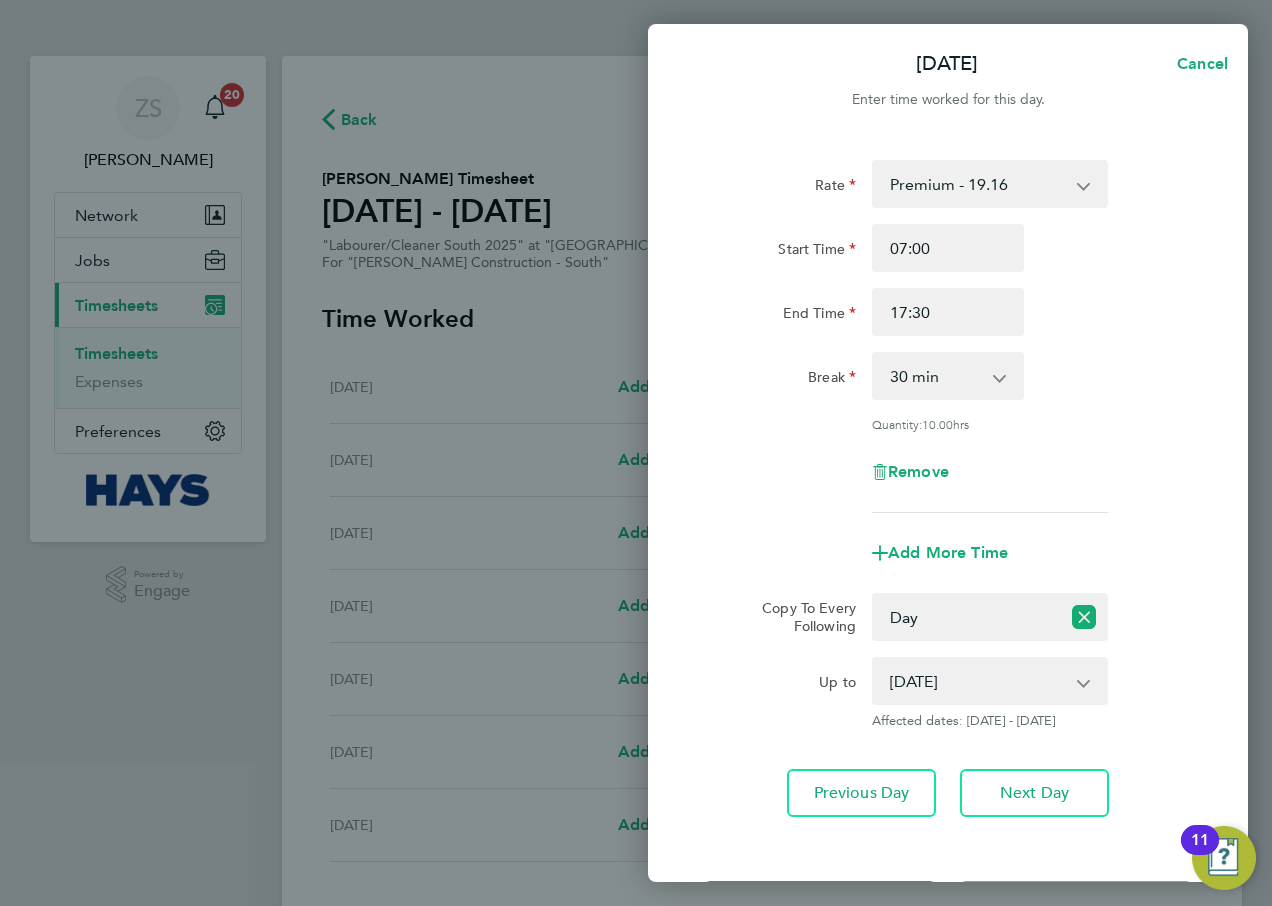 click on "Rate  Premium - 19.16   Overtime - 27.44
Start Time 07:00 End Time 17:30 Break  0 min   15 min   30 min   45 min   60 min   75 min   90 min
Quantity:  10.00  hrs
Remove
Add More Time  Copy To Every Following  Select days   Day   [DATE]   [DATE]   [DATE]   [DATE]
Up to  [DATE]   [DATE]   [DATE]   [DATE]
Affected dates: [DATE] - [DATE]   Previous Day   Next Day" 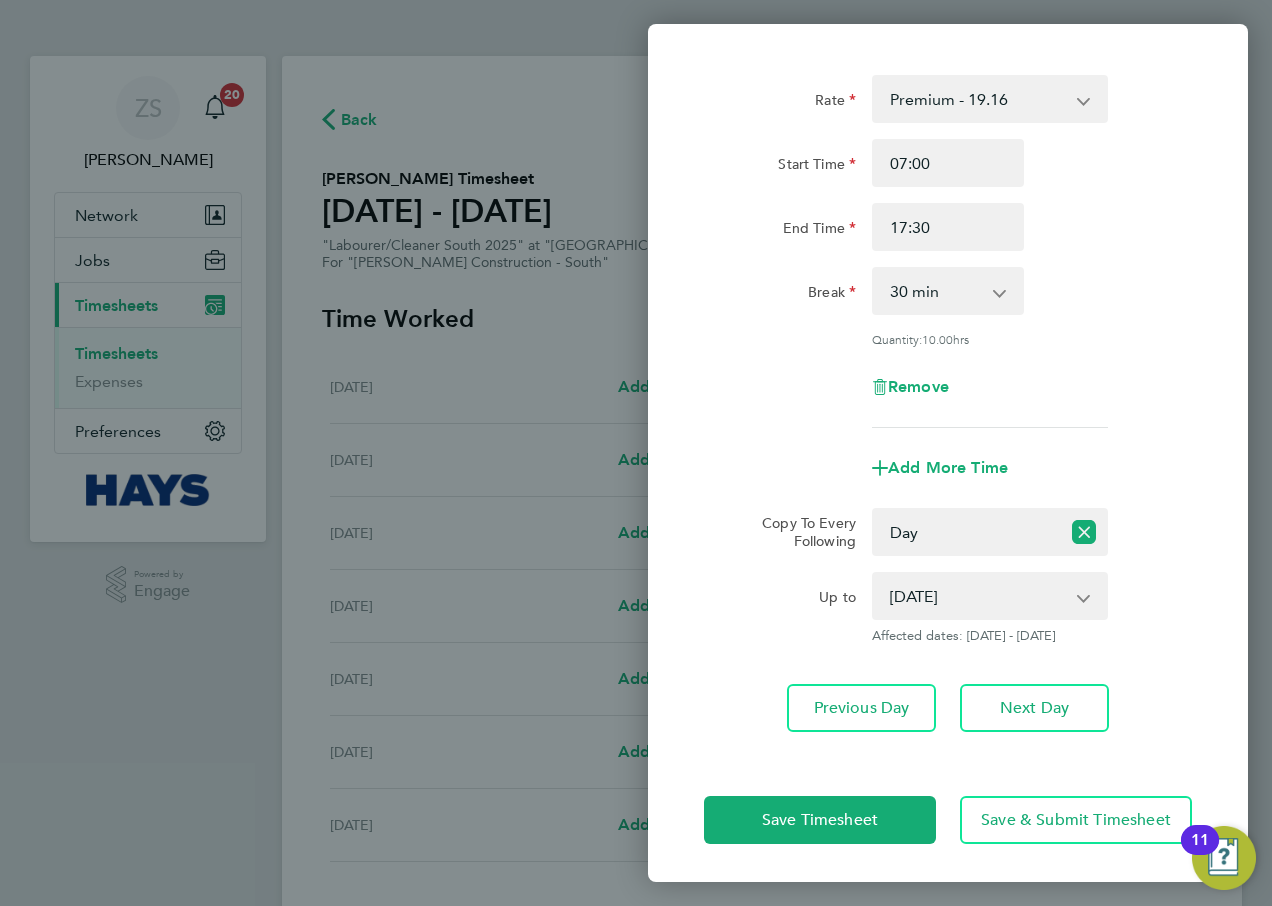click on "Save Timesheet   Save & Submit Timesheet" 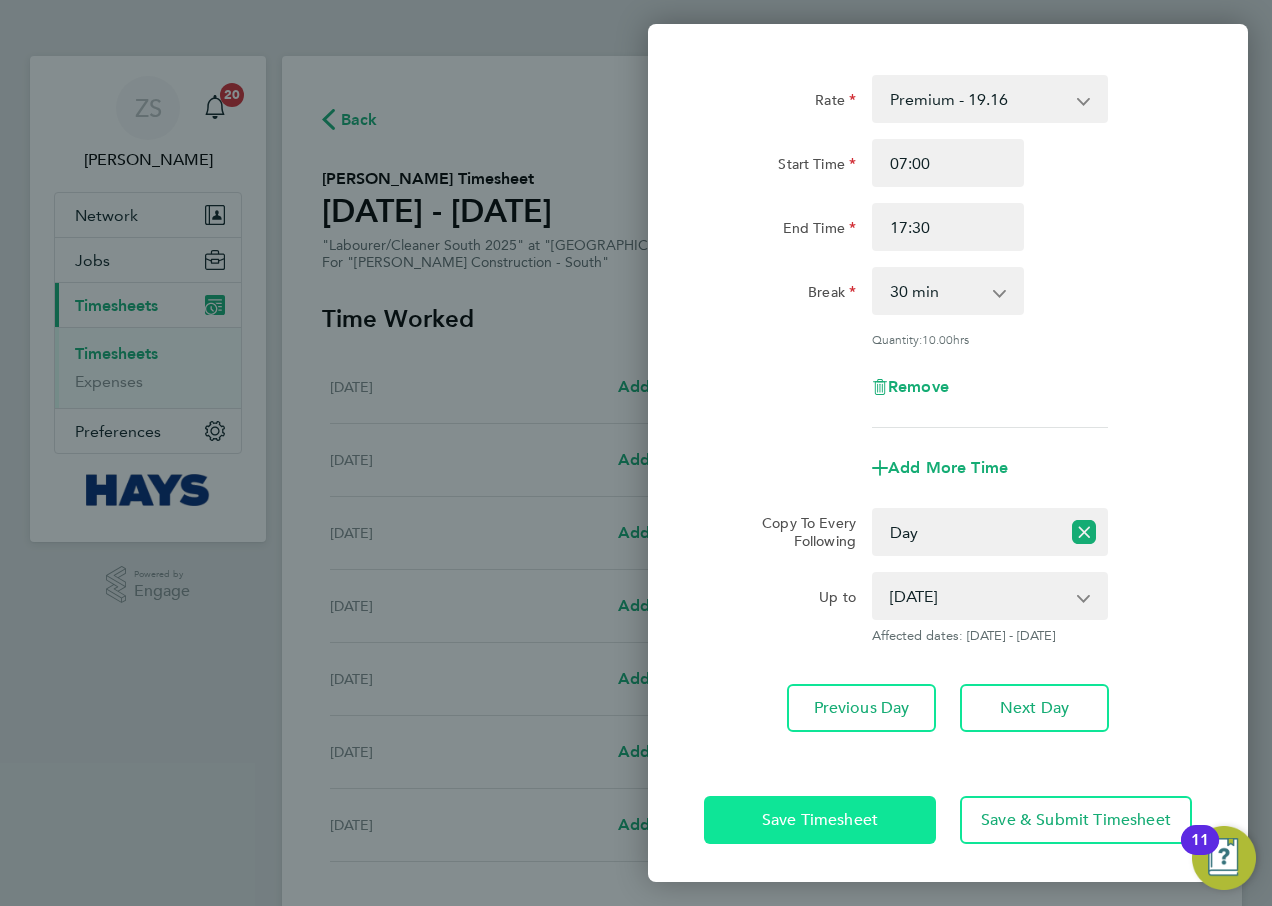 click on "Save Timesheet" 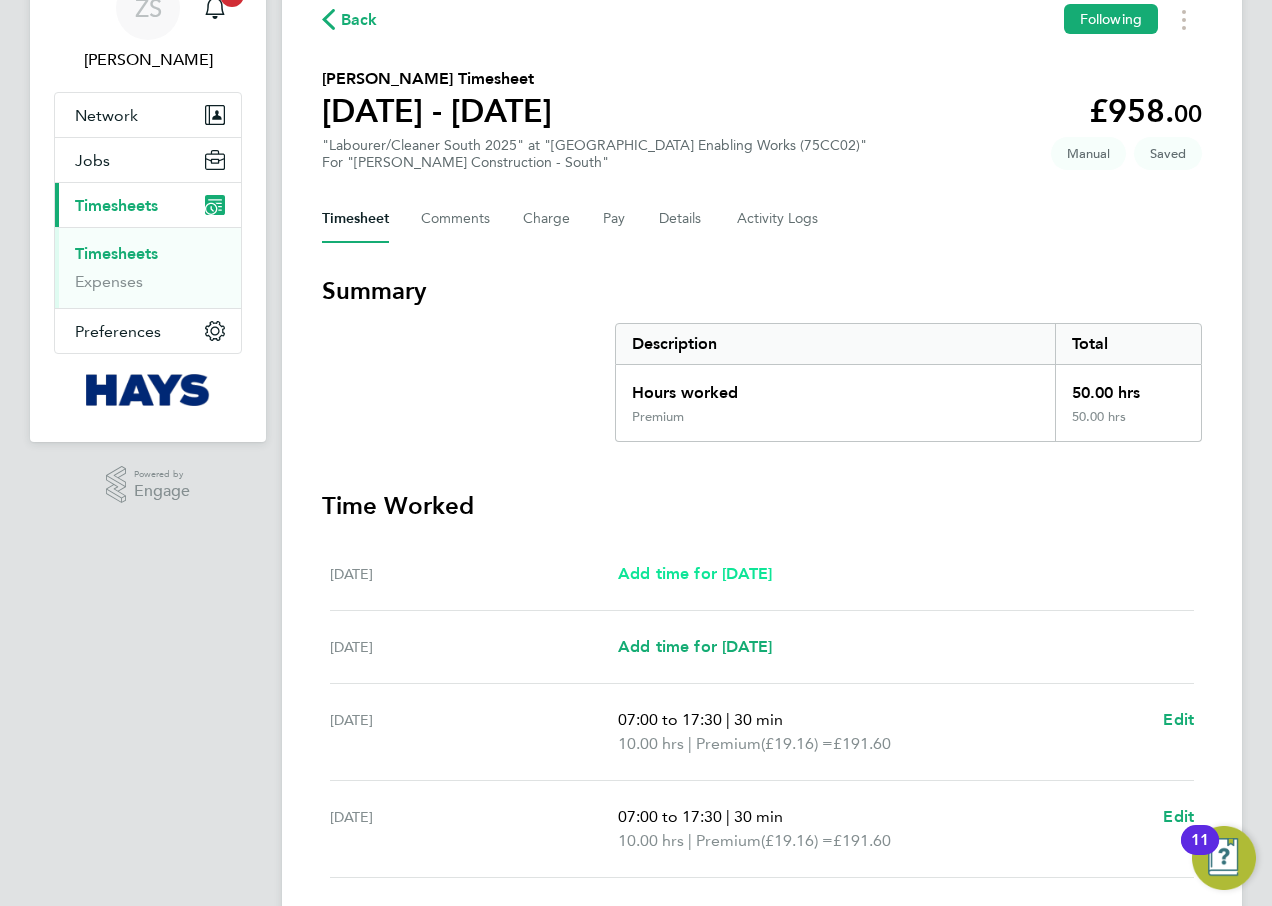 click on "Add time for [DATE]" at bounding box center [695, 573] 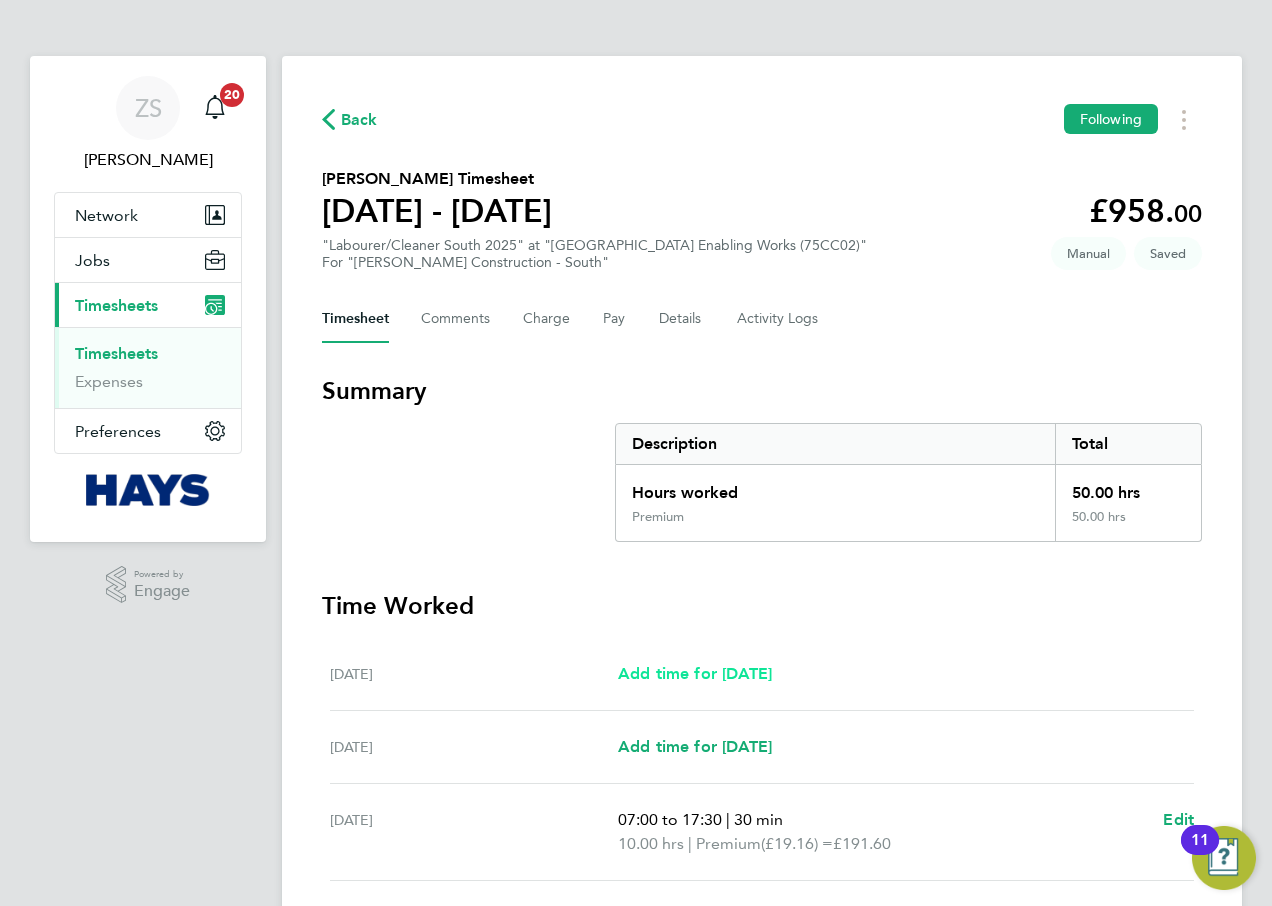 select on "60" 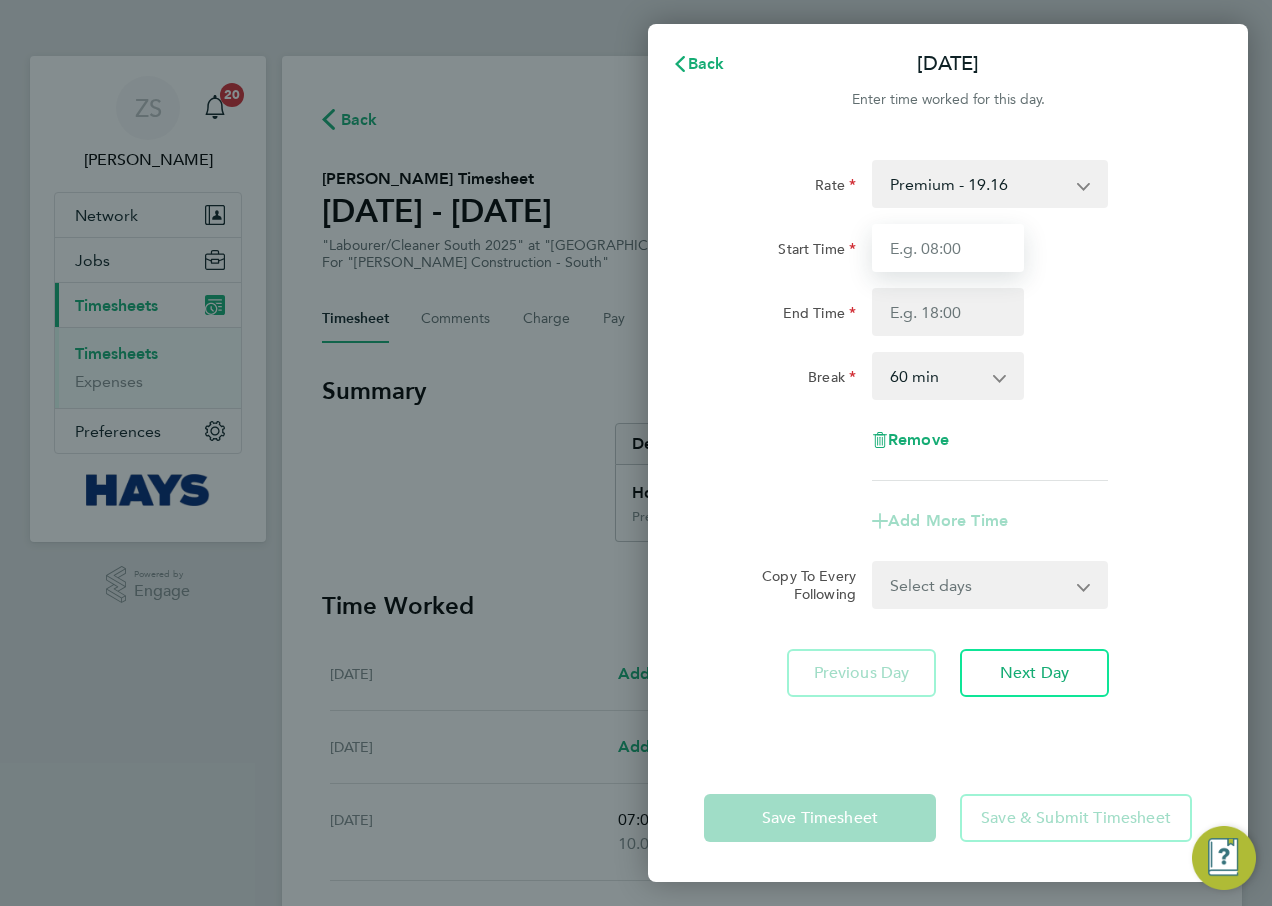 click on "Start Time" at bounding box center (948, 248) 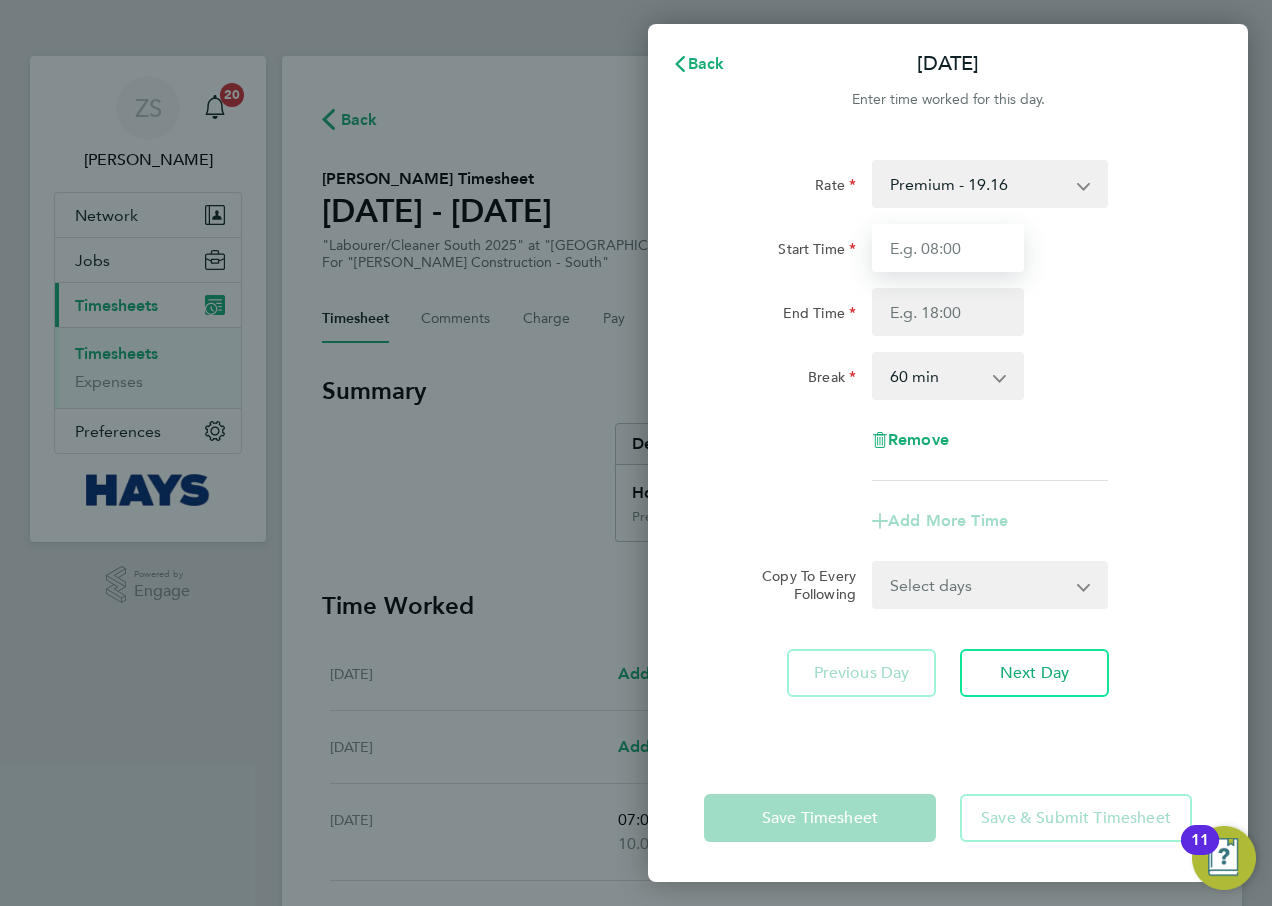 type on "07:00" 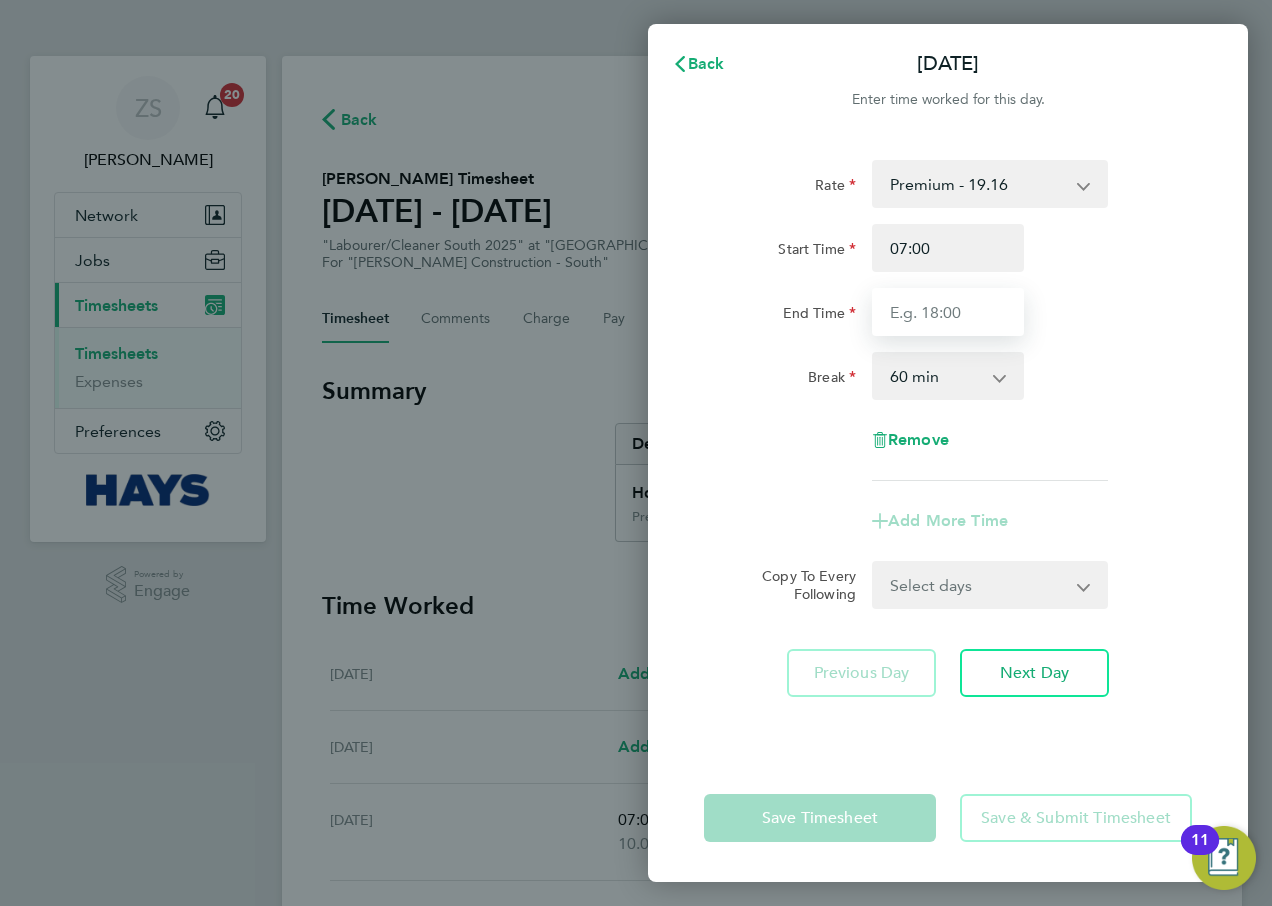 type on "17:30" 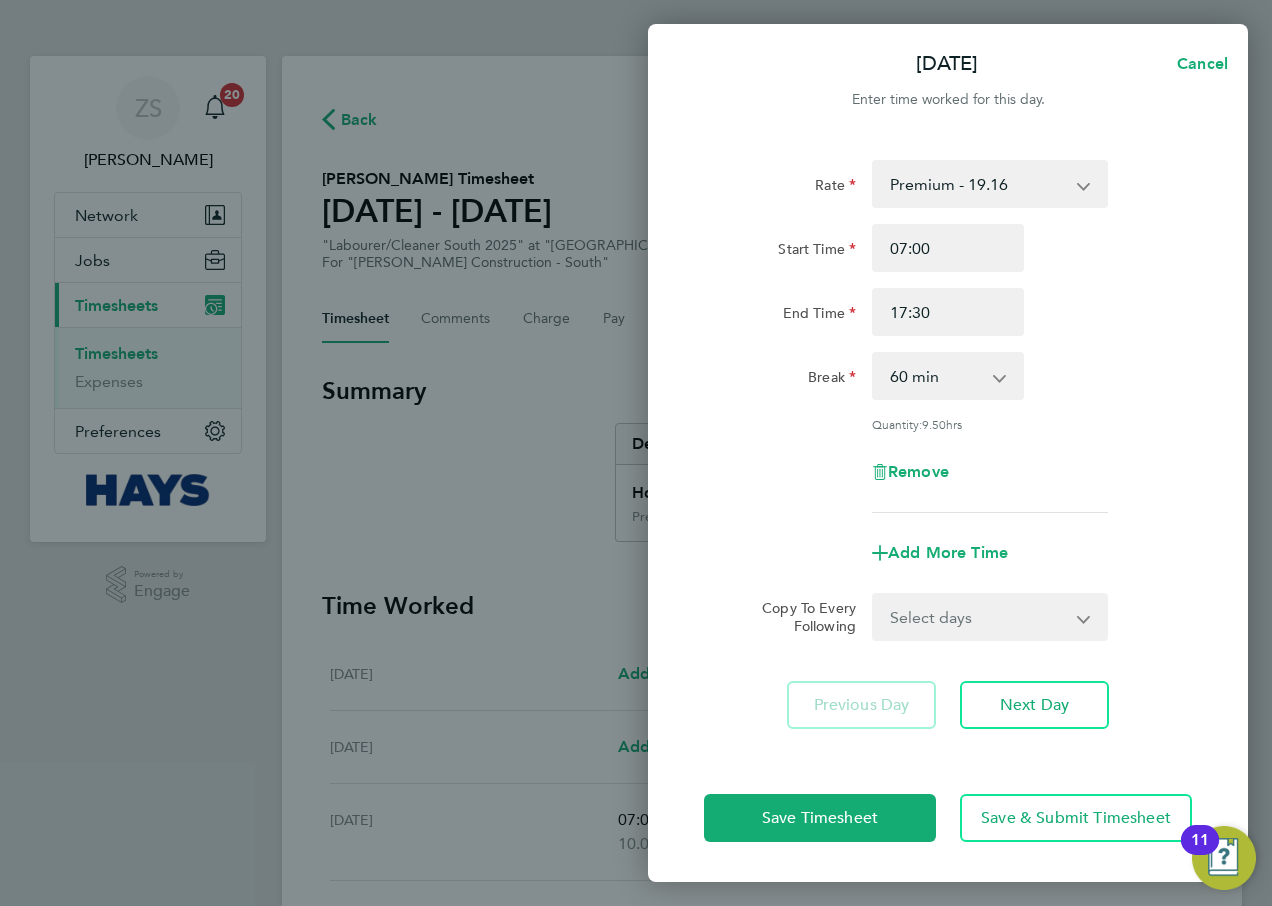 click on "End Time 17:30" 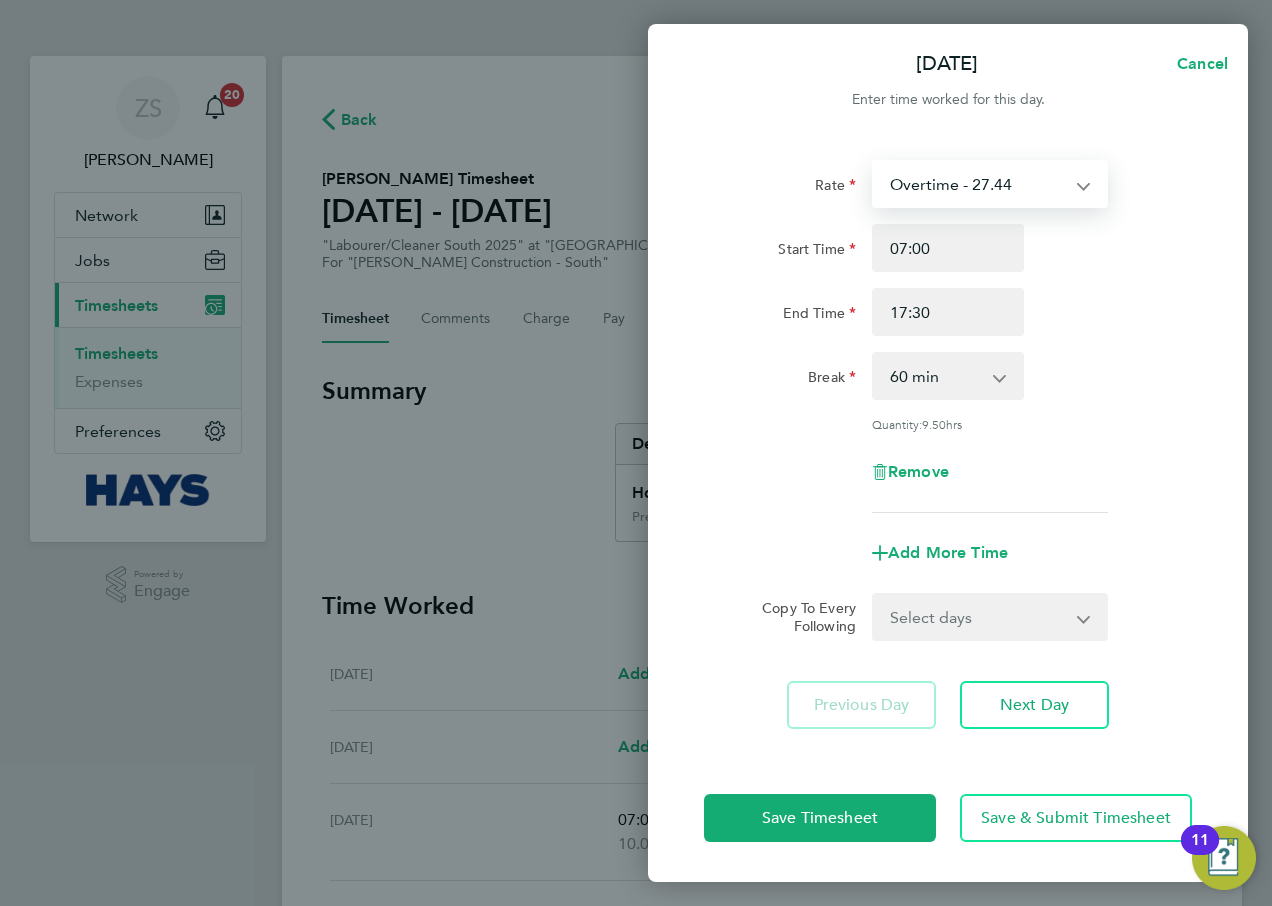select on "60" 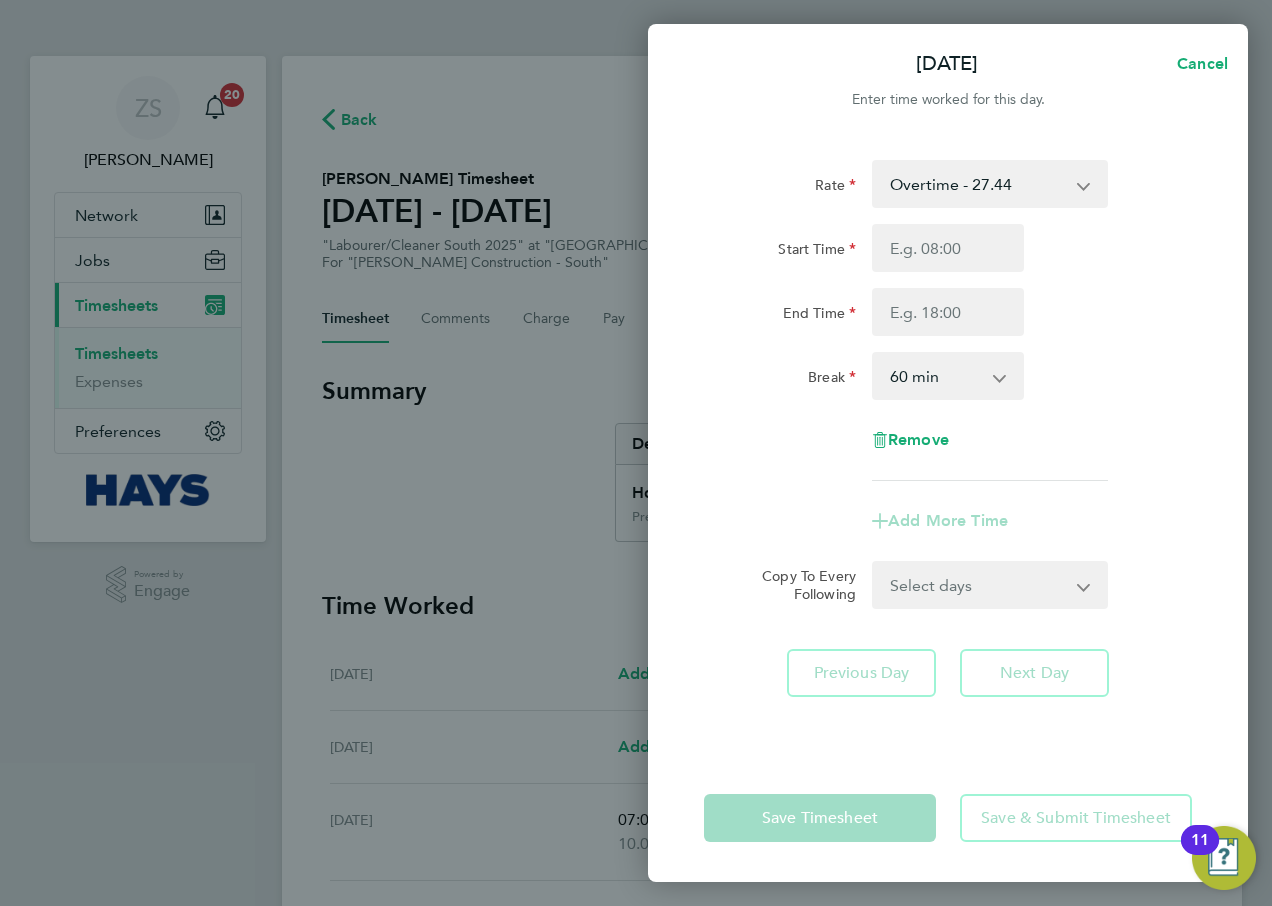 click on "Start Time" 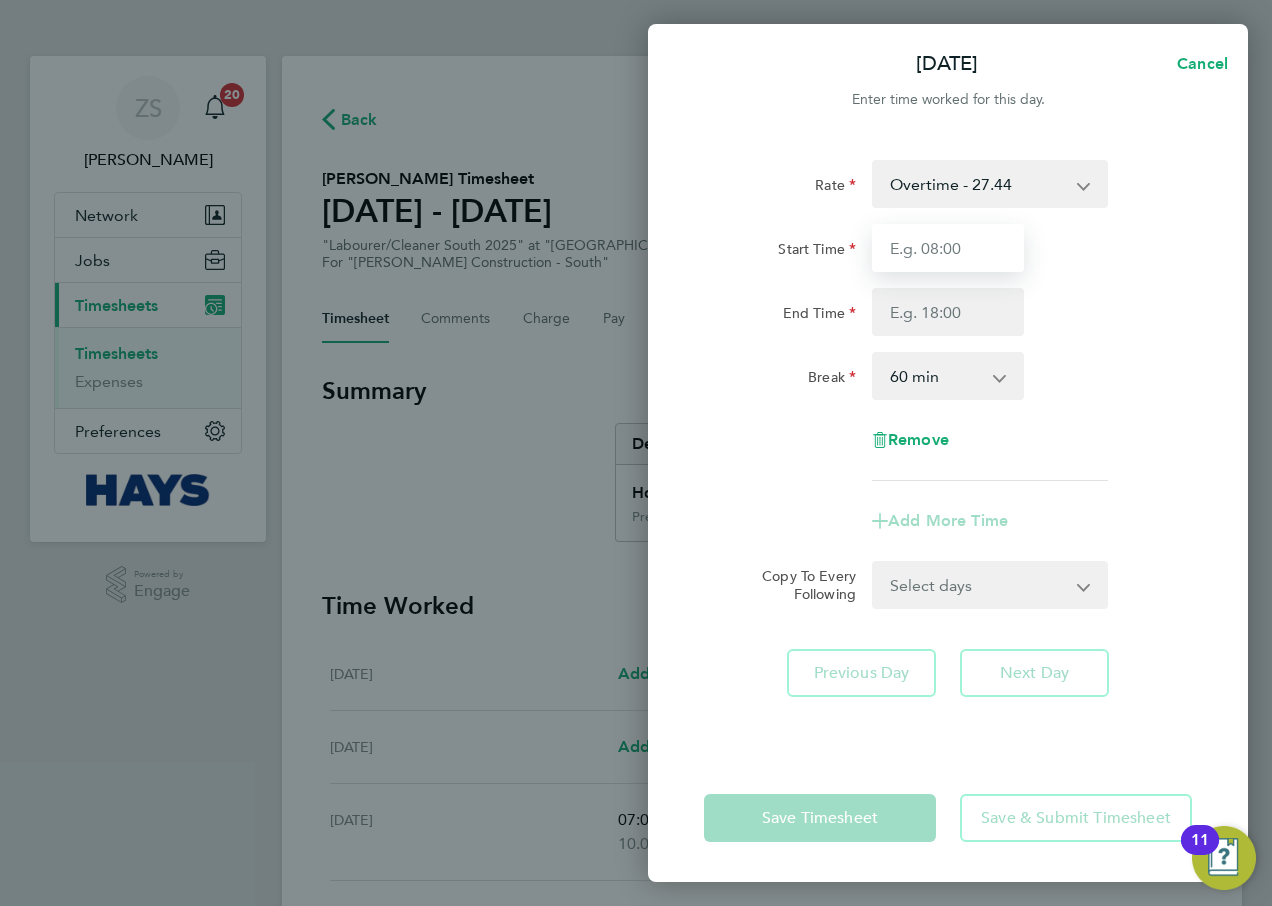 click on "Start Time" at bounding box center (948, 248) 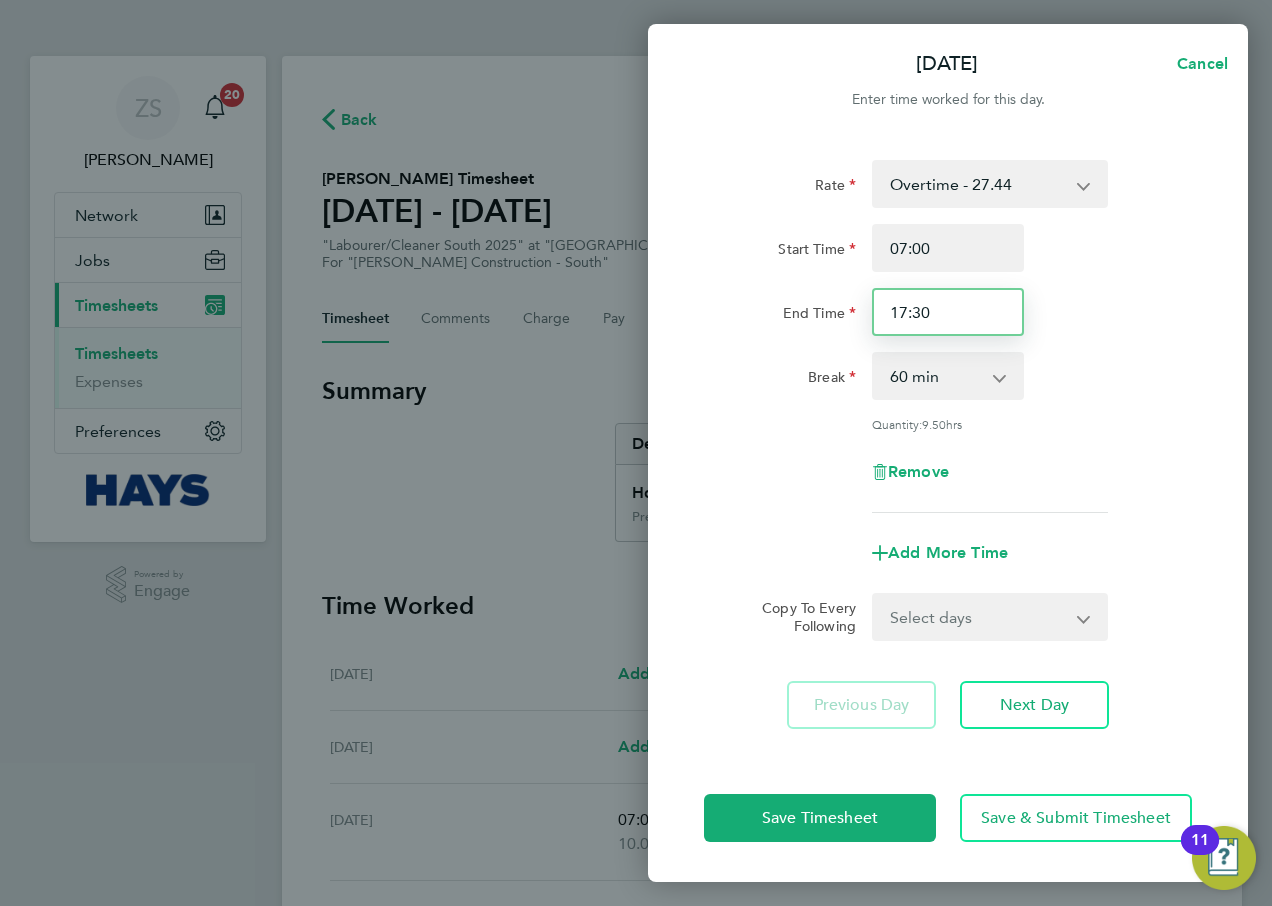 click on "17:30" at bounding box center (948, 312) 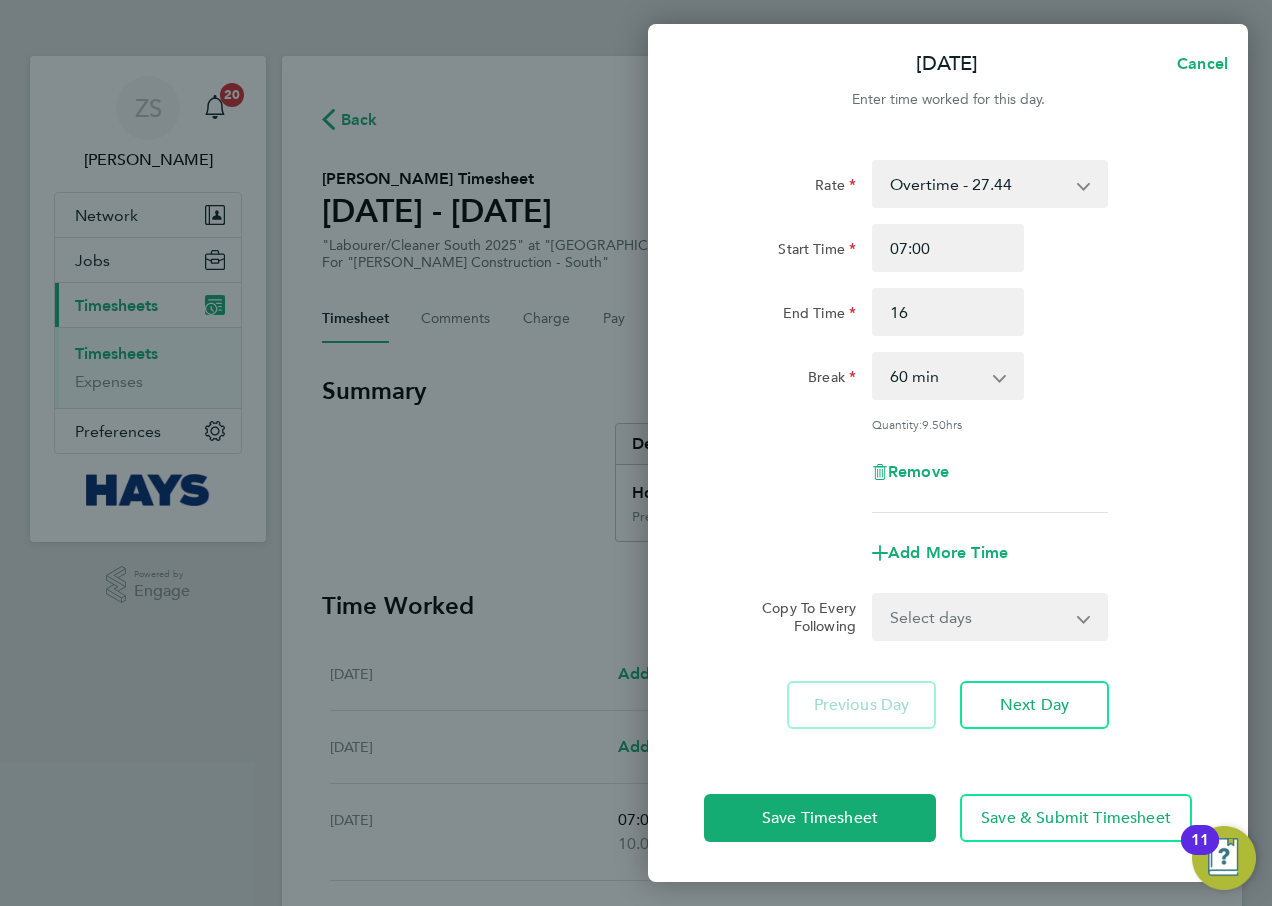 type on "16:00" 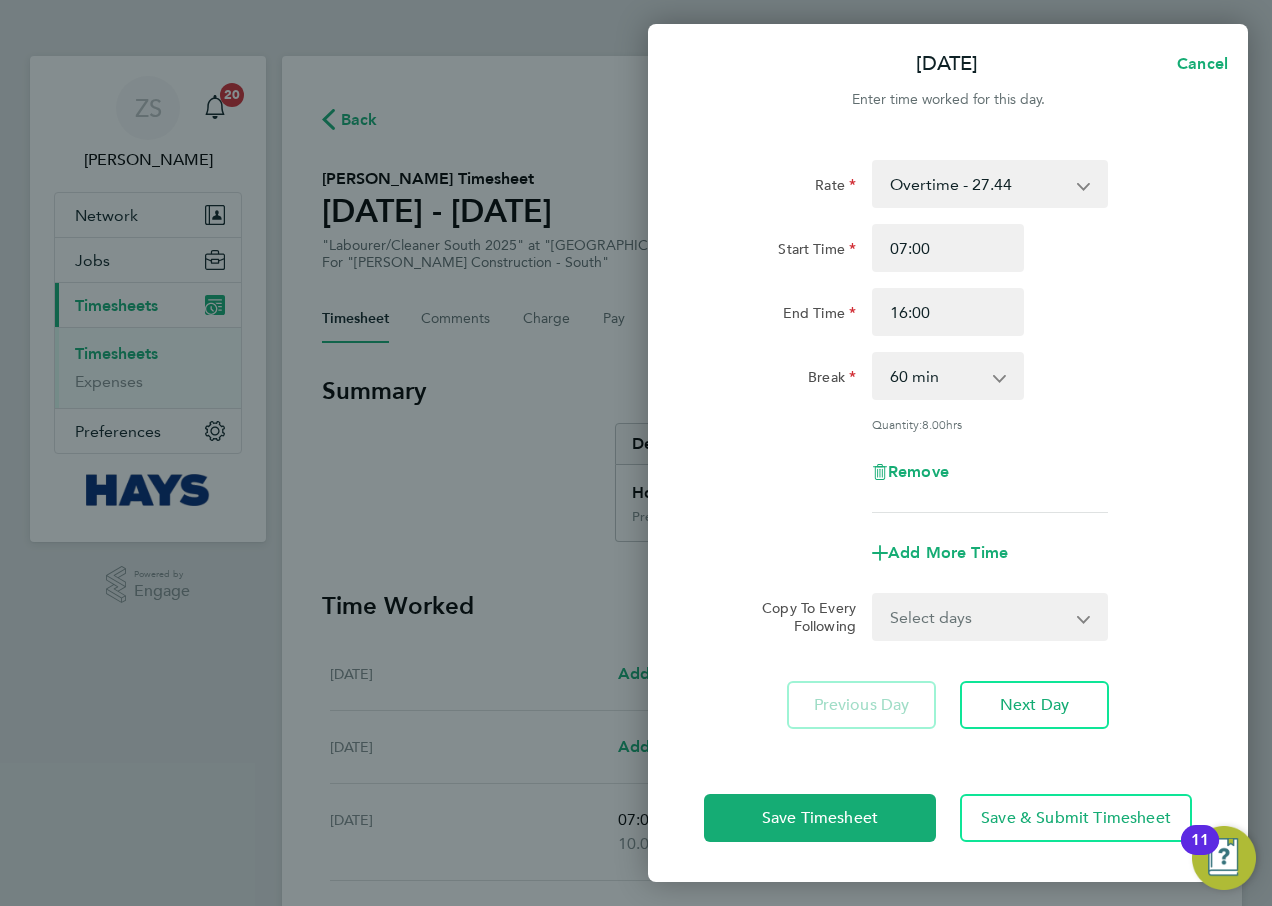 drag, startPoint x: 1152, startPoint y: 264, endPoint x: 1098, endPoint y: 328, distance: 83.737686 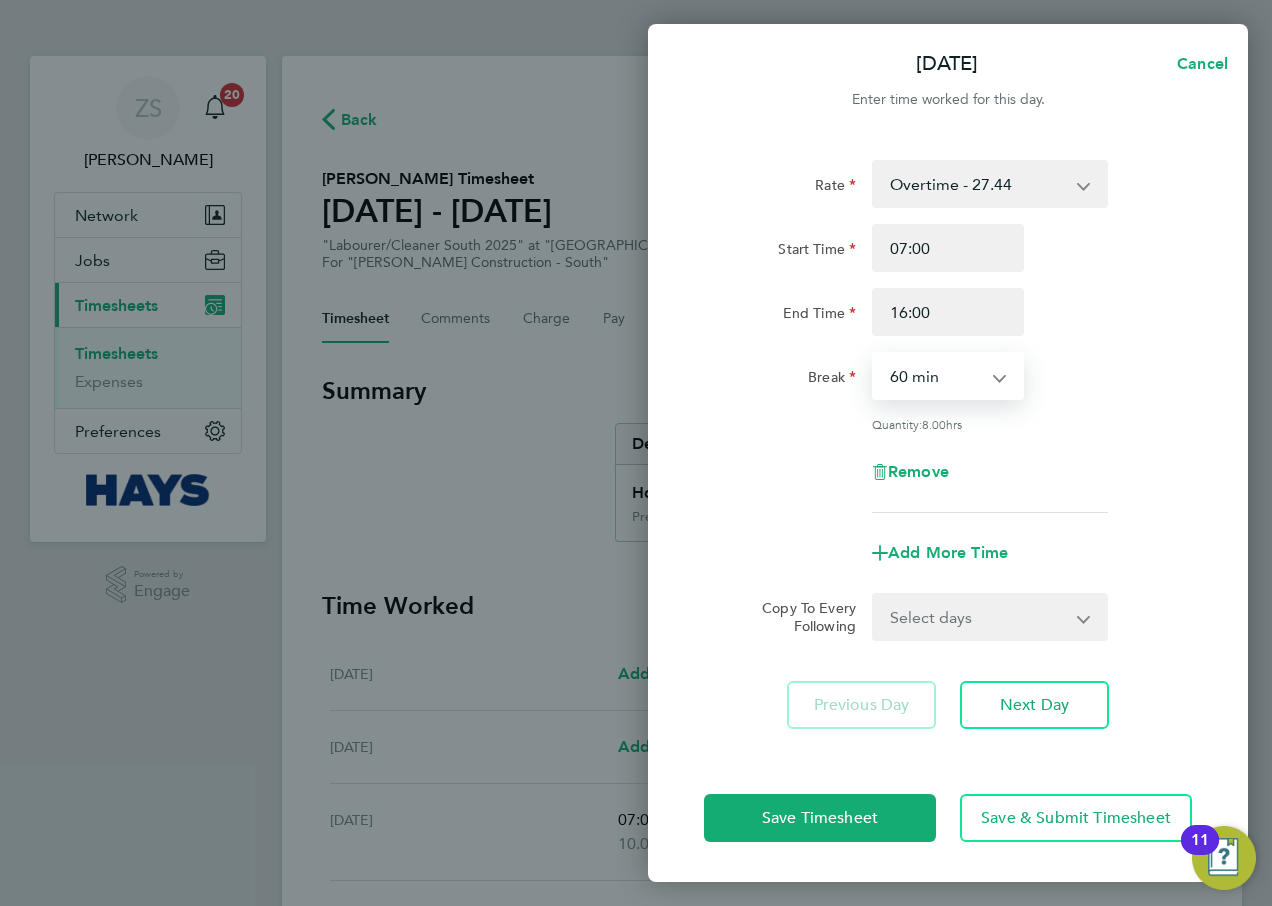 click on "0 min   15 min   30 min   45 min   60 min   75 min   90 min" at bounding box center [936, 376] 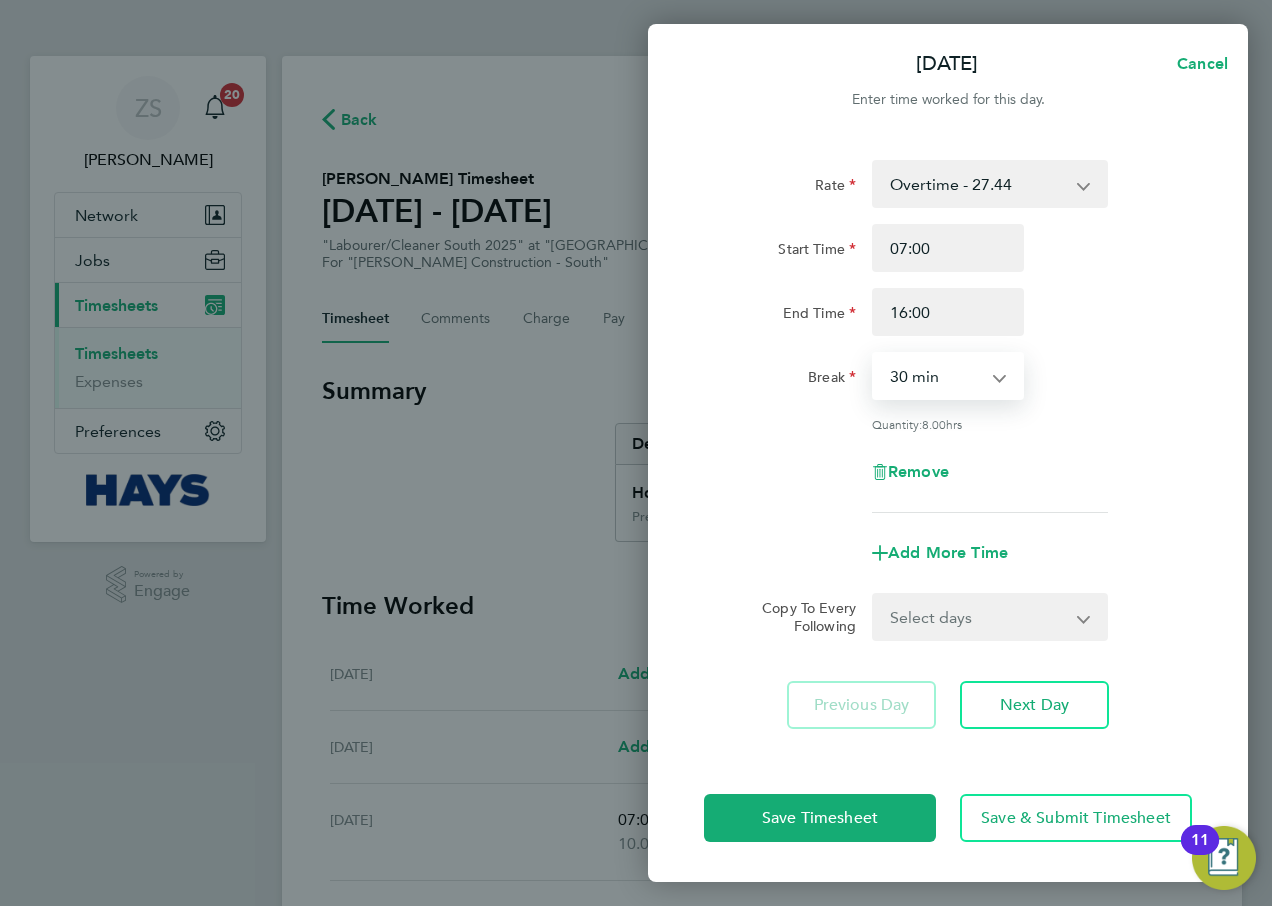 click on "0 min   15 min   30 min   45 min   60 min   75 min   90 min" at bounding box center [936, 376] 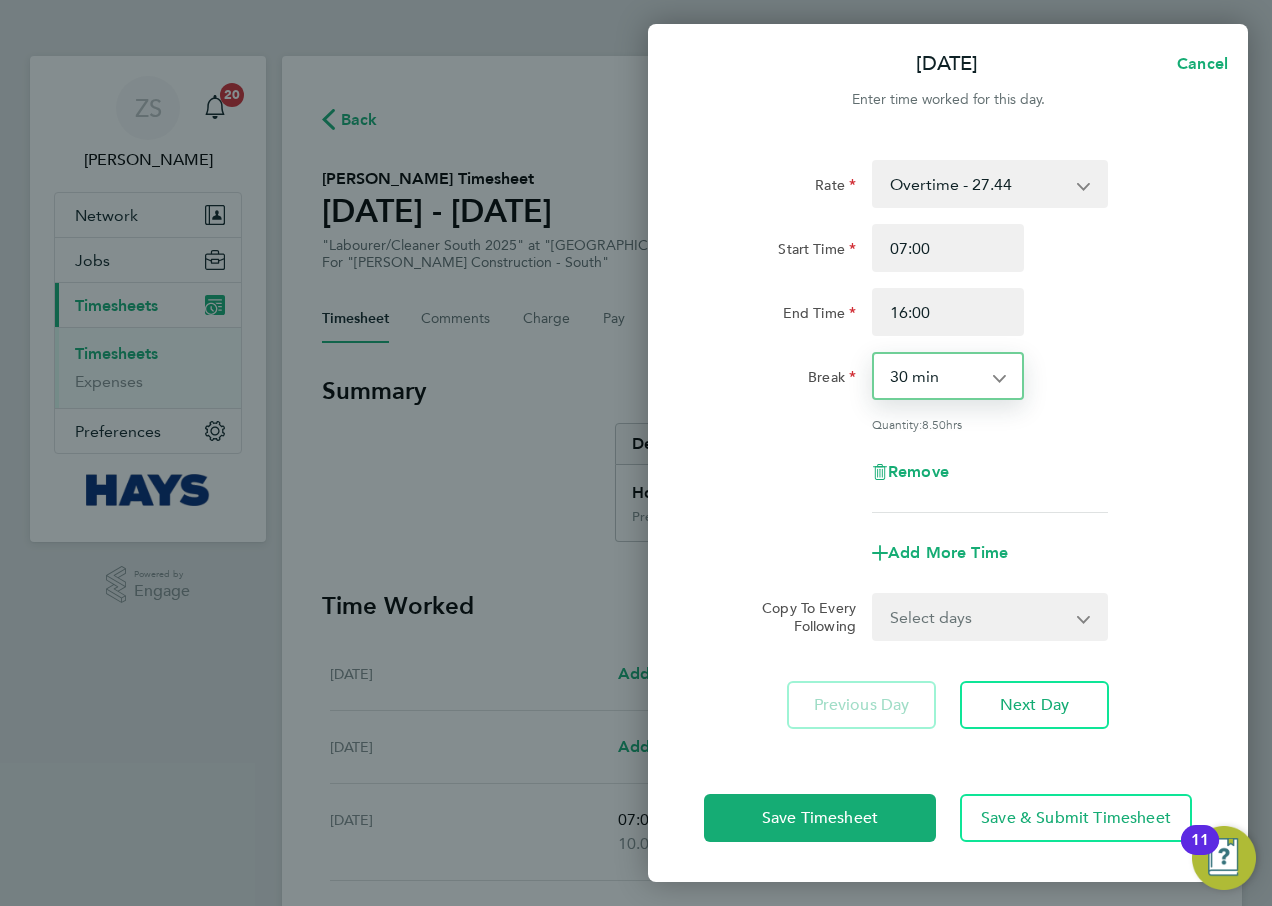 click on "Break  0 min   15 min   30 min   45 min   60 min   75 min   90 min" 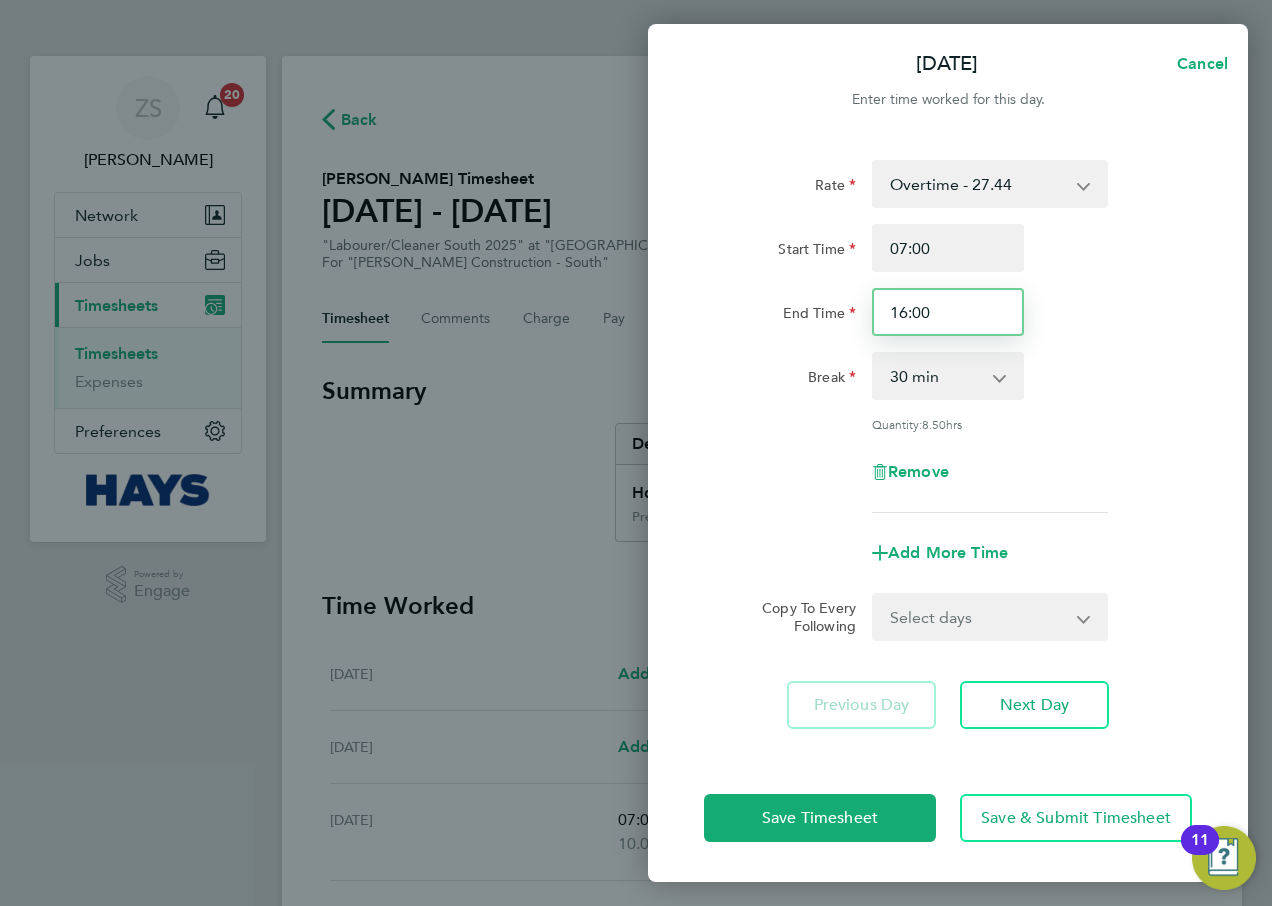 click on "16:00" at bounding box center [948, 312] 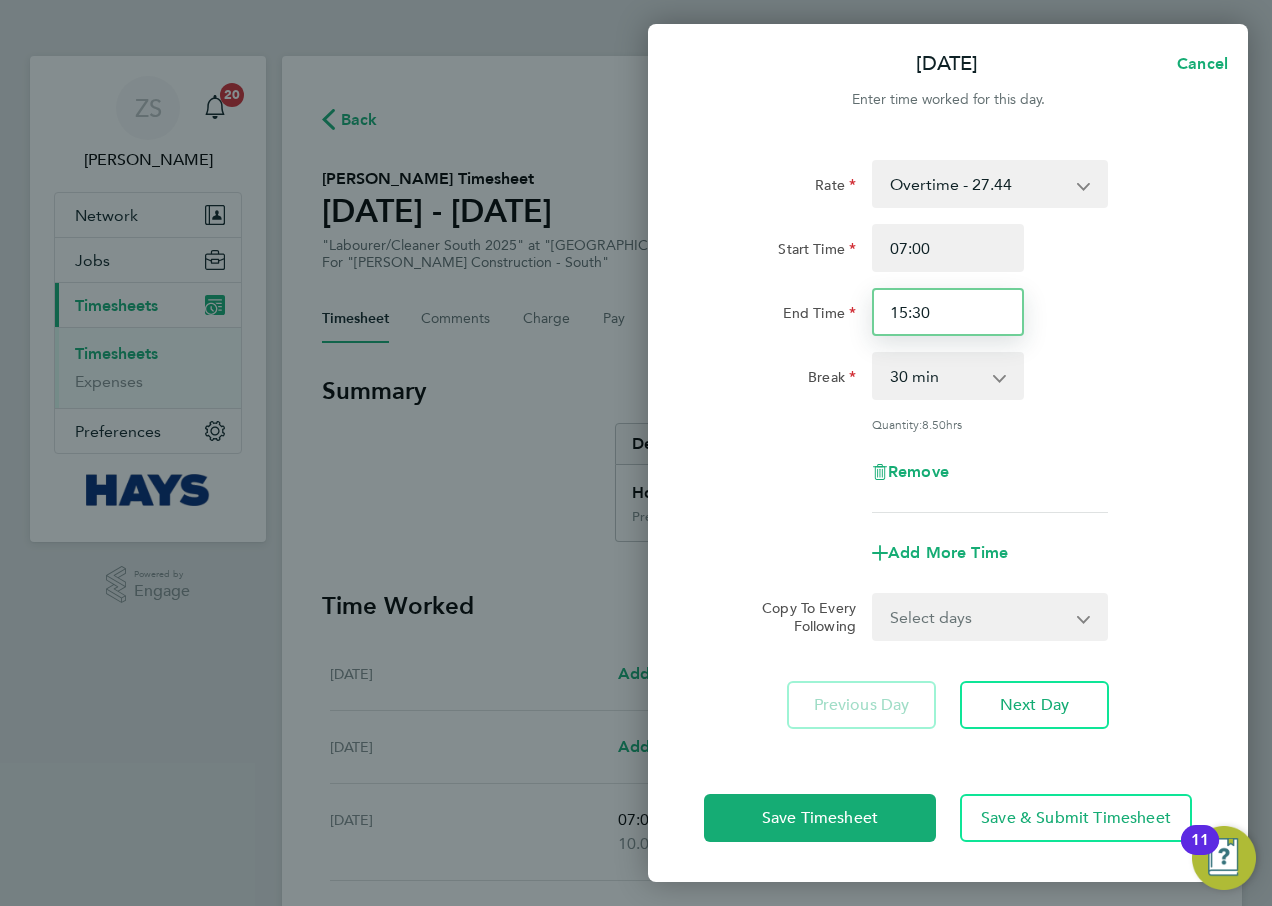 type on "15:30" 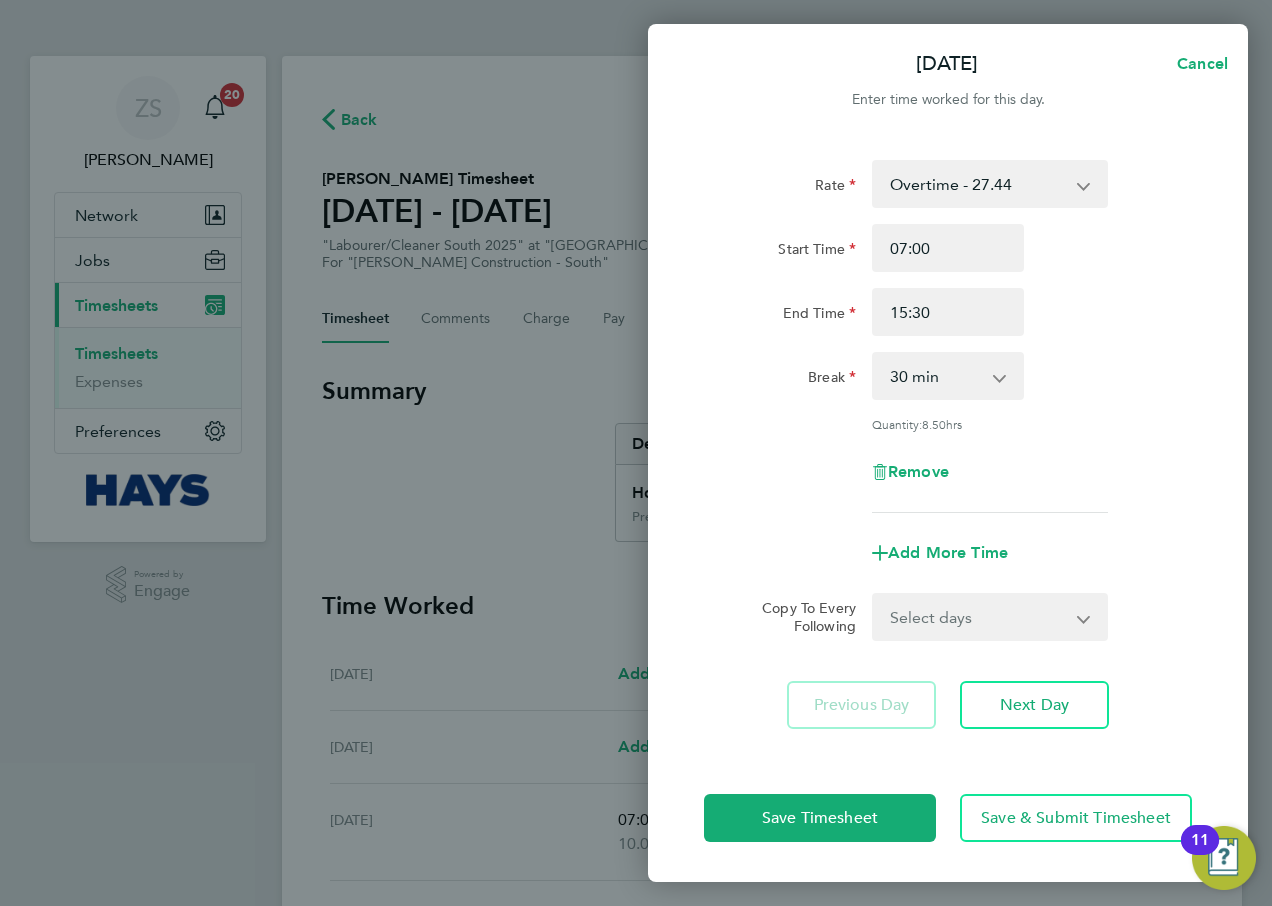 click on "Start Time 07:00" 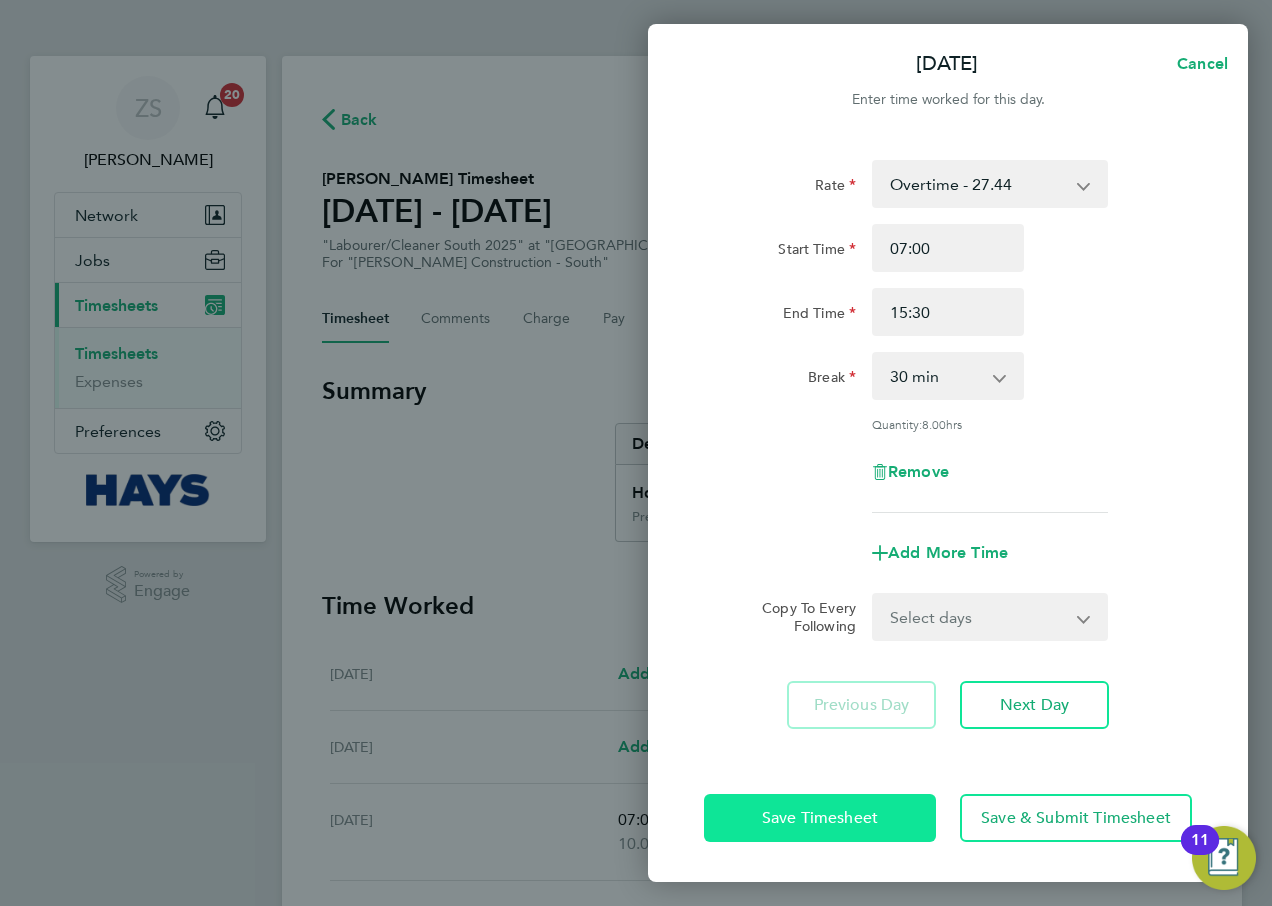 click on "Save Timesheet" 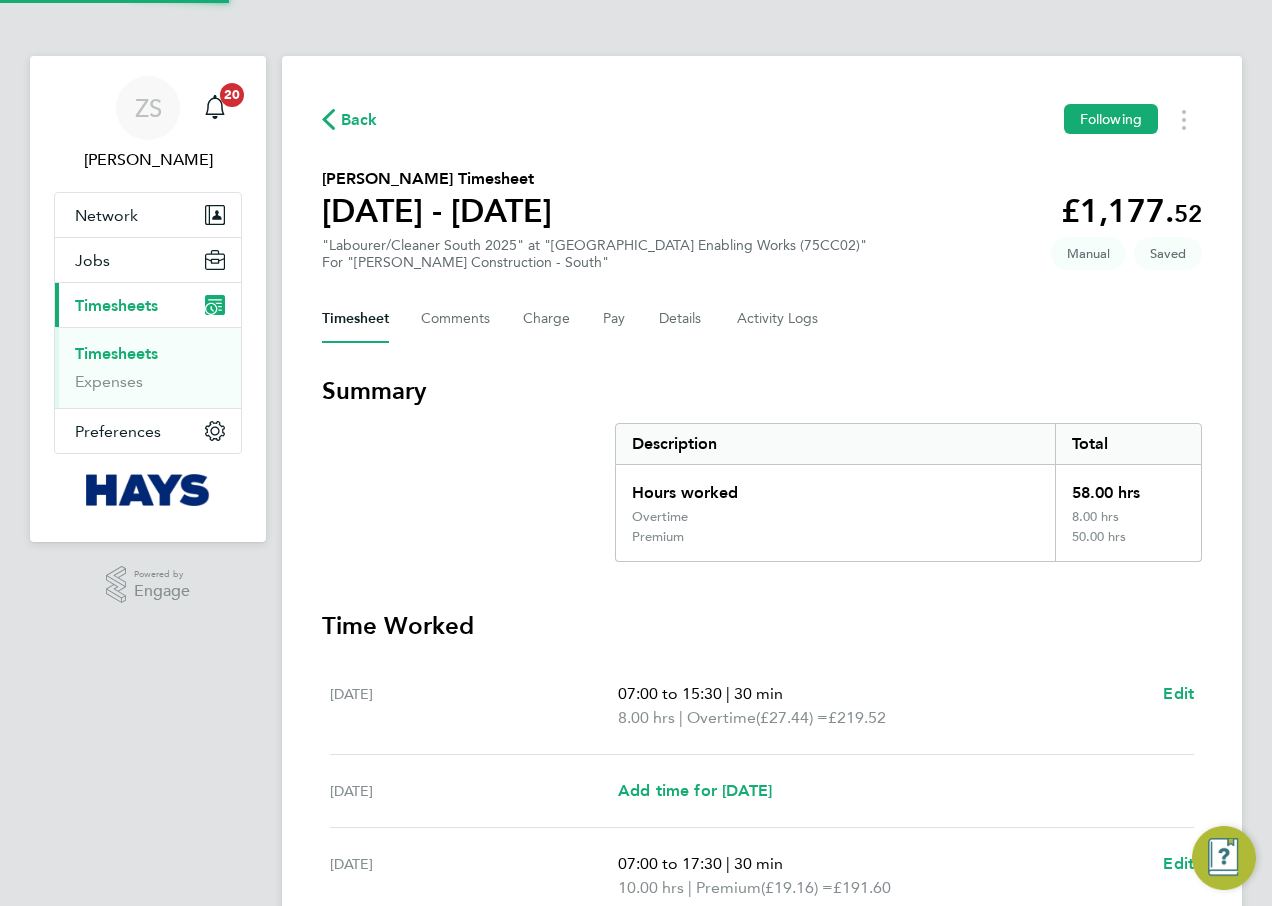 scroll, scrollTop: 500, scrollLeft: 0, axis: vertical 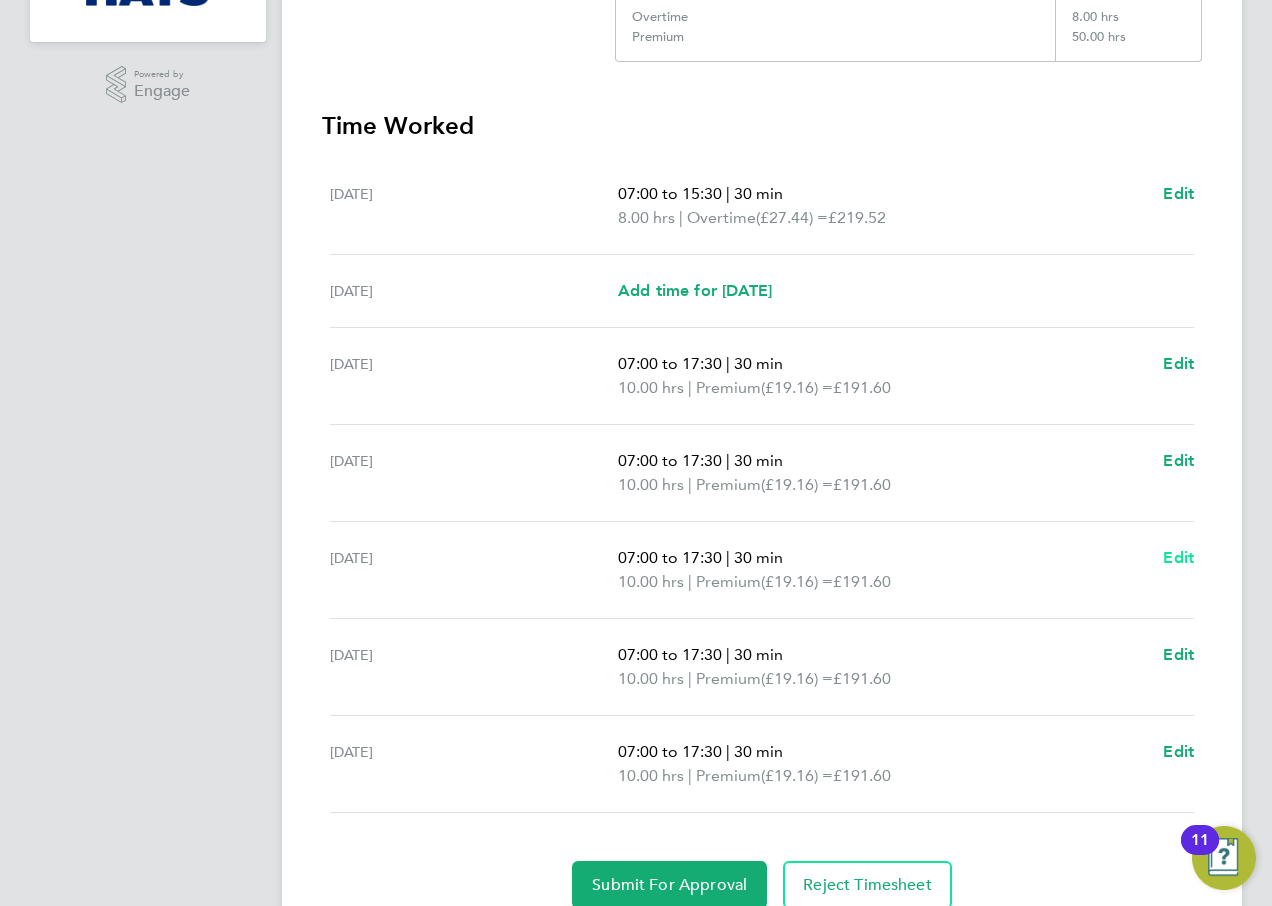 click on "Edit" at bounding box center [1178, 557] 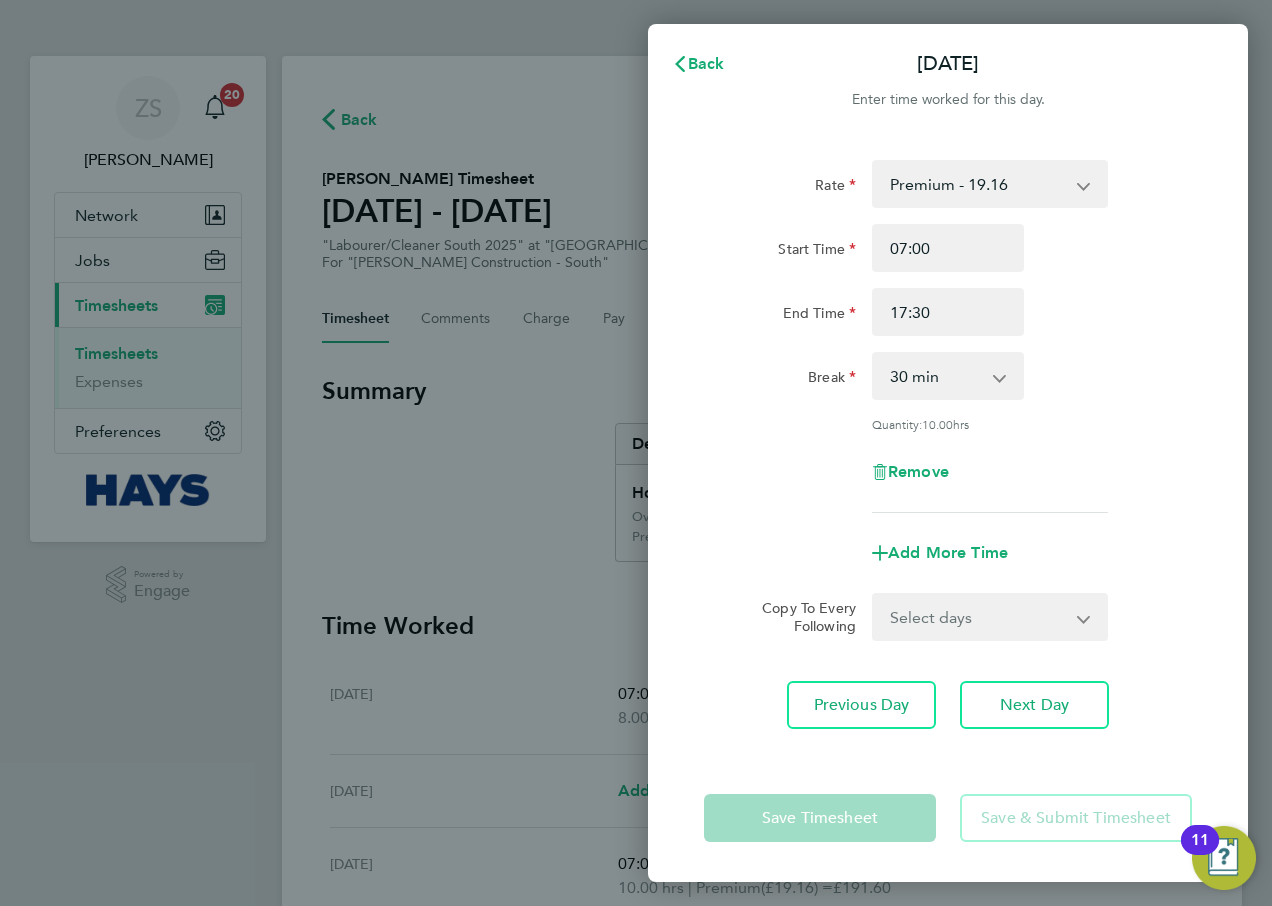 scroll, scrollTop: 0, scrollLeft: 0, axis: both 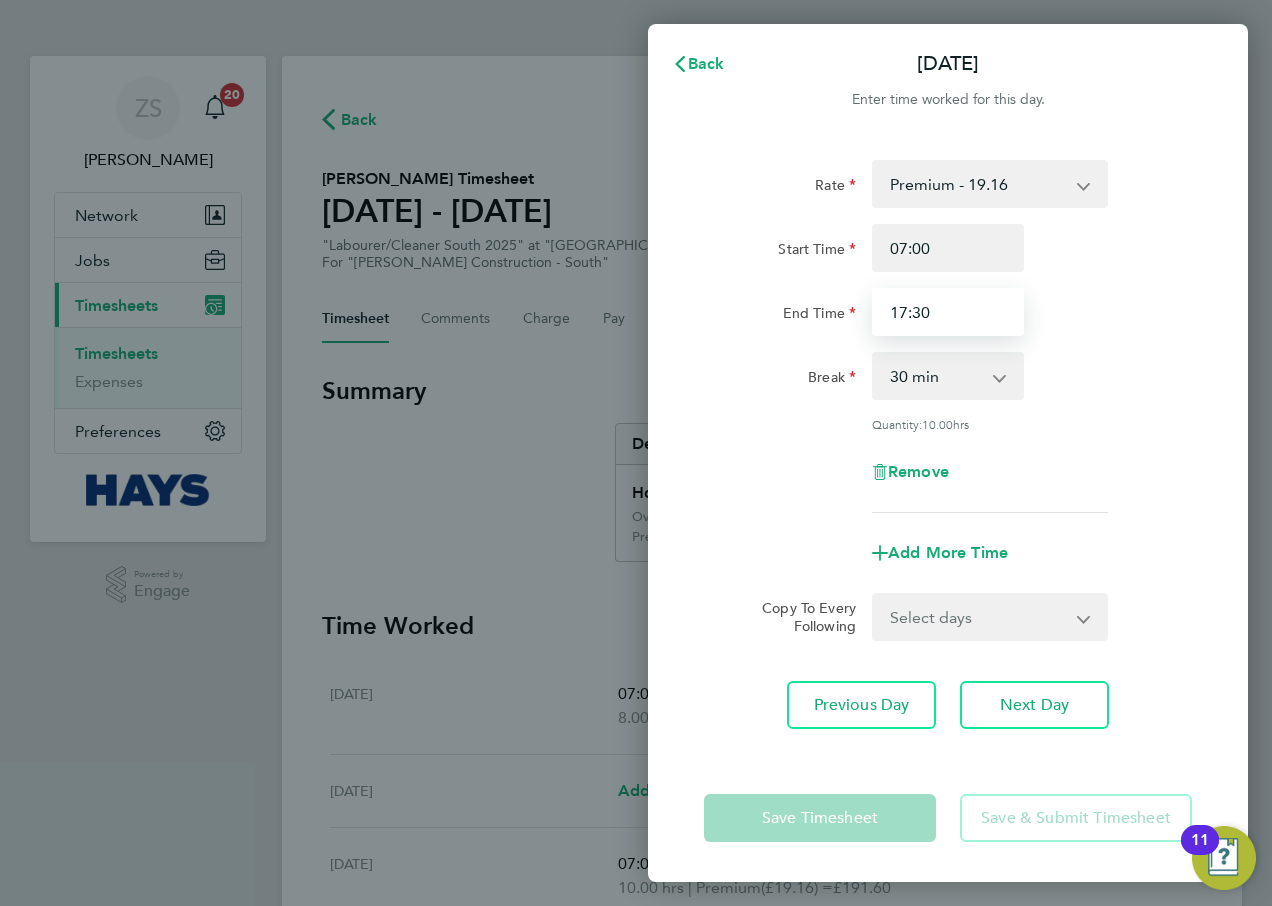 click on "17:30" at bounding box center [948, 312] 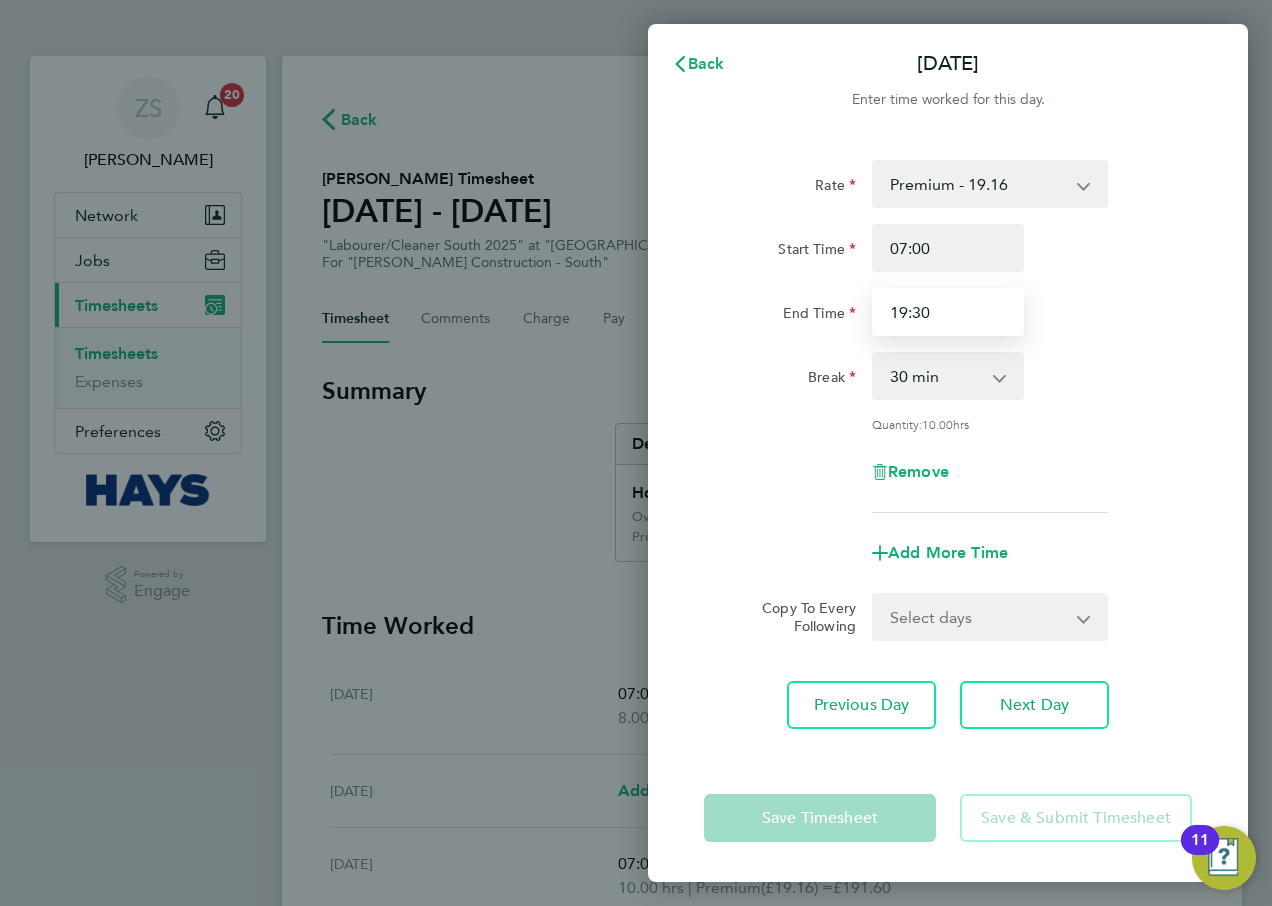 type on "19:30" 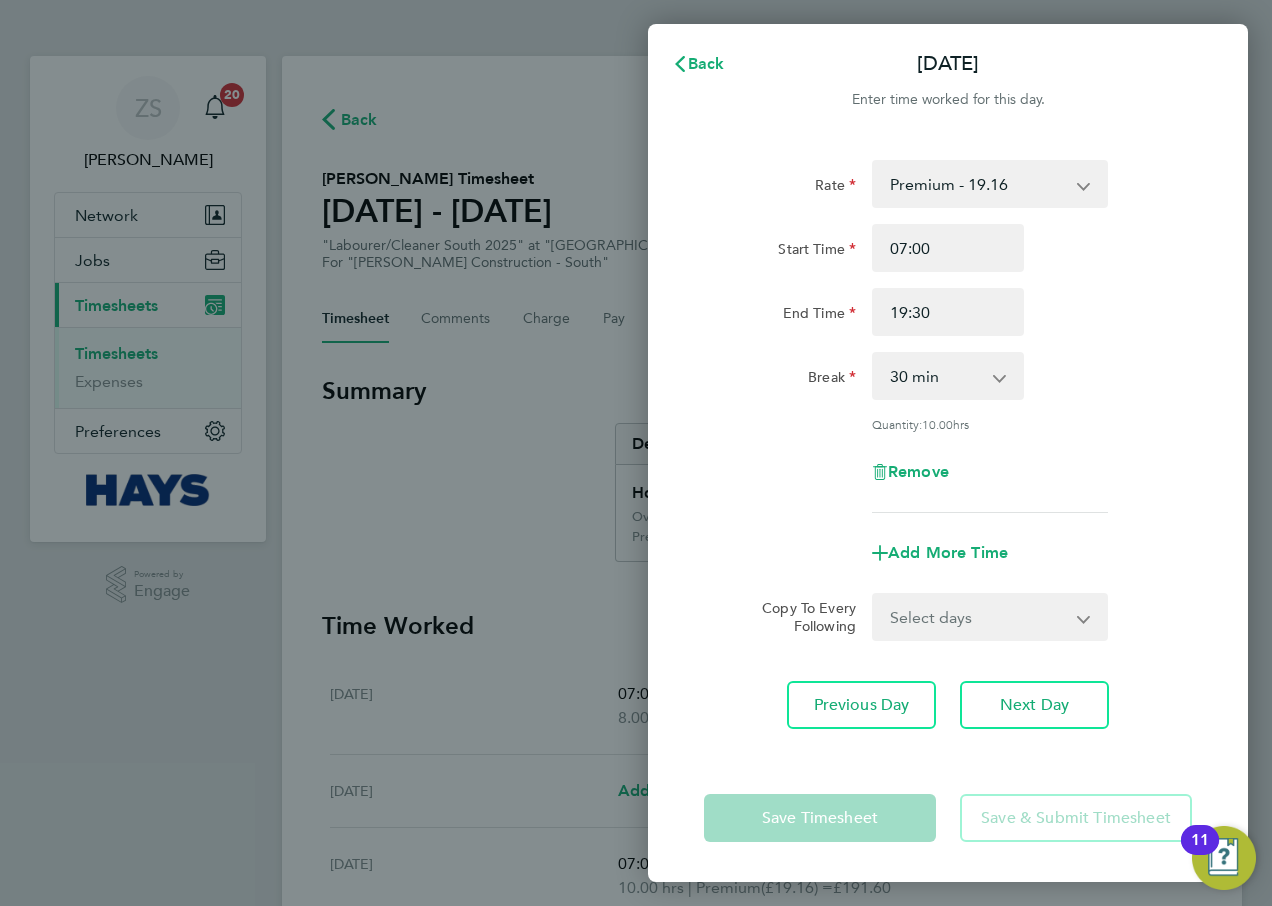 click on "Rate  Premium - 19.16   Overtime - 27.44
Start Time 07:00 End Time 19:30 Break  0 min   15 min   30 min   45 min   60 min   75 min   90 min
Quantity:  10.00  hrs
Remove
Add More Time" 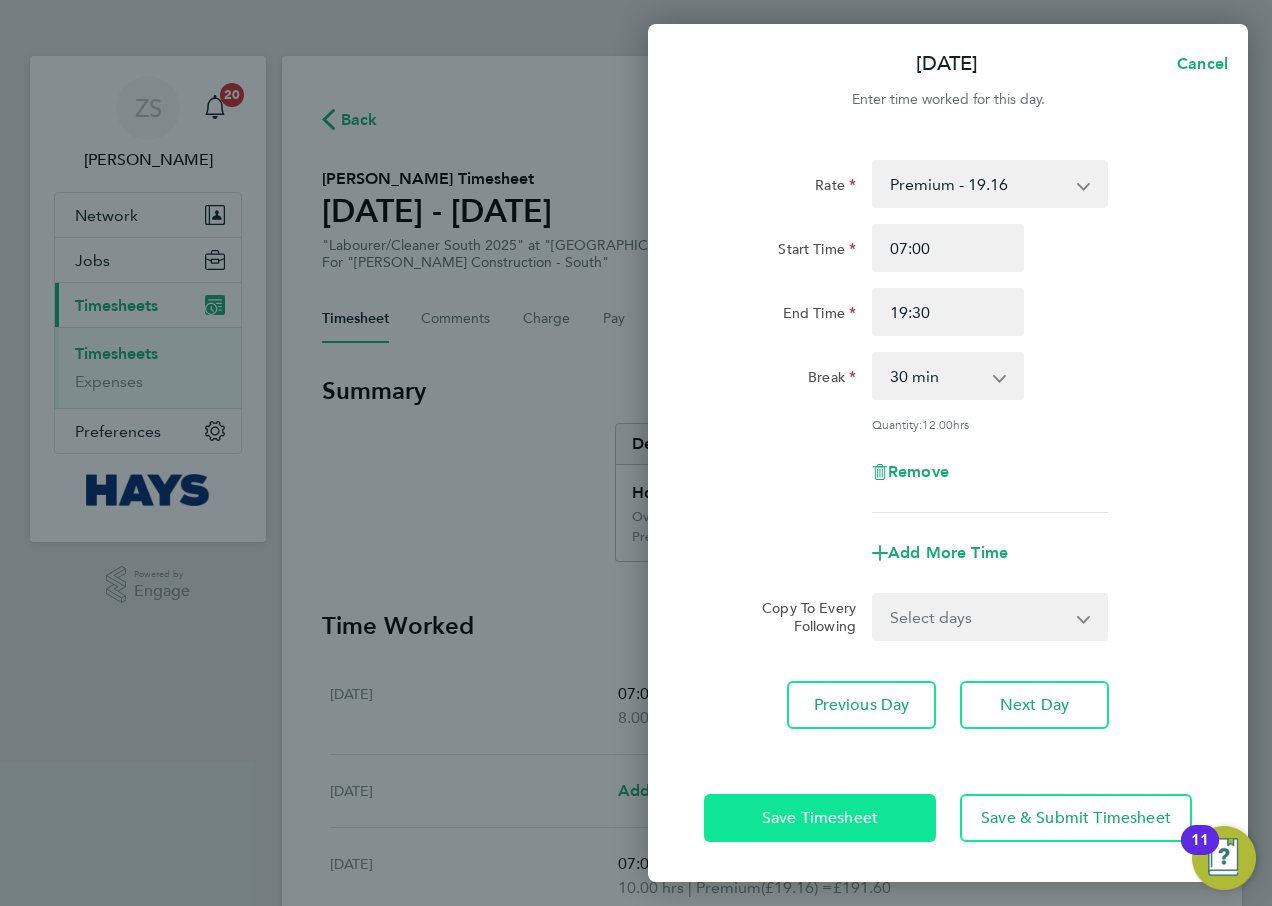 click on "Save Timesheet" 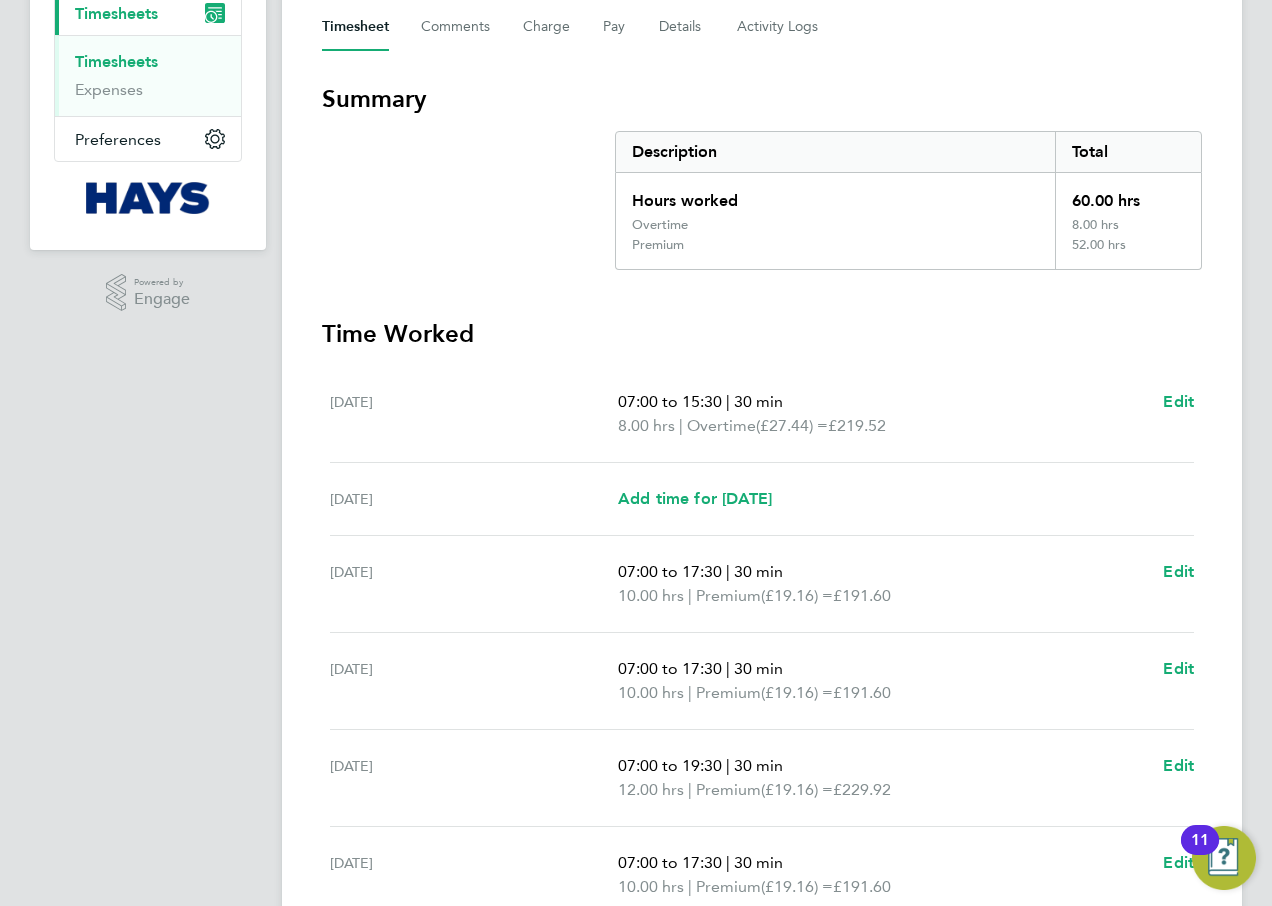 scroll, scrollTop: 583, scrollLeft: 0, axis: vertical 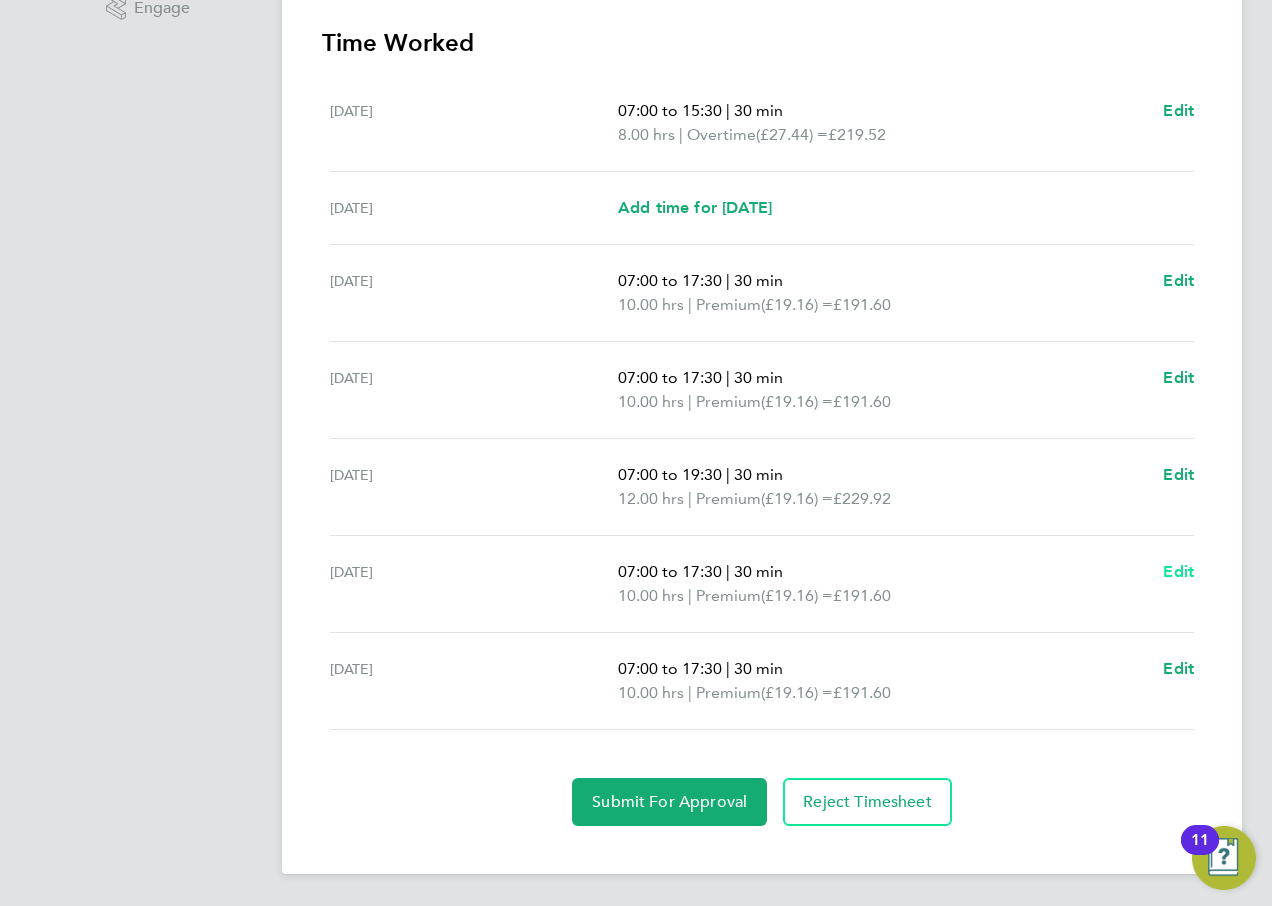 click on "Edit" at bounding box center (1178, 571) 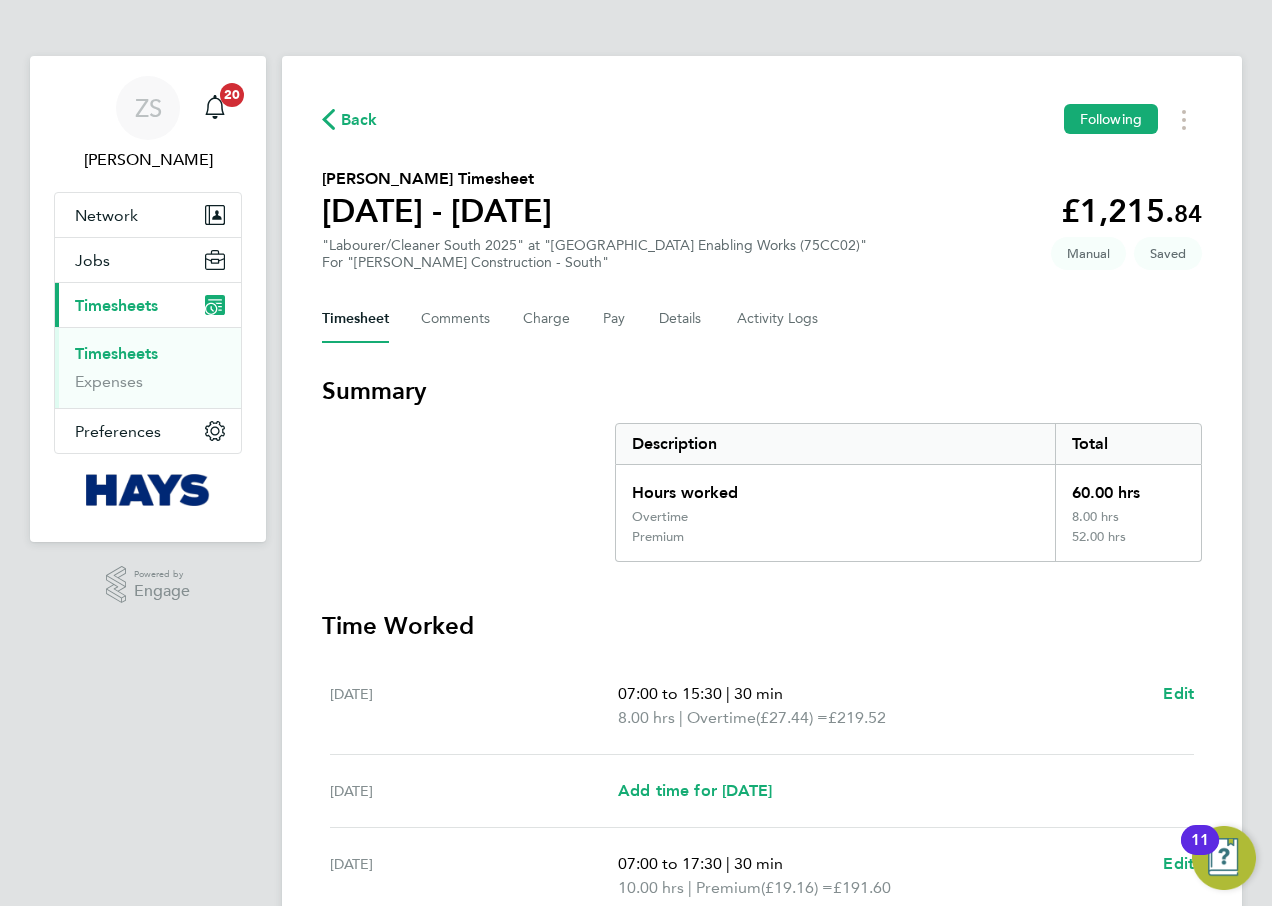 select on "30" 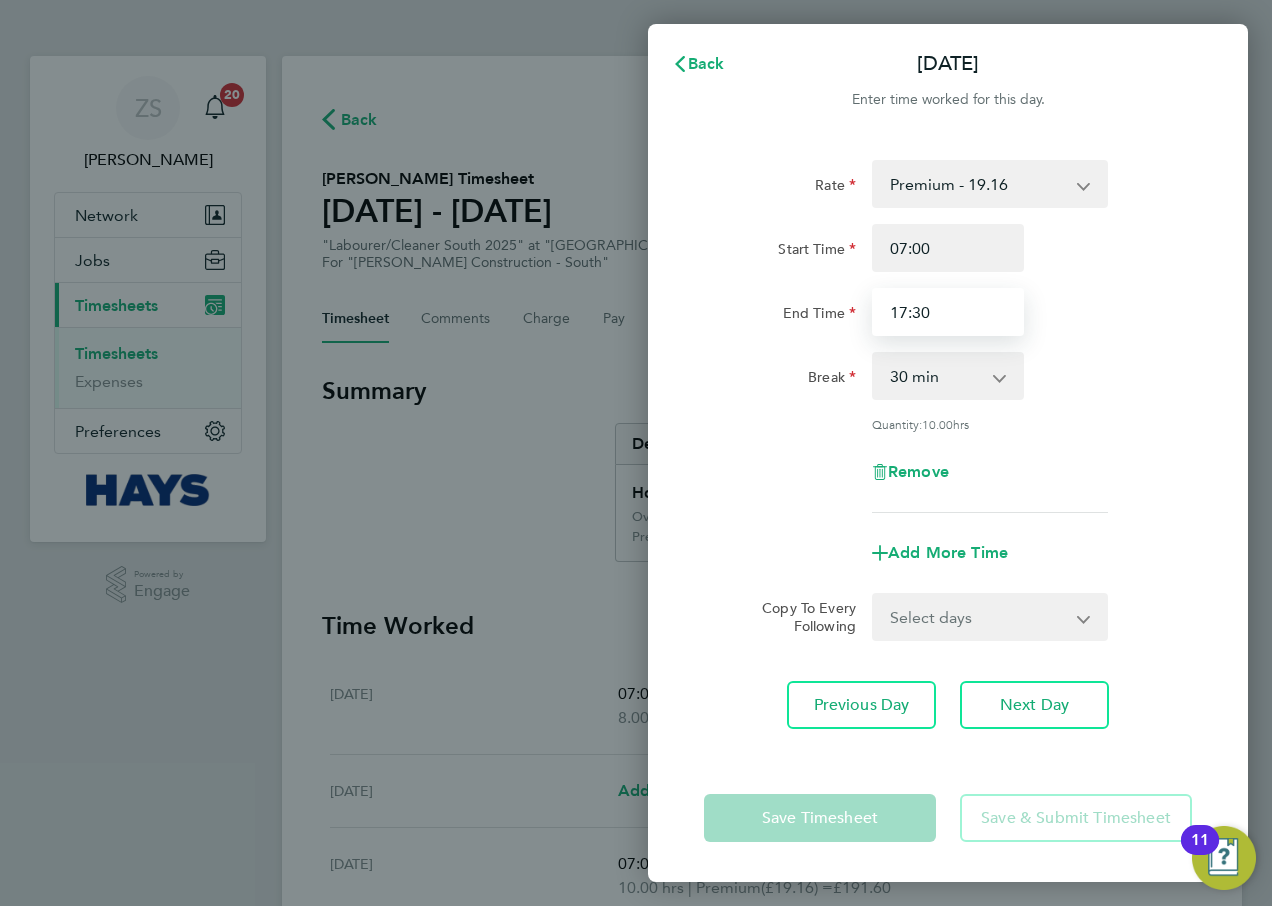 click on "17:30" at bounding box center (948, 312) 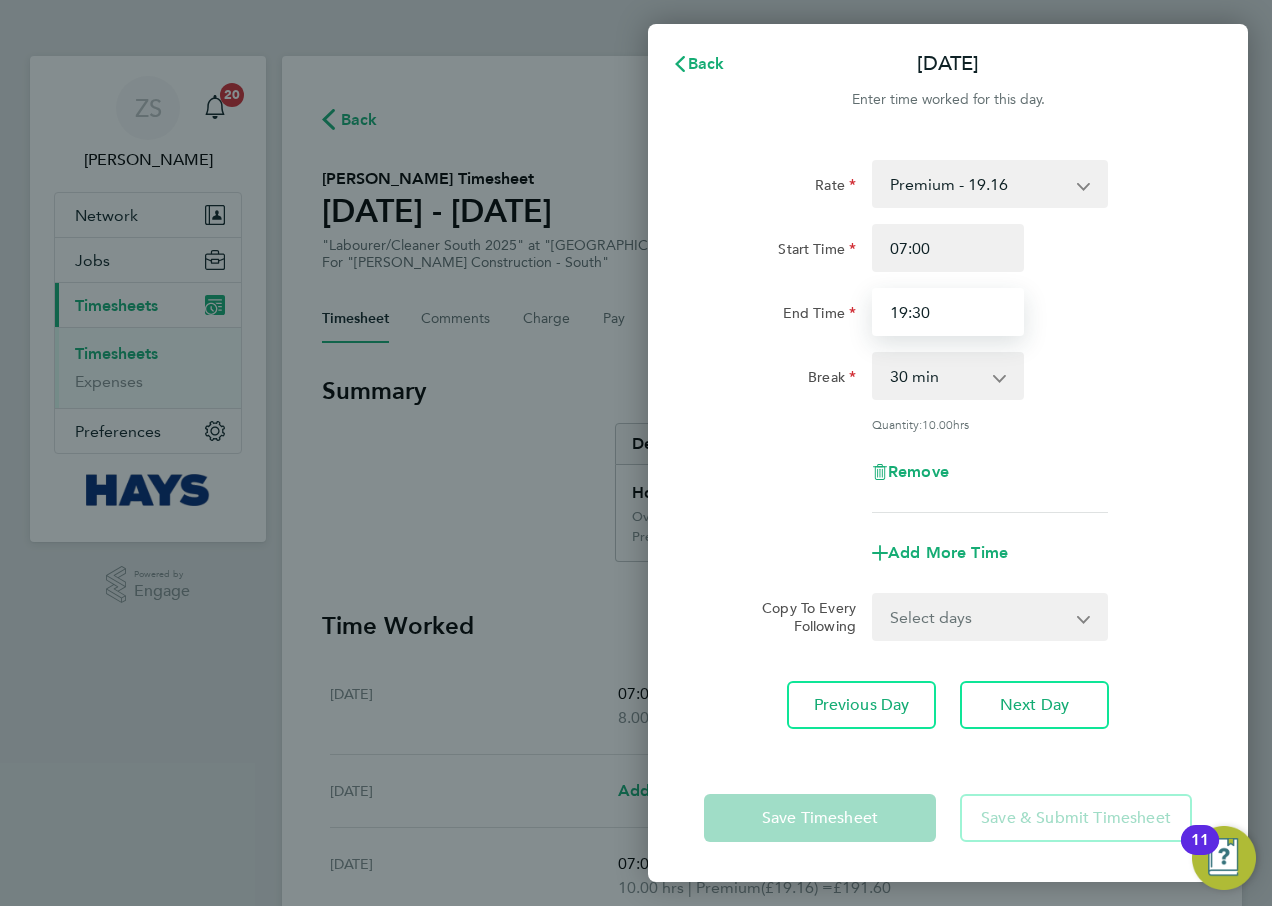 type on "19:30" 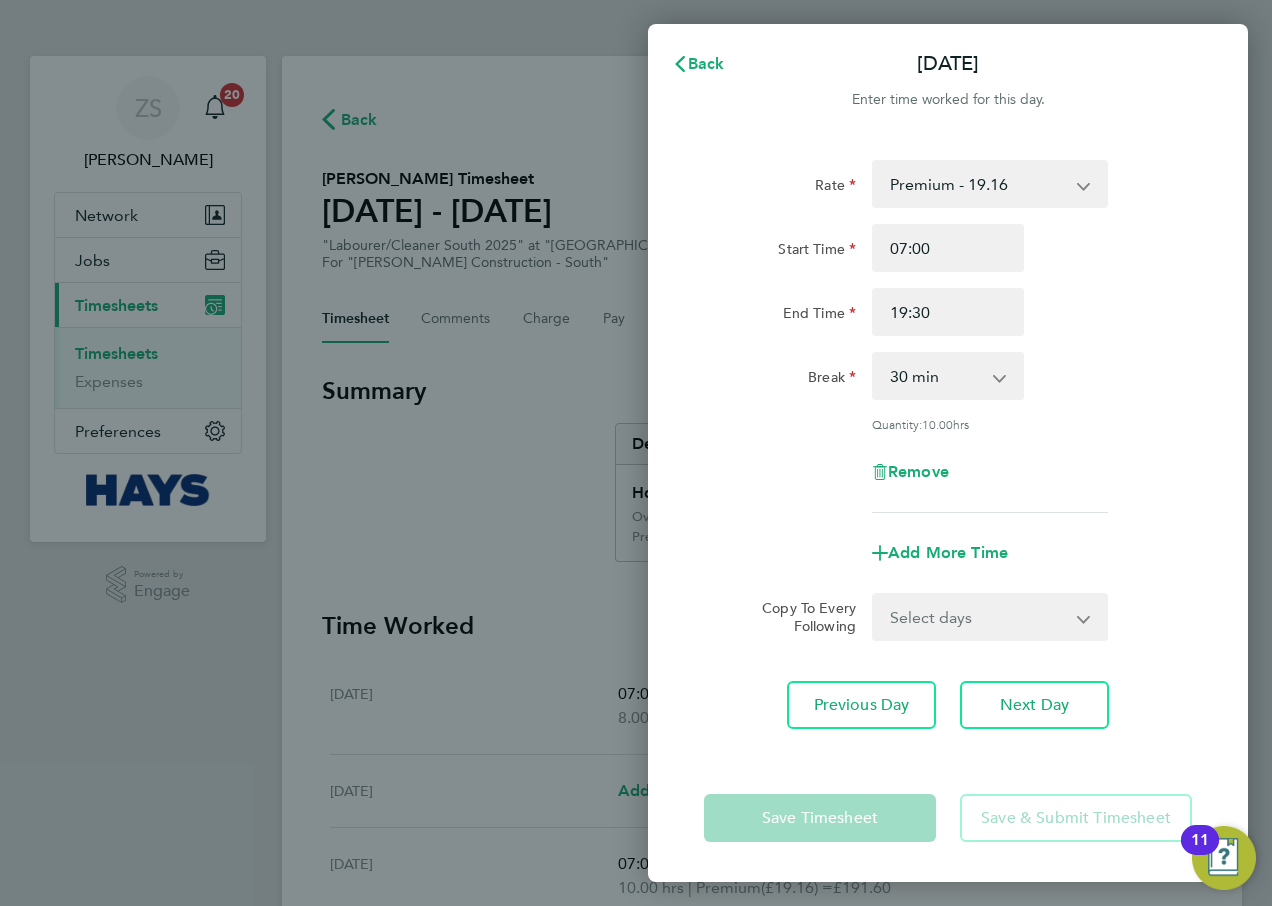 click on "End Time 19:30" 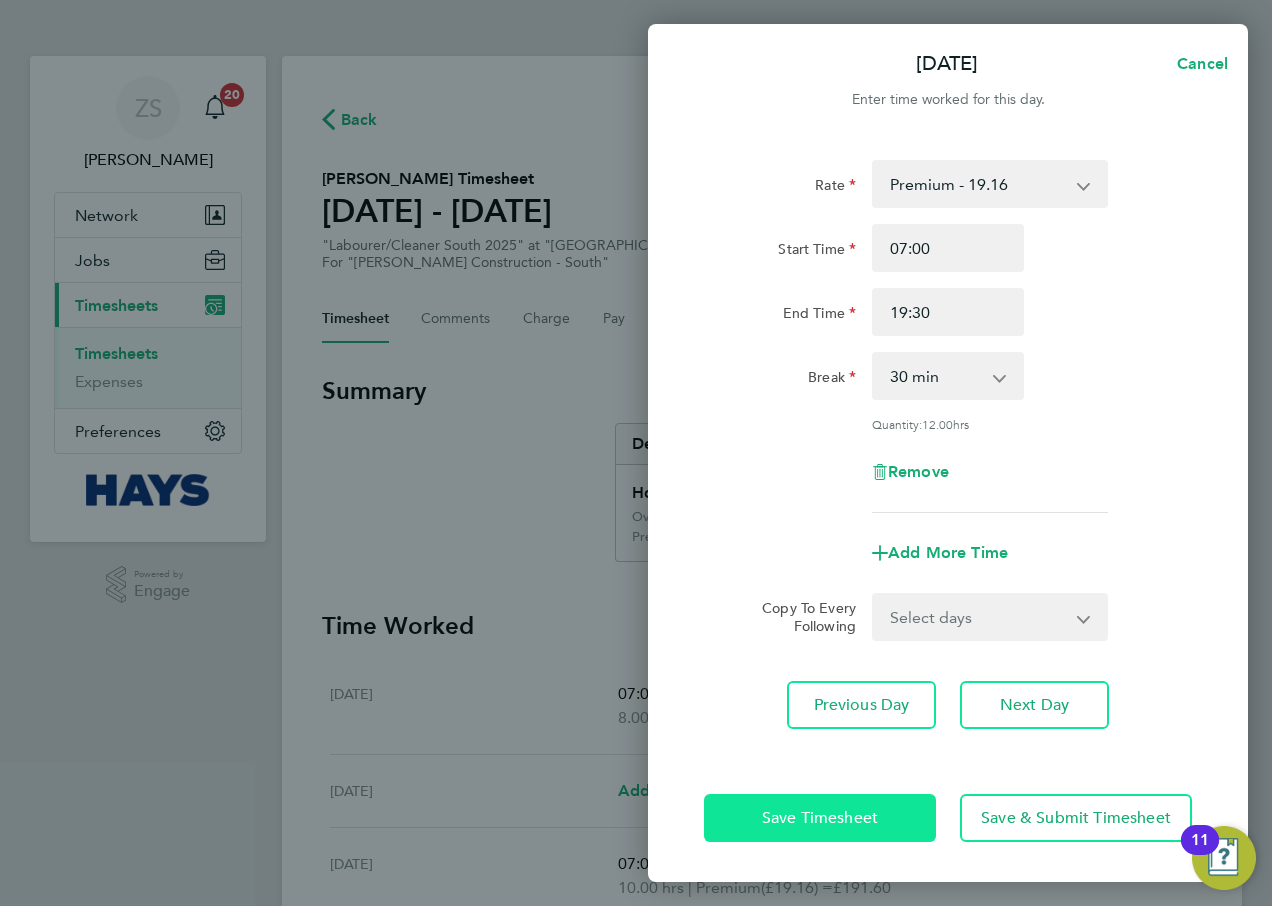 click on "Save Timesheet" 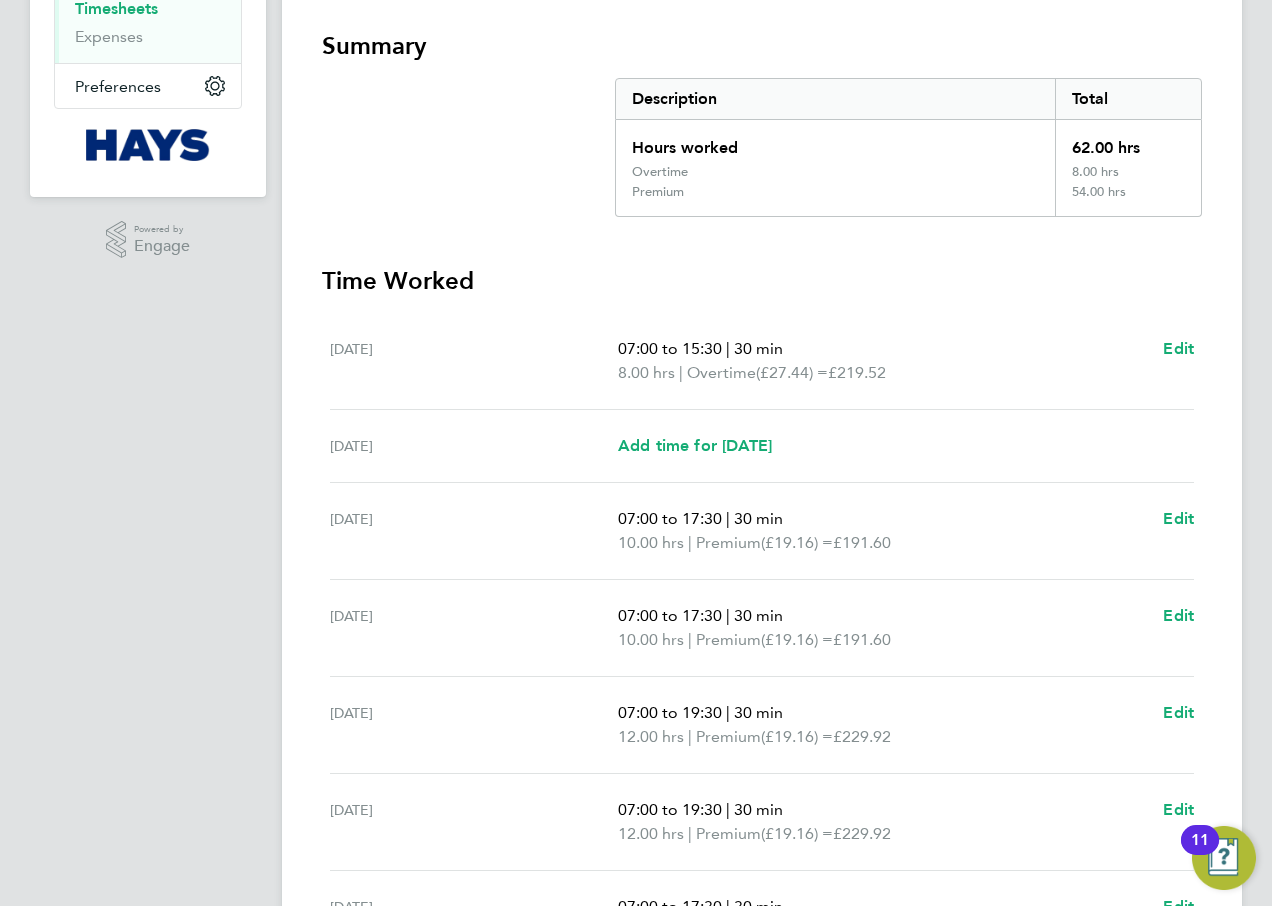 scroll, scrollTop: 583, scrollLeft: 0, axis: vertical 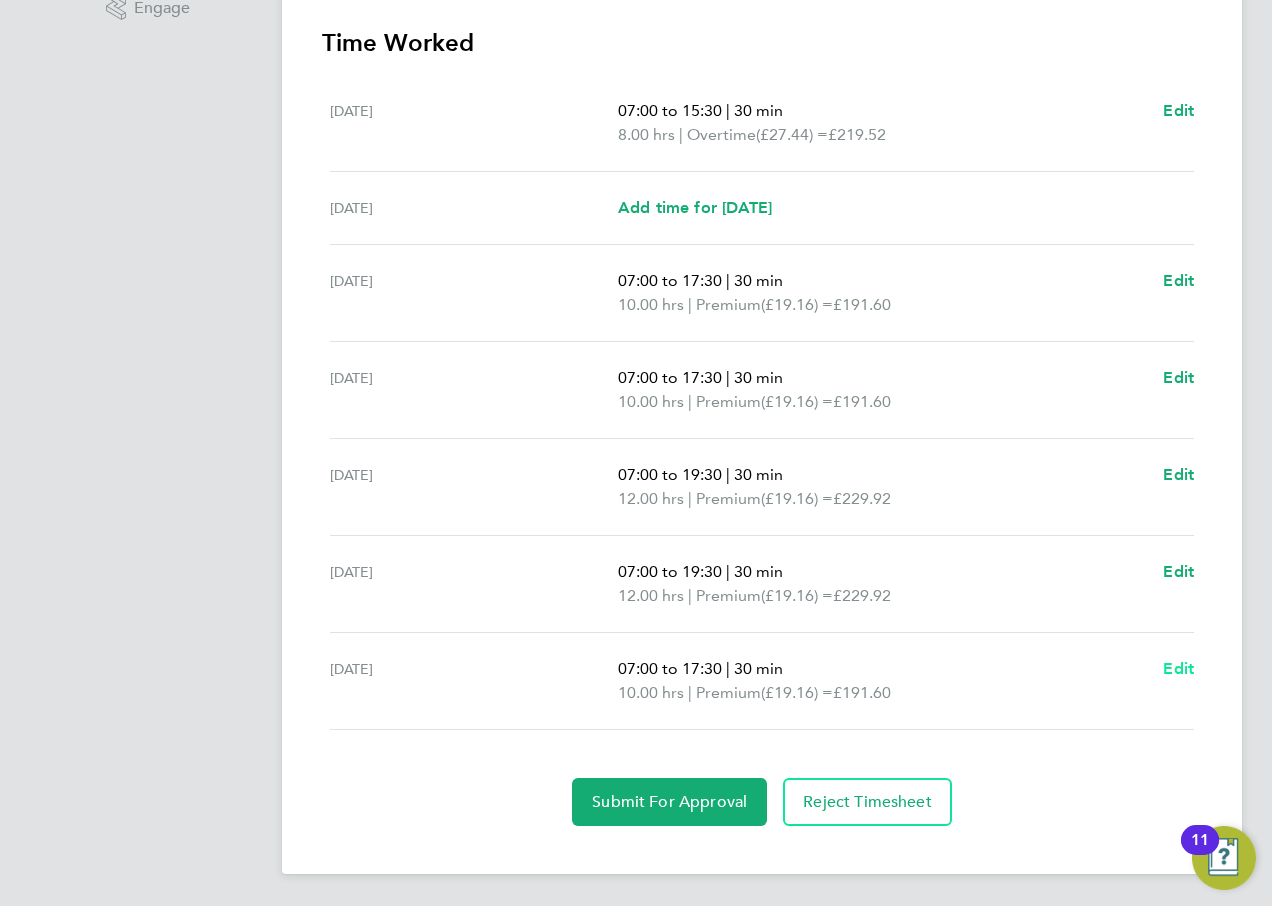 click on "Edit" at bounding box center [1178, 668] 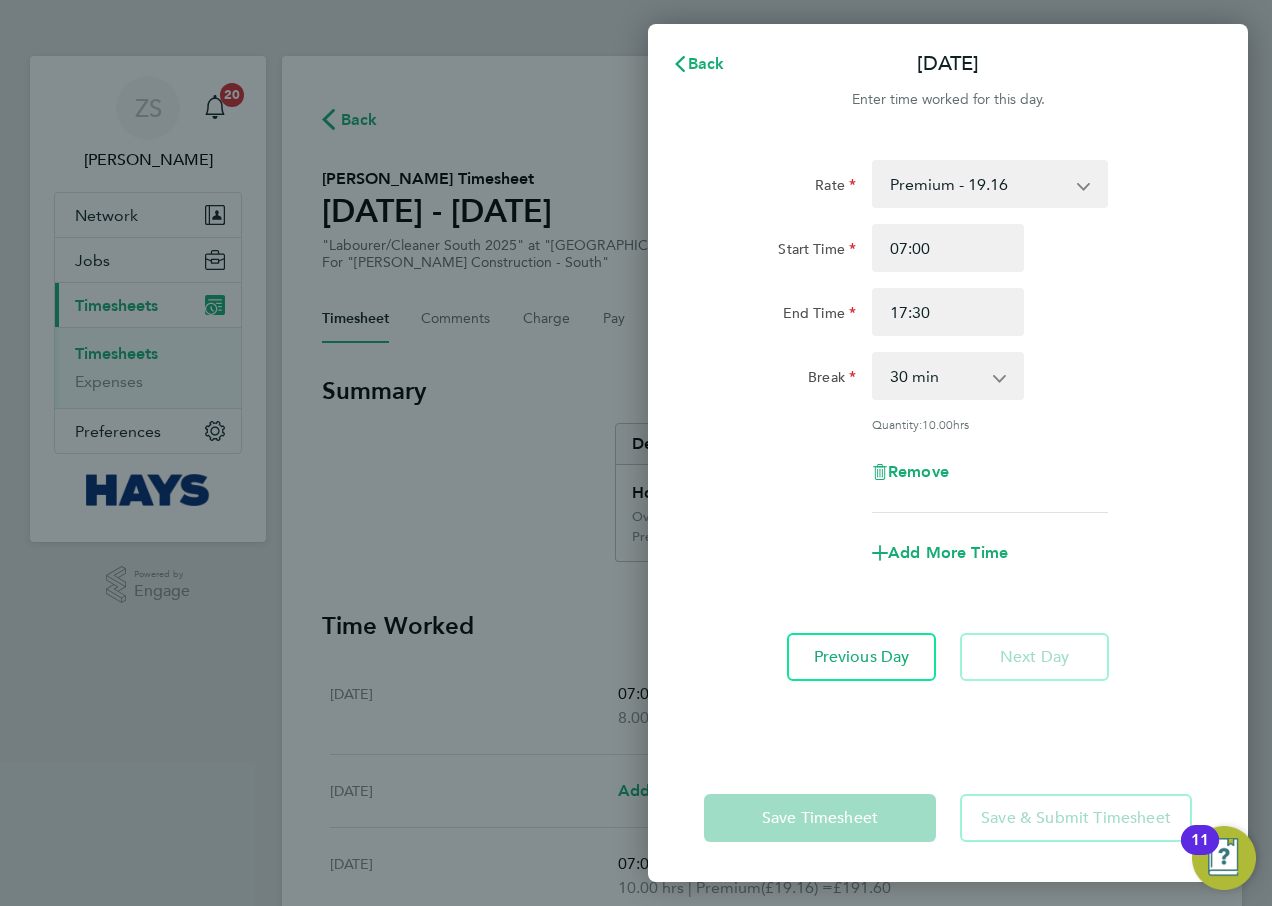 scroll, scrollTop: 0, scrollLeft: 0, axis: both 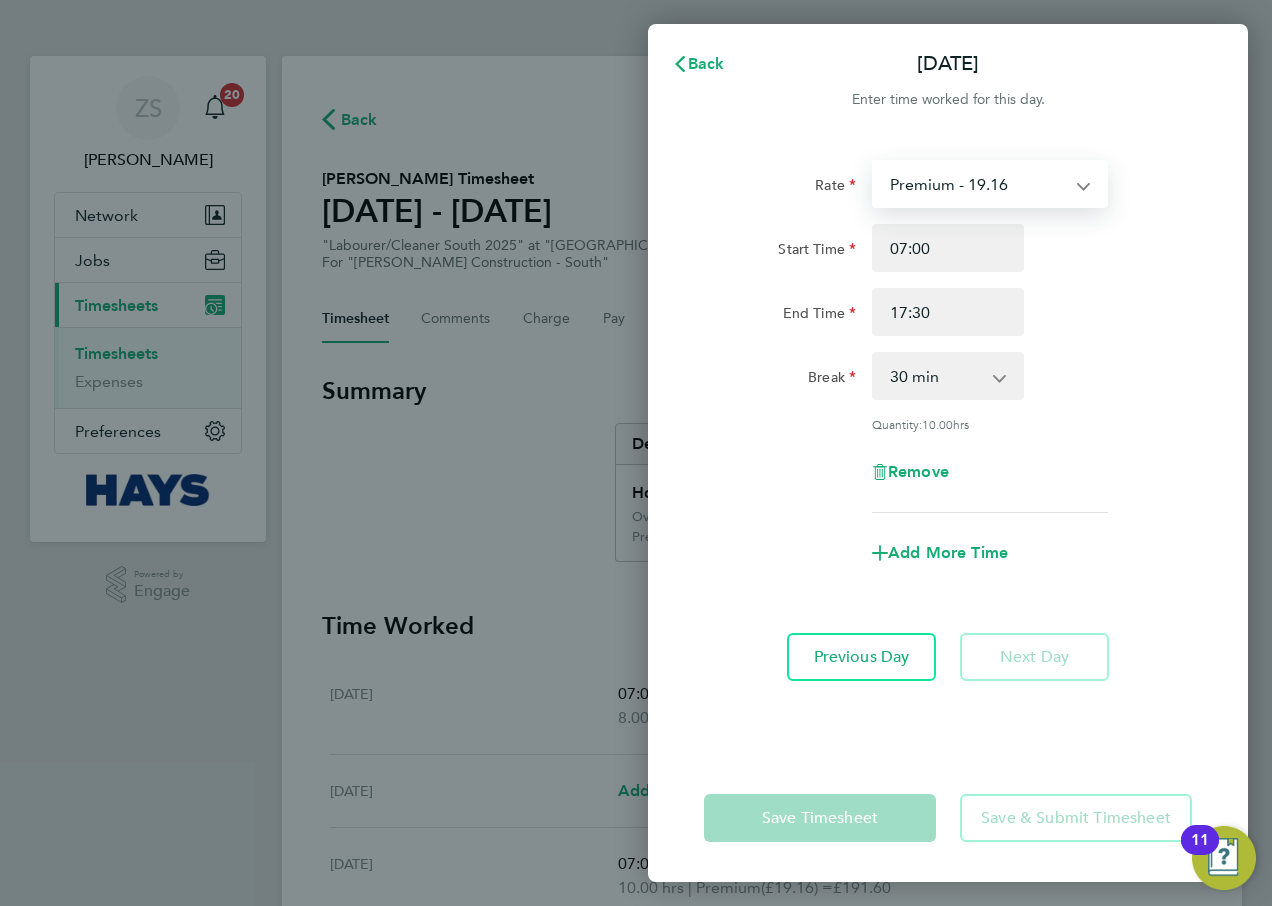 click on "Premium - 19.16   Overtime - 27.44" at bounding box center [978, 184] 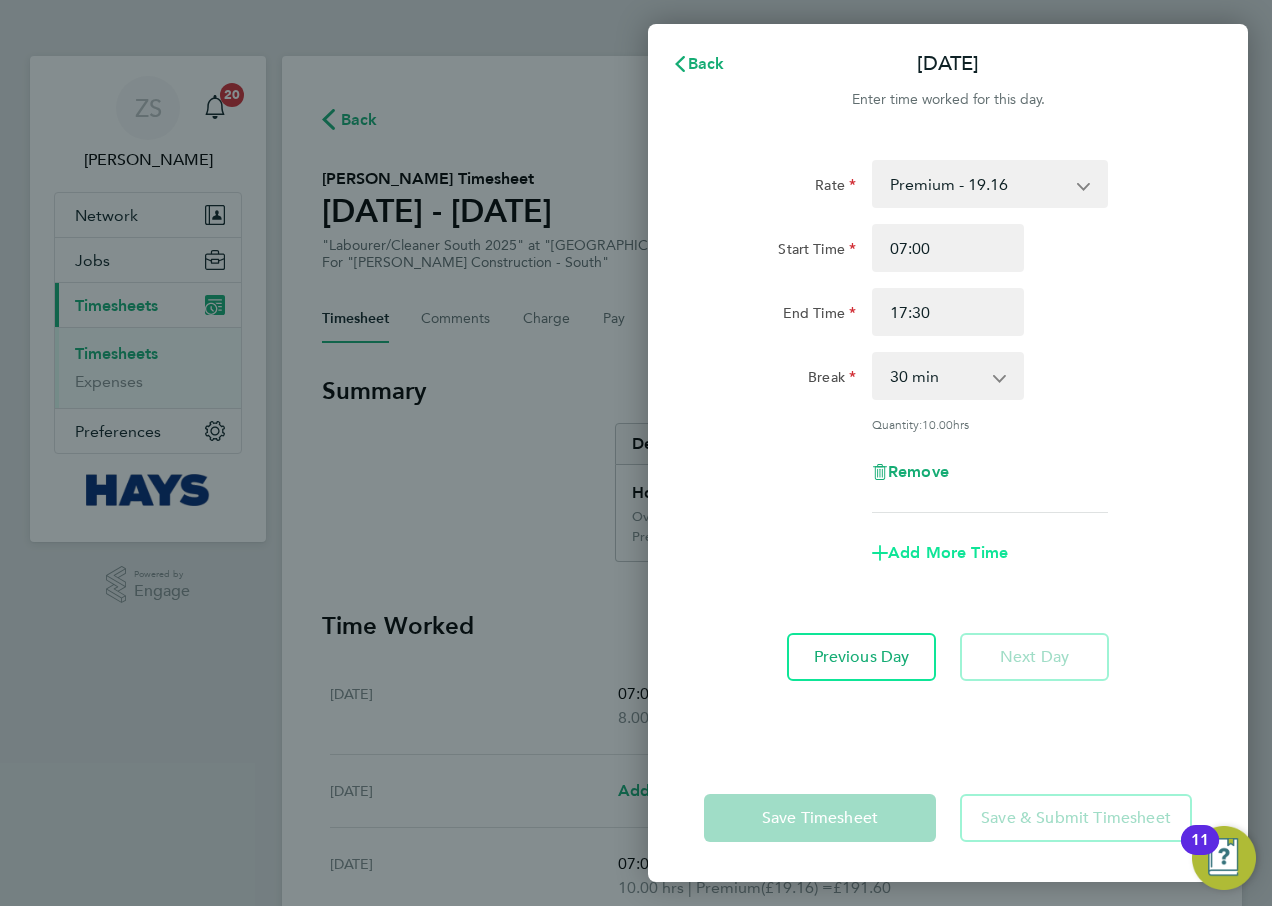 click on "Add More Time" 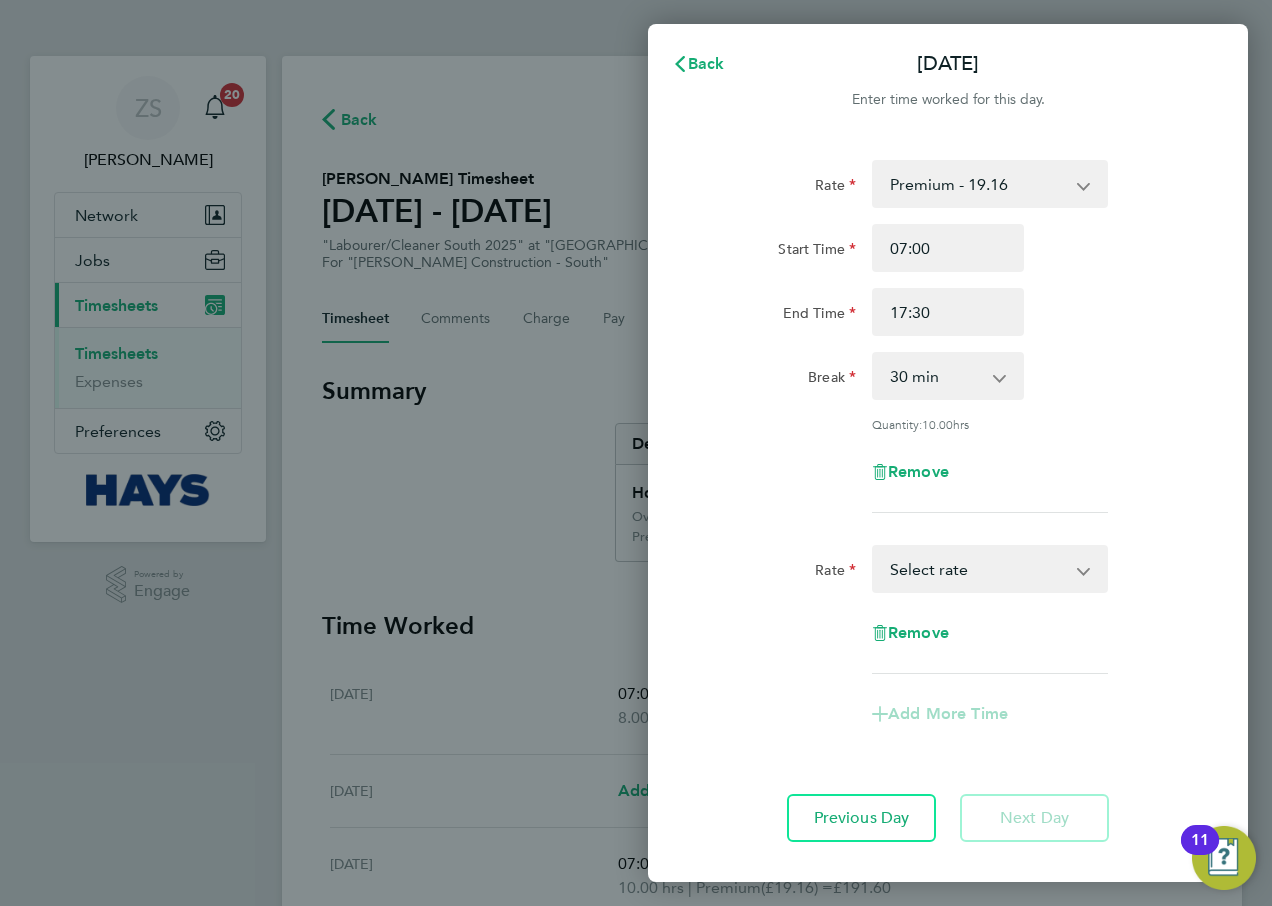 click on "Premium - 19.16   Overtime - 27.44   Select rate" at bounding box center [978, 569] 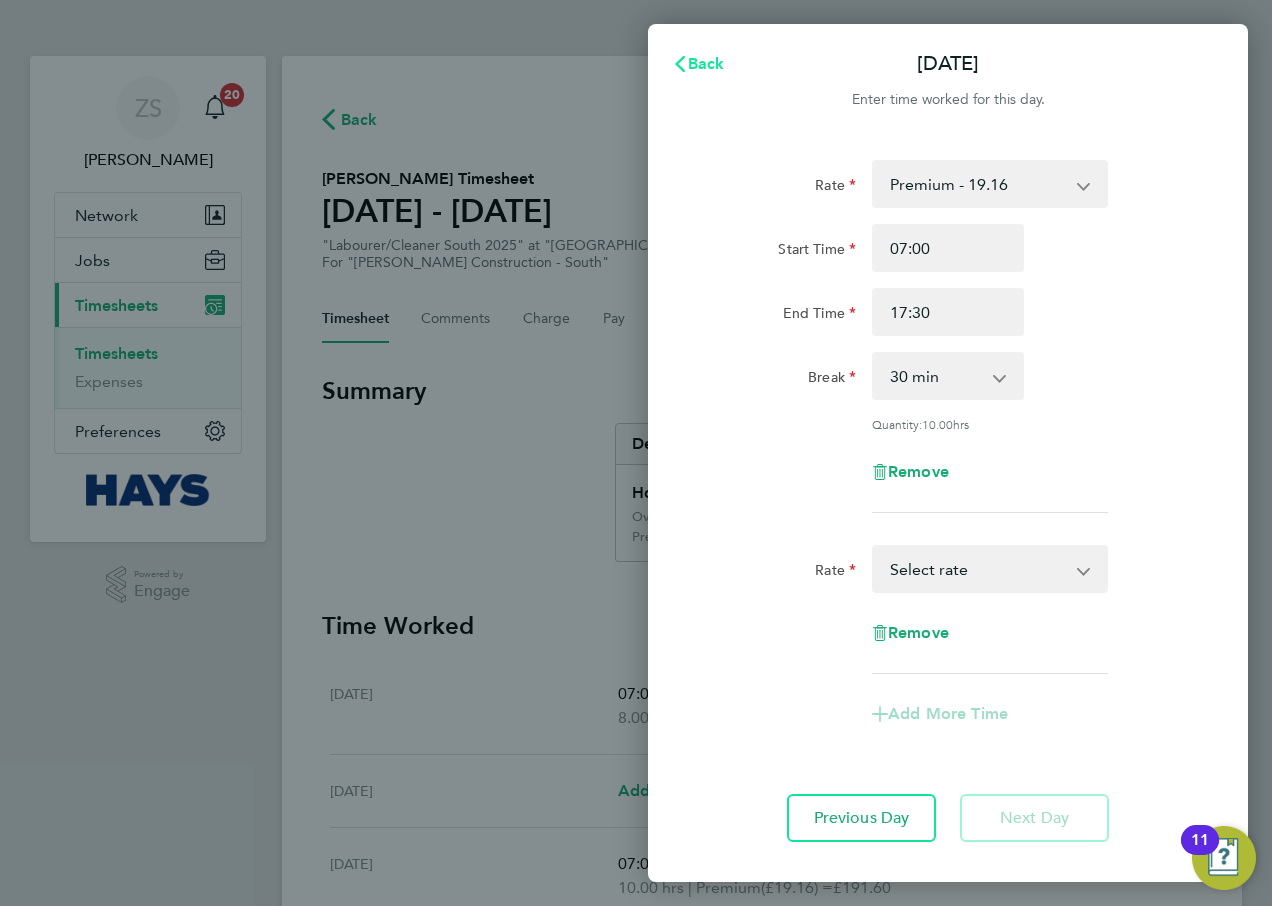 click on "Back" 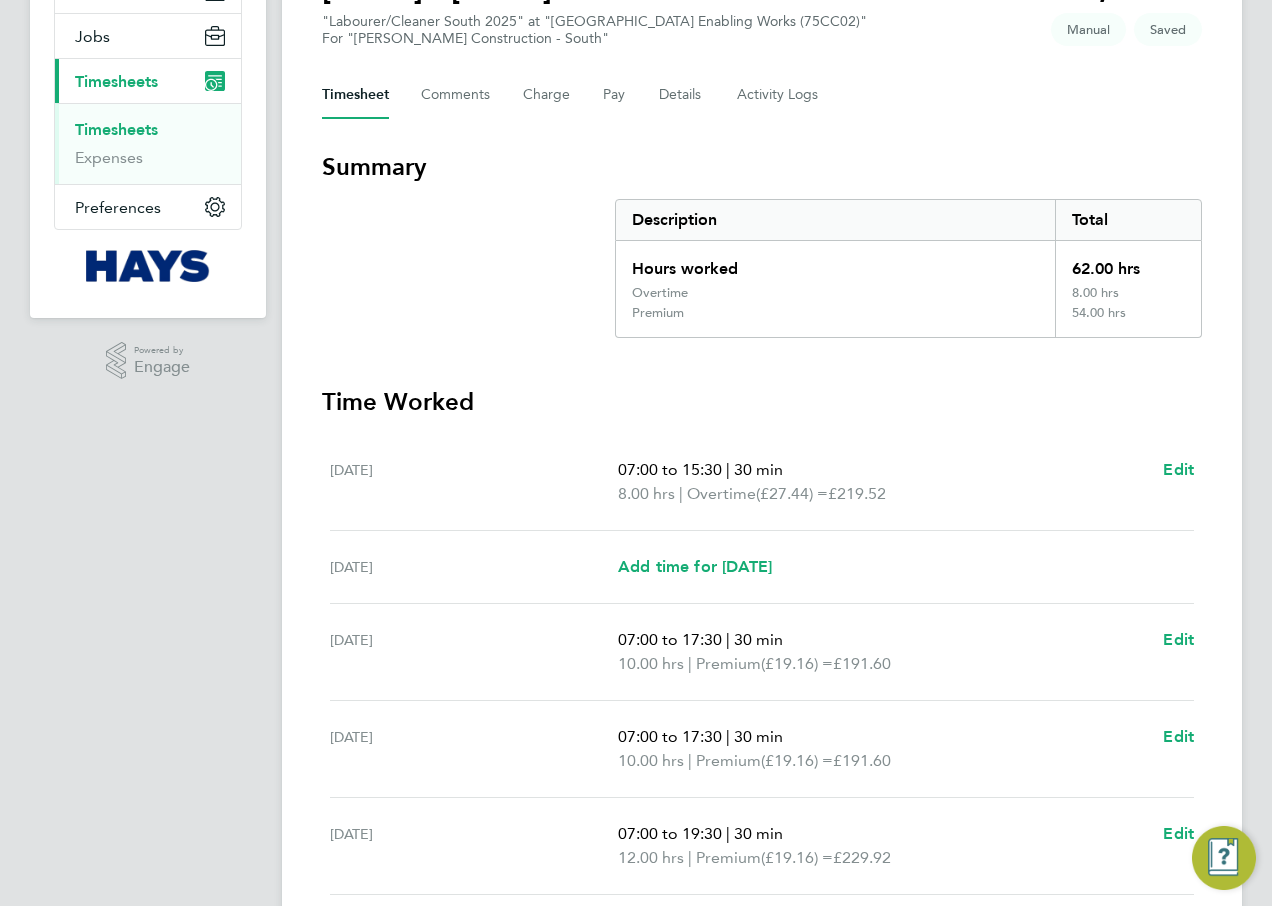 scroll, scrollTop: 583, scrollLeft: 0, axis: vertical 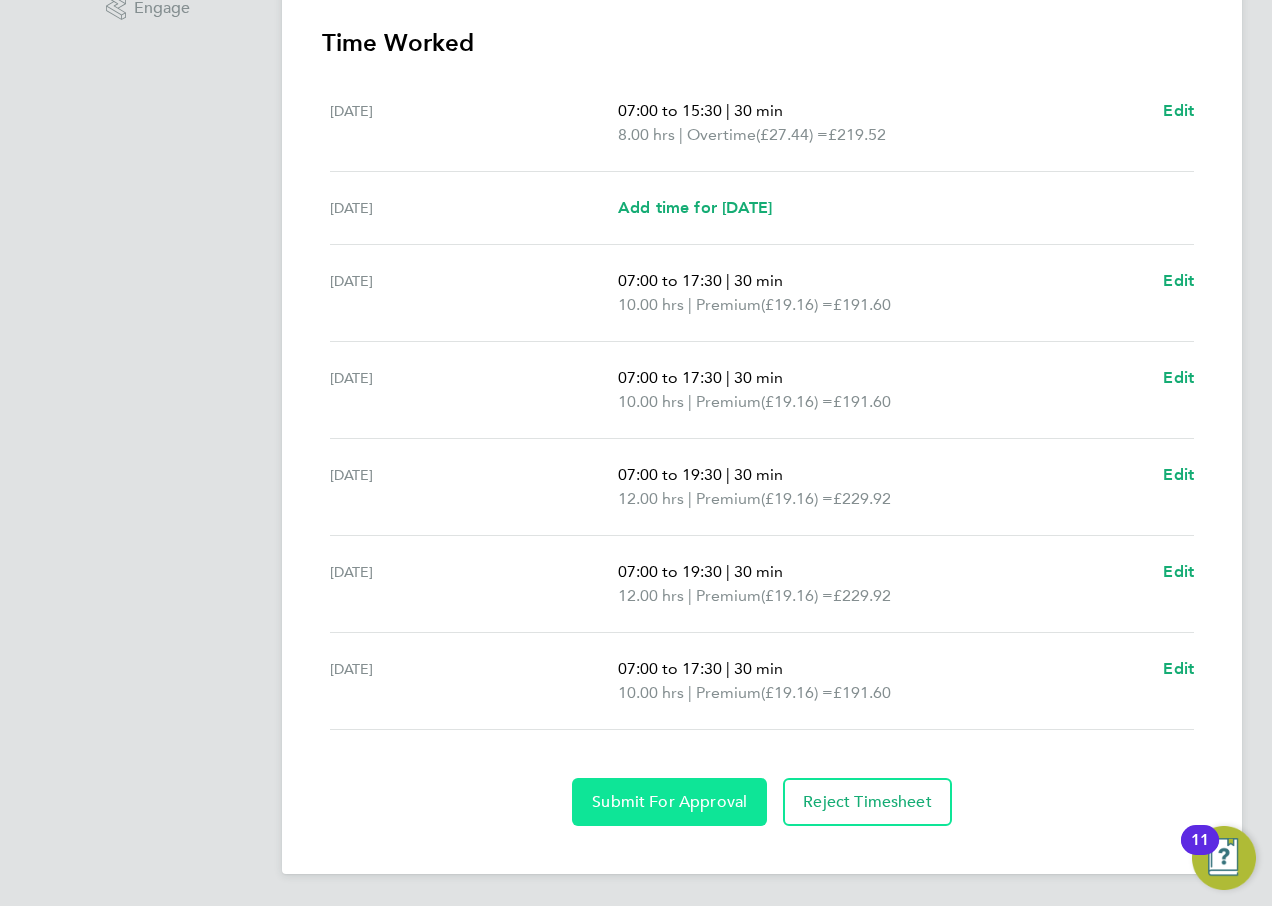 click on "Submit For Approval" 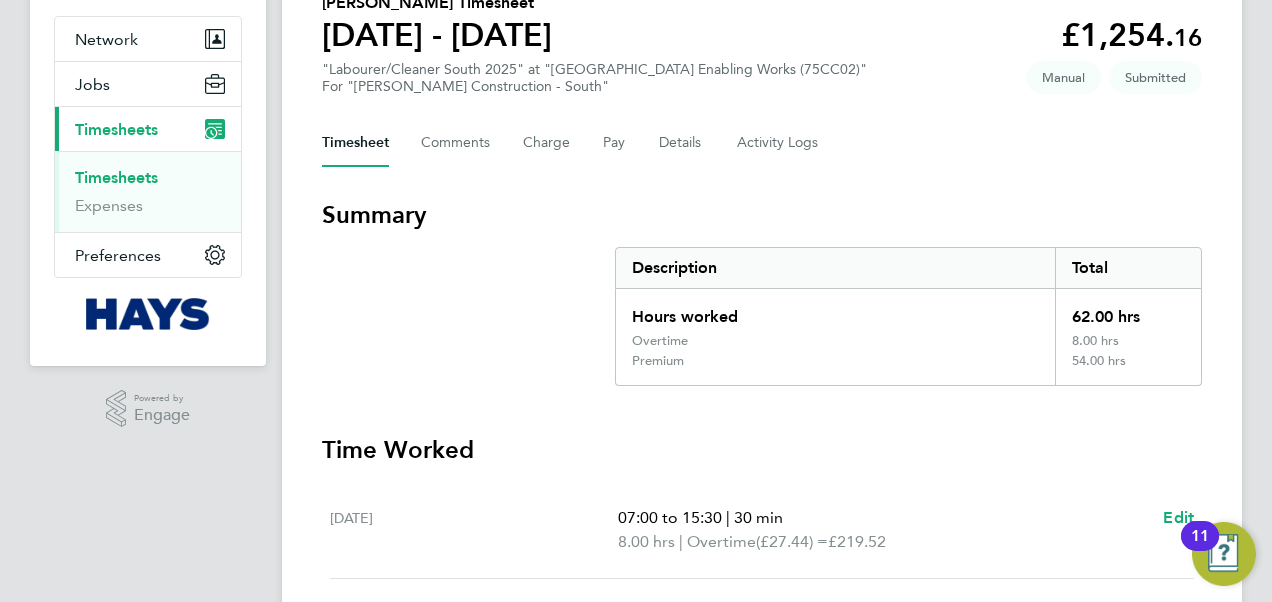scroll, scrollTop: 0, scrollLeft: 0, axis: both 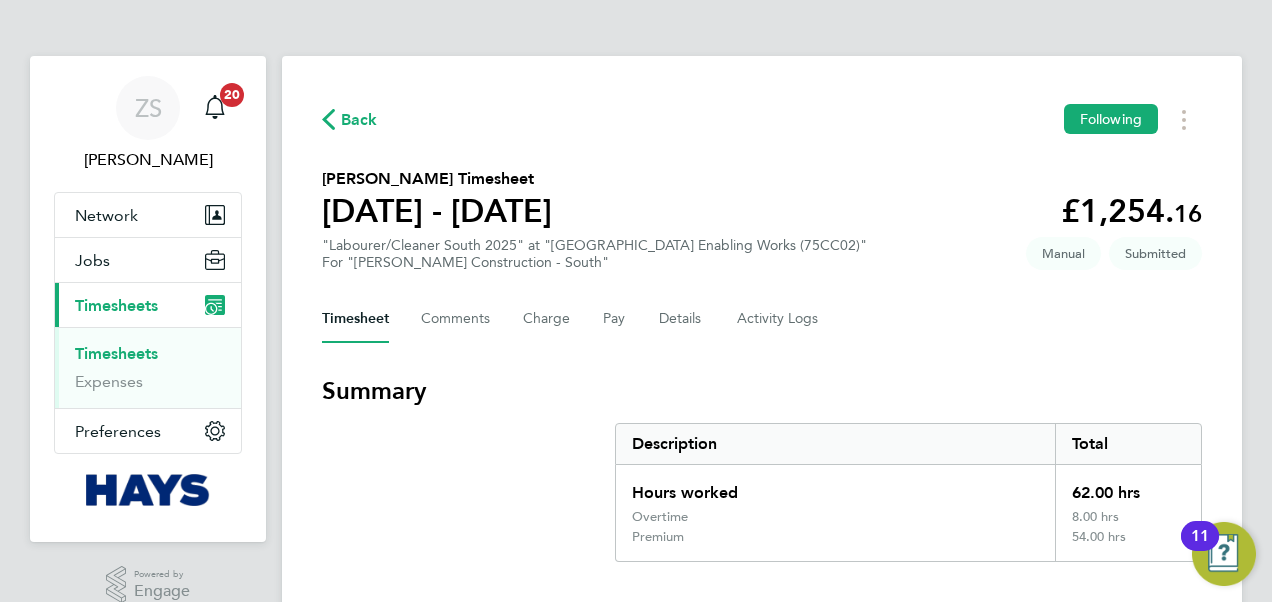 click on "Timesheets" at bounding box center (116, 353) 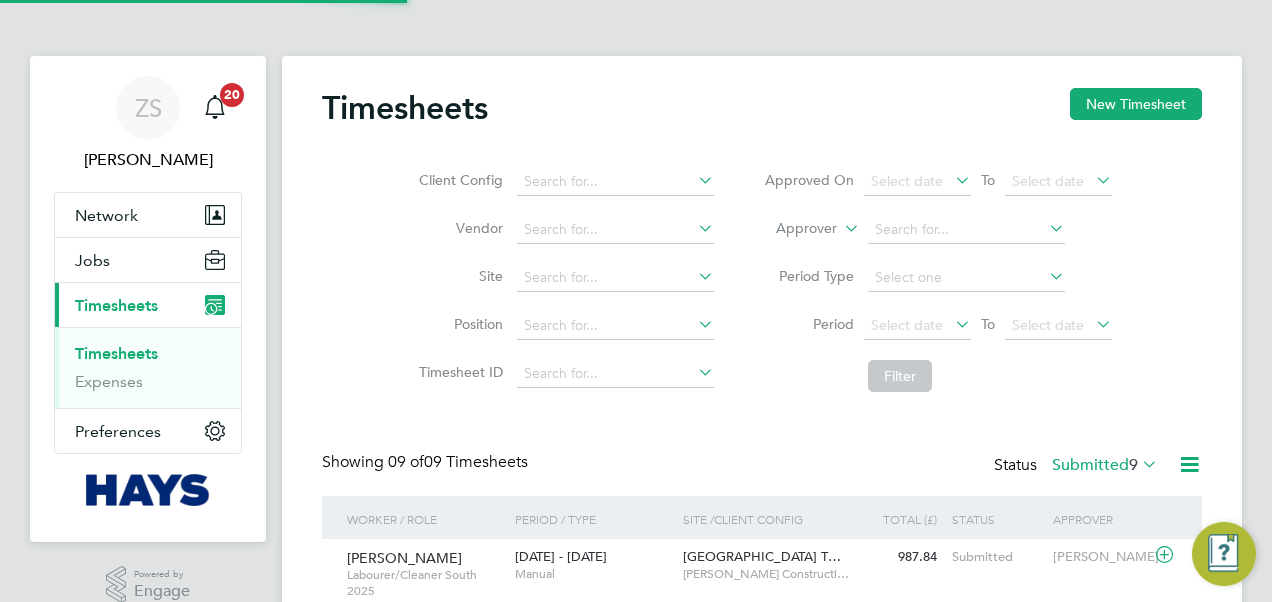 scroll, scrollTop: 9, scrollLeft: 10, axis: both 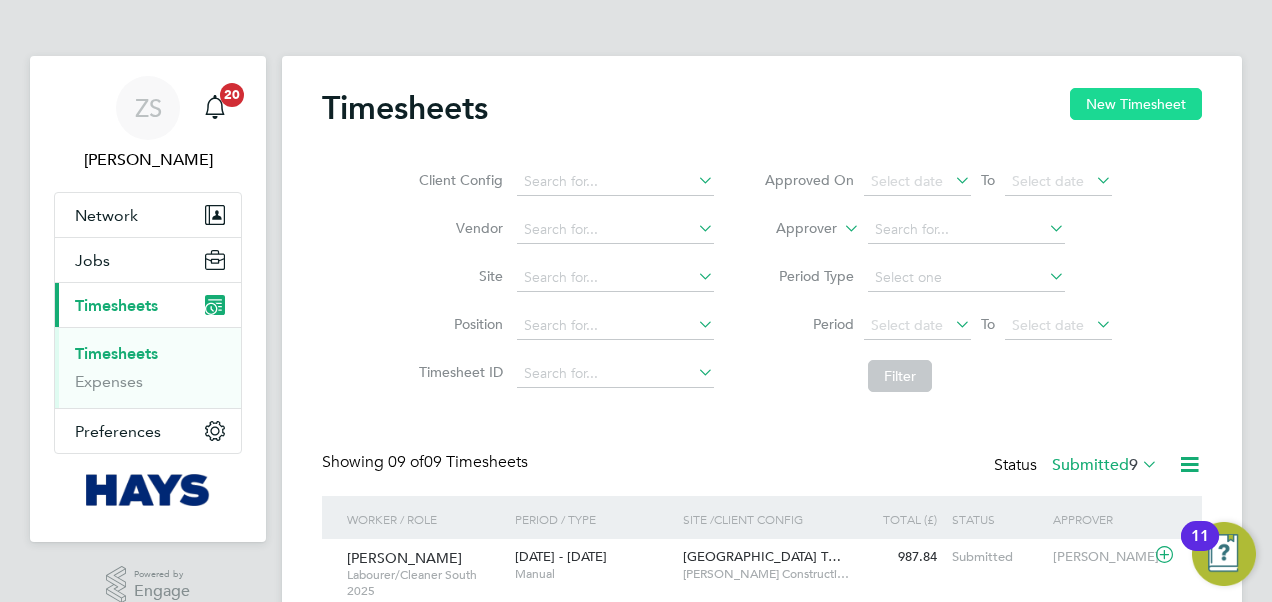 click on "New Timesheet" 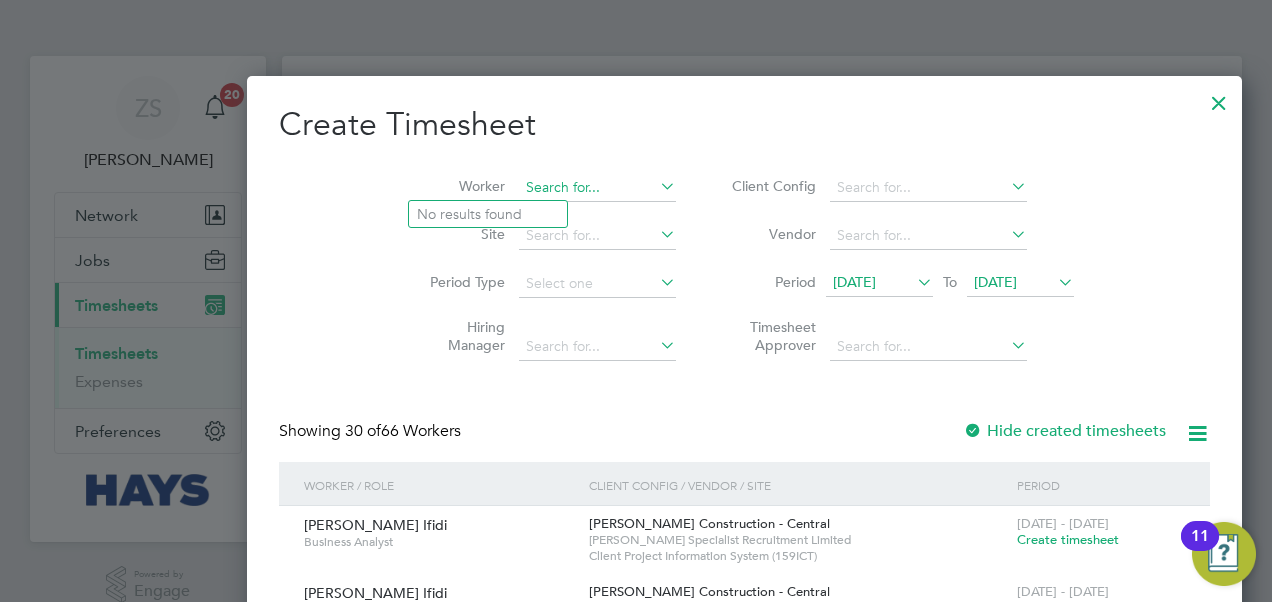 click at bounding box center [597, 188] 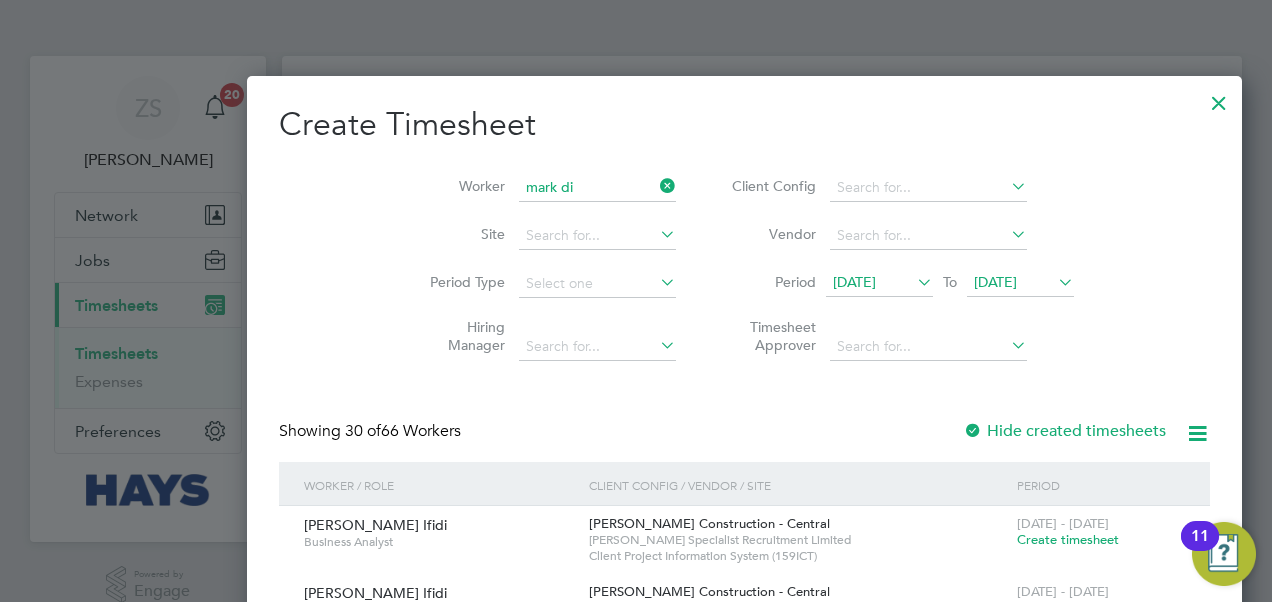 click on "[PERSON_NAME]" 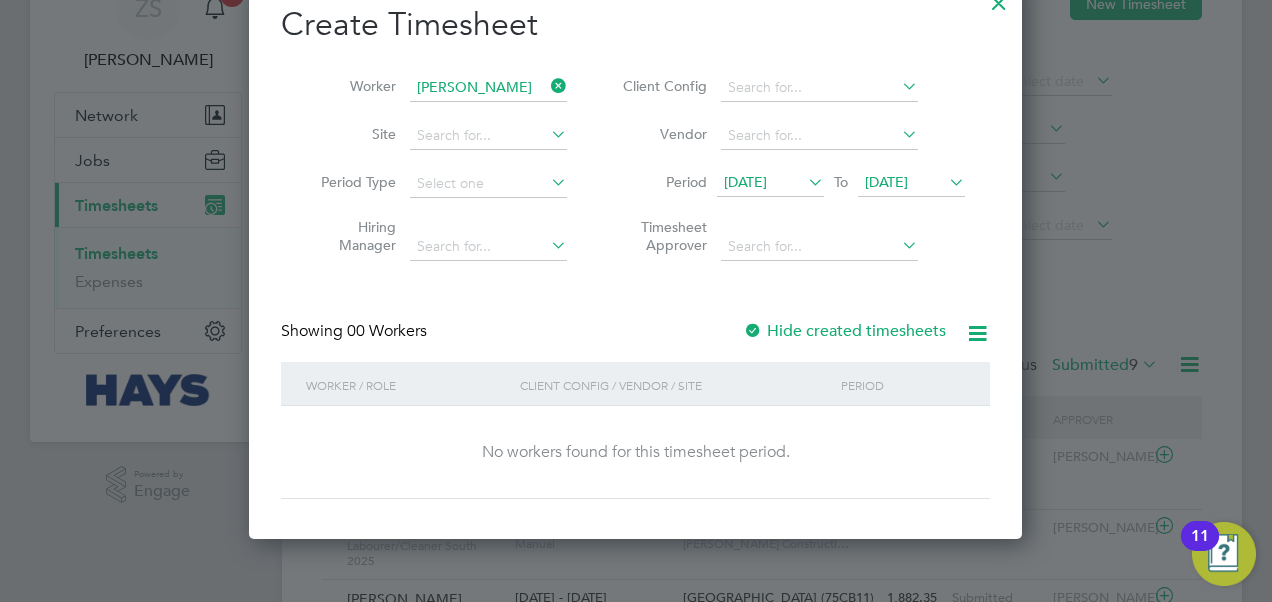 click on "Hide created timesheets" at bounding box center [844, 331] 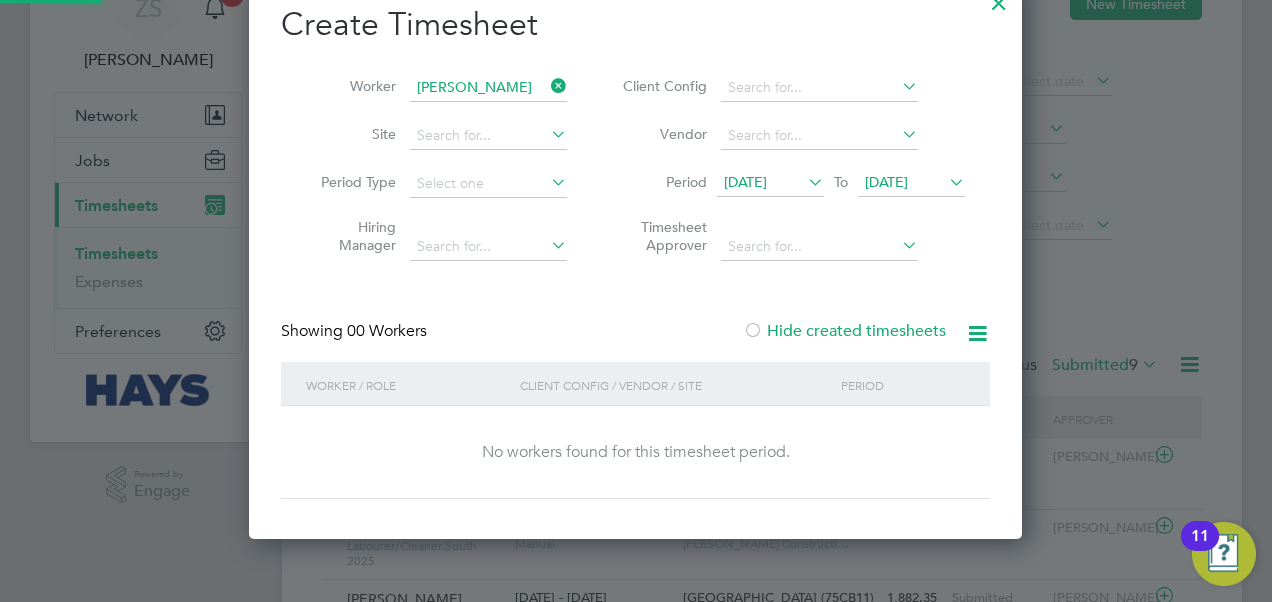 click on "[DATE]" at bounding box center (886, 182) 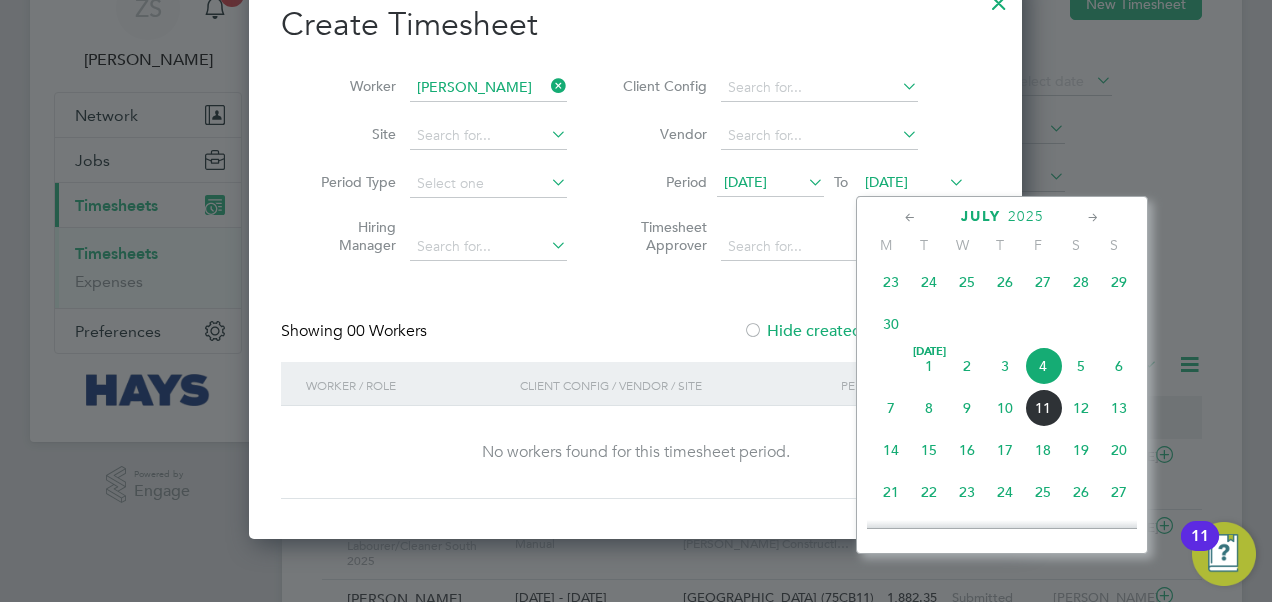 click on "12" 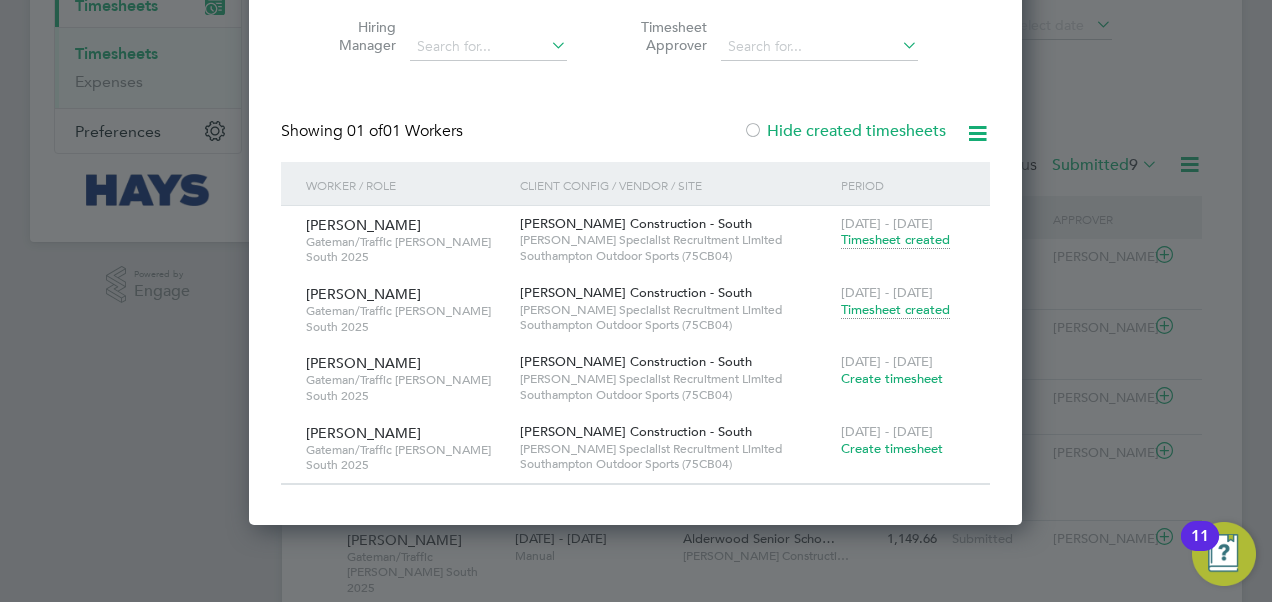 click on "[DATE] - [DATE]   Create timesheet" at bounding box center (903, 371) 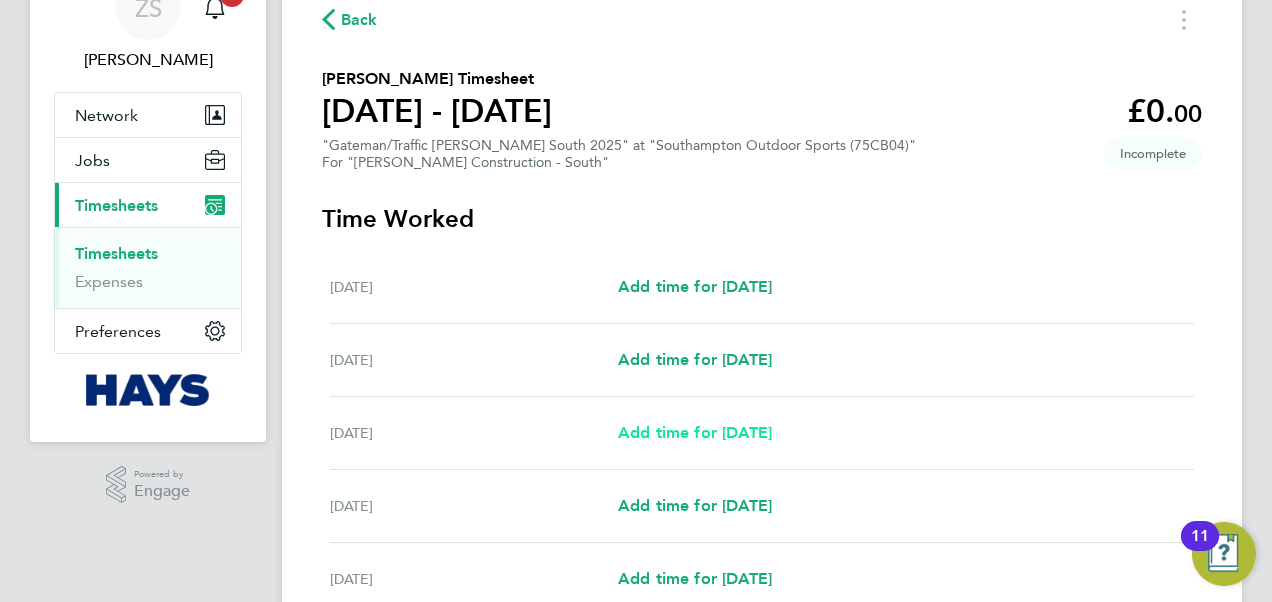 click on "Add time for [DATE]" at bounding box center [695, 432] 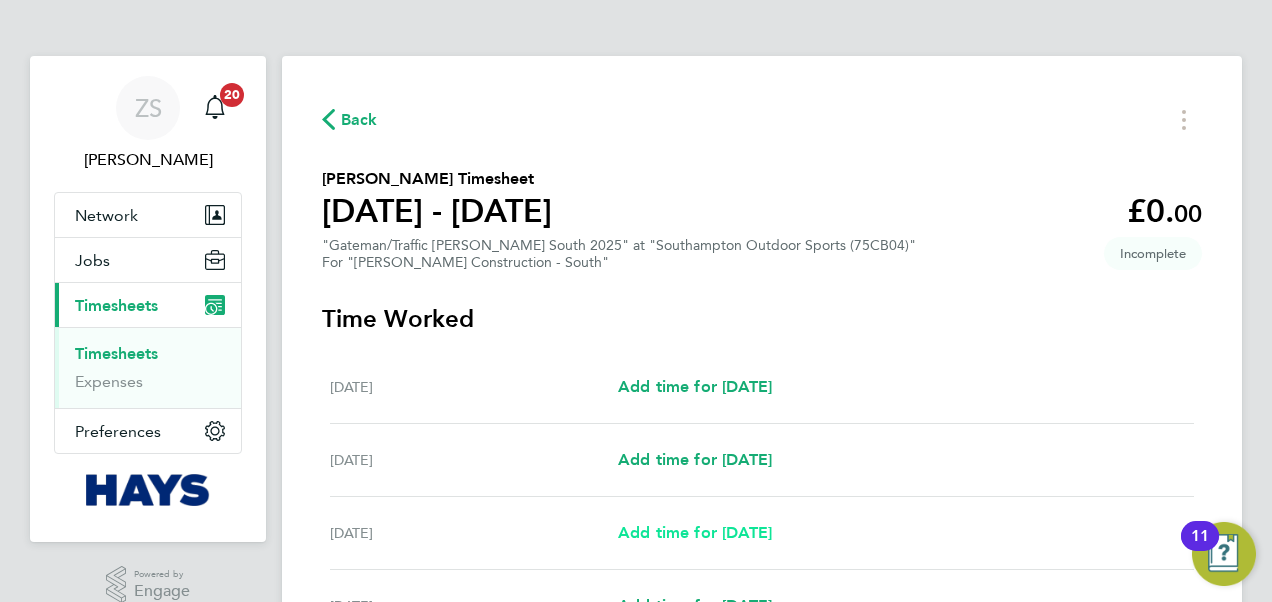 select on "30" 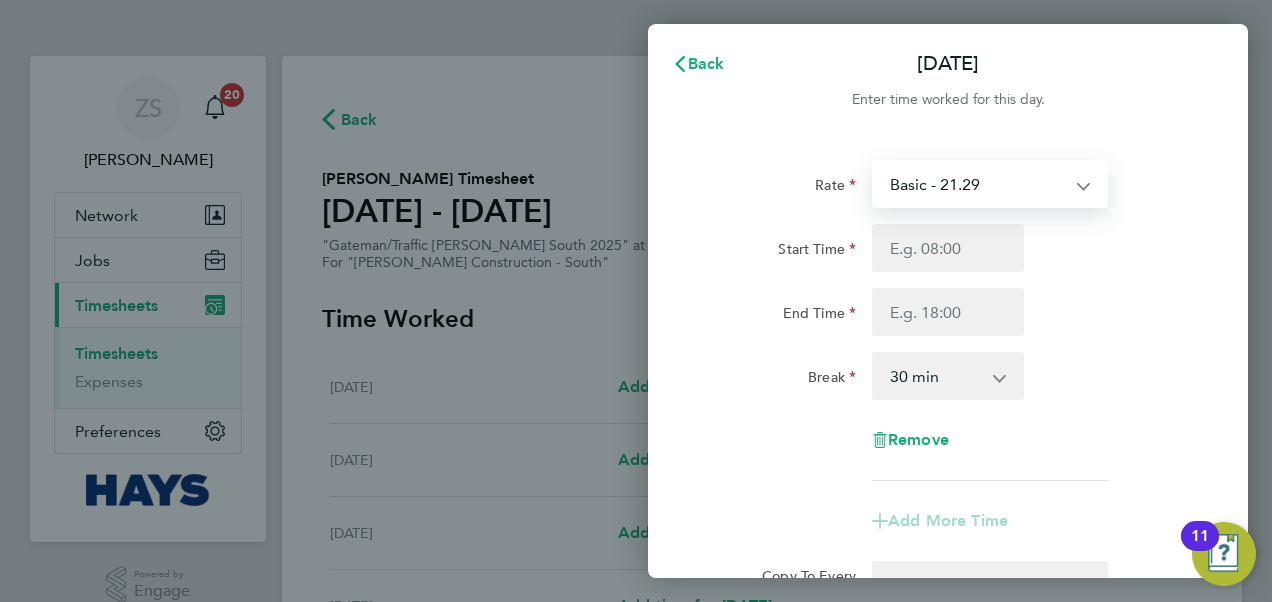 click on "Basic - 21.29   Overtime - 30.63" at bounding box center (978, 184) 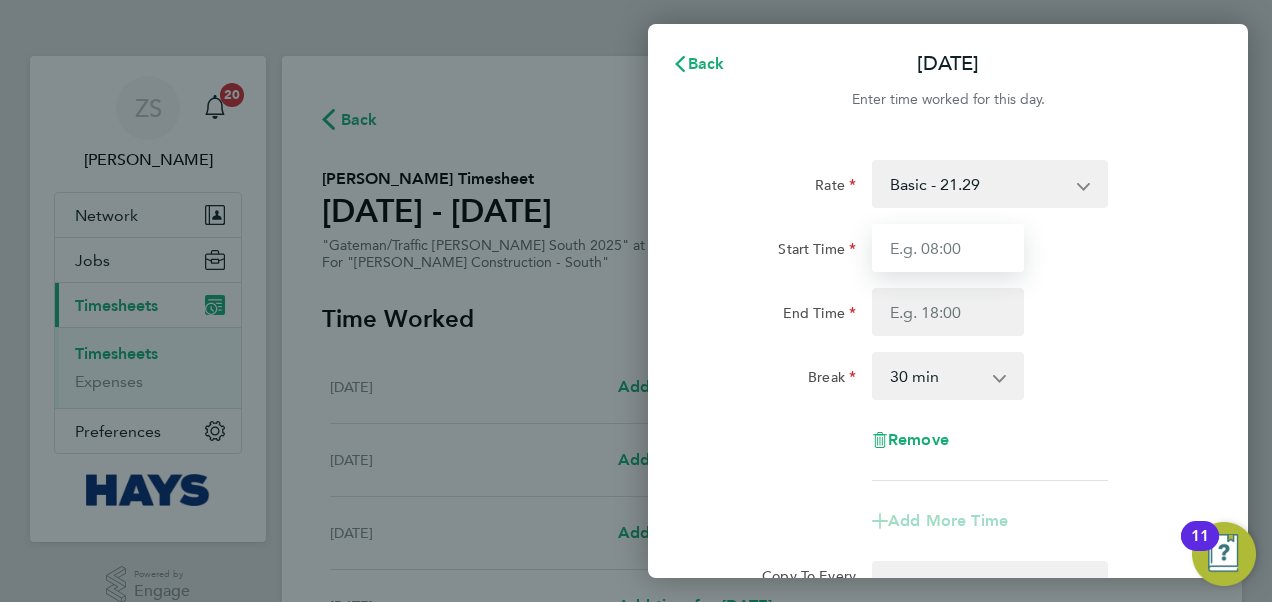 click on "Start Time" at bounding box center (948, 248) 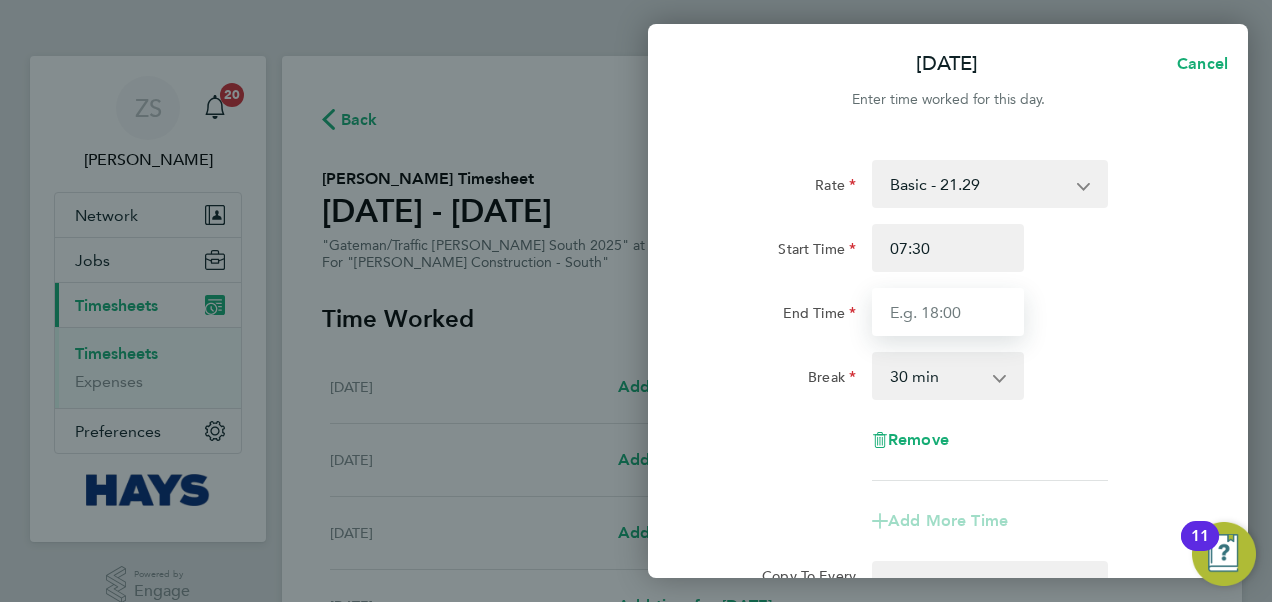 click on "End Time" at bounding box center (948, 312) 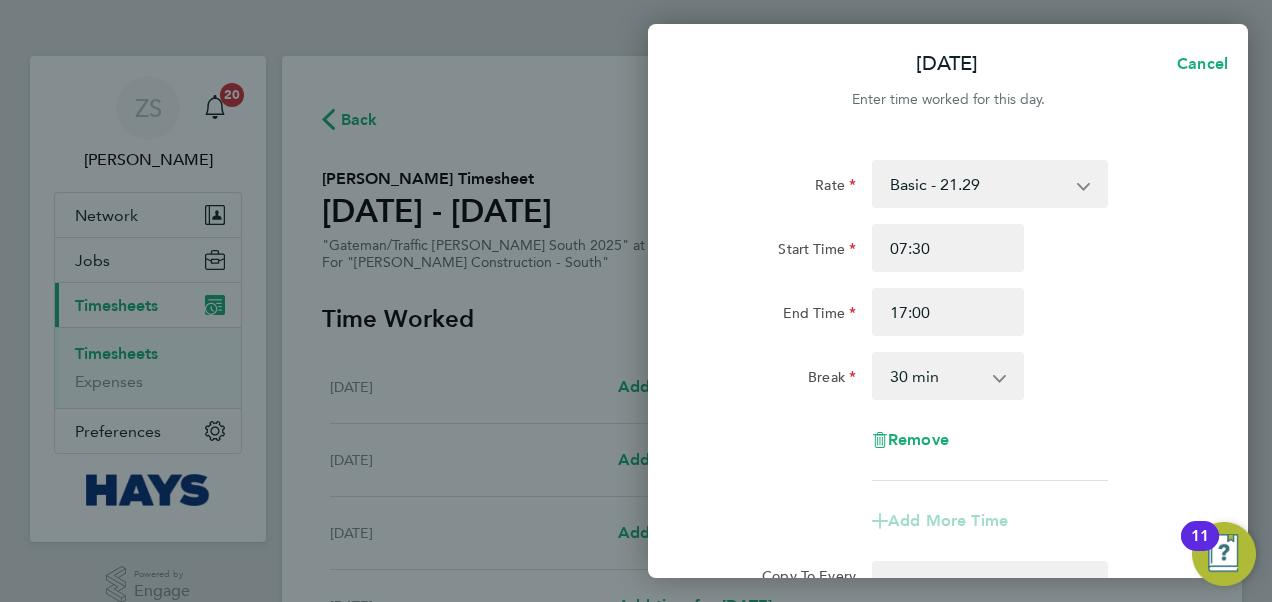 click on "End Time 17:00" 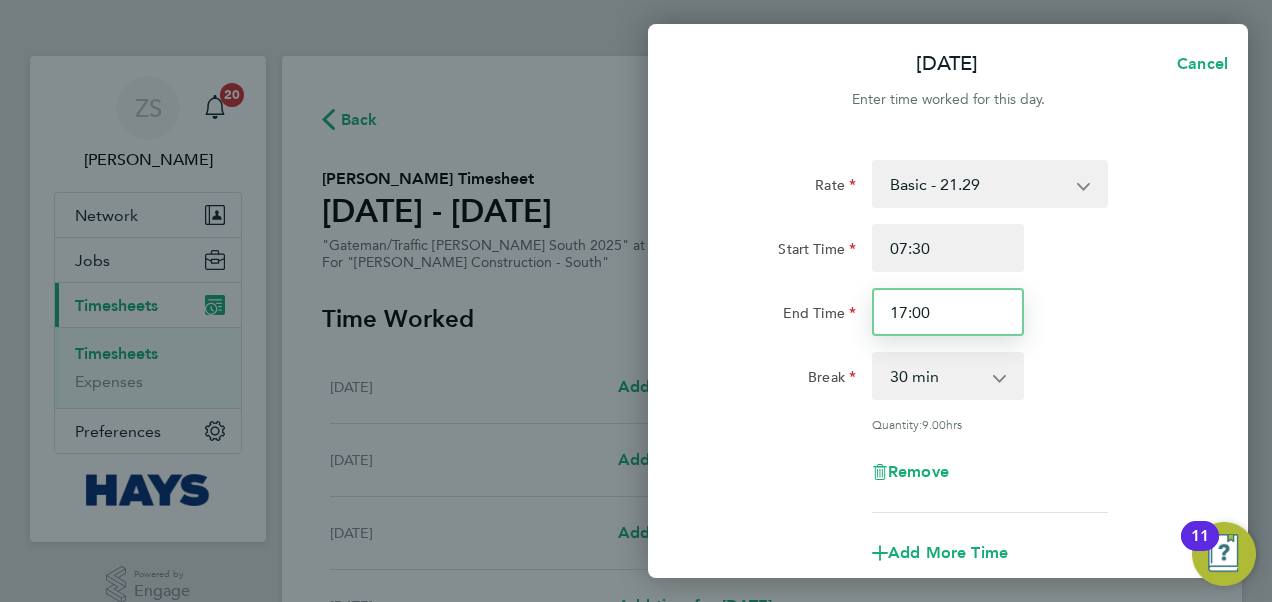 drag, startPoint x: 960, startPoint y: 319, endPoint x: 891, endPoint y: 320, distance: 69.00725 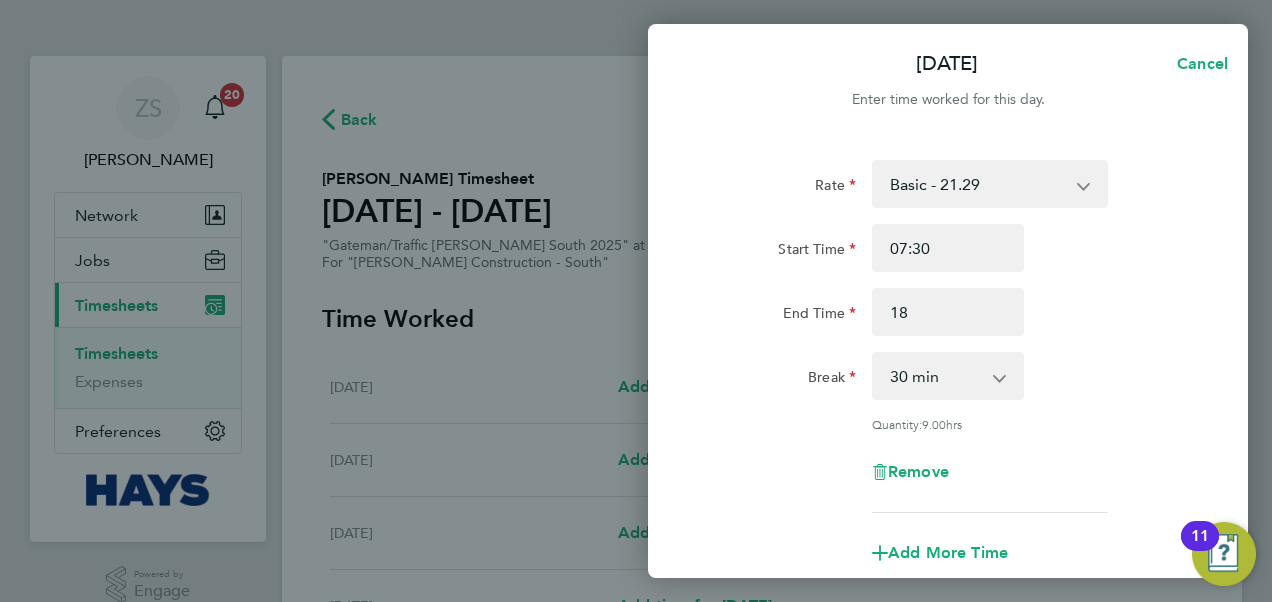 type on "18:00" 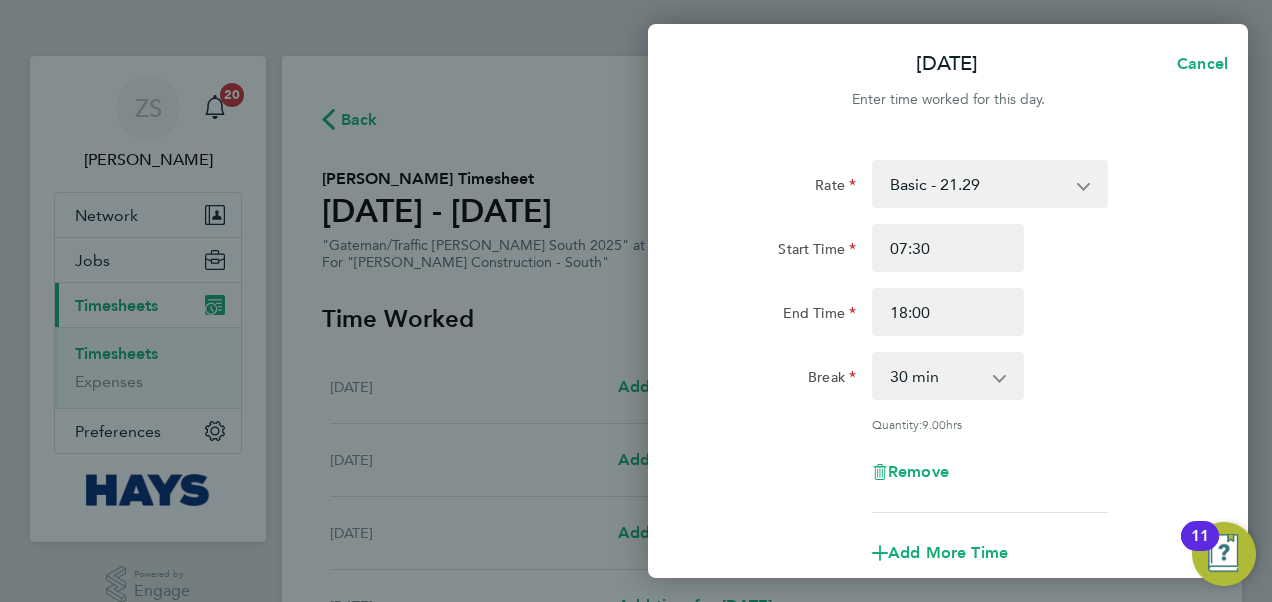 click on "Start Time 07:30" 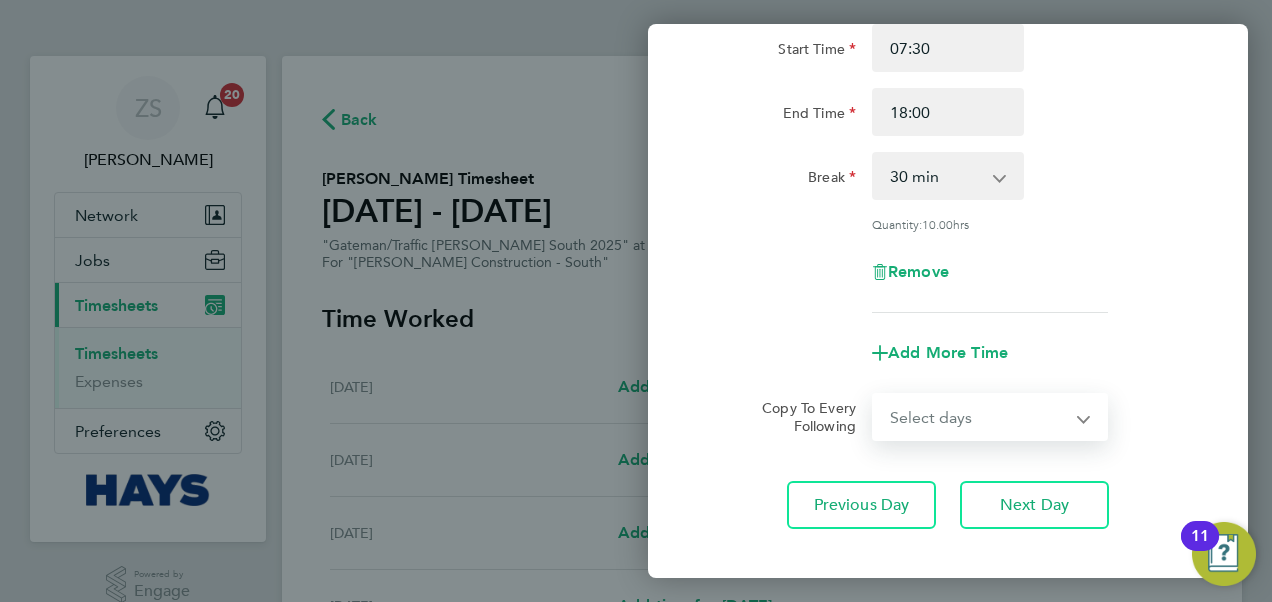 click on "Select days   Day   [DATE]   [DATE]   [DATE]   [DATE]" at bounding box center [979, 417] 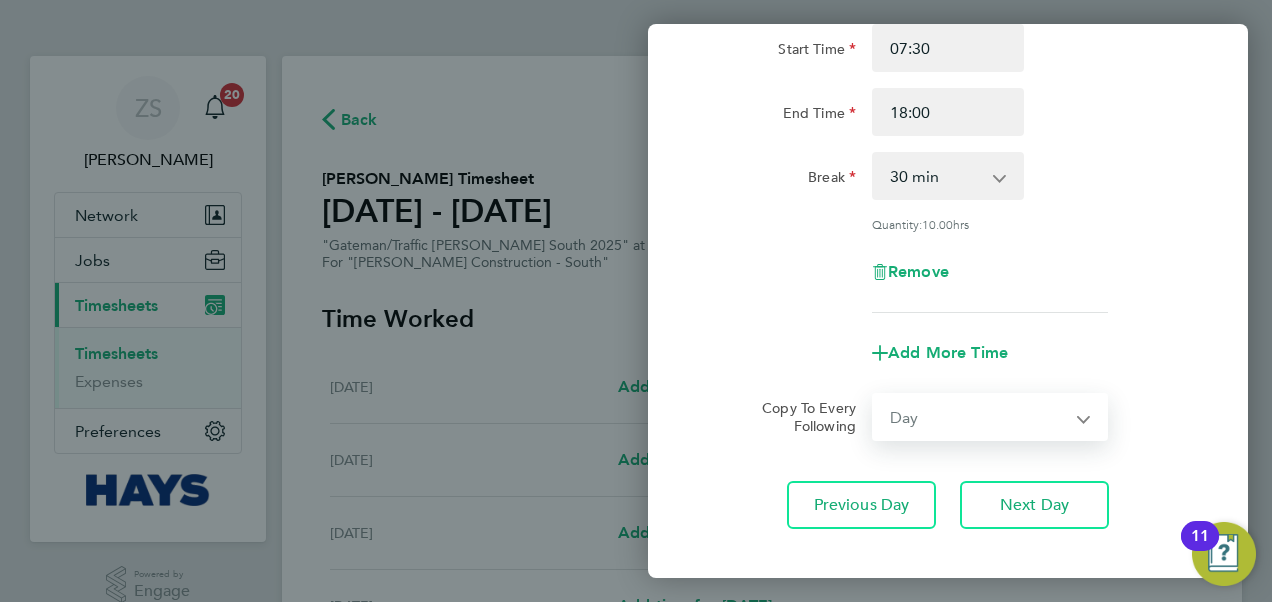 click on "Select days   Day   [DATE]   [DATE]   [DATE]   [DATE]" at bounding box center (979, 417) 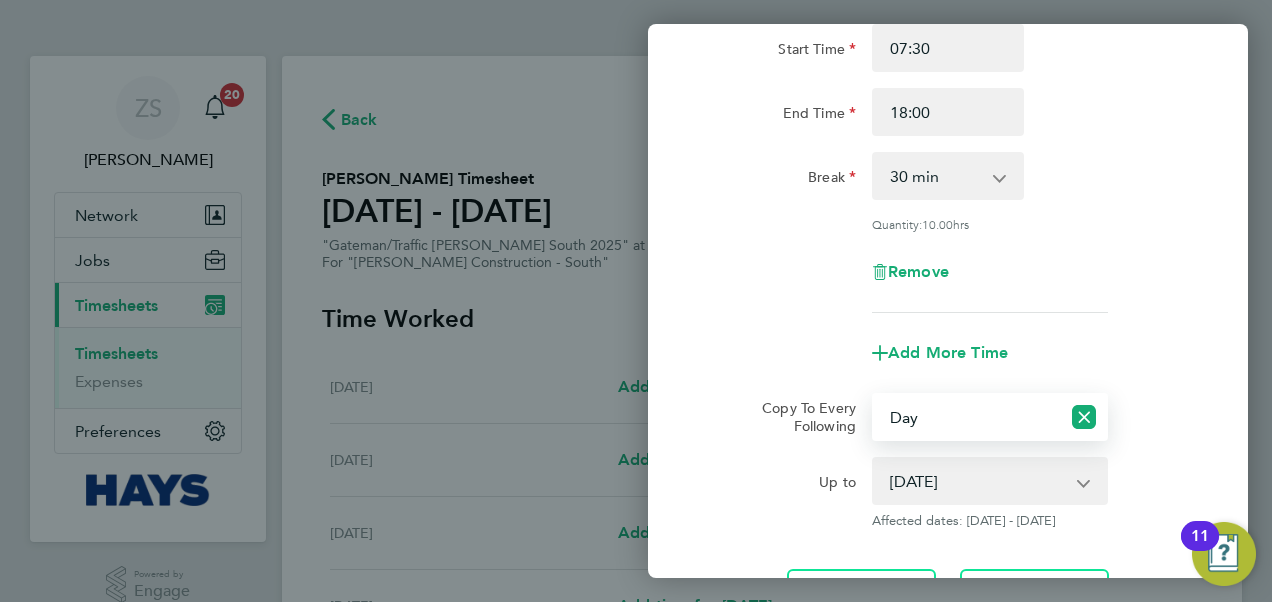 click on "Remove" 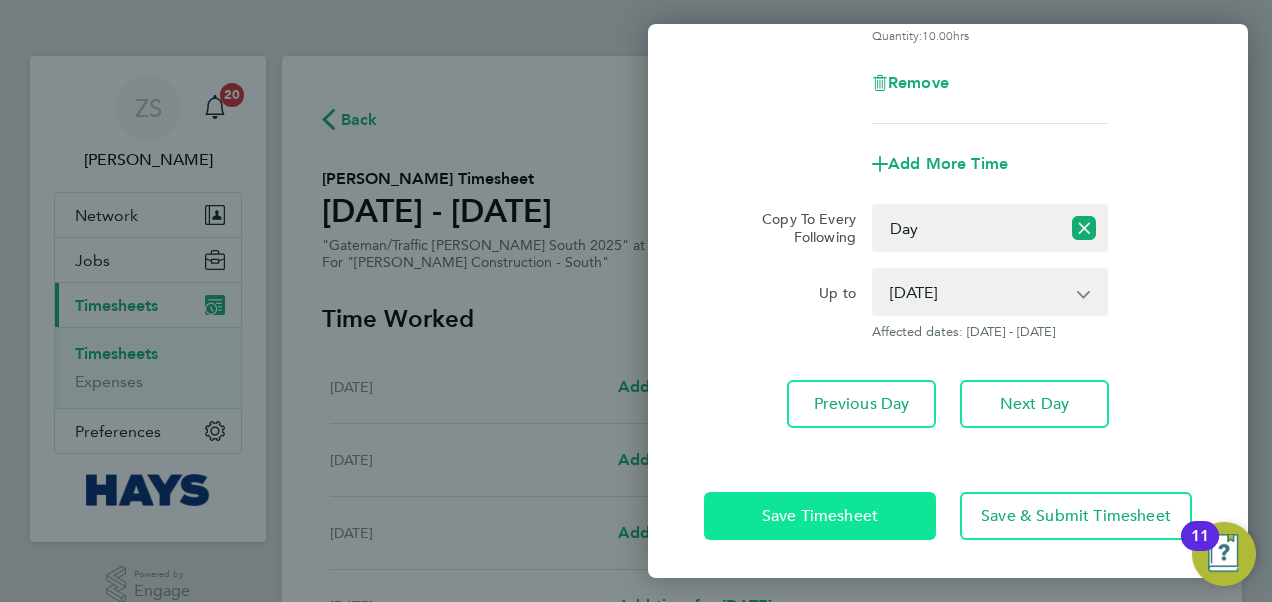 click on "Save Timesheet" 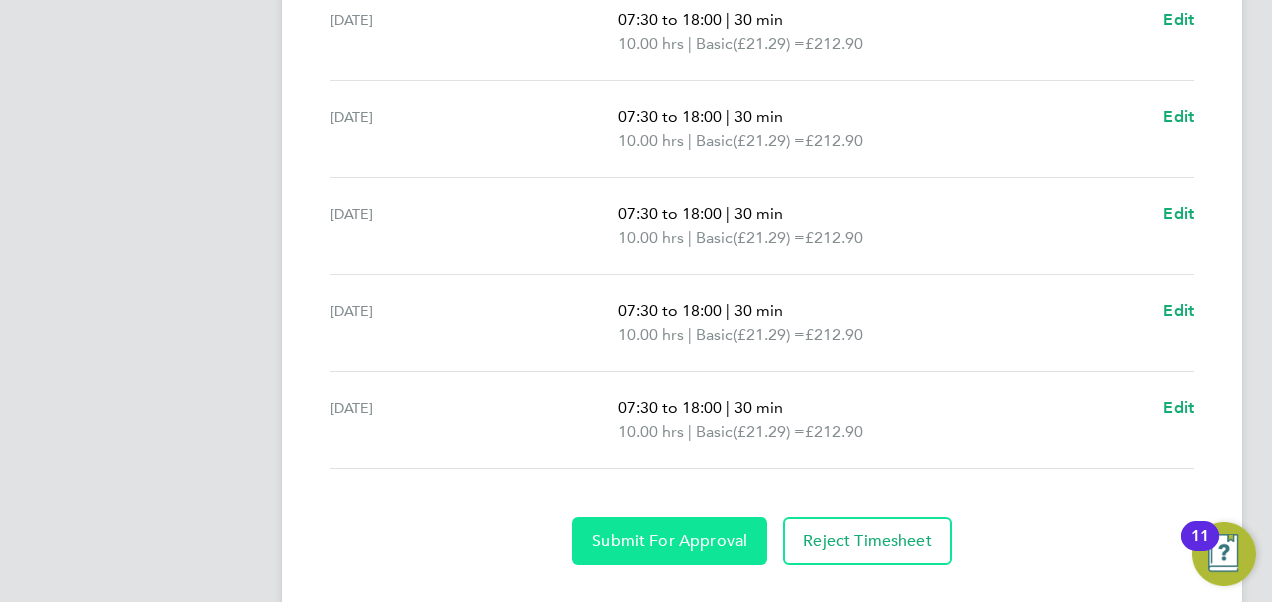 click on "Submit For Approval" 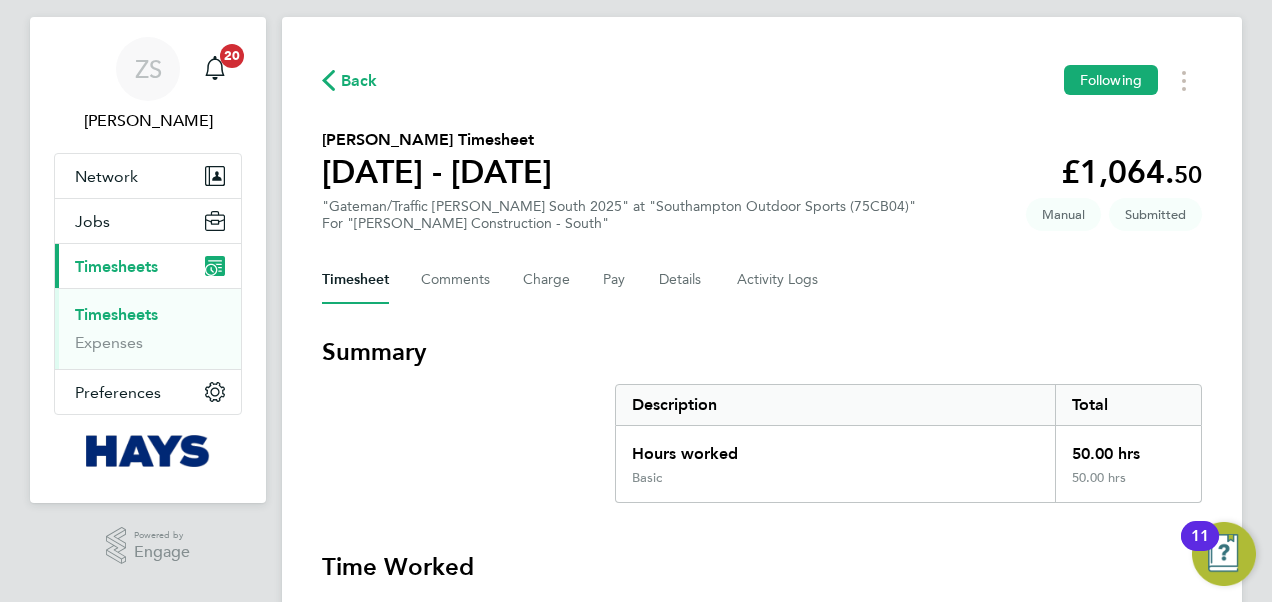 click on "Timesheets" at bounding box center (116, 314) 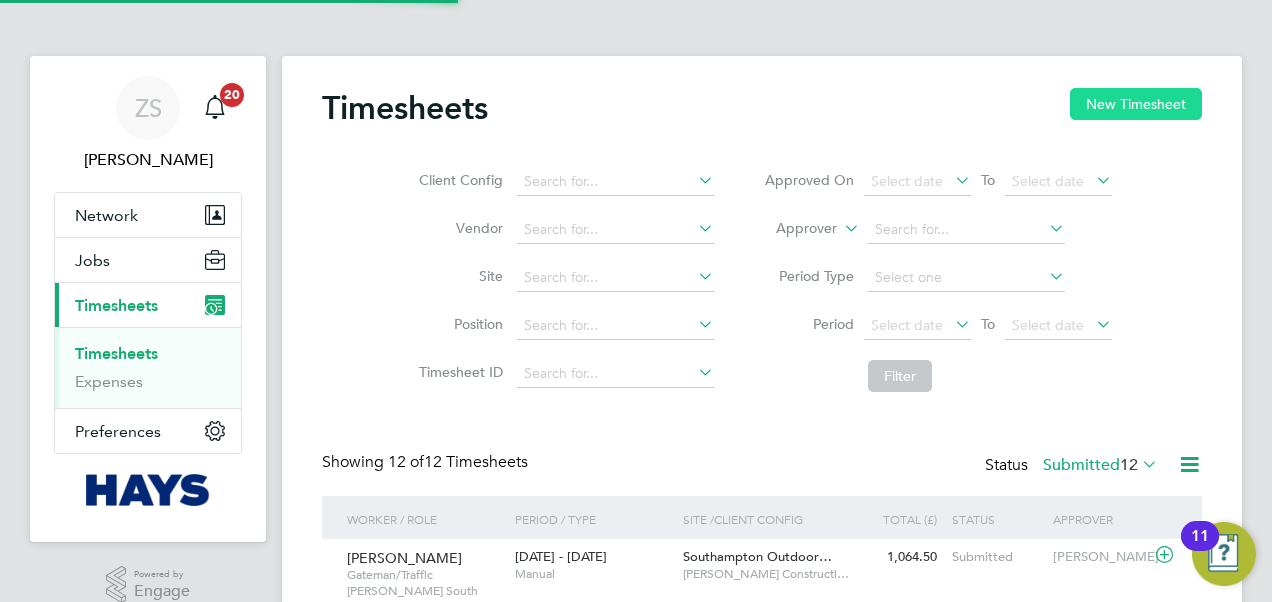 click on "New Timesheet" 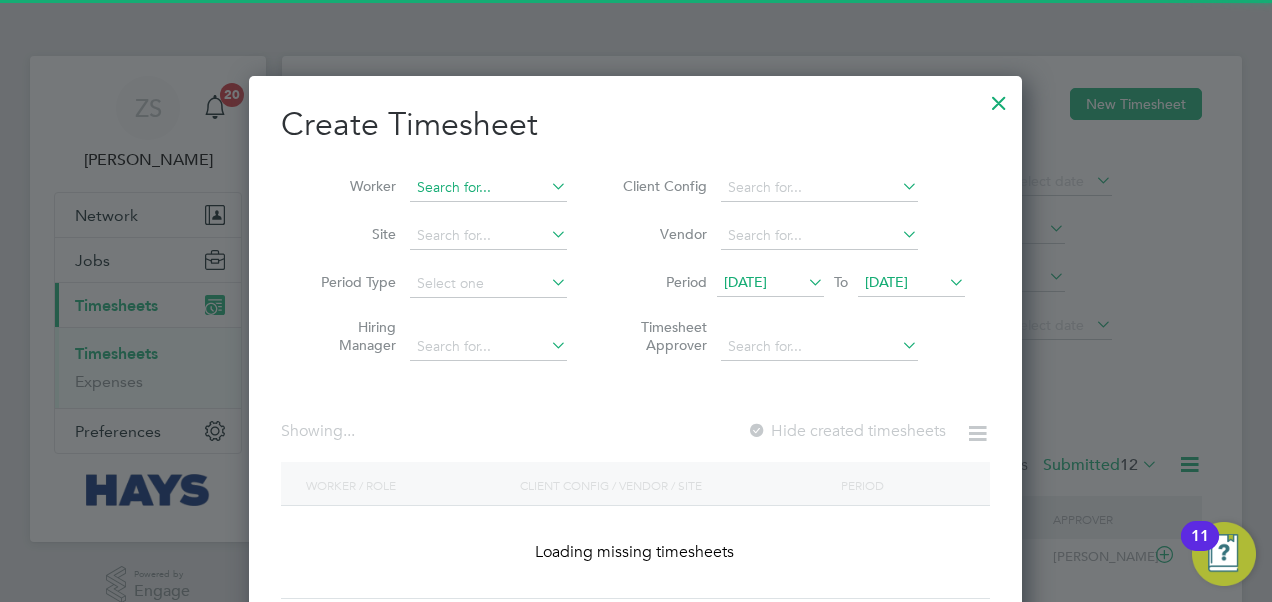 click at bounding box center [488, 188] 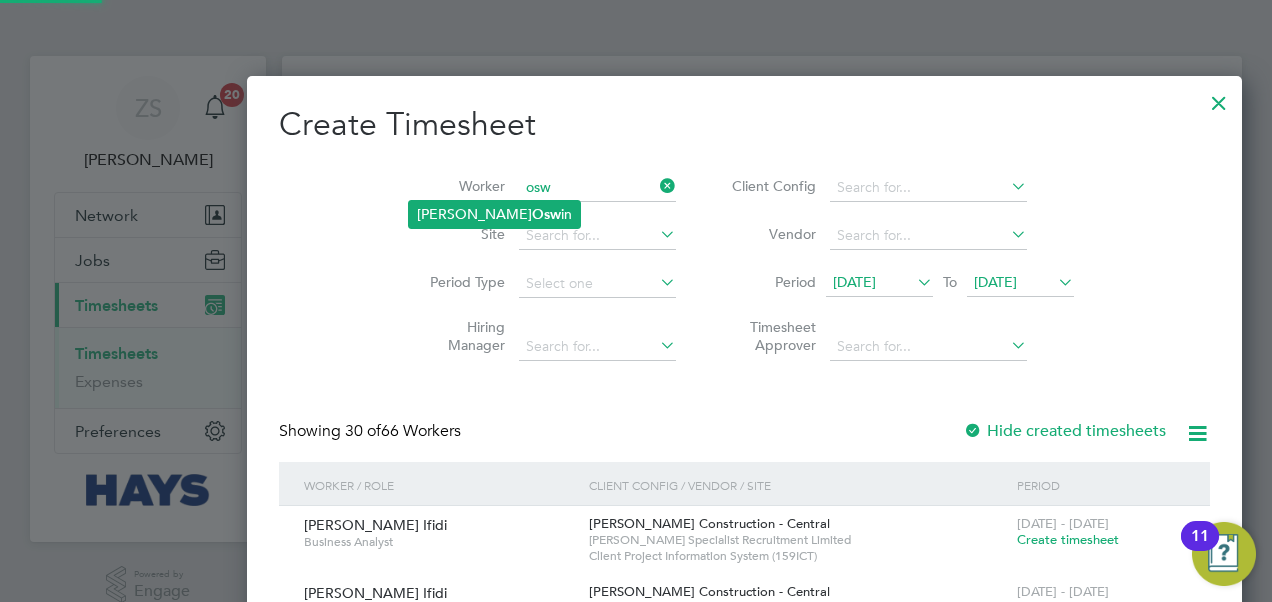 click on "[PERSON_NAME] in" 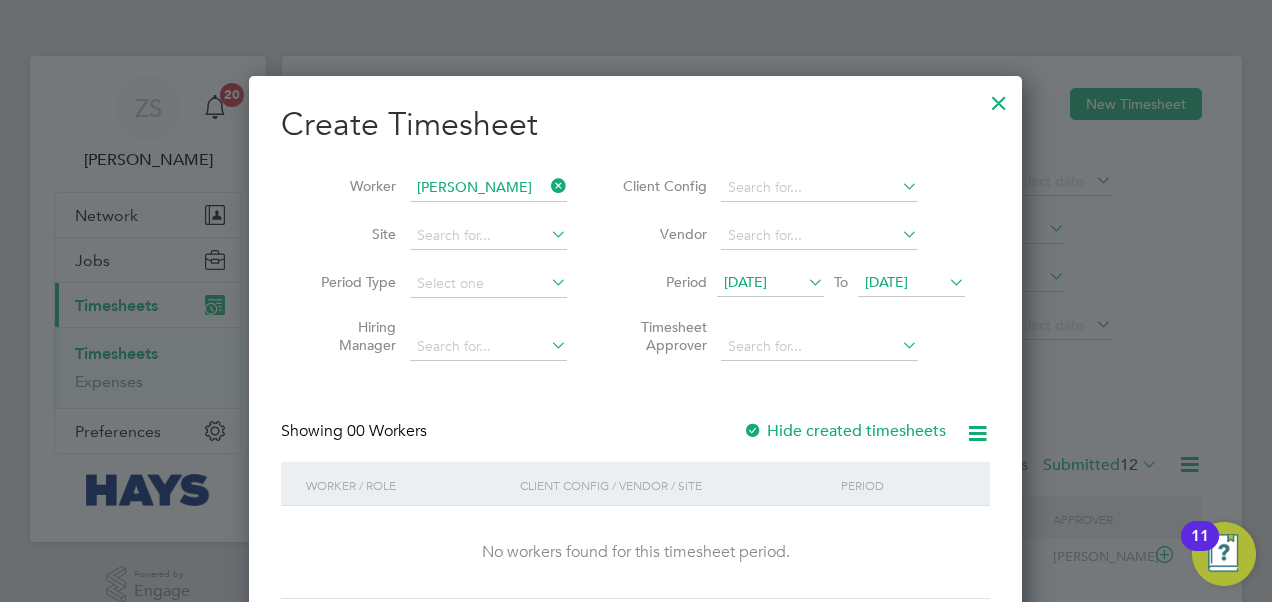 click on "Hide created timesheets" at bounding box center [844, 431] 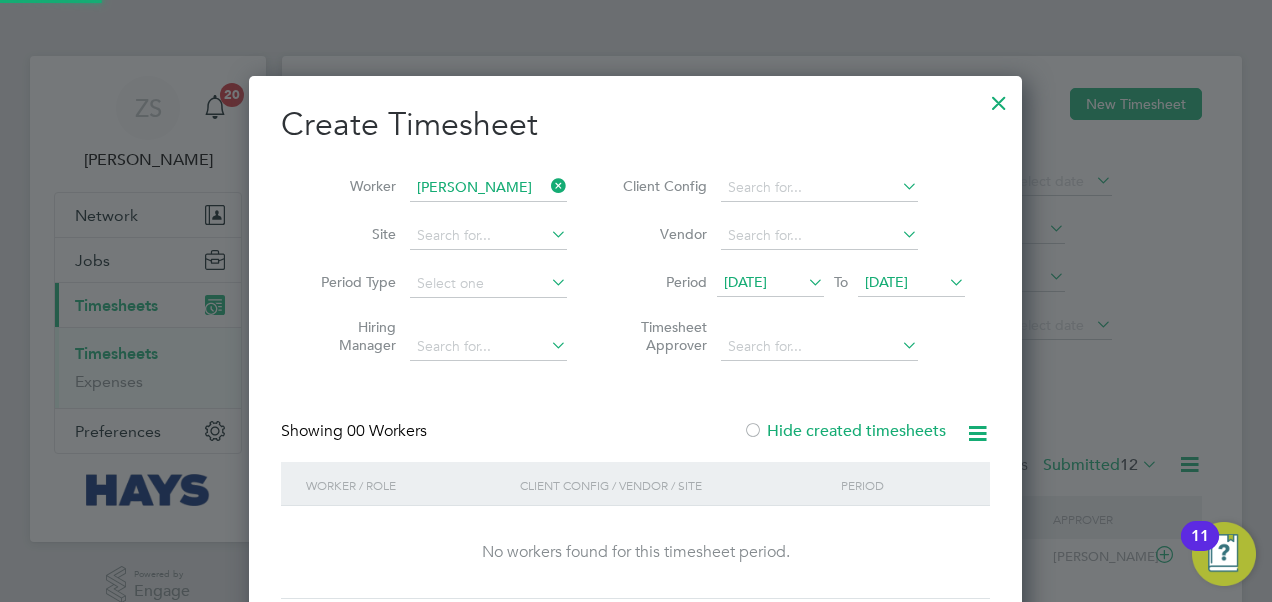 click on "[DATE]" at bounding box center (911, 283) 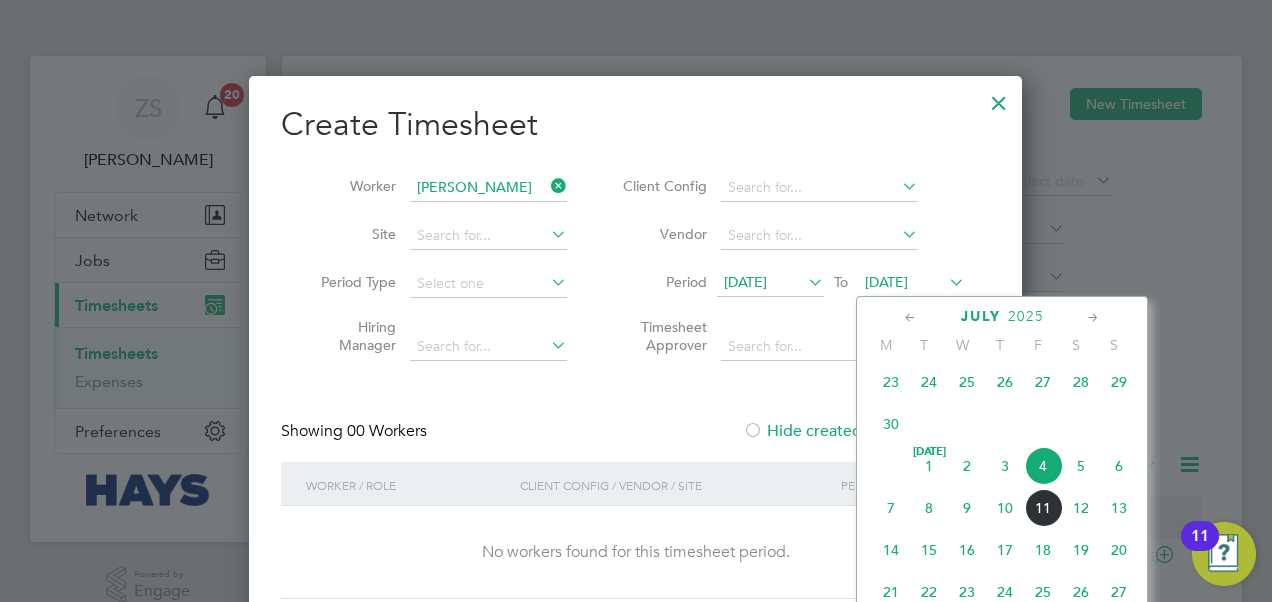 click on "12" 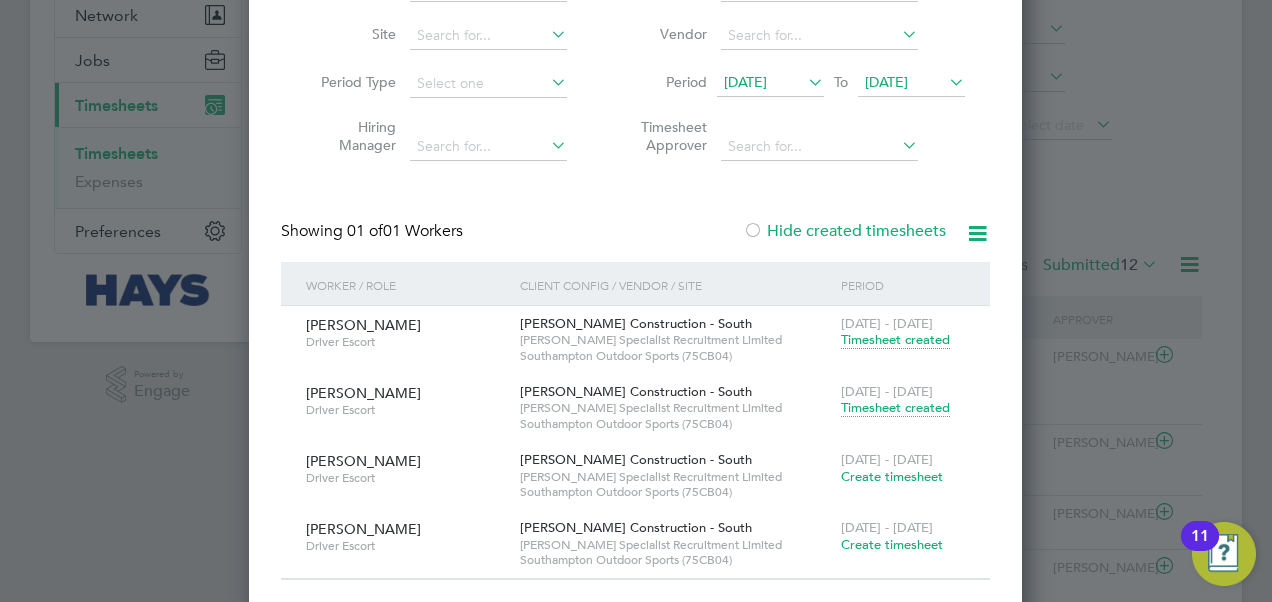 click on "Create timesheet" at bounding box center [892, 476] 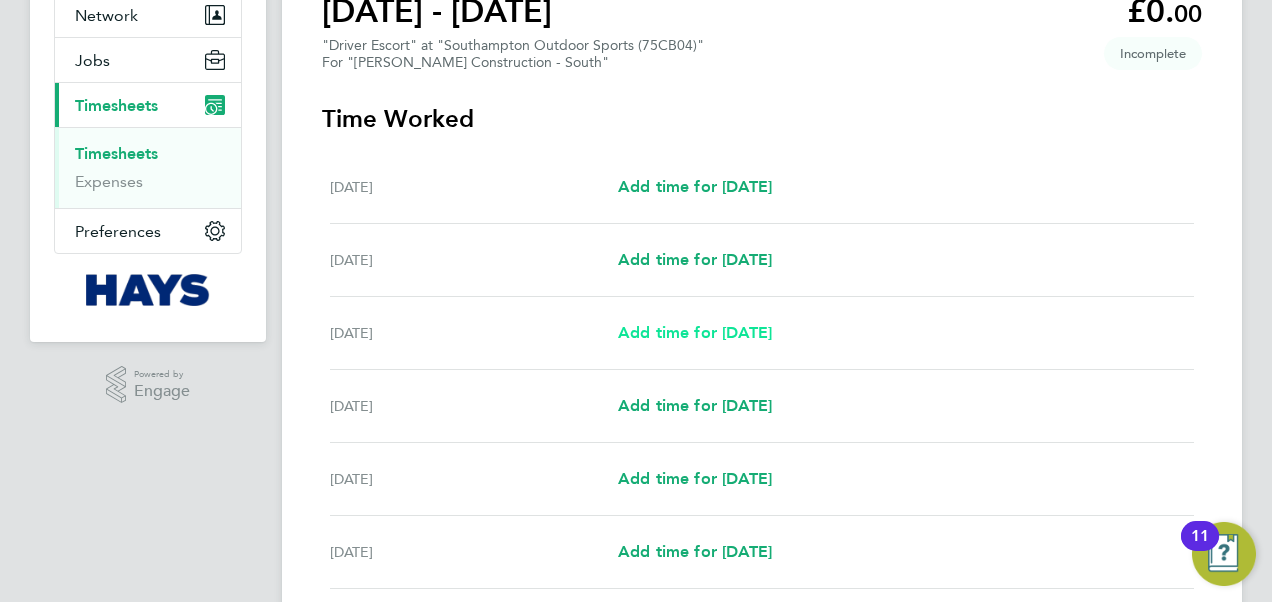click on "Add time for [DATE]" at bounding box center [695, 333] 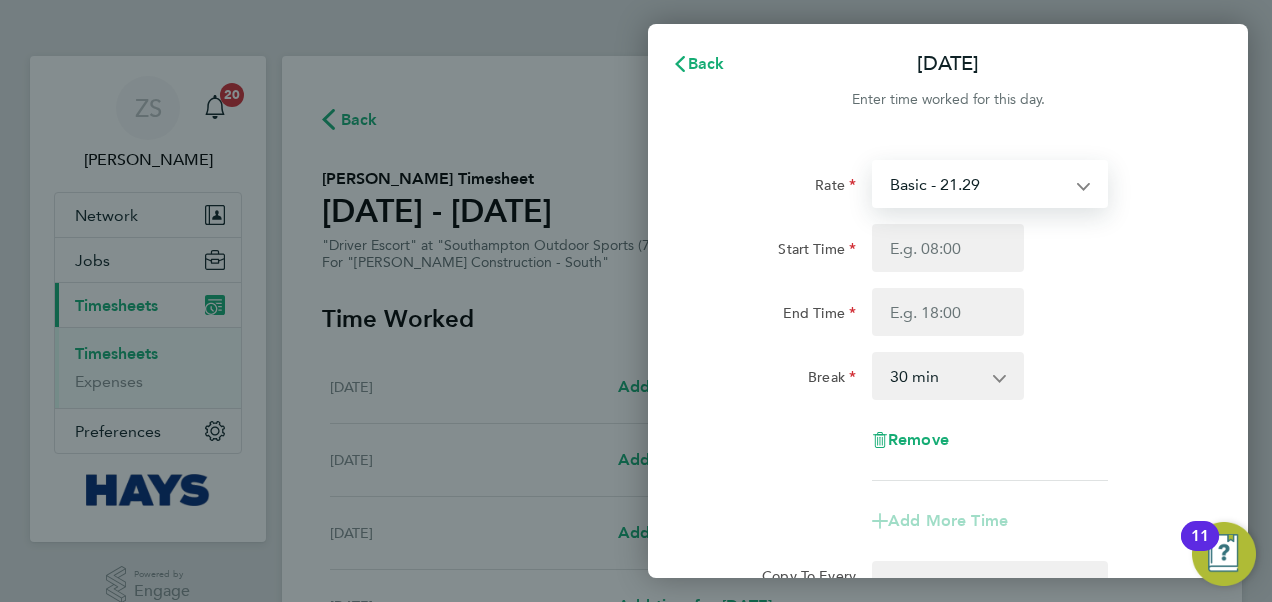 click on "Basic - 21.29   Overtime - 30.63" at bounding box center [978, 184] 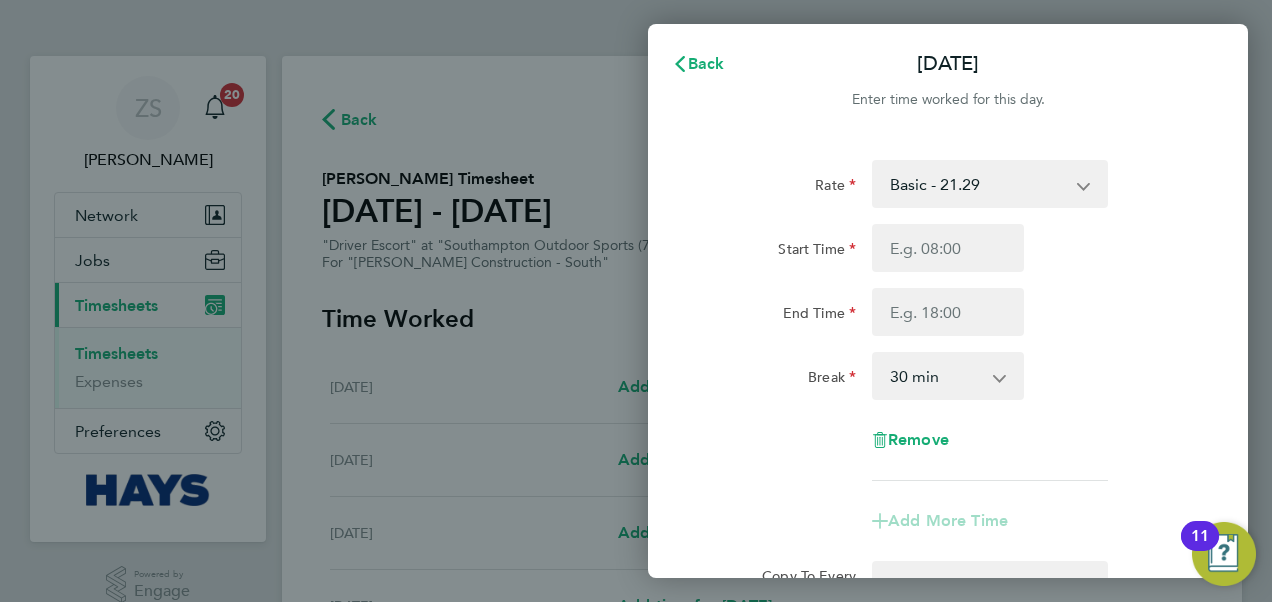 click on "Start Time End Time" 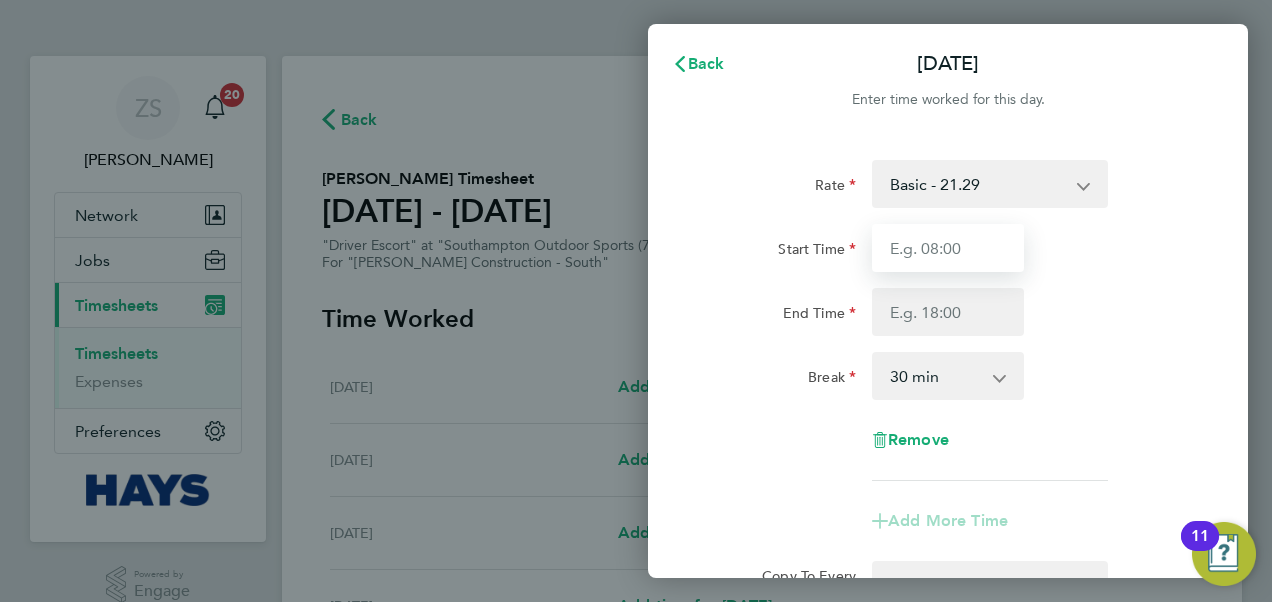 click on "Start Time" at bounding box center (948, 248) 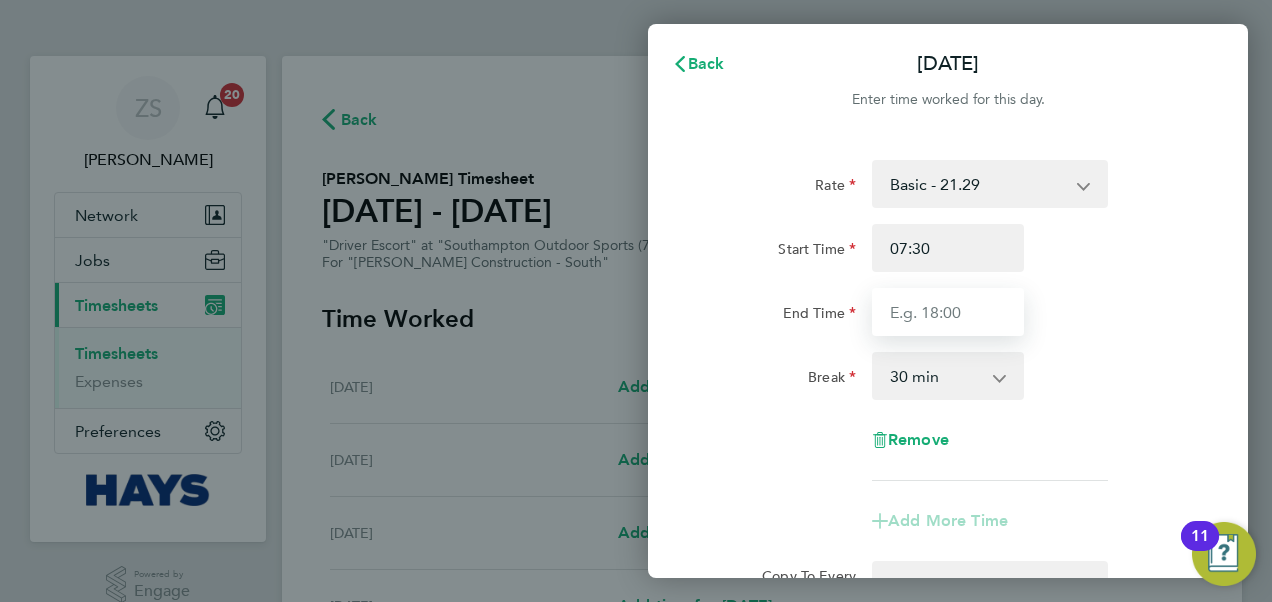 type on "18:00" 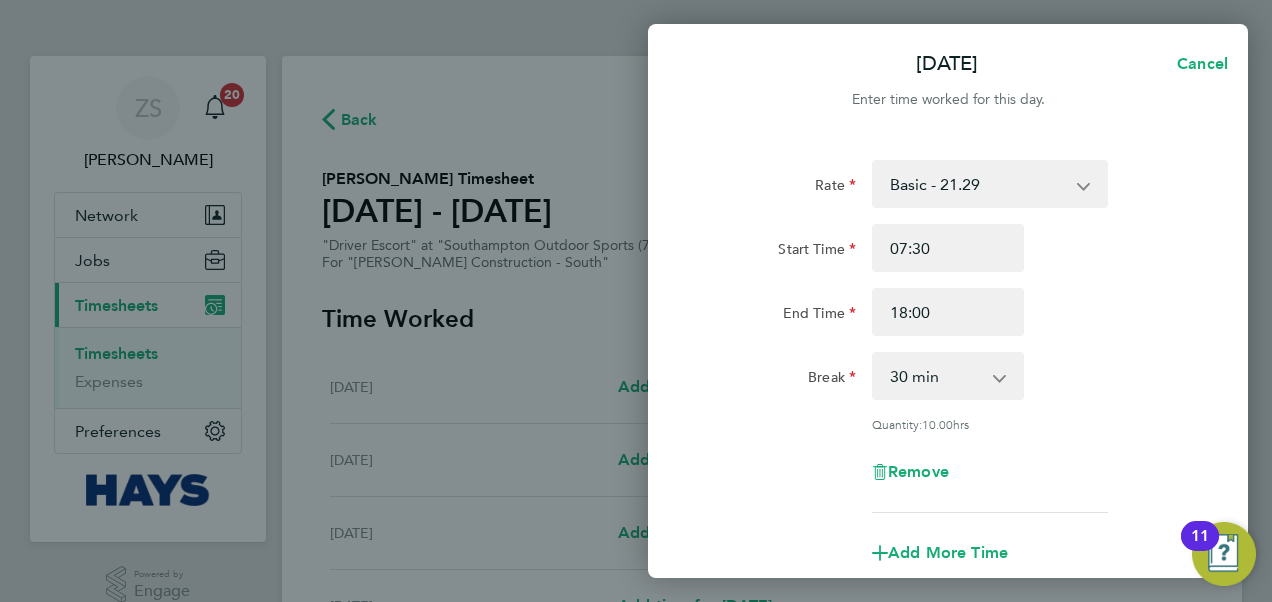 click on "Rate  Basic - 21.29   Overtime - 30.63
Start Time 07:30 End Time 18:00 Break  0 min   15 min   30 min   45 min   60 min   75 min   90 min
Quantity:  10.00  hrs
Remove" 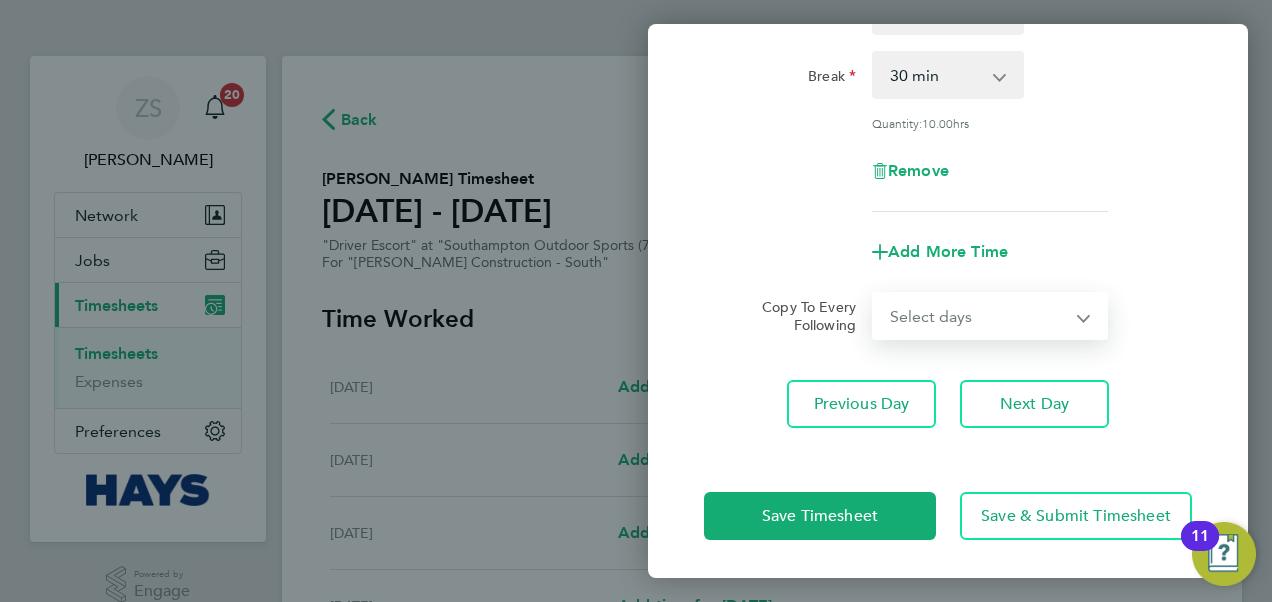 click on "Select days   Day   [DATE]   [DATE]   [DATE]   [DATE]" at bounding box center (979, 316) 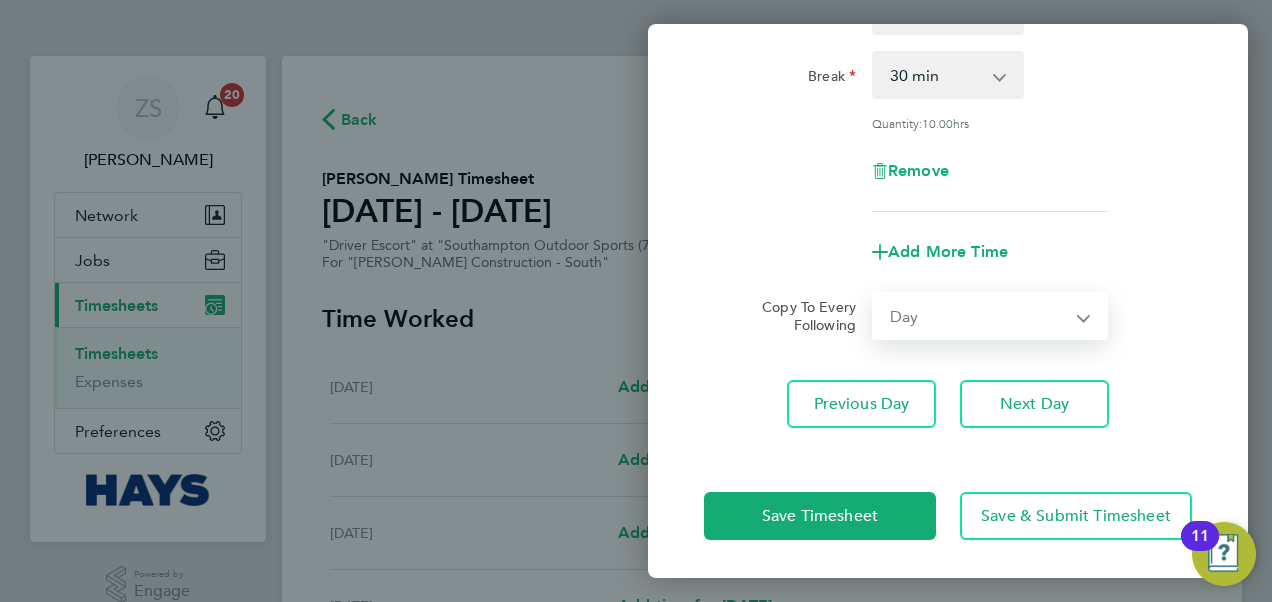 click on "Select days   Day   [DATE]   [DATE]   [DATE]   [DATE]" at bounding box center [979, 316] 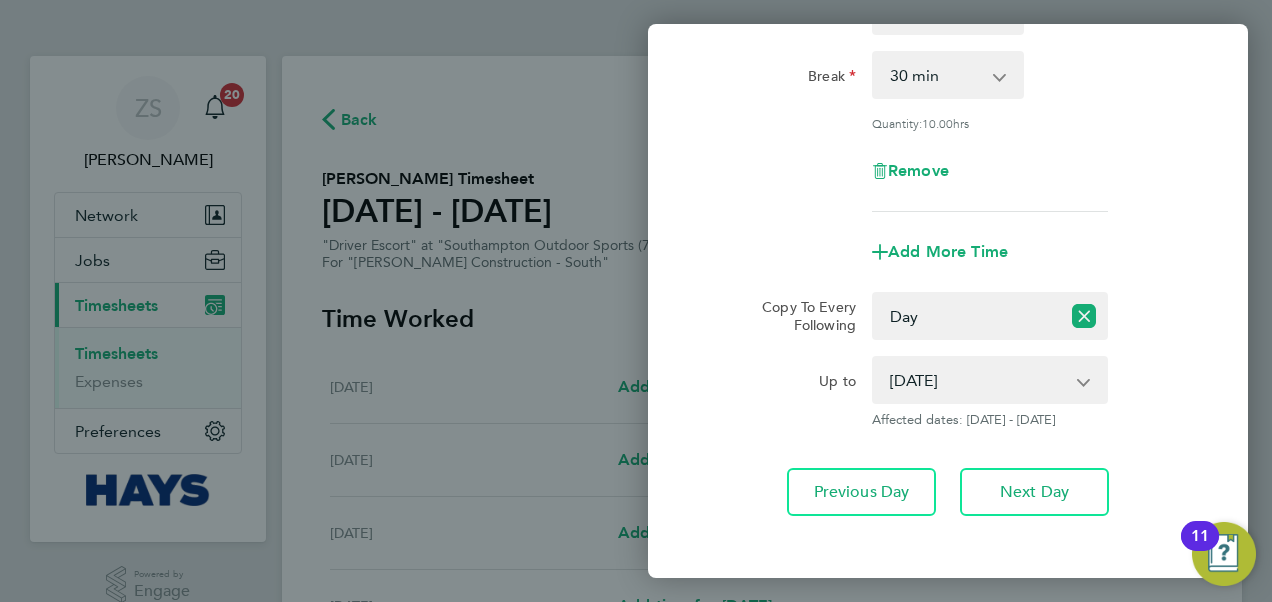 click on "Rate  Basic - 21.29   Overtime - 30.63
Start Time 07:30 End Time 18:00 Break  0 min   15 min   30 min   45 min   60 min   75 min   90 min
Quantity:  10.00  hrs
Remove
Add More Time  Copy To Every Following  Select days   Day   [DATE]   [DATE]   [DATE]   [DATE]
Up to  [DATE]   [DATE]   [DATE]   [DATE]
Affected dates: [DATE] - [DATE]" 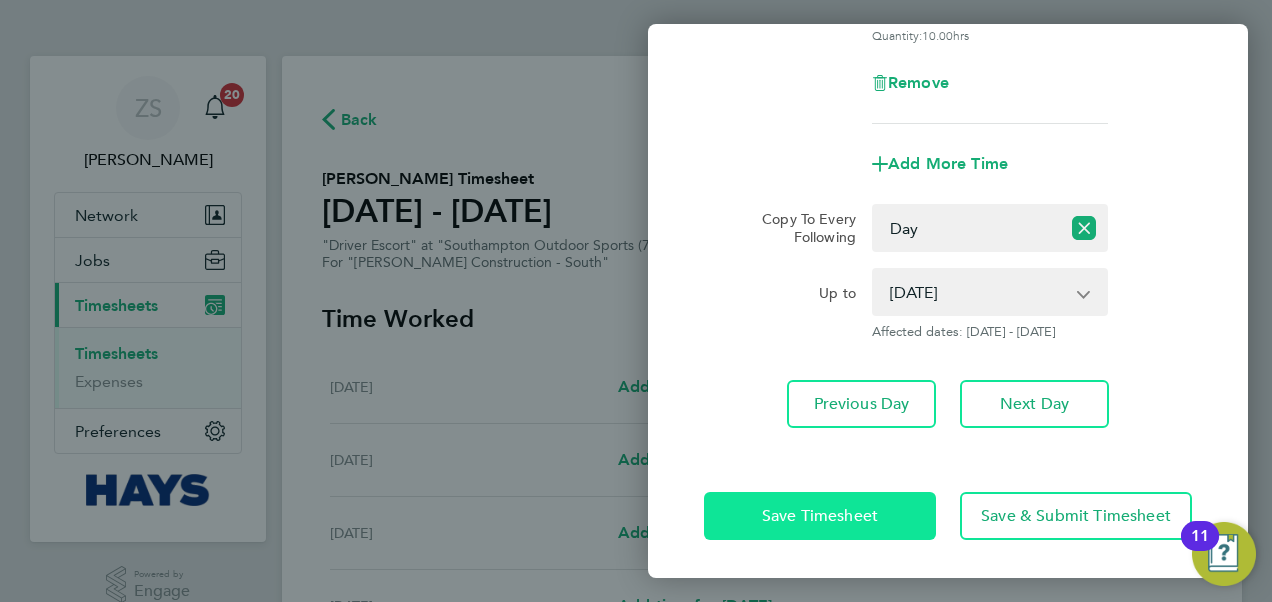 click on "Save Timesheet" 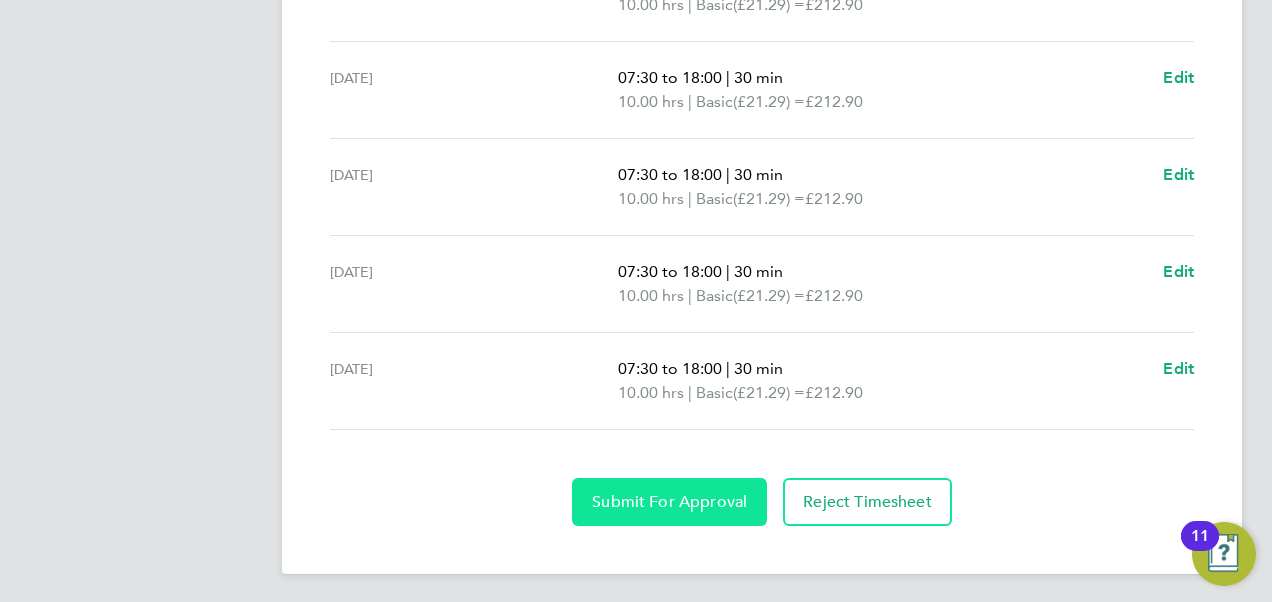 click on "Submit For Approval" 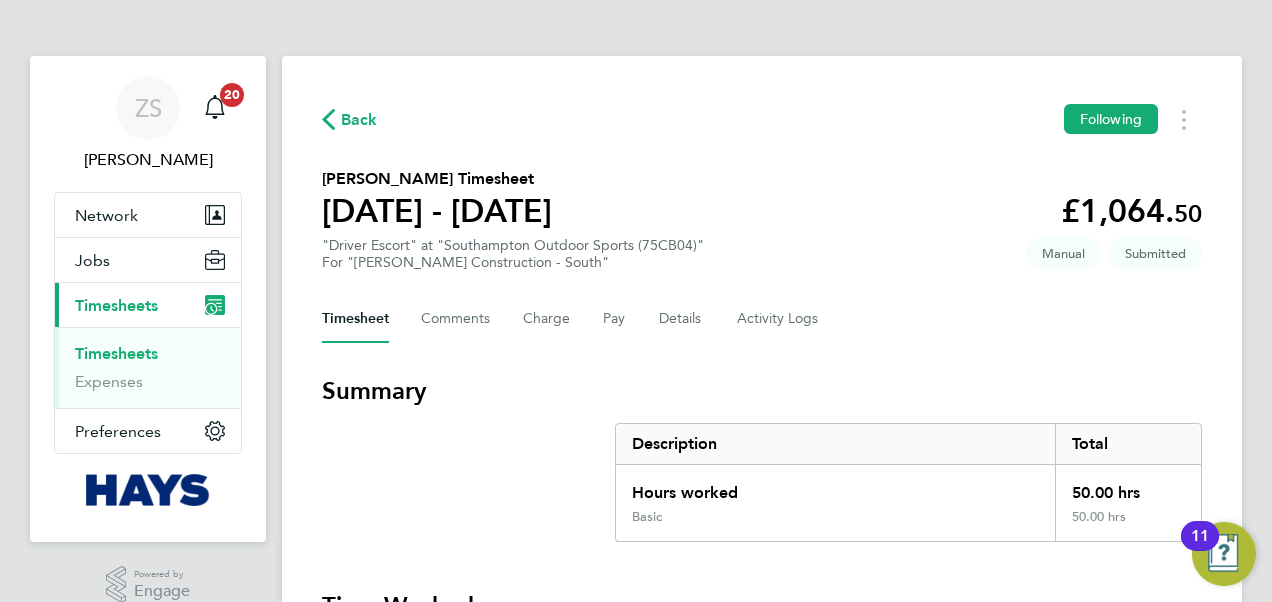 click on "Timesheets" at bounding box center (116, 353) 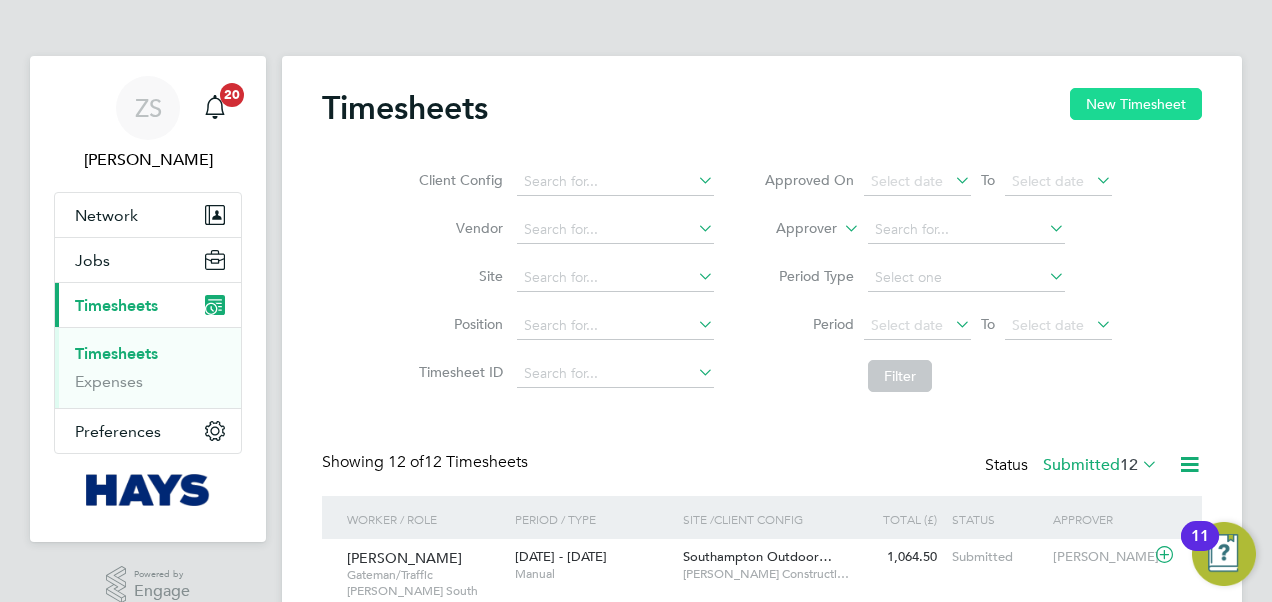 click on "New Timesheet" 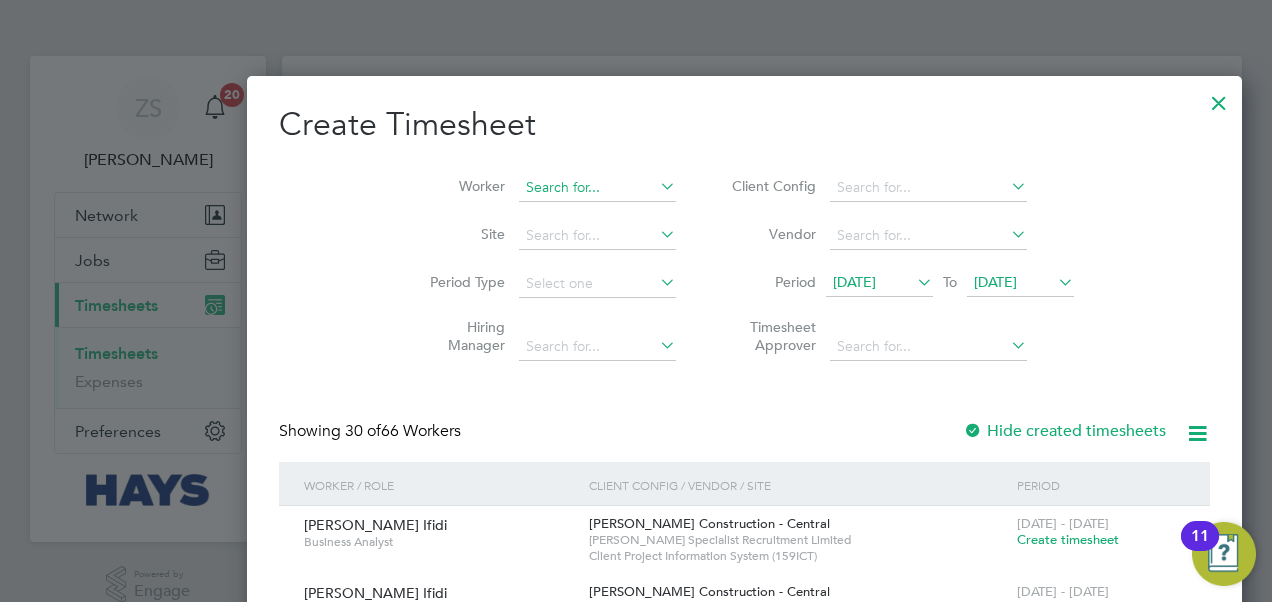 click at bounding box center [597, 188] 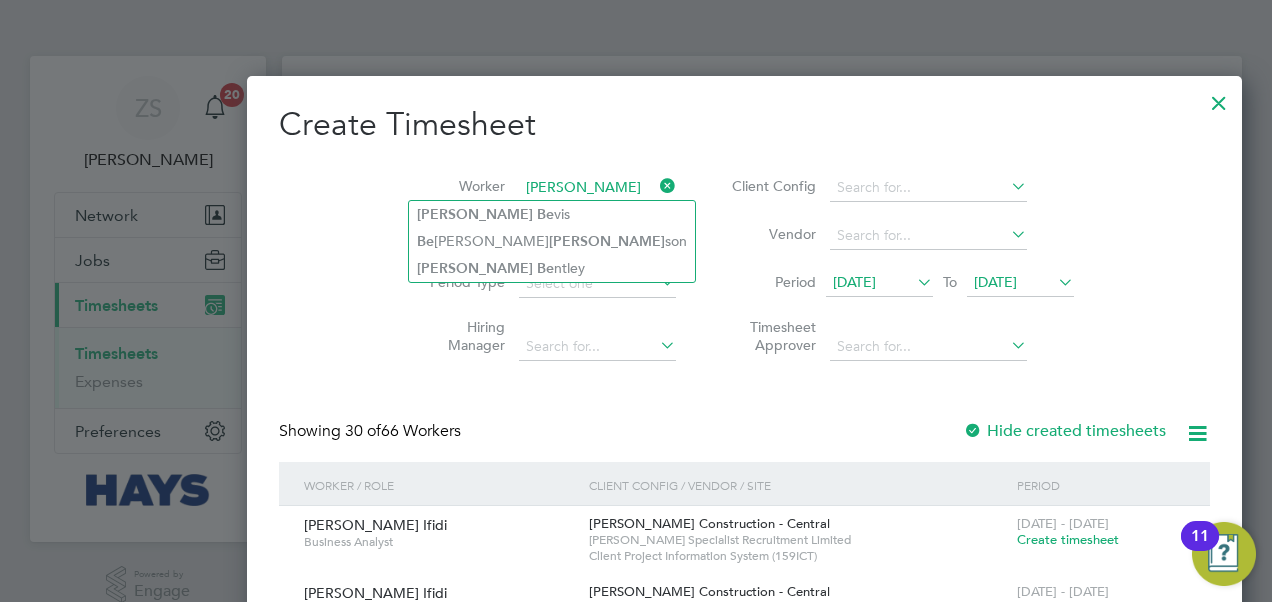 click on "[PERSON_NAME] vis" 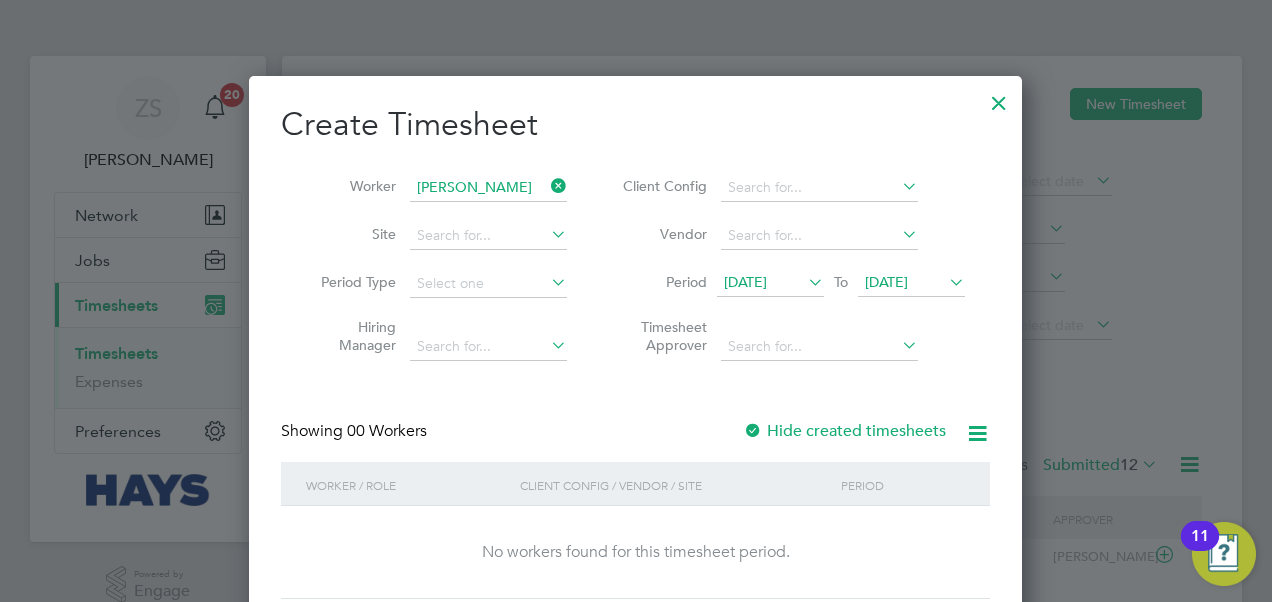click on "[DATE]" at bounding box center (911, 283) 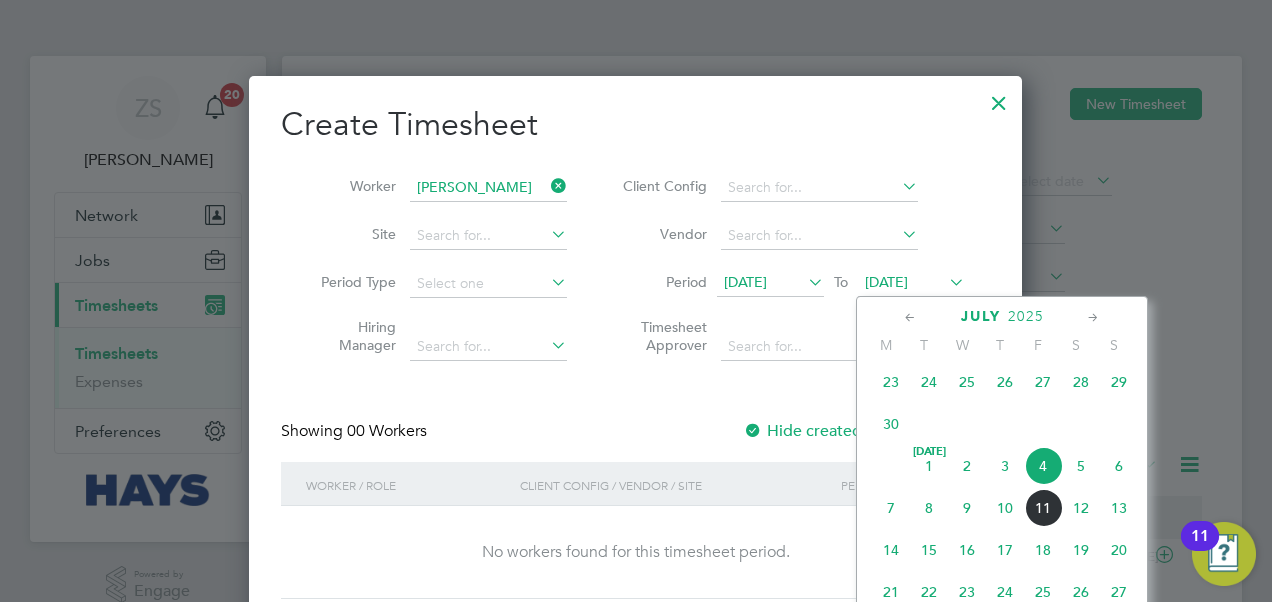 click on "12" 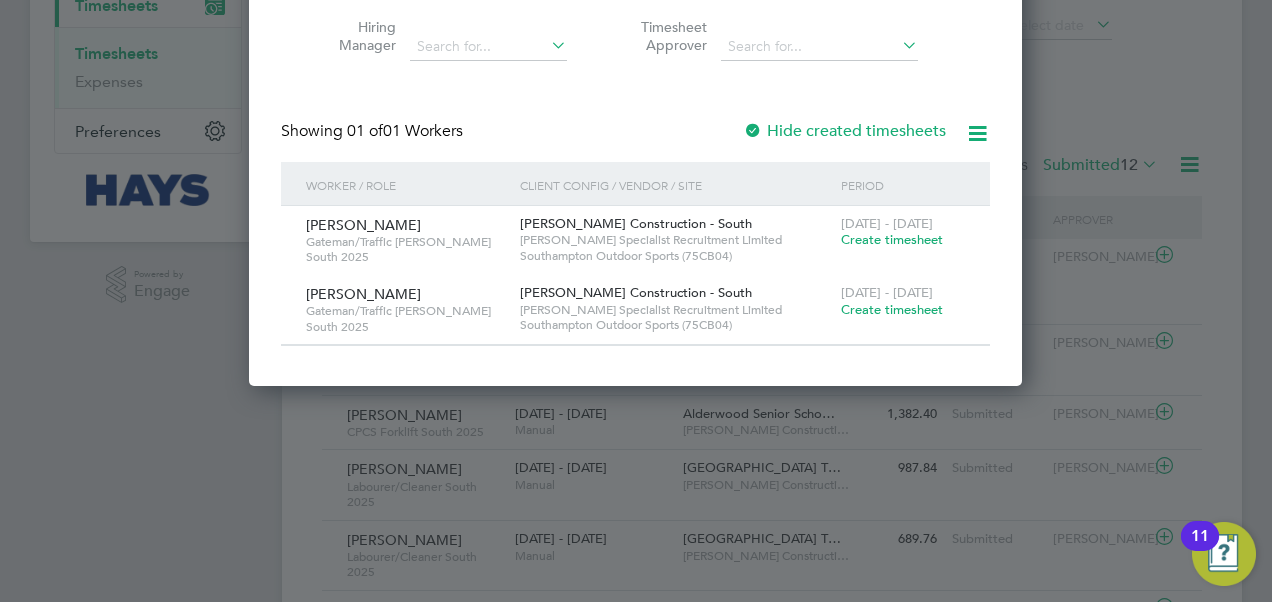click on "Create timesheet" at bounding box center (892, 239) 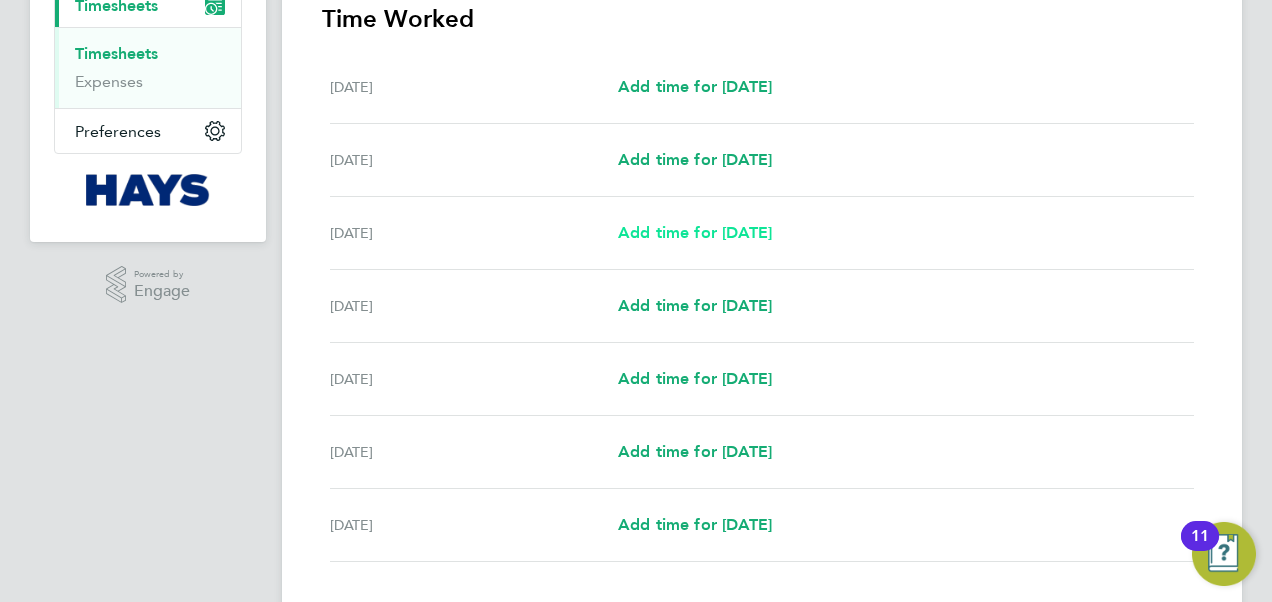 click on "Add time for [DATE]" at bounding box center (695, 232) 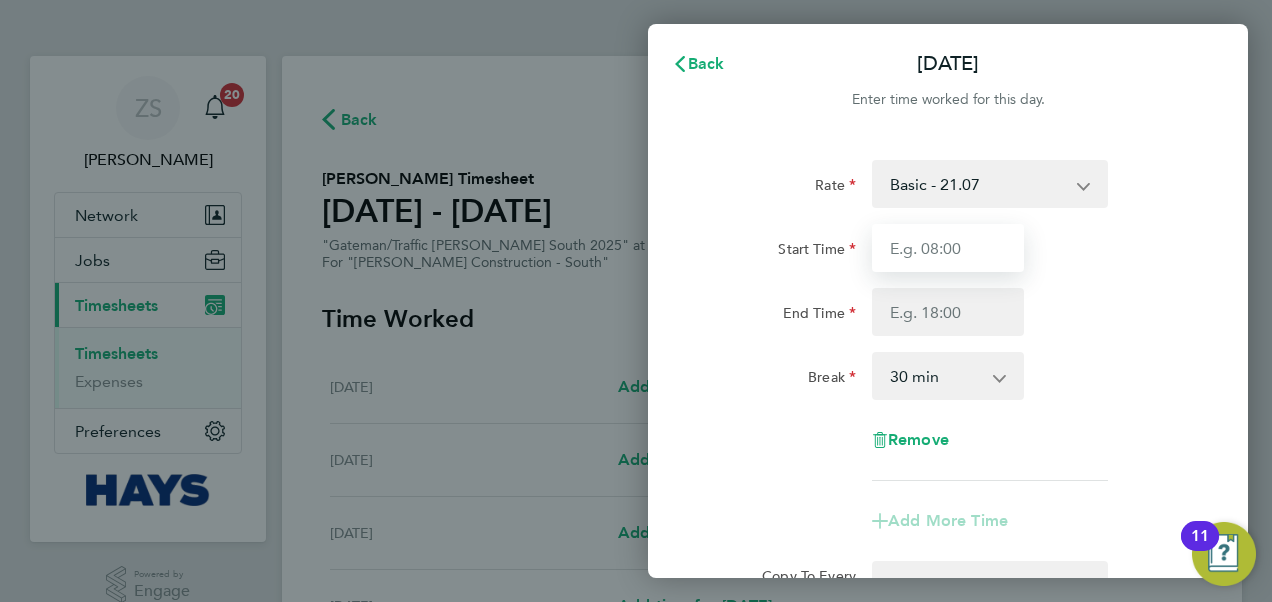 click on "Start Time" at bounding box center (948, 248) 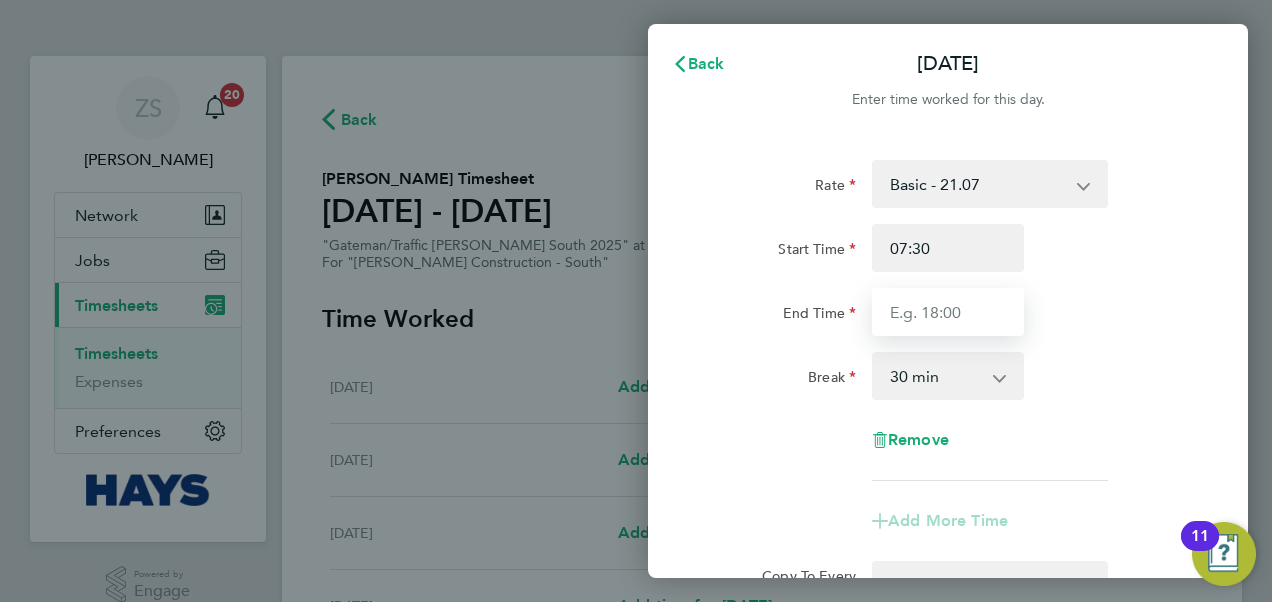 type on "18:00" 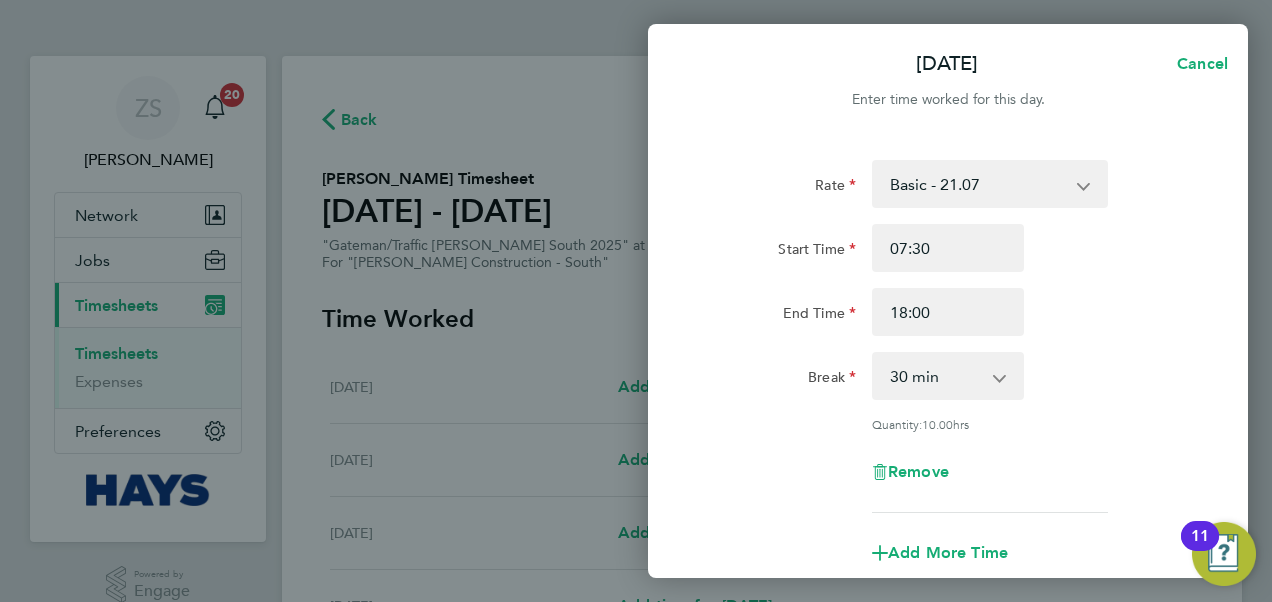 click on "End Time 18:00" 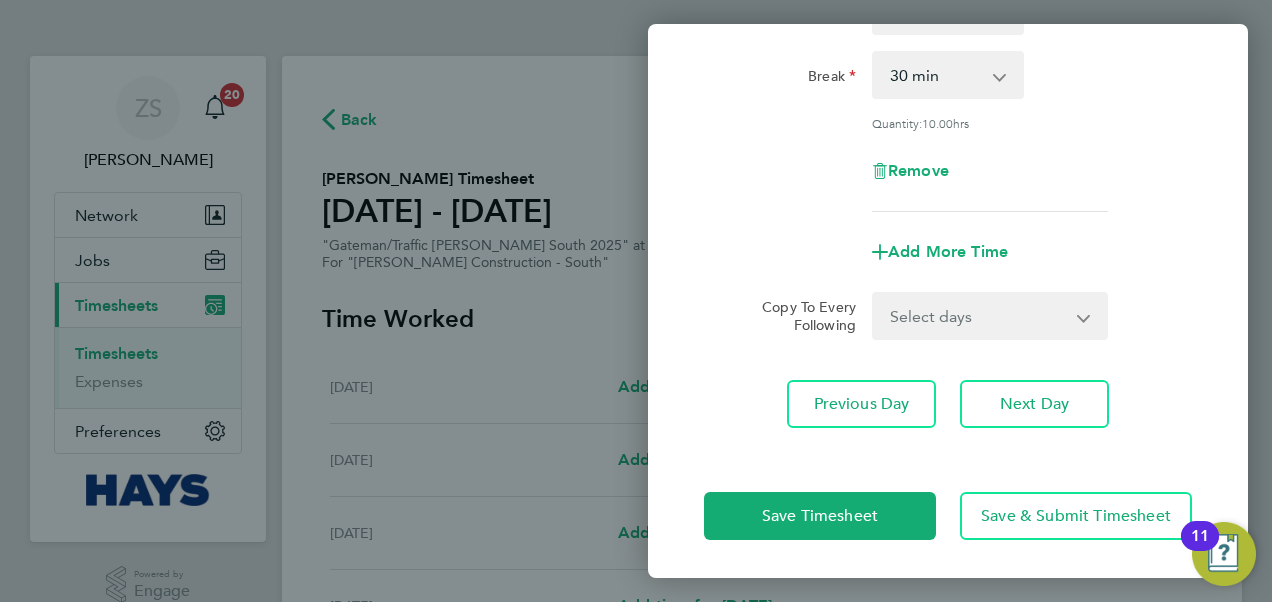 click on "Select days   Day   [DATE]   [DATE]   [DATE]   [DATE]" at bounding box center [979, 316] 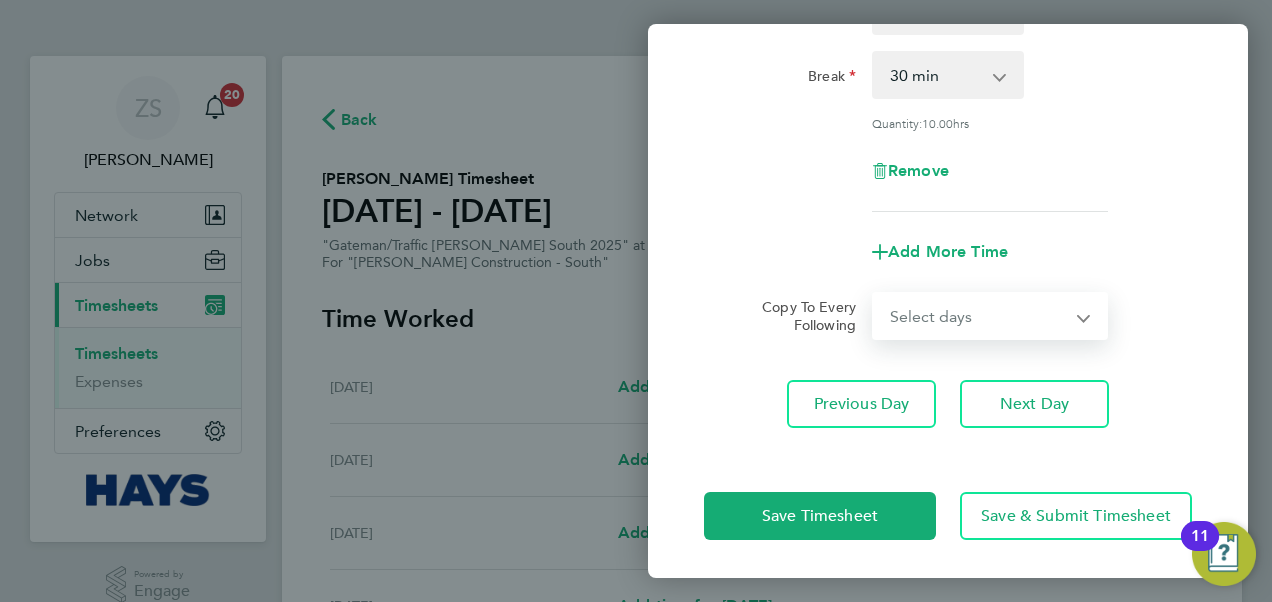 select on "DAY" 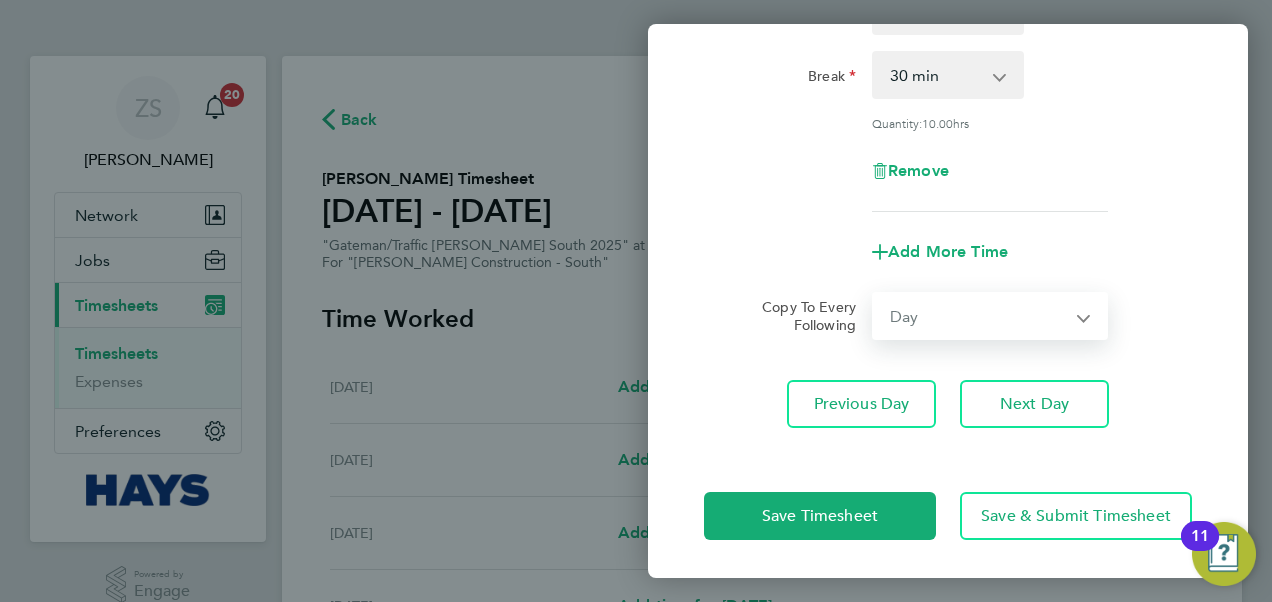 click on "Select days   Day   [DATE]   [DATE]   [DATE]   [DATE]" at bounding box center [979, 316] 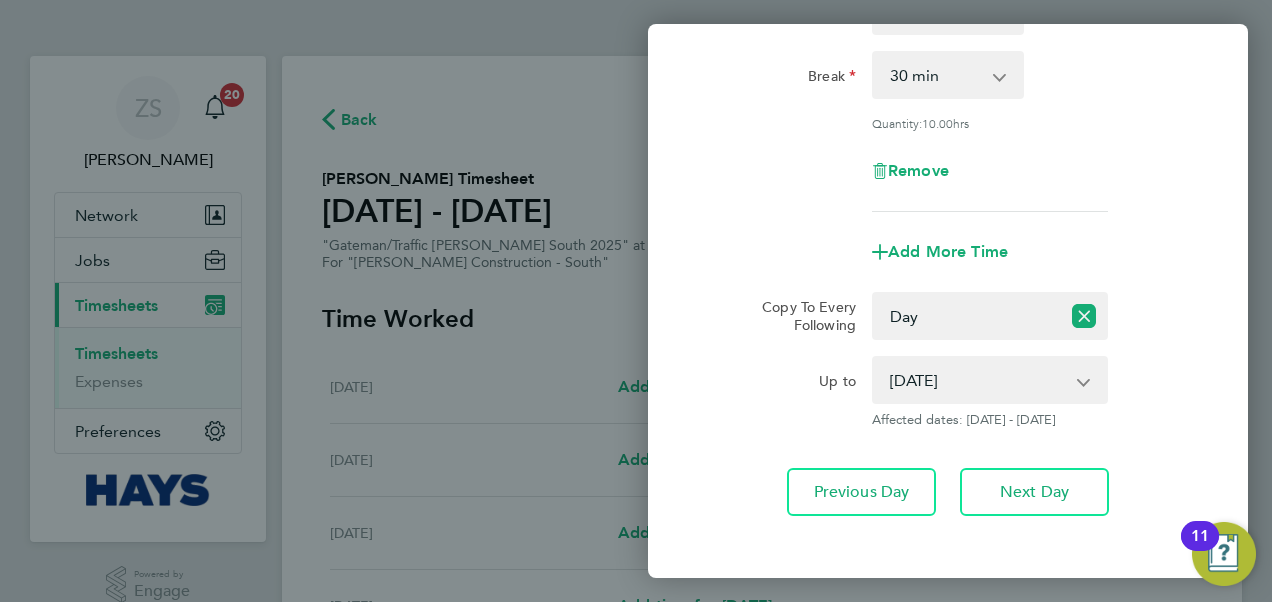 click on "Rate  Basic - 21.07   Weekday OT 45h+ - 30.79   Sat first 4h - 30.79   Sat after 4h - 40.19   [DATE] - 40.19   Bank Holiday - 40.19
Start Time 07:30 End Time 18:00 Break  0 min   15 min   30 min   45 min   60 min   75 min   90 min
Quantity:  10.00  hrs
Remove
Add More Time" 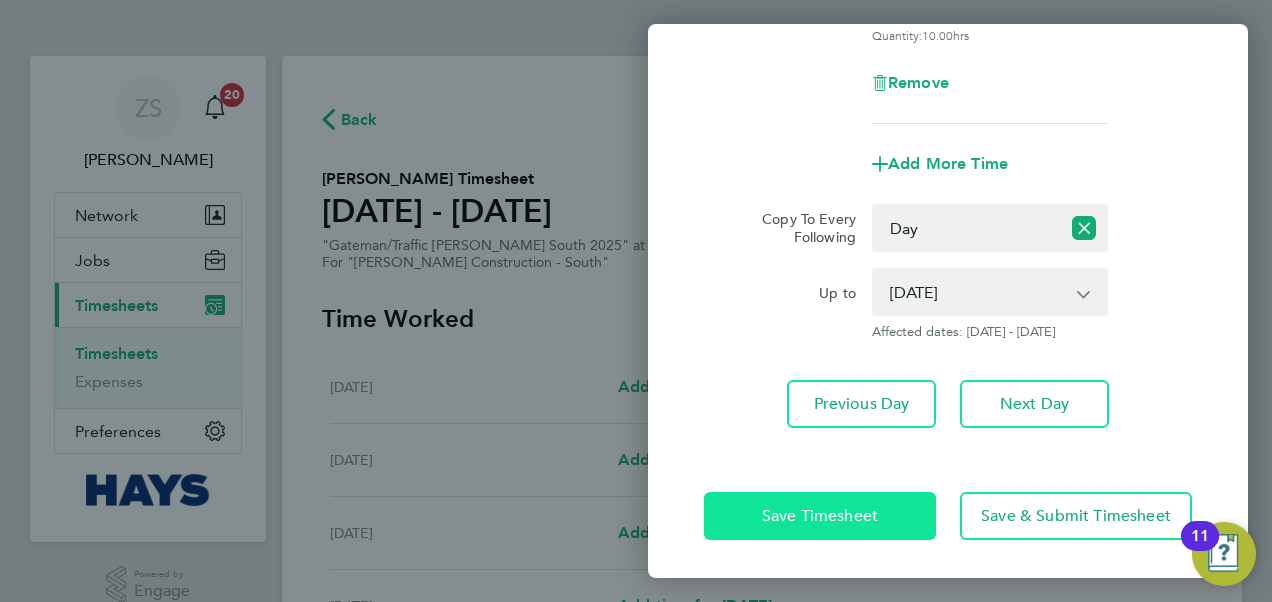 click on "Save Timesheet" 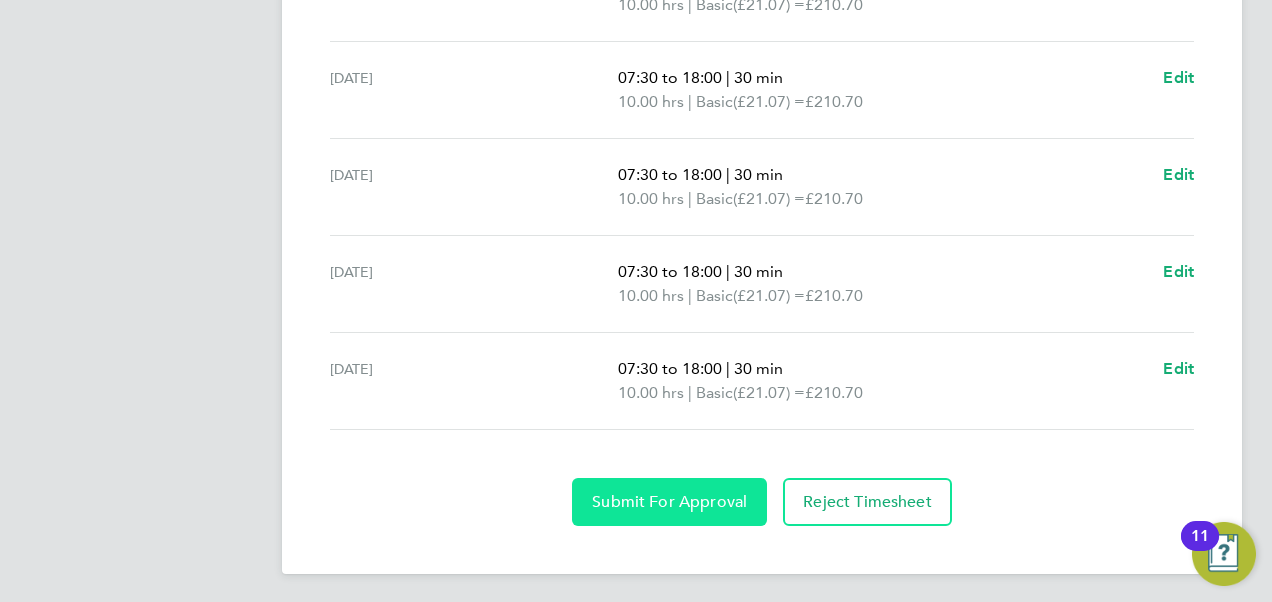 click on "Submit For Approval" 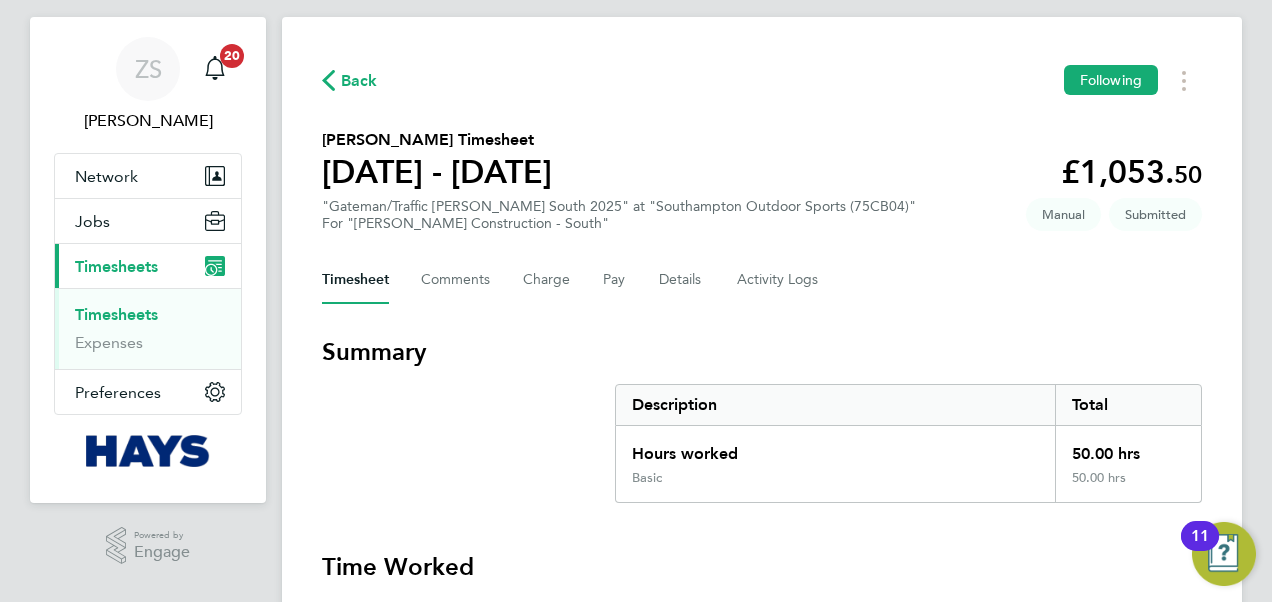 click on "Timesheets" at bounding box center (116, 314) 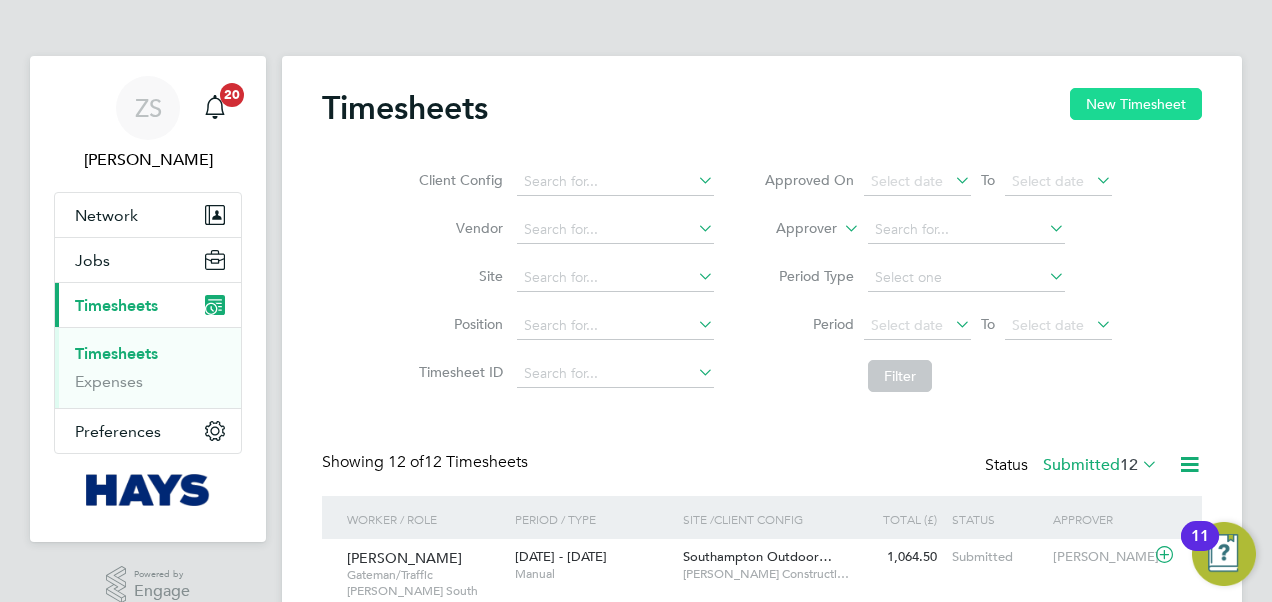 click on "New Timesheet" 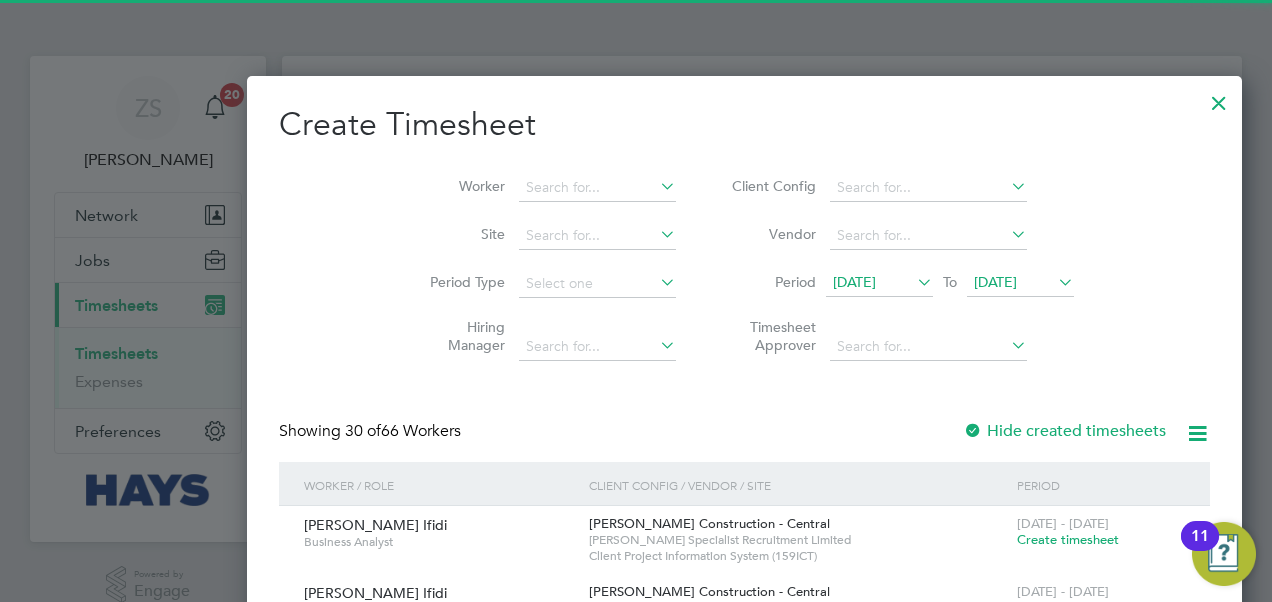 click on "Worker" at bounding box center [545, 188] 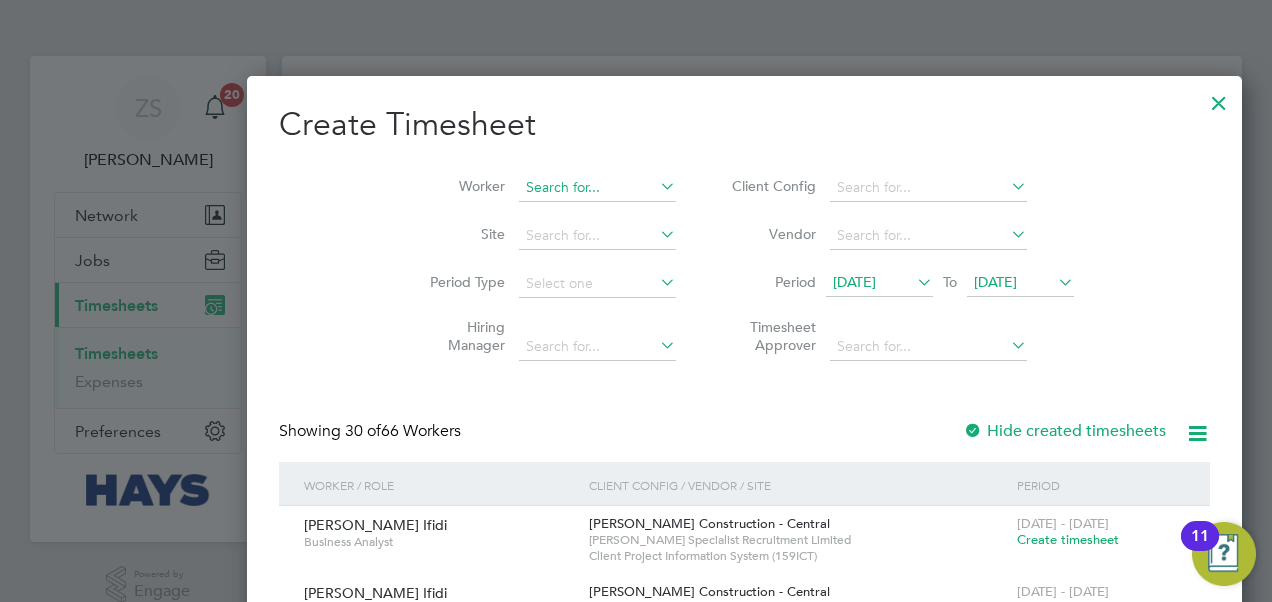 click at bounding box center [597, 188] 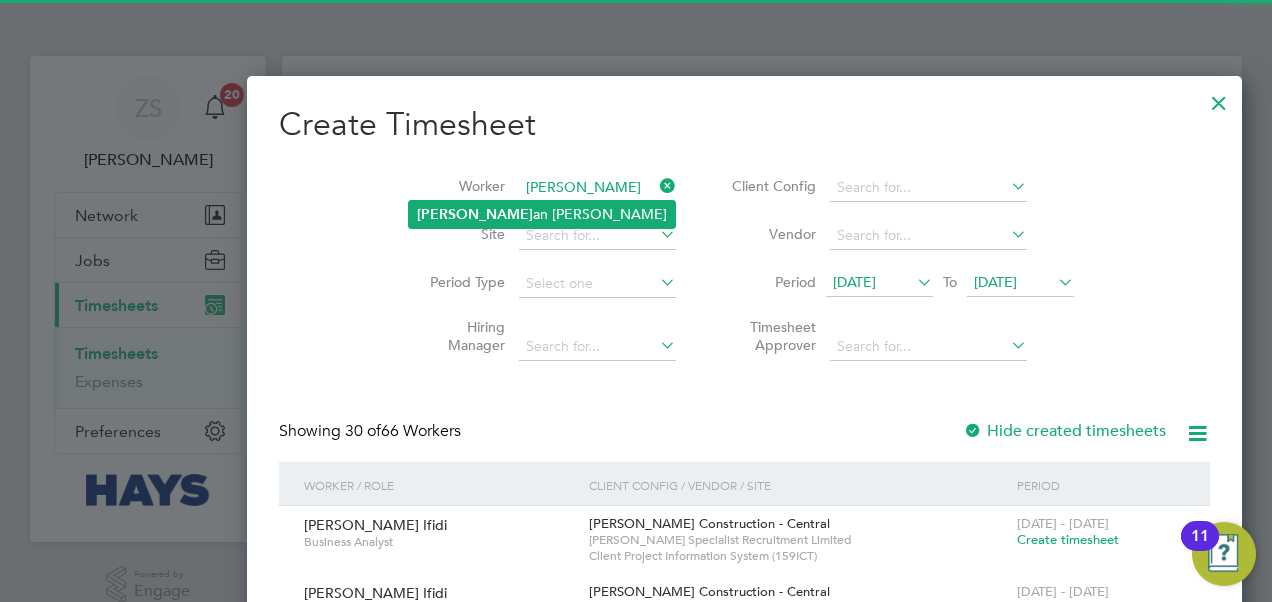 click on "[PERSON_NAME] an [PERSON_NAME]" 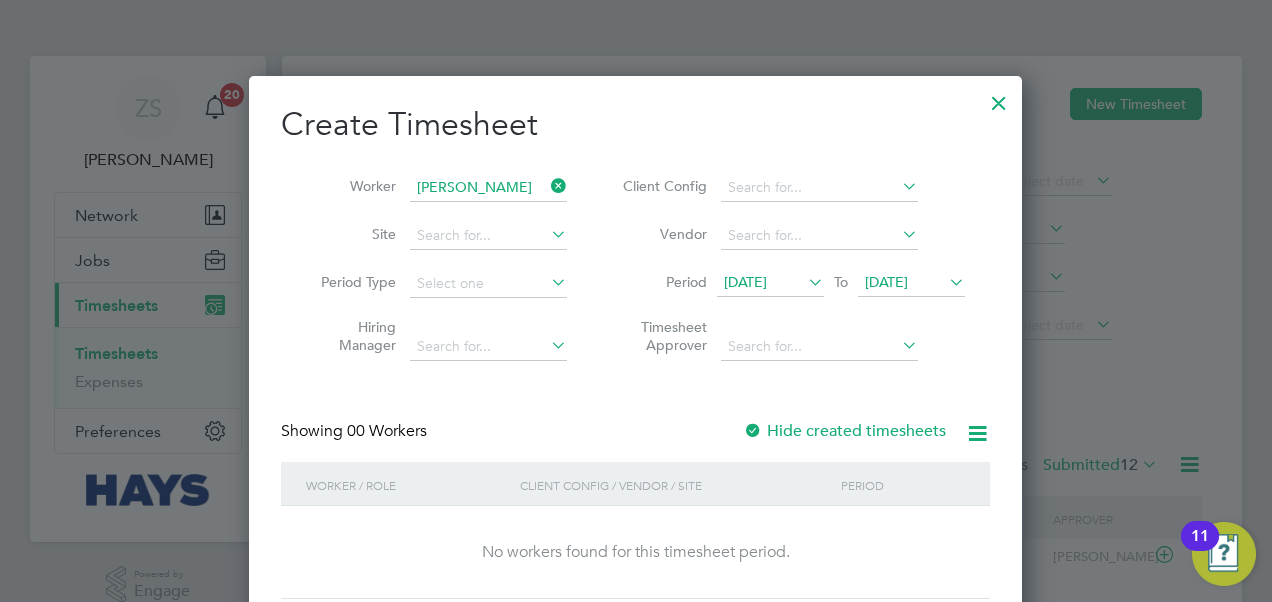 click on "Hide created timesheets" at bounding box center [844, 431] 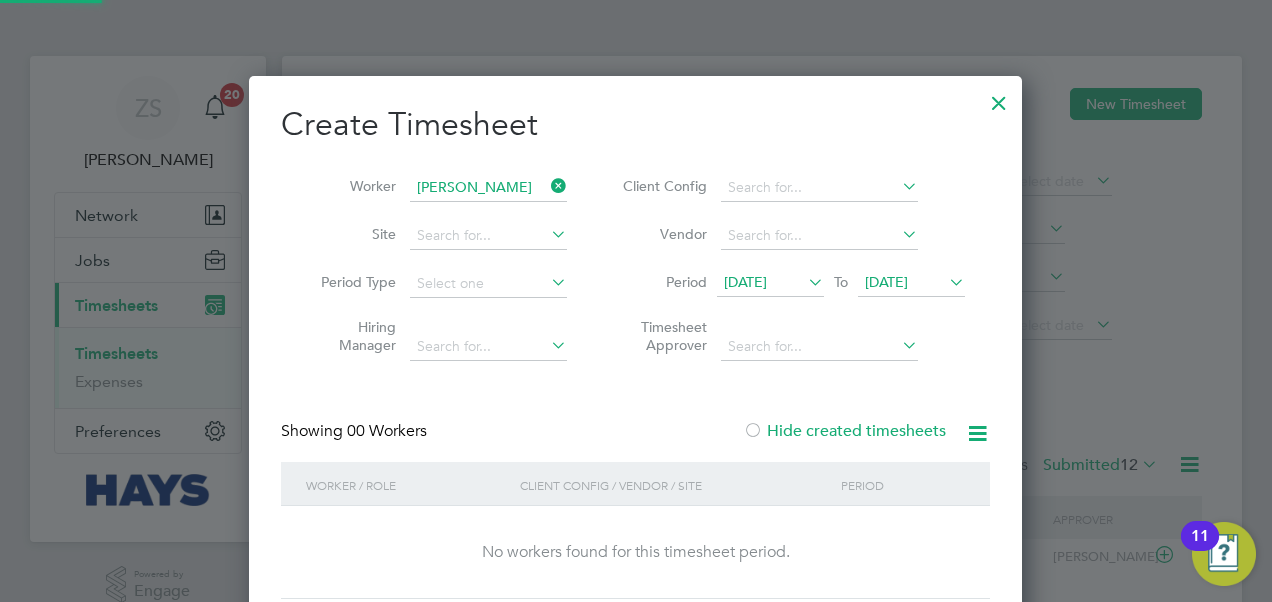 click on "Period
[DATE]
To
[DATE]" at bounding box center [791, 284] 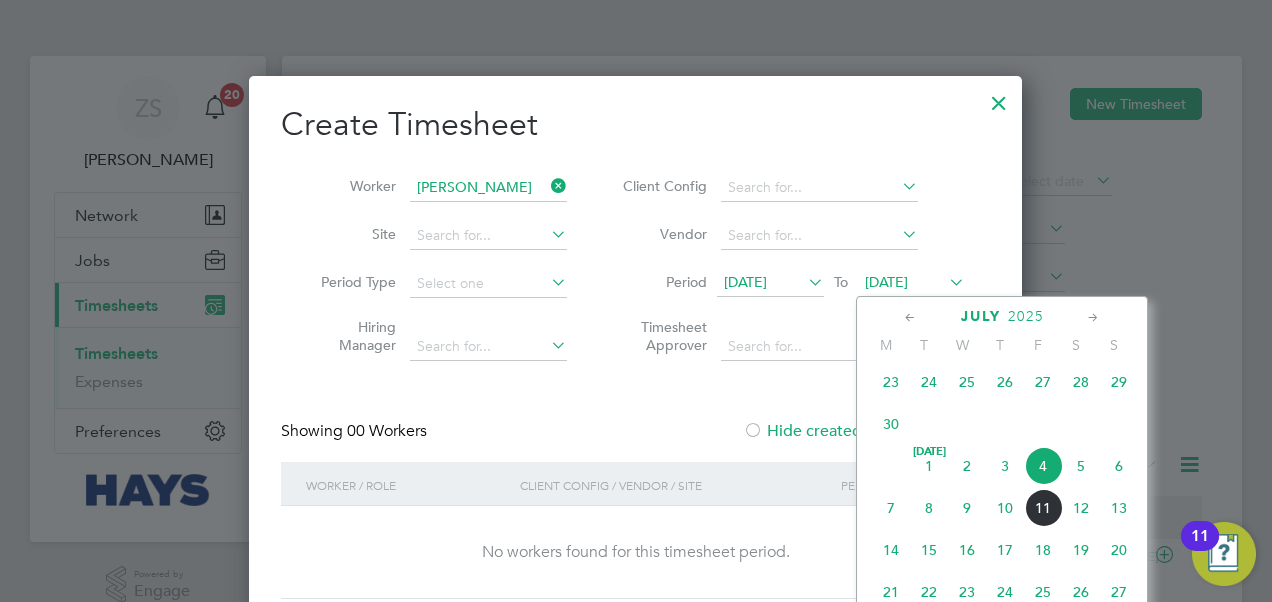 click on "12" 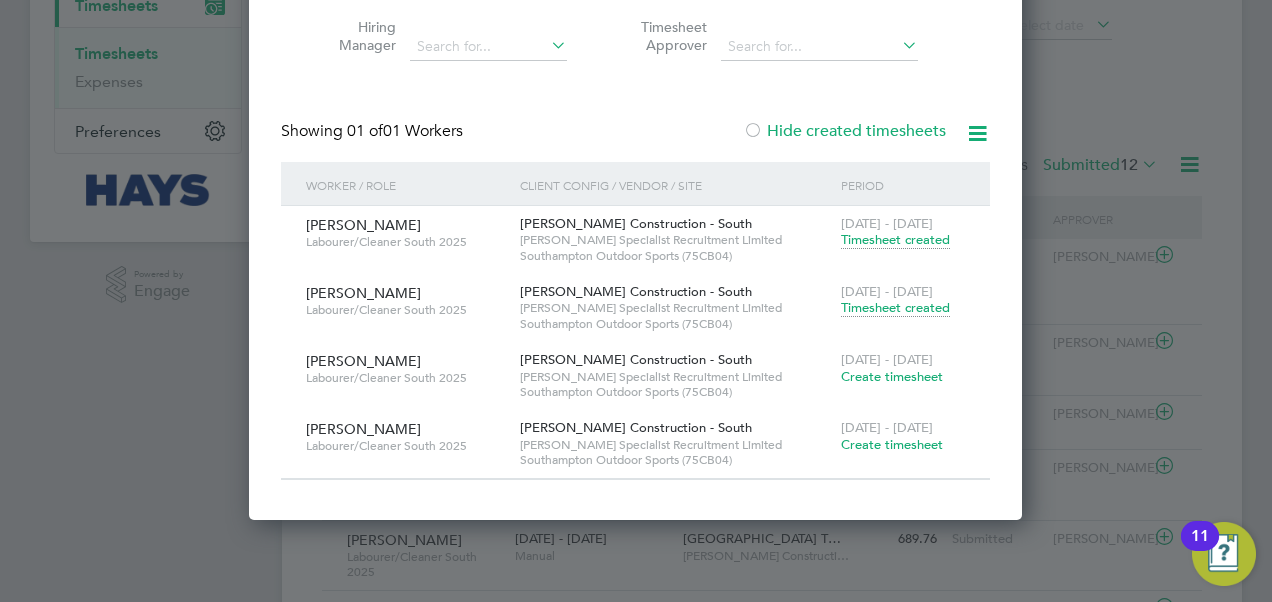 click on "Create timesheet" at bounding box center [892, 376] 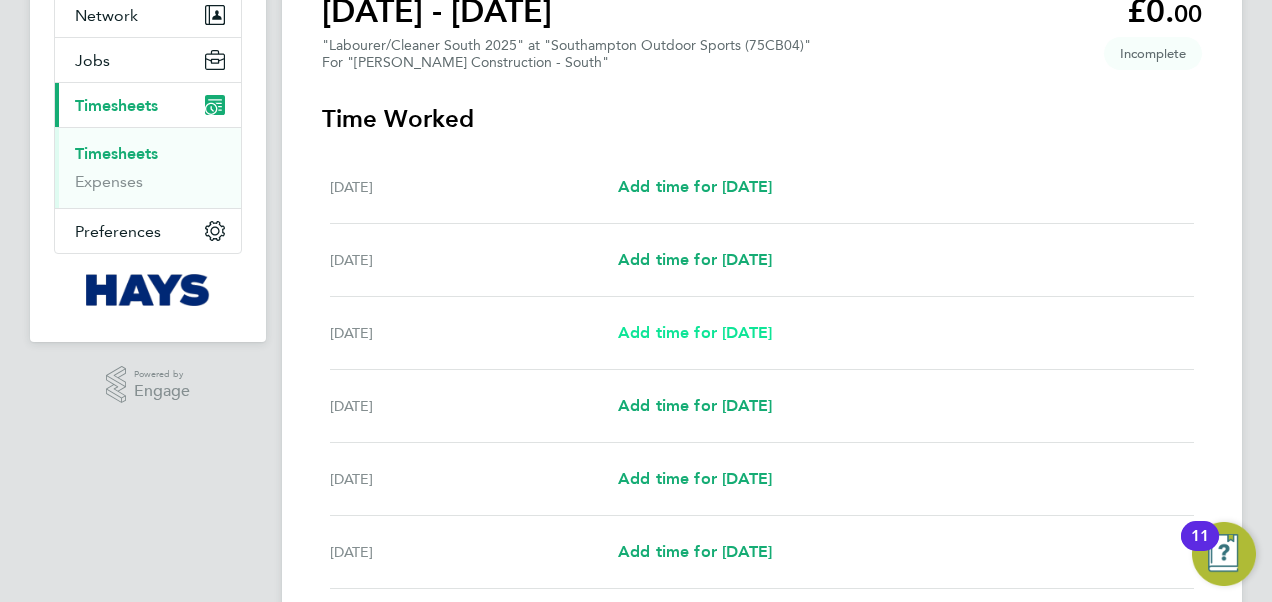 click on "Add time for [DATE]" at bounding box center [695, 332] 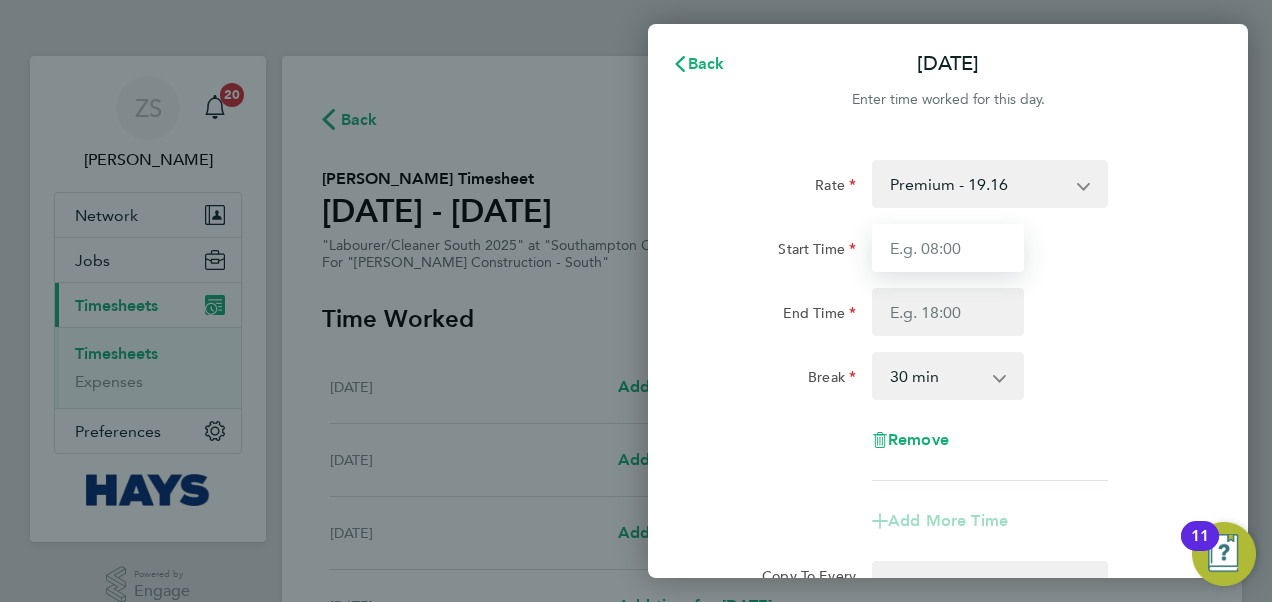 click on "Start Time" at bounding box center [948, 248] 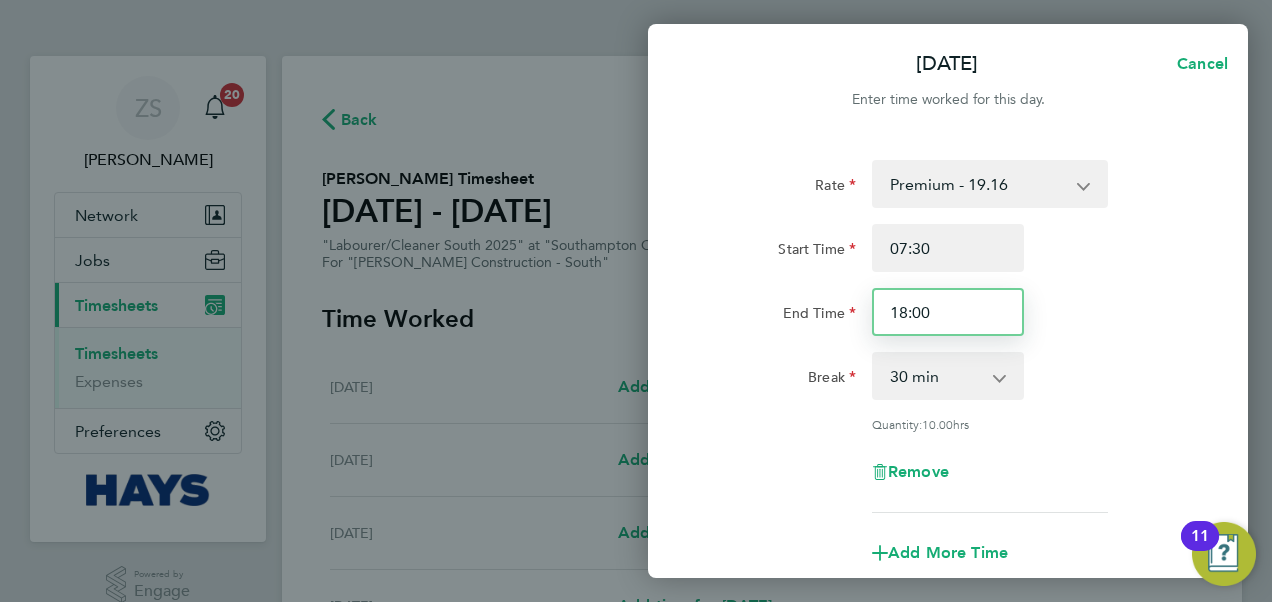 drag, startPoint x: 947, startPoint y: 308, endPoint x: 835, endPoint y: 306, distance: 112.01785 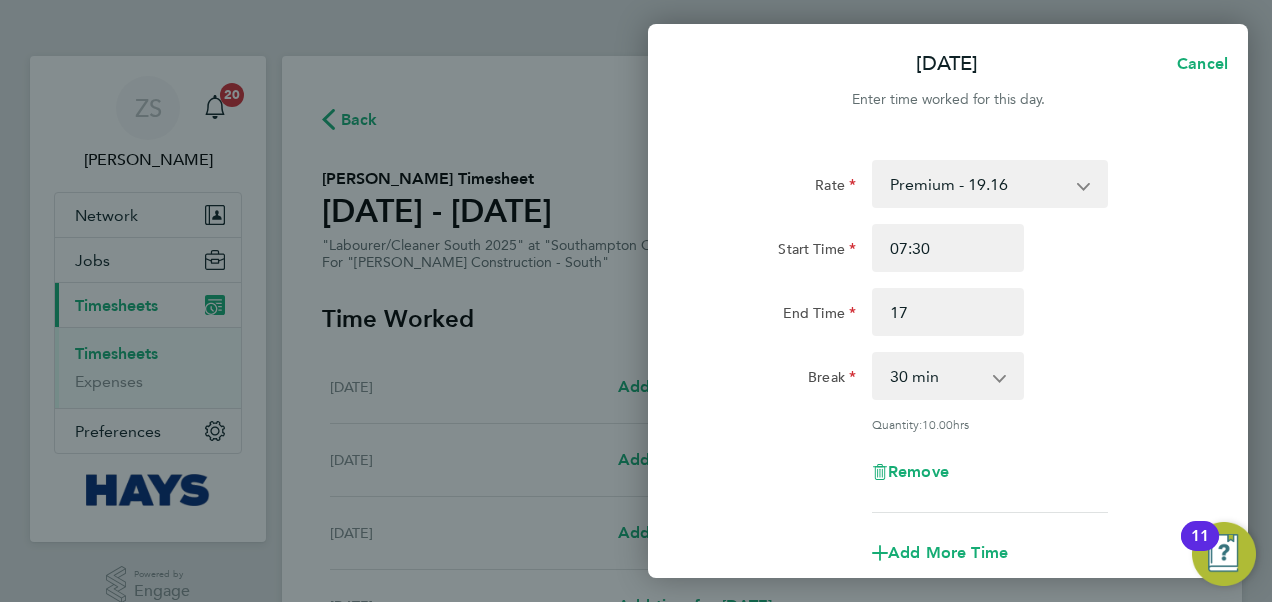 type on "17:00" 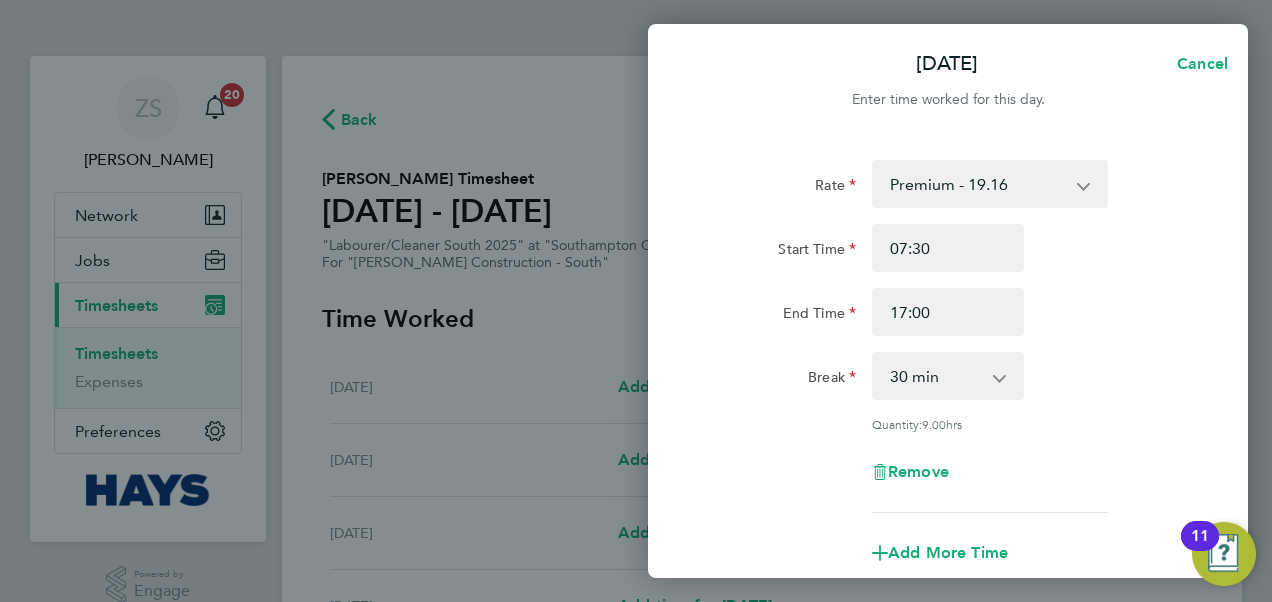 click on "Start Time" 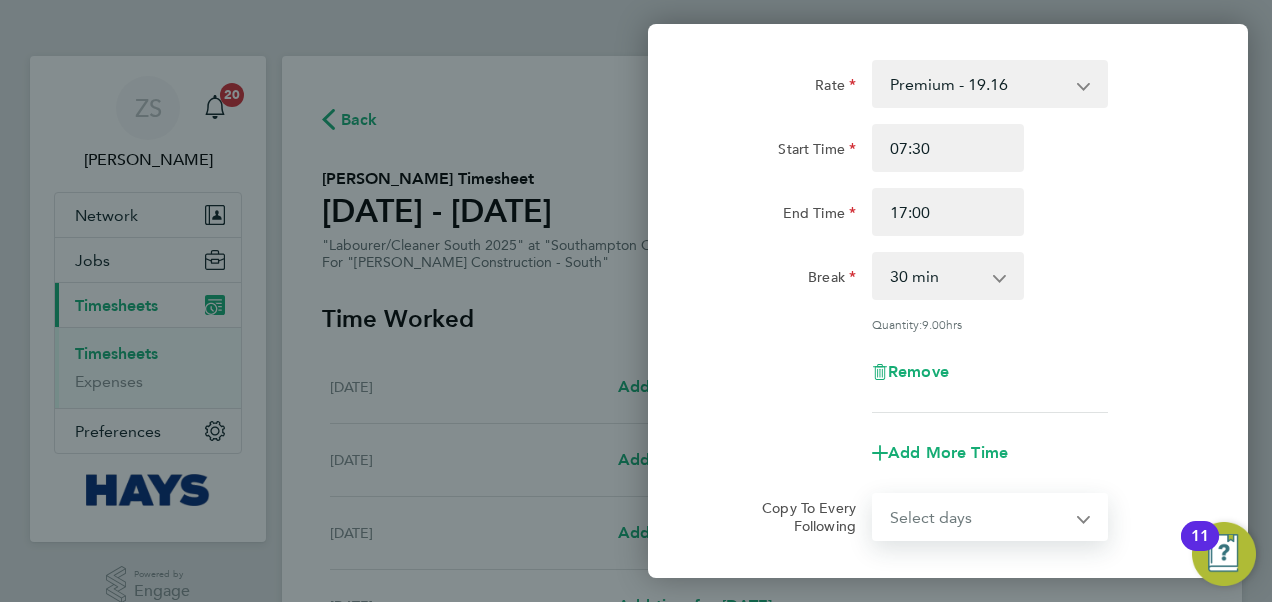 click on "Select days   Day   [DATE]   [DATE]   [DATE]   [DATE]" at bounding box center (979, 517) 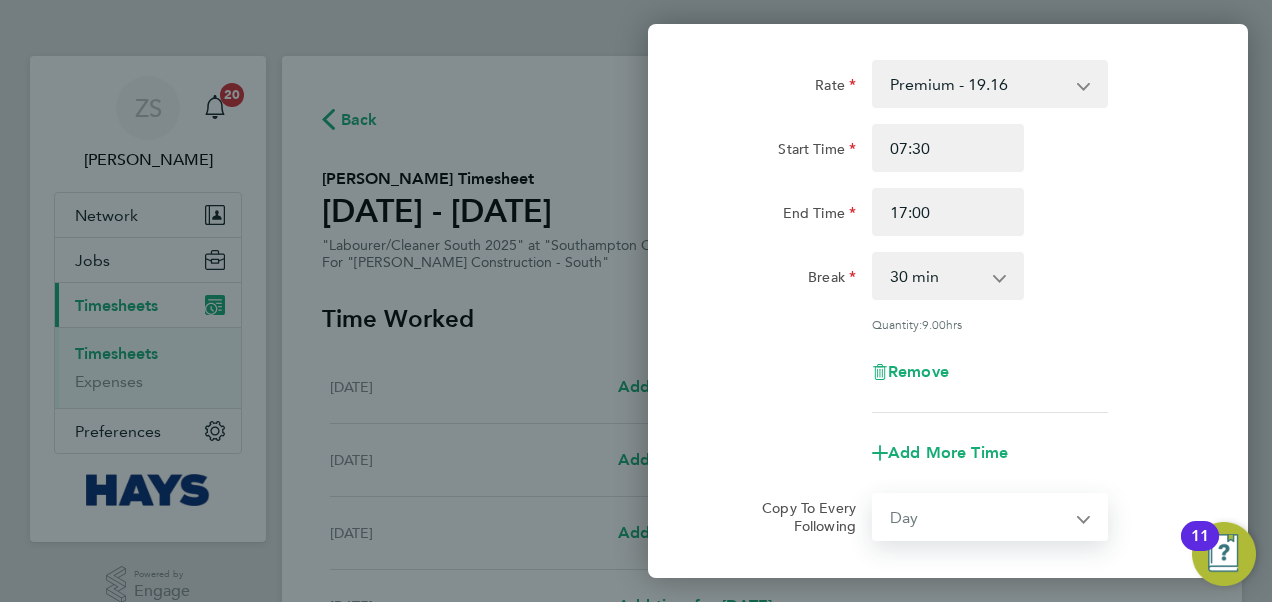 click on "Select days   Day   [DATE]   [DATE]   [DATE]   [DATE]" at bounding box center [979, 517] 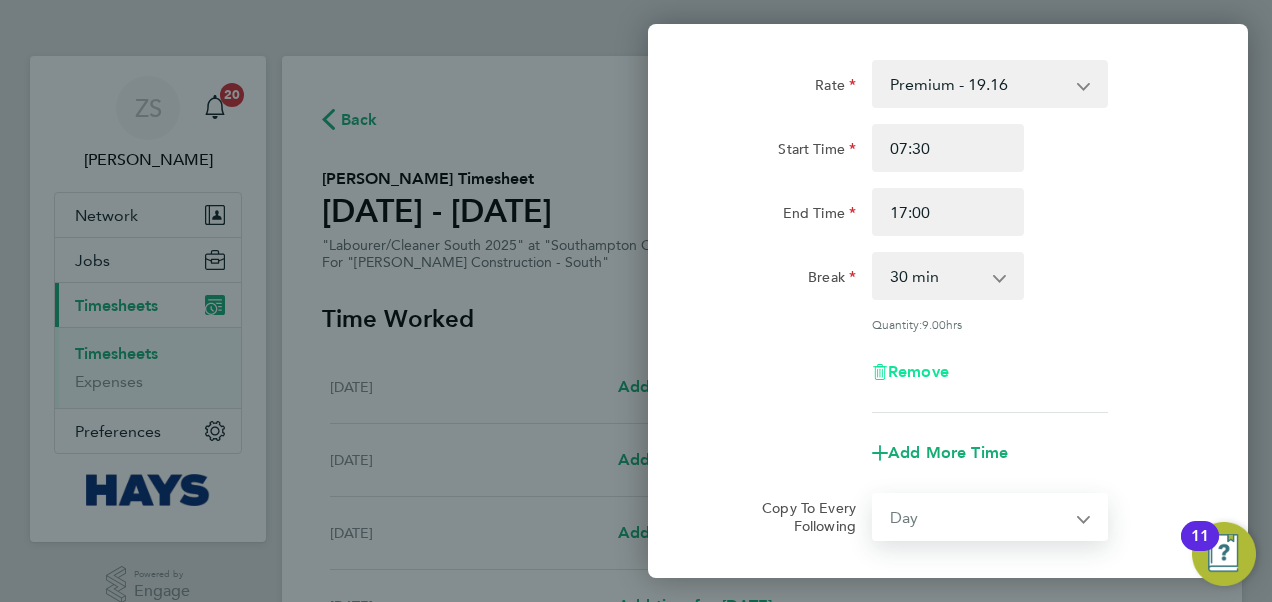 select on "[DATE]" 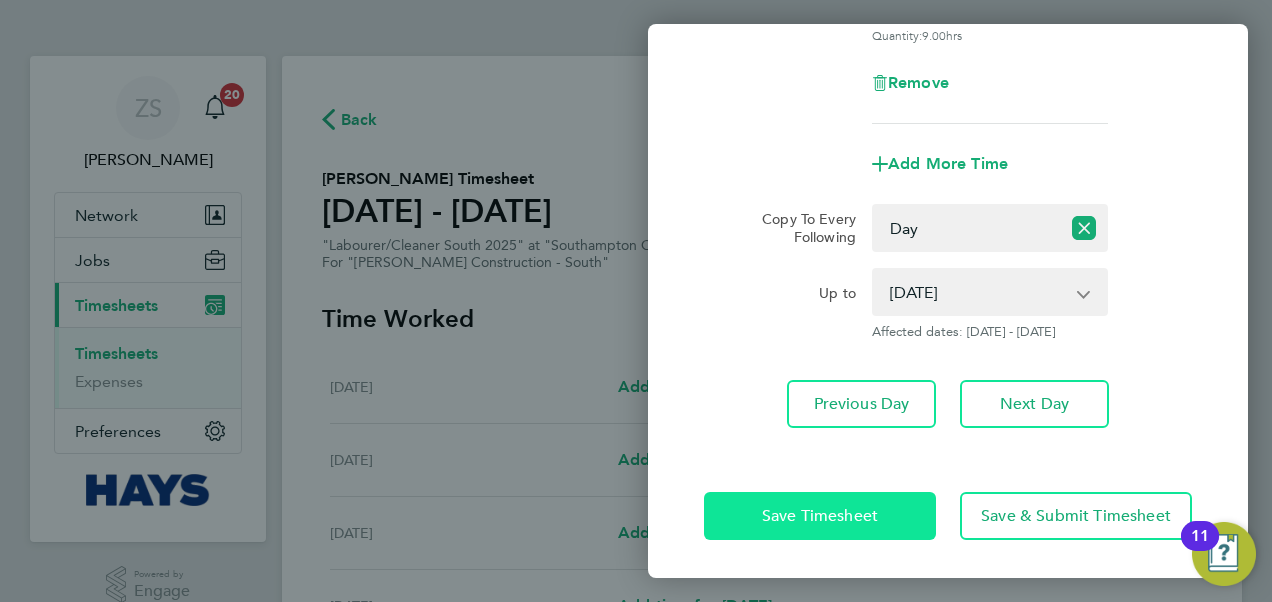 click on "Save Timesheet" 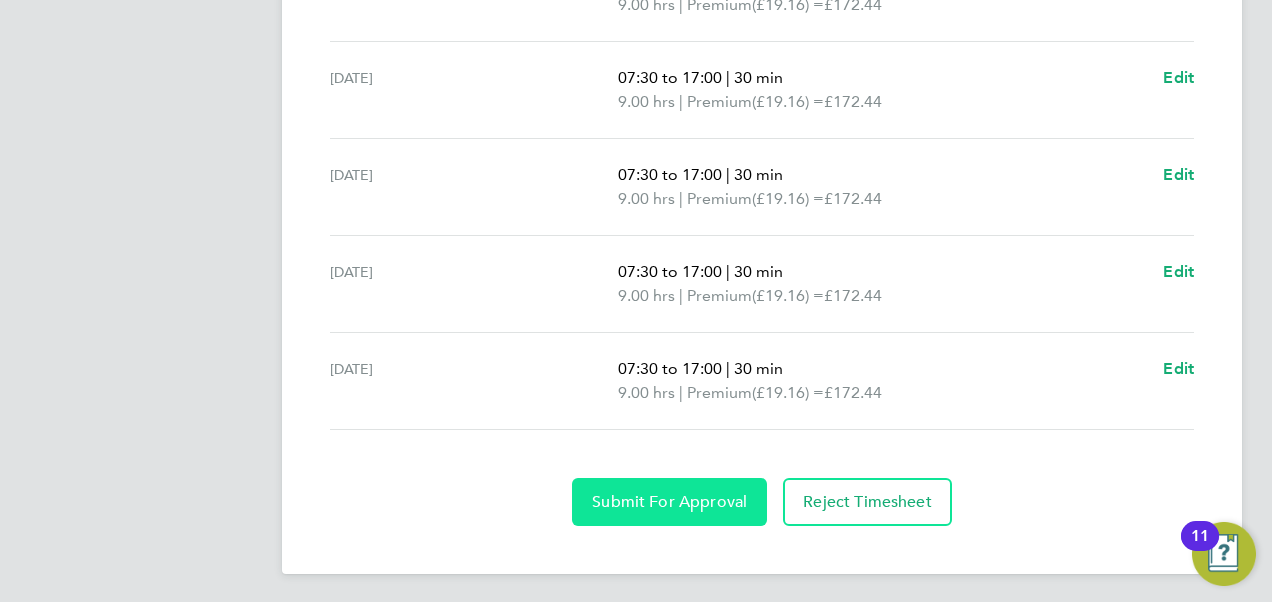 click on "Submit For Approval" 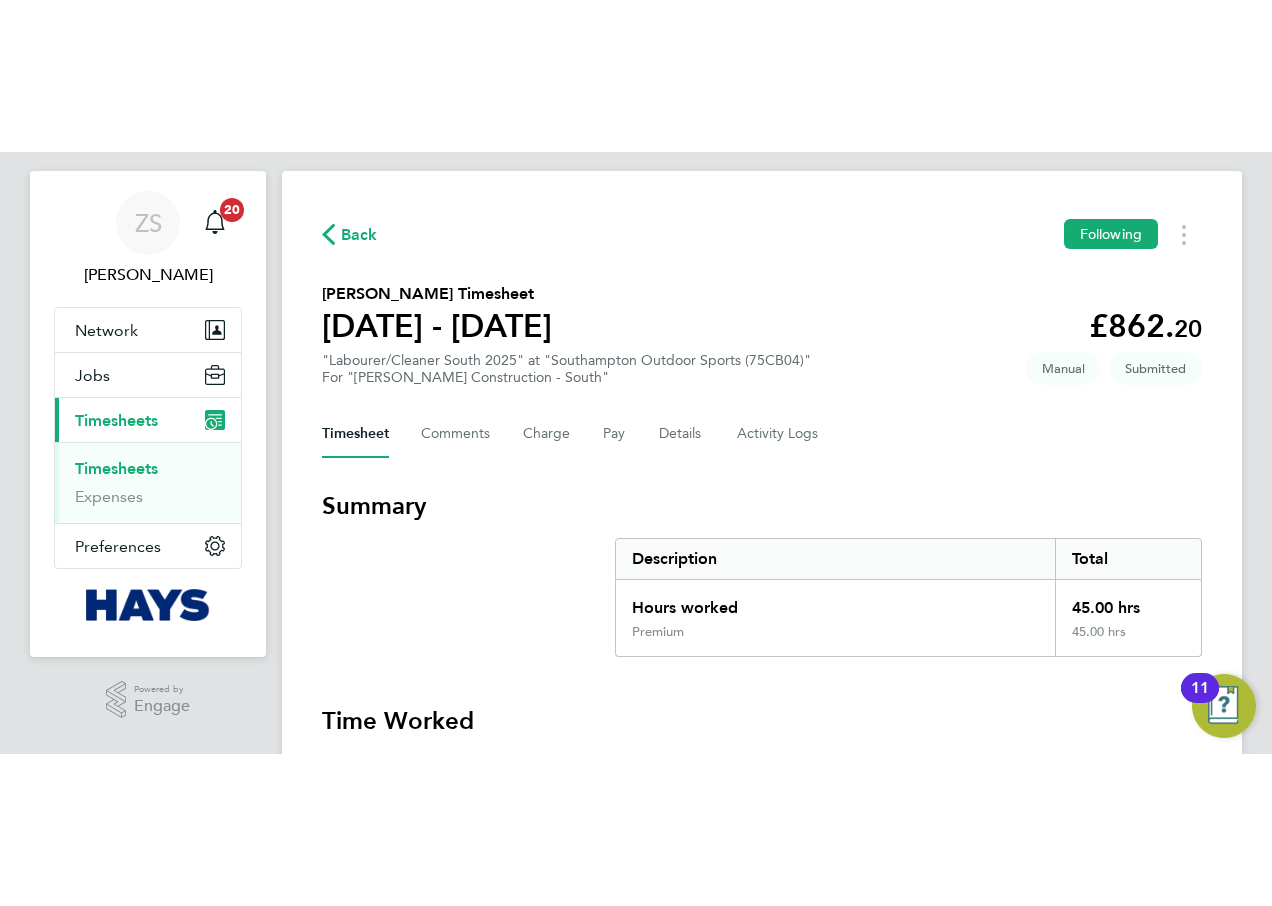 scroll, scrollTop: 0, scrollLeft: 0, axis: both 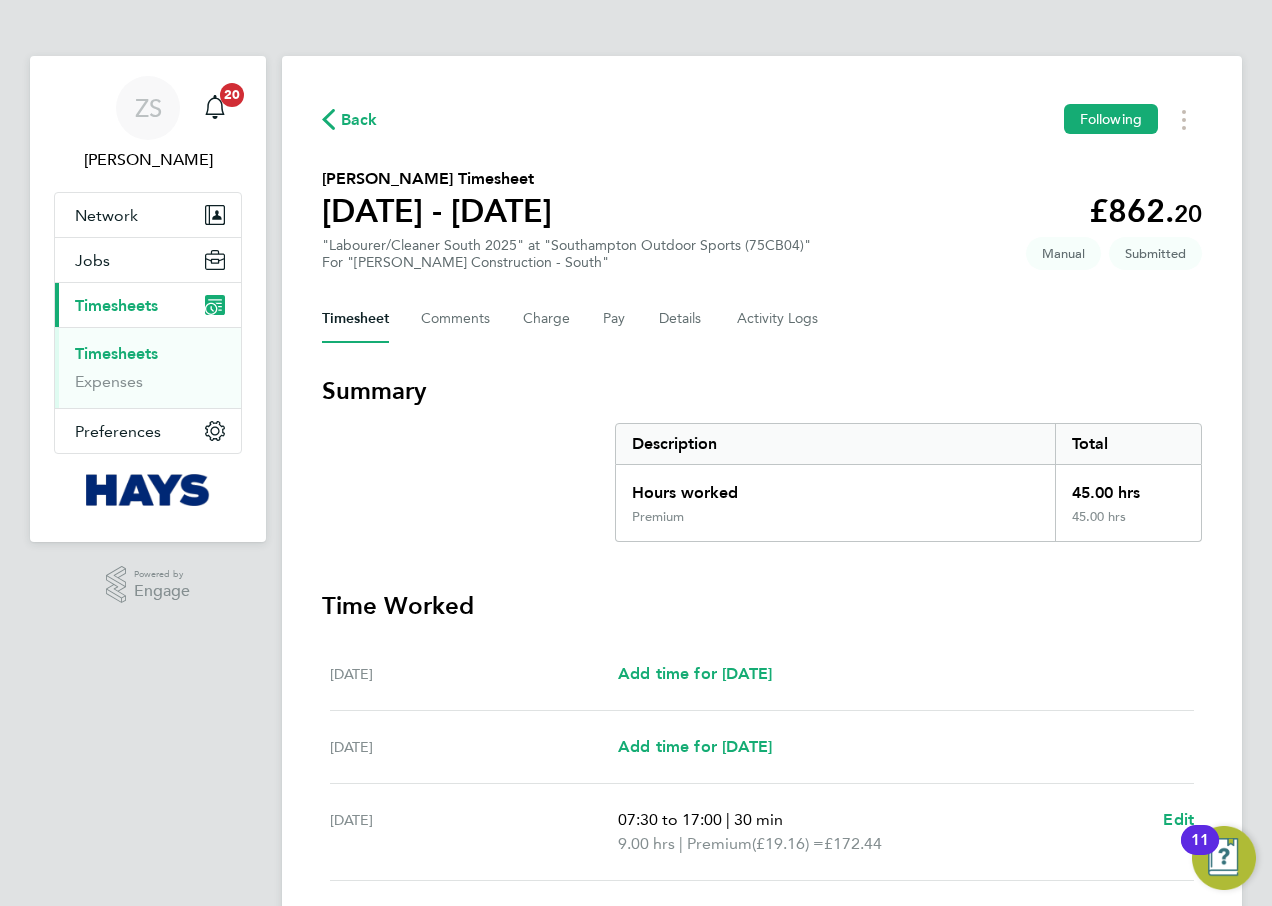 click on "ZS   Zachart Sturgess   Notifications
20   Applications:   Network
Businesses   Sites   Workers   Contacts   Jobs
Positions   Vacancies   Placements   Current page:   Timesheets
Timesheets   Expenses   Preferences
VMS Configurations
.st0{fill:#C0C1C2;}
Powered by Engage" at bounding box center (148, 750) 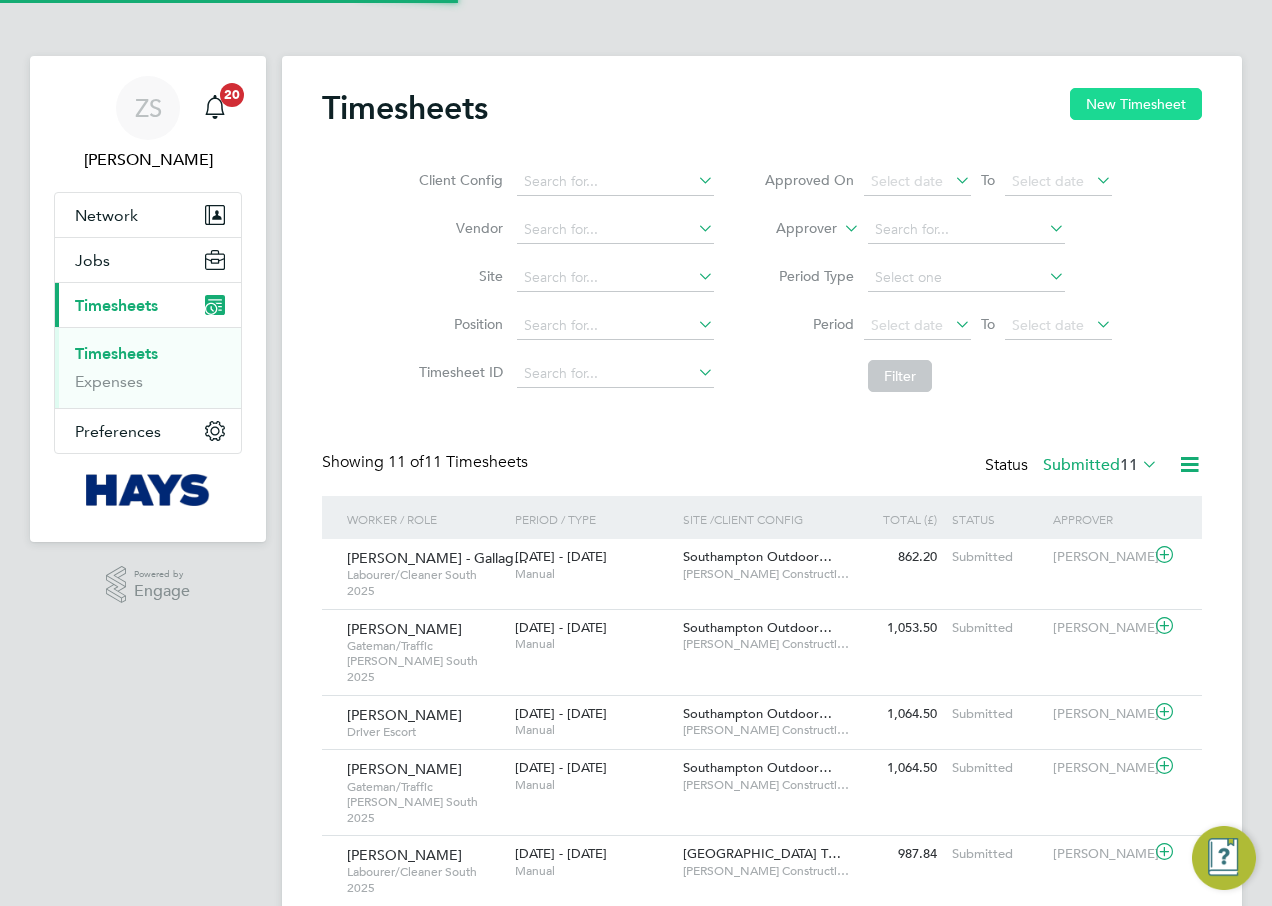 scroll, scrollTop: 10, scrollLeft: 10, axis: both 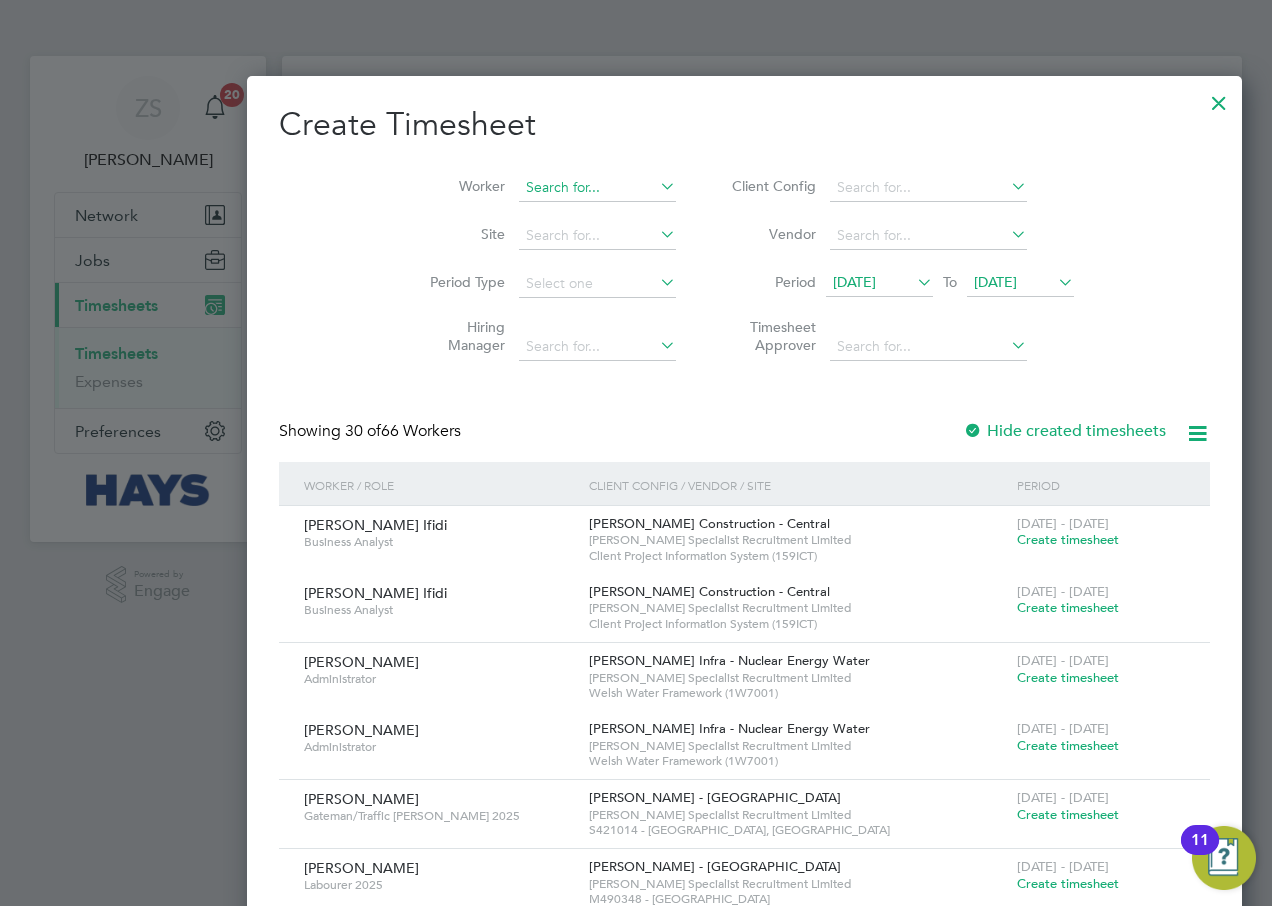 click at bounding box center [597, 188] 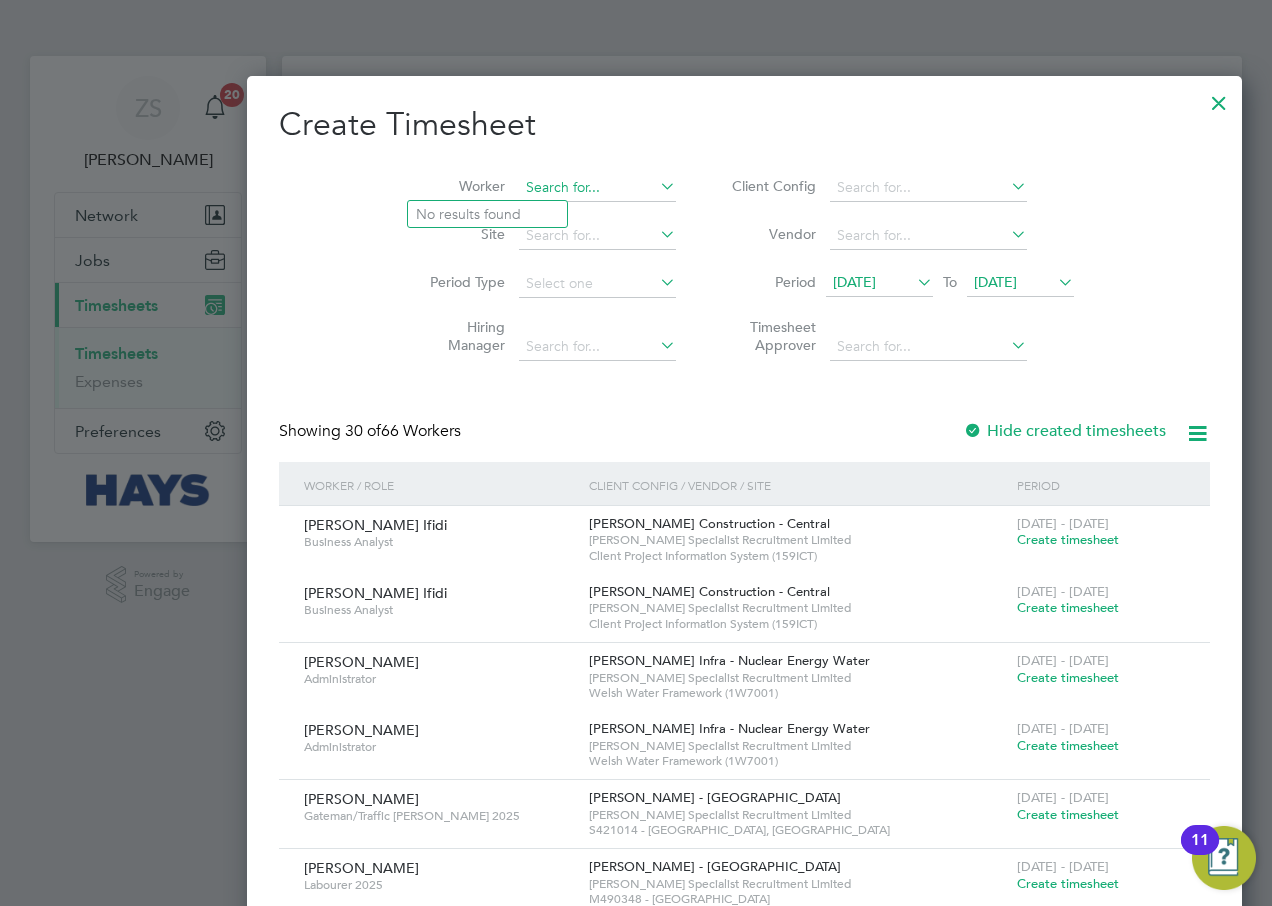 paste on "Akinsanya" 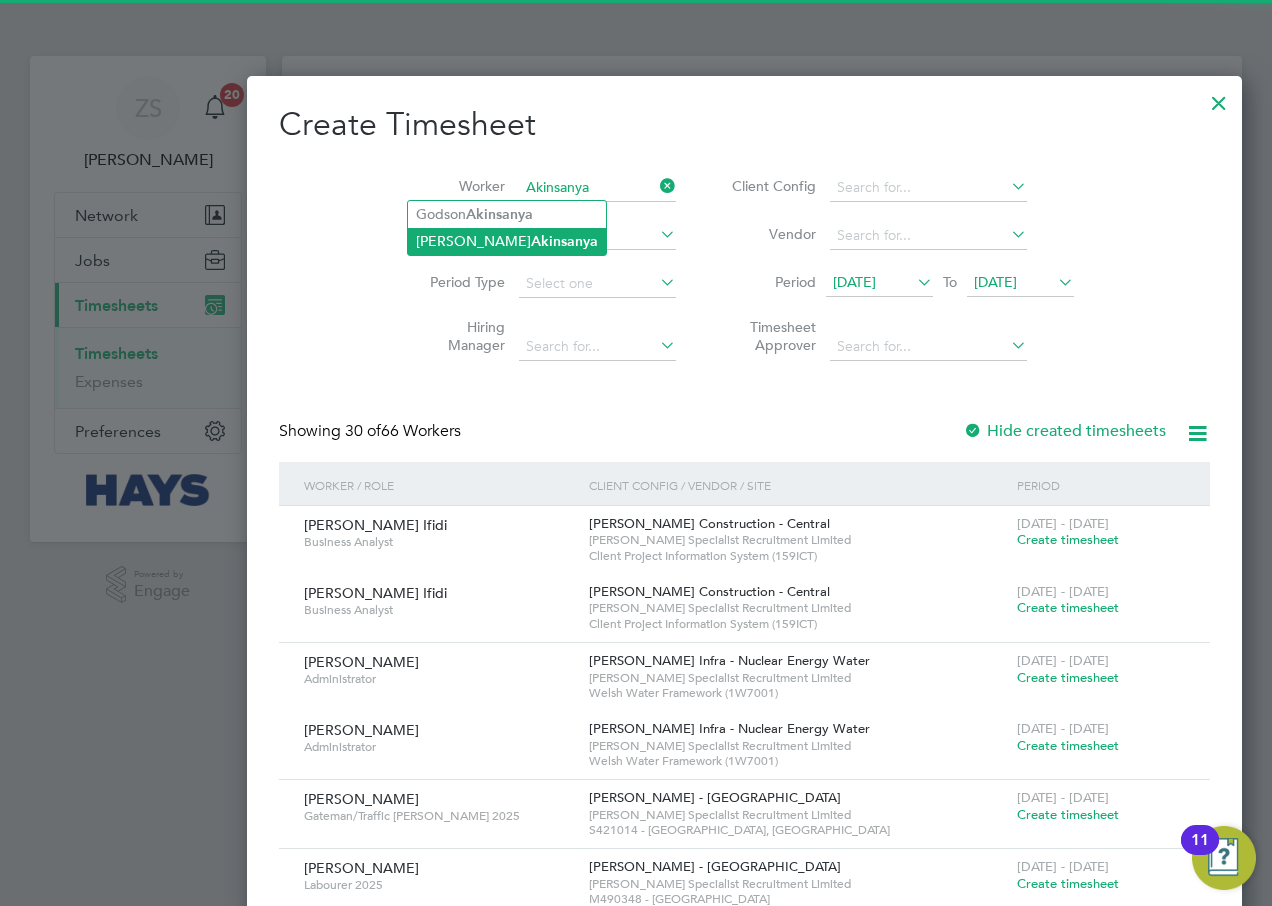 click on "[PERSON_NAME]  [PERSON_NAME]" 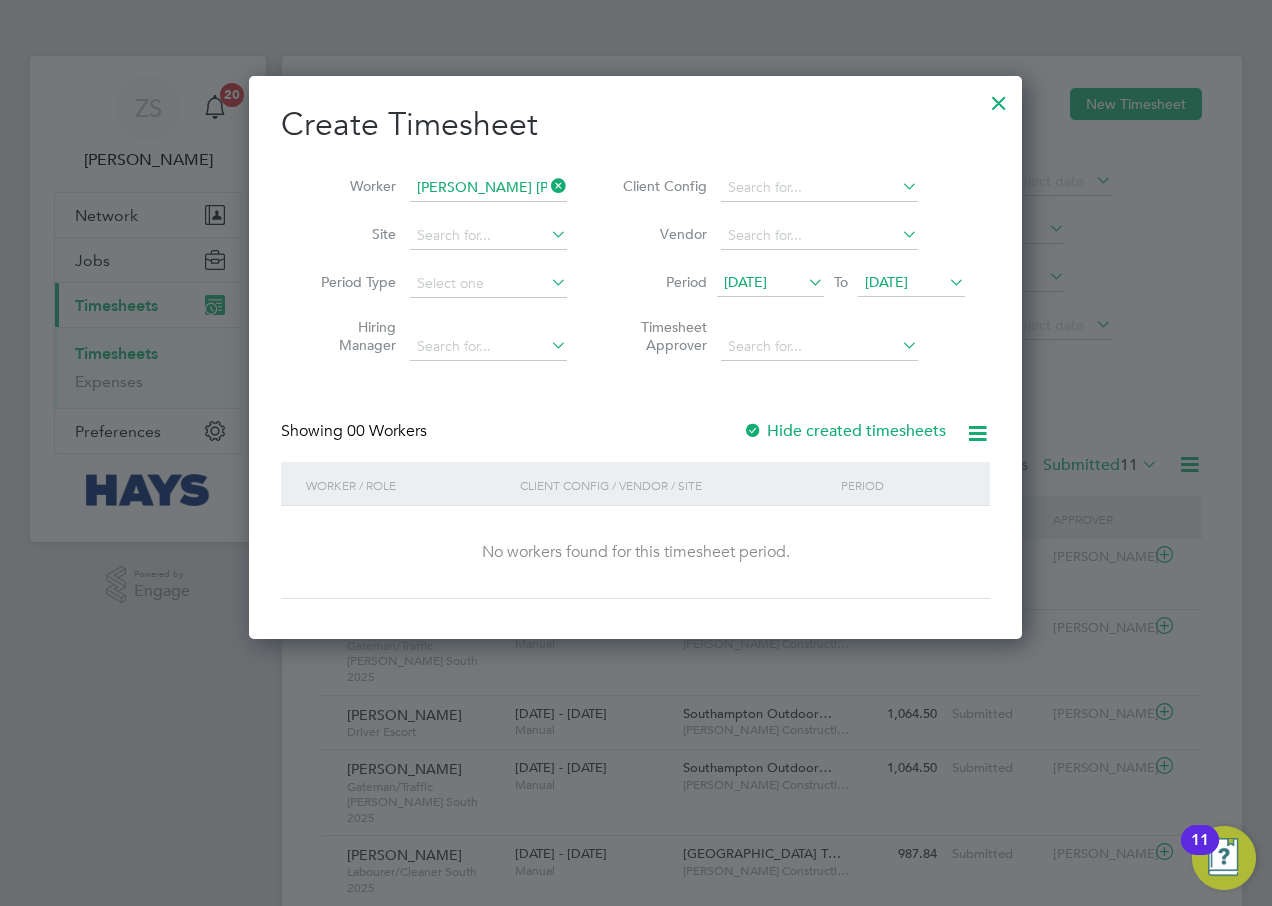 click on "Hide created timesheets" at bounding box center [844, 431] 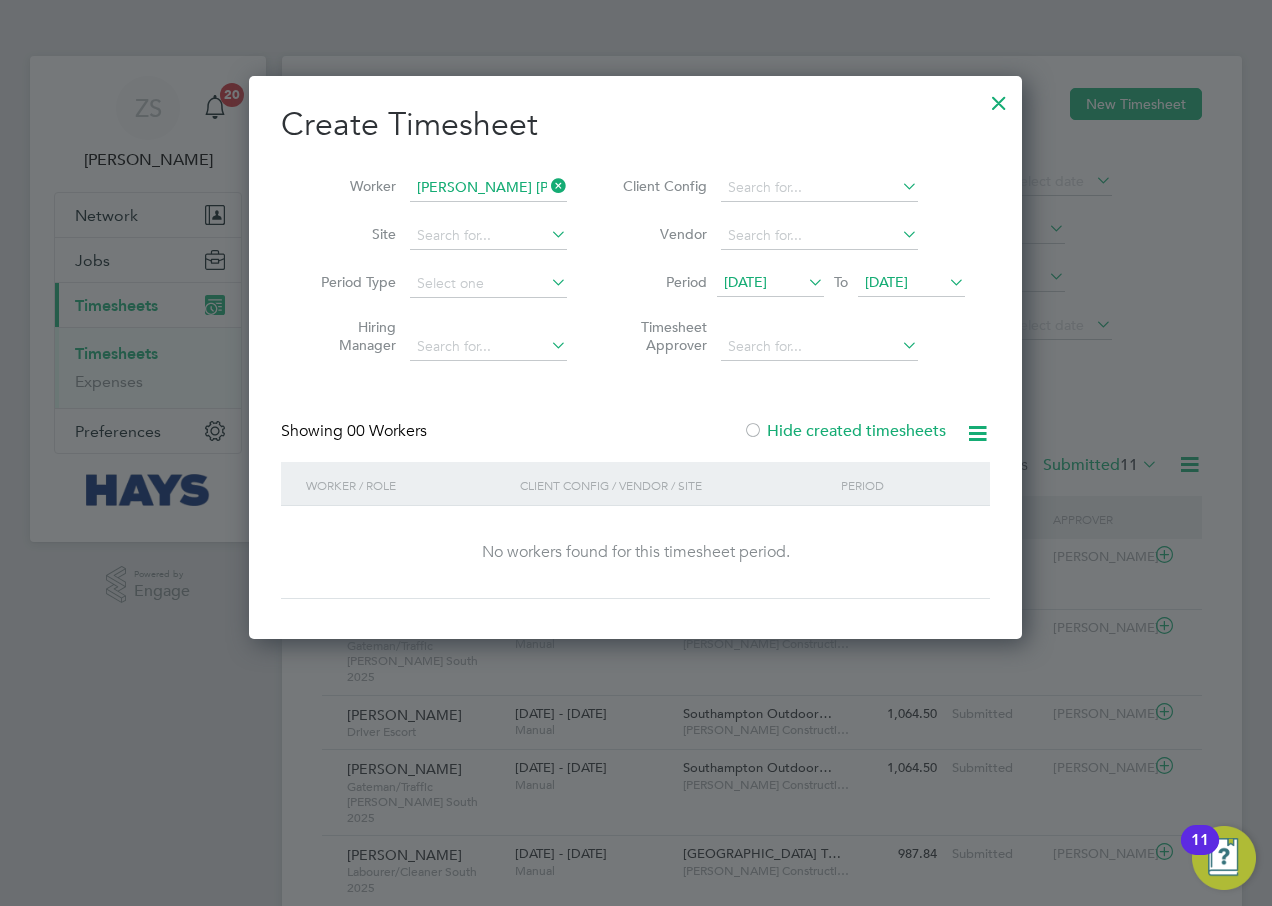 click on "[DATE]" at bounding box center [886, 282] 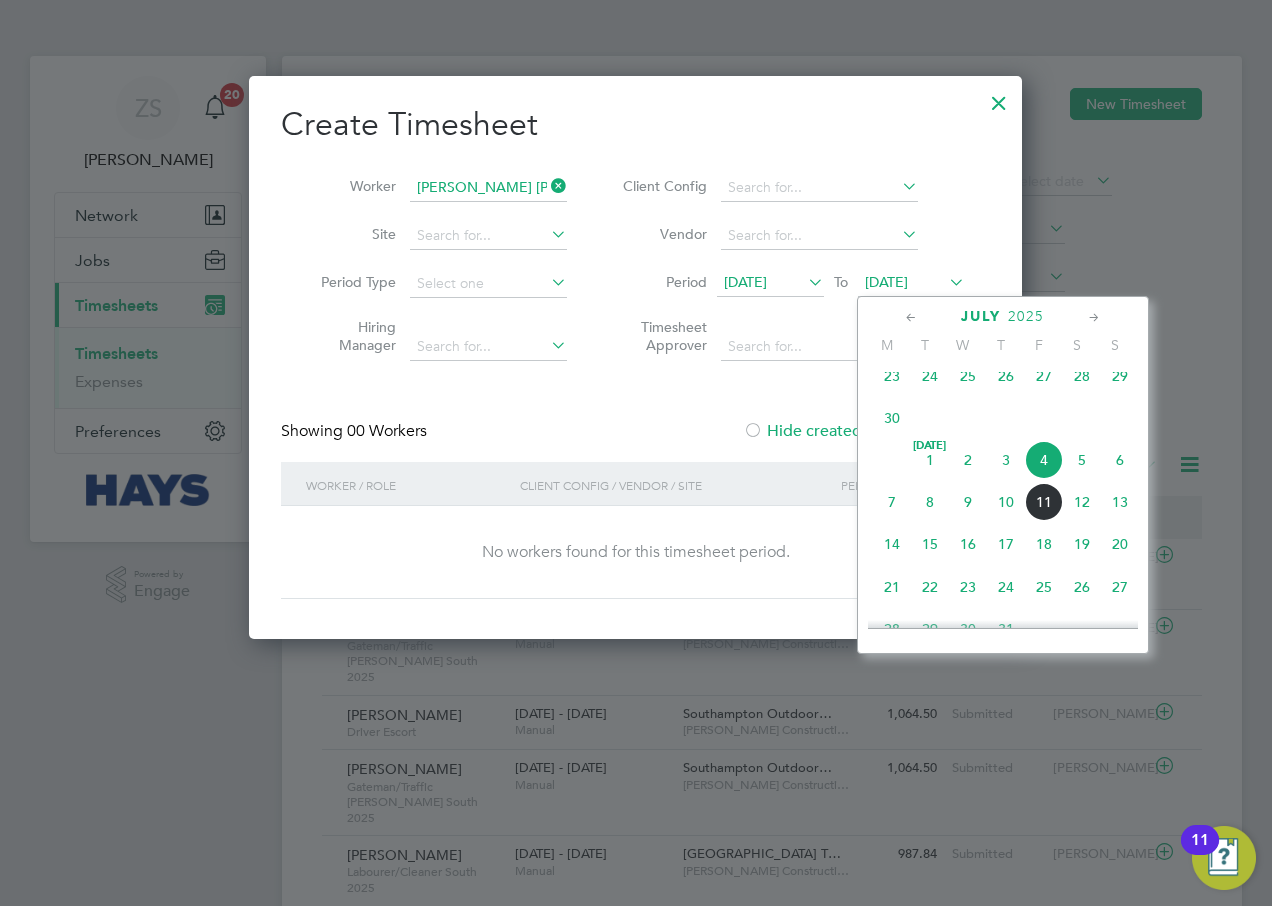 click on "12" 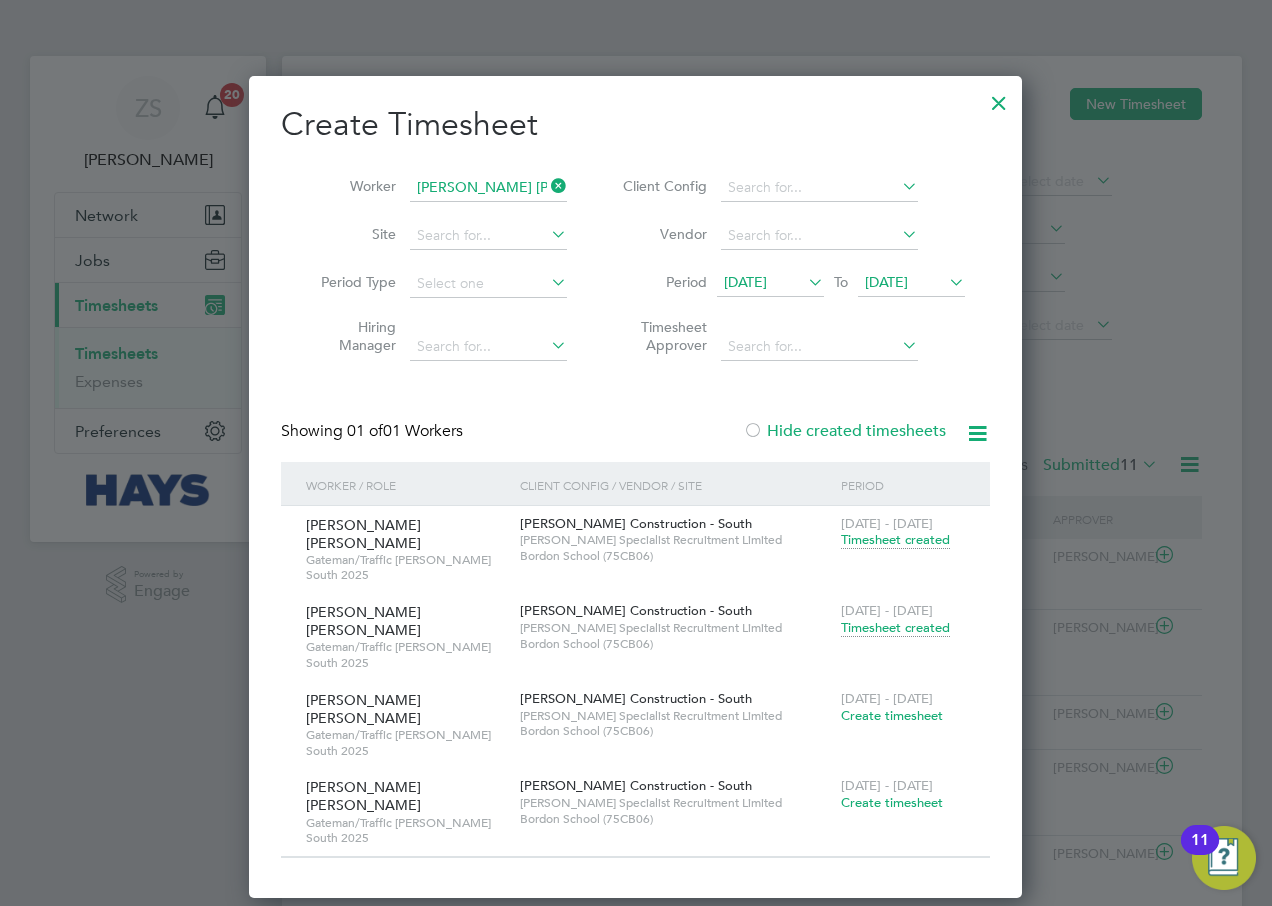 click on "Create timesheet" at bounding box center (892, 715) 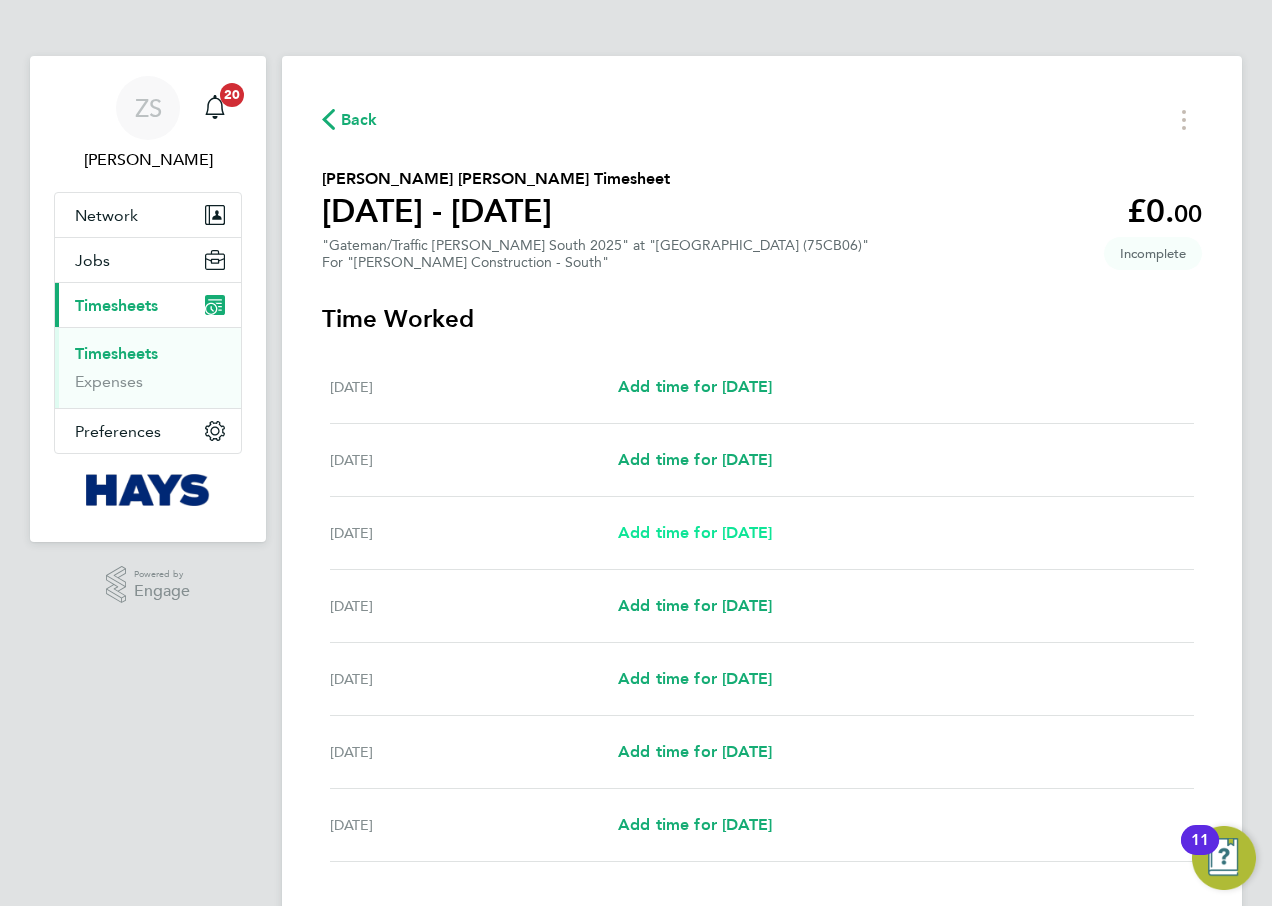 click on "Add time for [DATE]" at bounding box center (695, 533) 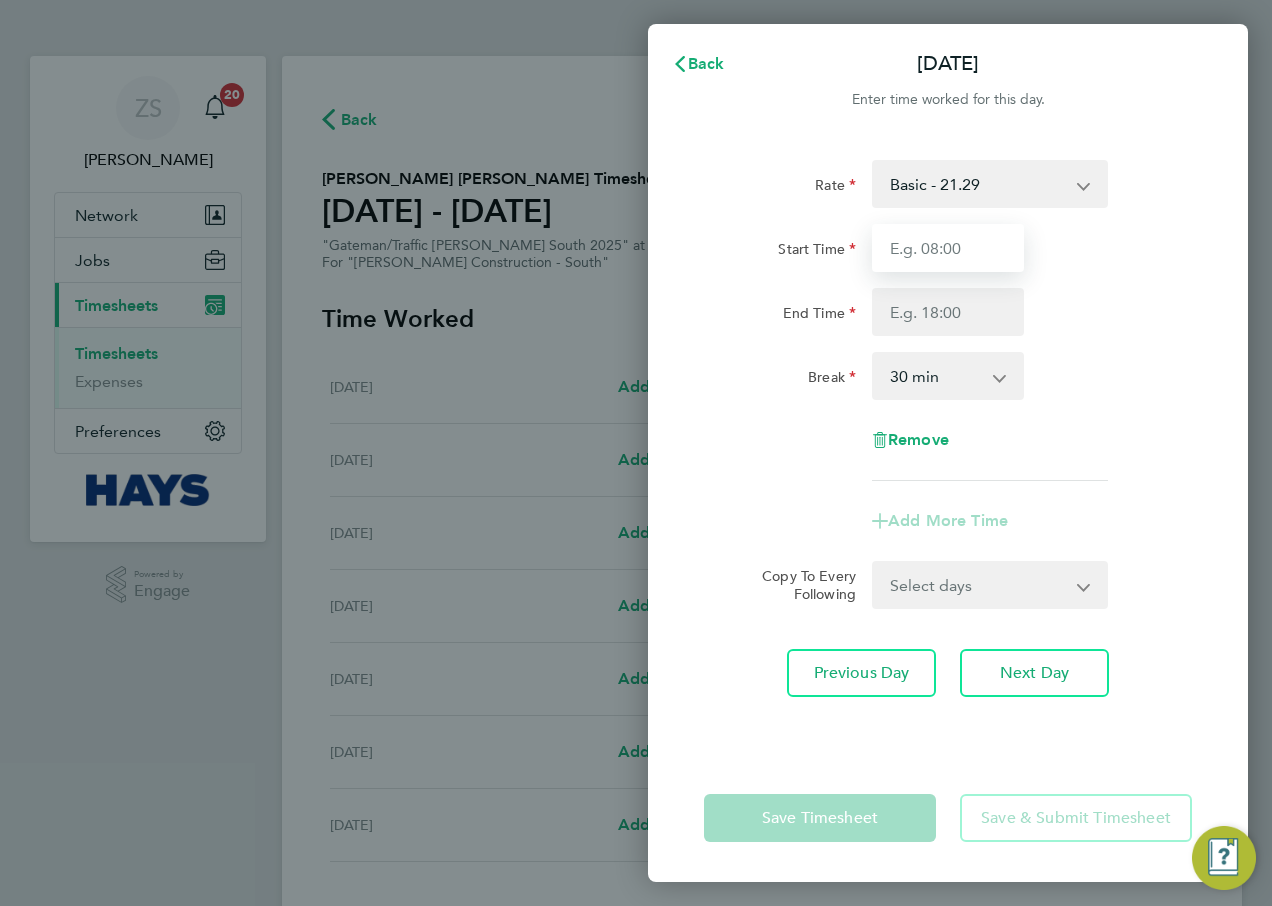 click on "Start Time" at bounding box center (948, 248) 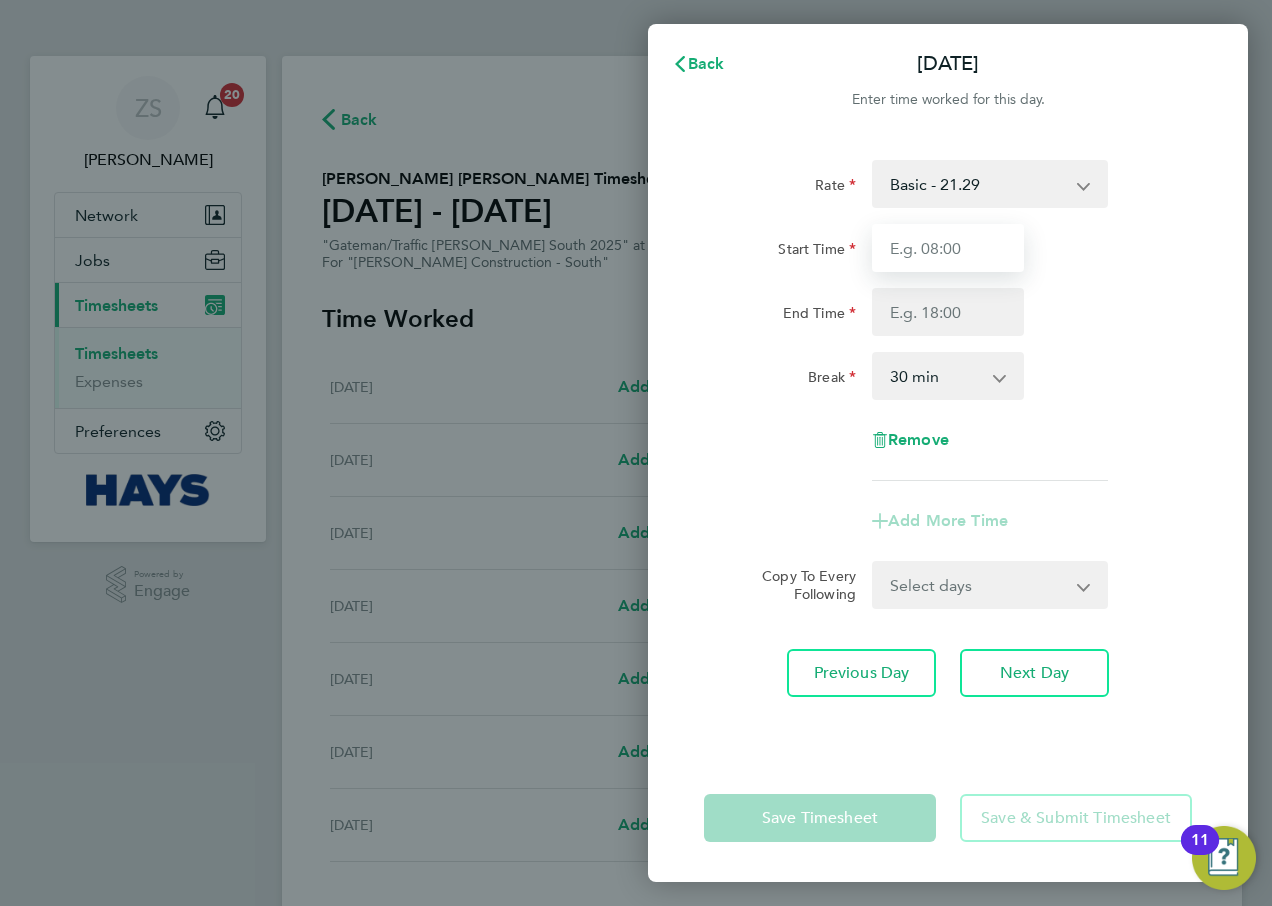 type on "07:30" 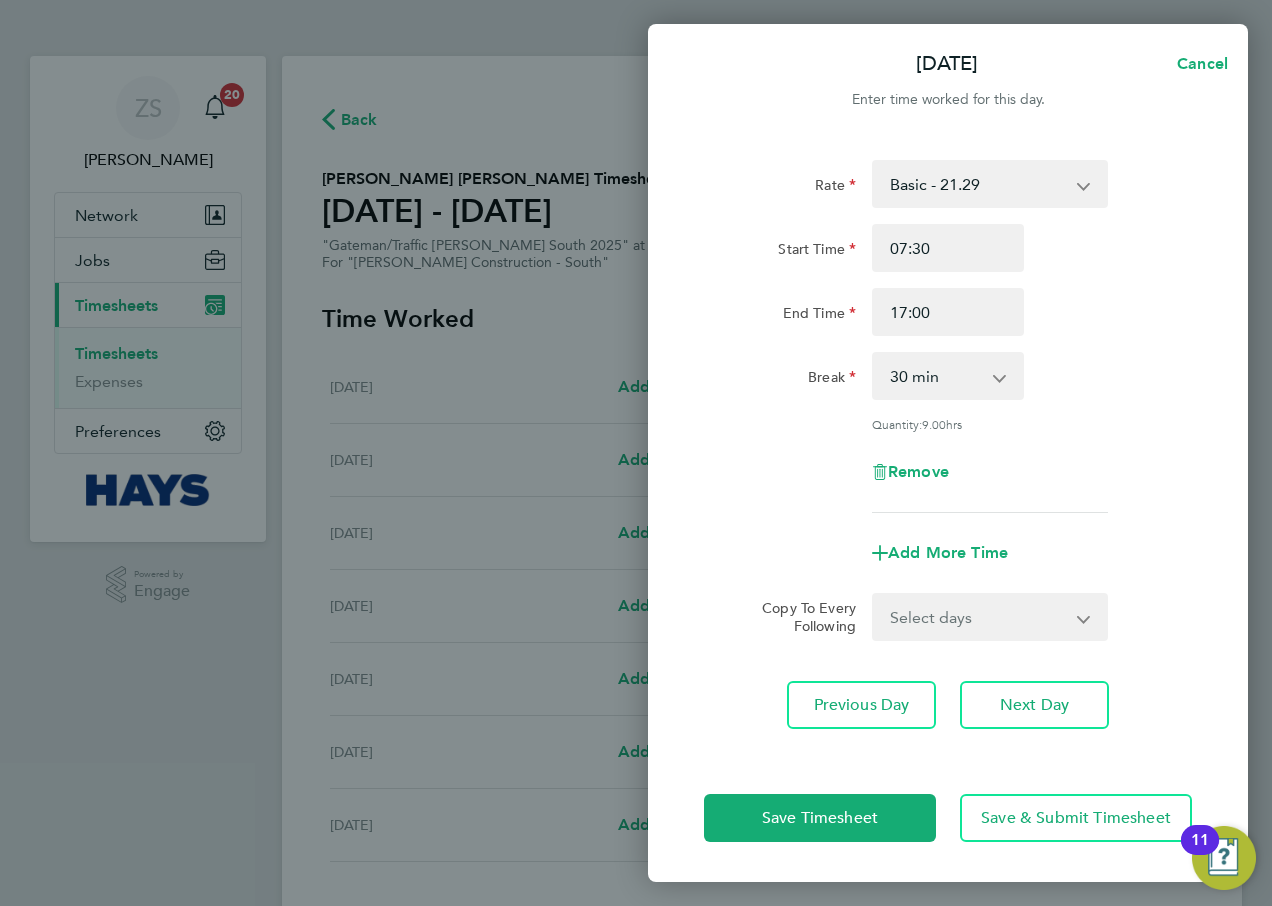 click on "Rate  Basic - 21.29   Overtime - 30.63
Start Time 07:30 End Time 17:00 Break  0 min   15 min   30 min   45 min   60 min   75 min   90 min
Quantity:  9.00  hrs
Remove
Add More Time  Copy To Every Following  Select days   Day   [DATE]   [DATE]   [DATE]   [DATE]
Previous Day   Next Day" 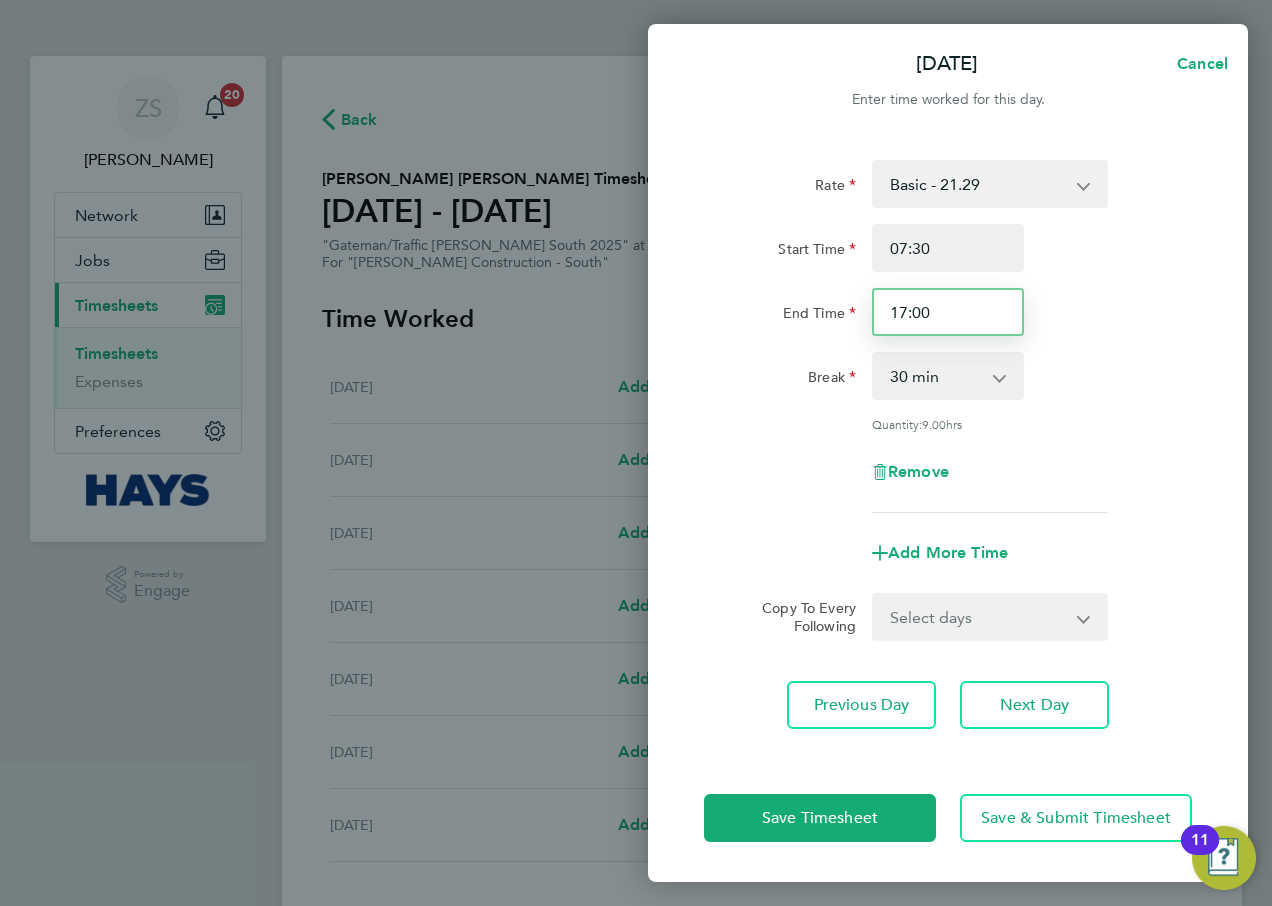 drag, startPoint x: 922, startPoint y: 325, endPoint x: 887, endPoint y: 282, distance: 55.443665 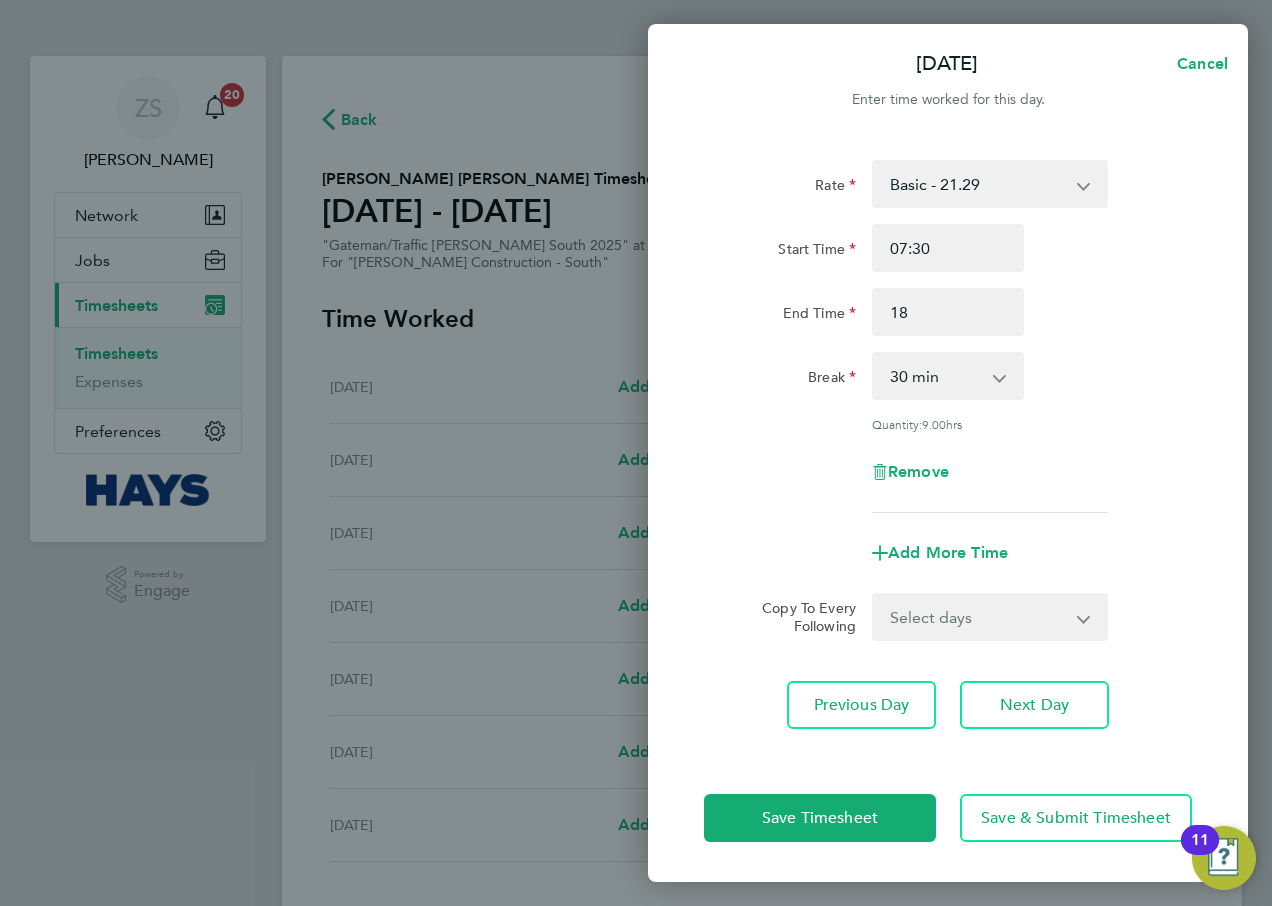 type on "18:00" 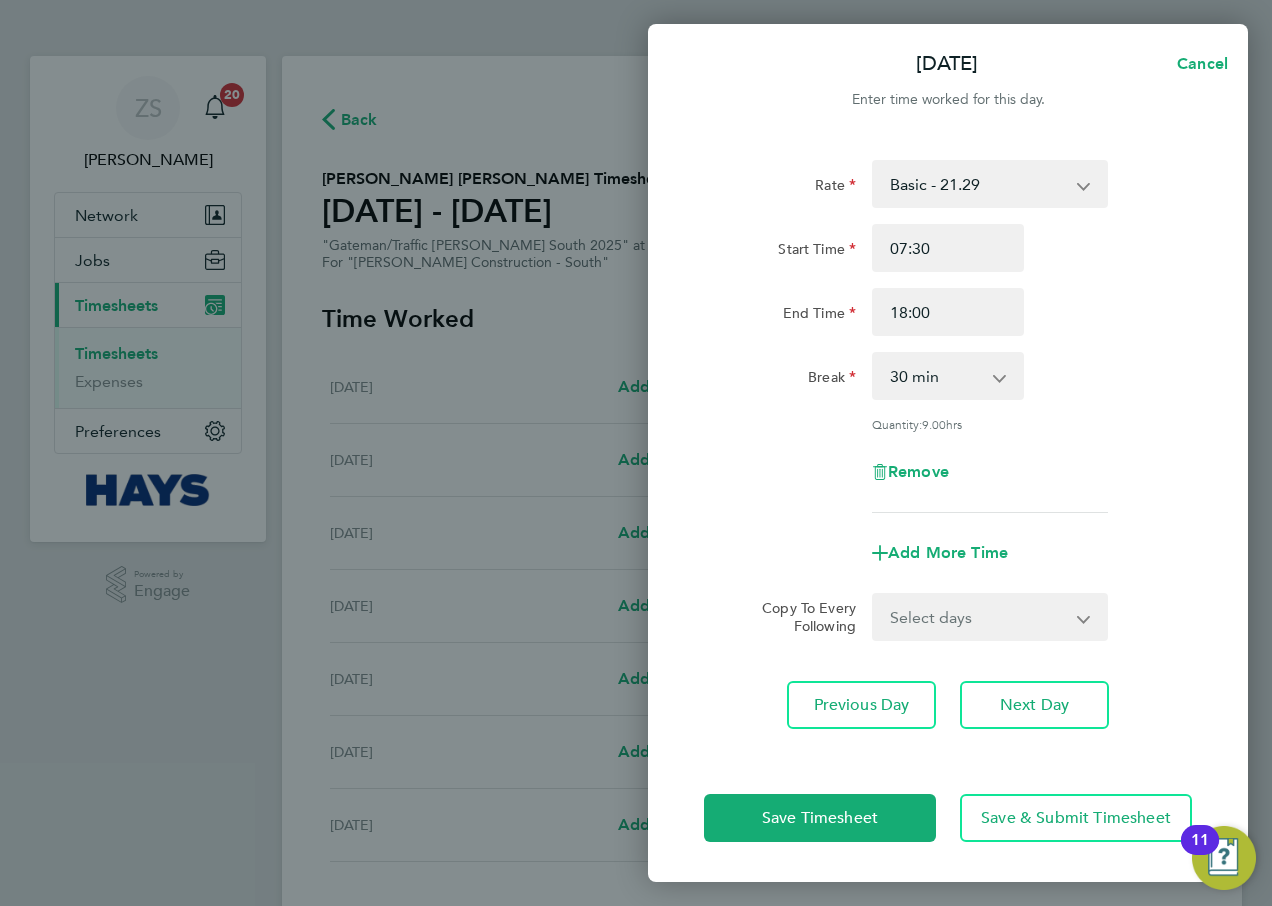click on "Rate  Basic - 21.29   Overtime - 30.63
Start Time 07:30 End Time 18:00 Break  0 min   15 min   30 min   45 min   60 min   75 min   90 min
Quantity:  9.00  hrs
Remove" 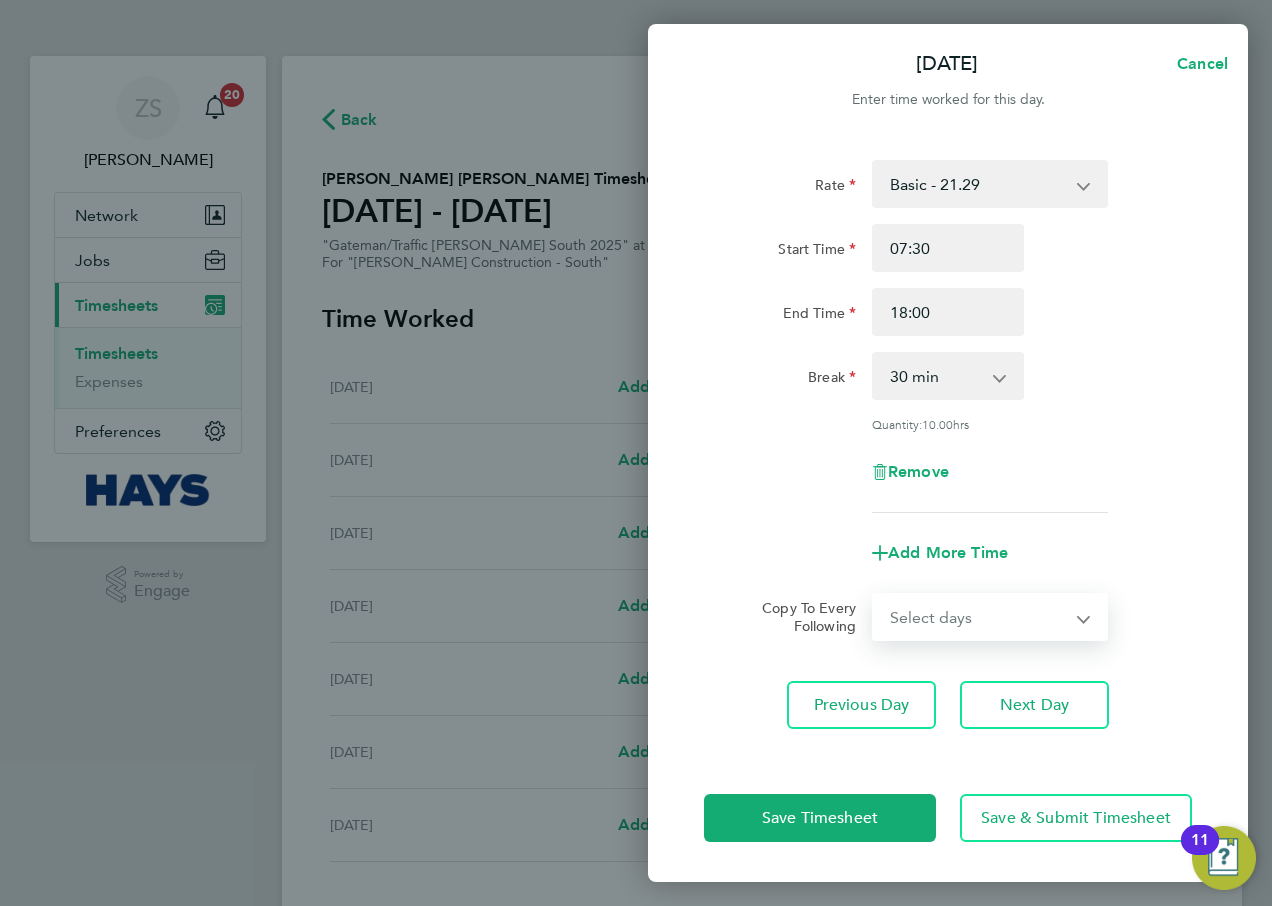 click on "Select days   Day   [DATE]   [DATE]   [DATE]   [DATE]" at bounding box center (979, 617) 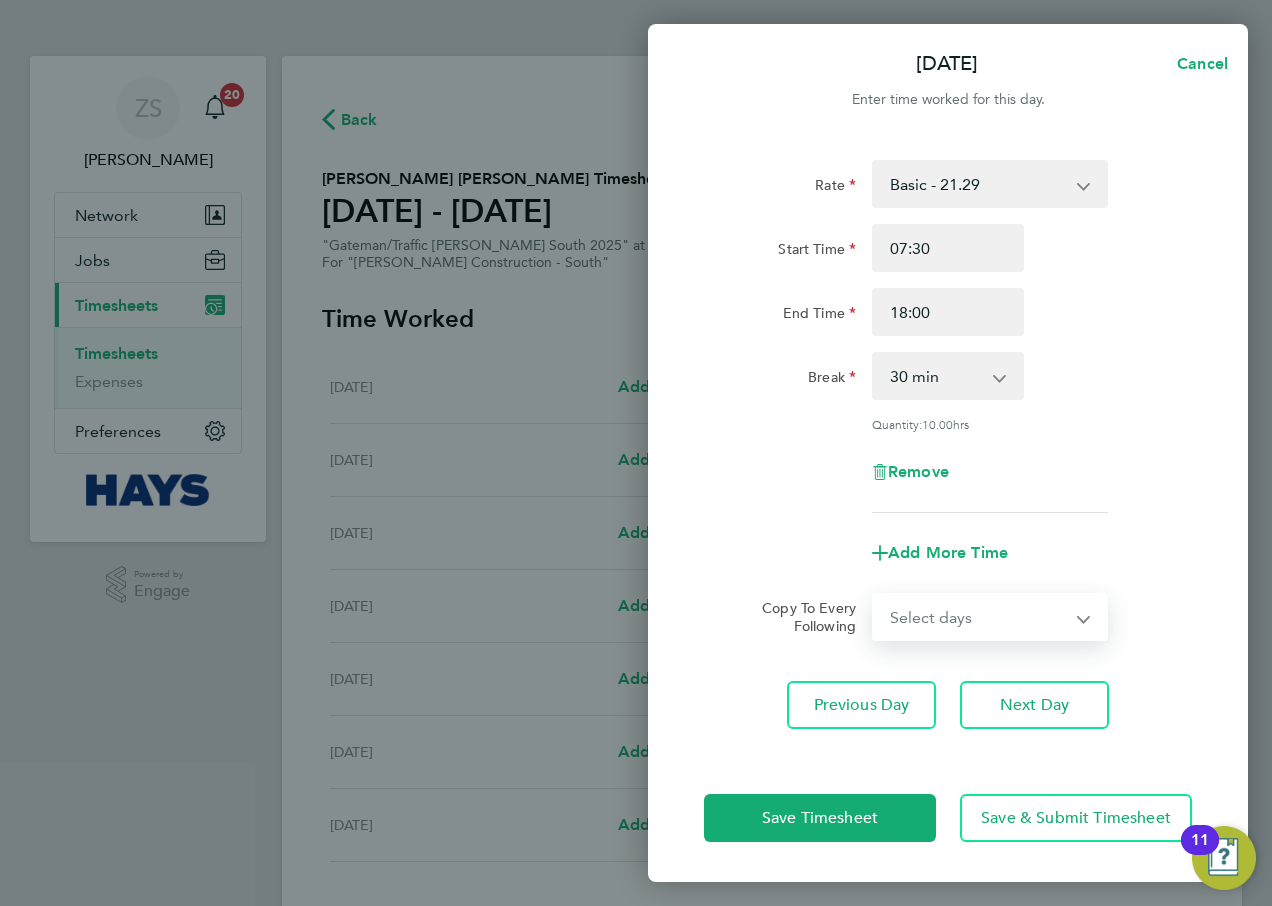 select on "DAY" 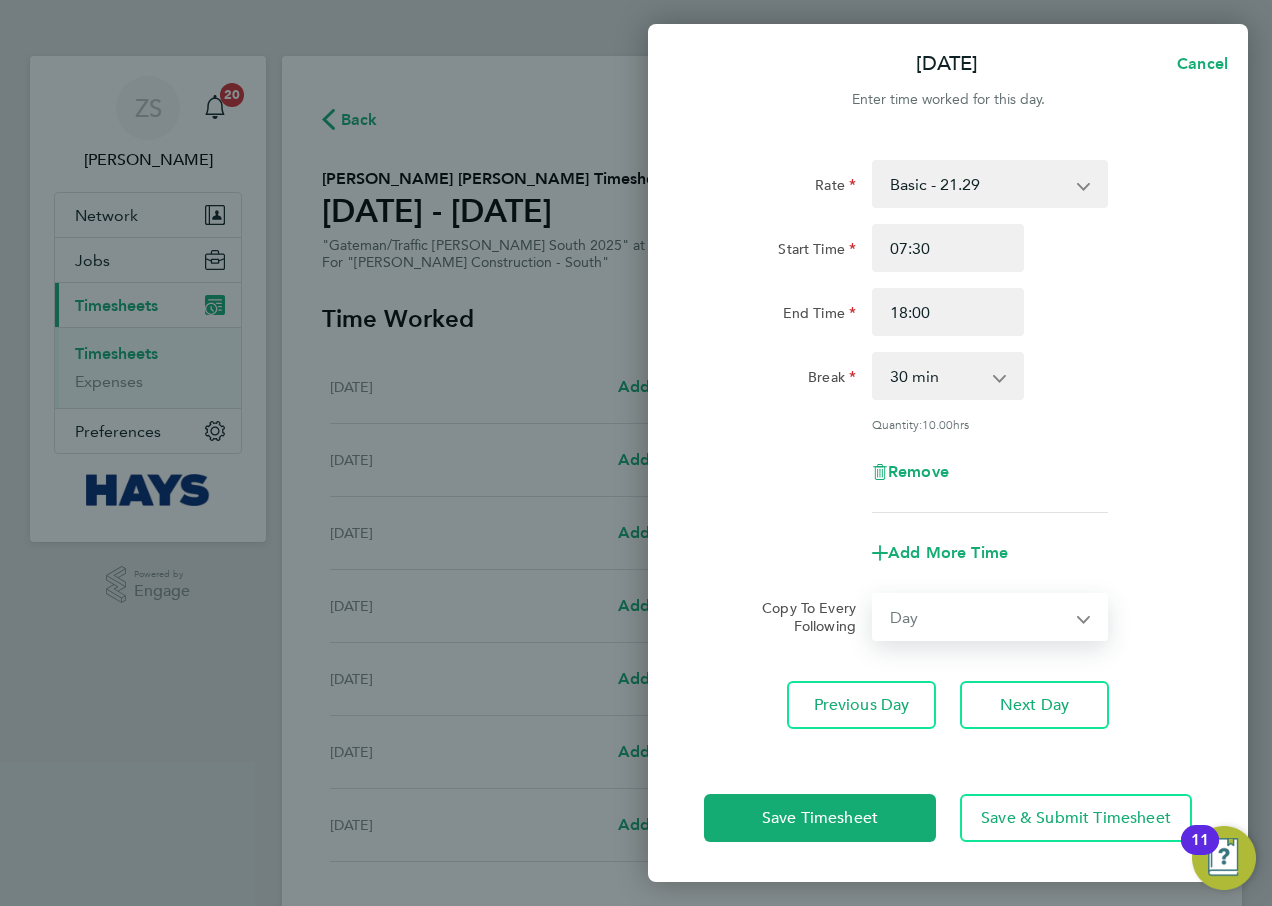 click on "Select days   Day   [DATE]   [DATE]   [DATE]   [DATE]" at bounding box center [979, 617] 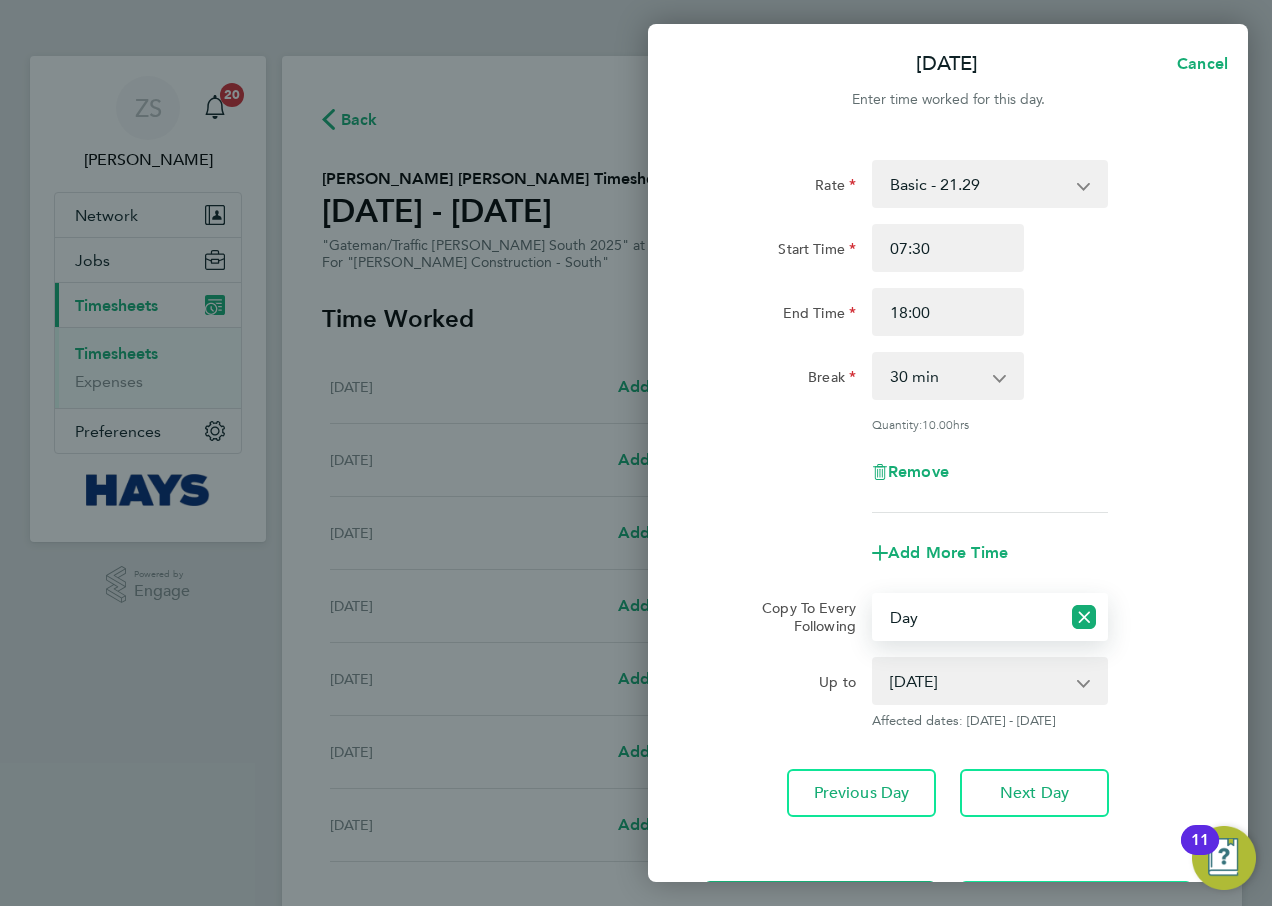 click on "Basic - 21.29   Overtime - 30.63" at bounding box center [978, 184] 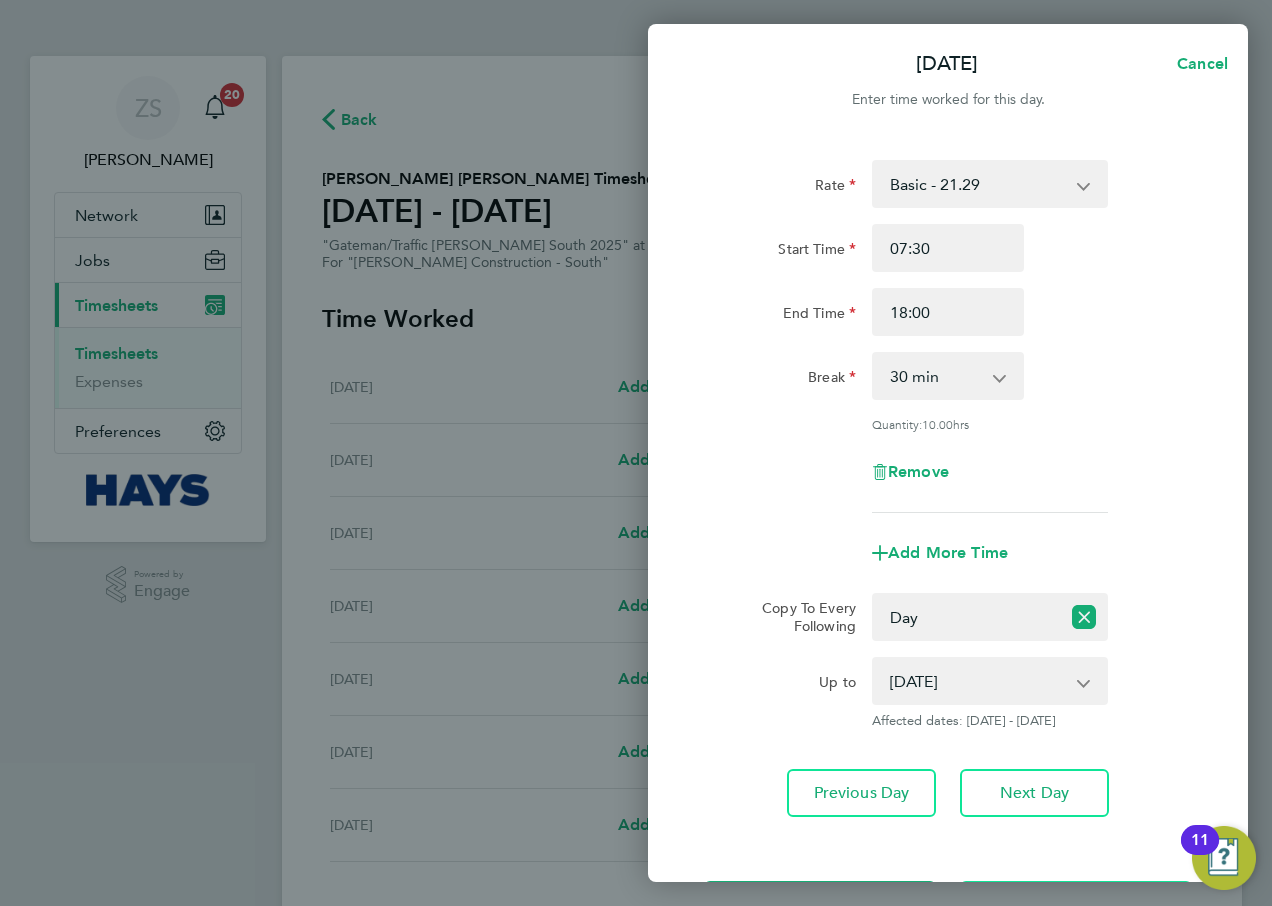 click on "Start Time 07:30" 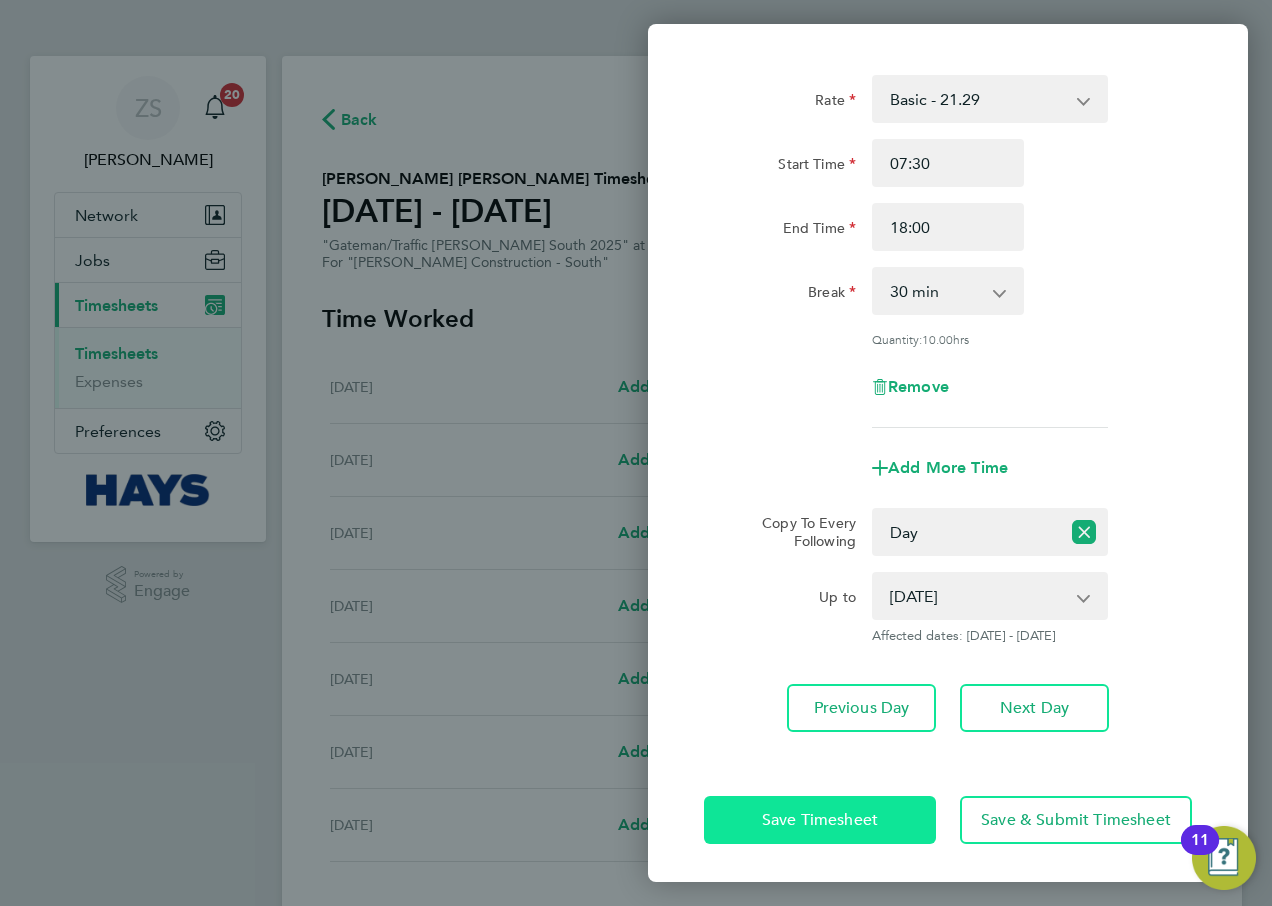 click on "Save Timesheet" 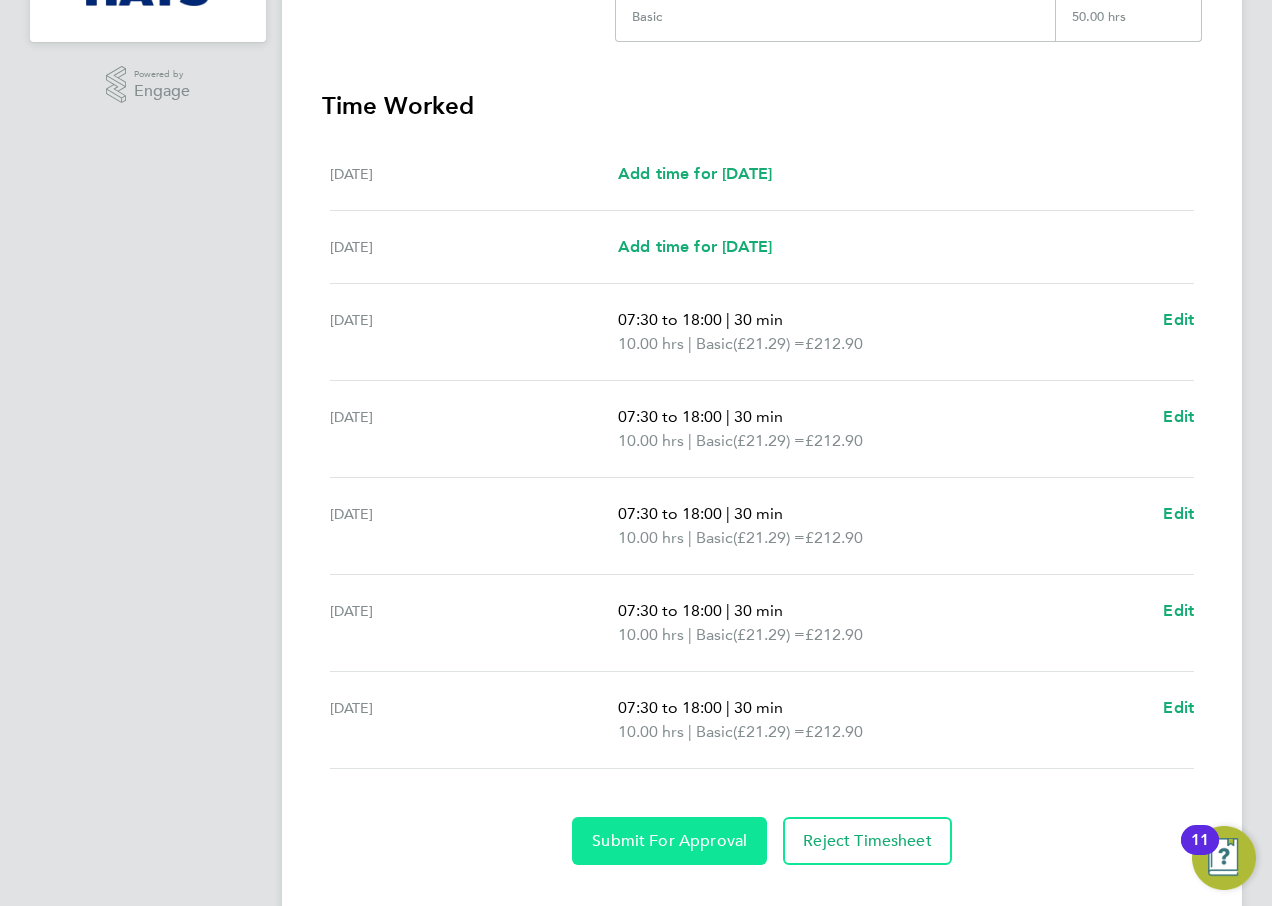 click on "Submit For Approval" 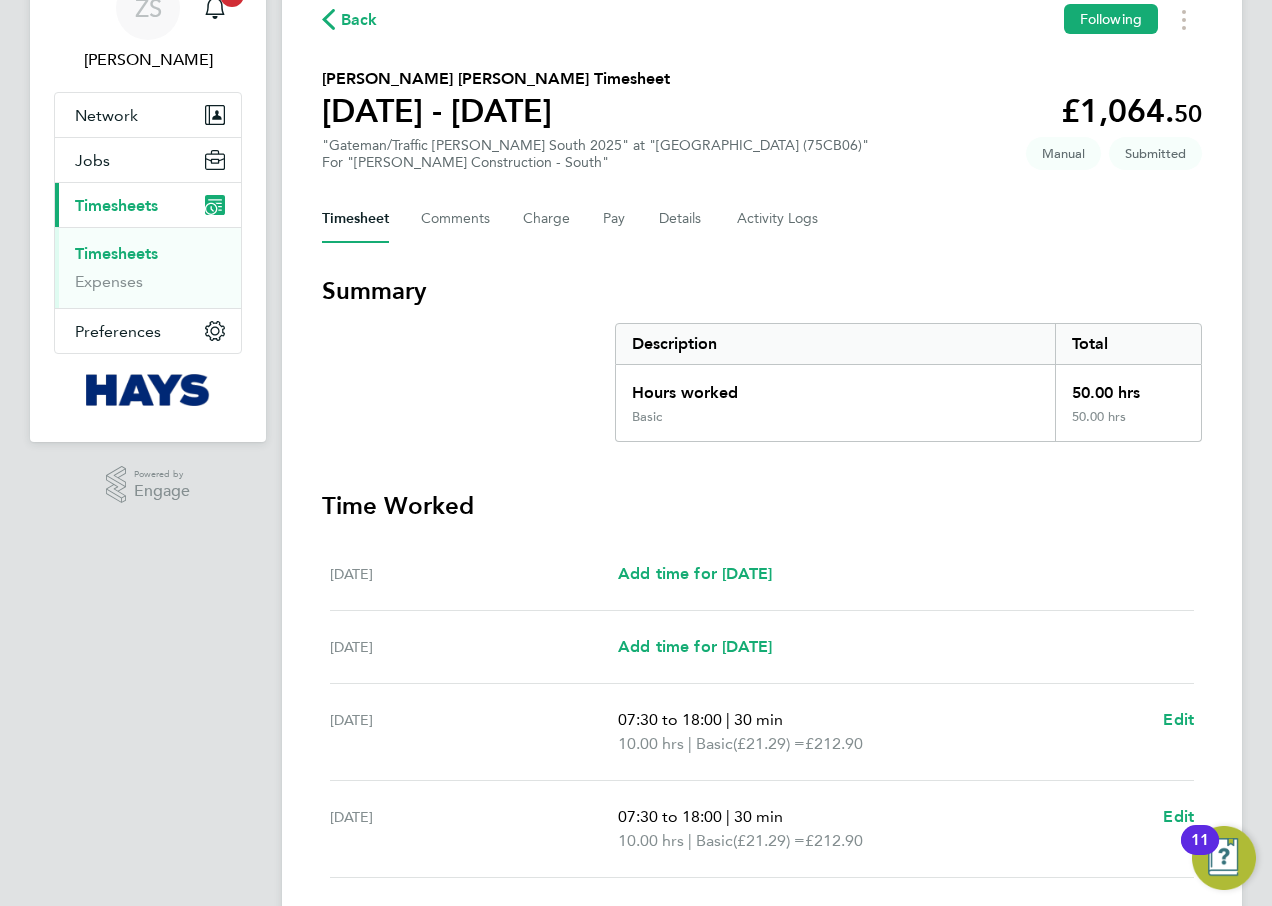 click on "Timesheets" at bounding box center (116, 253) 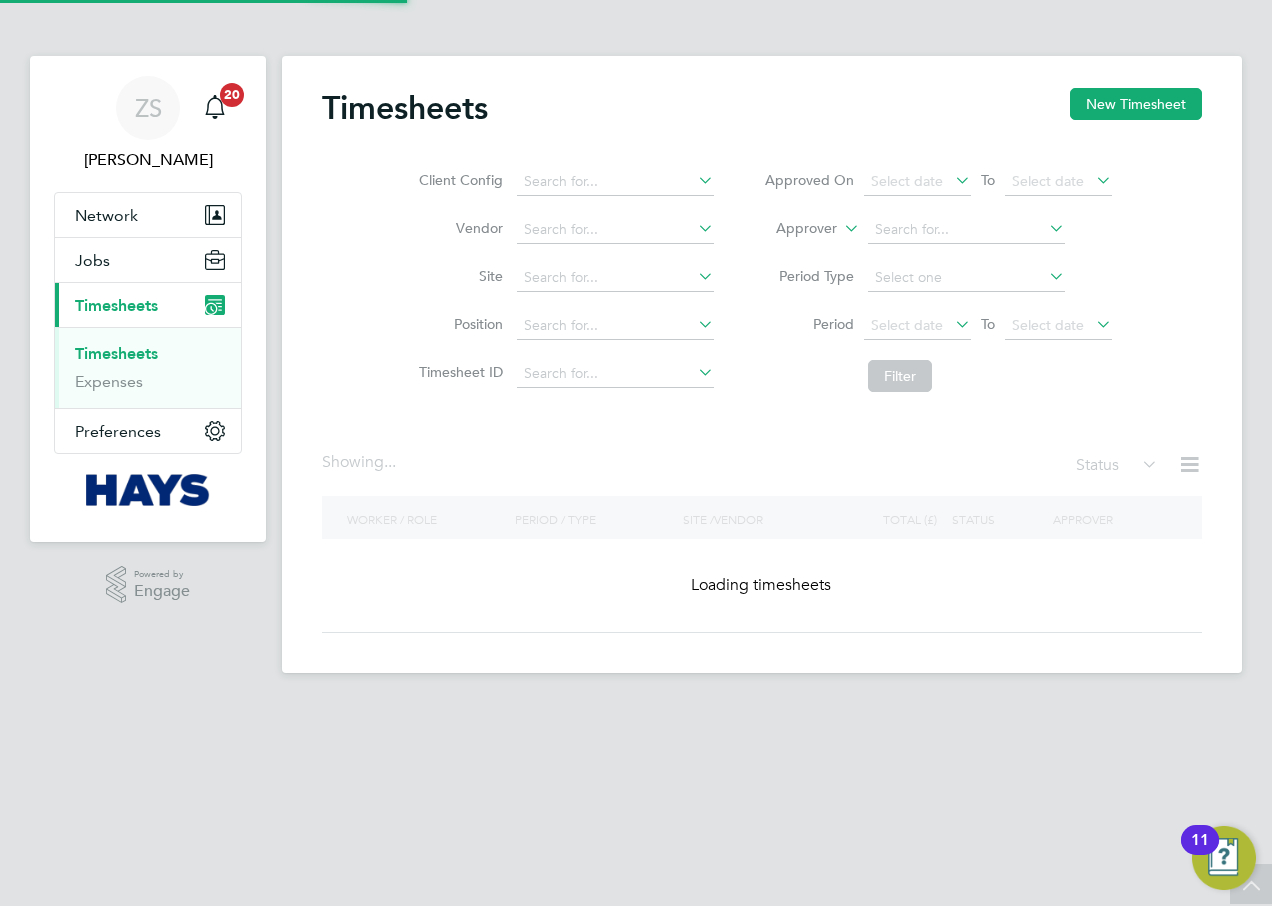 scroll, scrollTop: 0, scrollLeft: 0, axis: both 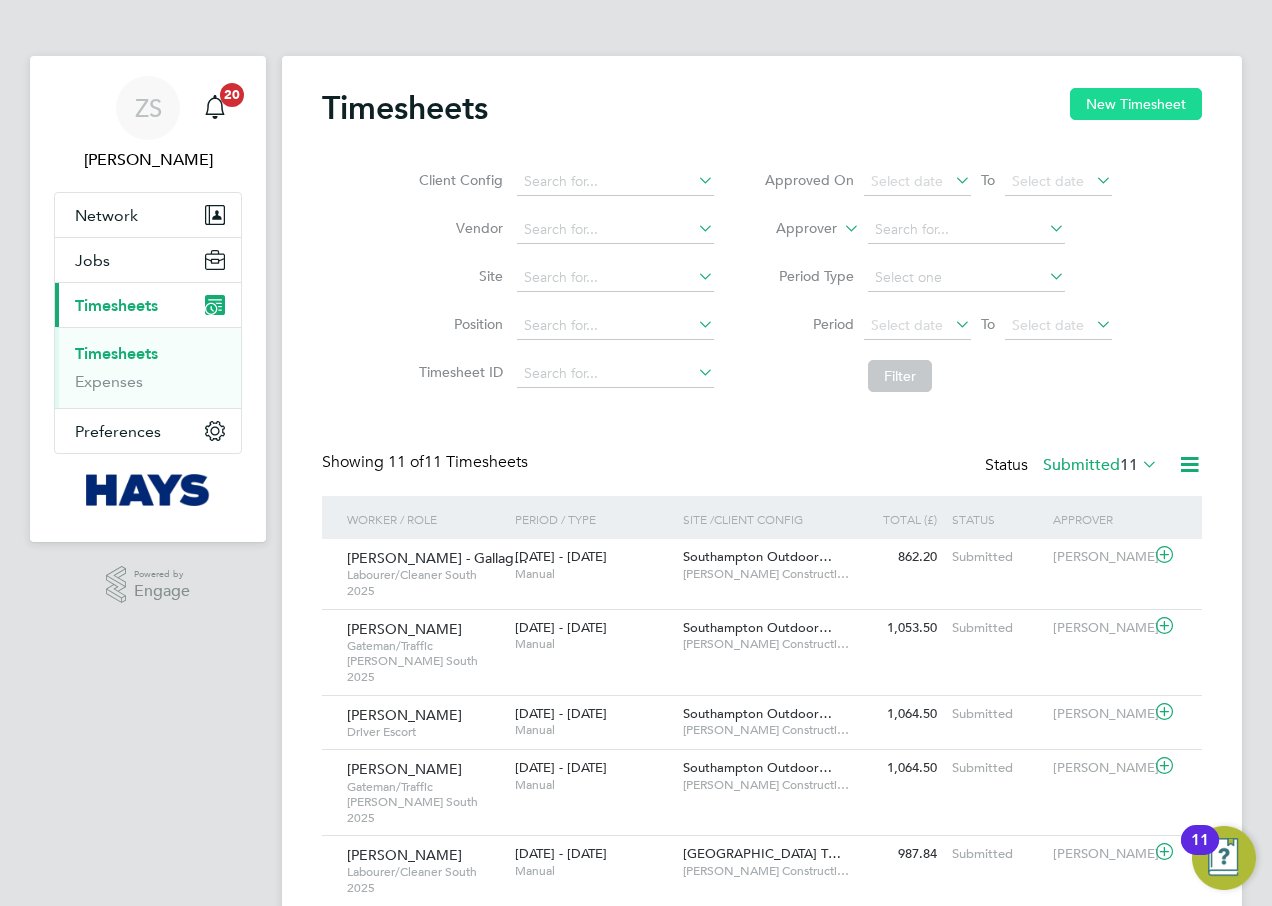 click on "New Timesheet" 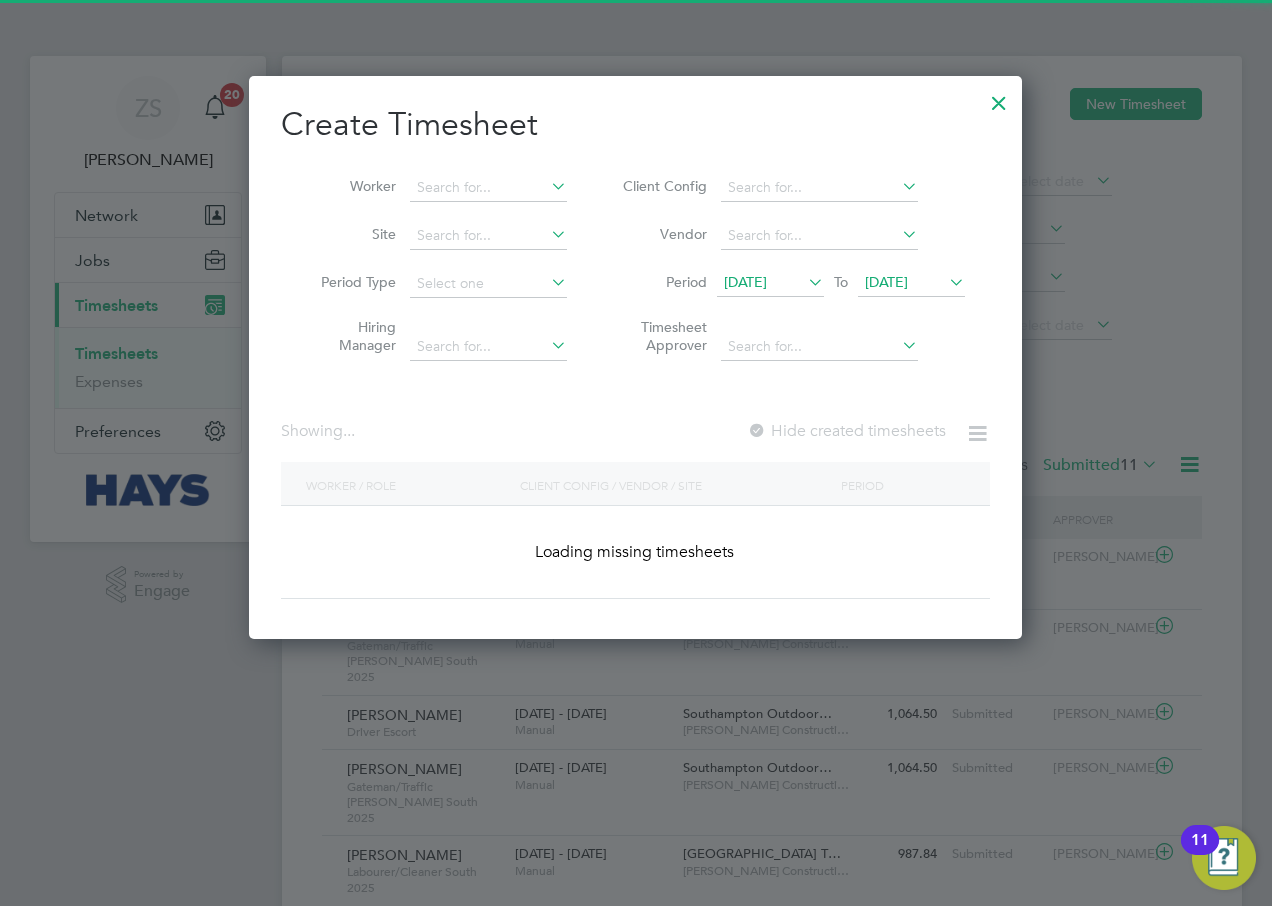 click on "Worker" at bounding box center (436, 188) 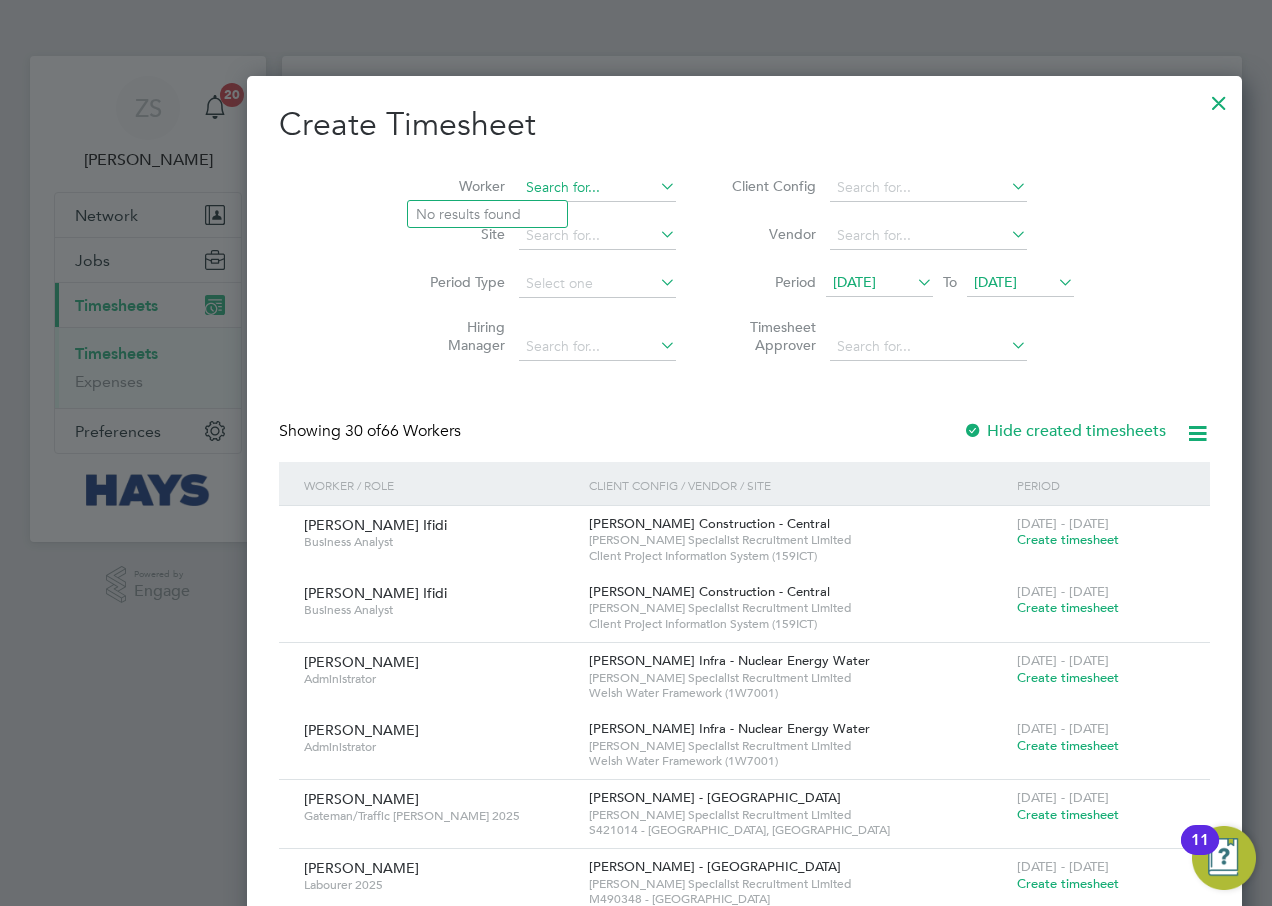 click at bounding box center [597, 188] 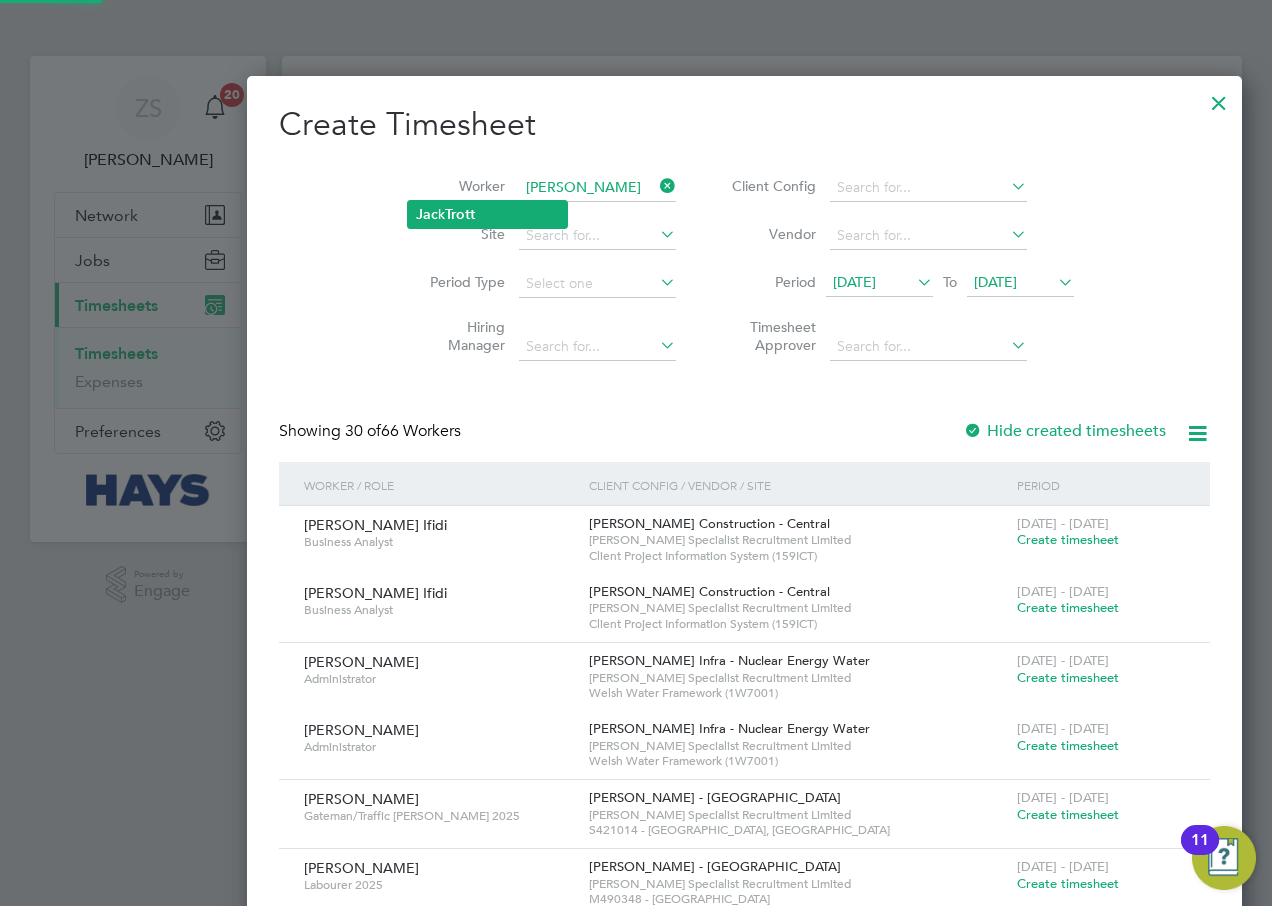 click on "[PERSON_NAME]" 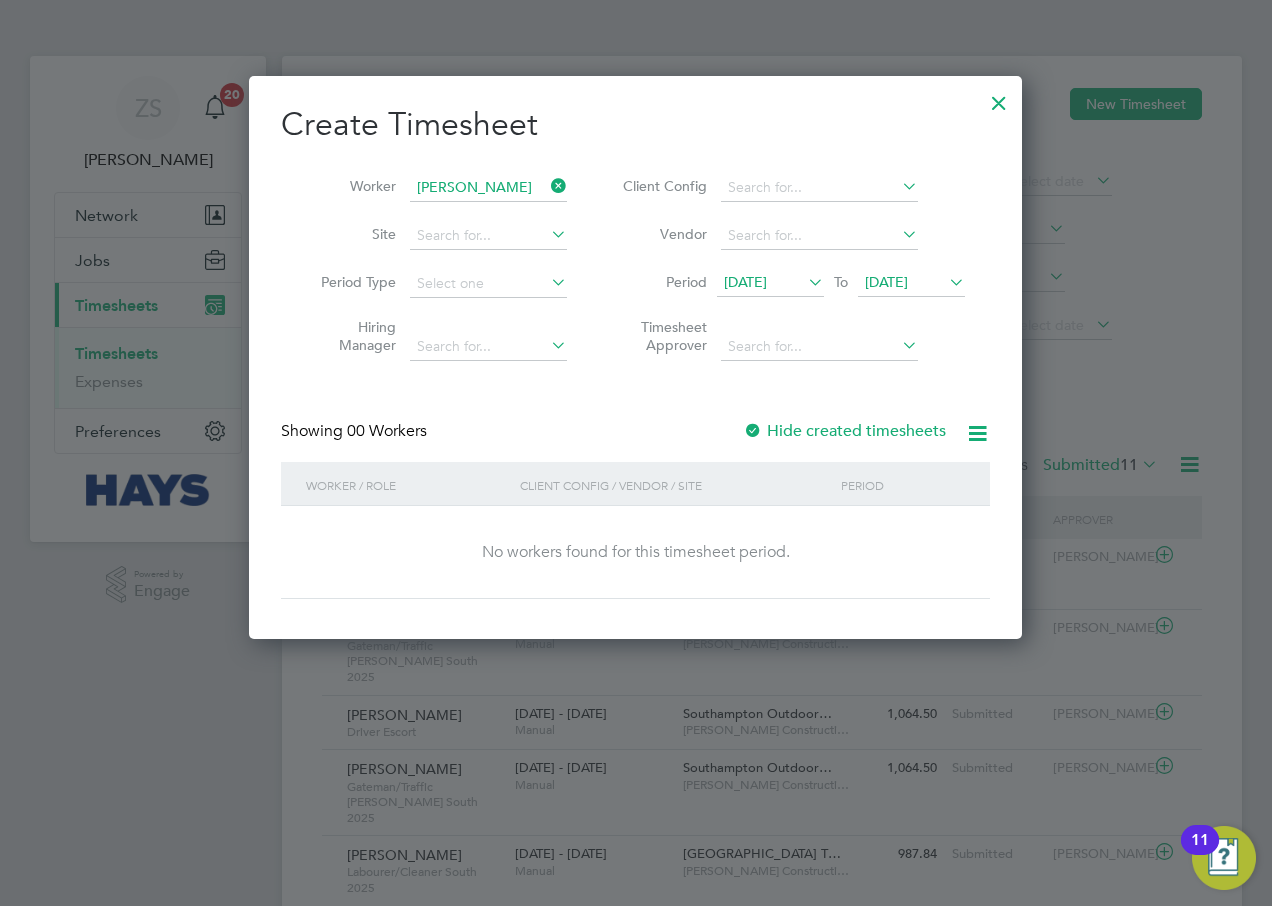 click on "Timesheet Approver" at bounding box center (791, 339) 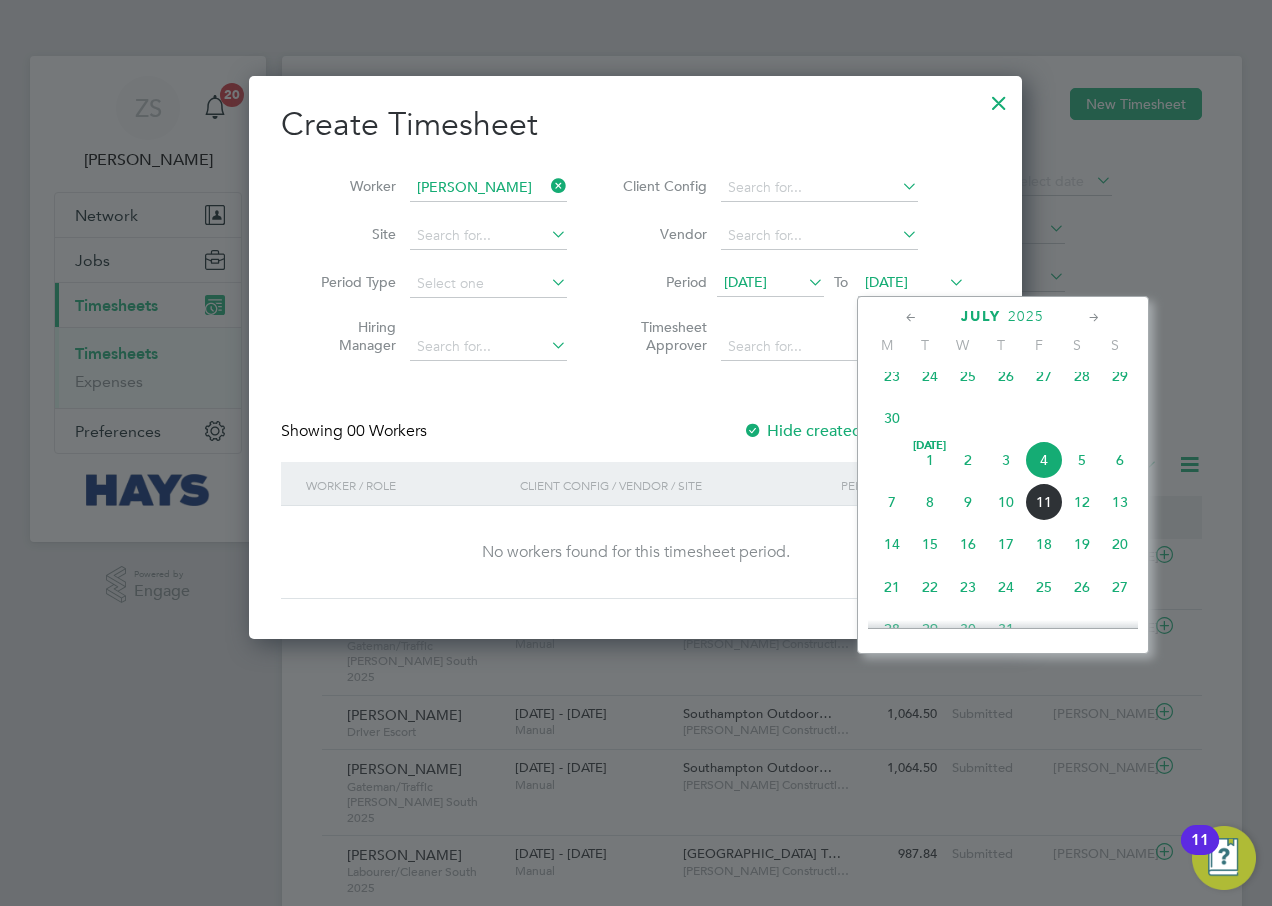 click on "12" 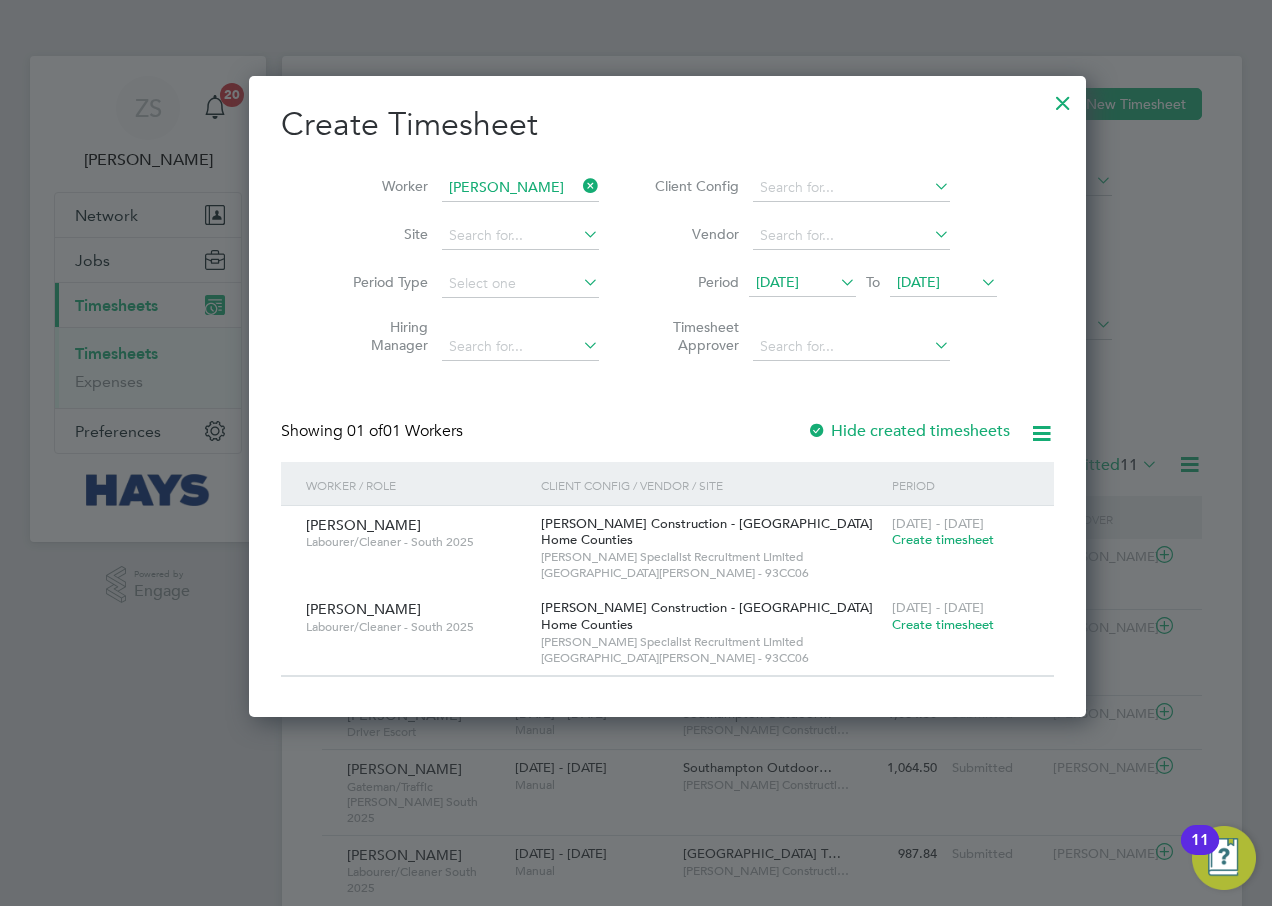 click on "Create timesheet" at bounding box center (943, 539) 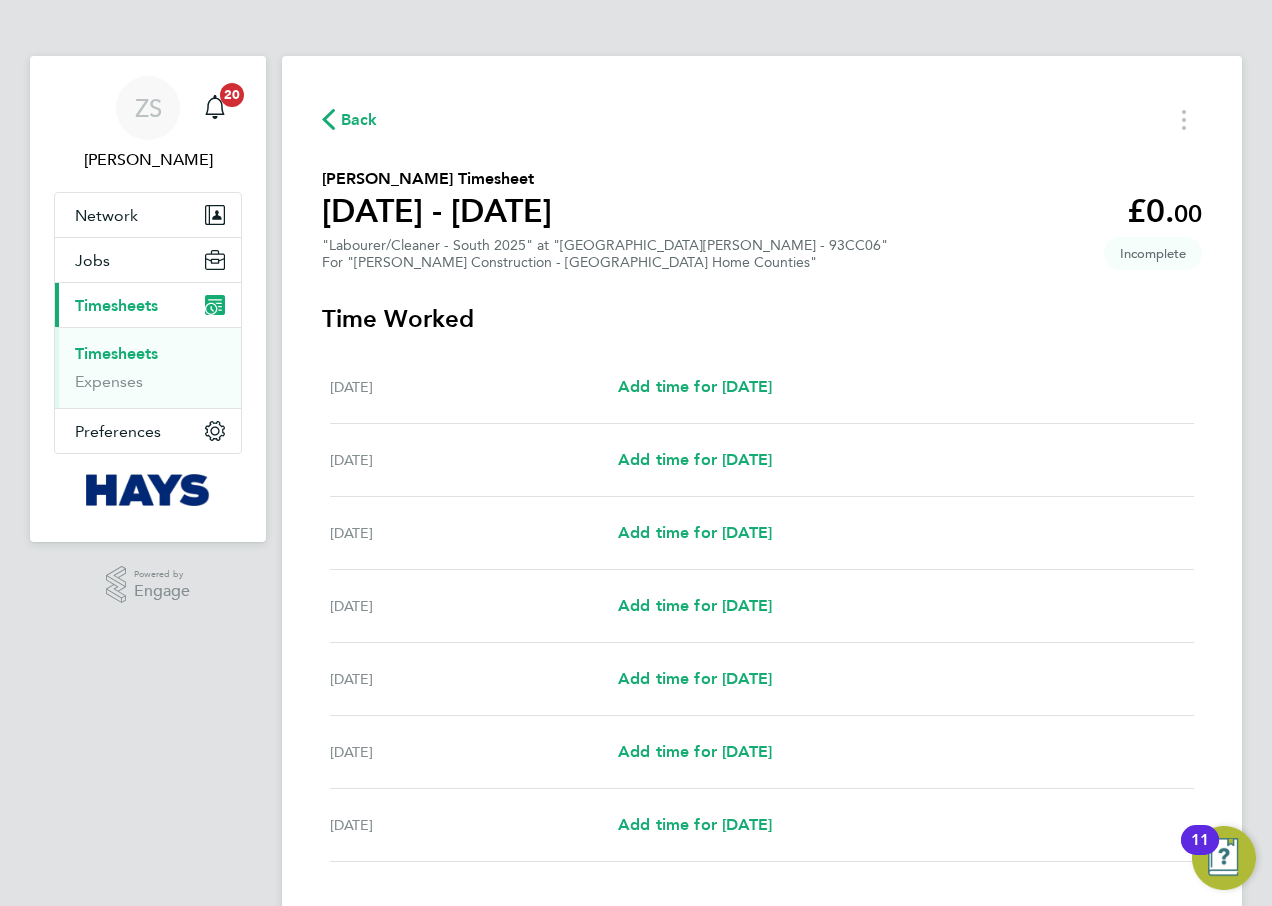 click on "ZS   Zachart Sturgess   Notifications
20   Applications:   Network
Businesses   Sites   Workers   Contacts   Jobs
Positions   Vacancies   Placements   Current page:   Timesheets
Timesheets   Expenses   Preferences
VMS Configurations
.st0{fill:#C0C1C2;}
Powered by Engage" at bounding box center (148, 547) 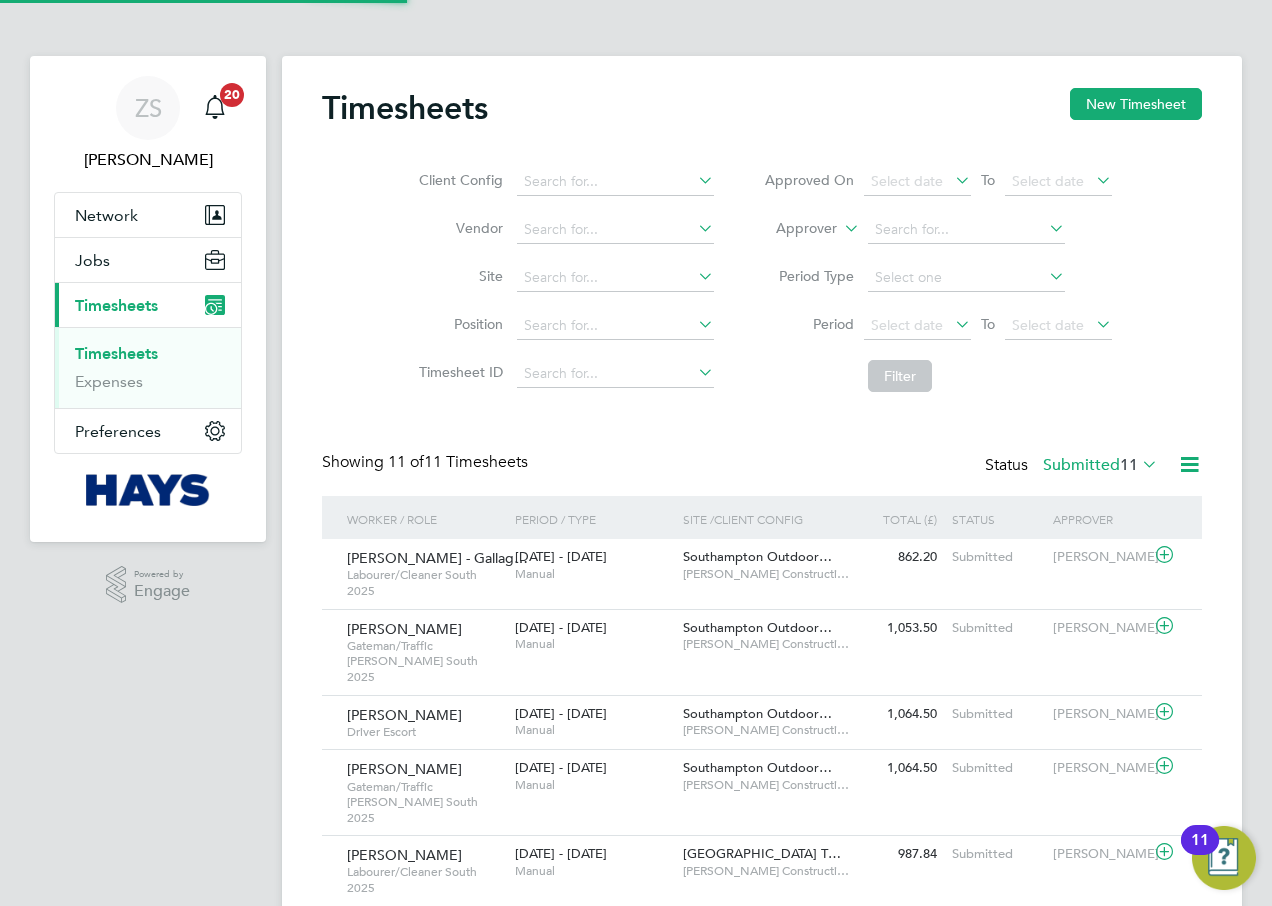 scroll, scrollTop: 10, scrollLeft: 10, axis: both 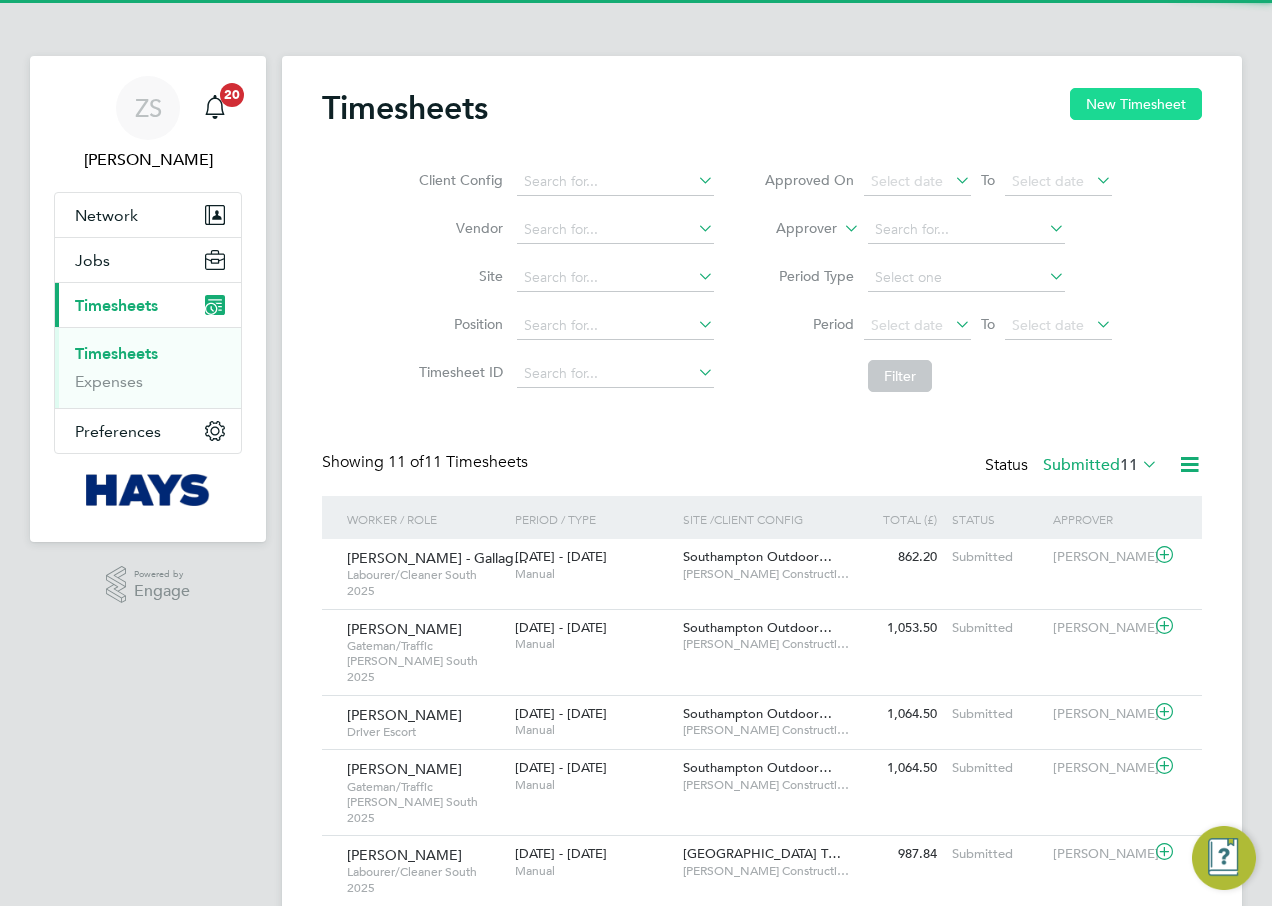 click on "New Timesheet" 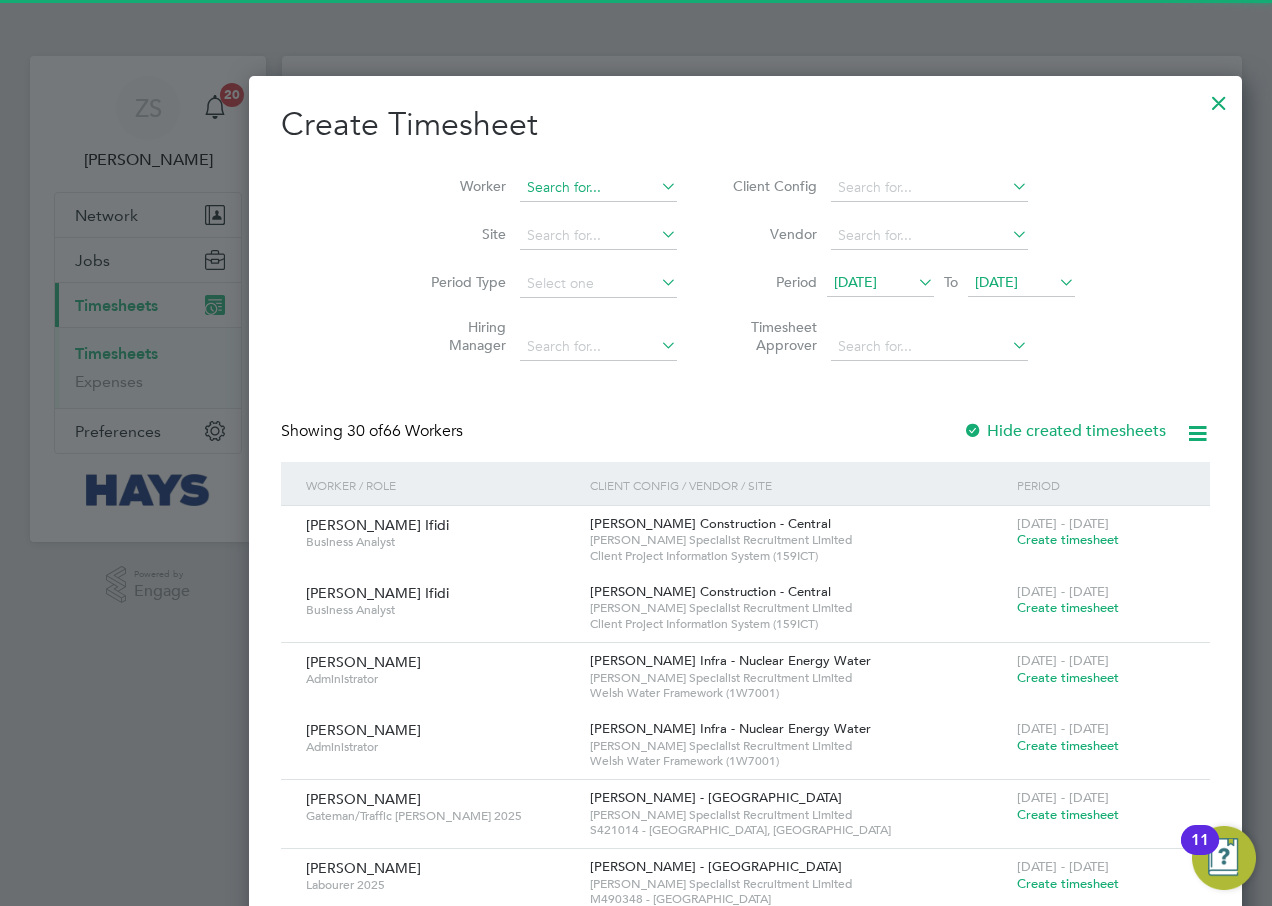 click at bounding box center (598, 188) 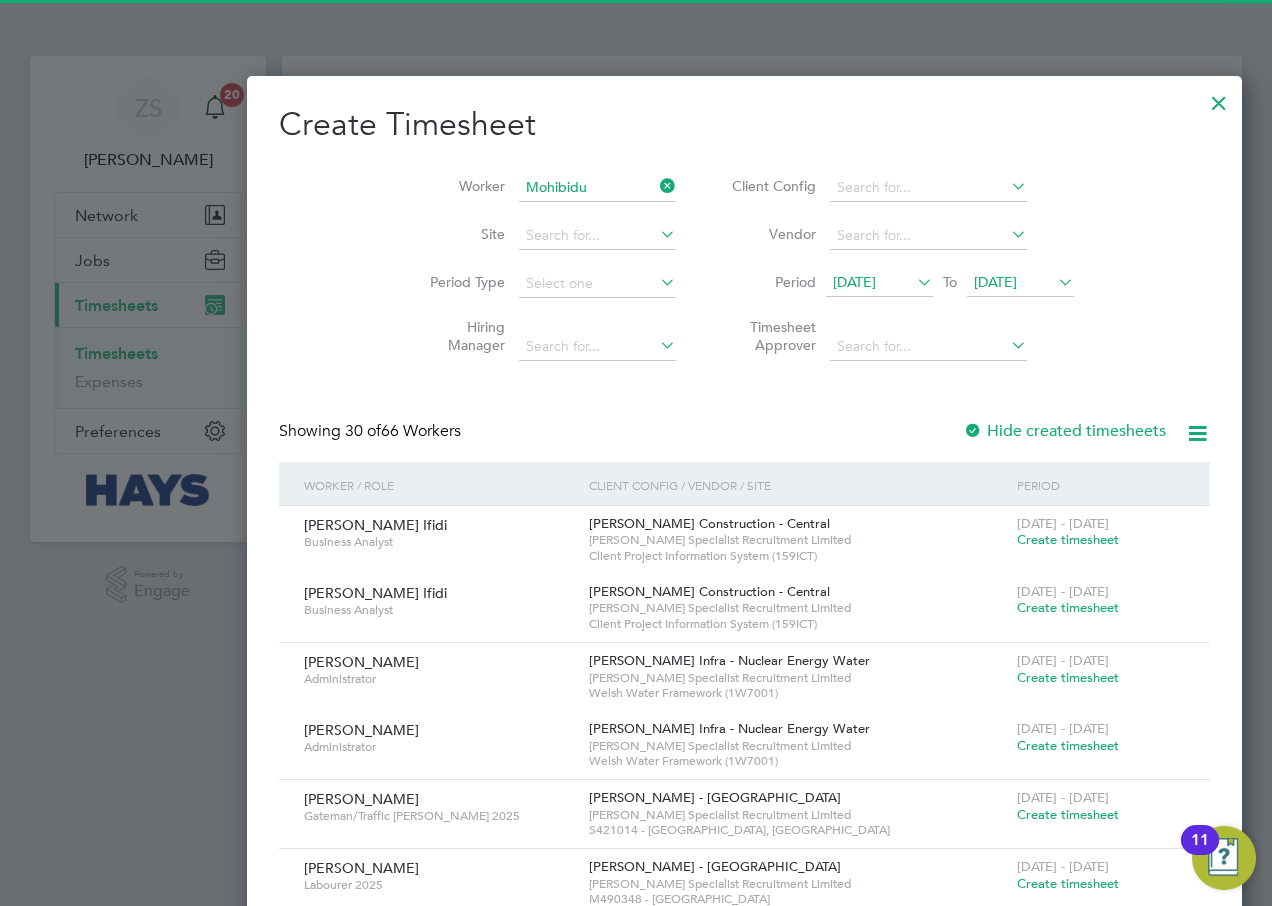 click on "Mohibidu" 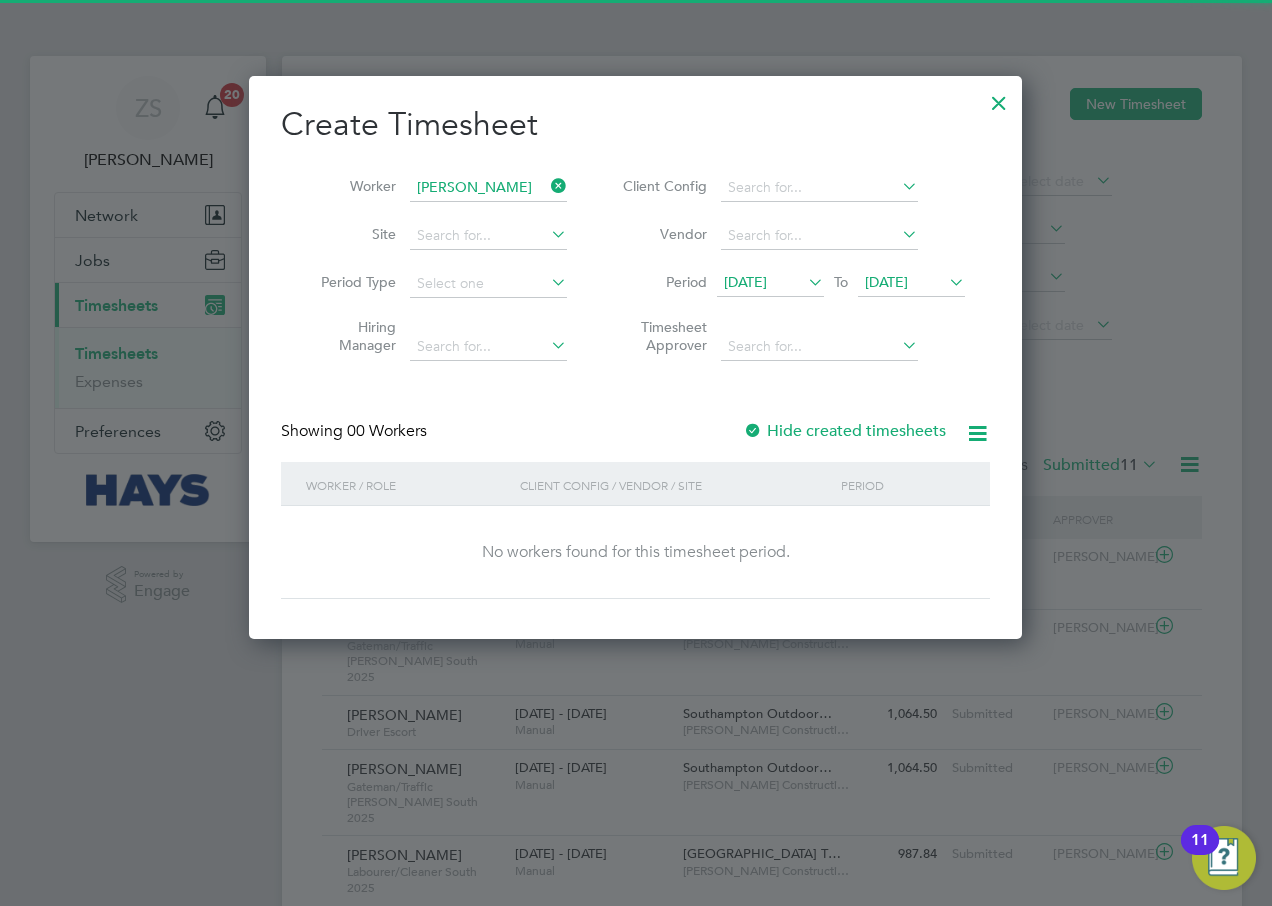 click on "Hide created timesheets" at bounding box center (844, 431) 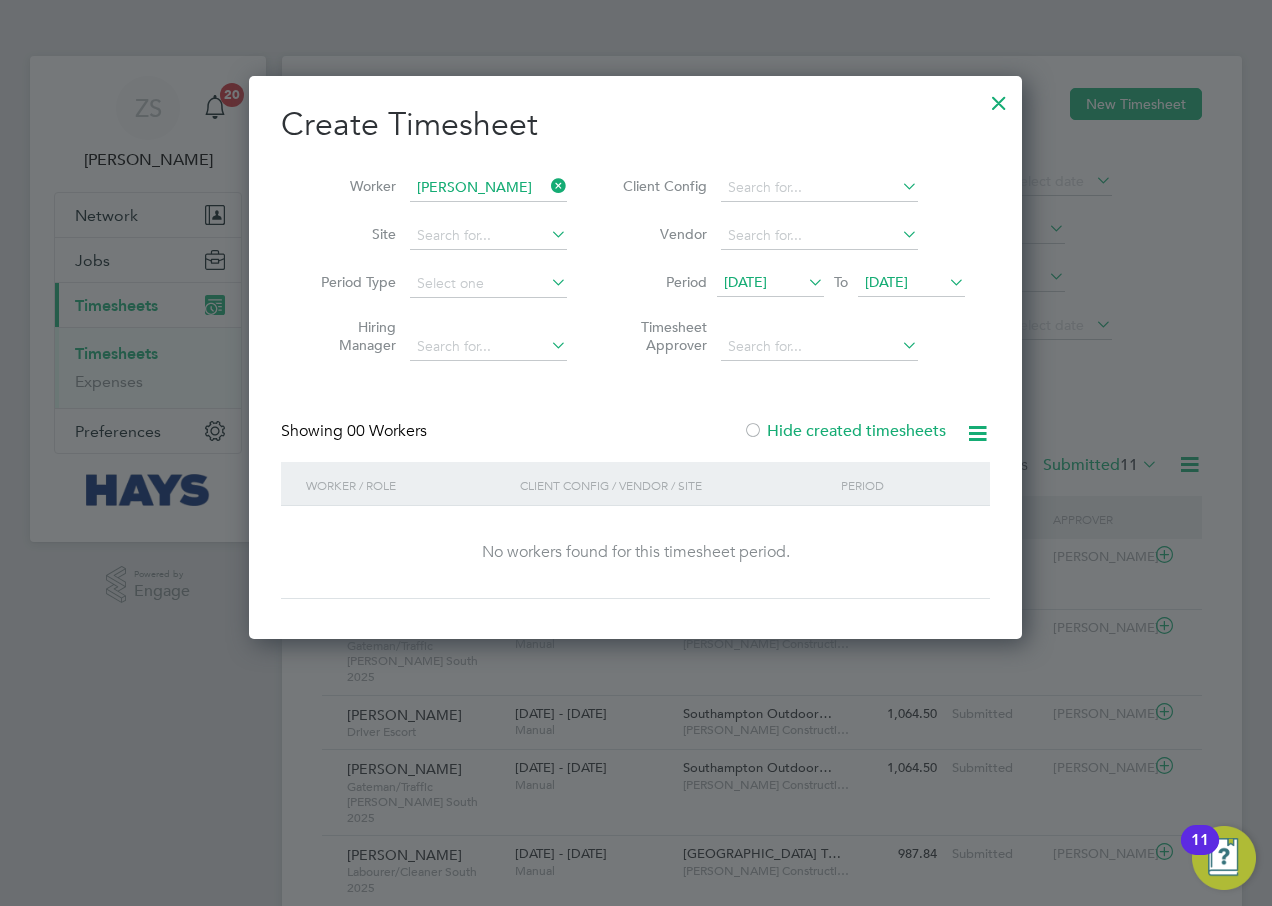click on "[DATE]" at bounding box center [886, 282] 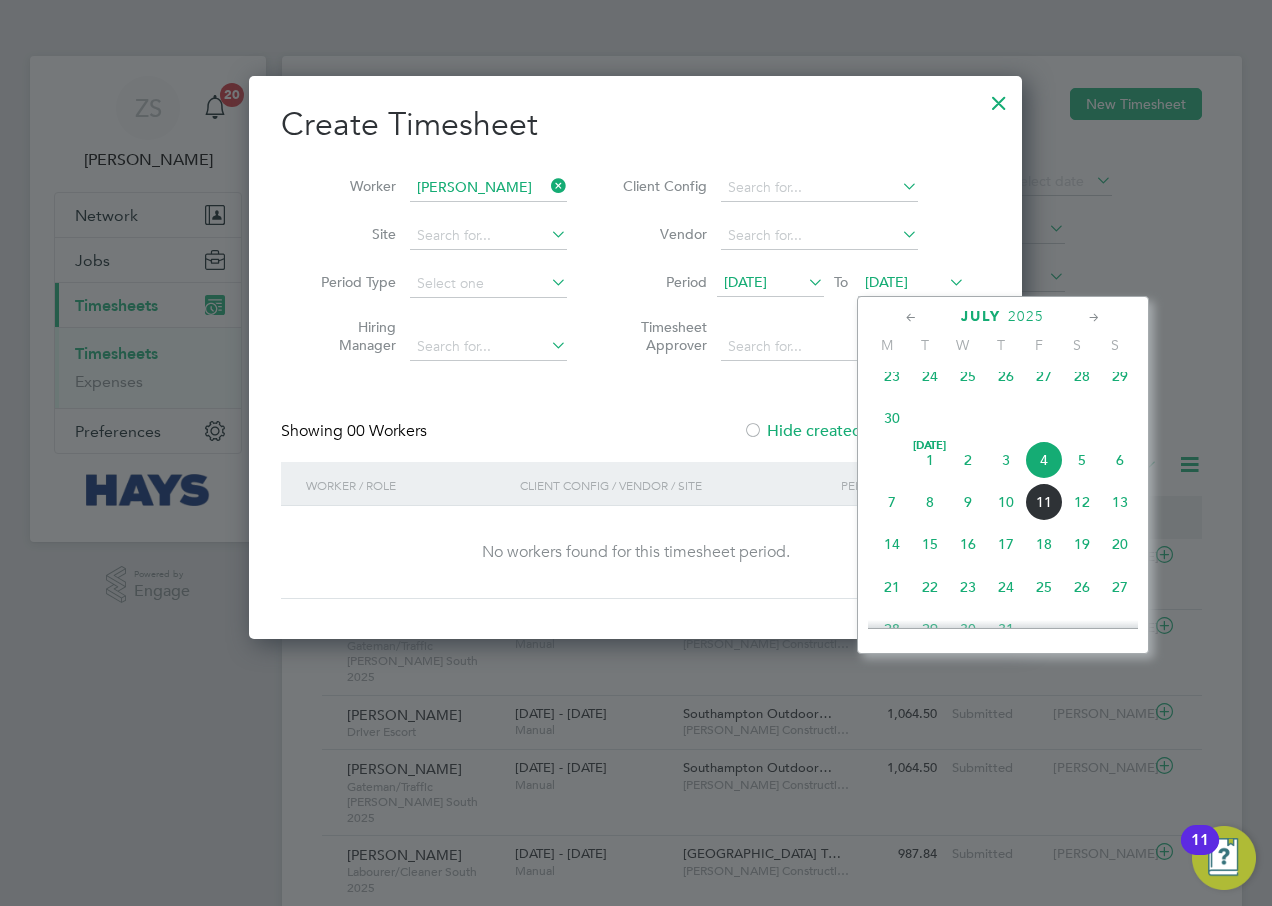 click on "12" 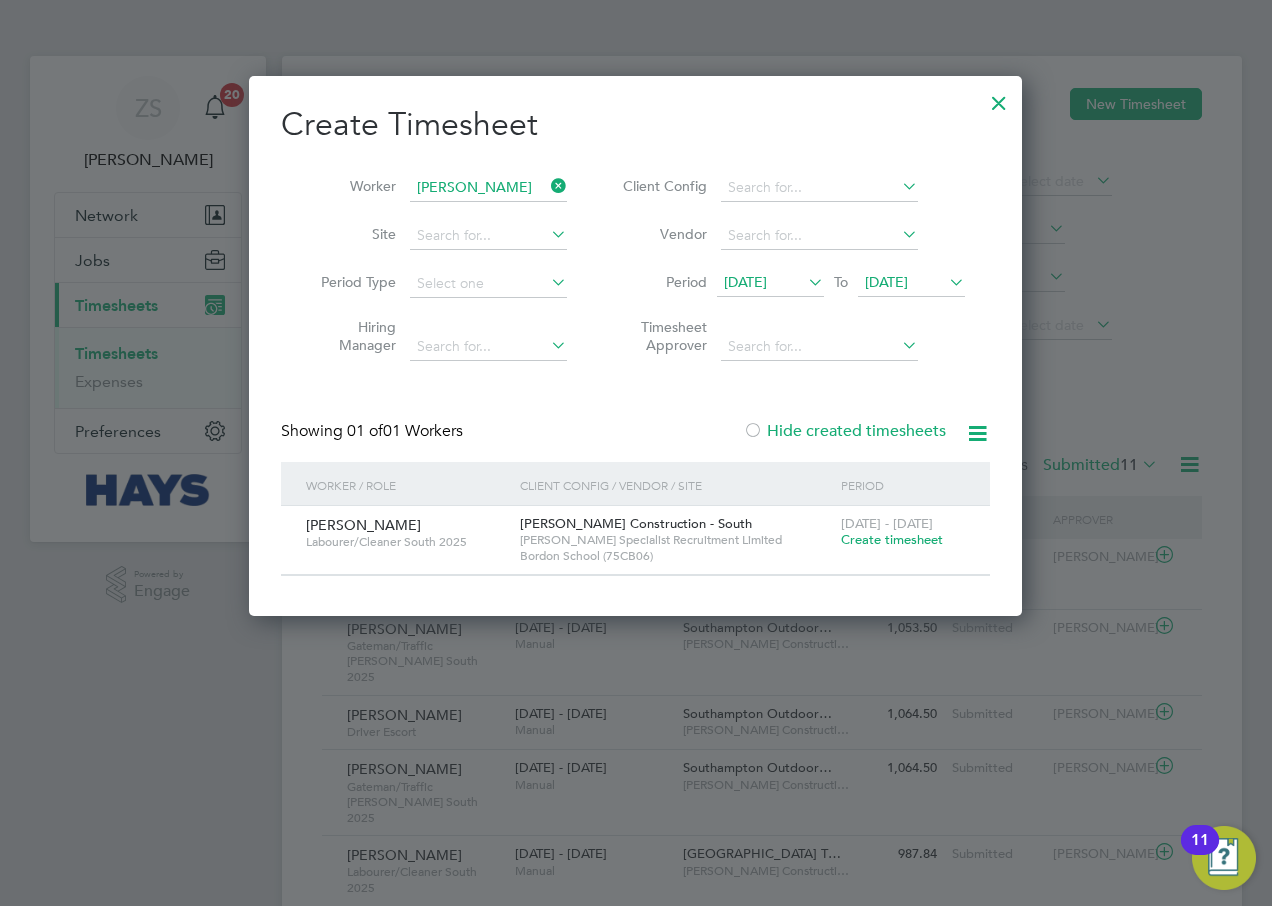 click on "Create timesheet" at bounding box center [892, 539] 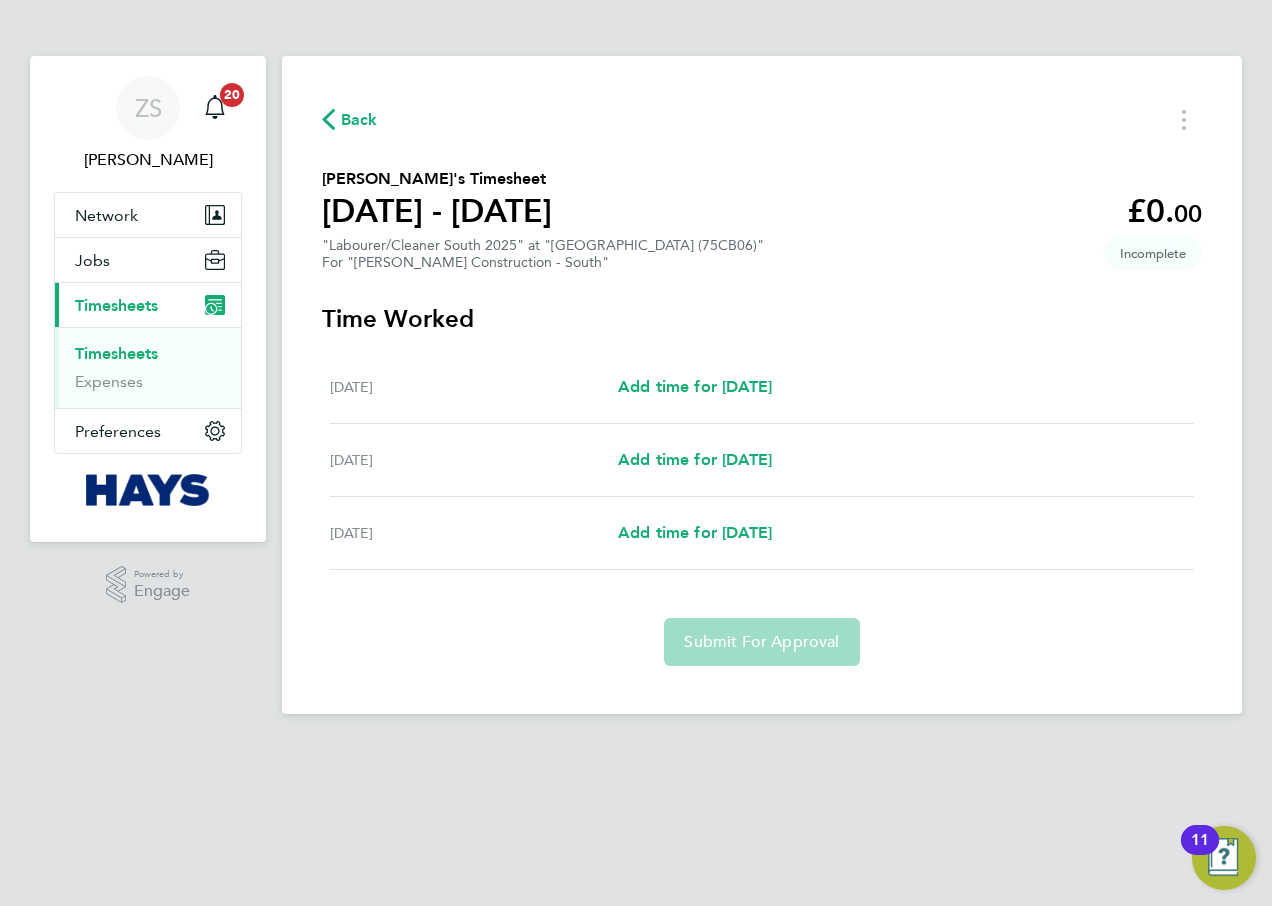 click on "[DATE]   Add time for [DATE]   Add time for [DATE]" at bounding box center [762, 387] 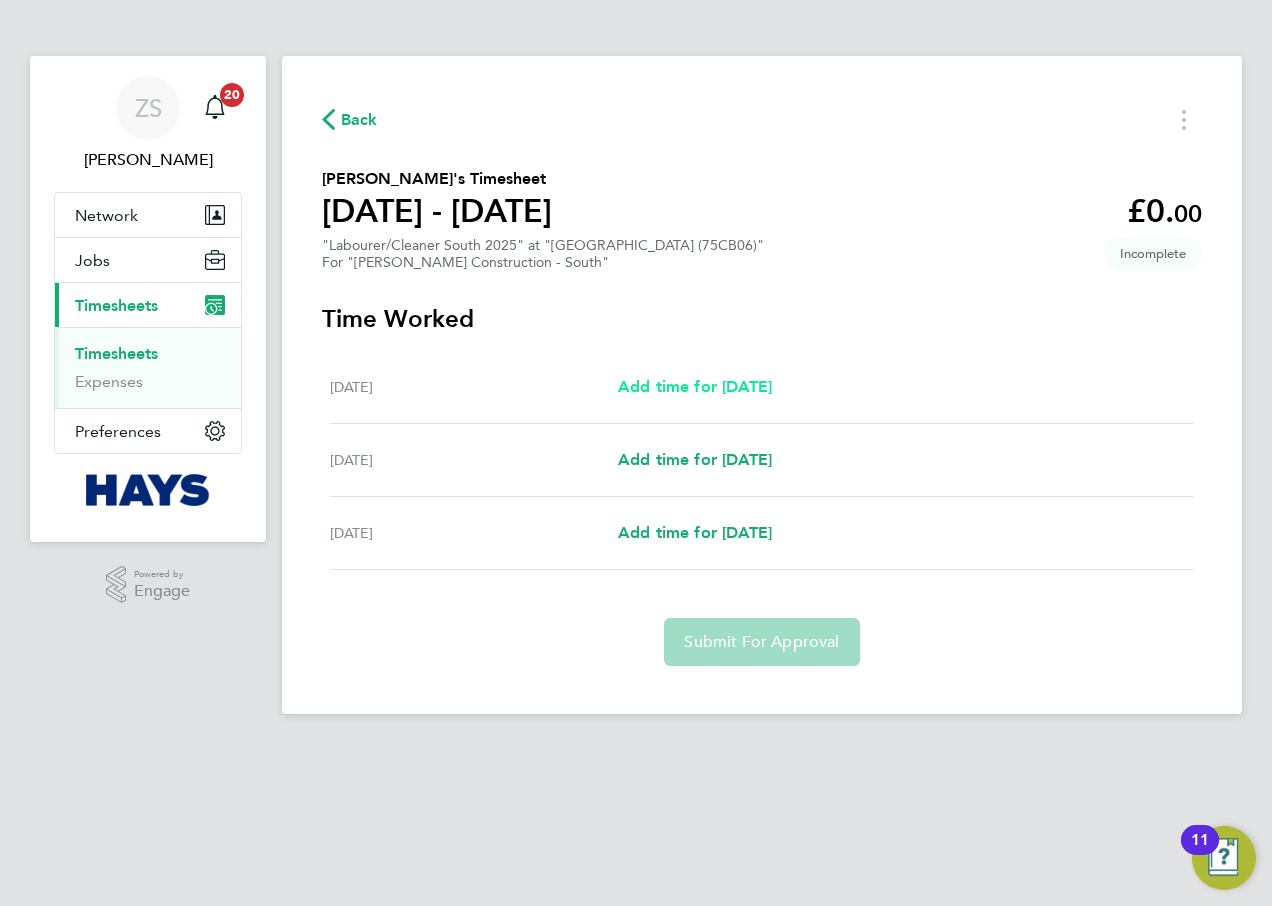 click on "Add time for [DATE]" at bounding box center (695, 386) 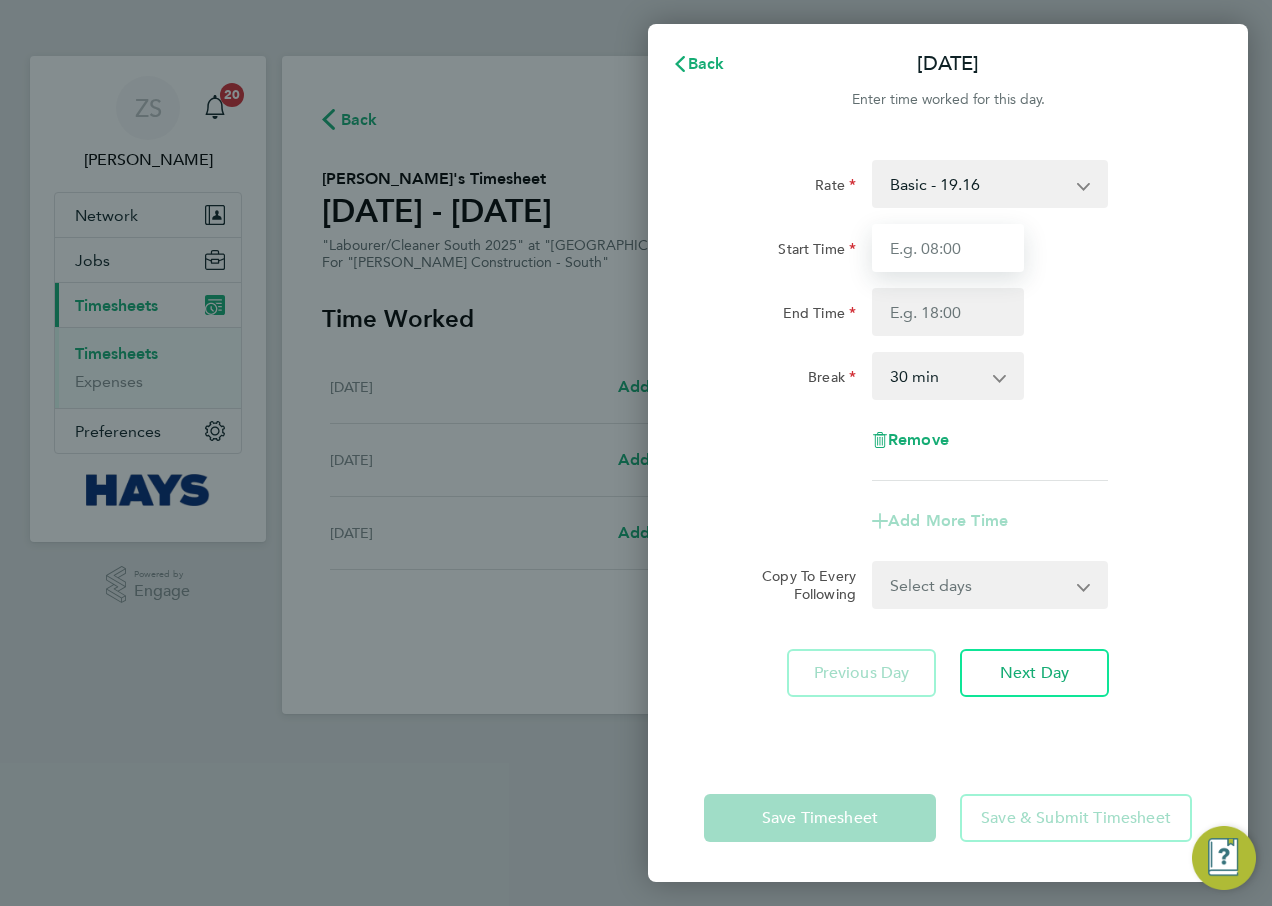 click on "Start Time" at bounding box center [948, 248] 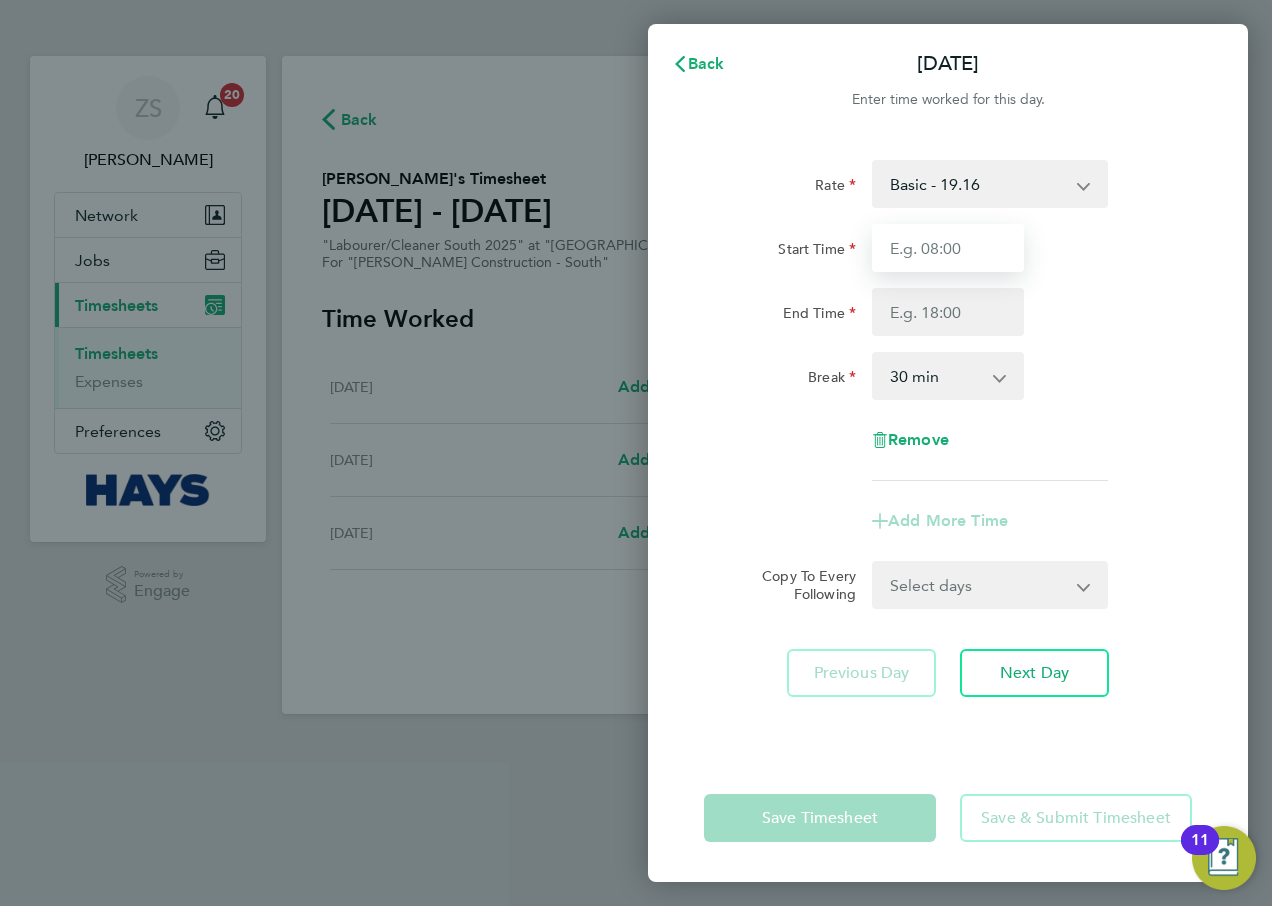 type on "07:30" 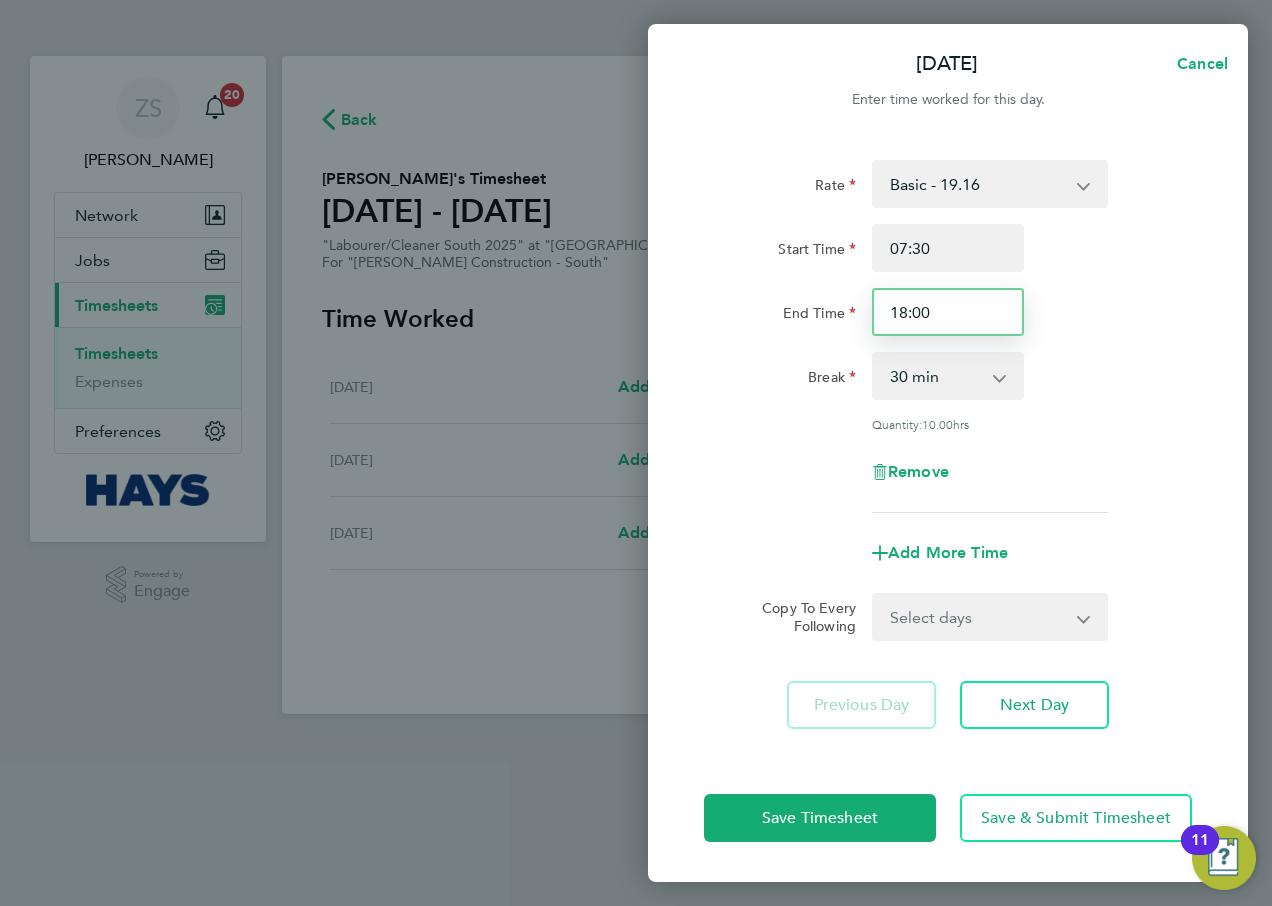 drag, startPoint x: 951, startPoint y: 312, endPoint x: 805, endPoint y: 315, distance: 146.03082 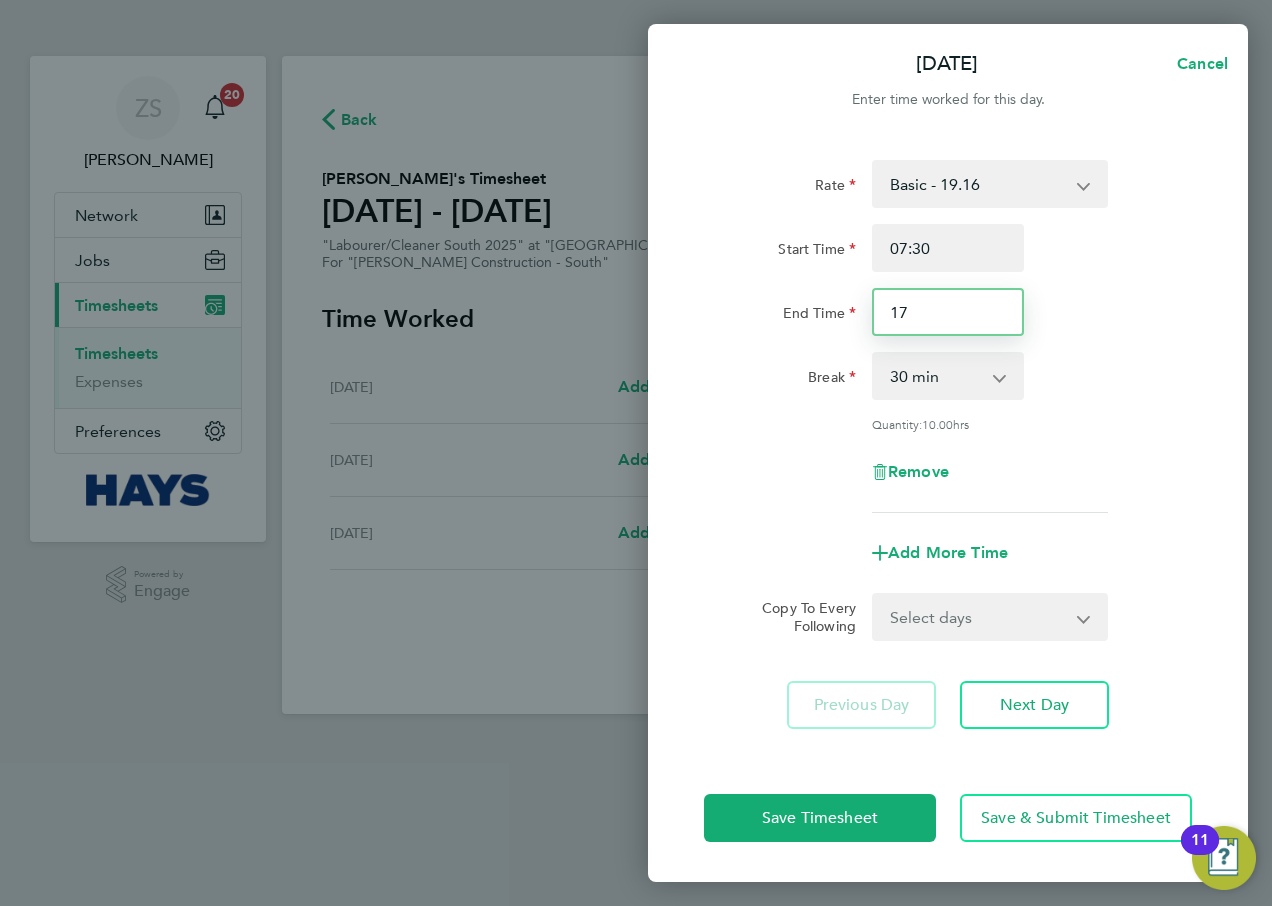 type on "17:00" 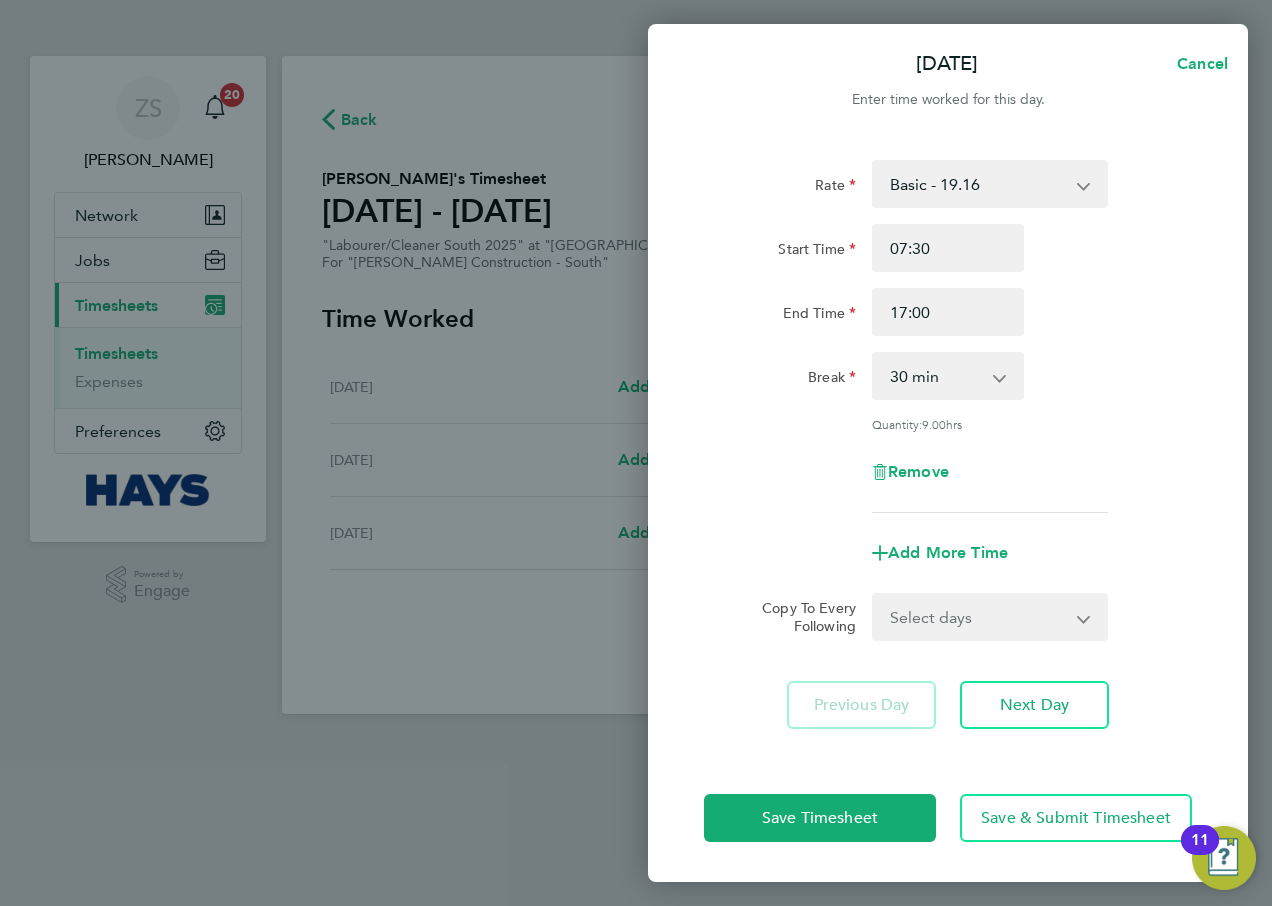click on "End Time 17:00" 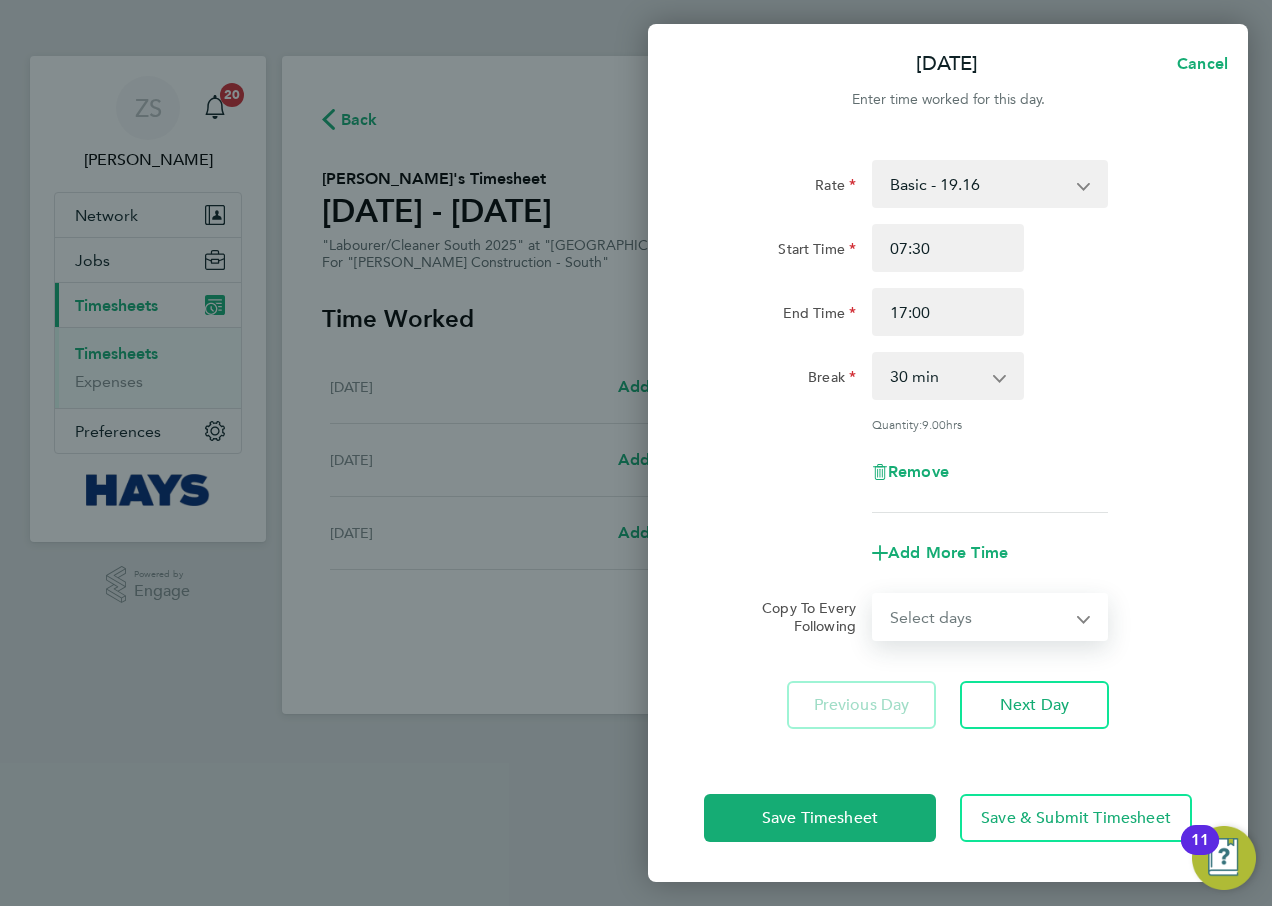 select on "DAY" 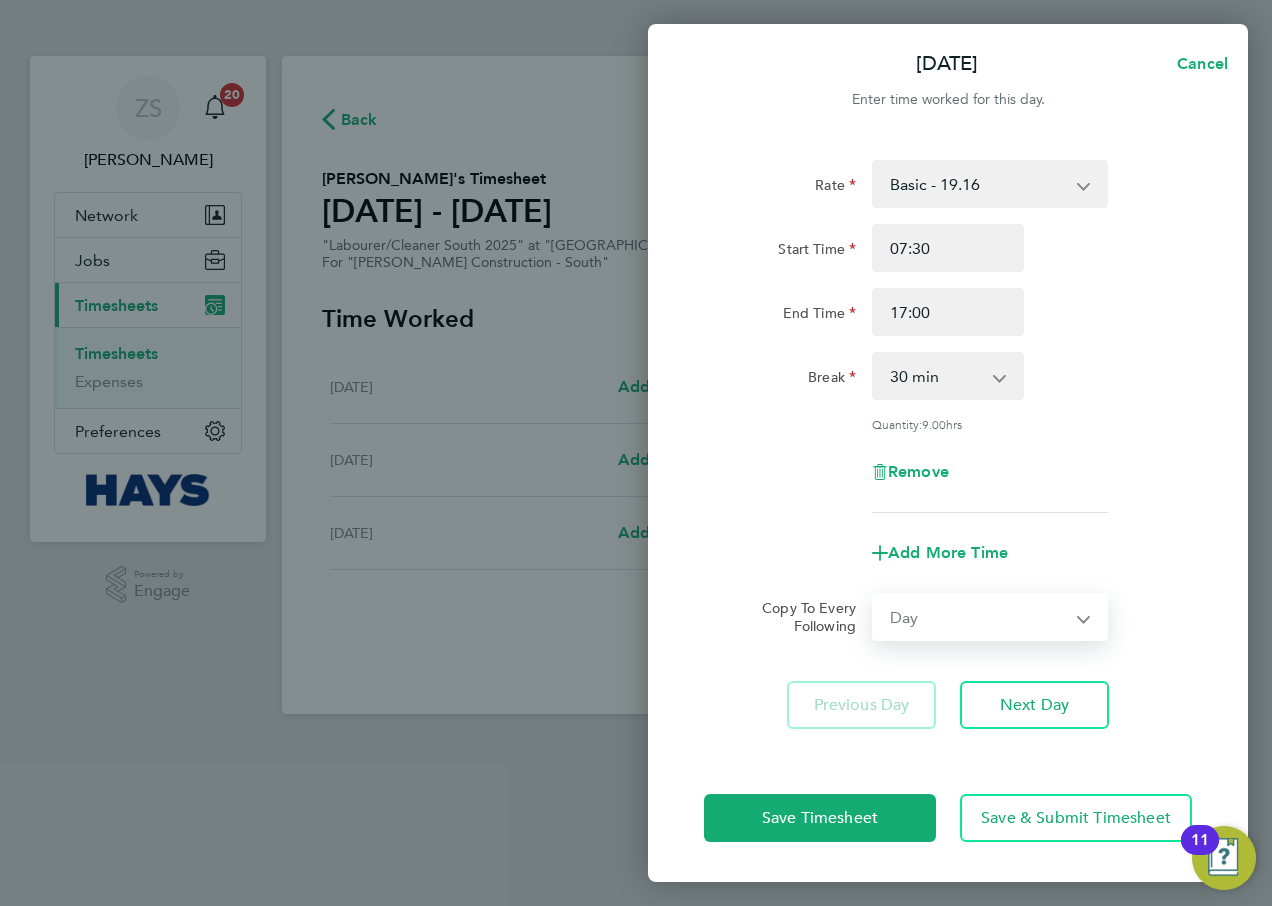 click on "Select days   Day   [DATE]   [DATE]" at bounding box center [979, 617] 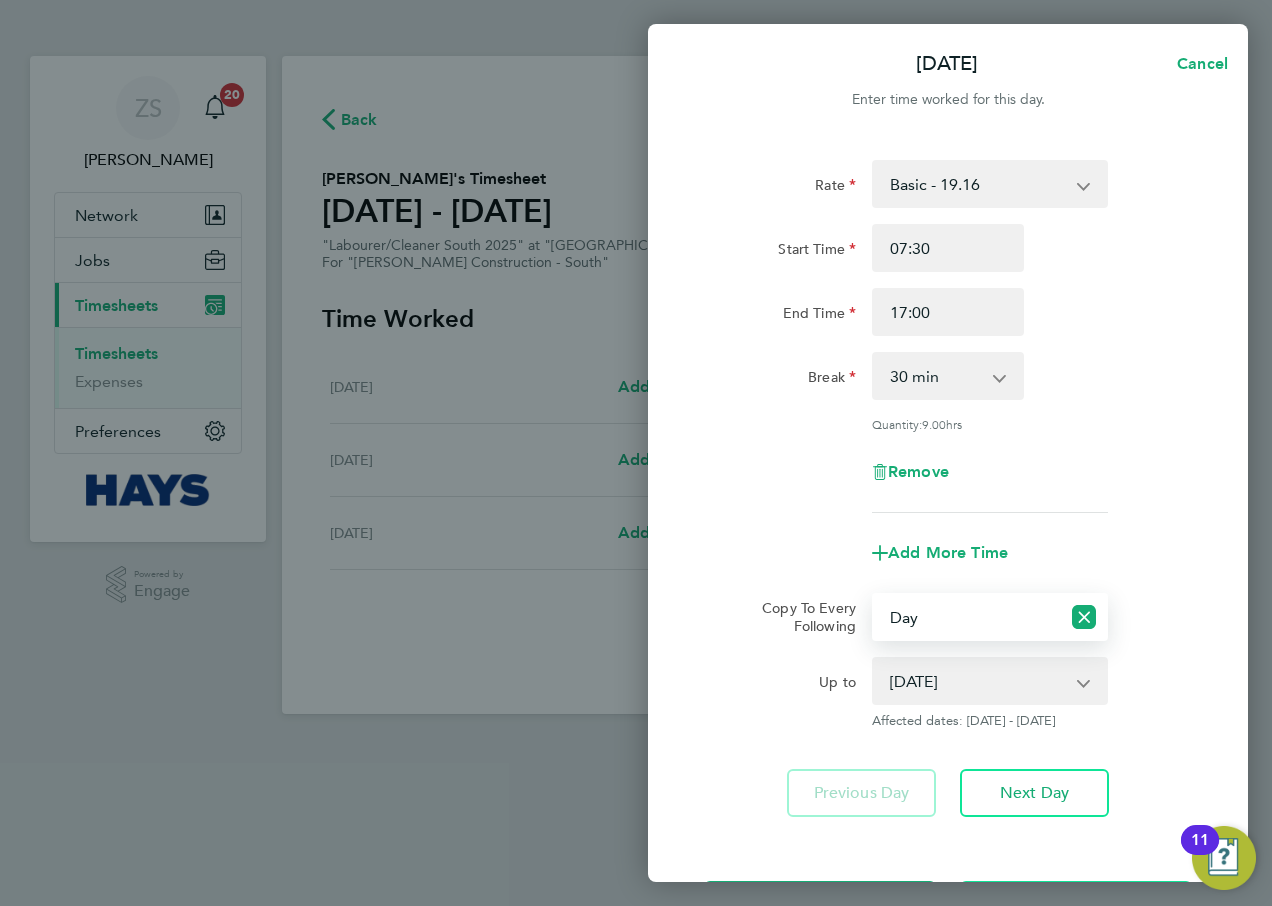 click on "Remove" 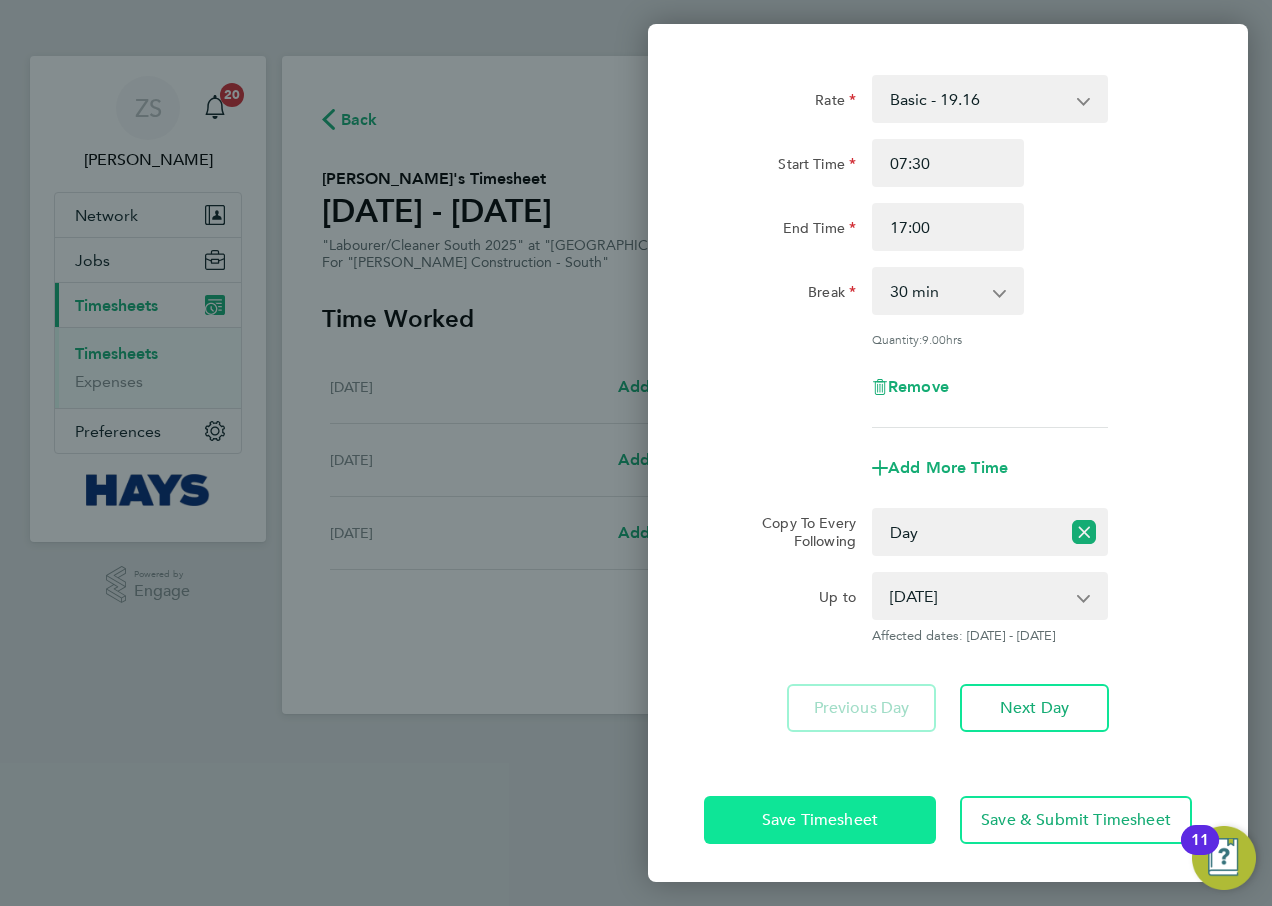 click on "Save Timesheet" 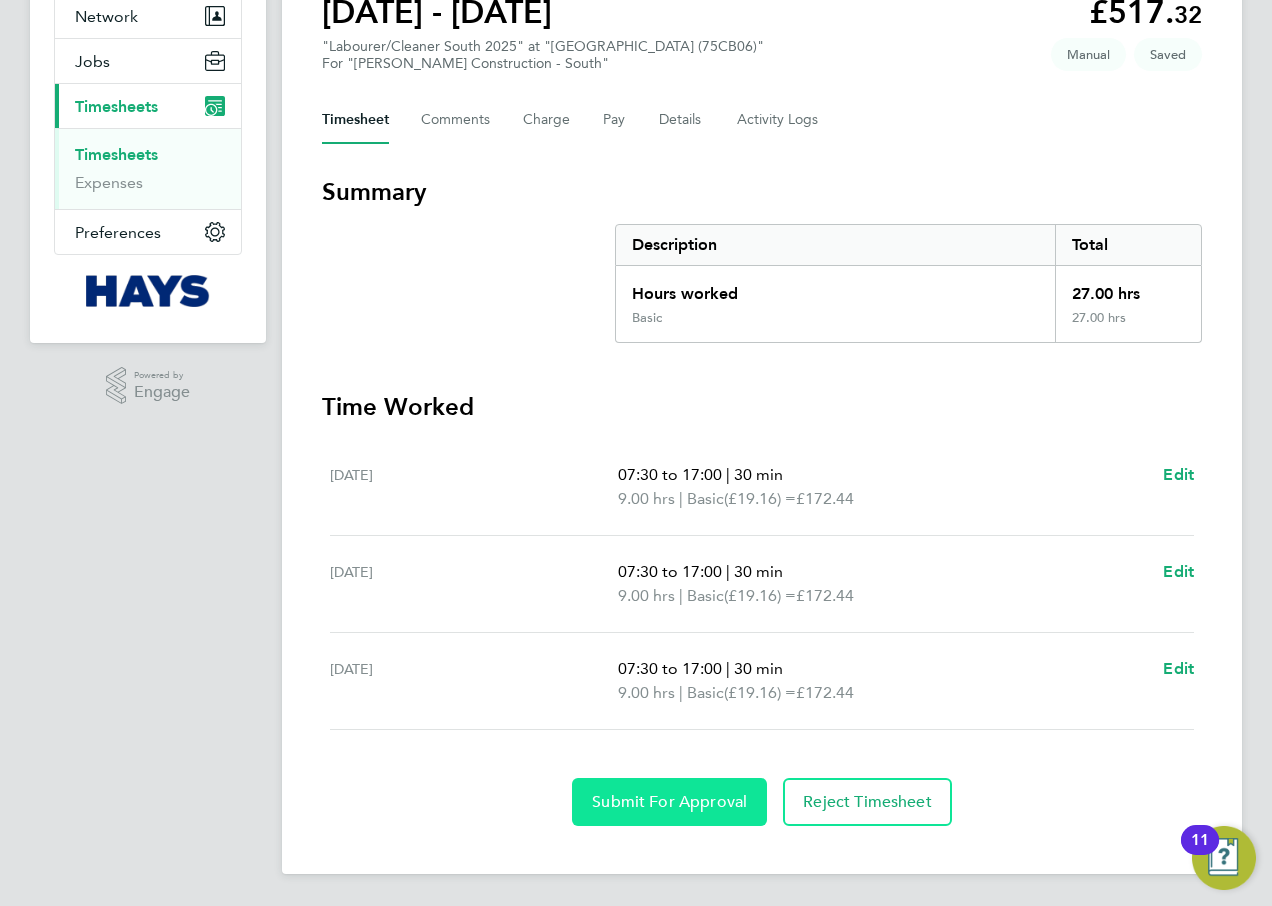 click on "Submit For Approval" 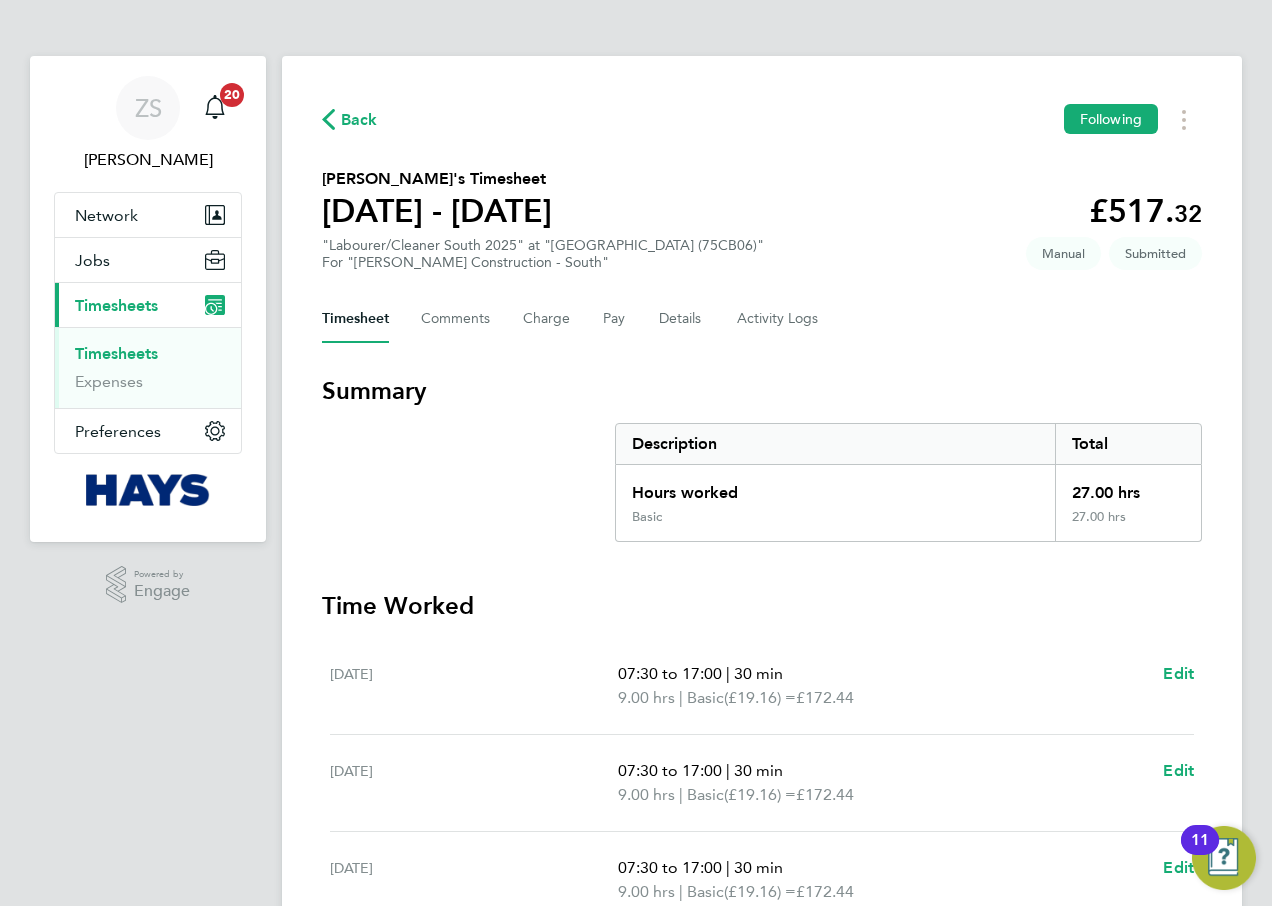 click on "Timesheets" at bounding box center [116, 353] 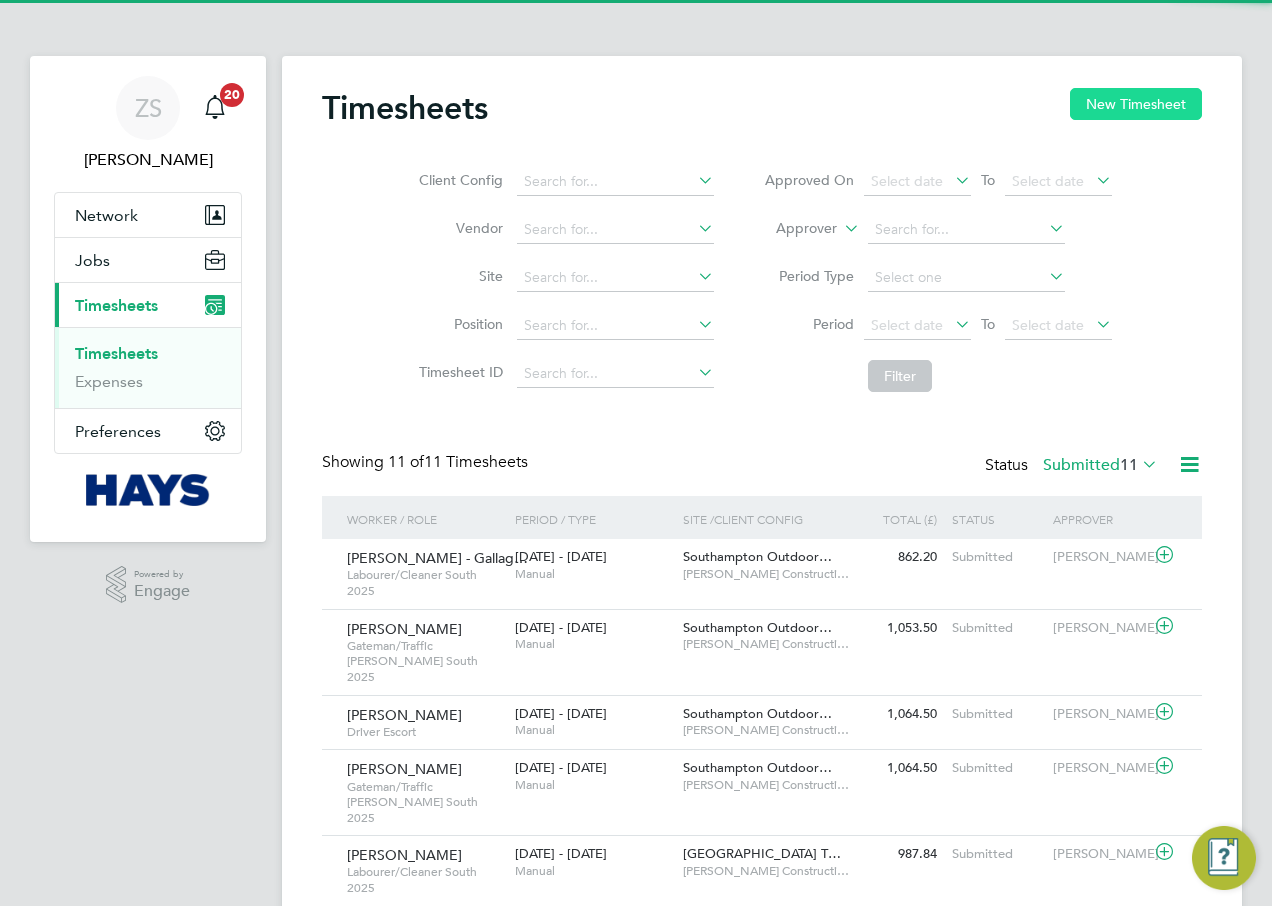 click on "New Timesheet" 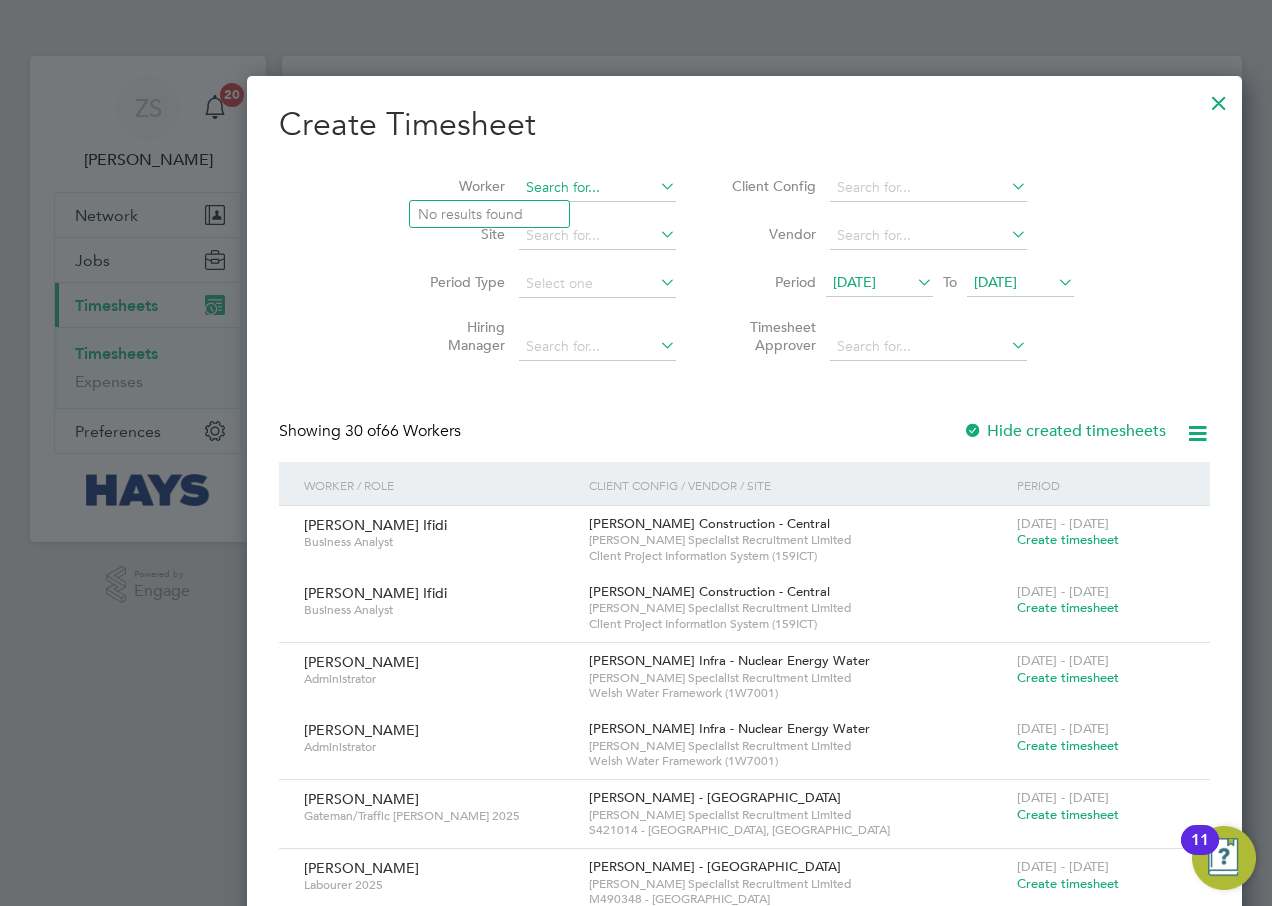 click at bounding box center [597, 188] 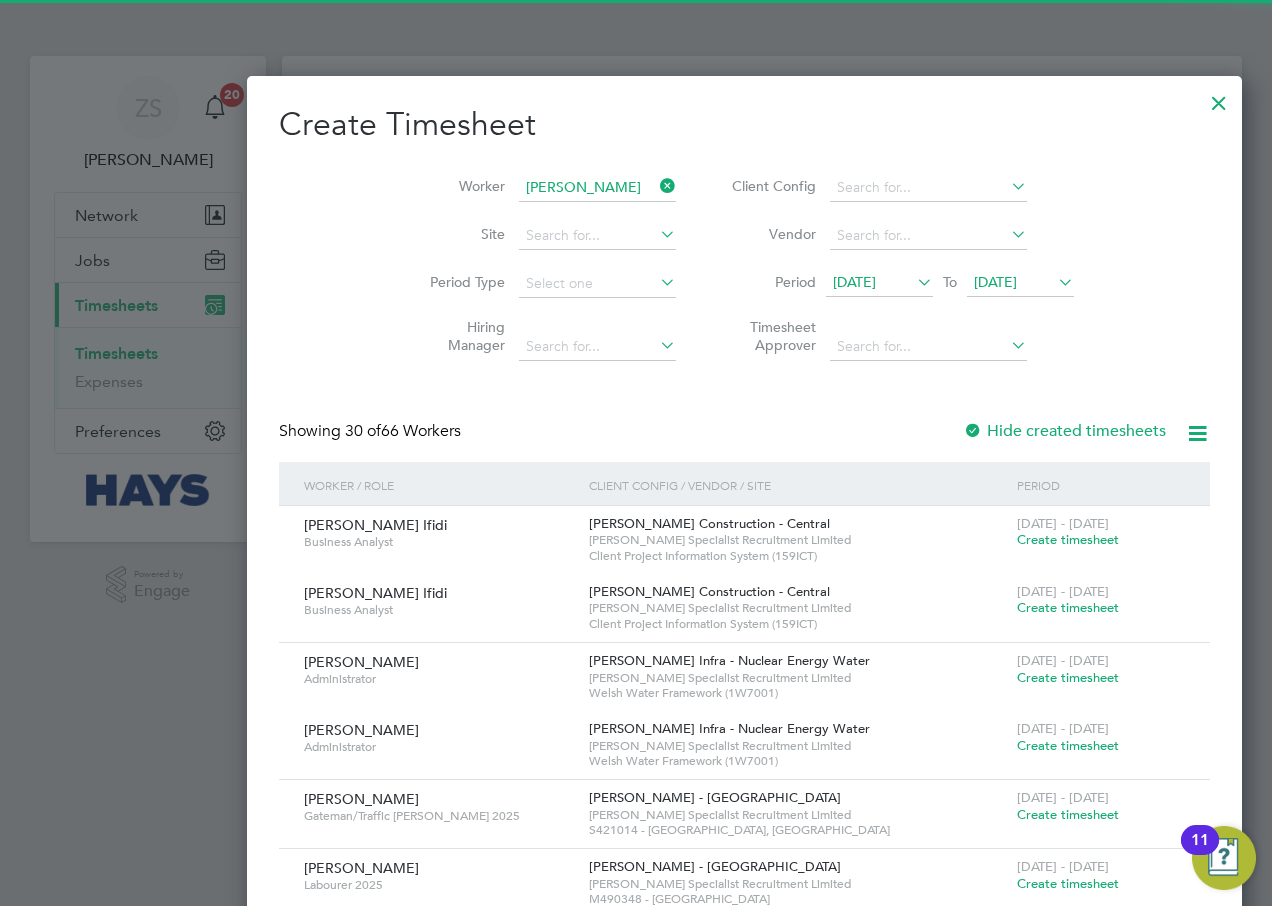 click on "Trott" 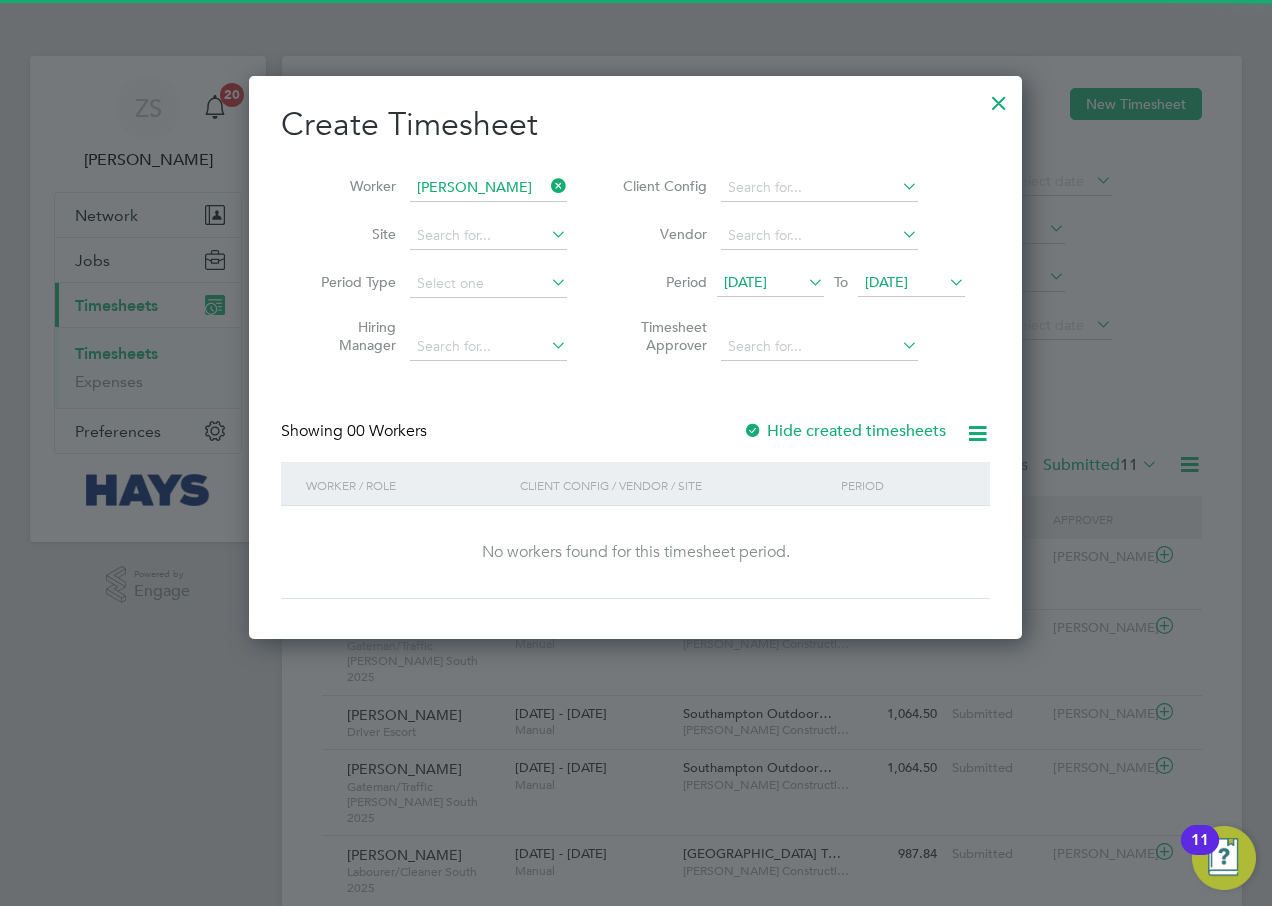click on "Hide created timesheets" at bounding box center [846, 431] 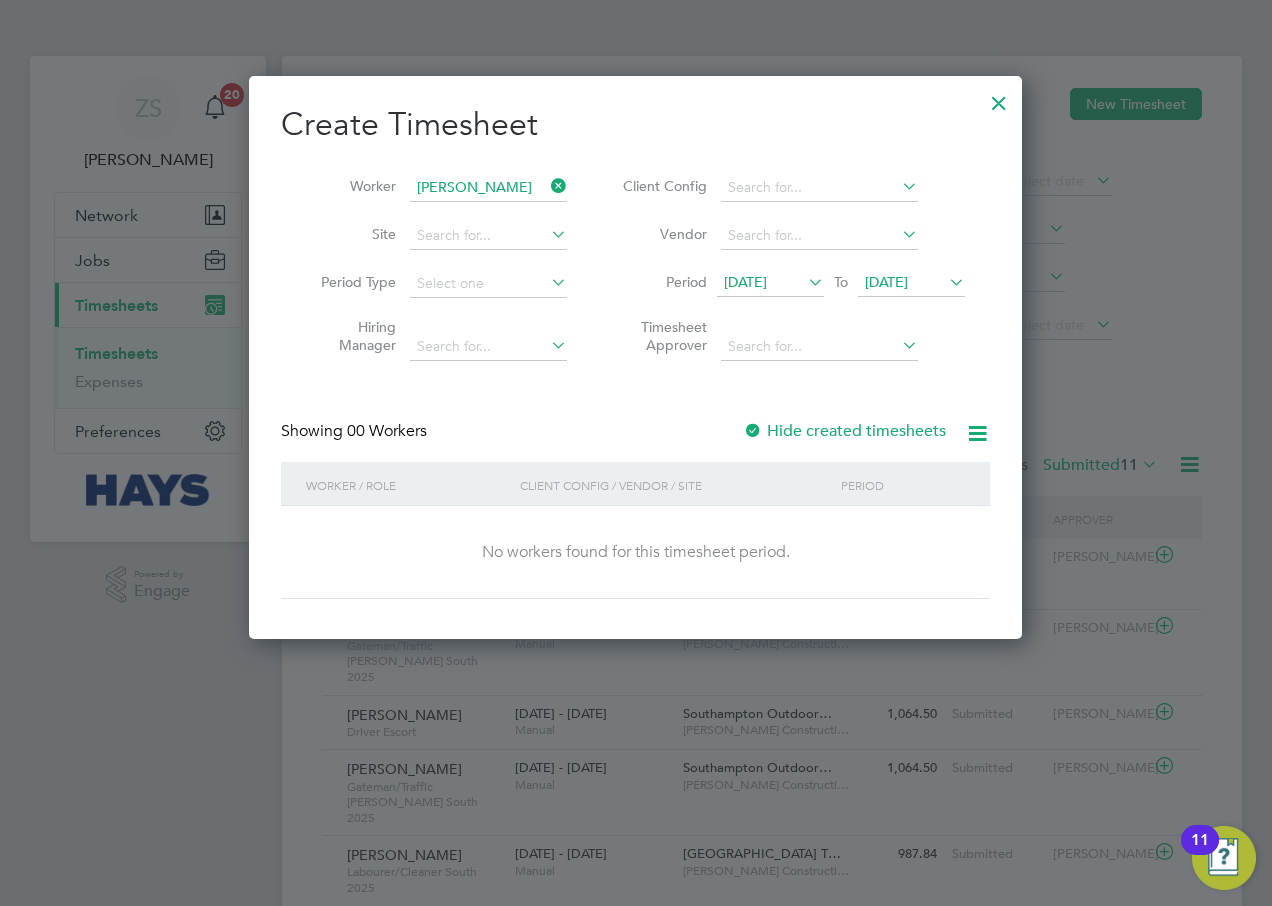 click on "Hide created timesheets" at bounding box center [844, 431] 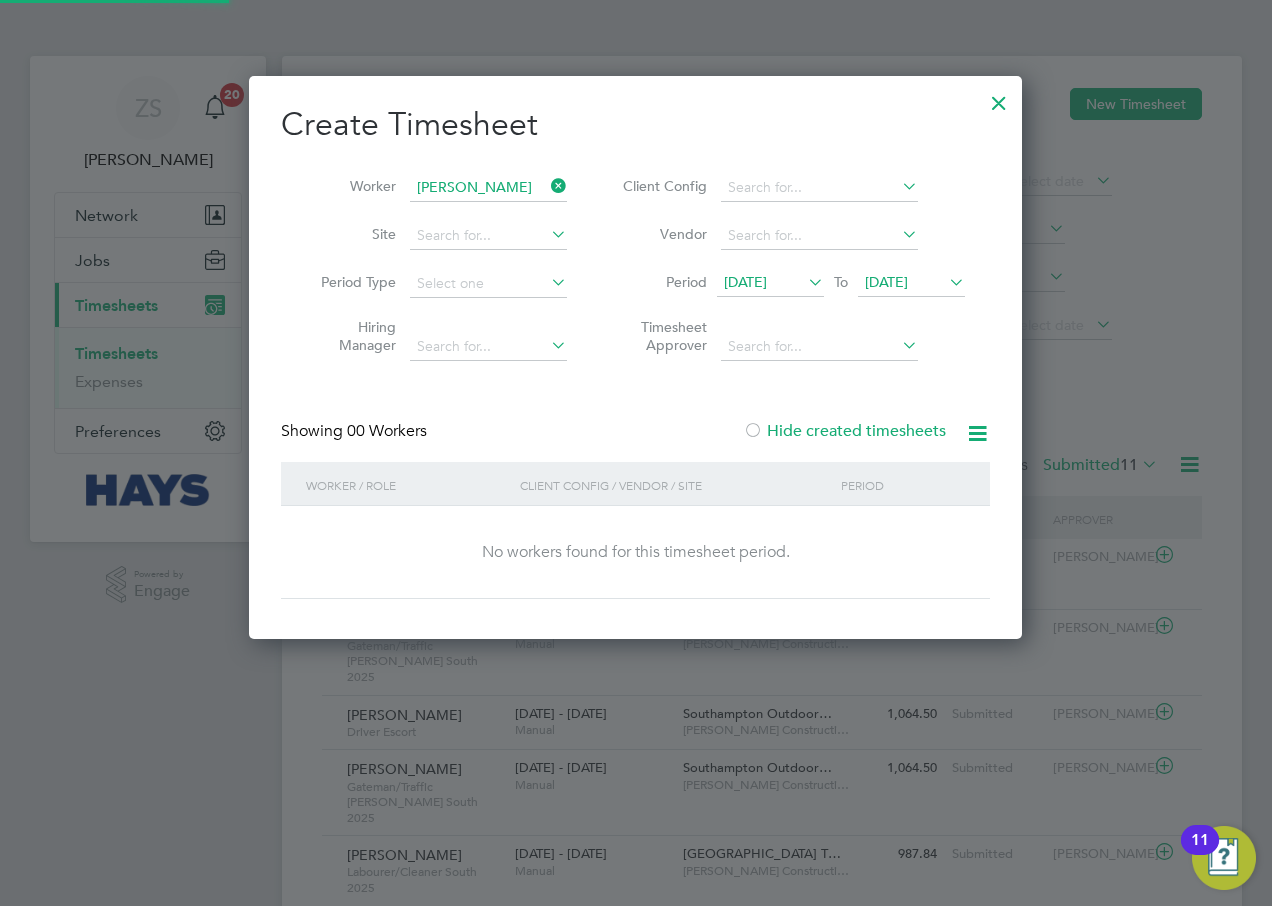 click on "[DATE]" at bounding box center (886, 282) 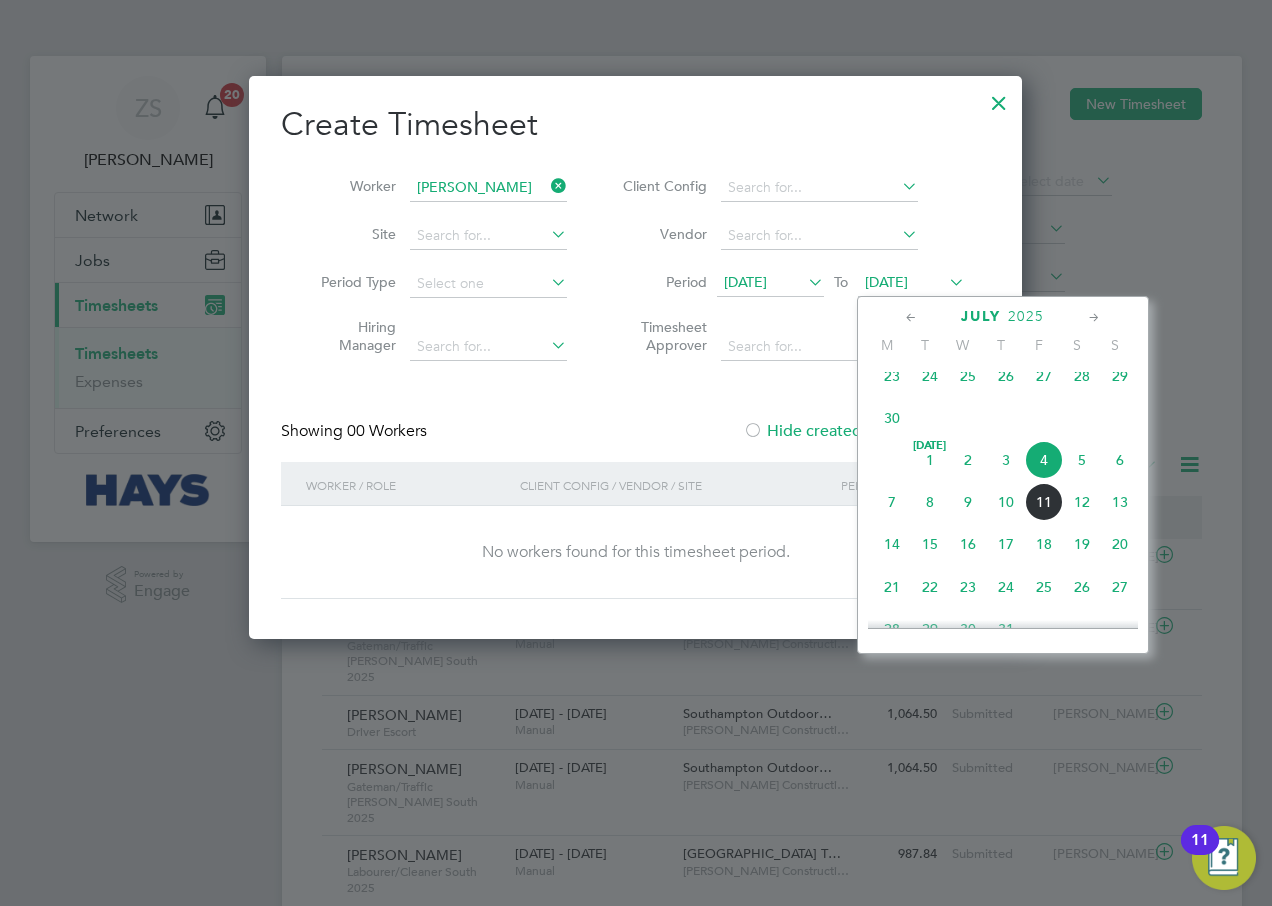 click on "12" 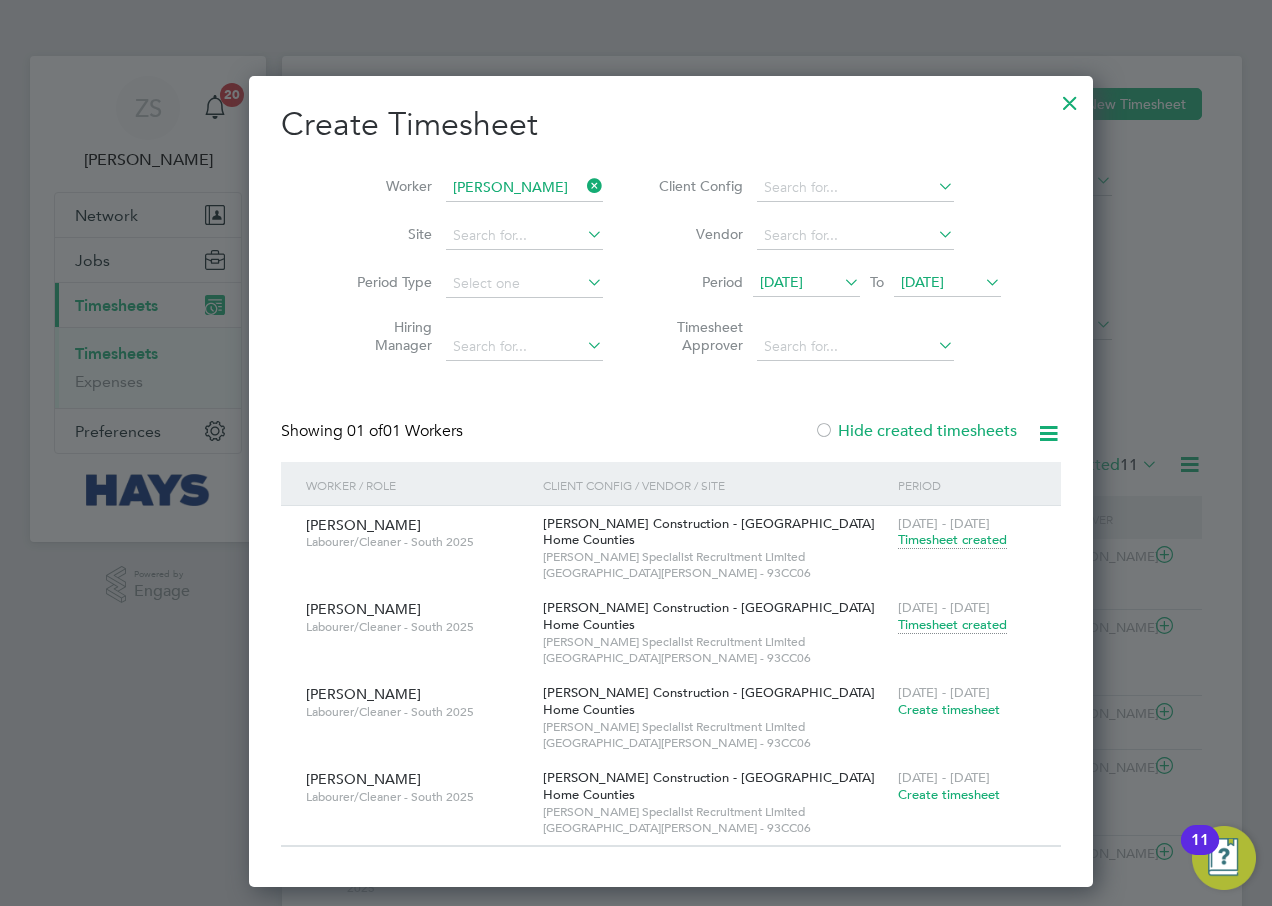 click on "Create timesheet" at bounding box center [949, 709] 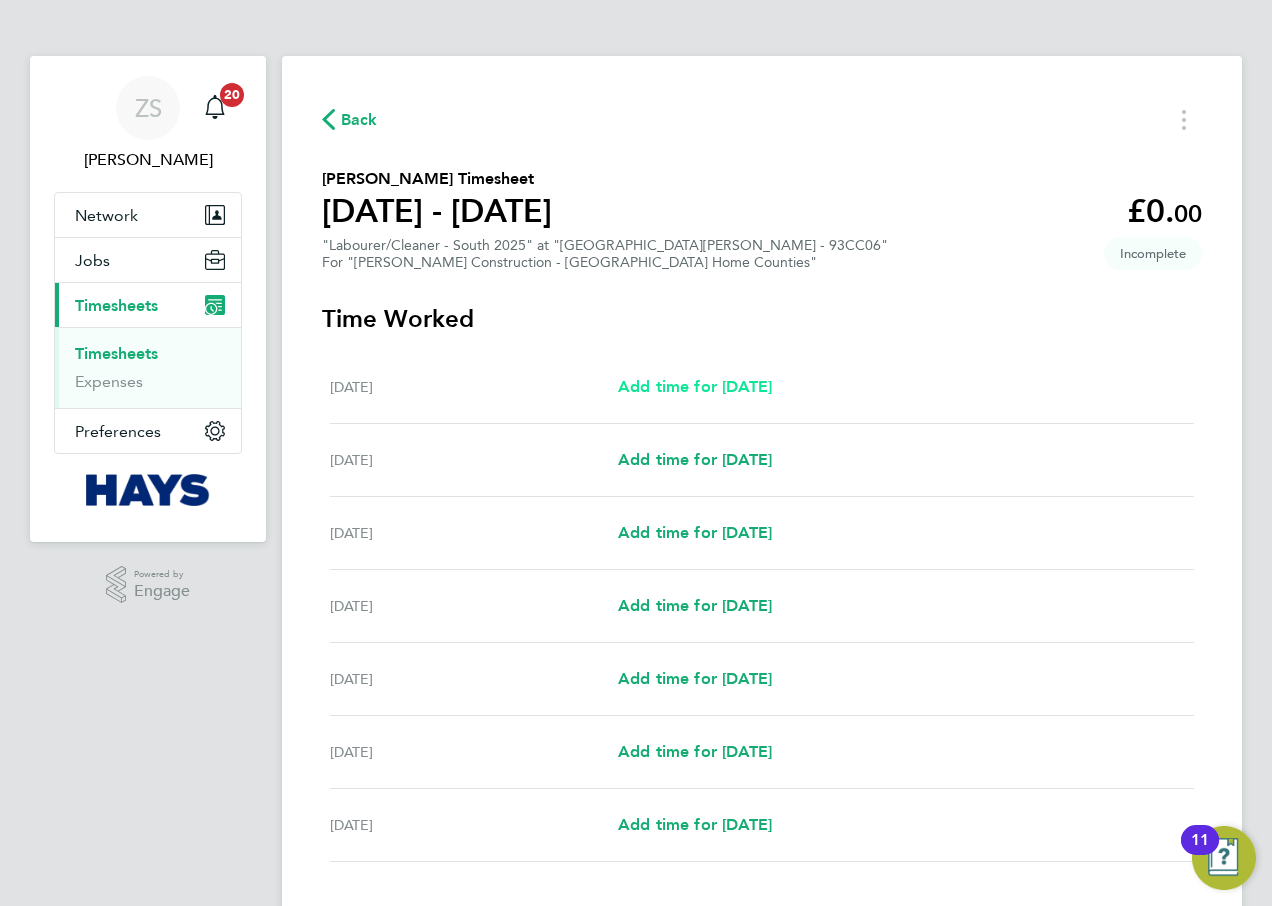 click on "Add time for [DATE]" at bounding box center [695, 386] 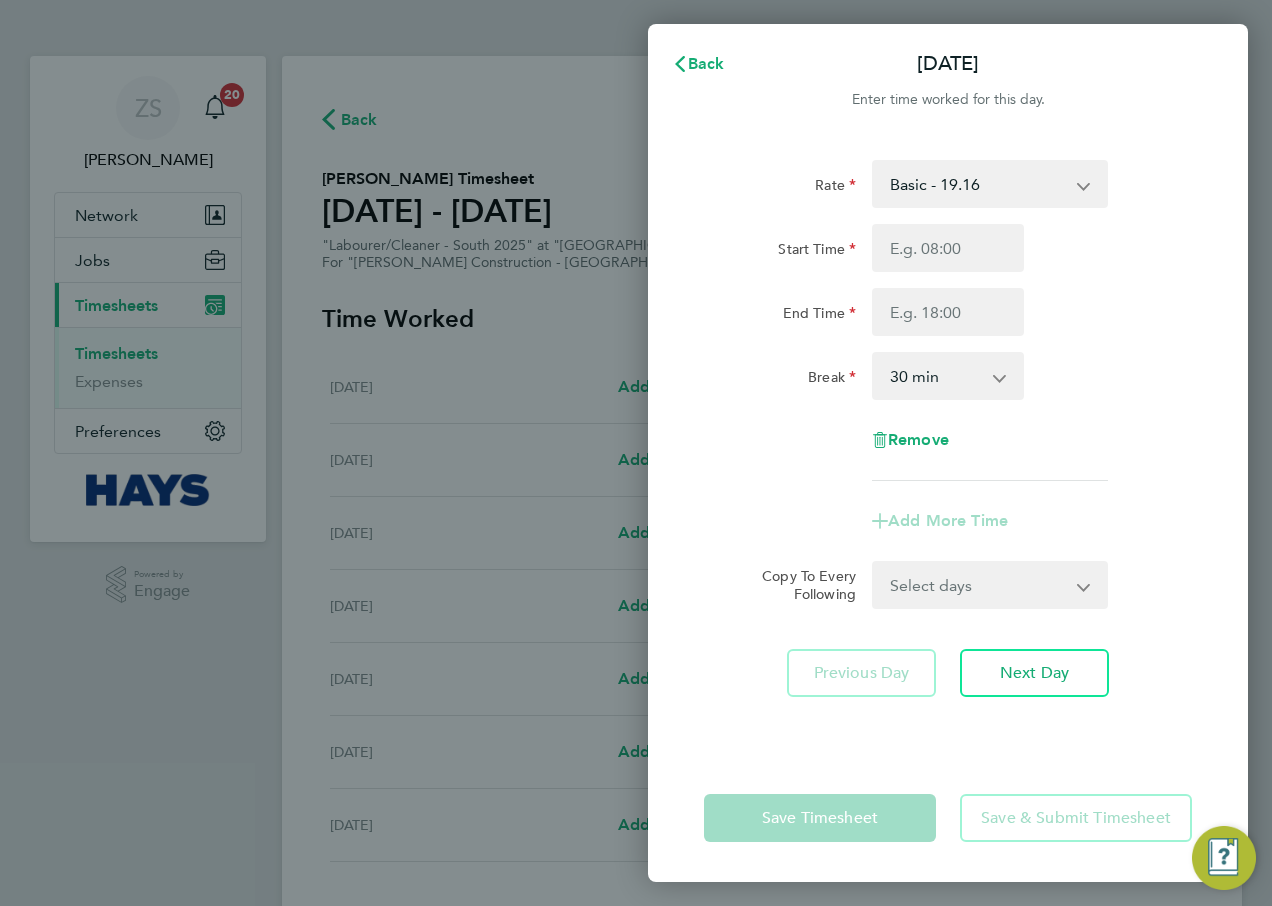 click on "Basic - 19.16   Weekday OT 45h+ - 27.81   Sat first 4h - 27.81   Sat after 4h - 36.21   [DATE] - 36.21   Bank Holiday - 36.21" at bounding box center [978, 184] 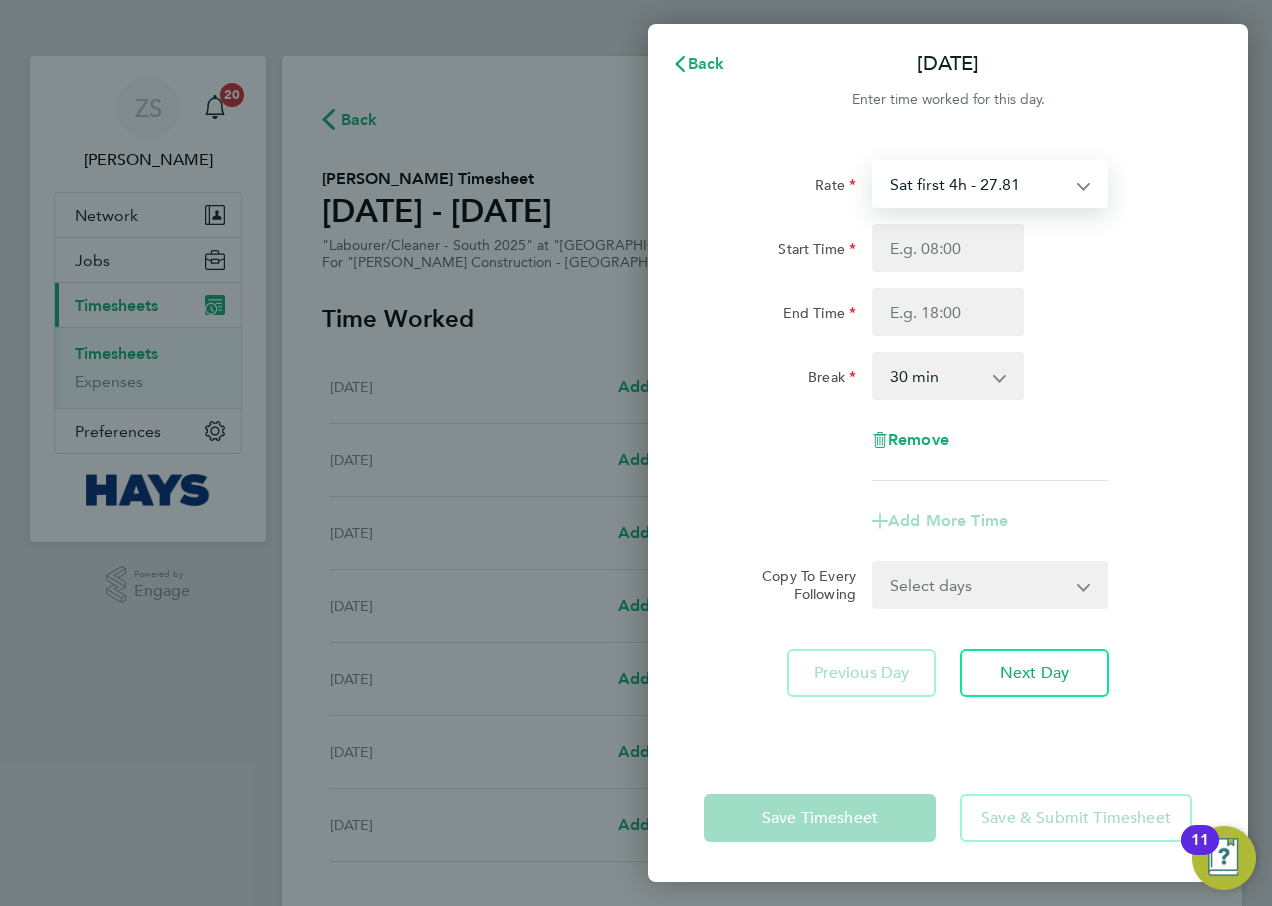 select on "30" 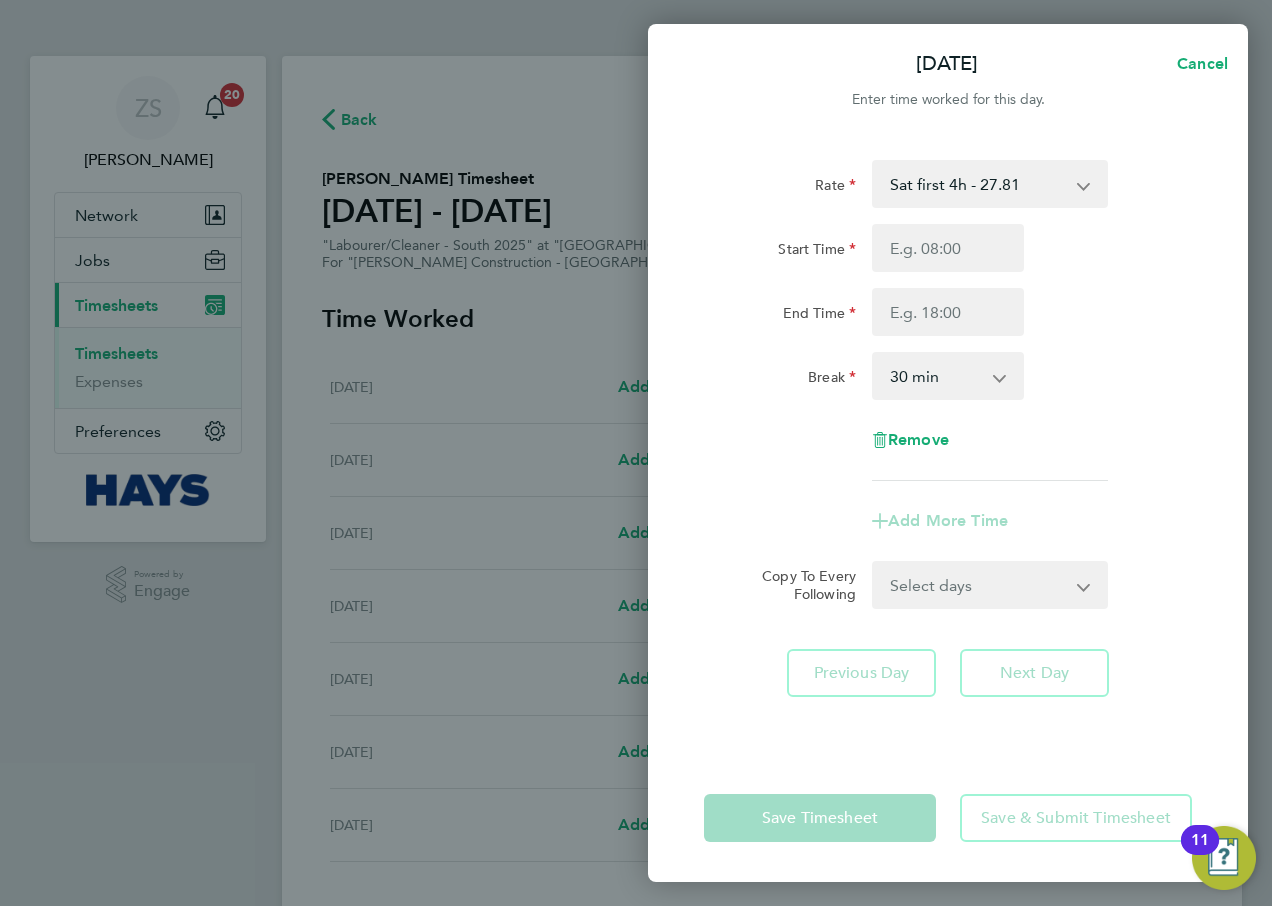 click on "End Time" 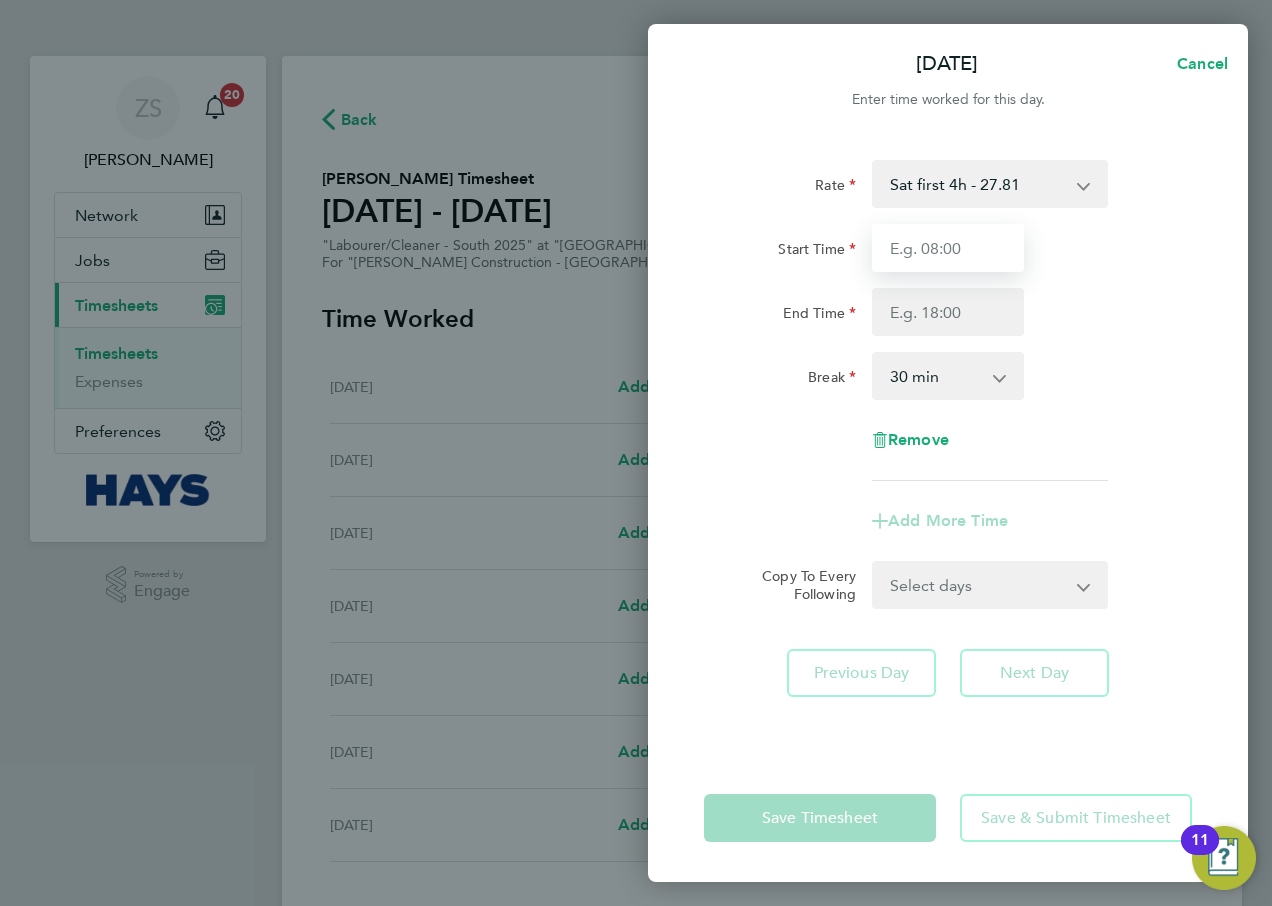 click on "Start Time" at bounding box center [948, 248] 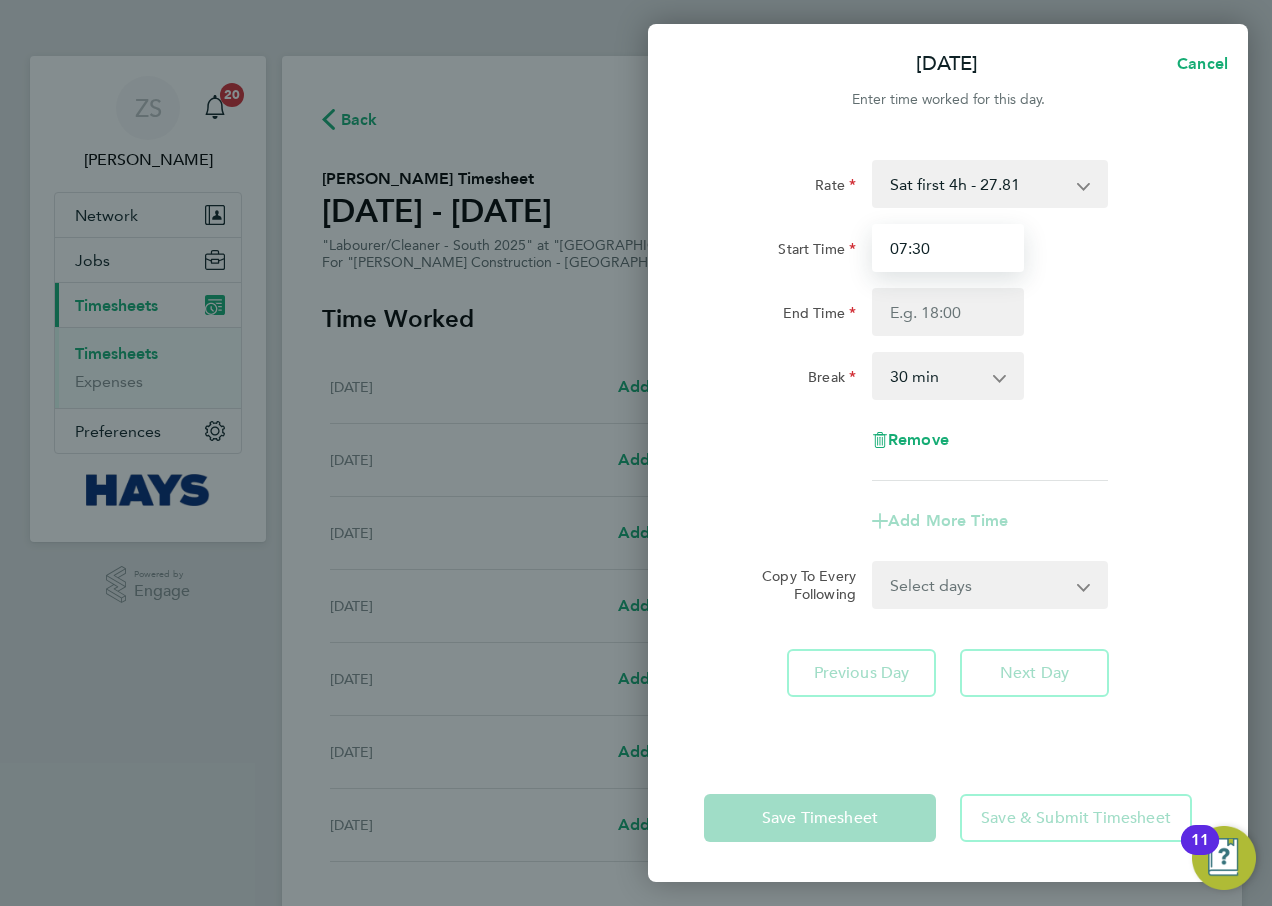 type on "07:30" 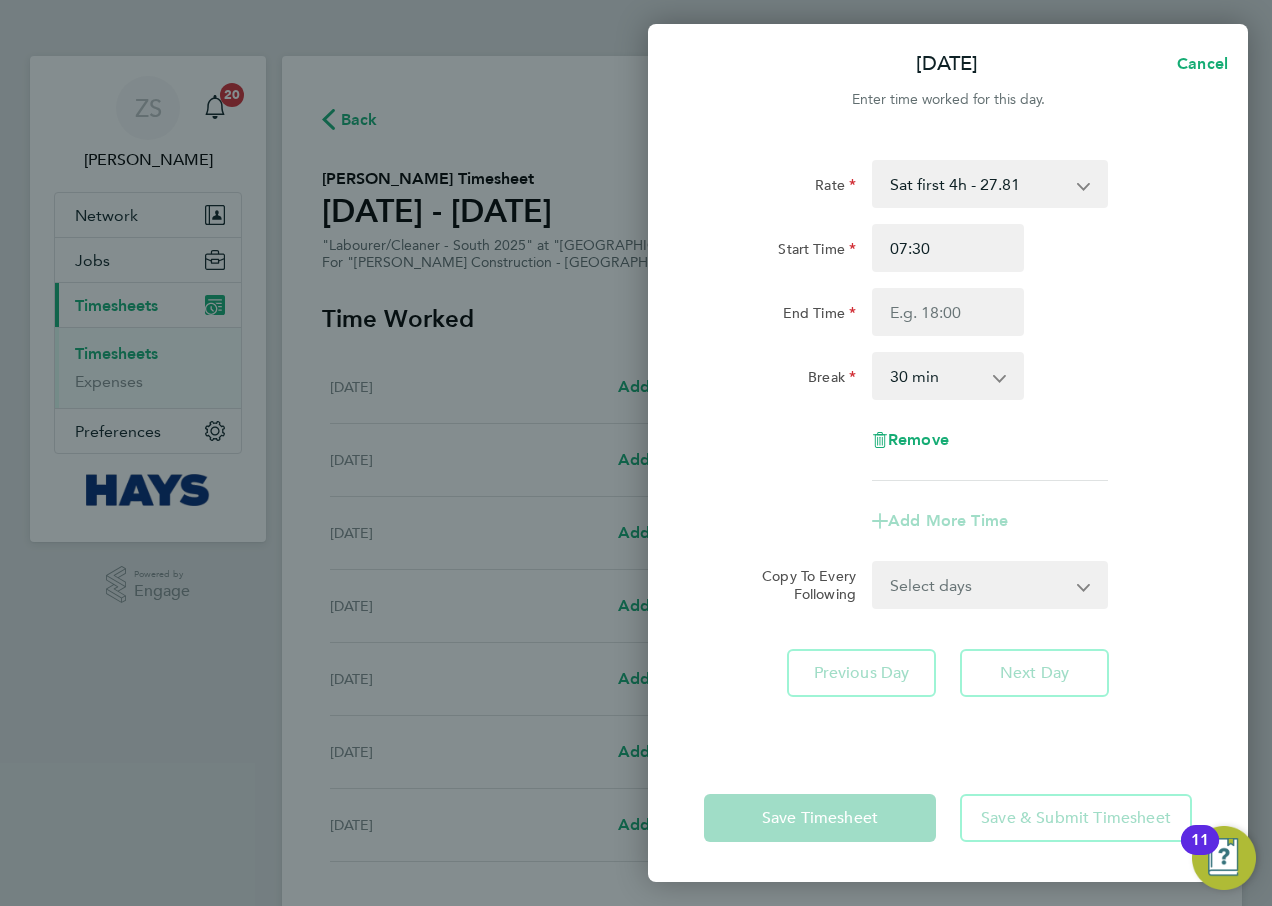 click on "Start Time 07:30 End Time" 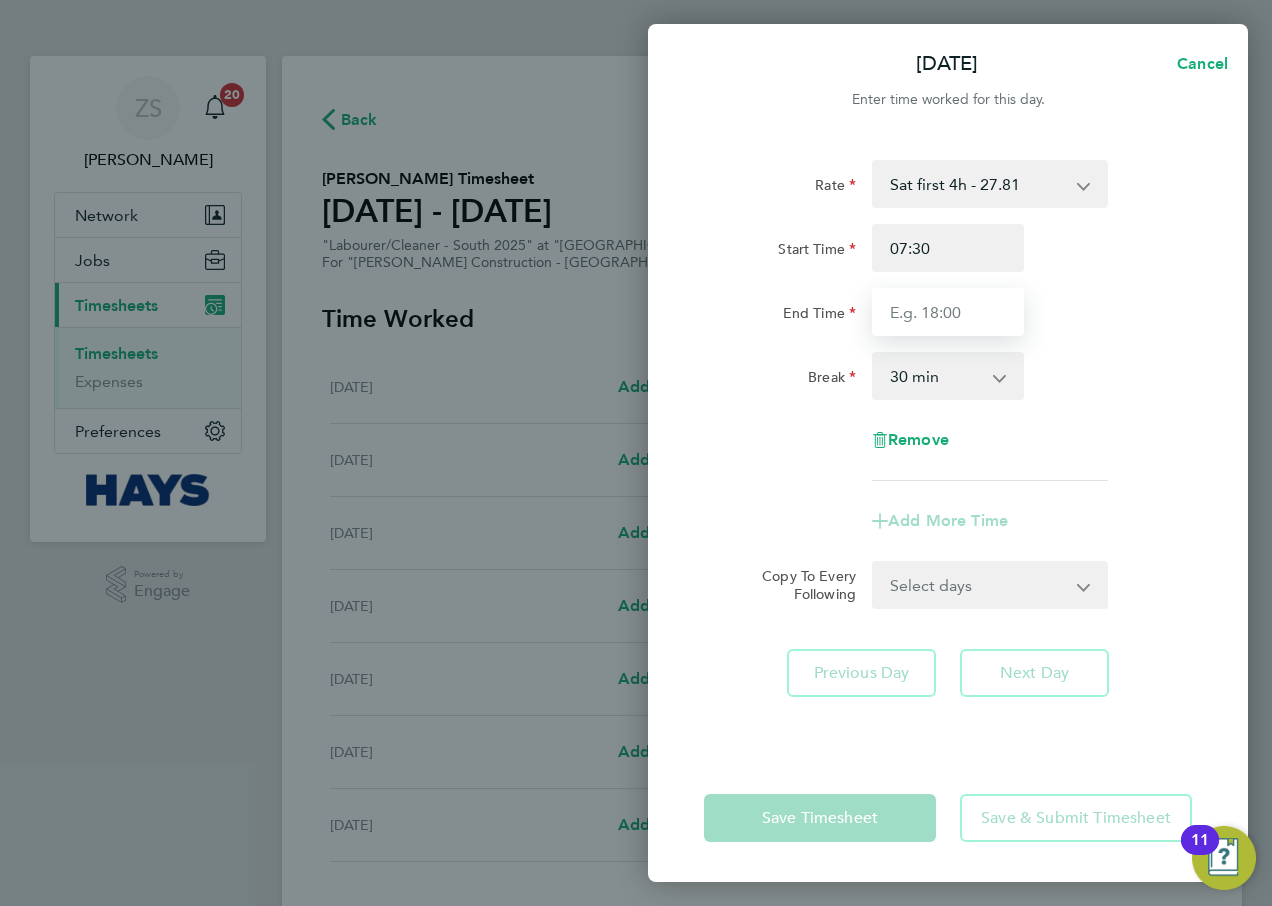 click on "End Time" at bounding box center (948, 312) 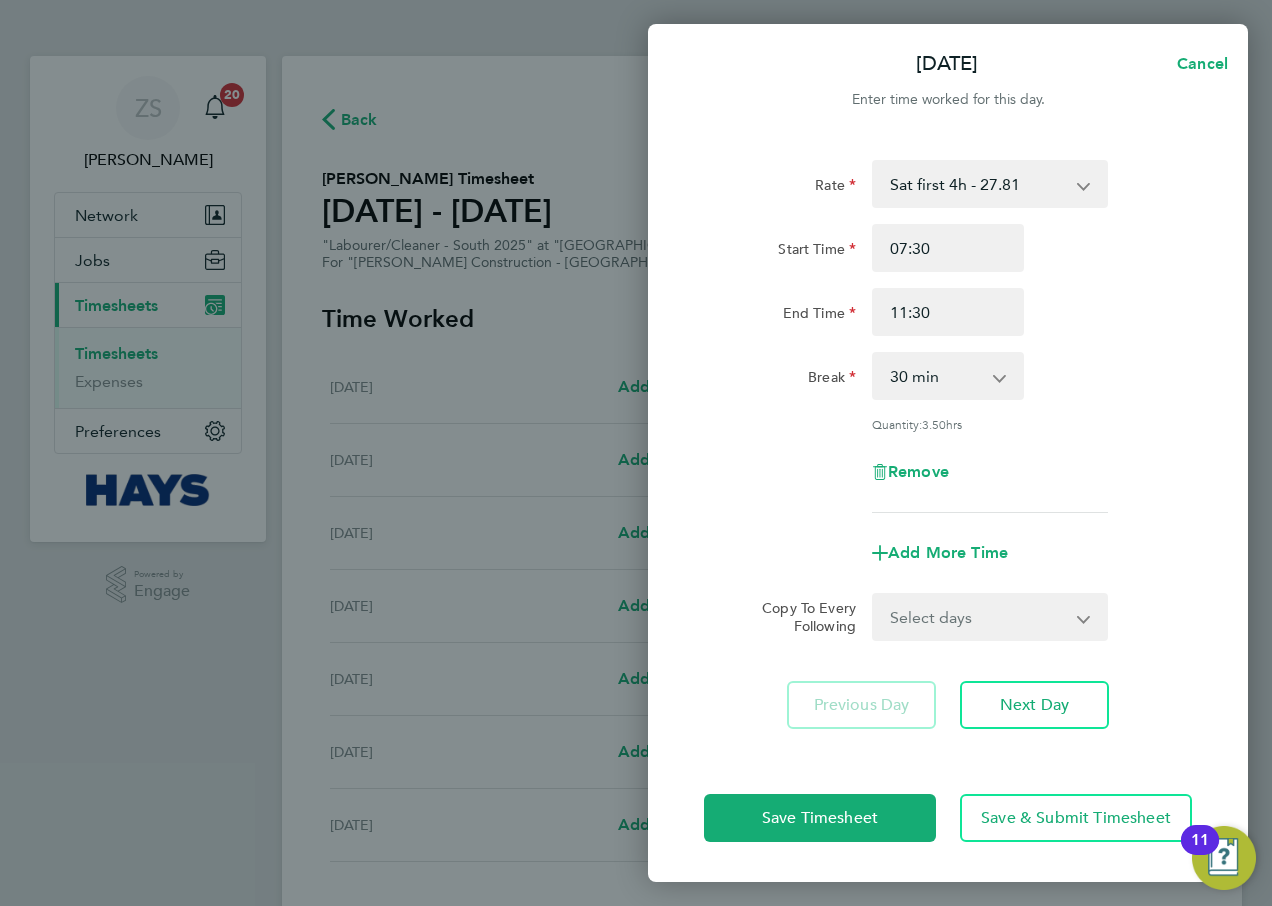 click on "End Time 11:30" 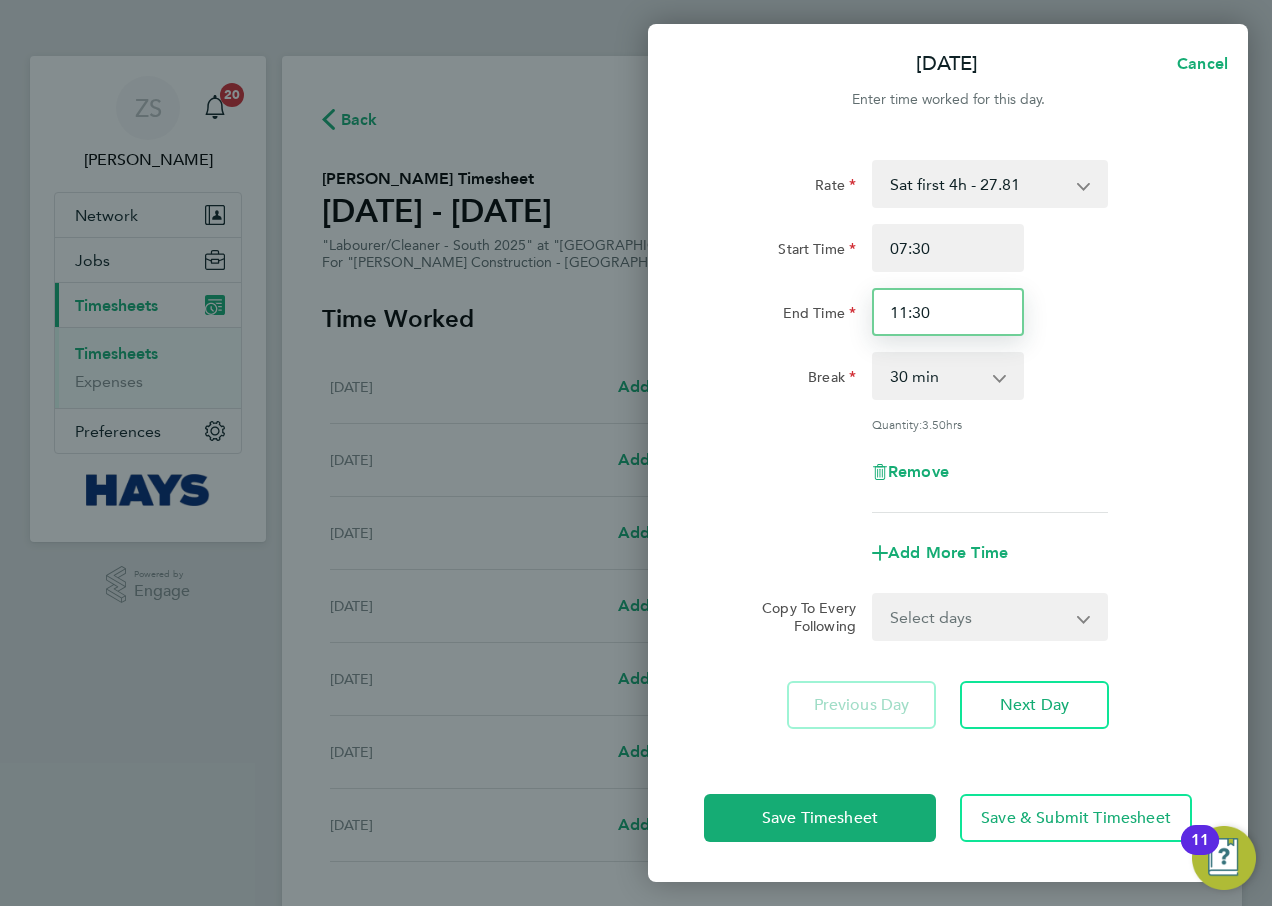 drag, startPoint x: 958, startPoint y: 310, endPoint x: 765, endPoint y: 310, distance: 193 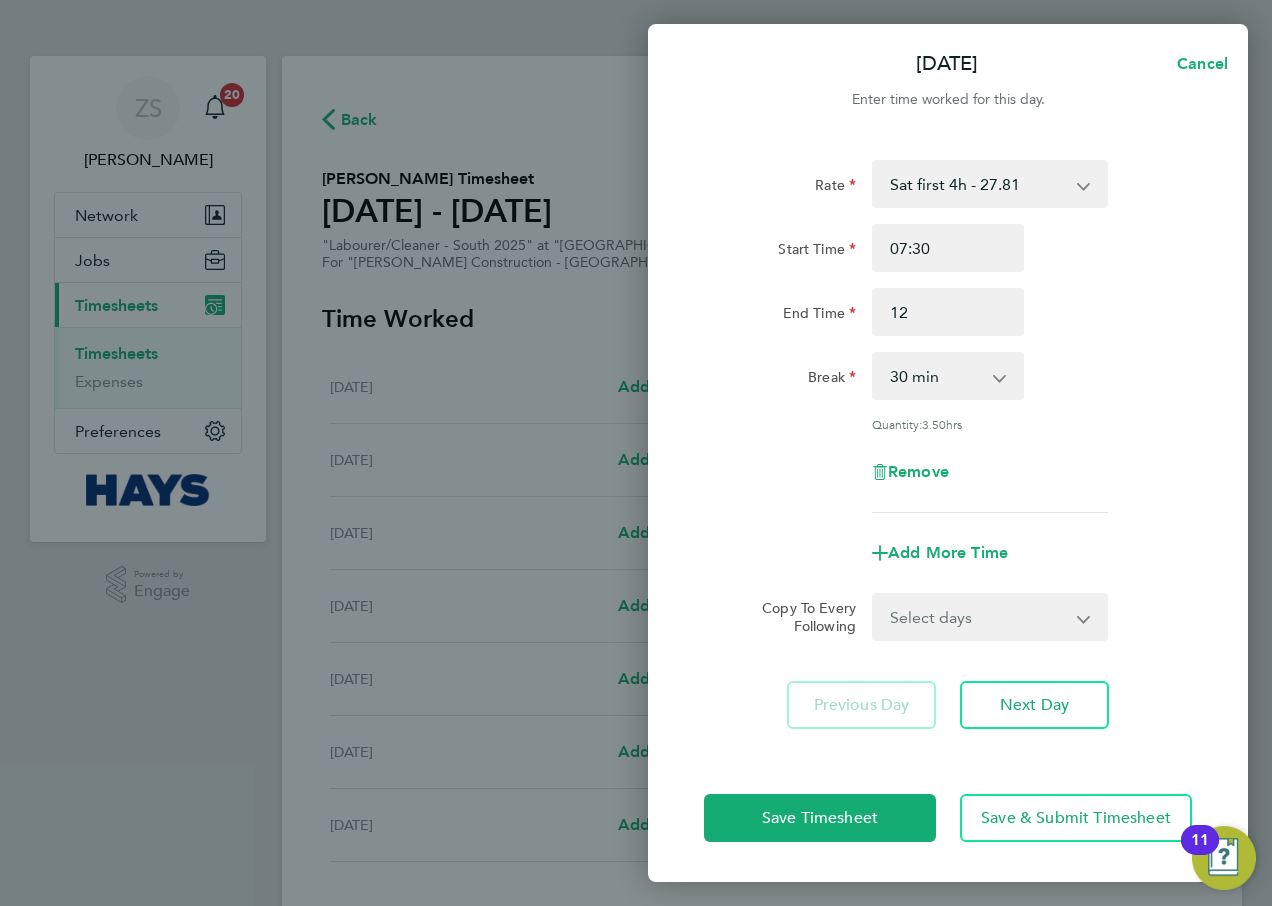 type on "12:00" 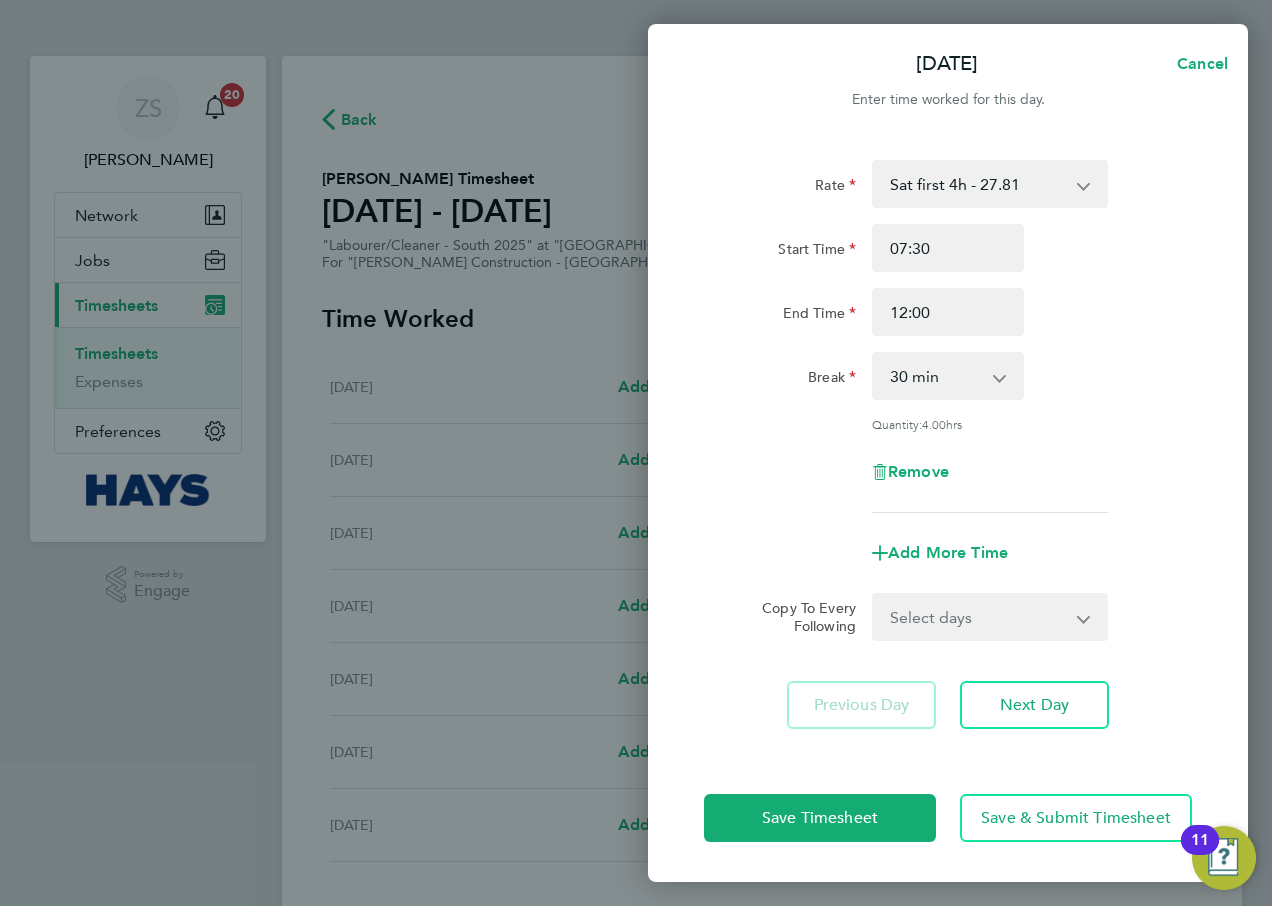 click on "Start Time 07:30" 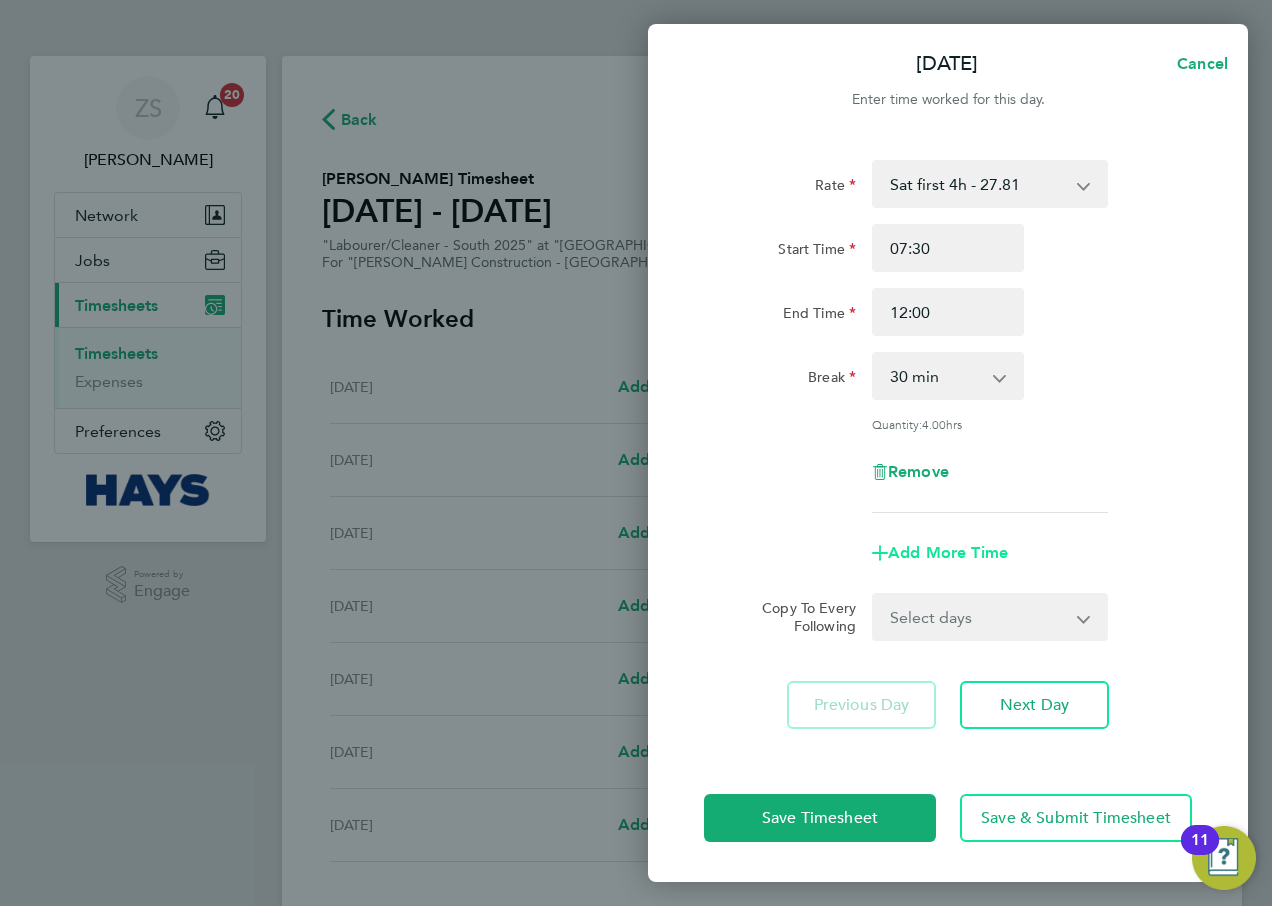 click on "Add More Time" 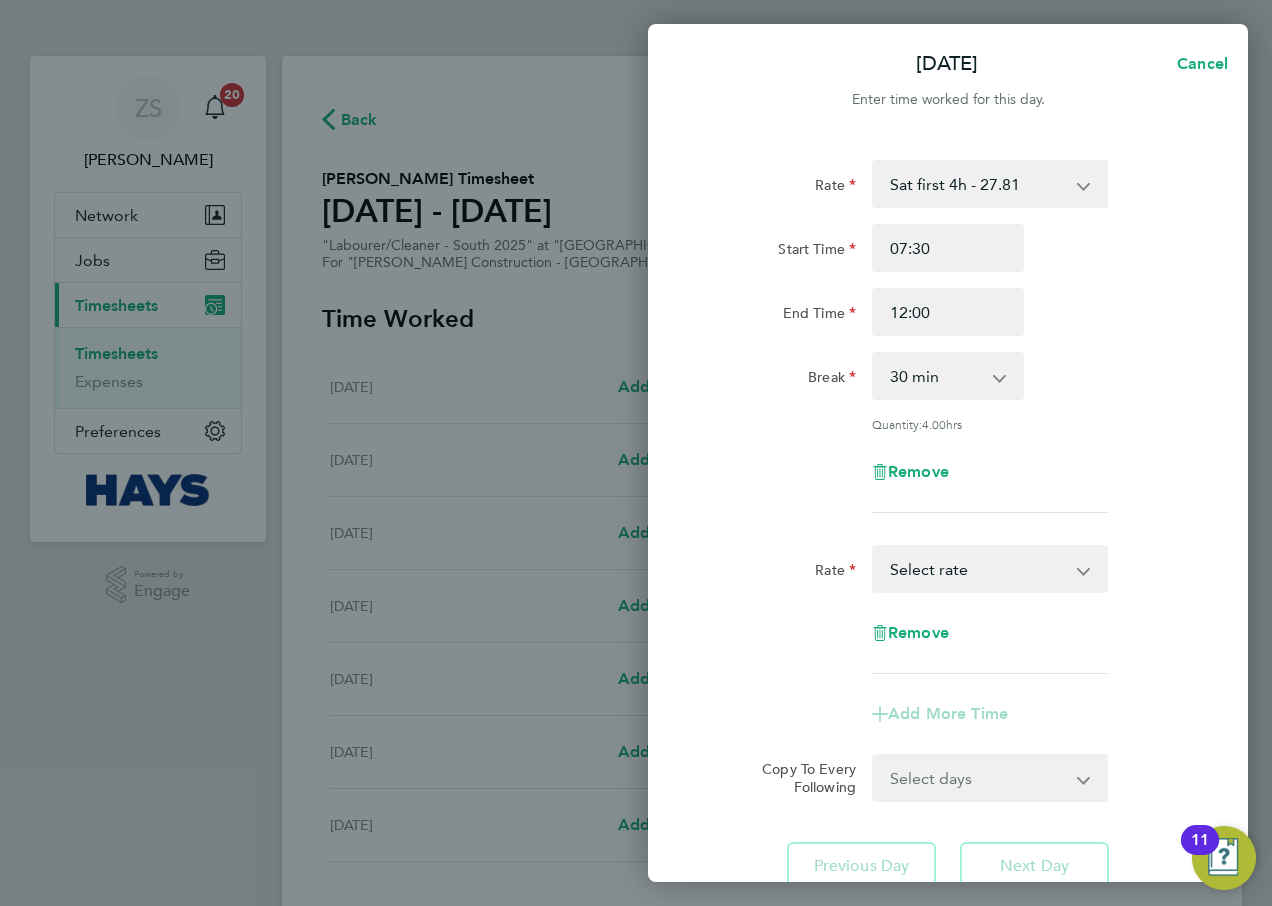 click on "Basic - 19.16   Weekday OT 45h+ - 27.81   Sat first 4h - 27.81   Sat after 4h - 36.21   [DATE] - 36.21   Bank Holiday - 36.21   Select rate" at bounding box center (978, 569) 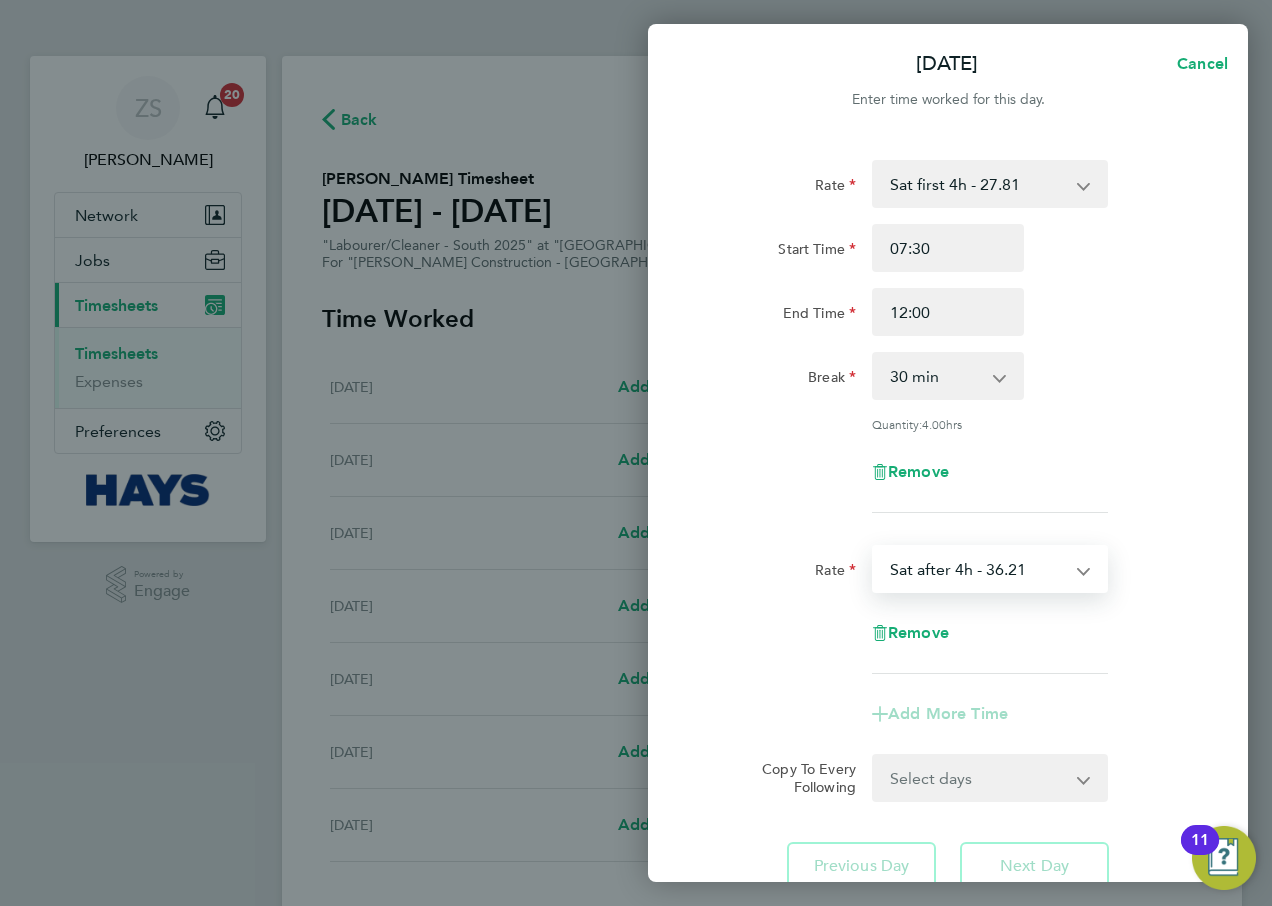 select on "30" 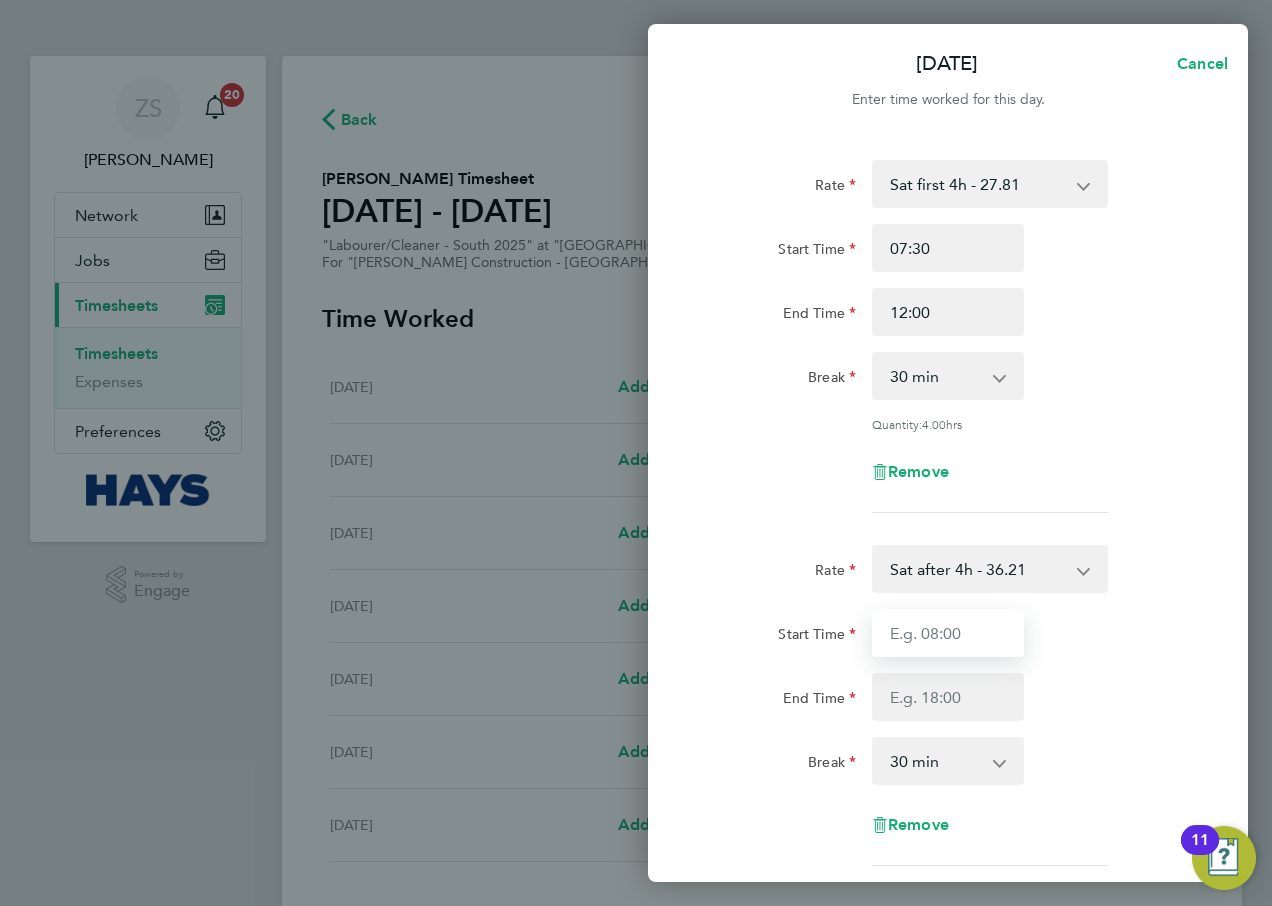 click on "Start Time" at bounding box center [948, 633] 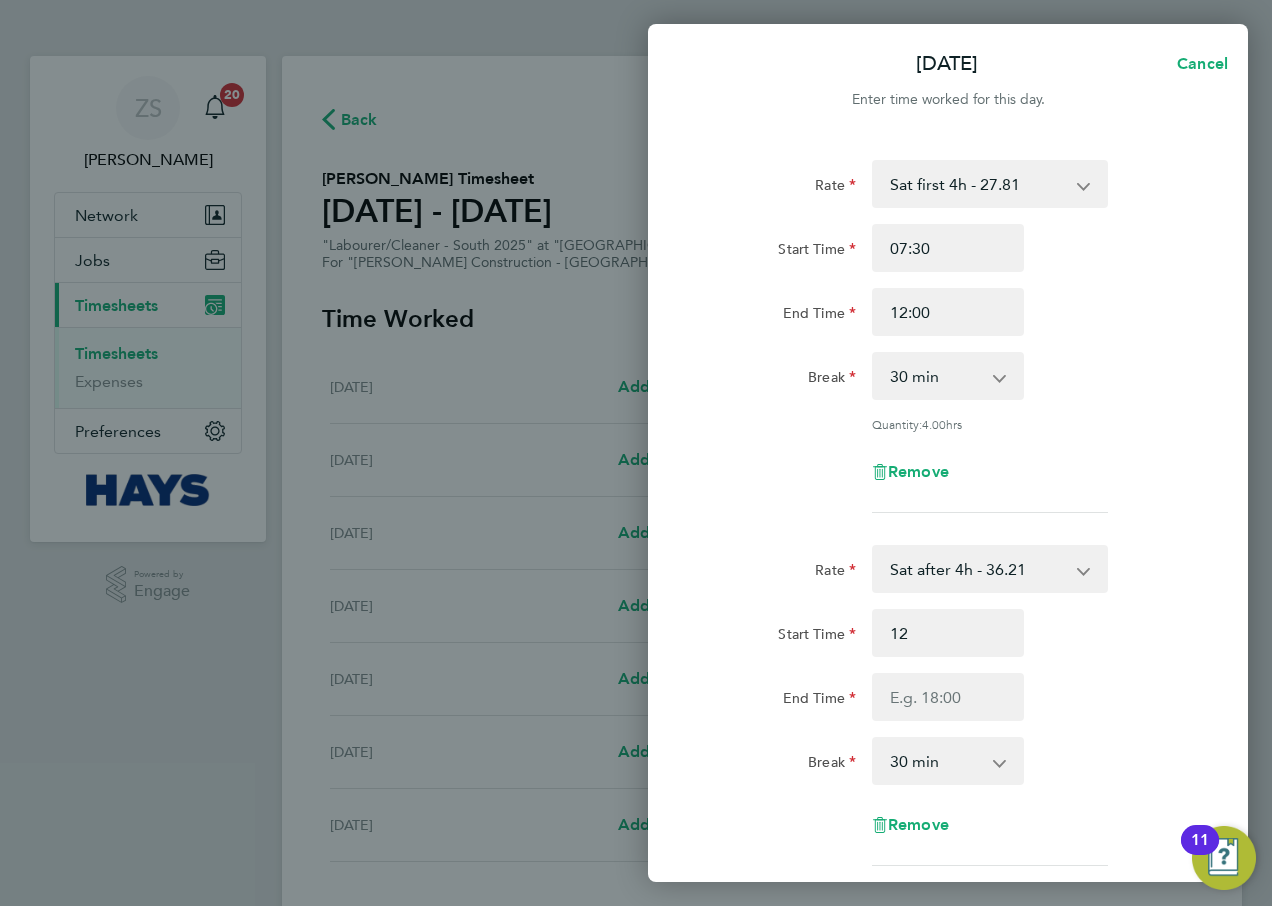 type on "12:00" 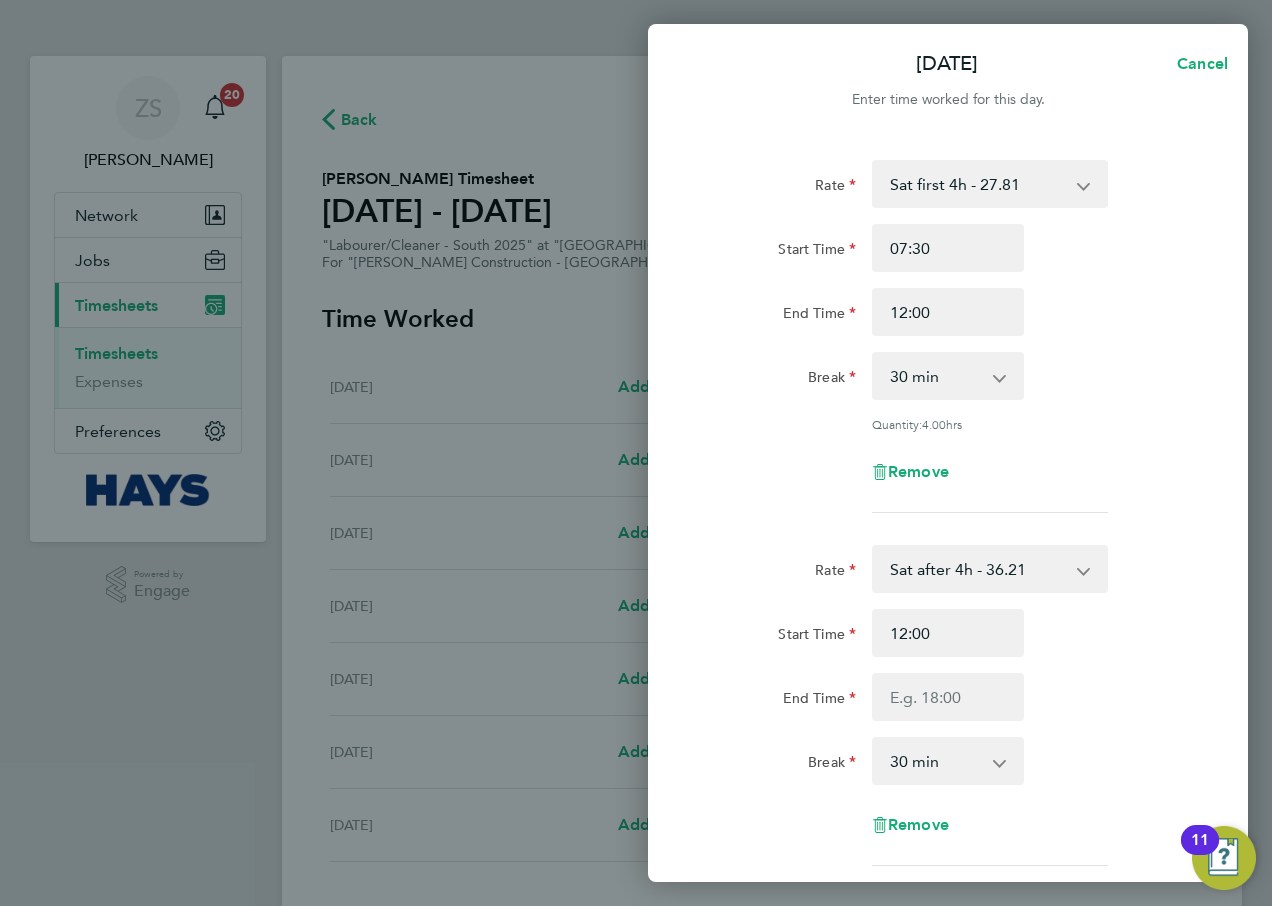 click on "Start Time 07:30" 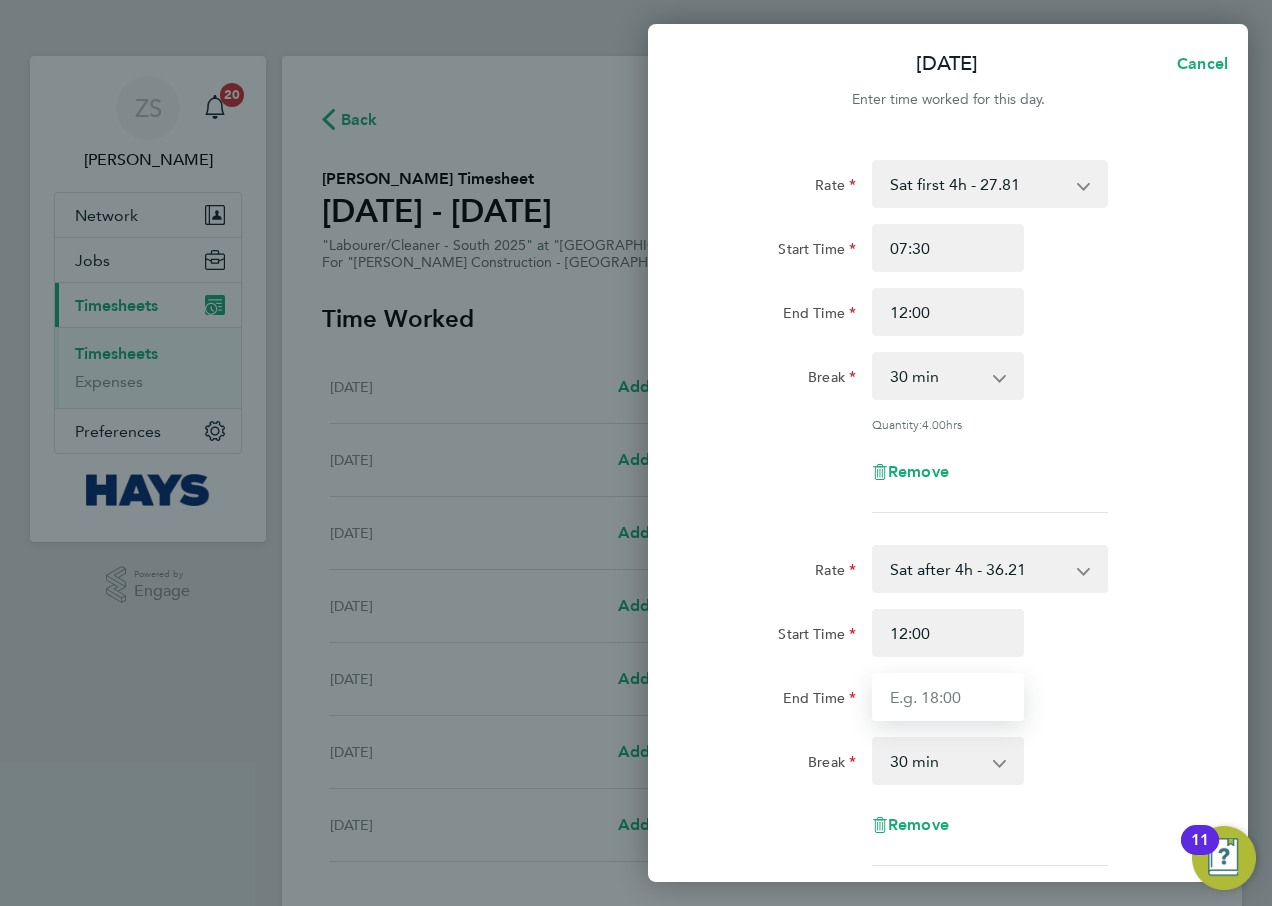click on "End Time" at bounding box center (948, 697) 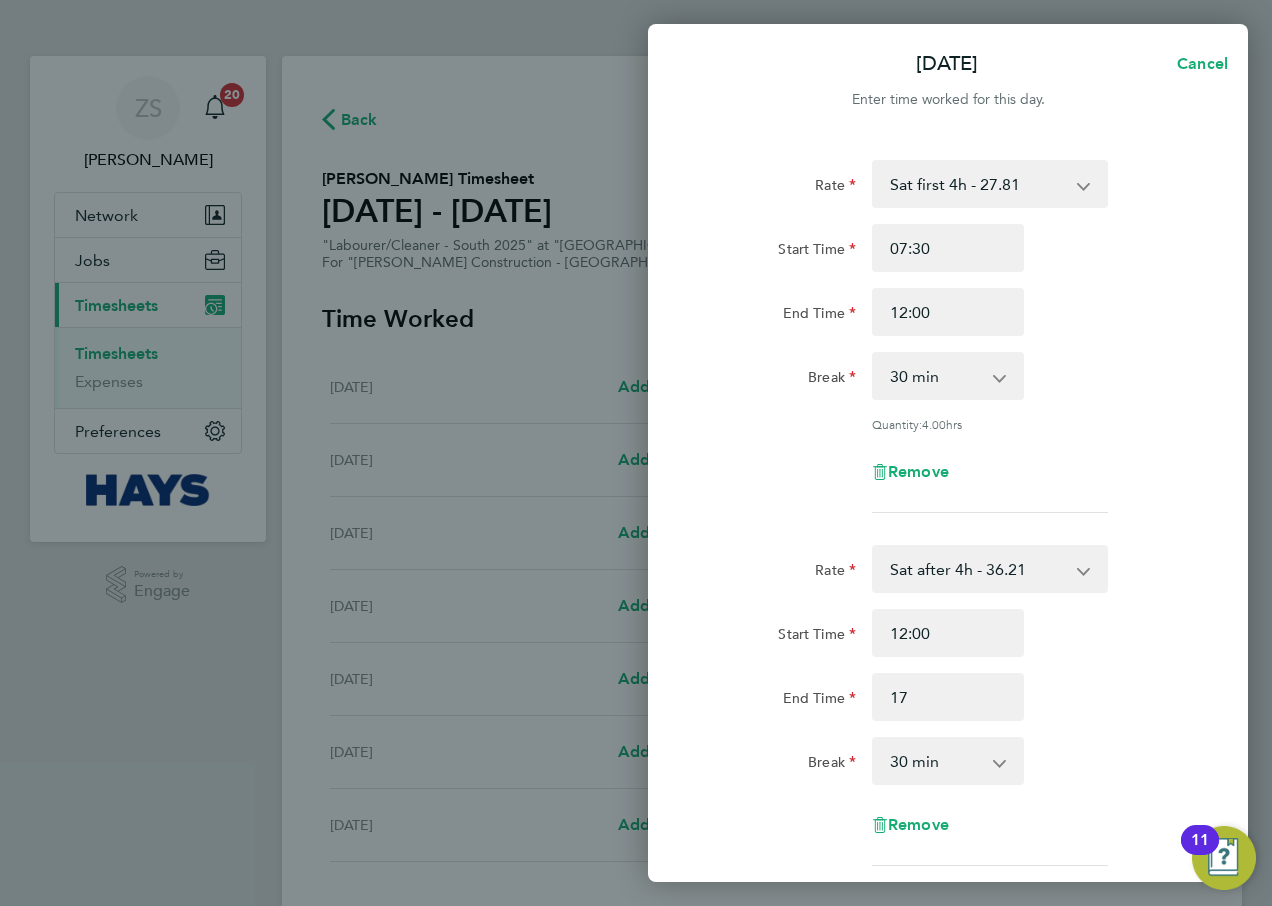 type on "17:00" 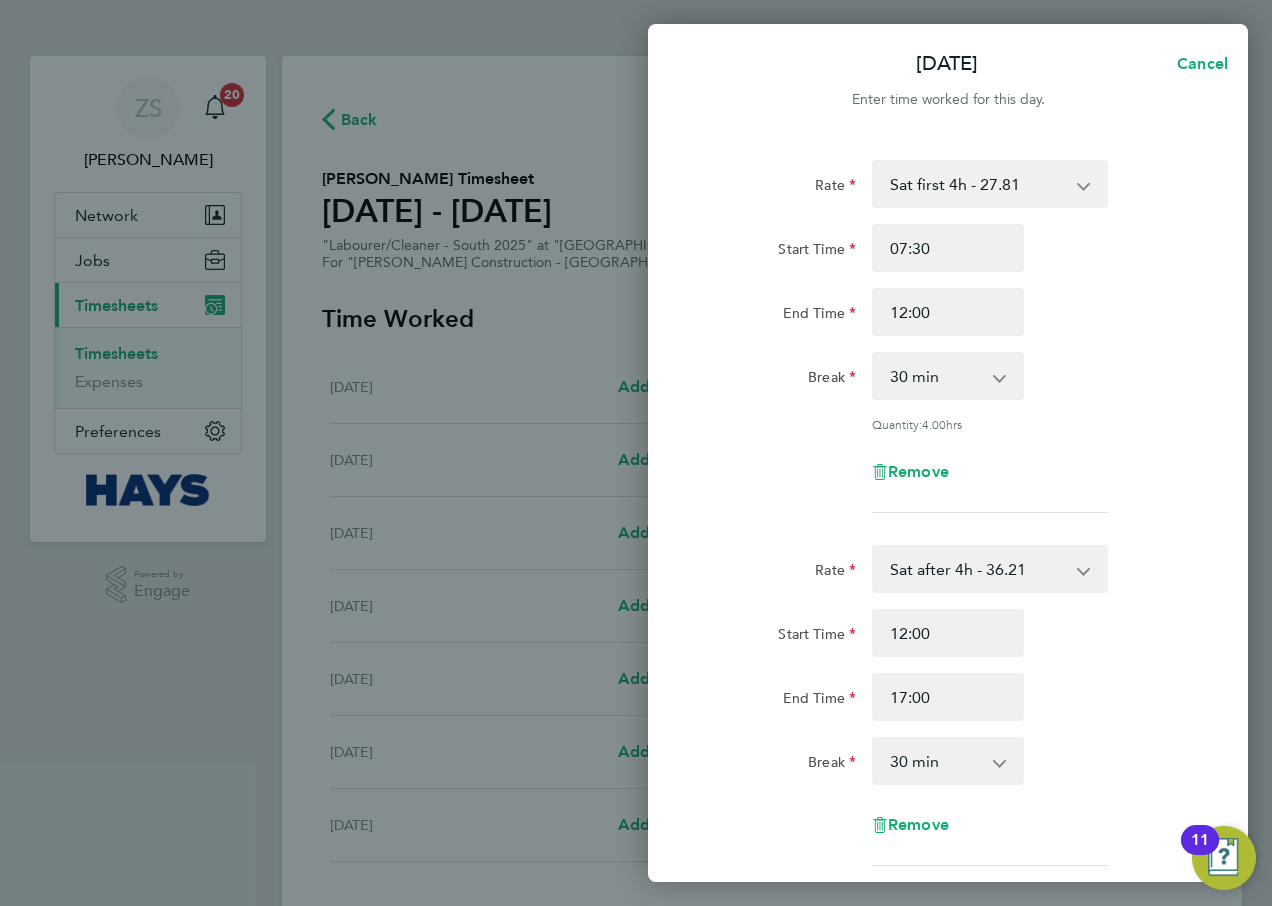 click on "Rate  Sat first 4h - 27.81   Basic - 19.16   Weekday OT 45h+ - 27.81   Sat after 4h - 36.21   [DATE] - 36.21   Bank Holiday - 36.21
Start Time 07:30 End Time 12:00 Break  0 min   15 min   30 min   45 min   60 min   75 min   90 min
Quantity:  4.00  hrs
Remove  Rate  Sat after 4h - 36.21   Basic - 19.16   Weekday OT 45h+ - 27.81   Sat first 4h - 27.81   [DATE] - 36.21   Bank Holiday - 36.21
Start Time 12:00 End Time 17:00 Break  0 min   15 min   30 min   45 min   60 min   75 min   90 min
Remove
Add More Time  Copy To Every Following  Select days   Day   Weekday (Mon-Fri)   [DATE]   [DATE]   [DATE]   [DATE]   [DATE]   [DATE]
Previous Day   Next Day" 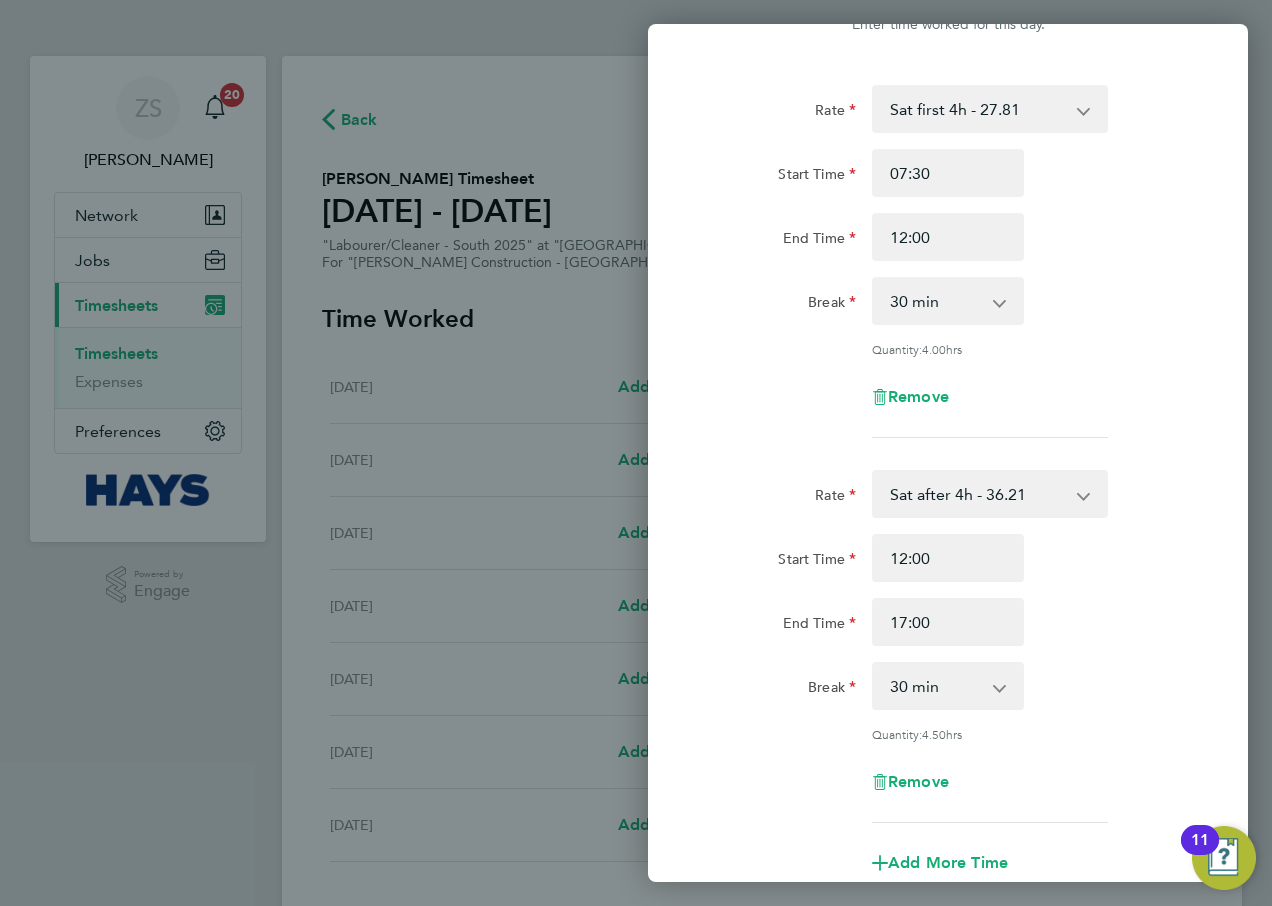 scroll, scrollTop: 200, scrollLeft: 0, axis: vertical 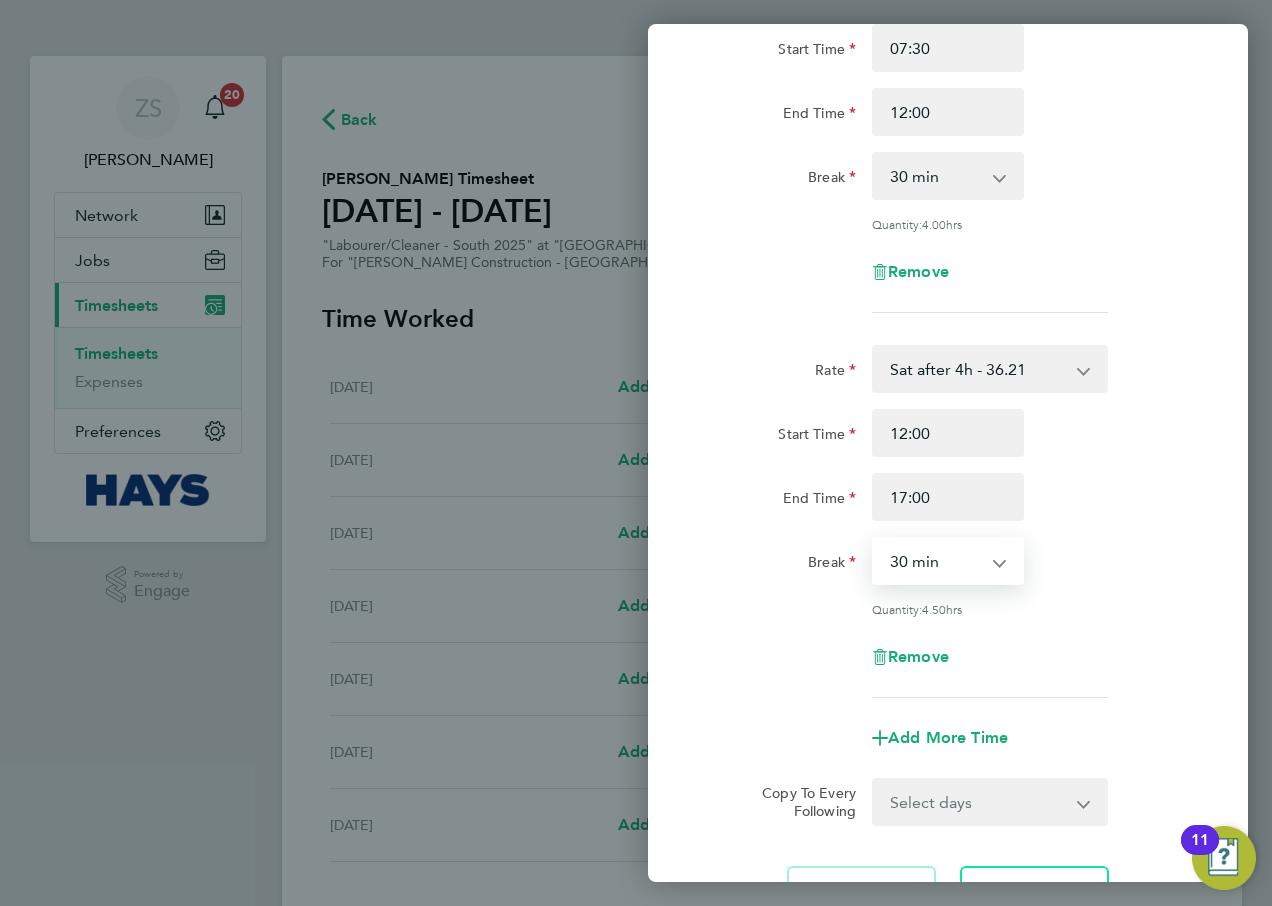 click on "0 min   15 min   30 min   45 min   60 min   75 min   90 min" at bounding box center (936, 561) 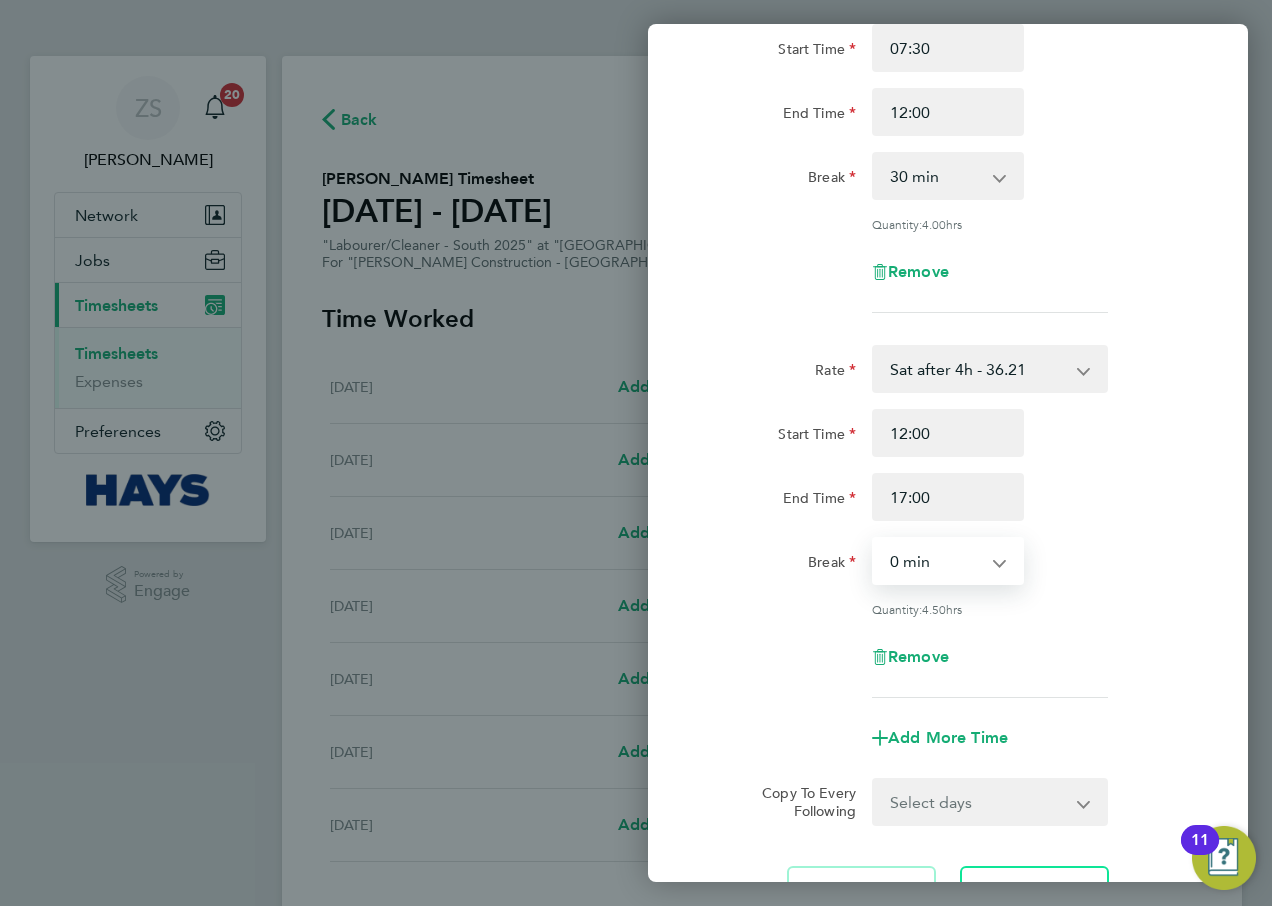 click on "0 min   15 min   30 min   45 min   60 min   75 min   90 min" at bounding box center [936, 561] 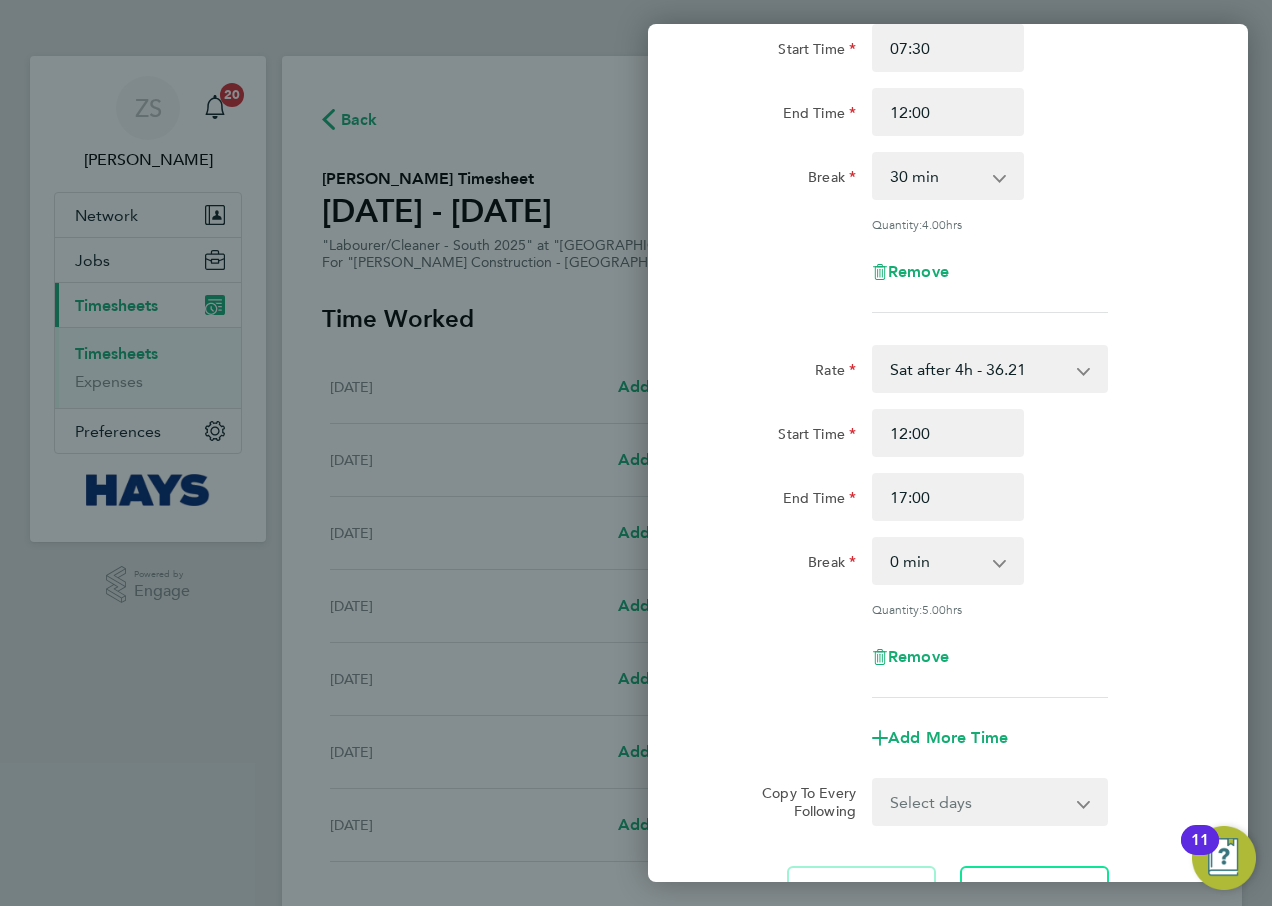 click on "Rate  Sat first 4h - 27.81   Basic - 19.16   Weekday OT 45h+ - 27.81   Sat after 4h - 36.21   [DATE] - 36.21   Bank Holiday - 36.21
Start Time 07:30 End Time 12:00 Break  0 min   15 min   30 min   45 min   60 min   75 min   90 min
Quantity:  4.00  hrs
Remove  Rate  Sat after 4h - 36.21   Basic - 19.16   Weekday OT 45h+ - 27.81   Sat first 4h - 27.81   [DATE] - 36.21   Bank Holiday - 36.21
Start Time 12:00 End Time 17:00 Break  0 min   15 min   30 min   45 min   60 min   75 min   90 min
Quantity:  5.00  hrs
Remove
Add More Time  Copy To Every Following  Select days   Day   Weekday (Mon-Fri)   [DATE]   [DATE]   [DATE]   [DATE]   [DATE]   [DATE]
Previous Day   Next Day" 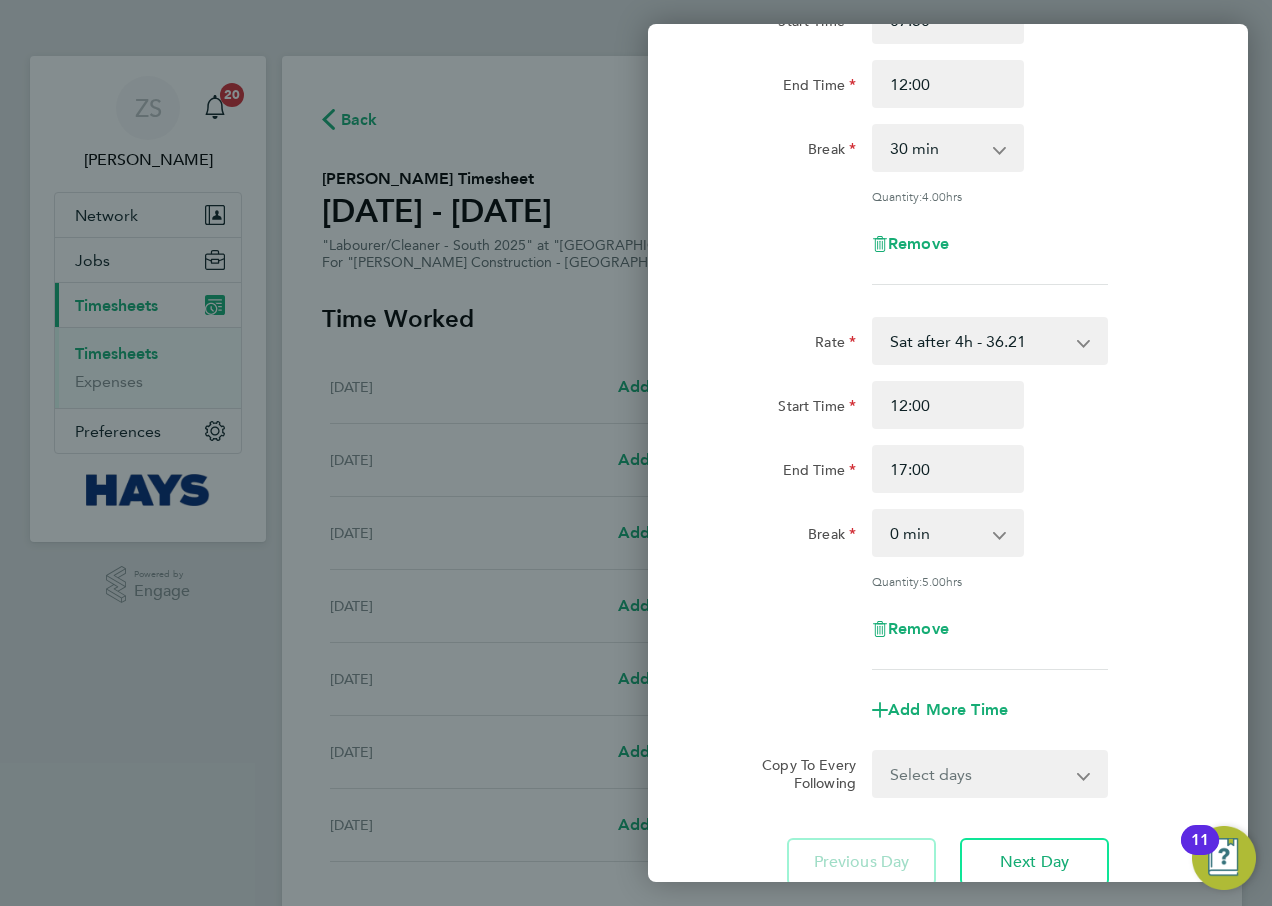 scroll, scrollTop: 380, scrollLeft: 0, axis: vertical 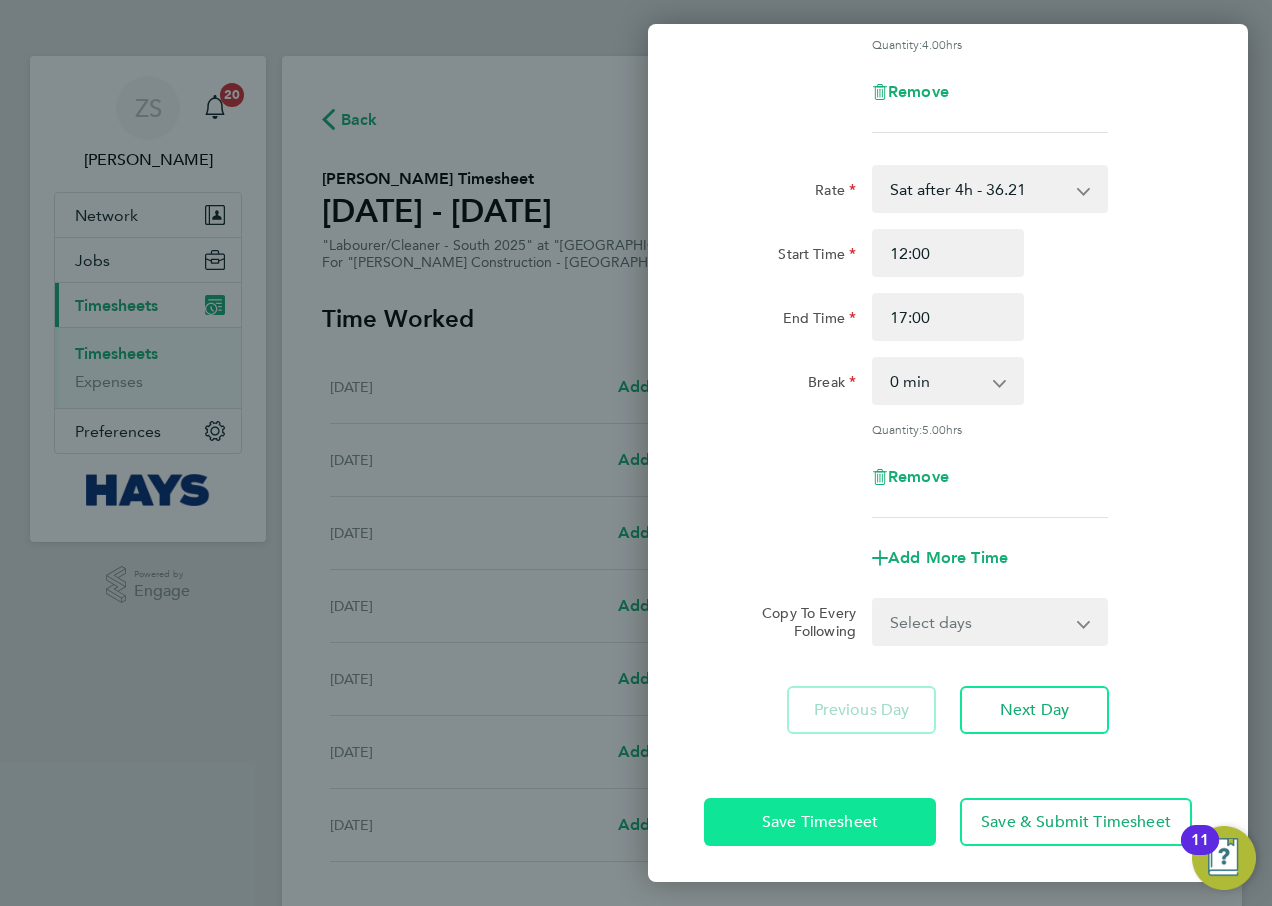 click on "Save Timesheet" 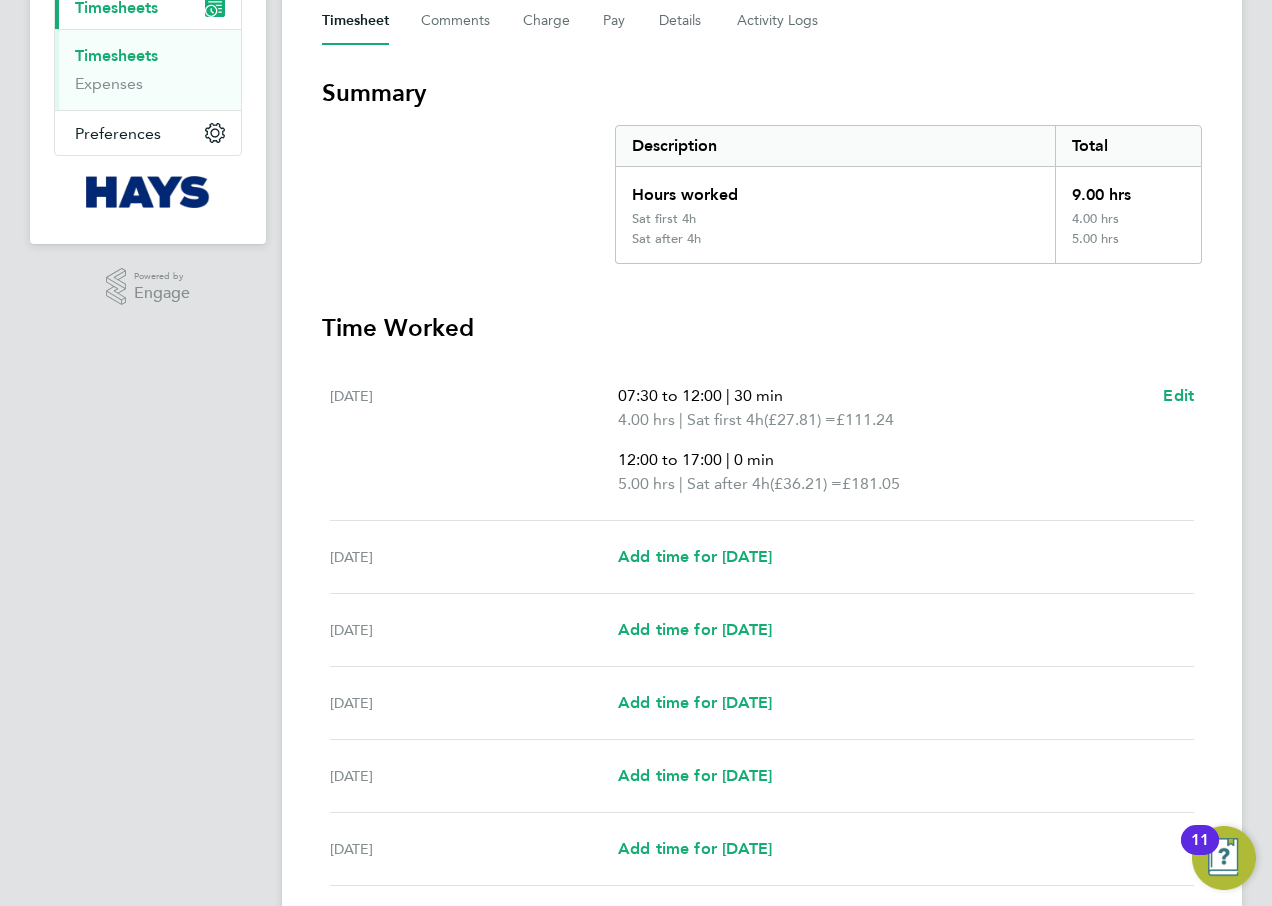 scroll, scrollTop: 300, scrollLeft: 0, axis: vertical 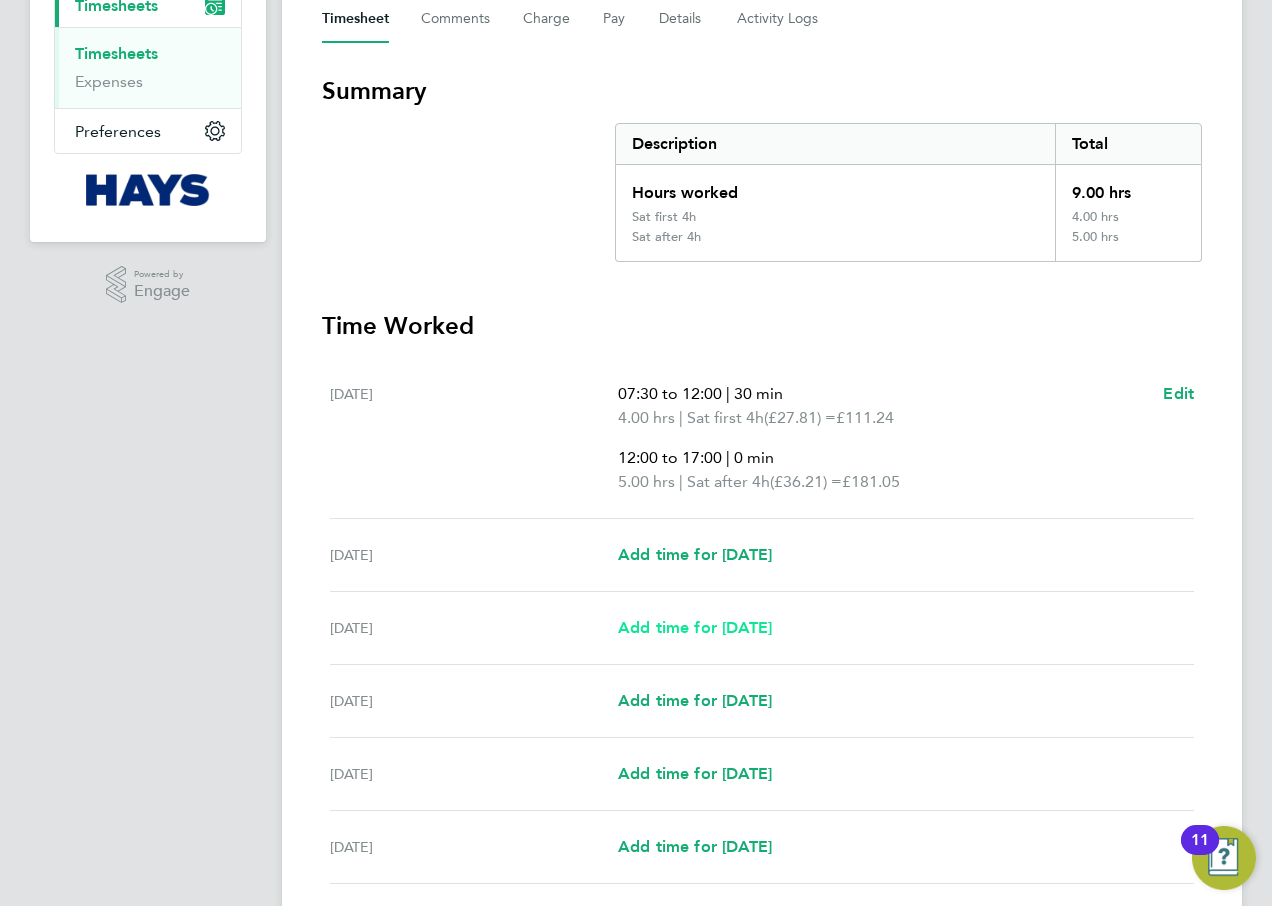 click on "Add time for [DATE]" at bounding box center (695, 627) 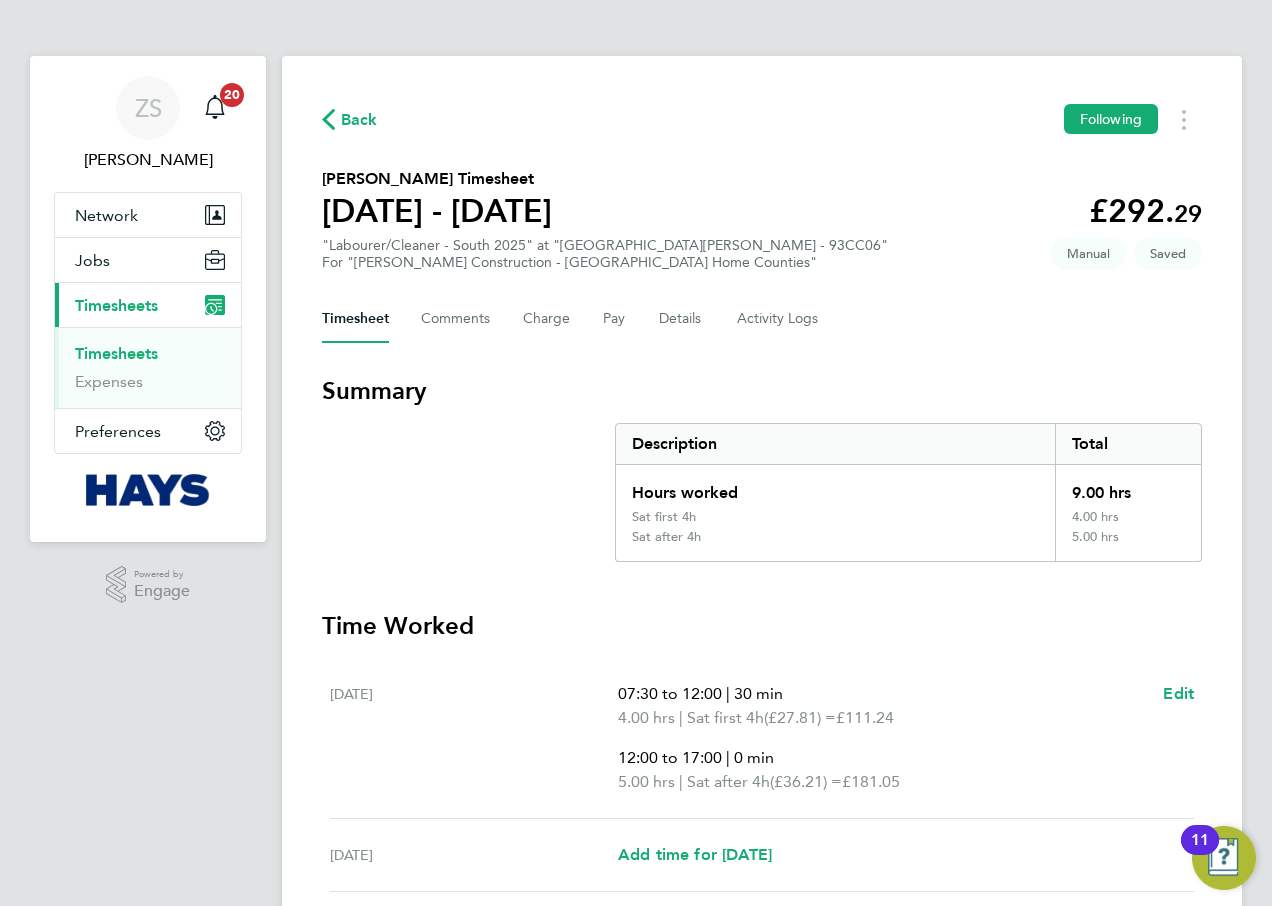 select on "30" 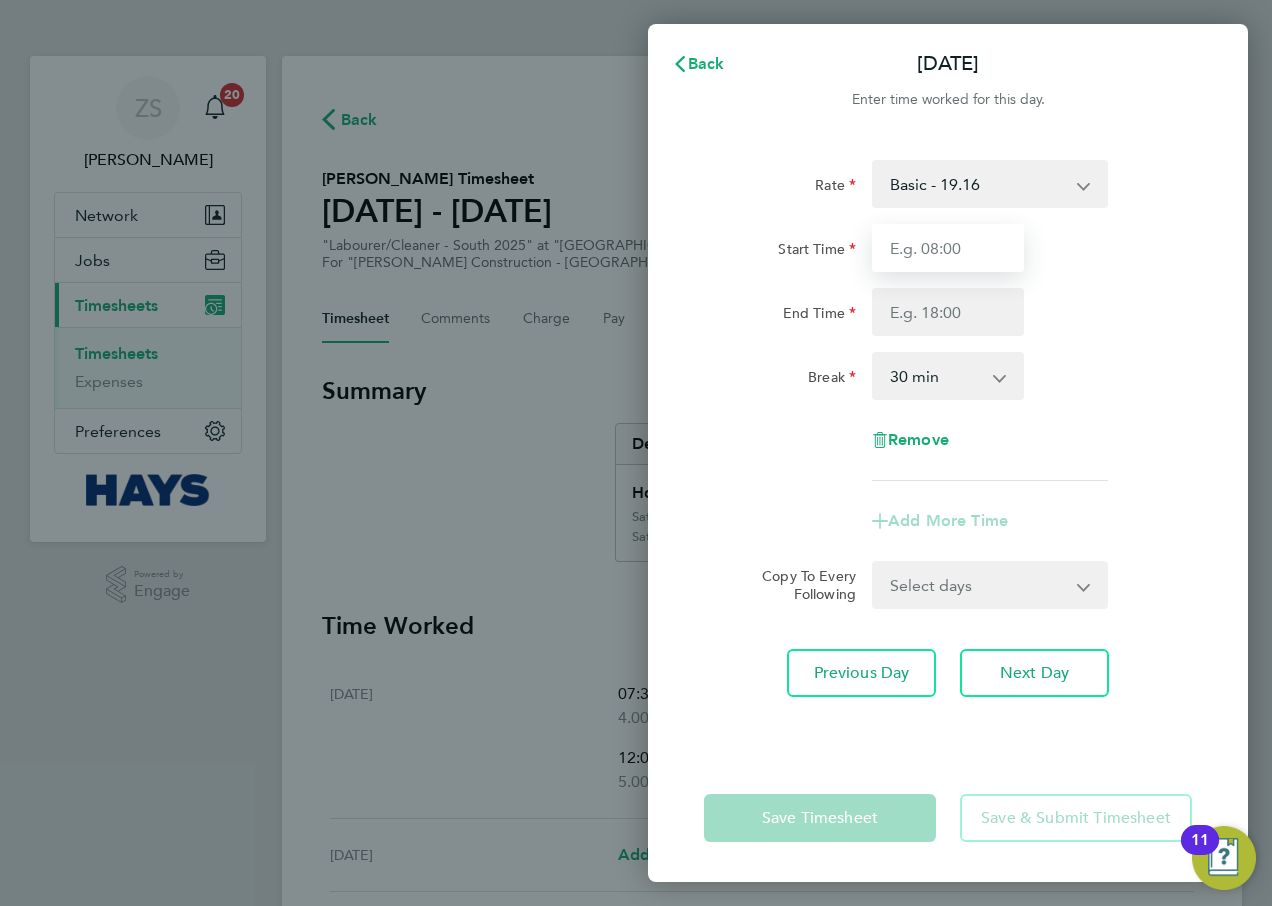 click on "Start Time" at bounding box center (948, 248) 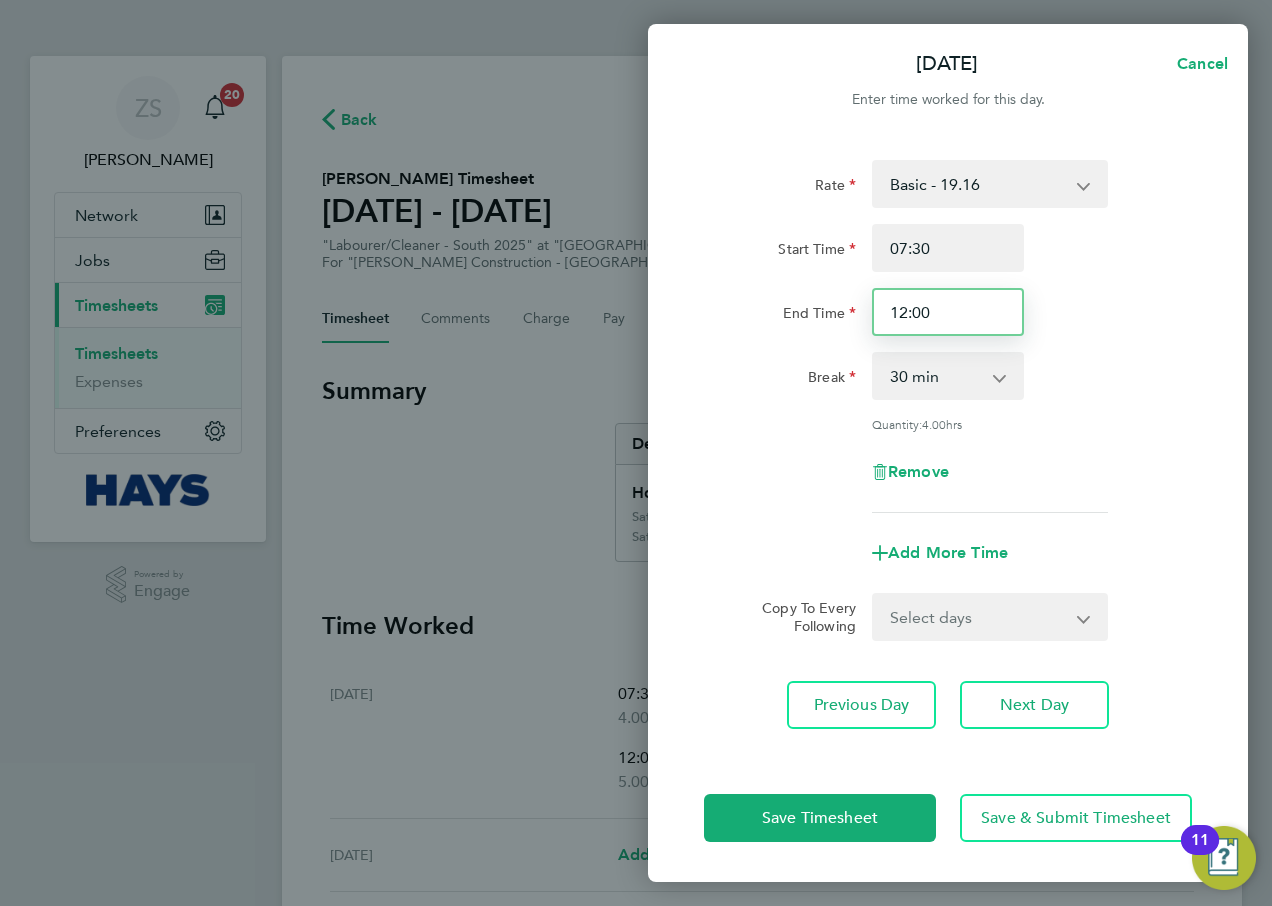 drag, startPoint x: 939, startPoint y: 308, endPoint x: 874, endPoint y: 296, distance: 66.09841 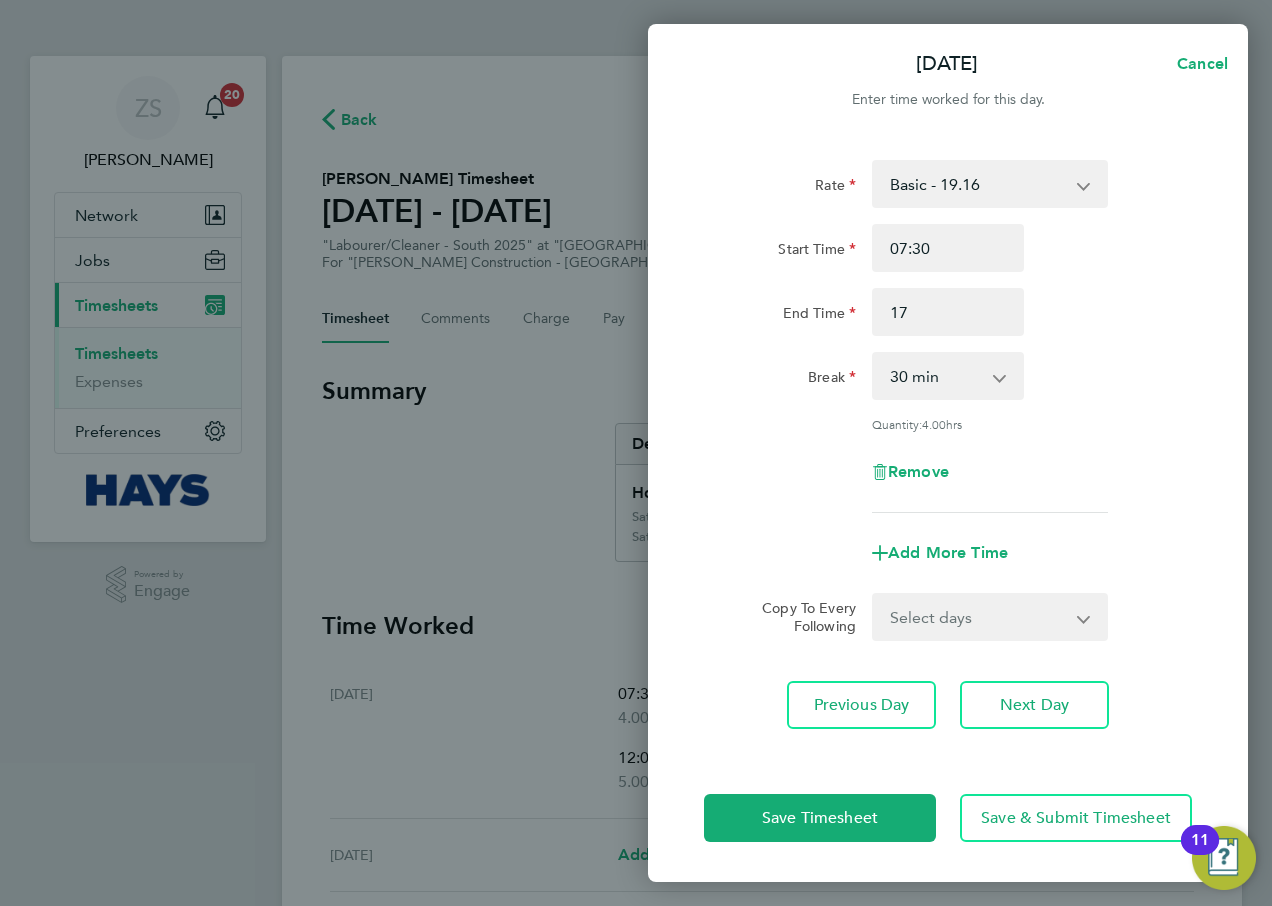 type on "17:00" 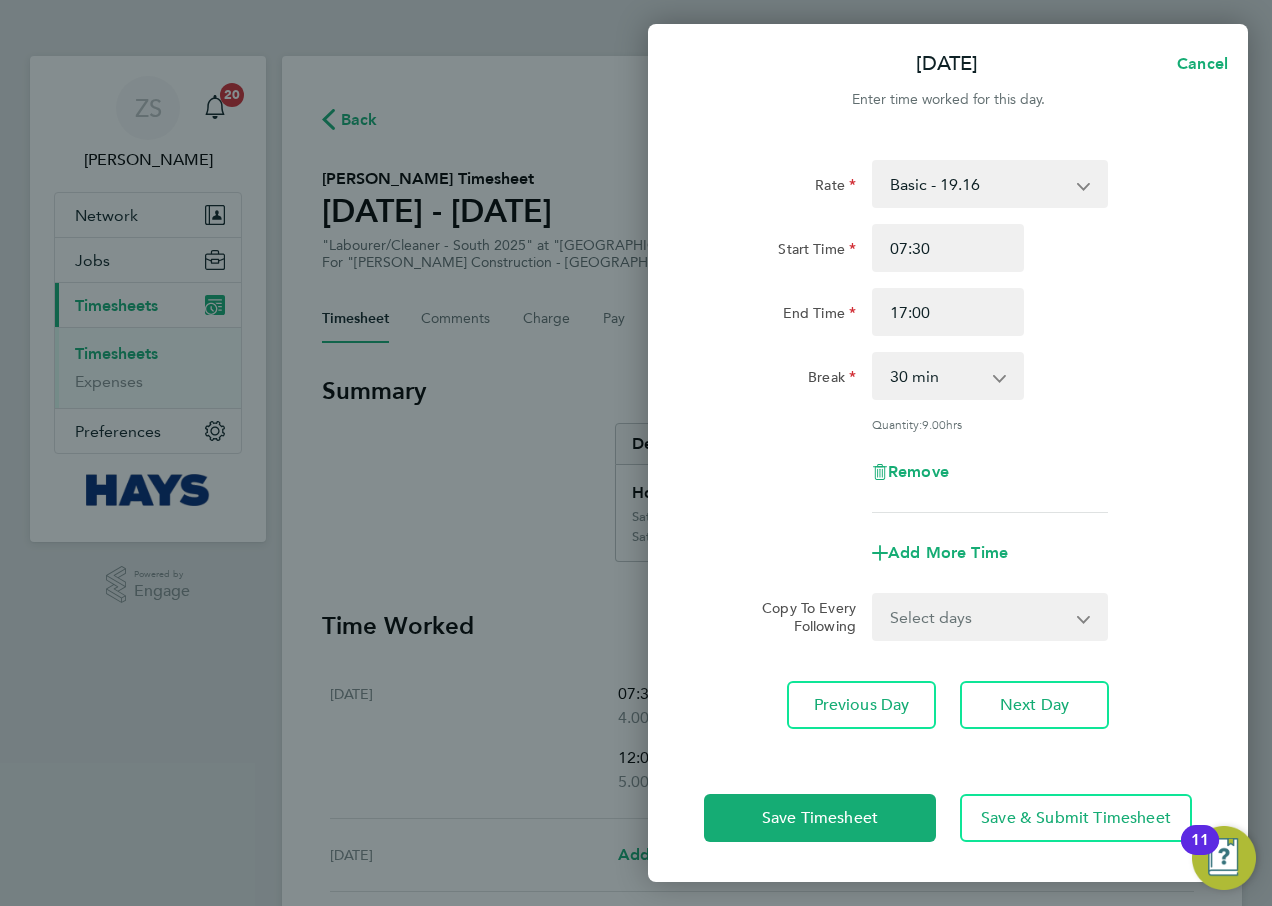 click on "[DATE]  Cancel  Enter time worked for this day.  Rate  Basic - 19.16   Weekday OT 45h+ - 27.81   Sat first 4h - 27.81   Sat after 4h - 36.21   [DATE] - 36.21   Bank Holiday - 36.21
Start Time 07:30 End Time 17:00 Break  0 min   15 min   30 min   45 min   60 min   75 min   90 min
Quantity:  9.00  hrs
Remove
Add More Time  Copy To Every Following  Select days   Day   [DATE]   [DATE]   [DATE]   [DATE]
Previous Day   Next Day   Save Timesheet   Save & Submit Timesheet" 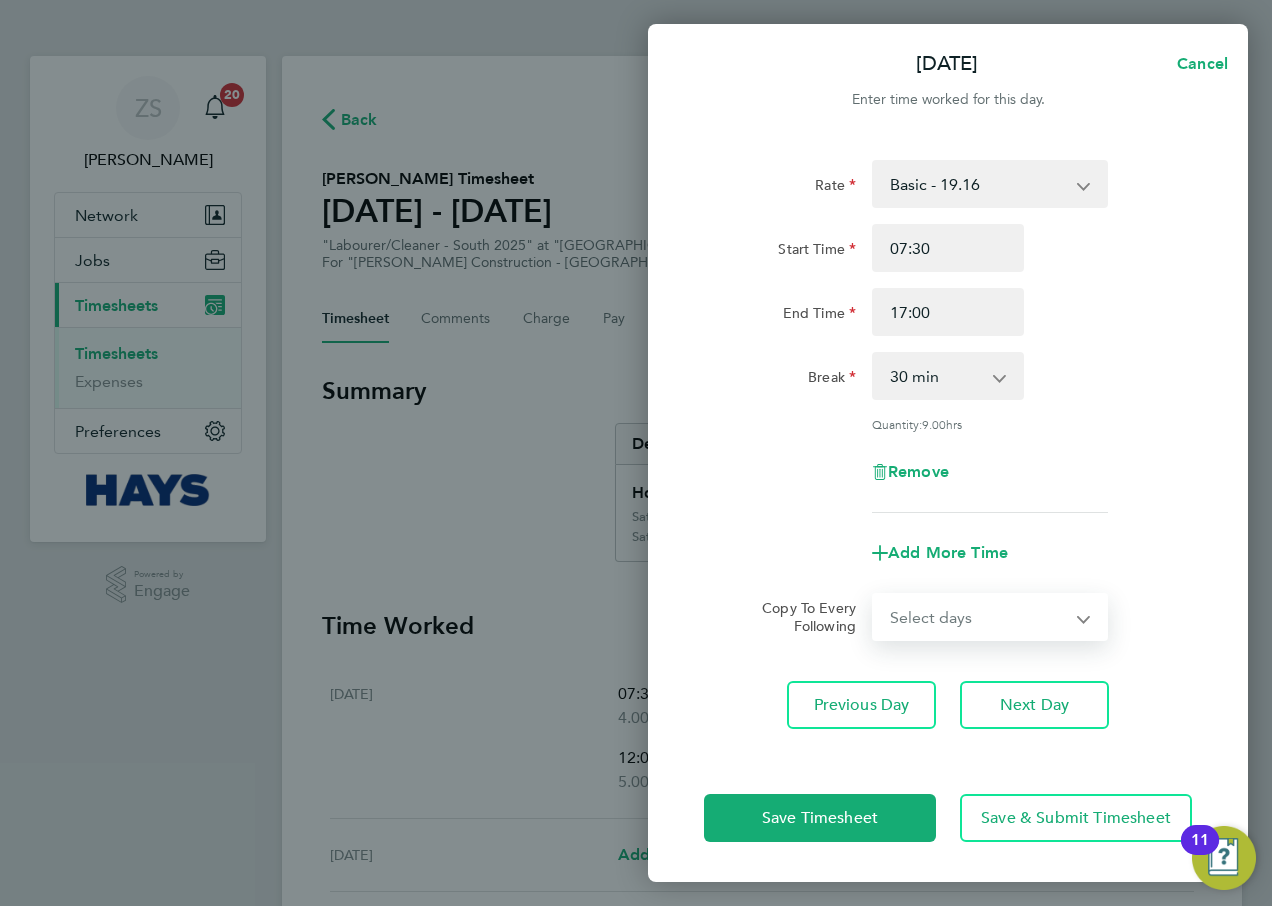 click on "Select days   Day   [DATE]   [DATE]   [DATE]   [DATE]" at bounding box center (979, 617) 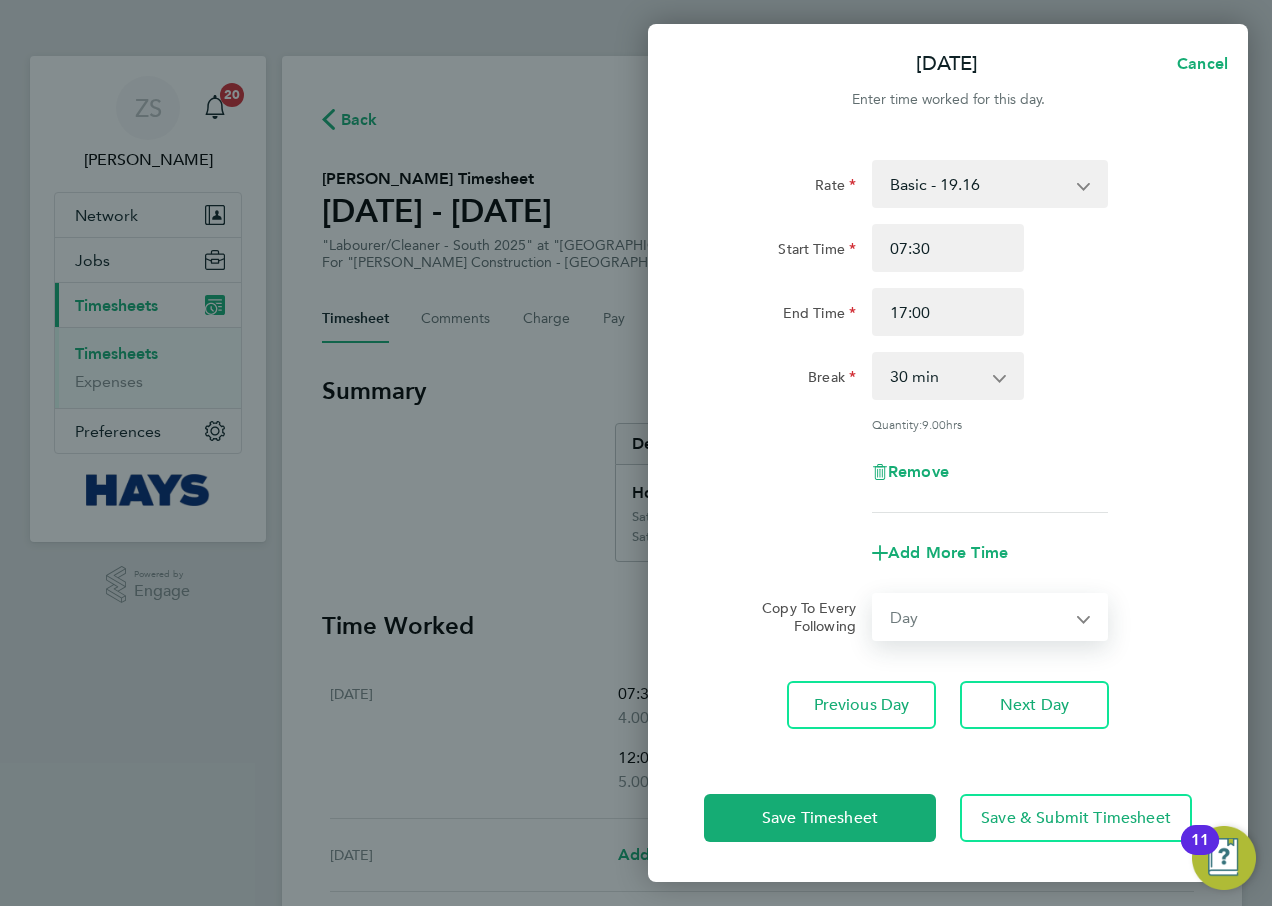 click on "Select days   Day   [DATE]   [DATE]   [DATE]   [DATE]" at bounding box center [979, 617] 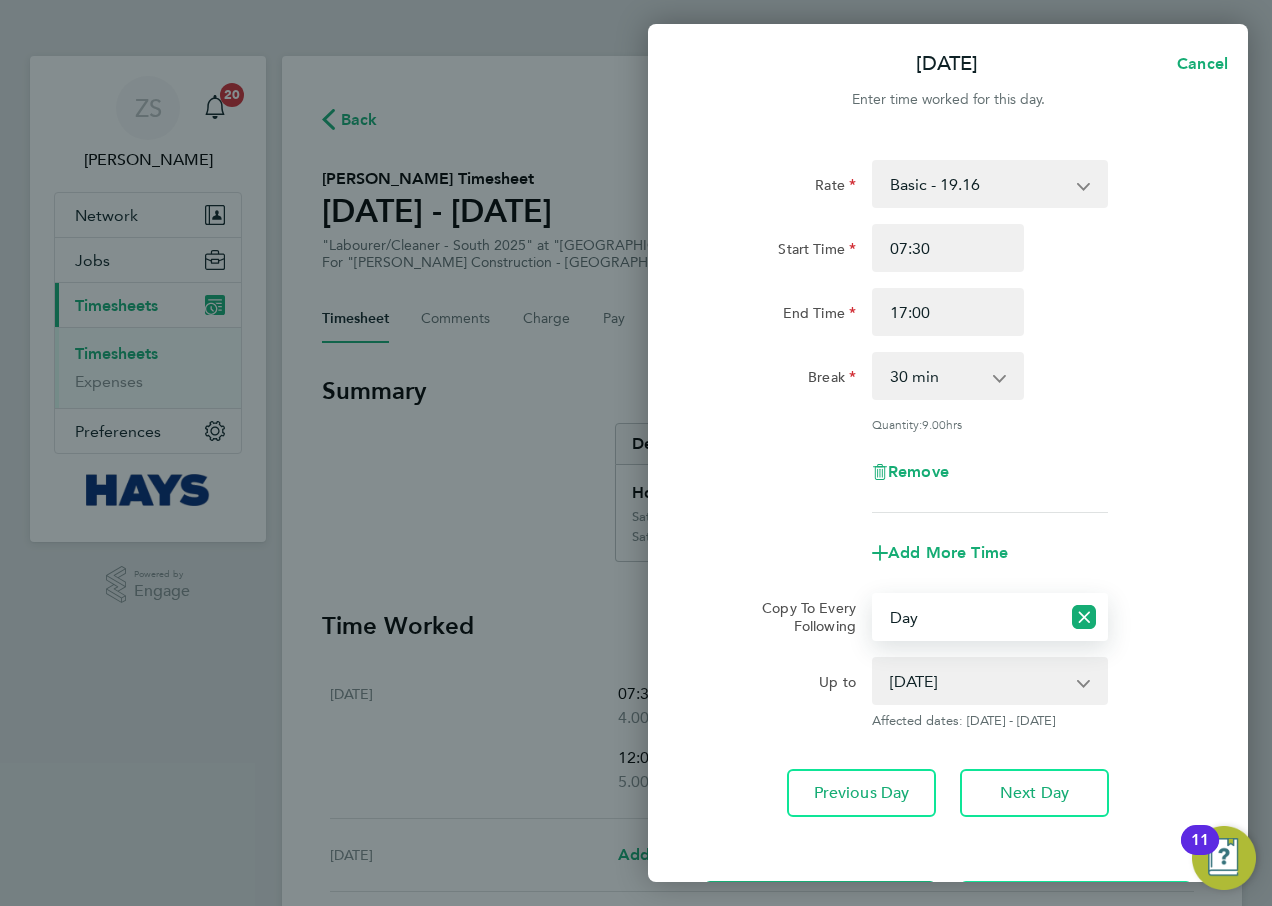 click on "Rate  Basic - 19.16   Weekday OT 45h+ - 27.81   Sat first 4h - 27.81   Sat after 4h - 36.21   [DATE] - 36.21   Bank Holiday - 36.21
Start Time 07:30 End Time 17:00 Break  0 min   15 min   30 min   45 min   60 min   75 min   90 min
Quantity:  9.00  hrs
Remove
Add More Time  Copy To Every Following  Select days   Day   [DATE]   [DATE]   [DATE]   [DATE]
Up to  [DATE]   [DATE]   [DATE]   [DATE]
Affected dates: [DATE] - [DATE]   Previous Day   Next Day" 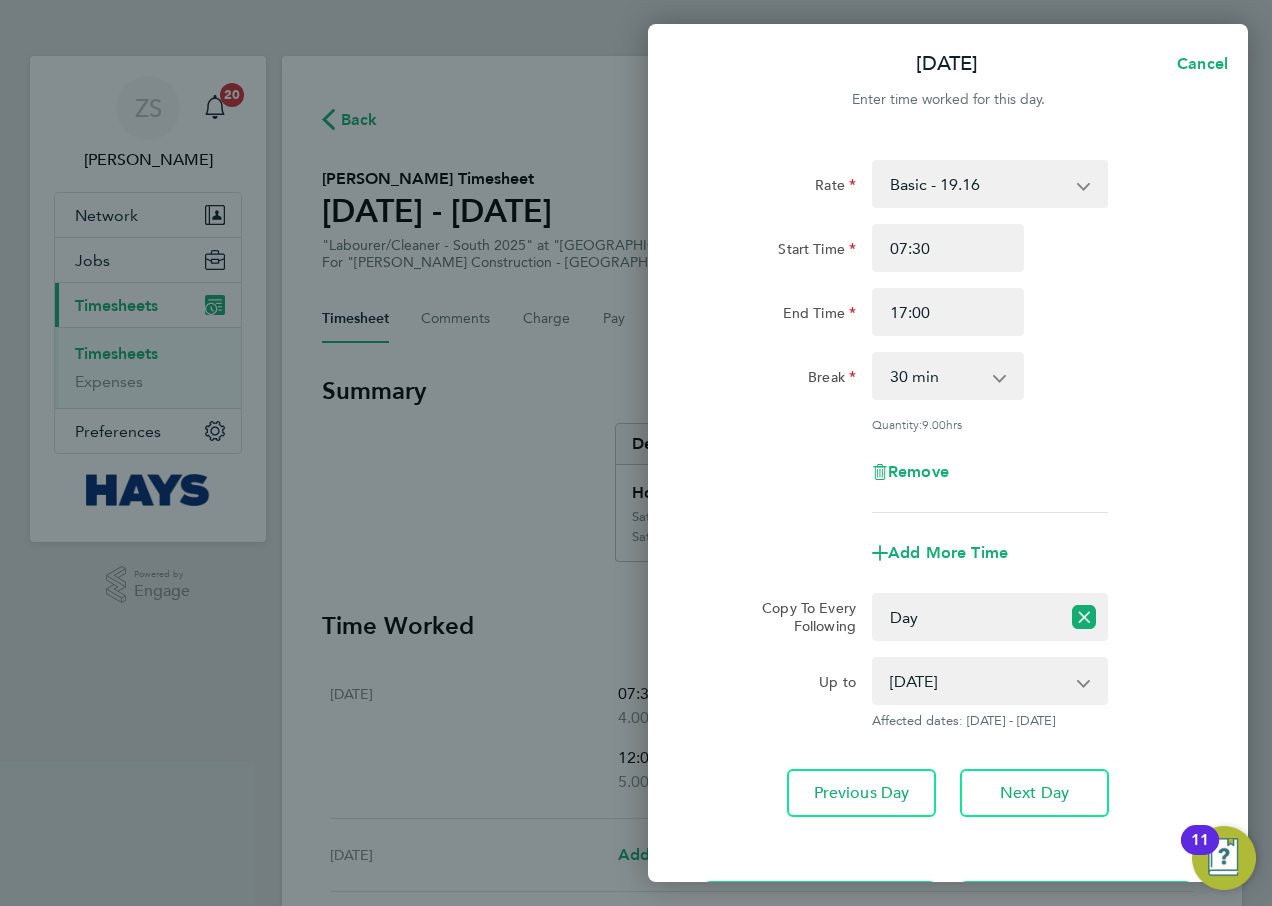 scroll, scrollTop: 85, scrollLeft: 0, axis: vertical 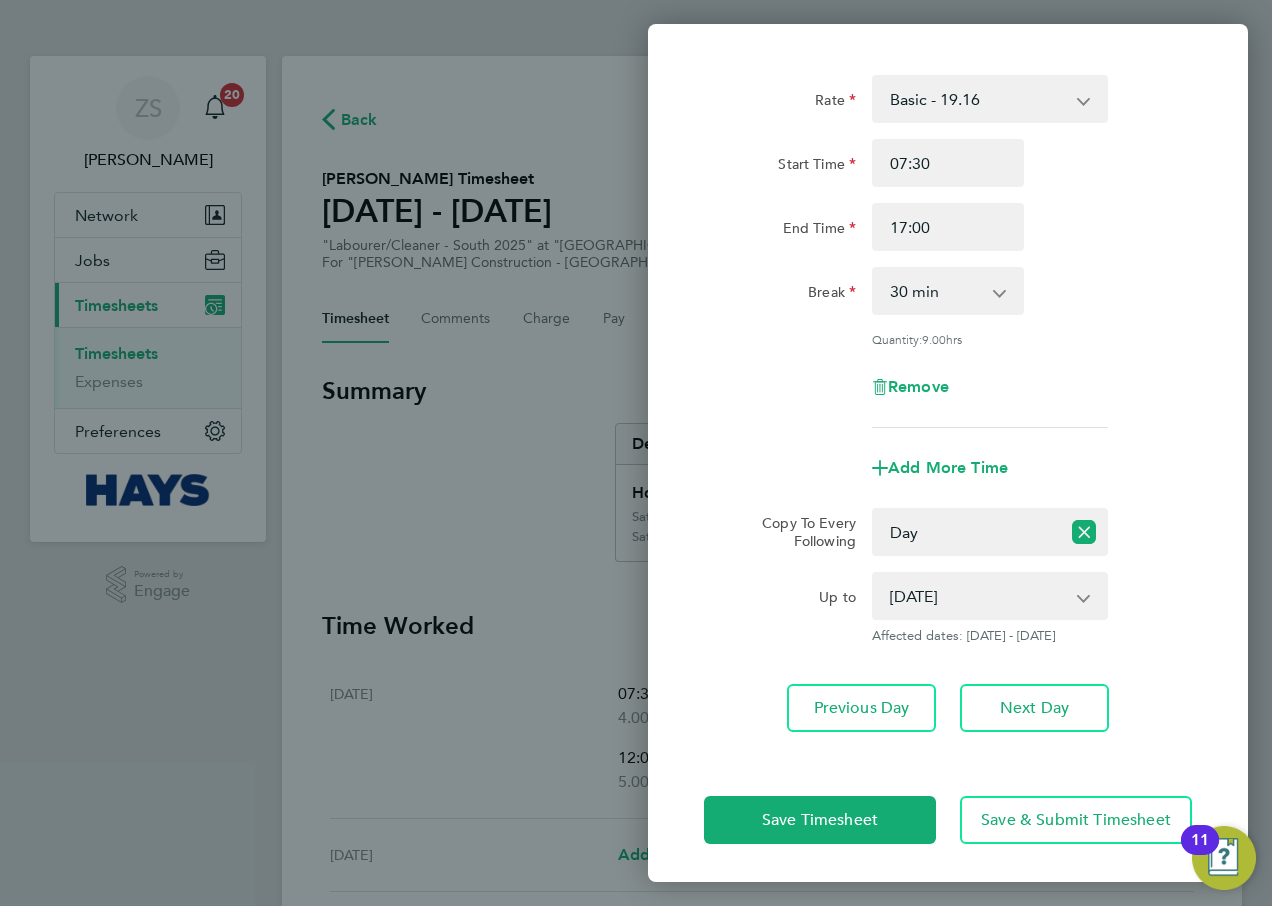 click on "Rate  Basic - 19.16   Weekday OT 45h+ - 27.81   Sat first 4h - 27.81   Sat after 4h - 36.21   [DATE] - 36.21   Bank Holiday - 36.21
Start Time 07:30 End Time 17:00 Break  0 min   15 min   30 min   45 min   60 min   75 min   90 min
Quantity:  9.00  hrs
Remove" 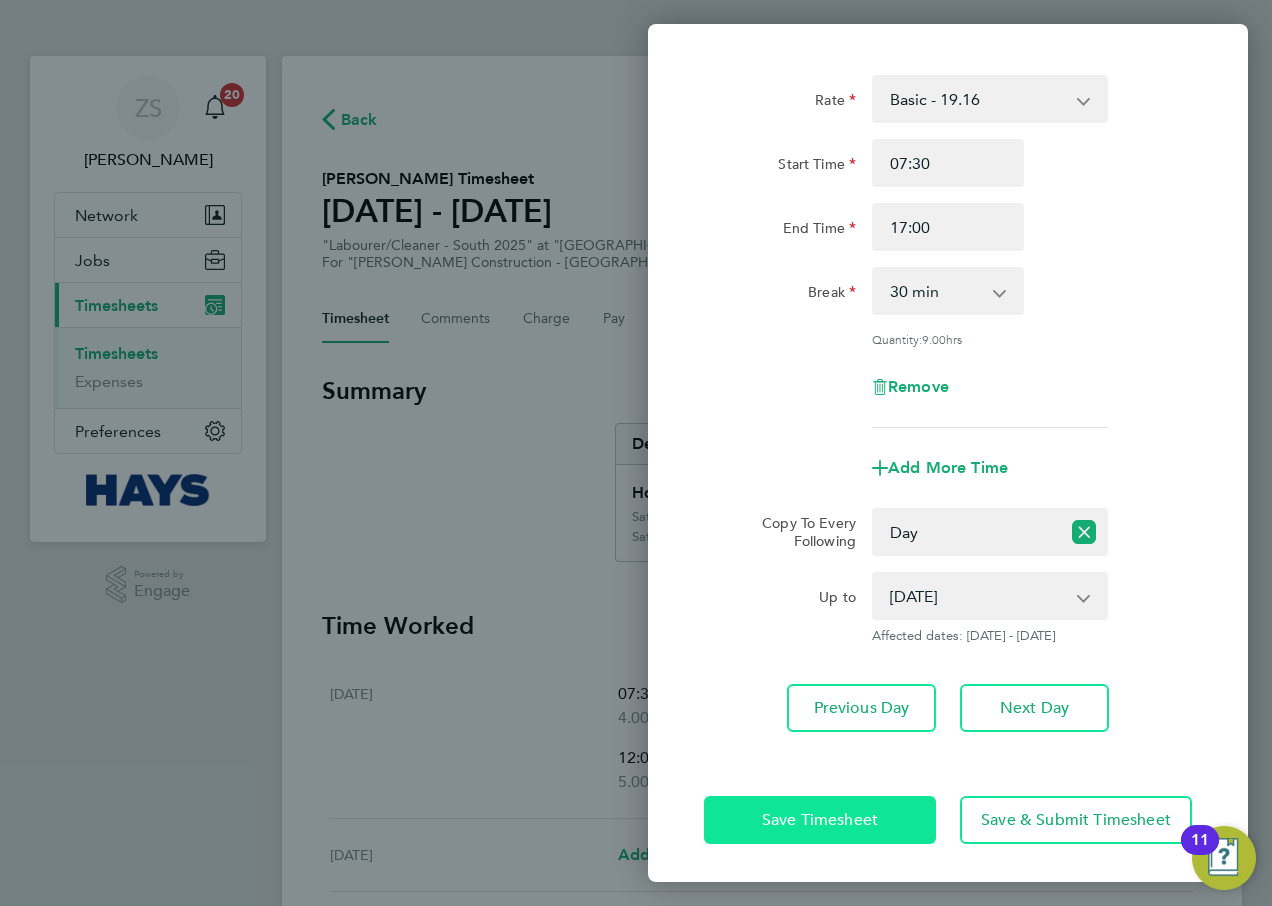 click on "Save Timesheet" 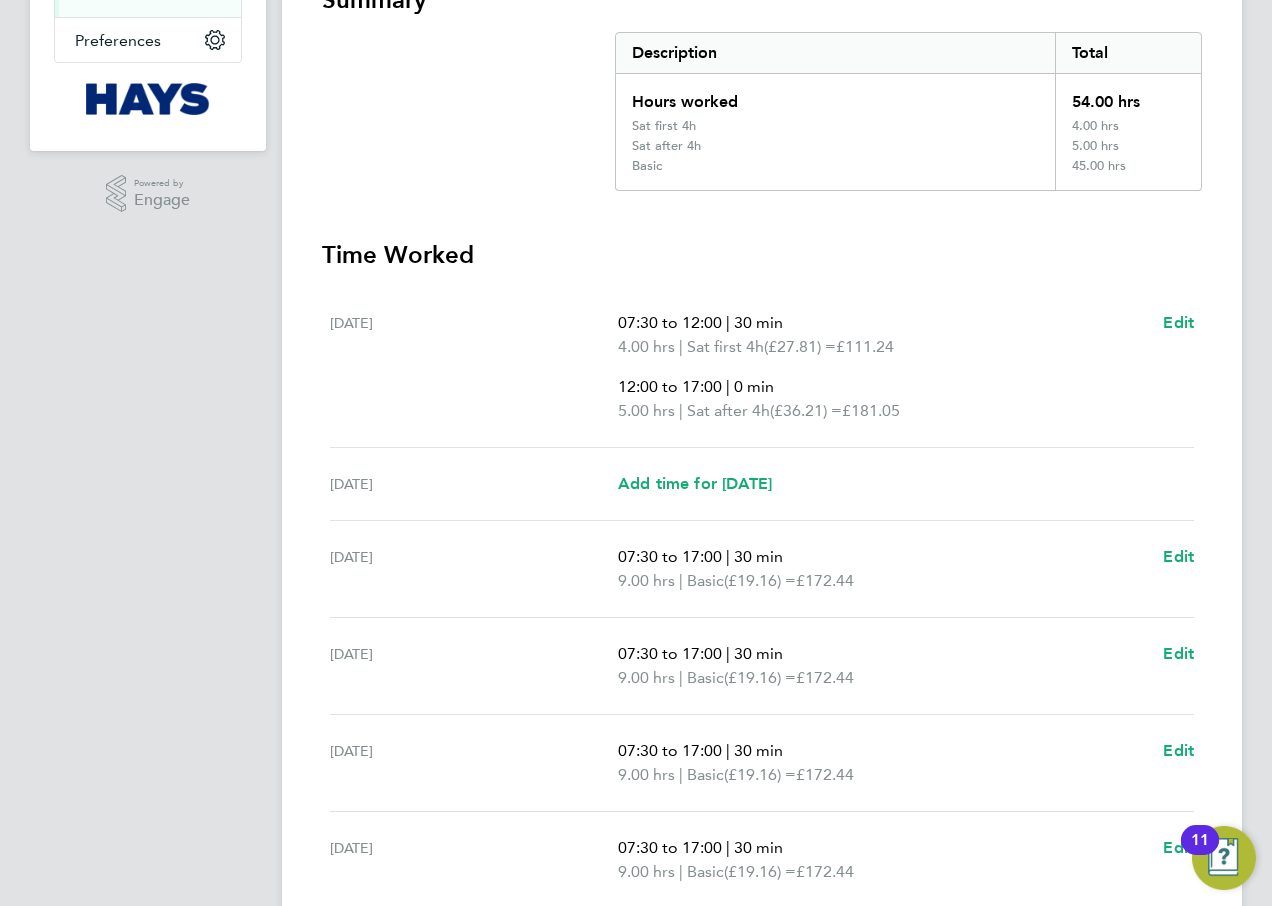 scroll, scrollTop: 500, scrollLeft: 0, axis: vertical 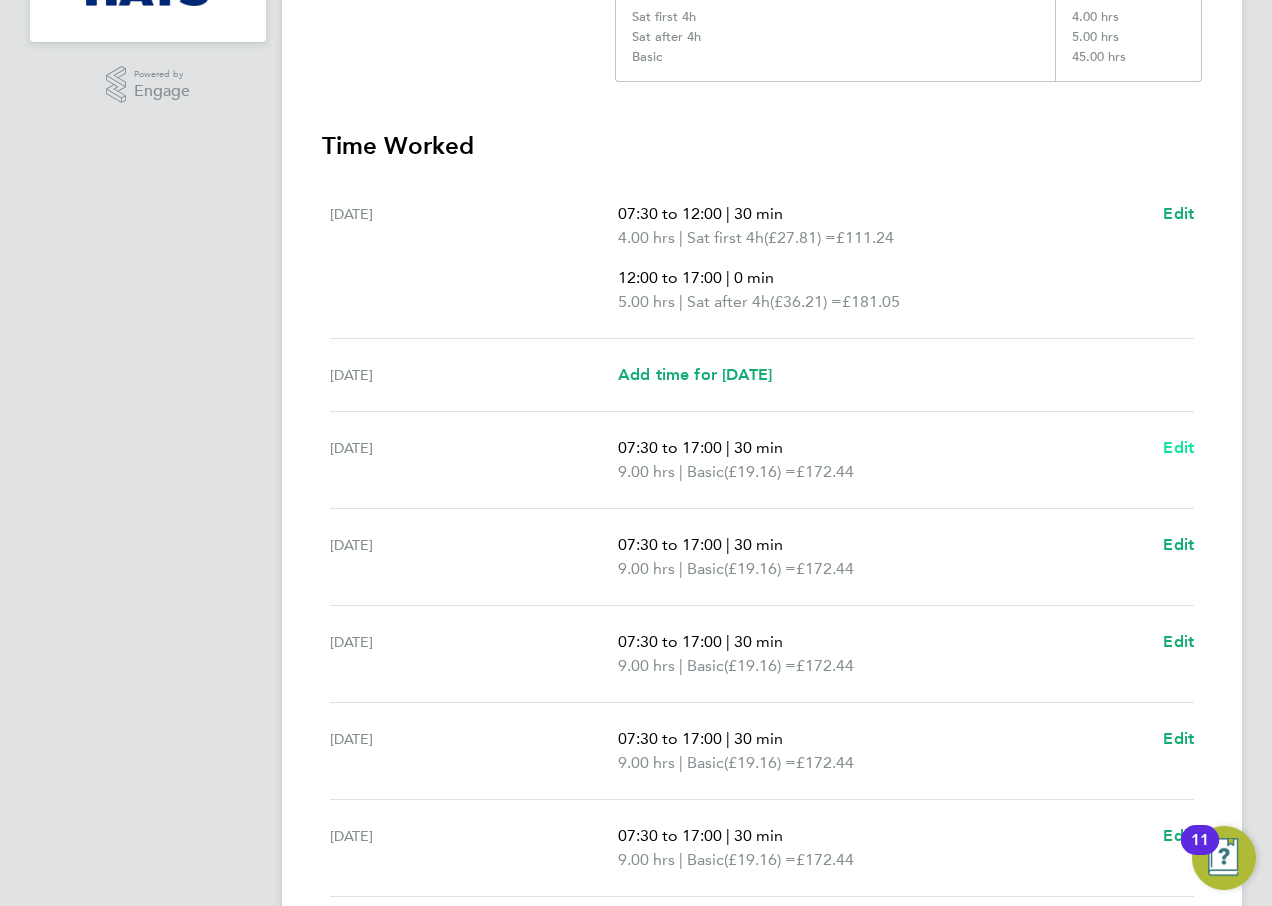 click on "Edit" at bounding box center (1178, 447) 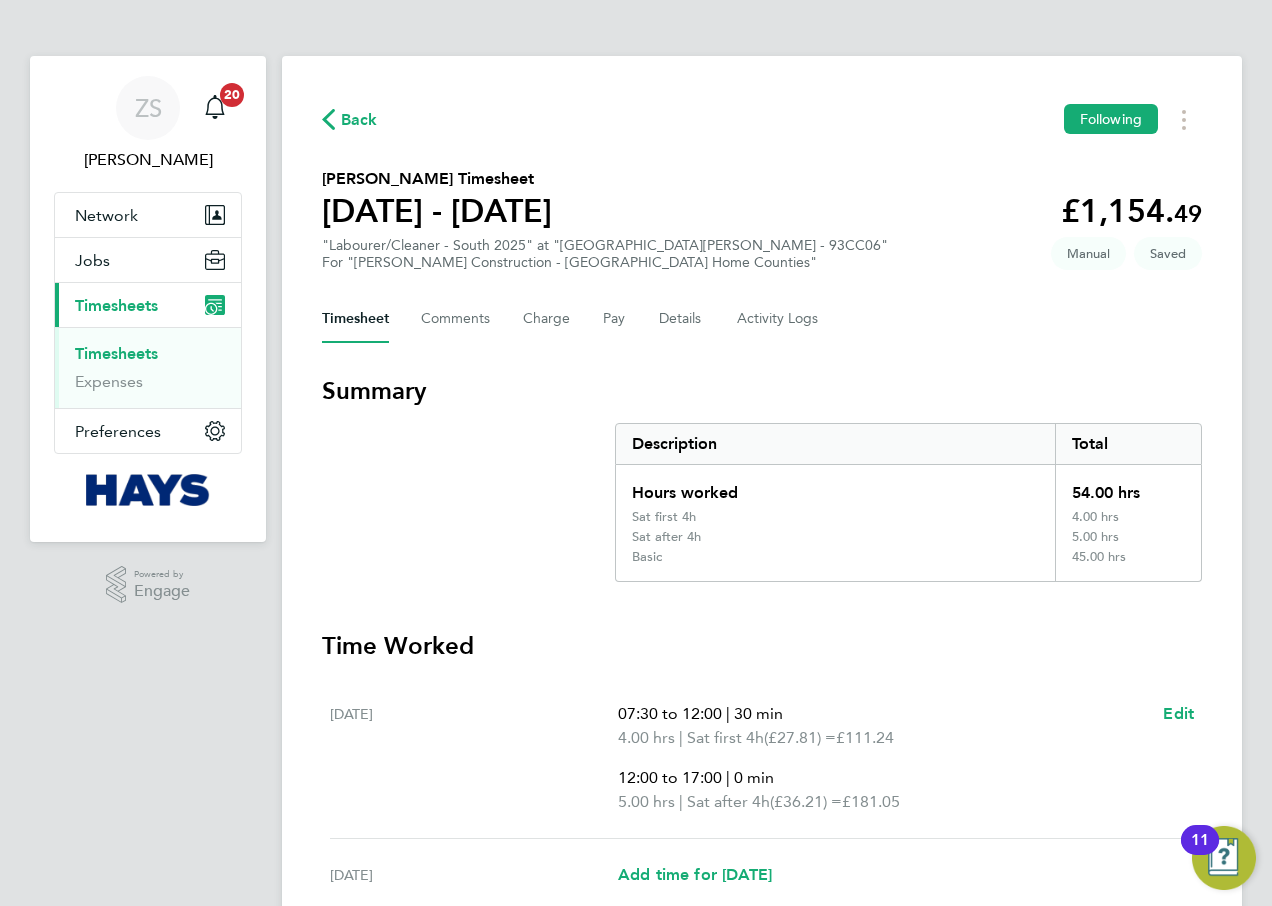 select on "30" 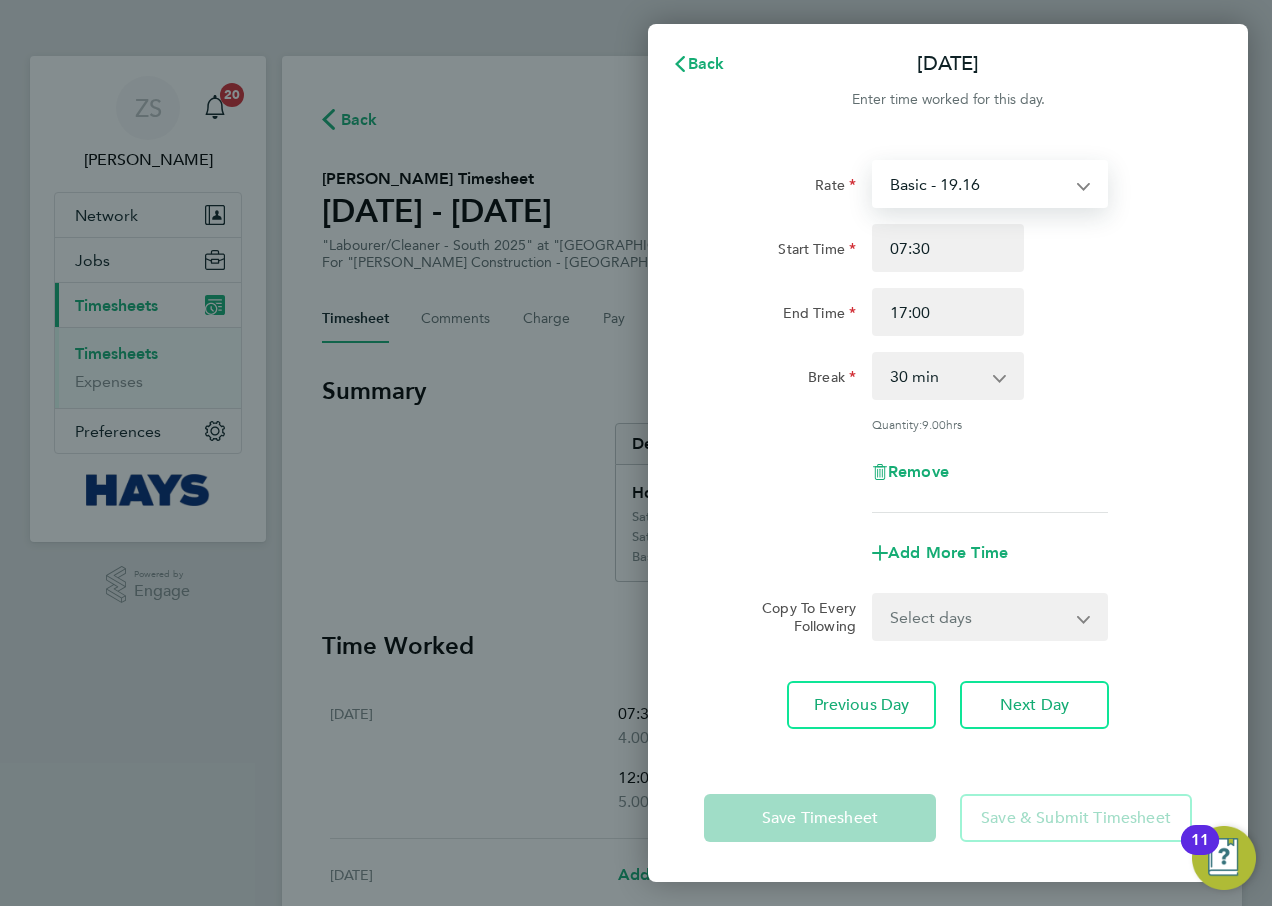 click on "Basic - 19.16   Weekday OT 45h+ - 27.81   Sat first 4h - 27.81   Sat after 4h - 36.21   [DATE] - 36.21   Bank Holiday - 36.21" at bounding box center (978, 184) 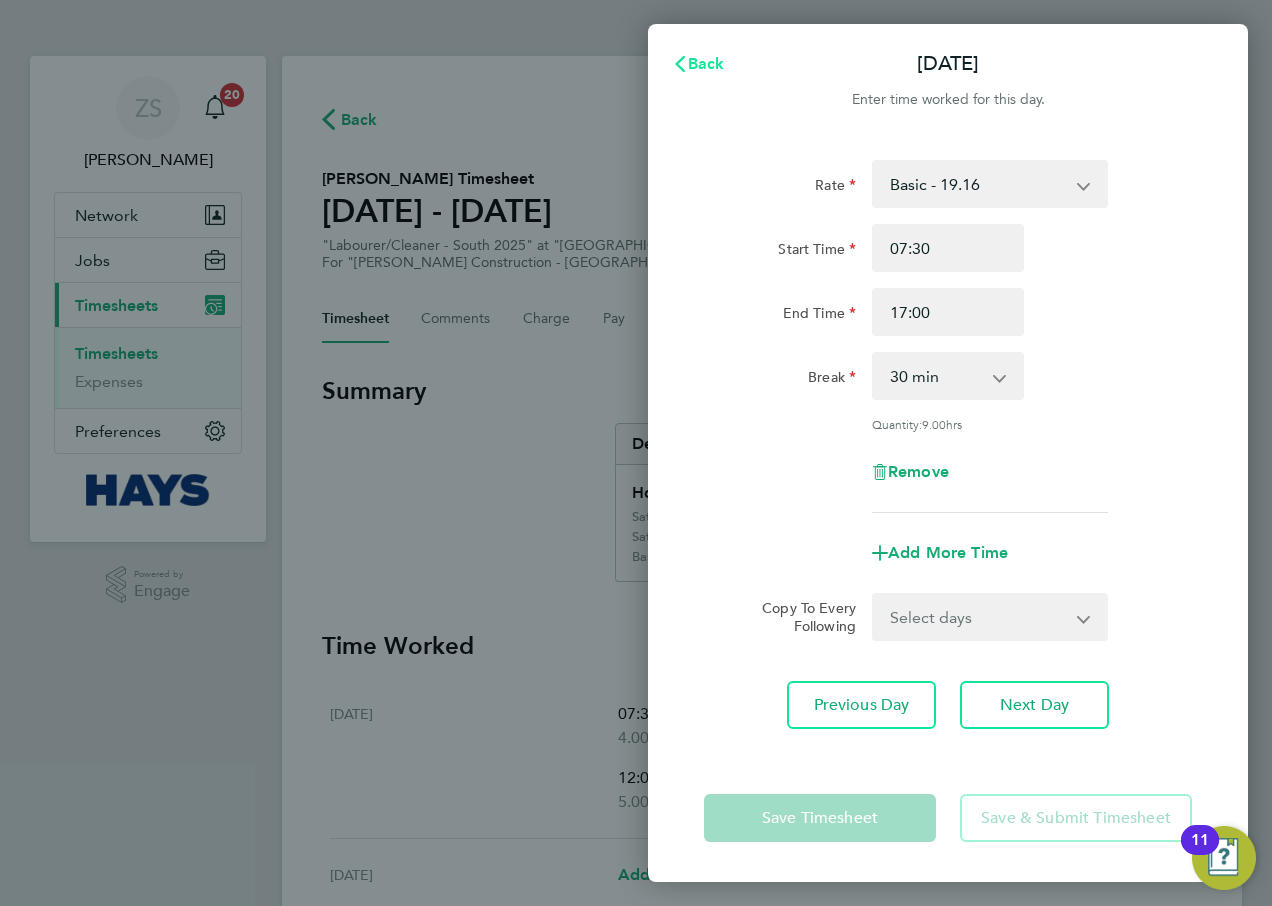 click on "Back" 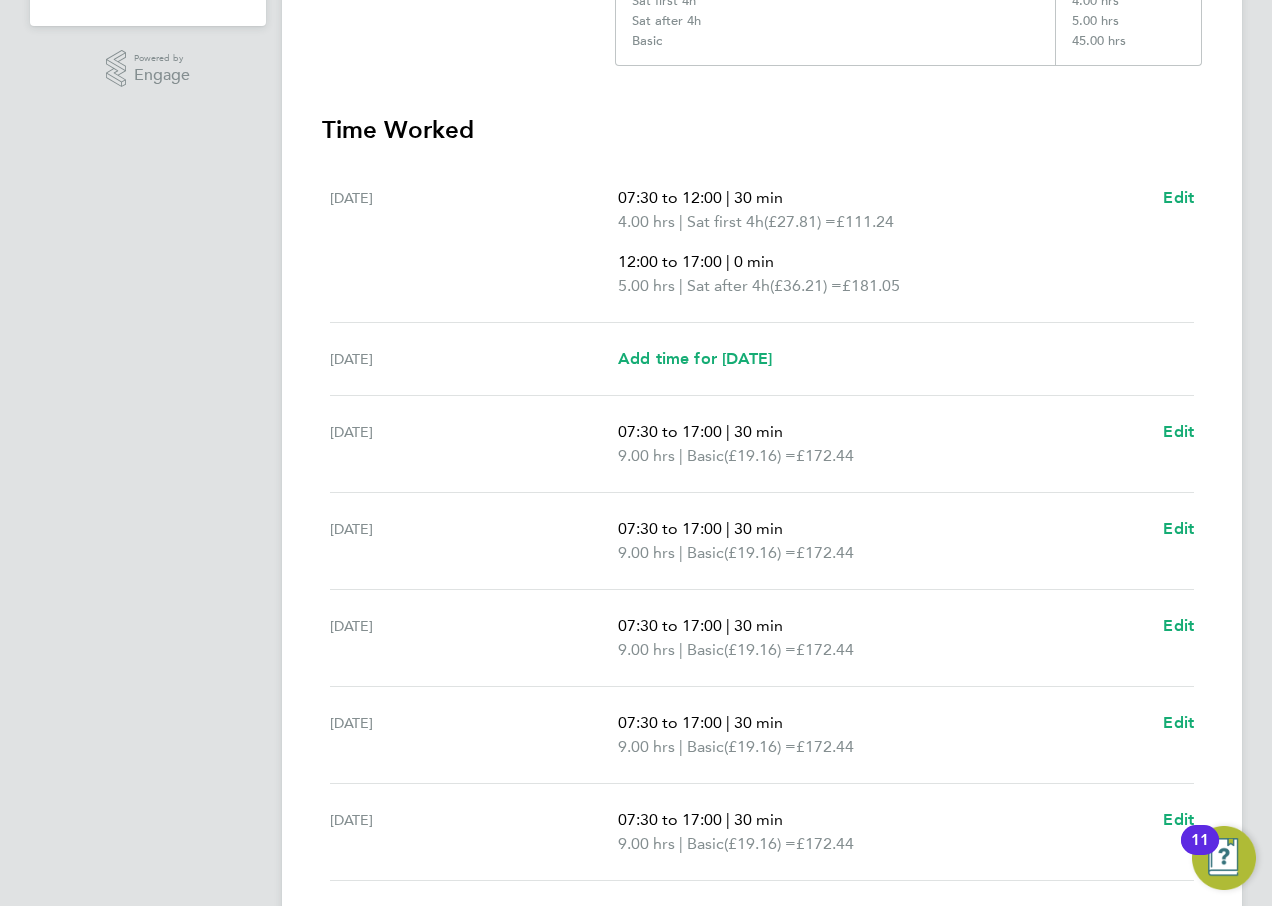 scroll, scrollTop: 667, scrollLeft: 0, axis: vertical 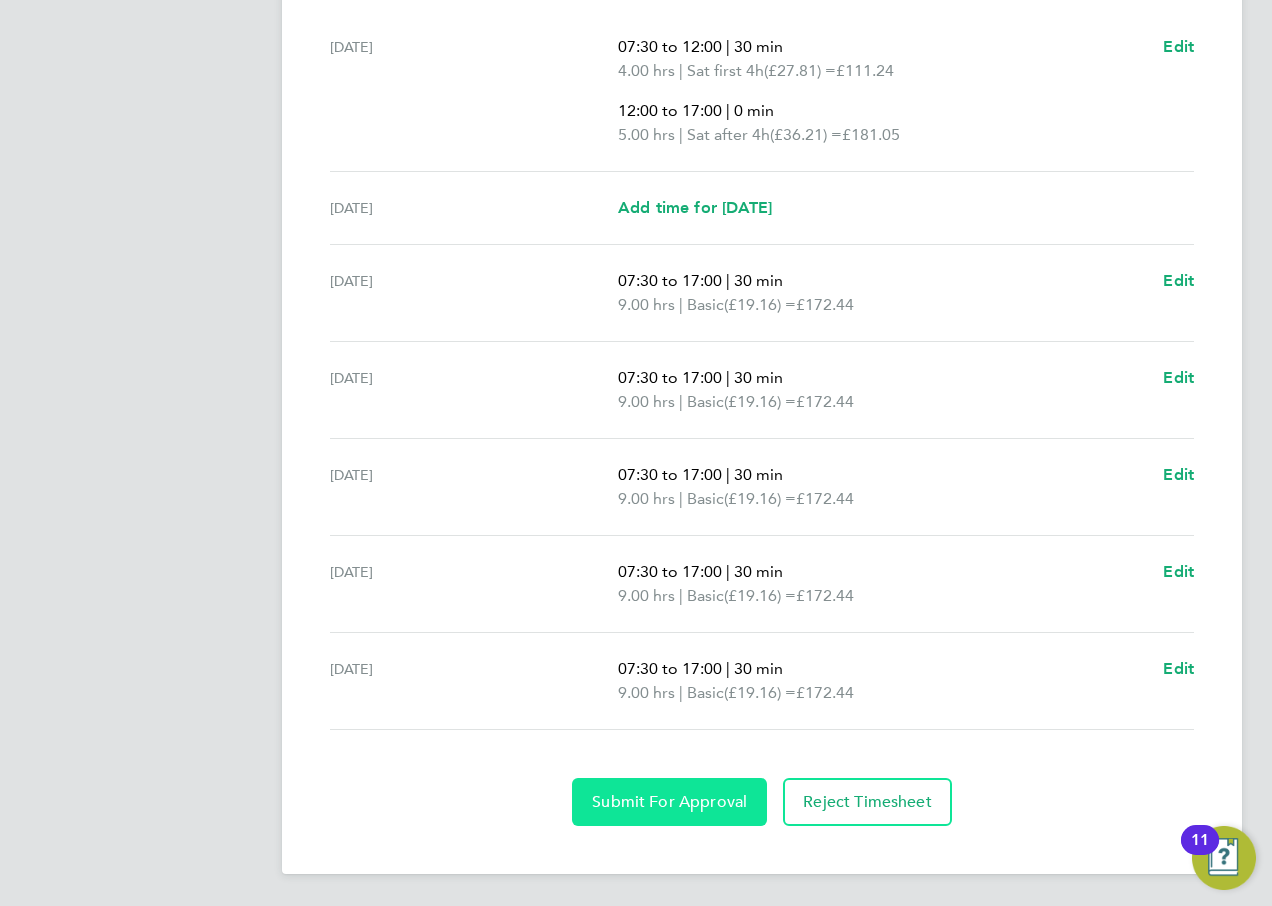 click on "Submit For Approval" 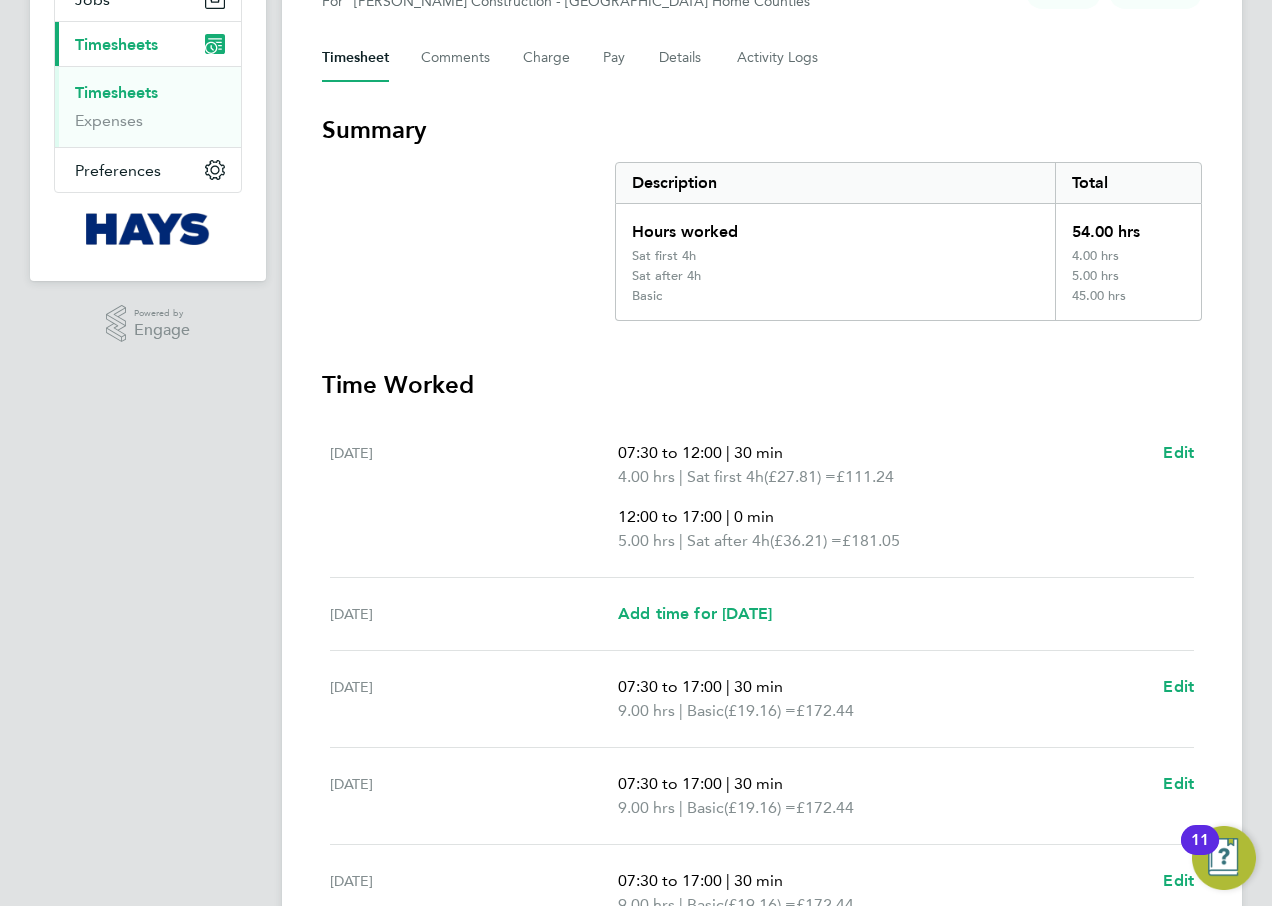 scroll, scrollTop: 0, scrollLeft: 0, axis: both 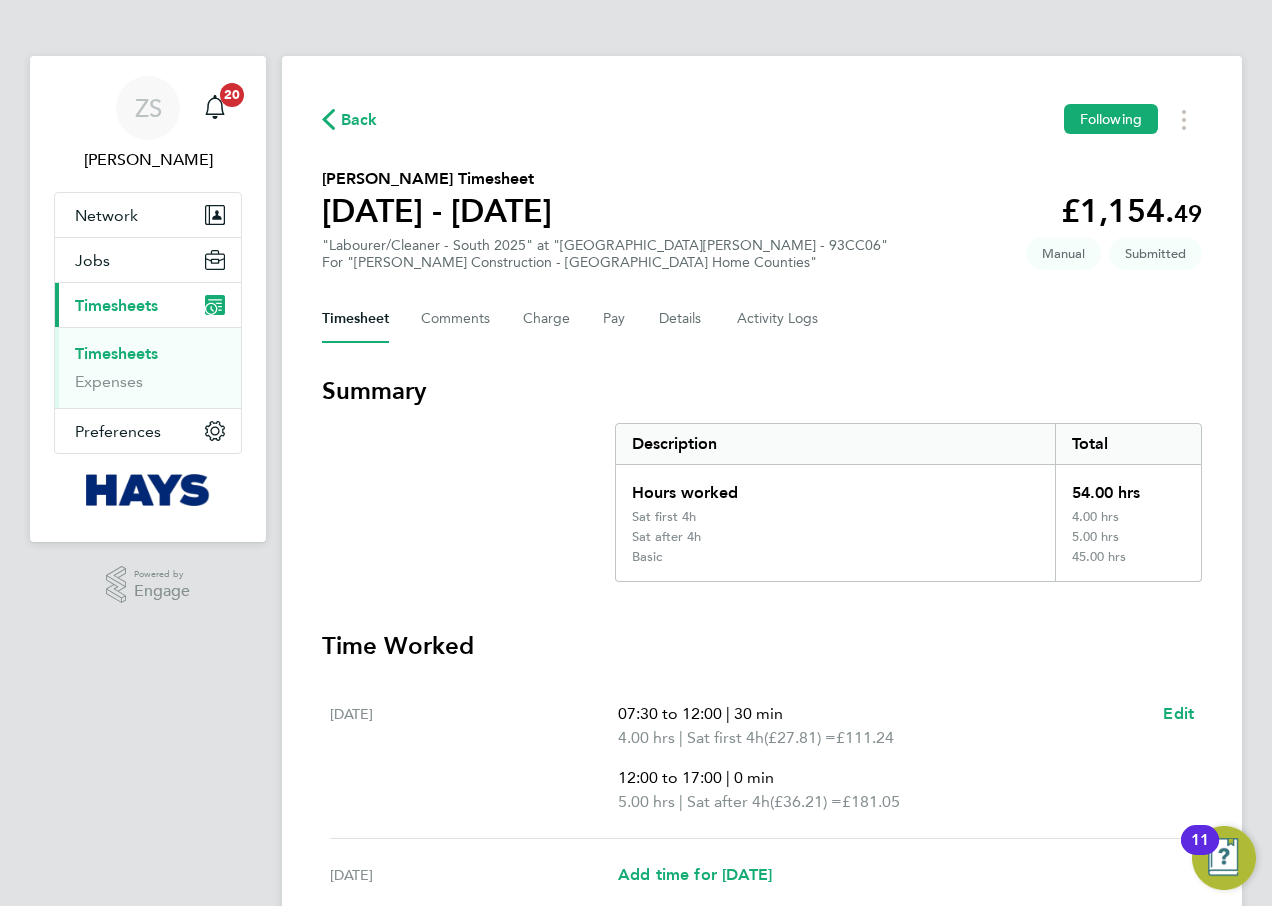 click on "Timesheets" at bounding box center [116, 353] 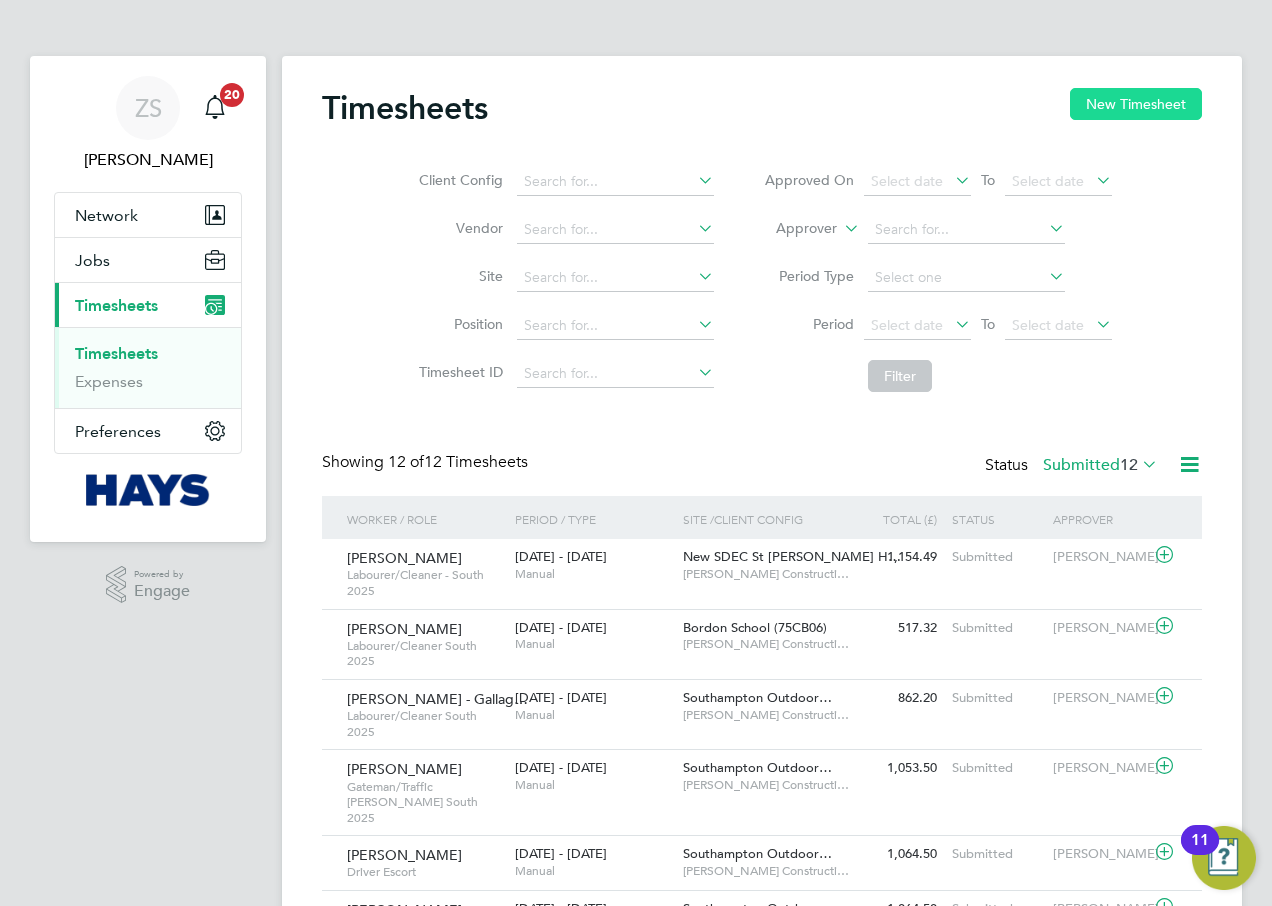 scroll, scrollTop: 10, scrollLeft: 10, axis: both 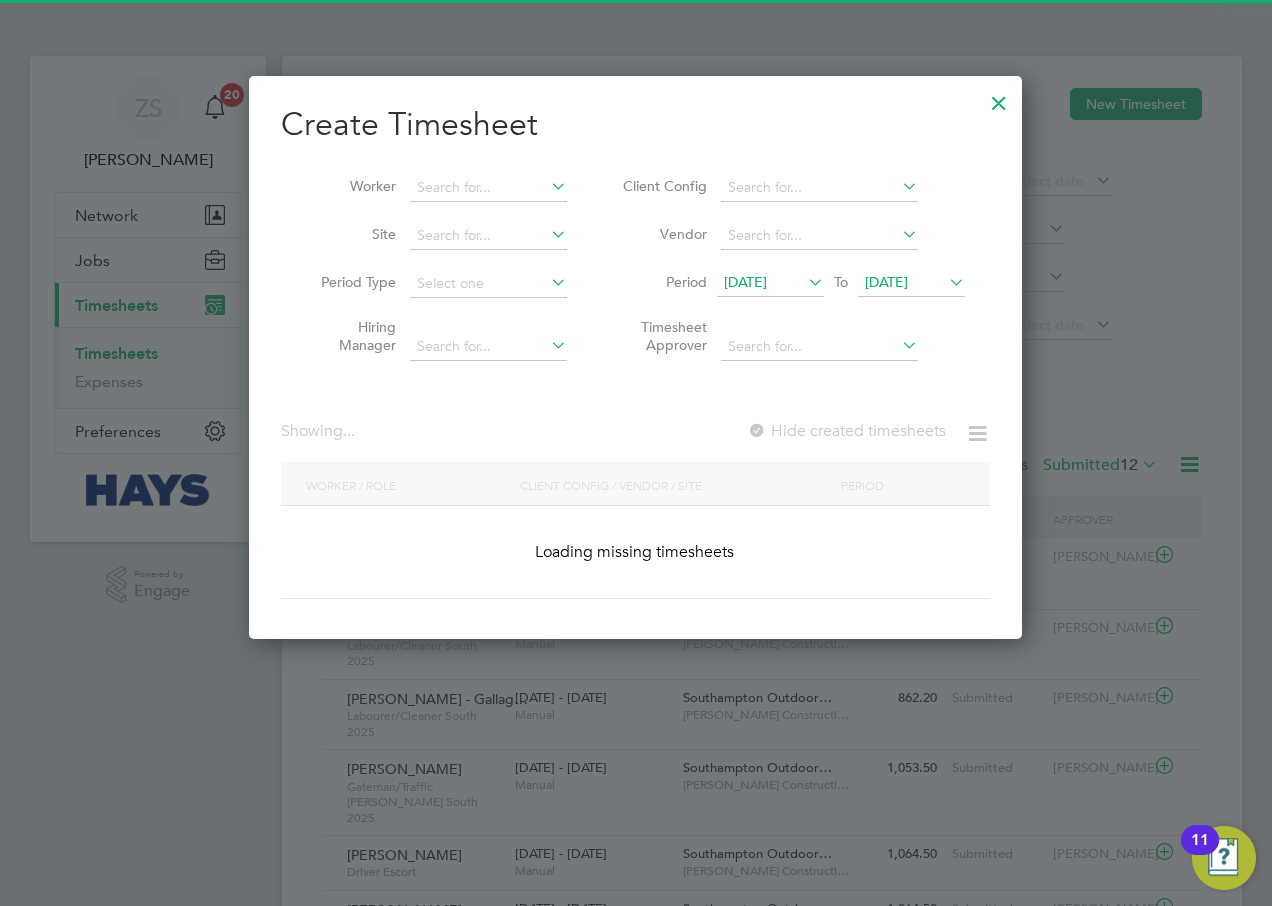 click at bounding box center [547, 186] 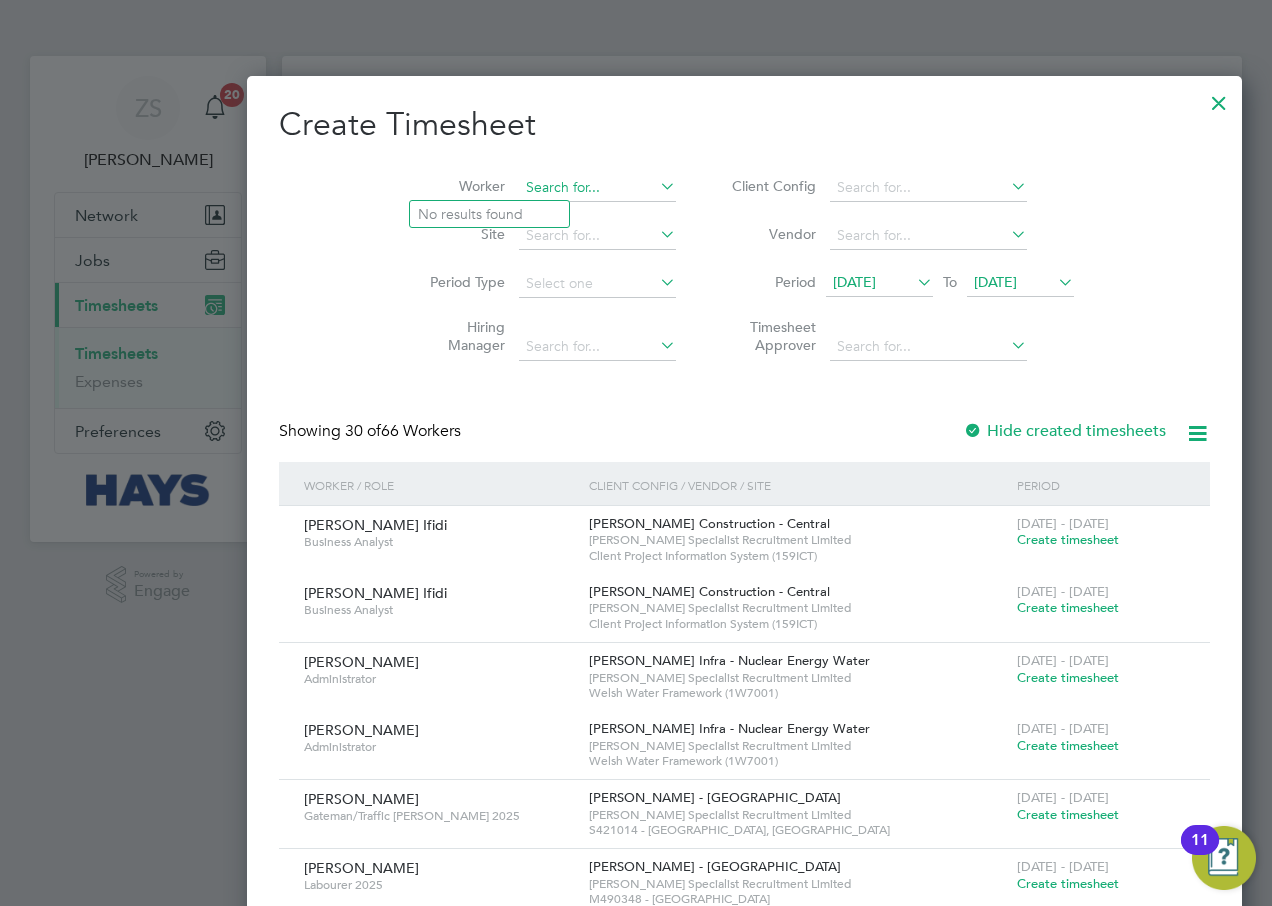 paste on "[PERSON_NAME]" 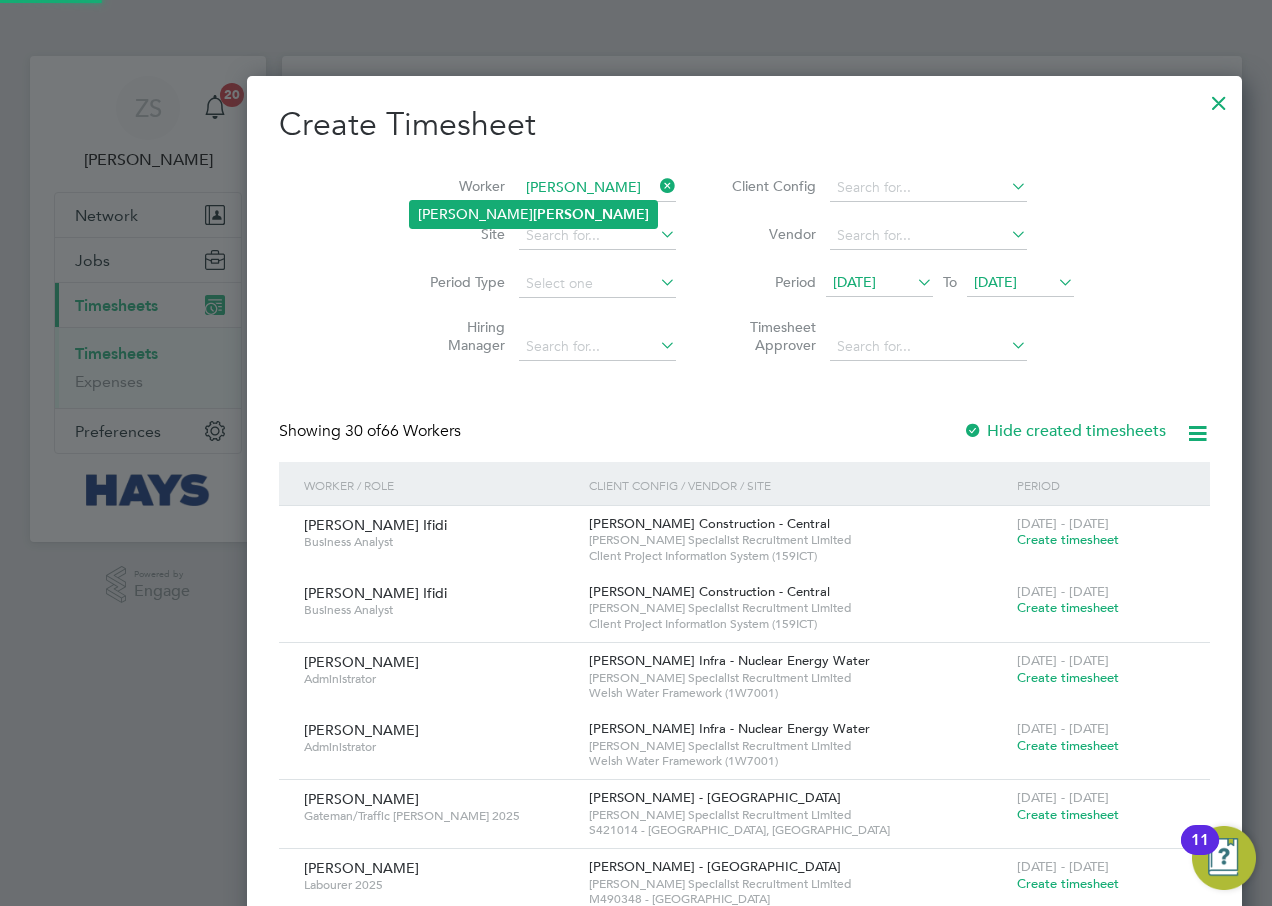 click on "[PERSON_NAME]" 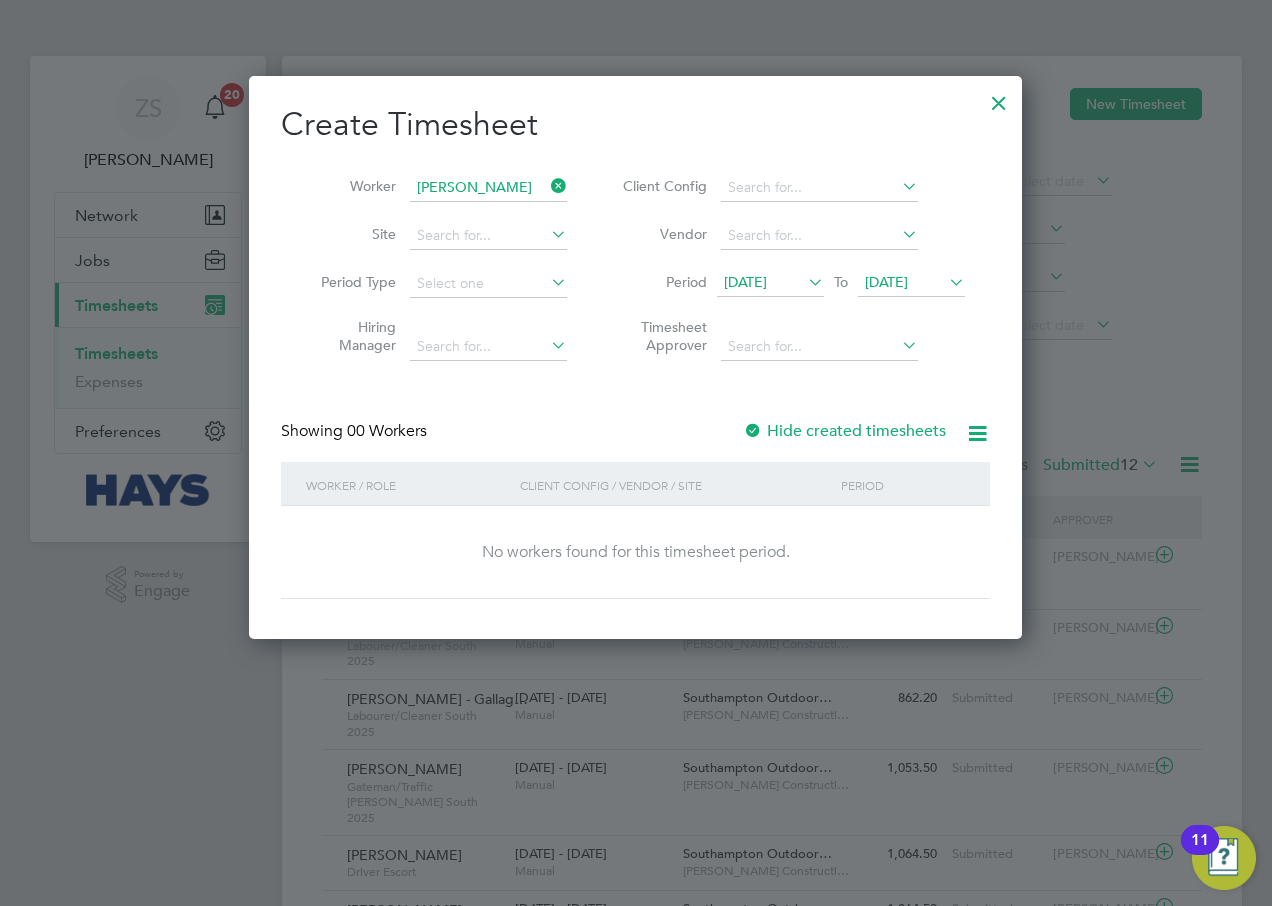 click on "Hide created timesheets" at bounding box center (844, 431) 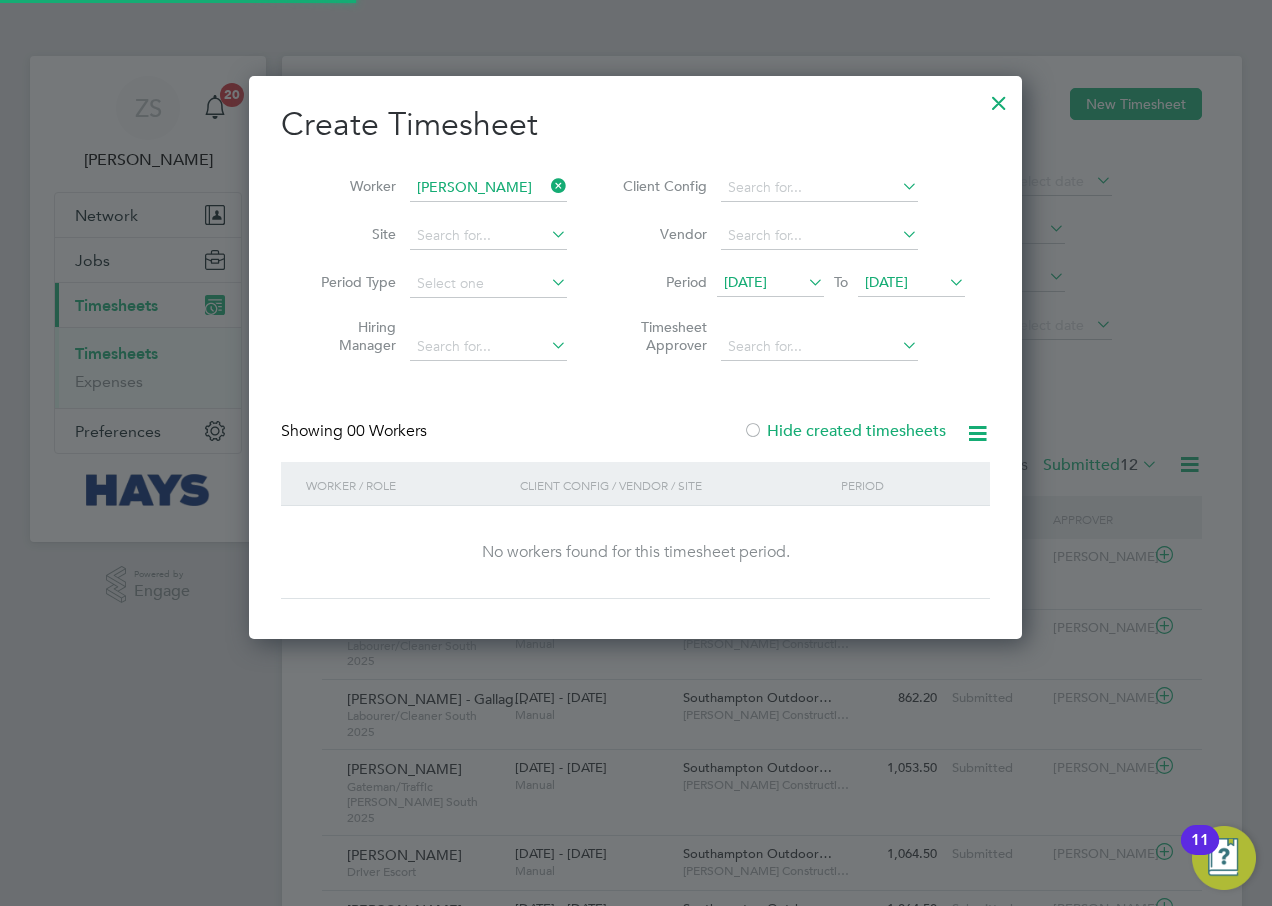click on "[DATE]" at bounding box center [886, 282] 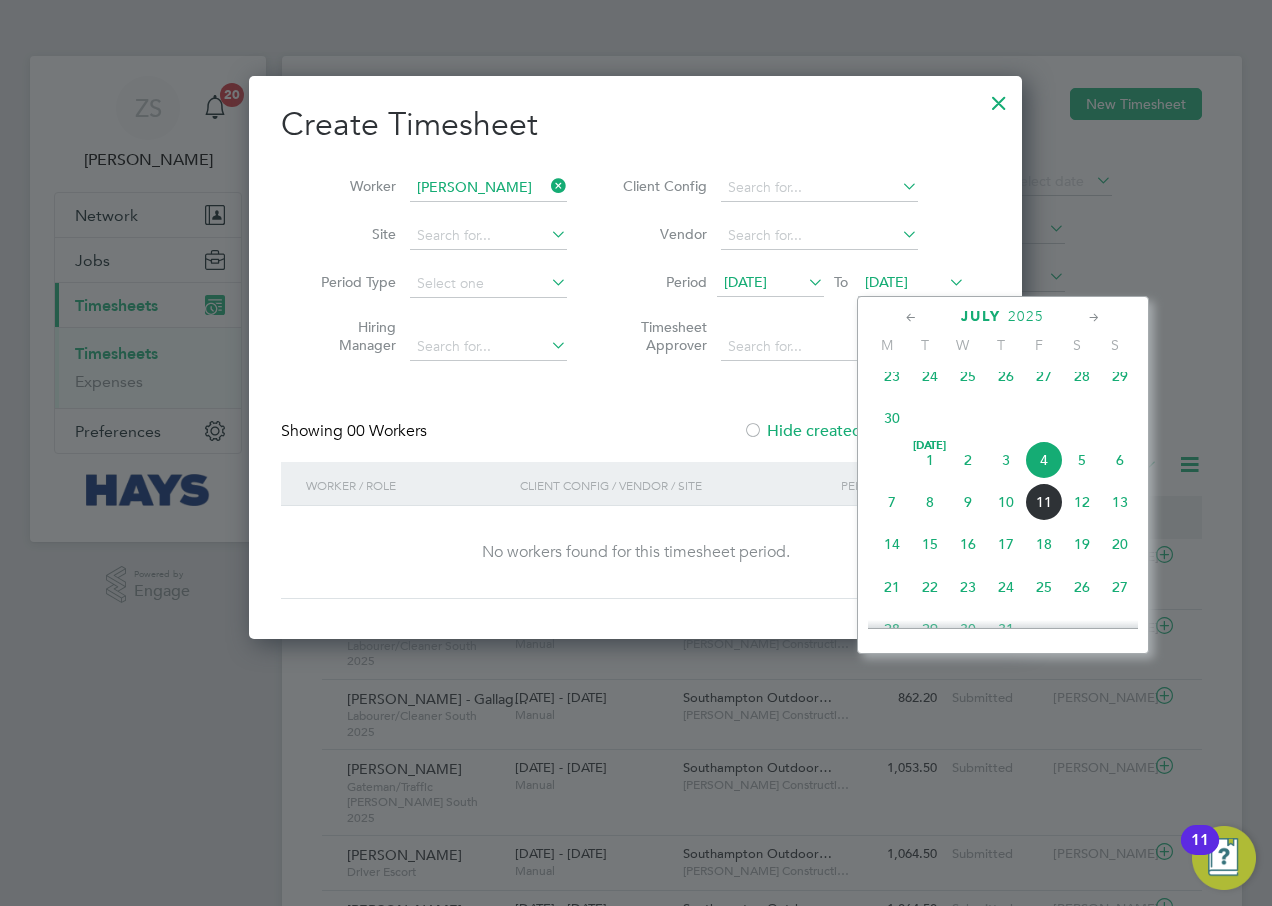 click on "12" 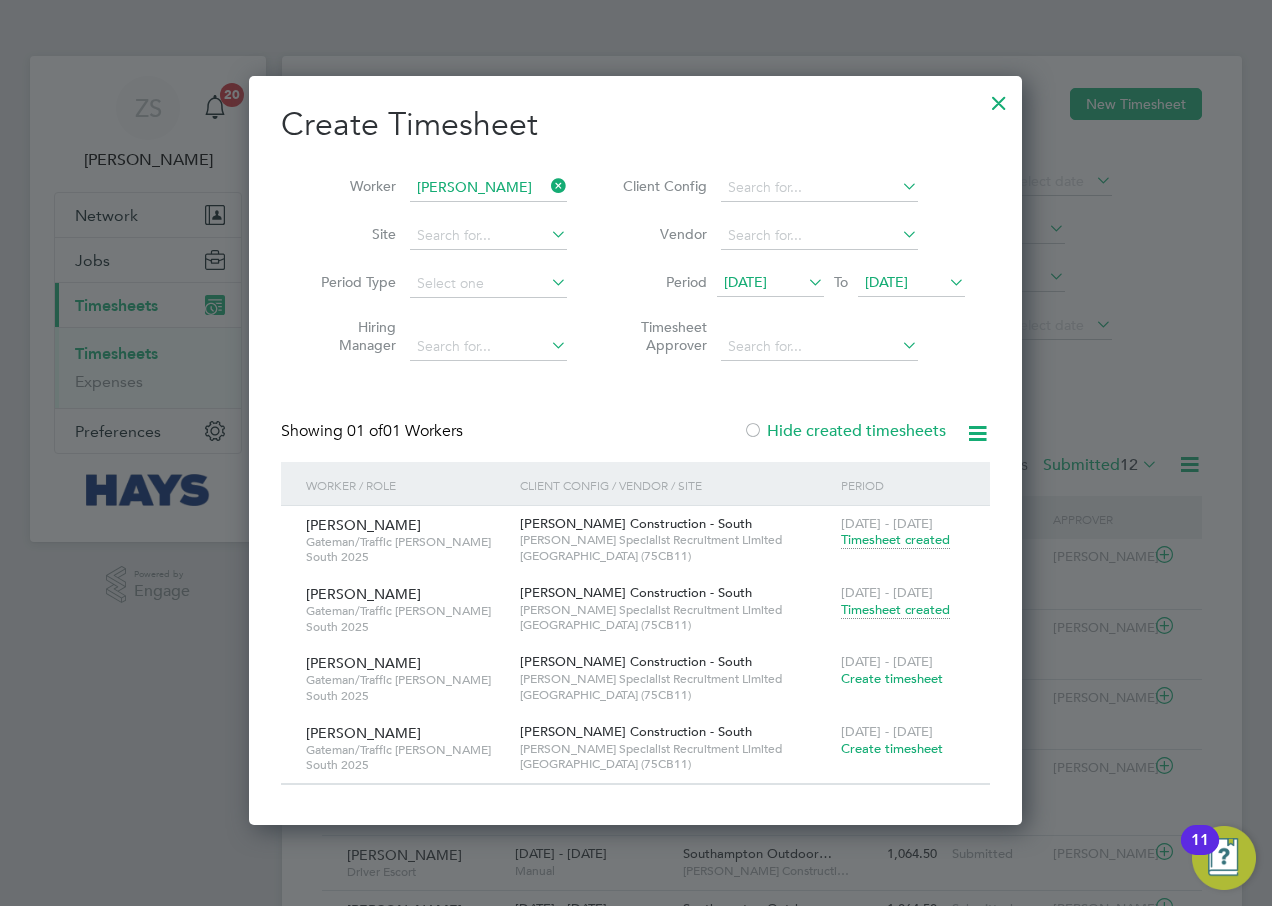 click on "Worker   [PERSON_NAME]" at bounding box center [436, 188] 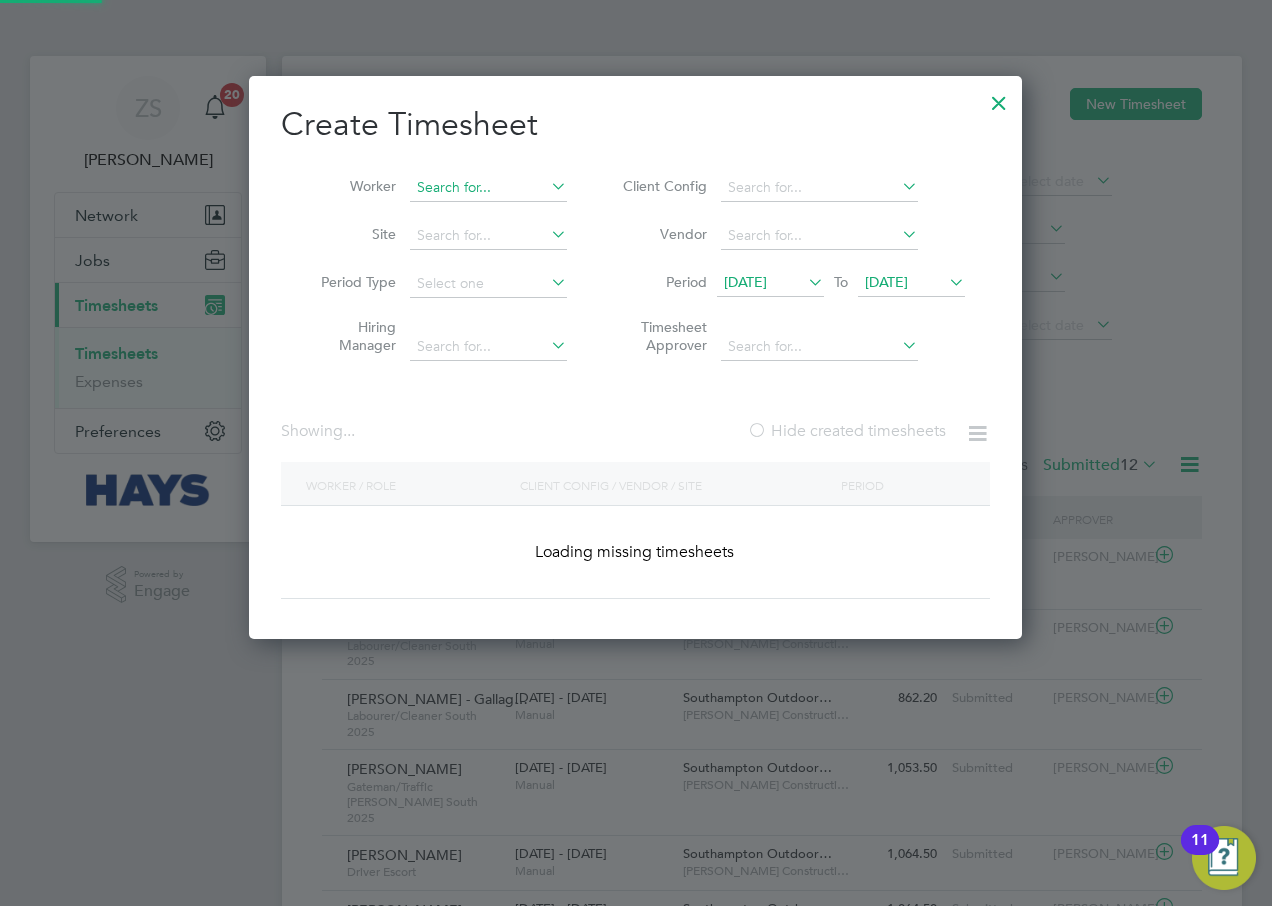 click at bounding box center (488, 188) 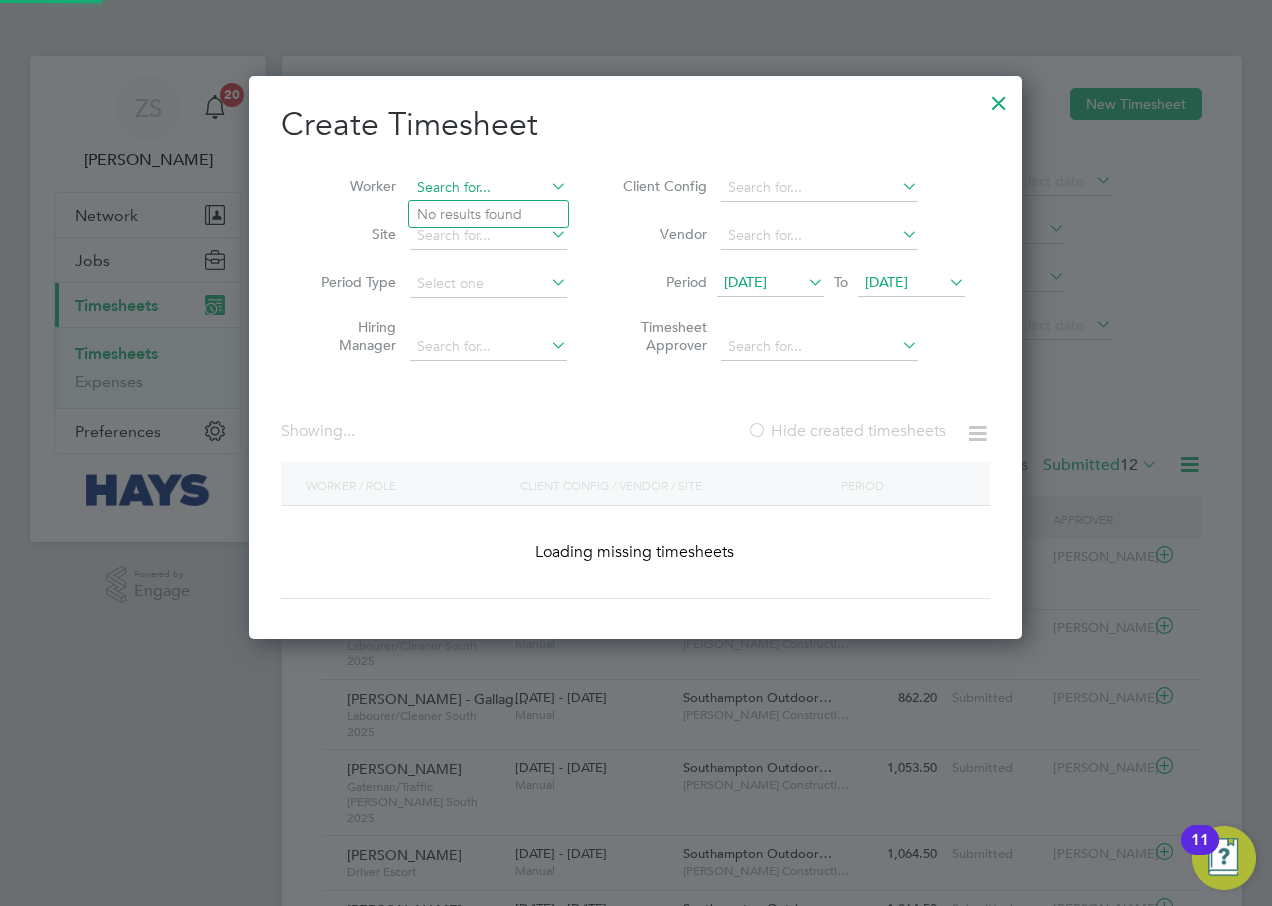 paste on "Tankard" 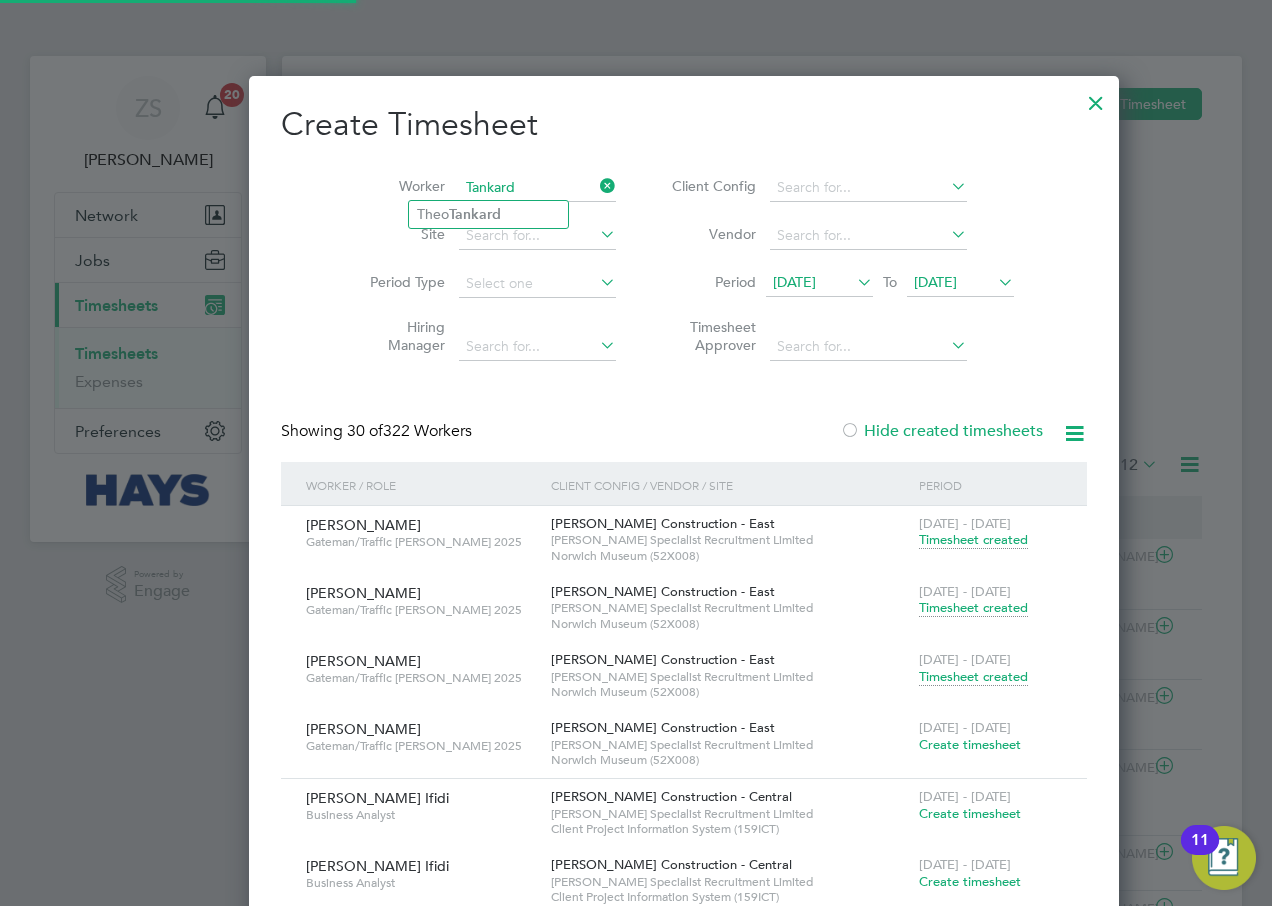 click on "Tankard" 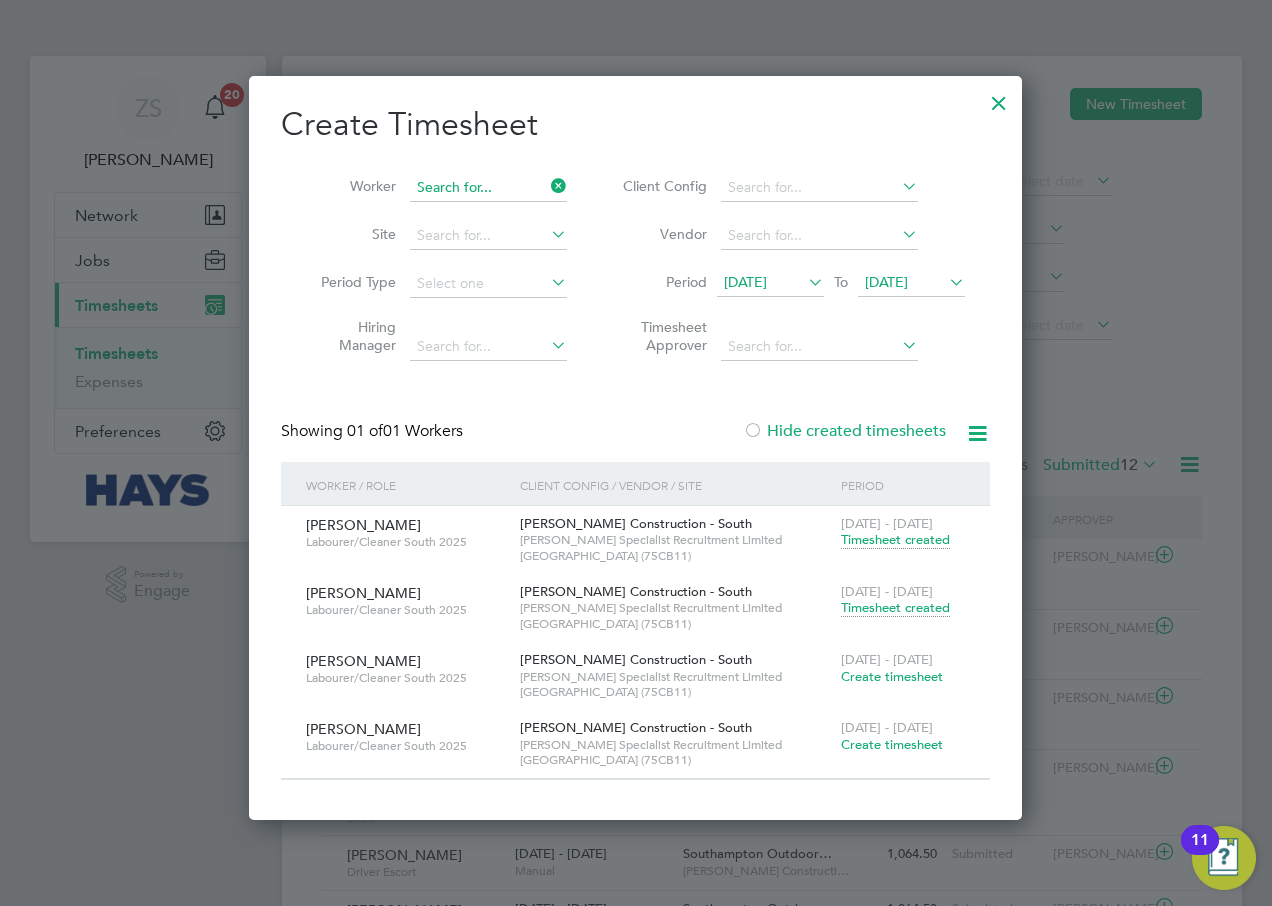 click at bounding box center (488, 188) 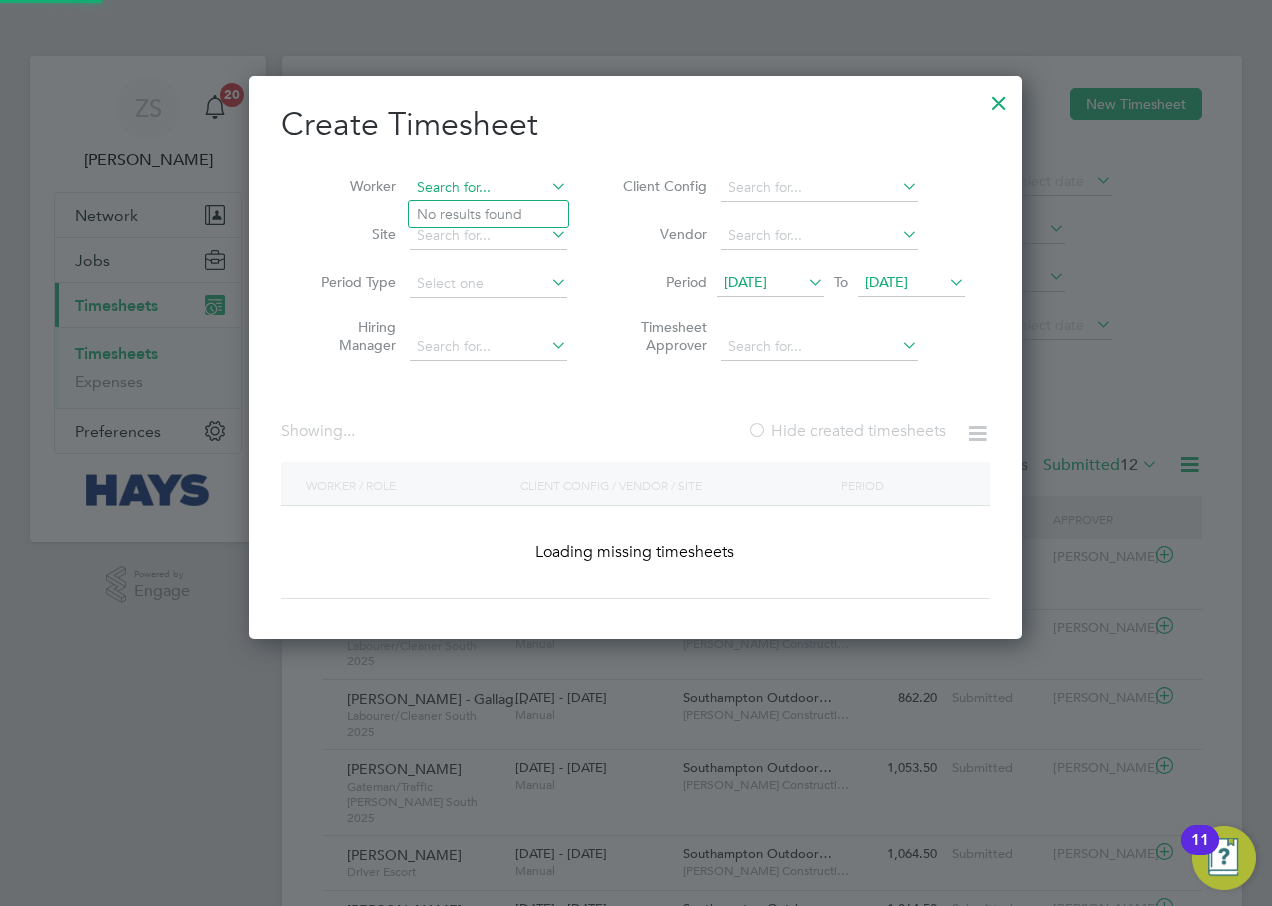 scroll, scrollTop: 10, scrollLeft: 10, axis: both 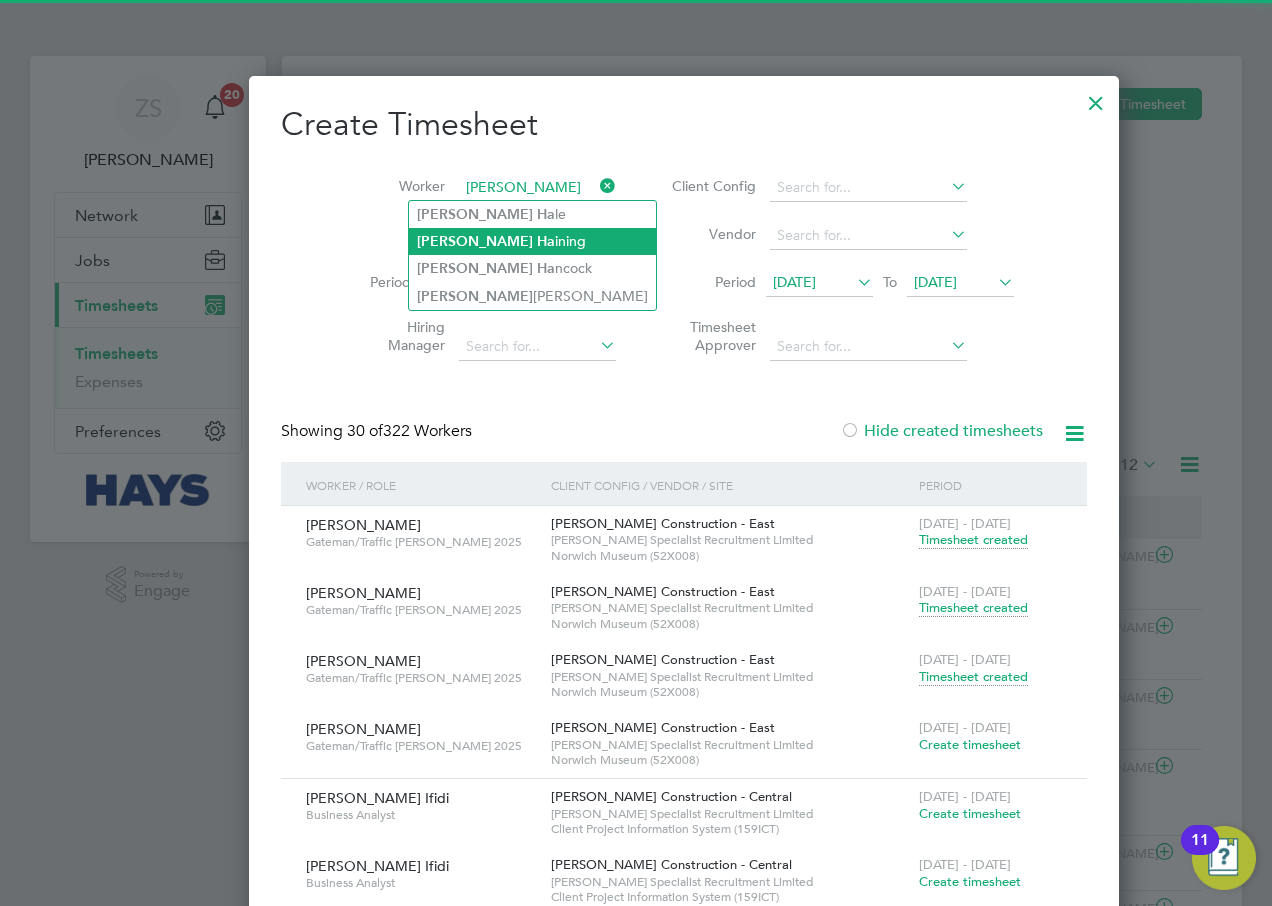 click on "[PERSON_NAME] ining" 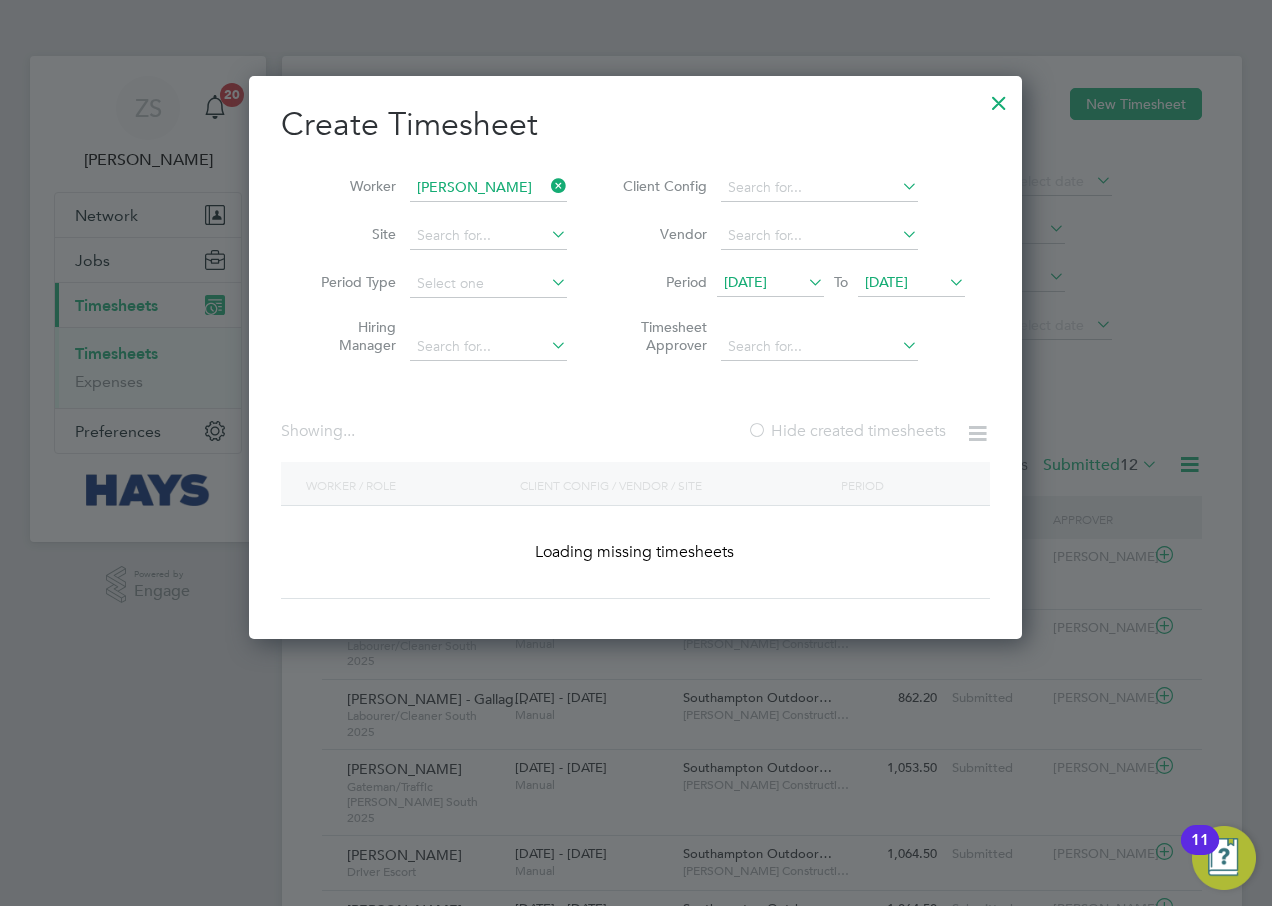 scroll, scrollTop: 10, scrollLeft: 10, axis: both 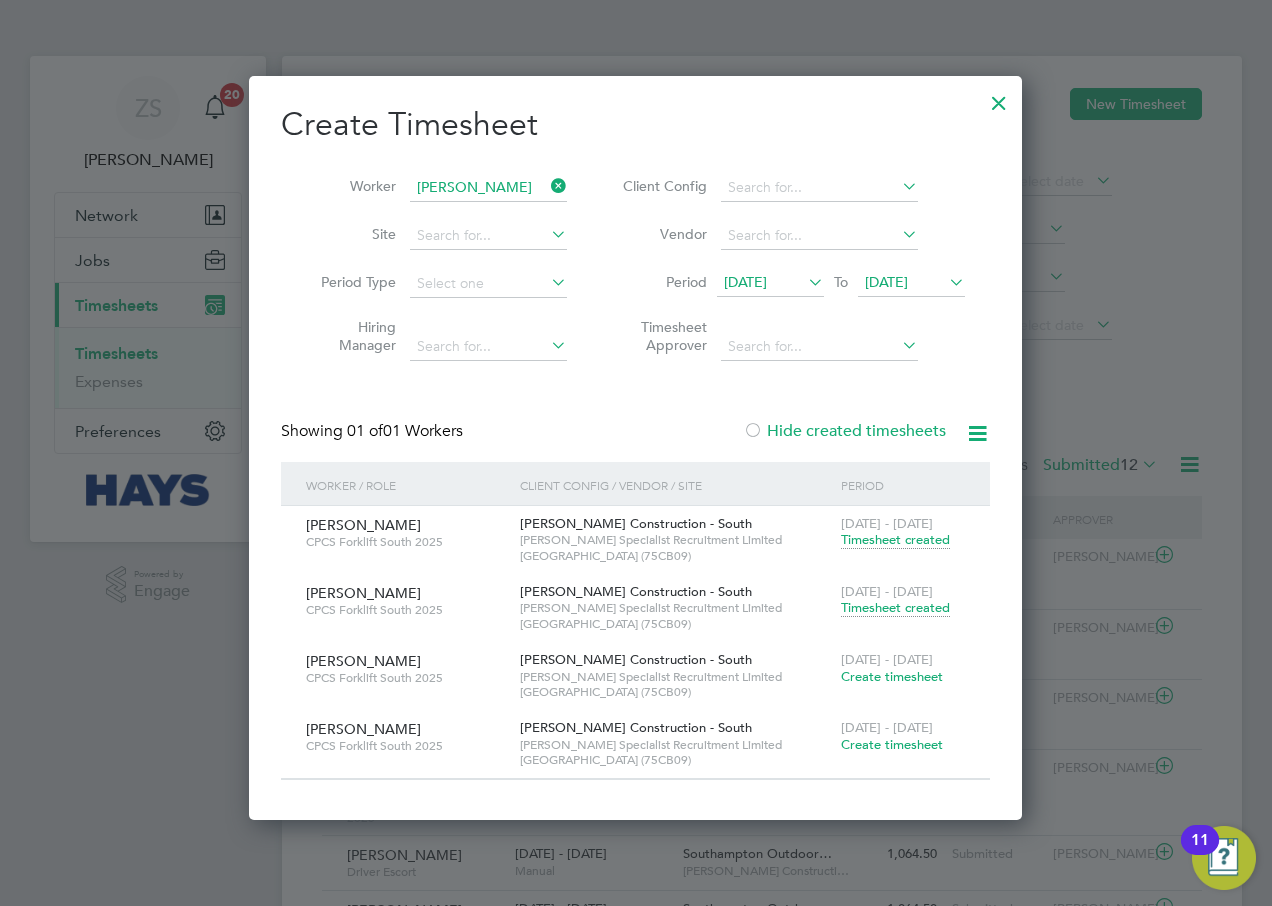 click on "Create timesheet" at bounding box center (892, 676) 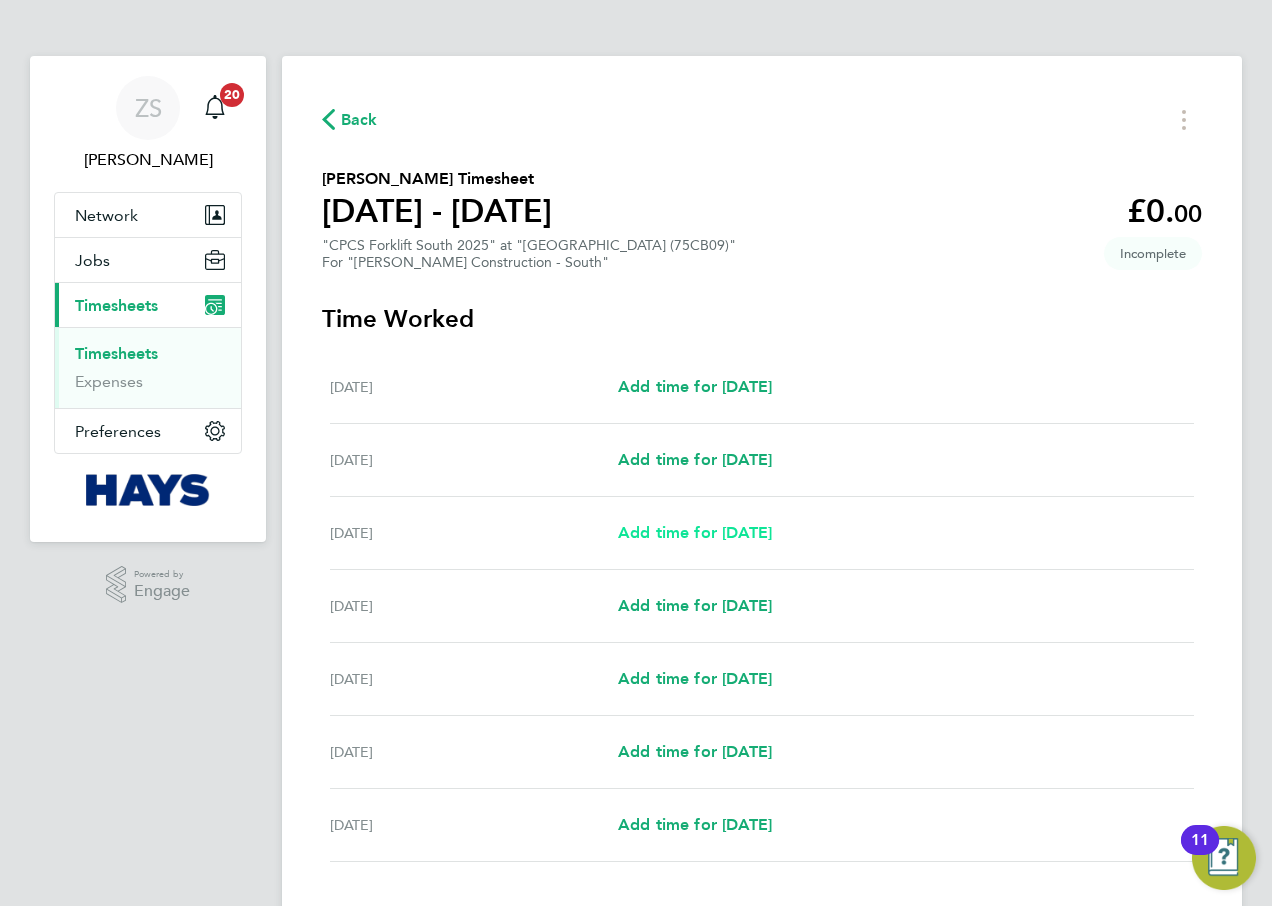 click on "Add time for [DATE]" at bounding box center (695, 532) 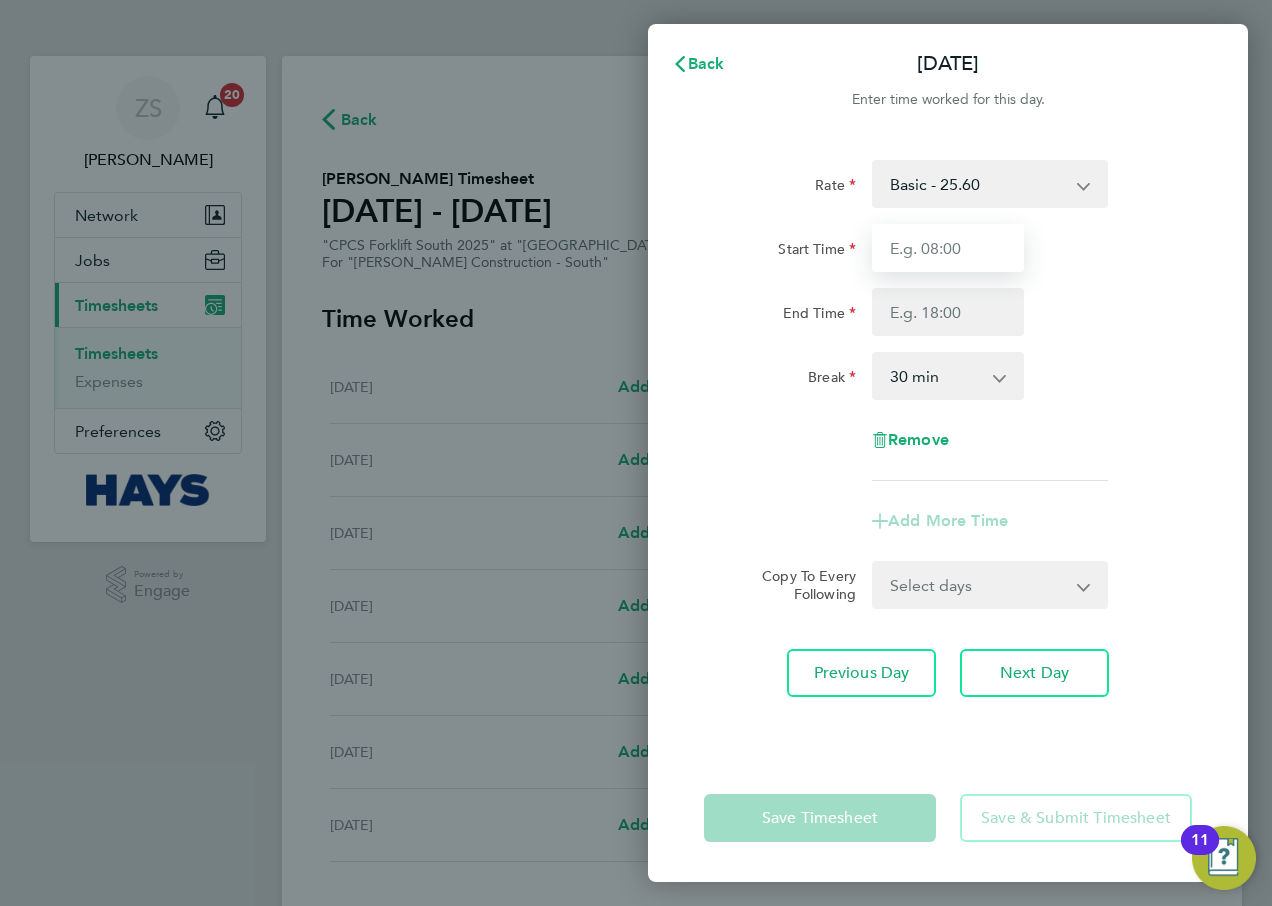 click on "Start Time" at bounding box center [948, 248] 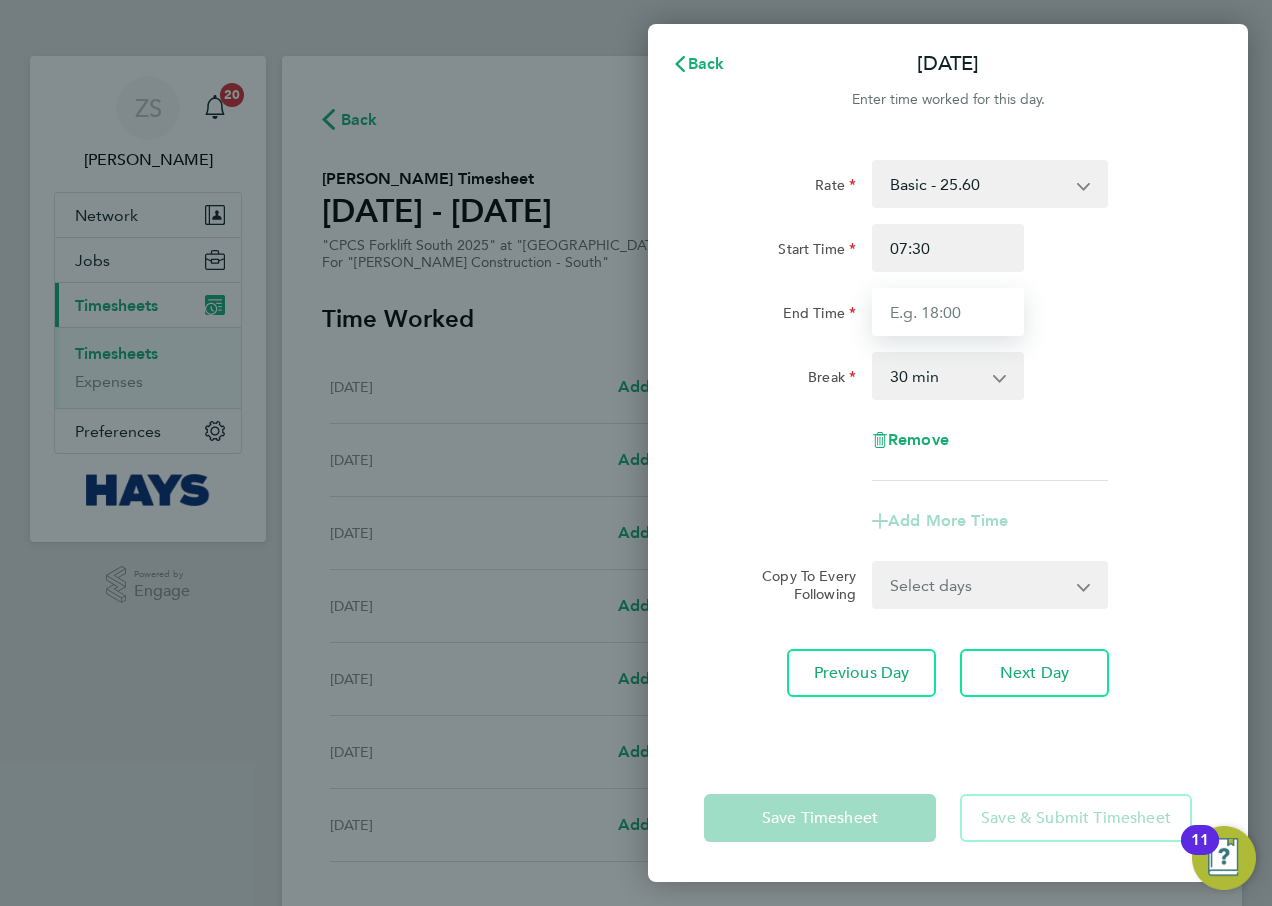type on "17:00" 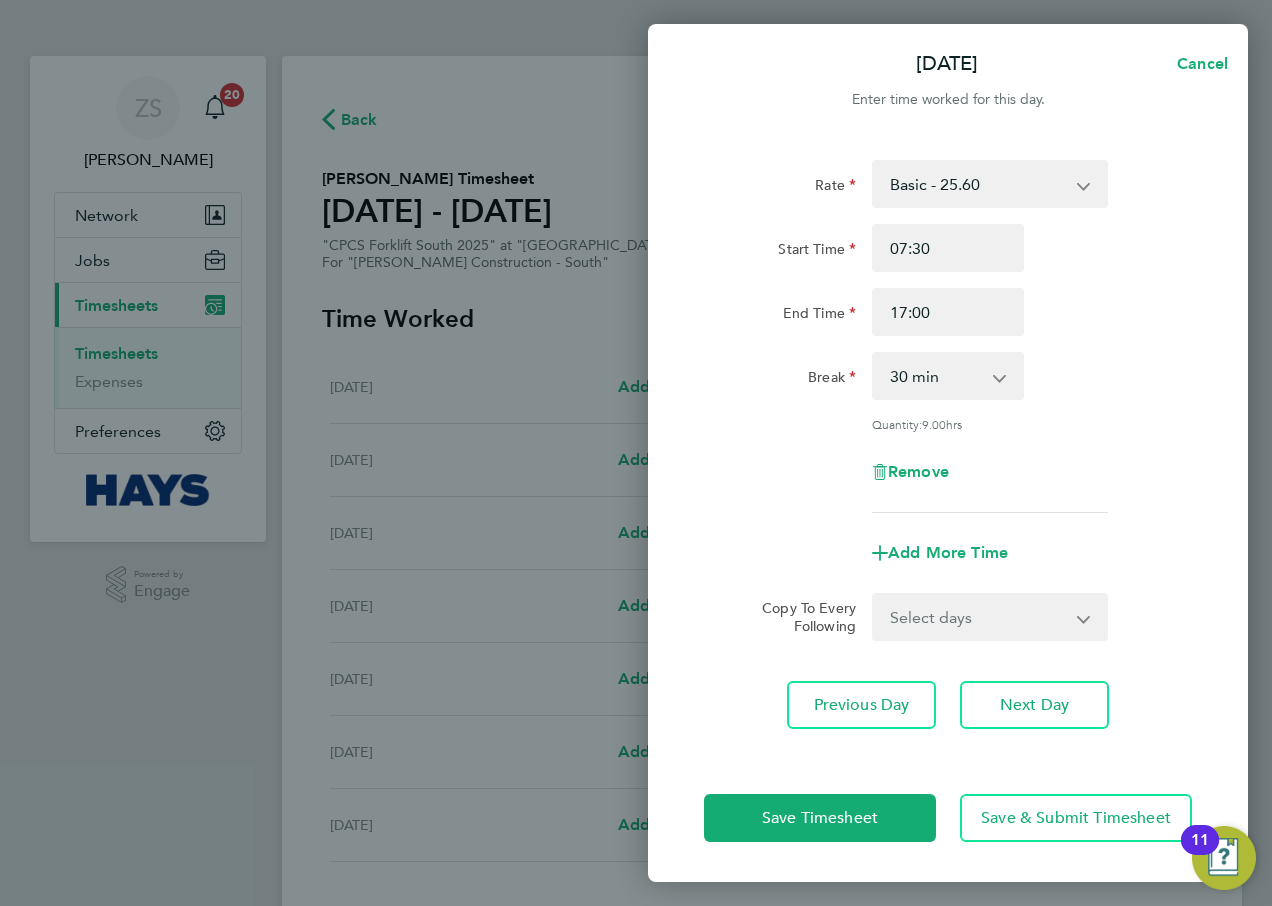 click on "Start Time 07:30" 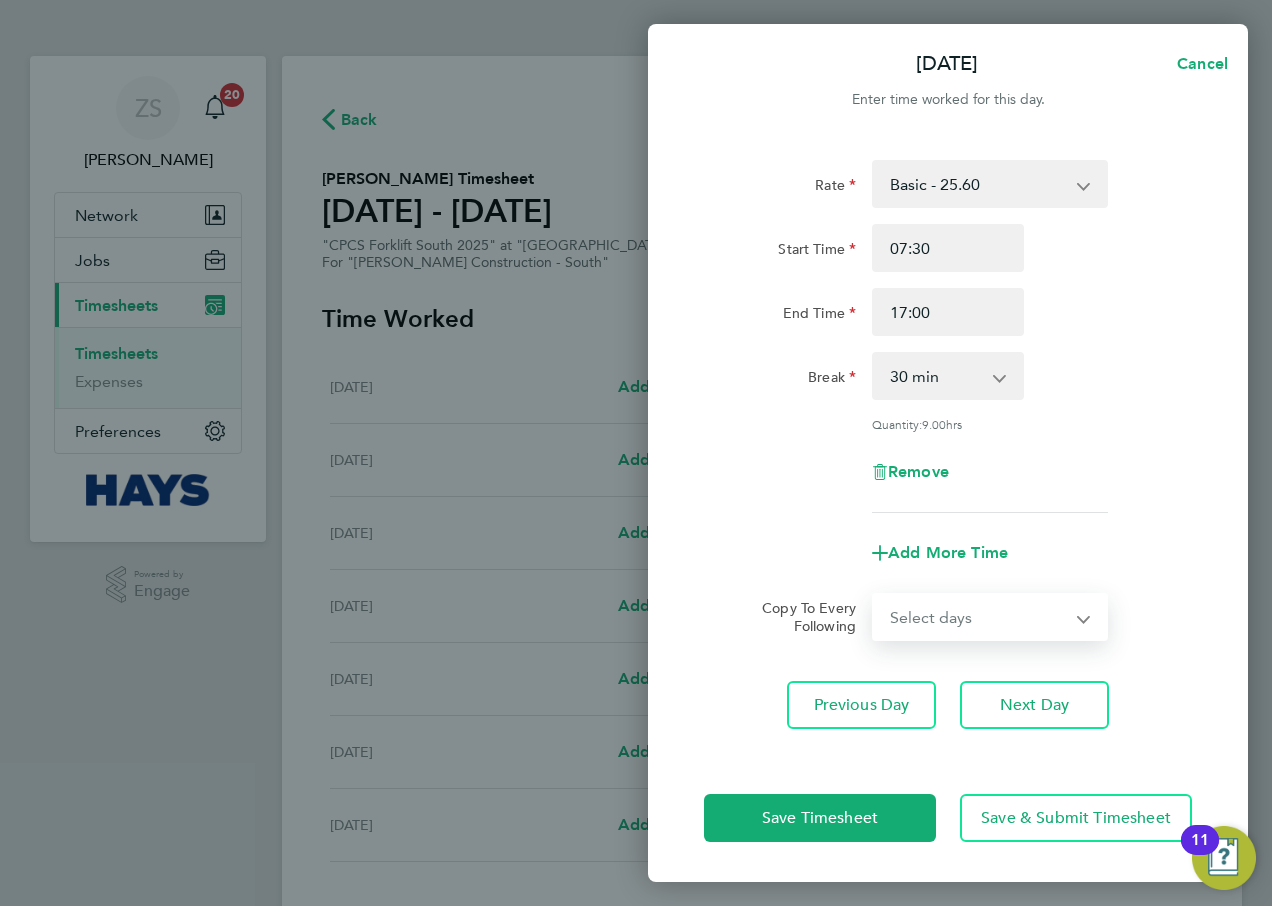 drag, startPoint x: 966, startPoint y: 608, endPoint x: 965, endPoint y: 632, distance: 24.020824 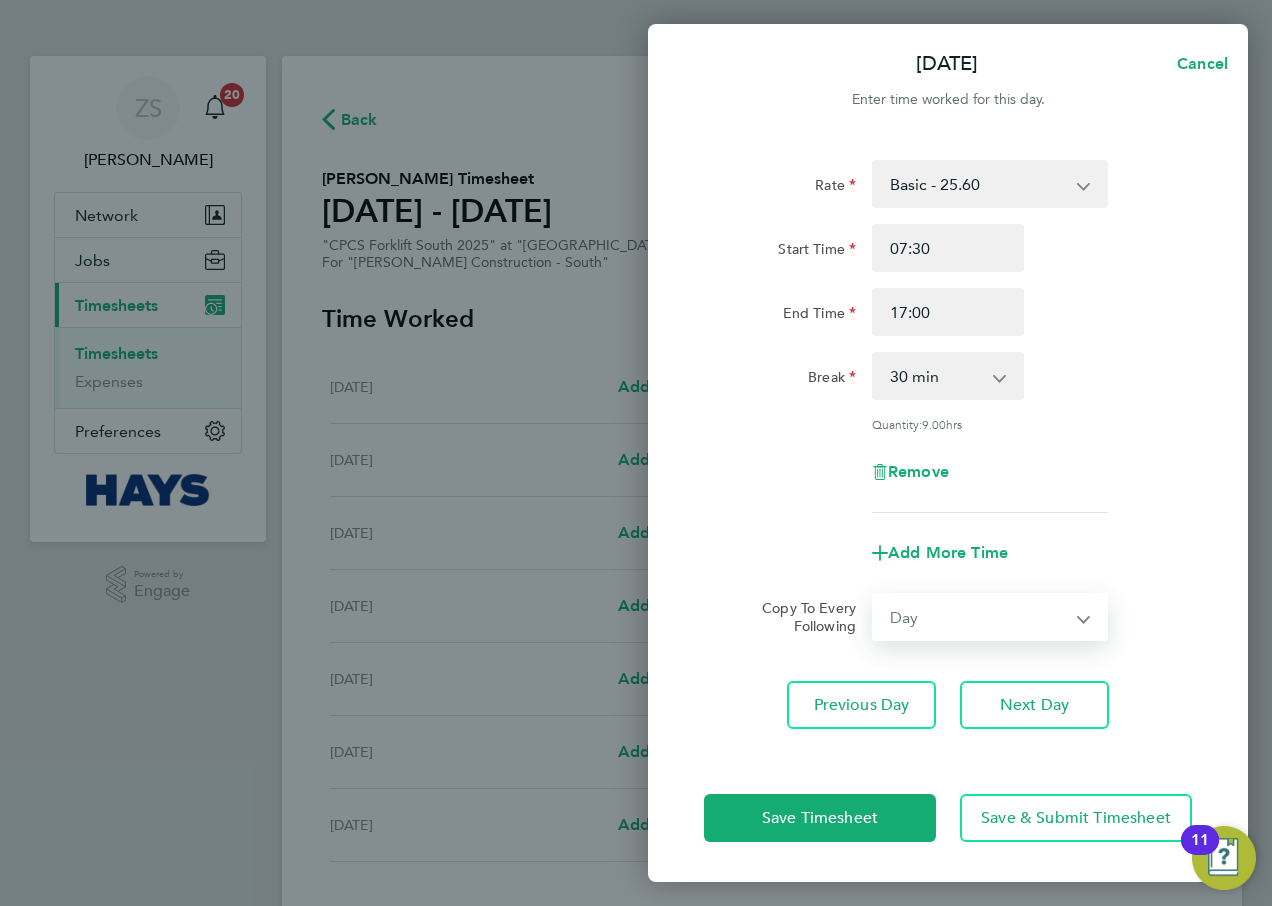 click on "Select days   Day   [DATE]   [DATE]   [DATE]   [DATE]" at bounding box center [979, 617] 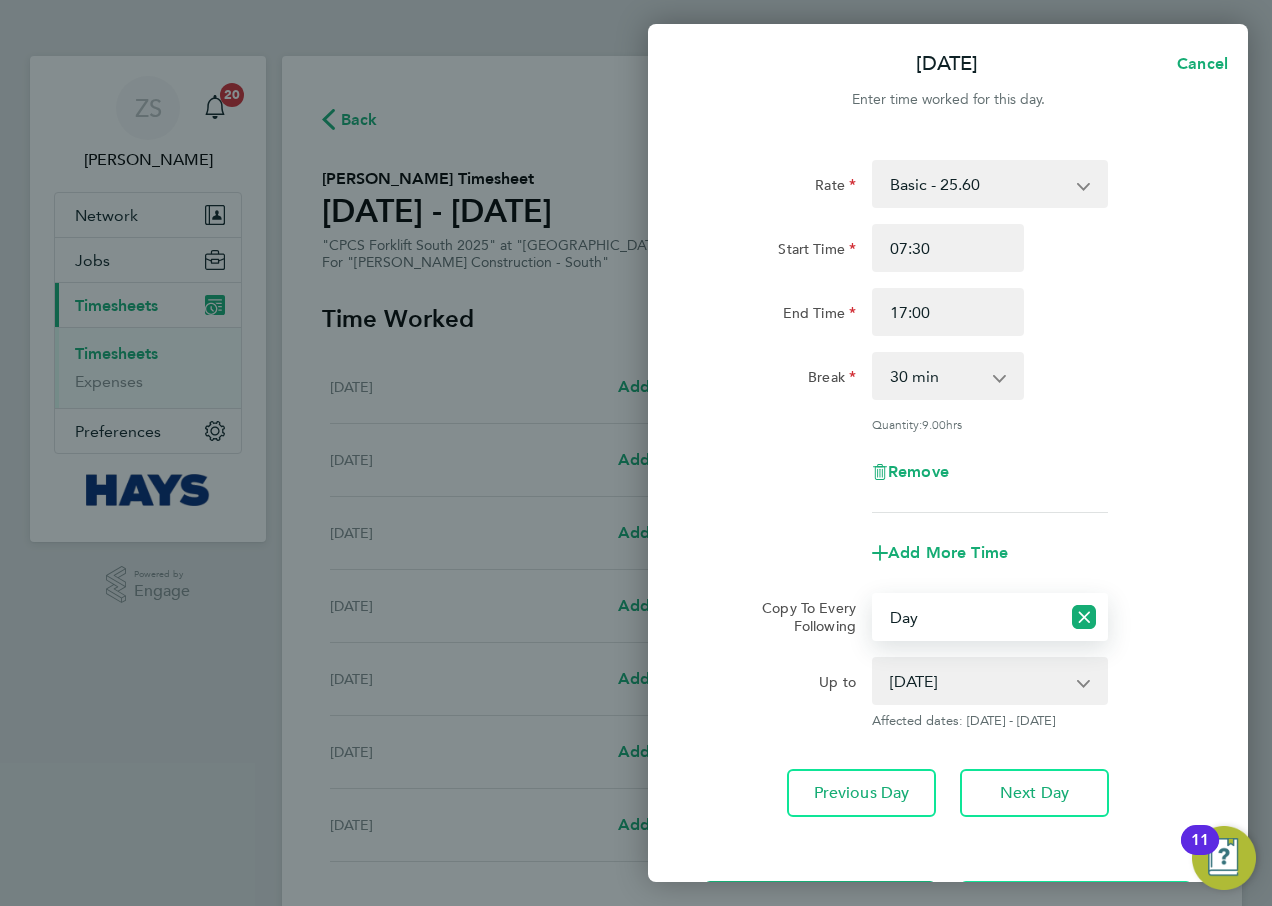 click on "Rate  Basic - 25.60   Overtime - 37.11
Start Time 07:30 End Time 17:00 Break  0 min   15 min   30 min   45 min   60 min   75 min   90 min
Quantity:  9.00  hrs
Remove
Add More Time  Copy To Every Following  Select days   Day   [DATE]   [DATE]   [DATE]   [DATE]
Up to  [DATE]   [DATE]   [DATE]   [DATE]
Affected dates: [DATE] - [DATE]   Previous Day   Next Day" 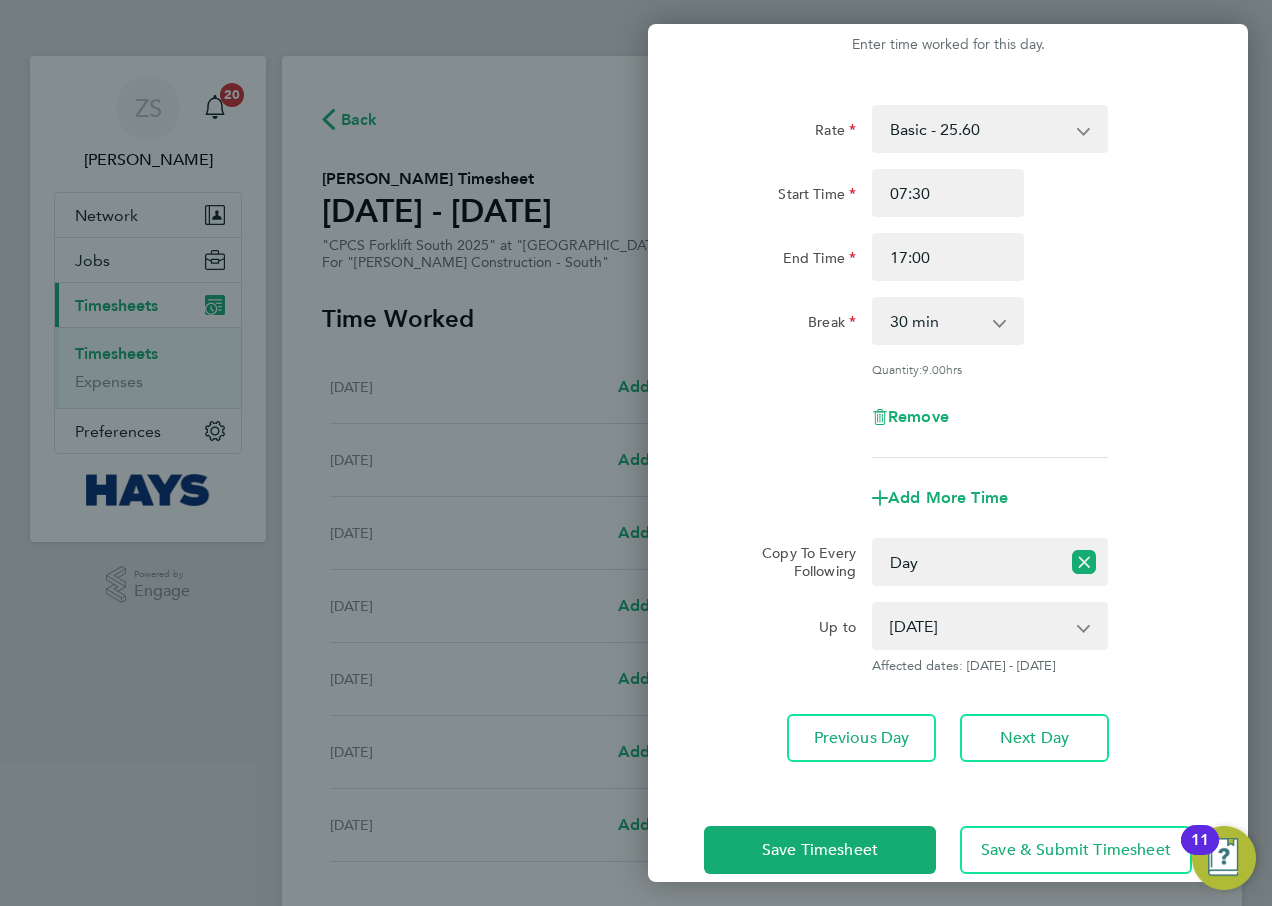 scroll, scrollTop: 85, scrollLeft: 0, axis: vertical 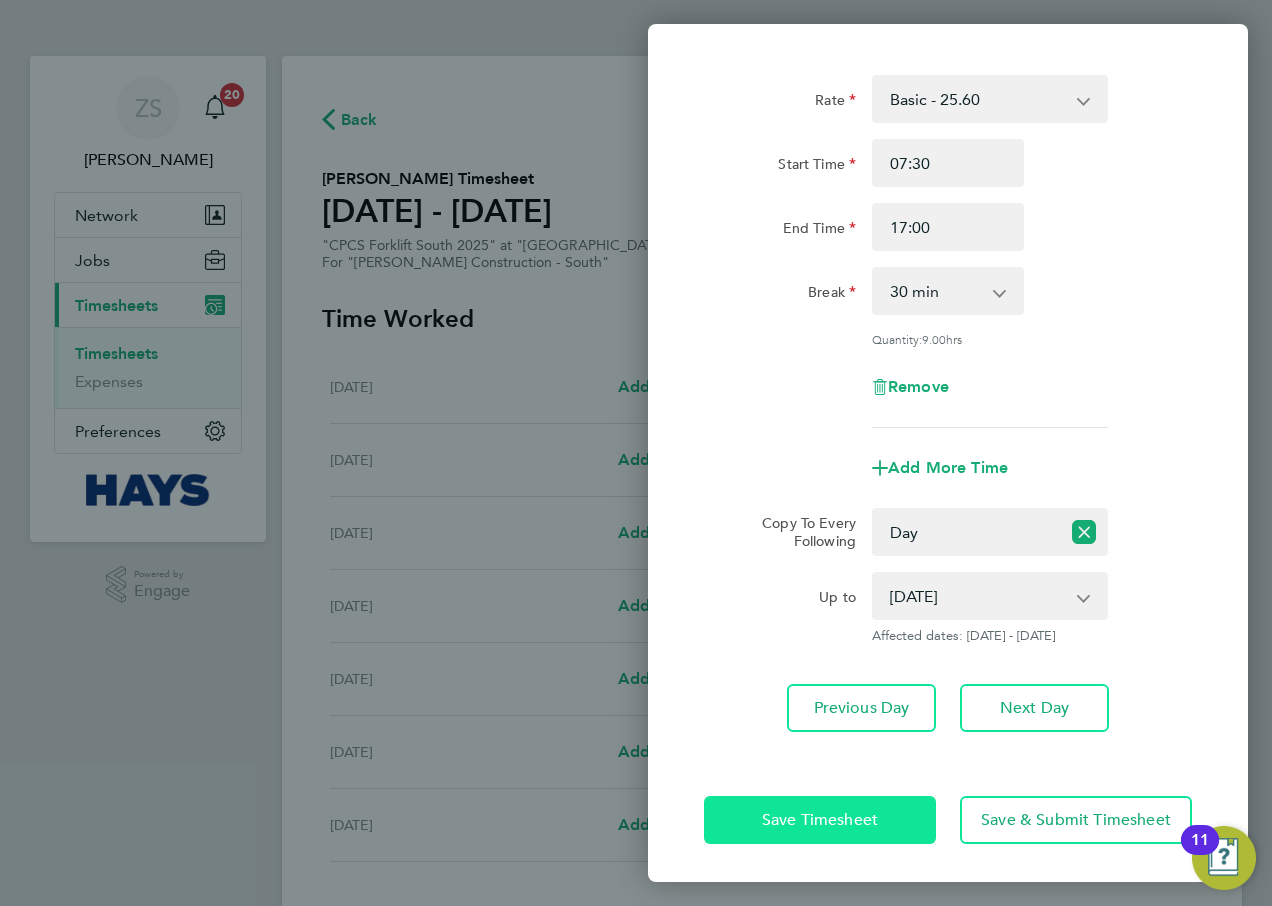 click on "Save Timesheet" 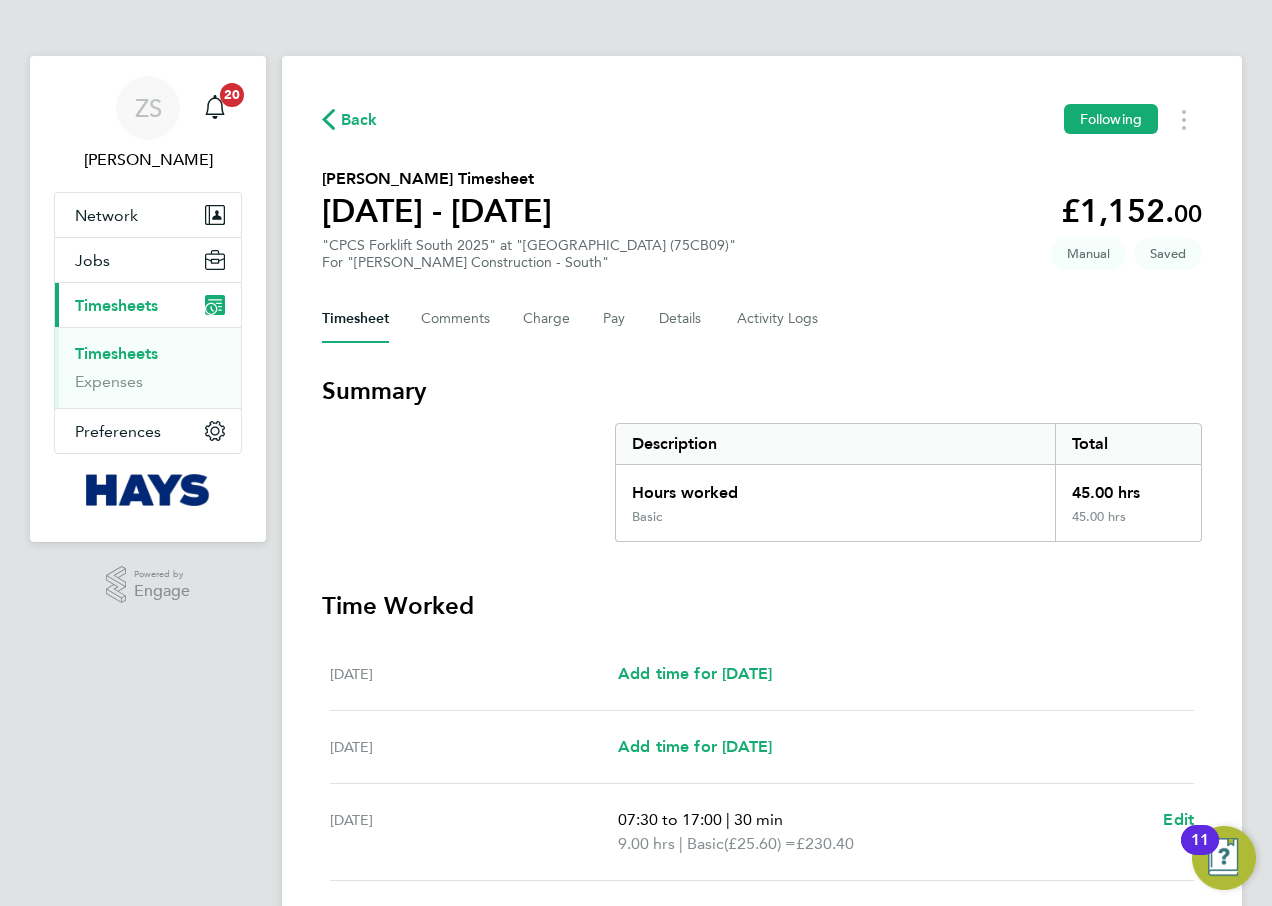 scroll, scrollTop: 539, scrollLeft: 0, axis: vertical 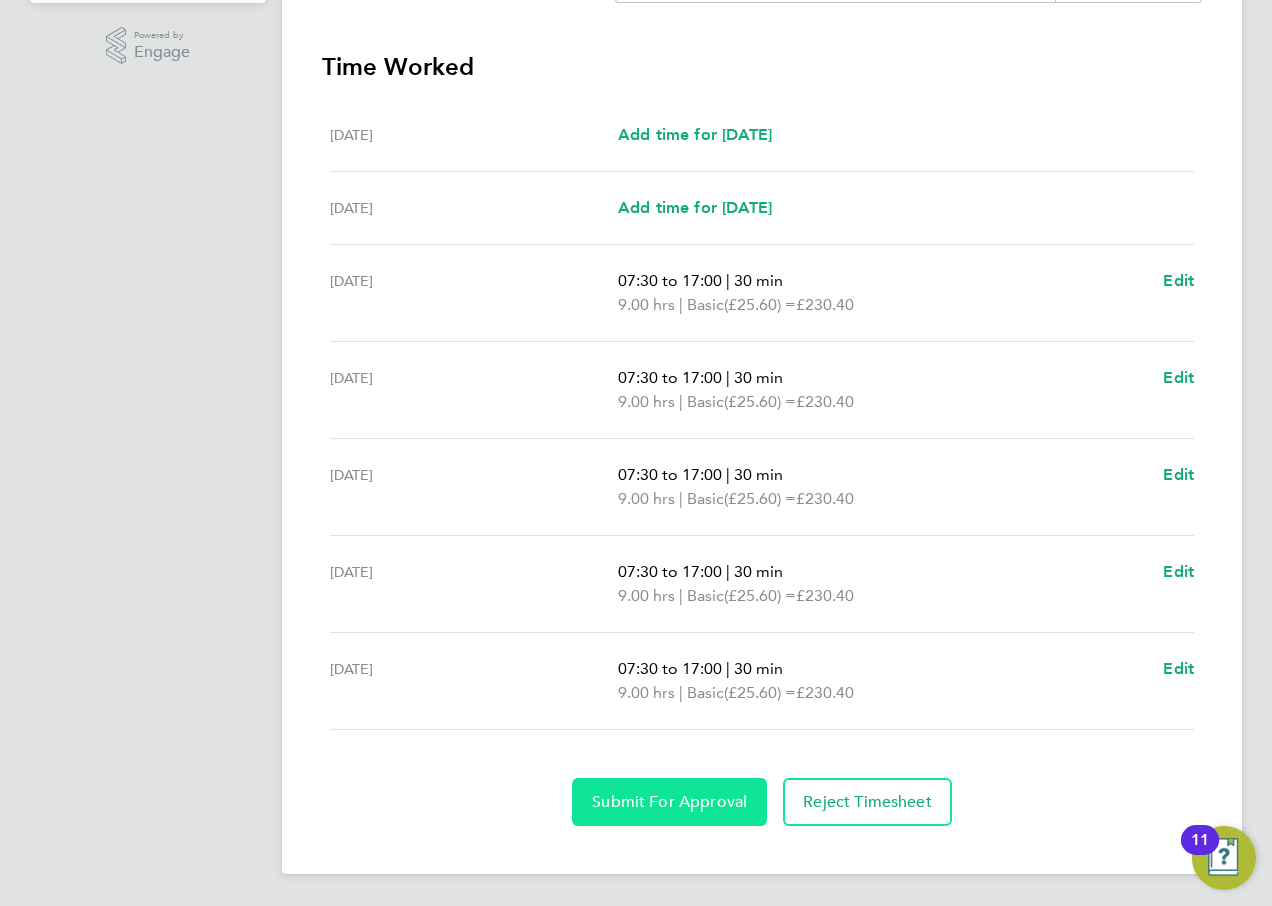 click on "Submit For Approval" 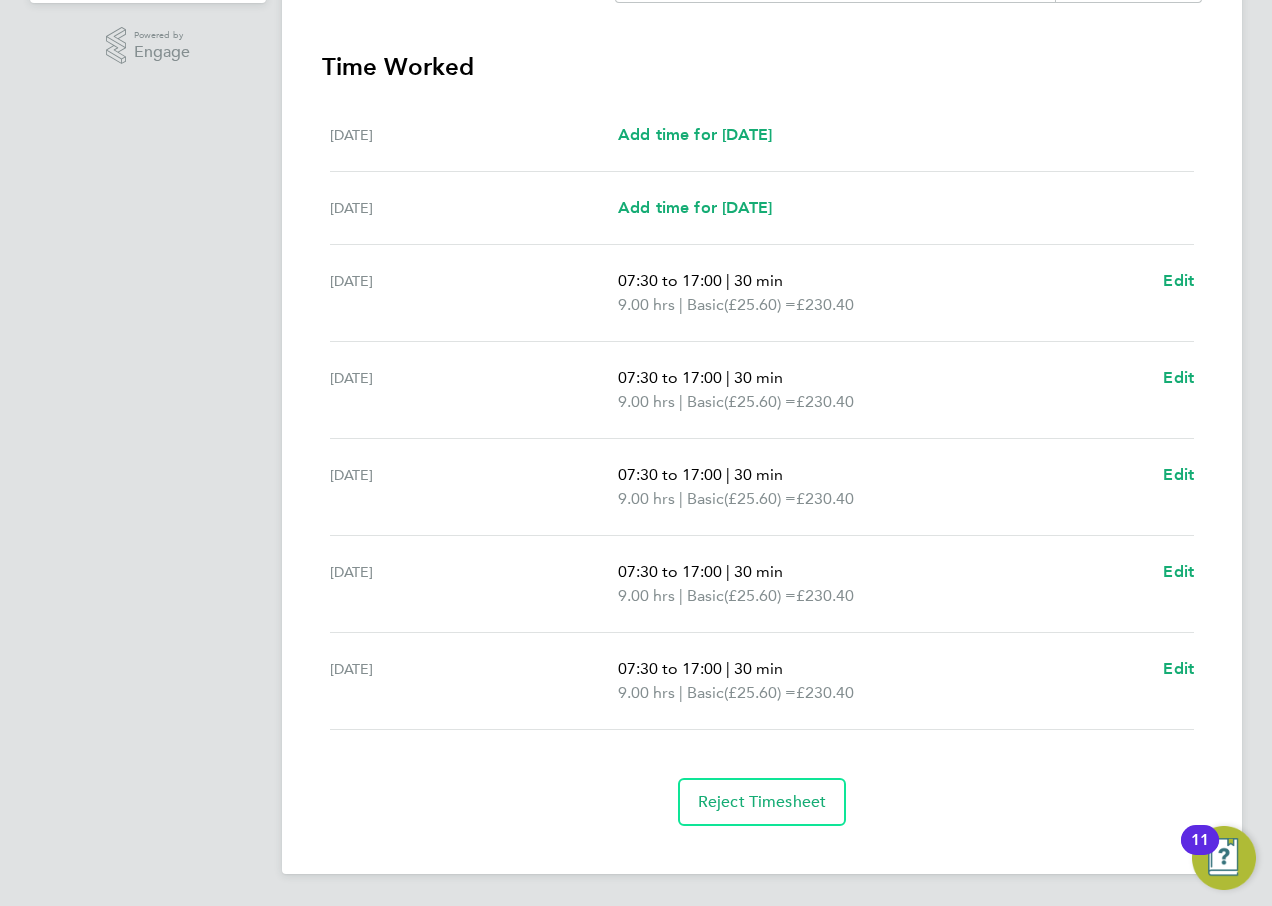 click on "ZS   Zachart Sturgess   Notifications
20   Applications:   Network
Businesses   Sites   Workers   Contacts   Jobs
Positions   Vacancies   Placements   Current page:   Timesheets
Timesheets   Expenses   Preferences
VMS Configurations
.st0{fill:#C0C1C2;}
Powered by Engage" at bounding box center [148, 211] 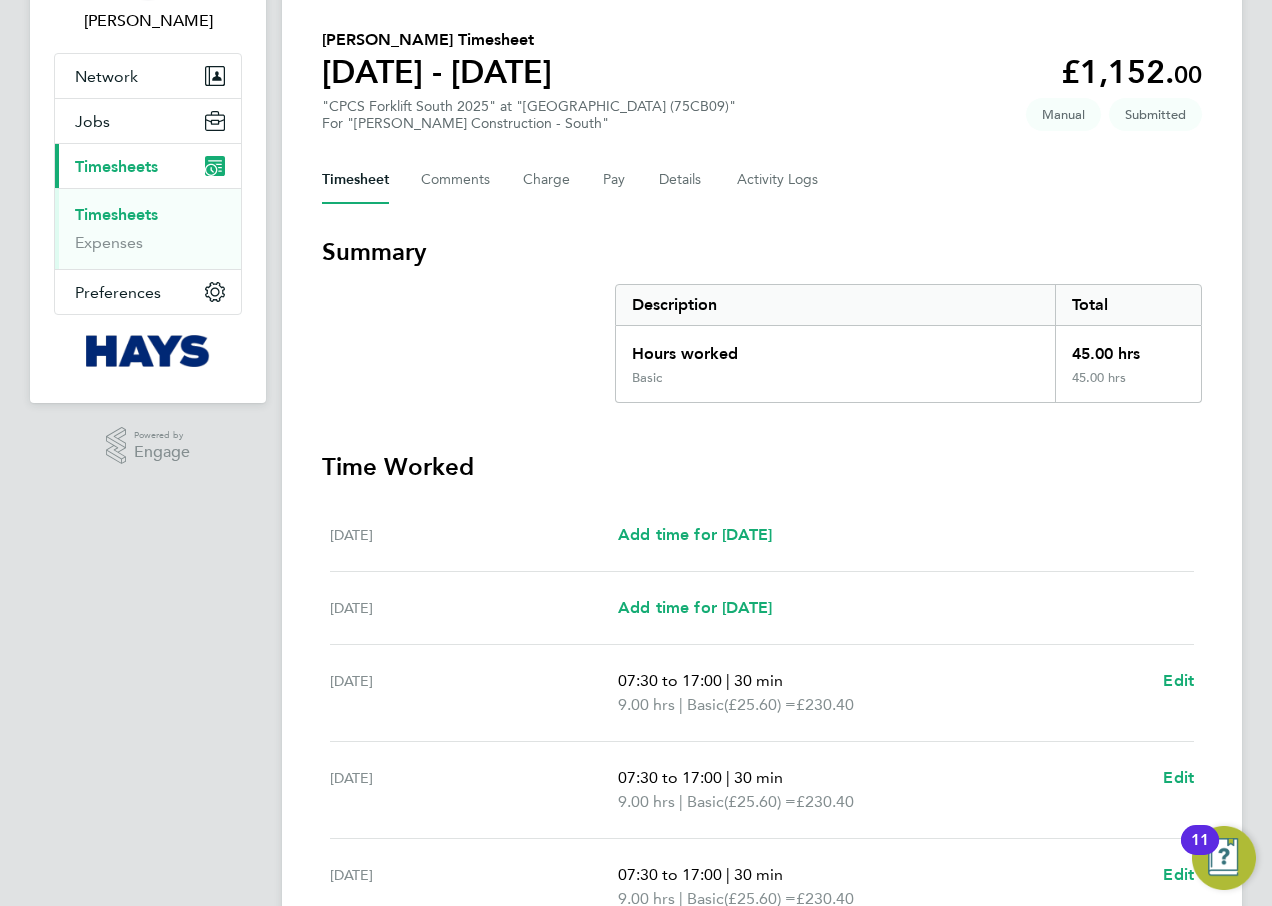 scroll, scrollTop: 0, scrollLeft: 0, axis: both 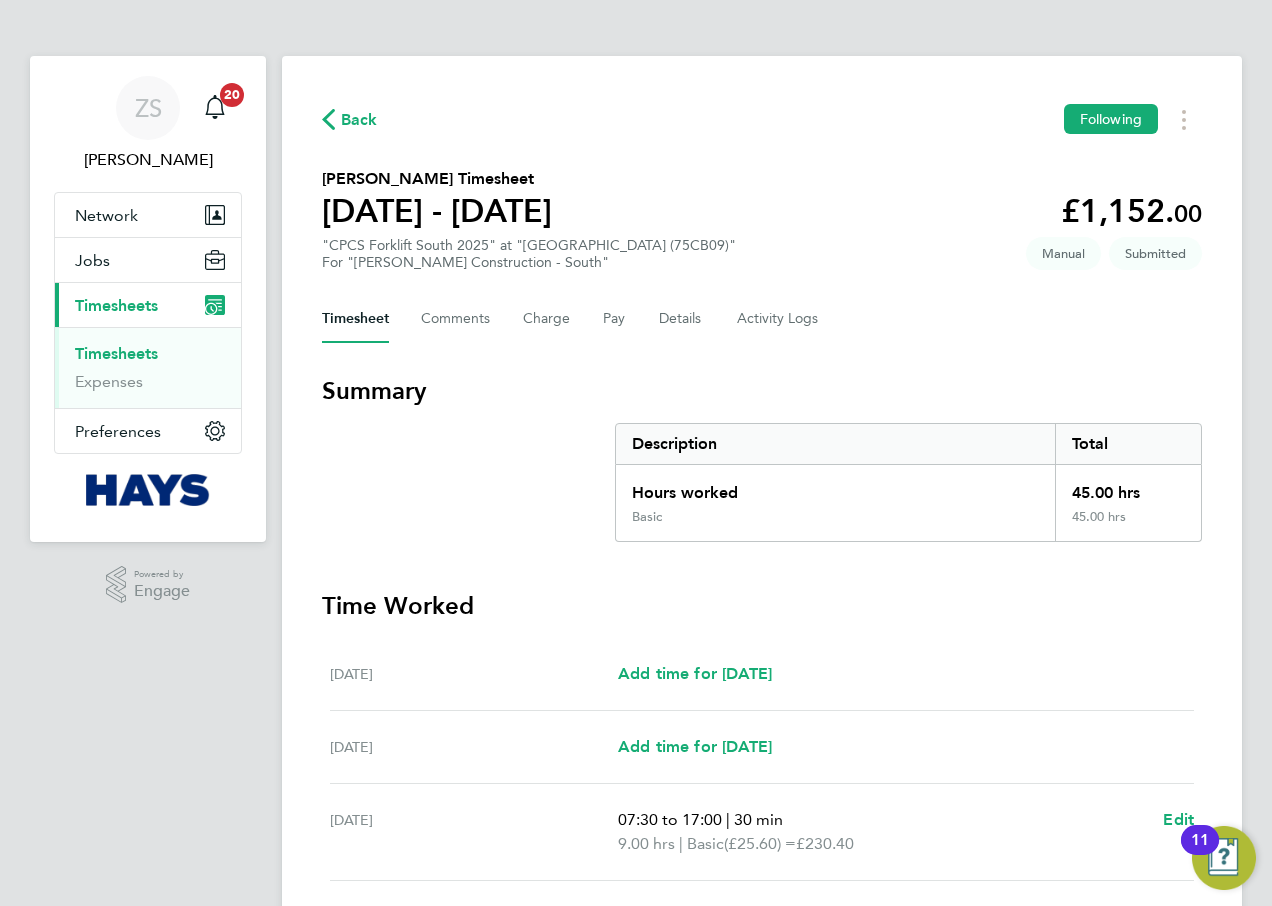 drag, startPoint x: 129, startPoint y: 352, endPoint x: 159, endPoint y: 353, distance: 30.016663 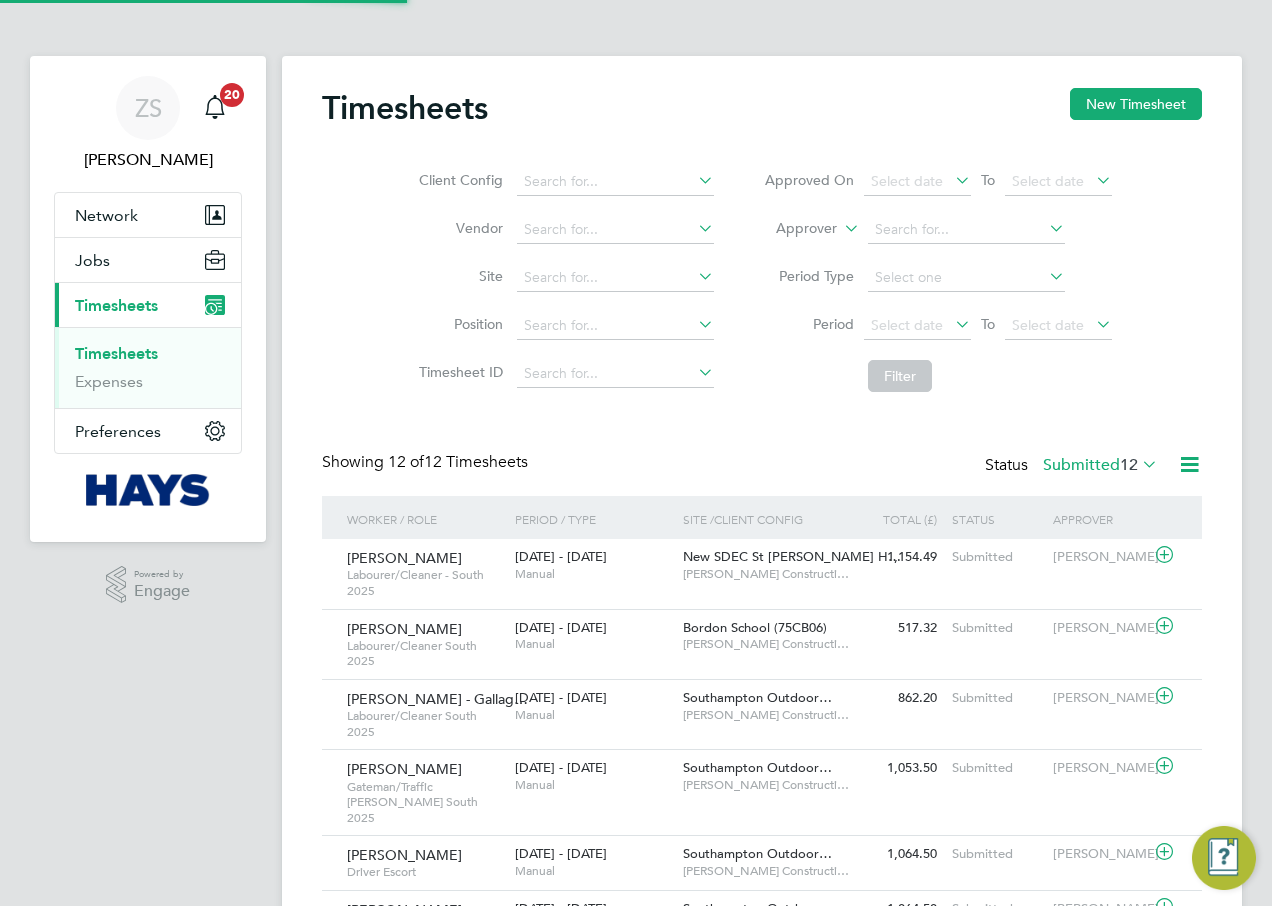 scroll, scrollTop: 10, scrollLeft: 10, axis: both 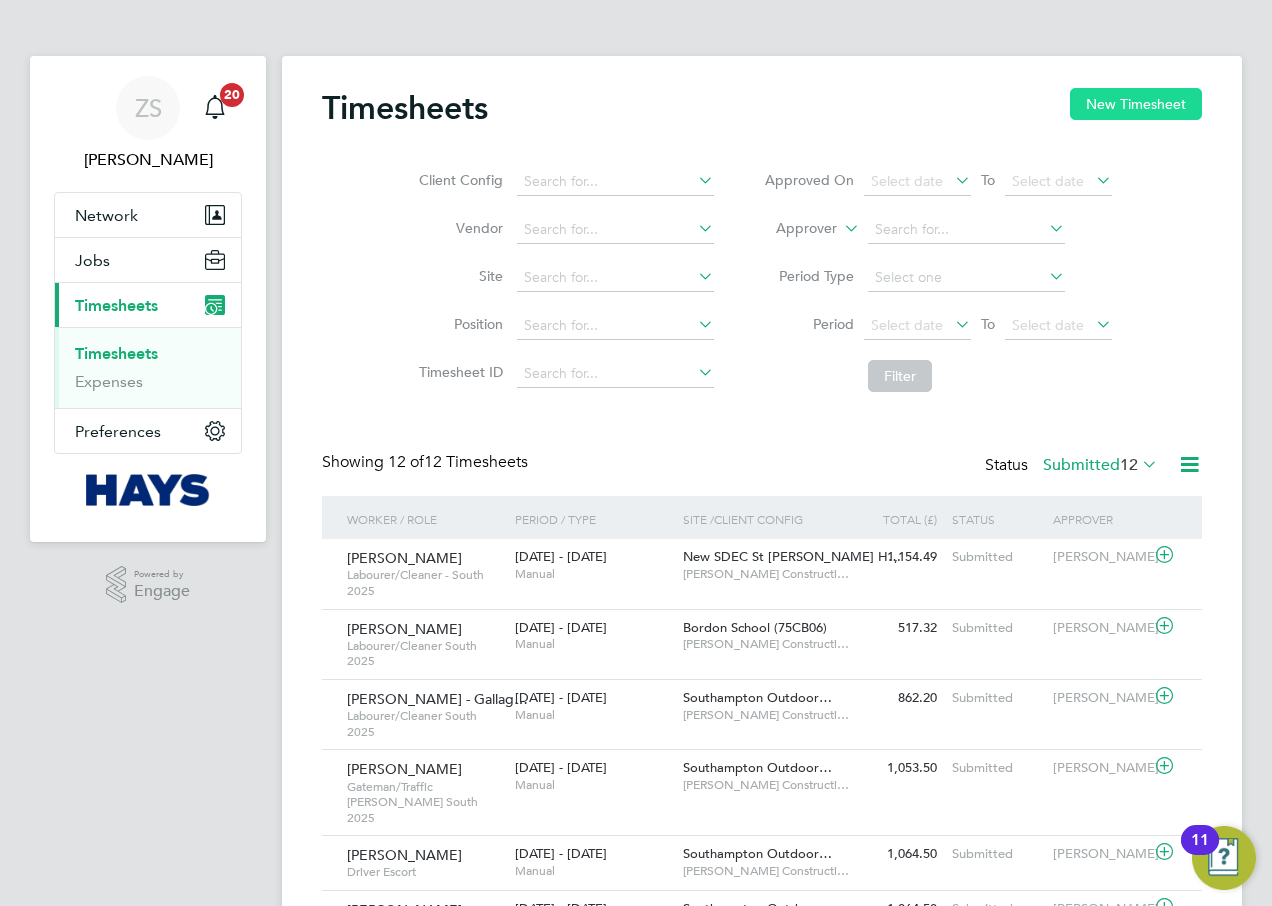 click on "New Timesheet" 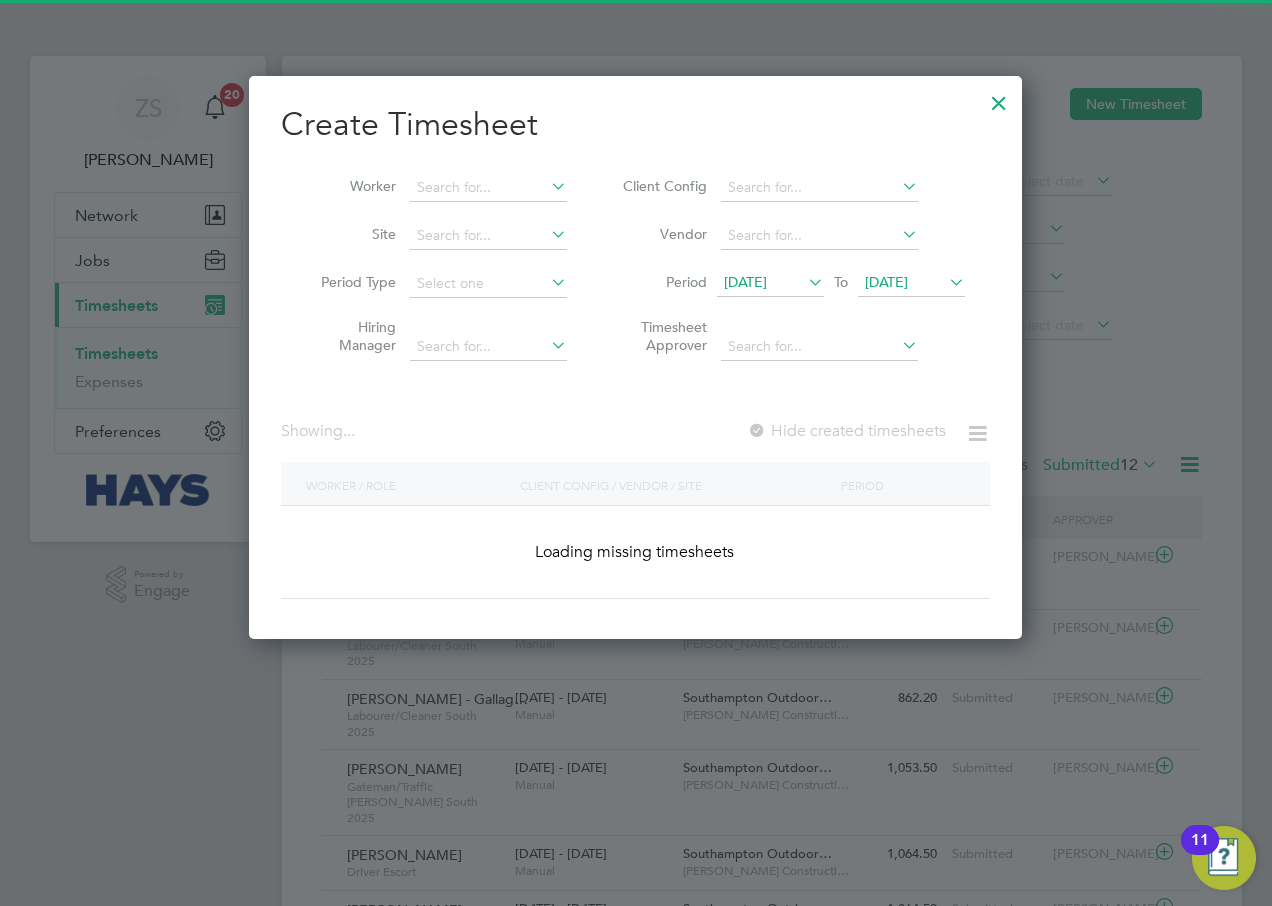 click on "Worker" at bounding box center [436, 188] 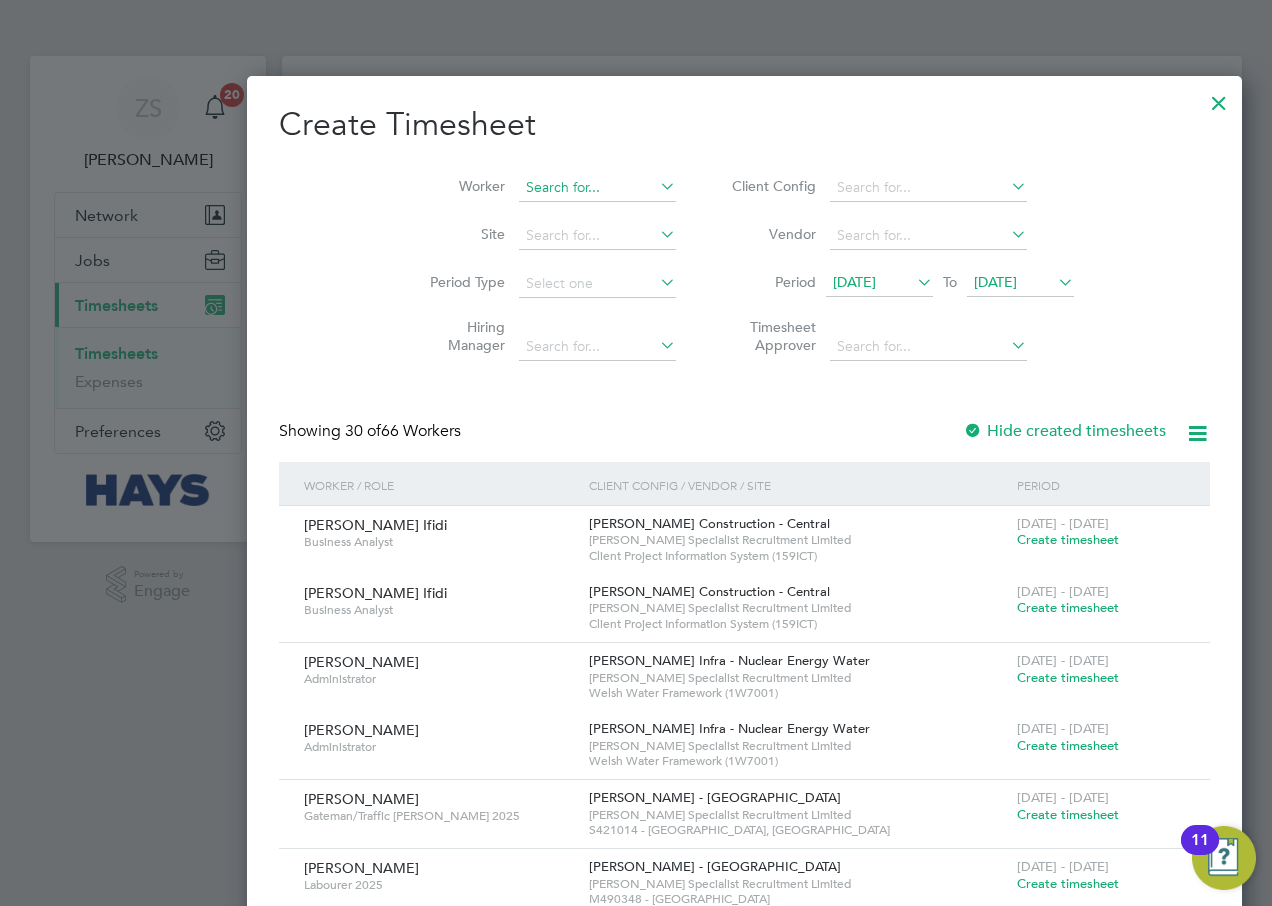 click at bounding box center (597, 188) 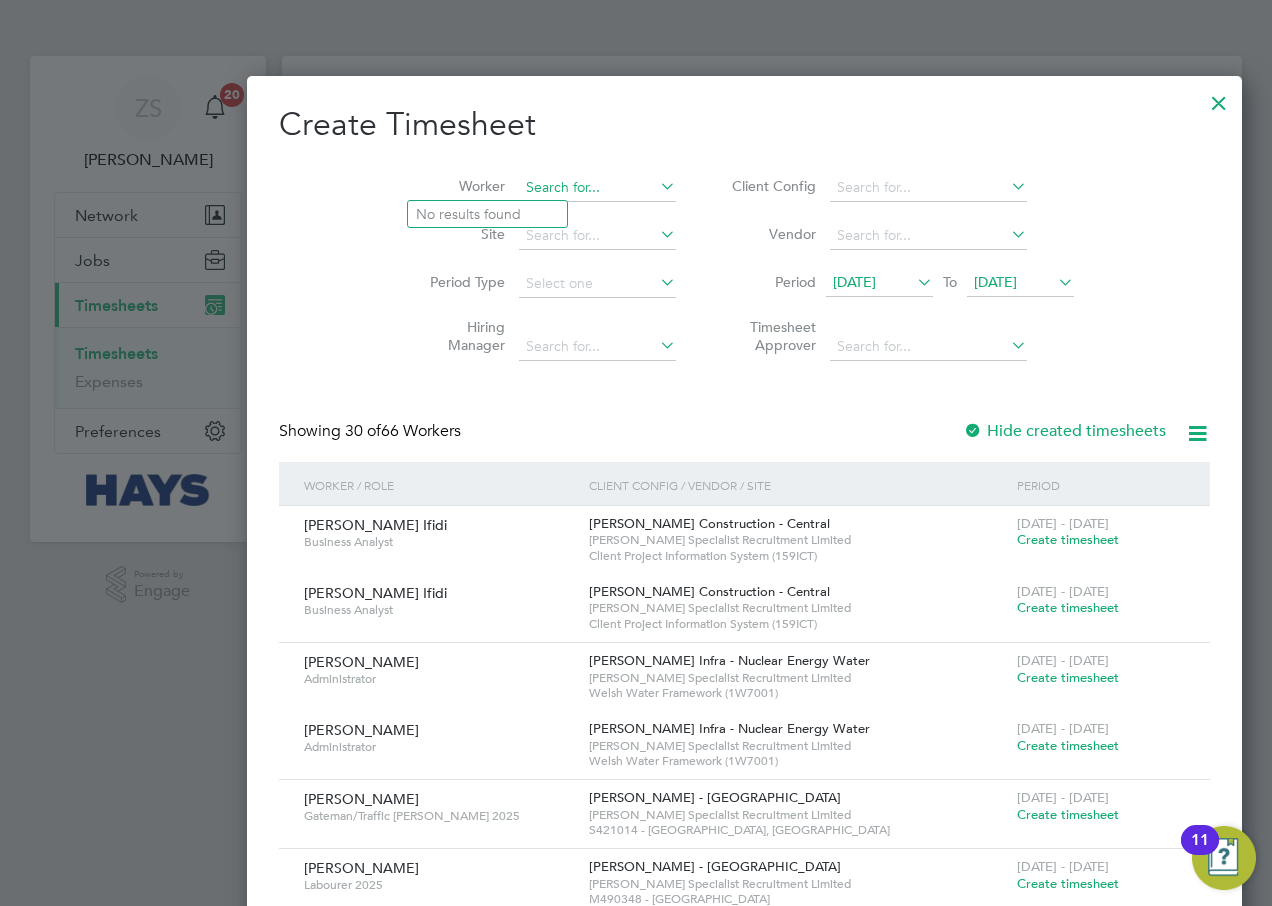 paste on "[PERSON_NAME]" 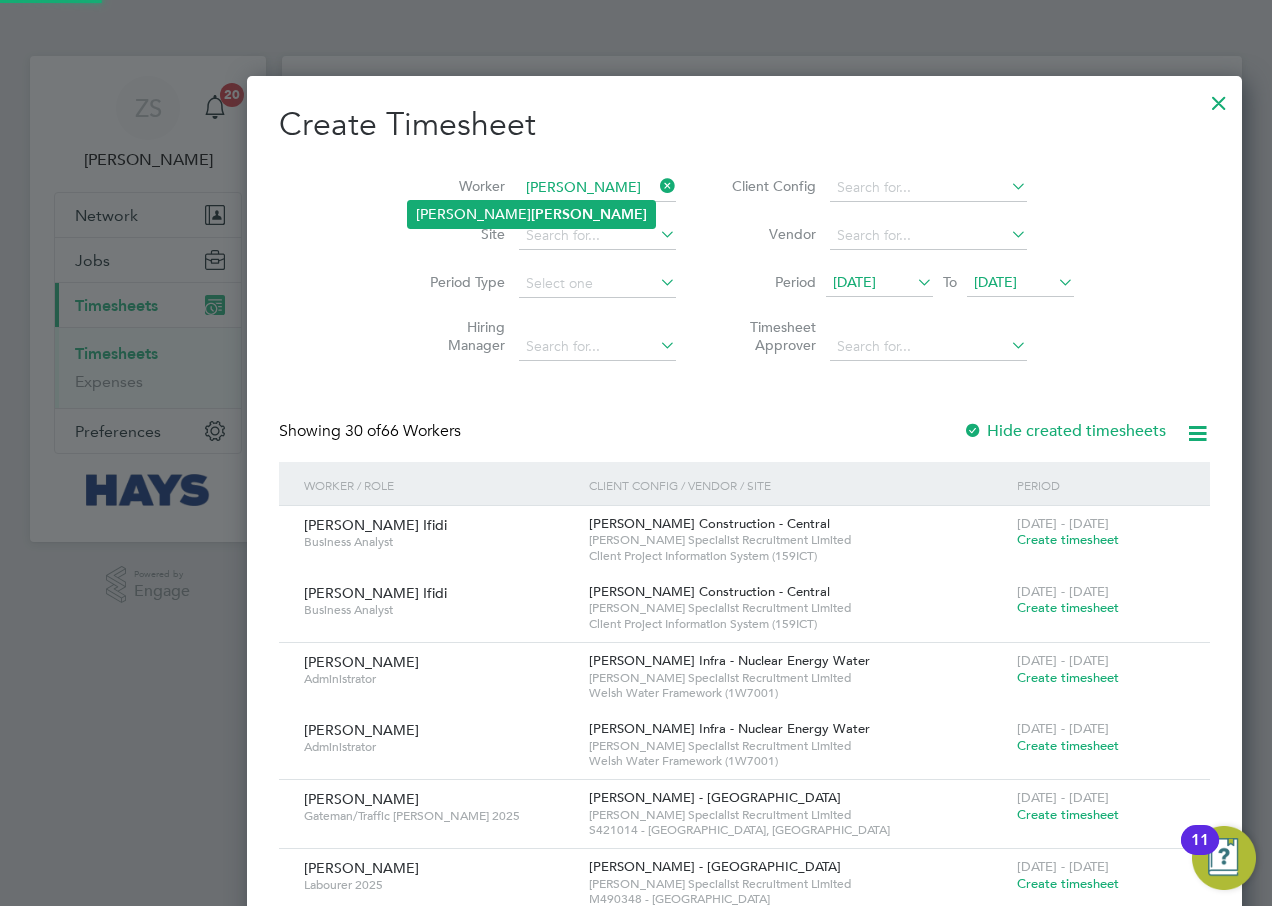 click on "[PERSON_NAME]" 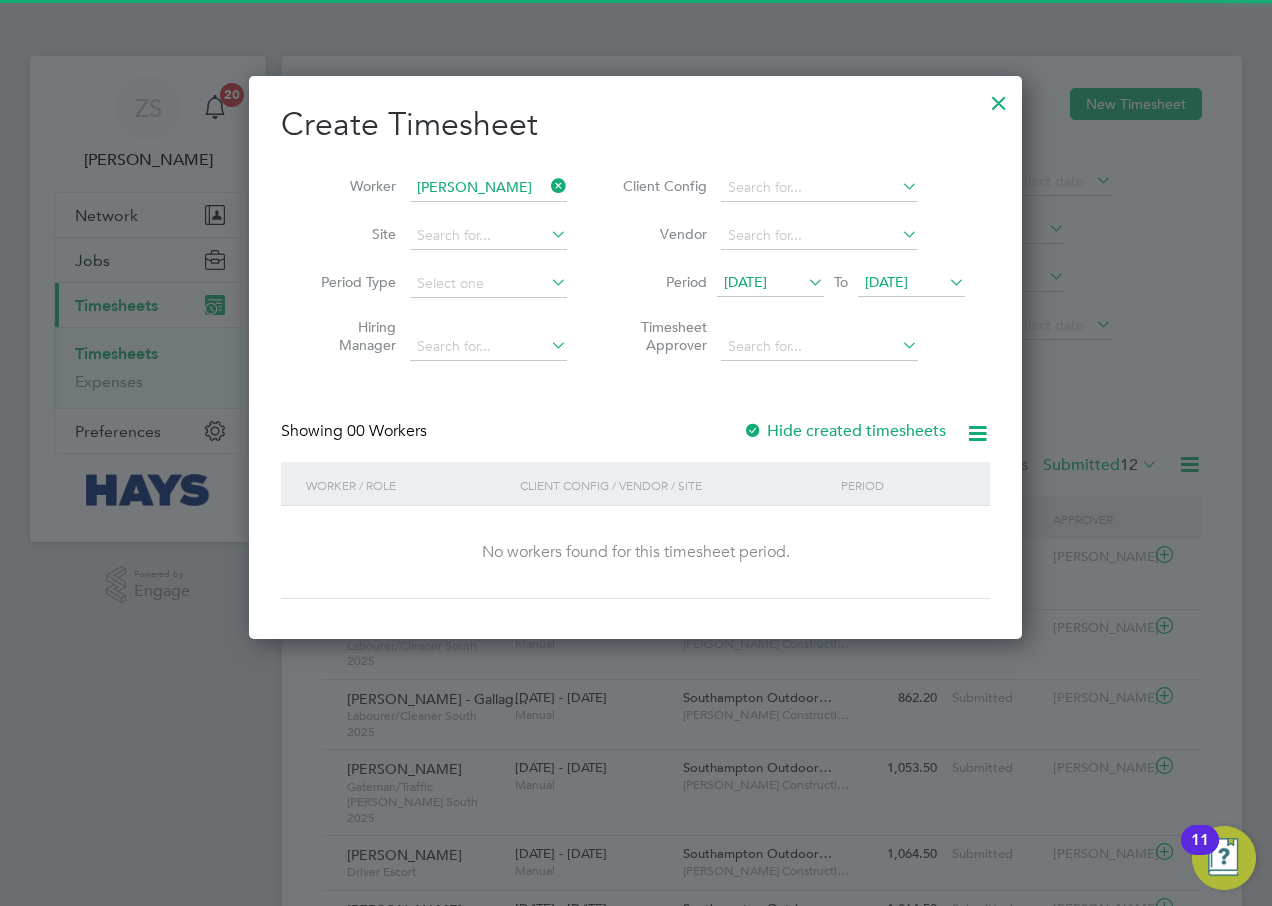 click on "Hide created timesheets" at bounding box center (844, 431) 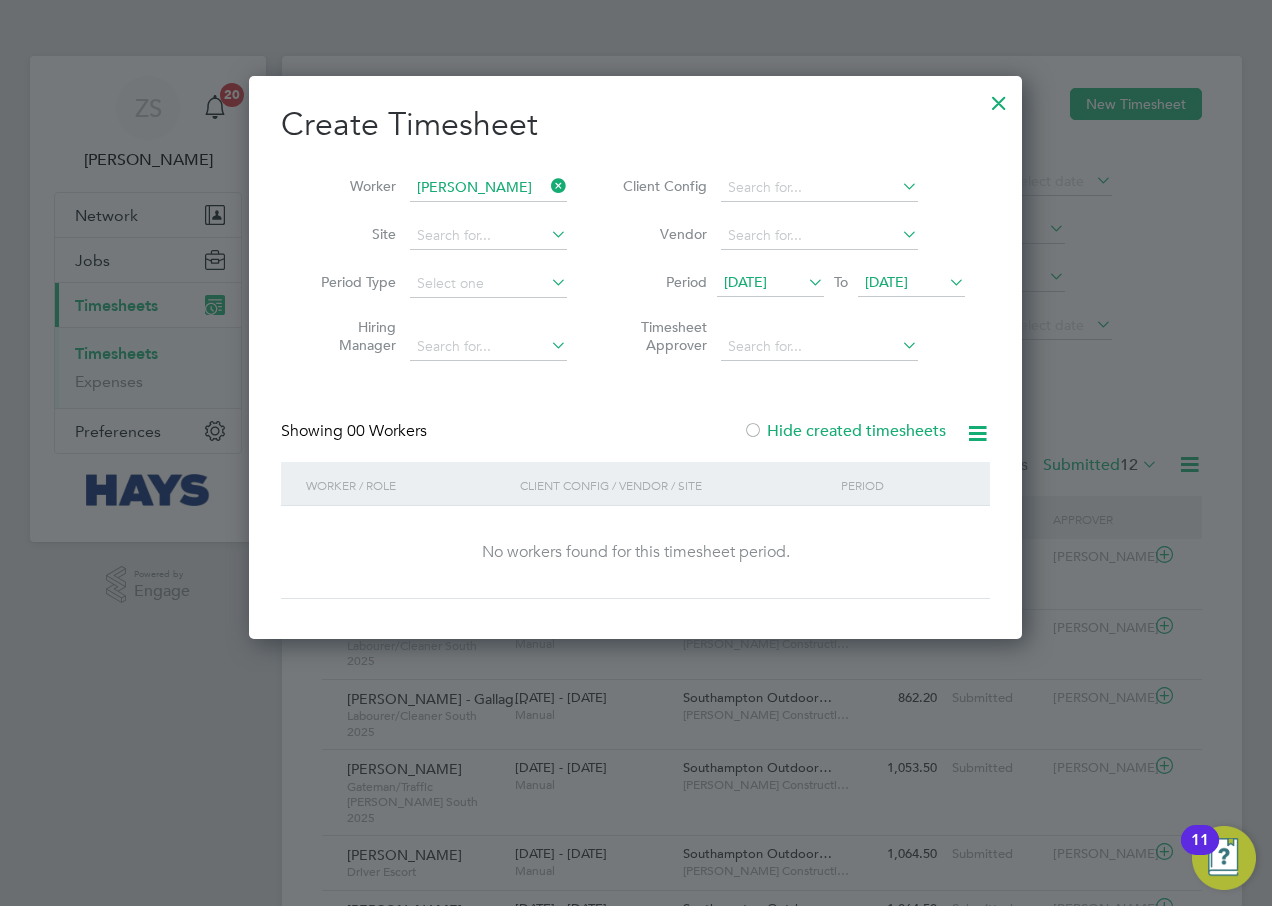 click on "[DATE]" at bounding box center [911, 283] 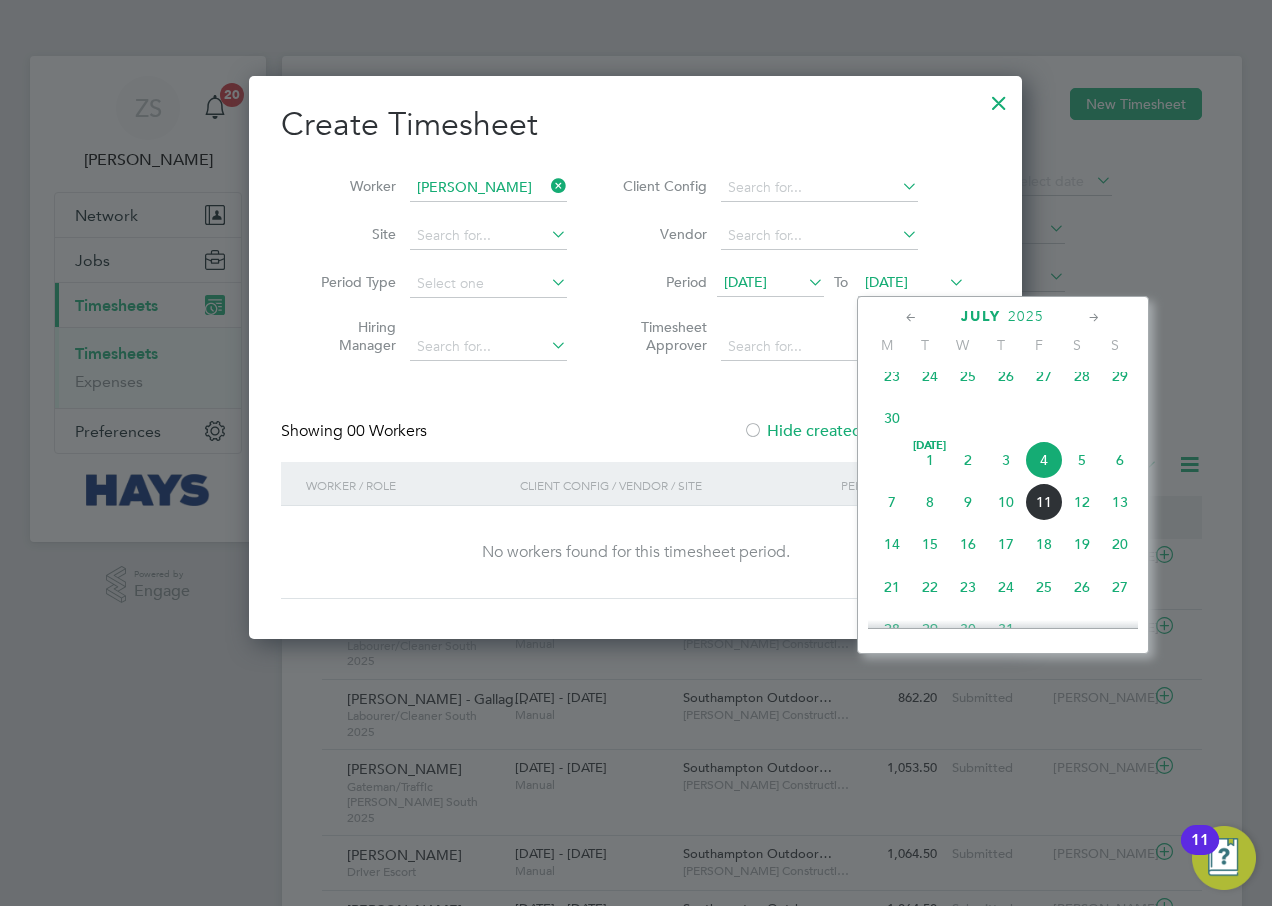 click on "12" 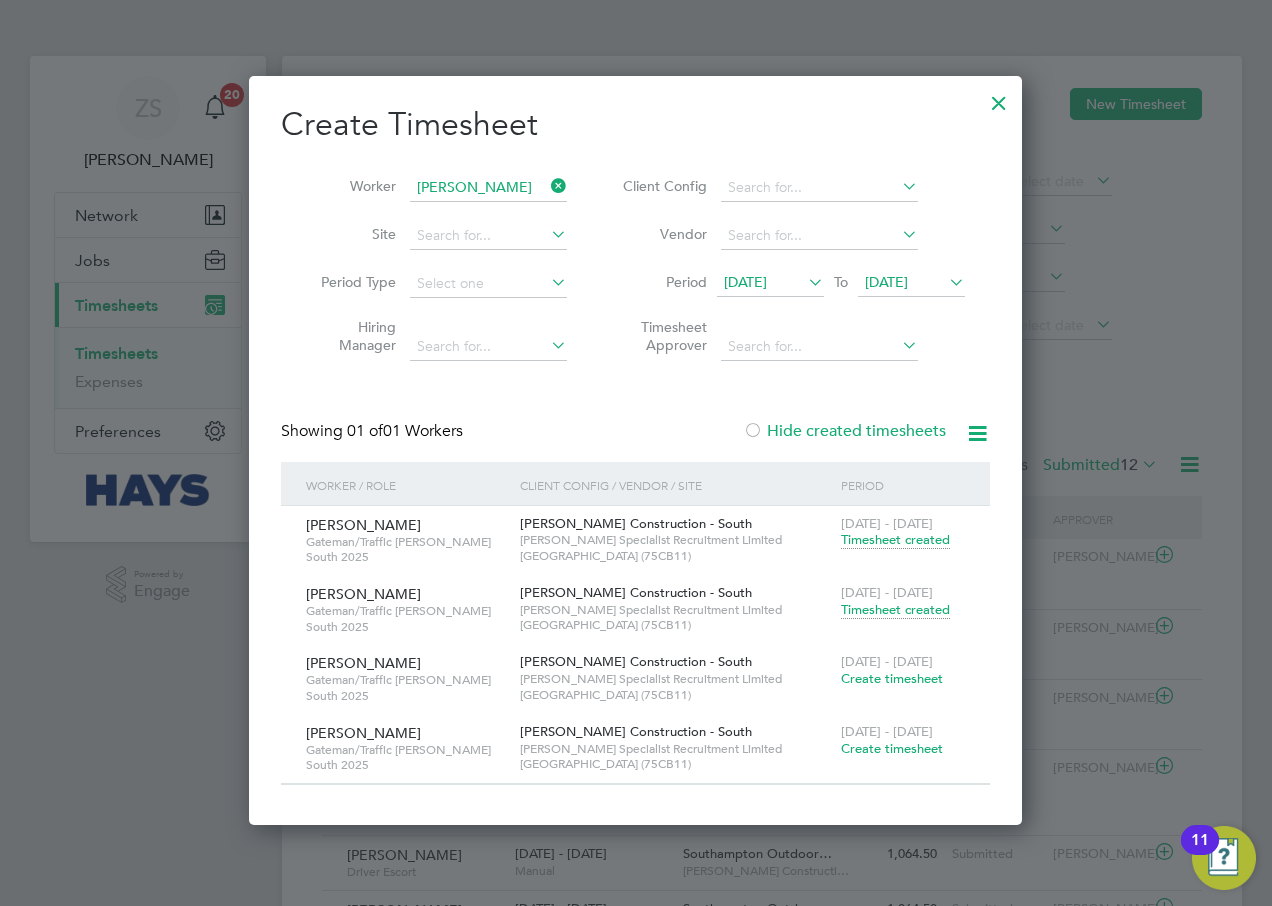 click on "Create timesheet" at bounding box center [892, 678] 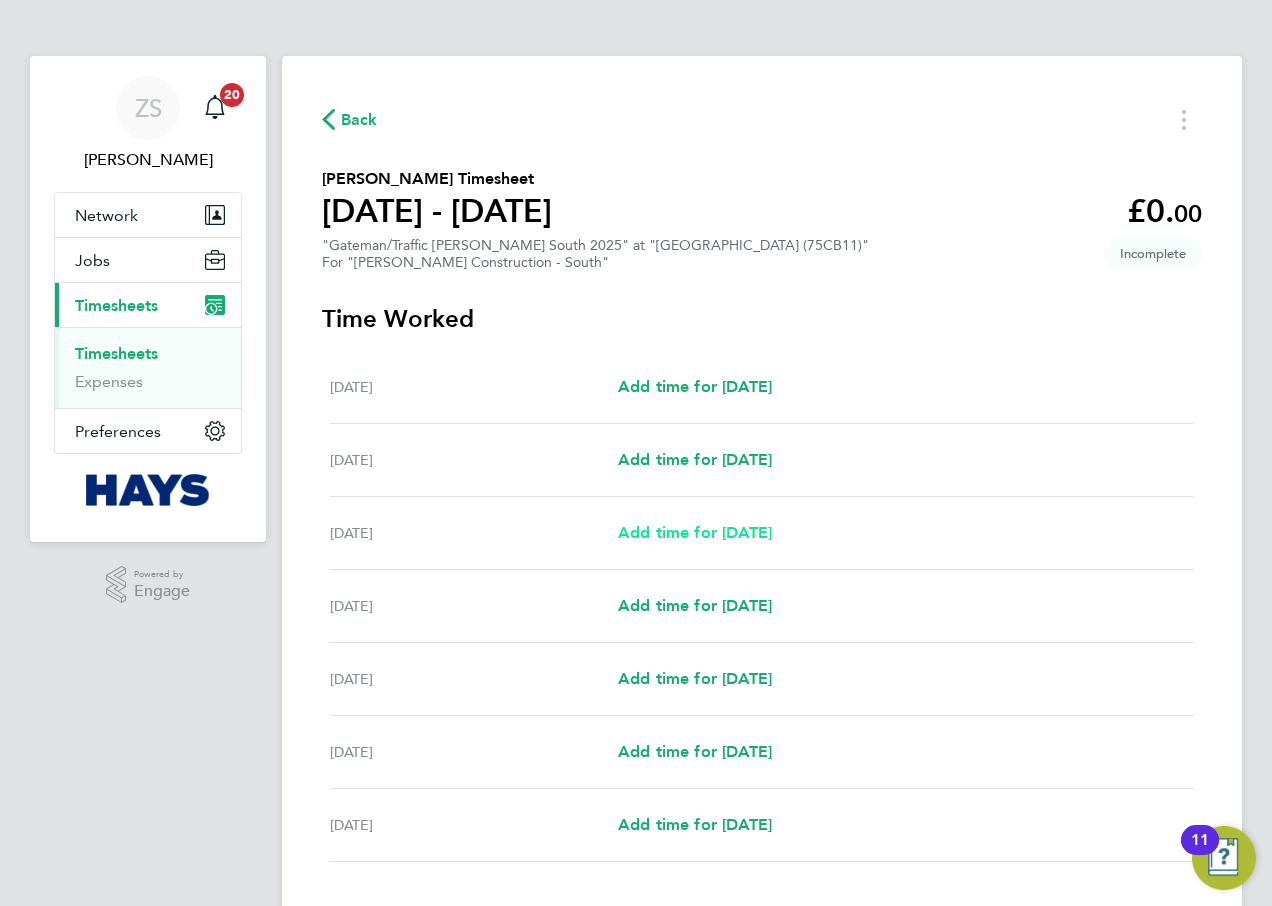 click on "Add time for [DATE]" at bounding box center [695, 532] 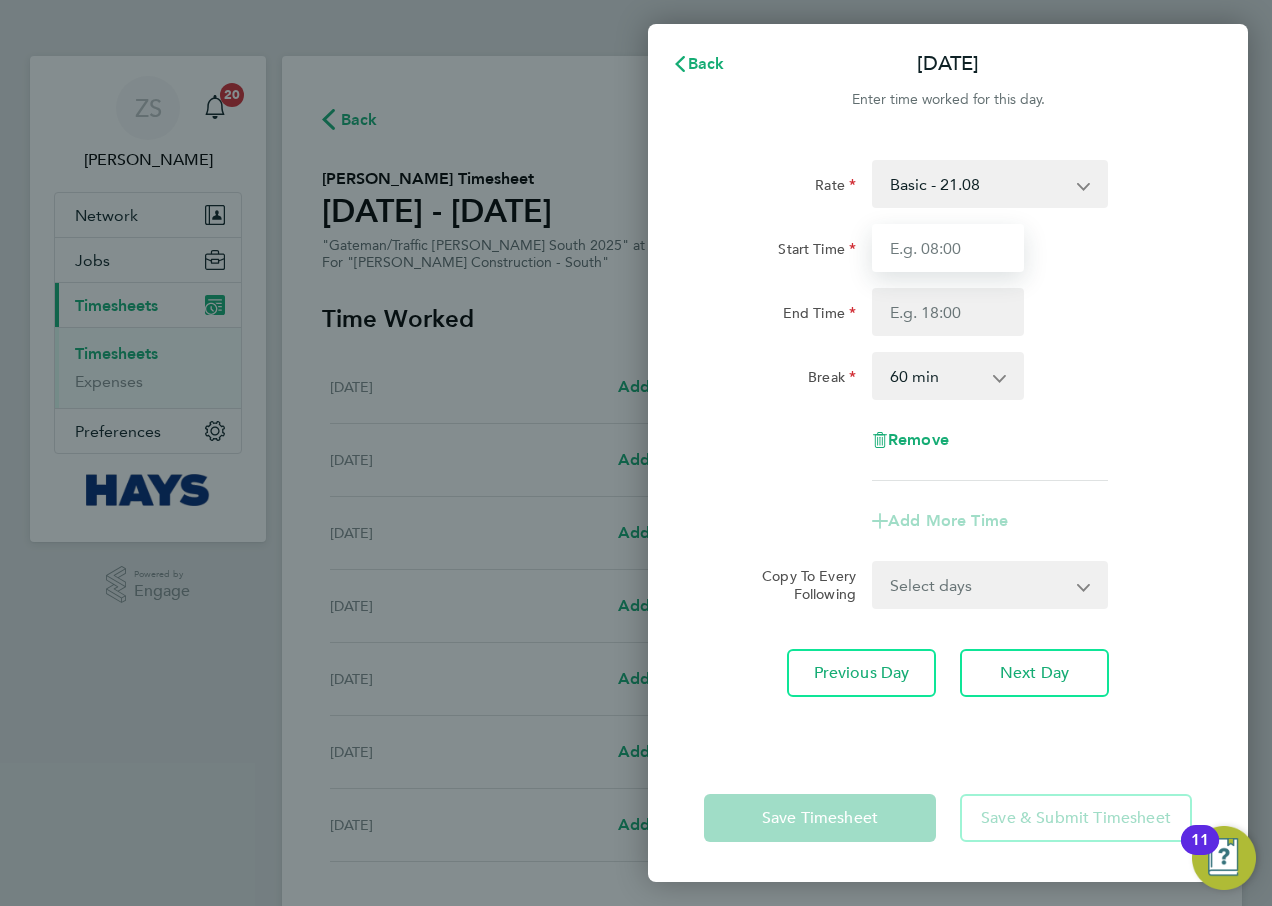 click on "Start Time" at bounding box center (948, 248) 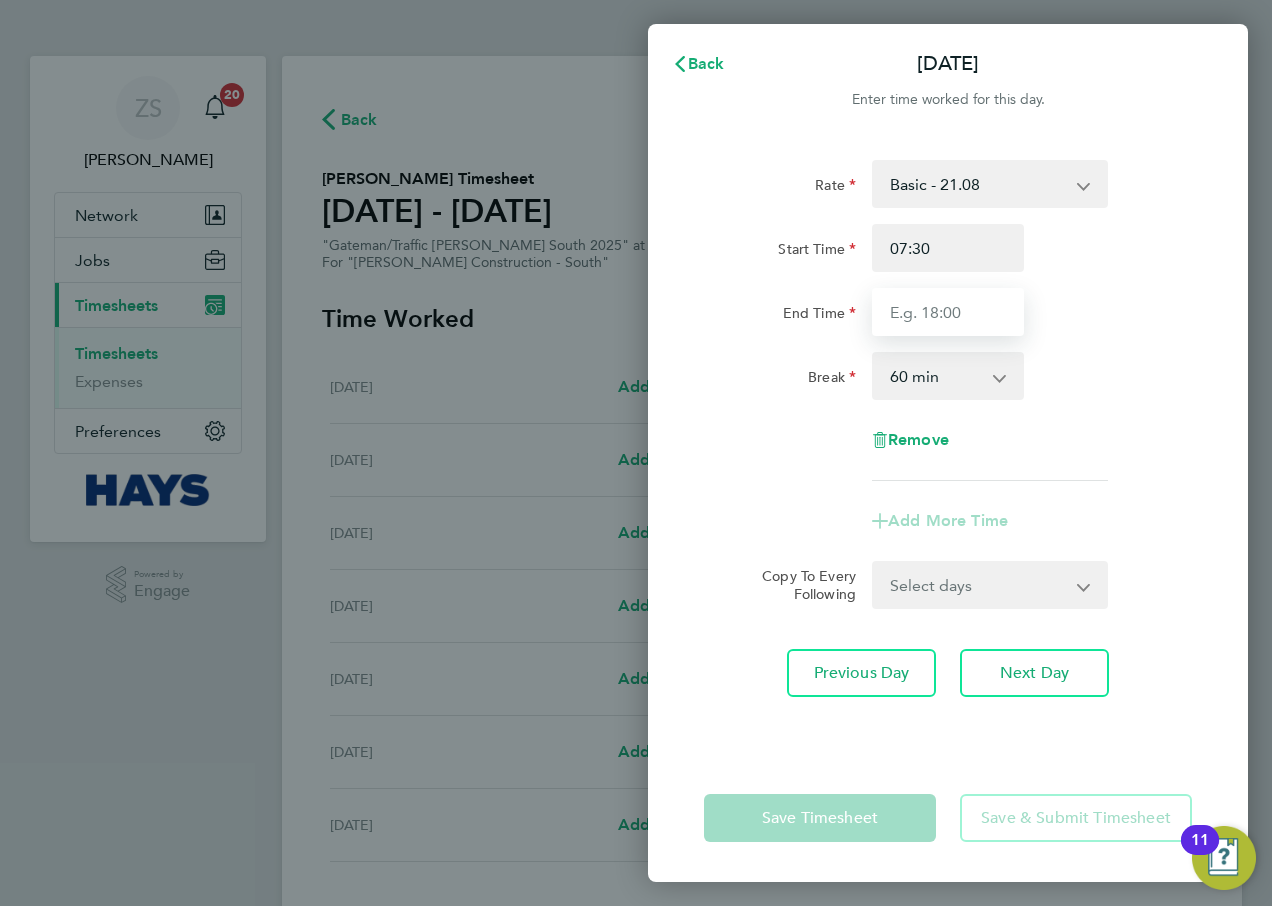 type on "17:00" 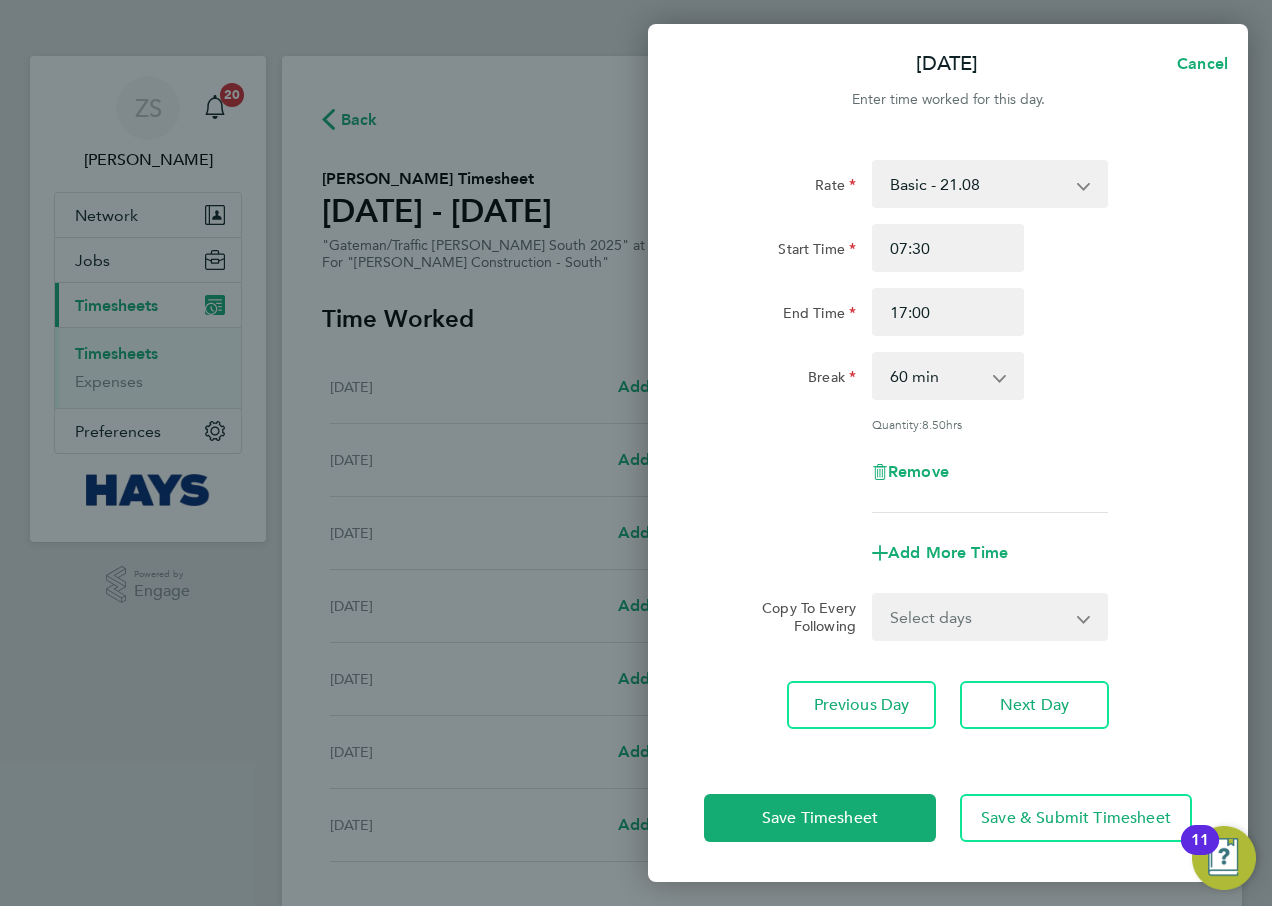 click on "Start Time 07:30" 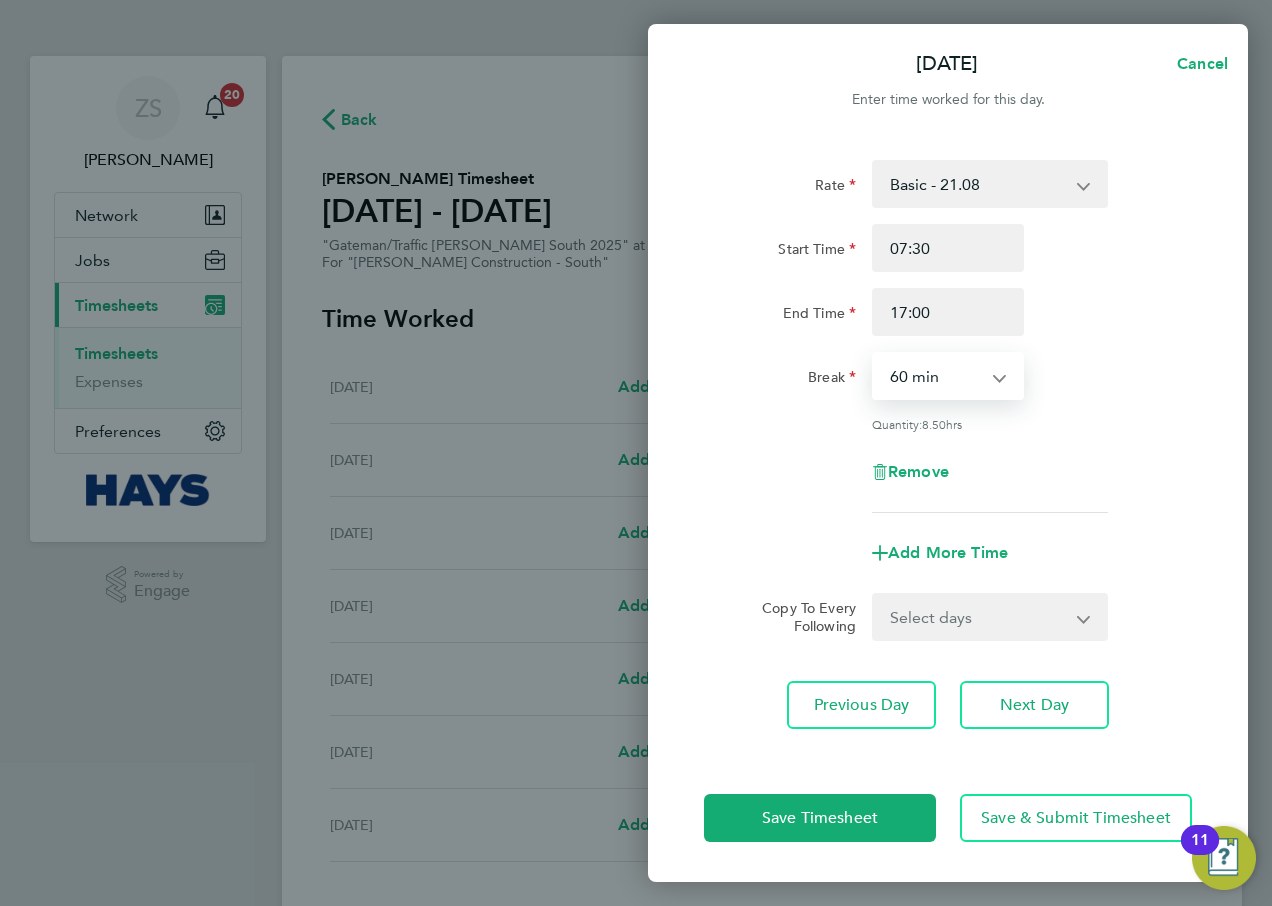 select on "30" 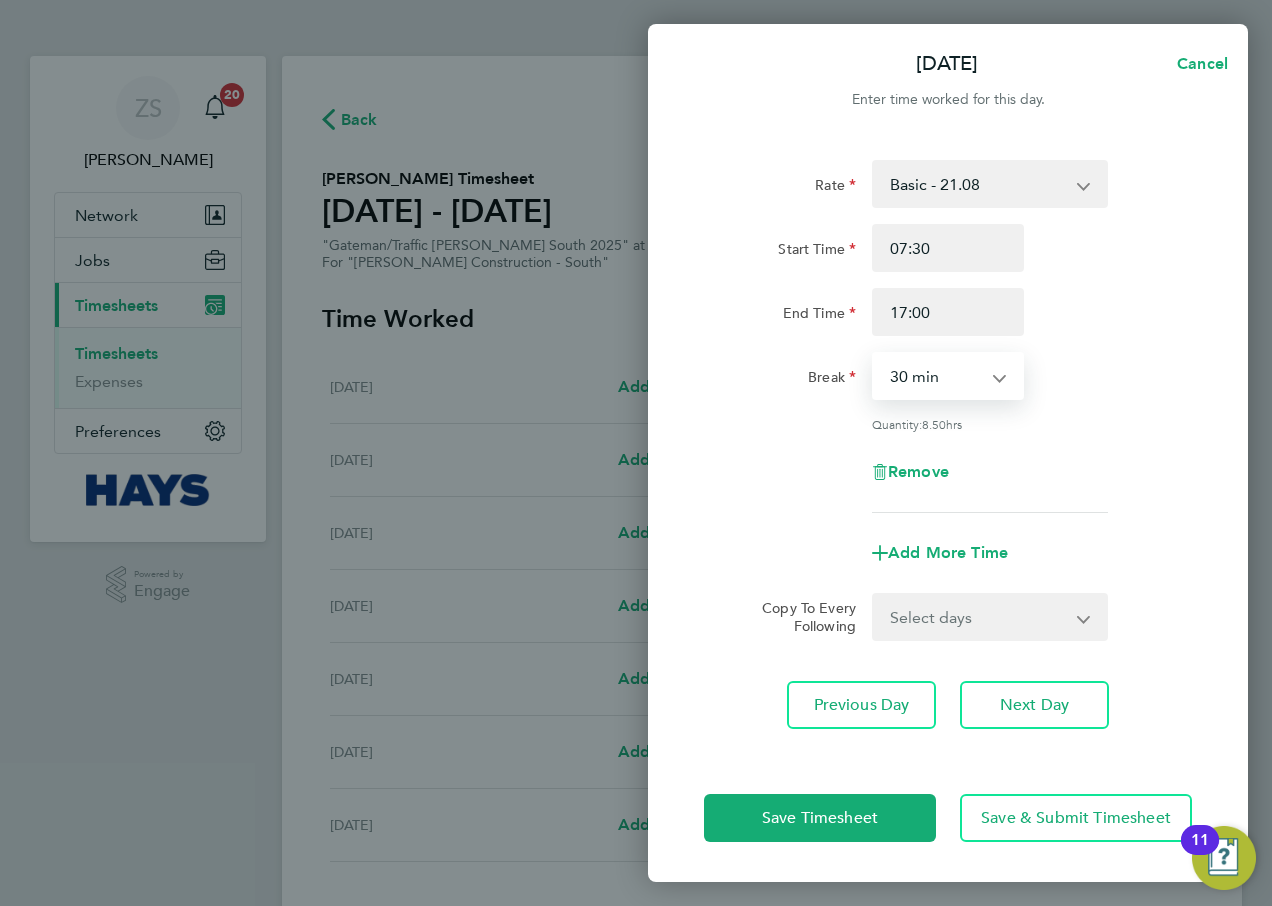 click on "0 min   15 min   30 min   45 min   60 min   75 min   90 min" at bounding box center (936, 376) 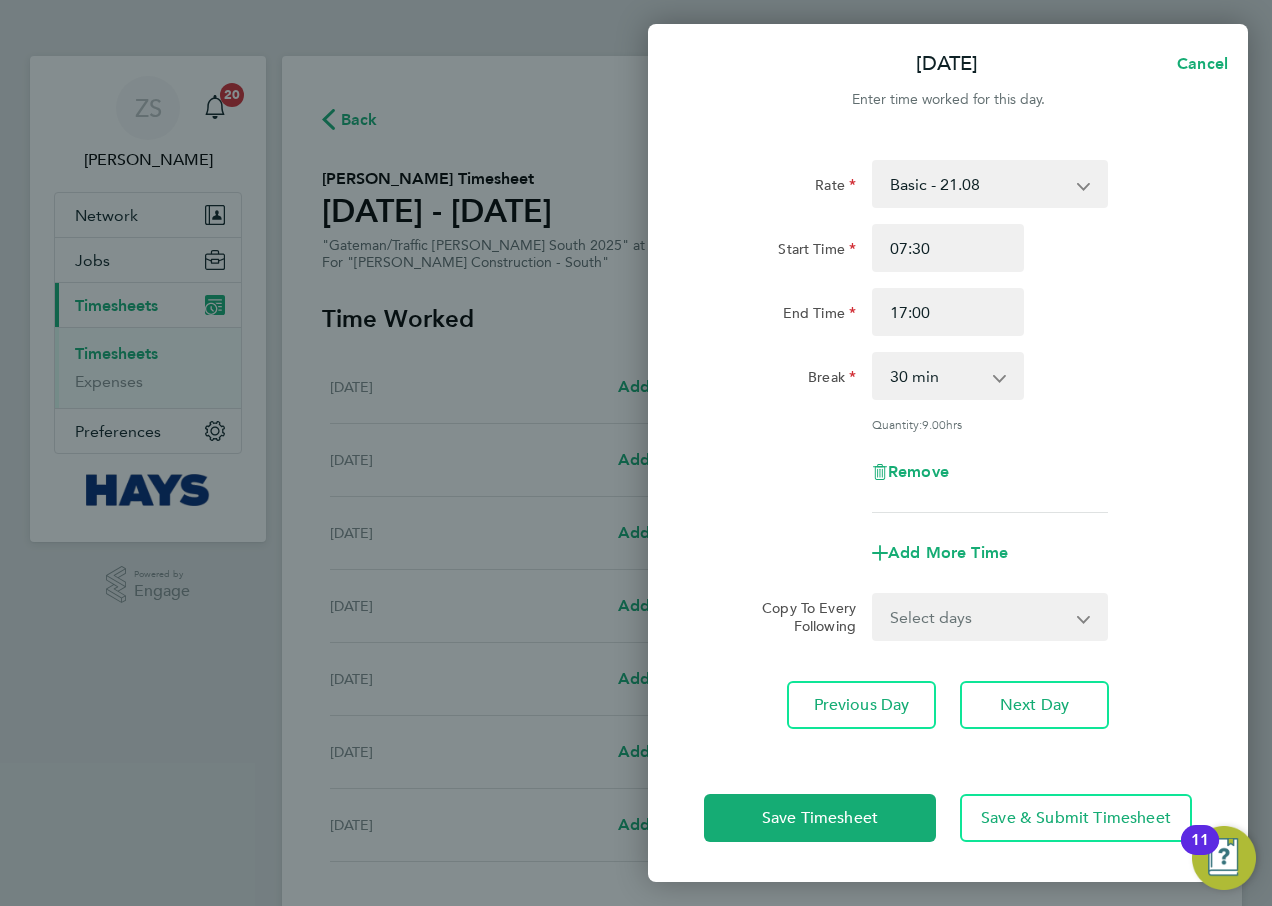 click on "Rate  Basic - 21.08   Weekday OT 45h+ - 30.50   Sat first 4h - 30.50   Sat after 4h - 40.19   [DATE] - 40.19   Bank Holiday - 40.19
Start Time 07:30 End Time 17:00 Break  0 min   15 min   30 min   45 min   60 min   75 min   90 min
Quantity:  9.00  hrs
Remove
Add More Time  Copy To Every Following  Select days   Day   [DATE]   [DATE]   [DATE]   [DATE]
Previous Day   Next Day" 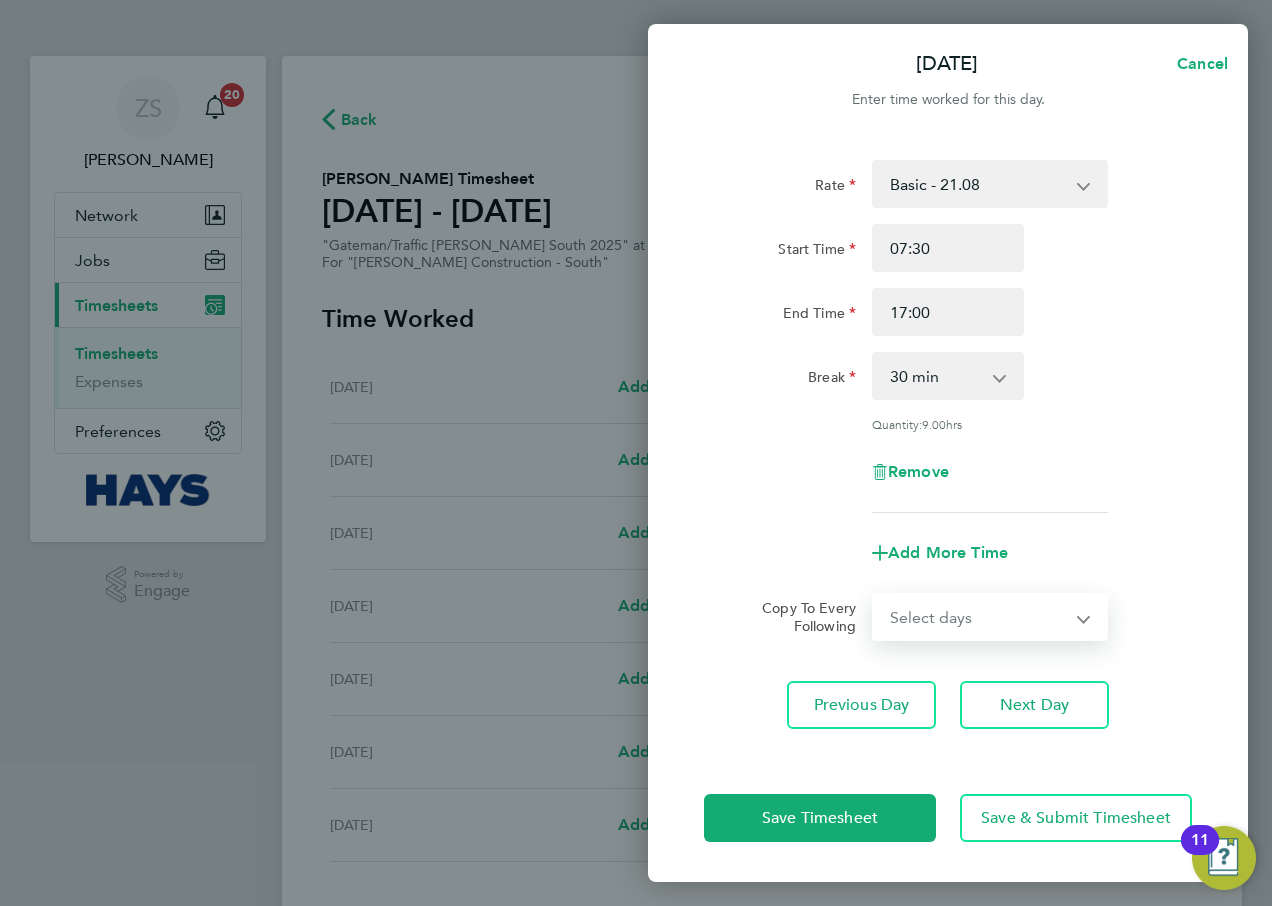select on "DAY" 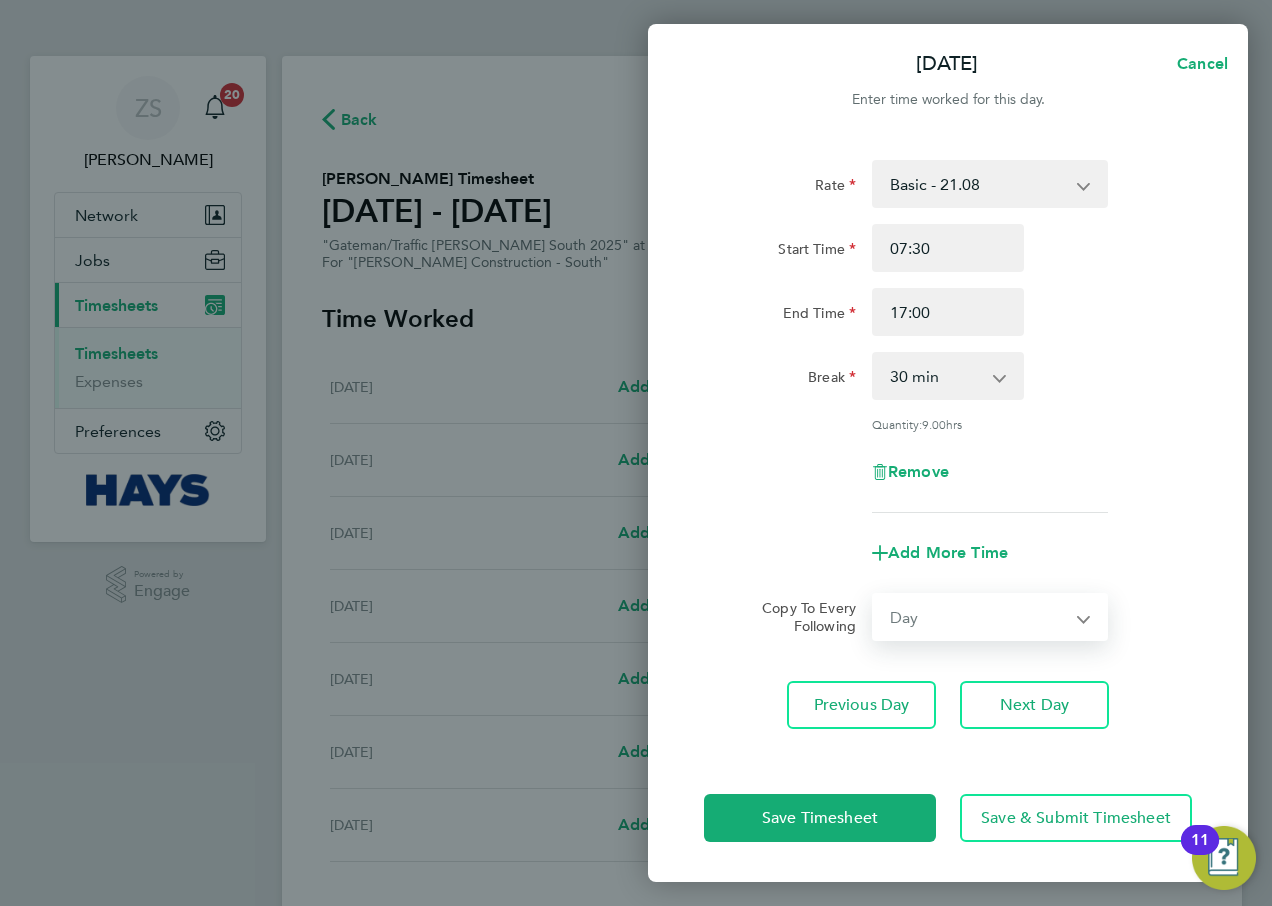 click on "Select days   Day   [DATE]   [DATE]   [DATE]   [DATE]" at bounding box center (979, 617) 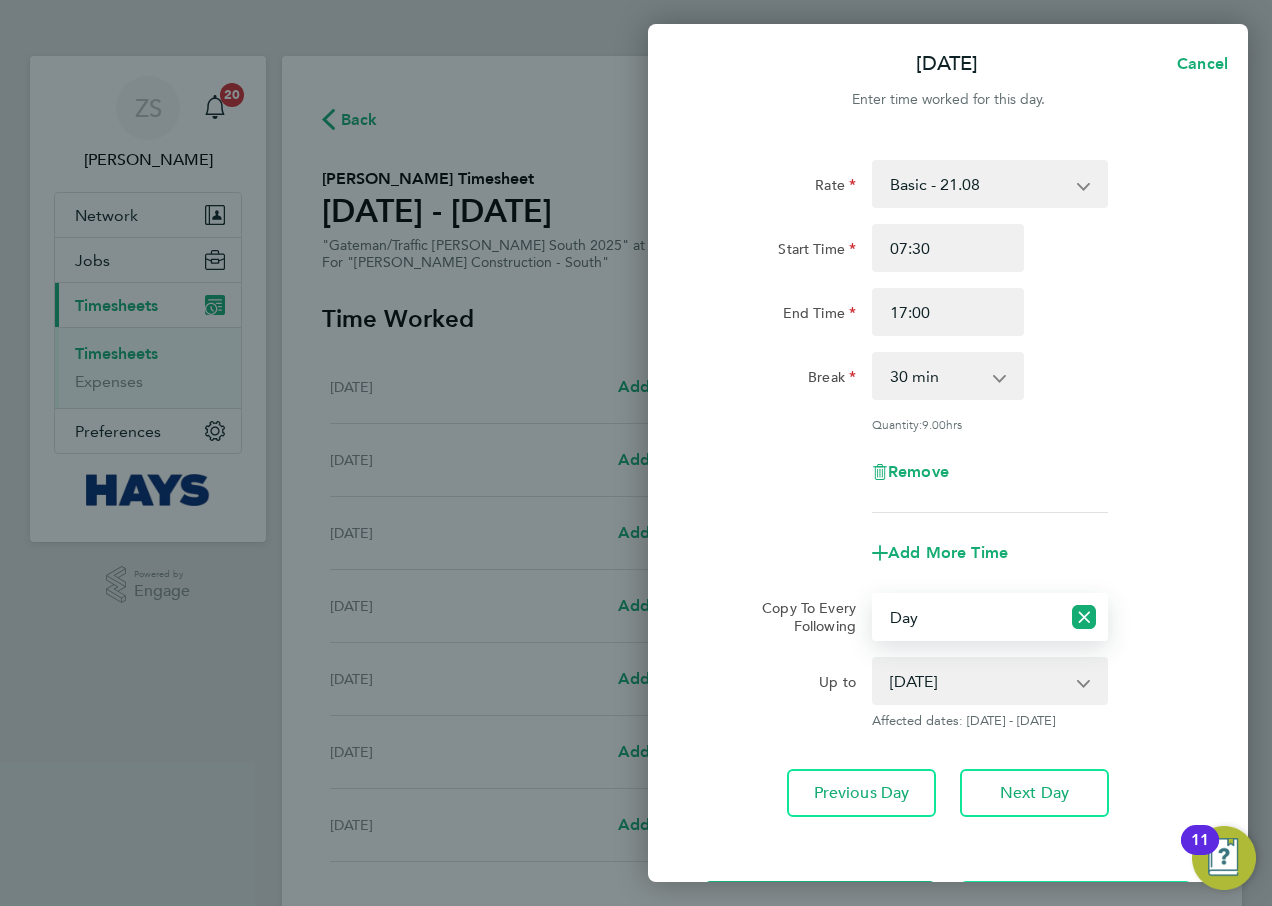 click on "Rate  Basic - 21.08   Weekday OT 45h+ - 30.50   Sat first 4h - 30.50   Sat after 4h - 40.19   [DATE] - 40.19   Bank Holiday - 40.19
Start Time 07:30 End Time 17:00 Break  0 min   15 min   30 min   45 min   60 min   75 min   90 min
Quantity:  9.00  hrs
Remove" 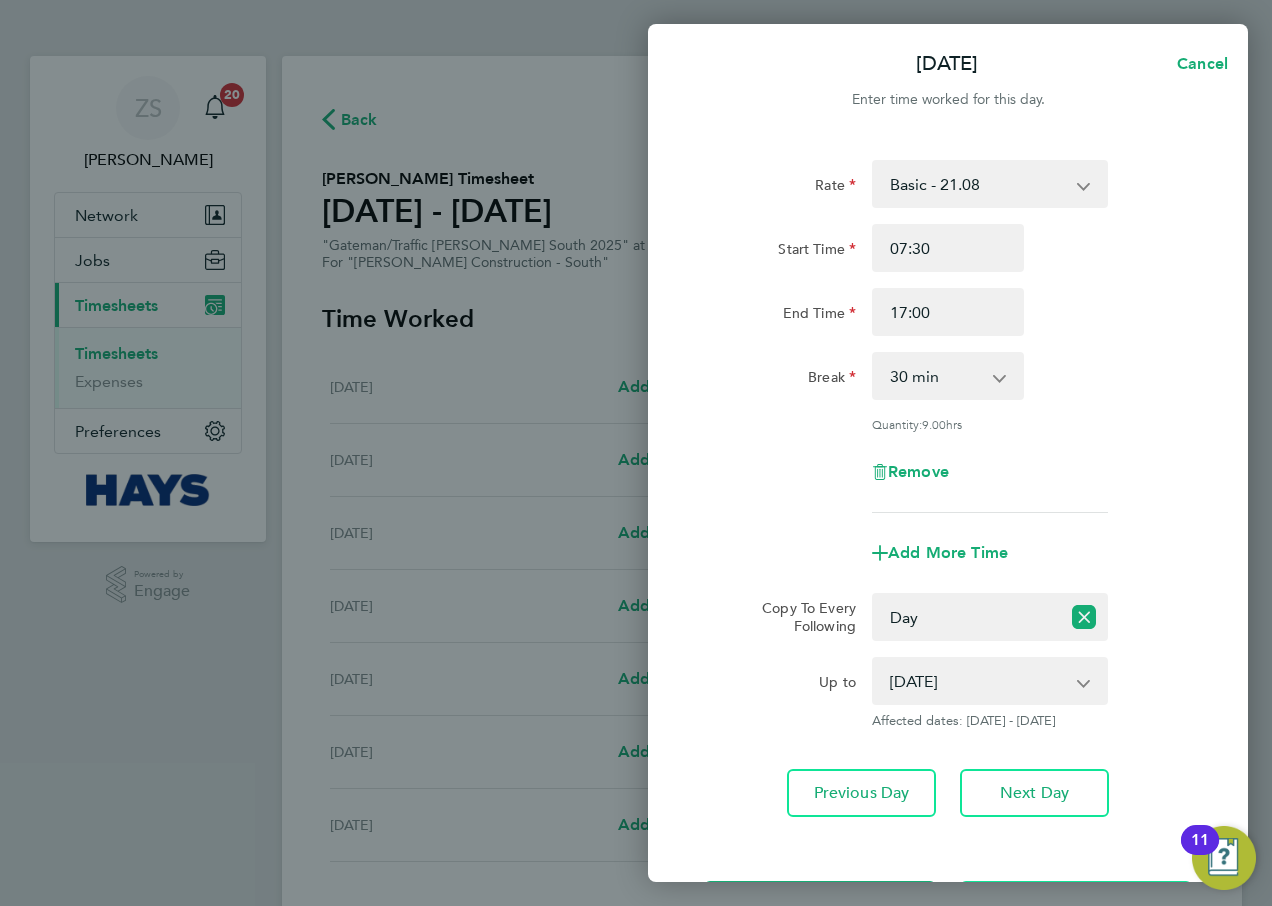 scroll, scrollTop: 85, scrollLeft: 0, axis: vertical 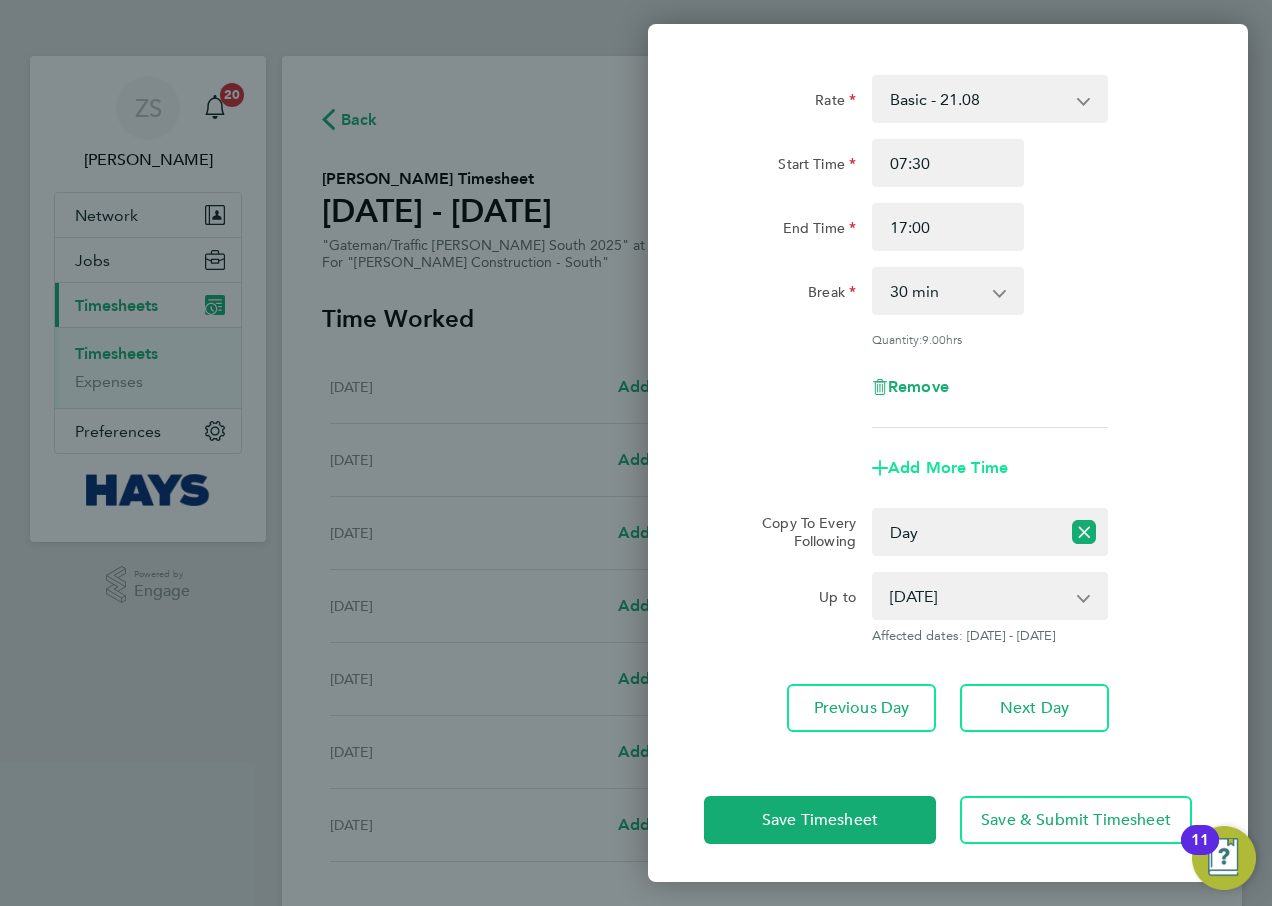 click on "Add More Time" 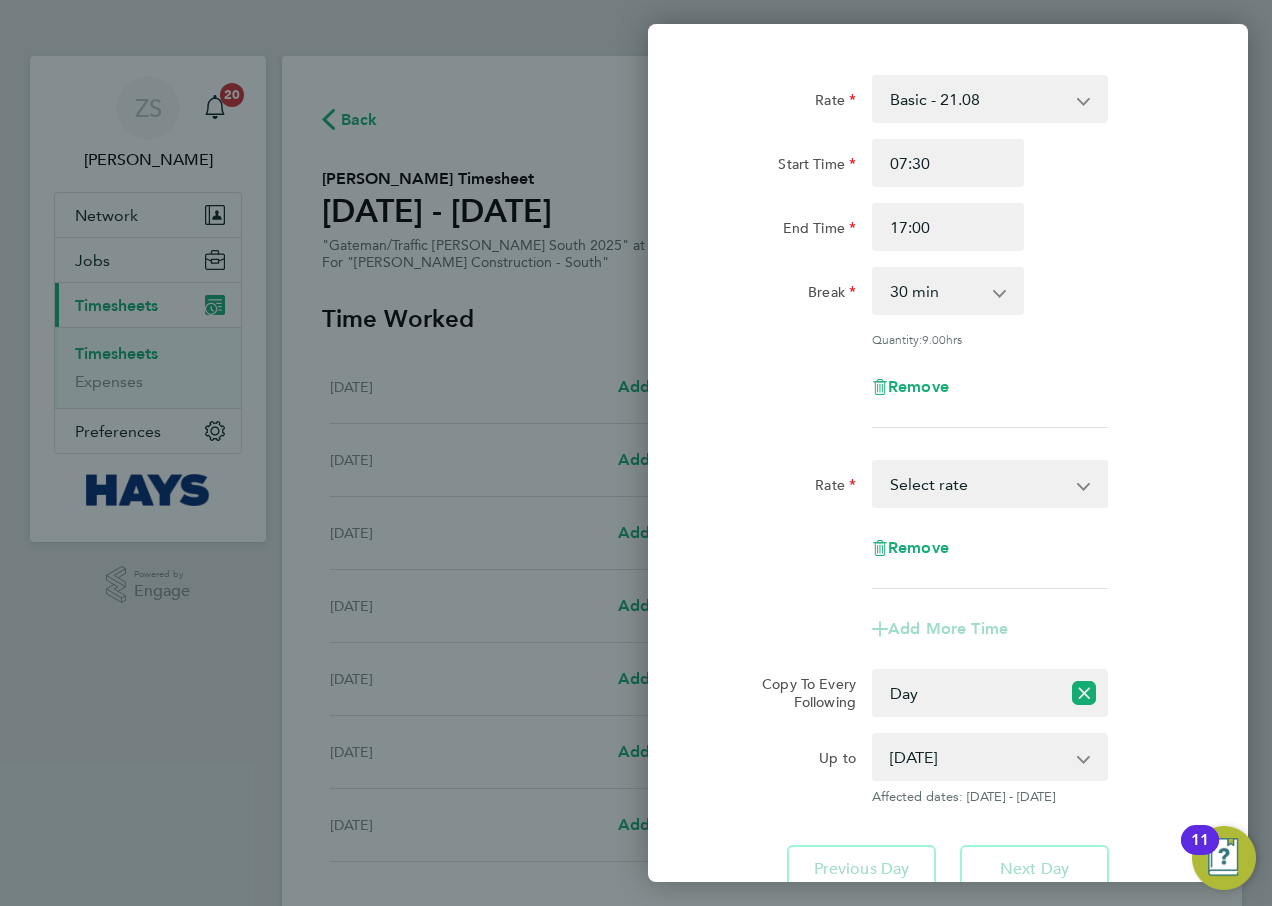 click on "Basic - 21.08   Weekday OT 45h+ - 30.50   Sat first 4h - 30.50   Sat after 4h - 40.19   [DATE] - 40.19   Bank Holiday - 40.19   Select rate" at bounding box center [978, 484] 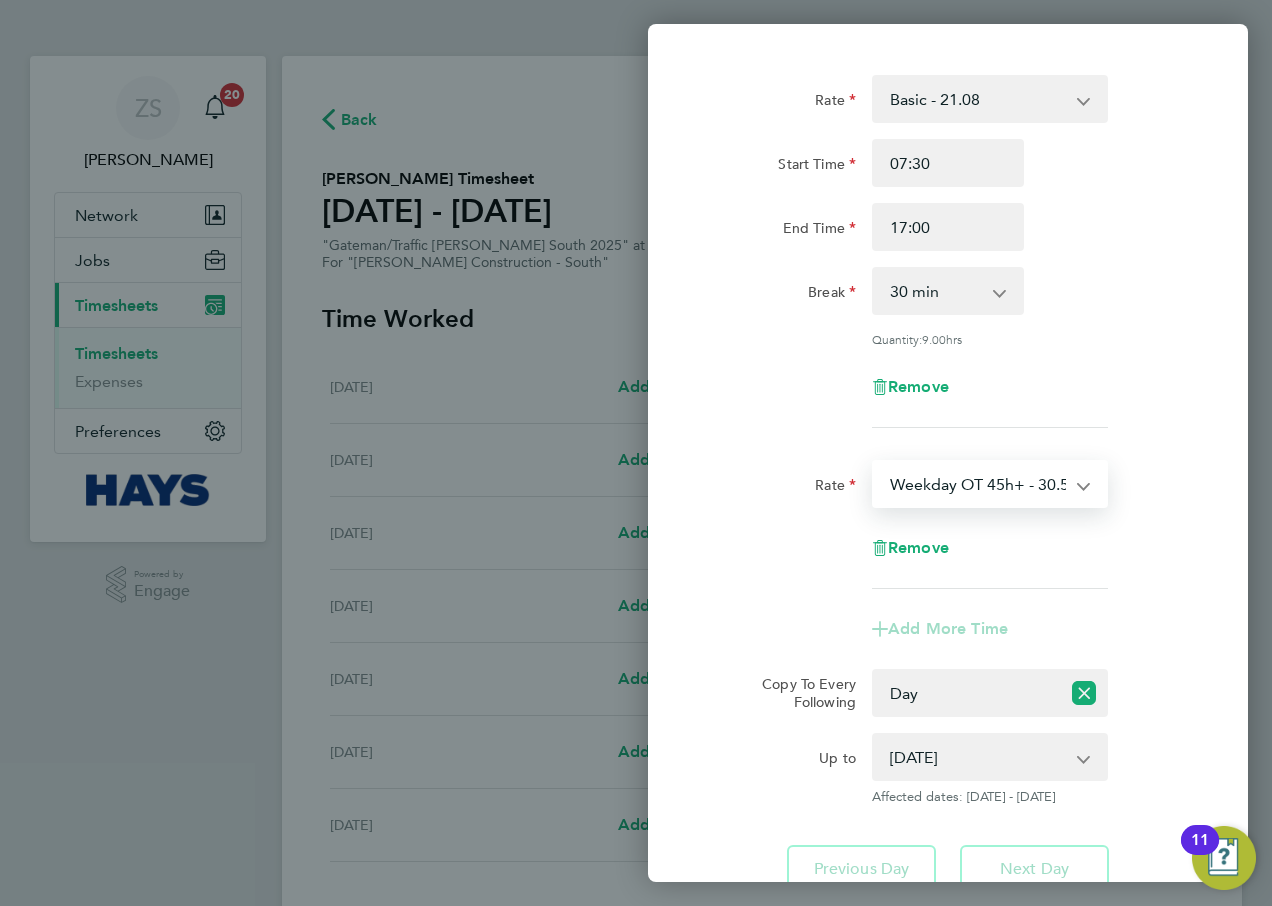 select on "60" 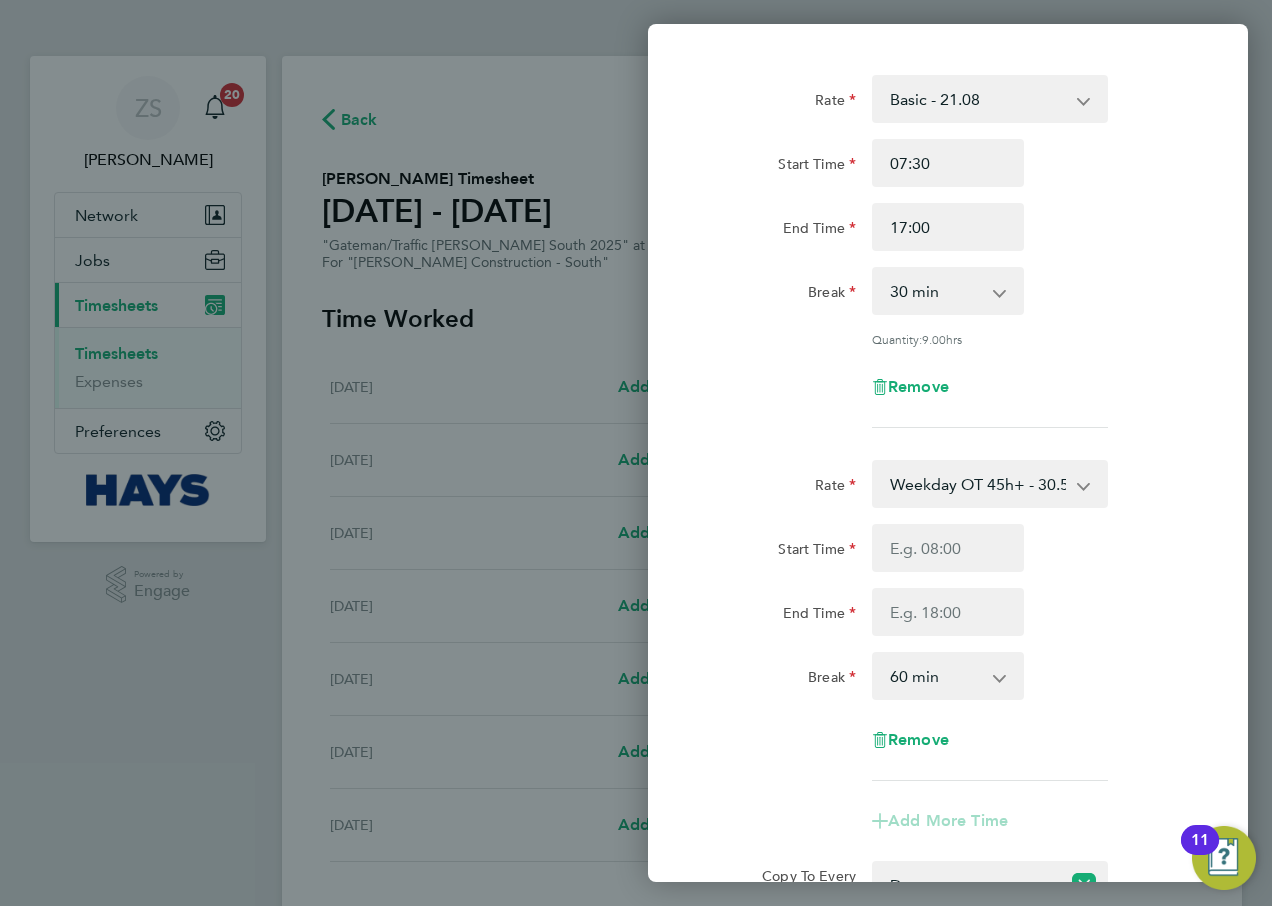 click on "Rate  Basic - 21.08   Weekday OT 45h+ - 30.50   Sat first 4h - 30.50   Sat after 4h - 40.19   [DATE] - 40.19   Bank Holiday - 40.19
Start Time 07:30 End Time 17:00 Break  0 min   15 min   30 min   45 min   60 min   75 min   90 min
Quantity:  9.00  hrs
Remove" 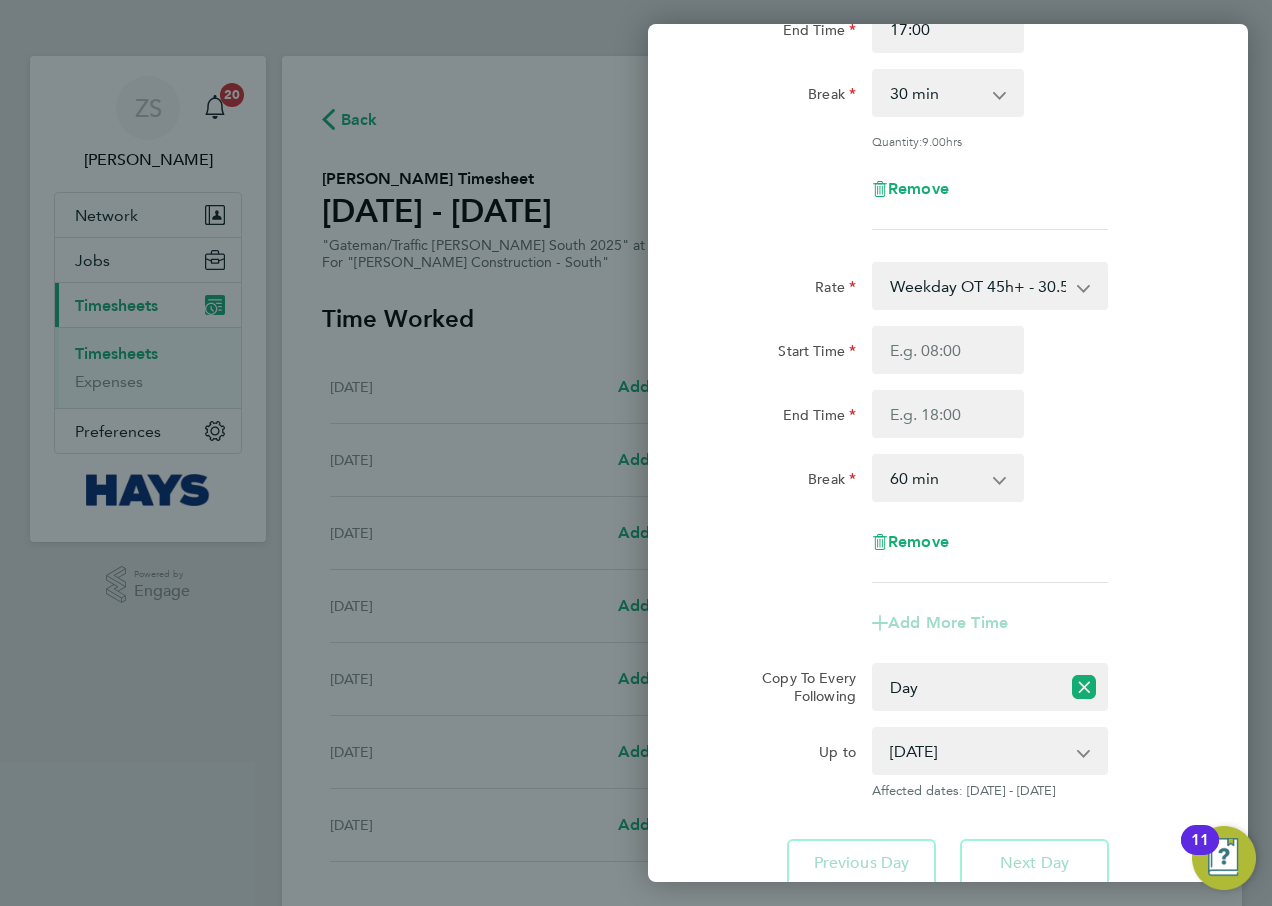 scroll, scrollTop: 285, scrollLeft: 0, axis: vertical 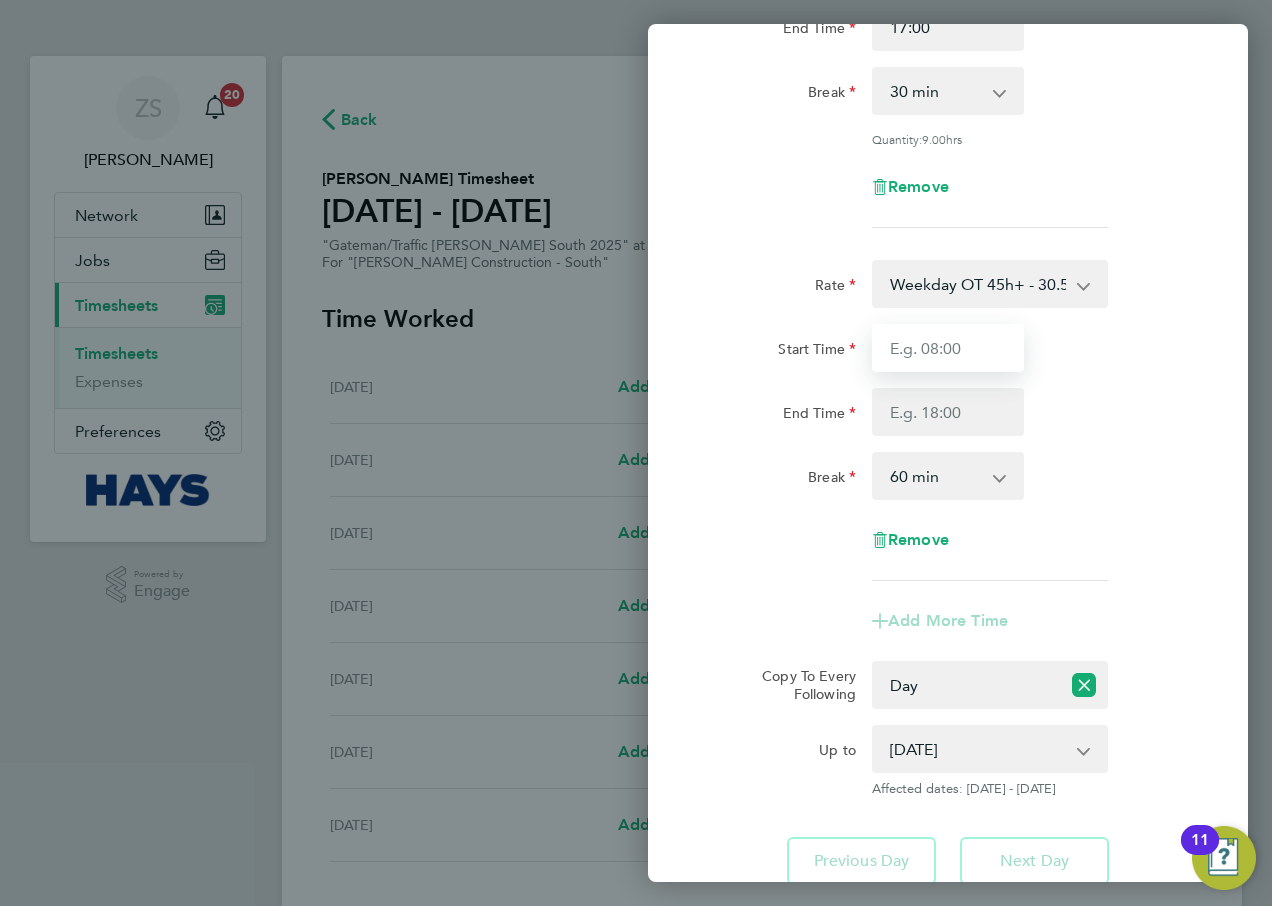 click on "Start Time" at bounding box center [948, 348] 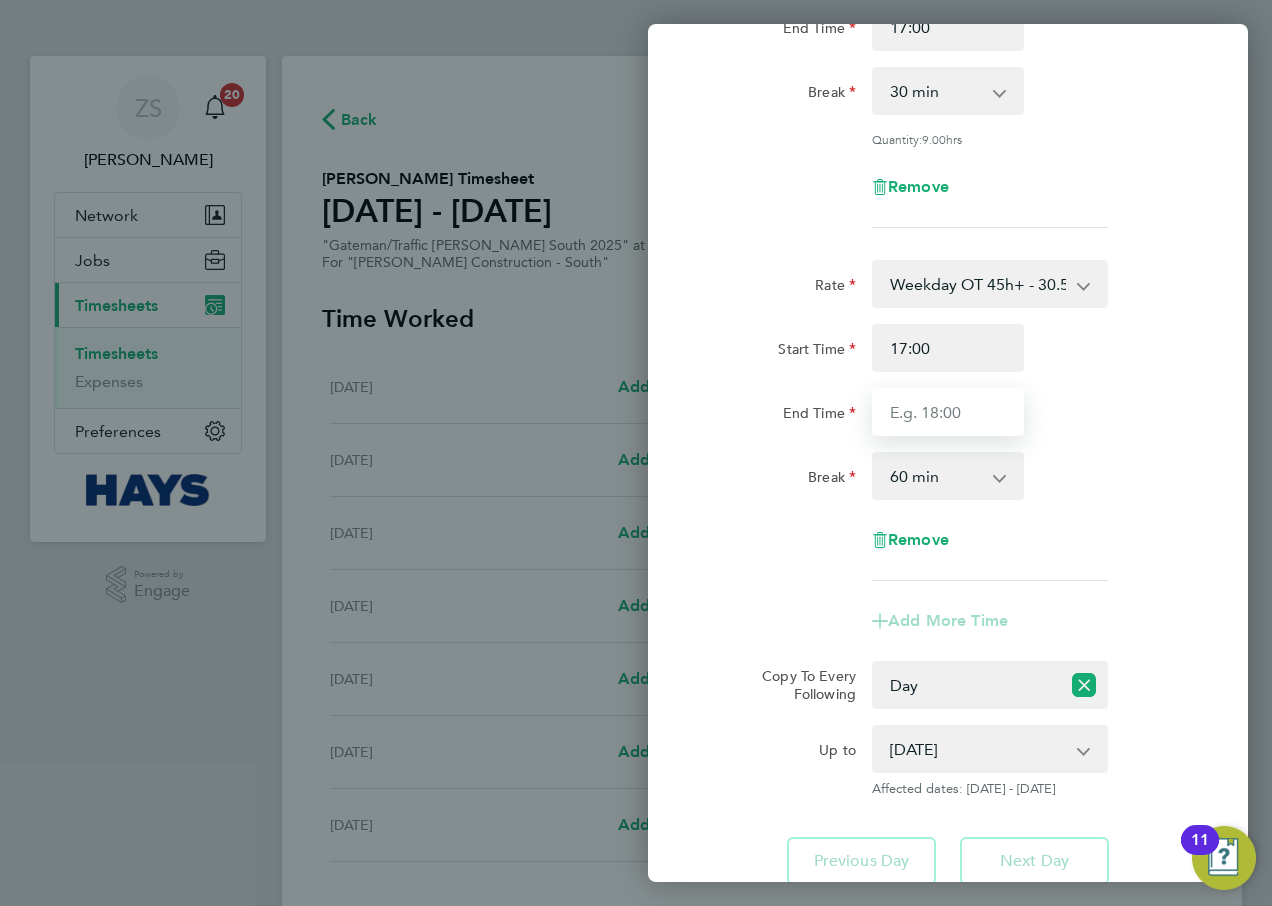 type on "17:30" 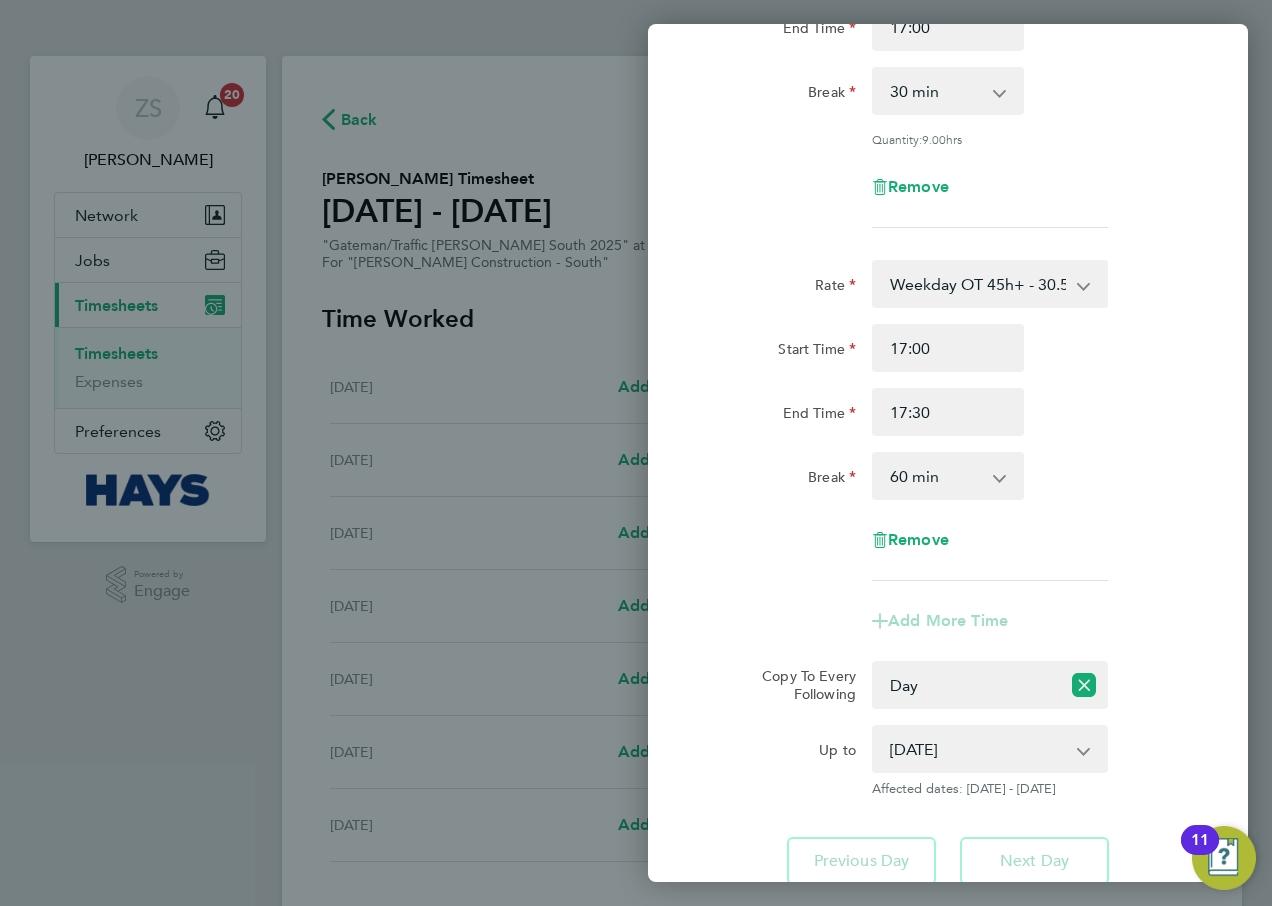 select 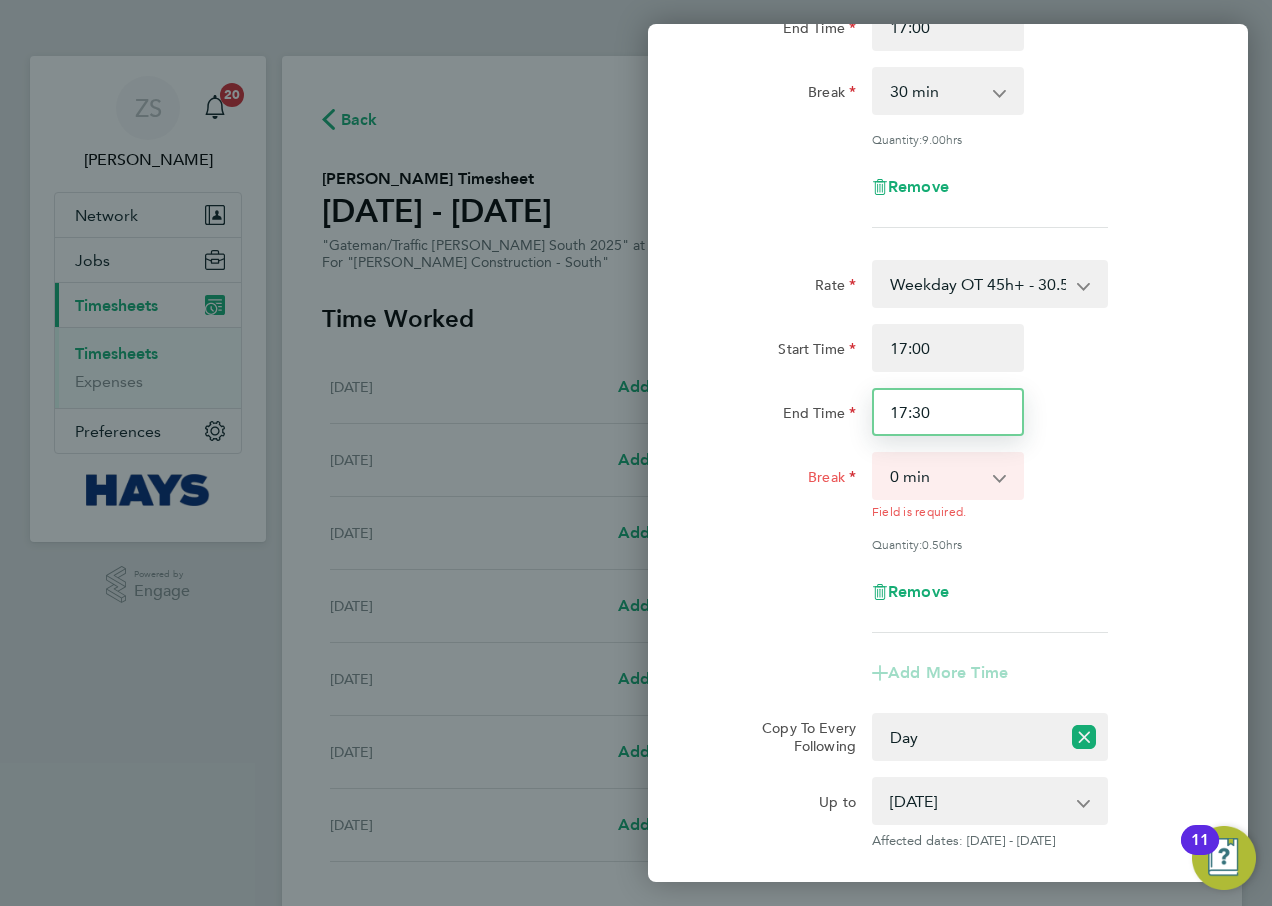 drag, startPoint x: 943, startPoint y: 412, endPoint x: 849, endPoint y: 394, distance: 95.707886 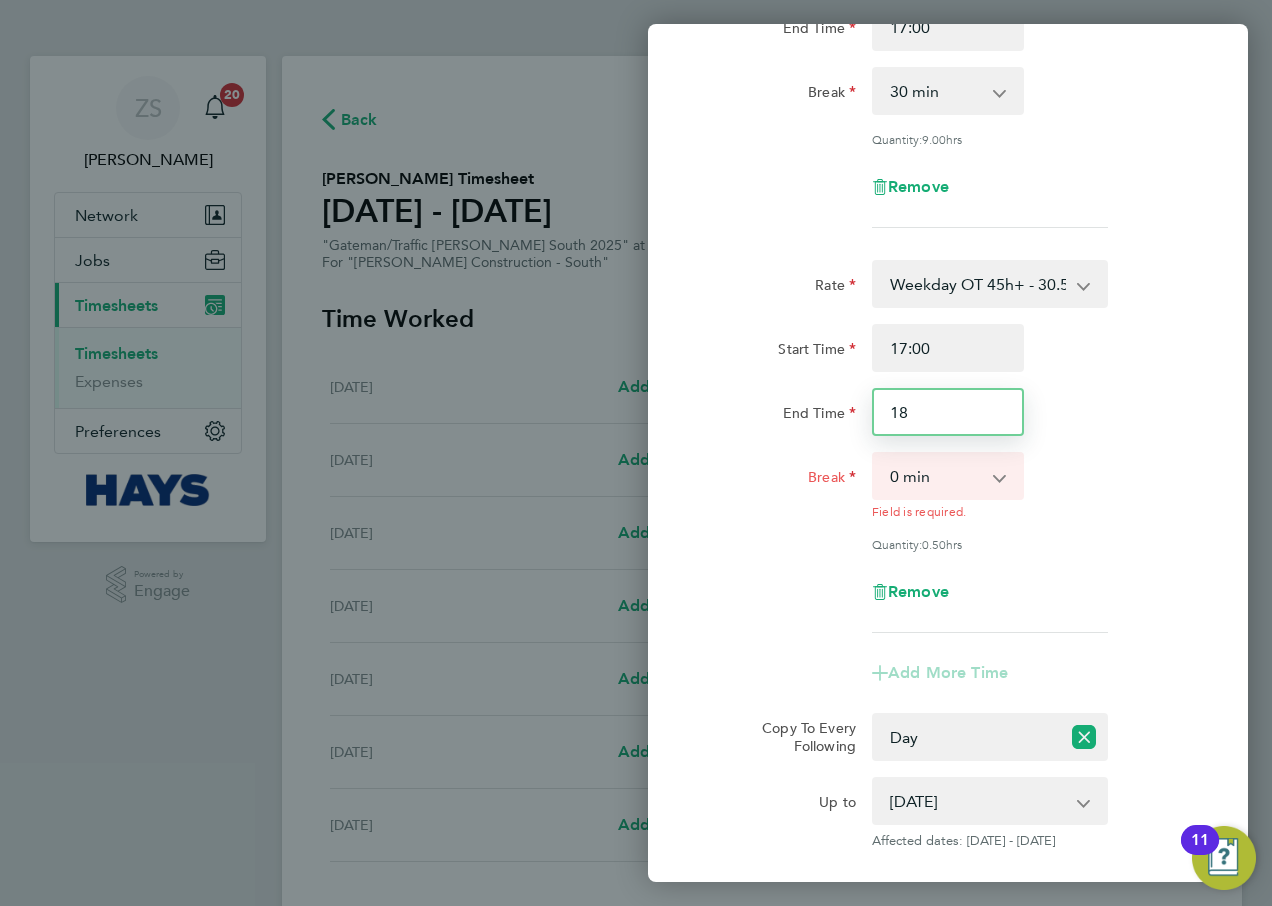 type on "18:30" 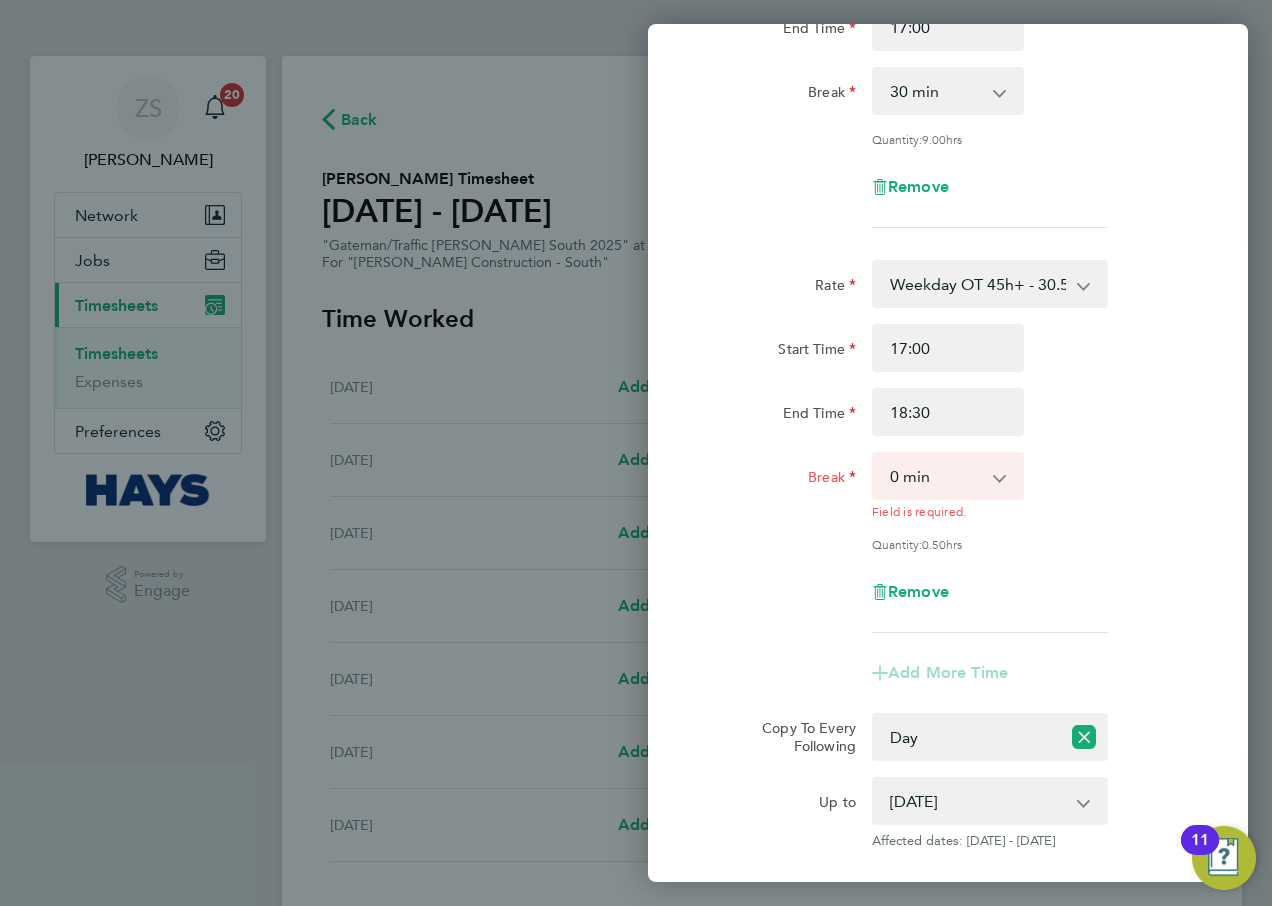 click on "End Time 18:30" 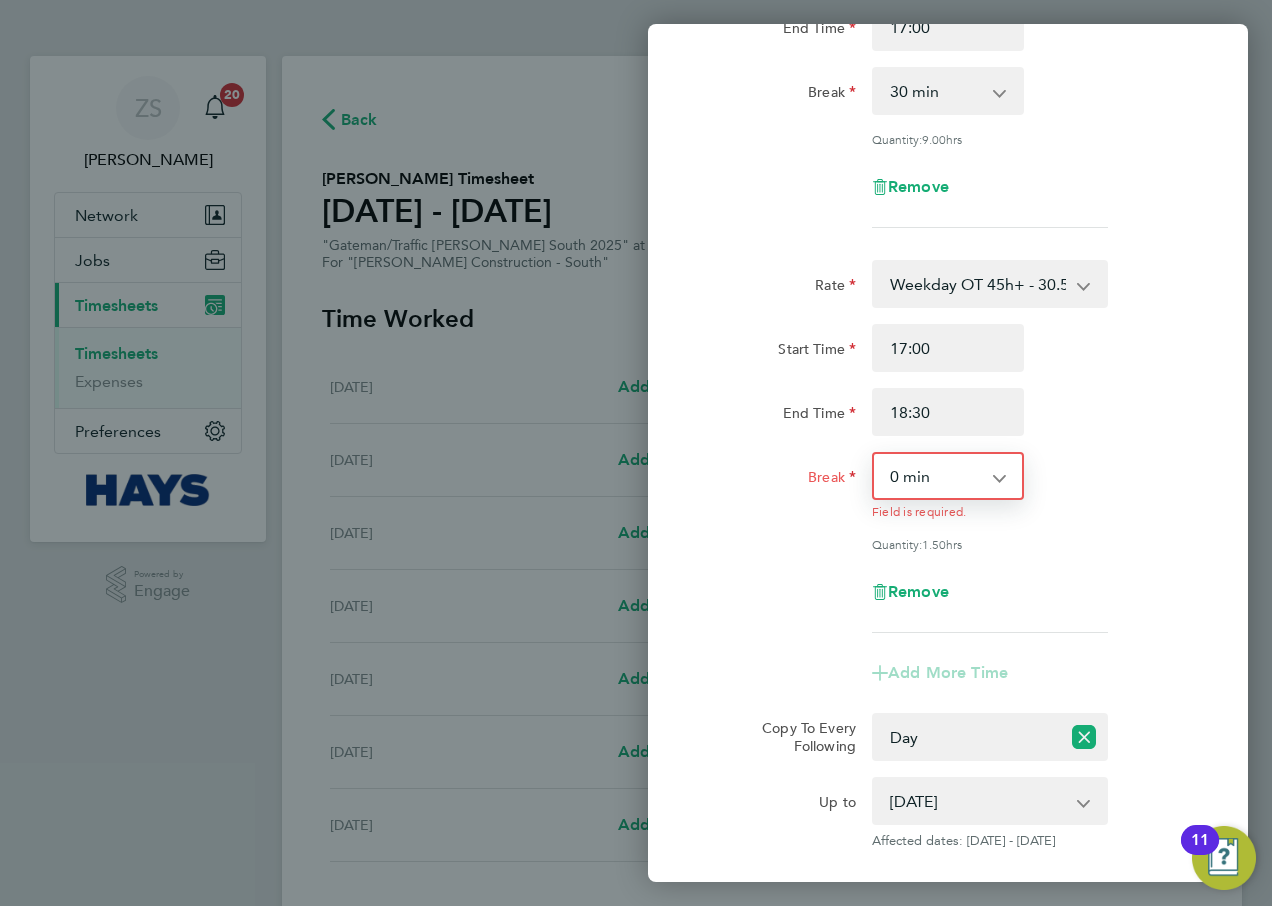 drag, startPoint x: 897, startPoint y: 472, endPoint x: 899, endPoint y: 488, distance: 16.124516 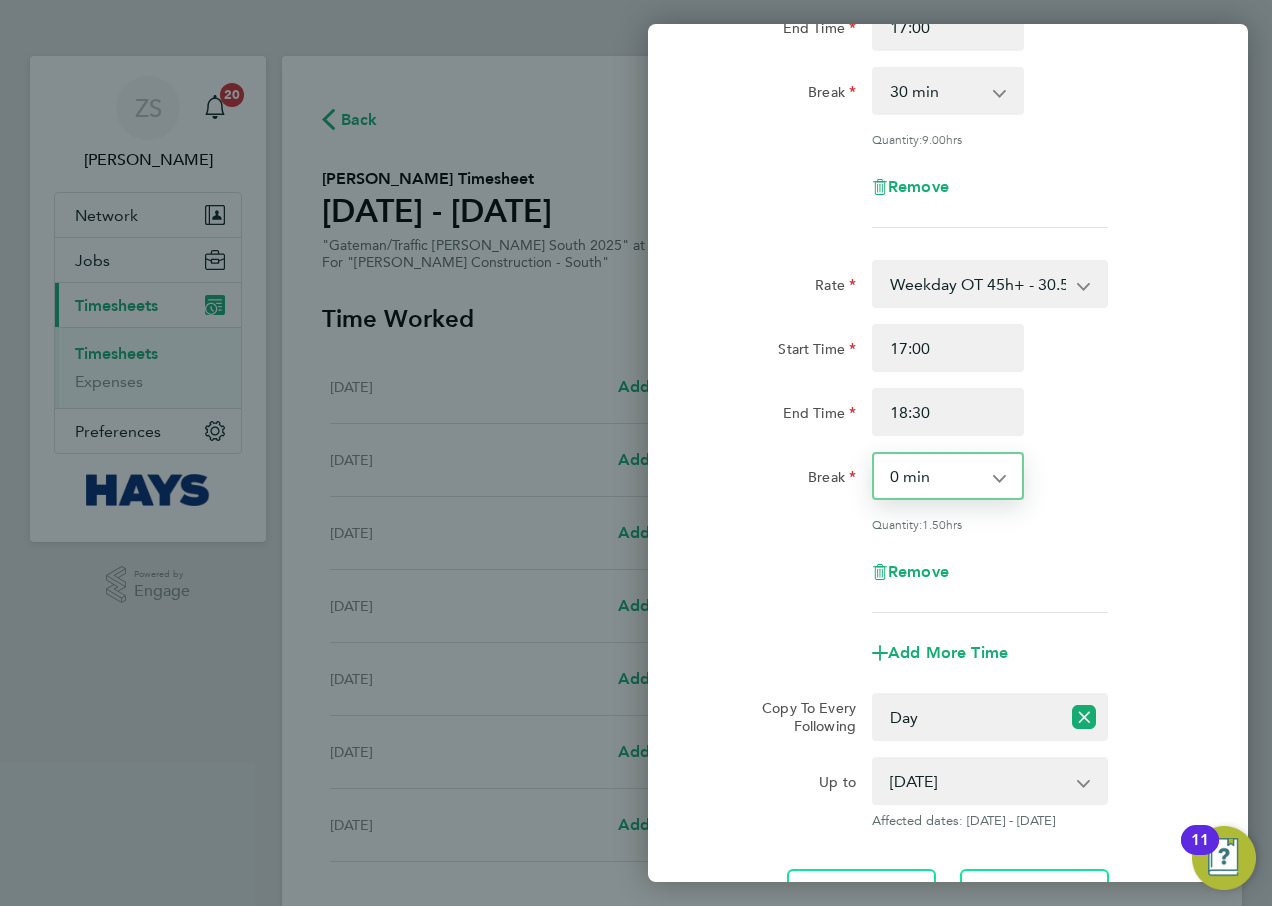 click on "Break  0 min   15 min   30 min   45 min   60 min   75 min" 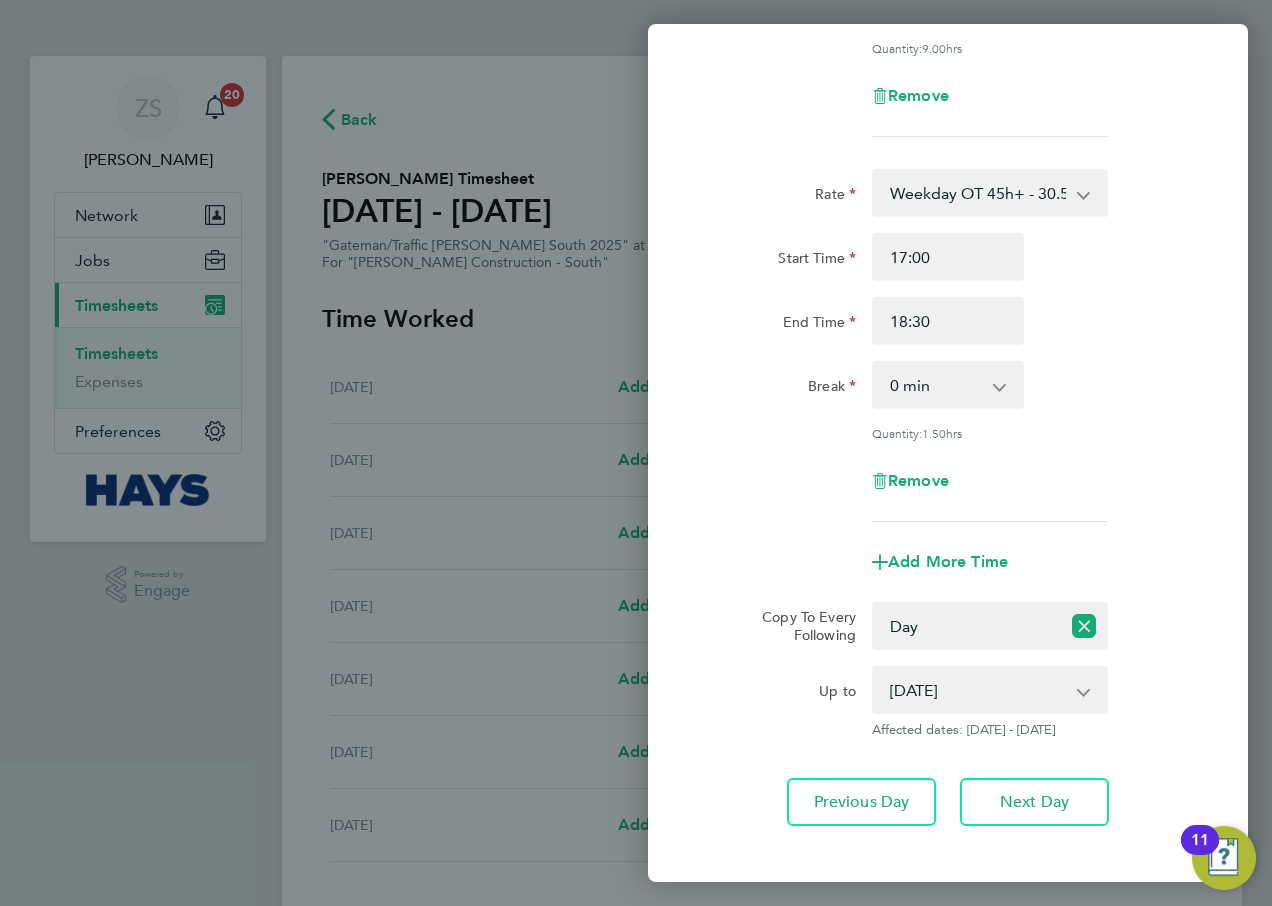 scroll, scrollTop: 468, scrollLeft: 0, axis: vertical 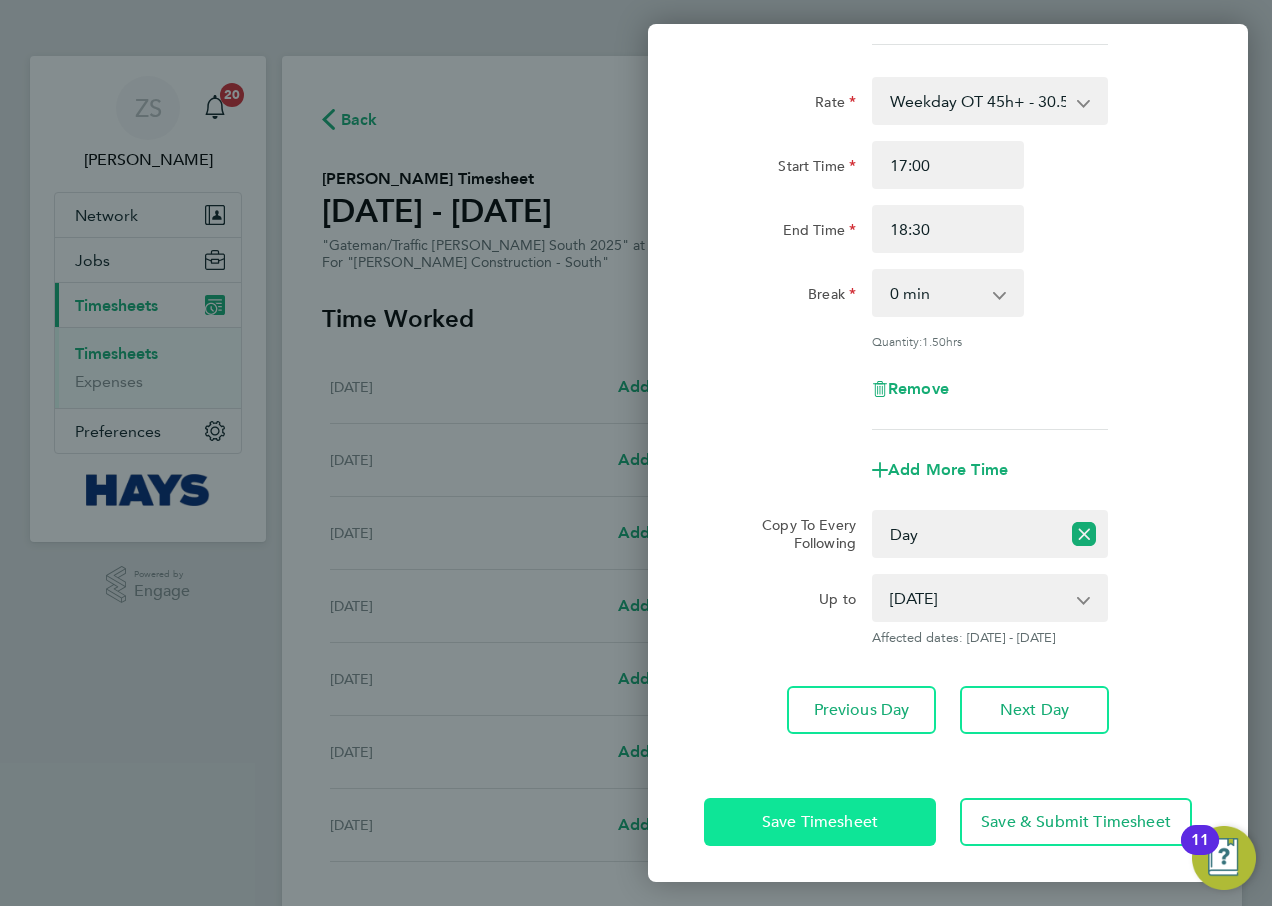 click on "Save Timesheet" 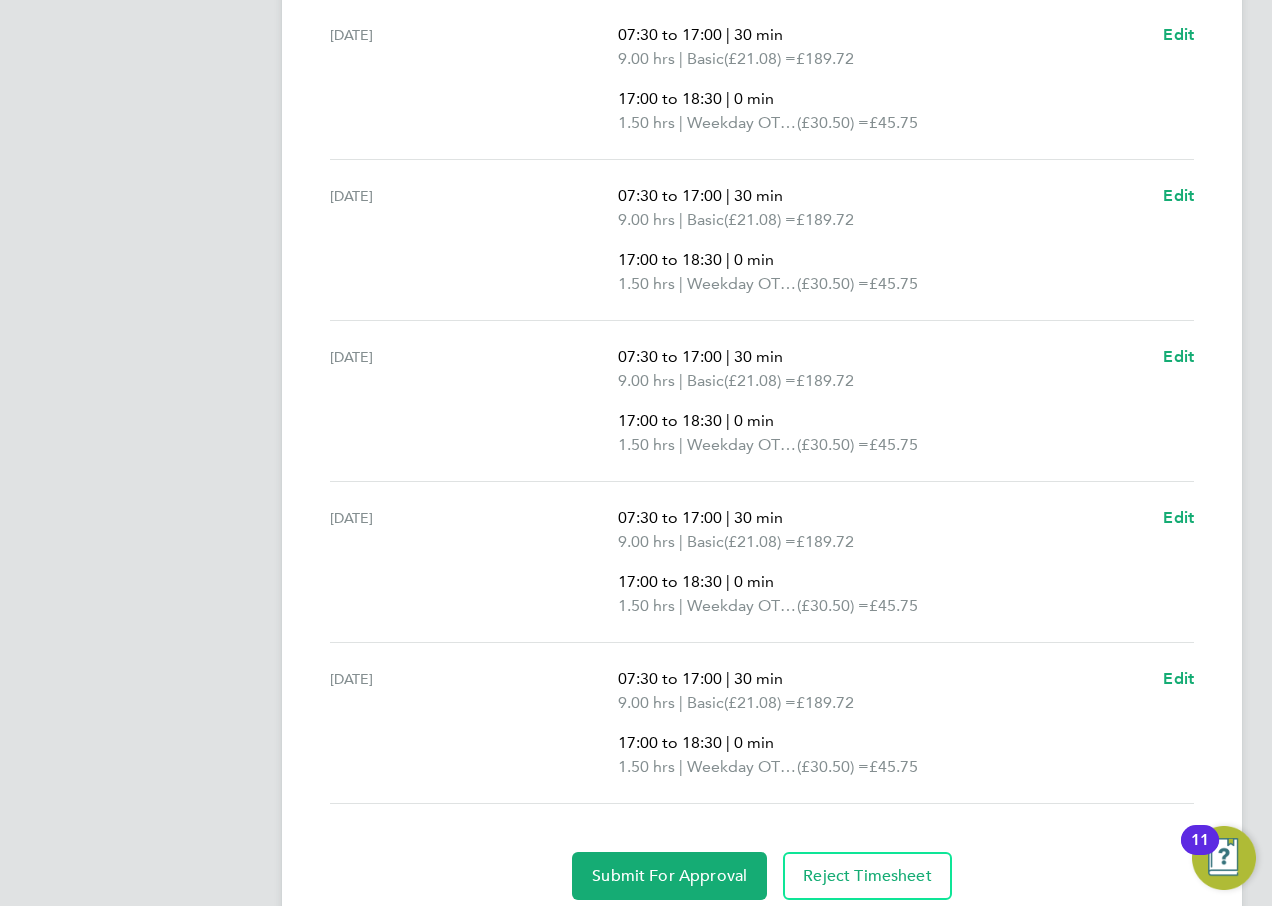 scroll, scrollTop: 879, scrollLeft: 0, axis: vertical 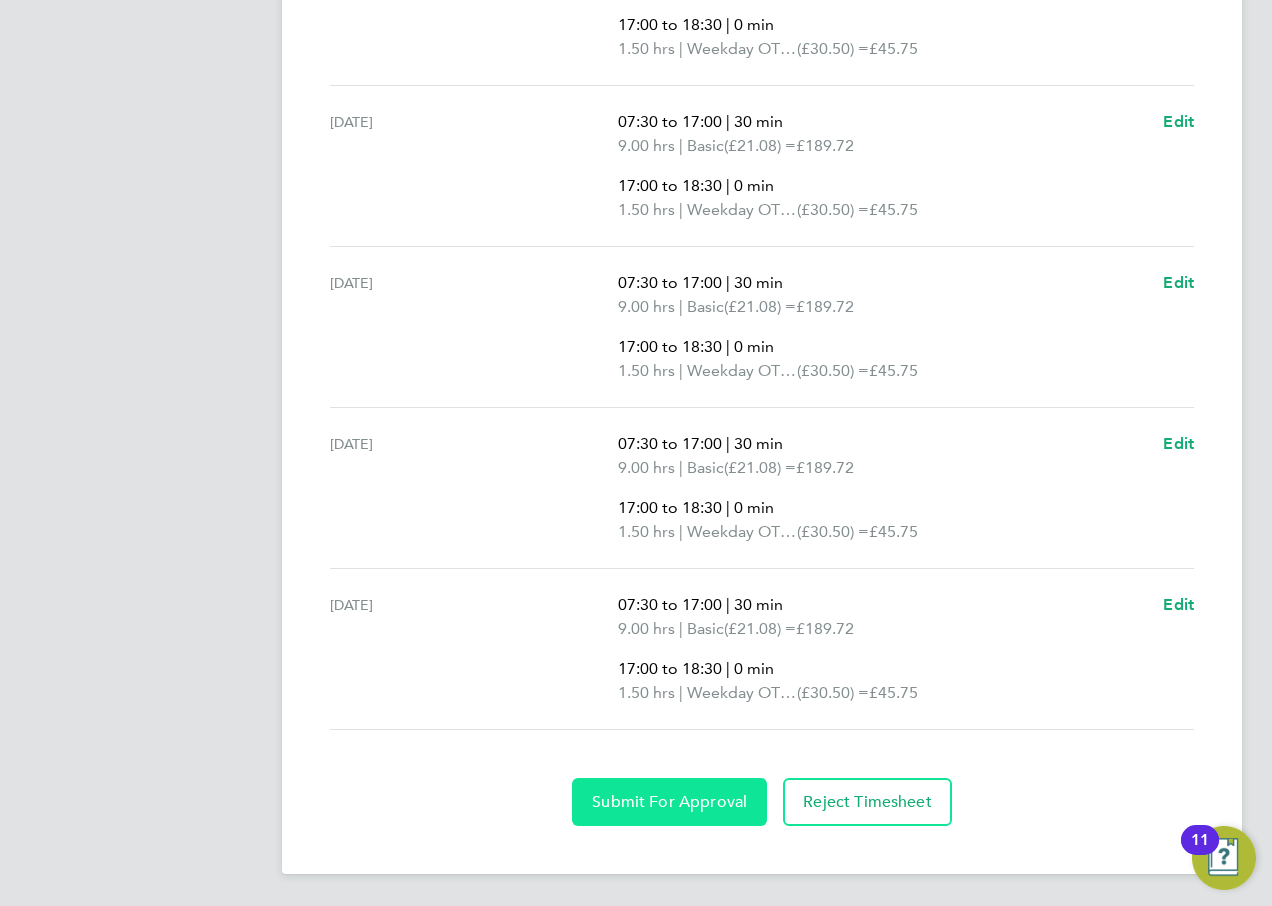 click on "Submit For Approval" 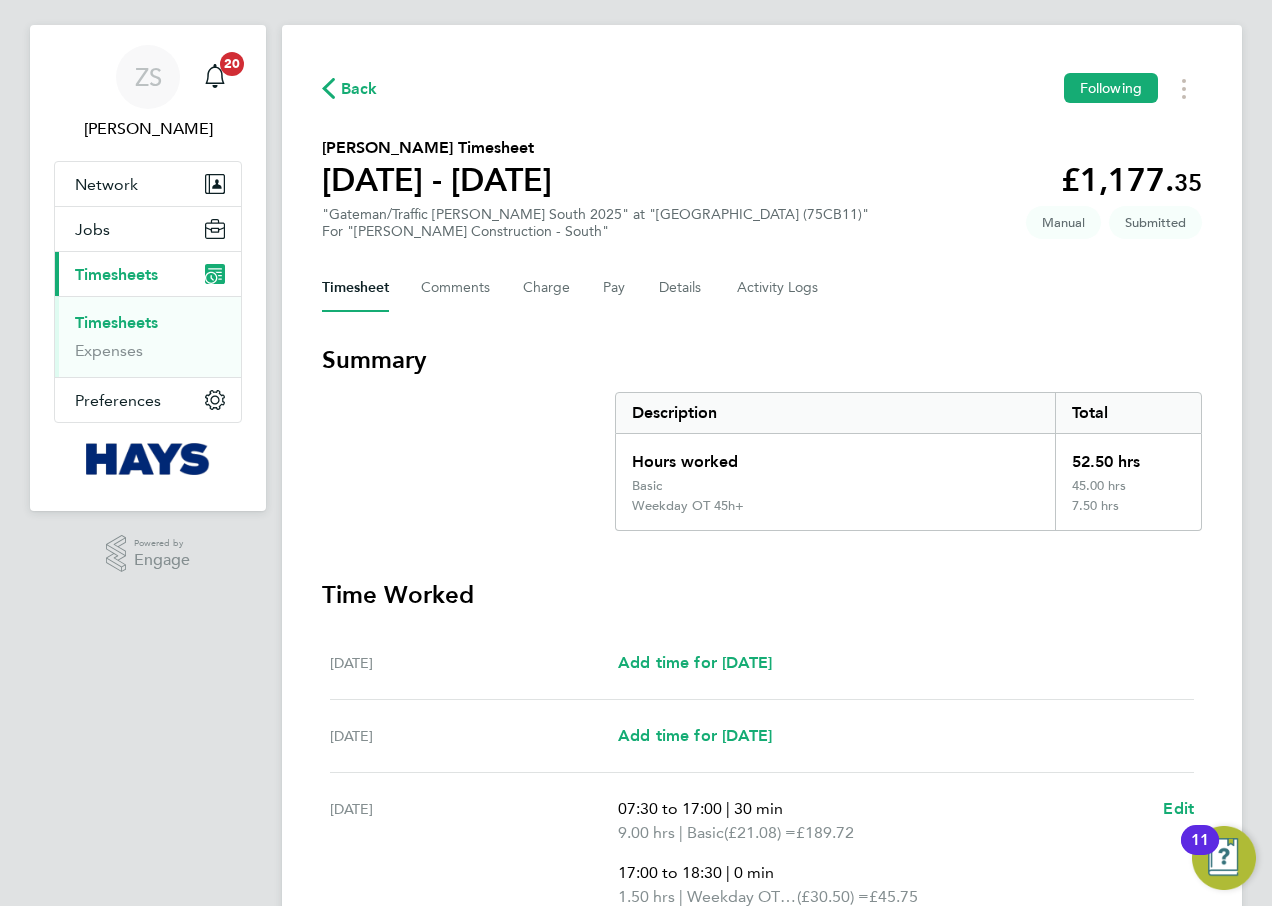 scroll, scrollTop: 0, scrollLeft: 0, axis: both 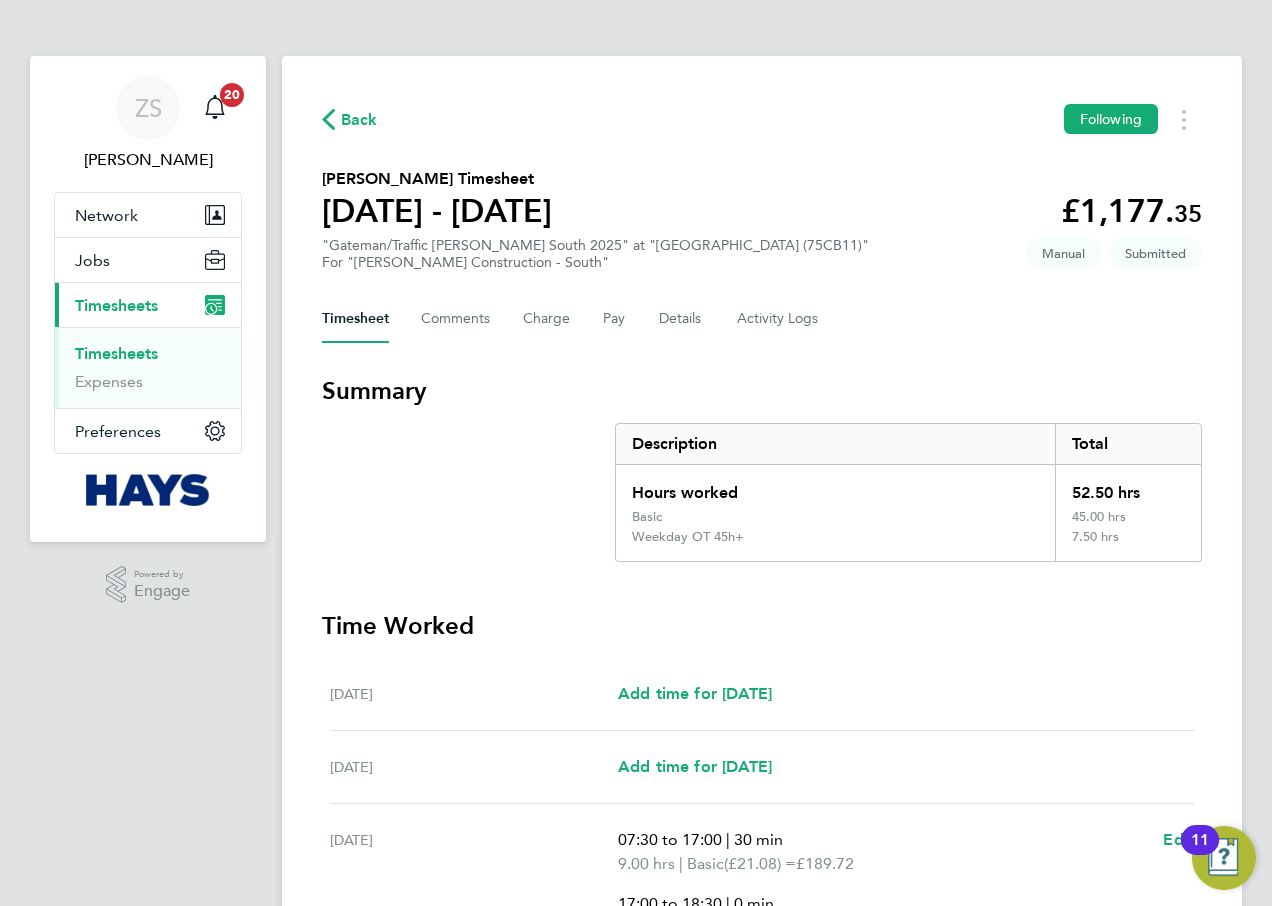 click on "Timesheets" at bounding box center [150, 358] 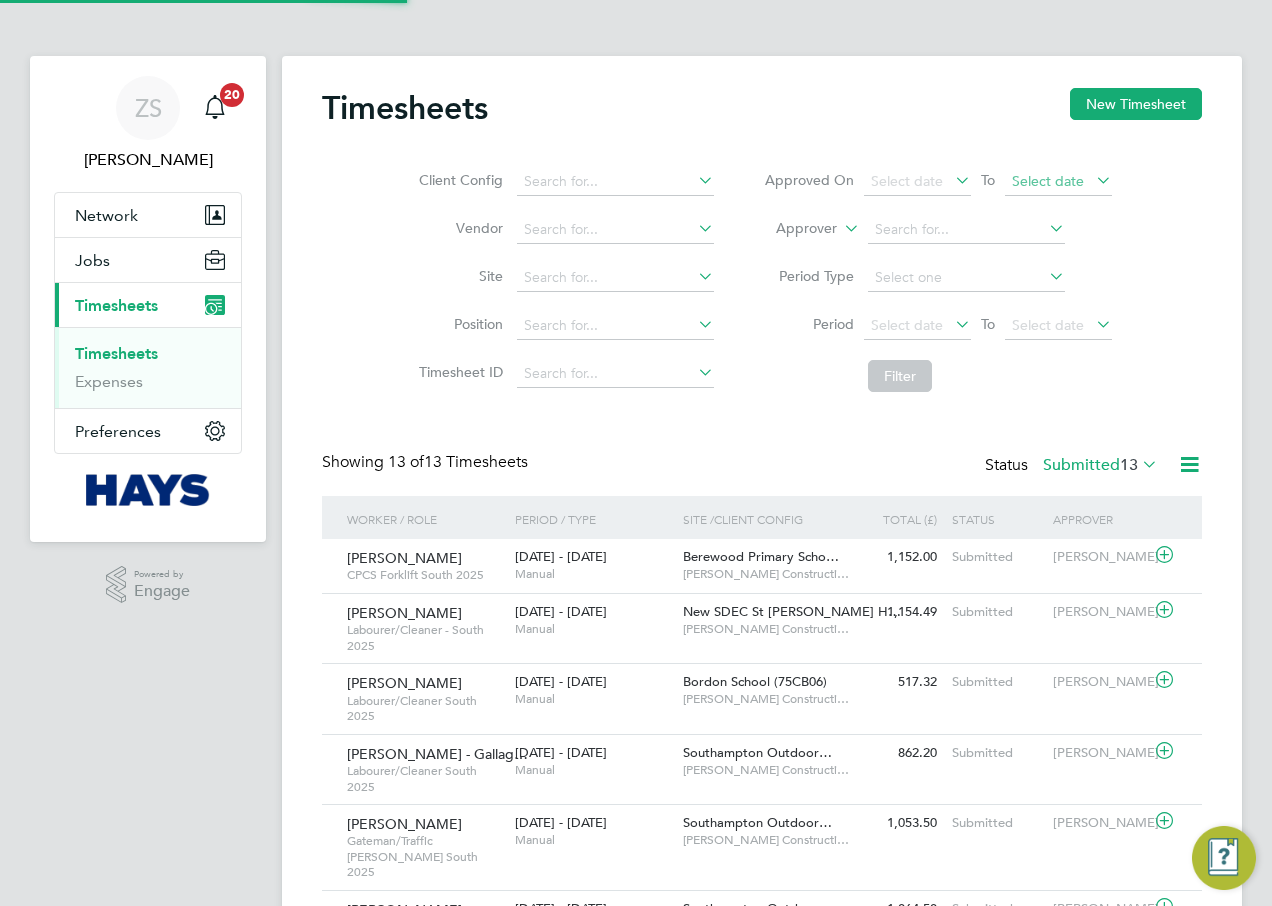 scroll, scrollTop: 10, scrollLeft: 10, axis: both 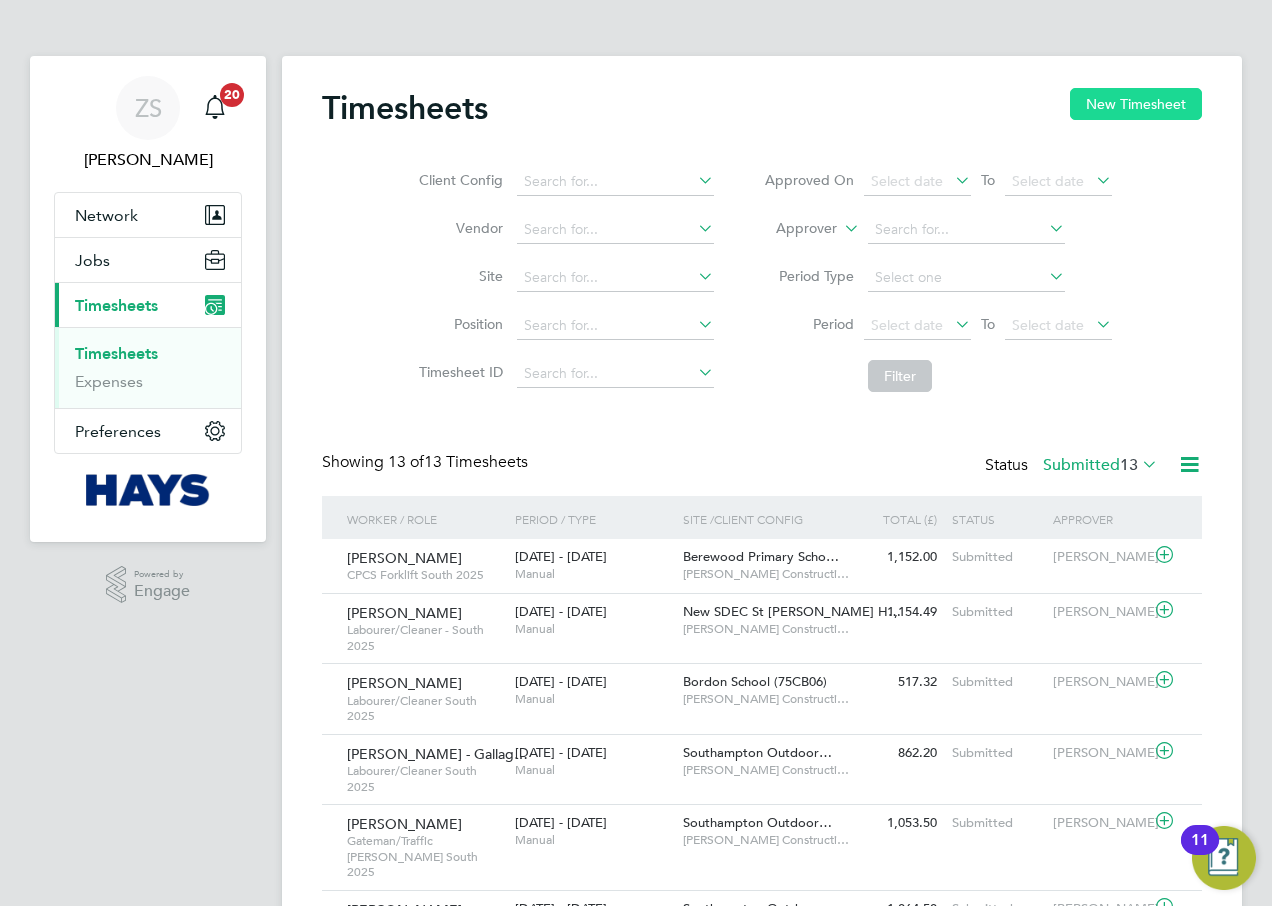 click on "New Timesheet" 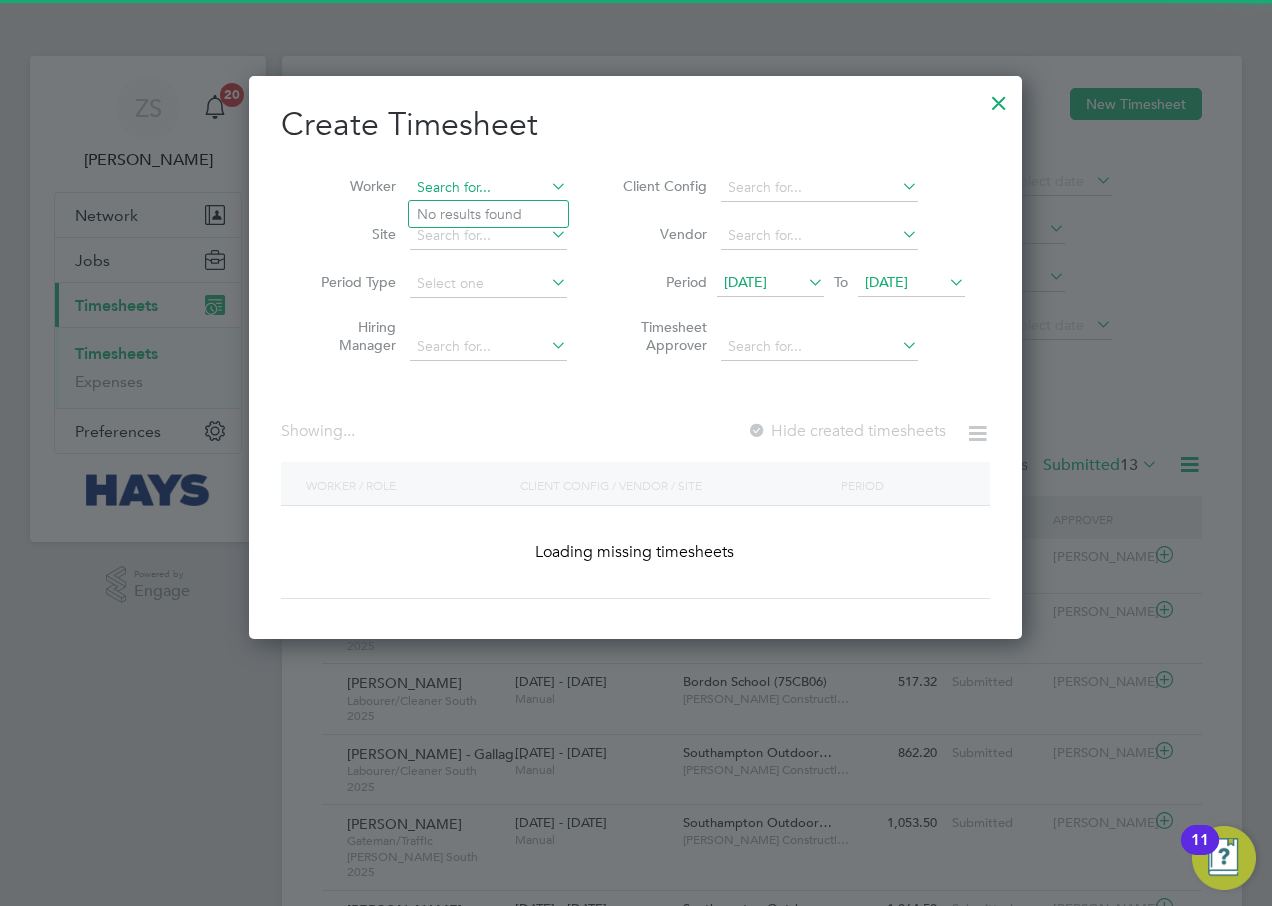 click at bounding box center (488, 188) 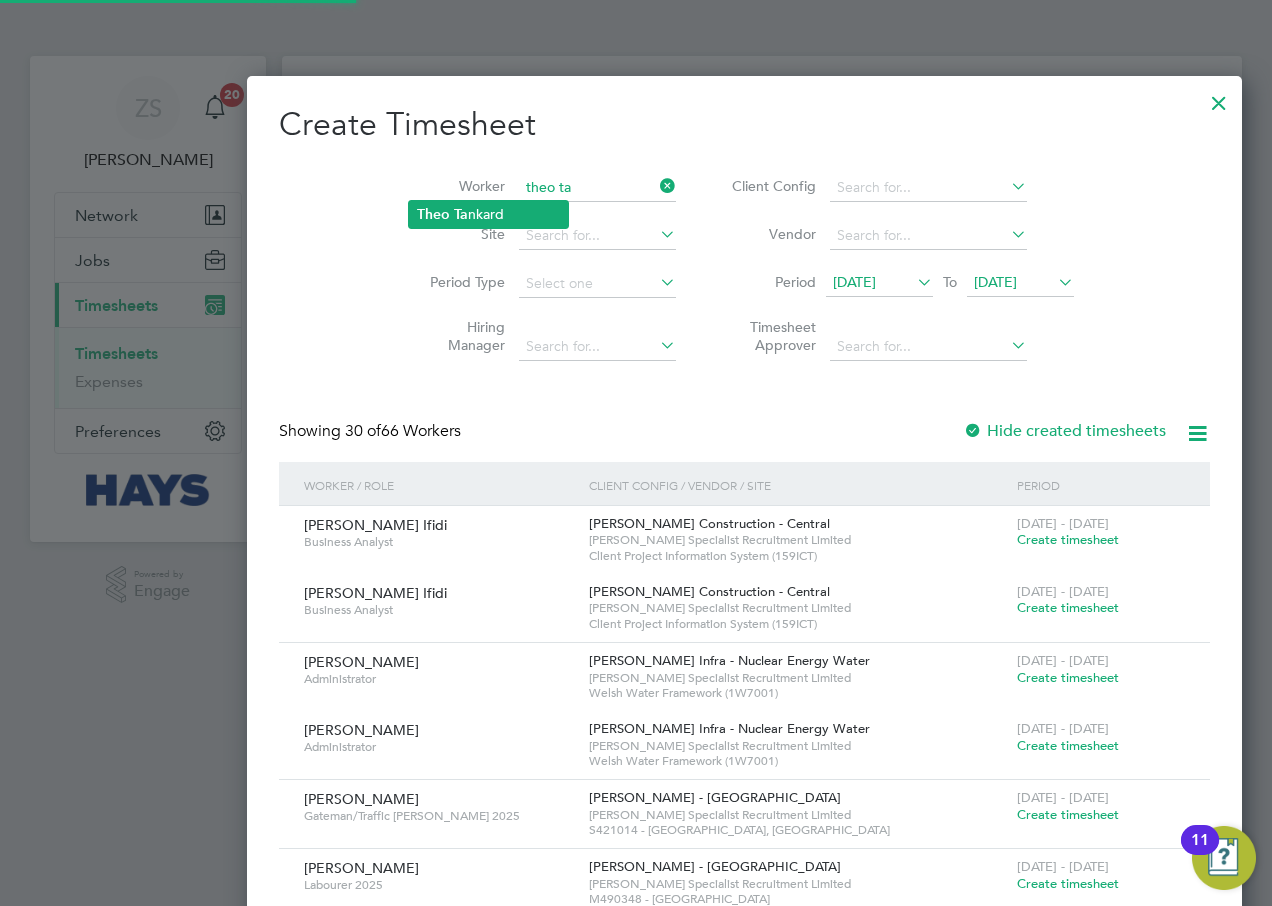 click on "[PERSON_NAME]" 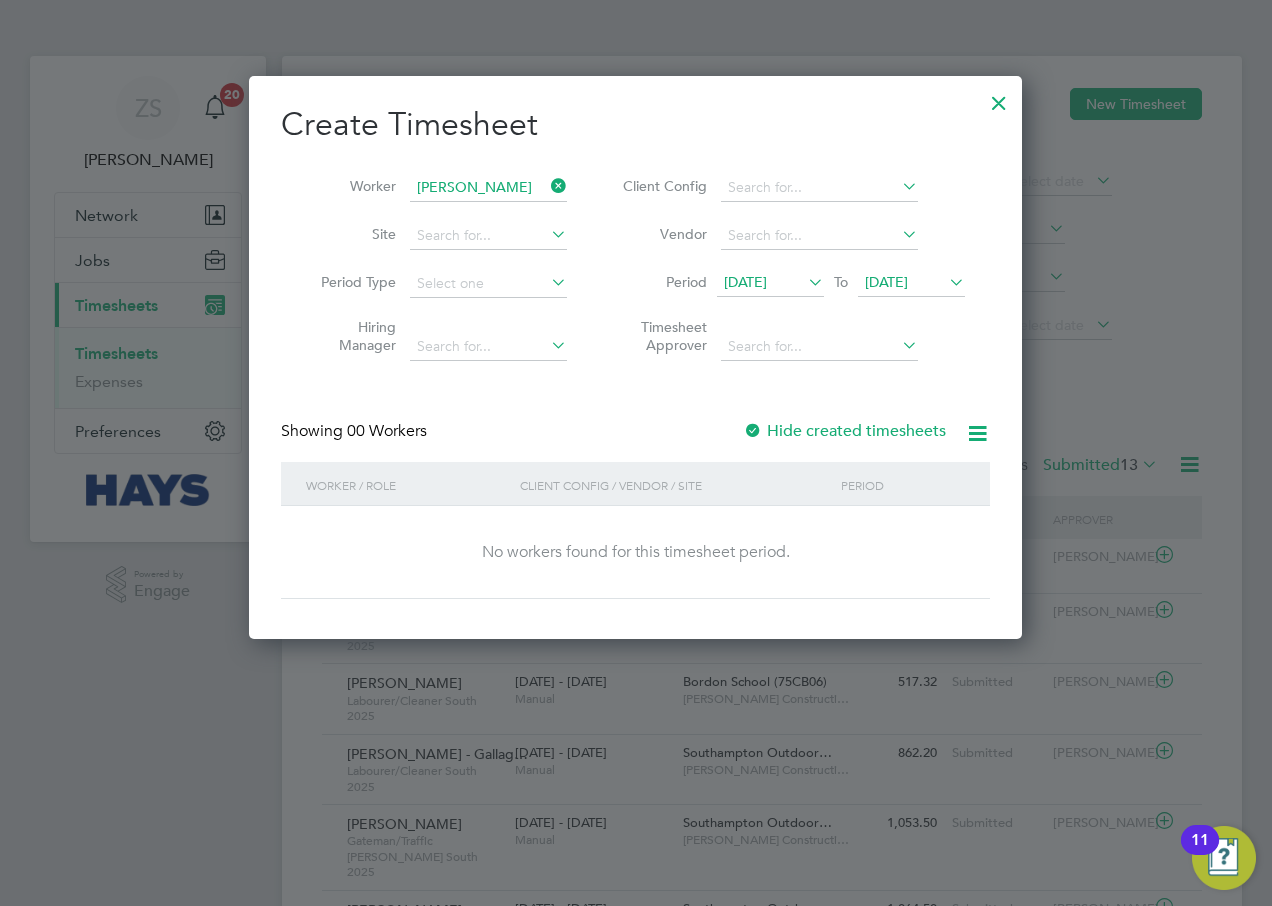 click on "Hide created timesheets" at bounding box center [844, 431] 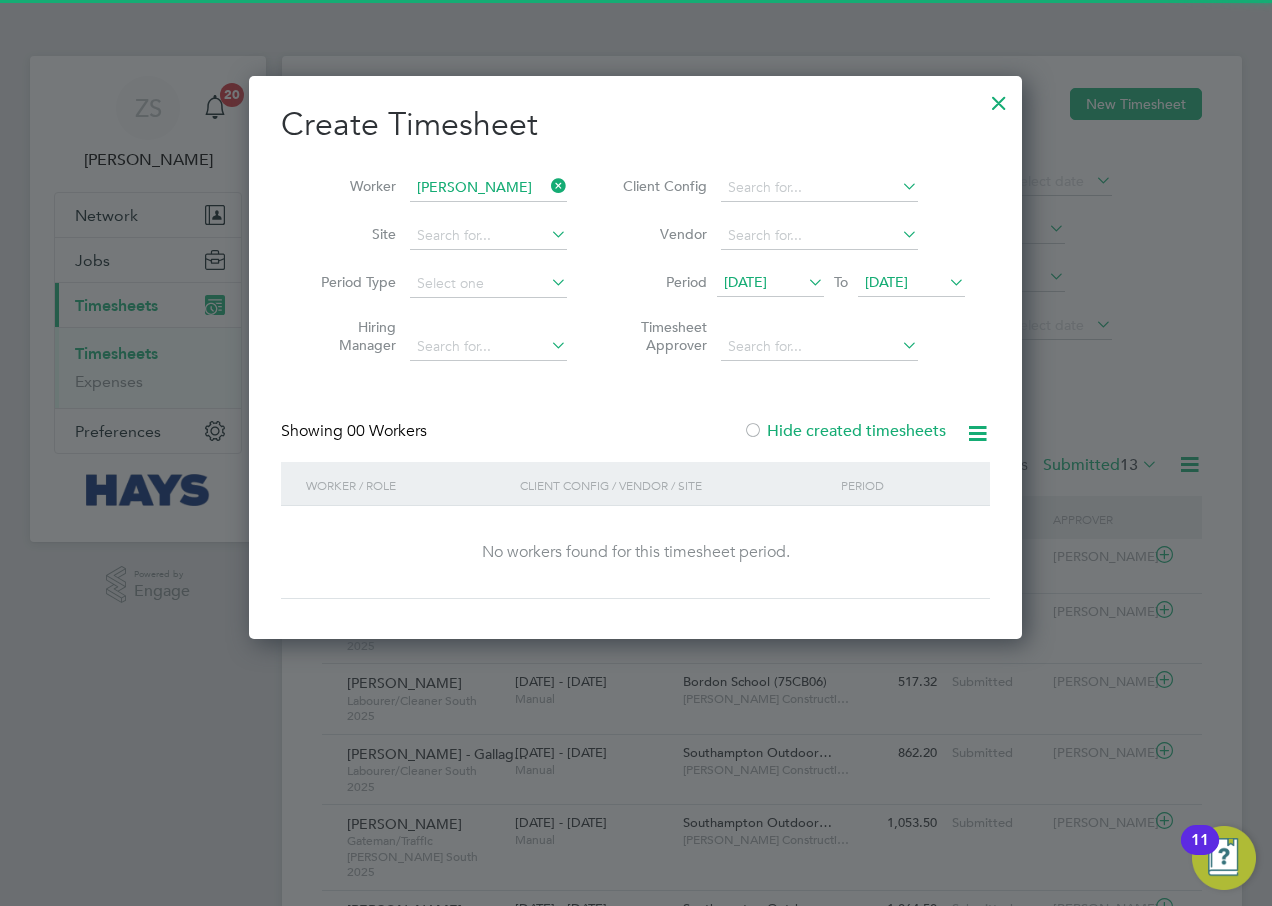 click on "[DATE]" at bounding box center [886, 282] 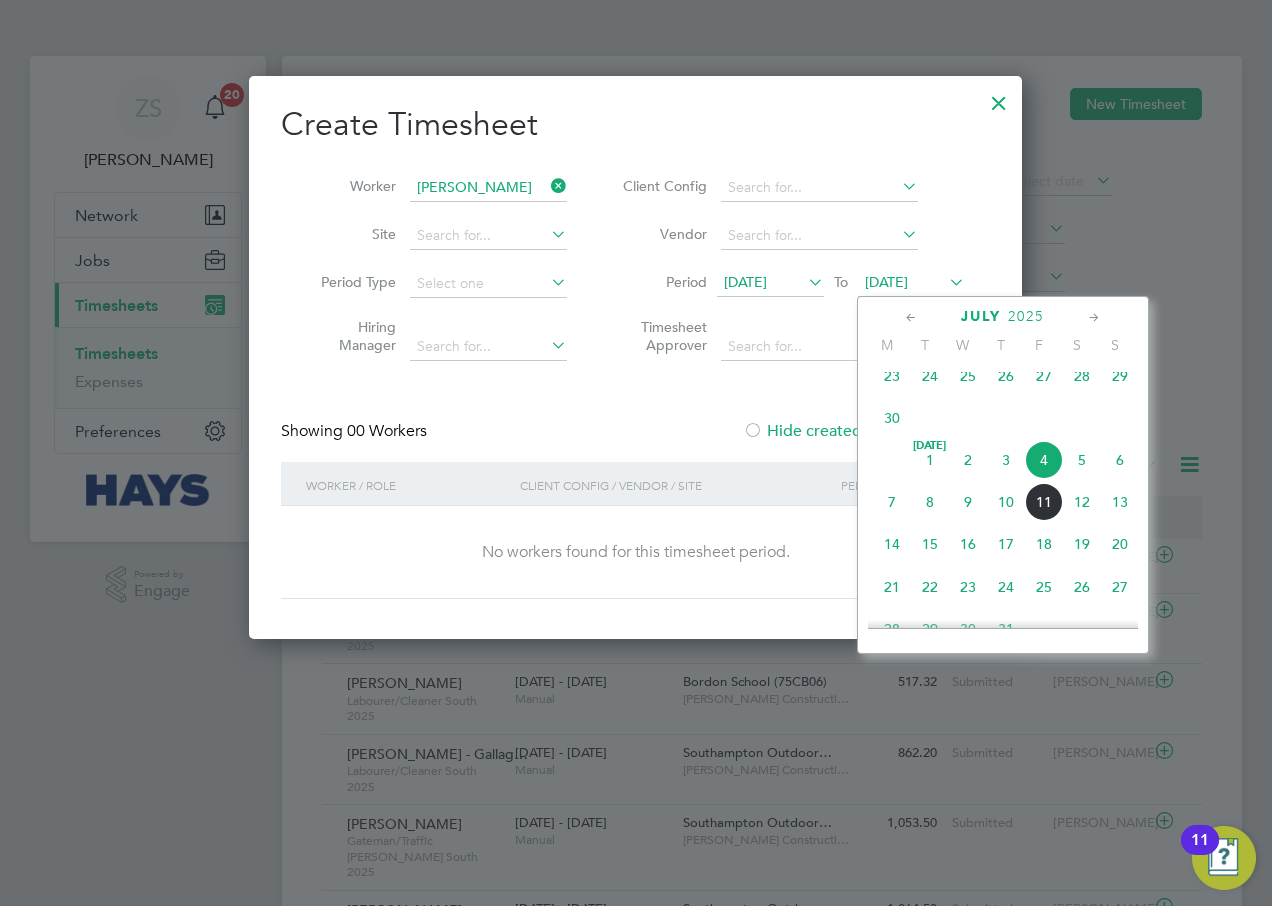 click on "12" 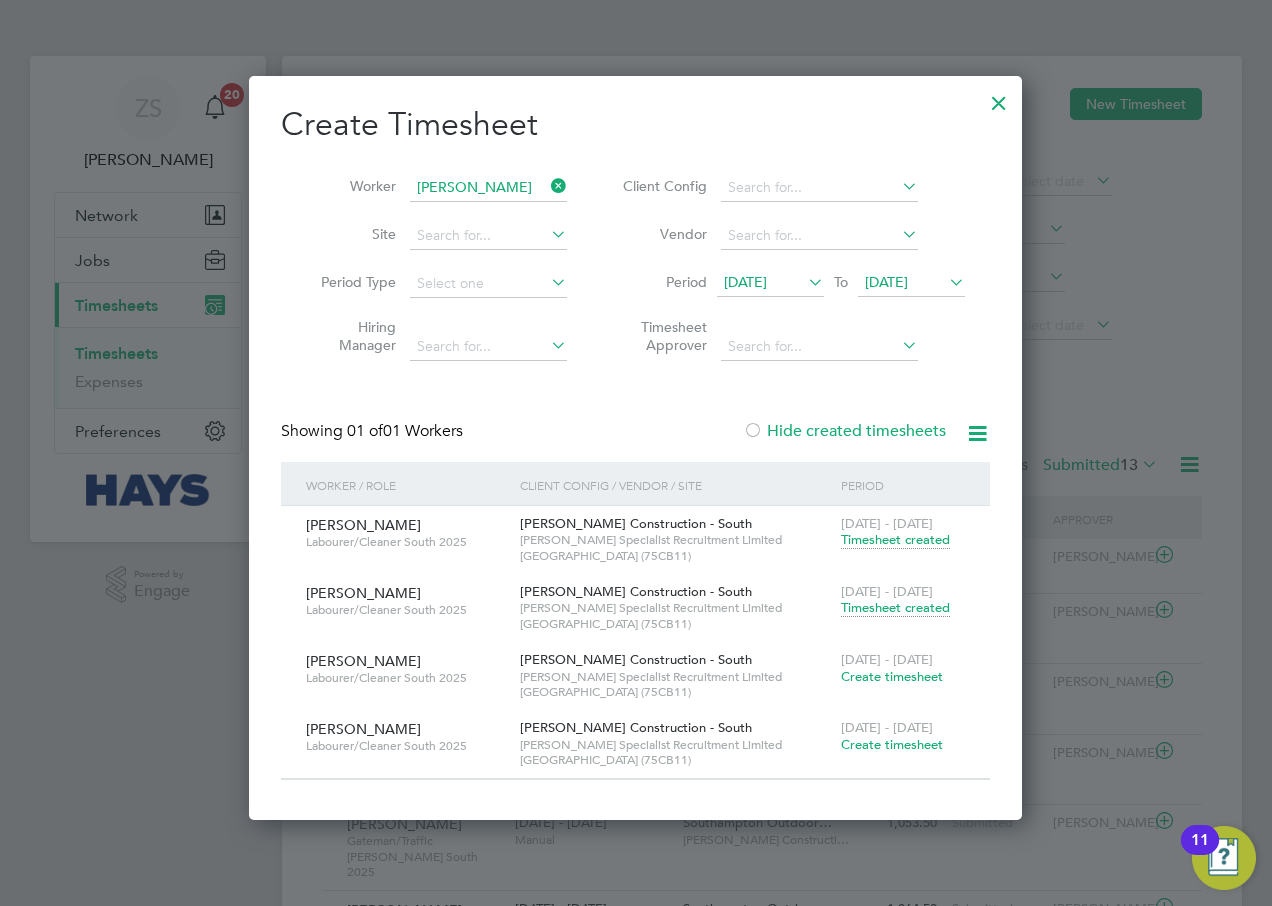 click on "Create timesheet" at bounding box center [892, 676] 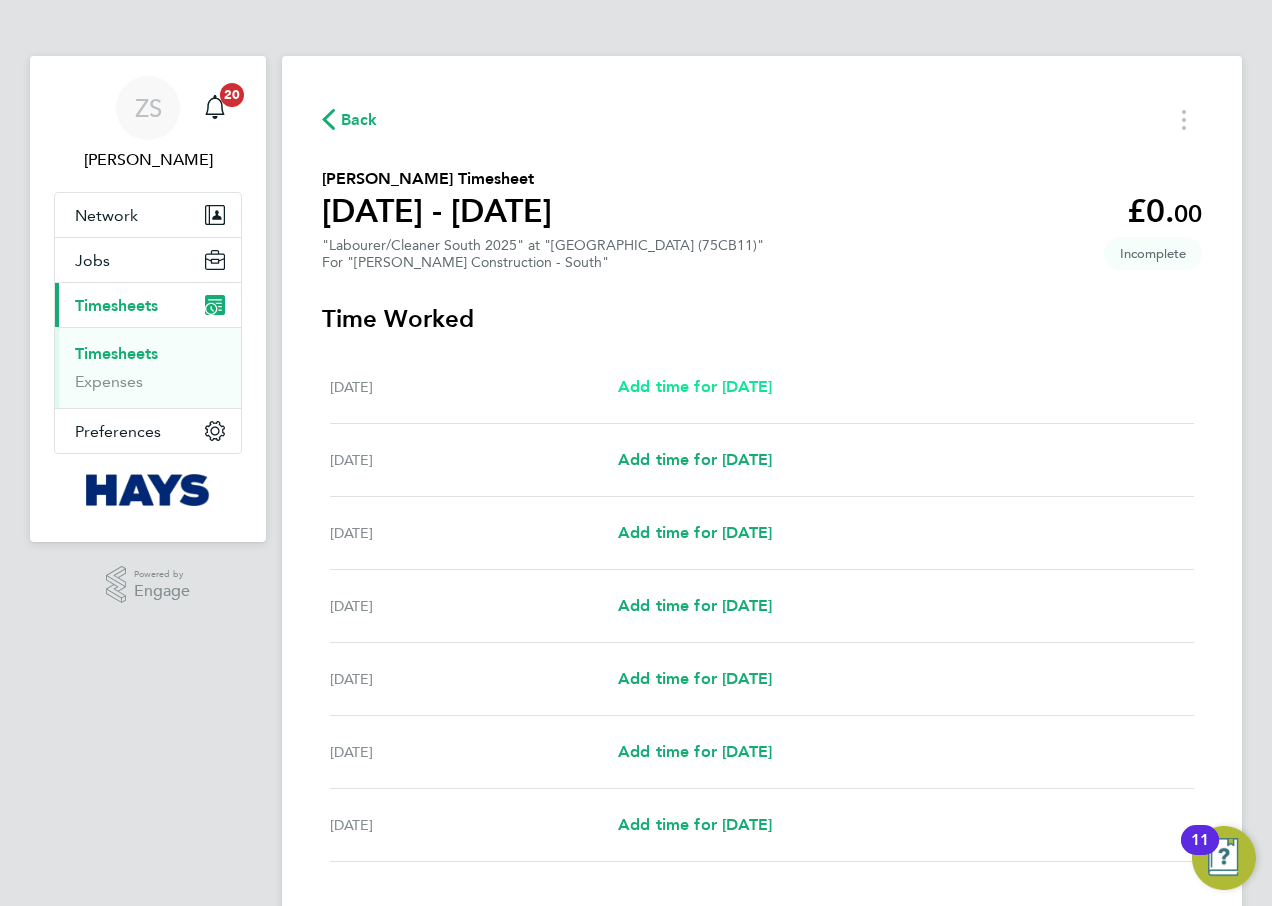 click on "Add time for [DATE]" at bounding box center (695, 386) 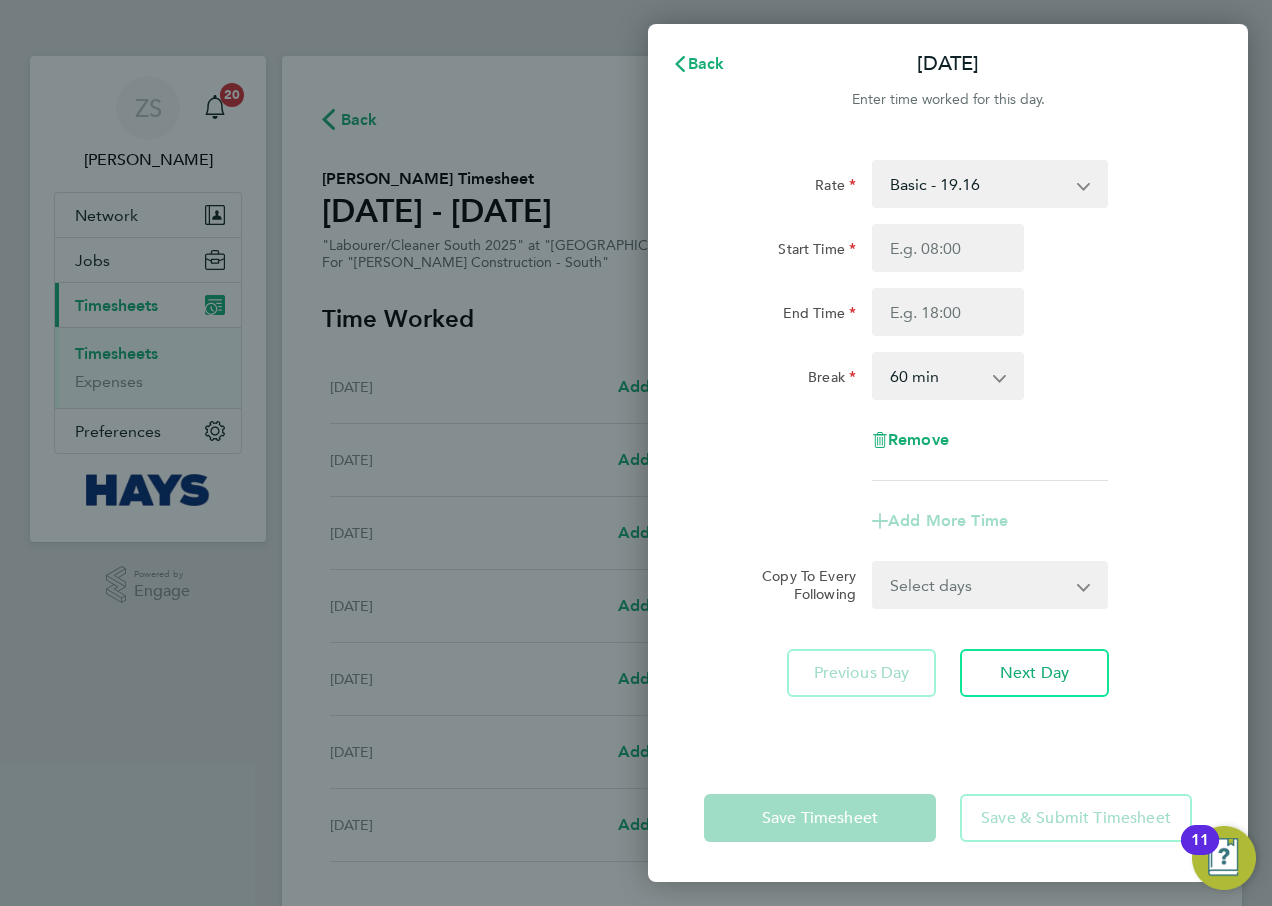click on "Basic - 19.16   Overtime - 27.44" at bounding box center [978, 184] 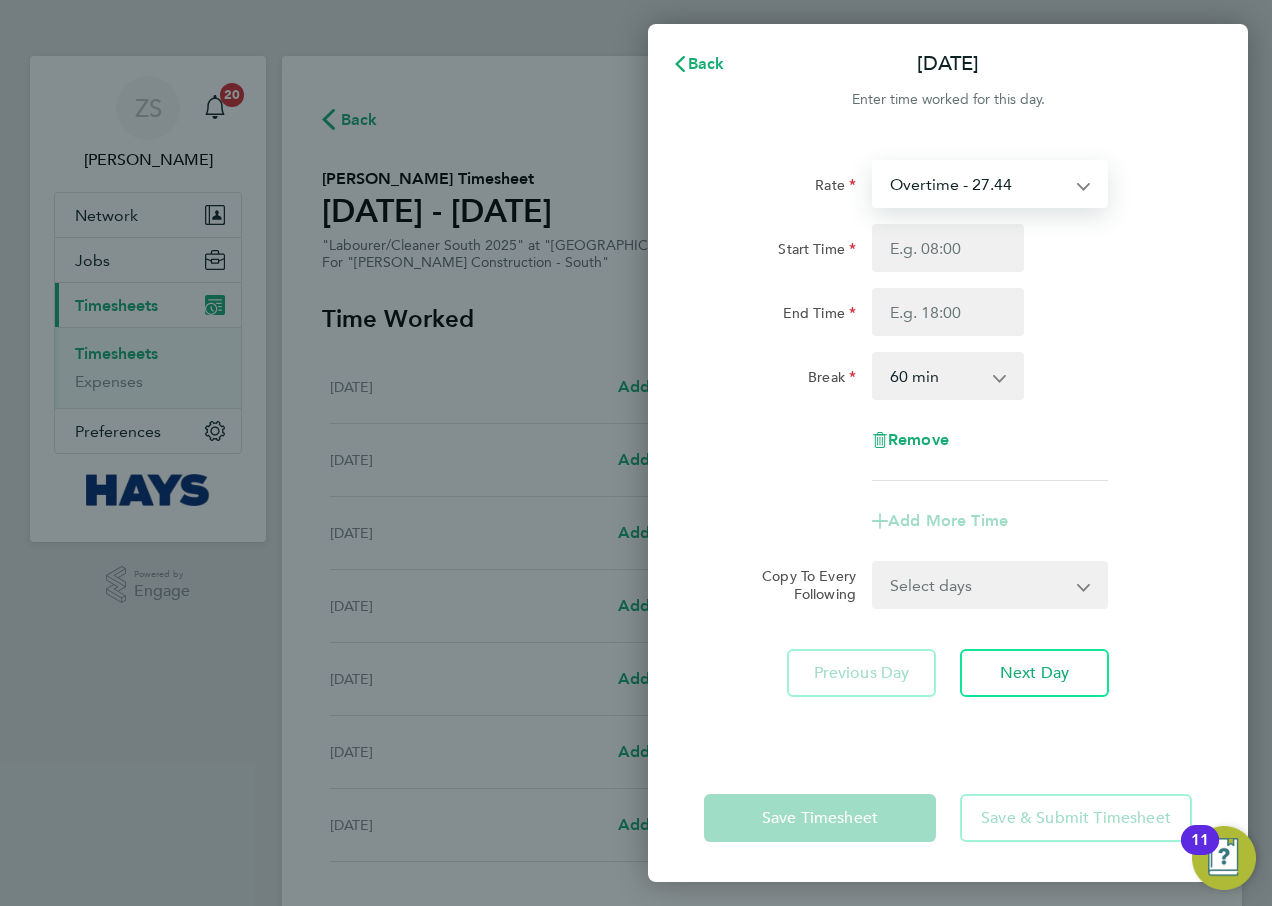 type 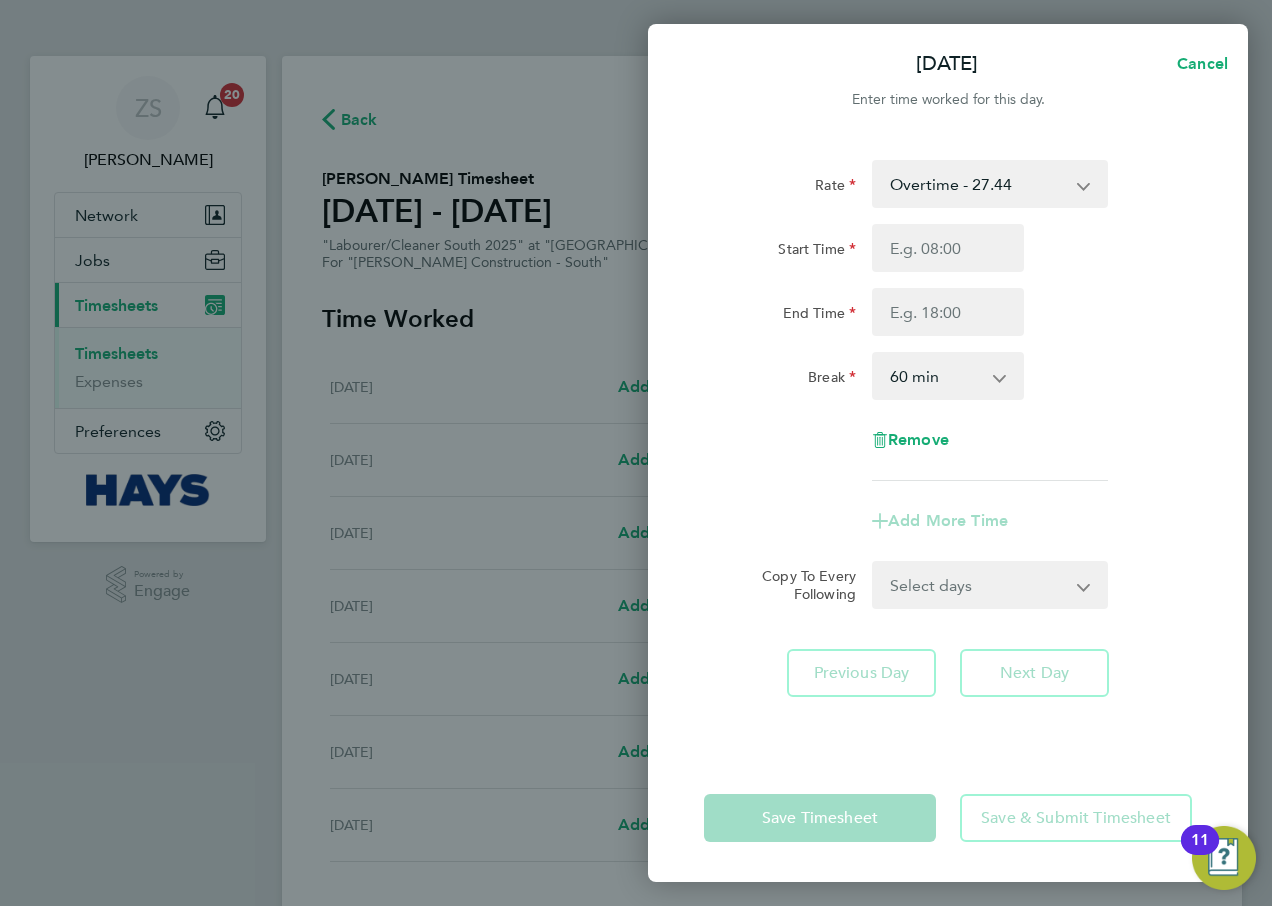 click on "[DATE]  Cancel  Enter time worked for this day.  Rate  Overtime - 27.44   Basic - 19.16
Start Time End Time Break  0 min   15 min   30 min   45 min   60 min   75 min   90 min
Remove
Add More Time  Copy To Every Following  Select days   Day   Weekday (Mon-Fri)   [DATE]   [DATE]   [DATE]   [DATE]   [DATE]   [DATE]
Previous Day   Next Day   Save Timesheet   Save & Submit Timesheet" 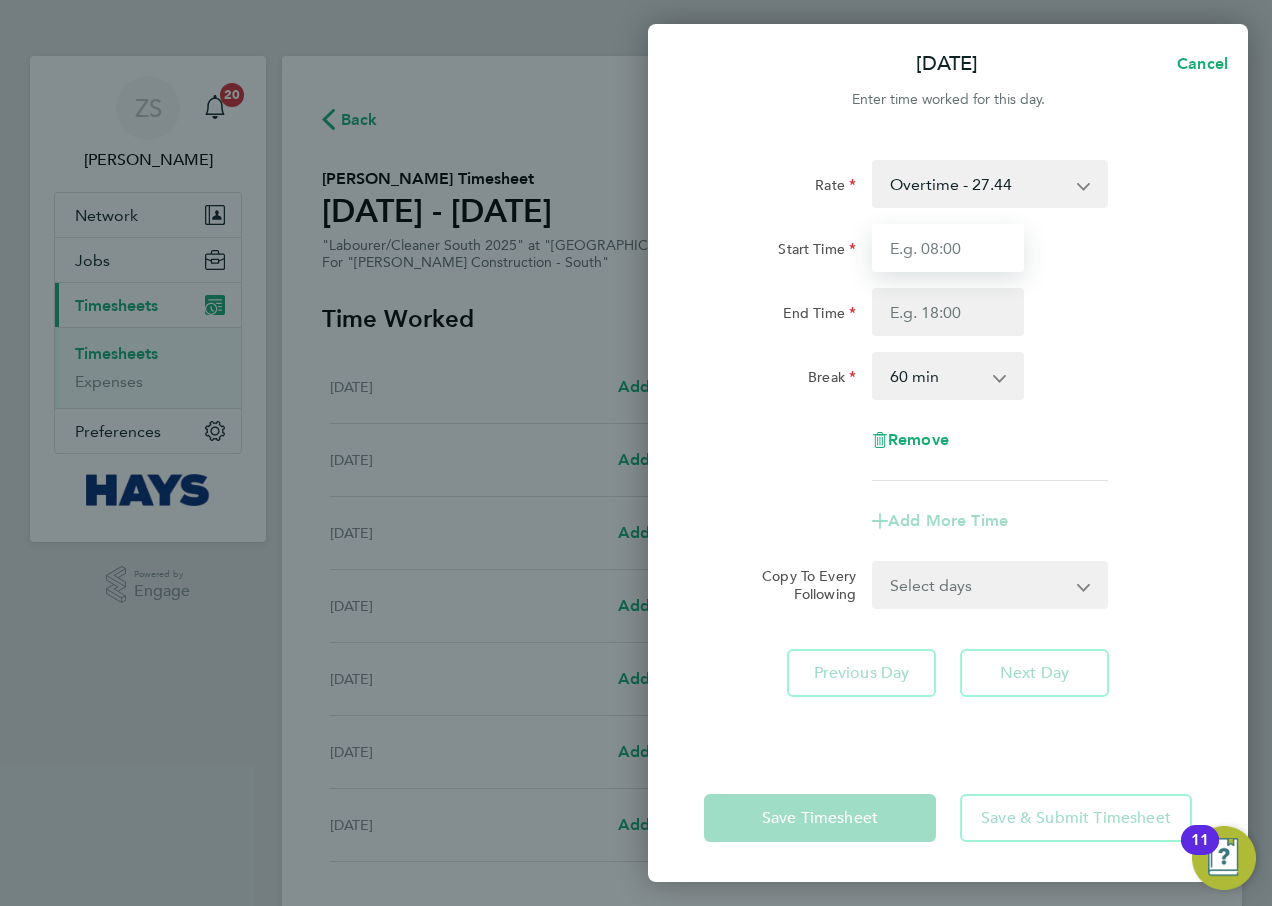 click on "Start Time" at bounding box center (948, 248) 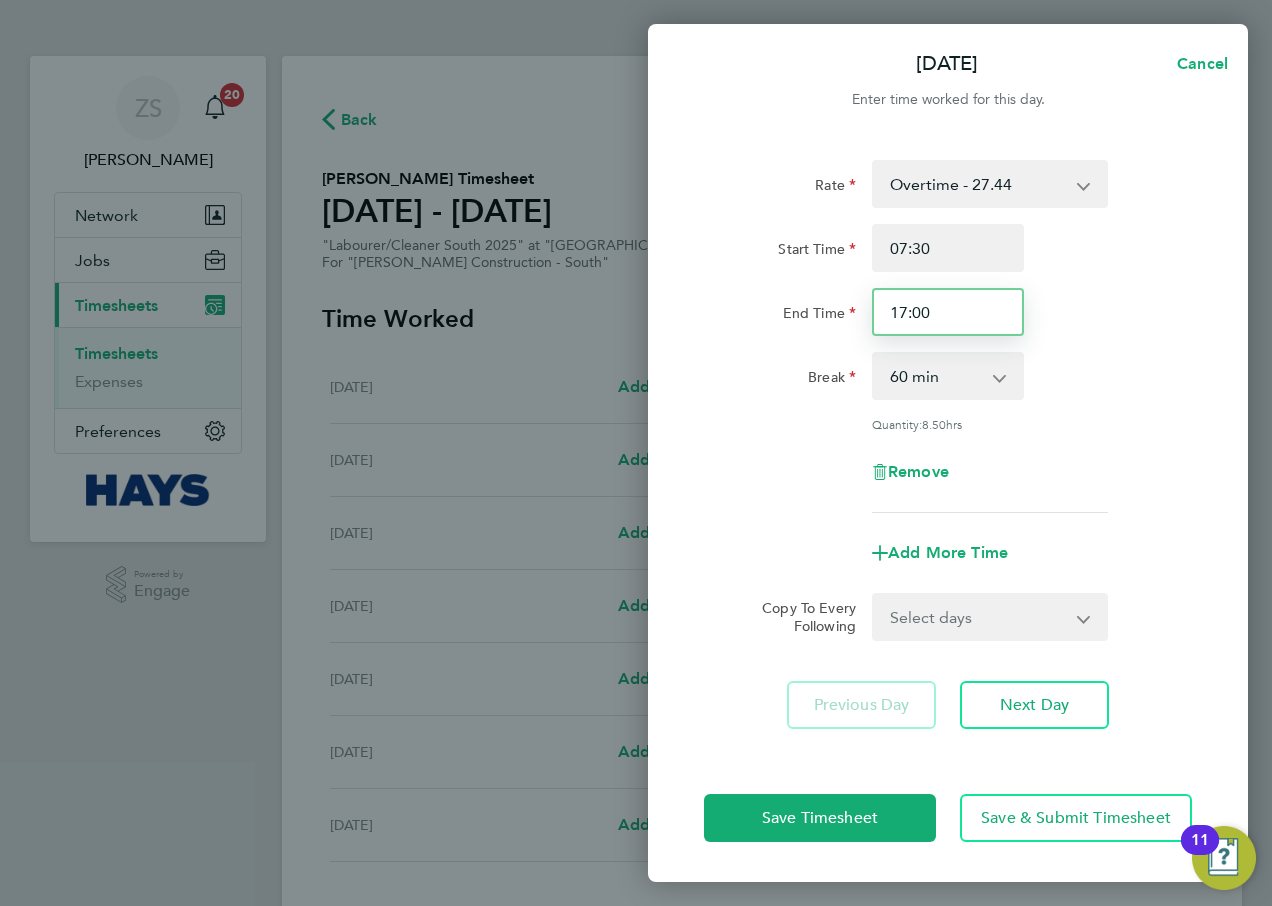drag, startPoint x: 951, startPoint y: 312, endPoint x: 851, endPoint y: 318, distance: 100.17984 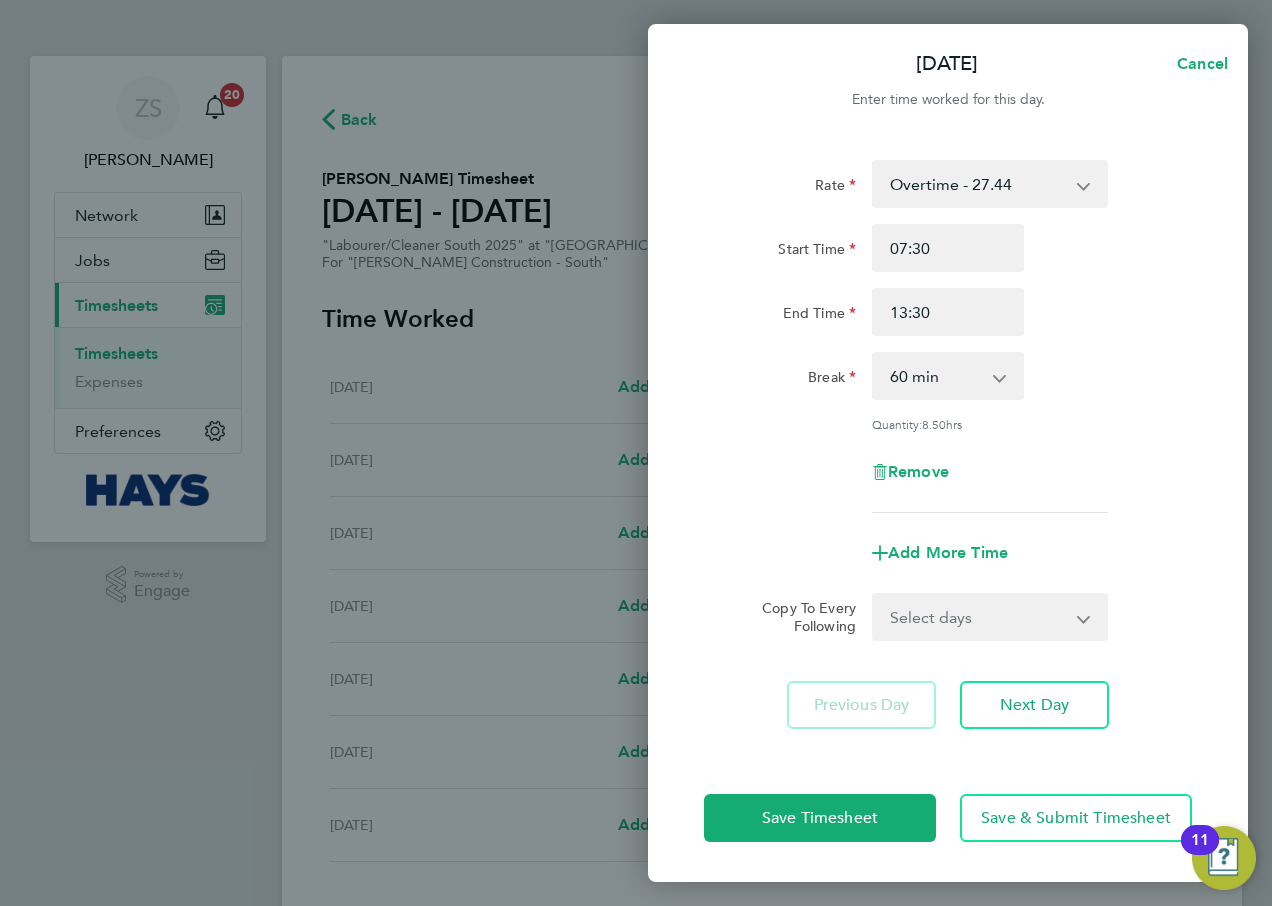 click on "Break  0 min   15 min   30 min   45 min   60 min   75 min   90 min" 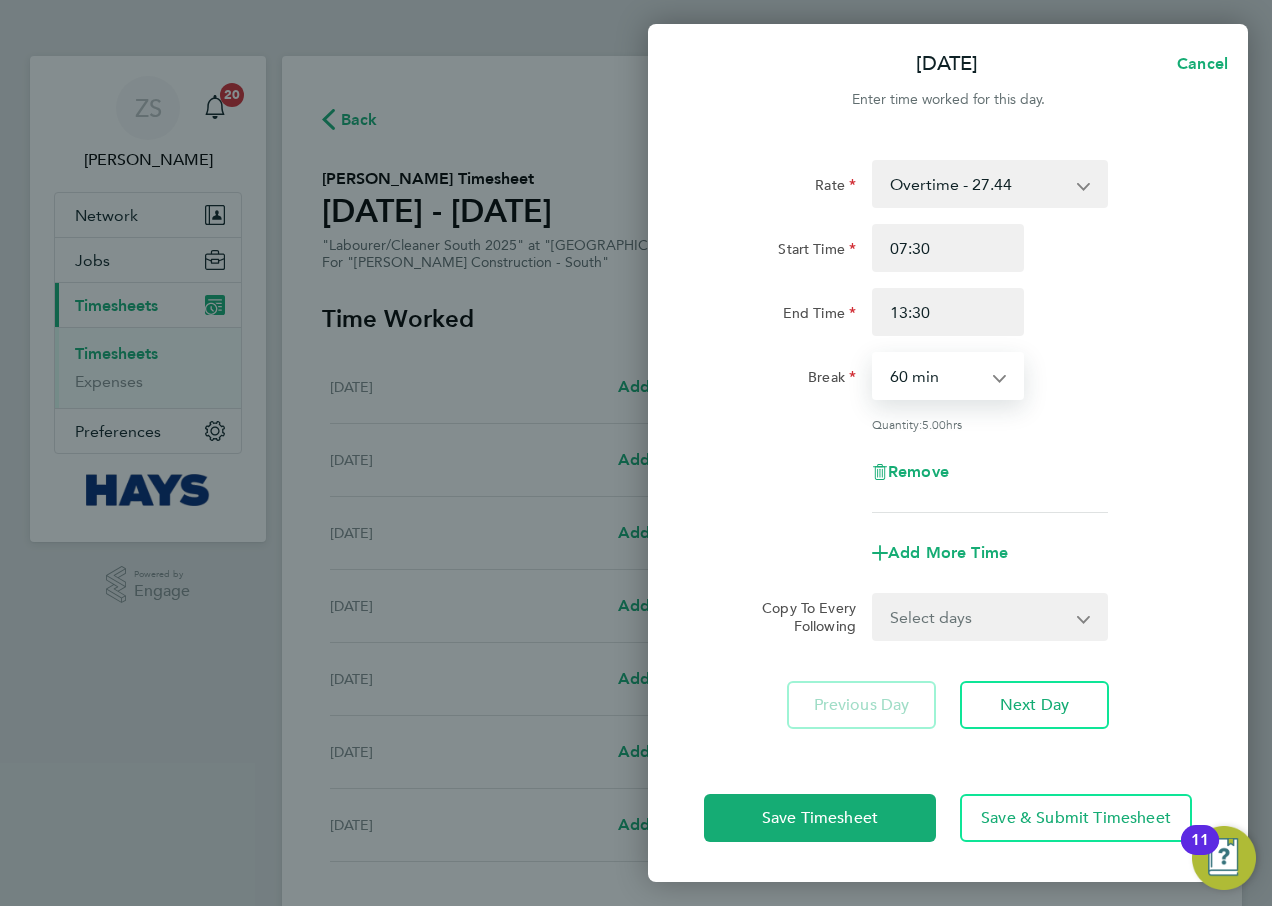 click on "0 min   15 min   30 min   45 min   60 min   75 min   90 min" at bounding box center [936, 376] 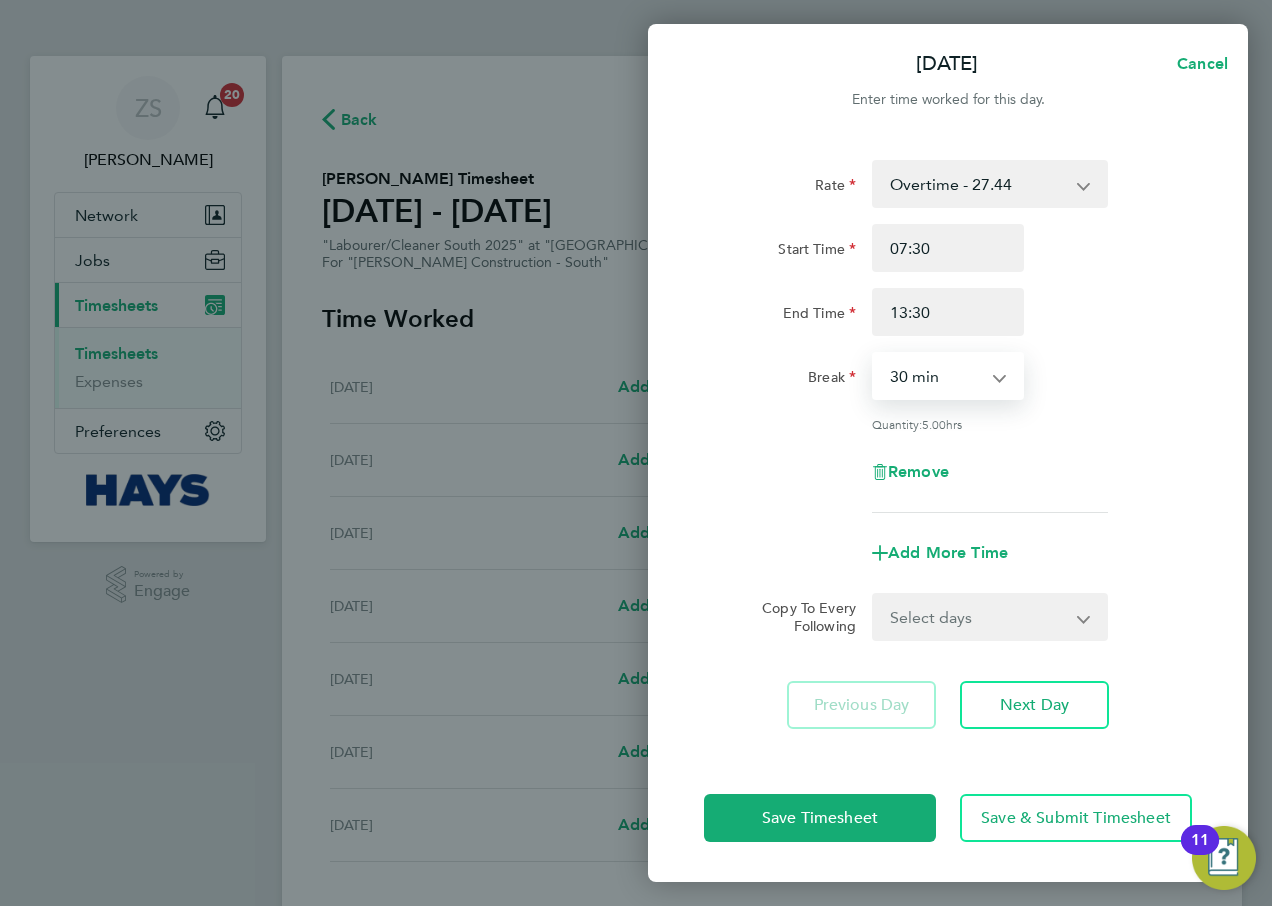 click on "0 min   15 min   30 min   45 min   60 min   75 min   90 min" at bounding box center [936, 376] 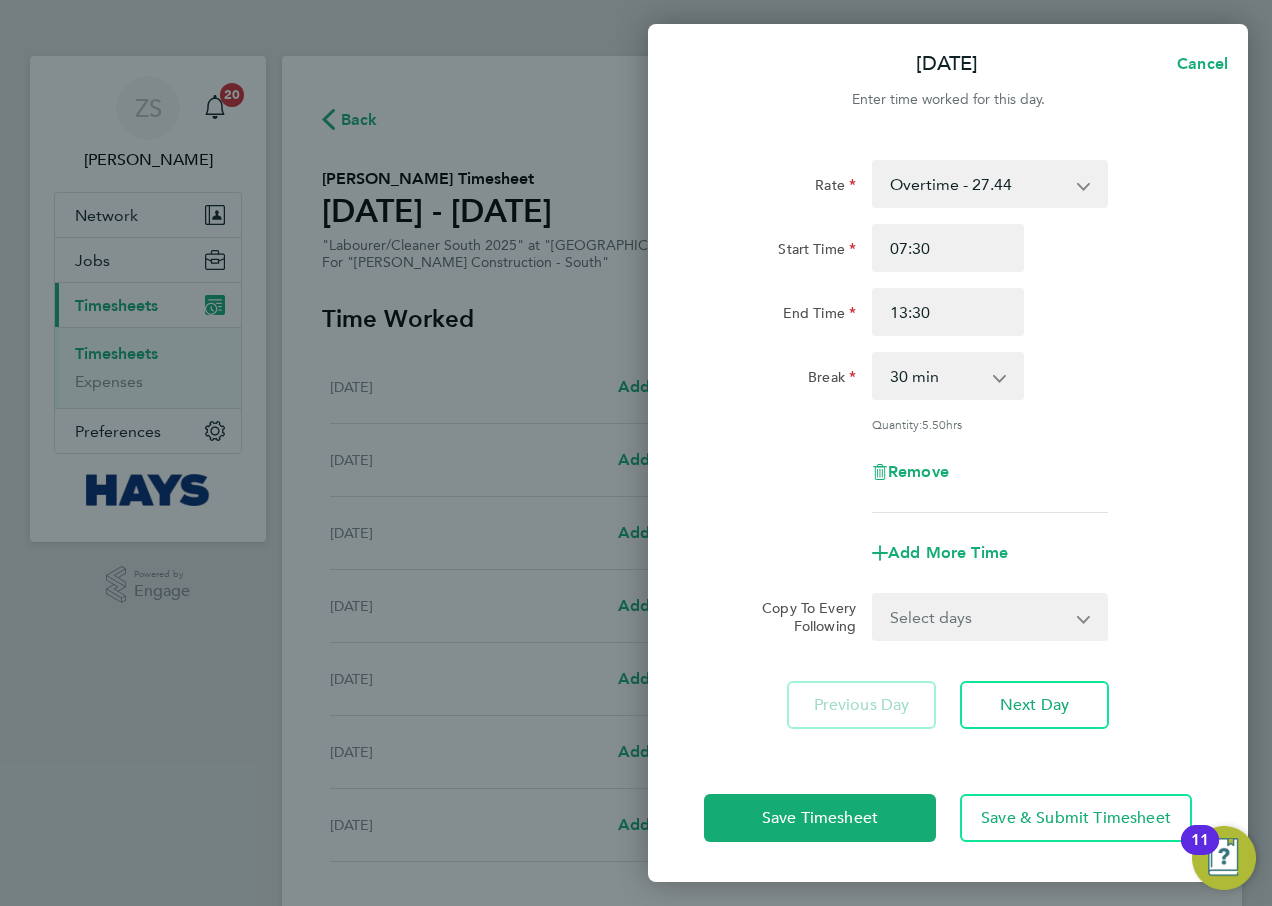 click on "Save Timesheet   Save & Submit Timesheet" 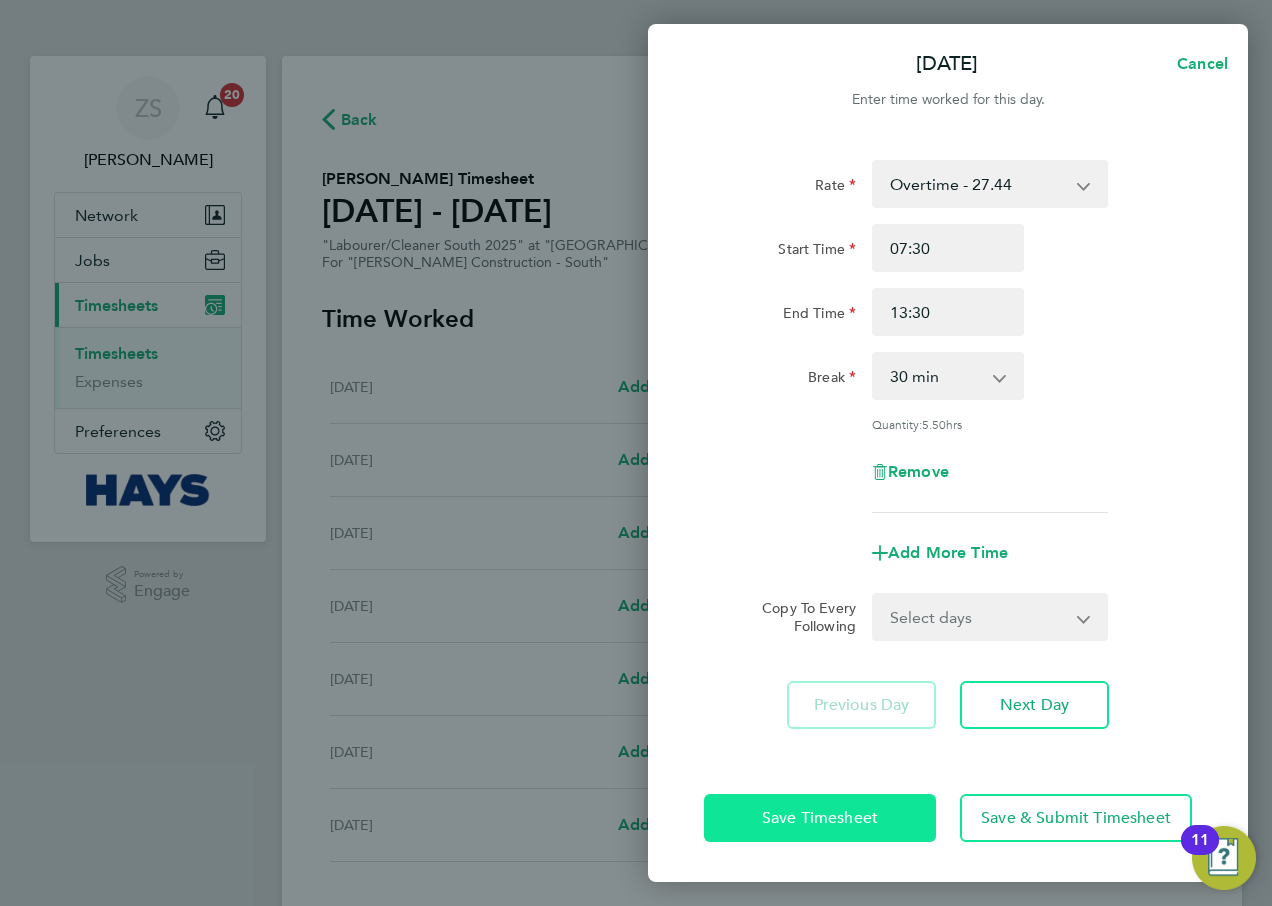click on "Save Timesheet" 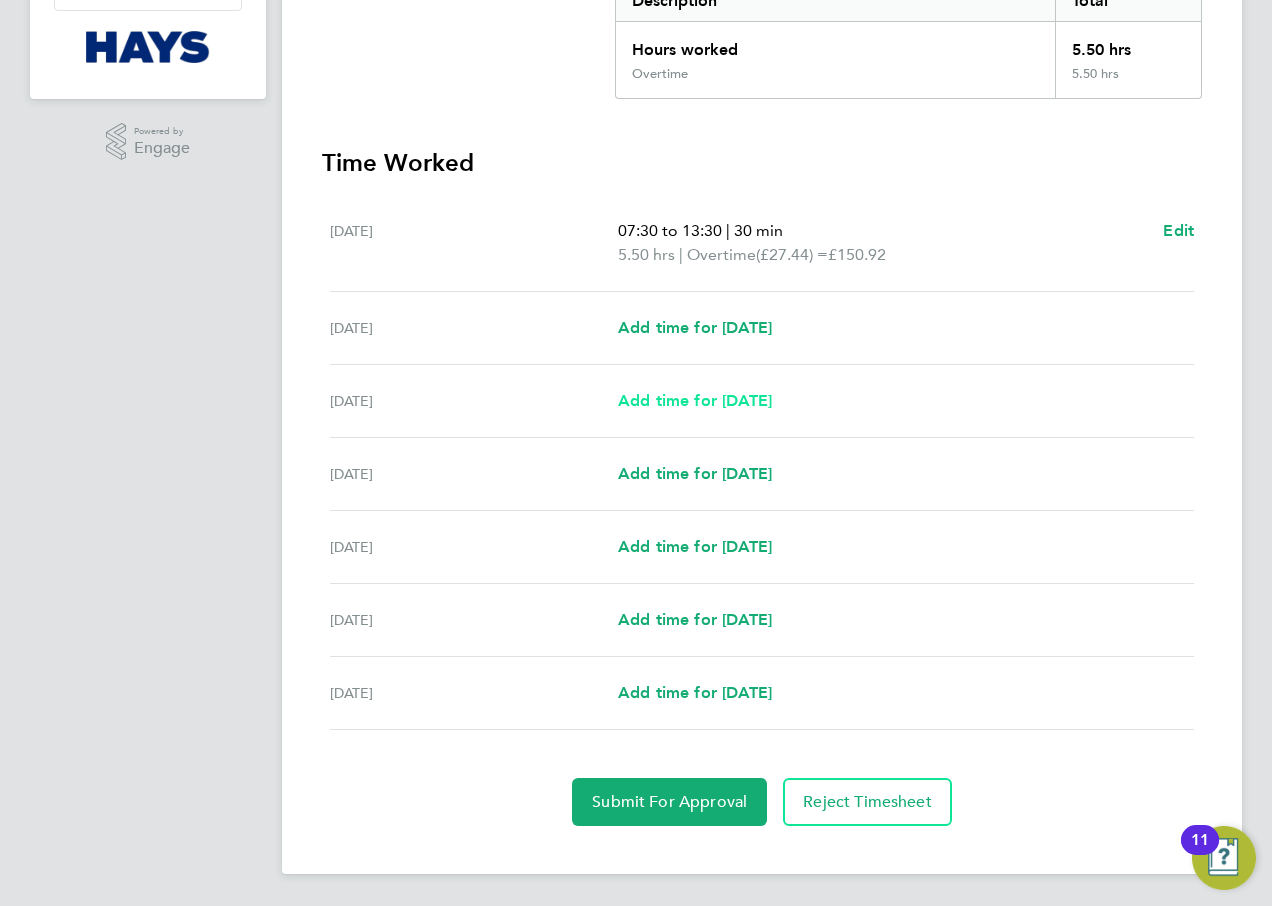 click on "Add time for [DATE]" at bounding box center (695, 400) 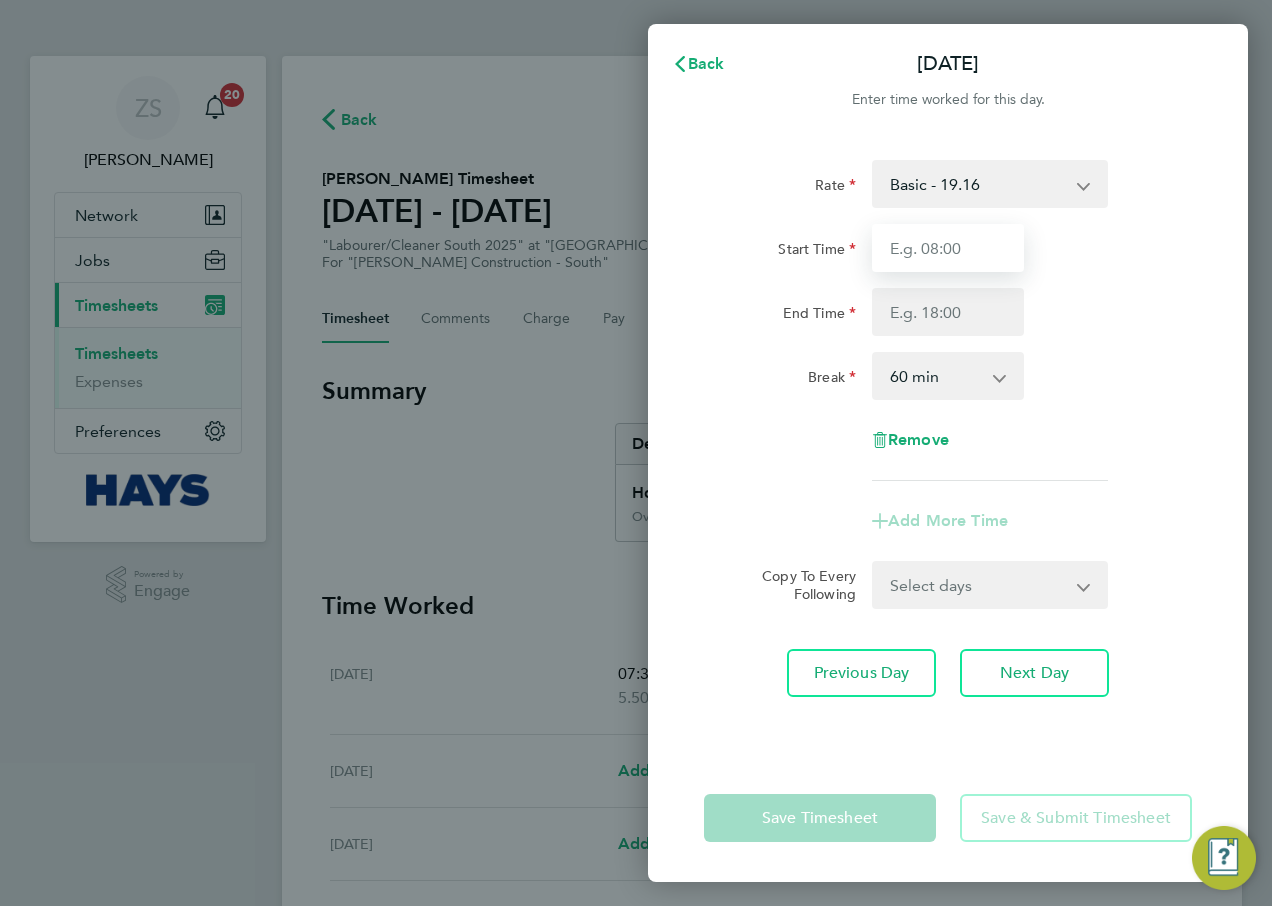 click on "Start Time" at bounding box center (948, 248) 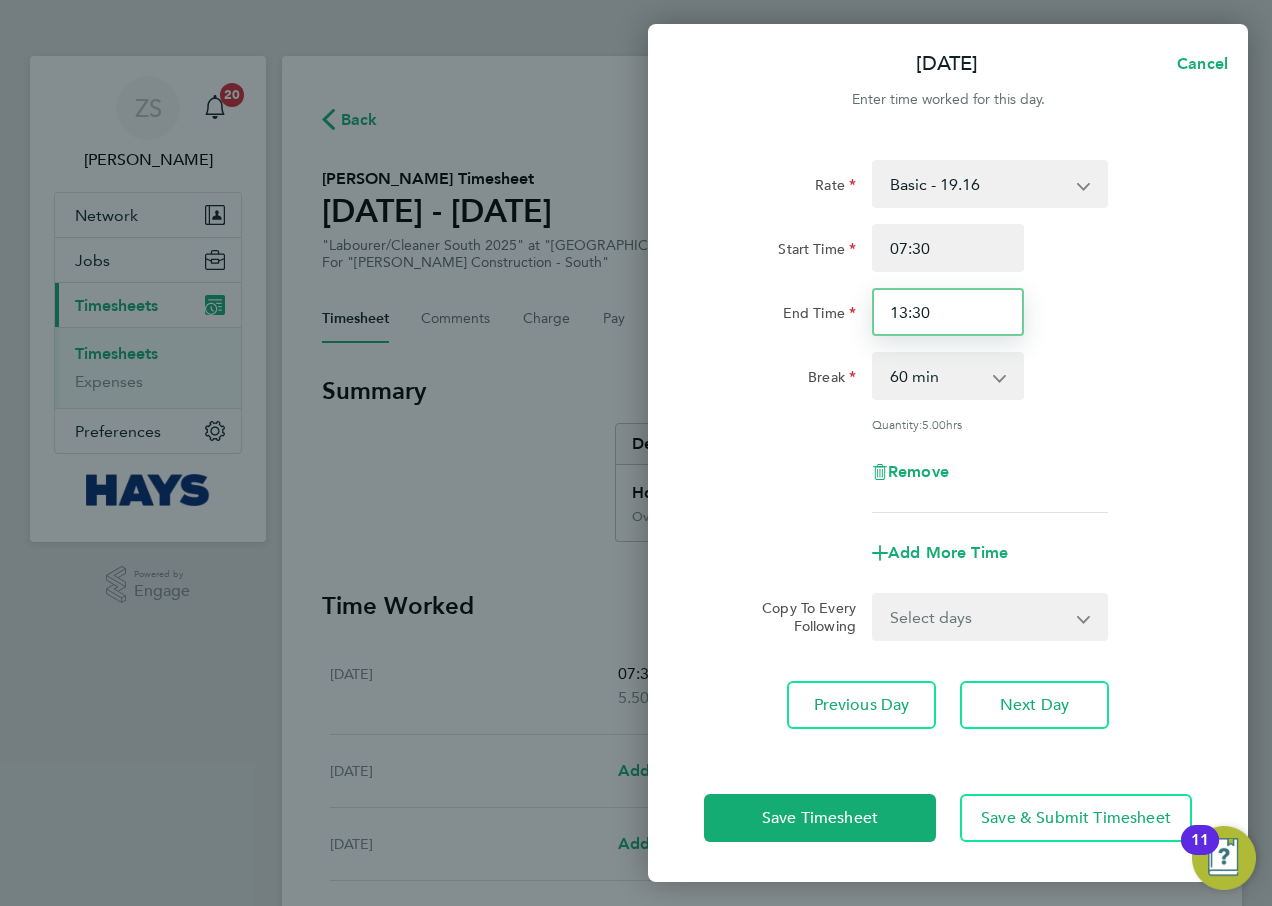 drag, startPoint x: 950, startPoint y: 320, endPoint x: 761, endPoint y: 322, distance: 189.01057 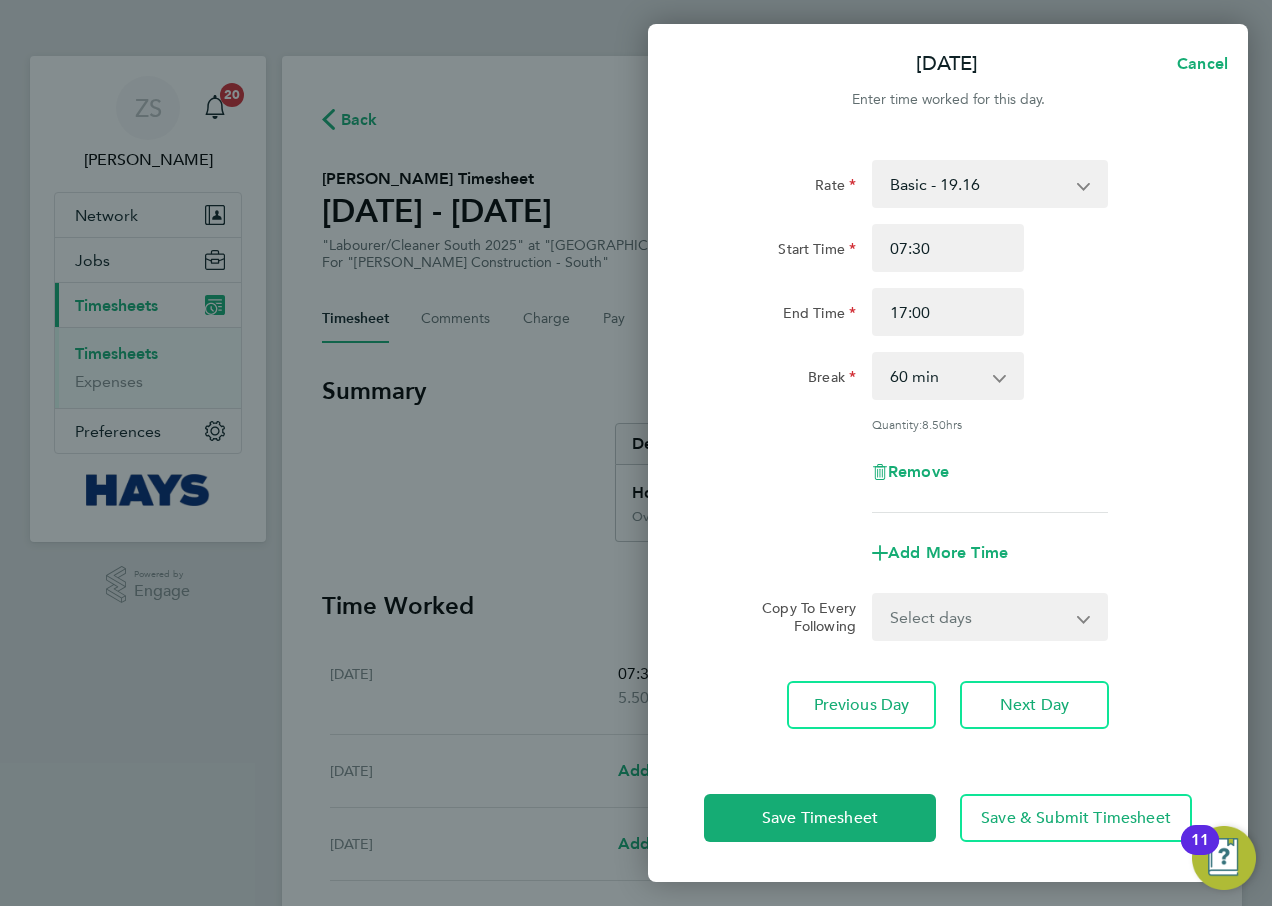 click on "End Time 17:00" 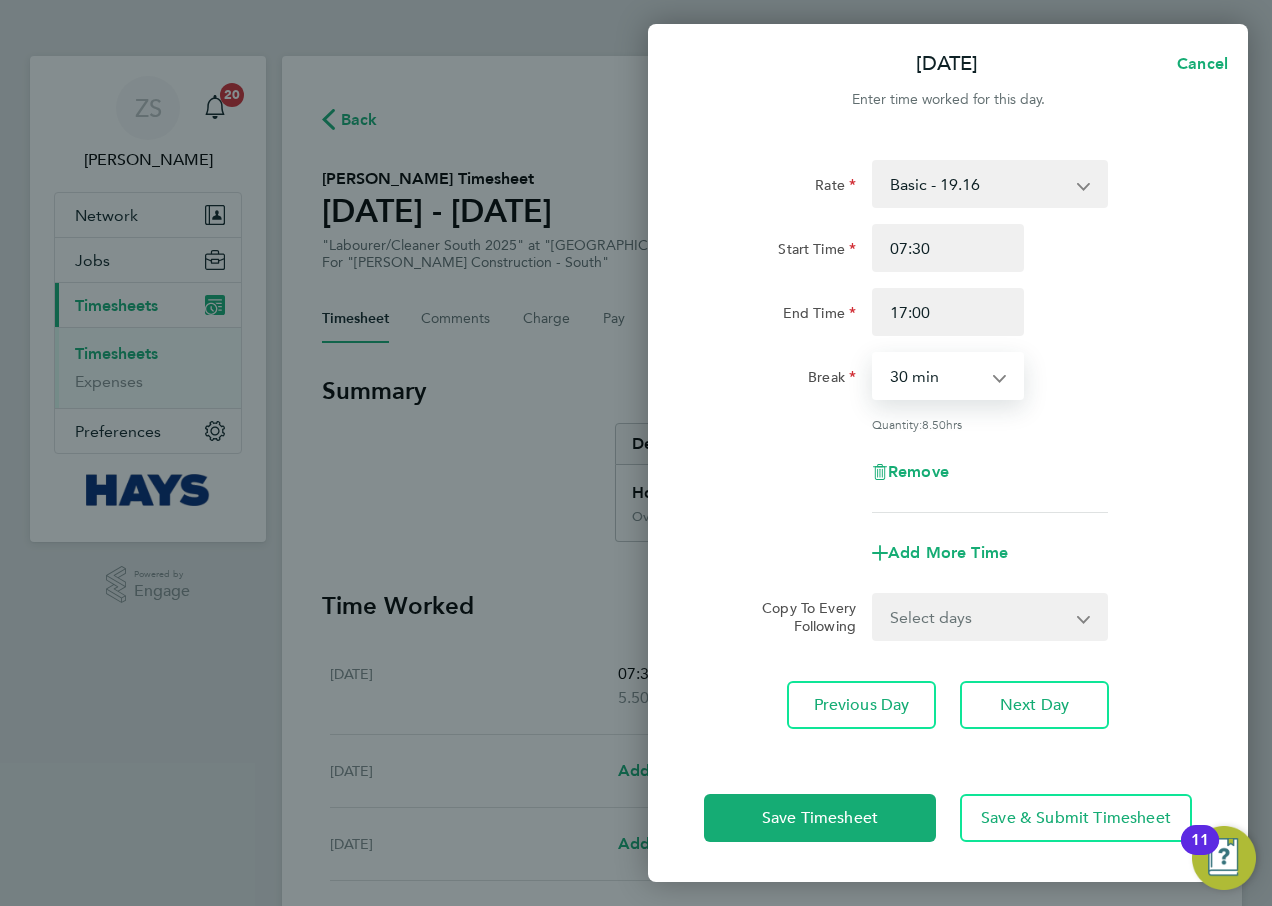 click on "0 min   15 min   30 min   45 min   60 min   75 min   90 min" at bounding box center (936, 376) 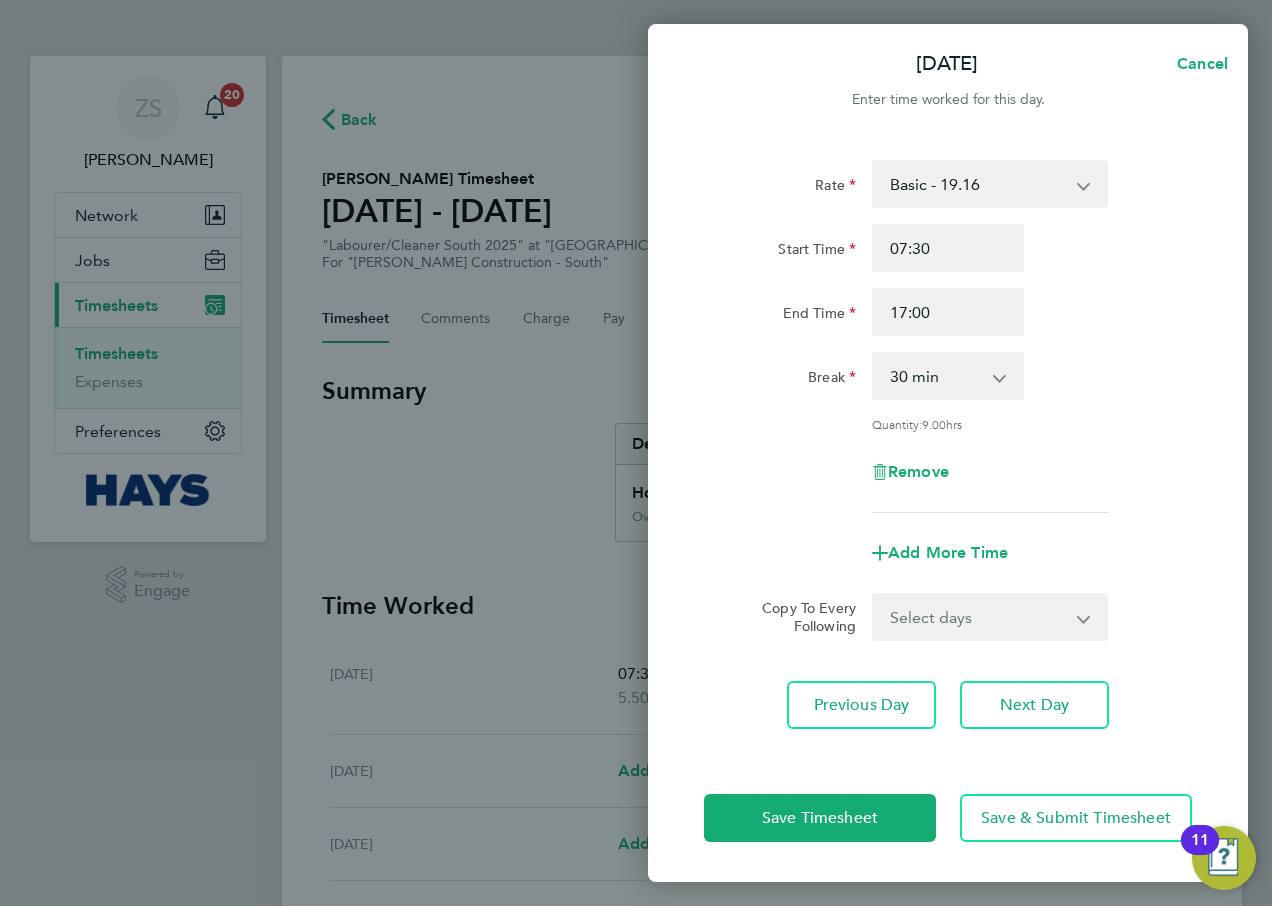 click on "Break  0 min   15 min   30 min   45 min   60 min   75 min   90 min" 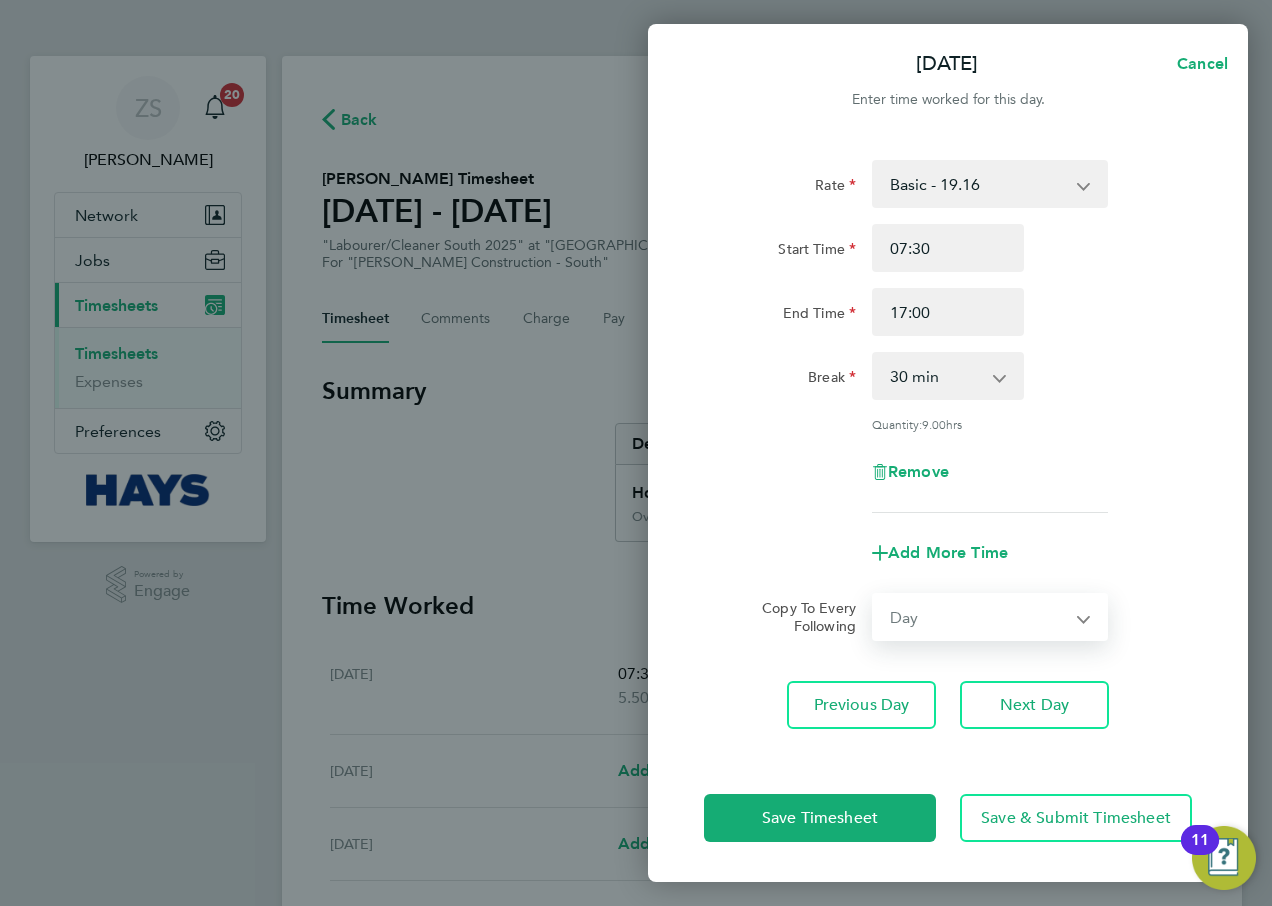 click on "Select days   Day   [DATE]   [DATE]   [DATE]   [DATE]" at bounding box center (979, 617) 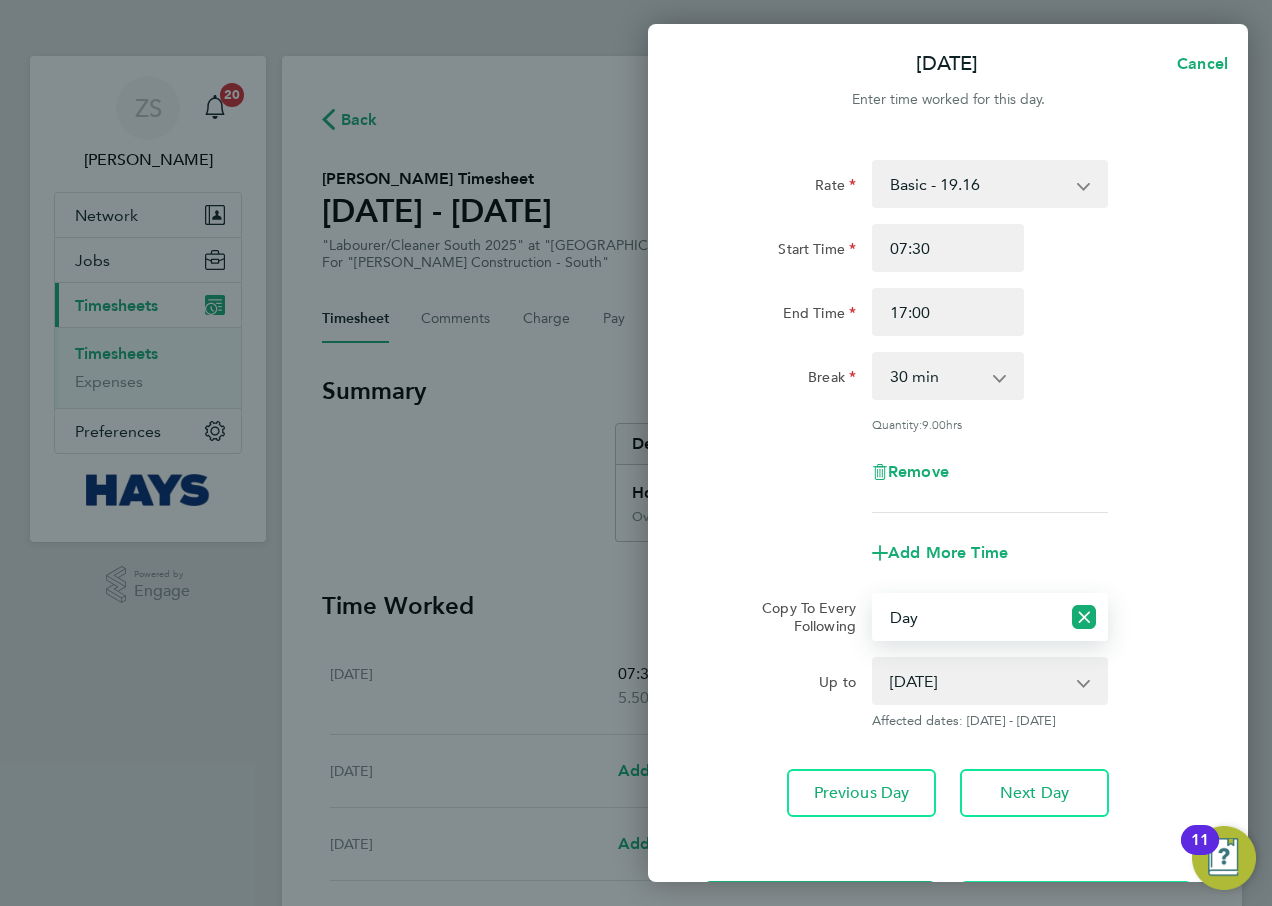 click on "Add More Time" 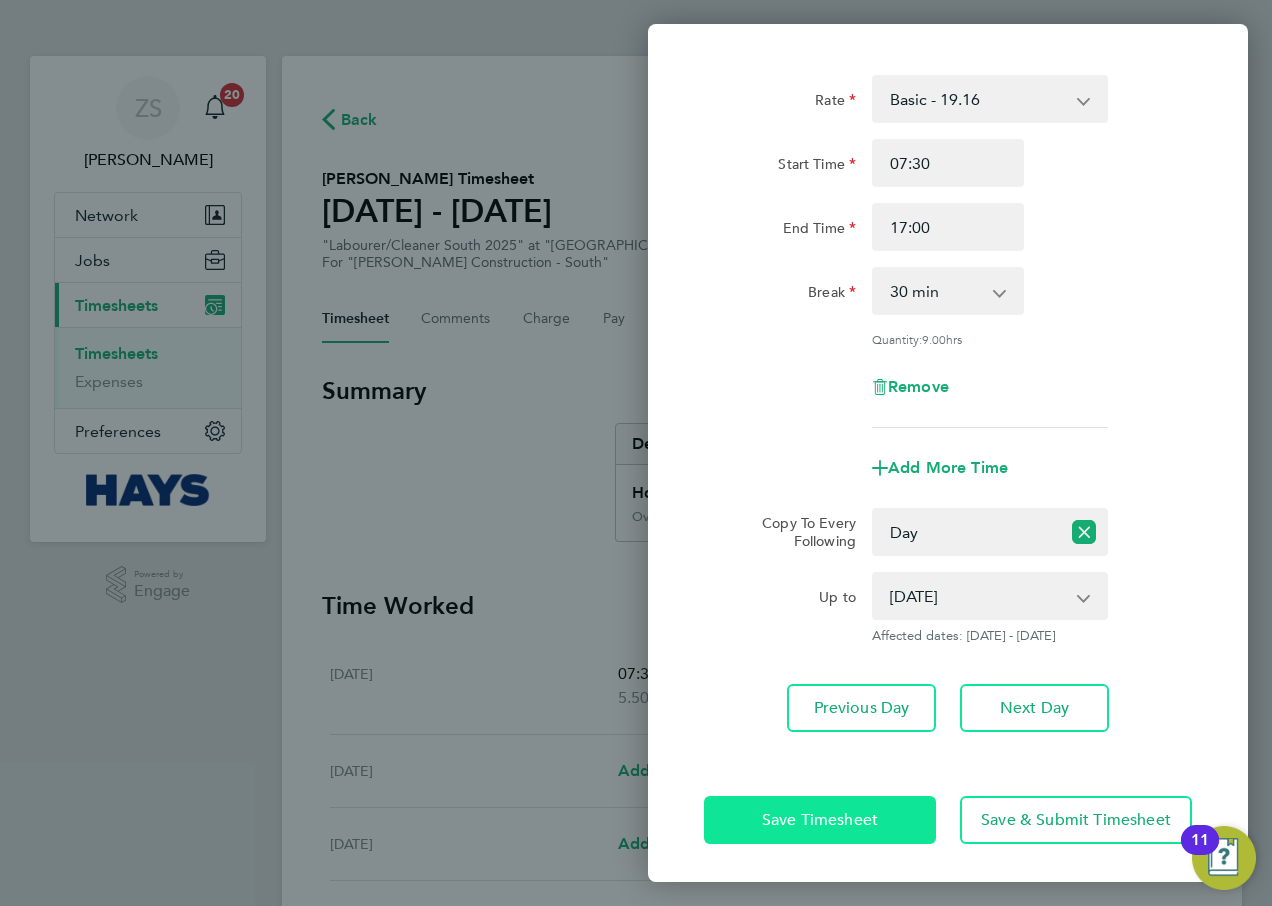 click on "Save Timesheet" 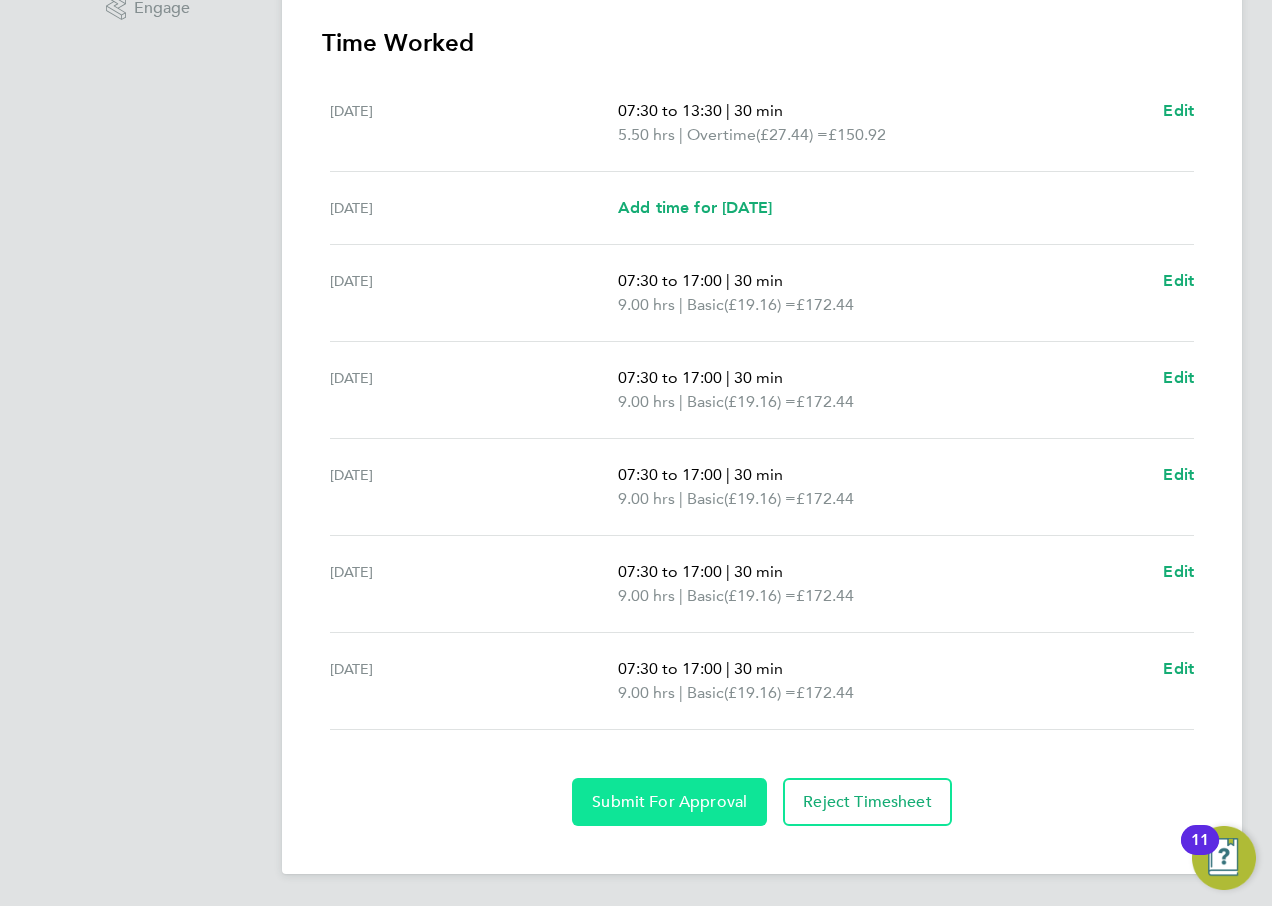 drag, startPoint x: 601, startPoint y: 813, endPoint x: 550, endPoint y: 834, distance: 55.154327 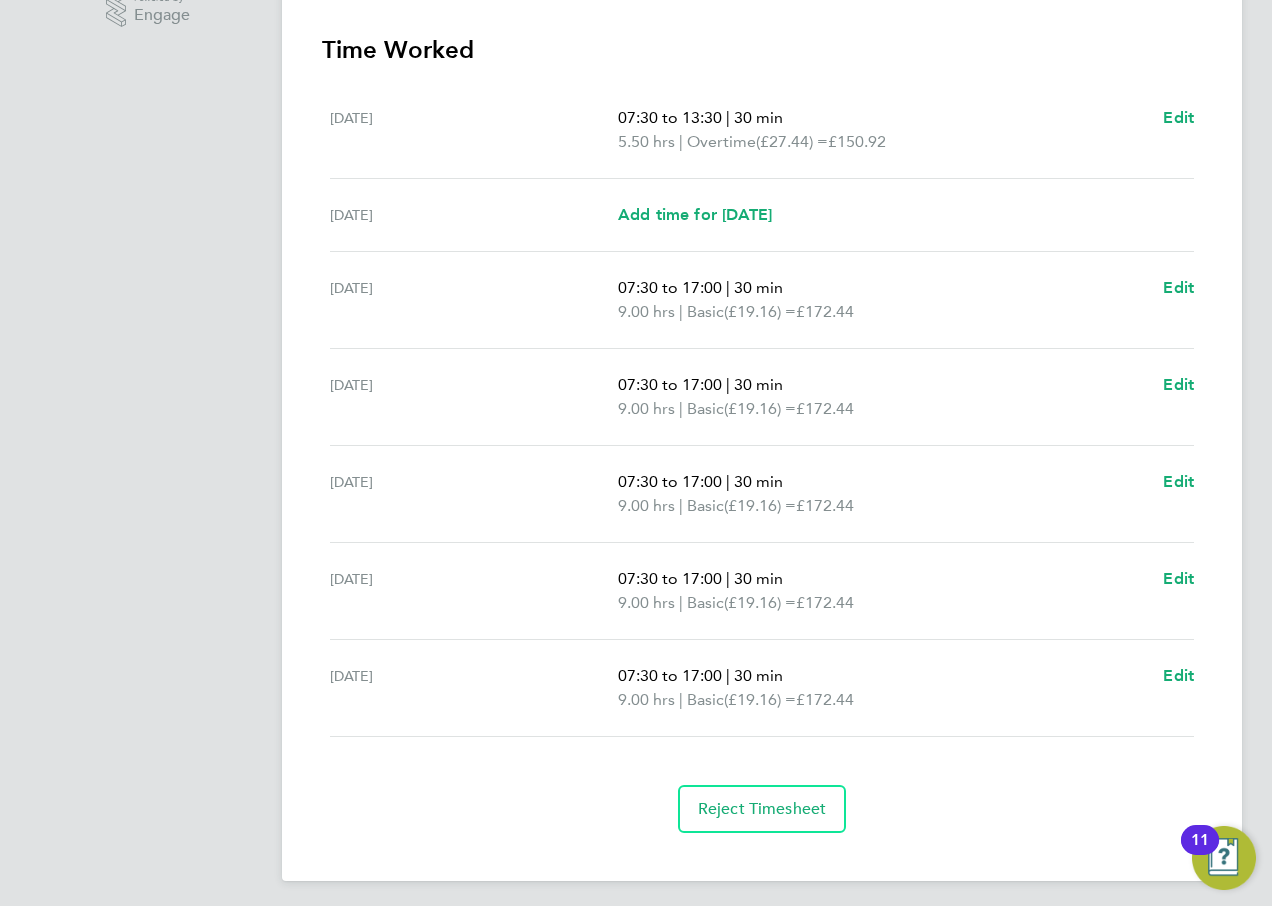 scroll, scrollTop: 183, scrollLeft: 0, axis: vertical 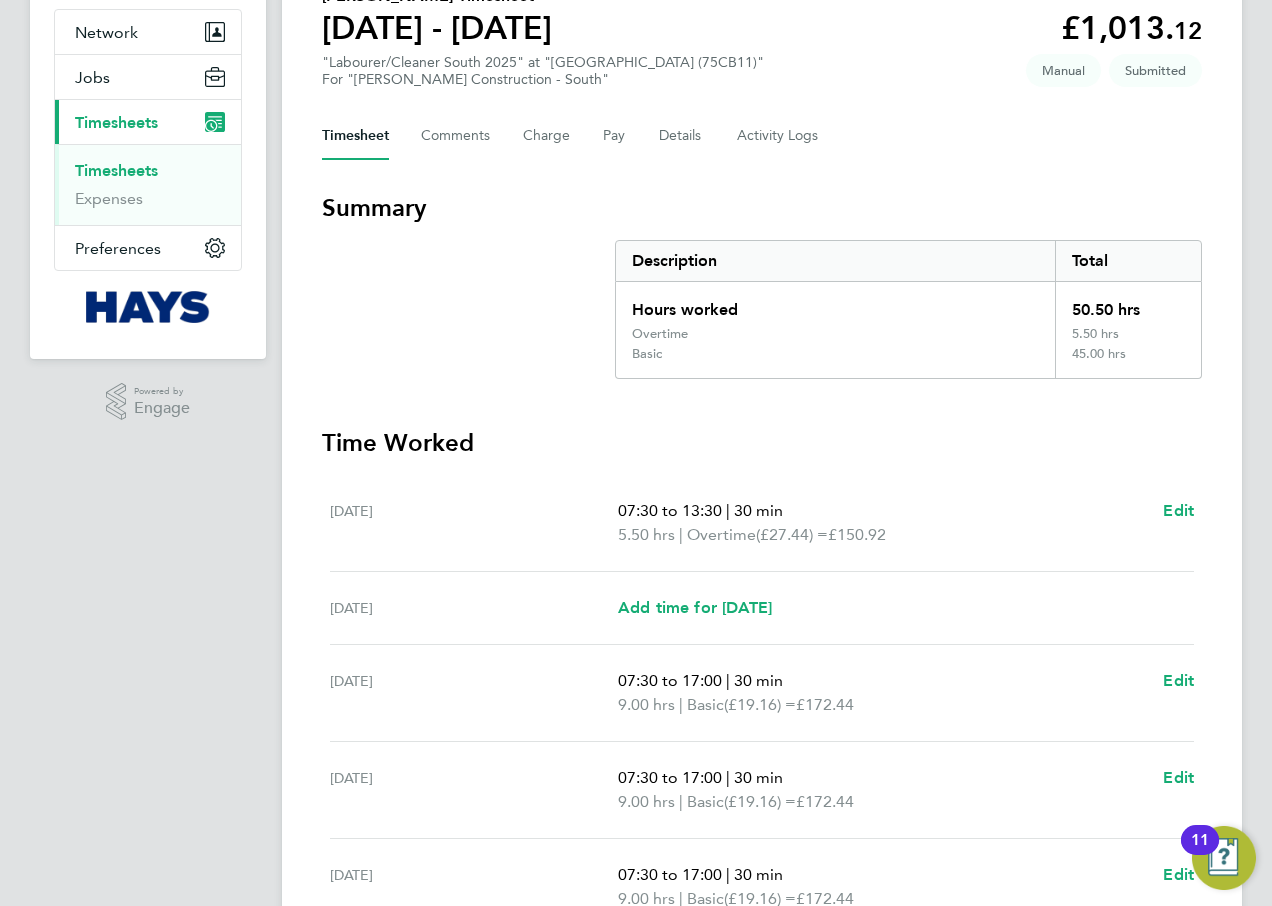 click on "Timesheets" at bounding box center (116, 170) 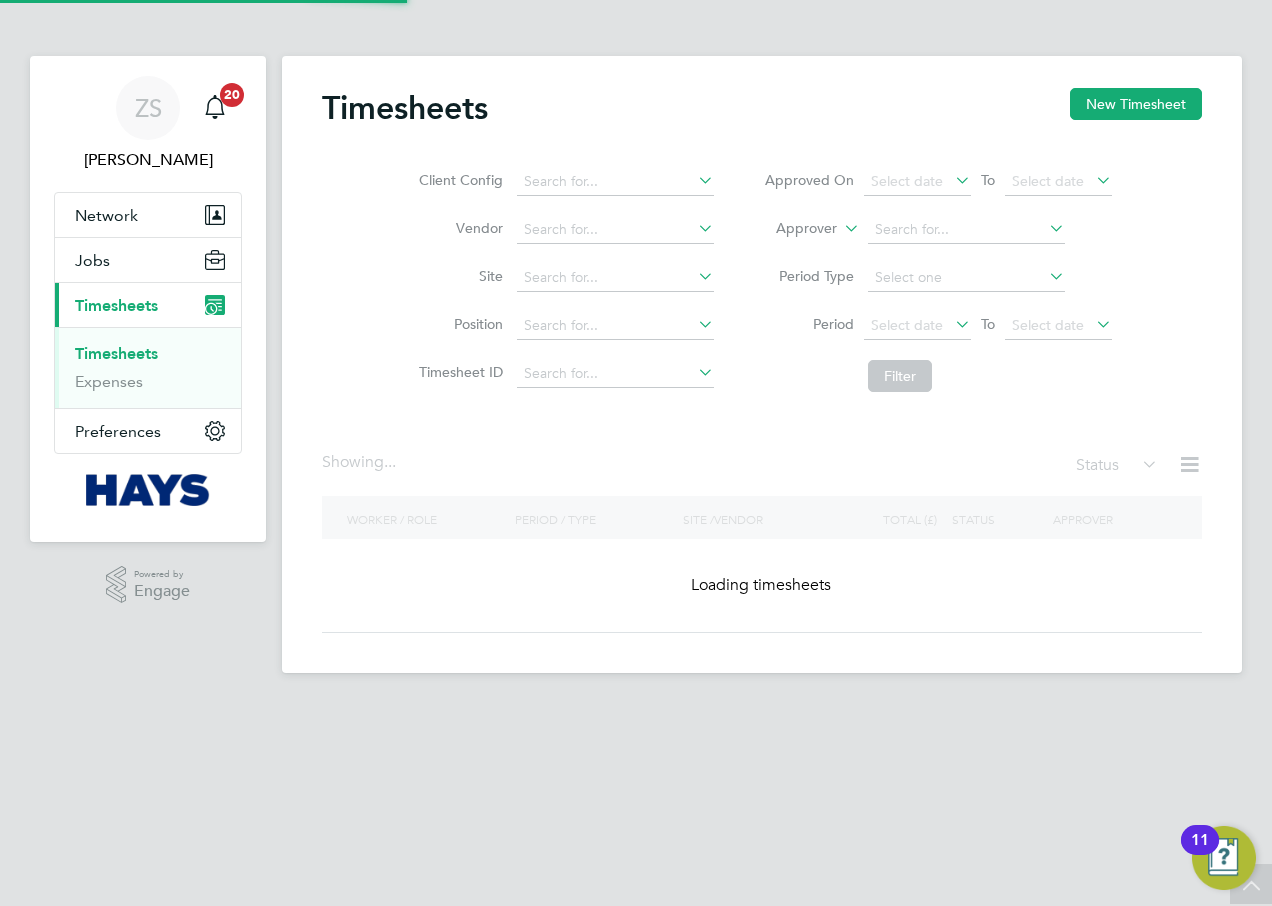scroll, scrollTop: 0, scrollLeft: 0, axis: both 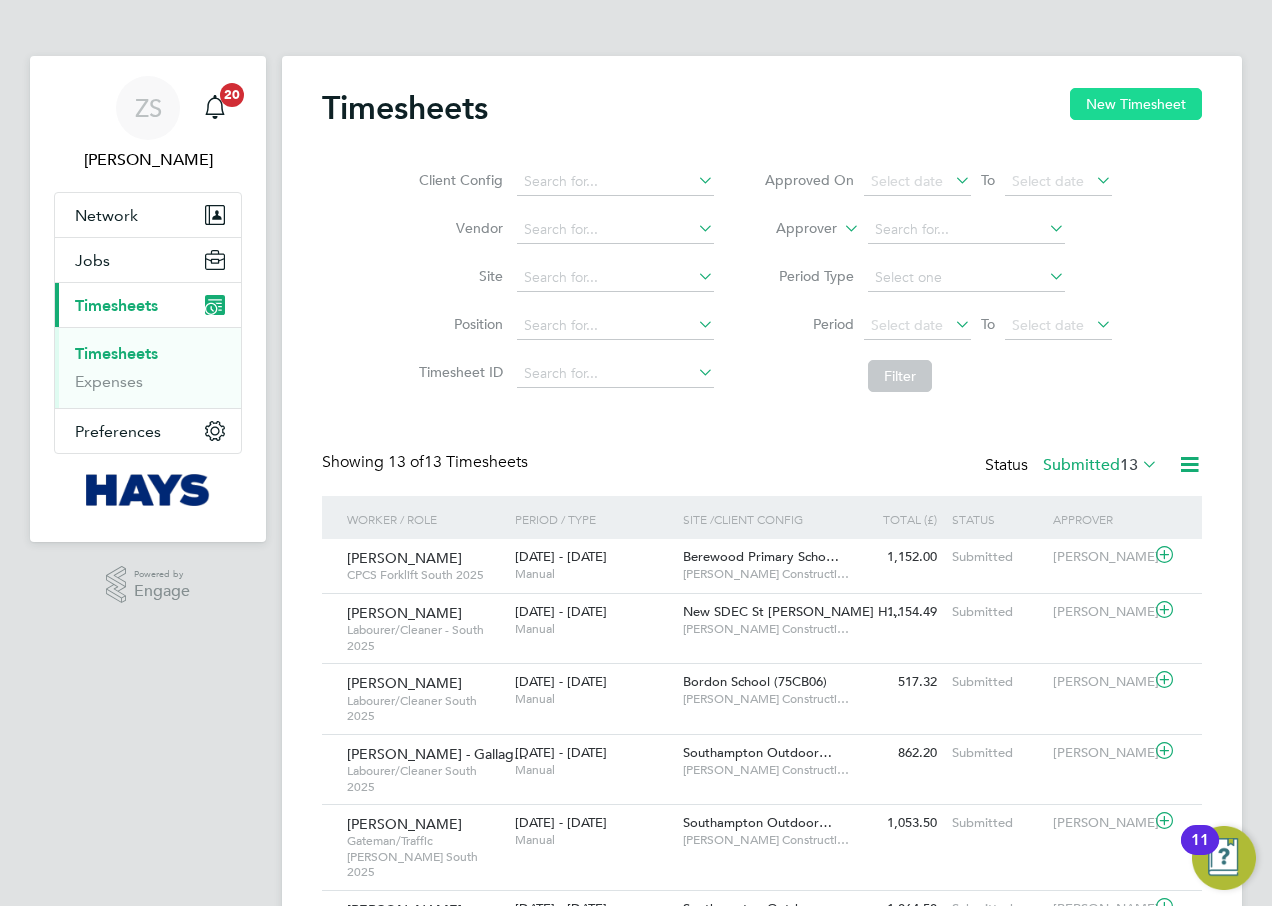 click on "New Timesheet" 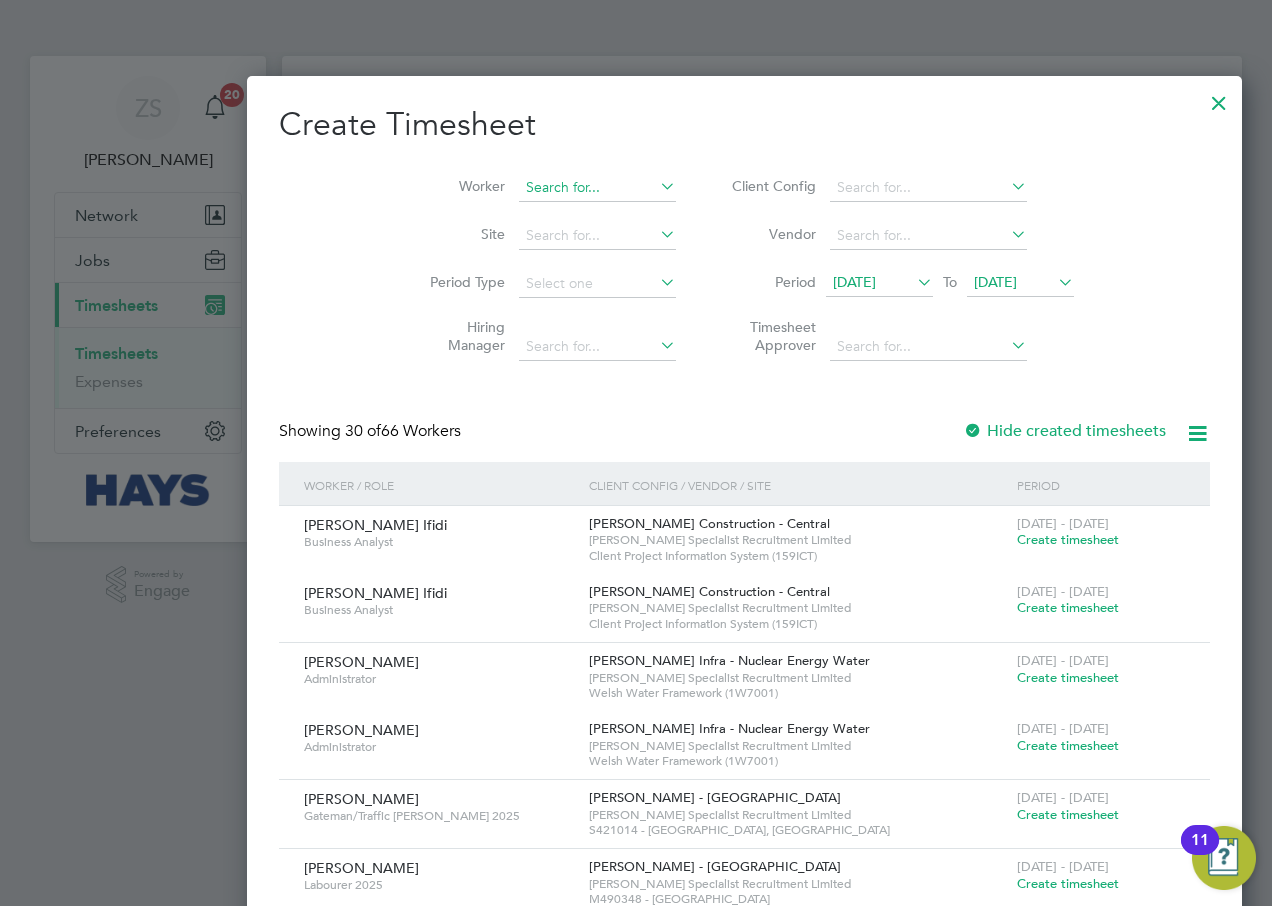 click at bounding box center (597, 188) 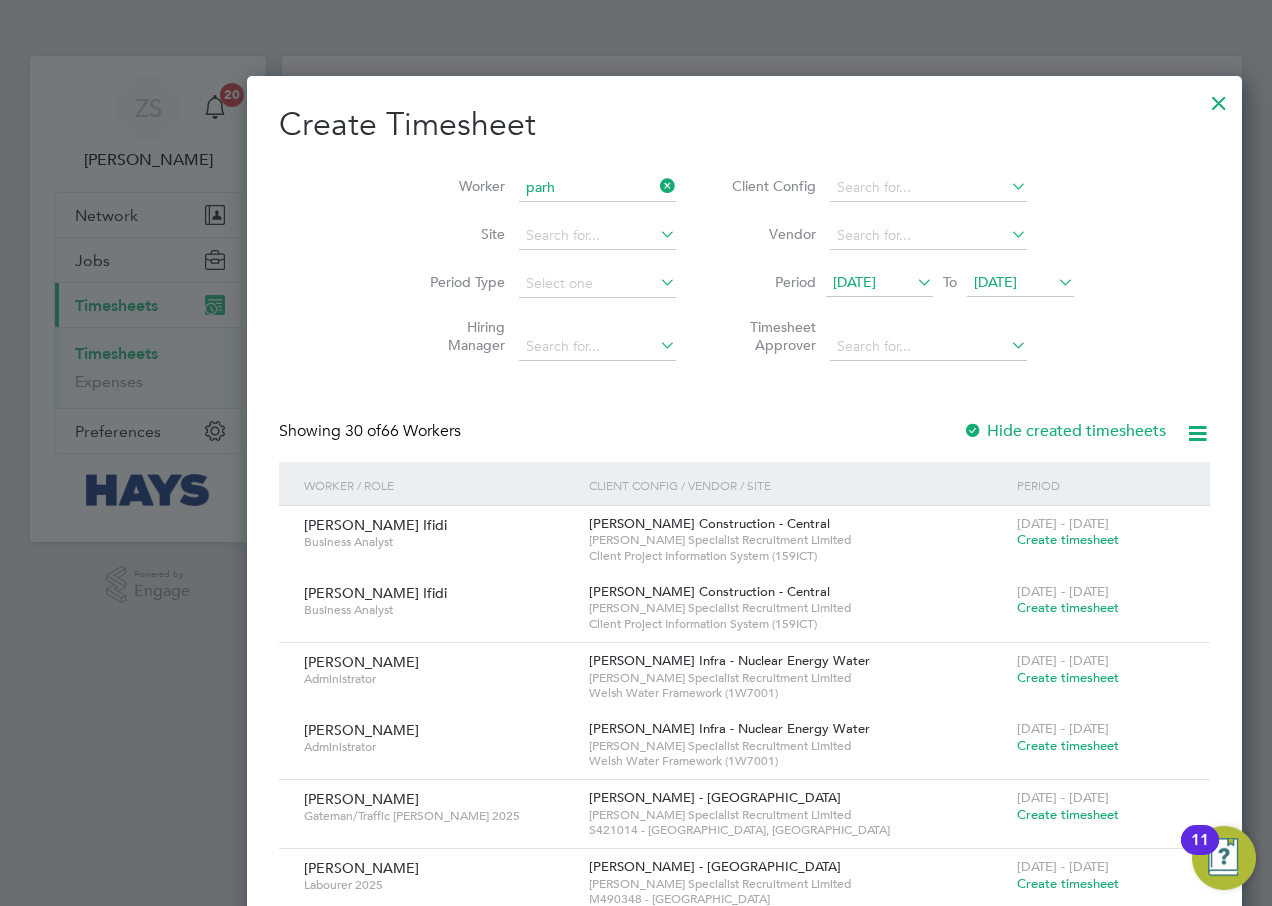 click on "Parh" 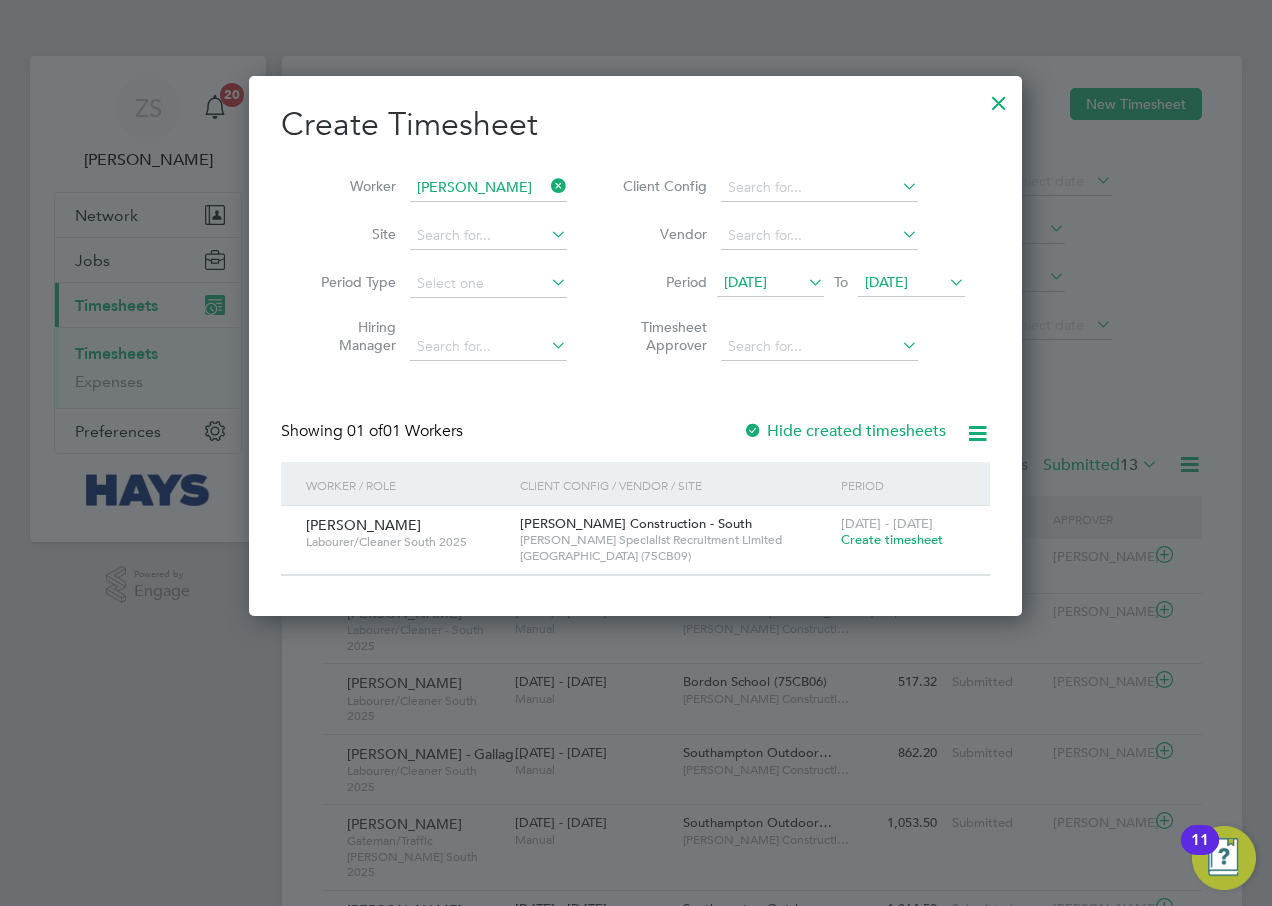 click on "Hide created timesheets" at bounding box center [844, 431] 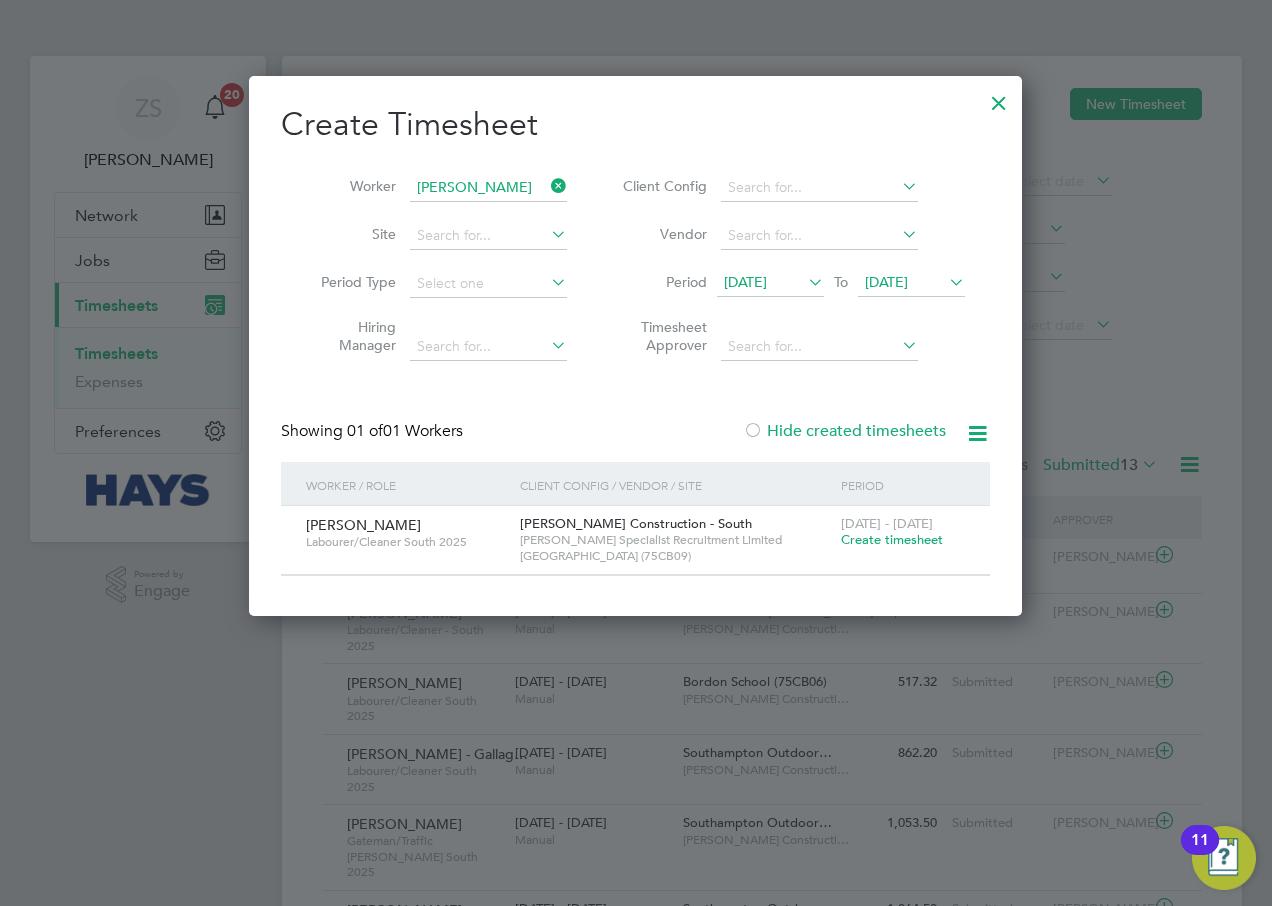 click on "[DATE]" at bounding box center (886, 282) 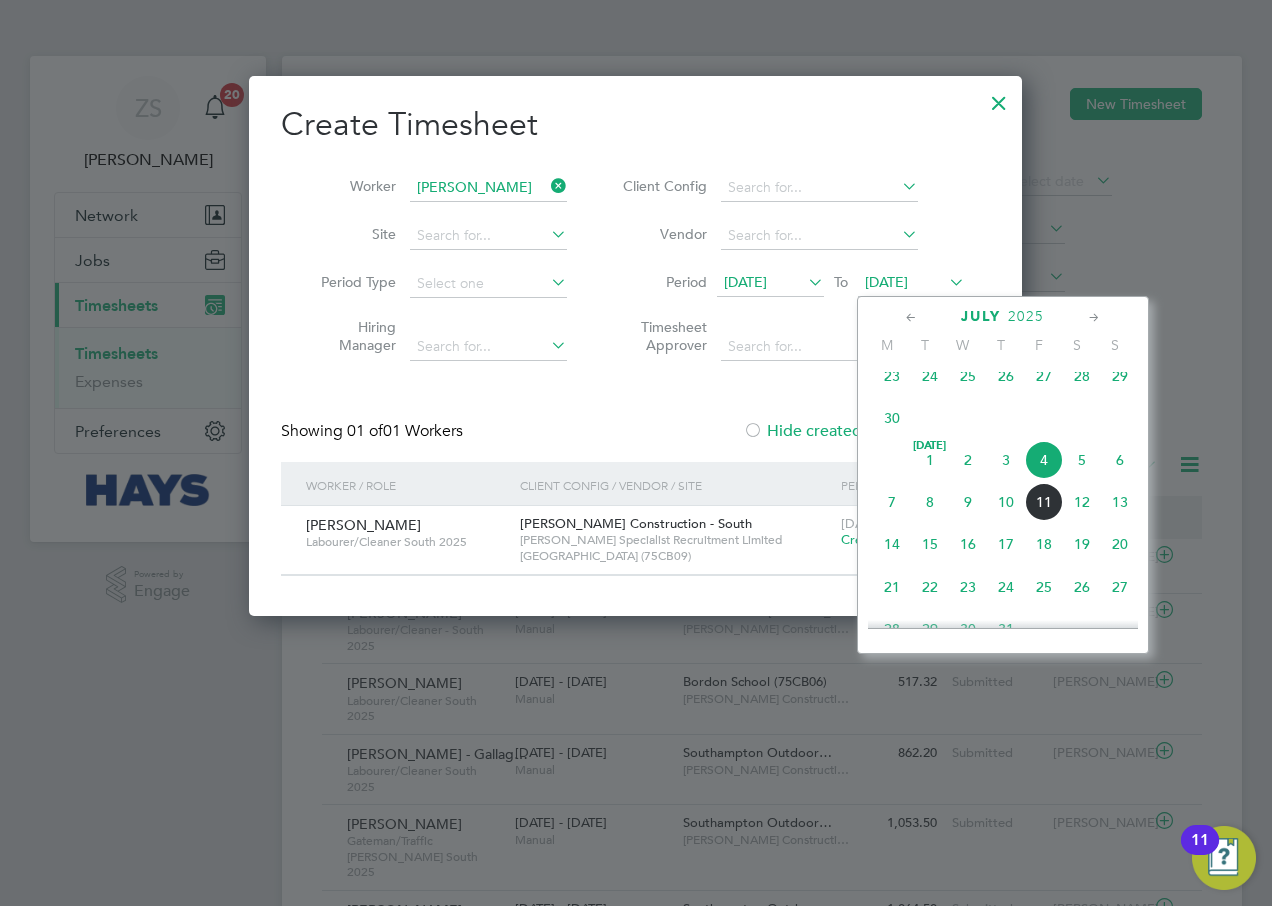 click on "12" 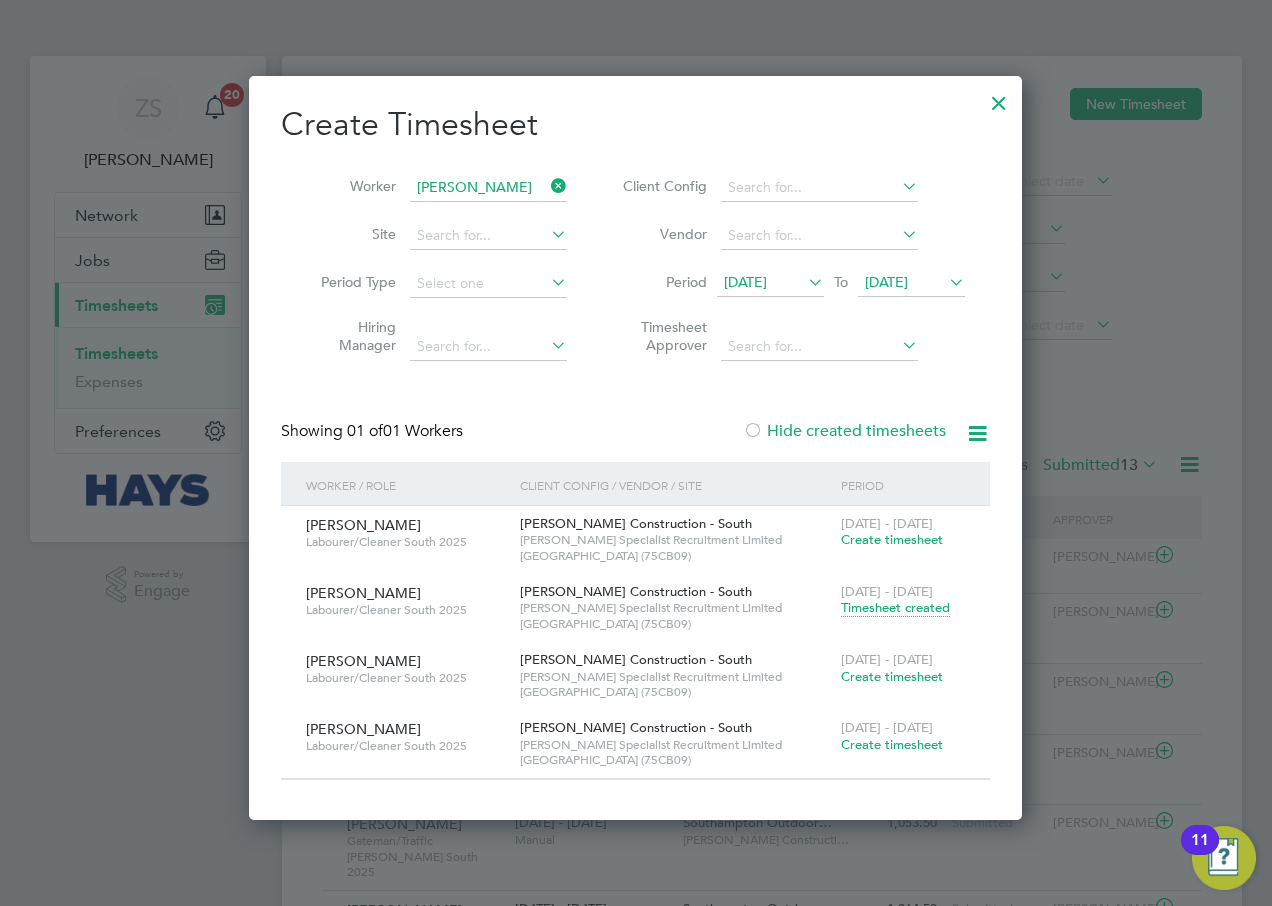 scroll, scrollTop: 0, scrollLeft: 0, axis: both 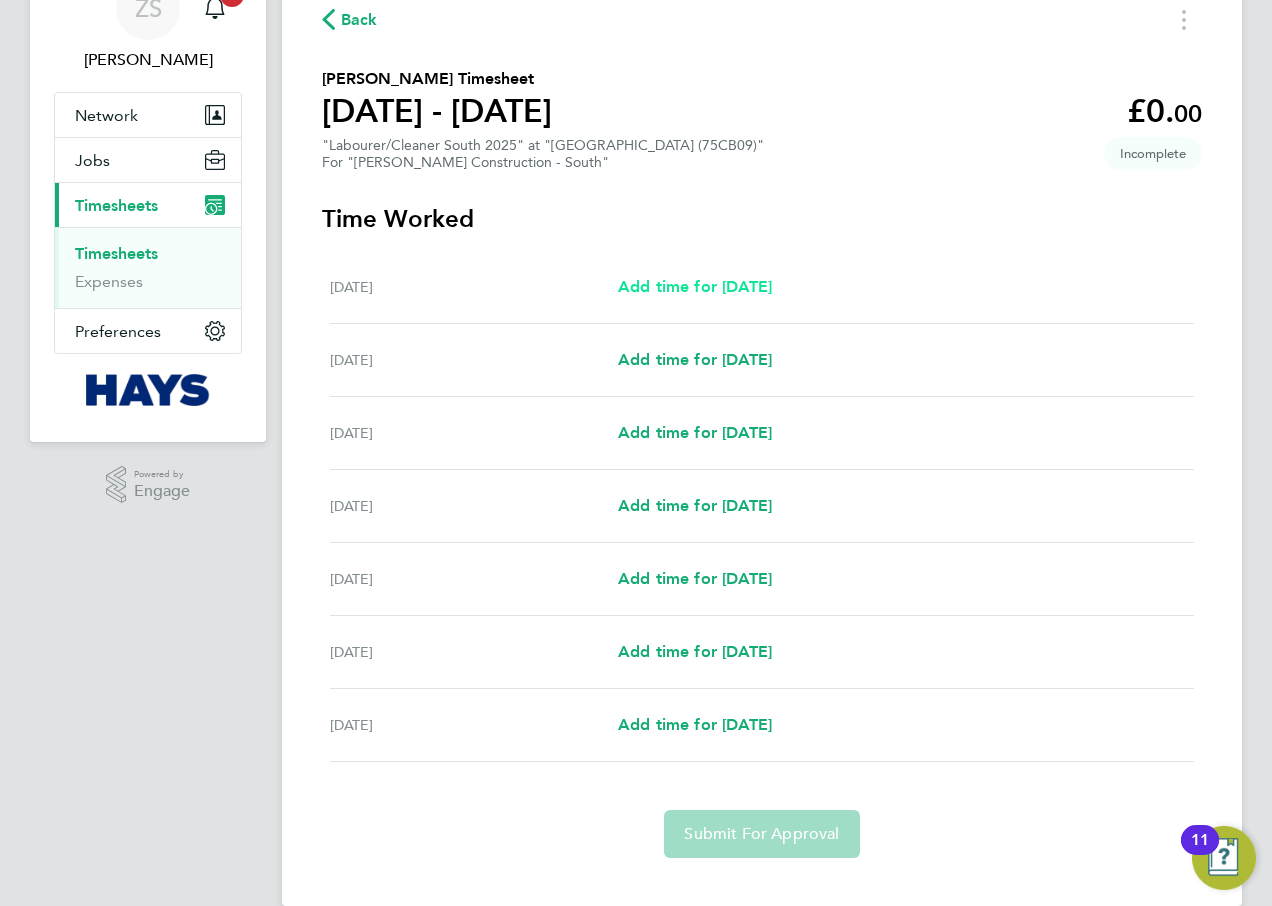 click on "Add time for [DATE]" at bounding box center [695, 286] 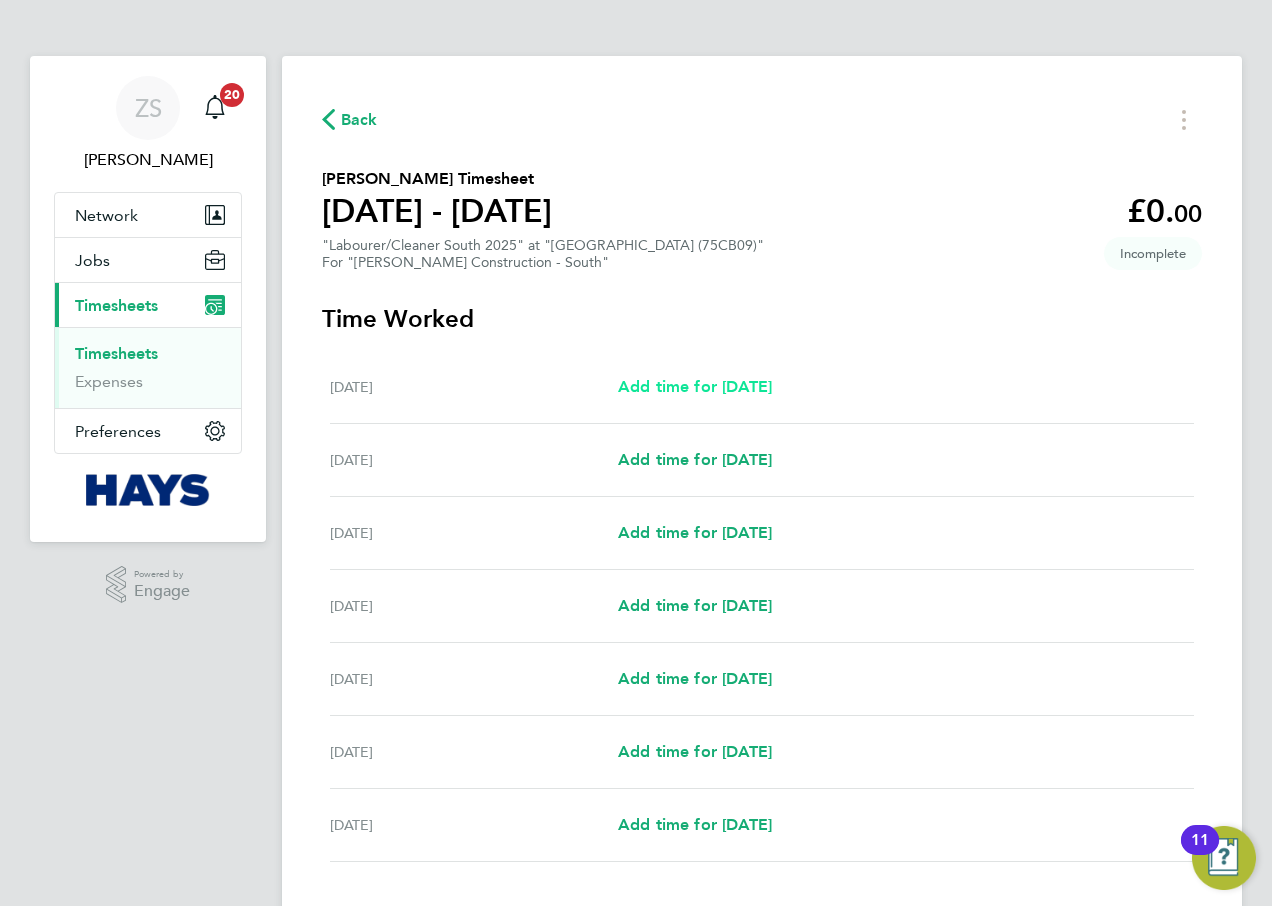 select on "30" 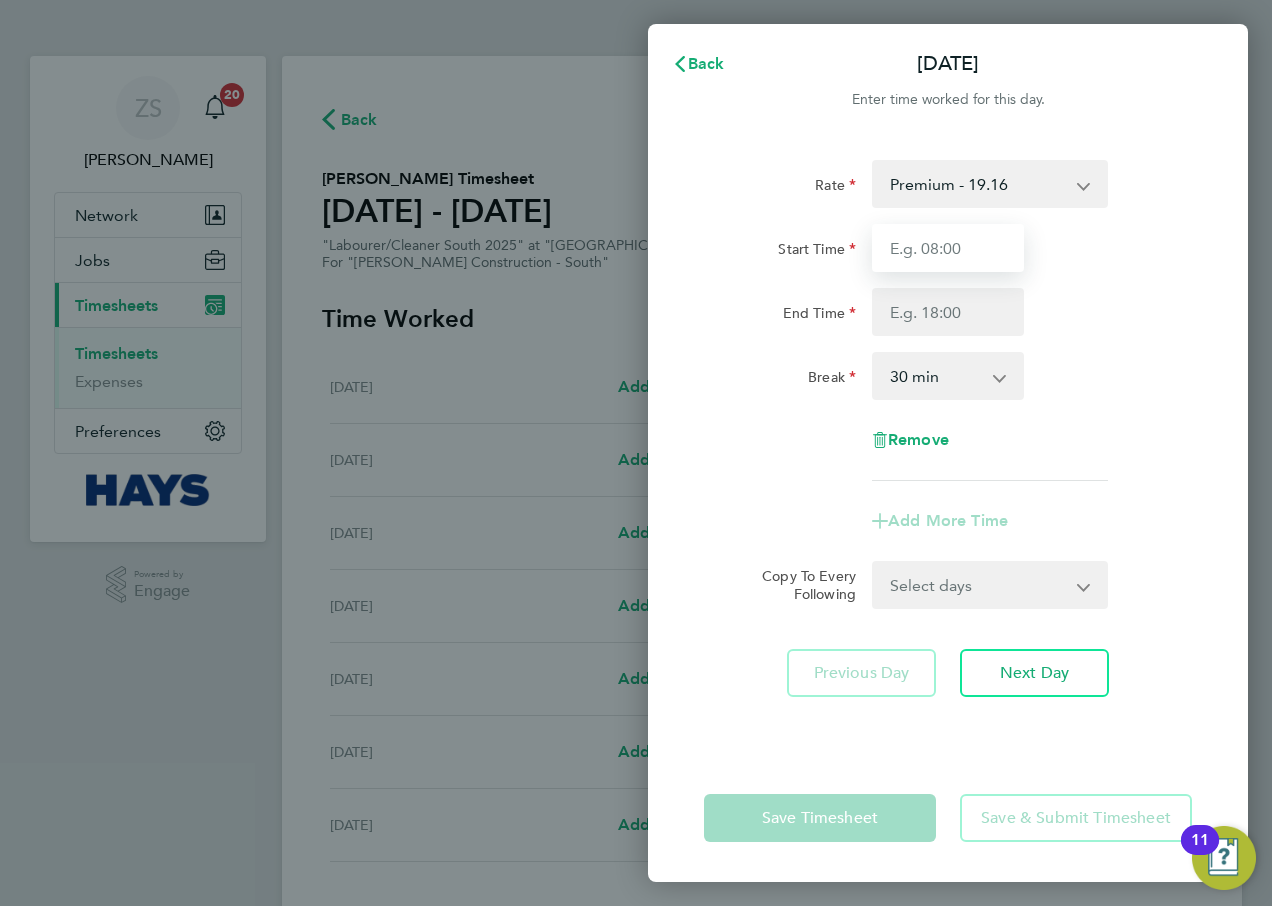 click on "Start Time" at bounding box center [948, 248] 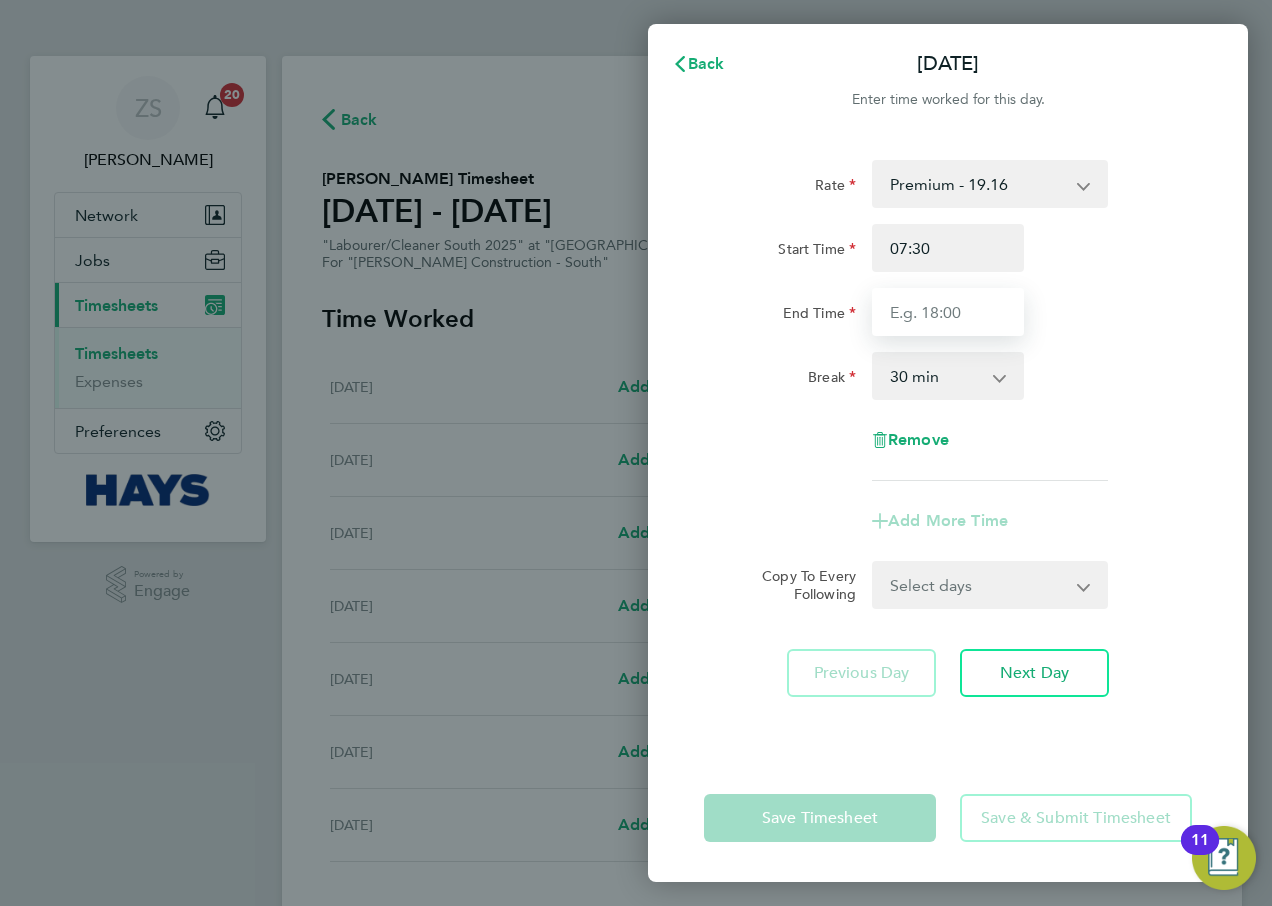 type on "17:00" 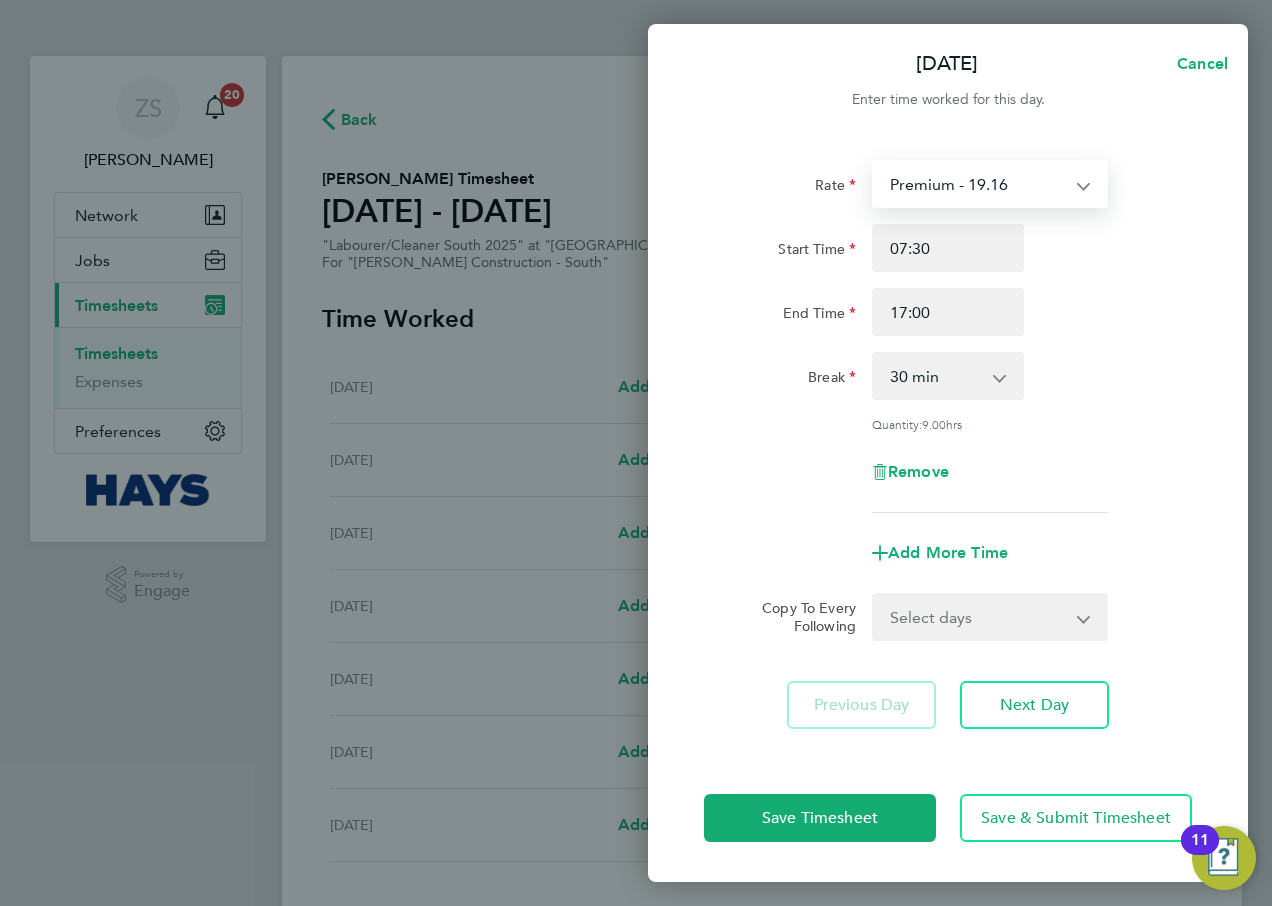 click on "Premium - 19.16   Weekdays overtime - 27.44" at bounding box center [978, 184] 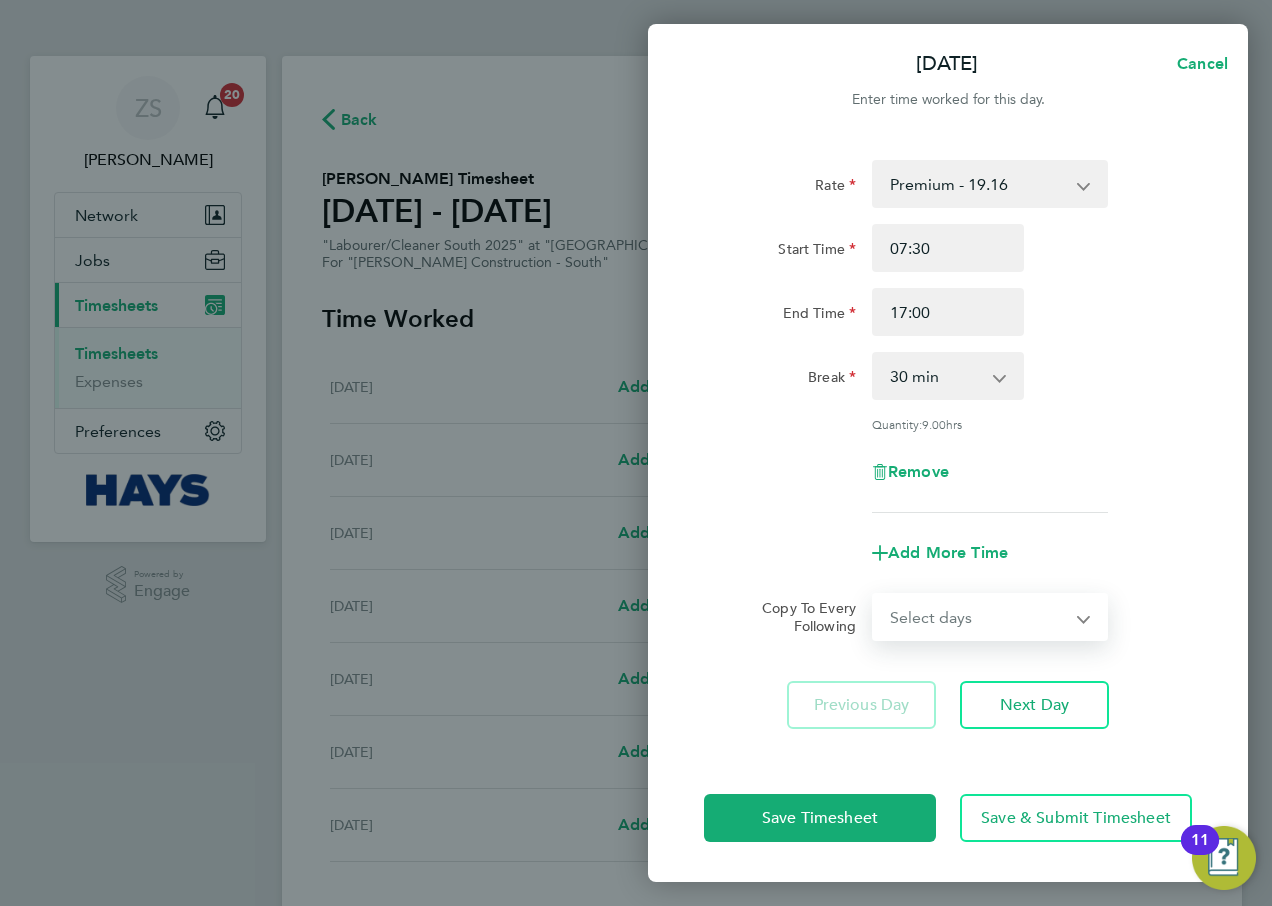 click on "Select days   Day   Weekday (Mon-Fri)   [DATE]   [DATE]   [DATE]   [DATE]   [DATE]   [DATE]" at bounding box center [979, 617] 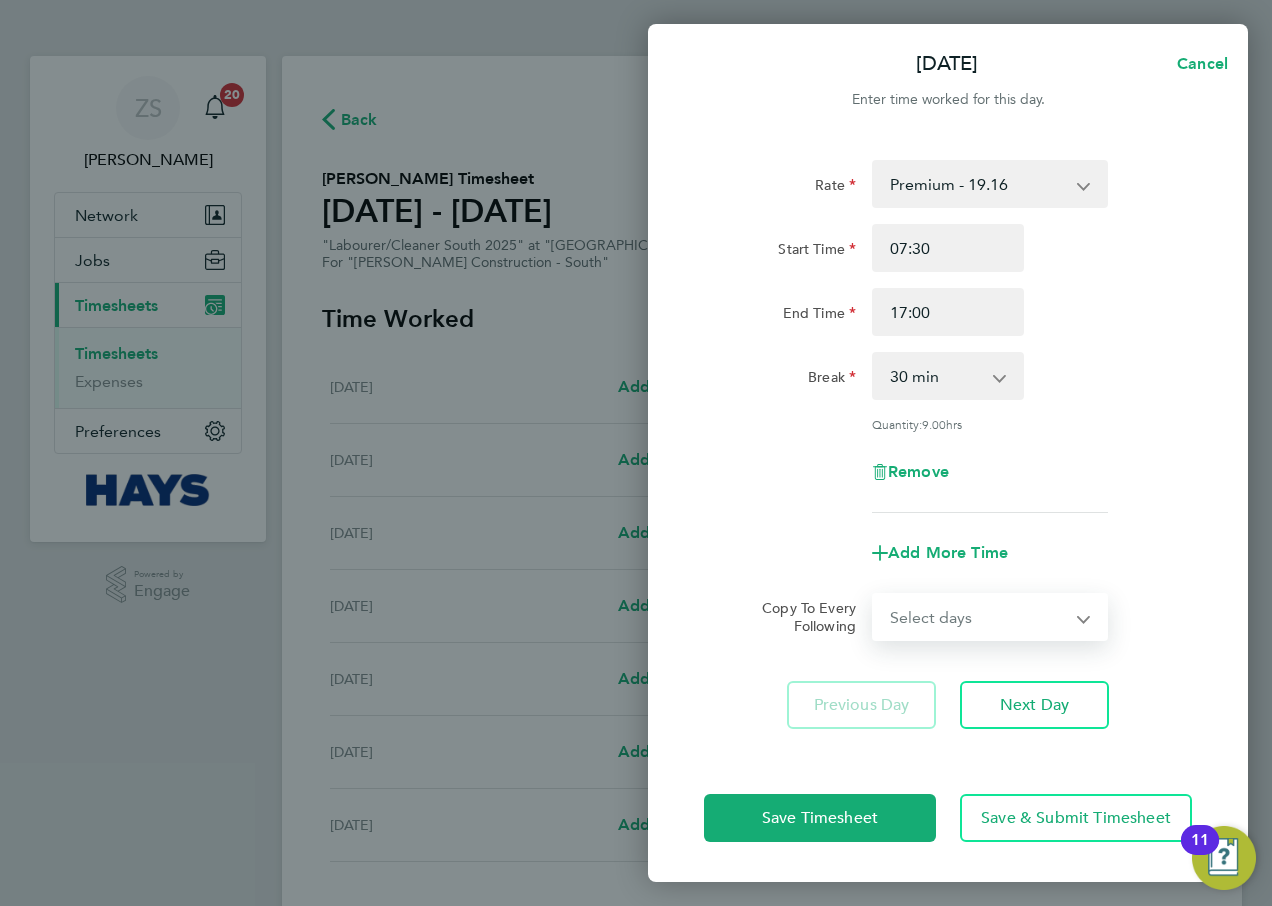 click on "Rate  Premium - 19.16   Weekdays overtime - 27.44
Start Time 07:30 End Time 17:00 Break  0 min   15 min   30 min   45 min   60 min   75 min   90 min
Quantity:  9.00  hrs
Remove" 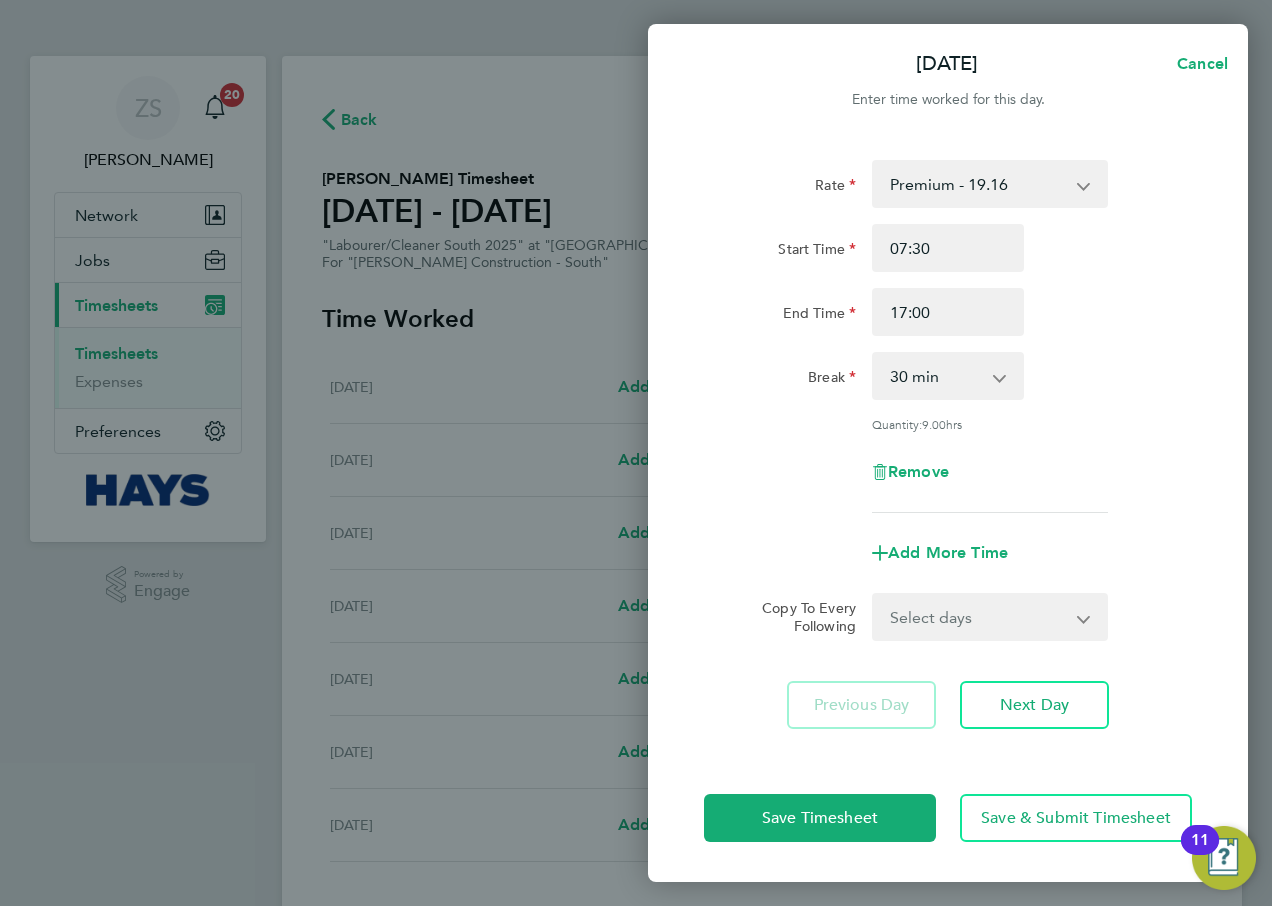 click on "Select days   Day   Weekday (Mon-Fri)   [DATE]   [DATE]   [DATE]   [DATE]   [DATE]   [DATE]" at bounding box center [979, 617] 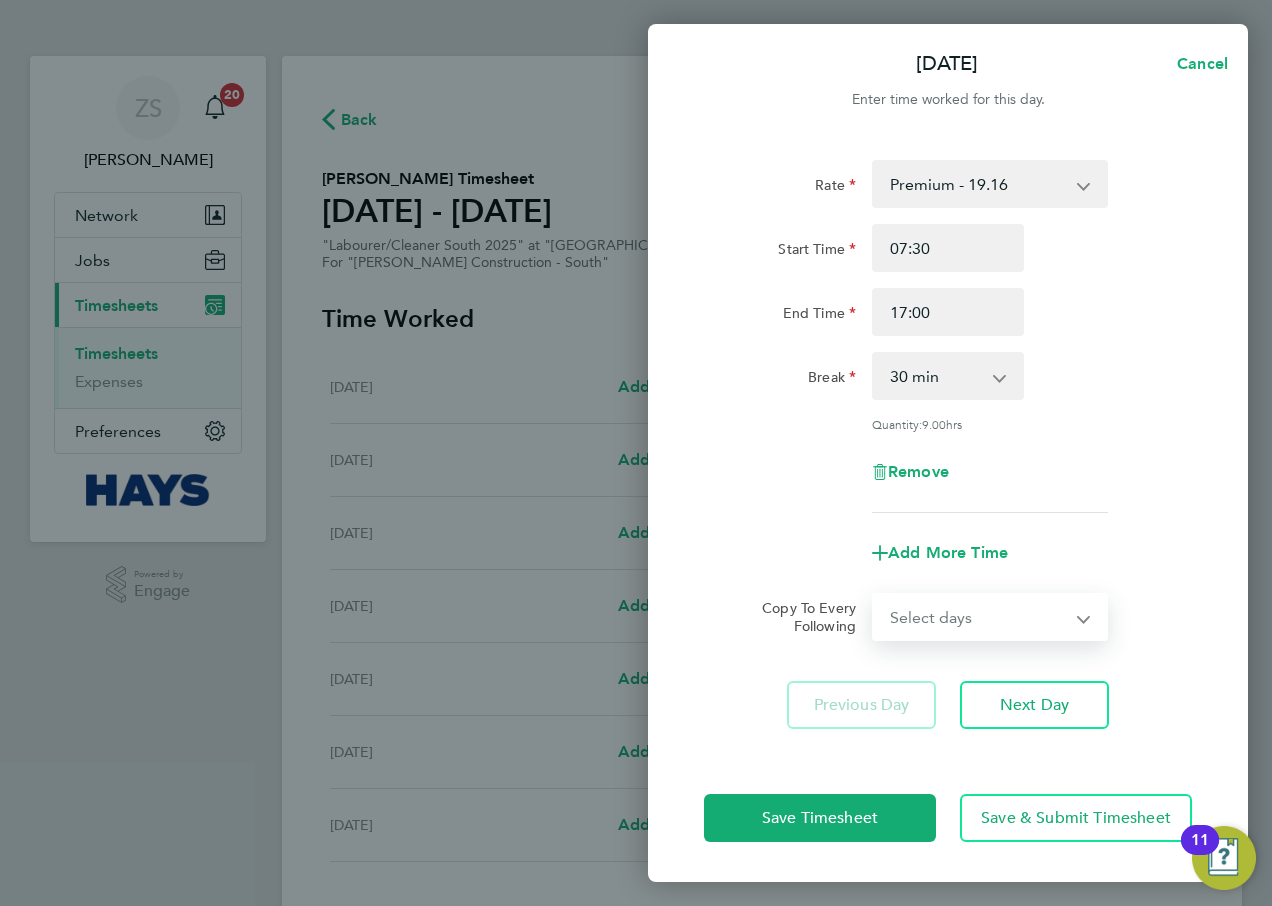 select on "MO" 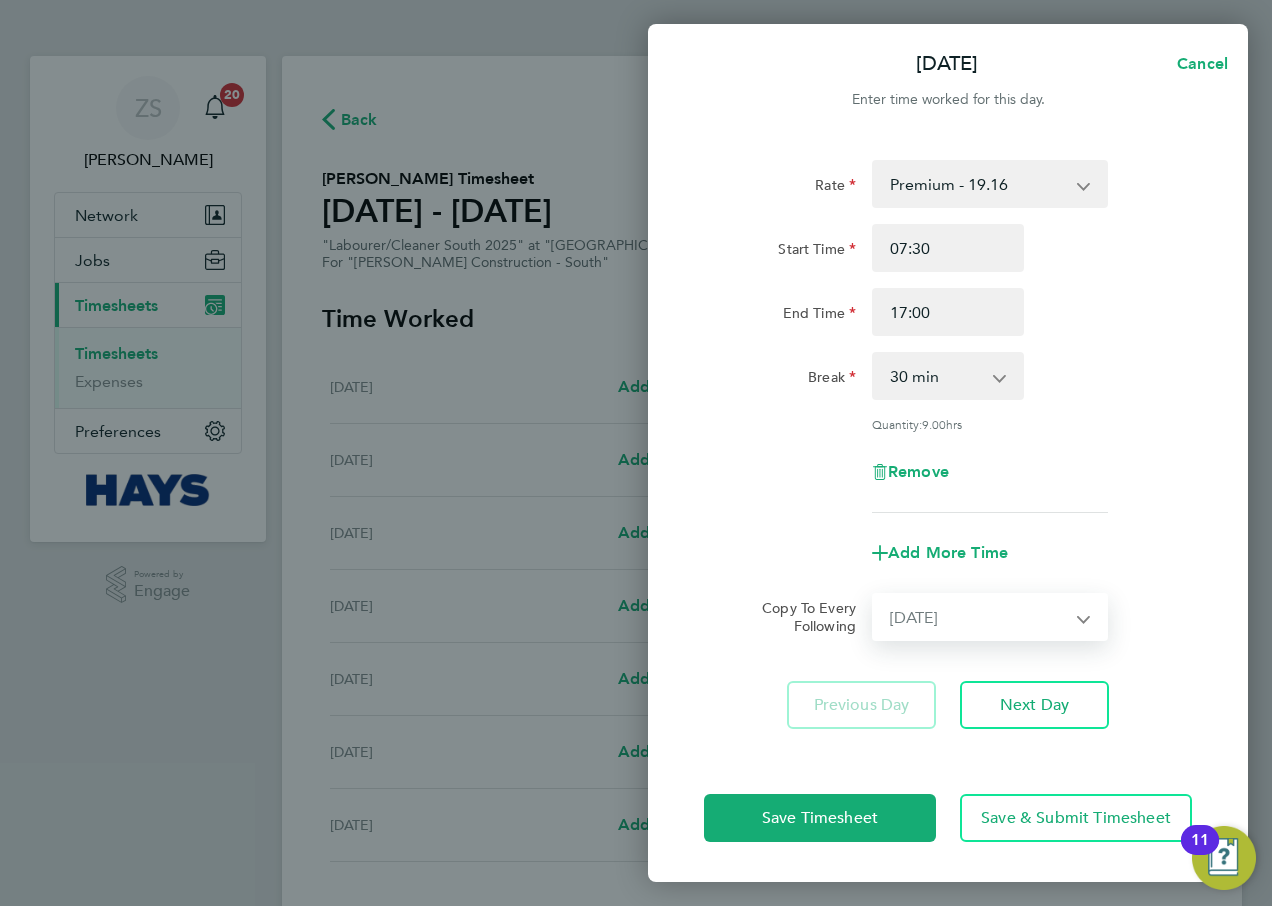 click on "Select days   Day   Weekday (Mon-Fri)   [DATE]   [DATE]   [DATE]   [DATE]   [DATE]   [DATE]" at bounding box center (979, 617) 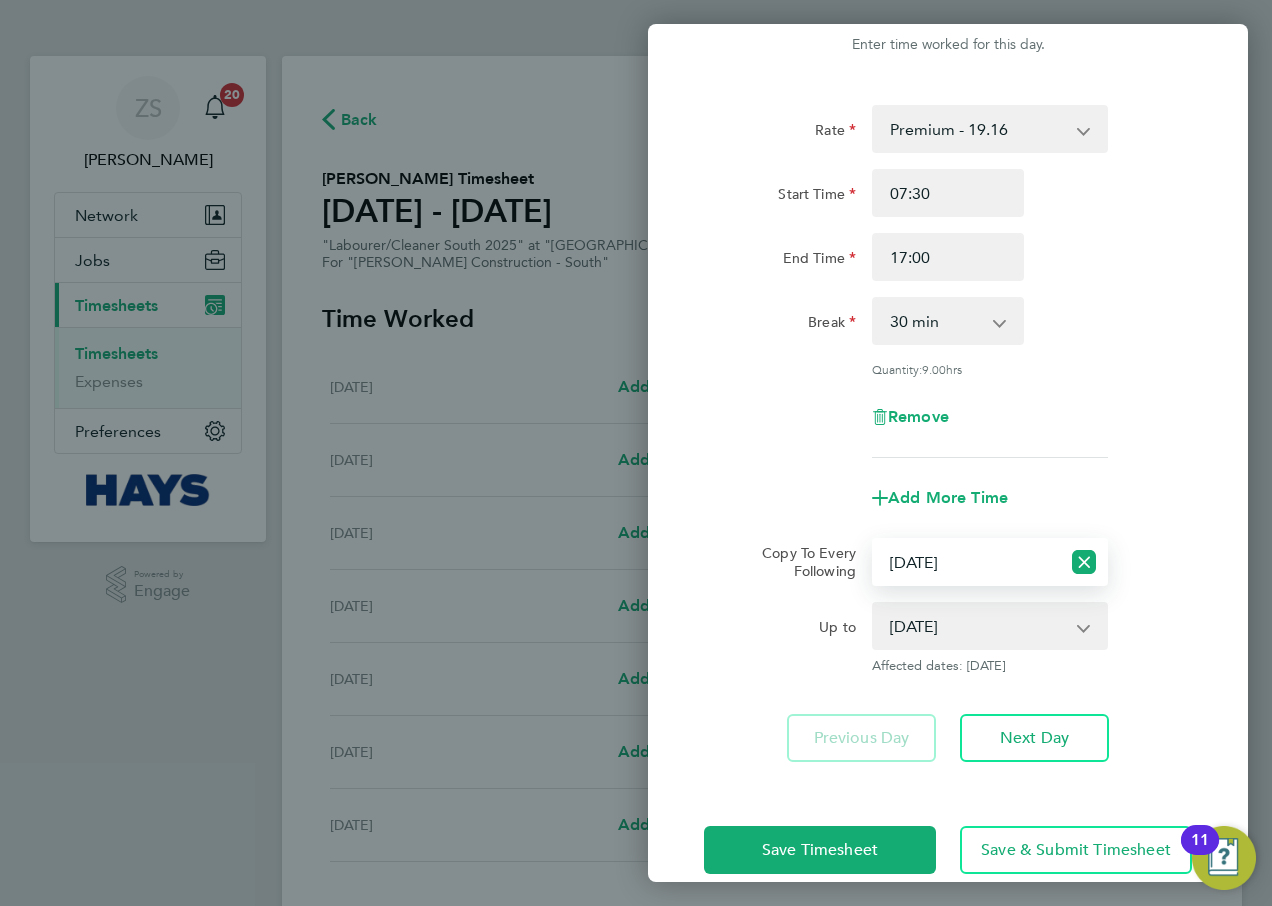 scroll, scrollTop: 85, scrollLeft: 0, axis: vertical 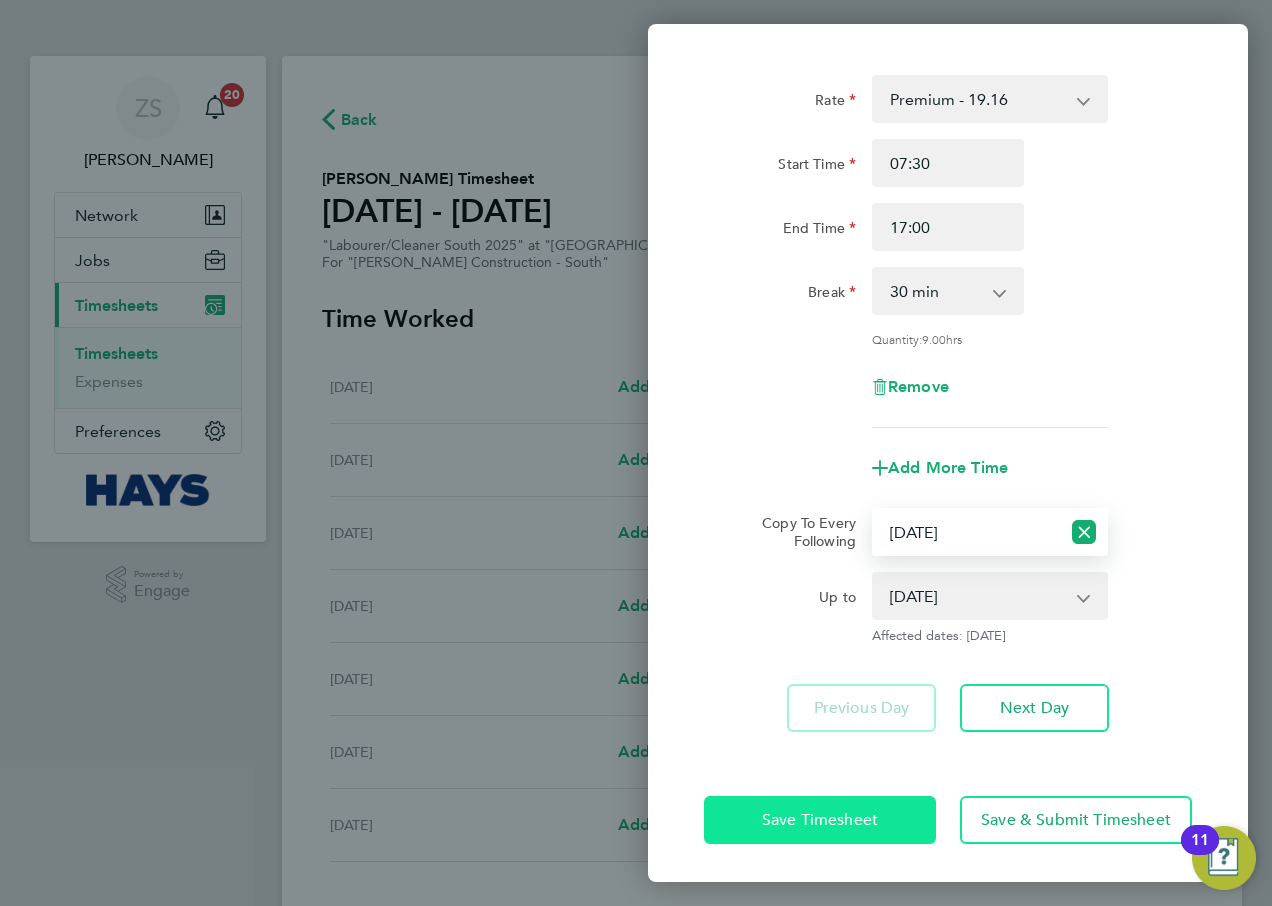 click on "Save Timesheet" 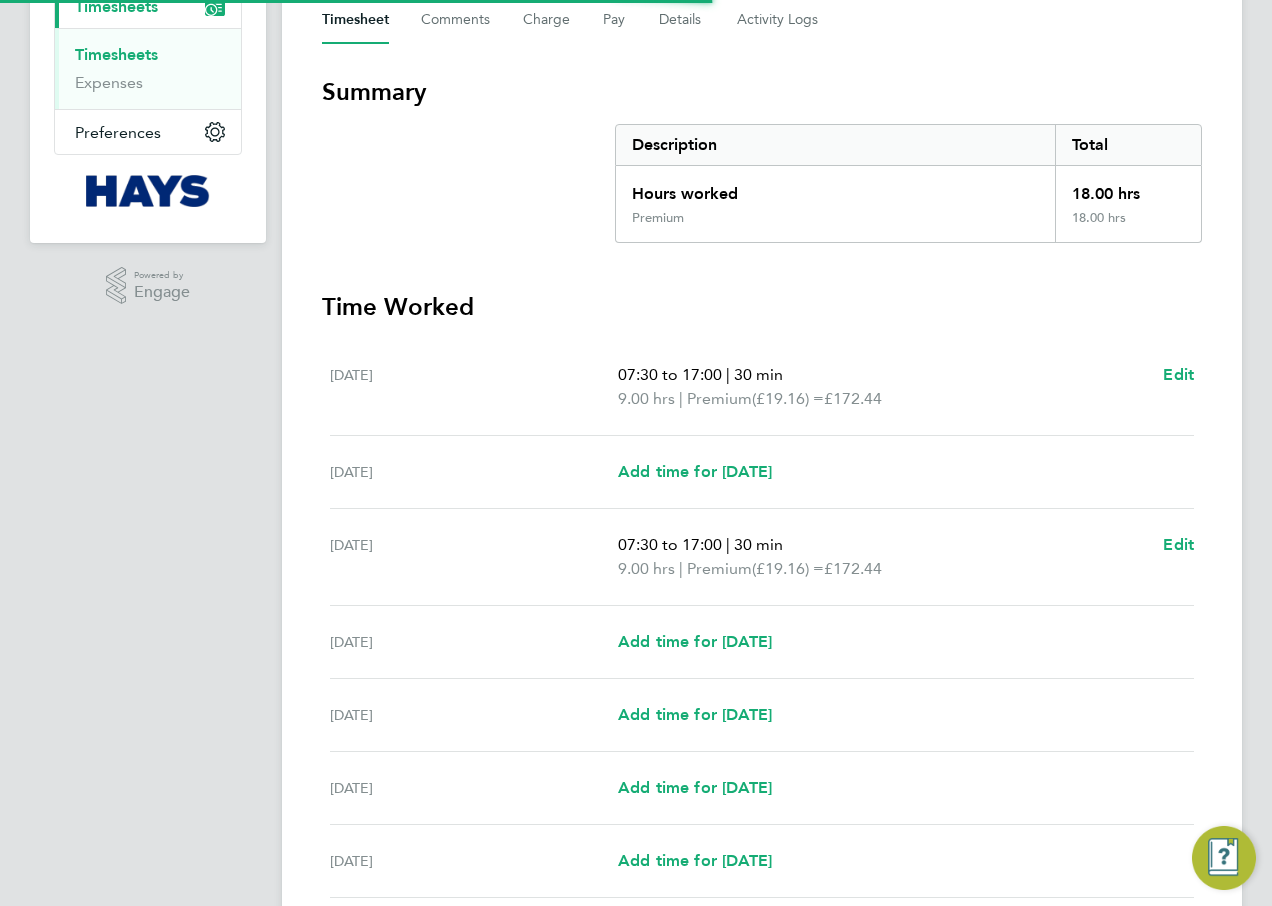 scroll, scrollTop: 300, scrollLeft: 0, axis: vertical 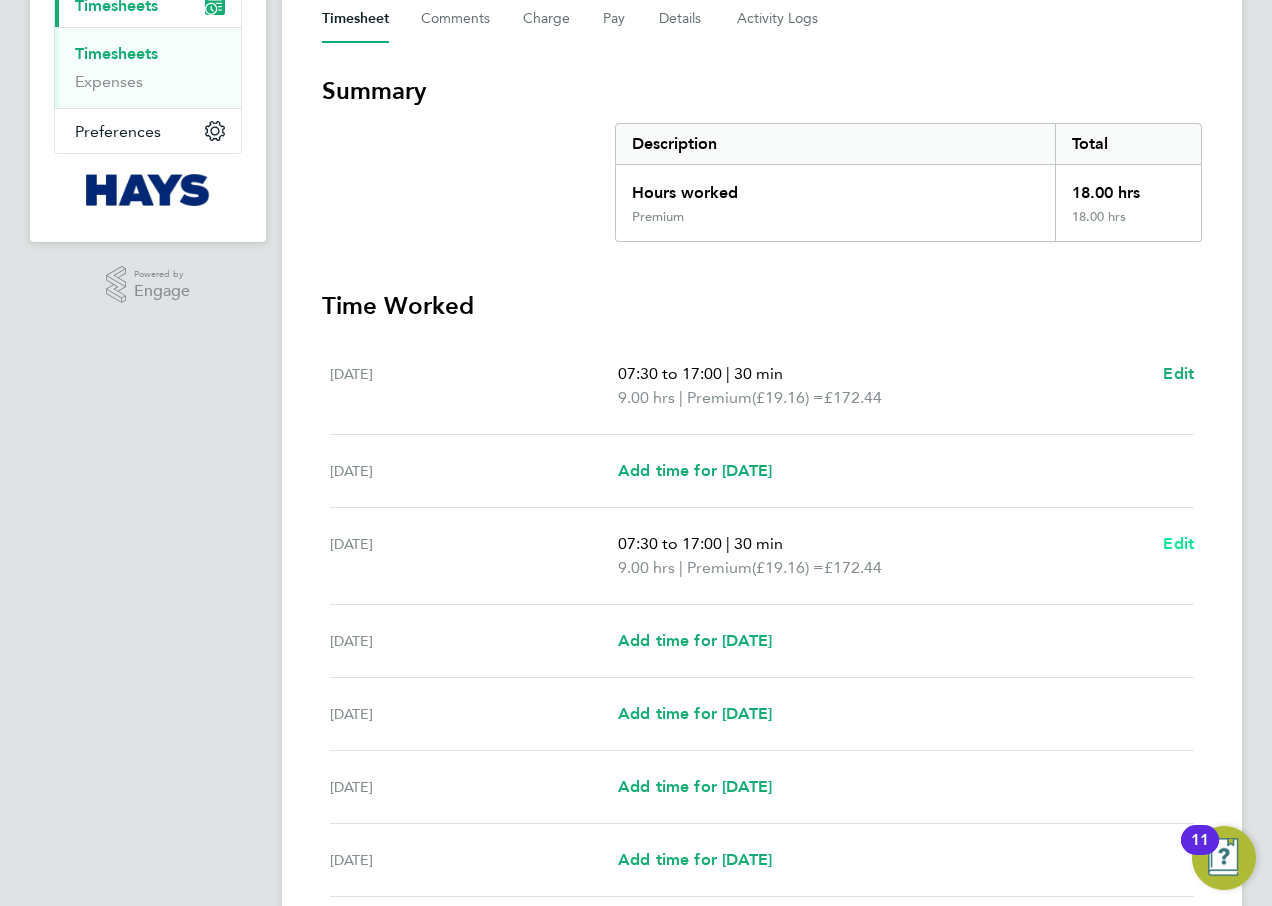click on "Edit" at bounding box center [1178, 543] 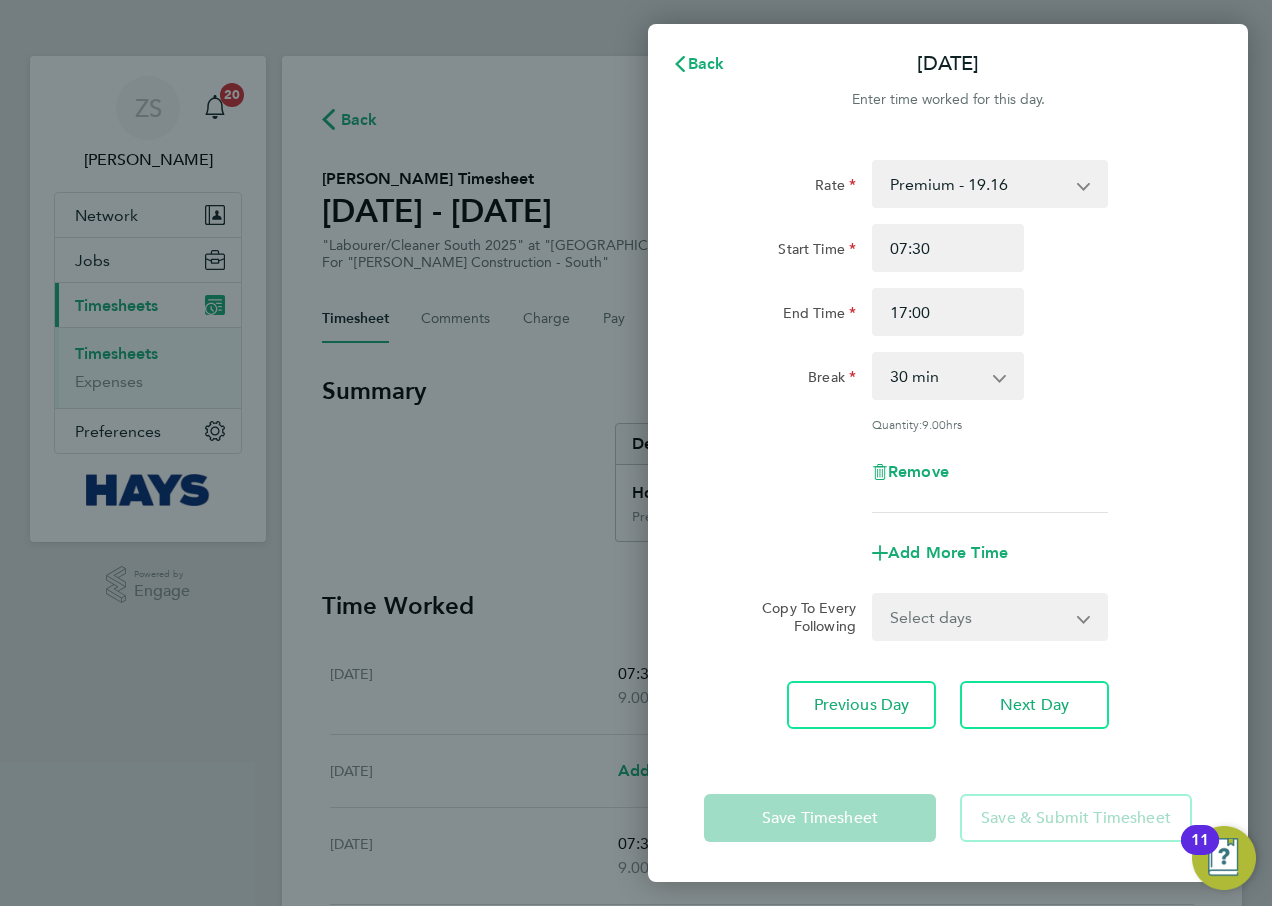 scroll, scrollTop: 0, scrollLeft: 0, axis: both 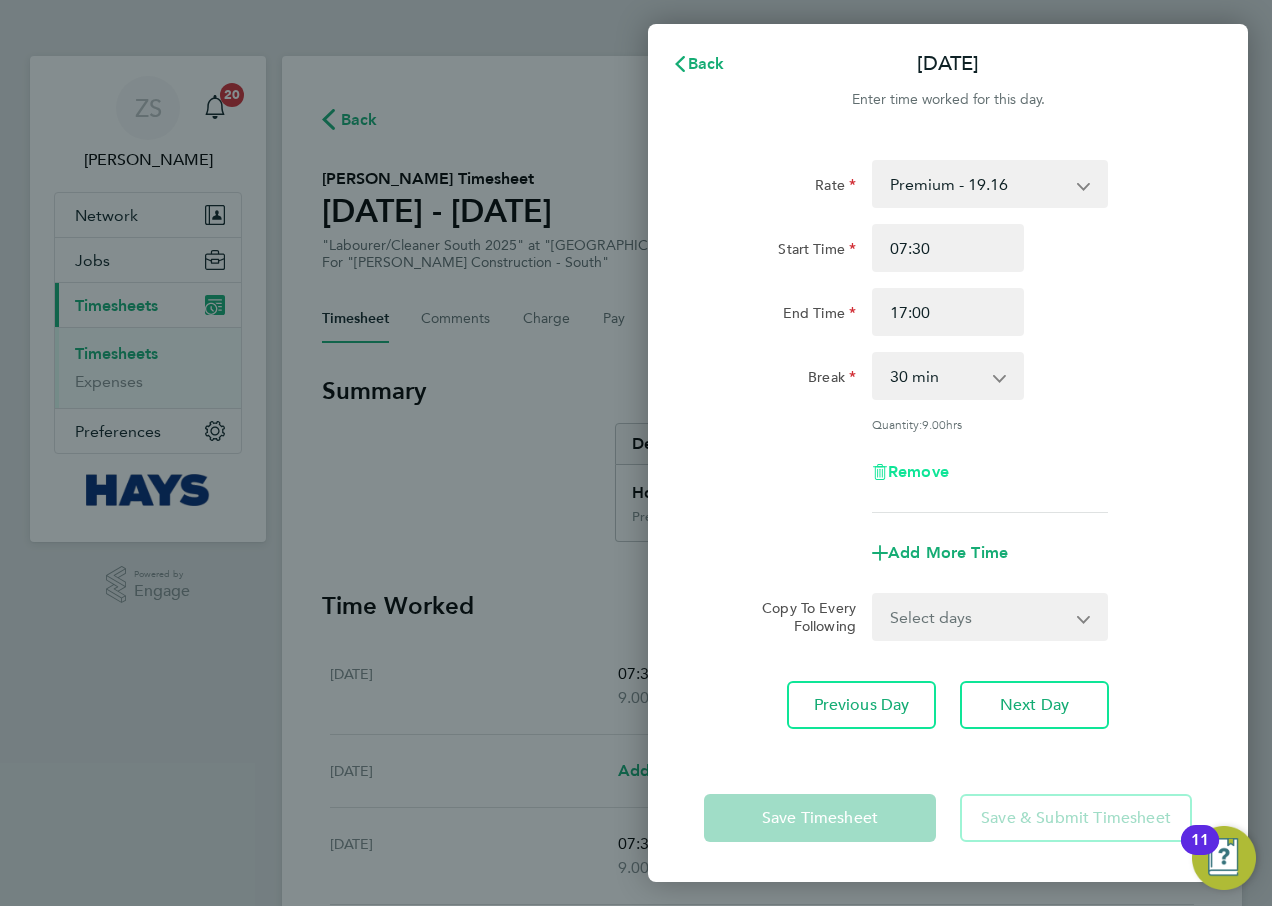 click on "Remove" 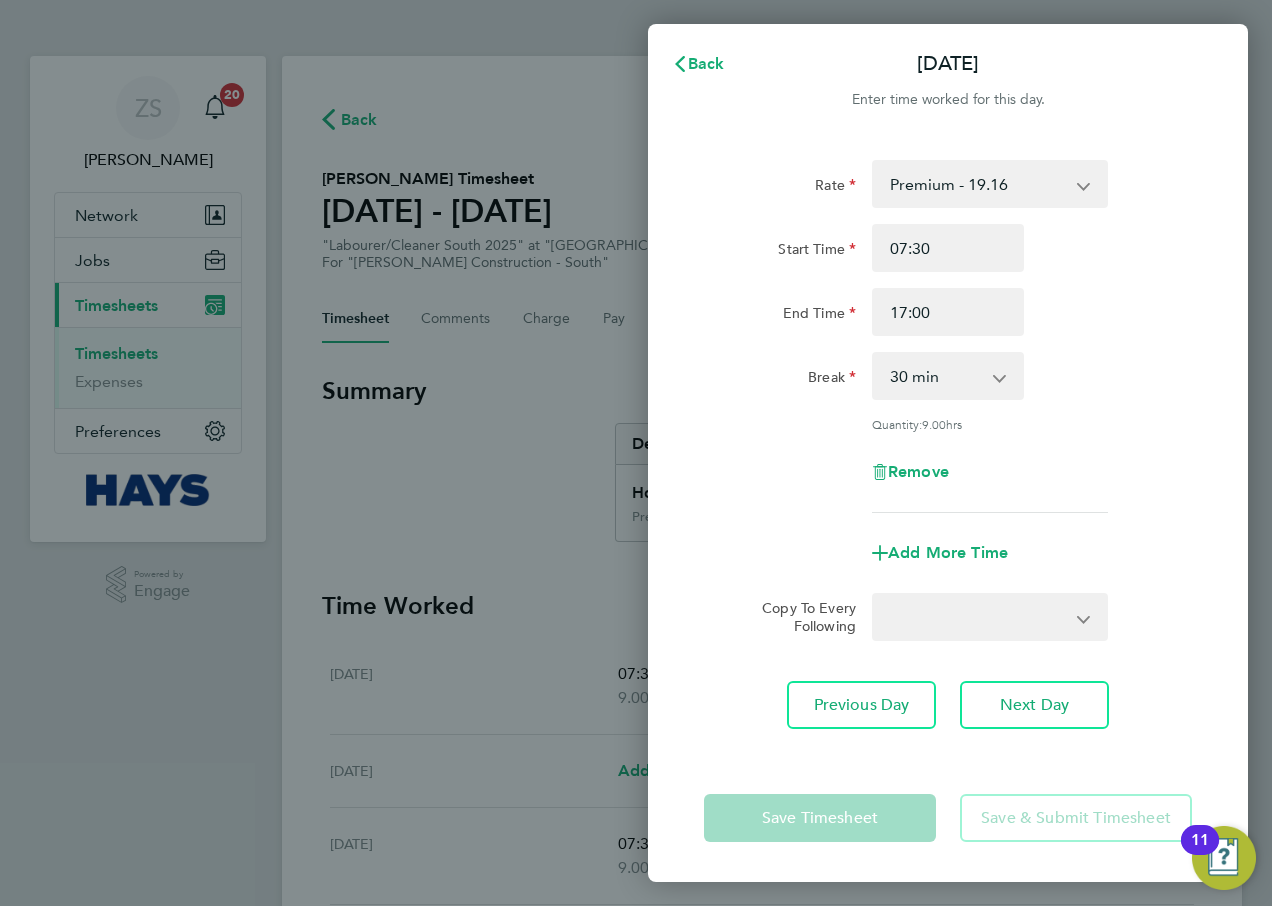 select on "null" 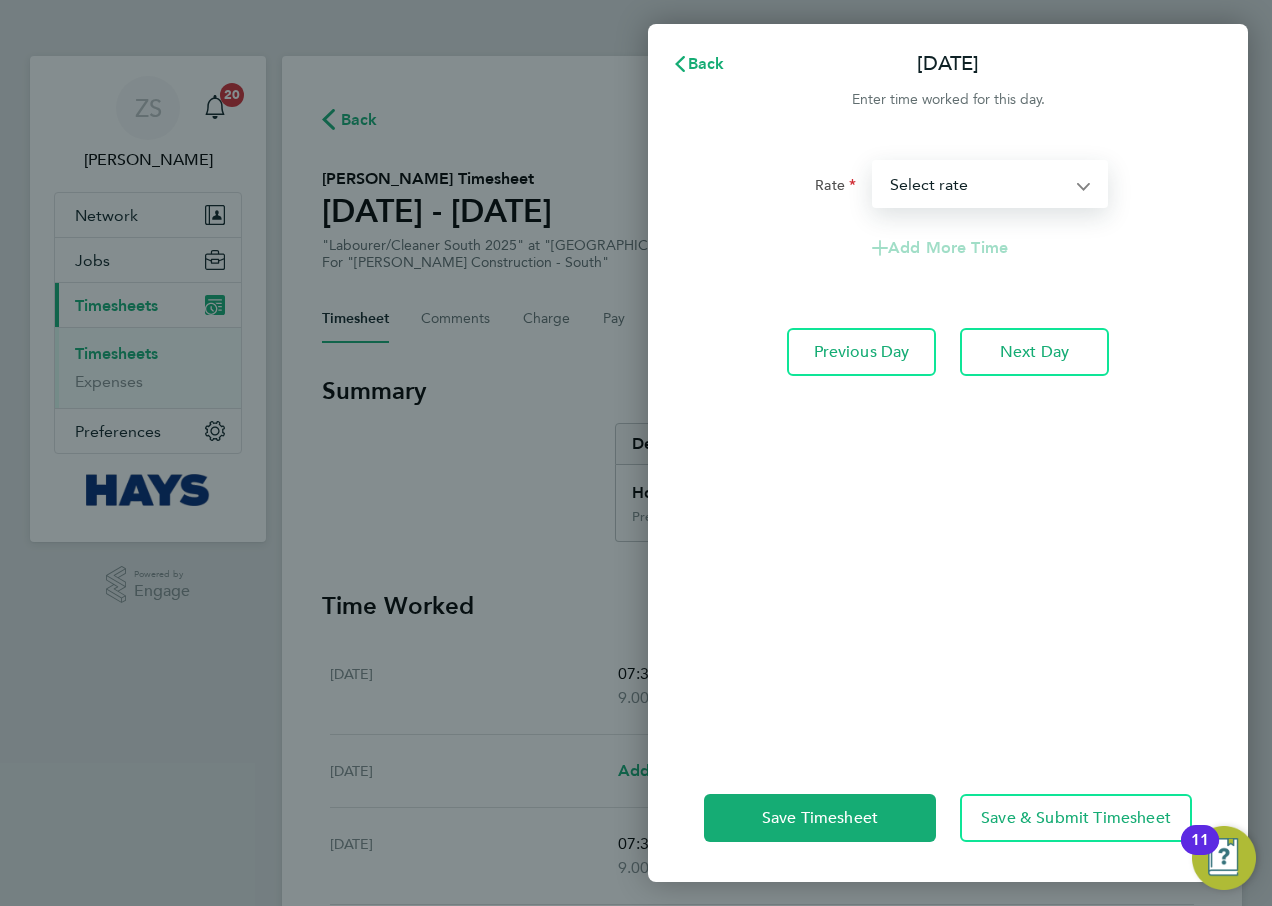 click on "Premium - 19.16   Weekdays overtime - 27.44   Select rate" at bounding box center [978, 184] 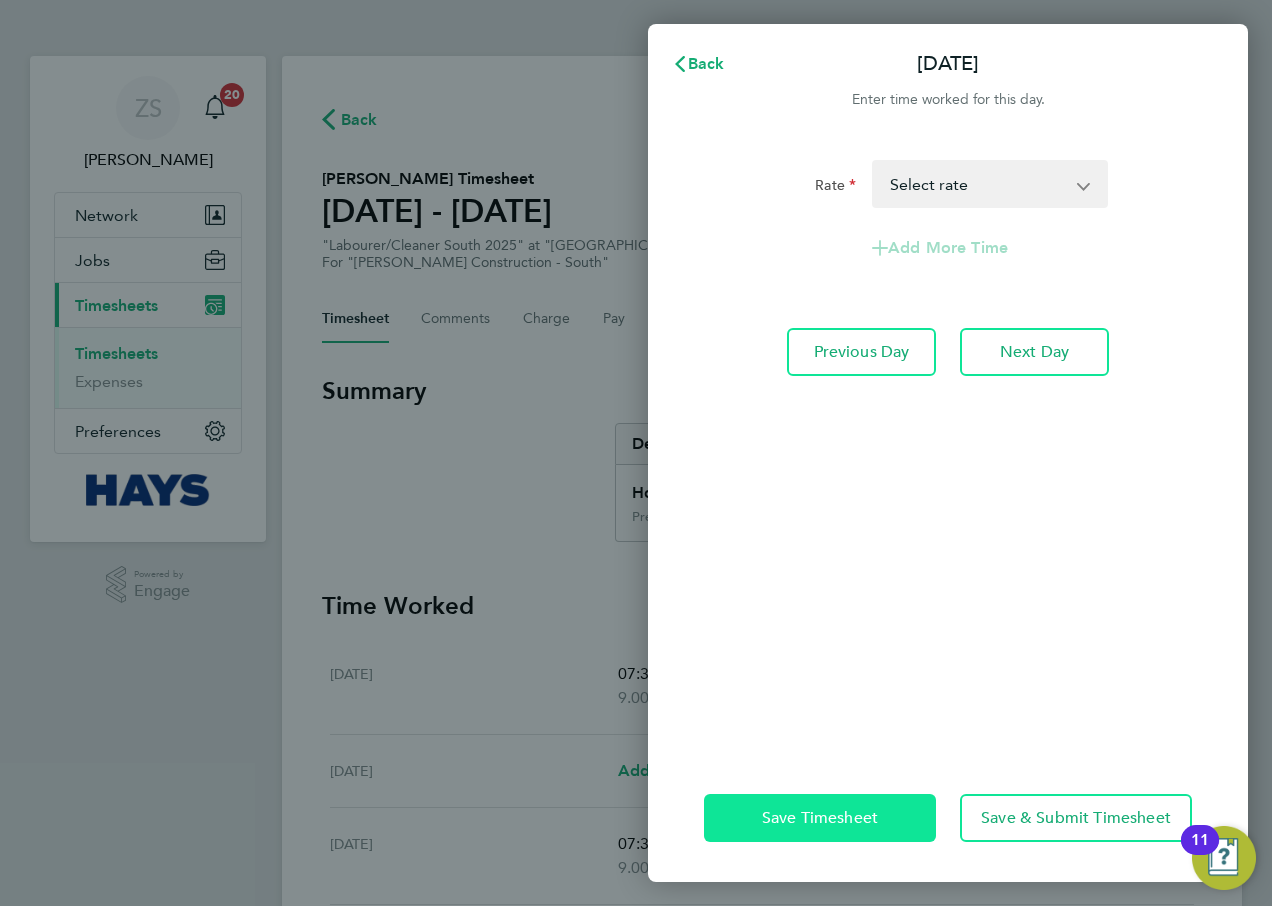 click on "Save Timesheet" 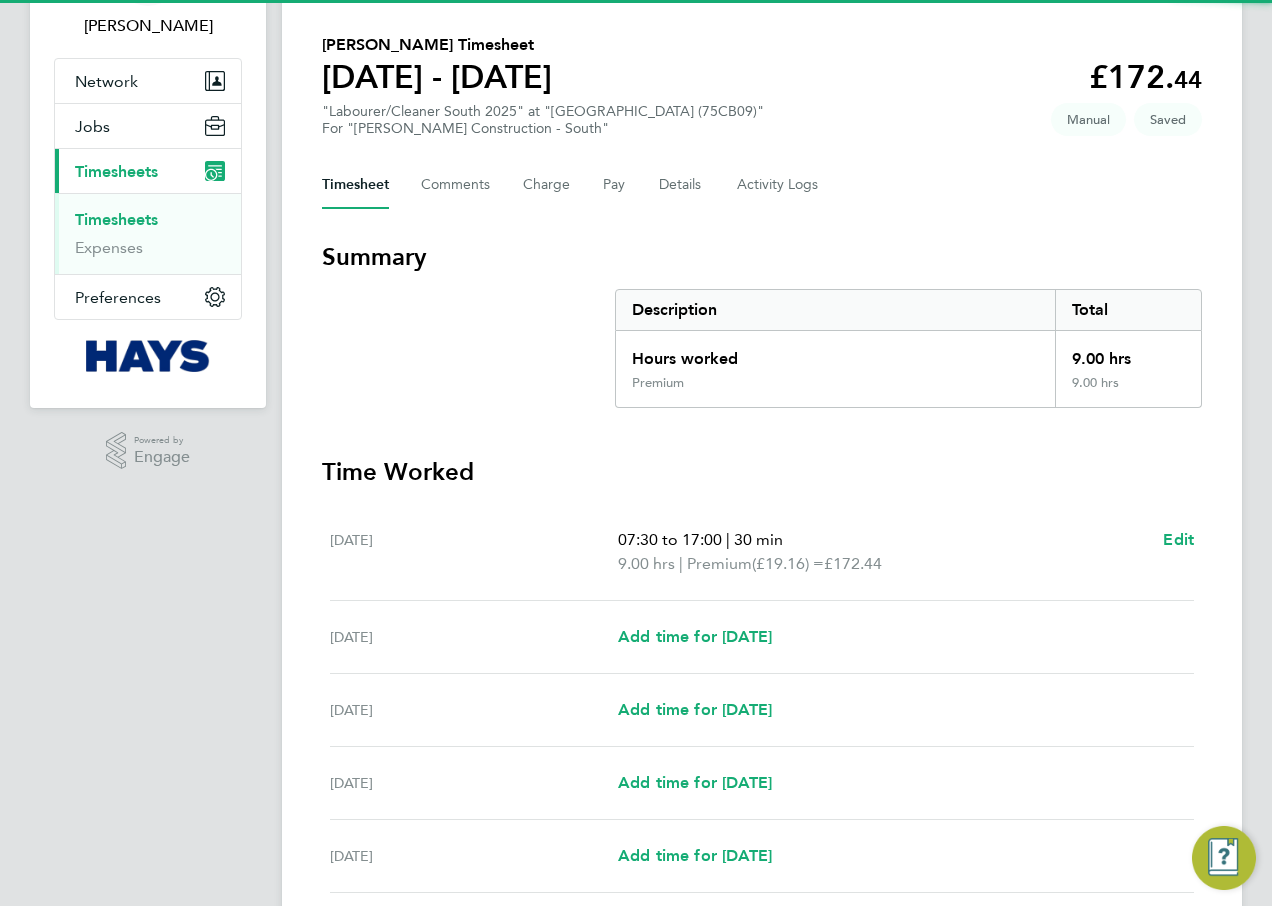 scroll, scrollTop: 300, scrollLeft: 0, axis: vertical 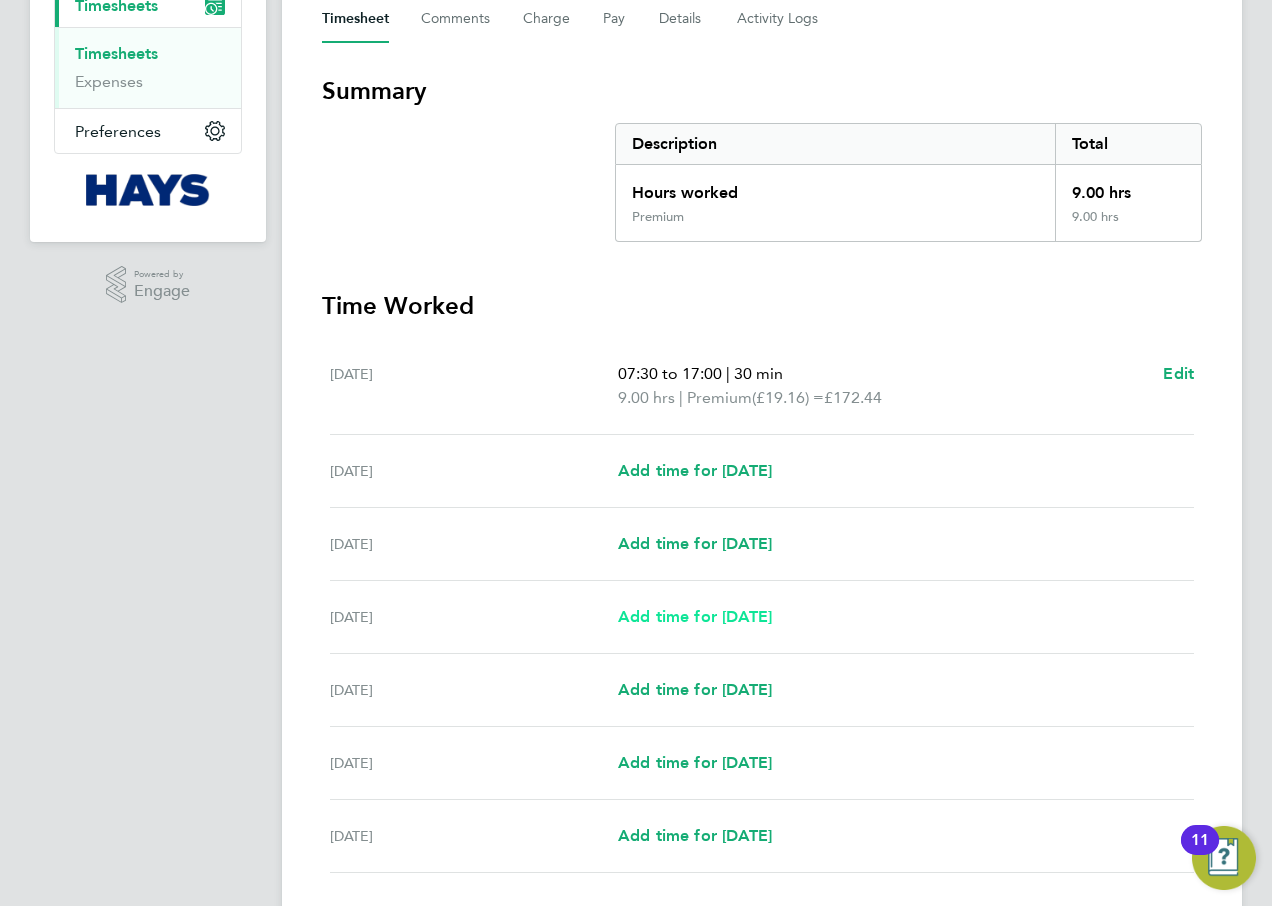click on "Add time for [DATE]" at bounding box center [695, 616] 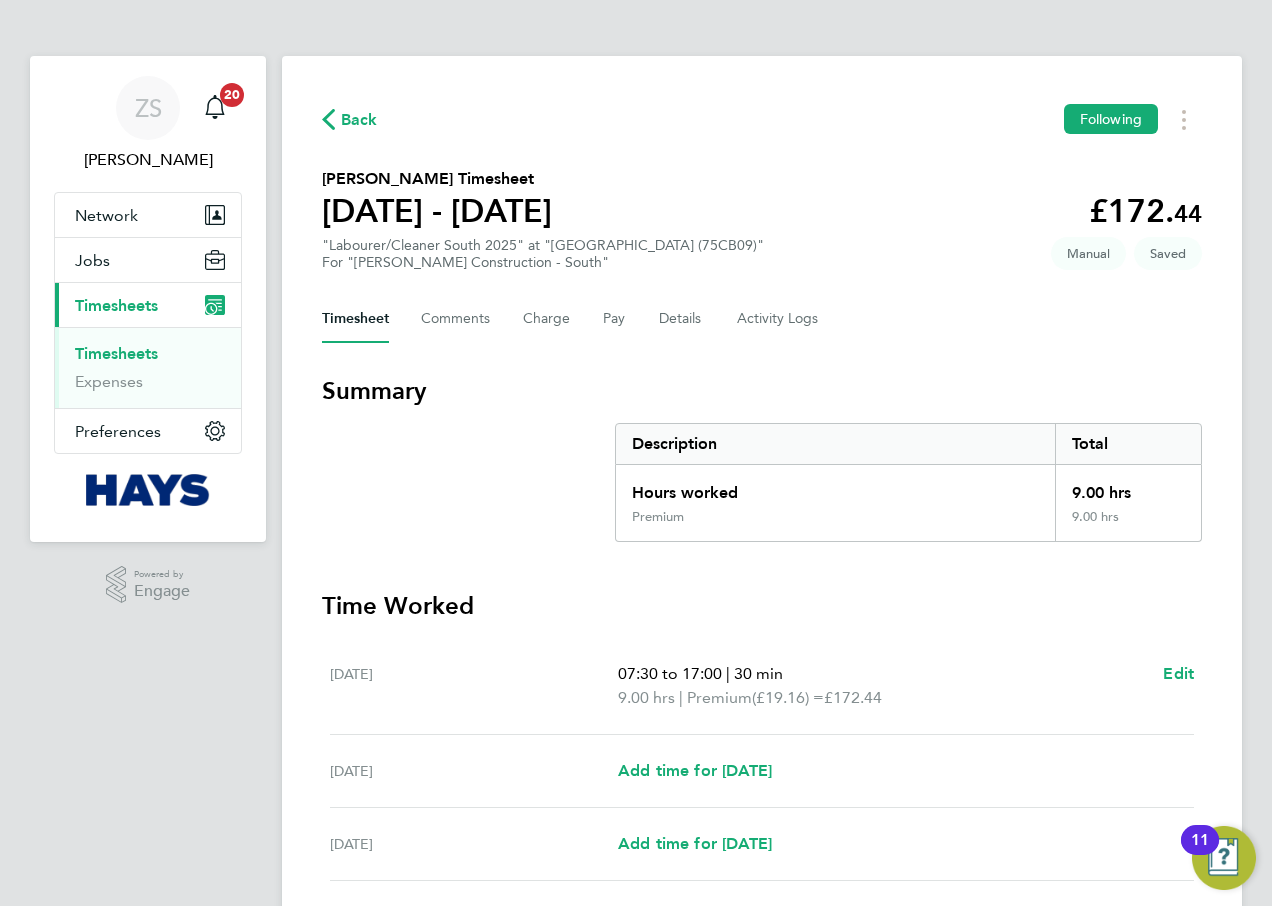 select on "30" 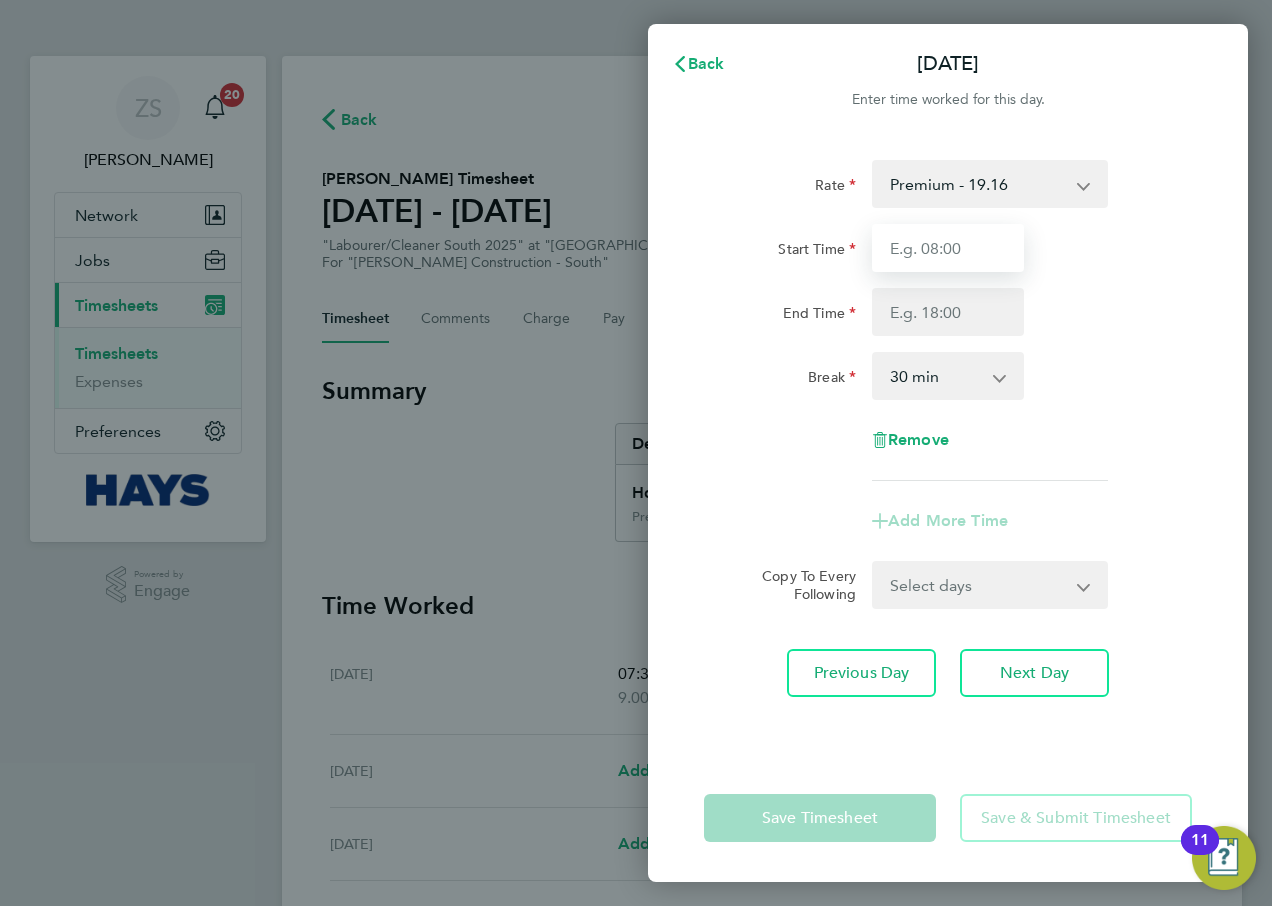 click on "Start Time" at bounding box center [948, 248] 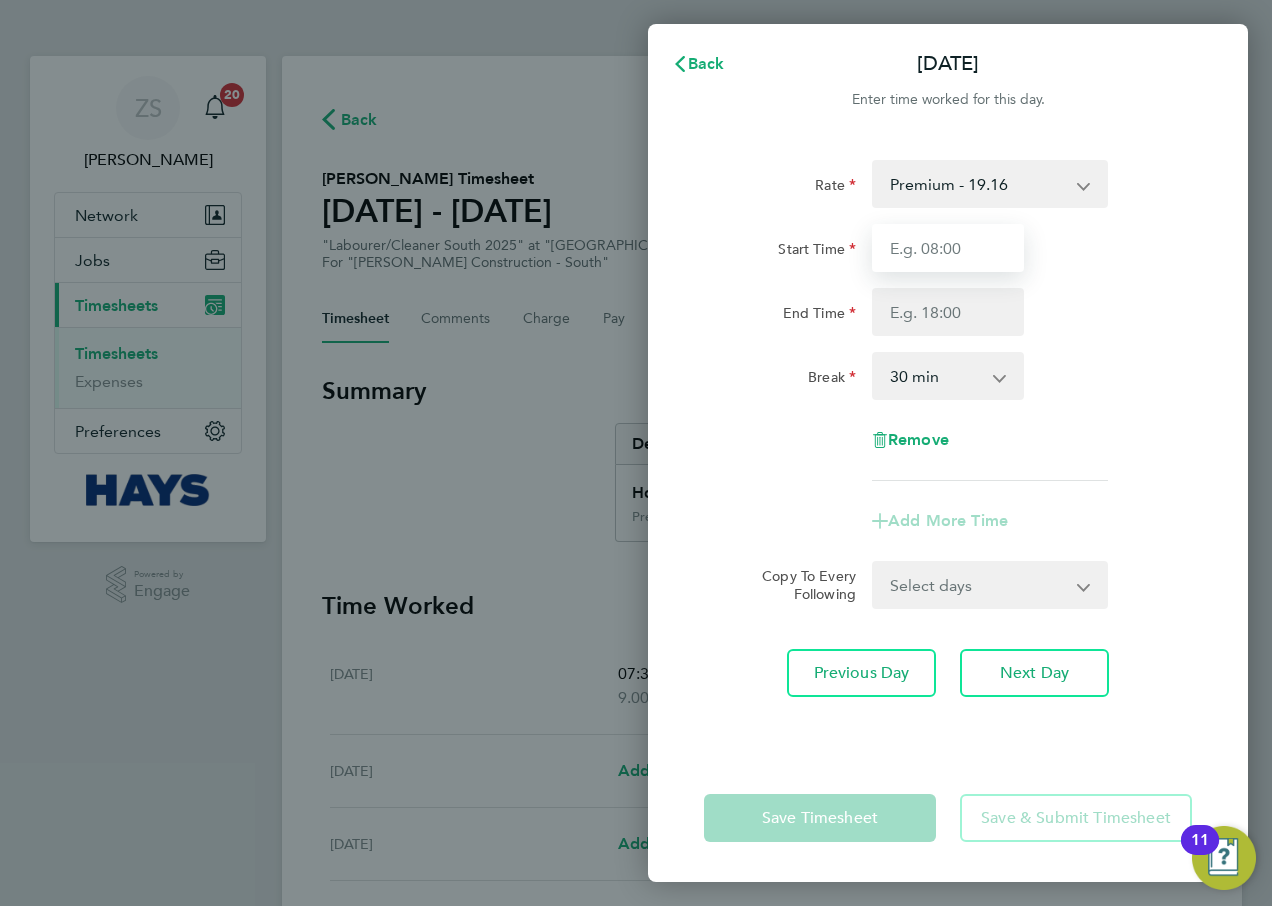 type on "07:30" 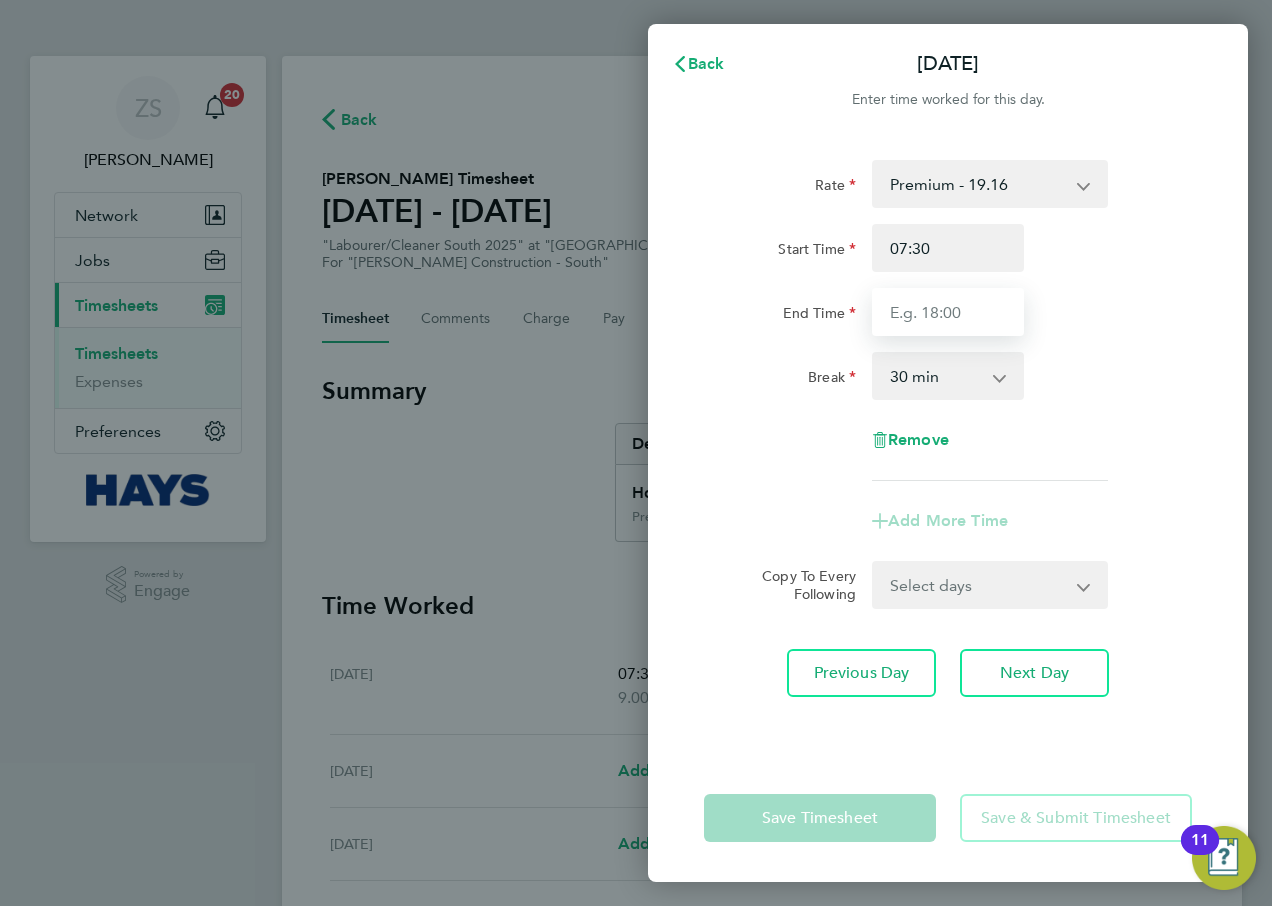 type on "17:00" 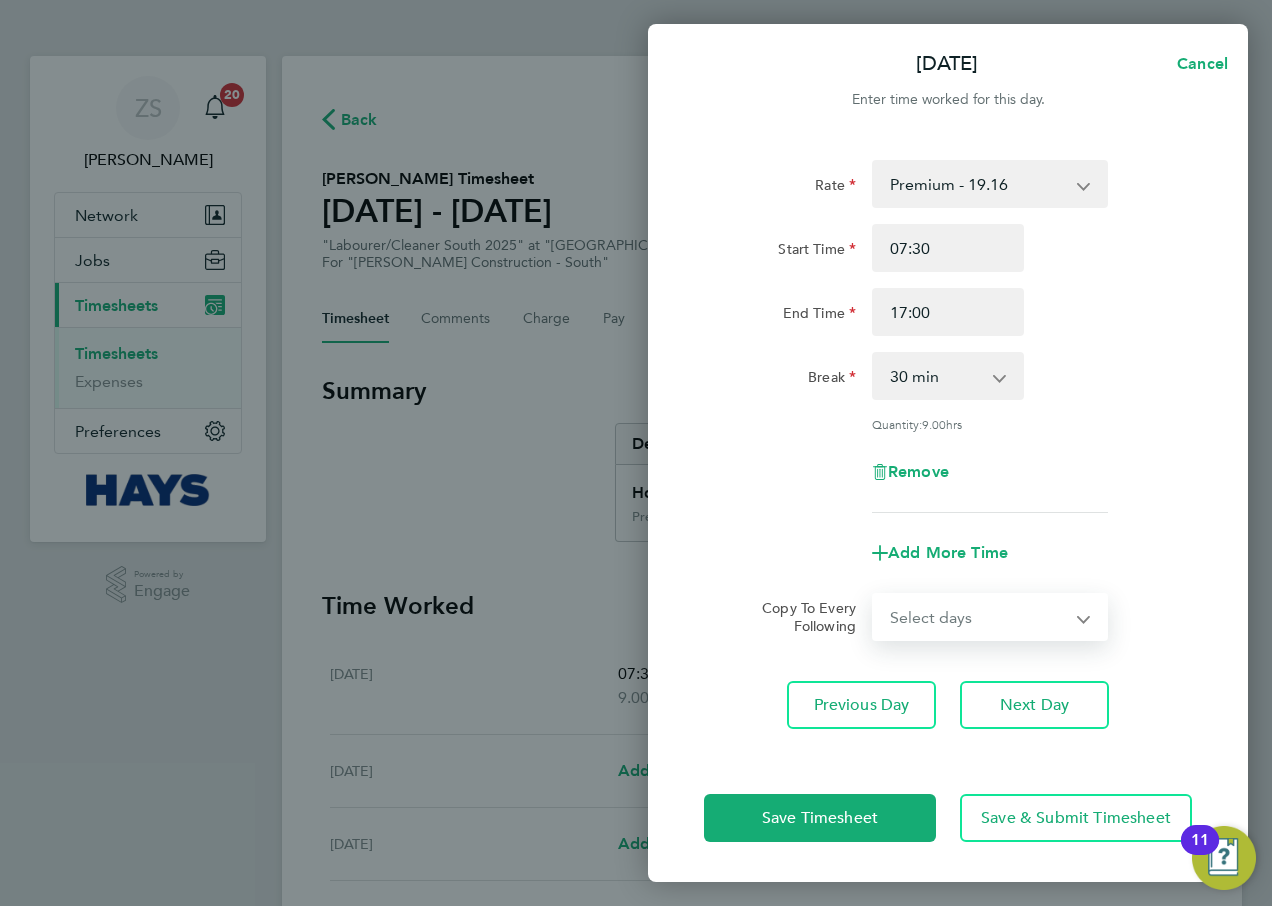 click on "Select days   Day   [DATE]   [DATE]   [DATE]" at bounding box center (979, 617) 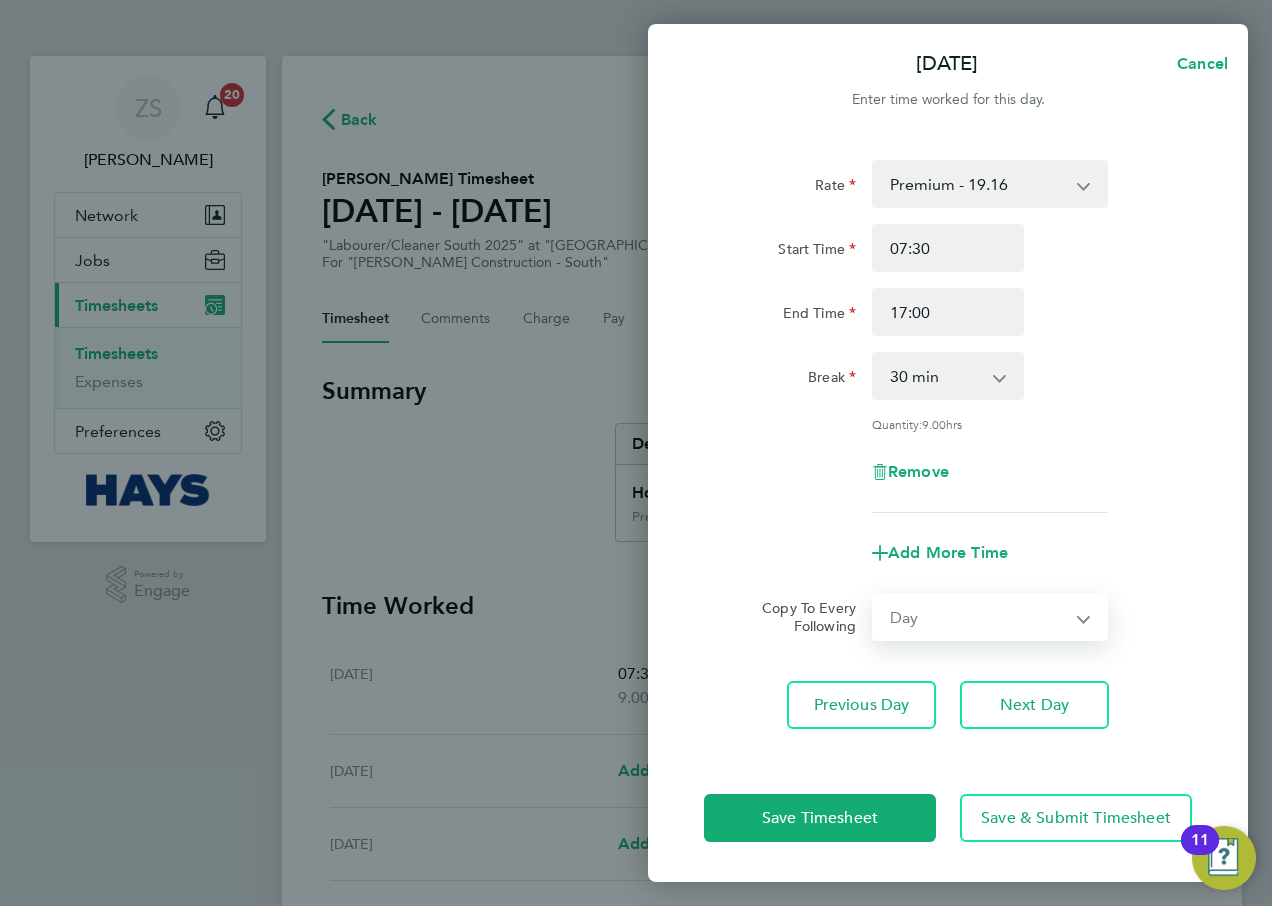 click on "Select days   Day   [DATE]   [DATE]   [DATE]" at bounding box center (979, 617) 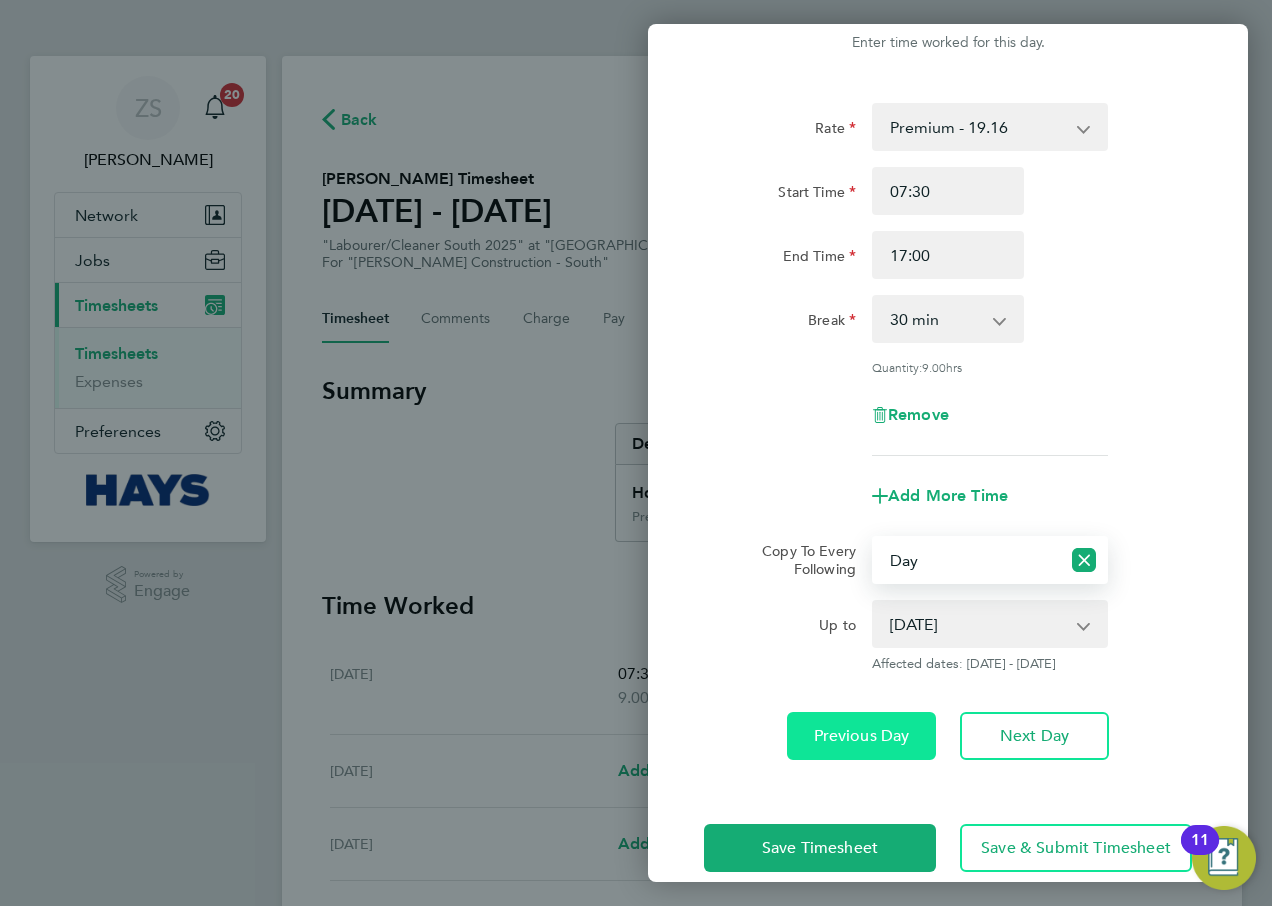 scroll, scrollTop: 85, scrollLeft: 0, axis: vertical 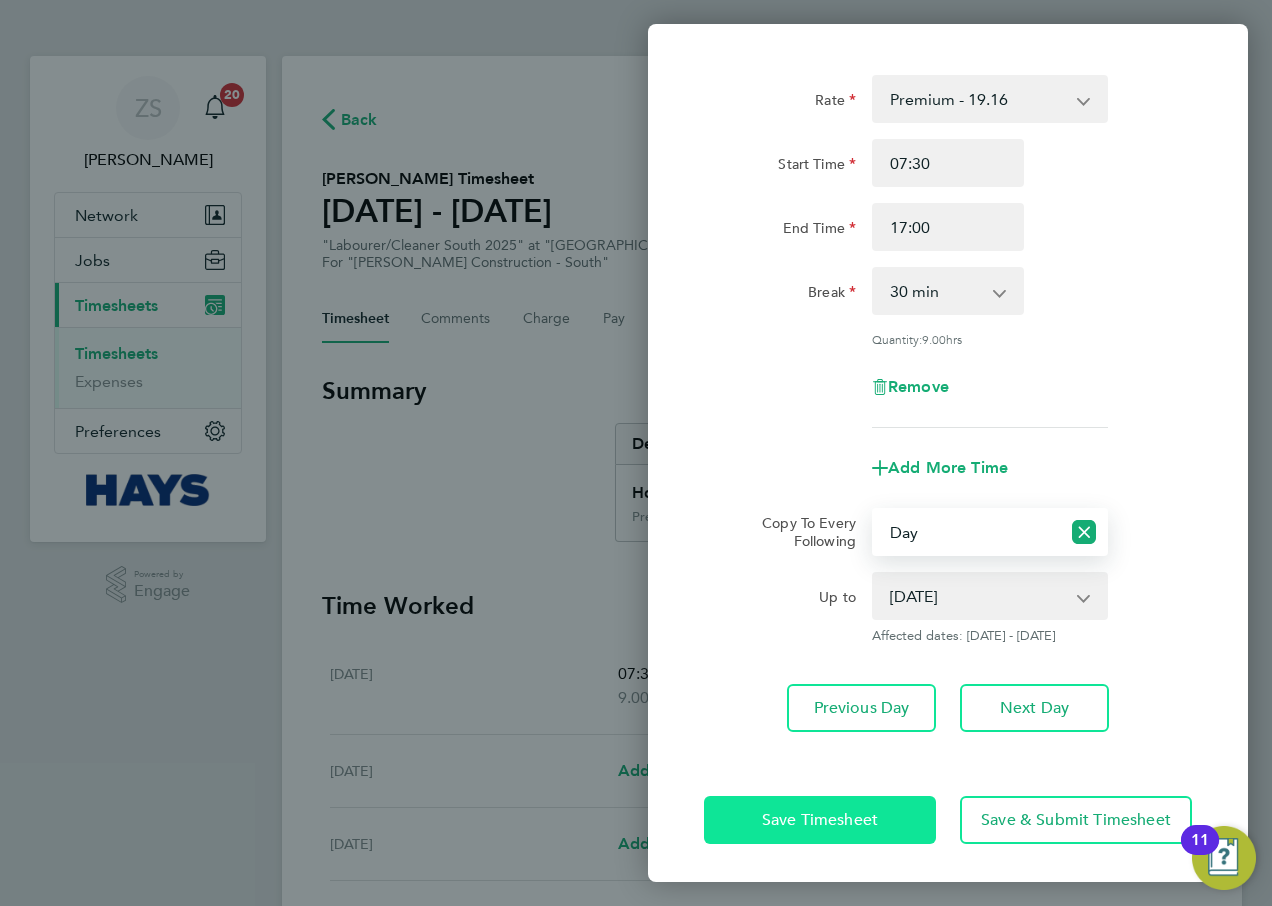 click on "Save Timesheet" 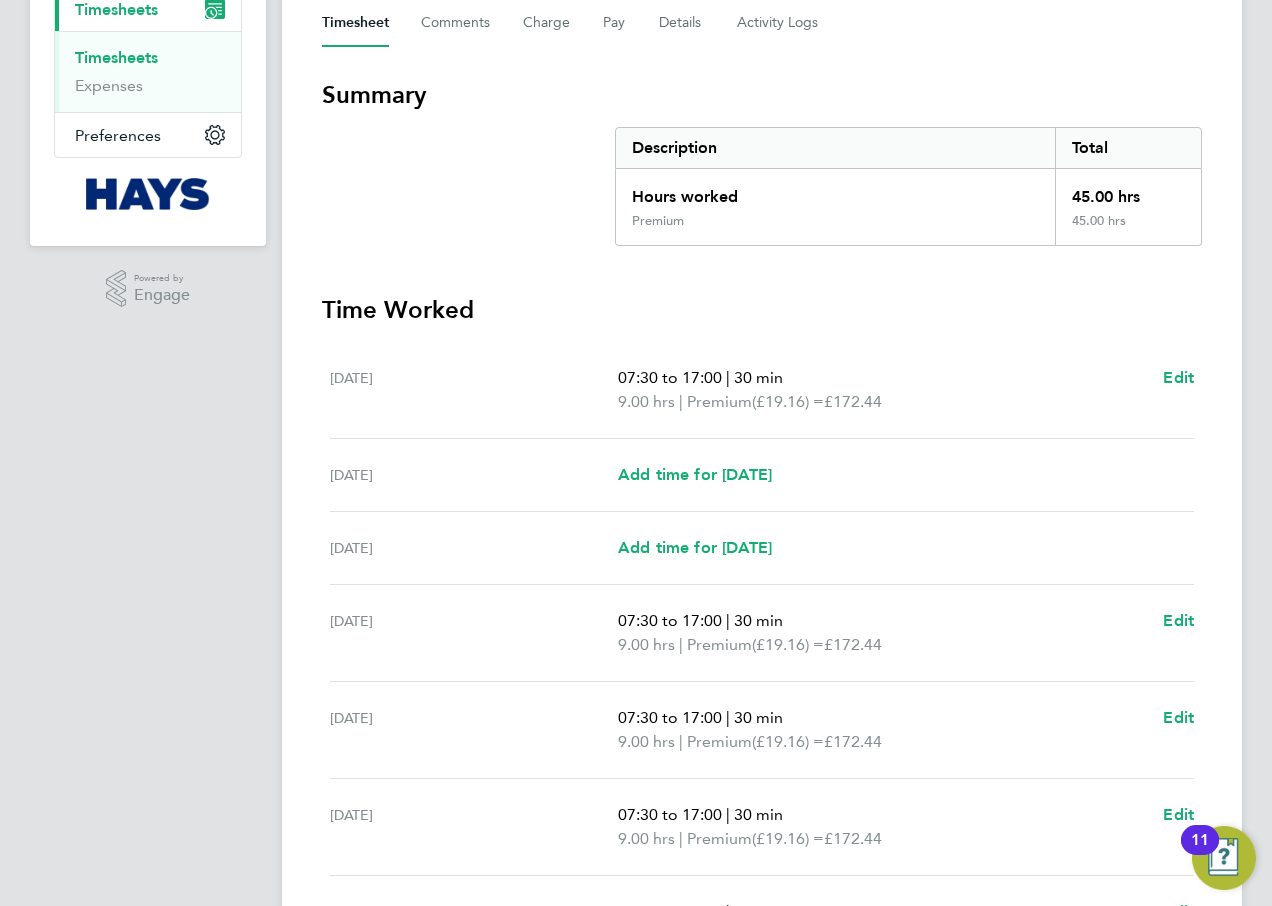 scroll, scrollTop: 539, scrollLeft: 0, axis: vertical 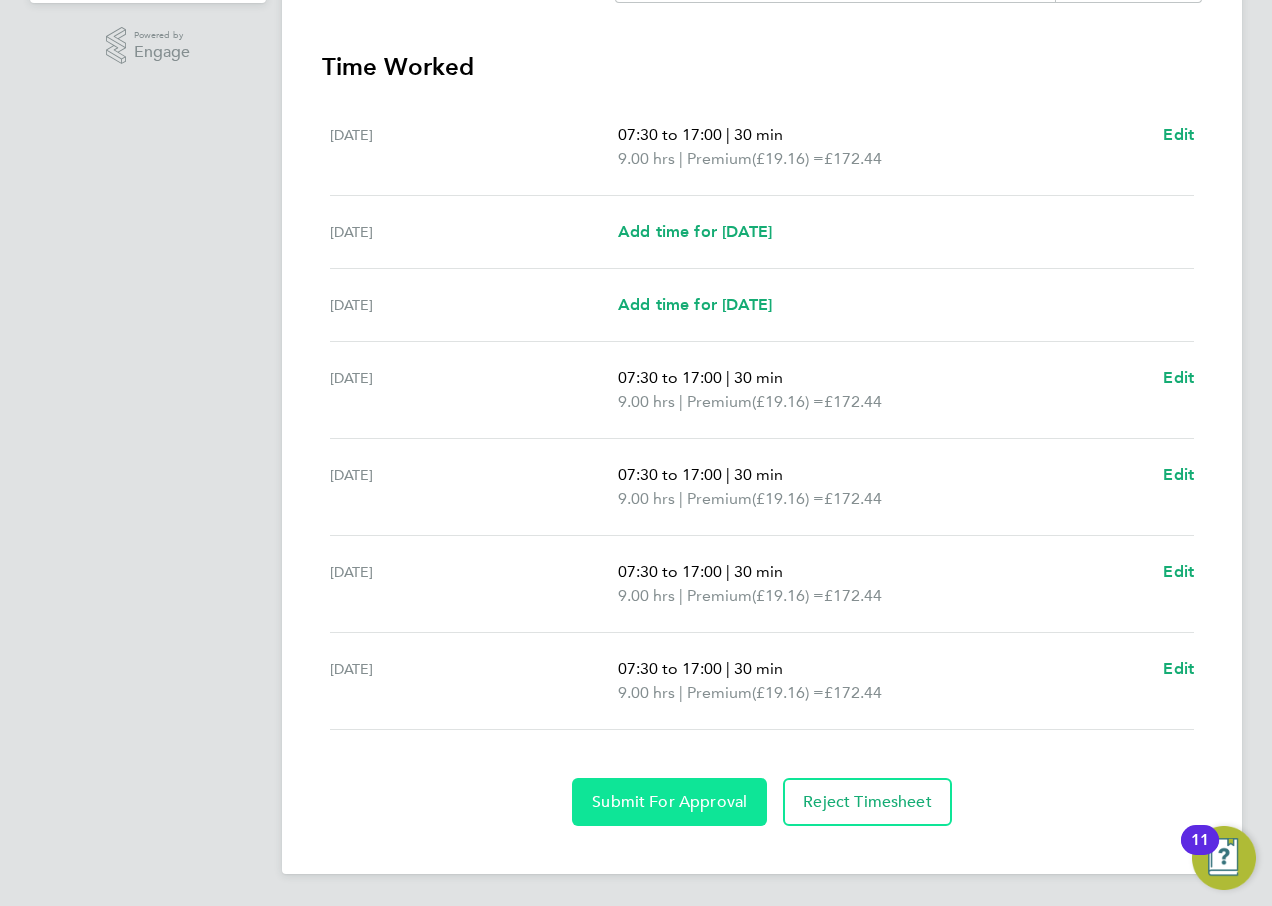click on "Submit For Approval" 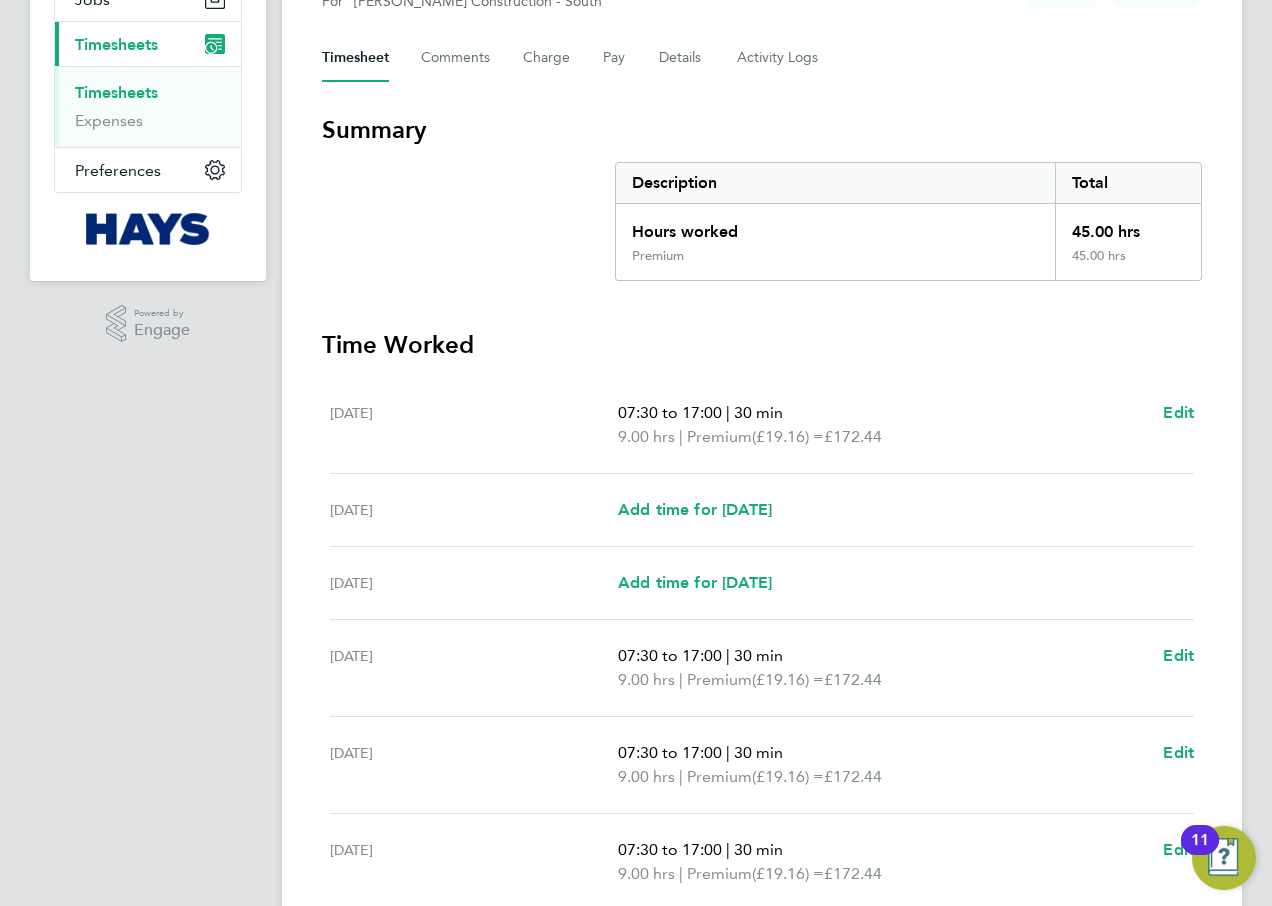 scroll, scrollTop: 0, scrollLeft: 0, axis: both 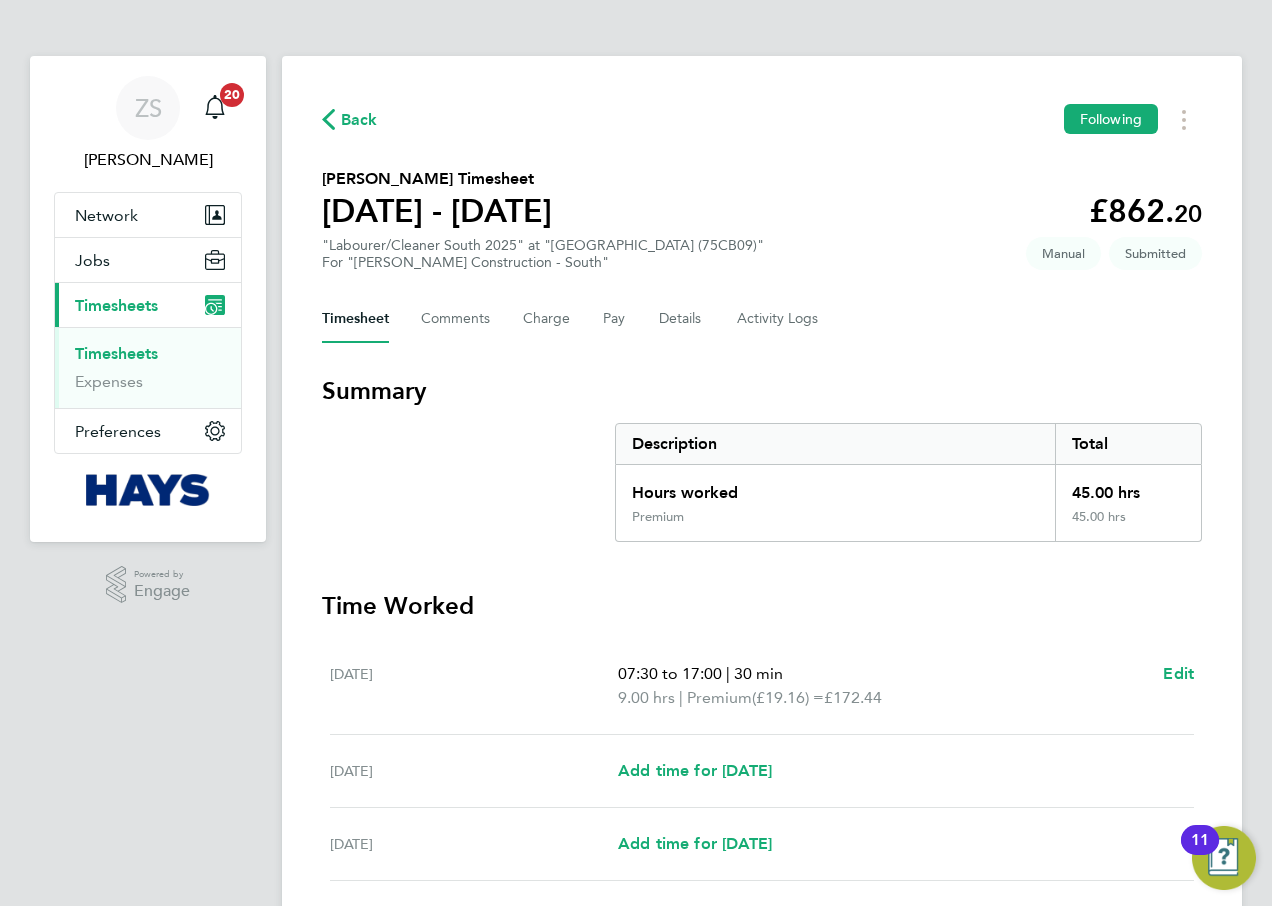 click on "Timesheets" at bounding box center [116, 353] 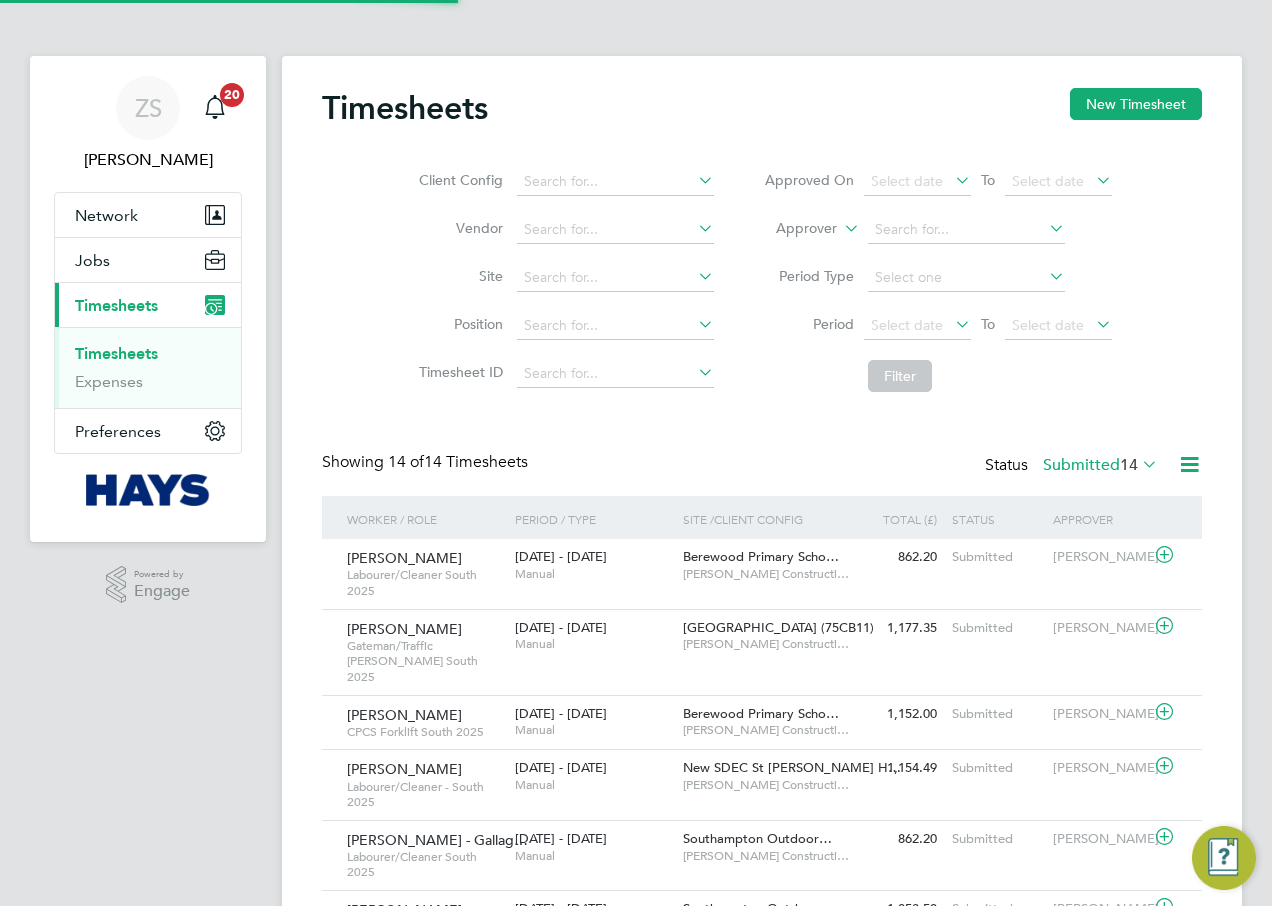 scroll, scrollTop: 10, scrollLeft: 10, axis: both 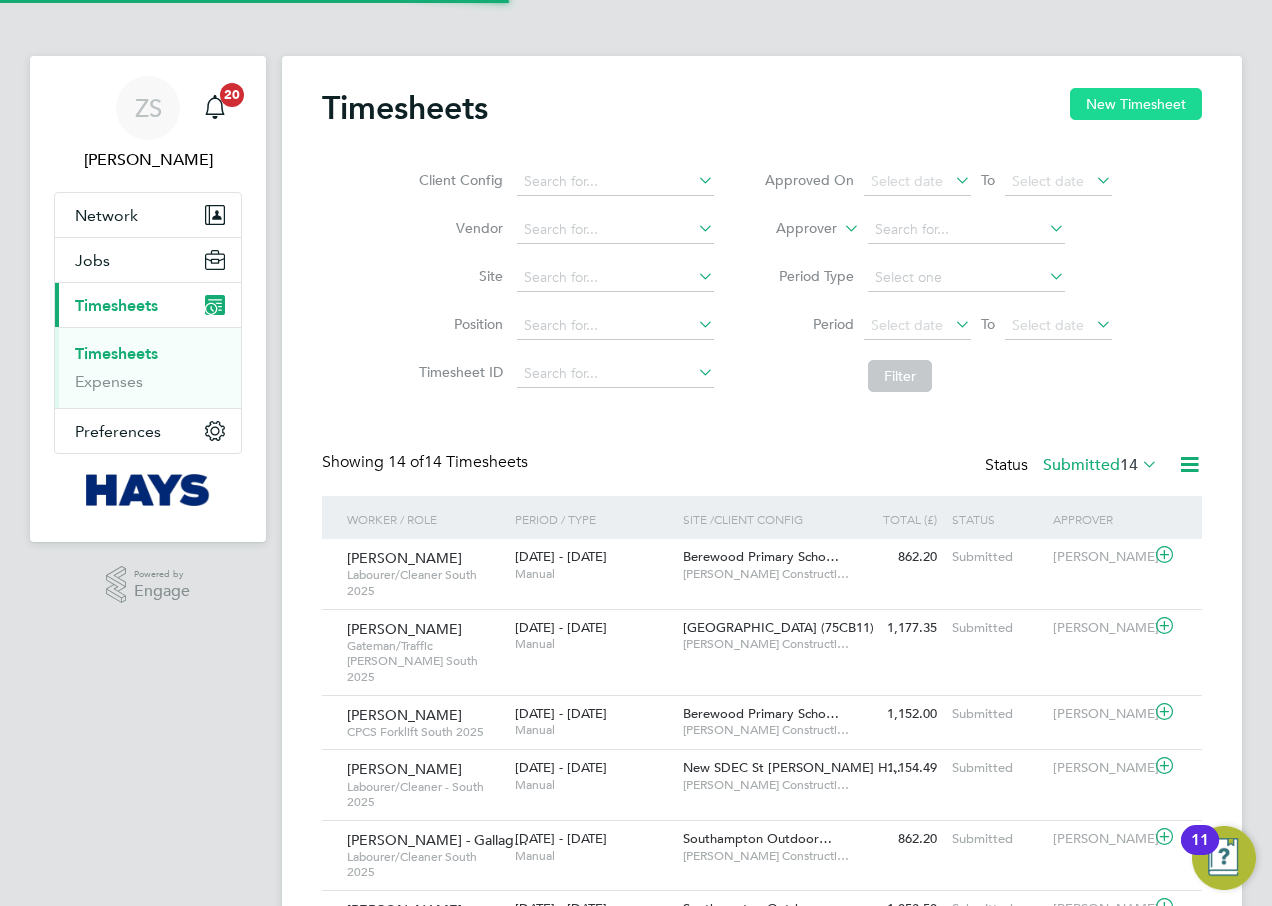 click on "New Timesheet" 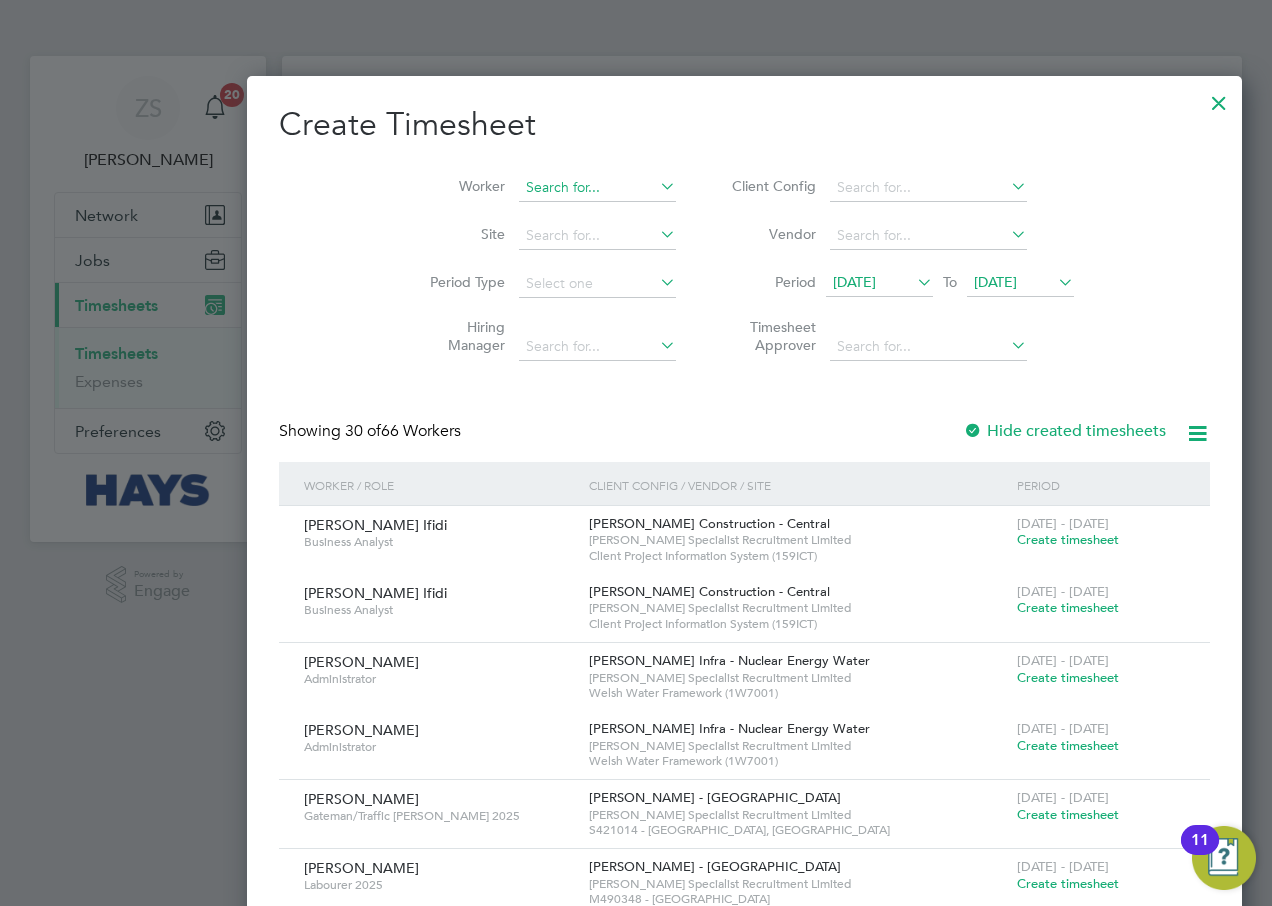 click at bounding box center [597, 188] 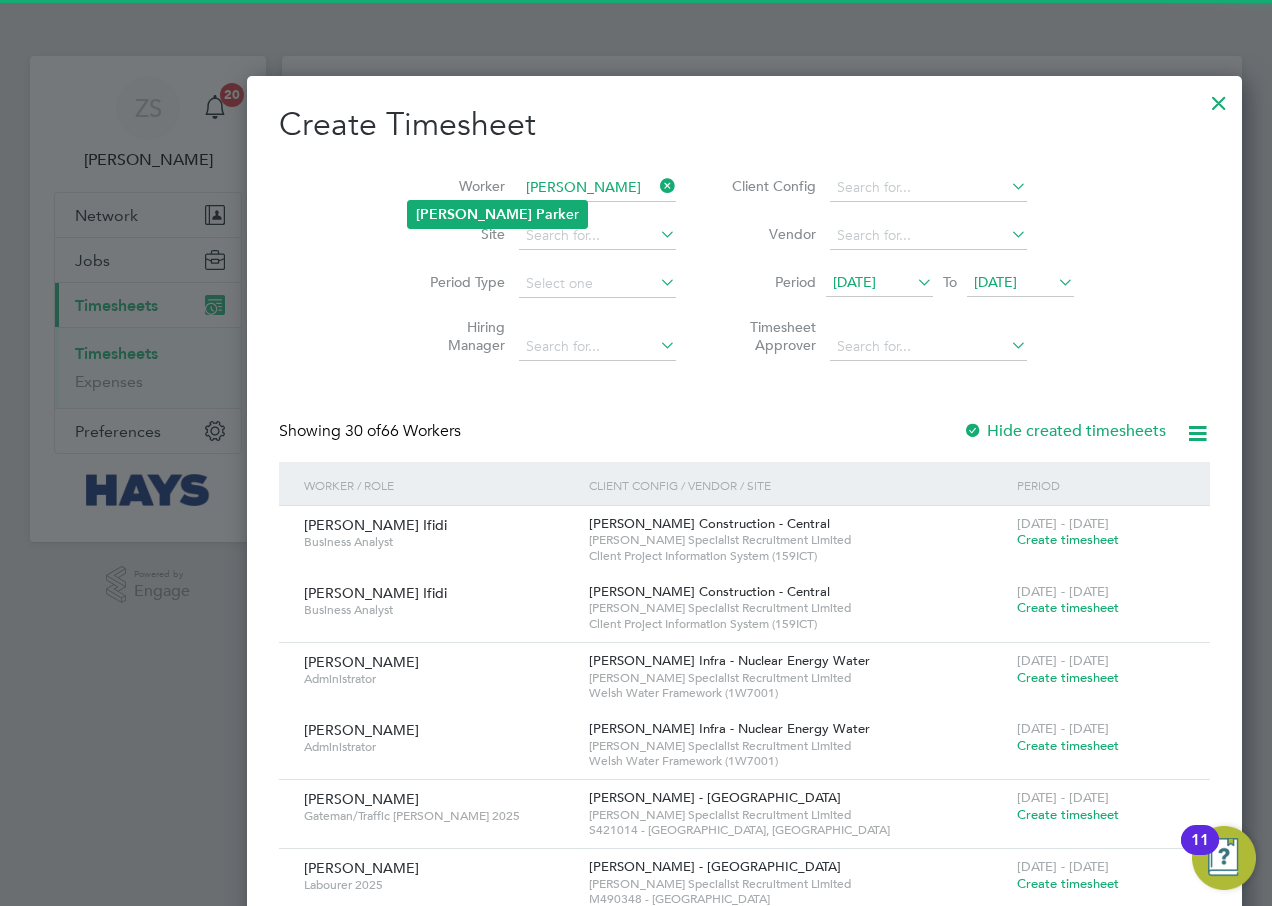 click on "Neil   Park er" 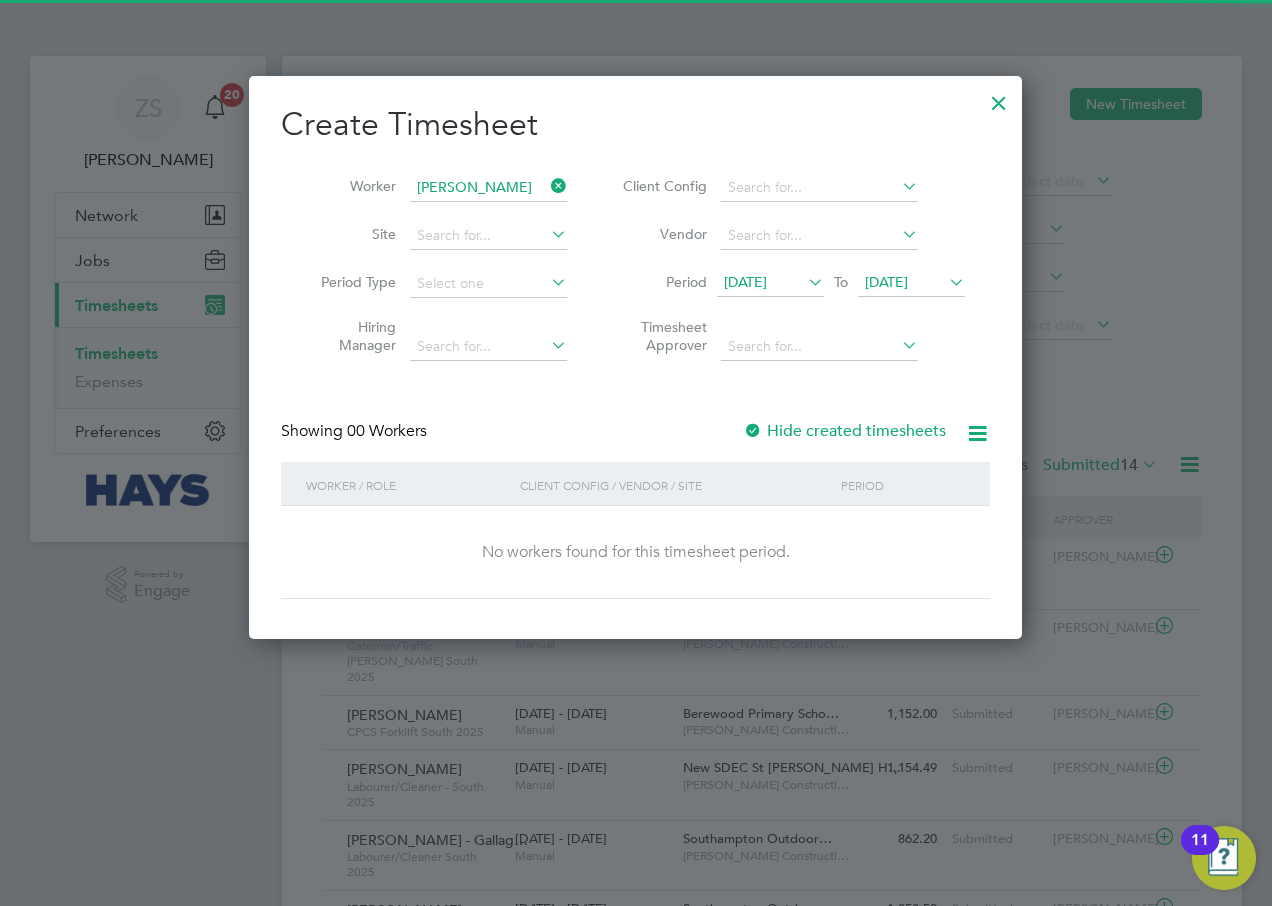 click on "Period
[DATE]
To
[DATE]" at bounding box center (791, 284) 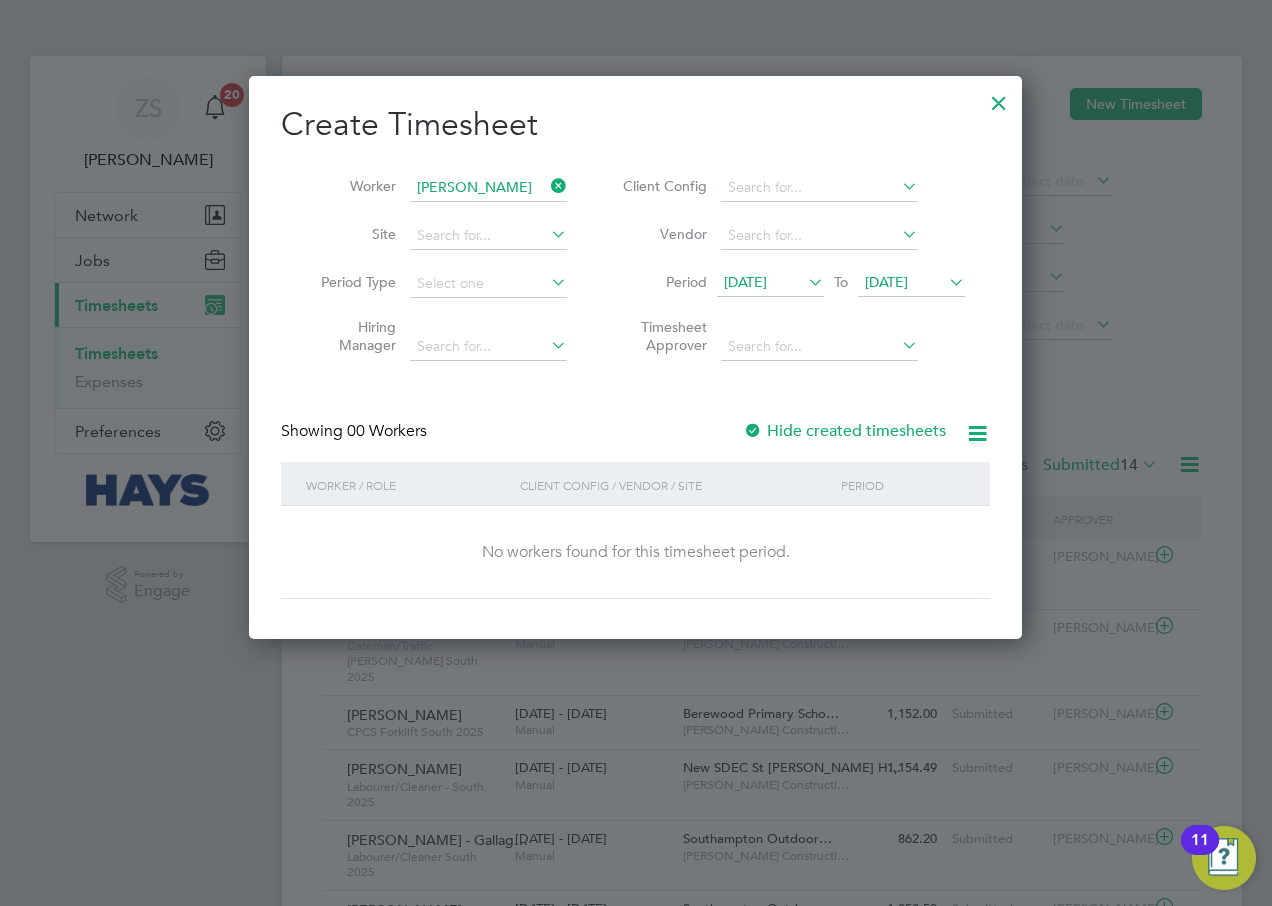 click on "Period
[DATE]
To
[DATE]" at bounding box center (791, 284) 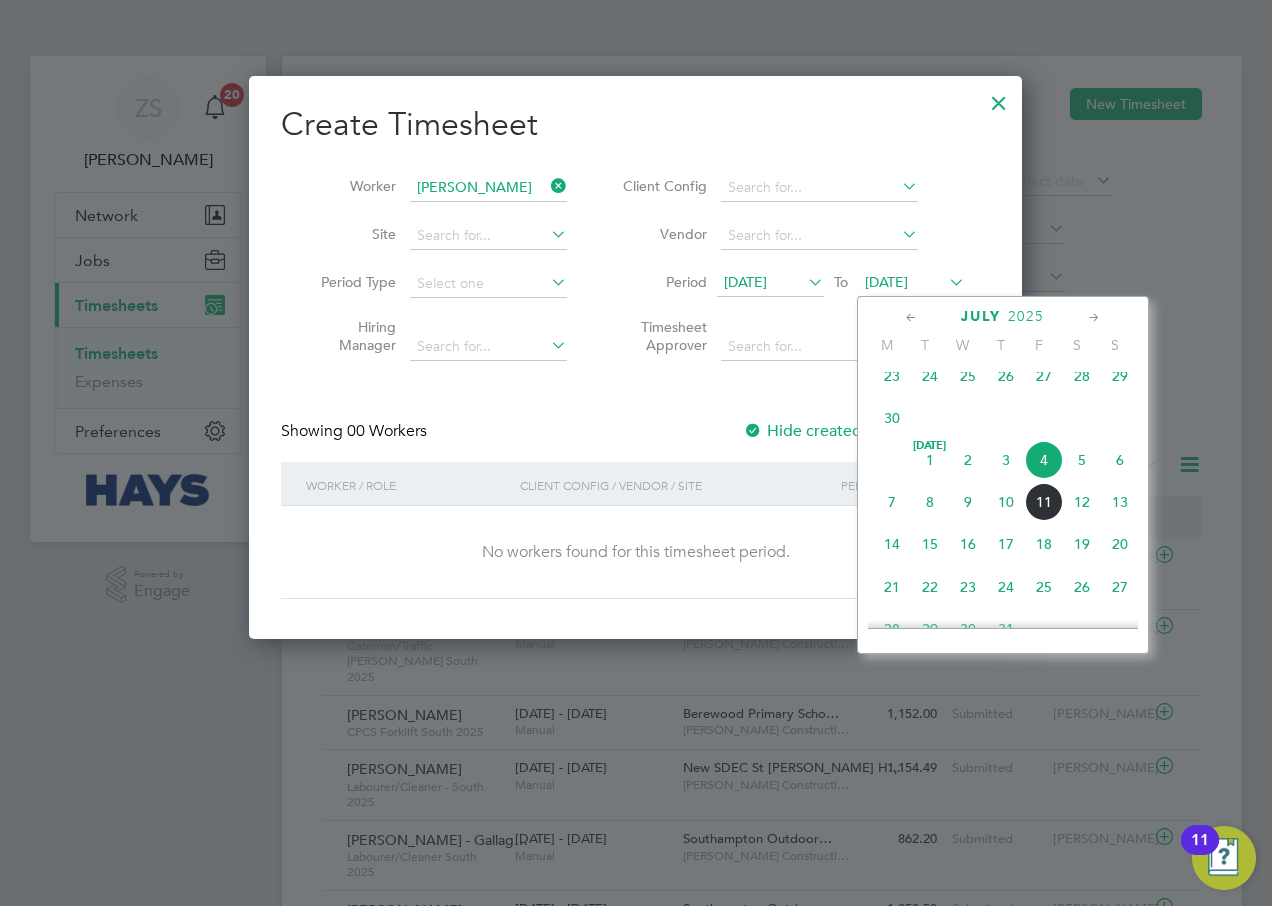click on "12" 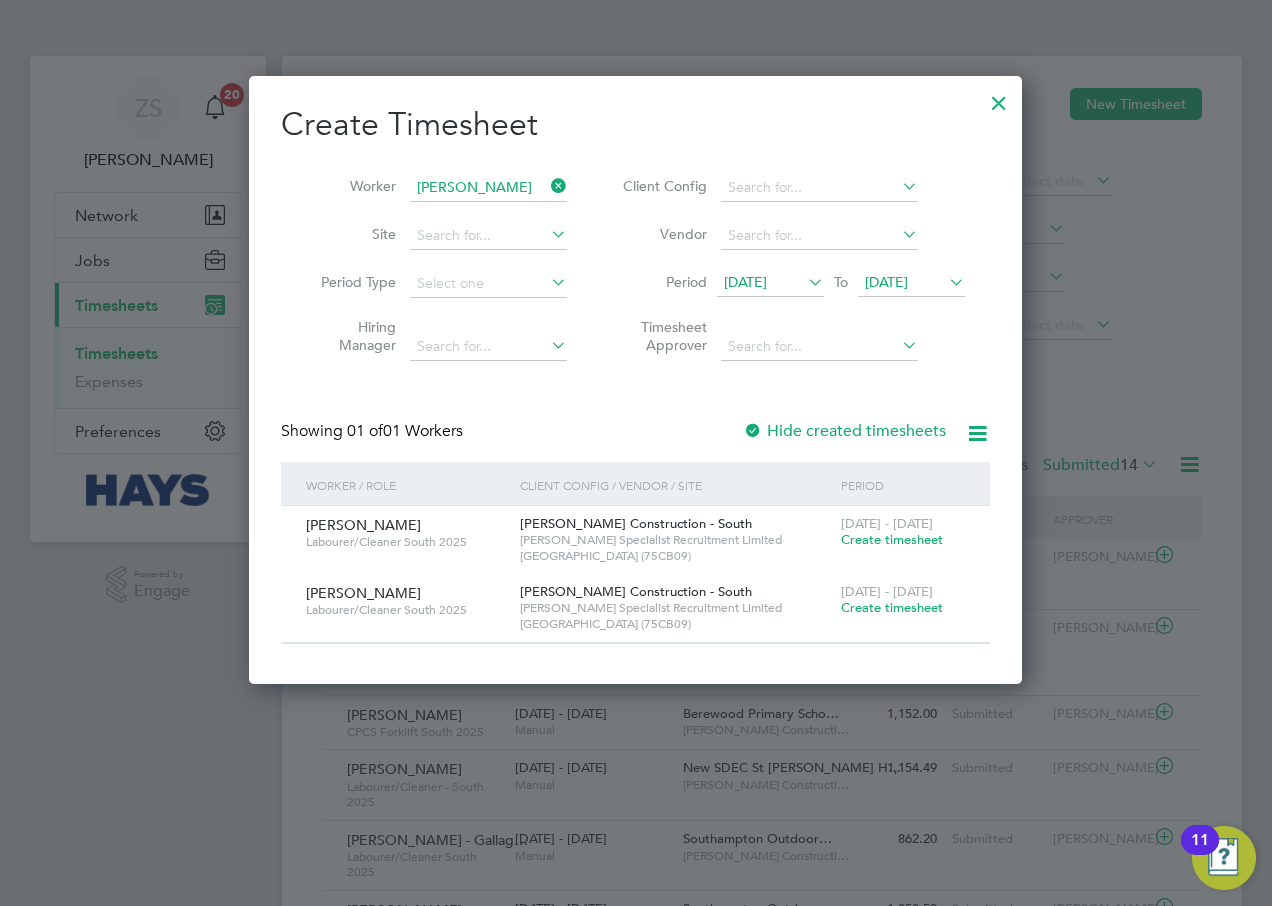 click on "Create timesheet" at bounding box center (892, 539) 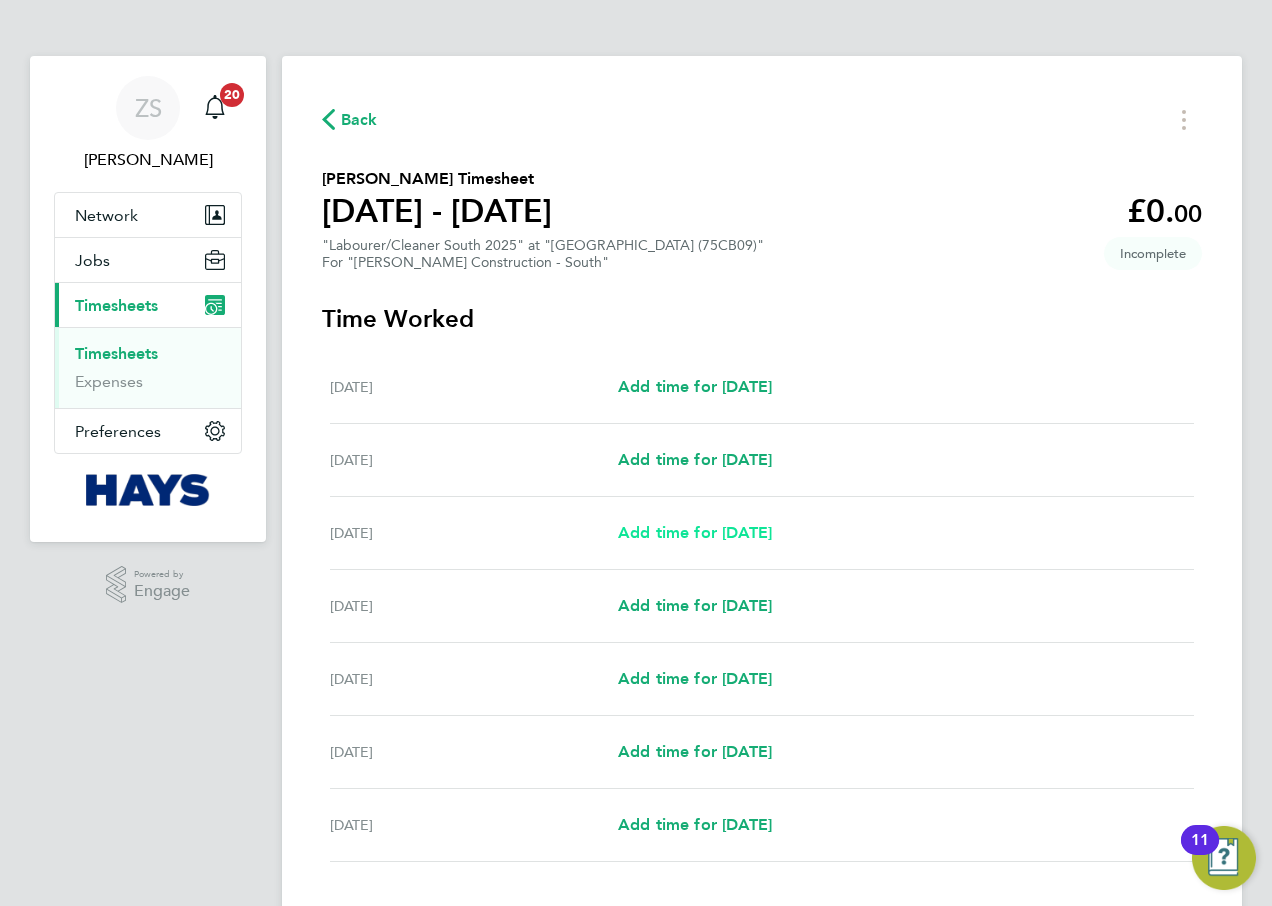 click on "Add time for [DATE]" at bounding box center (695, 532) 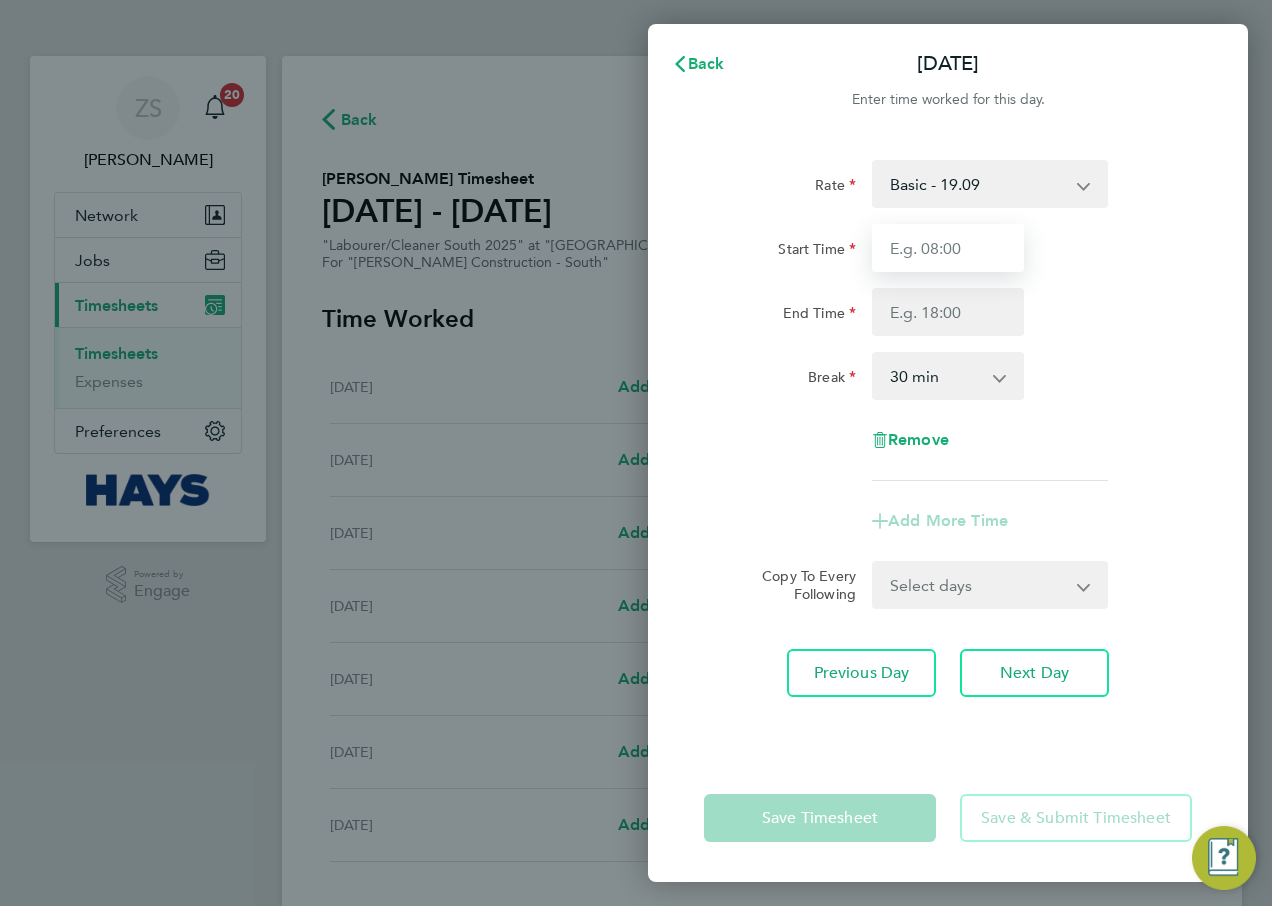 drag, startPoint x: 968, startPoint y: 245, endPoint x: 960, endPoint y: 264, distance: 20.615528 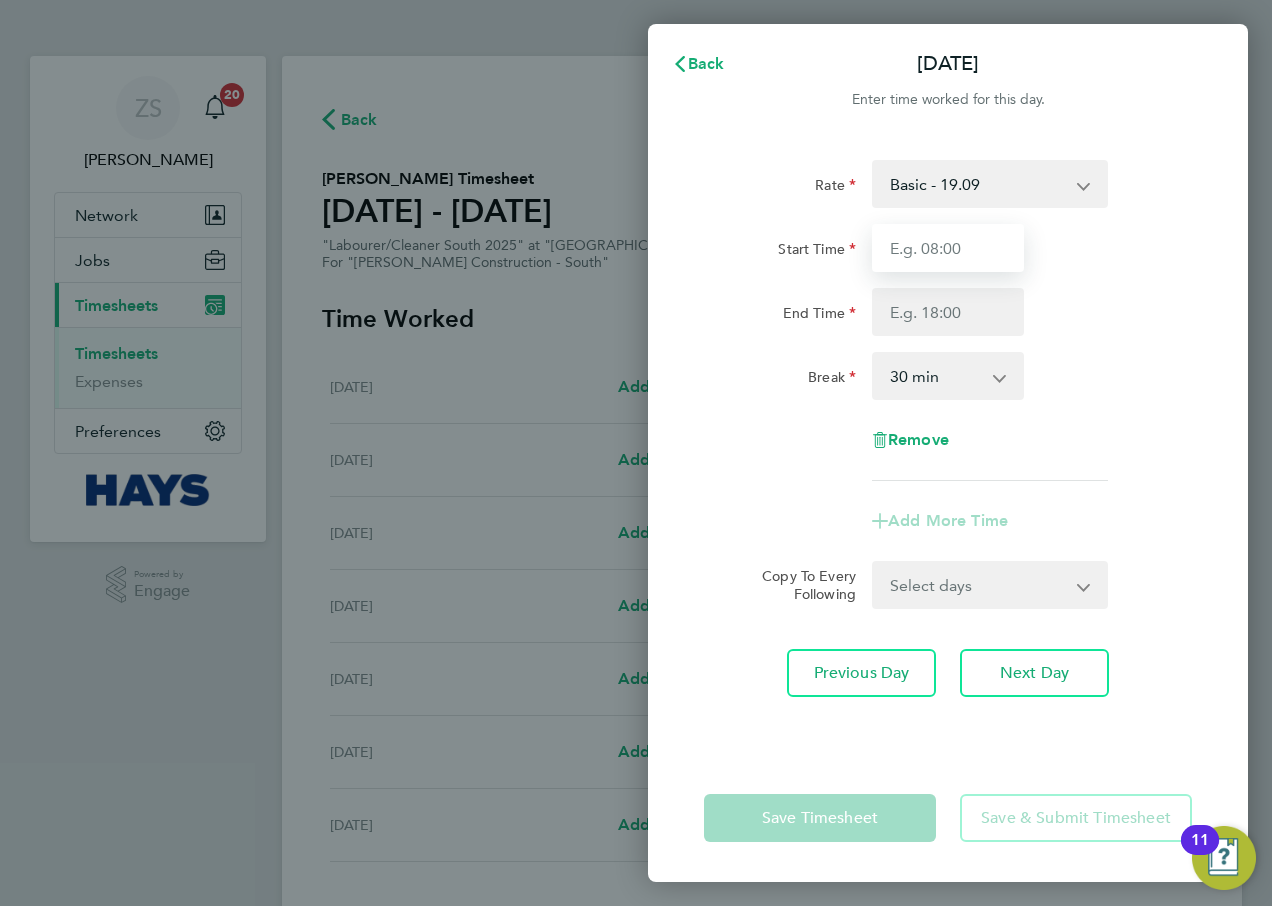 type on "07:30" 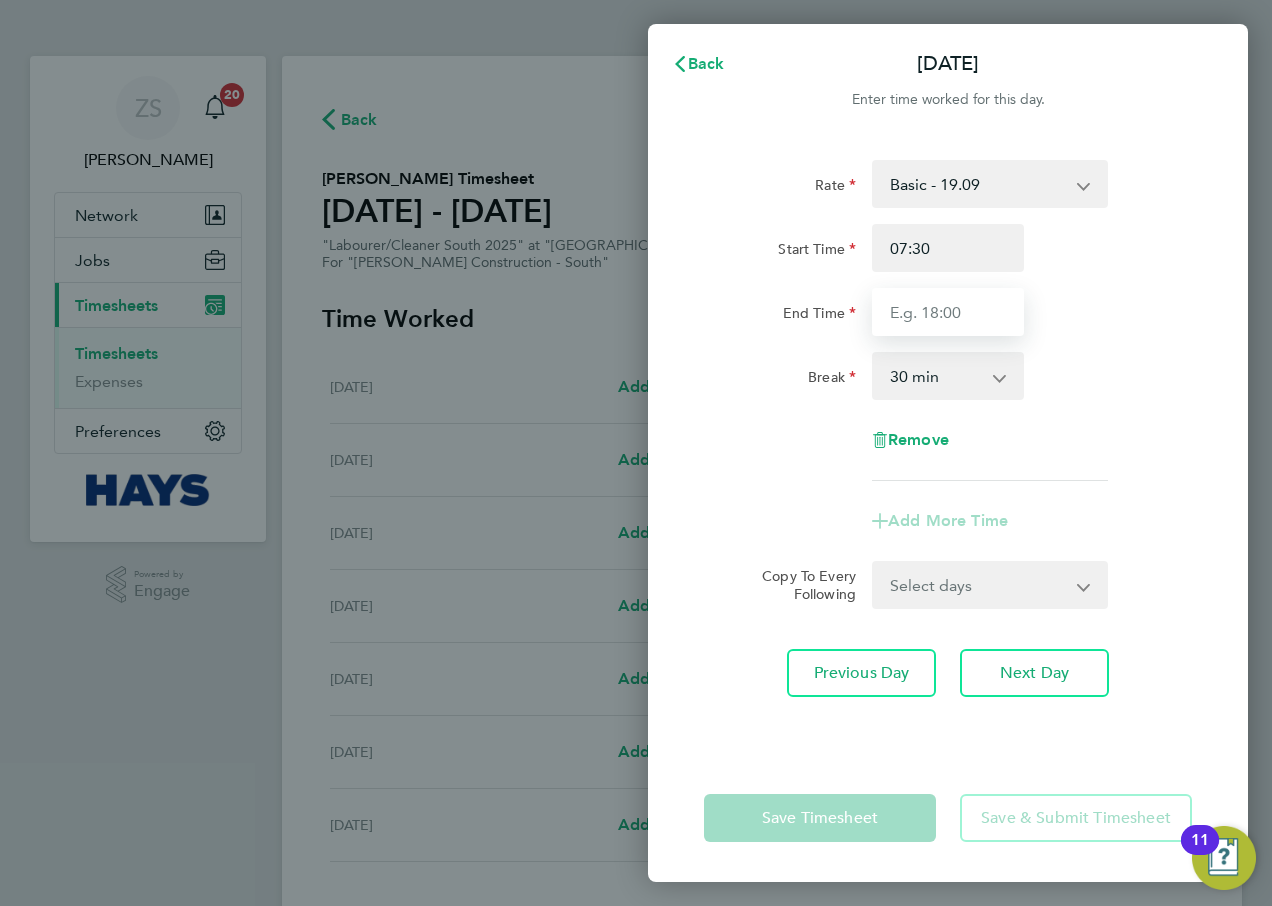 type on "17:00" 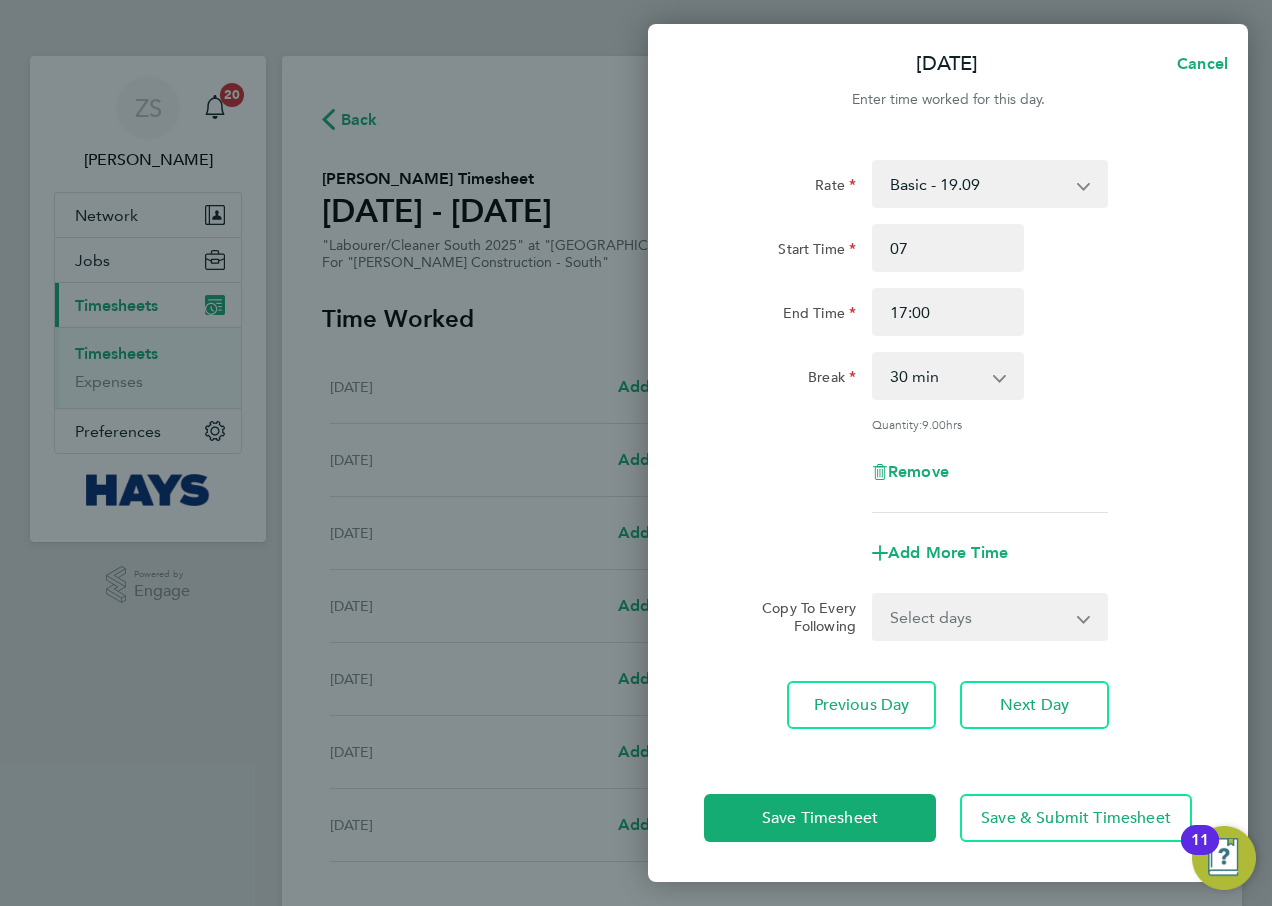 type on "07:00" 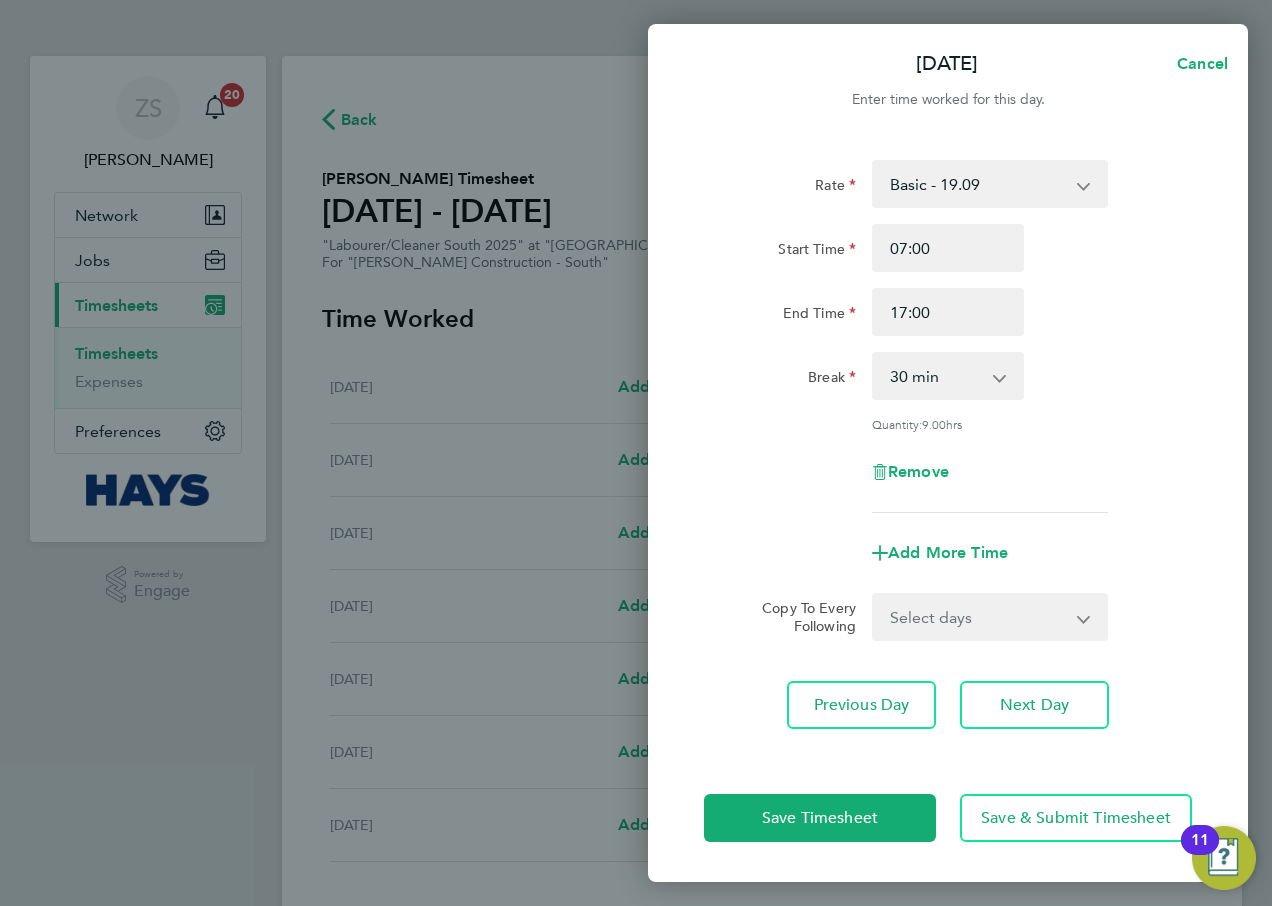 click on "Start Time 07:00" 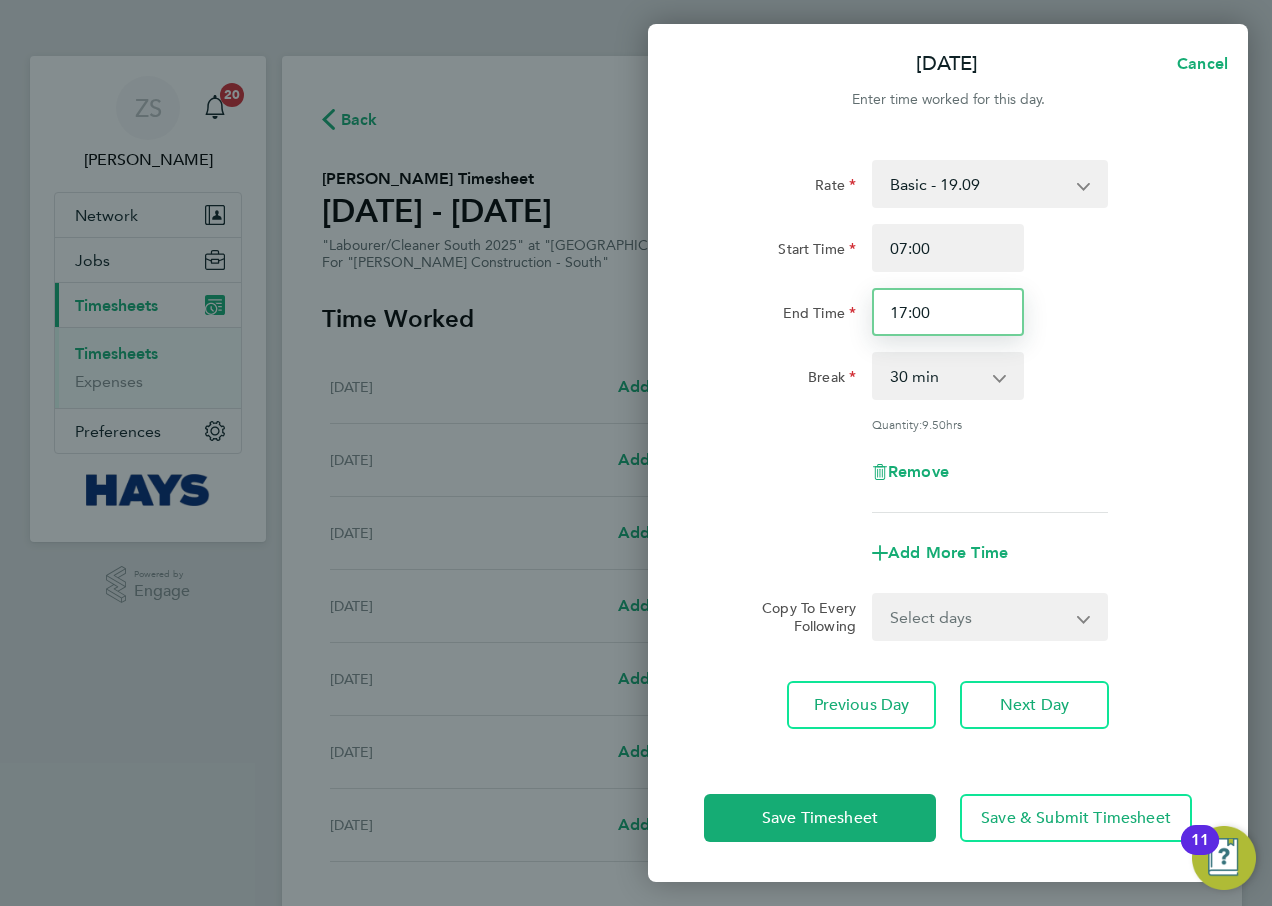 drag, startPoint x: 983, startPoint y: 307, endPoint x: 731, endPoint y: 280, distance: 253.4423 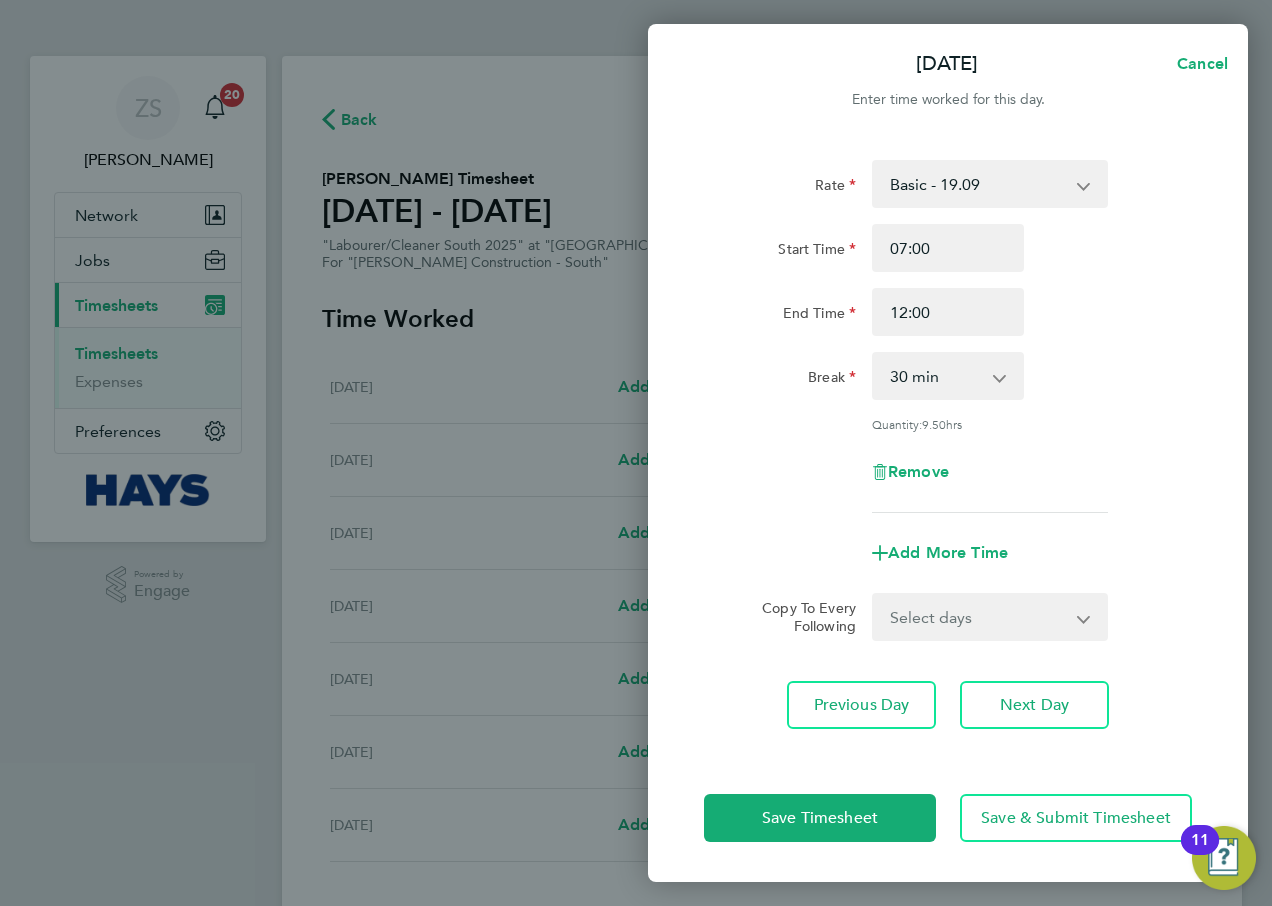 click on "Start Time 07:00 End Time 12:00" 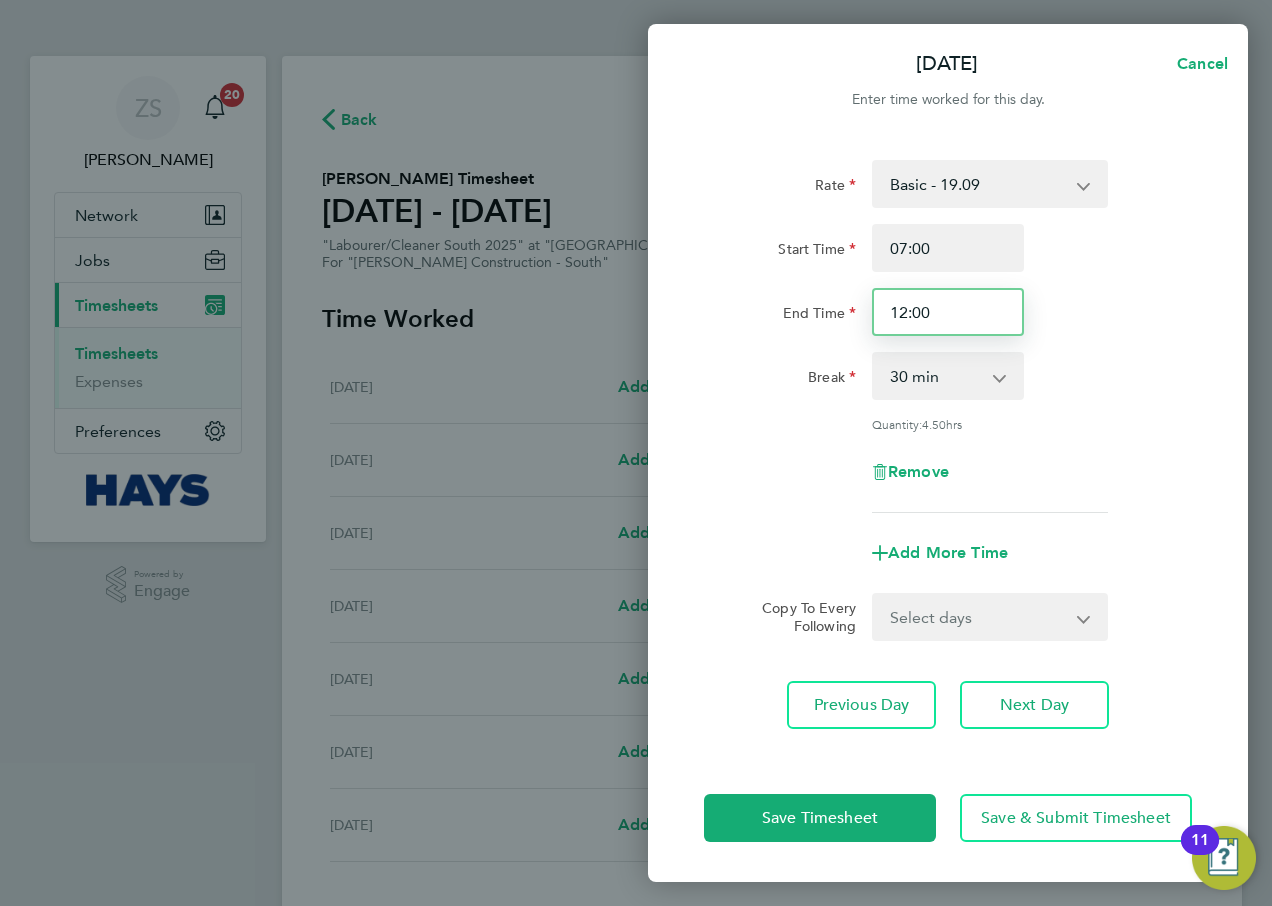 click on "12:00" at bounding box center [948, 312] 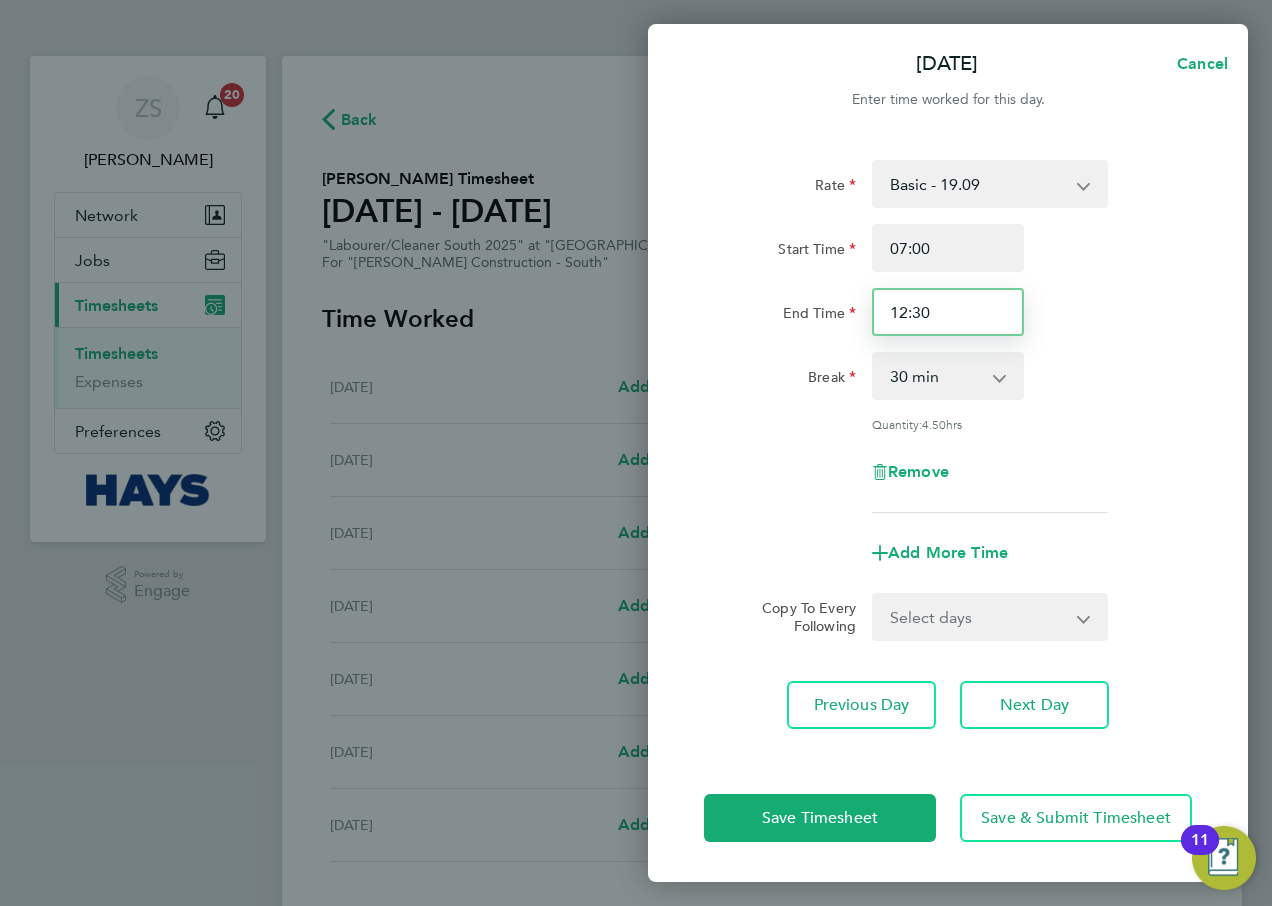 type on "12:30" 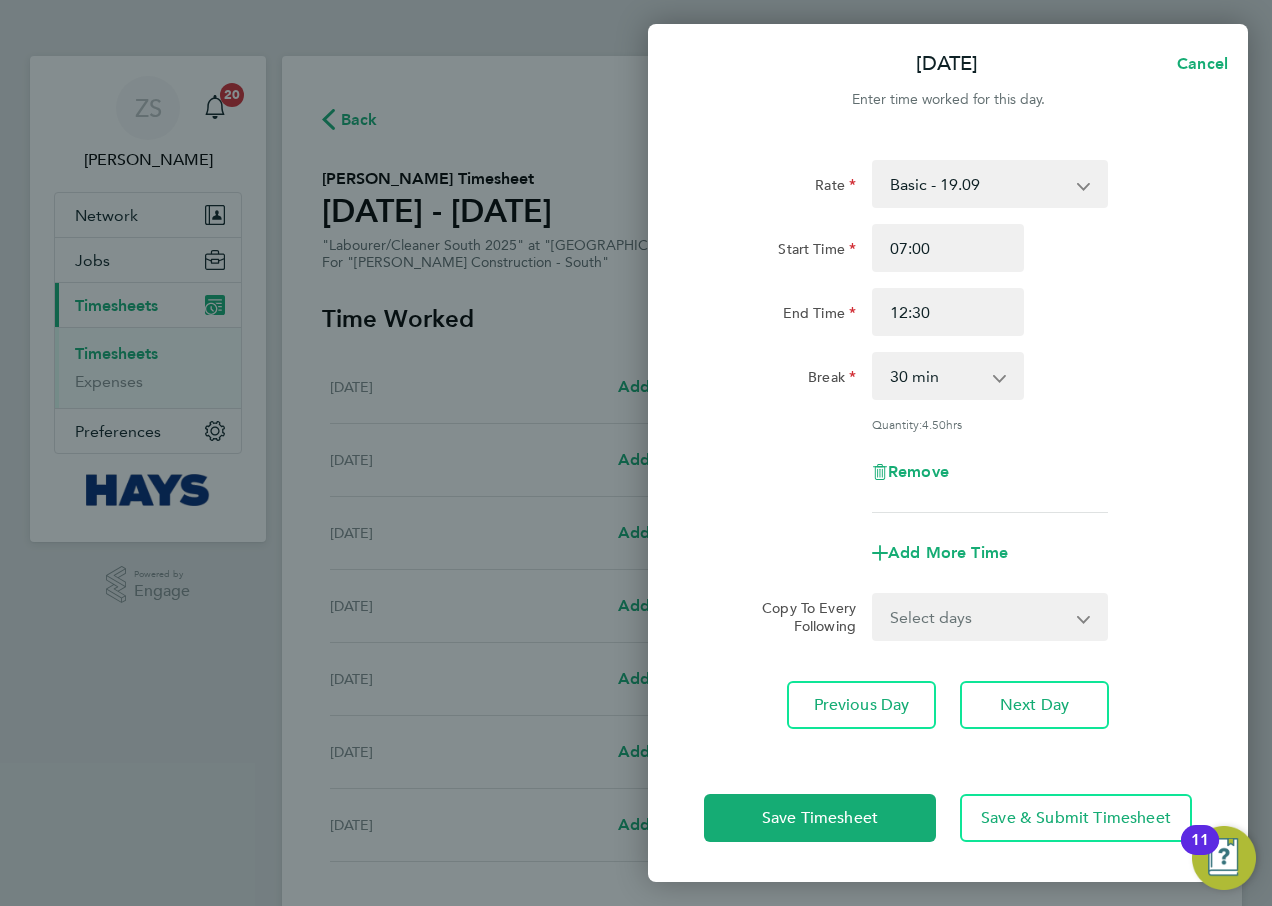 click on "End Time 12:30" 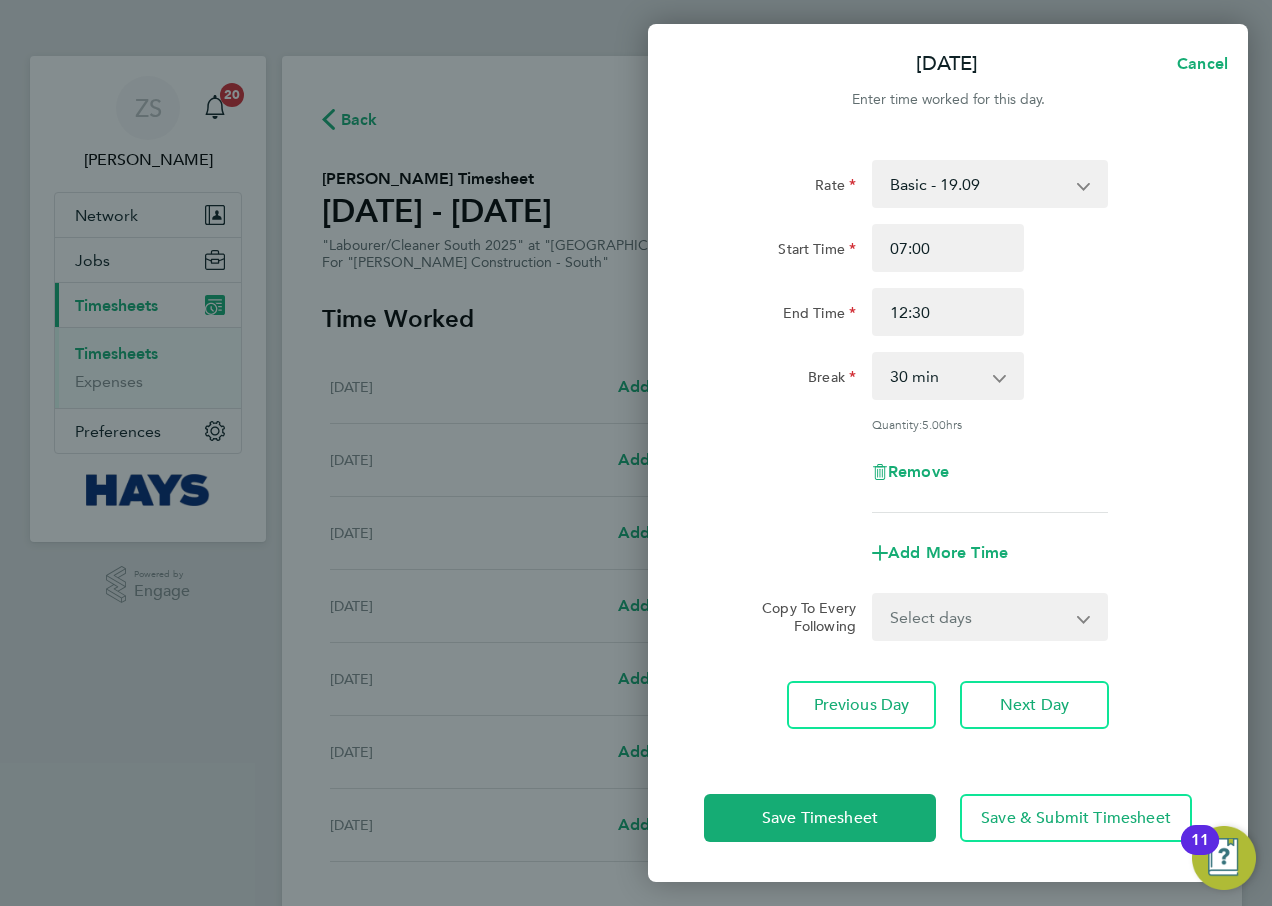 click on "Select days   Day   [DATE]   [DATE]   [DATE]   [DATE]" at bounding box center [979, 617] 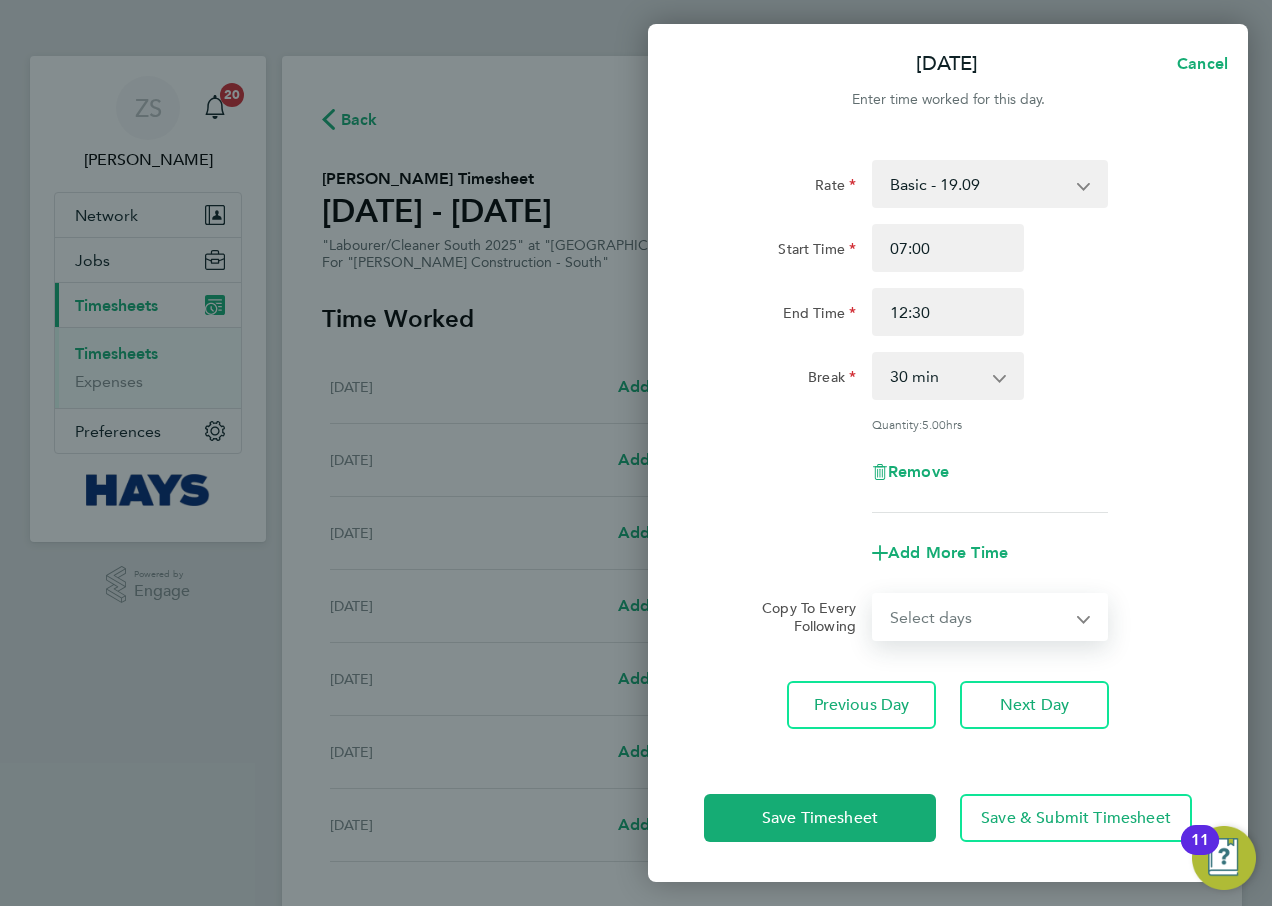 select on "DAY" 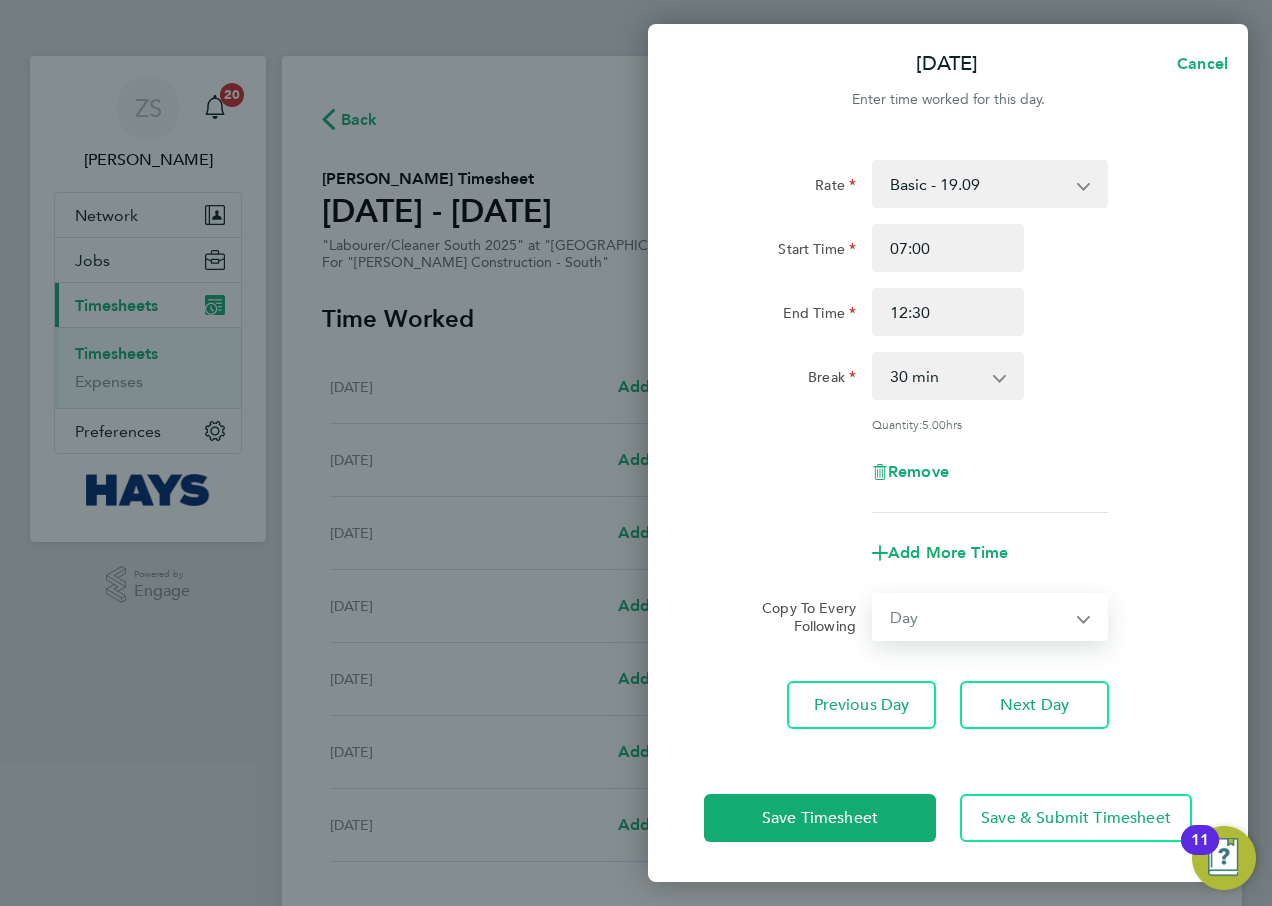 click on "Select days   Day   [DATE]   [DATE]   [DATE]   [DATE]" at bounding box center [979, 617] 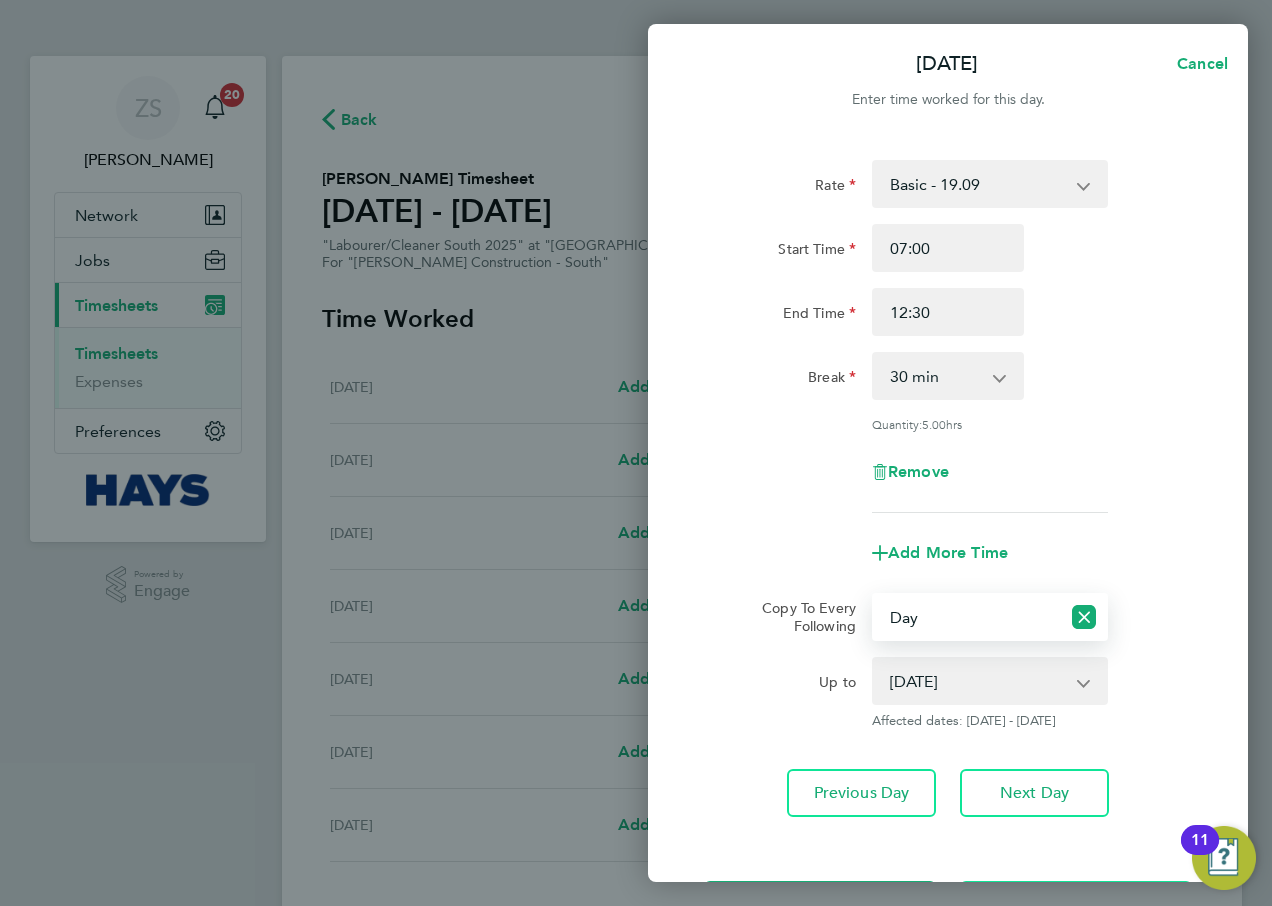 click on "Add More Time" 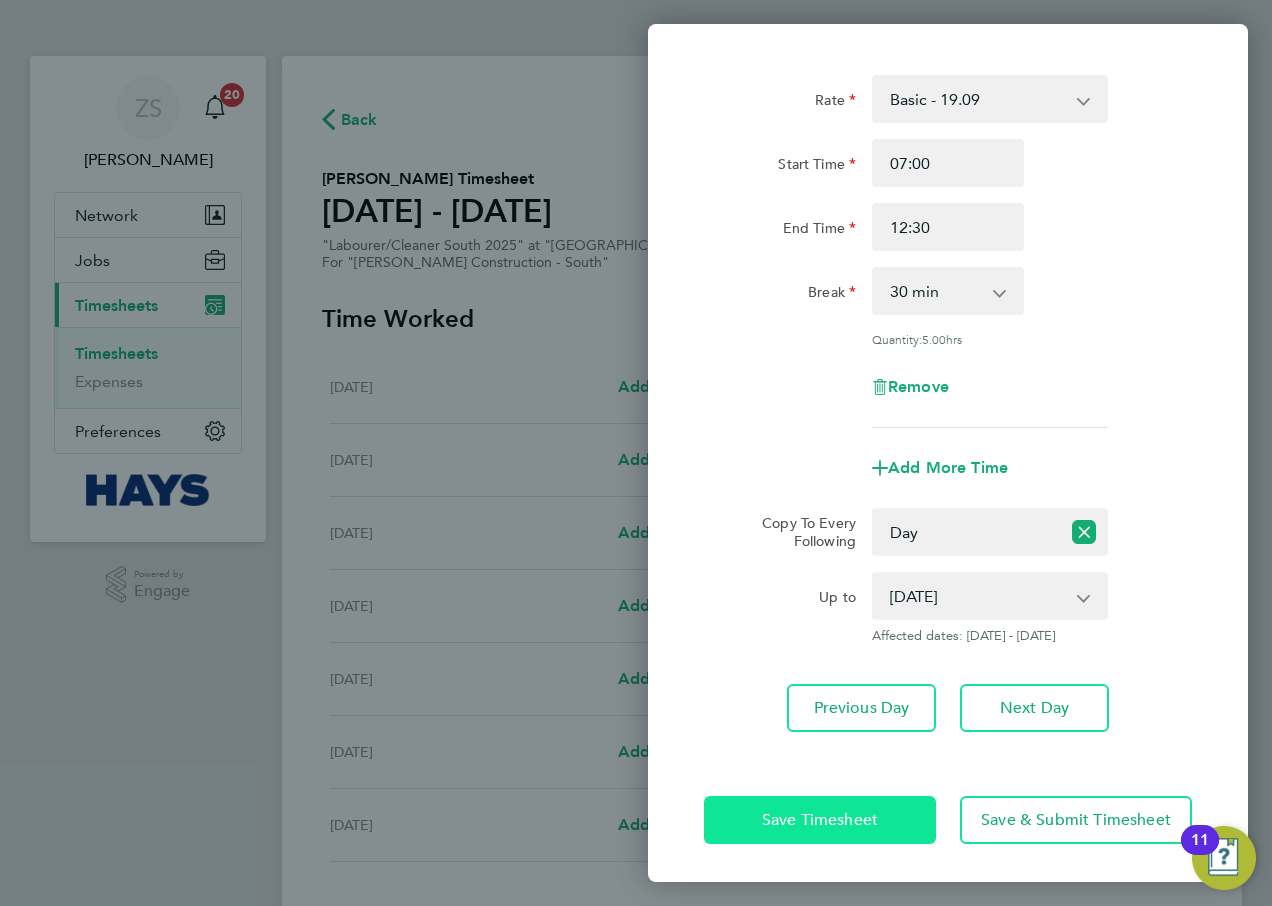 click on "Save Timesheet" 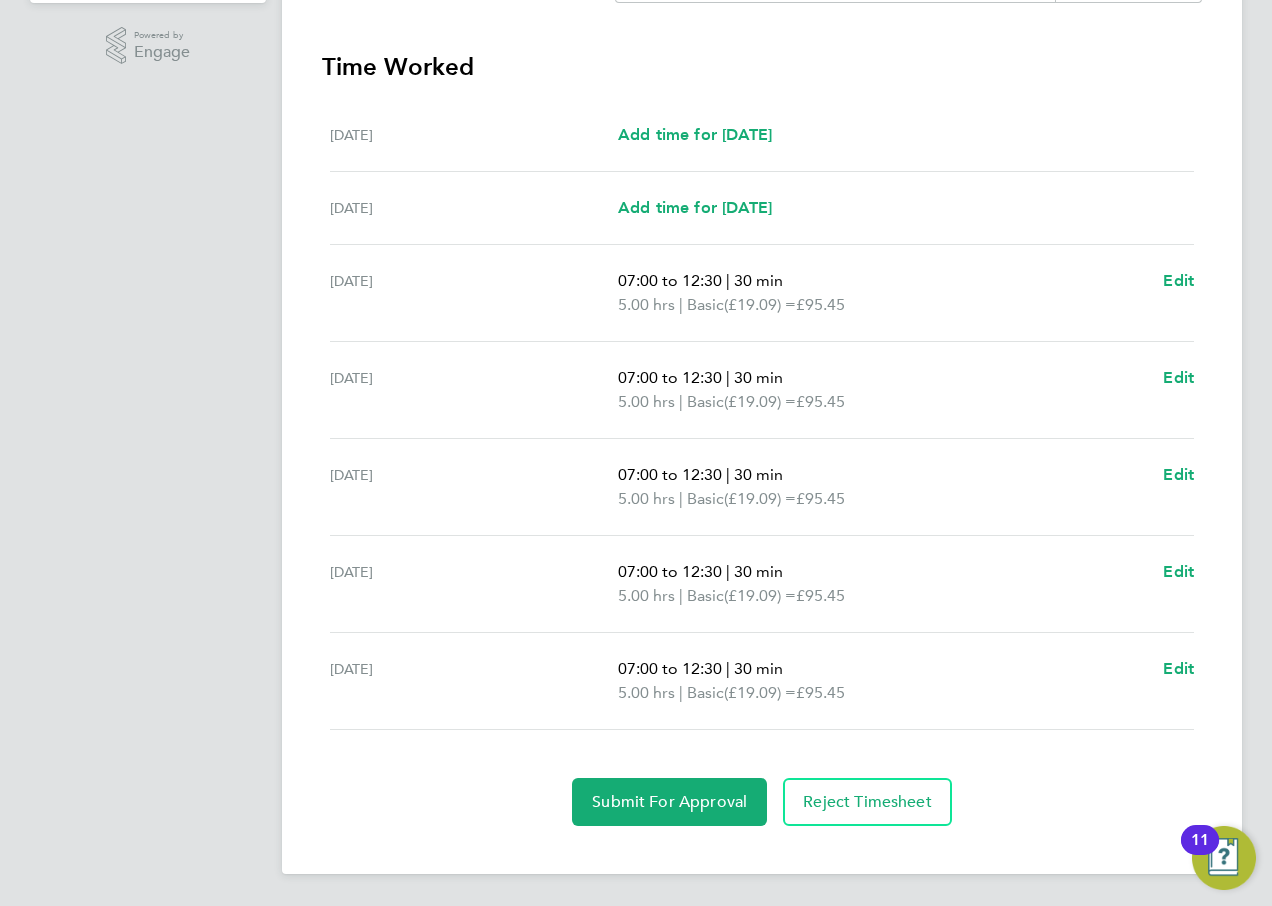 click on "Time Worked   Sat 05 Jul   Add time for Sat 05 Jul   Add time for Sat 05 Jul   Sun 06 Jul   Add time for Sun 06 Jul   Add time for Sun 06 Jul   Mon 07 Jul   07:00 to 12:30   |   30 min   5.00 hrs   |   Basic   (£19.09) =   £95.45   Edit   Tue 08 Jul   07:00 to 12:30   |   30 min   5.00 hrs   |   Basic   (£19.09) =   £95.45   Edit   Wed 09 Jul   07:00 to 12:30   |   30 min   5.00 hrs   |   Basic   (£19.09) =   £95.45   Edit   Thu 10 Jul   07:00 to 12:30   |   30 min   5.00 hrs   |   Basic   (£19.09) =   £95.45   Edit   Fri 11 Jul   07:00 to 12:30   |   30 min   5.00 hrs   |   Basic   (£19.09) =   £95.45   Edit   Submit For Approval   Reject Timesheet" at bounding box center [762, 438] 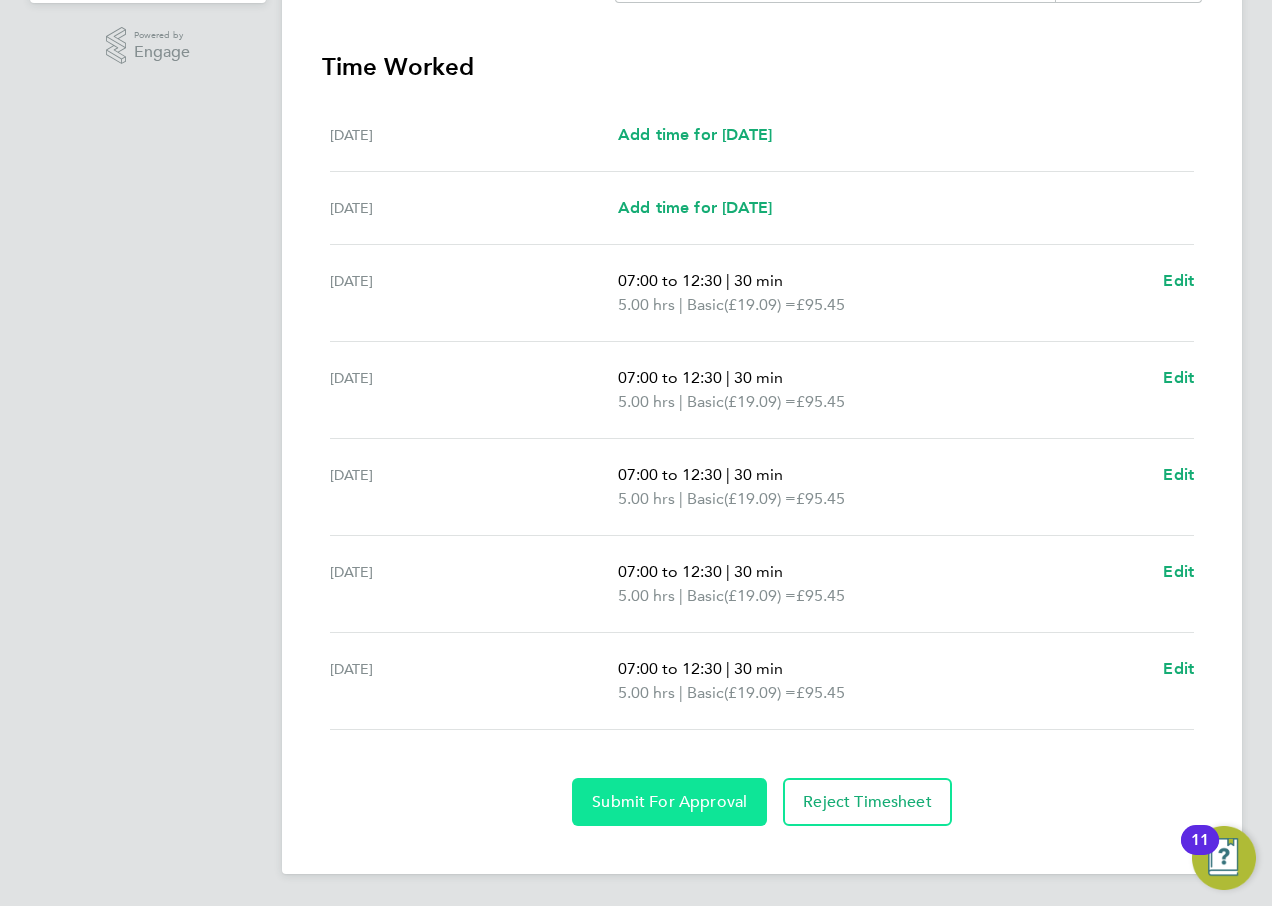 click on "Submit For Approval" 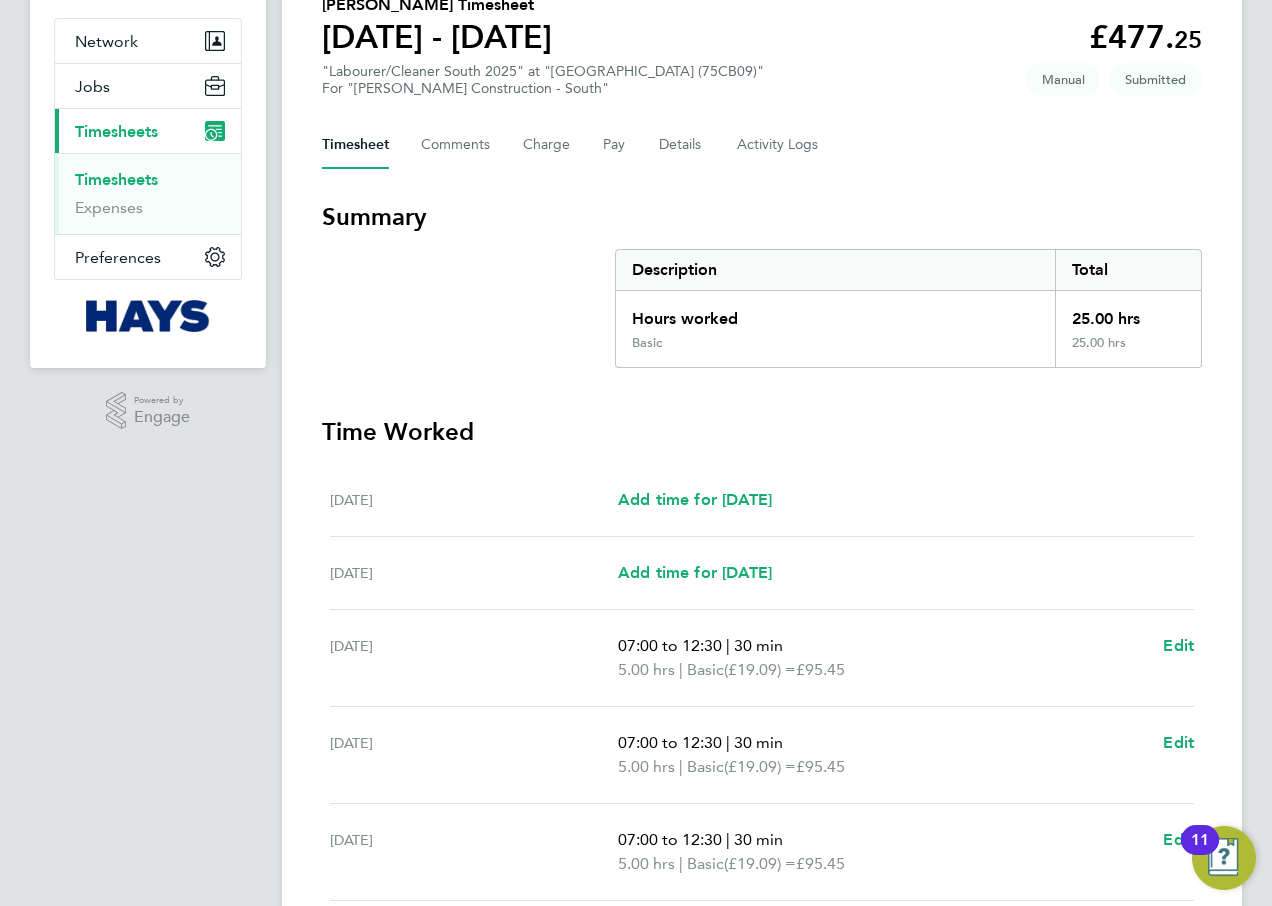 scroll, scrollTop: 139, scrollLeft: 0, axis: vertical 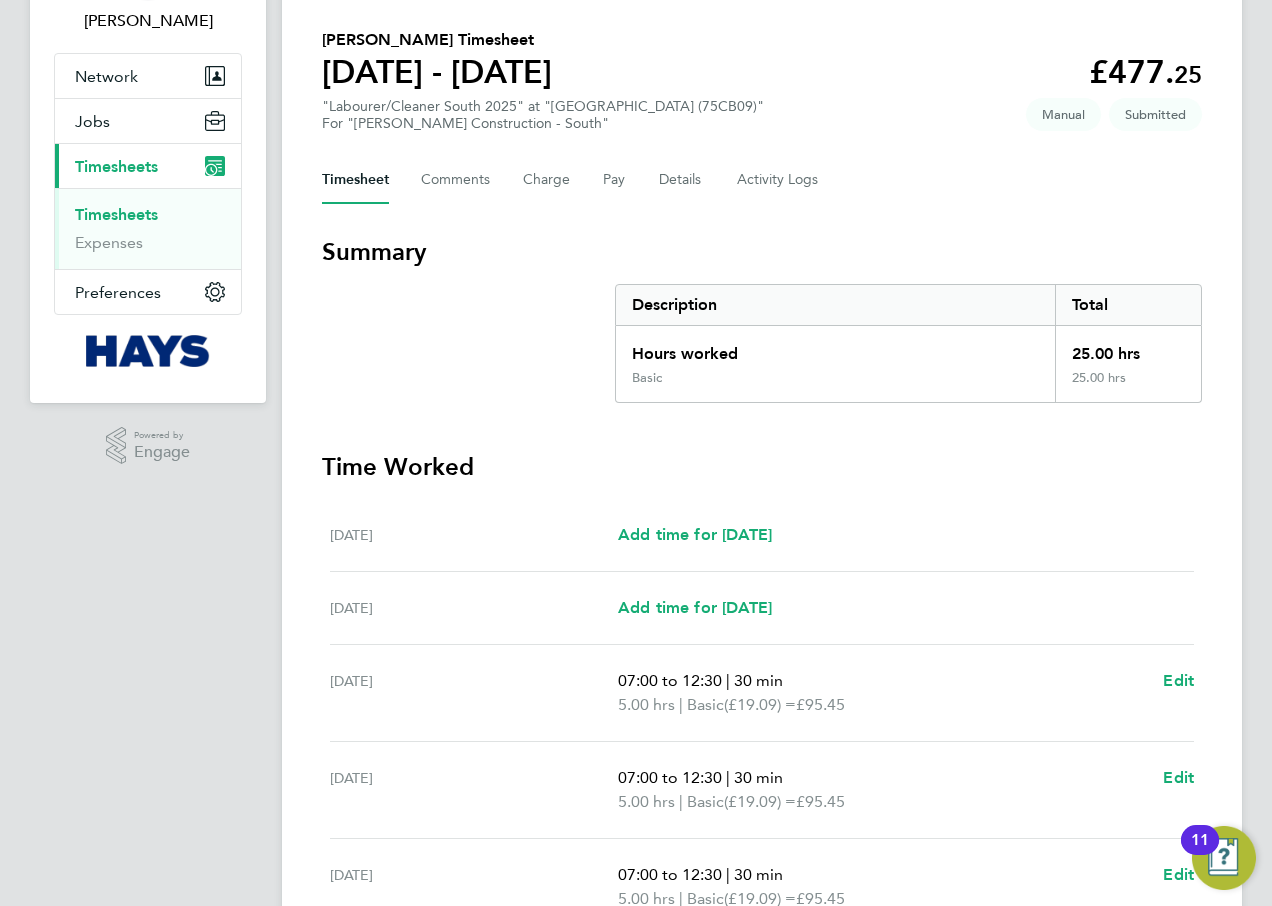 click on "Timesheets" at bounding box center [116, 214] 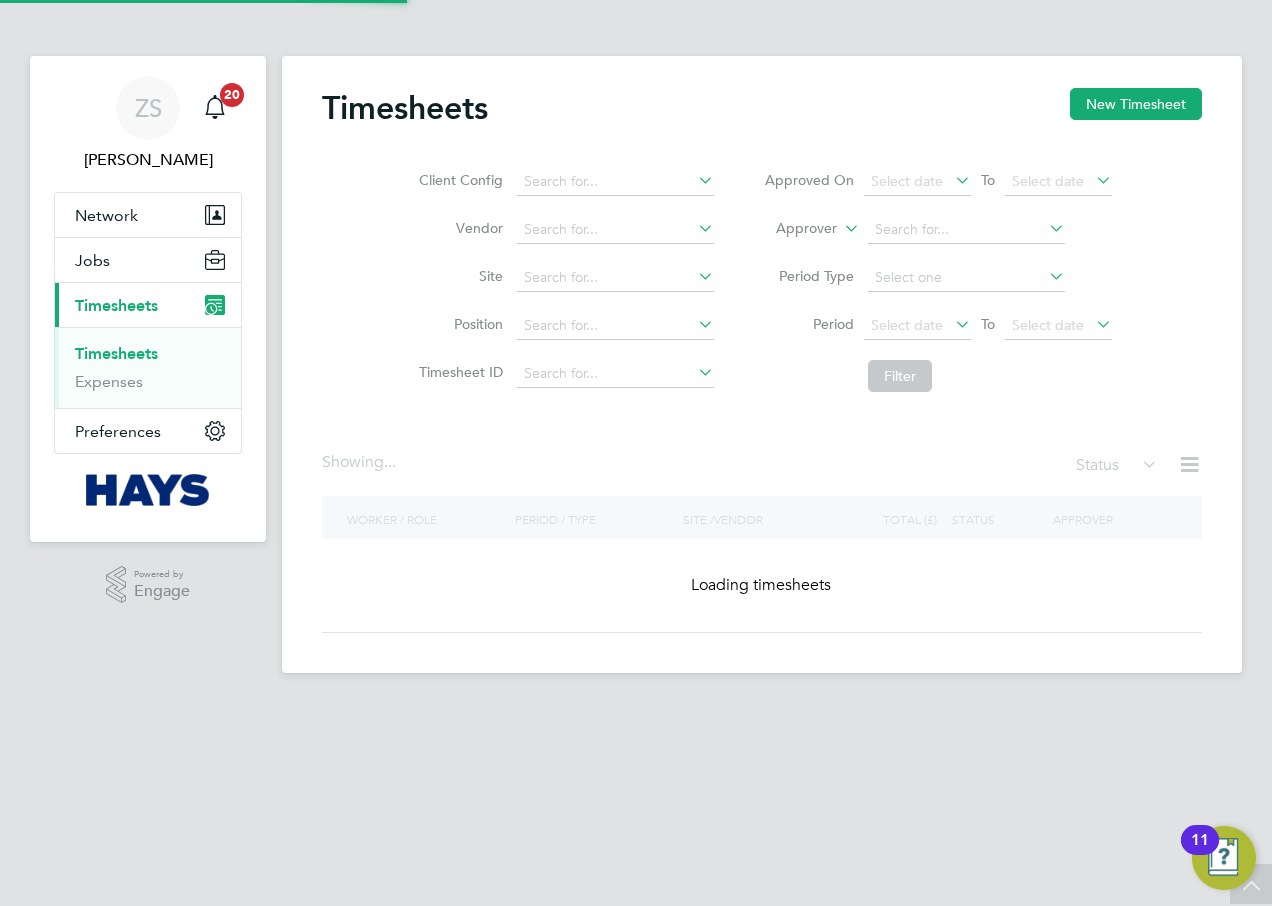 scroll, scrollTop: 0, scrollLeft: 0, axis: both 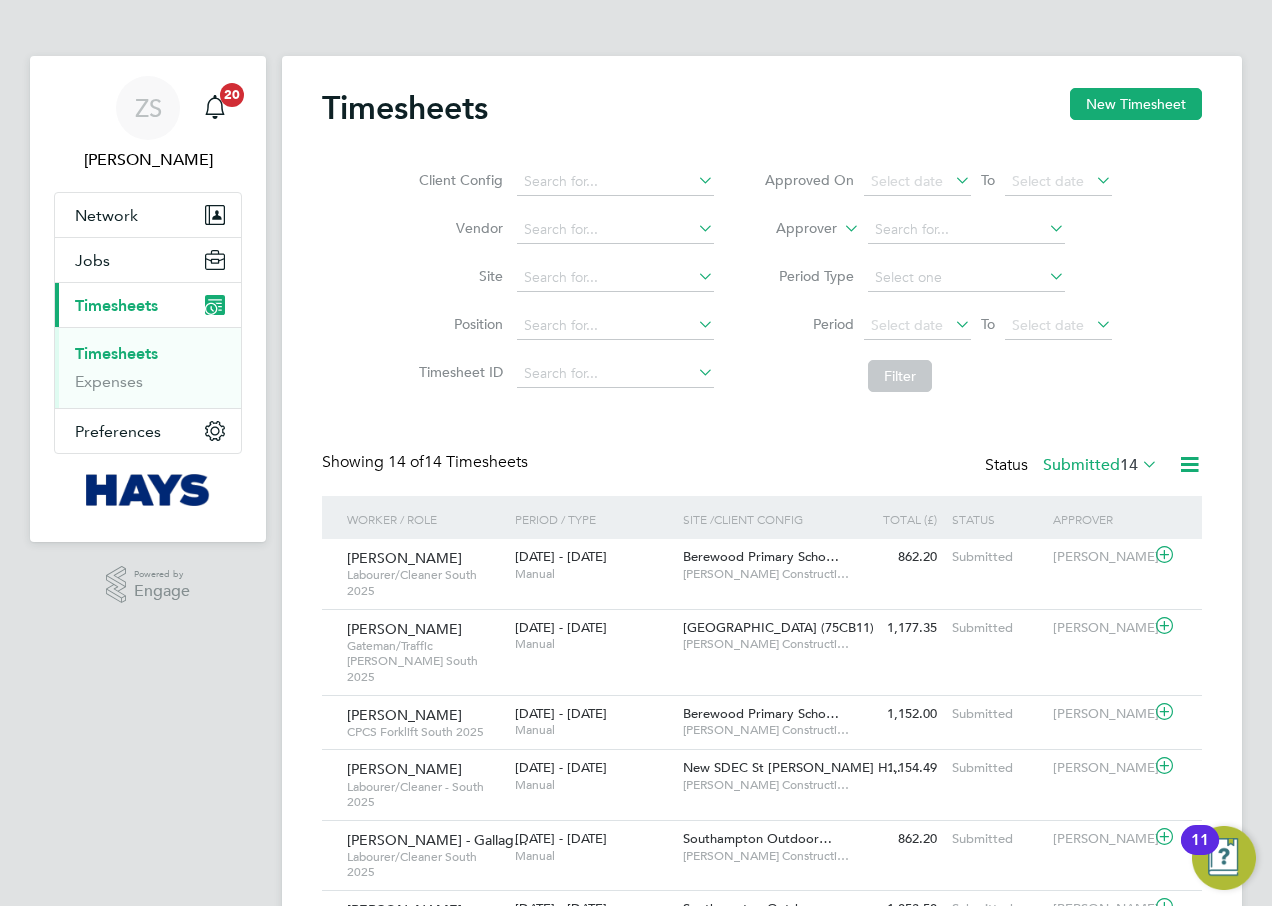type 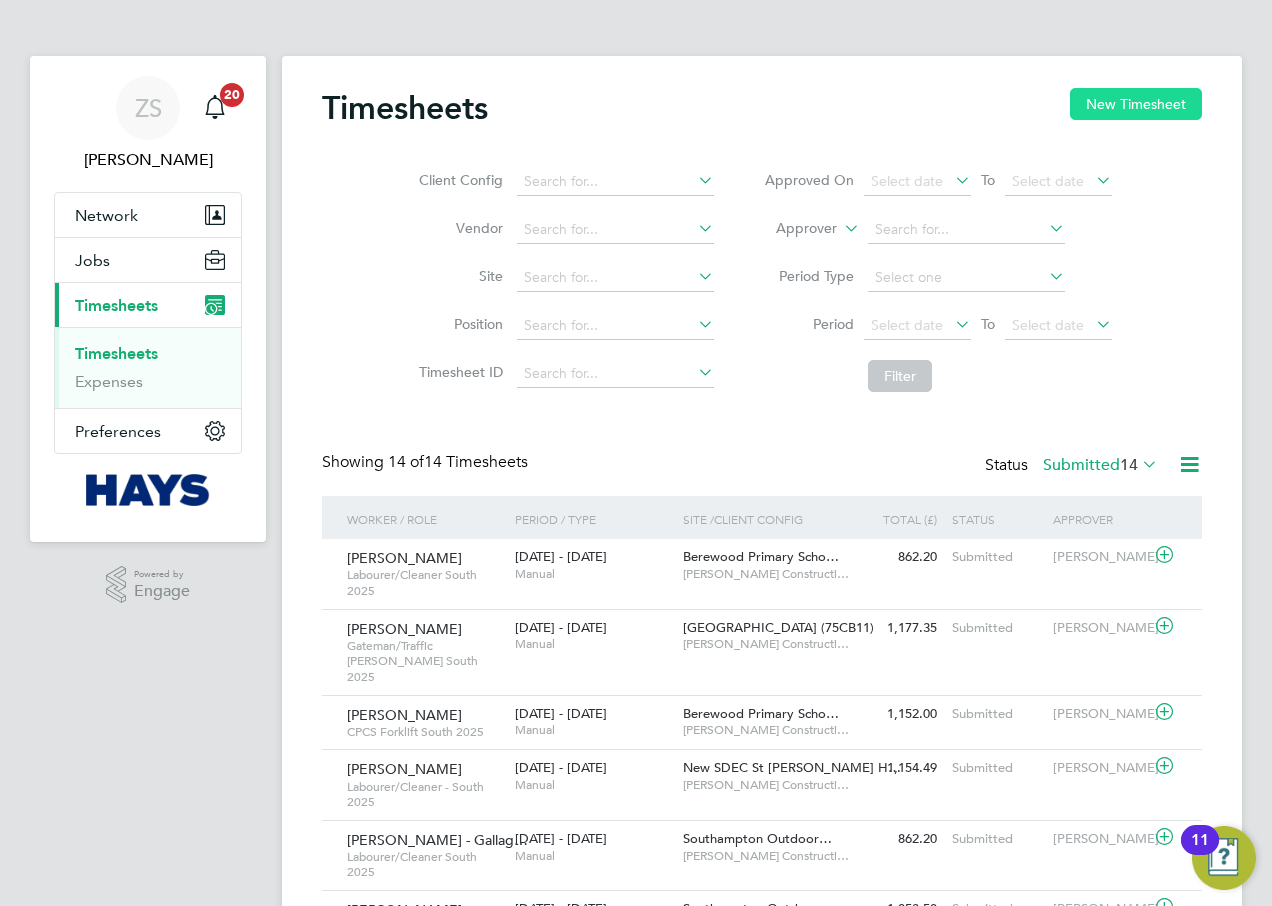 click on "New Timesheet" 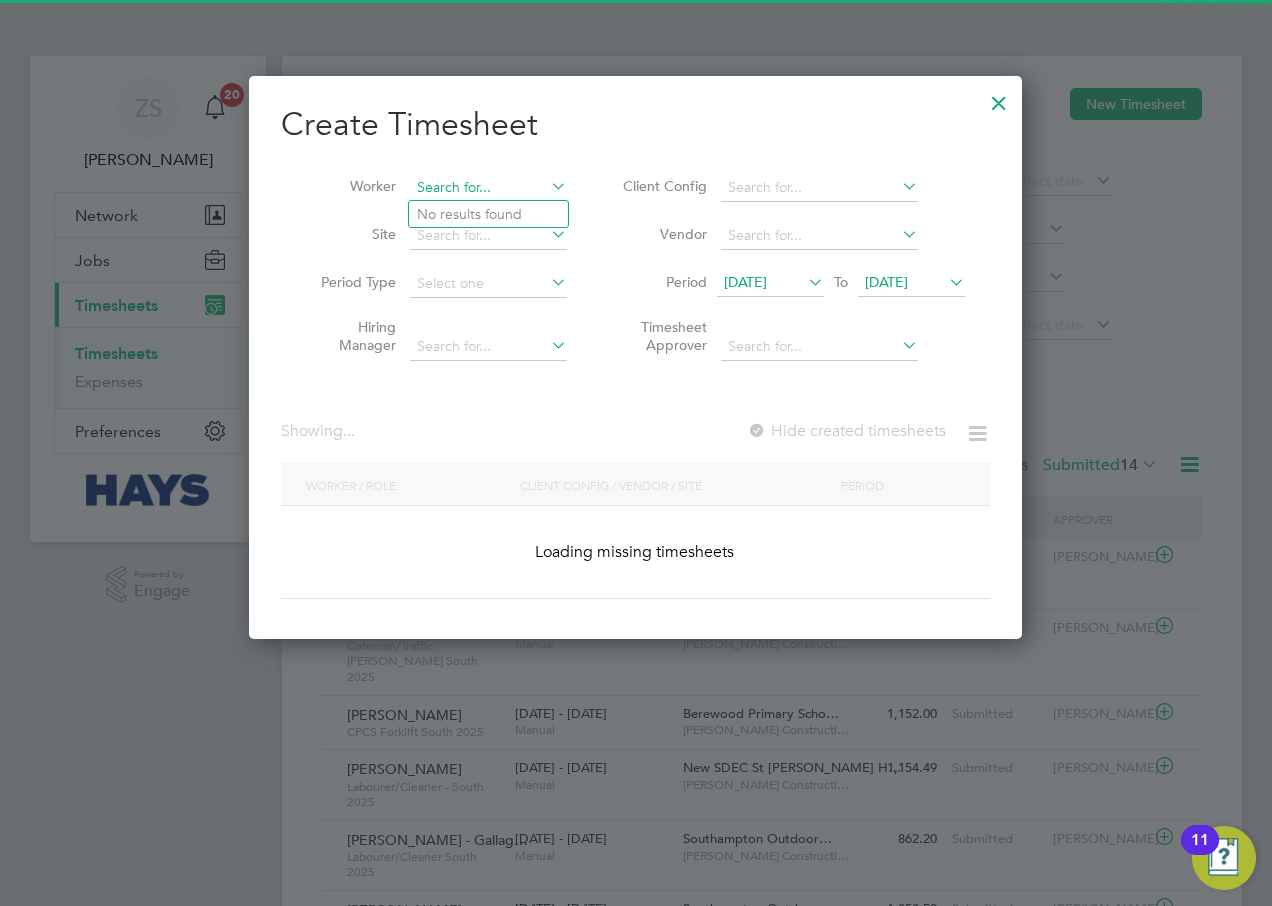 click at bounding box center (488, 188) 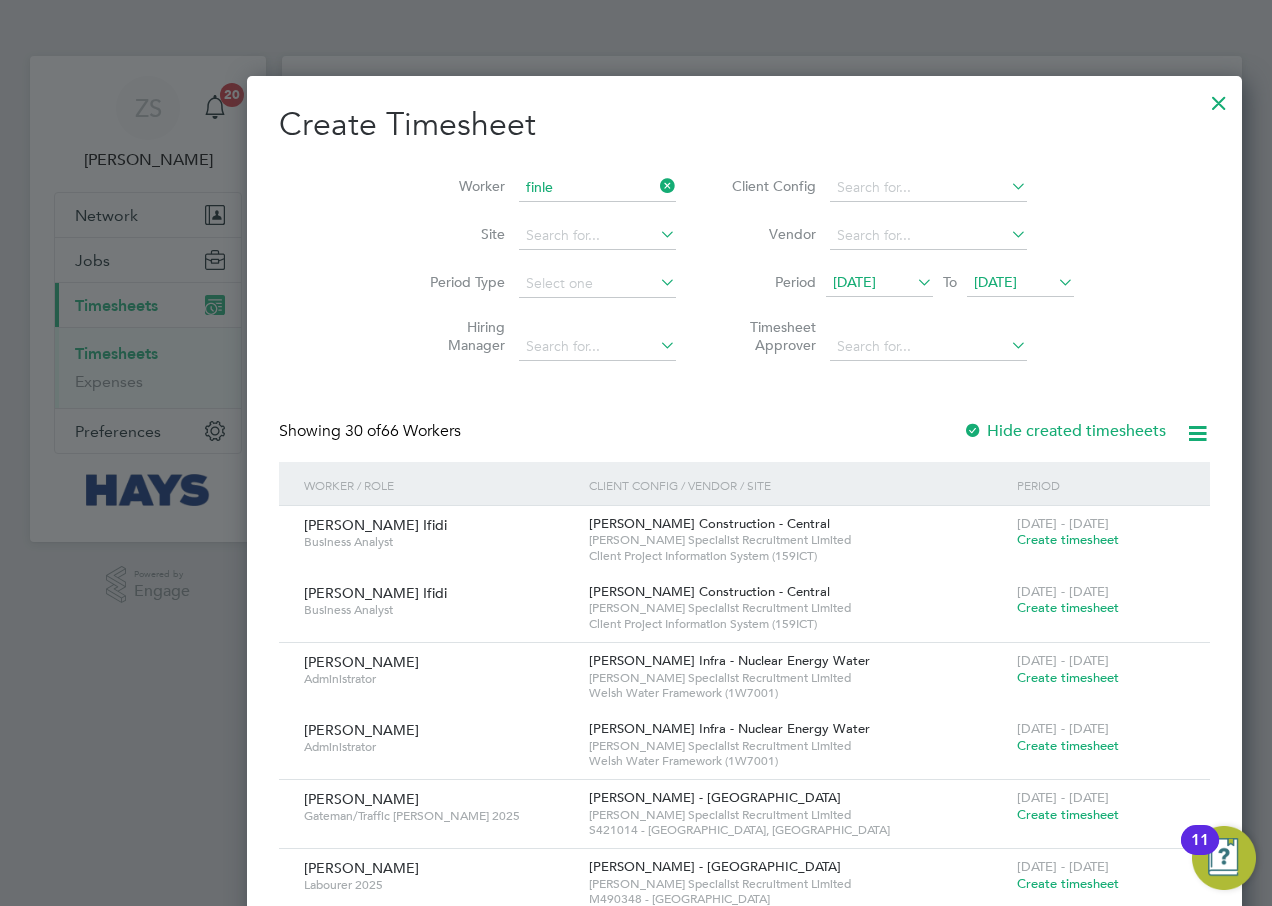 click on "Finle y Parker" 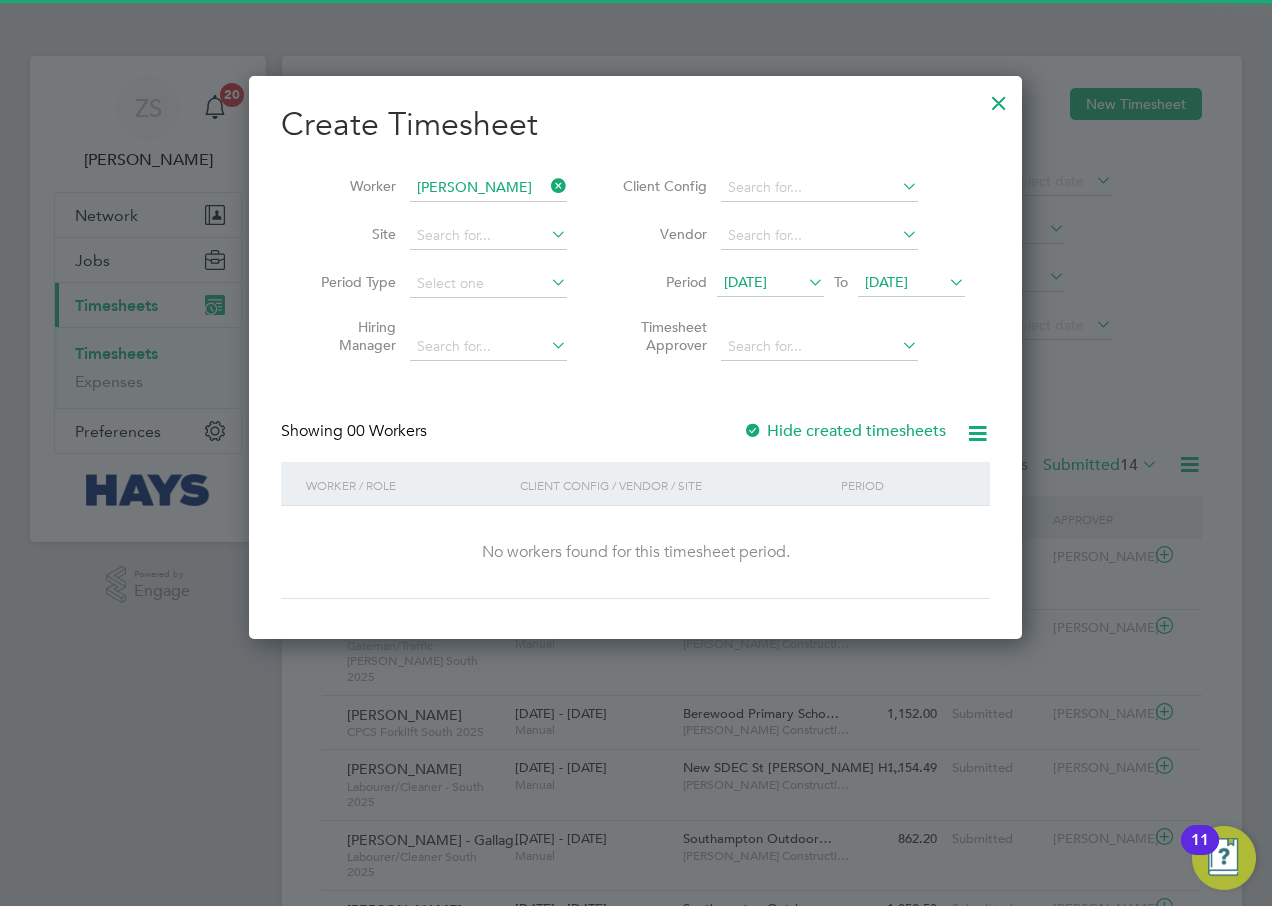 click on "[DATE]" at bounding box center (886, 282) 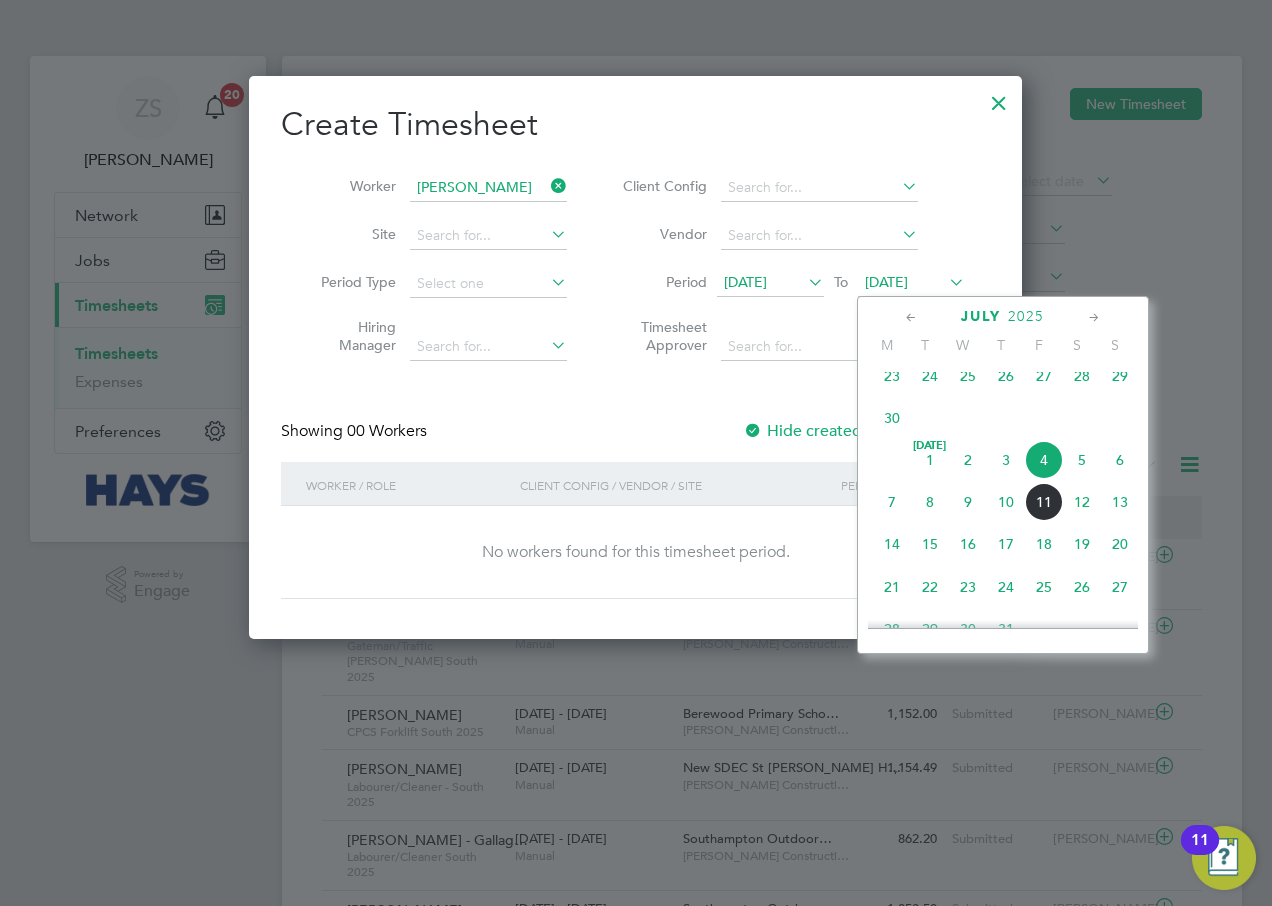 click on "12" 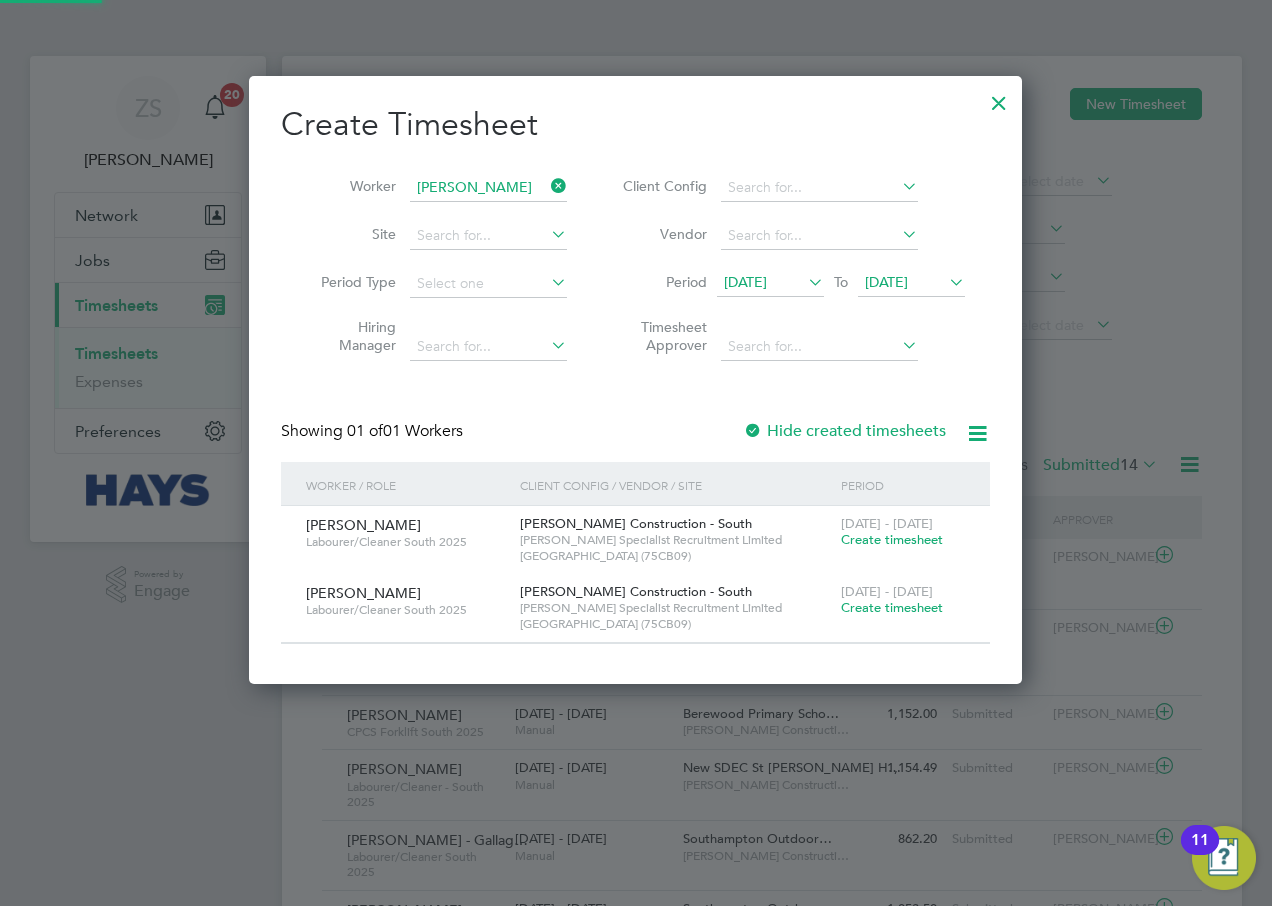 click on "Hide created timesheets" at bounding box center [844, 431] 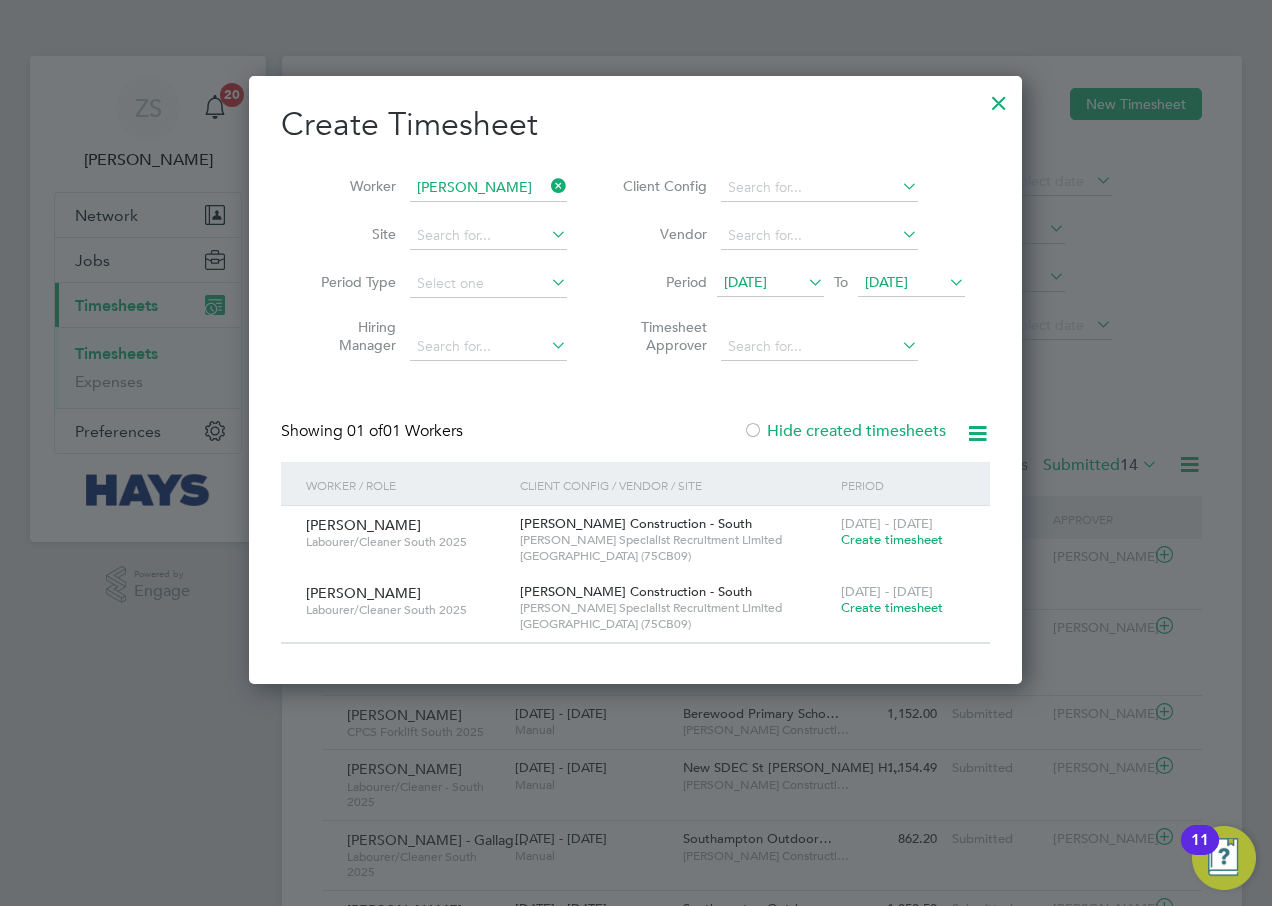 click on "Create timesheet" at bounding box center (892, 539) 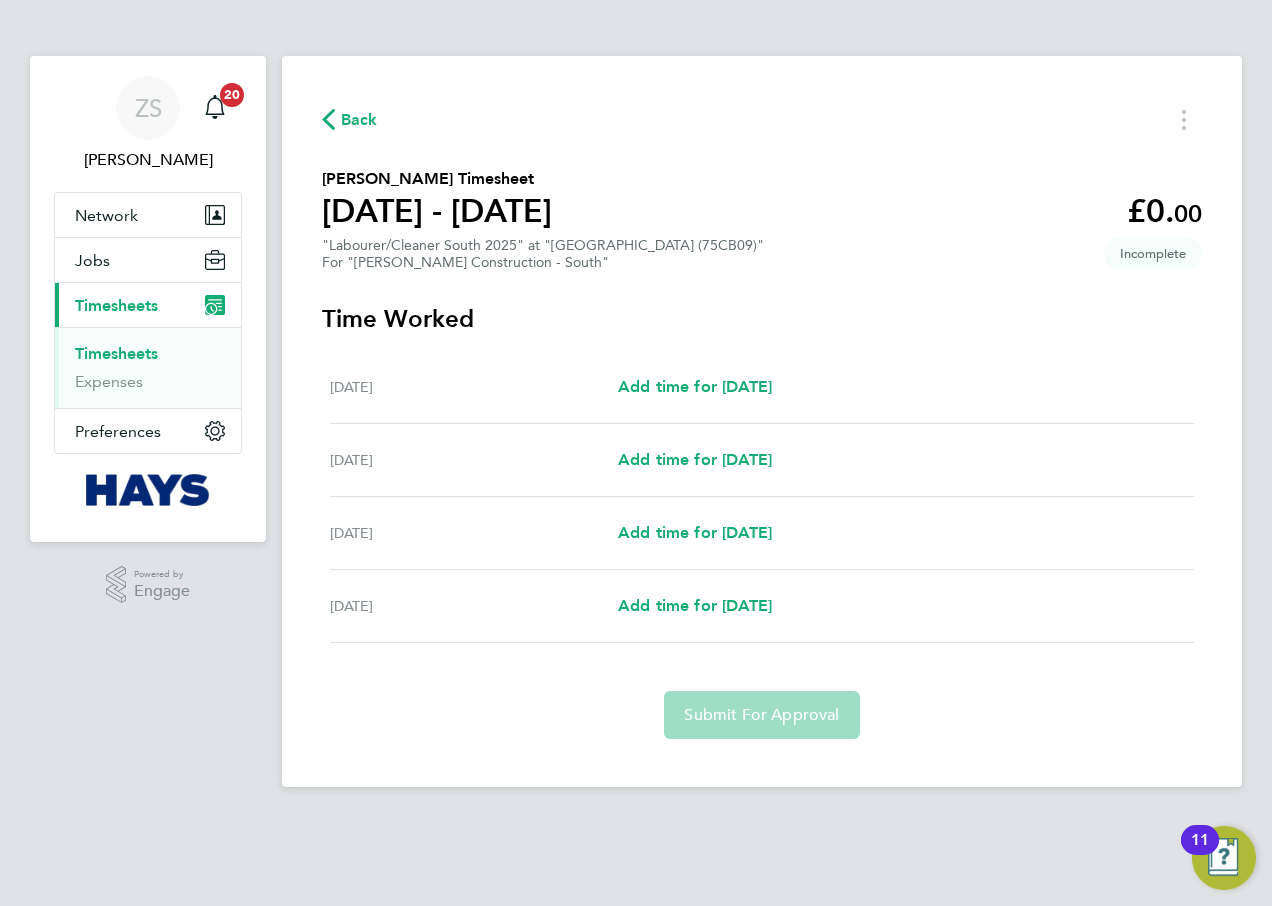 click on "Tue 08 Jul   Add time for Tue 08 Jul   Add time for Tue 08 Jul" at bounding box center [762, 387] 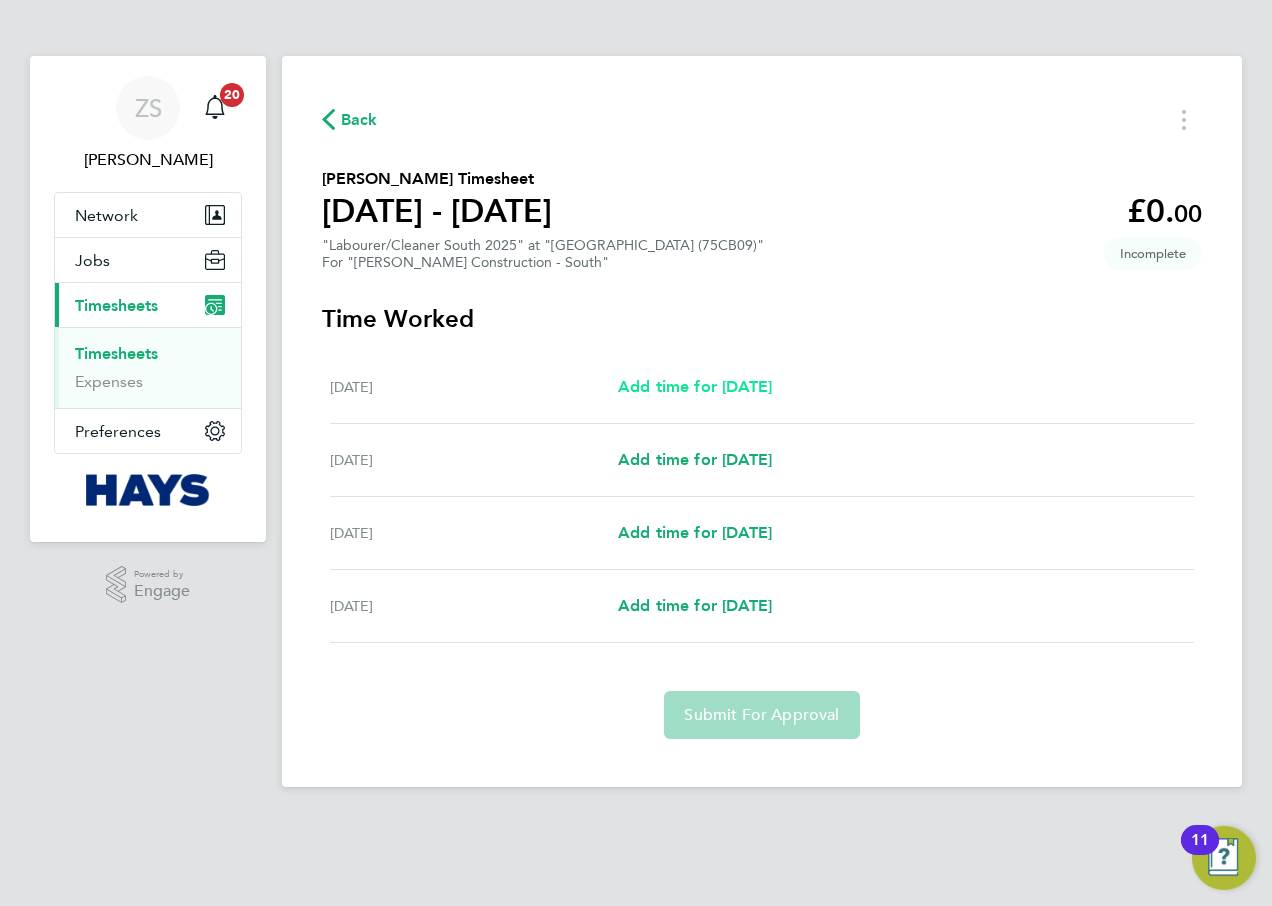 click on "Add time for [DATE]" at bounding box center [695, 387] 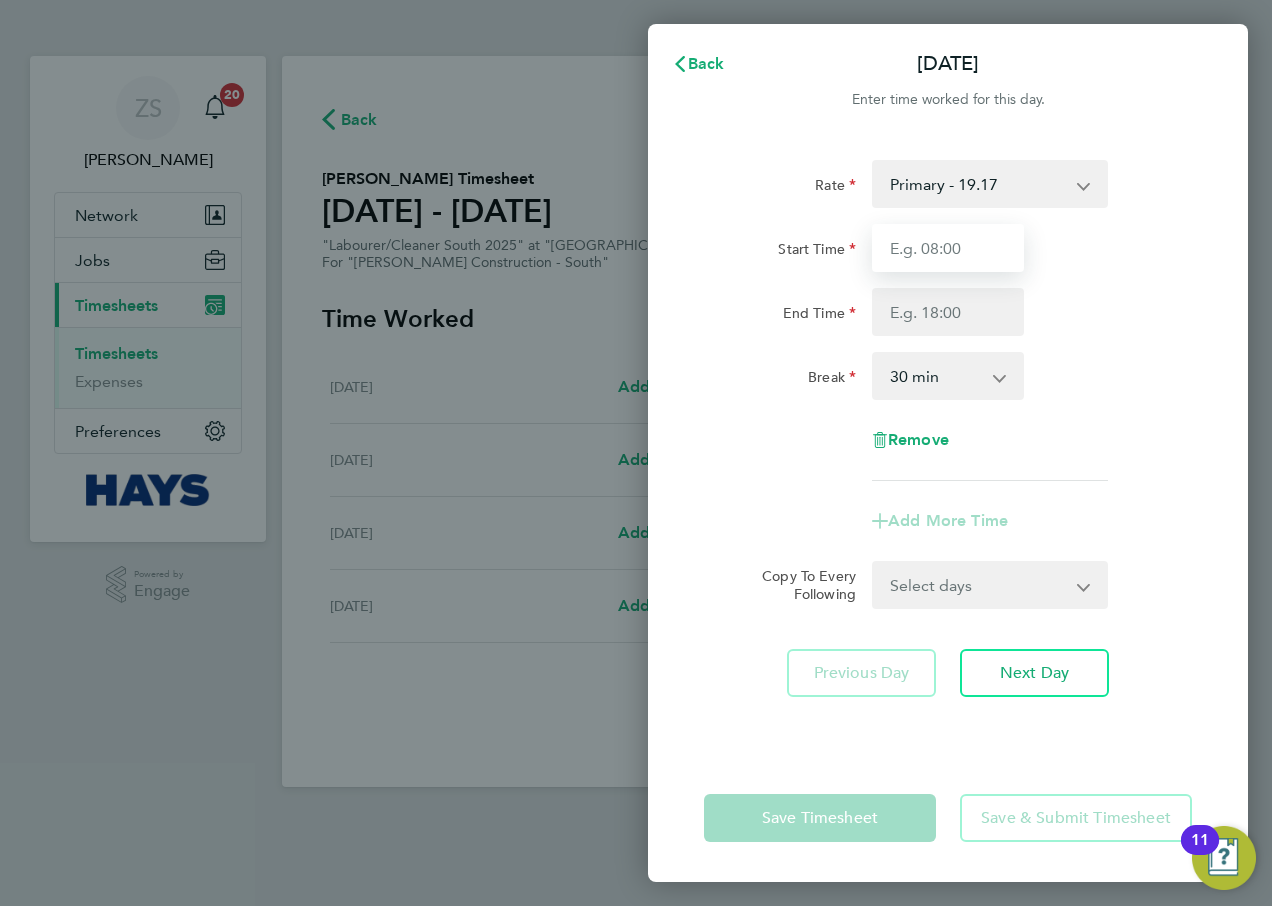 click on "Start Time" at bounding box center (948, 248) 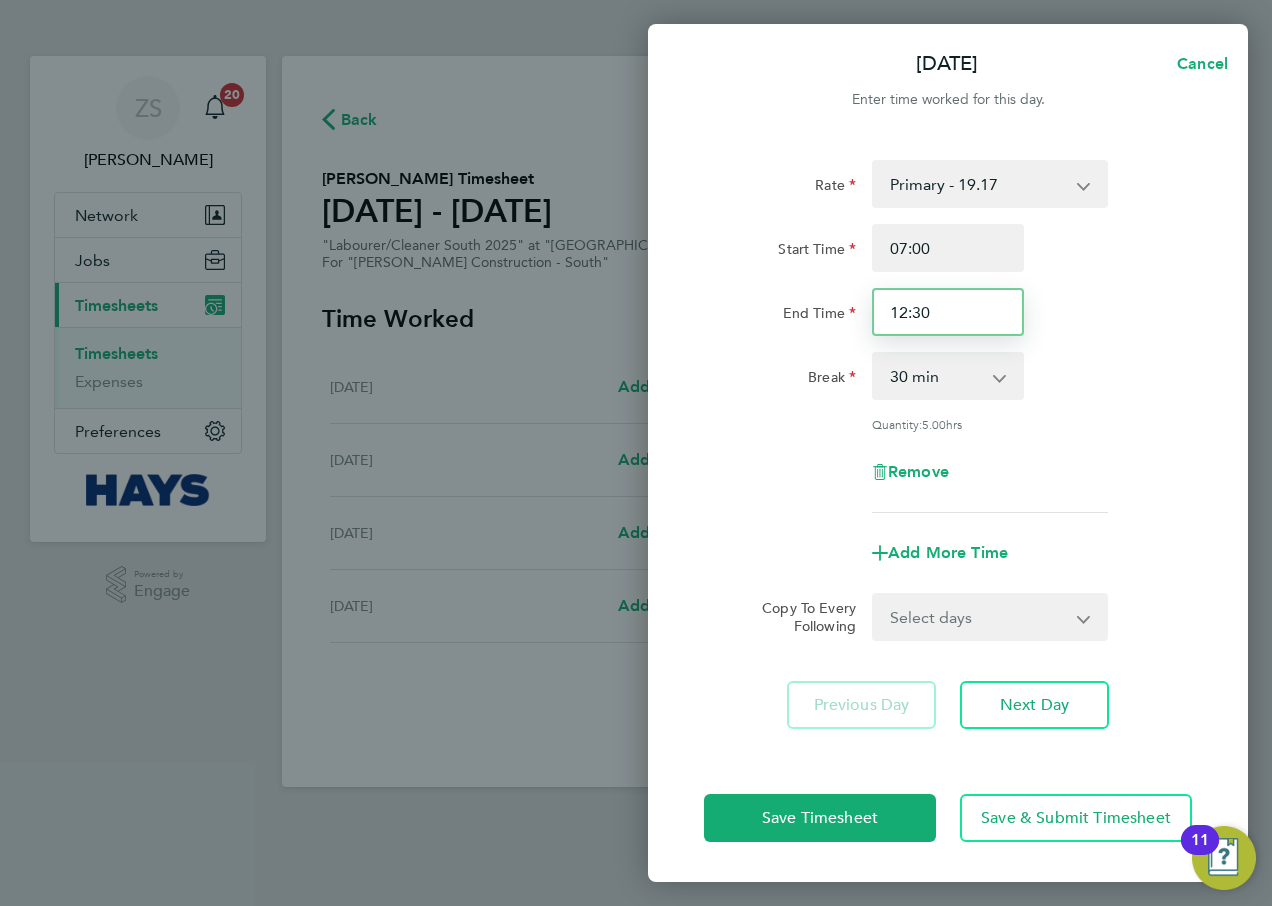 drag, startPoint x: 906, startPoint y: 322, endPoint x: 841, endPoint y: 279, distance: 77.93587 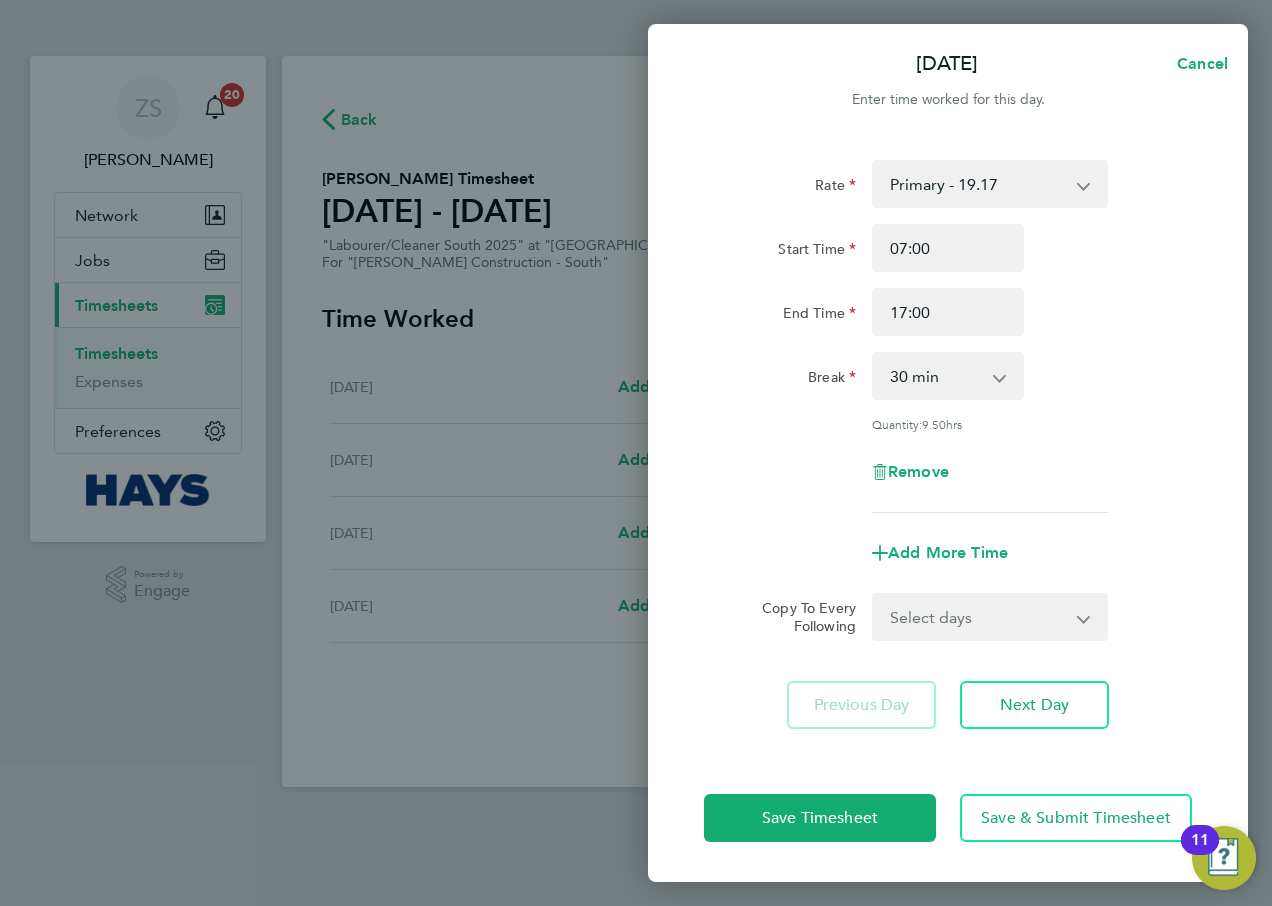 click on "End Time 17:00" 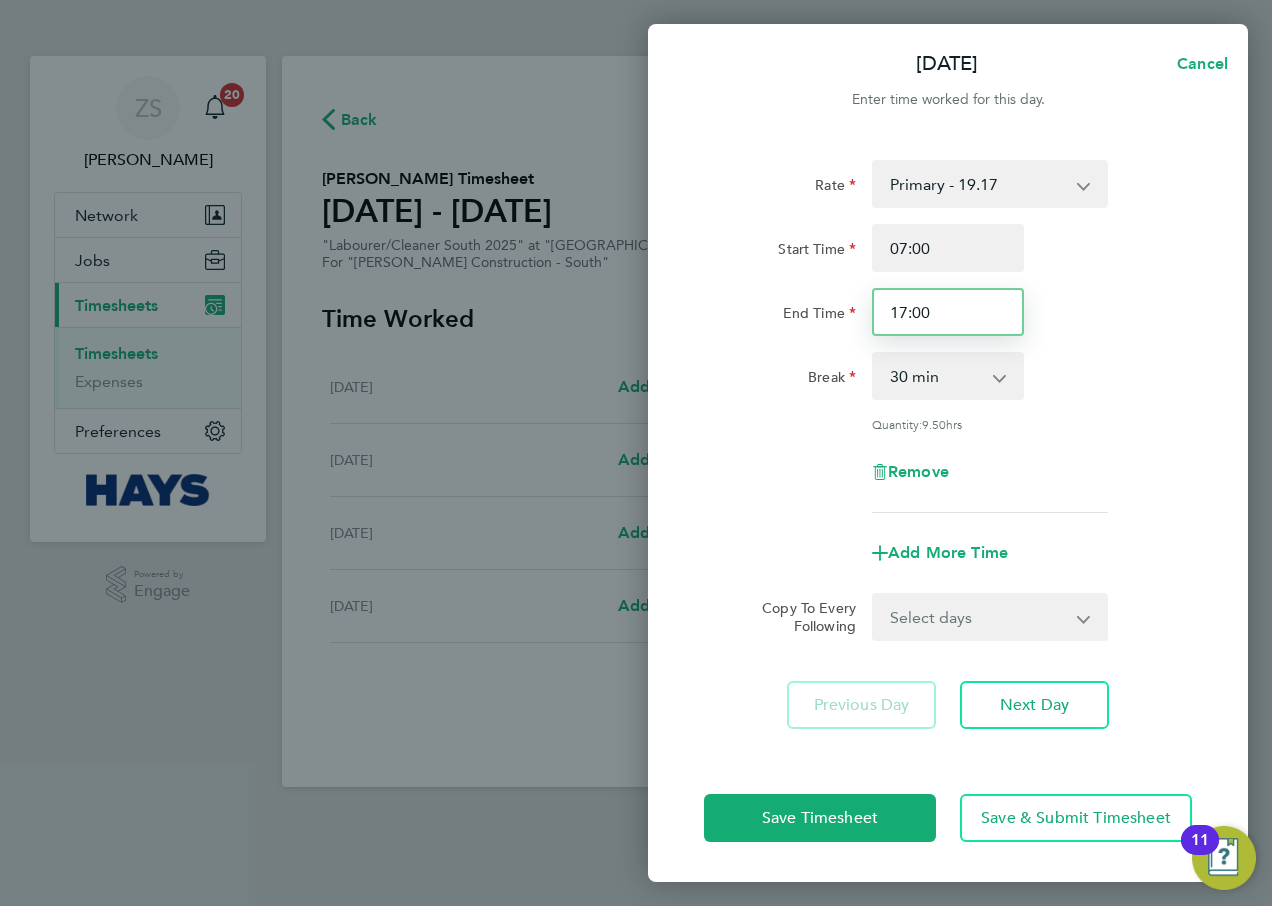 drag, startPoint x: 972, startPoint y: 300, endPoint x: 808, endPoint y: 310, distance: 164.3046 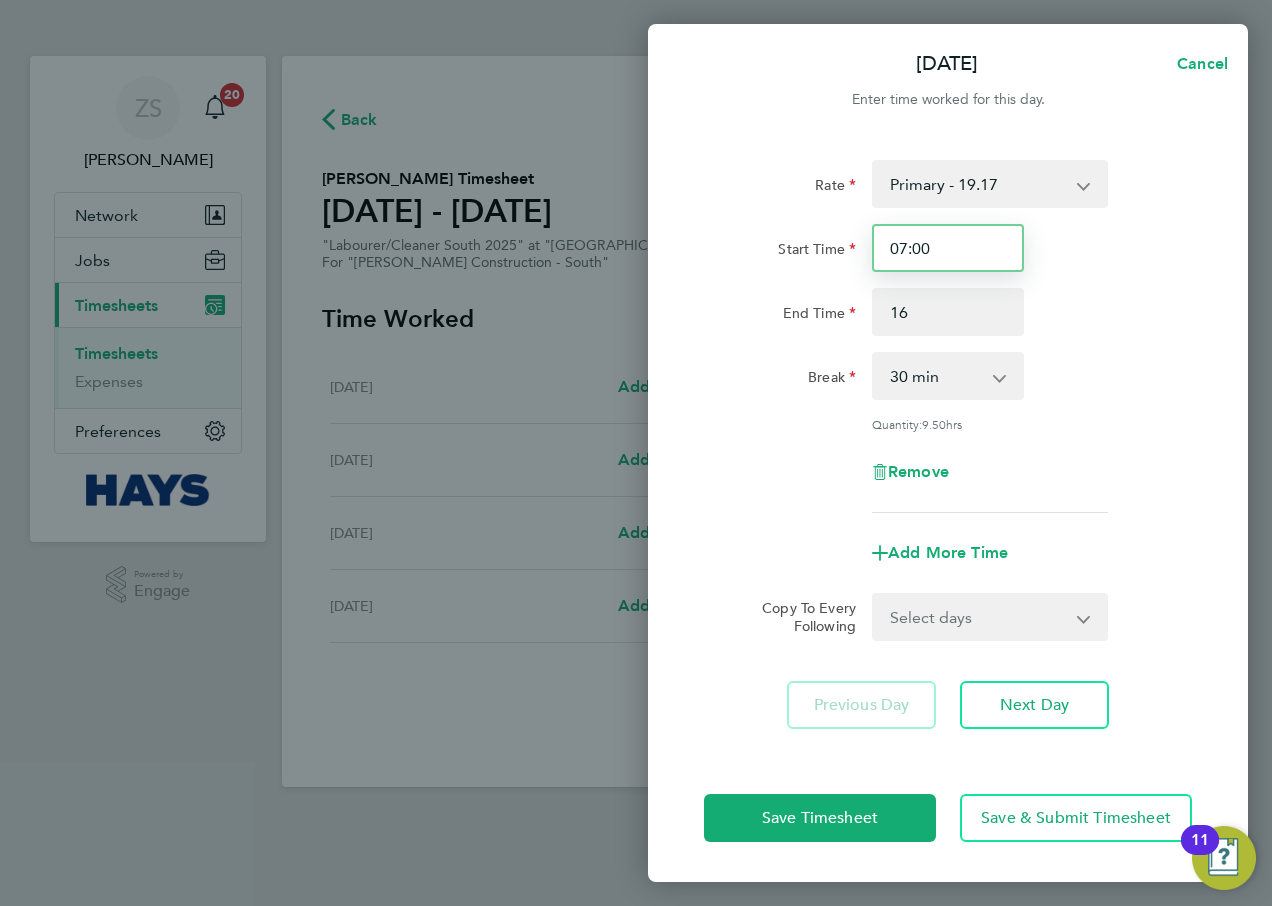 type on "16:00" 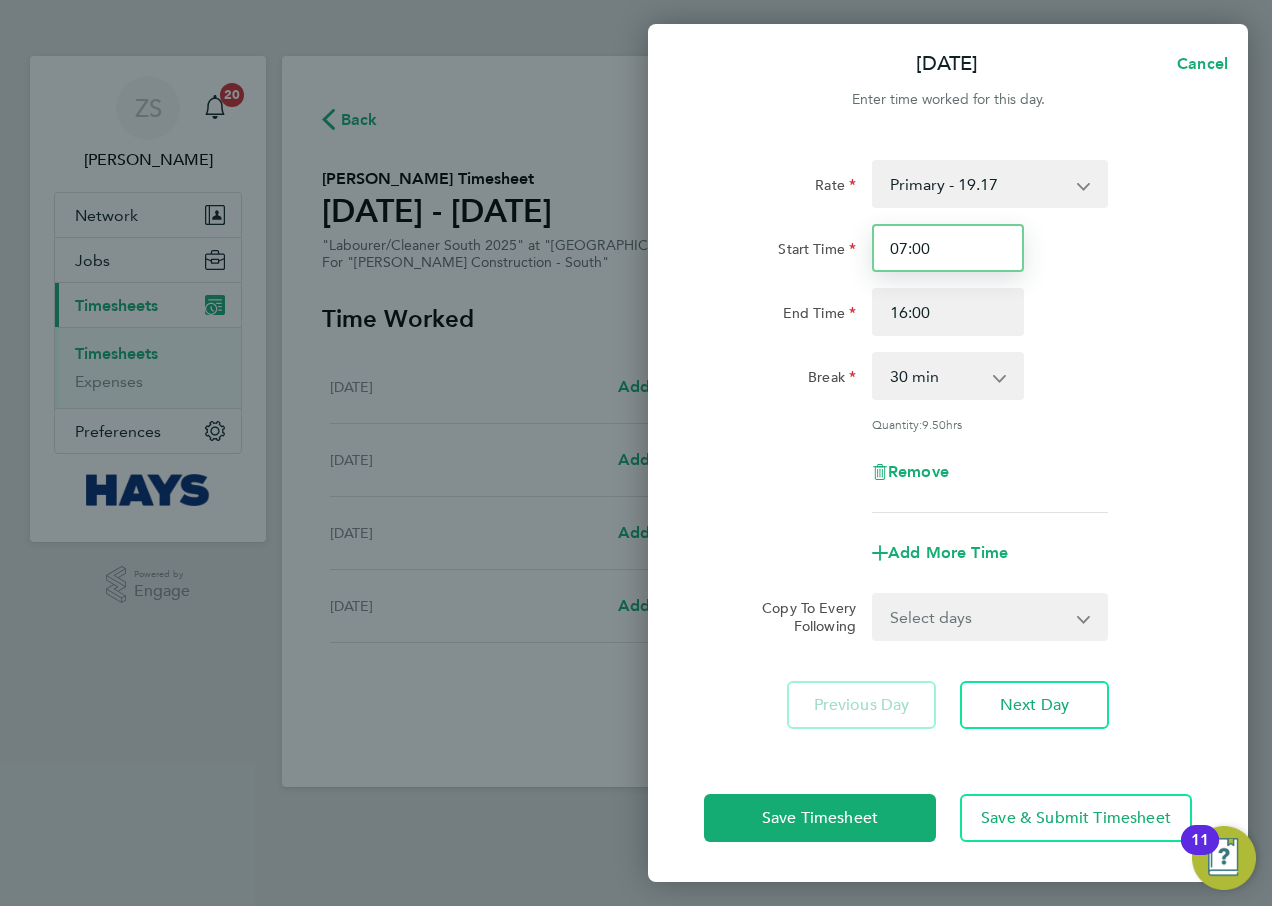 click on "07:00" at bounding box center (948, 248) 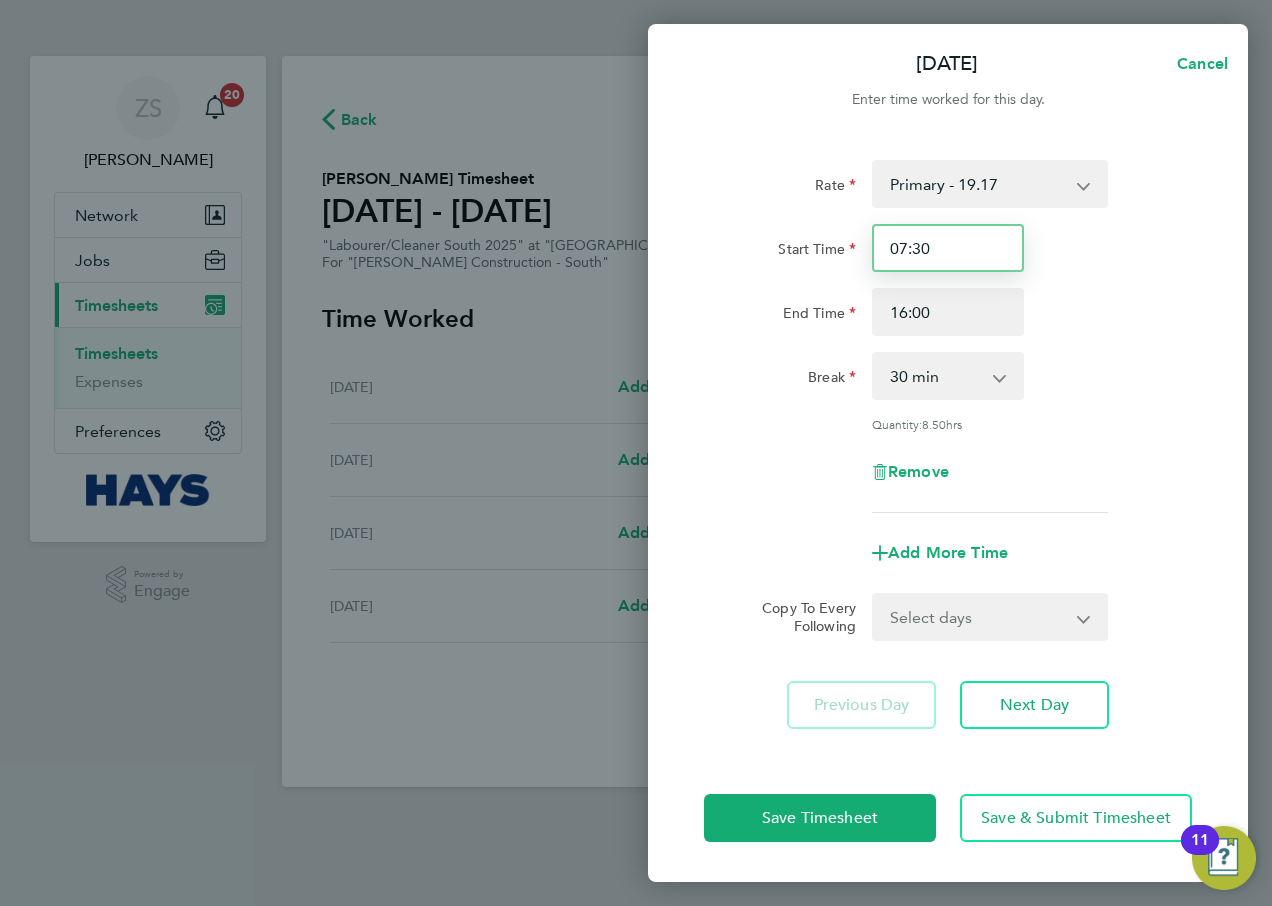 type on "07:30" 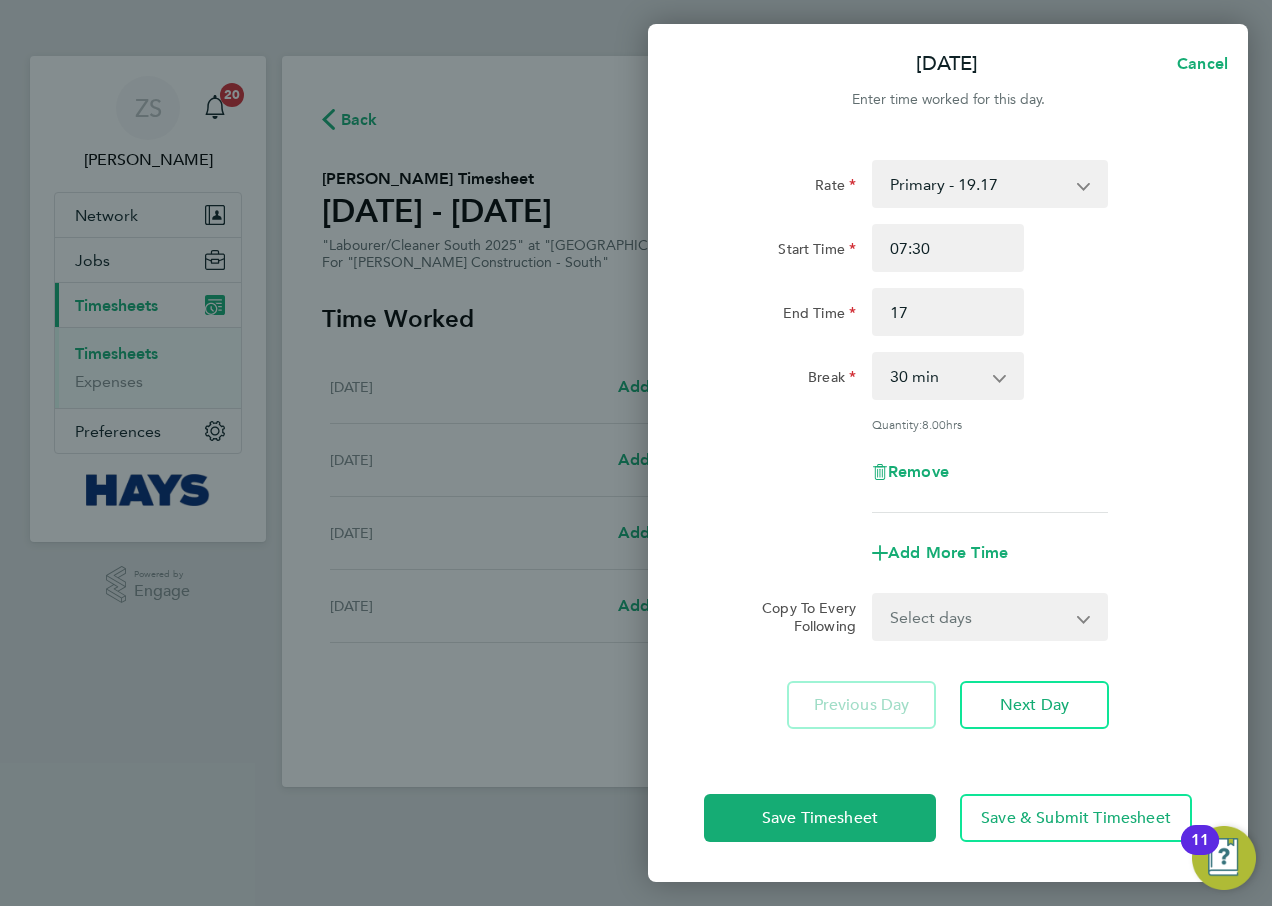 type on "17:00" 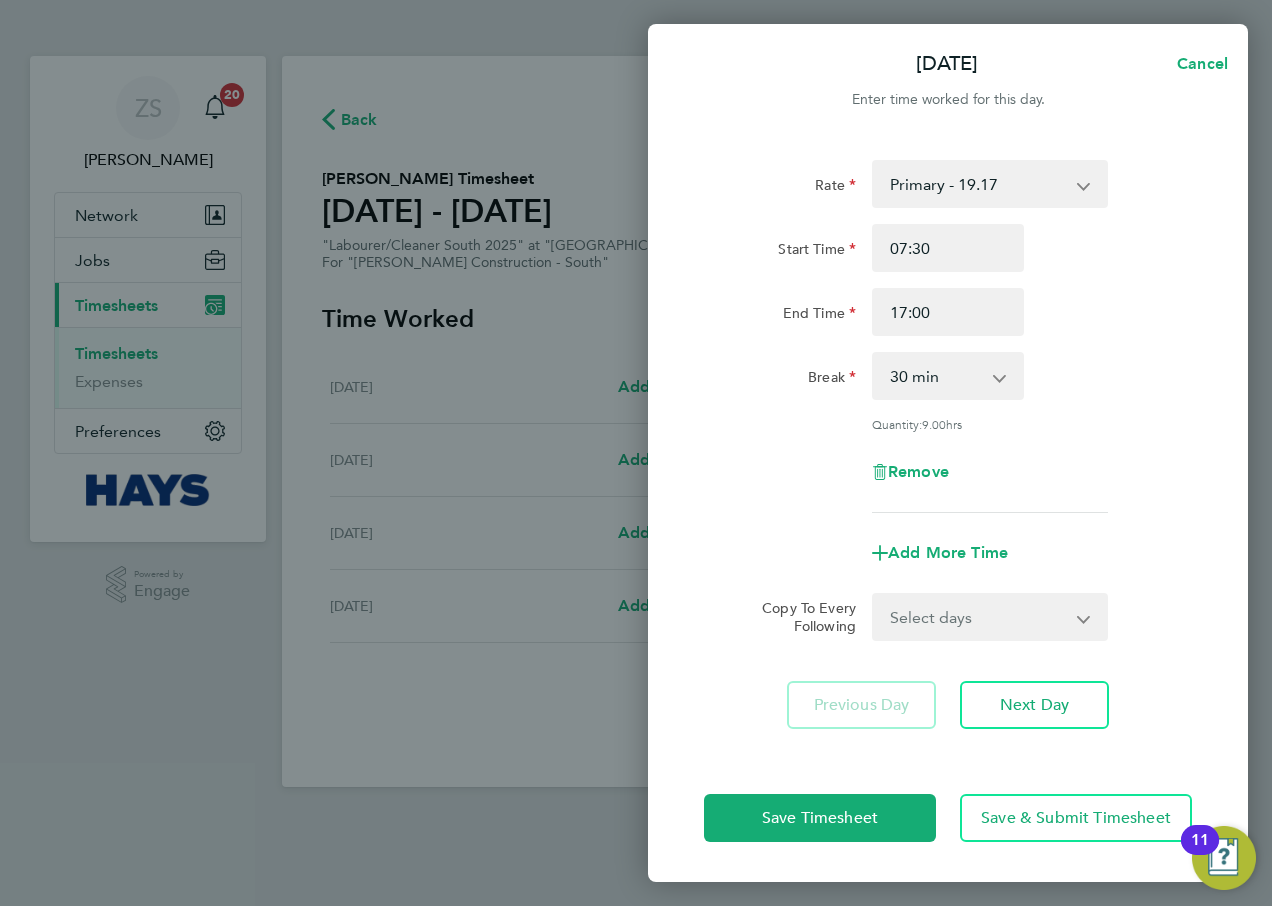 click on "Start Time 07:30" 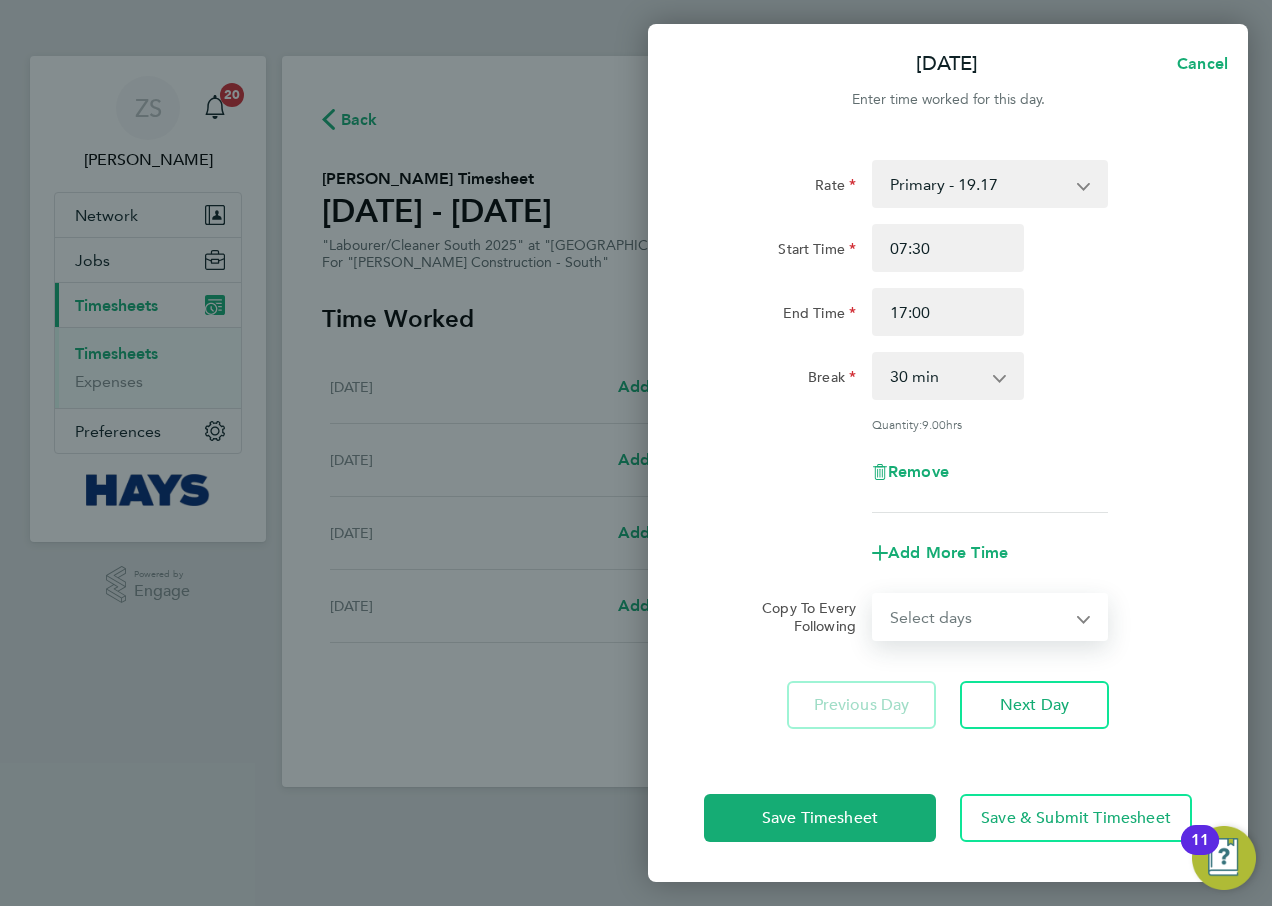 click on "Select days   Day   [DATE]   [DATE]   [DATE]" at bounding box center (979, 617) 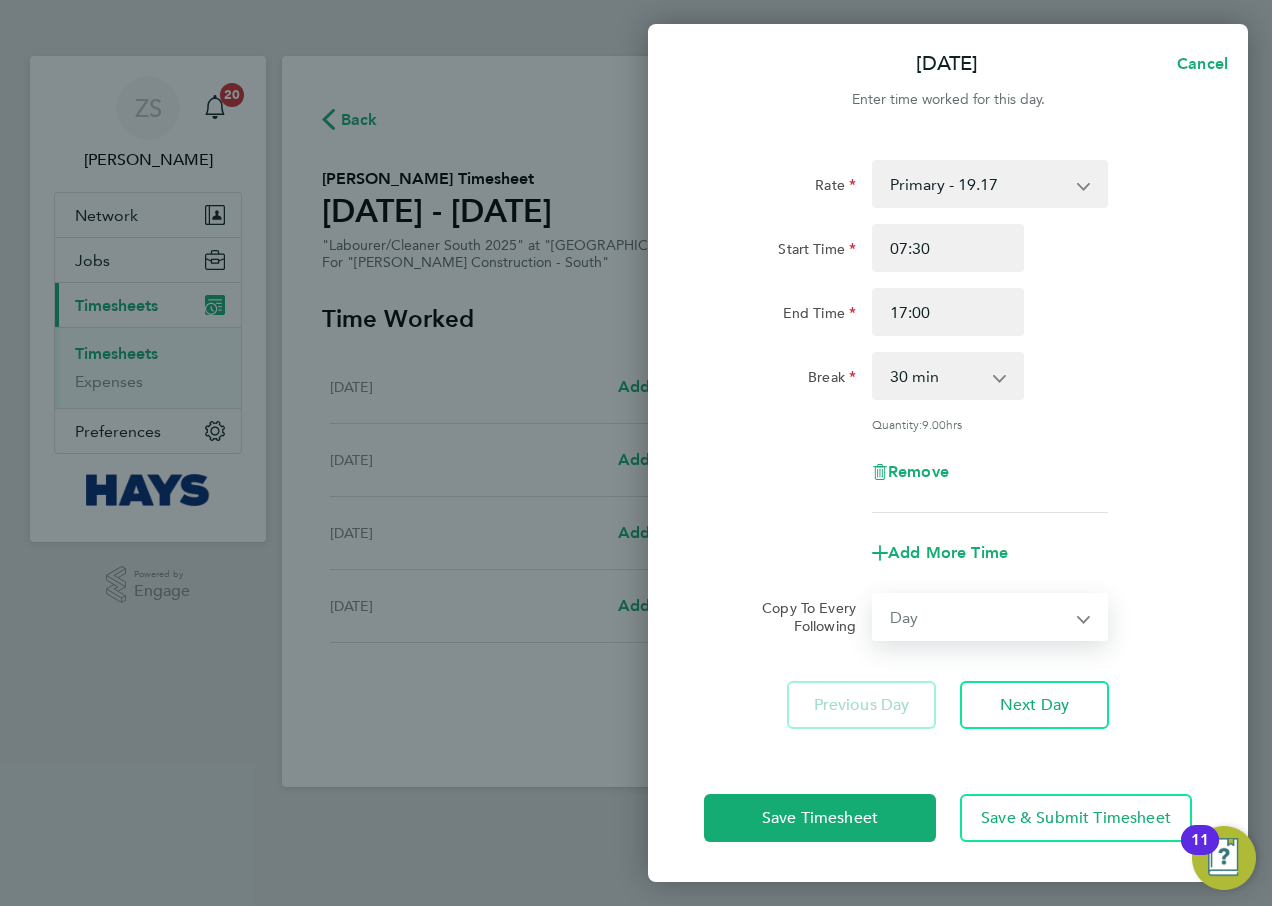 click on "Select days   Day   [DATE]   [DATE]   [DATE]" at bounding box center (979, 617) 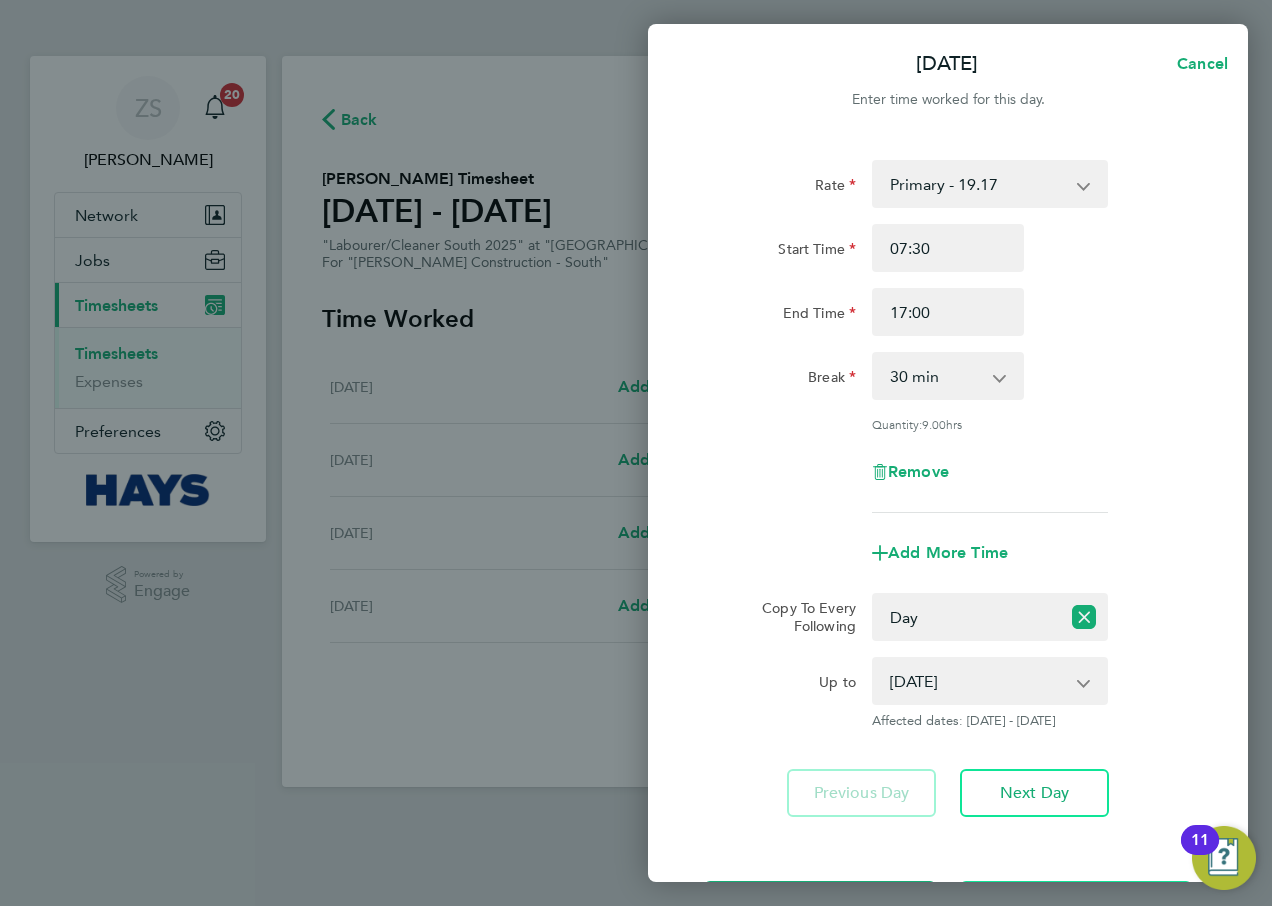 click on "Add More Time" 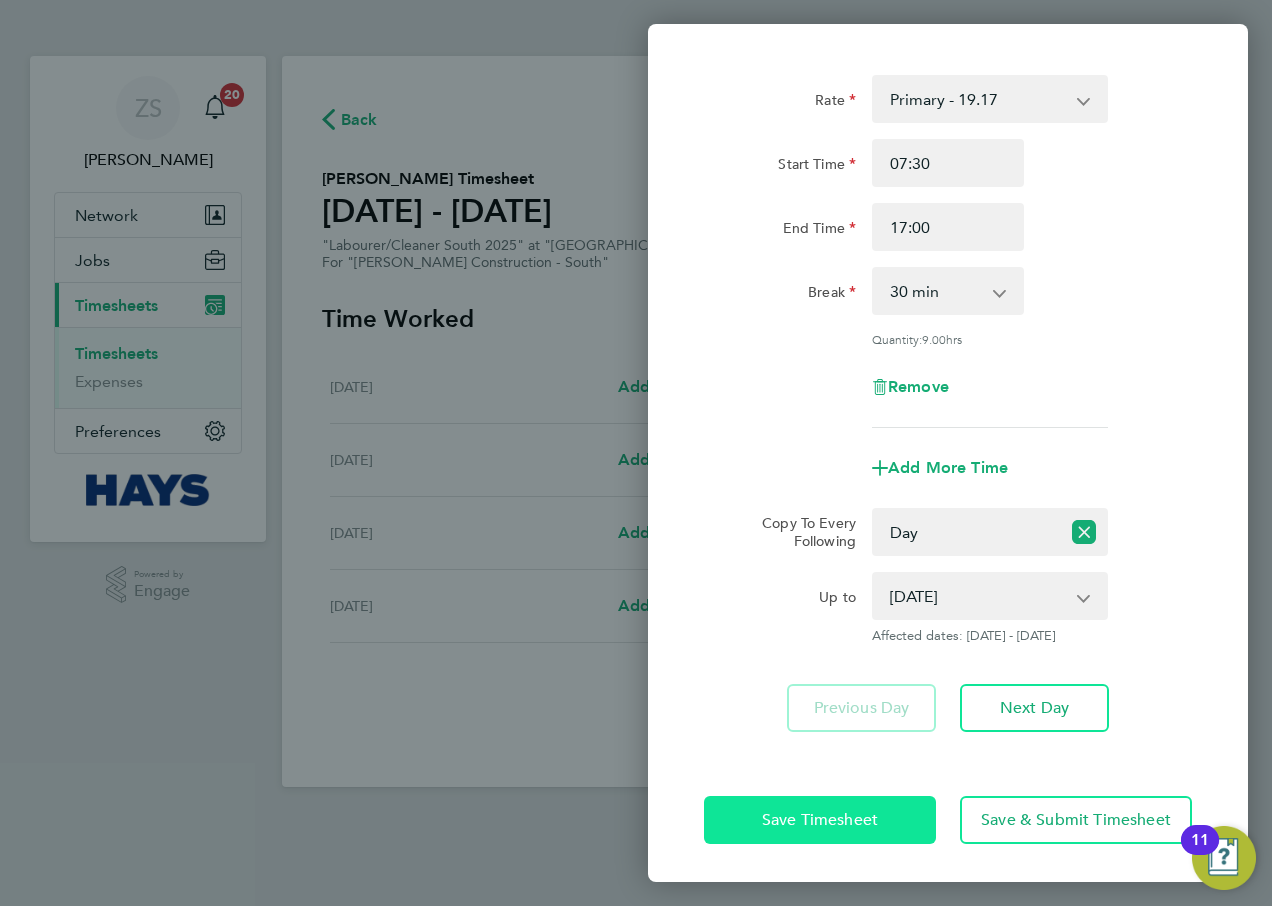 click on "Save Timesheet" 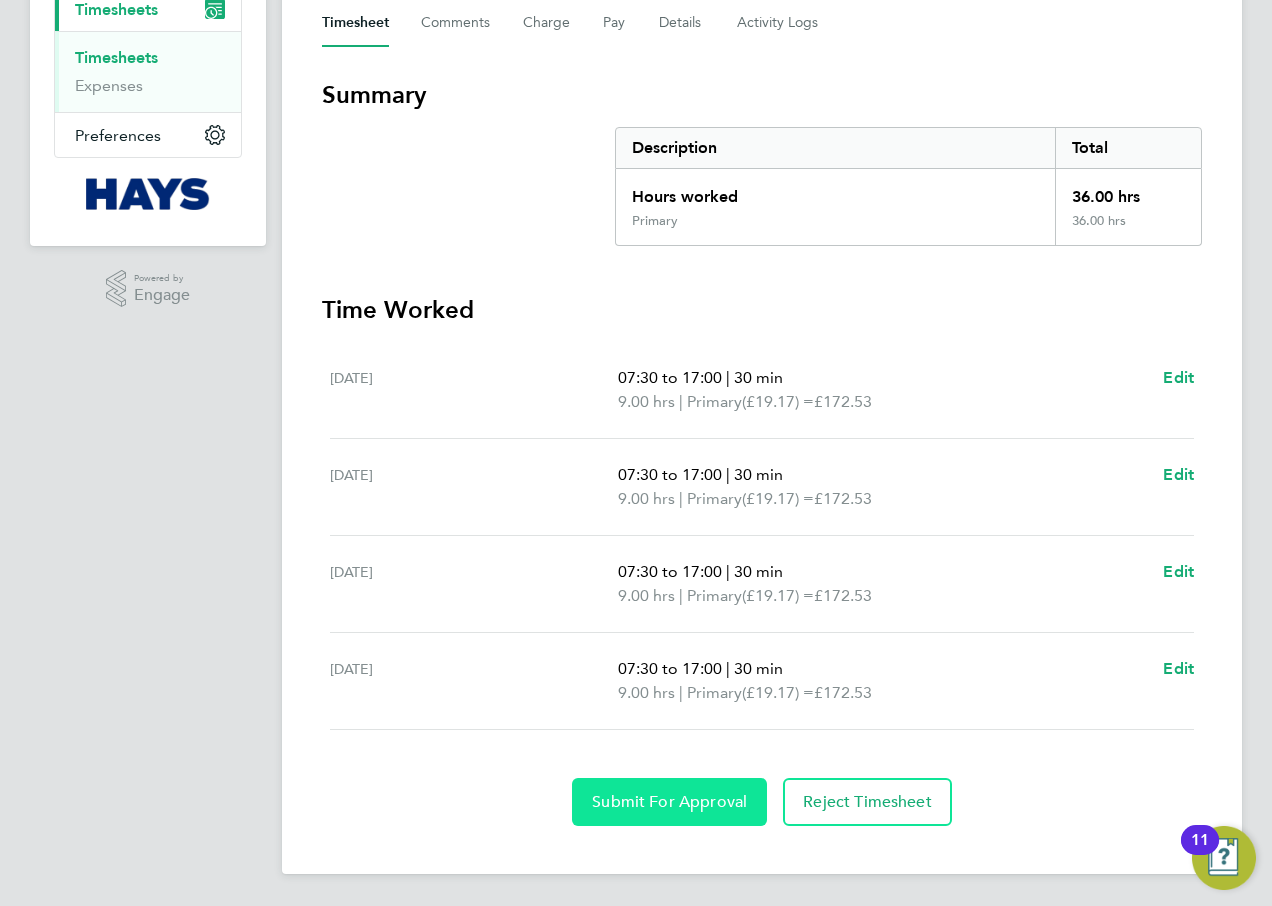 click on "Submit For Approval" 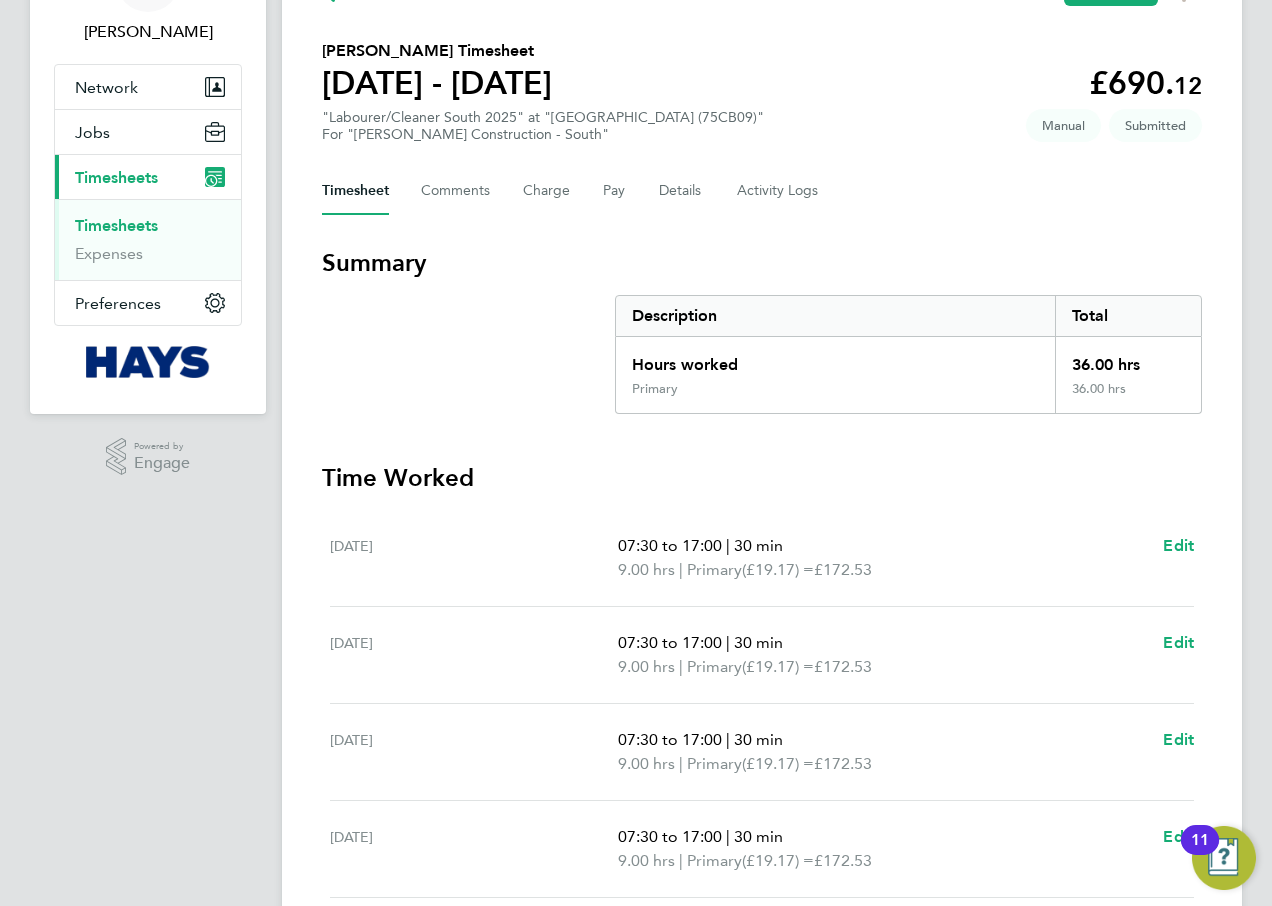 scroll, scrollTop: 0, scrollLeft: 0, axis: both 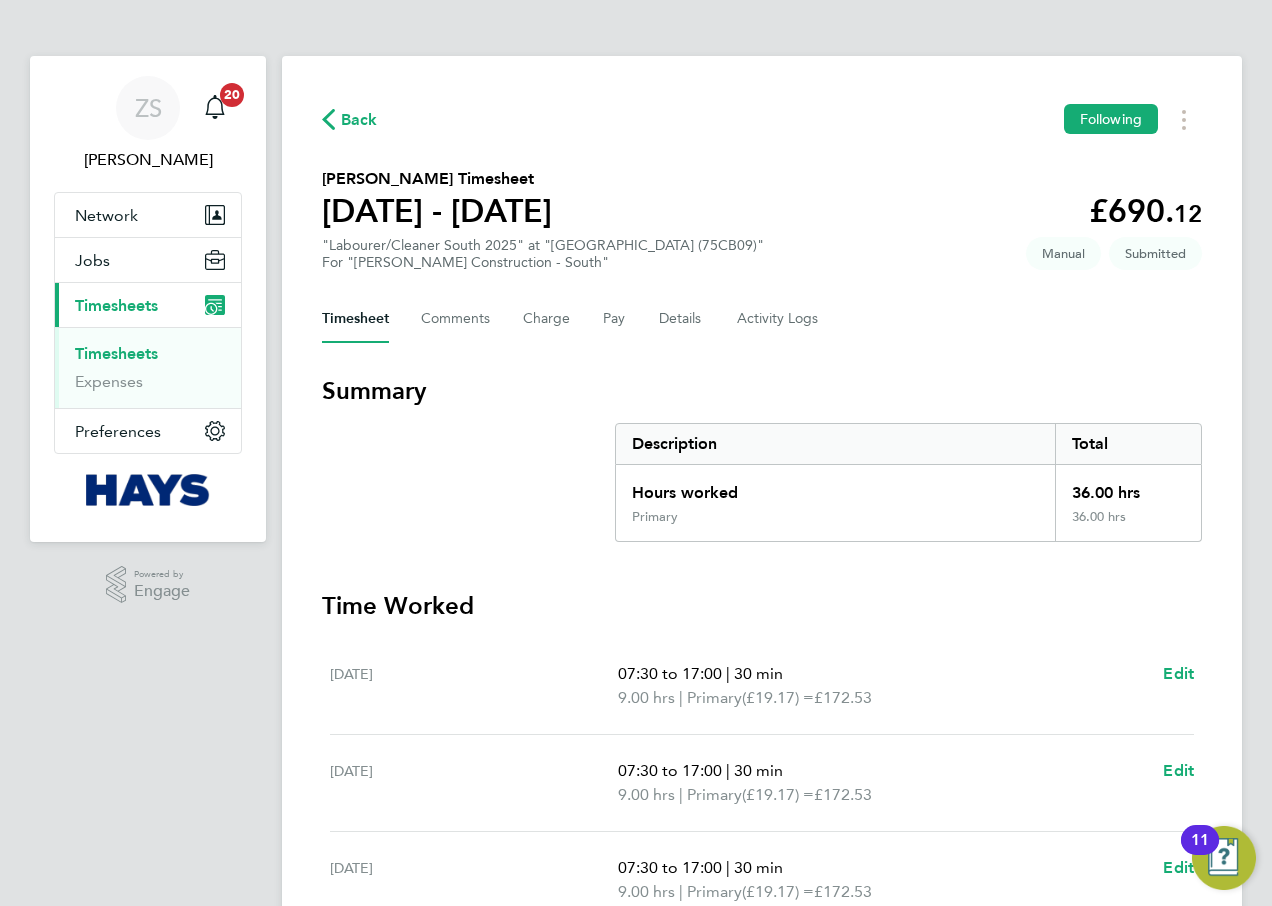 click on "Timesheets" at bounding box center [116, 353] 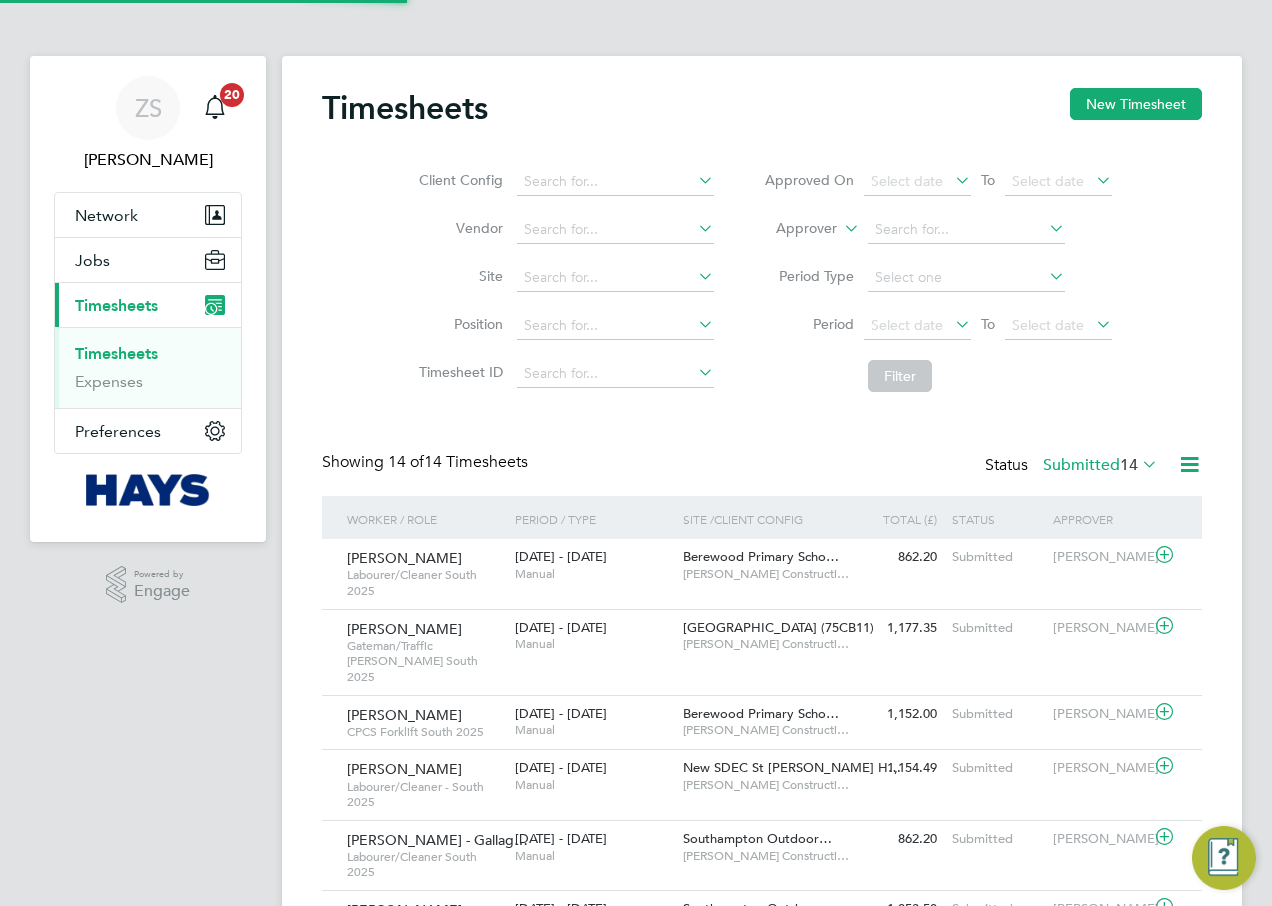 scroll, scrollTop: 10, scrollLeft: 10, axis: both 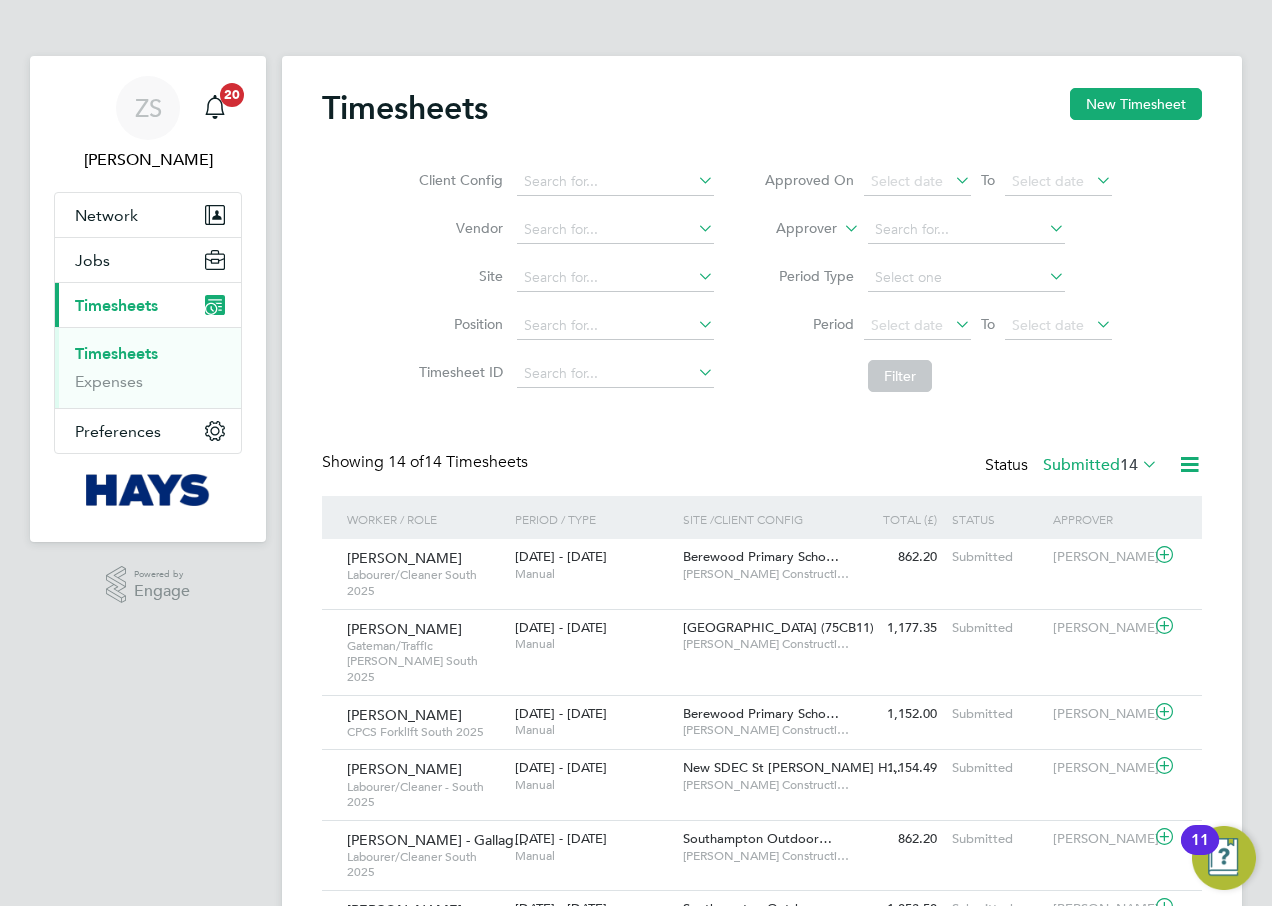 click on "Timesheets New Timesheet Client Config   Vendor   Site   Position   Timesheet ID   Approved On
Select date
To
Select date
Approver     Period Type   Period
Select date
To
Select date
Filter Showing   14 of  14 Timesheets Status  Submitted  14  Worker / Role Worker / Period Period / Type Site /  Client Config Total (£)   Total / Status Status Approver Alexander Parham   Labourer/Cleaner South 2025   5 - 11 Jul 2025 5 - 11 Jul 2025   Manual Berewood Primary Scho…     Morgan Sindall Constructi… 862.20 Submitted Submitted Andy Jarvis Alieu Touray   Gateman/Traffic Marshall South 2025   5 - 11 Jul 2025 5 - 11 Jul 2025   Manual Oakmoor School (75CB11)     Morgan Sindall Constructi… 1,177.35 Submitted Submitted Graeme Cole John Haining   CPCS Forklift South 2025   5 - 11 Jul 2025 5 - 11 Jul 2025   Manual Berewood Primary Scho…     Morgan Sindall Constructi… 1,152.00 Submitted Submitted Andy Jarvis Jack Trott   Labourer/Cleaner - South 2025   5 - 11 Jul 2025" 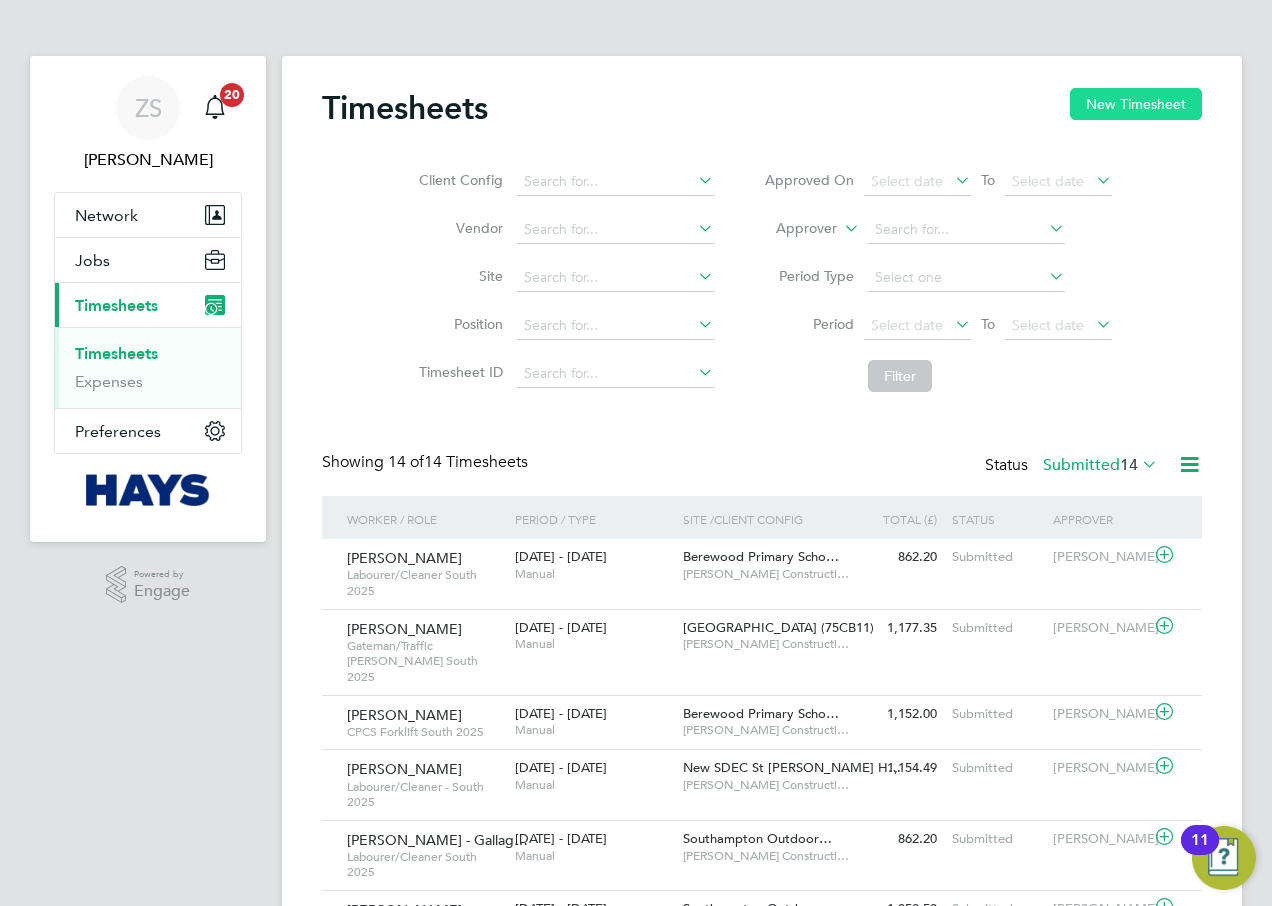 click on "New Timesheet" 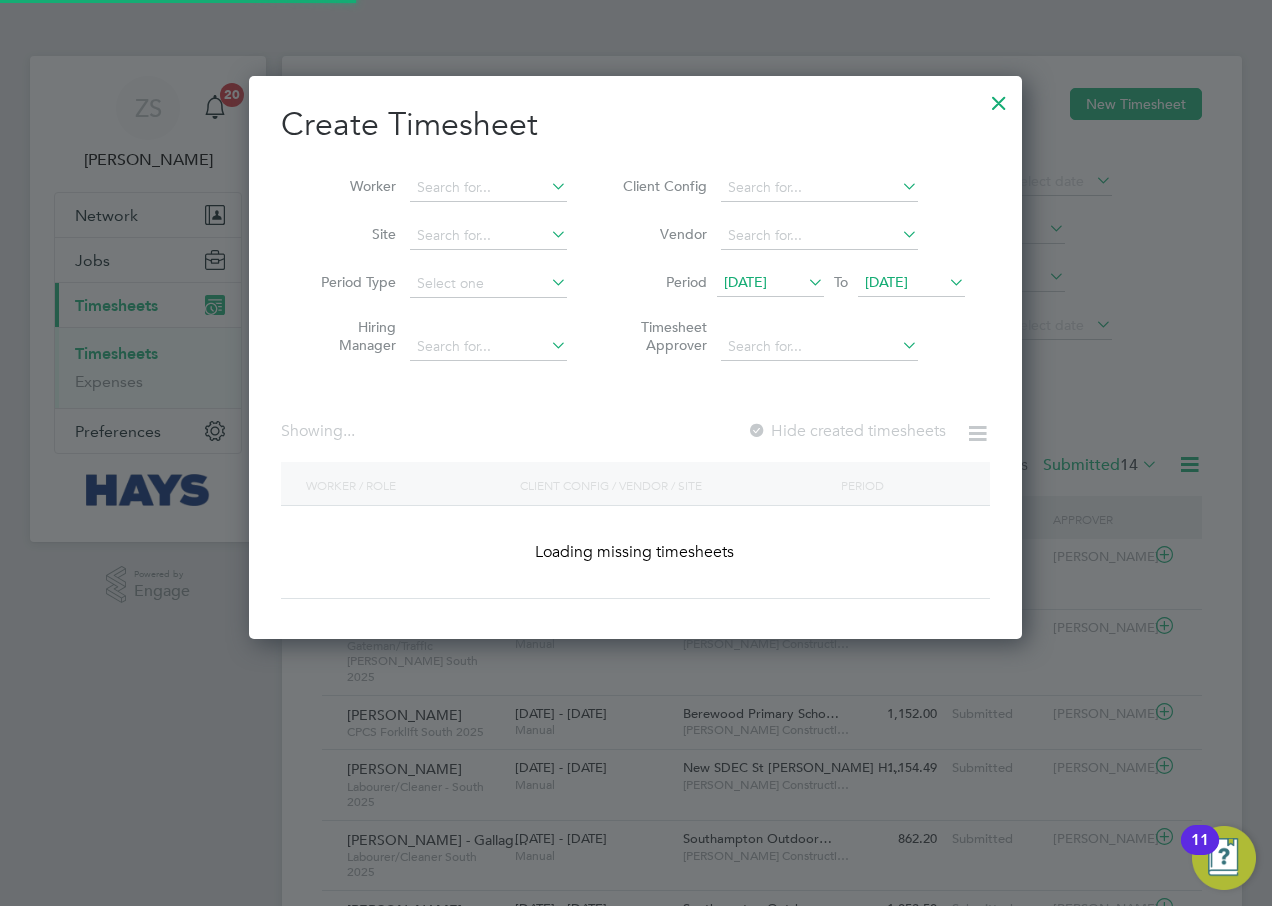 scroll, scrollTop: 10, scrollLeft: 10, axis: both 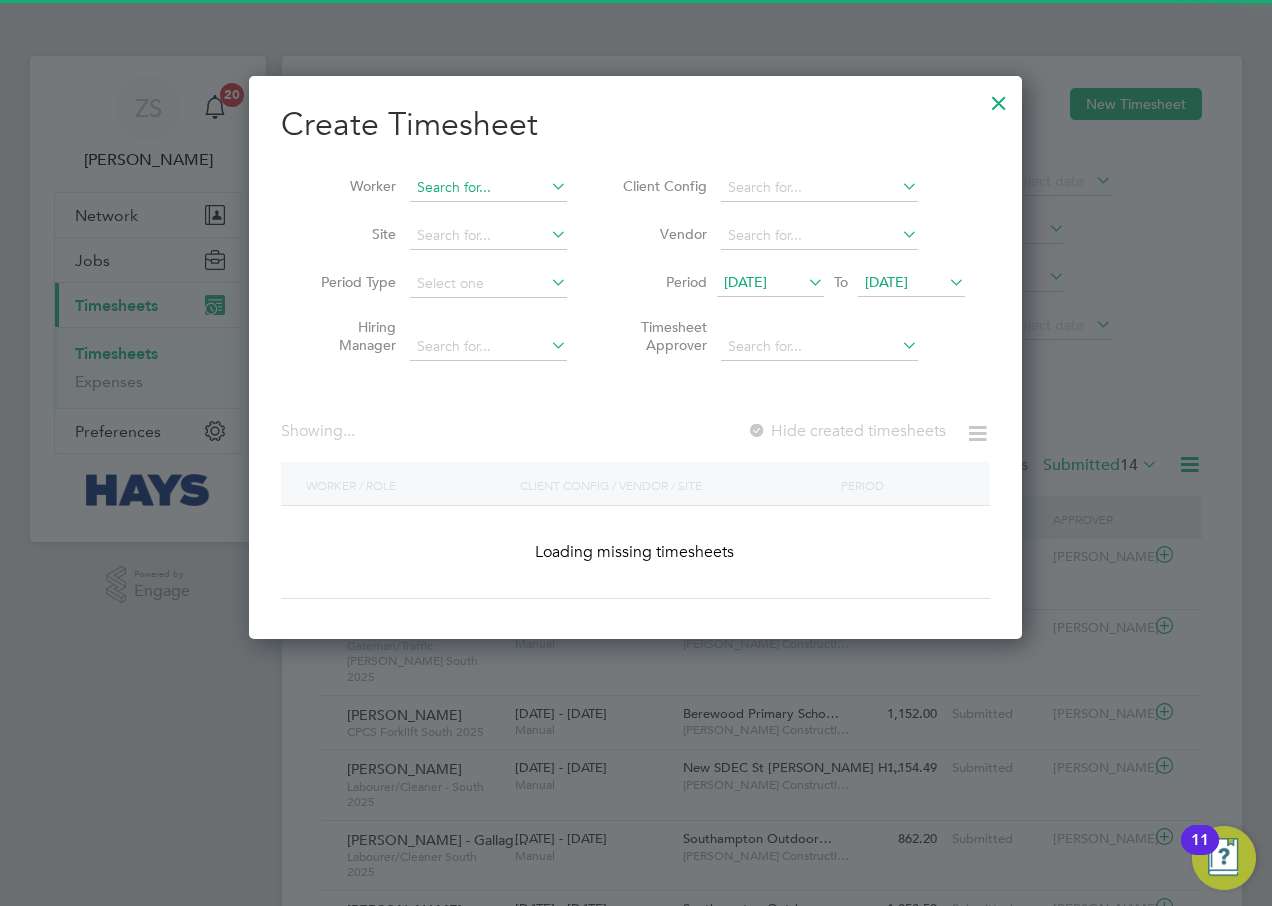 click at bounding box center [488, 188] 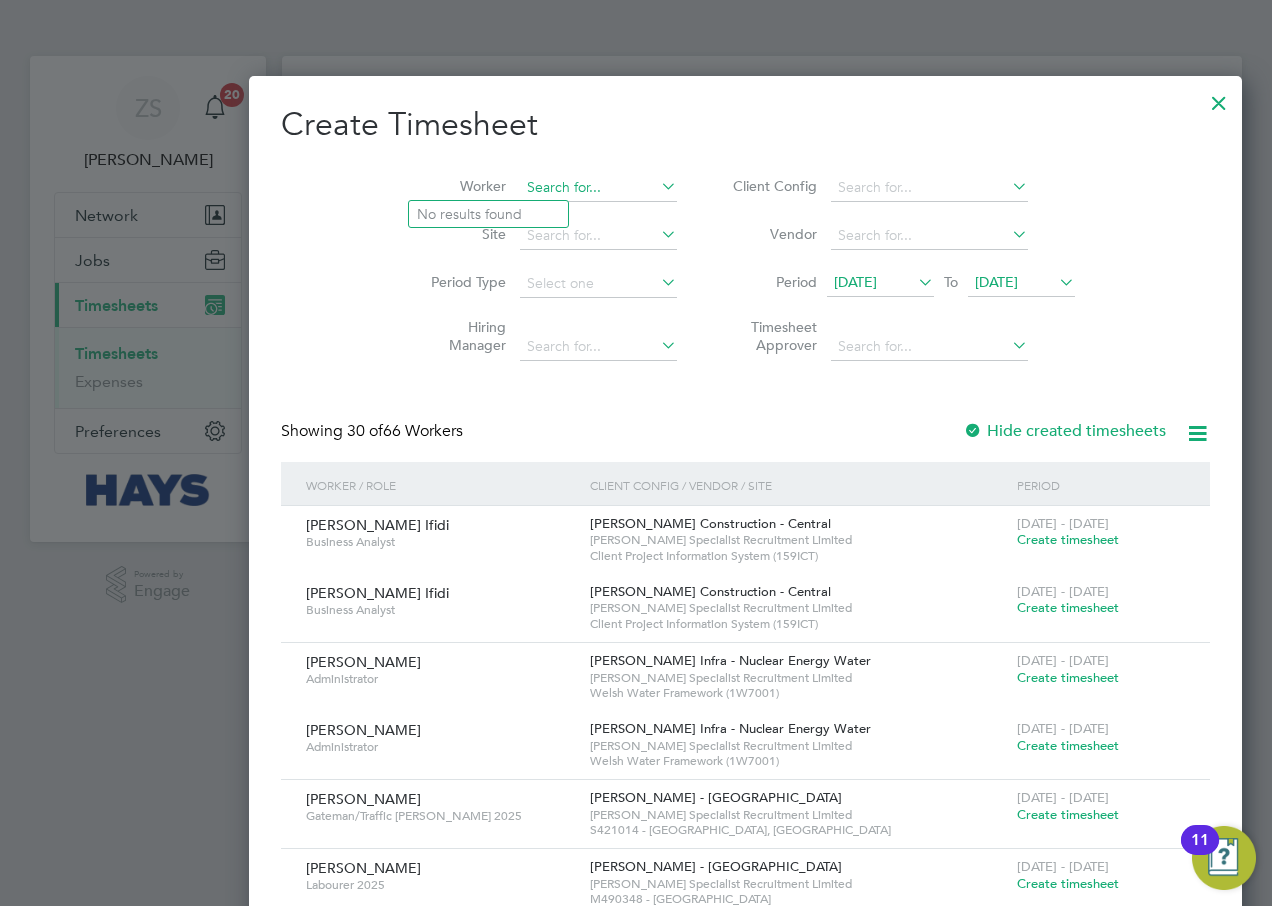 scroll, scrollTop: 10, scrollLeft: 10, axis: both 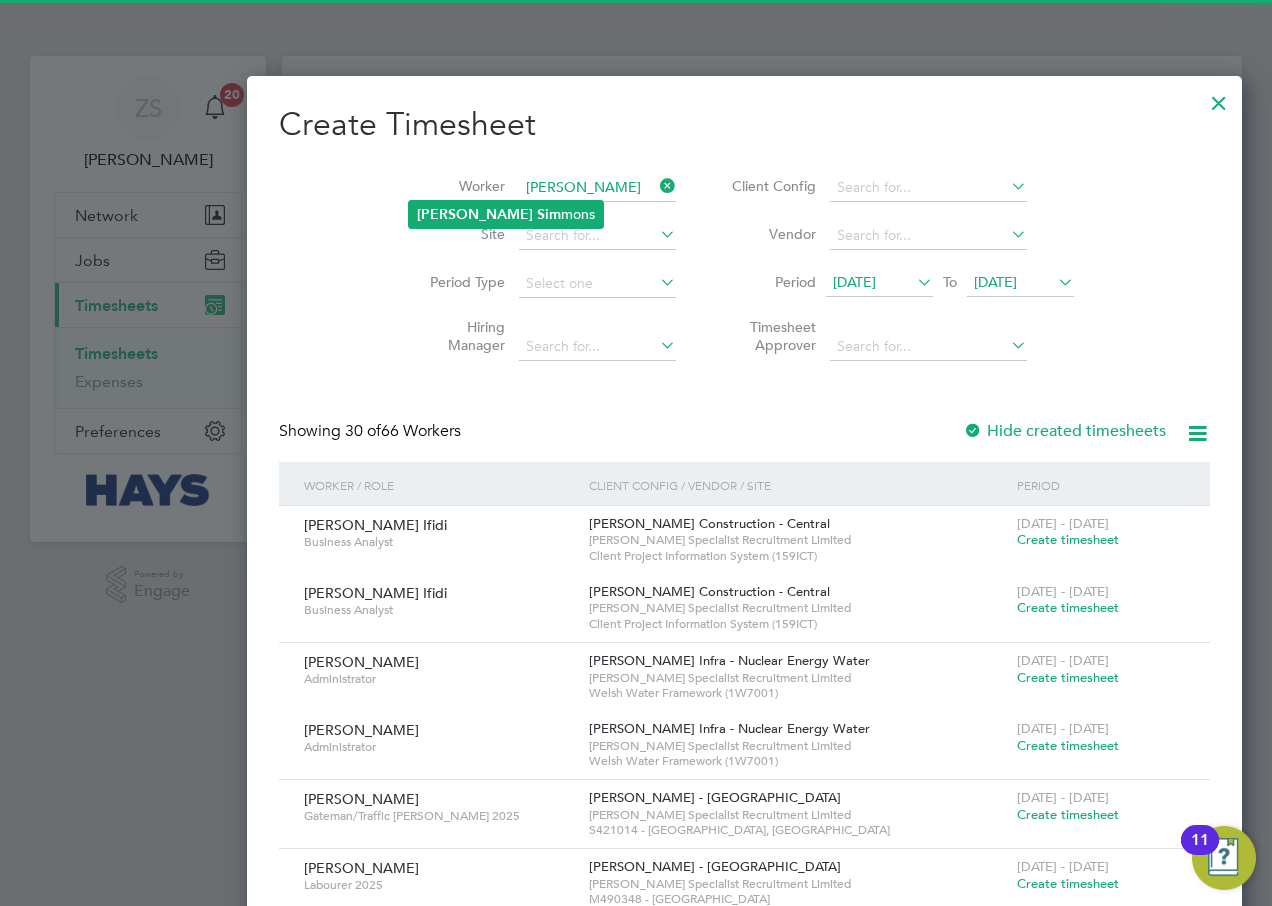 click on "Neil   Sim mons" 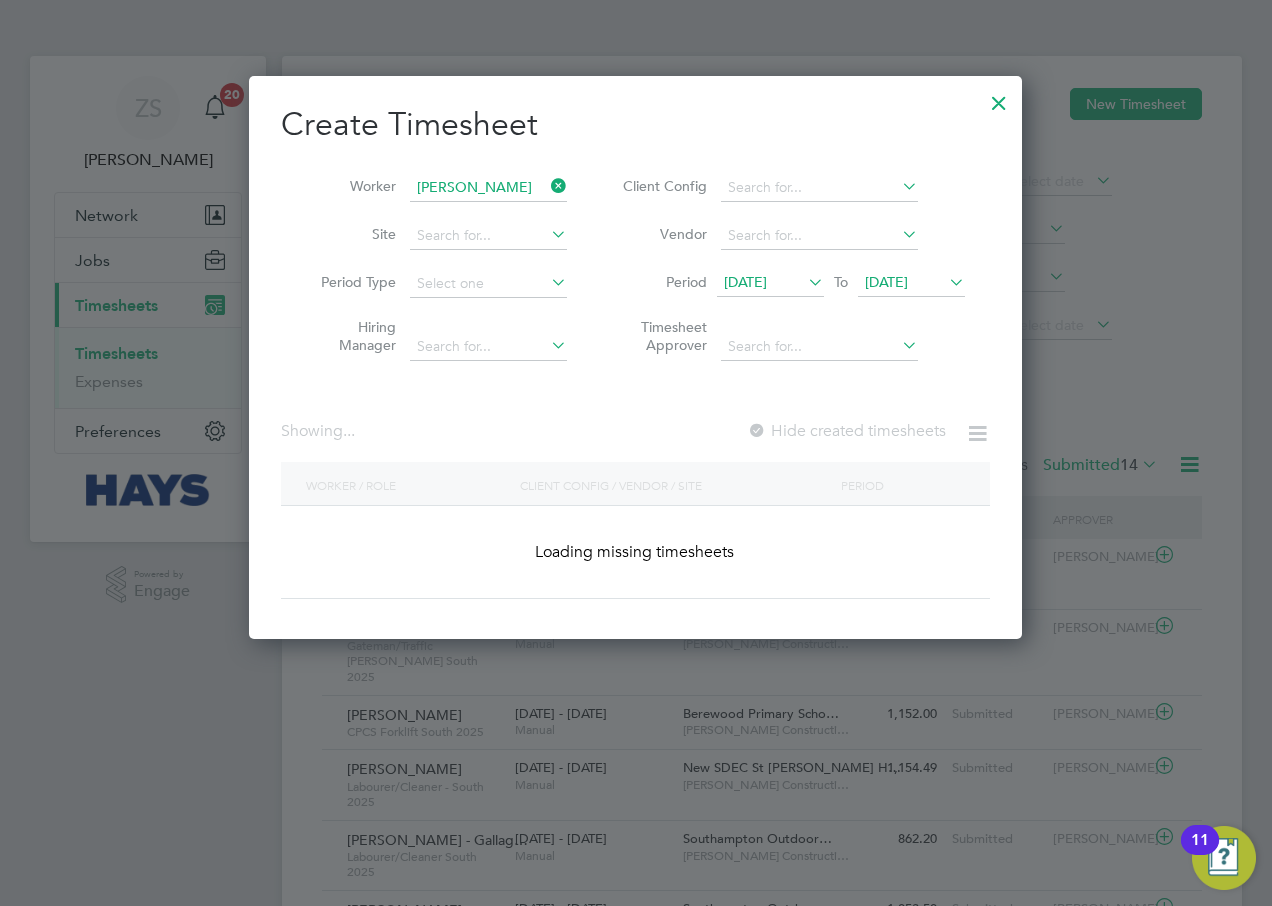 scroll, scrollTop: 10, scrollLeft: 10, axis: both 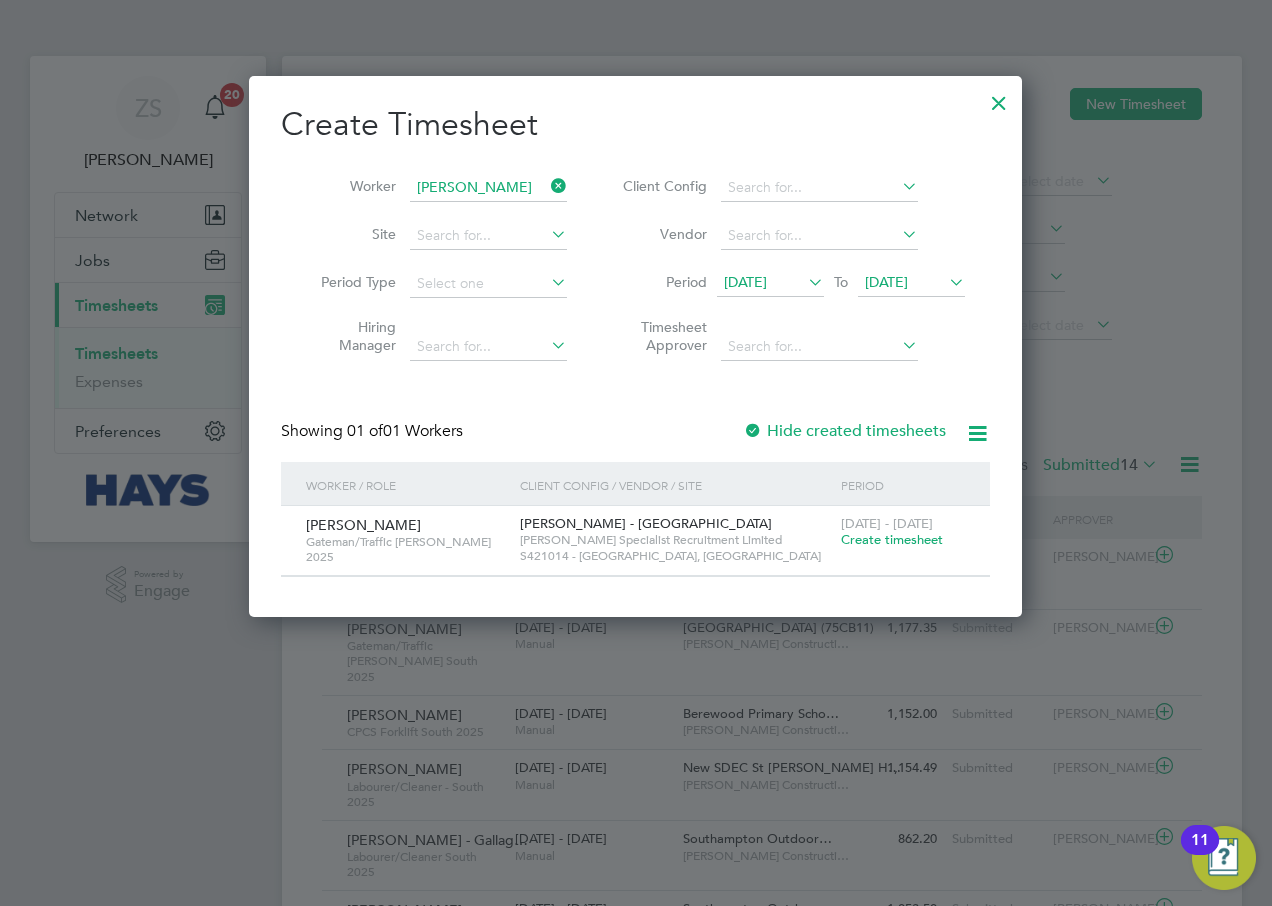 click on "[DATE]" at bounding box center (886, 282) 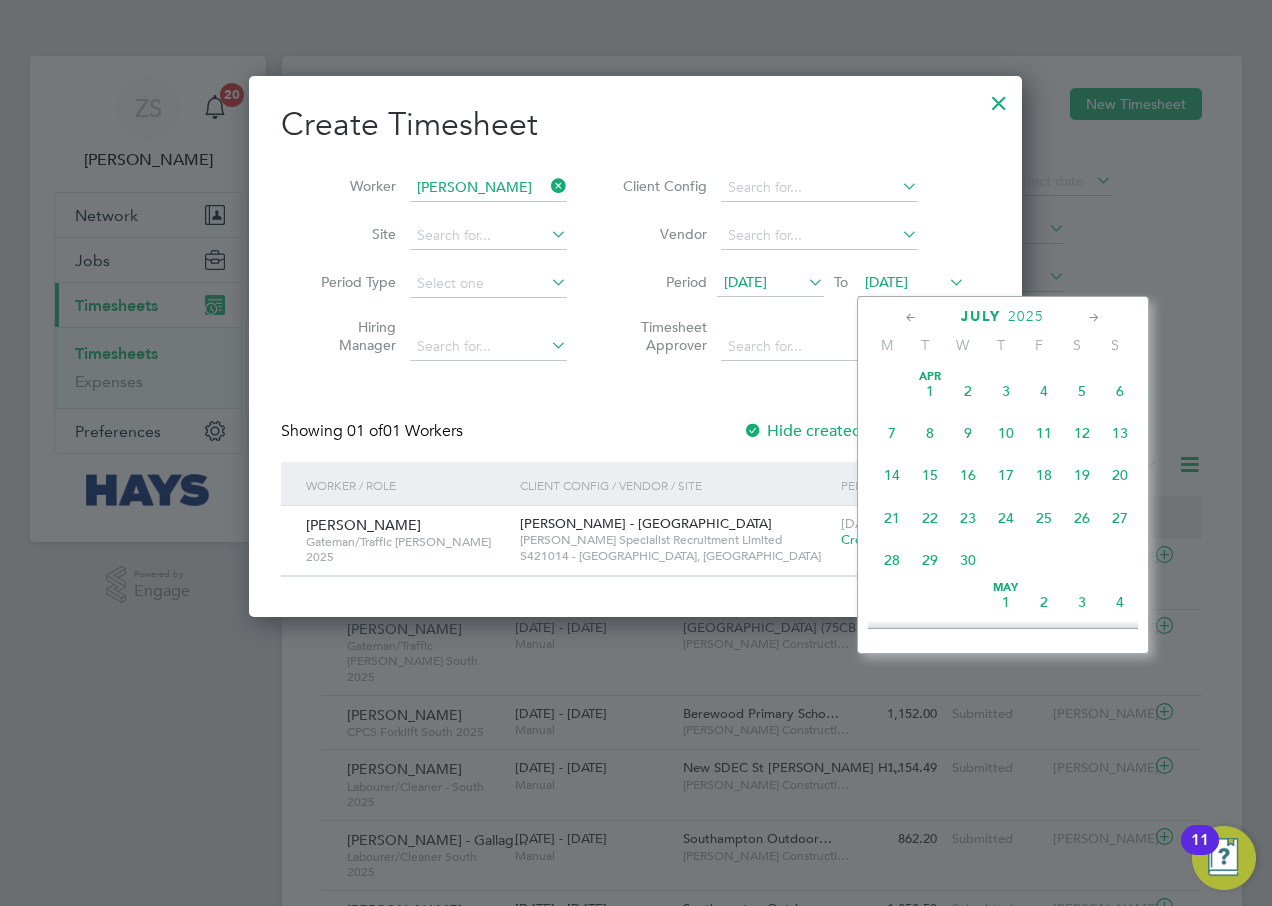 scroll, scrollTop: 606, scrollLeft: 0, axis: vertical 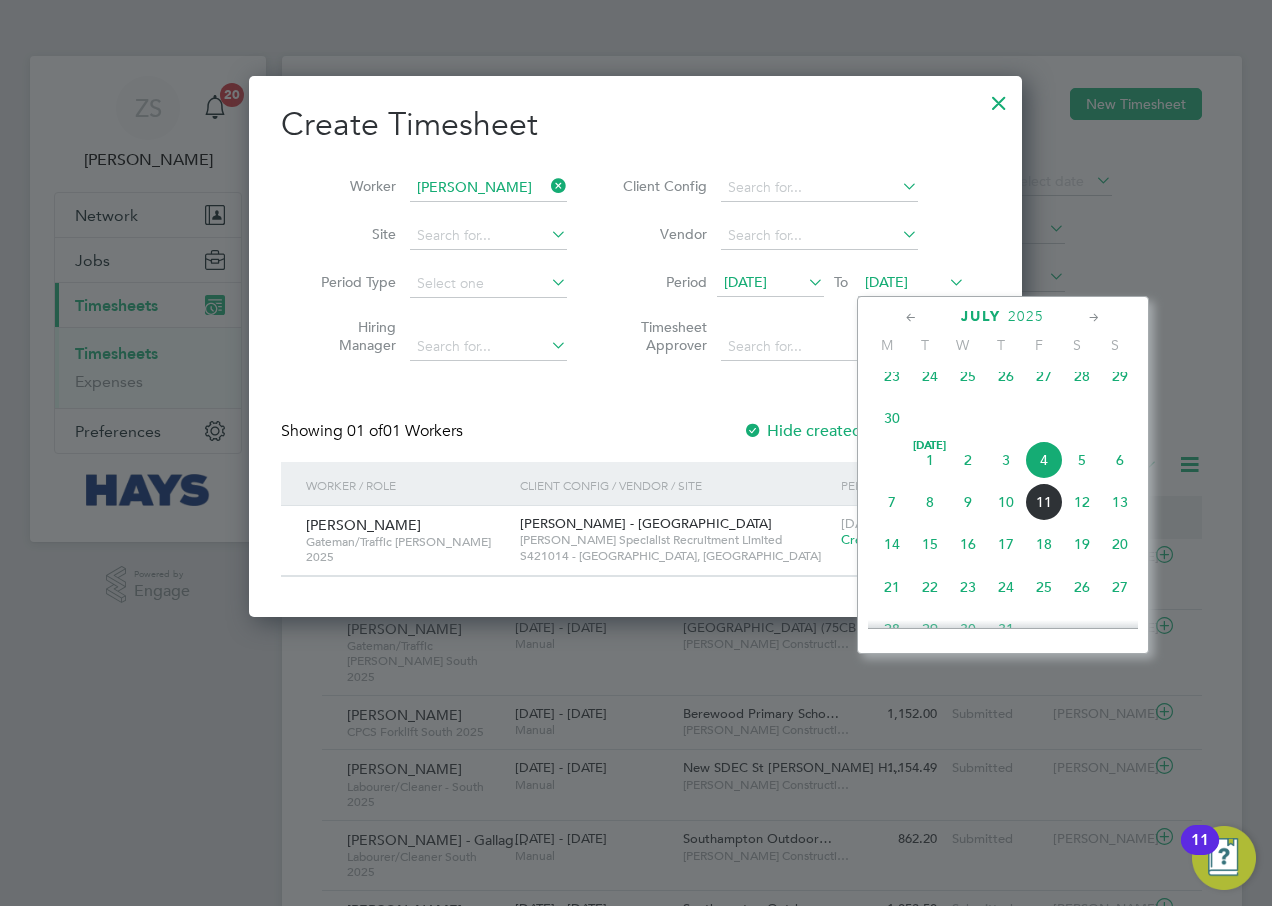 click on "12" 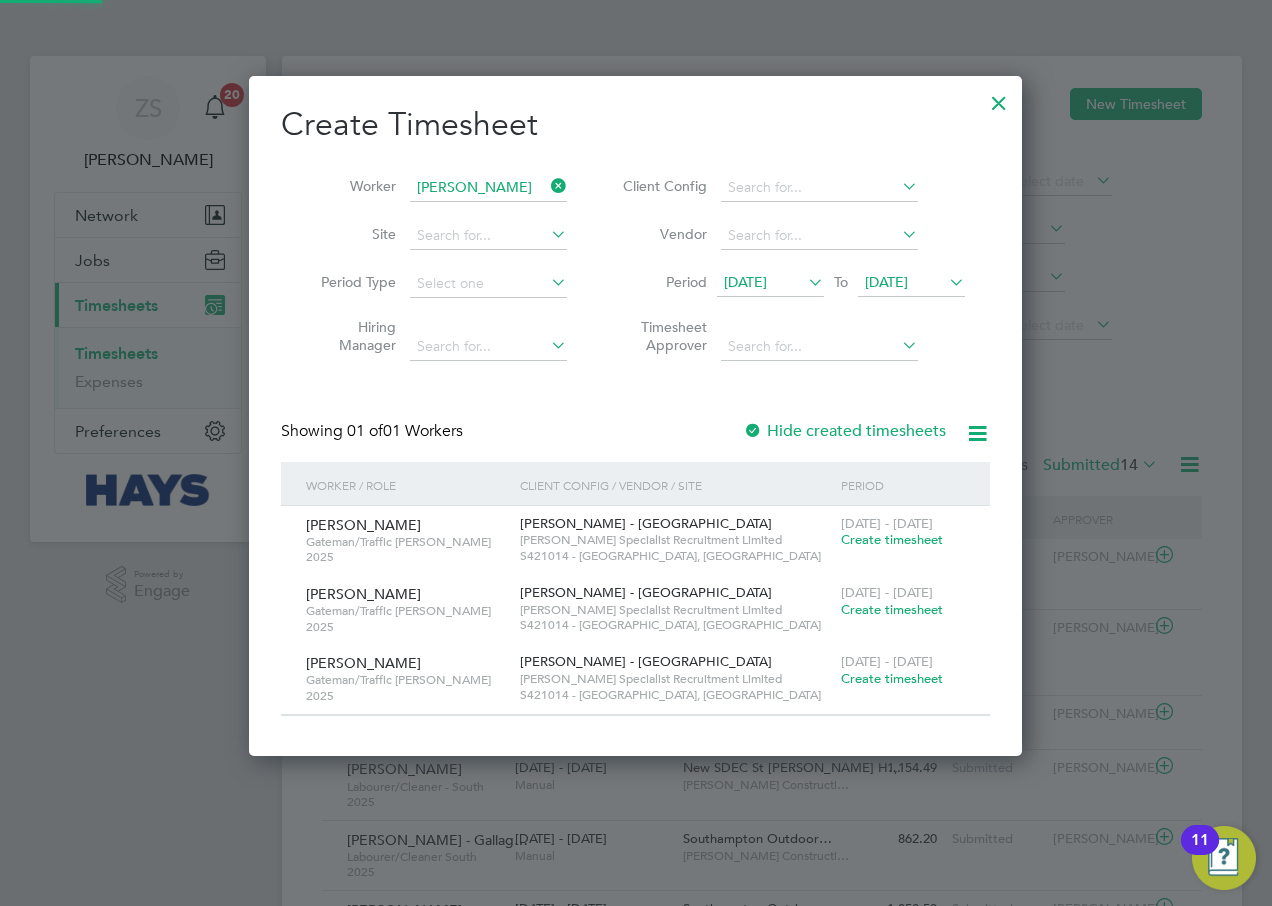 scroll, scrollTop: 10, scrollLeft: 10, axis: both 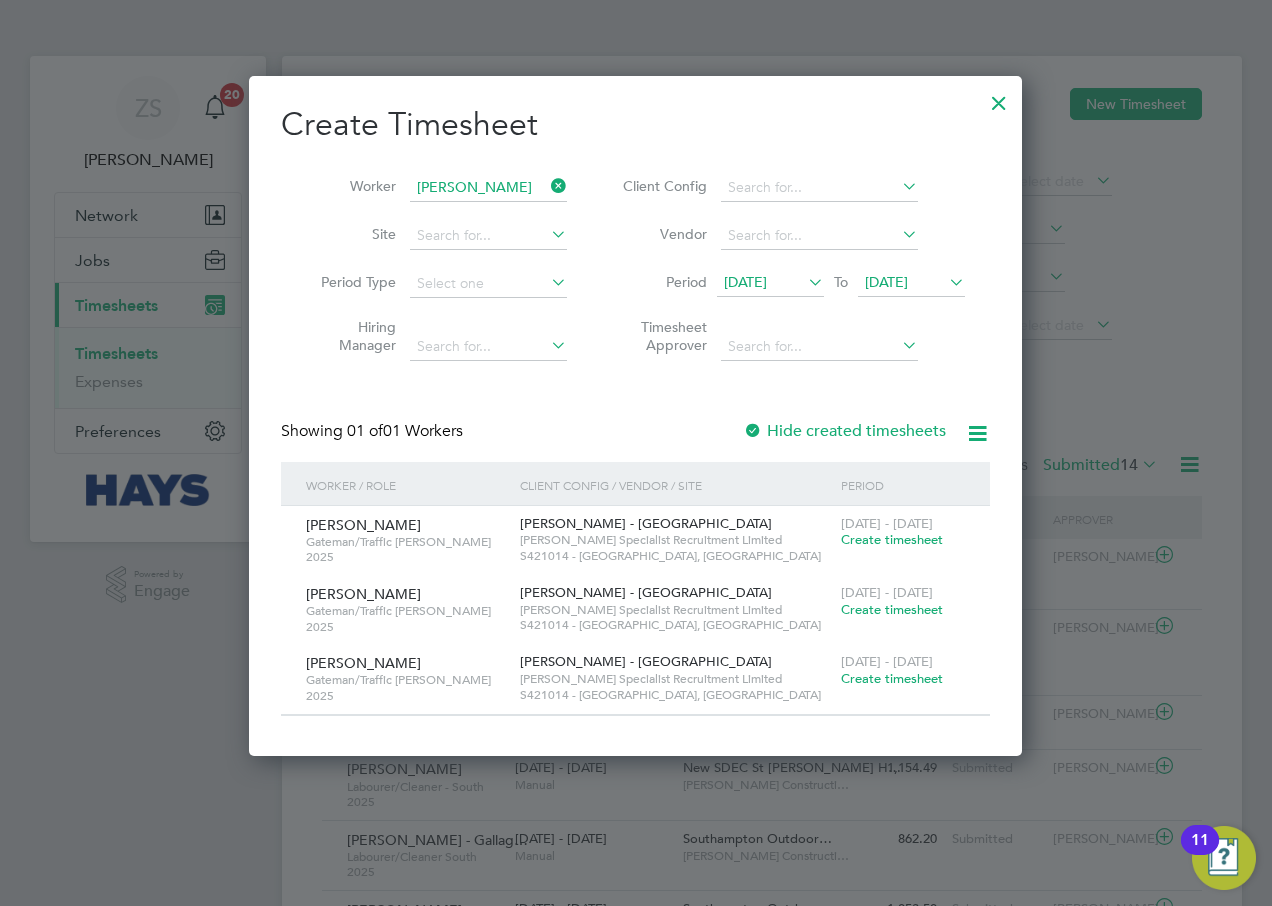 click on "Create timesheet" at bounding box center [892, 609] 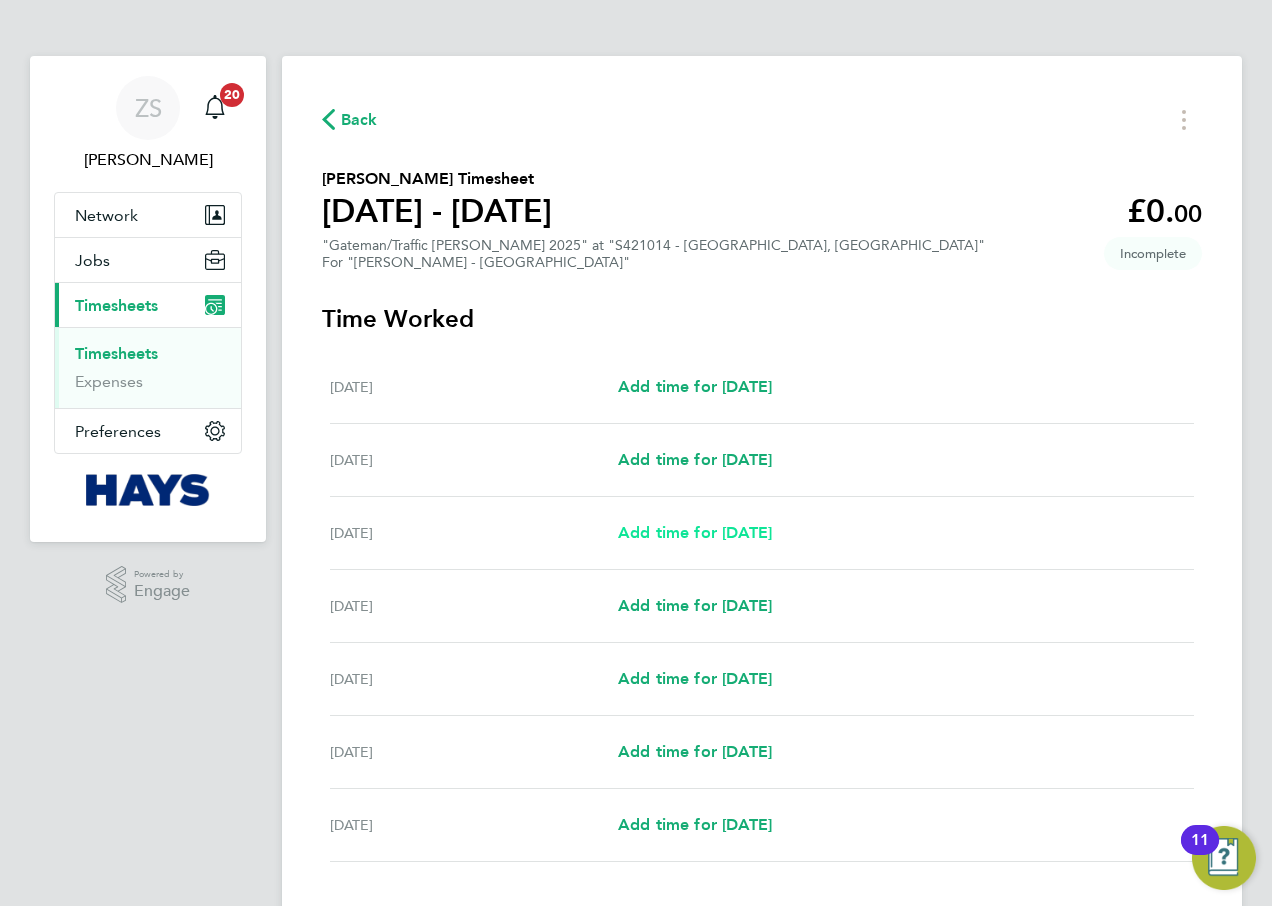 click on "Add time for [DATE]" at bounding box center (695, 532) 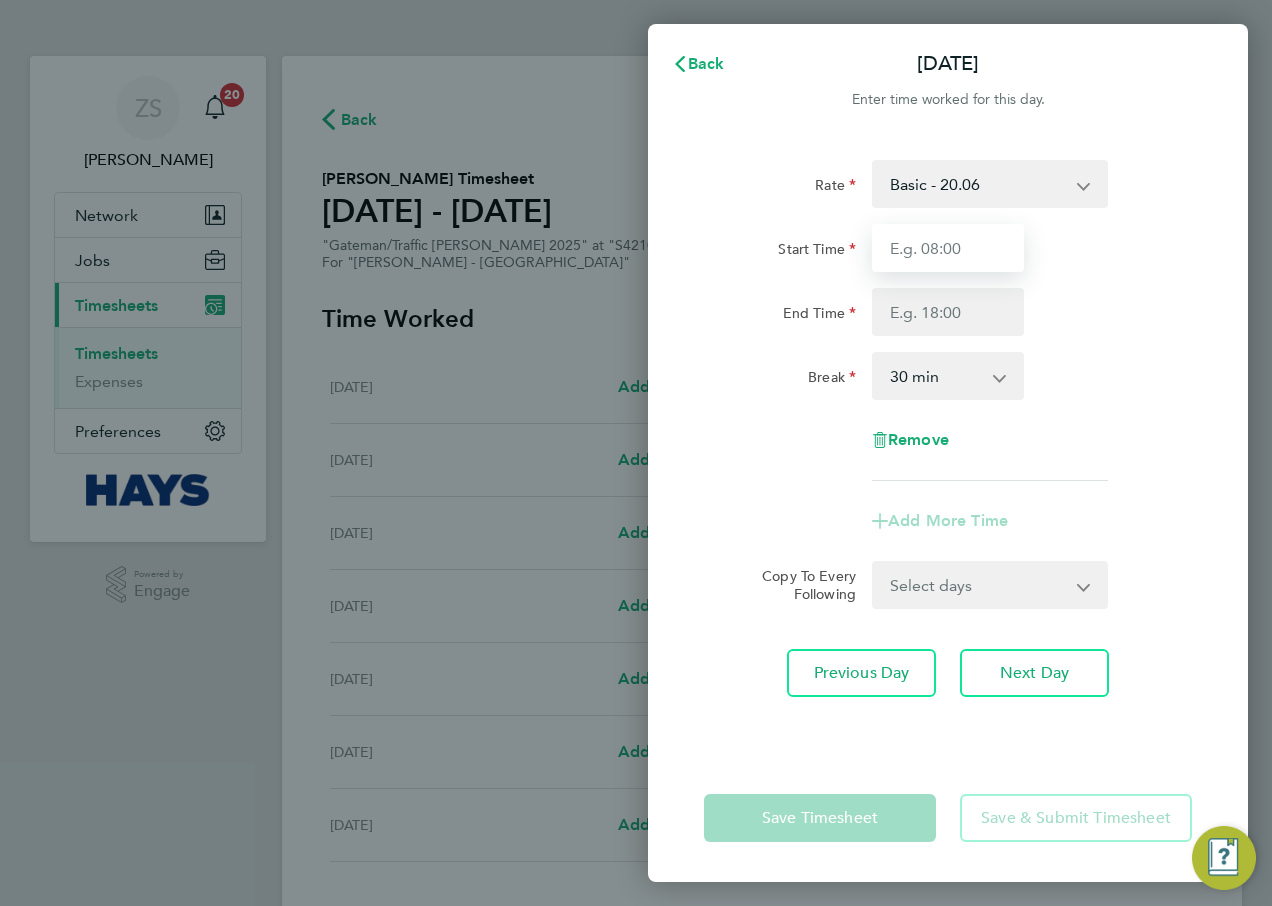 click on "Start Time" at bounding box center [948, 248] 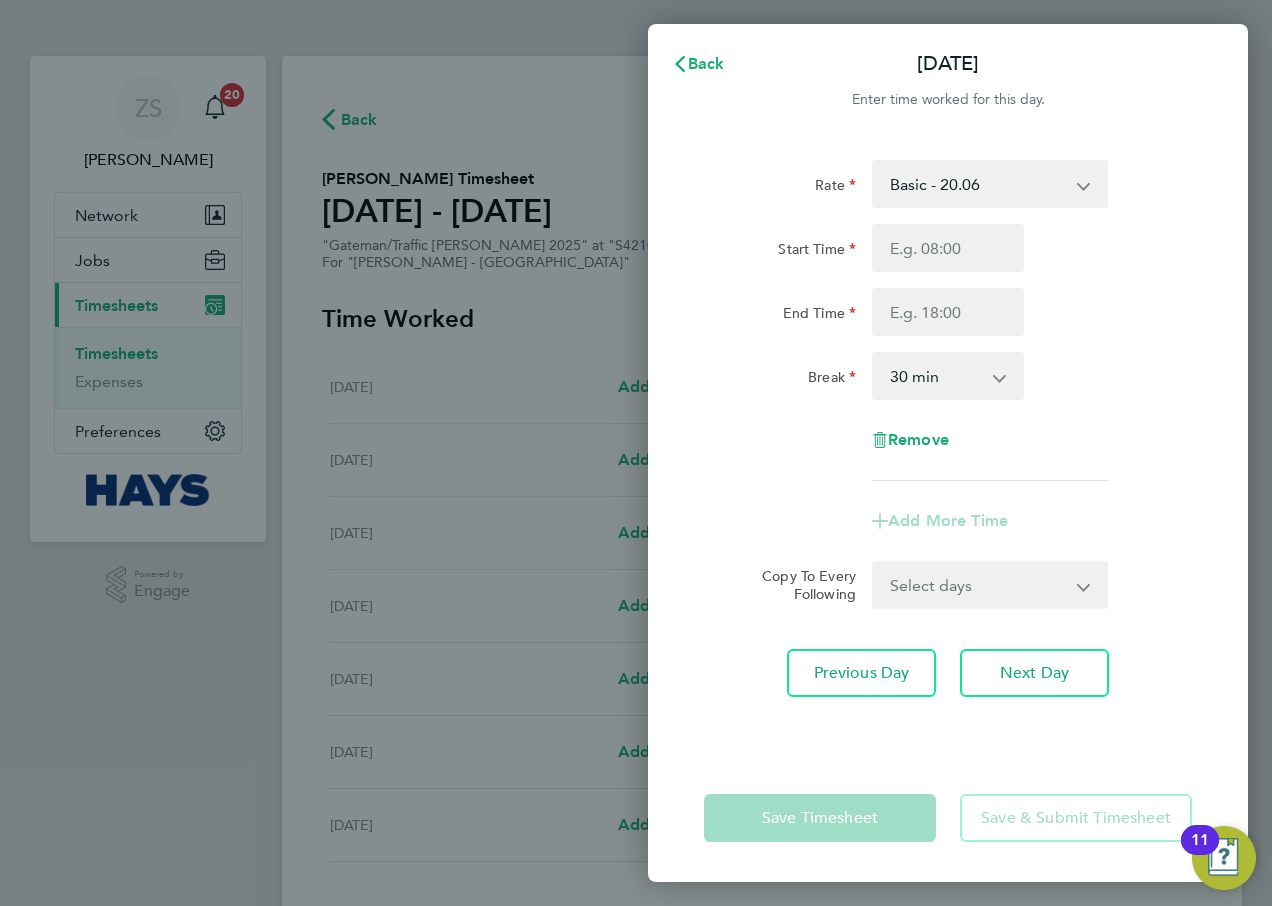 drag, startPoint x: 1177, startPoint y: 245, endPoint x: 1132, endPoint y: 245, distance: 45 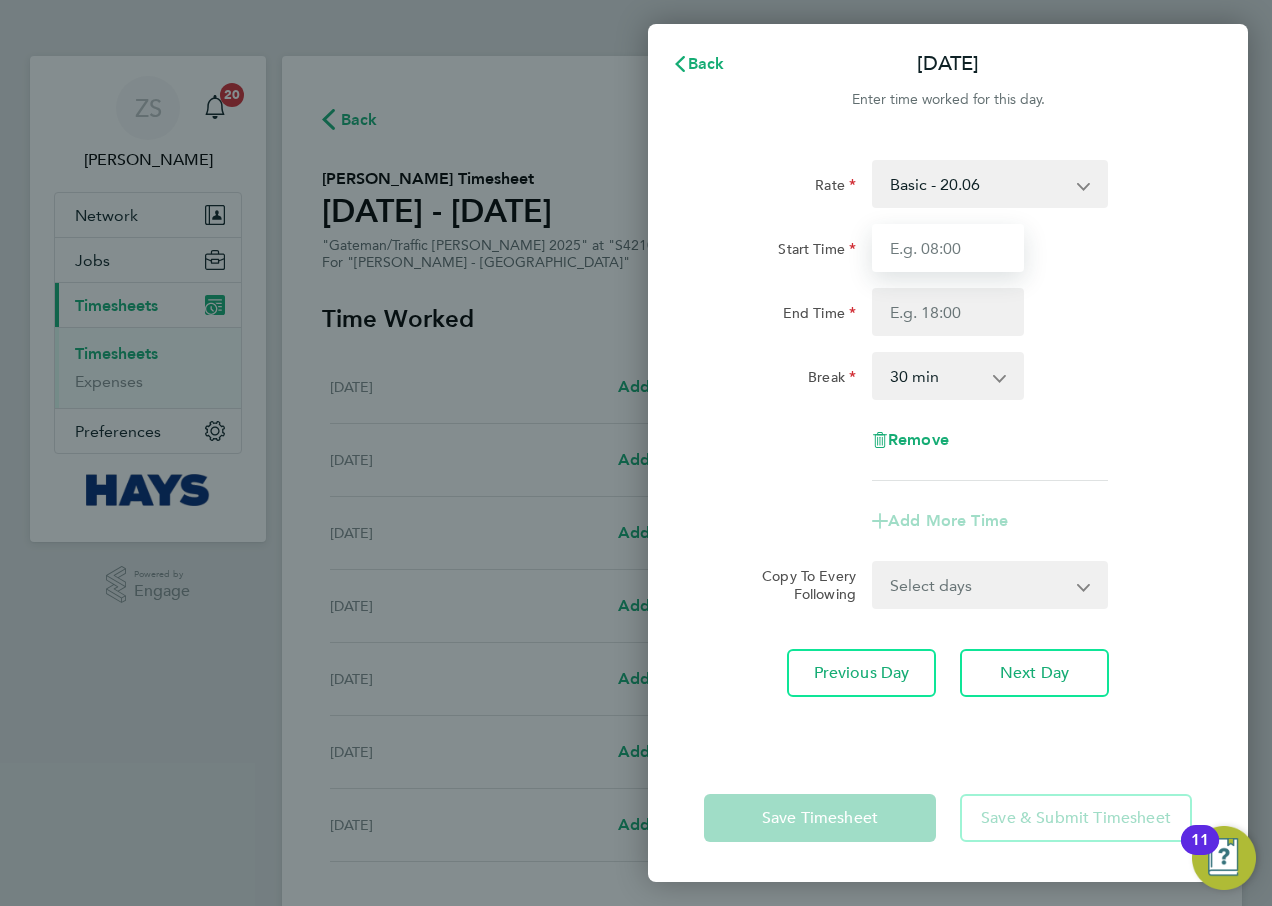 click on "Start Time" at bounding box center (948, 248) 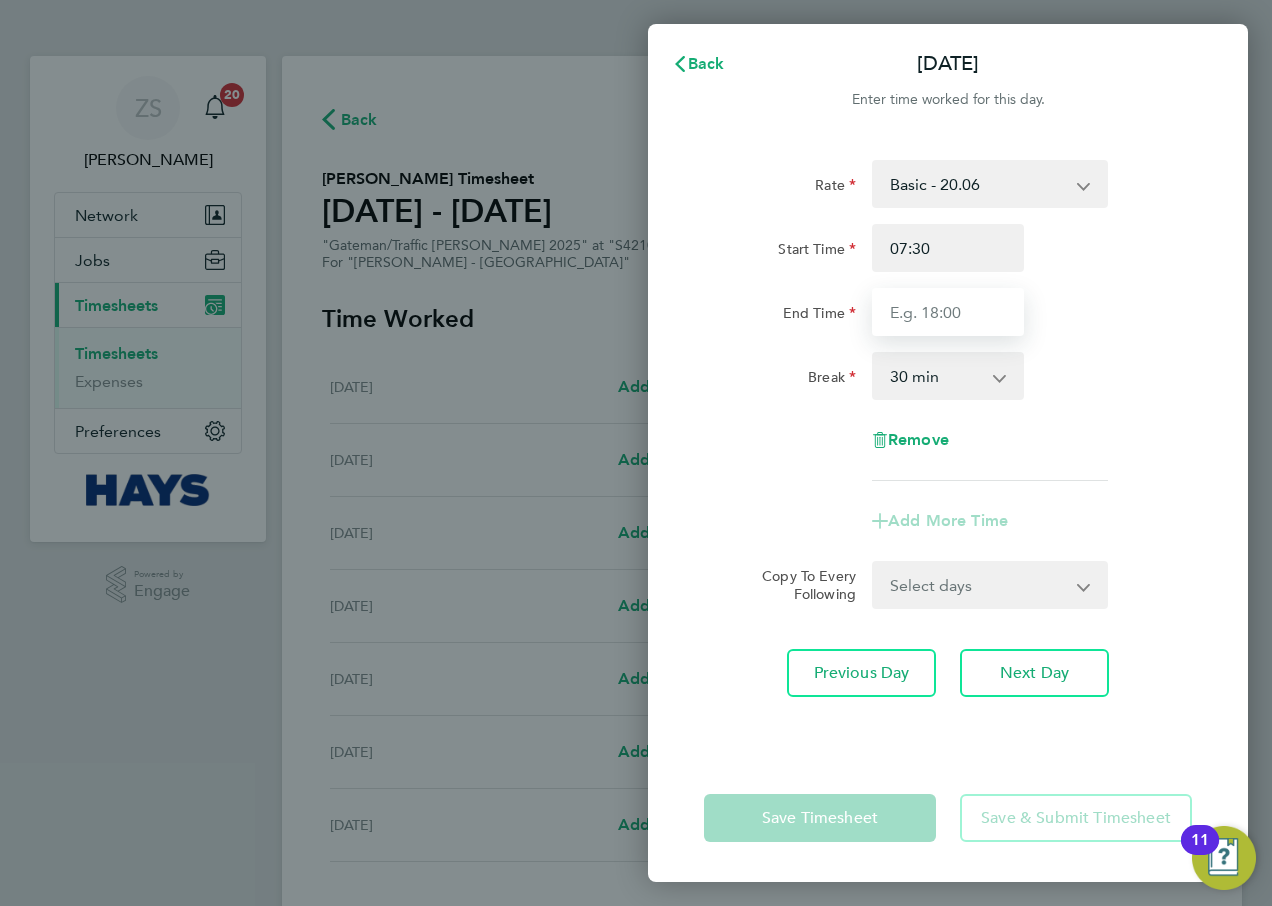 type on "17:00" 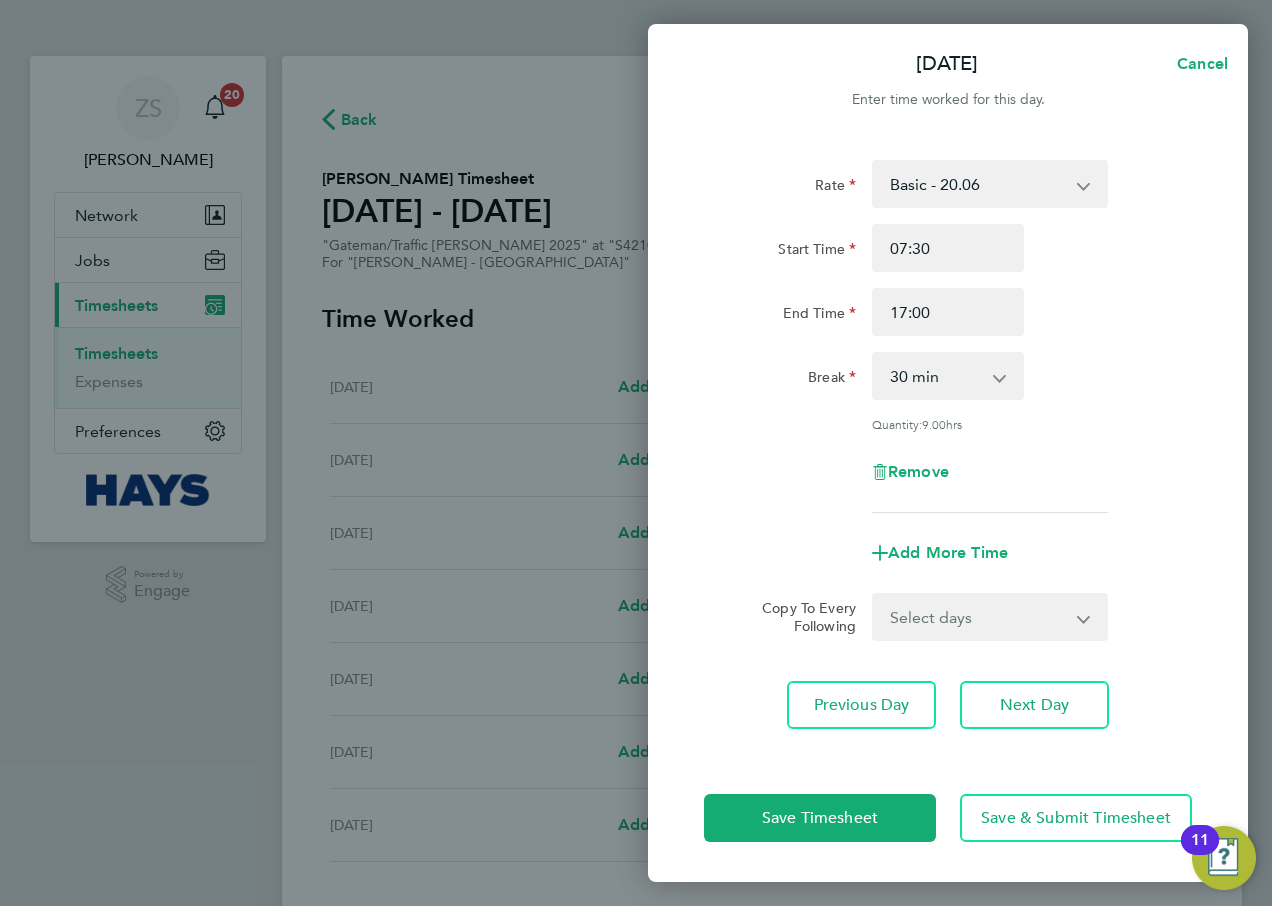 click on "Start Time 07:30" 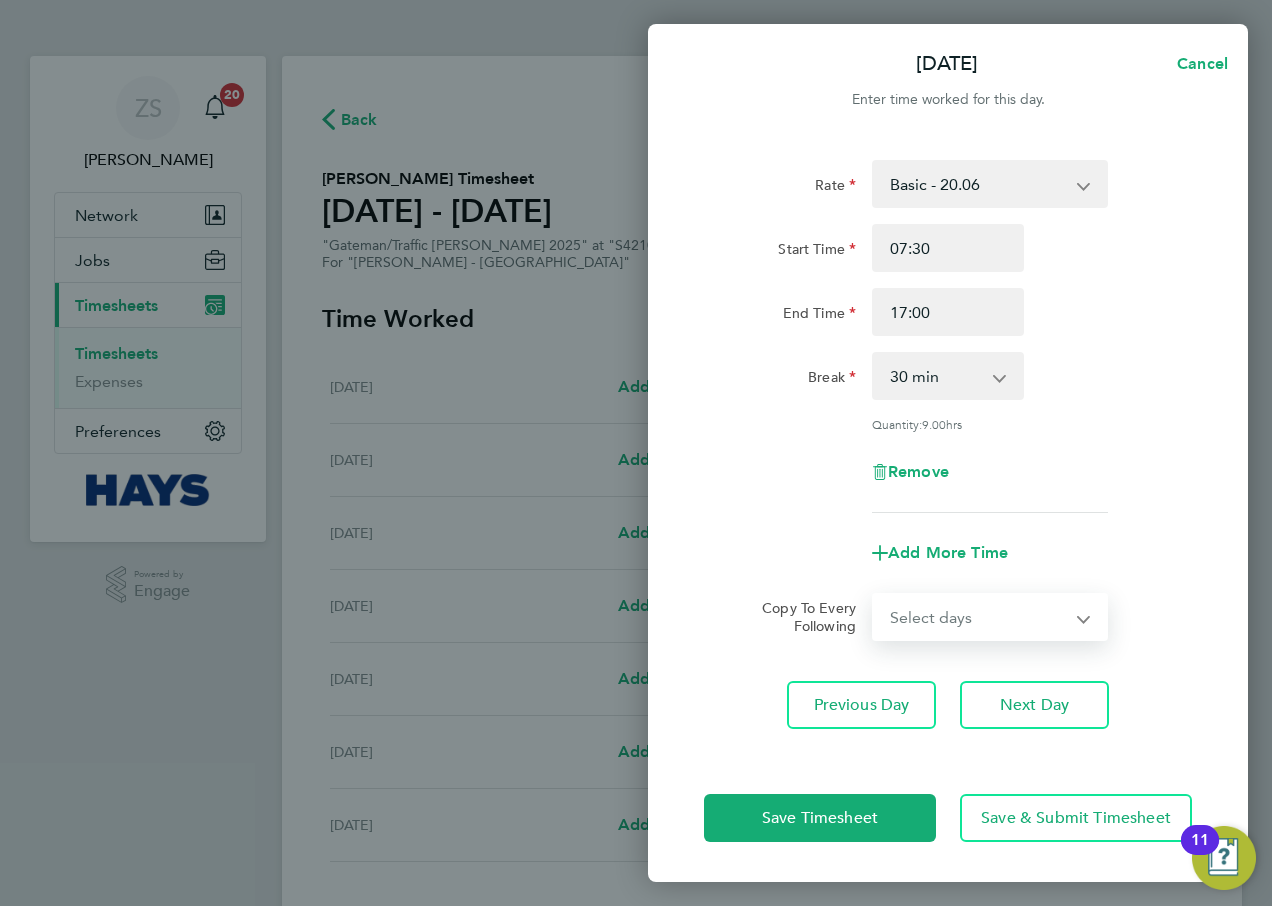 drag, startPoint x: 977, startPoint y: 617, endPoint x: 973, endPoint y: 628, distance: 11.7046995 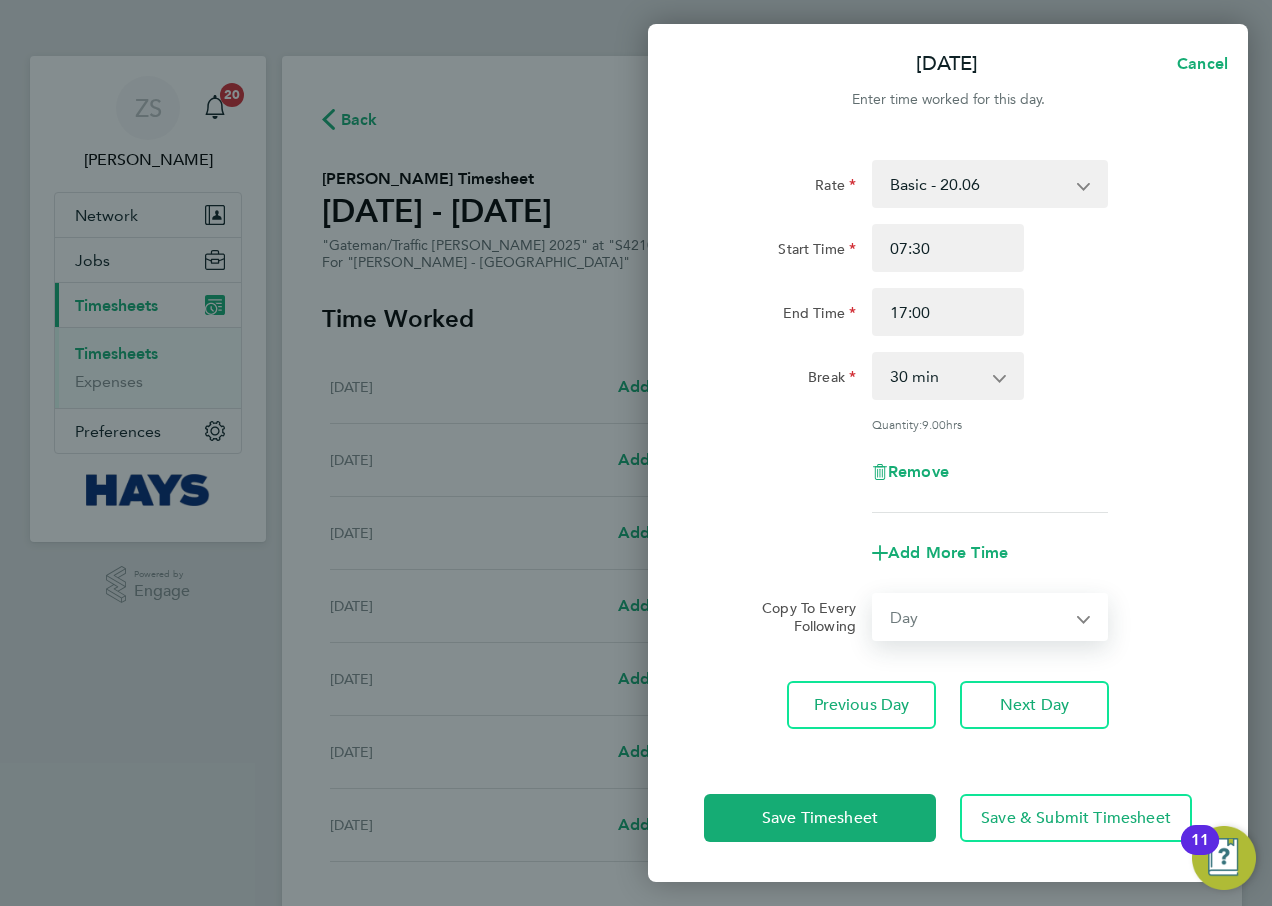 click on "Select days   Day   [DATE]   [DATE]   [DATE]   [DATE]" at bounding box center [979, 617] 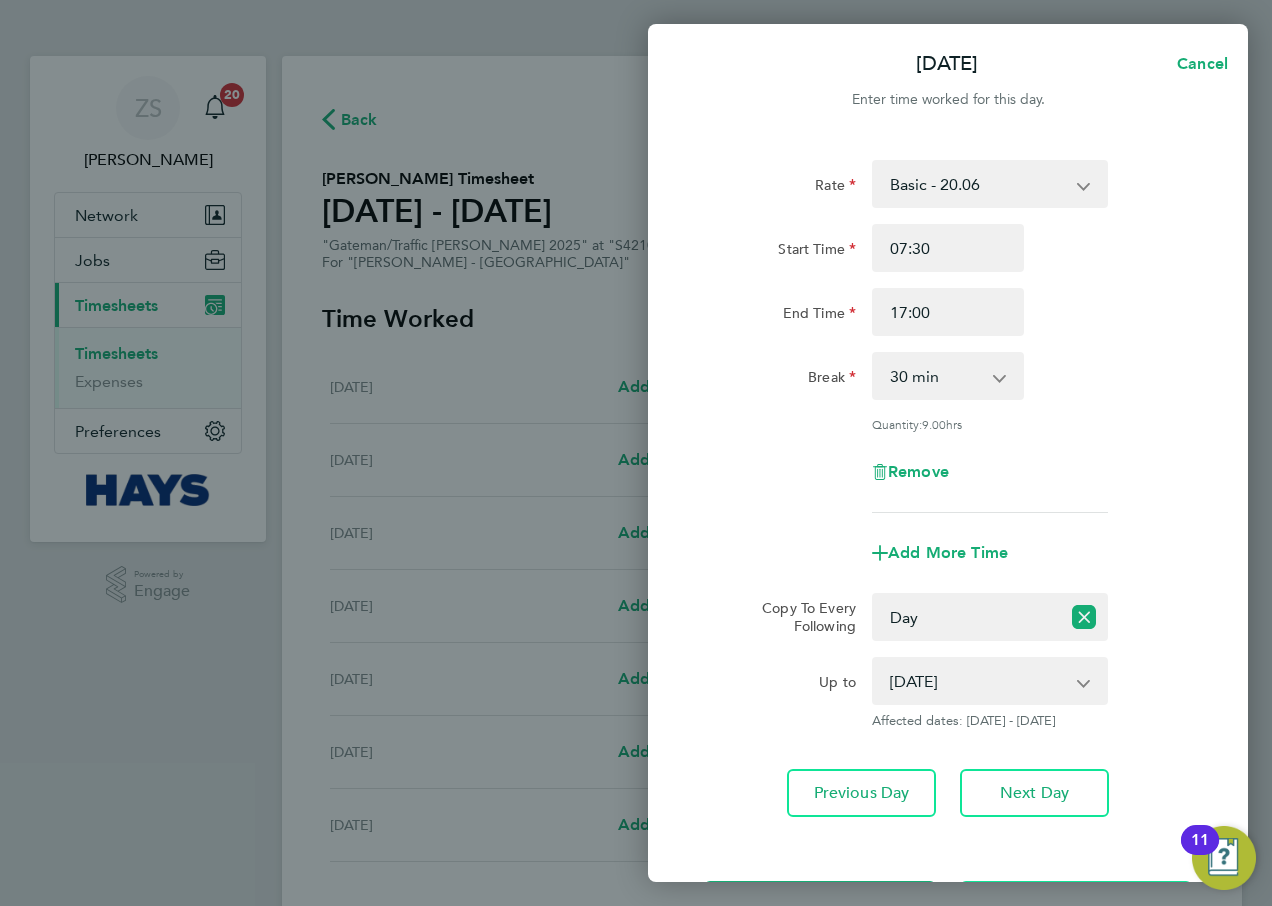 click on "Add More Time" 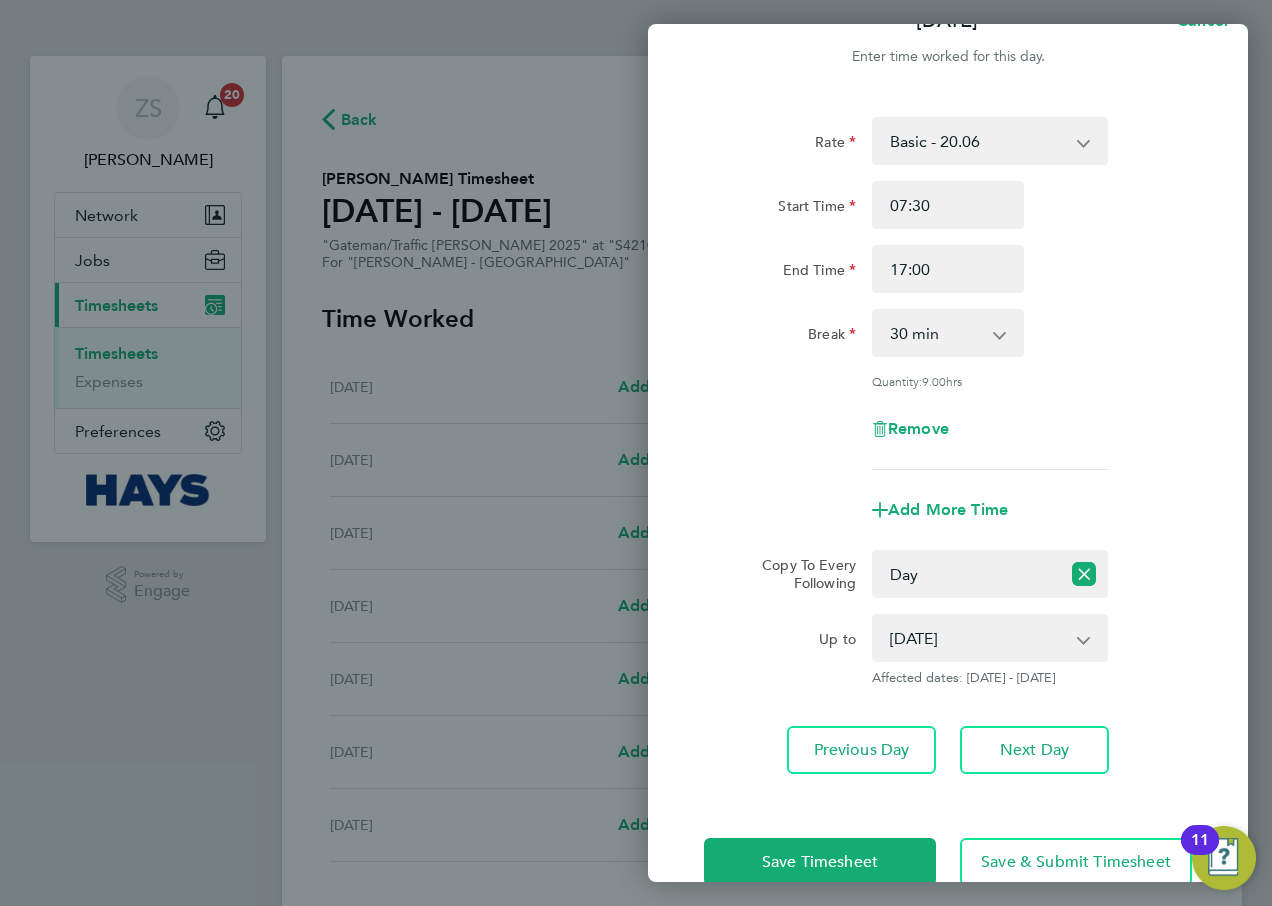 scroll, scrollTop: 85, scrollLeft: 0, axis: vertical 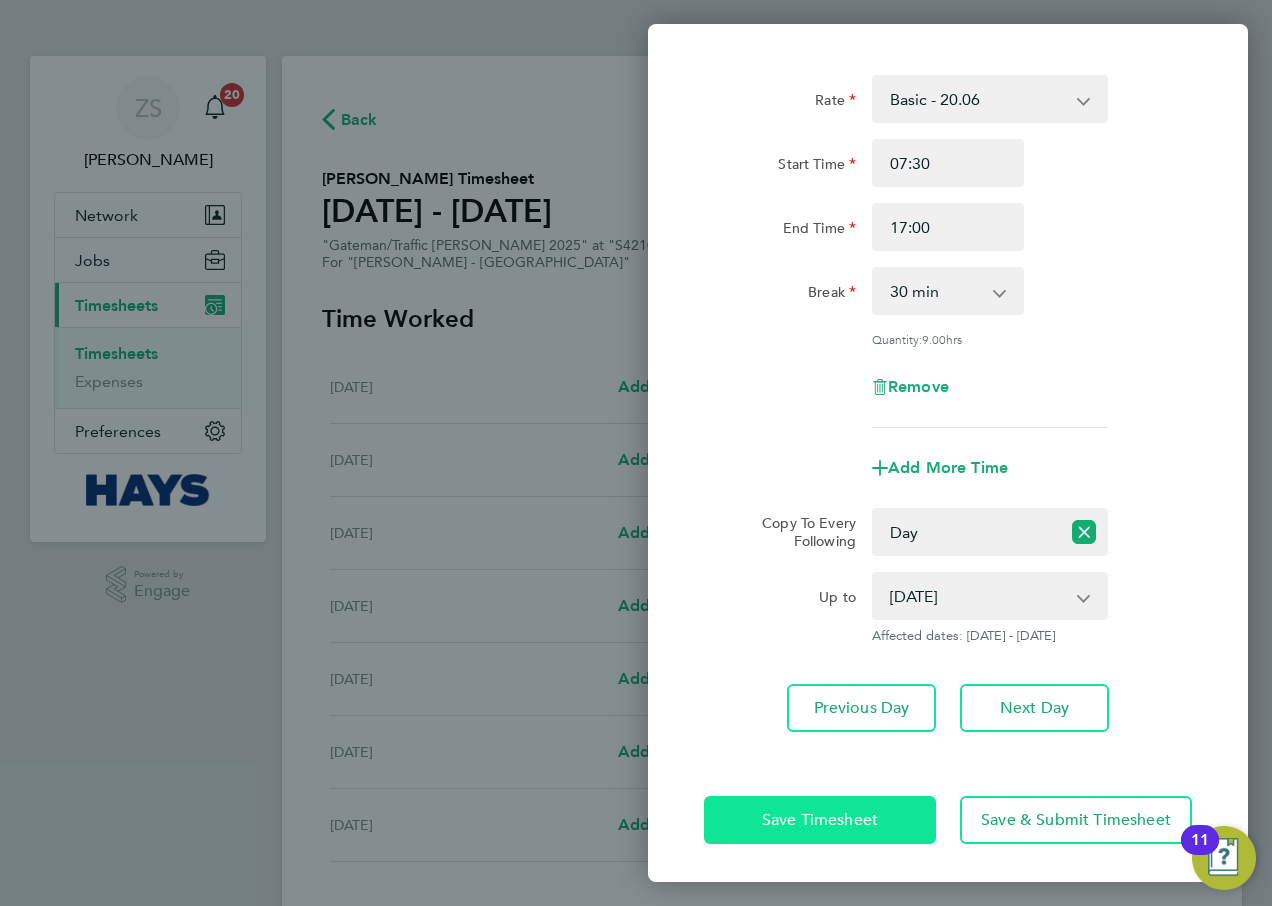 click on "Save Timesheet" 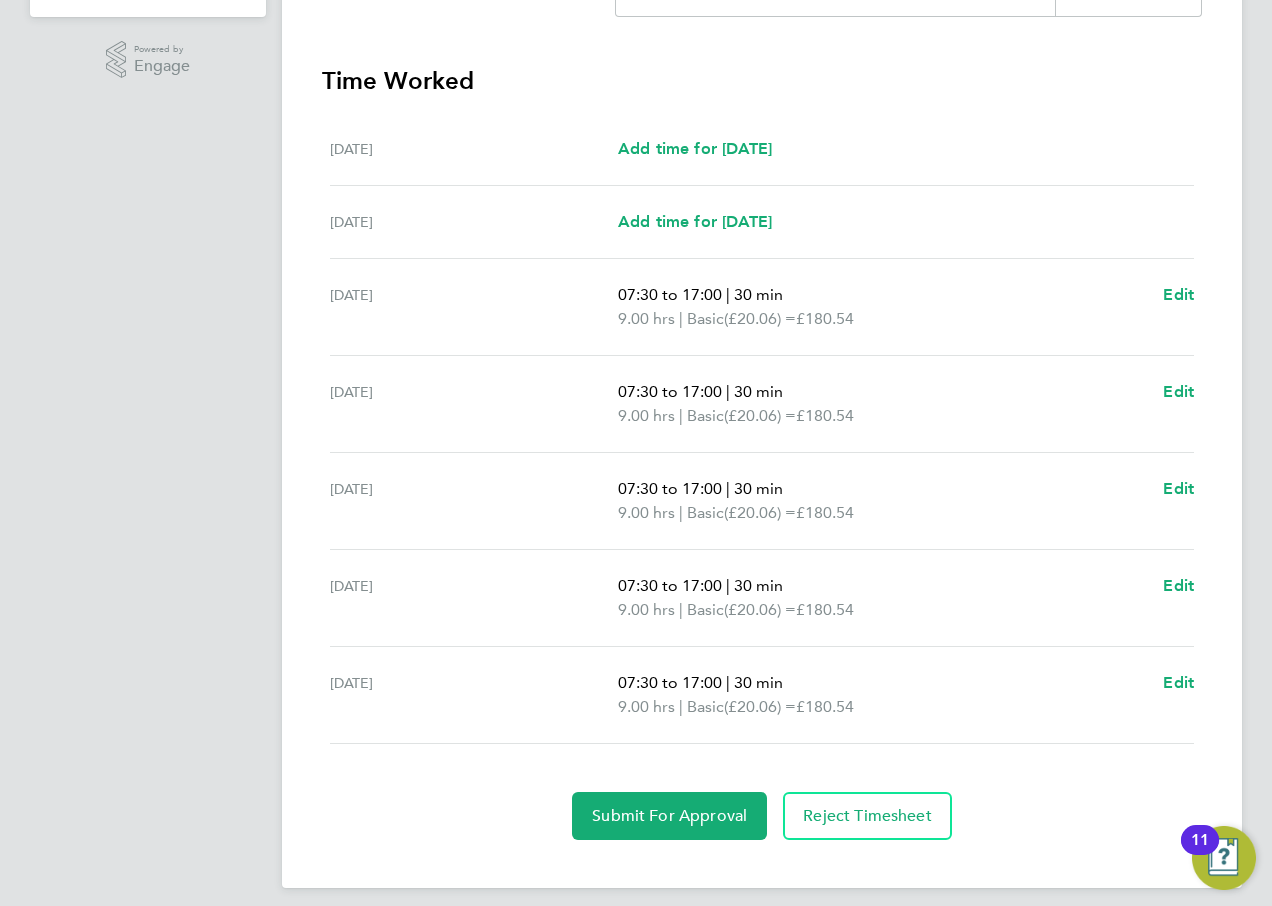 scroll, scrollTop: 539, scrollLeft: 0, axis: vertical 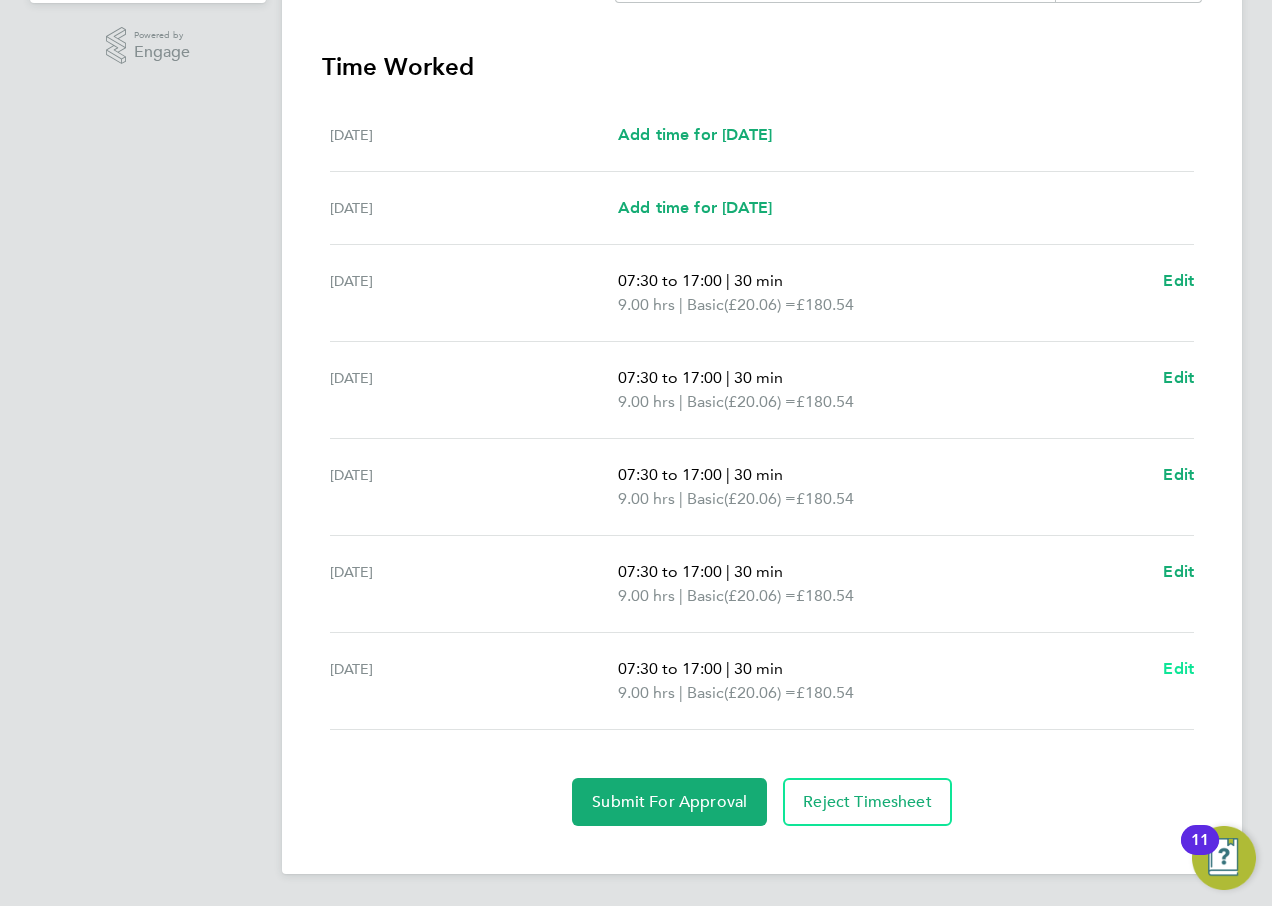 click on "Edit" at bounding box center [1178, 668] 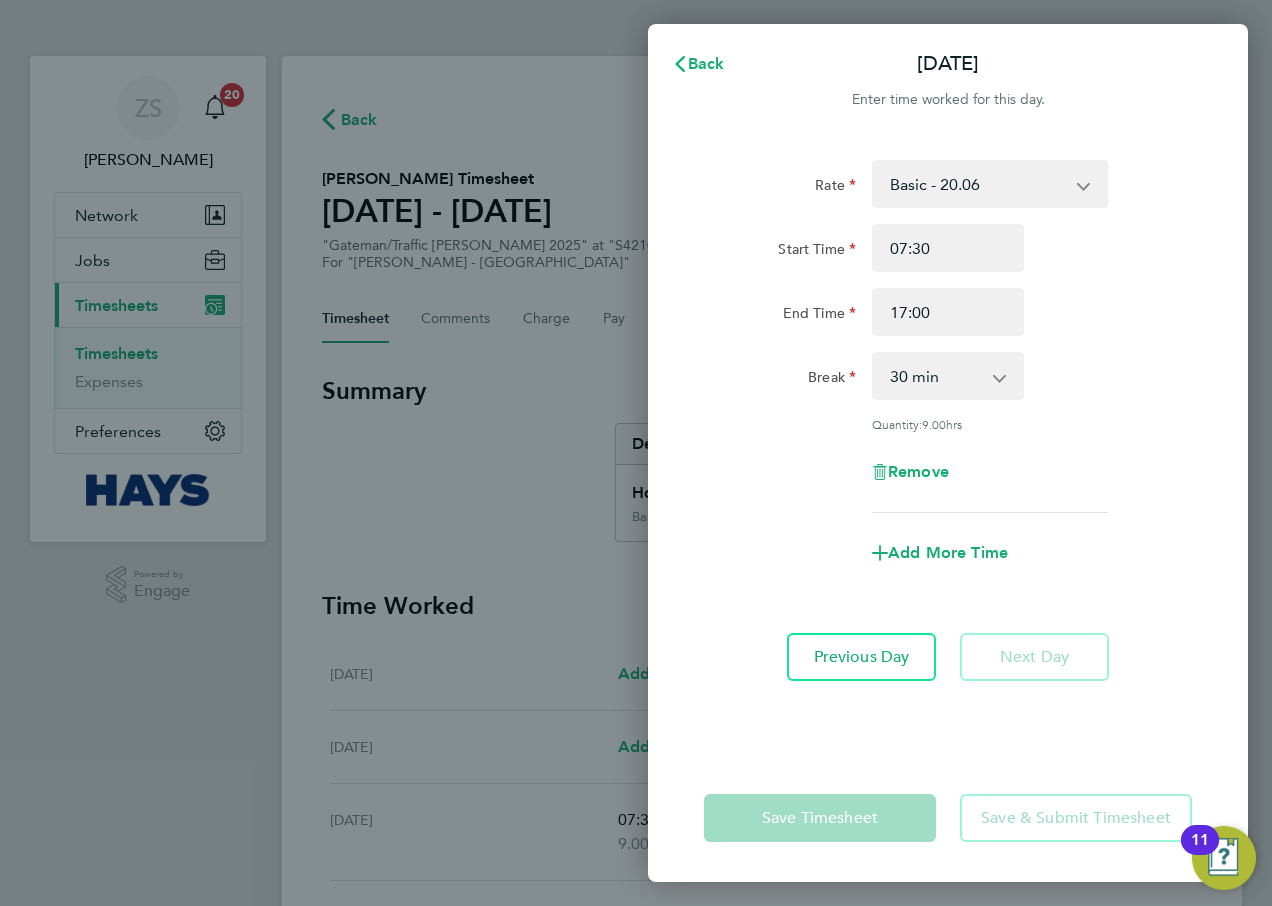 scroll, scrollTop: 0, scrollLeft: 0, axis: both 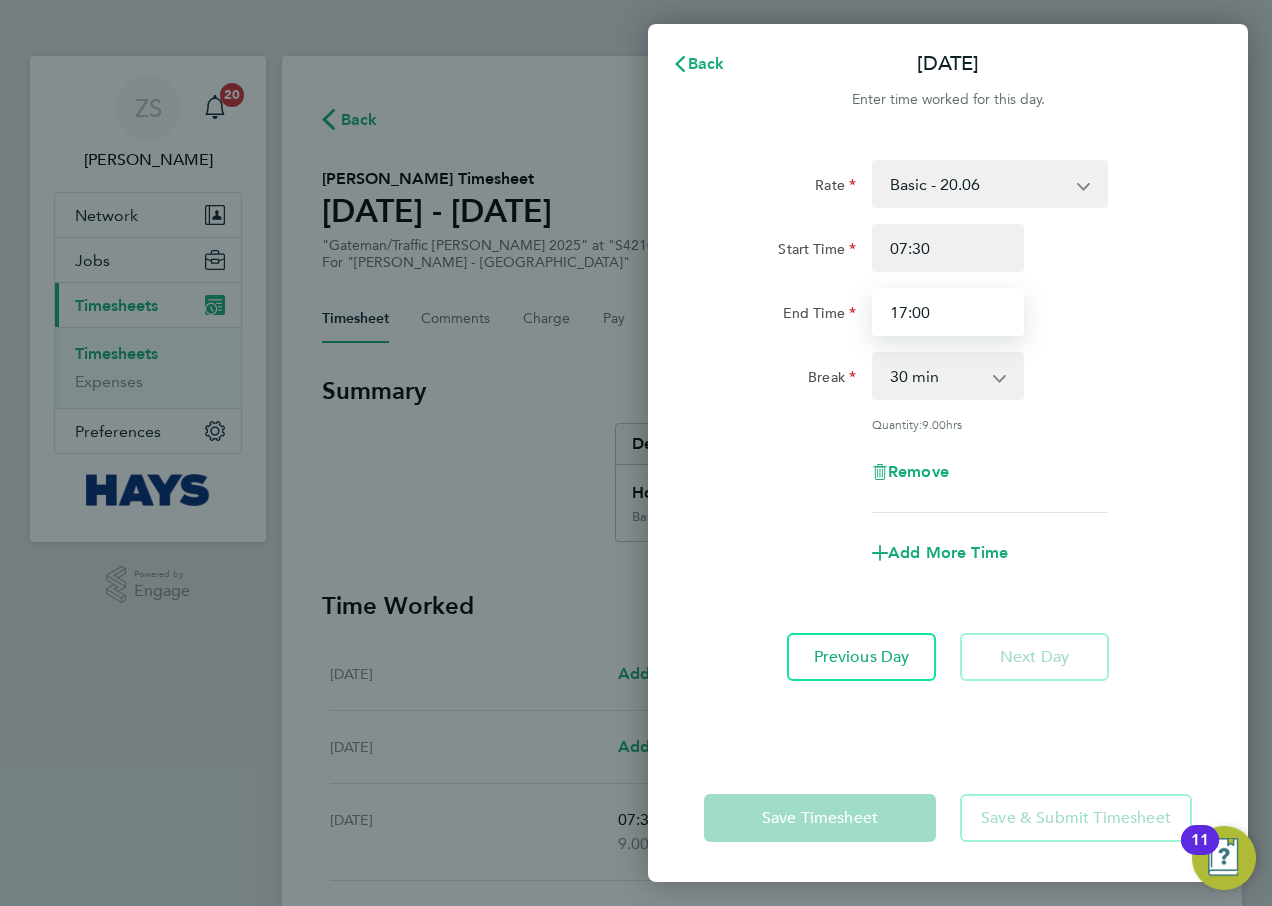drag, startPoint x: 941, startPoint y: 326, endPoint x: 822, endPoint y: 343, distance: 120.20815 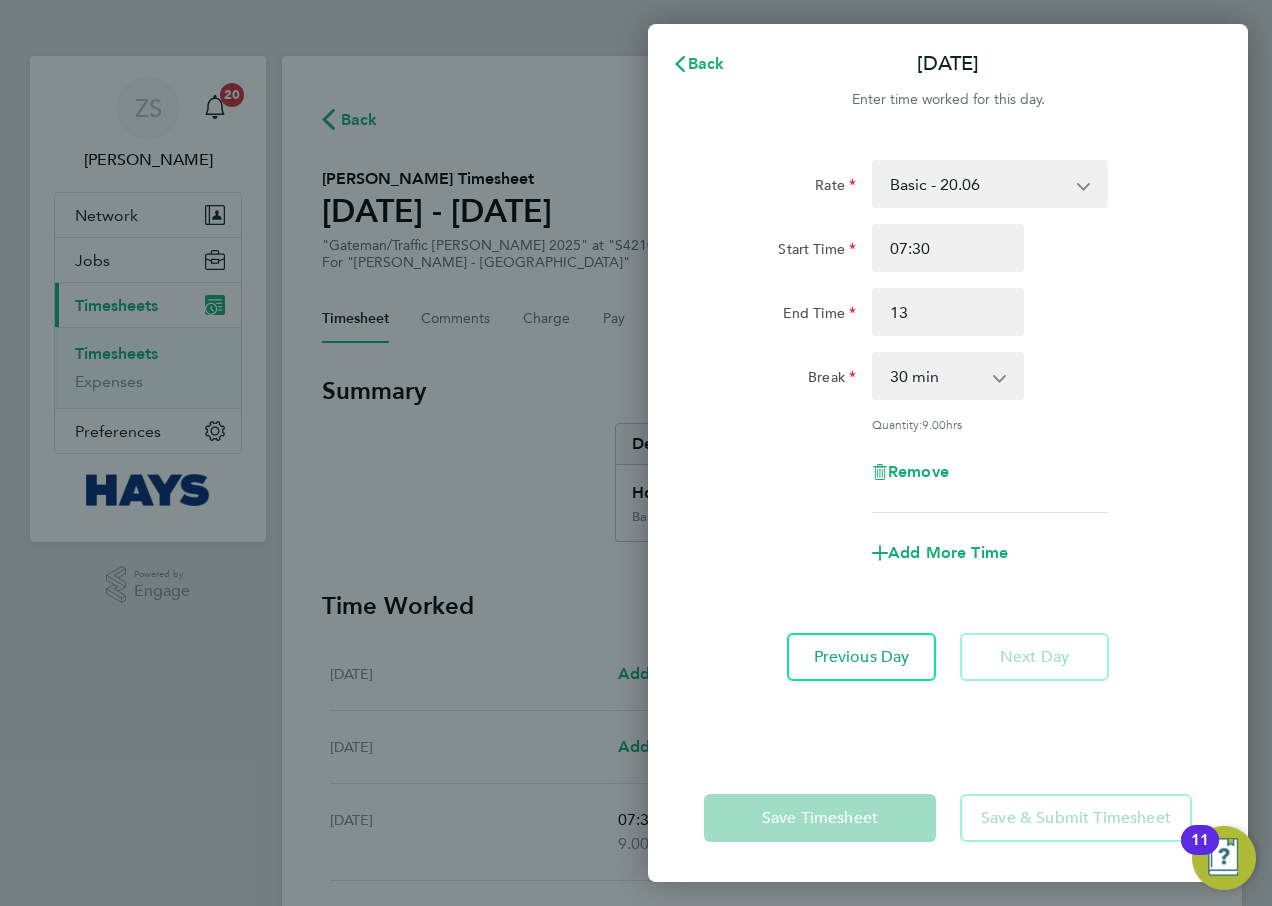 type on "13:00" 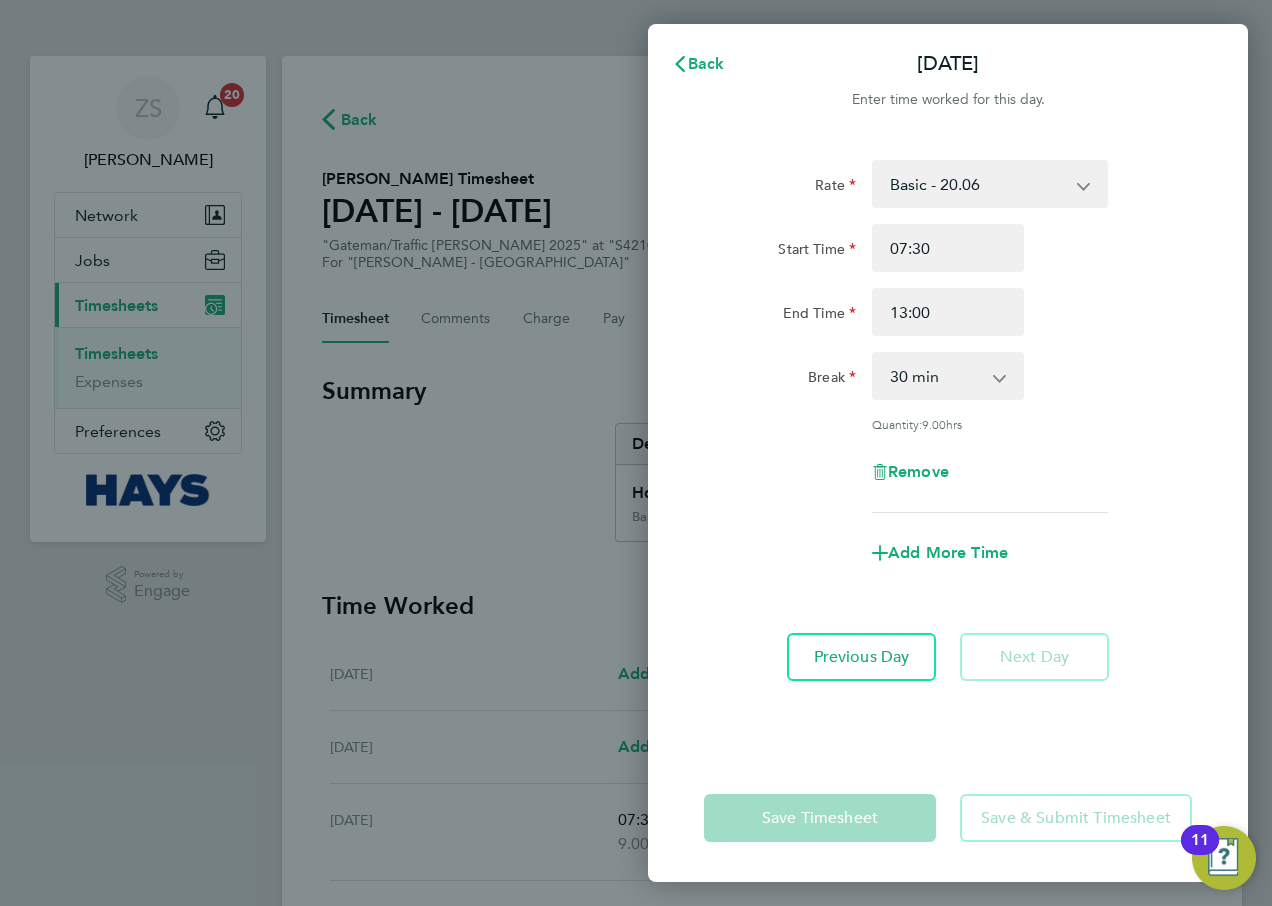 click on "Start Time 07:30" 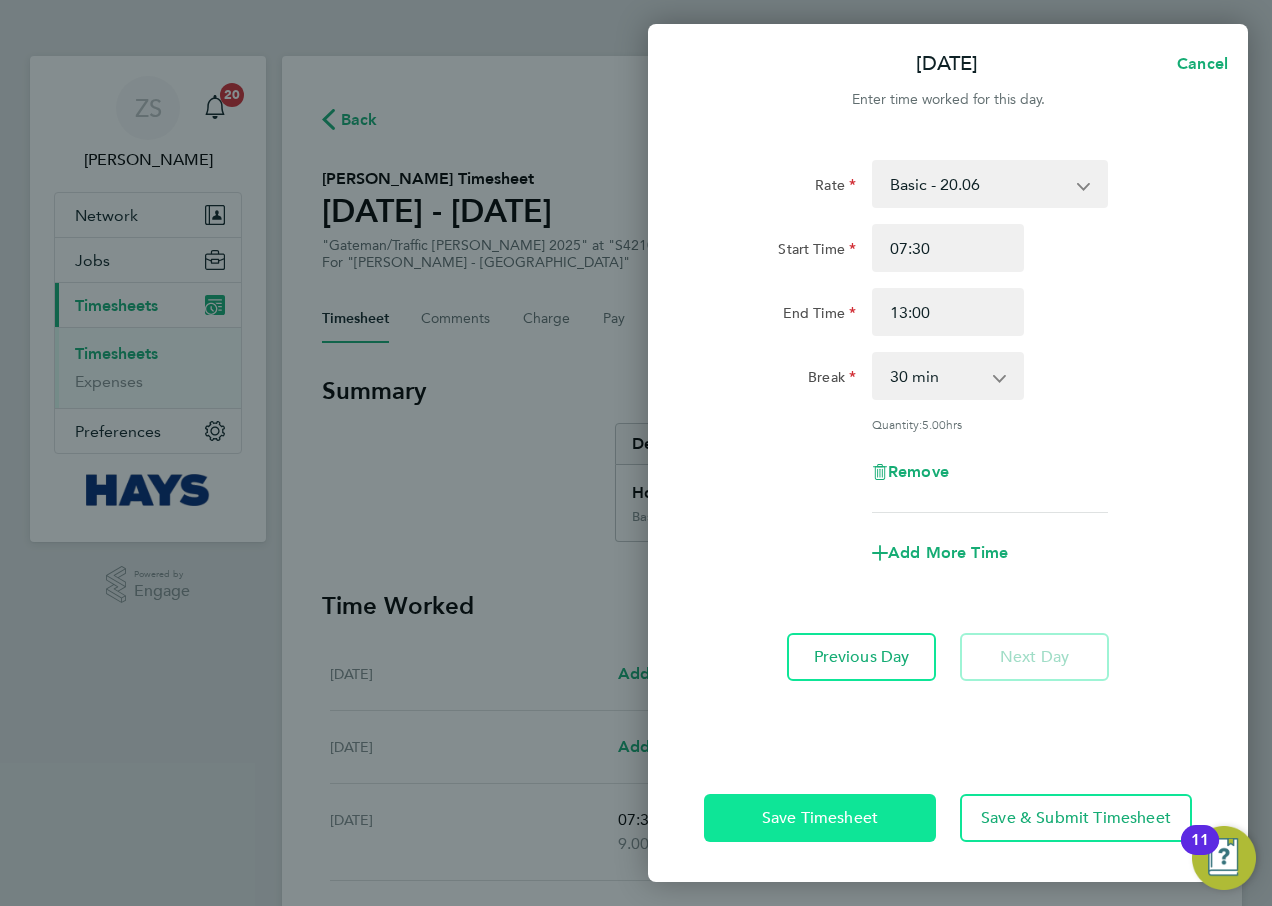 click on "Save Timesheet" 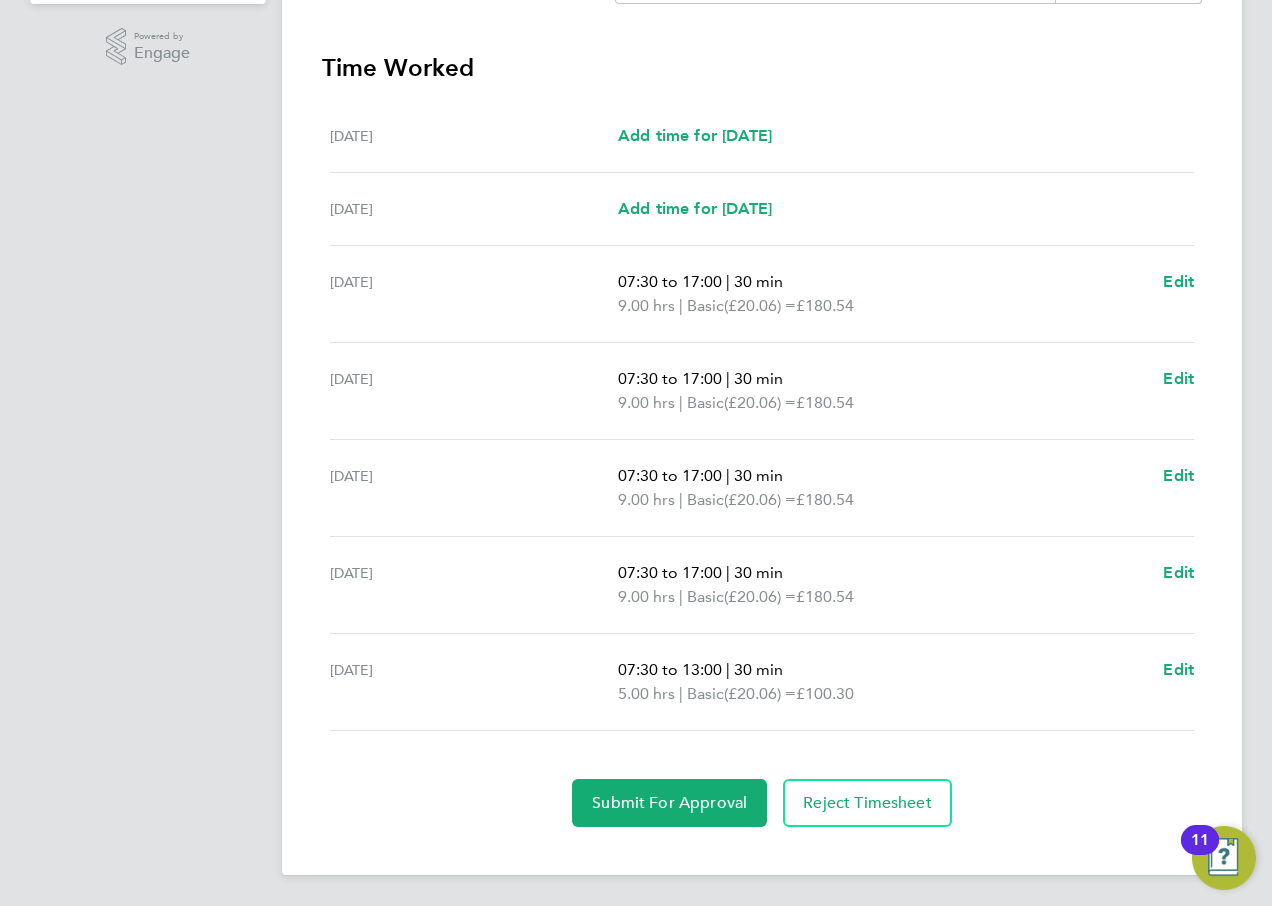 scroll, scrollTop: 539, scrollLeft: 0, axis: vertical 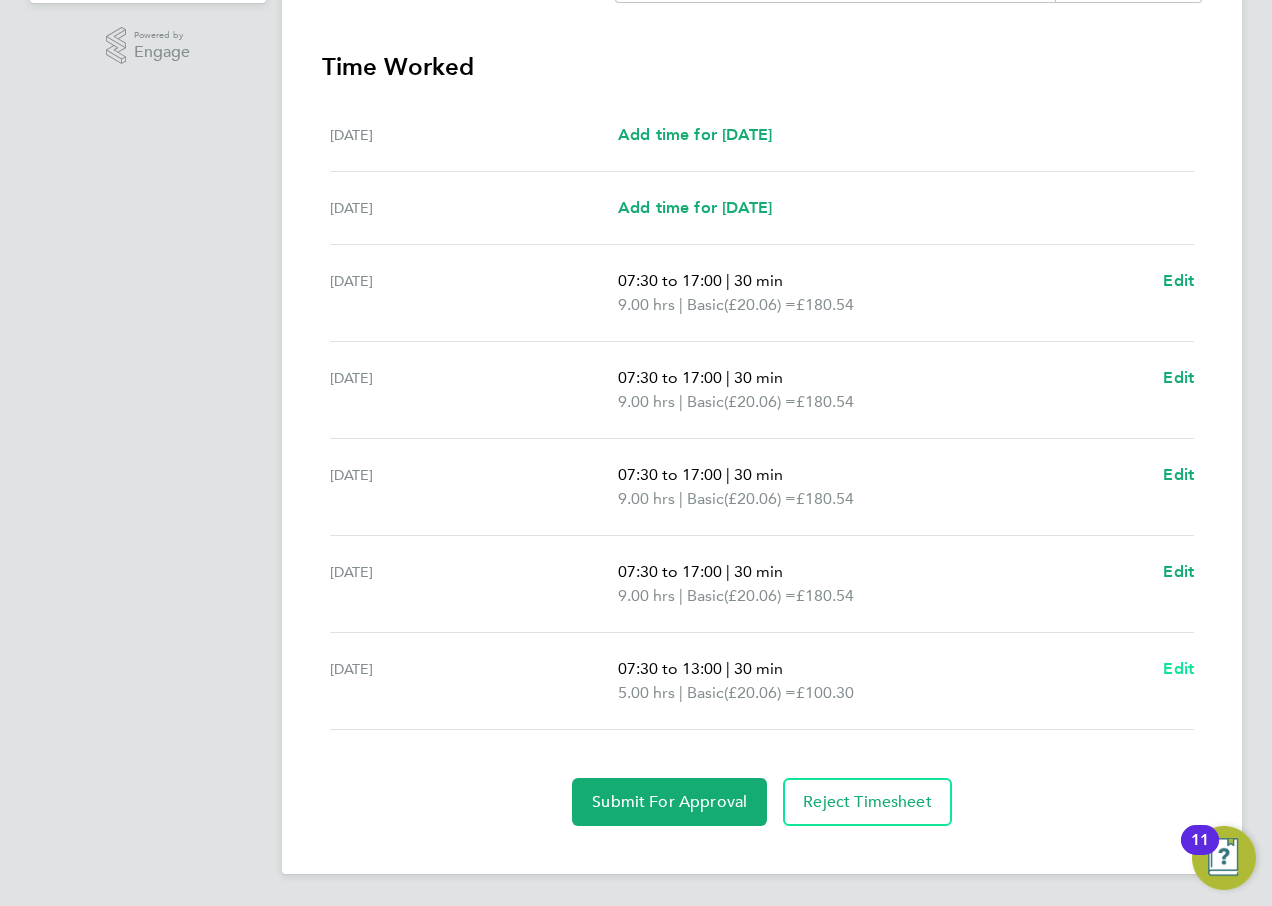click on "Edit" at bounding box center (1178, 668) 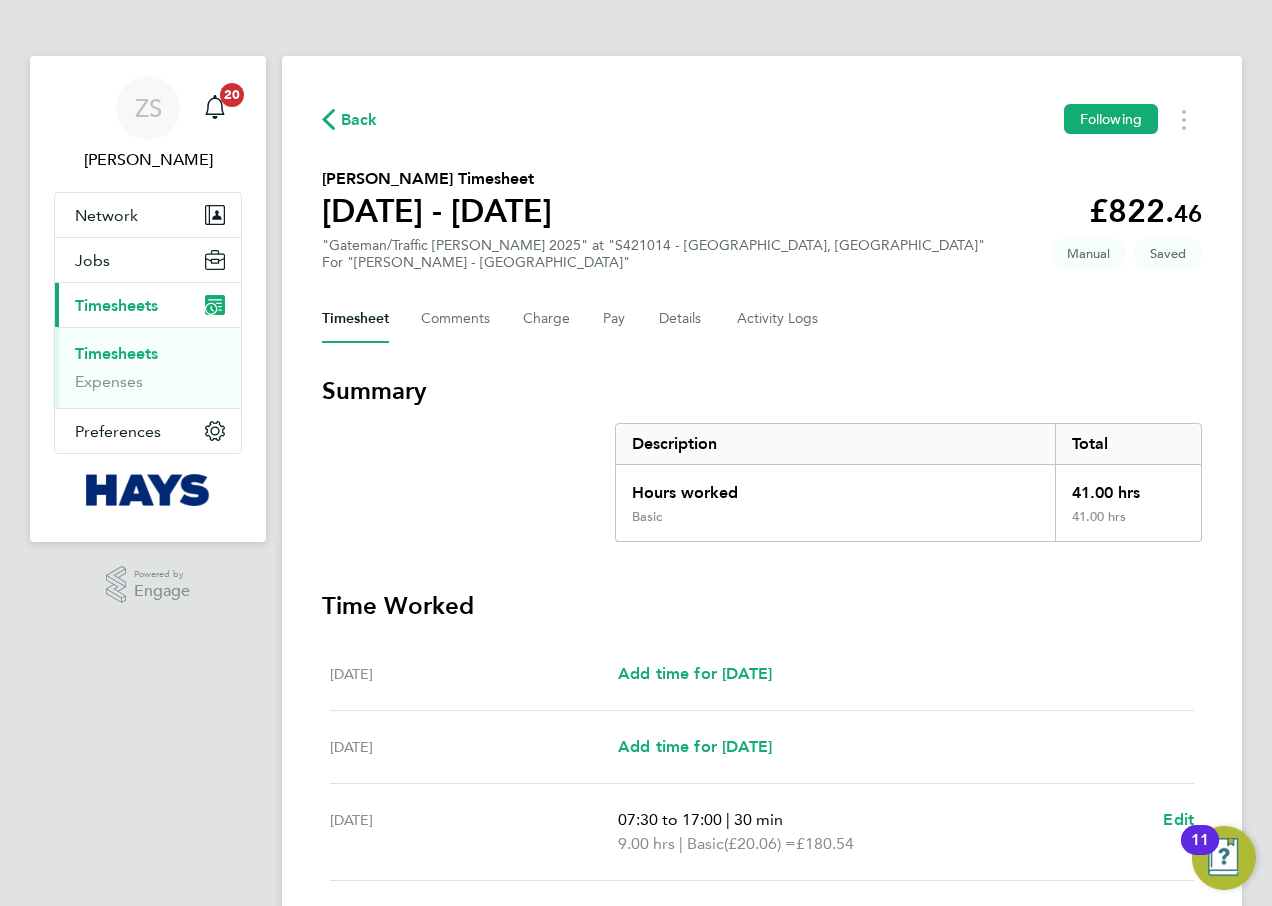 select on "30" 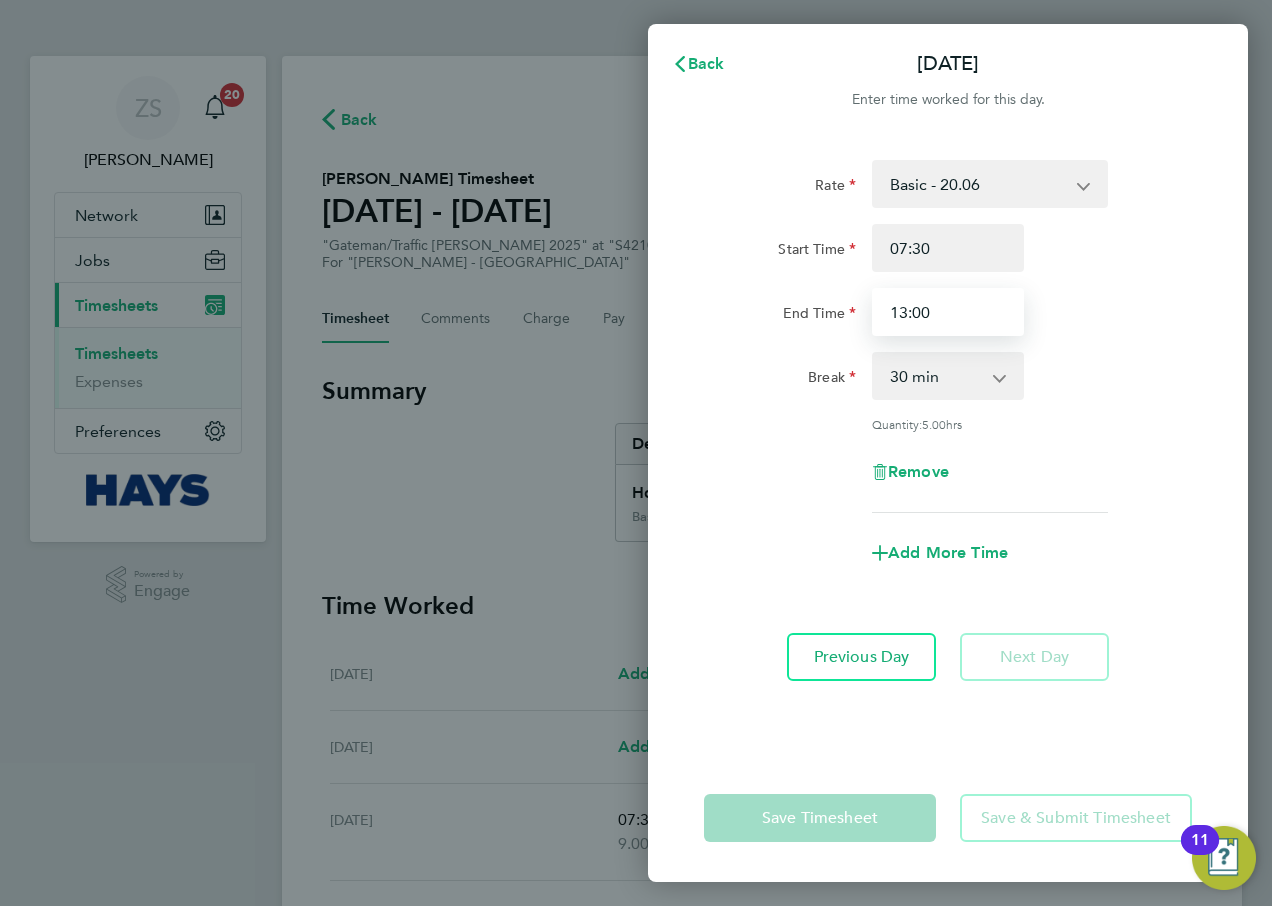 drag, startPoint x: 930, startPoint y: 304, endPoint x: 829, endPoint y: 320, distance: 102.259476 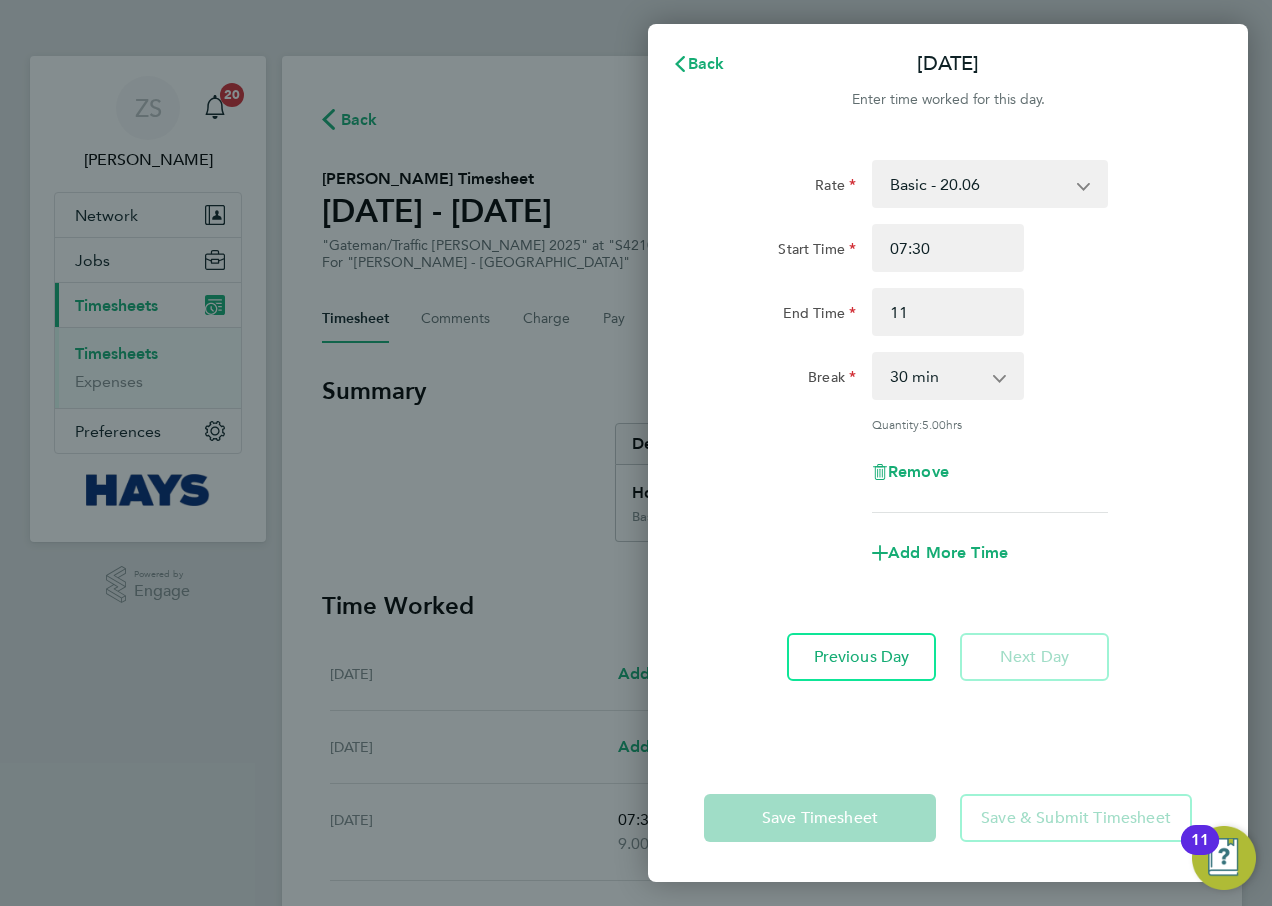 type on "11:00" 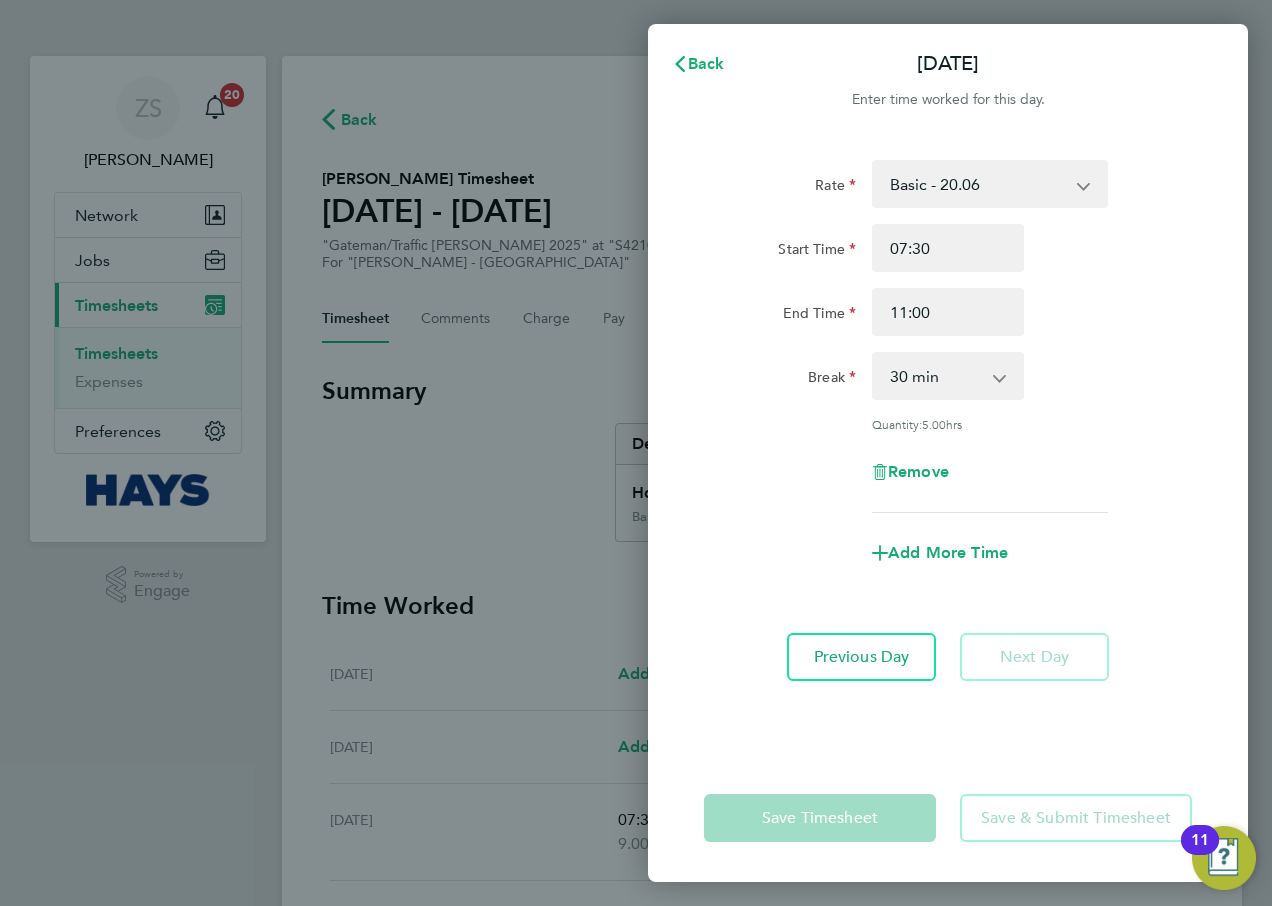 click on "Start Time 07:30" 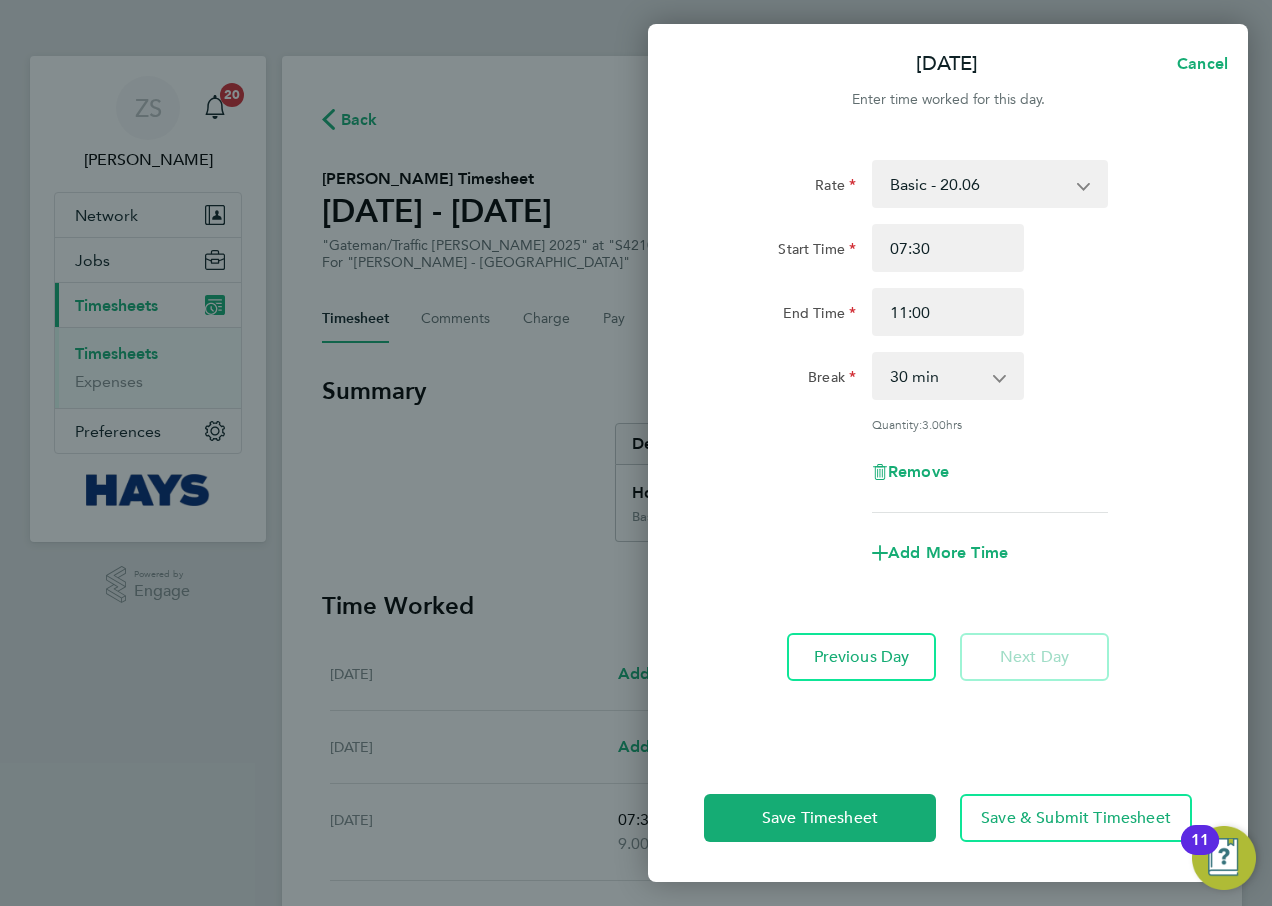 drag, startPoint x: 855, startPoint y: 858, endPoint x: 857, endPoint y: 845, distance: 13.152946 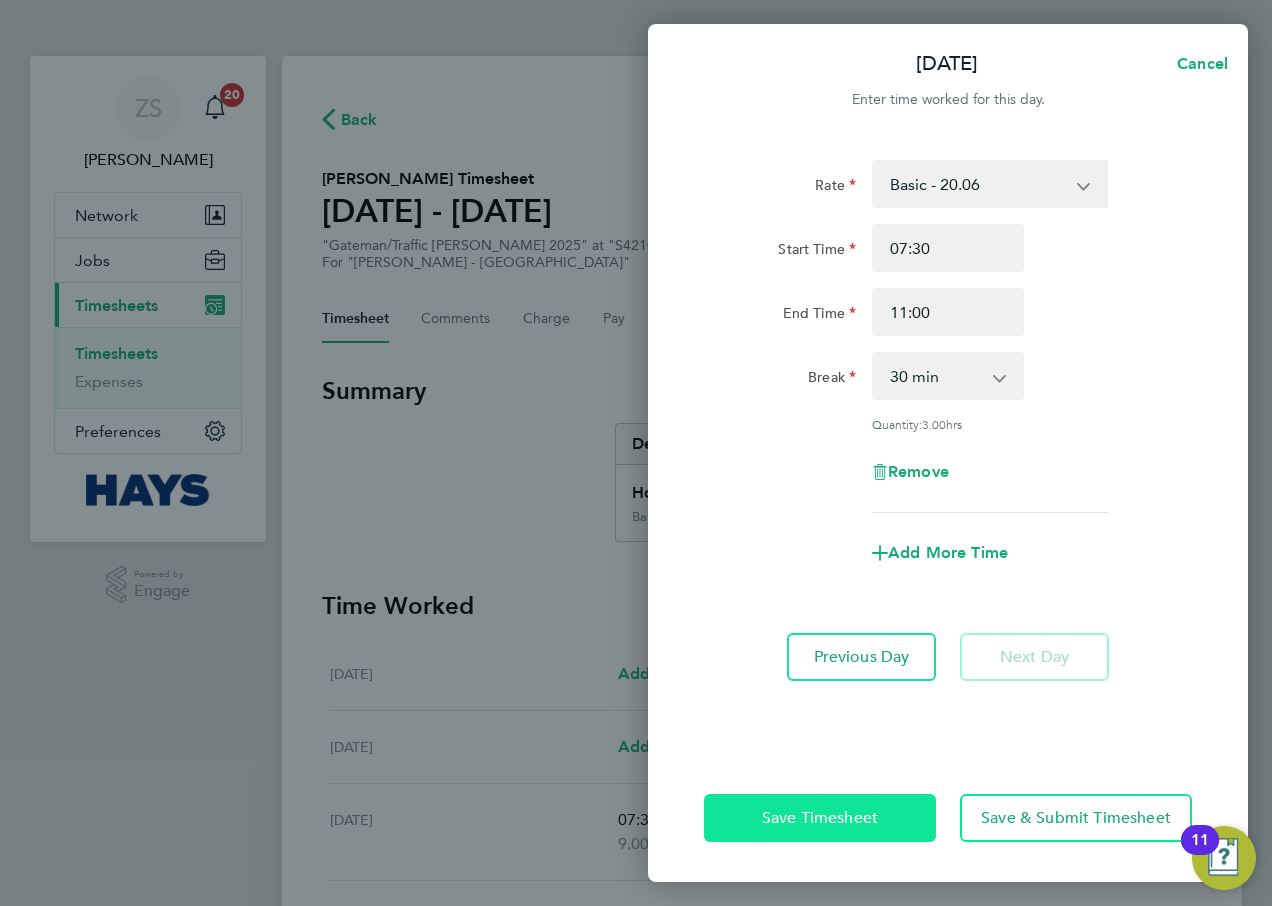 click on "Save Timesheet" 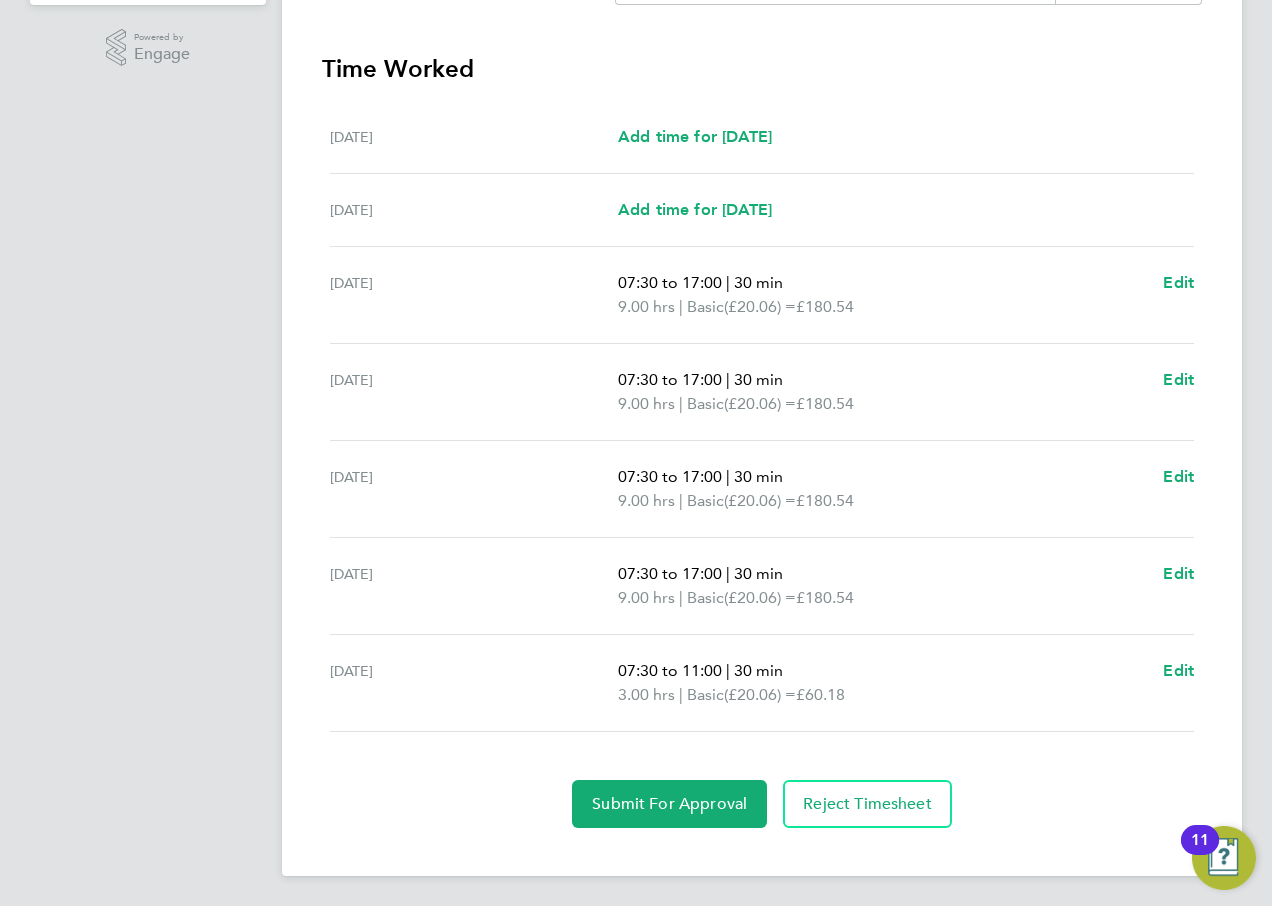 scroll, scrollTop: 539, scrollLeft: 0, axis: vertical 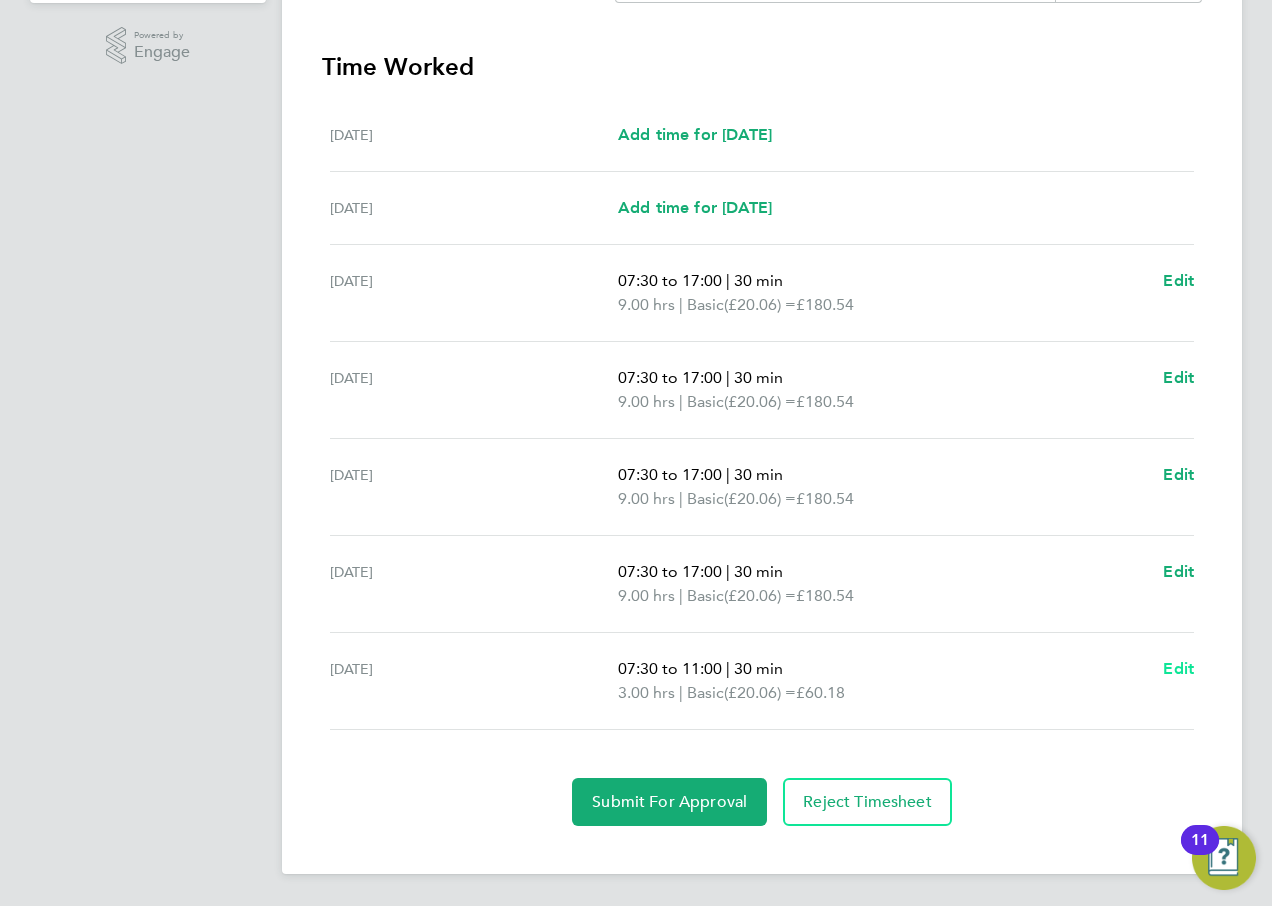 click on "Edit" at bounding box center (1178, 668) 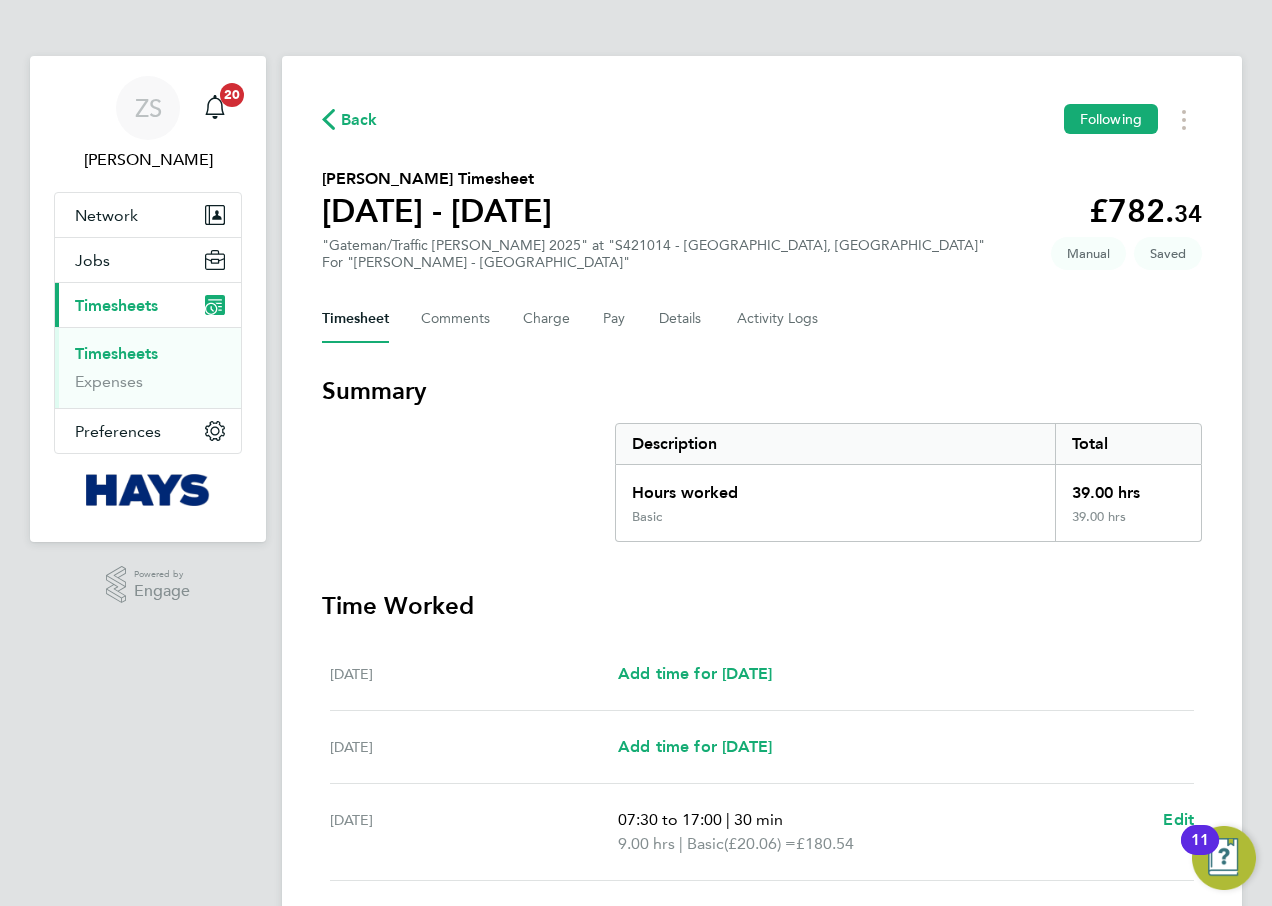 select on "30" 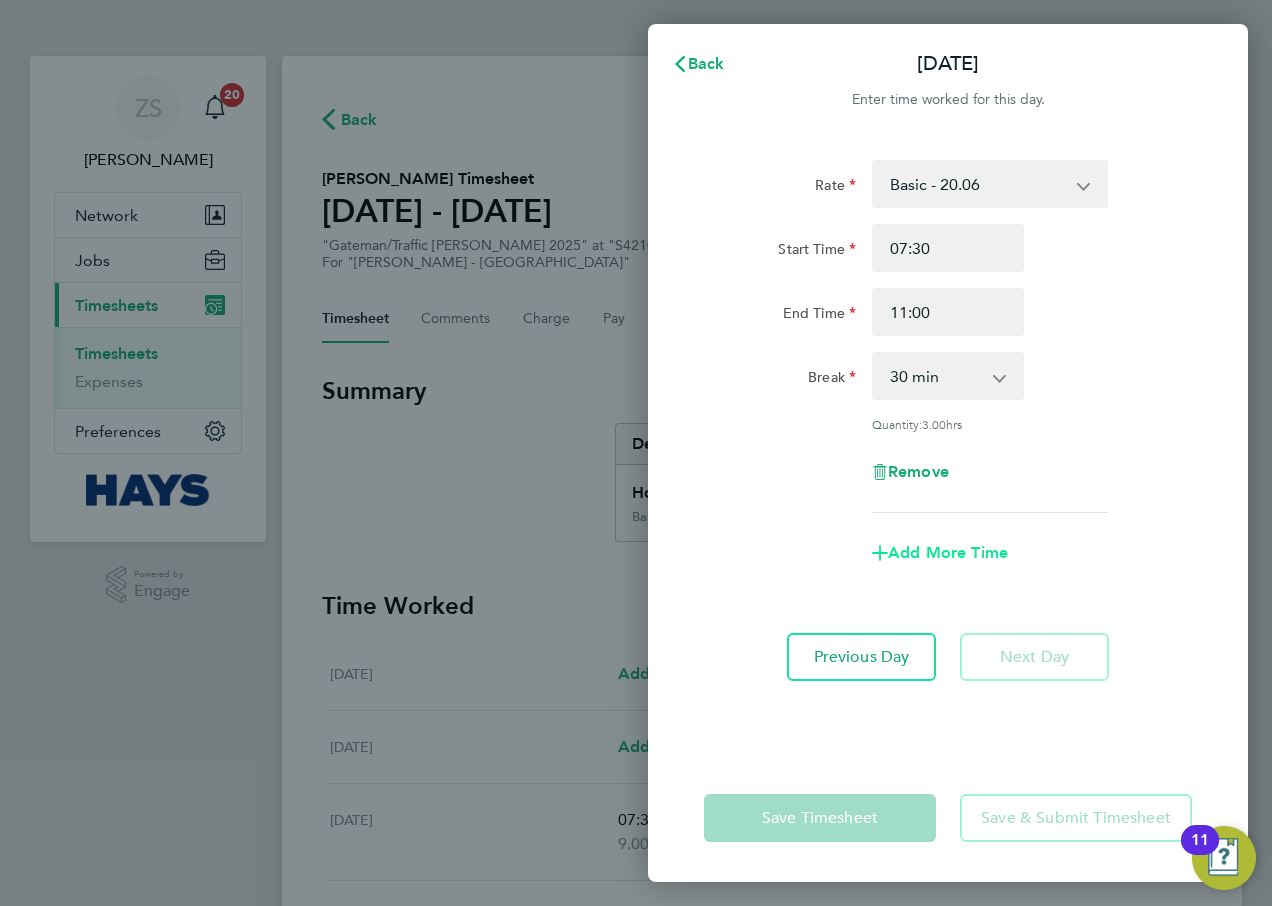 click on "Add More Time" 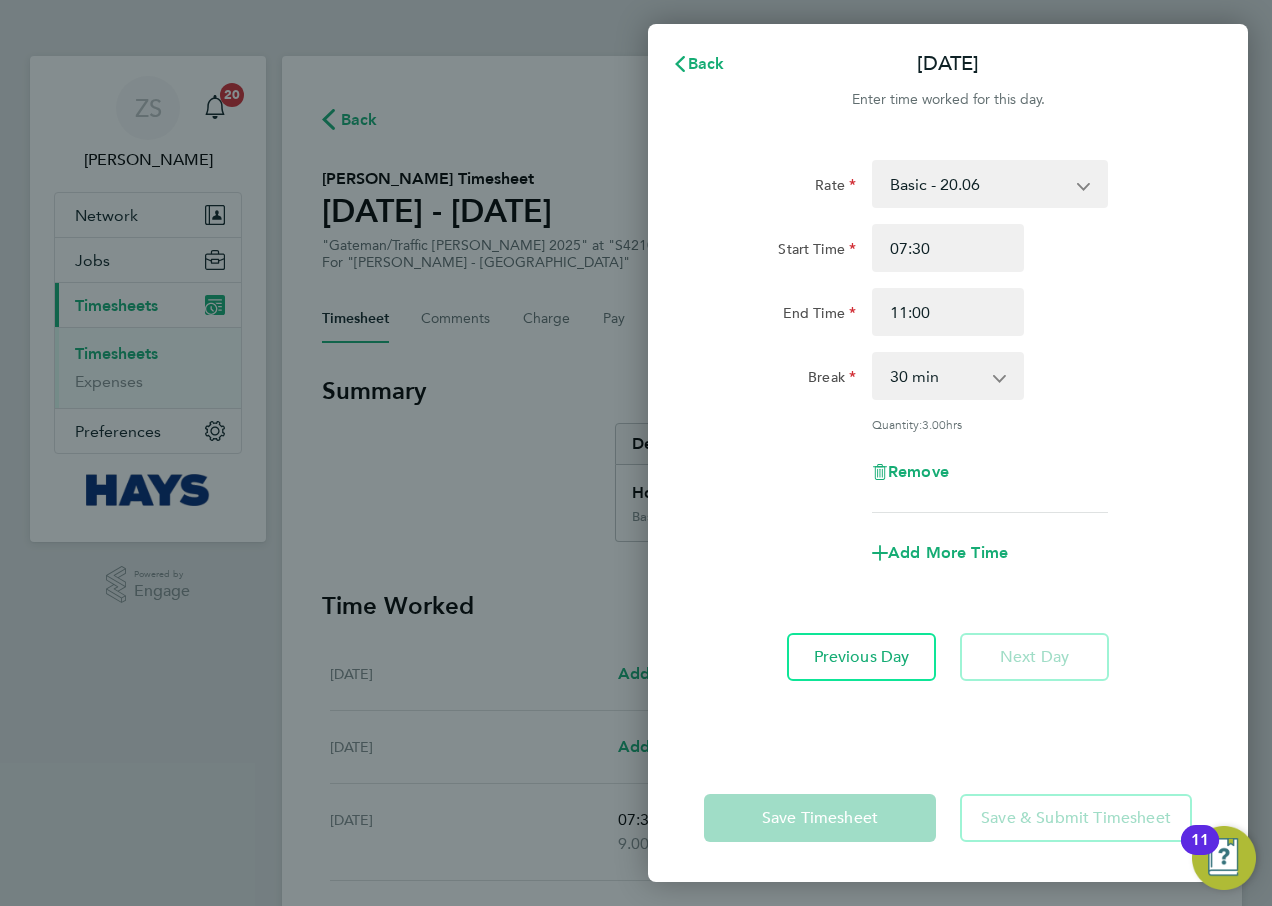 select on "null" 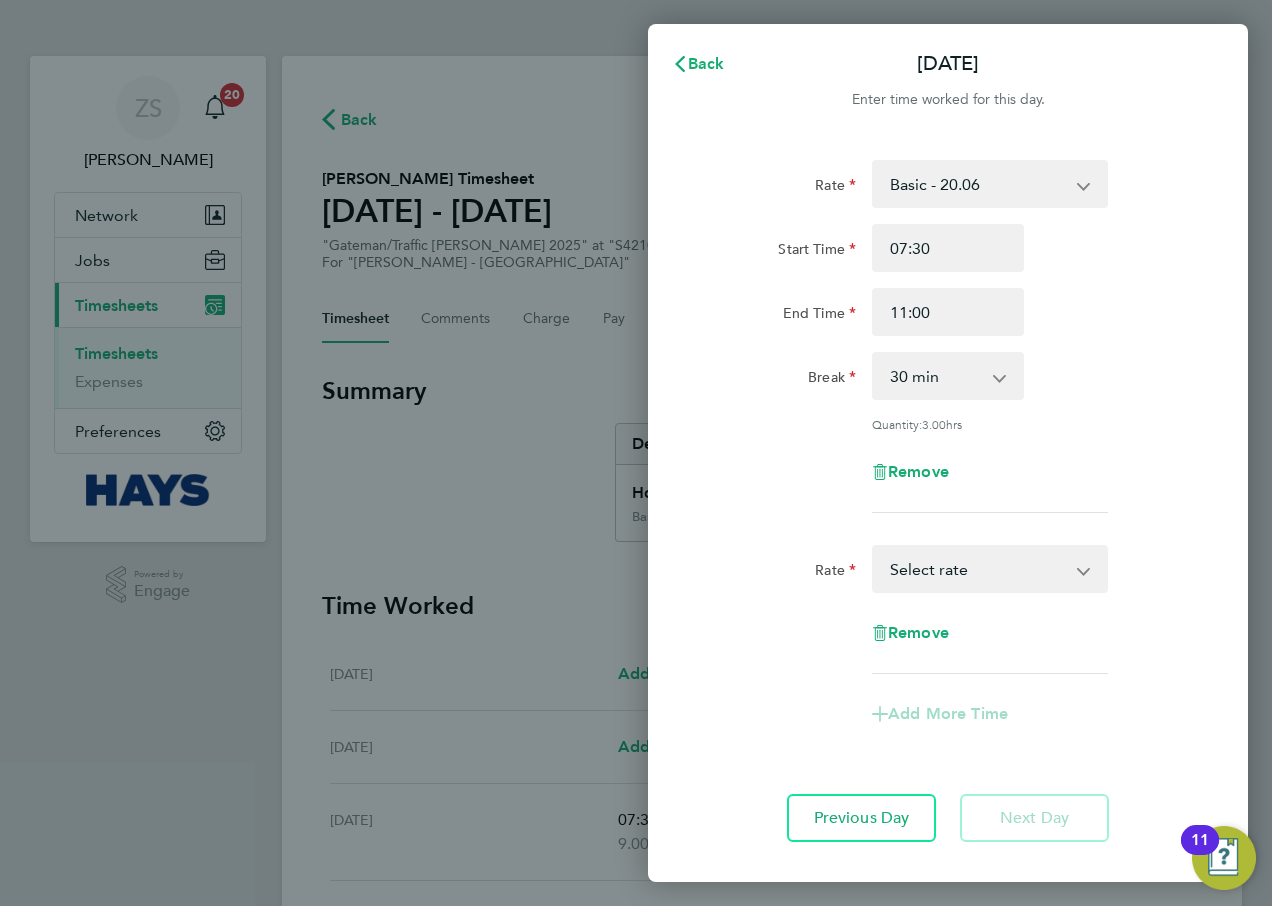 click on "Basic - 20.06   Weekday OT 39h+ - 28.95   Saturday first 4h - 28.95   Saturday 4h+ - 37.84   Sunday + BH - 37.84   Select rate" at bounding box center [978, 569] 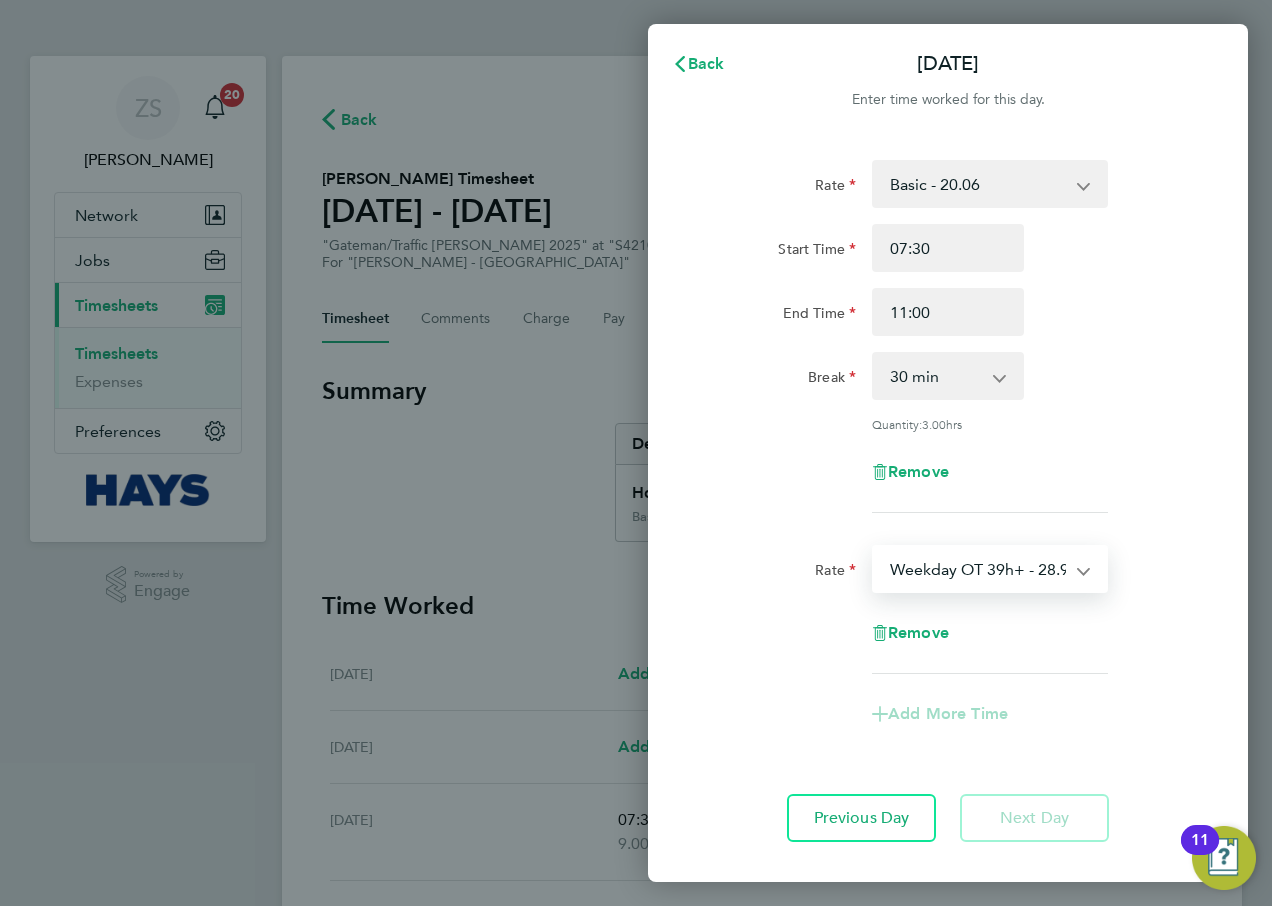 select on "30" 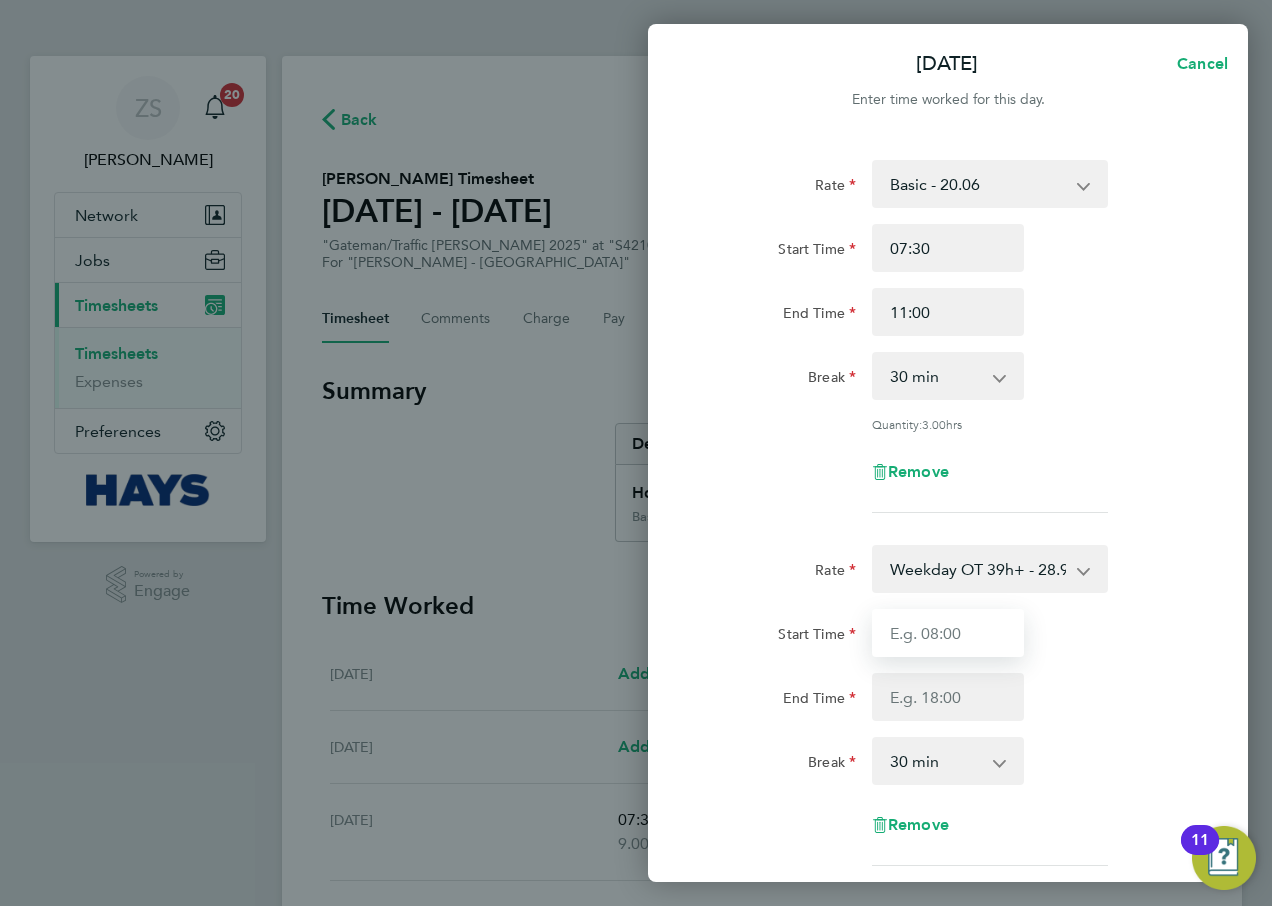 click on "Start Time" at bounding box center (948, 633) 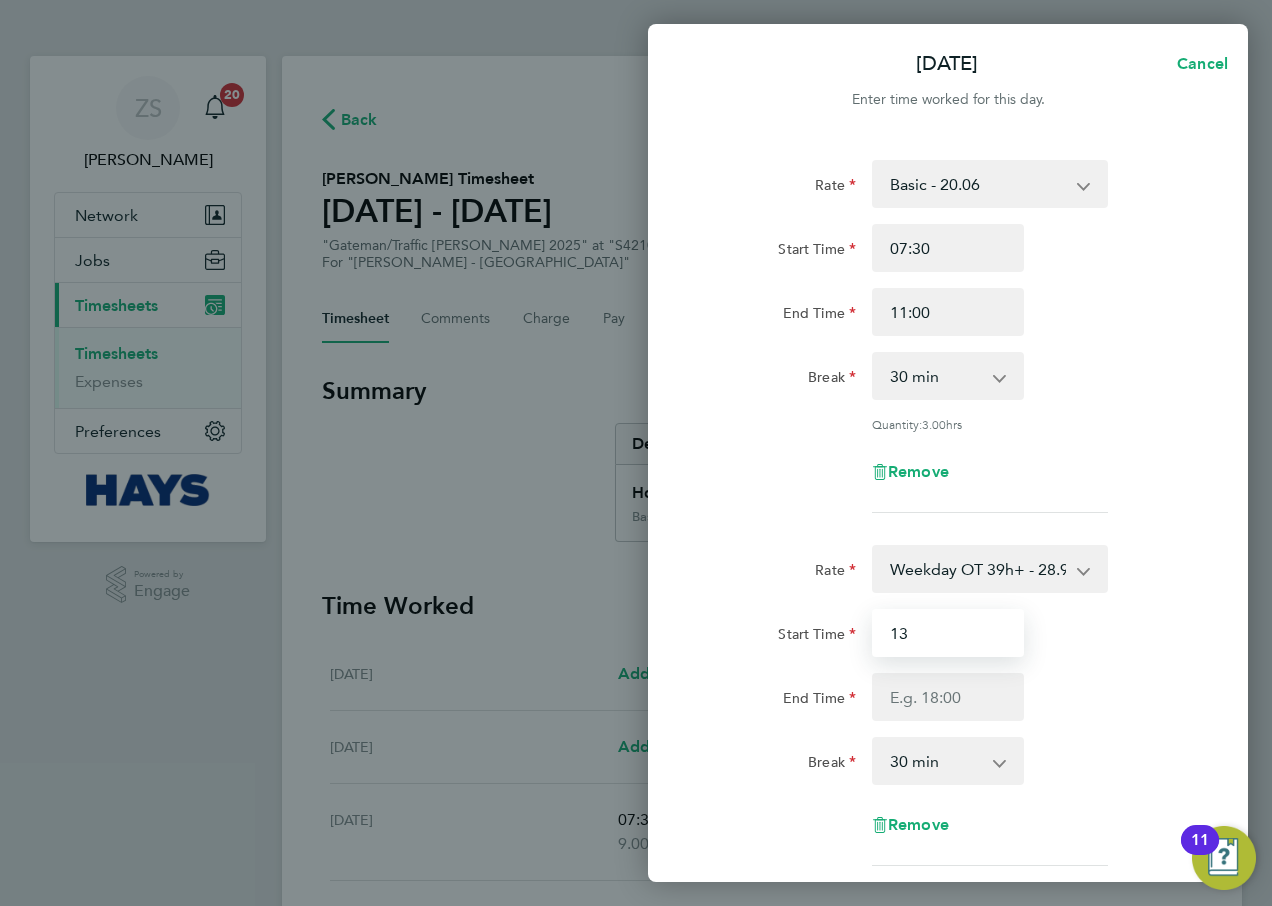type on "1" 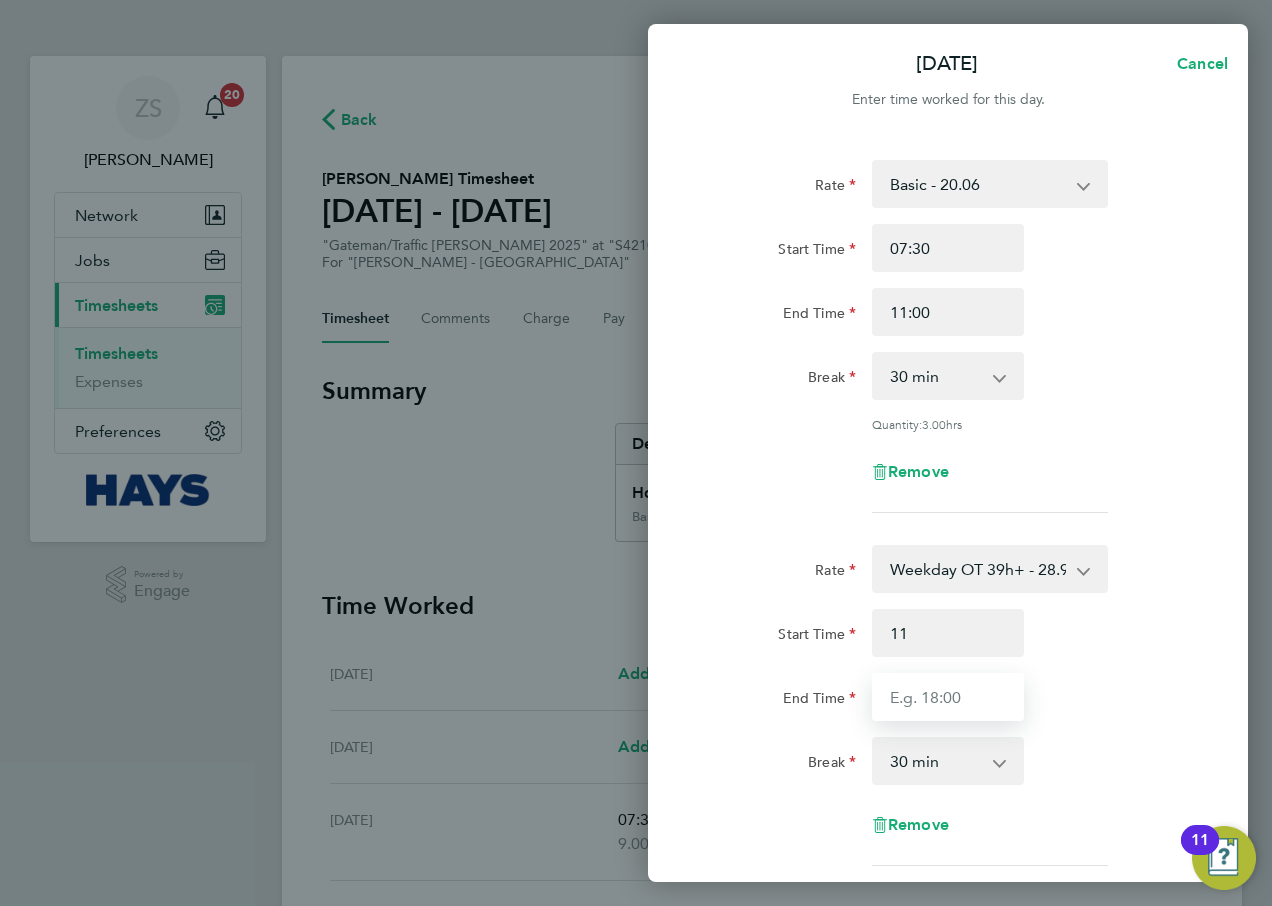 type on "11:00" 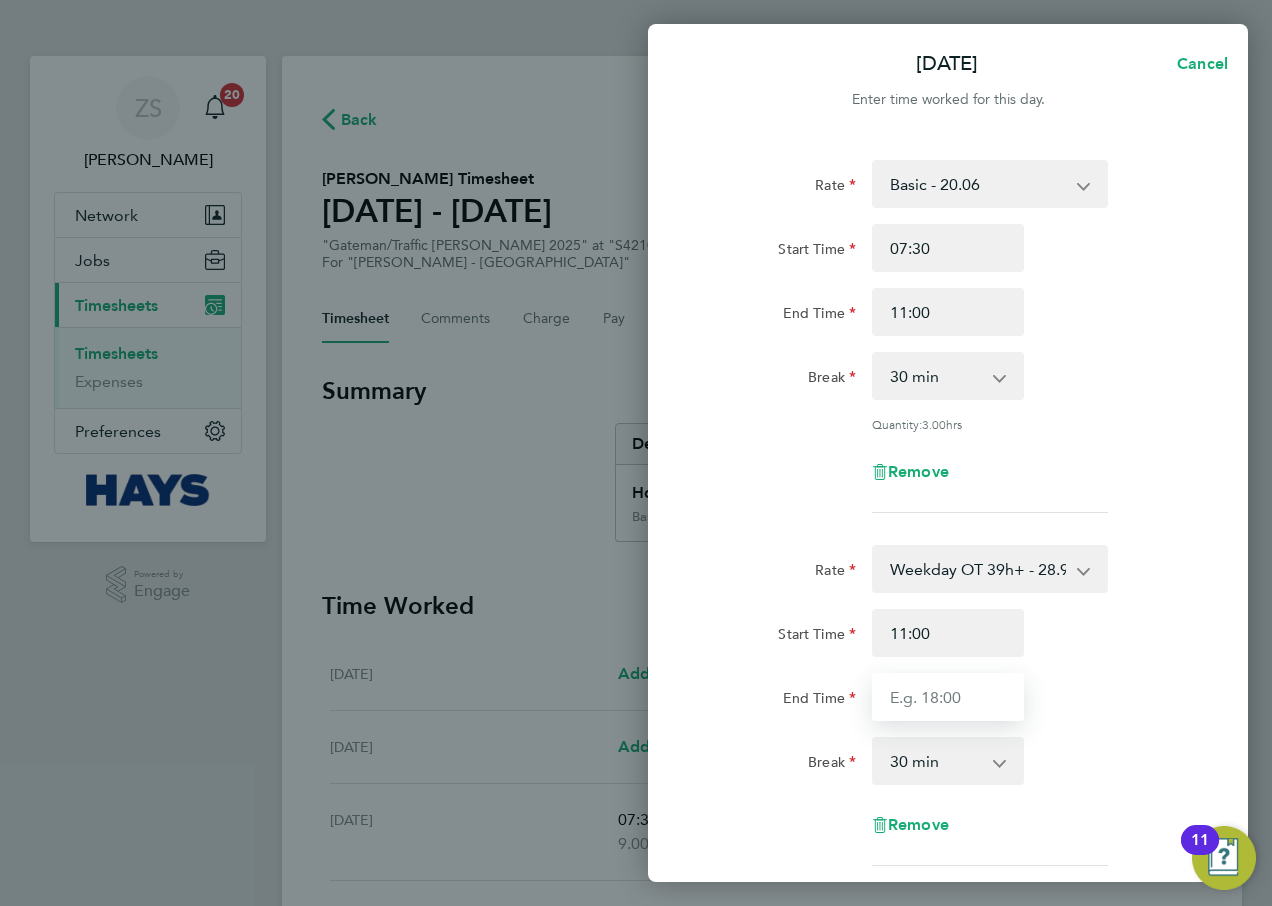 click on "End Time" at bounding box center [948, 697] 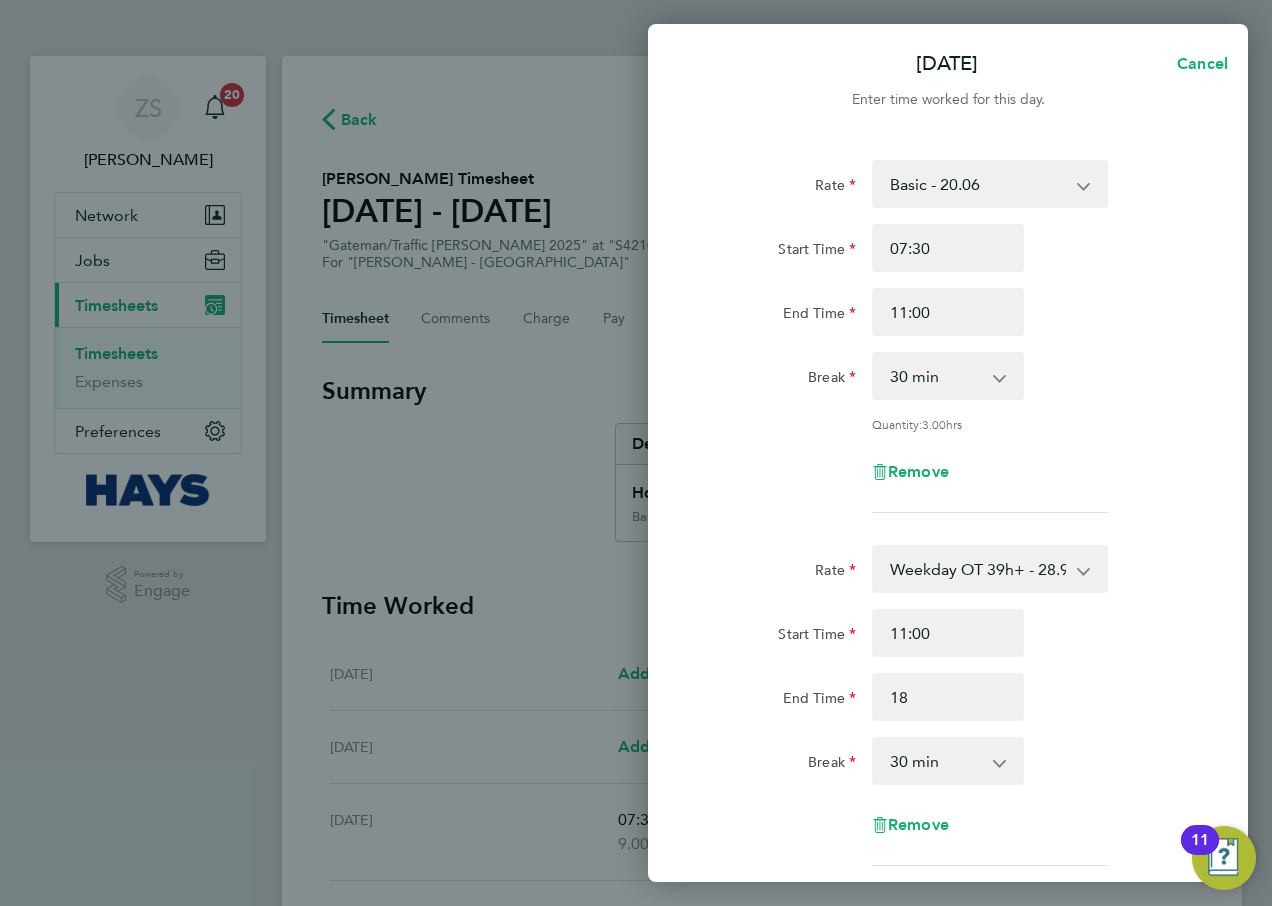 type on "18:00" 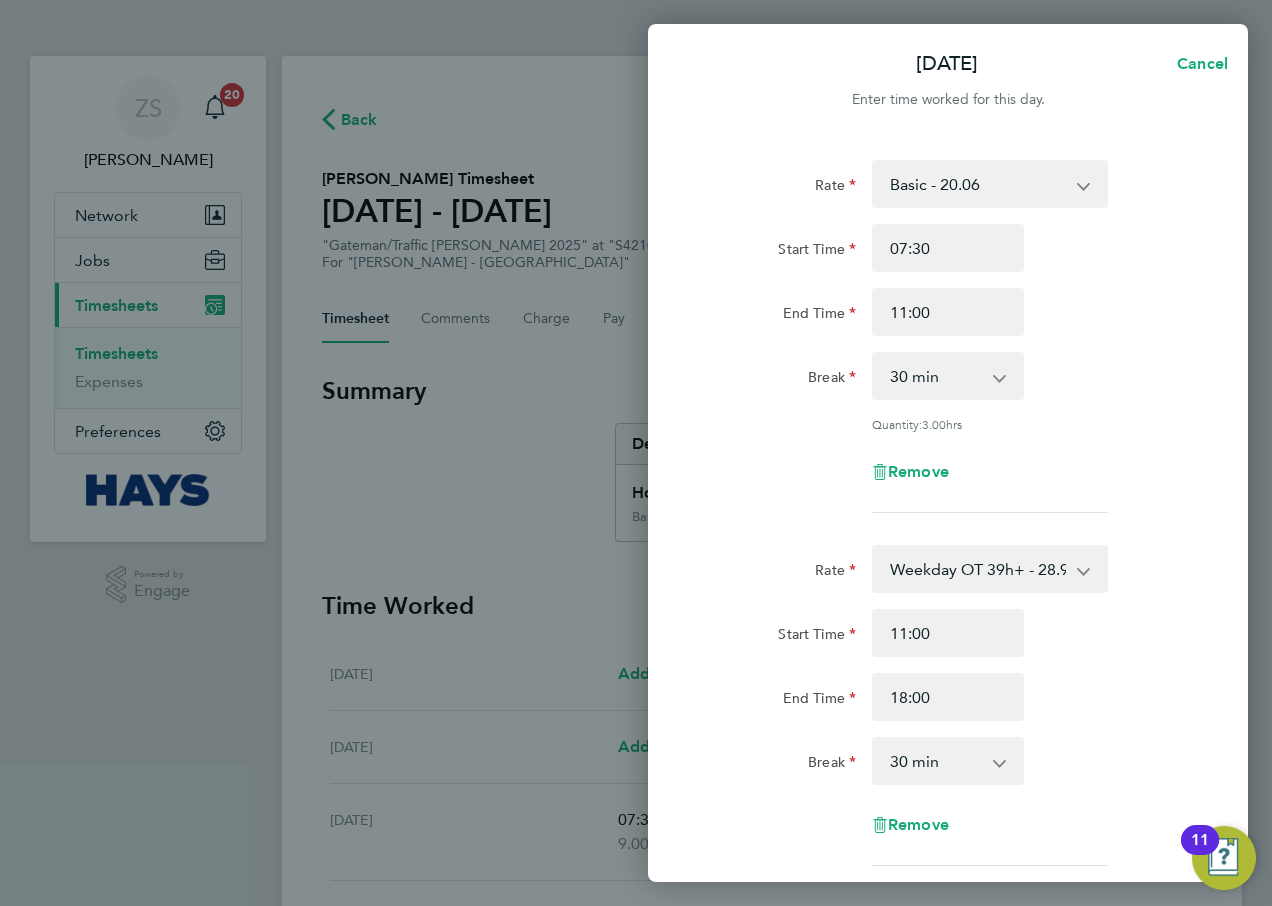 drag, startPoint x: 936, startPoint y: 797, endPoint x: 949, endPoint y: 772, distance: 28.178005 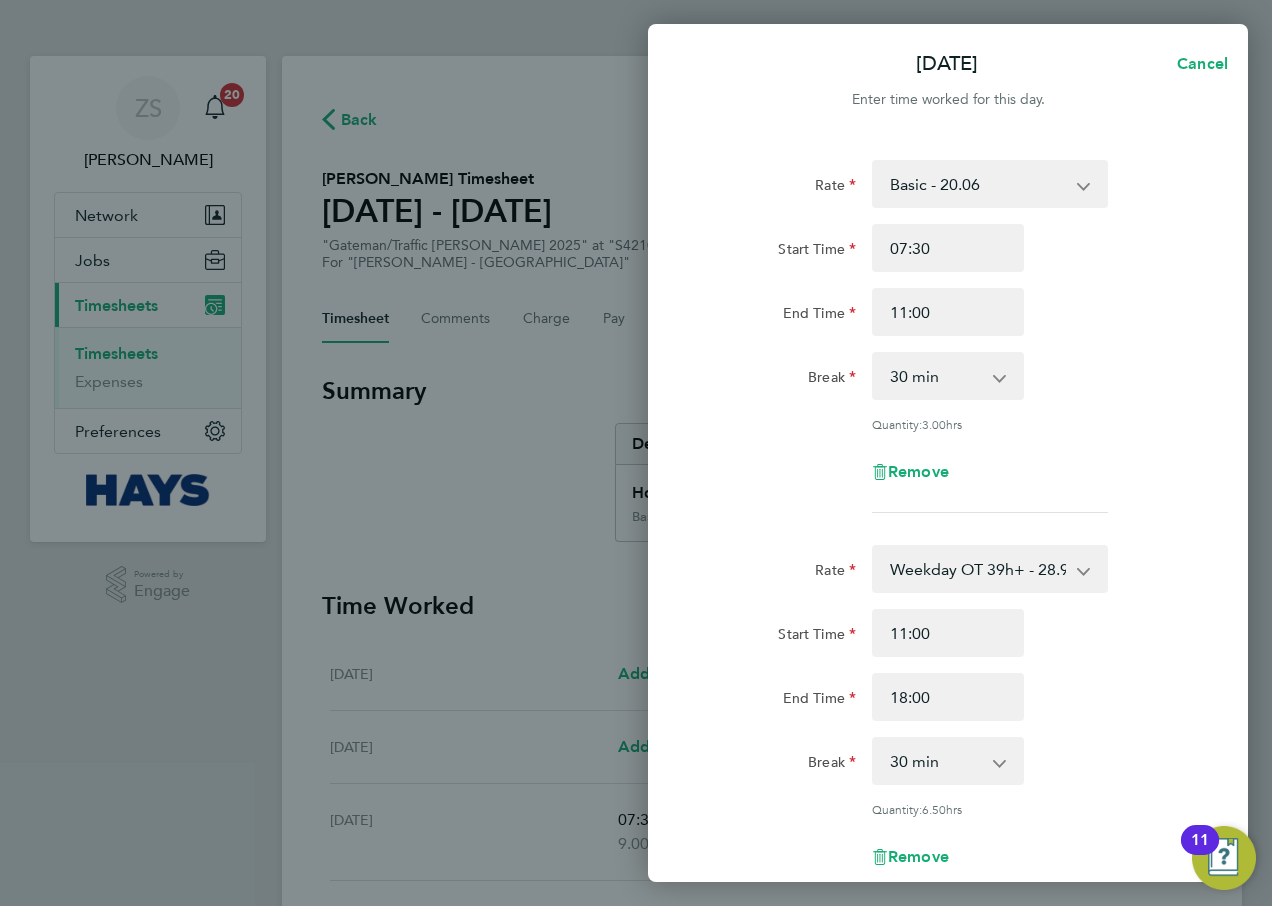 click on "0 min   15 min   30 min   45 min   60 min   75 min   90 min" at bounding box center (936, 761) 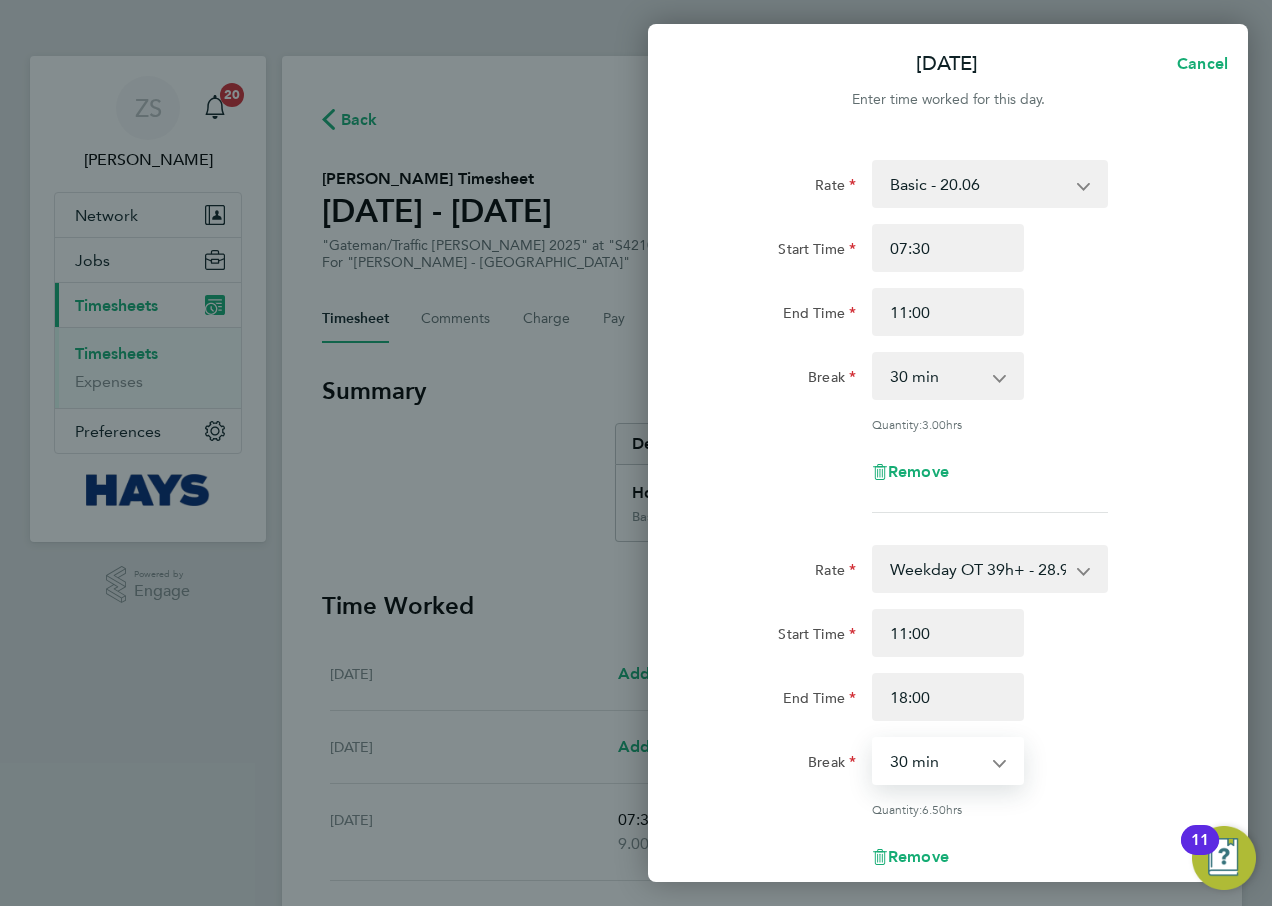 select on "0" 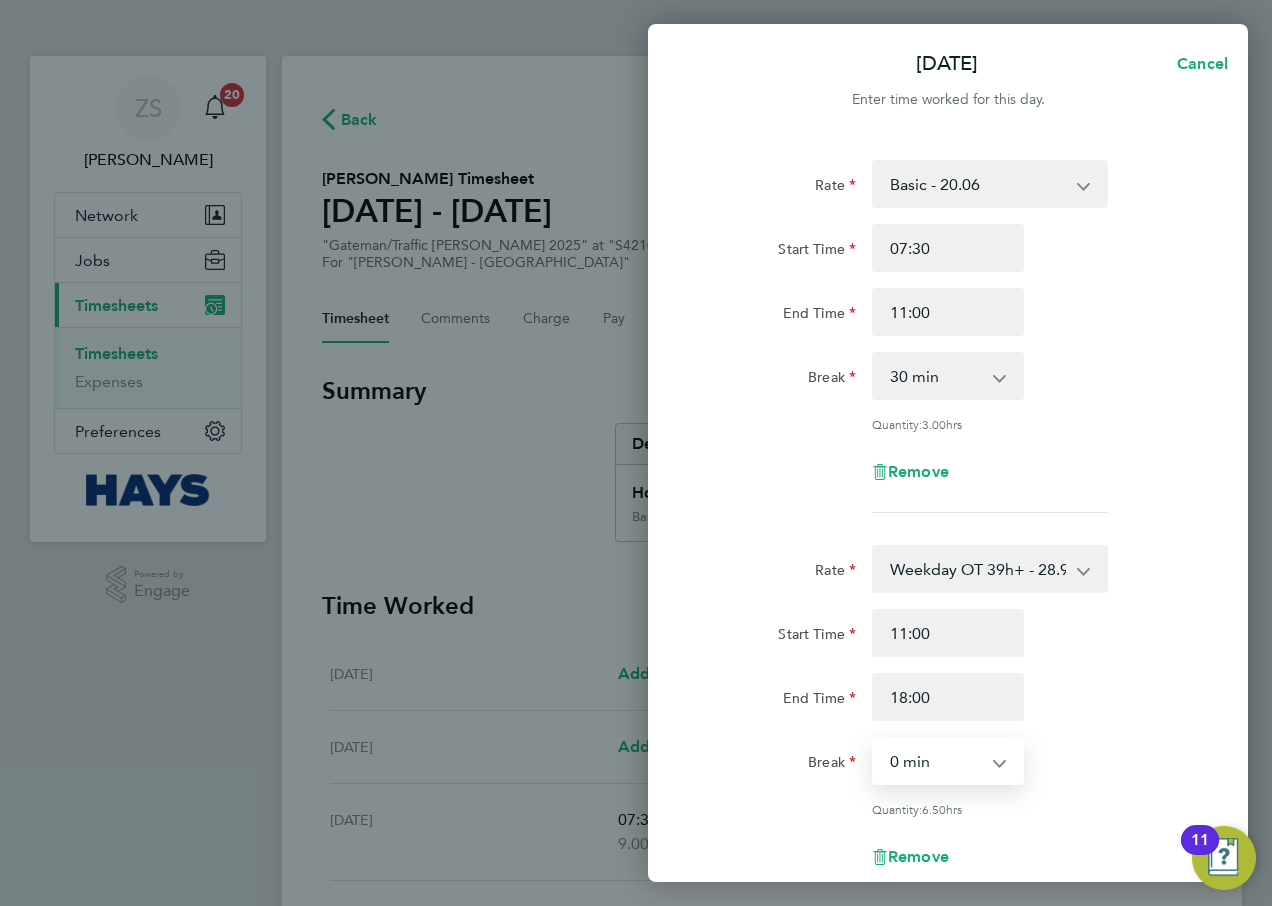 click on "0 min   15 min   30 min   45 min   60 min   75 min   90 min" at bounding box center [936, 761] 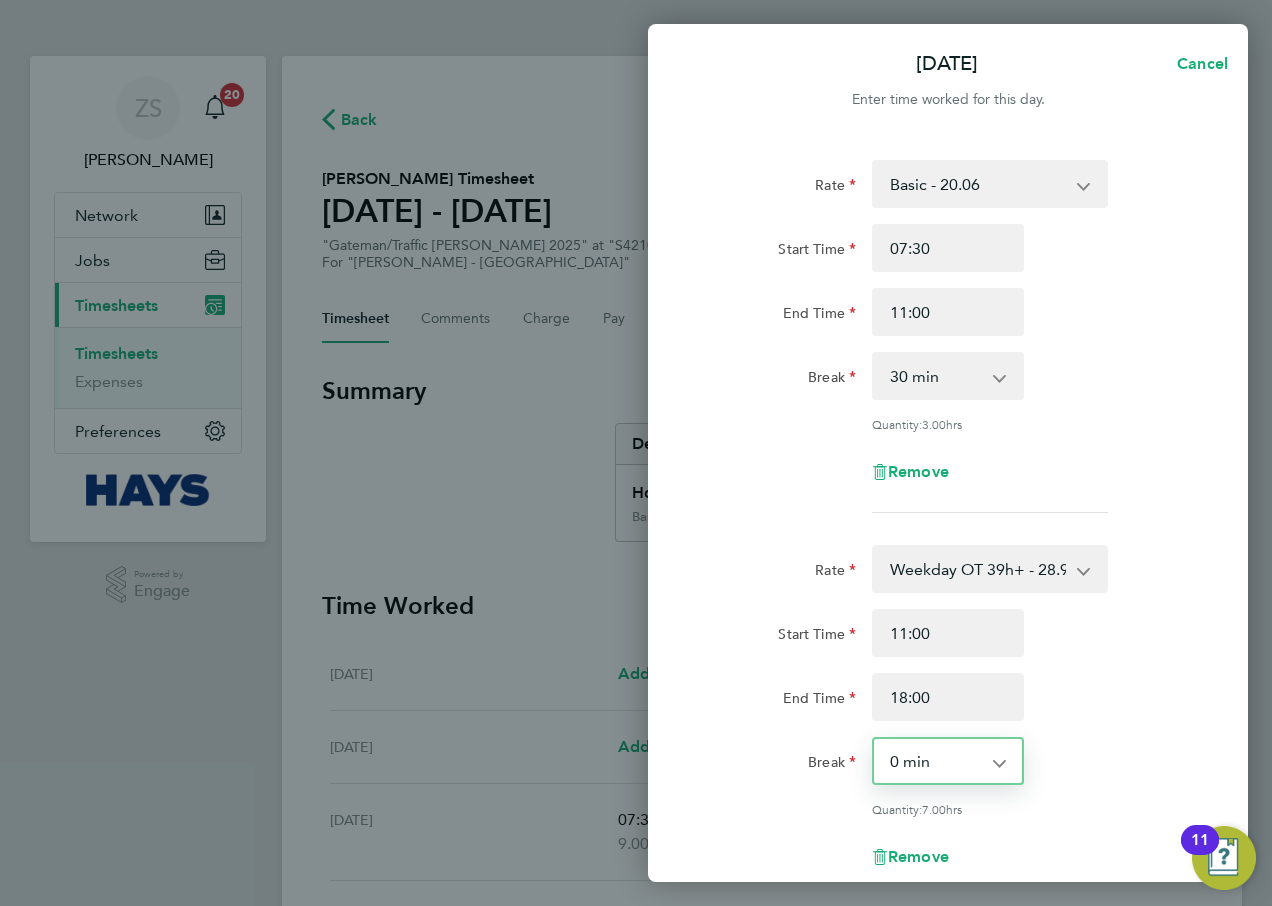 click on "Rate  Weekday OT 39h+ - 28.95   Basic - 20.06   Saturday first 4h - 28.95   Saturday 4h+ - 37.84   Sunday + BH - 37.84" 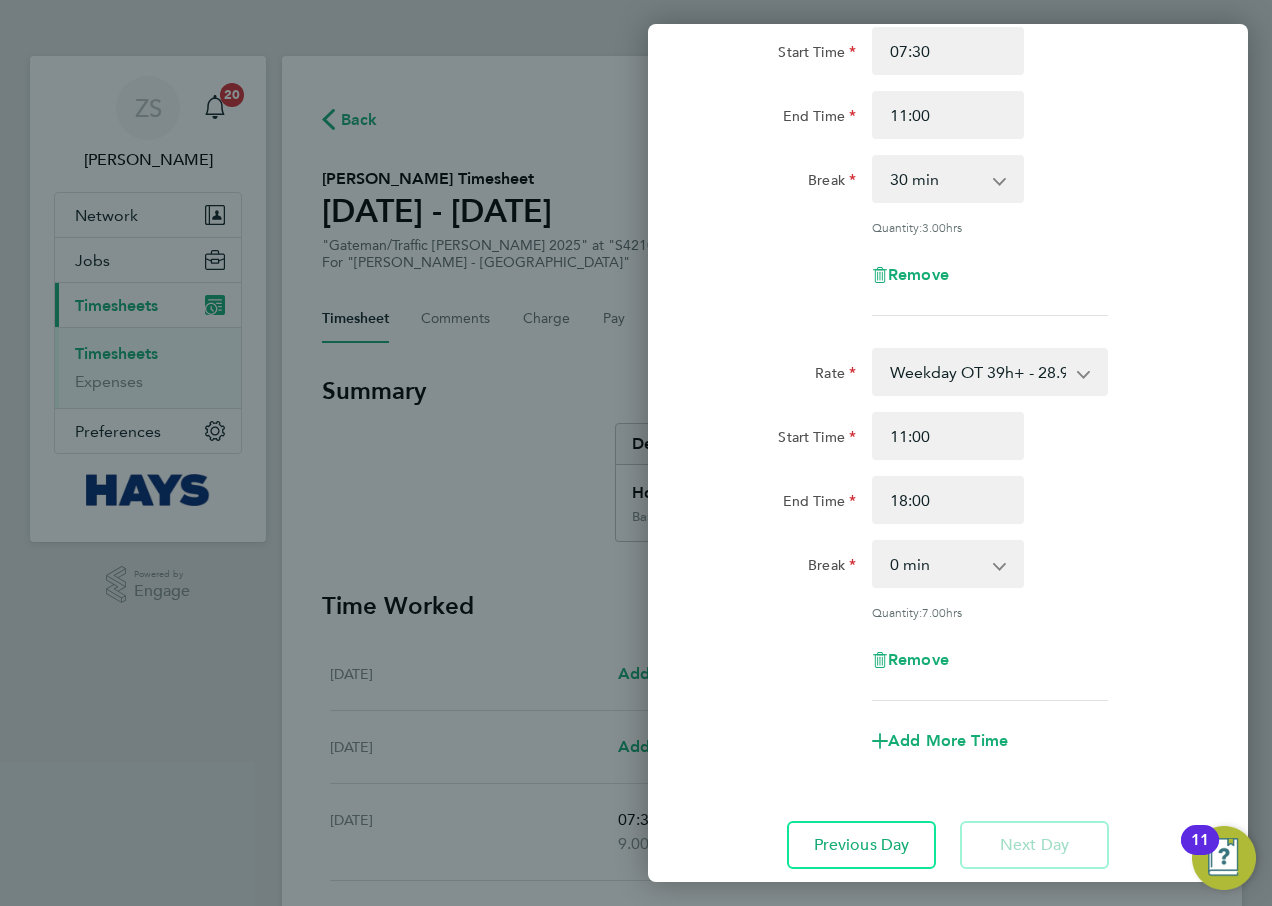 scroll, scrollTop: 332, scrollLeft: 0, axis: vertical 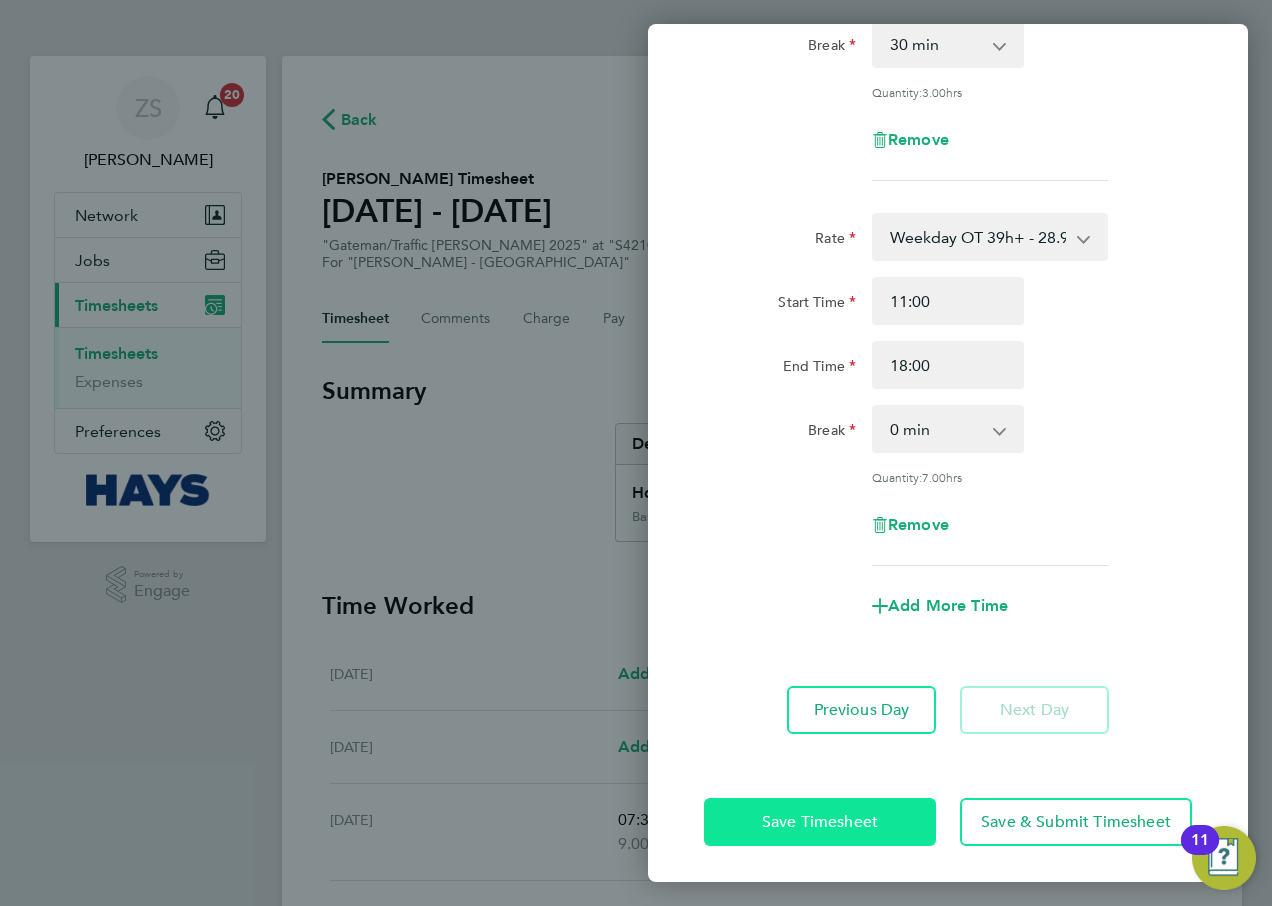 click on "Save Timesheet" 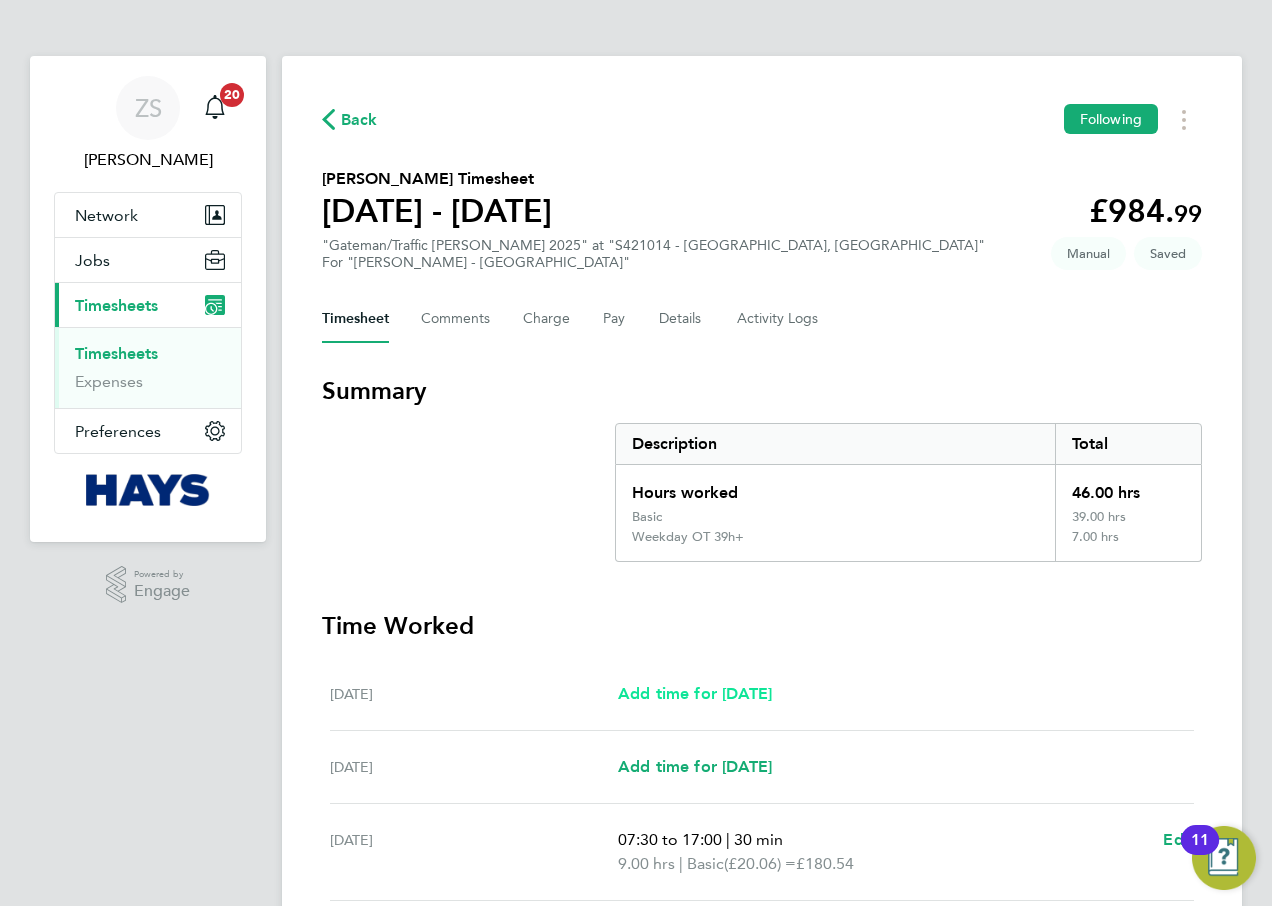 scroll, scrollTop: 600, scrollLeft: 0, axis: vertical 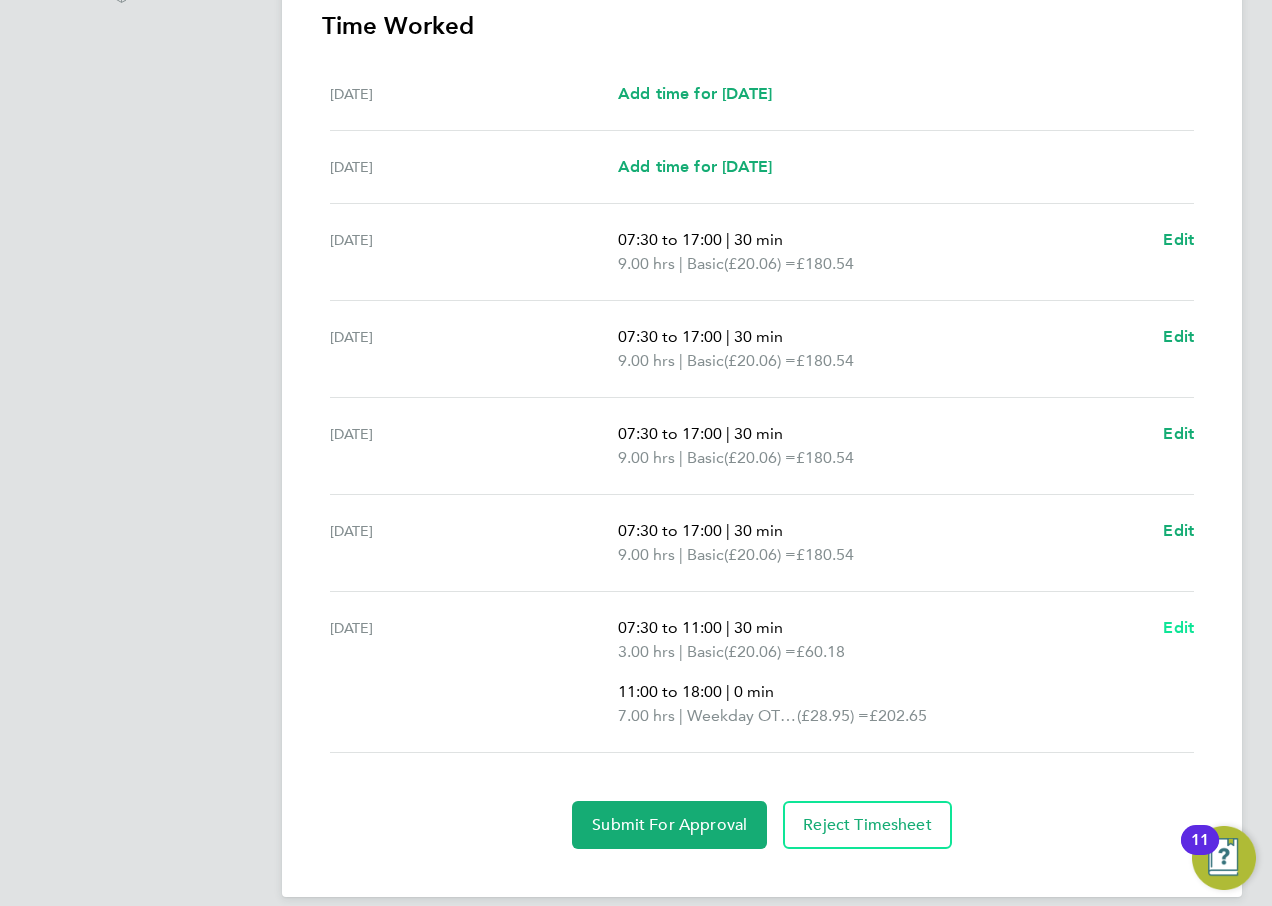 click on "Edit" at bounding box center [1178, 627] 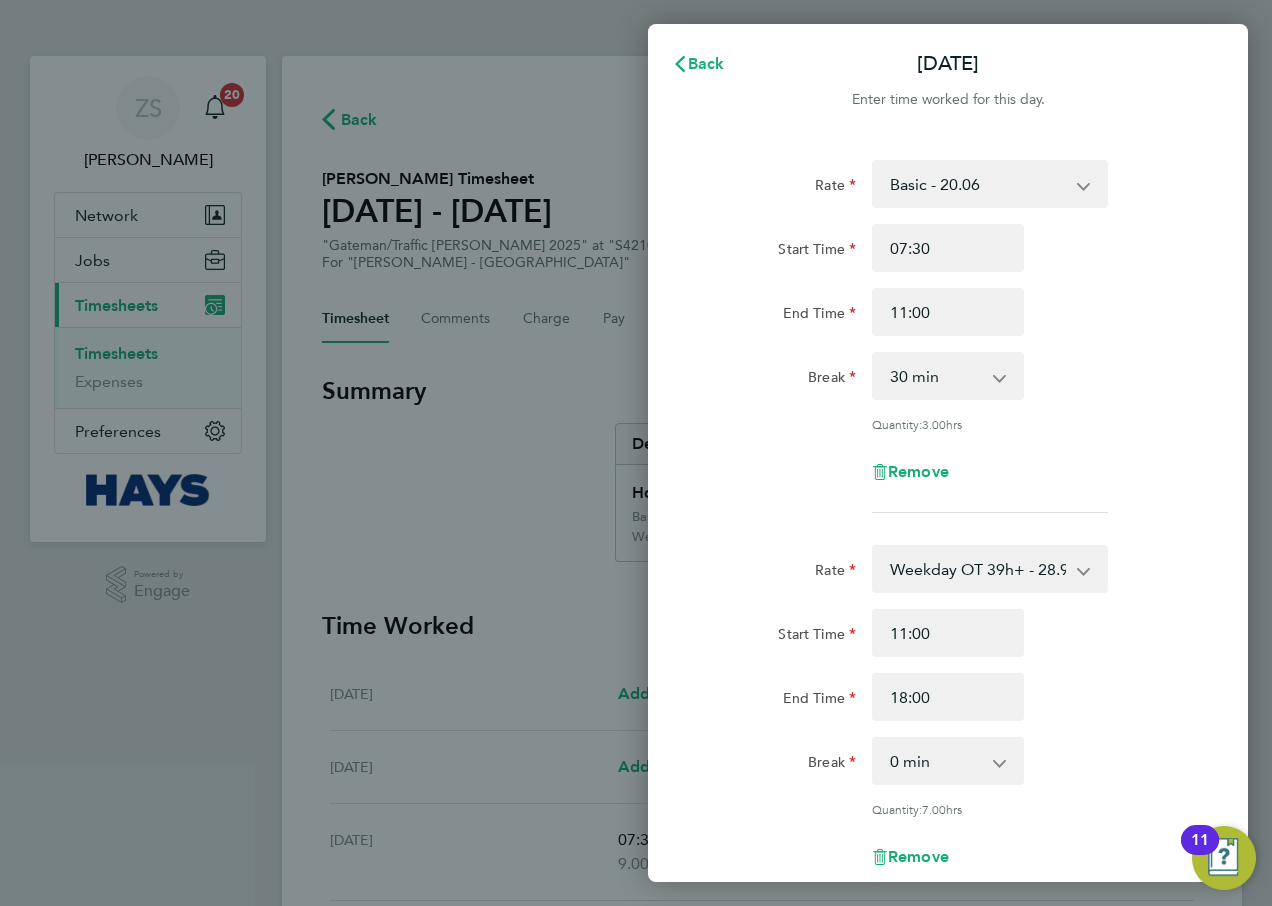 scroll, scrollTop: 0, scrollLeft: 0, axis: both 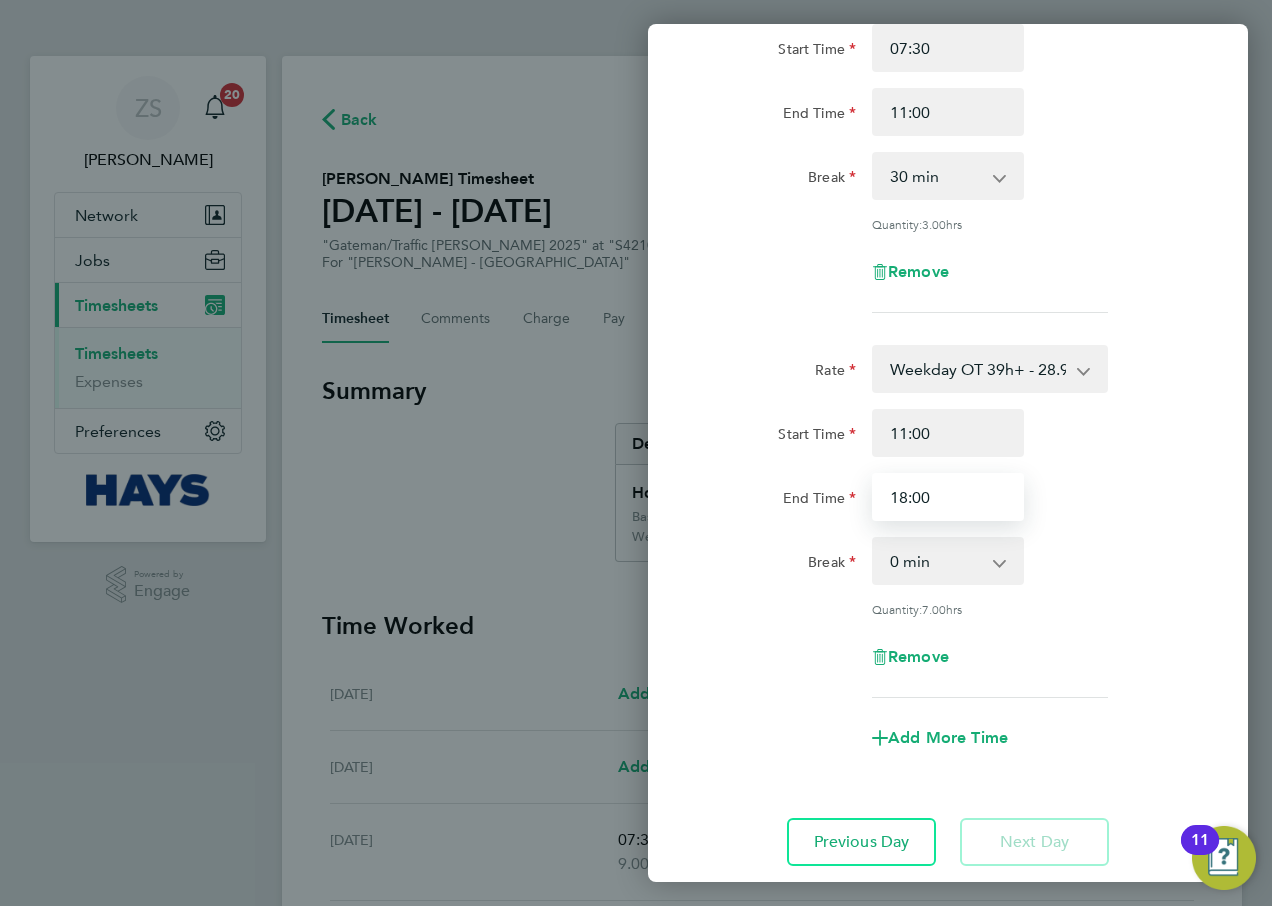 drag, startPoint x: 947, startPoint y: 503, endPoint x: 853, endPoint y: 510, distance: 94.26028 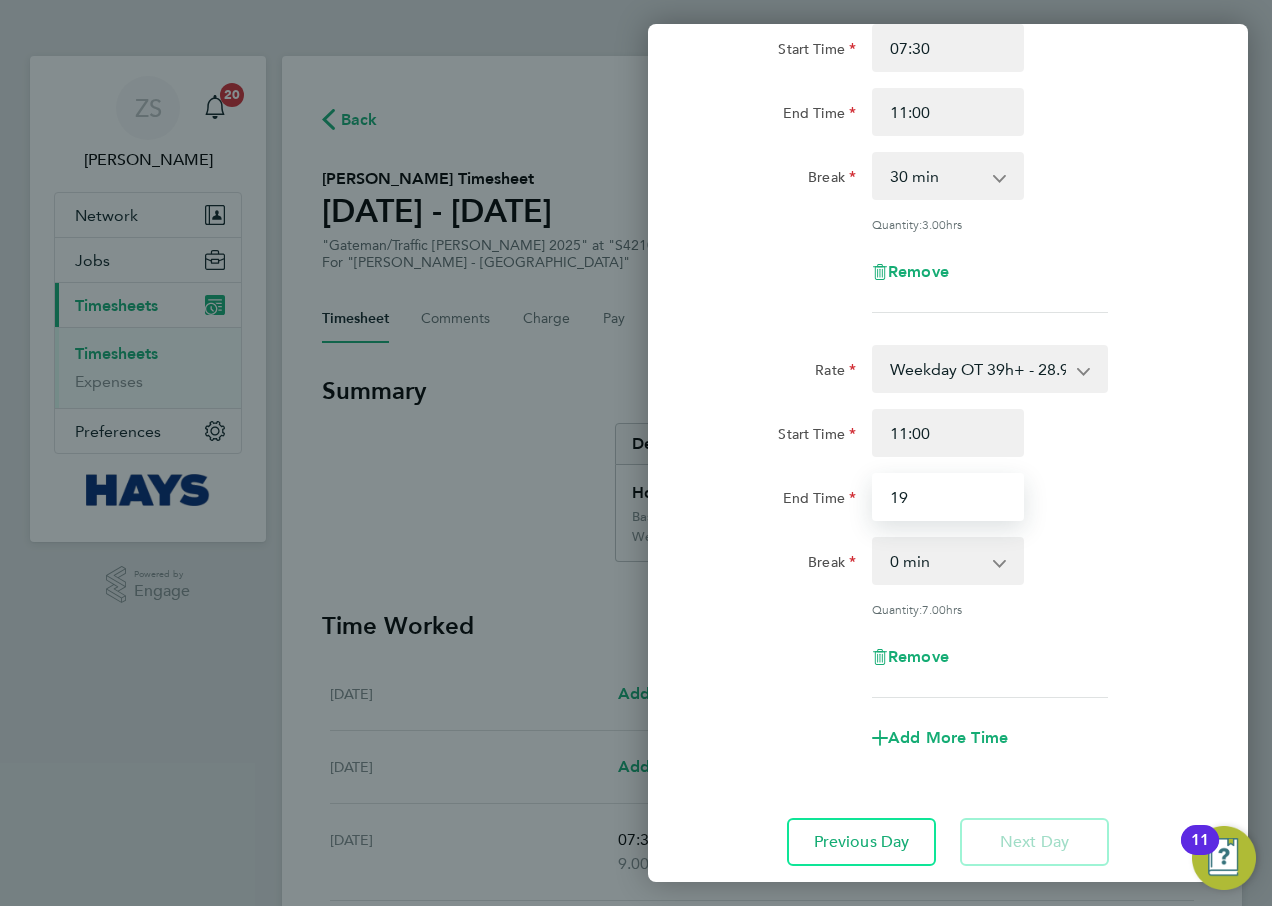 type on "19:00" 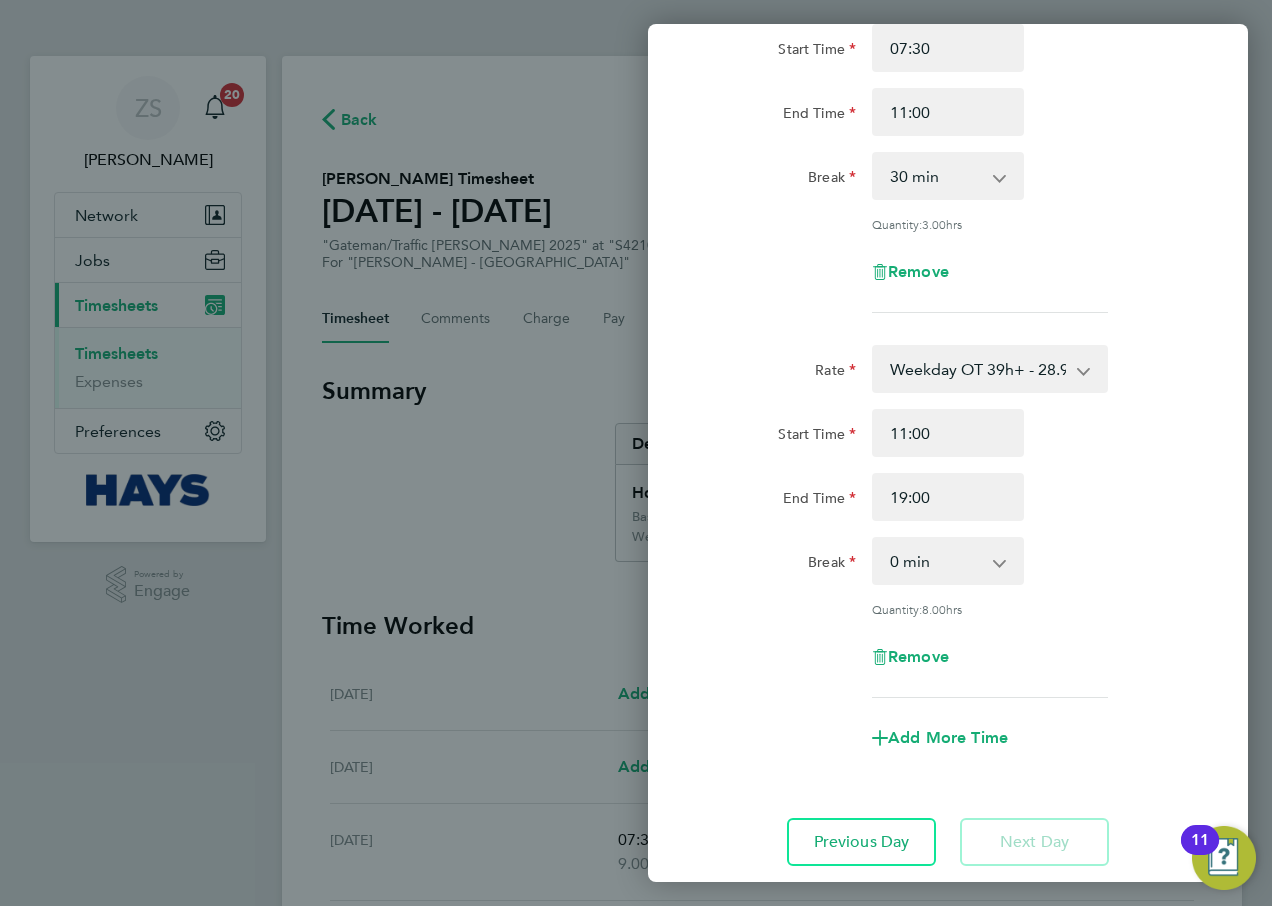 scroll, scrollTop: 332, scrollLeft: 0, axis: vertical 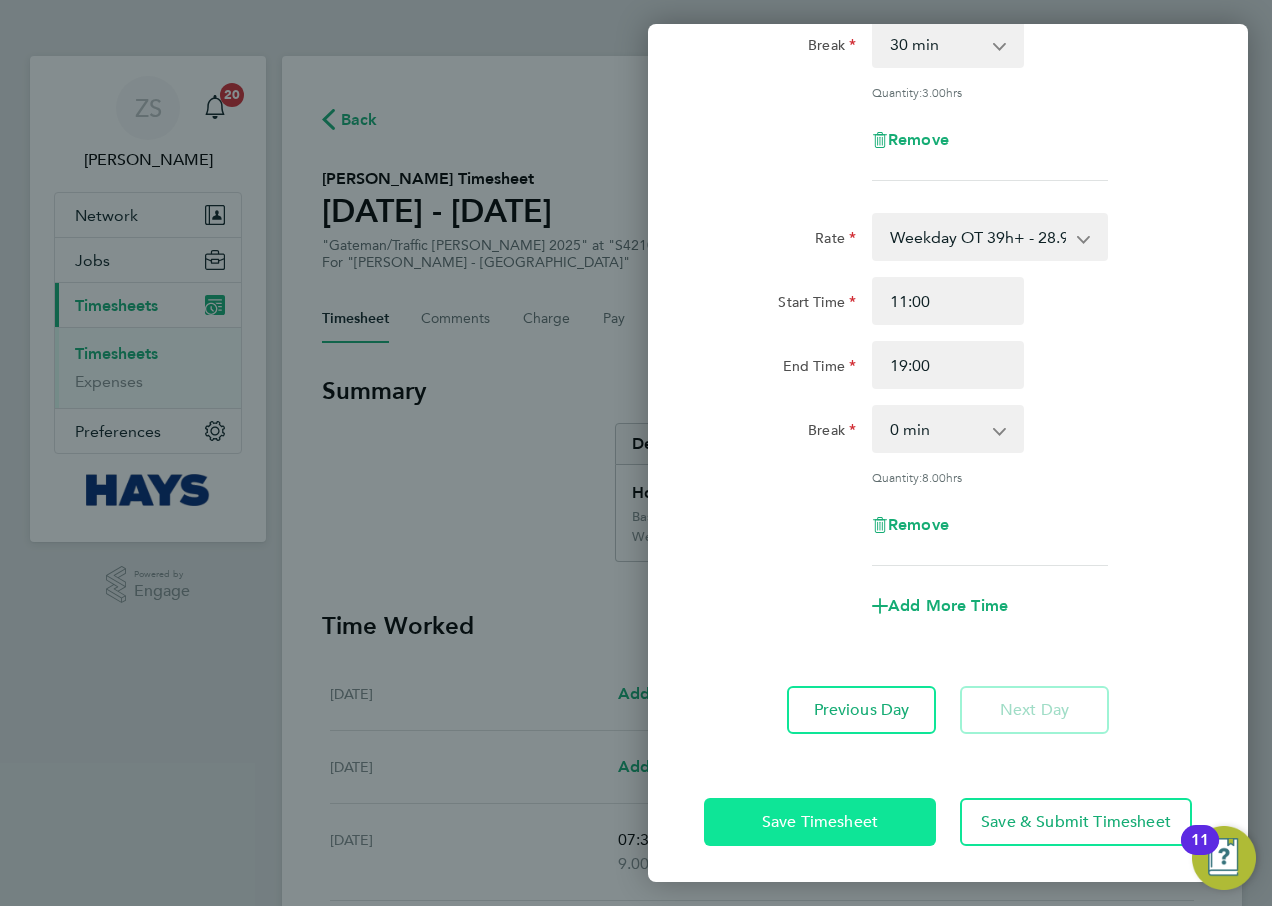 click on "Save Timesheet" 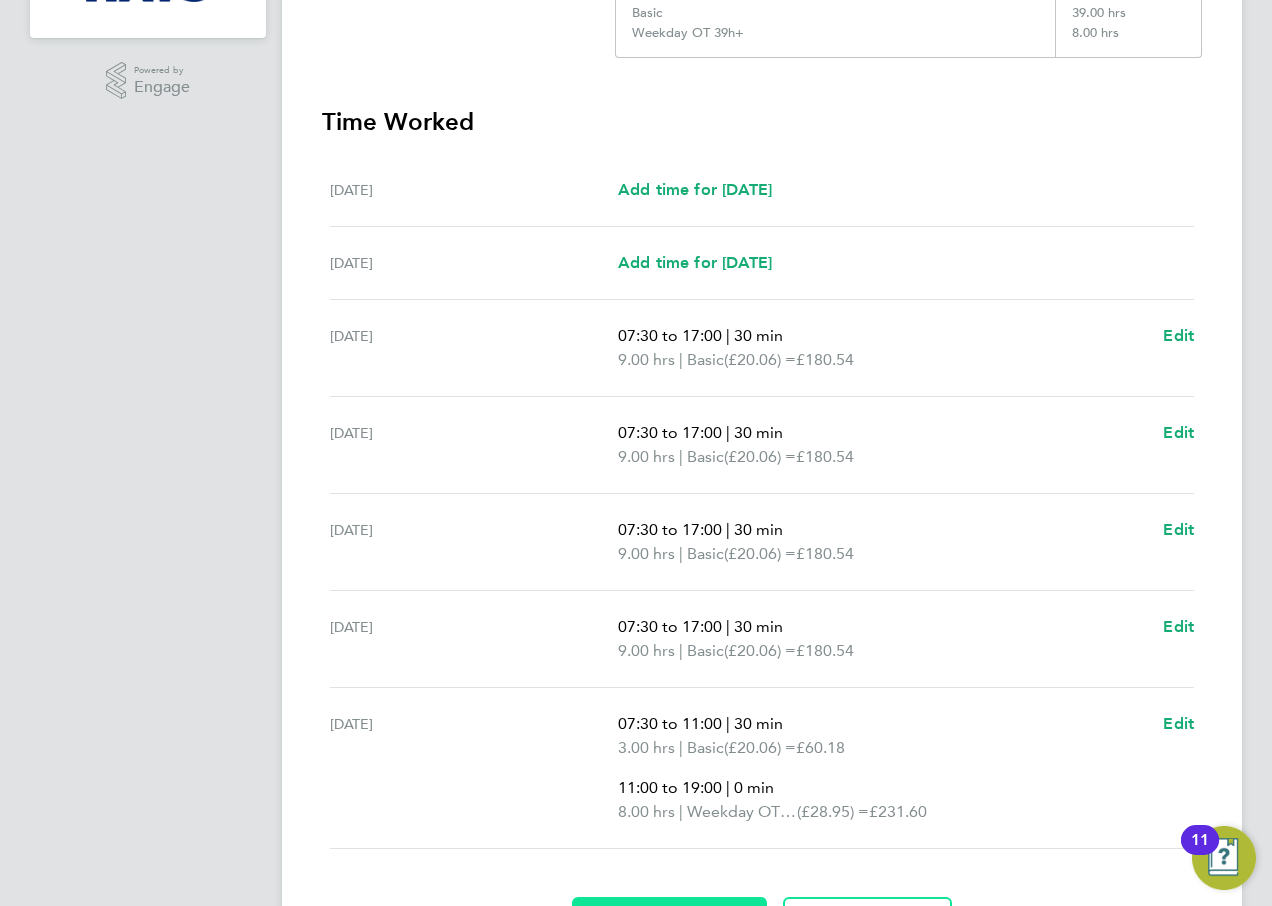 scroll, scrollTop: 623, scrollLeft: 0, axis: vertical 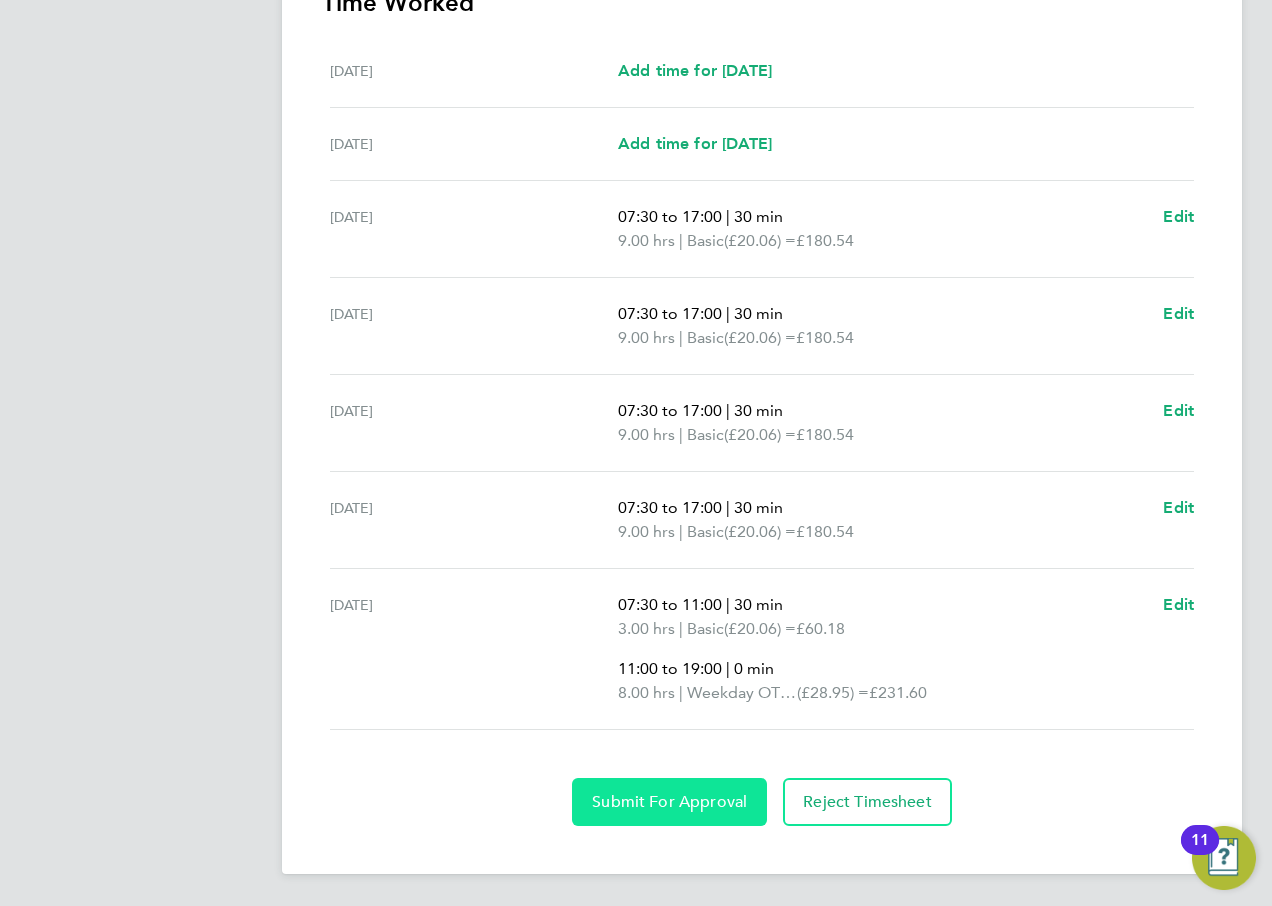 click on "Submit For Approval" 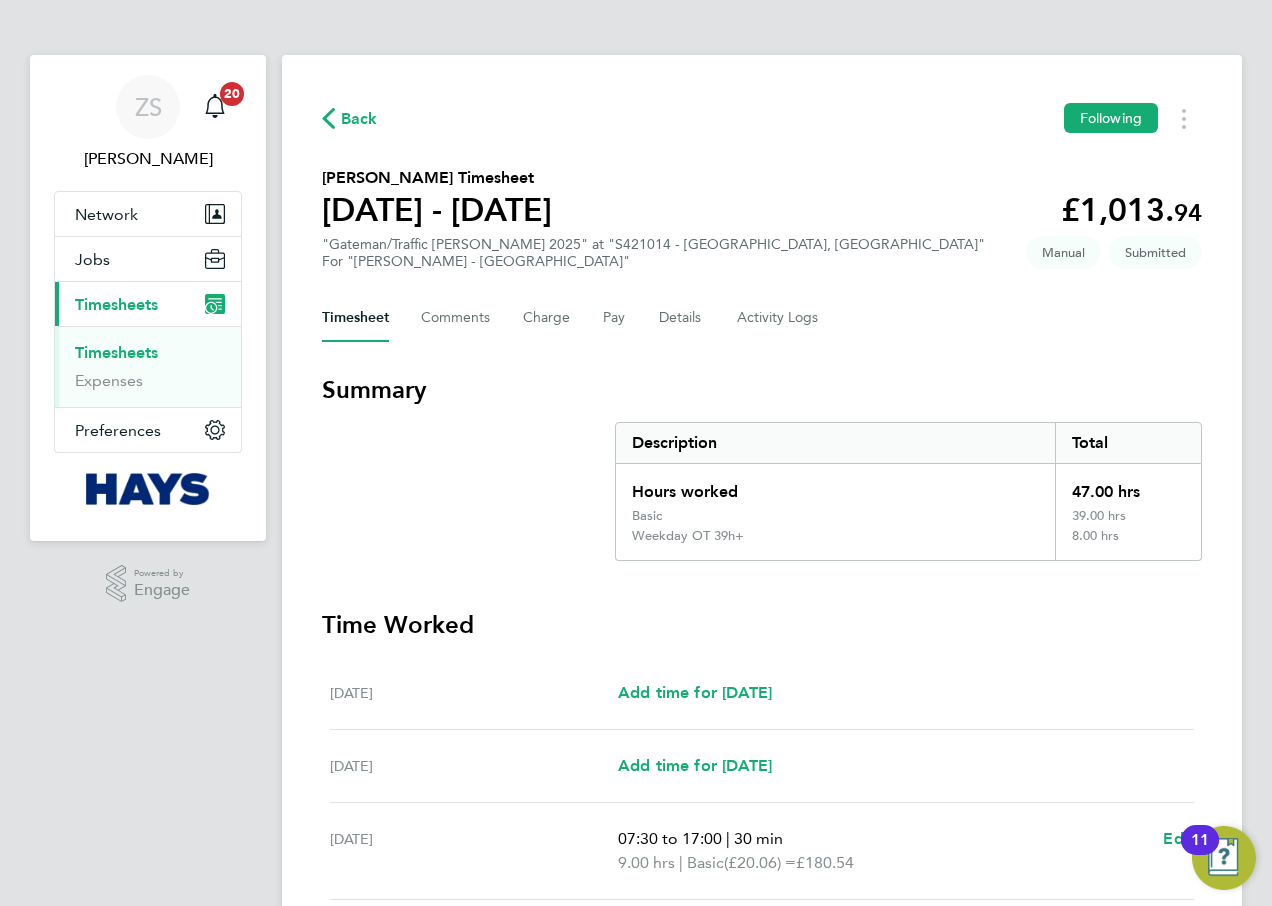 scroll, scrollTop: 0, scrollLeft: 0, axis: both 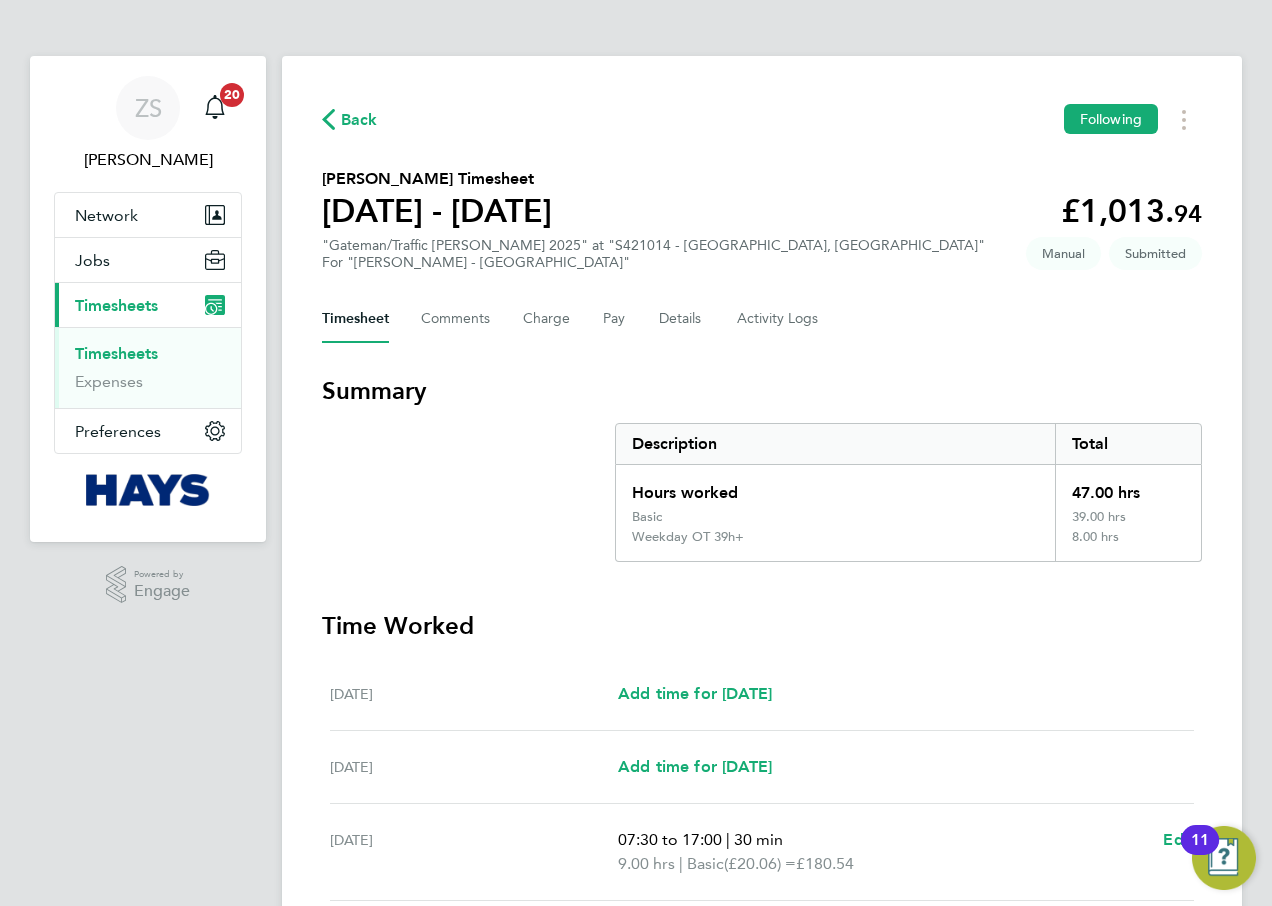 click on "Timesheets" at bounding box center [116, 353] 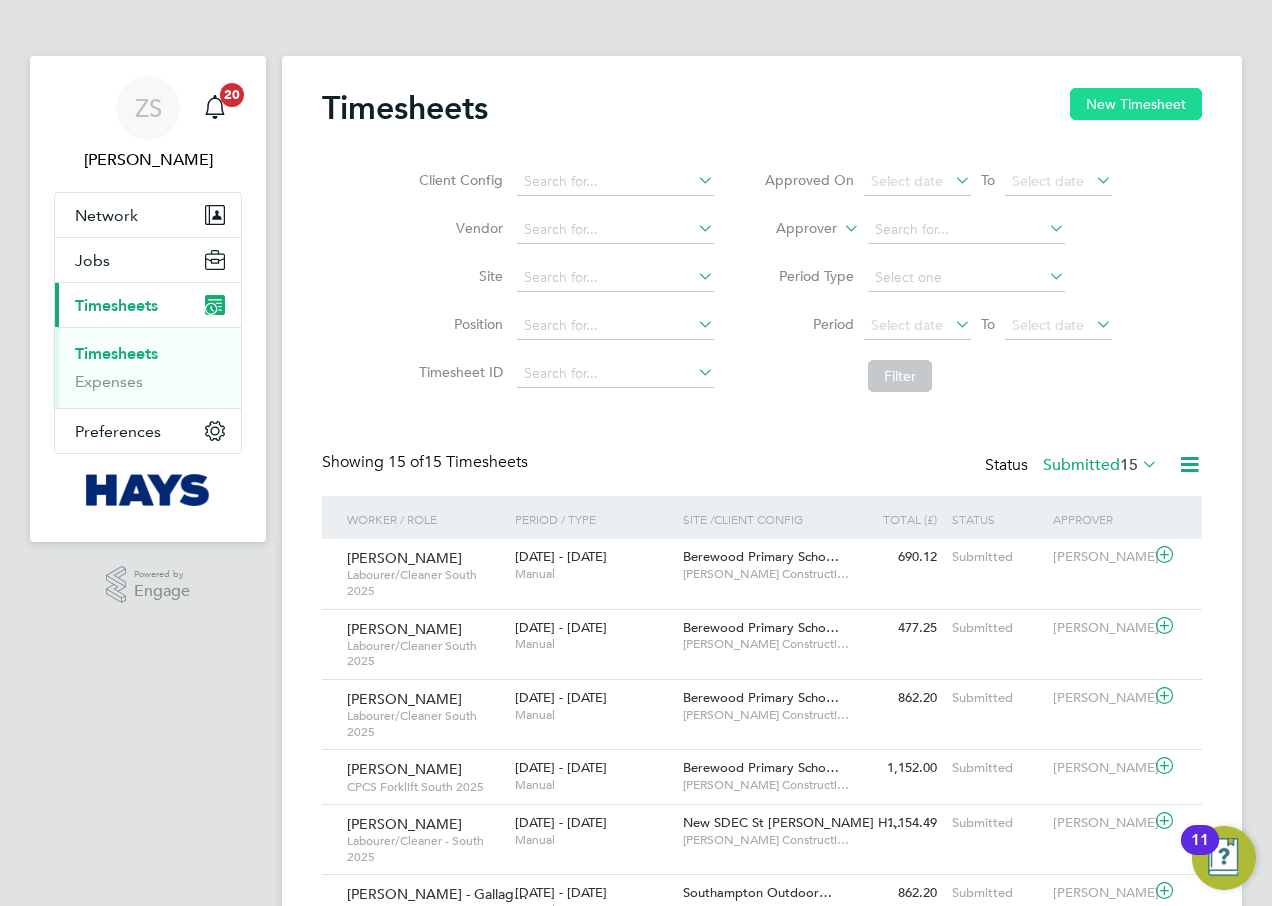 scroll, scrollTop: 10, scrollLeft: 10, axis: both 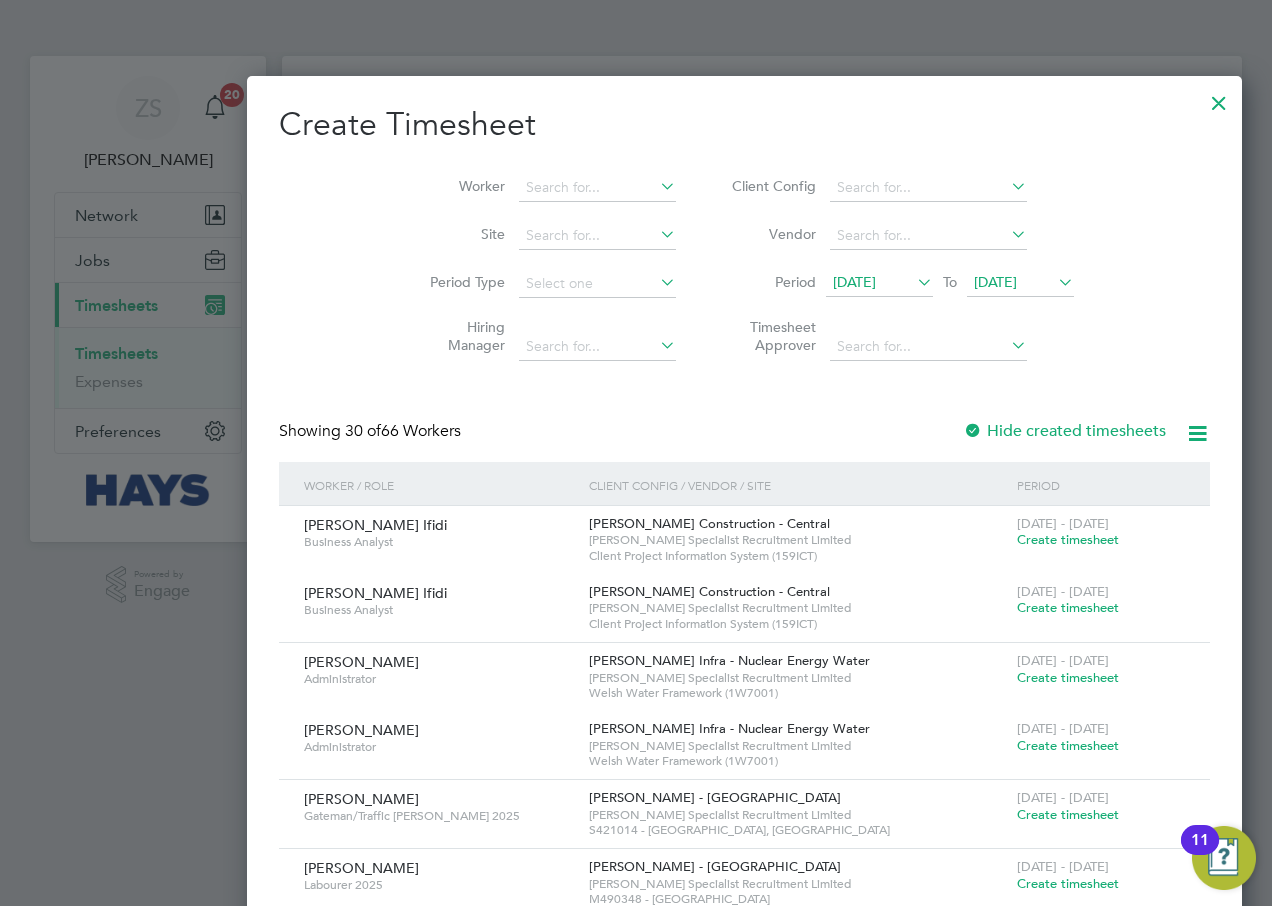 click on "Worker" at bounding box center [545, 188] 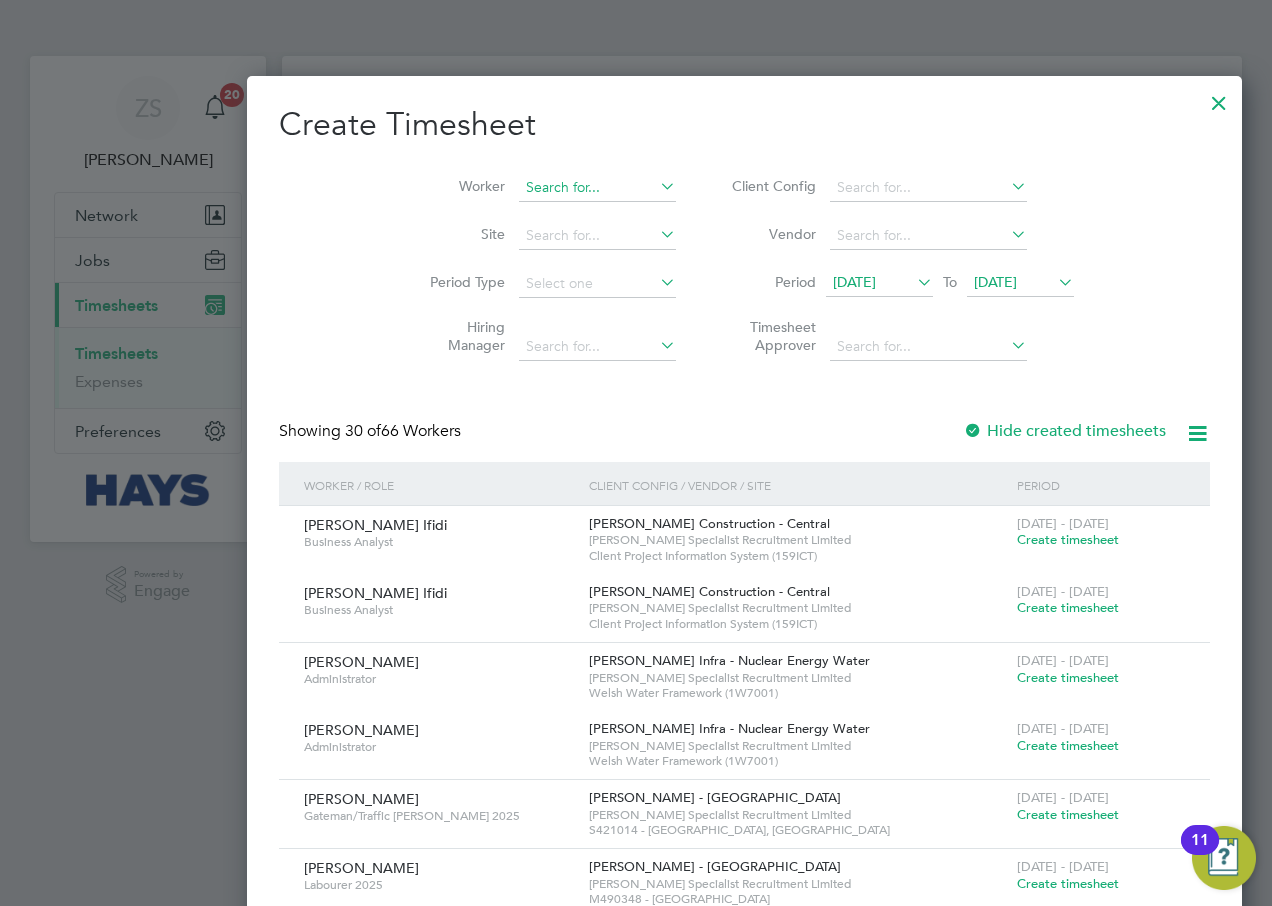 click at bounding box center [597, 188] 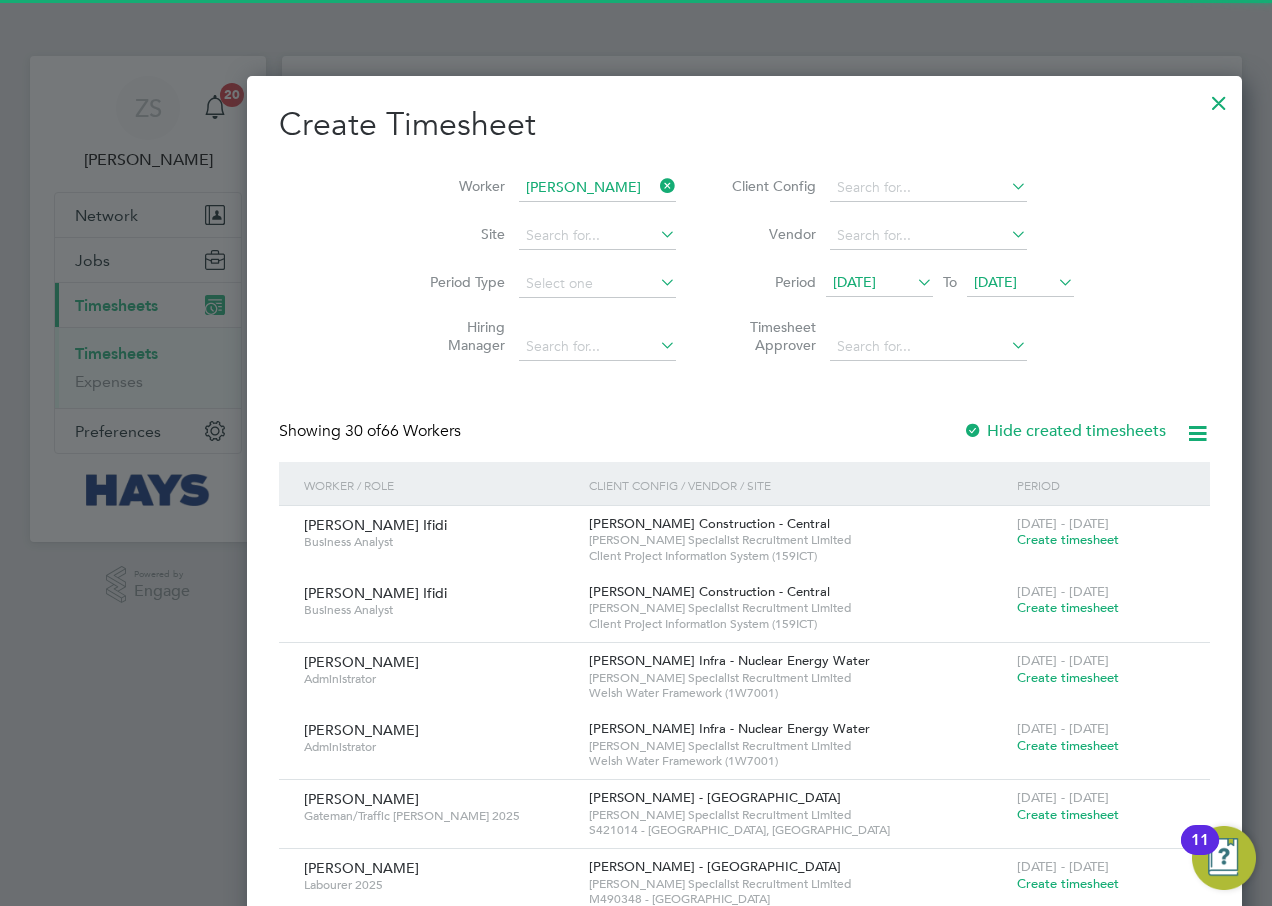 click on "Jamie   Tr ueman" 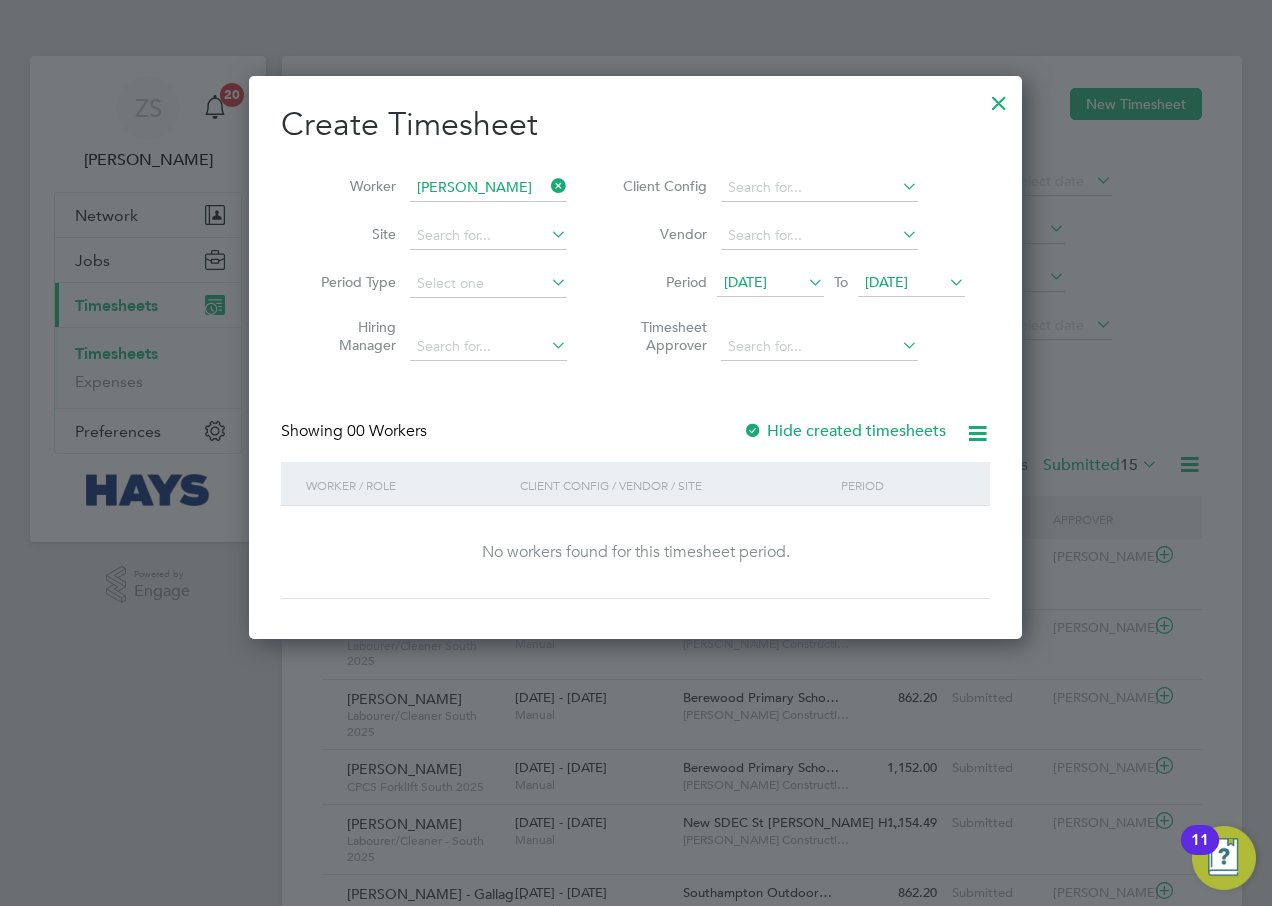 click on "[DATE]" at bounding box center (911, 283) 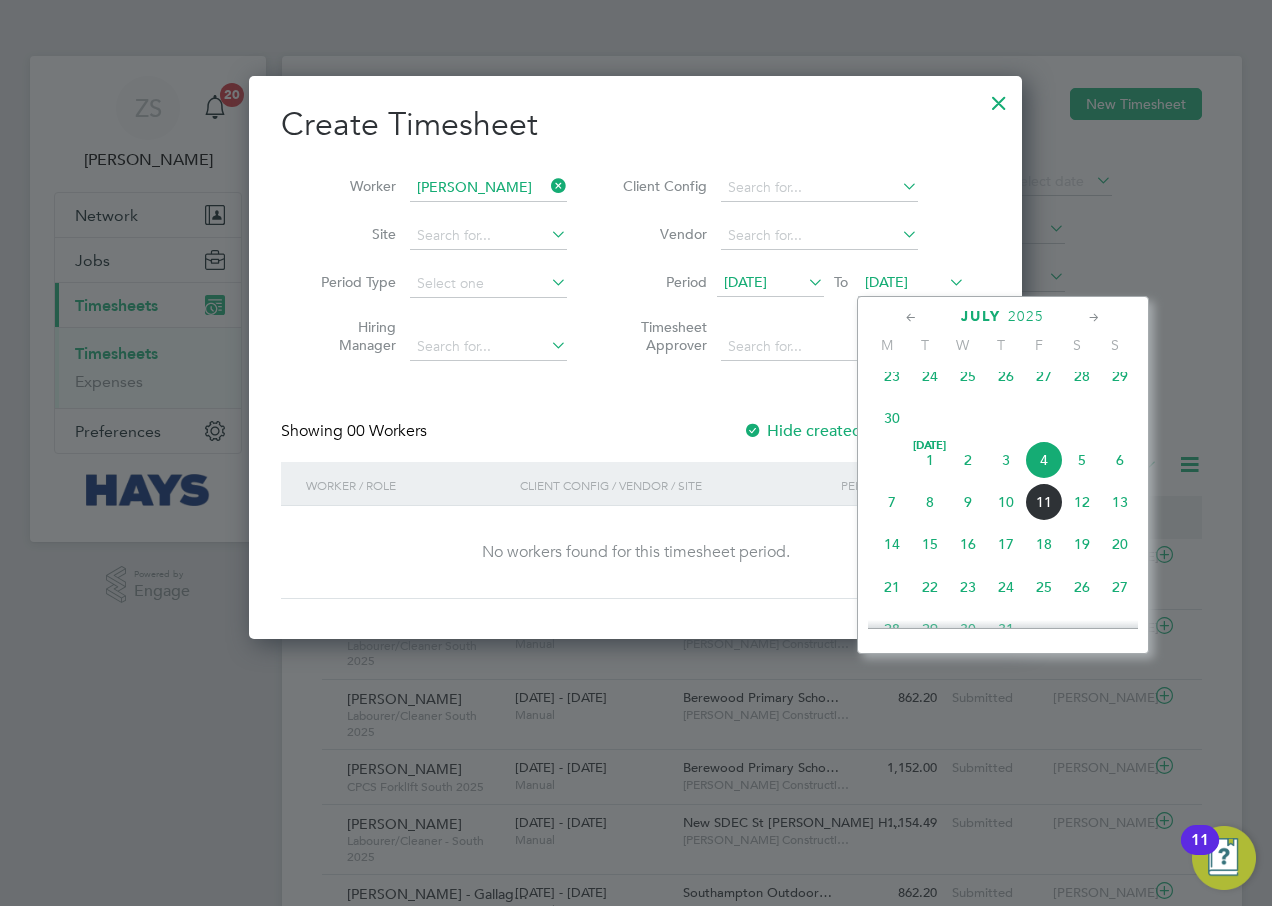 click on "12" 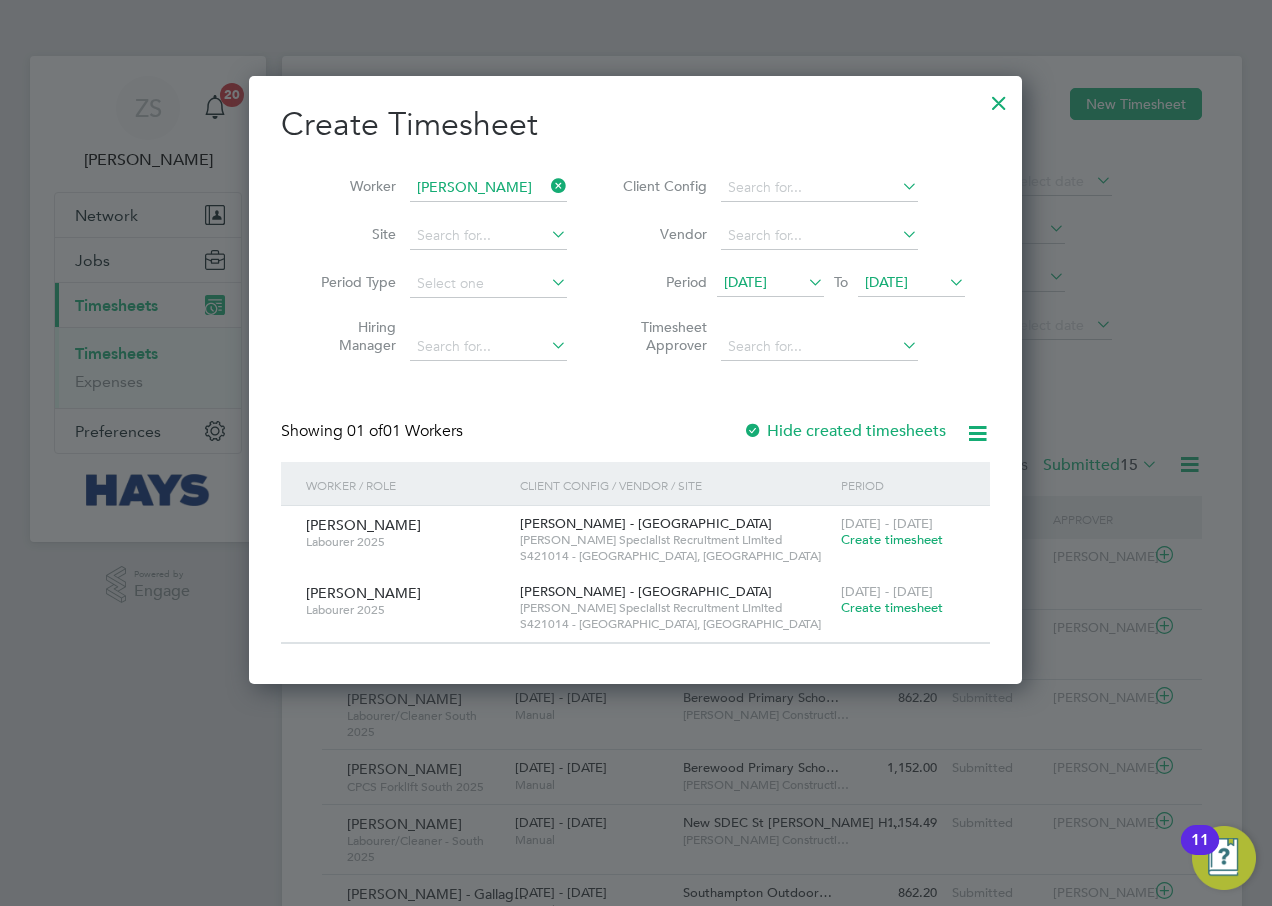 click on "Create timesheet" at bounding box center [892, 539] 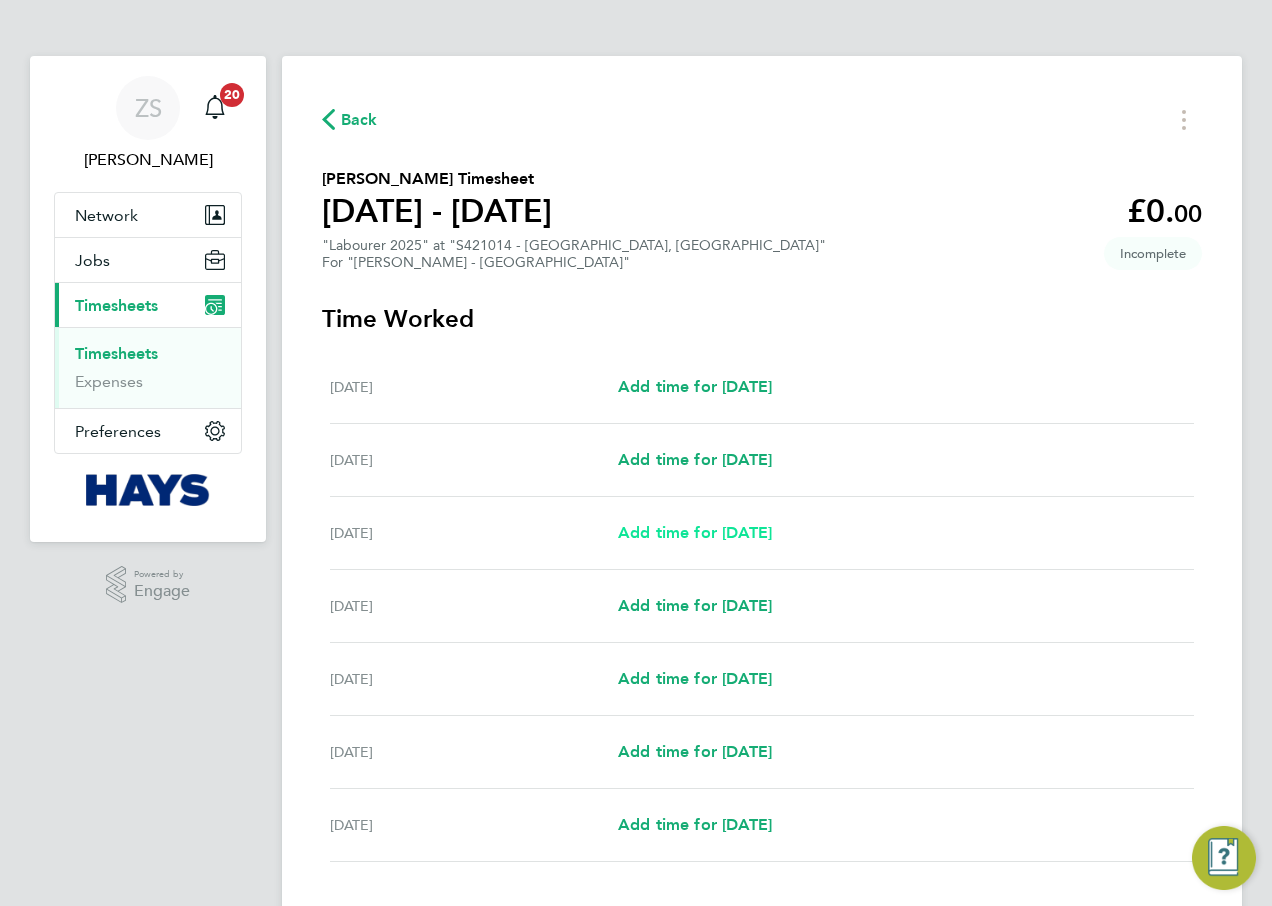 click on "Add time for [DATE]" at bounding box center (695, 532) 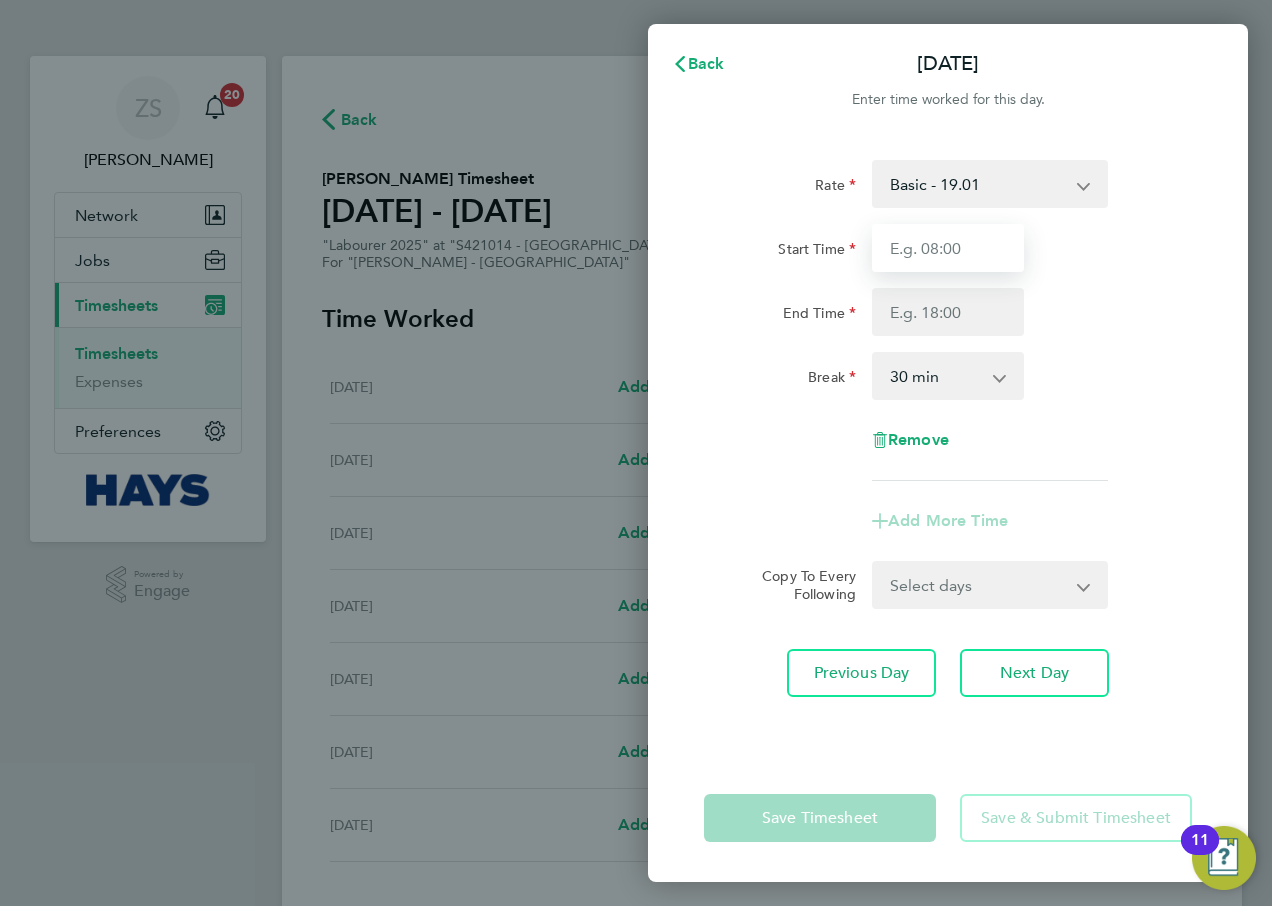 click on "Start Time" at bounding box center [948, 248] 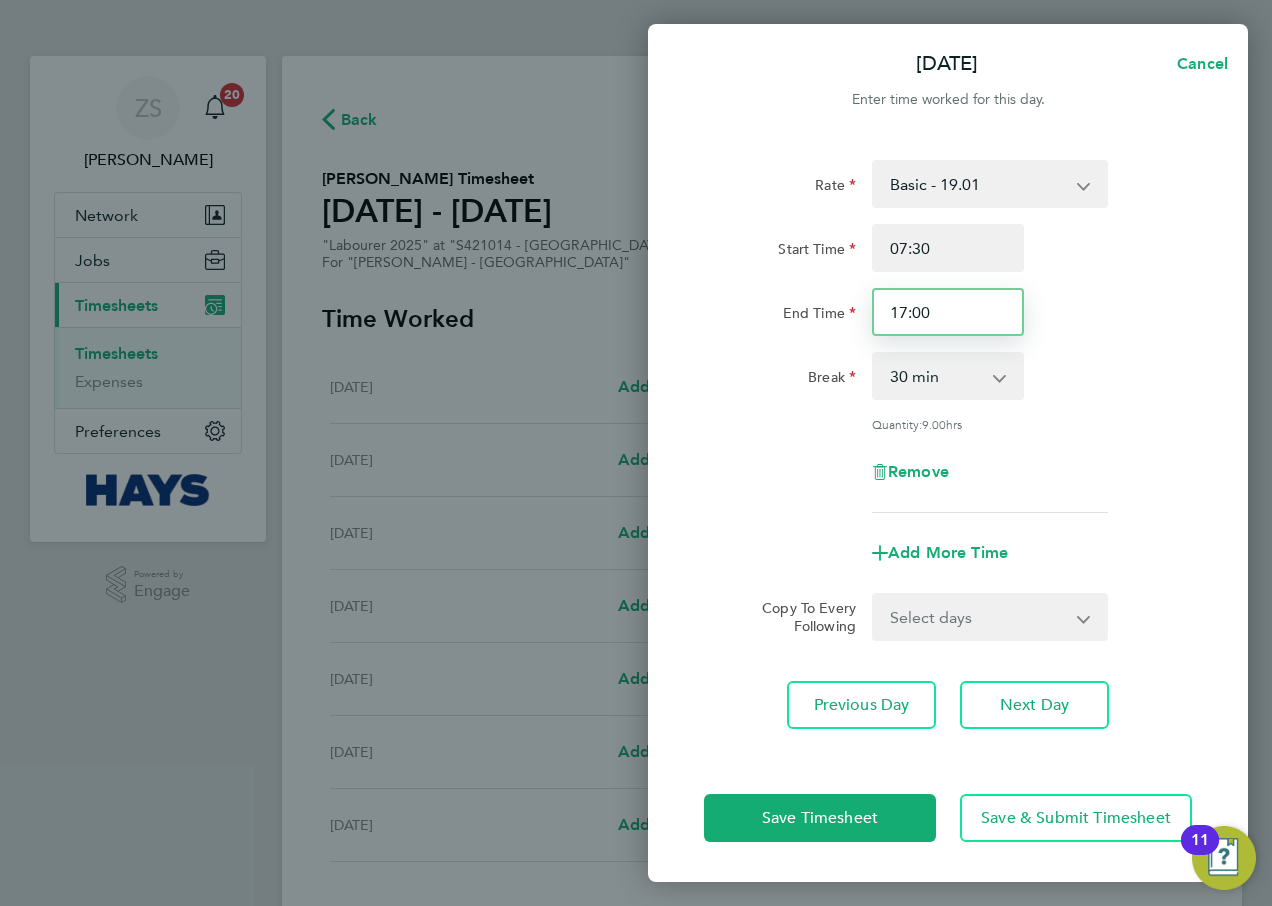 drag, startPoint x: 955, startPoint y: 307, endPoint x: 782, endPoint y: 248, distance: 182.78403 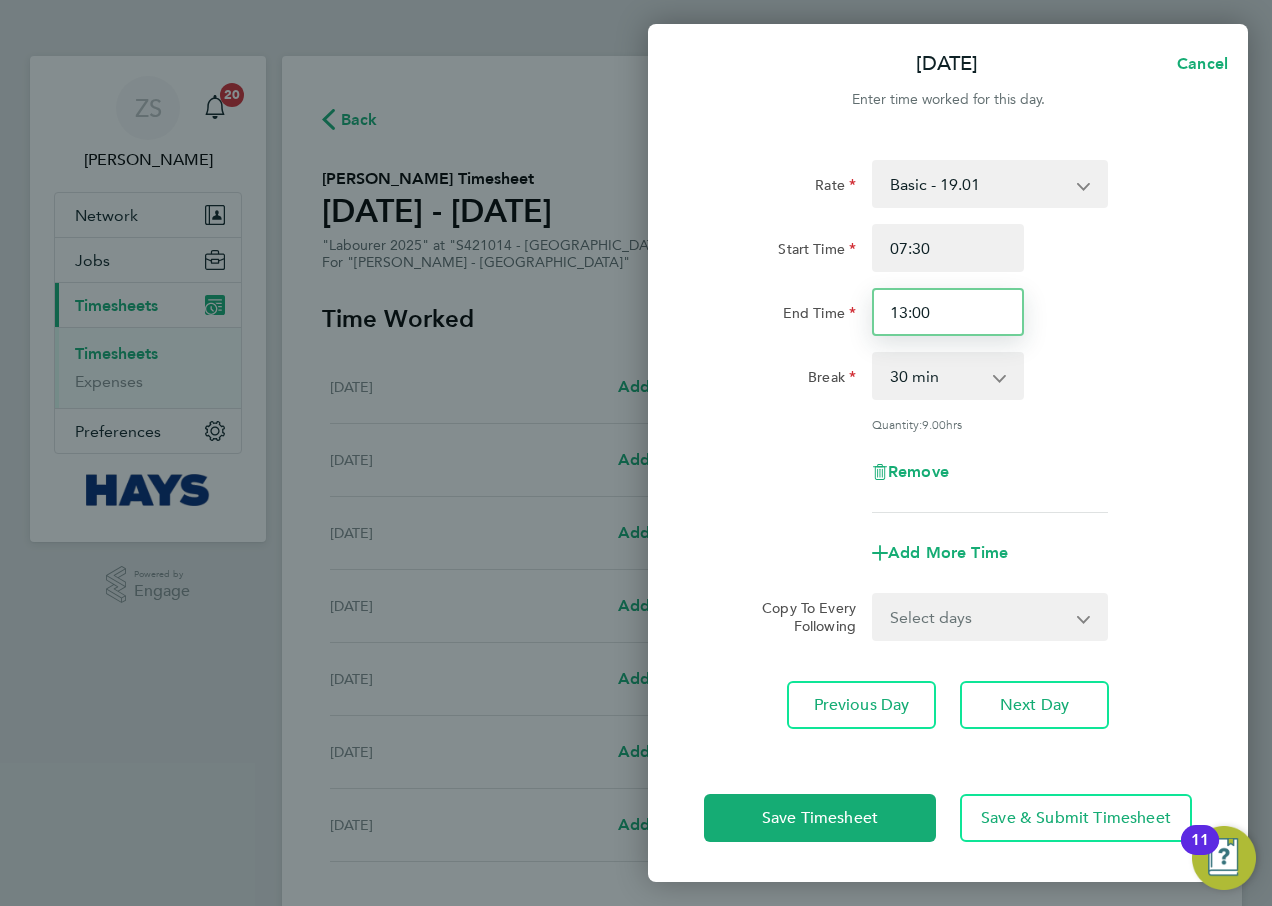 drag, startPoint x: 954, startPoint y: 328, endPoint x: 772, endPoint y: 327, distance: 182.00275 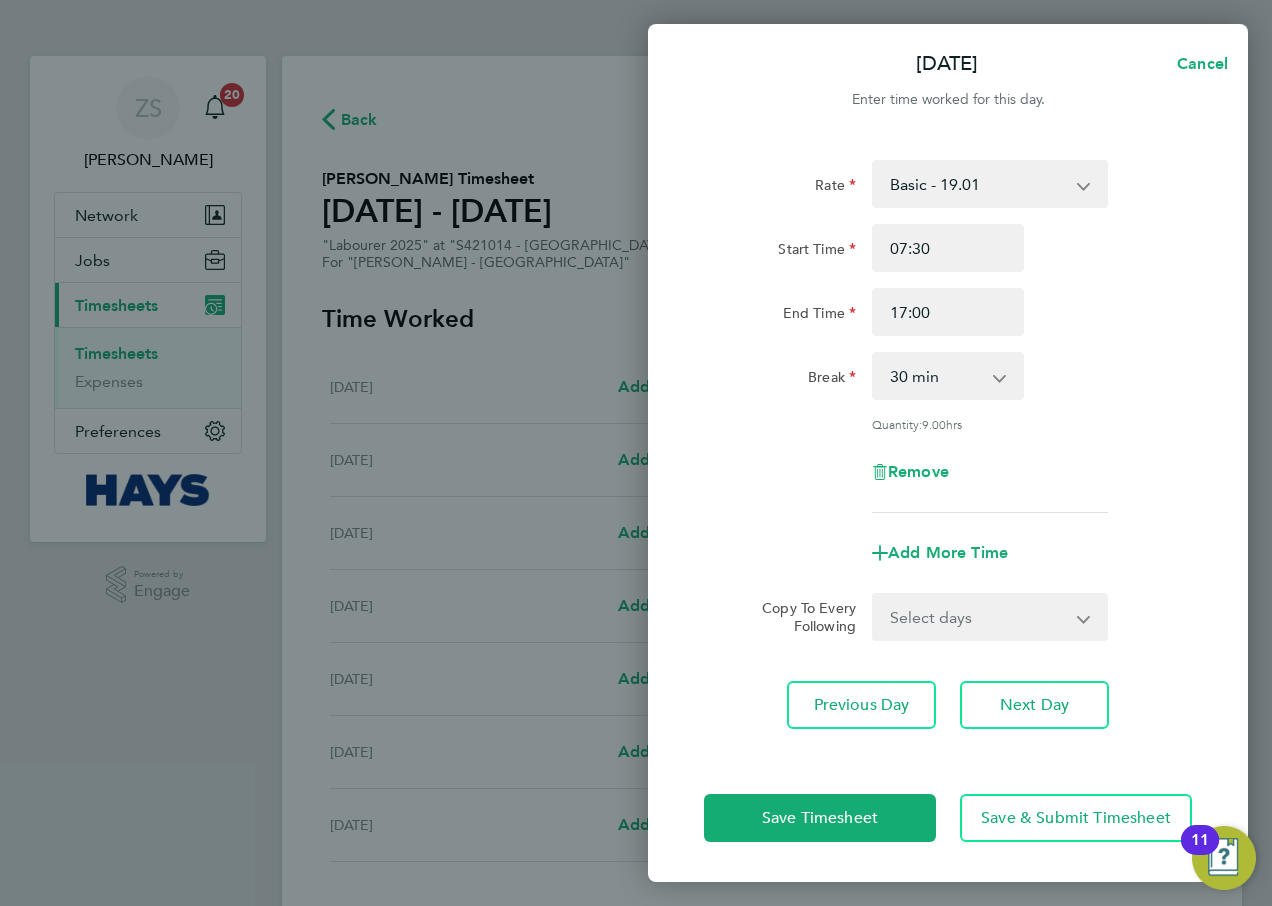 click on "Rate  Basic - 19.01   Saturday first 4h - 27.38   Saturday 4h+ - 35.75   Sunday + BH - 35.75   Weekday OT 39h+ - 27.38
Start Time 07:30 End Time 17:00 Break  0 min   15 min   30 min   45 min   60 min   75 min   90 min
Quantity:  9.00  hrs
Remove" 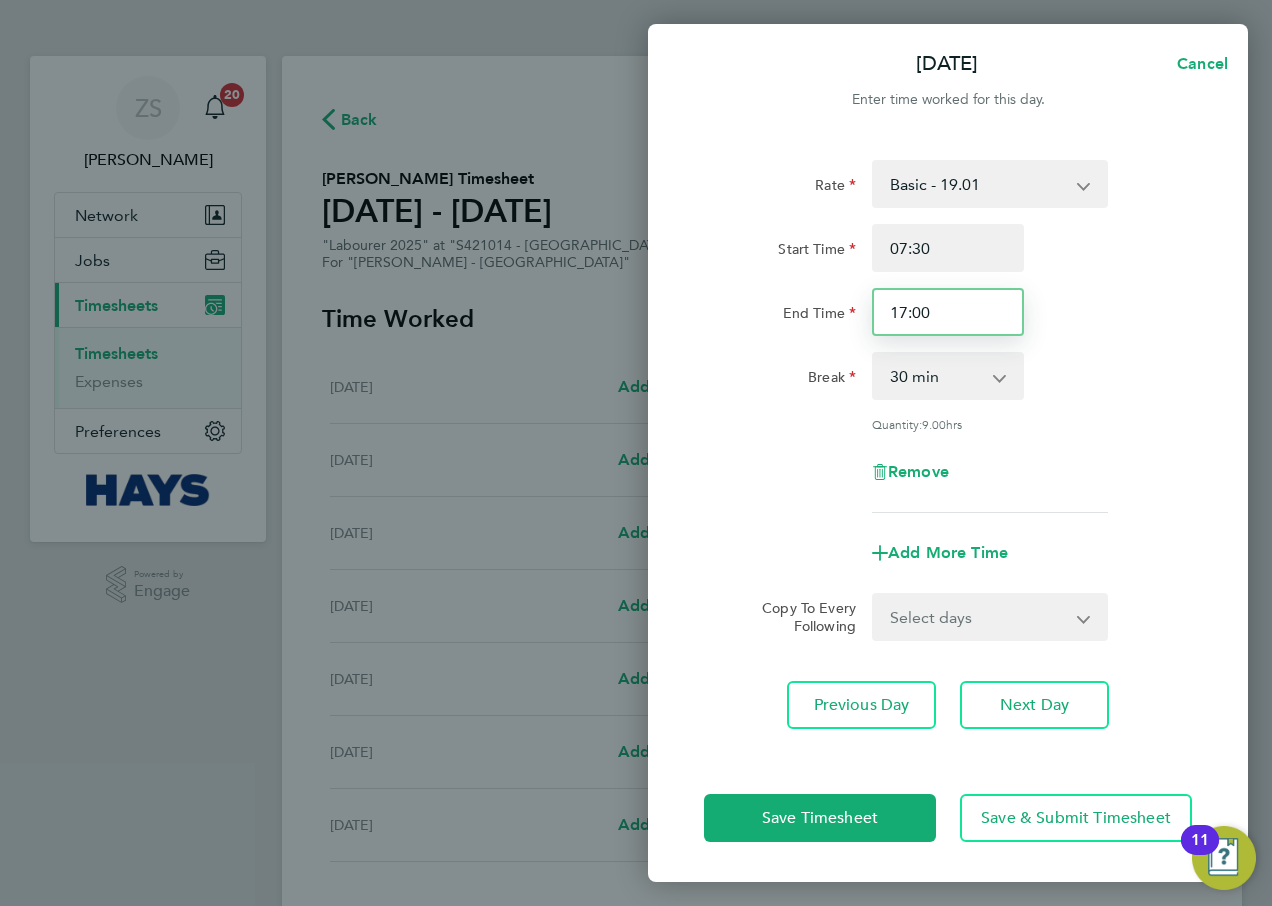 drag, startPoint x: 972, startPoint y: 302, endPoint x: 909, endPoint y: 284, distance: 65.52099 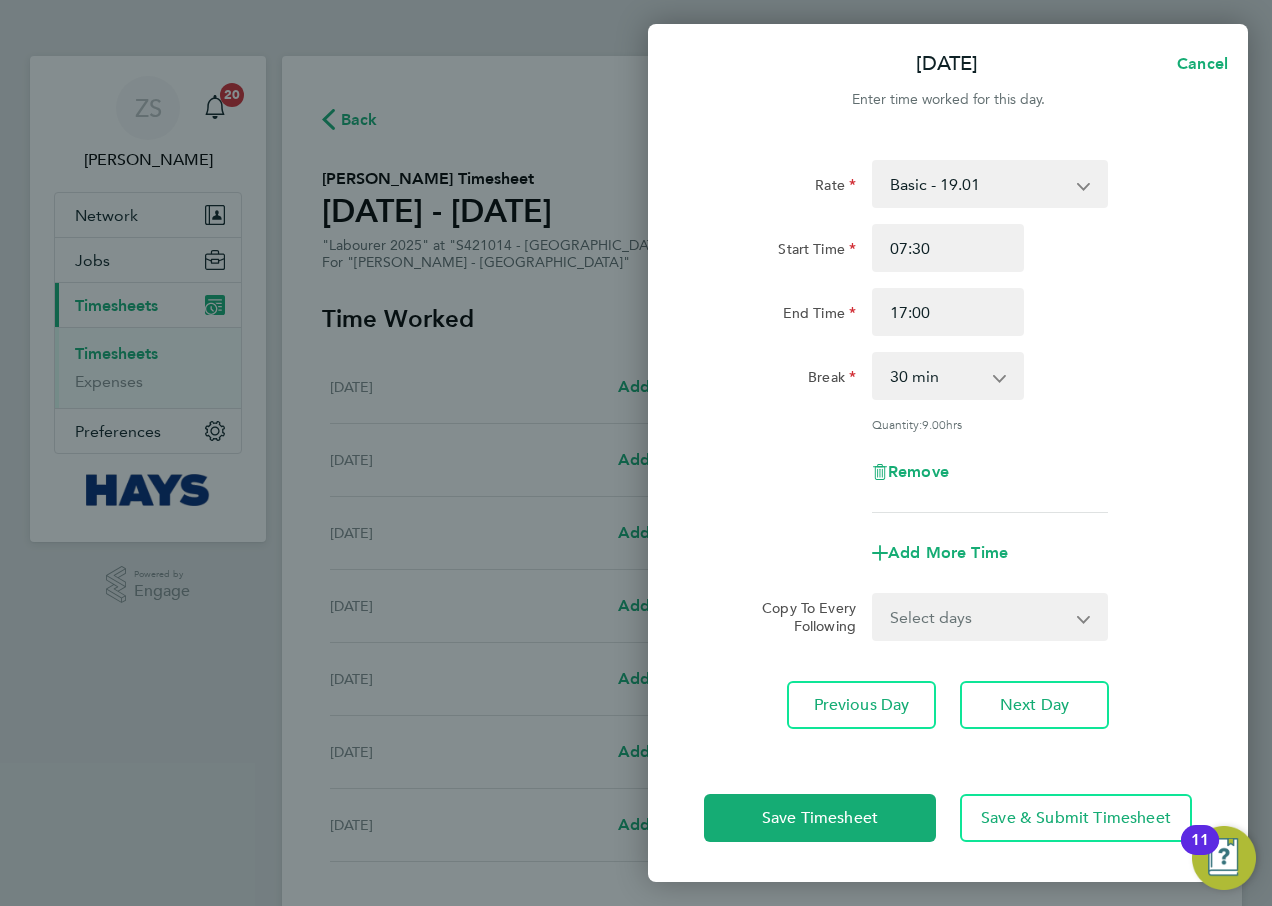 click on "Start Time 07:30 End Time 17:00" 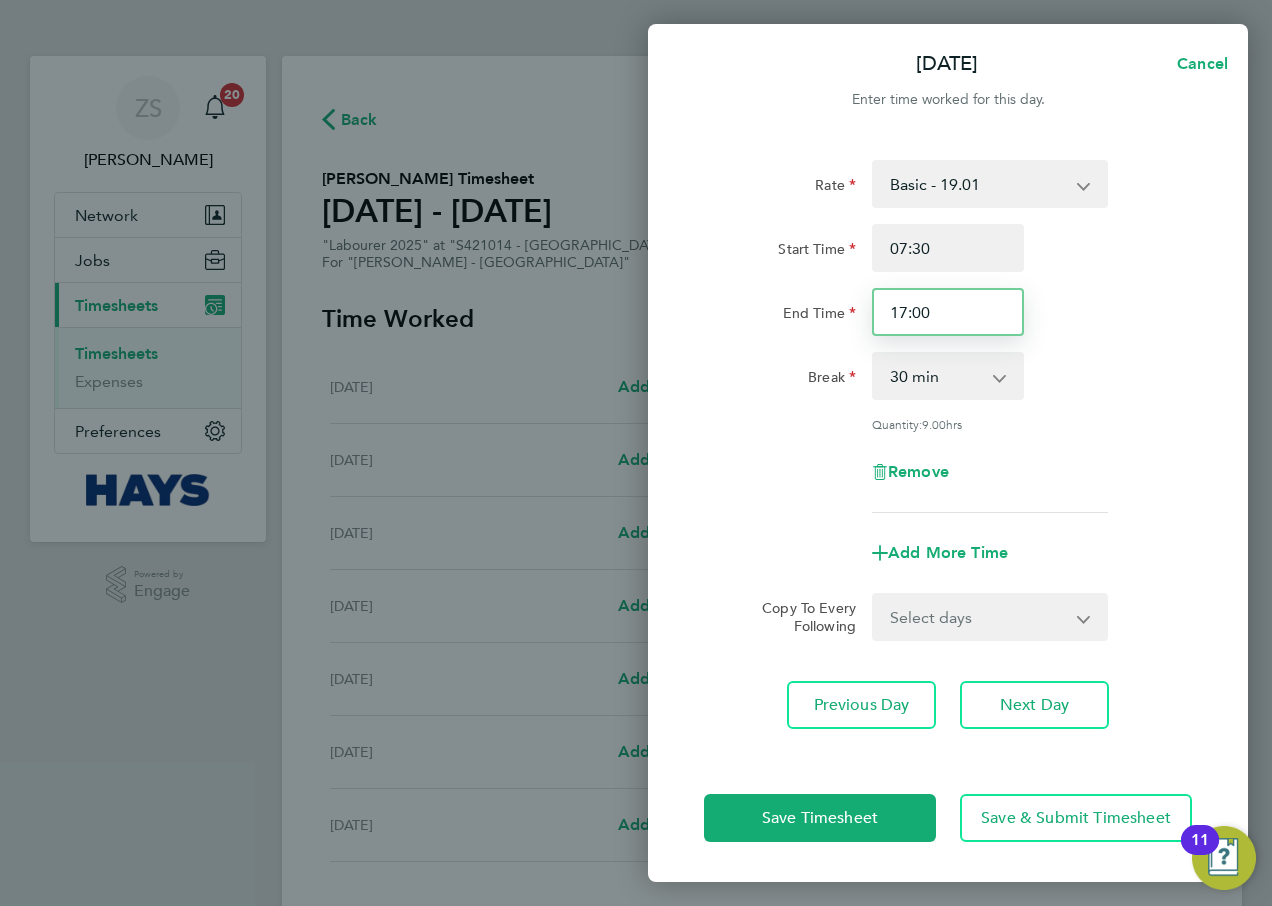 drag, startPoint x: 894, startPoint y: 279, endPoint x: 996, endPoint y: 307, distance: 105.773346 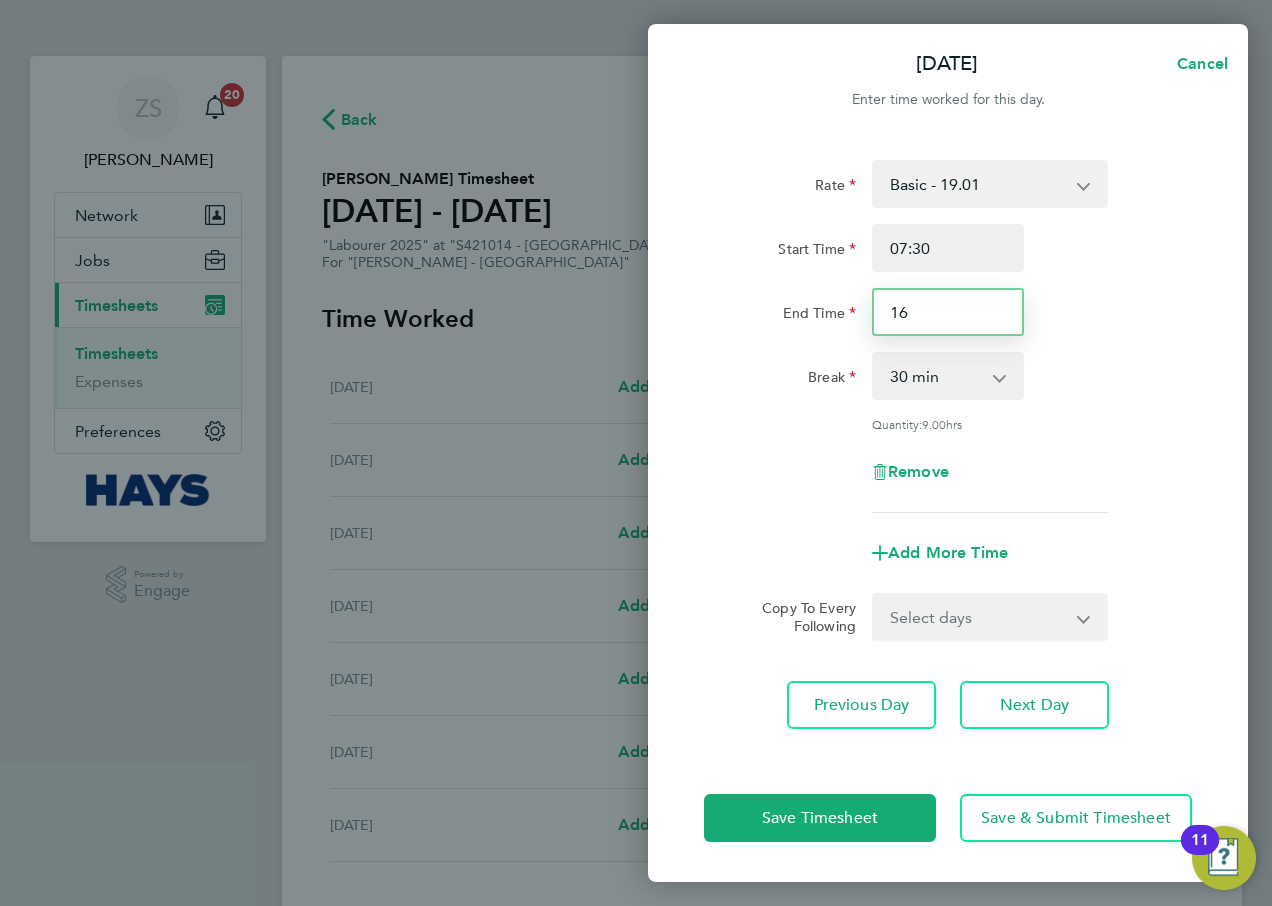 type on "16:30" 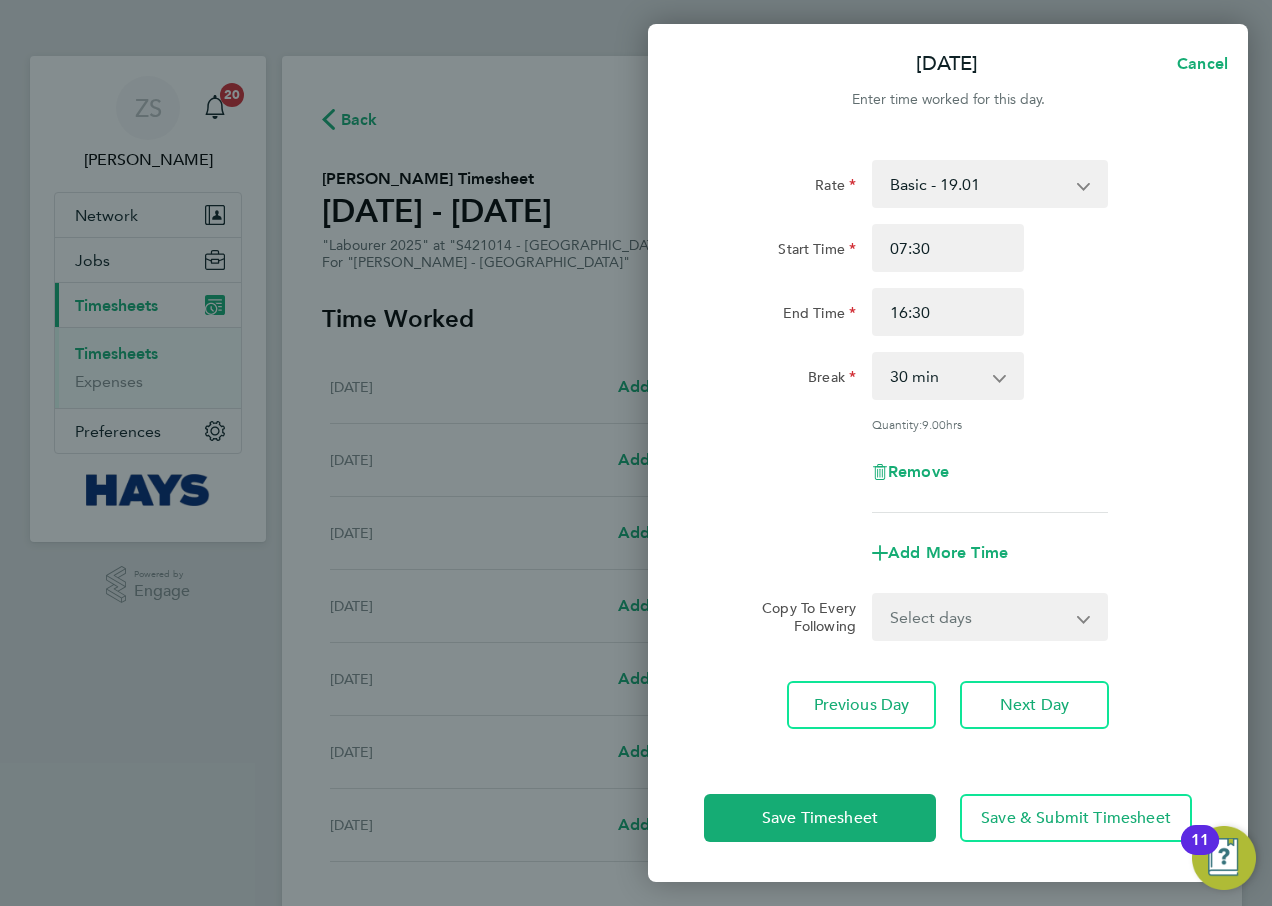 click on "Rate  Basic - 19.01   Saturday first 4h - 27.38   Saturday 4h+ - 35.75   Sunday + BH - 35.75   Weekday OT 39h+ - 27.38
Start Time 07:30 End Time 16:30 Break  0 min   15 min   30 min   45 min   60 min   75 min   90 min
Quantity:  9.00  hrs
Remove" 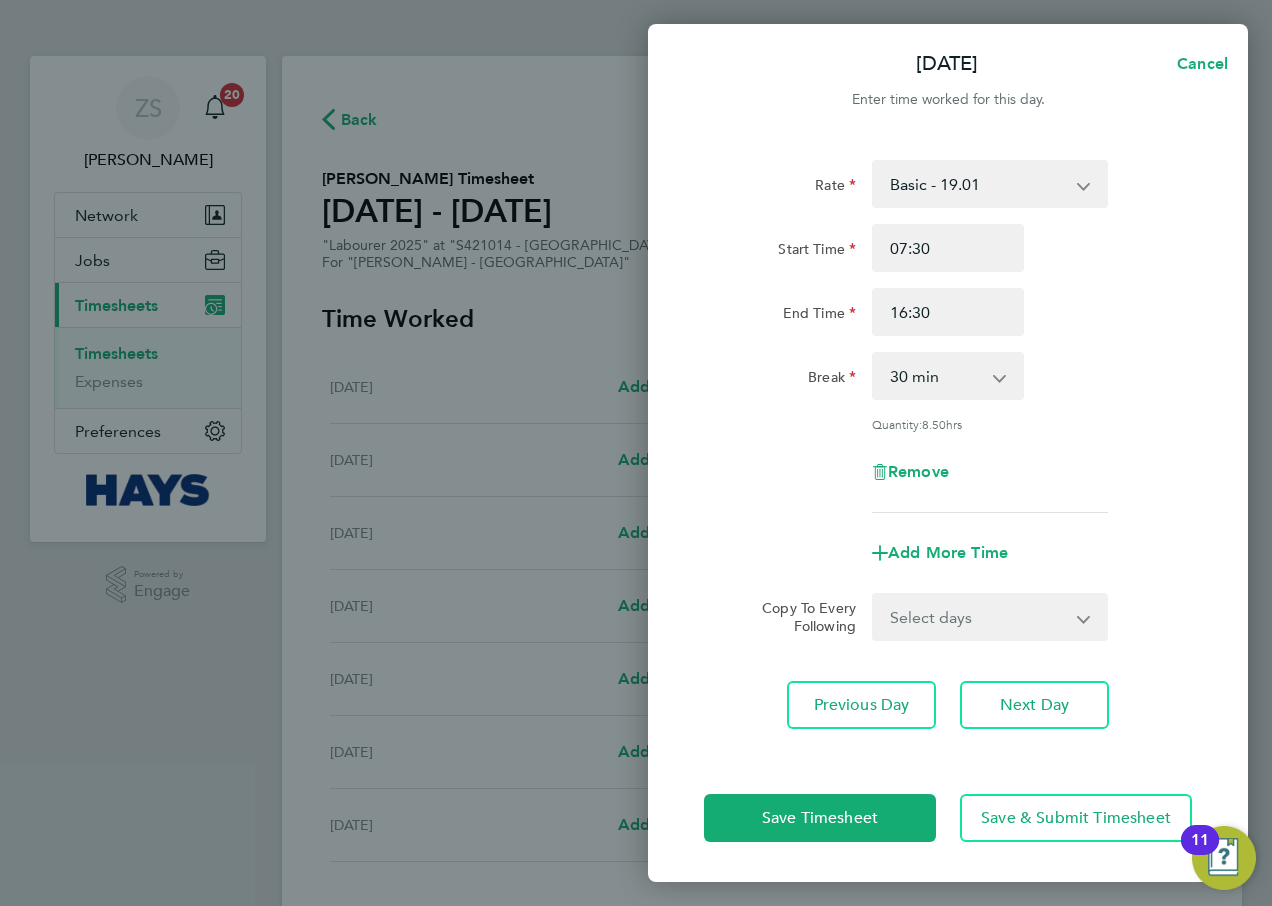 drag, startPoint x: 963, startPoint y: 603, endPoint x: 947, endPoint y: 629, distance: 30.528675 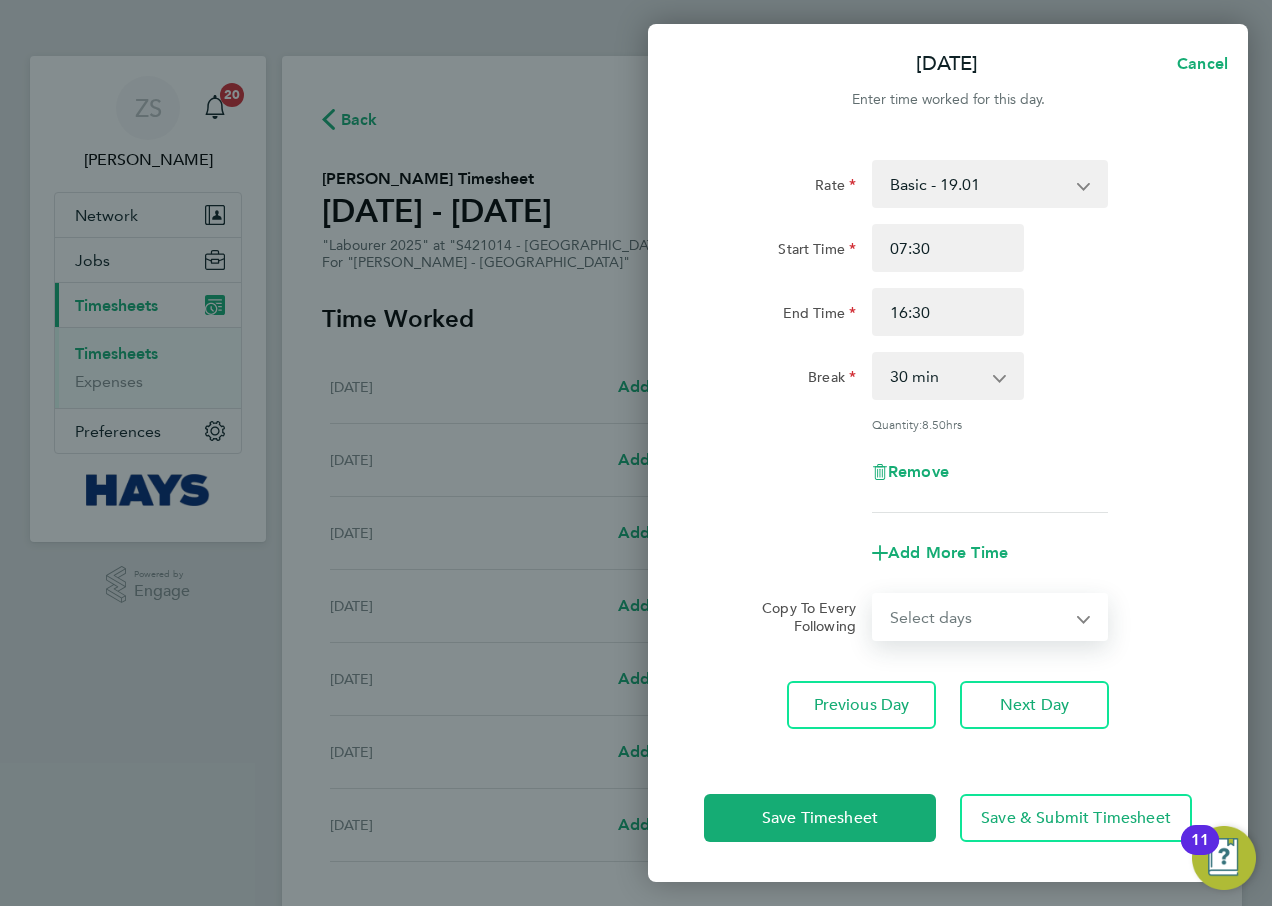 select on "DAY" 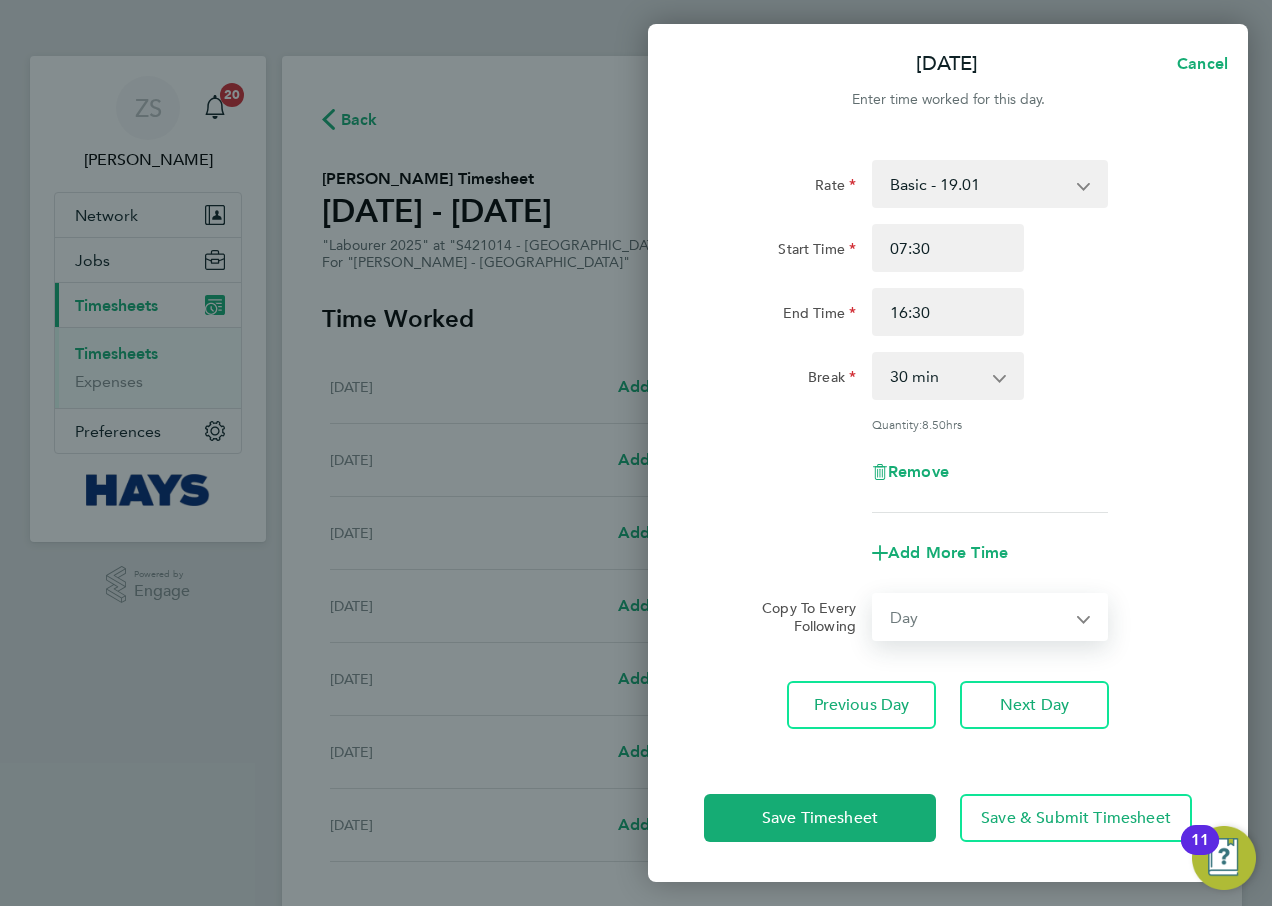 click on "Select days   Day   [DATE]   [DATE]   [DATE]   [DATE]" at bounding box center (979, 617) 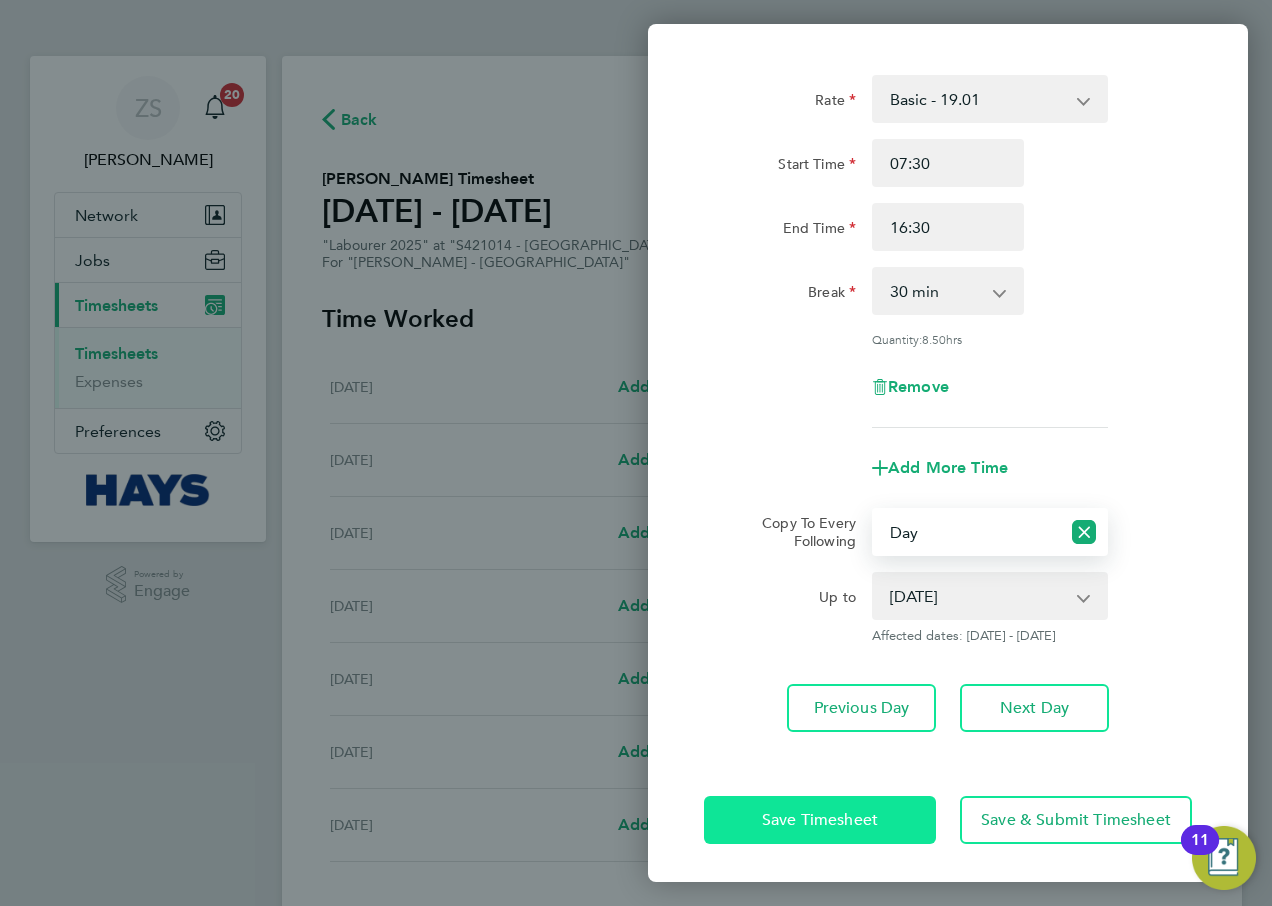 click on "Save Timesheet" 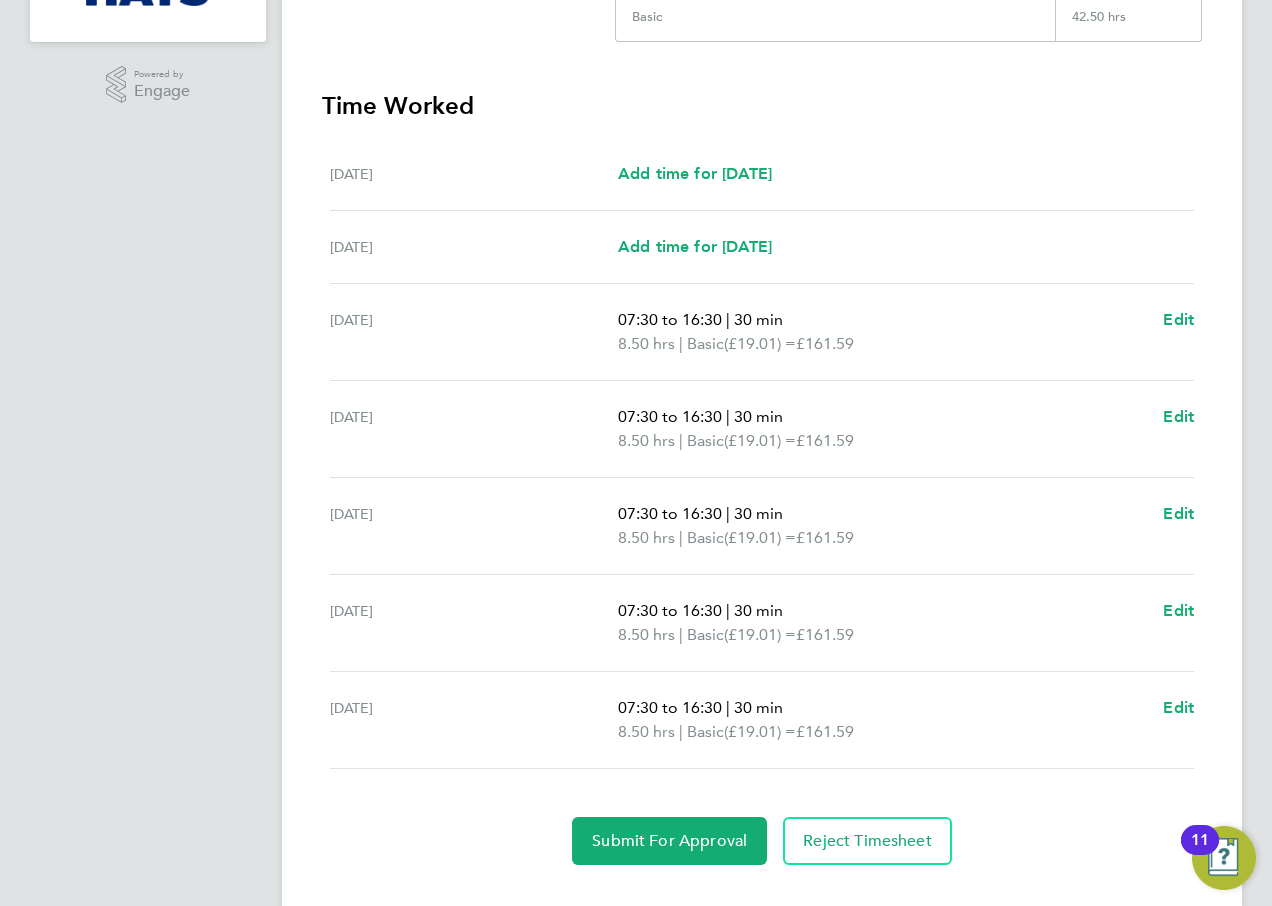 click on "Edit" at bounding box center [1178, 720] 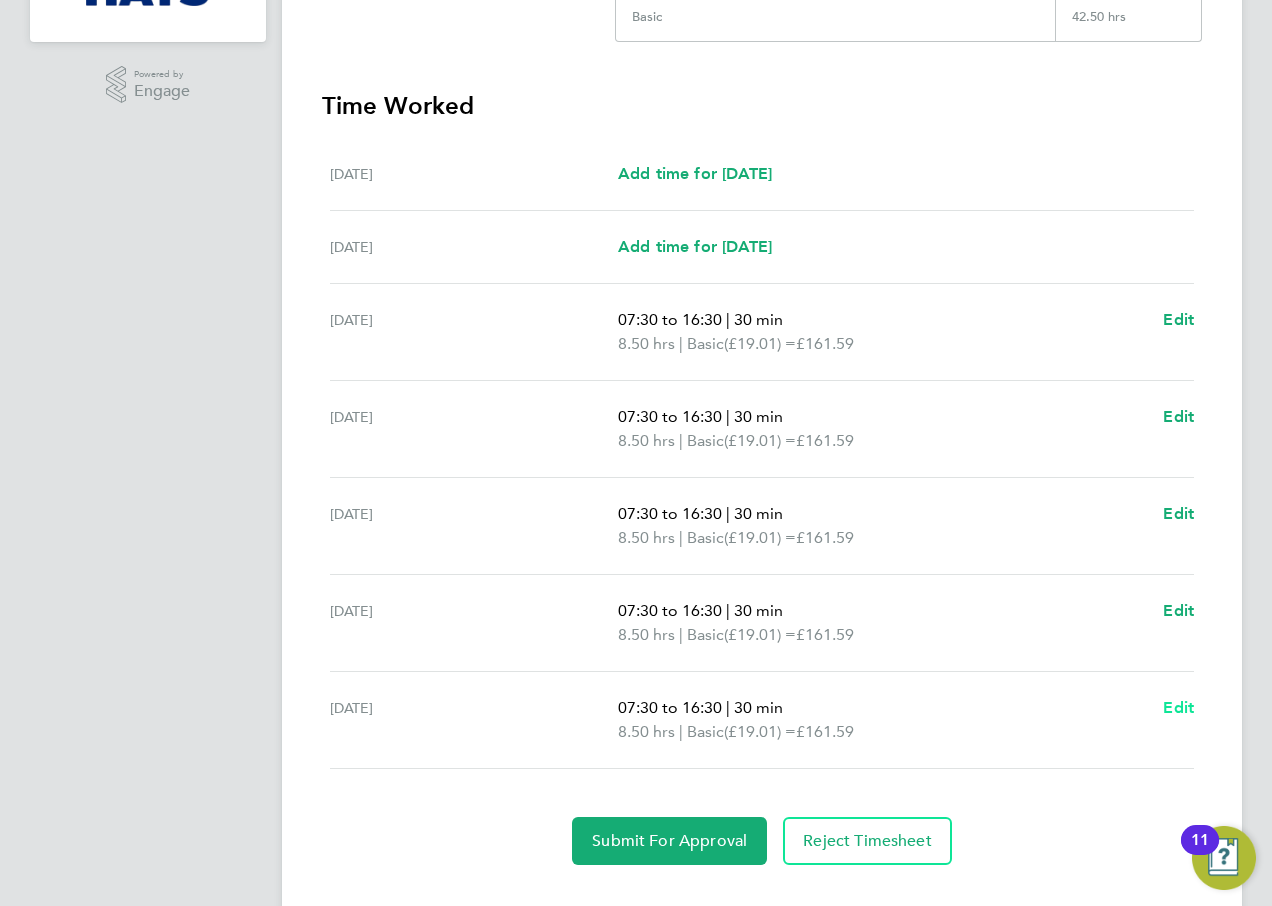 click on "Edit" at bounding box center [1178, 707] 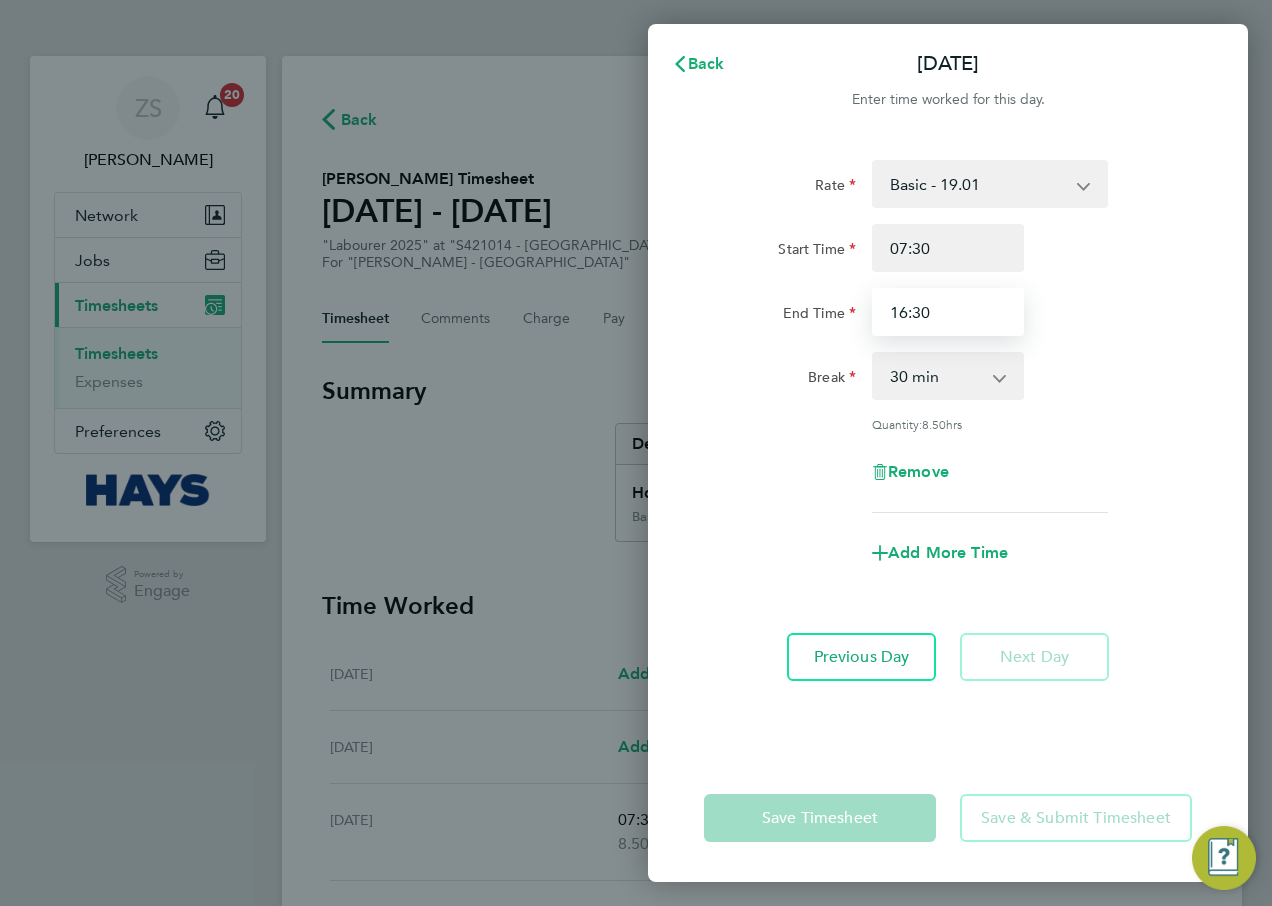 drag, startPoint x: 944, startPoint y: 318, endPoint x: 819, endPoint y: 298, distance: 126.58989 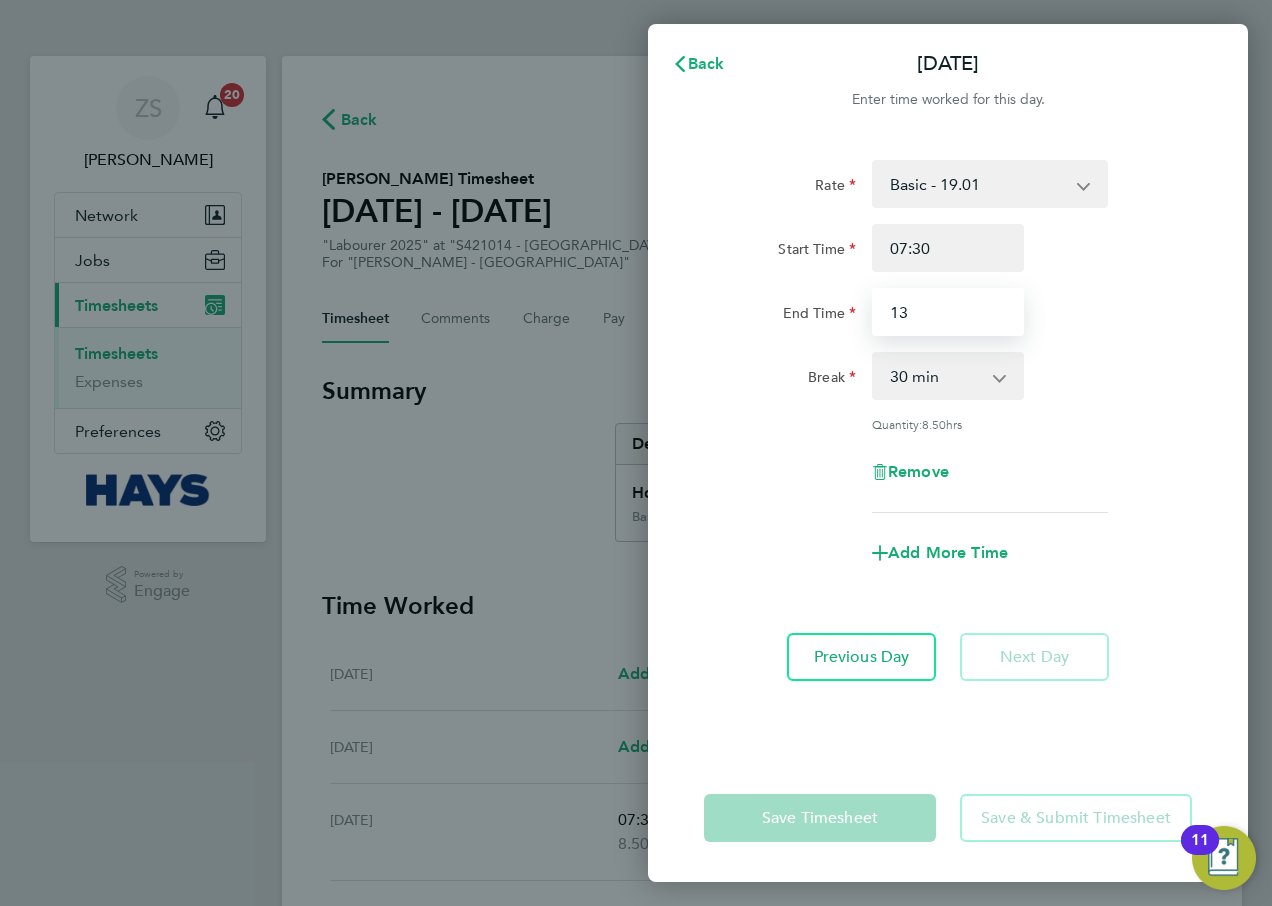 type on "13:00" 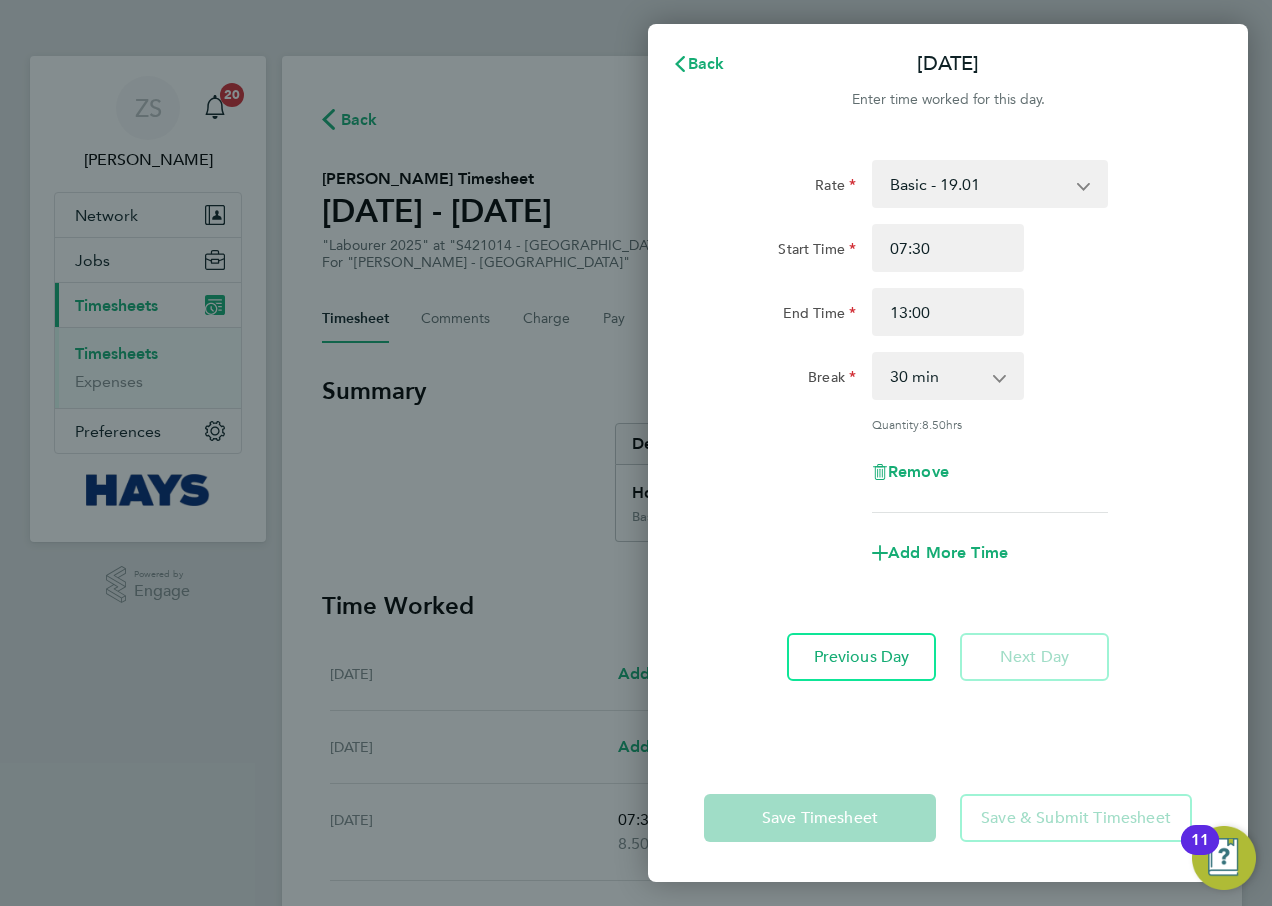click on "End Time 13:00" 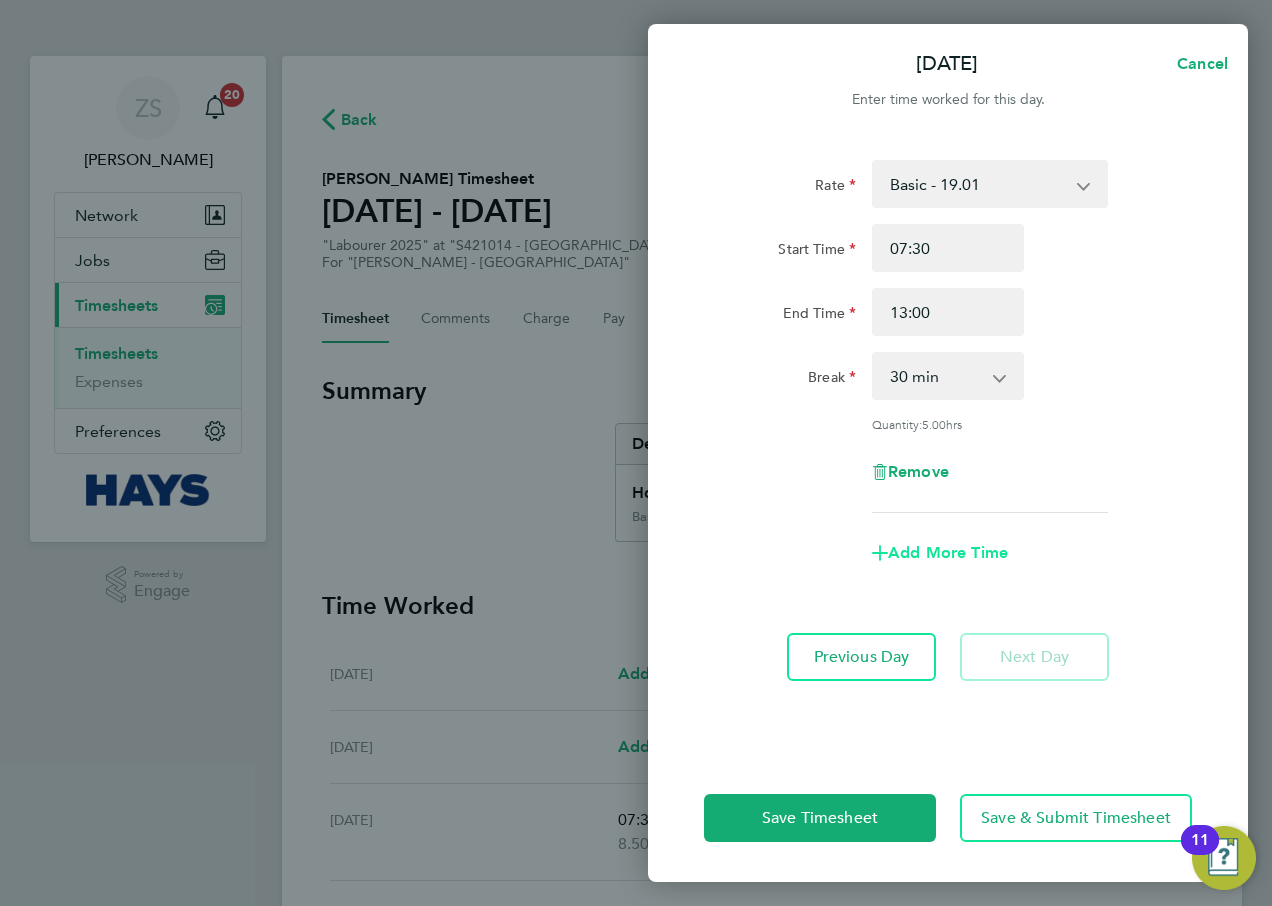 click on "Add More Time" 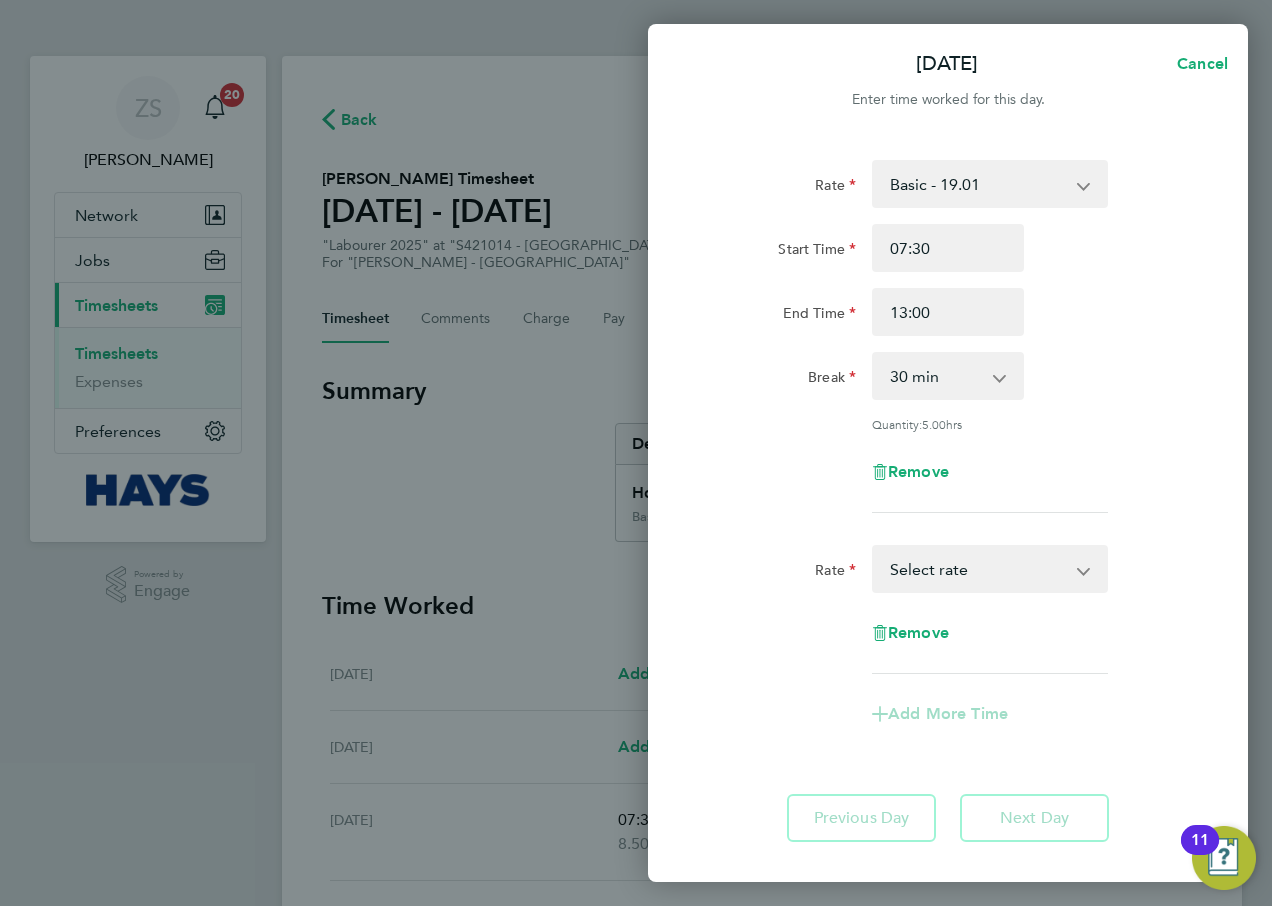 click on "Basic - 19.01   Saturday first 4h - 27.38   Saturday 4h+ - 35.75   Sunday + BH - 35.75   Weekday OT 39h+ - 27.38   Select rate" at bounding box center [978, 569] 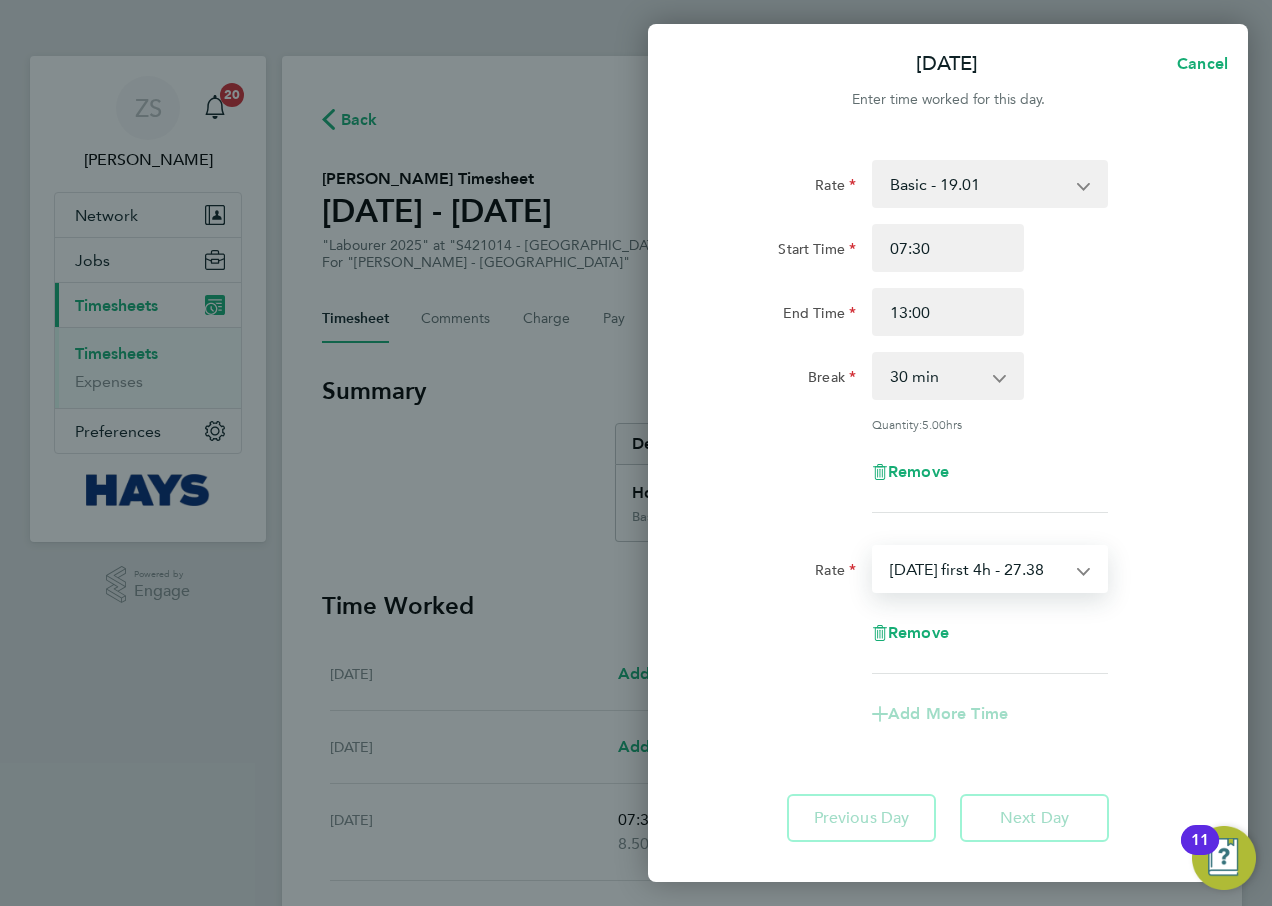 select on "30" 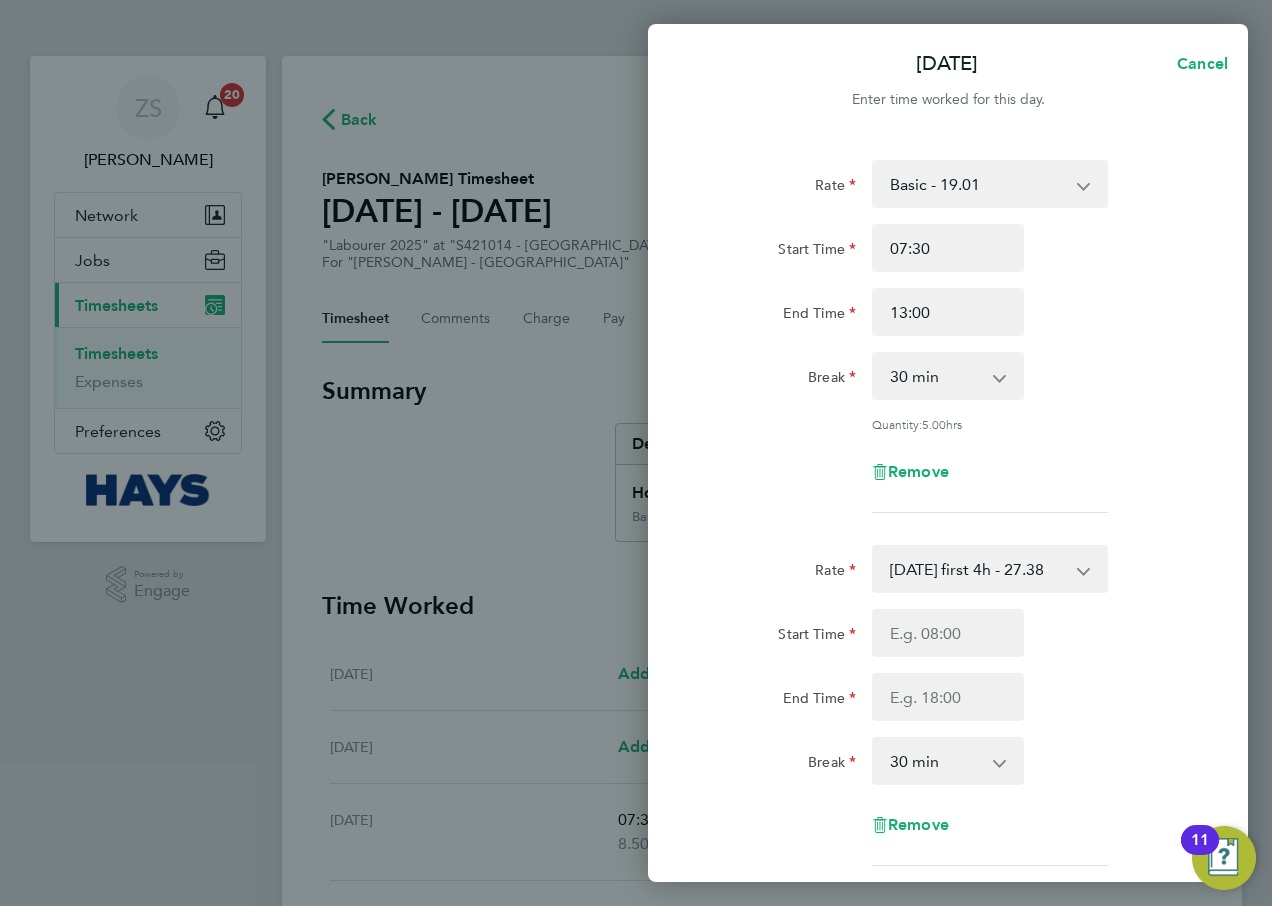 drag, startPoint x: 1001, startPoint y: 575, endPoint x: 1002, endPoint y: 585, distance: 10.049875 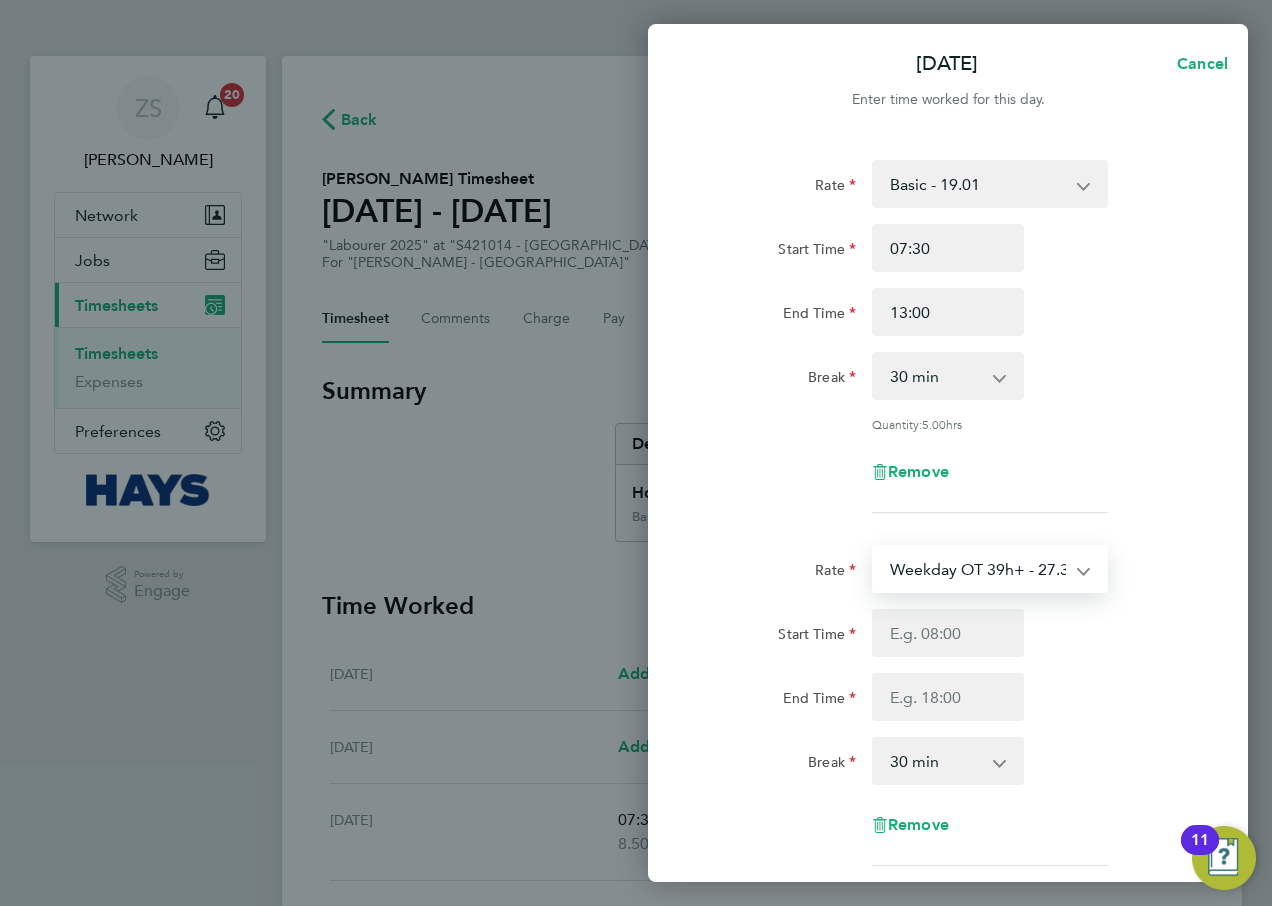 select on "30" 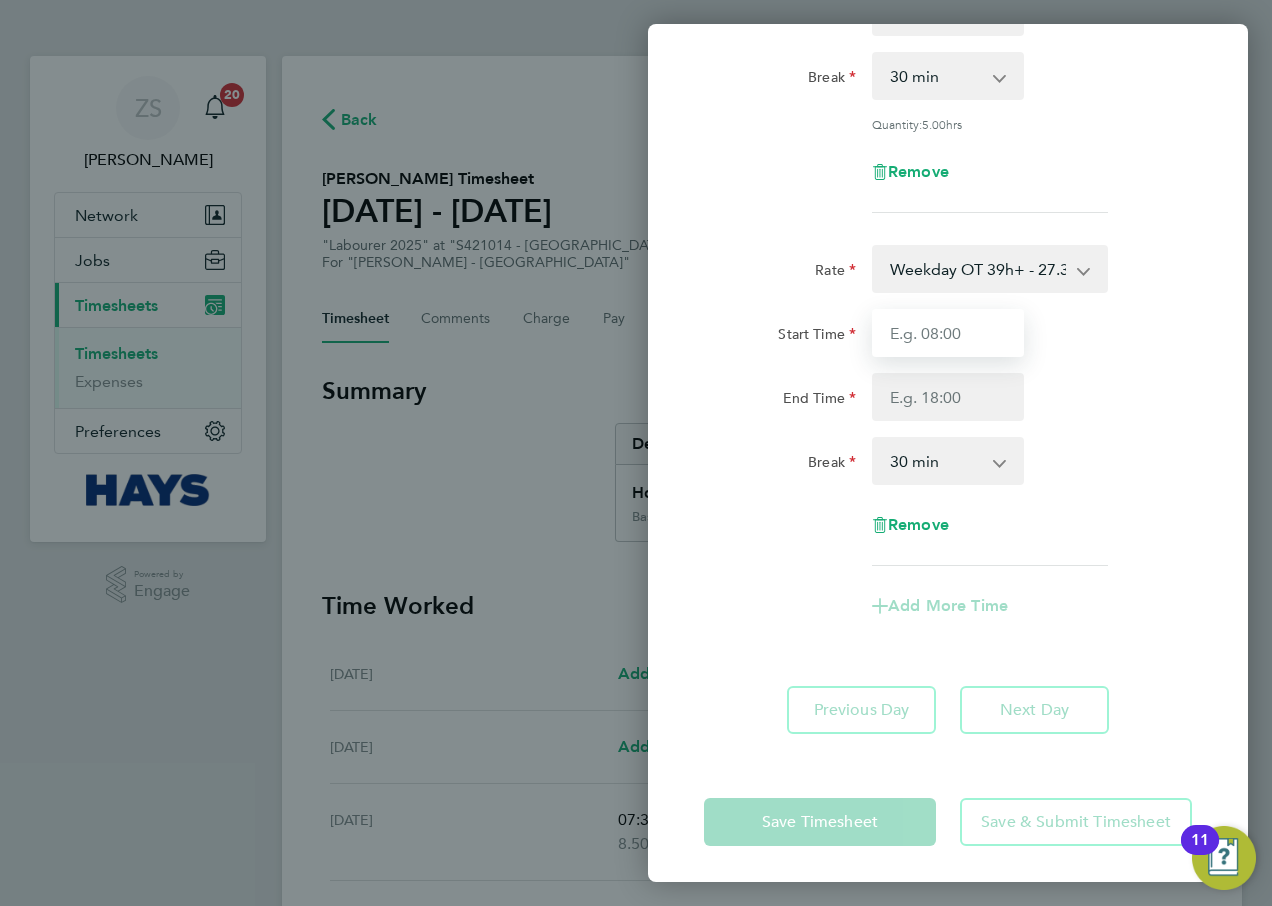 click on "Start Time" at bounding box center [948, 333] 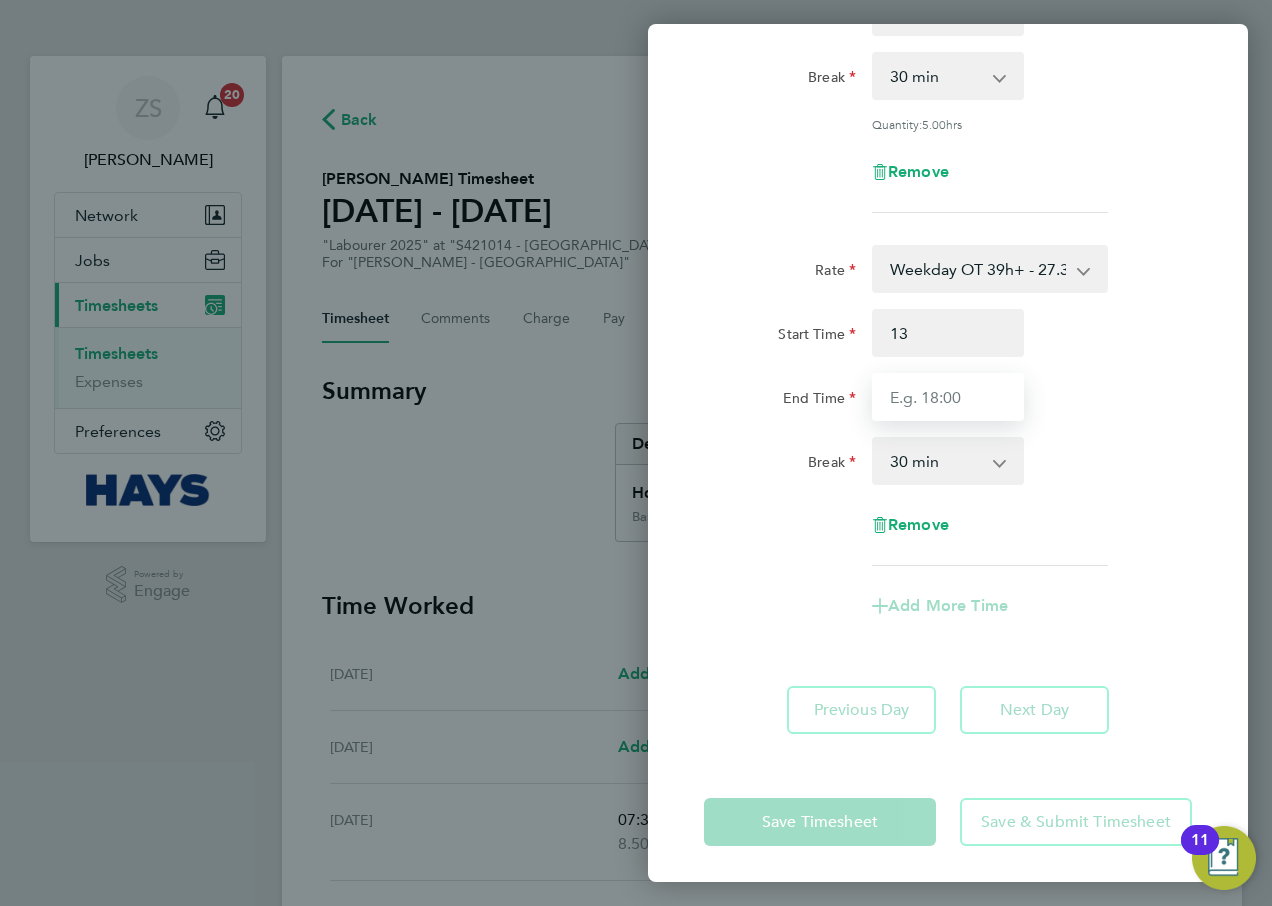 type on "13:00" 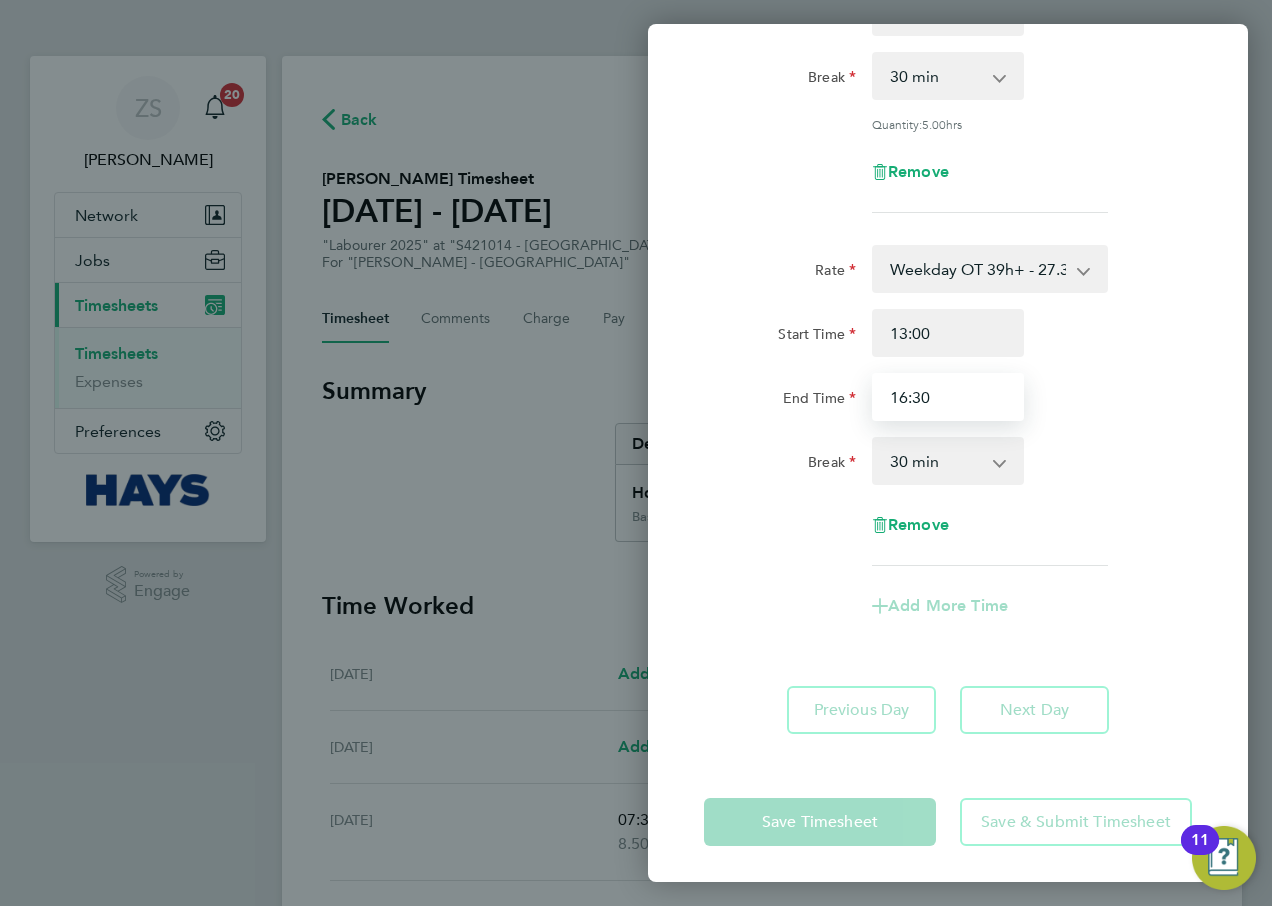 type on "16:30" 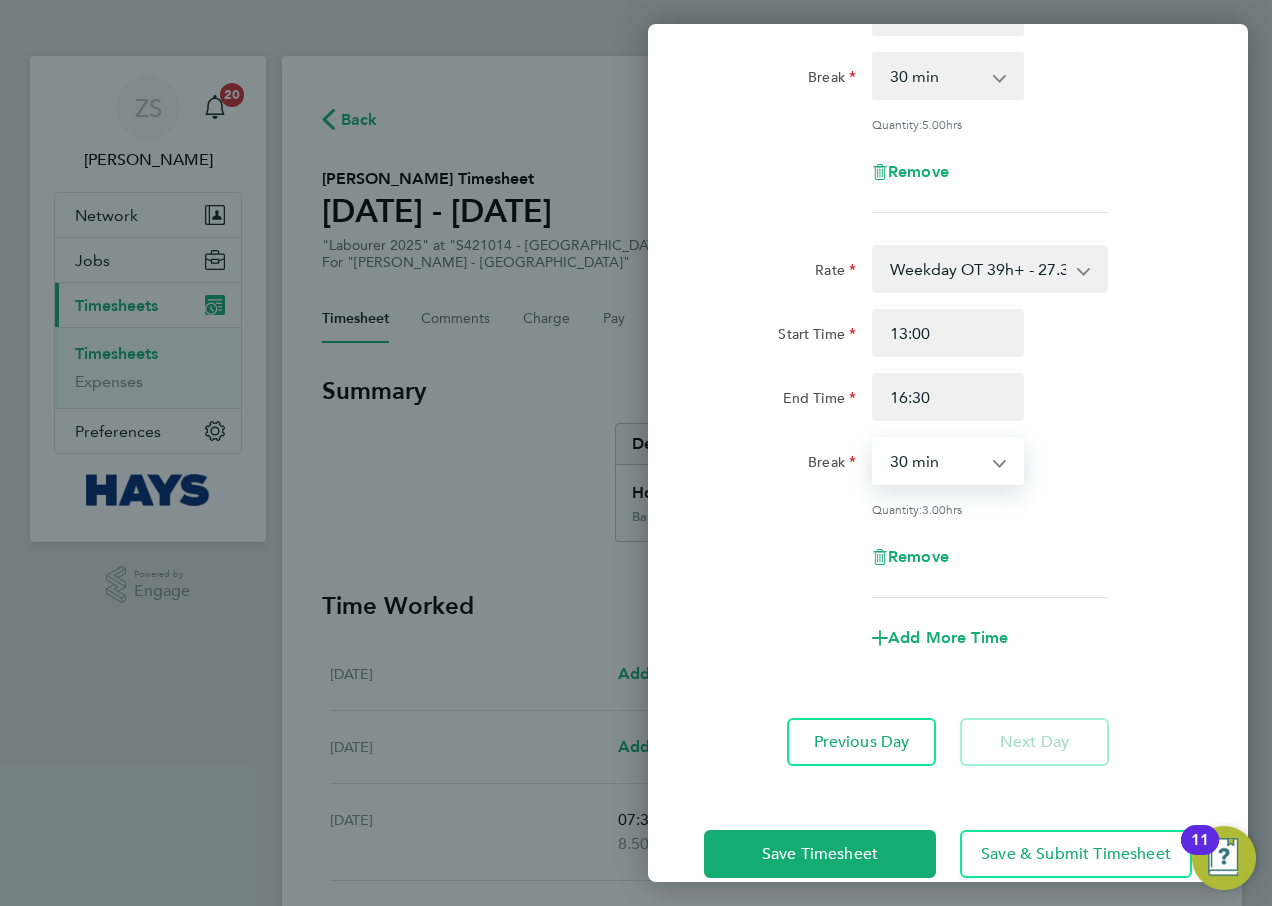 drag, startPoint x: 959, startPoint y: 457, endPoint x: 956, endPoint y: 482, distance: 25.179358 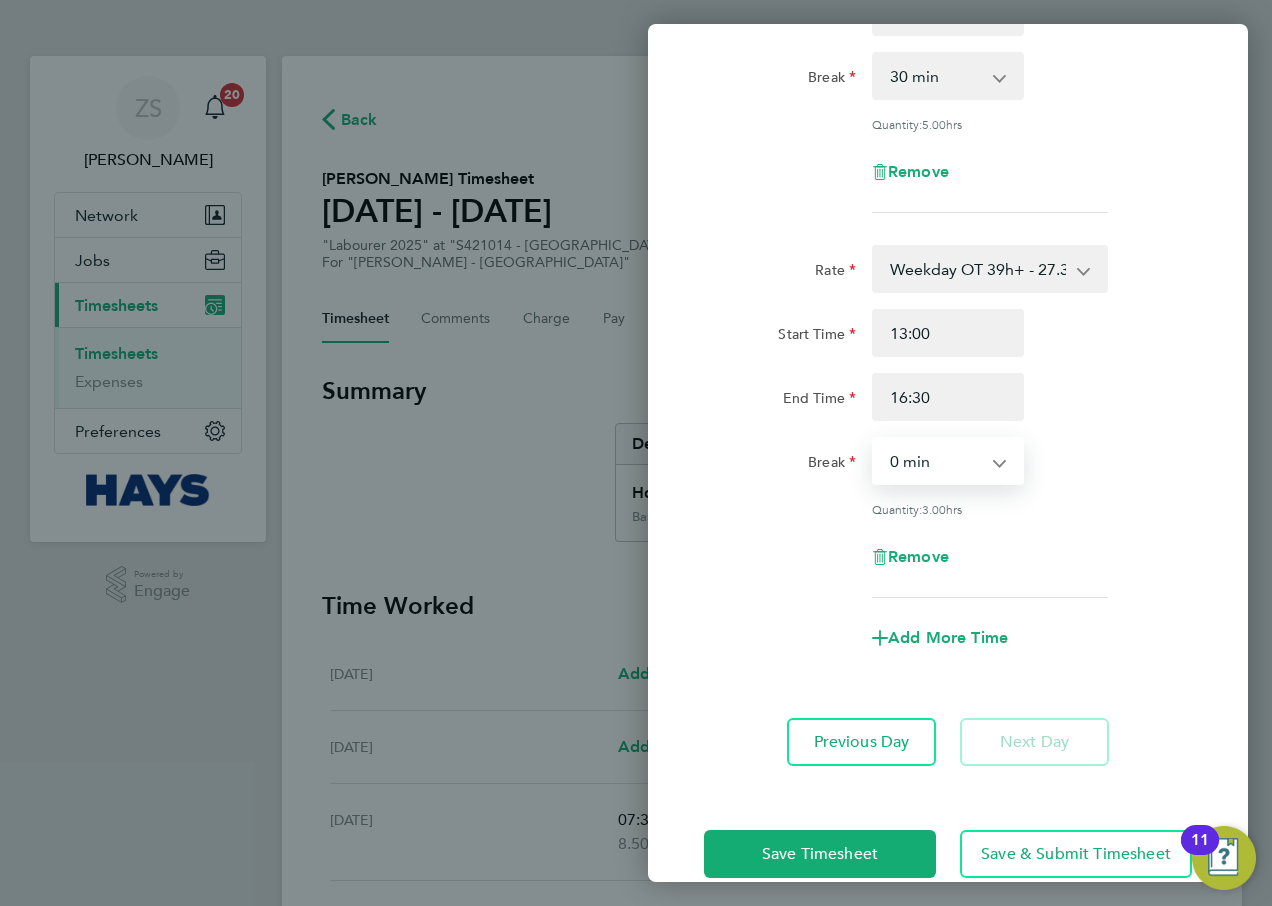 click on "0 min   15 min   30 min   45 min   60 min   75 min   90 min" at bounding box center (936, 461) 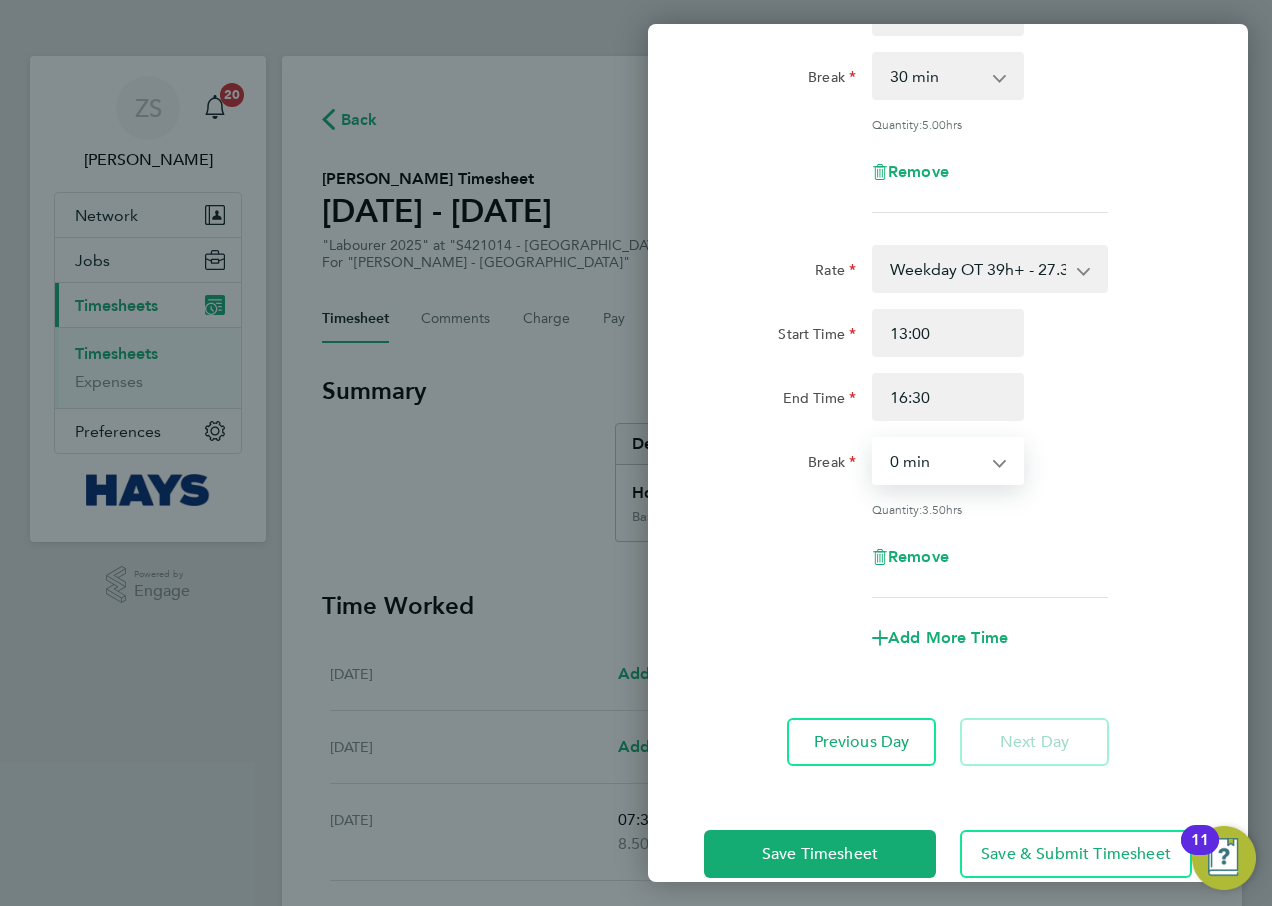 click on "Rate  Basic - 19.01   Saturday first 4h - 27.38   Saturday 4h+ - 35.75   Sunday + BH - 35.75   Weekday OT 39h+ - 27.38
Start Time 07:30 End Time 13:00 Break  0 min   15 min   30 min   45 min   60 min   75 min   90 min
Quantity:  5.00  hrs
Remove  Rate  Weekday OT 39h+ - 27.38   Basic - 19.01   Saturday first 4h - 27.38   Saturday 4h+ - 35.75   Sunday + BH - 35.75
Start Time 13:00 End Time 16:30 Break  0 min   15 min   30 min   45 min   60 min   75 min   90 min
Quantity:  3.50  hrs
Remove
Add More Time   Previous Day   Next Day" 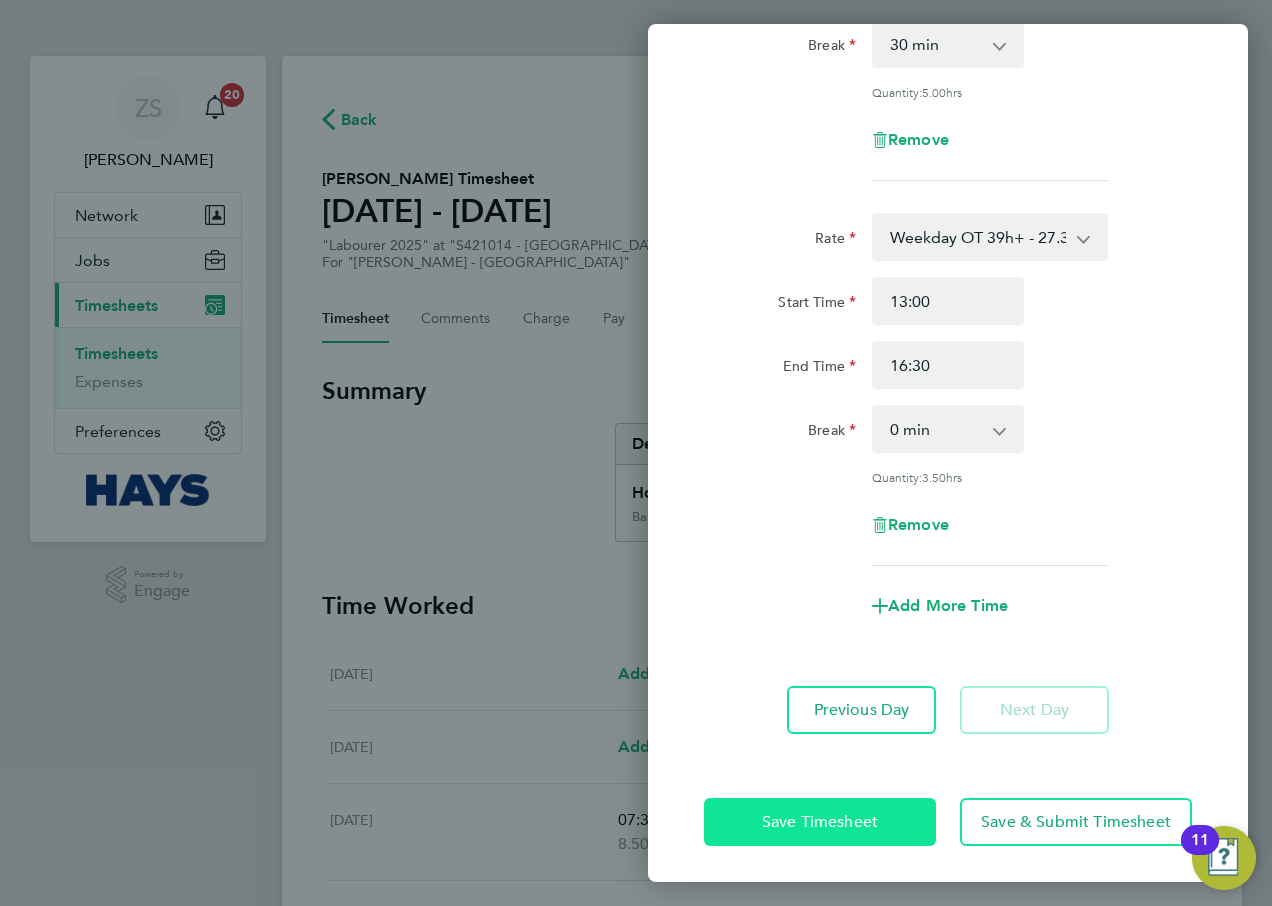click on "Save Timesheet" 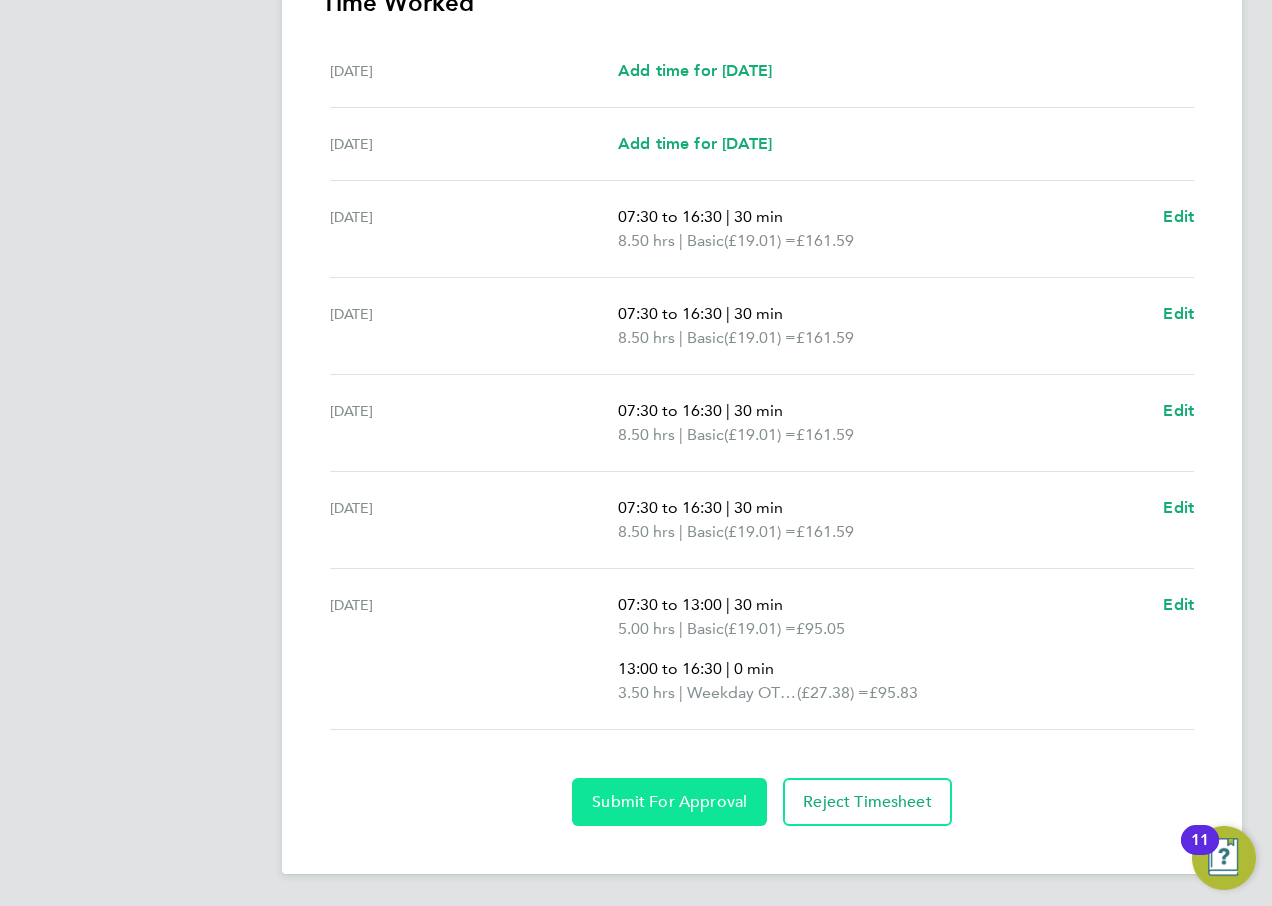 click on "Submit For Approval" 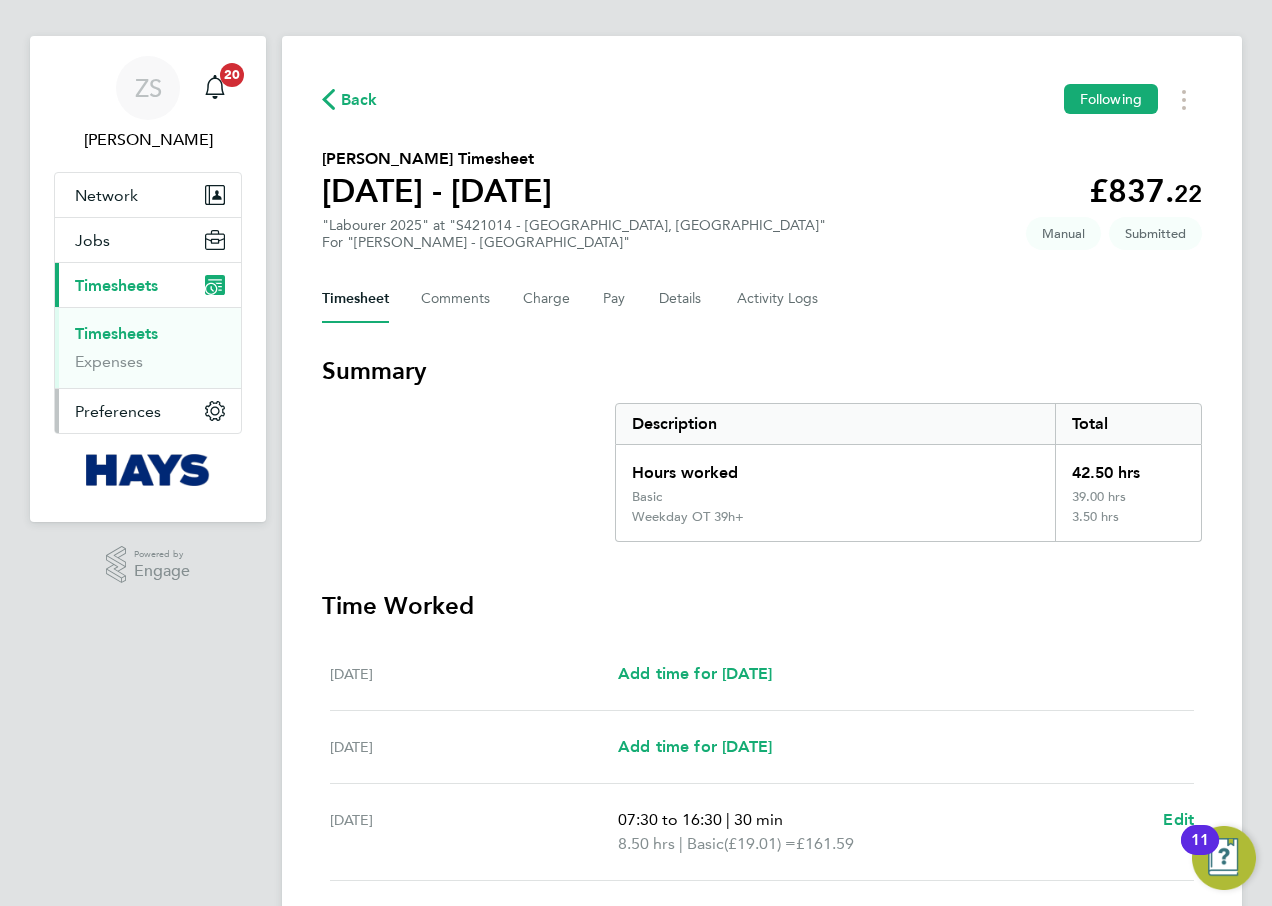 scroll, scrollTop: 0, scrollLeft: 0, axis: both 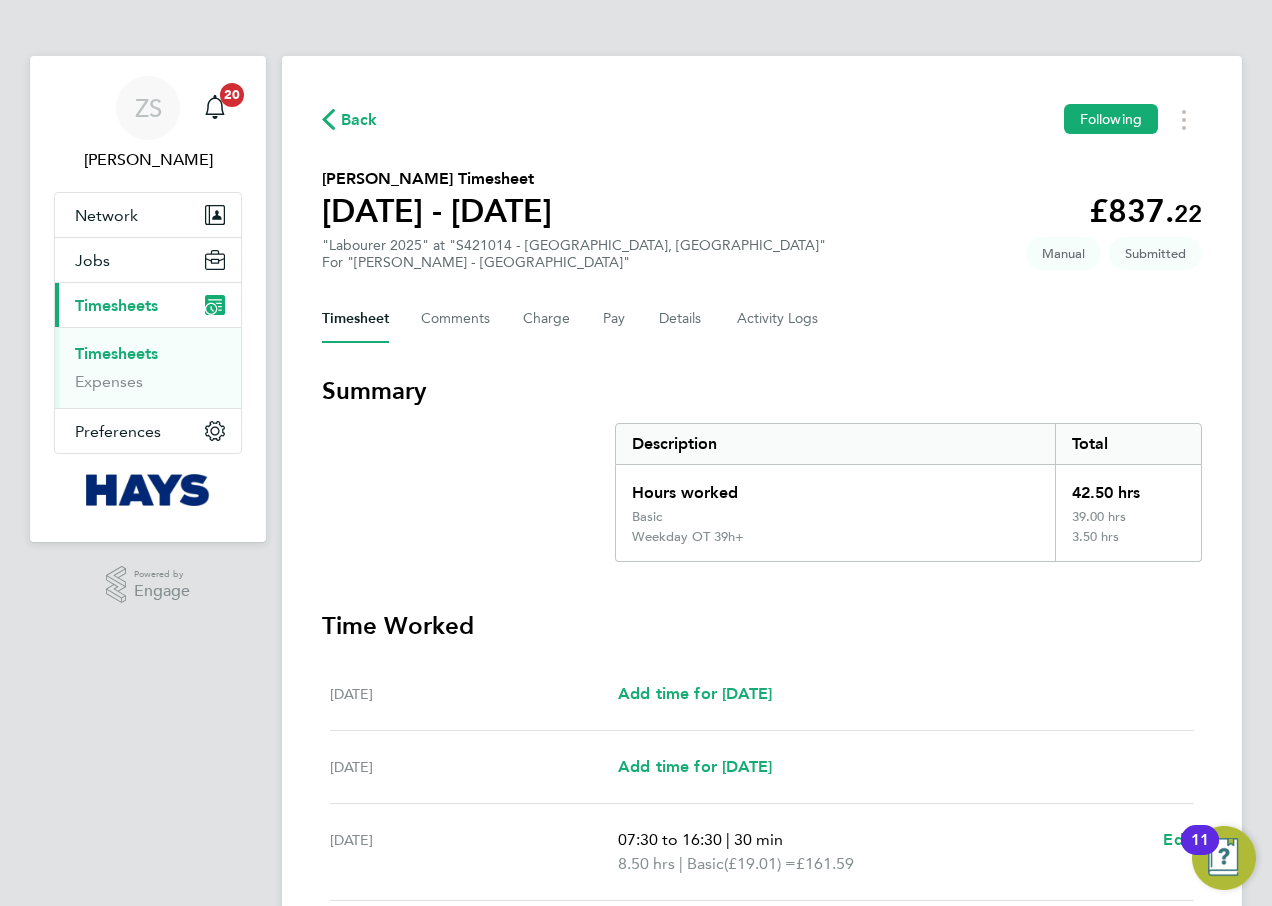 drag, startPoint x: 141, startPoint y: 356, endPoint x: 159, endPoint y: 355, distance: 18.027756 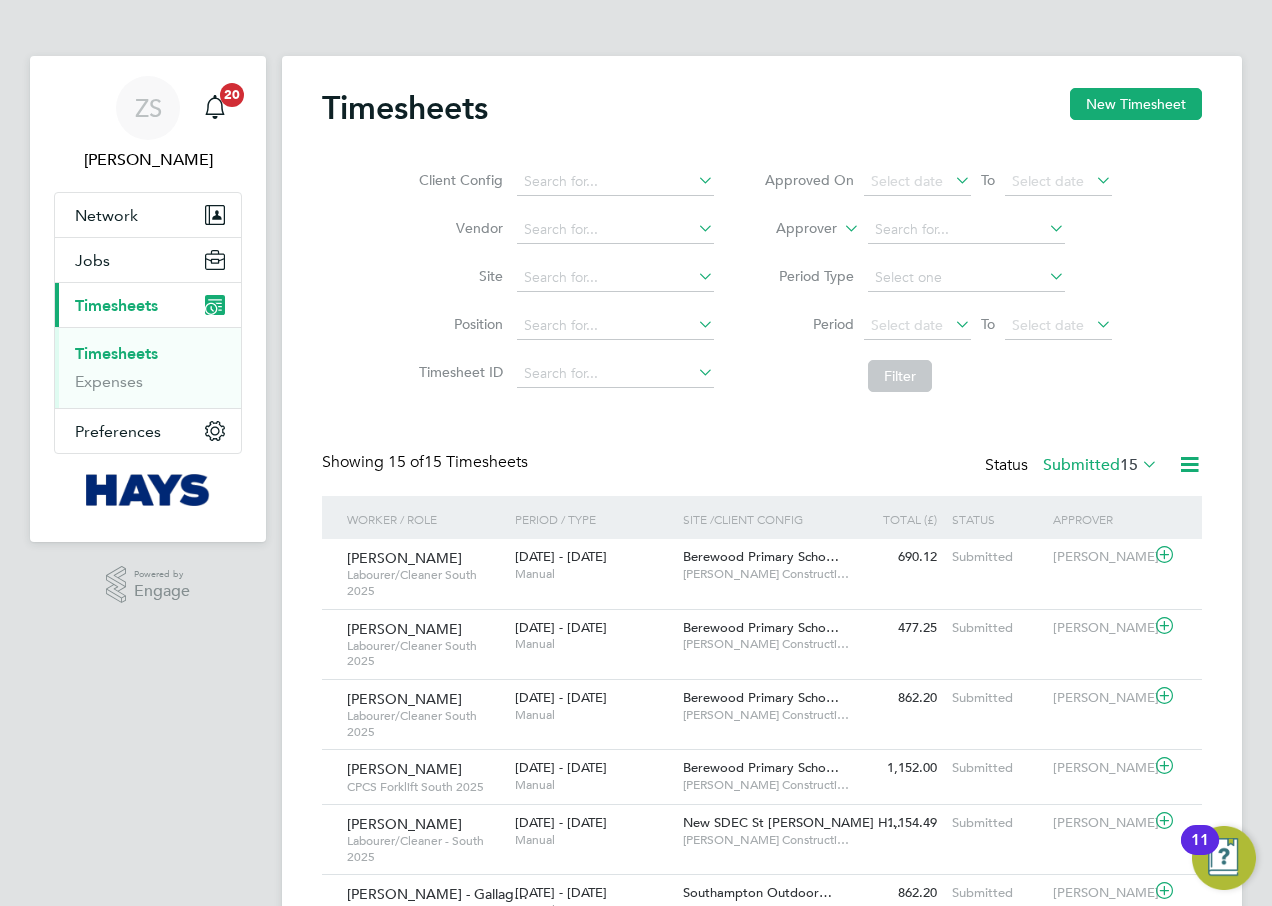 scroll, scrollTop: 10, scrollLeft: 10, axis: both 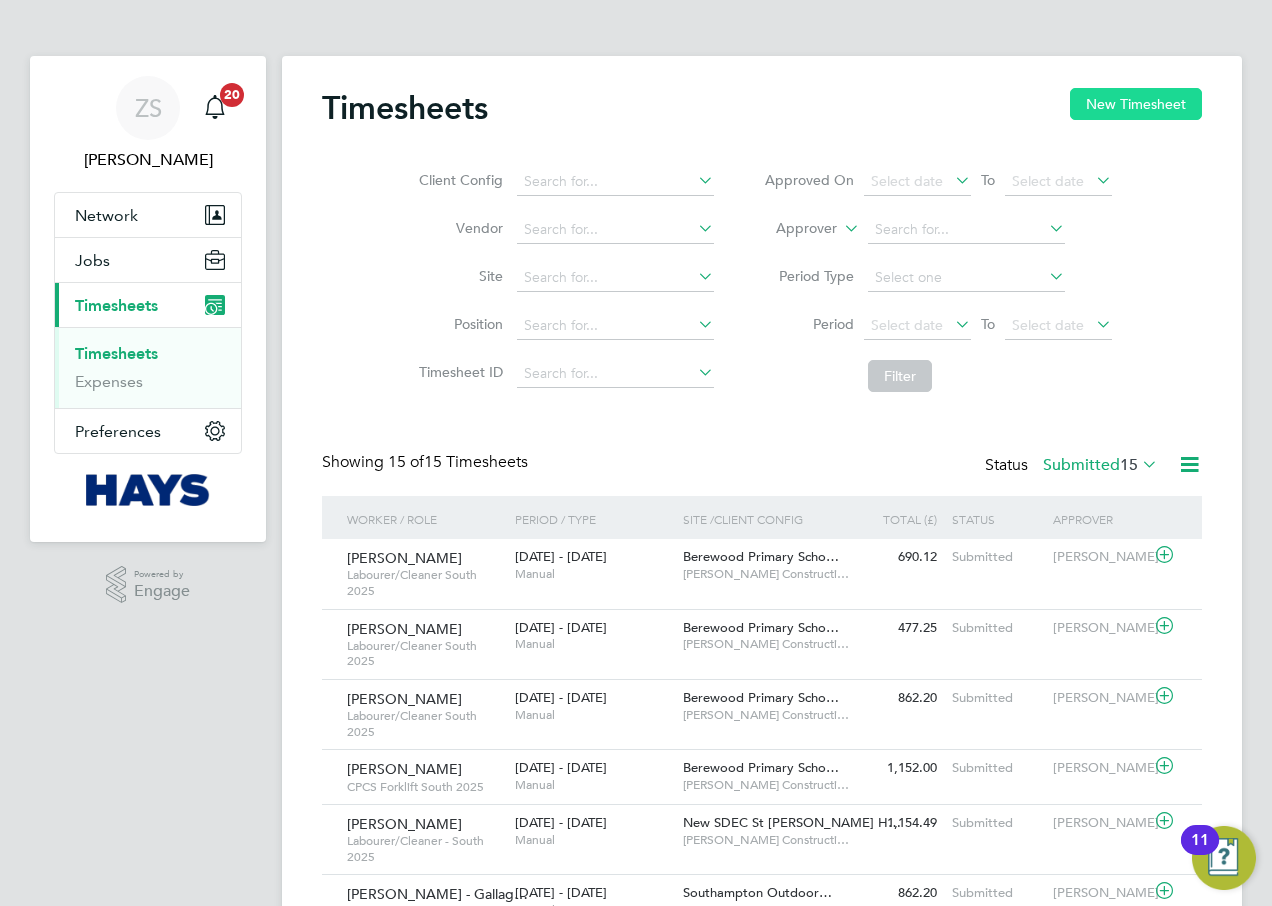 click on "New Timesheet" 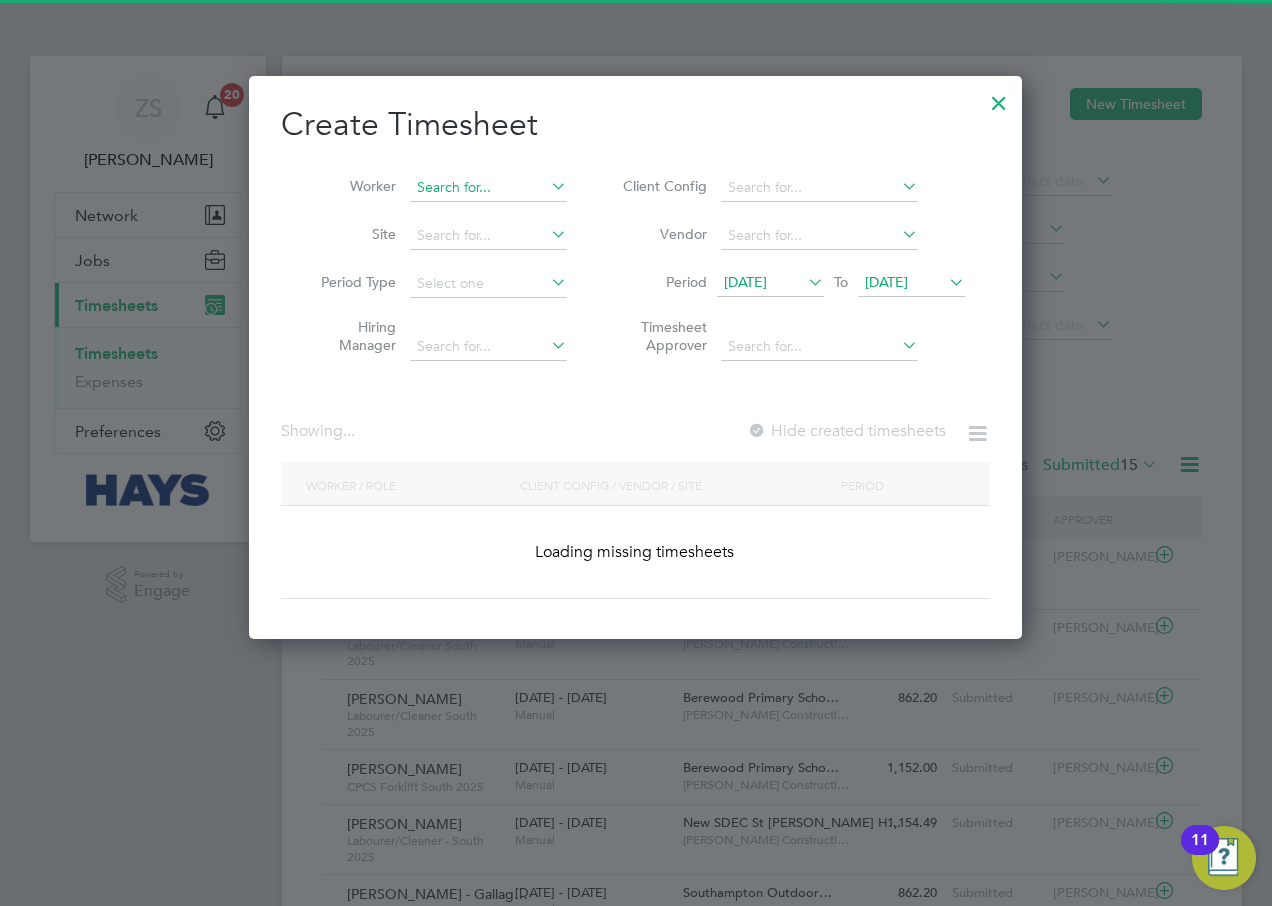 click at bounding box center (488, 188) 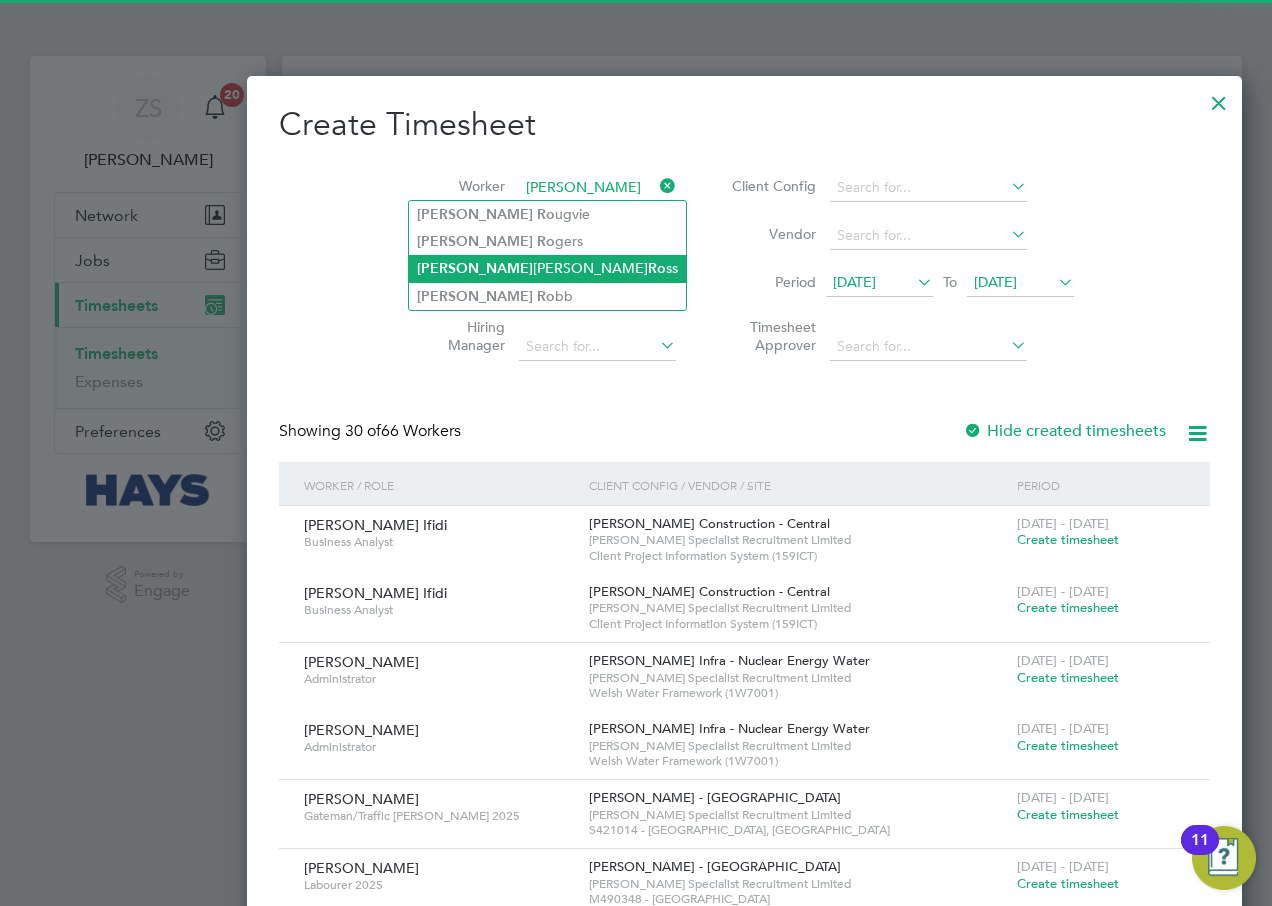 click on "Andrew  John  Ro ss" 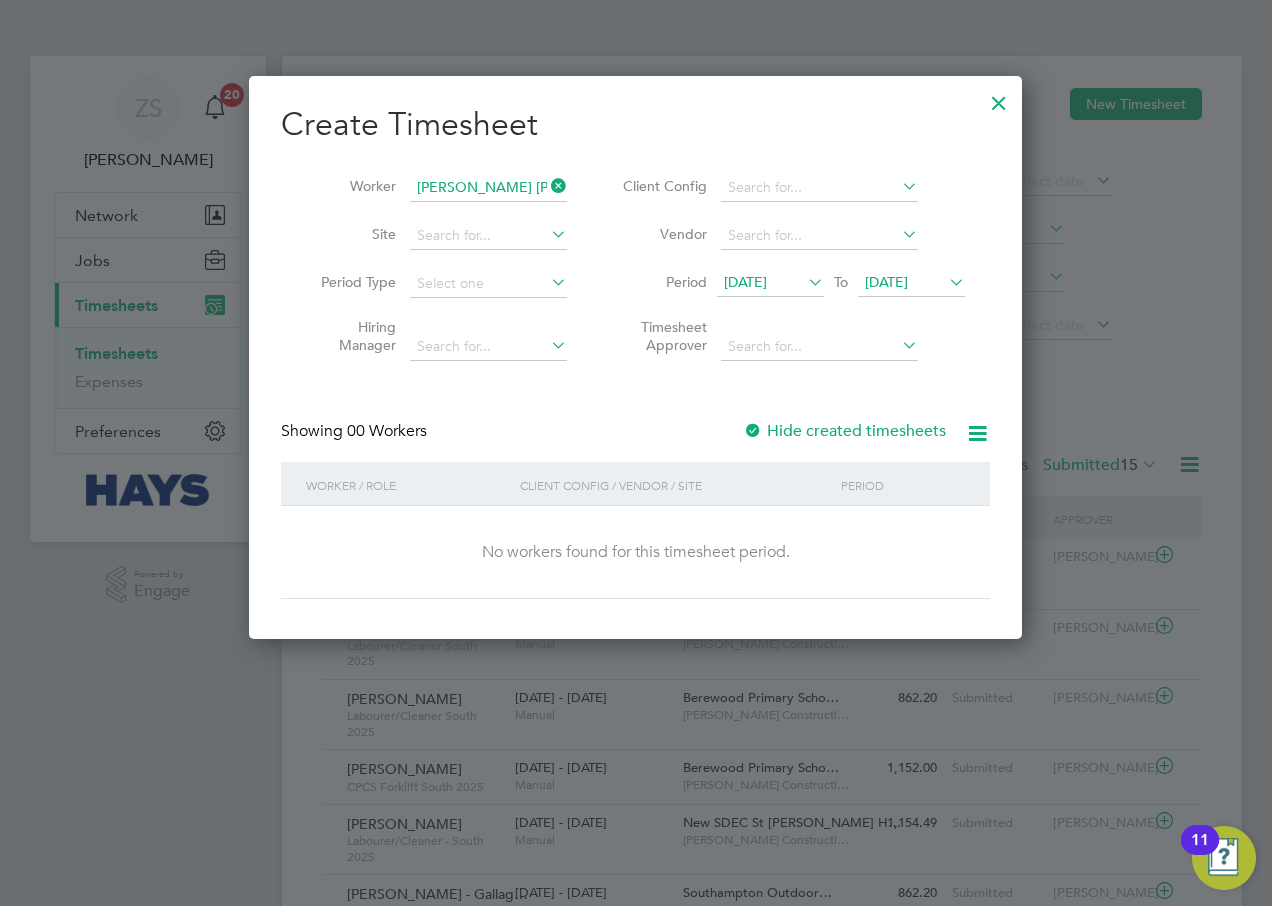 click on "[DATE]" at bounding box center (886, 282) 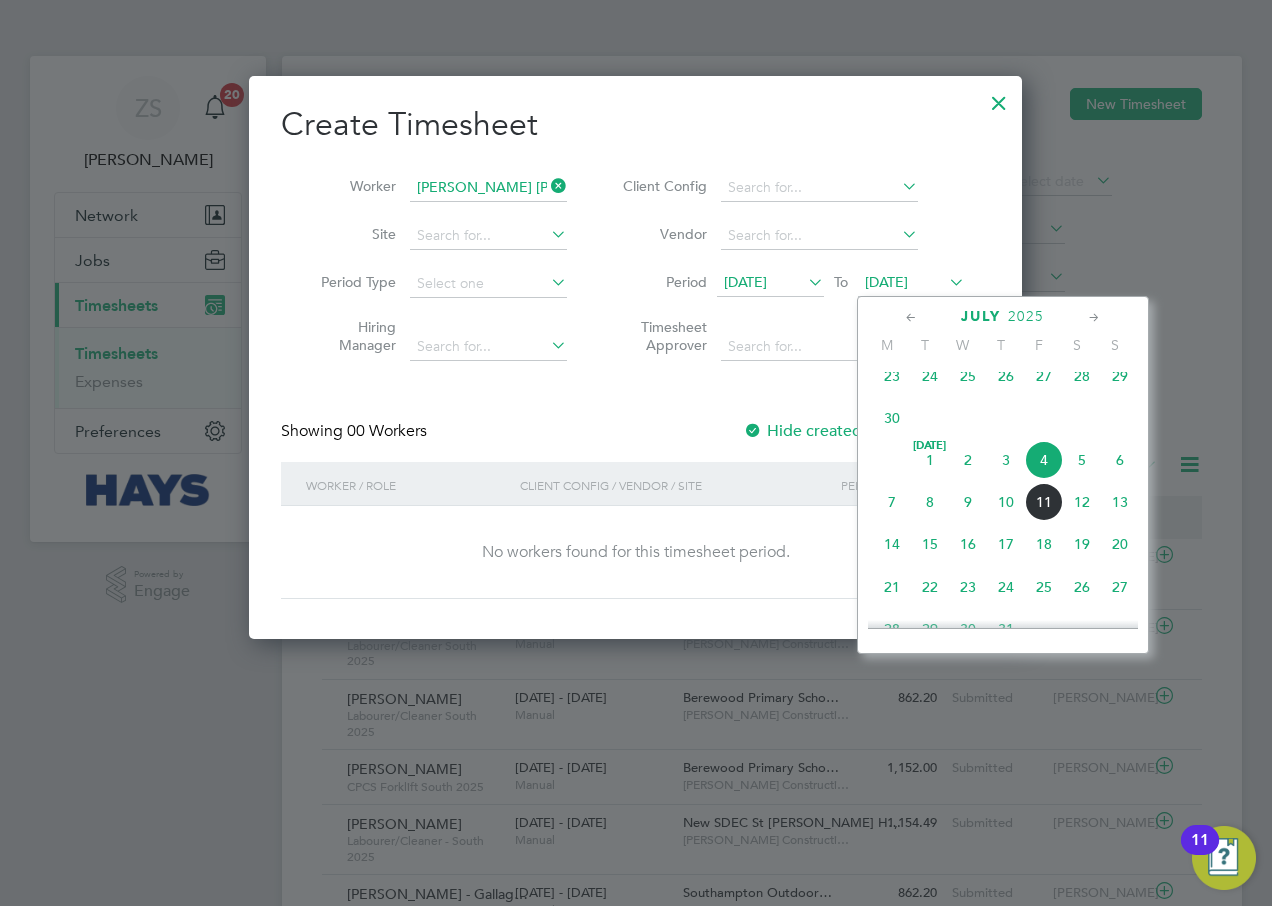 click on "13" 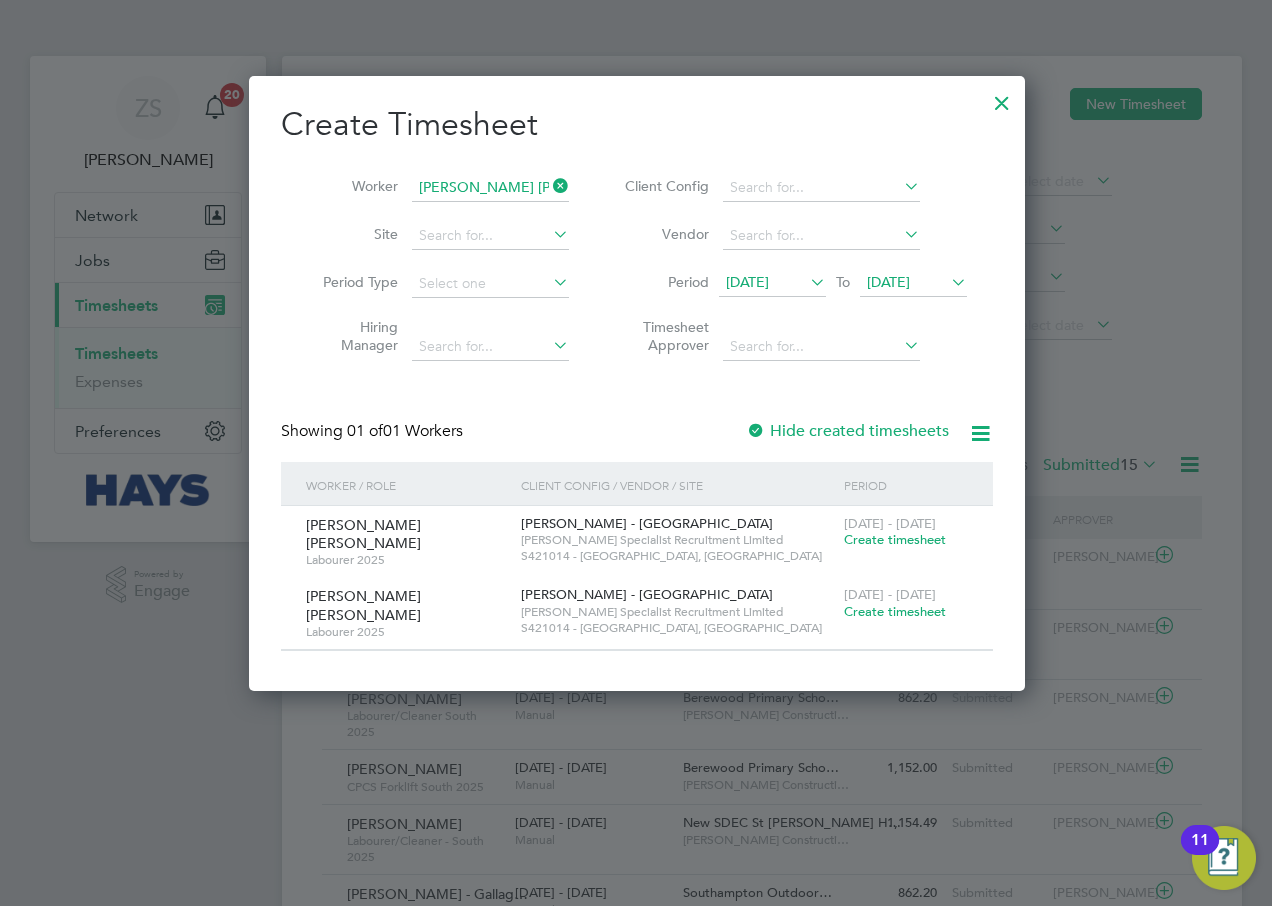 click on "Create timesheet" at bounding box center [895, 539] 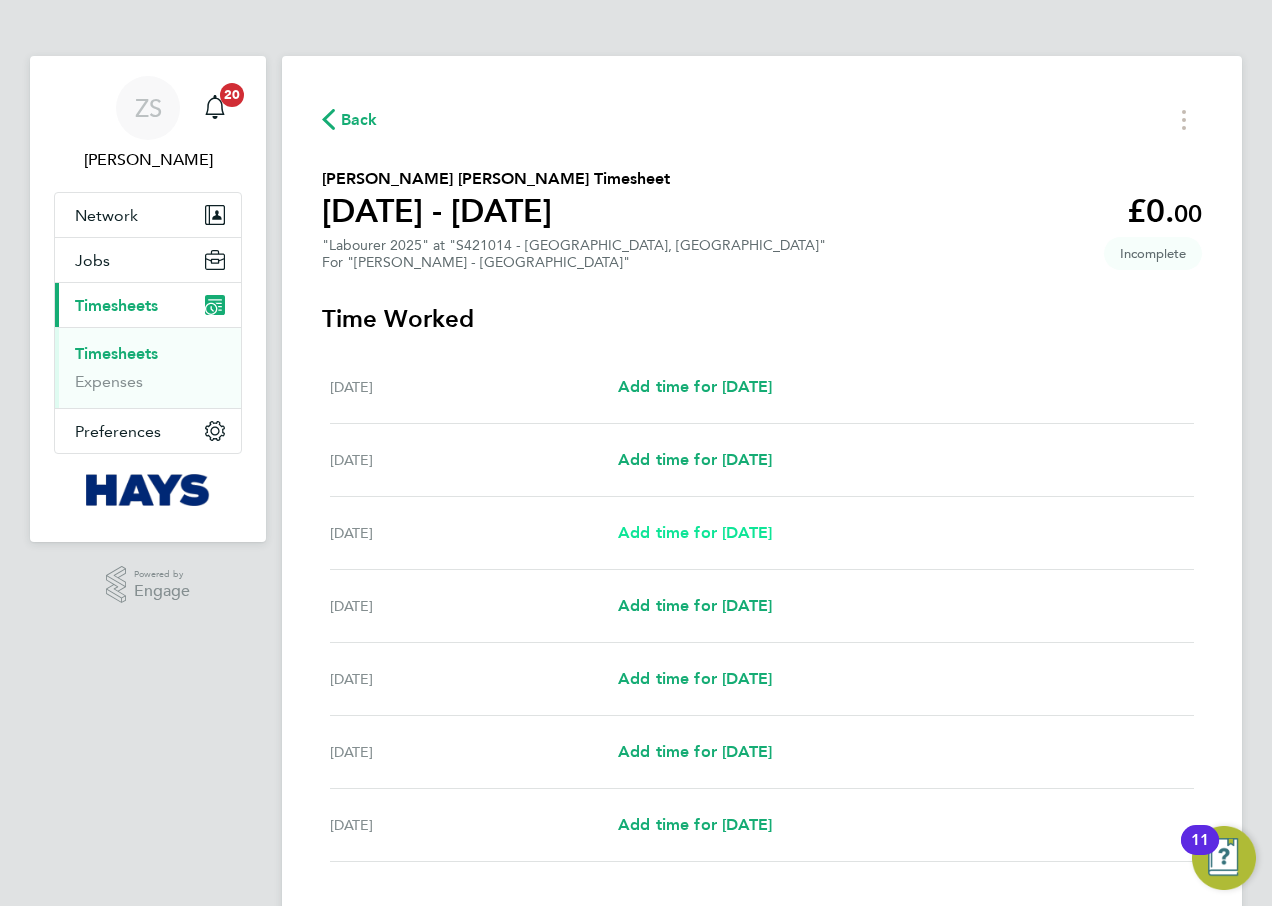 click on "Add time for [DATE]" at bounding box center [695, 533] 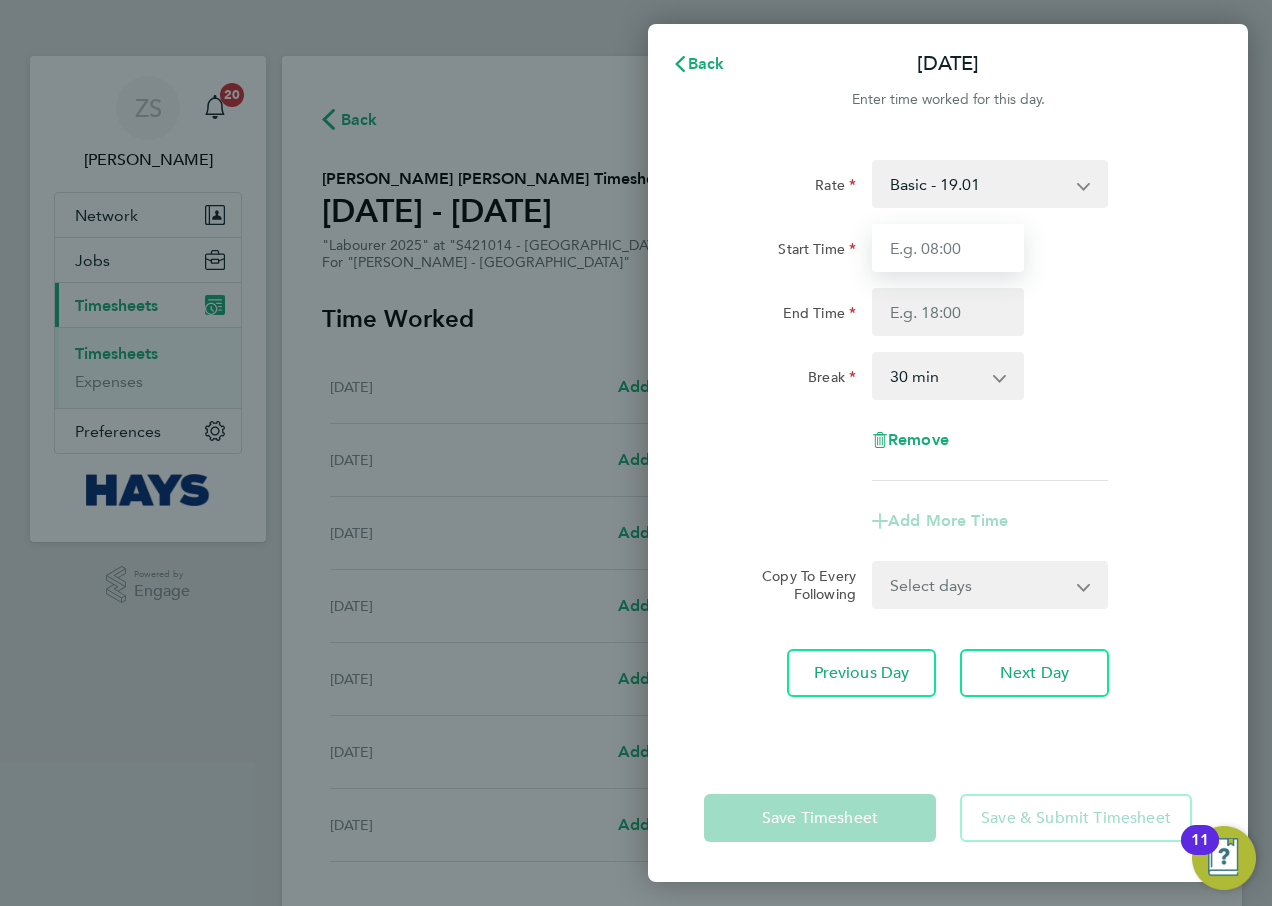 click on "Start Time" at bounding box center [948, 248] 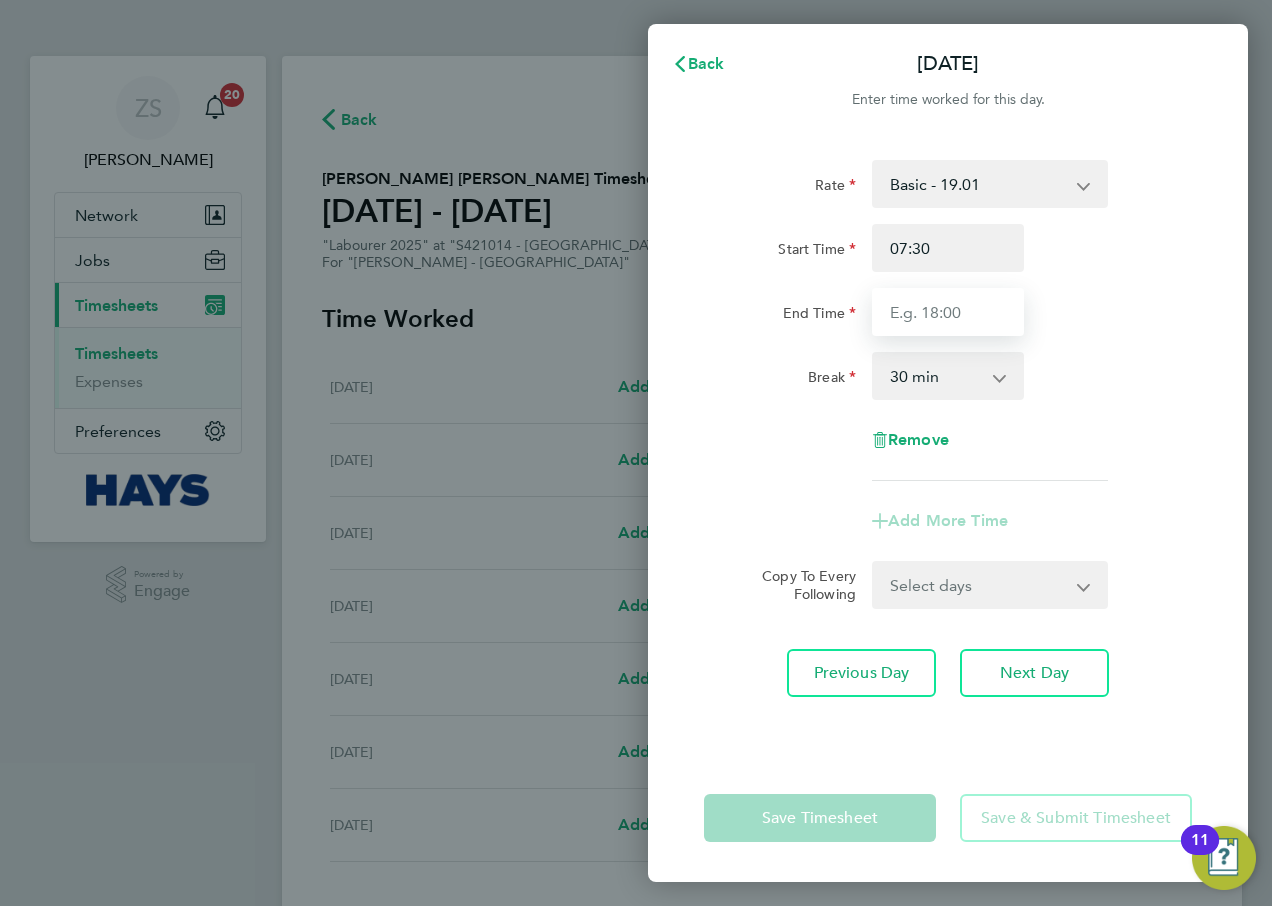 type on "16:30" 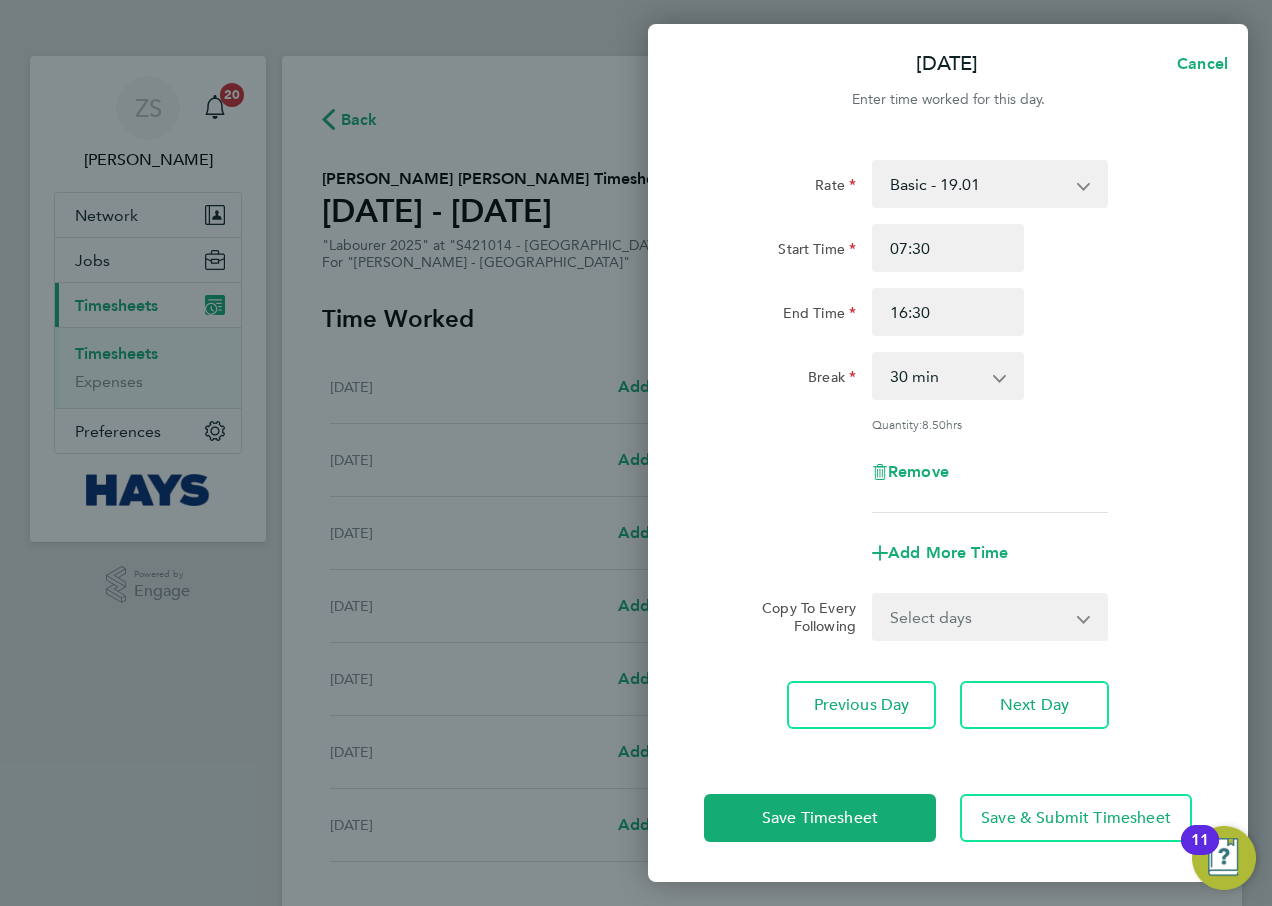 click on "Rate  Basic - 19.01   Weekday OT 39h+ - 27.38   Sat first 4h - 27.38   Sat after 4h - 35.75   Sunday - 35.75   Bank Holiday - 35.75
Start Time 07:30 End Time 16:30 Break  0 min   15 min   30 min   45 min   60 min   75 min   90 min
Quantity:  8.50  hrs
Remove
Add More Time  Copy To Every Following  Select days   Day   Tuesday   Wednesday   Thursday   Friday
Previous Day   Next Day" 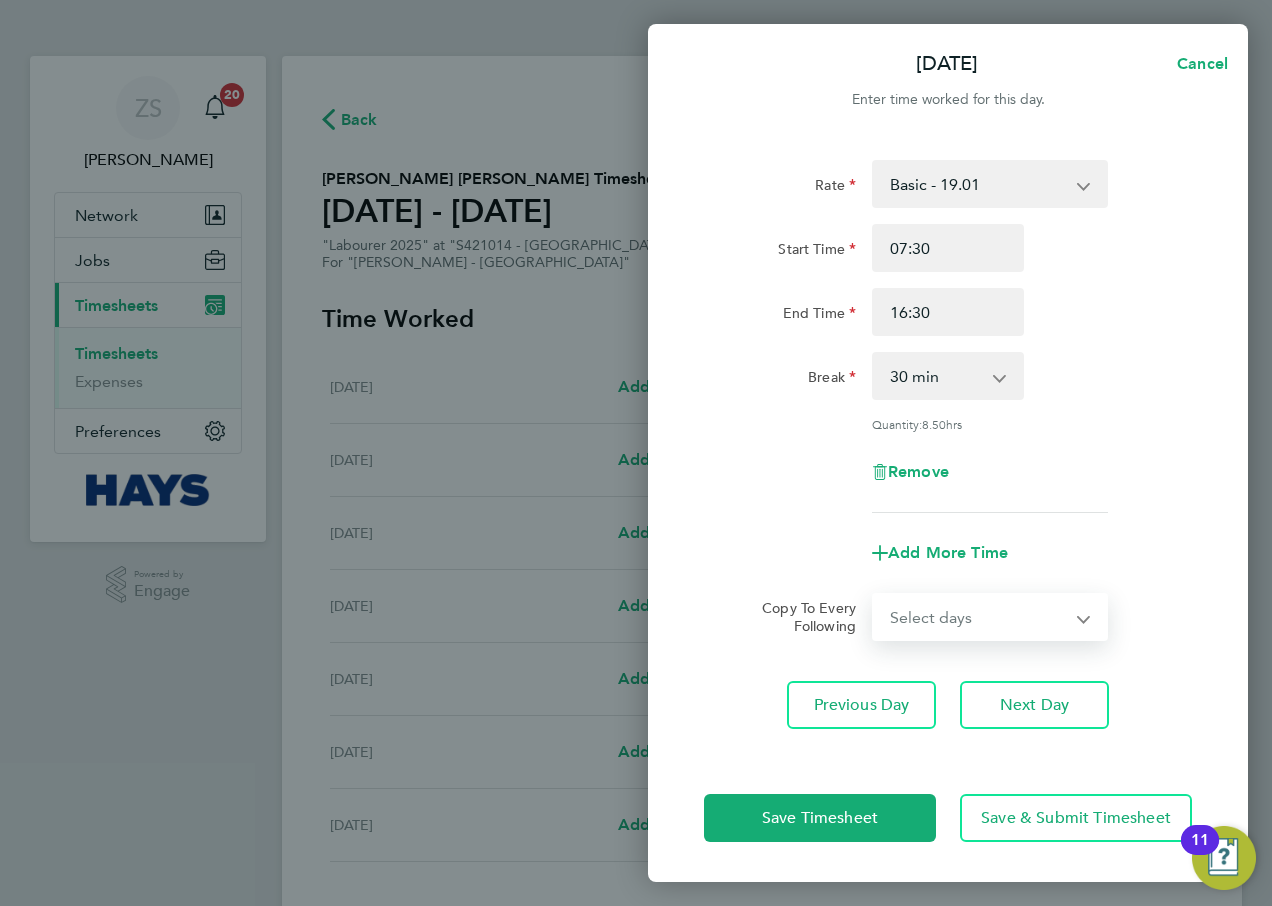 select on "DAY" 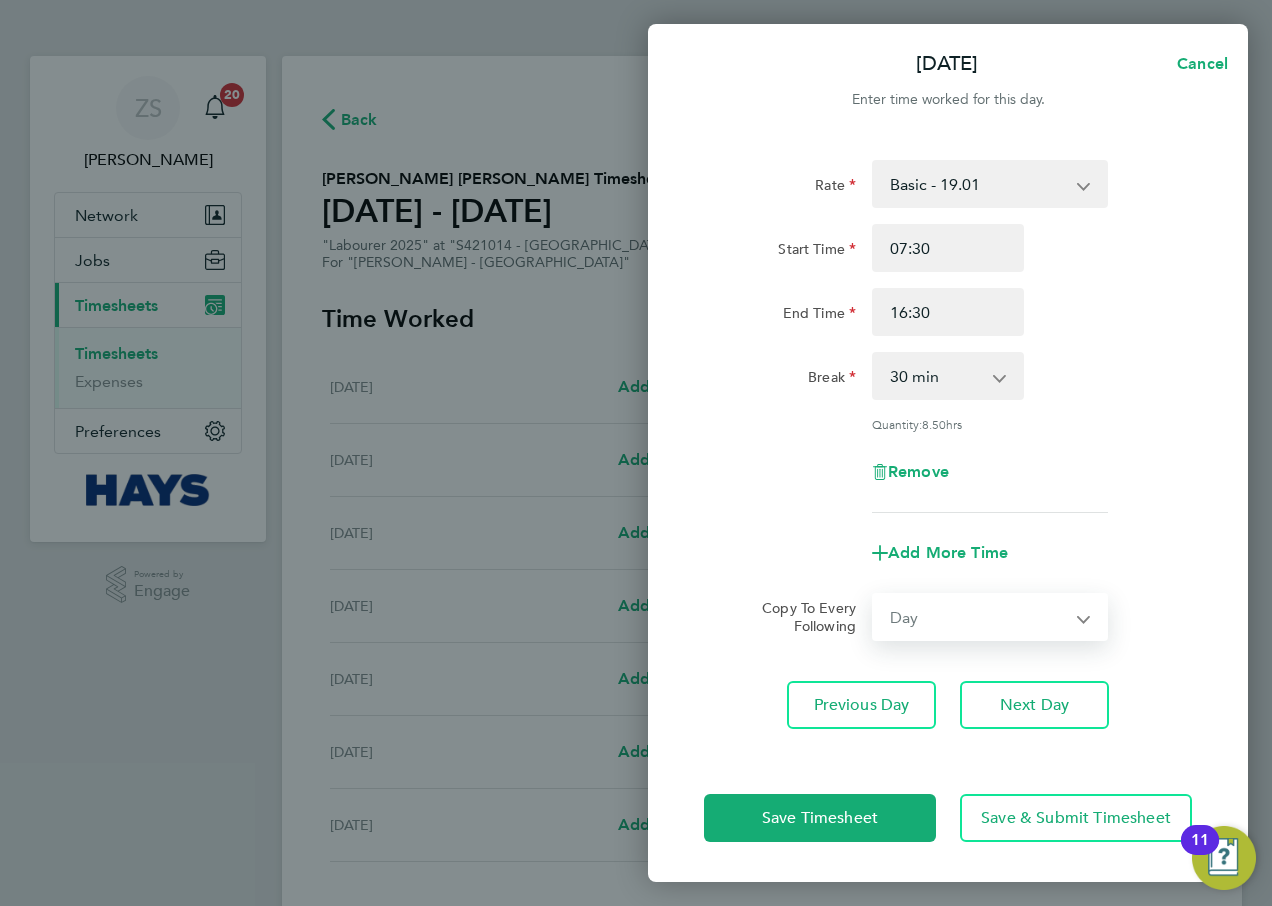 click on "Select days   Day   [DATE]   [DATE]   [DATE]   [DATE]" at bounding box center (979, 617) 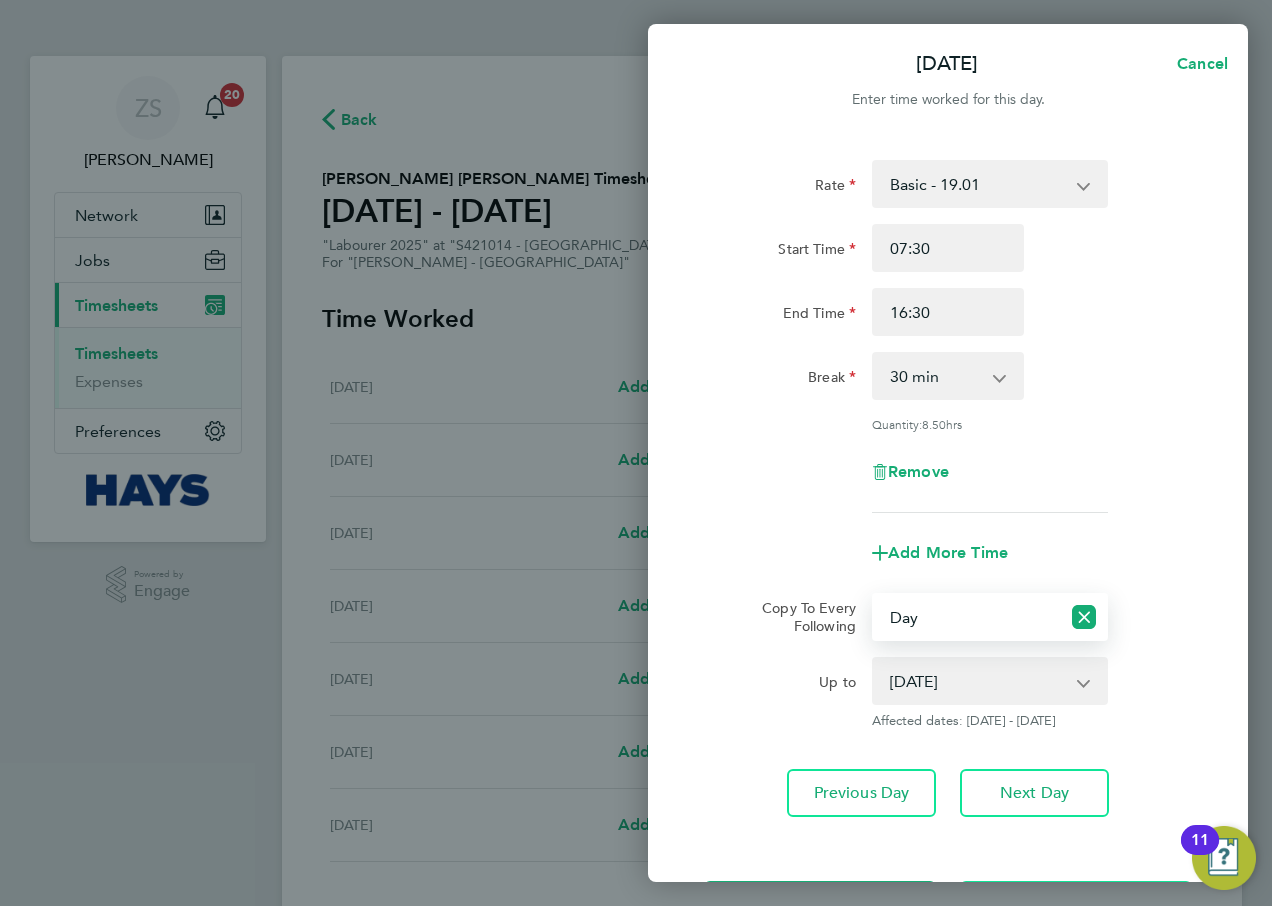 click on "Rate  Basic - 19.01   Weekday OT 39h+ - 27.38   Sat first 4h - 27.38   Sat after 4h - 35.75   Sunday - 35.75   Bank Holiday - 35.75
Start Time 07:30 End Time 16:30 Break  0 min   15 min   30 min   45 min   60 min   75 min   90 min
Quantity:  8.50  hrs
Remove" 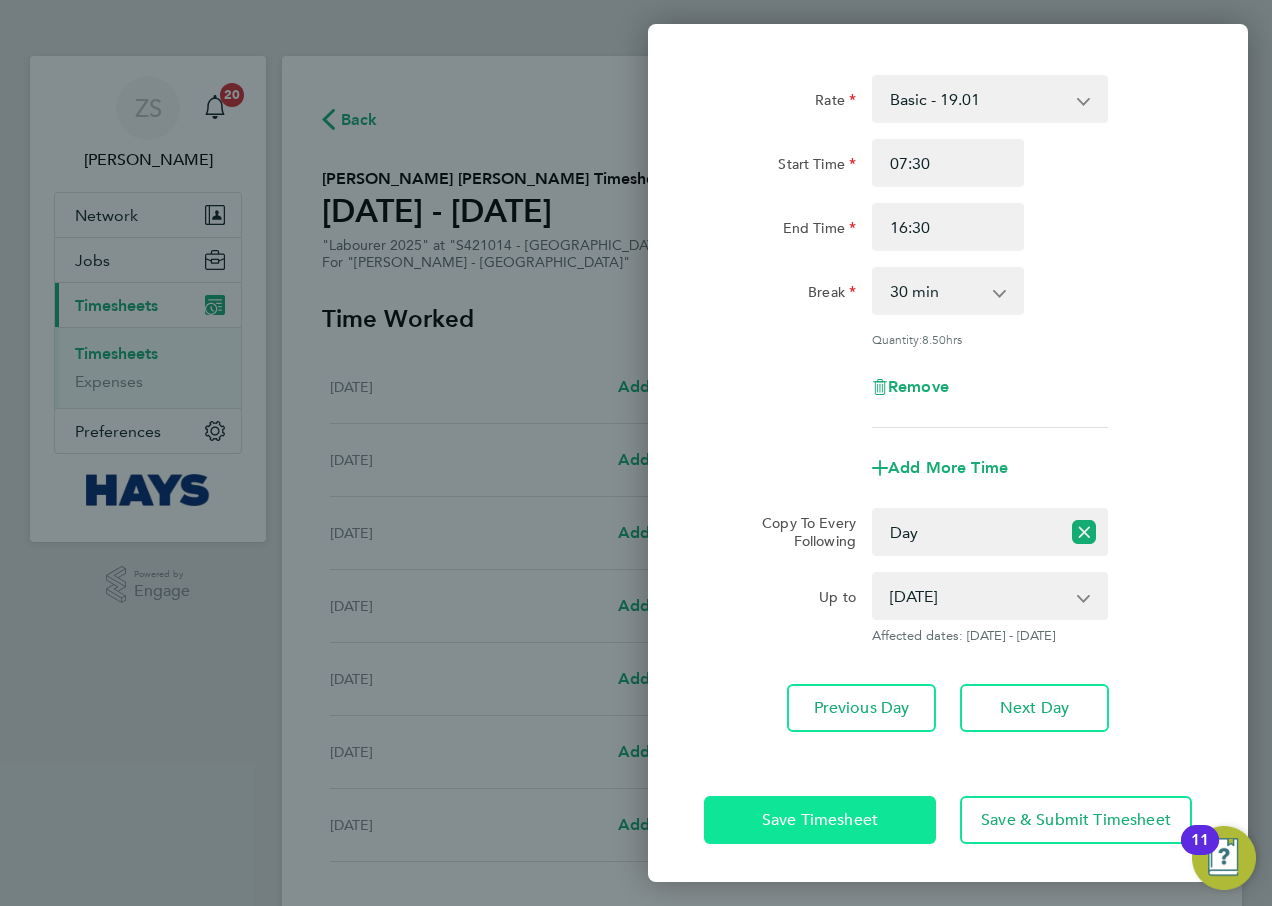 click on "Save Timesheet" 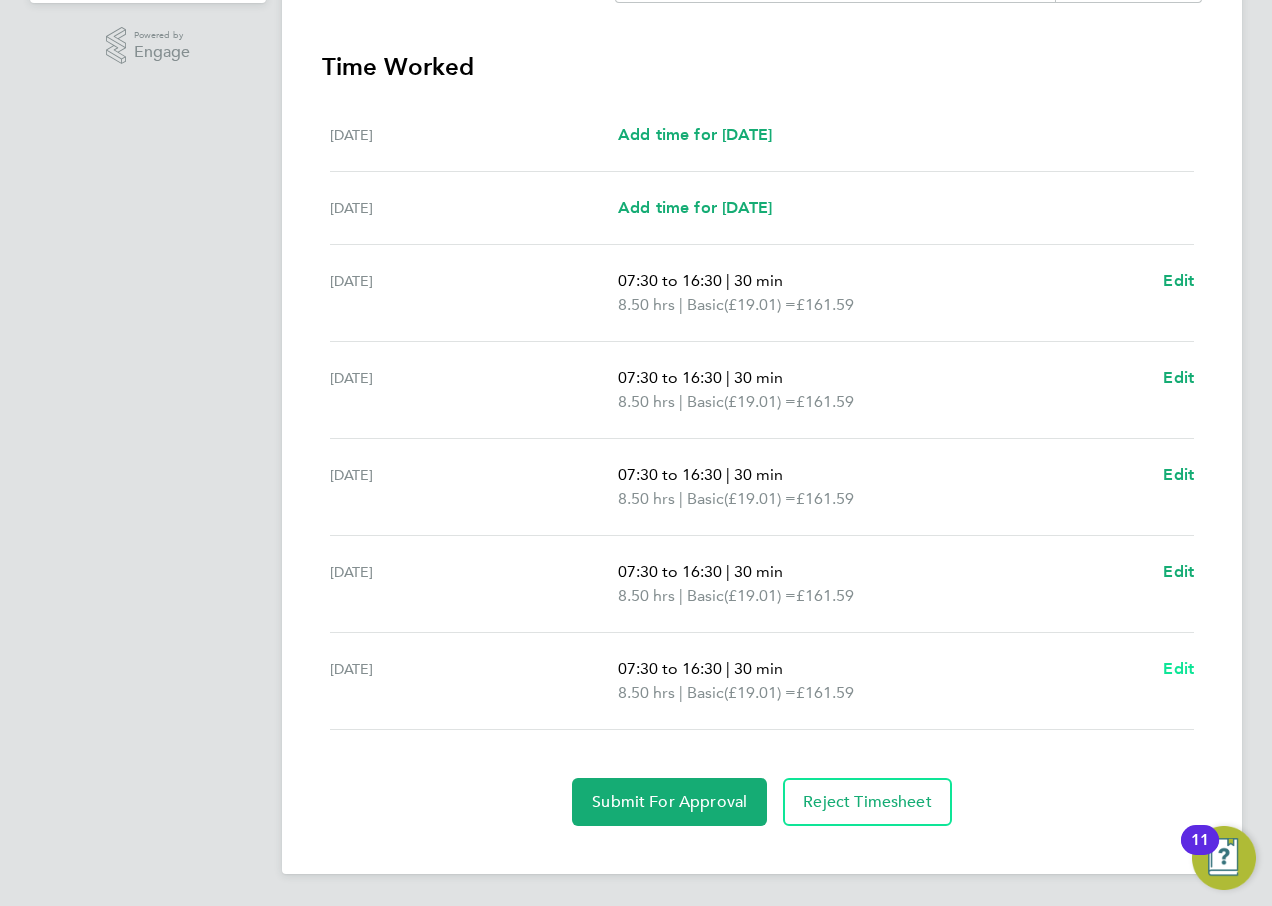 click on "Edit" at bounding box center [1178, 668] 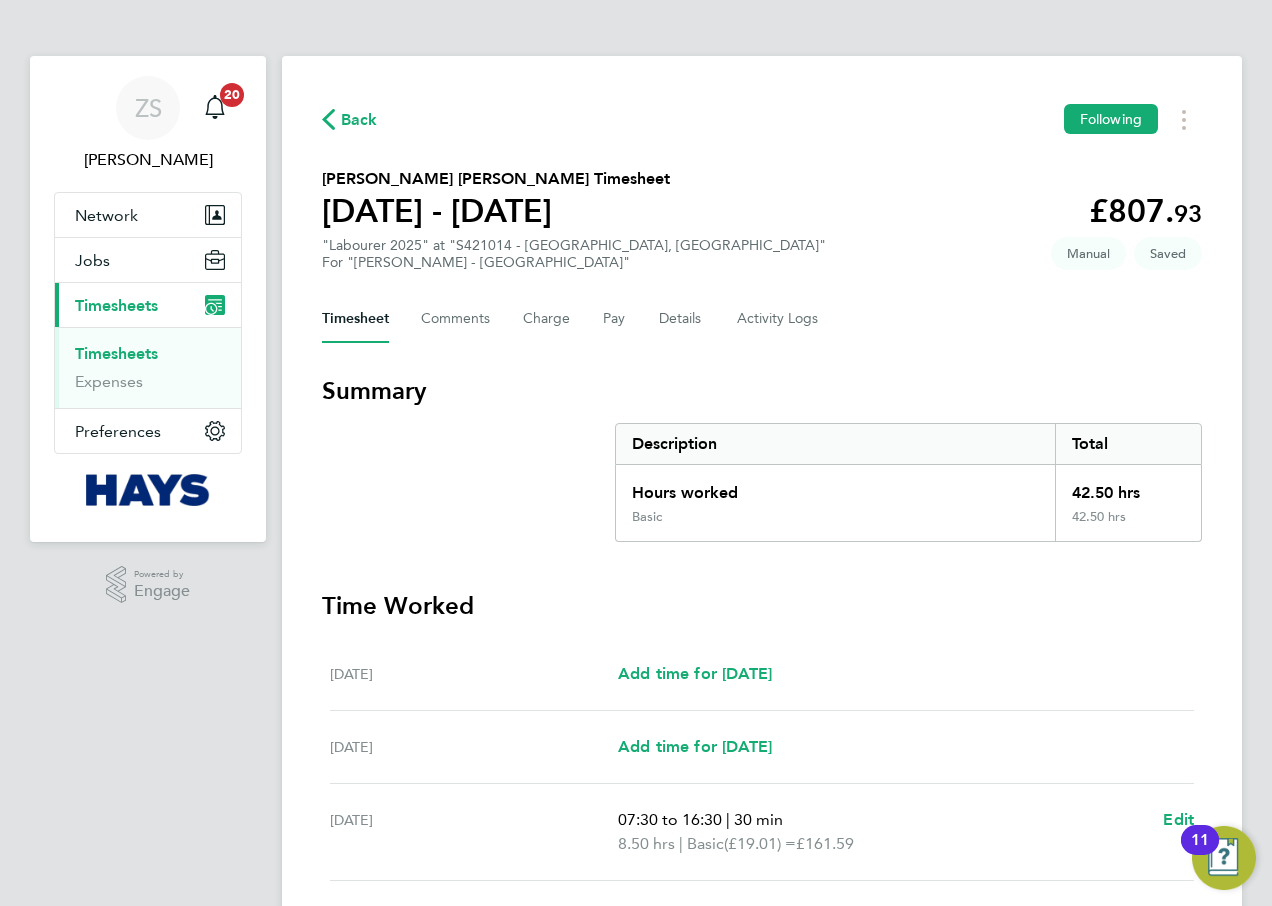 select on "30" 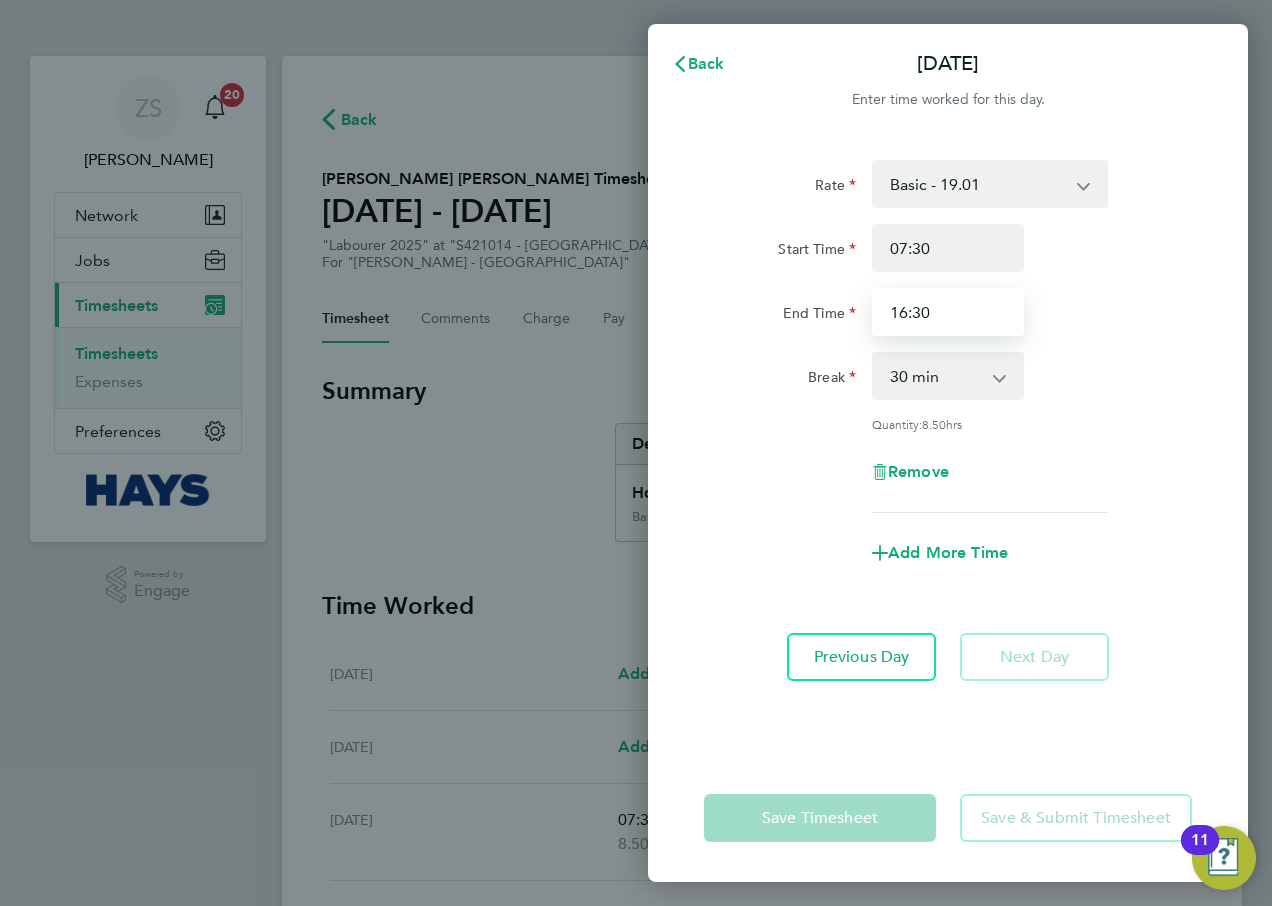 drag, startPoint x: 955, startPoint y: 312, endPoint x: 728, endPoint y: 330, distance: 227.71254 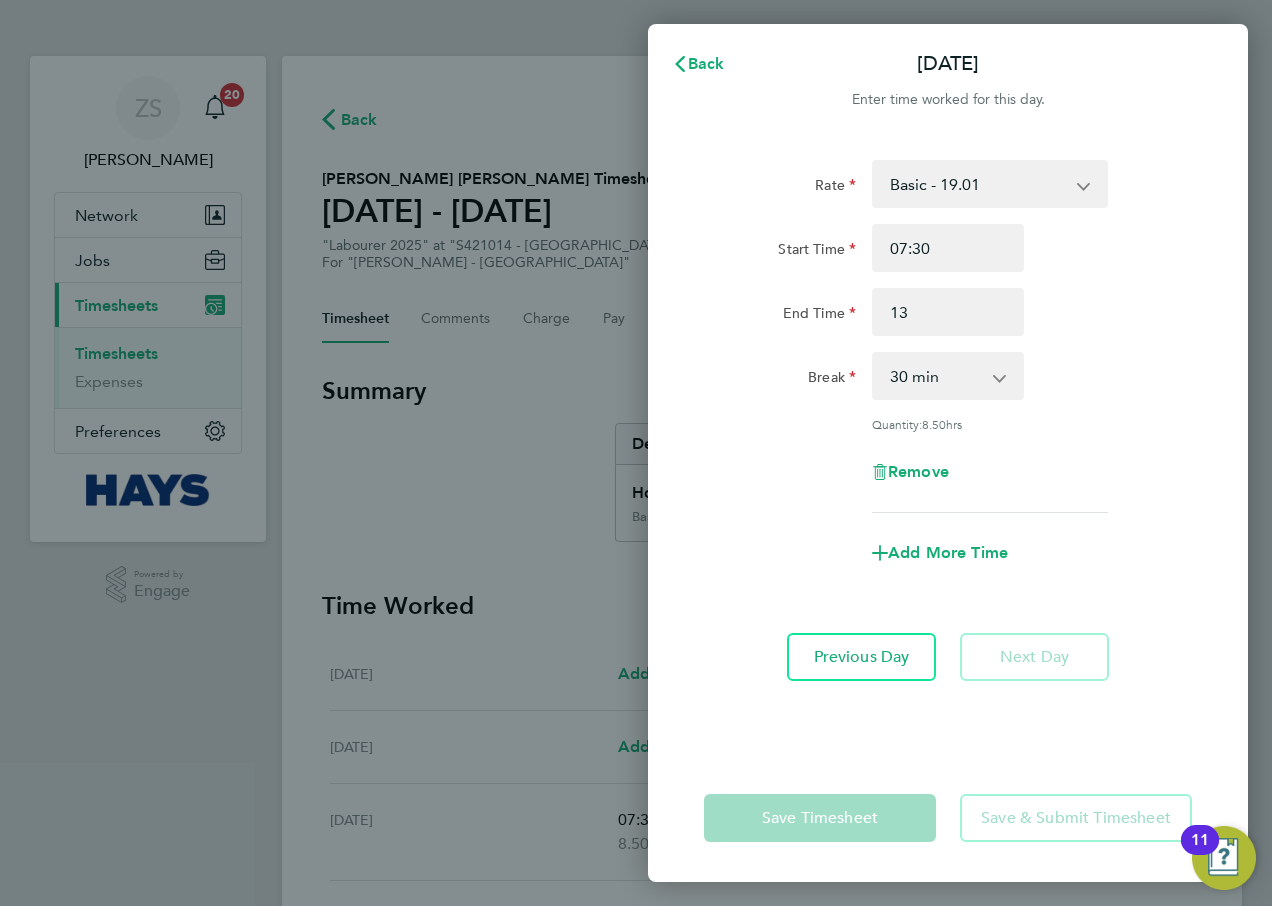 type on "13:00" 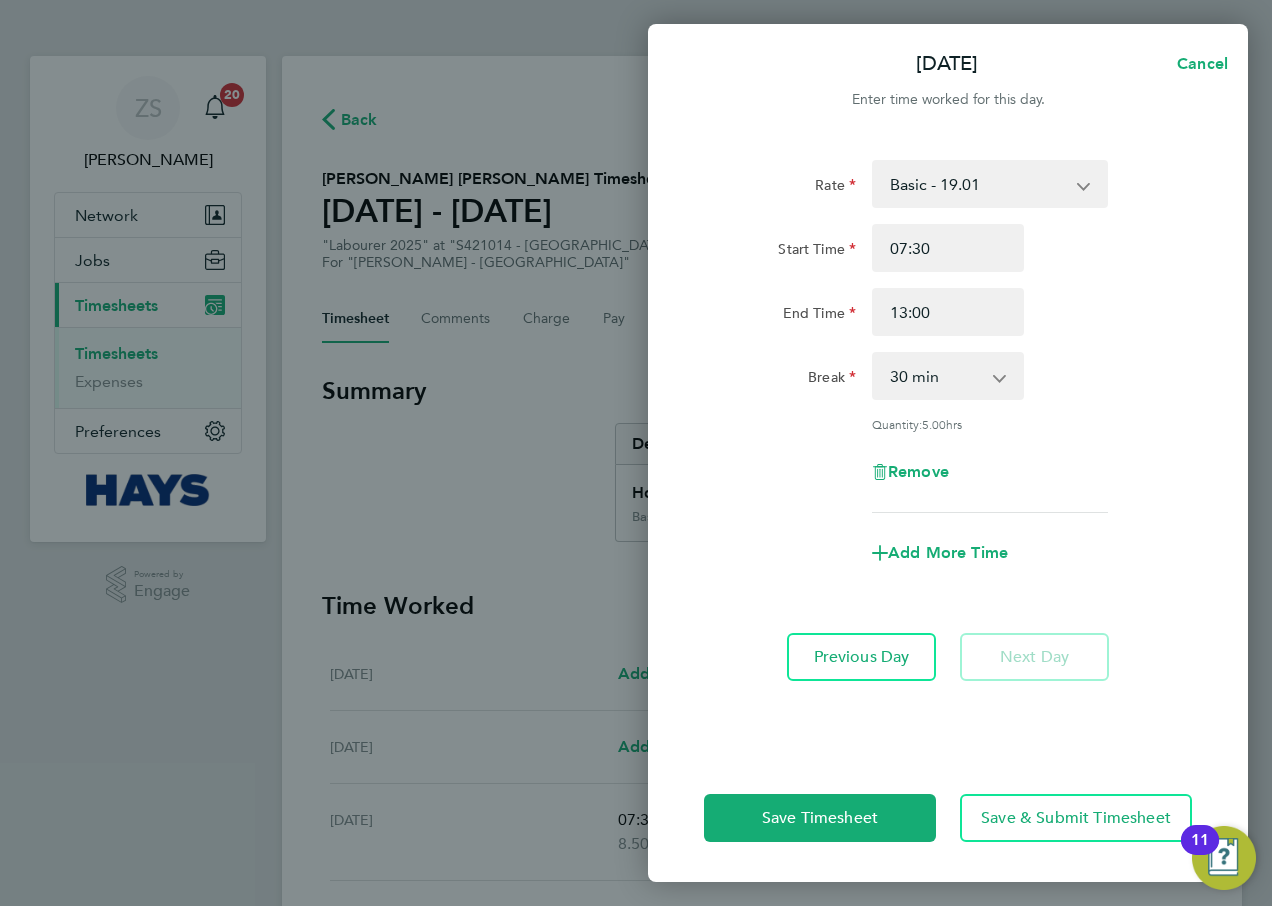 click on "Start Time 07:30" 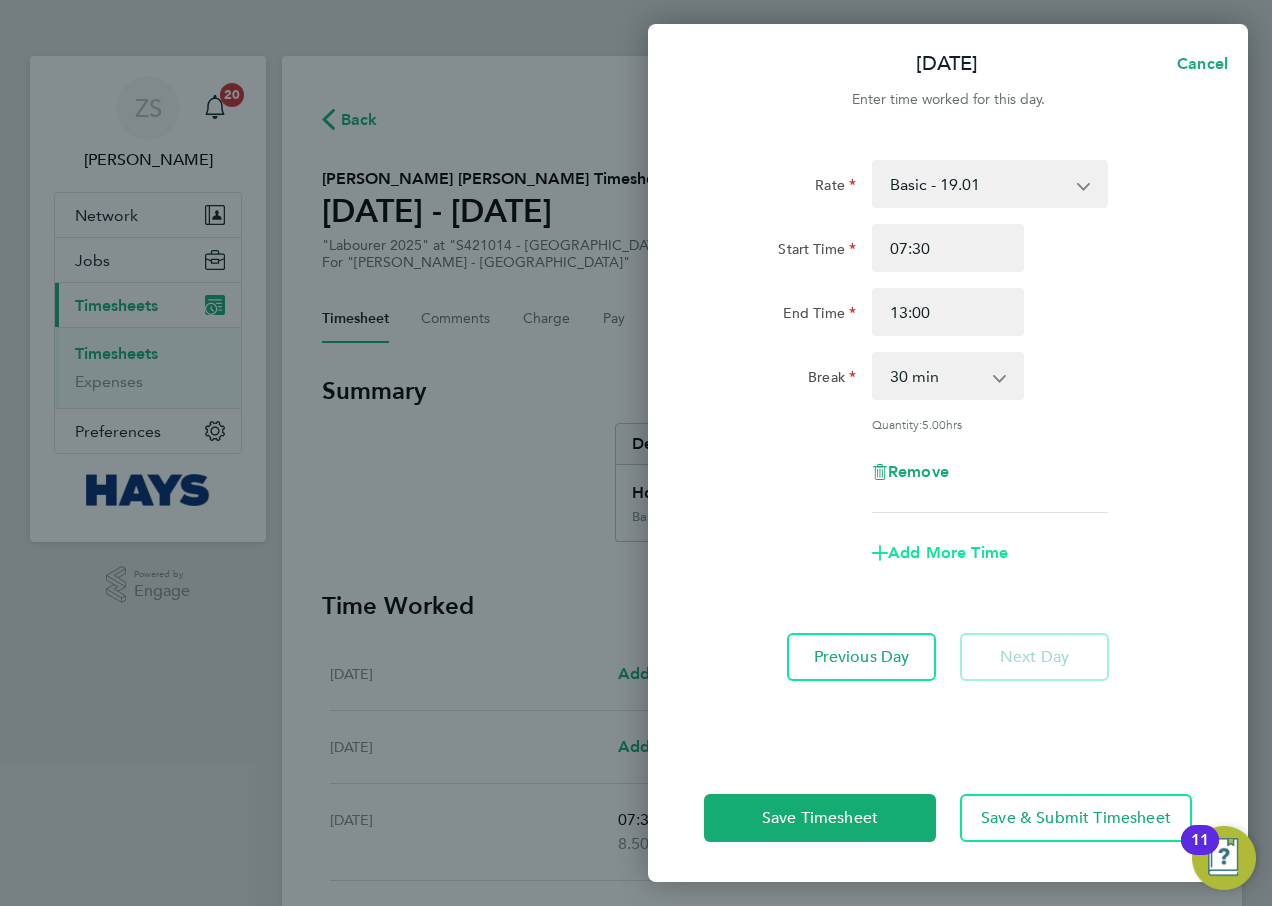 click on "Add More Time" 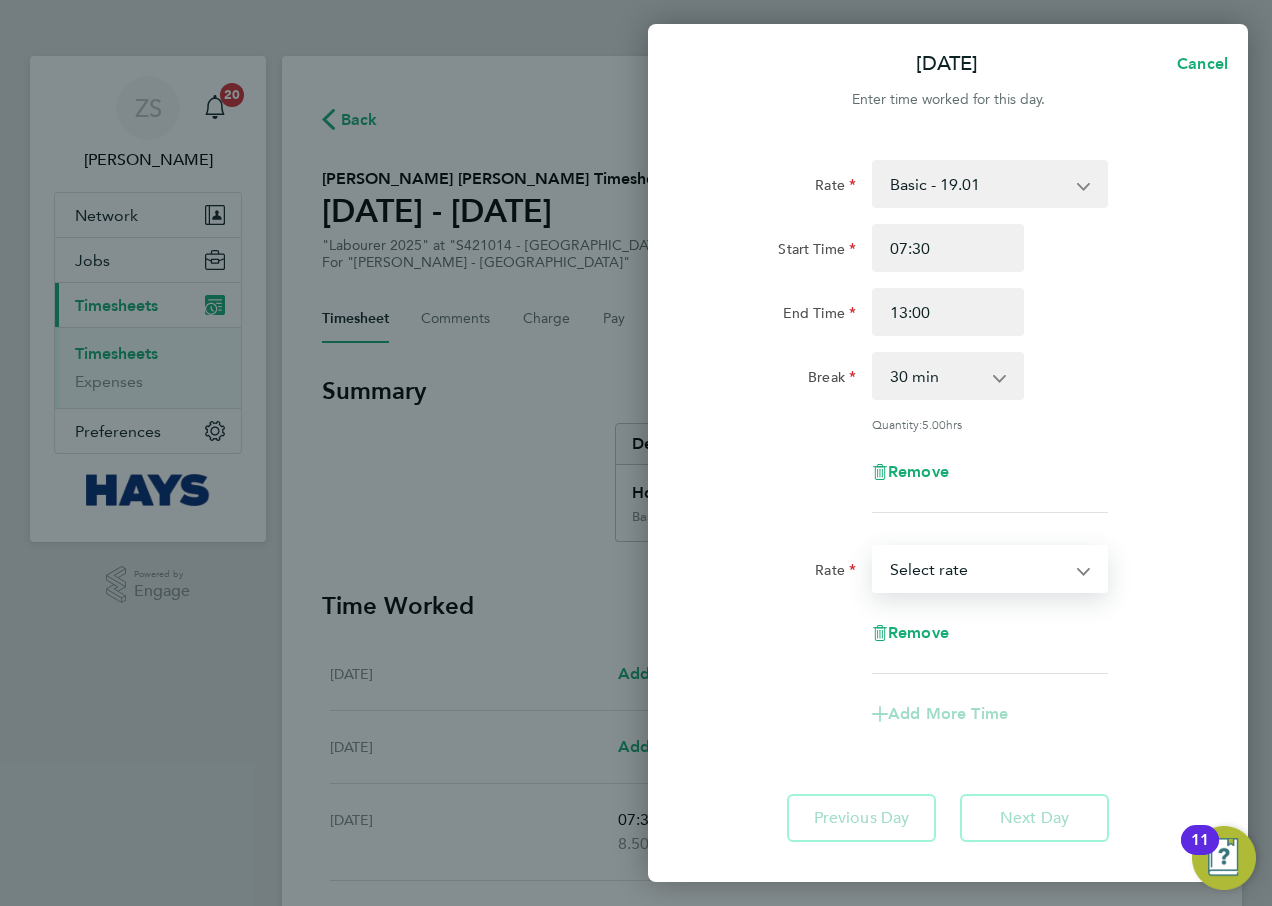 click on "Basic - 19.01   Weekday OT 39h+ - 27.38   Sat first 4h - 27.38   Sat after 4h - 35.75   Sunday - 35.75   Bank Holiday - 35.75   Select rate" at bounding box center (978, 569) 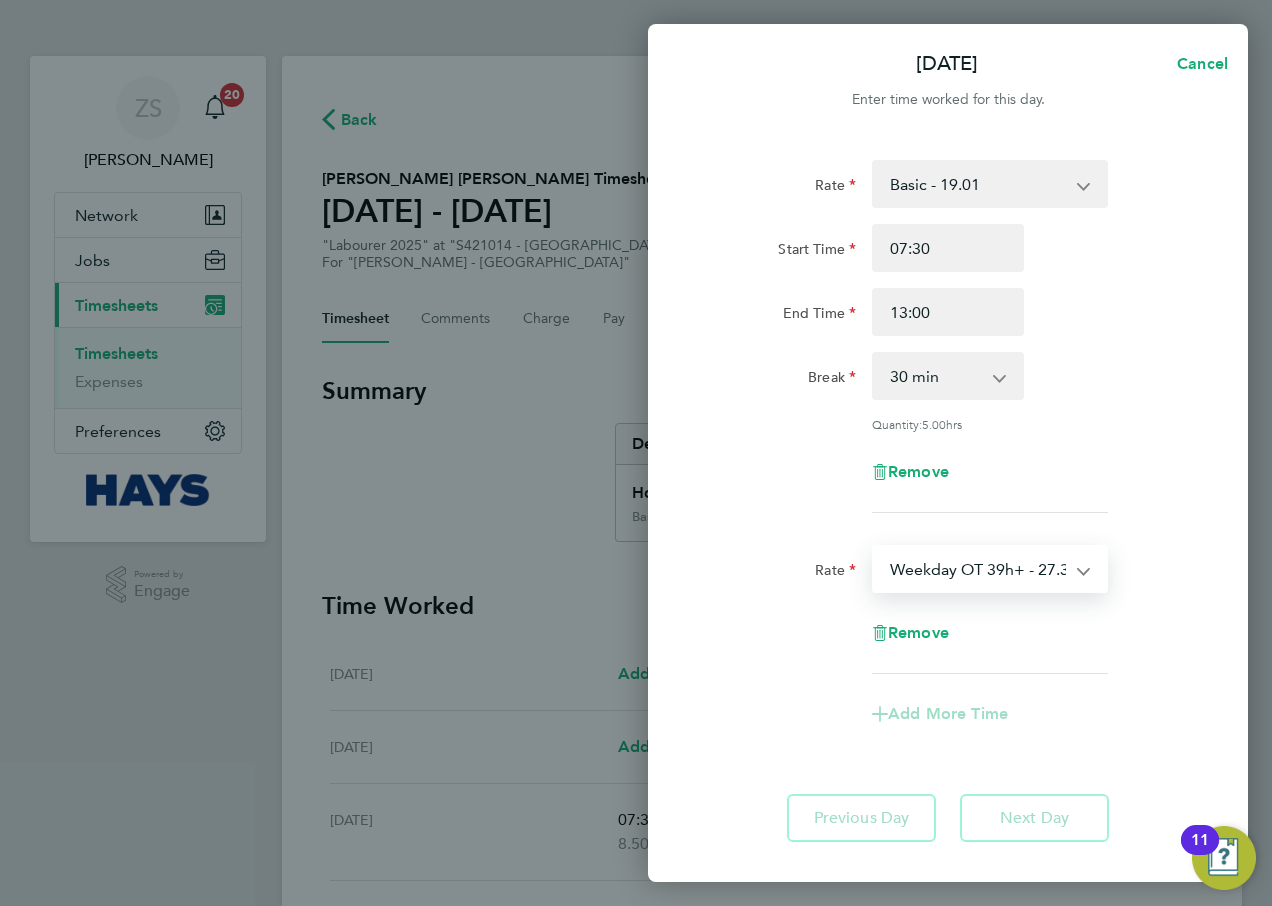 select on "30" 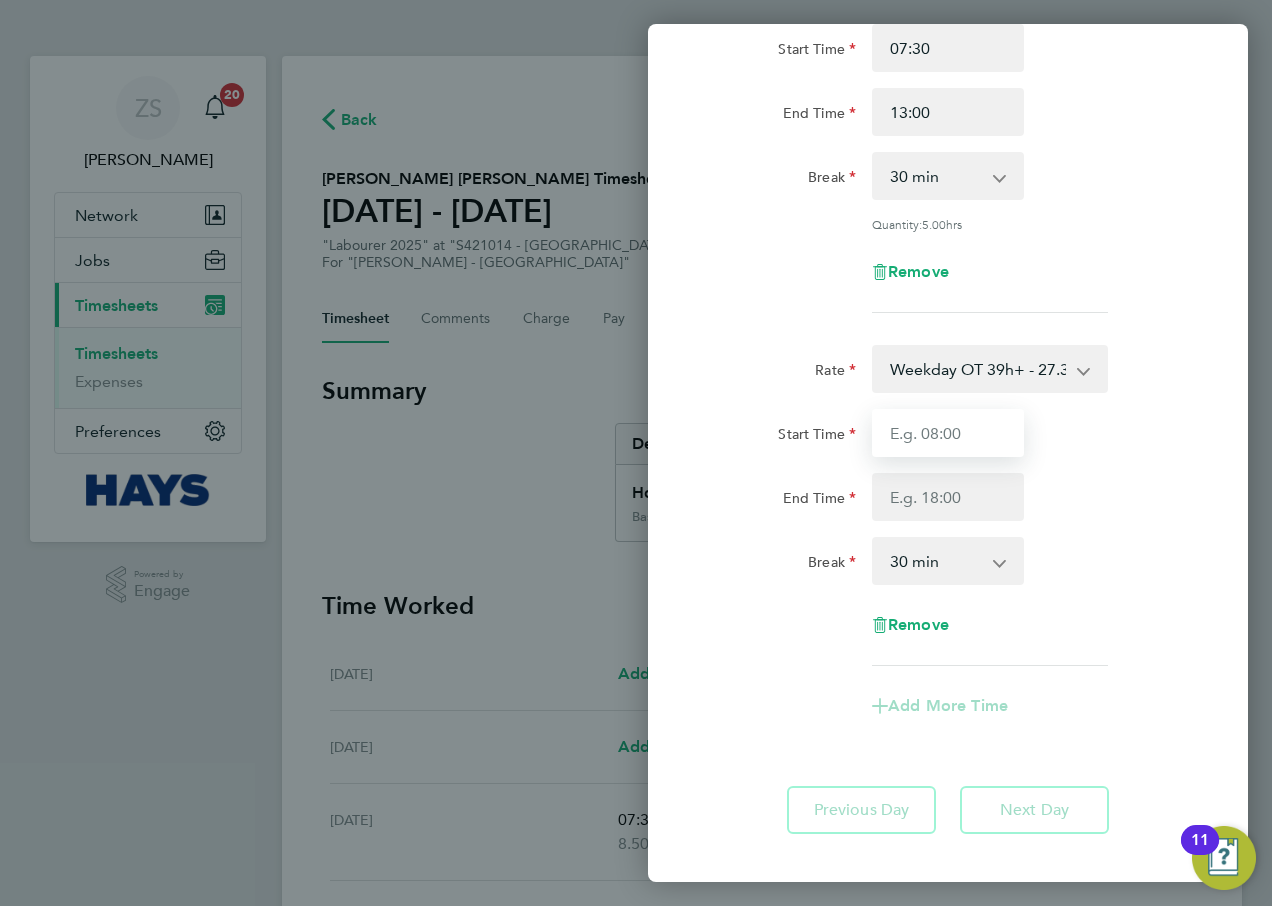click on "Start Time" at bounding box center (948, 433) 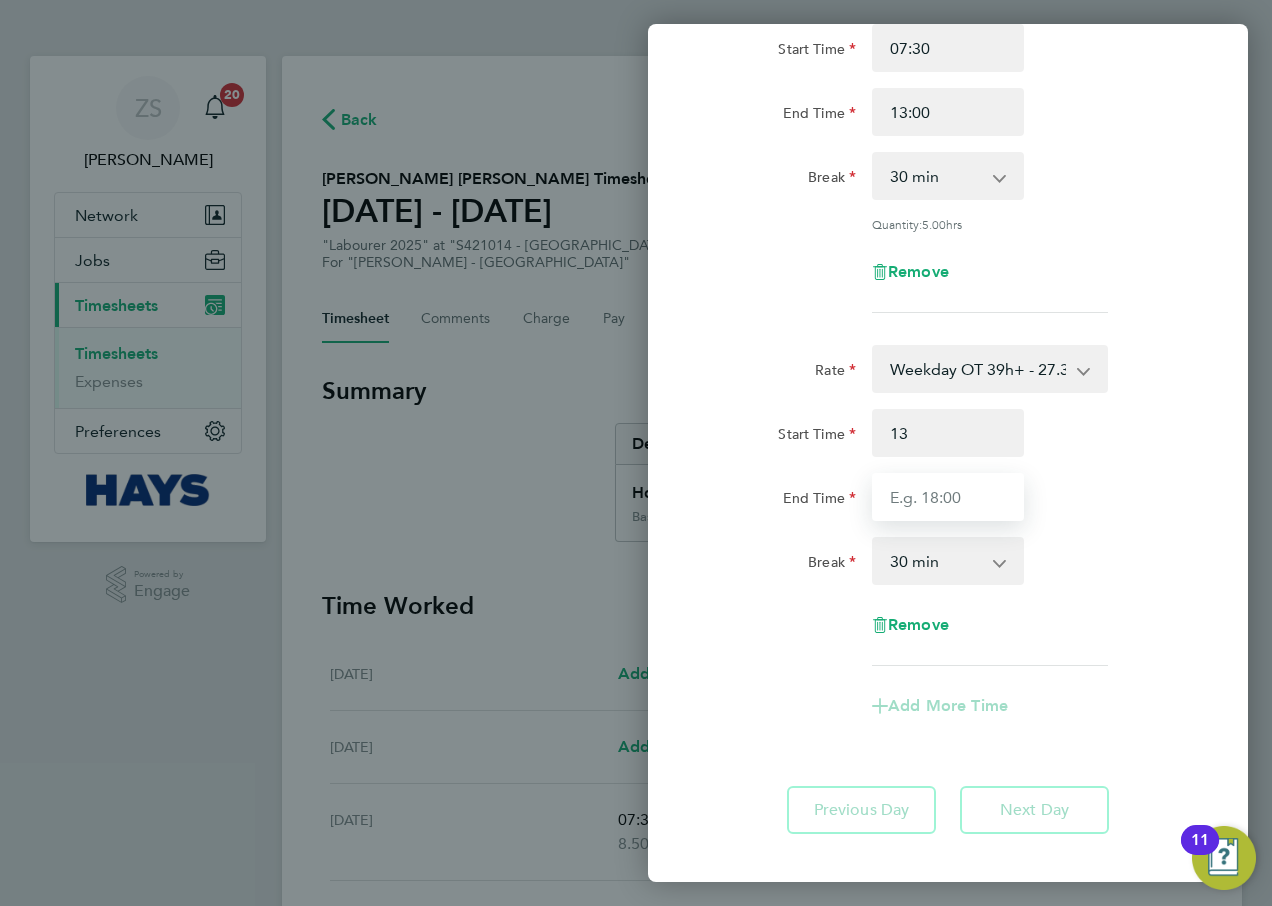 type on "13:00" 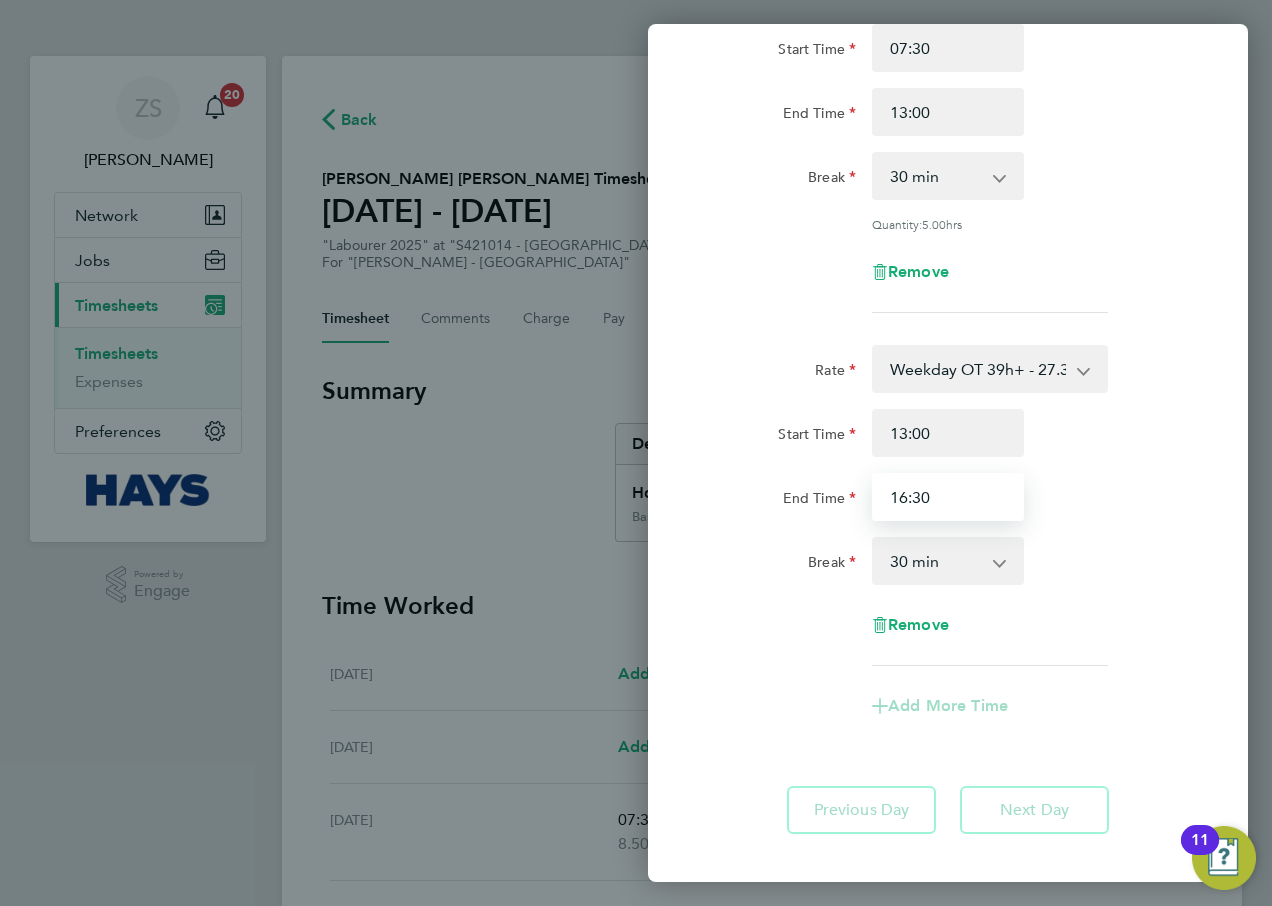 type on "16:30" 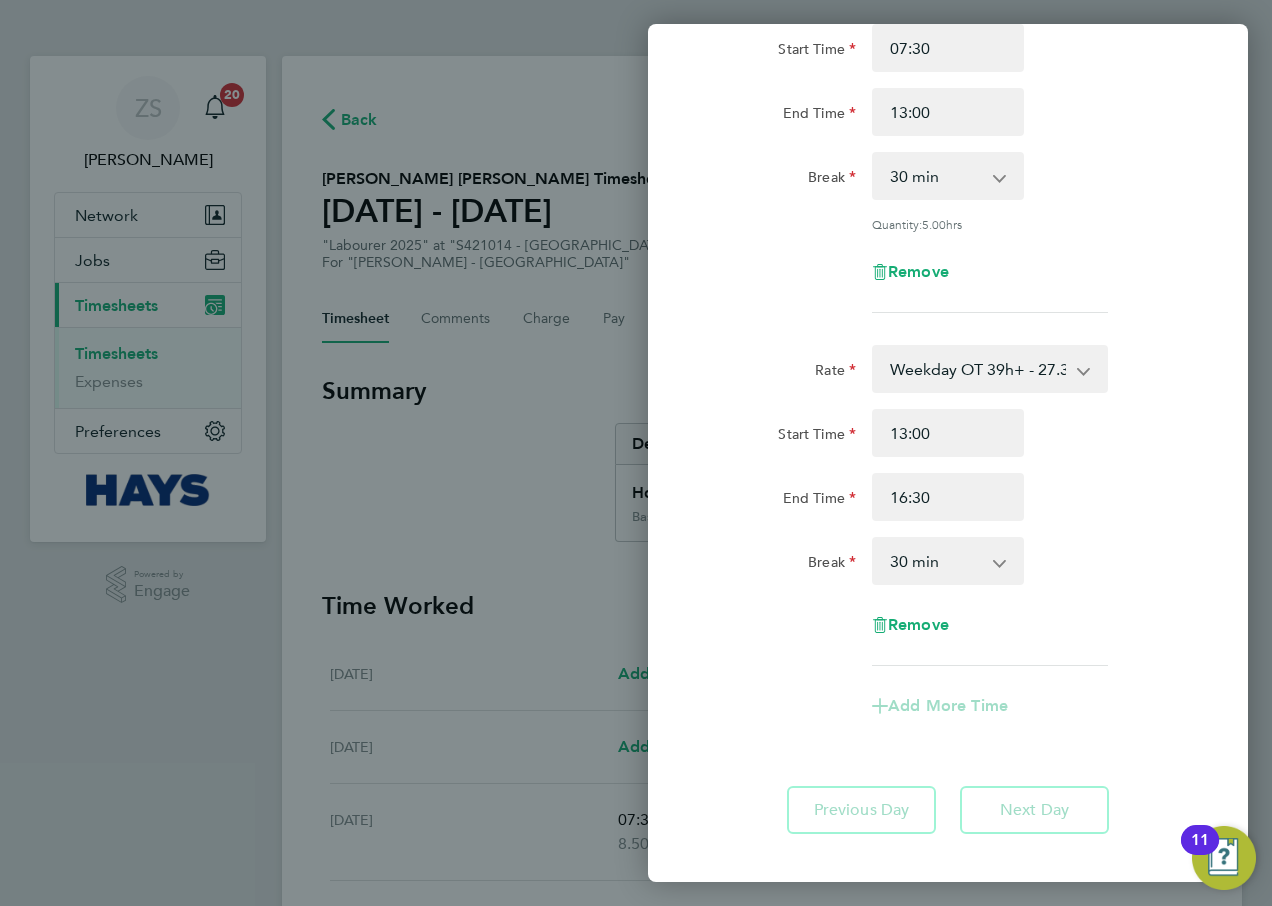 click on "0 min   15 min   30 min   45 min   60 min   75 min   90 min" at bounding box center [936, 561] 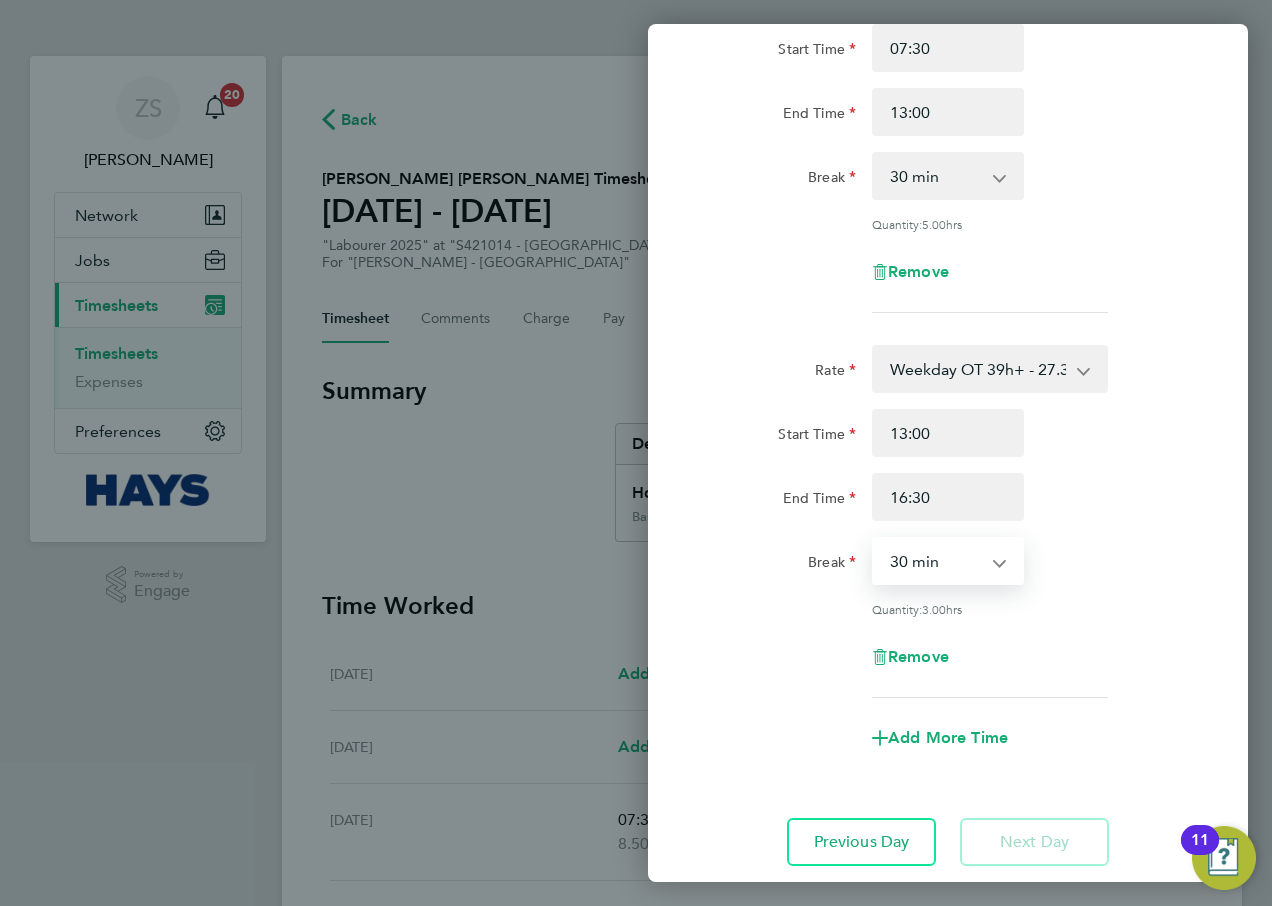 select on "0" 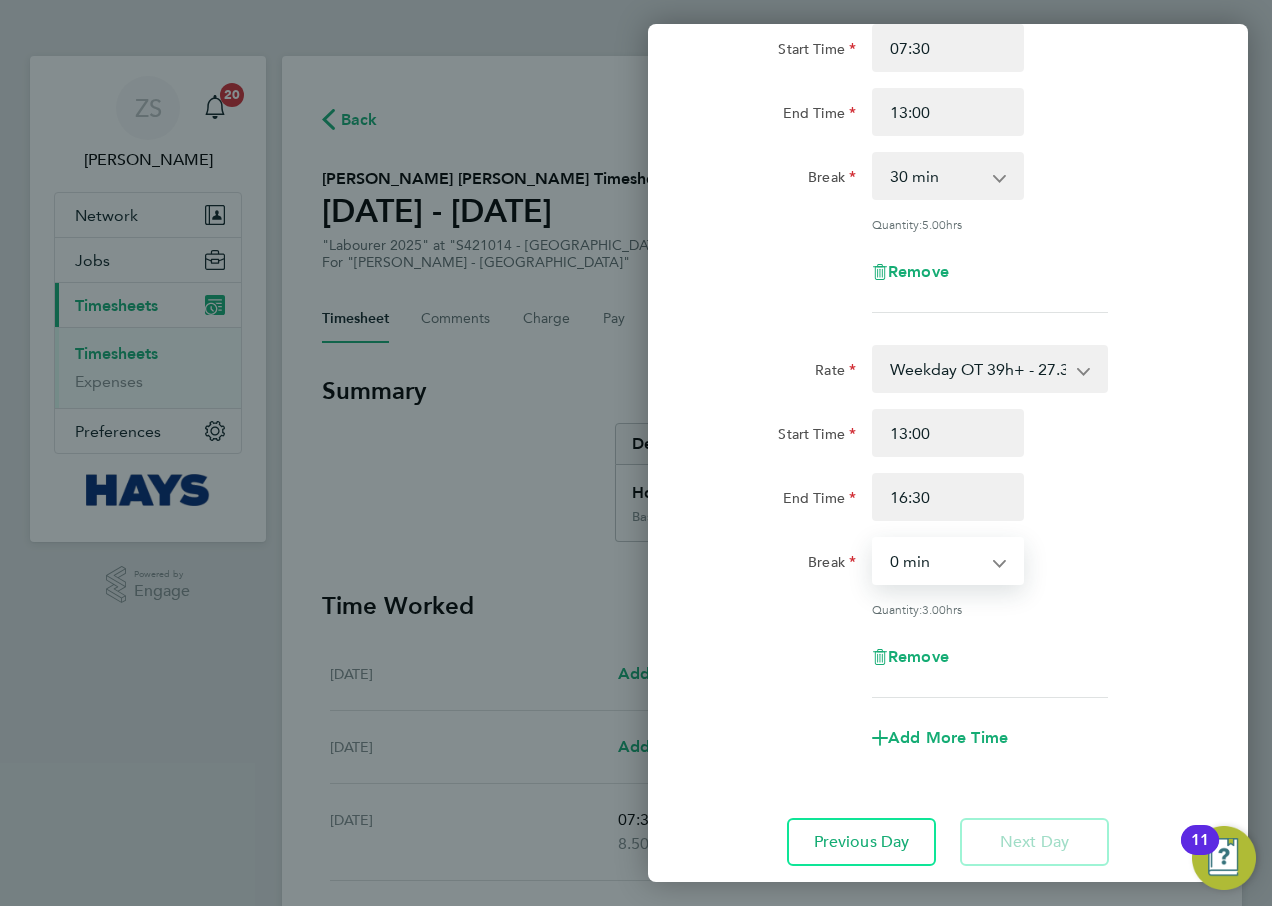 click on "0 min   15 min   30 min   45 min   60 min   75 min   90 min" at bounding box center (936, 561) 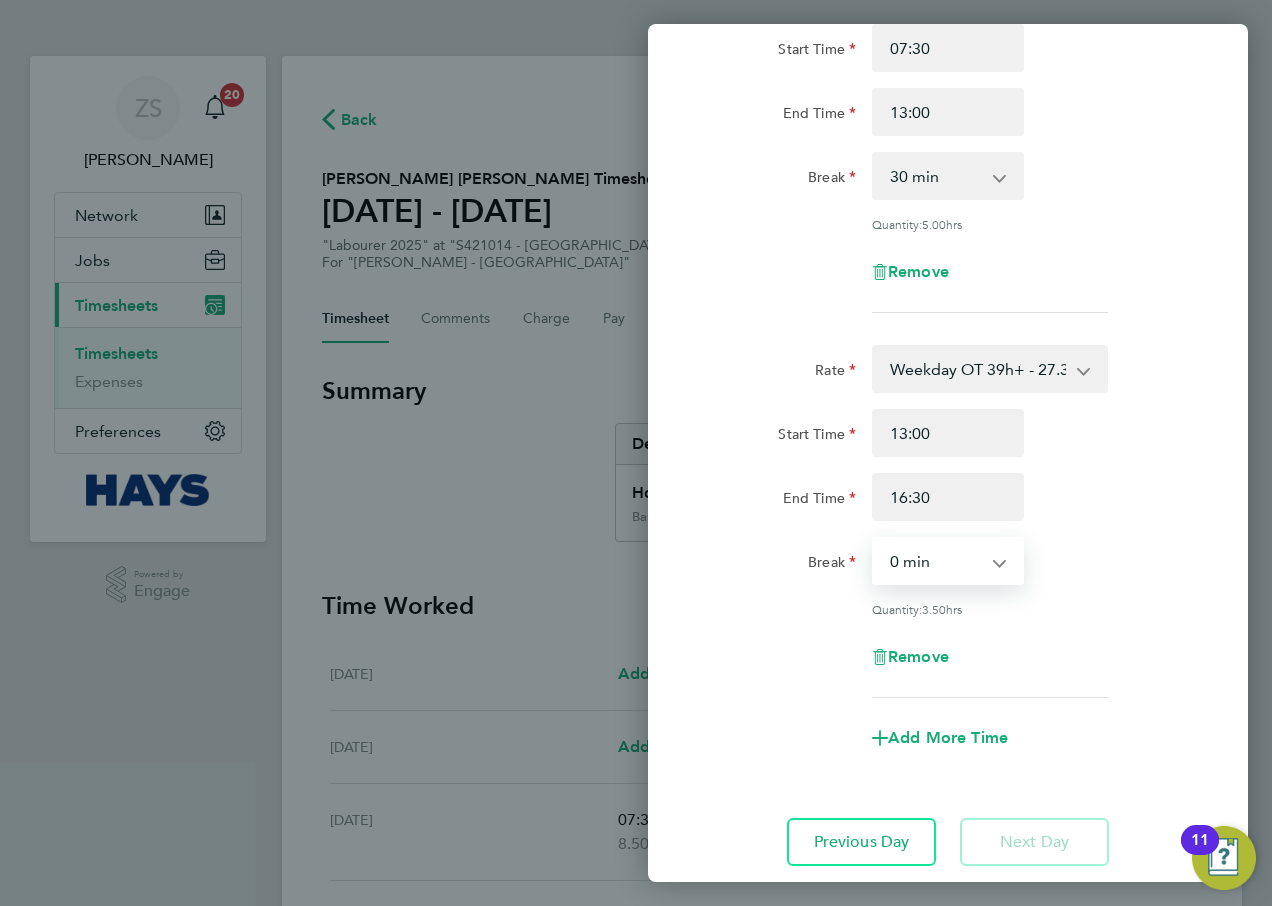 click on "Break  0 min   15 min   30 min   45 min   60 min   75 min   90 min" 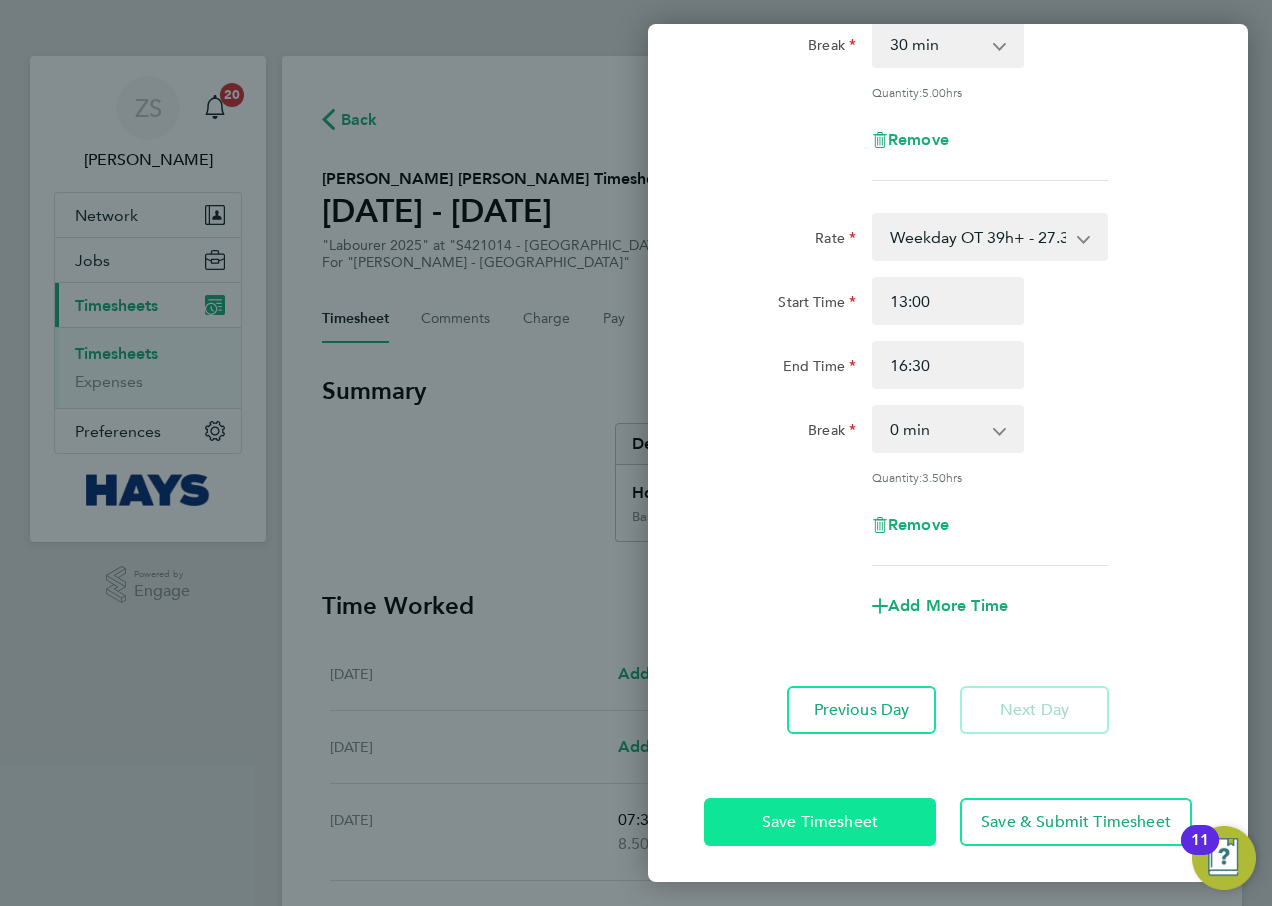 click on "Save Timesheet" 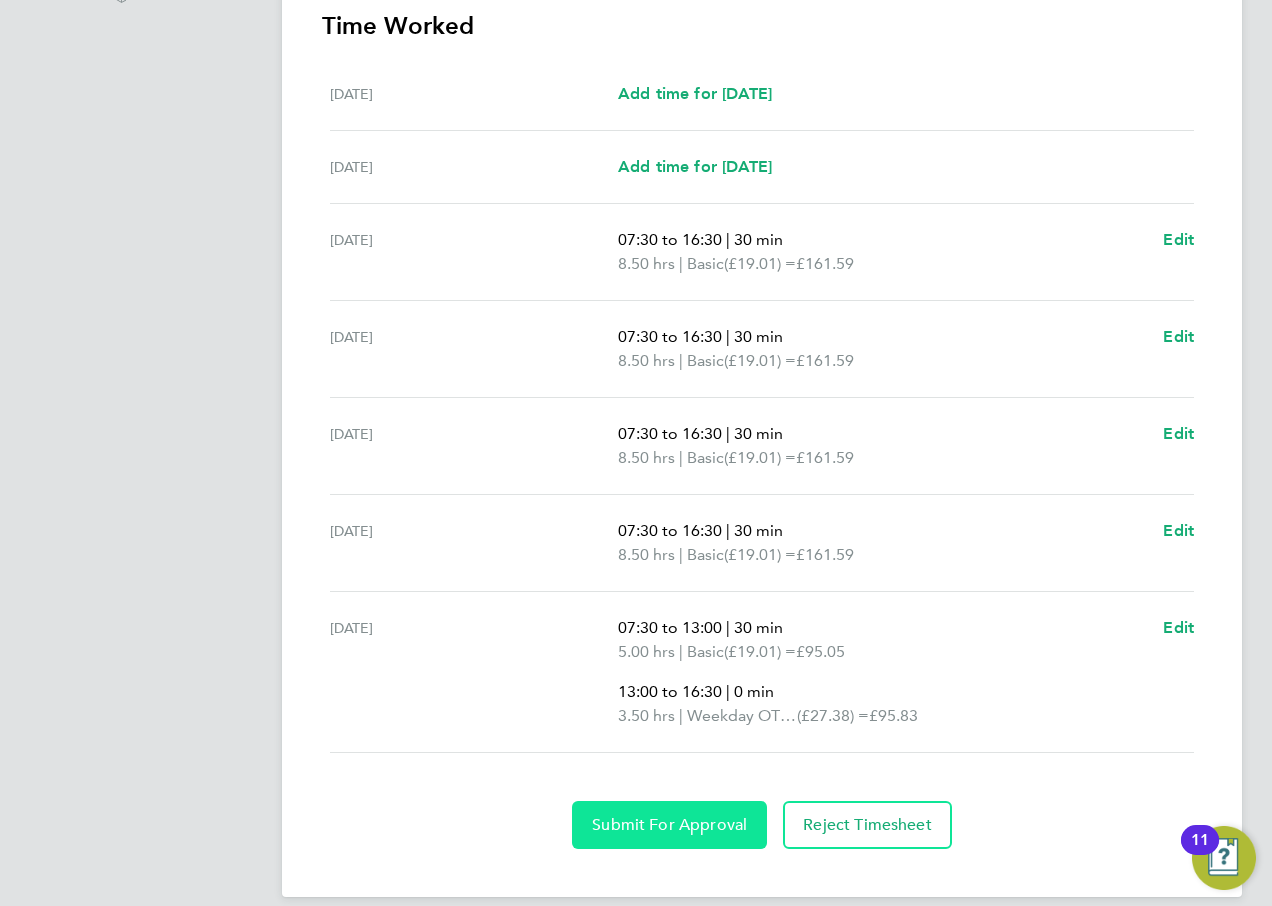 click on "Submit For Approval" 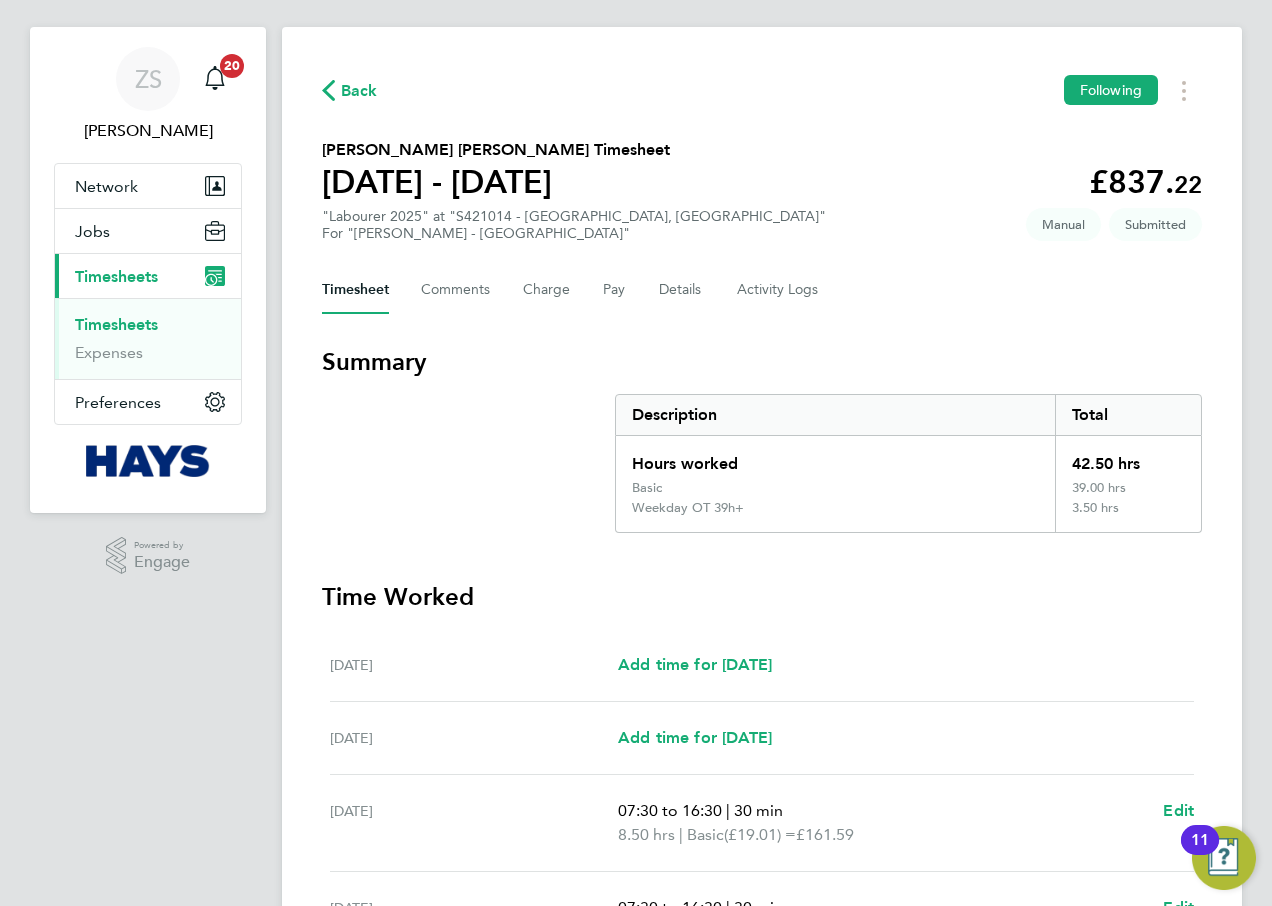 scroll, scrollTop: 0, scrollLeft: 0, axis: both 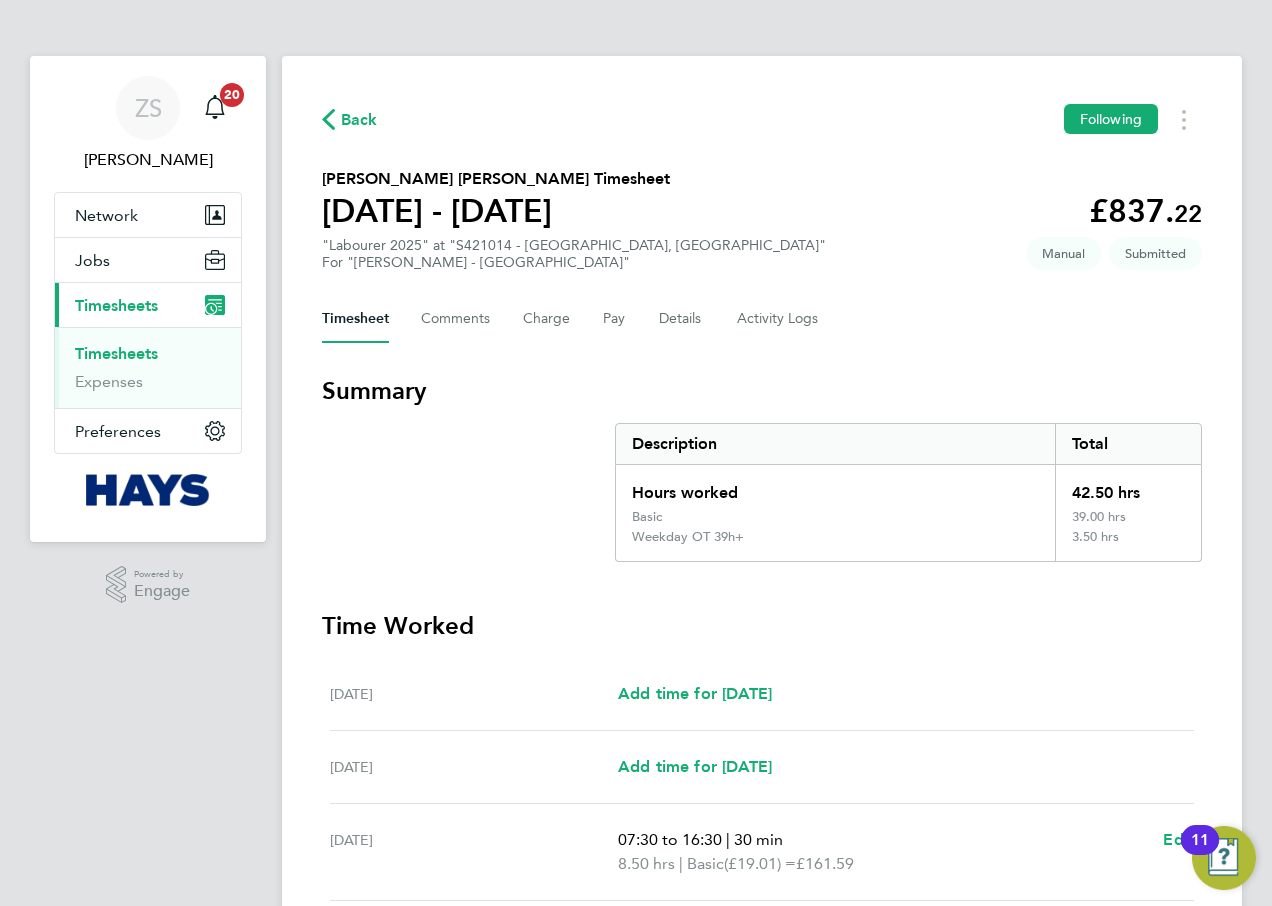 click on "Timesheets" at bounding box center (116, 353) 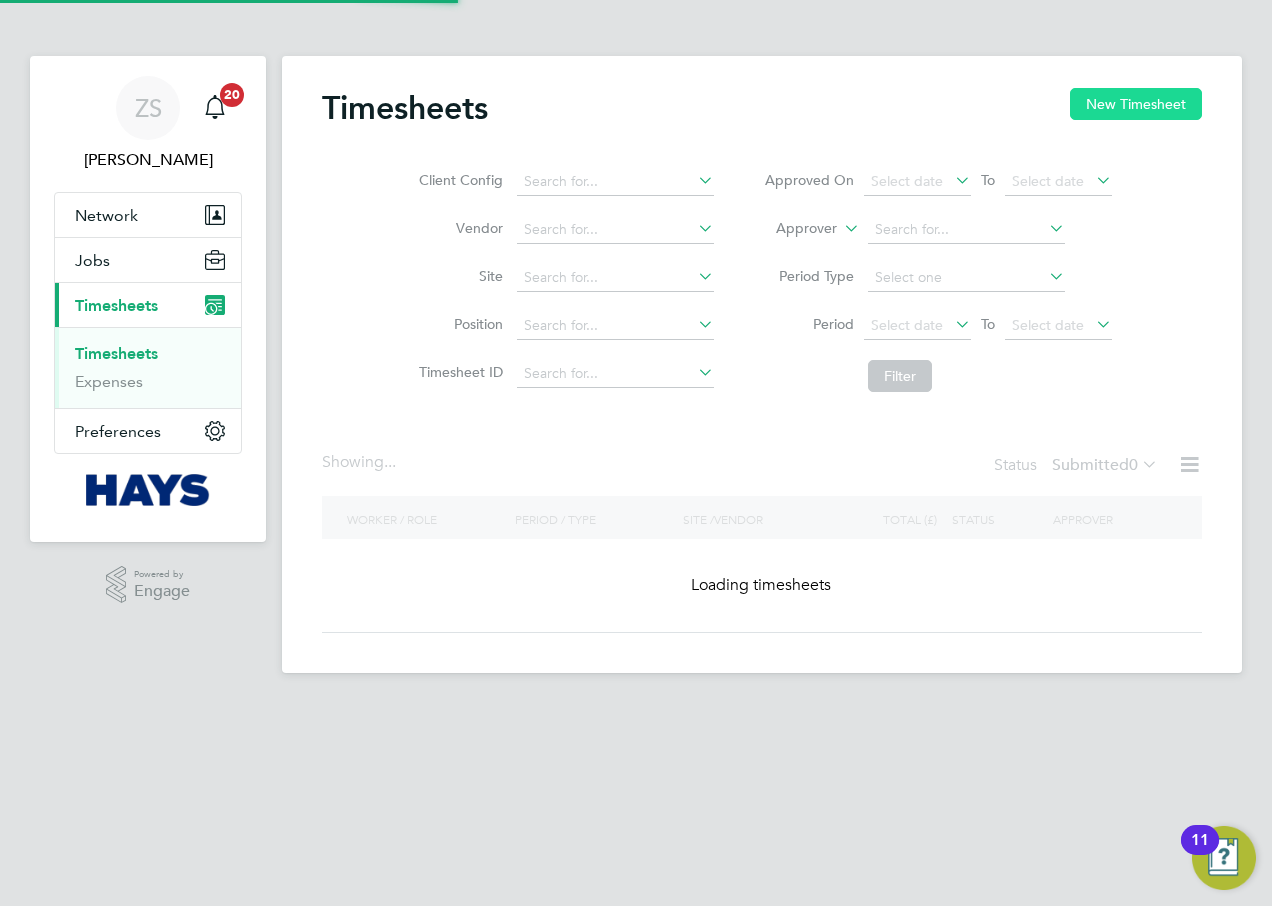 click on "New Timesheet" 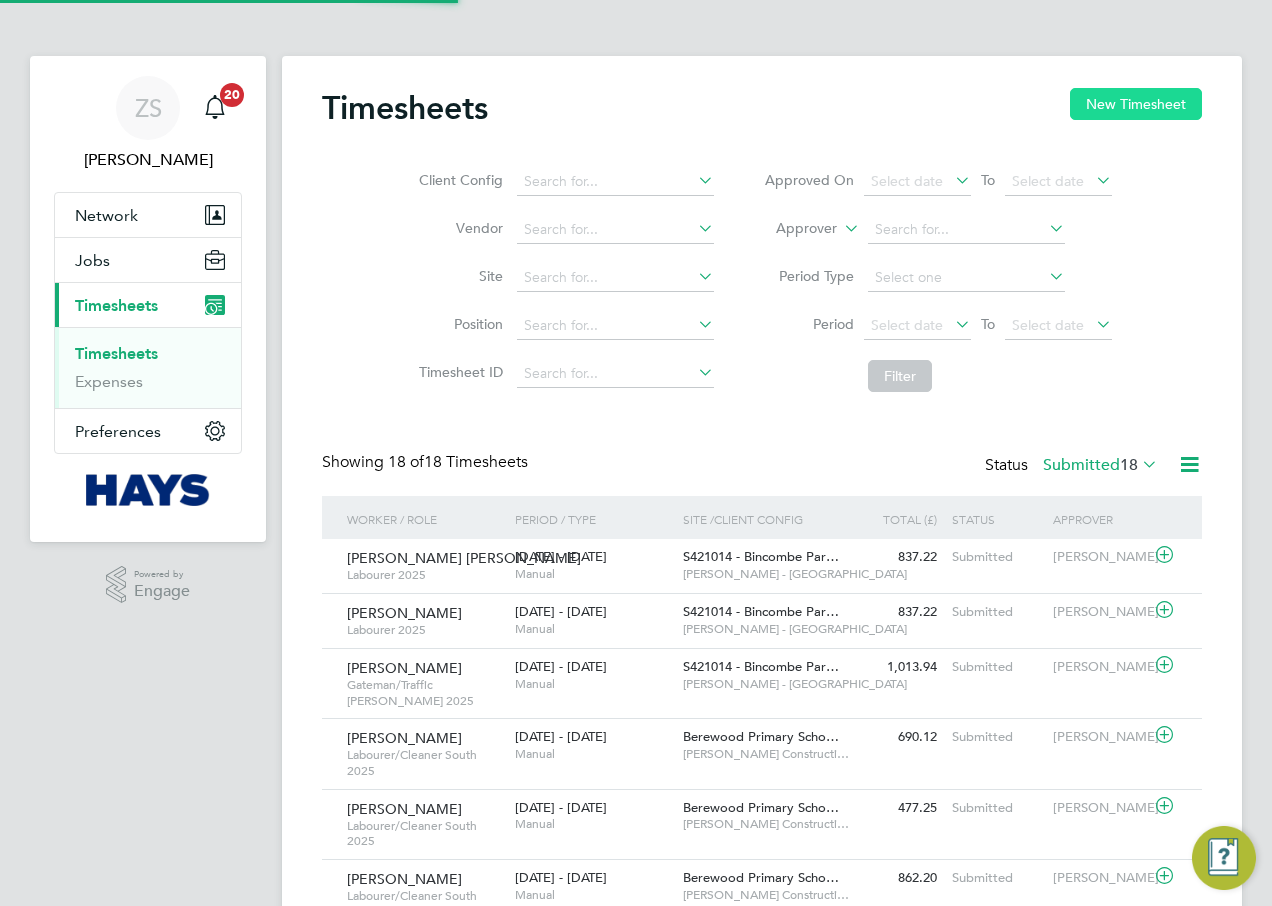 scroll, scrollTop: 10, scrollLeft: 10, axis: both 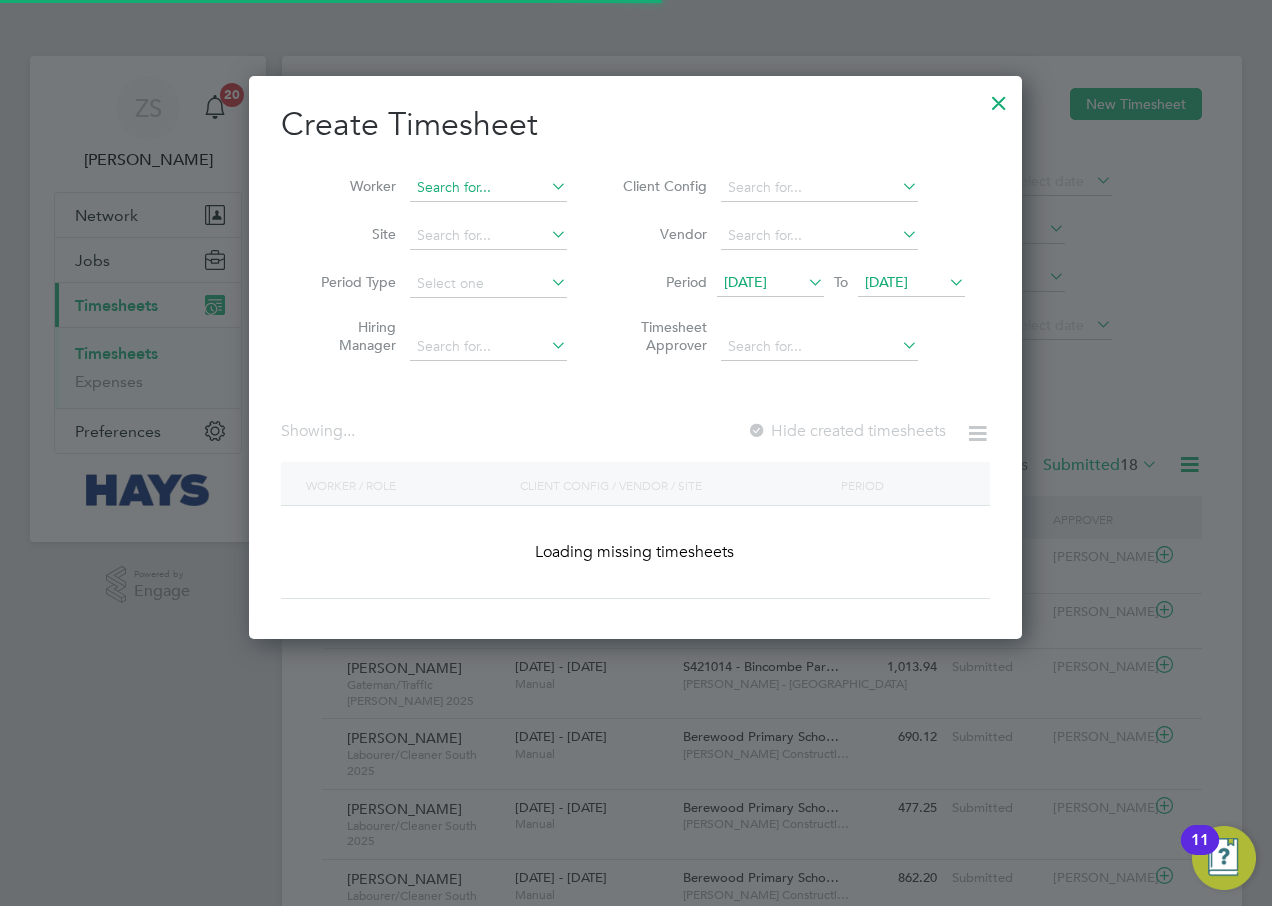 click at bounding box center (488, 188) 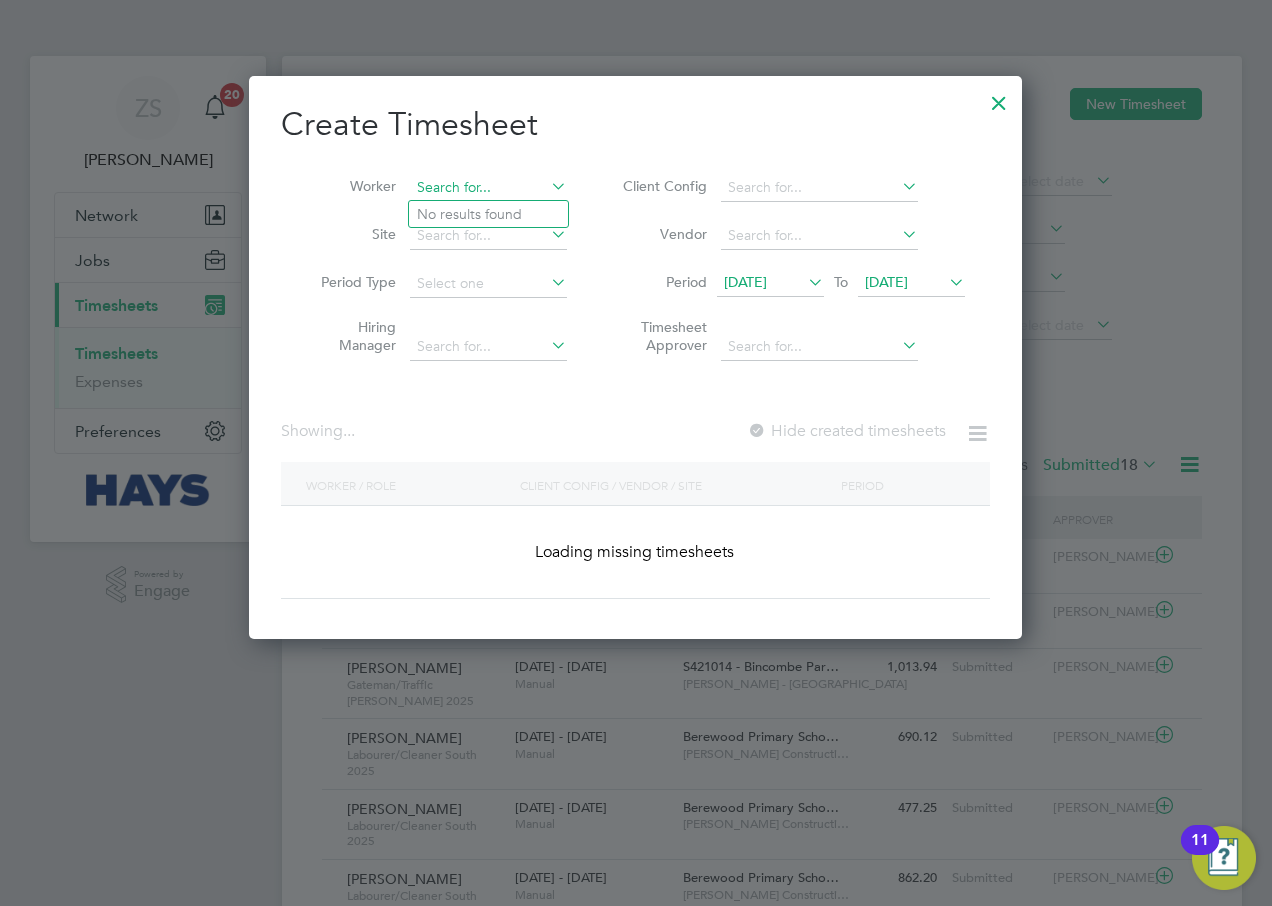 paste on "Olutunde Idowu Ogunjobi" 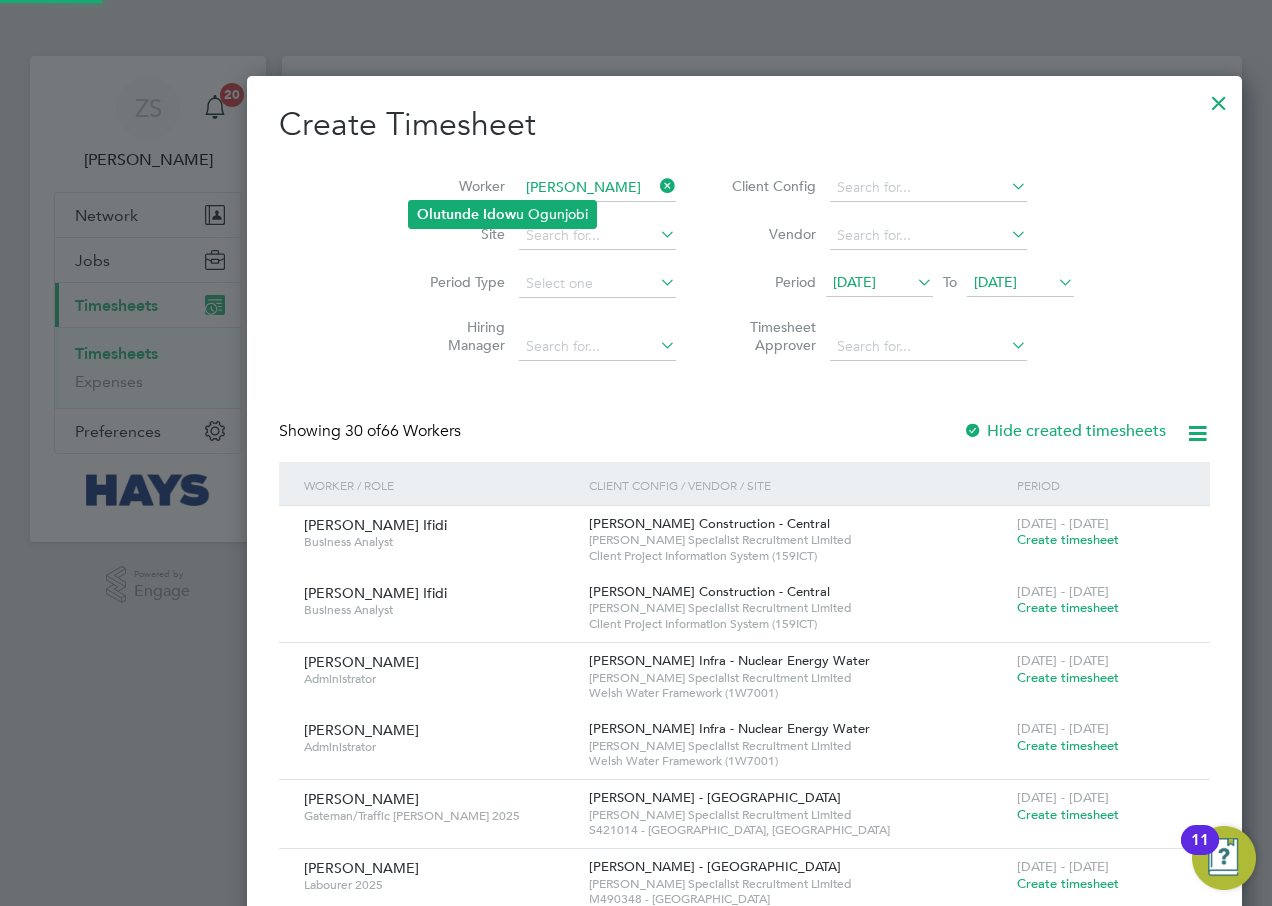 click on "Olutunde   Idow u Ogunjobi" 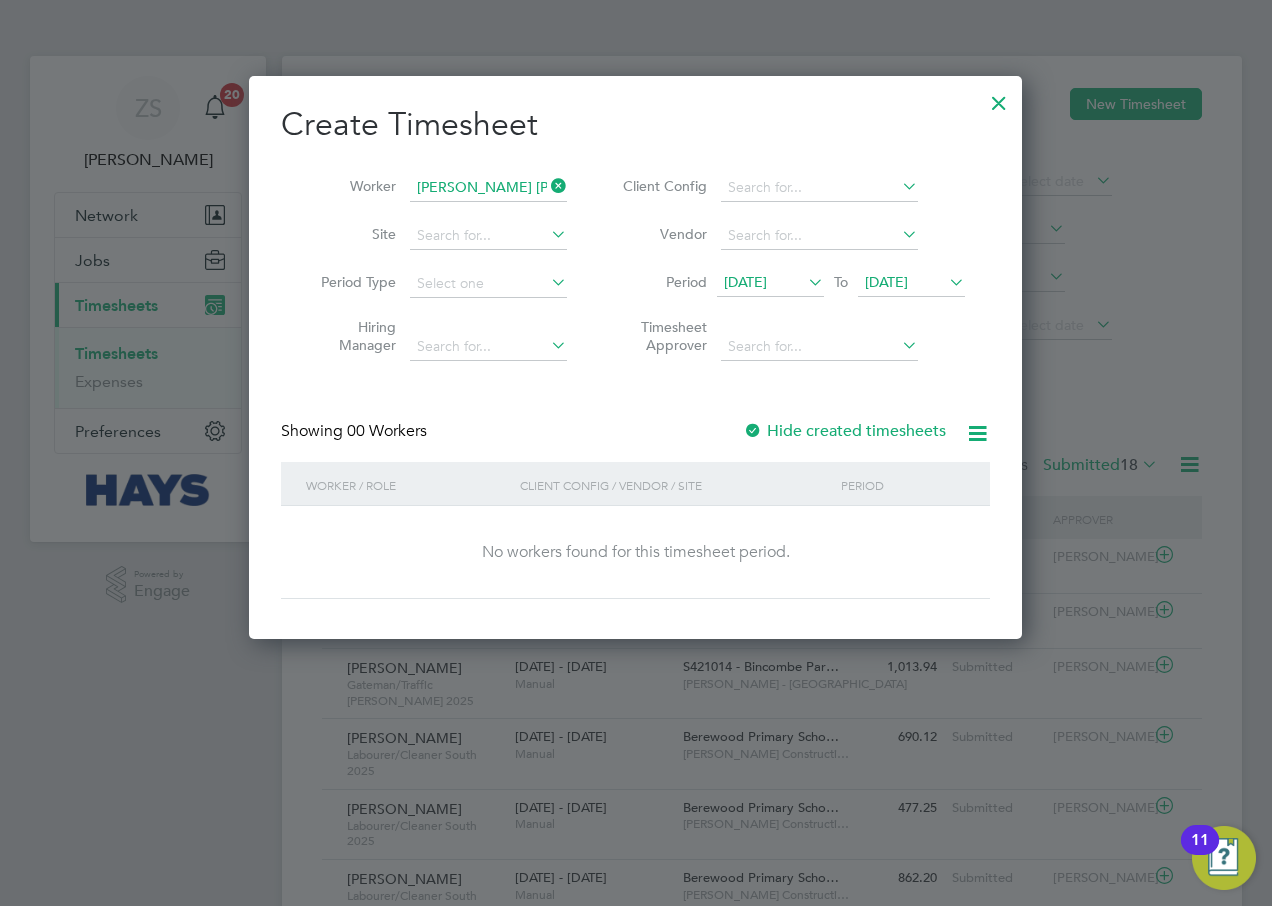 click on "Hide created timesheets" at bounding box center [844, 431] 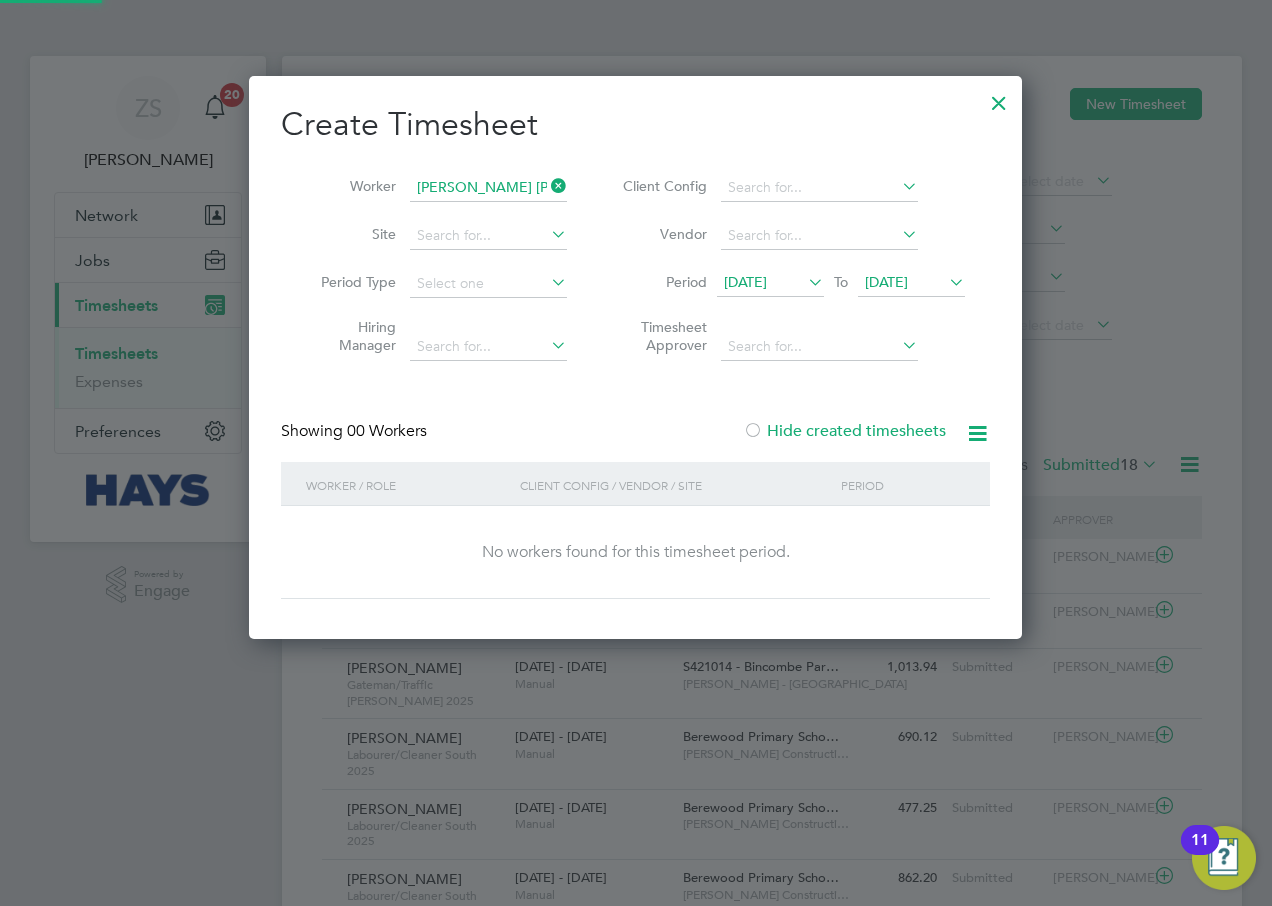click on "Period
[DATE]
To
[DATE]" at bounding box center (791, 284) 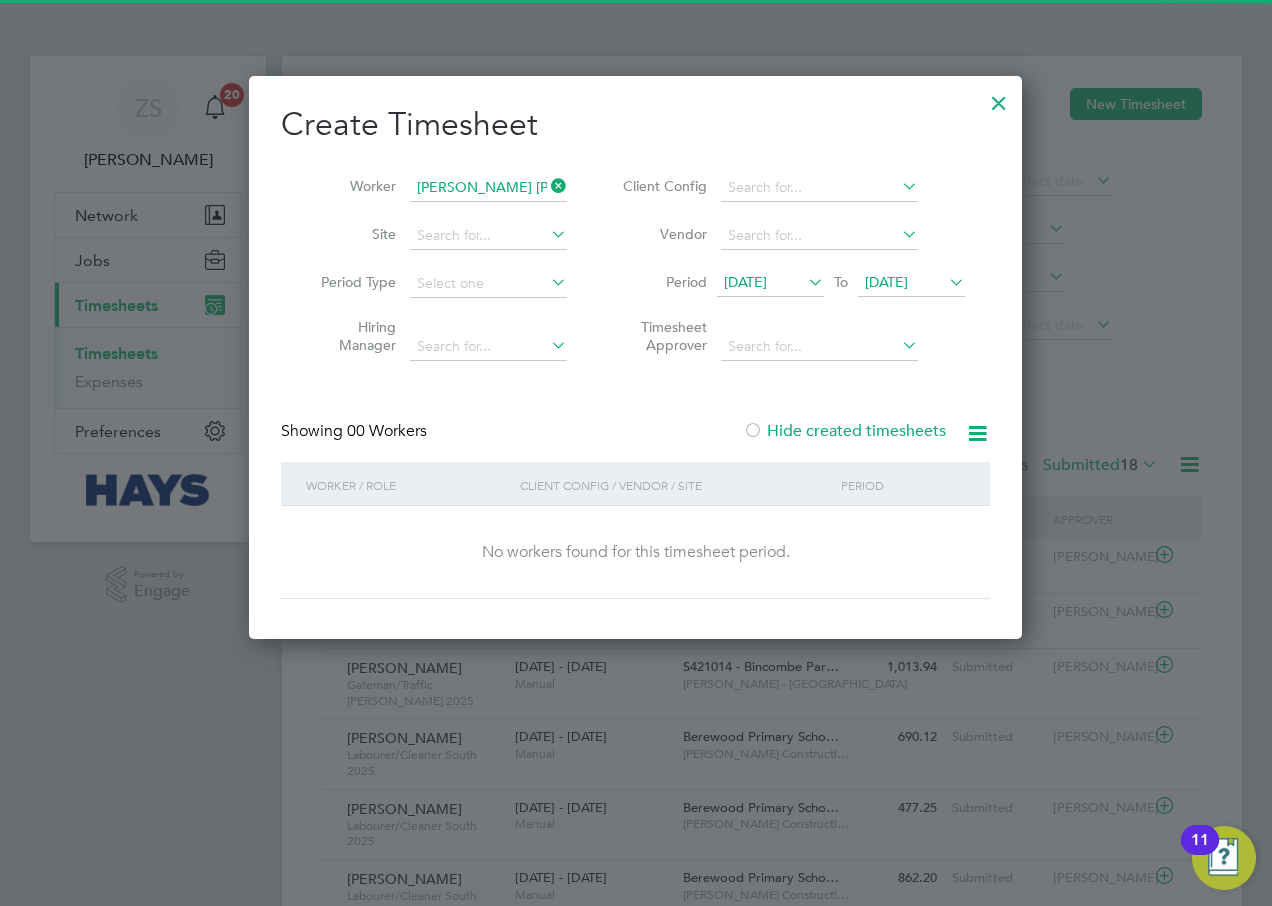click on "[DATE]" at bounding box center [886, 282] 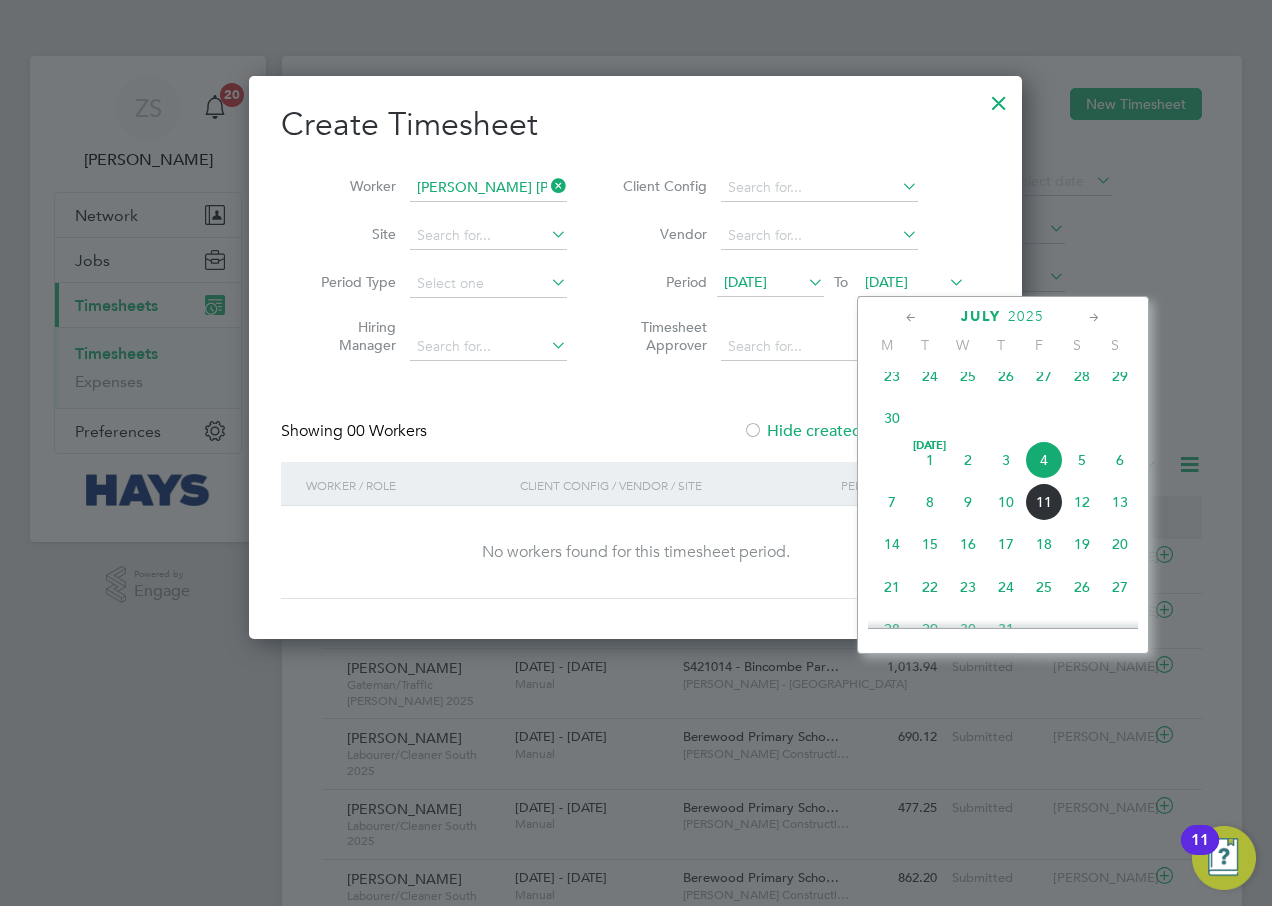 click on "12" 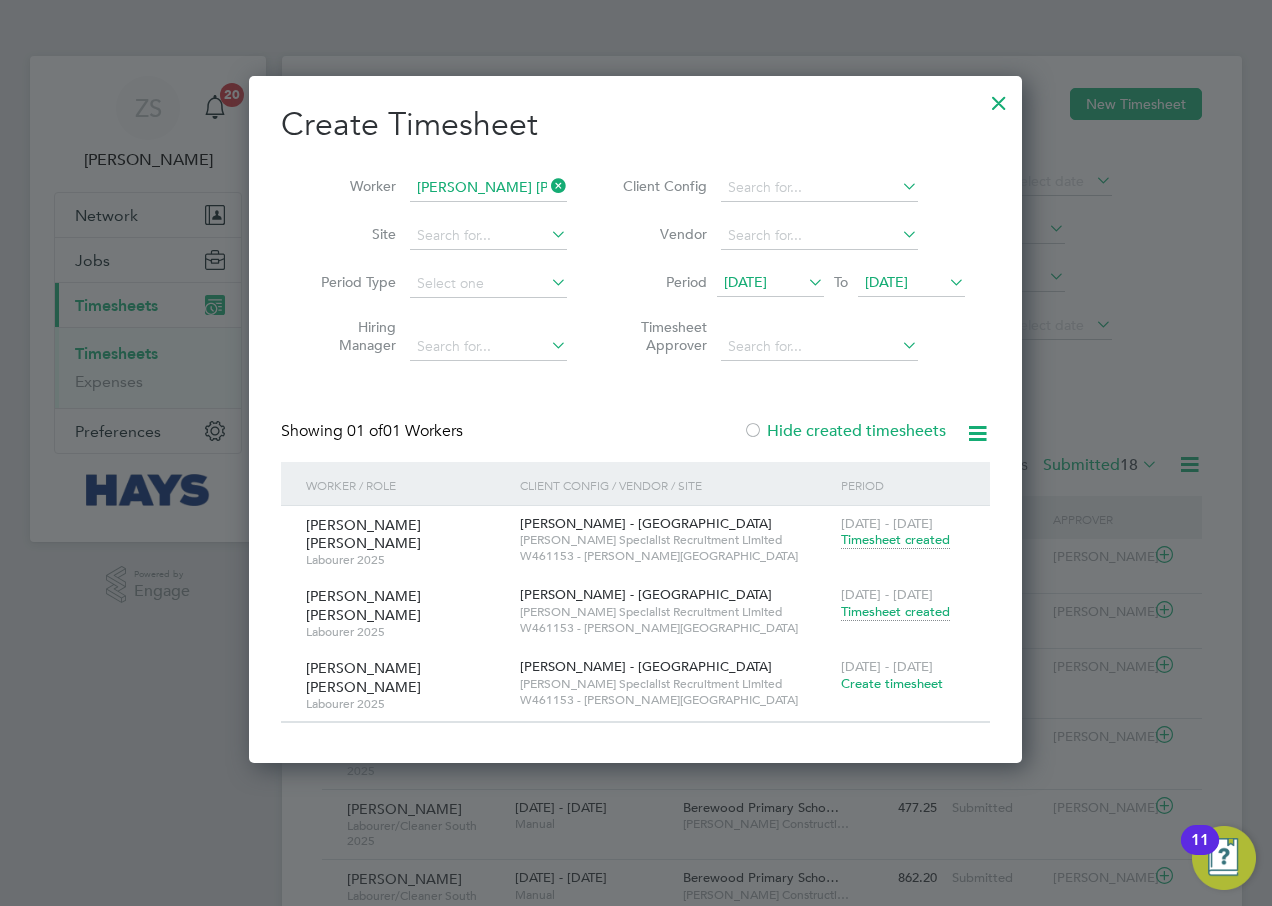 click on "Create timesheet" at bounding box center (892, 683) 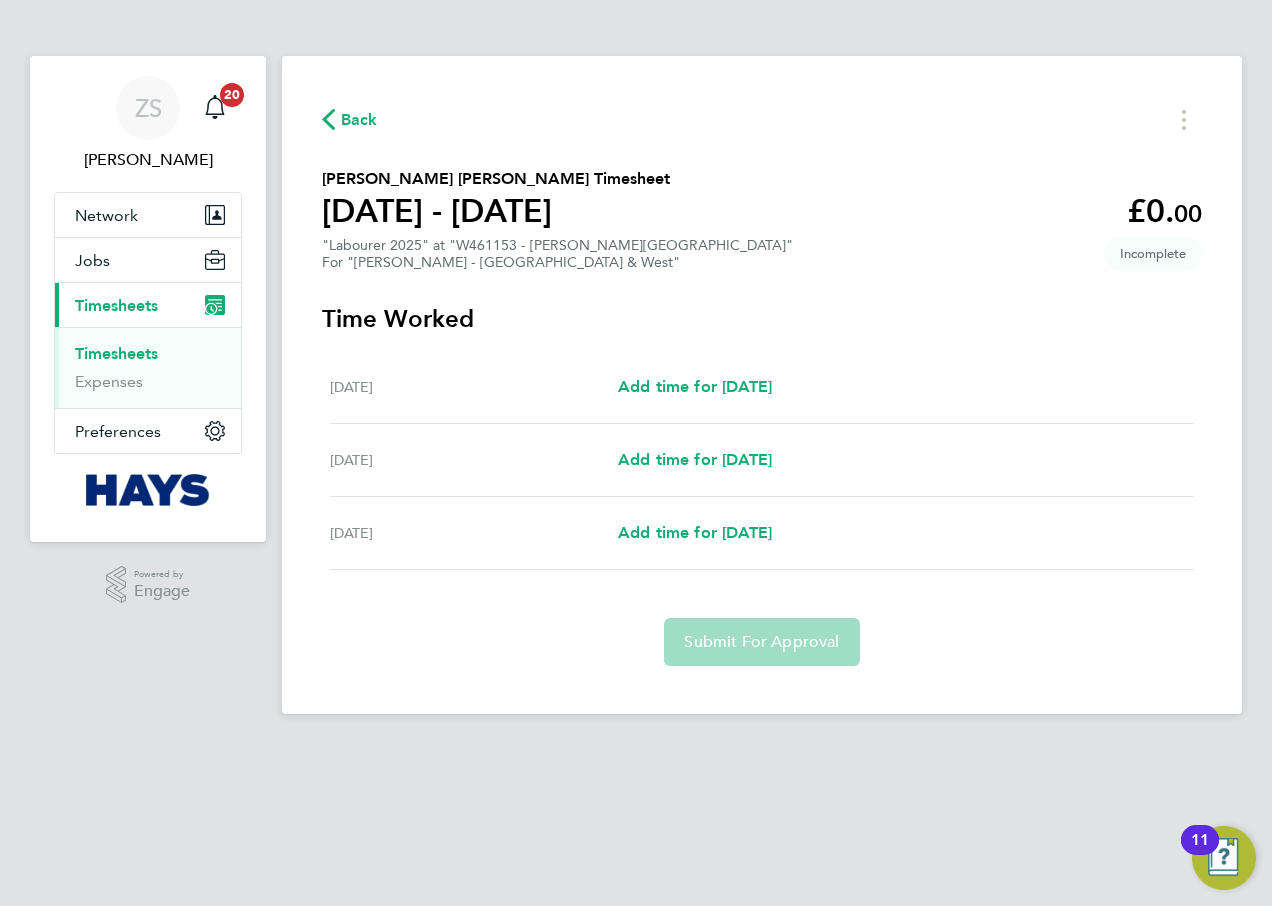 click on "Back
Olutunde Idowu Ogunjobi's Timesheet   05 - 11 Jul 2025   £0. 00  "Labourer 2025" at "W461153 - Drummond Park"  For "Lovell - South Wales & West"  Incomplete   Time Worked   Sat 05 Jul   Add time for Sat 05 Jul   Add time for Sat 05 Jul   Sun 06 Jul   Add time for Sun 06 Jul   Add time for Sun 06 Jul   Mon 07 Jul   Add time for Mon 07 Jul   Add time for Mon 07 Jul   Submit For Approval" 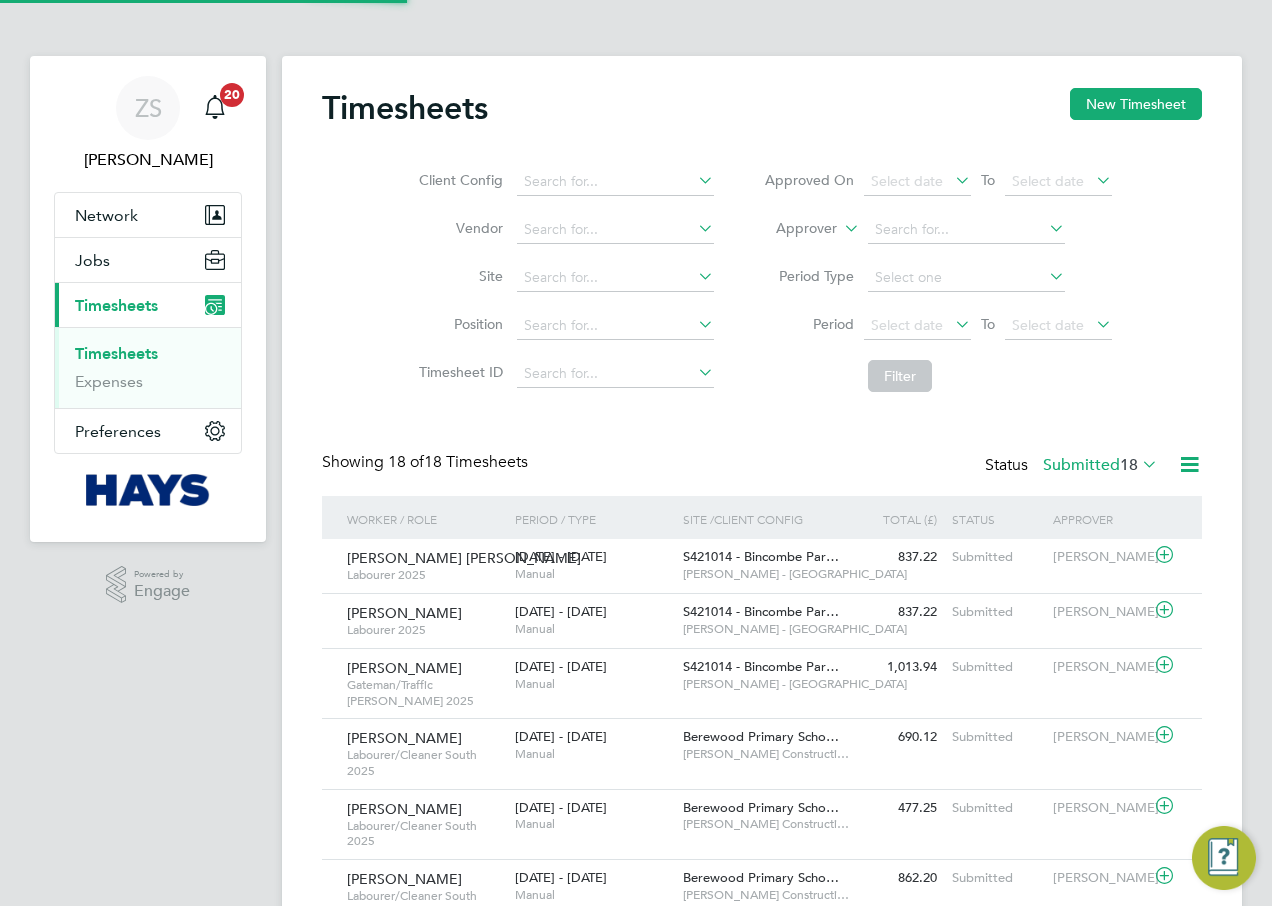 scroll, scrollTop: 10, scrollLeft: 10, axis: both 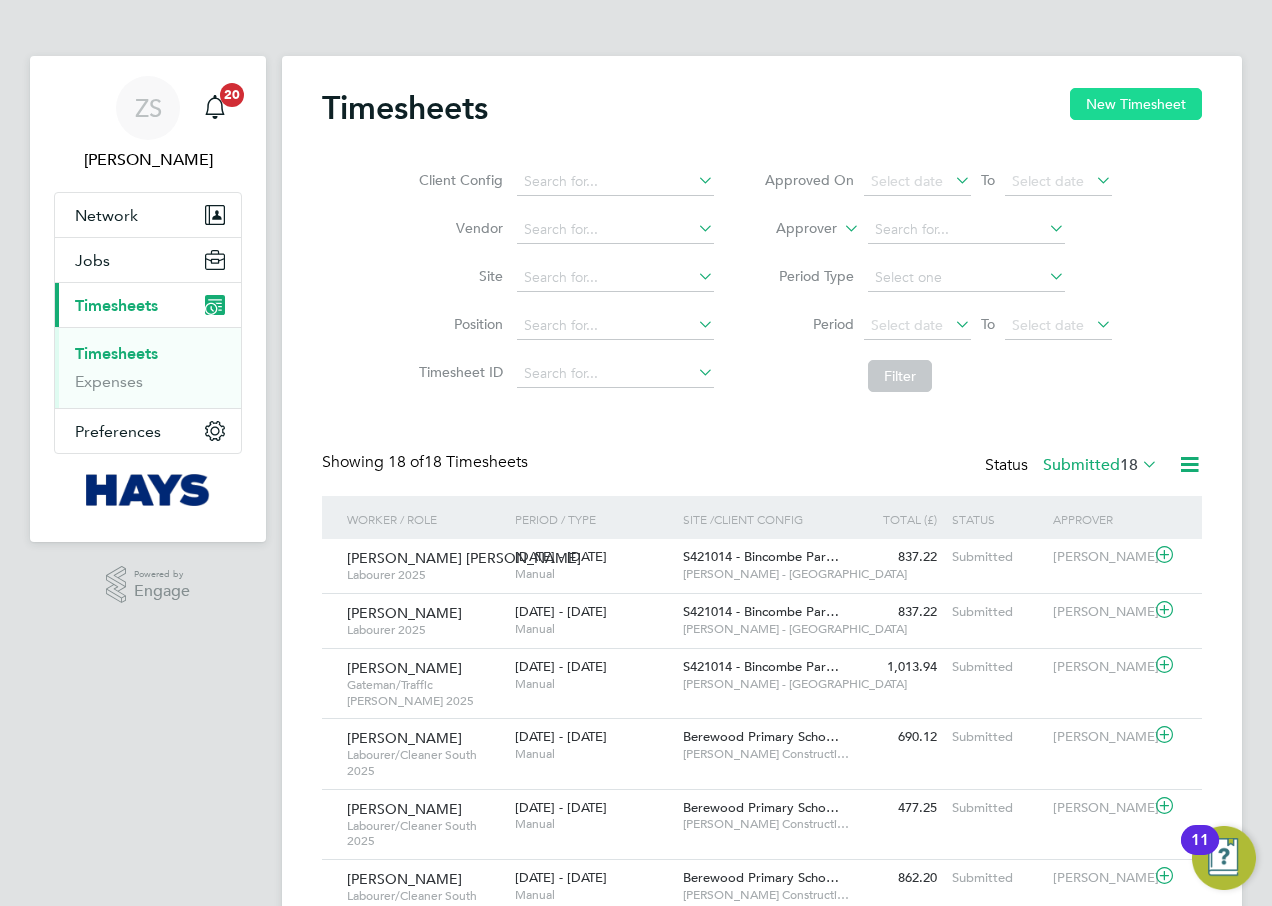 click on "New Timesheet" 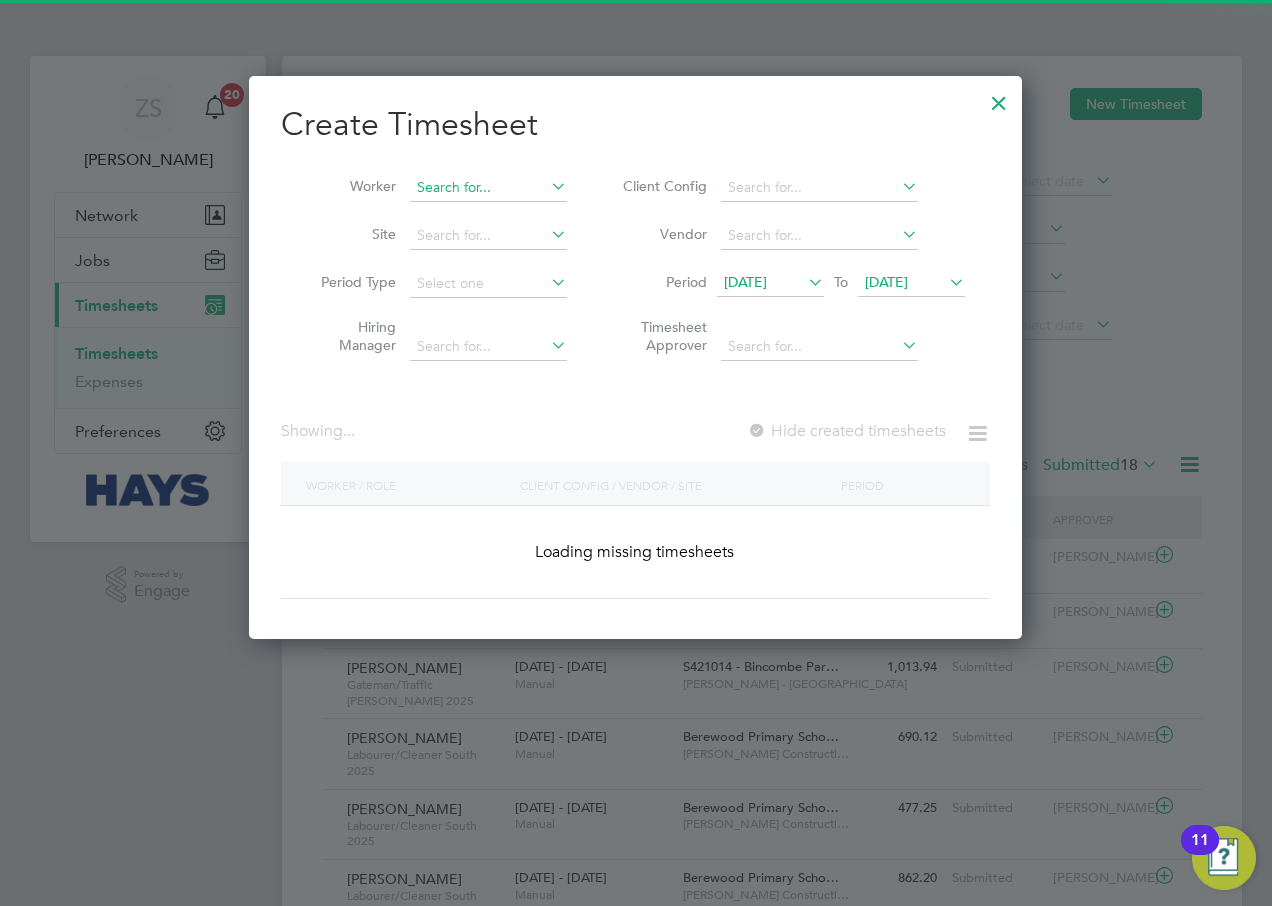 click at bounding box center (488, 188) 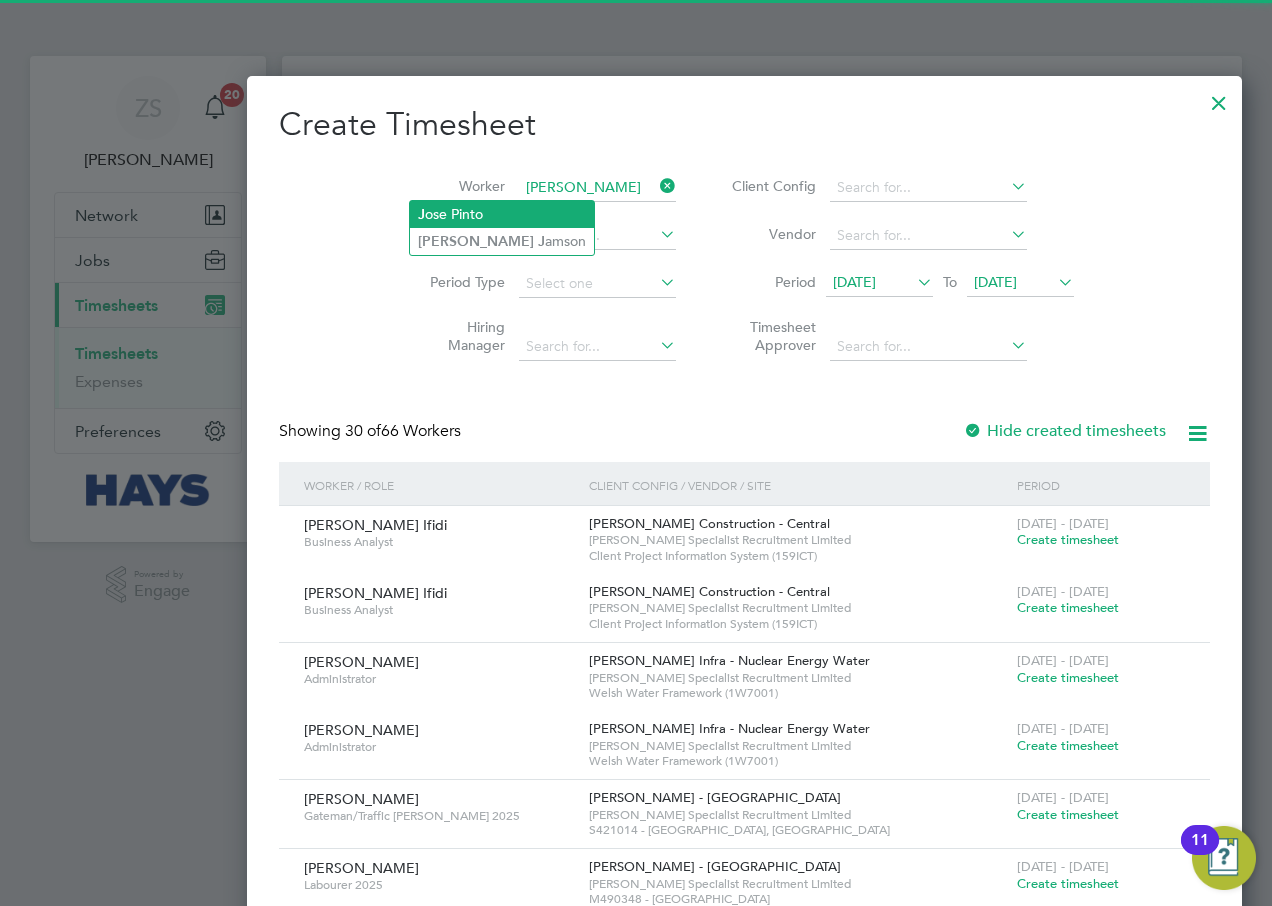 click on "J ose Pinto" 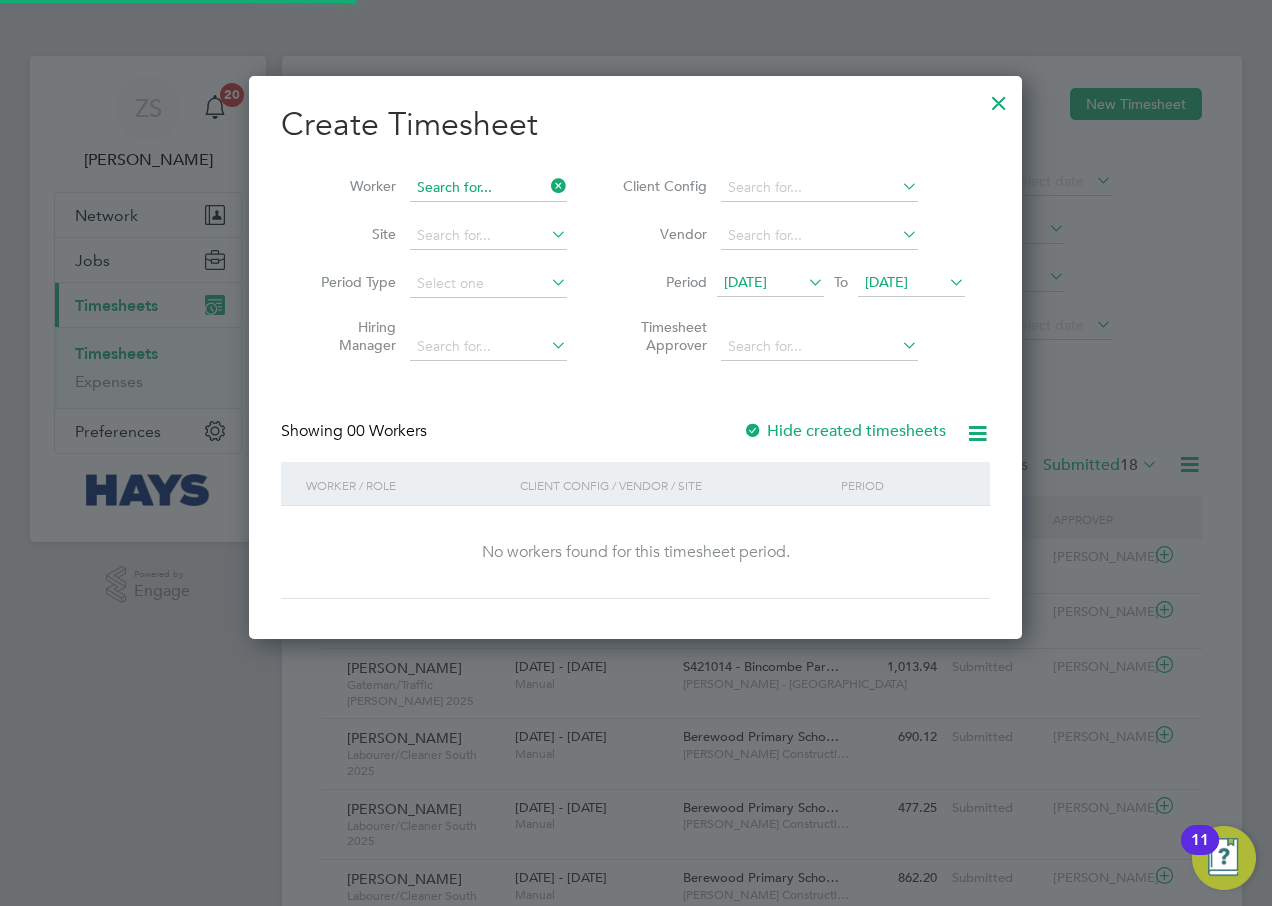 click at bounding box center (488, 188) 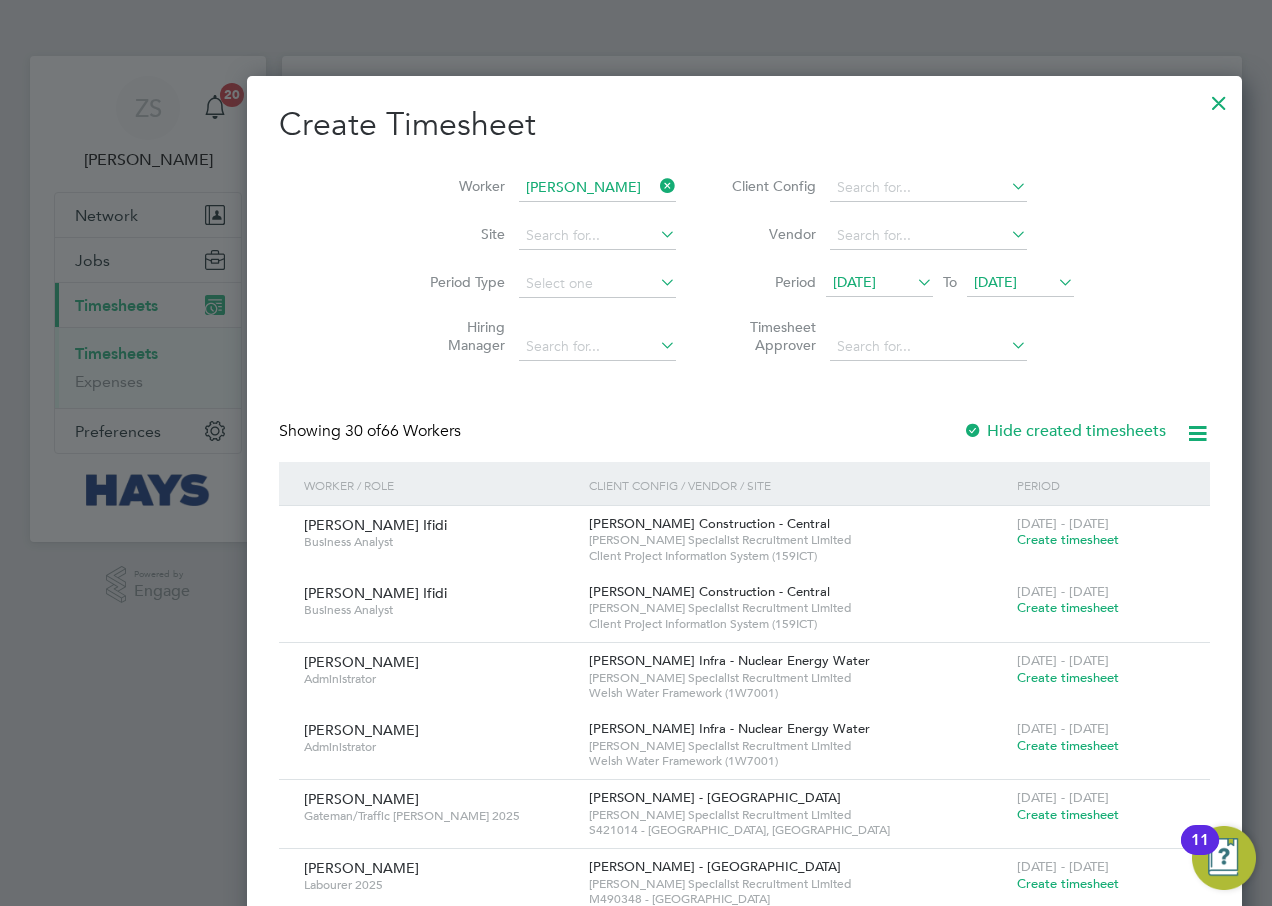 click on "Carl   J amson" 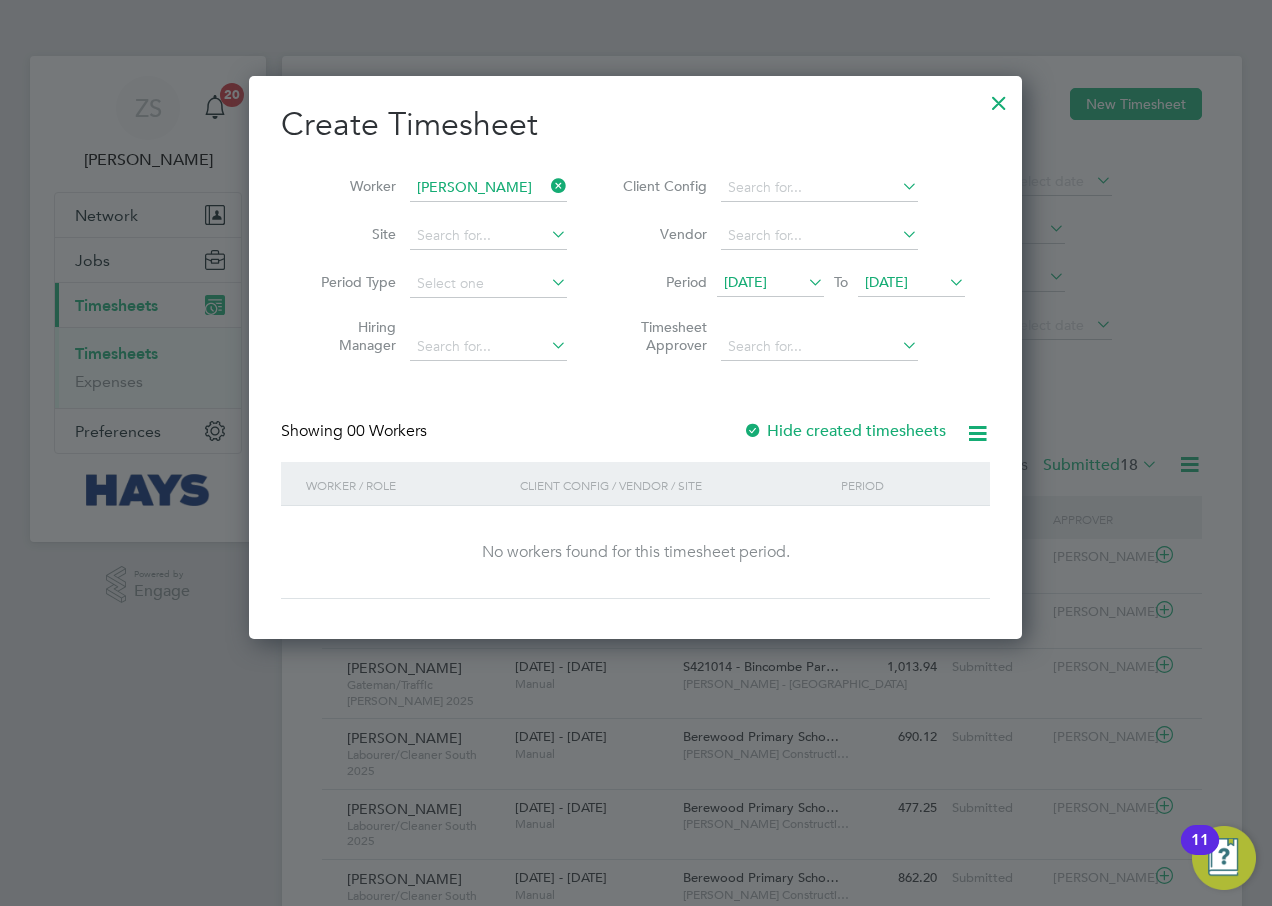 click on "Hide created timesheets" at bounding box center [844, 431] 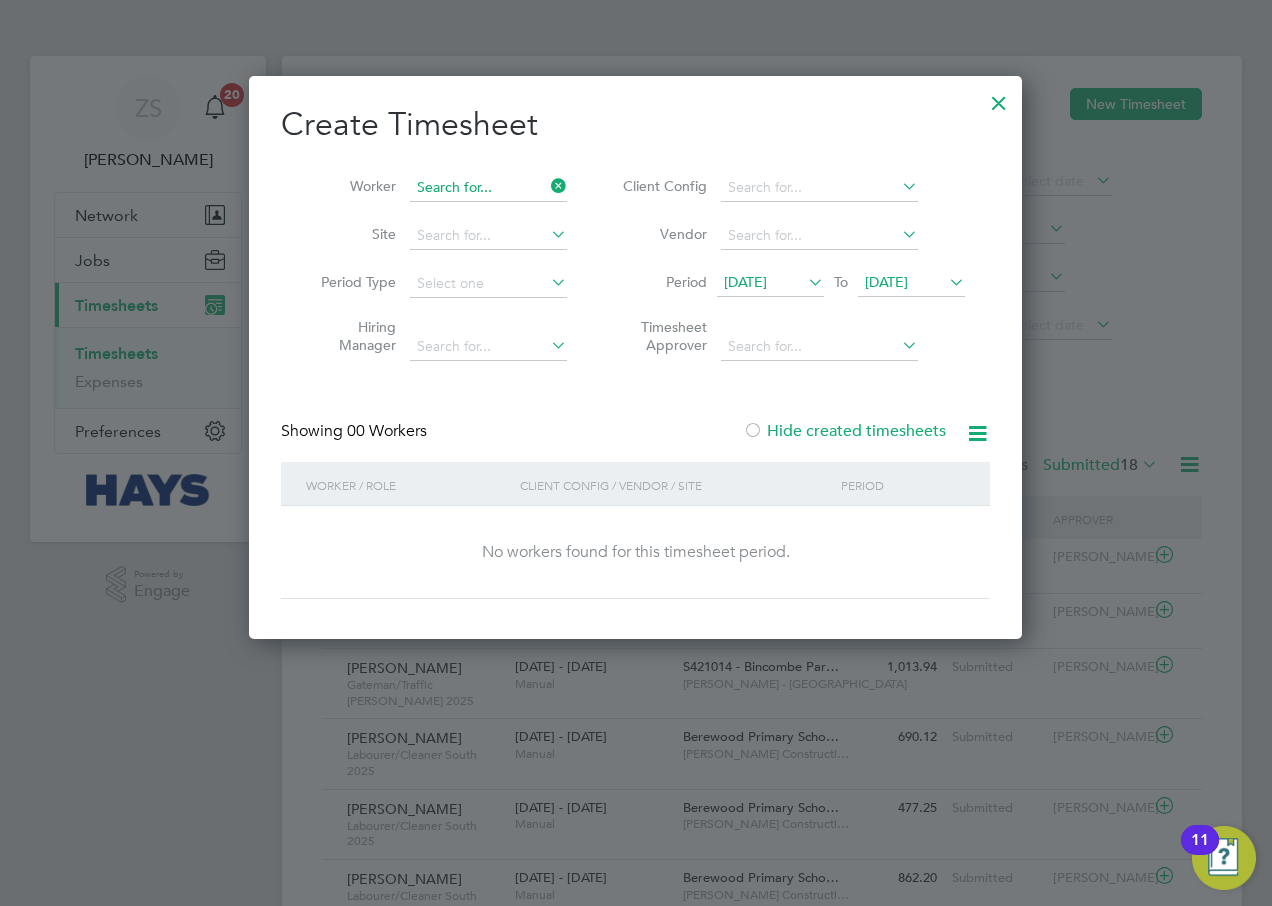 click at bounding box center [488, 188] 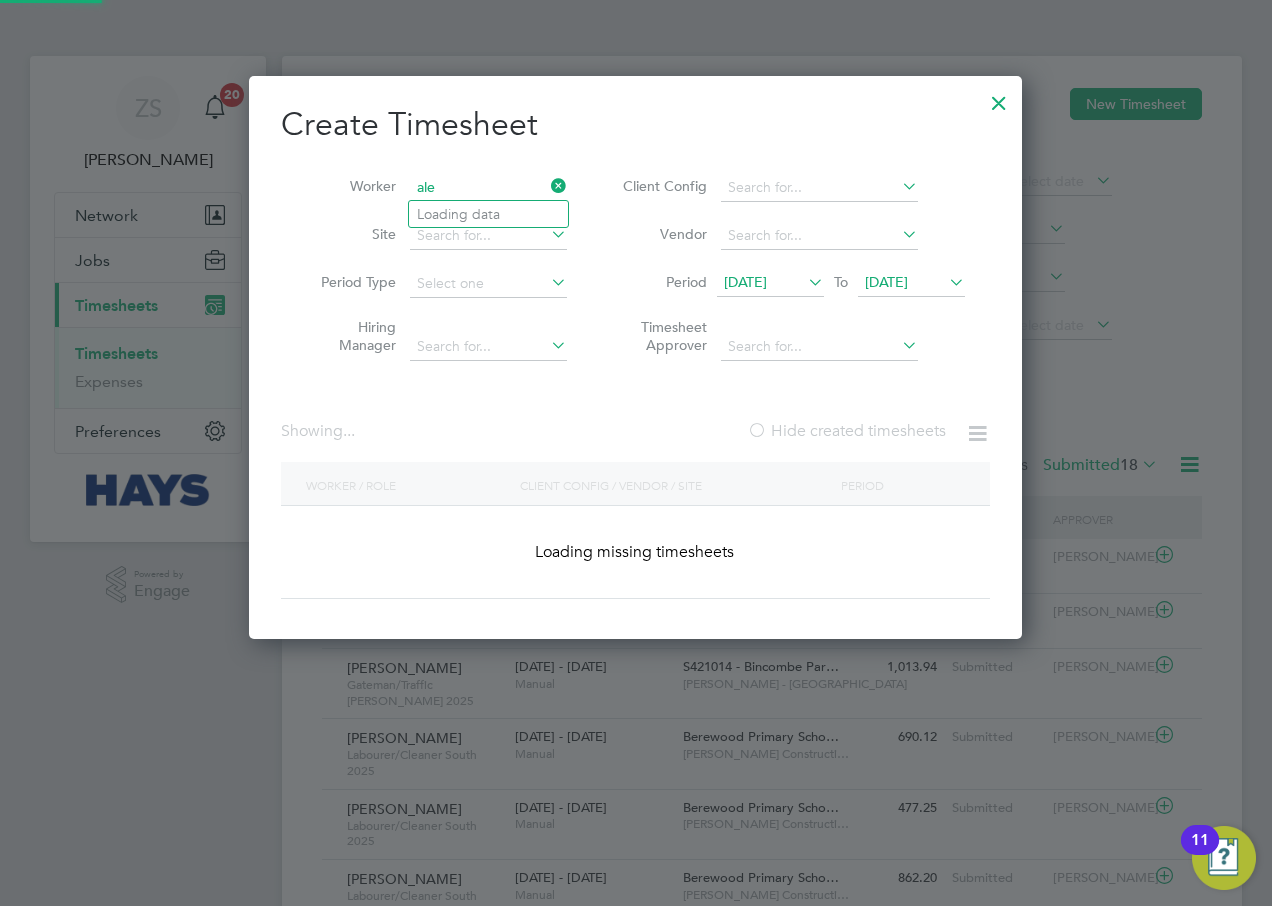 scroll, scrollTop: 10, scrollLeft: 10, axis: both 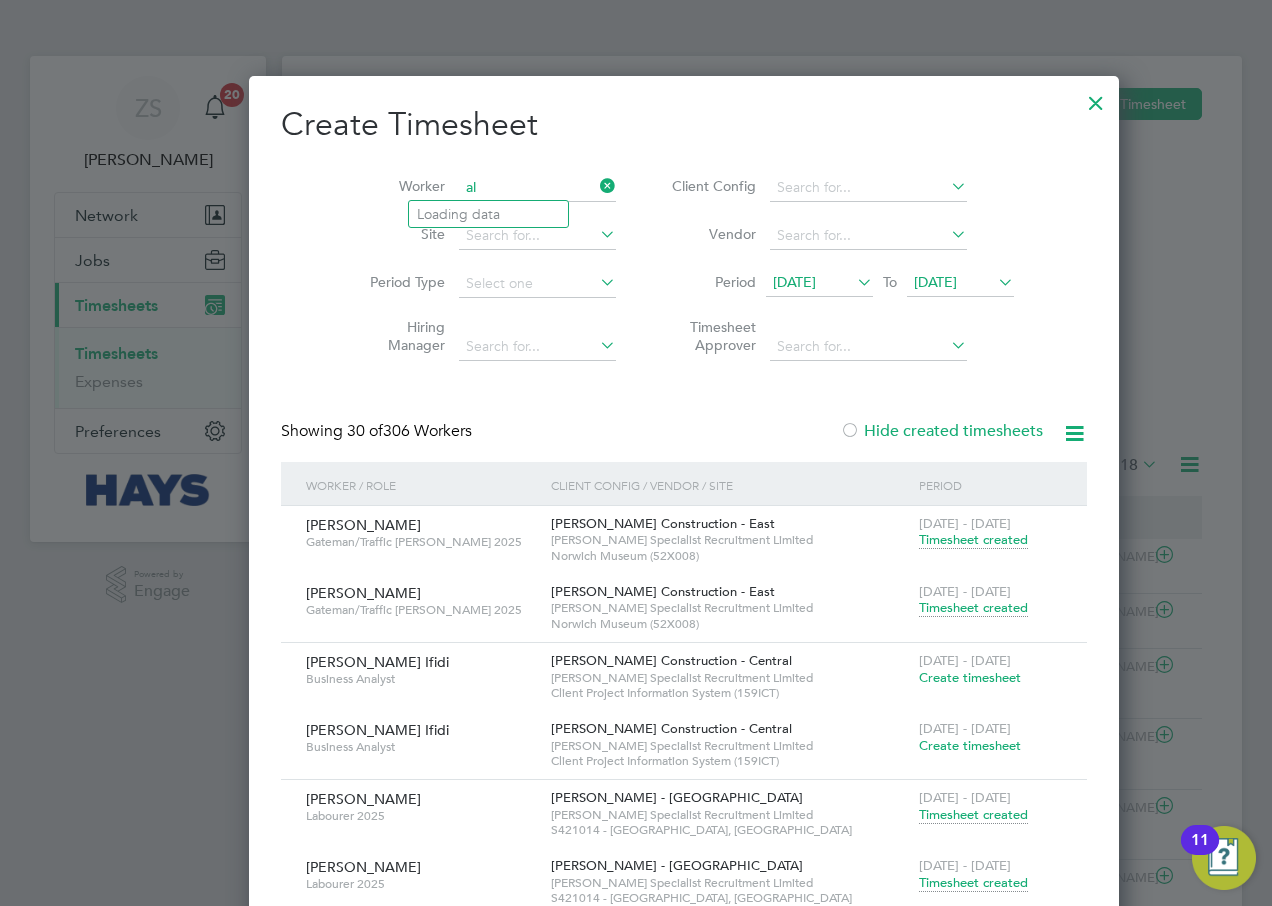 type on "a" 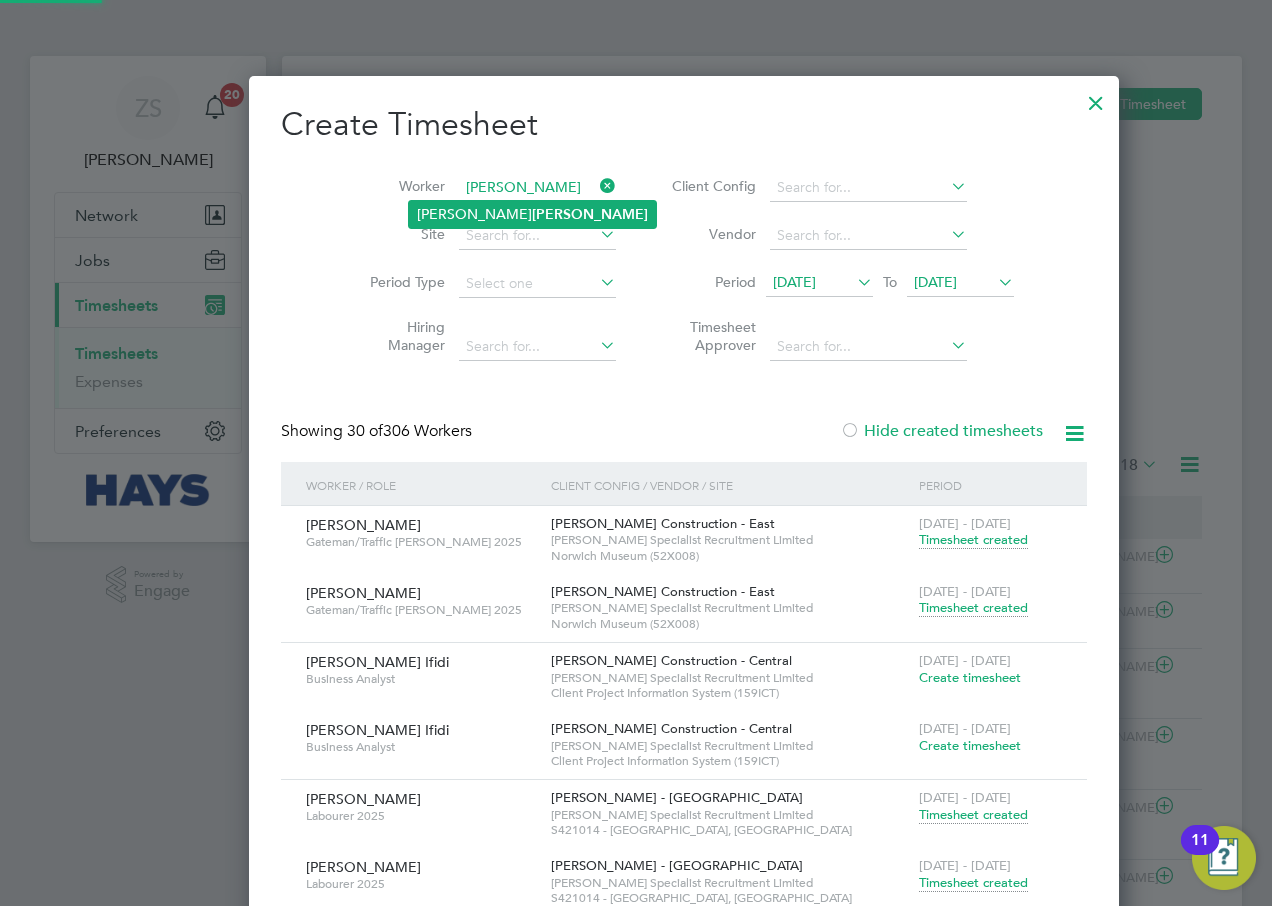 type on "[PERSON_NAME]" 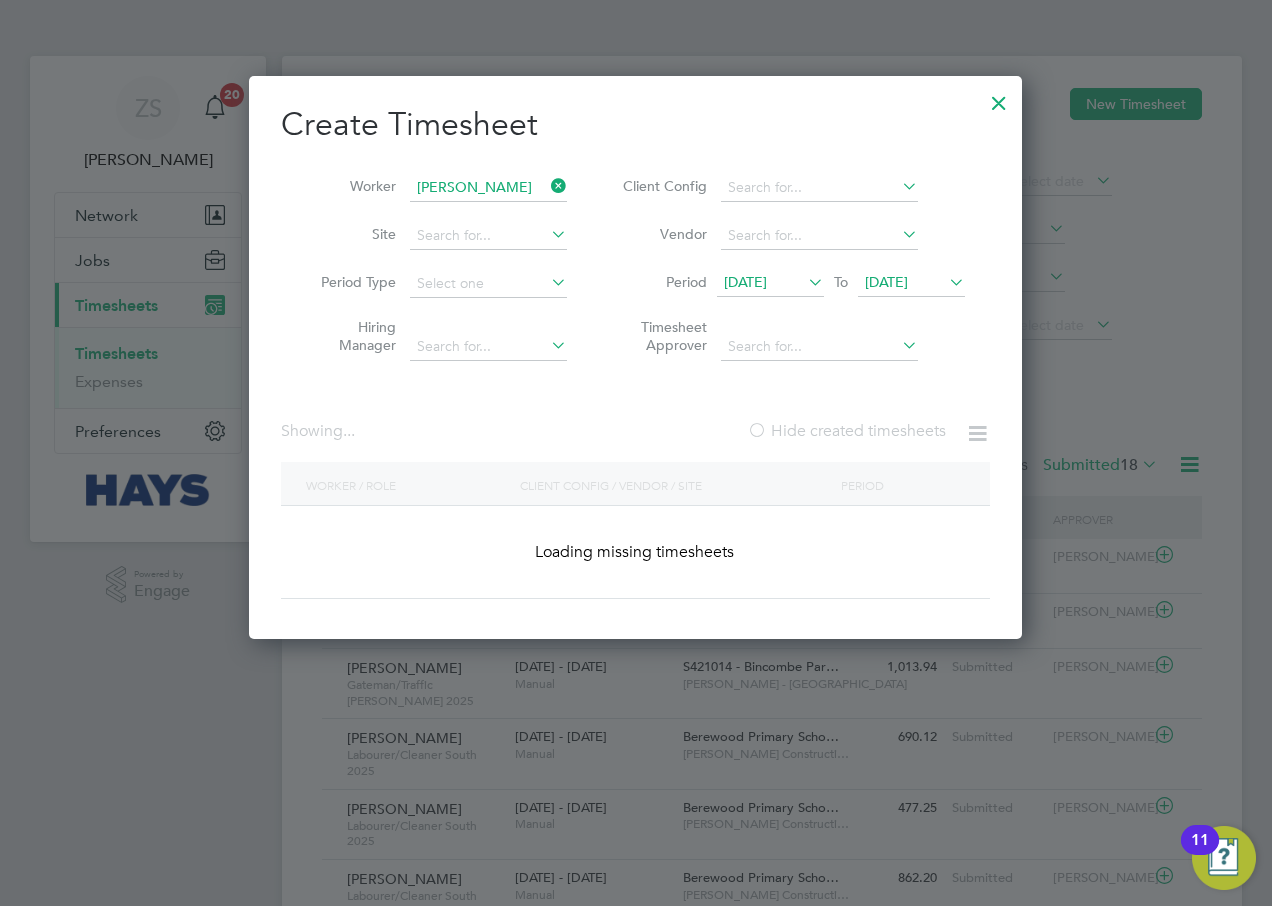 scroll, scrollTop: 10, scrollLeft: 10, axis: both 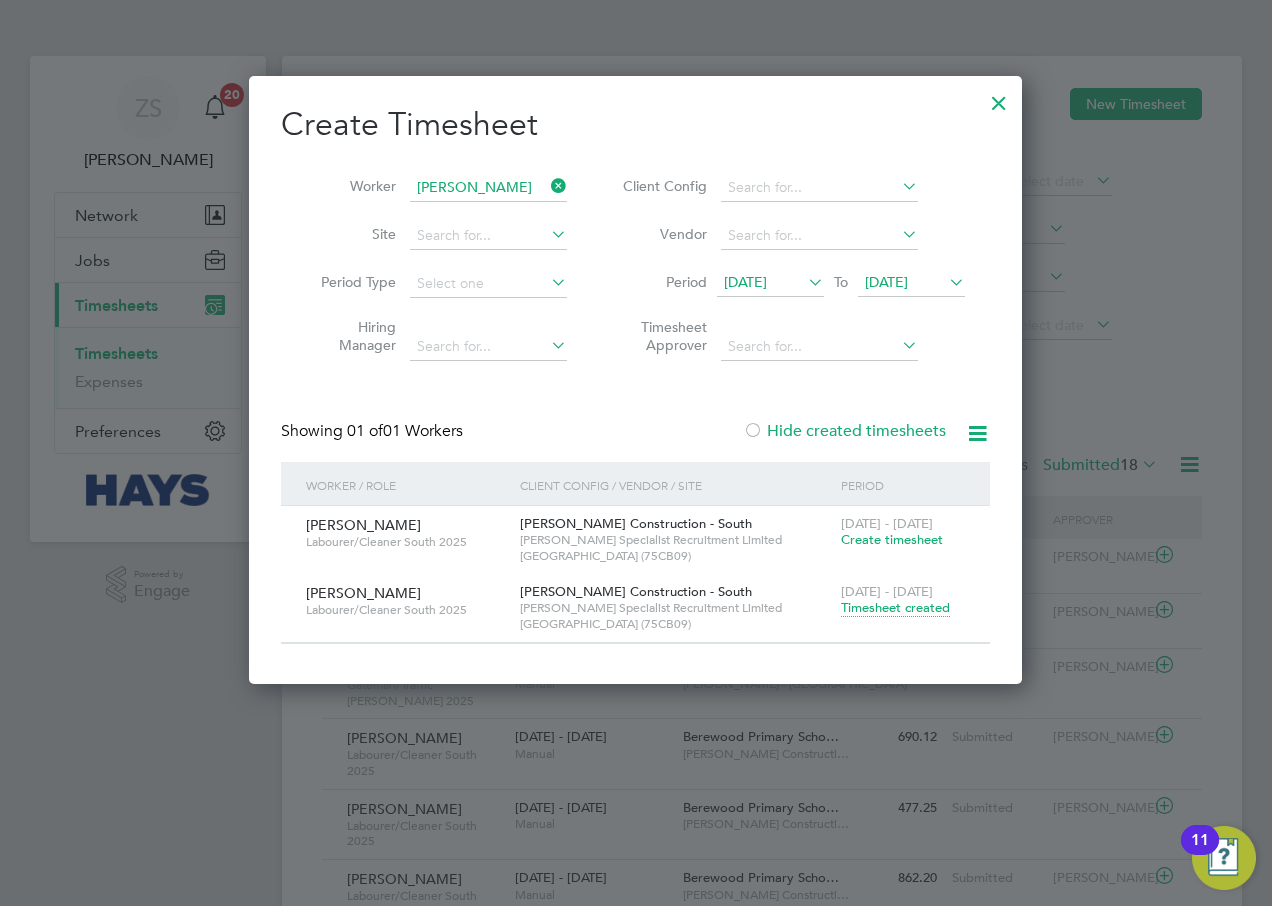 click on "[DATE]" at bounding box center [886, 282] 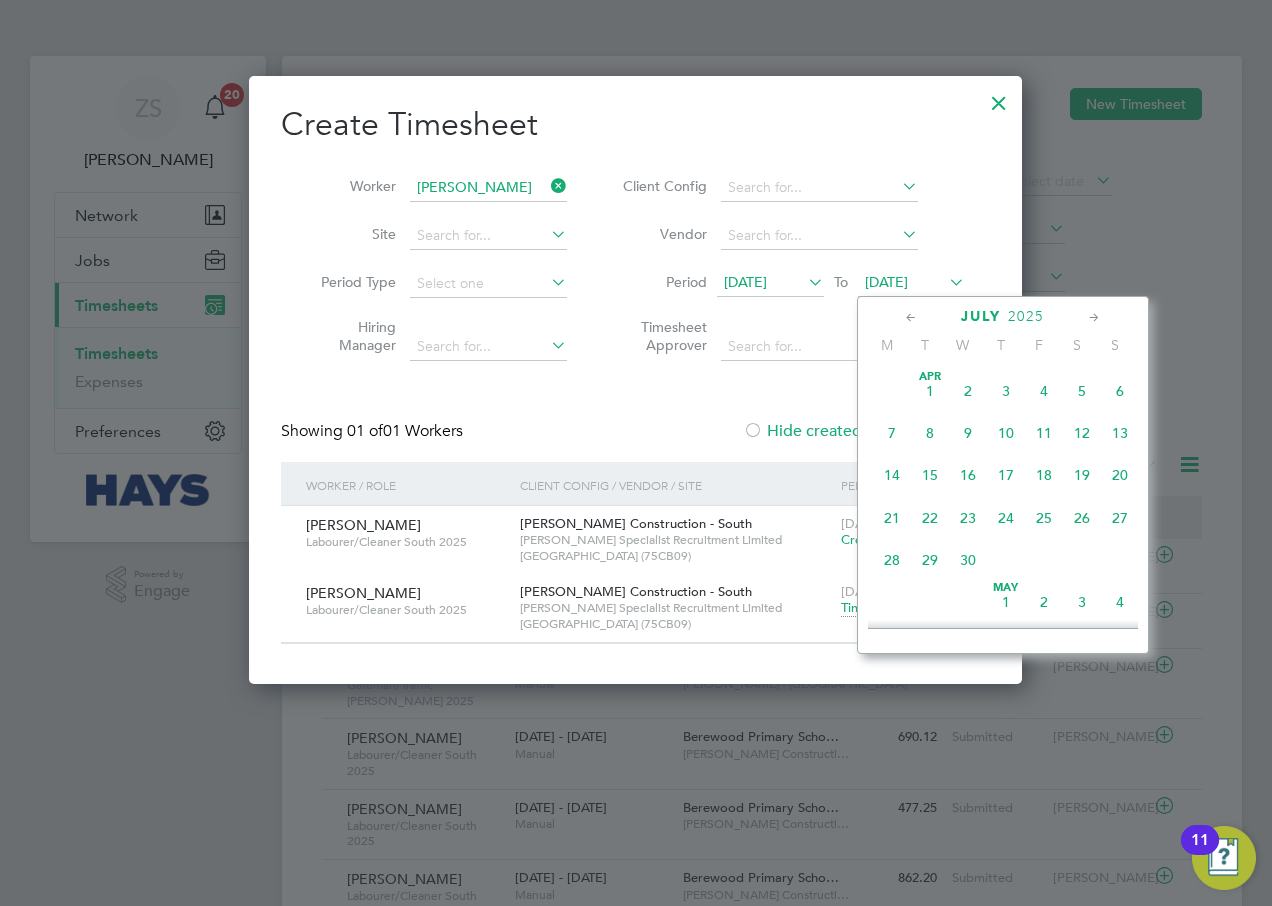 scroll, scrollTop: 606, scrollLeft: 0, axis: vertical 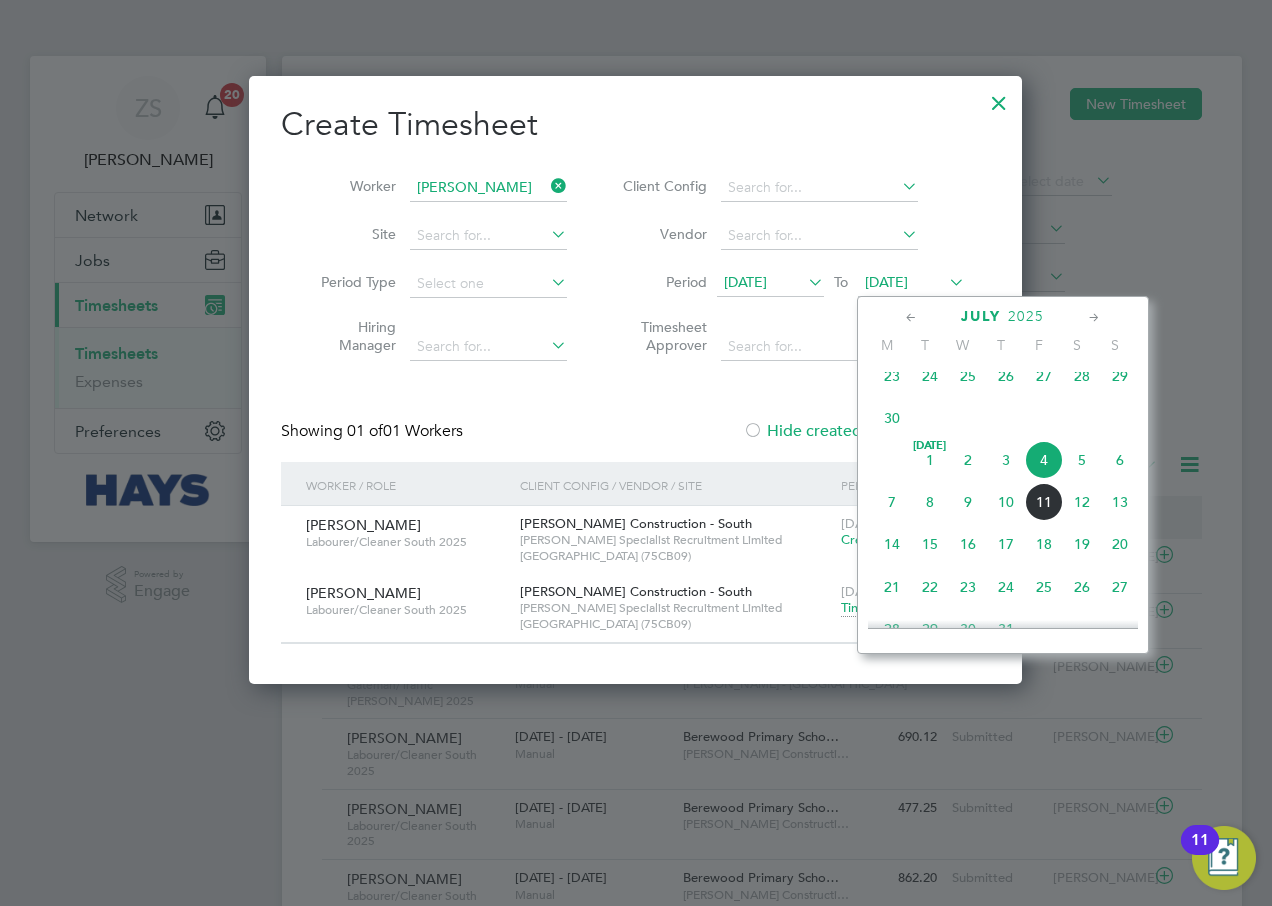 click on "12" 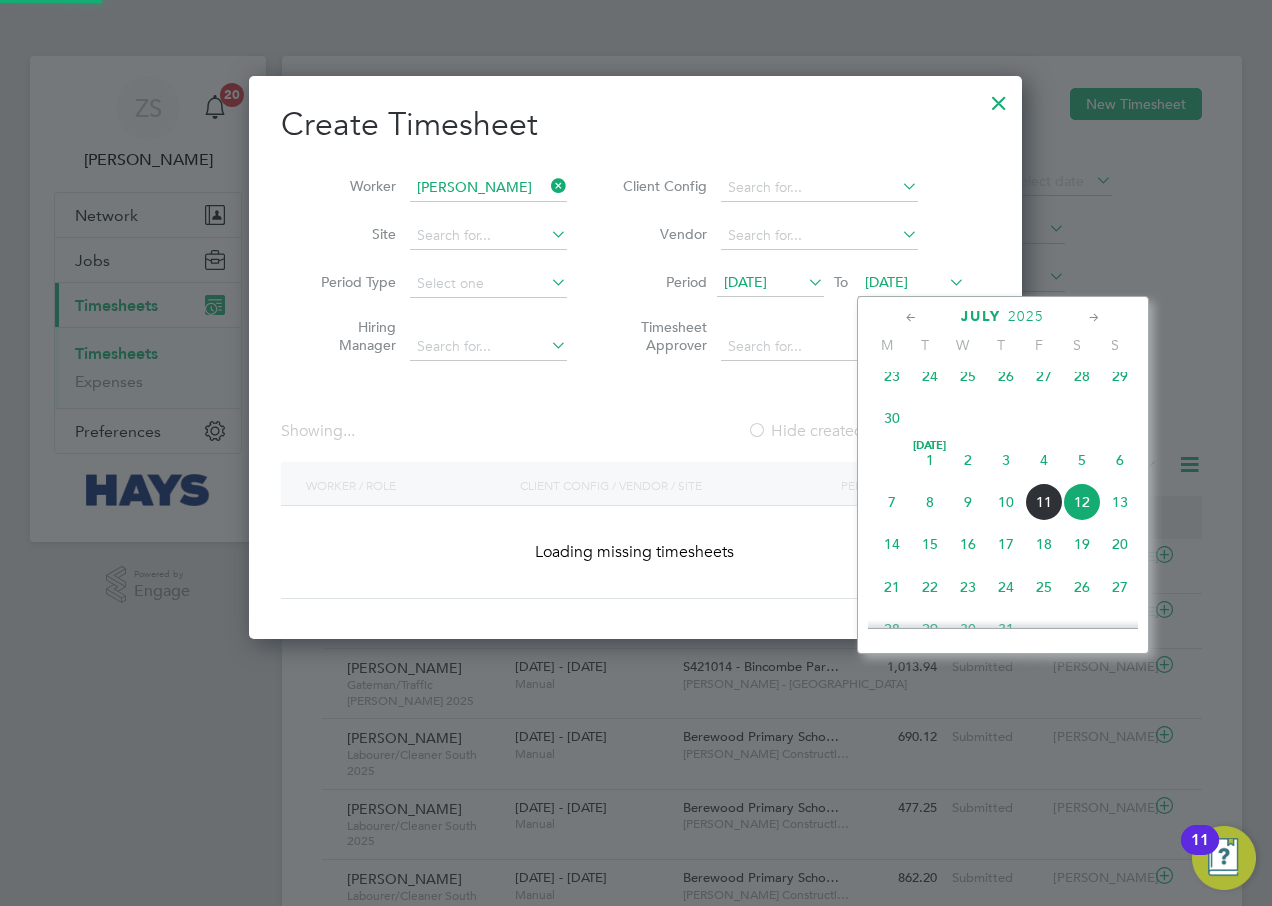 scroll, scrollTop: 10, scrollLeft: 10, axis: both 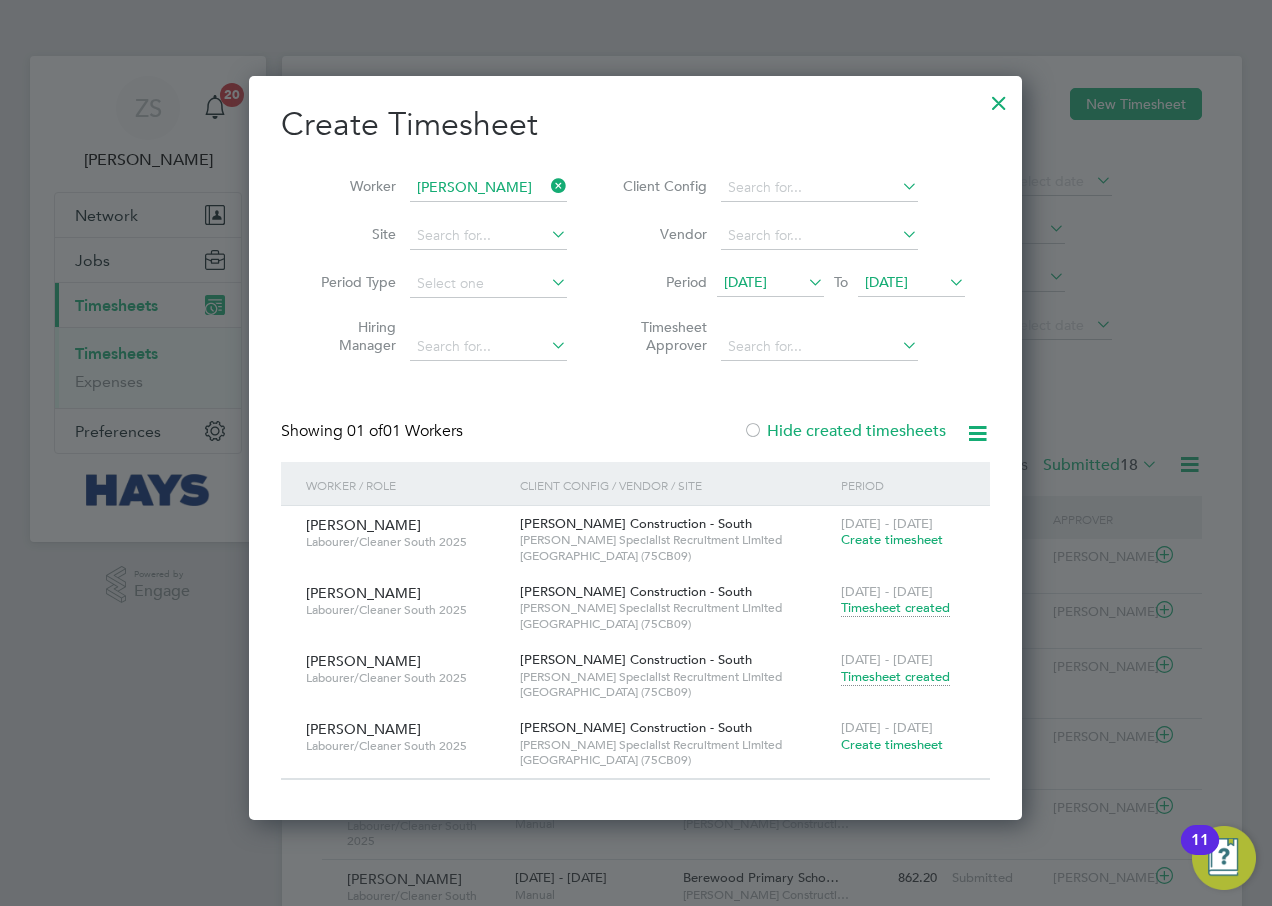 click on "Timesheet created" at bounding box center (895, 677) 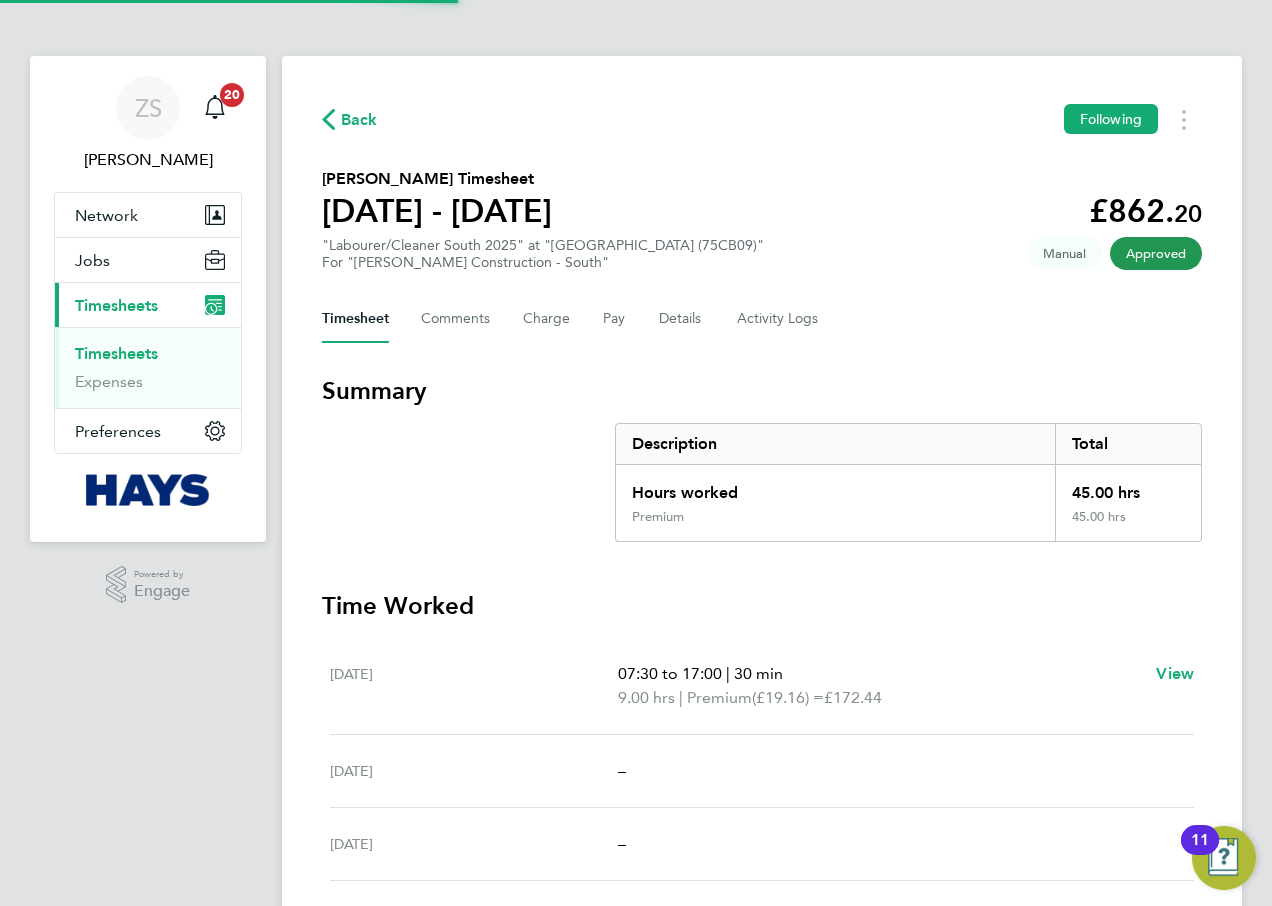 scroll, scrollTop: 443, scrollLeft: 0, axis: vertical 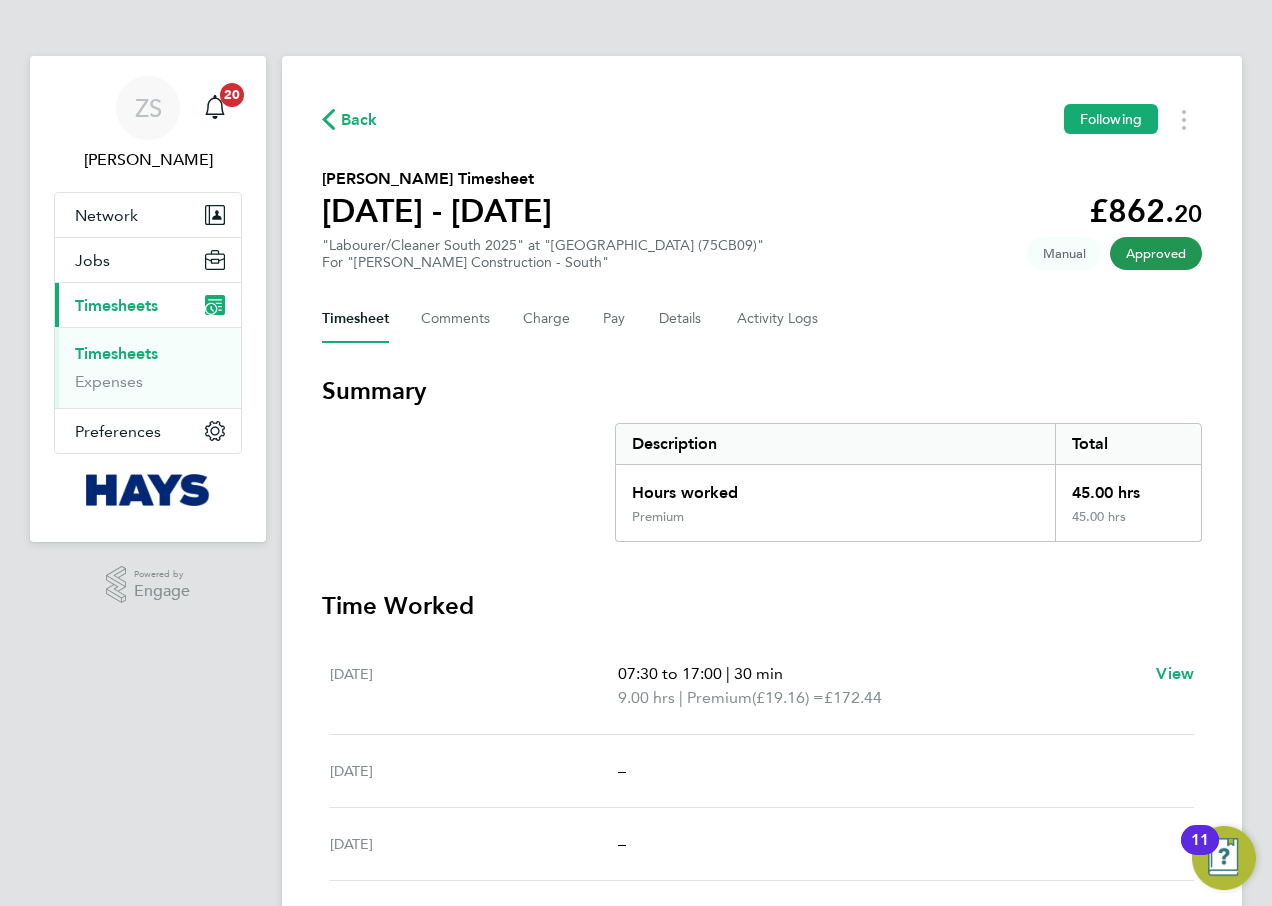 click on "Timesheets   Expenses" at bounding box center (148, 367) 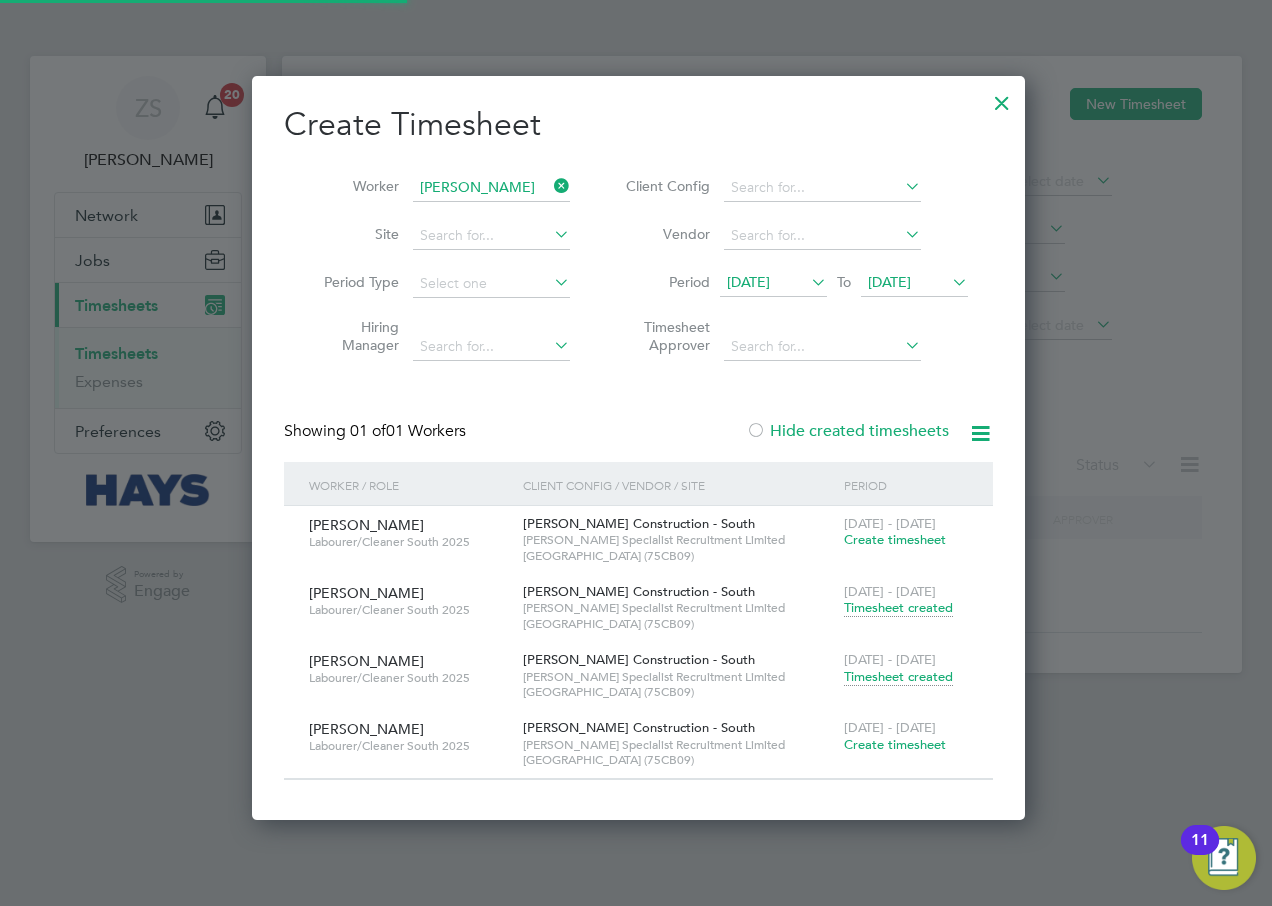 scroll, scrollTop: 10, scrollLeft: 10, axis: both 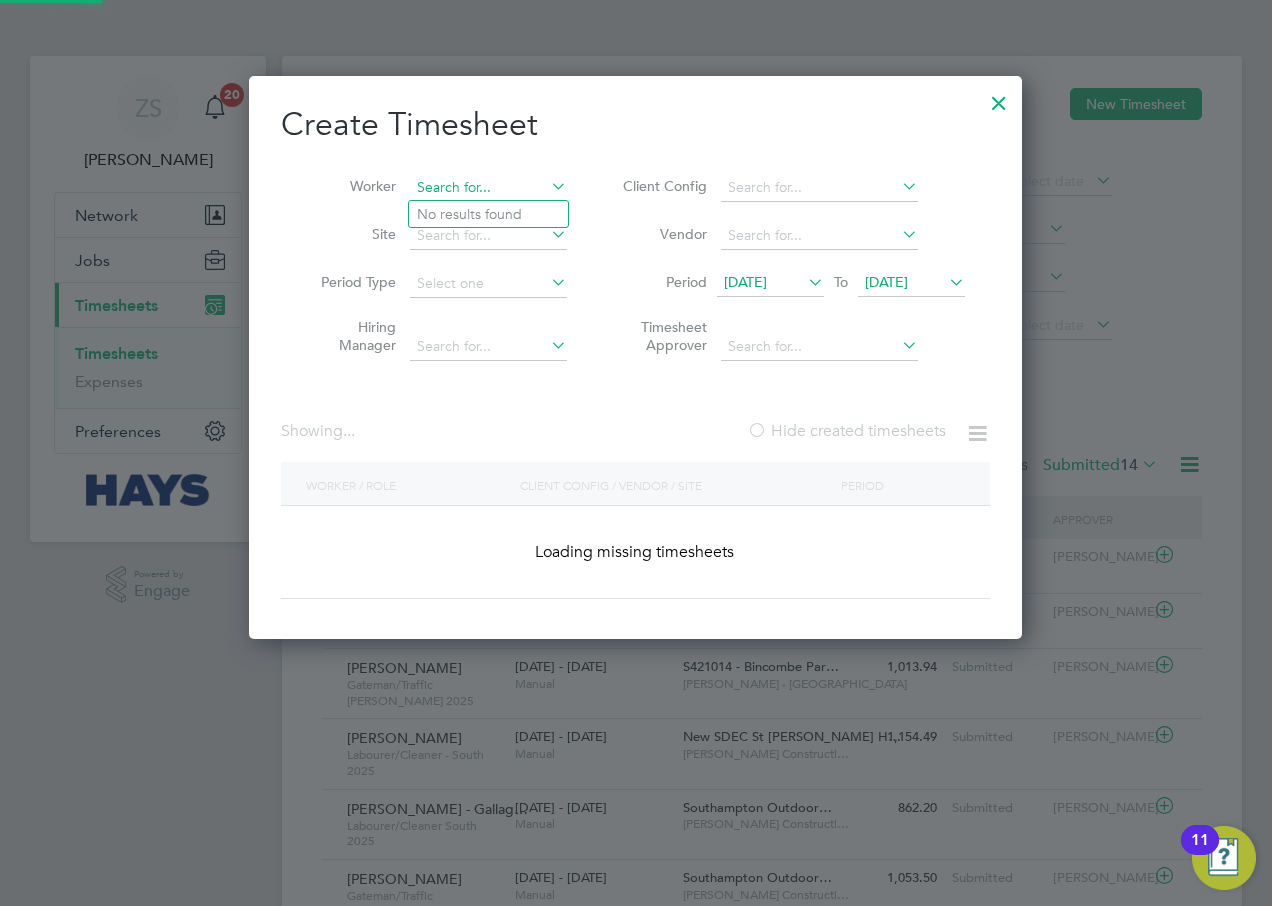 click at bounding box center [488, 188] 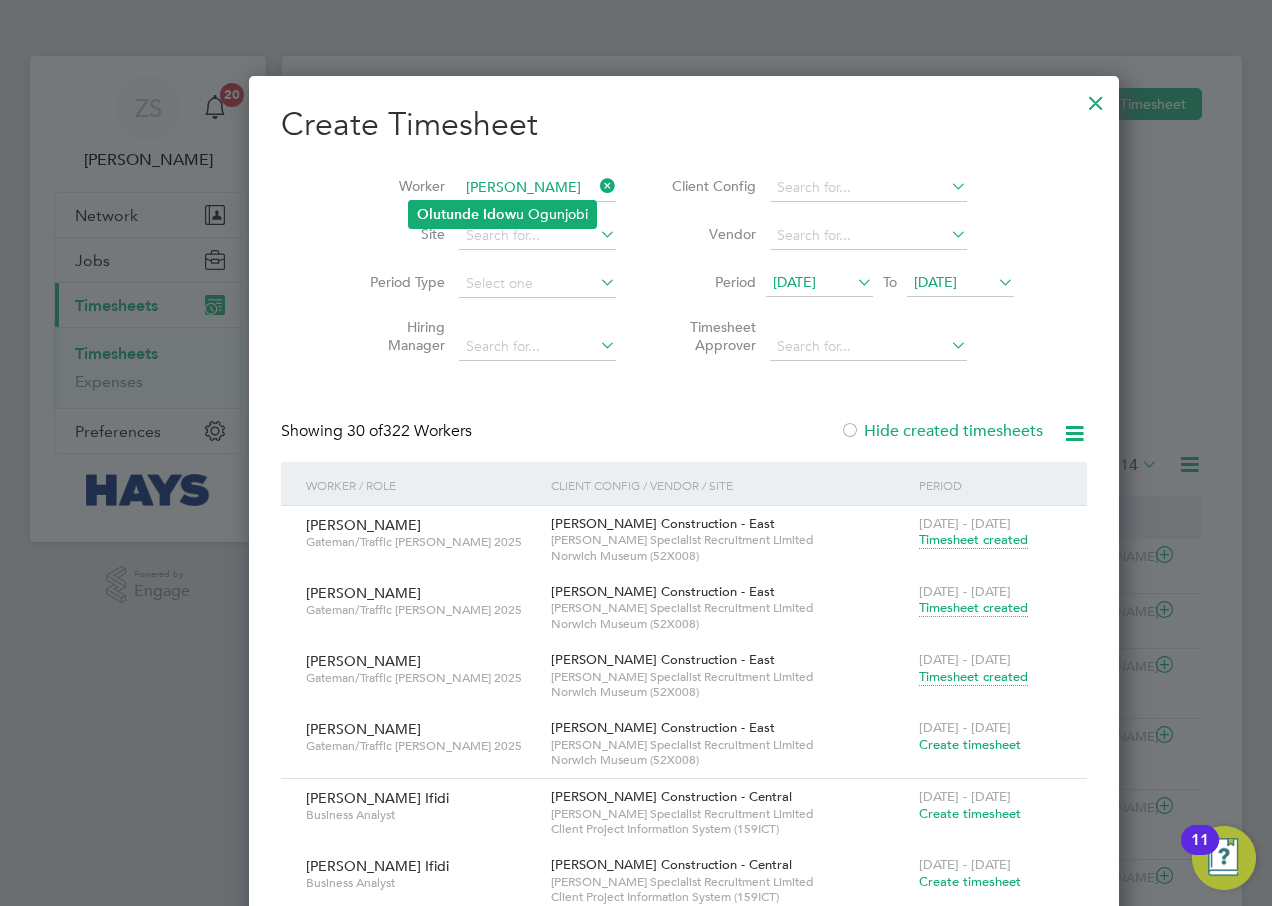 click on "Olutunde   Idow u Ogunjobi" 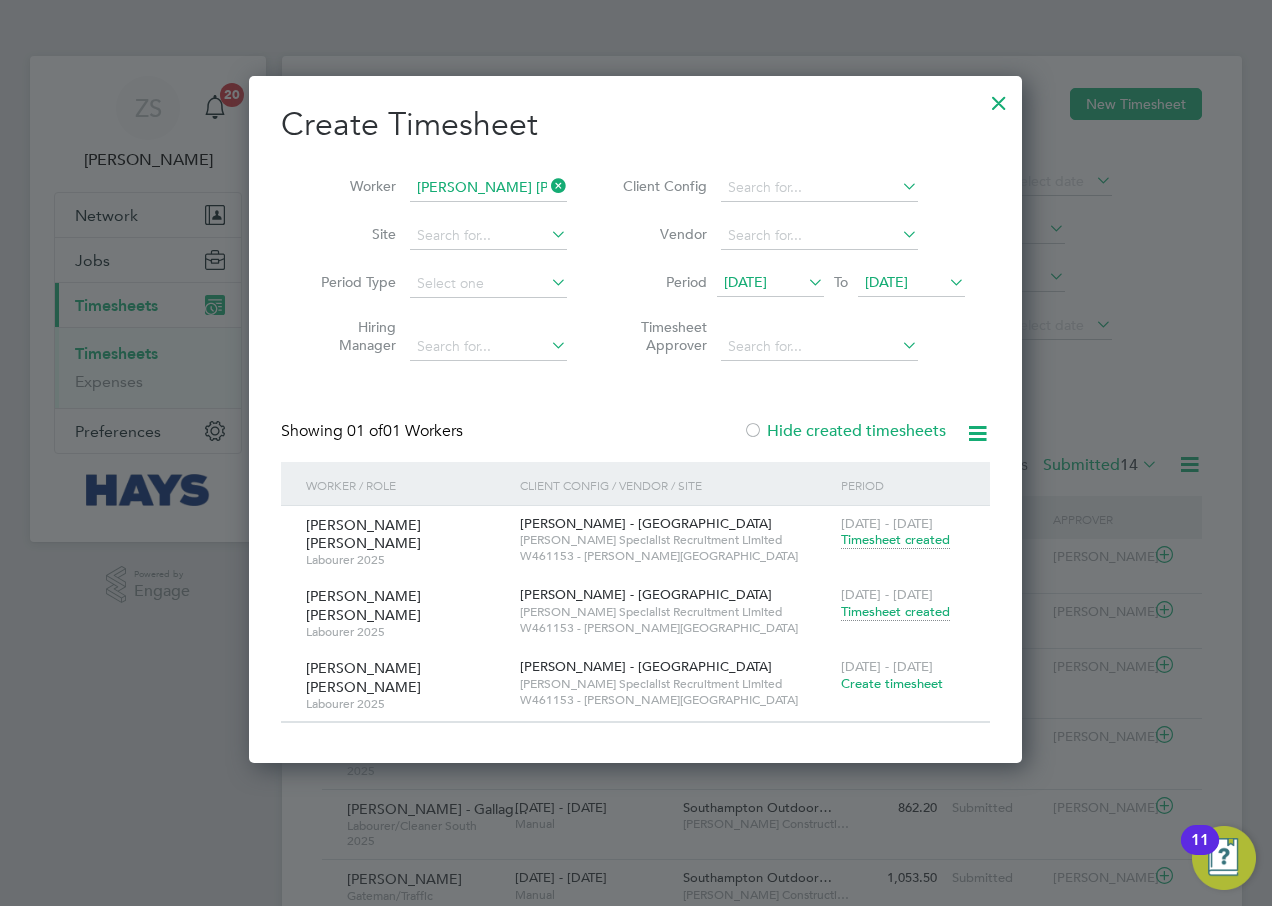 click on "Create timesheet" at bounding box center (892, 683) 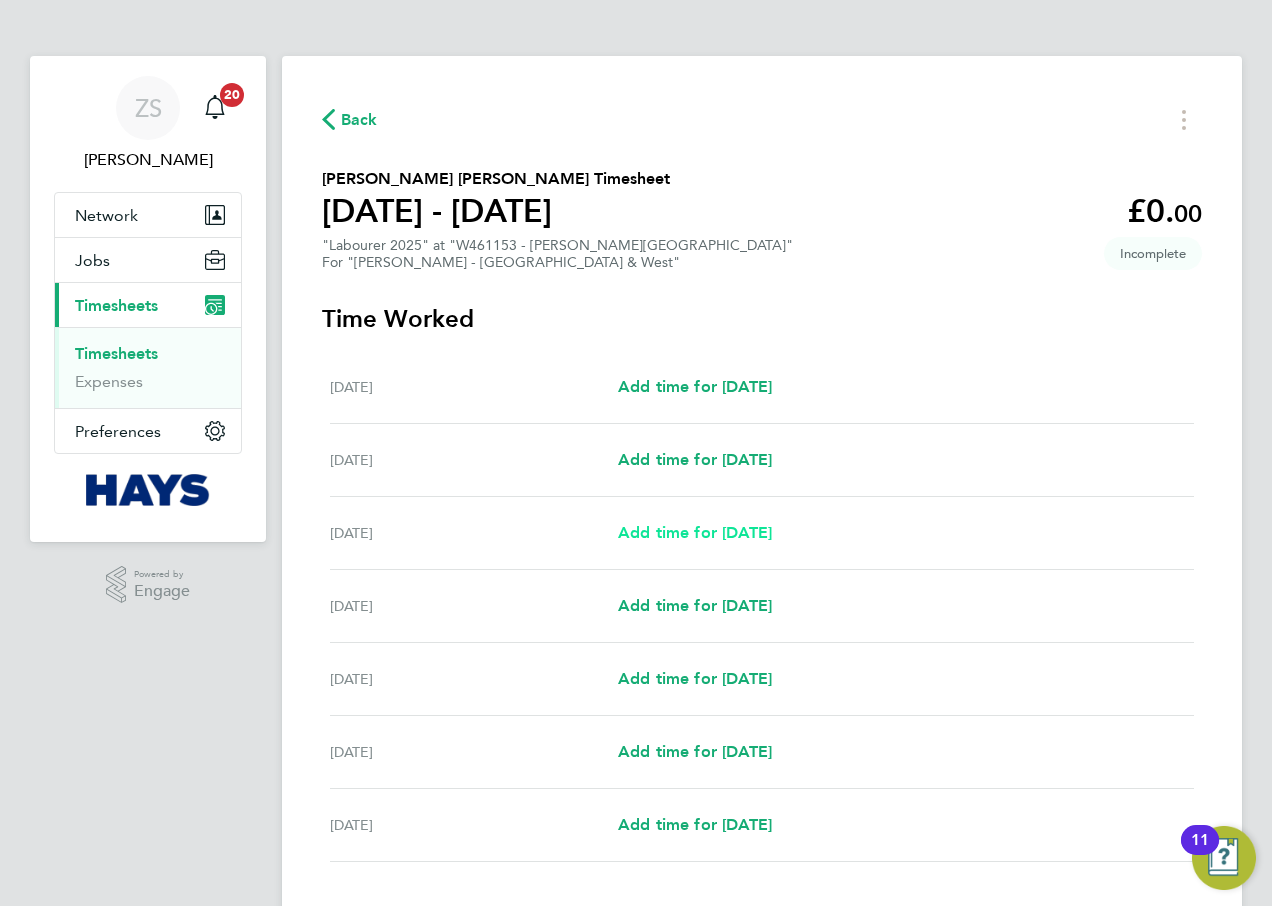 click on "Add time for [DATE]" at bounding box center (695, 533) 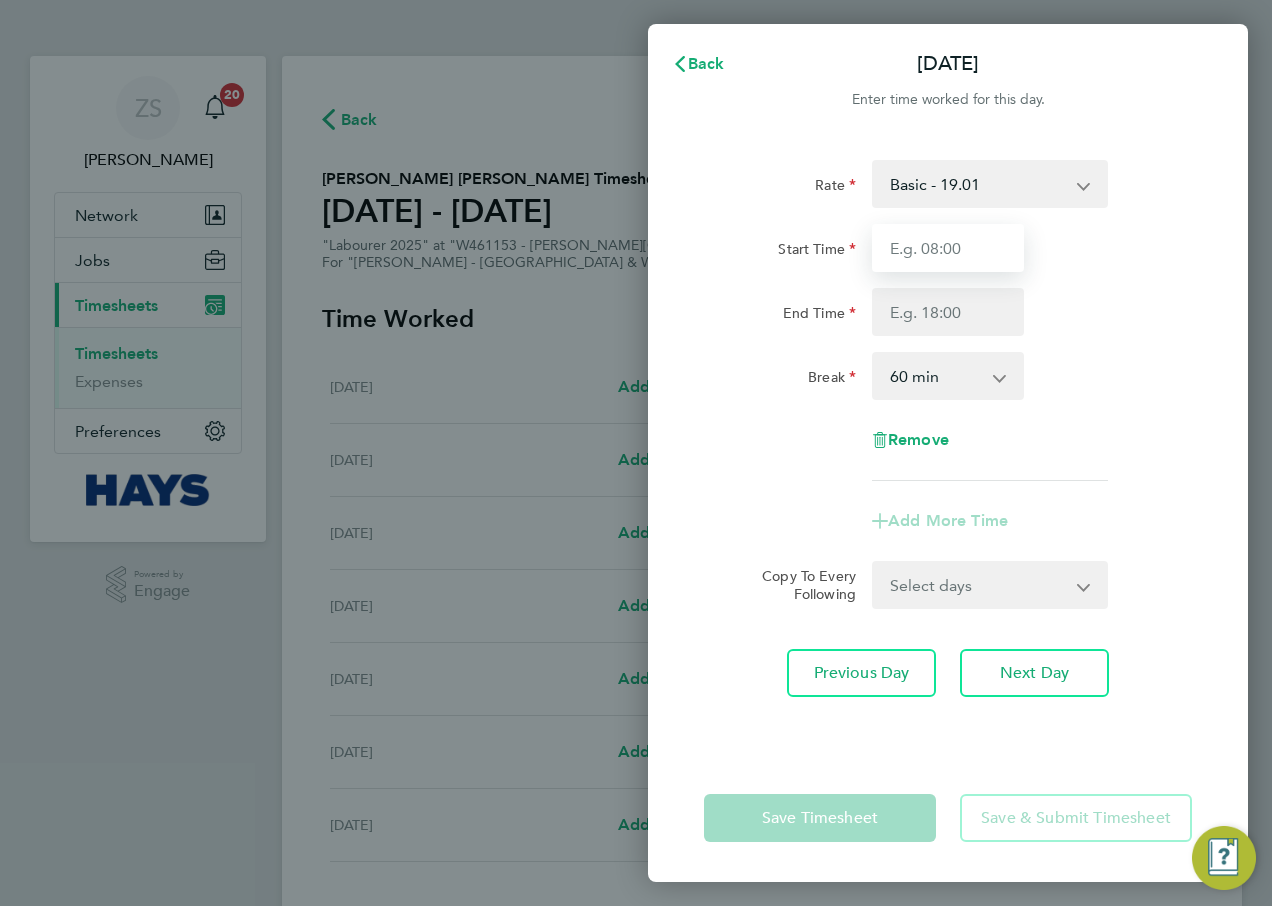 click on "Start Time" at bounding box center [948, 248] 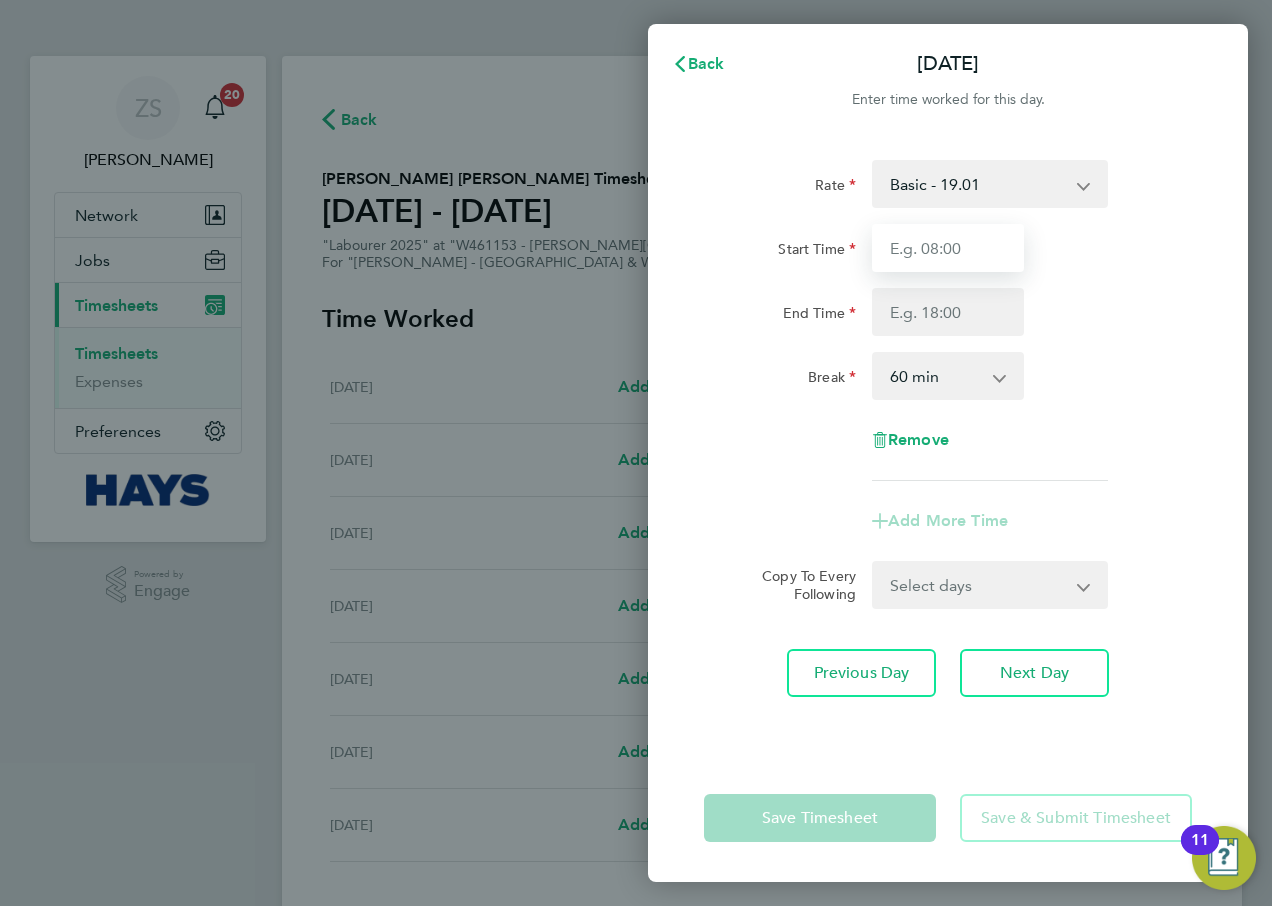 type on "07:30" 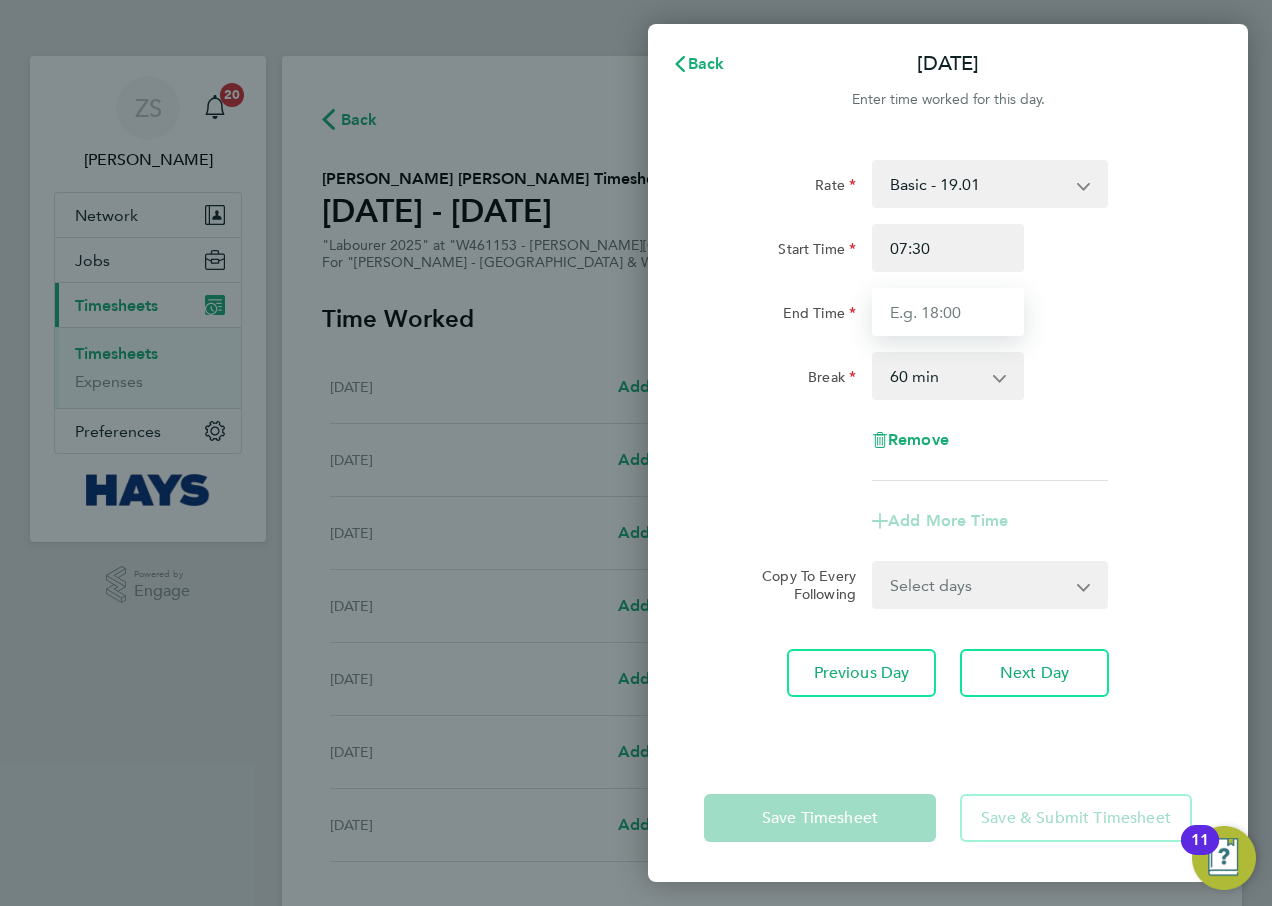 type on "16:30" 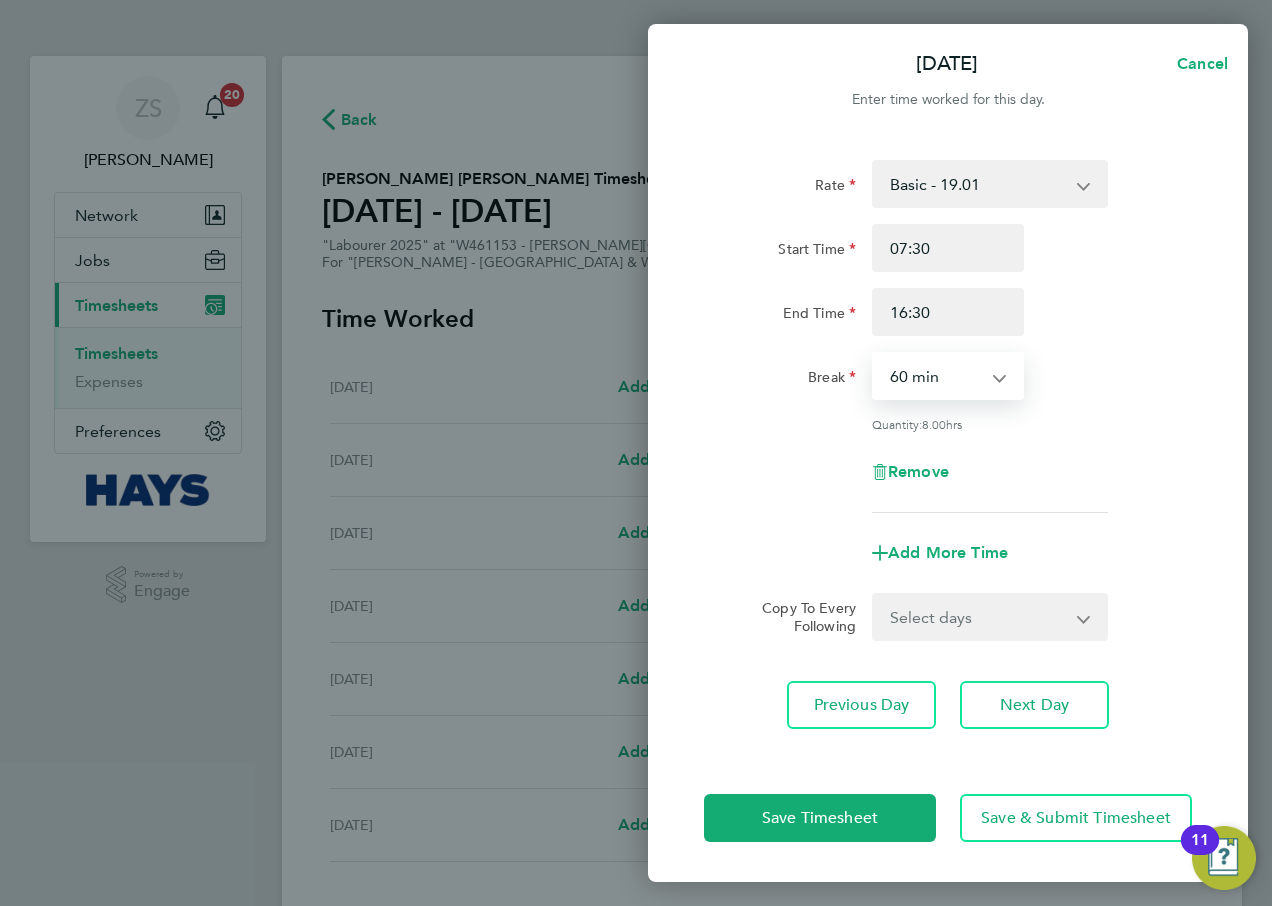 drag, startPoint x: 947, startPoint y: 380, endPoint x: 946, endPoint y: 391, distance: 11.045361 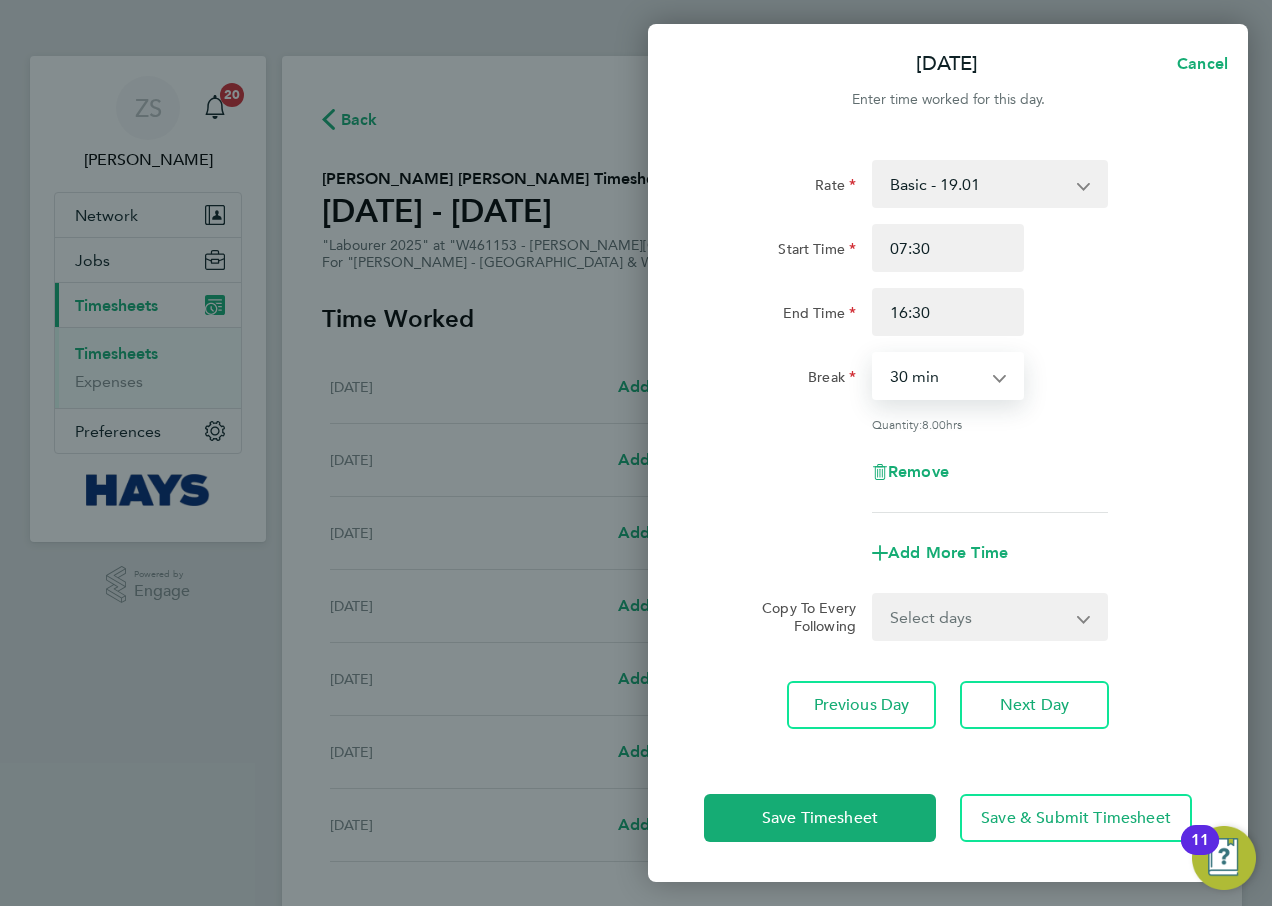 click on "0 min   15 min   30 min   45 min   60 min   75 min   90 min" at bounding box center (936, 376) 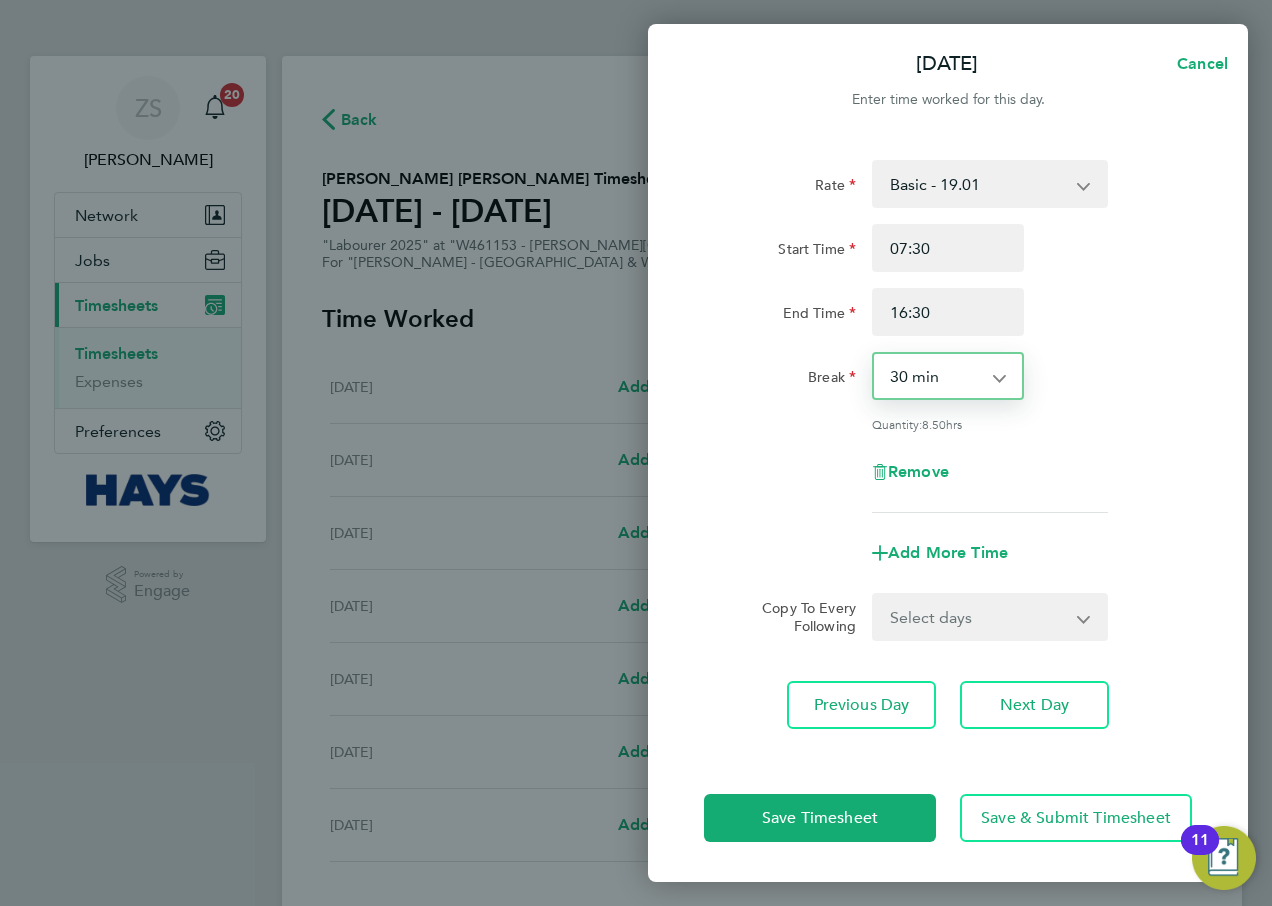 drag, startPoint x: 957, startPoint y: 382, endPoint x: 863, endPoint y: 395, distance: 94.89468 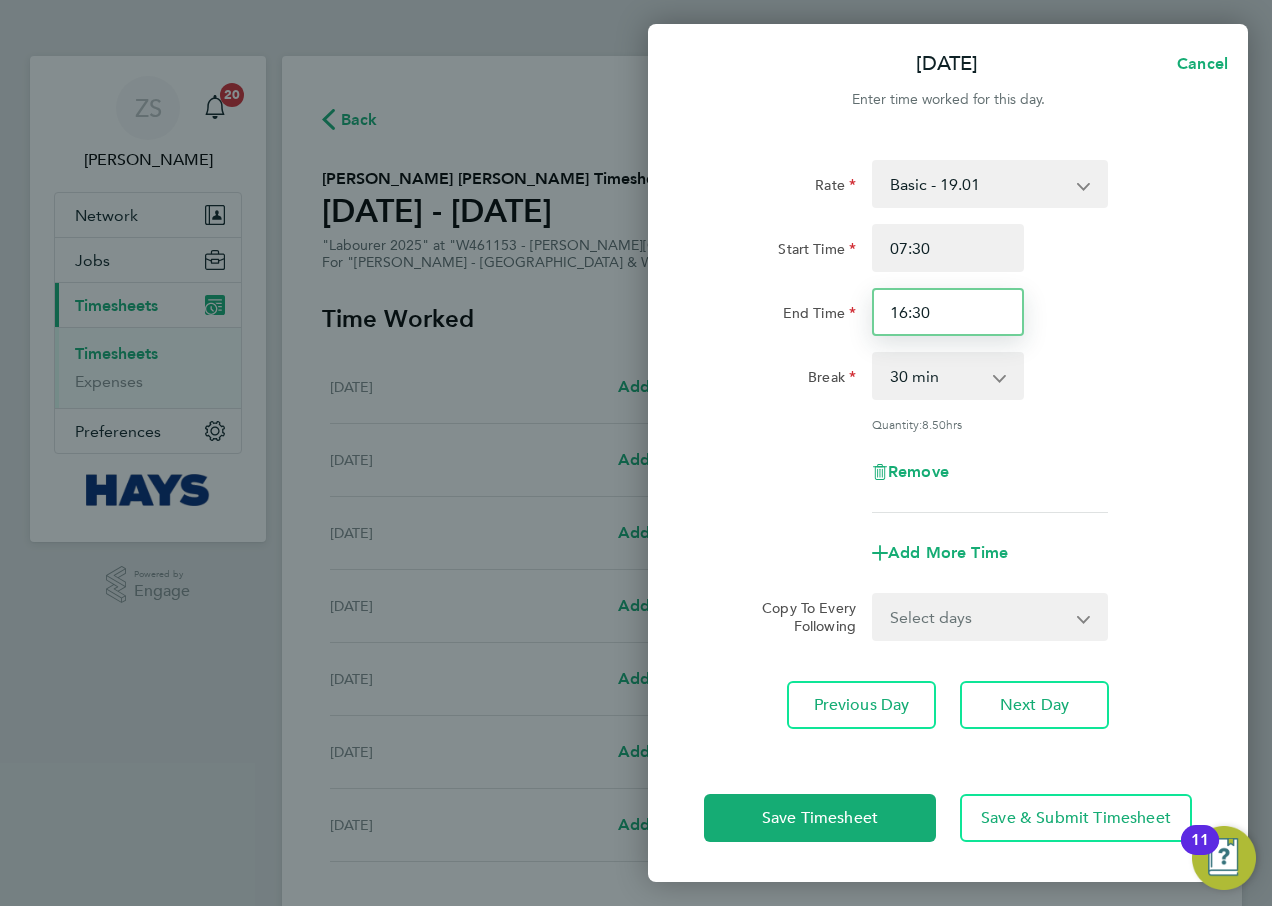 drag, startPoint x: 928, startPoint y: 316, endPoint x: 842, endPoint y: 320, distance: 86.09297 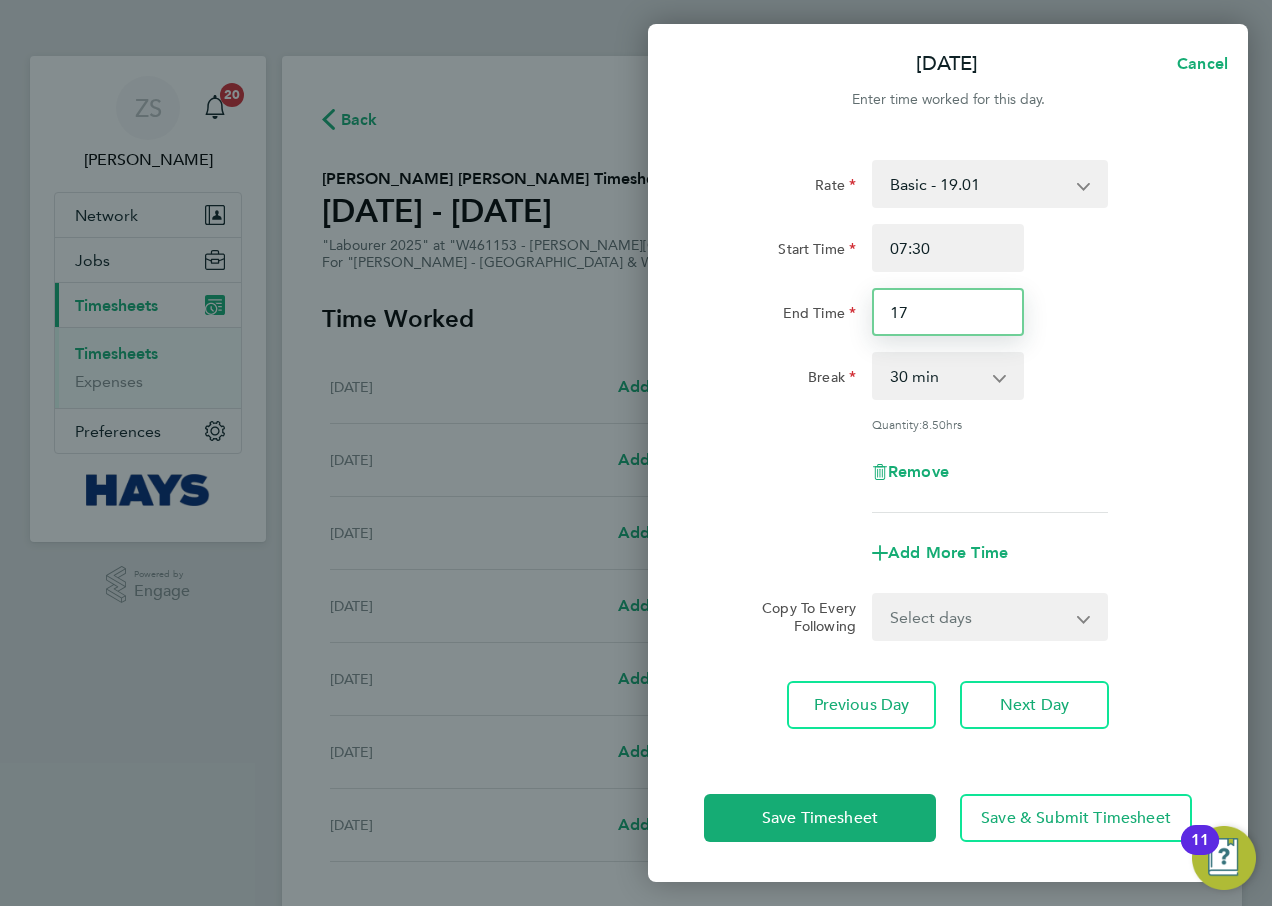 type on "17:00" 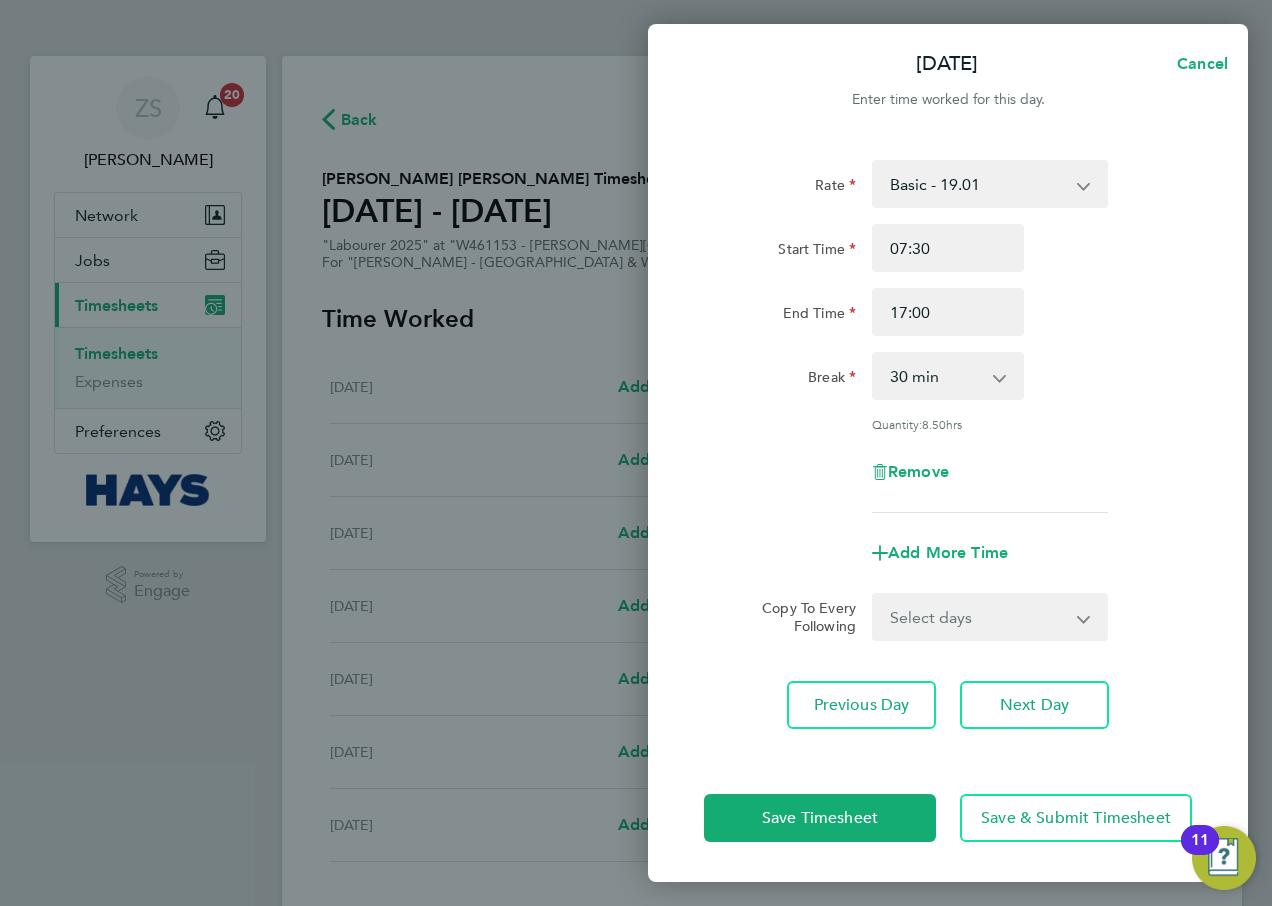 click on "End Time 17:00" 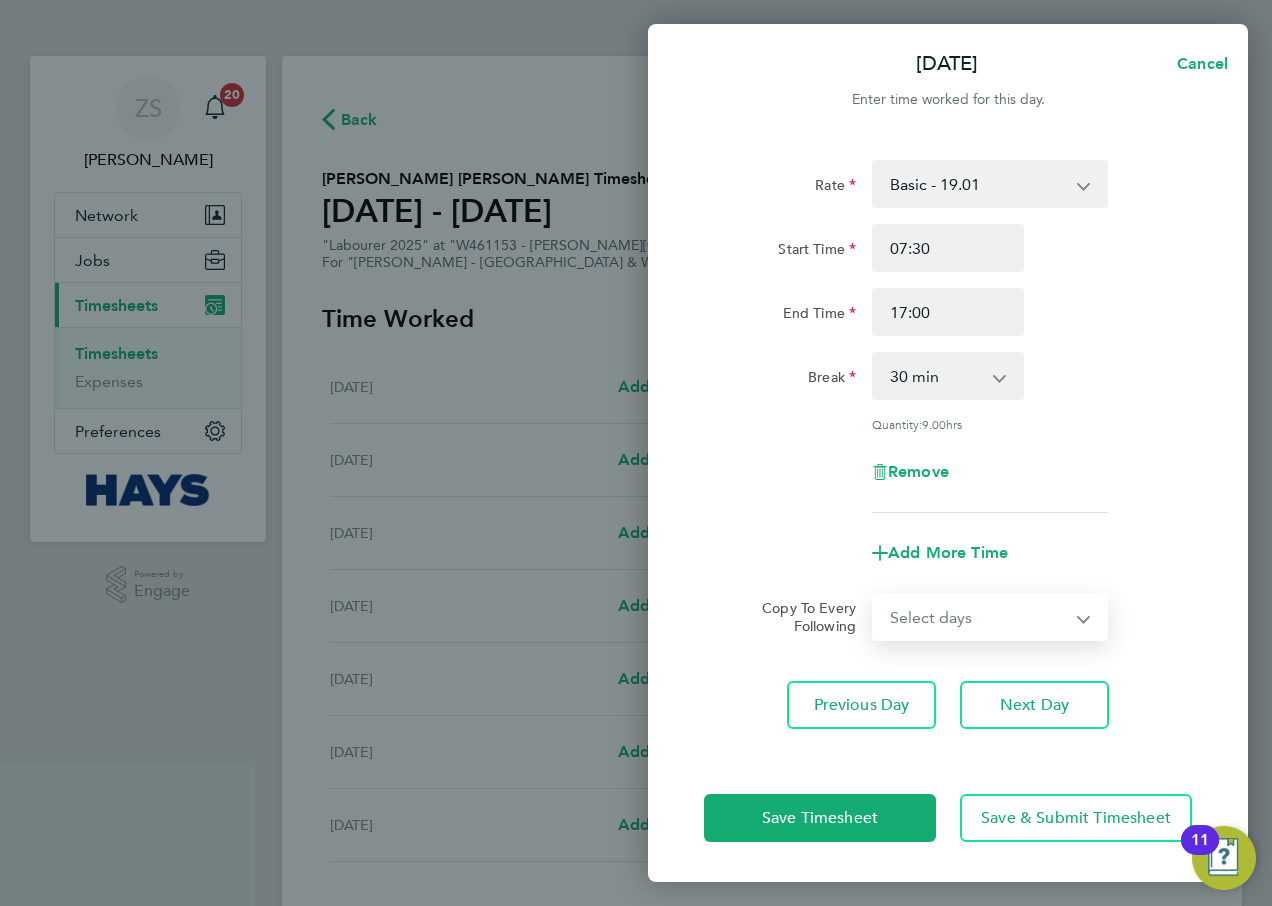 drag, startPoint x: 957, startPoint y: 617, endPoint x: 948, endPoint y: 636, distance: 21.023796 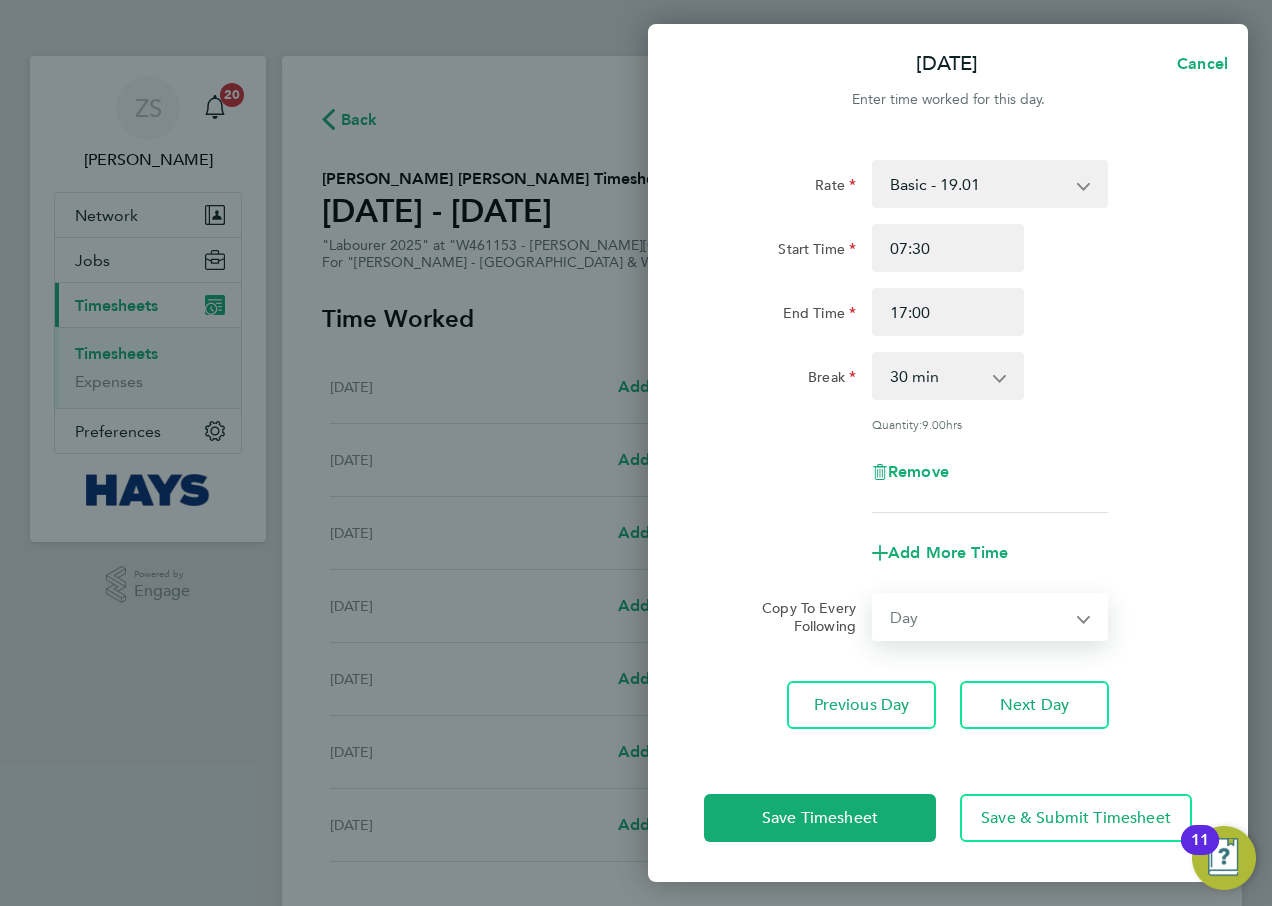 click on "Select days   Day   [DATE]   [DATE]   [DATE]   [DATE]" at bounding box center [979, 617] 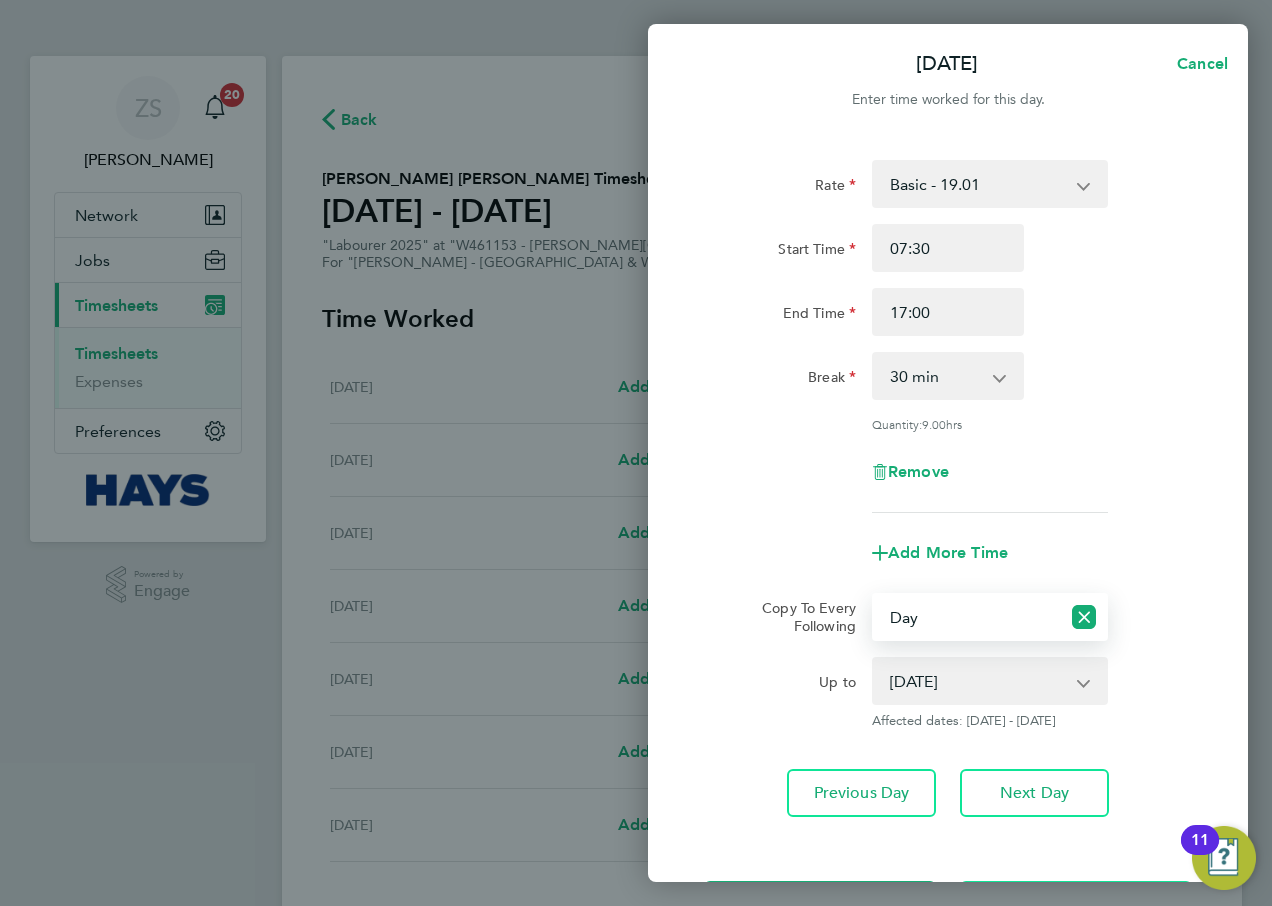 click on "Rate  Basic - 19.01   Overtime - 27.22
Start Time 07:30 End Time 17:00 Break  0 min   15 min   30 min   45 min   60 min   75 min   90 min
Quantity:  9.00  hrs
Remove" 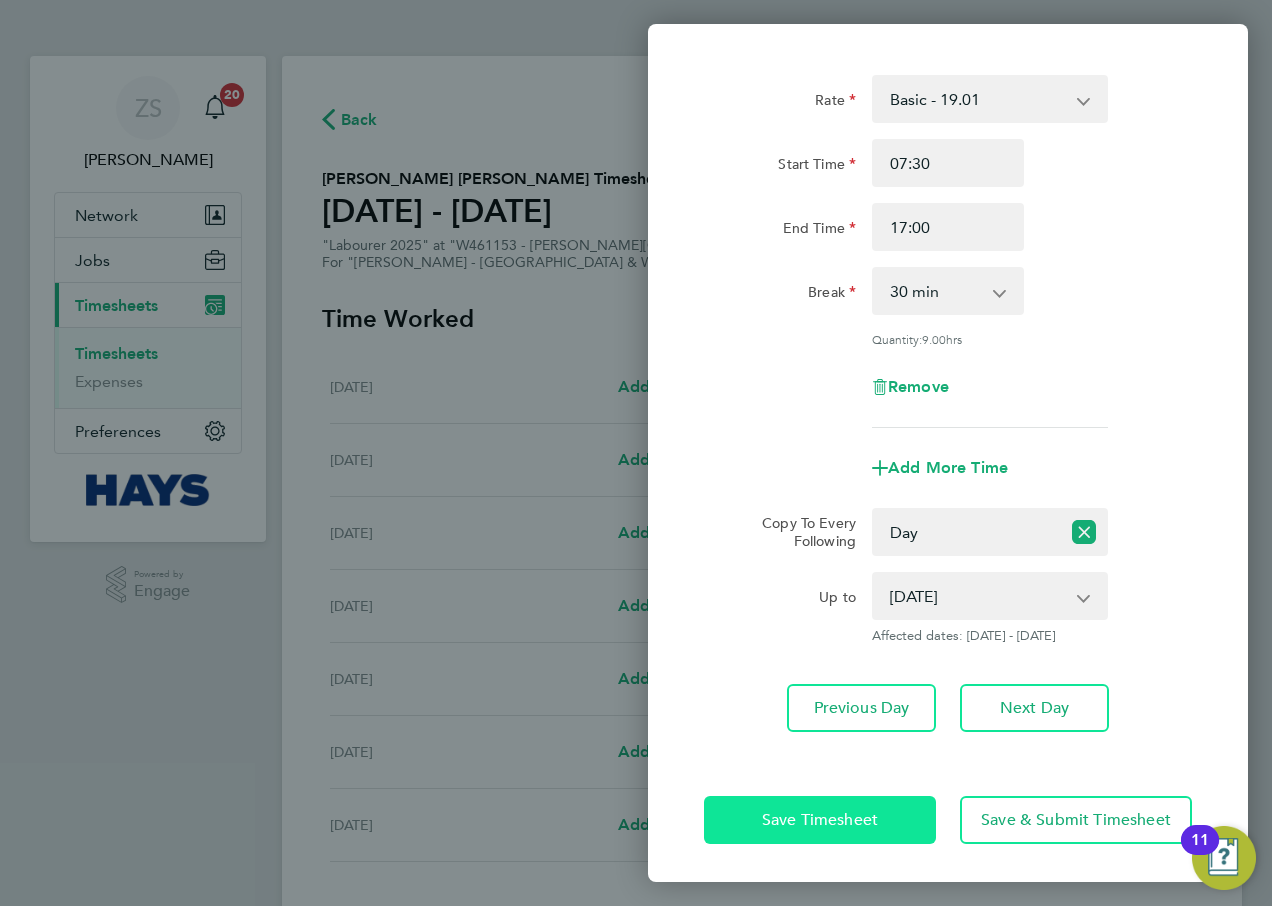 click on "Save Timesheet" 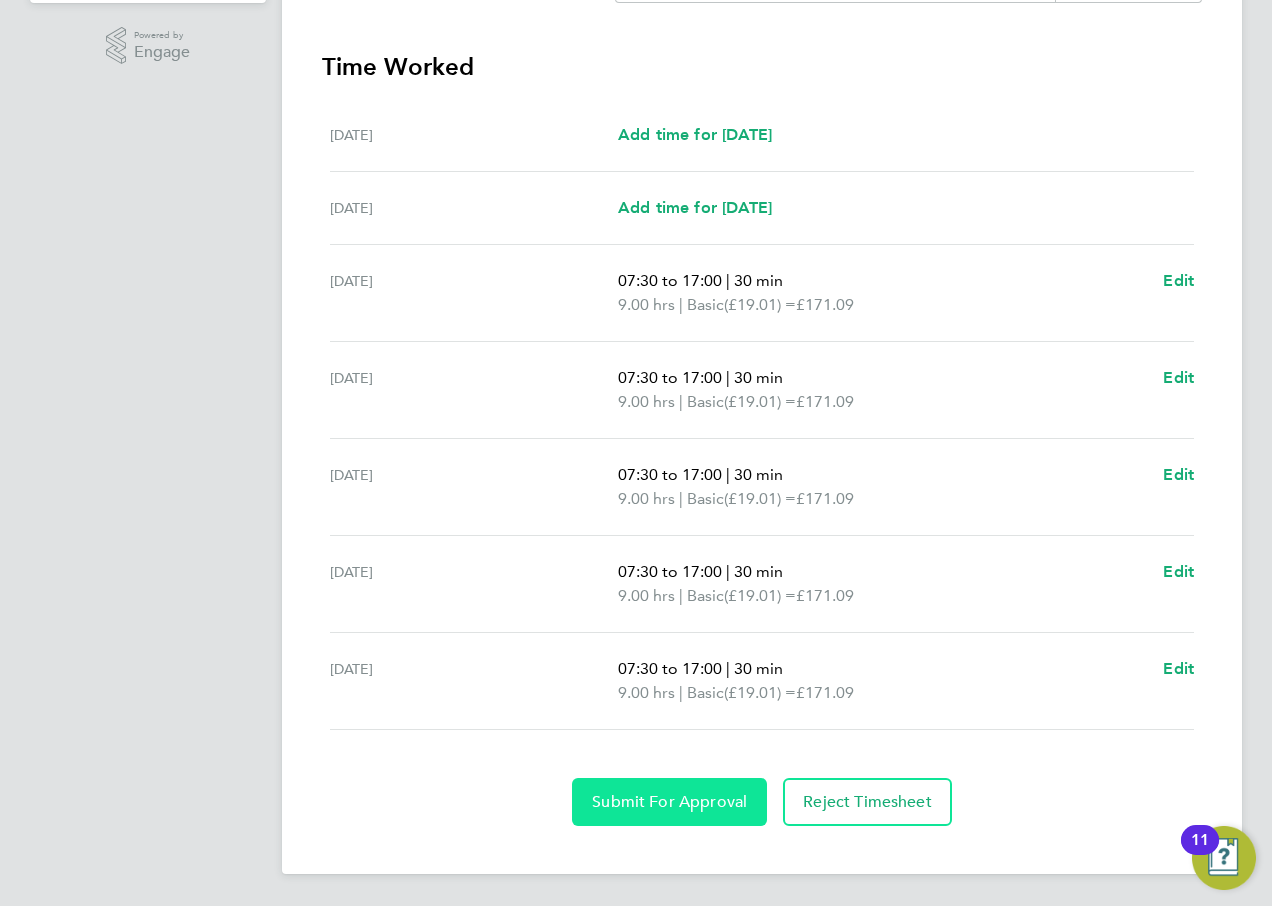 click on "Submit For Approval" 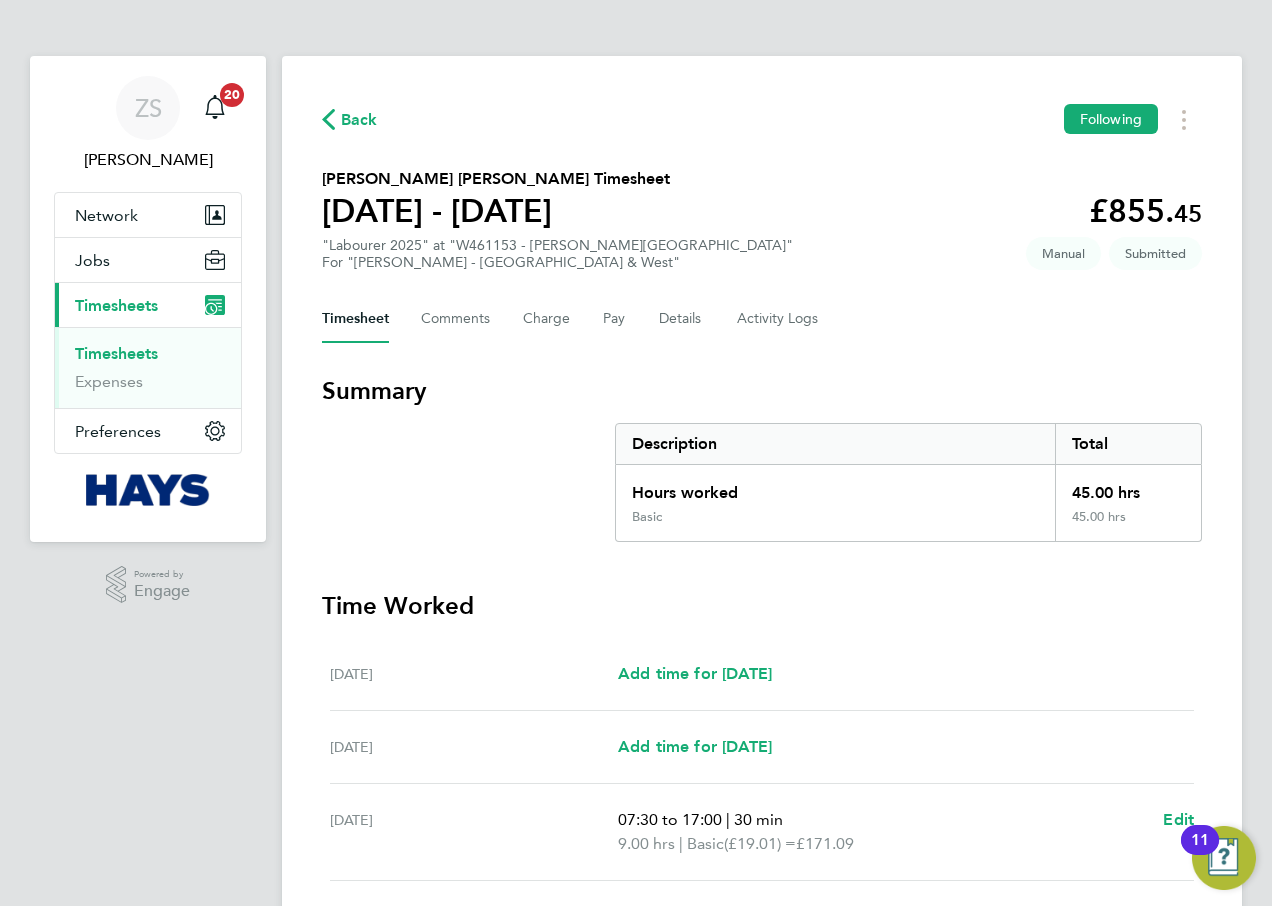click on "Timesheets" at bounding box center (116, 353) 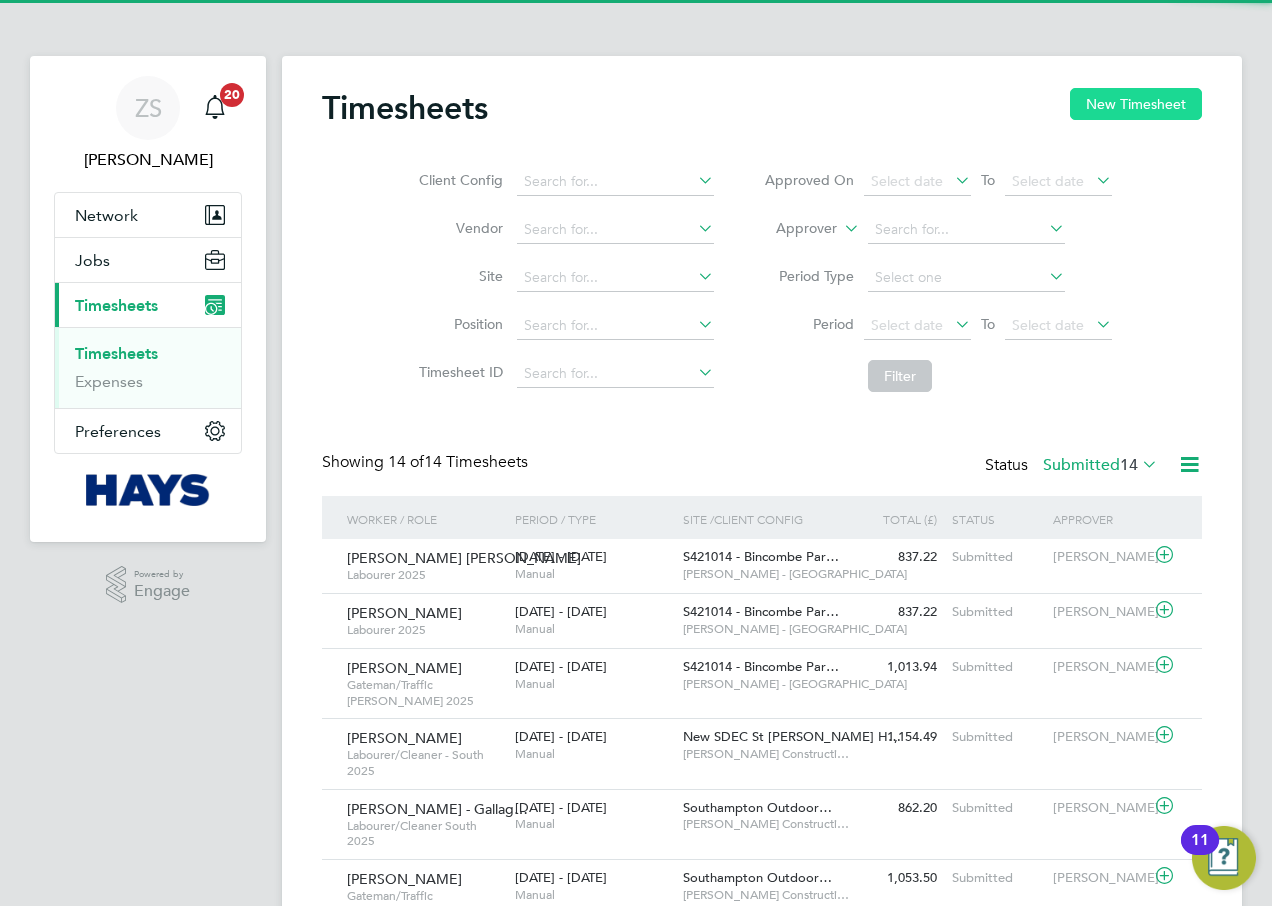 click on "New Timesheet" 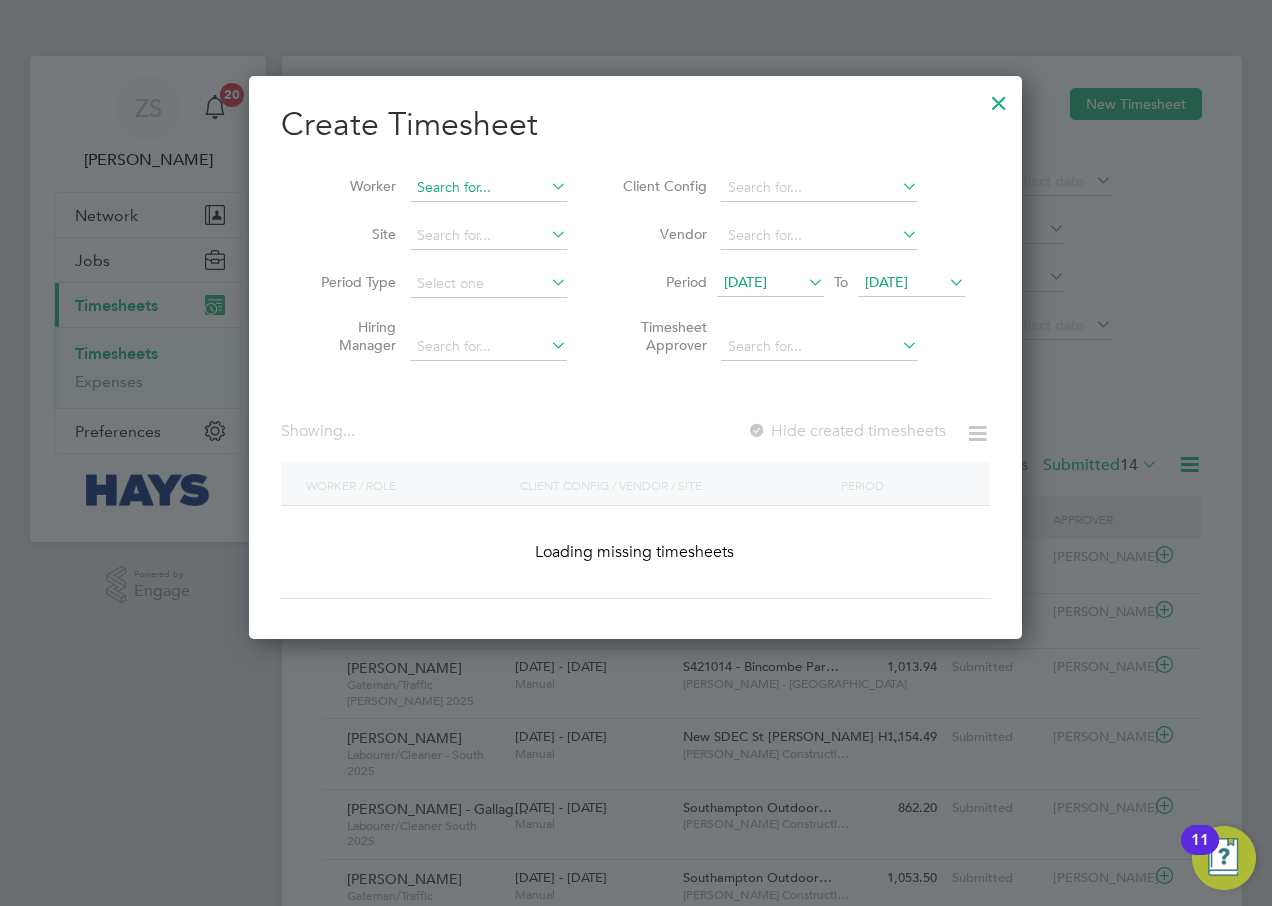click at bounding box center [488, 188] 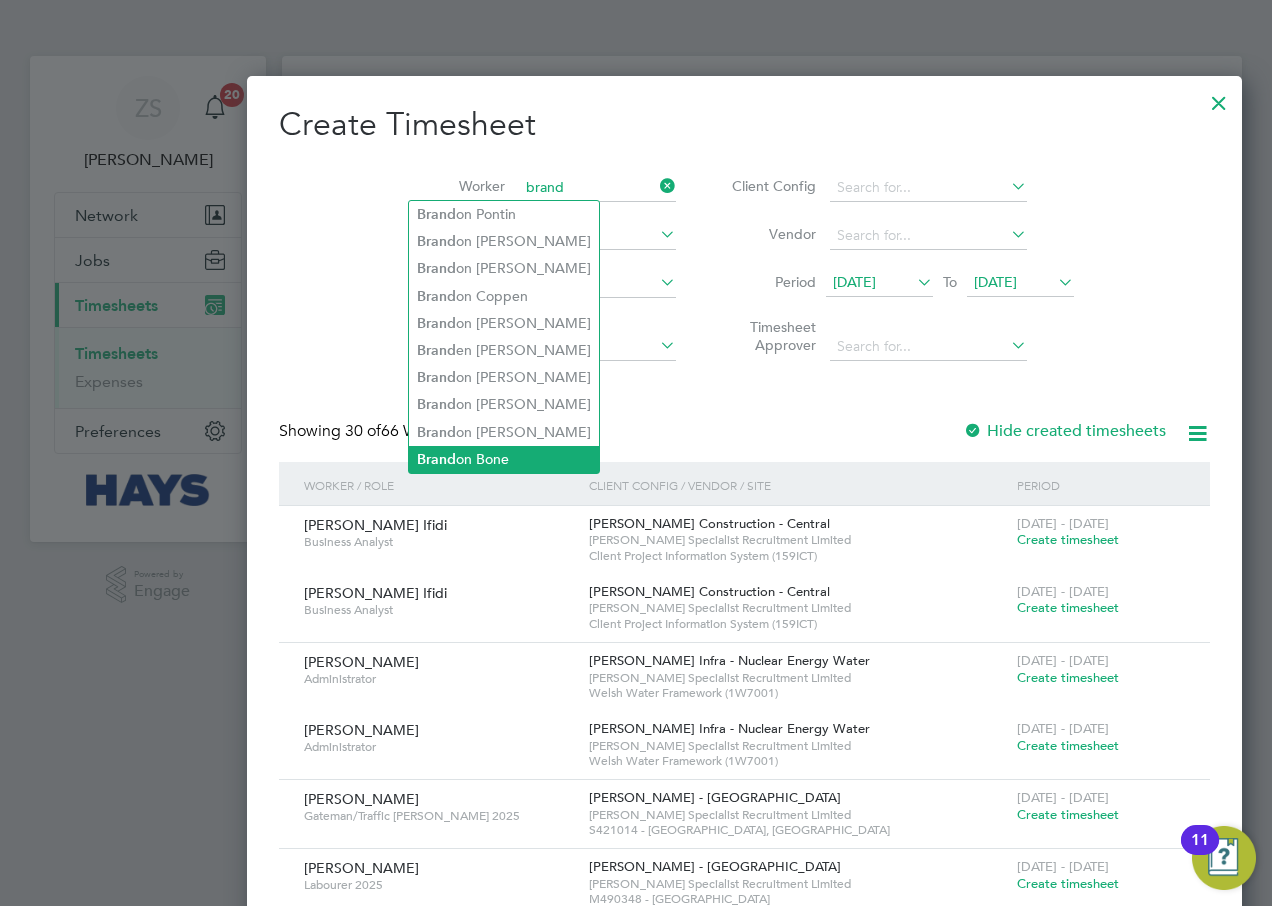 click on "Brand on Bone" 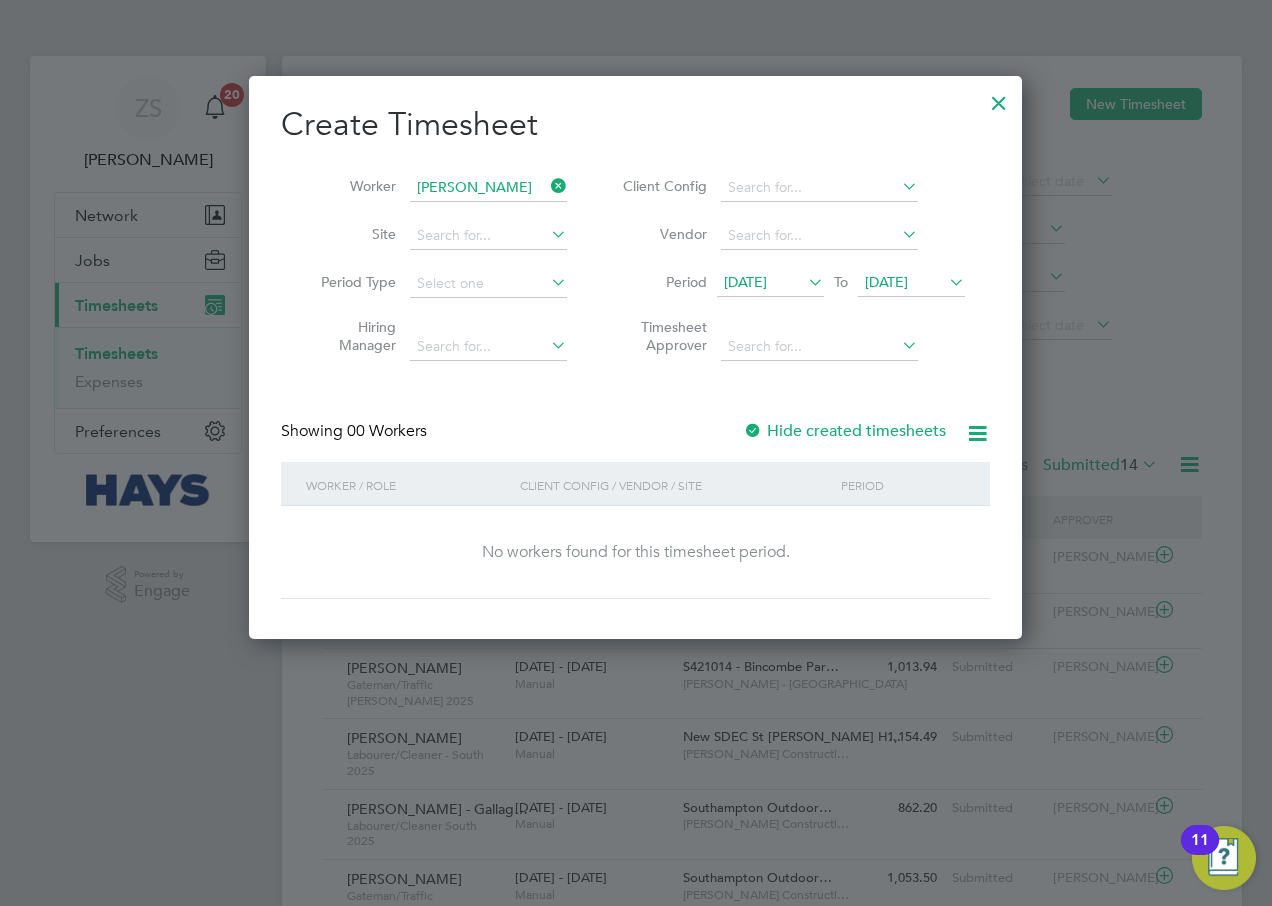 click on "Hide created timesheets" at bounding box center (844, 431) 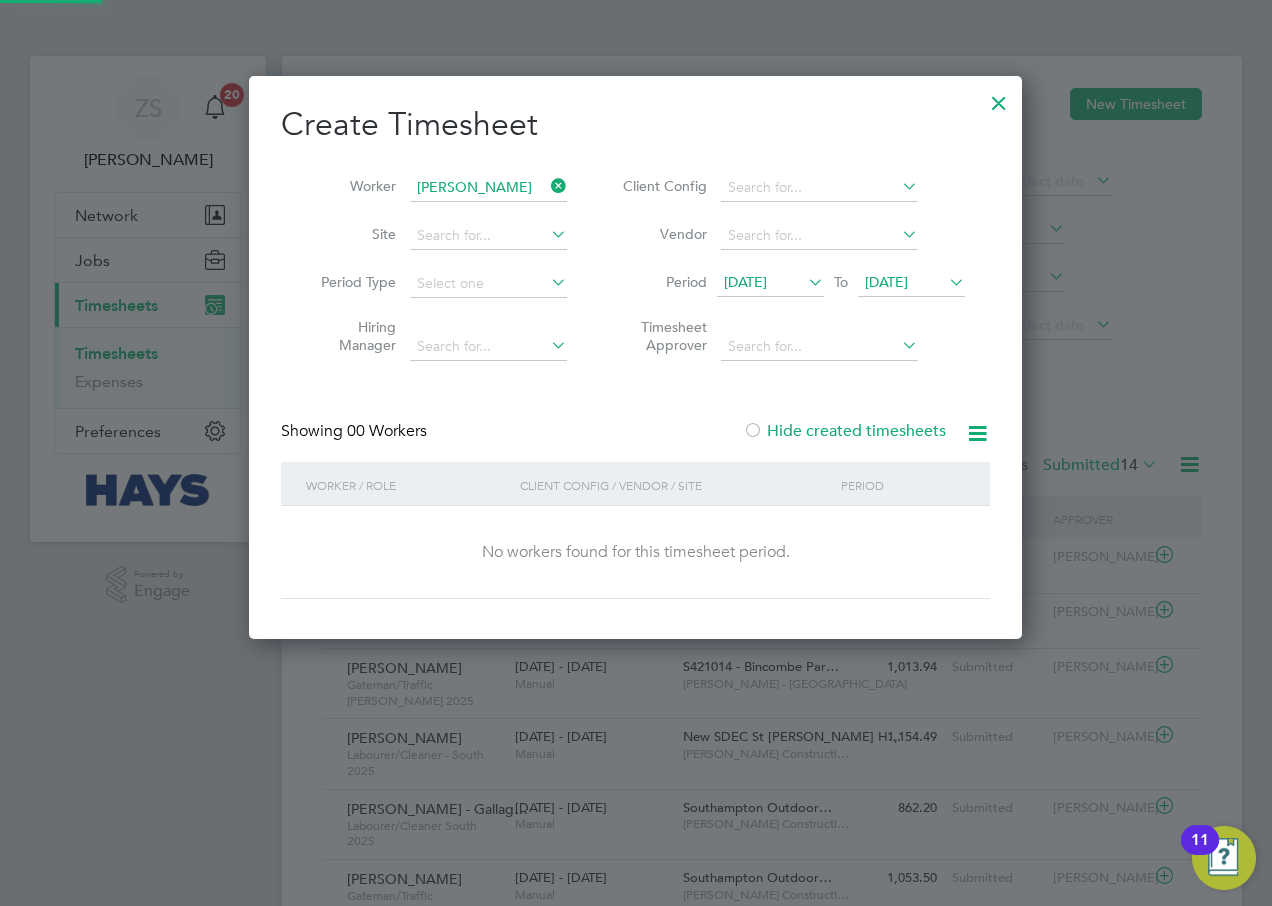click on "[DATE]" at bounding box center [886, 282] 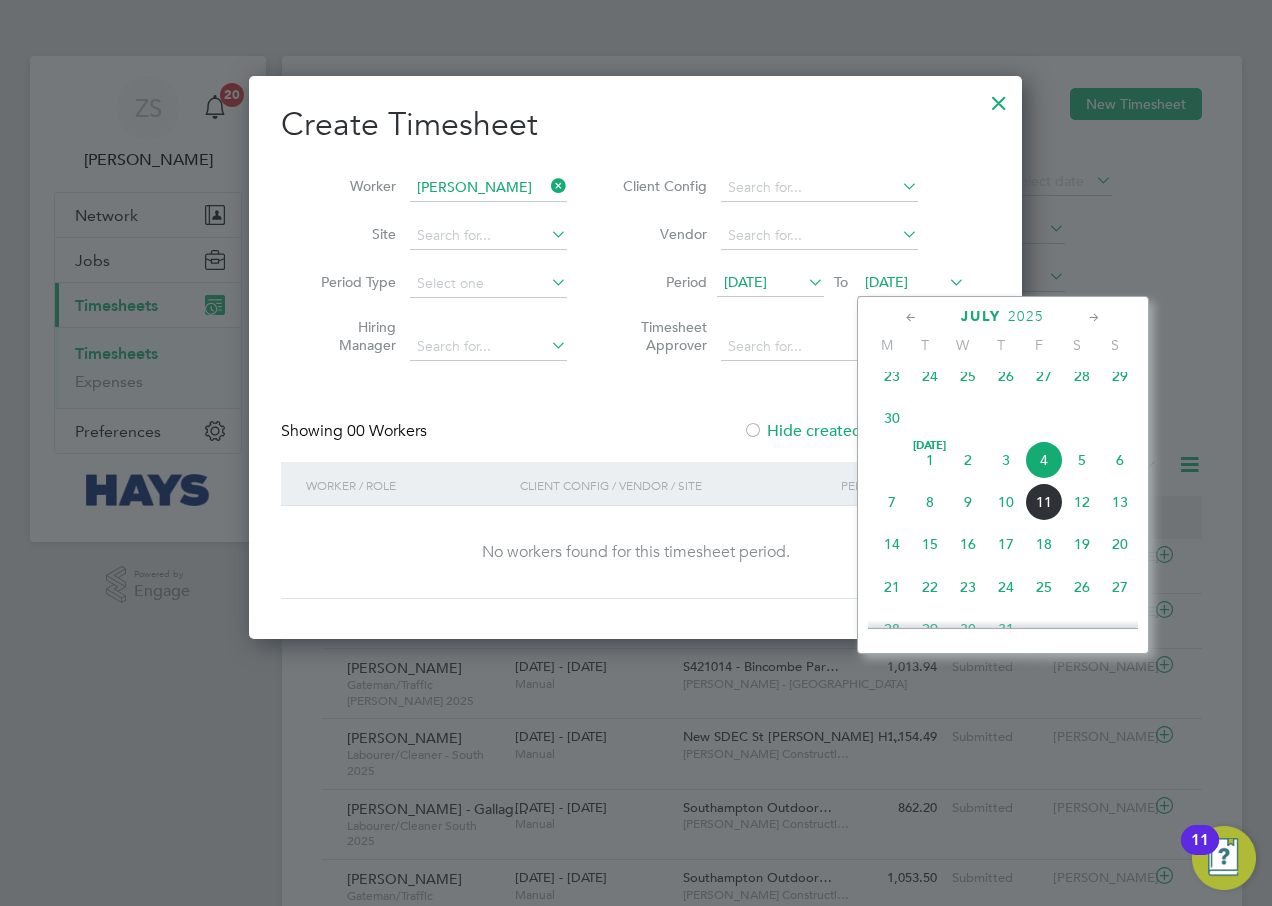 click on "12" 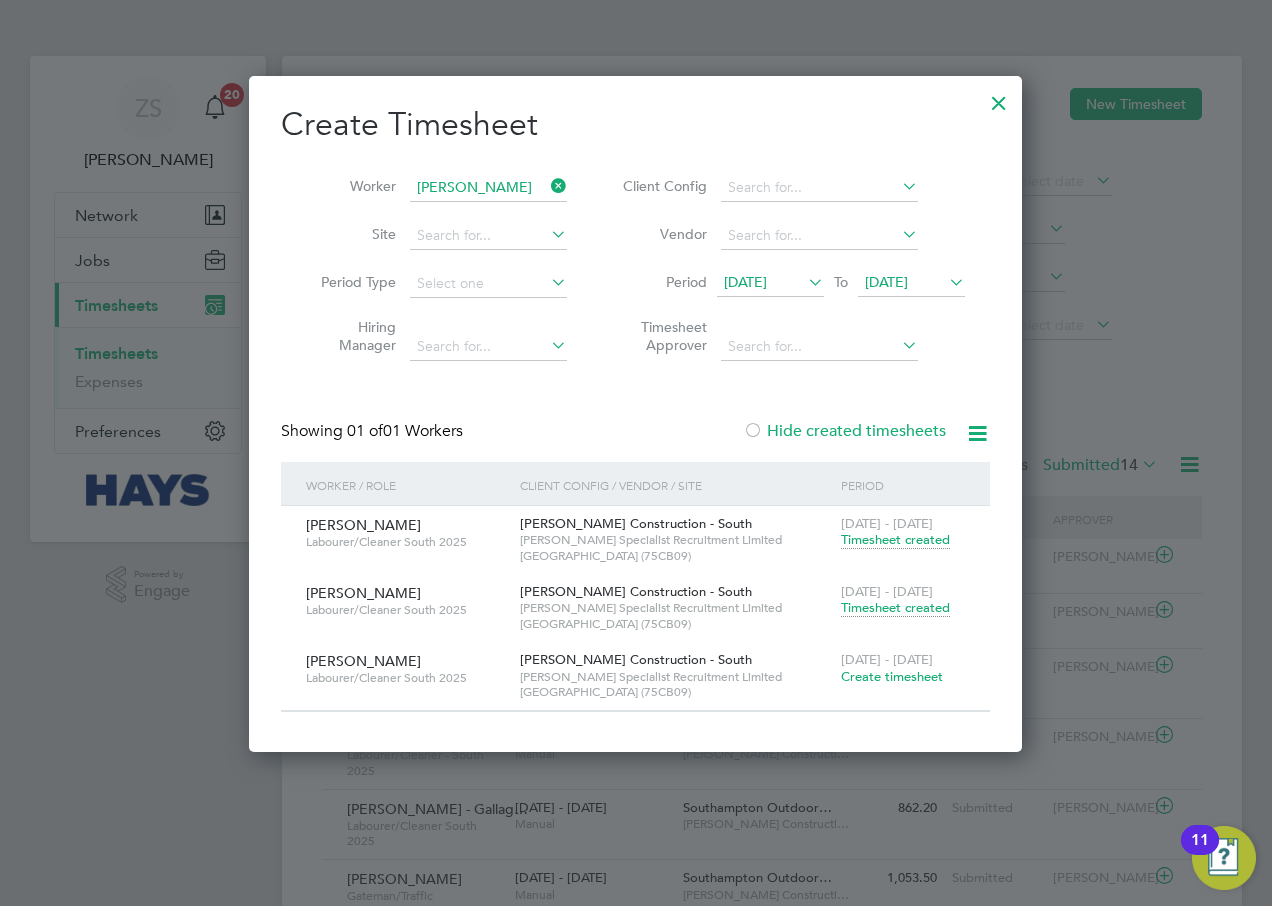 click on "Create timesheet" at bounding box center [892, 676] 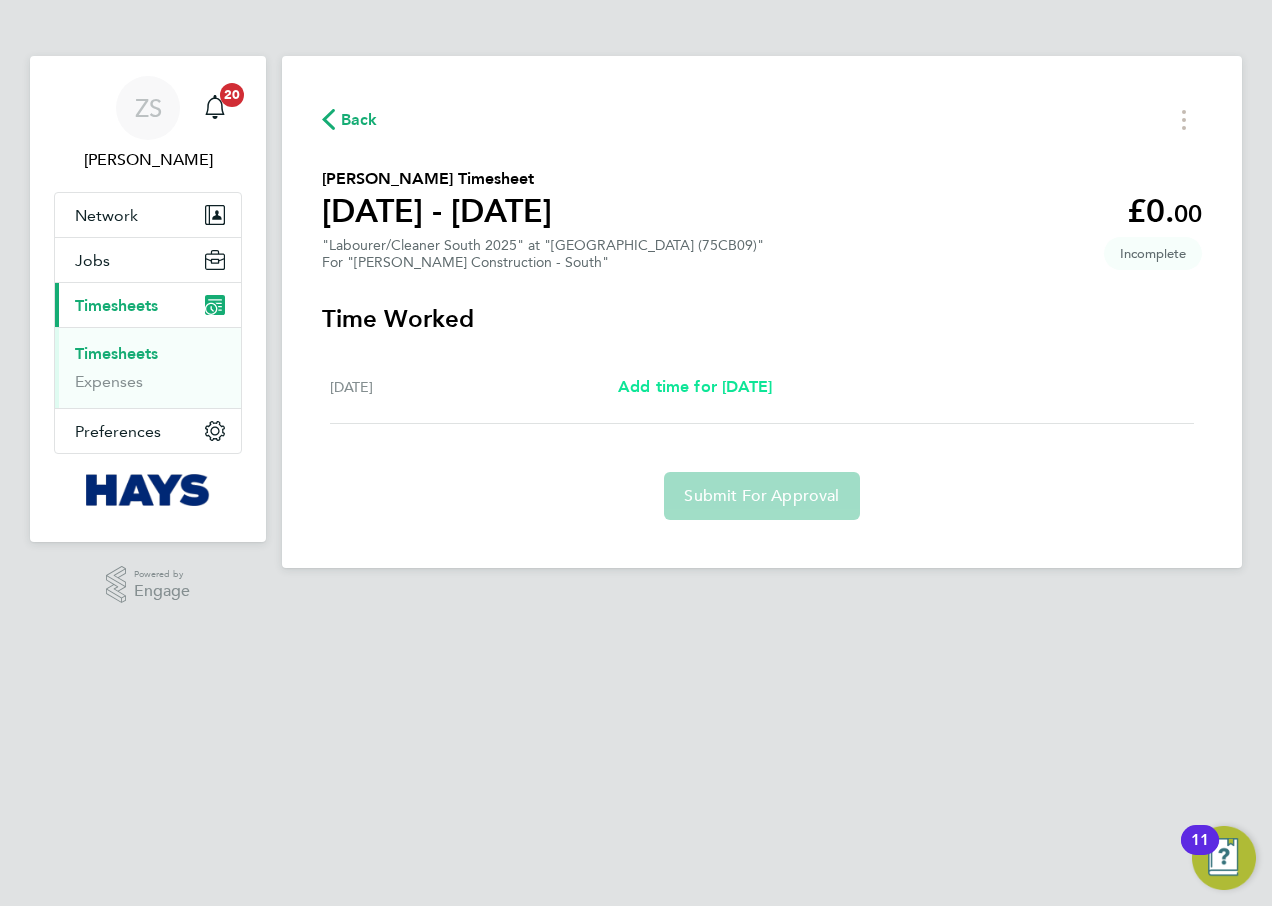 click on "Add time for [DATE]" at bounding box center (695, 386) 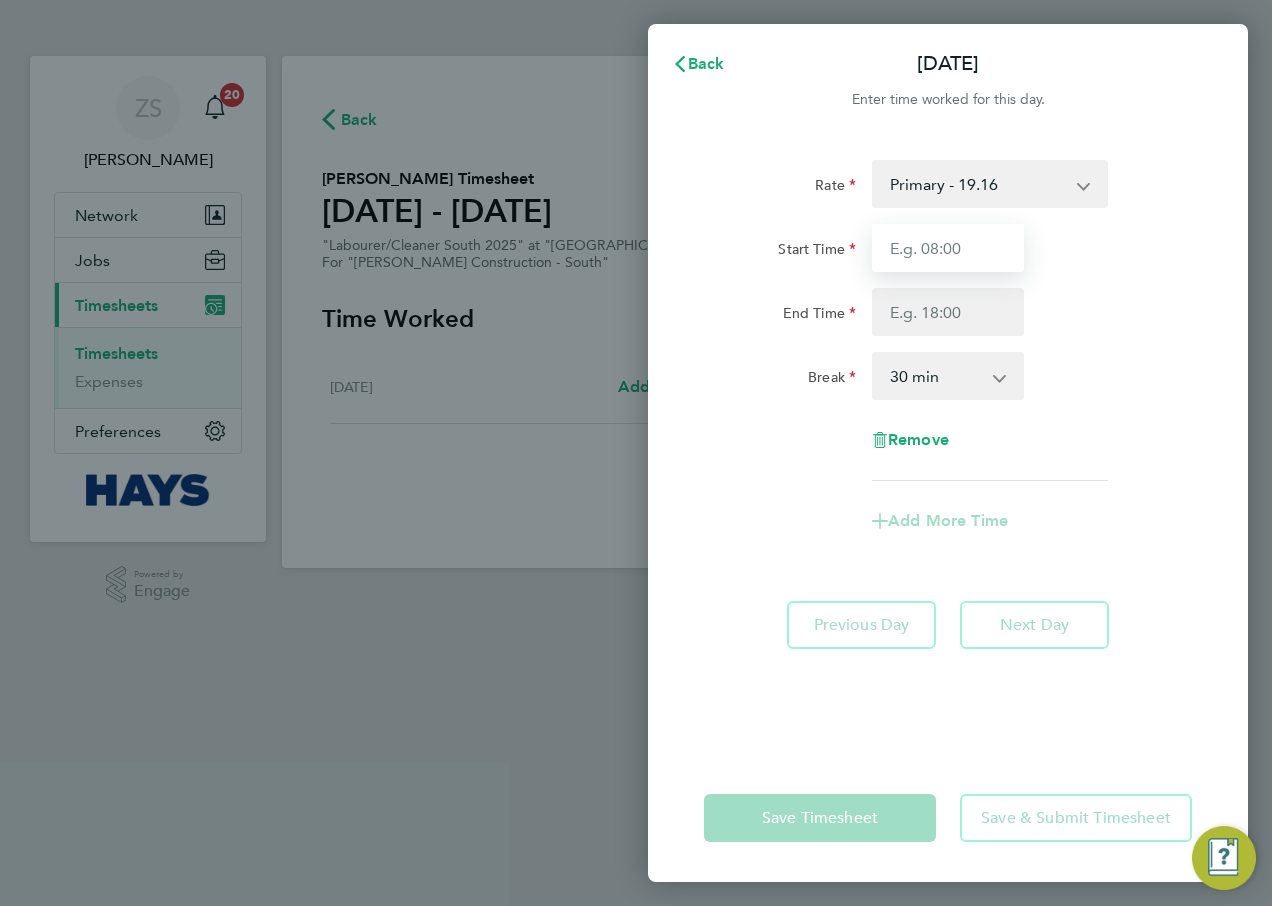 click on "Start Time" at bounding box center [948, 248] 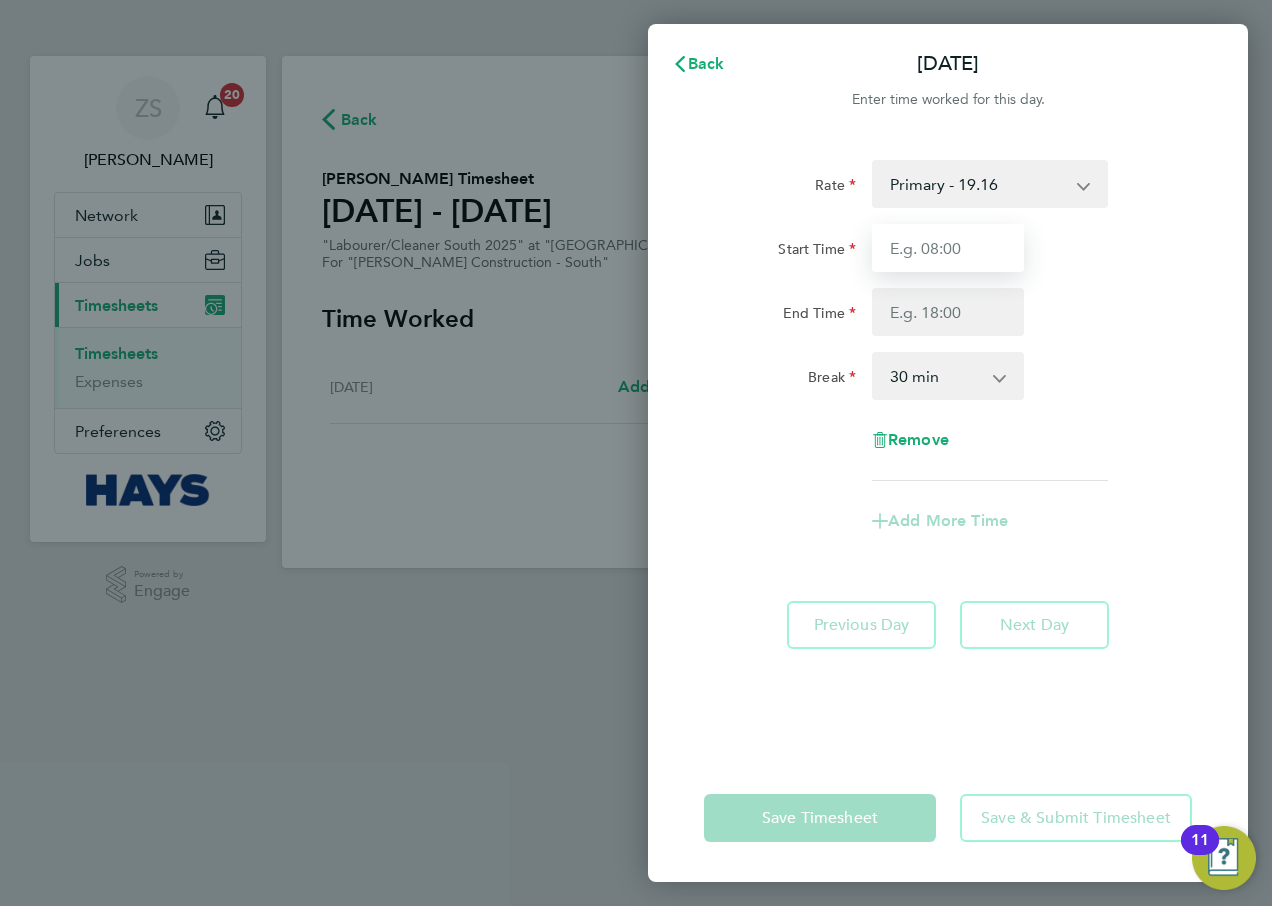 type on "07:30" 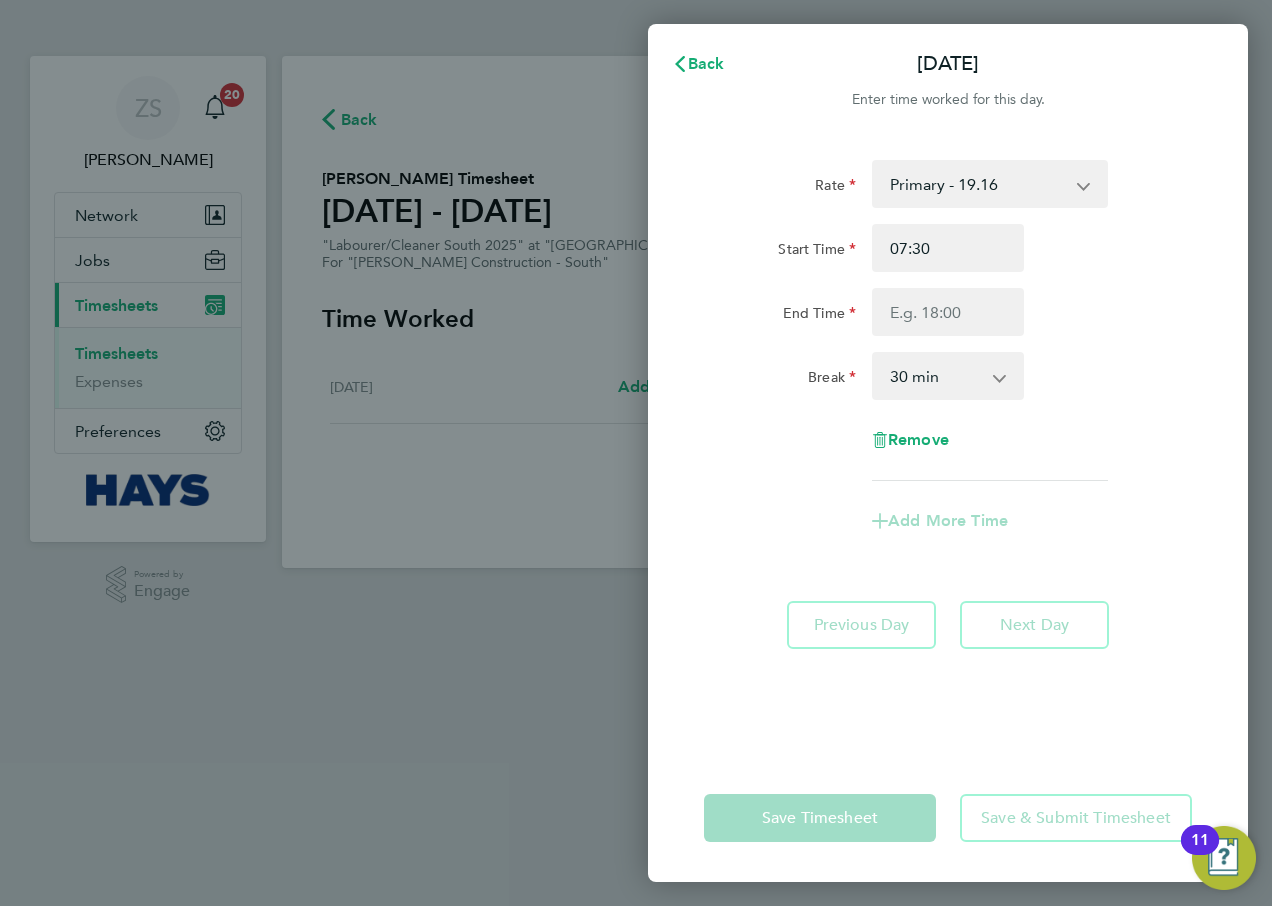 click on "End Time" 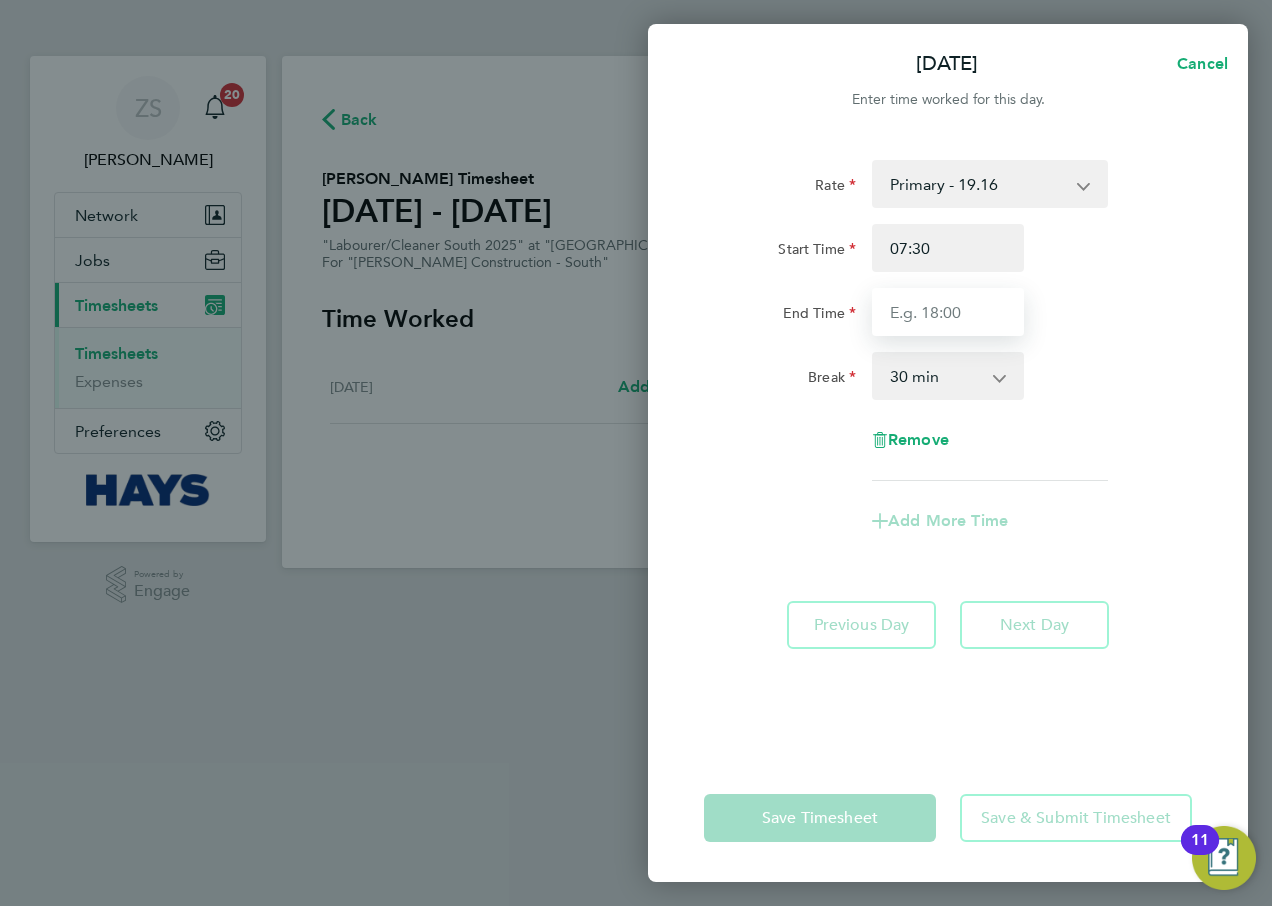 click on "End Time" at bounding box center [948, 312] 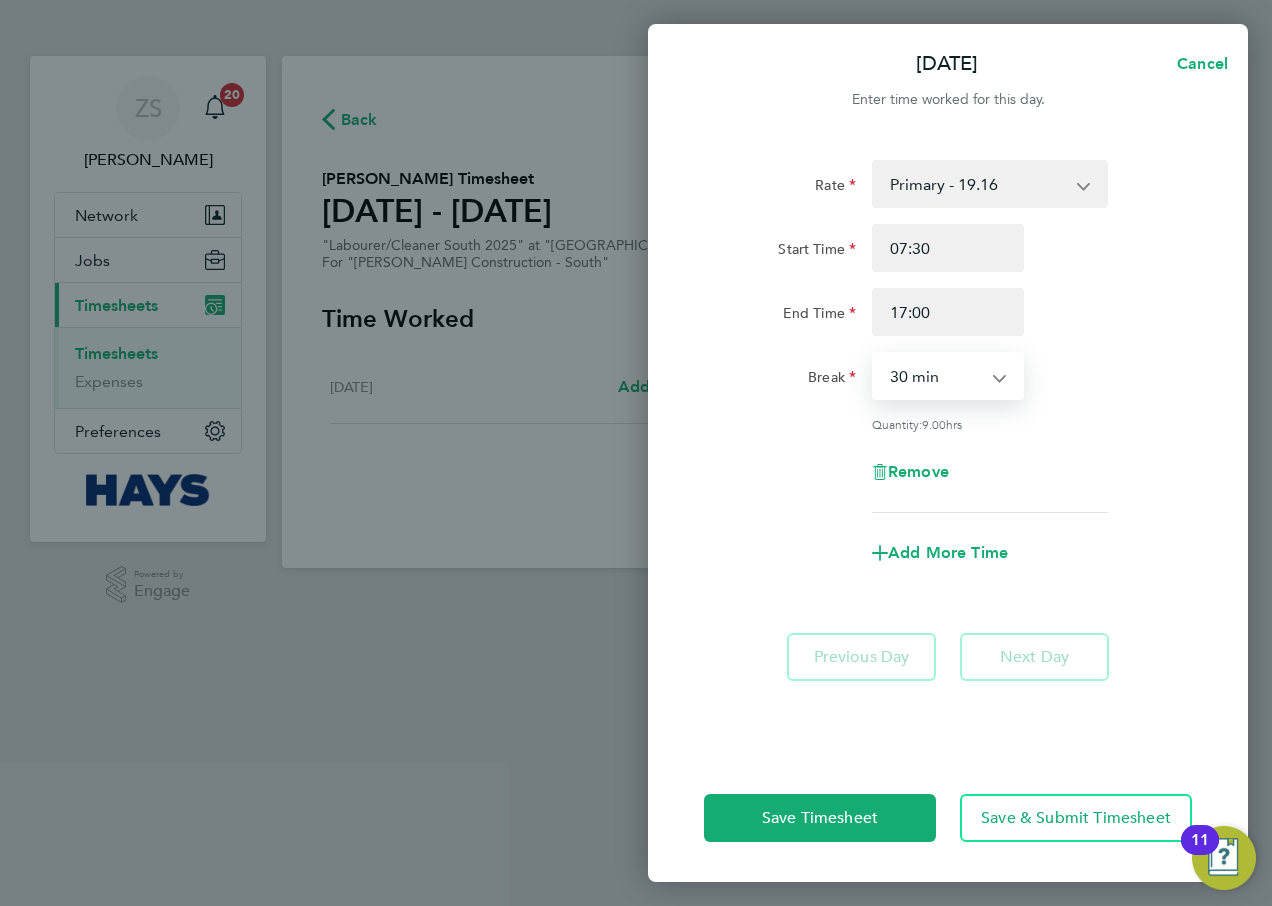 click on "0 min   15 min   30 min   45 min   60 min   75 min   90 min" at bounding box center (936, 376) 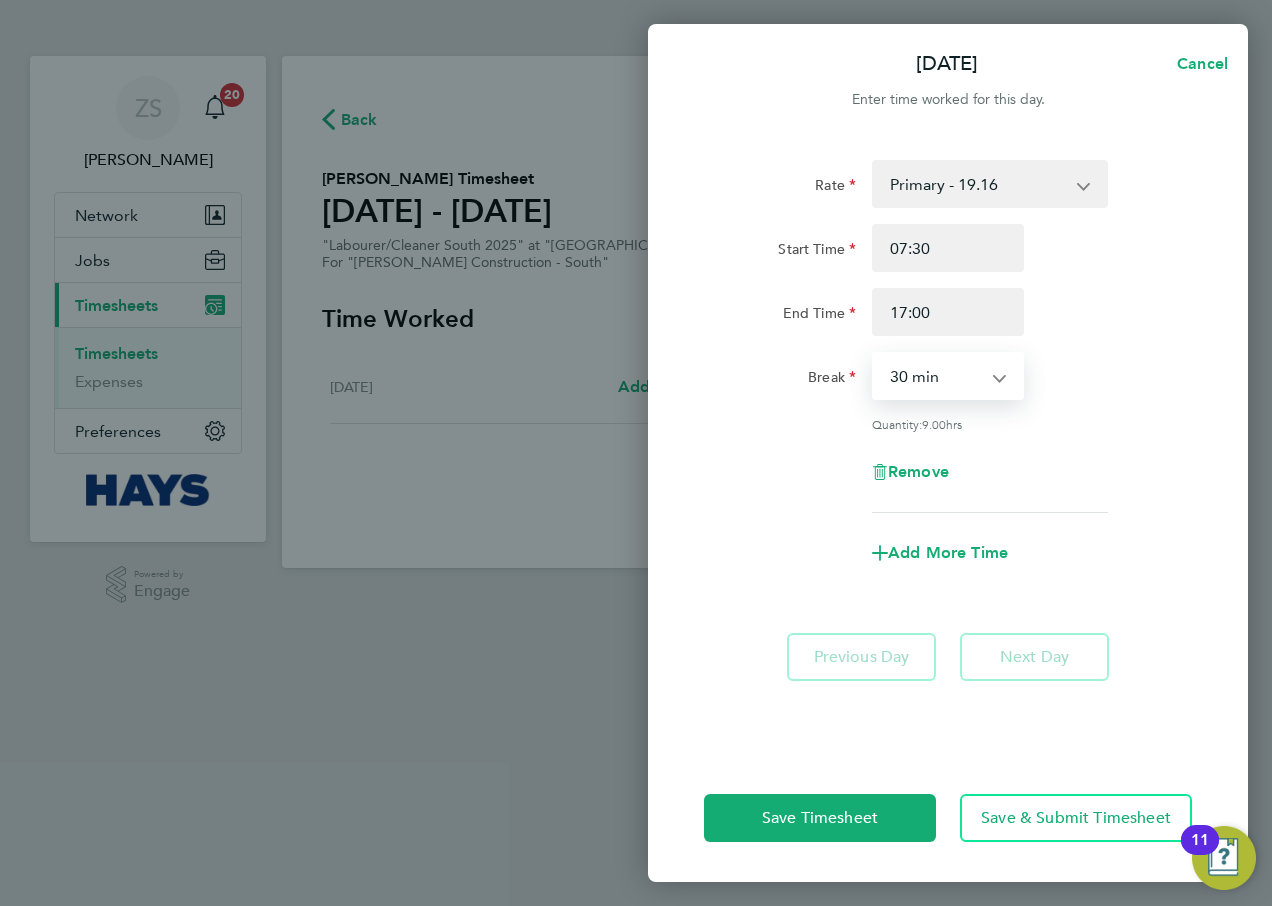 click on "0 min   15 min   30 min   45 min   60 min   75 min   90 min" at bounding box center (936, 376) 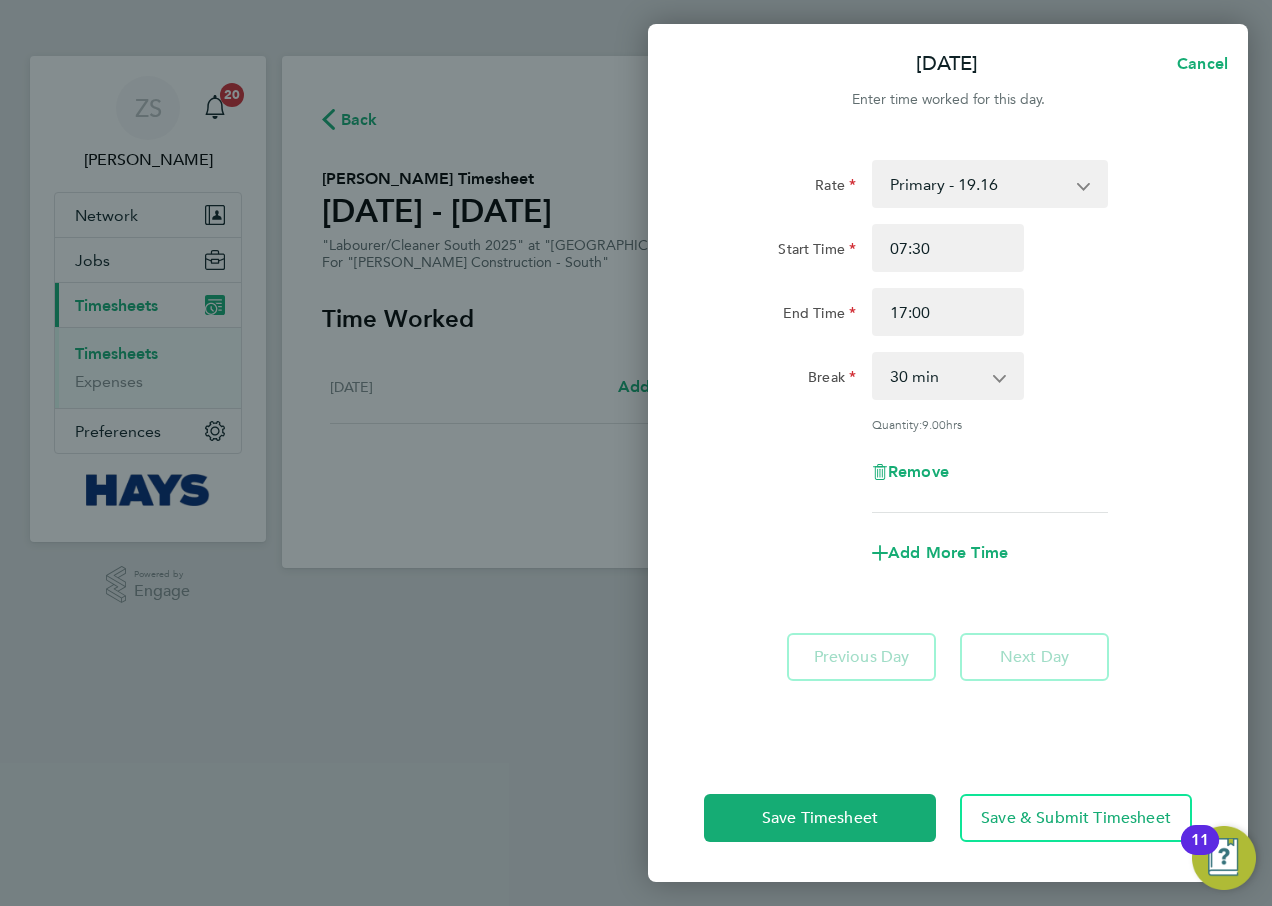 click on "Quantity:  9.00  hrs" 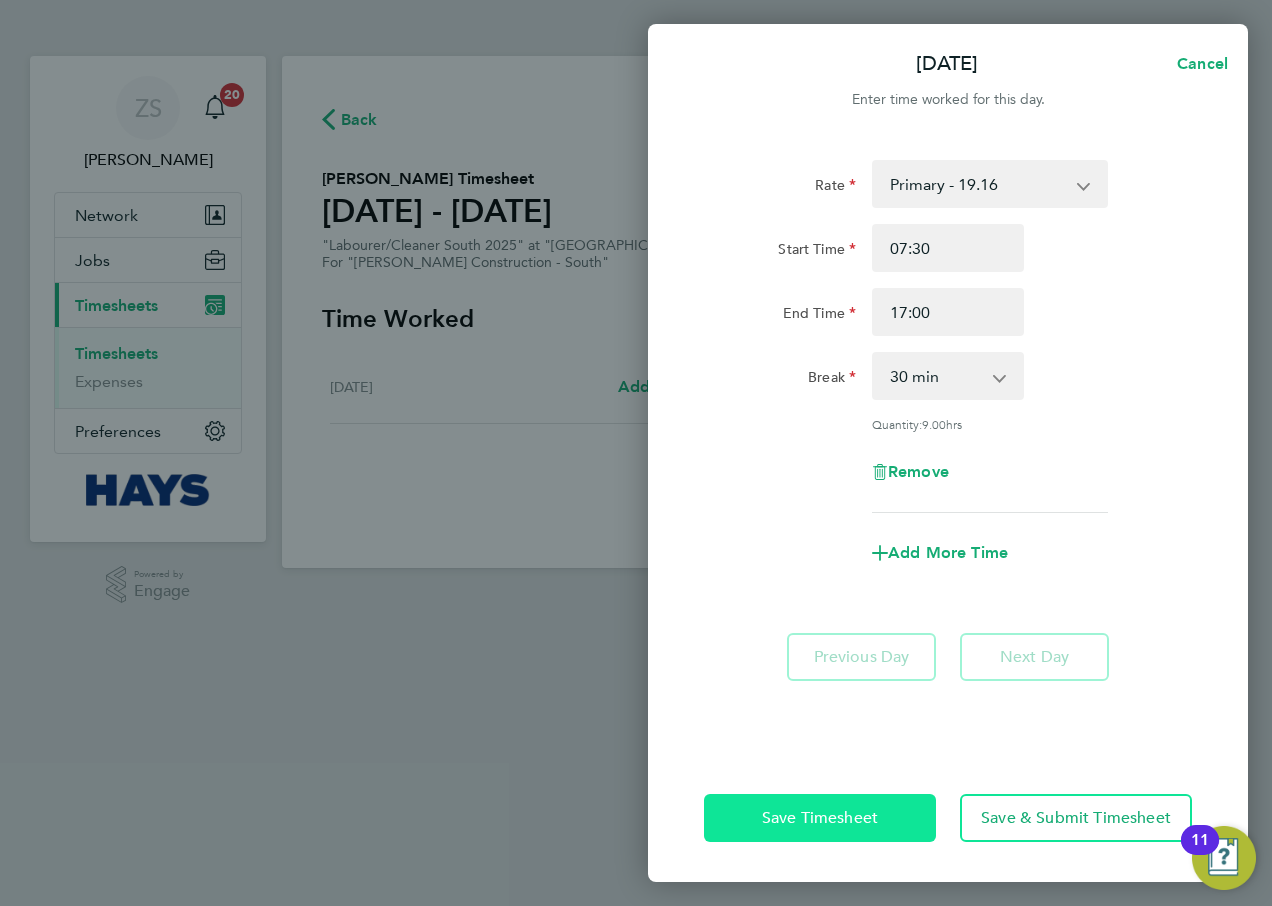 click on "Save Timesheet" 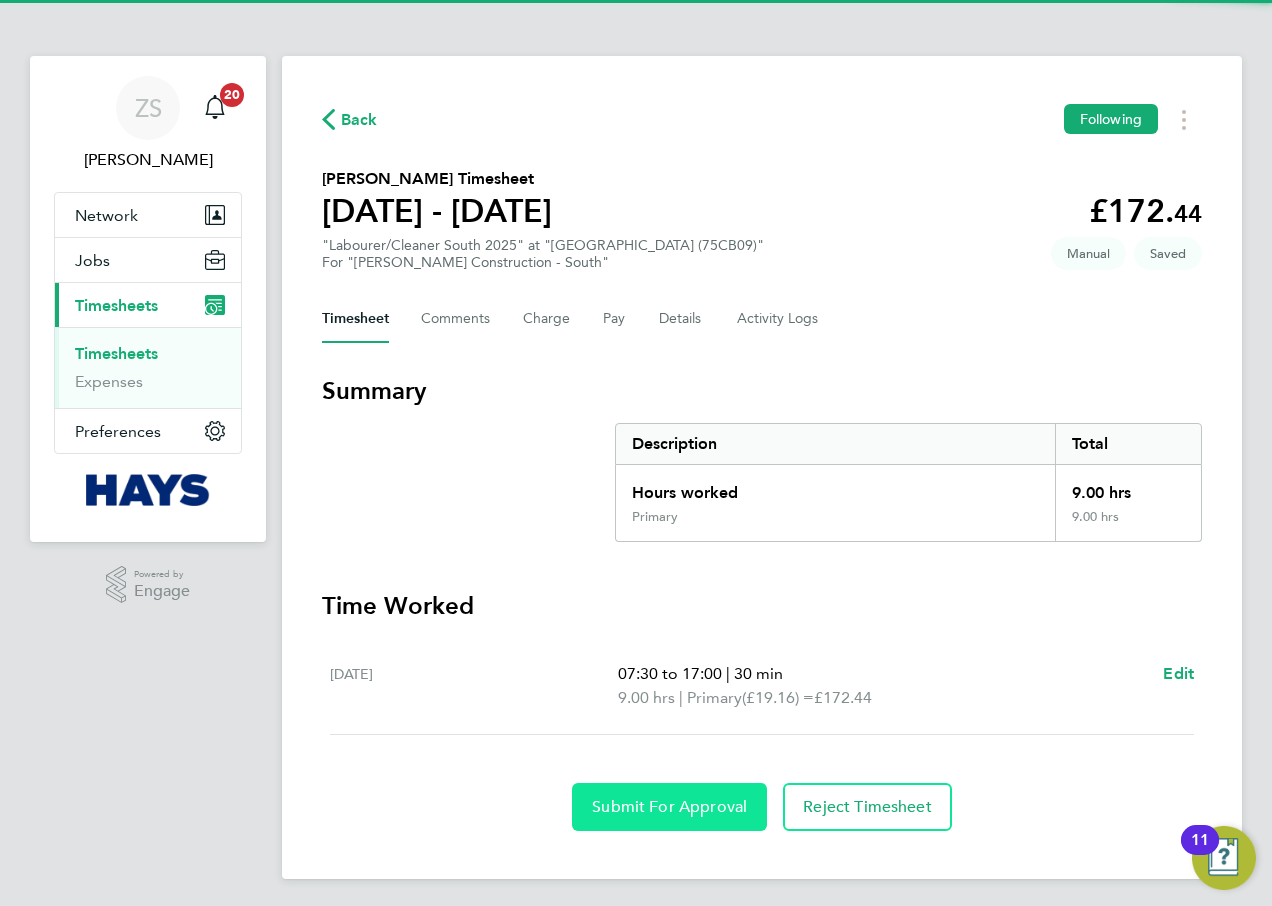 click on "Submit For Approval" 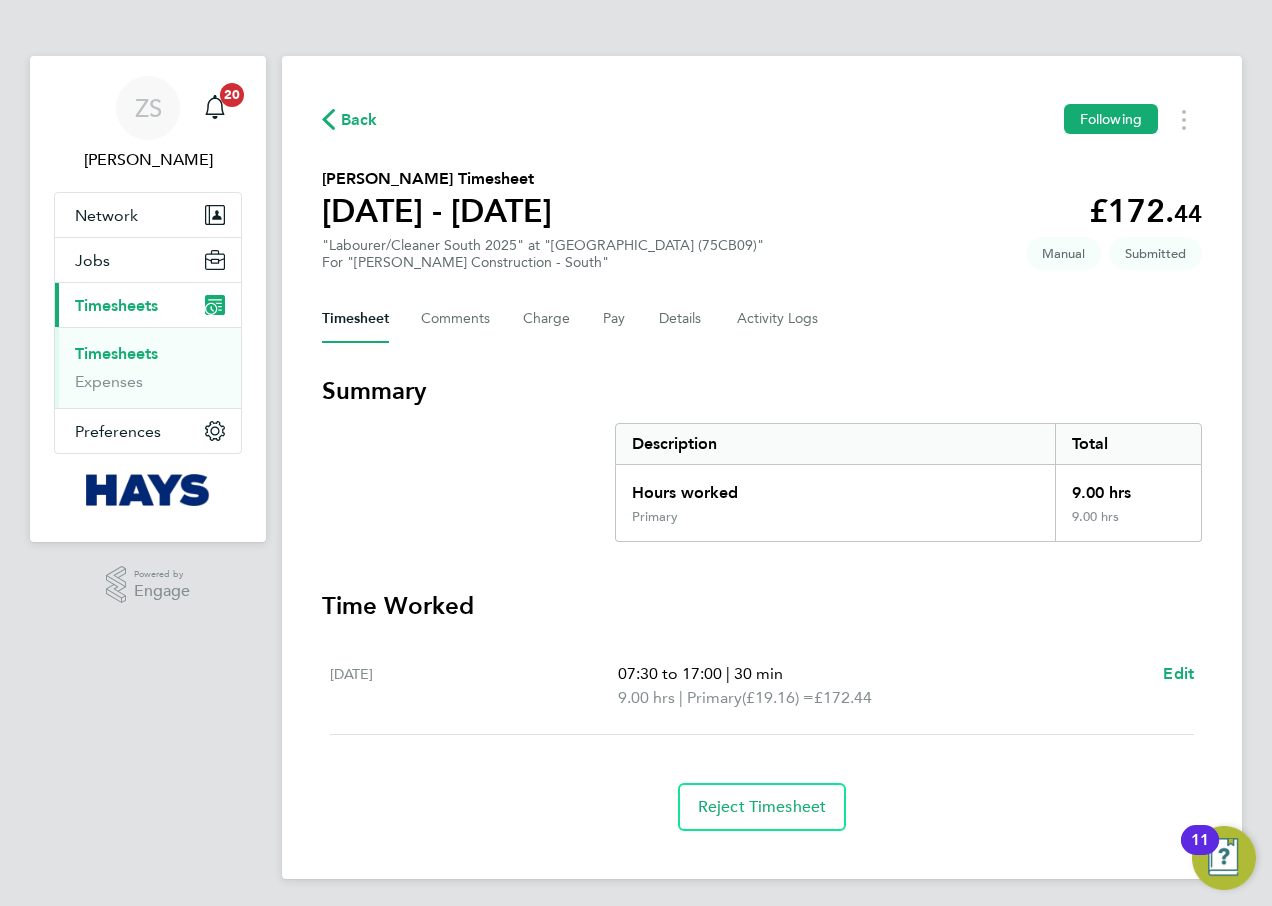 click on "Timesheets" at bounding box center (116, 353) 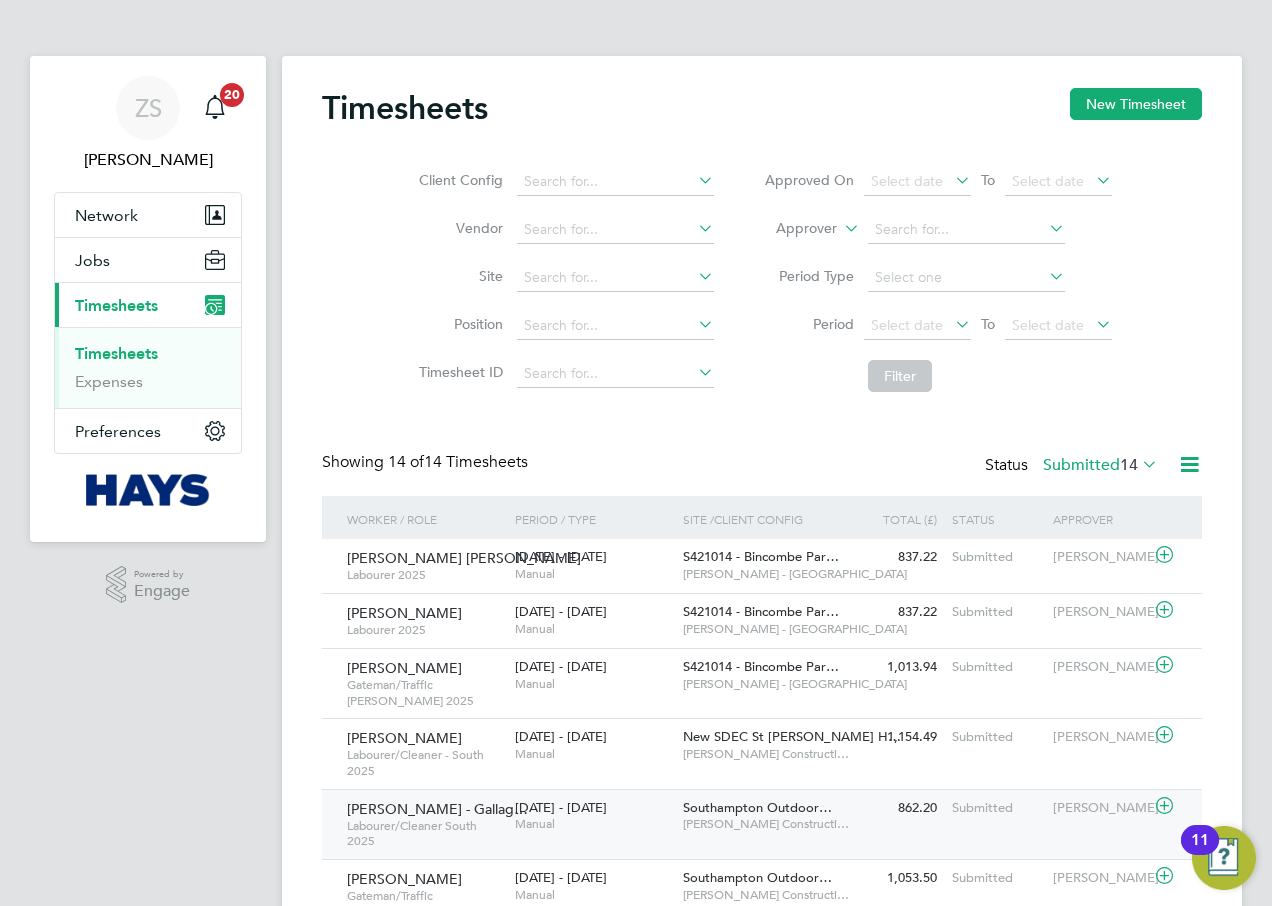 click on "Cailan Lesslie - Gallag…   Labourer/Cleaner South 2025   5 - 11 Jul 2025 5 - 11 Jul 2025   Manual Southampton Outdoor…     Morgan Sindall Constructi… 862.20 Submitted Submitted Danny Brennan" 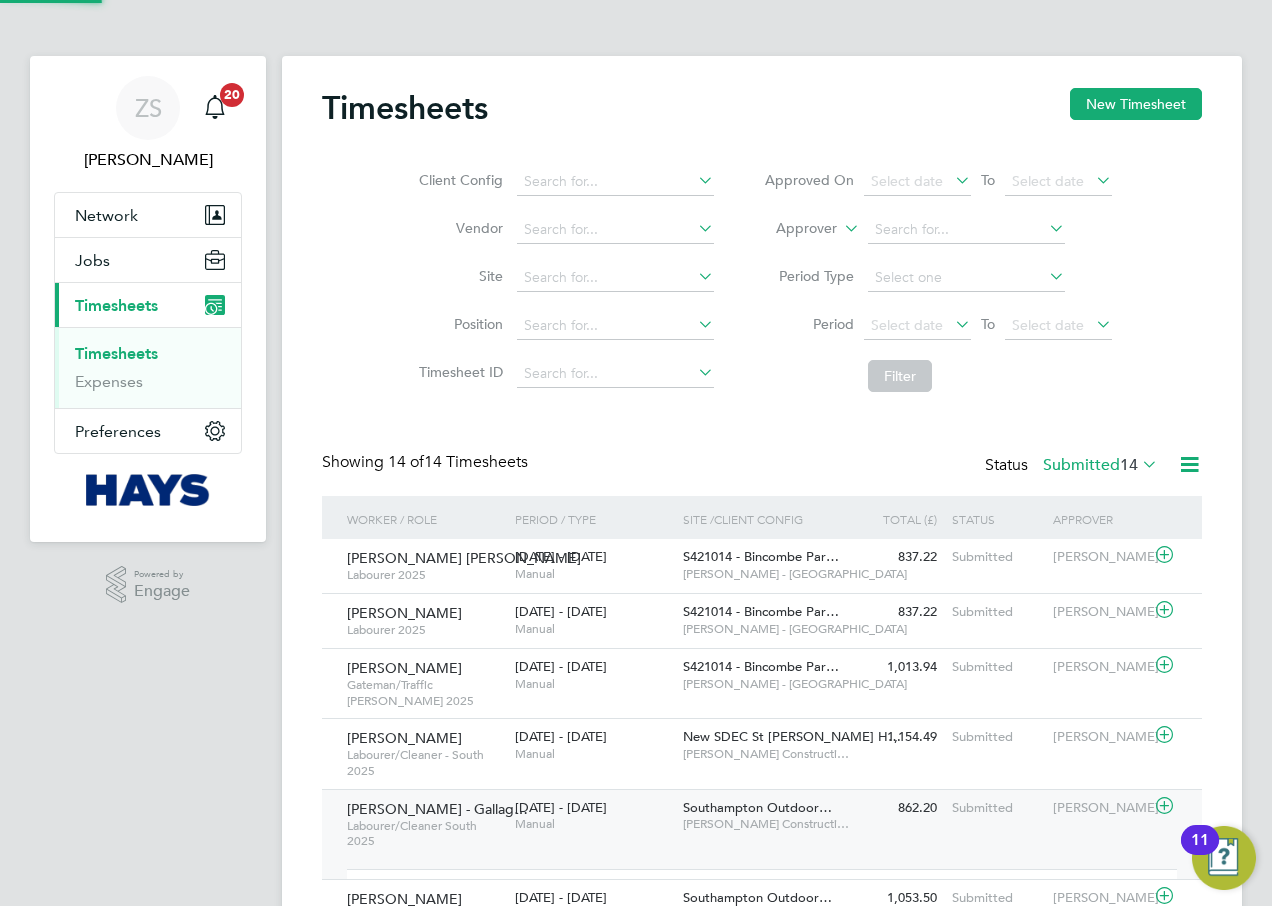 scroll, scrollTop: 10, scrollLeft: 10, axis: both 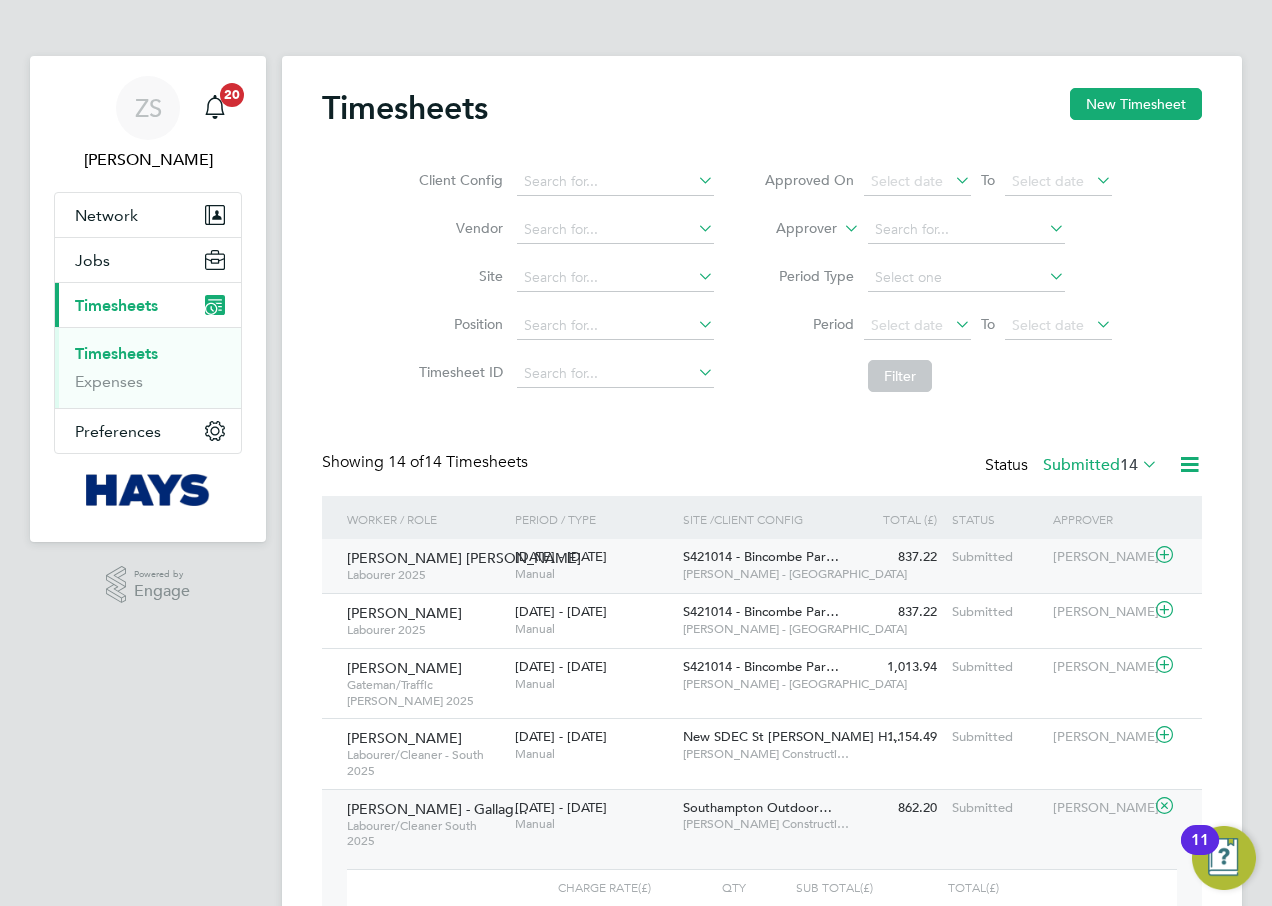 drag, startPoint x: 265, startPoint y: 659, endPoint x: 453, endPoint y: 560, distance: 212.47353 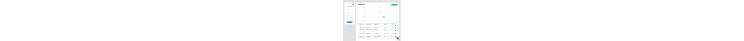 scroll, scrollTop: 54, scrollLeft: 114, axis: both 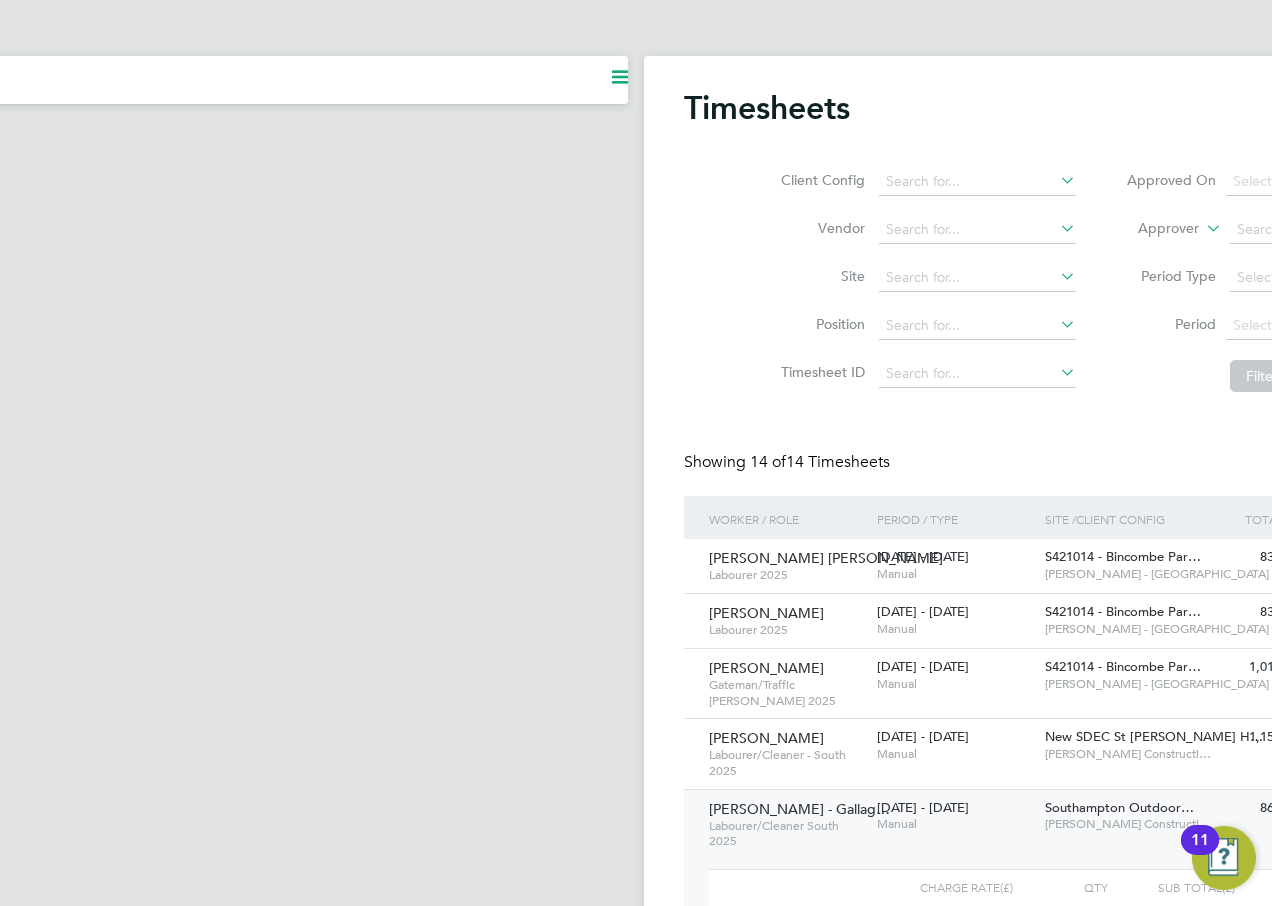 click on "Current page:   Timesheets" at bounding box center (148, 929) 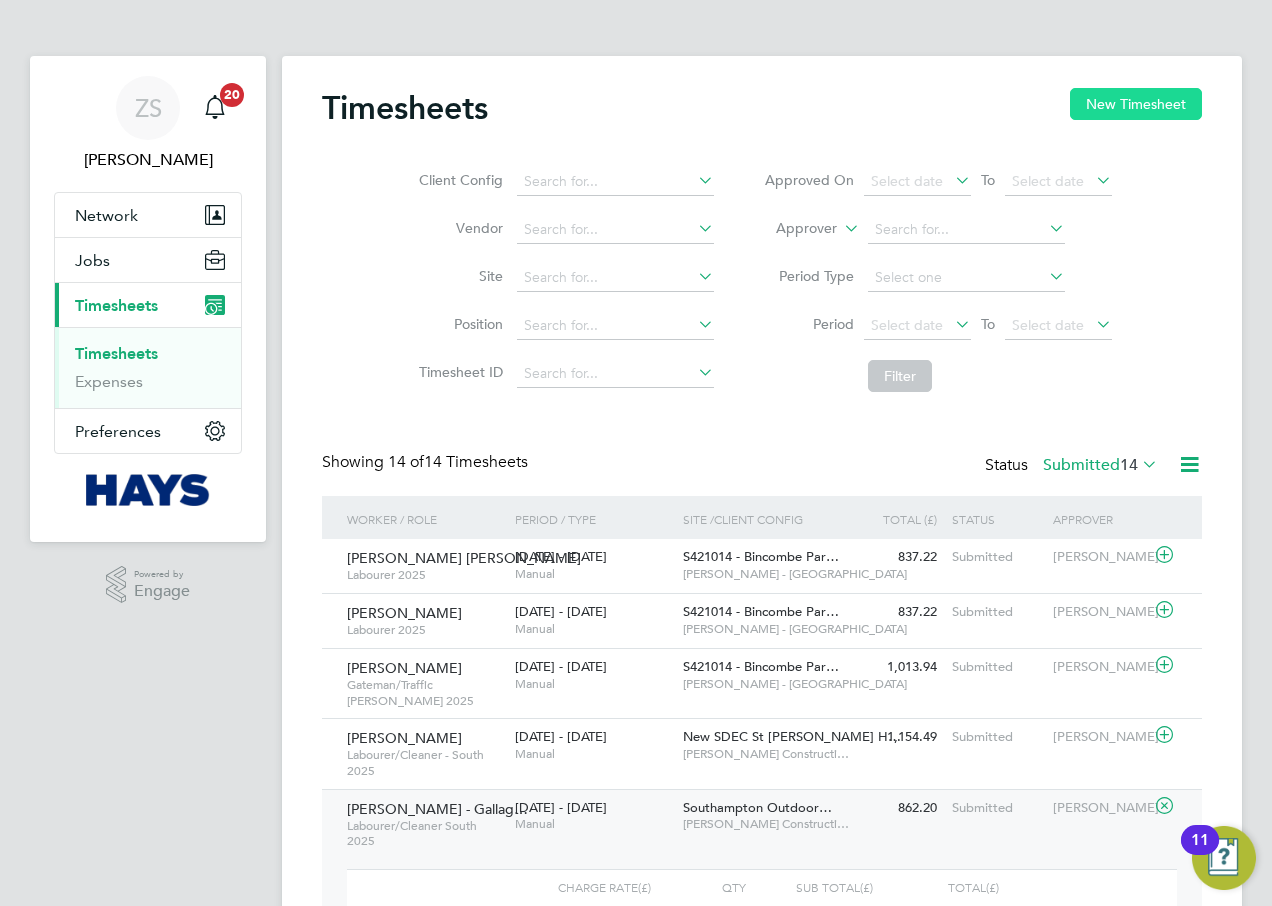 click on "New Timesheet" 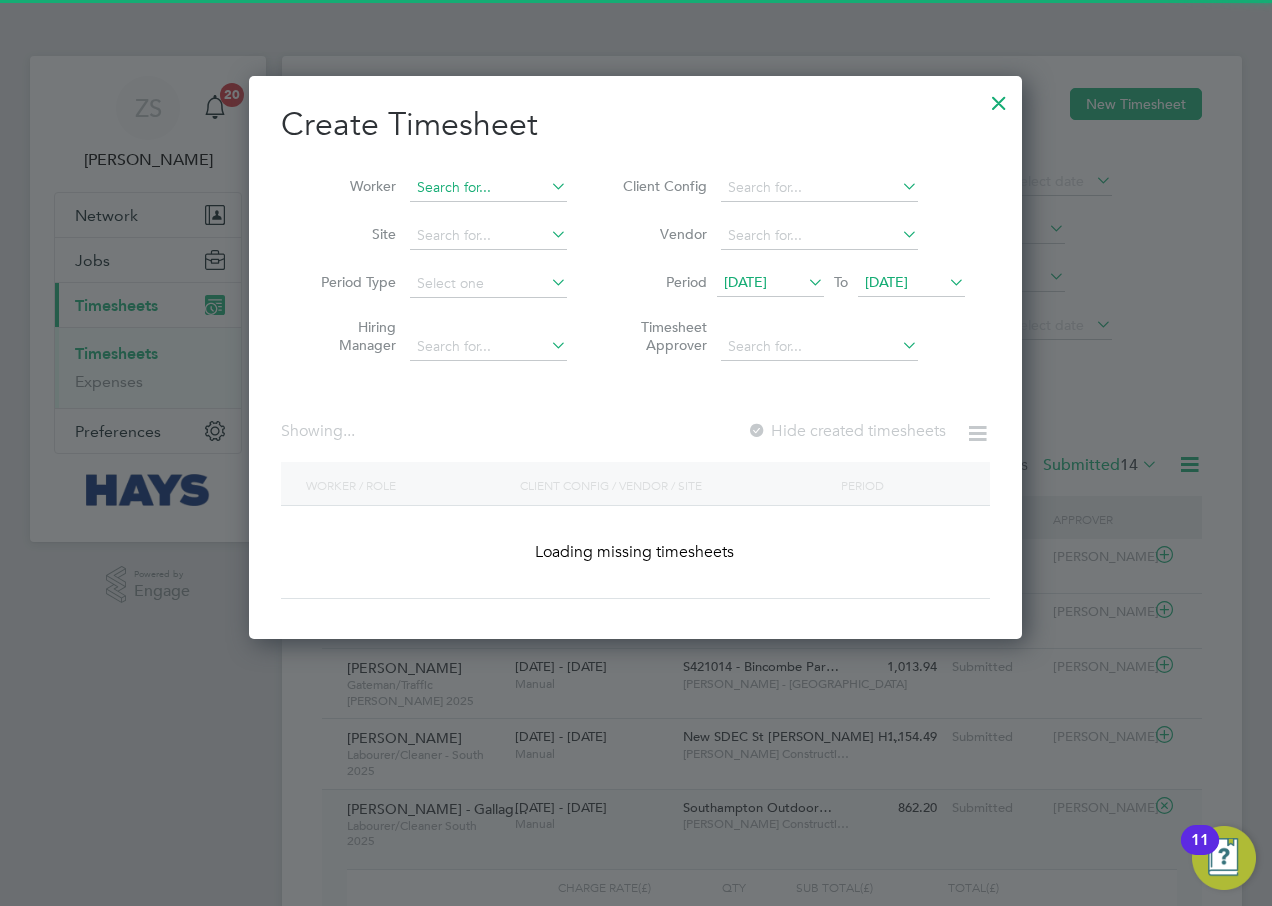 click at bounding box center (488, 188) 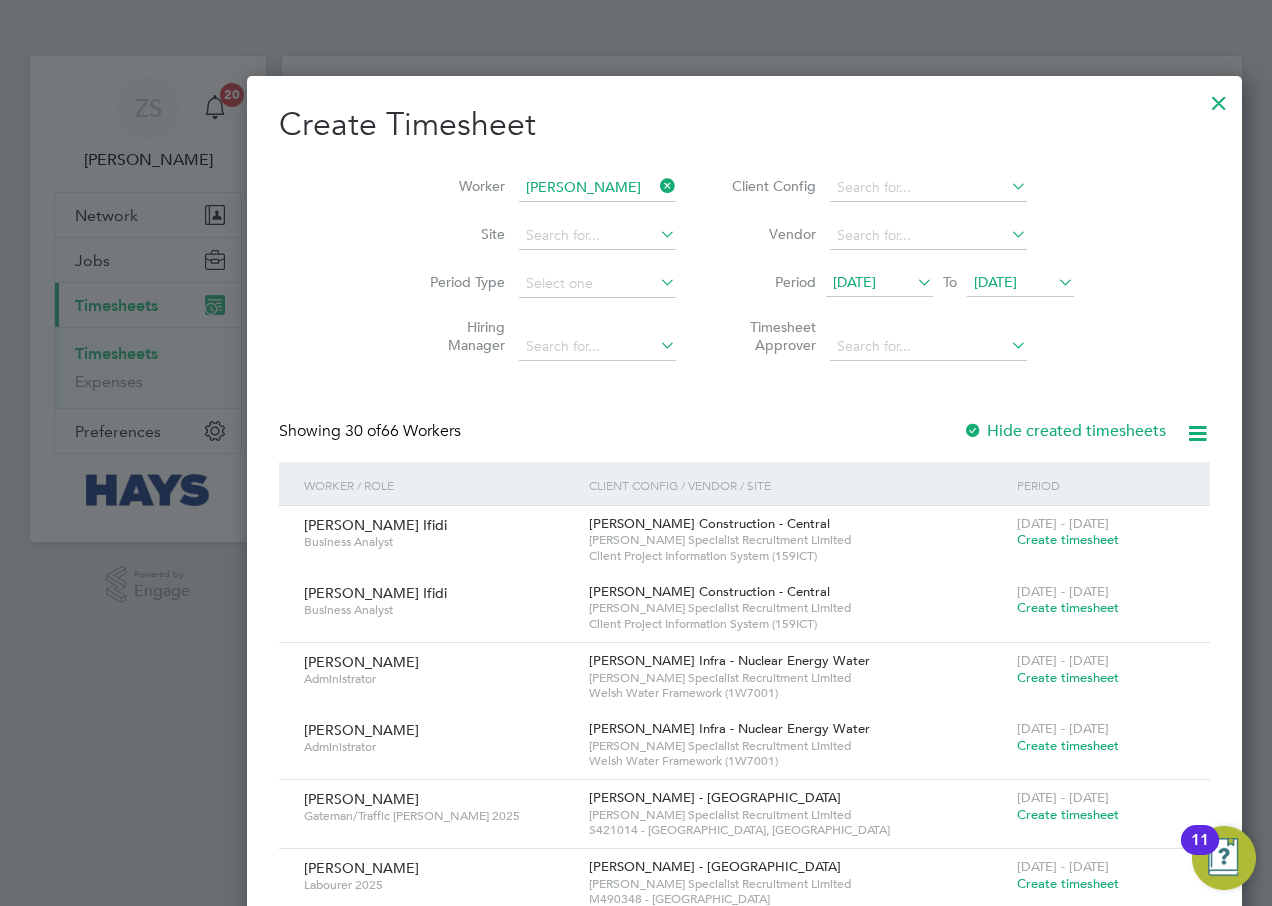 click on "Simon   Cla rk" 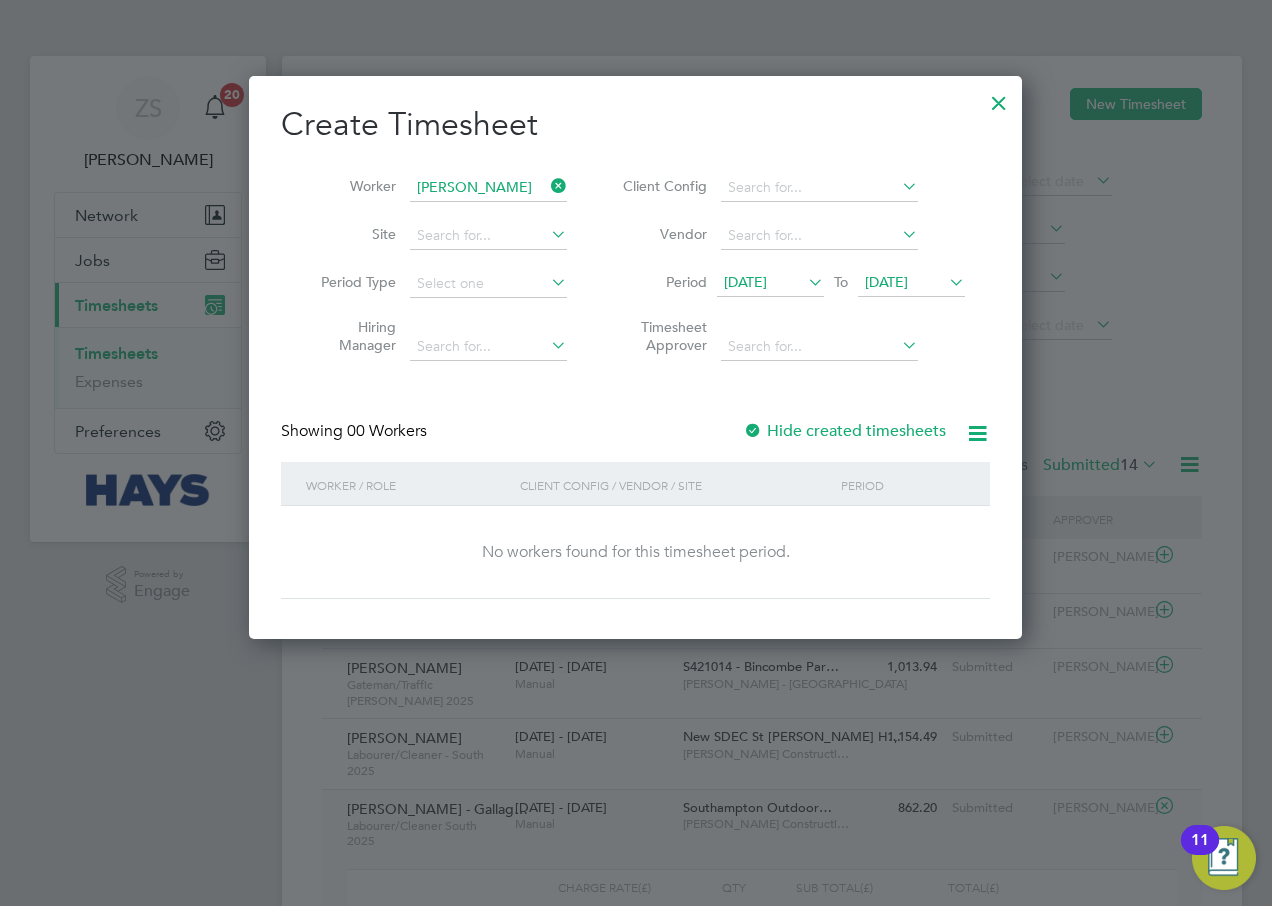 drag, startPoint x: 891, startPoint y: 418, endPoint x: 893, endPoint y: 433, distance: 15.132746 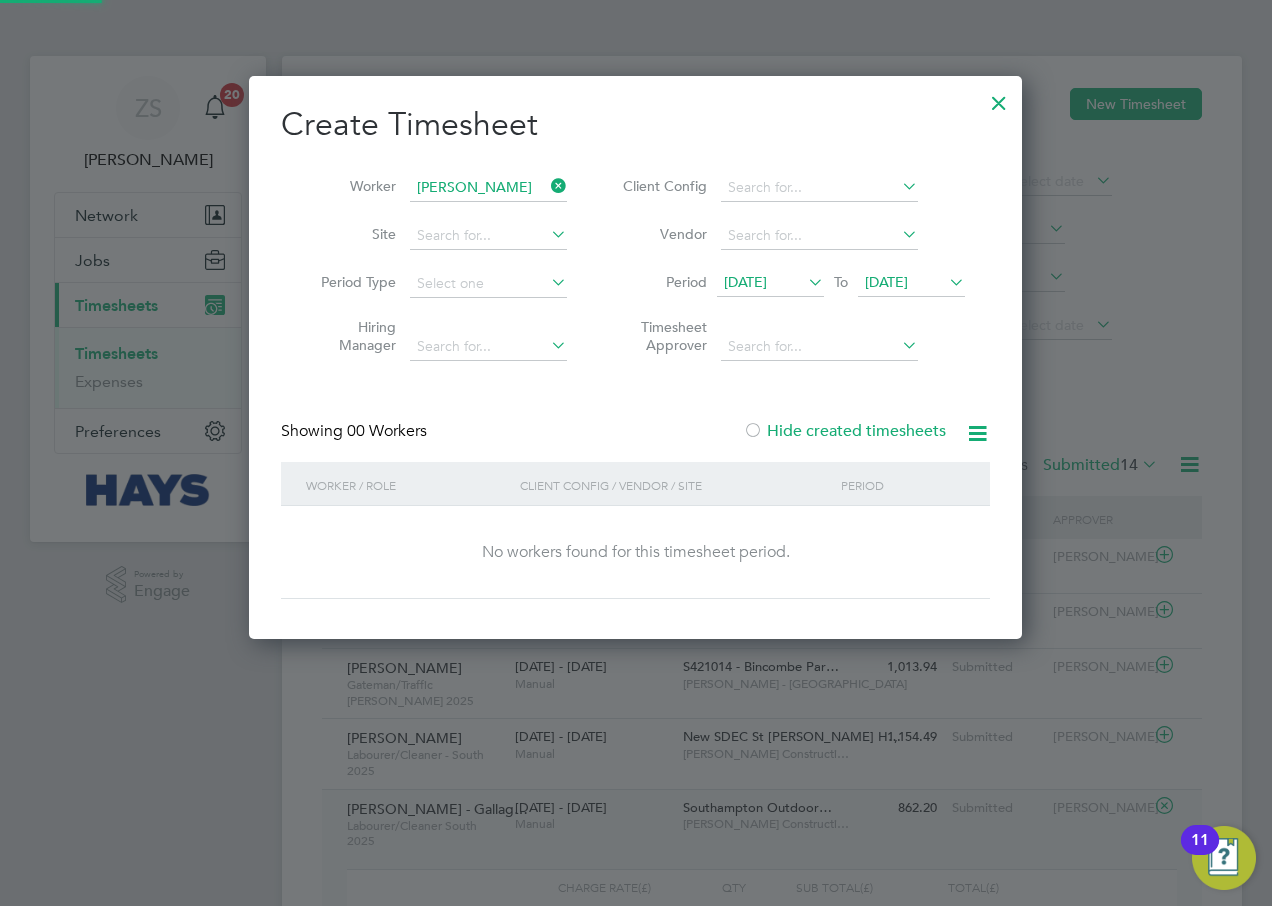 click on "Vendor" at bounding box center (791, 236) 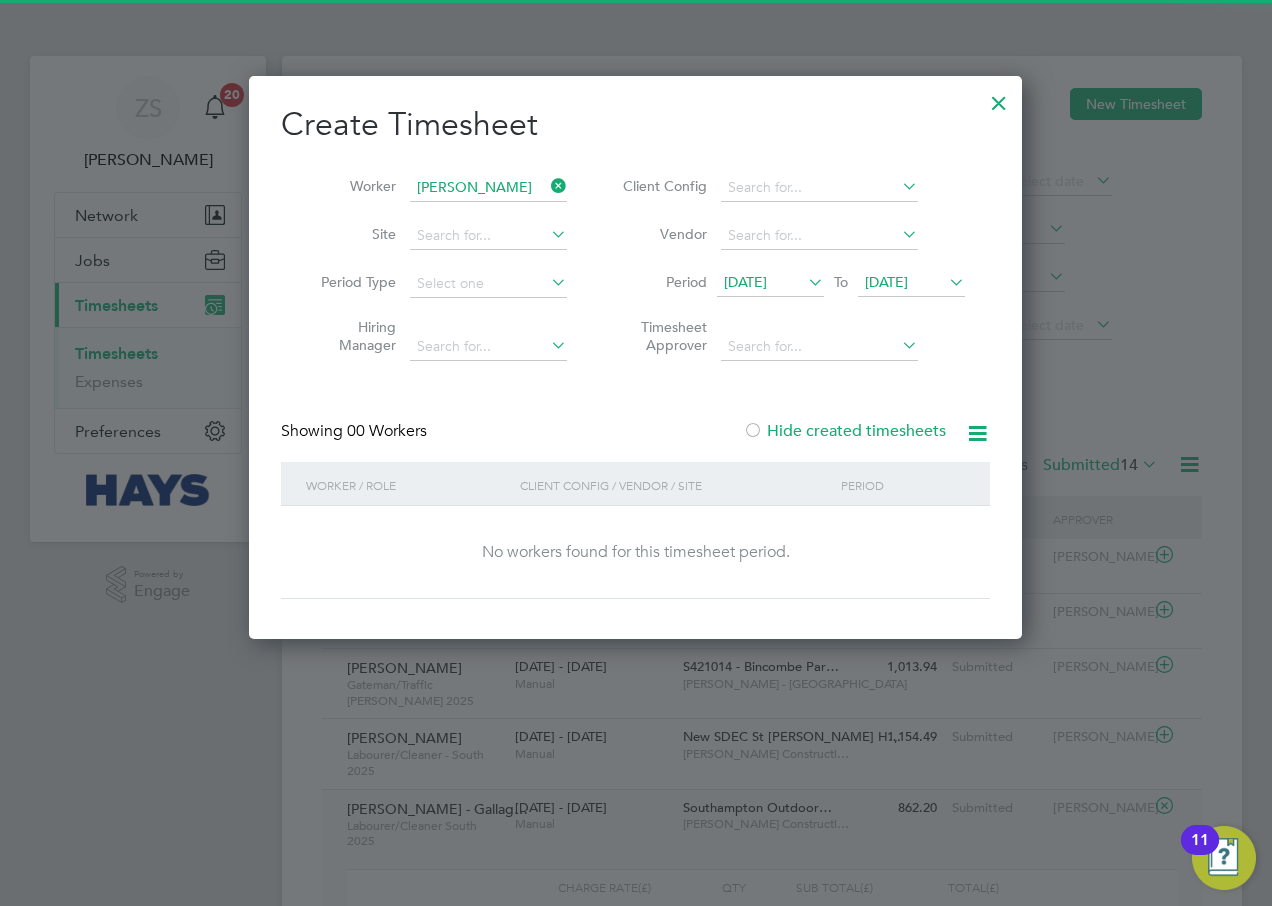 click on "[DATE]" at bounding box center (886, 282) 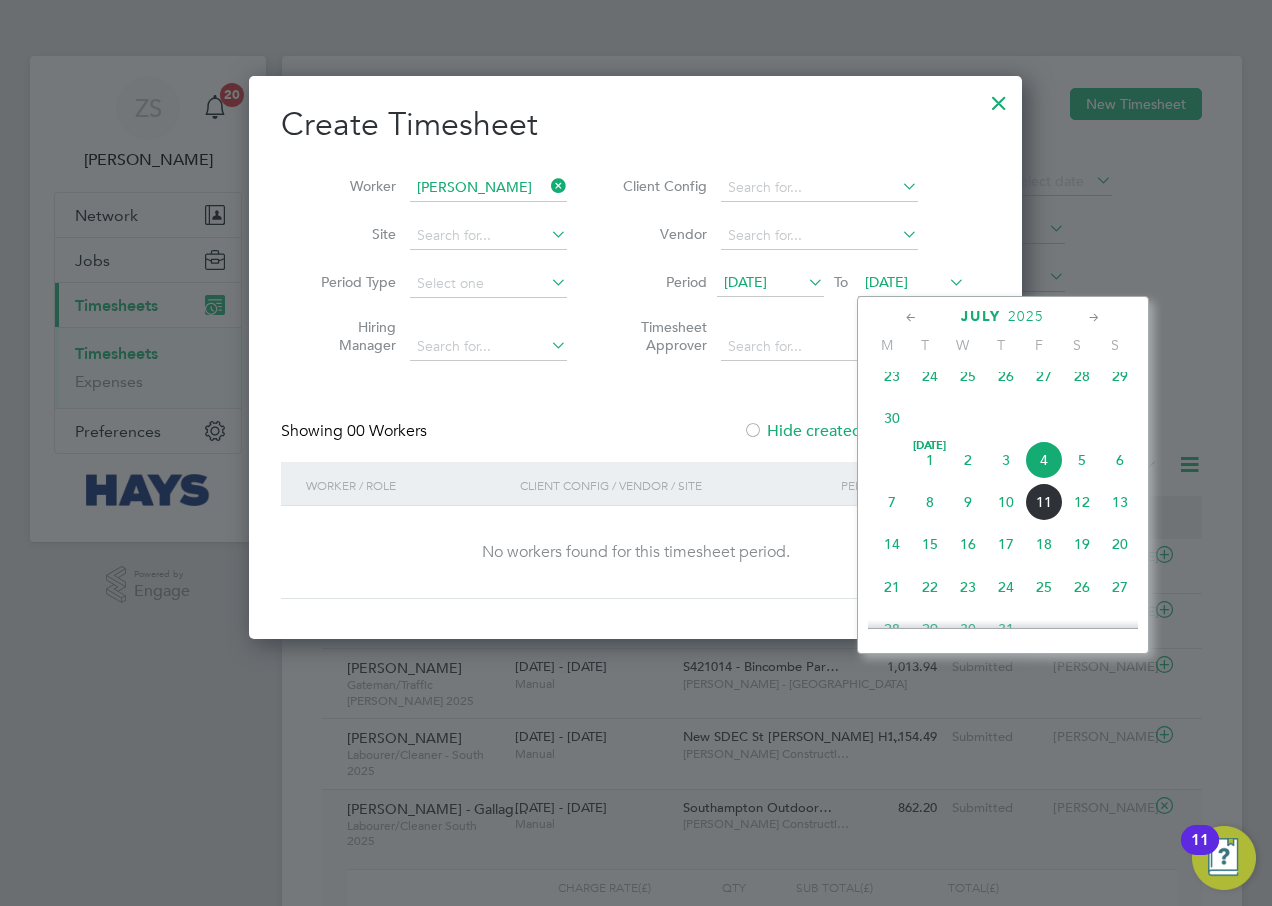 click on "12" 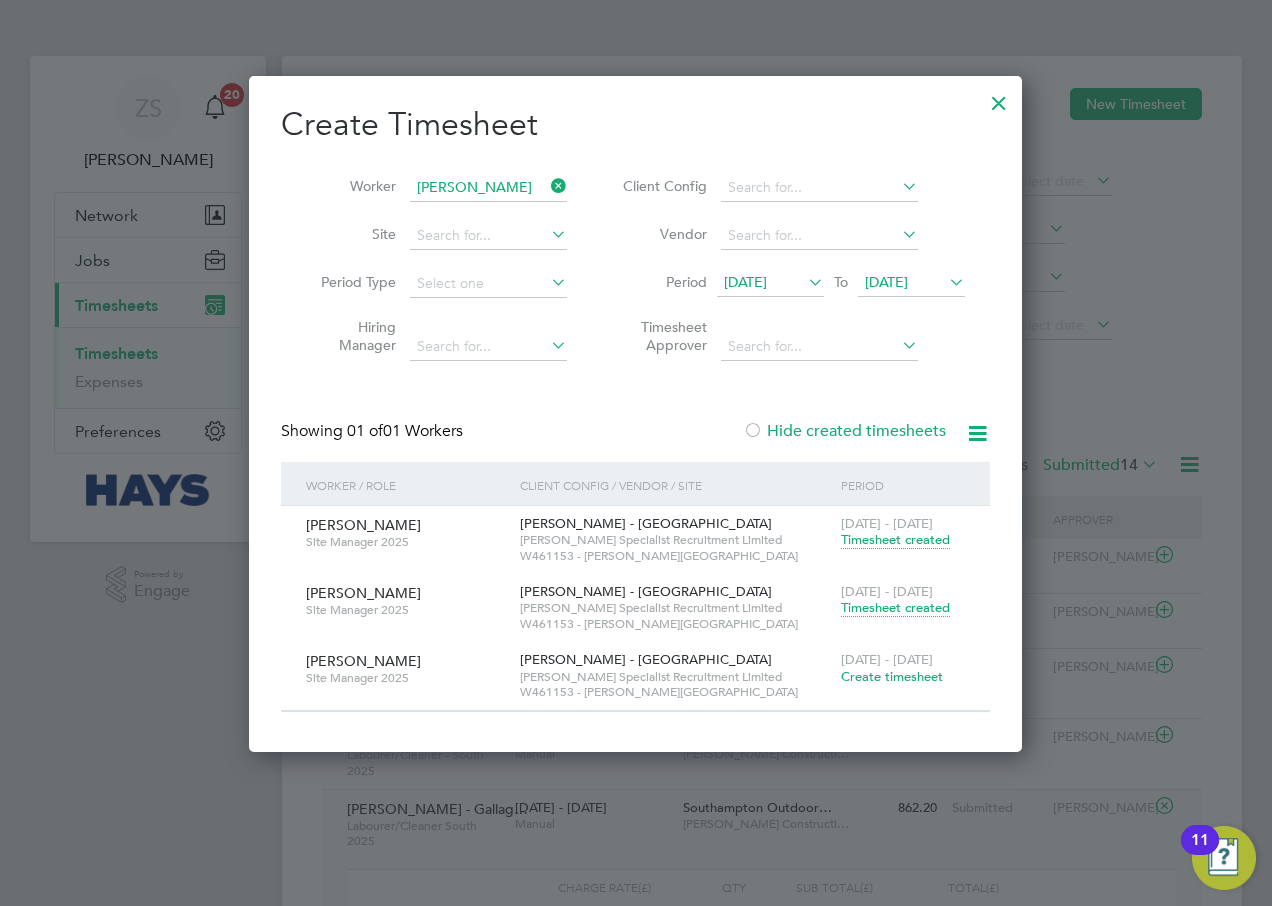 click on "Create timesheet" at bounding box center [892, 676] 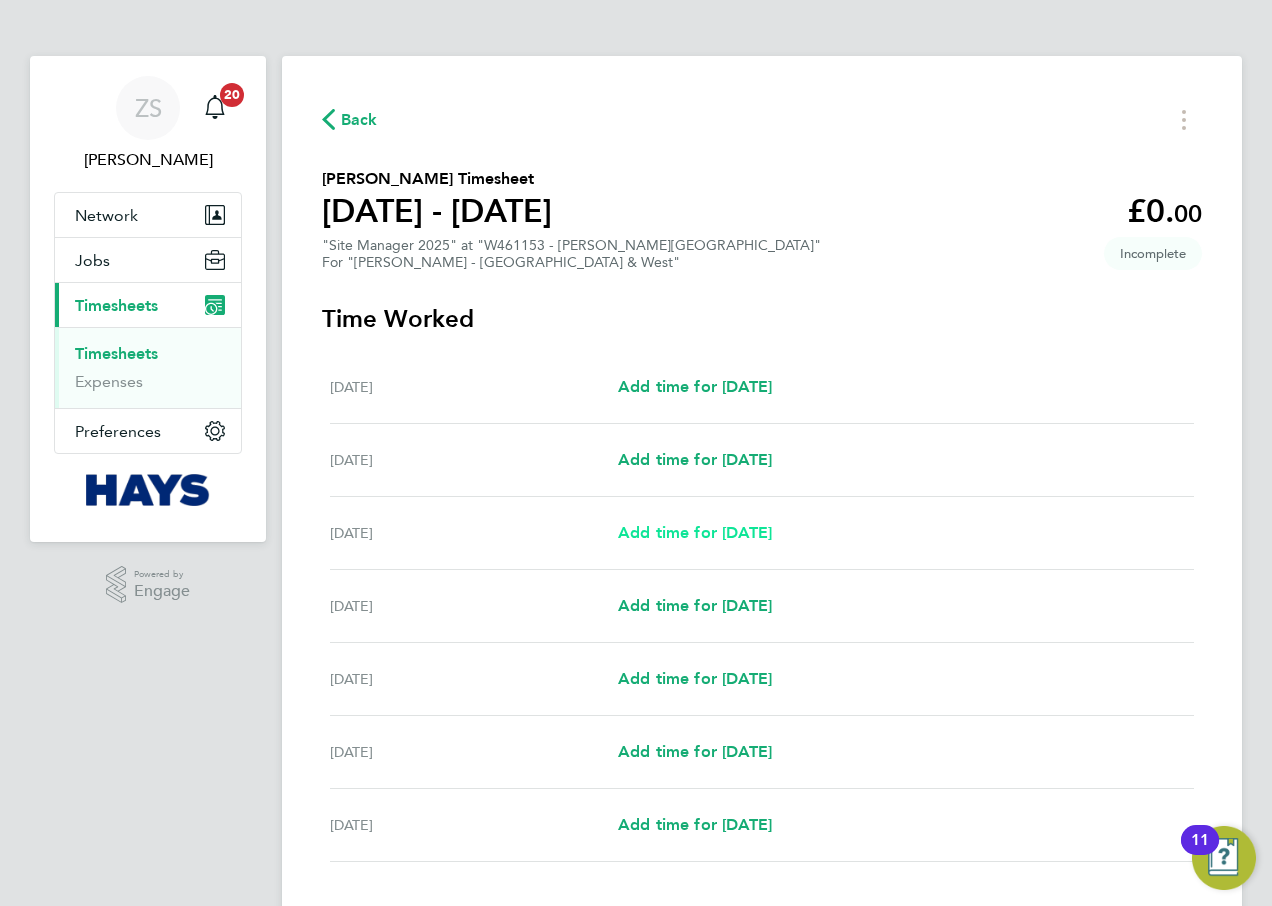 click on "Add time for [DATE]" at bounding box center [695, 532] 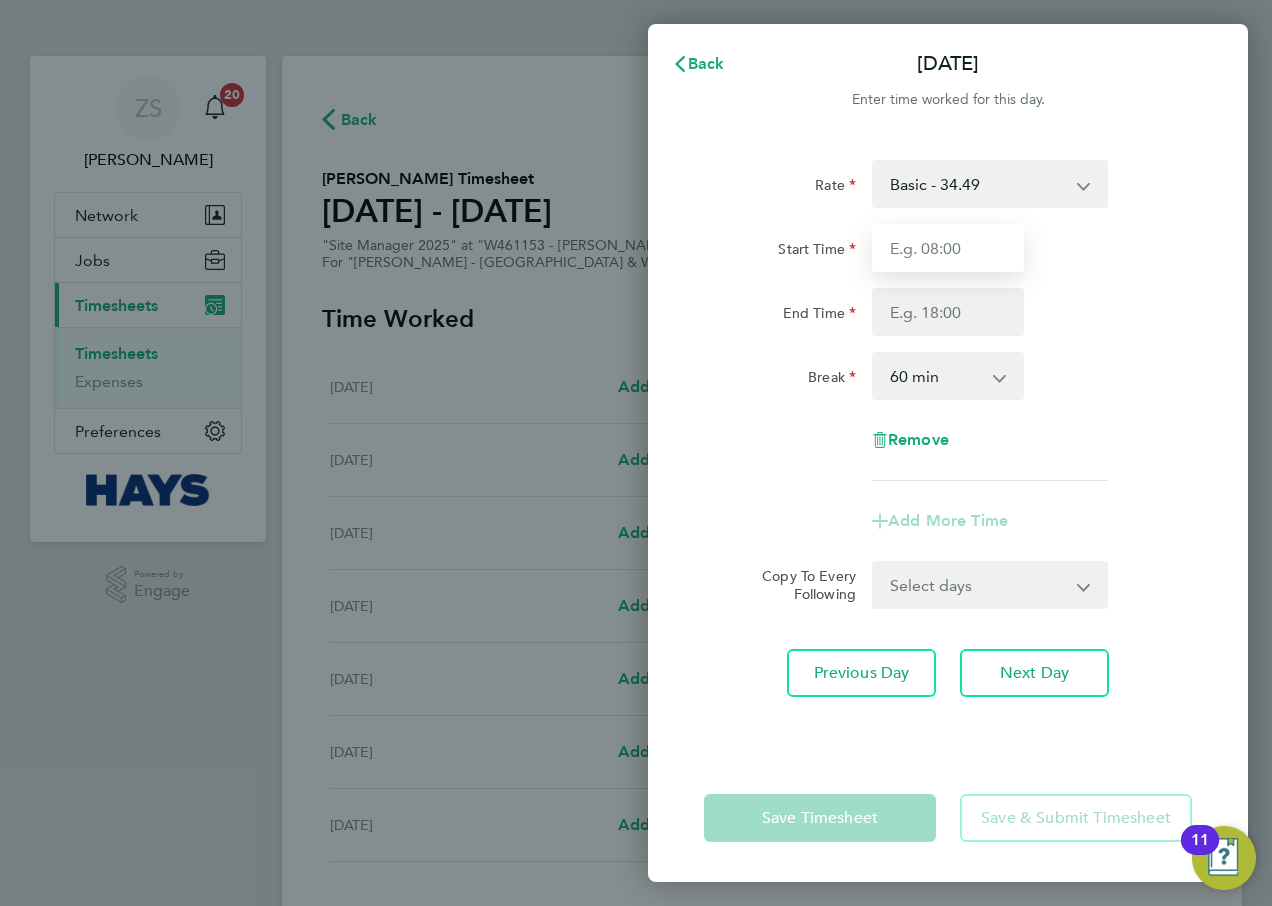 click on "Start Time" at bounding box center (948, 248) 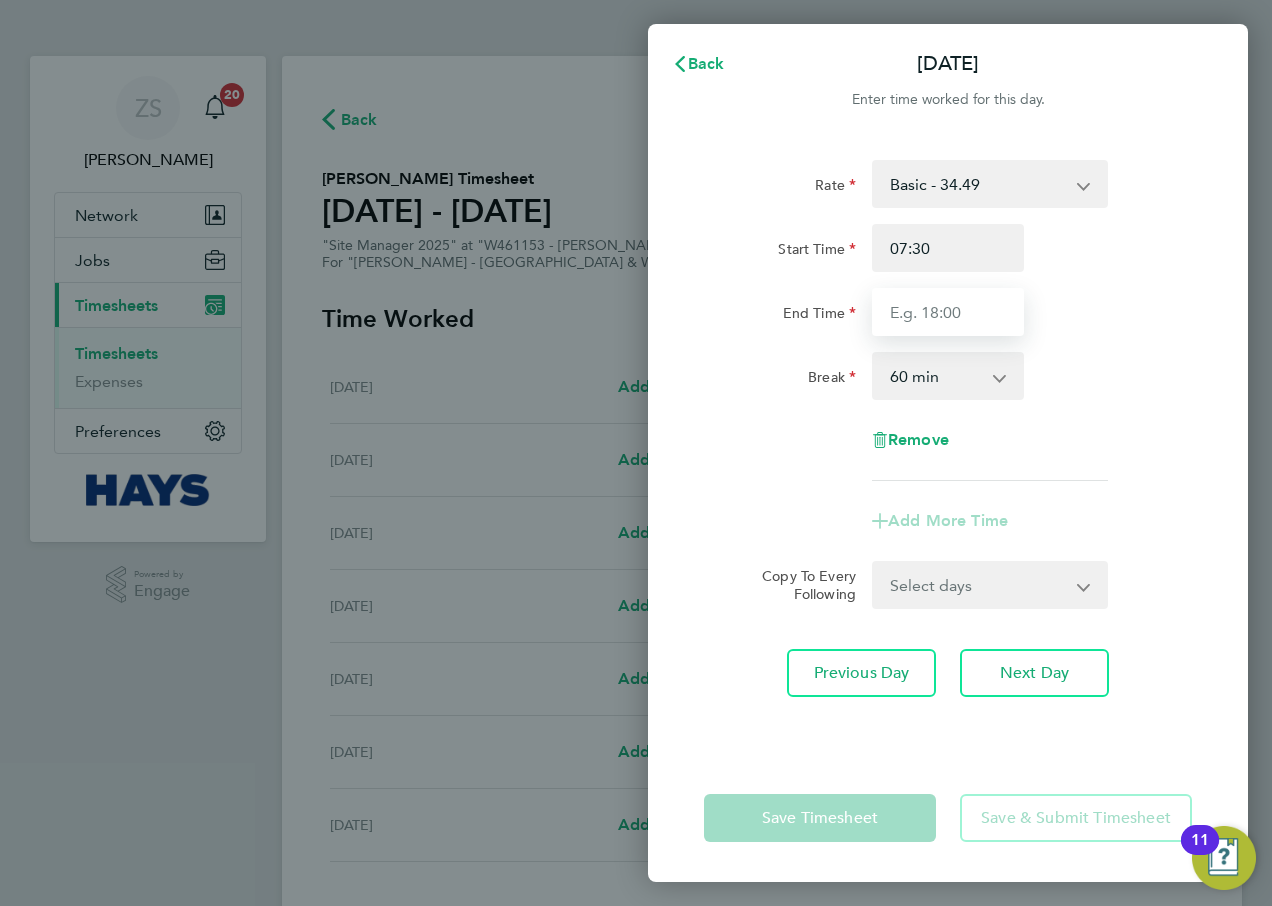 type on "17:00" 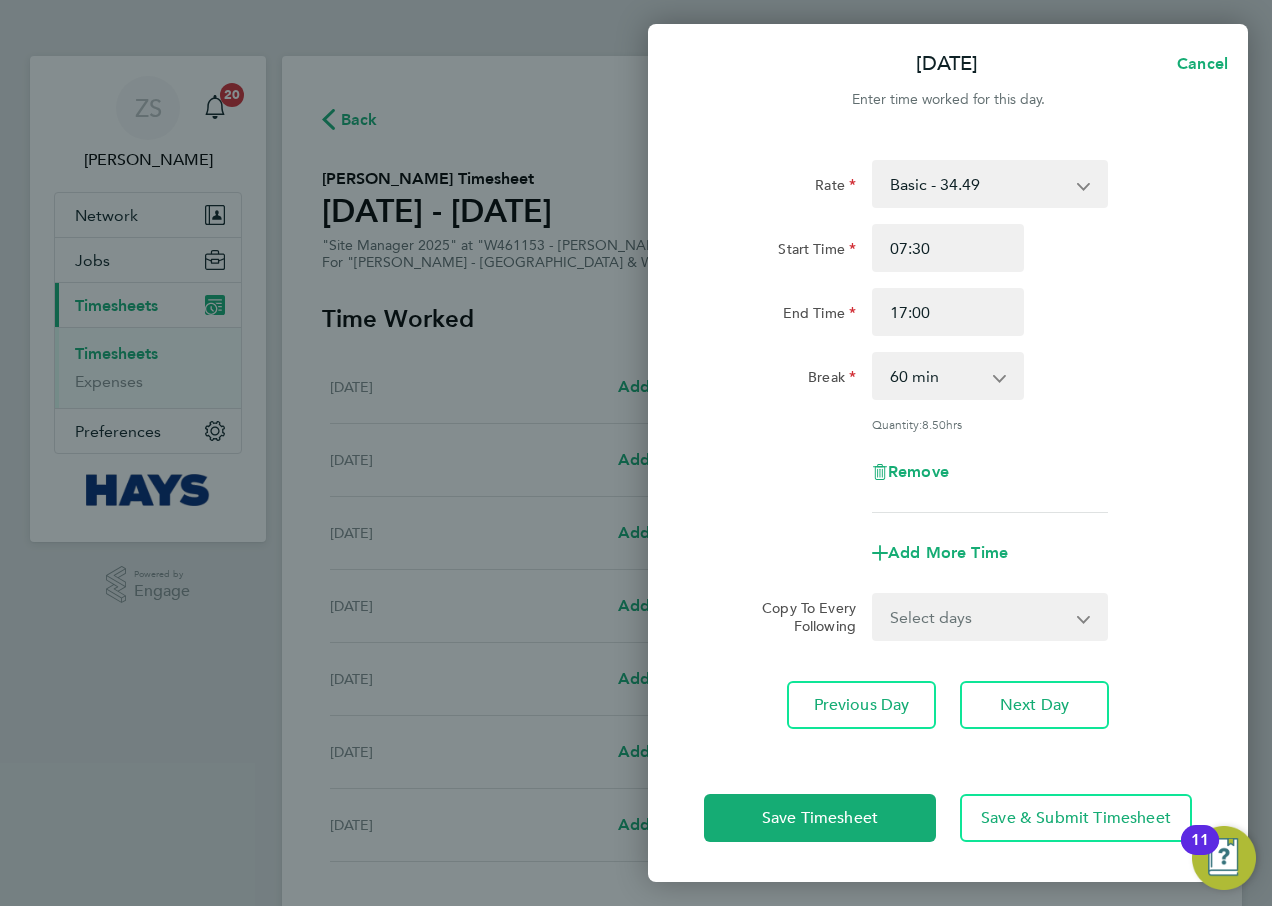 click on "Start Time 07:30 End Time 17:00" 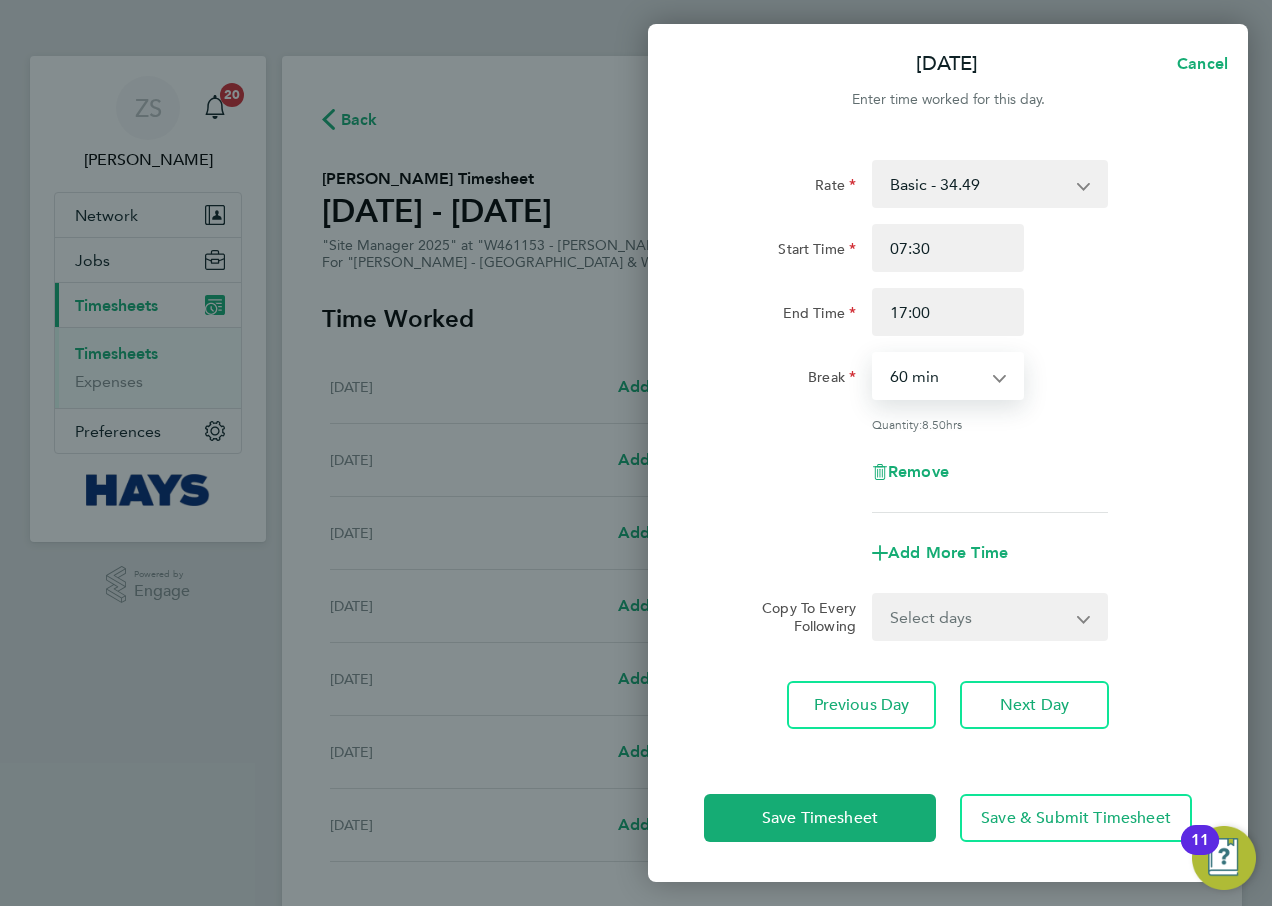 select on "30" 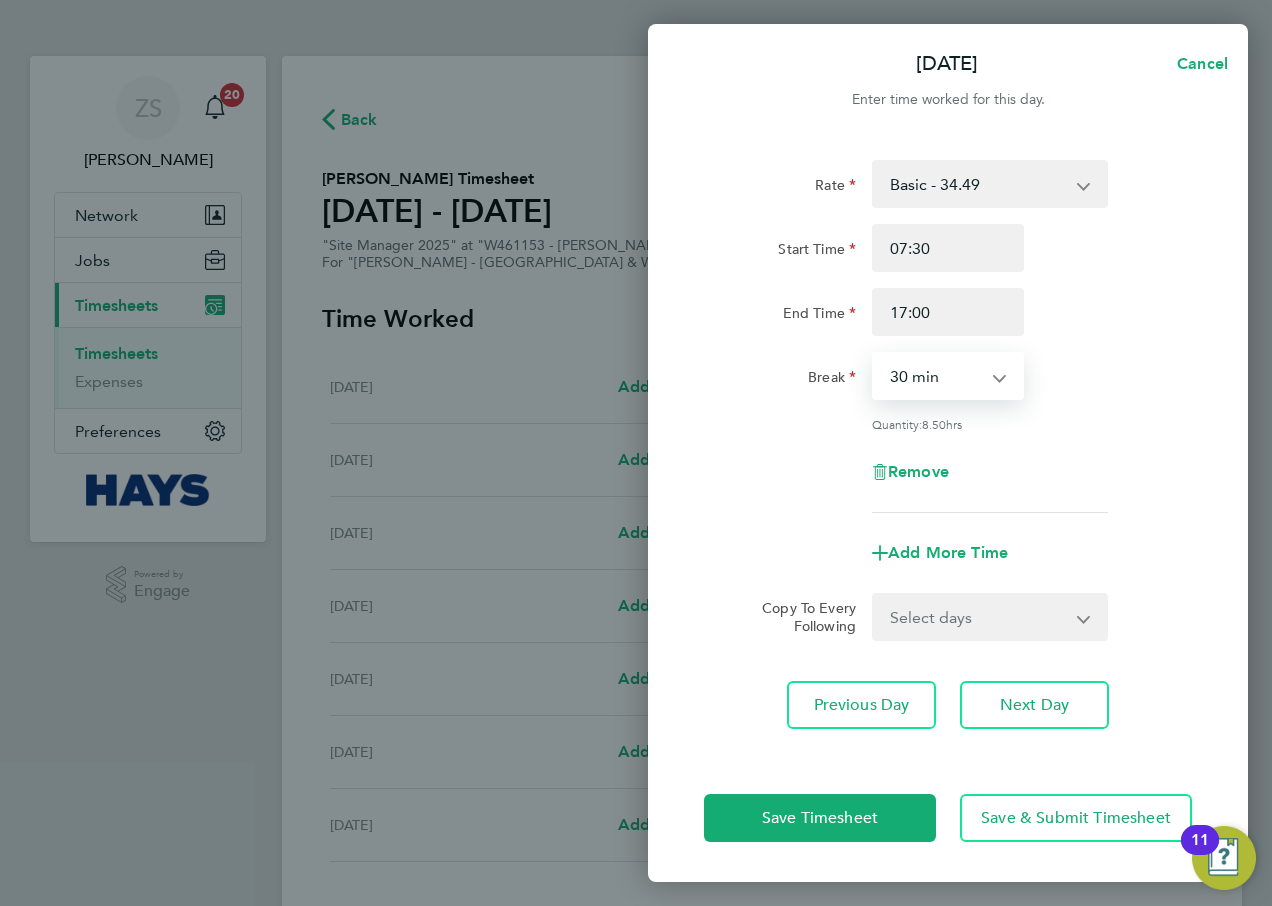 click on "0 min   15 min   30 min   45 min   60 min   75 min   90 min" at bounding box center (936, 376) 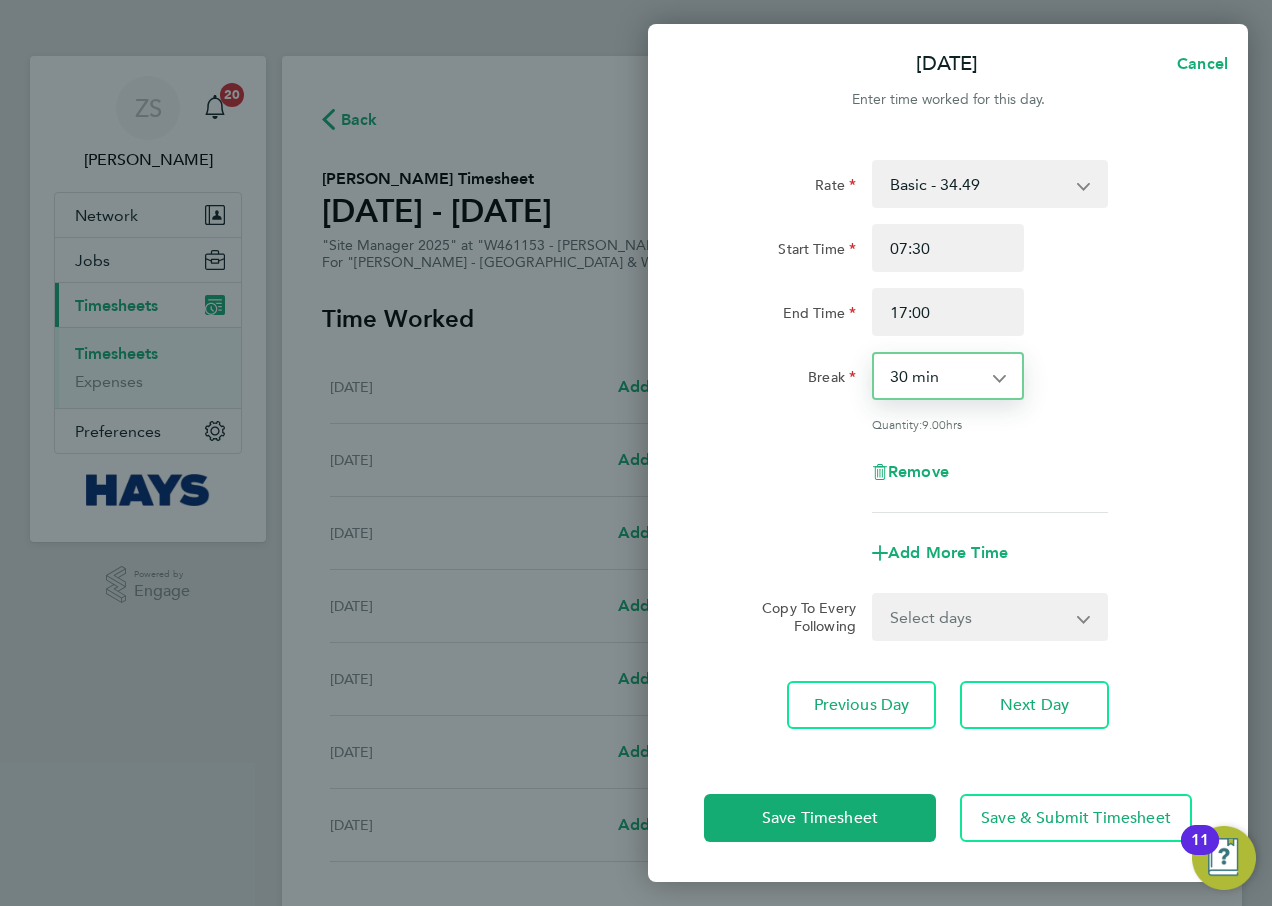 click on "Rate  Basic - 34.49
Start Time 07:30 End Time 17:00 Break  0 min   15 min   30 min   45 min   60 min   75 min   90 min
Quantity:  9.00  hrs
Remove" 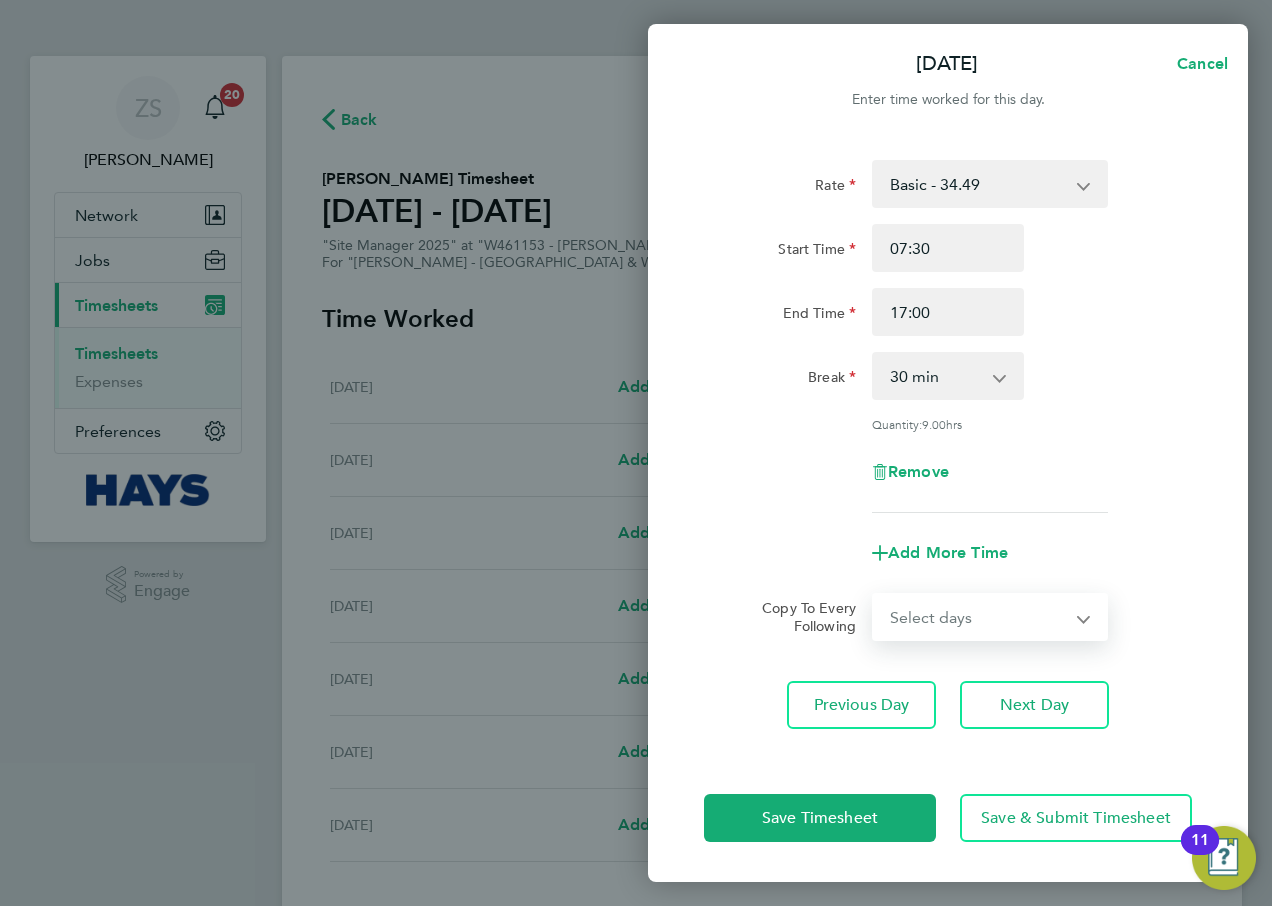click on "Select days   Day   [DATE]   [DATE]   [DATE]   [DATE]" at bounding box center (979, 617) 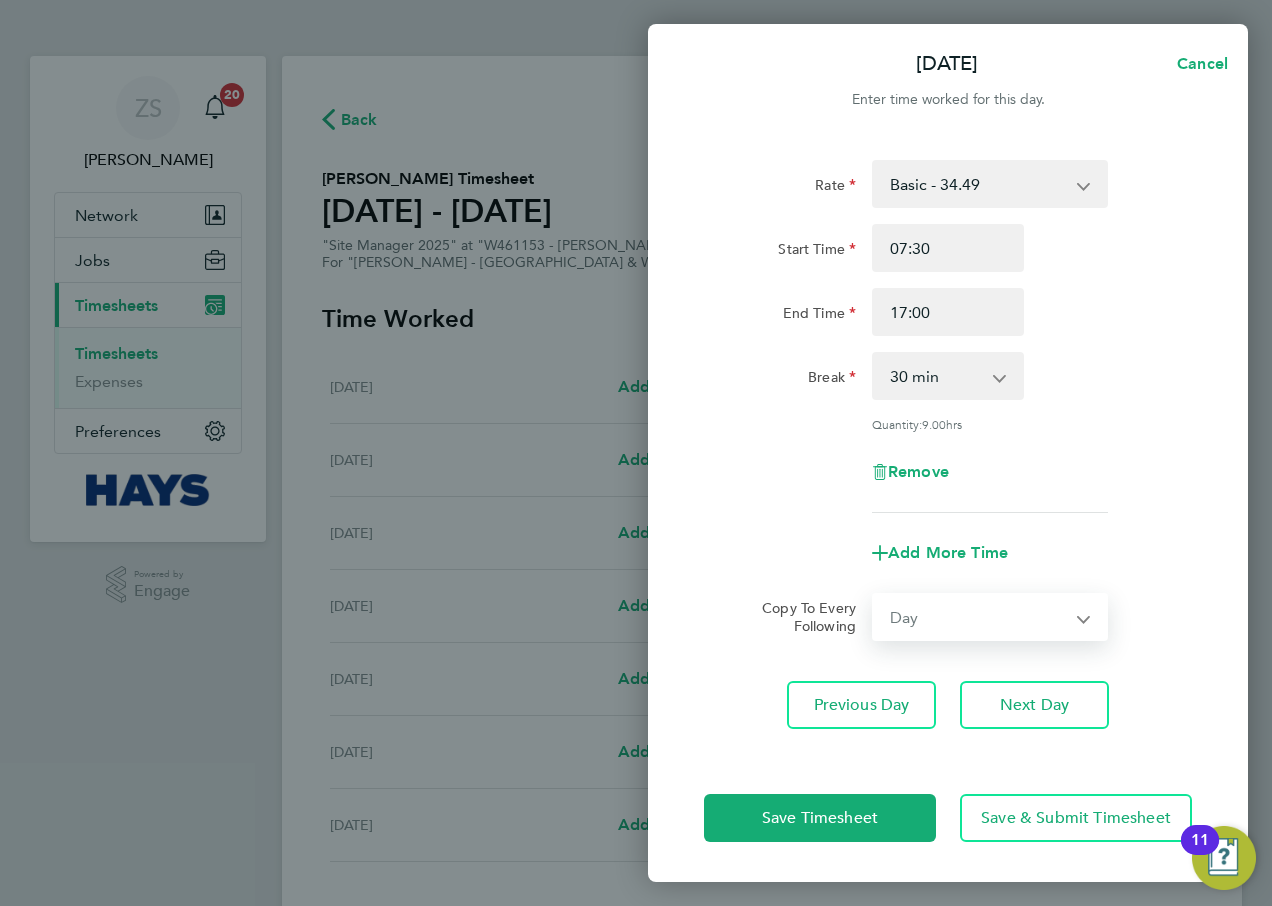 click on "Select days   Day   [DATE]   [DATE]   [DATE]   [DATE]" at bounding box center (979, 617) 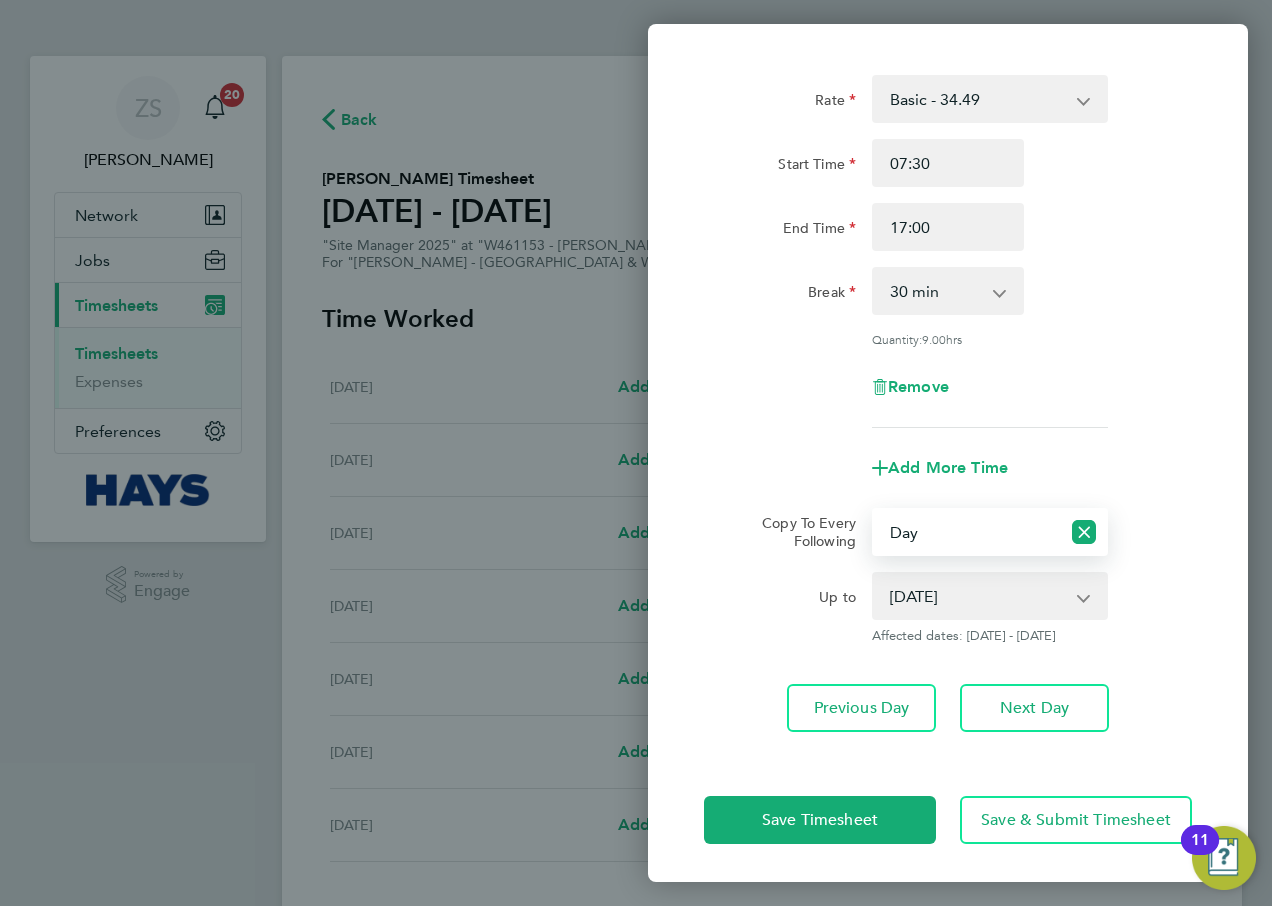 click on "Copy To Every Following  Select days   Day   [DATE]   [DATE]   [DATE]   [DATE]" 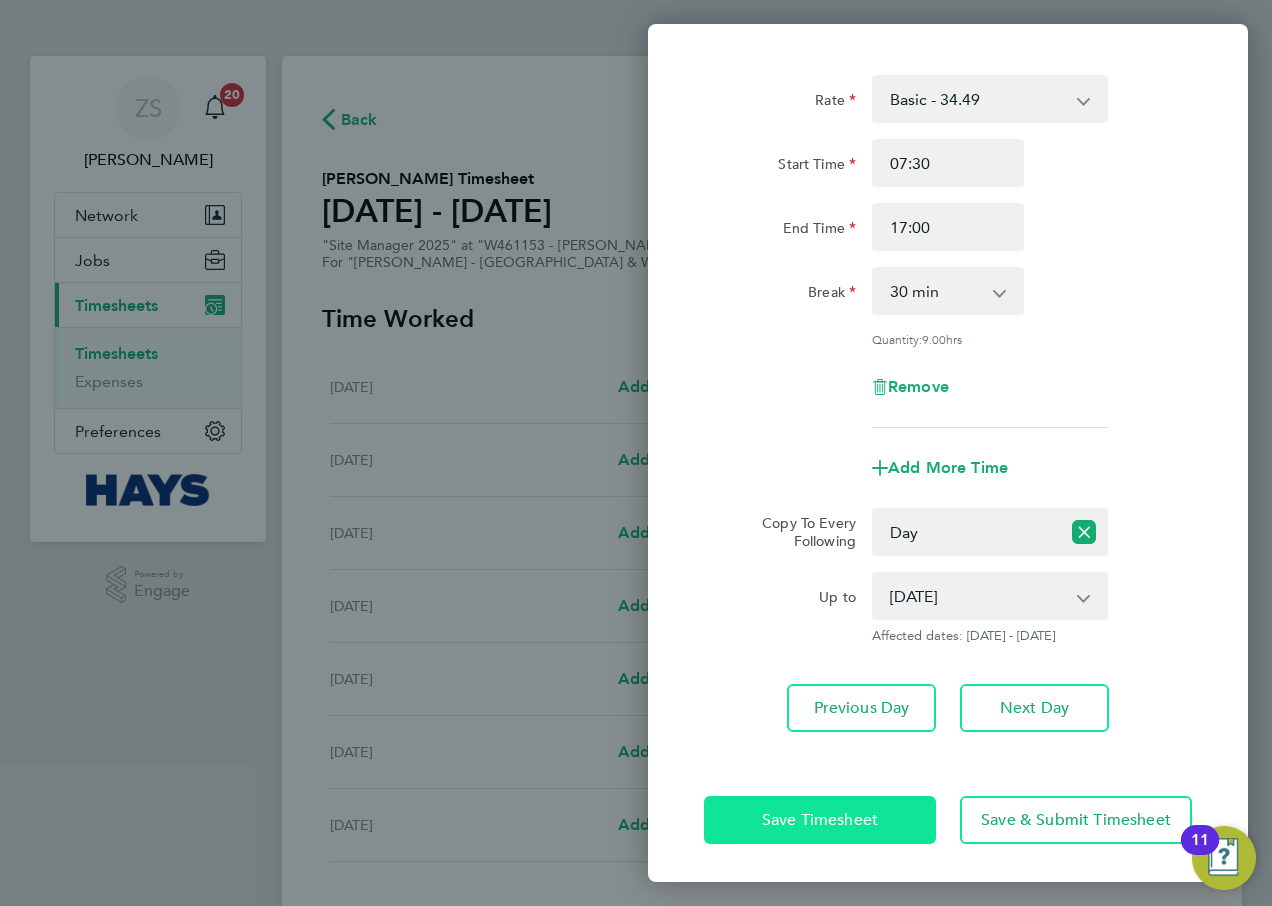 click on "Save Timesheet" 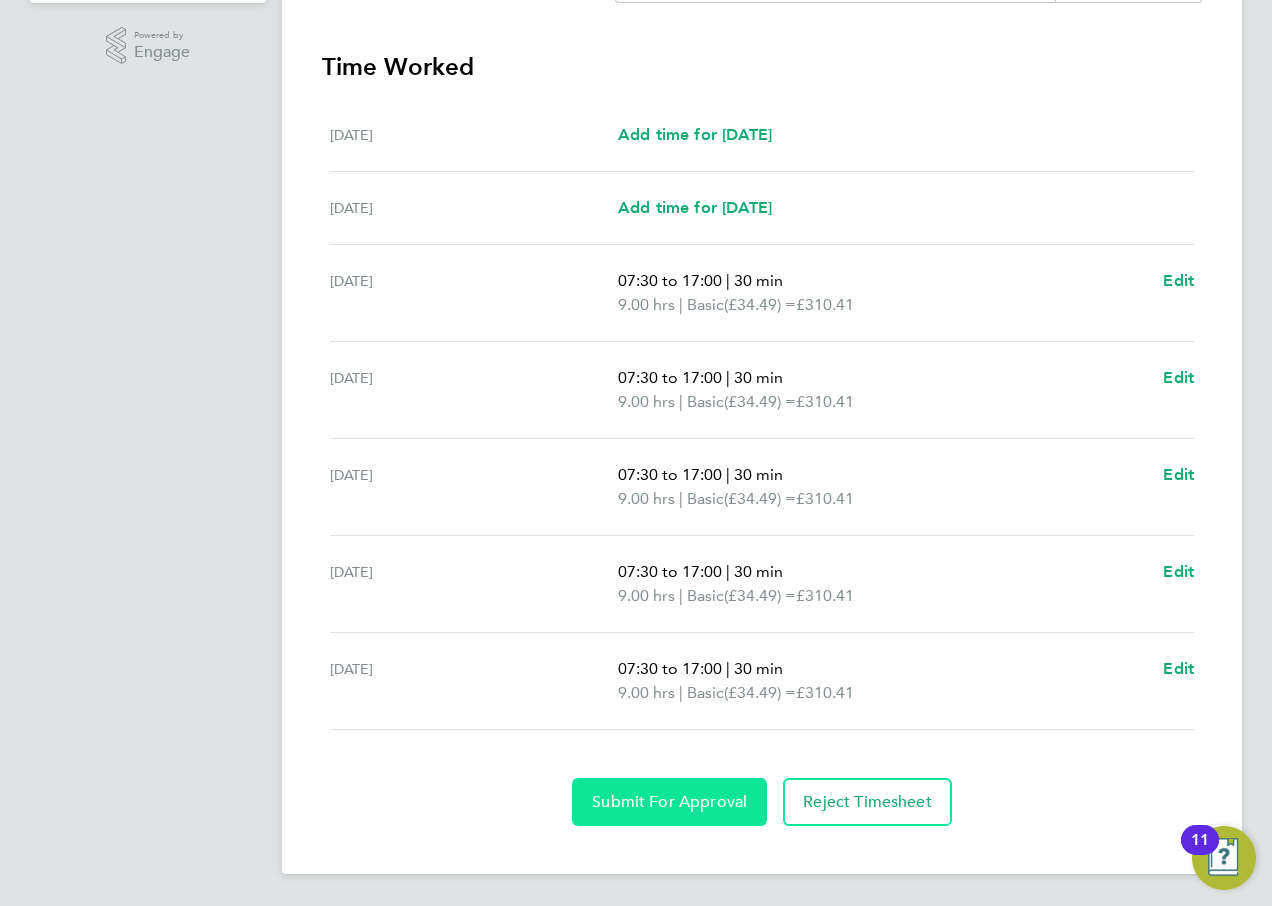 click on "Submit For Approval" 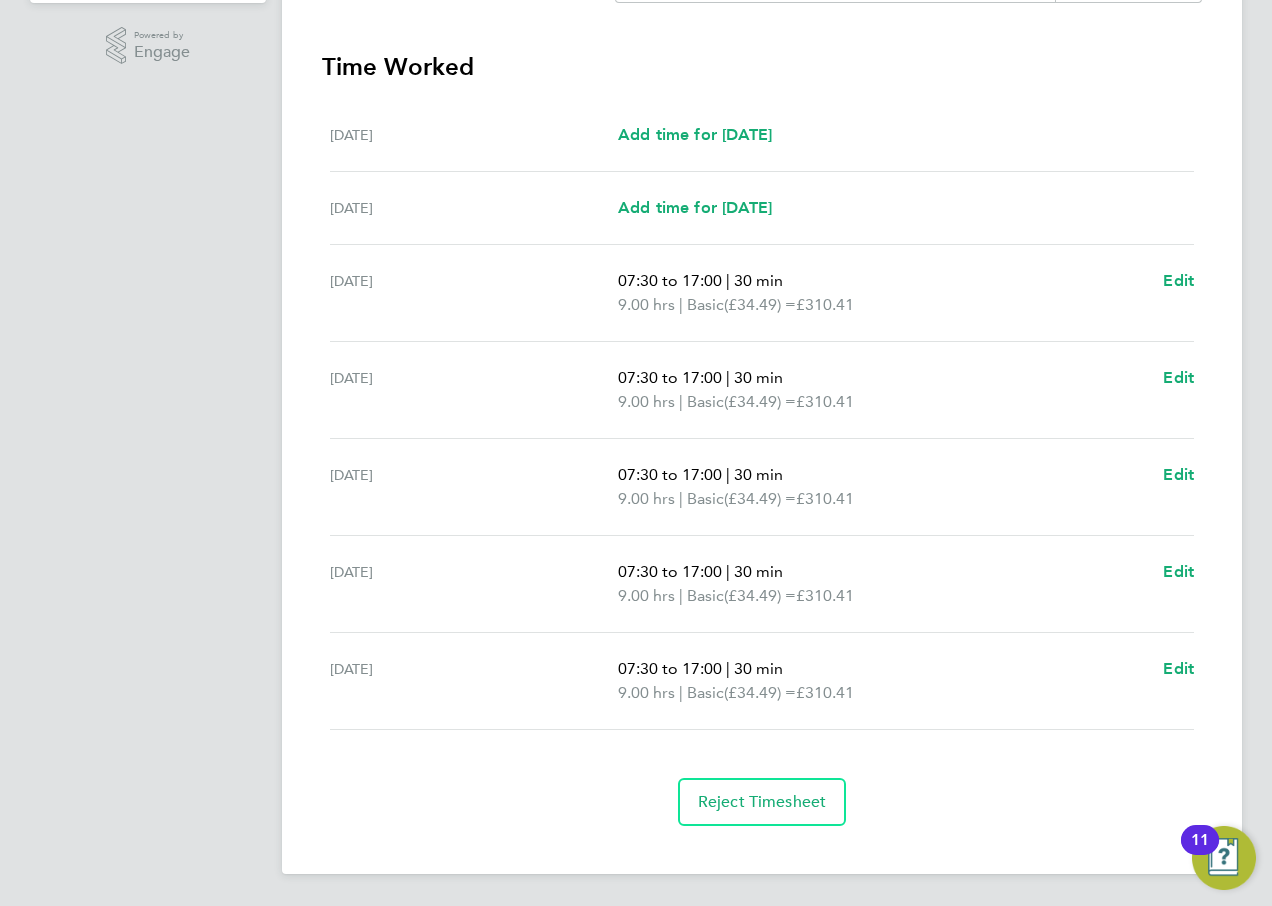 click on "Time Worked   Sat 05 Jul   Add time for Sat 05 Jul   Add time for Sat 05 Jul   Sun 06 Jul   Add time for Sun 06 Jul   Add time for Sun 06 Jul   Mon 07 Jul   07:30 to 17:00   |   30 min   9.00 hrs   |   Basic   (£34.49) =   £310.41   Edit   Tue 08 Jul   07:30 to 17:00   |   30 min   9.00 hrs   |   Basic   (£34.49) =   £310.41   Edit   Wed 09 Jul   07:30 to 17:00   |   30 min   9.00 hrs   |   Basic   (£34.49) =   £310.41   Edit   Thu 10 Jul   07:30 to 17:00   |   30 min   9.00 hrs   |   Basic   (£34.49) =   £310.41   Edit   Fri 11 Jul   07:30 to 17:00   |   30 min   9.00 hrs   |   Basic   (£34.49) =   £310.41   Edit   Reject Timesheet" at bounding box center (762, 438) 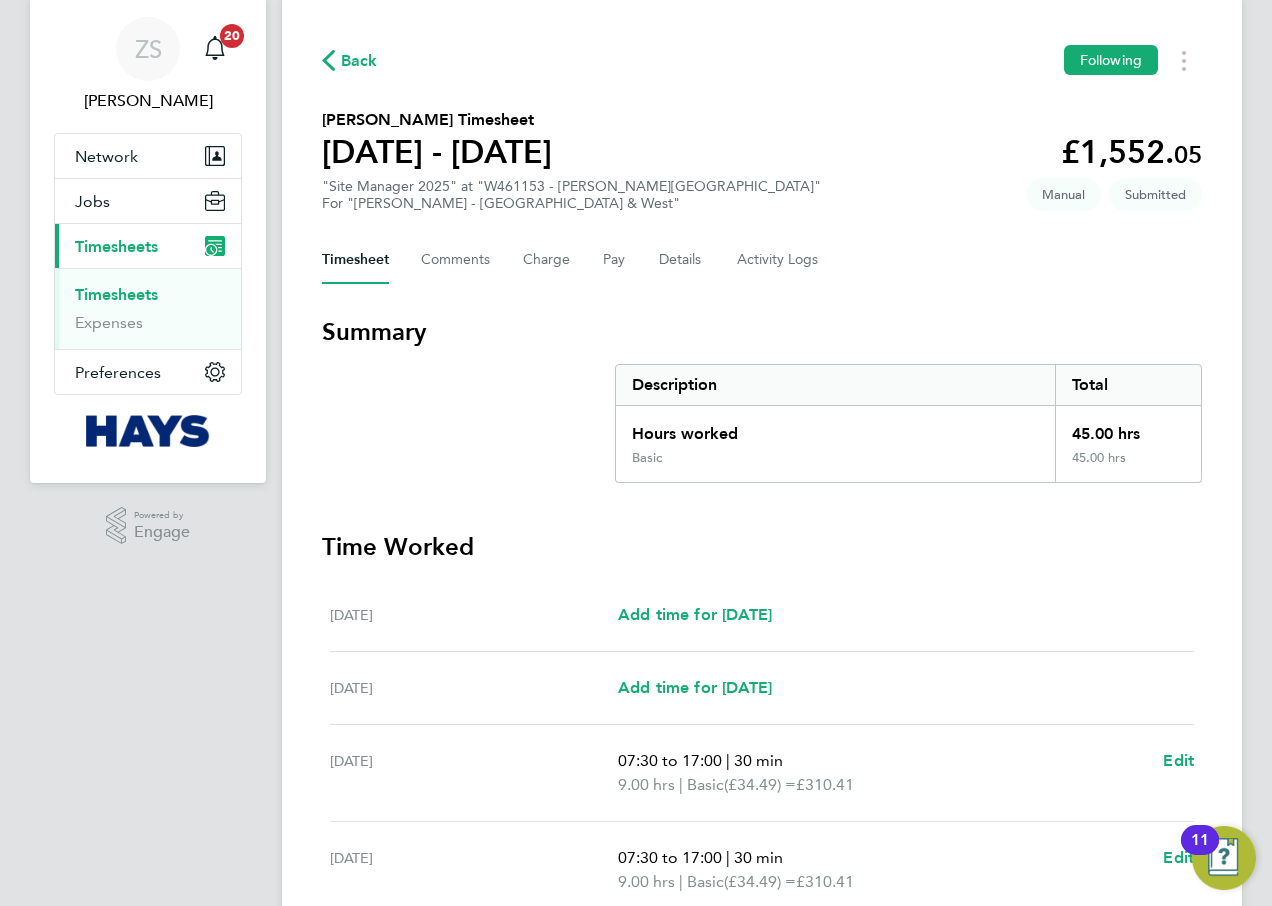 scroll, scrollTop: 0, scrollLeft: 0, axis: both 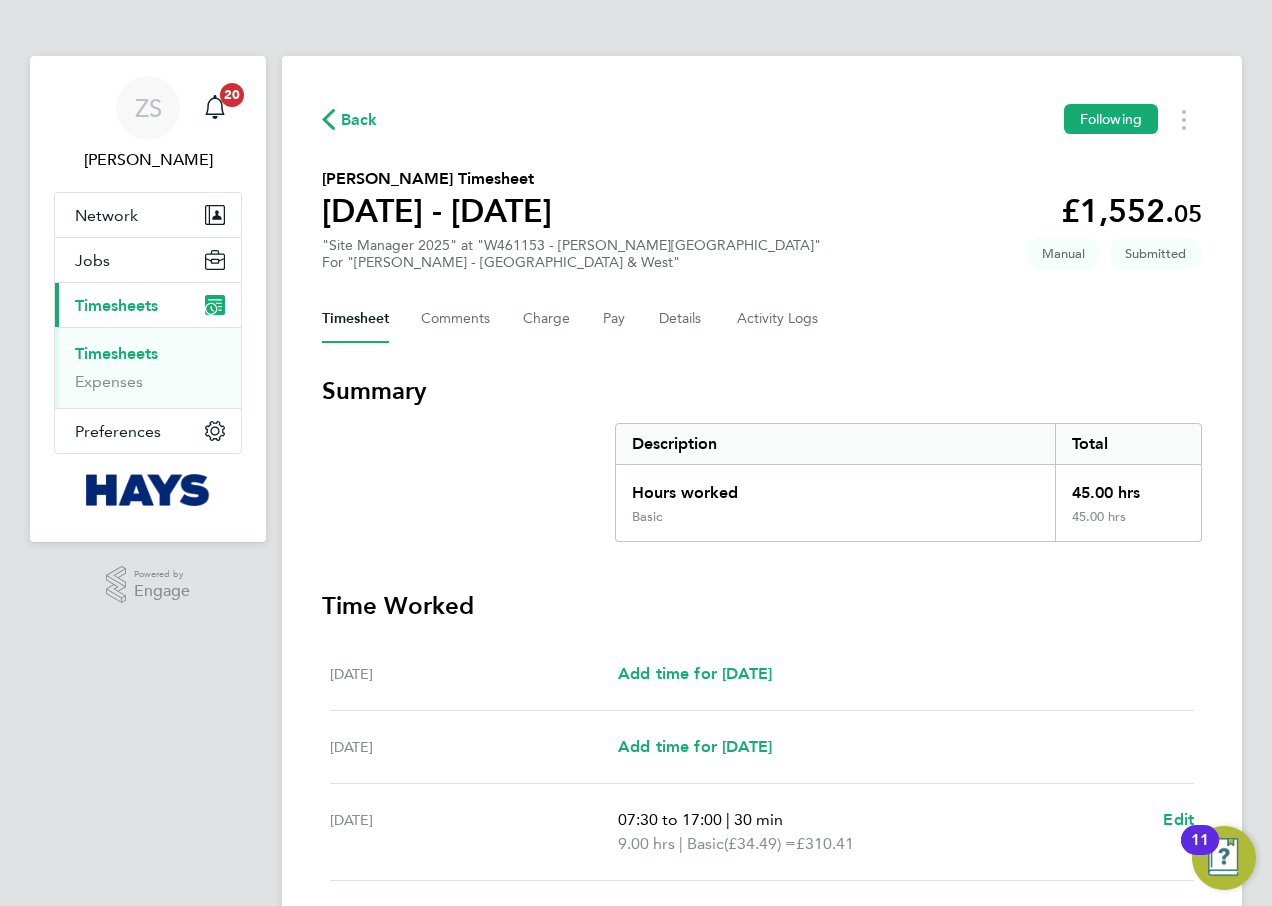 click on "Timesheets" at bounding box center [116, 353] 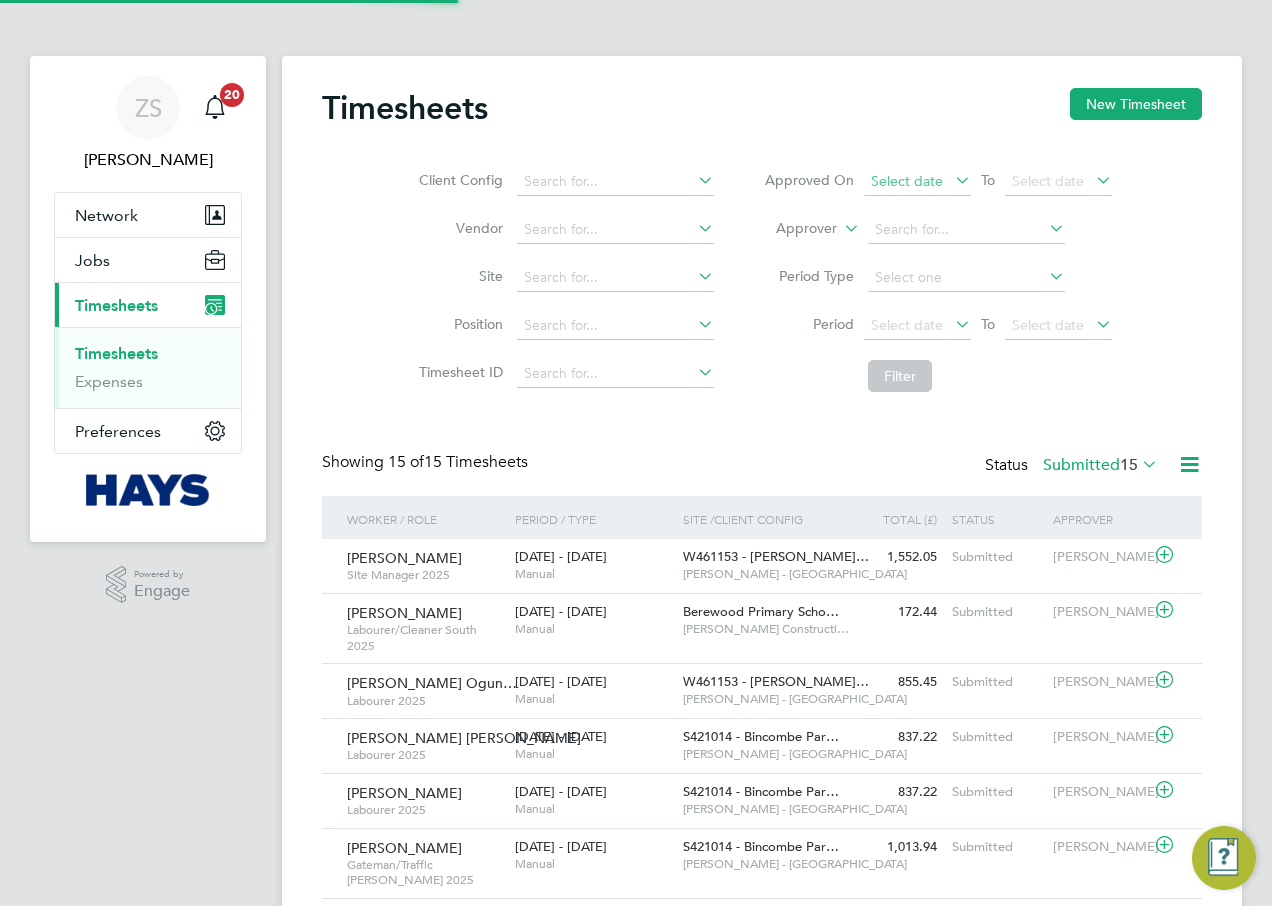 scroll, scrollTop: 10, scrollLeft: 10, axis: both 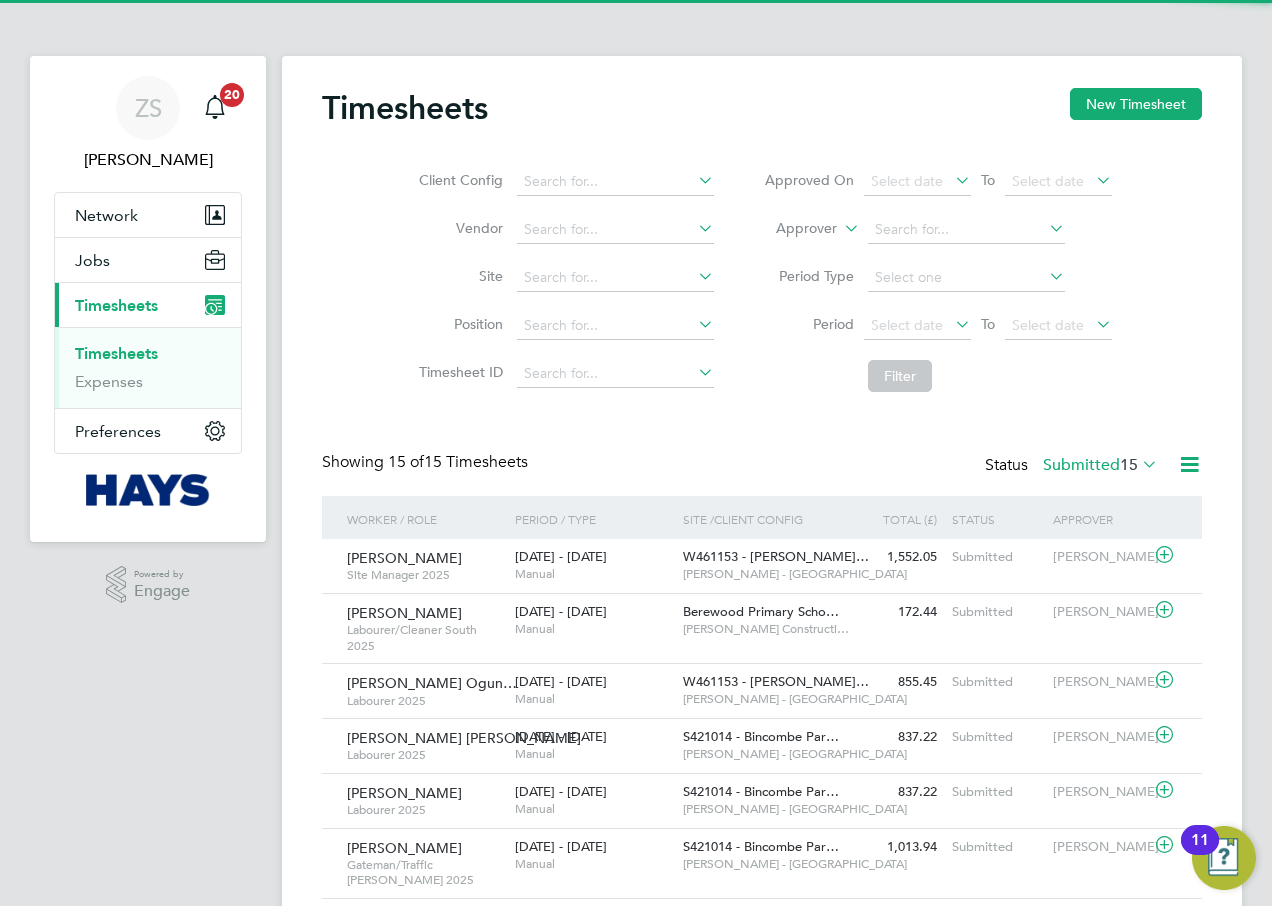 click on "Timesheets New Timesheet" 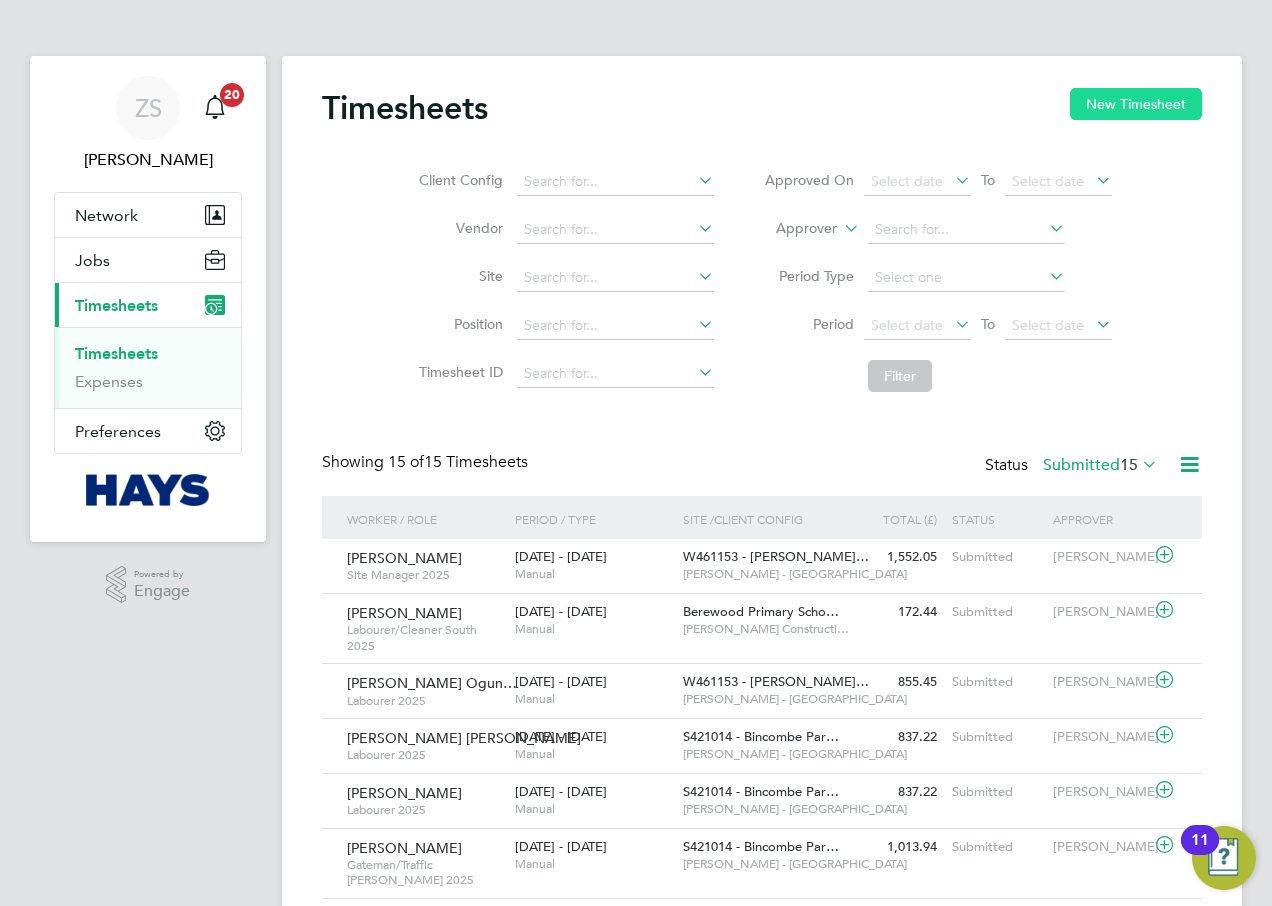 click on "New Timesheet" 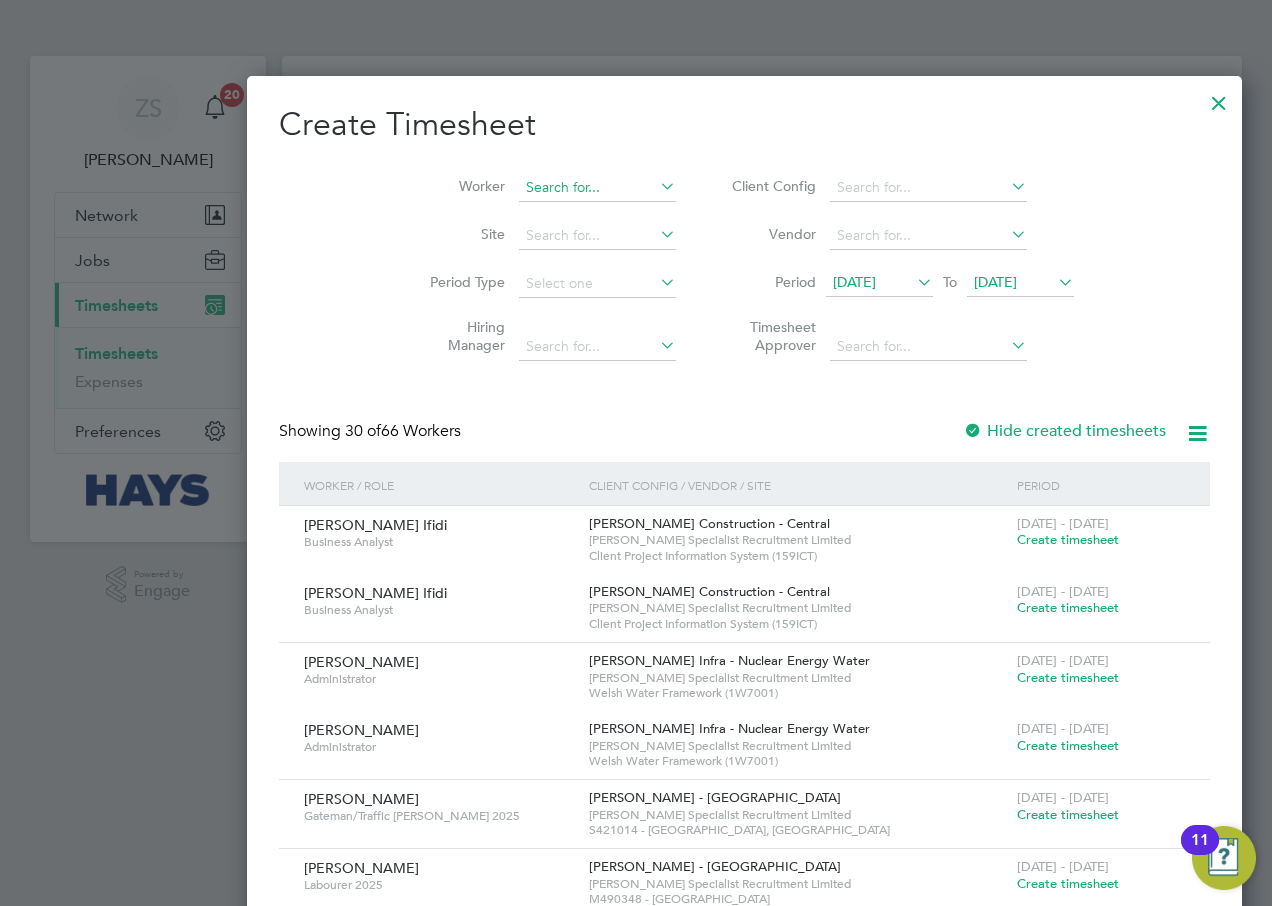 click at bounding box center (597, 188) 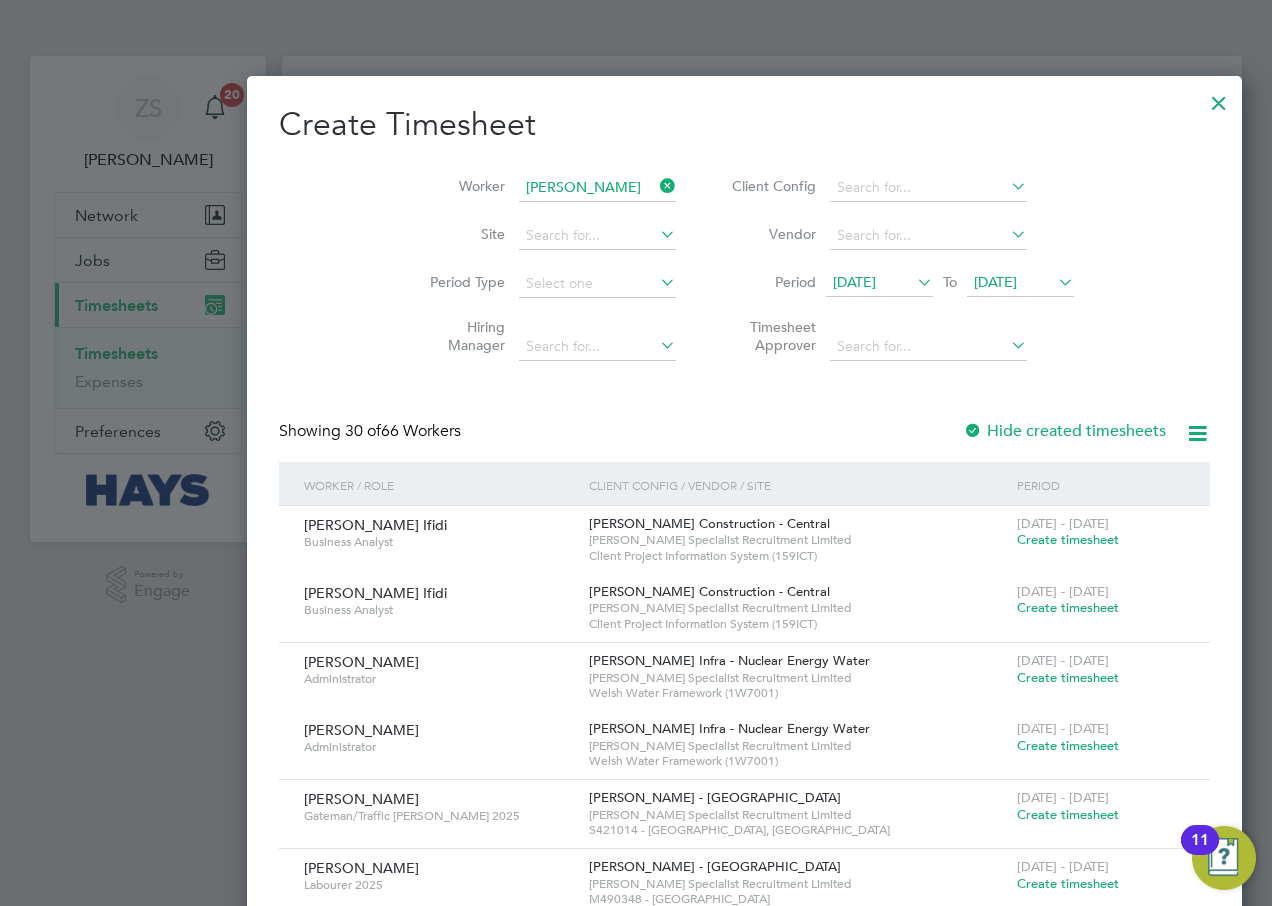 click on "Carl   J amson" 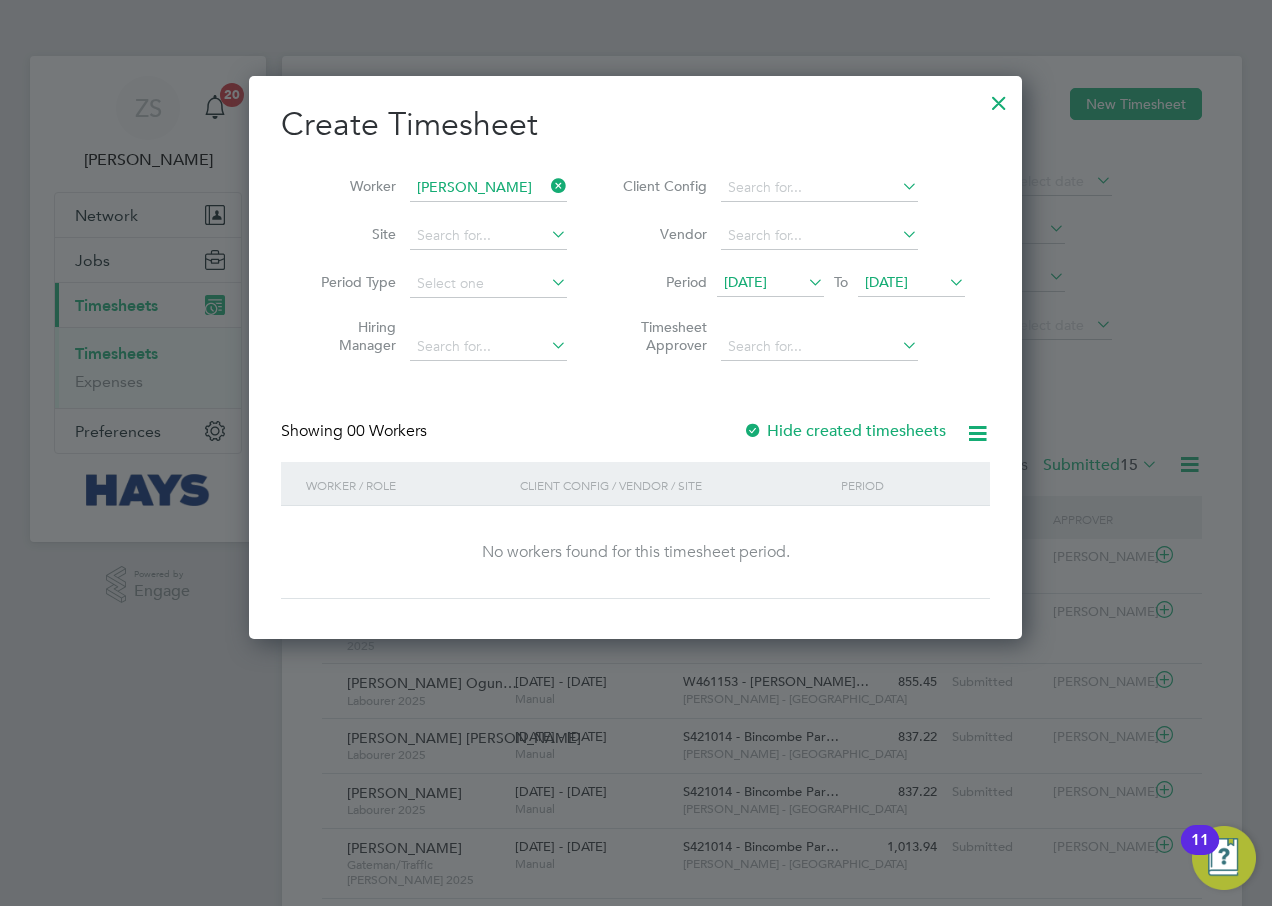 click on "Hide created timesheets" at bounding box center (844, 431) 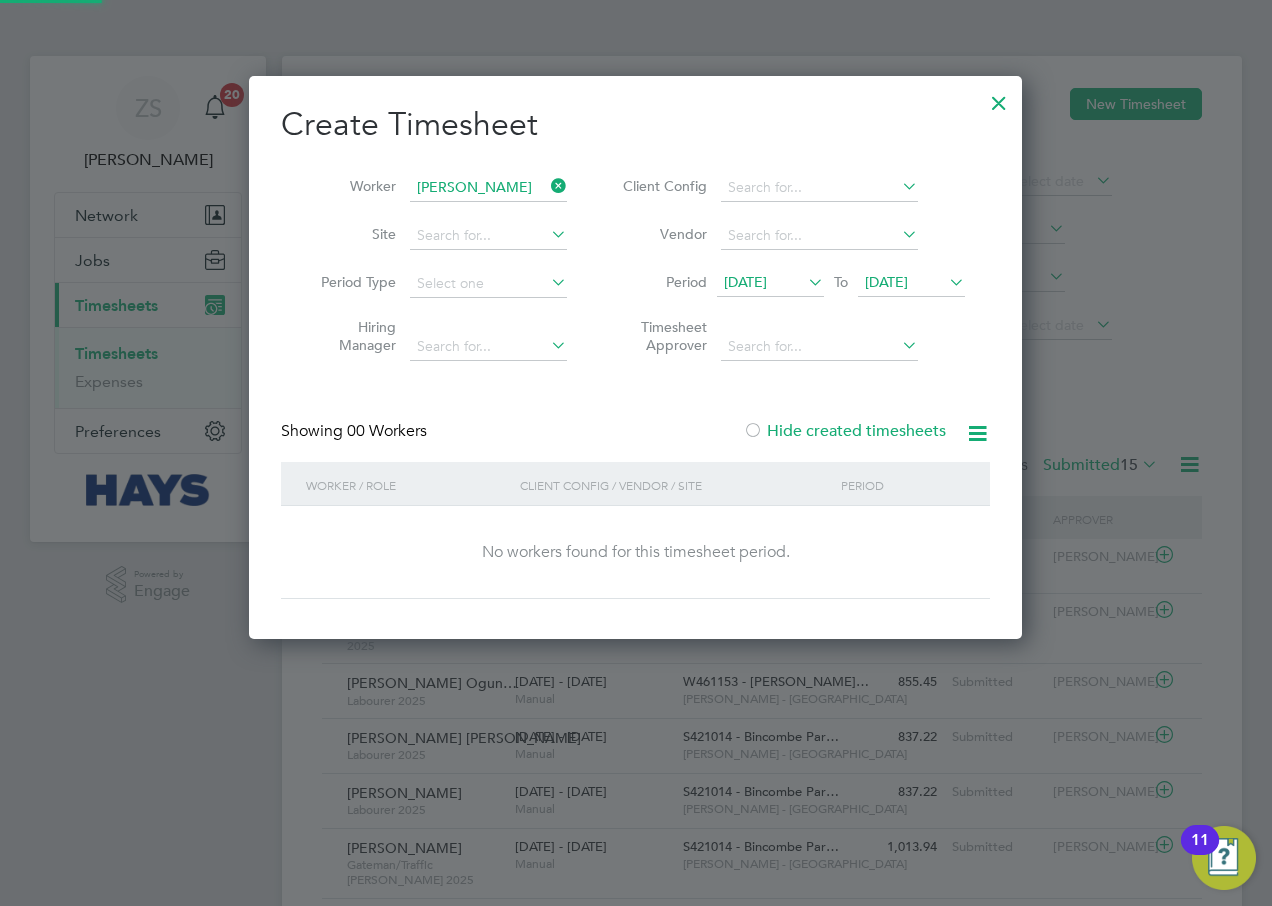 click on "[DATE]" at bounding box center (886, 282) 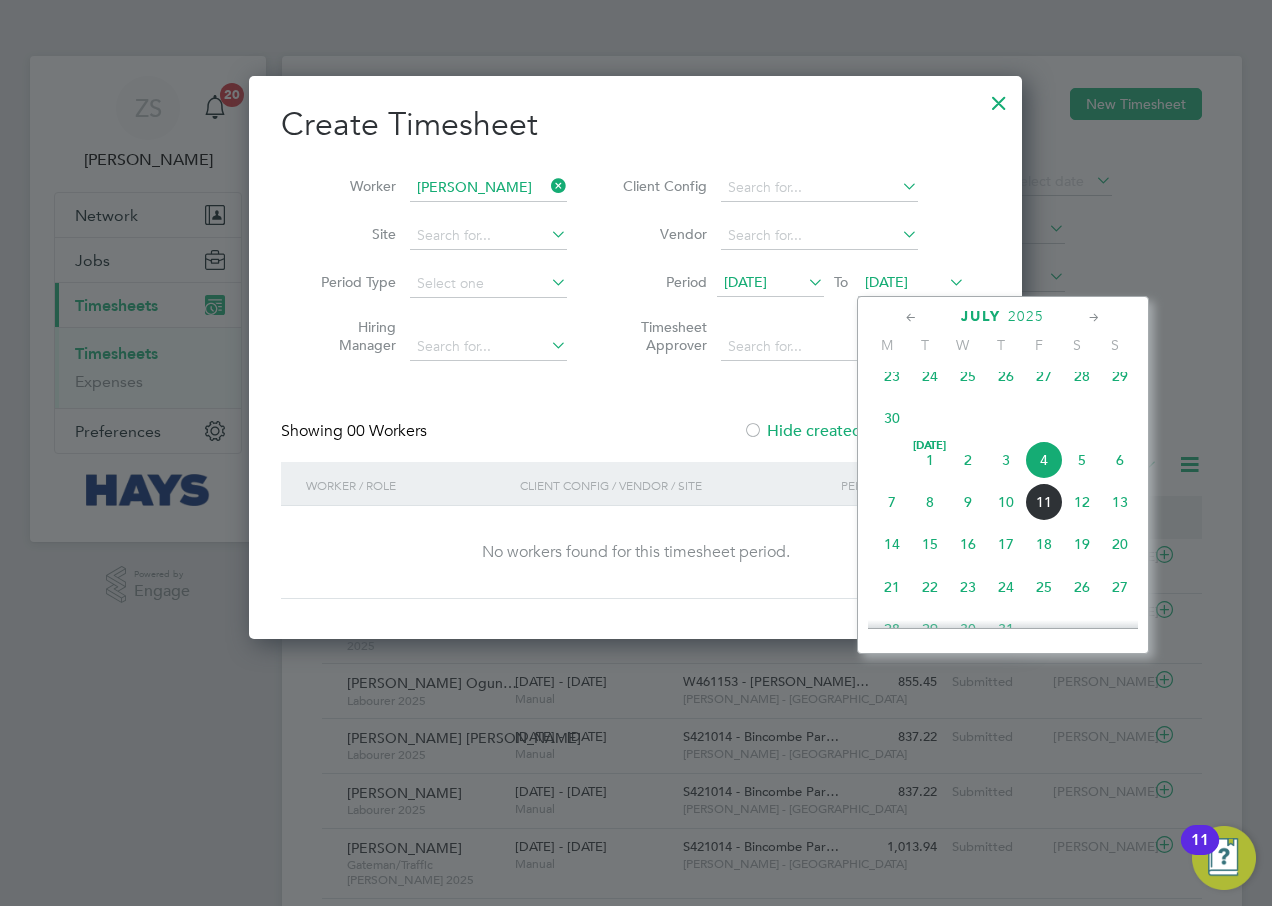 click on "12" 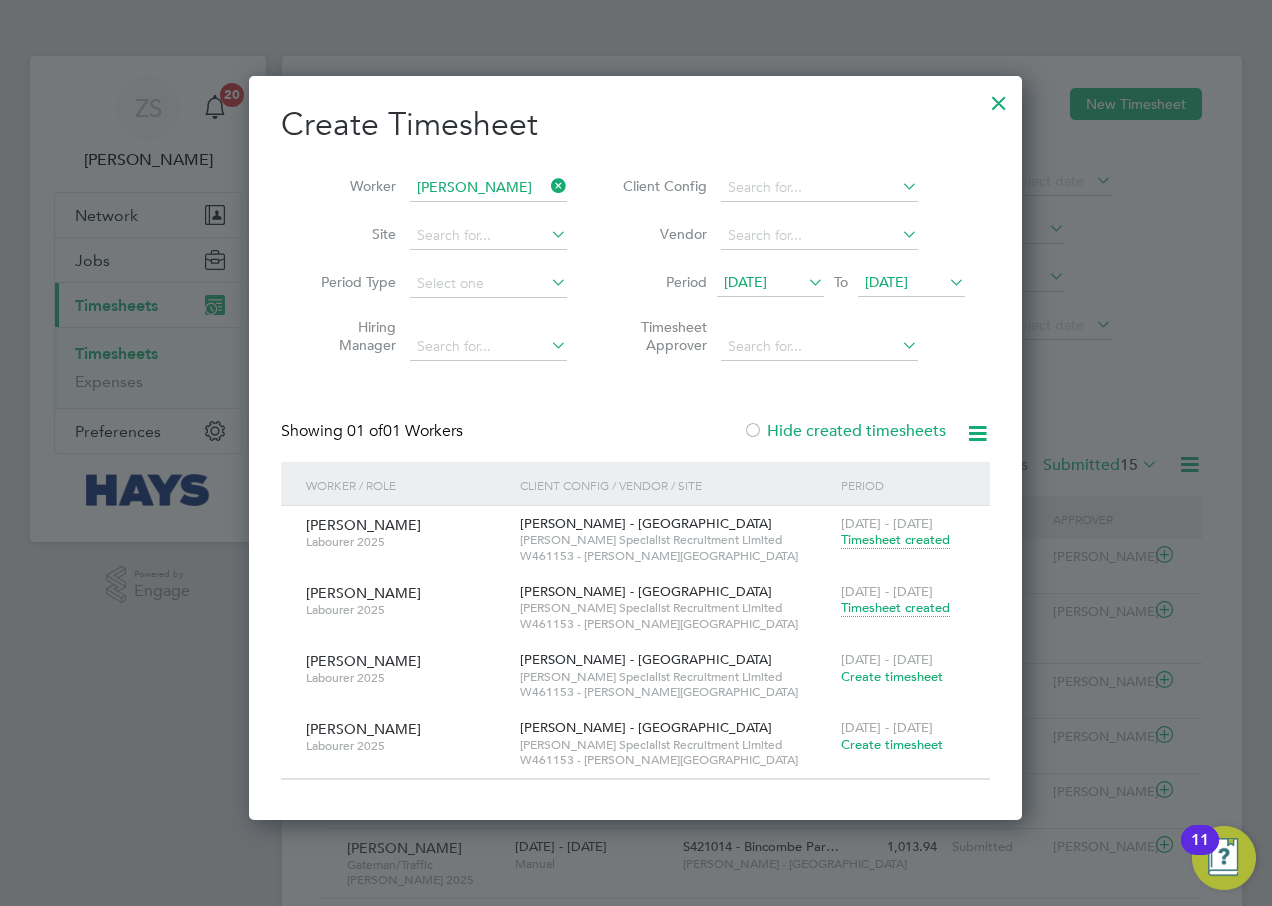 click on "Create timesheet" at bounding box center (892, 676) 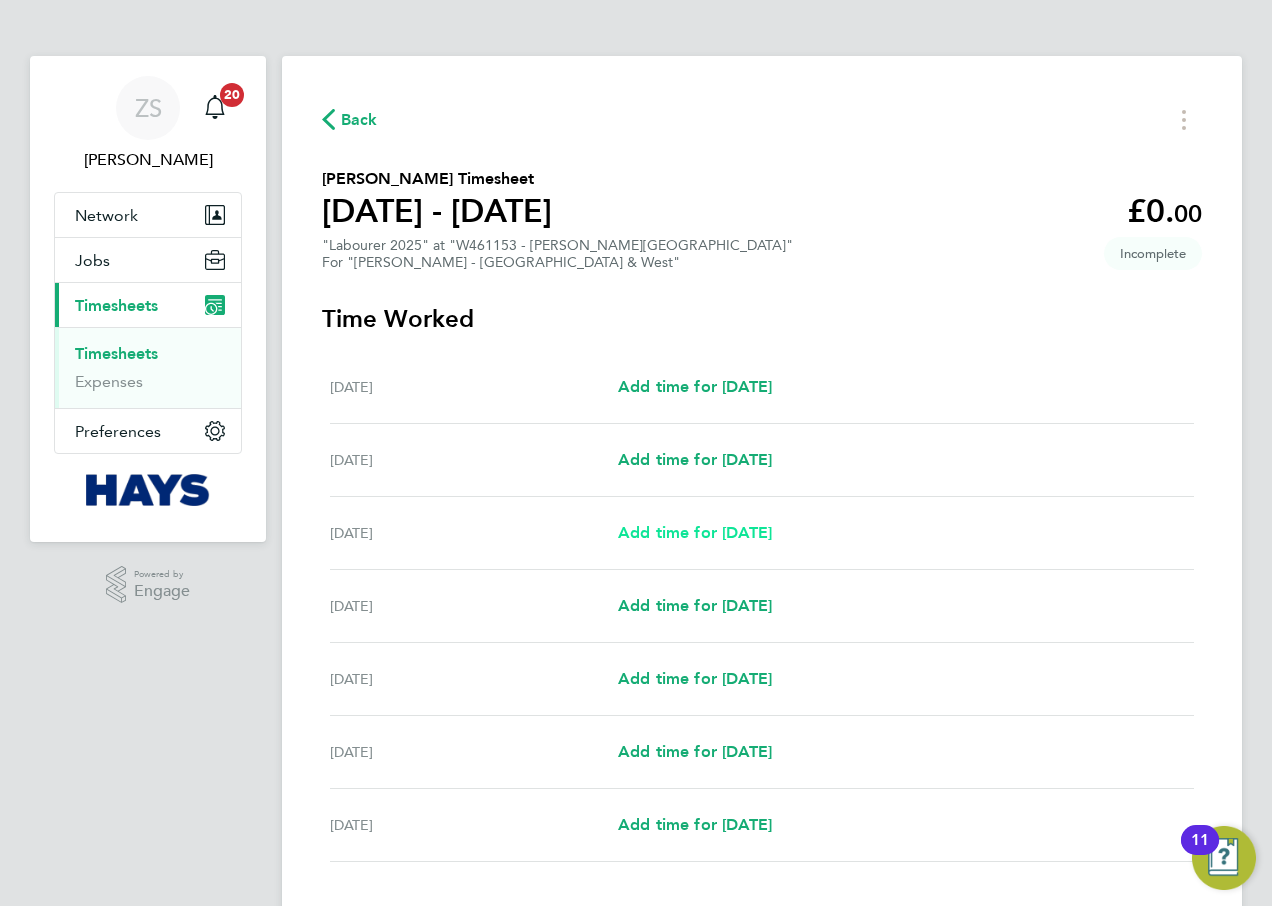 click on "Add time for [DATE]" at bounding box center [695, 533] 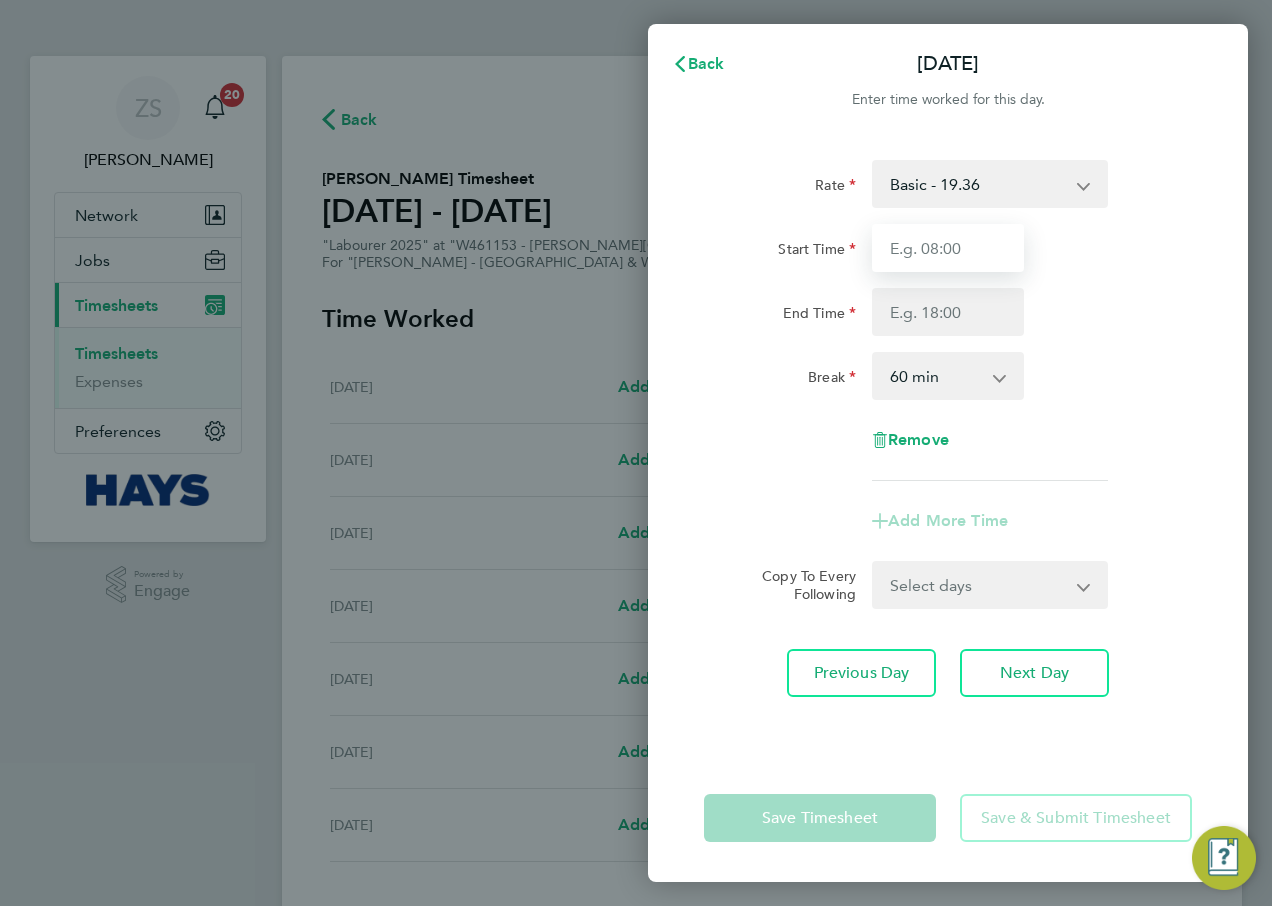 click on "Start Time" at bounding box center (948, 248) 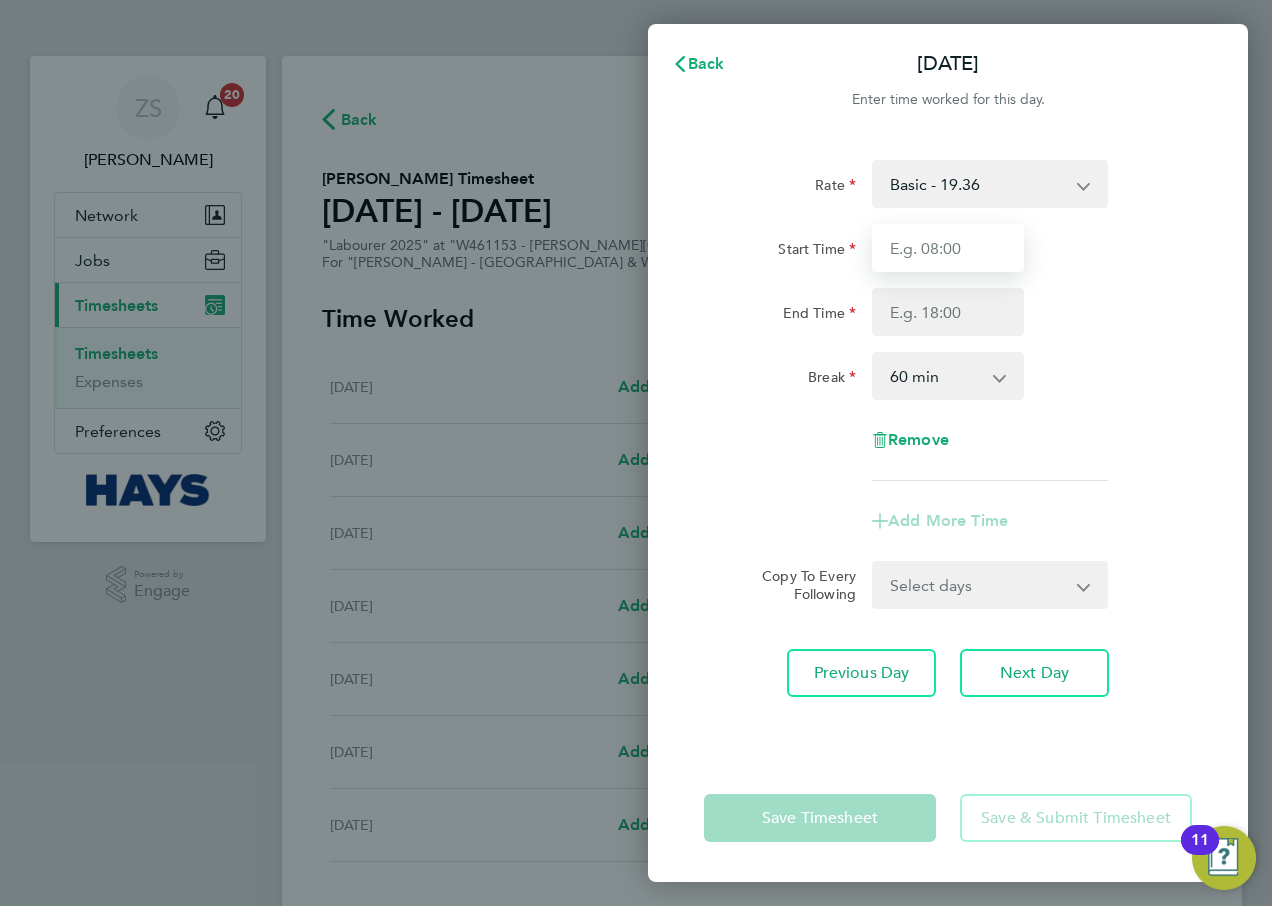 type on "07:30" 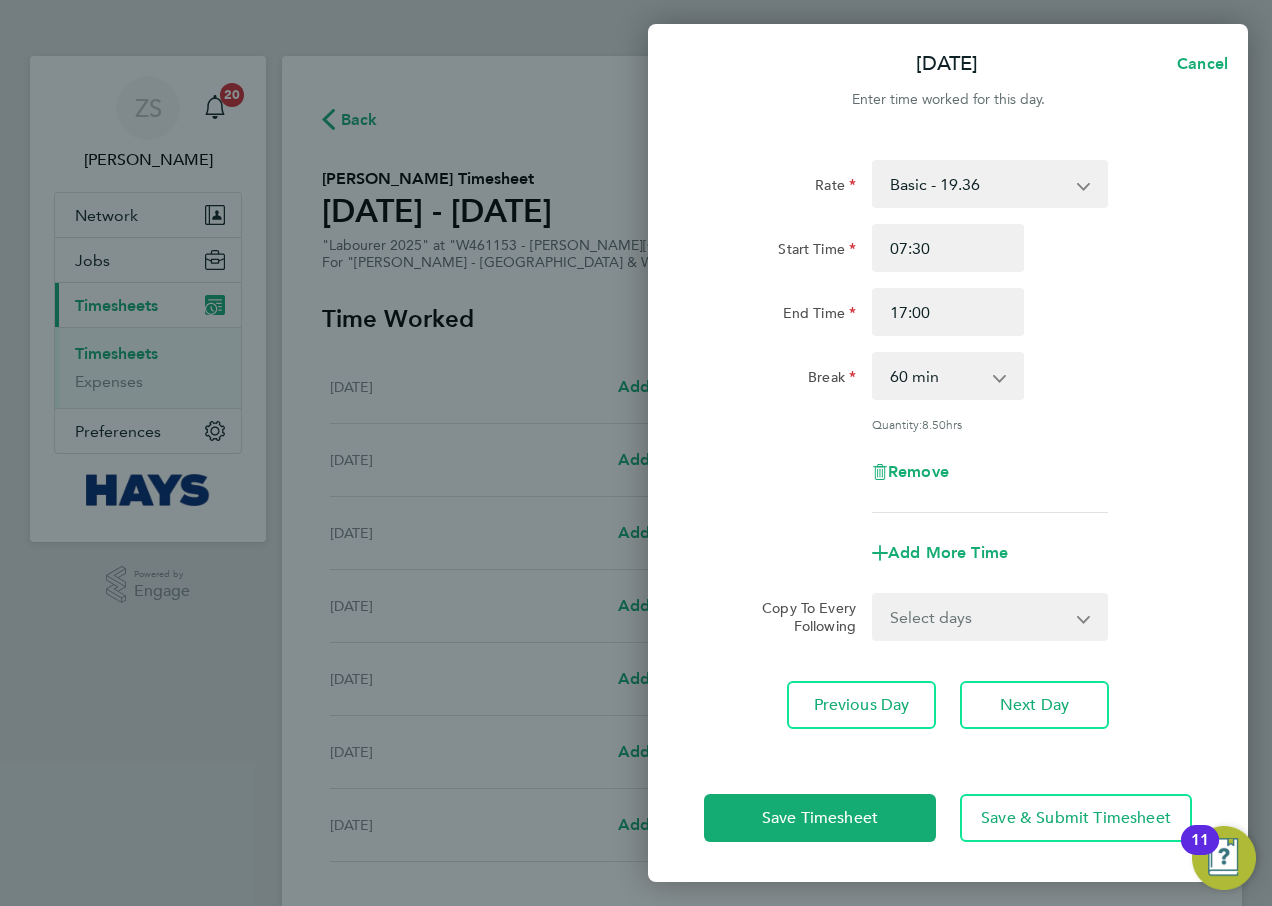click on "End Time 17:00" 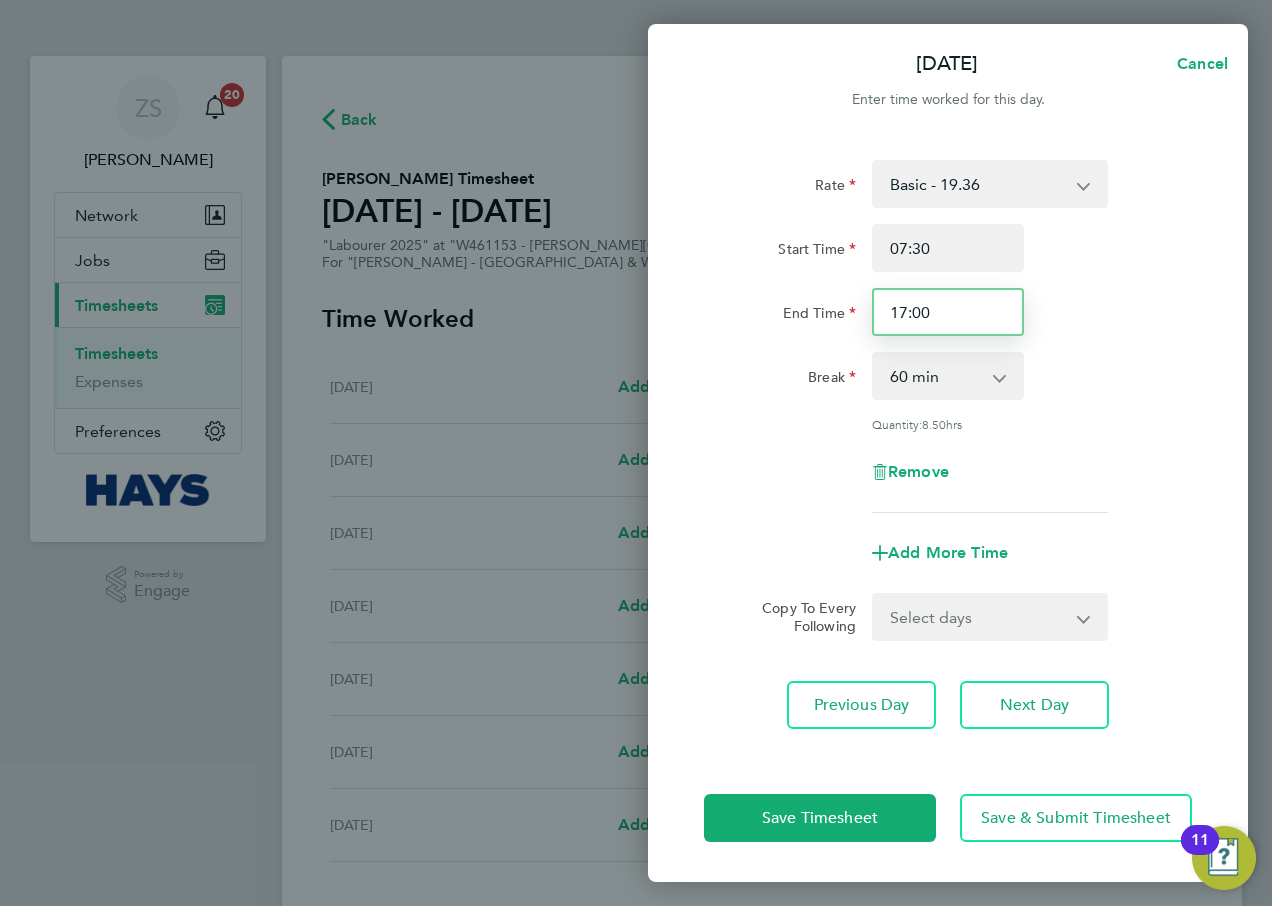 drag, startPoint x: 949, startPoint y: 316, endPoint x: 802, endPoint y: 324, distance: 147.21753 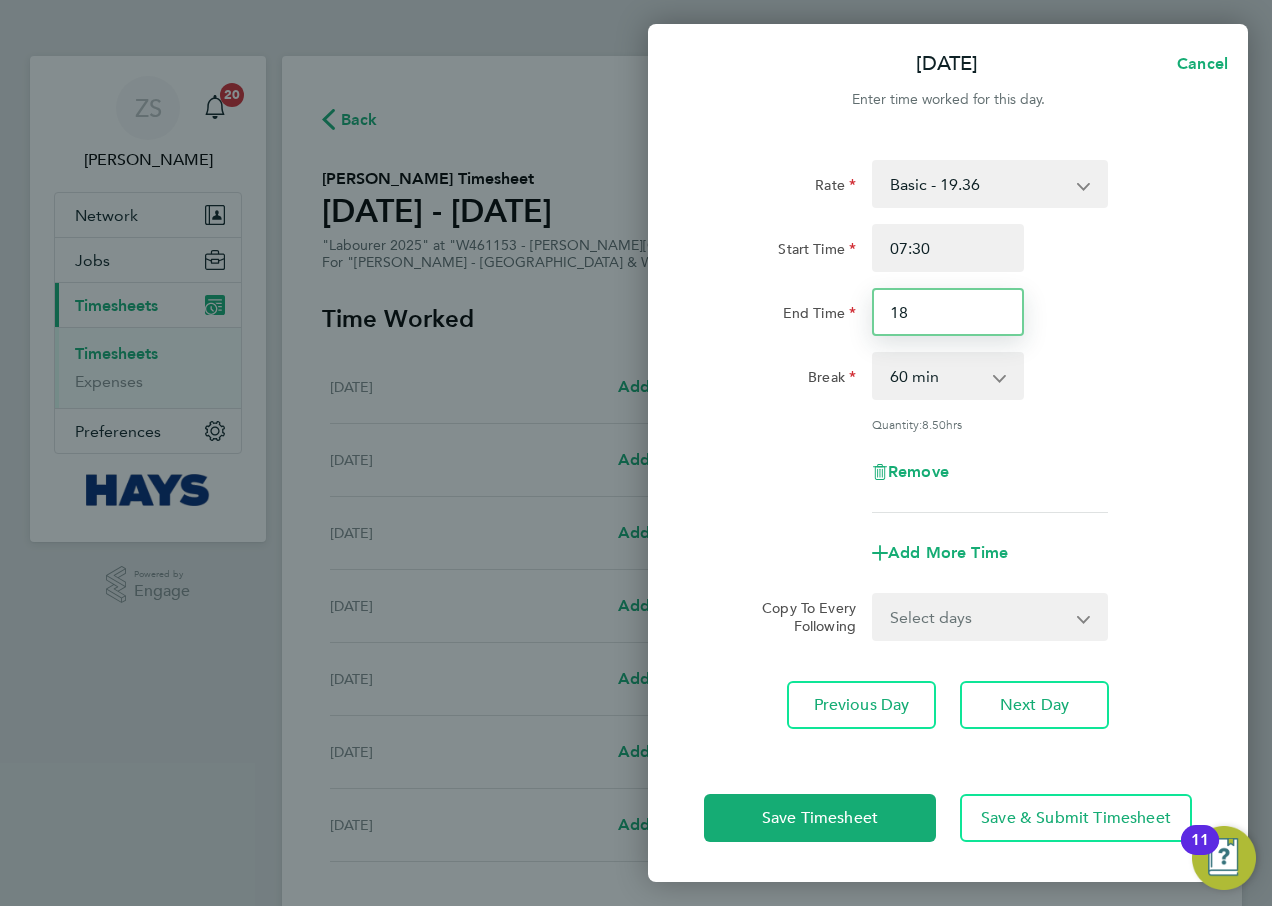 type on "18:00" 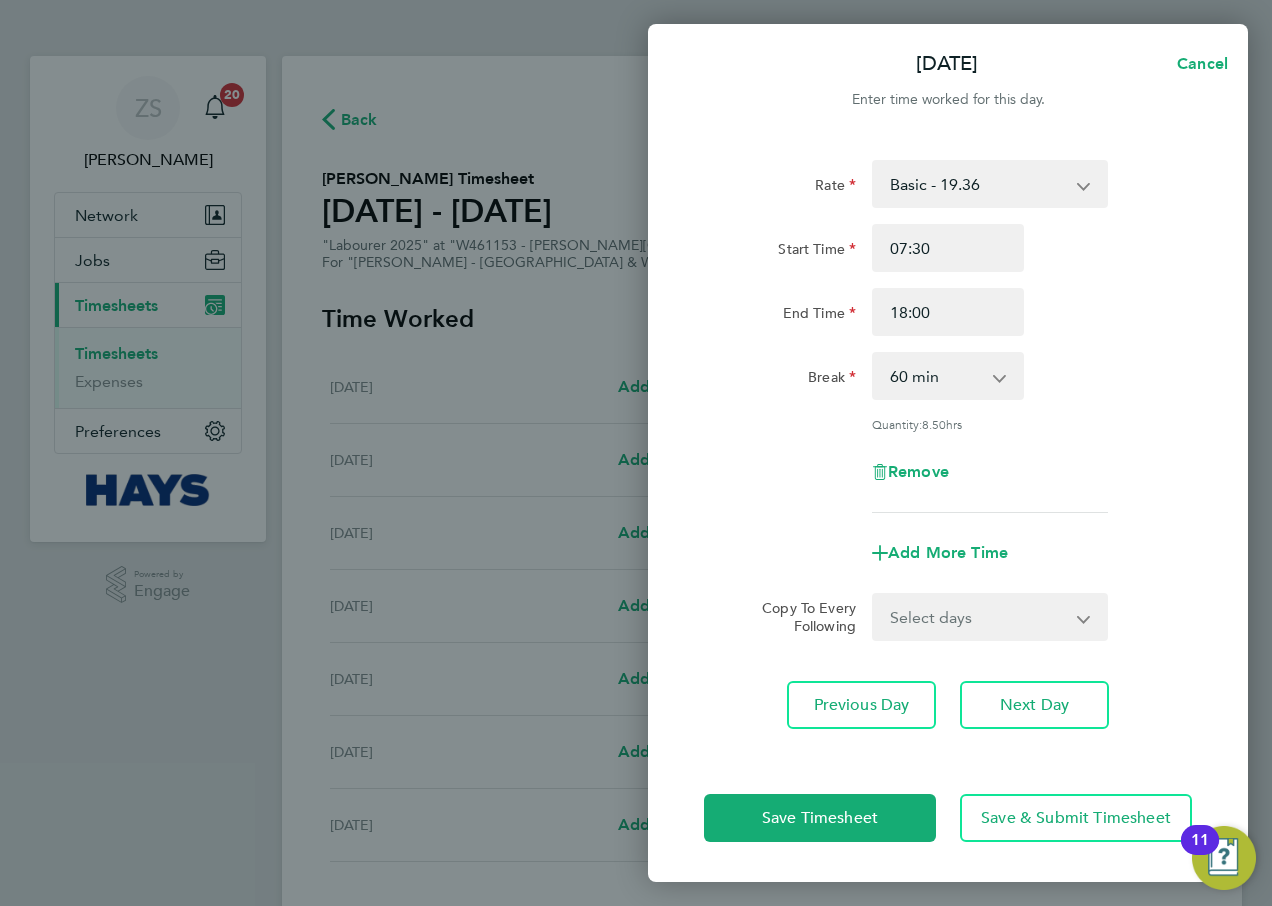 click on "0 min   15 min   30 min   45 min   60 min   75 min   90 min" at bounding box center (936, 376) 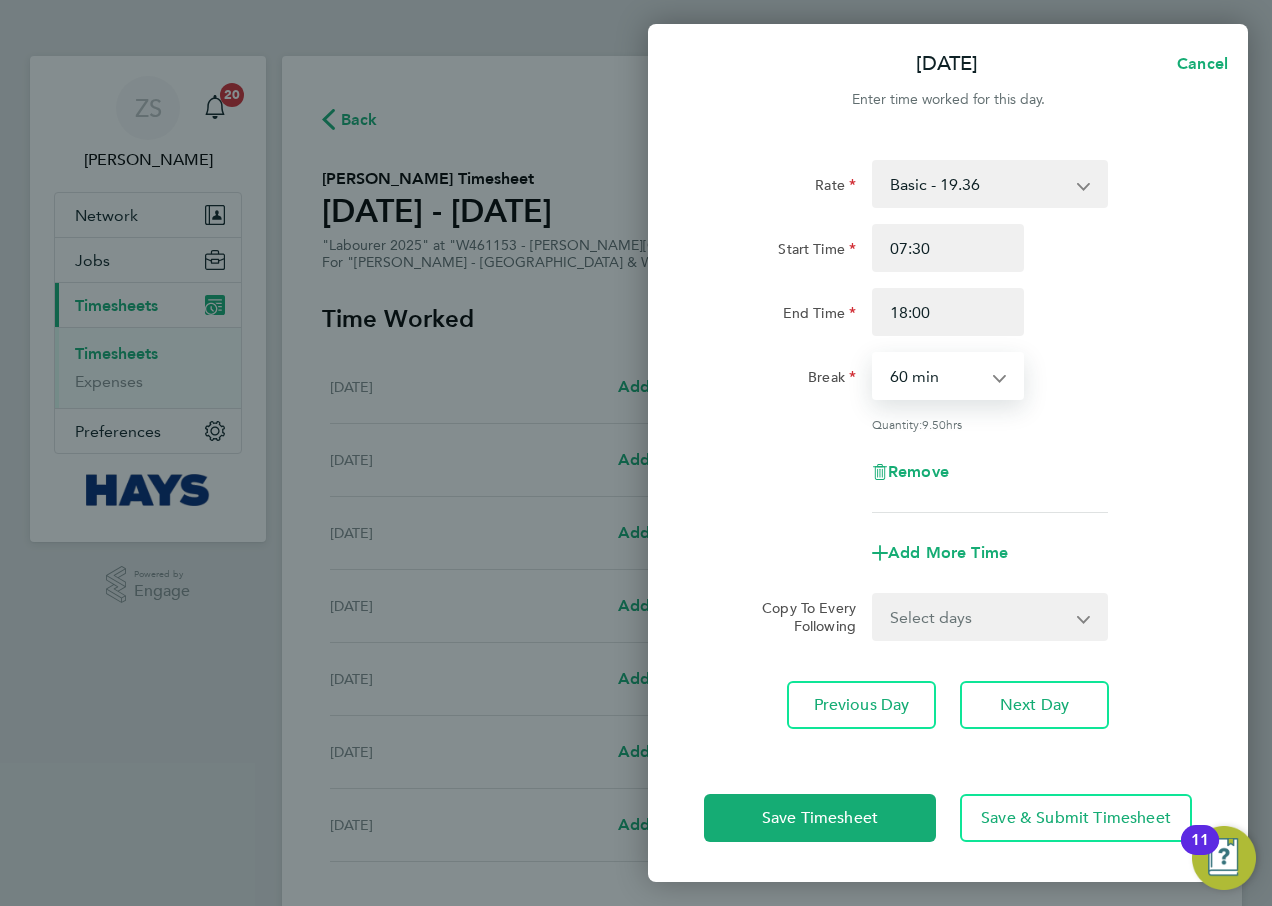 select on "30" 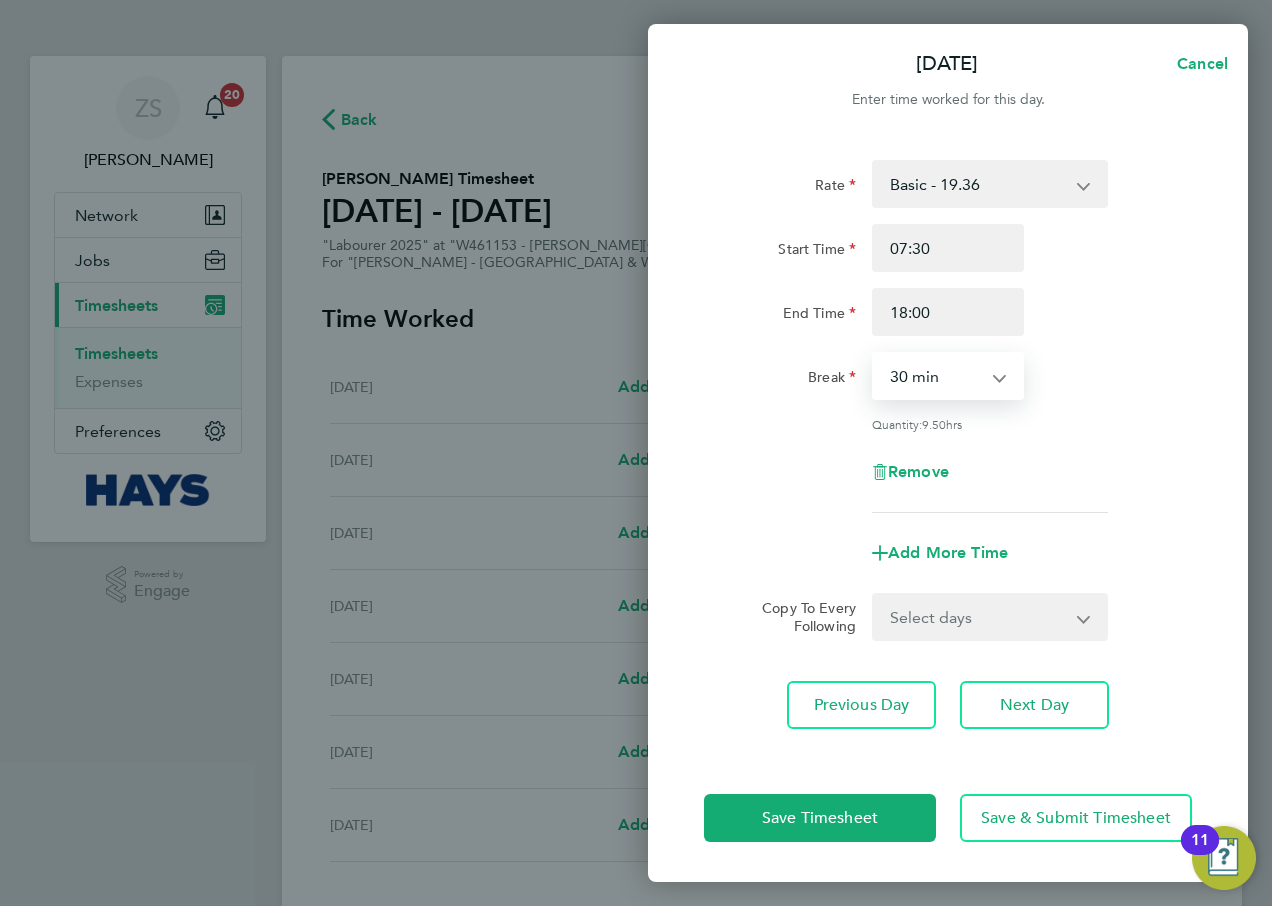 click on "0 min   15 min   30 min   45 min   60 min   75 min   90 min" at bounding box center (936, 376) 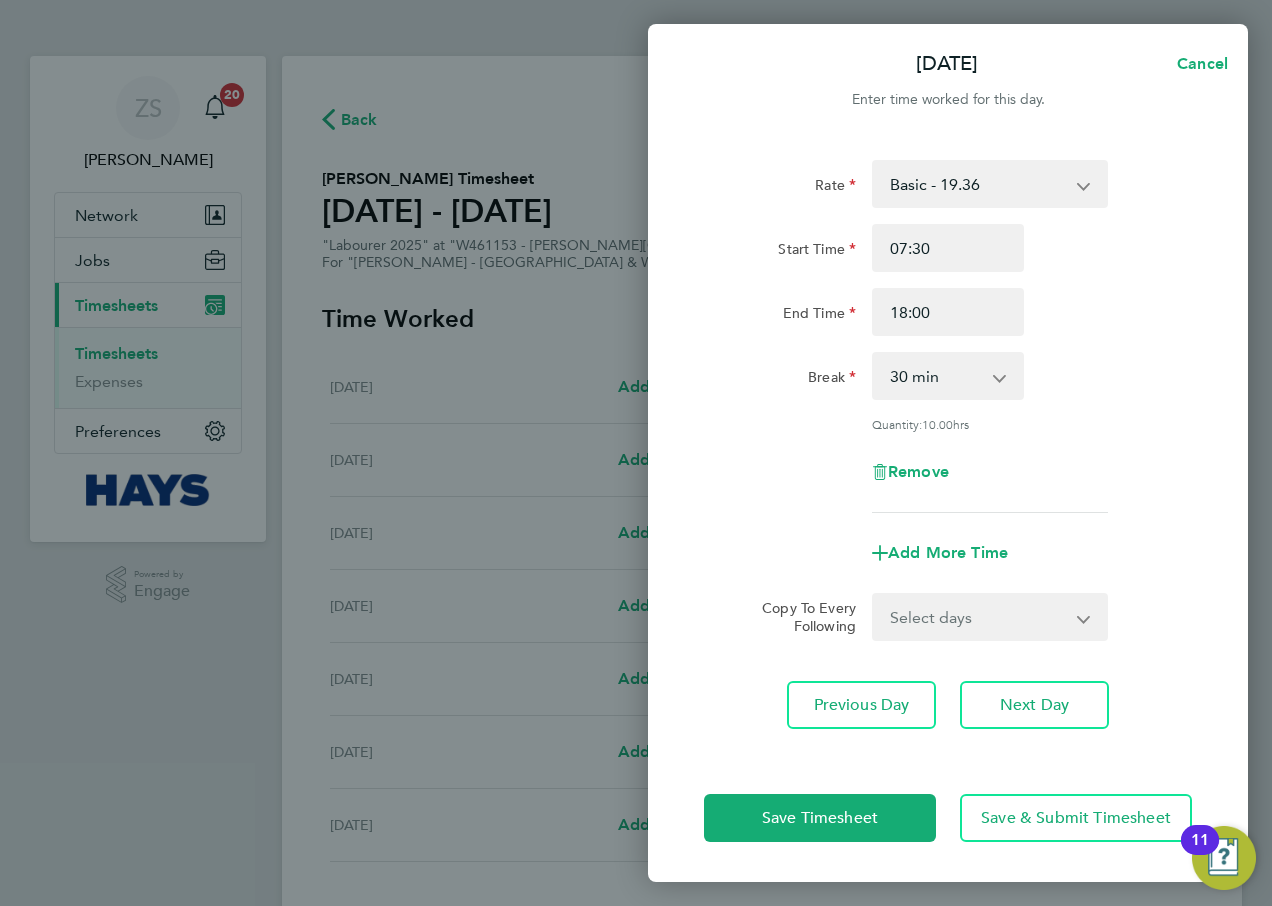 click on "Break  0 min   15 min   30 min   45 min   60 min   75 min   90 min" 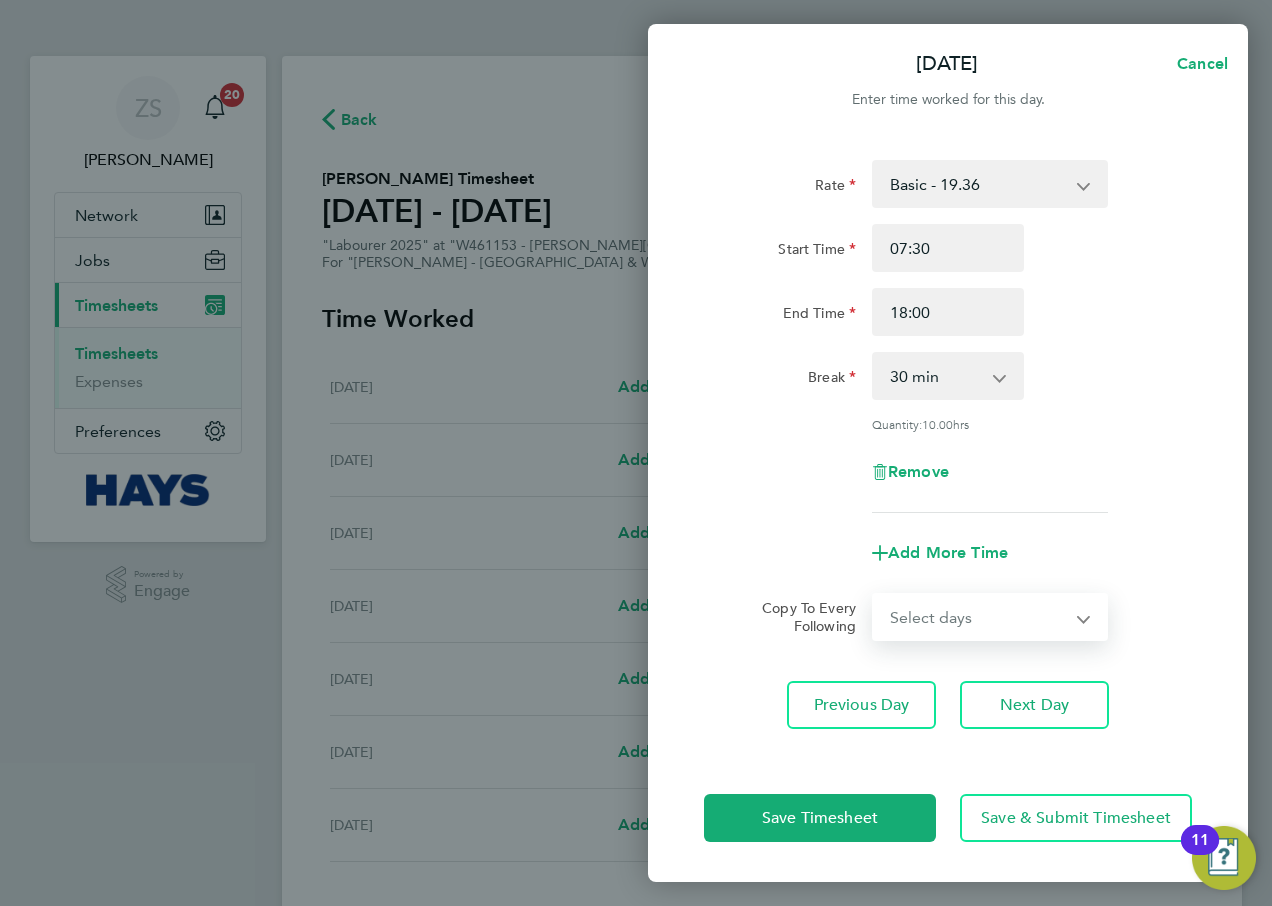 select on "DAY" 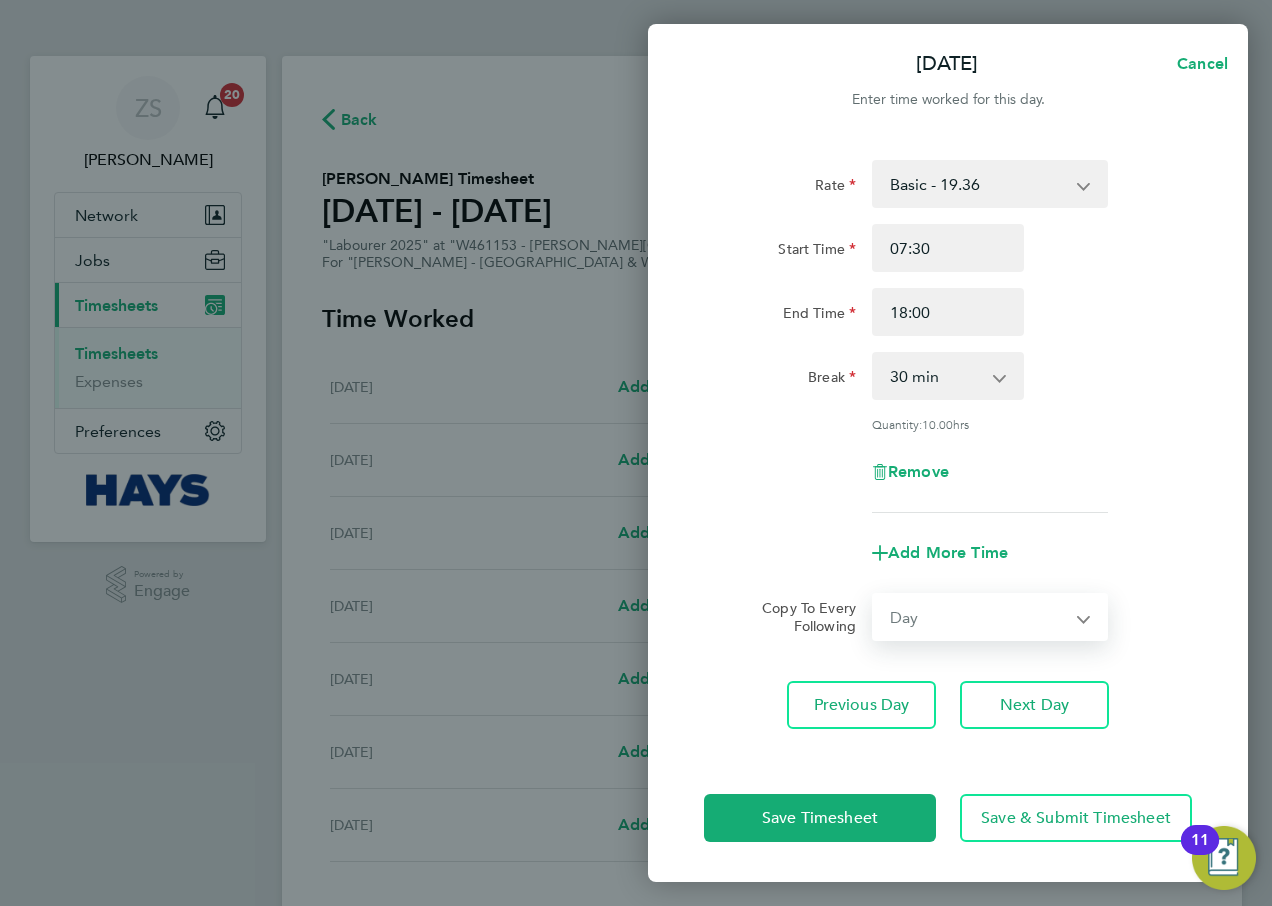click on "Select days   Day   [DATE]   [DATE]   [DATE]   [DATE]" at bounding box center [979, 617] 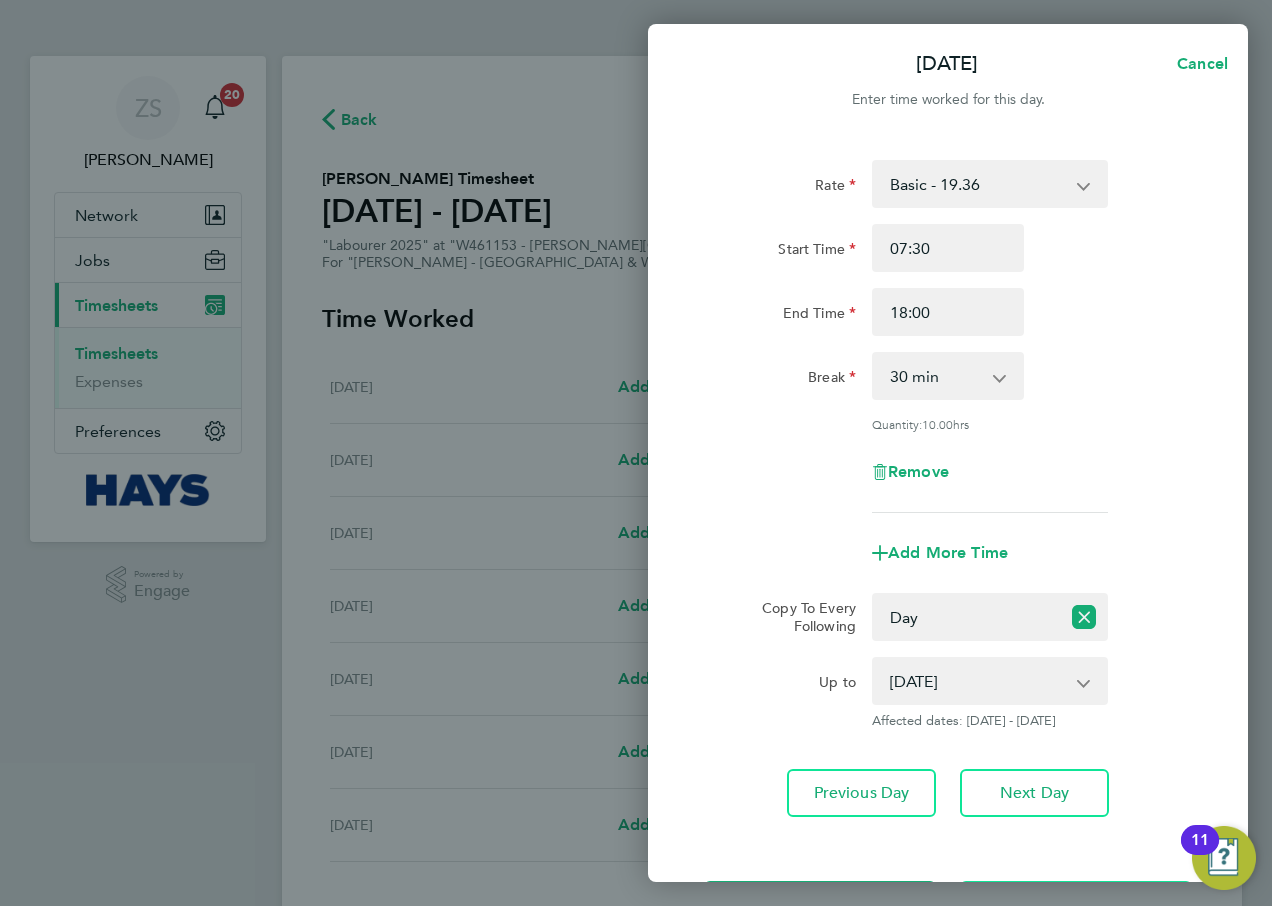 click on "Rate  Basic - 19.36   Saturday first 4h - 27.90   Sat after 4h - 36.44   Sunday - 36.44   Bank Holiday - 36.44   Weekday OT 39h+ - 27.90
Start Time 07:30 End Time 18:00 Break  0 min   15 min   30 min   45 min   60 min   75 min   90 min
Quantity:  10.00  hrs
Remove
Add More Time" 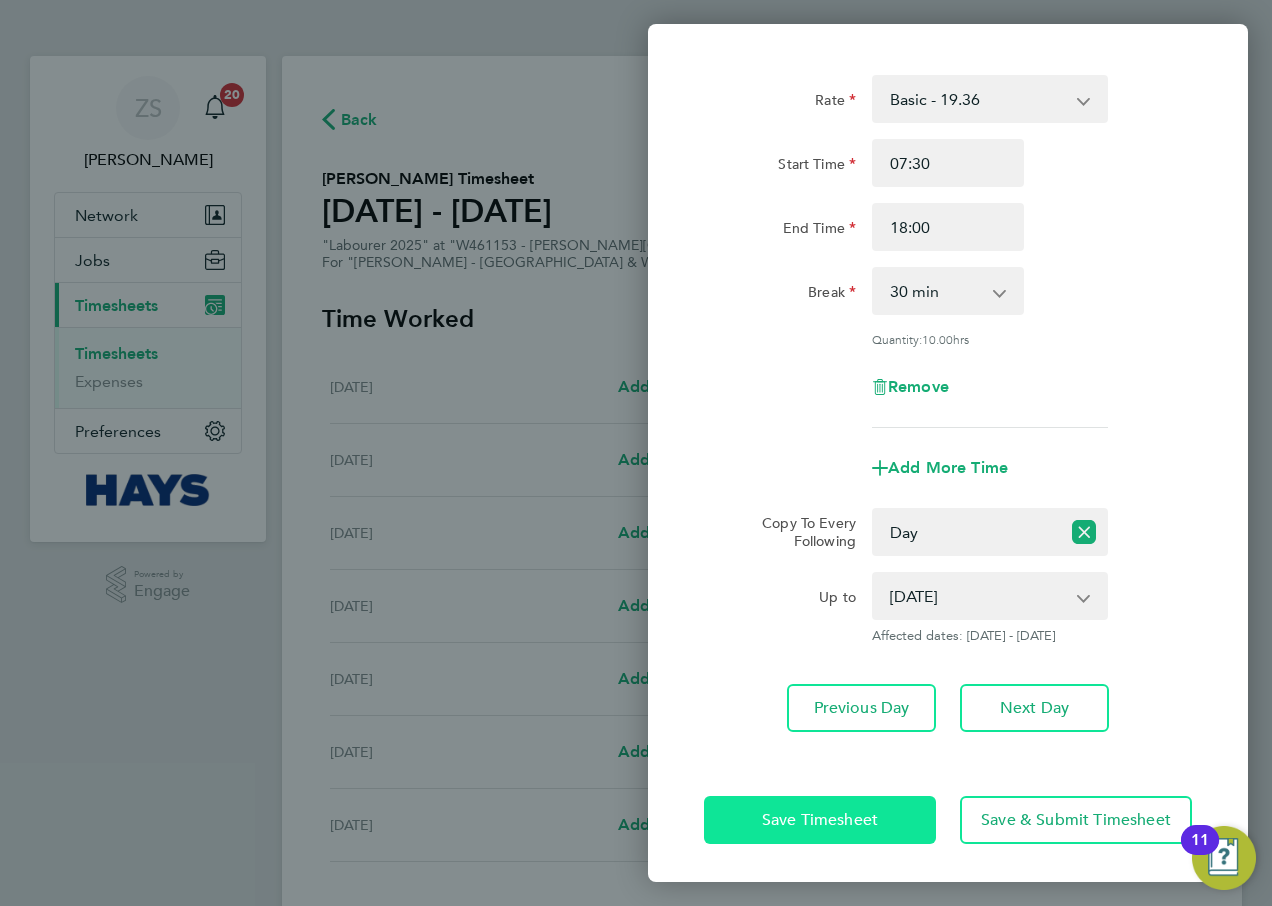 click on "Save Timesheet" 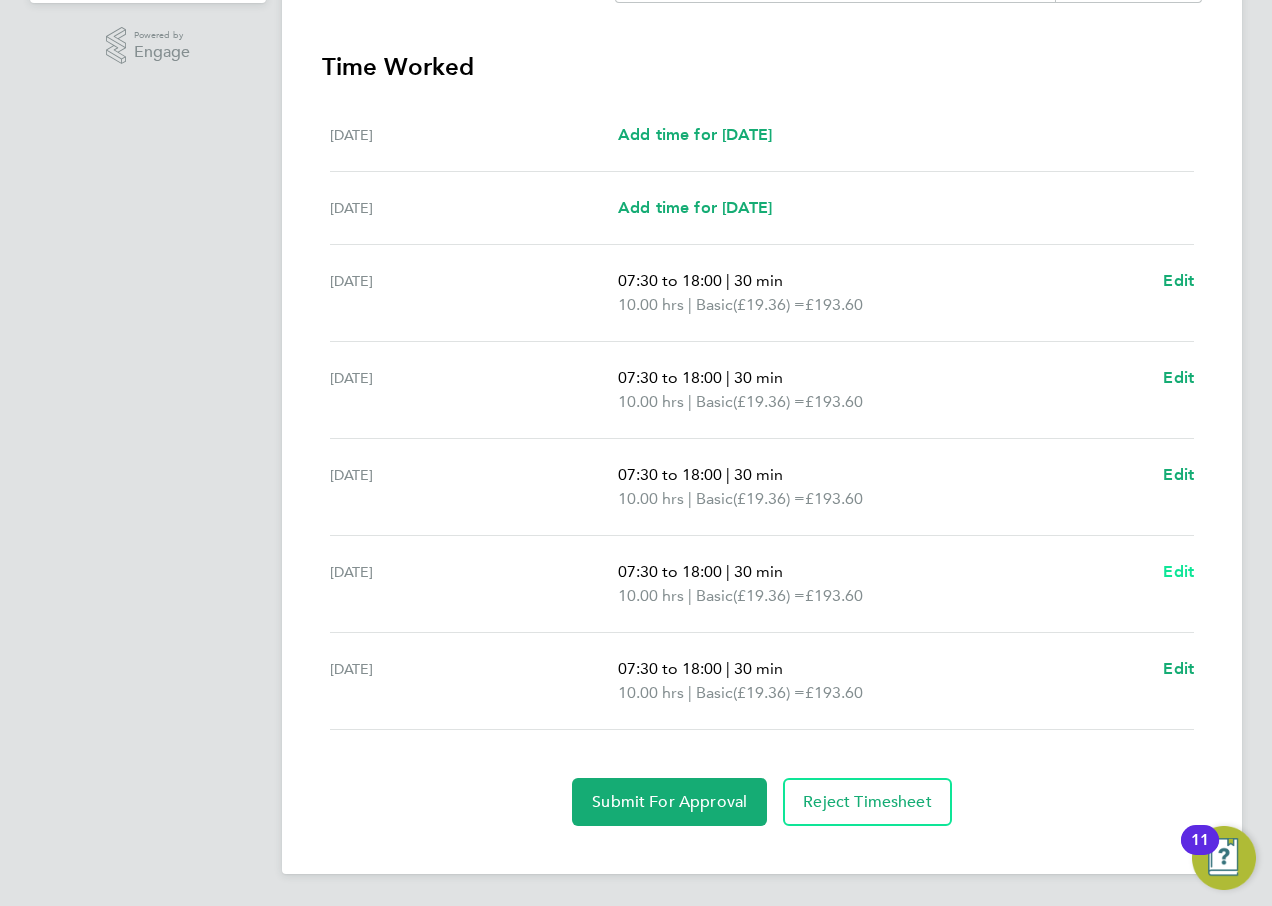 click on "Edit" at bounding box center [1178, 571] 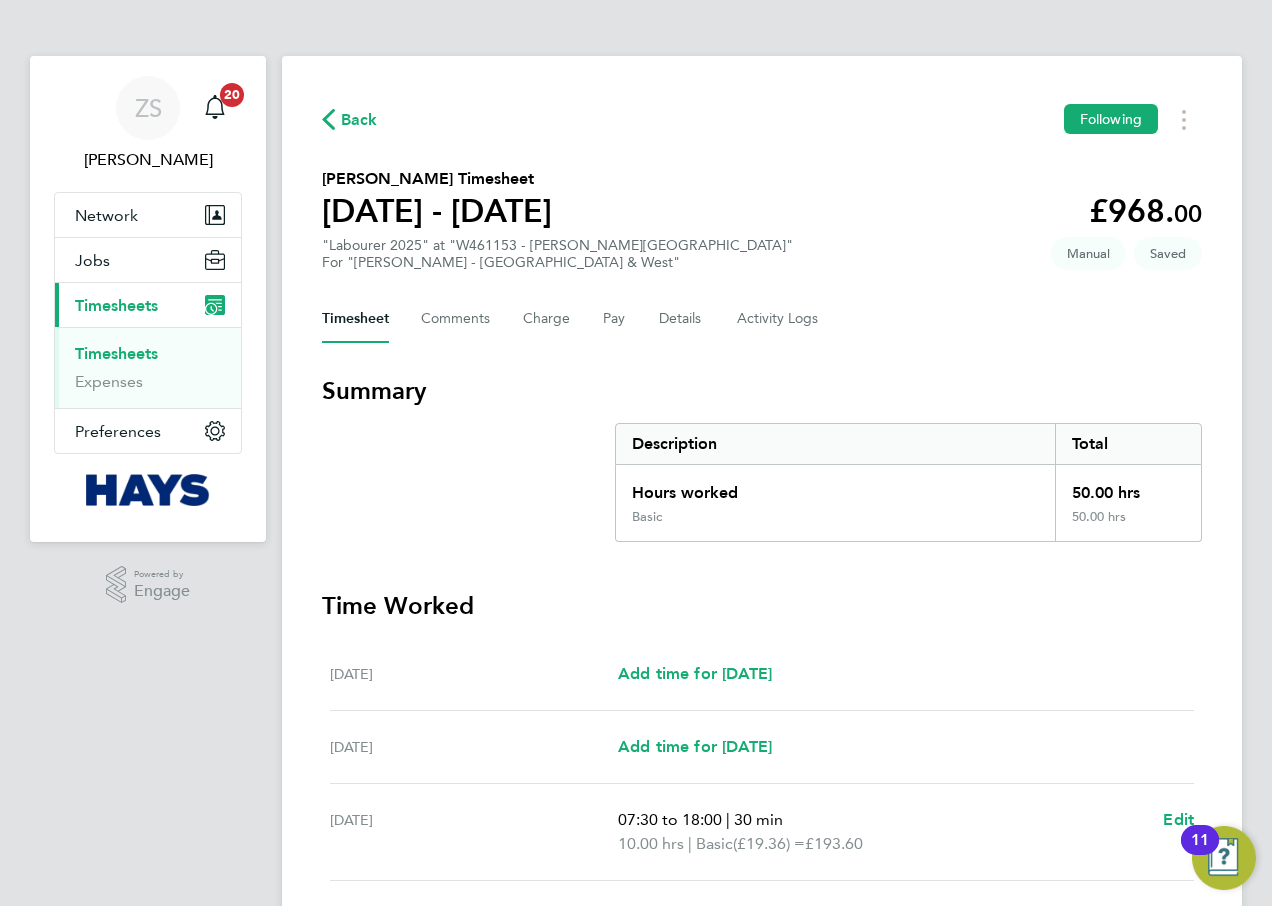 select on "30" 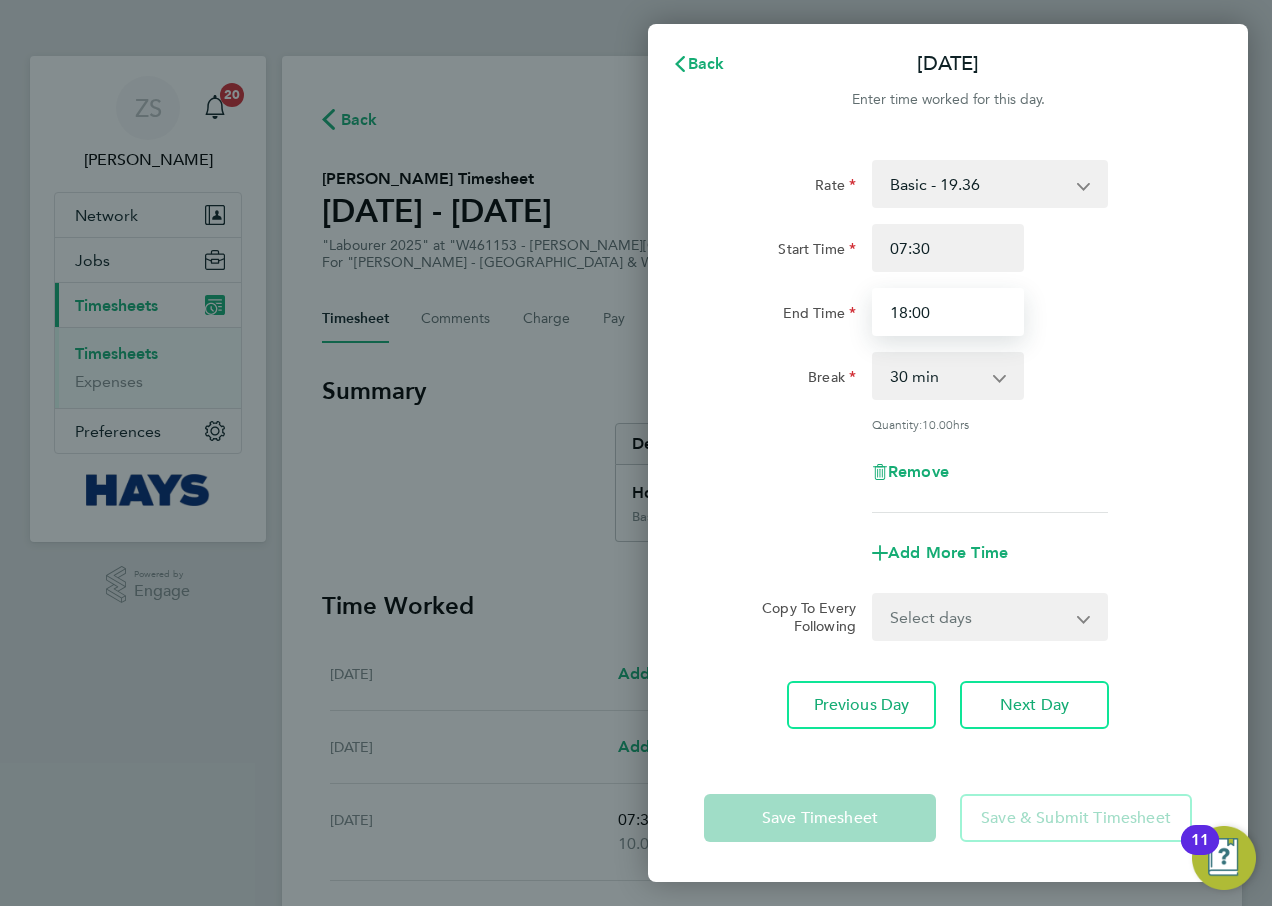drag, startPoint x: 944, startPoint y: 310, endPoint x: 833, endPoint y: 316, distance: 111.16204 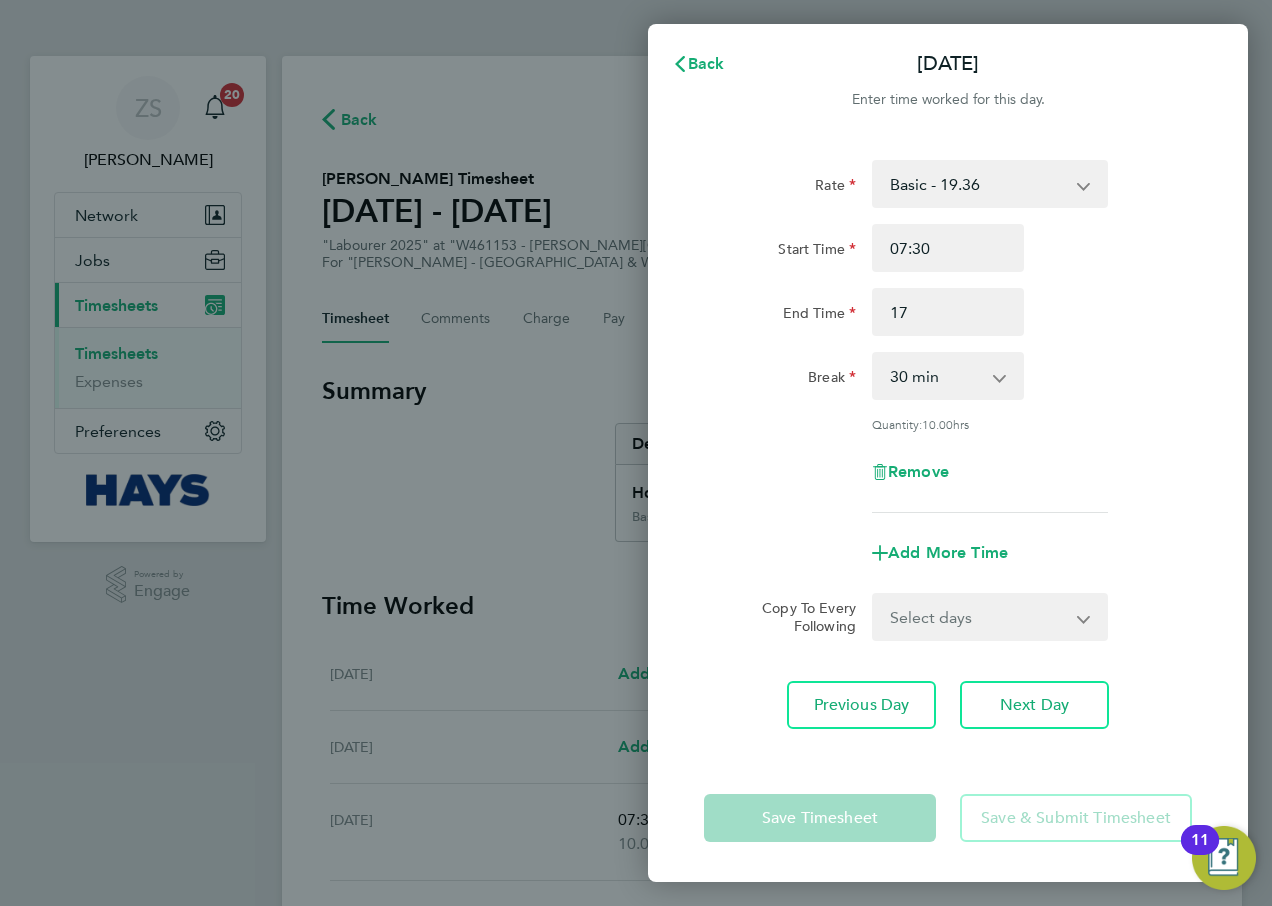 type on "17:00" 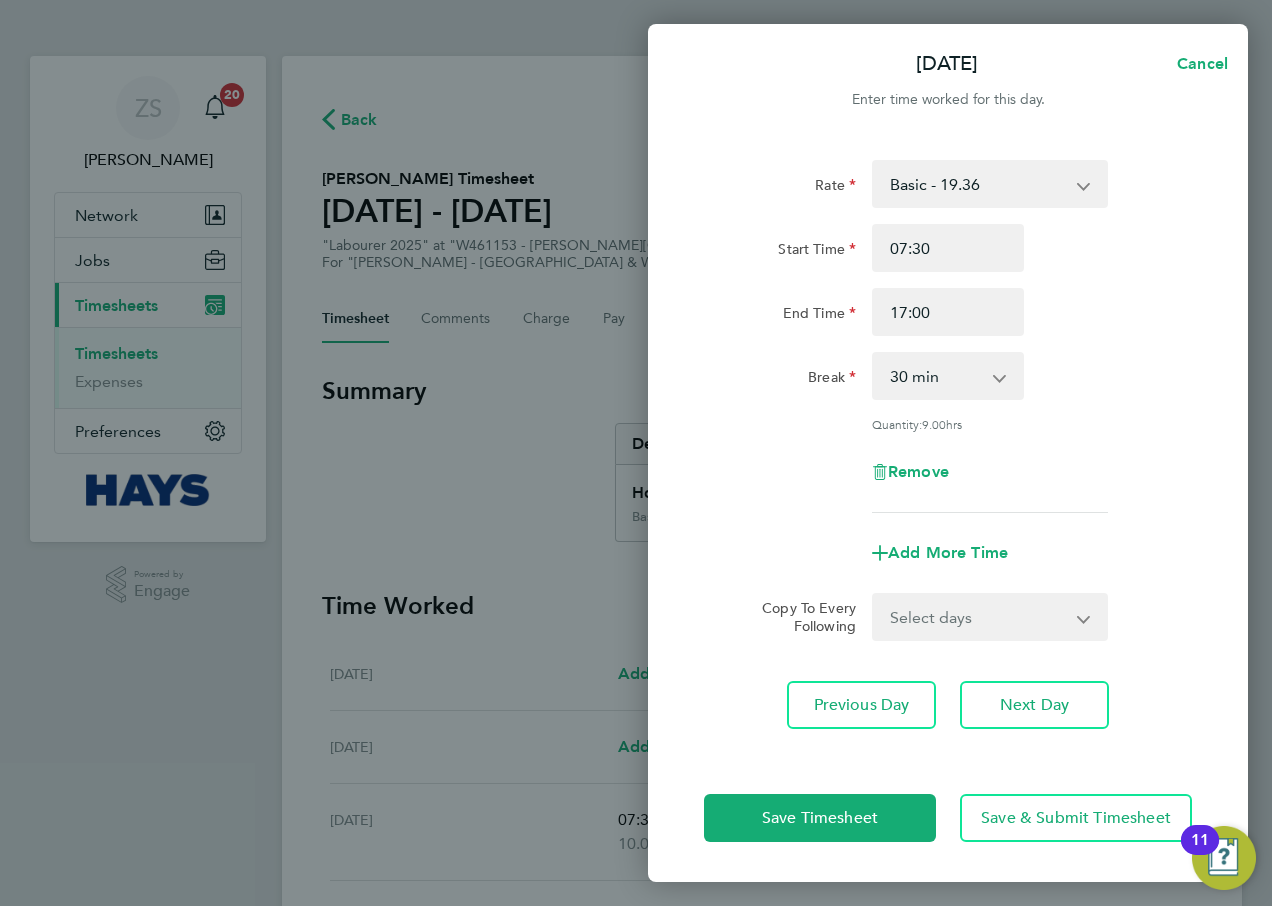 click on "Rate  Basic - 19.36   Saturday first 4h - 27.90   Sat after 4h - 36.44   Sunday - 36.44   Bank Holiday - 36.44   Weekday OT 39h+ - 27.90
Start Time 07:30 End Time 17:00 Break  0 min   15 min   30 min   45 min   60 min   75 min   90 min
Quantity:  9.00  hrs
Remove
Add More Time  Copy To Every Following  Select days   Friday
Previous Day   Next Day" 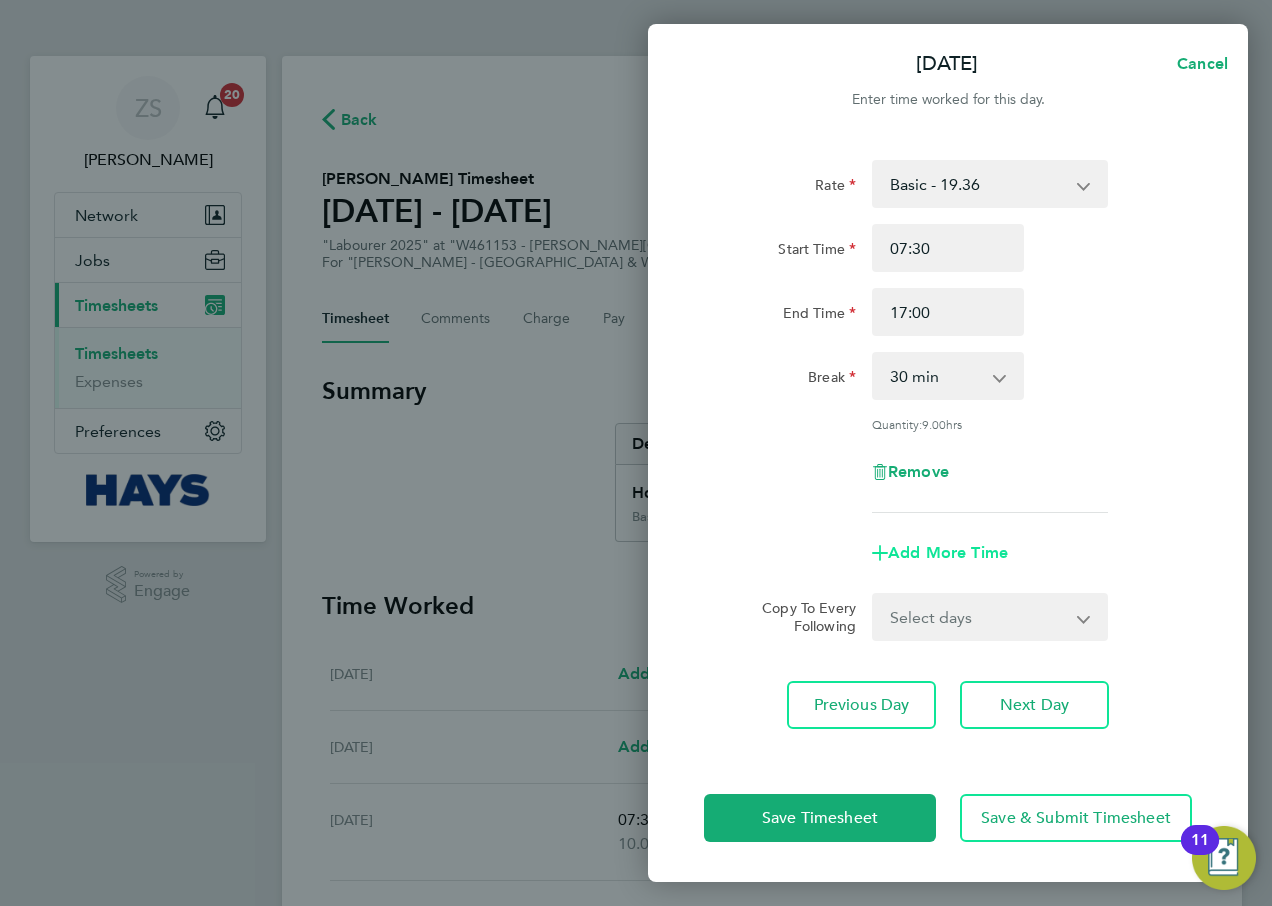 click on "Add More Time" 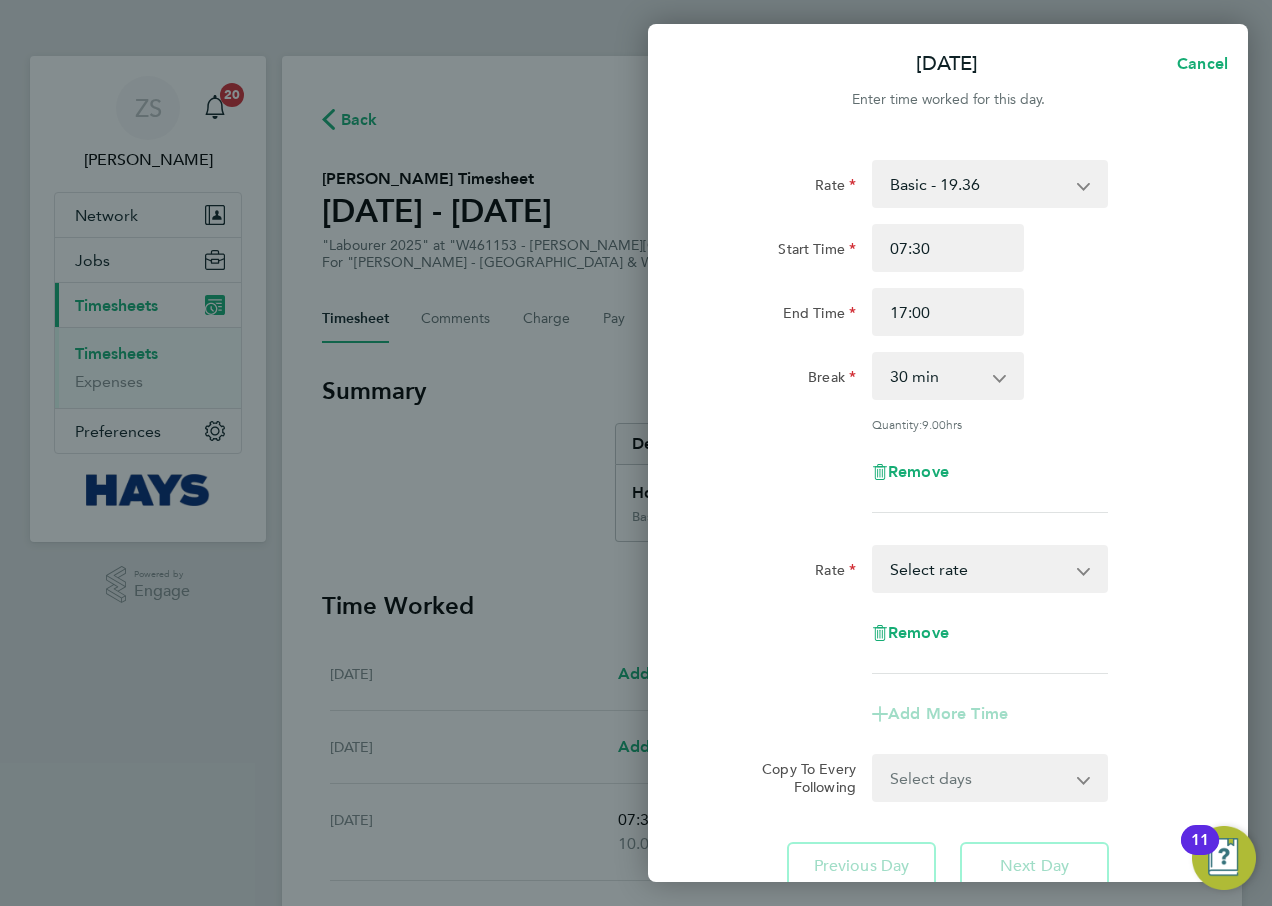 click on "Basic - 19.36   Saturday first 4h - 27.90   Sat after 4h - 36.44   Sunday - 36.44   Bank Holiday - 36.44   Weekday OT 39h+ - 27.90   Select rate" at bounding box center [978, 569] 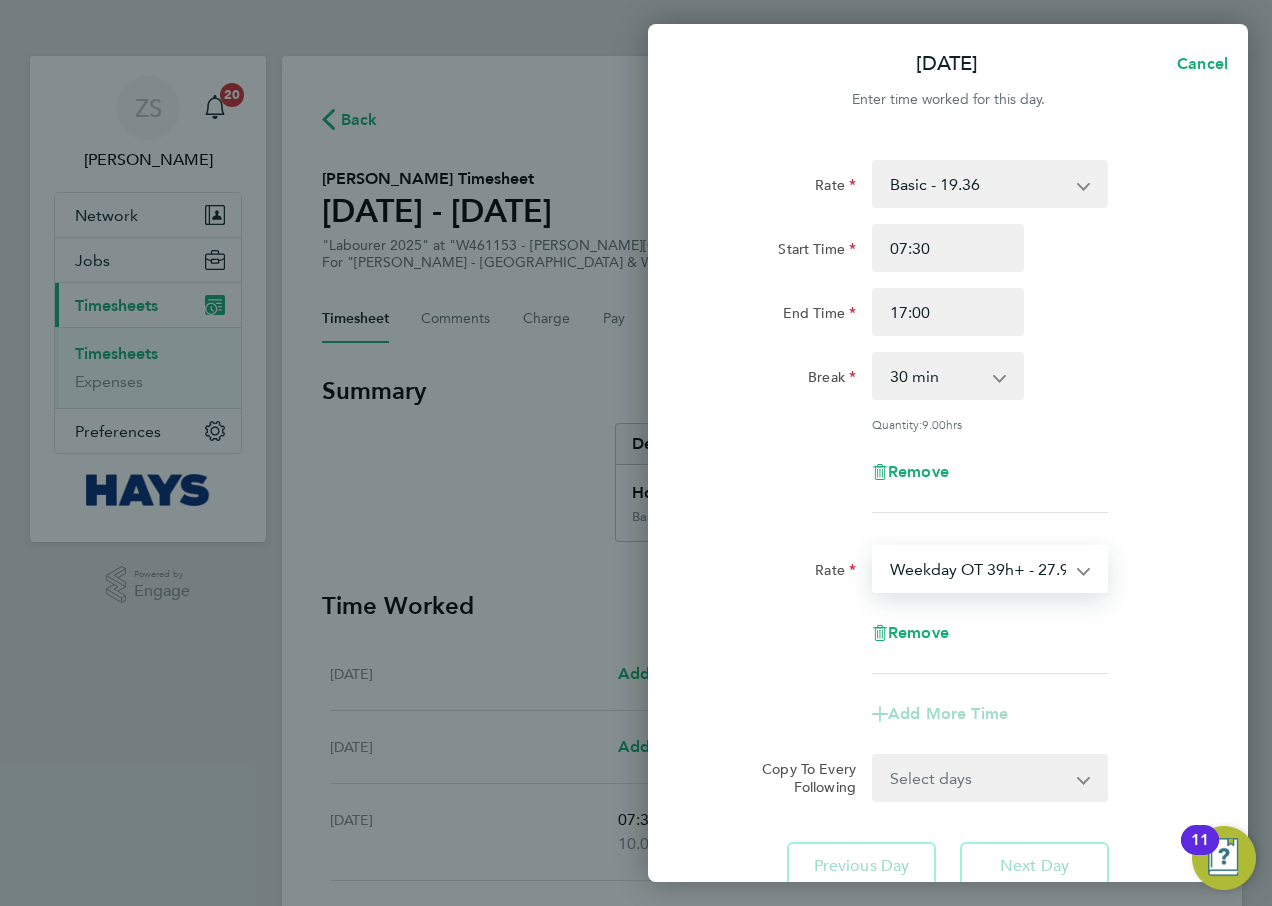 select on "60" 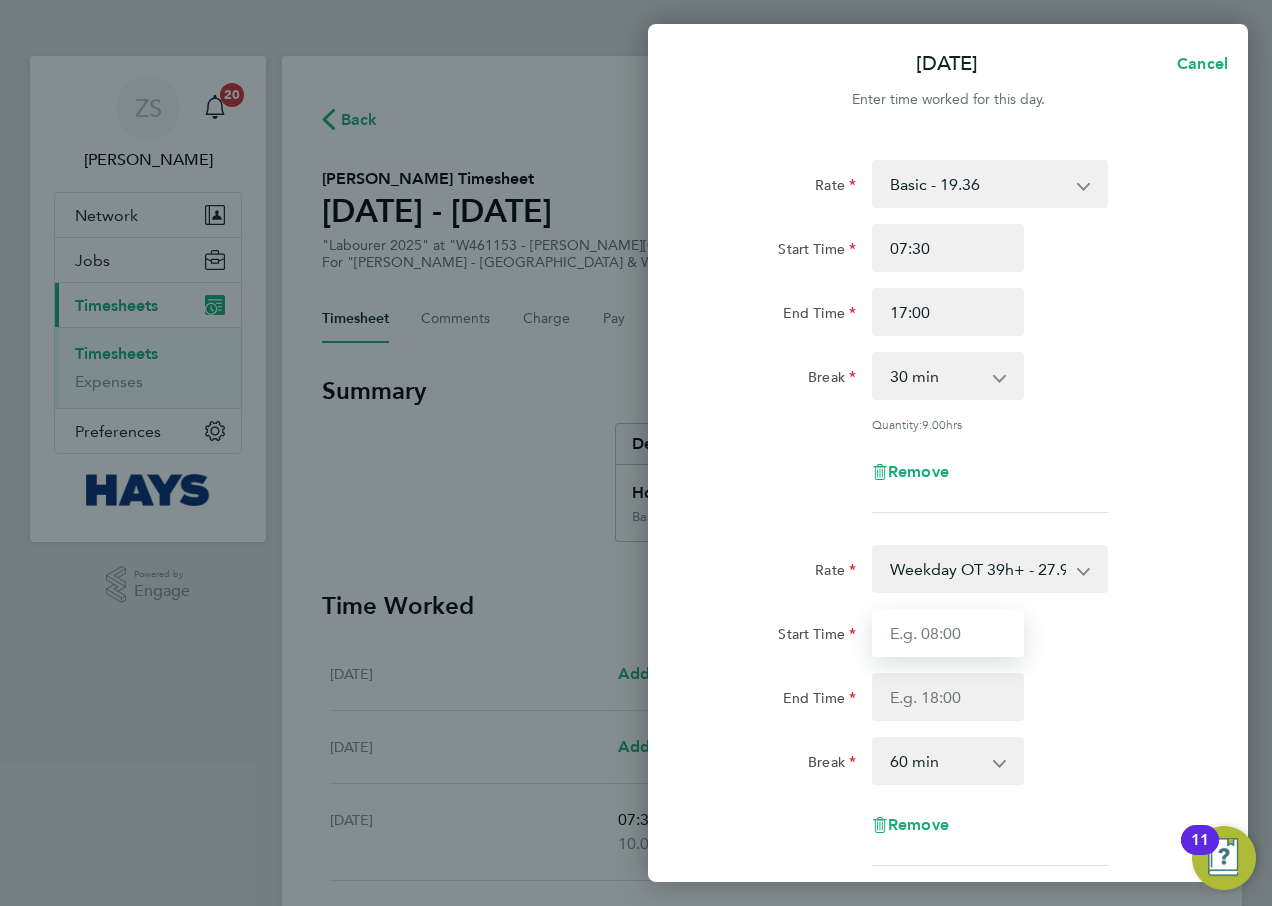 click on "Start Time" at bounding box center [948, 633] 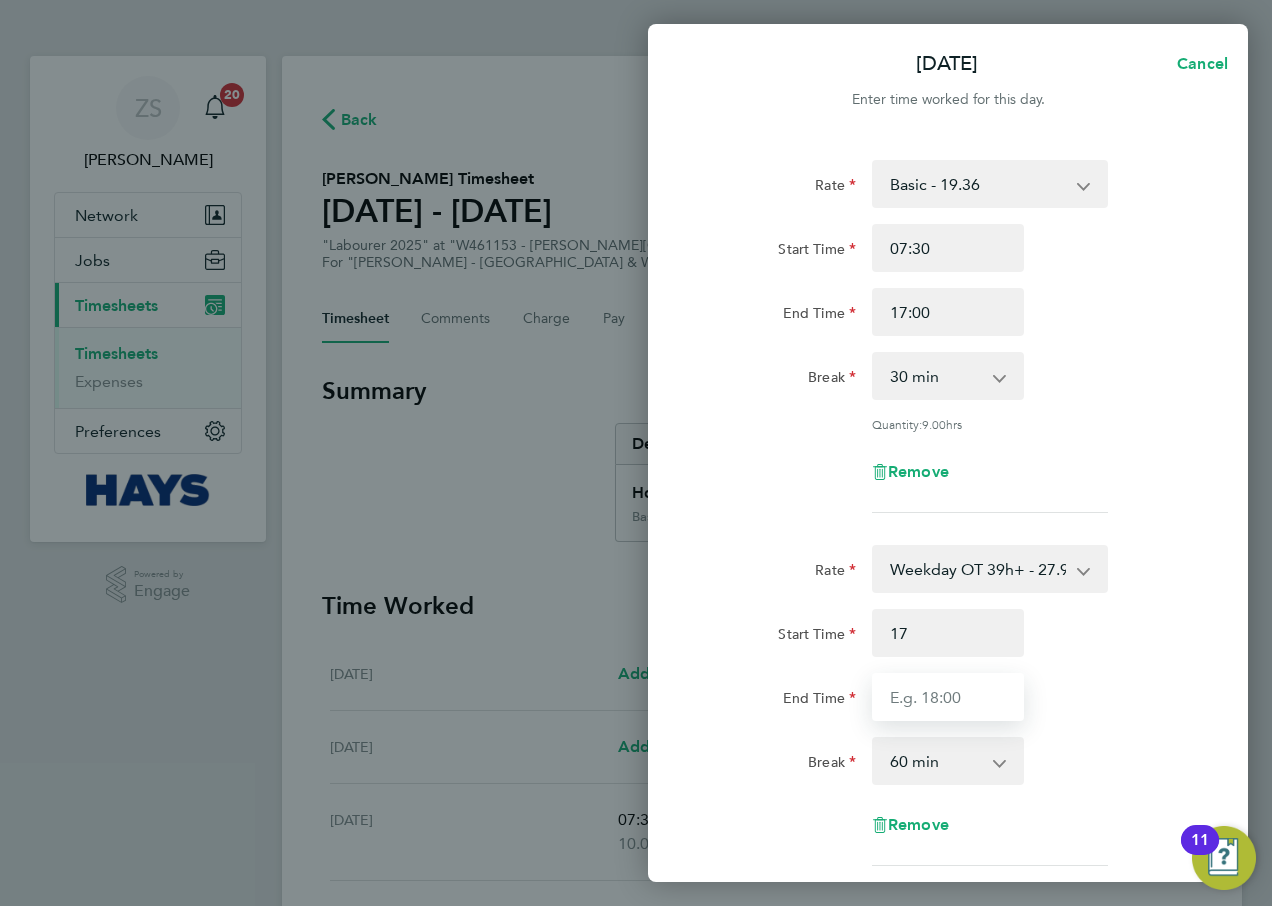 type on "17:00" 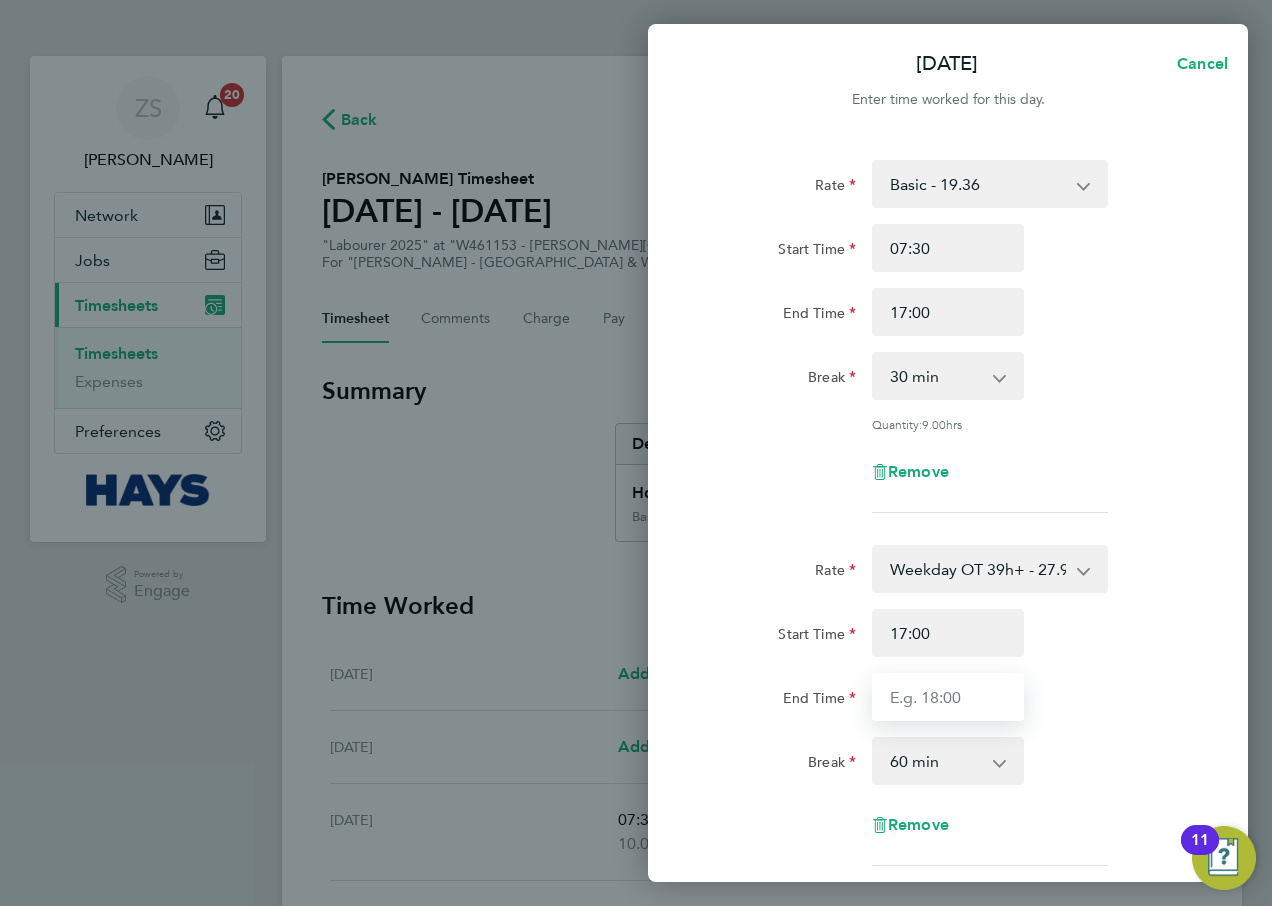 click on "End Time" at bounding box center (948, 697) 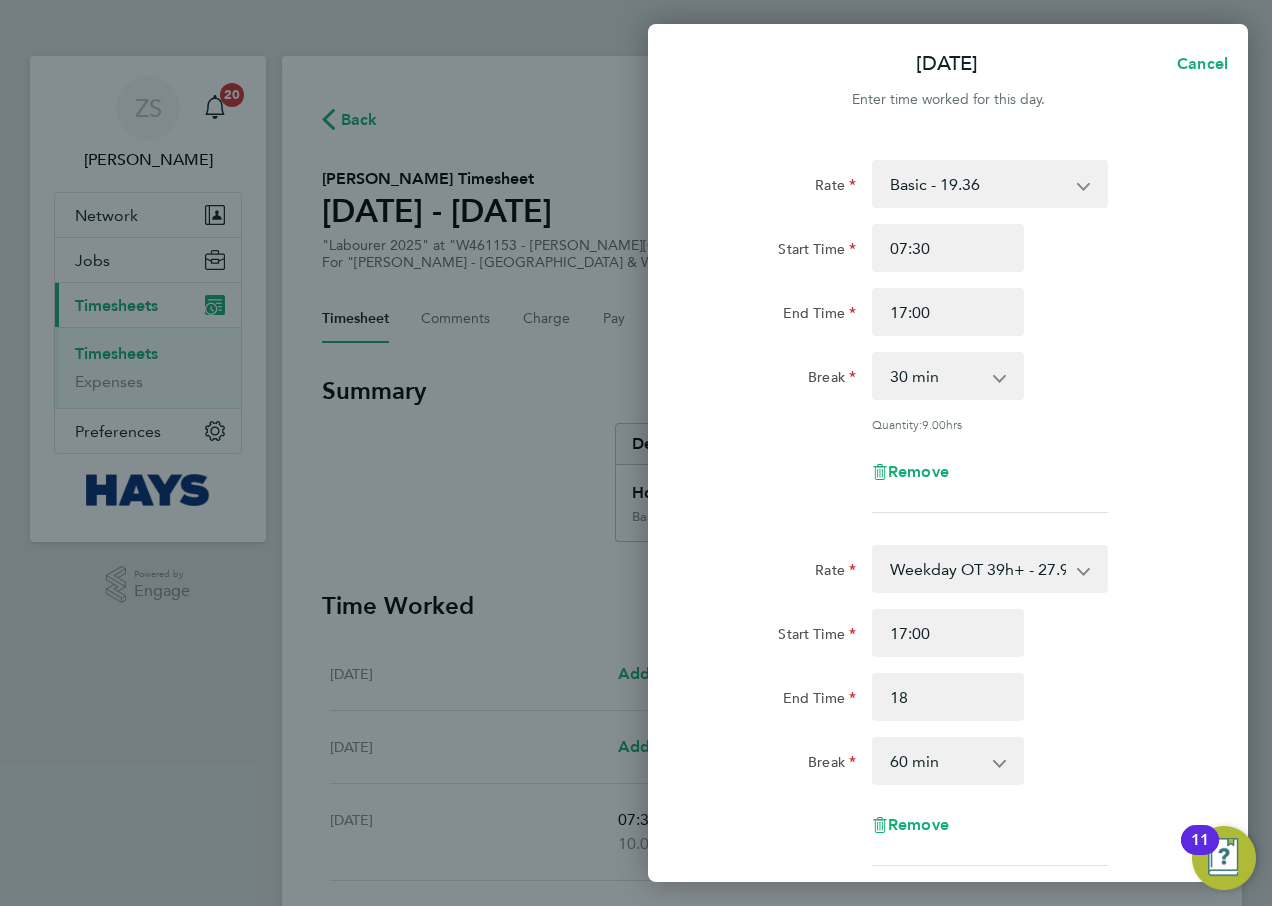 type on "18:00" 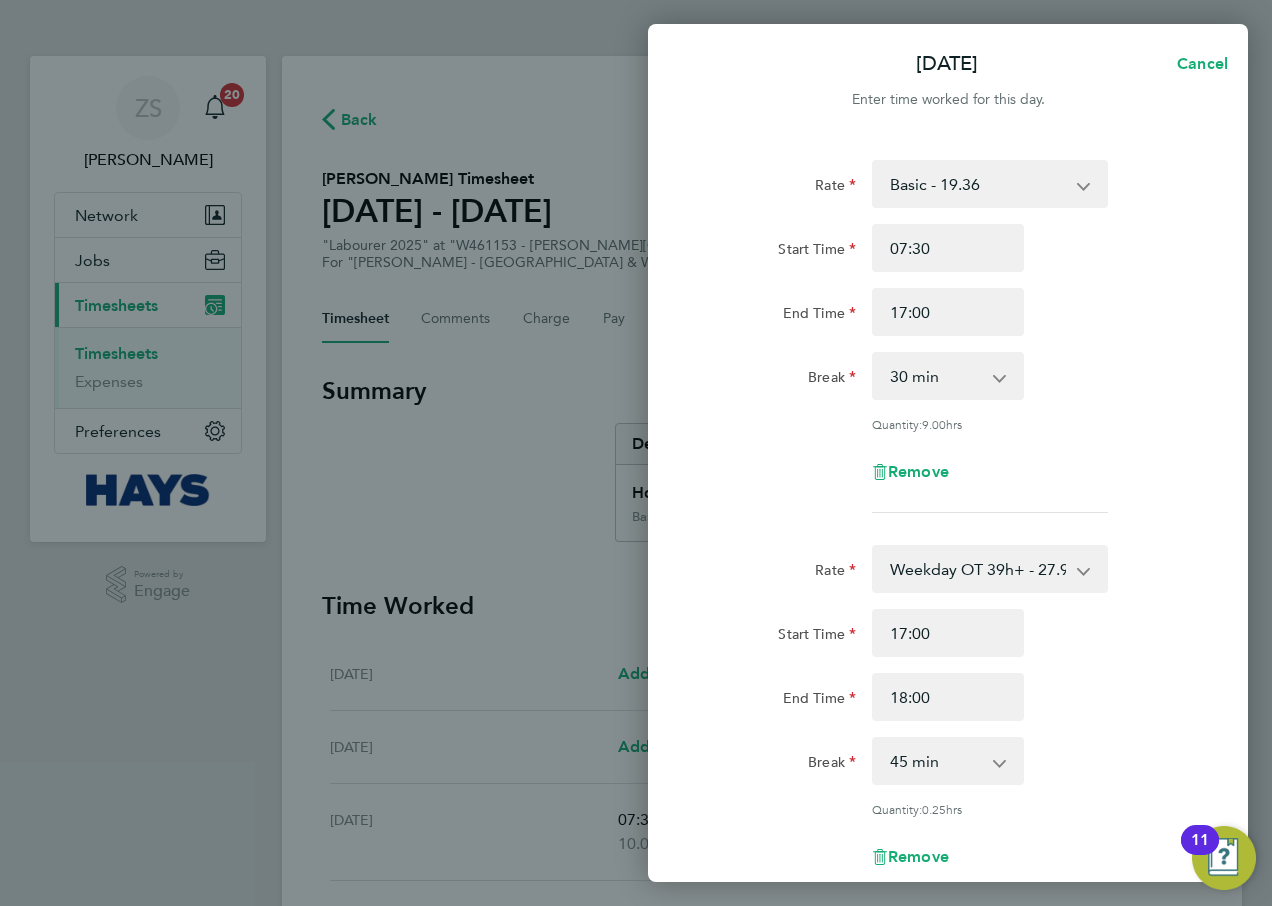 click on "Start Time 17:00" 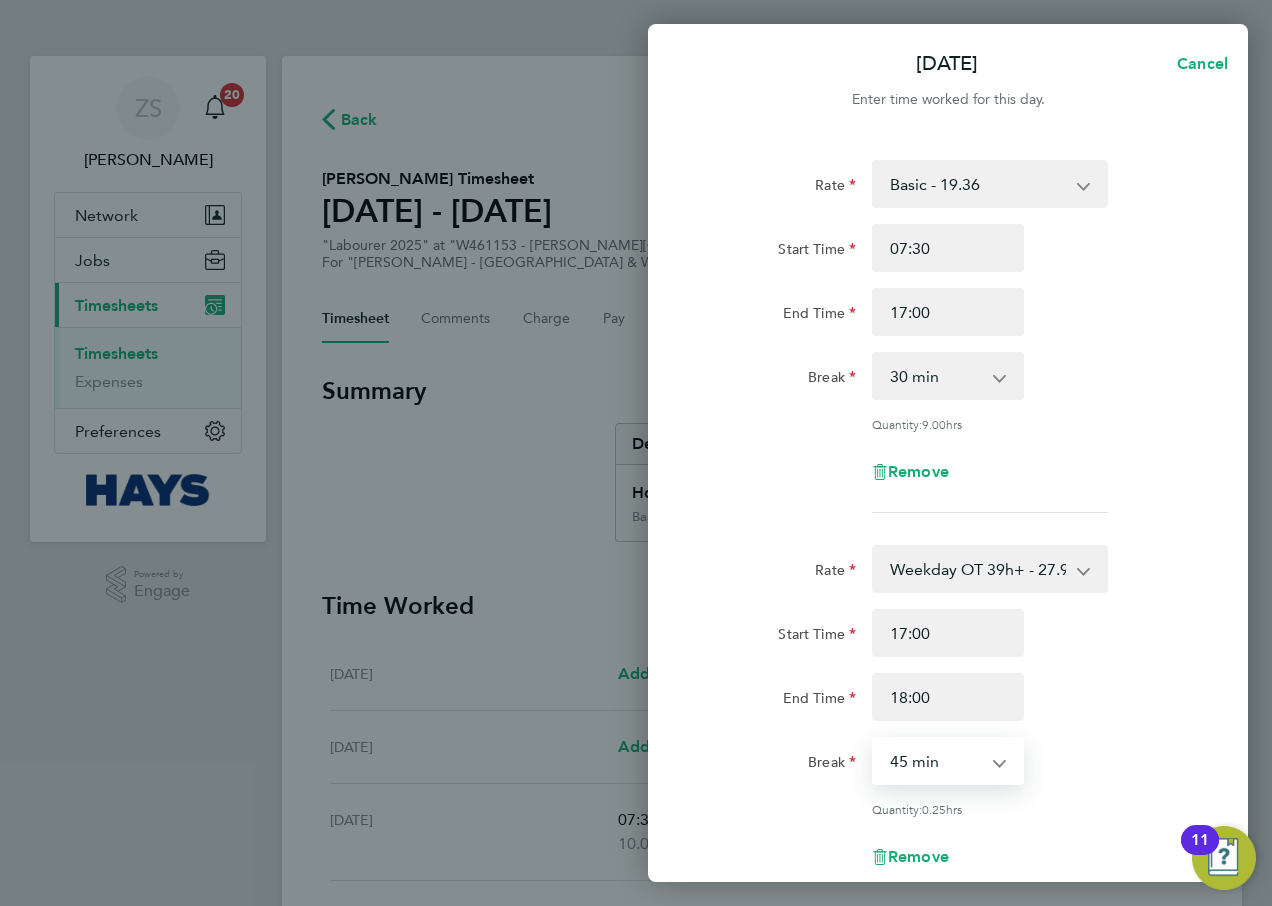 click on "0 min   15 min   30 min   45 min" at bounding box center [936, 761] 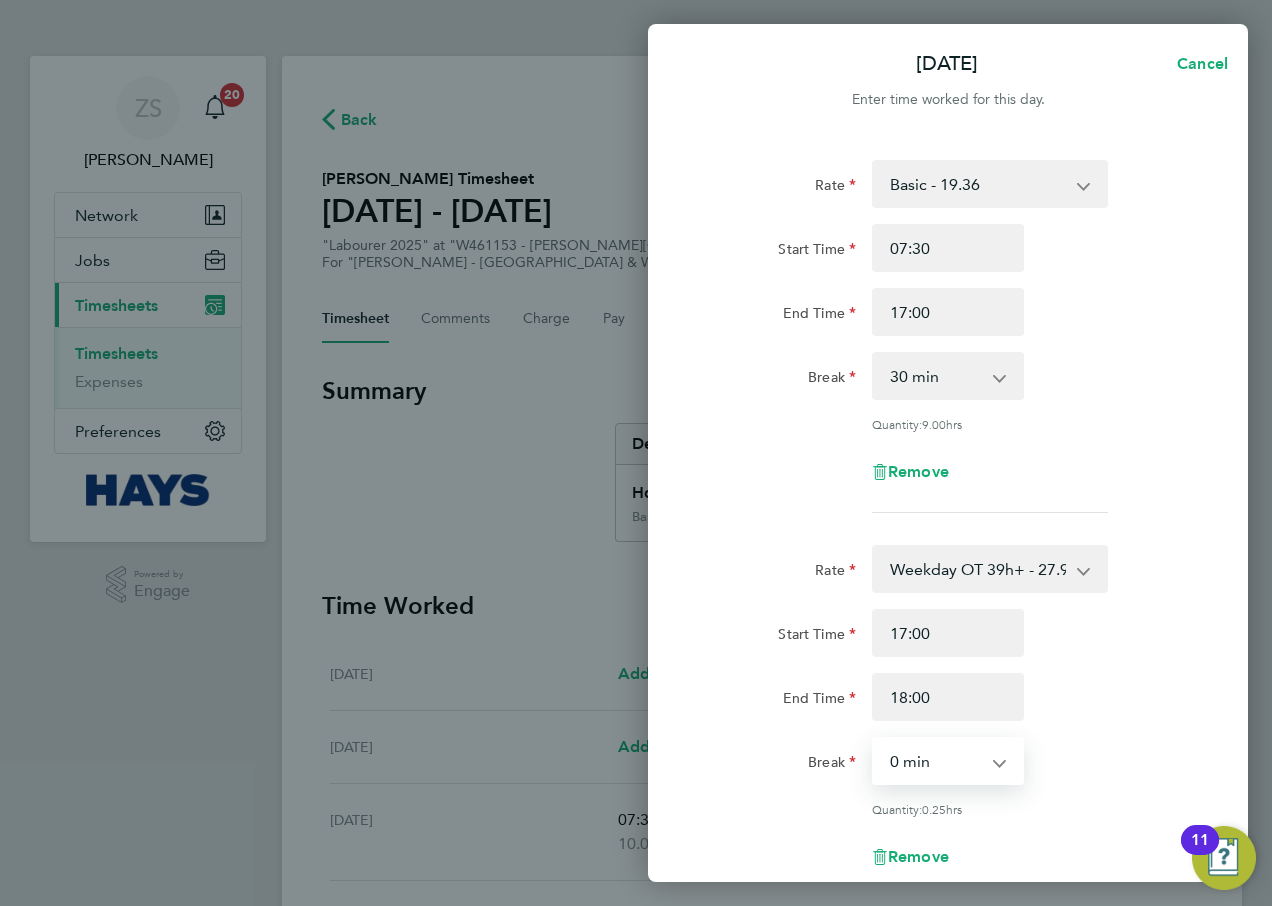 click on "0 min   15 min   30 min   45 min" at bounding box center [936, 761] 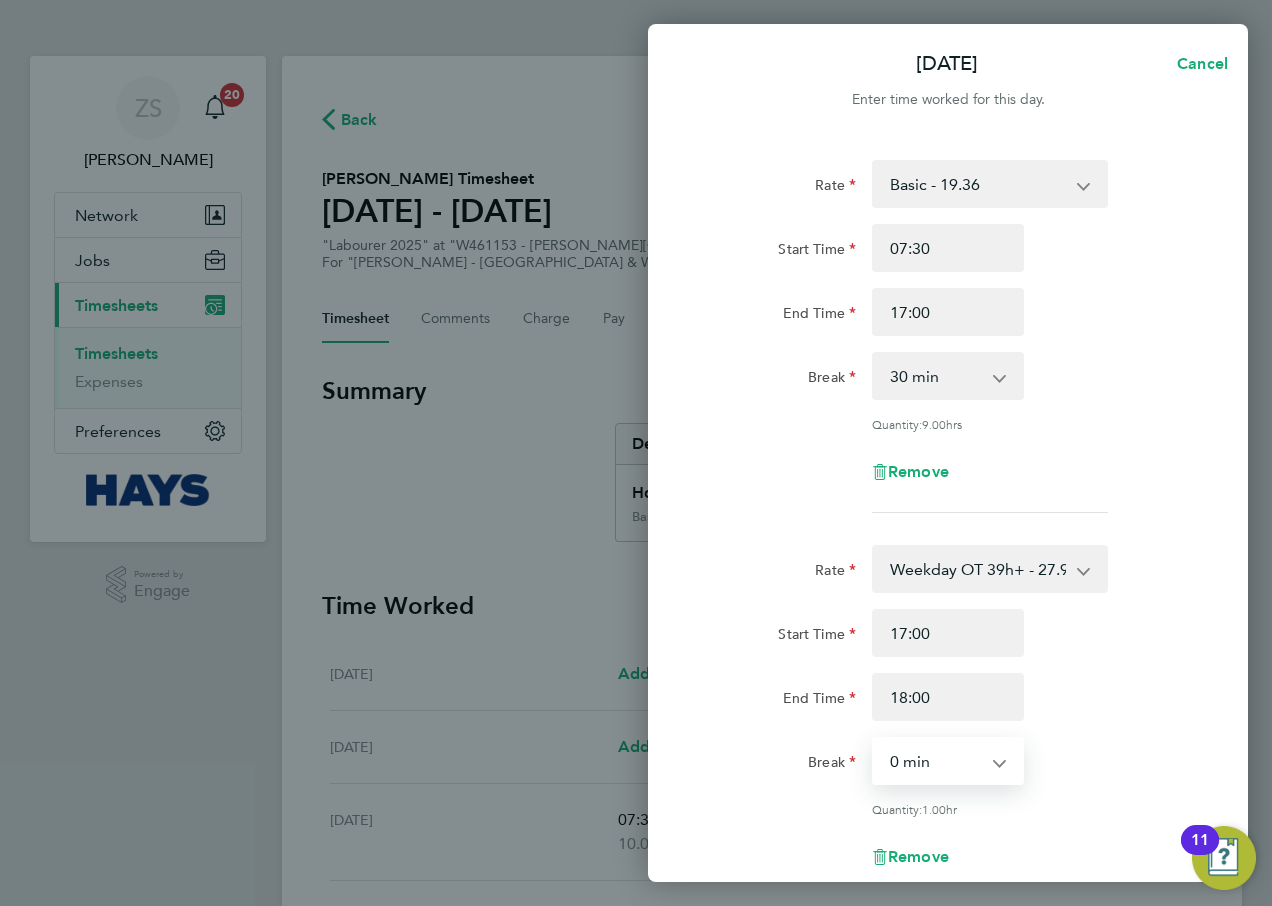 click on "End Time 18:00" 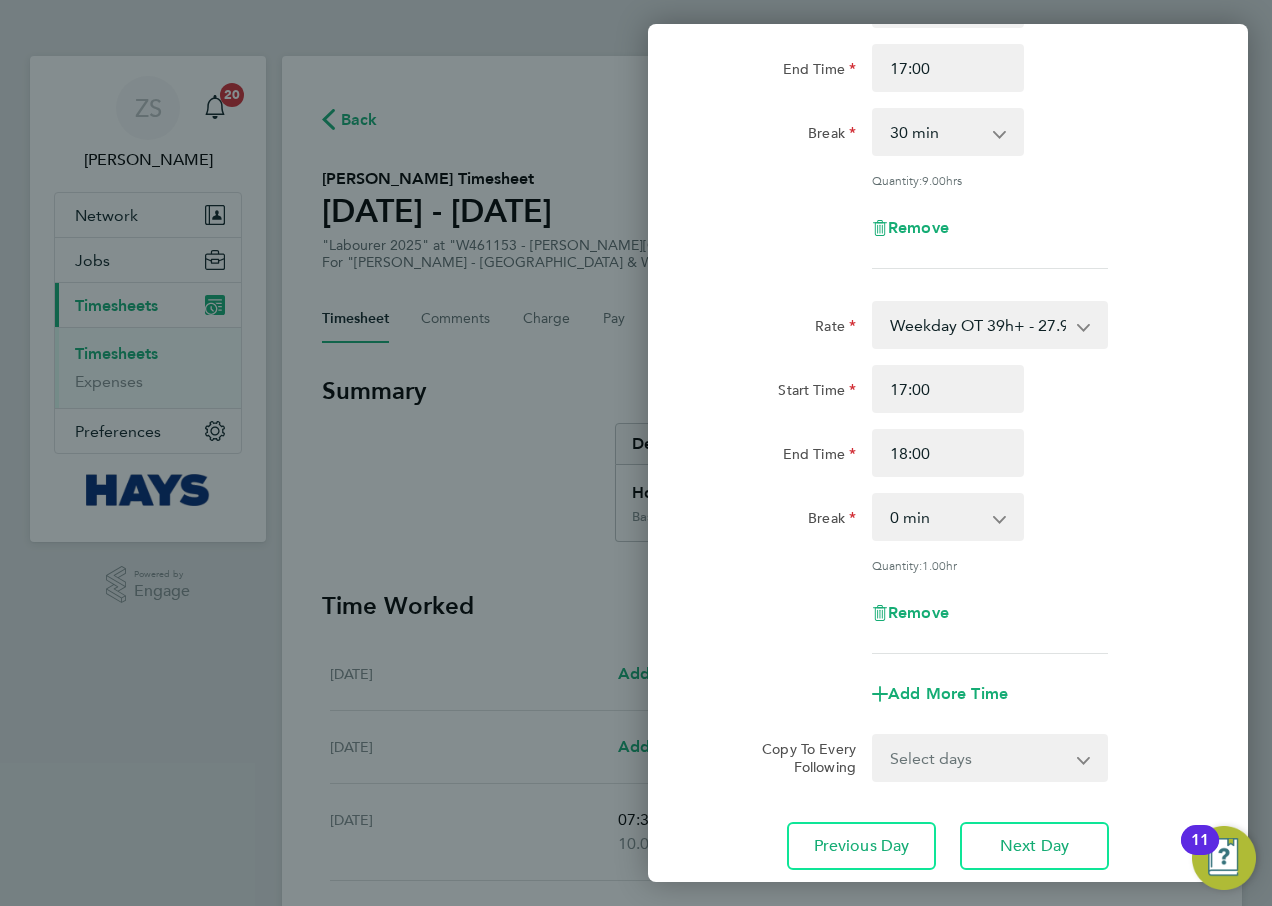 scroll, scrollTop: 380, scrollLeft: 0, axis: vertical 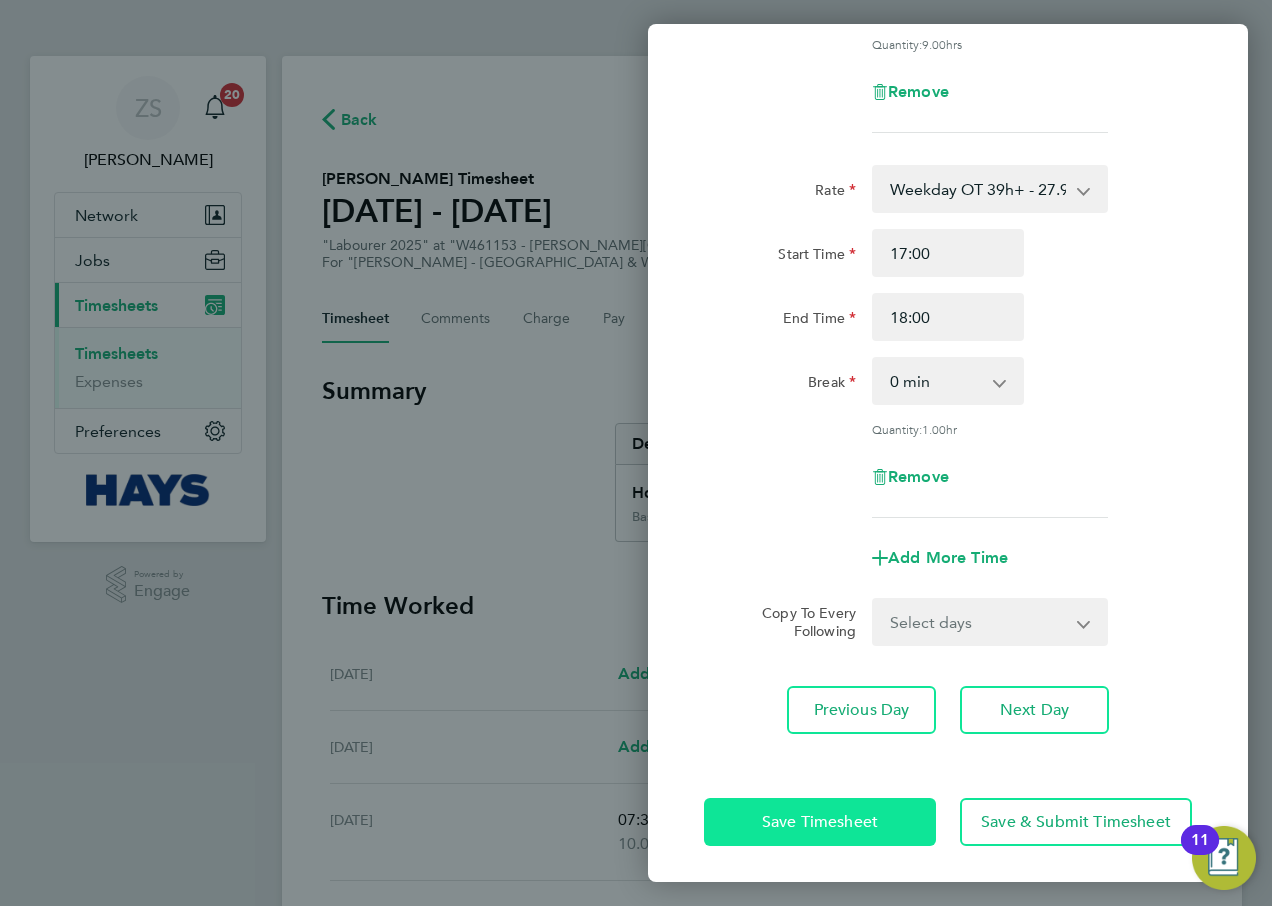click on "Save Timesheet" 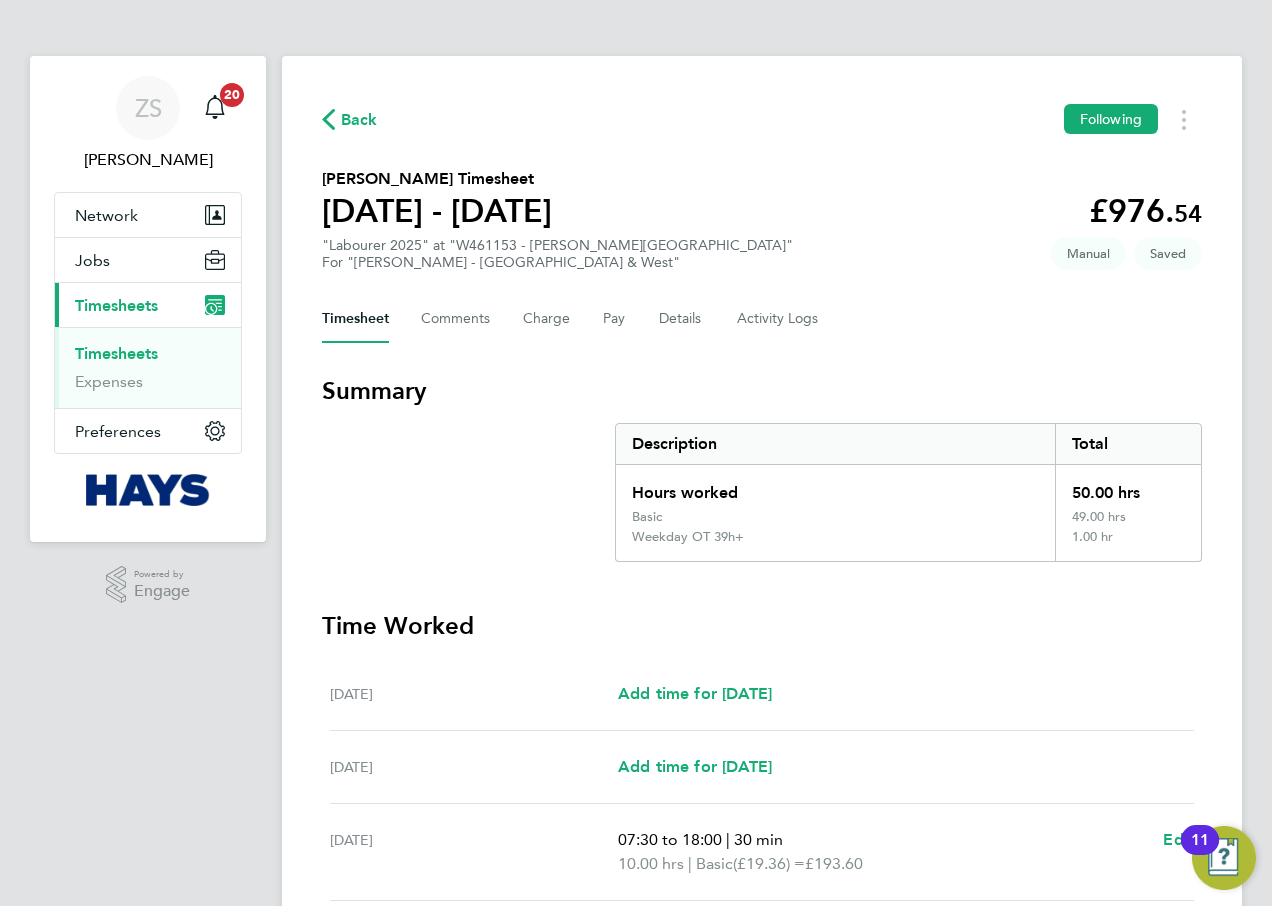 scroll, scrollTop: 623, scrollLeft: 0, axis: vertical 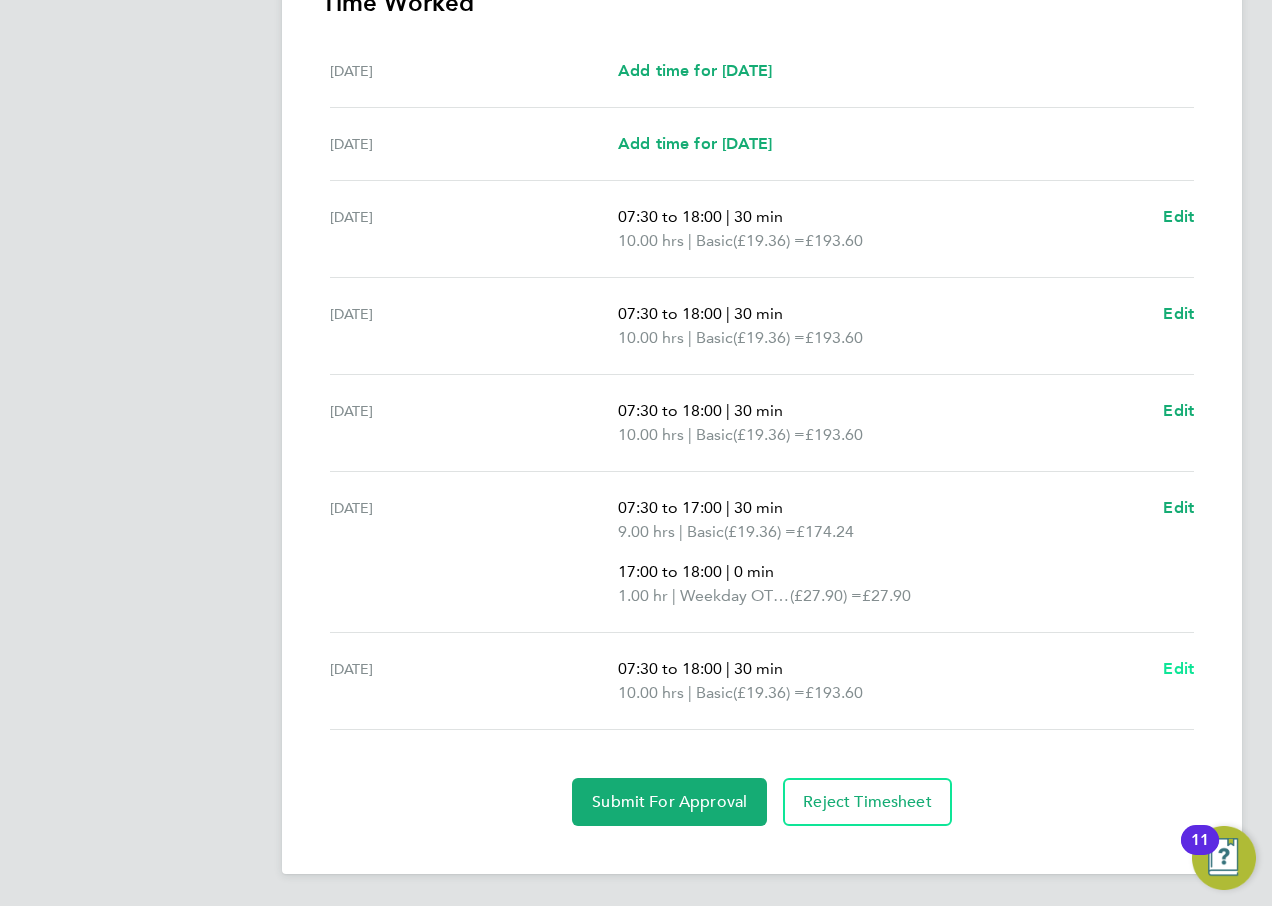 click on "Edit" at bounding box center (1178, 668) 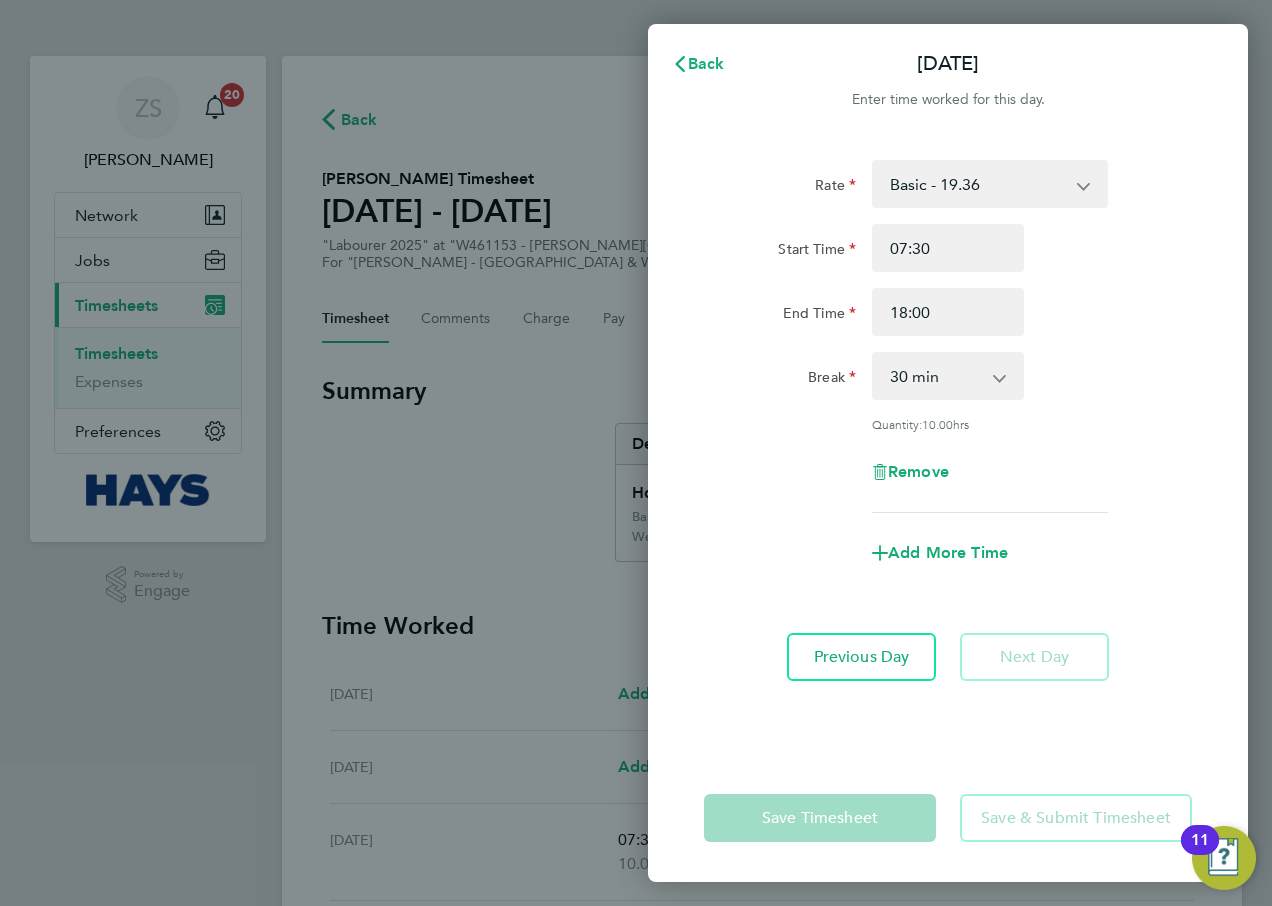scroll, scrollTop: 0, scrollLeft: 0, axis: both 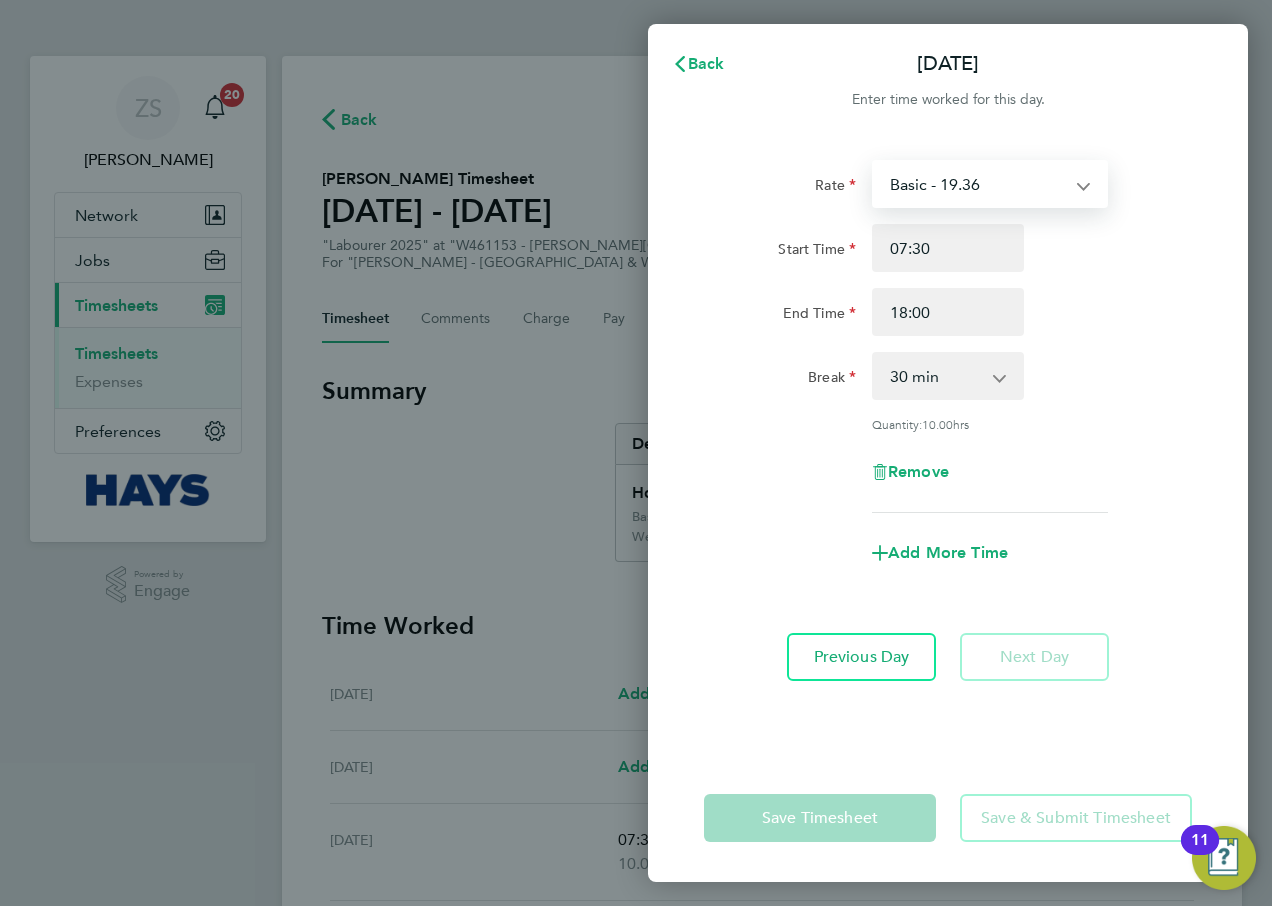 click on "Basic - 19.36   Saturday first 4h - 27.90   Sat after 4h - 36.44   Sunday - 36.44   Bank Holiday - 36.44   Weekday OT 39h+ - 27.90" at bounding box center [978, 184] 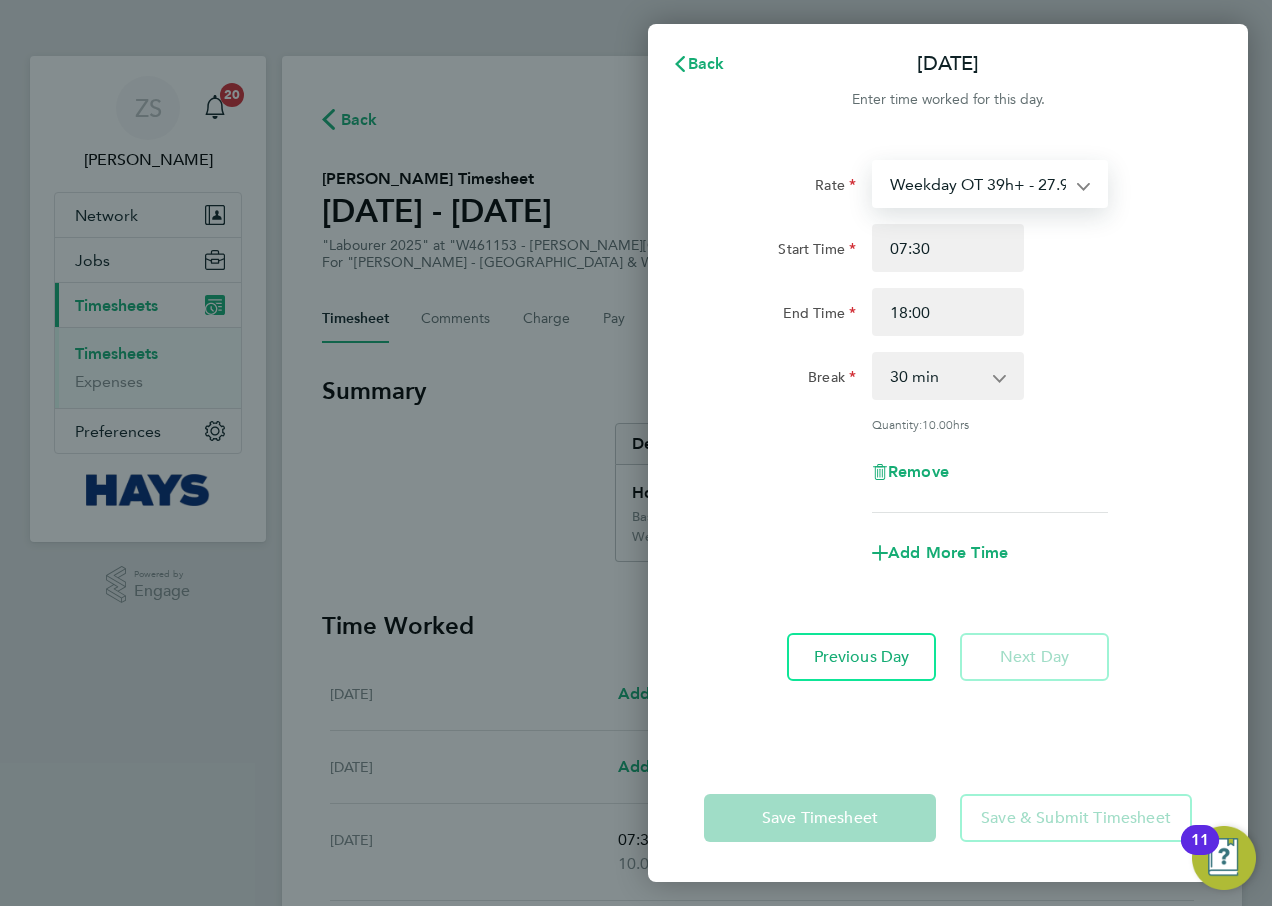 select on "30" 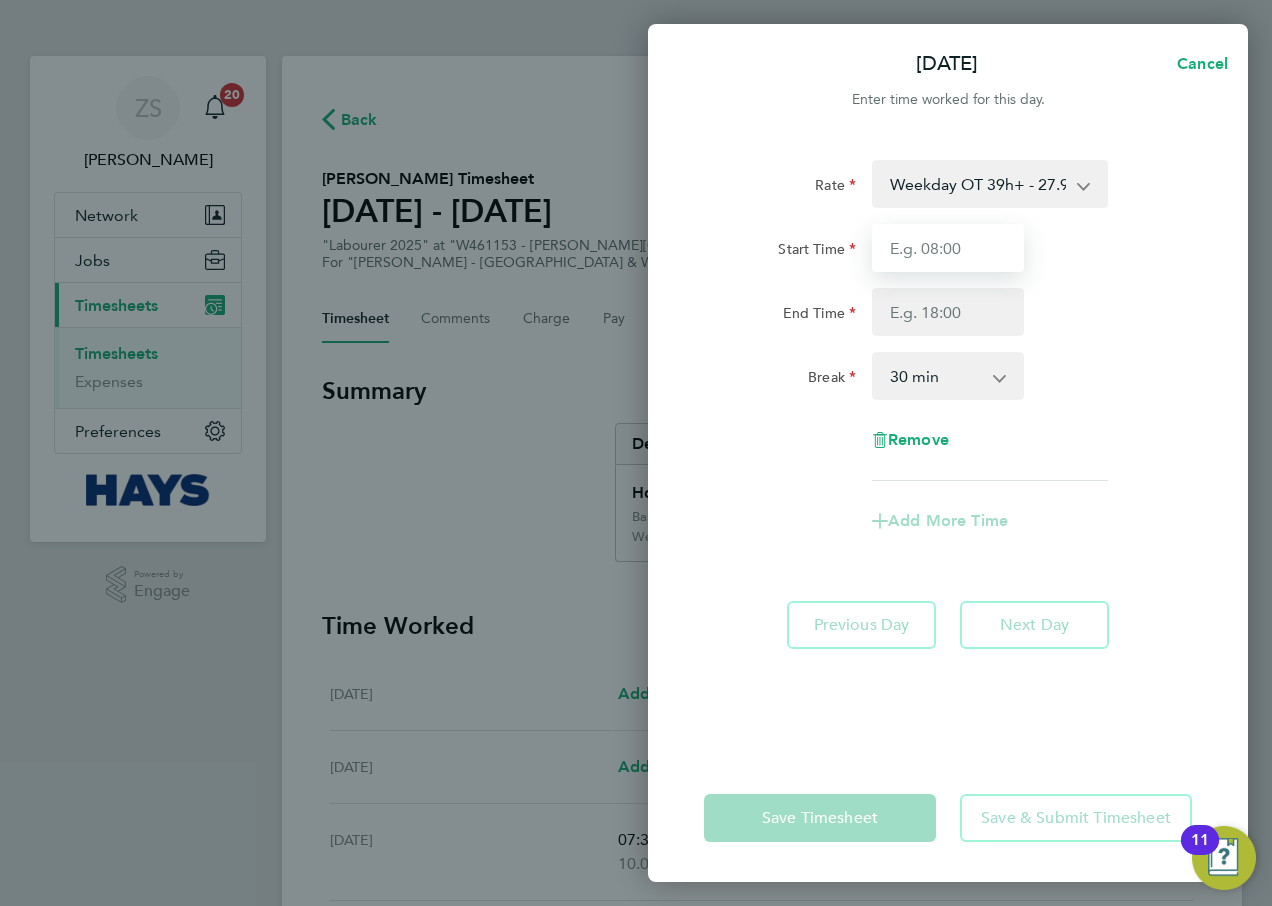 click on "Start Time" at bounding box center (948, 248) 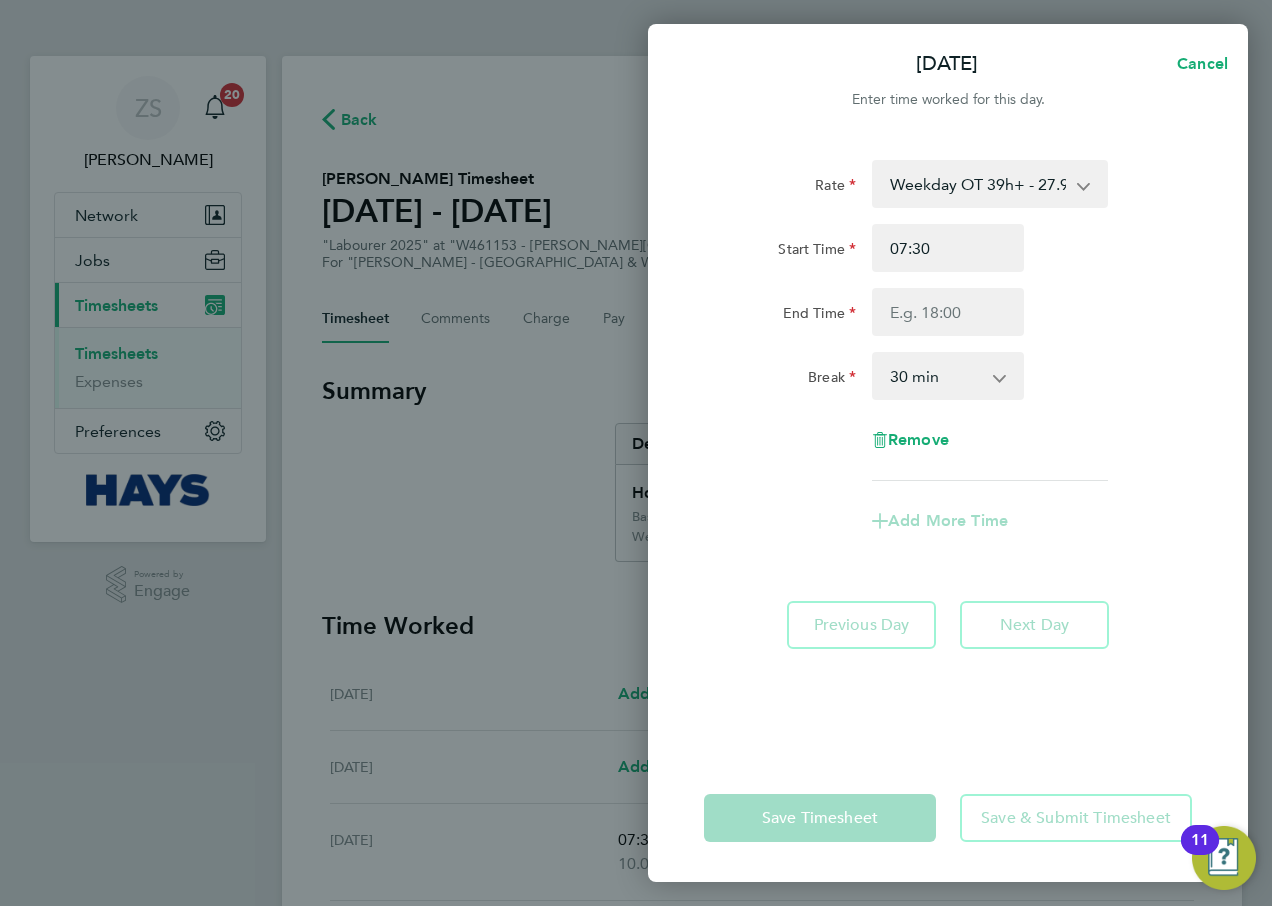 click on "End Time" 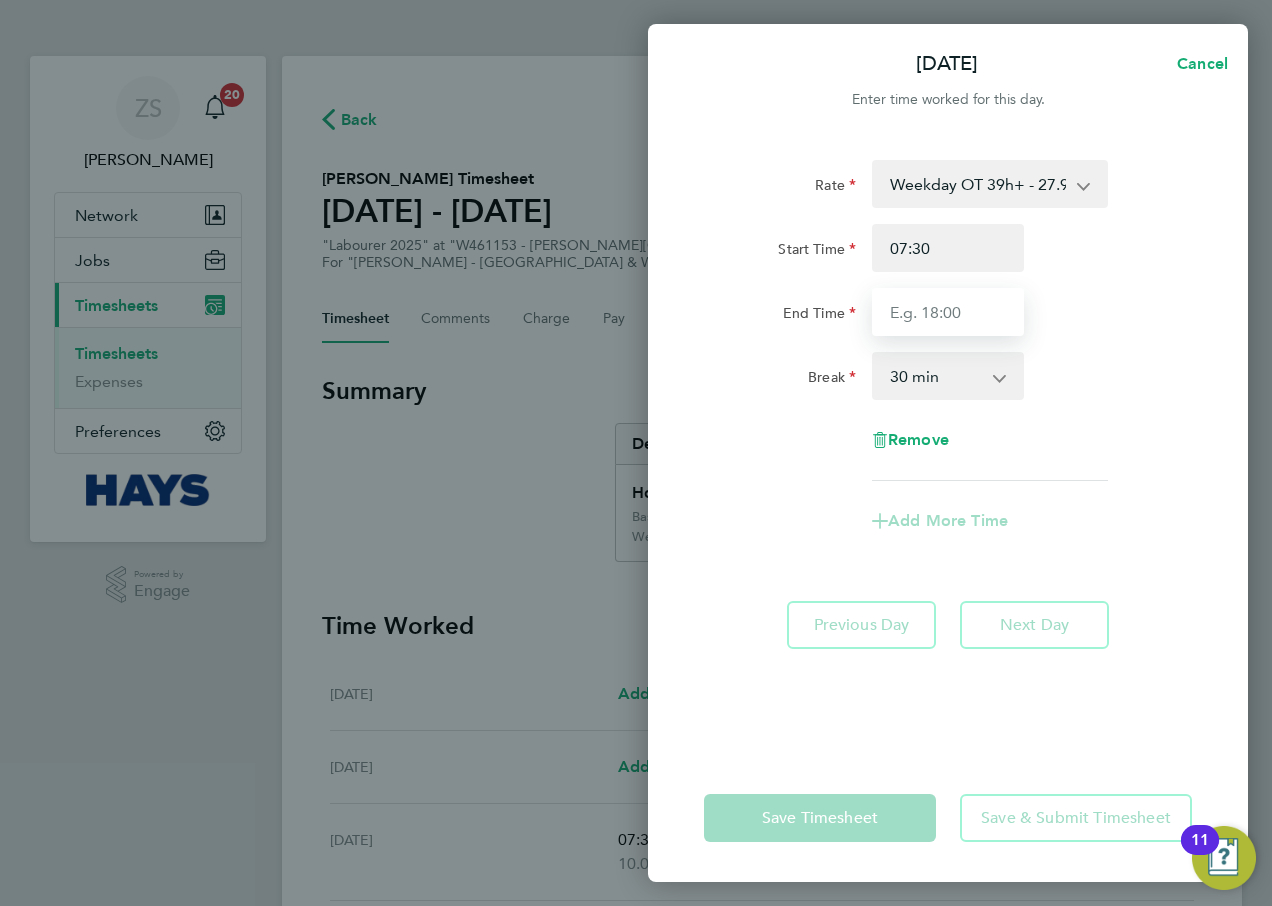 click on "End Time" at bounding box center [948, 312] 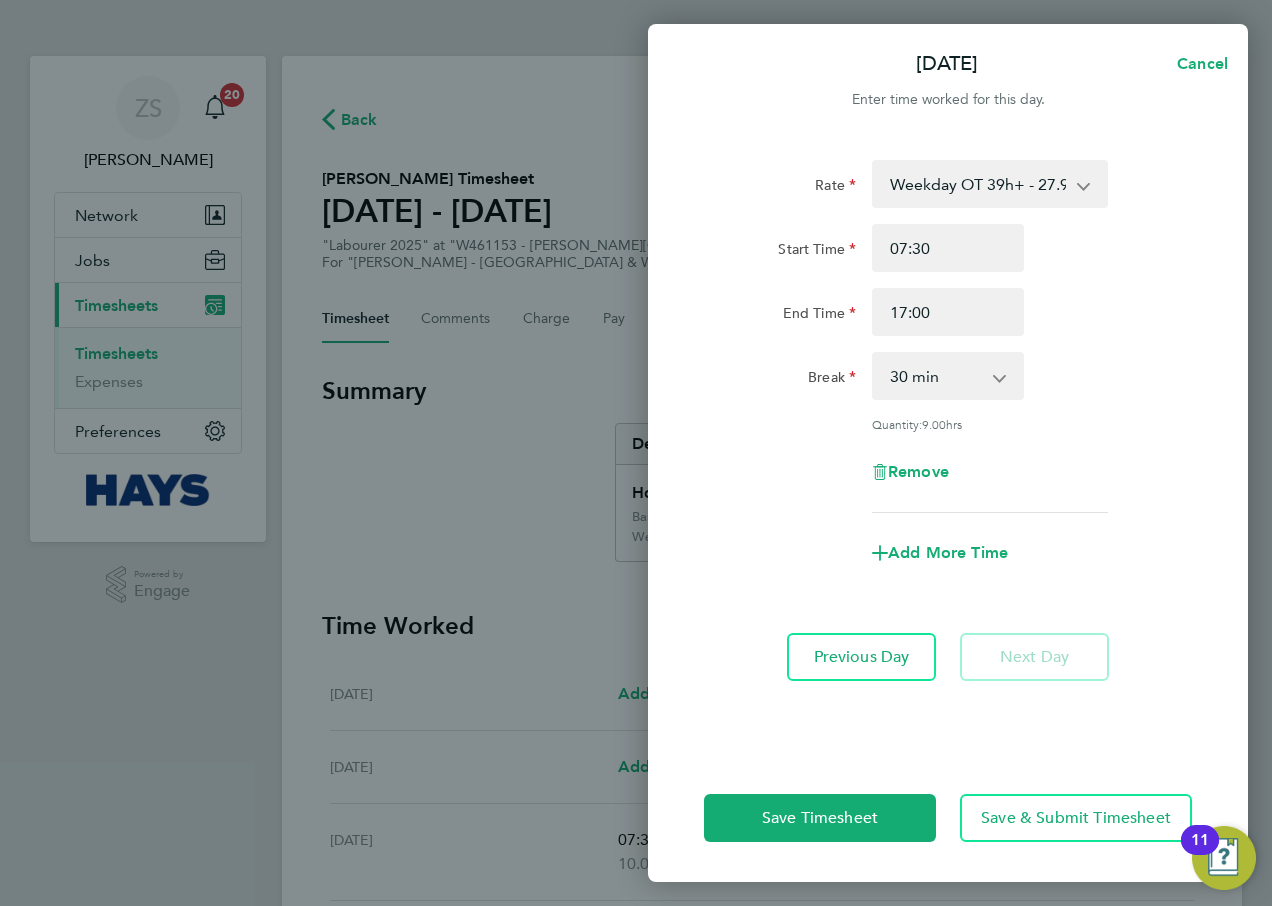 click on "Break  0 min   15 min   30 min   45 min   60 min   75 min   90 min" 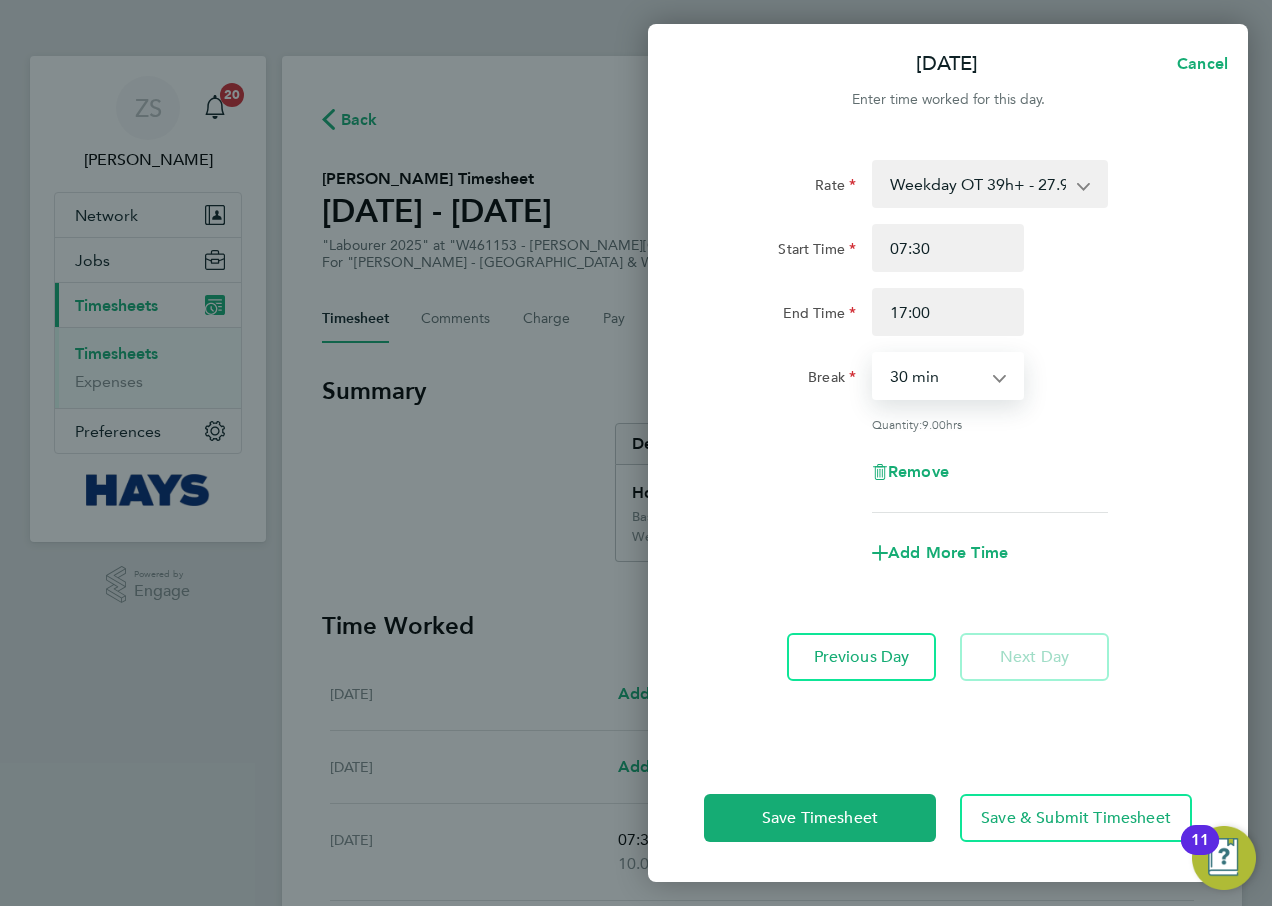 click on "Rate  Weekday OT 39h+ - 27.90   Basic - 19.36   Saturday first 4h - 27.90   Sat after 4h - 36.44   Sunday - 36.44   Bank Holiday - 36.44
Start Time 07:30 End Time 17:00 Break  0 min   15 min   30 min   45 min   60 min   75 min   90 min
Quantity:  9.00  hrs
Remove" 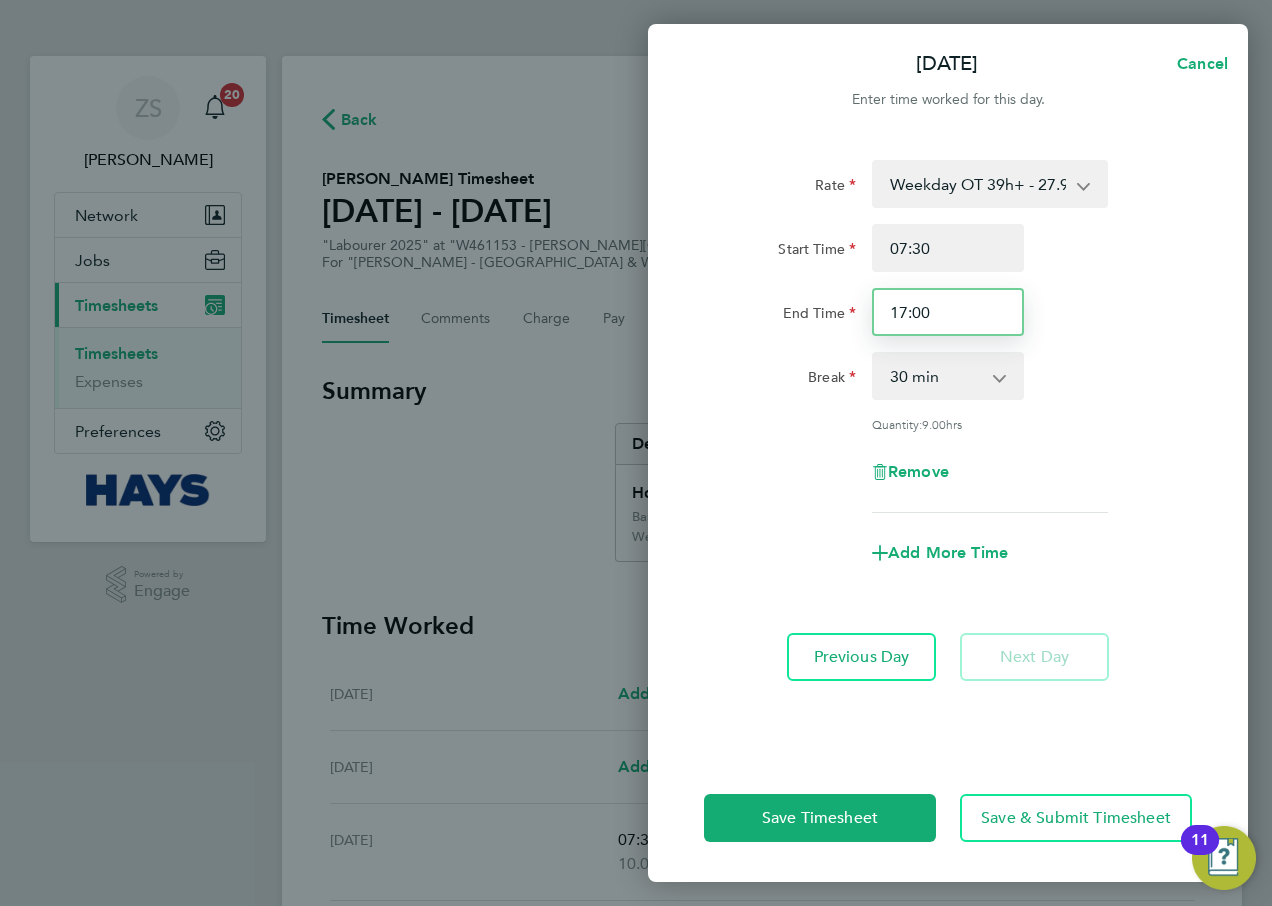 drag, startPoint x: 964, startPoint y: 305, endPoint x: 826, endPoint y: 310, distance: 138.09055 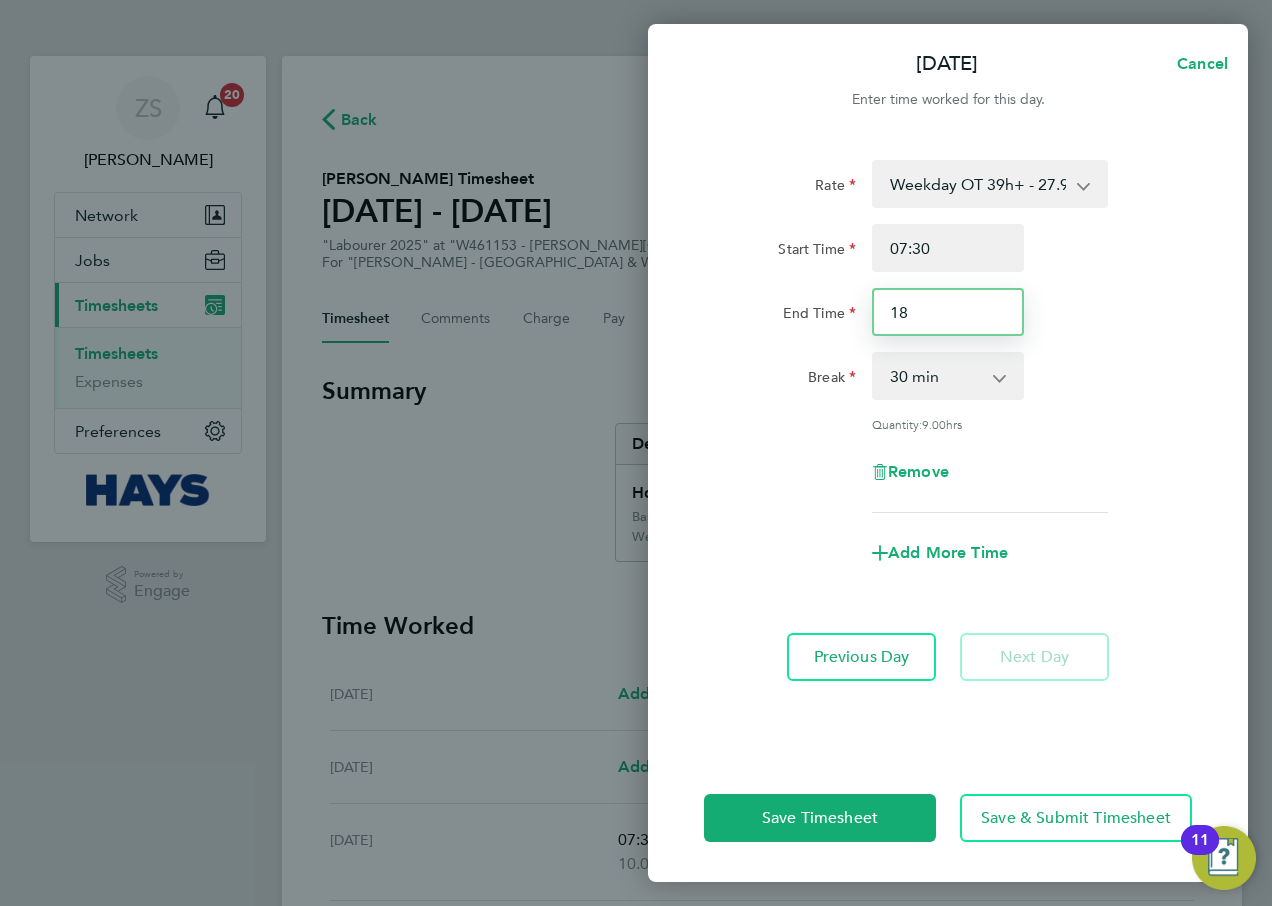 type on "18:00" 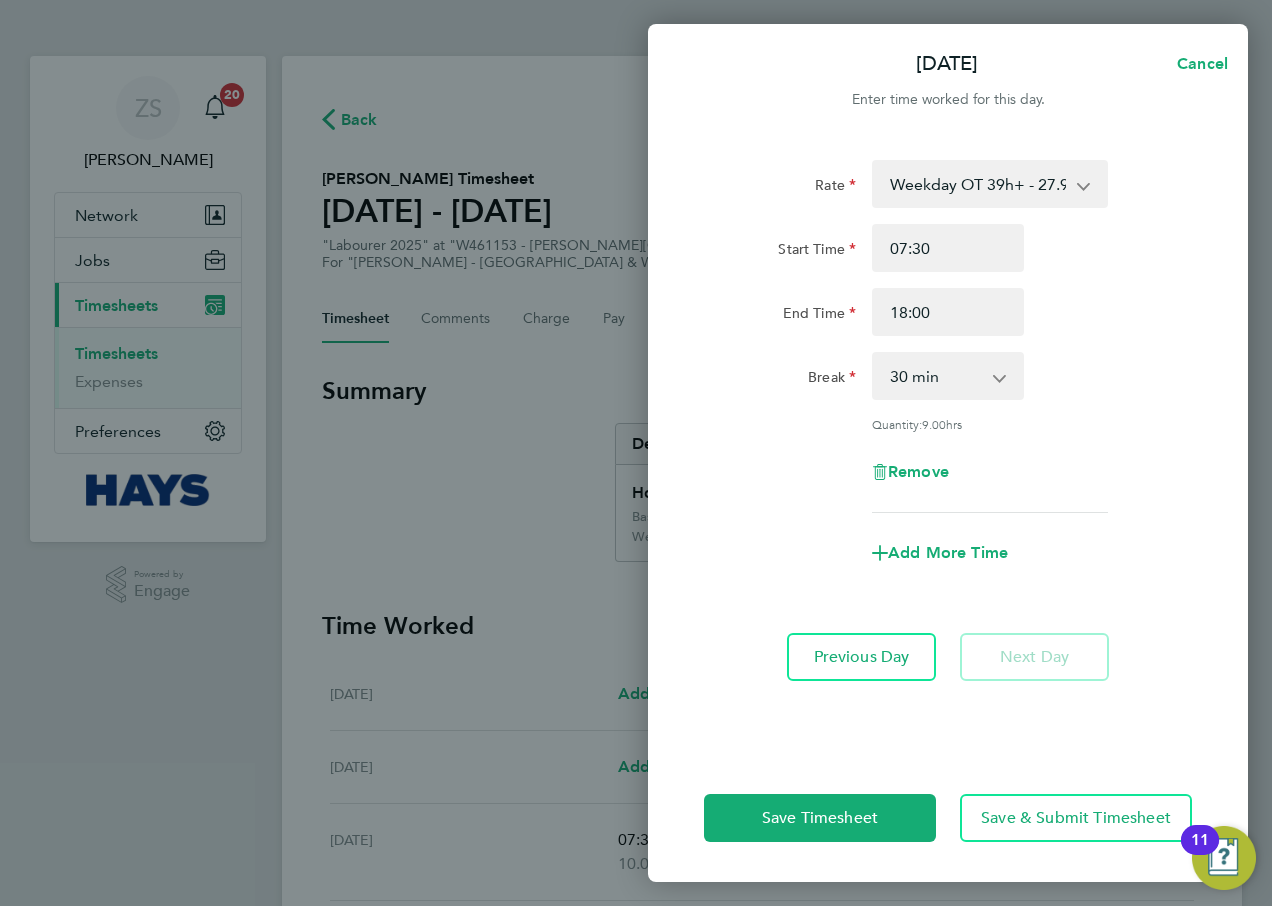 click on "End Time 18:00" 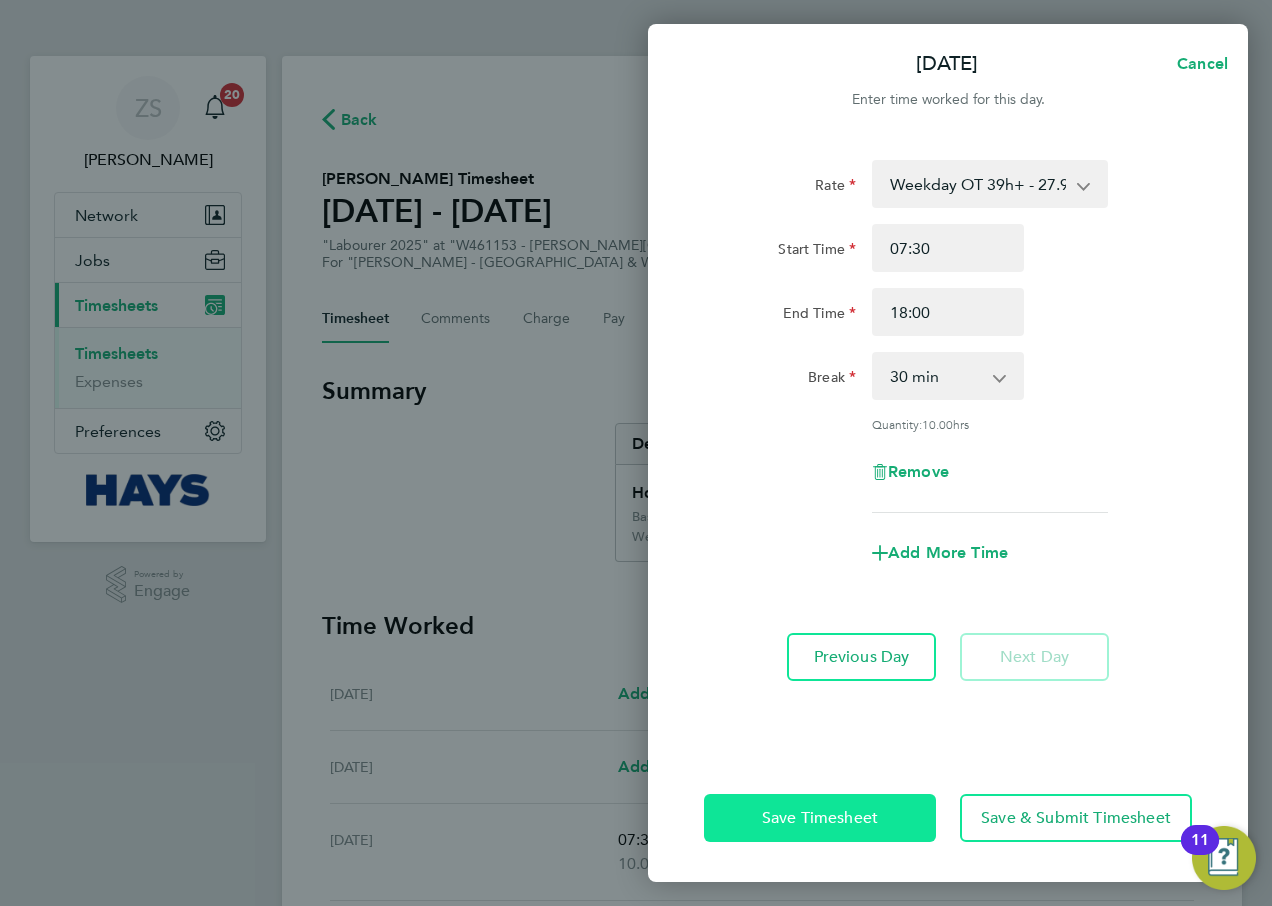 click on "Save Timesheet" 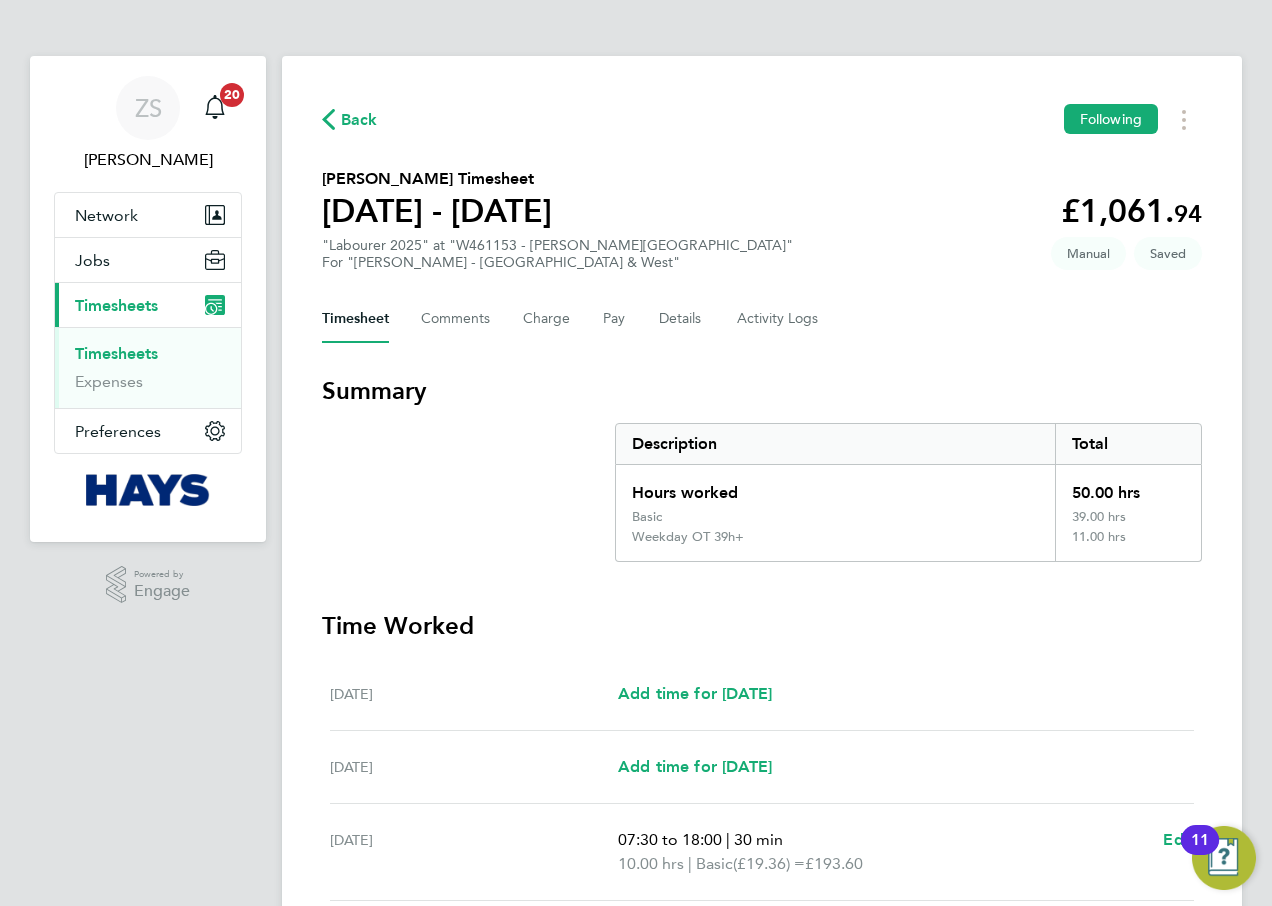 scroll, scrollTop: 623, scrollLeft: 0, axis: vertical 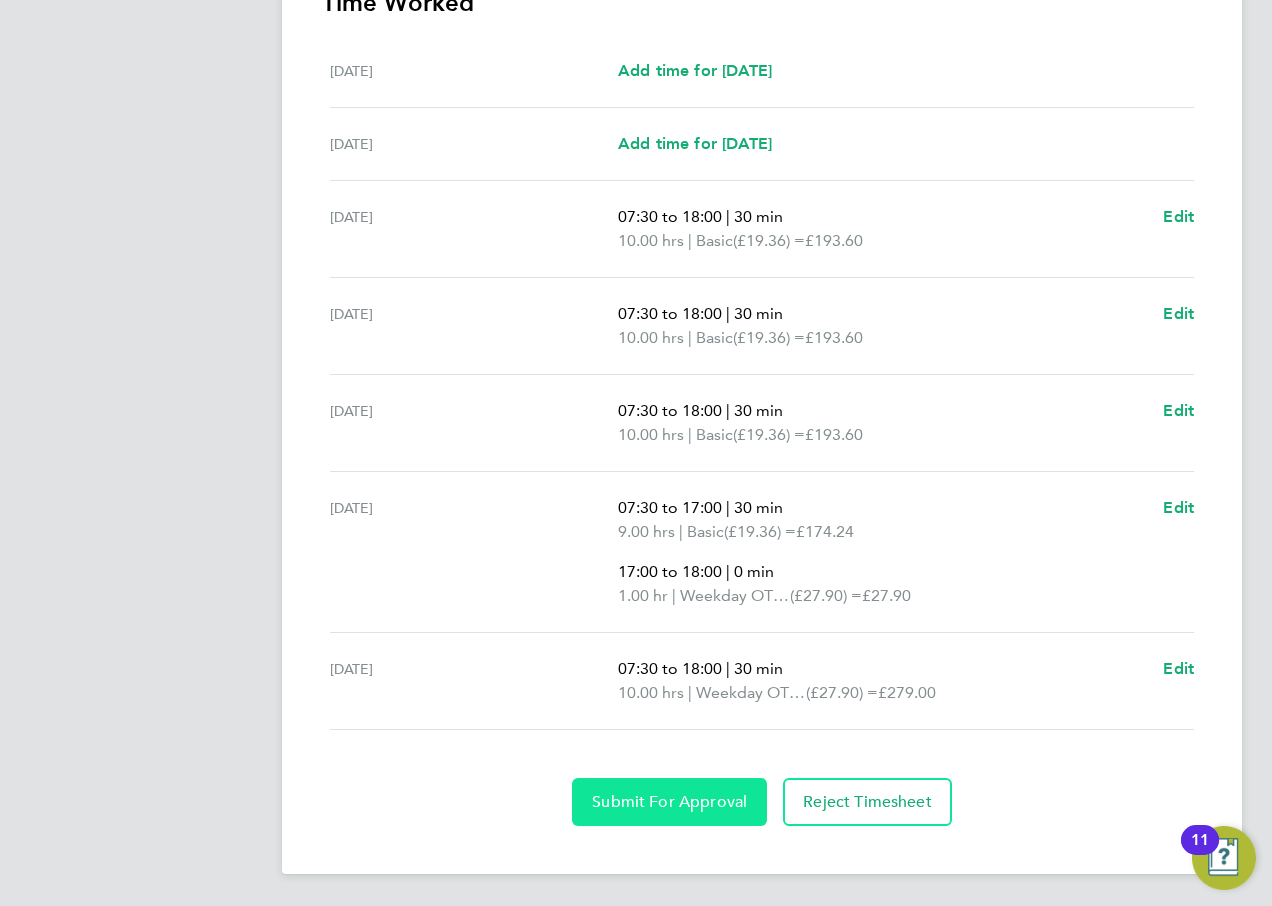click on "Submit For Approval" 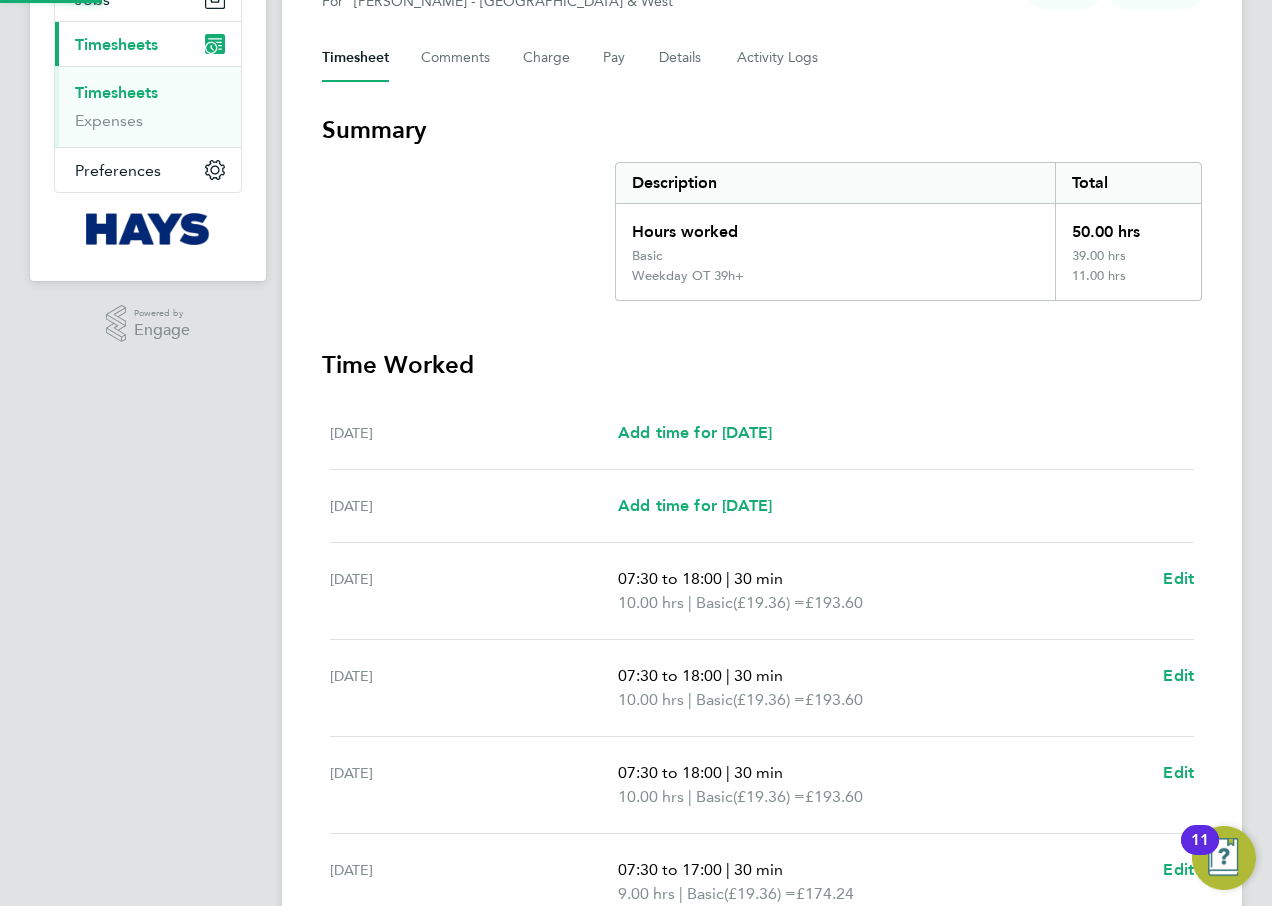 scroll, scrollTop: 223, scrollLeft: 0, axis: vertical 